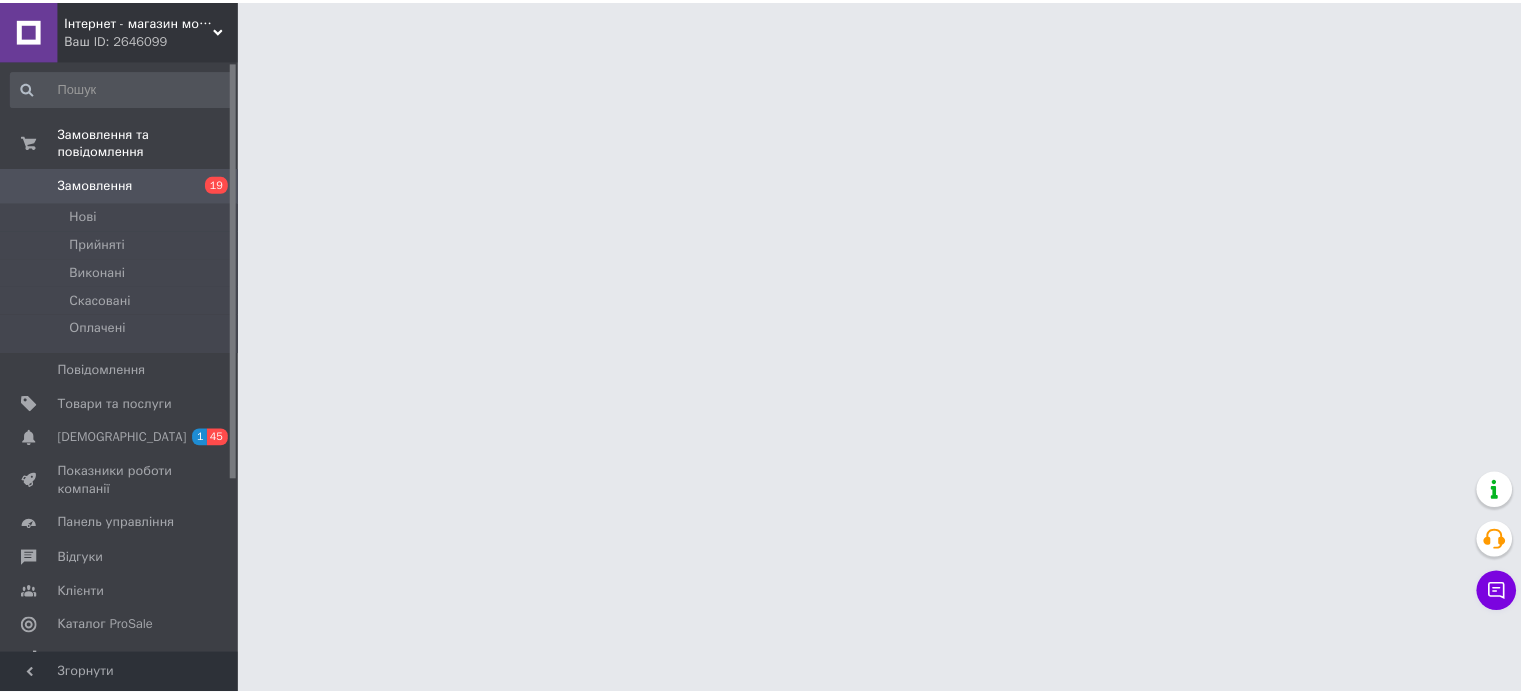 scroll, scrollTop: 0, scrollLeft: 0, axis: both 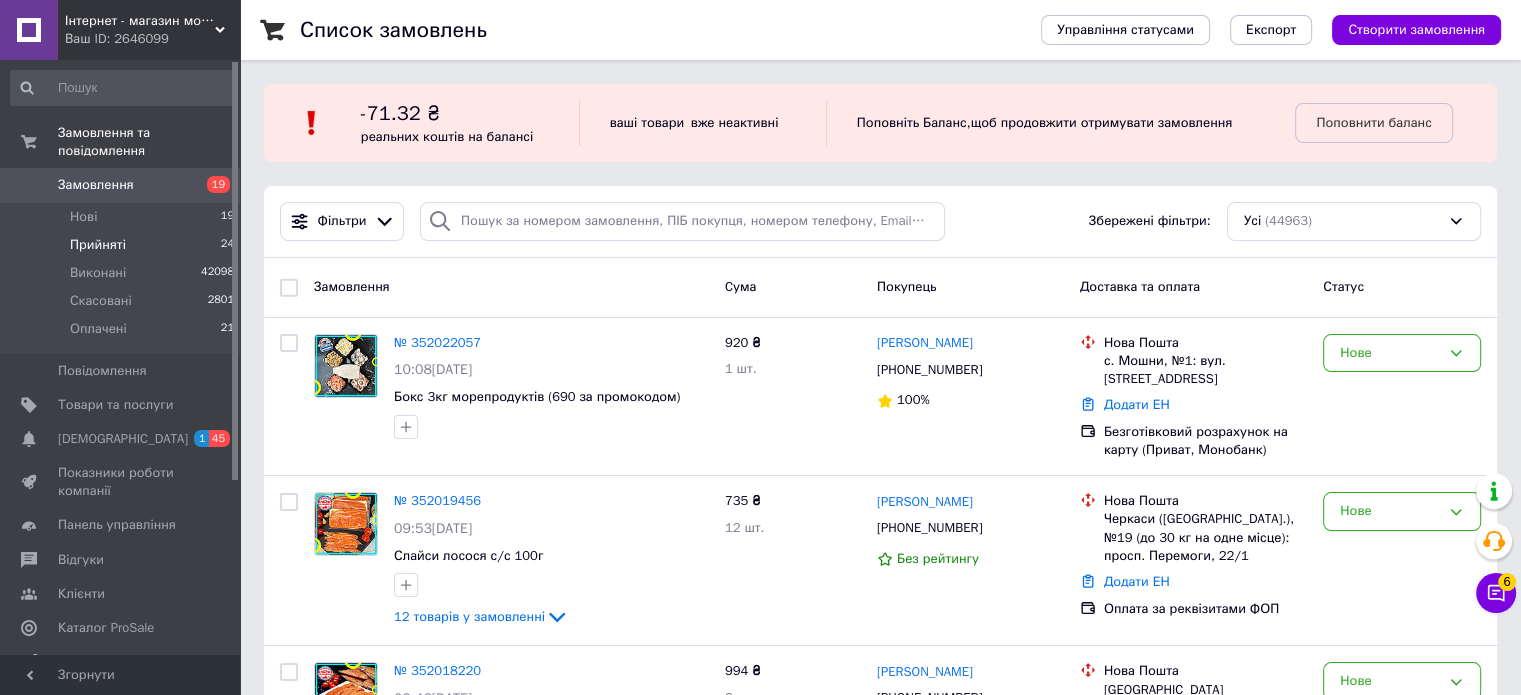 click on "Прийняті" at bounding box center (98, 245) 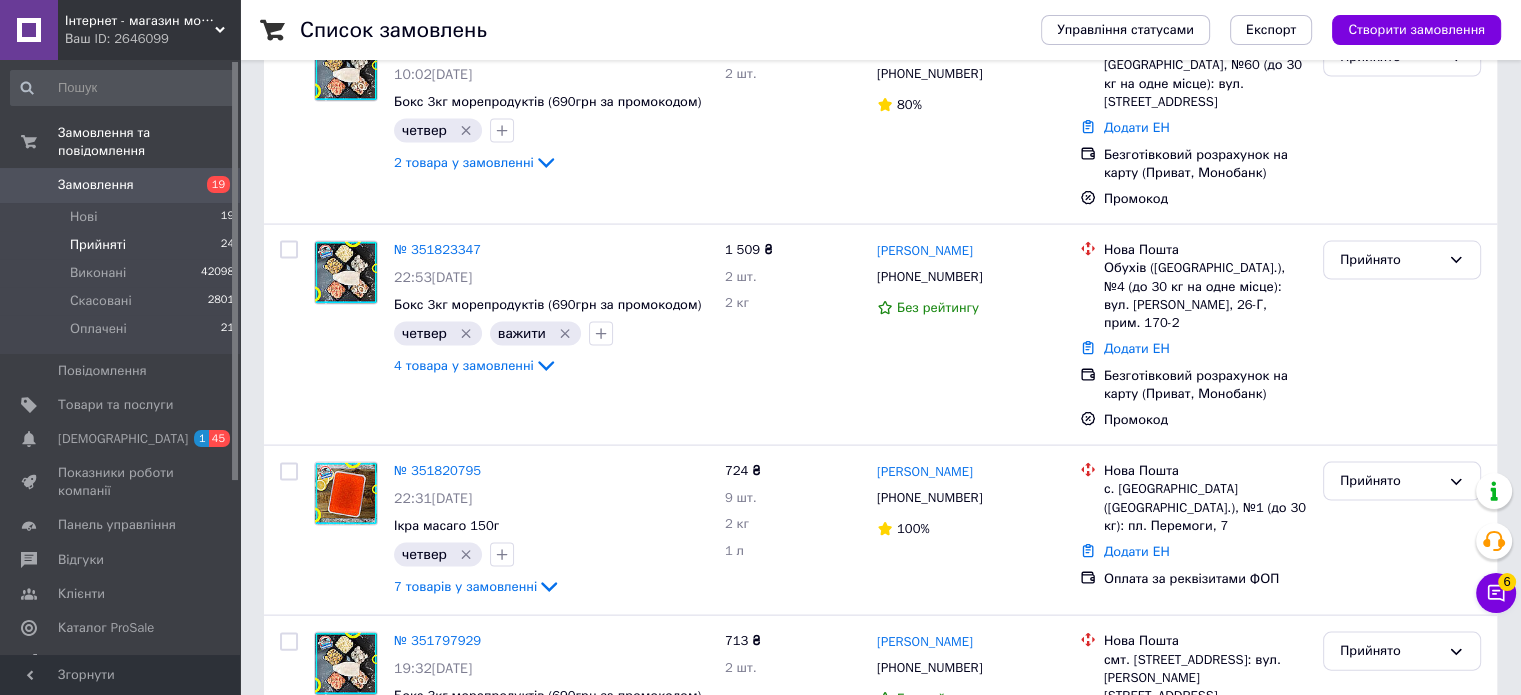 scroll, scrollTop: 4128, scrollLeft: 0, axis: vertical 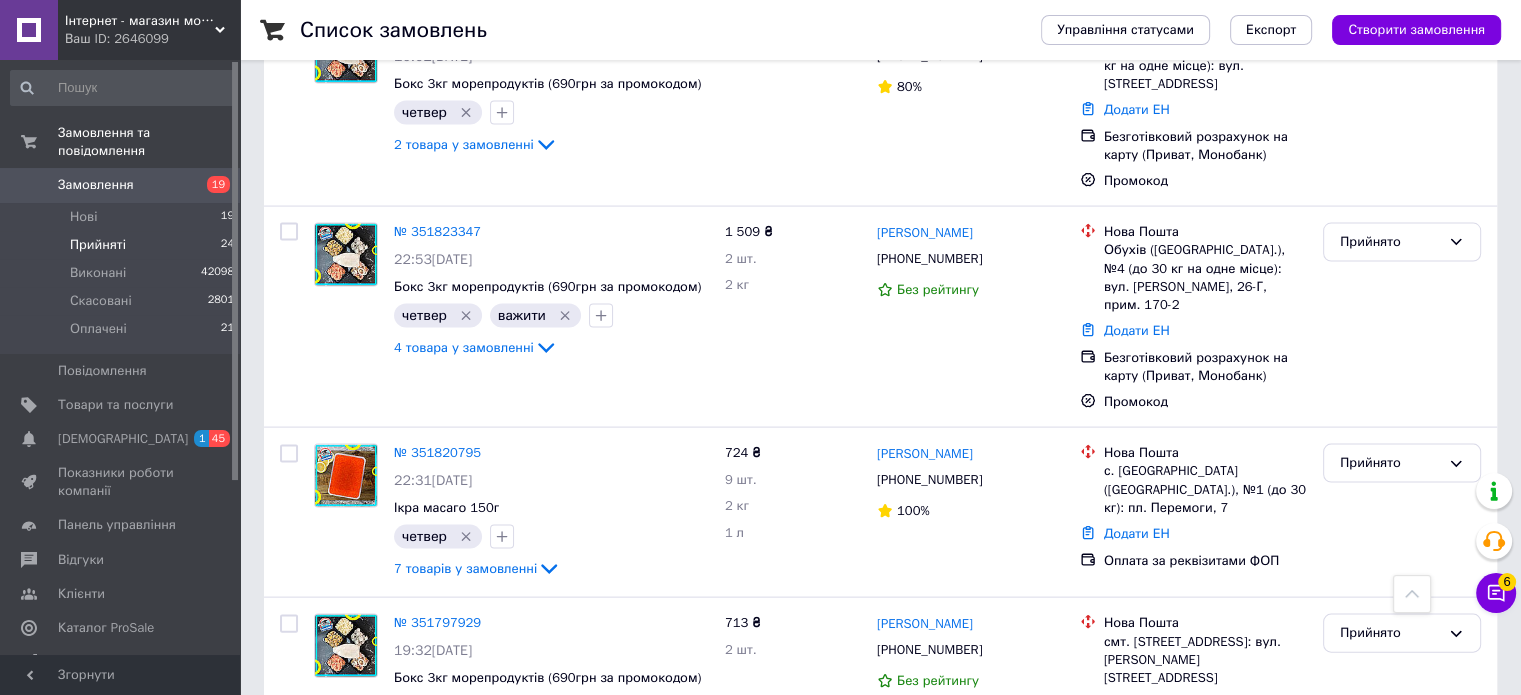 click on "№ 351355709" at bounding box center [437, 825] 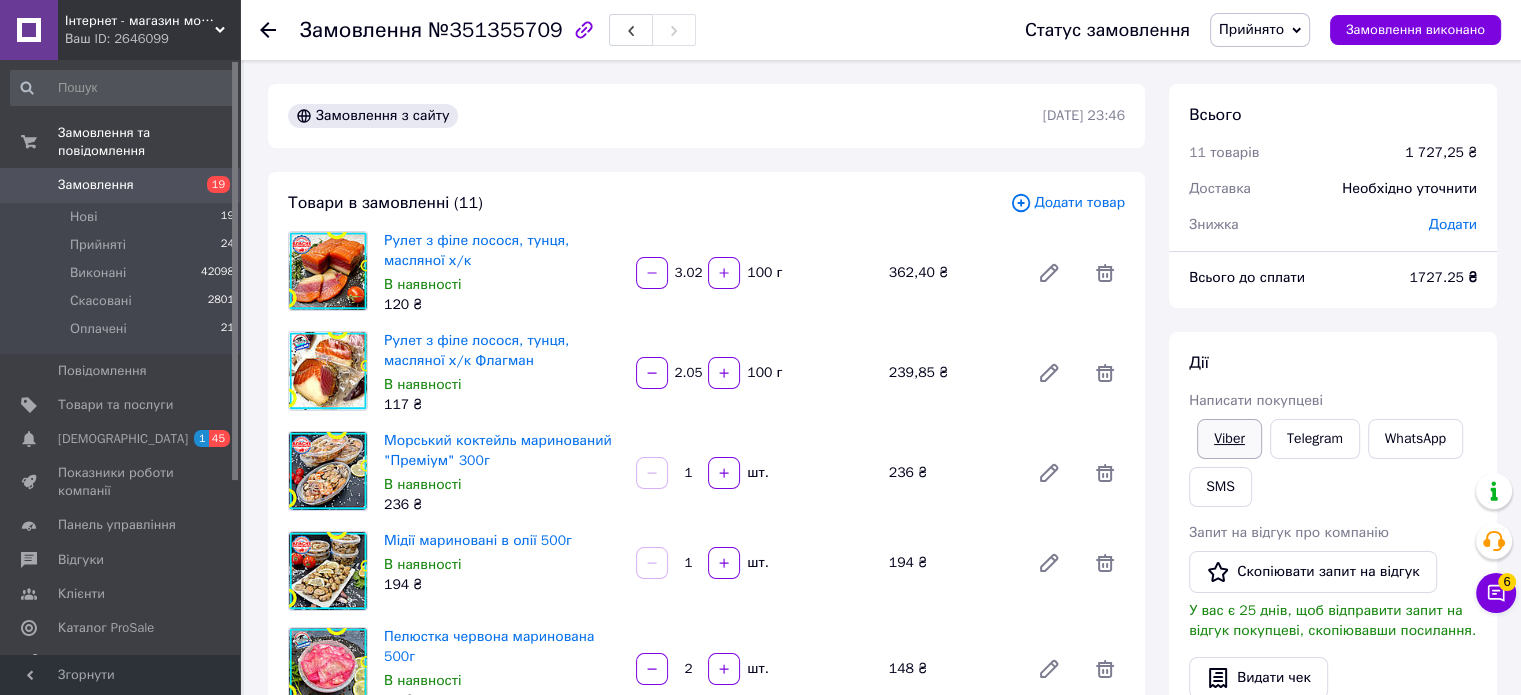 click on "Viber" at bounding box center [1229, 439] 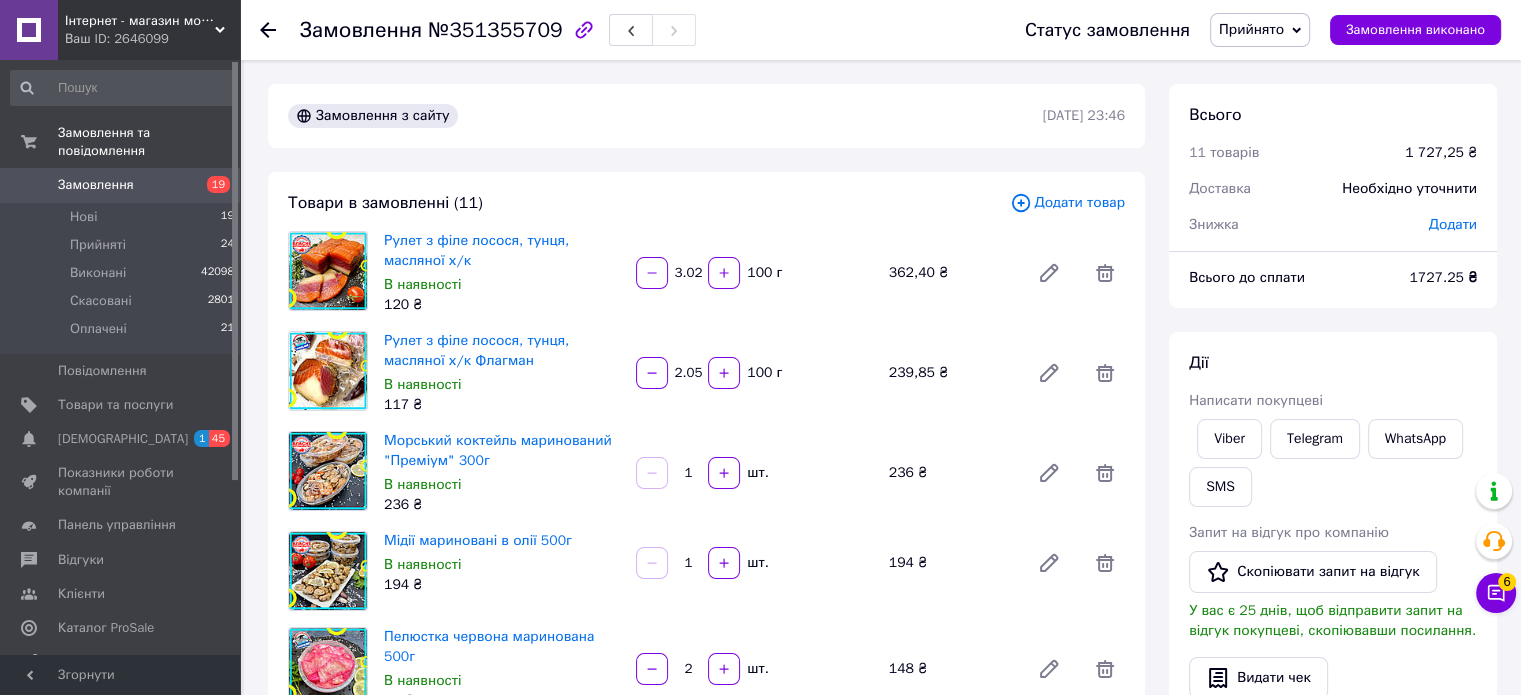 click 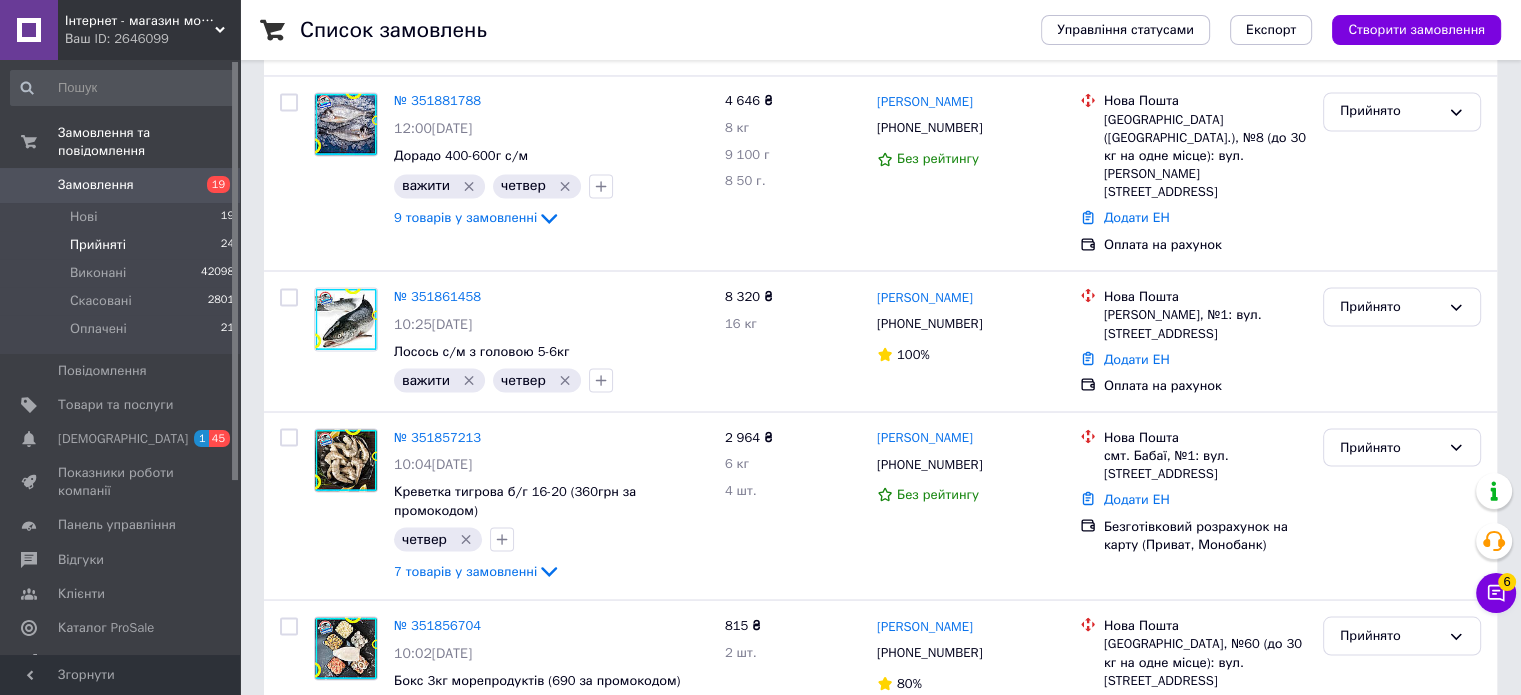 scroll, scrollTop: 4062, scrollLeft: 0, axis: vertical 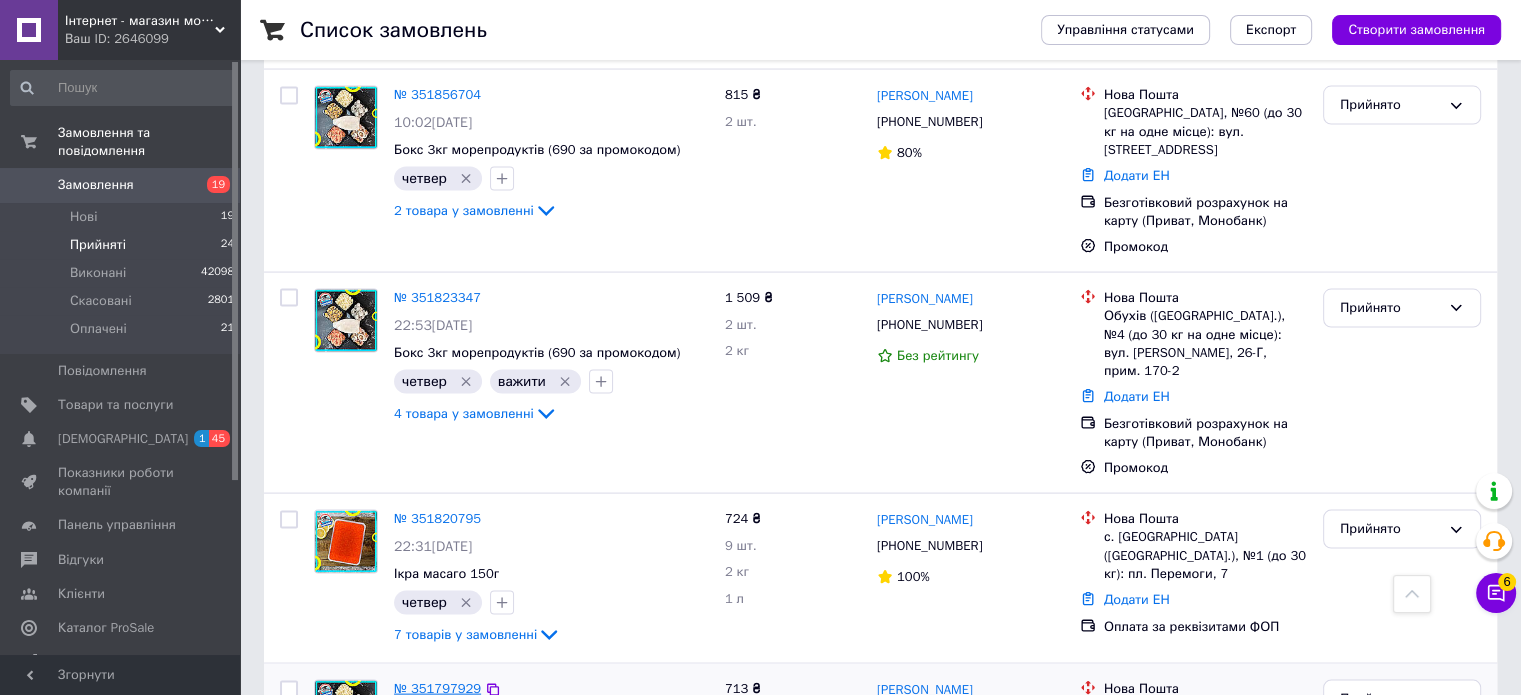 click on "№ 351797929" at bounding box center (437, 688) 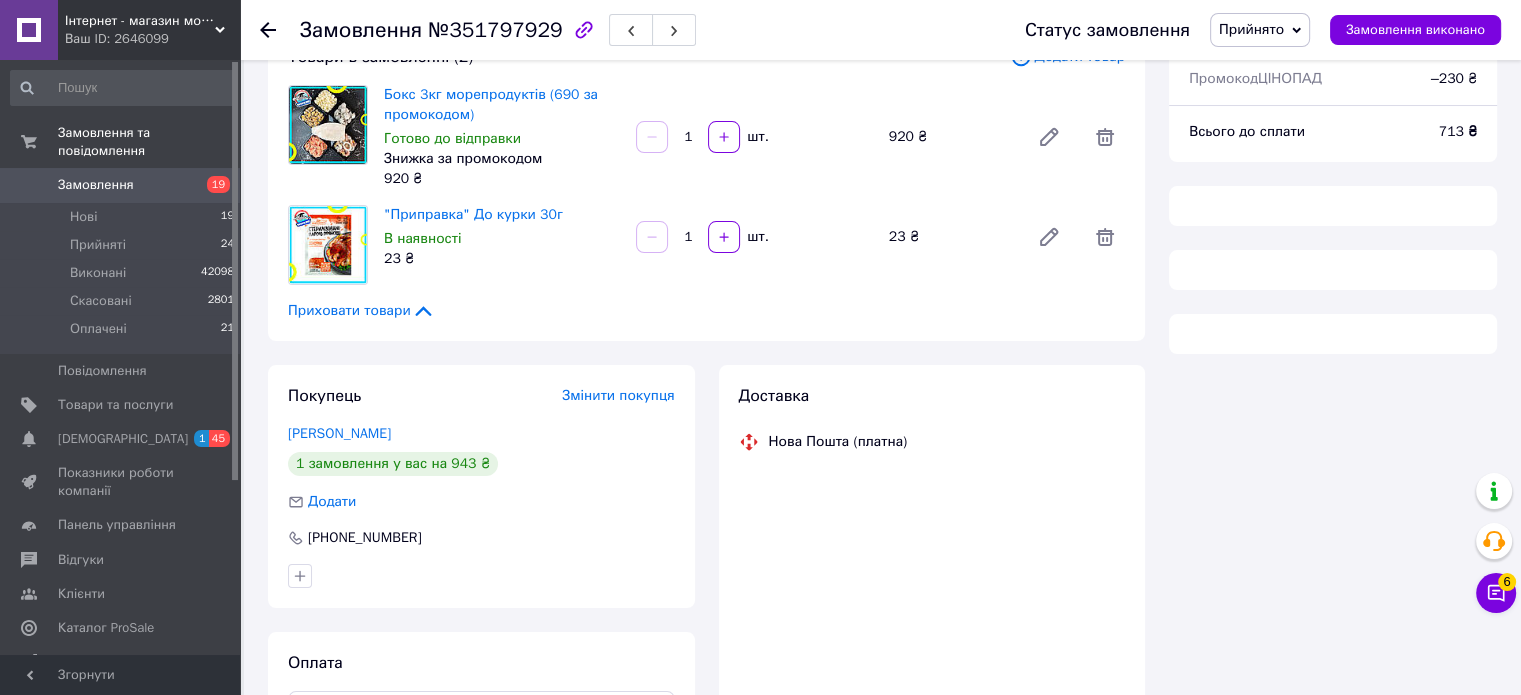 scroll, scrollTop: 0, scrollLeft: 0, axis: both 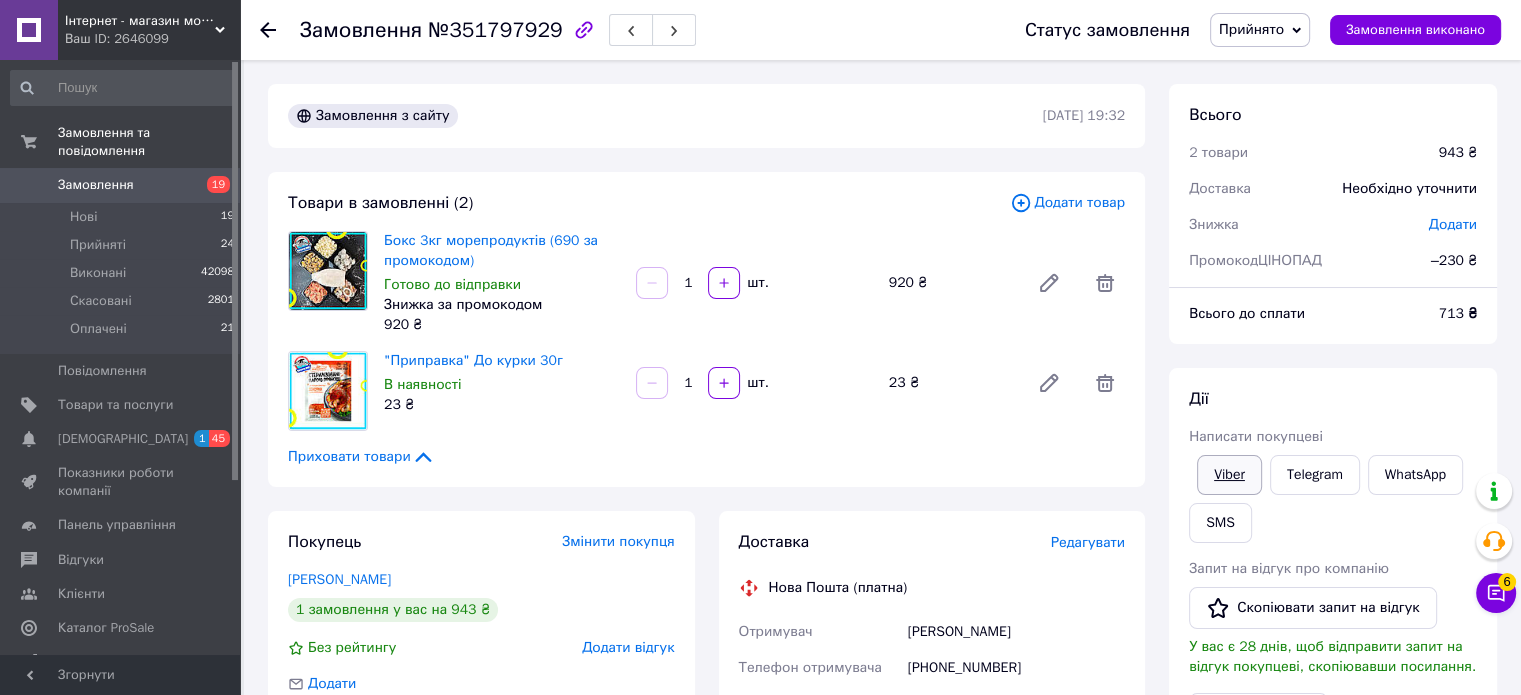 click on "Viber" at bounding box center [1229, 475] 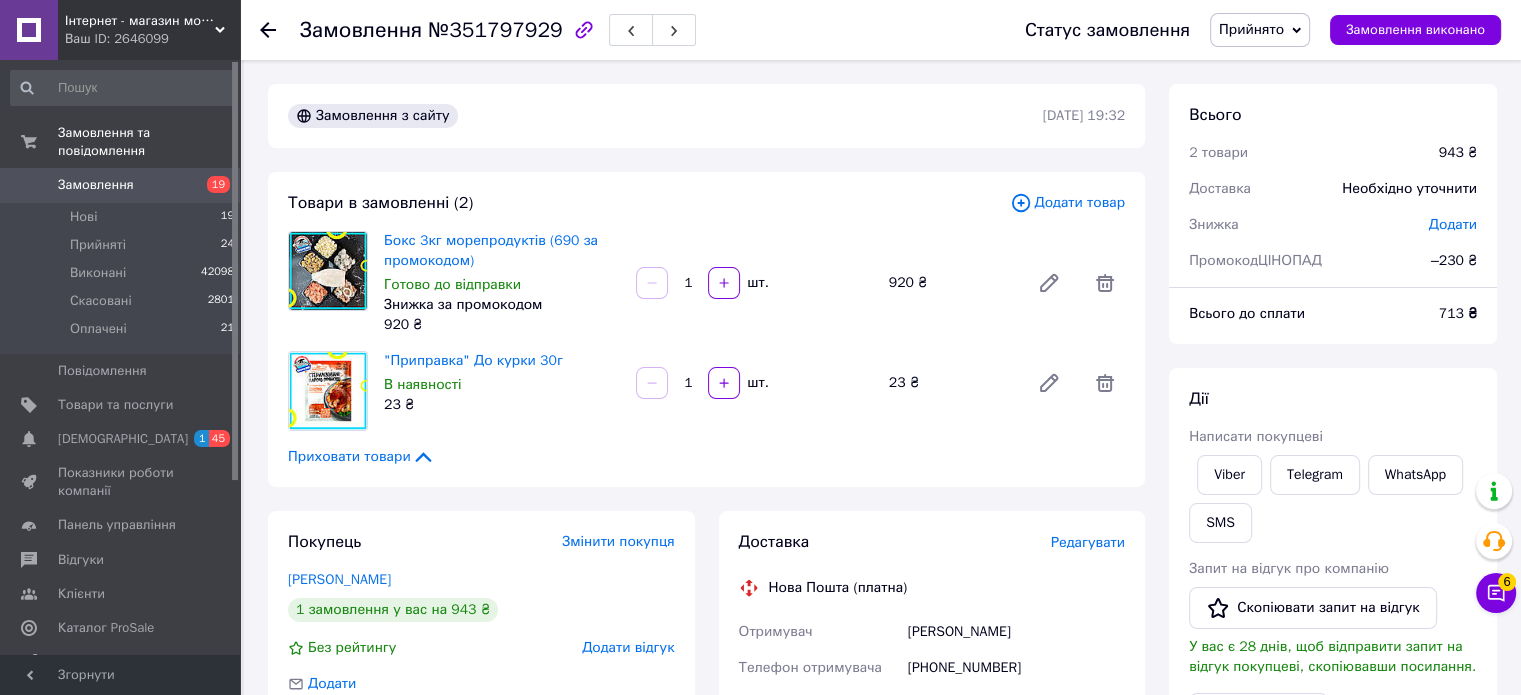 click on "Статус замовлення Прийнято Виконано Скасовано Оплачено Замовлення виконано" at bounding box center [1243, 30] 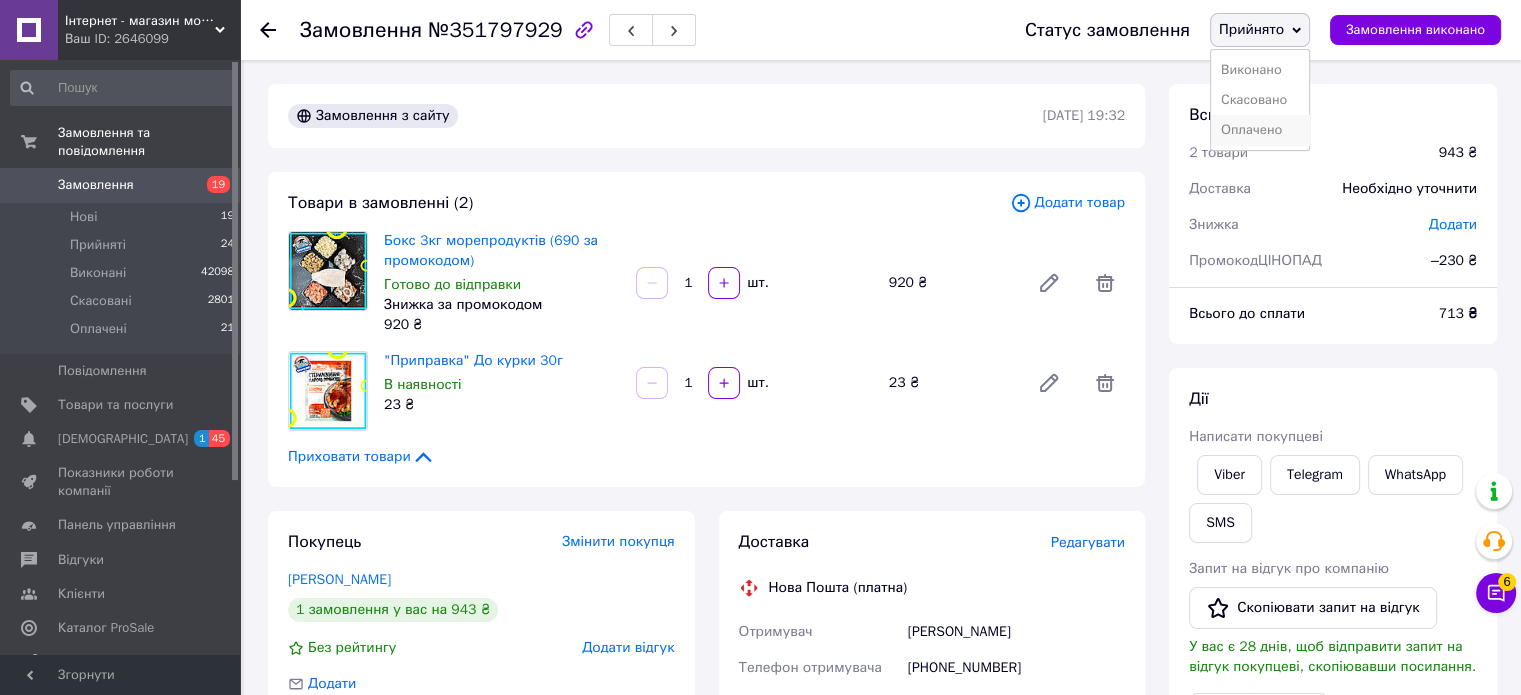 click on "Оплачено" at bounding box center [1260, 130] 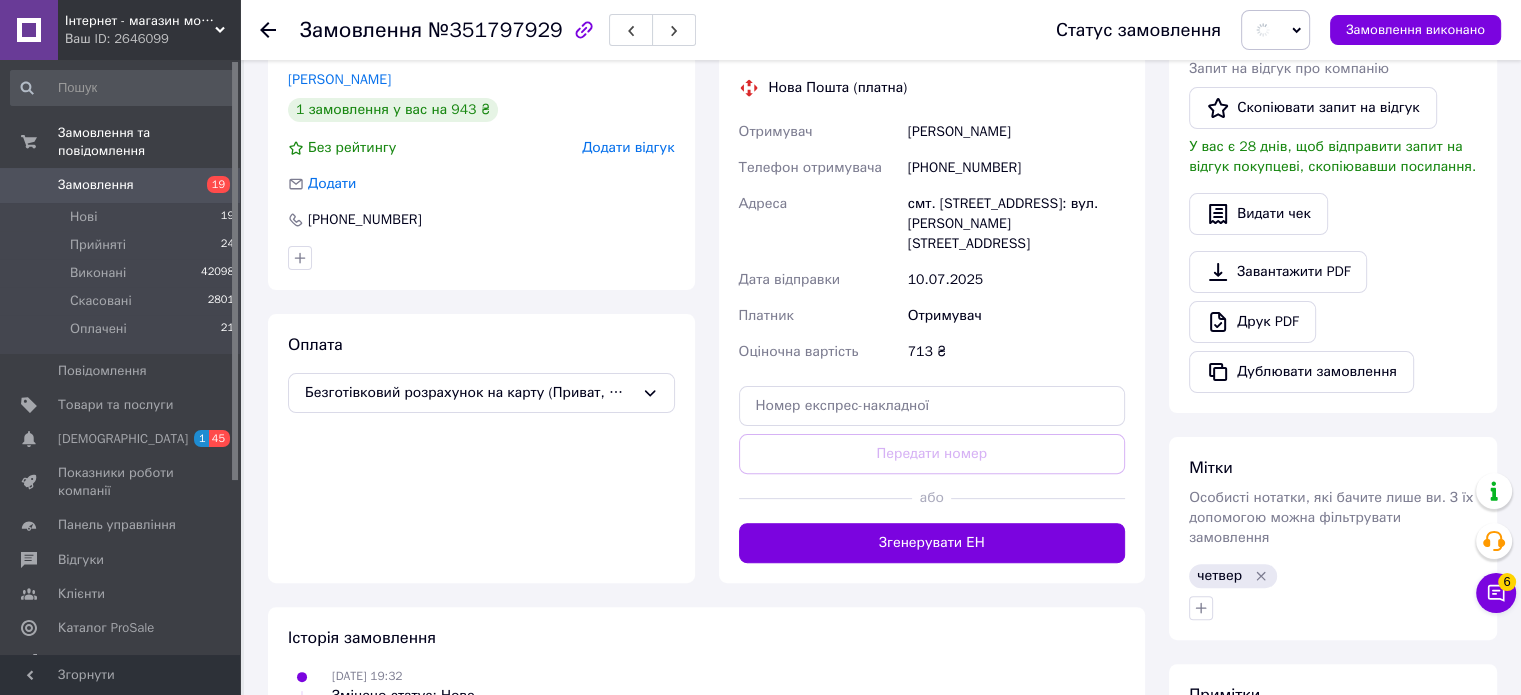 scroll, scrollTop: 700, scrollLeft: 0, axis: vertical 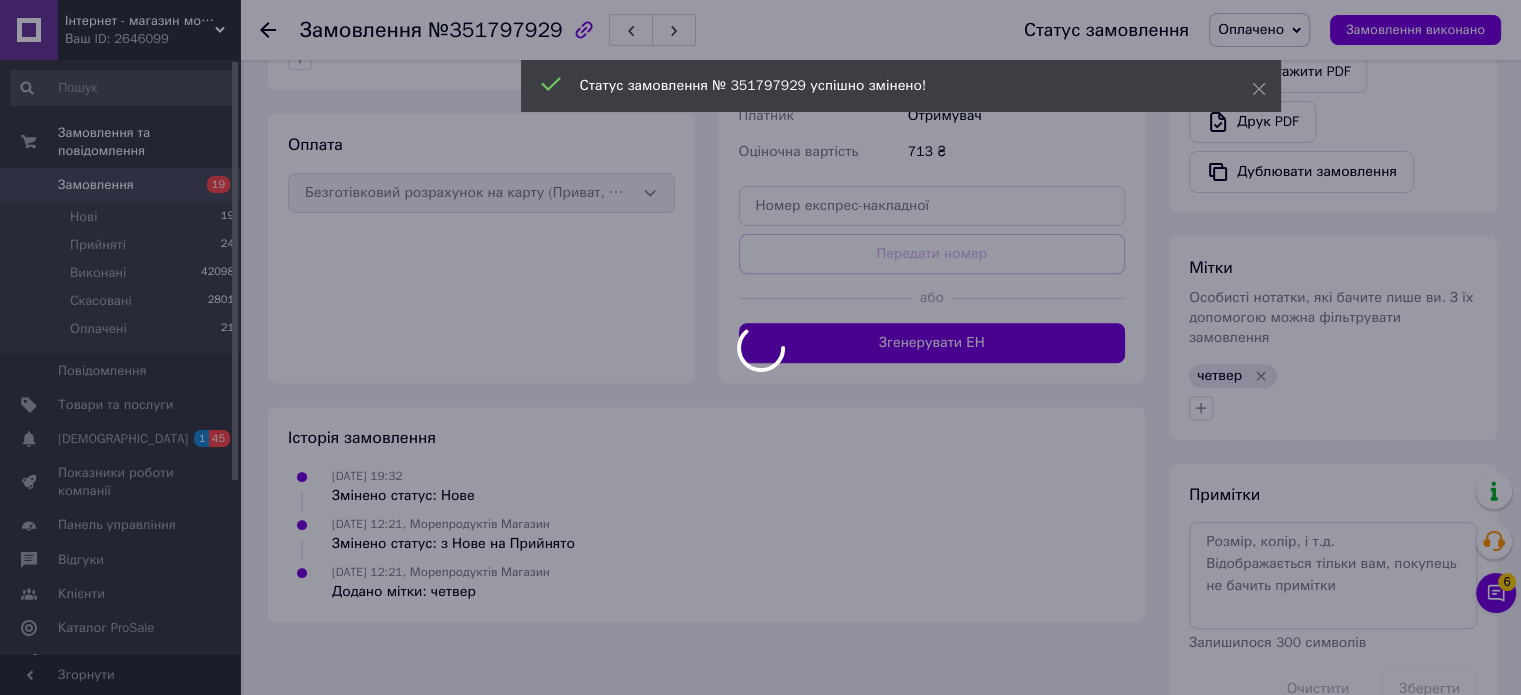 click at bounding box center [760, 347] 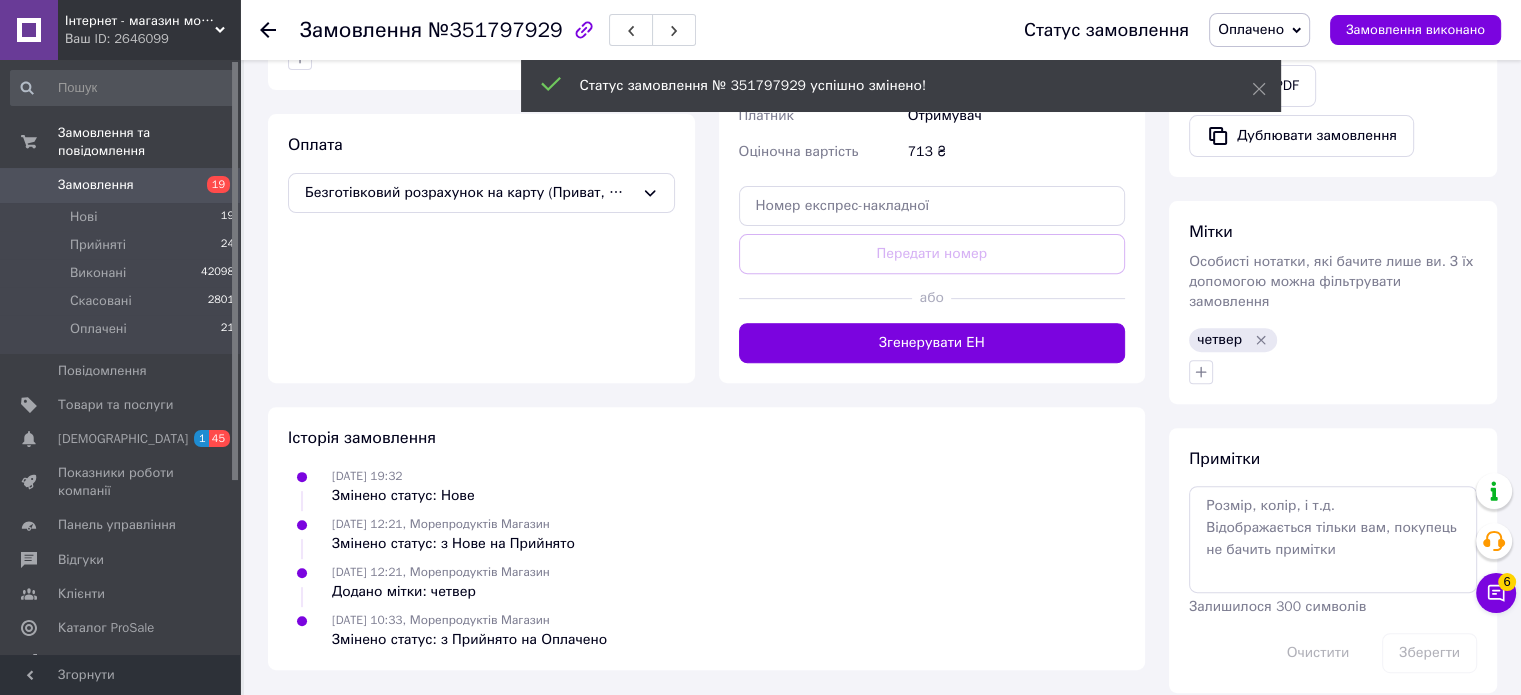 scroll, scrollTop: 699, scrollLeft: 0, axis: vertical 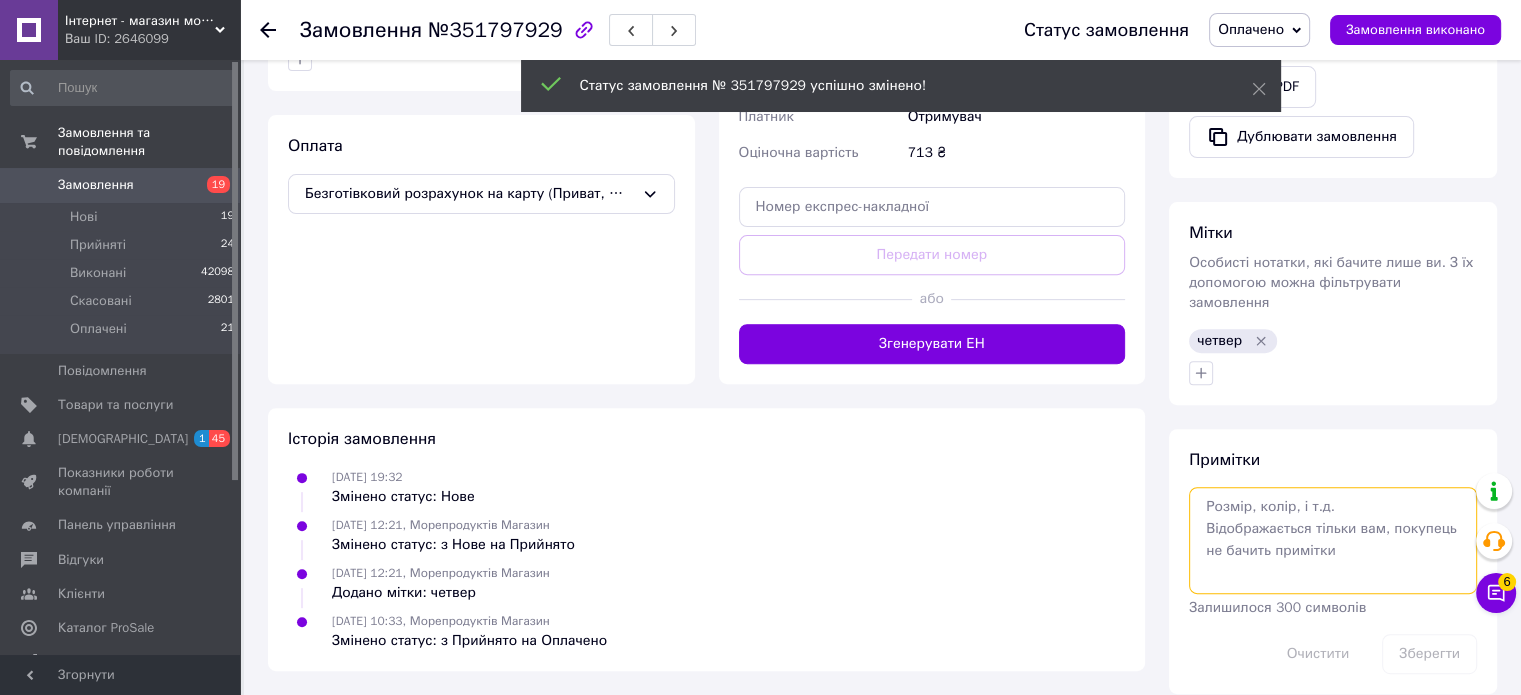 click at bounding box center (1333, 540) 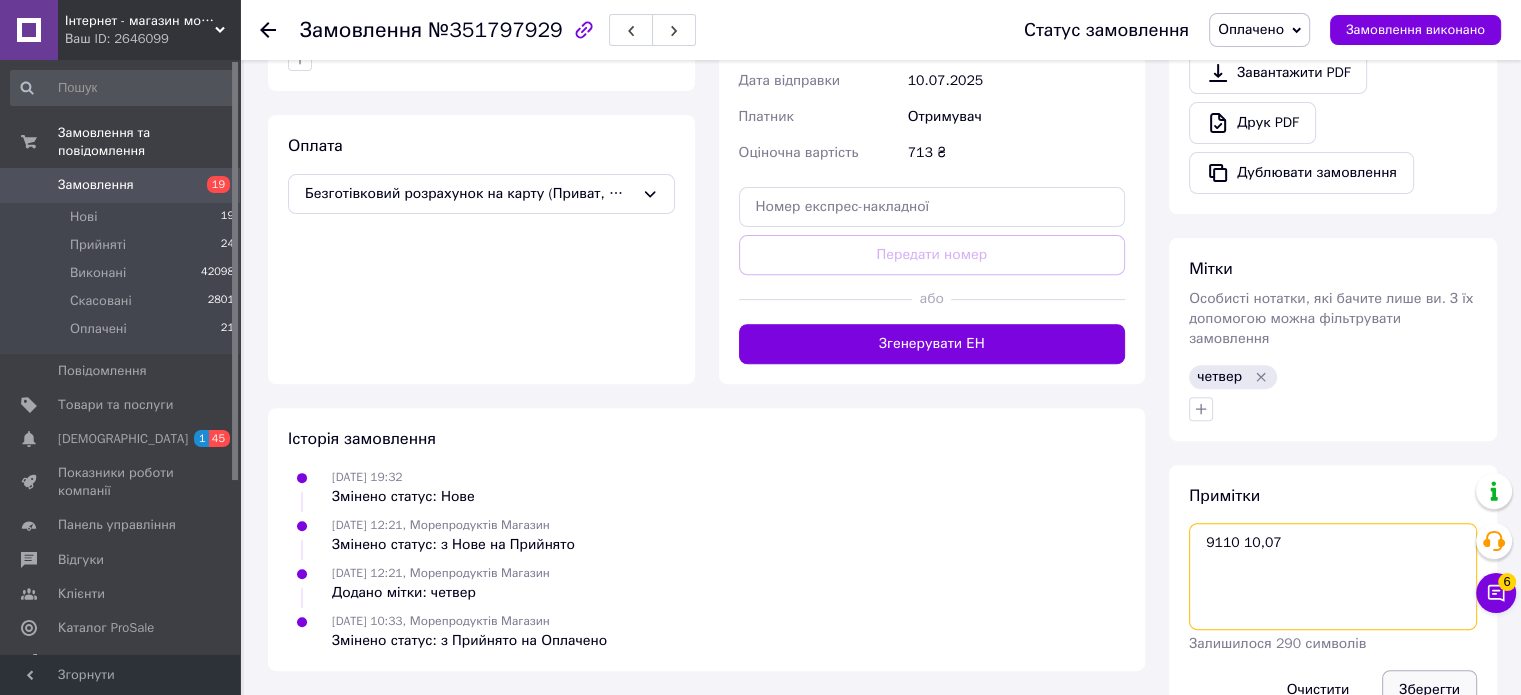 type on "9110 10,07" 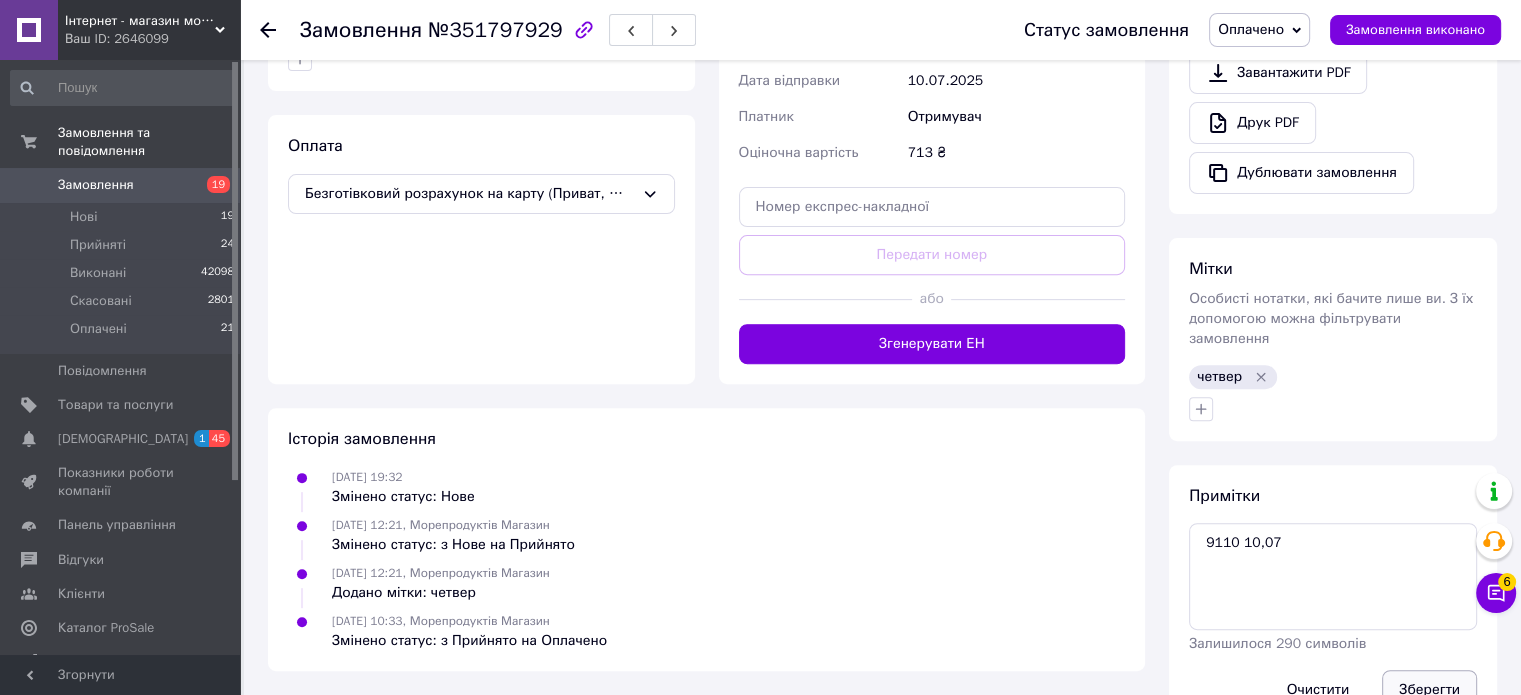 click on "Зберегти" at bounding box center (1429, 690) 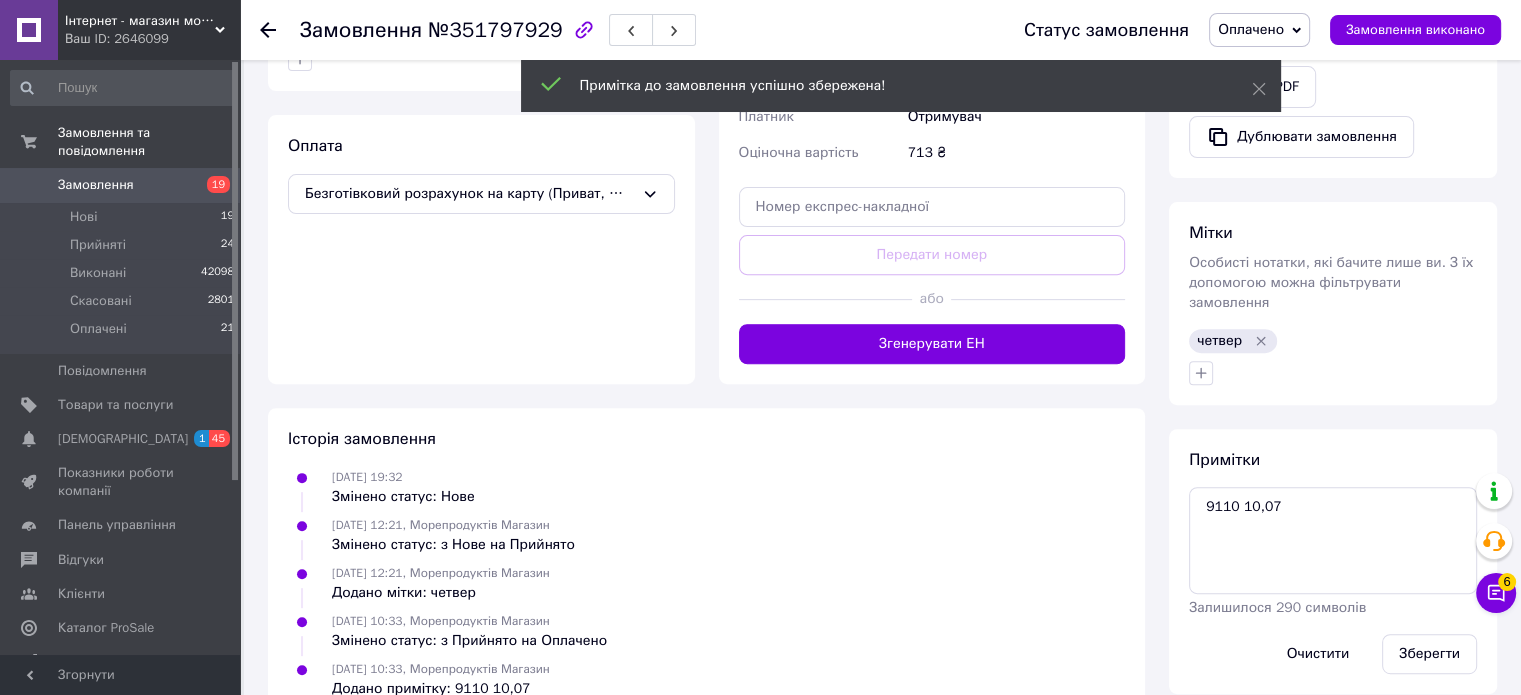 click 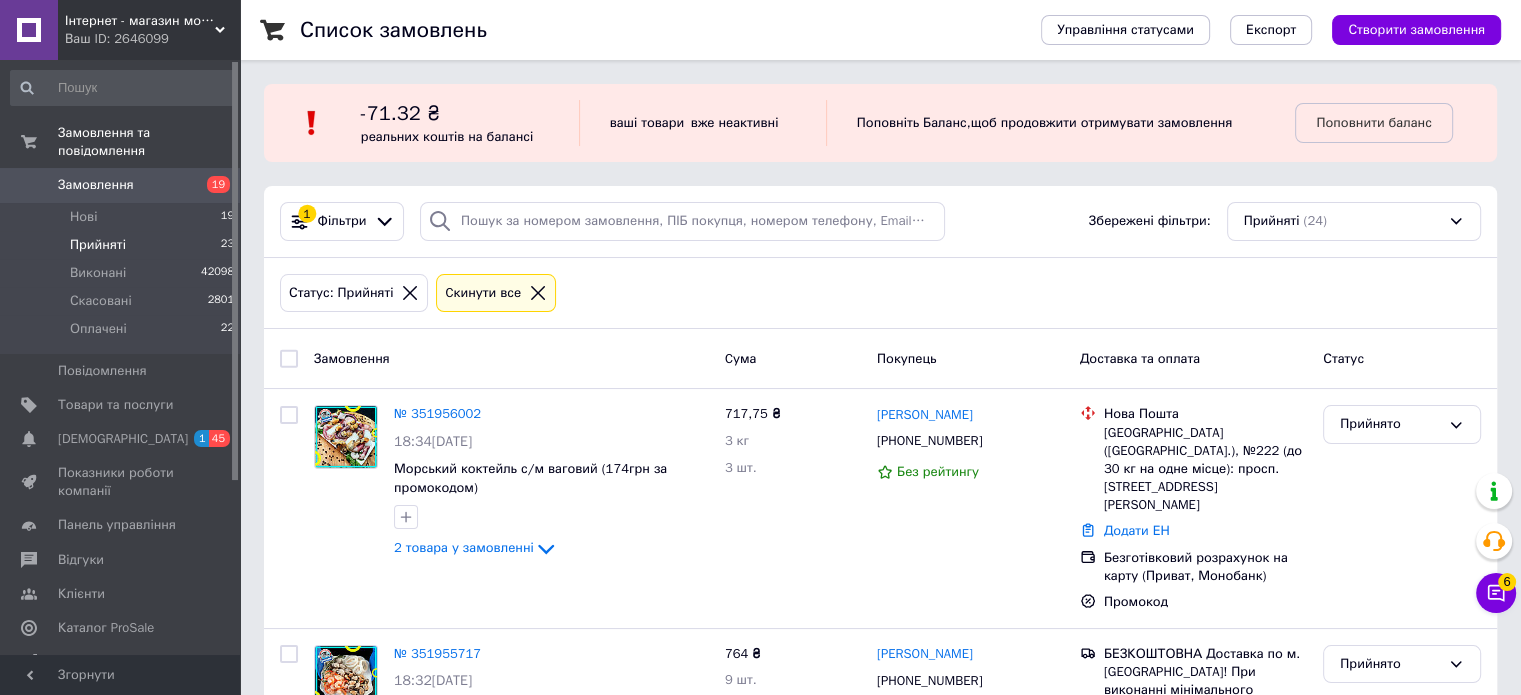 scroll, scrollTop: 4025, scrollLeft: 0, axis: vertical 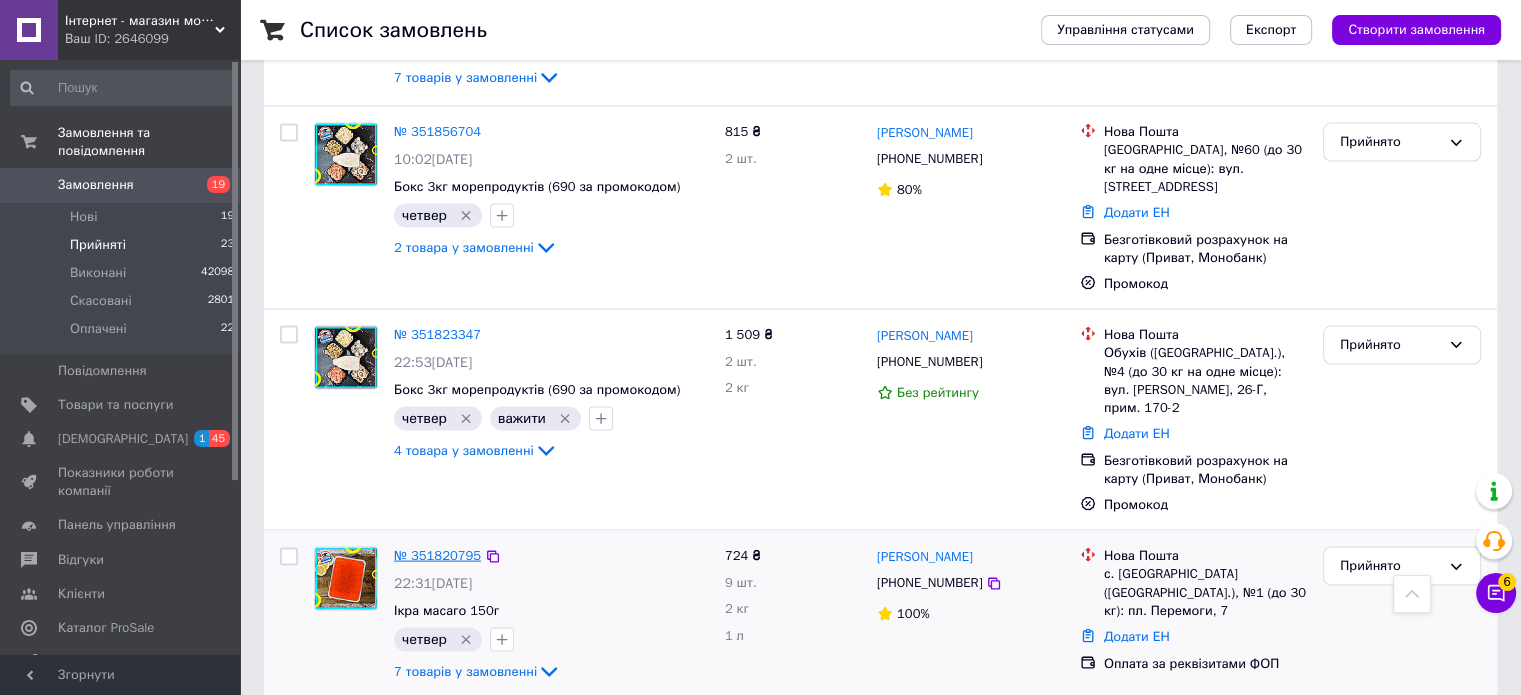 click on "№ 351820795" at bounding box center (437, 555) 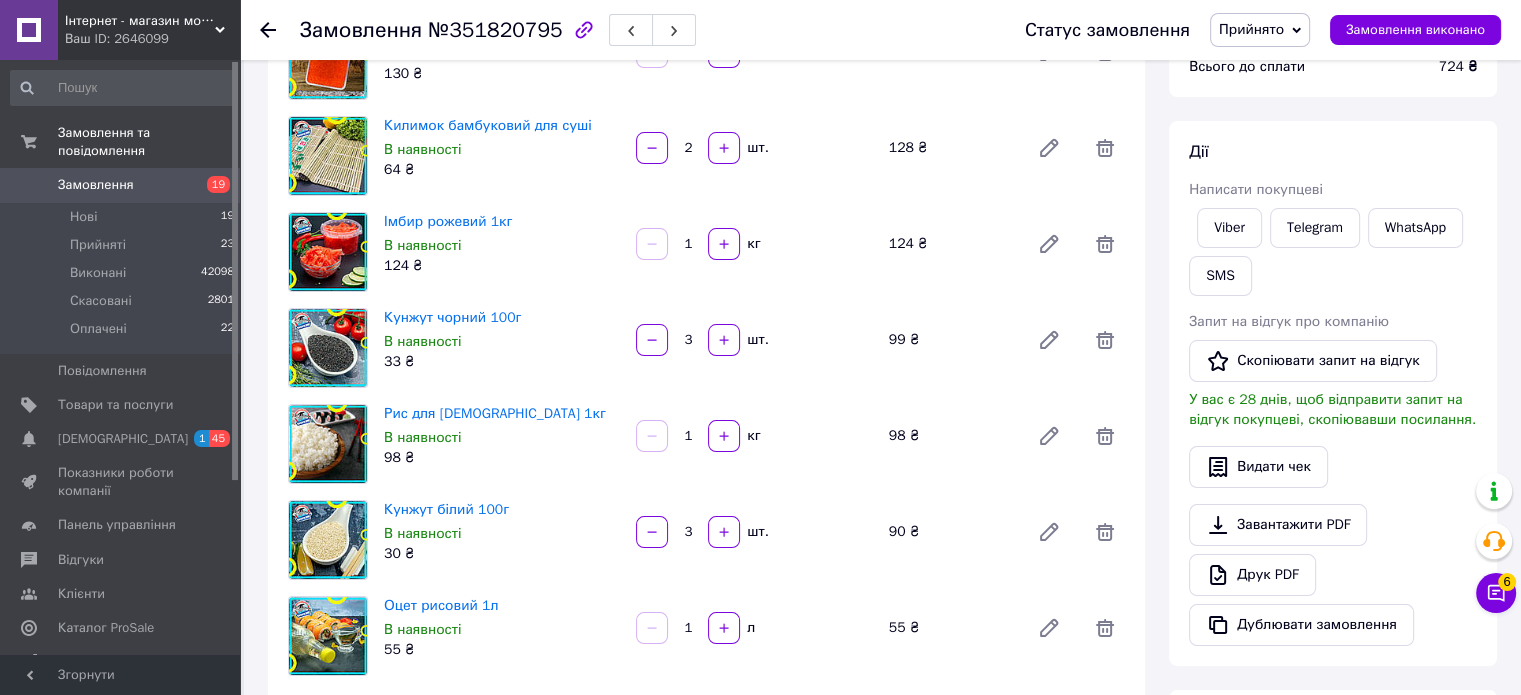 scroll, scrollTop: 46, scrollLeft: 0, axis: vertical 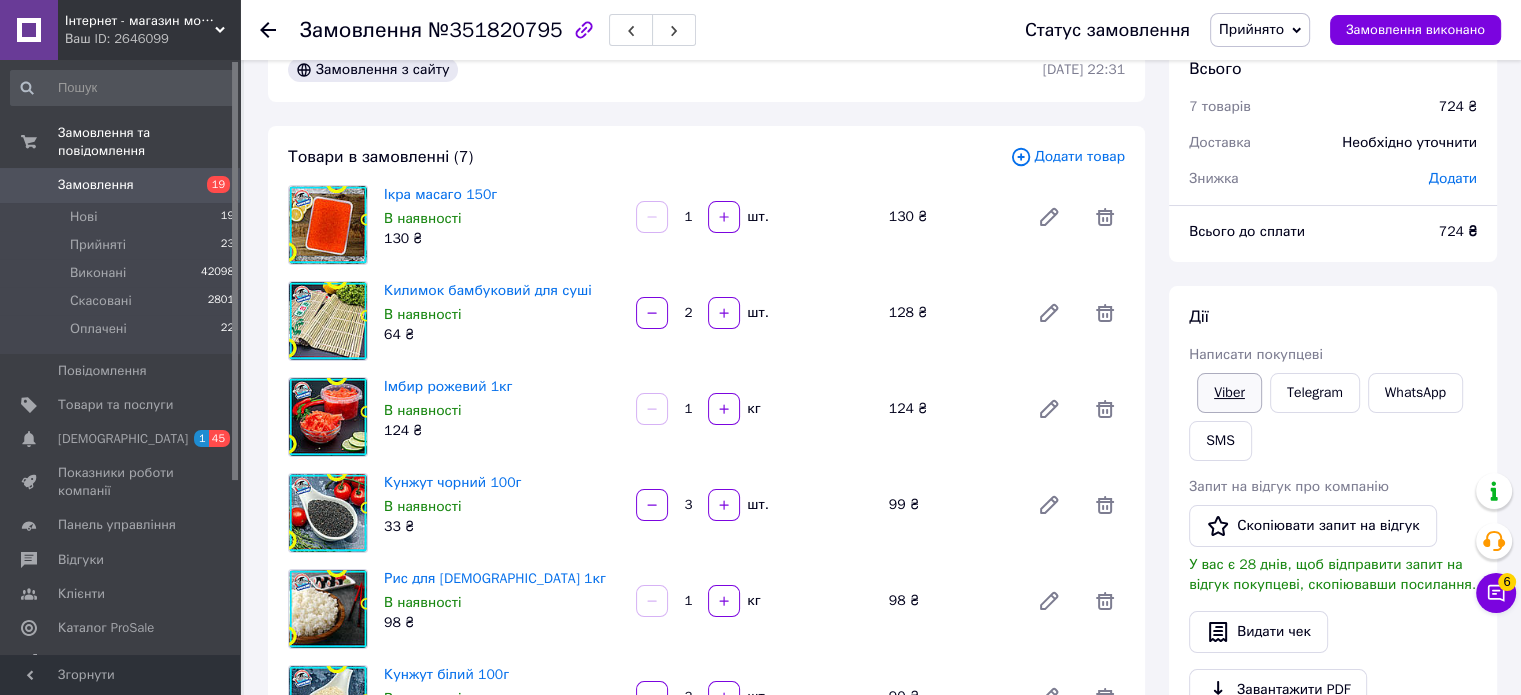click on "Viber" at bounding box center (1229, 393) 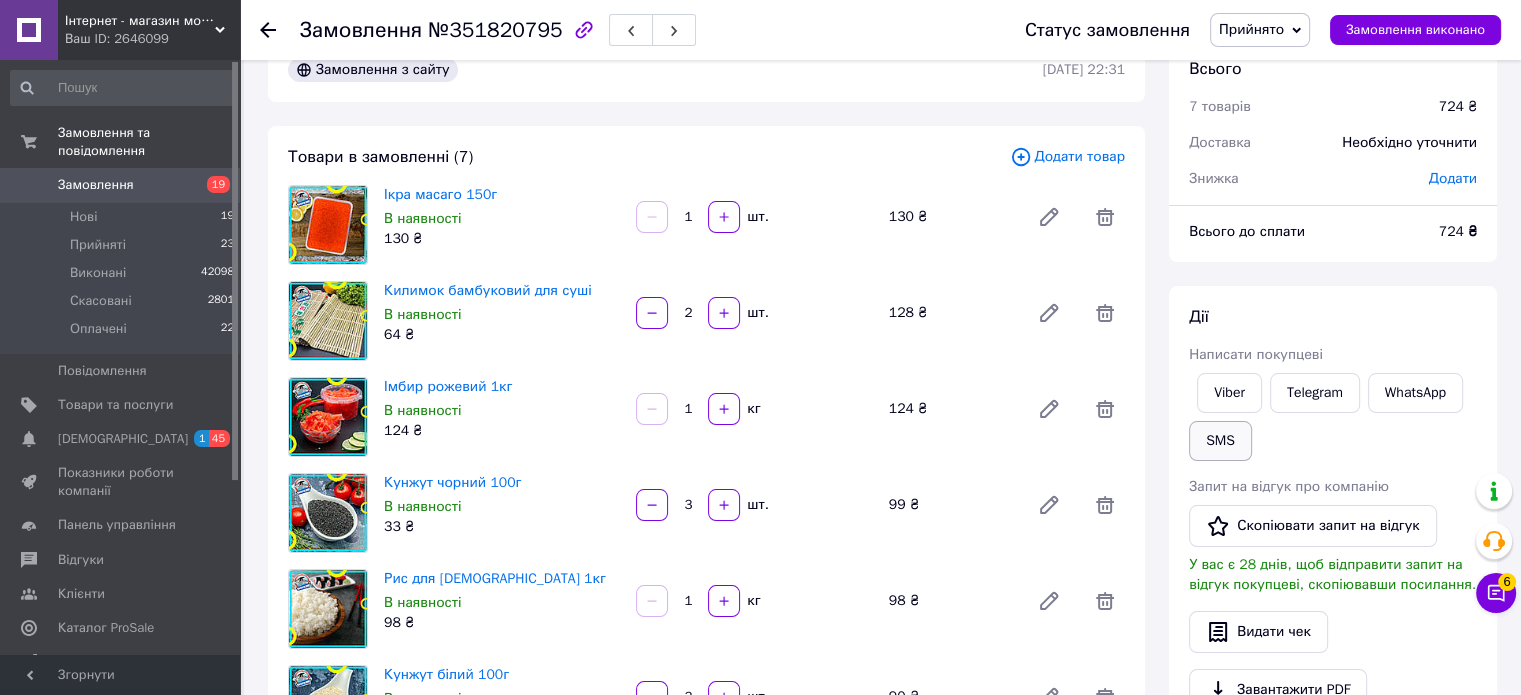 scroll, scrollTop: 446, scrollLeft: 0, axis: vertical 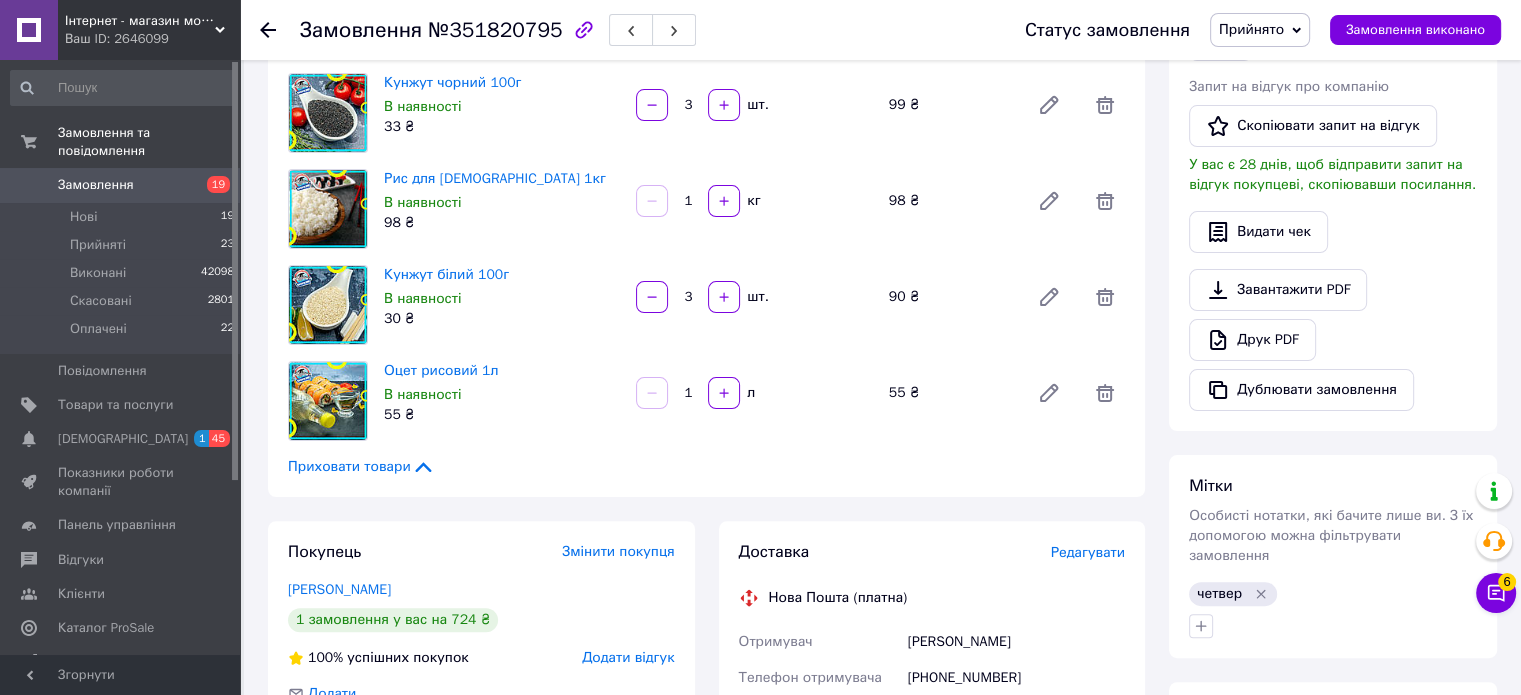 click on "Прийнято" at bounding box center [1260, 30] 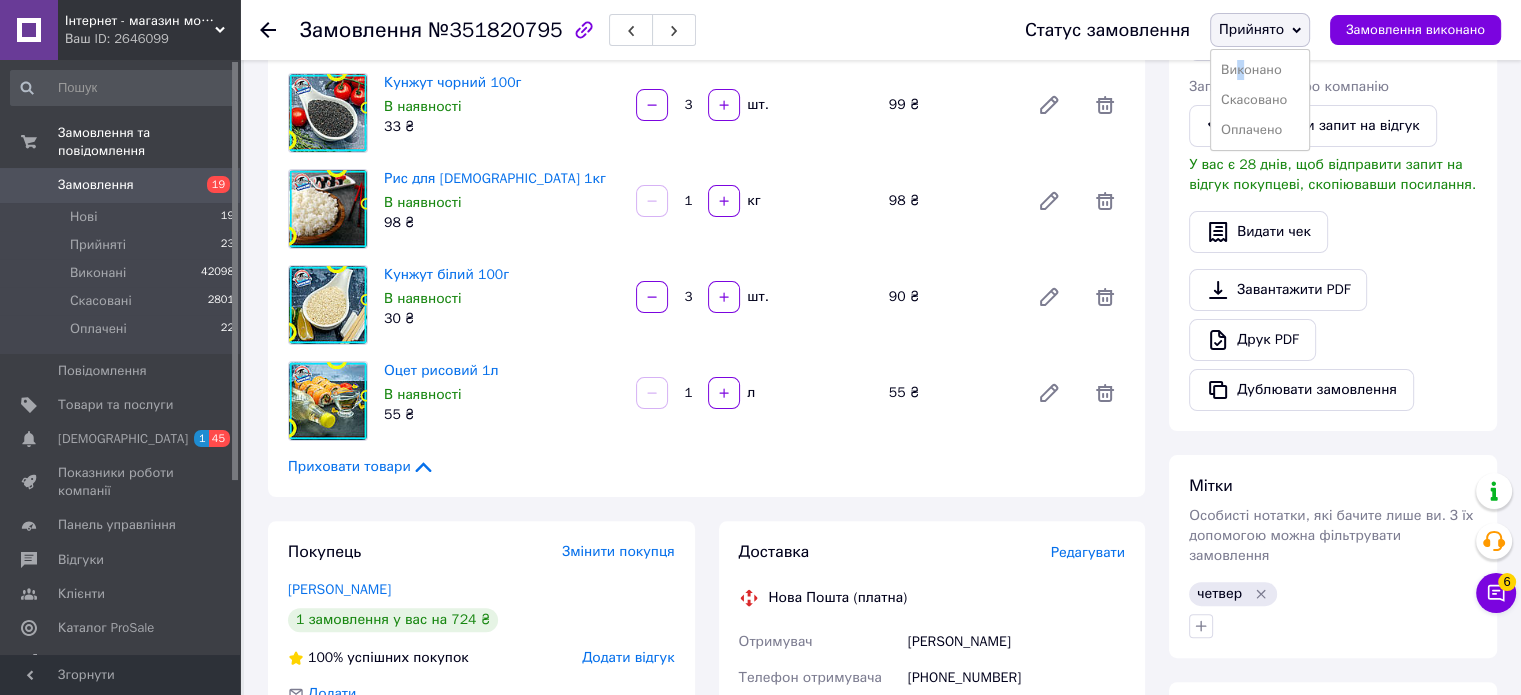 click on "Виконано" at bounding box center [1260, 70] 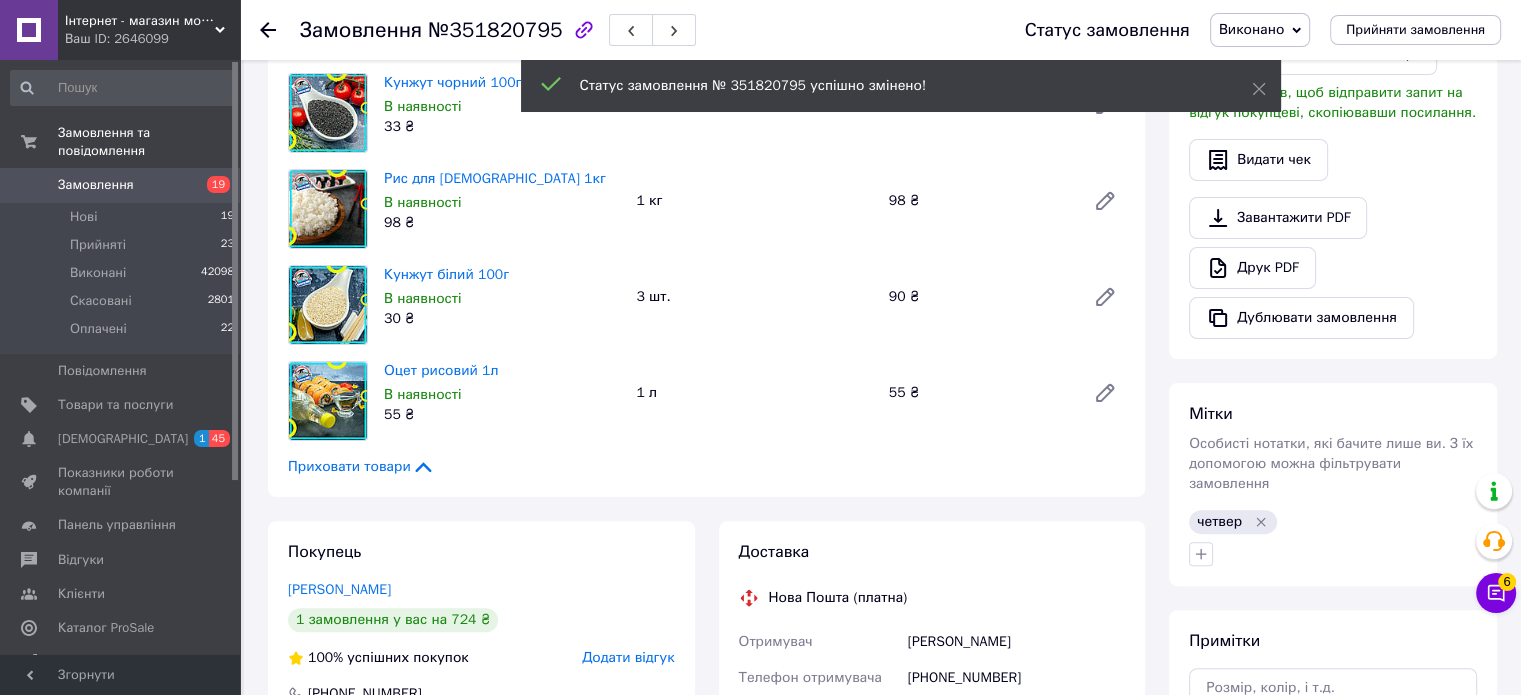 click 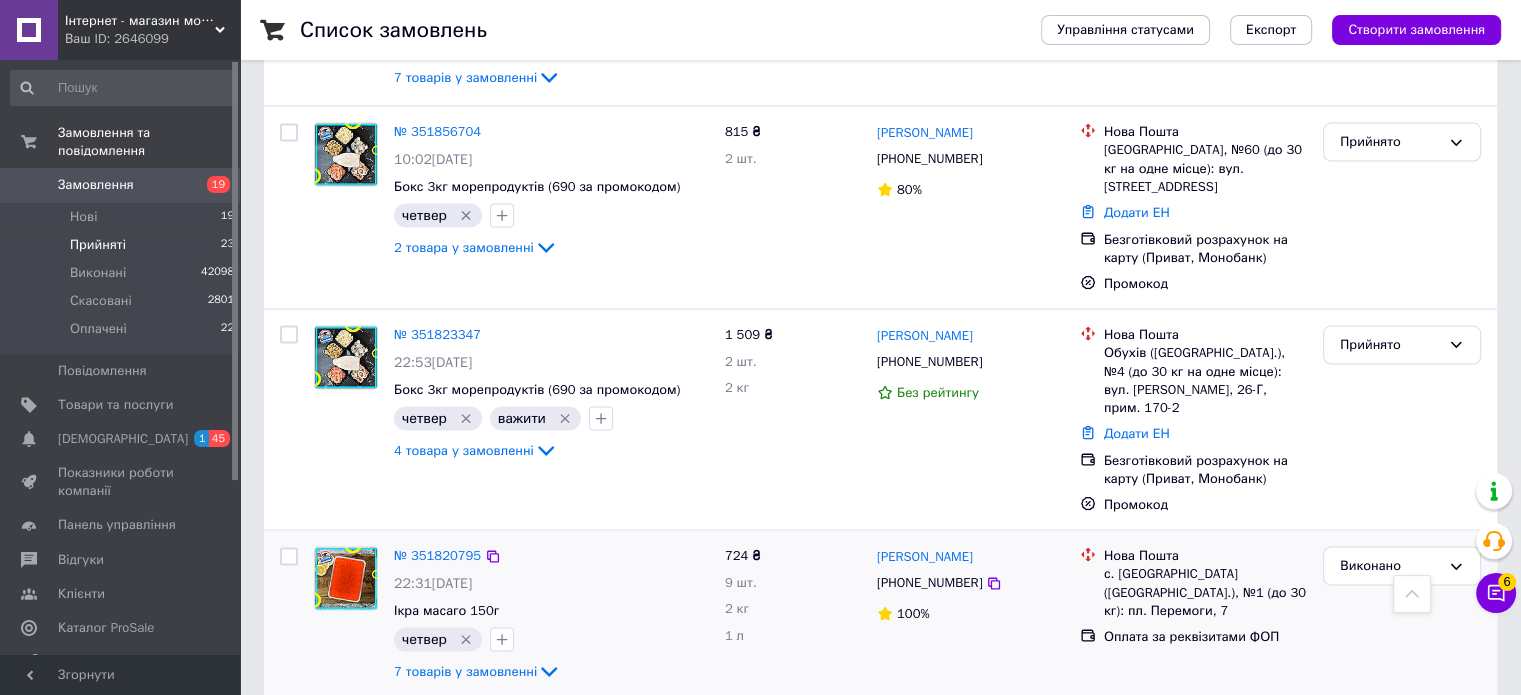 scroll, scrollTop: 3725, scrollLeft: 0, axis: vertical 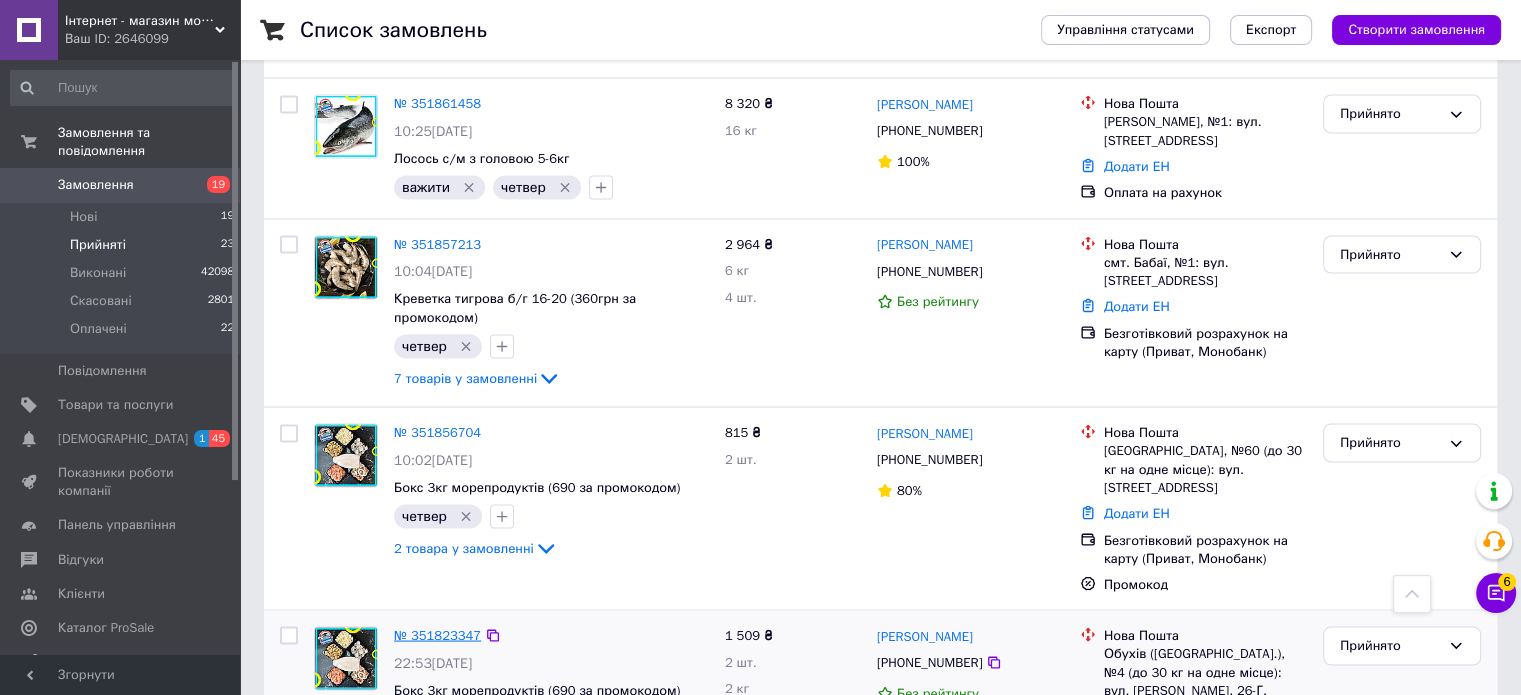click on "№ 351823347" at bounding box center [437, 634] 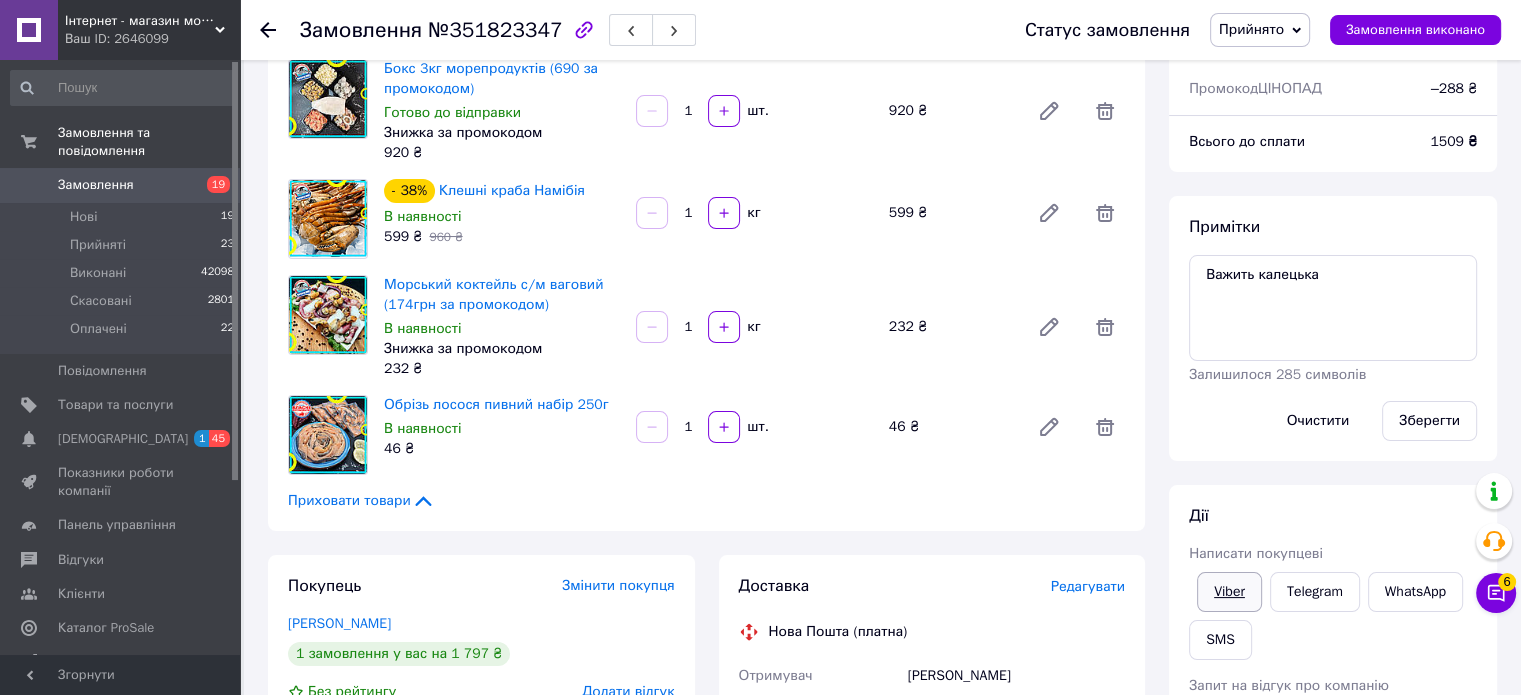 scroll, scrollTop: 206, scrollLeft: 0, axis: vertical 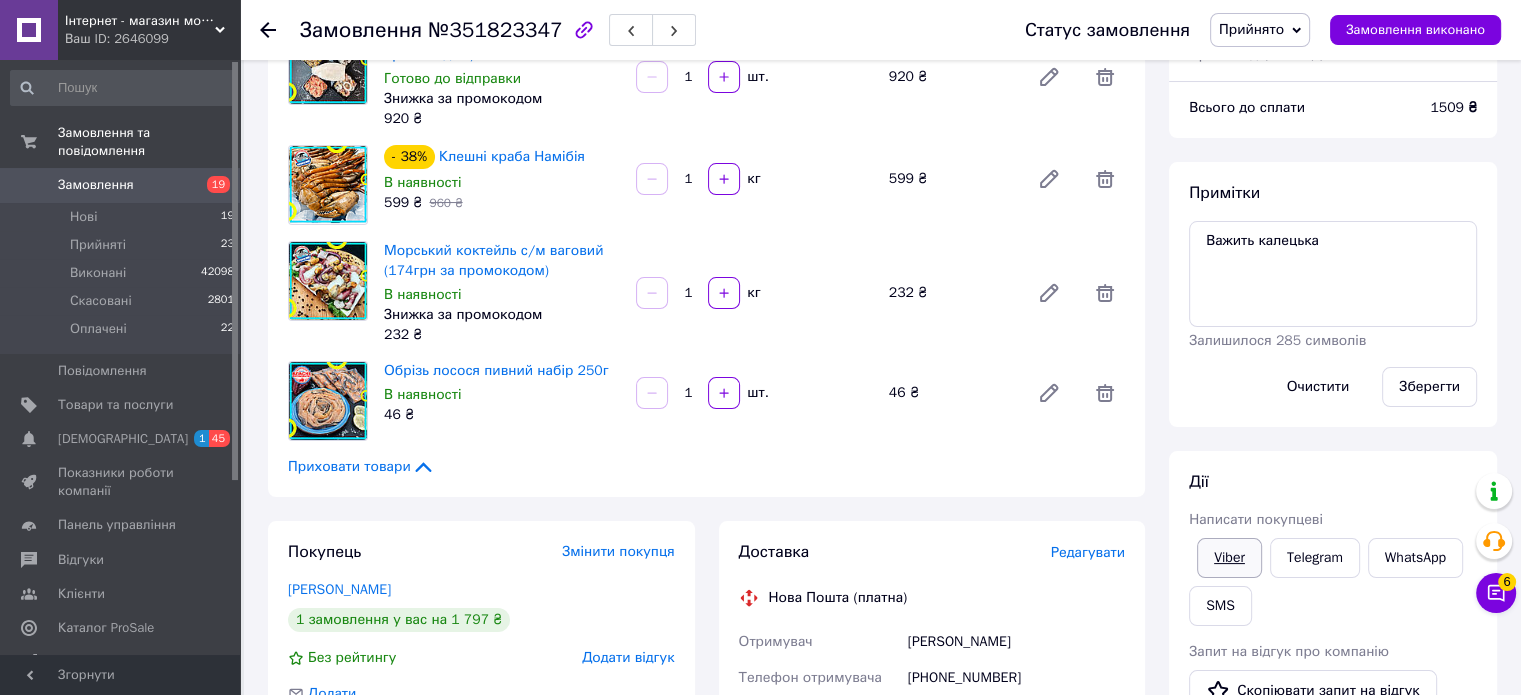click on "Viber" at bounding box center [1229, 558] 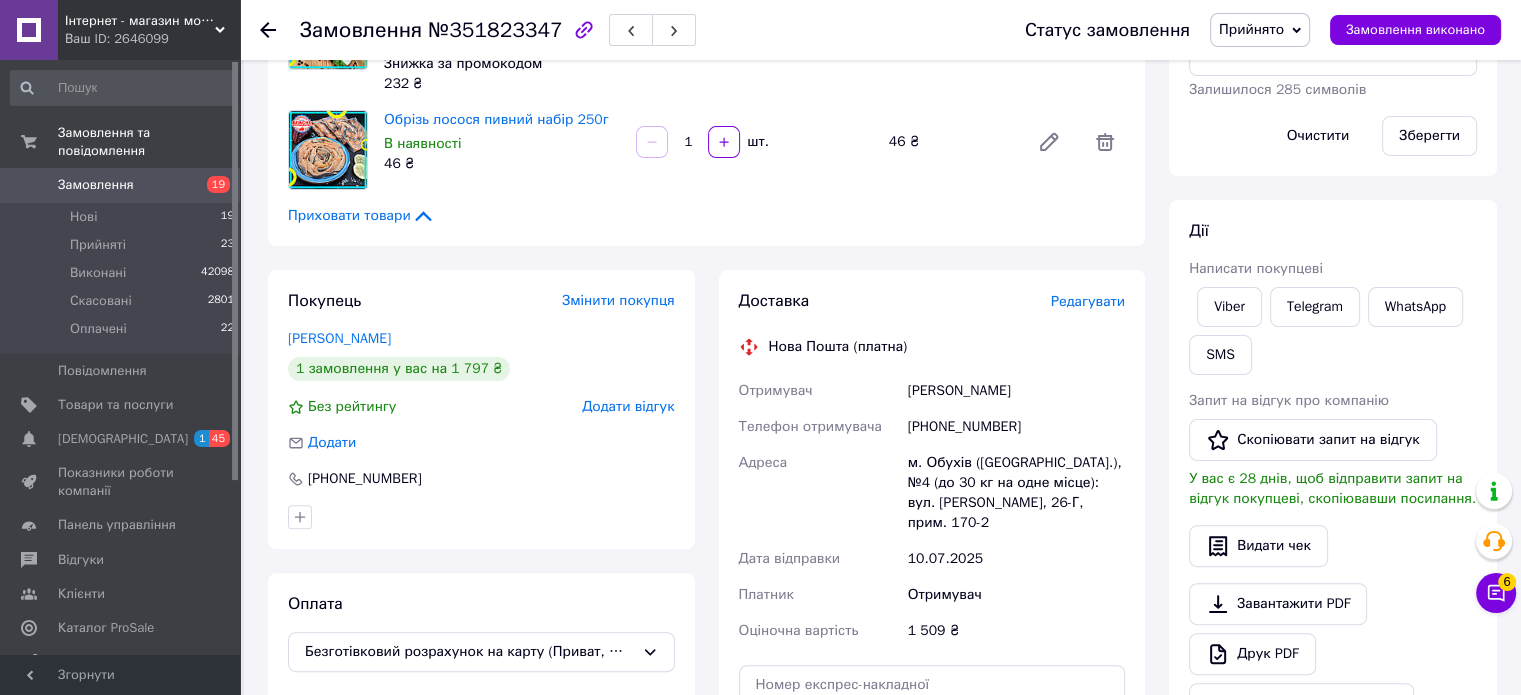 scroll, scrollTop: 506, scrollLeft: 0, axis: vertical 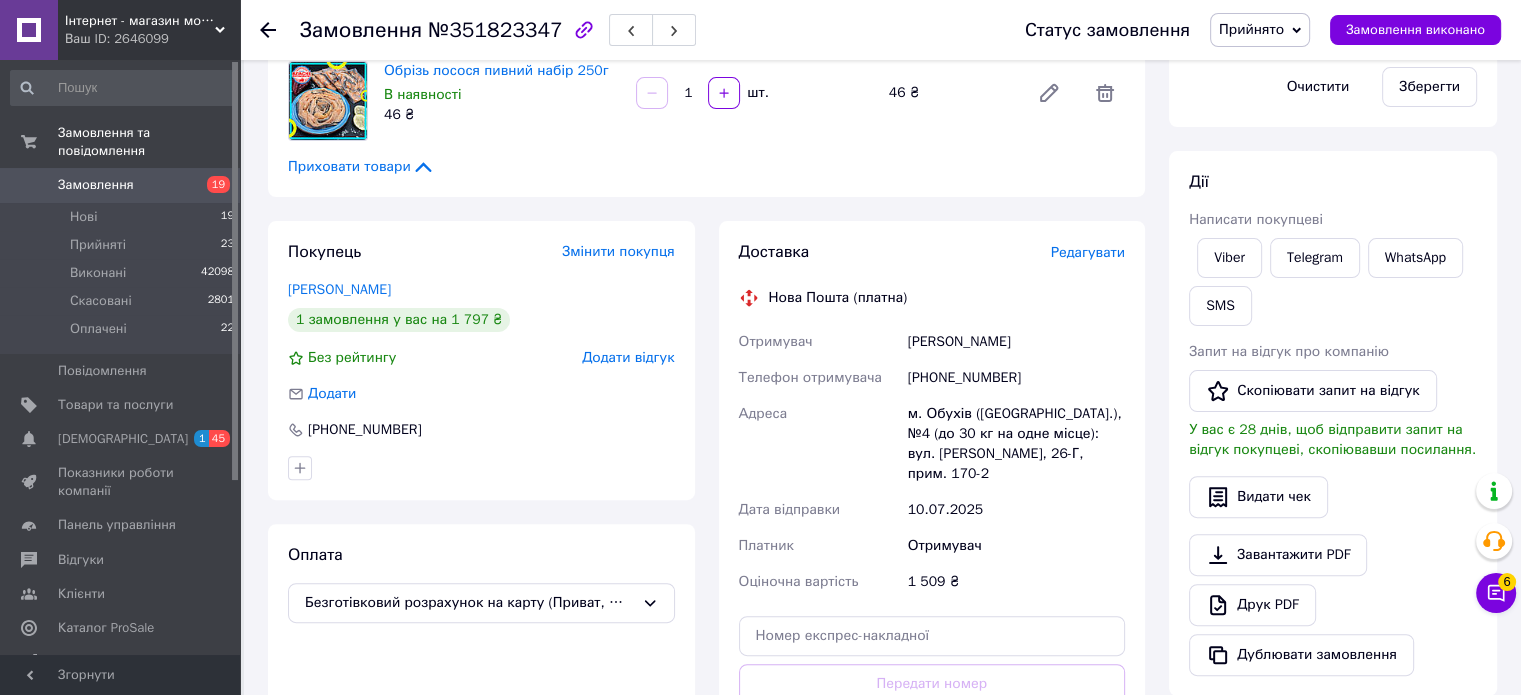 click 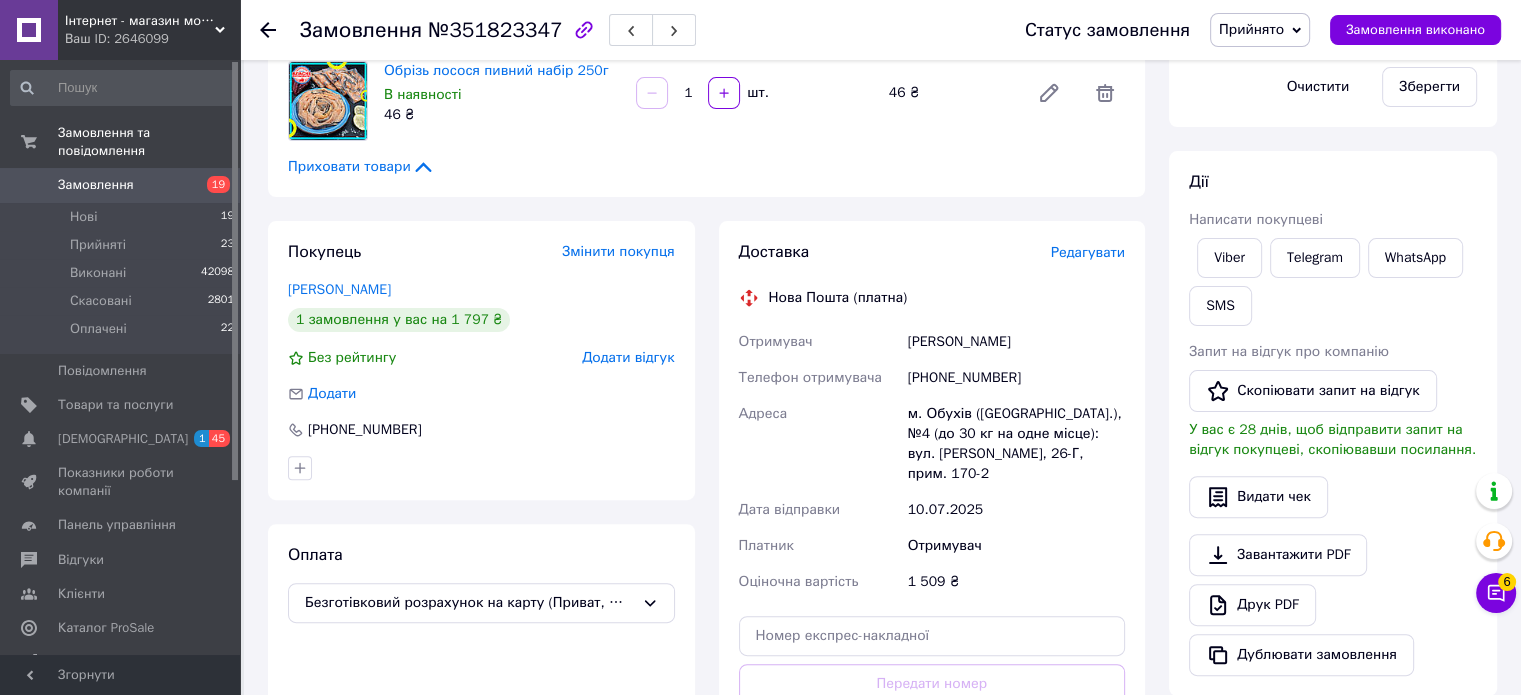 scroll, scrollTop: 0, scrollLeft: 0, axis: both 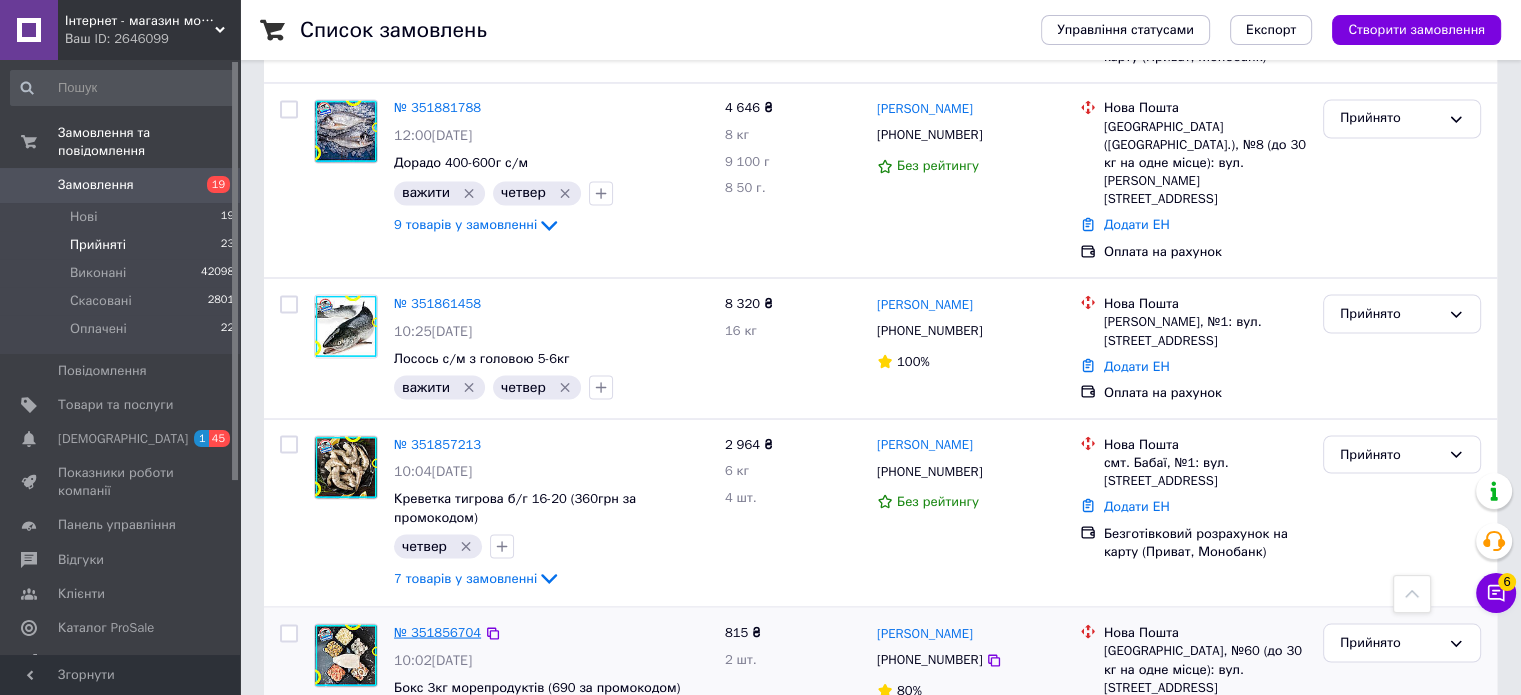 click on "№ 351856704" at bounding box center (437, 631) 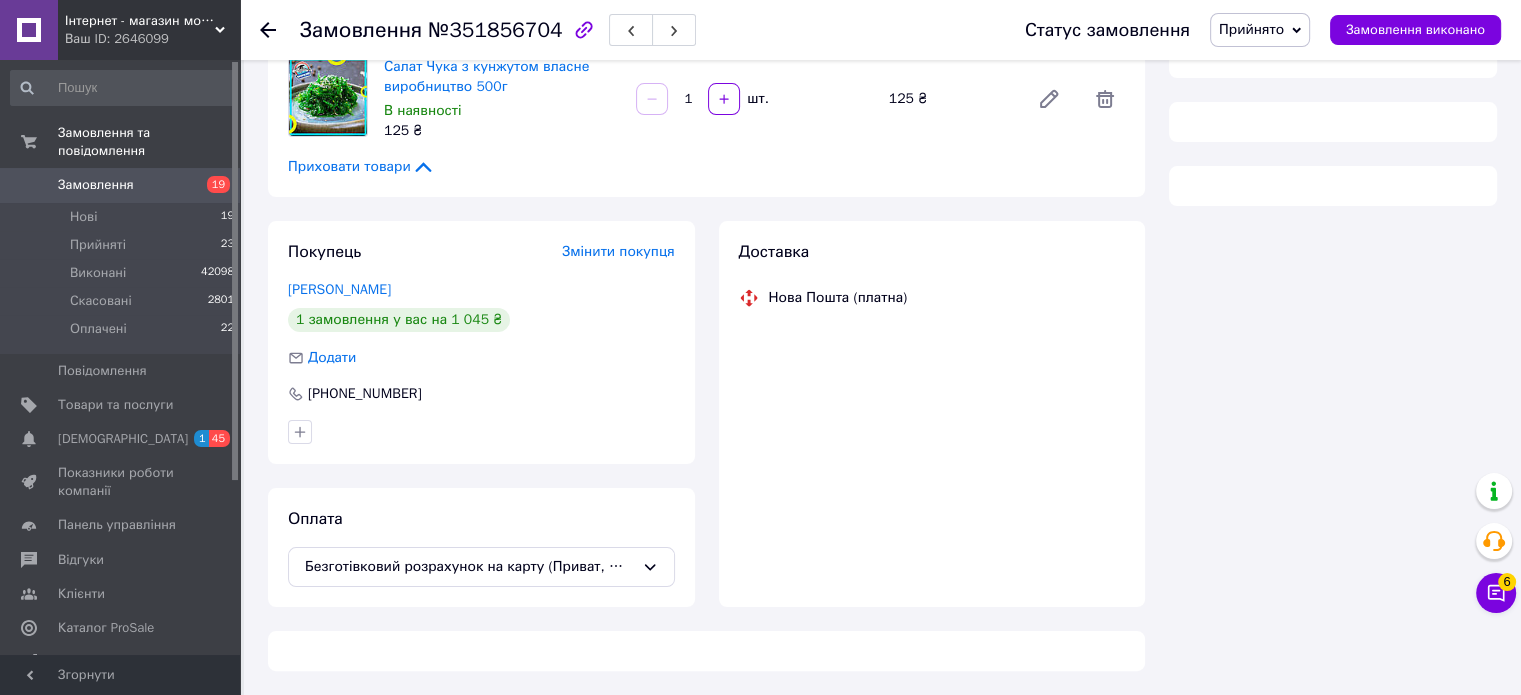 scroll, scrollTop: 0, scrollLeft: 0, axis: both 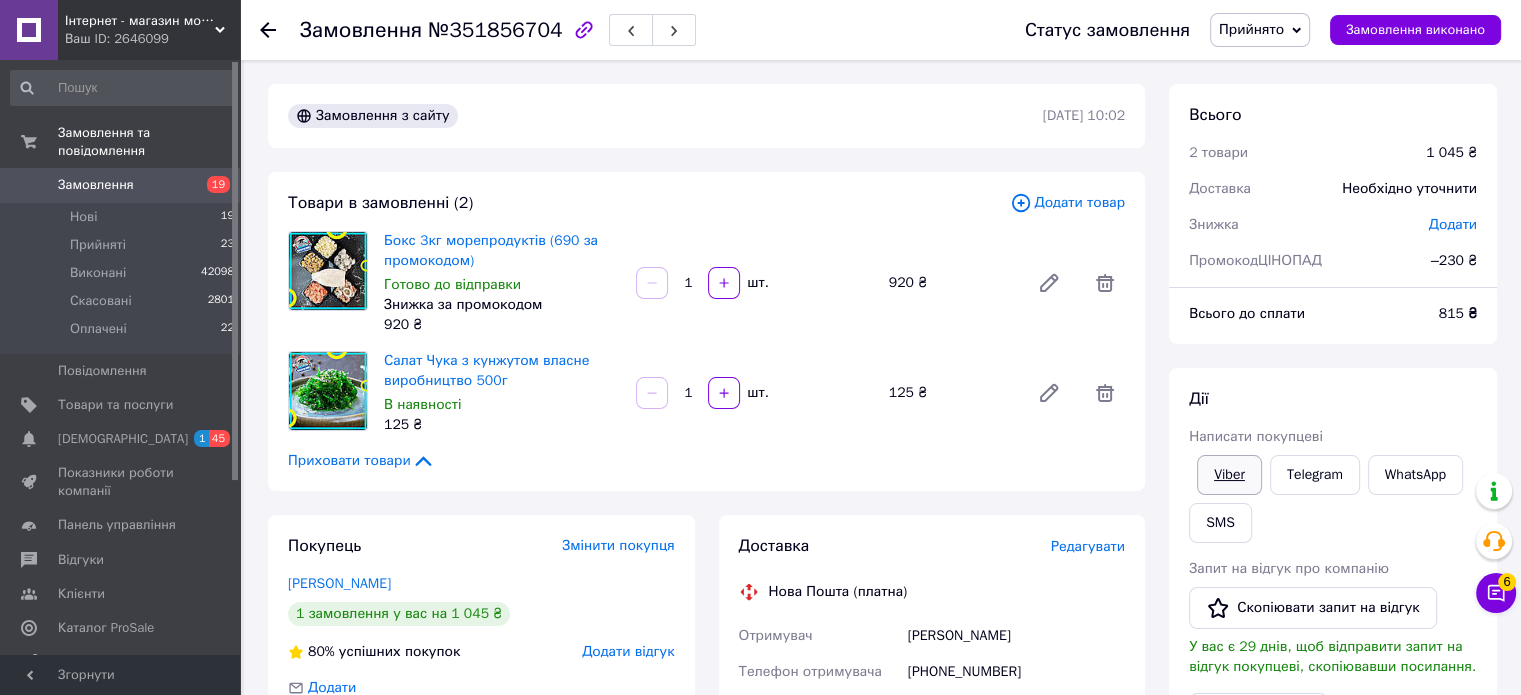 click on "Viber" at bounding box center (1229, 475) 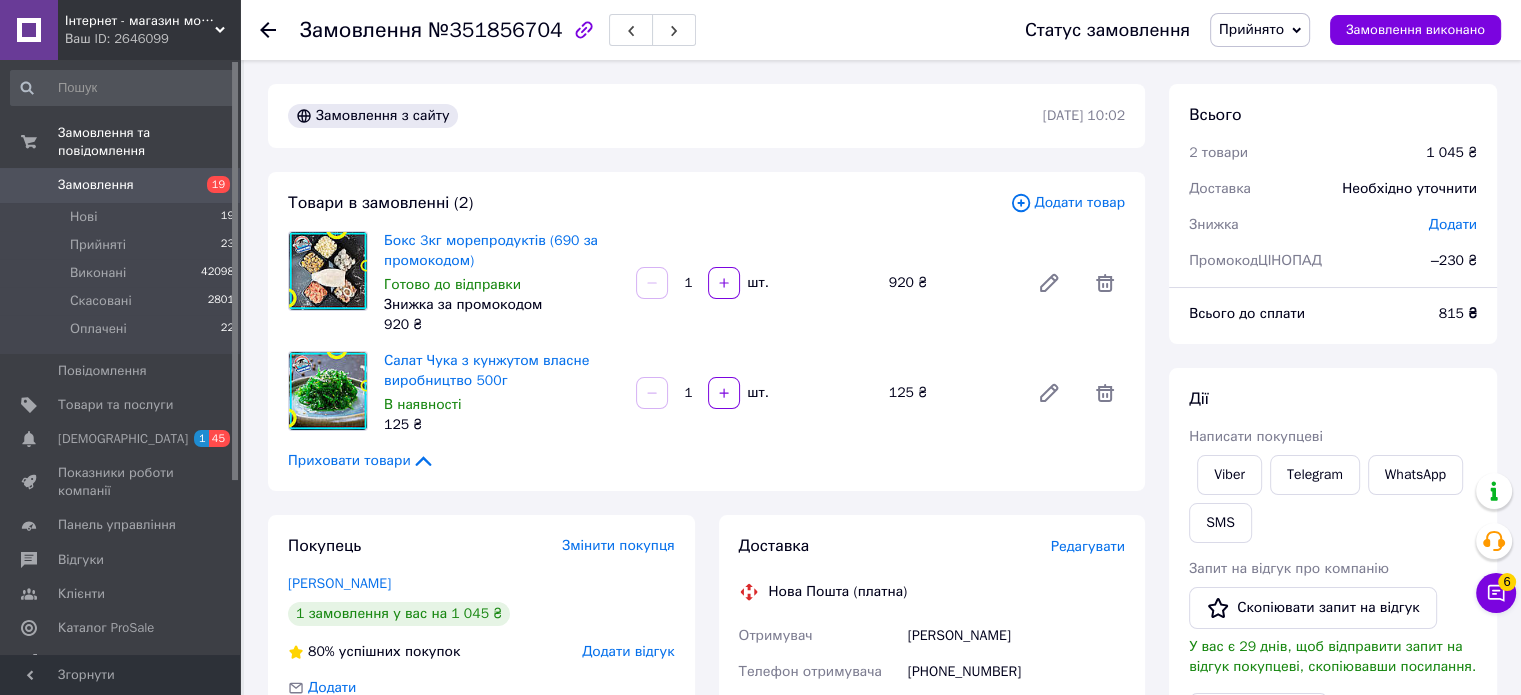 click on "Прийнято" at bounding box center [1251, 29] 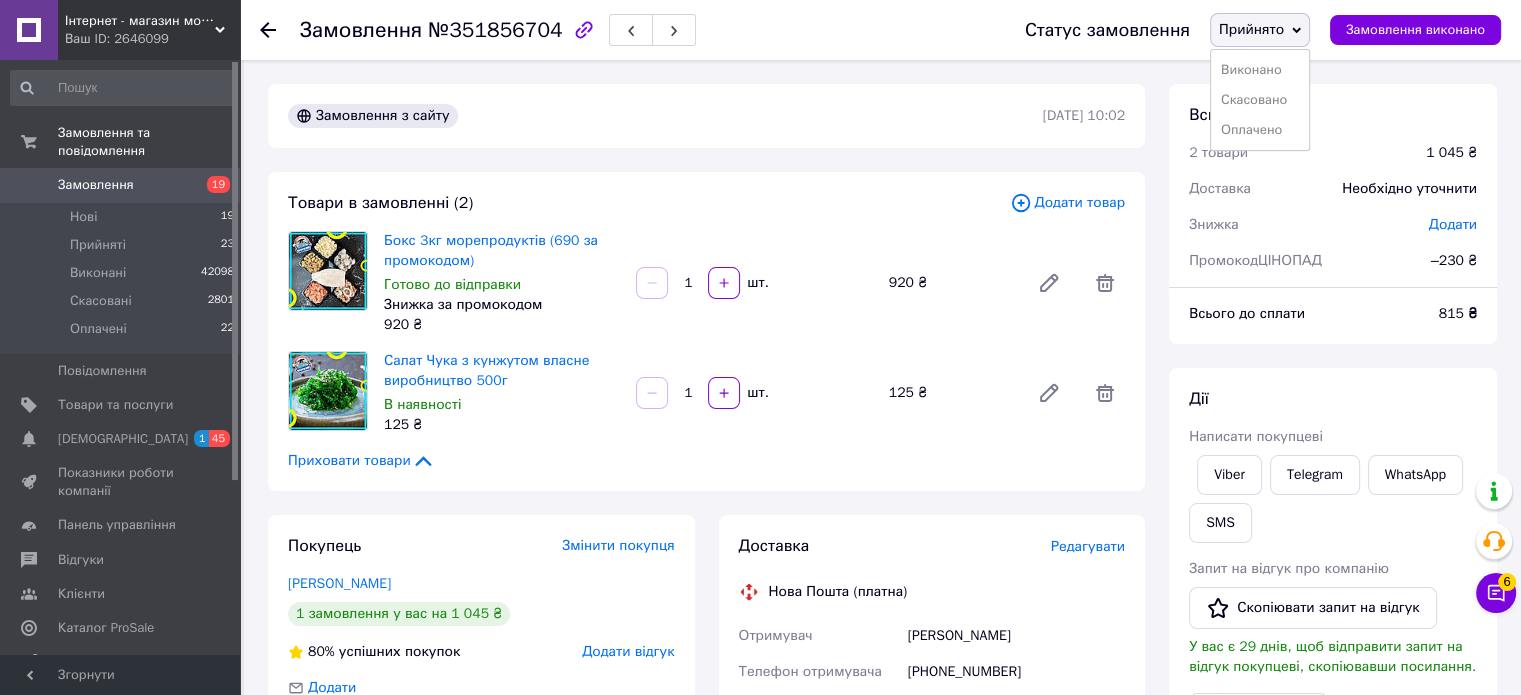 click on "Виконано" at bounding box center (1260, 70) 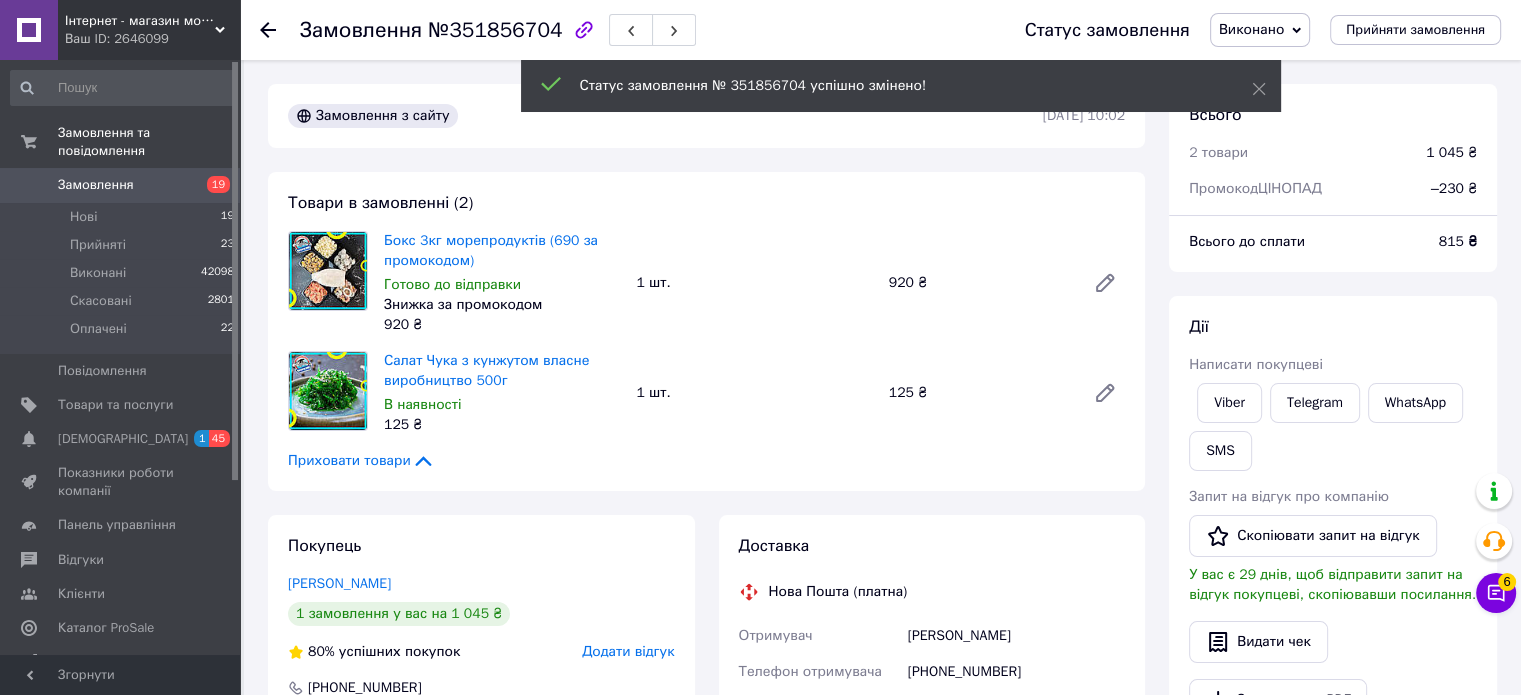 click 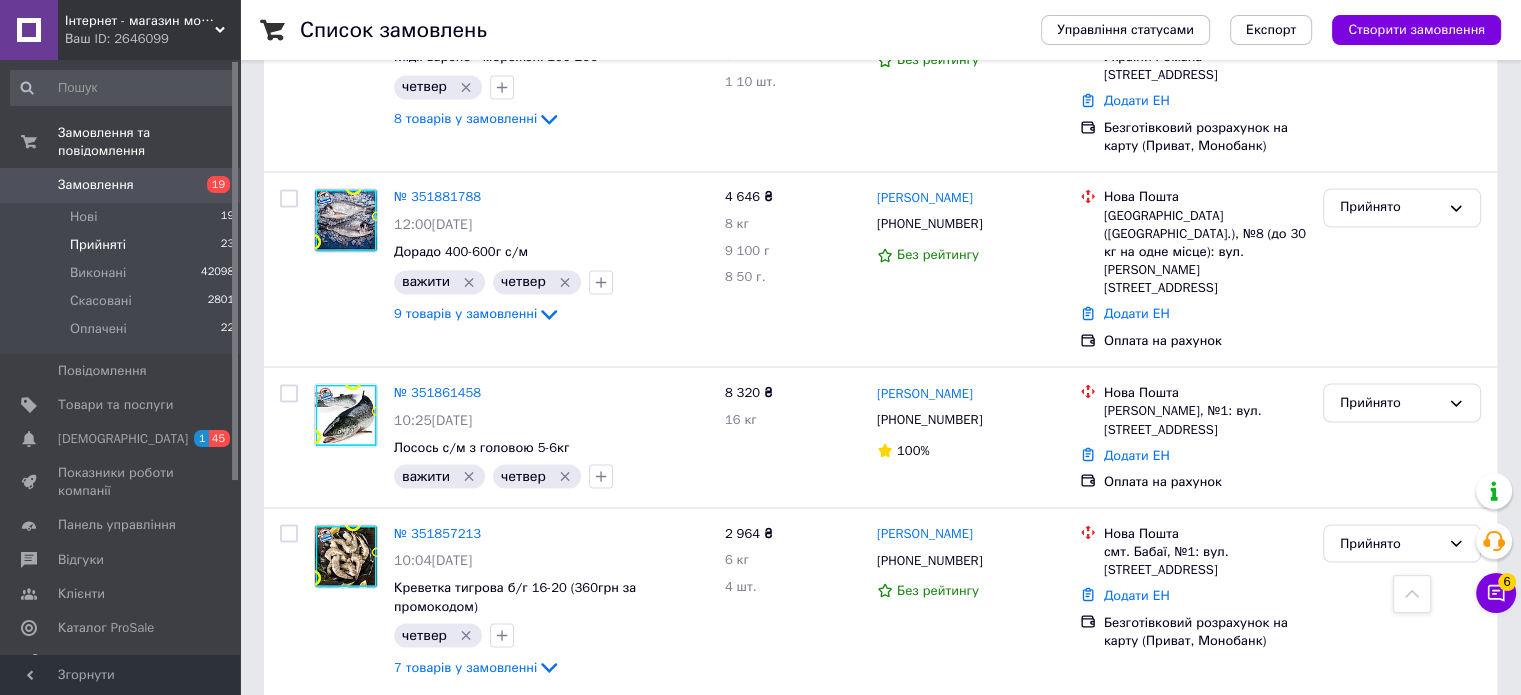 scroll, scrollTop: 3399, scrollLeft: 0, axis: vertical 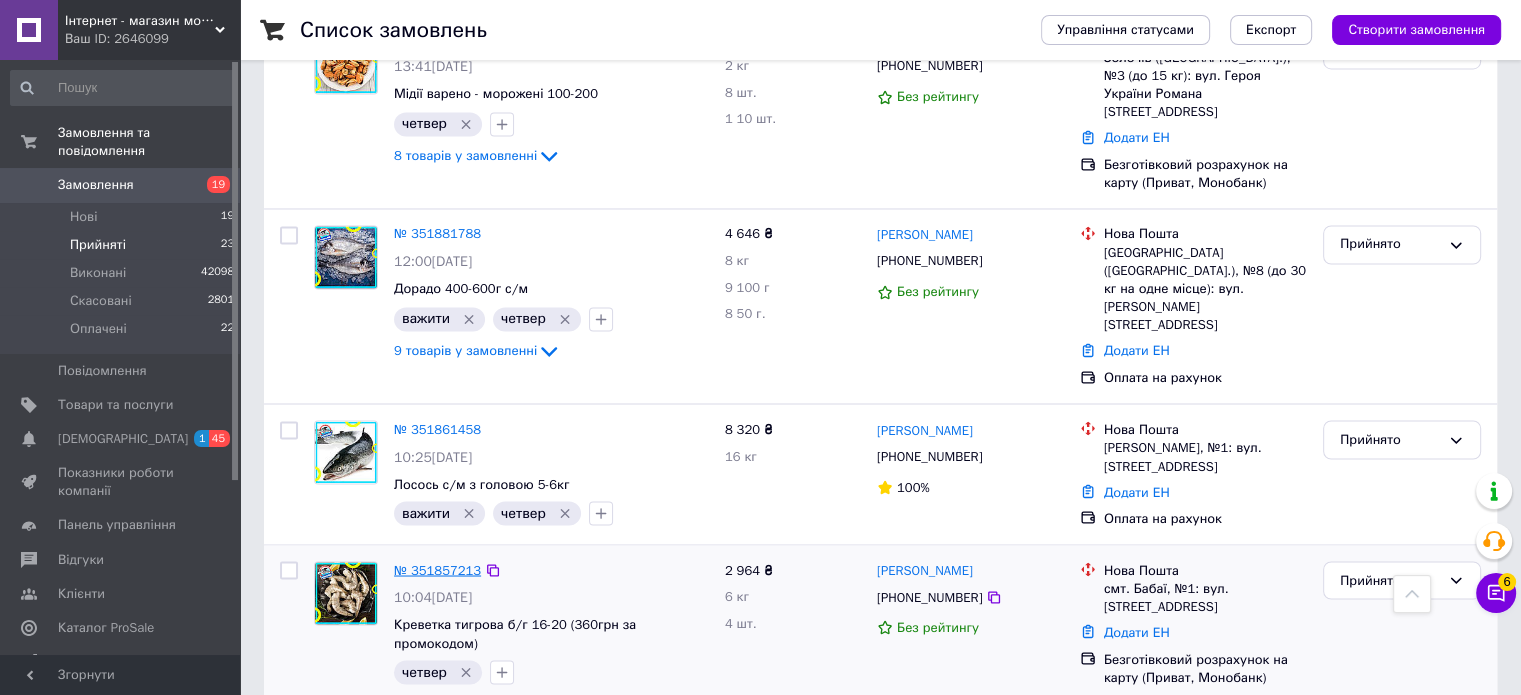 click on "№ 351857213" at bounding box center [437, 569] 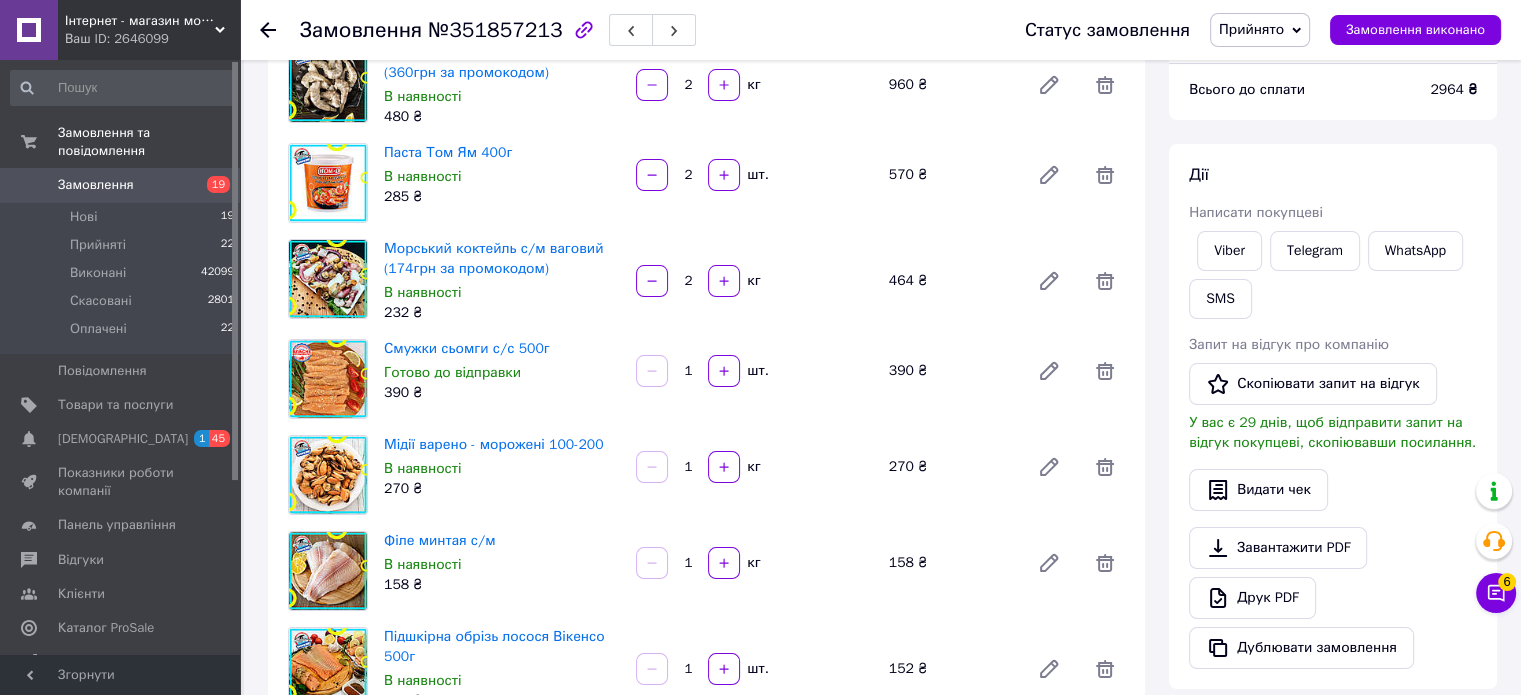 scroll, scrollTop: 0, scrollLeft: 0, axis: both 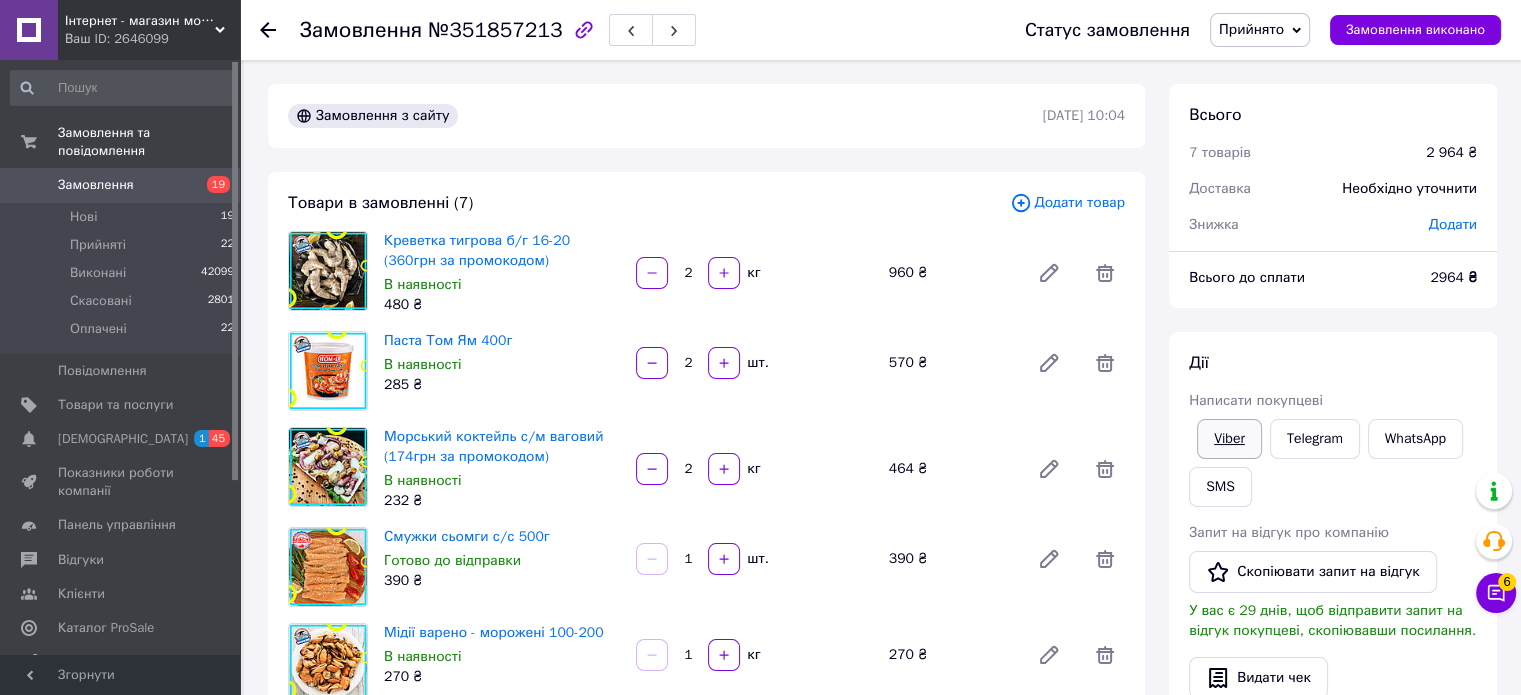 click on "Viber" at bounding box center (1229, 439) 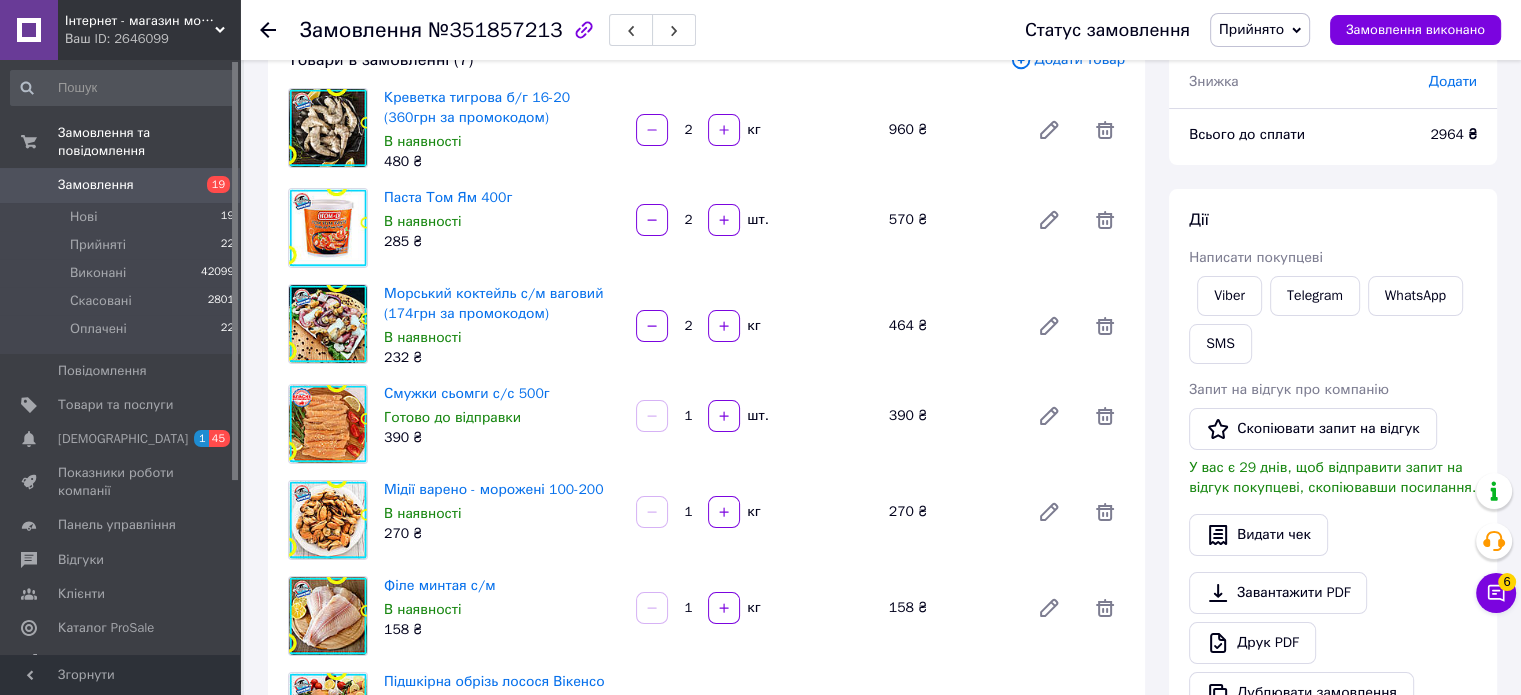 scroll, scrollTop: 0, scrollLeft: 0, axis: both 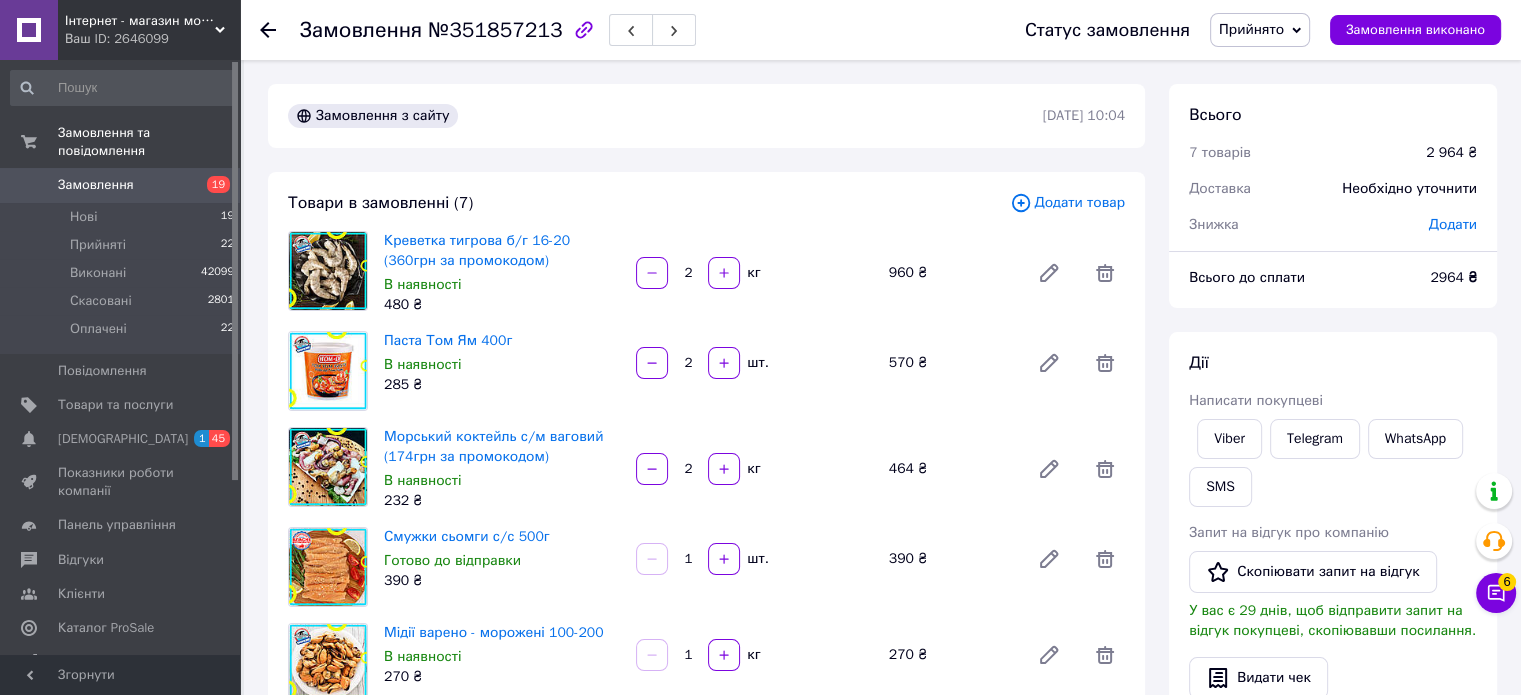 click on "Замовлення №351857213 Статус замовлення Прийнято Виконано Скасовано Оплачено Замовлення виконано" at bounding box center [880, 30] 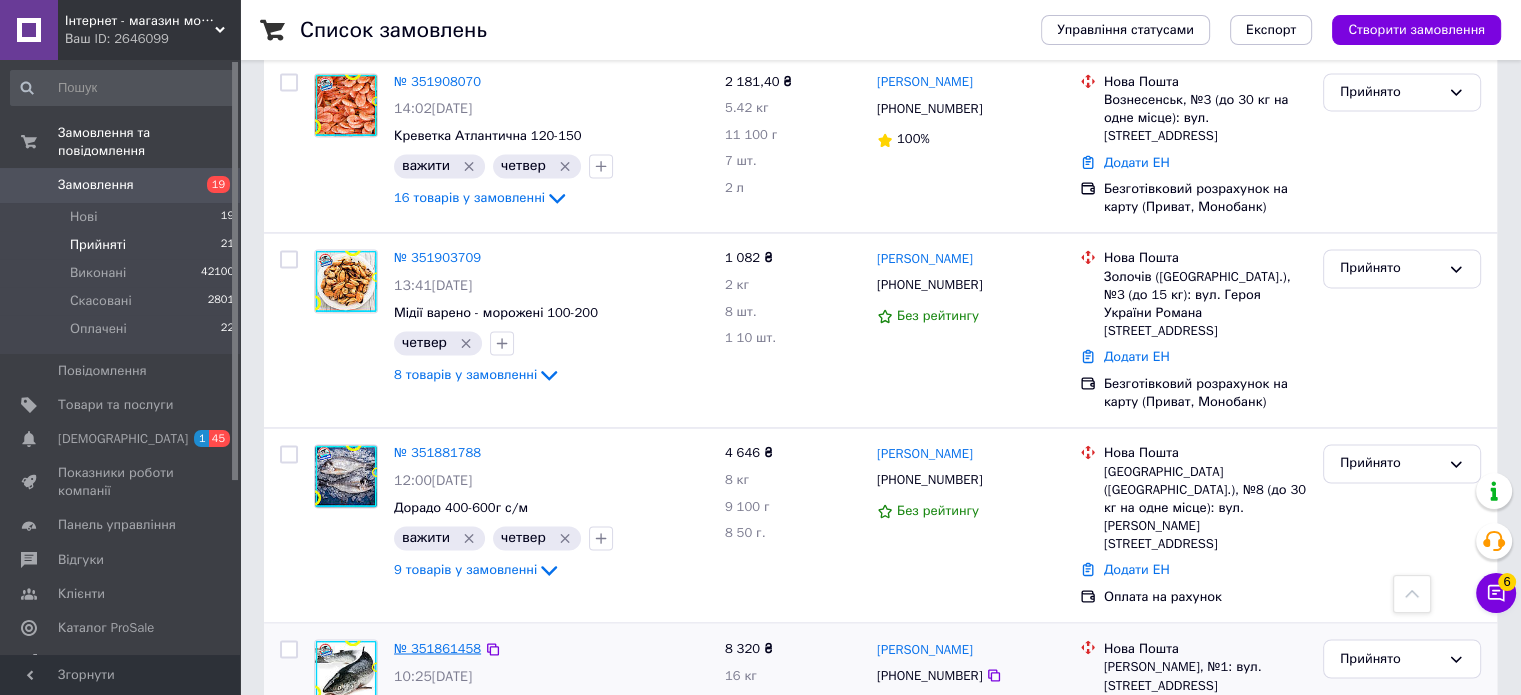 scroll, scrollTop: 3146, scrollLeft: 0, axis: vertical 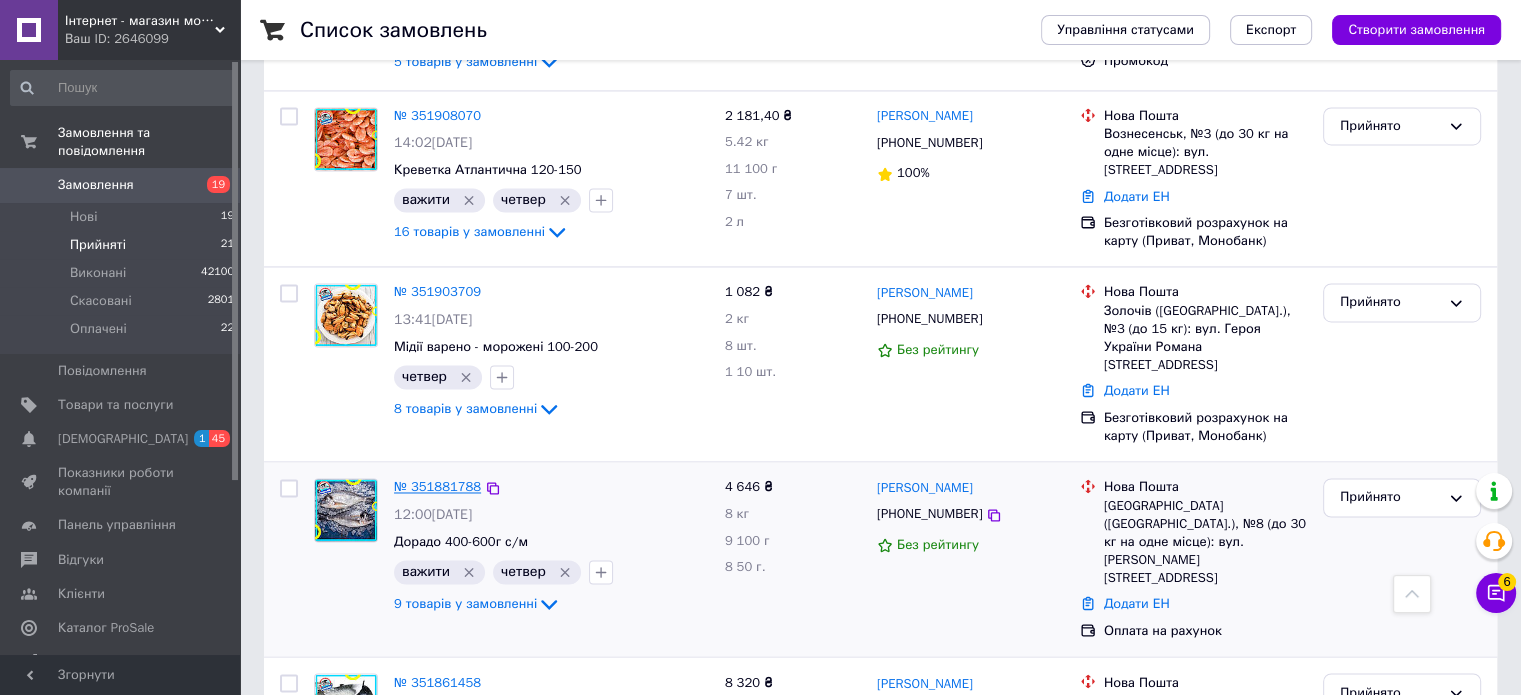 click on "№ 351881788" at bounding box center (437, 486) 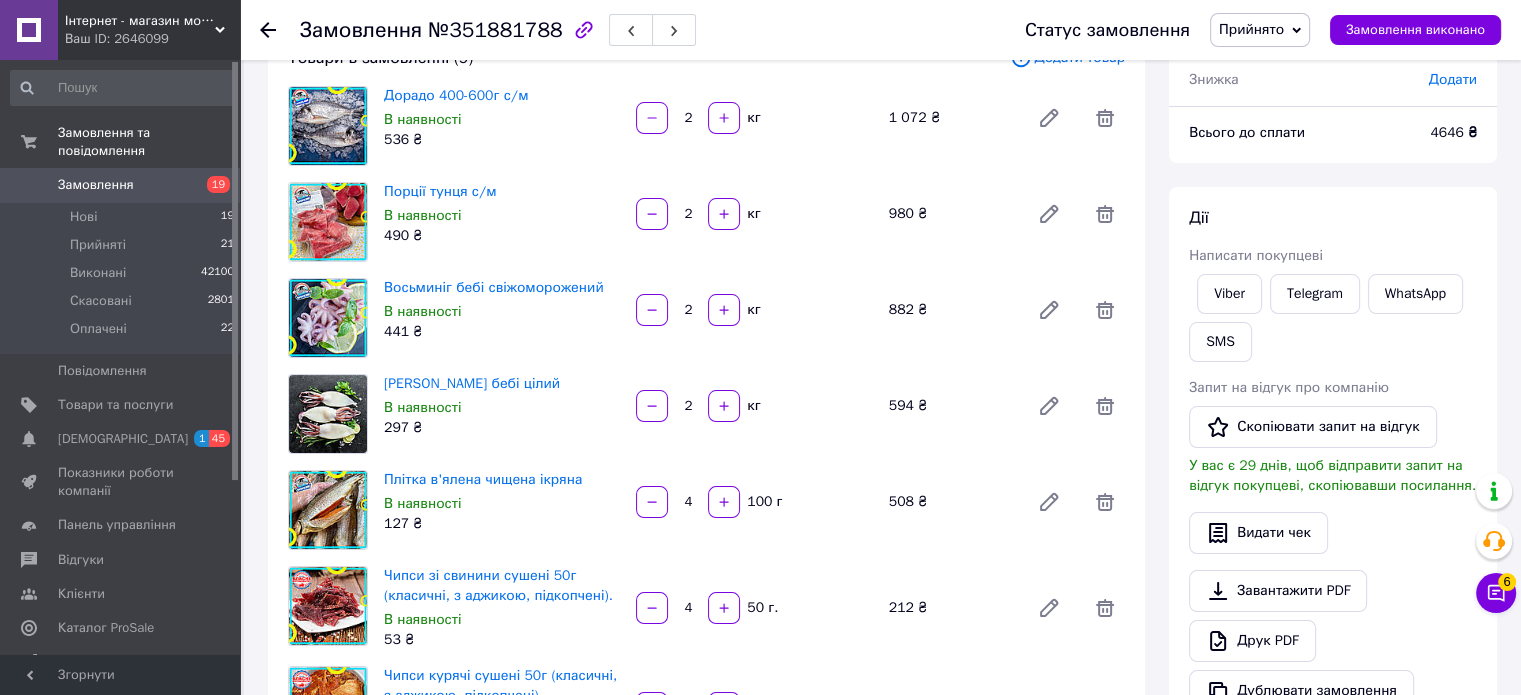 scroll, scrollTop: 0, scrollLeft: 0, axis: both 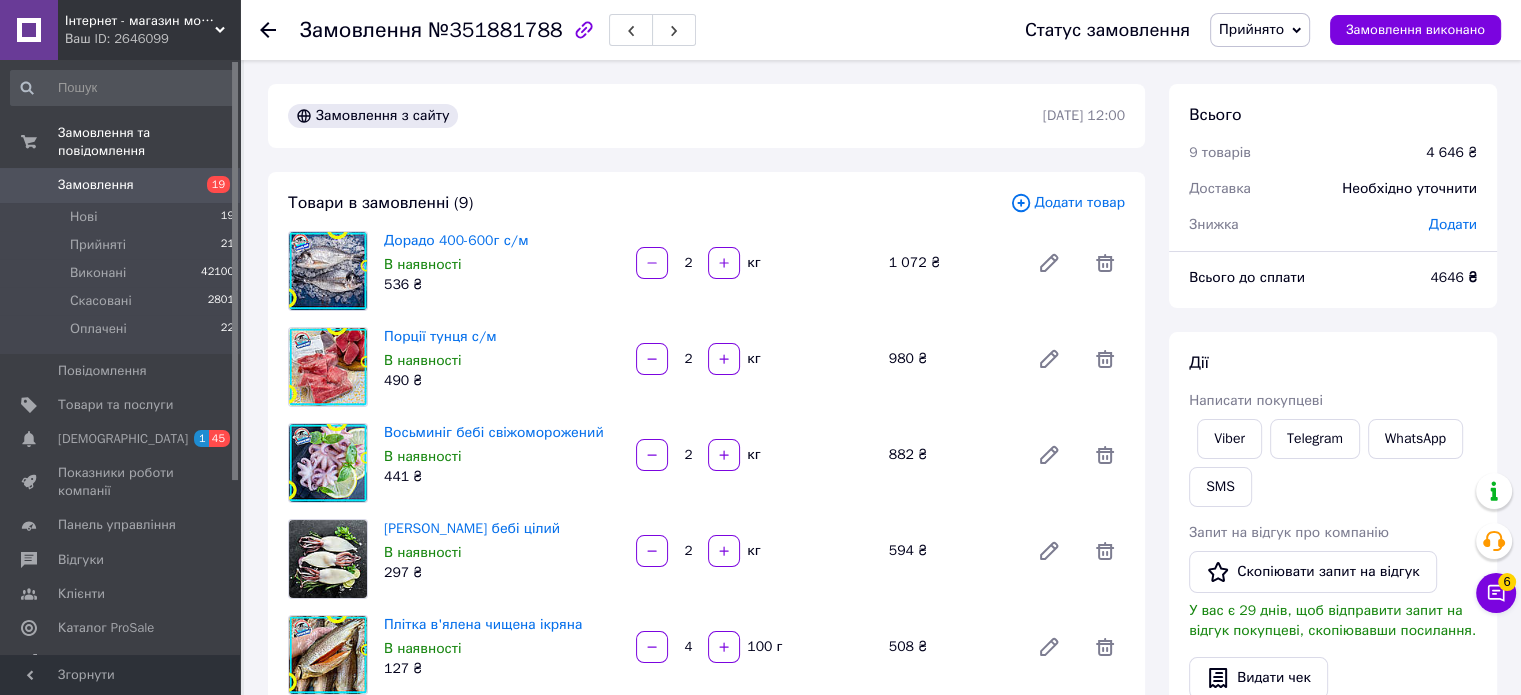 click 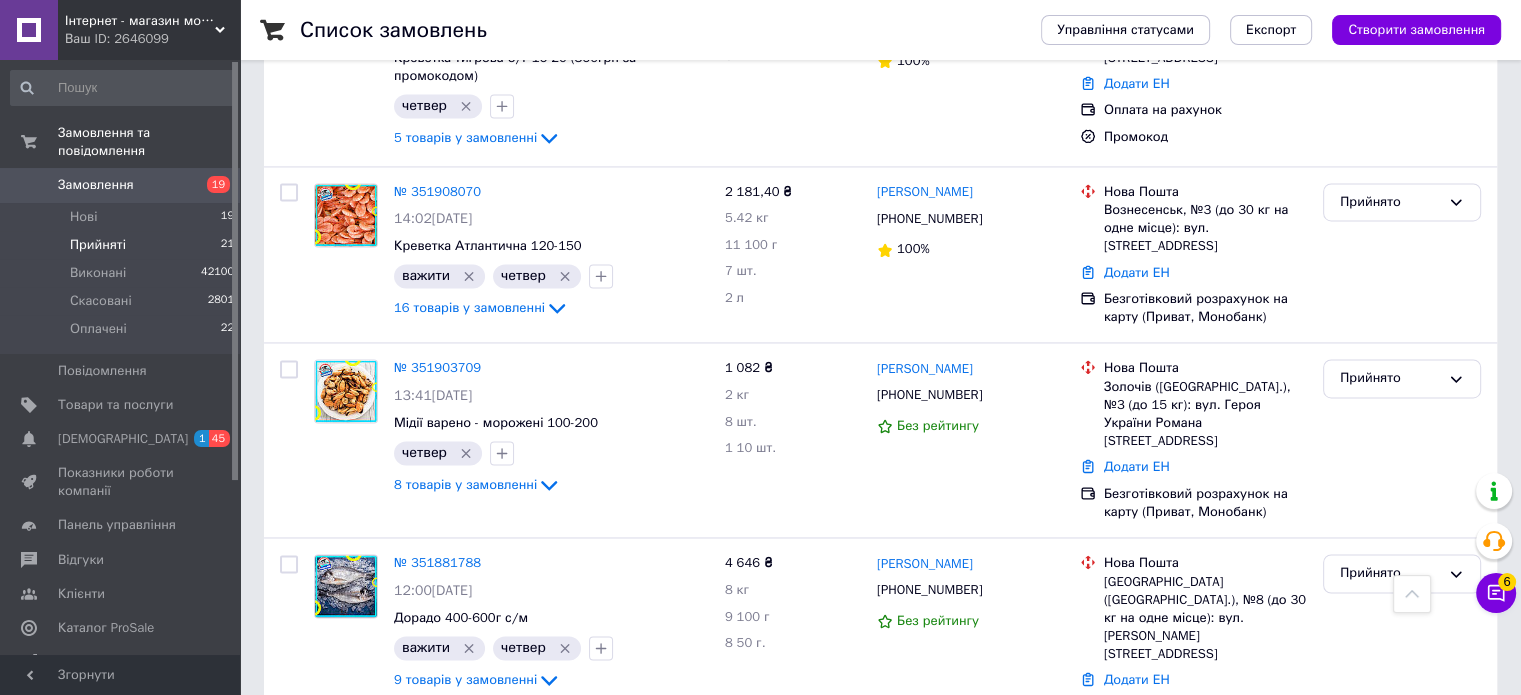 scroll, scrollTop: 3052, scrollLeft: 0, axis: vertical 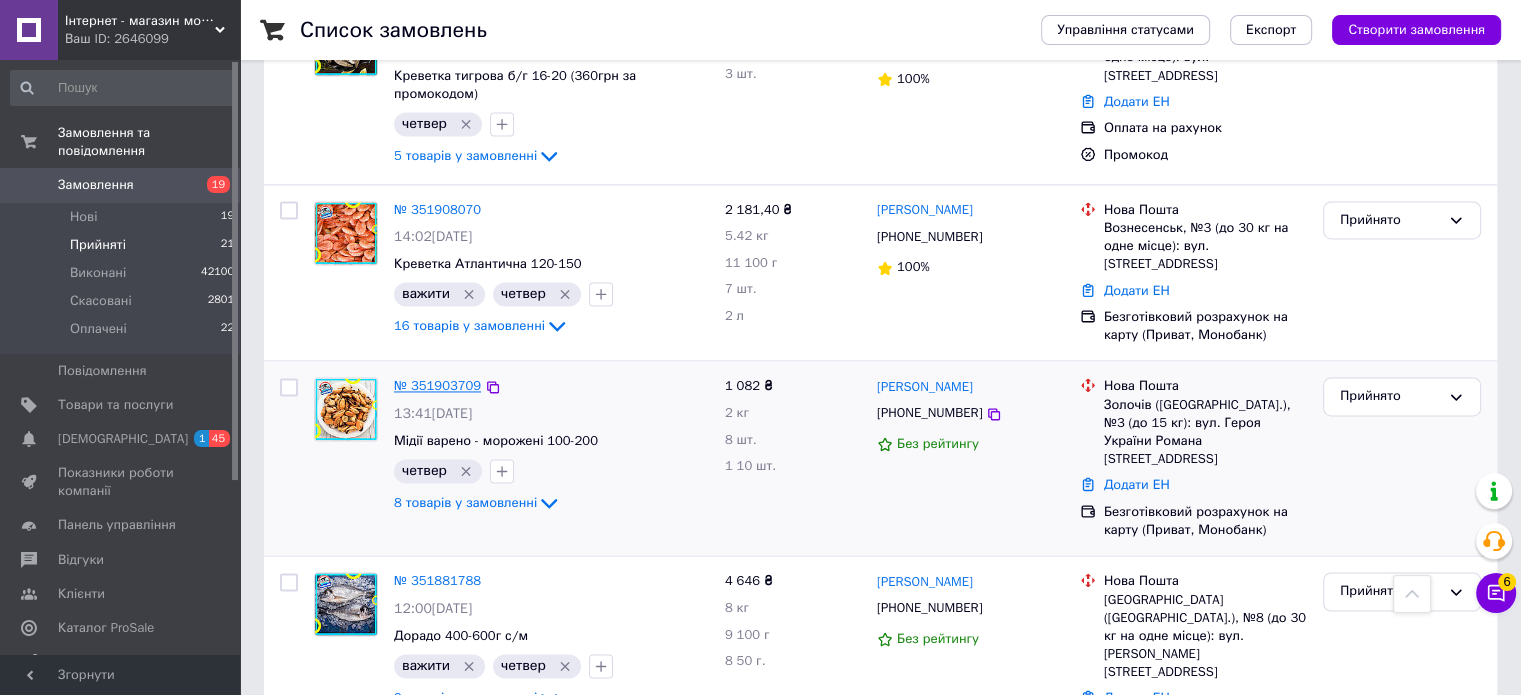click on "№ 351903709" at bounding box center [437, 385] 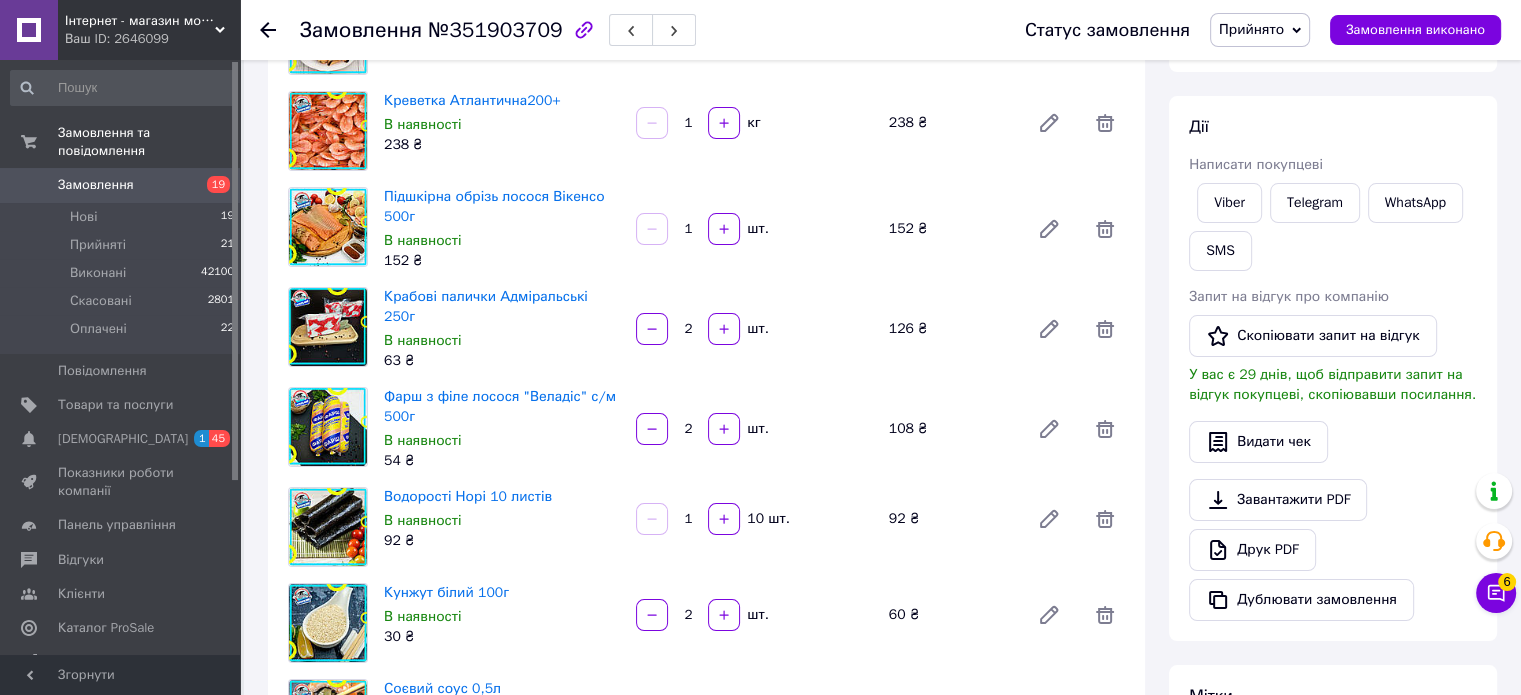 scroll, scrollTop: 150, scrollLeft: 0, axis: vertical 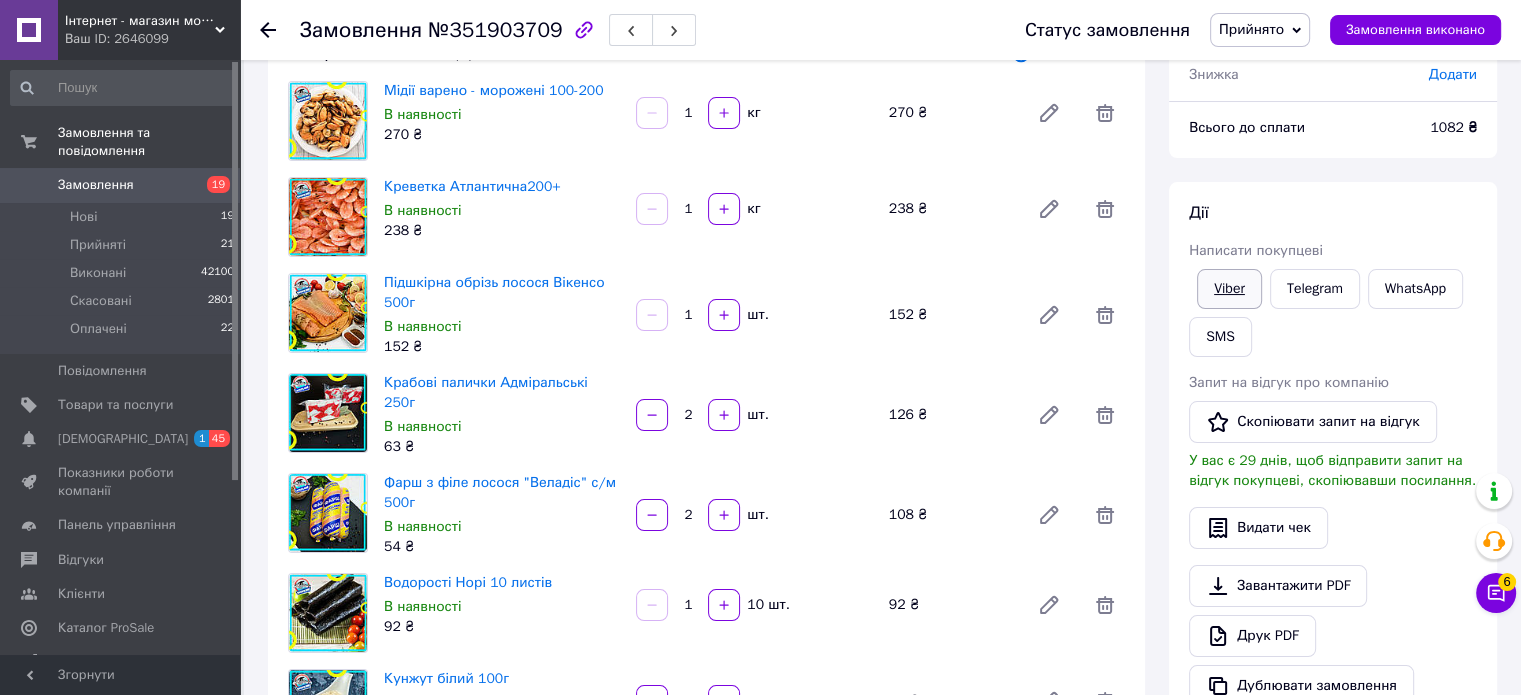 click on "Viber" at bounding box center (1229, 289) 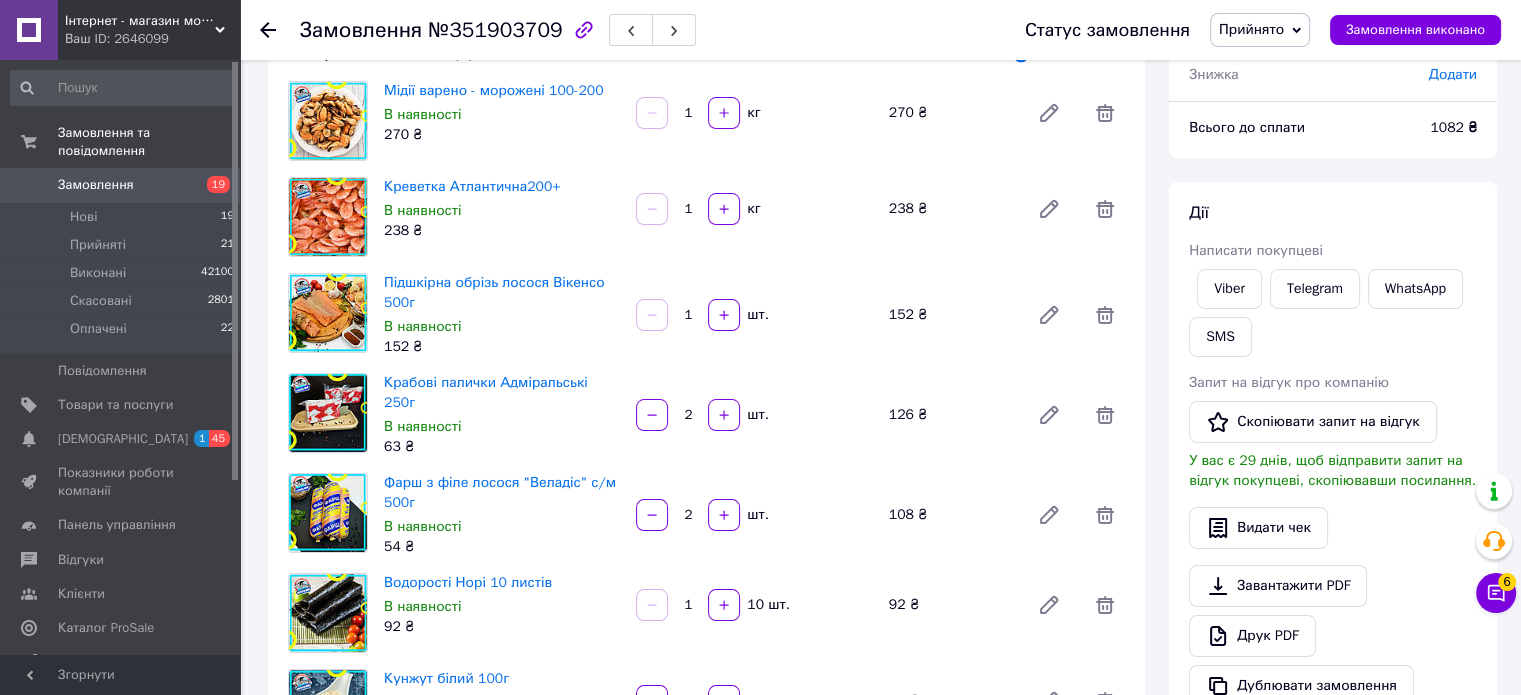 click on "Прийнято" at bounding box center (1251, 29) 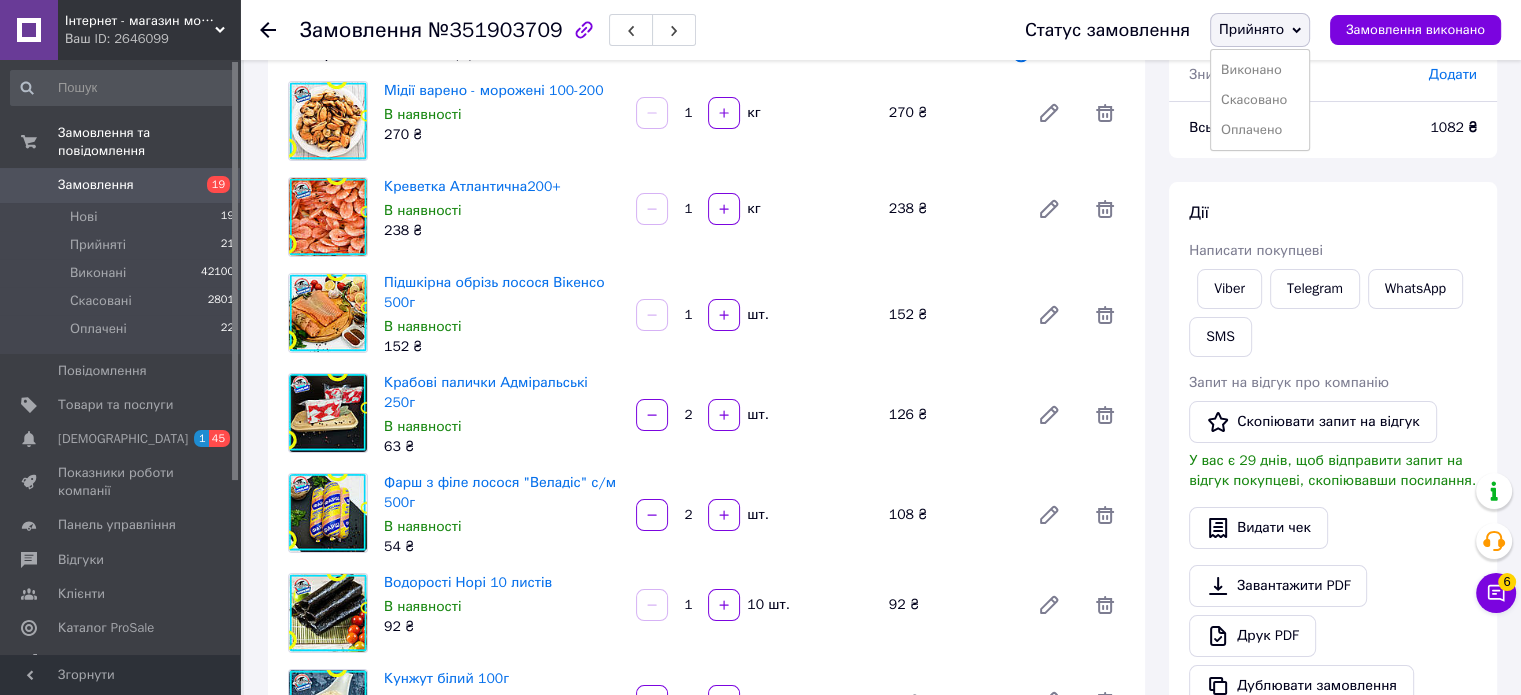 click on "Виконано Скасовано Оплачено" at bounding box center [1260, 100] 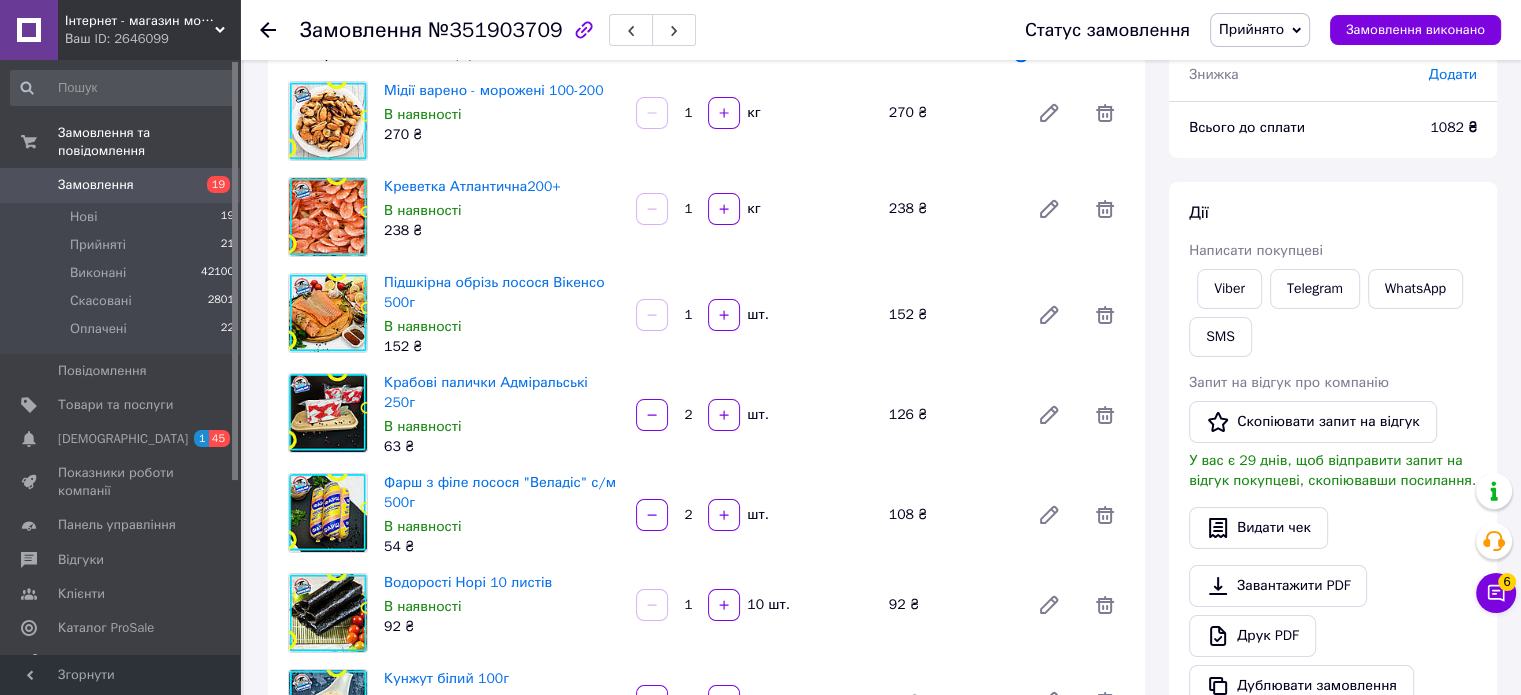 click on "Прийнято" at bounding box center [1260, 30] 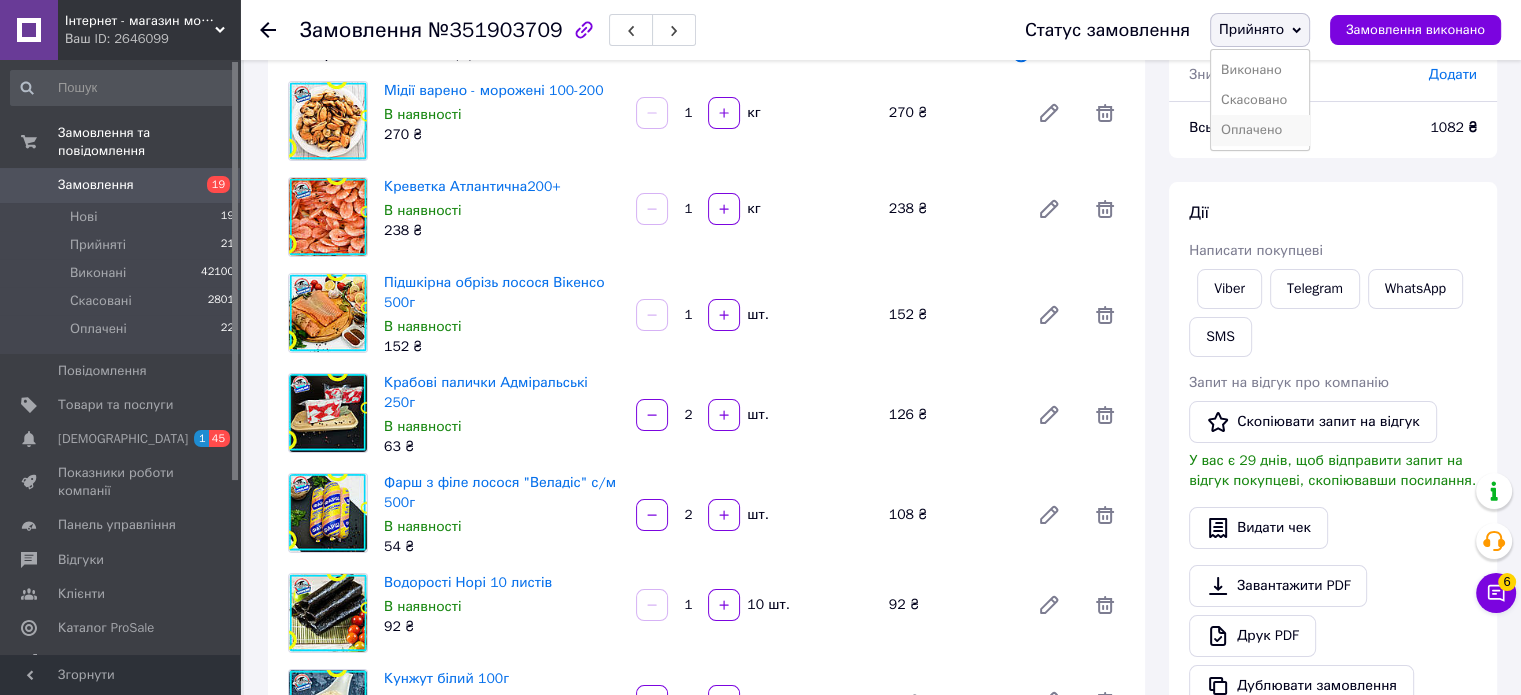 click on "Оплачено" at bounding box center (1260, 130) 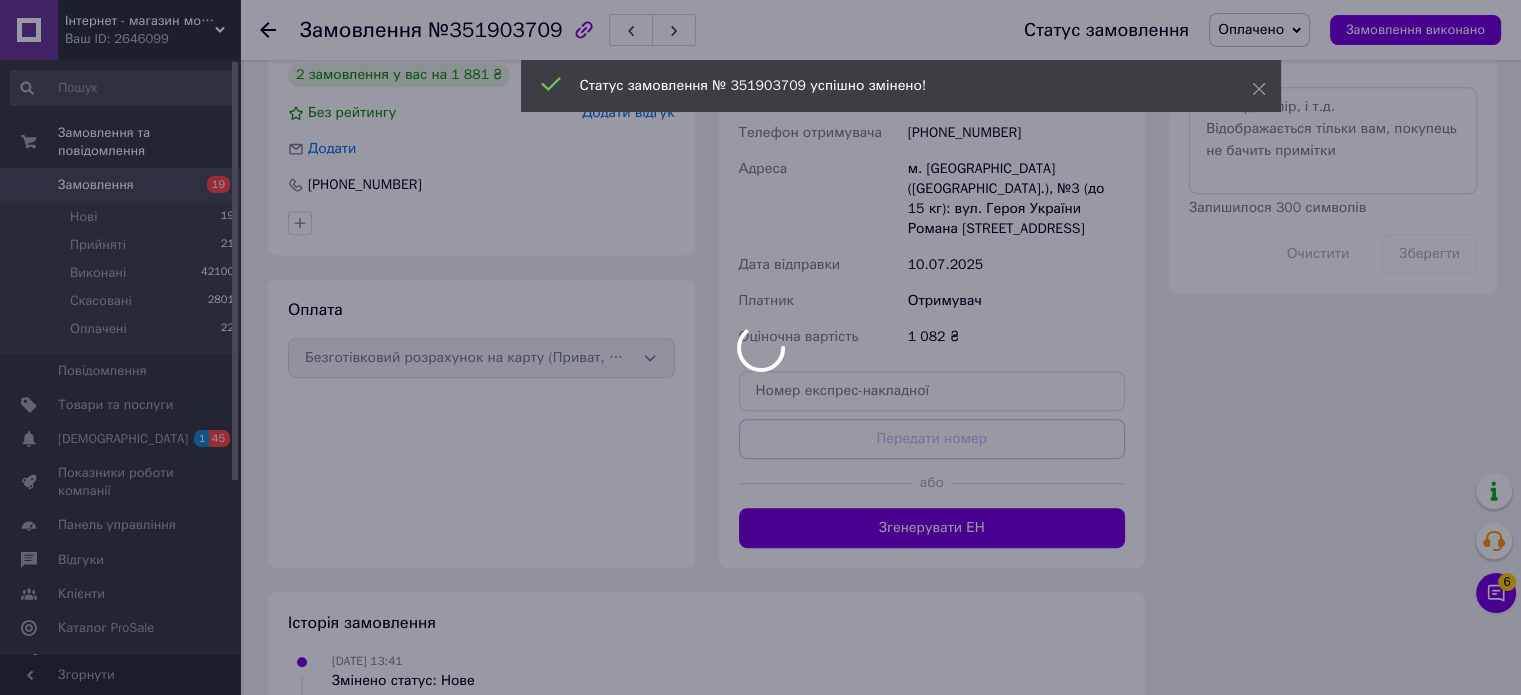 scroll, scrollTop: 910, scrollLeft: 0, axis: vertical 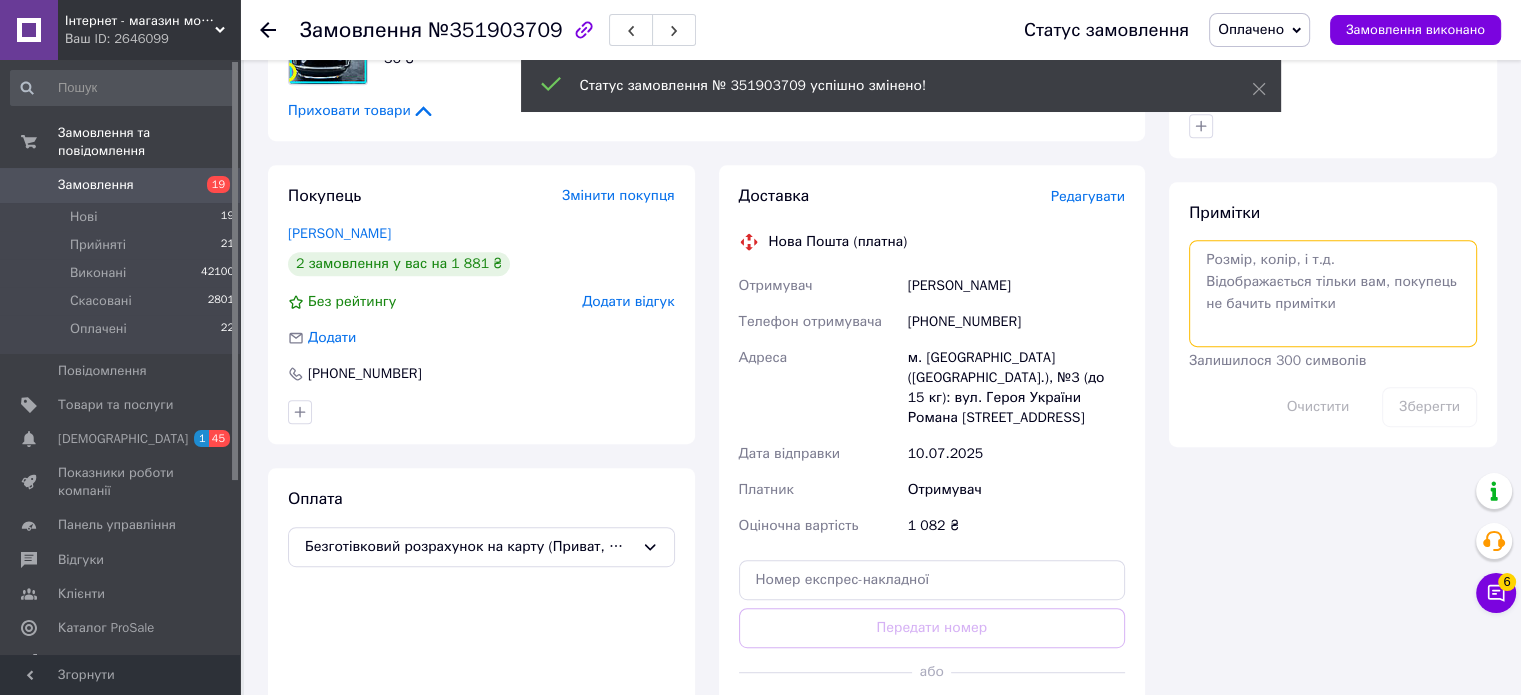 click at bounding box center (1333, 293) 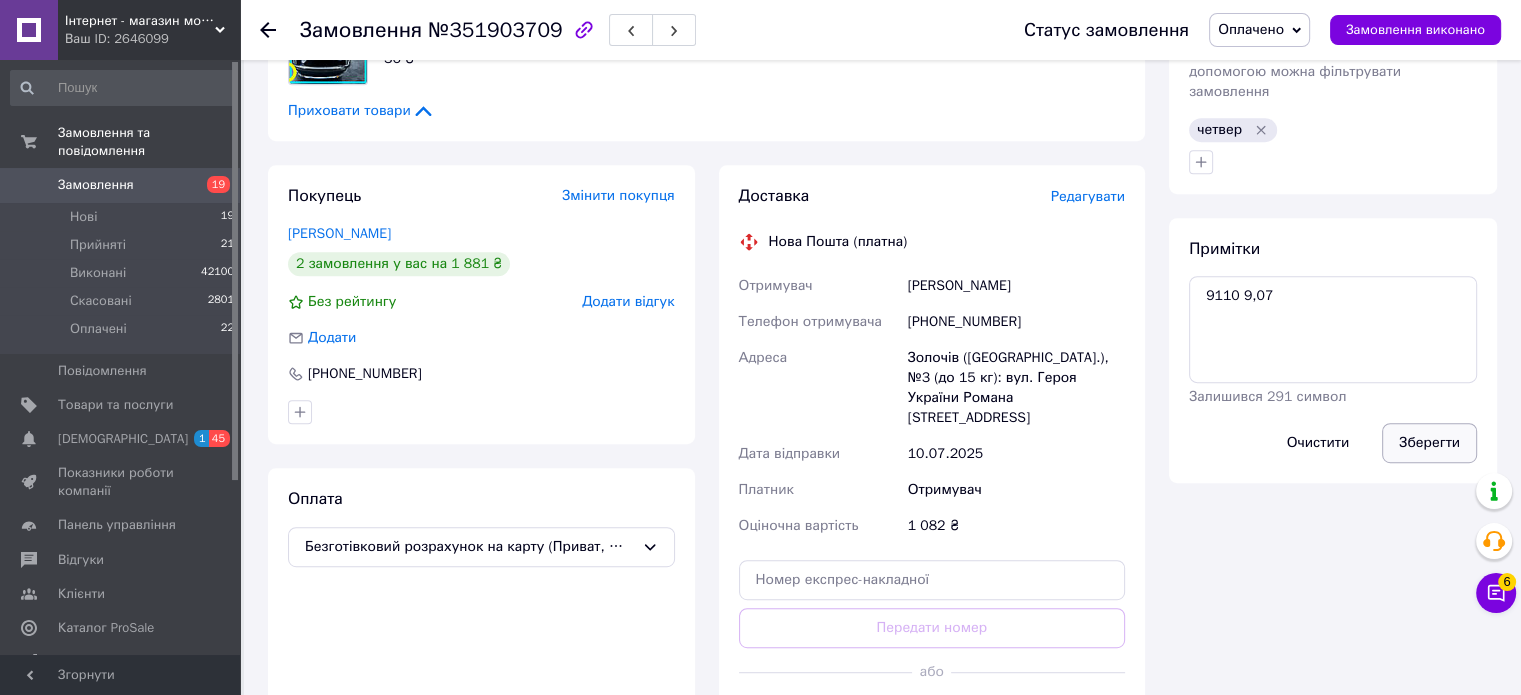click on "Зберегти" at bounding box center (1429, 443) 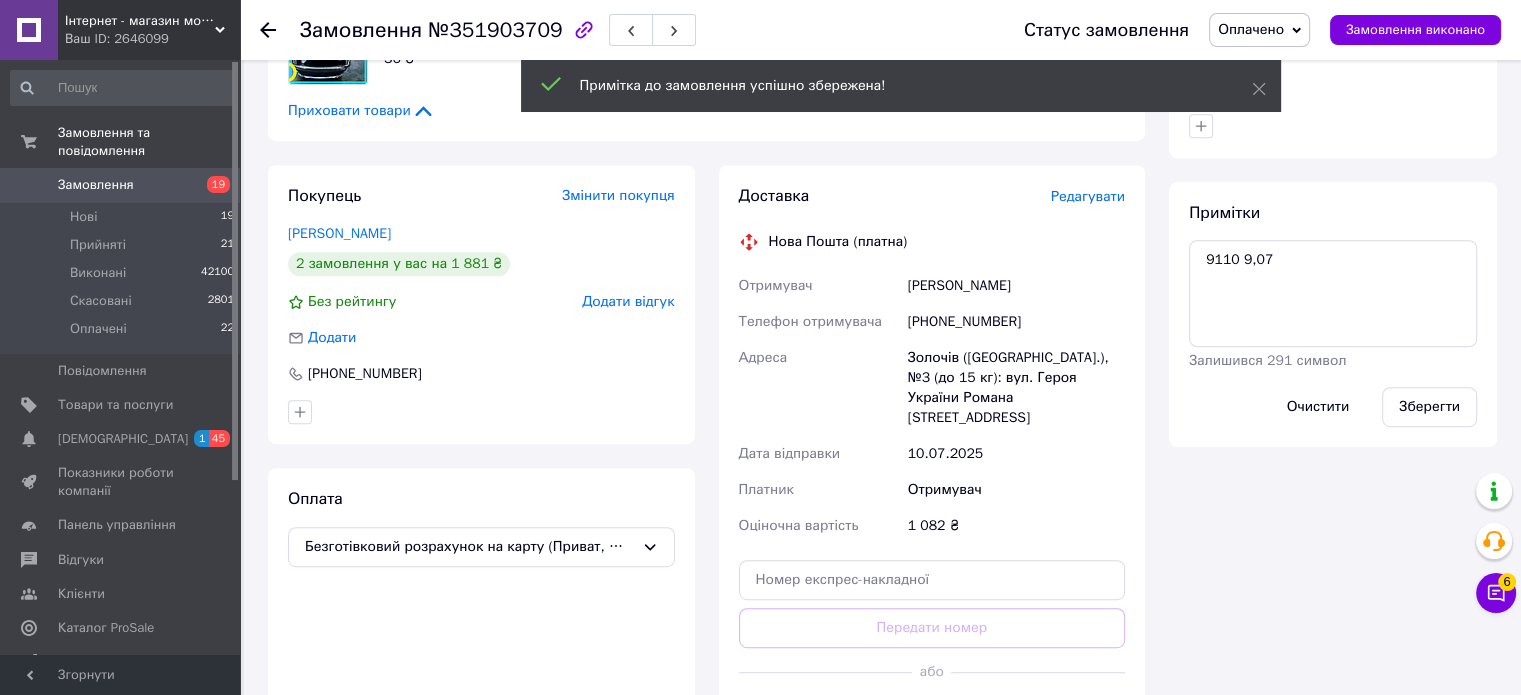 click 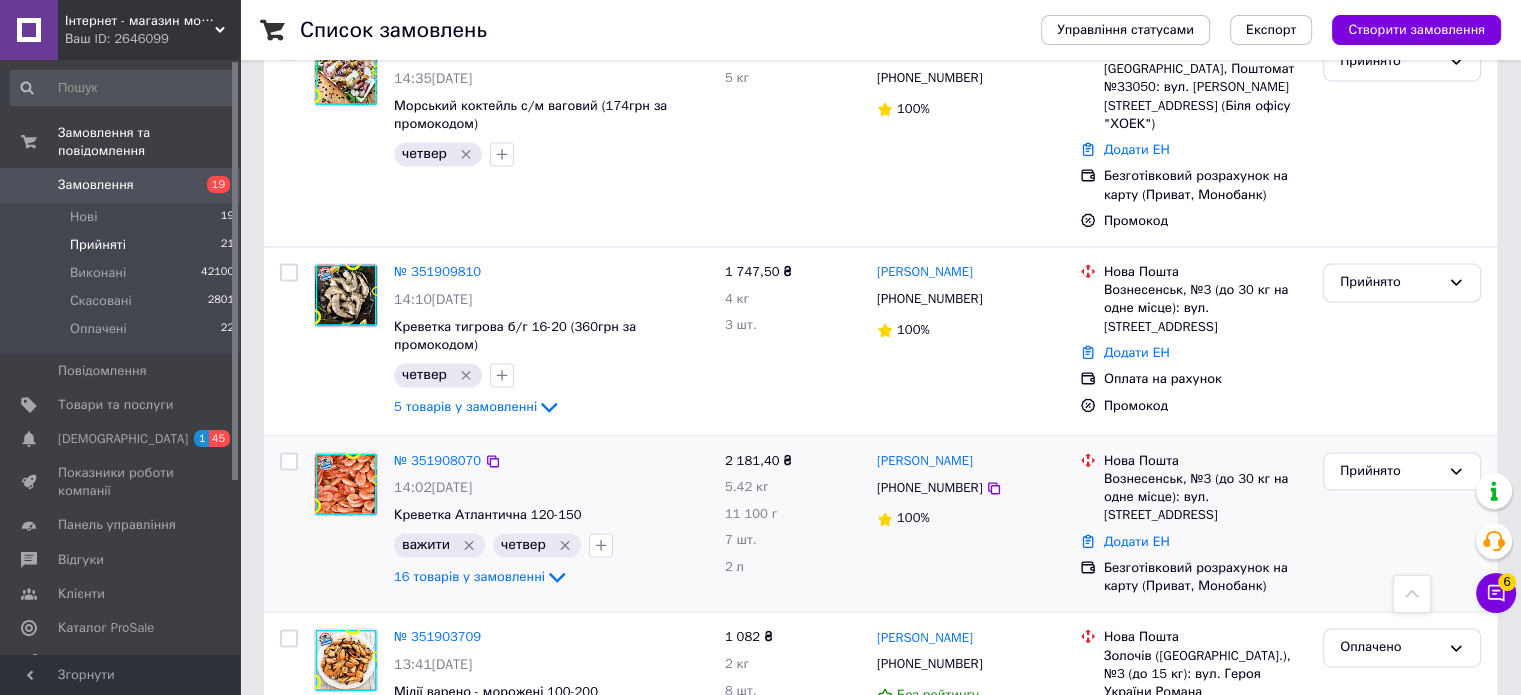 scroll, scrollTop: 2752, scrollLeft: 0, axis: vertical 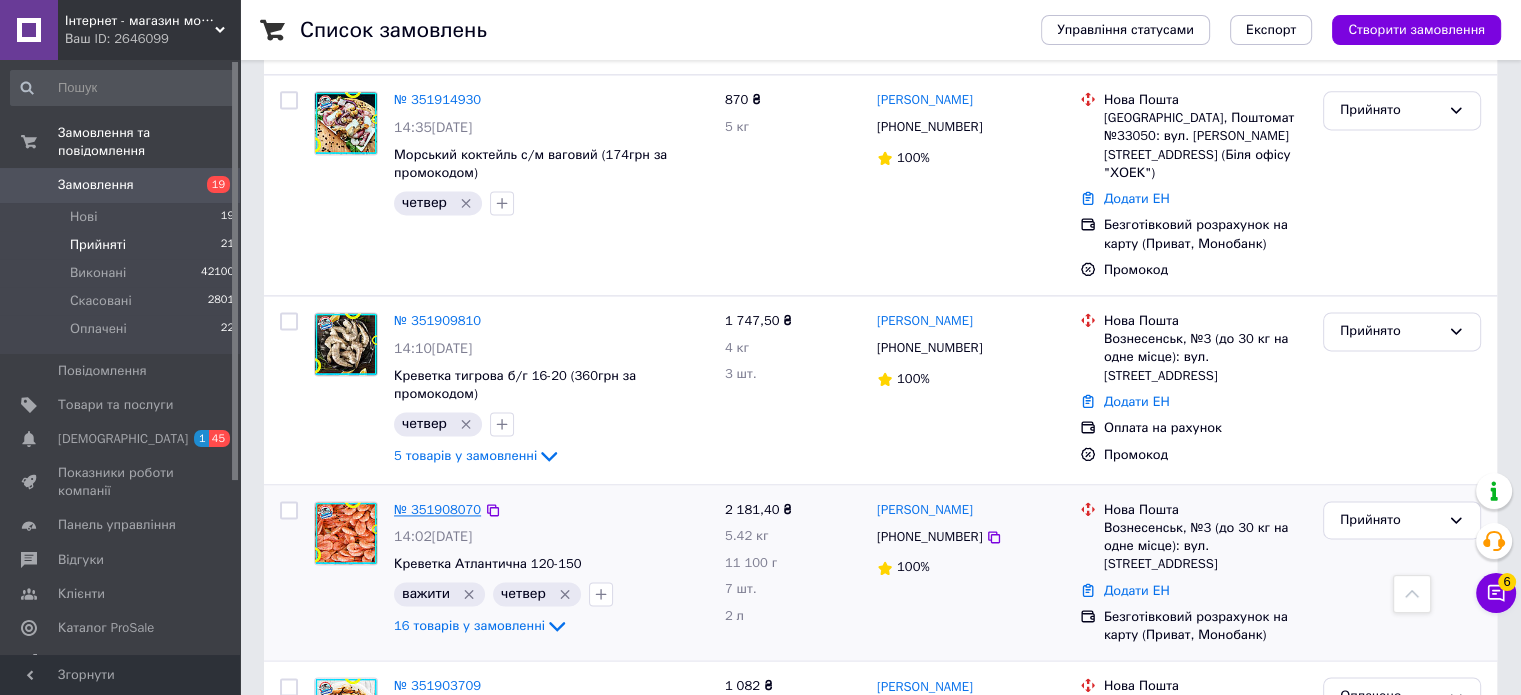 click on "№ 351908070" at bounding box center (437, 509) 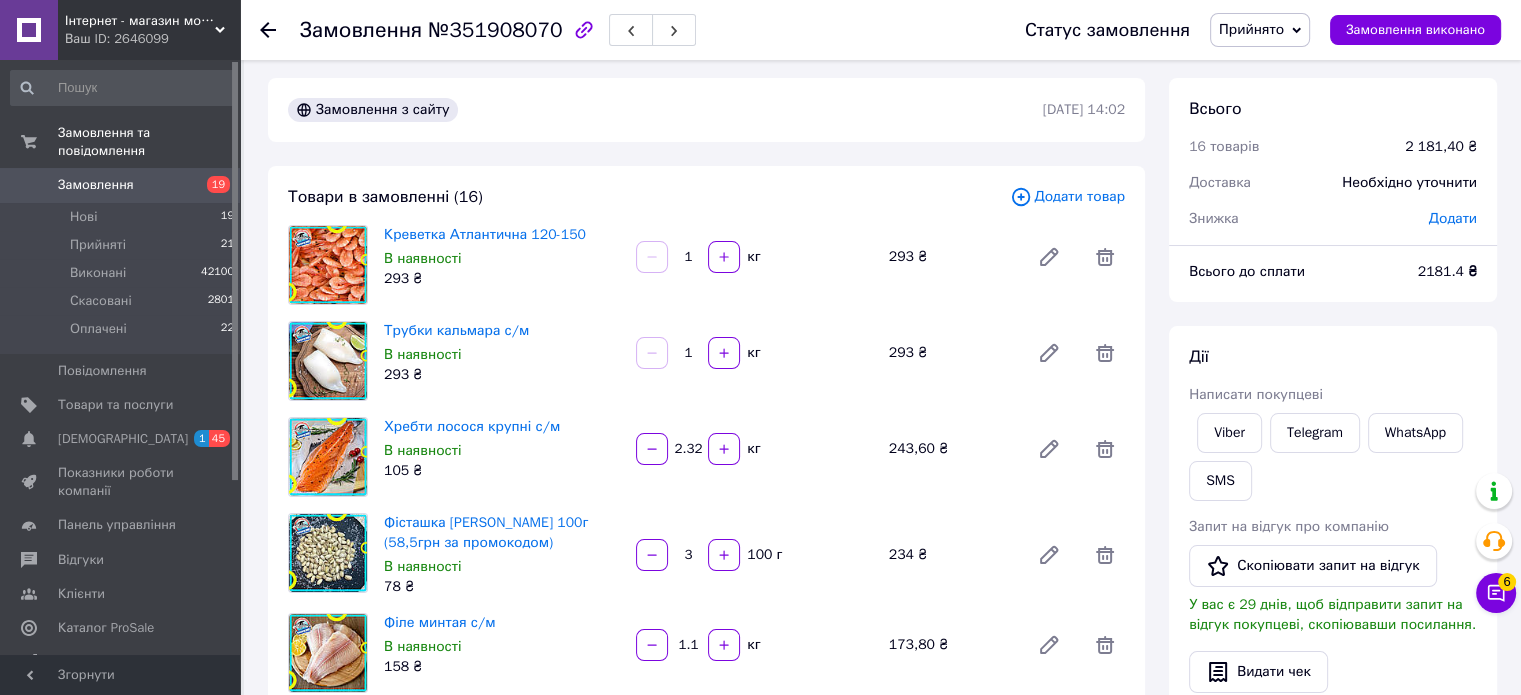 scroll, scrollTop: 0, scrollLeft: 0, axis: both 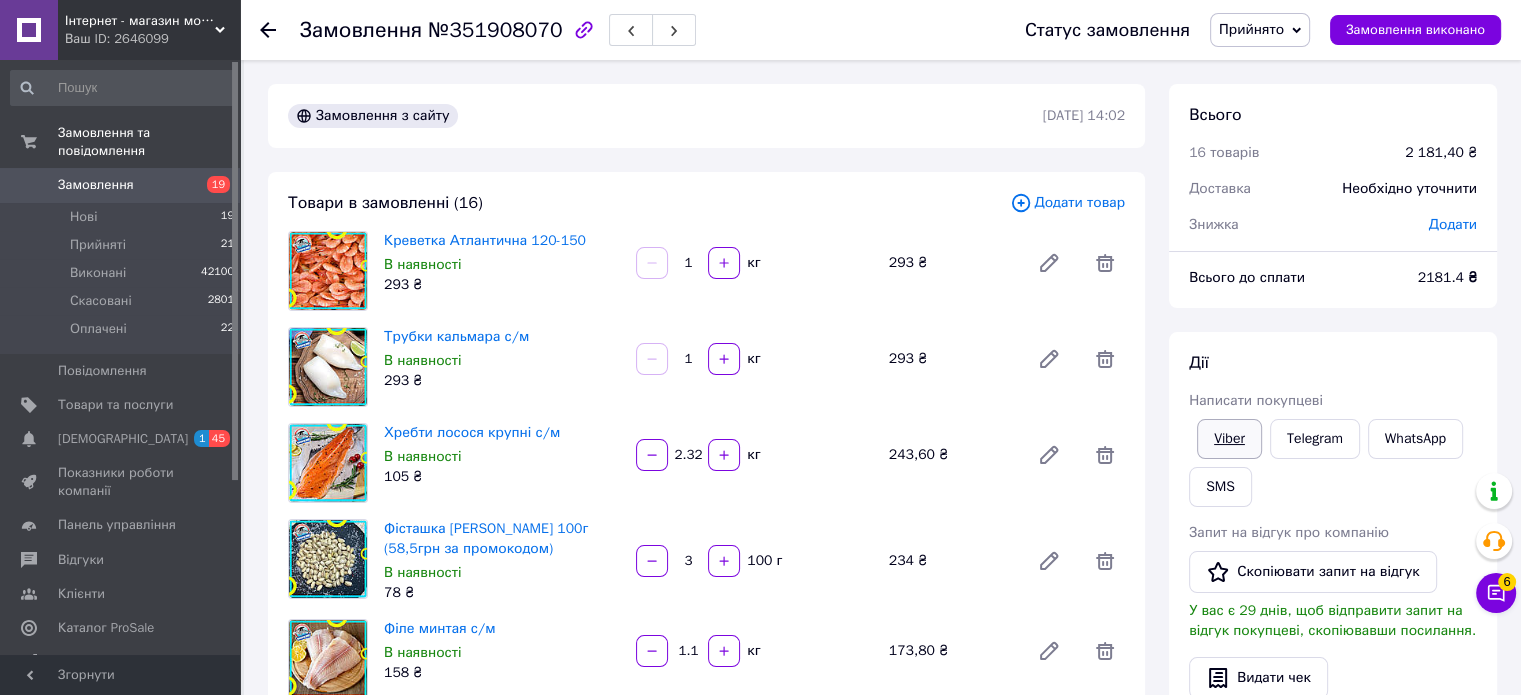 click on "Viber" at bounding box center (1229, 439) 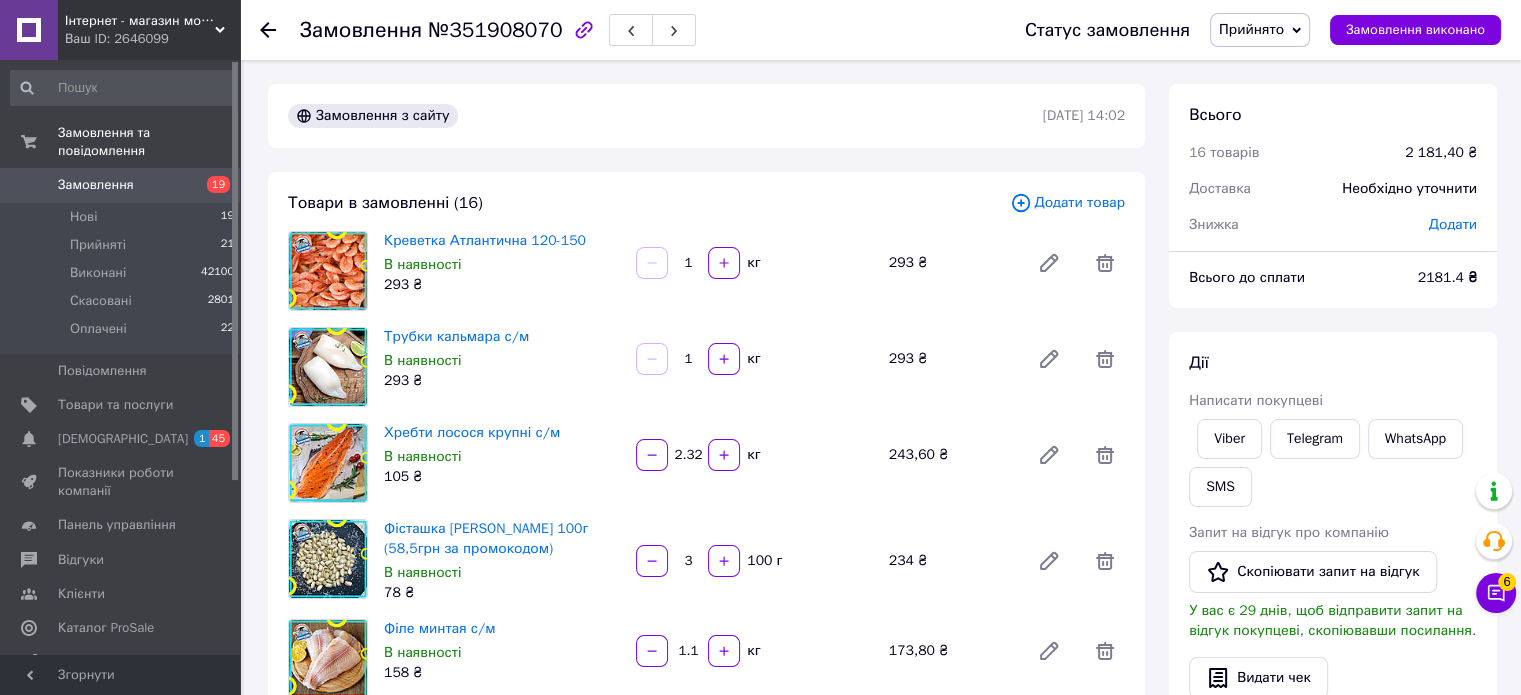 click on "Замовлення №351908070 Статус замовлення Прийнято Виконано Скасовано Оплачено Замовлення виконано" at bounding box center (880, 30) 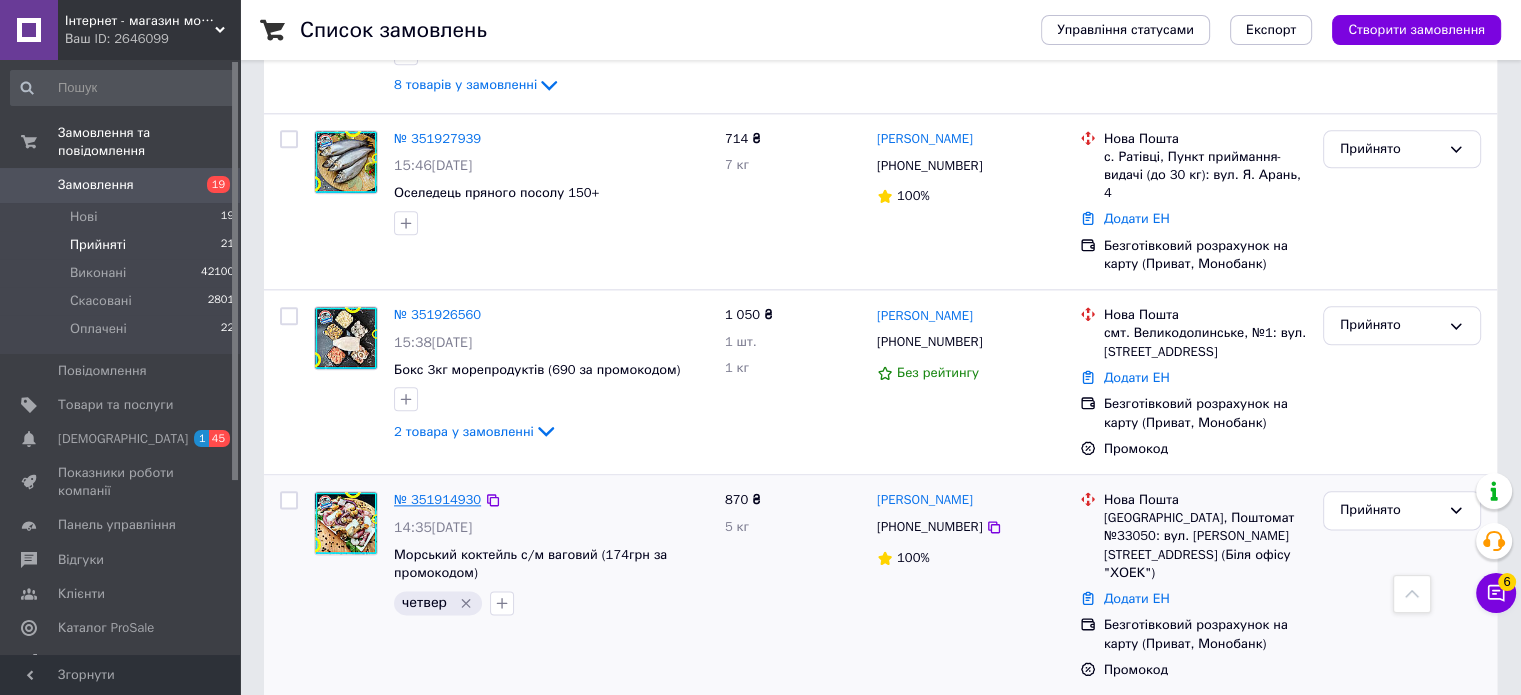 click on "№ 351914930" at bounding box center (437, 499) 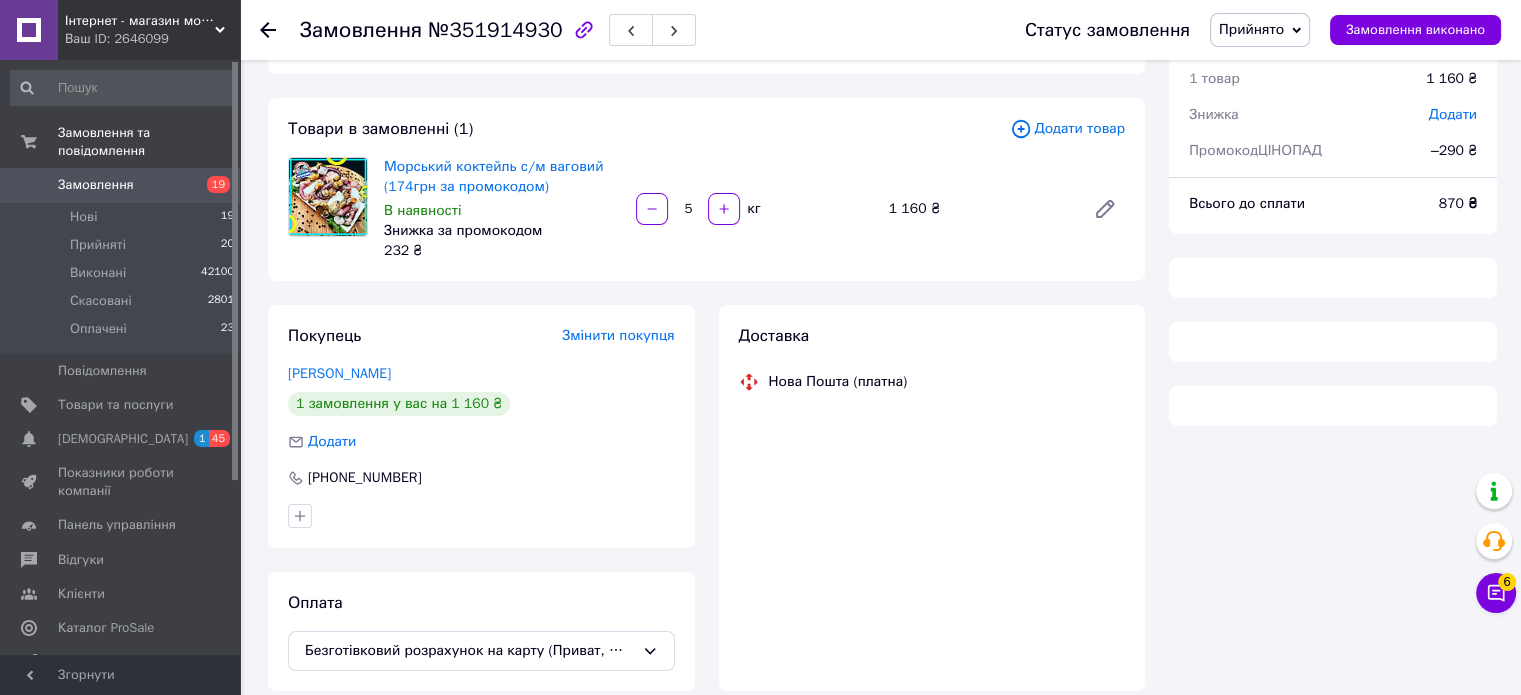 scroll, scrollTop: 0, scrollLeft: 0, axis: both 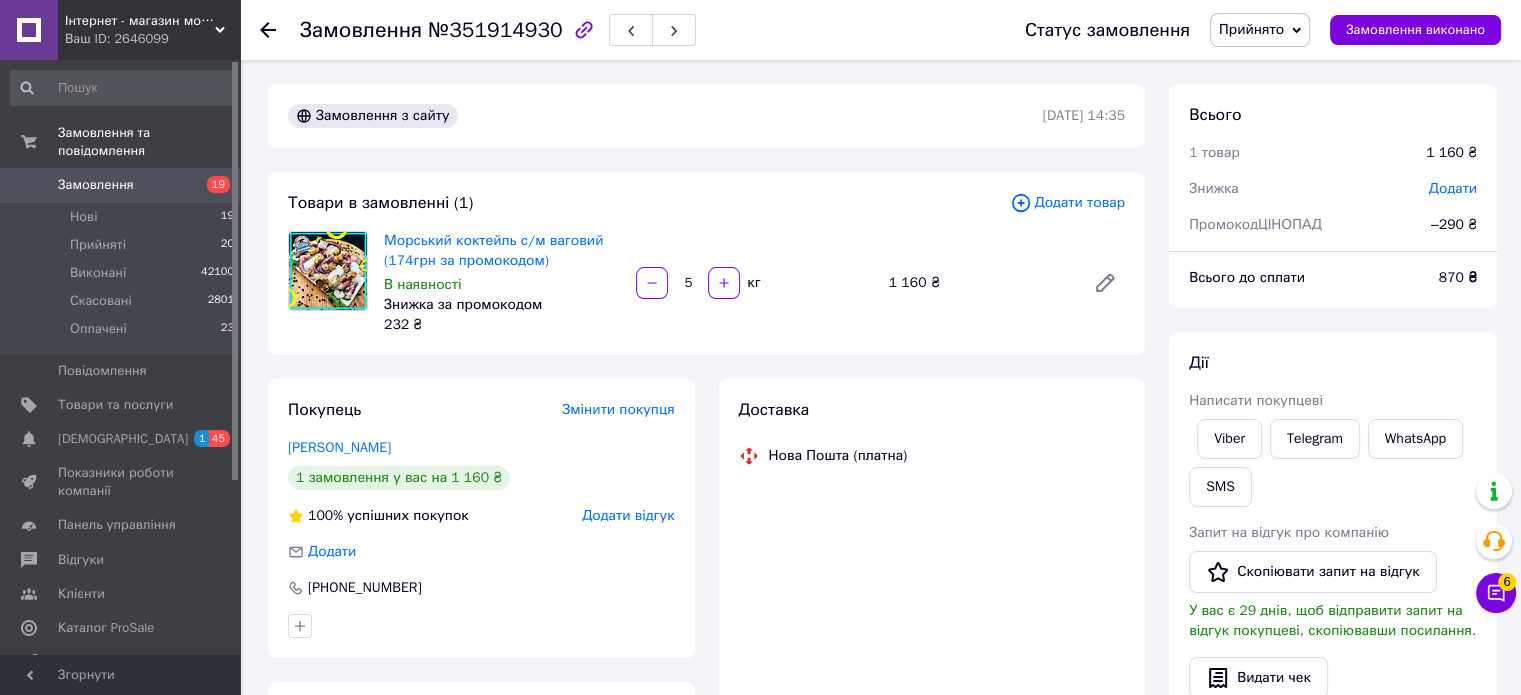 click on "Дії Написати покупцеві Viber Telegram WhatsApp SMS Запит на відгук про компанію   Скопіювати запит на відгук У вас є 29 днів, щоб відправити запит на відгук покупцеві, скопіювавши посилання.   Видати чек   Завантажити PDF   Друк PDF   Дублювати замовлення" at bounding box center (1333, 604) 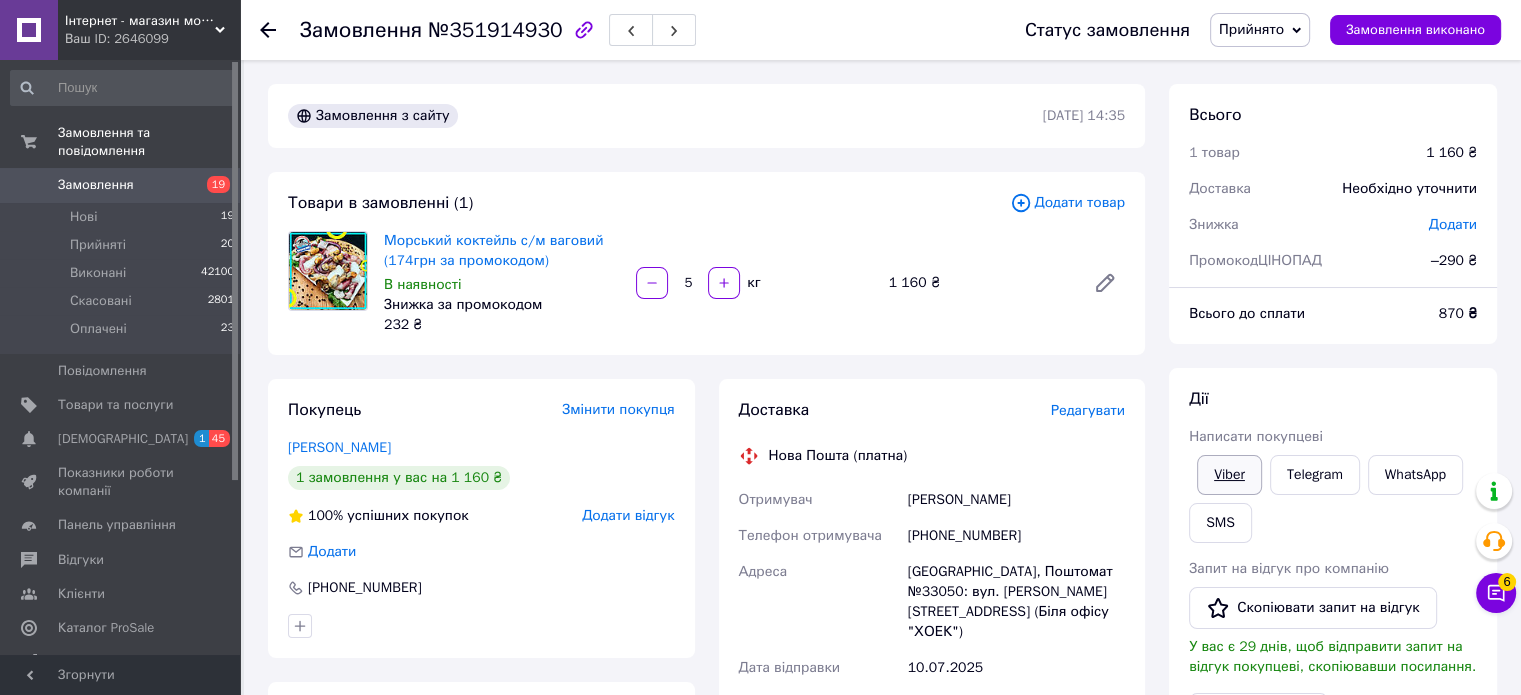 click on "Viber" at bounding box center (1229, 475) 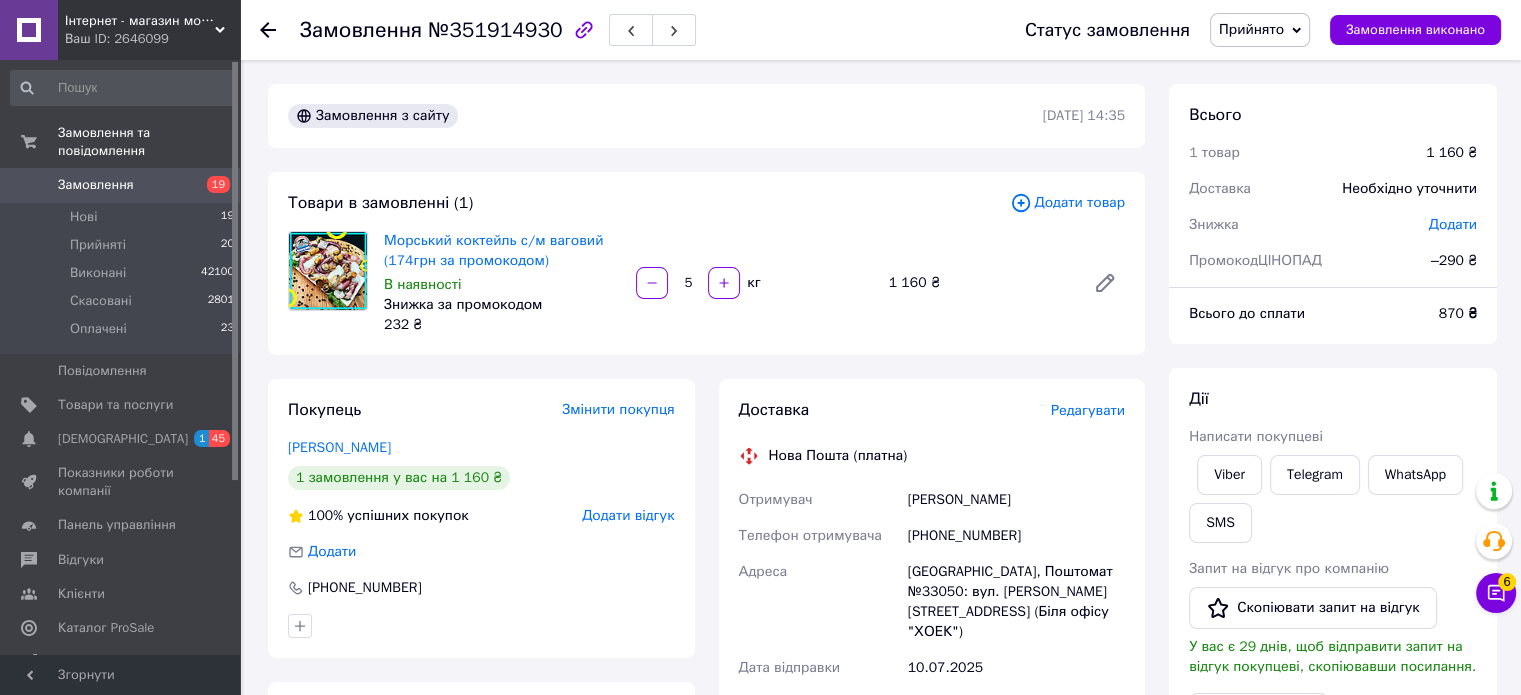 click on "Прийнято" at bounding box center (1251, 29) 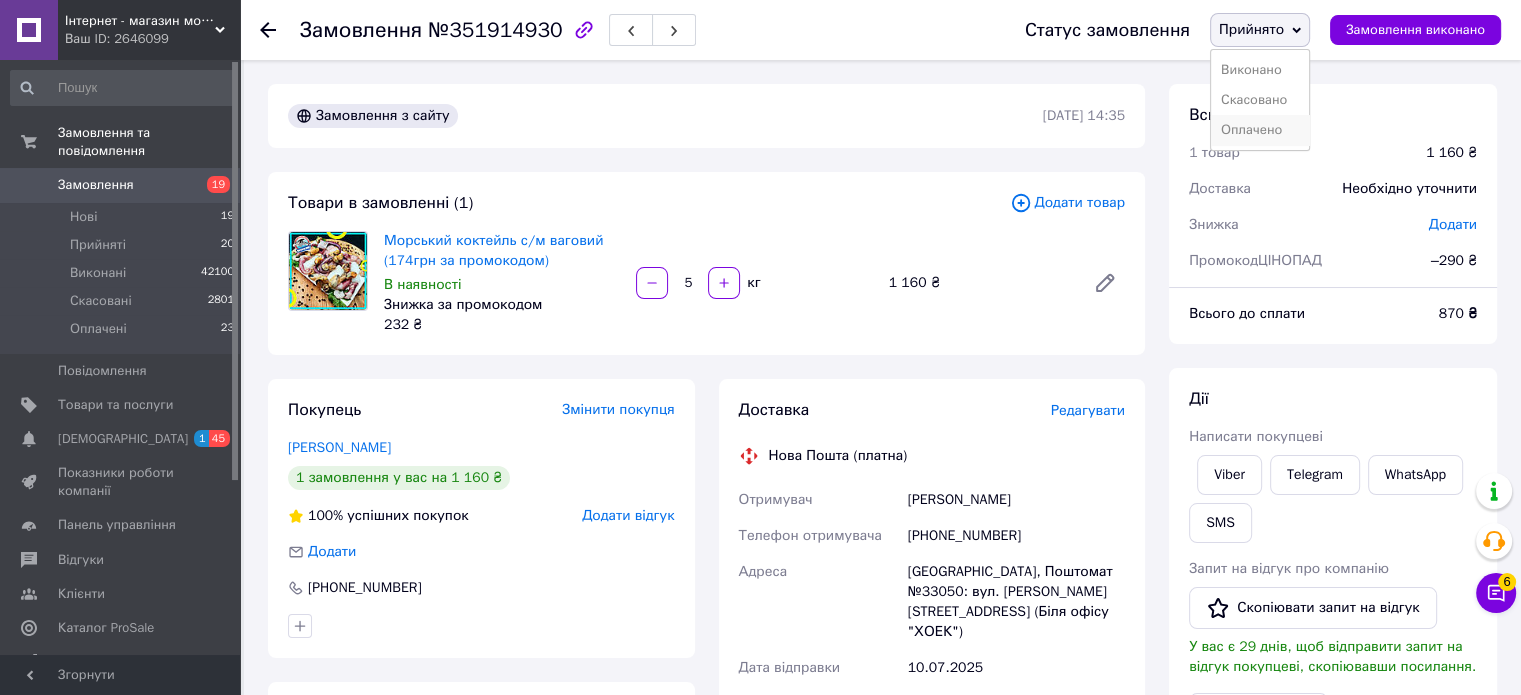 click on "Оплачено" at bounding box center [1260, 130] 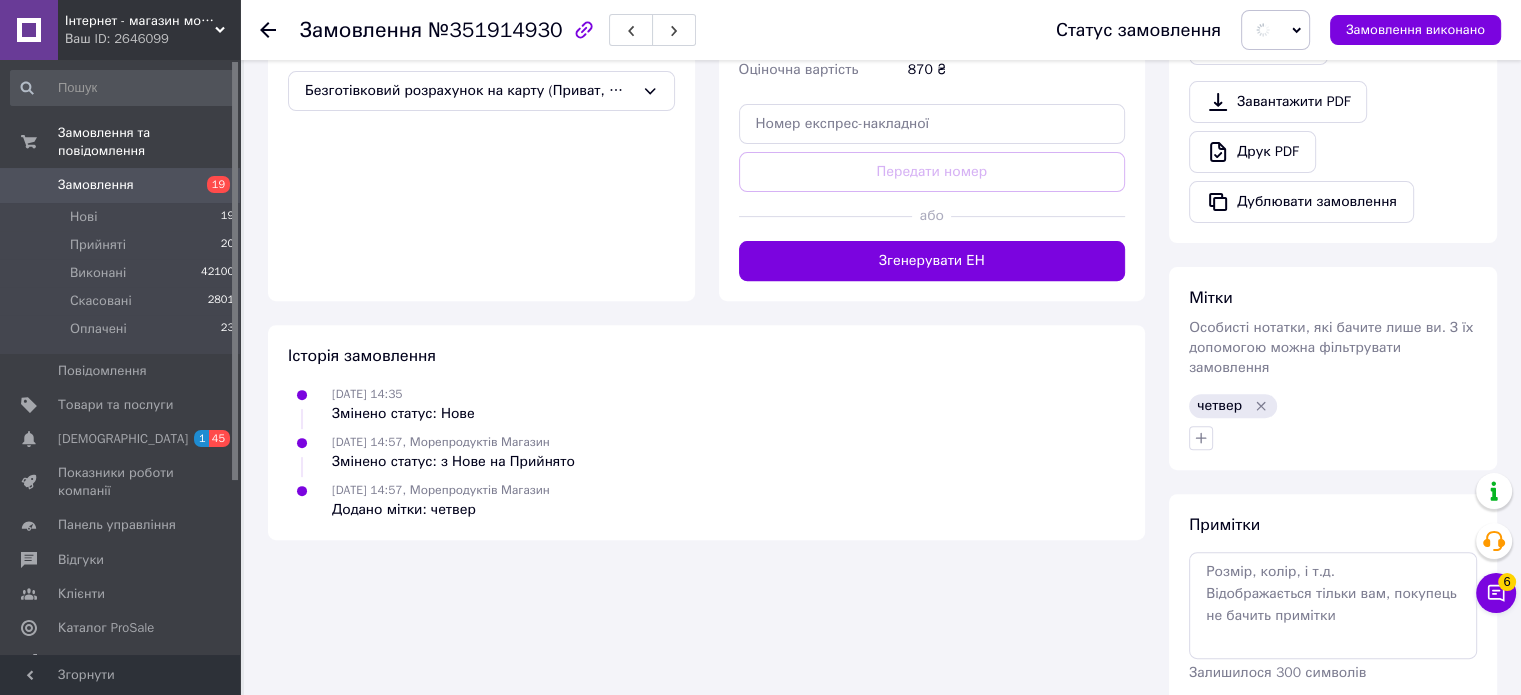 scroll, scrollTop: 735, scrollLeft: 0, axis: vertical 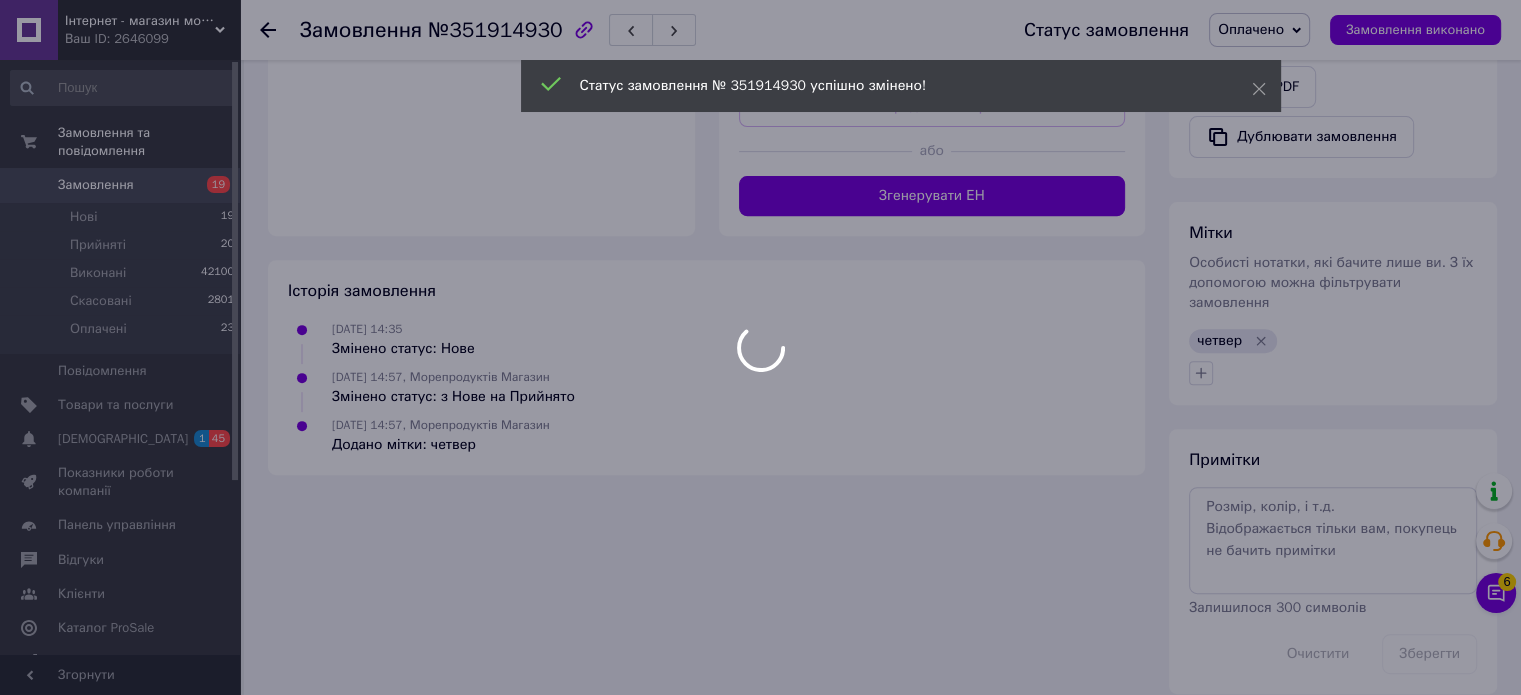 click at bounding box center [760, 347] 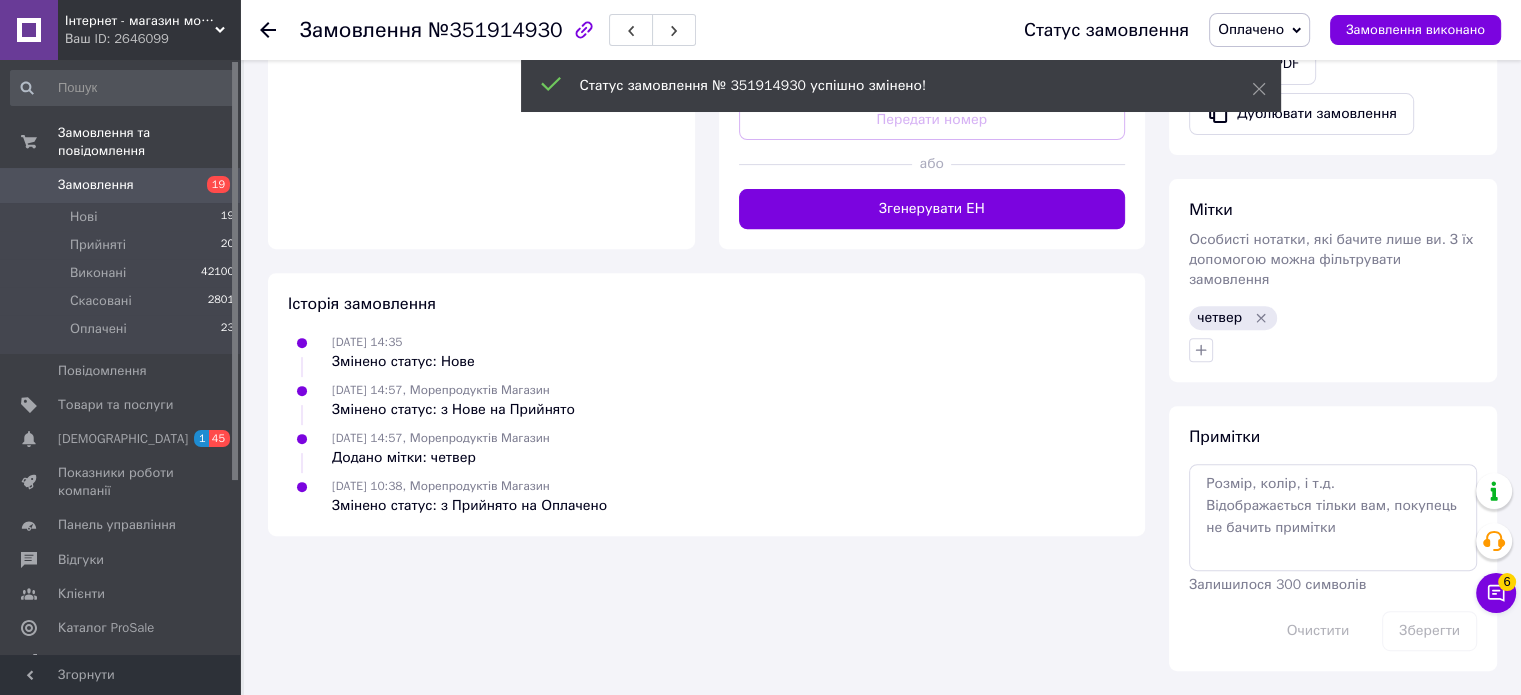 scroll, scrollTop: 699, scrollLeft: 0, axis: vertical 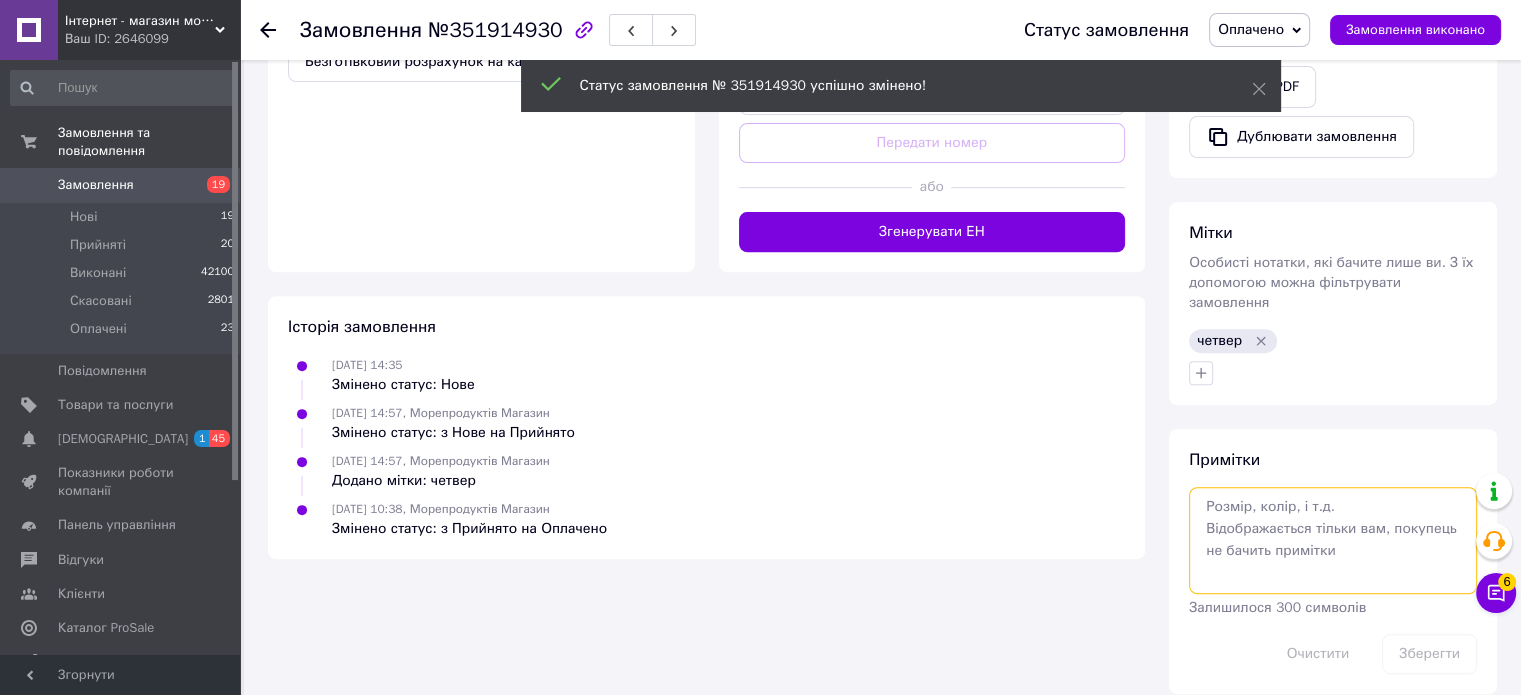 click at bounding box center [1333, 540] 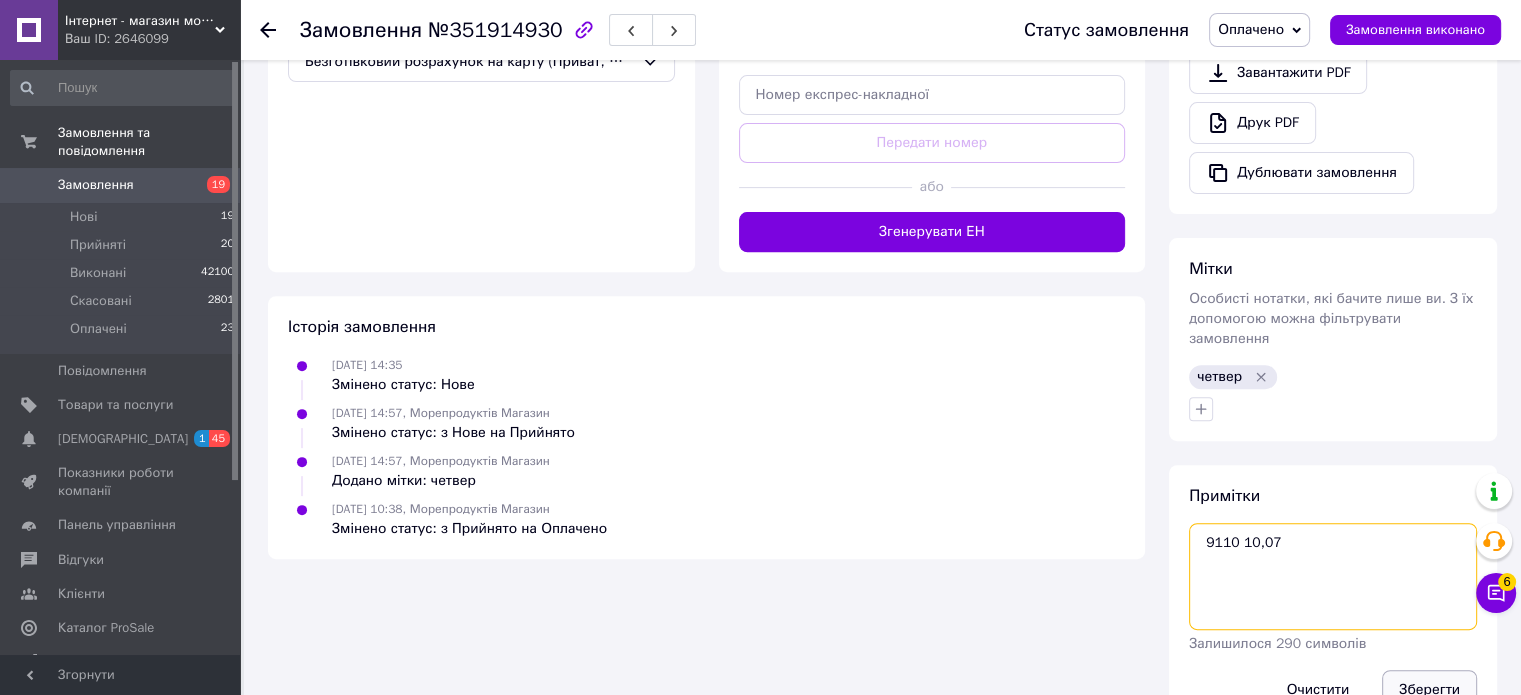 type on "9110 10,07" 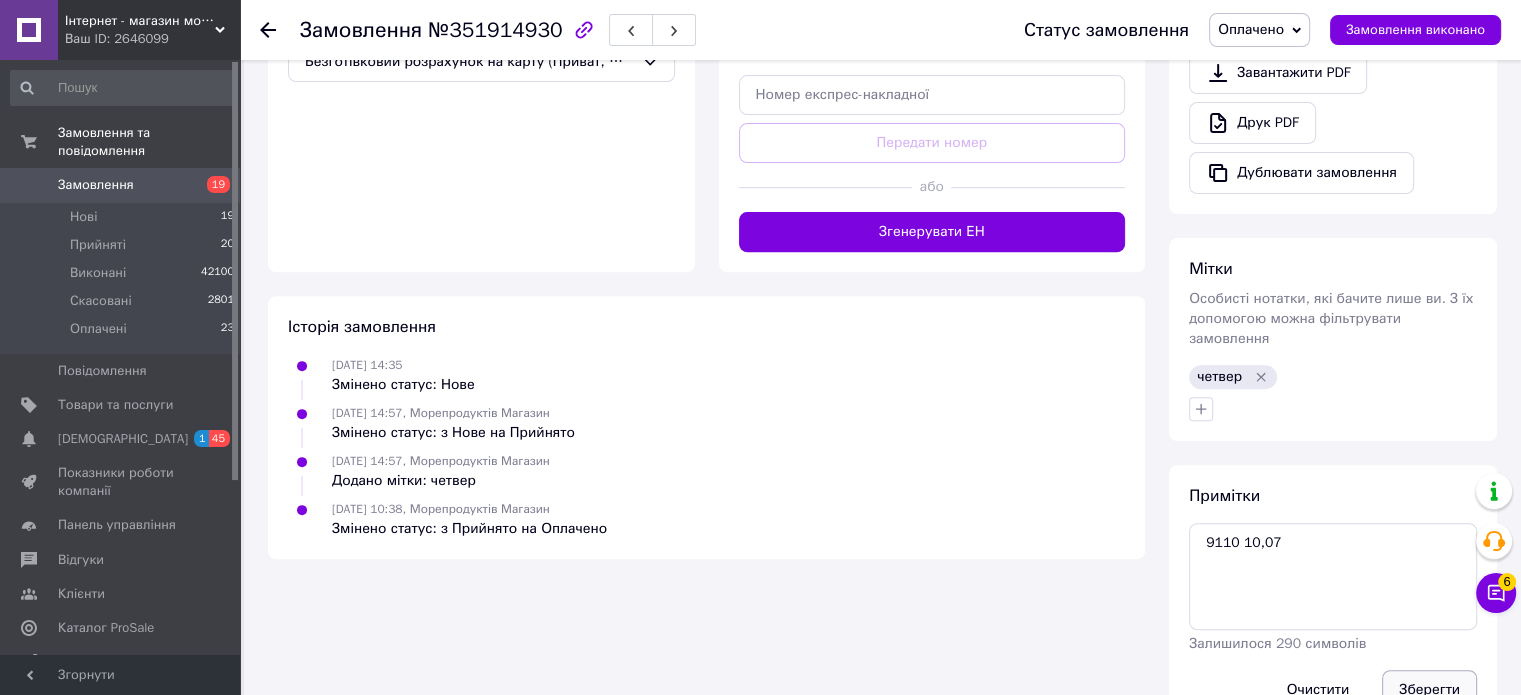 click on "Зберегти" at bounding box center [1429, 690] 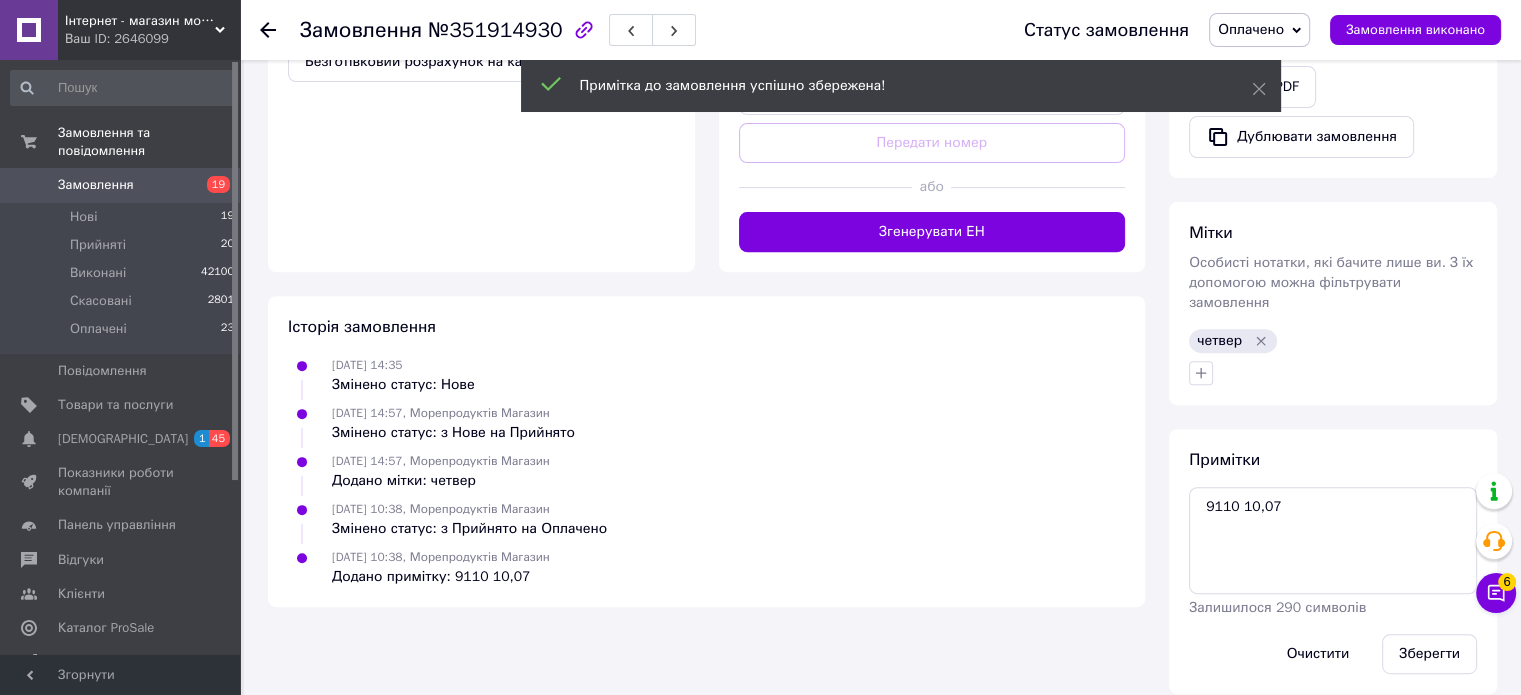 click 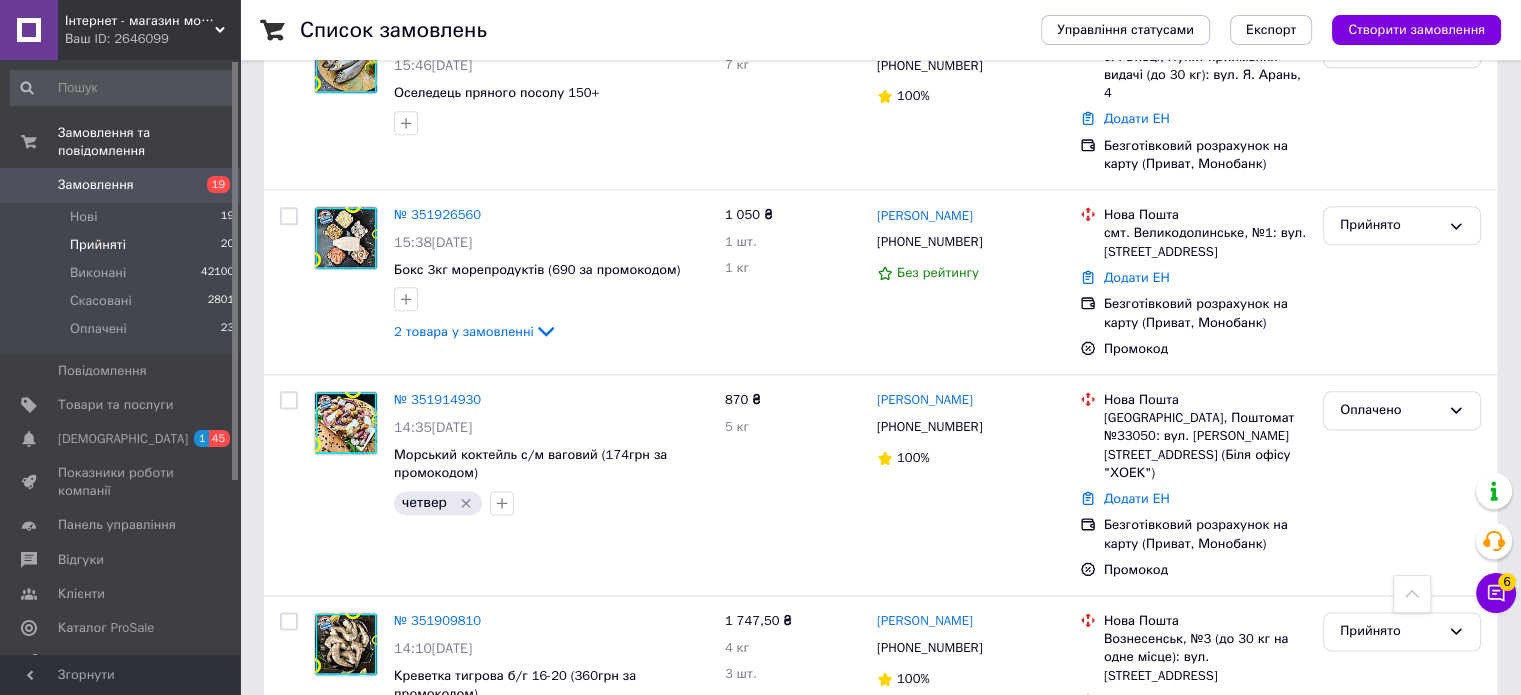 scroll, scrollTop: 2252, scrollLeft: 0, axis: vertical 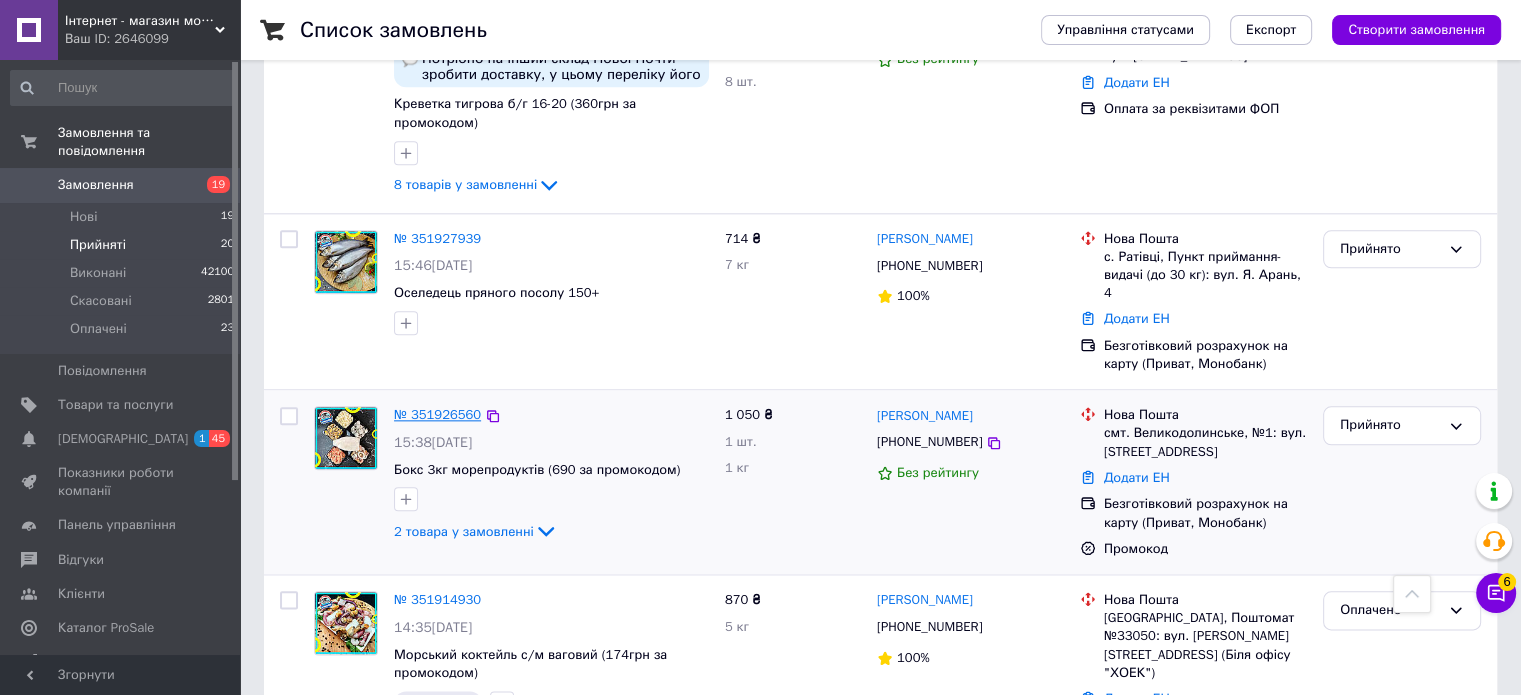 click on "№ 351926560" at bounding box center [437, 414] 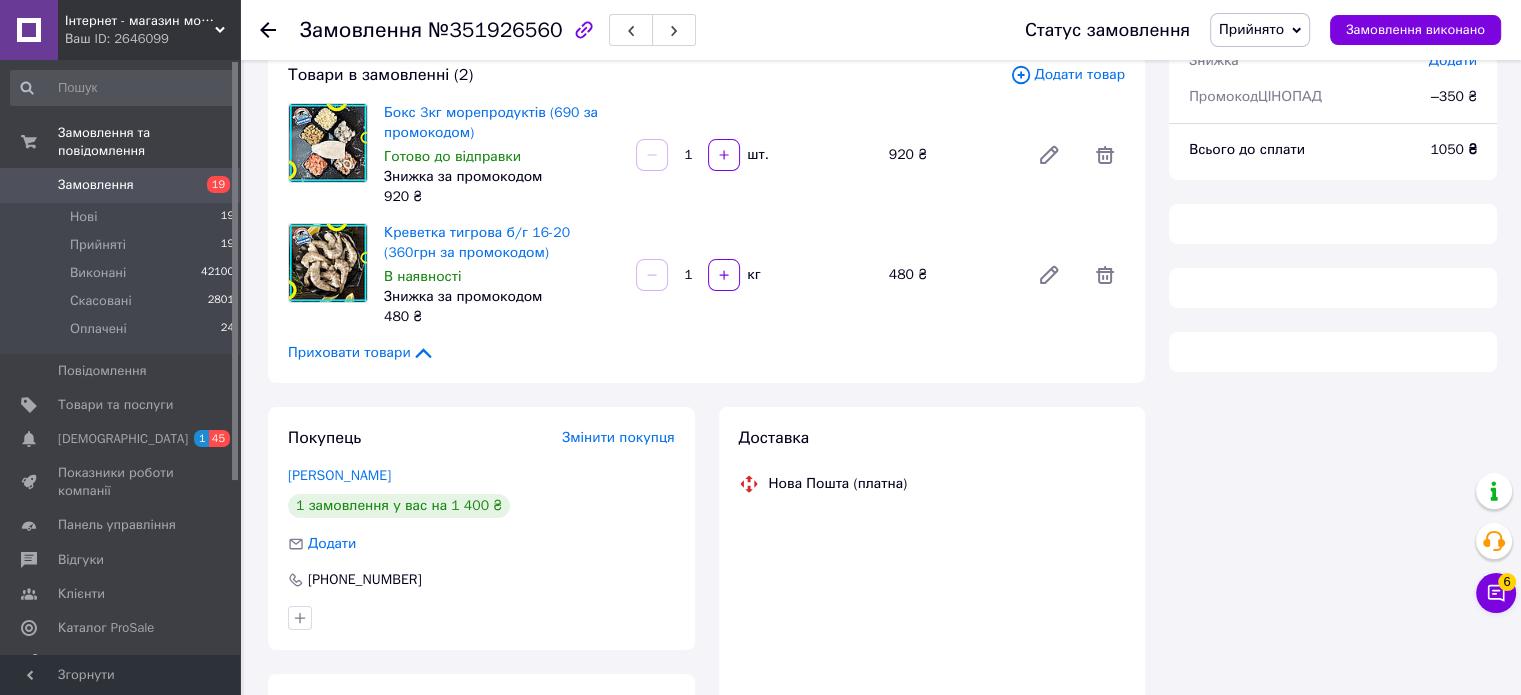 scroll, scrollTop: 0, scrollLeft: 0, axis: both 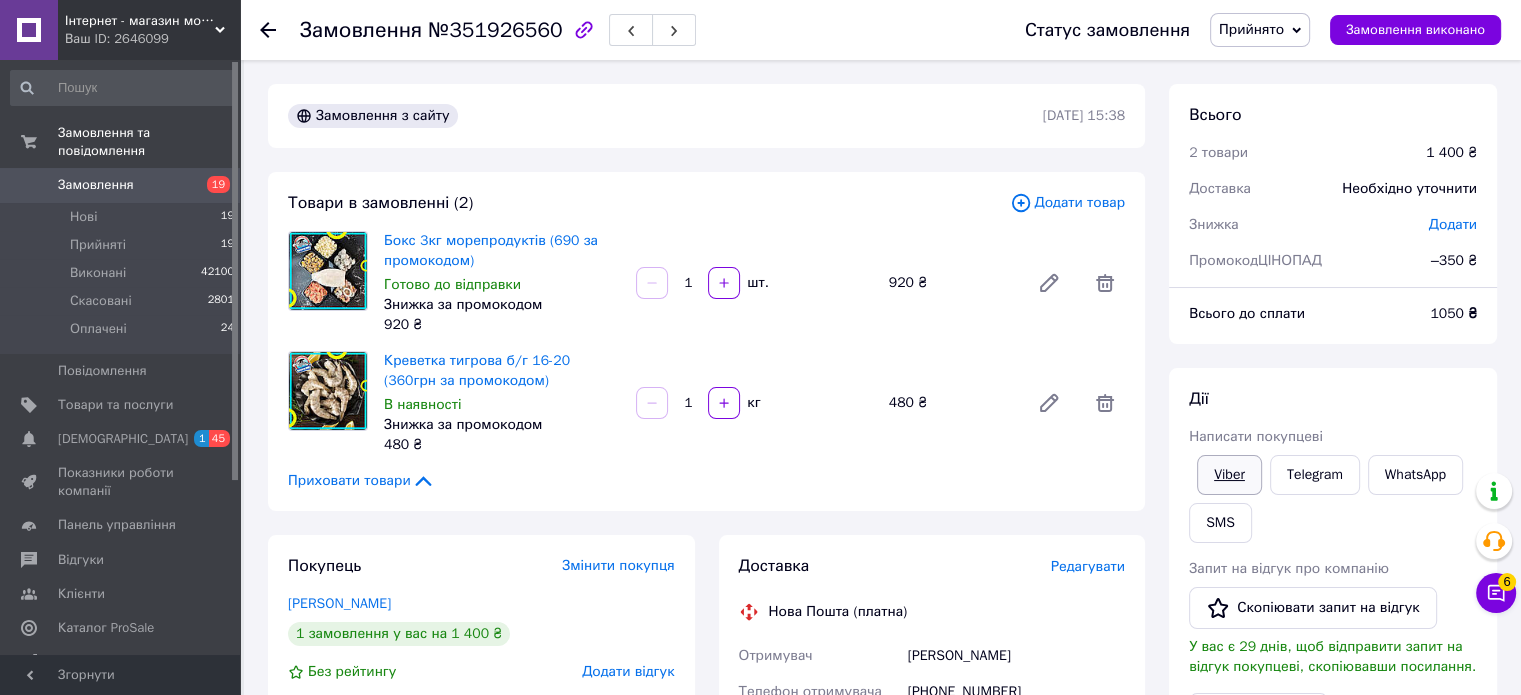 click on "Viber" at bounding box center [1229, 475] 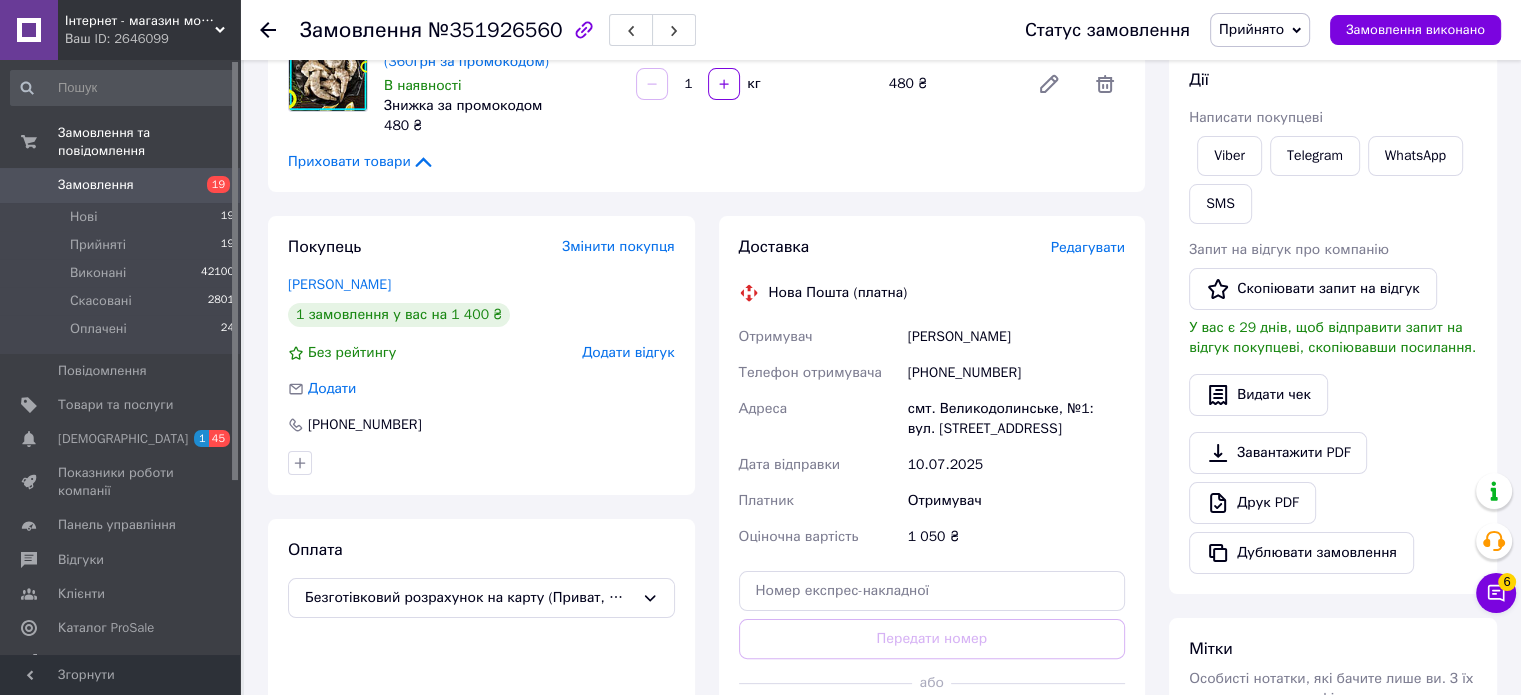 scroll, scrollTop: 500, scrollLeft: 0, axis: vertical 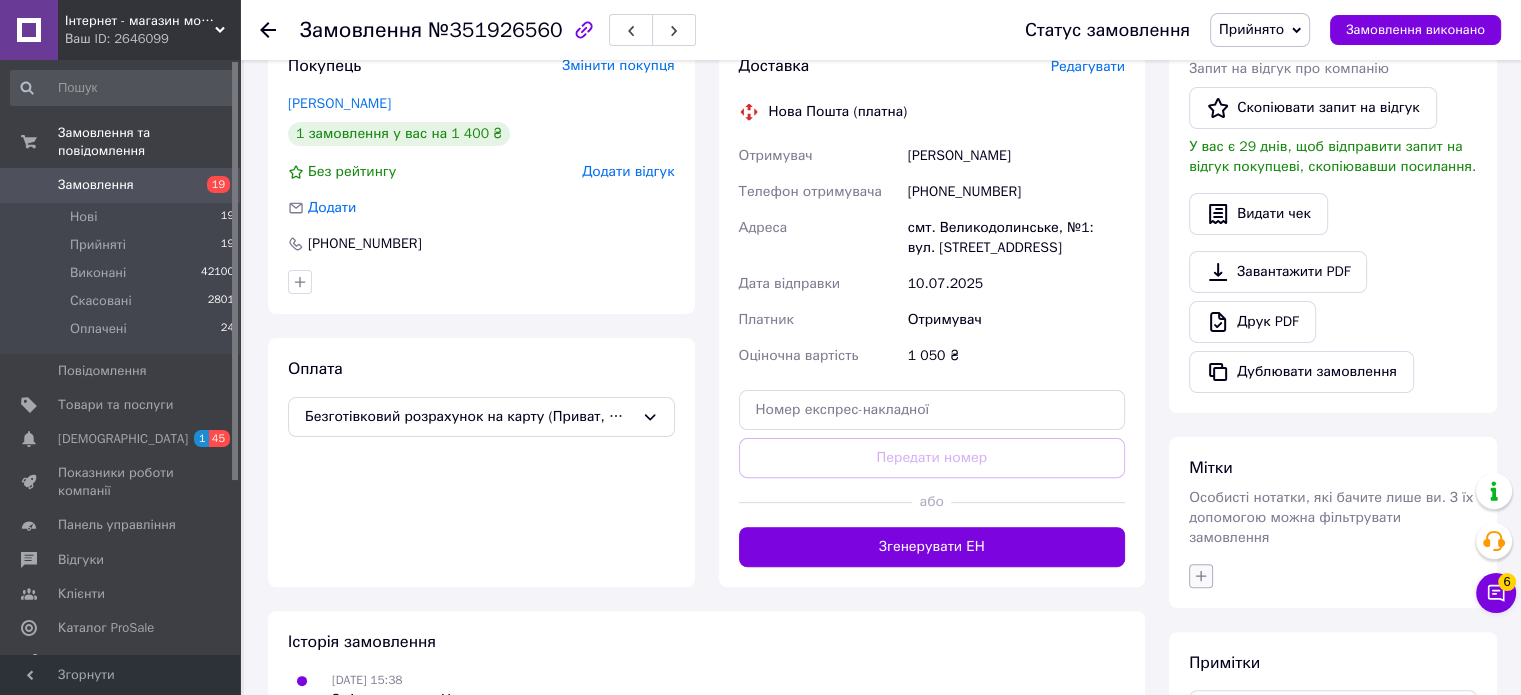 click 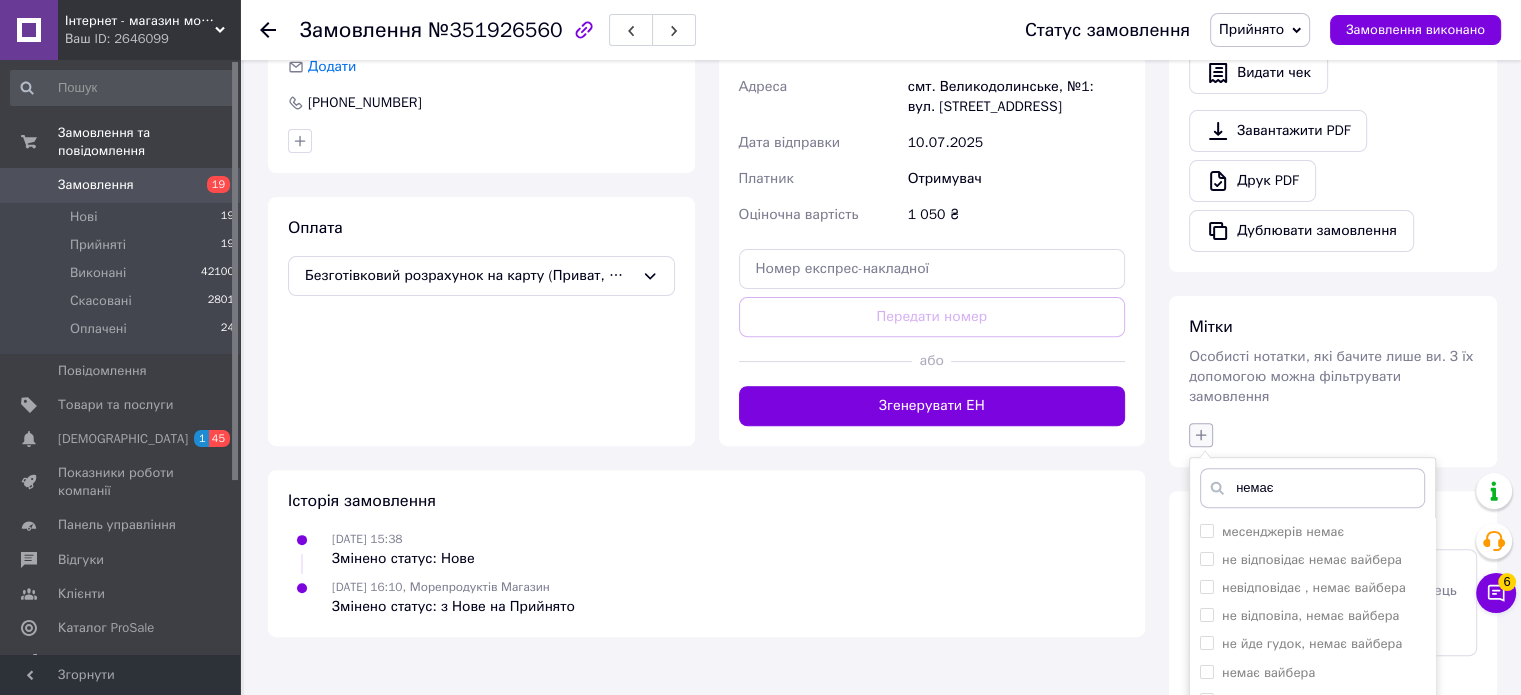 scroll, scrollTop: 800, scrollLeft: 0, axis: vertical 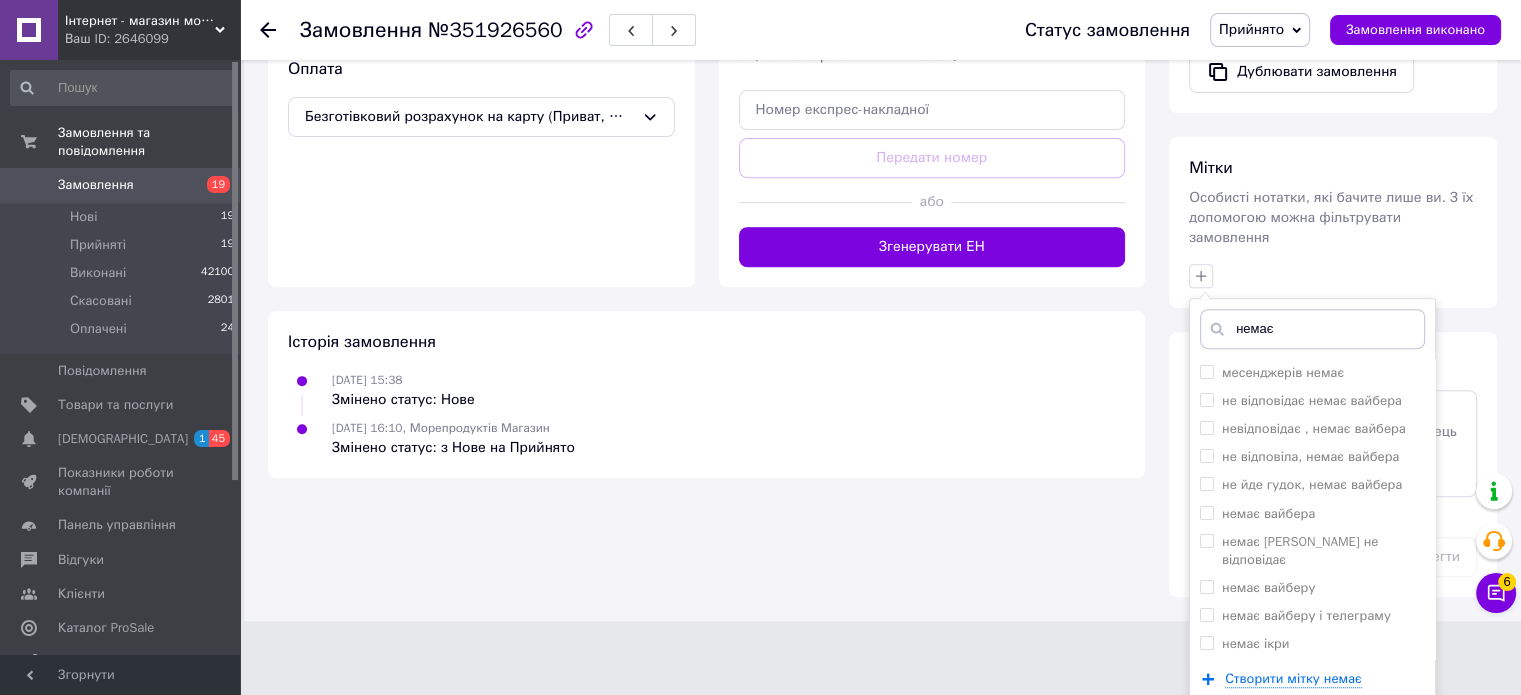 type on "немає" 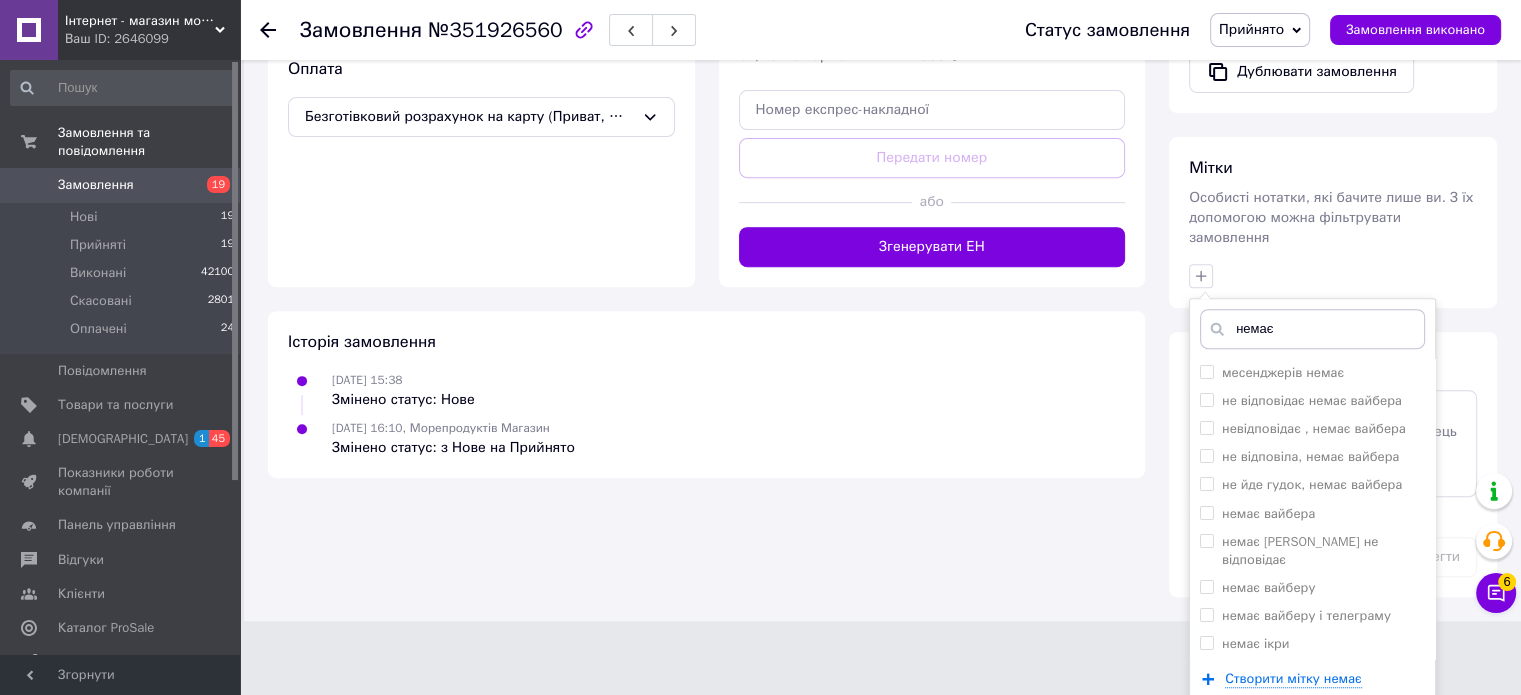 click on "немає месенджерів немає не відповідає немає вайбера невідповідає , немає вайбера не відповіла, немає вайбера не йде гудок, немає вайбера немає вайбера немає вайбера не відповідає немає вайберу немає вайберу і телеграму немає ікри немає як зв*язатися немає як оплатити Створити мітку   немає Додати мітку" at bounding box center [1333, 276] 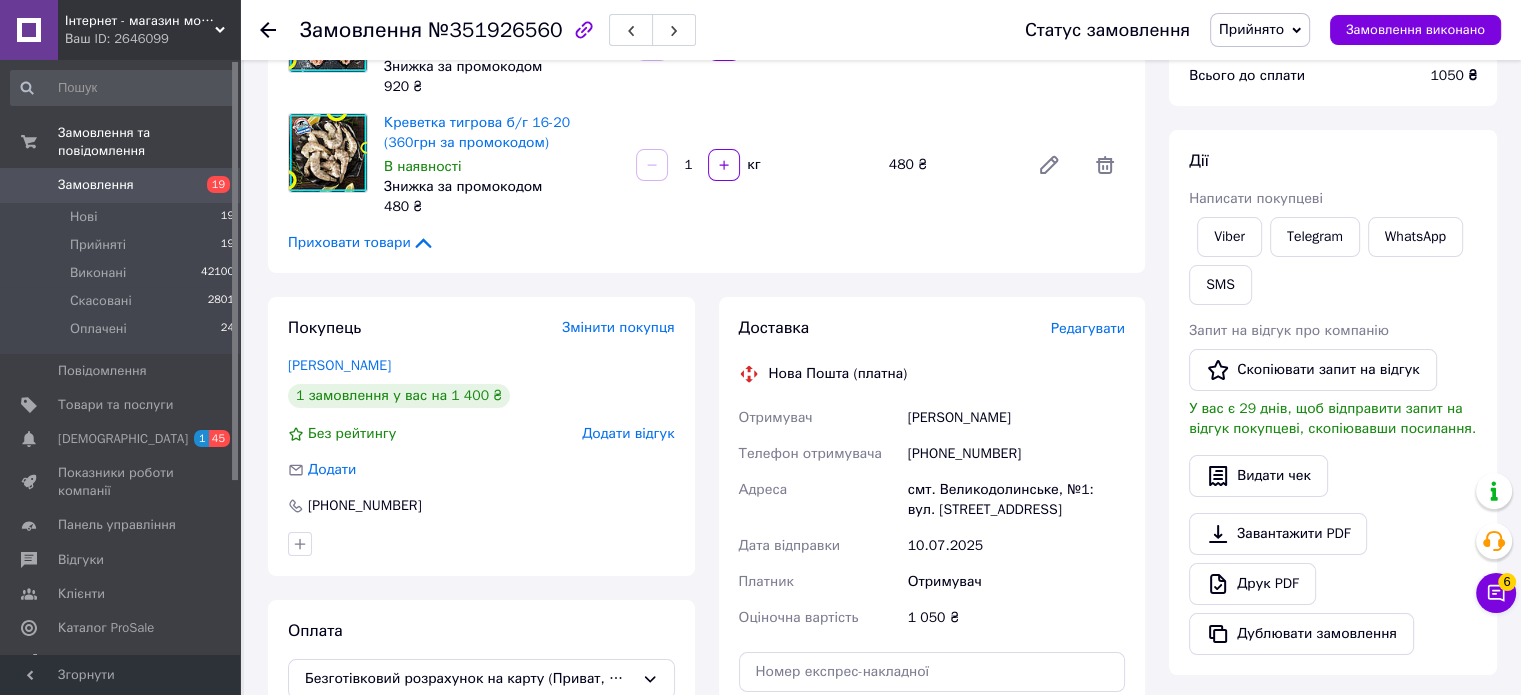 scroll, scrollTop: 103, scrollLeft: 0, axis: vertical 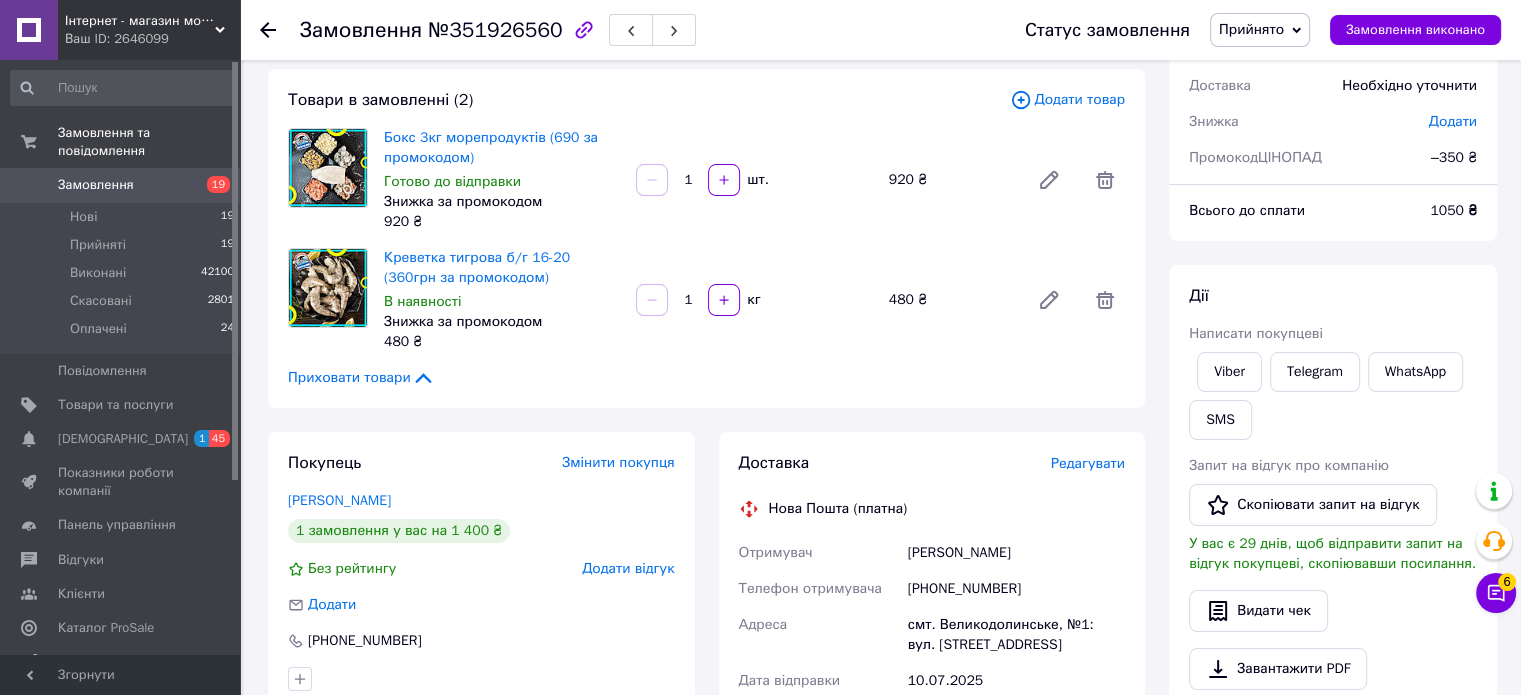click 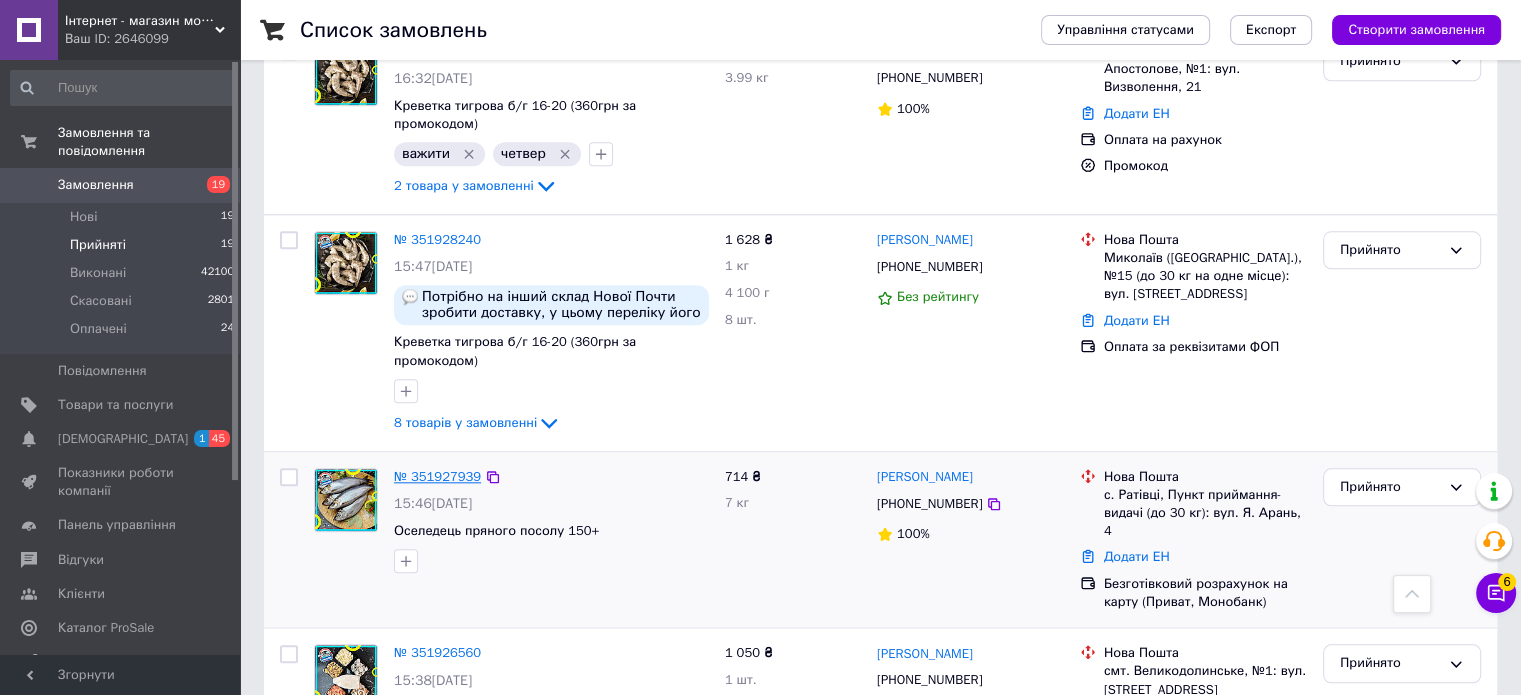 click on "№ 351927939" at bounding box center [437, 476] 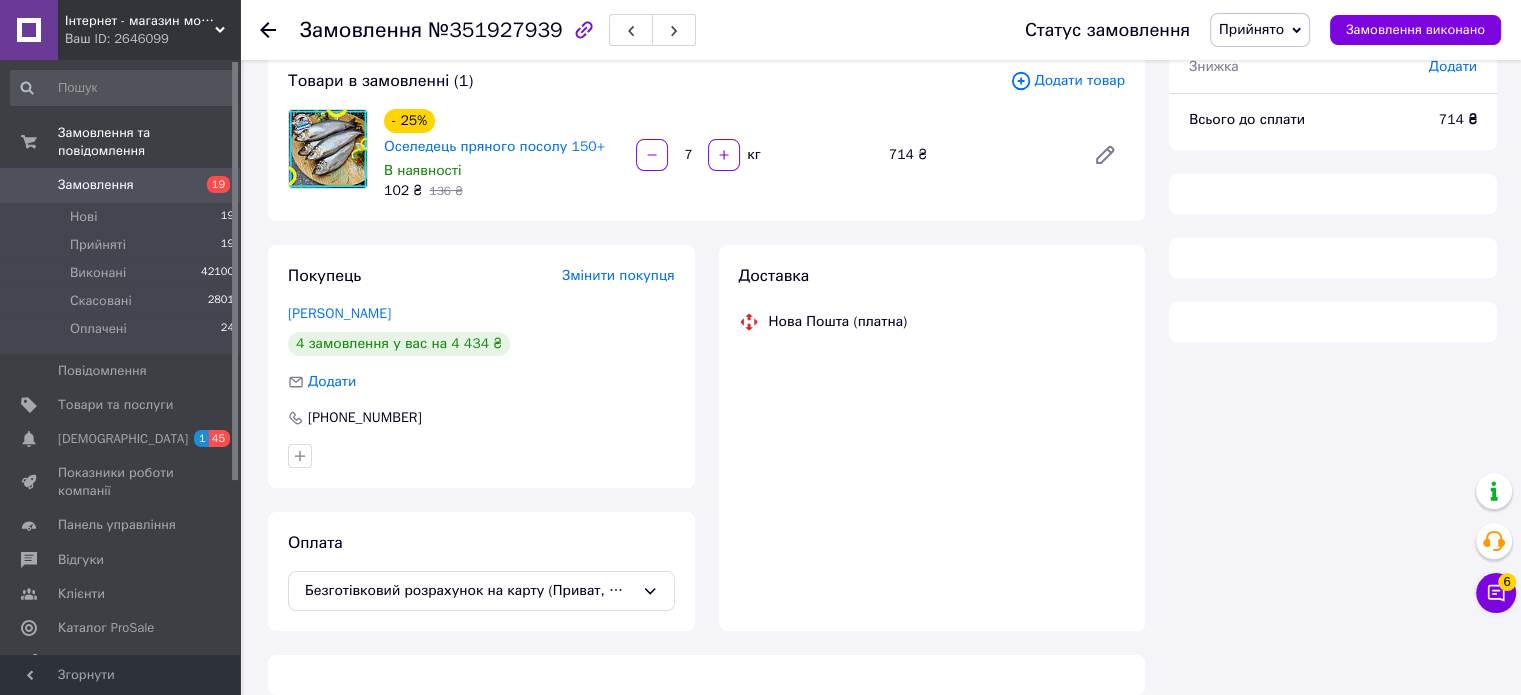 scroll, scrollTop: 0, scrollLeft: 0, axis: both 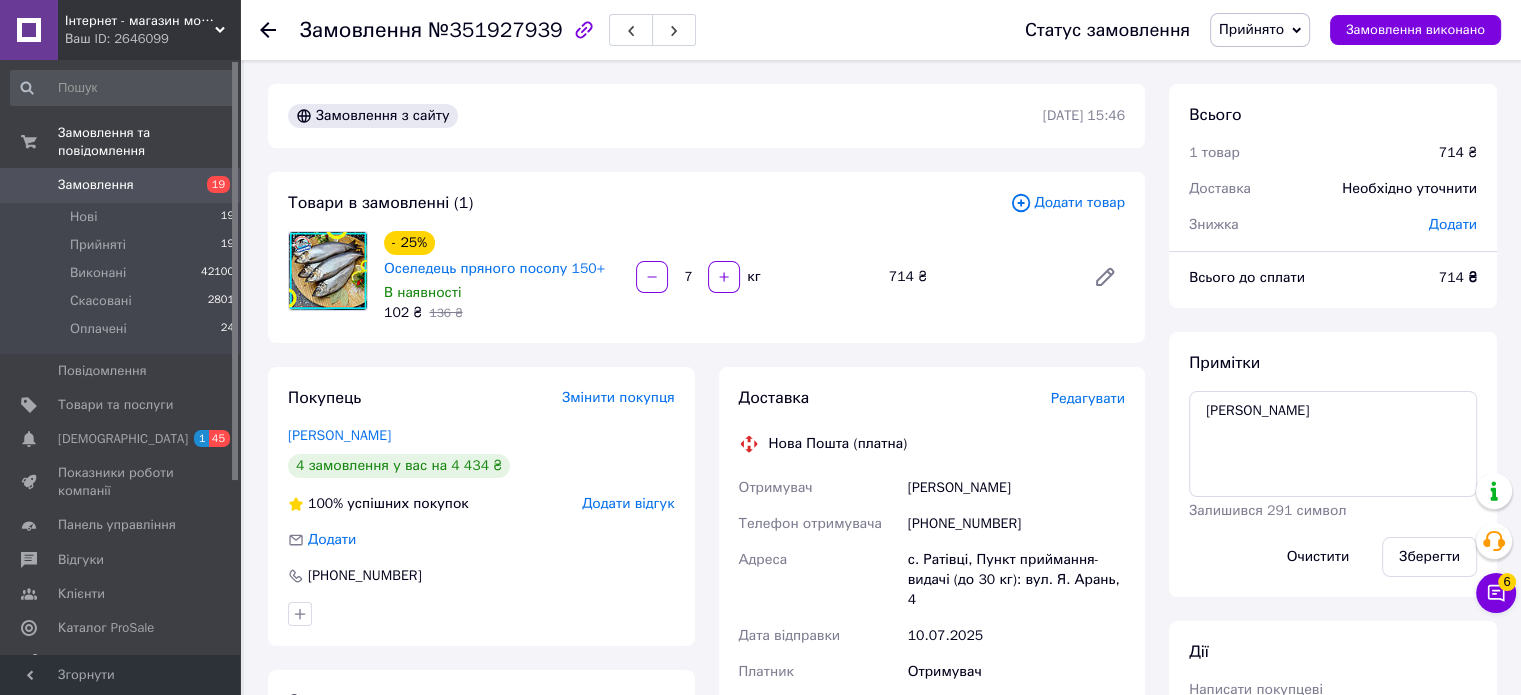 click 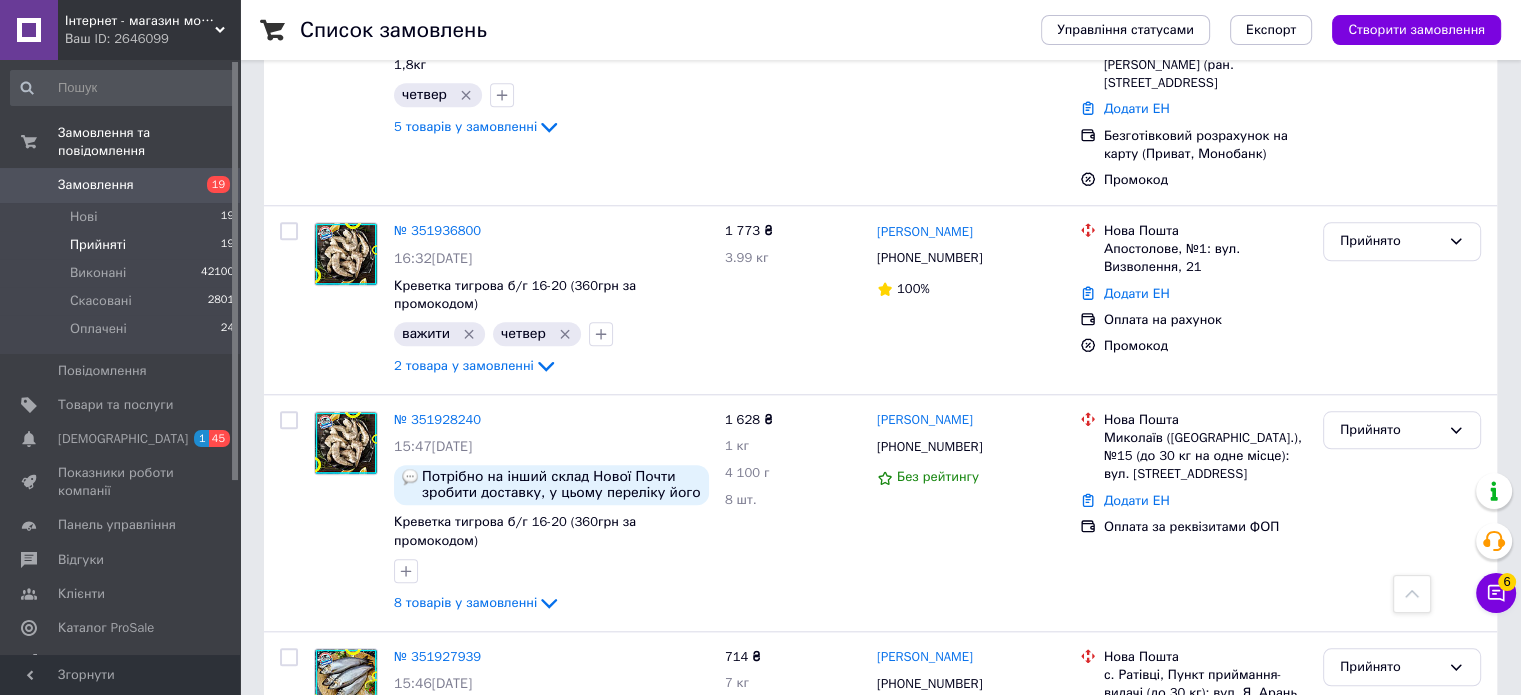 scroll, scrollTop: 1876, scrollLeft: 0, axis: vertical 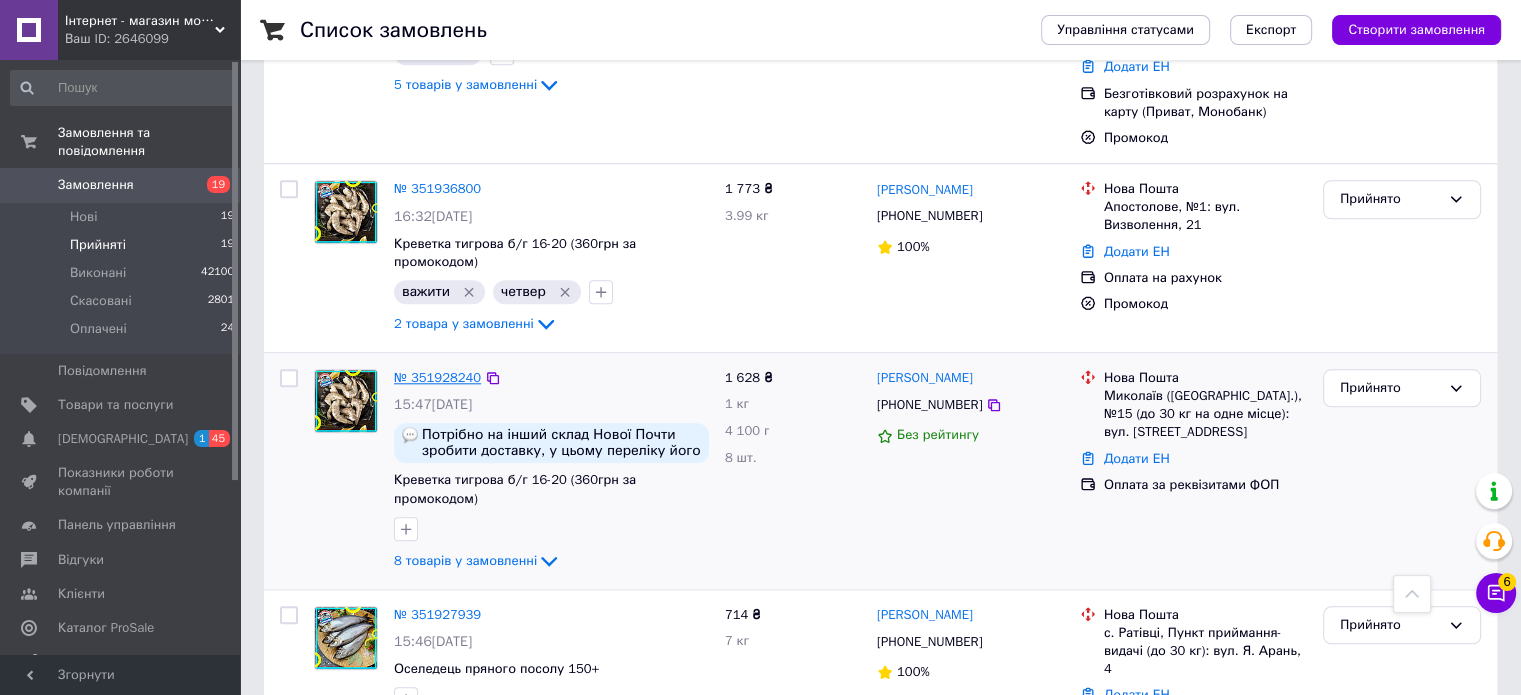 click on "№ 351928240" at bounding box center [437, 377] 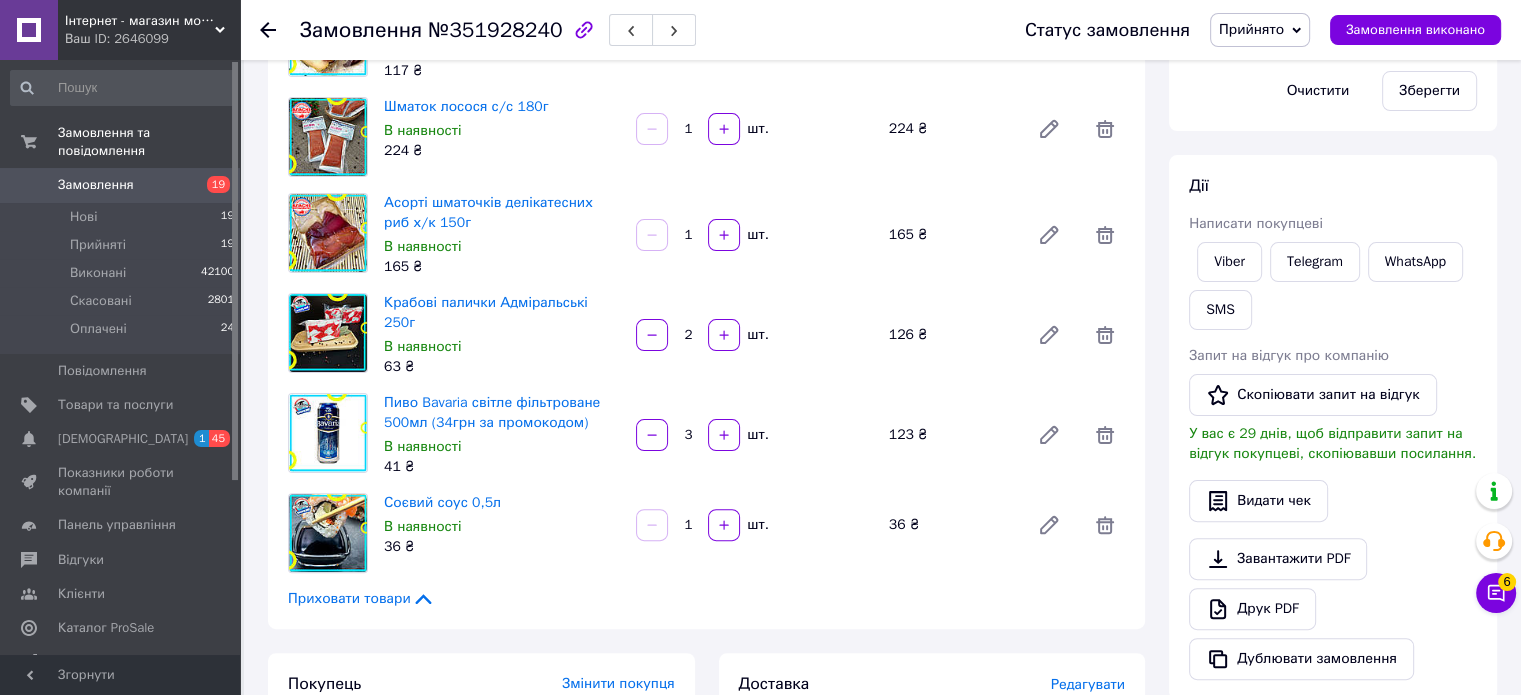 scroll, scrollTop: 595, scrollLeft: 0, axis: vertical 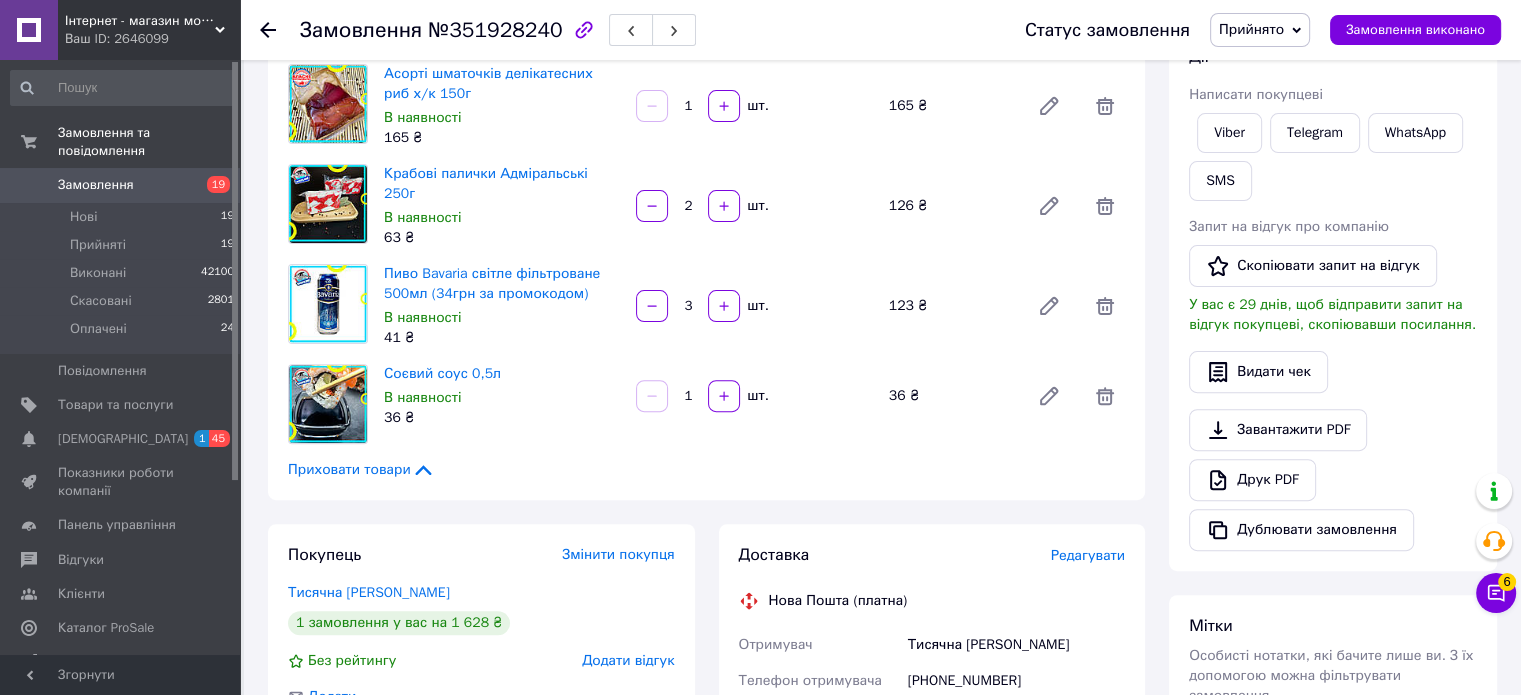 click 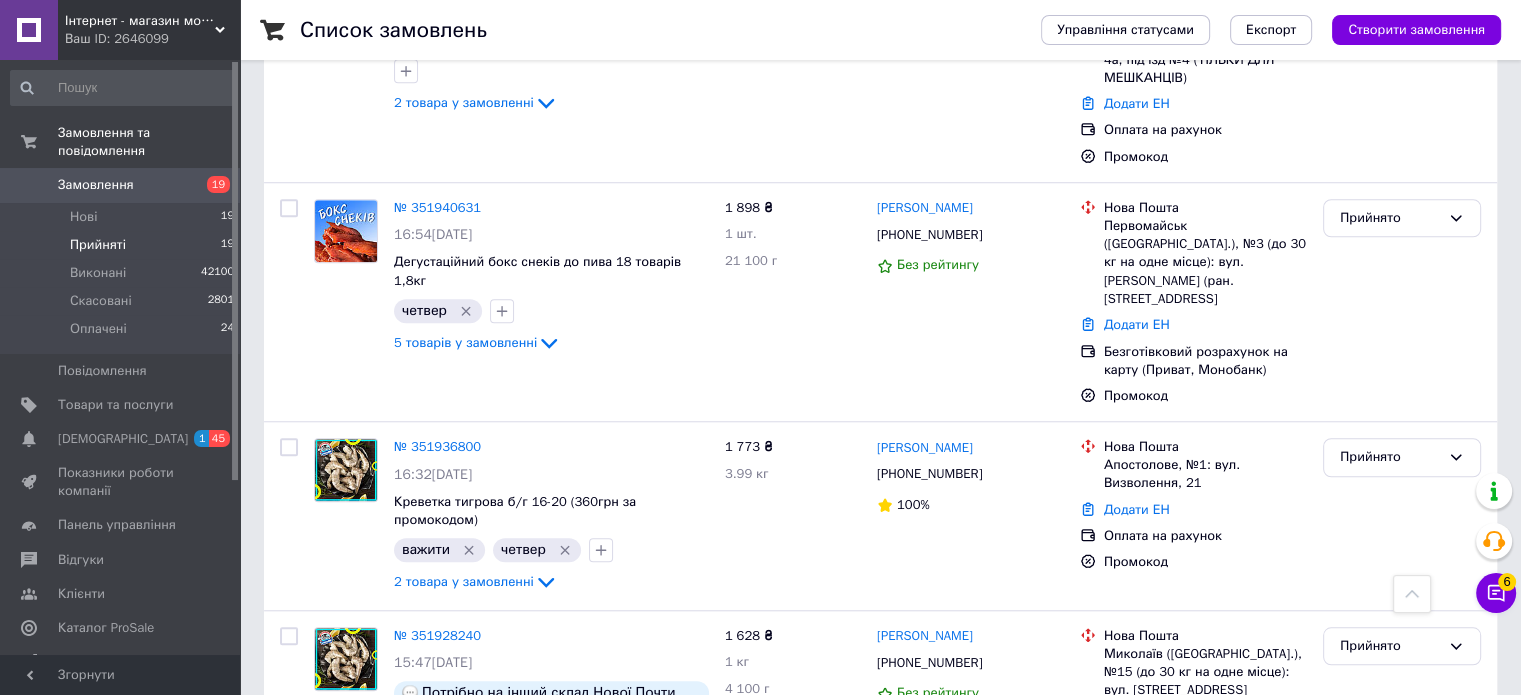 scroll, scrollTop: 1636, scrollLeft: 0, axis: vertical 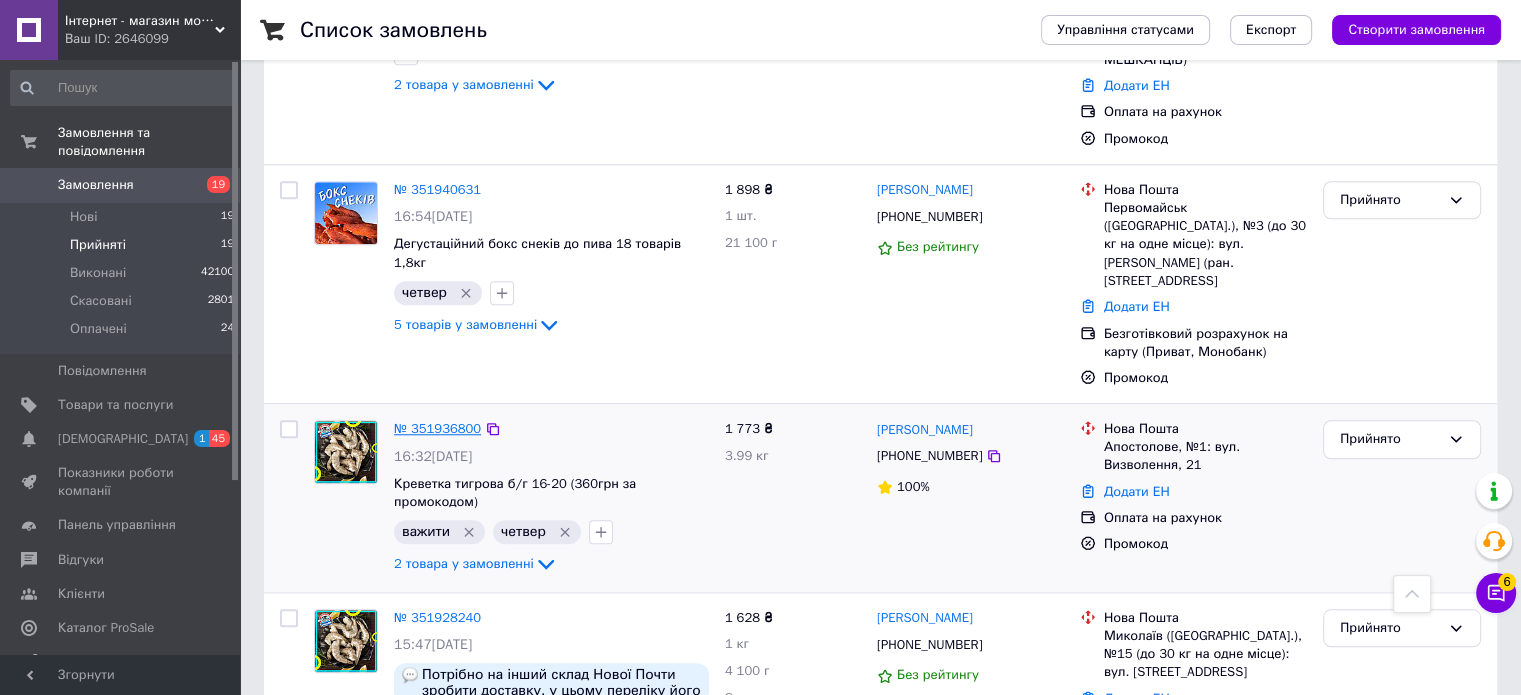 click on "№ 351936800" at bounding box center (437, 428) 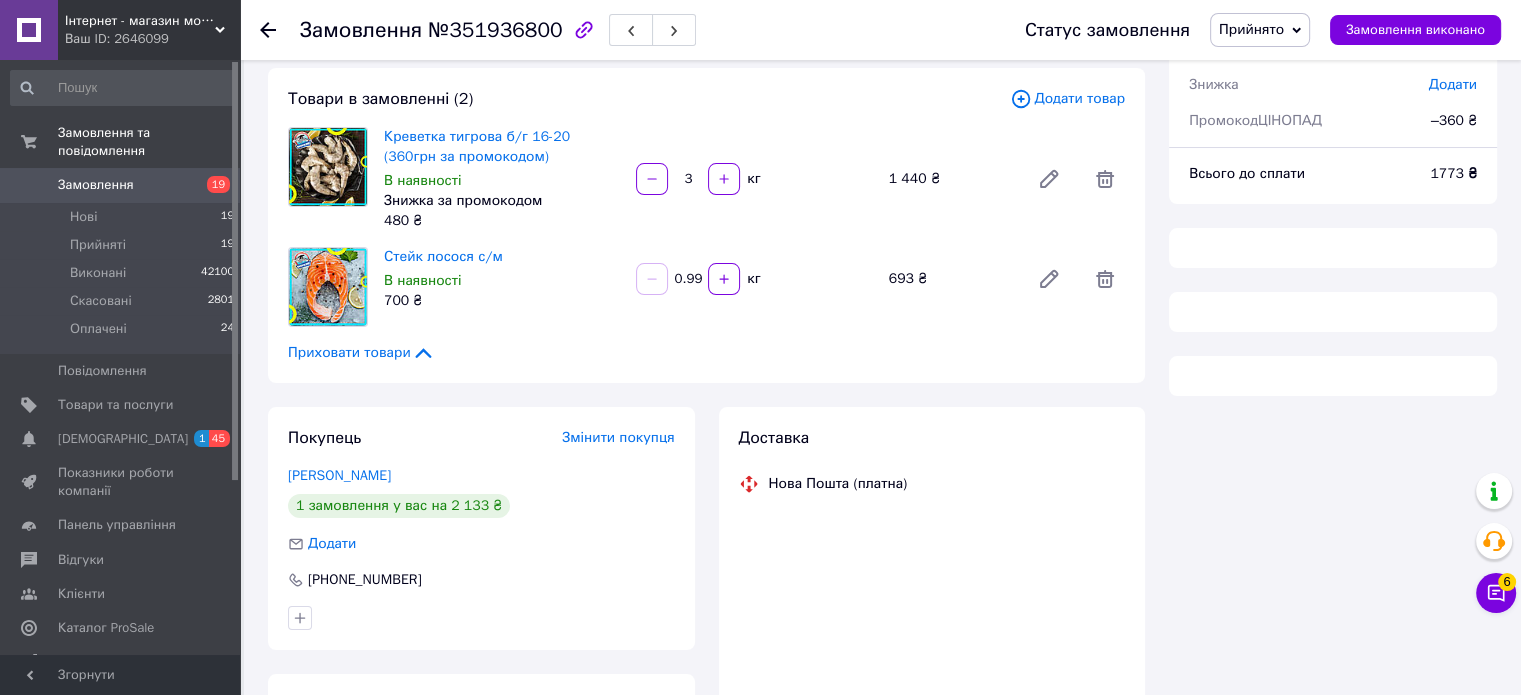 scroll, scrollTop: 0, scrollLeft: 0, axis: both 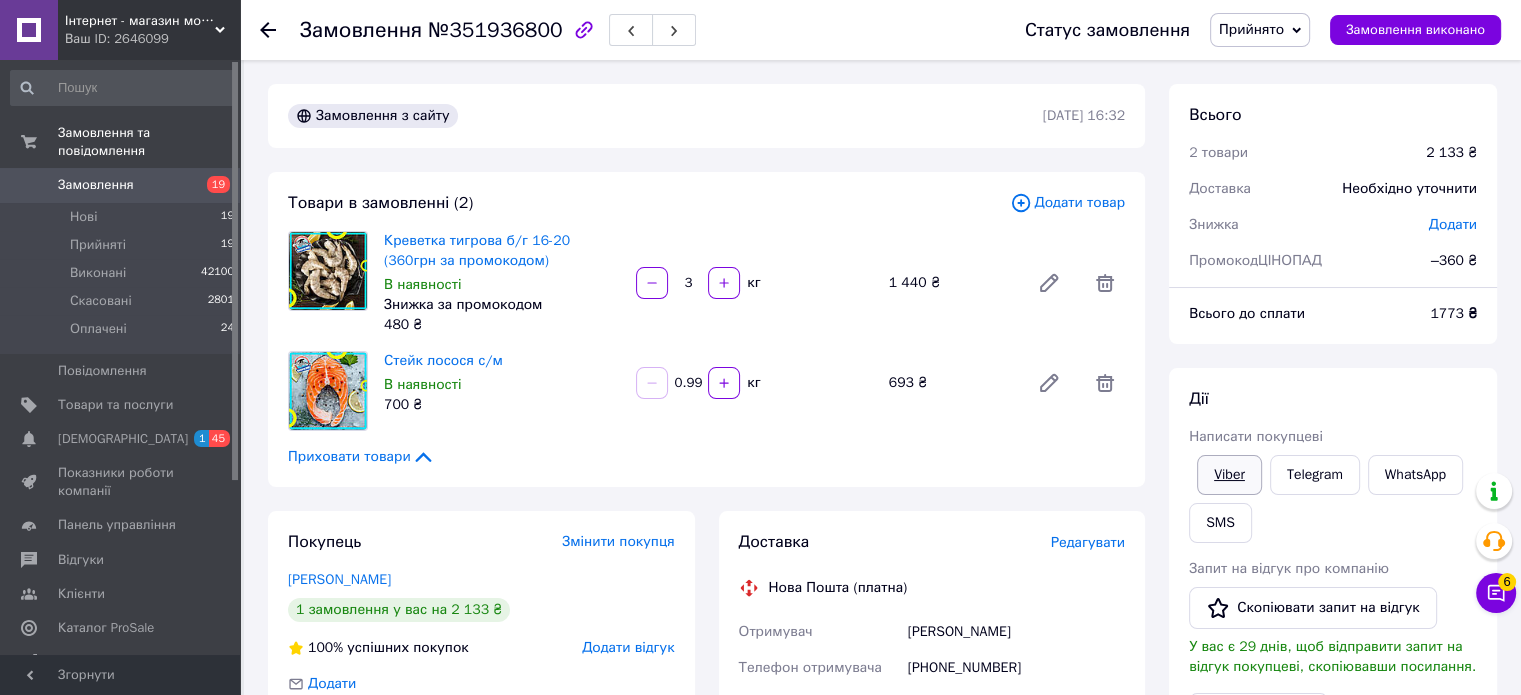 click on "Viber" at bounding box center (1229, 475) 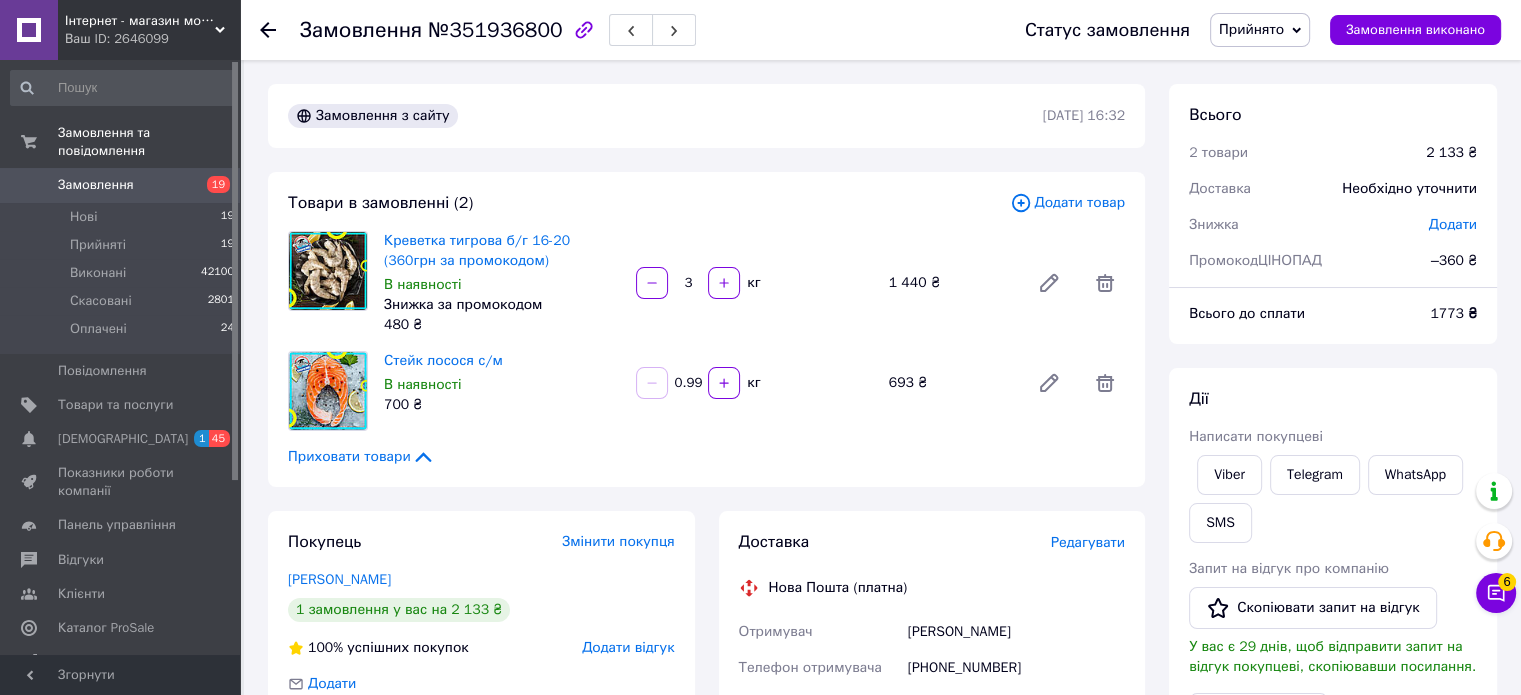 click on "Прийнято" at bounding box center [1260, 30] 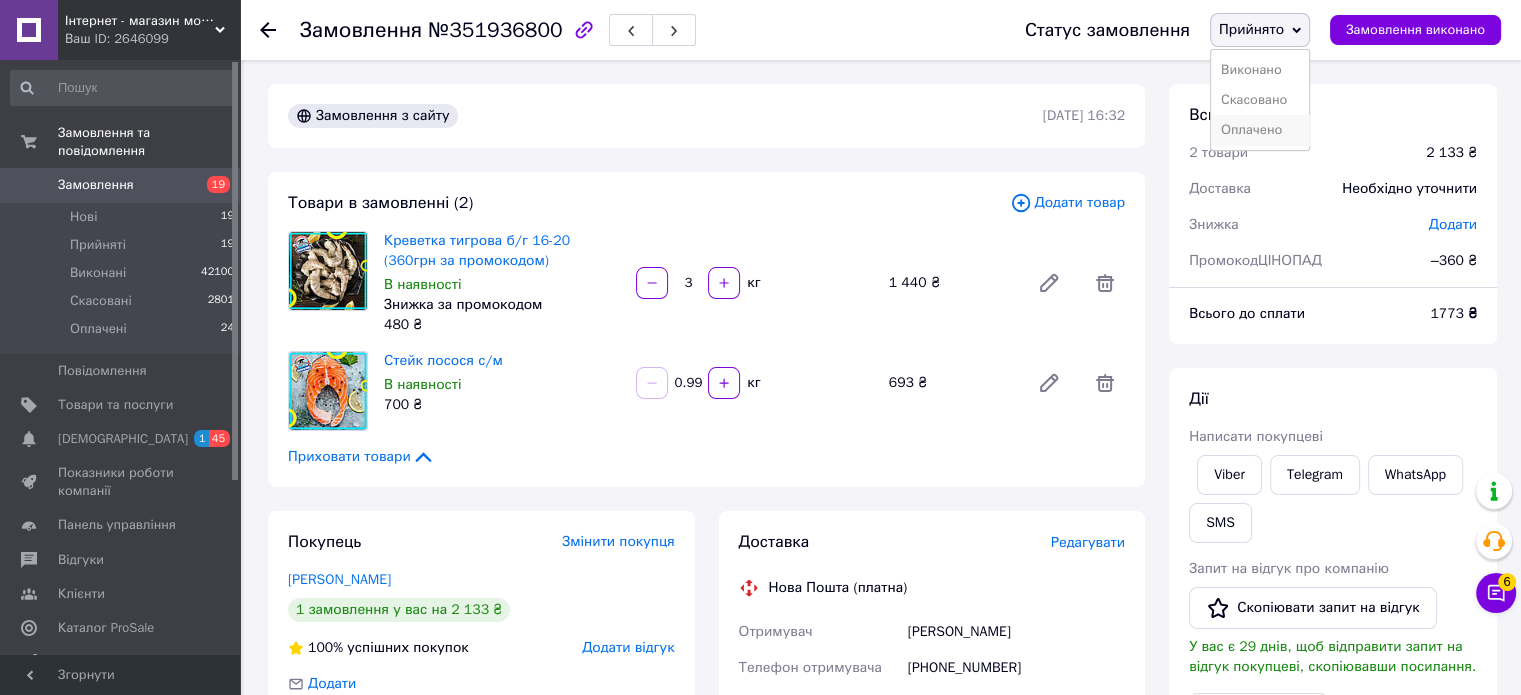 click on "Оплачено" at bounding box center [1260, 130] 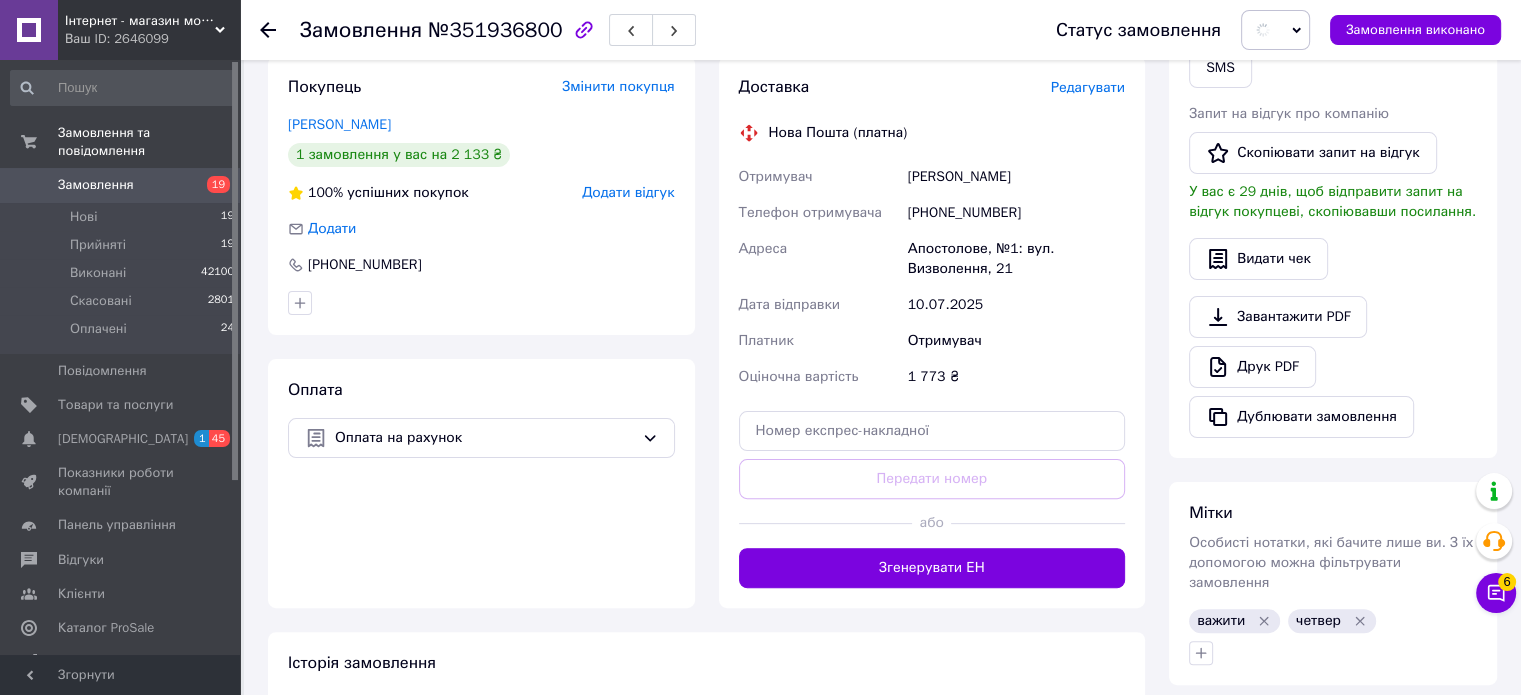 scroll, scrollTop: 700, scrollLeft: 0, axis: vertical 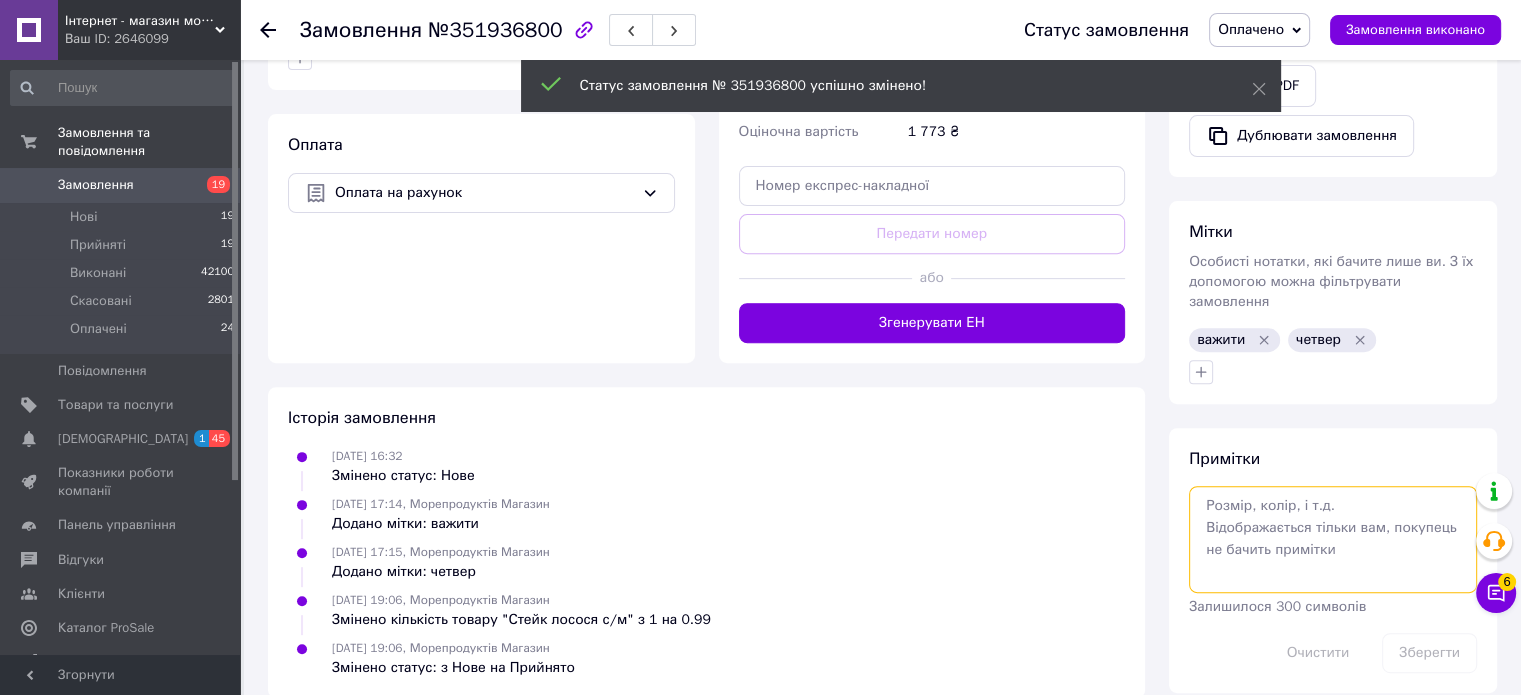 click at bounding box center [1333, 539] 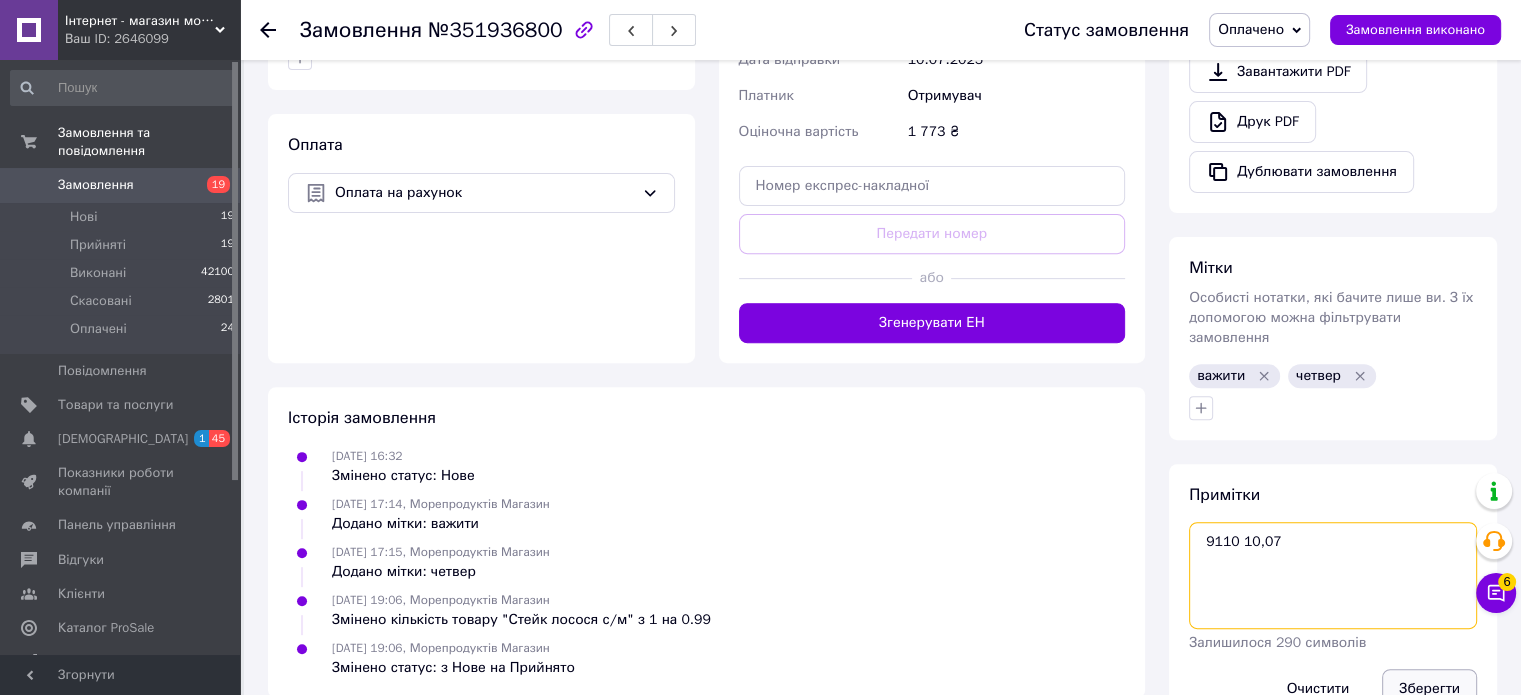 type on "9110 10,07" 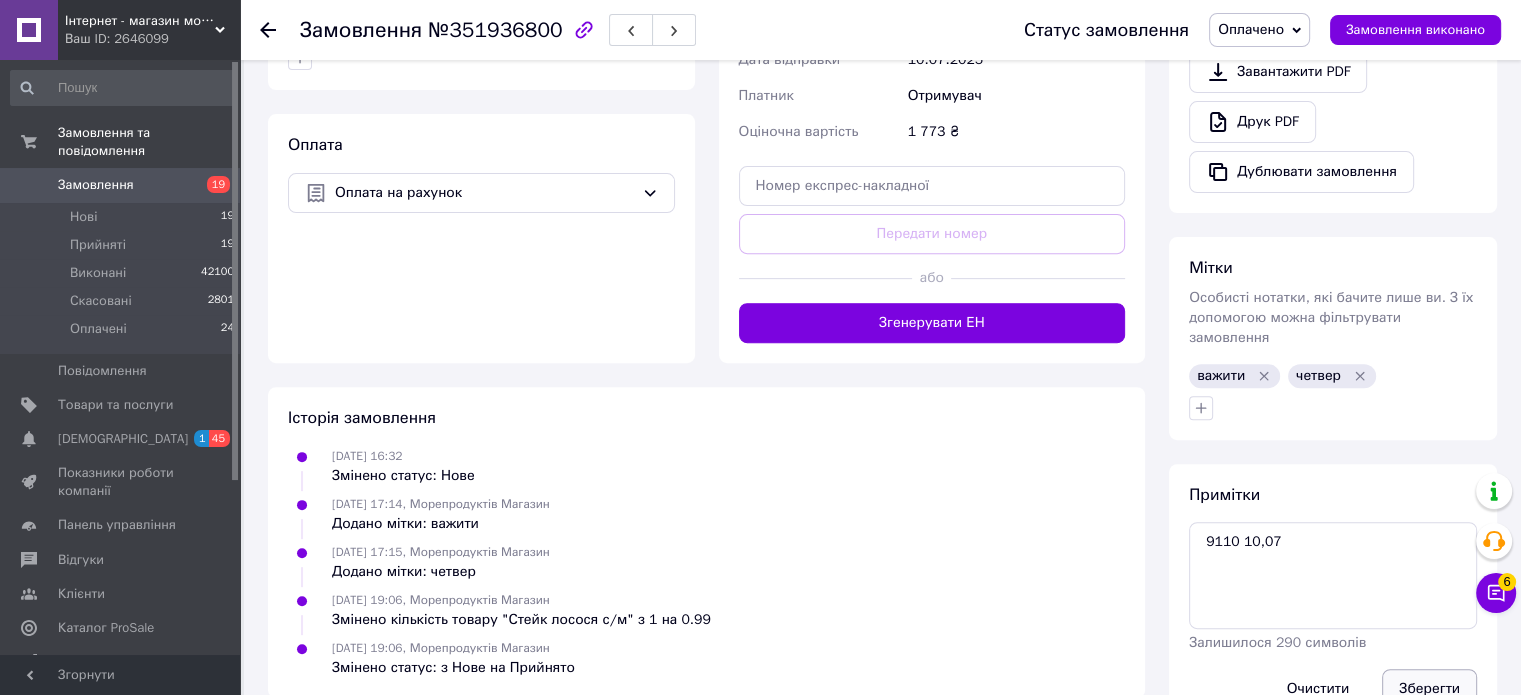 click on "Зберегти" at bounding box center [1429, 689] 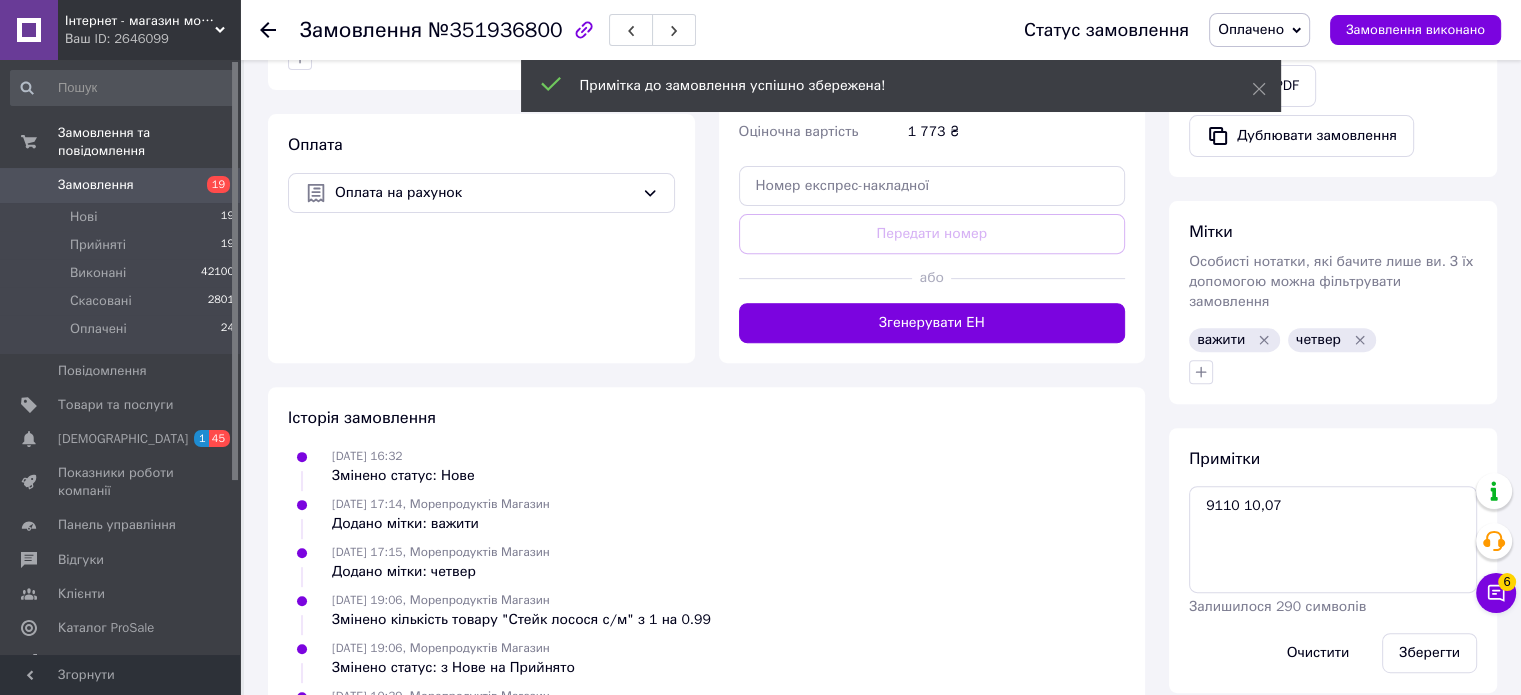 click 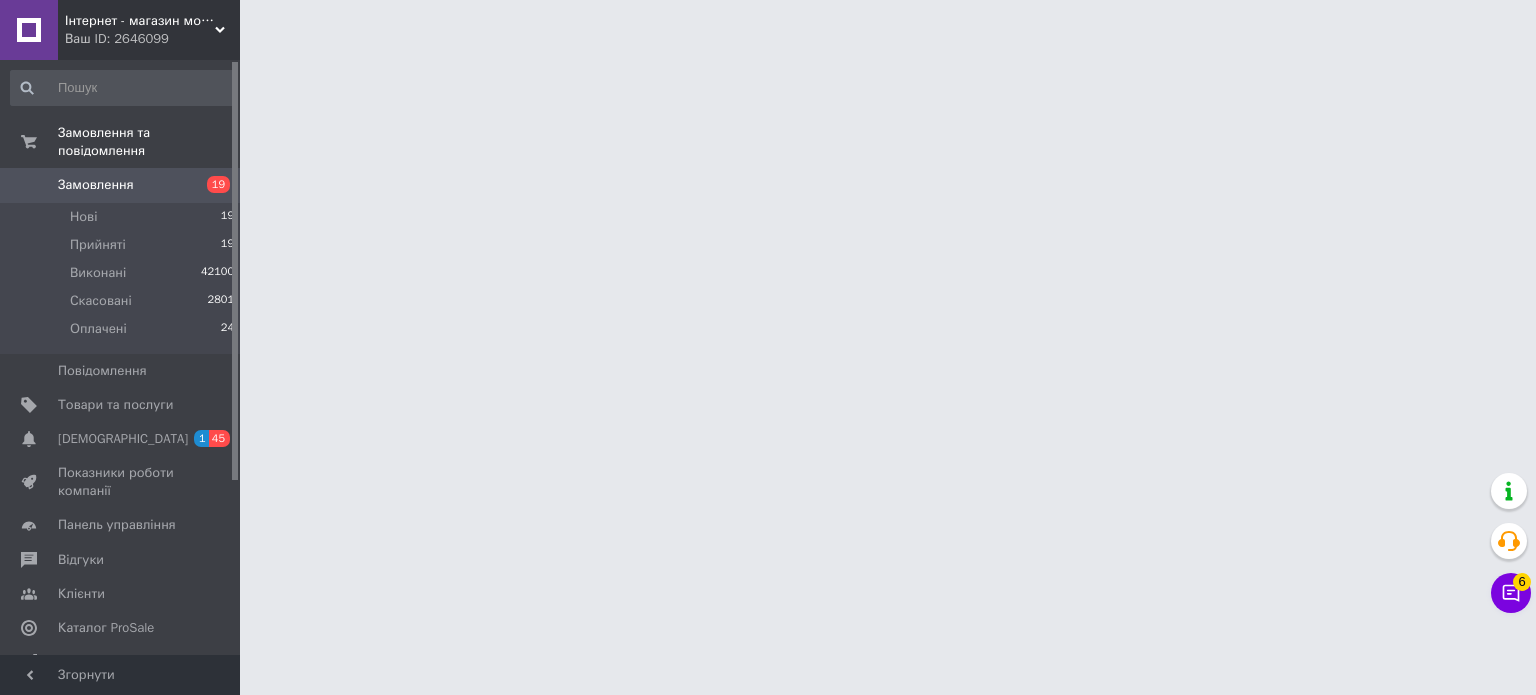 click at bounding box center [768, 25] 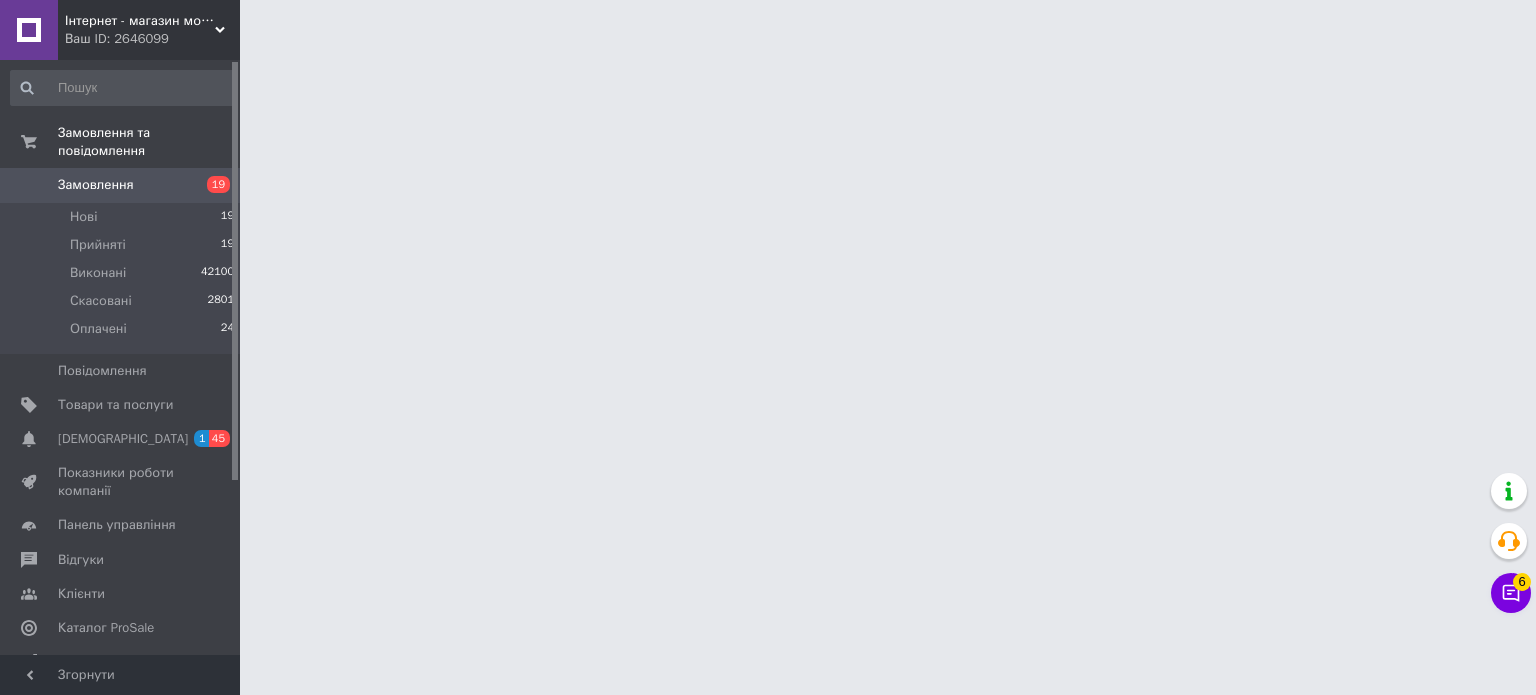 click at bounding box center [768, 25] 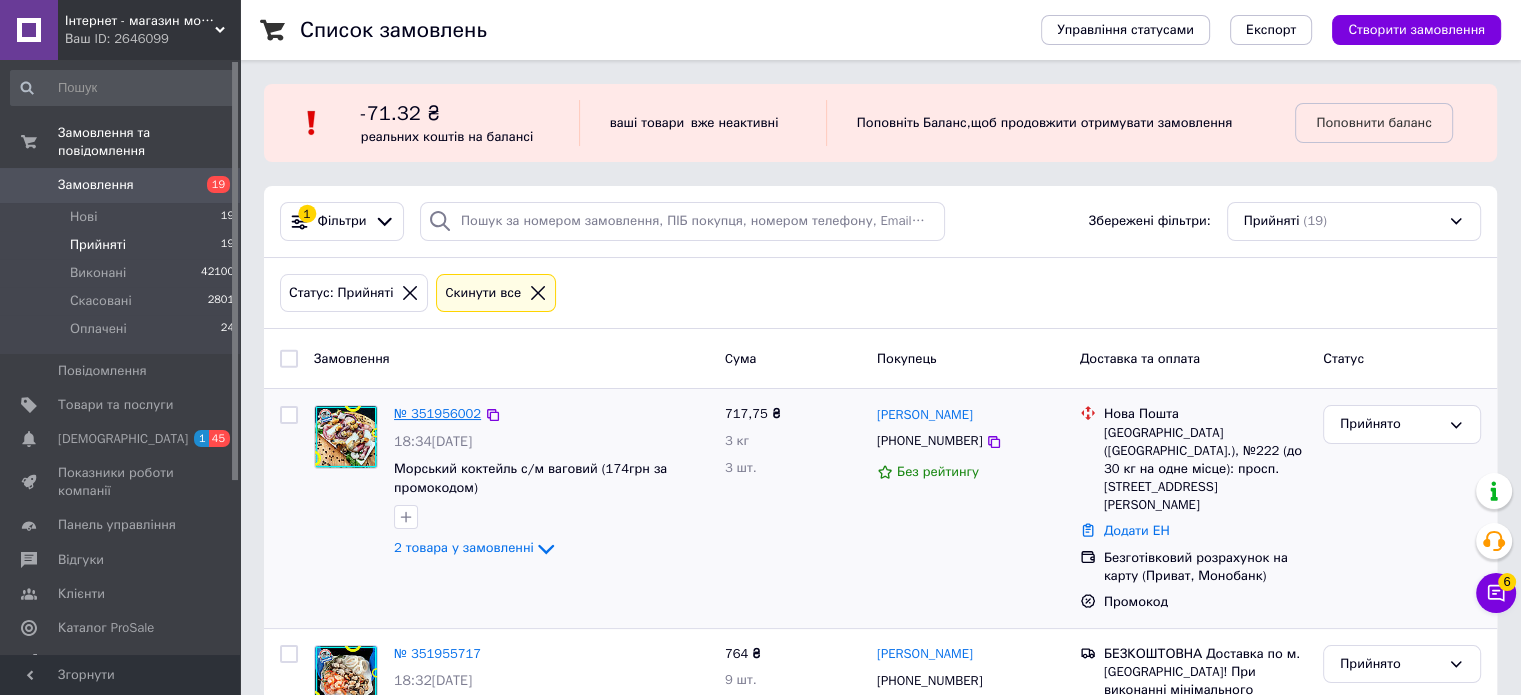 click on "№ 351956002" at bounding box center (437, 413) 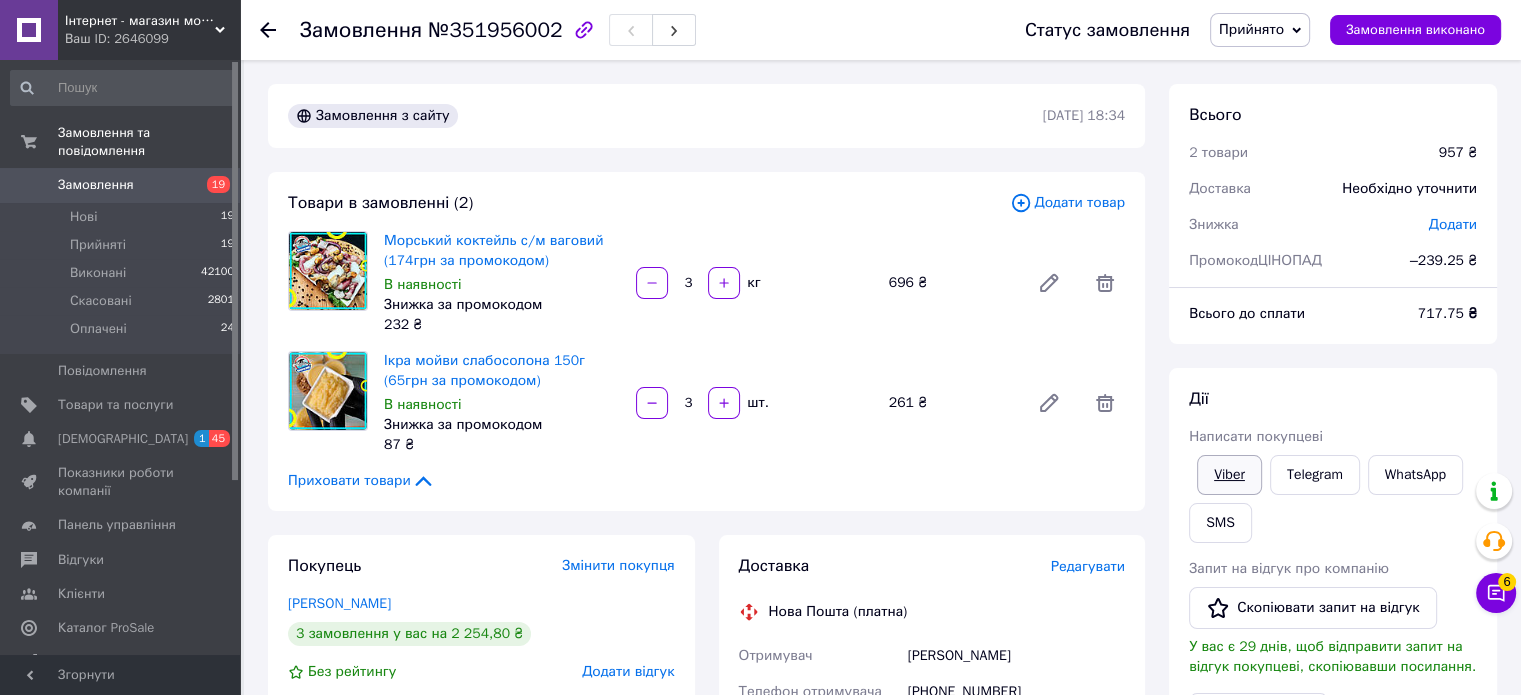 click on "Viber" at bounding box center [1229, 475] 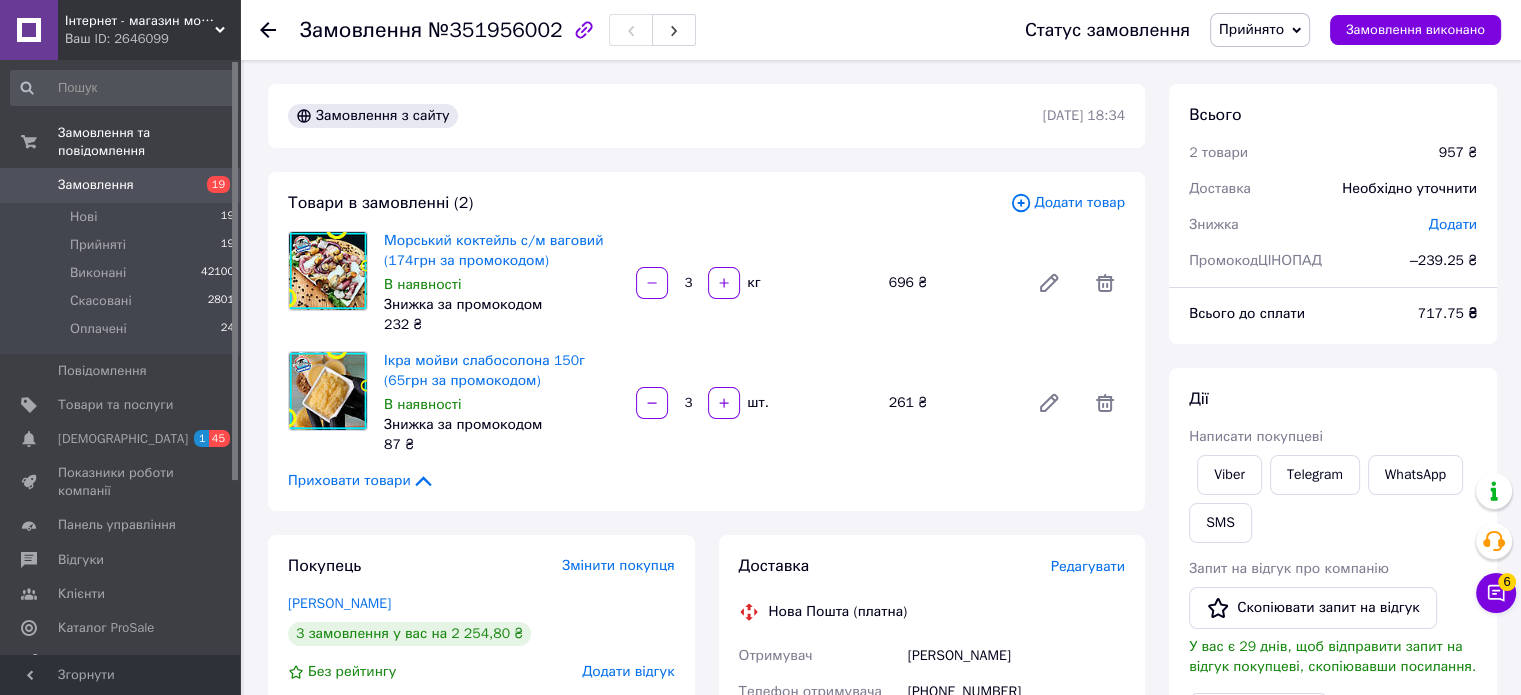 click 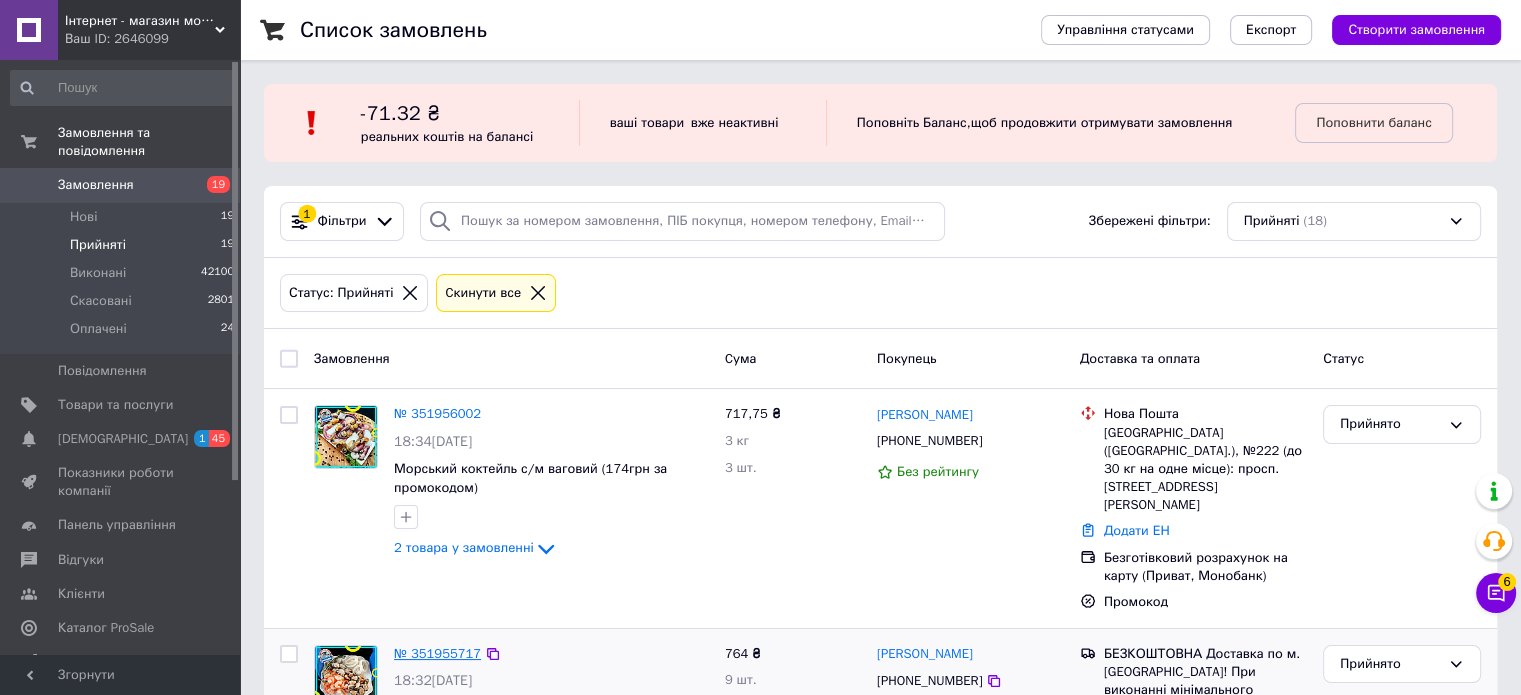 click on "№ 351955717" at bounding box center (437, 653) 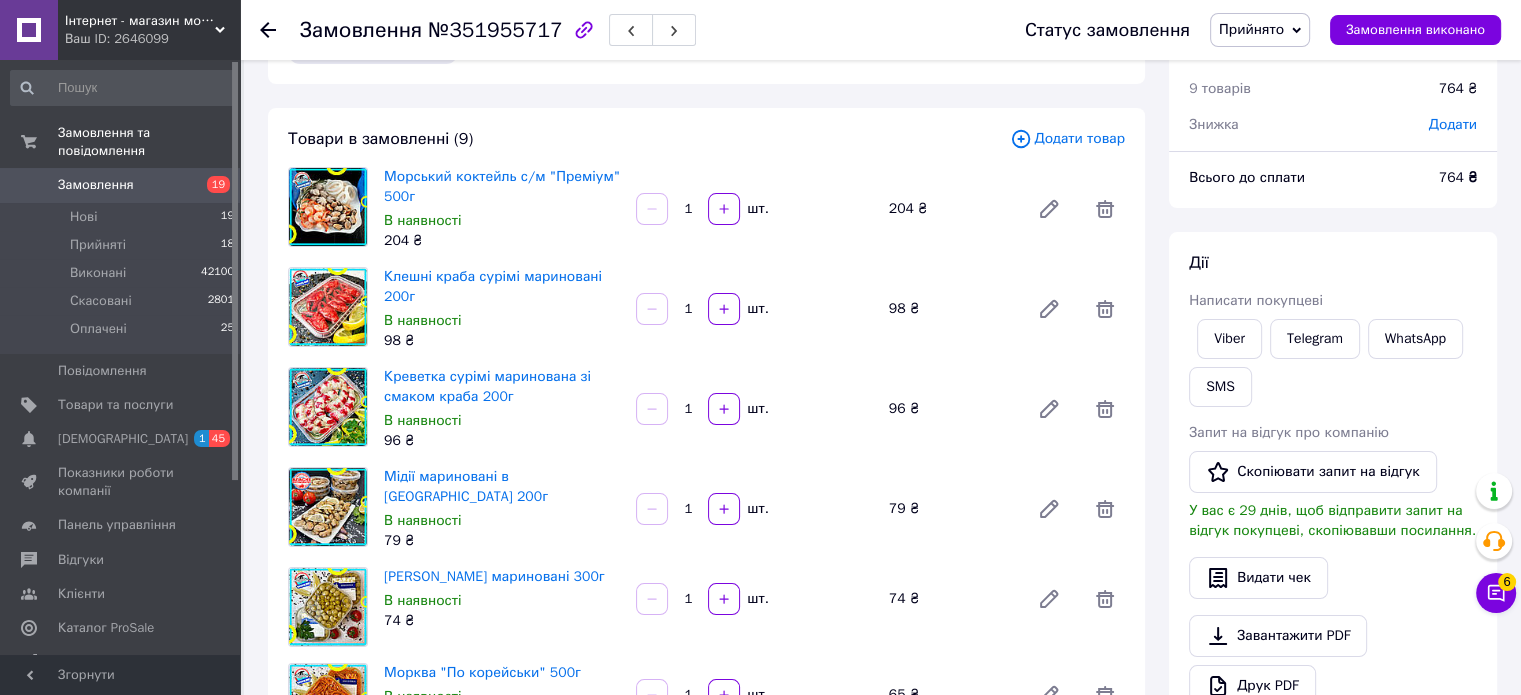 scroll, scrollTop: 100, scrollLeft: 0, axis: vertical 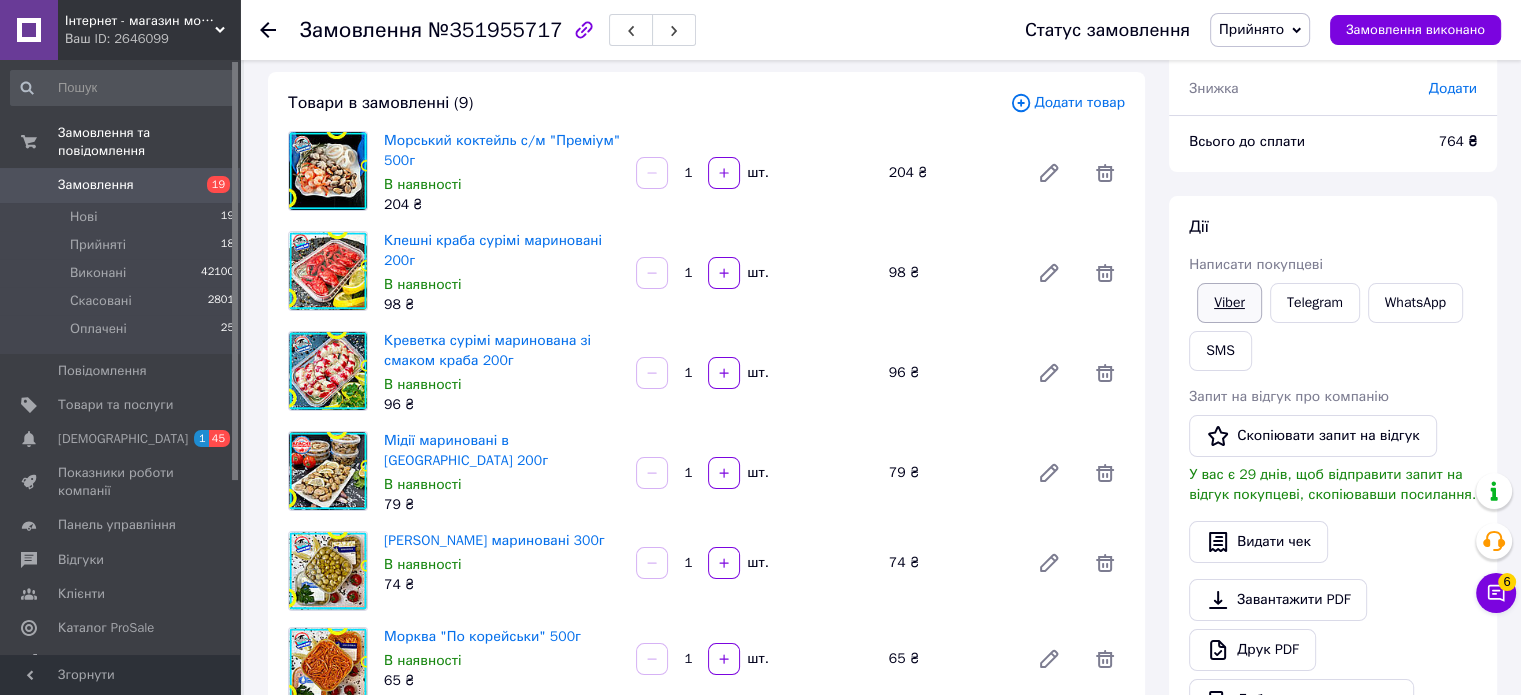 click on "Viber" at bounding box center (1229, 303) 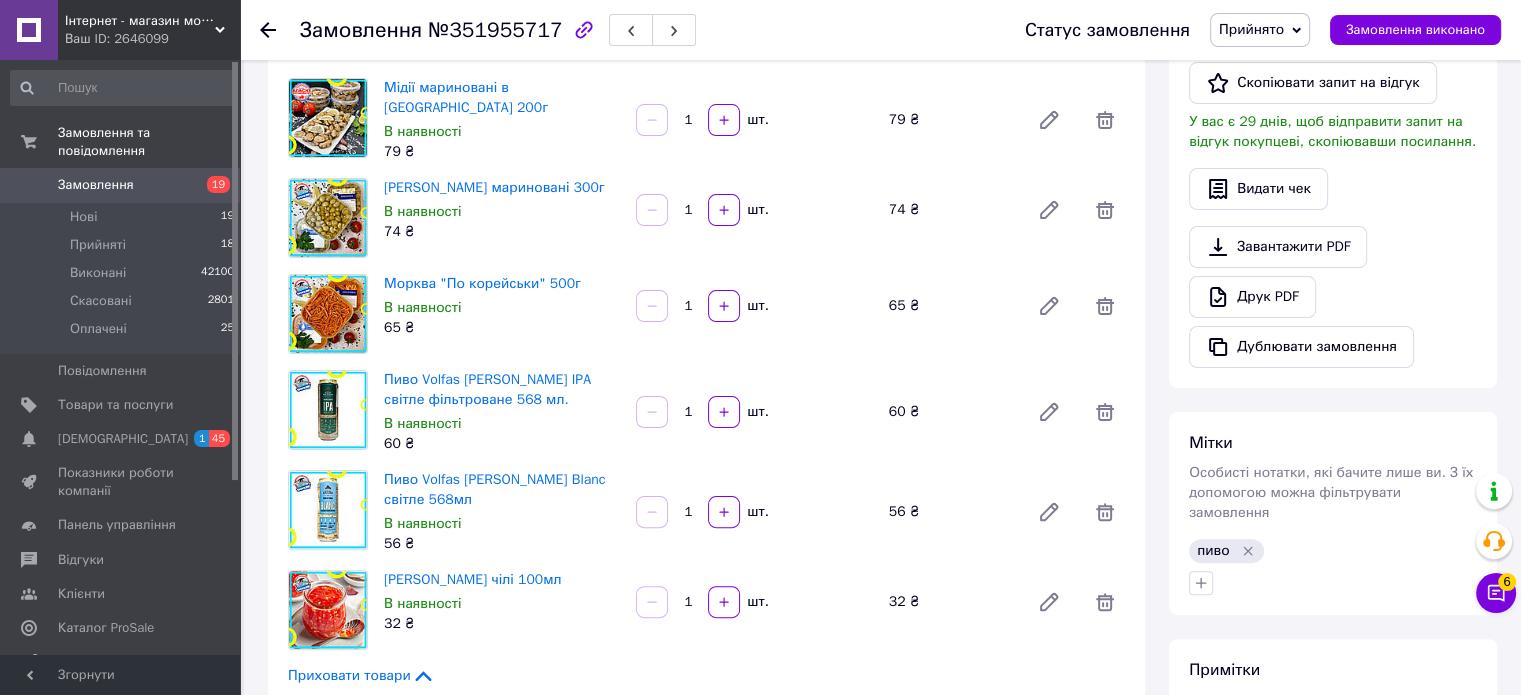 scroll, scrollTop: 600, scrollLeft: 0, axis: vertical 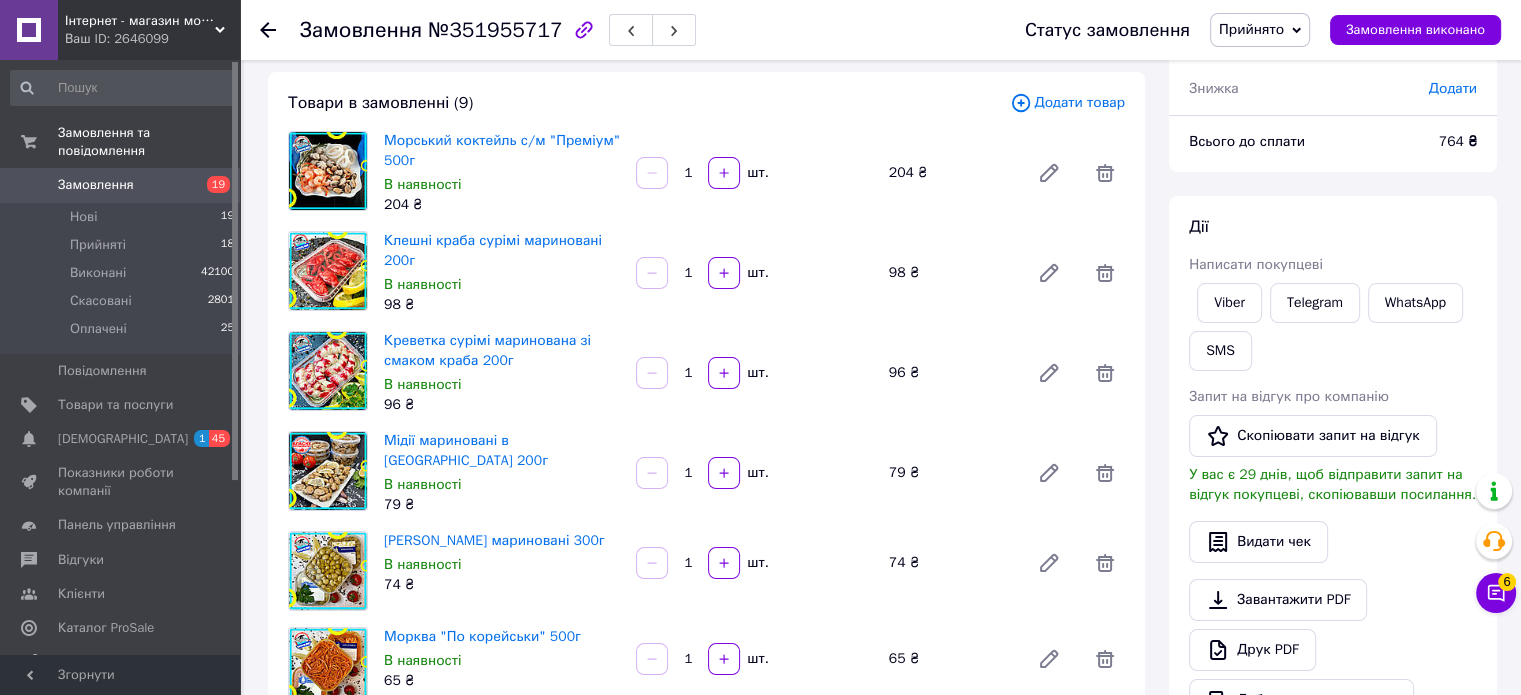 click on "Прийнято" at bounding box center [1260, 30] 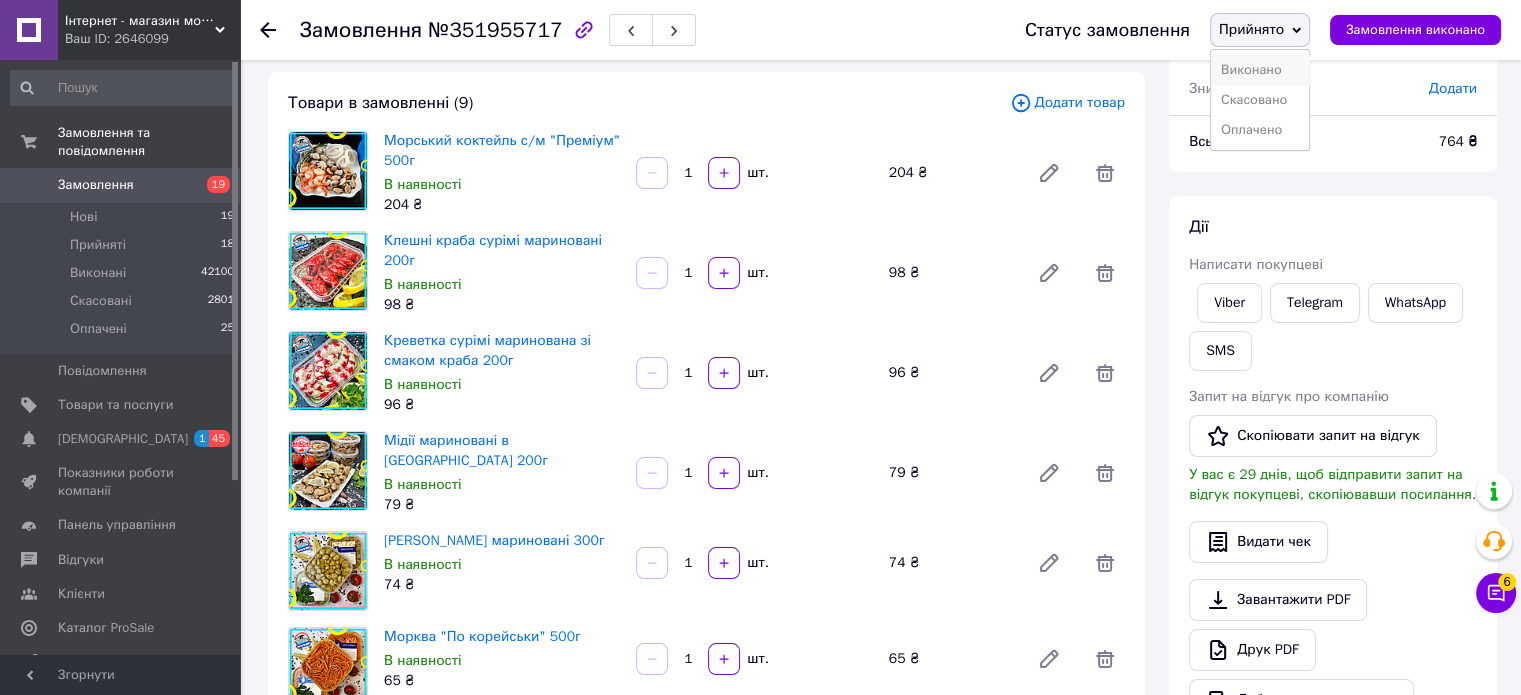 click on "Виконано" at bounding box center [1260, 70] 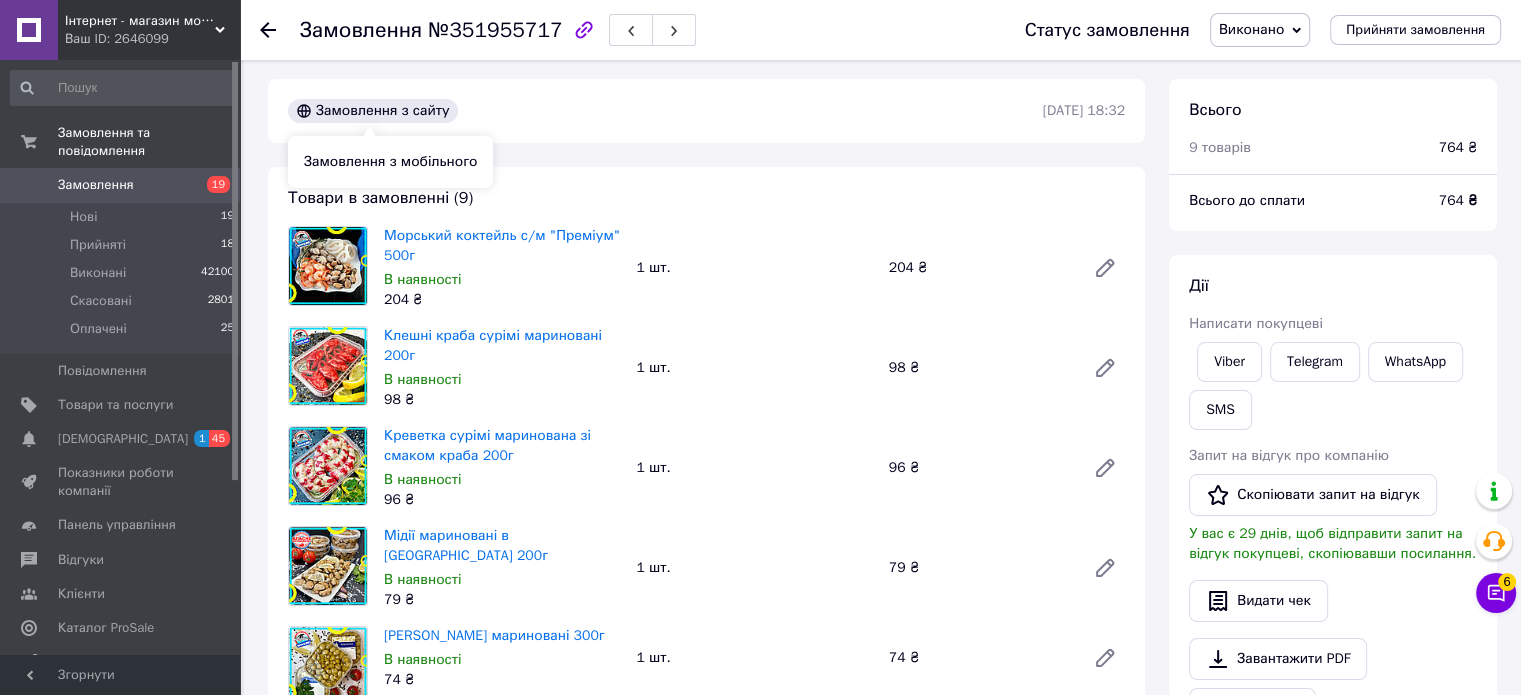 scroll, scrollTop: 0, scrollLeft: 0, axis: both 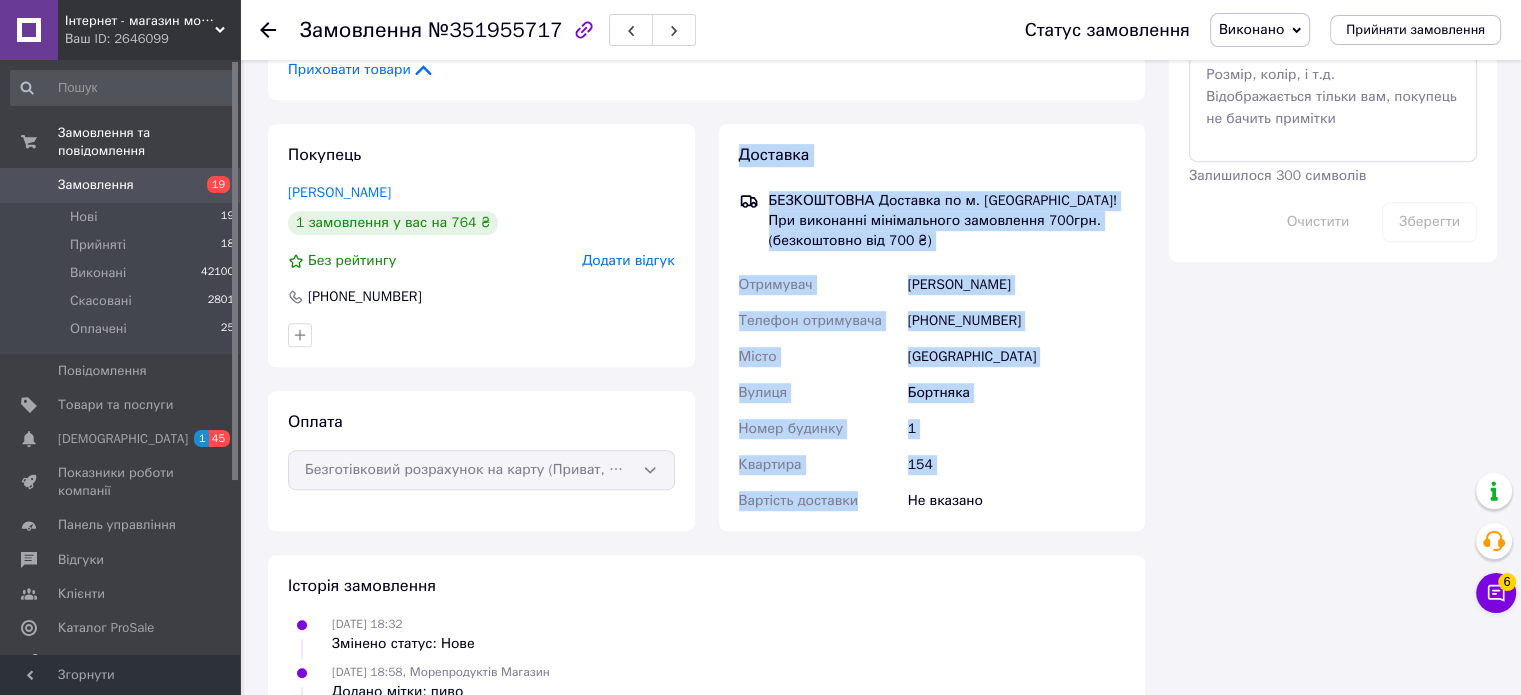 drag, startPoint x: 734, startPoint y: 162, endPoint x: 862, endPoint y: 523, distance: 383.02087 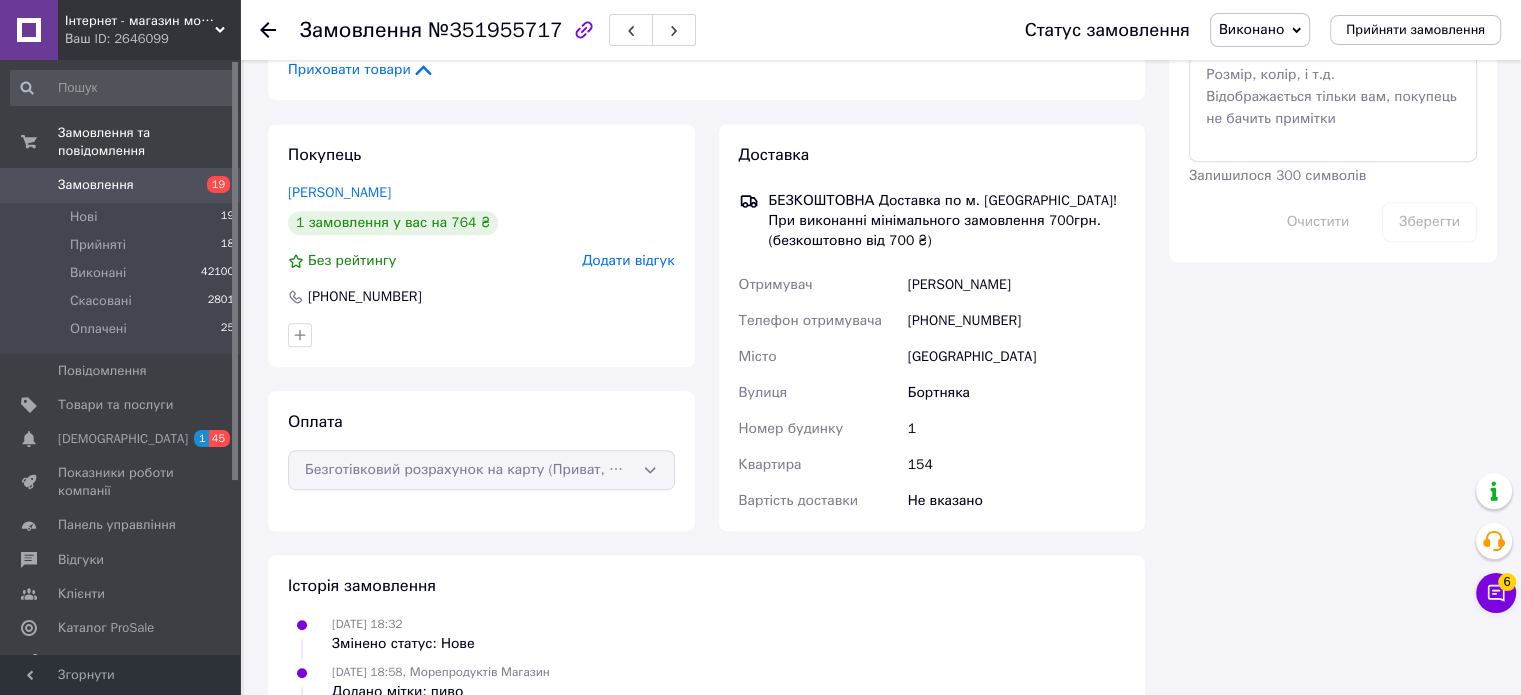 click 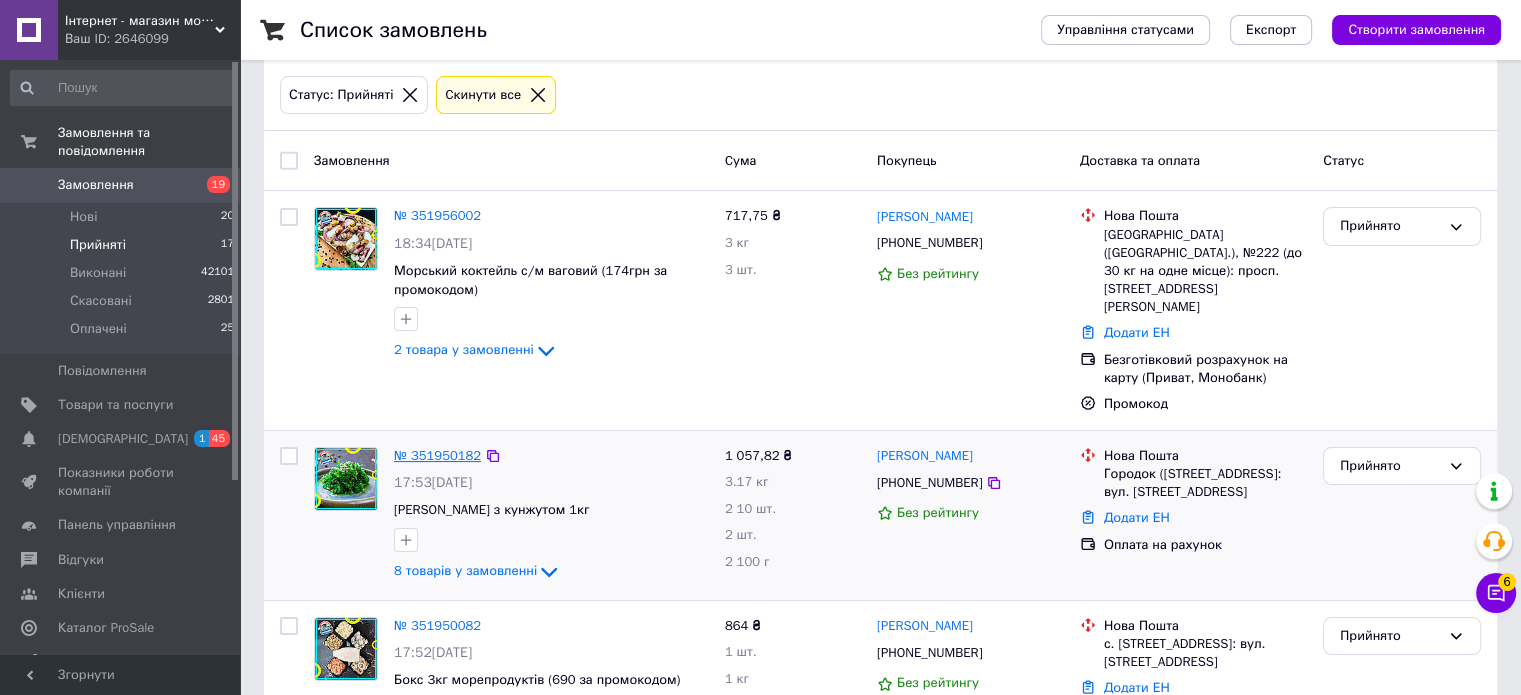 scroll, scrollTop: 200, scrollLeft: 0, axis: vertical 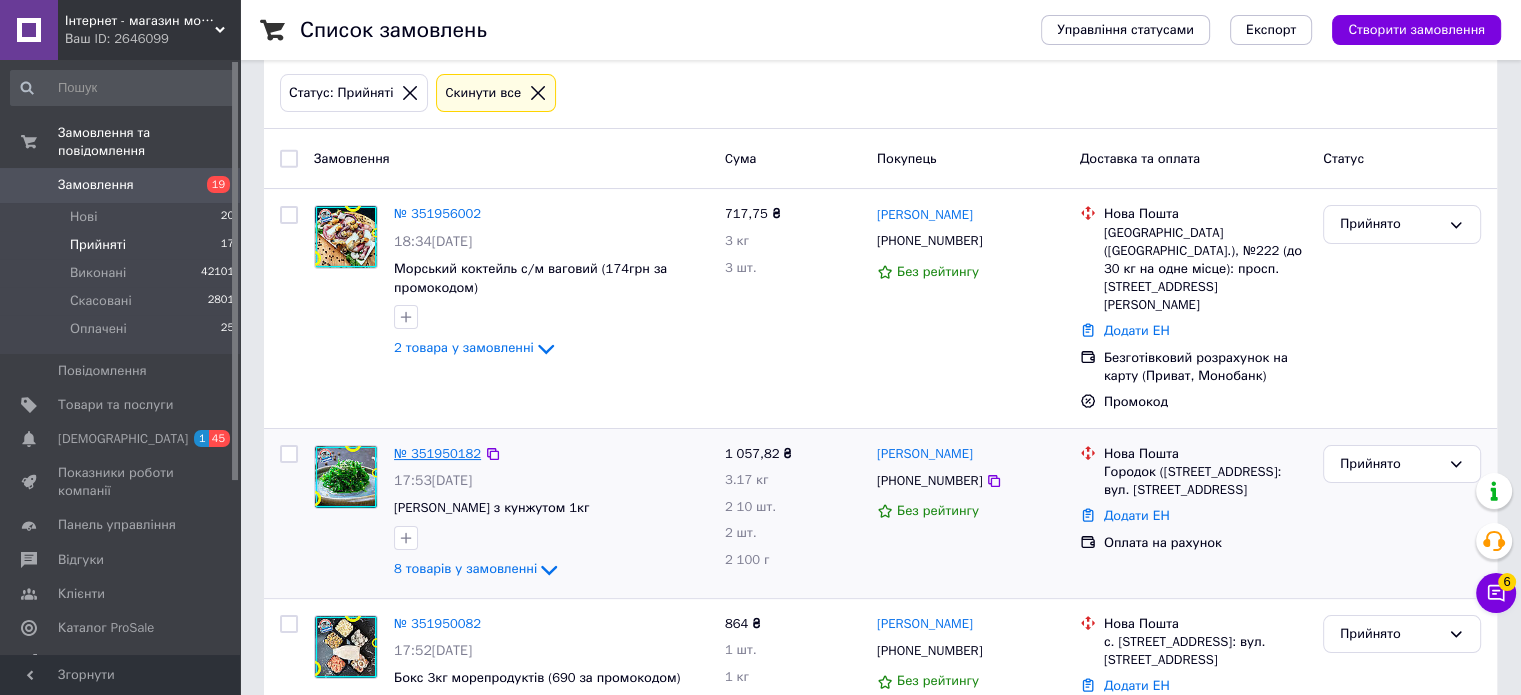 click on "№ 351950182" at bounding box center [437, 453] 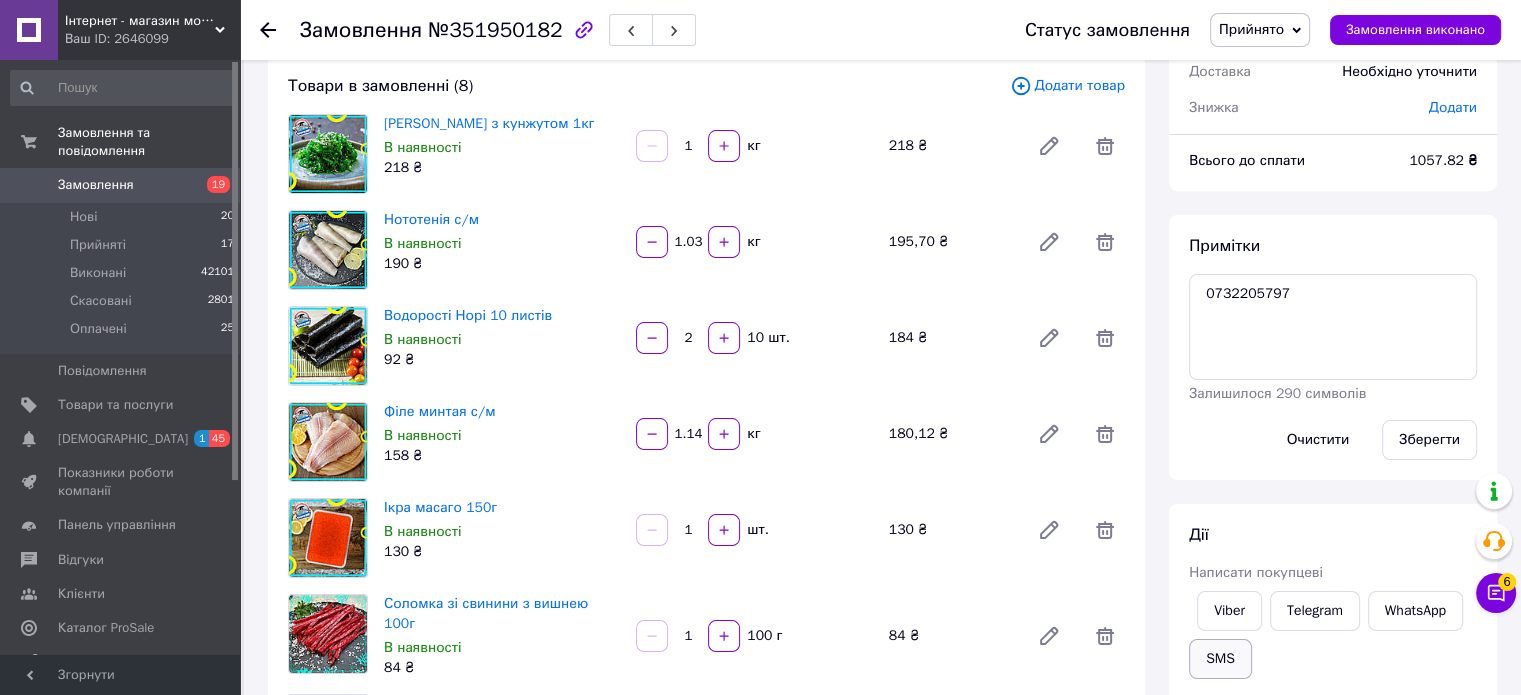 scroll, scrollTop: 200, scrollLeft: 0, axis: vertical 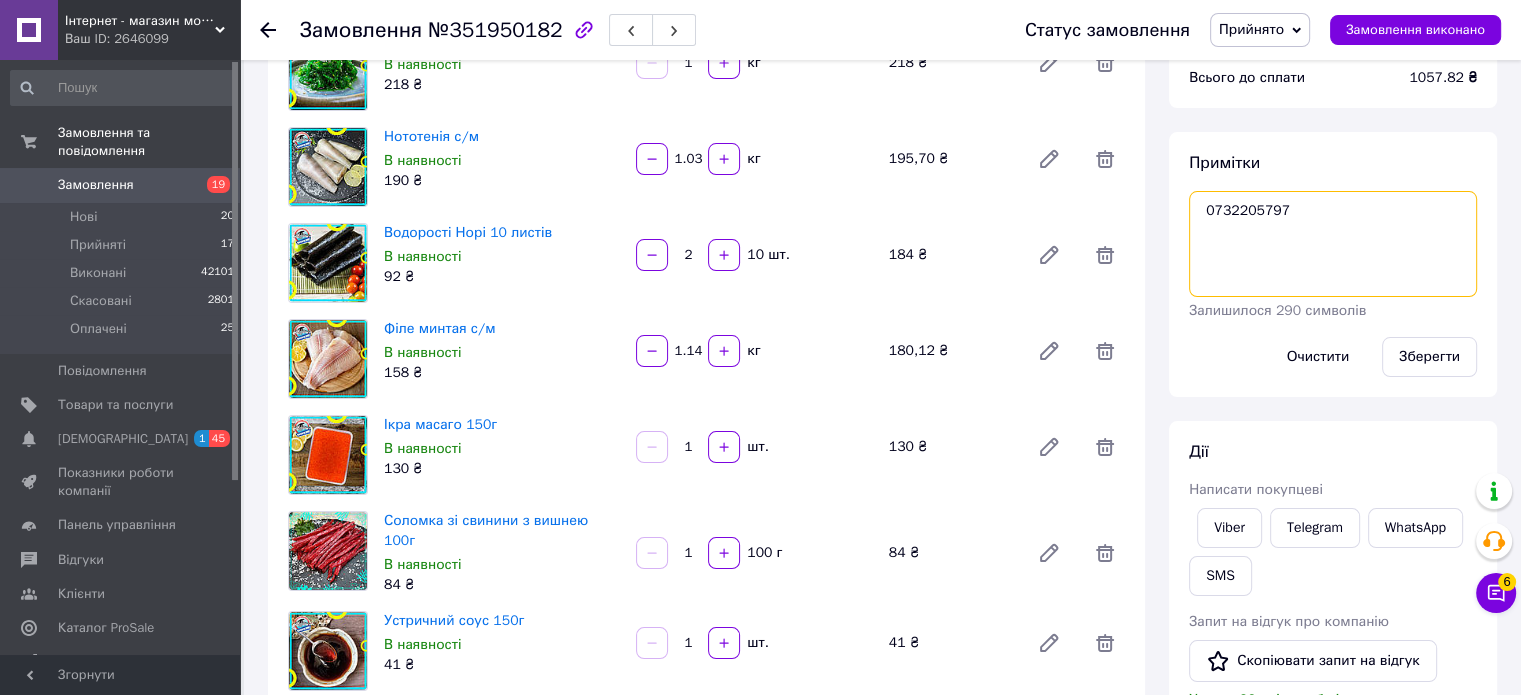 drag, startPoint x: 1308, startPoint y: 219, endPoint x: 1152, endPoint y: 201, distance: 157.03503 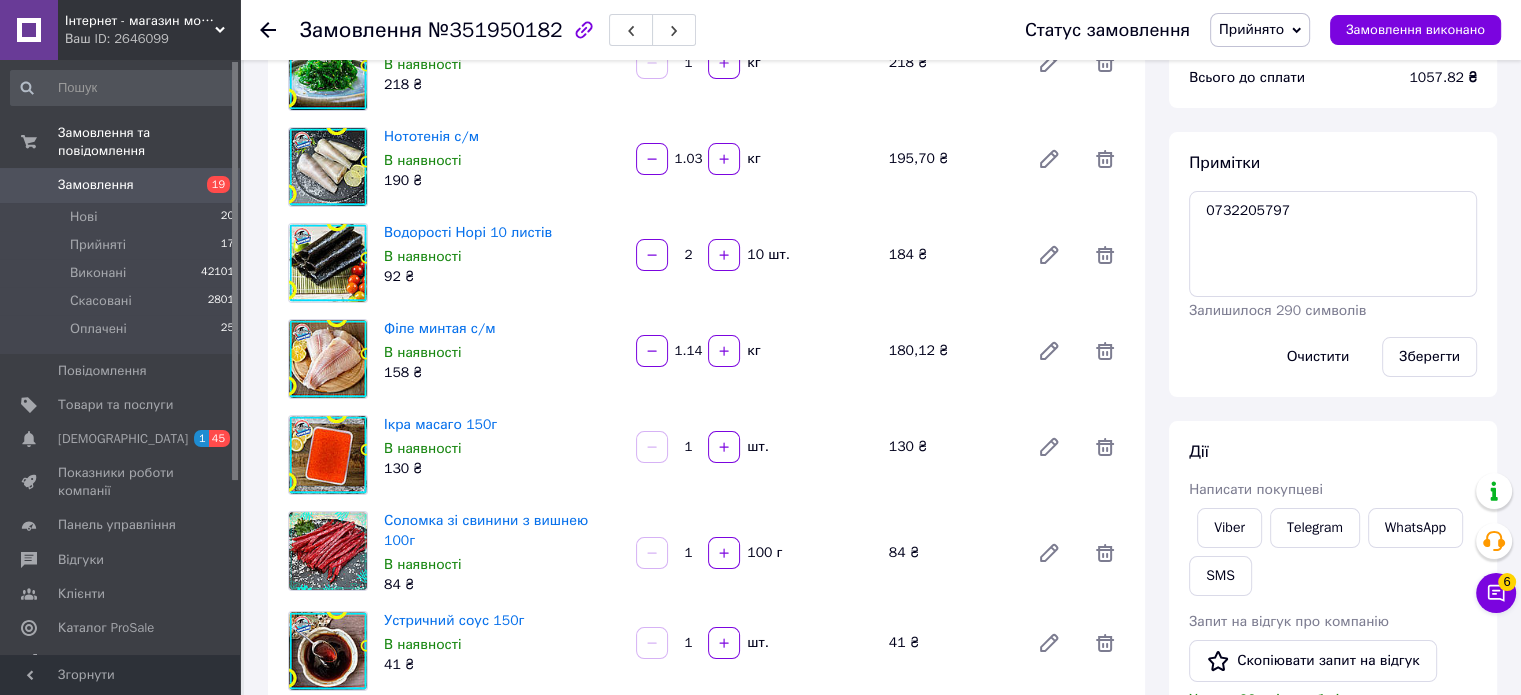 click on "Прийнято" at bounding box center (1251, 29) 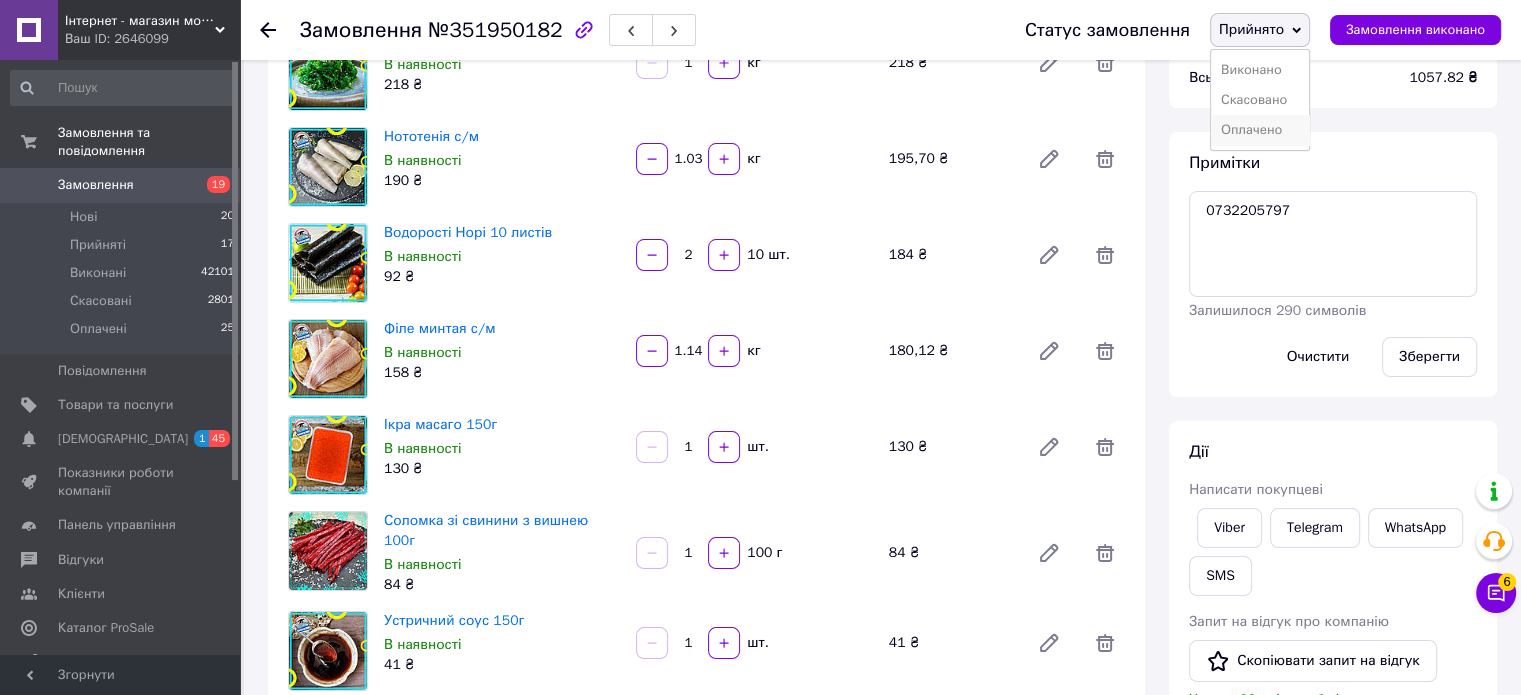 click on "Оплачено" at bounding box center [1260, 130] 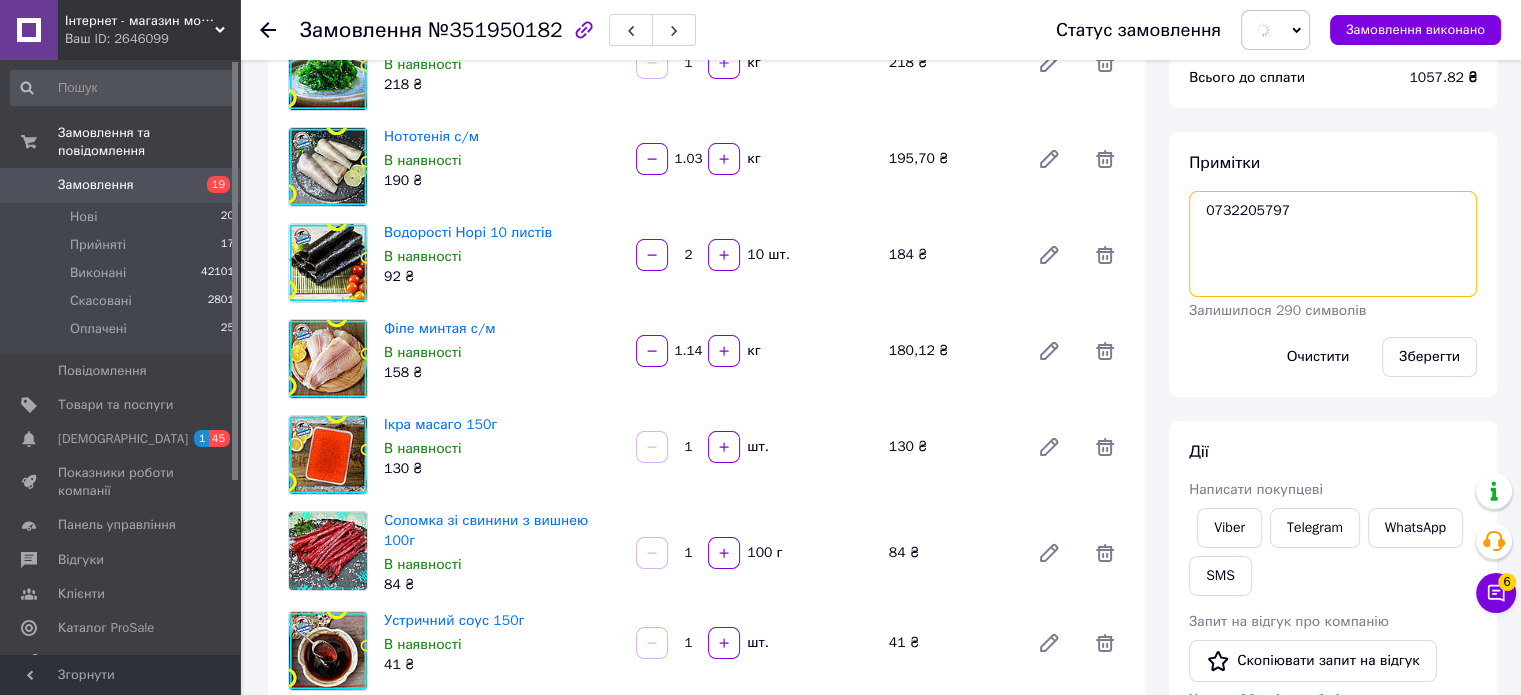 click on "0732205797" at bounding box center (1333, 244) 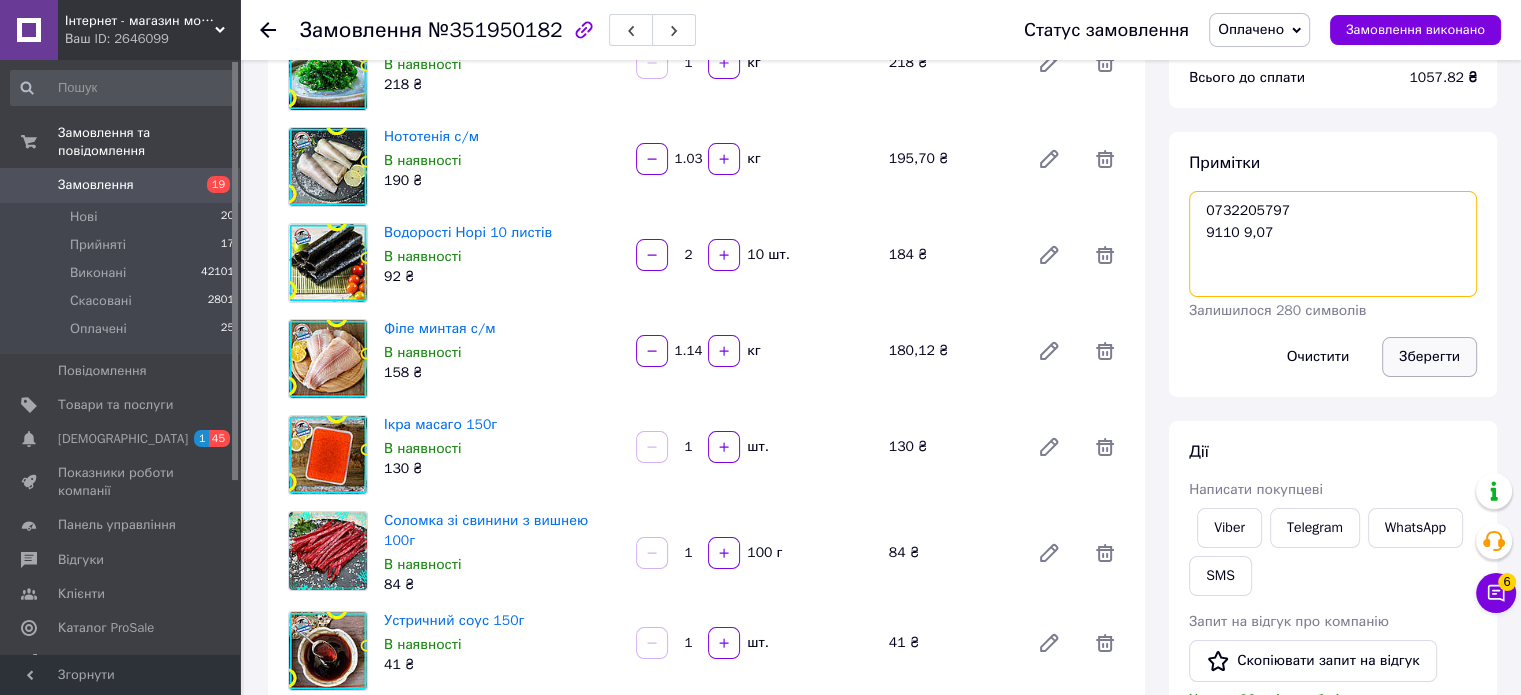 type on "0732205797
9110 9,07" 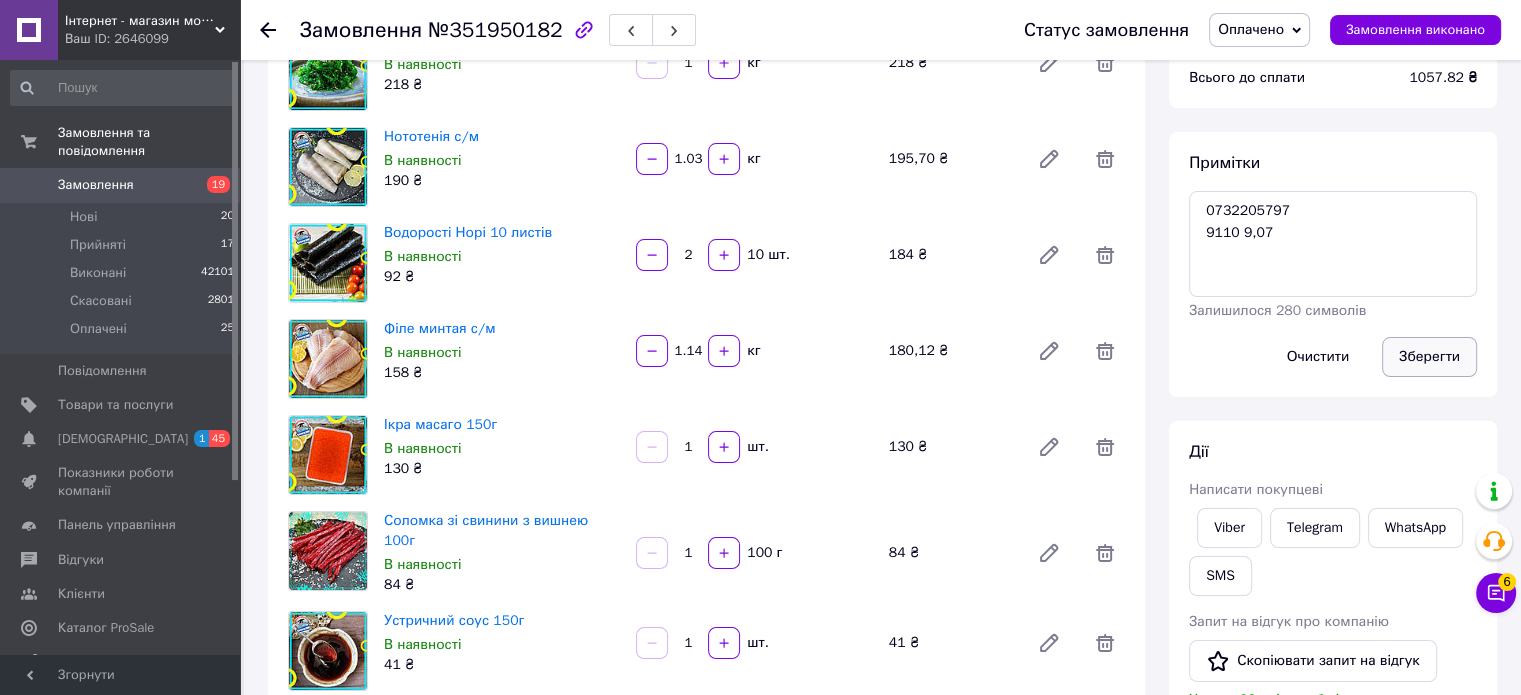 click on "Зберегти" at bounding box center (1429, 357) 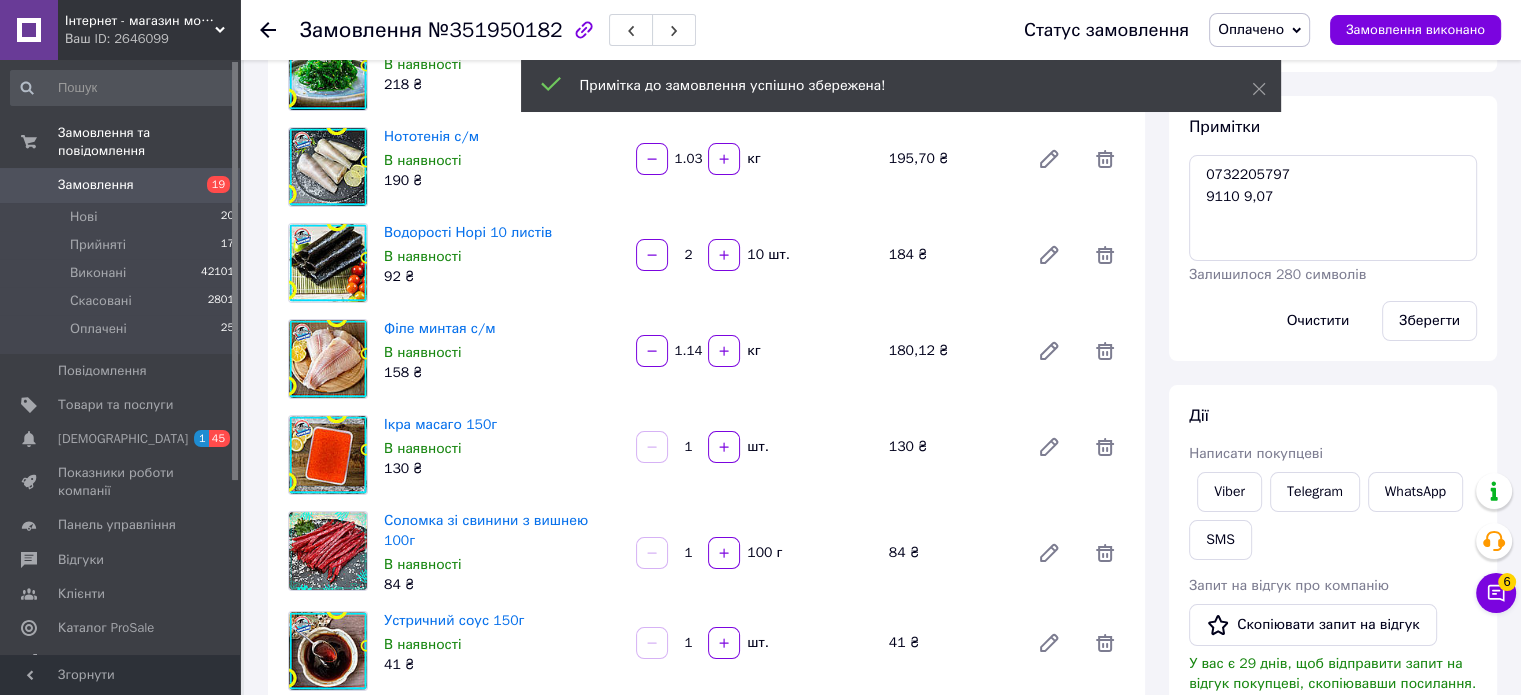click 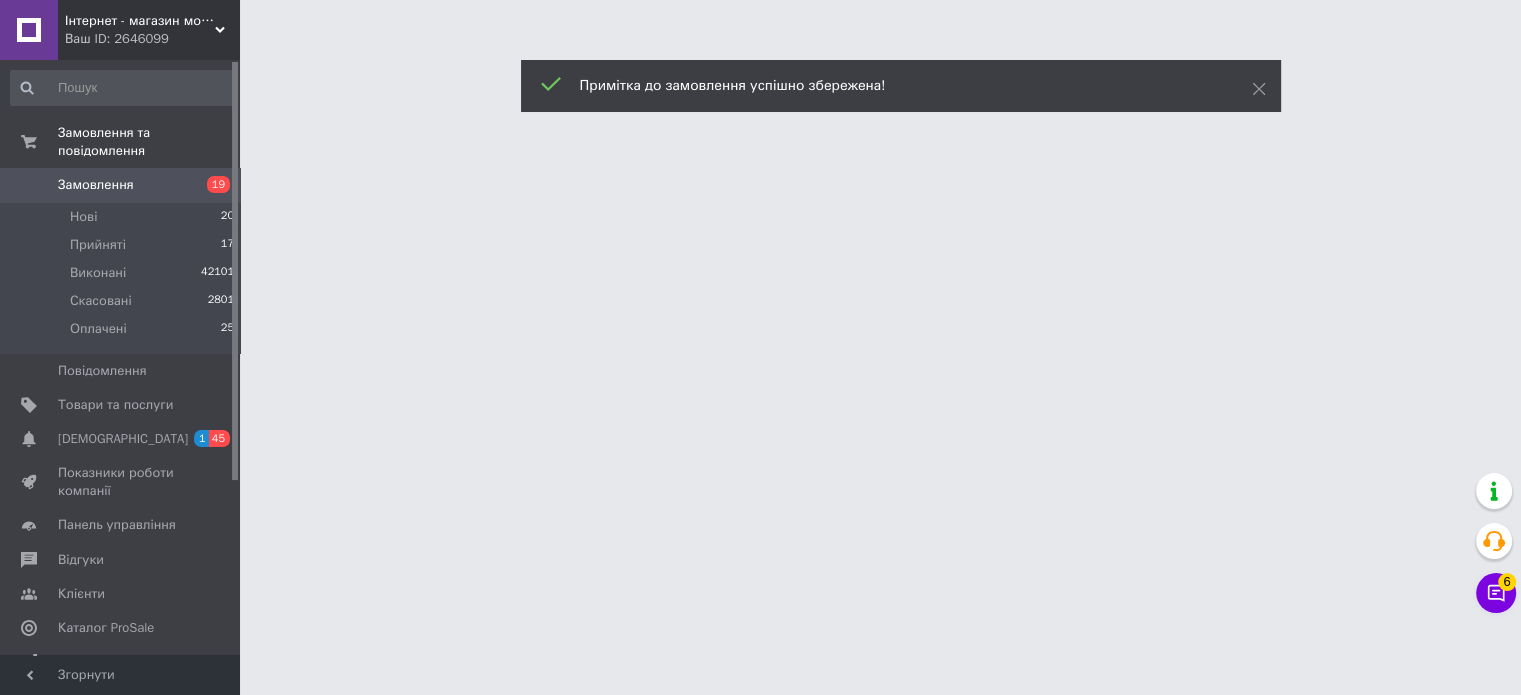scroll, scrollTop: 0, scrollLeft: 0, axis: both 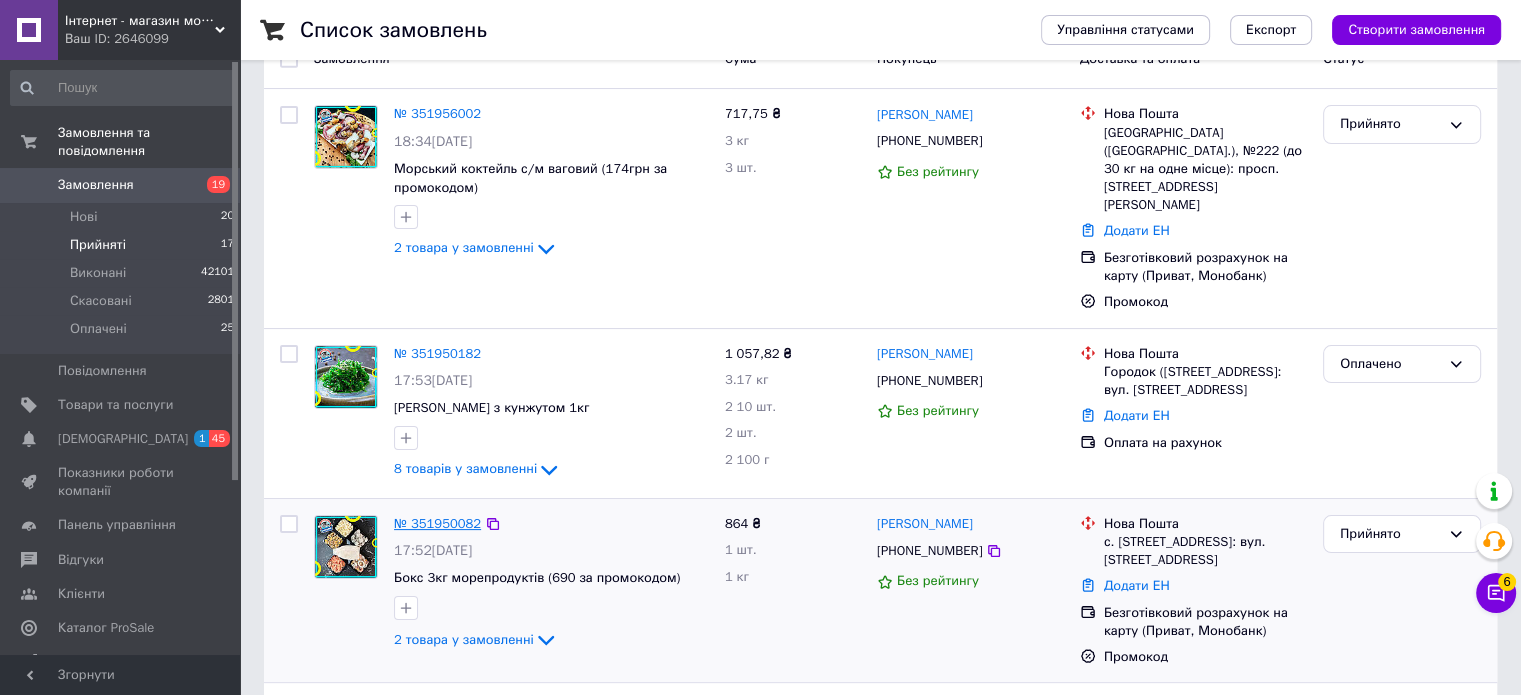 click on "№ 351950082" at bounding box center [437, 523] 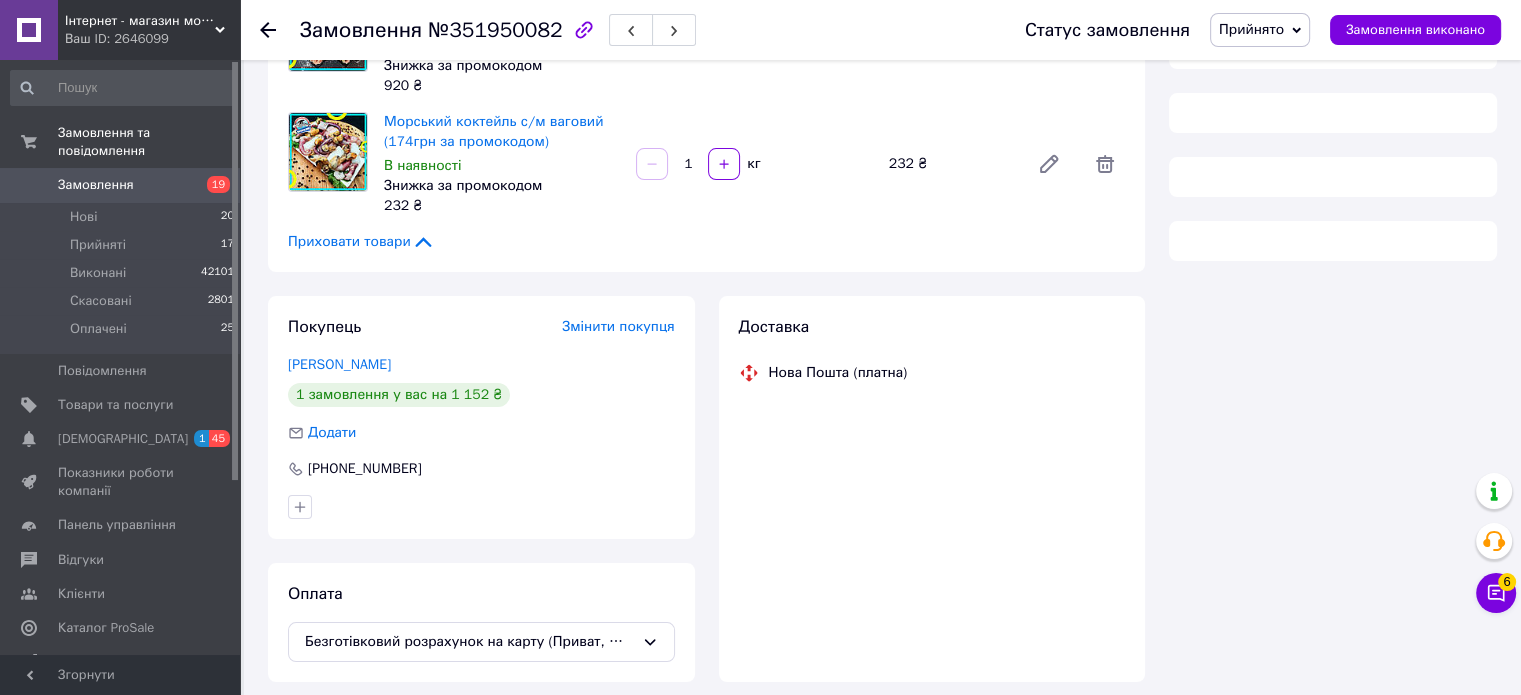 scroll, scrollTop: 0, scrollLeft: 0, axis: both 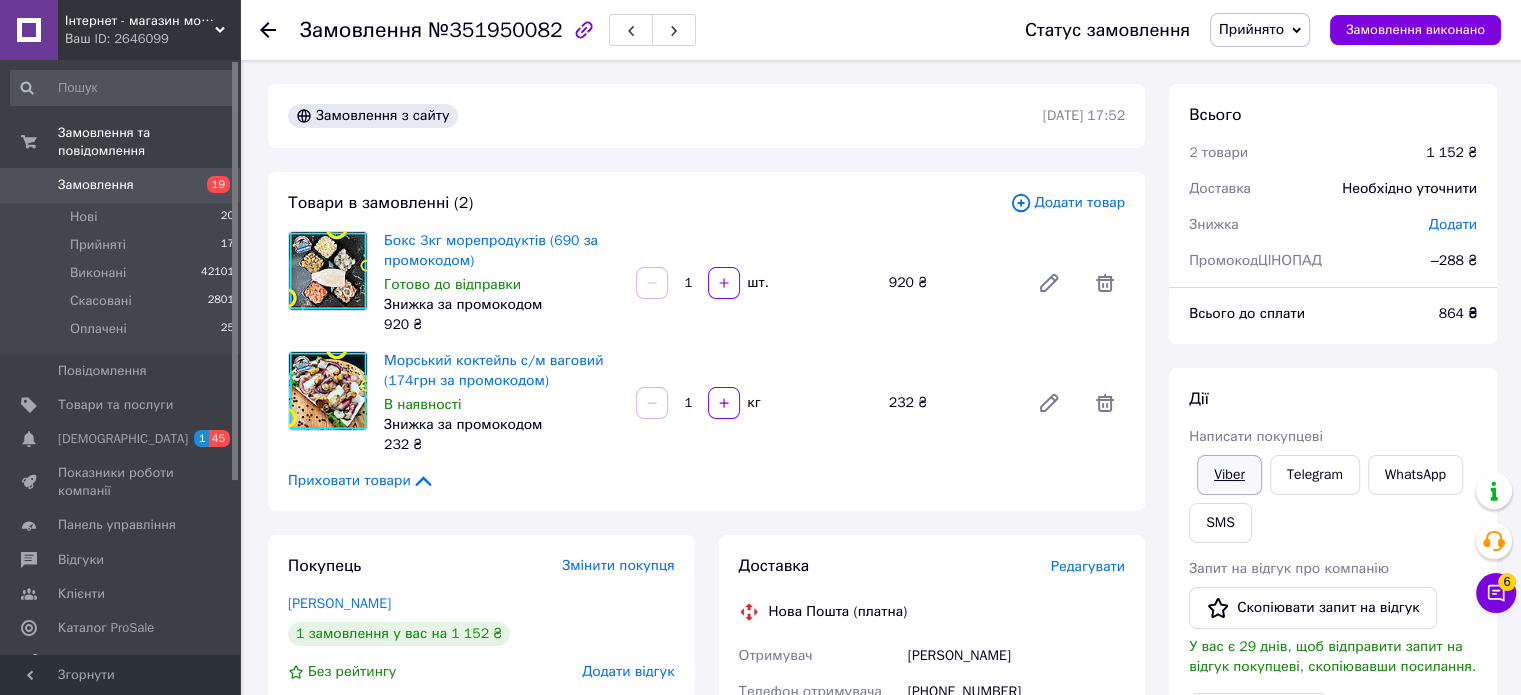 click on "Viber" at bounding box center [1229, 475] 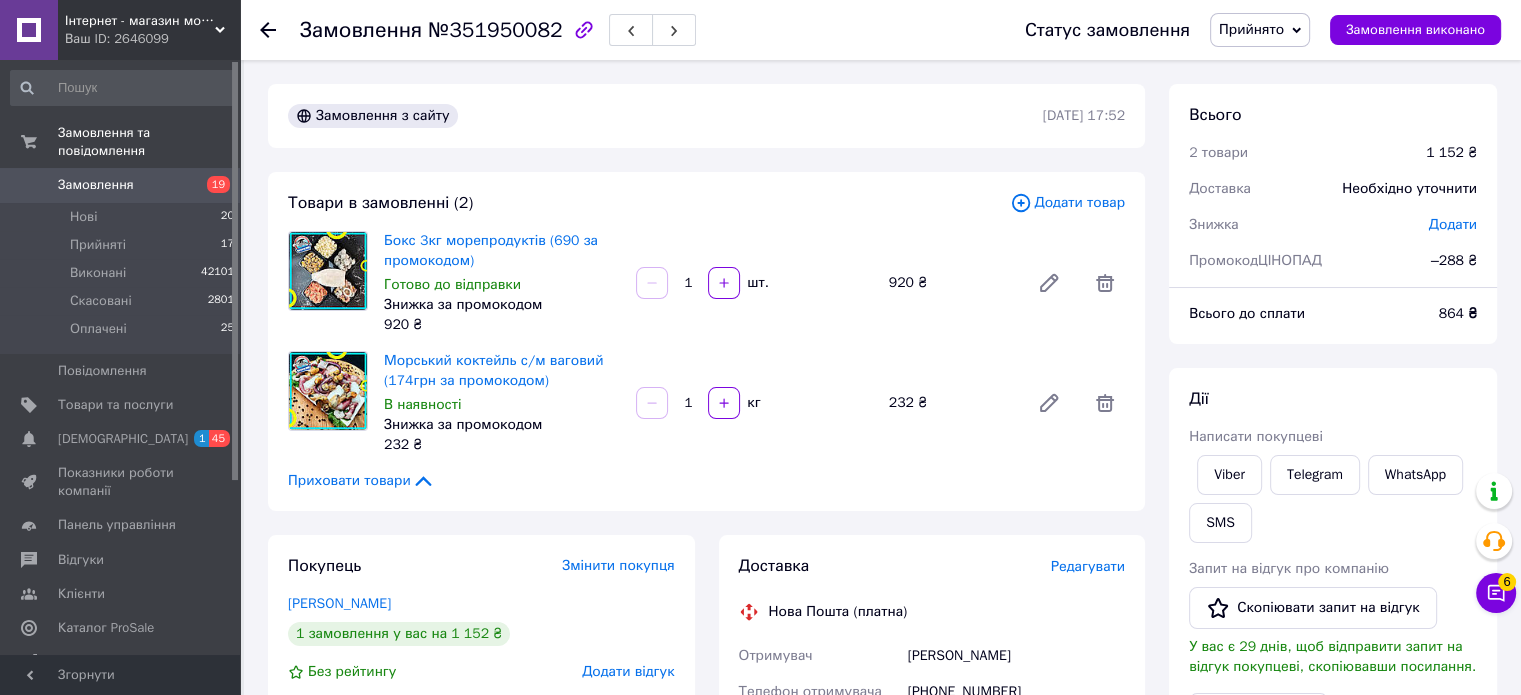 click 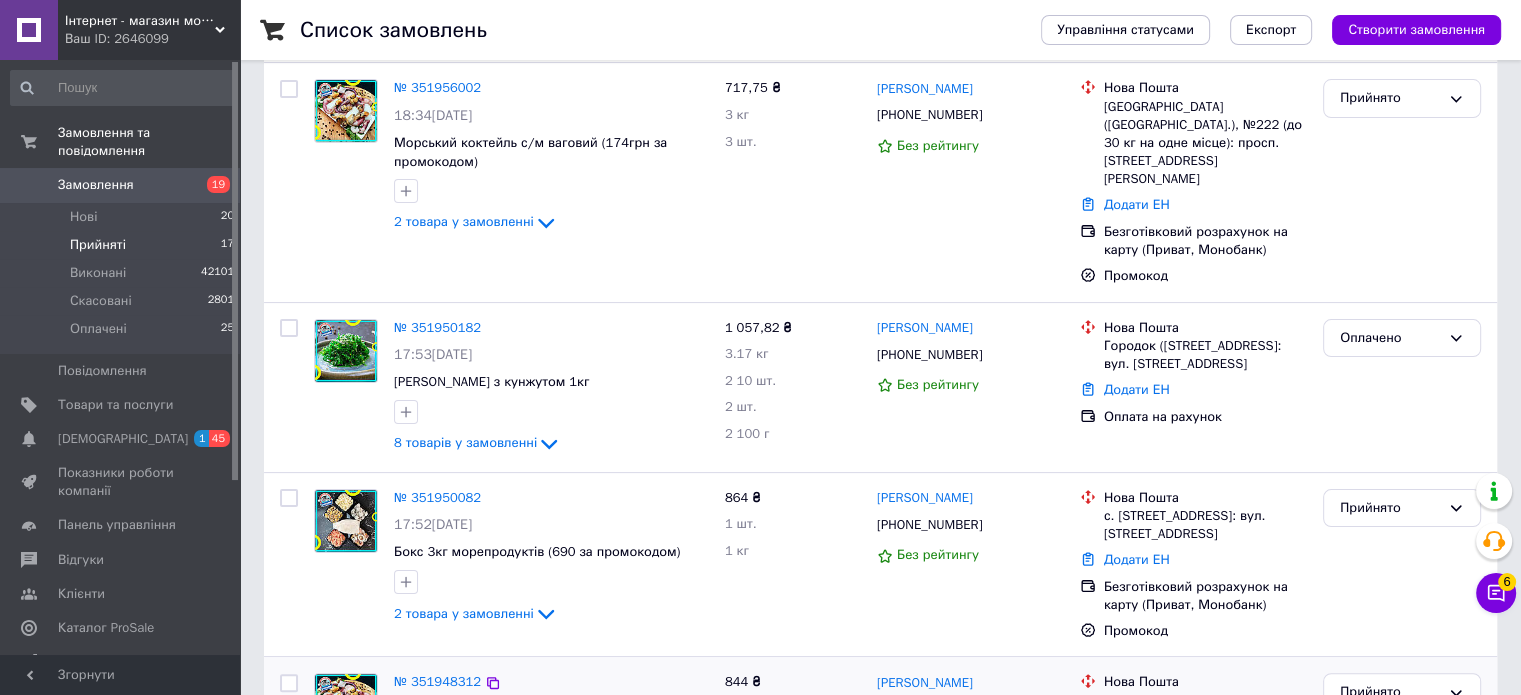 scroll, scrollTop: 500, scrollLeft: 0, axis: vertical 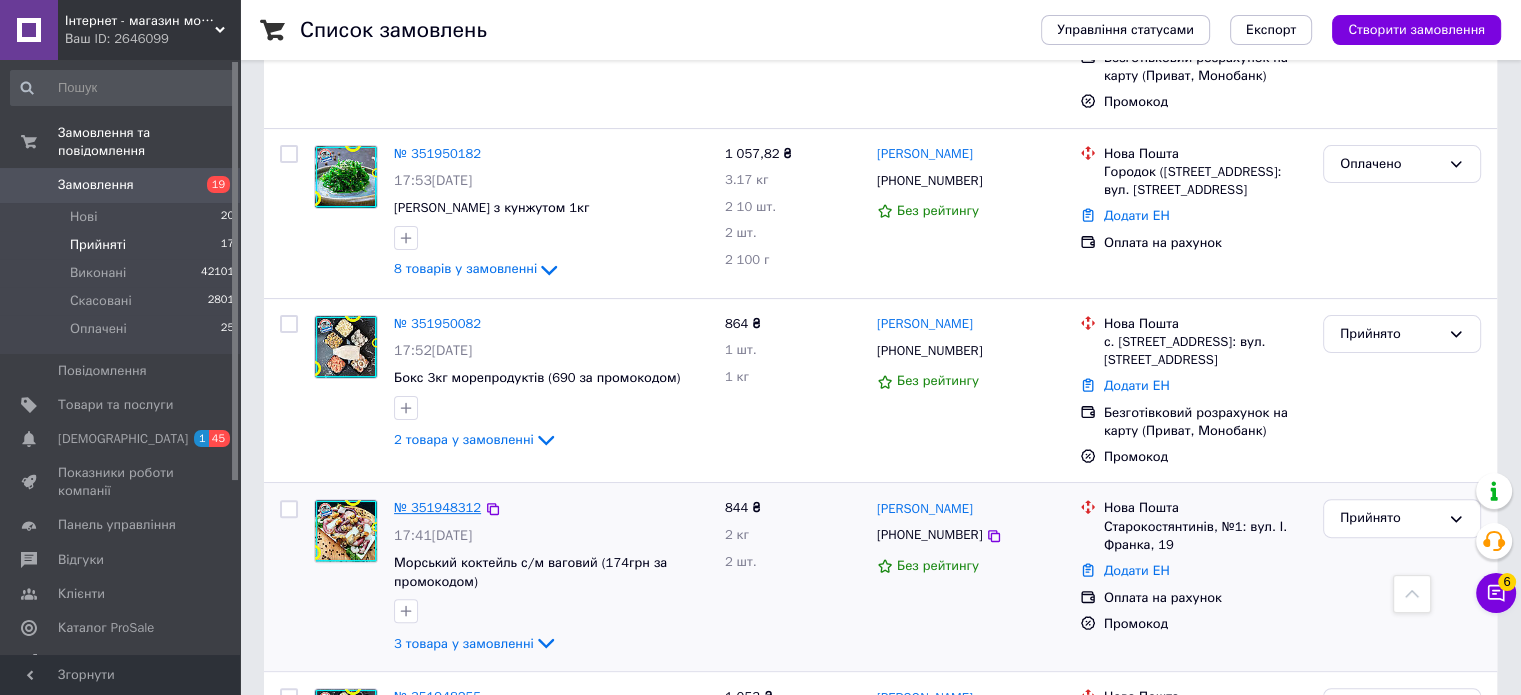 click on "№ 351948312" at bounding box center [437, 507] 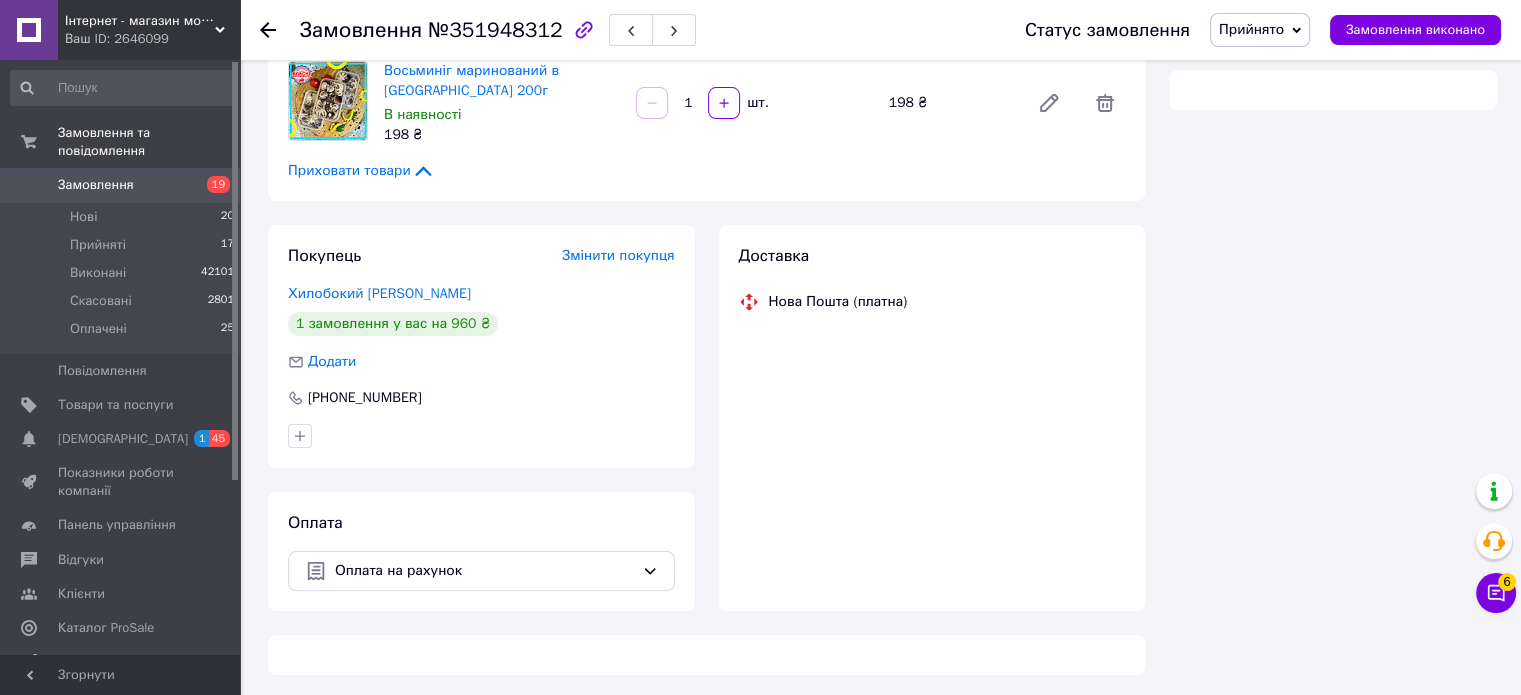 scroll, scrollTop: 90, scrollLeft: 0, axis: vertical 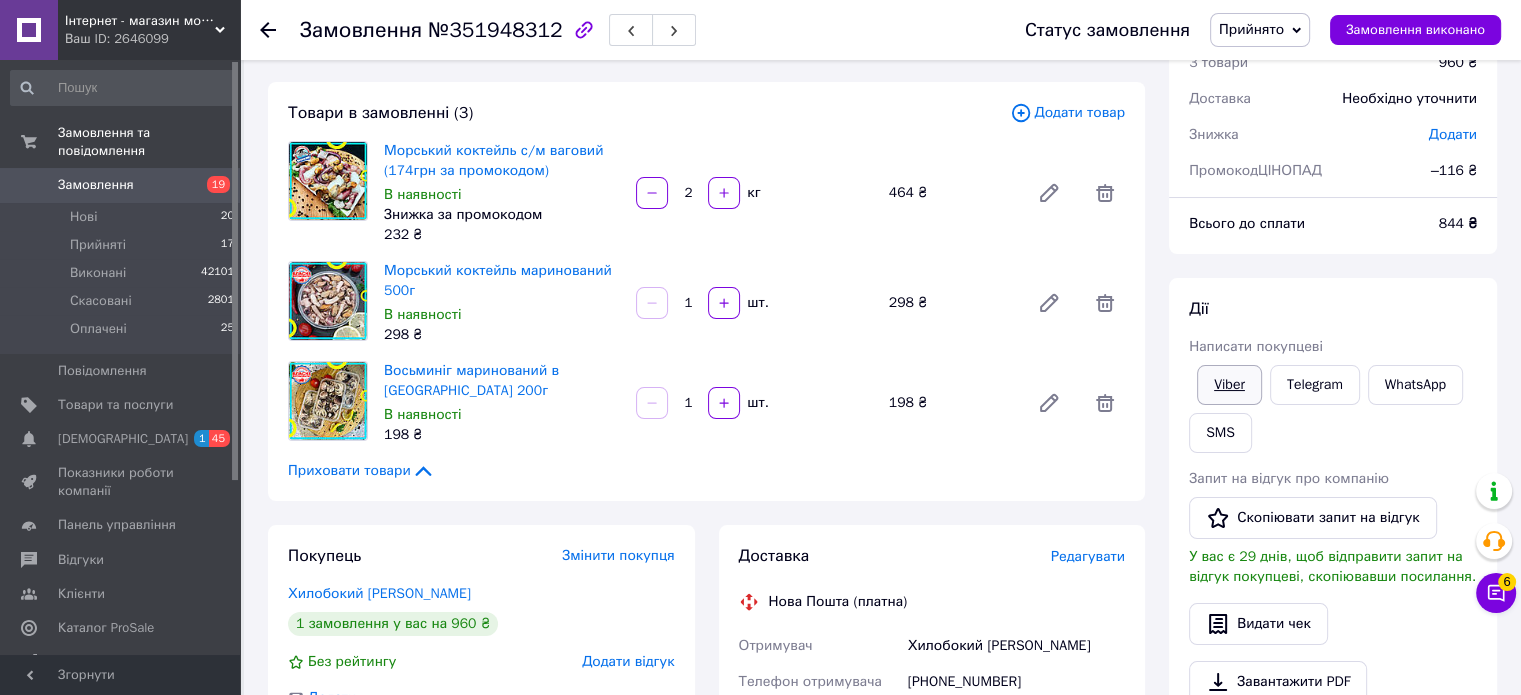 click on "Viber" at bounding box center (1229, 385) 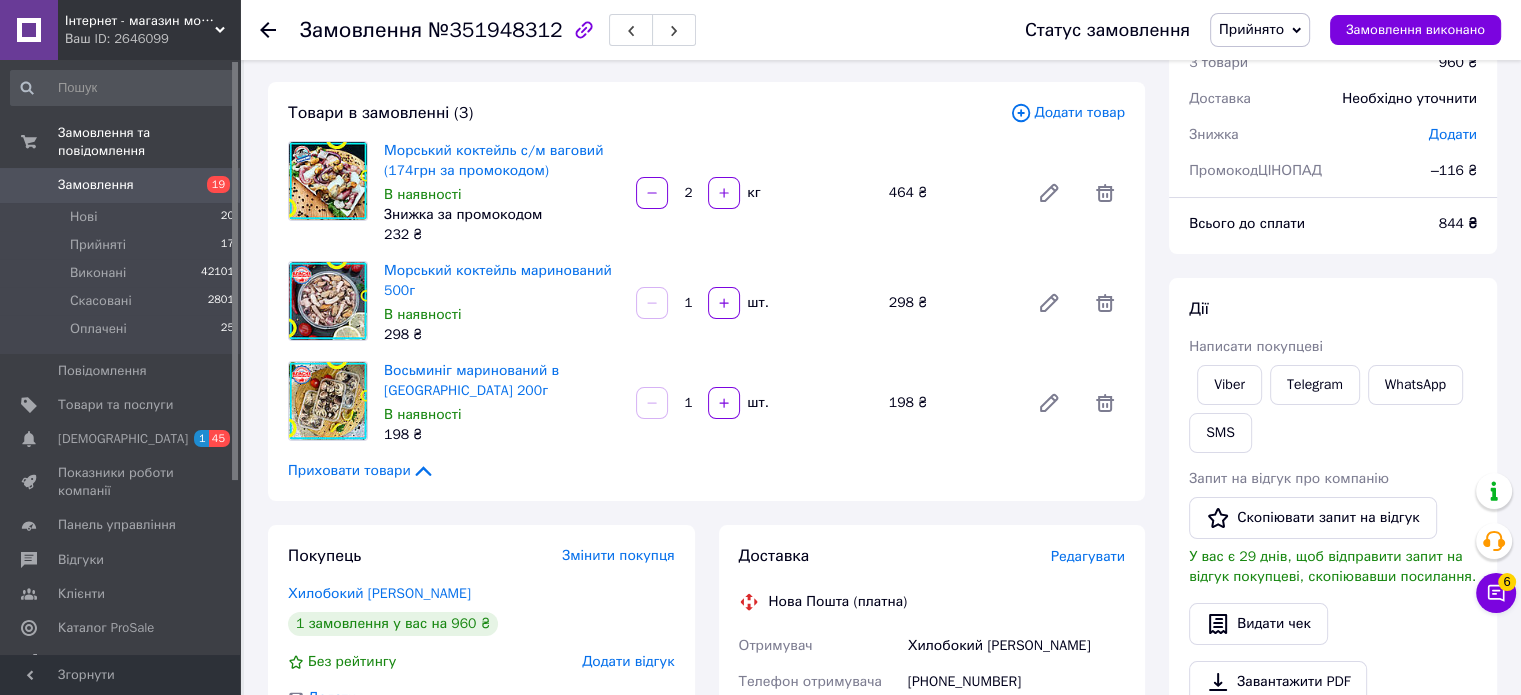 click on "Прийнято" at bounding box center (1251, 29) 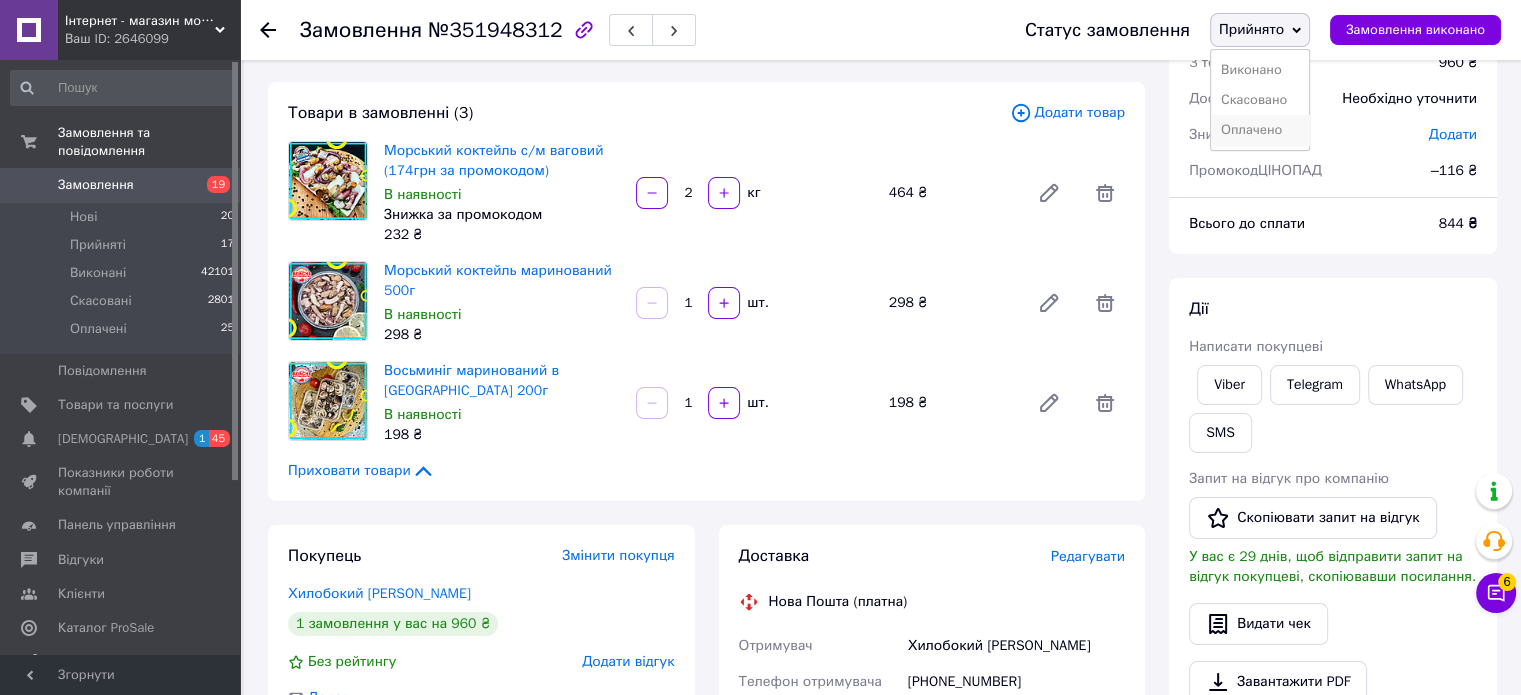 click on "Оплачено" at bounding box center [1260, 130] 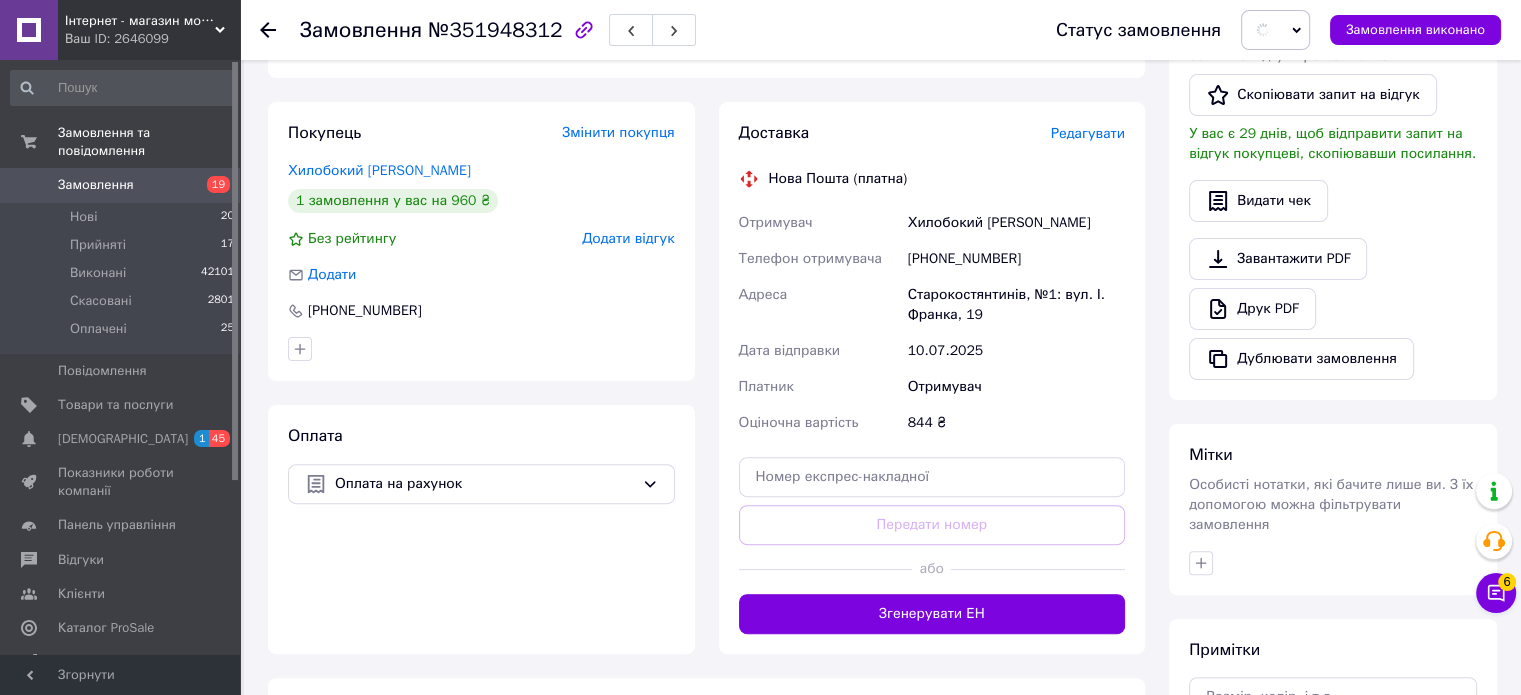 scroll, scrollTop: 703, scrollLeft: 0, axis: vertical 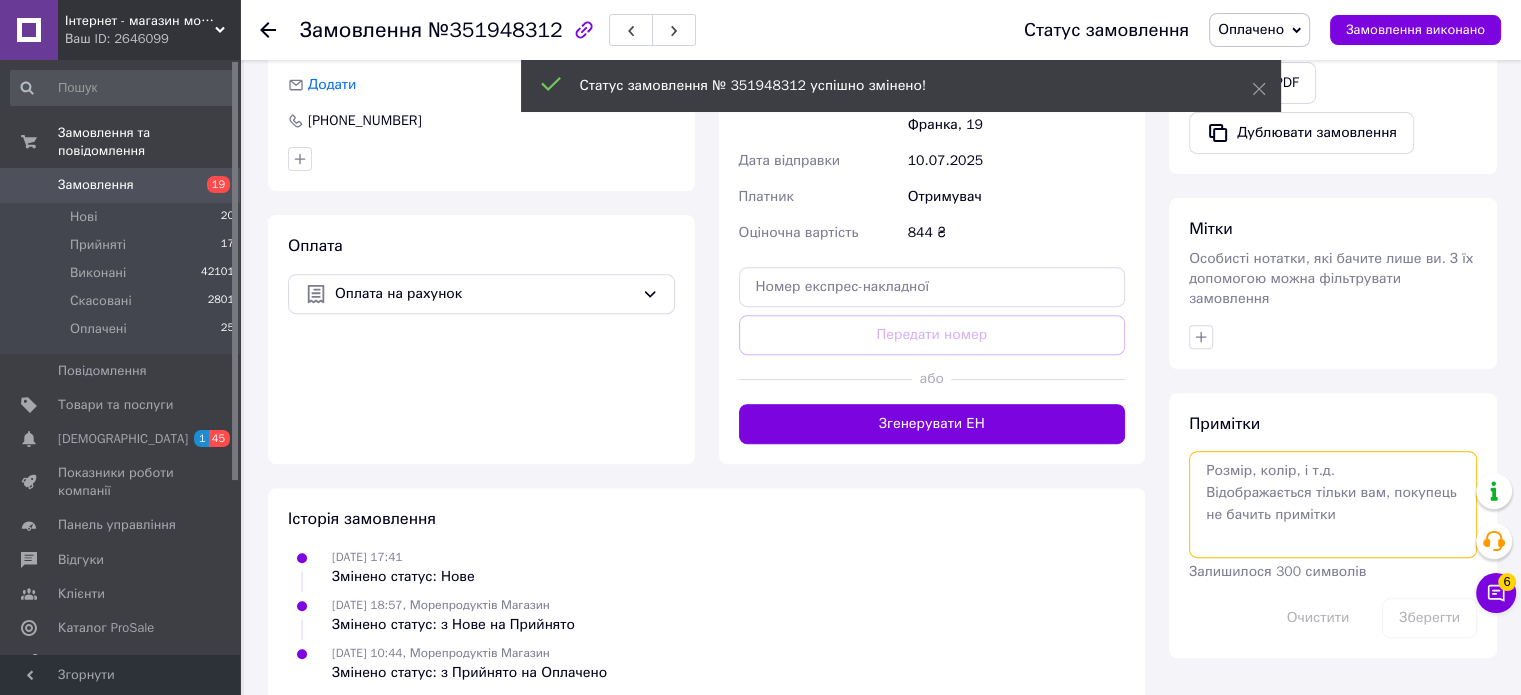 click at bounding box center [1333, 504] 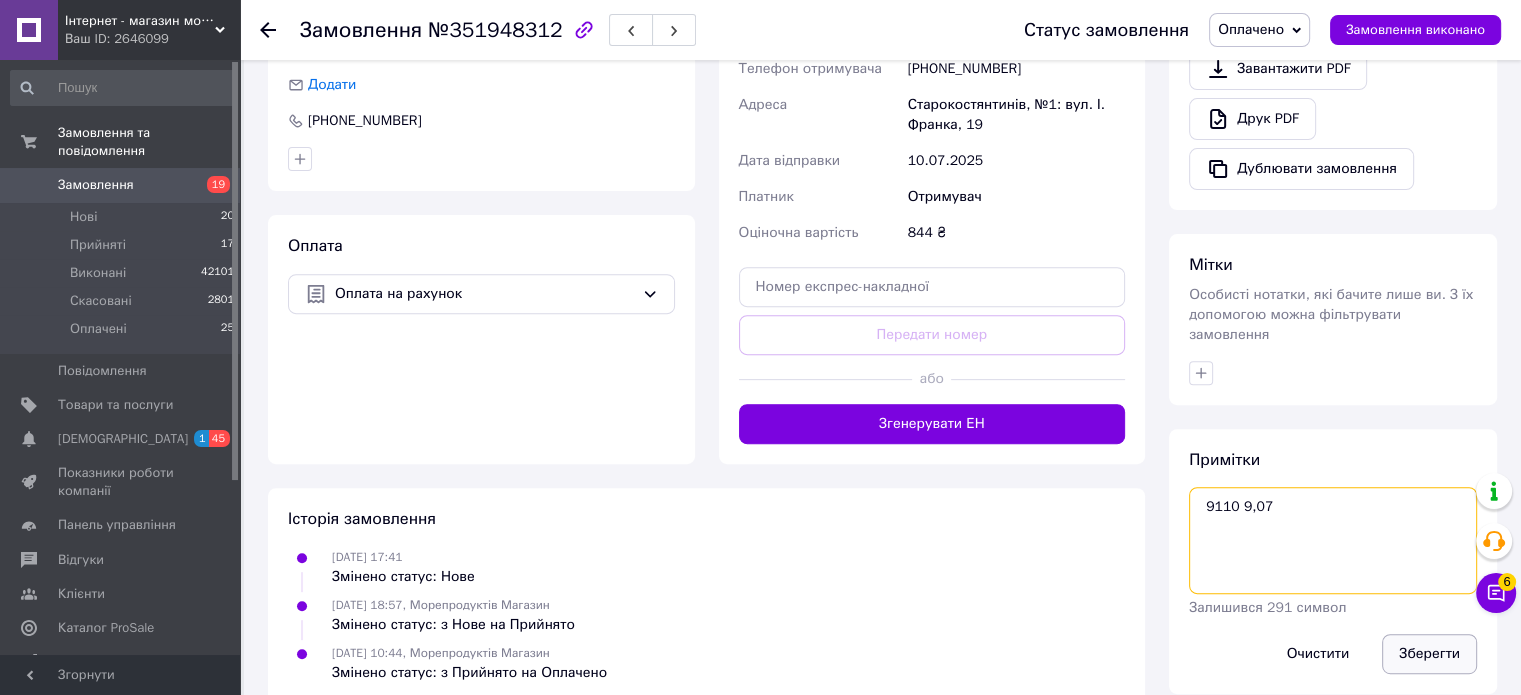 type on "9110 9,07" 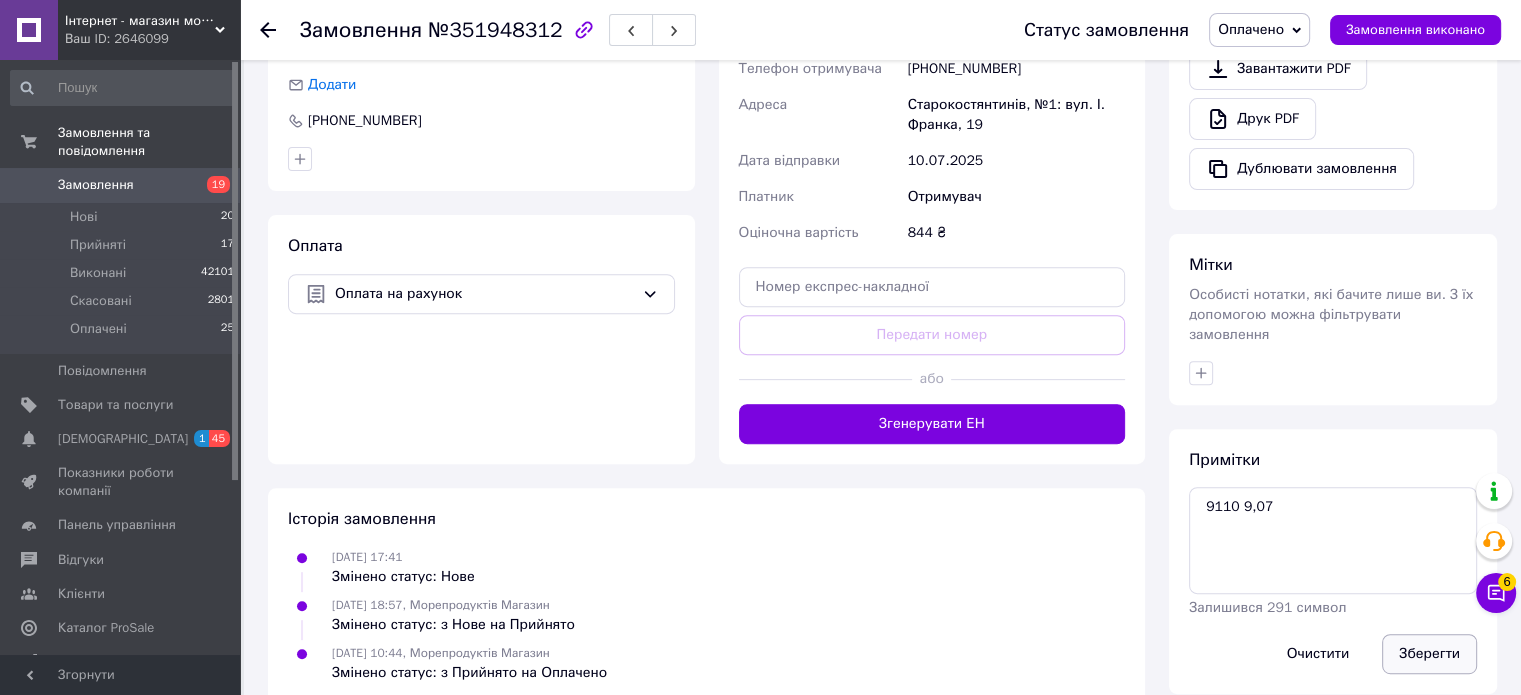 click on "Зберегти" at bounding box center (1429, 654) 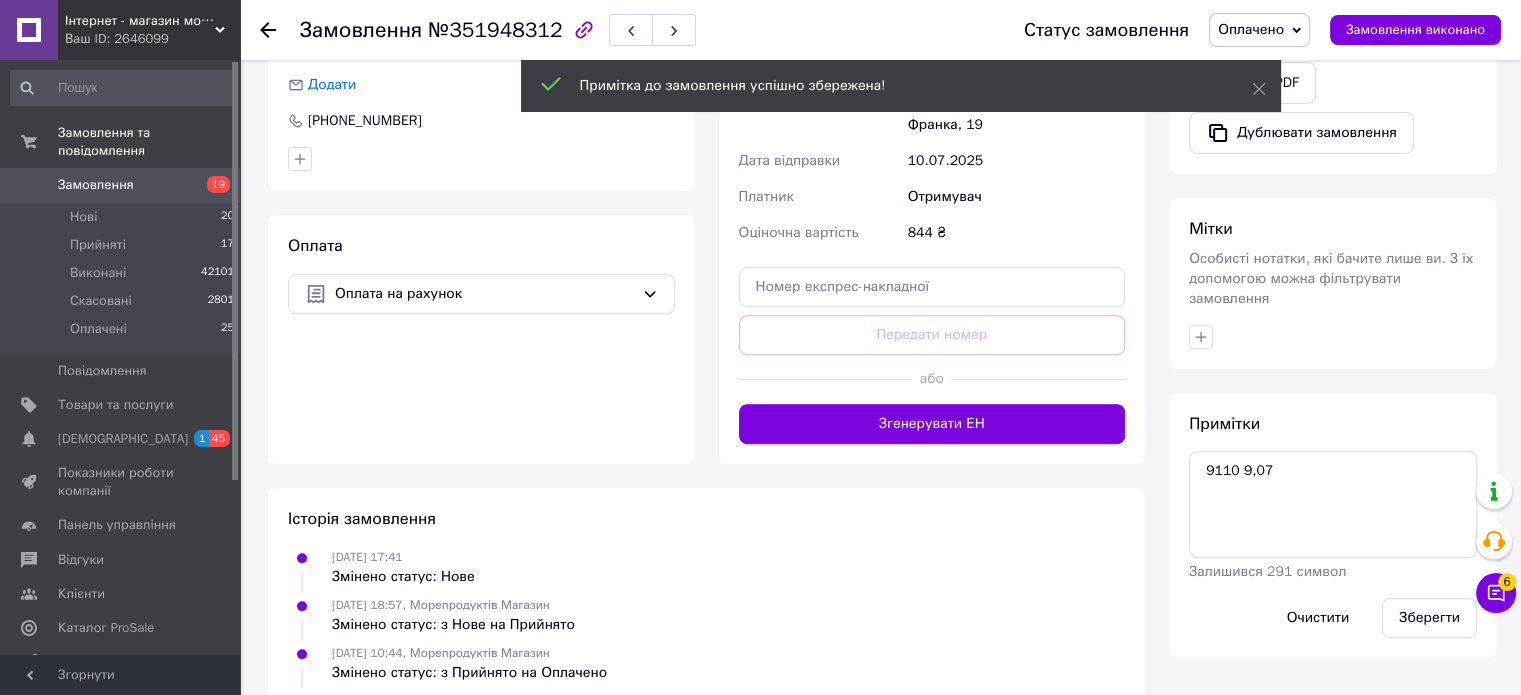 click 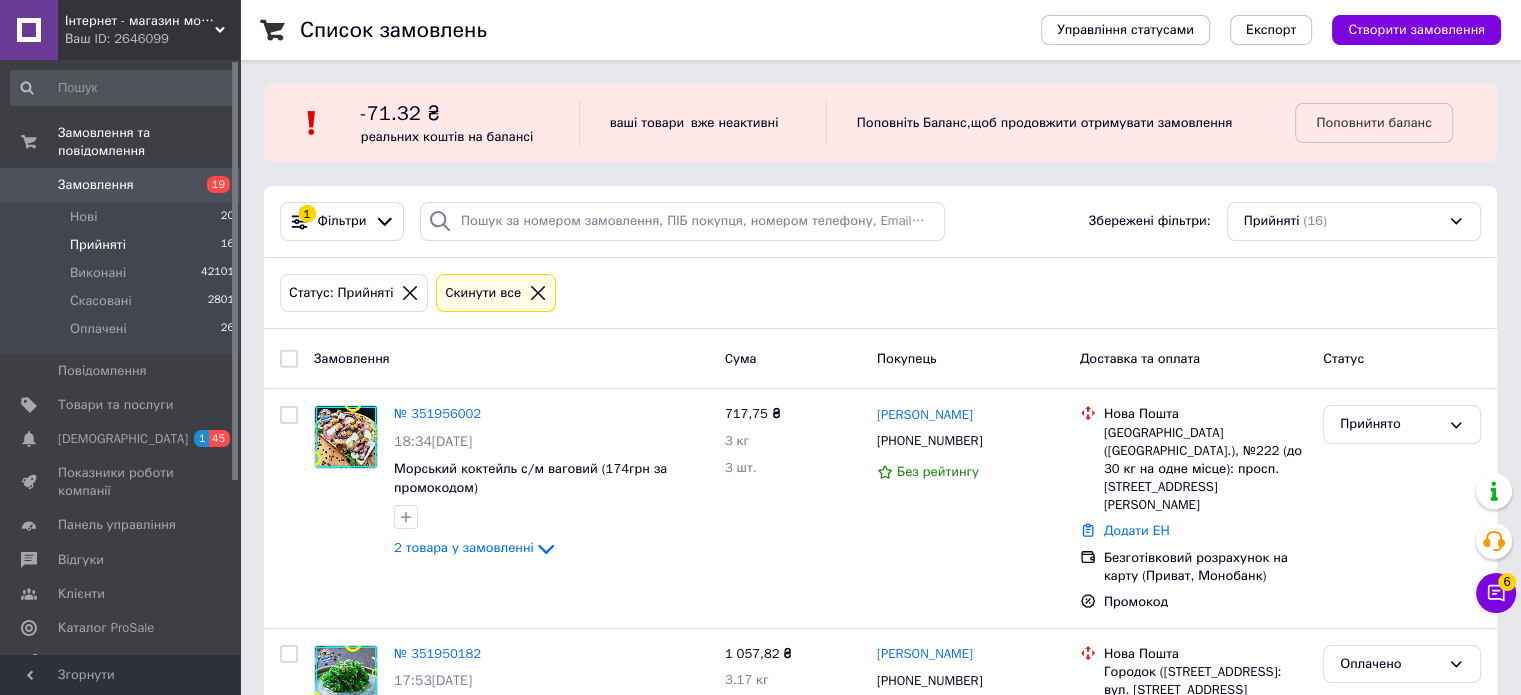 scroll, scrollTop: 200, scrollLeft: 0, axis: vertical 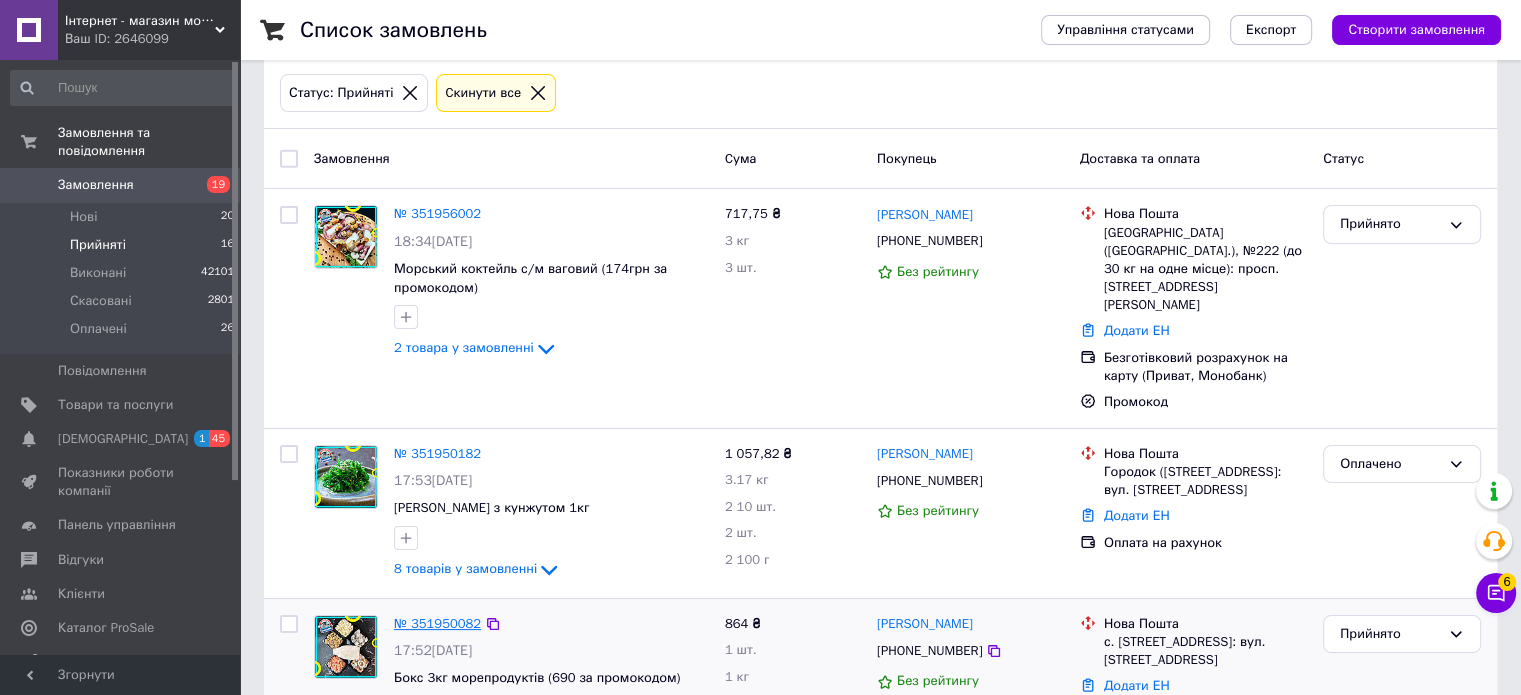 click on "№ 351950082" at bounding box center (437, 623) 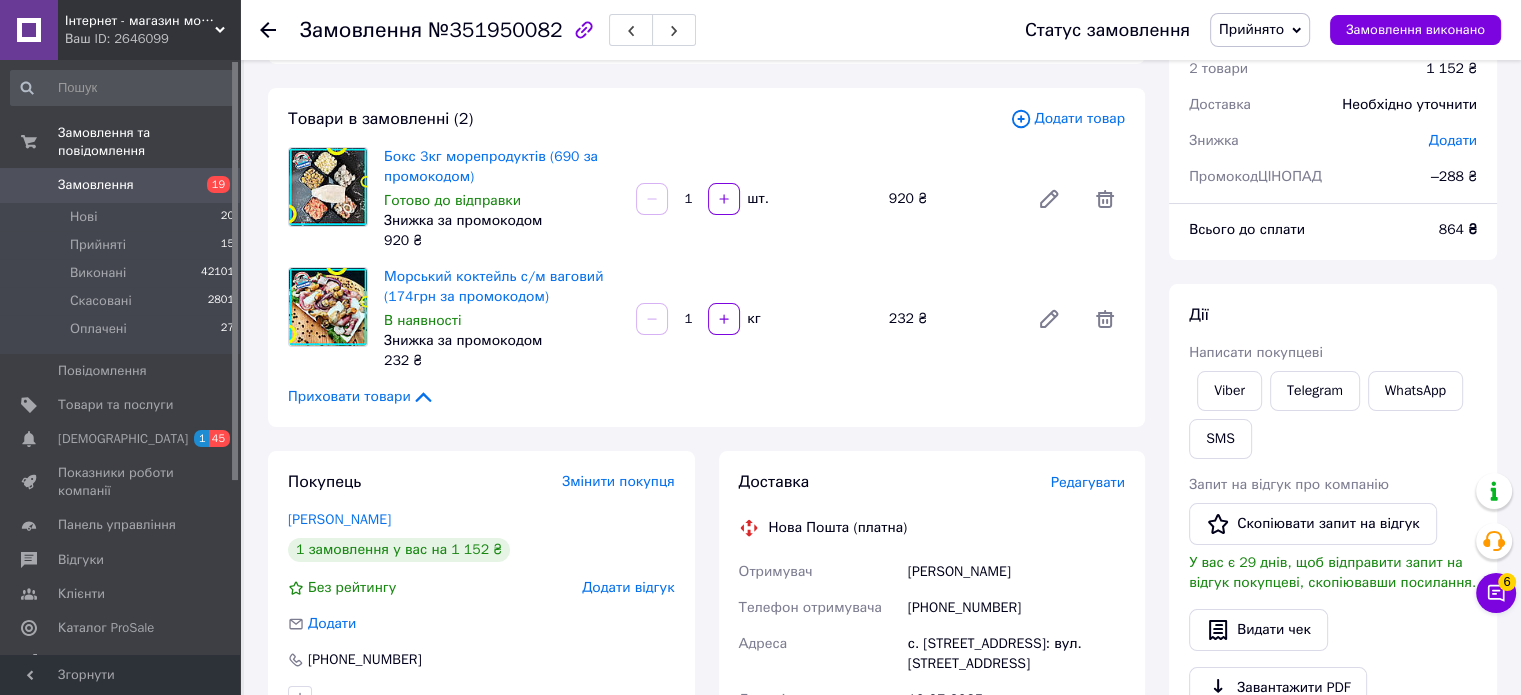 scroll, scrollTop: 0, scrollLeft: 0, axis: both 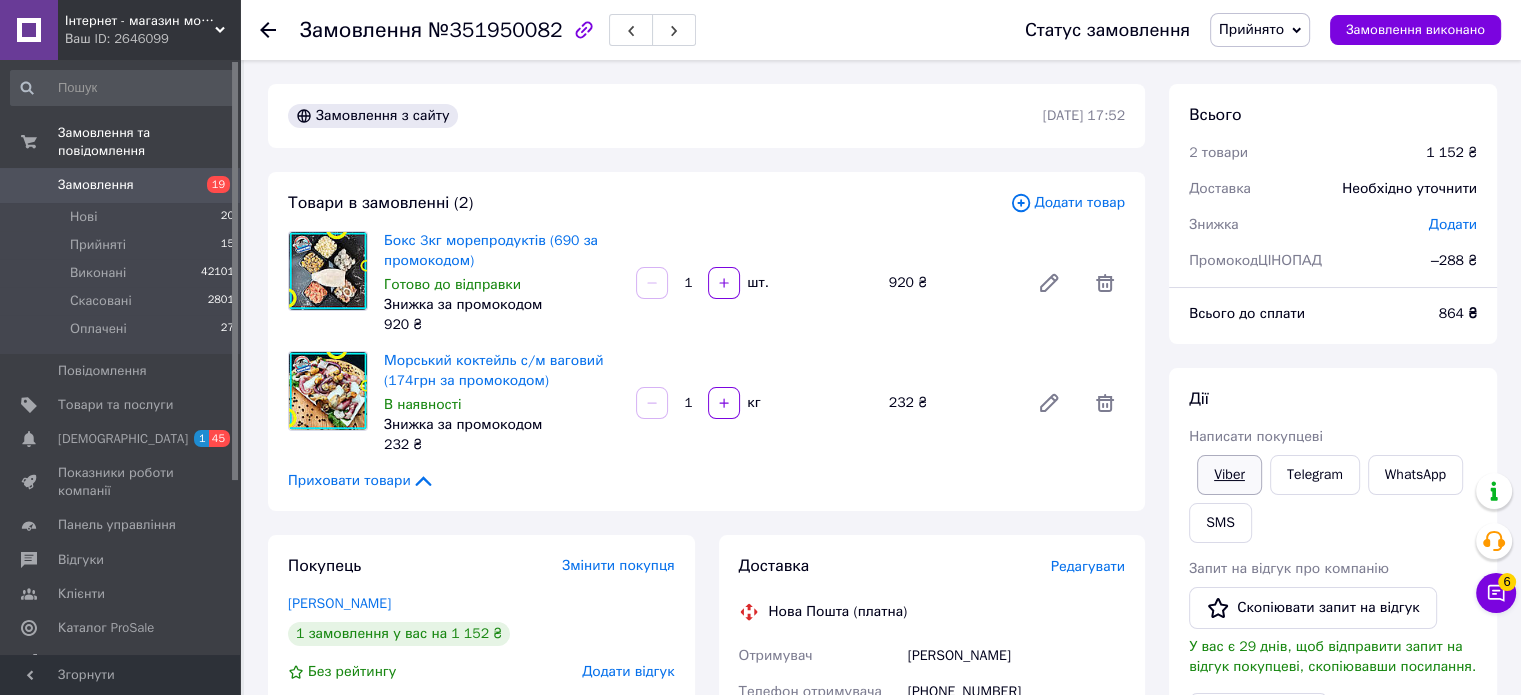 click on "Viber" at bounding box center [1229, 475] 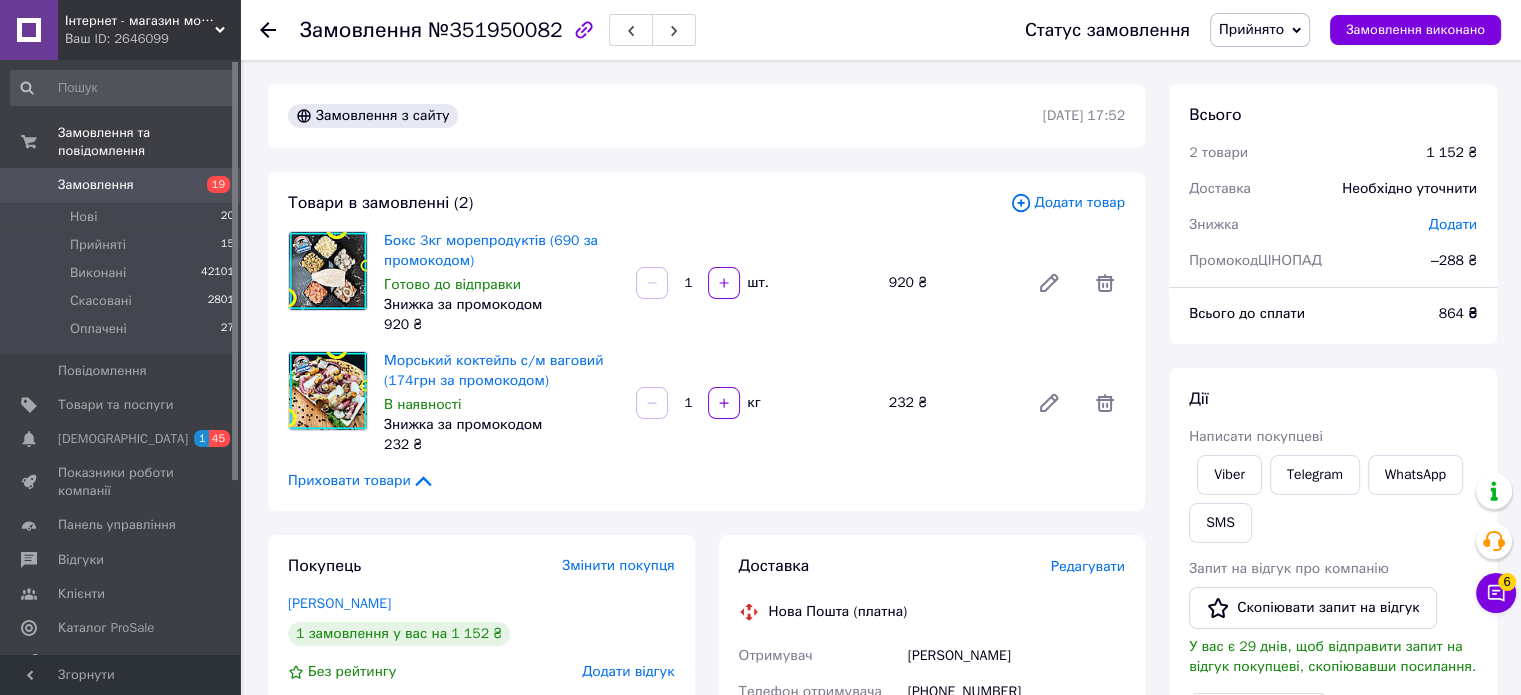 click on "Прийнято" at bounding box center [1260, 30] 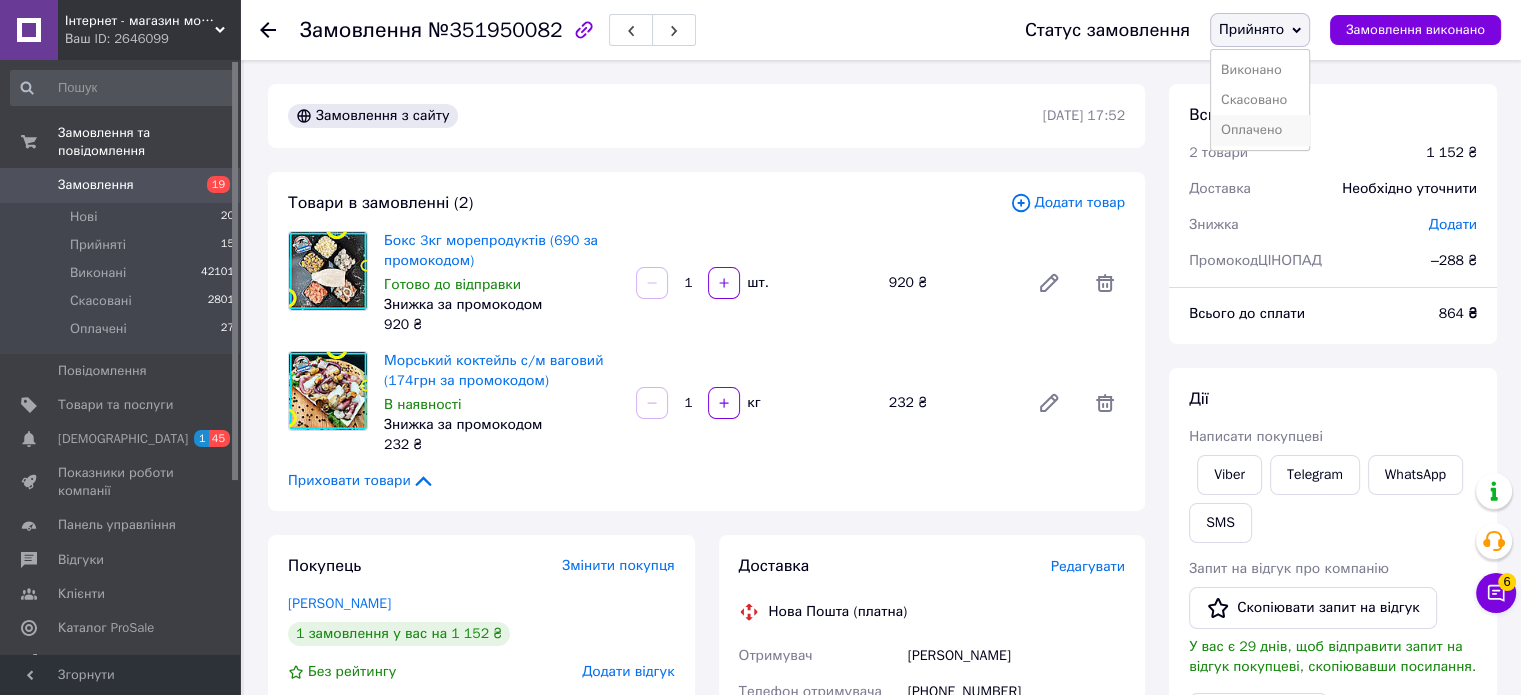 click on "Оплачено" at bounding box center [1260, 130] 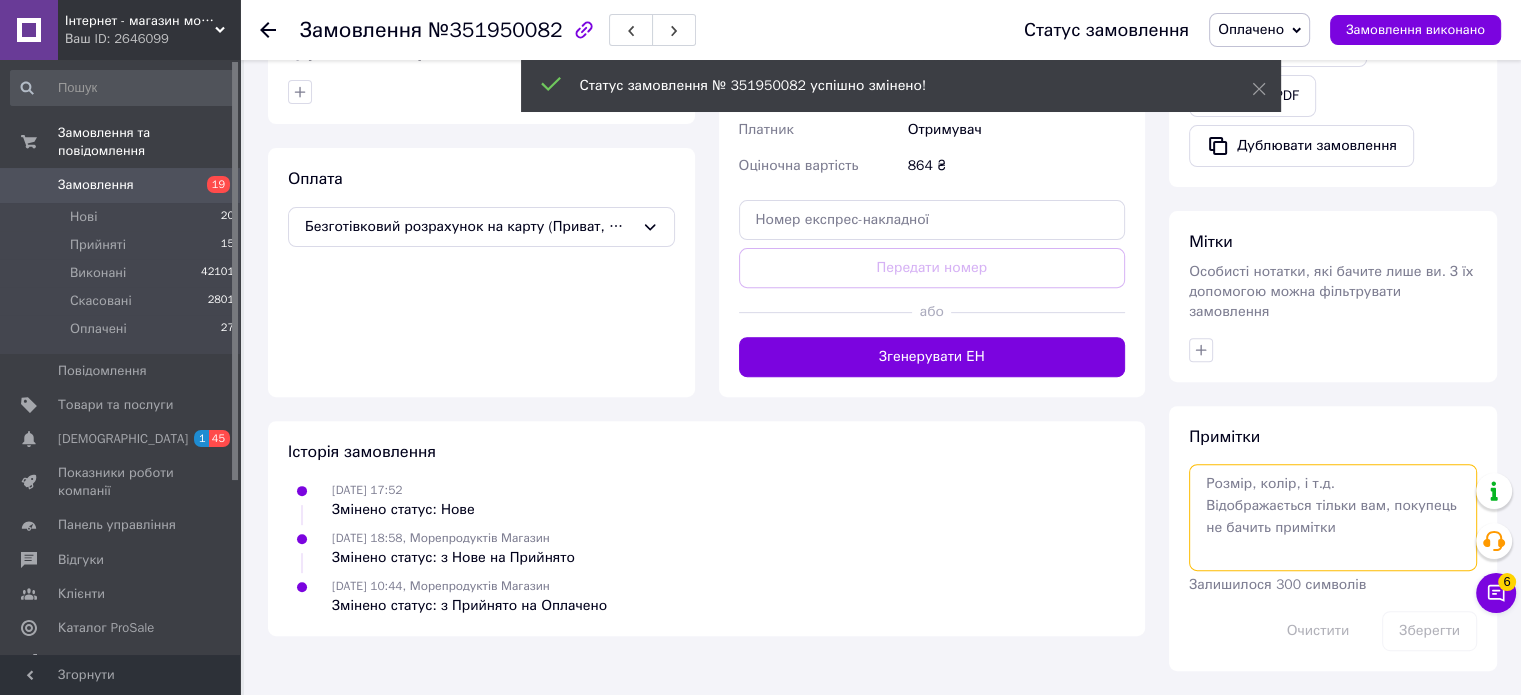 scroll, scrollTop: 667, scrollLeft: 0, axis: vertical 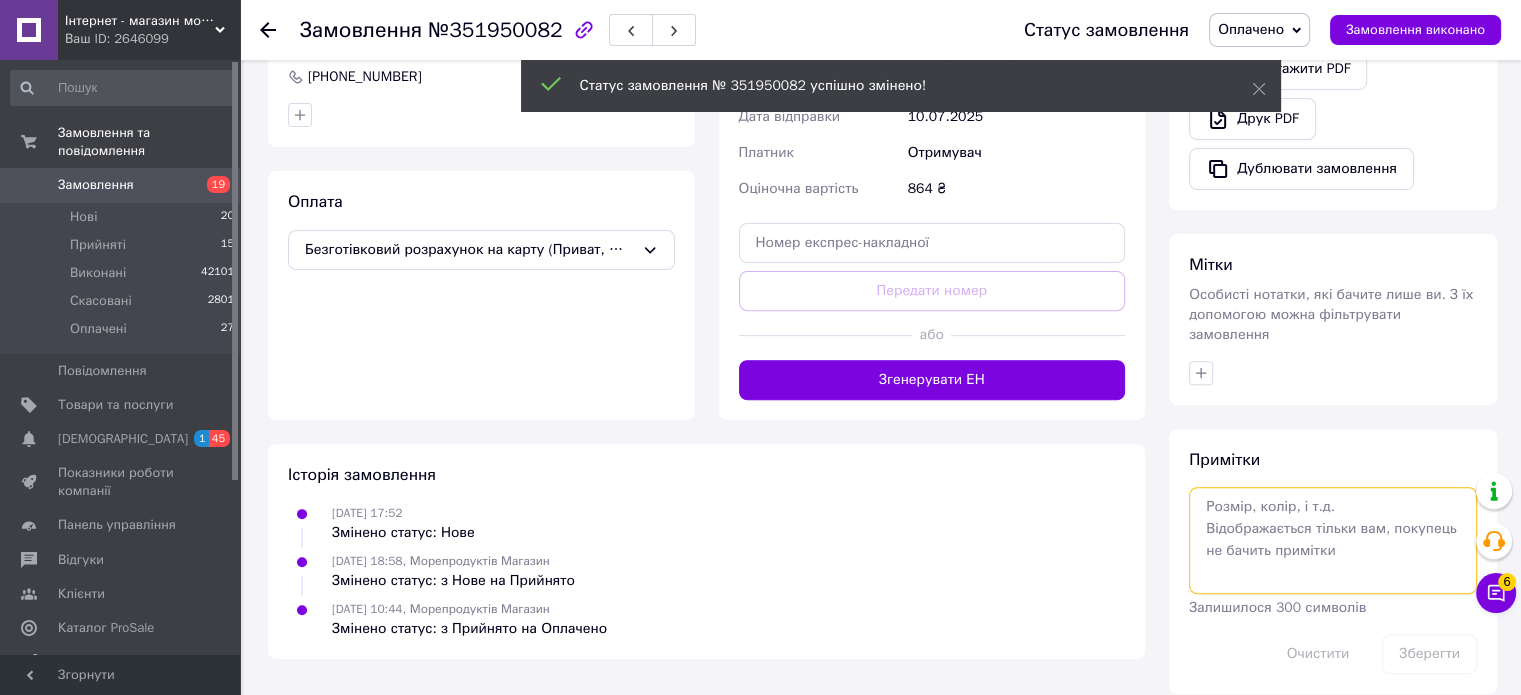 click at bounding box center [1333, 540] 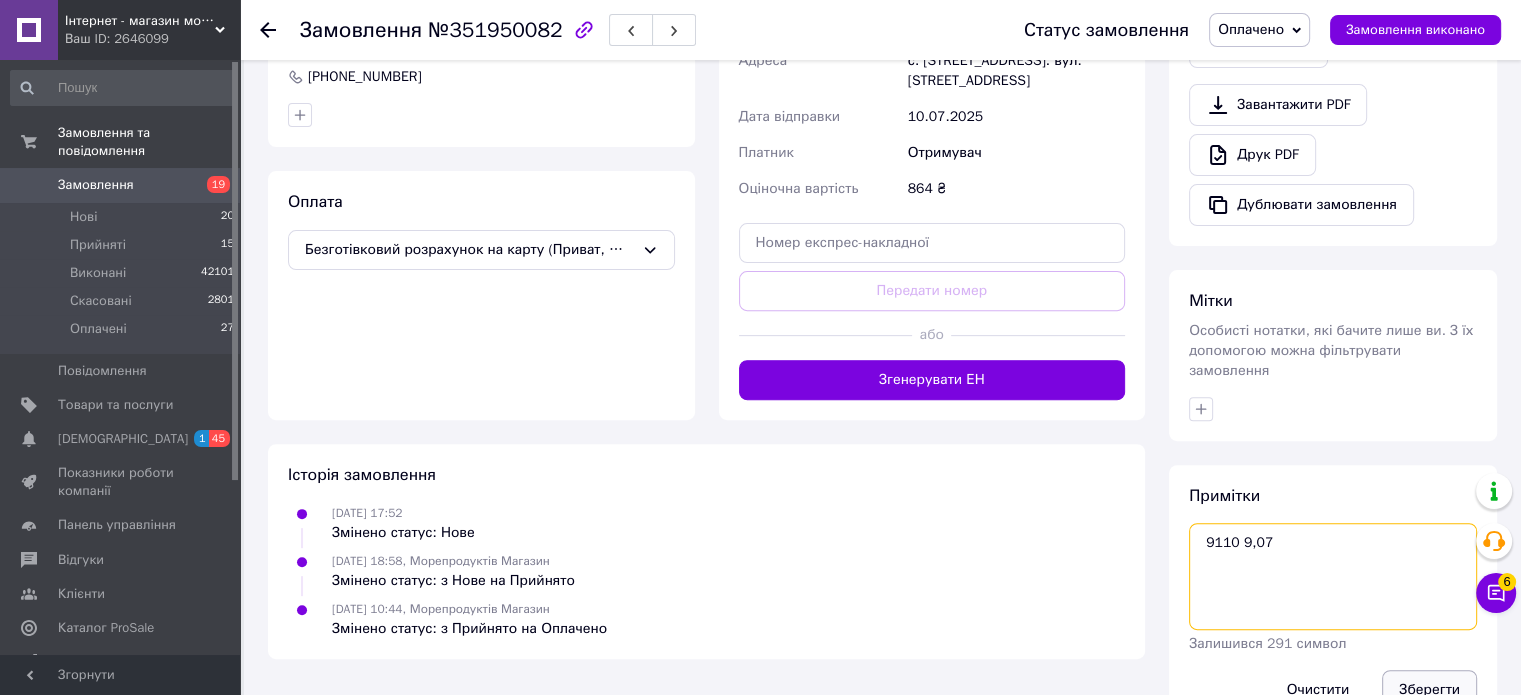 type on "9110 9,07" 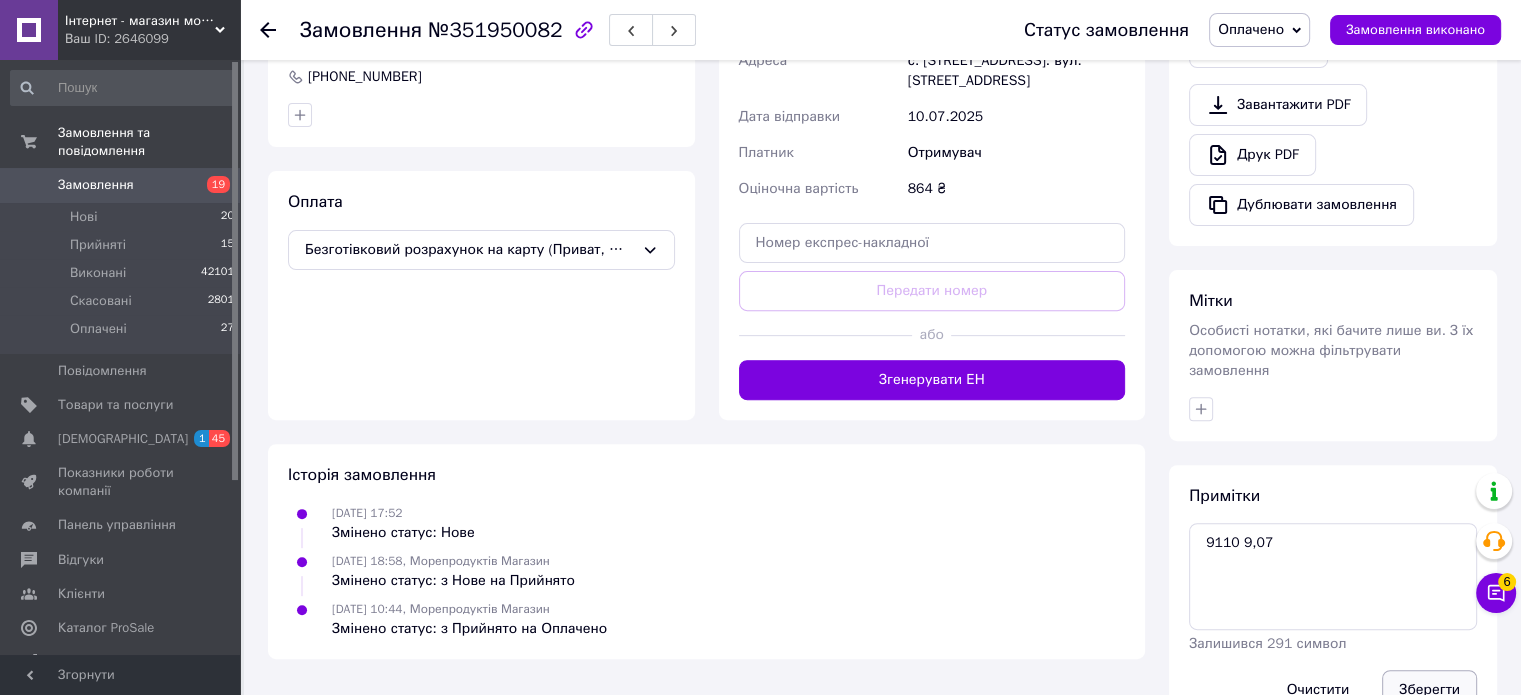 click on "Зберегти" at bounding box center (1429, 690) 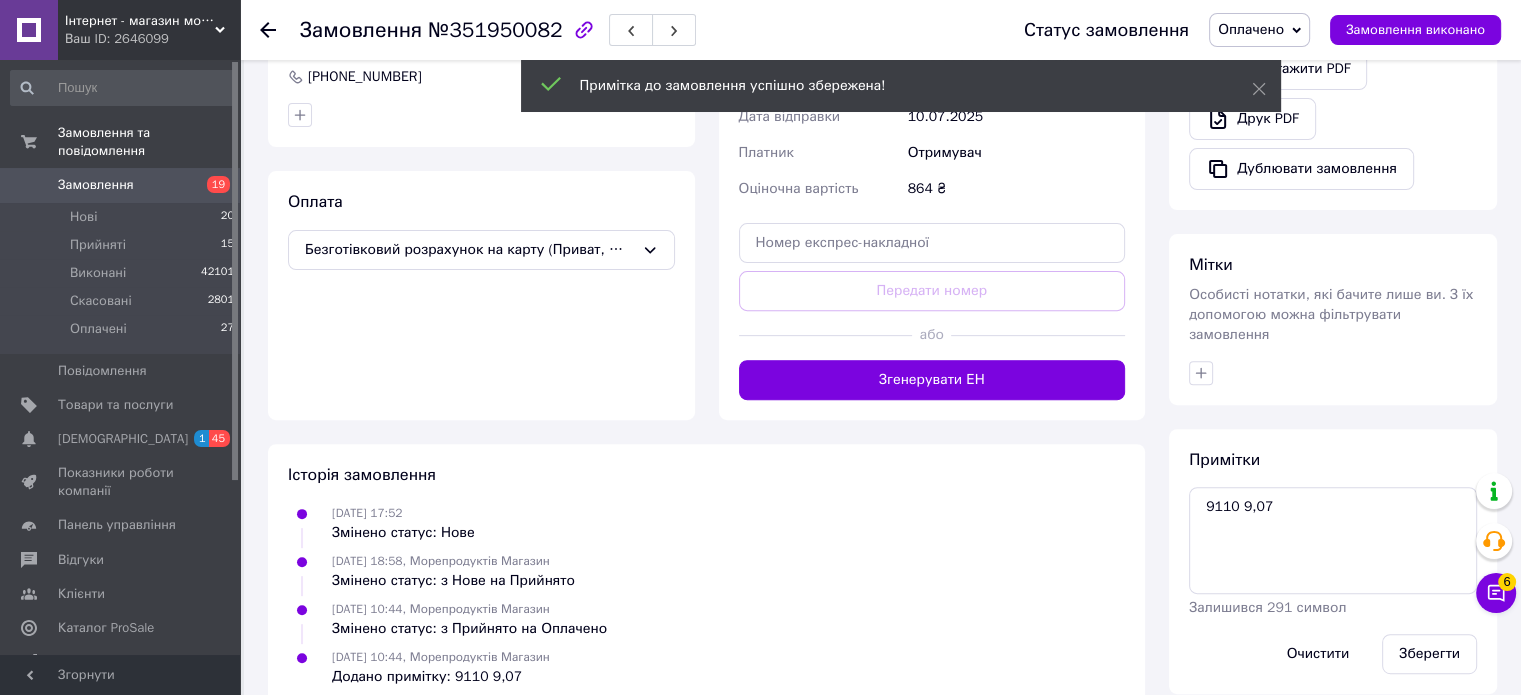 click 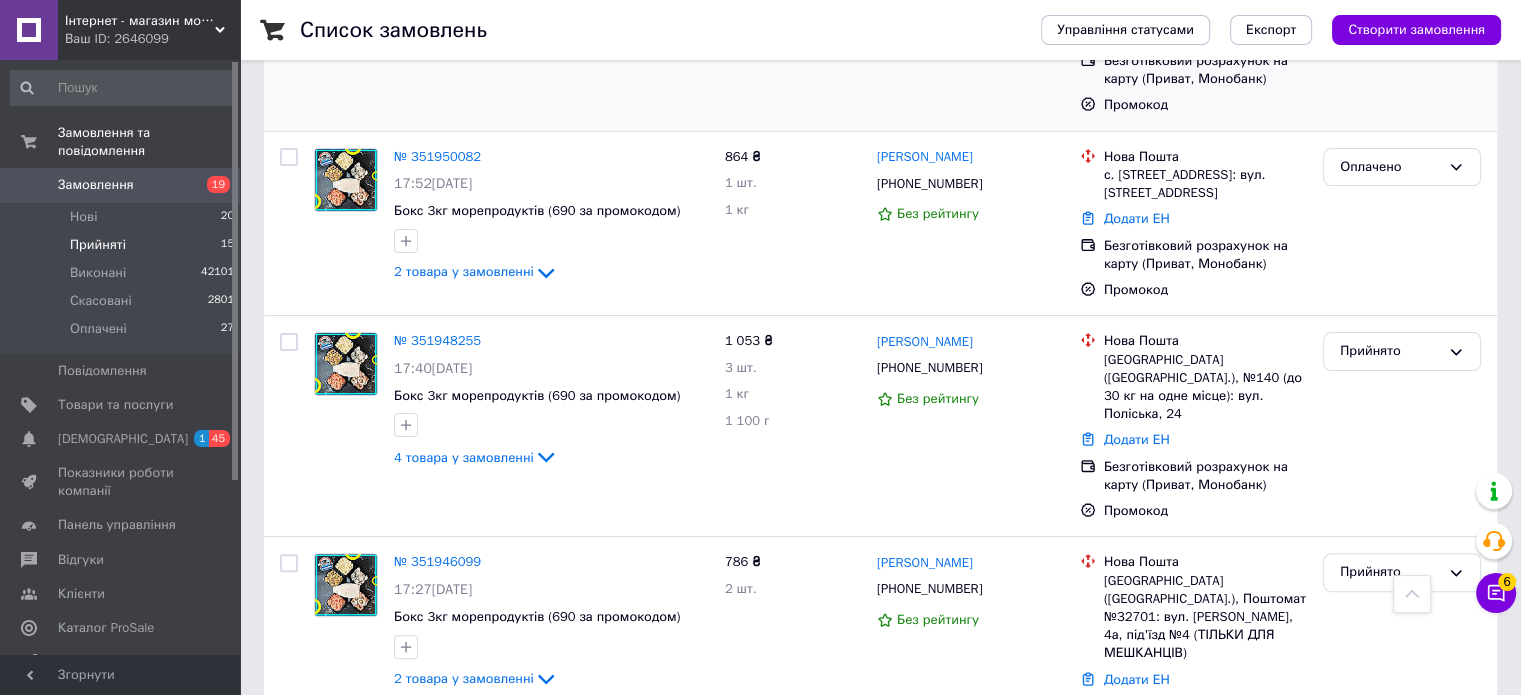 scroll, scrollTop: 600, scrollLeft: 0, axis: vertical 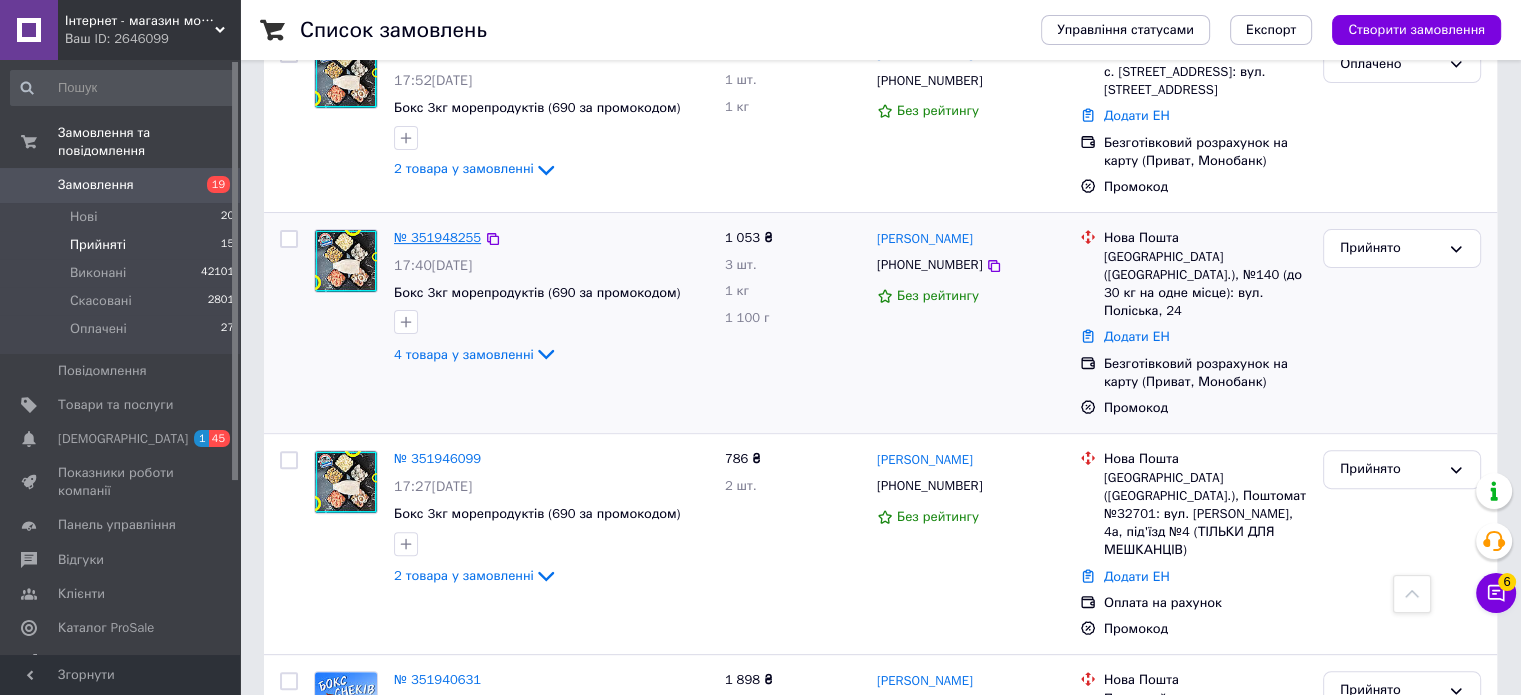 click on "№ 351948255" at bounding box center (437, 237) 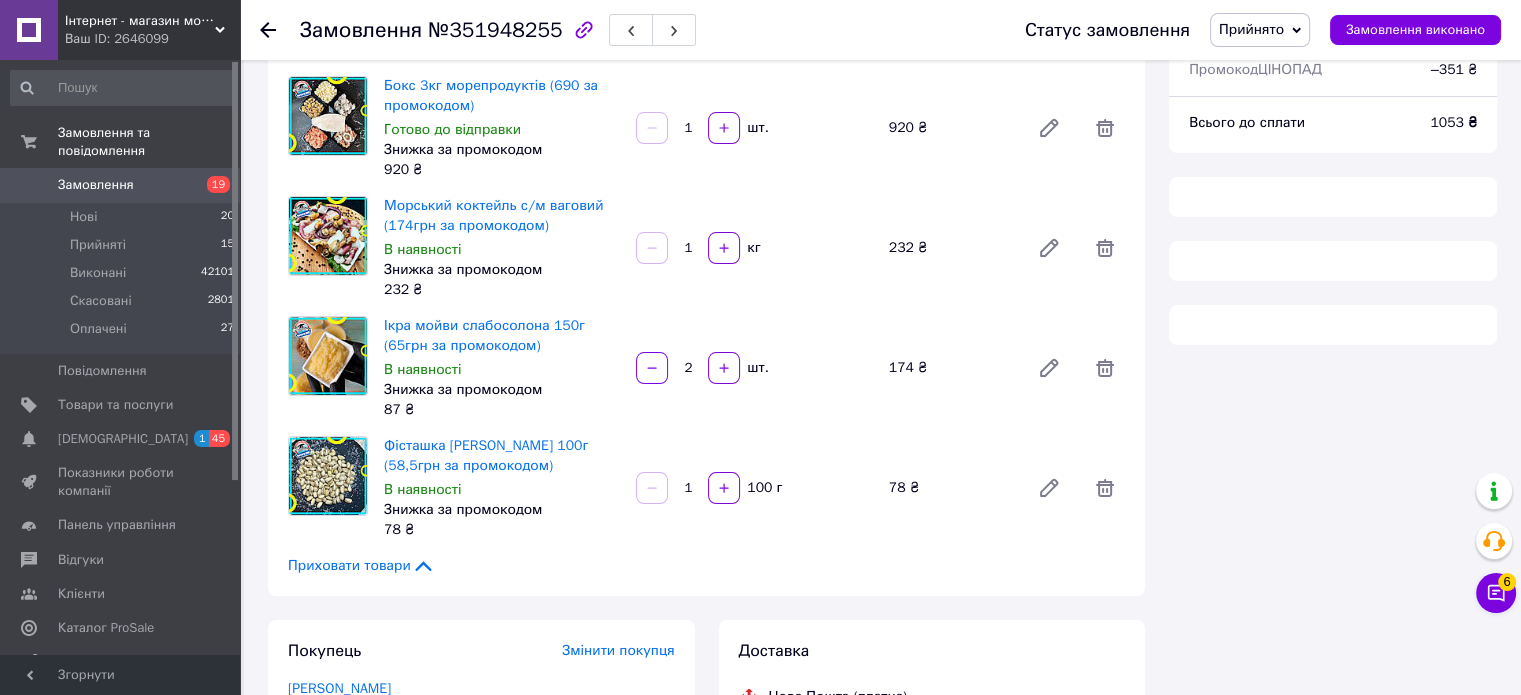 scroll, scrollTop: 154, scrollLeft: 0, axis: vertical 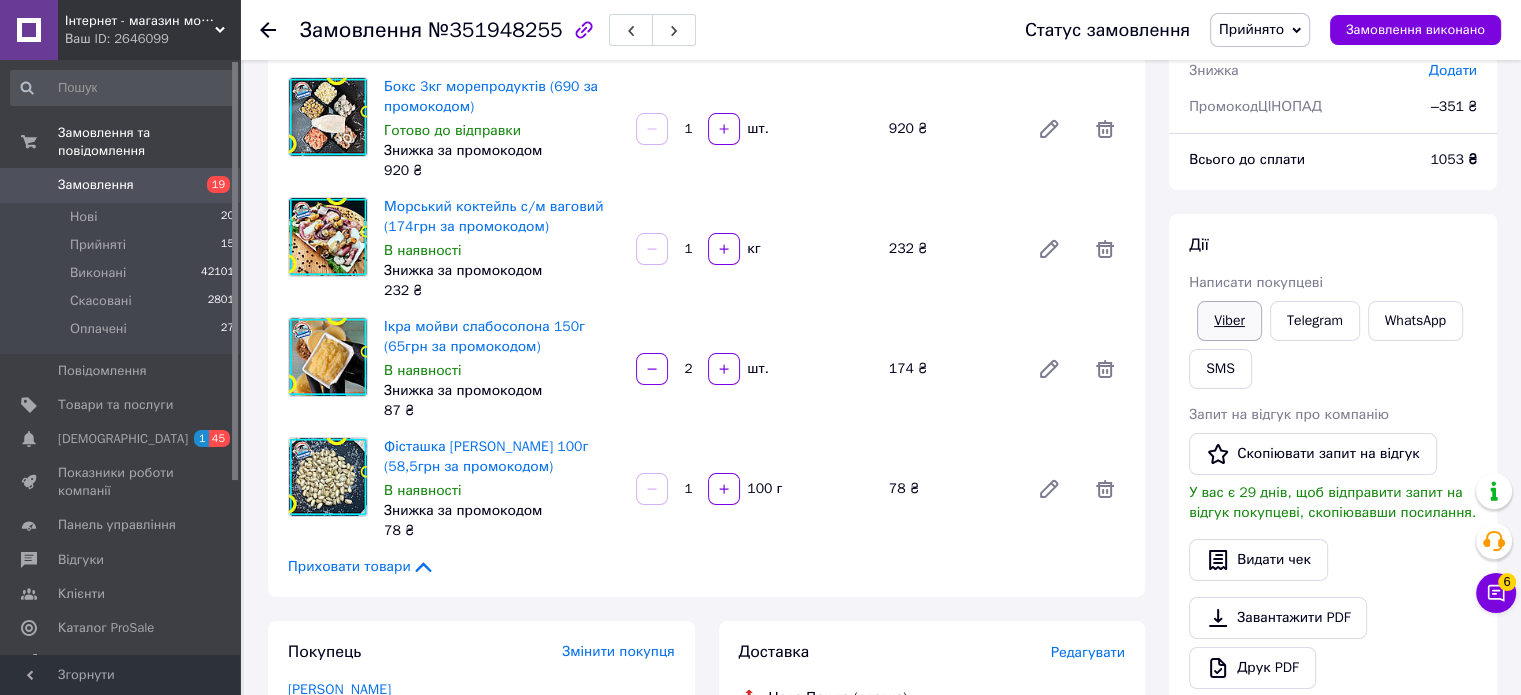click on "Viber" at bounding box center [1229, 321] 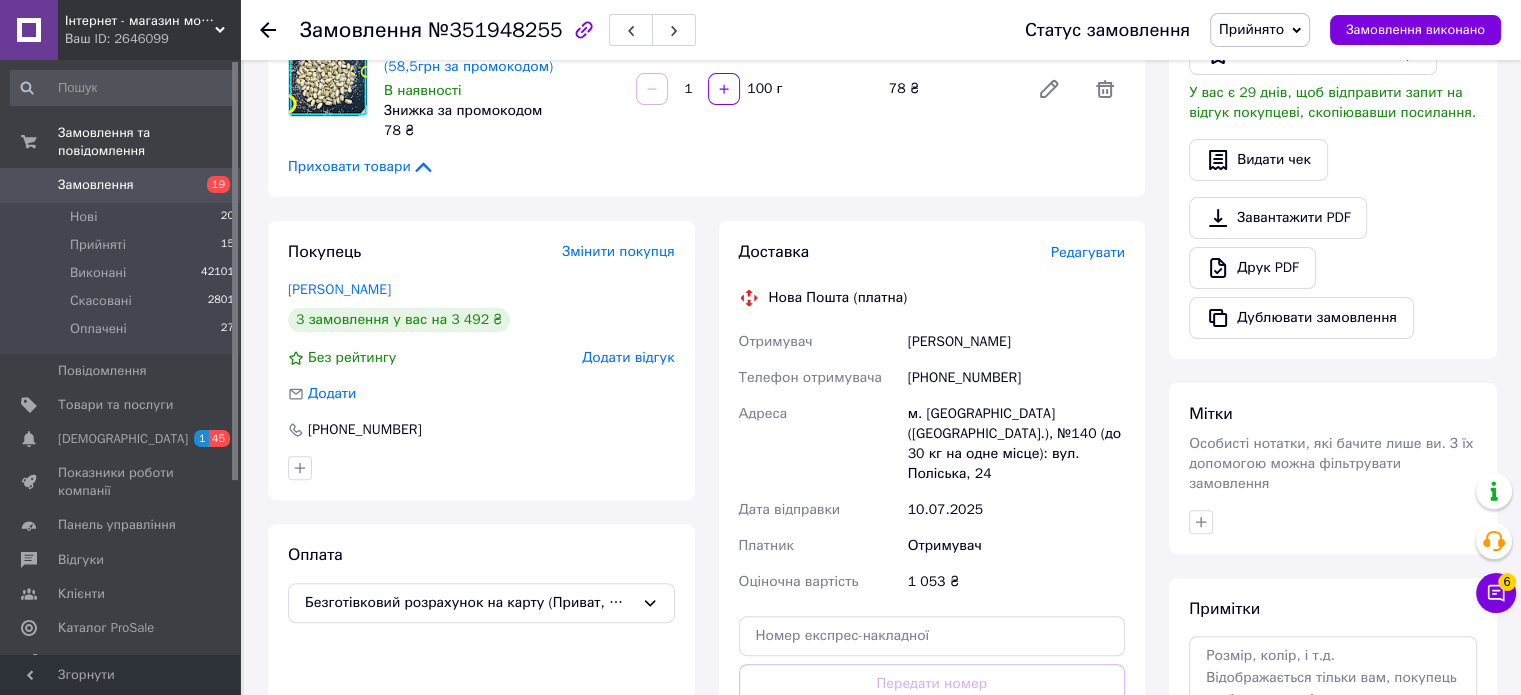 scroll, scrollTop: 754, scrollLeft: 0, axis: vertical 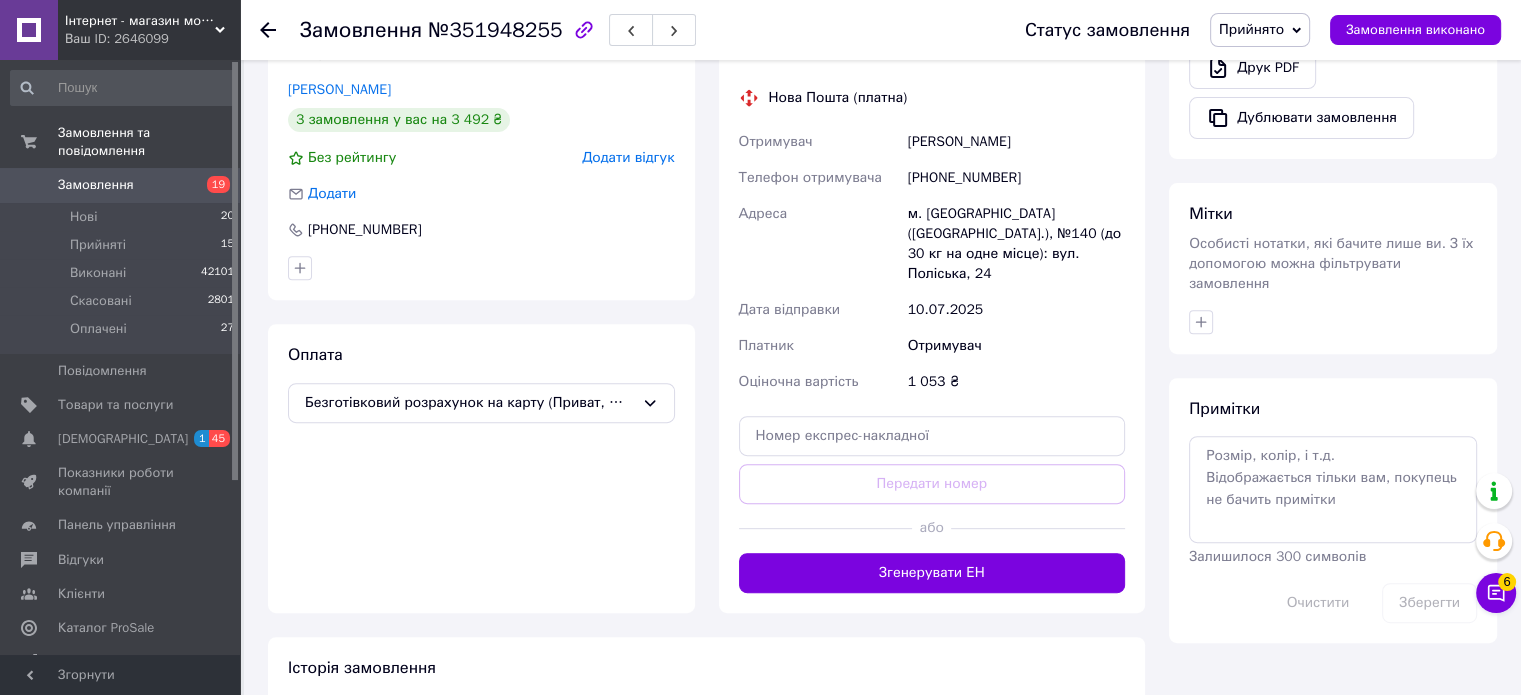click 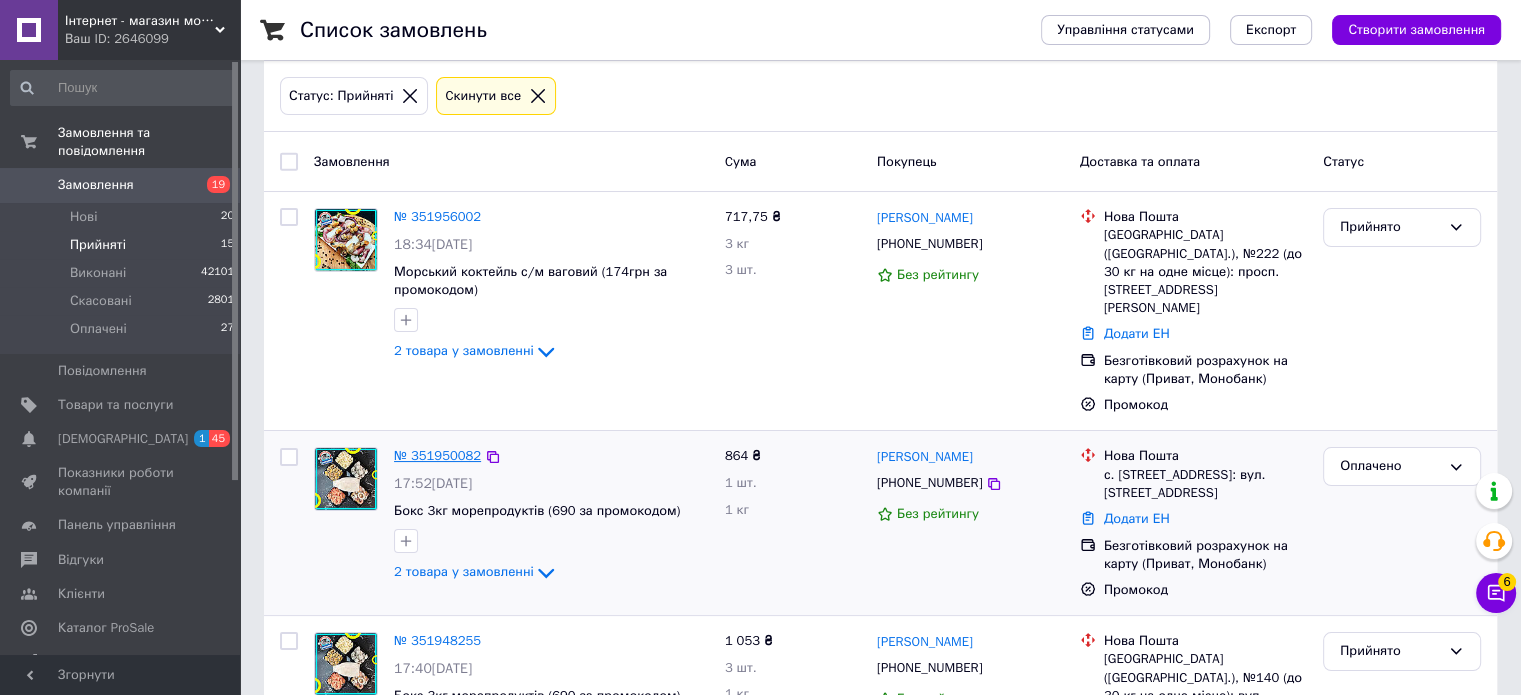 scroll, scrollTop: 202, scrollLeft: 0, axis: vertical 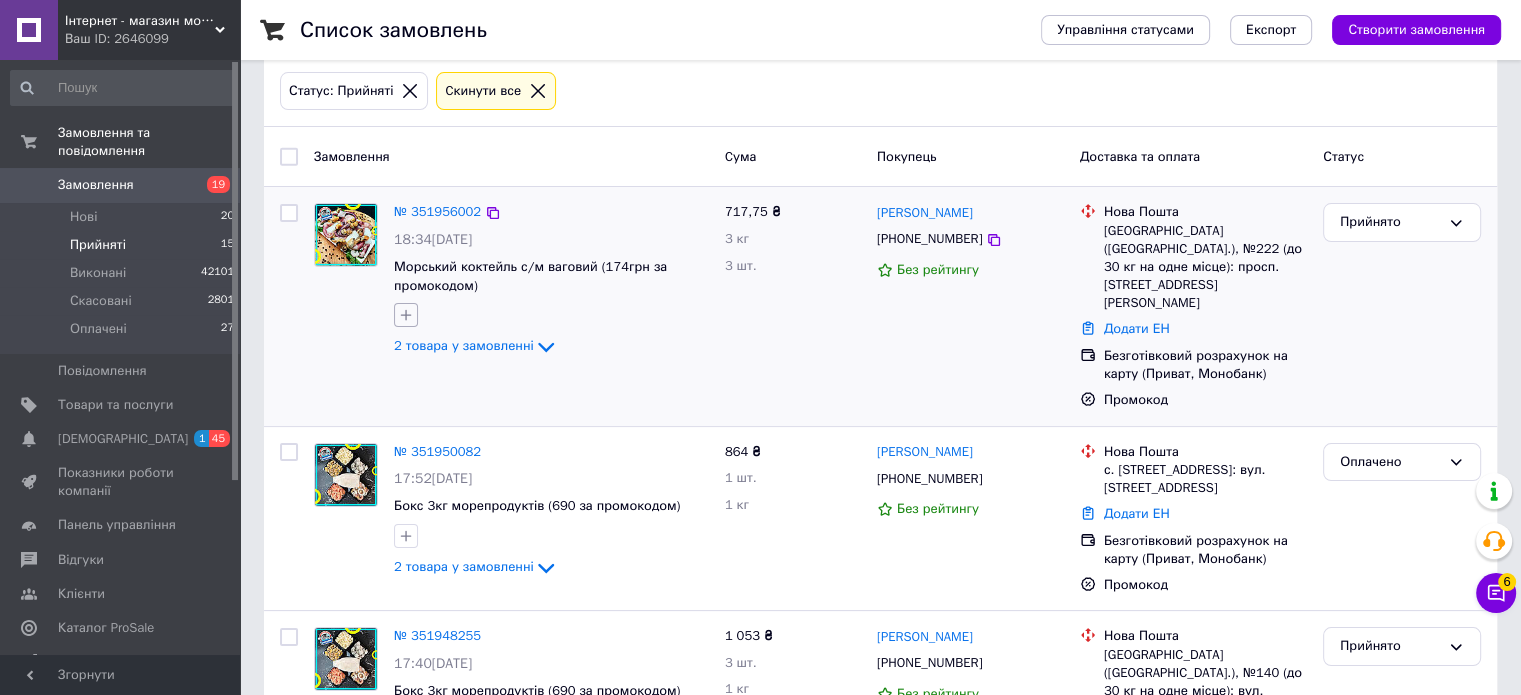 click 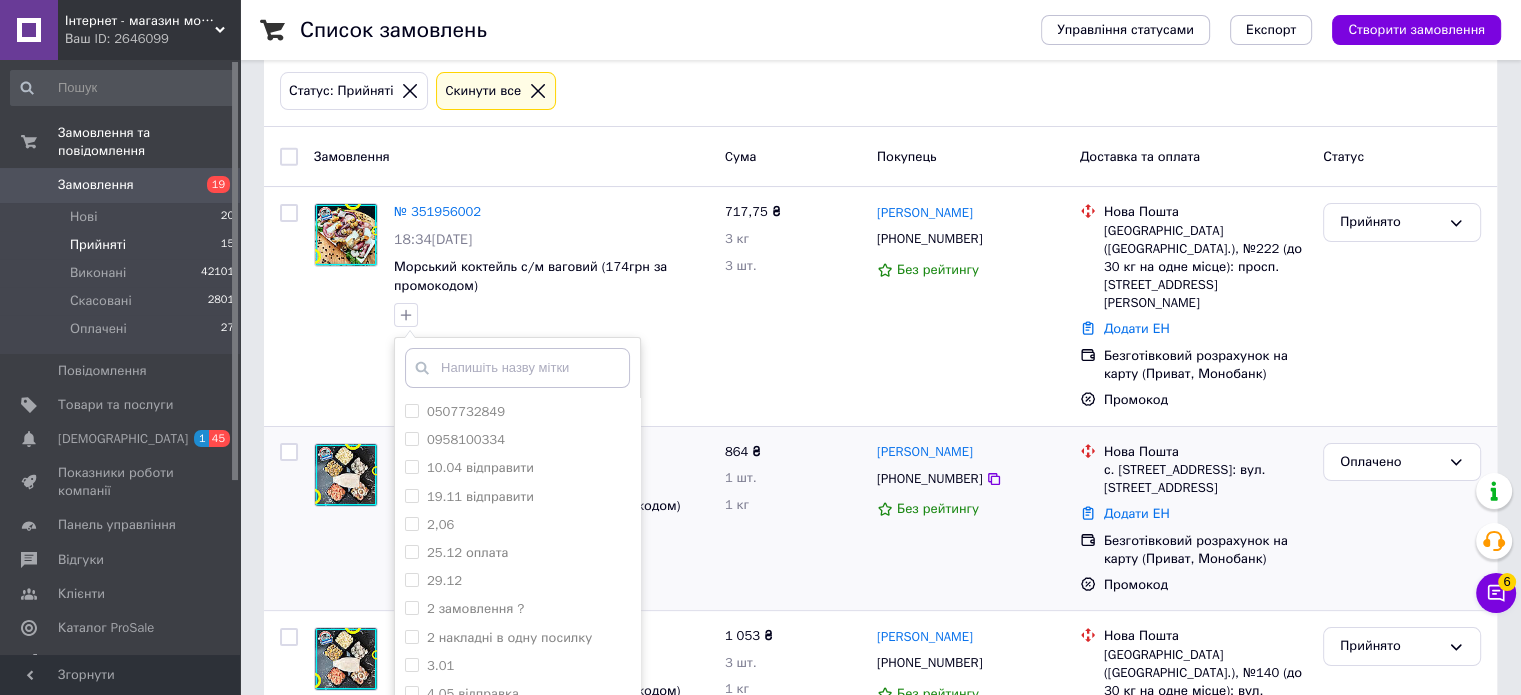 scroll, scrollTop: 602, scrollLeft: 0, axis: vertical 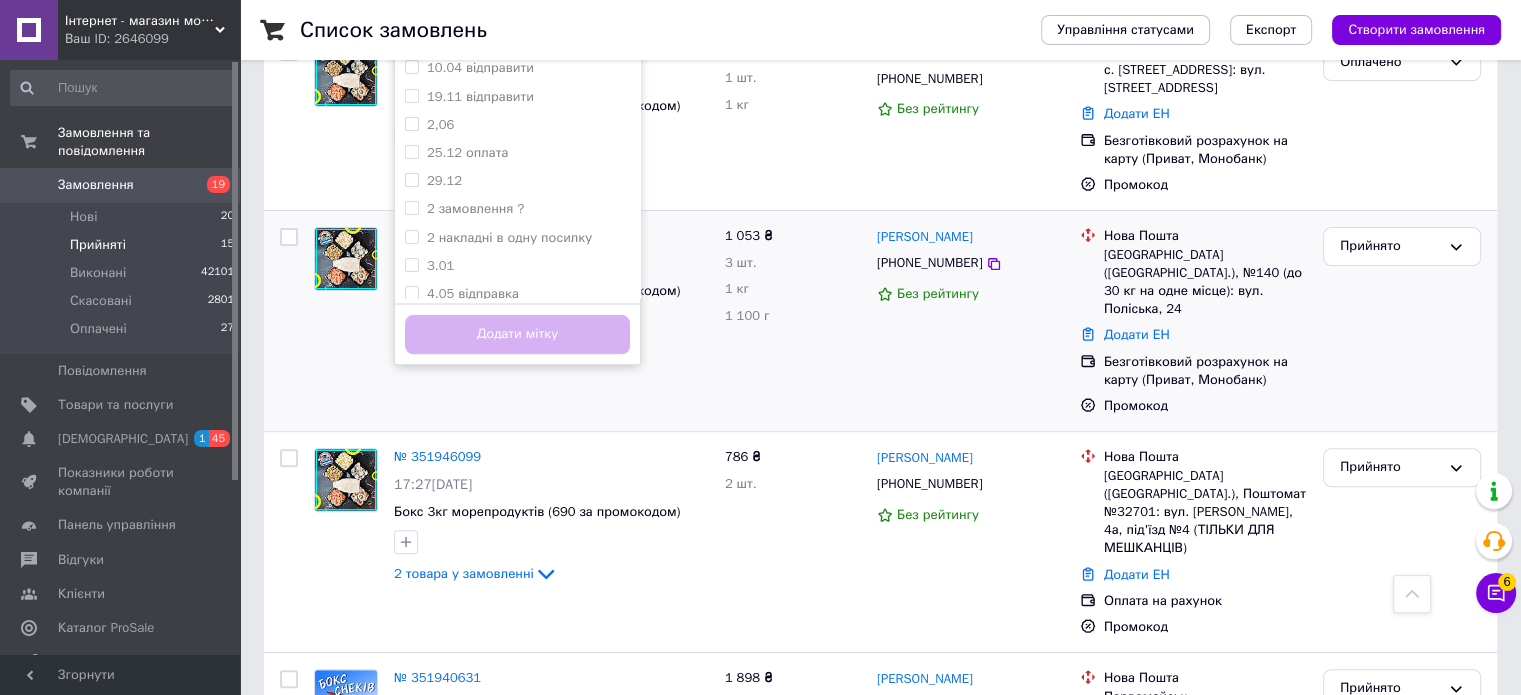 click on "1 053 ₴ 3 шт. 1 кг 1 100 г" at bounding box center [793, 321] 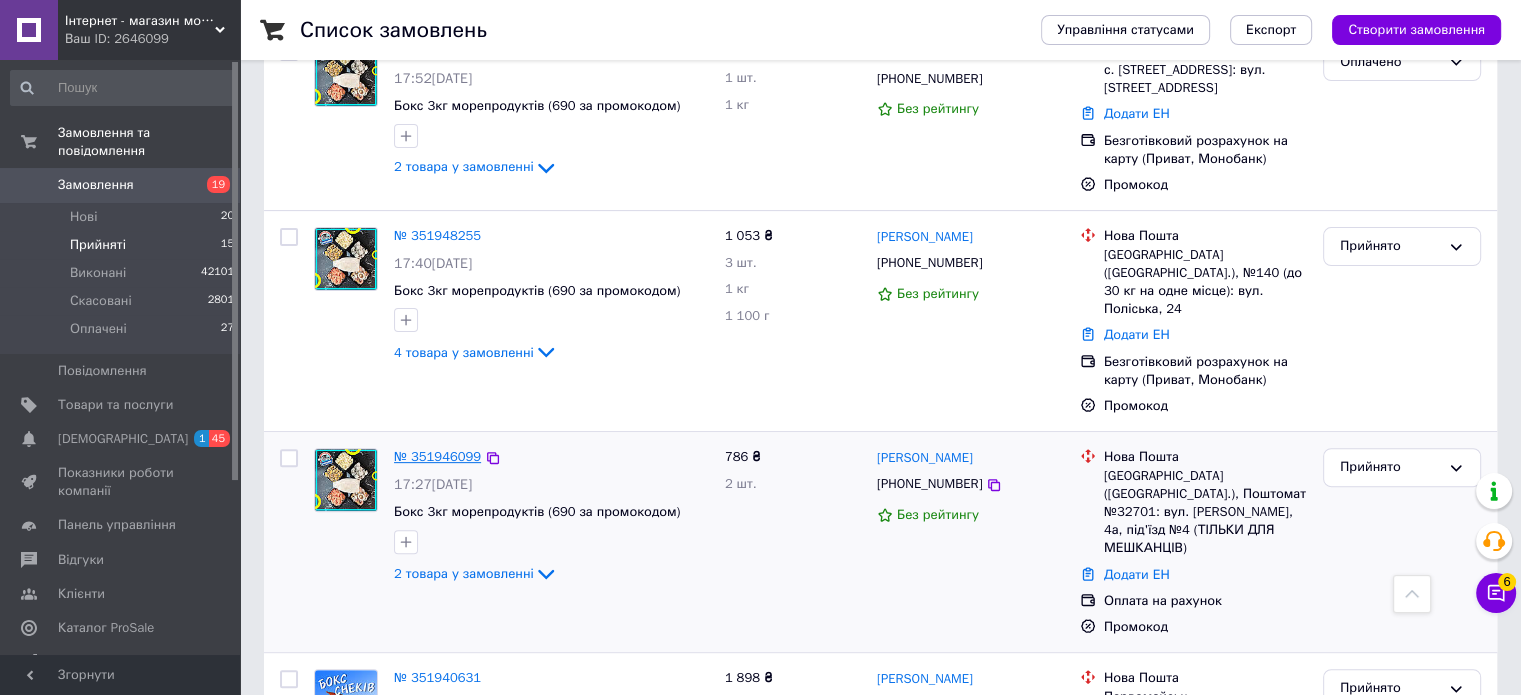 click on "№ 351946099" at bounding box center [437, 456] 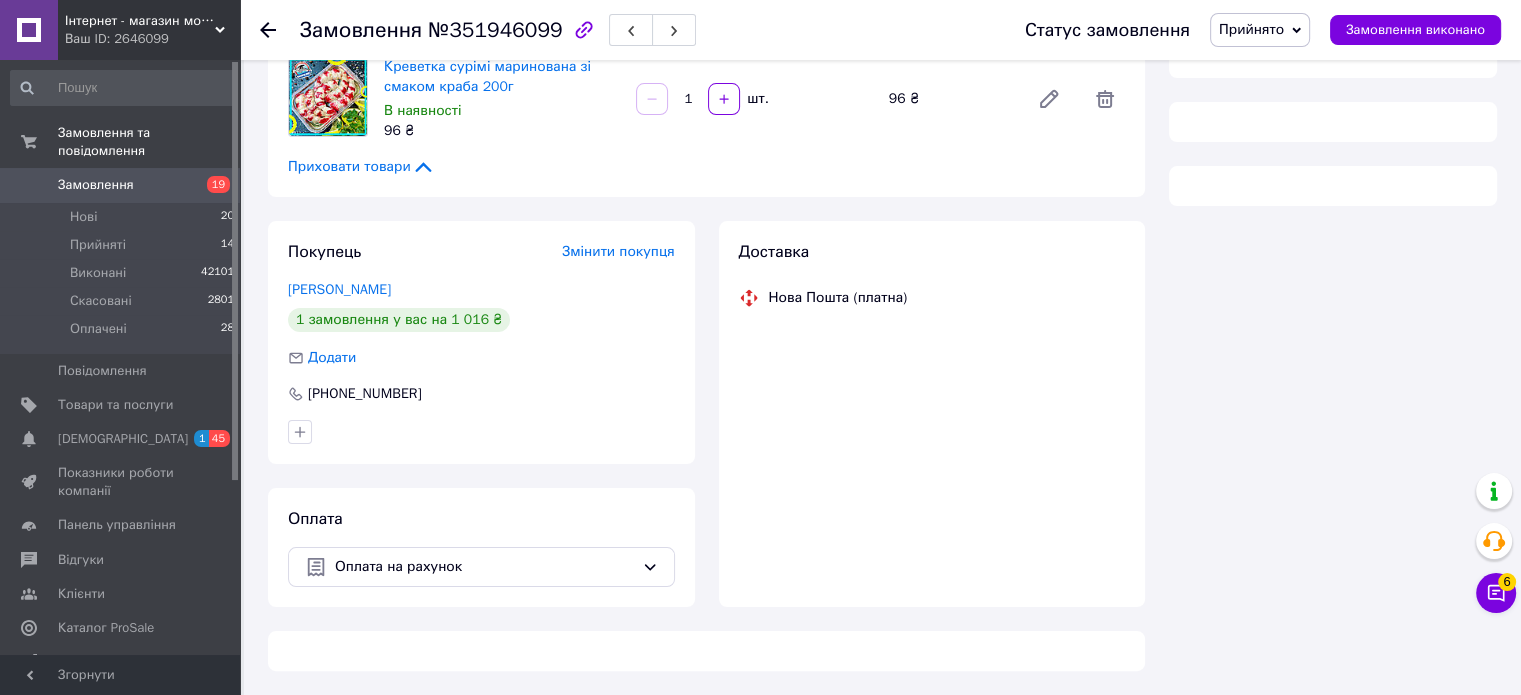 scroll, scrollTop: 0, scrollLeft: 0, axis: both 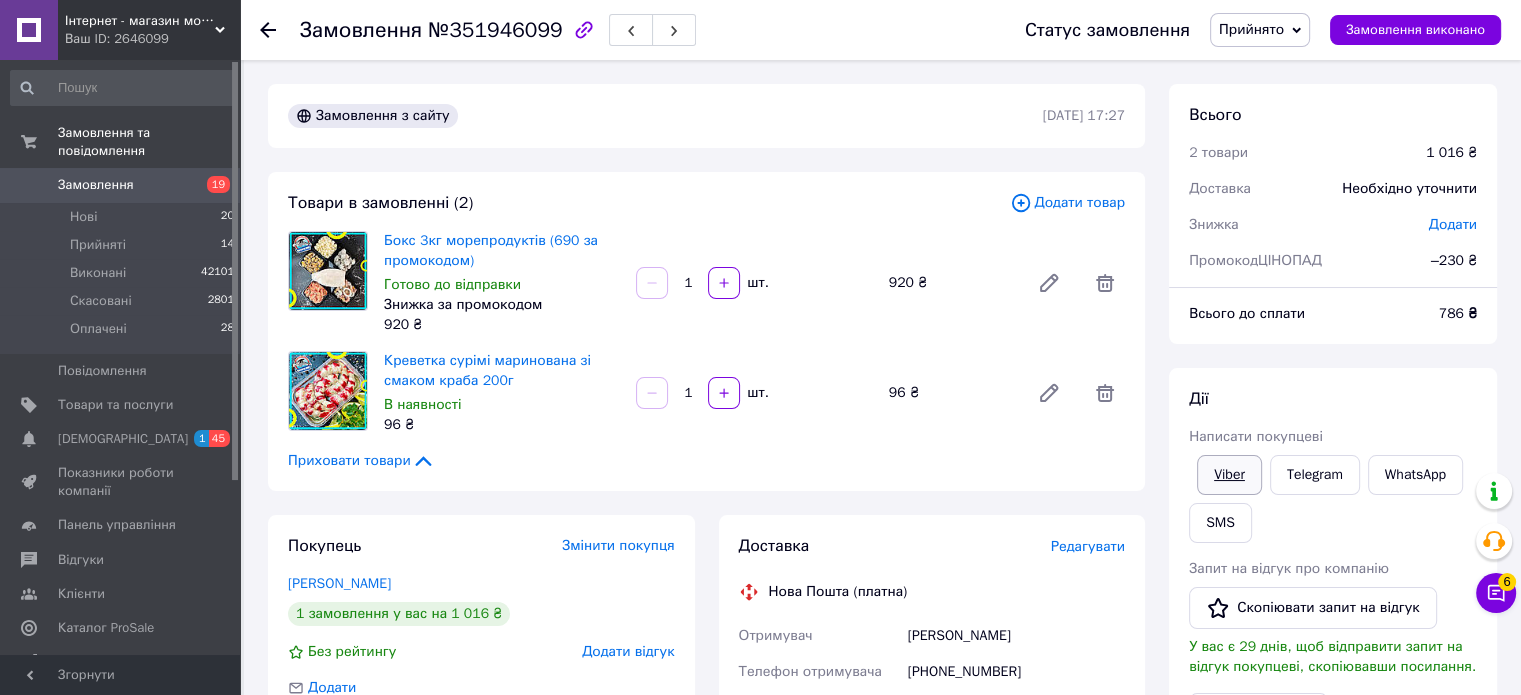 click on "Viber" at bounding box center [1229, 475] 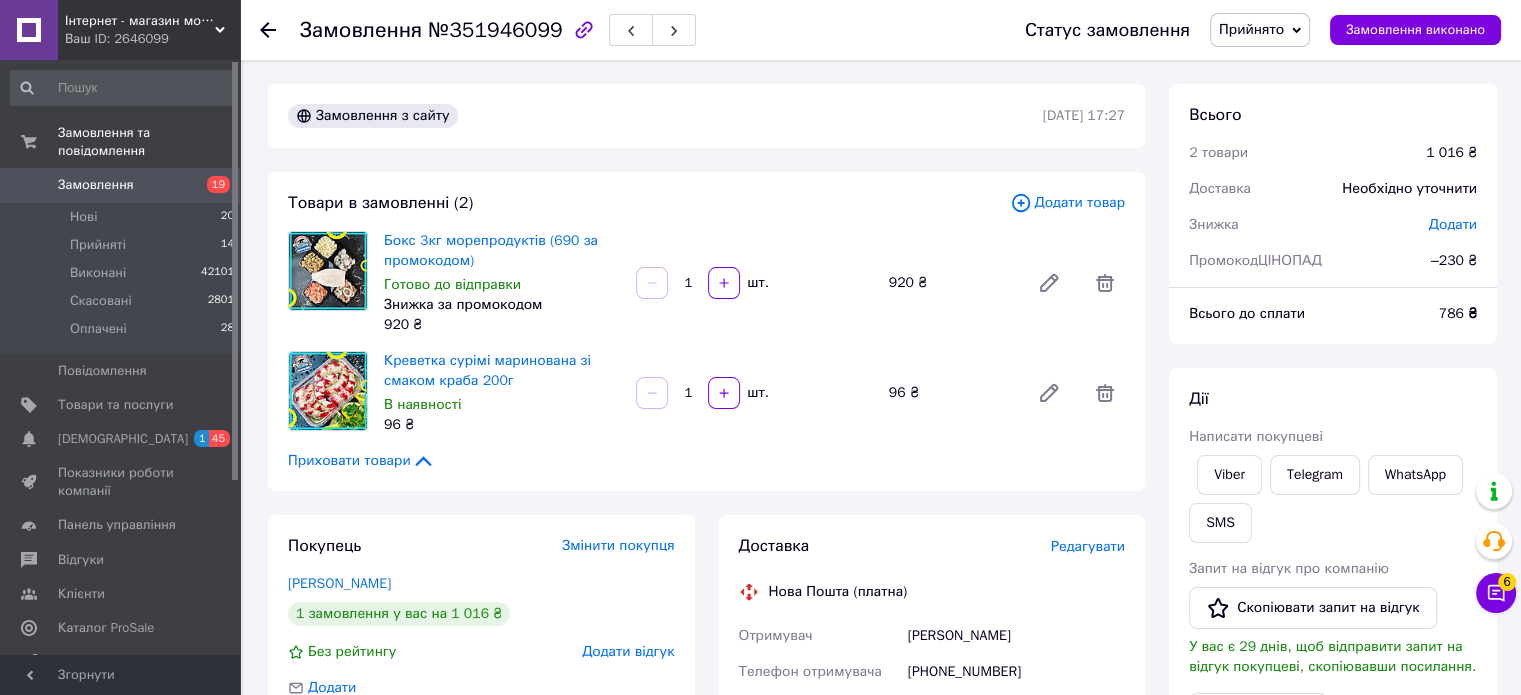 click on "Статус замовлення Прийнято Виконано Скасовано Оплачено Замовлення виконано" at bounding box center (1243, 30) 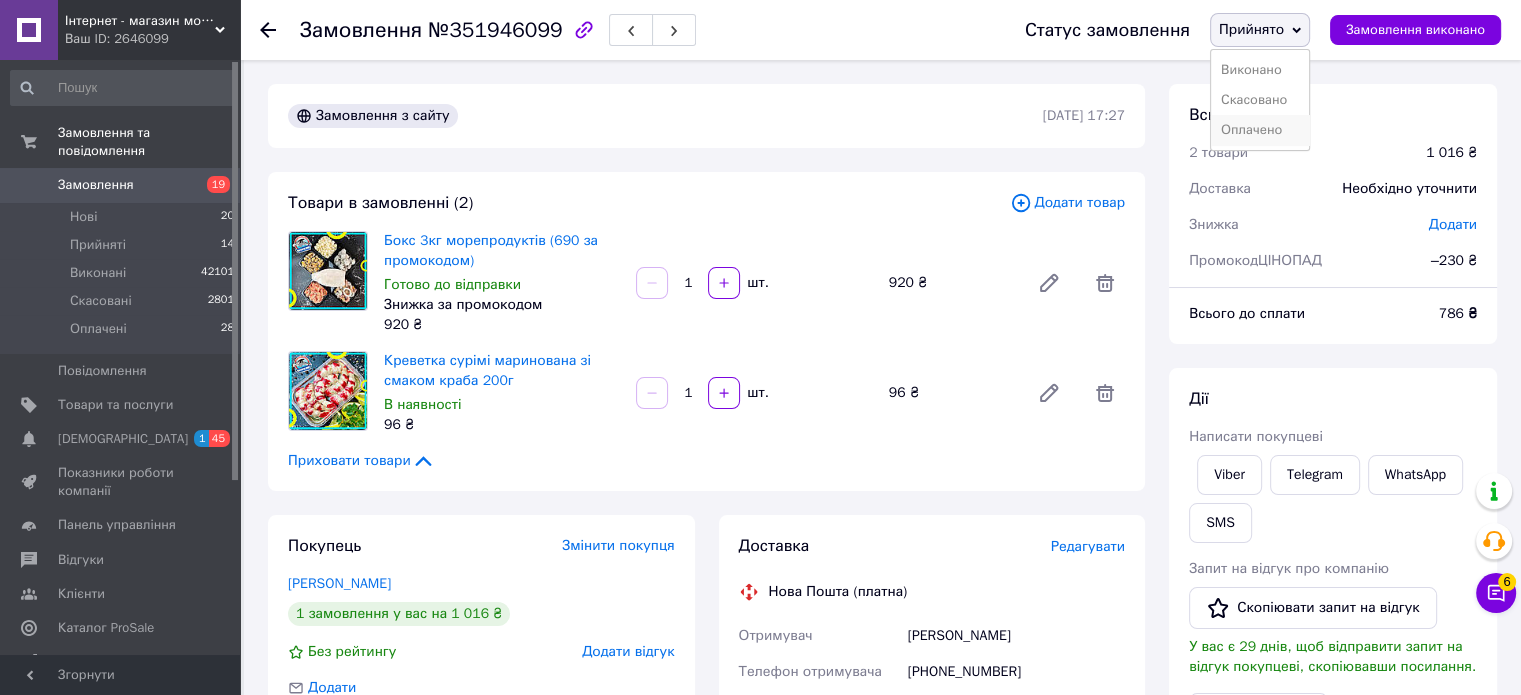 click on "Оплачено" at bounding box center (1260, 130) 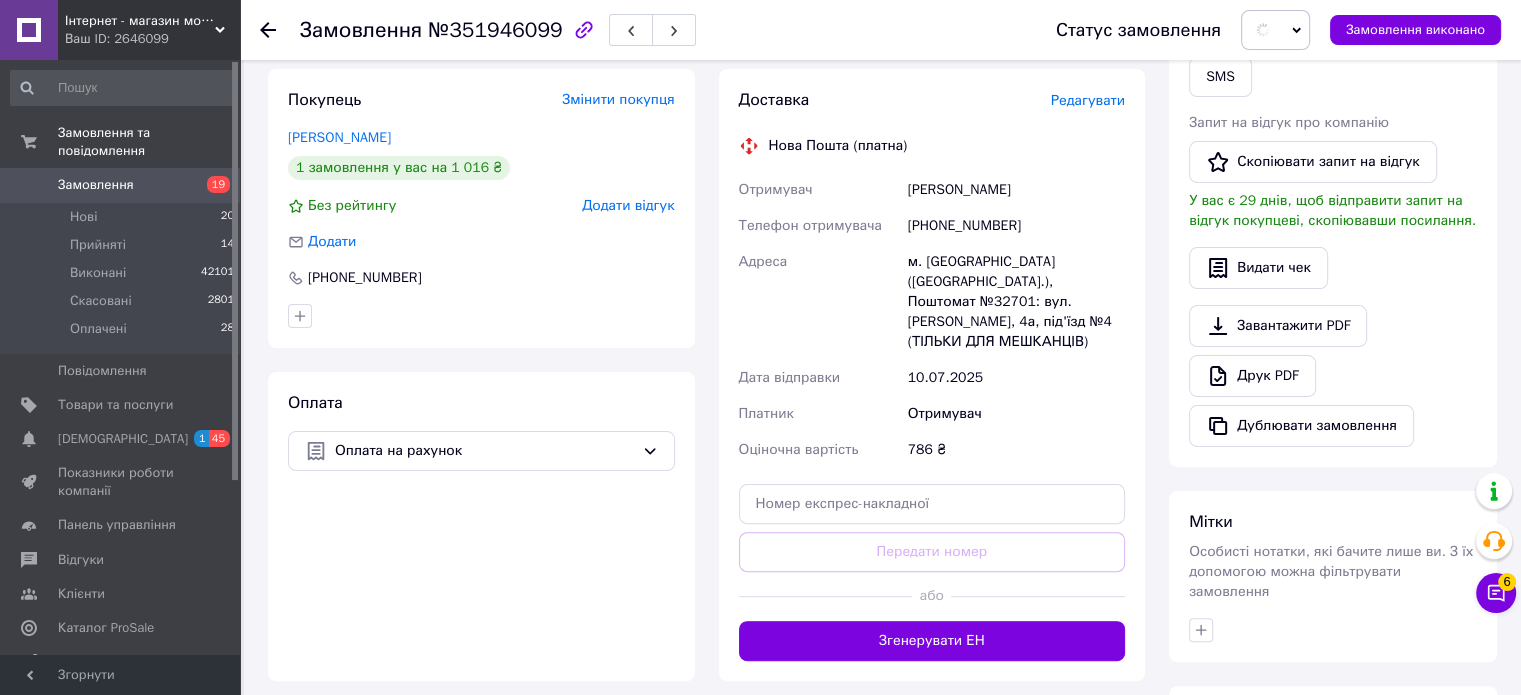 scroll, scrollTop: 700, scrollLeft: 0, axis: vertical 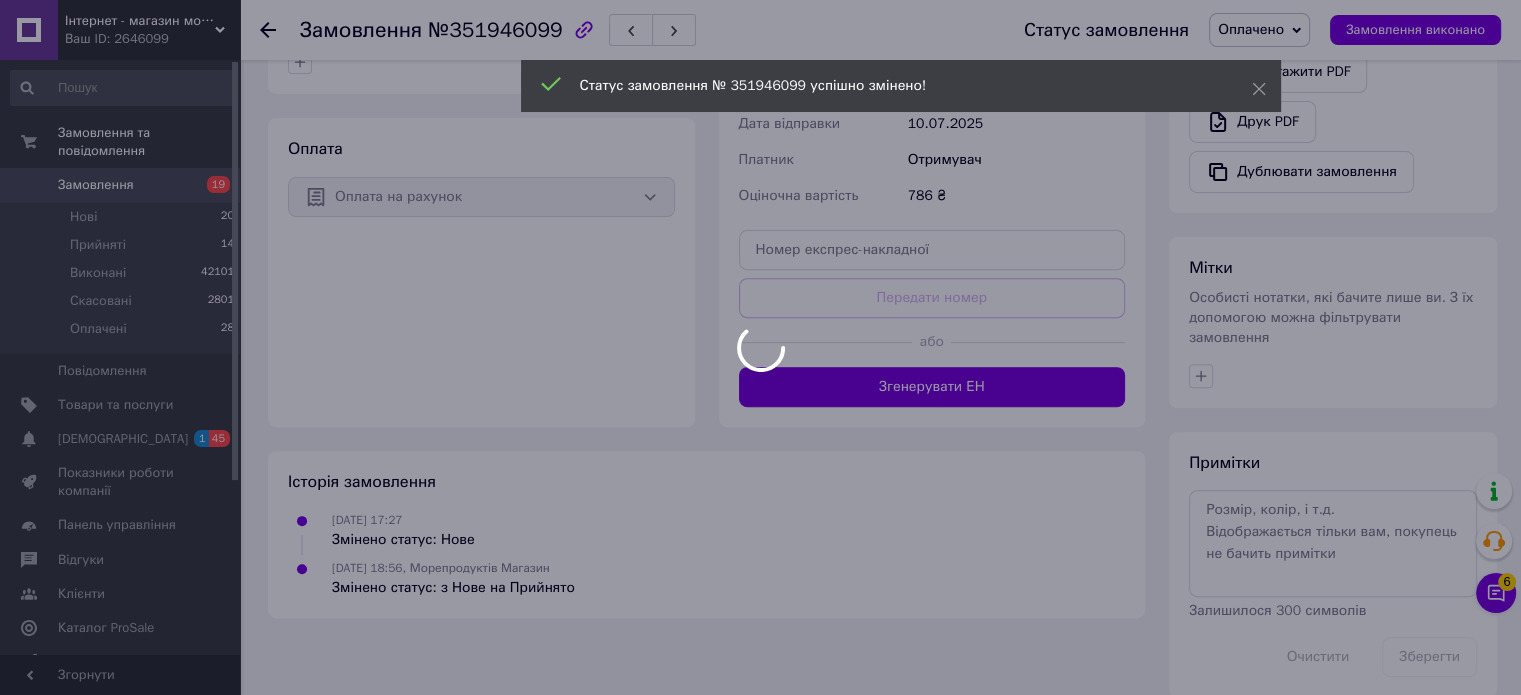 click at bounding box center [760, 347] 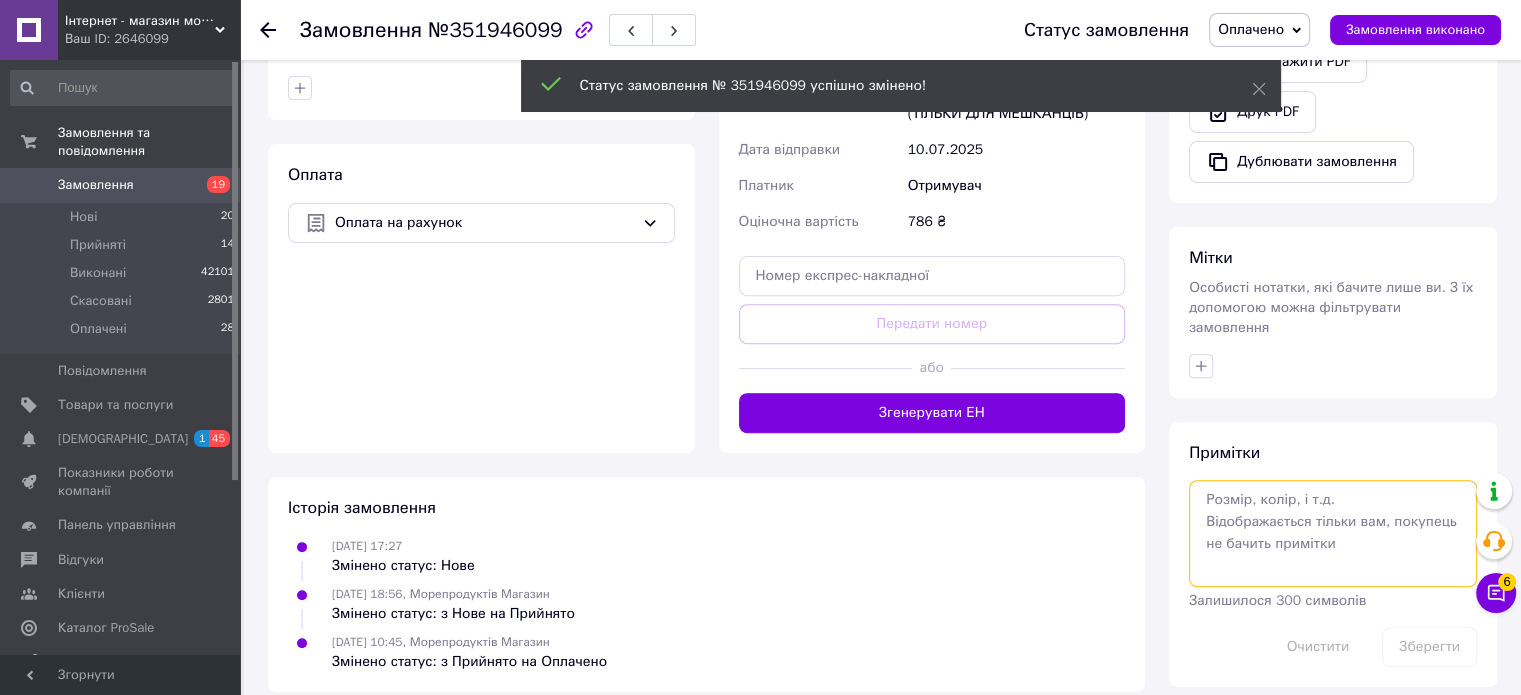 click at bounding box center (1333, 533) 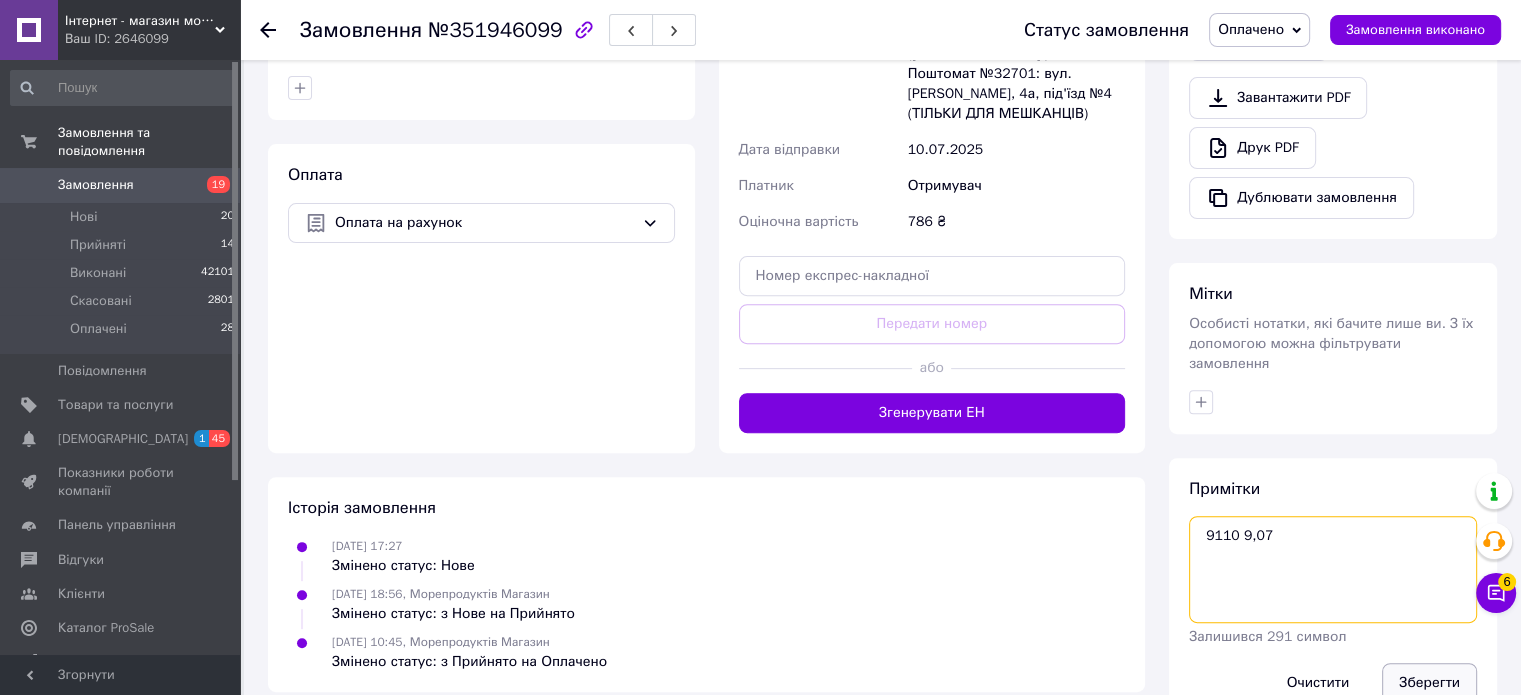 type on "9110 9,07" 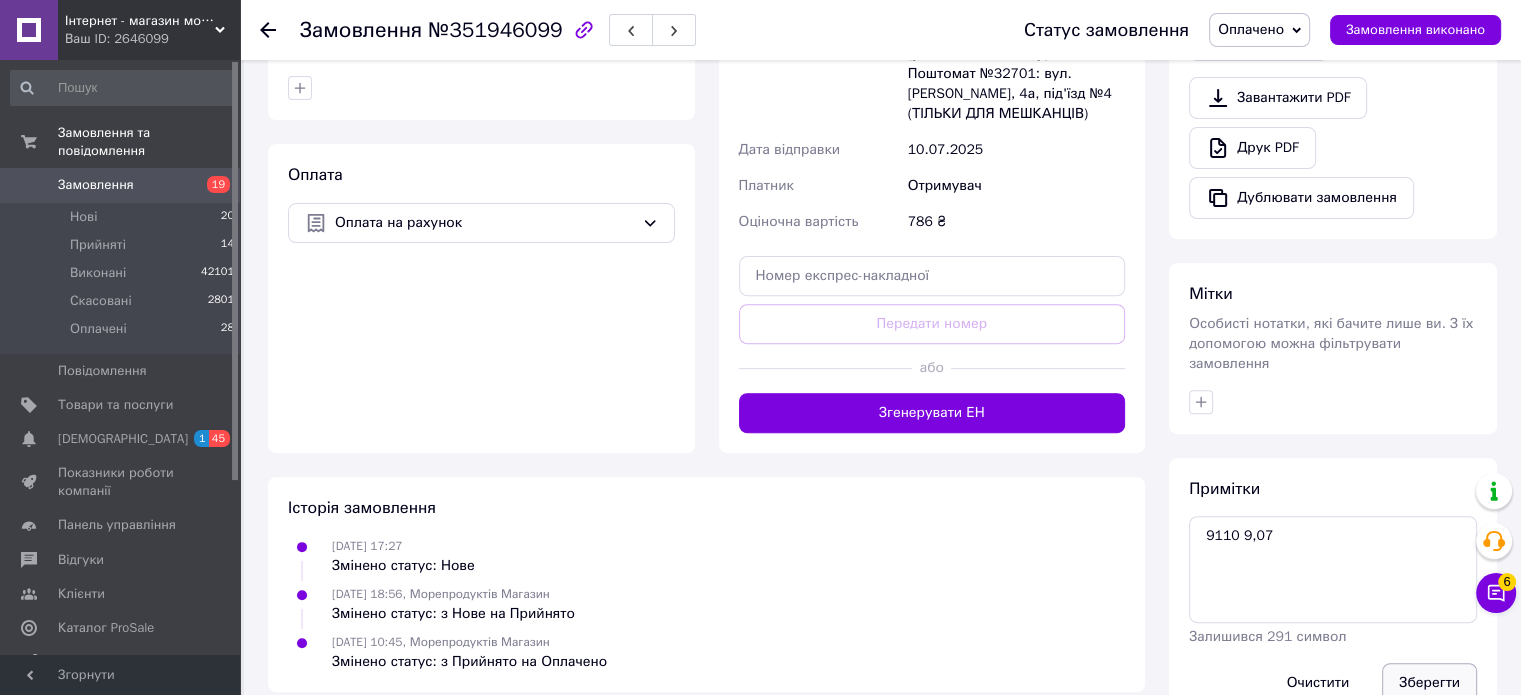 click on "Зберегти" at bounding box center [1429, 683] 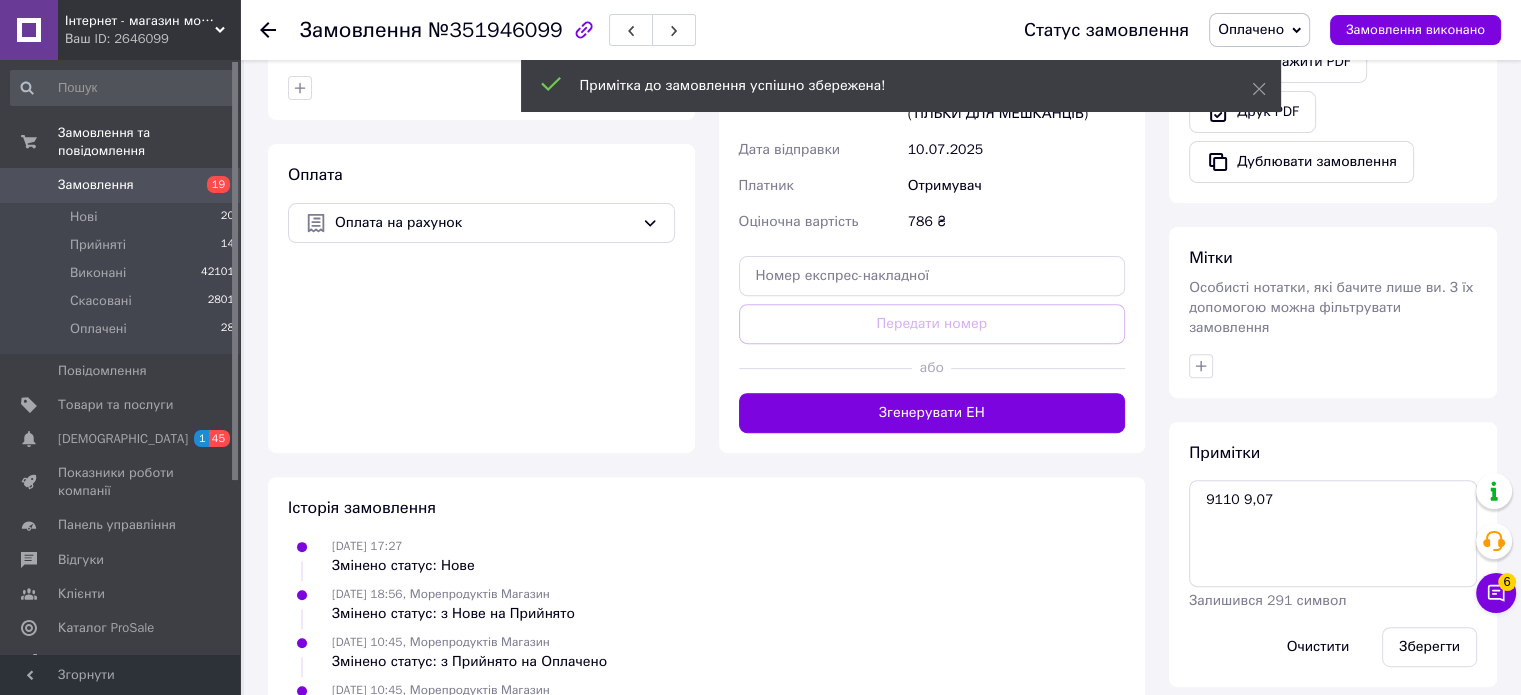click 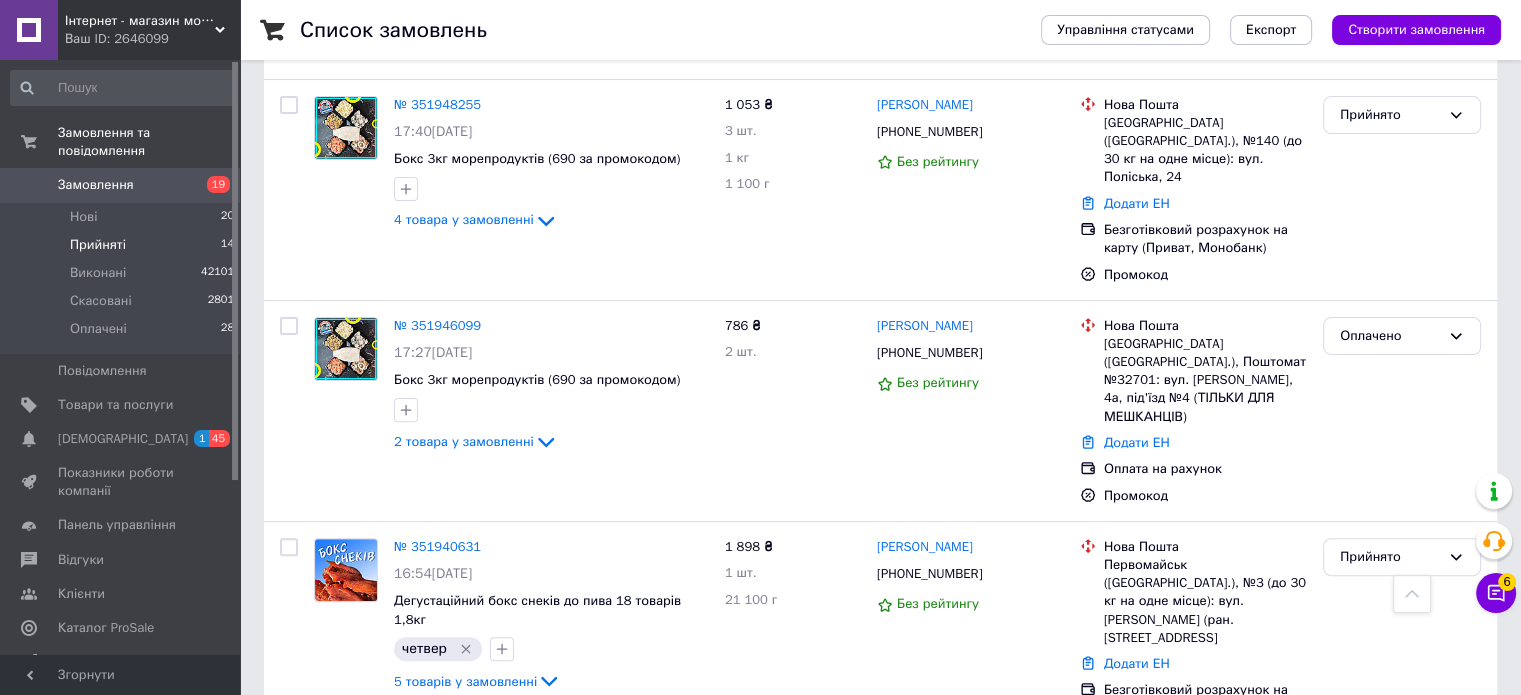 scroll, scrollTop: 700, scrollLeft: 0, axis: vertical 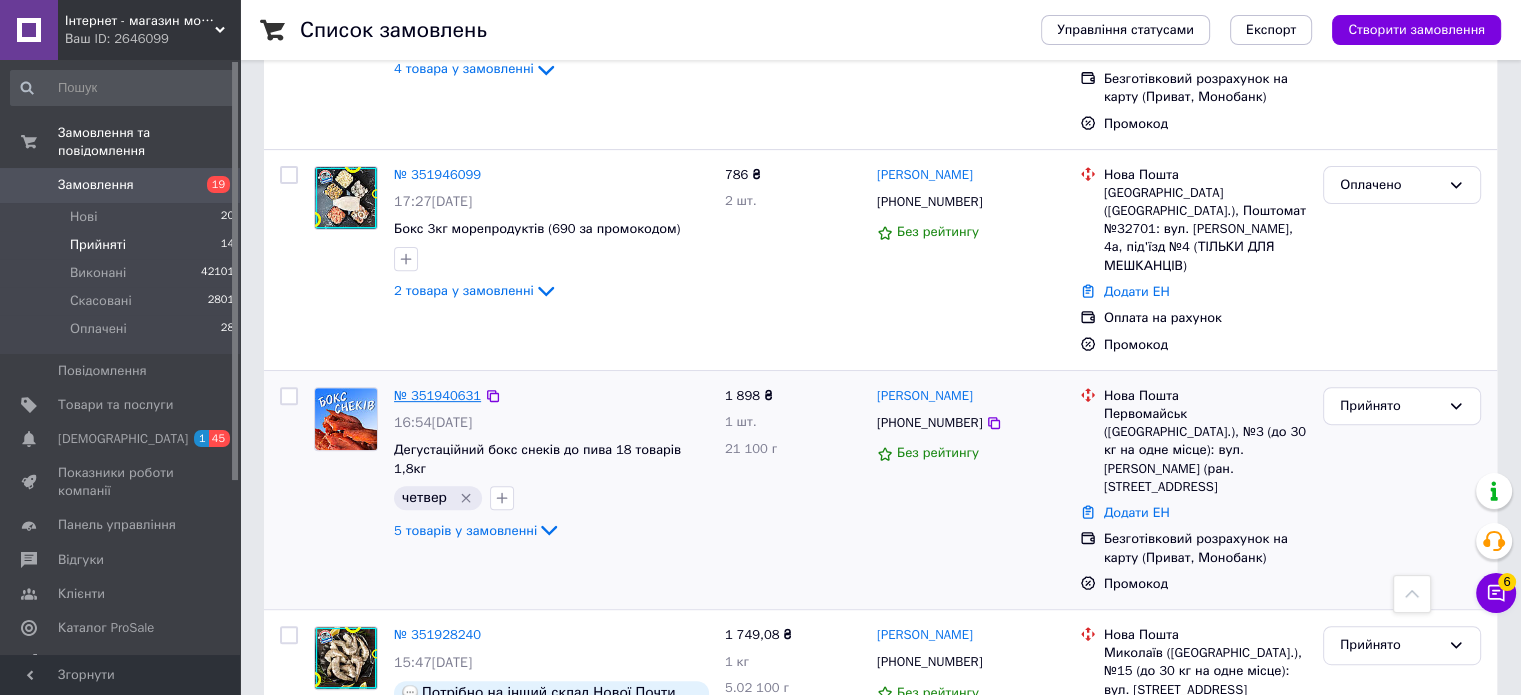 click on "№ 351940631" at bounding box center [437, 395] 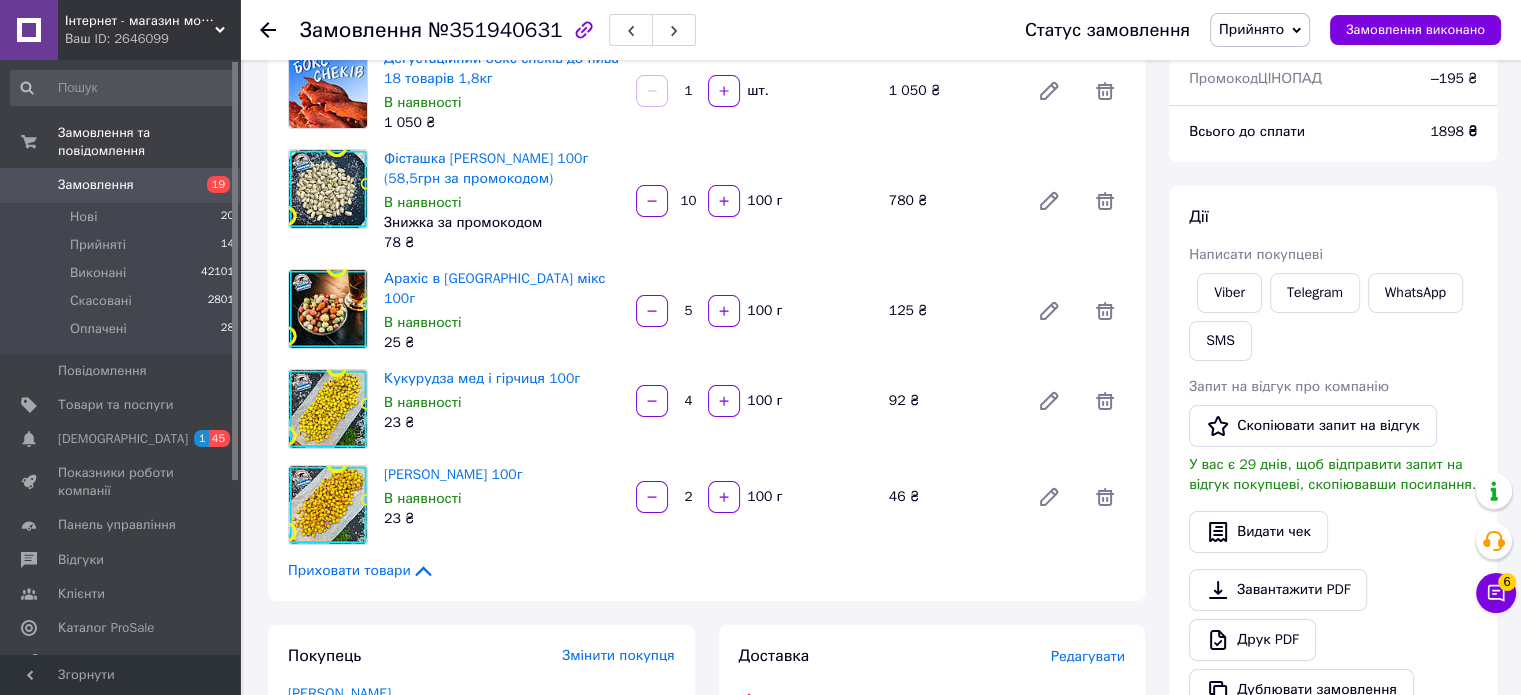 scroll, scrollTop: 82, scrollLeft: 0, axis: vertical 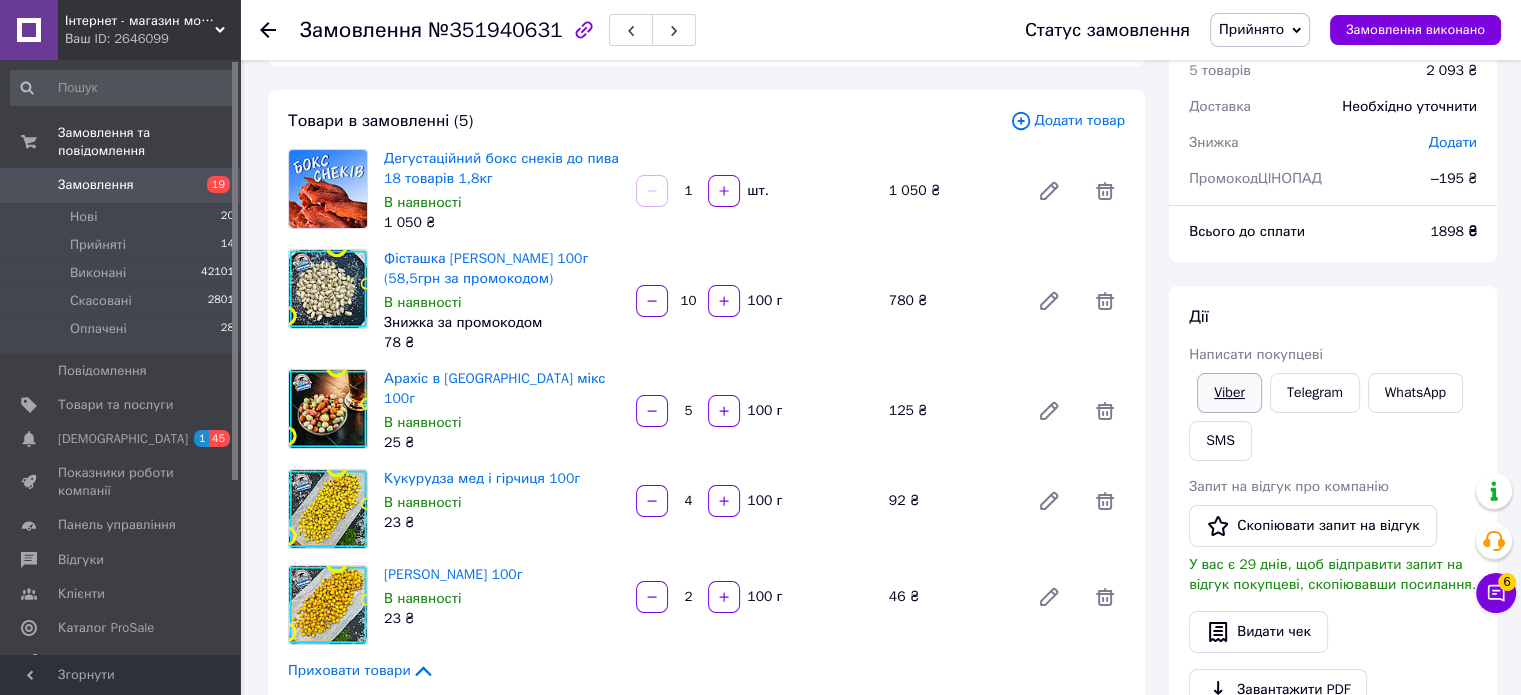 click on "Viber" at bounding box center [1229, 393] 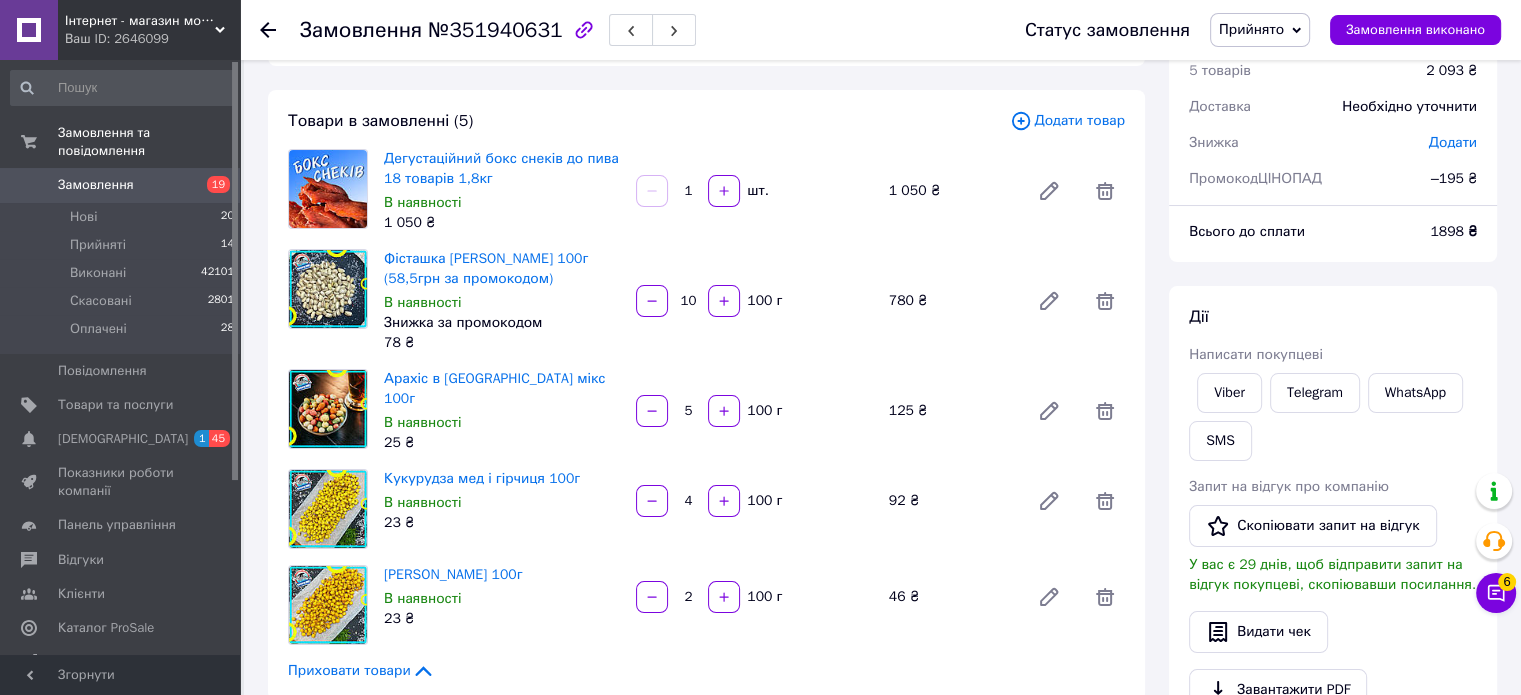 click on "Прийнято" at bounding box center (1251, 29) 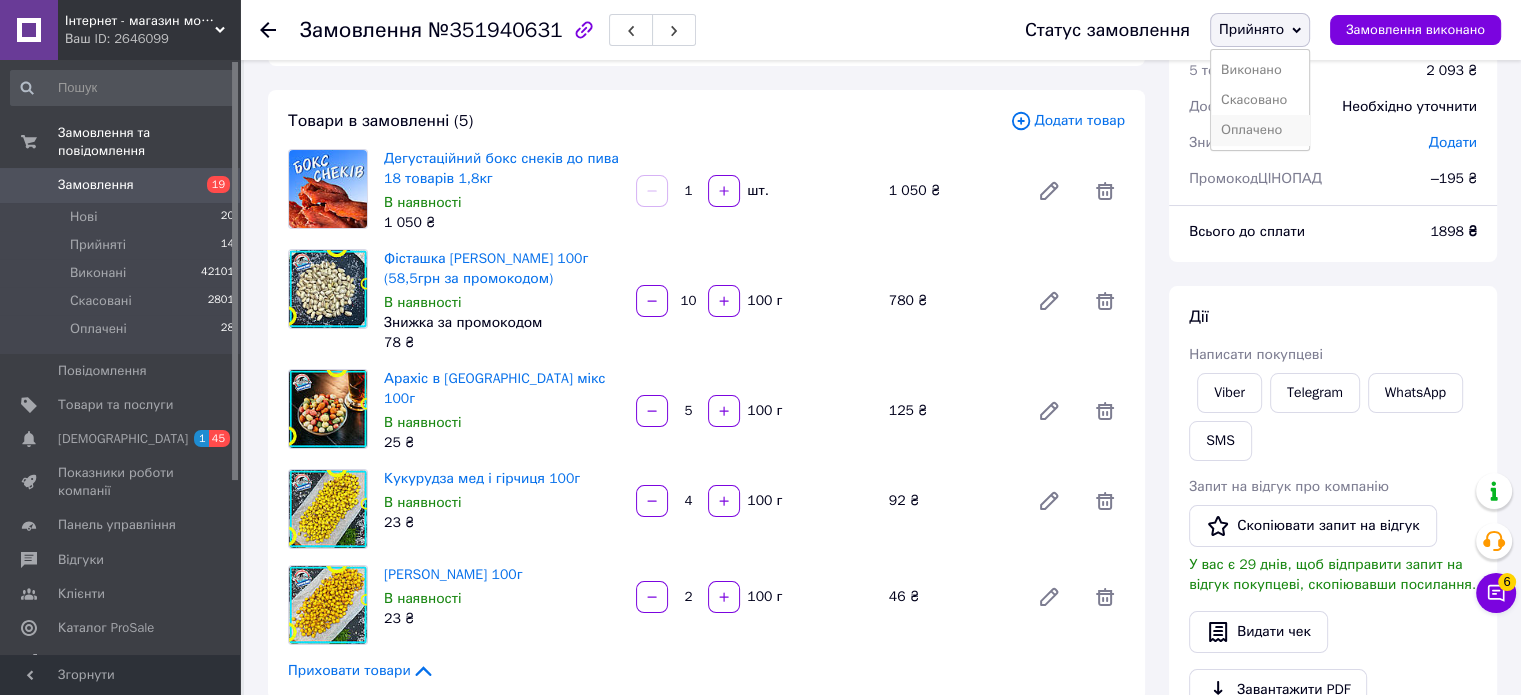 click on "Оплачено" at bounding box center (1260, 130) 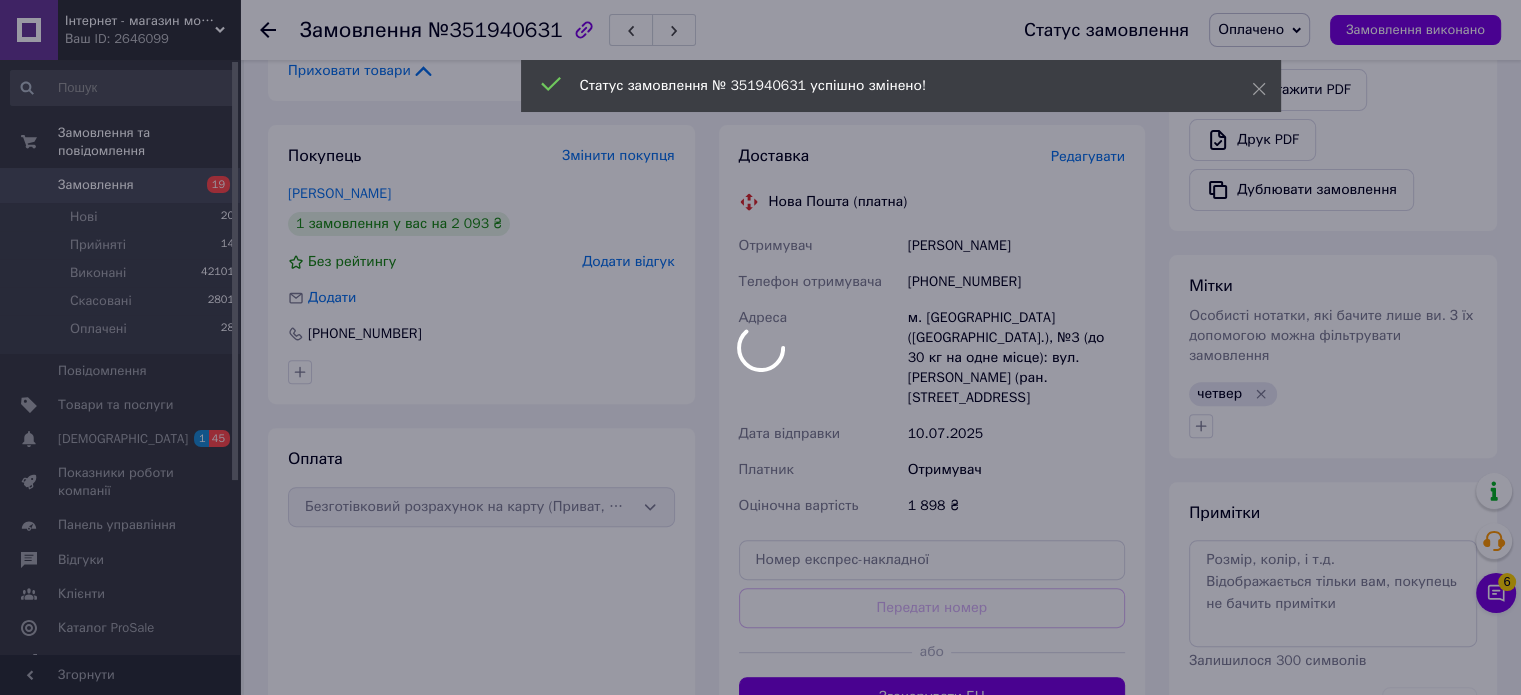 scroll, scrollTop: 982, scrollLeft: 0, axis: vertical 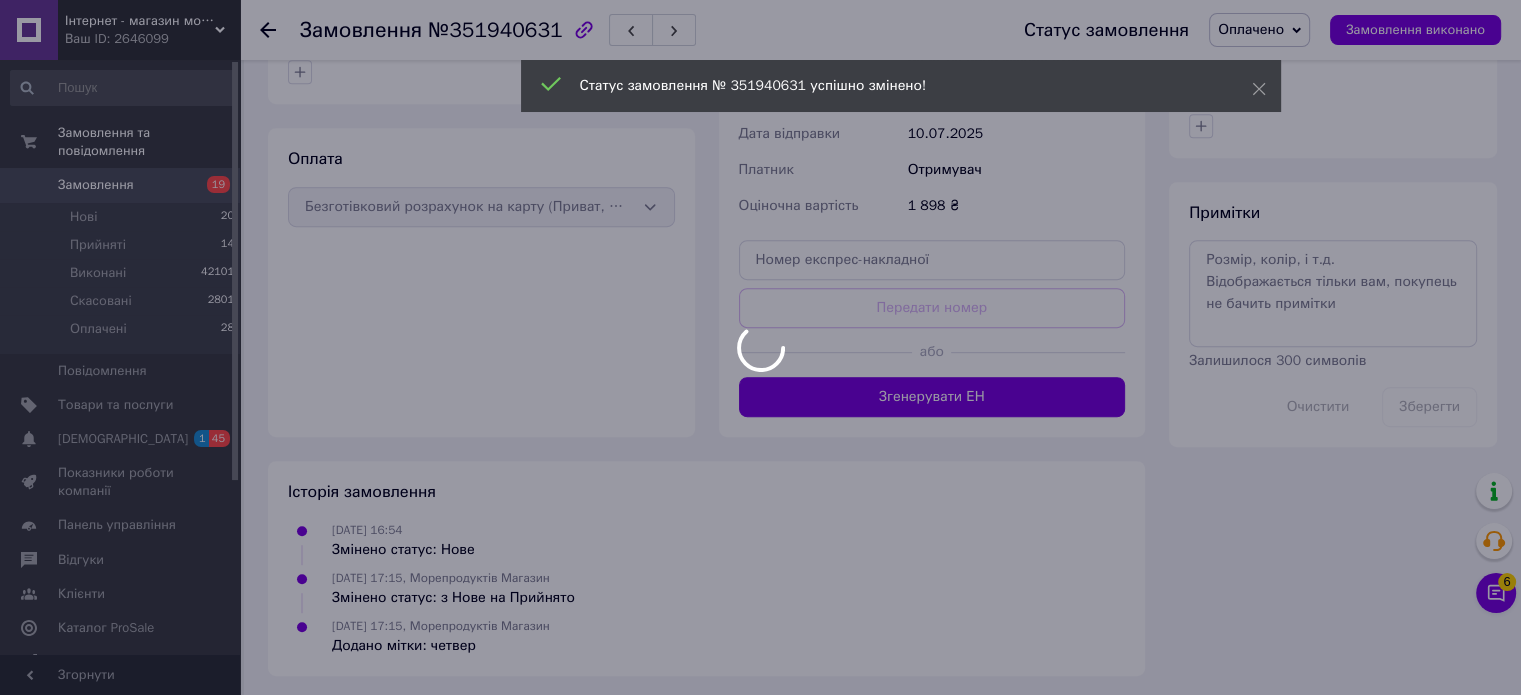click at bounding box center [760, 347] 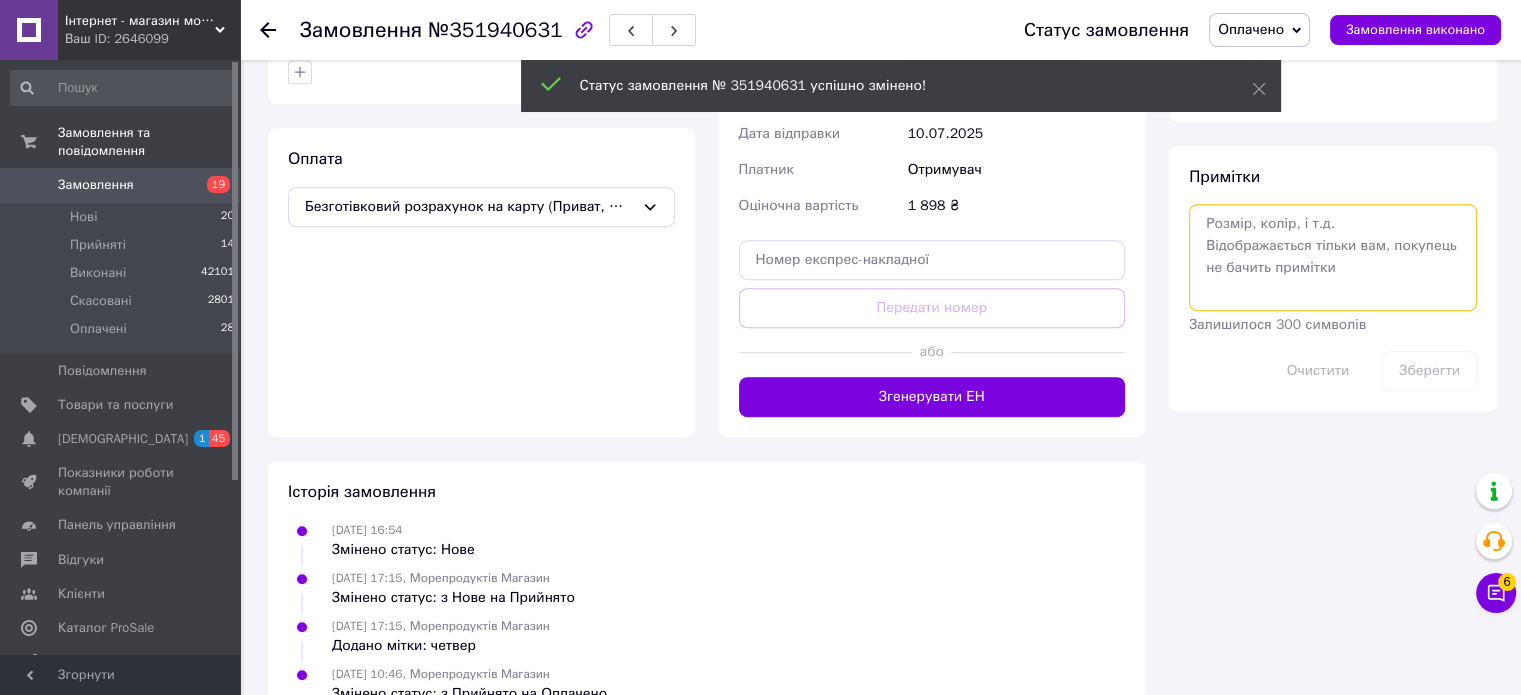 click at bounding box center [1333, 257] 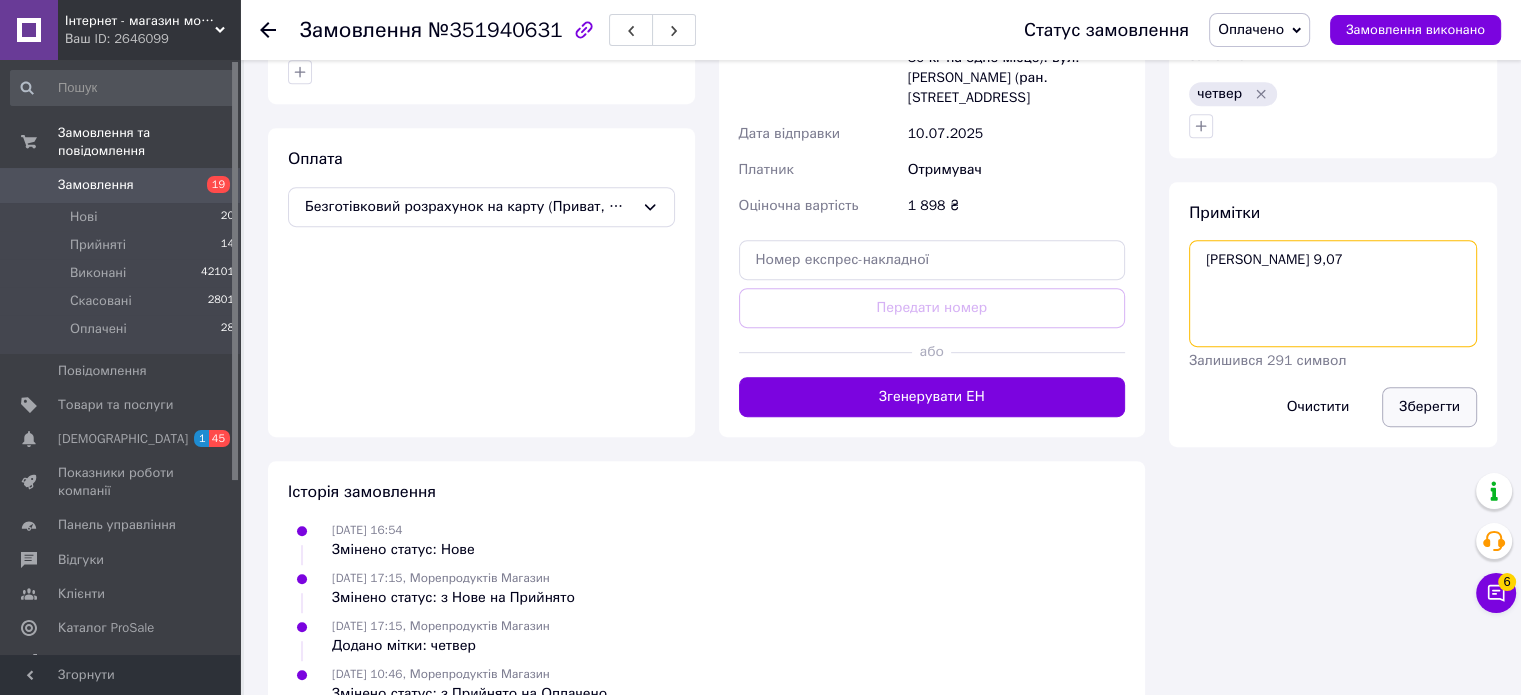 type on "валя 9,07" 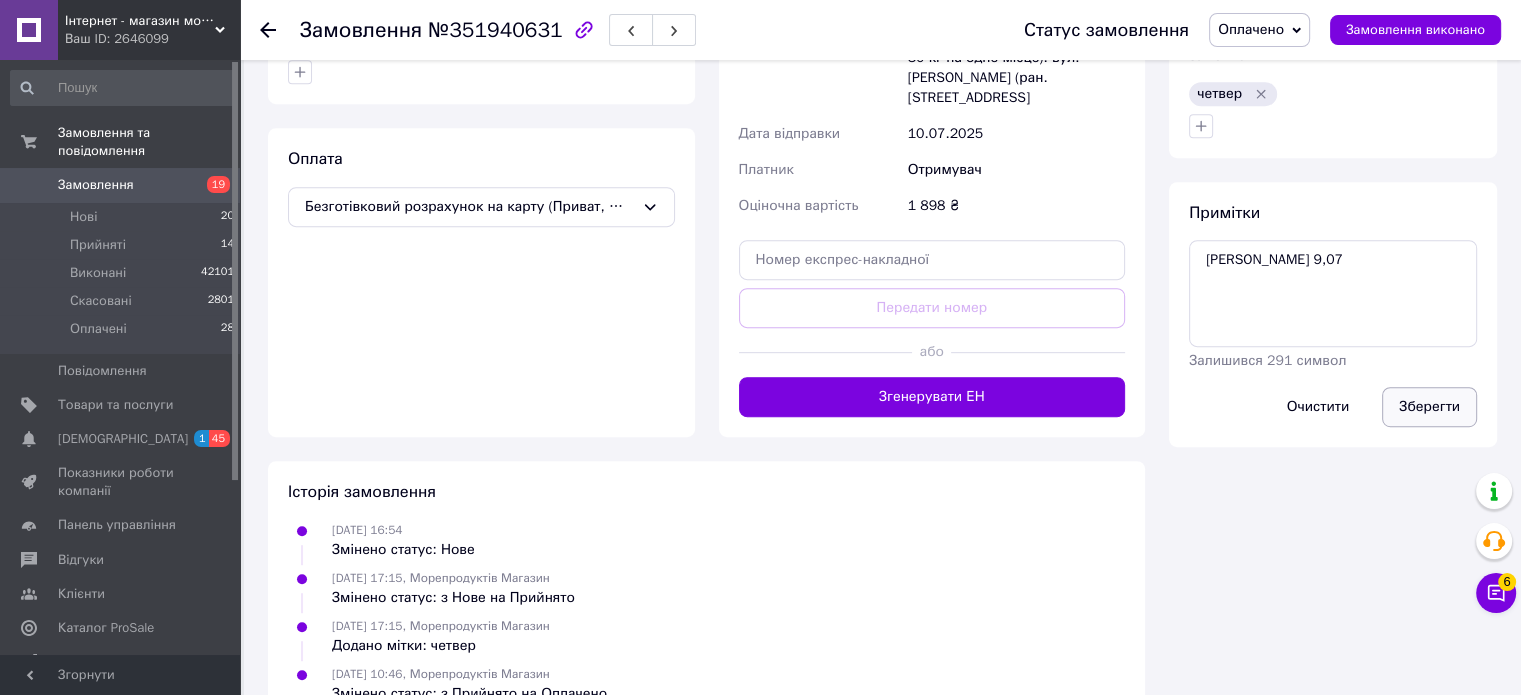 click on "Зберегти" at bounding box center [1429, 407] 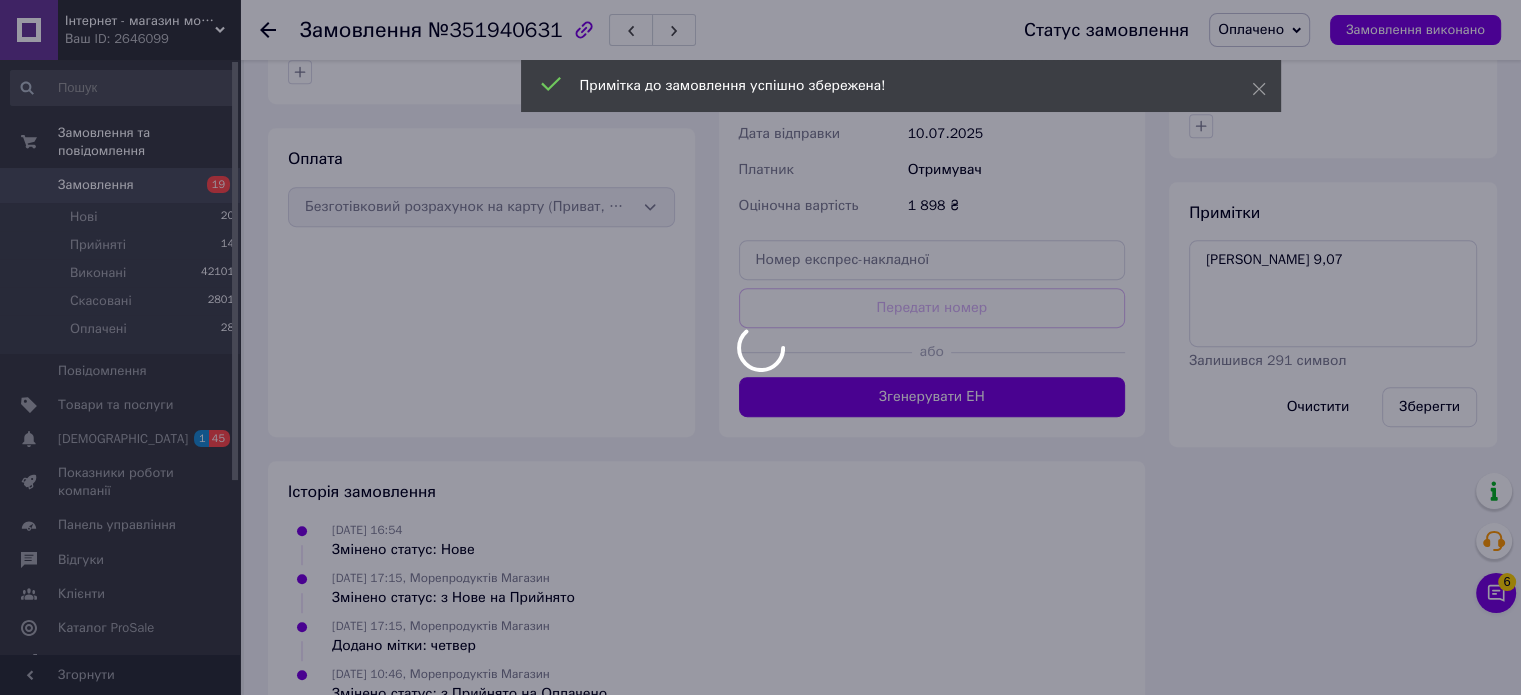 click on "Інтернет - магазин морепродуктів "Karasey.net" Ваш ID: 2646099 Сайт Інтернет - магазин морепродуктів "K... Кабінет покупця Перевірити стан системи Сторінка на порталі Оптовий склад - магазин морепродуктів МИ ПЕРЕЇХАЛИ !!! за адресою  redfish.vn.... Довідка Вийти Замовлення та повідомлення Замовлення 19 Нові 20 Прийняті 14 Виконані 42101 Скасовані 2801 Оплачені 28 Повідомлення 0 Товари та послуги Сповіщення 1 45 Показники роботи компанії Панель управління Відгуки Клієнти Каталог ProSale Аналітика Інструменти веб-майстра та SEO Маркет 1 050 ₴" at bounding box center [760, -117] 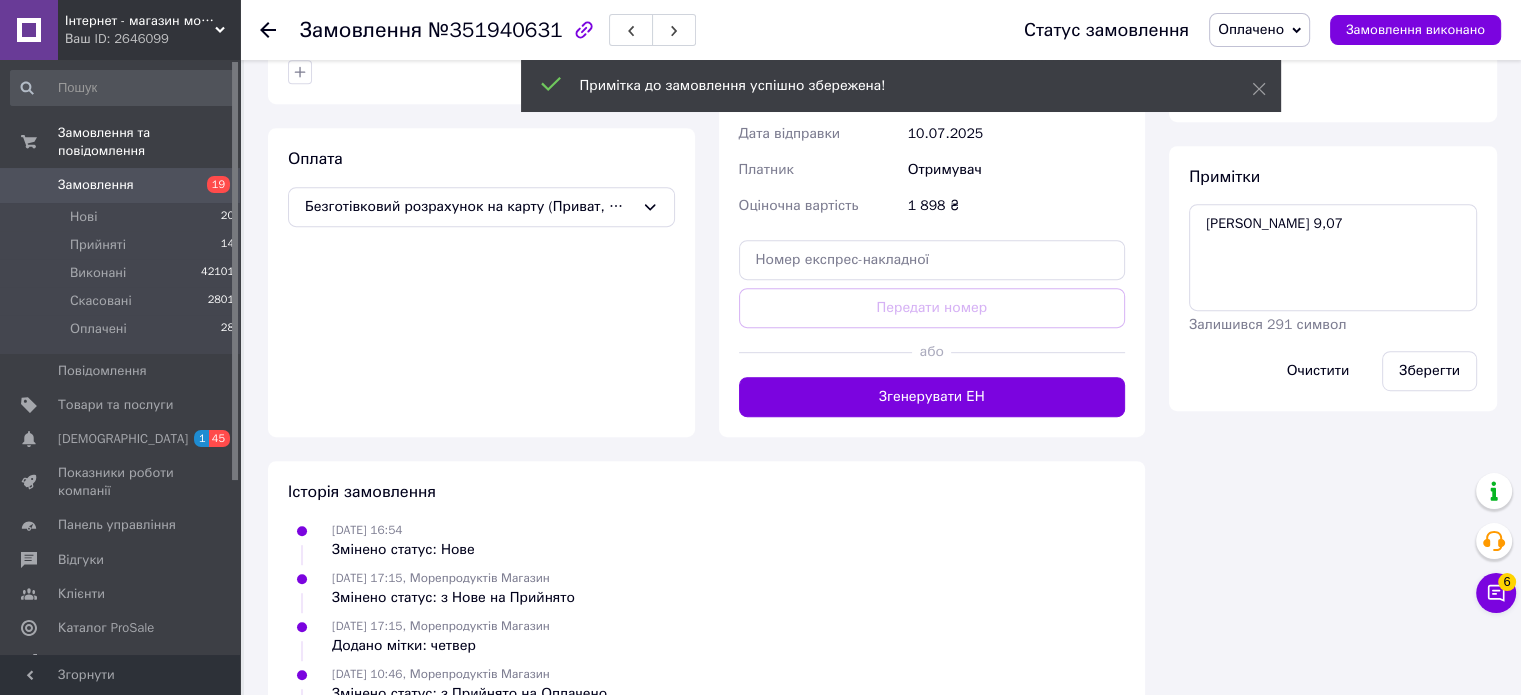 click 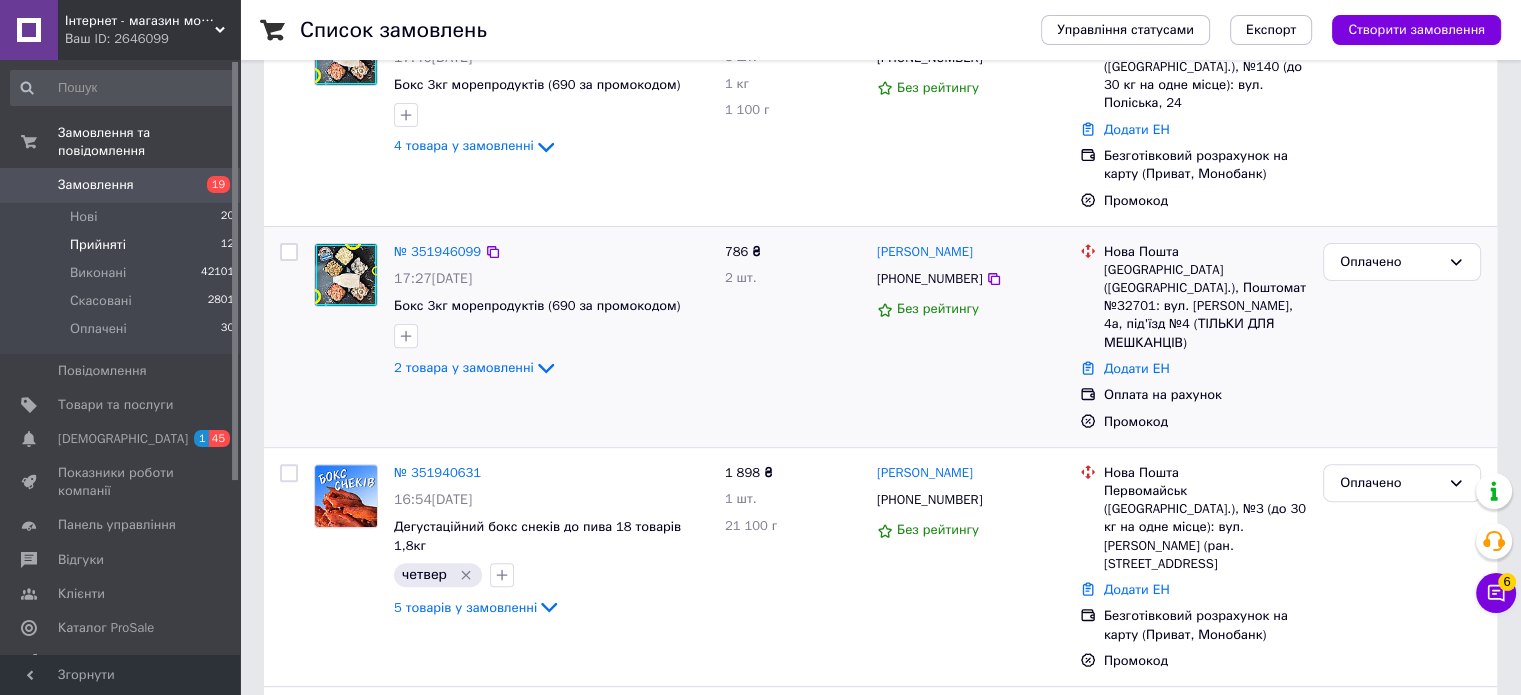 scroll, scrollTop: 802, scrollLeft: 0, axis: vertical 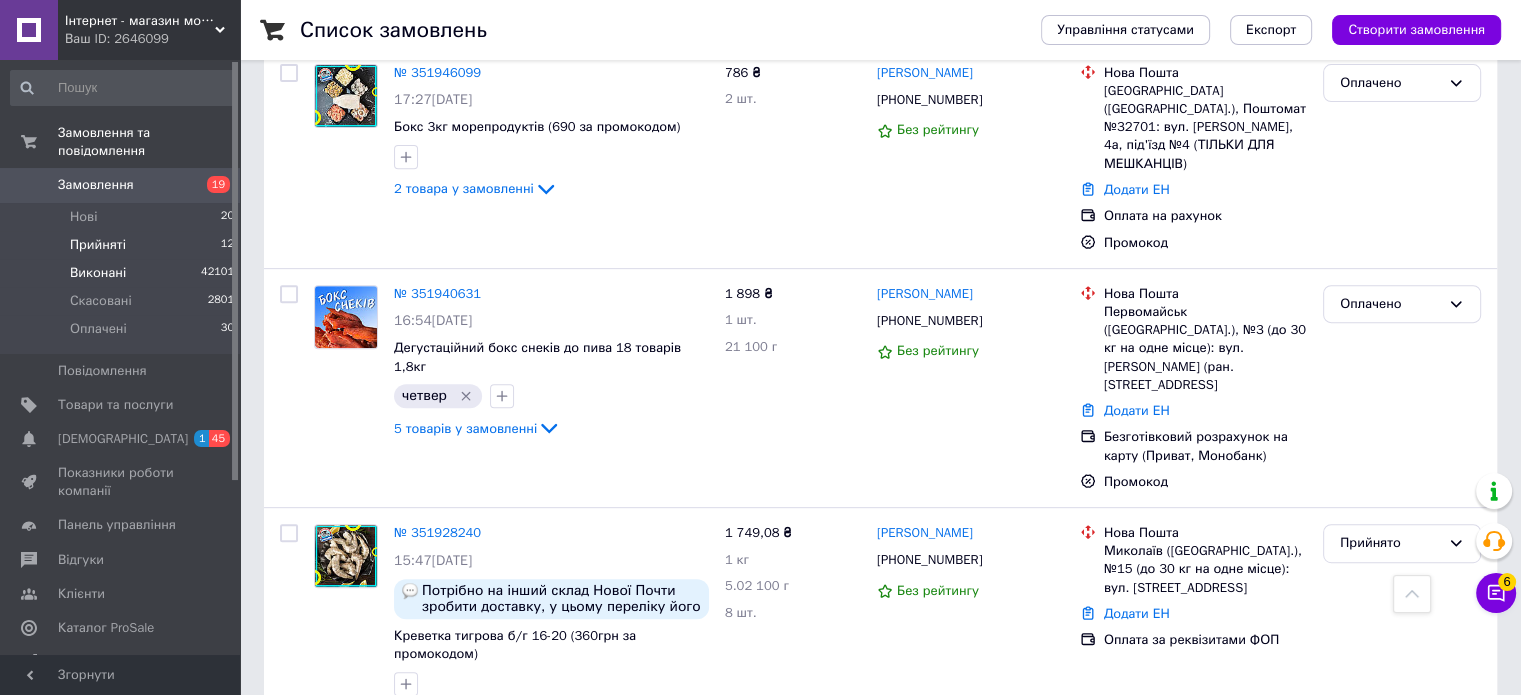 click on "Виконані" at bounding box center (98, 273) 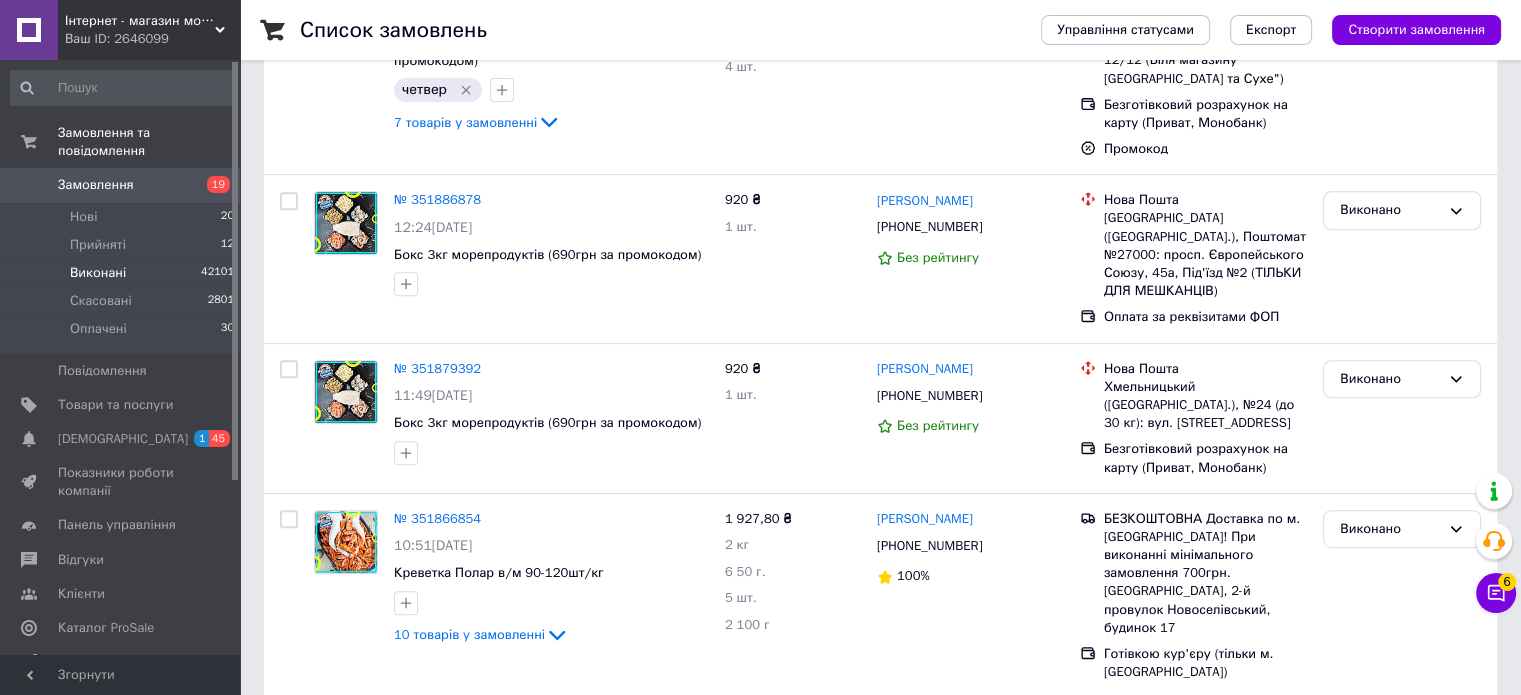 scroll, scrollTop: 0, scrollLeft: 0, axis: both 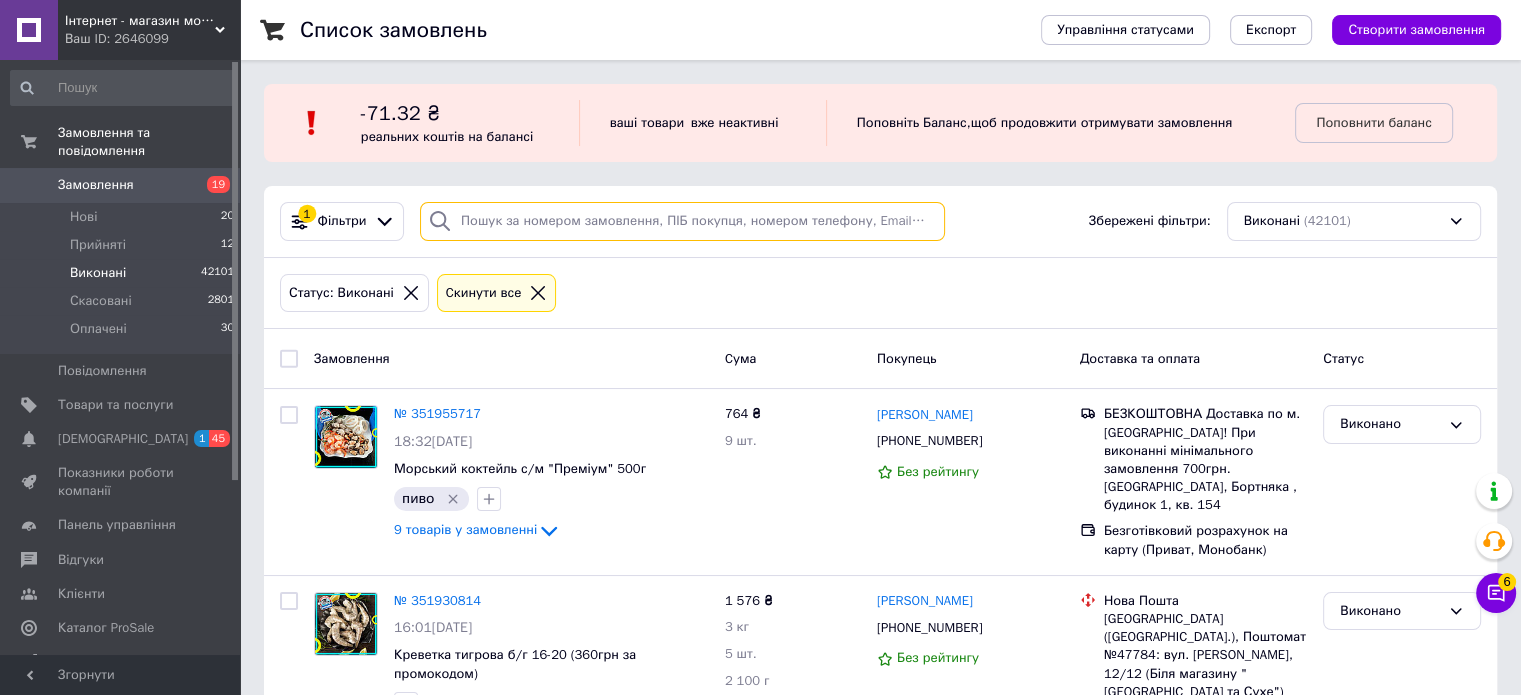click at bounding box center [682, 221] 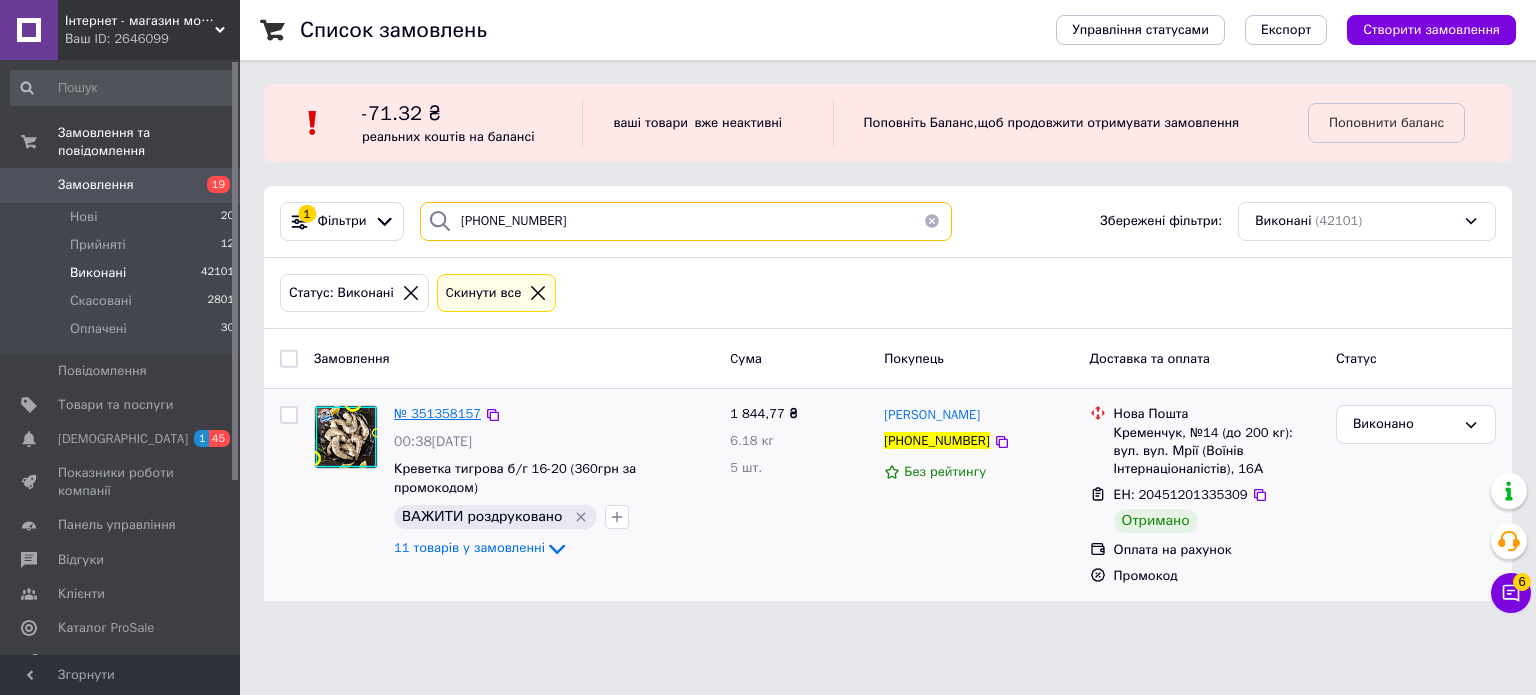 type on "+380957043877" 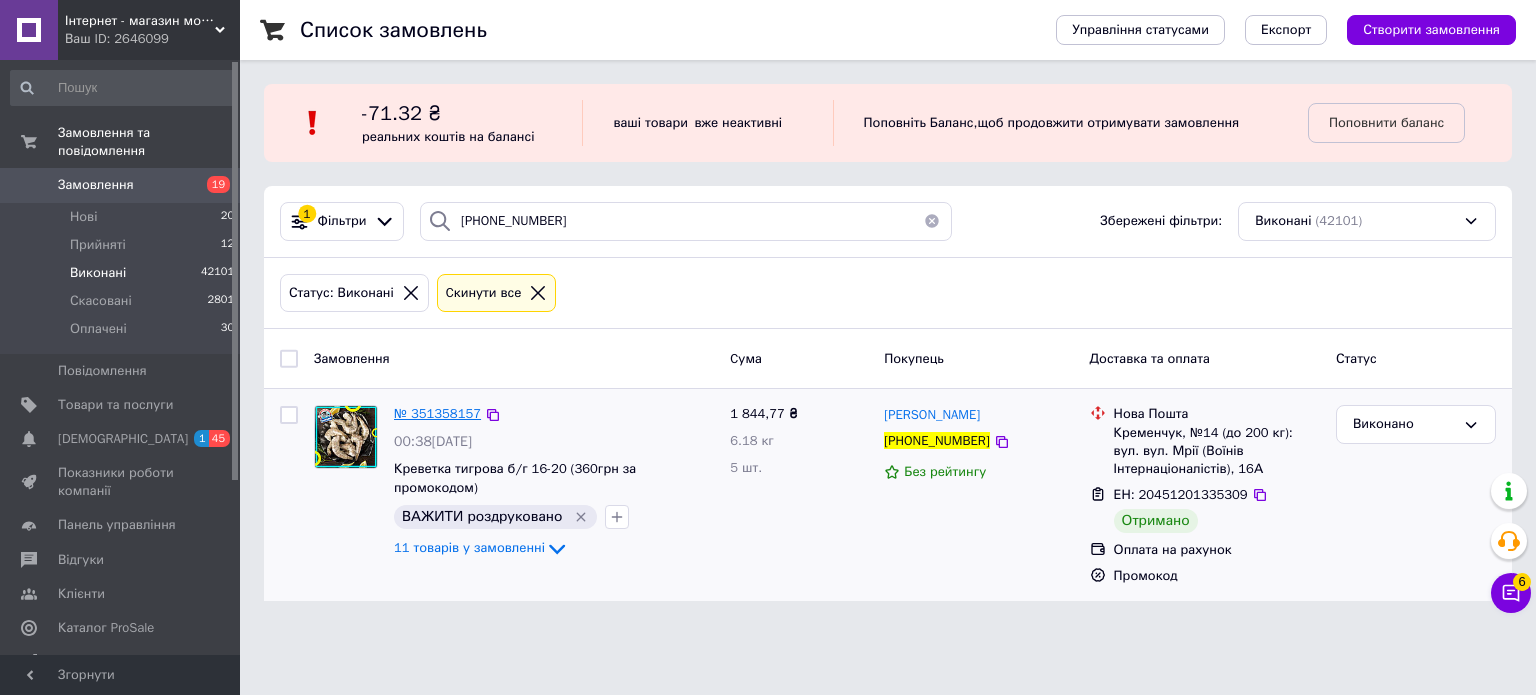 click on "№ 351358157" at bounding box center [437, 413] 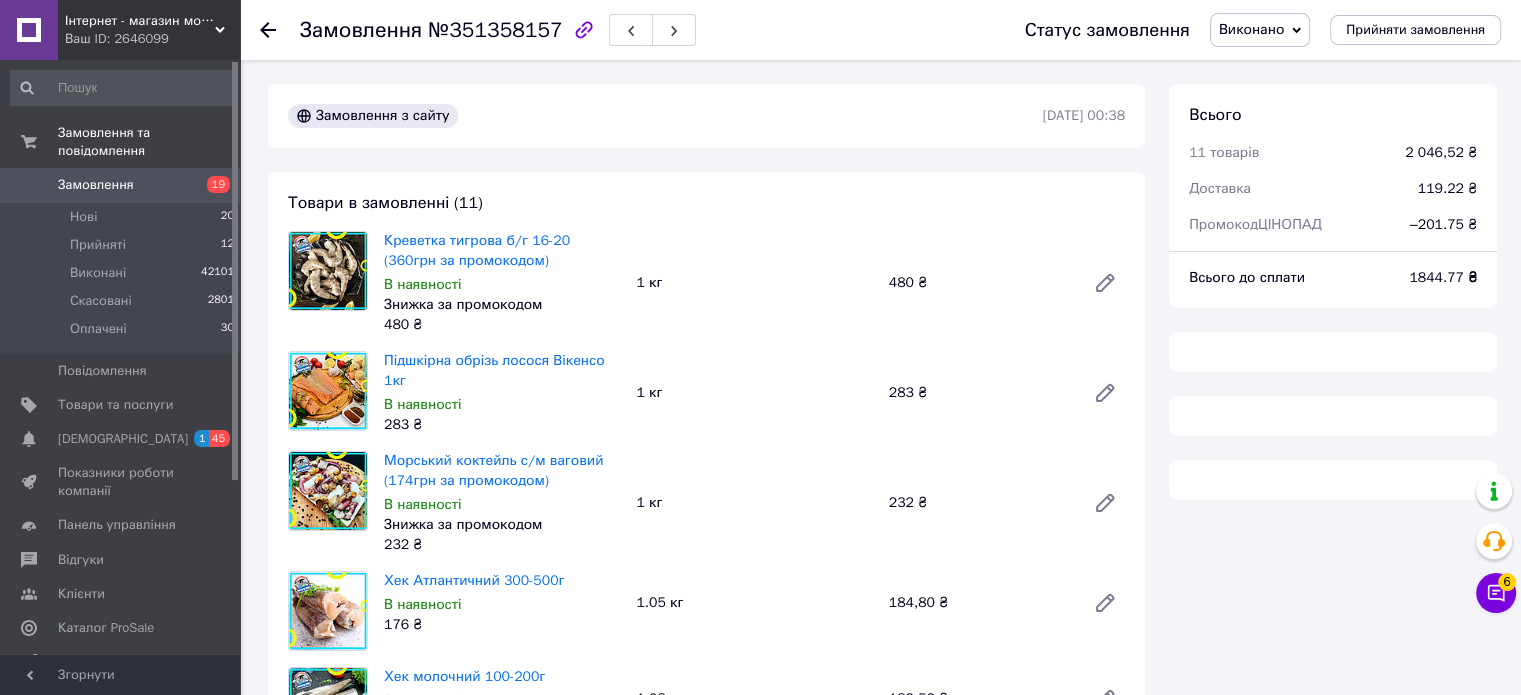 scroll, scrollTop: 200, scrollLeft: 0, axis: vertical 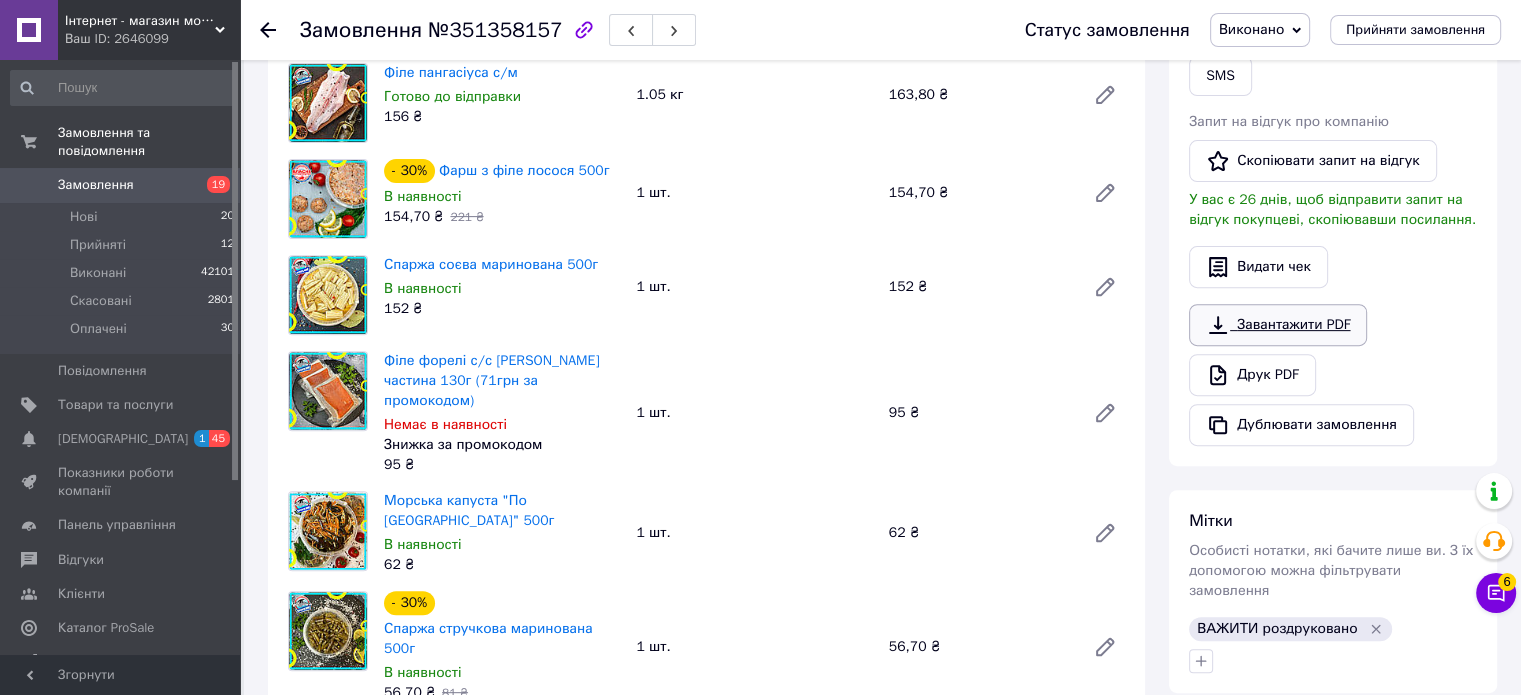 click on "Завантажити PDF" at bounding box center [1278, 325] 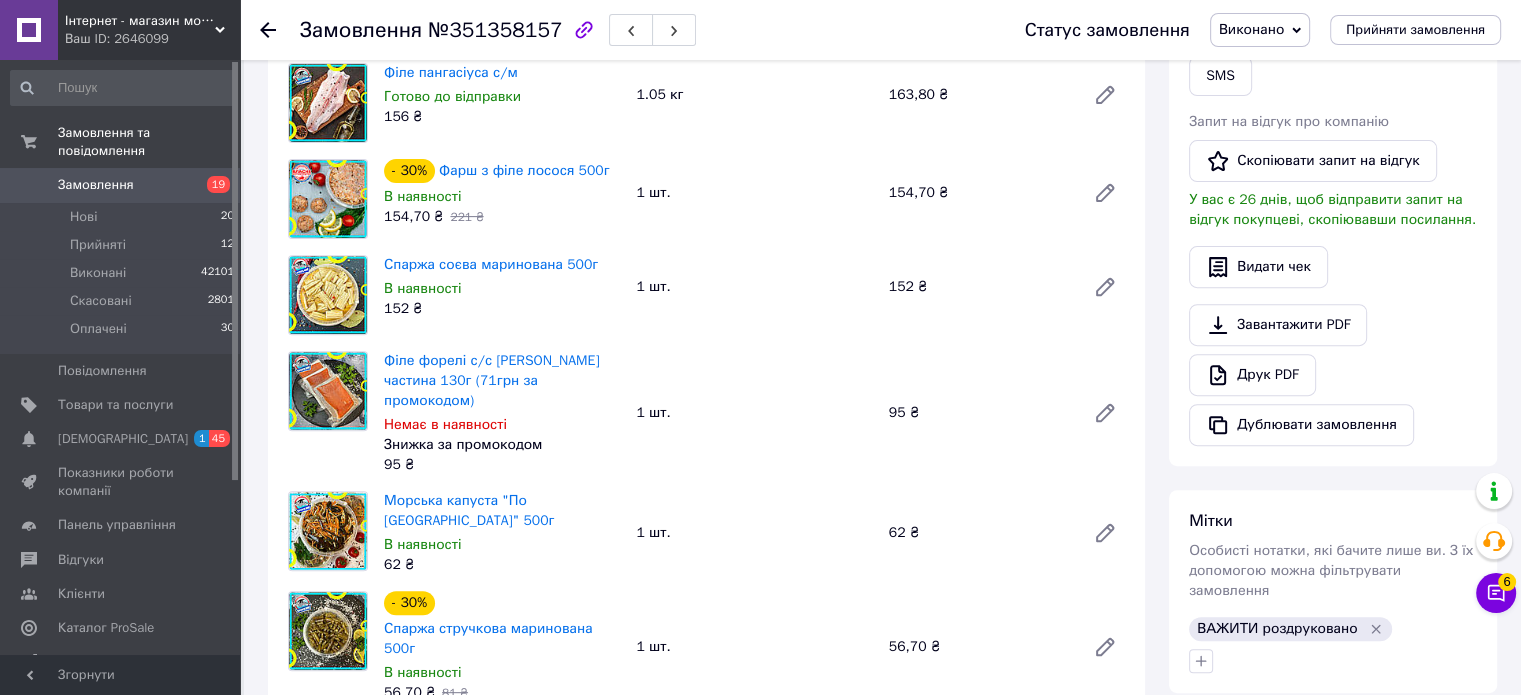 click 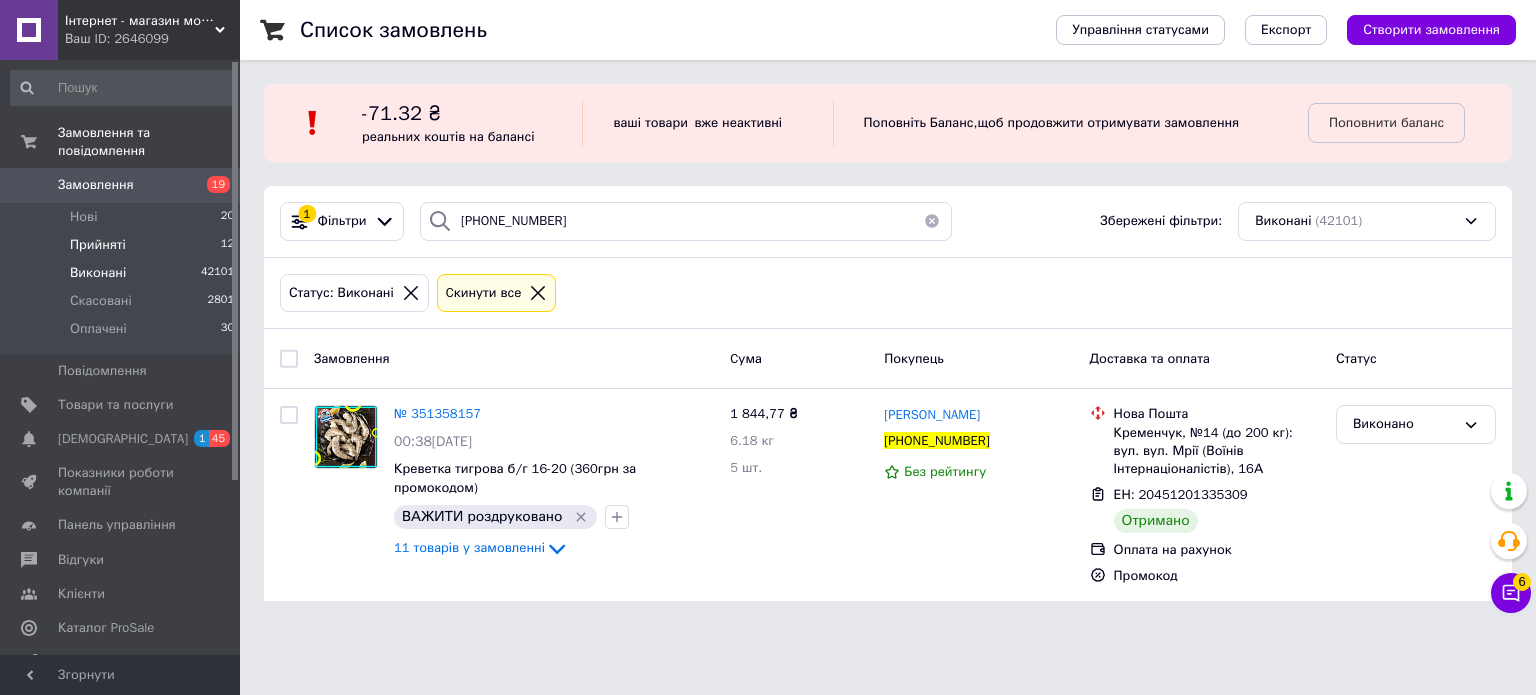 click on "Прийняті" at bounding box center [98, 245] 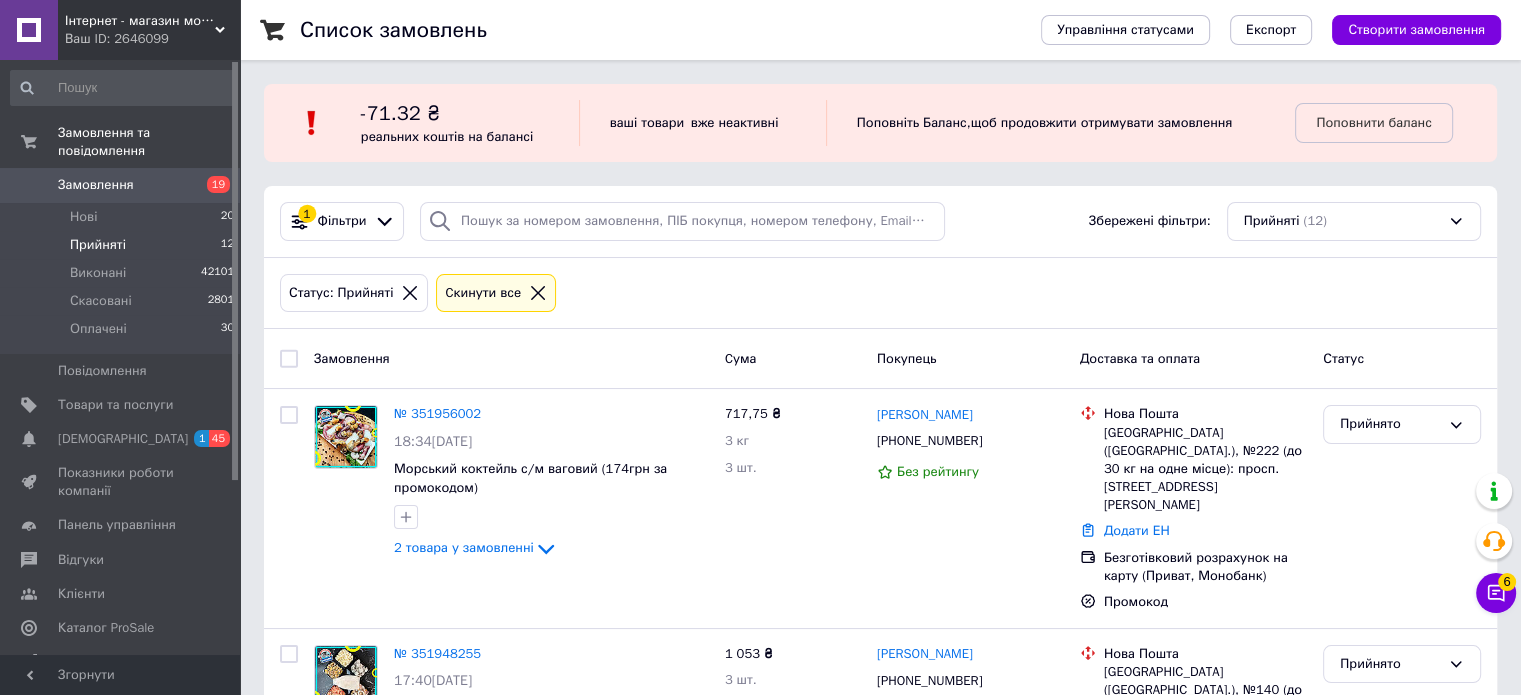 click on "-71.32 ₴ реальних коштів на балансі ваші товари   вже неактивні Поповніть Баланс ,  щоб продовжити отримувати замовлення Поповнити баланс" at bounding box center (880, 123) 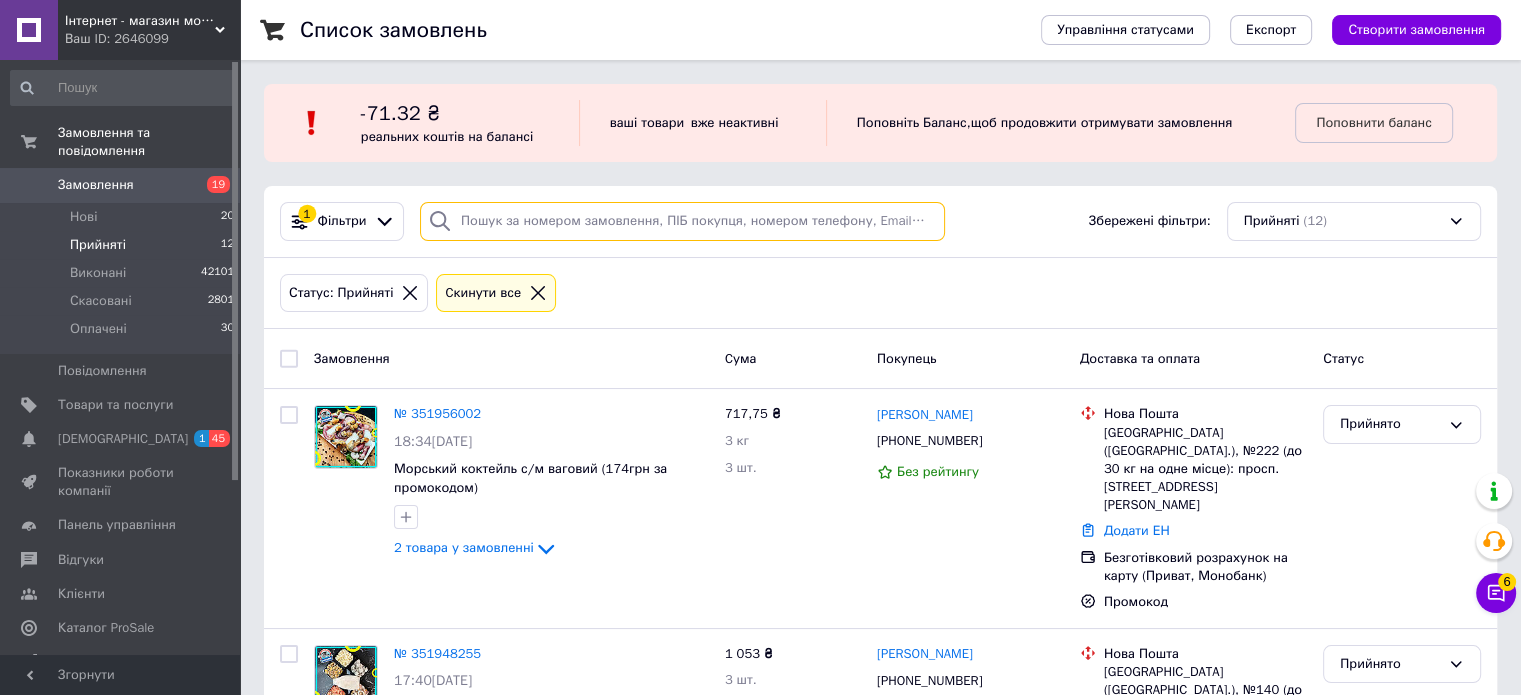 click at bounding box center (682, 221) 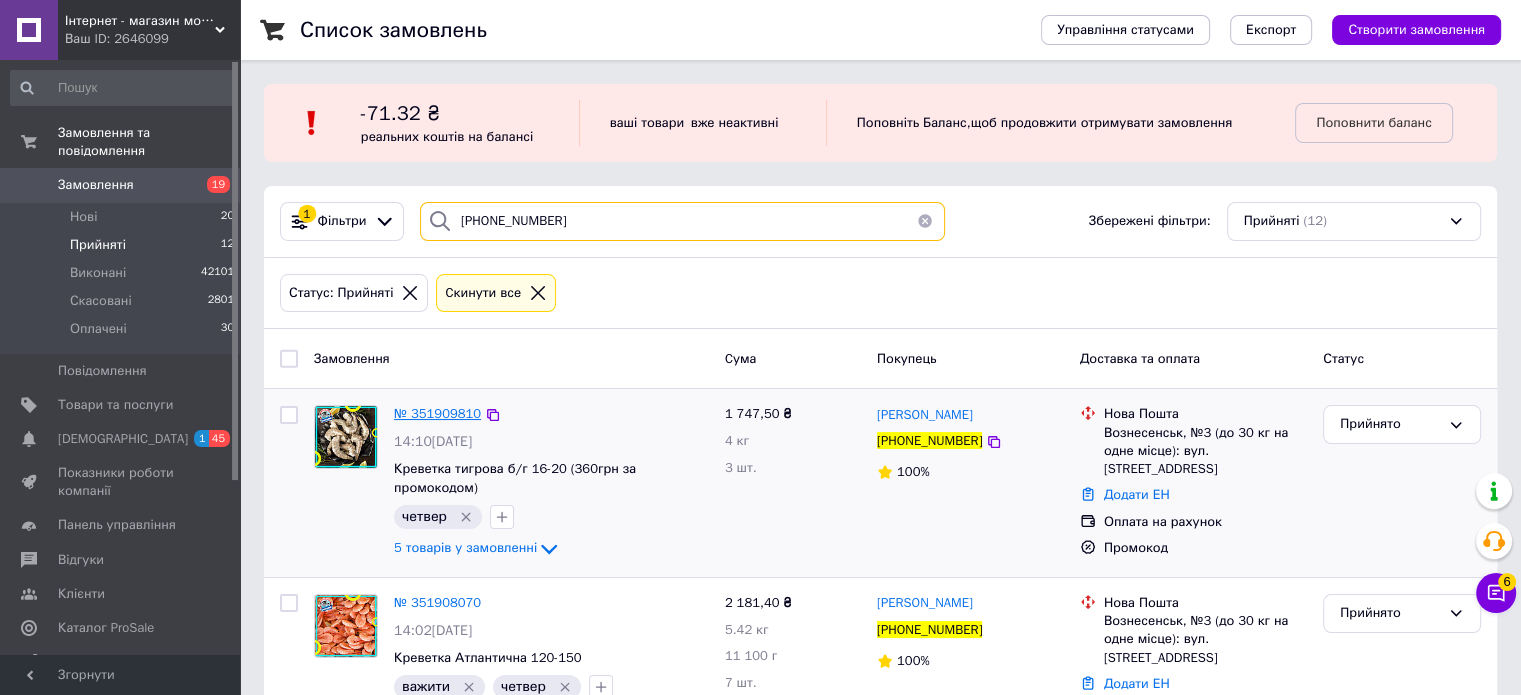 type on "[PHONE_NUMBER]" 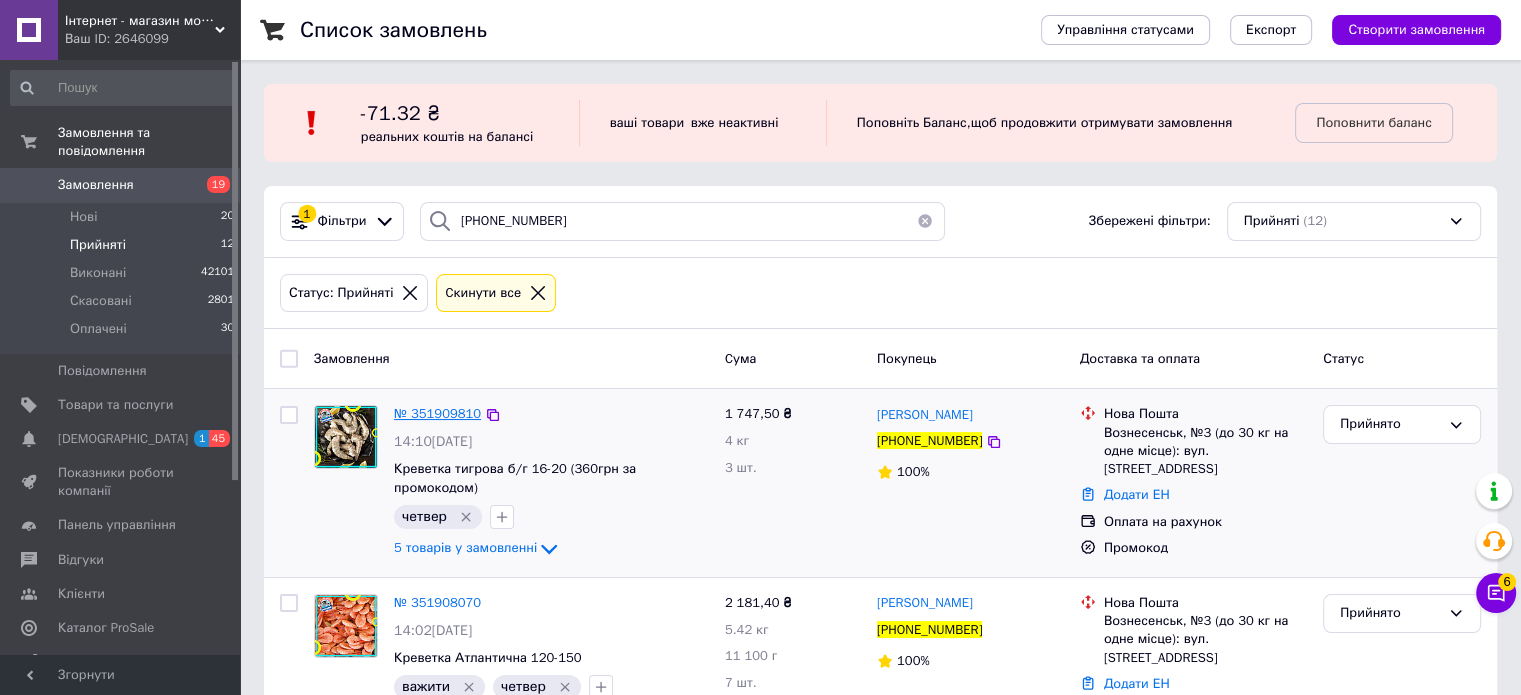 click on "№ 351909810" at bounding box center (437, 413) 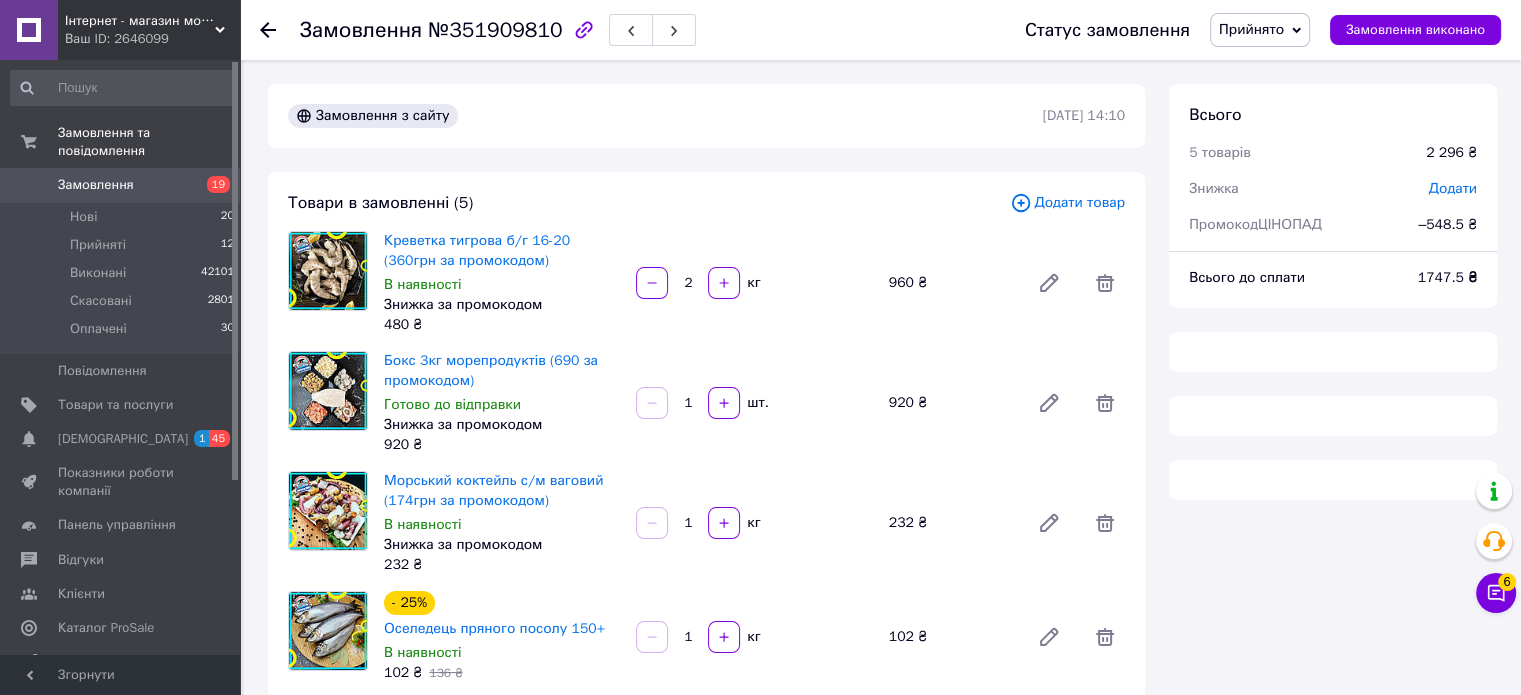 click on "Прийнято" at bounding box center [1251, 29] 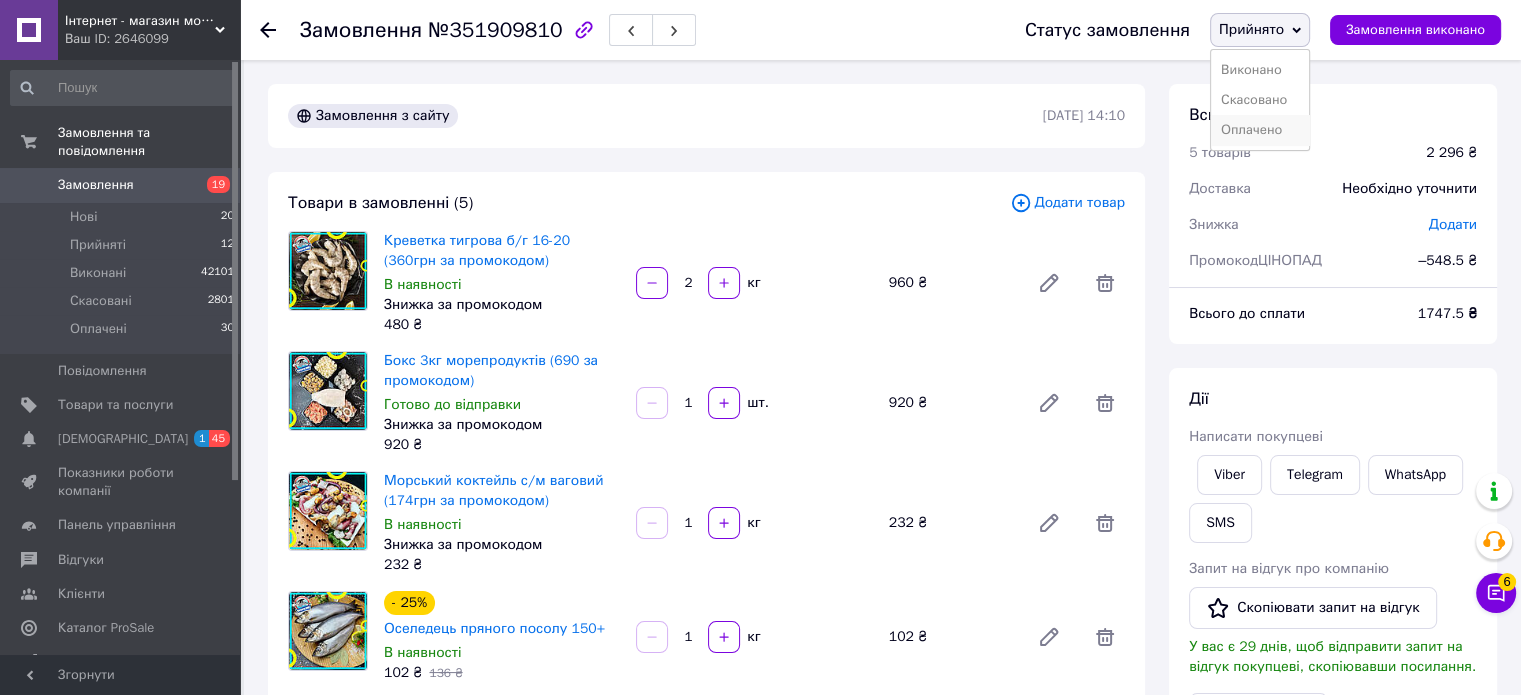 click on "Оплачено" at bounding box center [1260, 130] 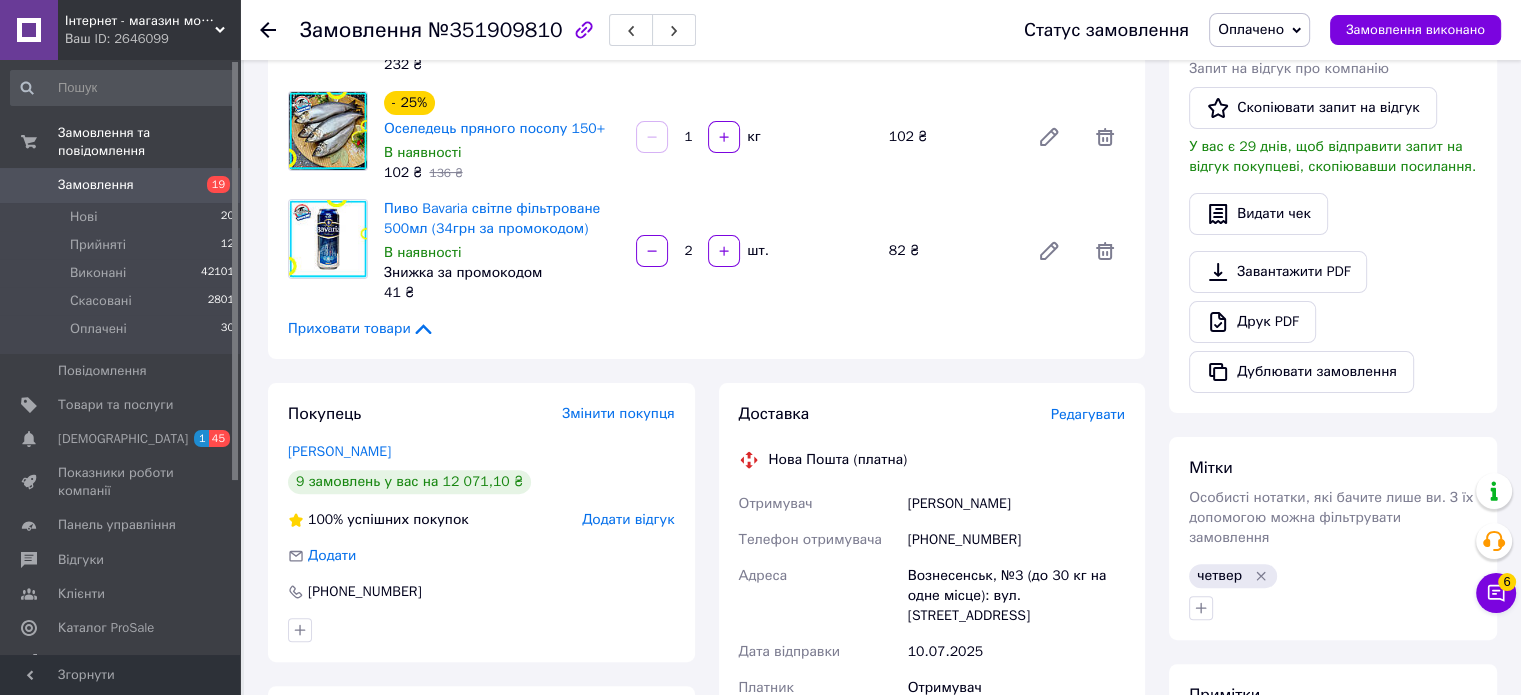 scroll, scrollTop: 800, scrollLeft: 0, axis: vertical 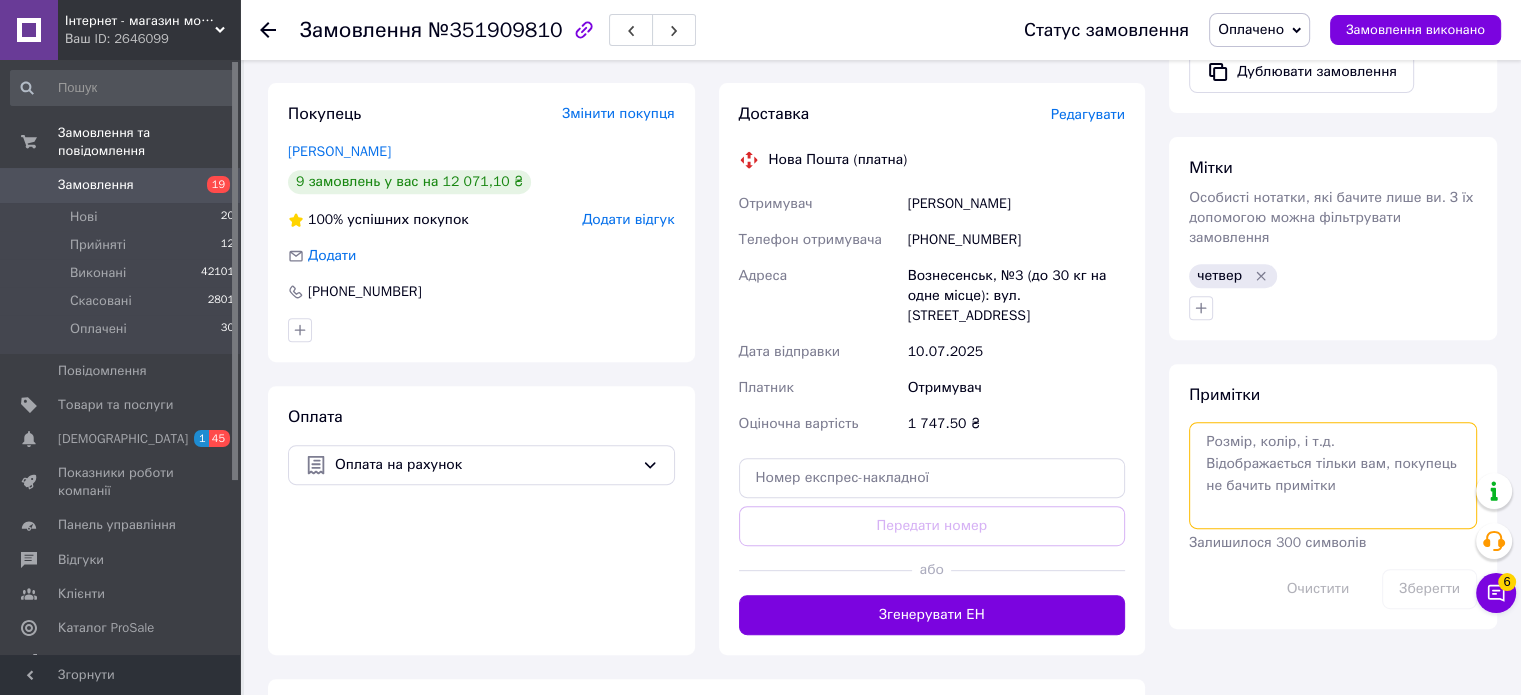 click at bounding box center (1333, 475) 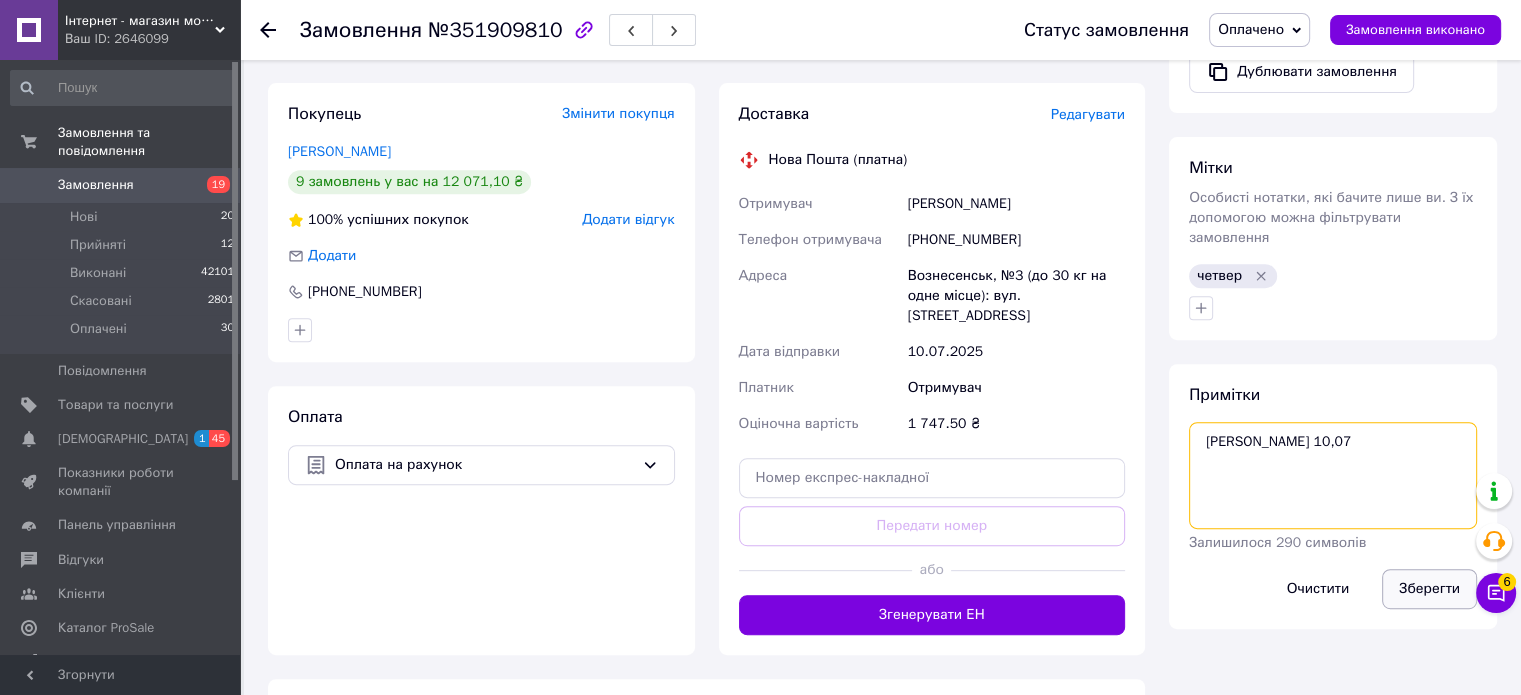 type on "іван 10,07" 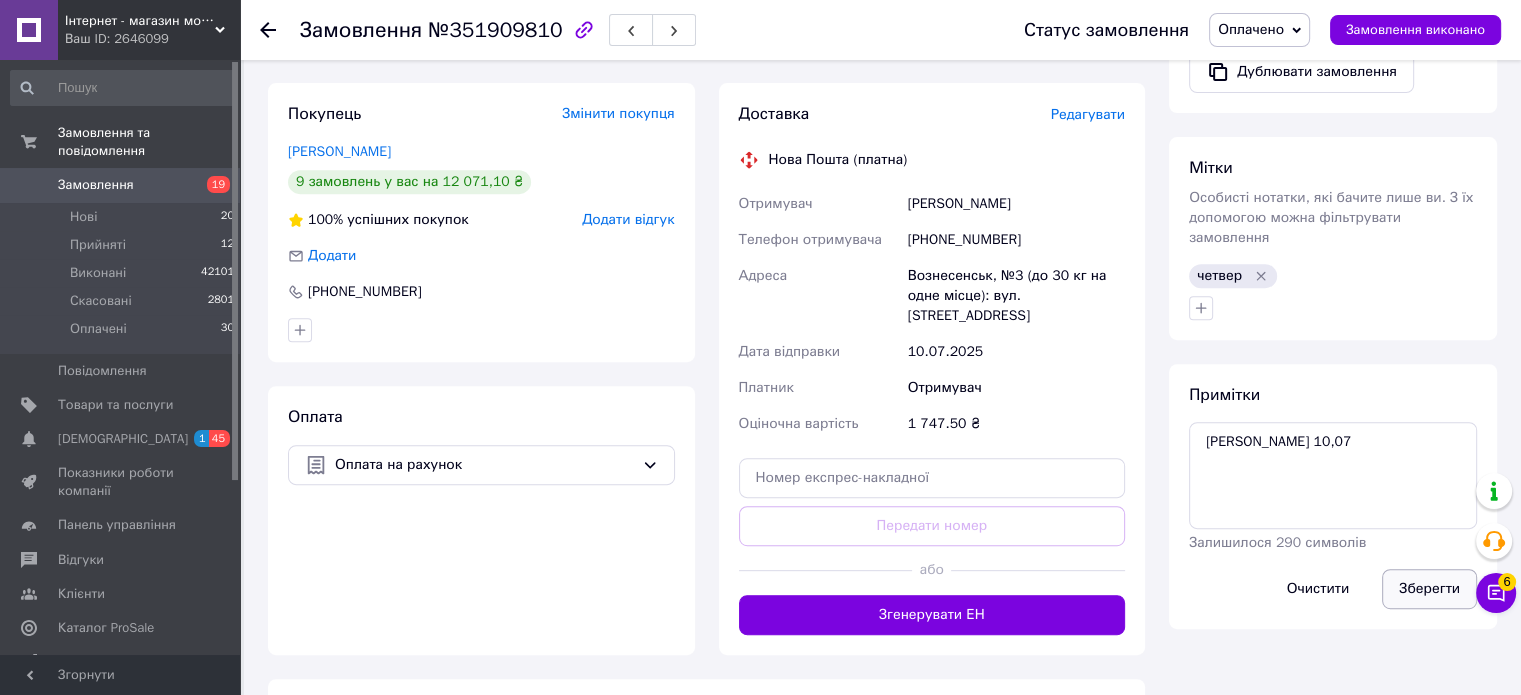click on "Зберегти" at bounding box center [1429, 589] 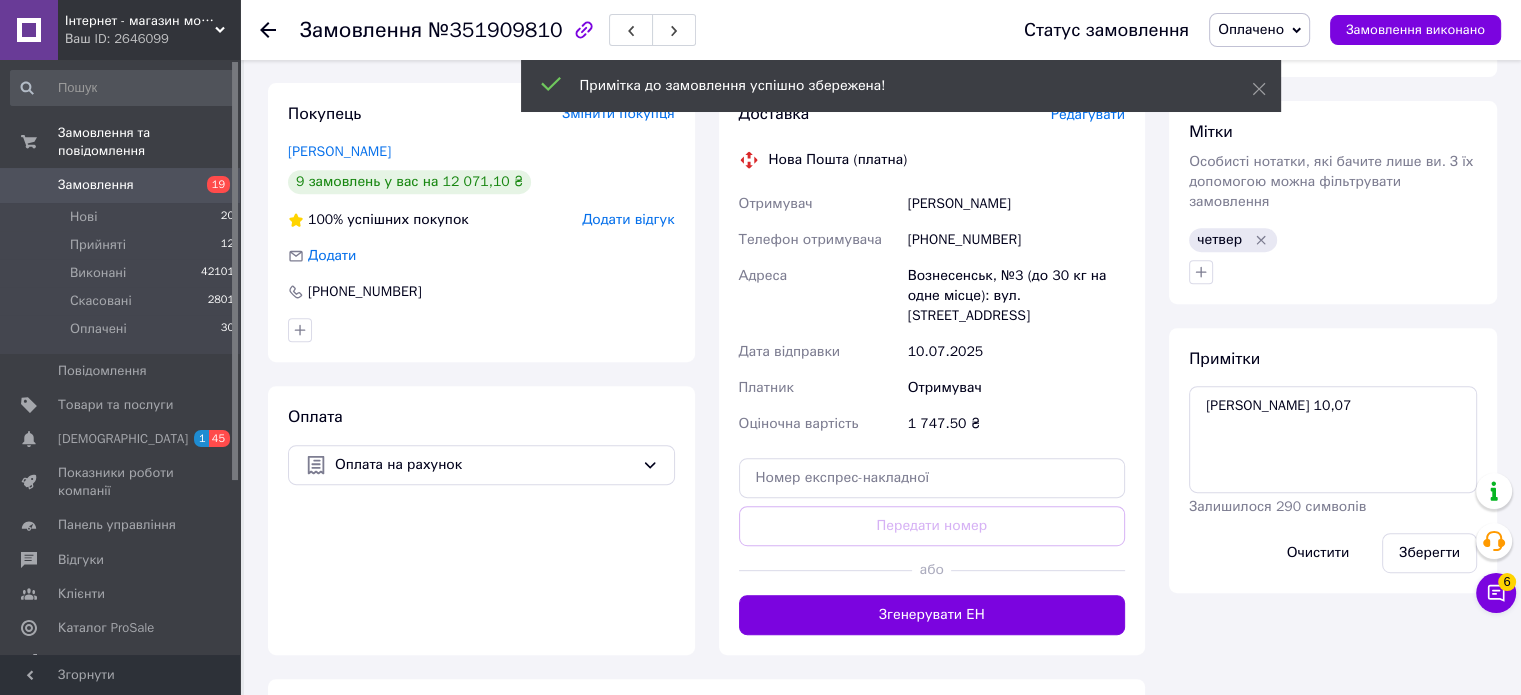 click 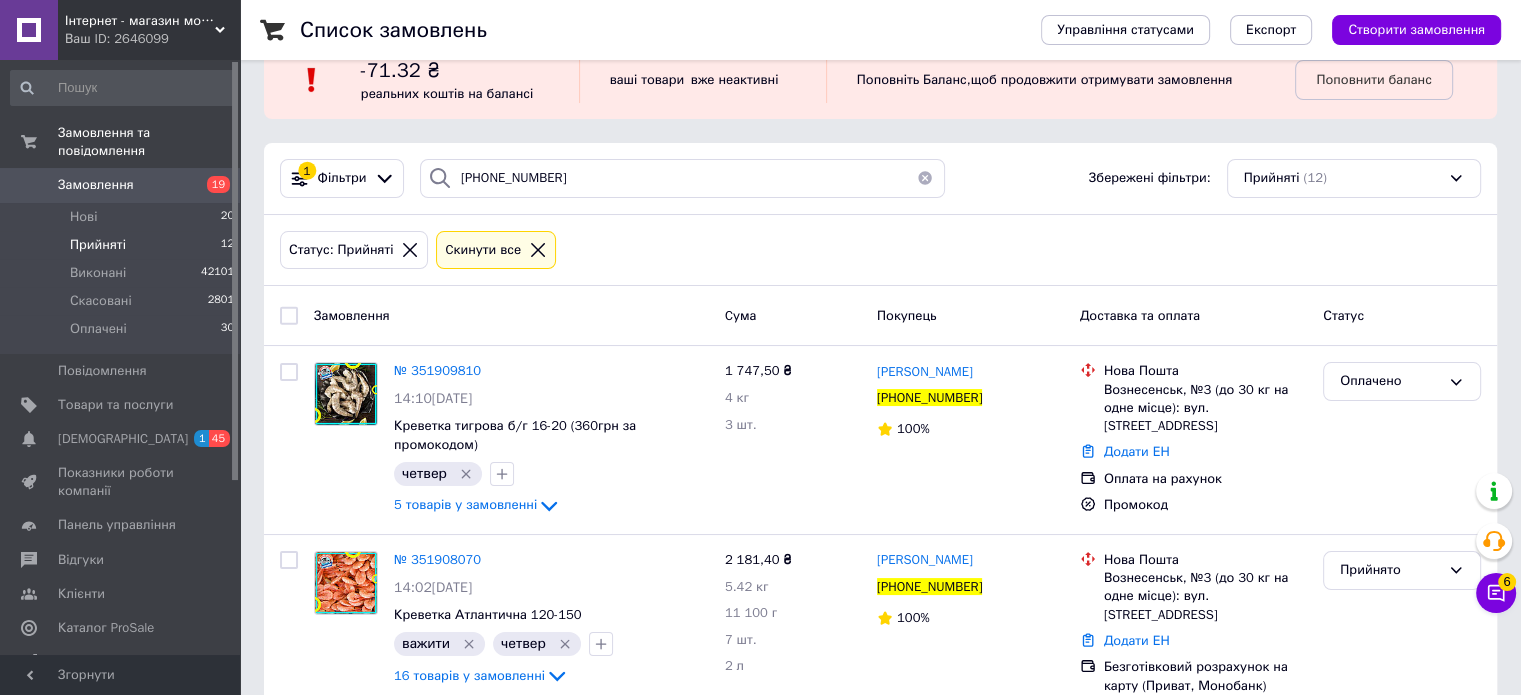 scroll, scrollTop: 56, scrollLeft: 0, axis: vertical 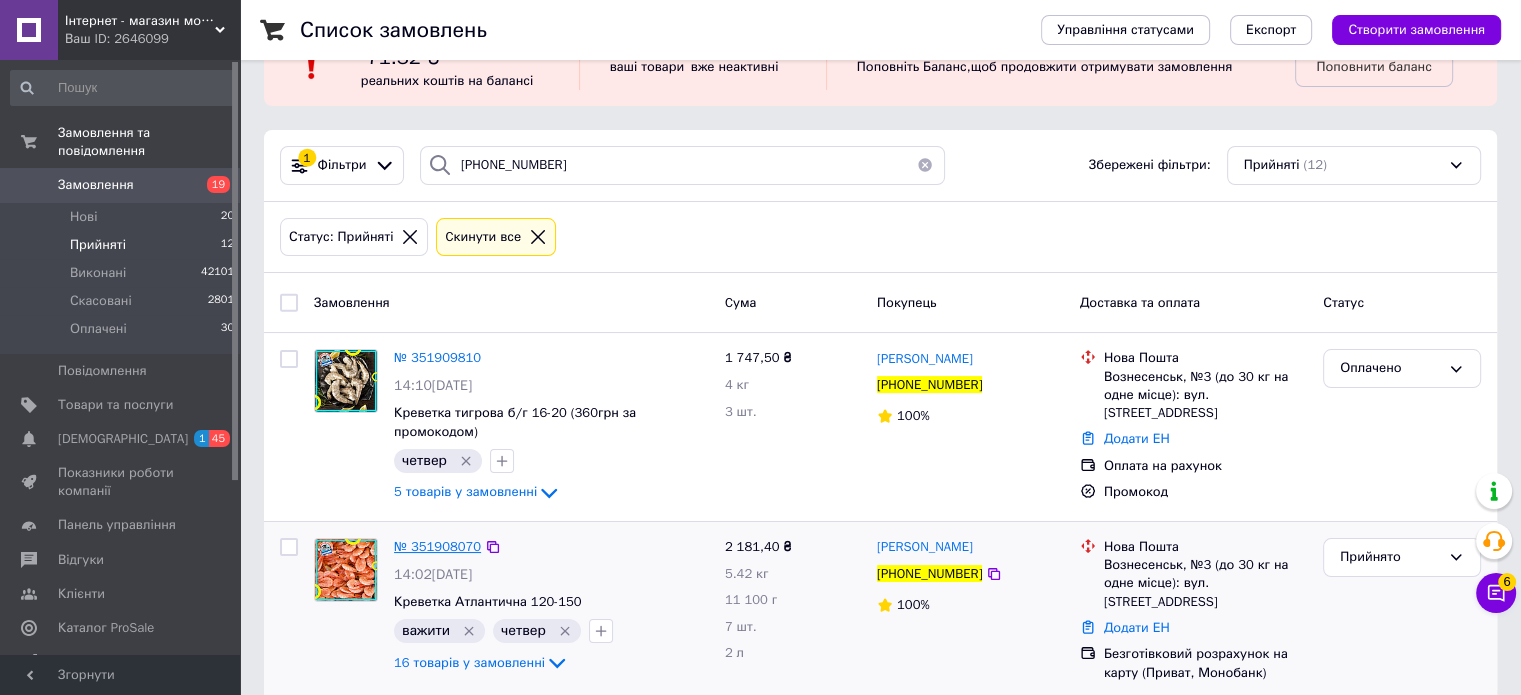 click on "№ 351908070" at bounding box center (437, 546) 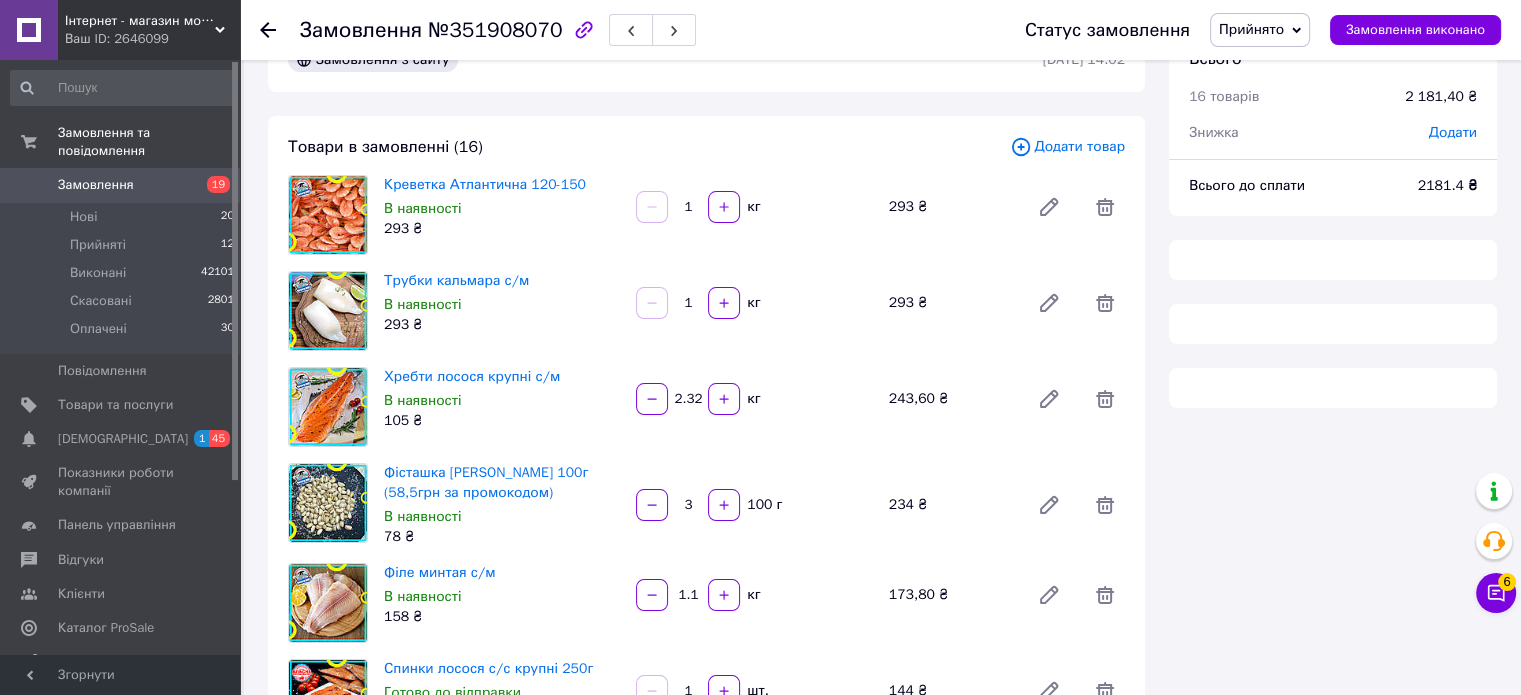 click on "Прийнято" at bounding box center (1251, 29) 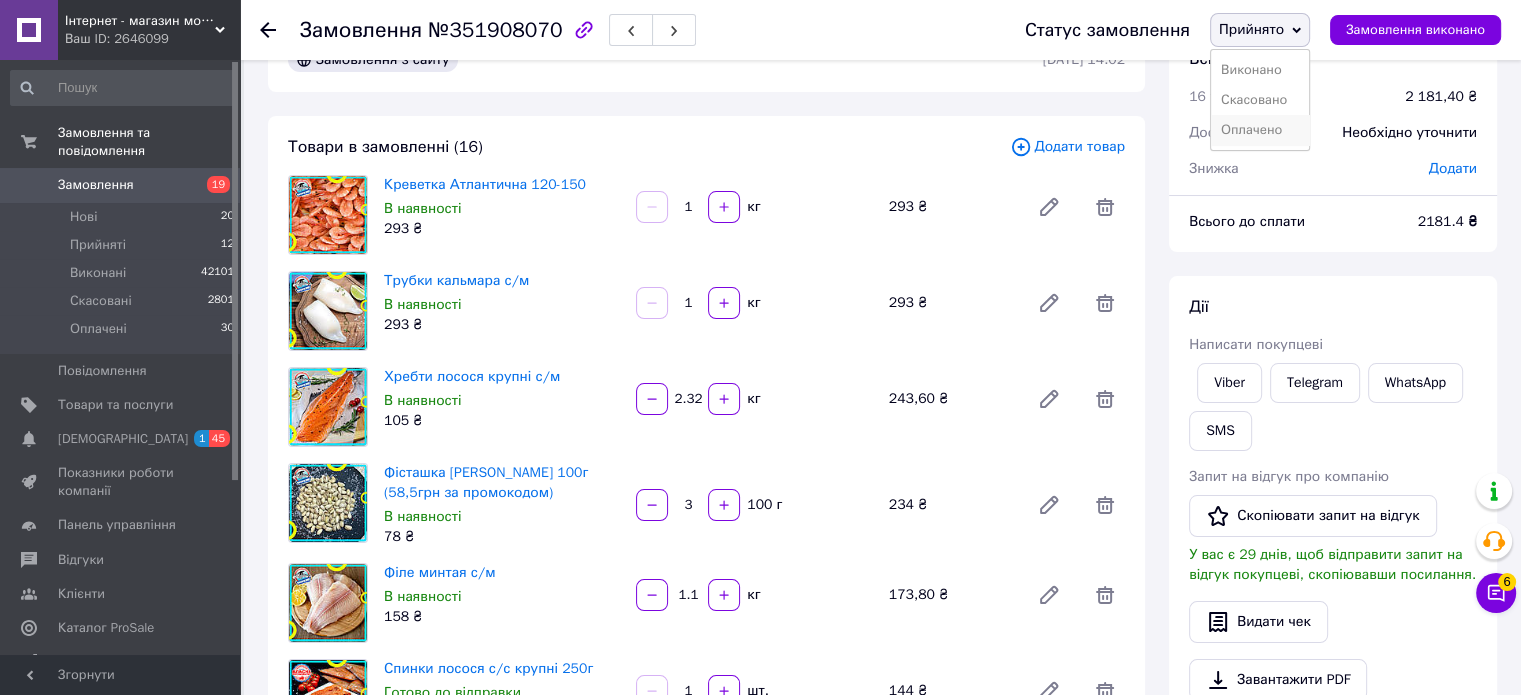 click on "Оплачено" at bounding box center [1260, 130] 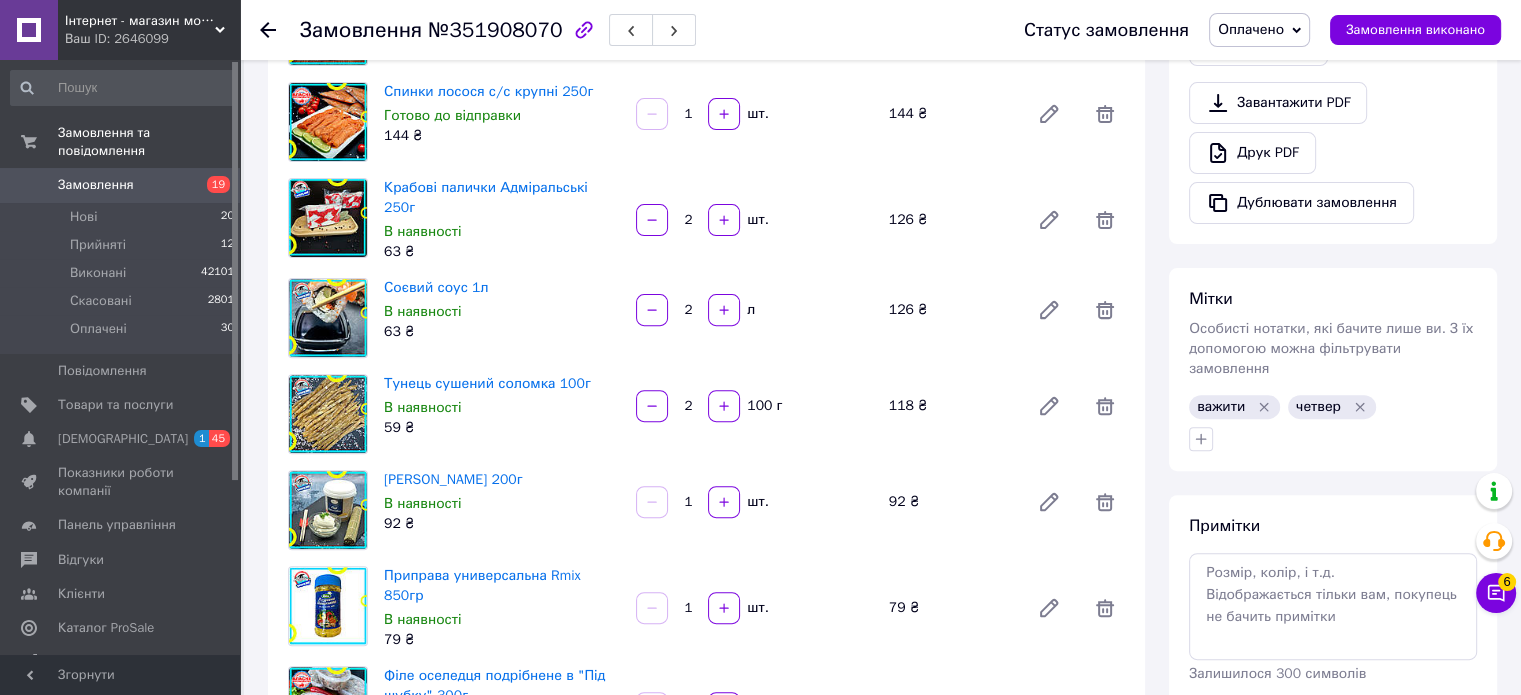 scroll, scrollTop: 756, scrollLeft: 0, axis: vertical 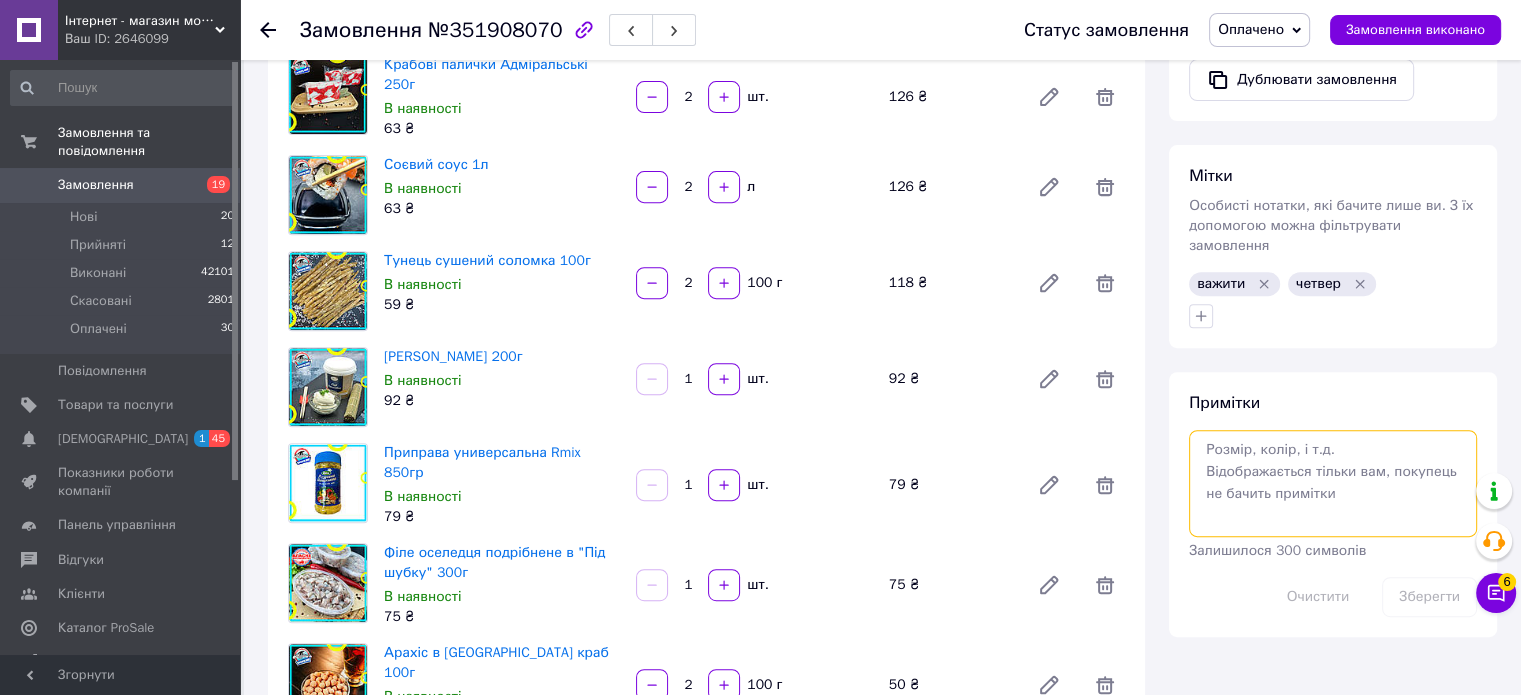 click at bounding box center (1333, 483) 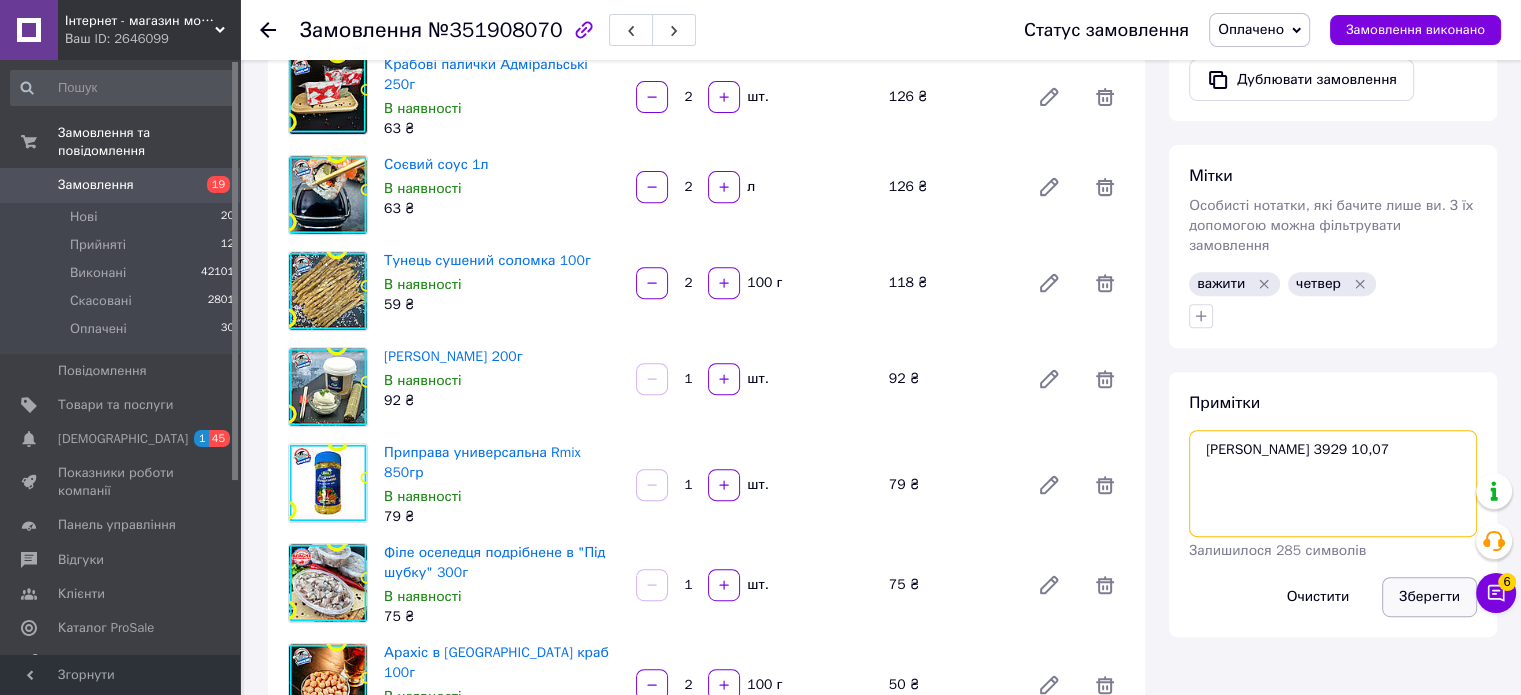 type on "іван 3929 10,07" 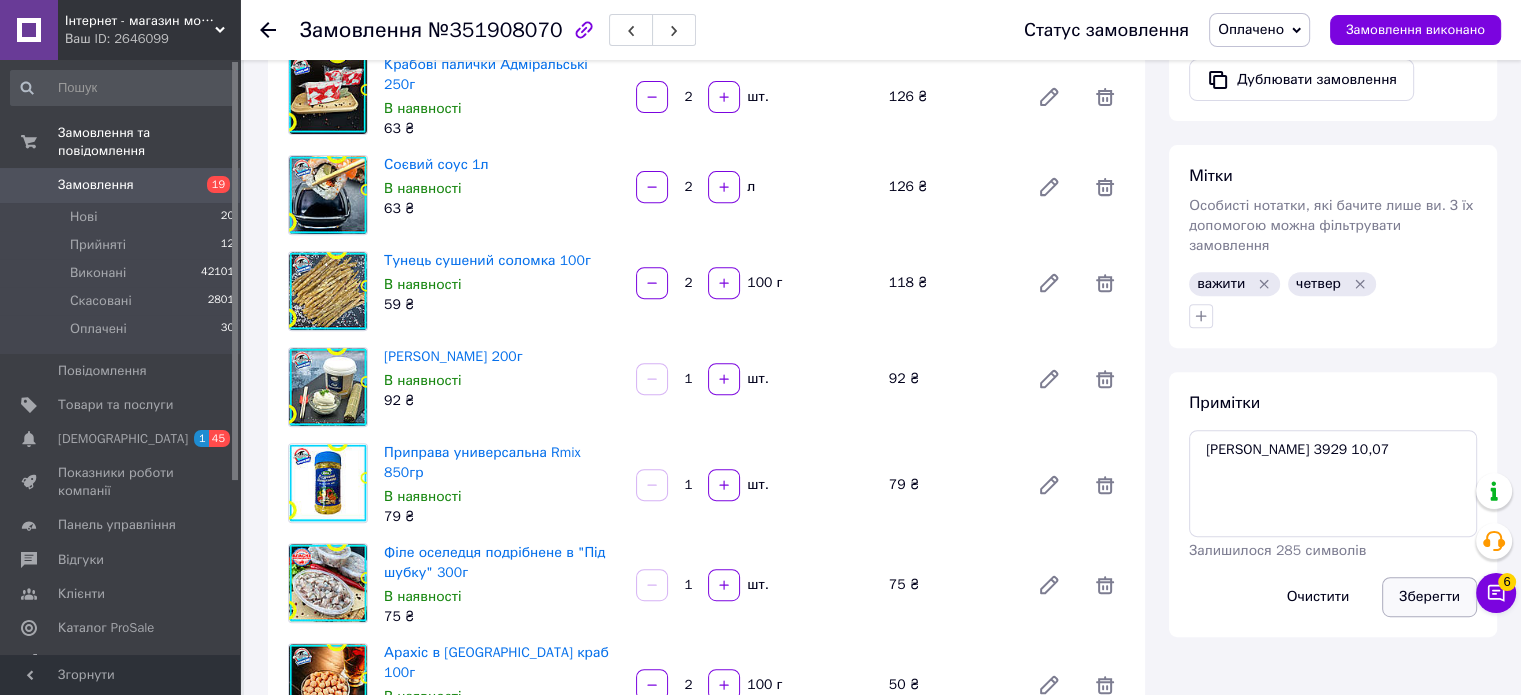 click on "Зберегти" at bounding box center [1429, 597] 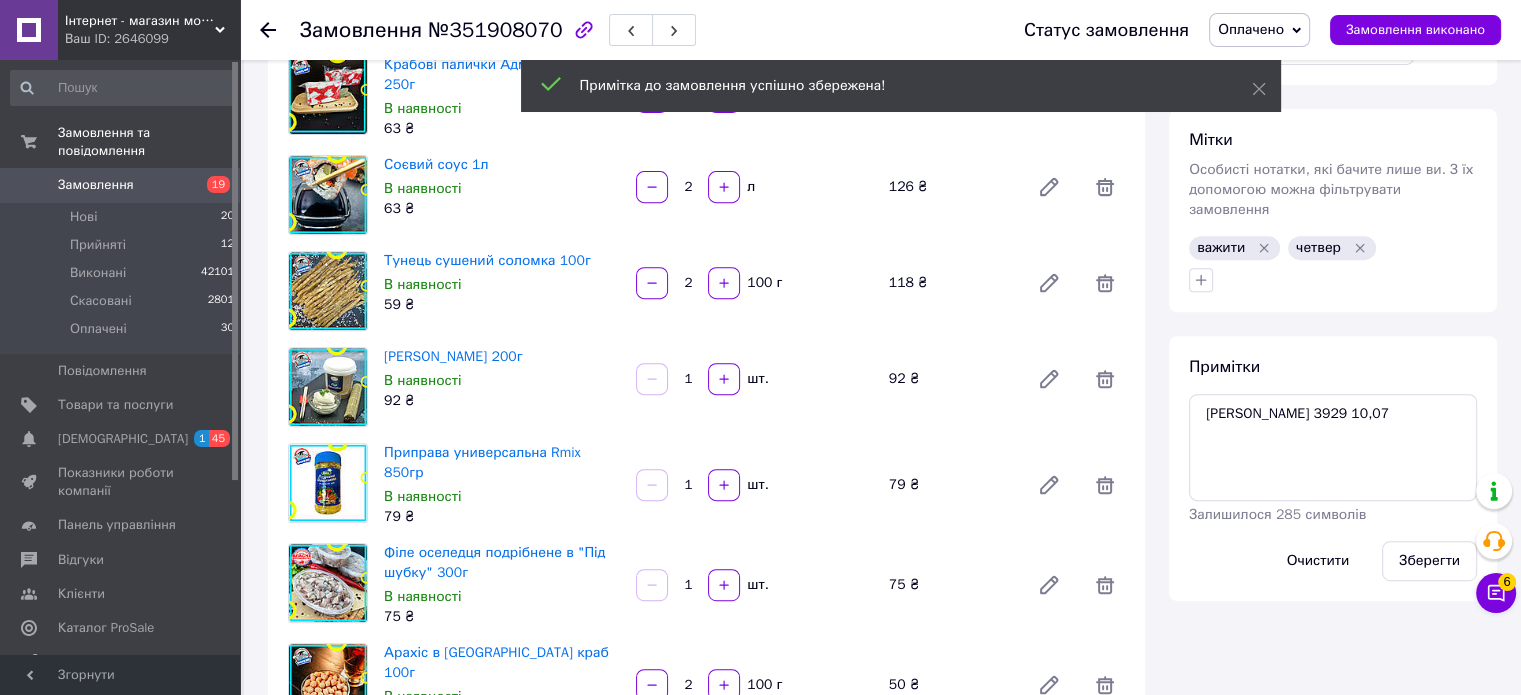 click 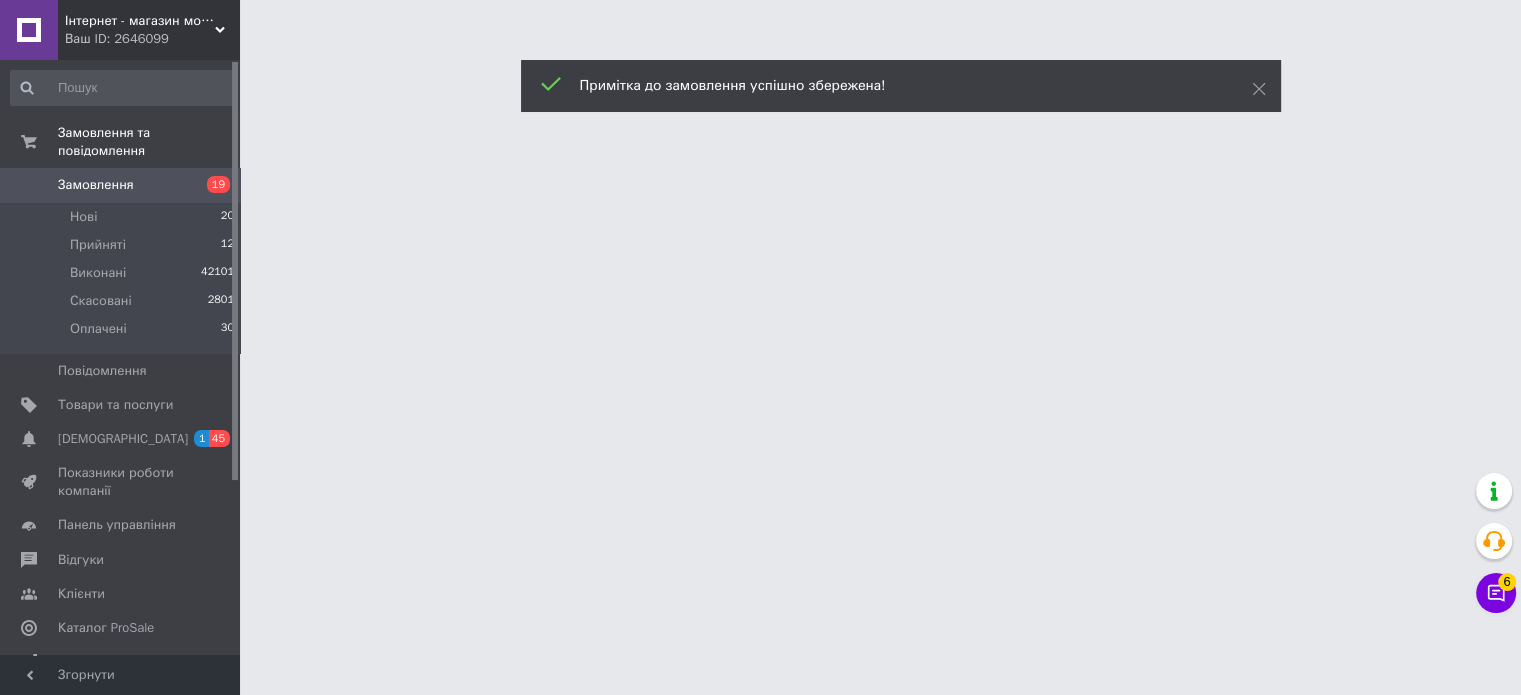 scroll, scrollTop: 0, scrollLeft: 0, axis: both 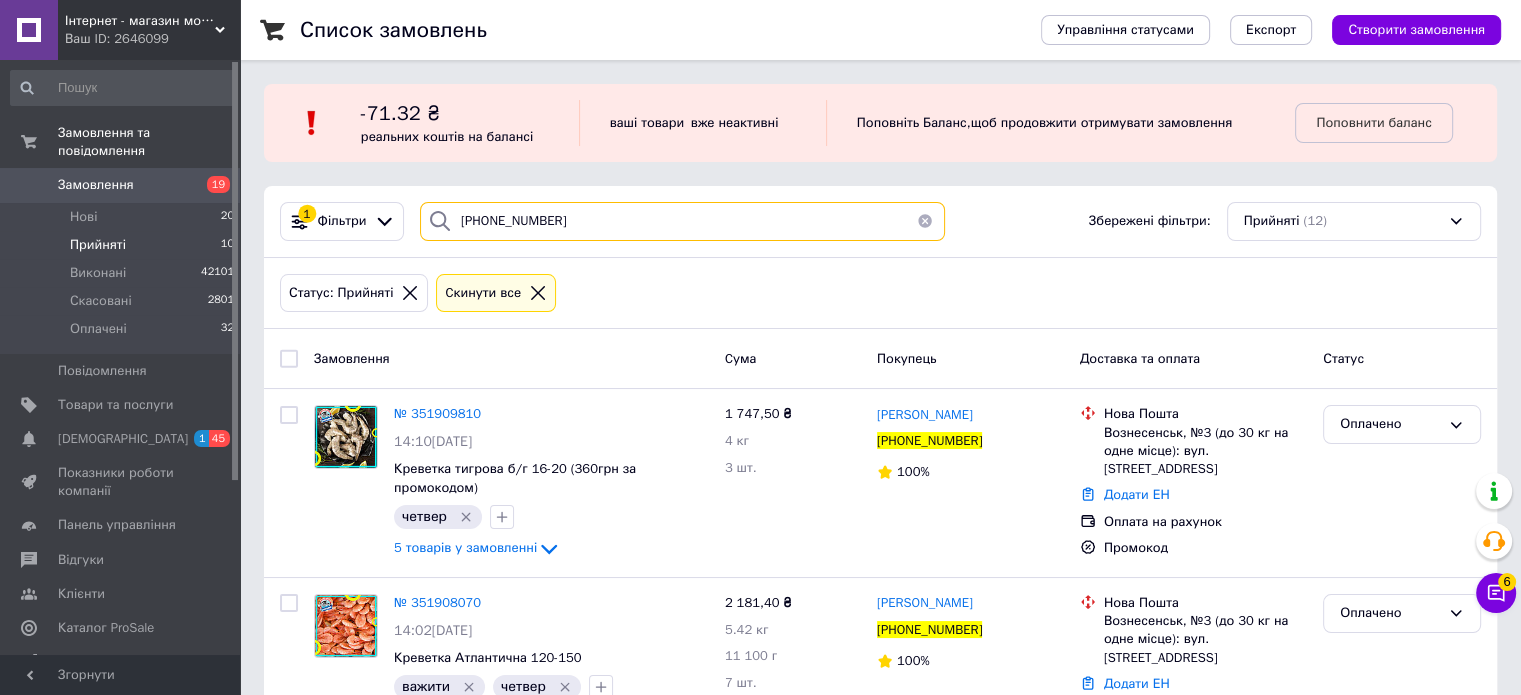 click on "[PHONE_NUMBER]" at bounding box center [682, 221] 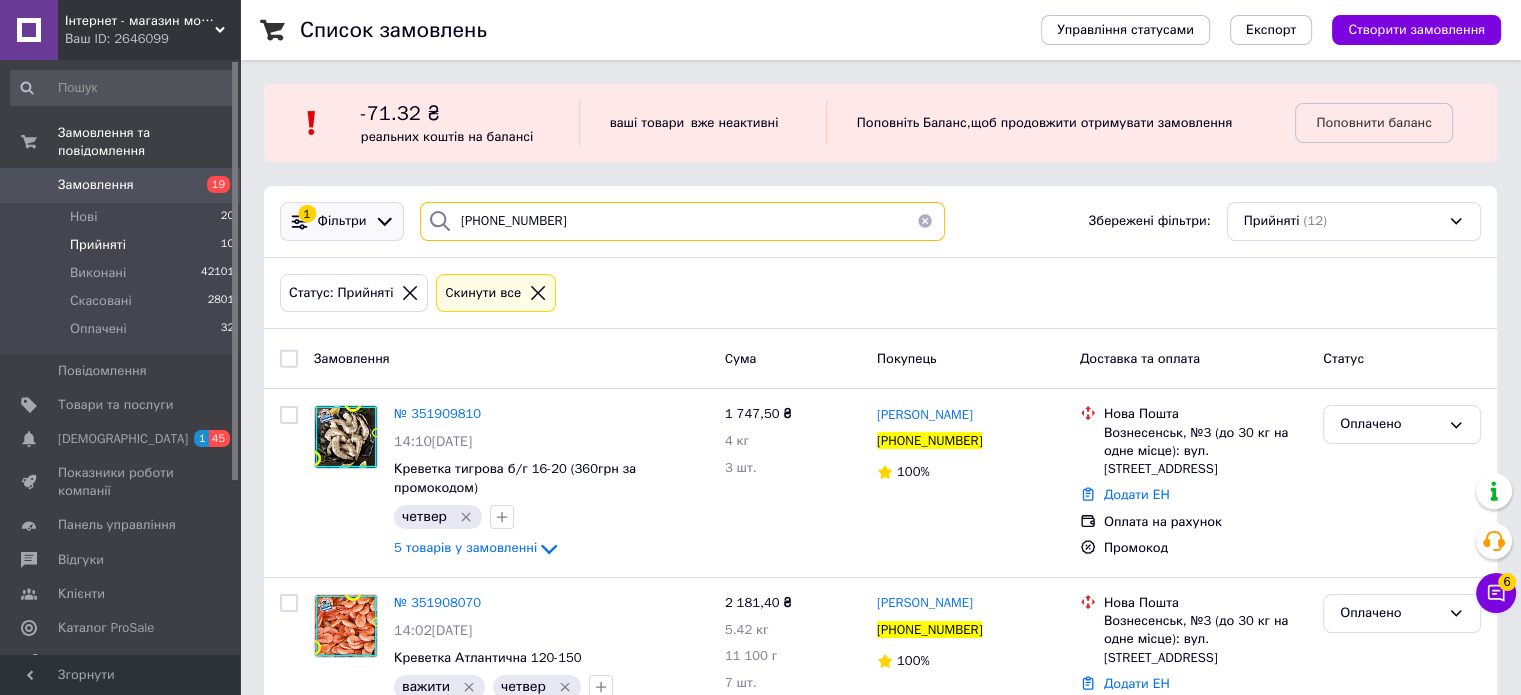 click on "1 Фільтри +380667906380 Збережені фільтри: Прийняті (12)" at bounding box center (880, 221) 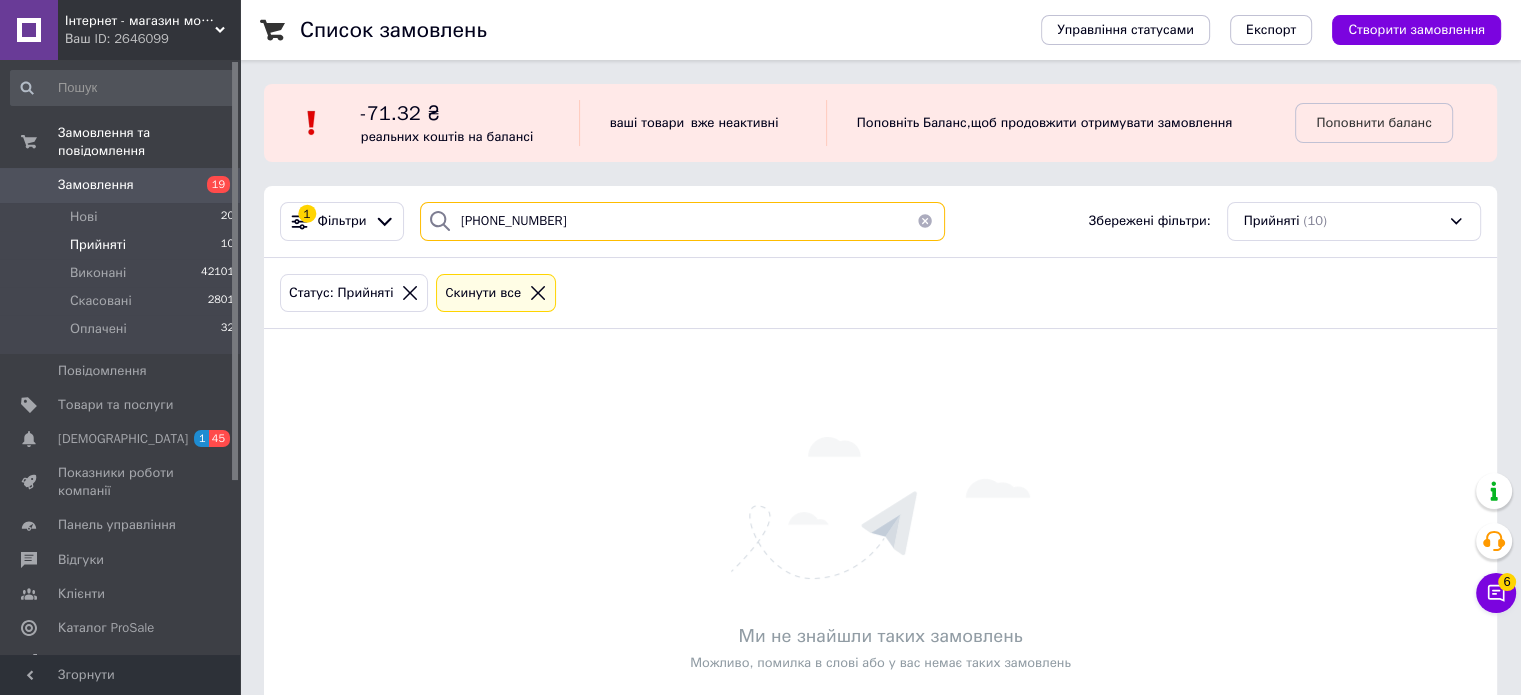 type on "+380505737385" 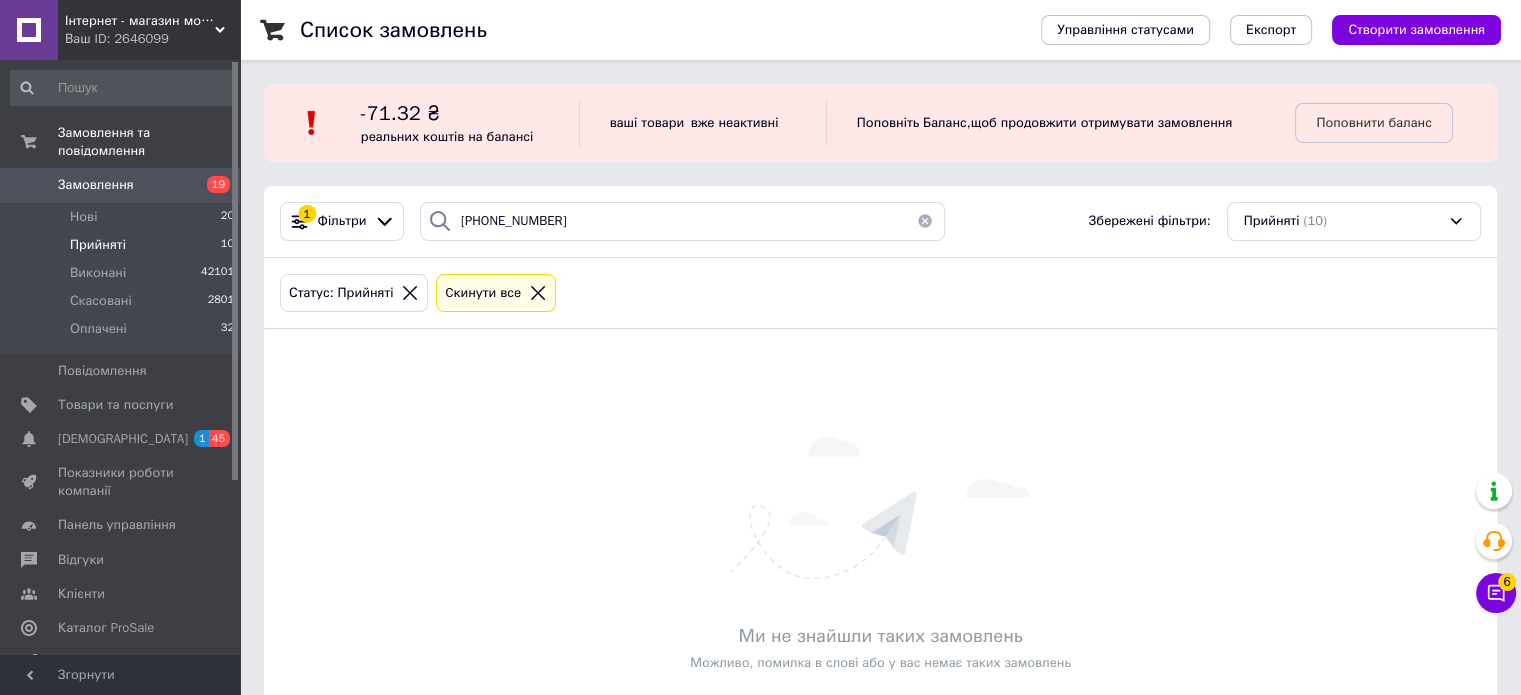 click on "Замовлення" at bounding box center [96, 185] 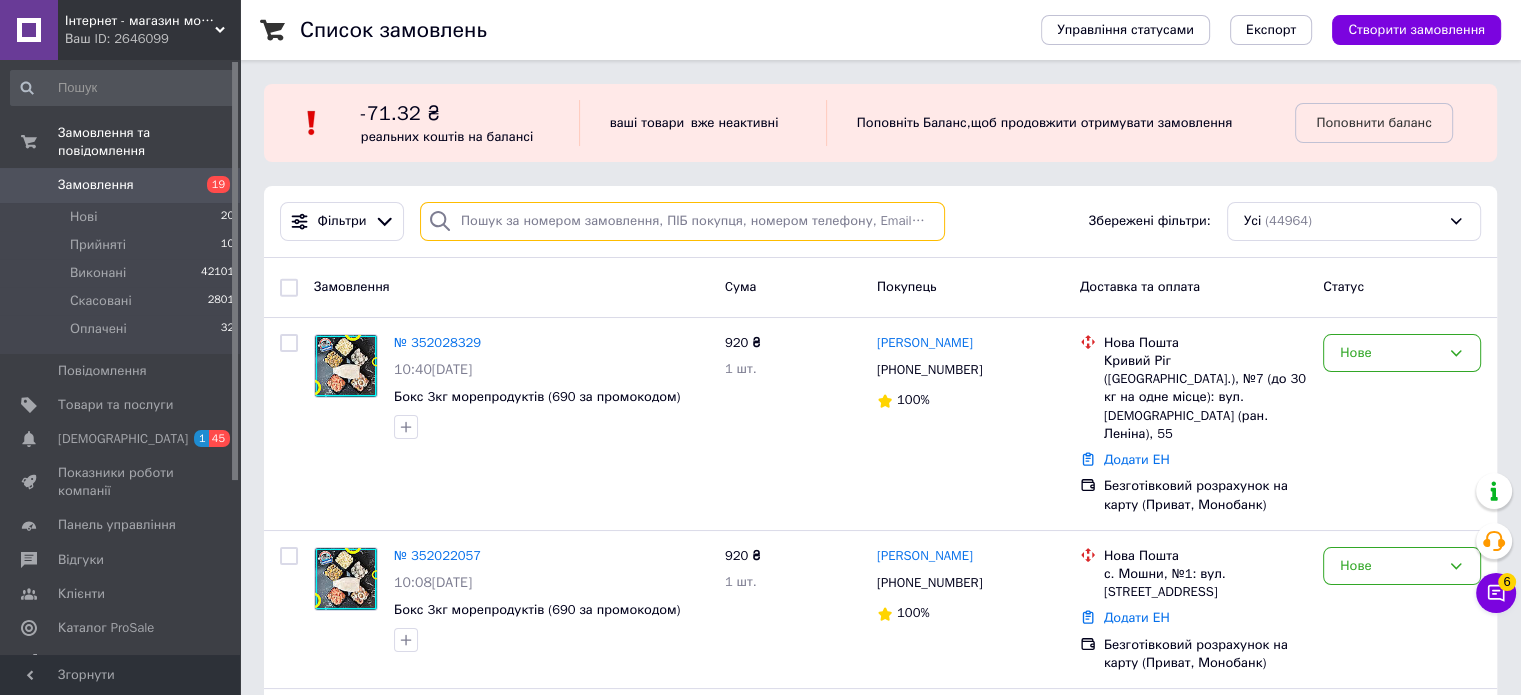 click at bounding box center (682, 221) 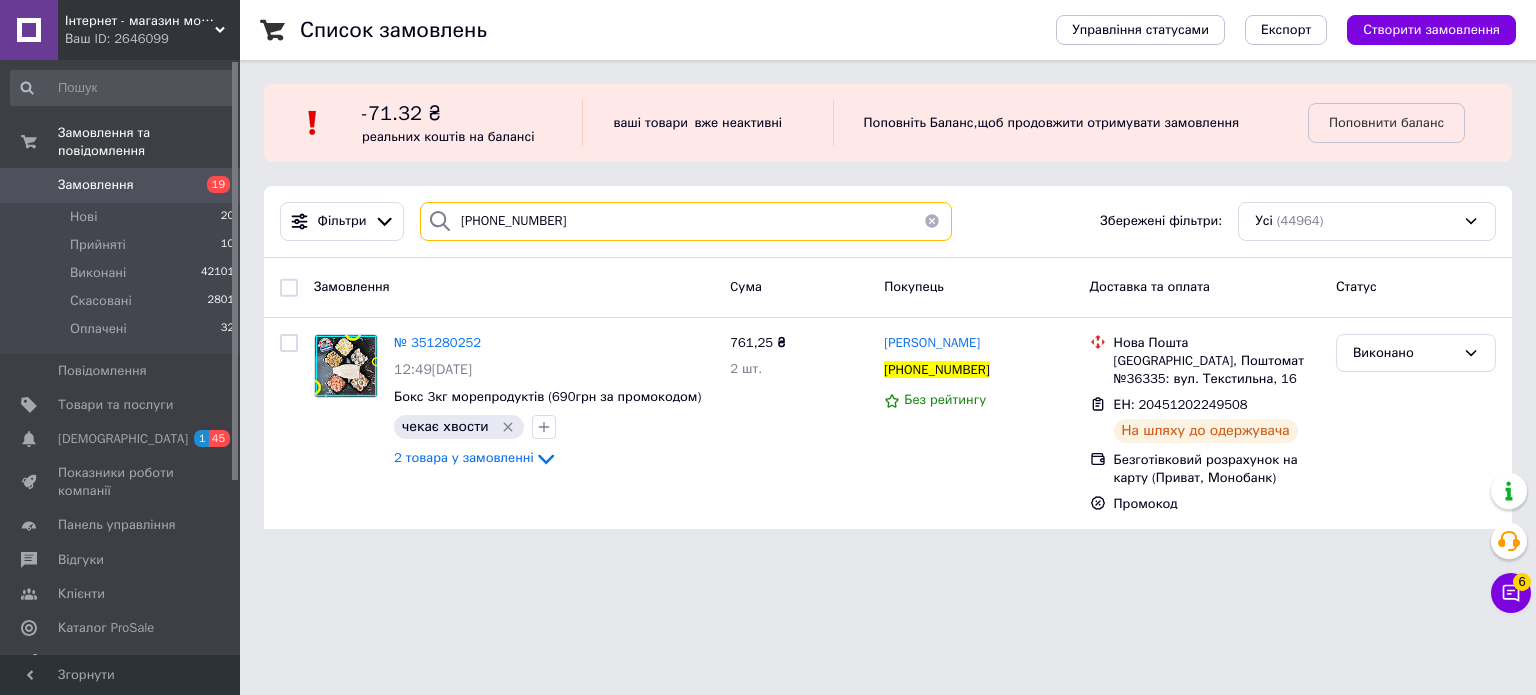 type on "+380505737385" 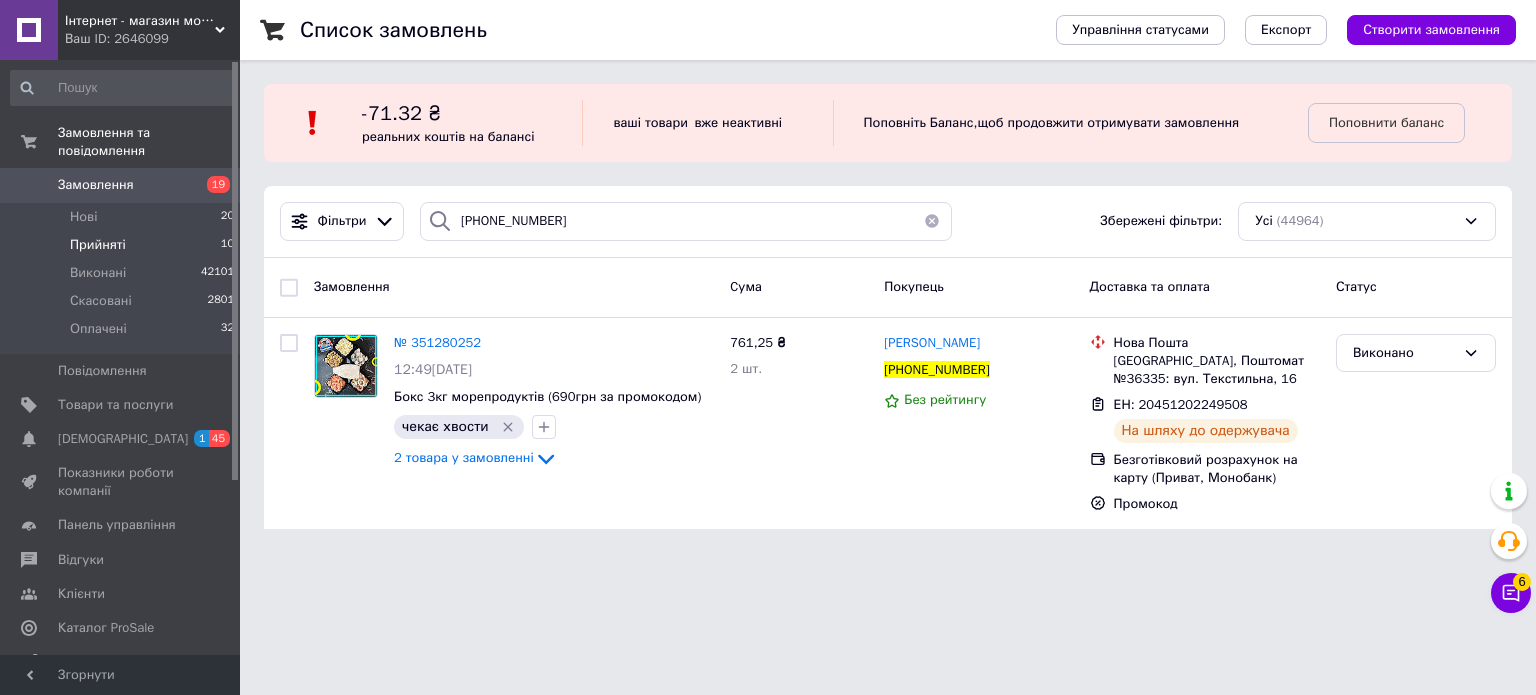 click on "Прийняті 10" at bounding box center (123, 245) 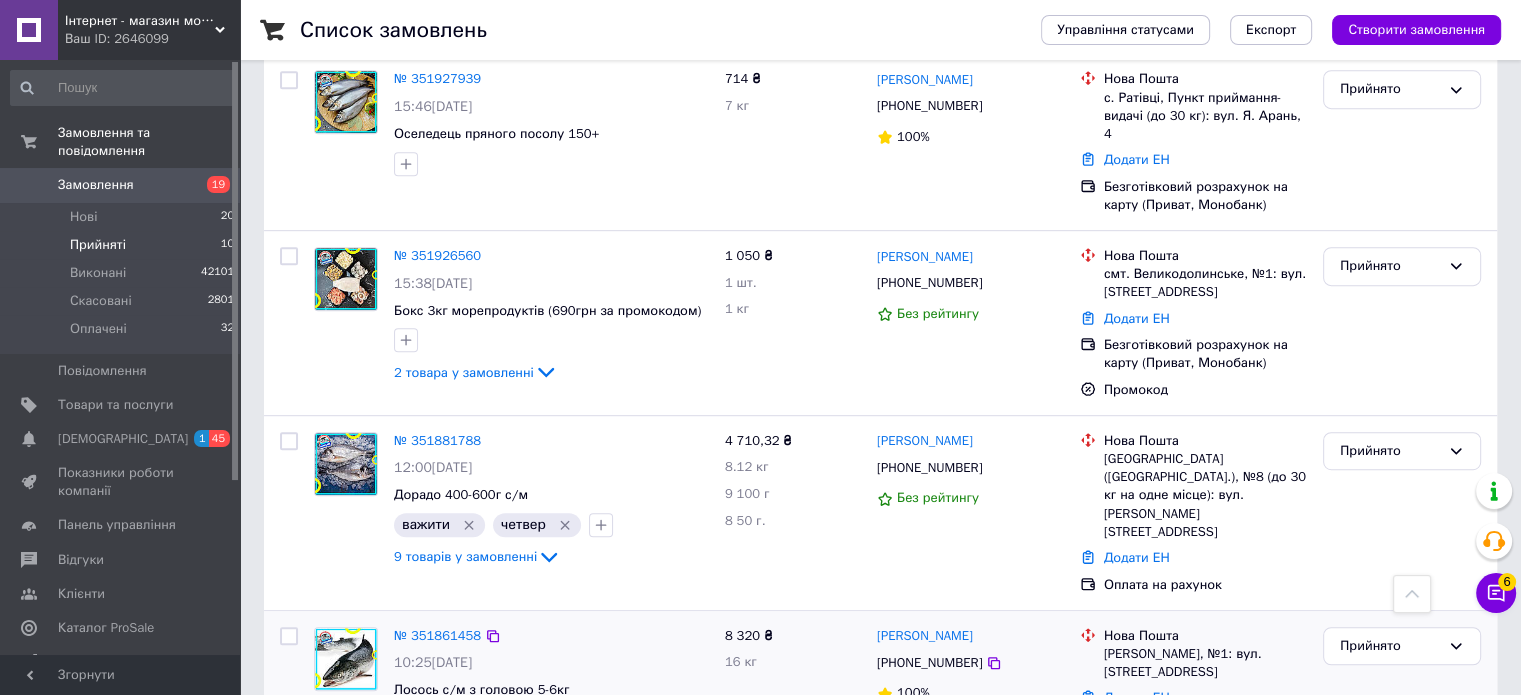 scroll, scrollTop: 867, scrollLeft: 0, axis: vertical 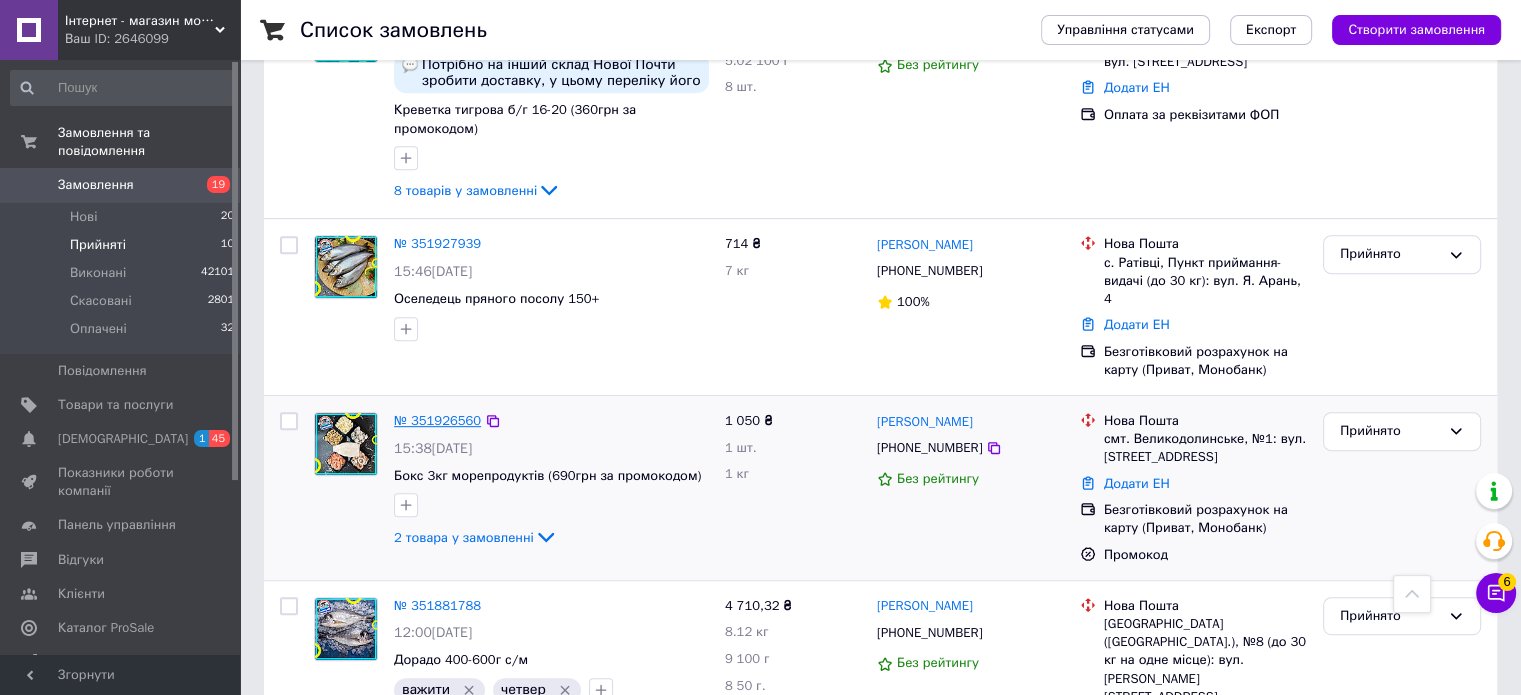 click on "№ 351926560" at bounding box center (437, 420) 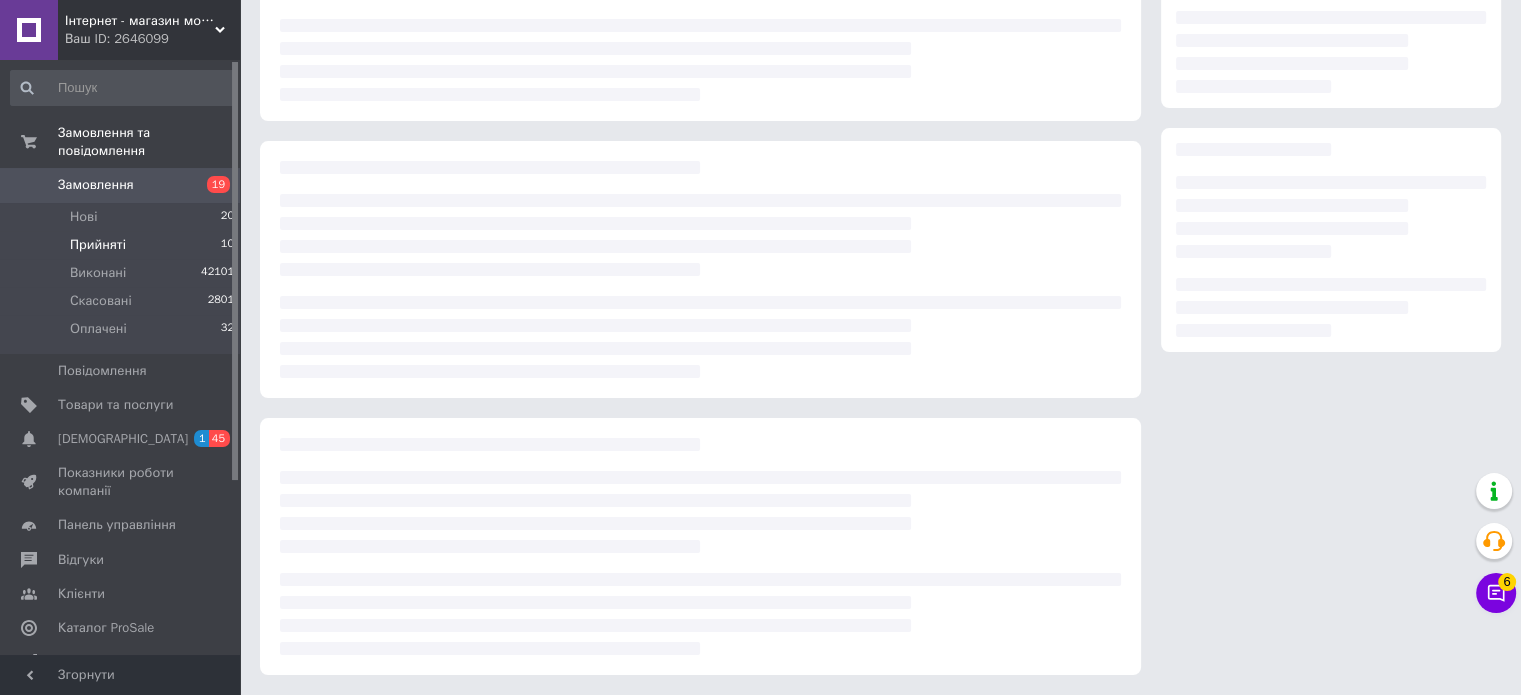 scroll, scrollTop: 0, scrollLeft: 0, axis: both 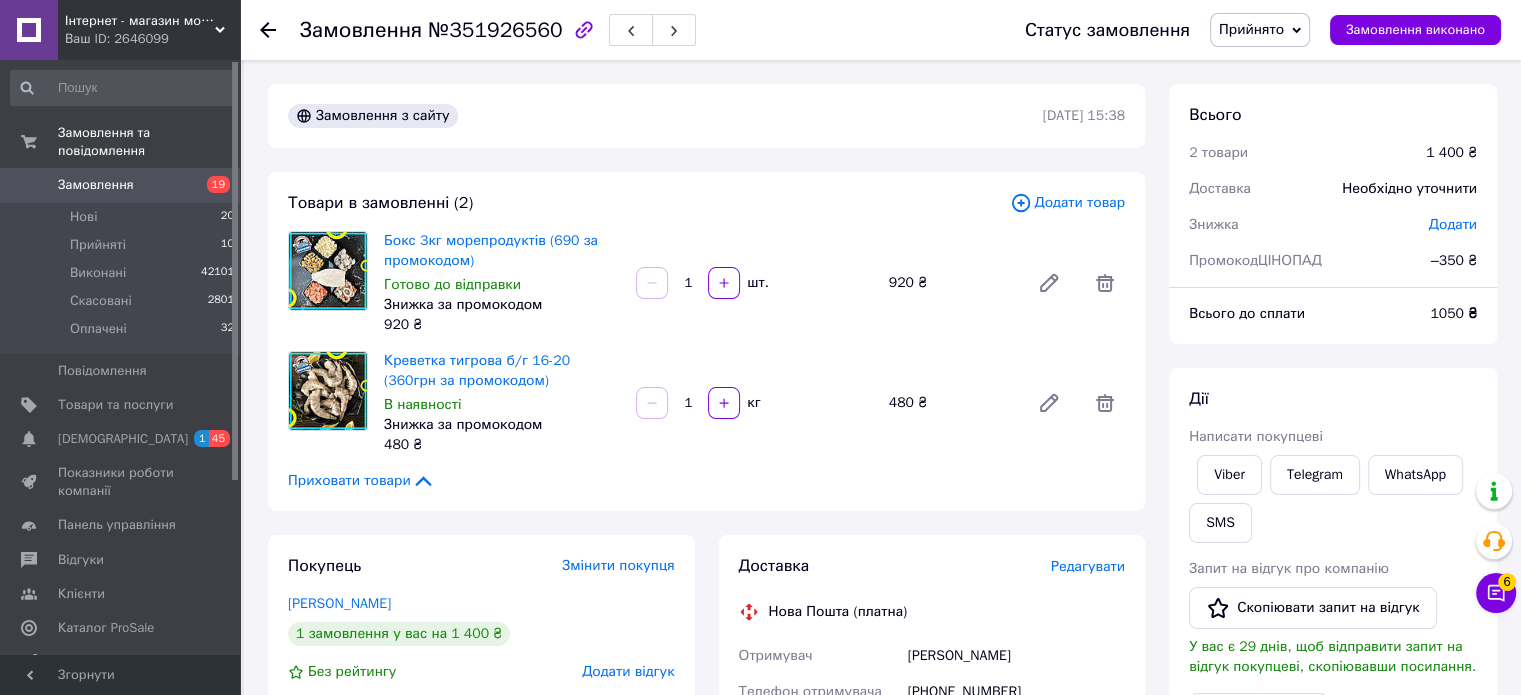 click on "Прийнято" at bounding box center (1251, 29) 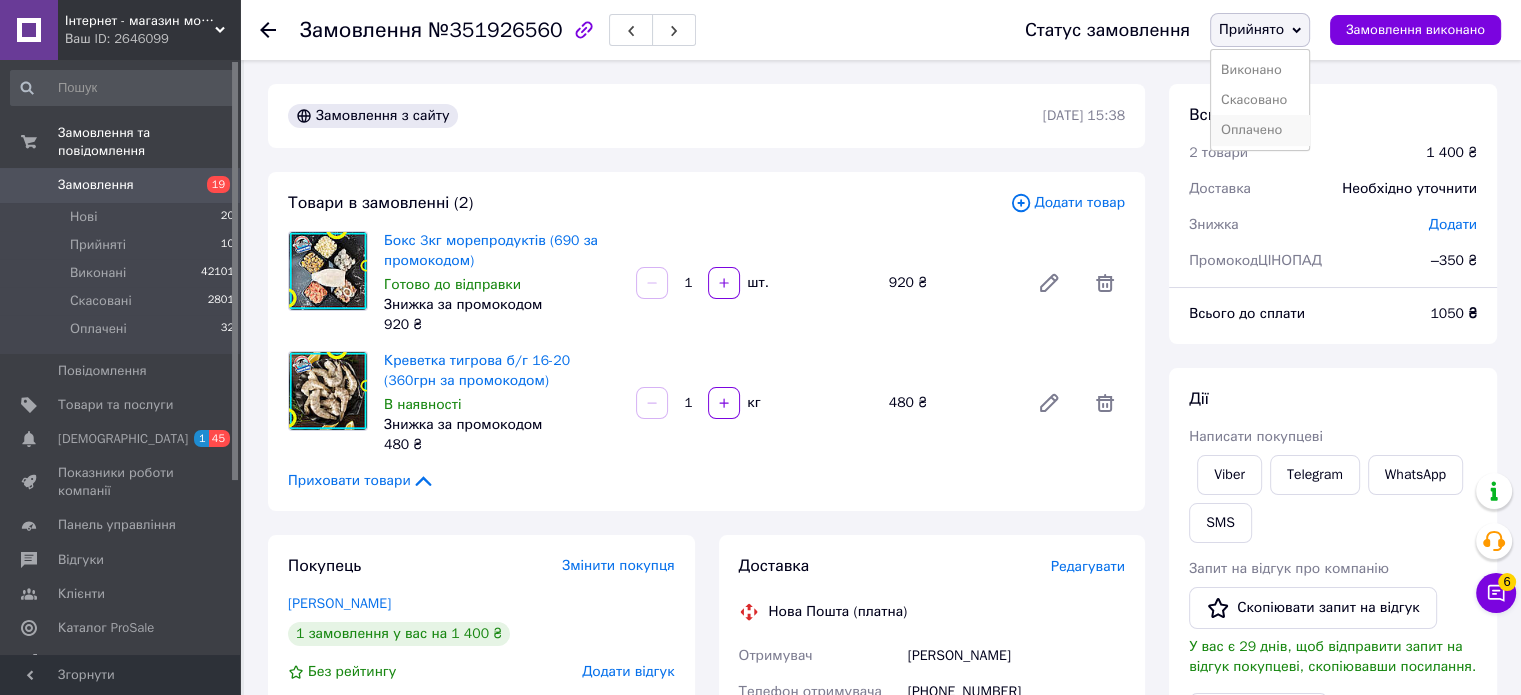 click on "Оплачено" at bounding box center (1260, 130) 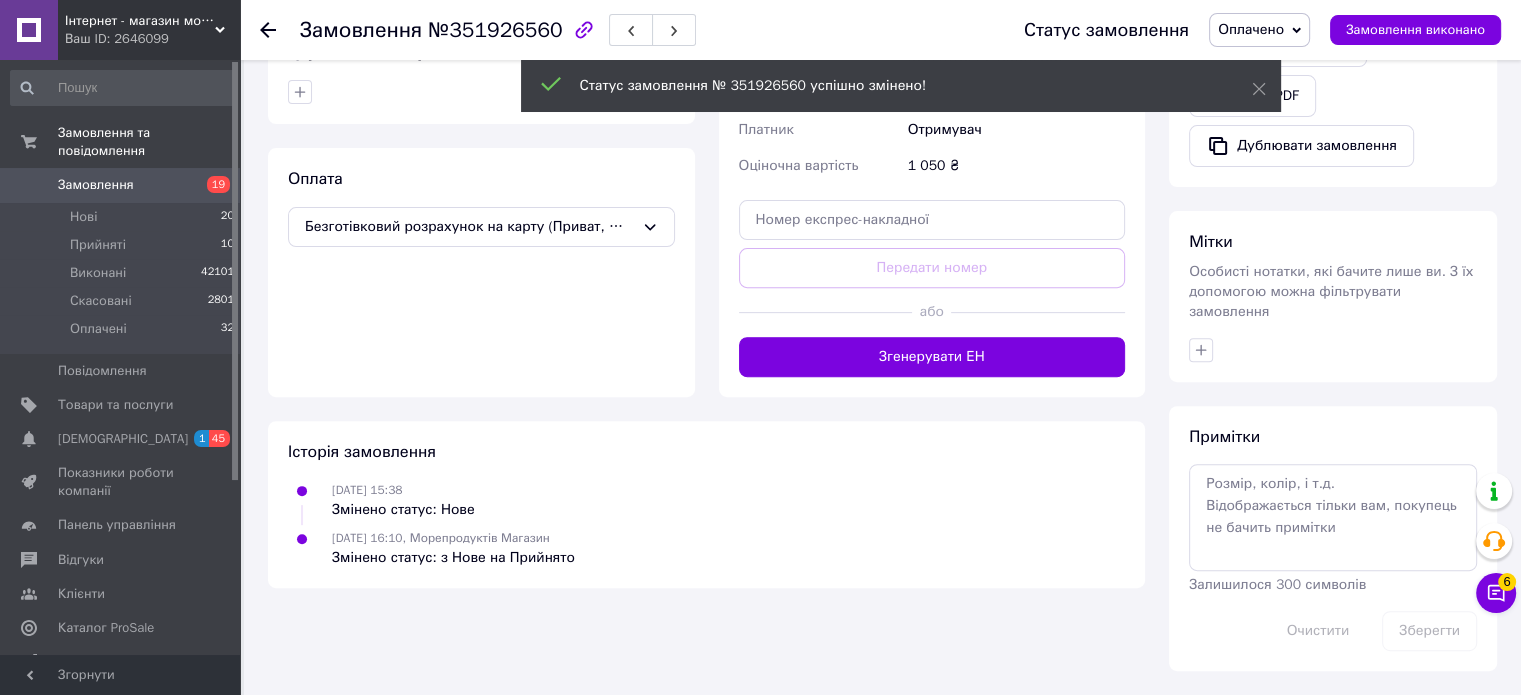 scroll, scrollTop: 667, scrollLeft: 0, axis: vertical 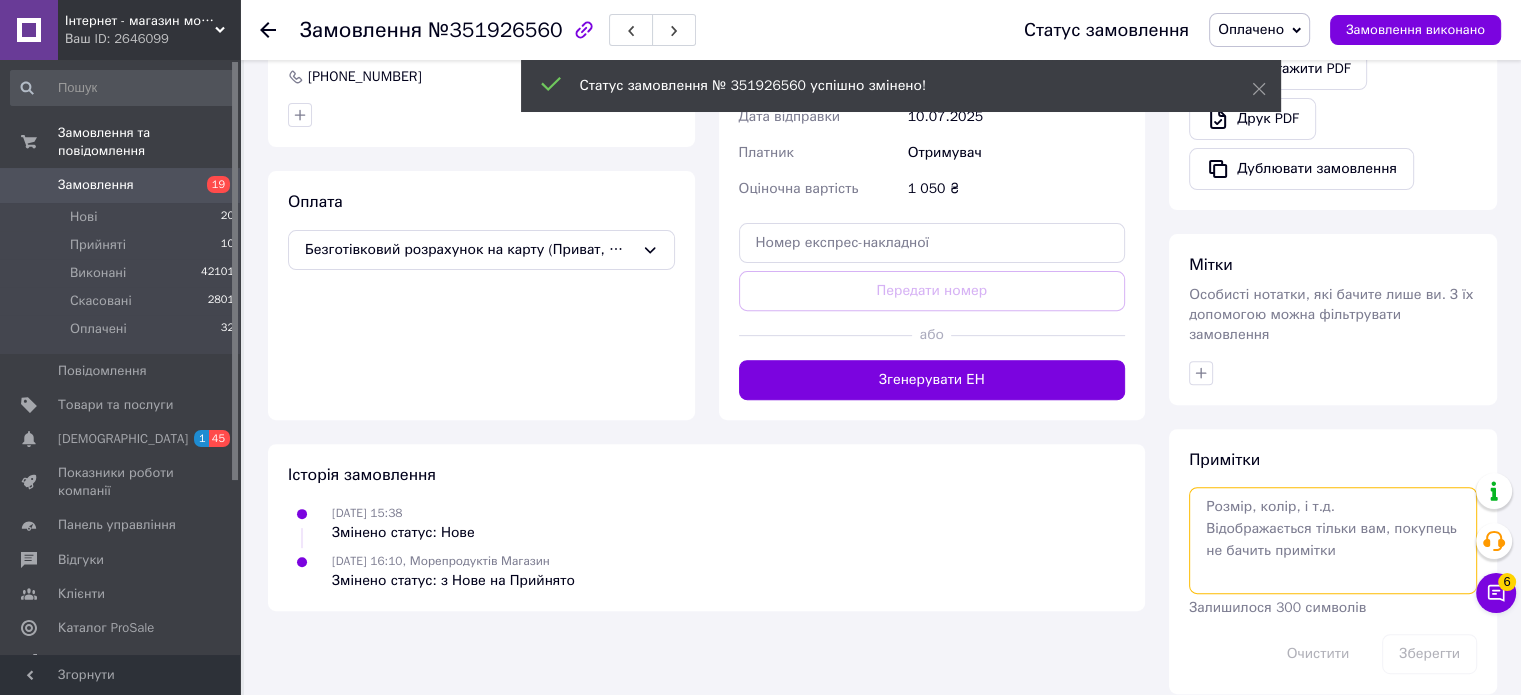 click at bounding box center (1333, 540) 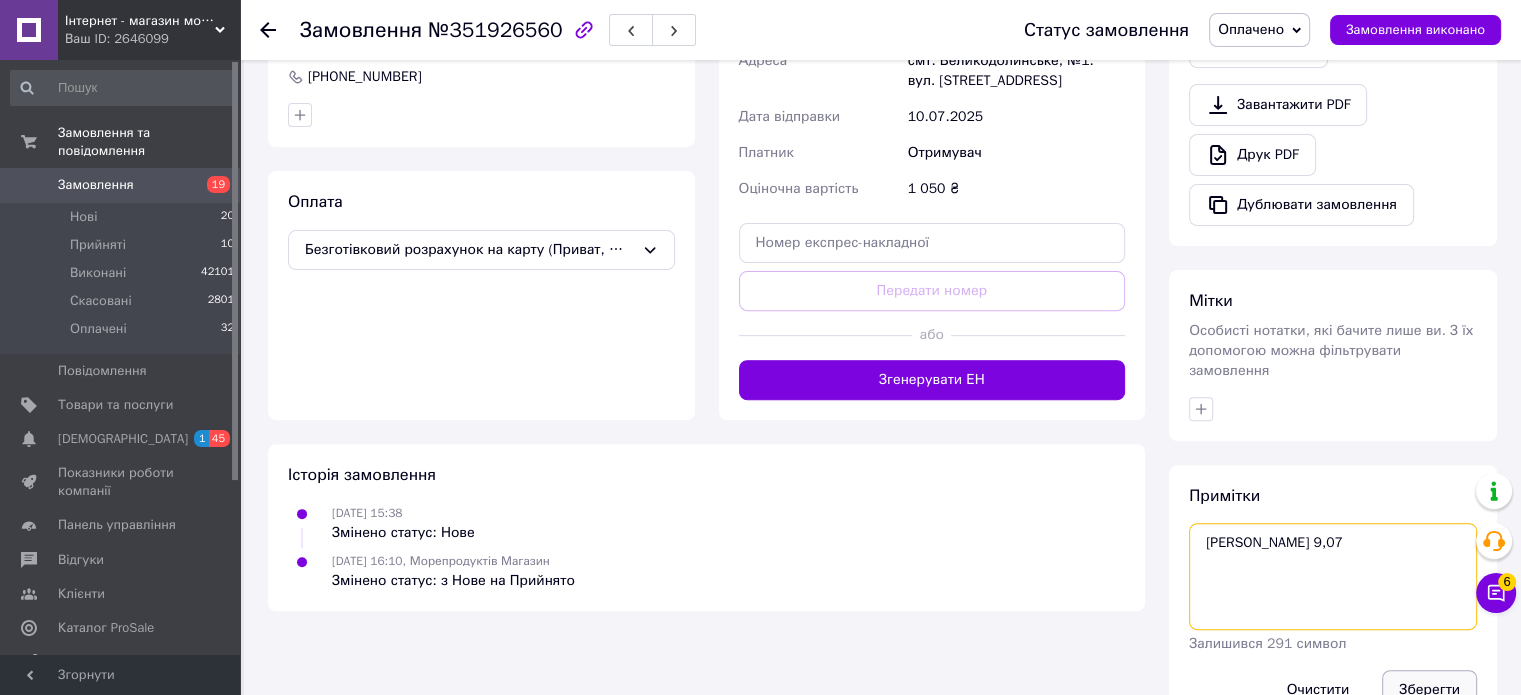 type on "іван 9,07" 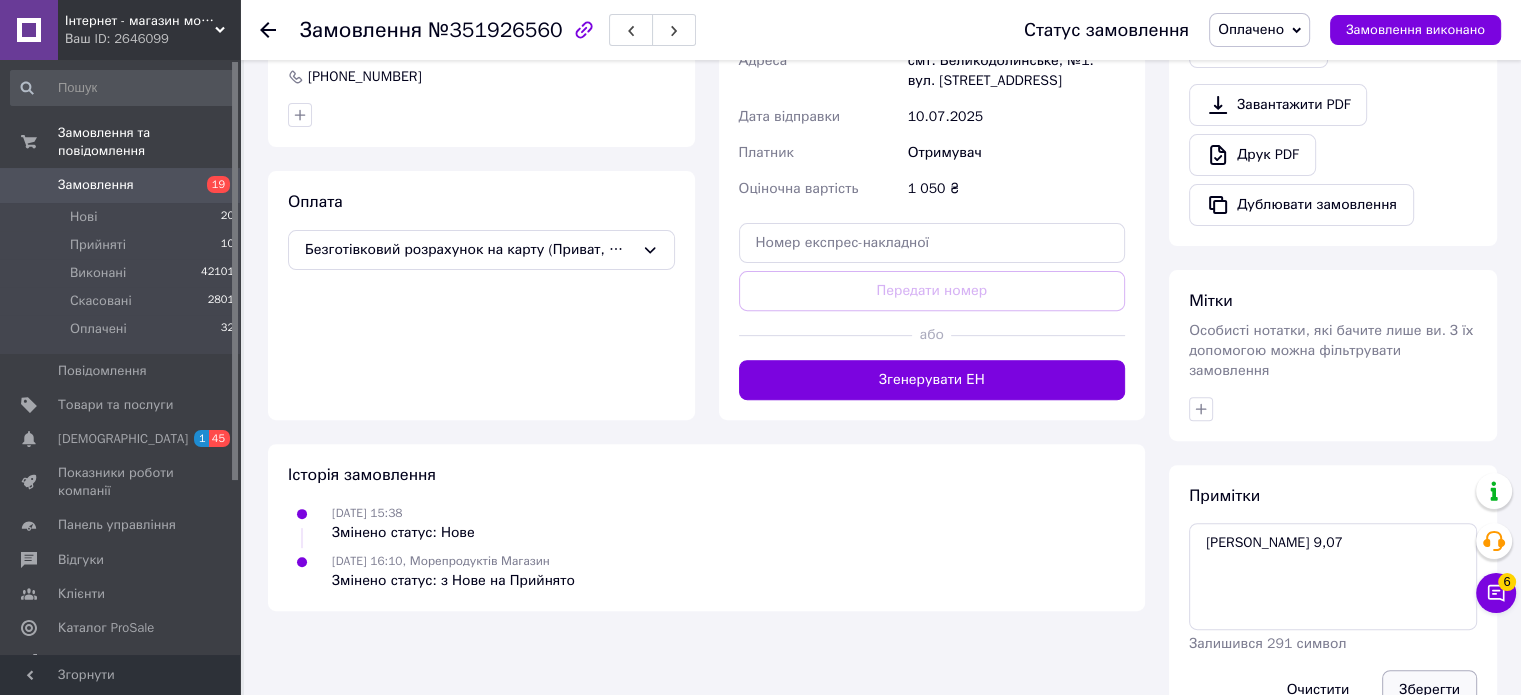 click on "Зберегти" at bounding box center (1429, 690) 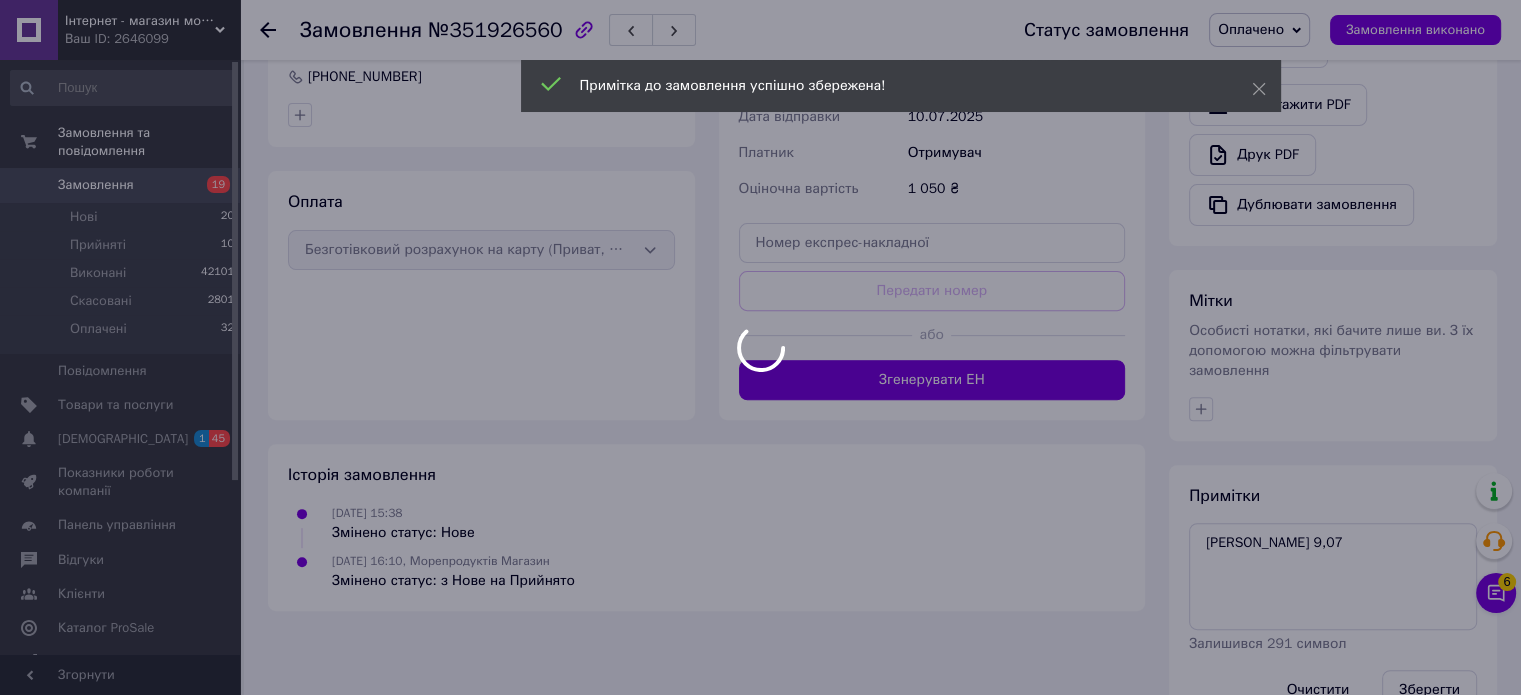 click at bounding box center (760, 347) 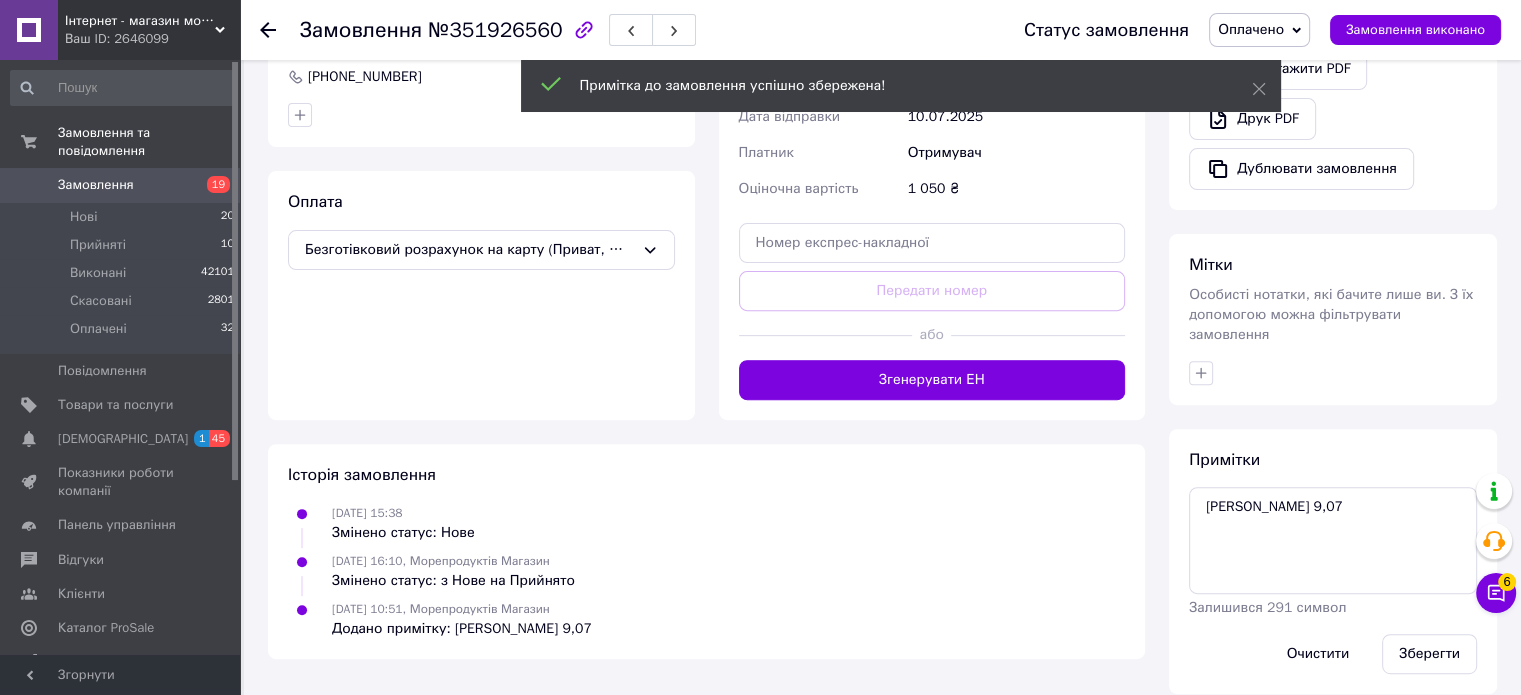 click 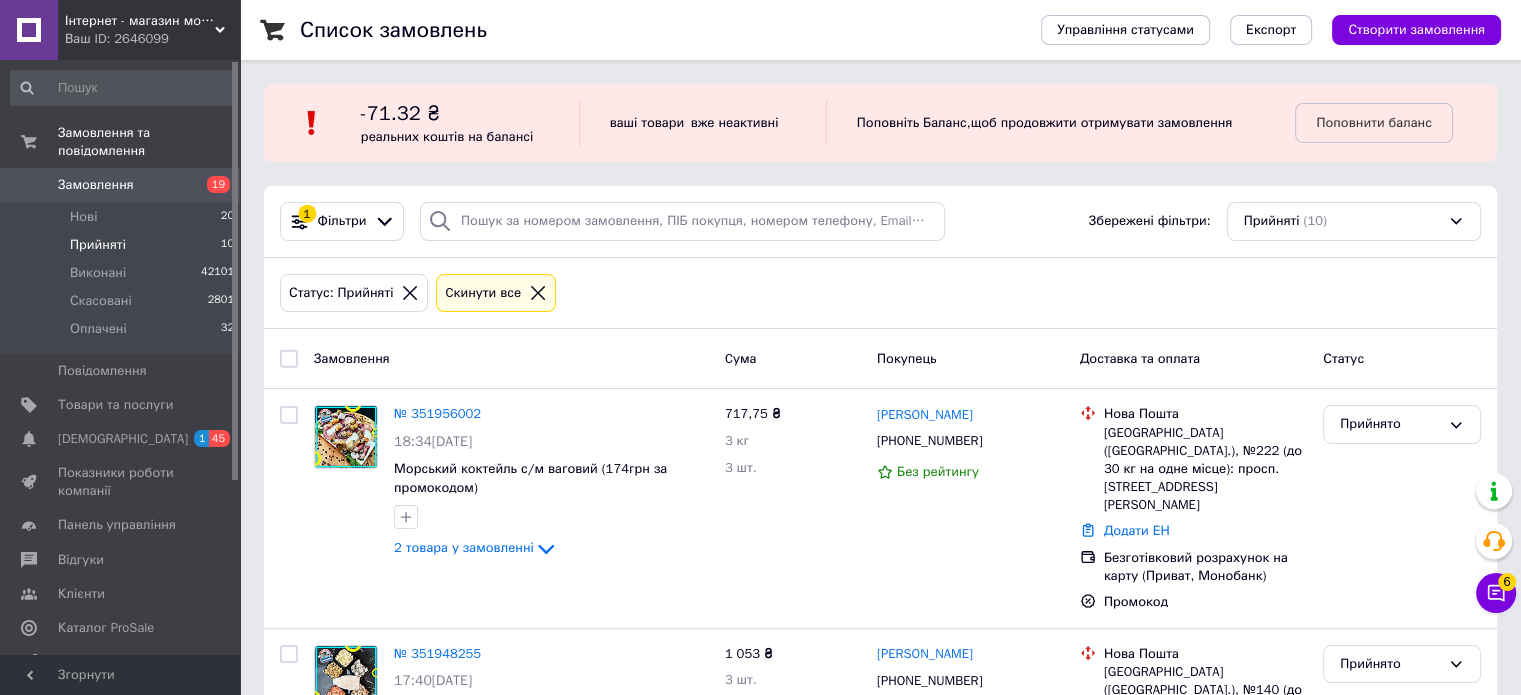 click on "Список замовлень Управління статусами Експорт Створити замовлення -71.32 ₴ реальних коштів на балансі ваші товари   вже неактивні Поповніть Баланс ,  щоб продовжити отримувати замовлення Поповнити баланс 1 Фільтри Збережені фільтри: Прийняті (10) Статус: Прийняті Cкинути все Замовлення Cума Покупець Доставка та оплата Статус № 351956002 18:34, 09.07.2025 Морський коктейль с/м ваговий (174грн за промокодом) 2 товара у замовленні 717,75 ₴ 3 кг 3 шт. Наталія Григоренко +380962991441 Без рейтингу Нова Пошта Київ (Київська обл.), №222 (до 30 кг на одне місце): просп. Академіка Глушкова, 31А 100%" at bounding box center (880, 1116) 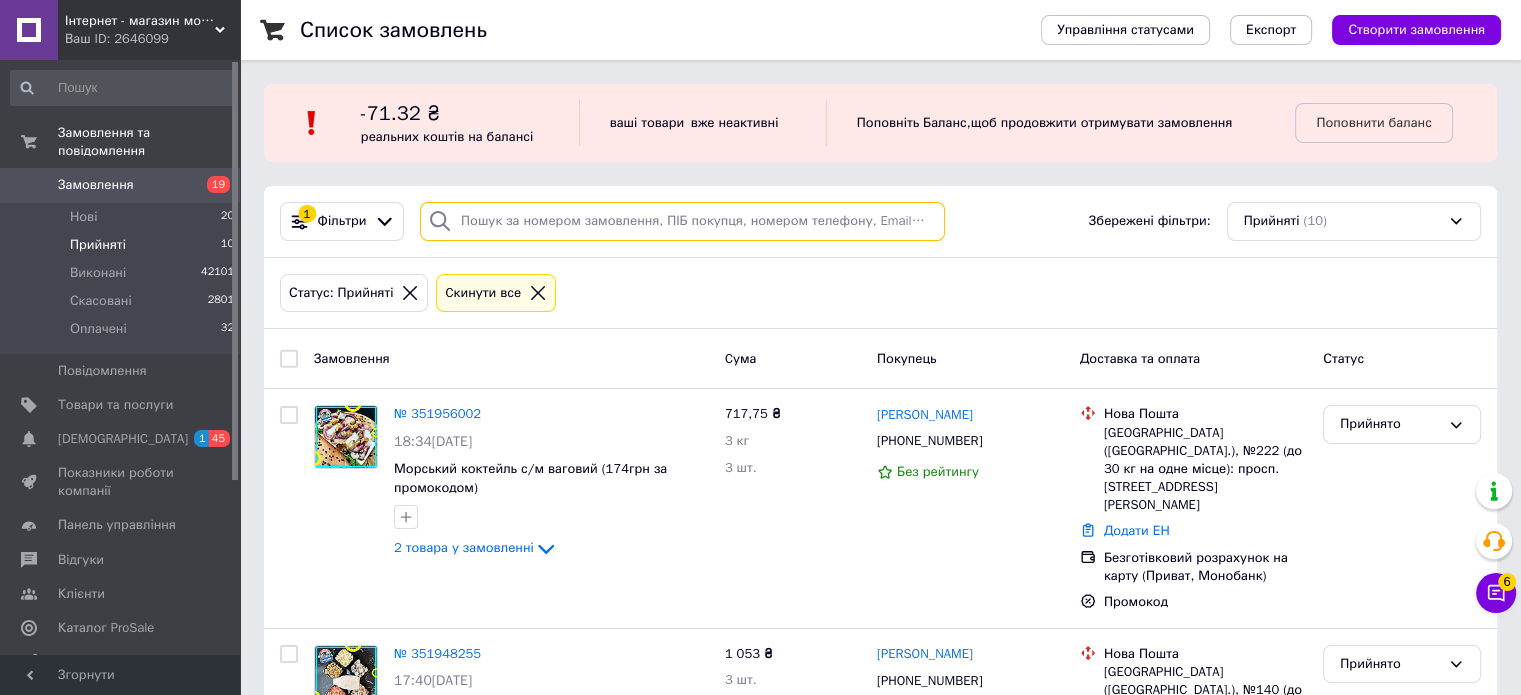click at bounding box center [682, 221] 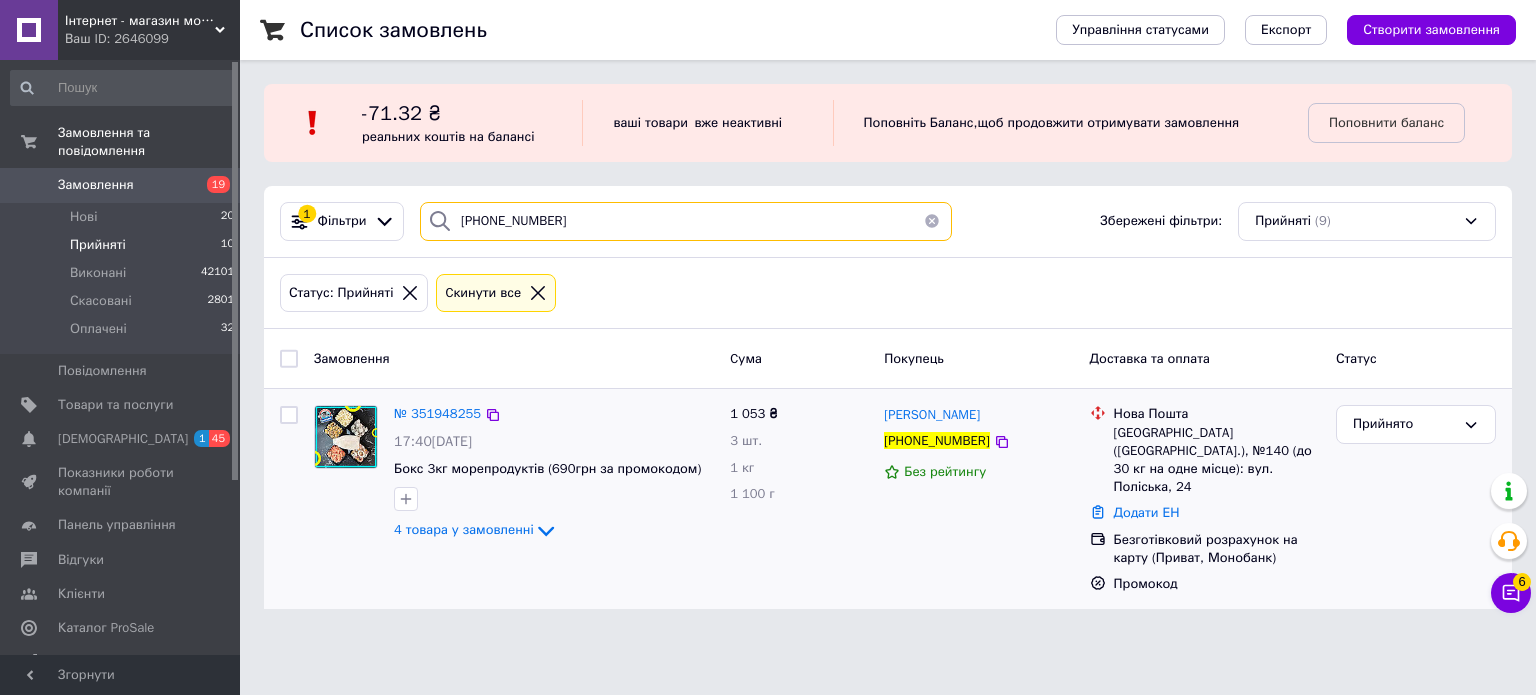 type on "[PHONE_NUMBER]" 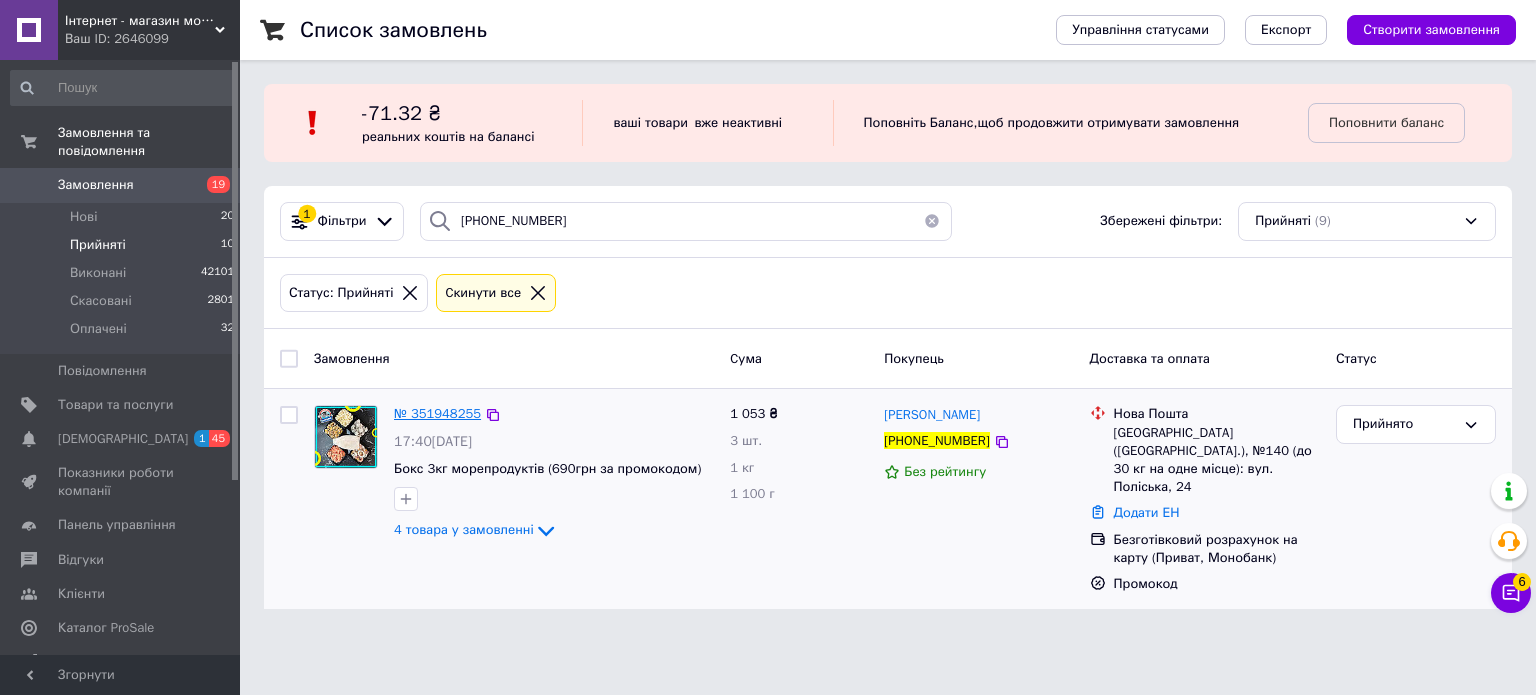 click on "№ 351948255" at bounding box center [437, 413] 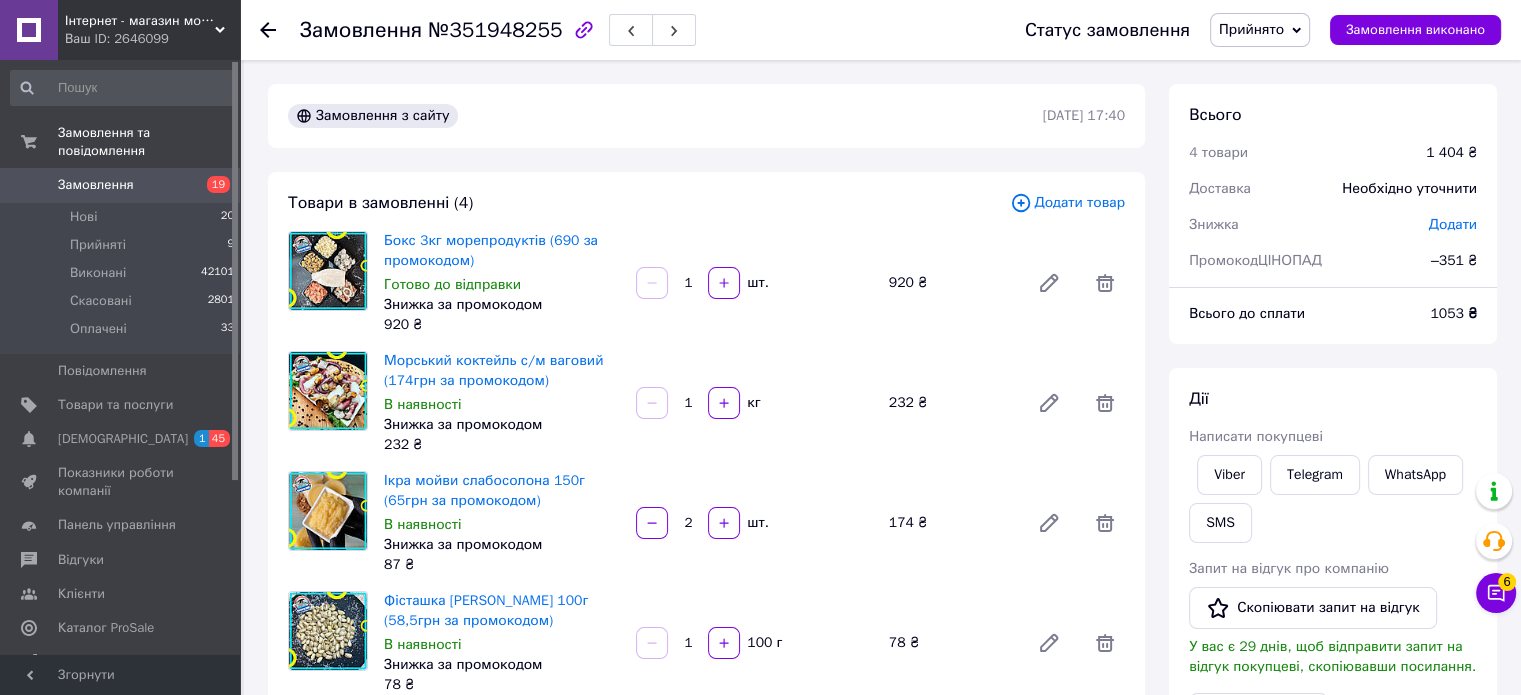 click on "Прийнято" at bounding box center (1260, 30) 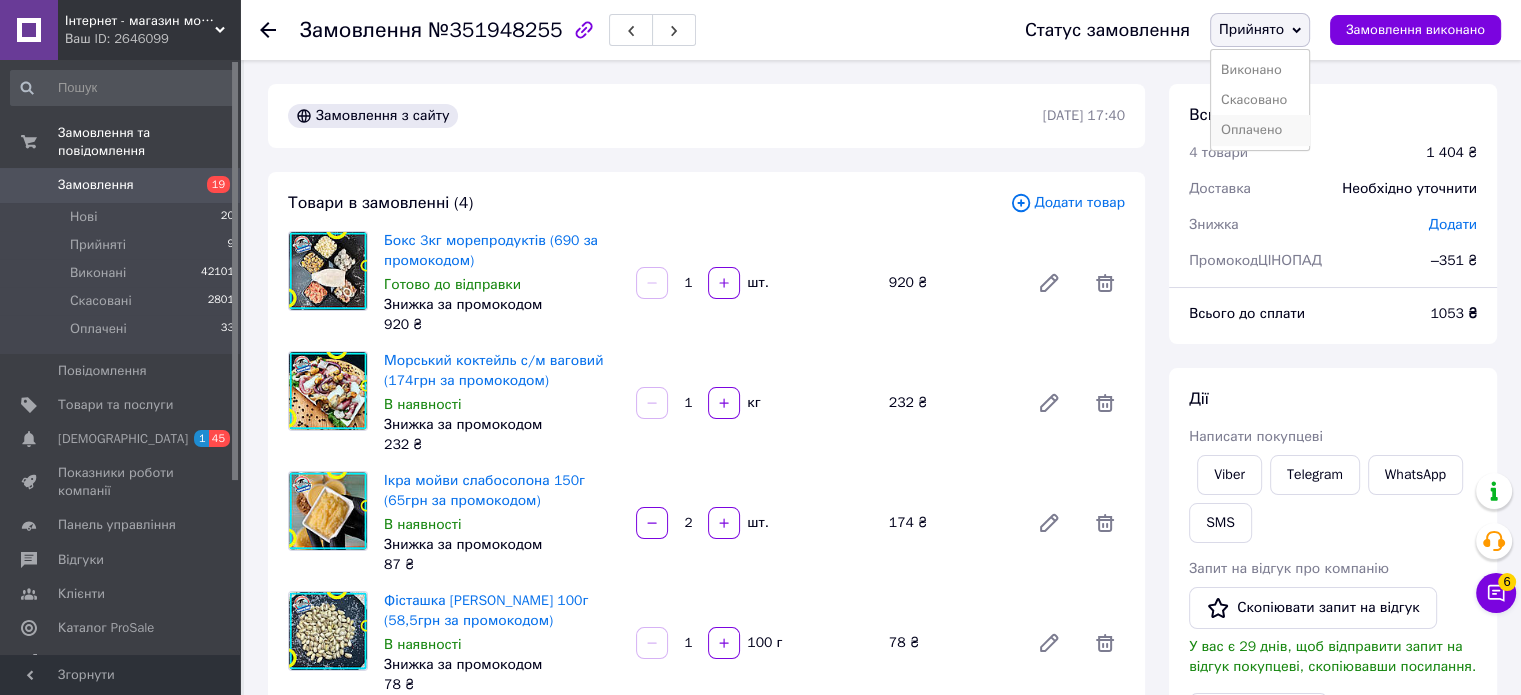 click on "Оплачено" at bounding box center [1260, 130] 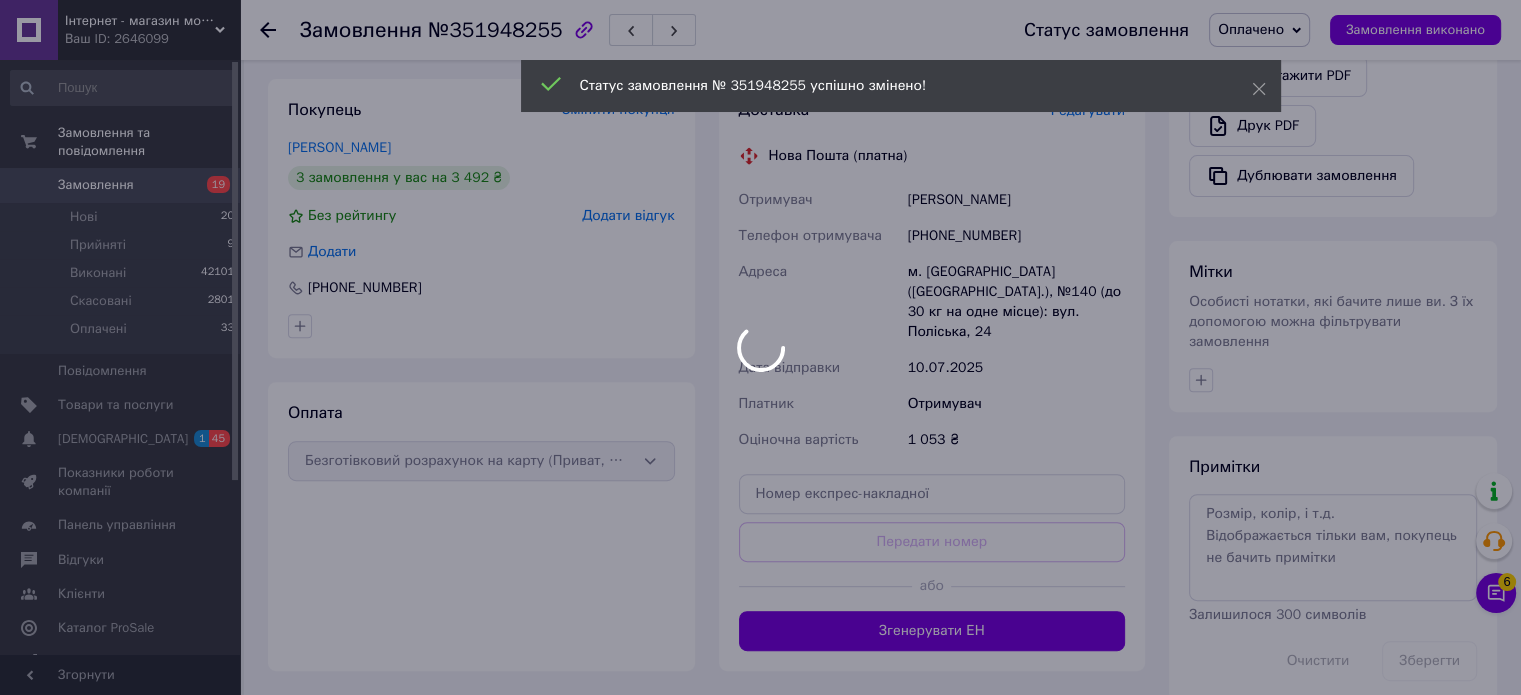 scroll, scrollTop: 800, scrollLeft: 0, axis: vertical 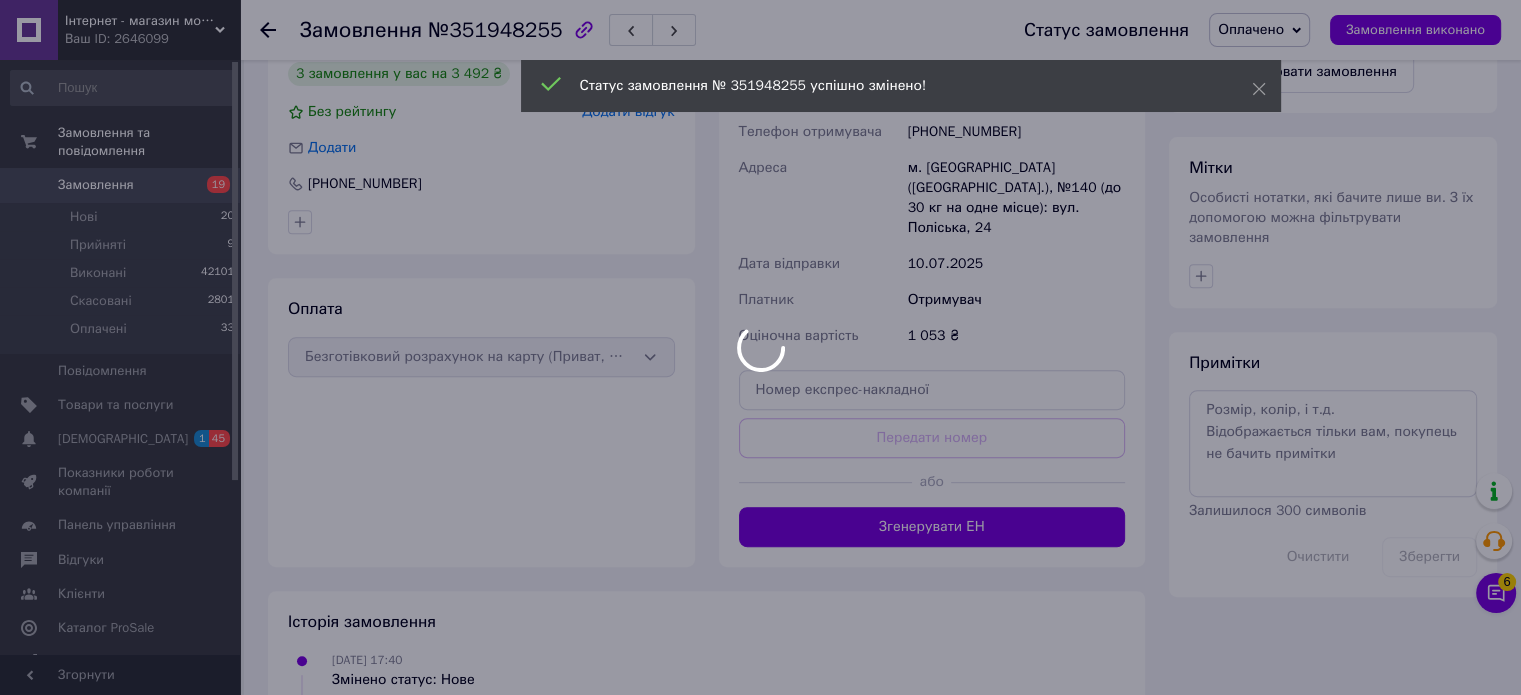 click at bounding box center (760, 347) 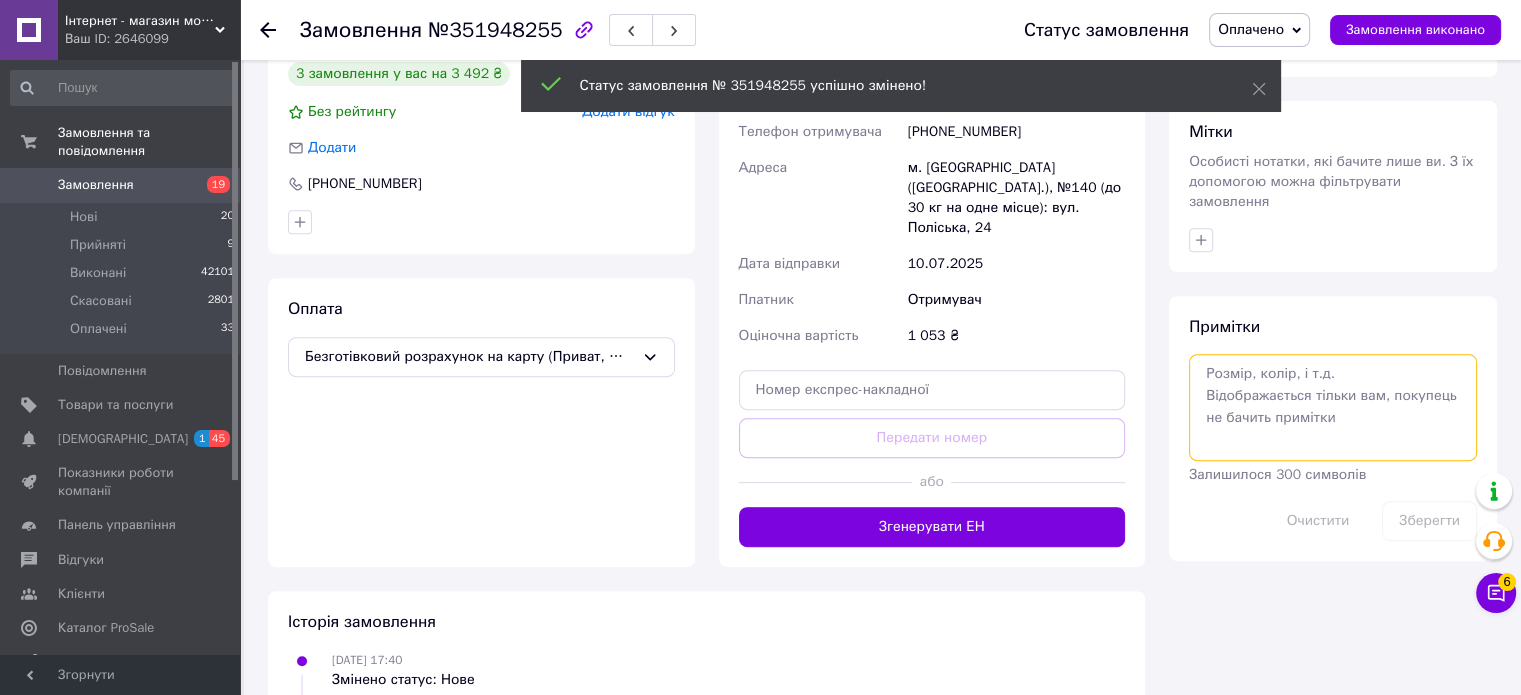click at bounding box center (1333, 407) 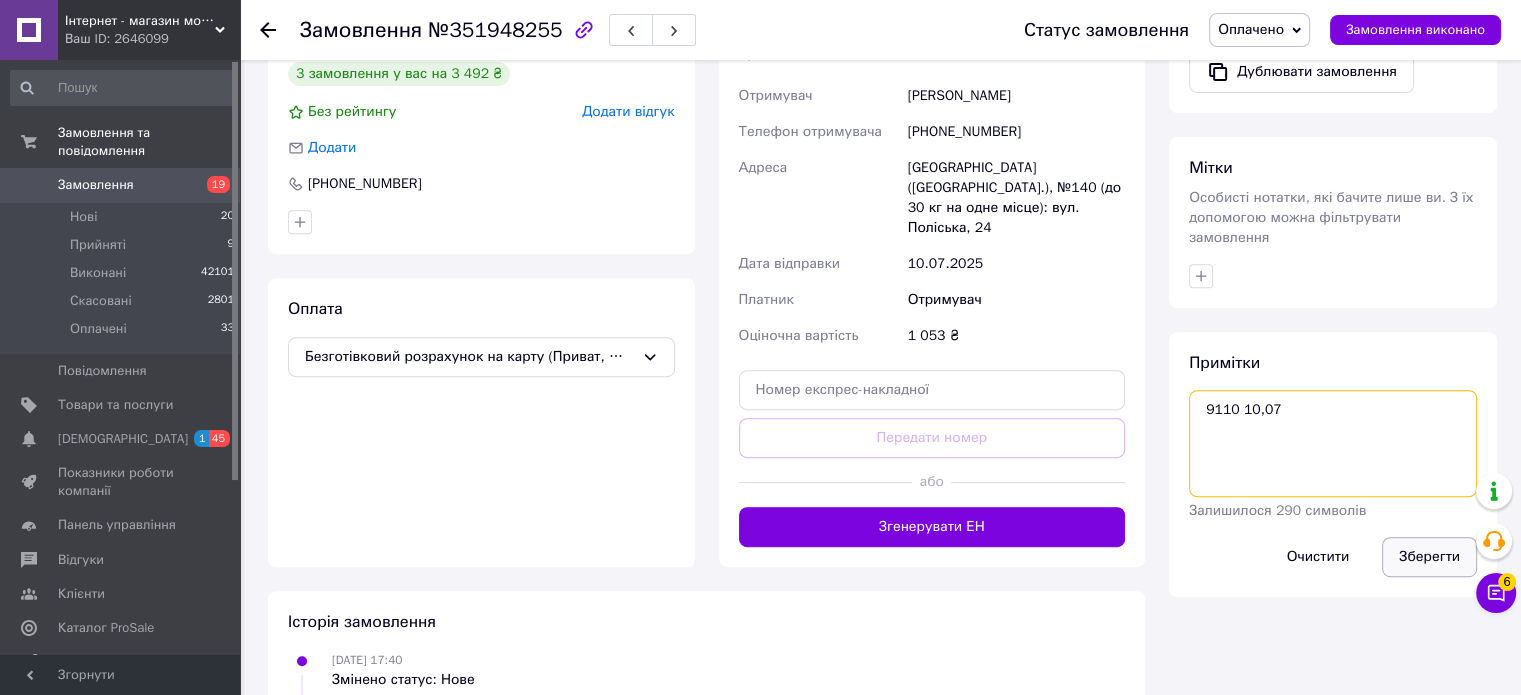 type on "9110 10,07" 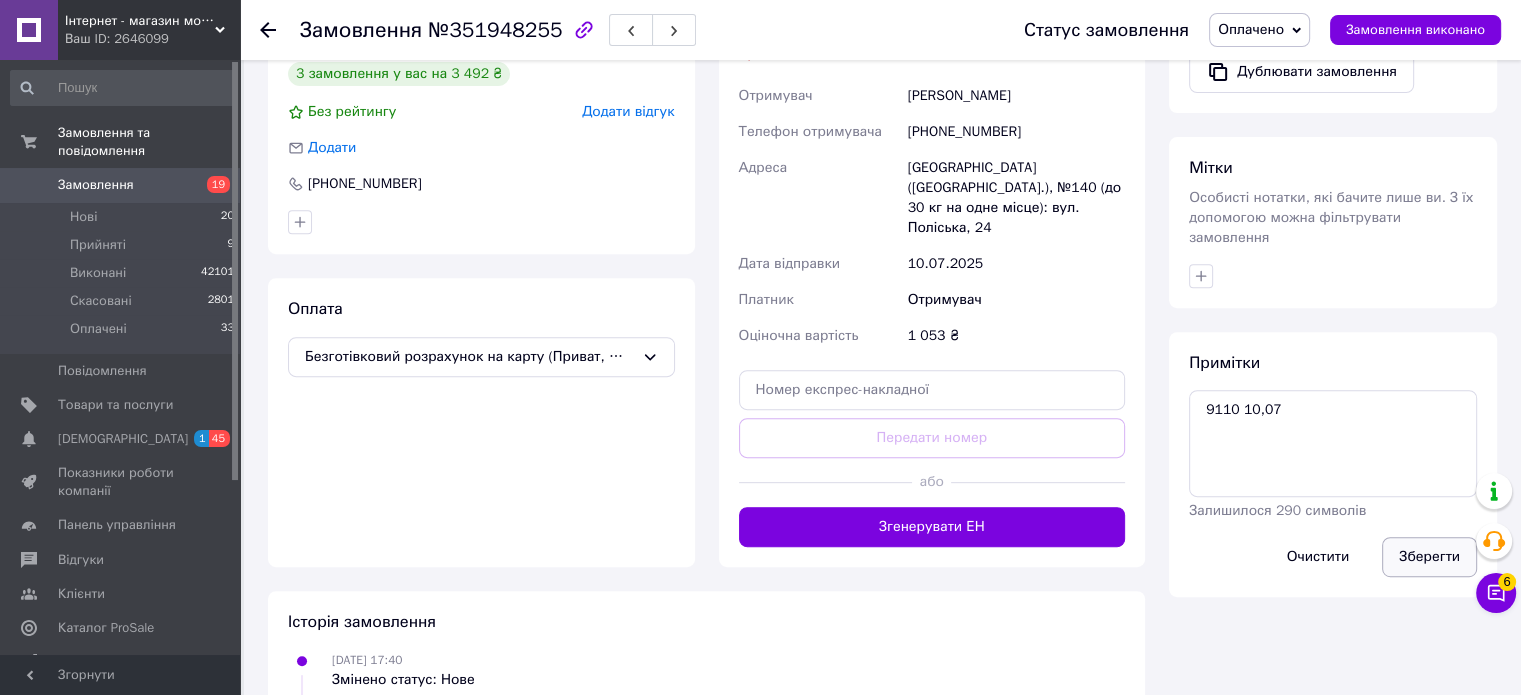 click on "Зберегти" at bounding box center [1429, 557] 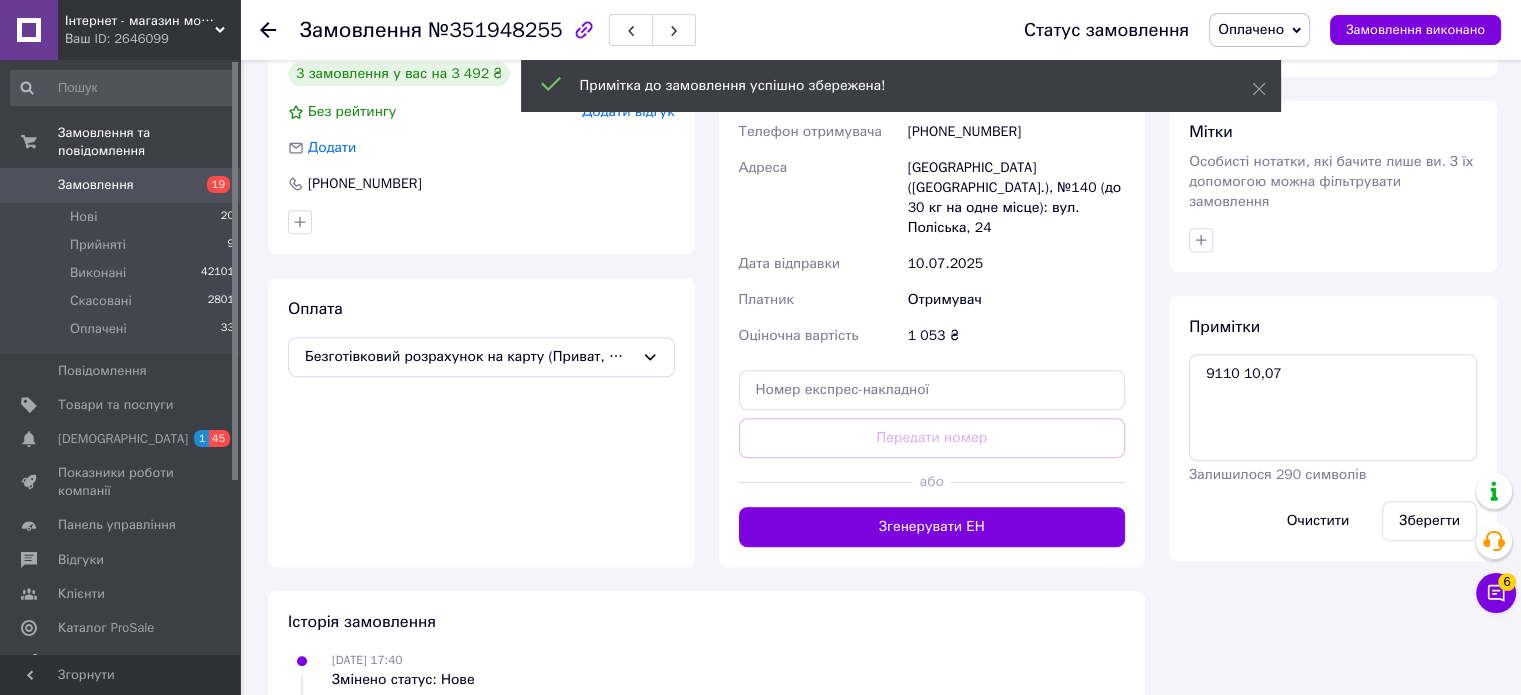 click 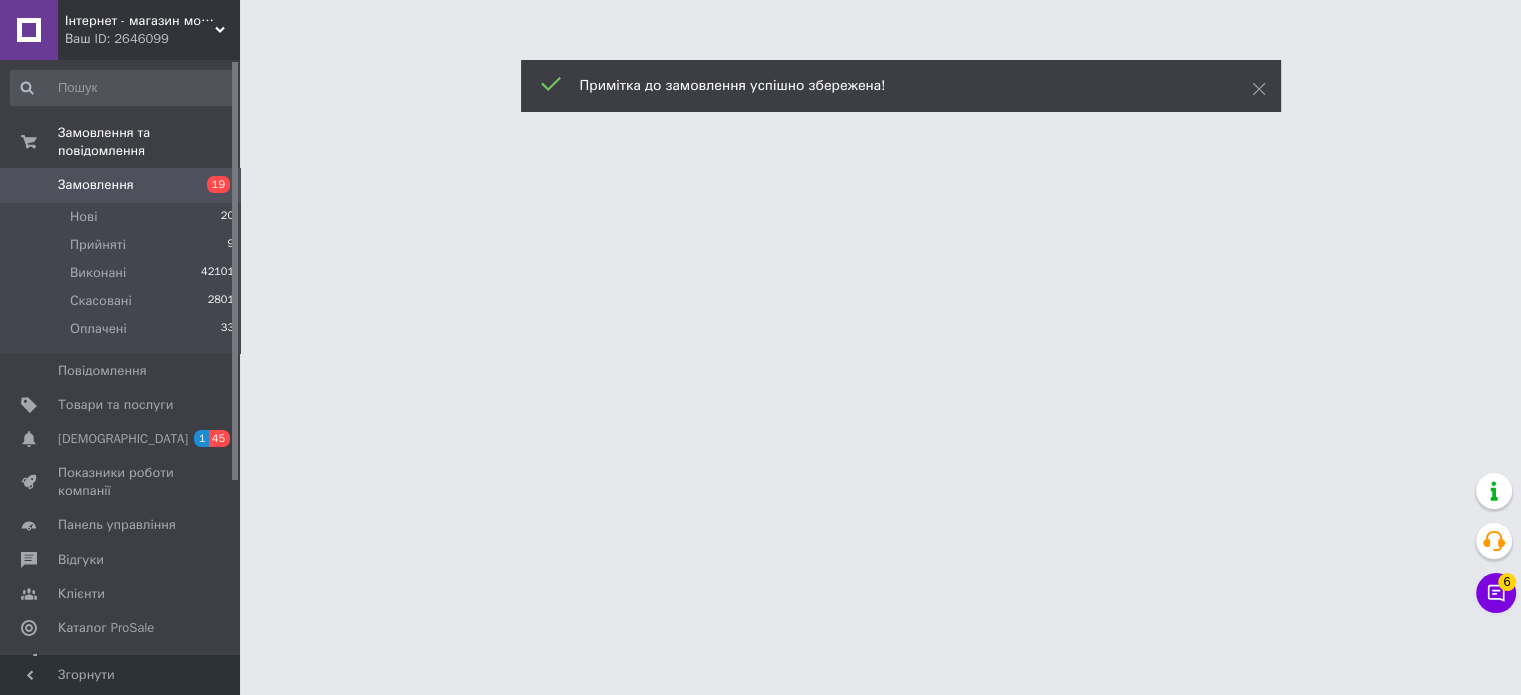 scroll, scrollTop: 0, scrollLeft: 0, axis: both 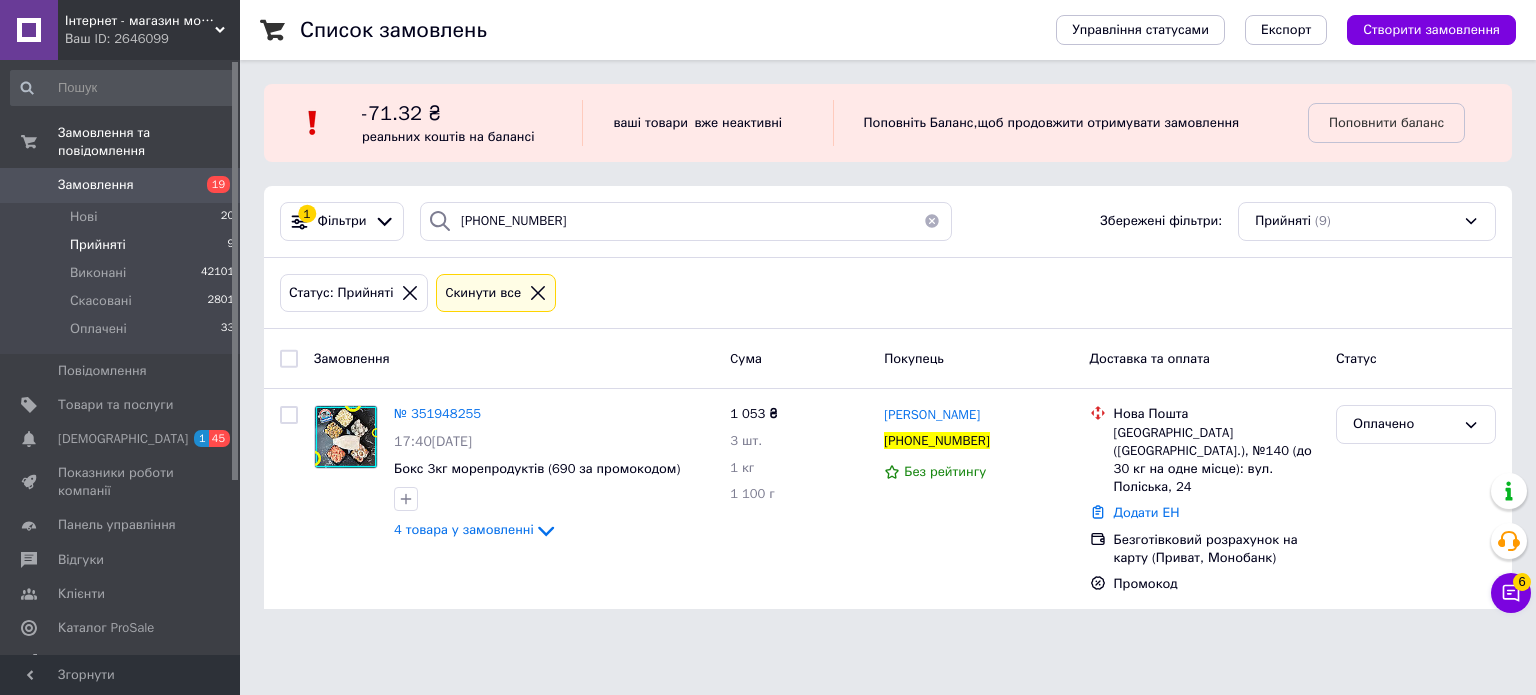 click on "Прийняті" at bounding box center (98, 245) 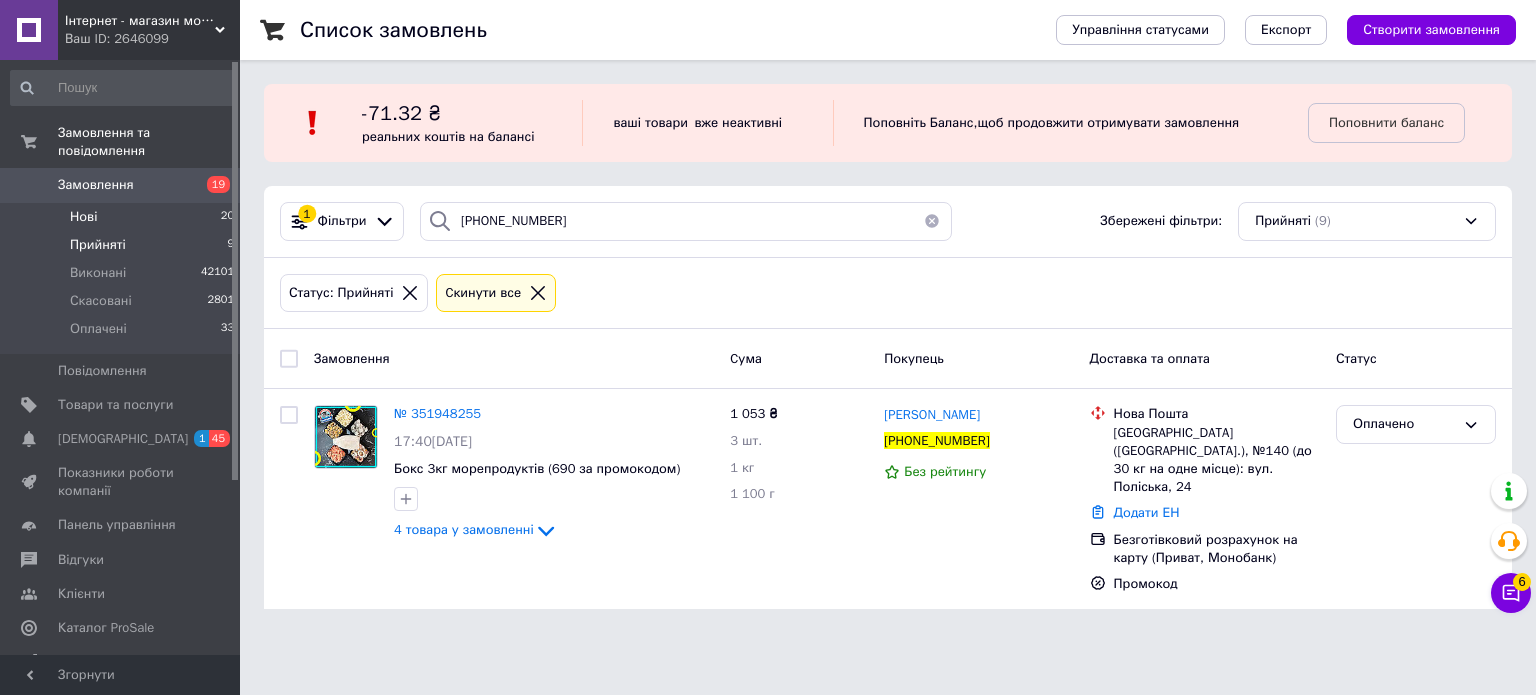 click on "Нові" at bounding box center [83, 217] 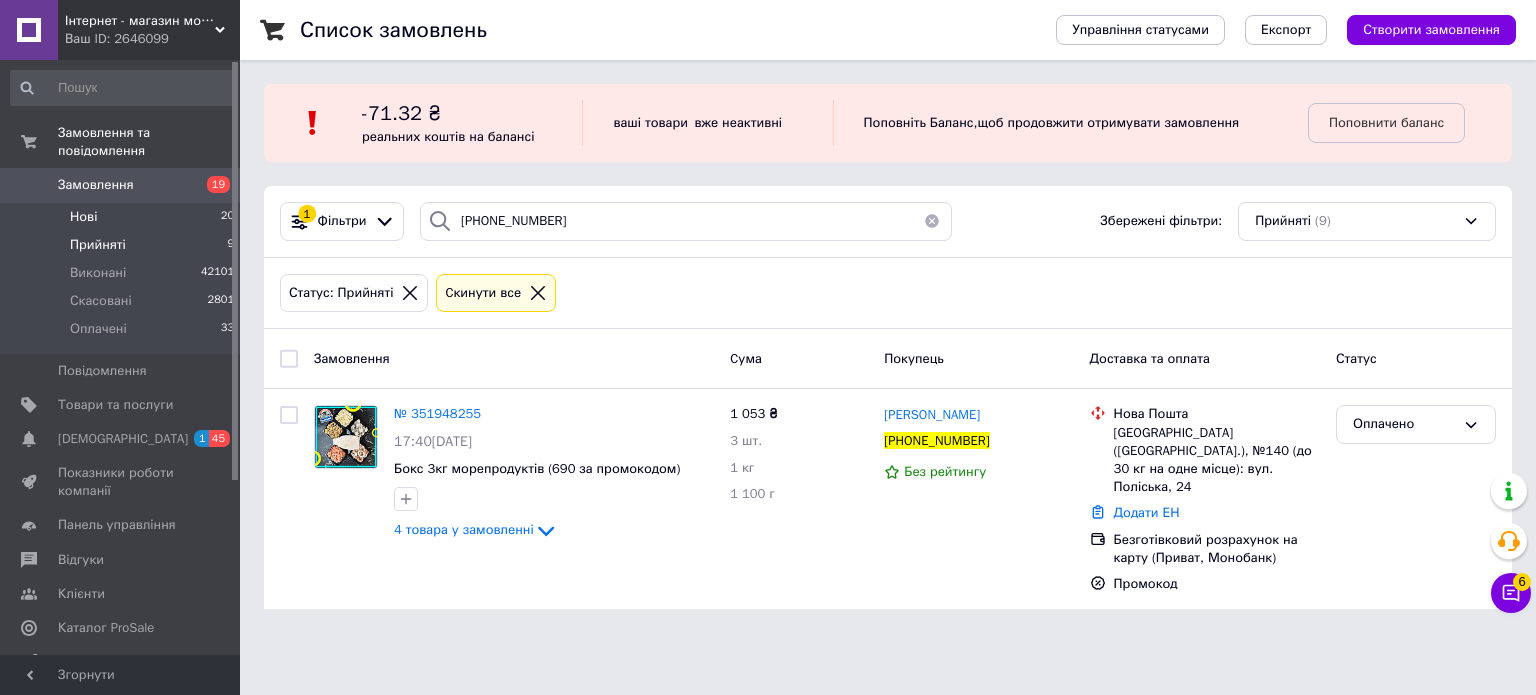 type 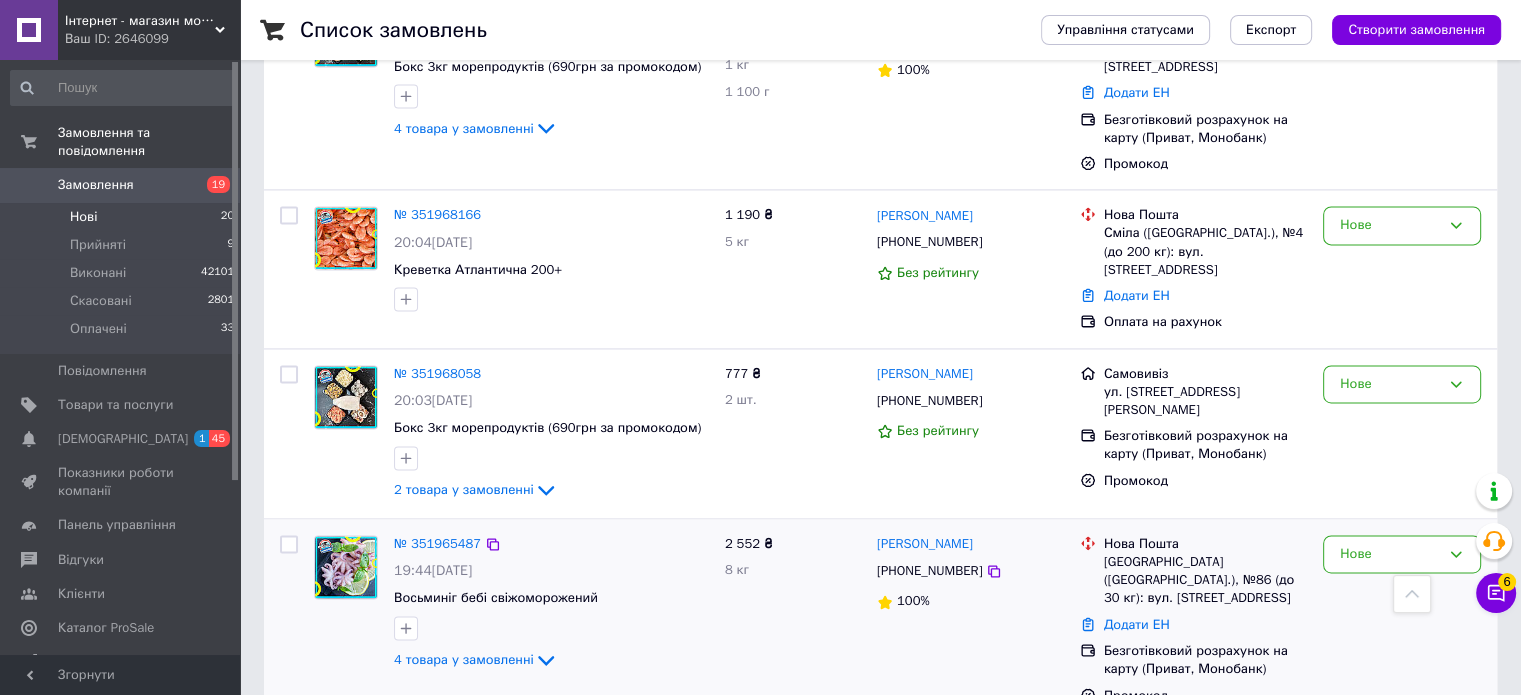 scroll, scrollTop: 3044, scrollLeft: 0, axis: vertical 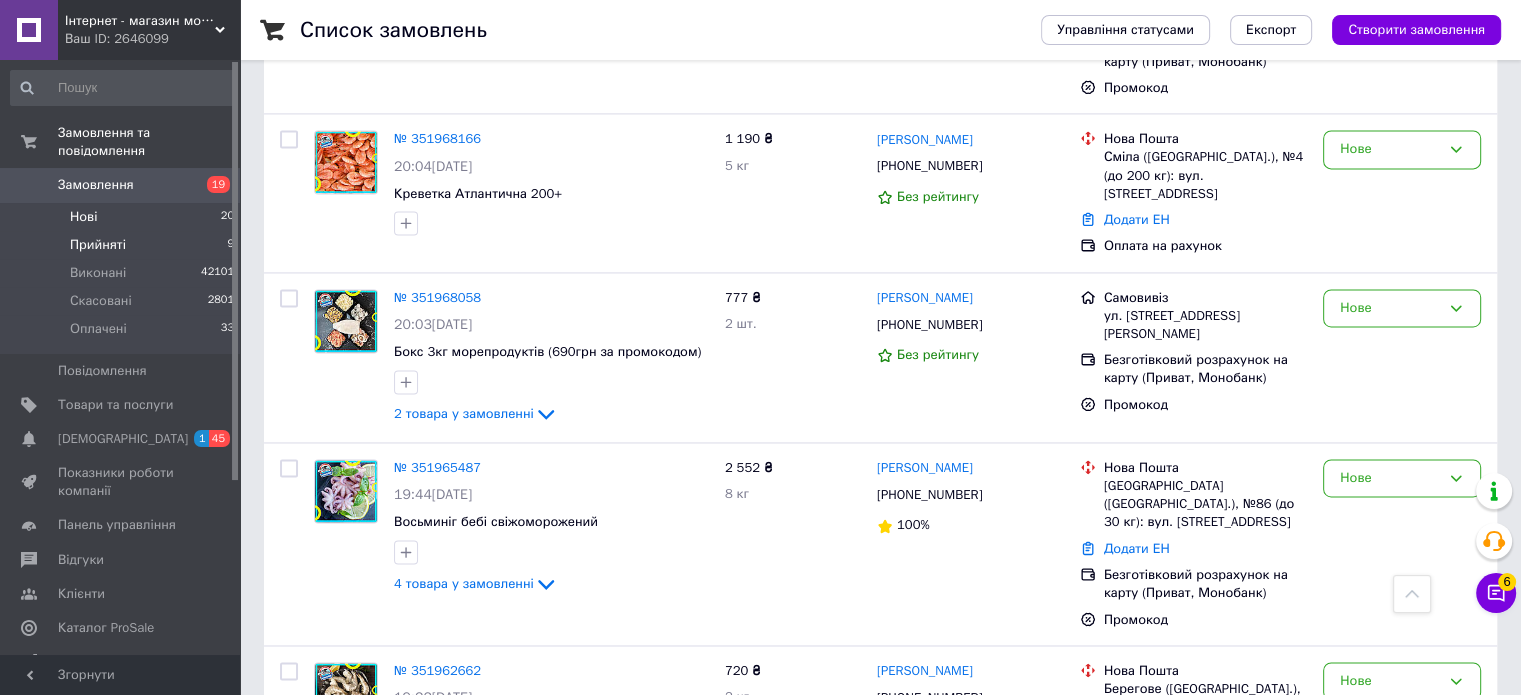 click on "Прийняті" at bounding box center (98, 245) 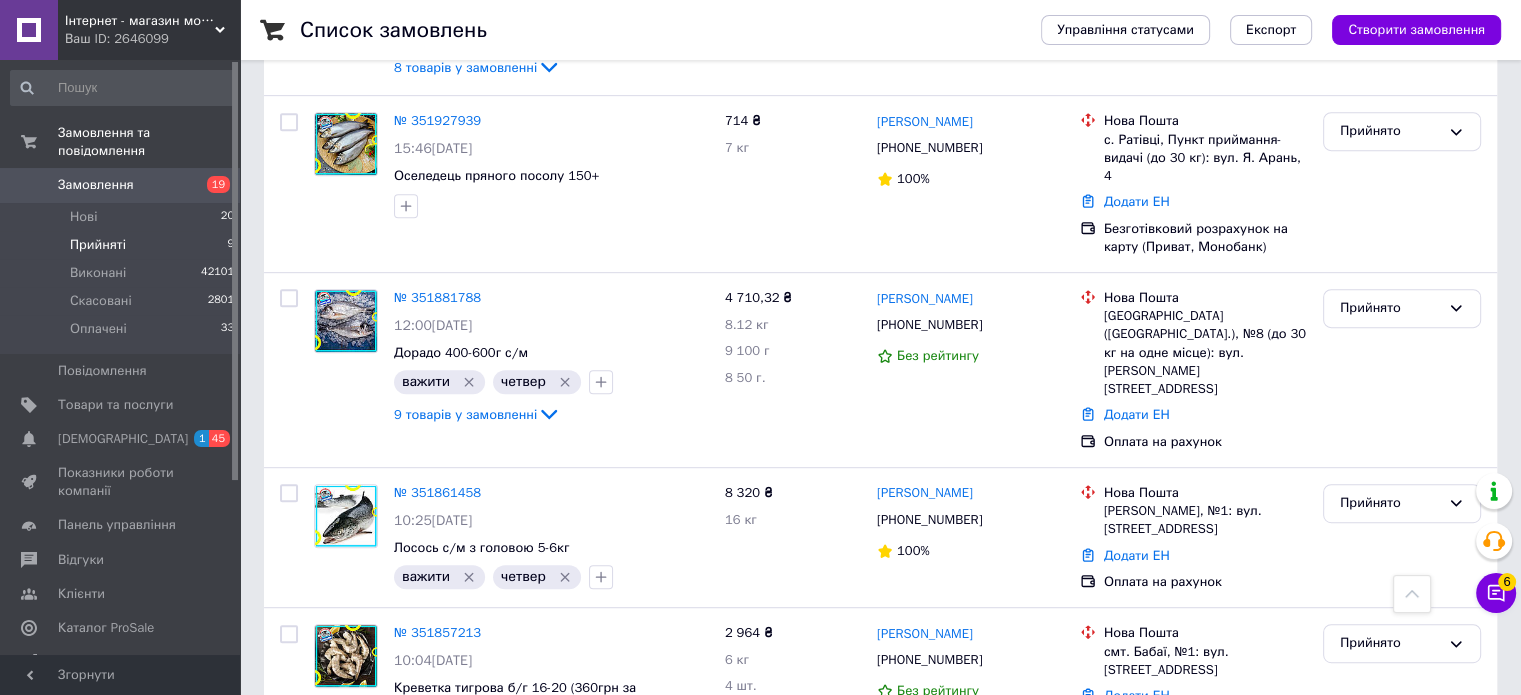 scroll, scrollTop: 1383, scrollLeft: 0, axis: vertical 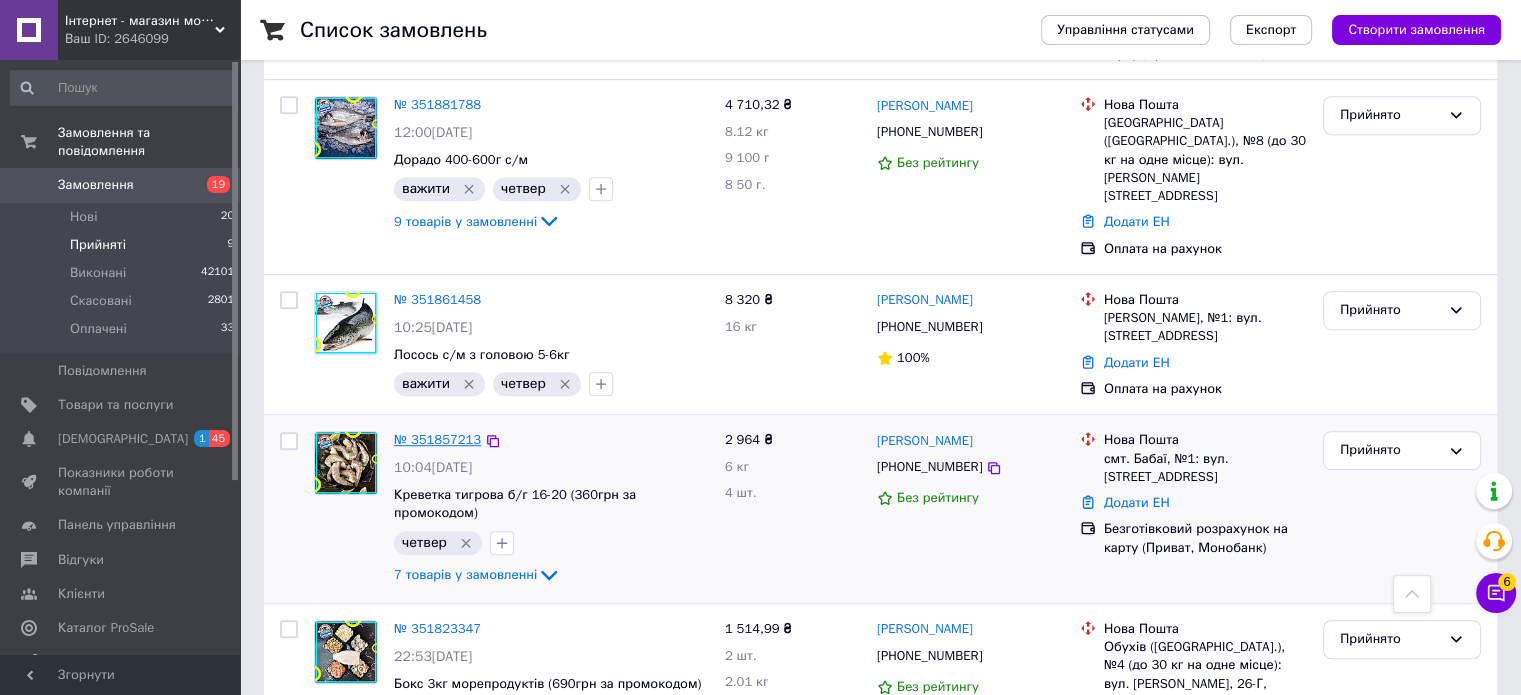 click on "№ 351857213" at bounding box center [437, 439] 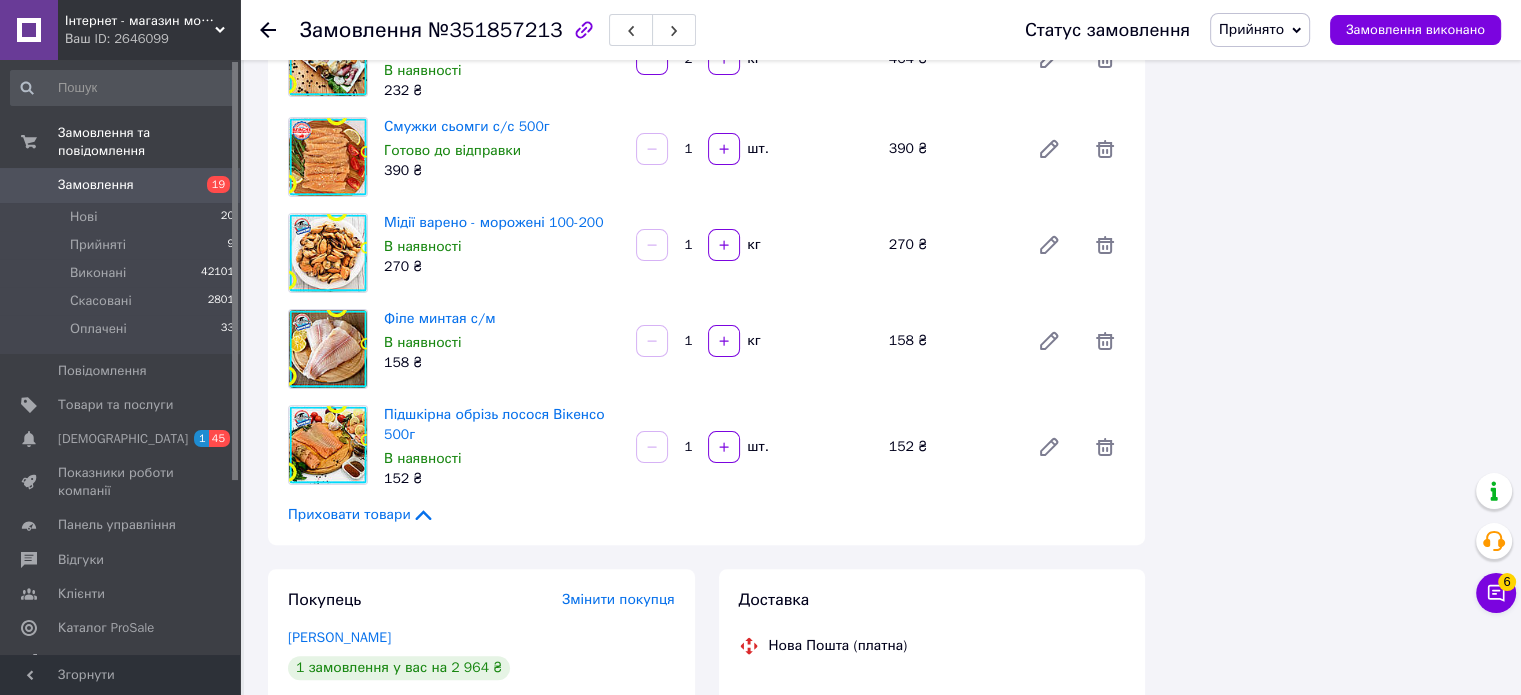 scroll, scrollTop: 139, scrollLeft: 0, axis: vertical 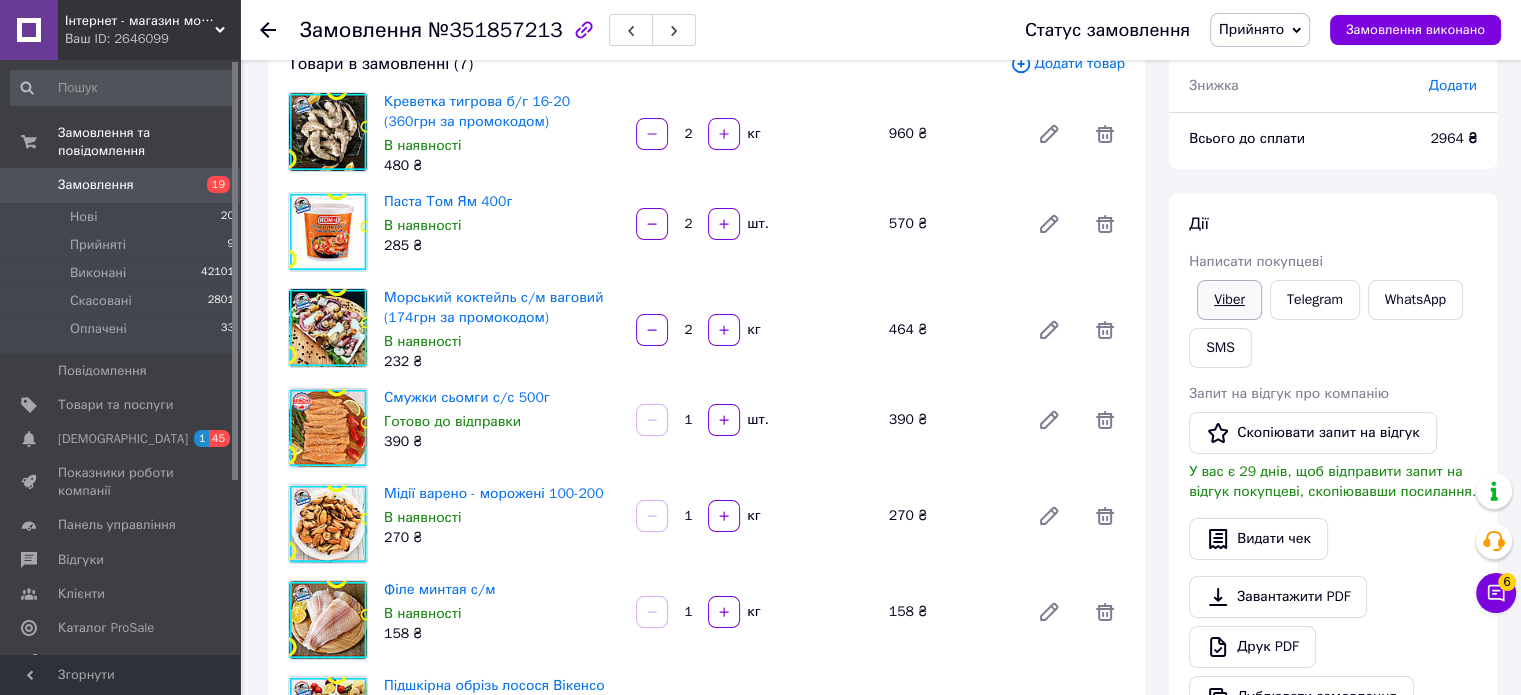 click on "Viber" at bounding box center [1229, 300] 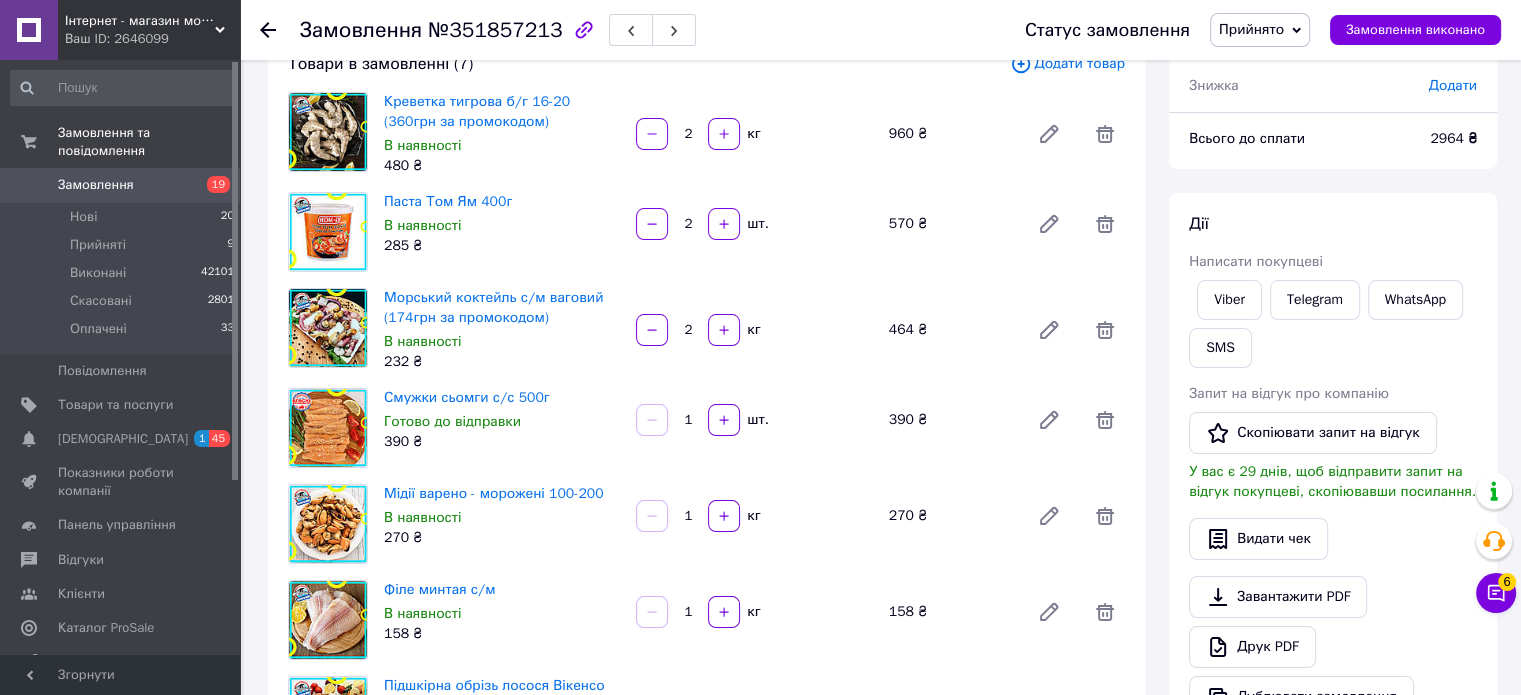 drag, startPoint x: 271, startPoint y: 32, endPoint x: 284, endPoint y: 38, distance: 14.3178215 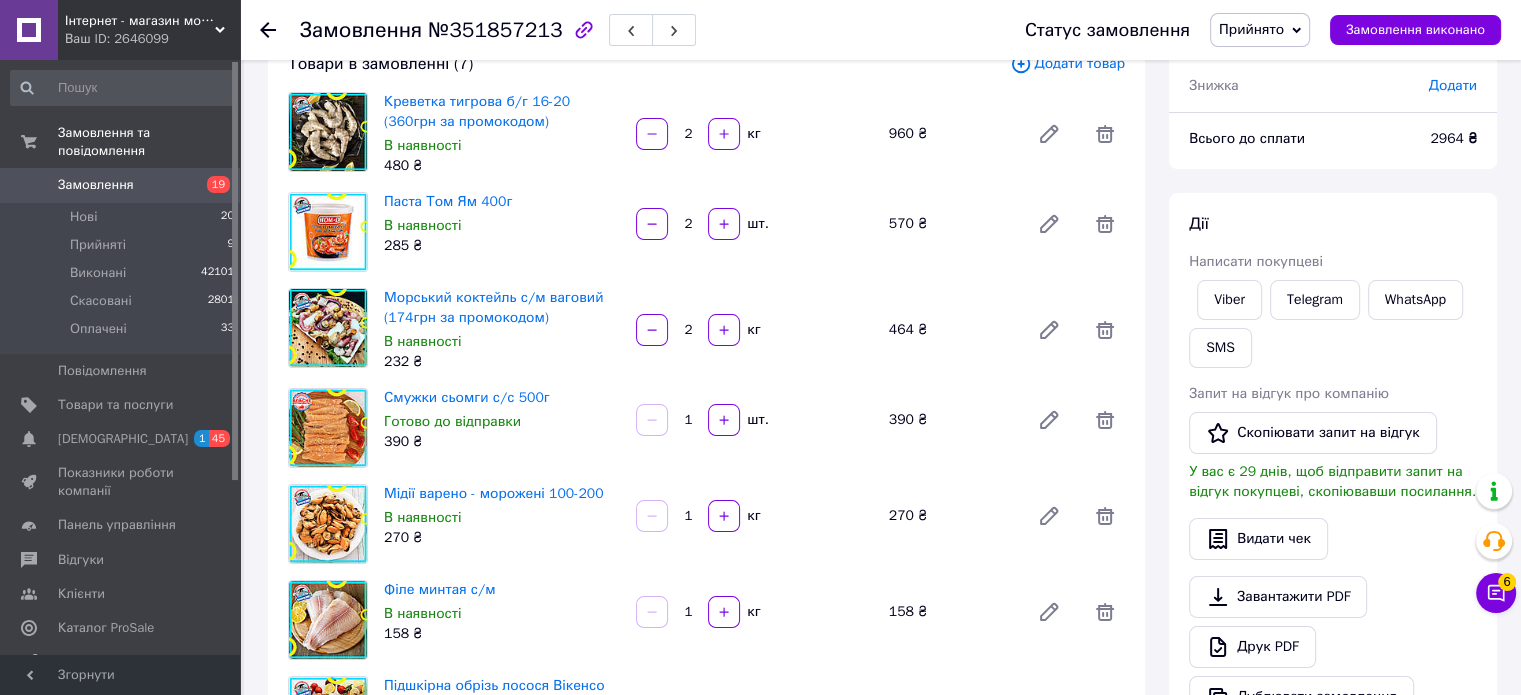 click 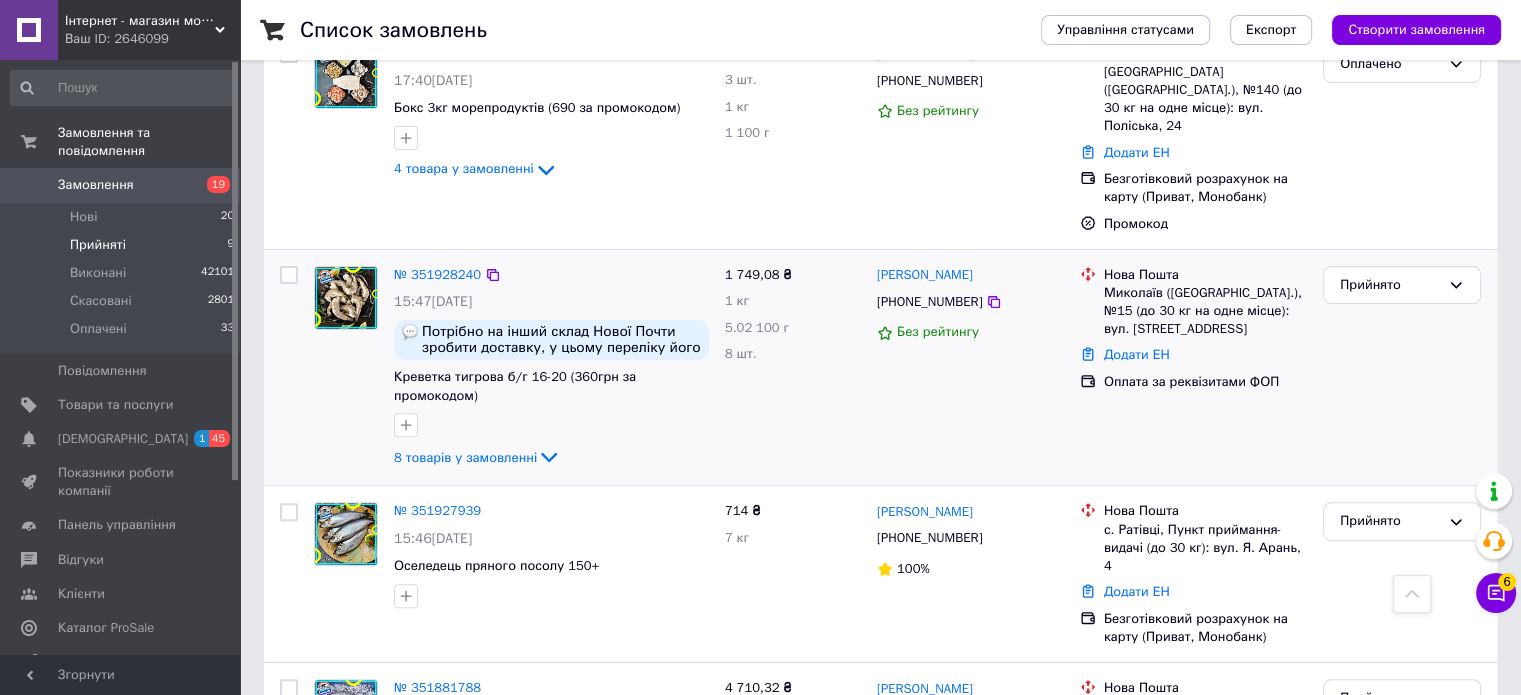 scroll, scrollTop: 1200, scrollLeft: 0, axis: vertical 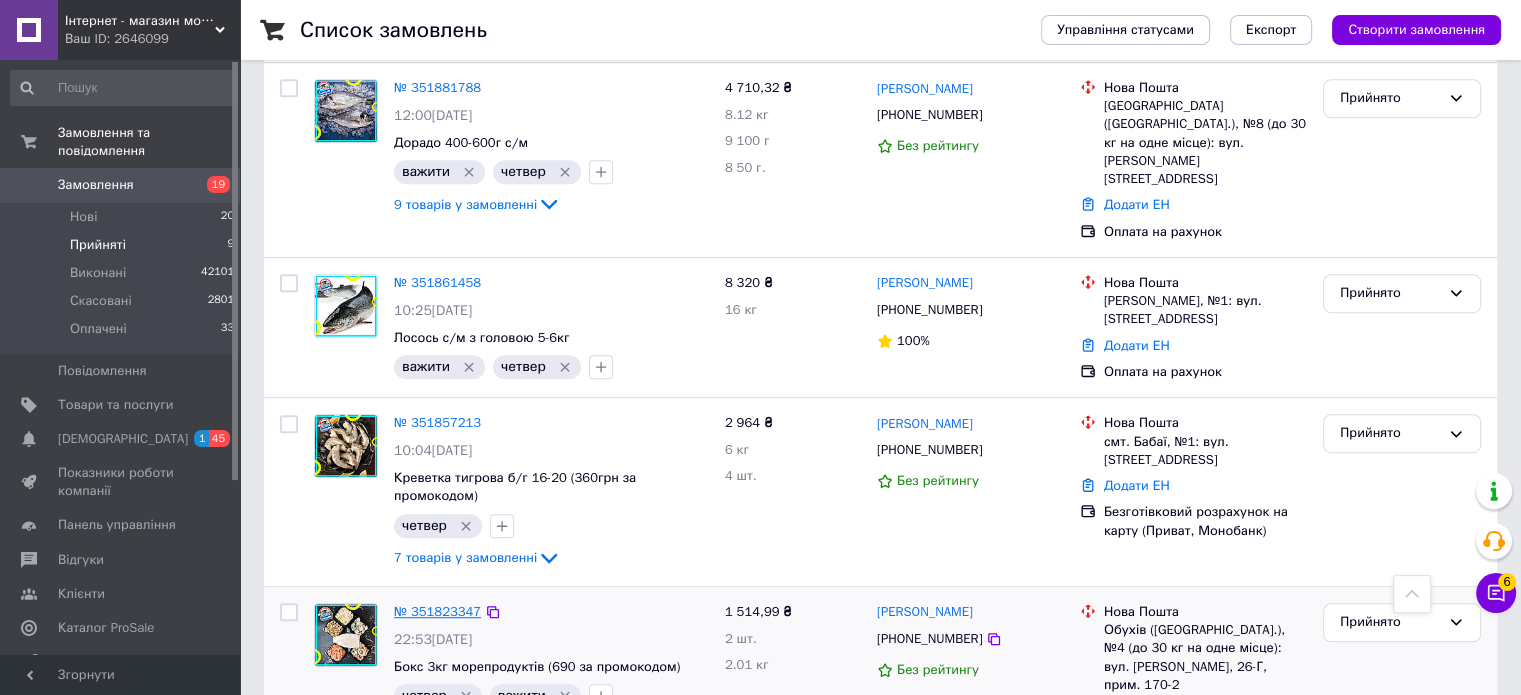 click on "№ 351823347" at bounding box center (437, 611) 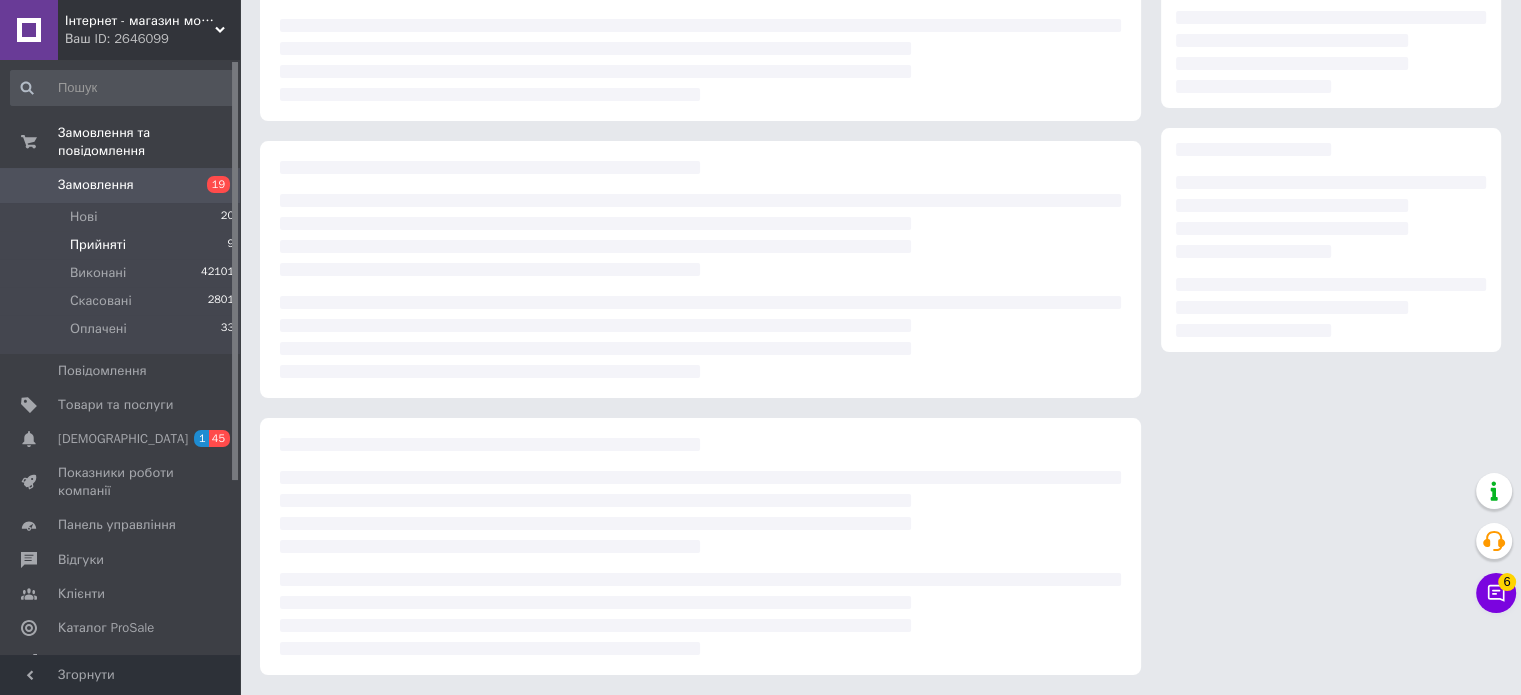 scroll, scrollTop: 506, scrollLeft: 0, axis: vertical 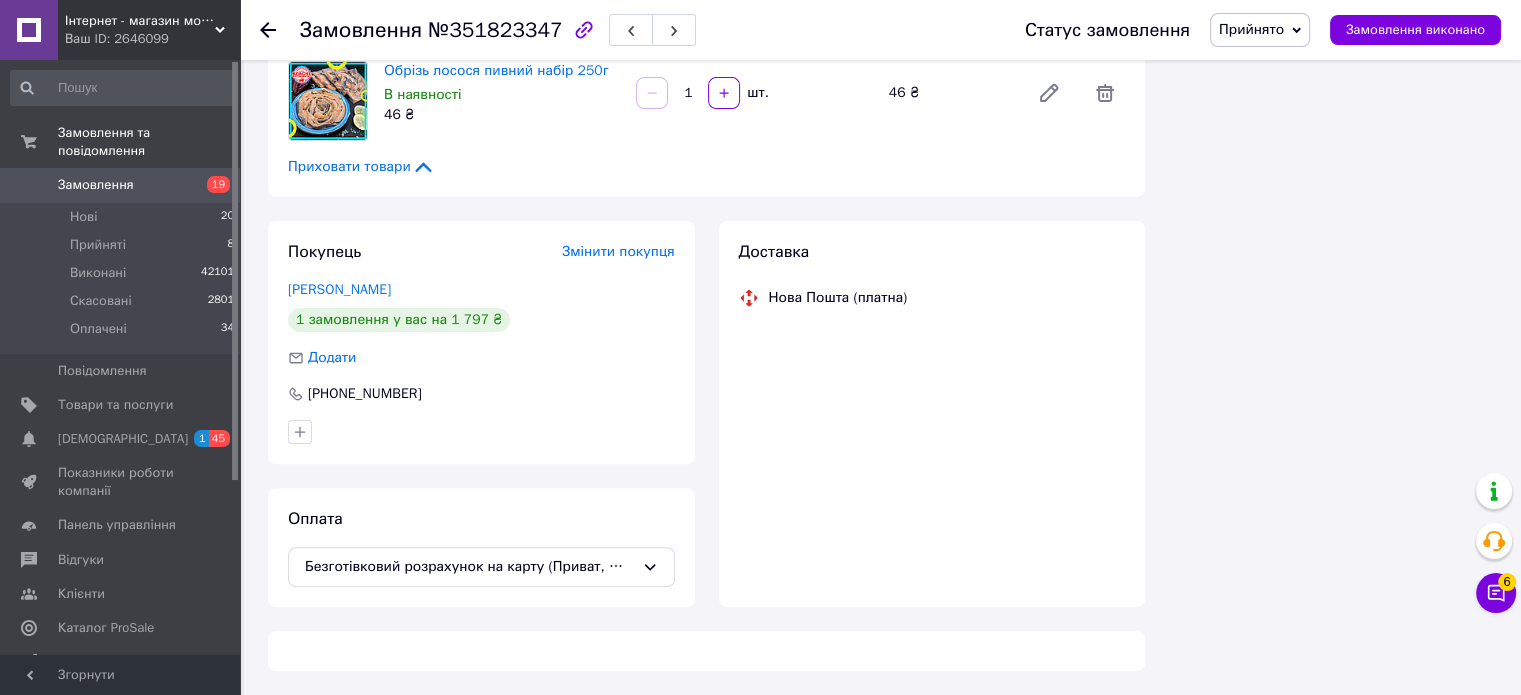 click on "Прийнято" at bounding box center (1251, 29) 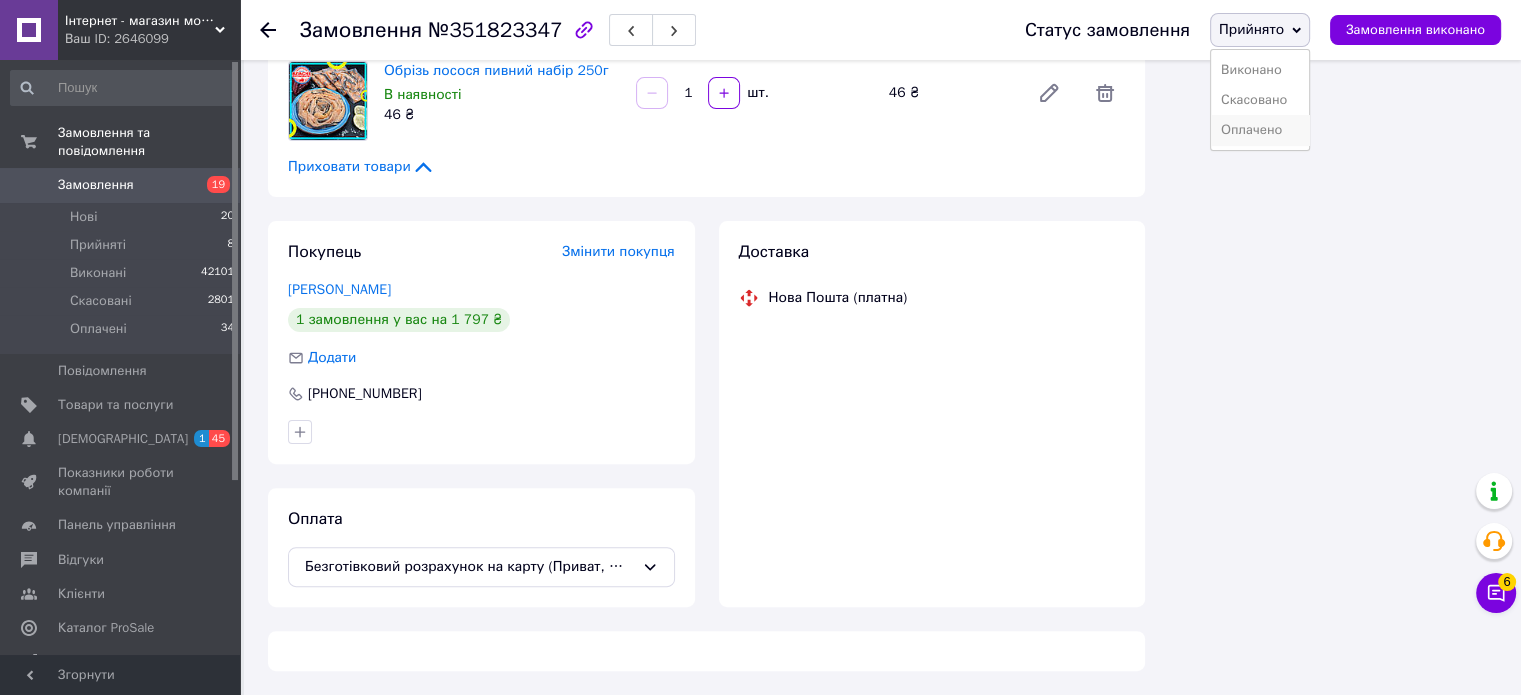click on "Оплачено" at bounding box center [1260, 130] 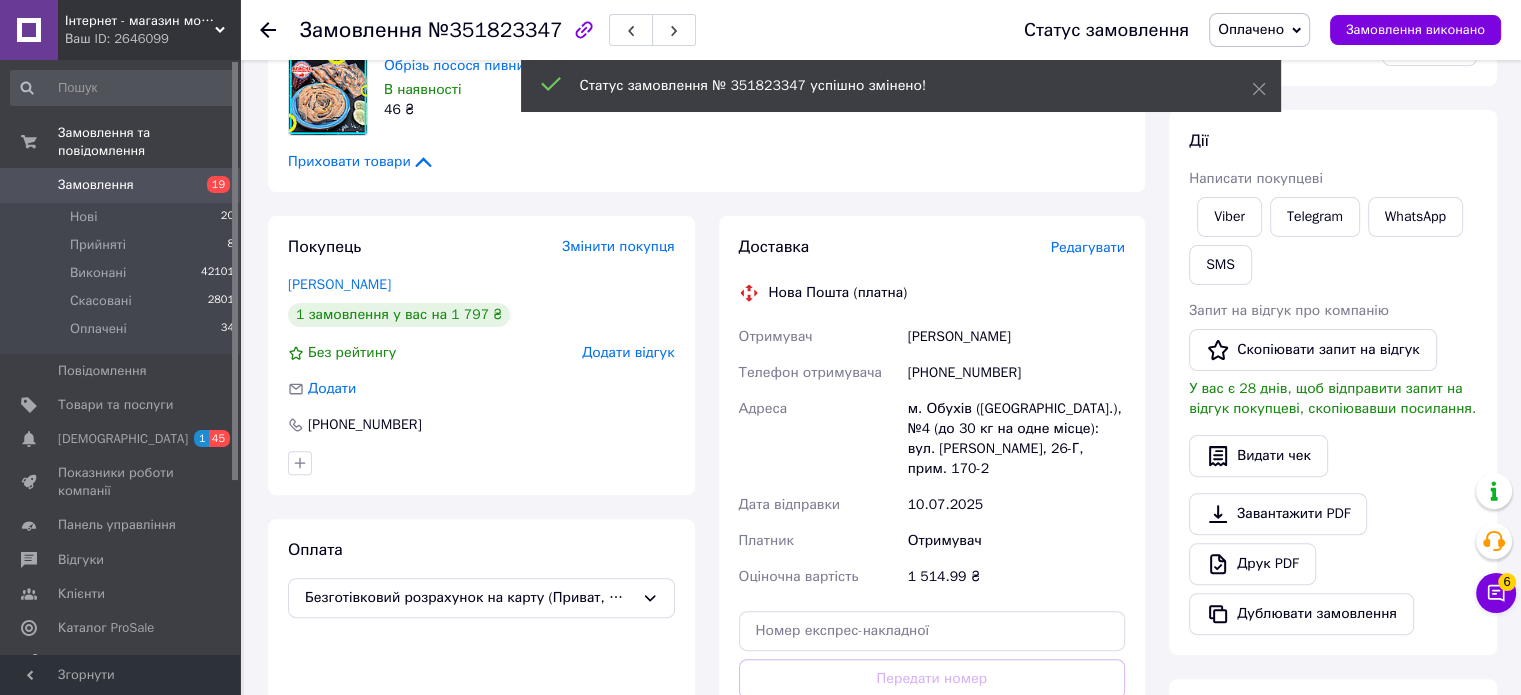 scroll, scrollTop: 111, scrollLeft: 0, axis: vertical 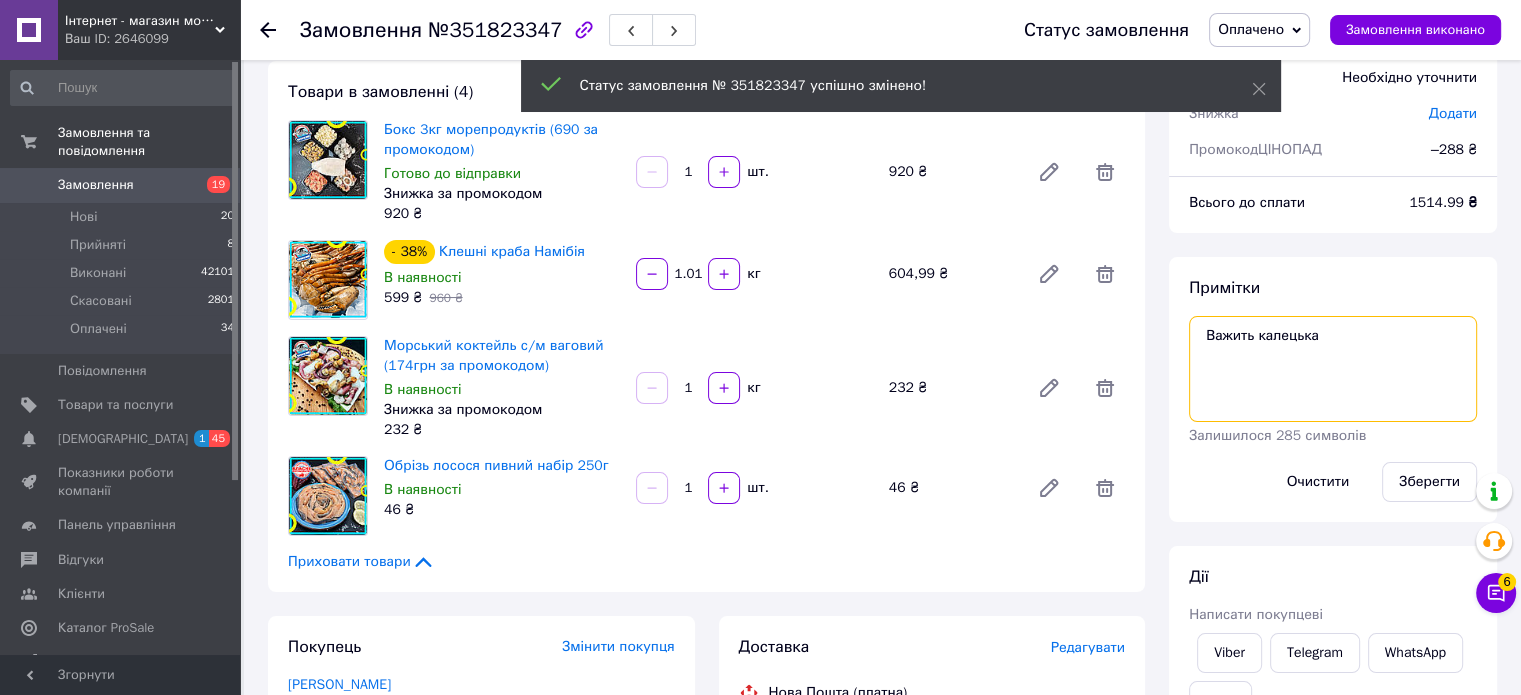 click on "Важить калецька" at bounding box center [1333, 369] 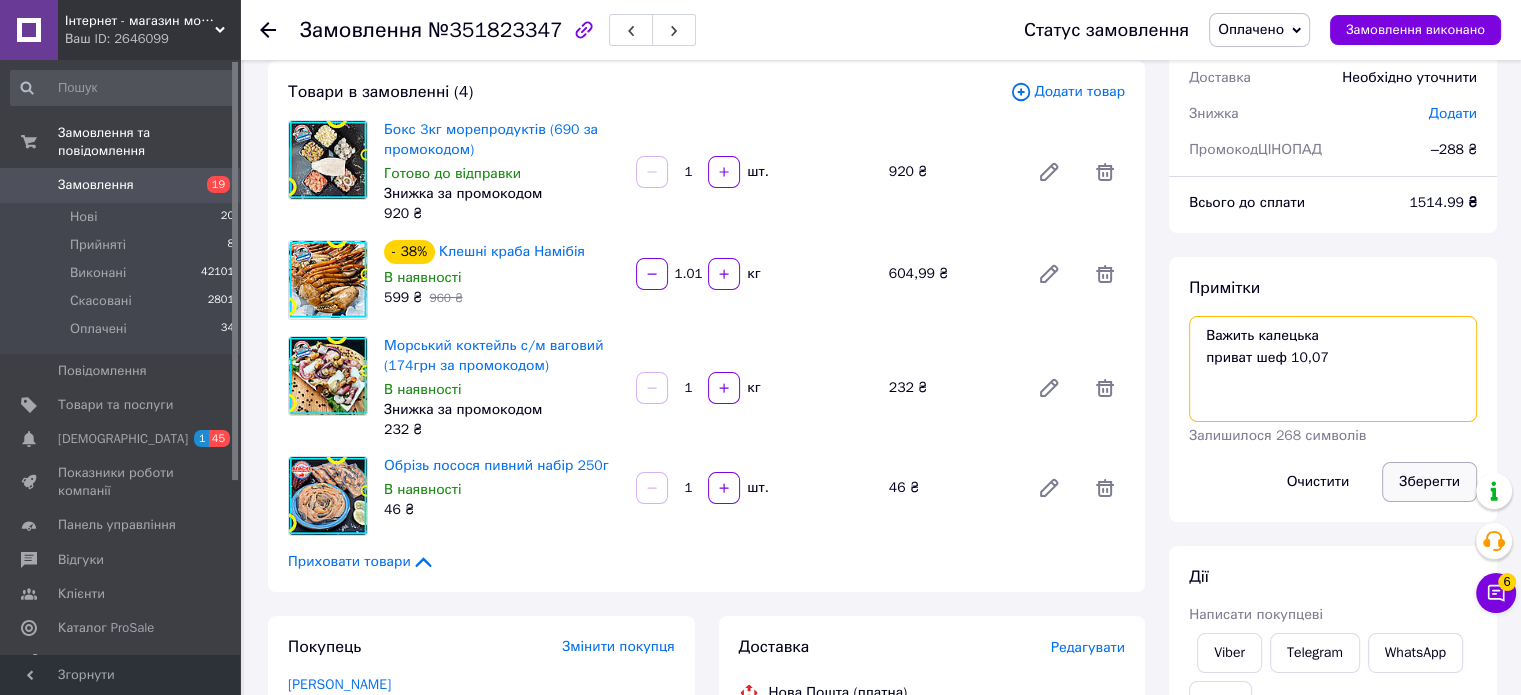 type on "Важить калецька
приват шеф 10,07" 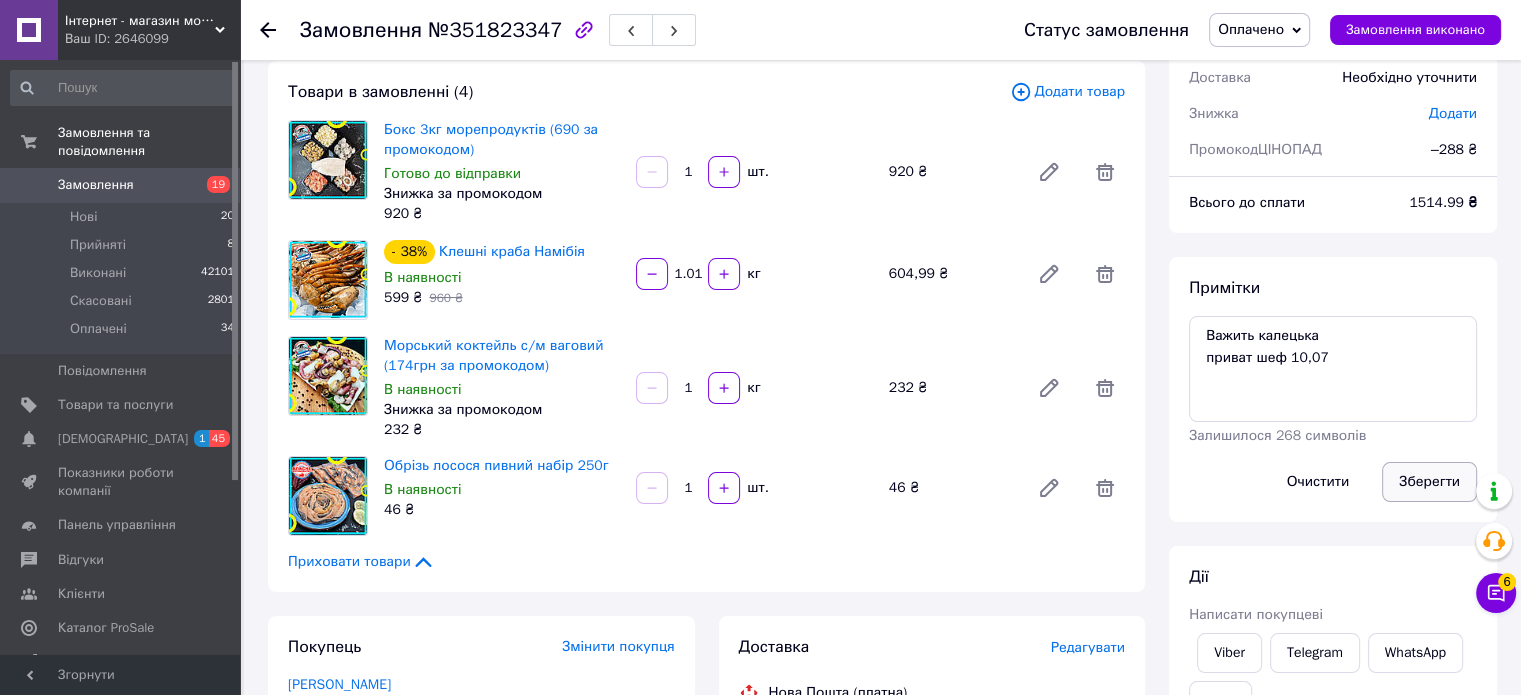 click on "Зберегти" at bounding box center (1429, 482) 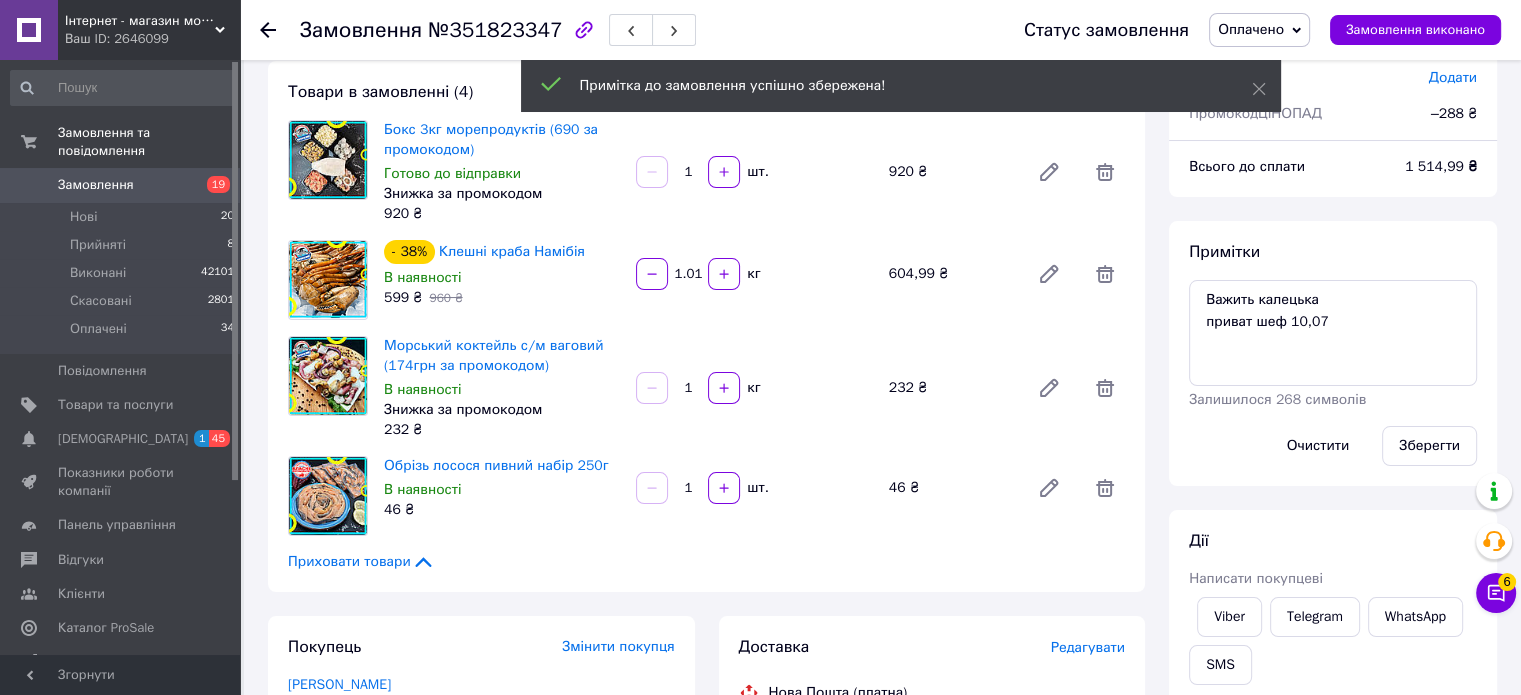 click 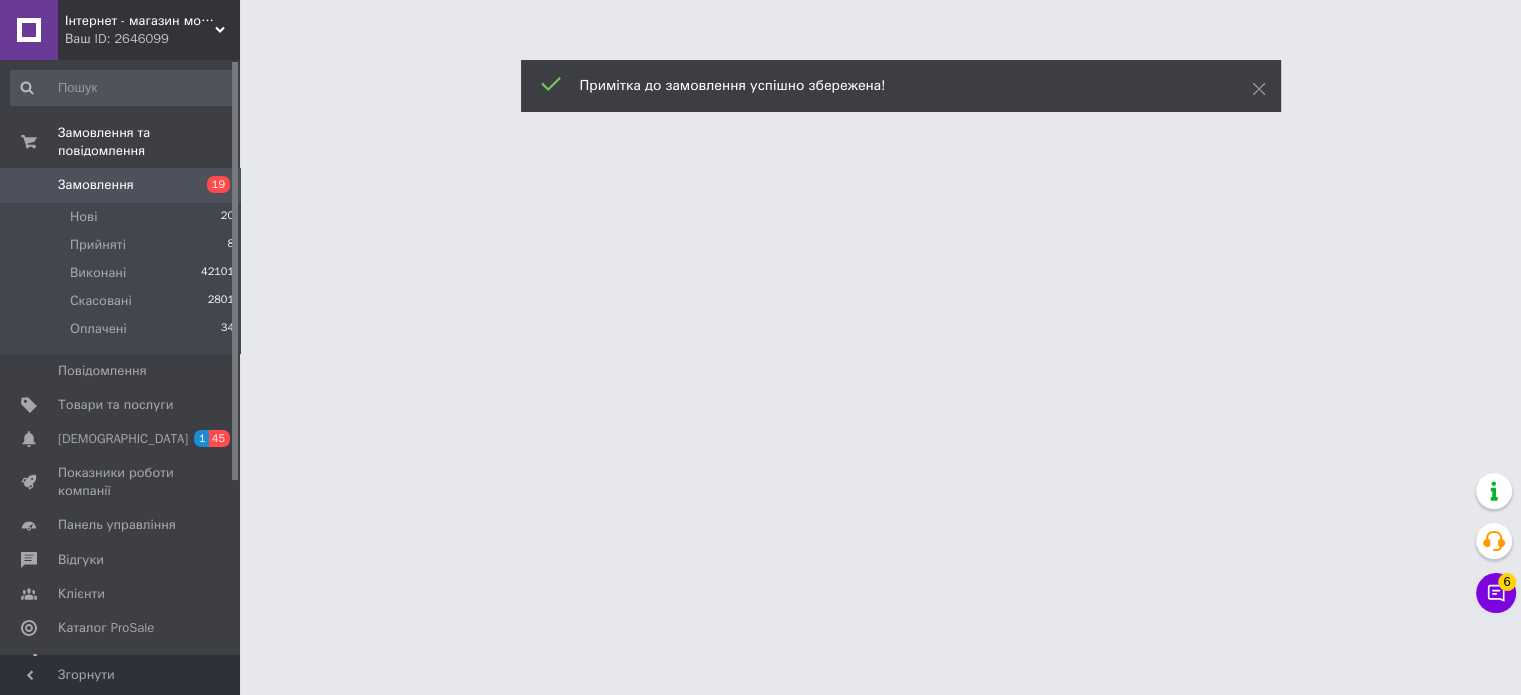 scroll, scrollTop: 0, scrollLeft: 0, axis: both 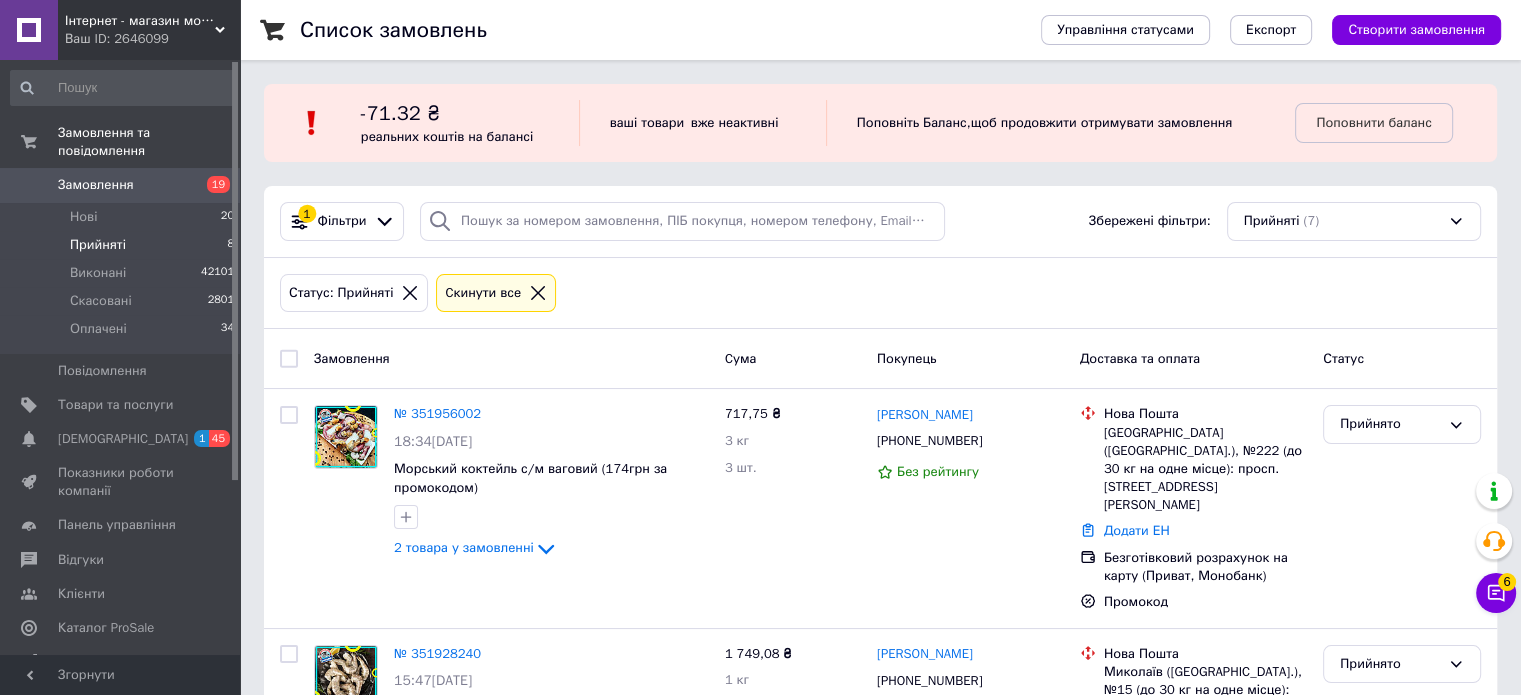 click on "Прийняті 8" at bounding box center [123, 245] 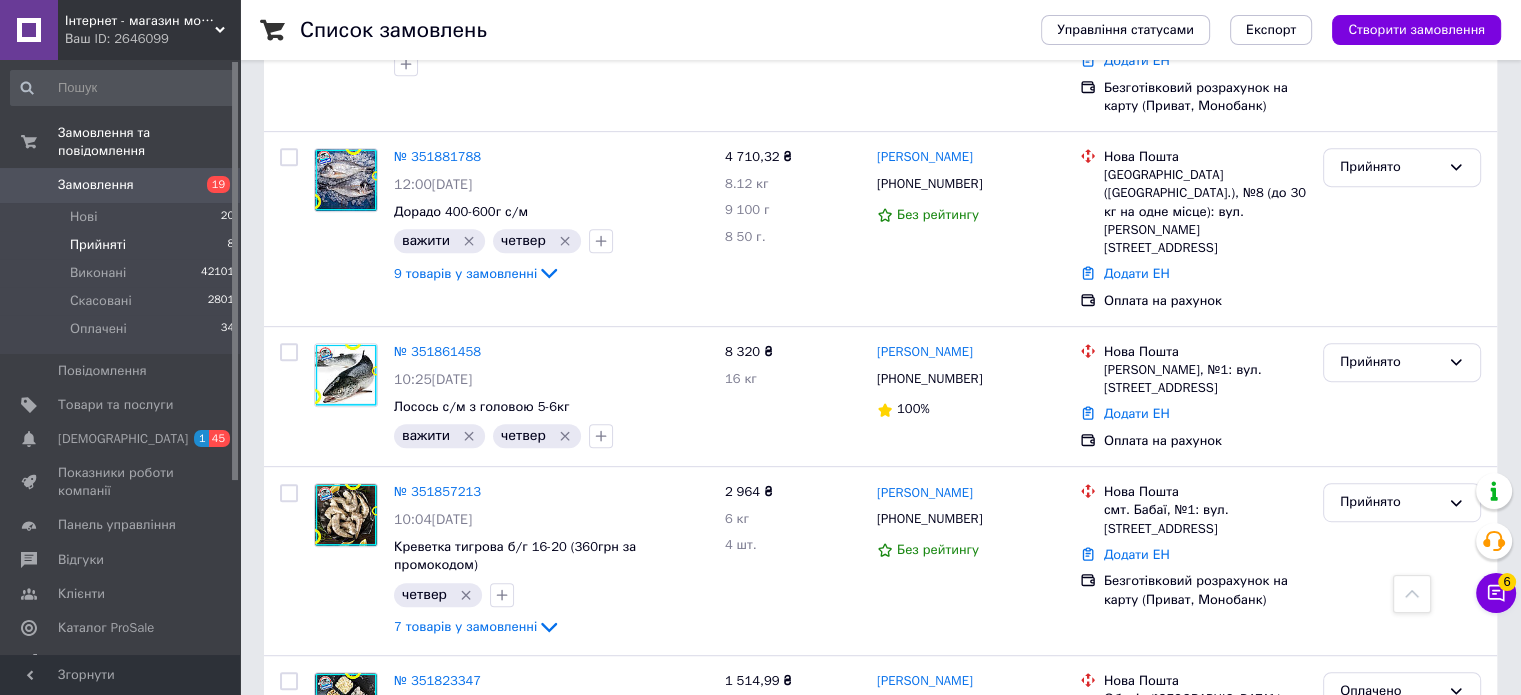 scroll, scrollTop: 680, scrollLeft: 0, axis: vertical 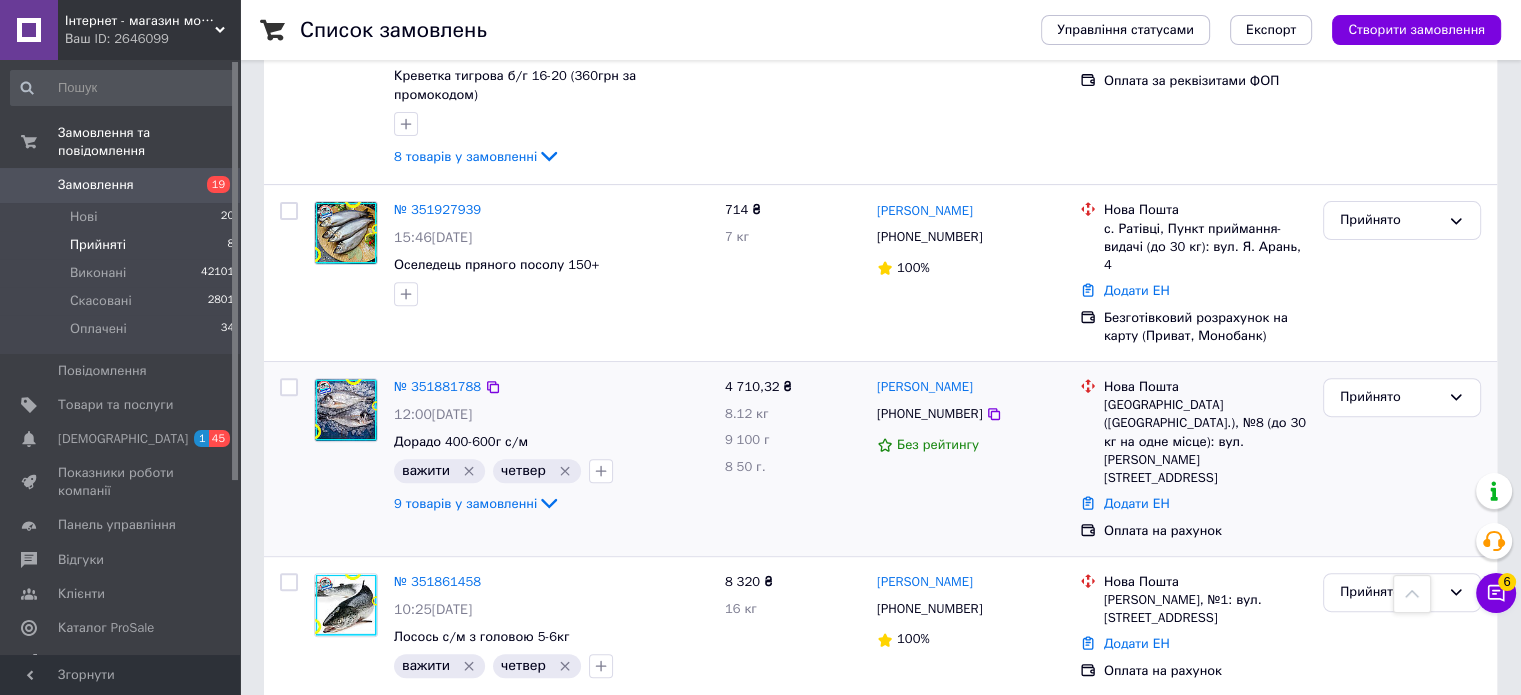 click on "№ 351881788" at bounding box center (437, 387) 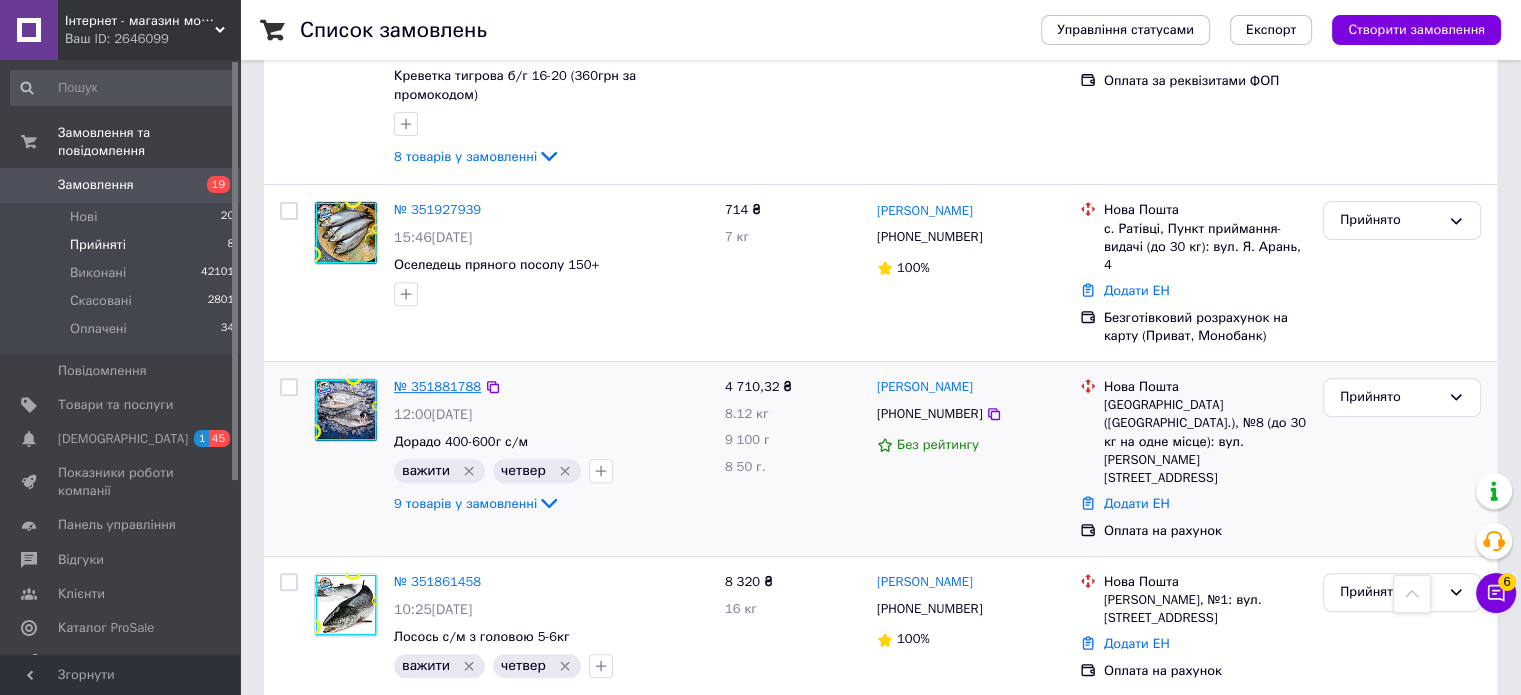 click on "№ 351881788" at bounding box center (437, 386) 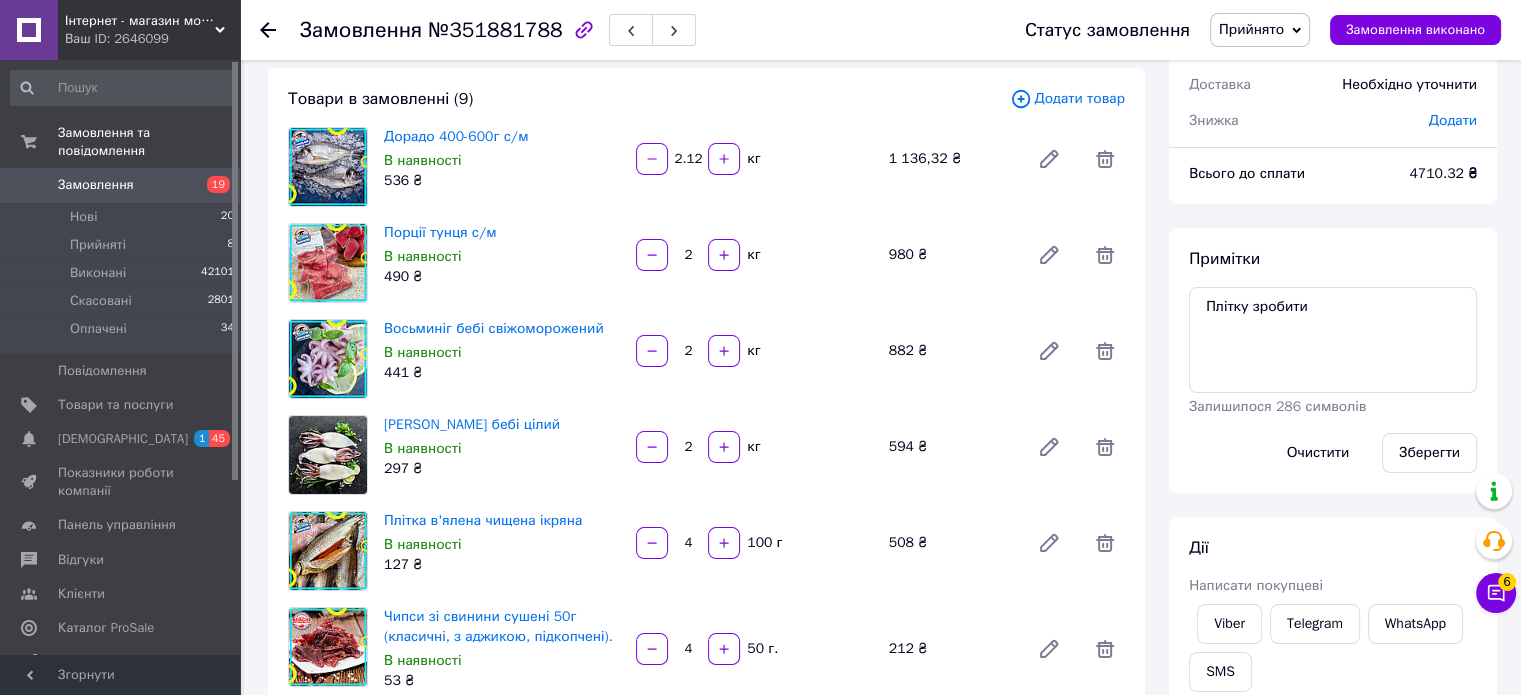 scroll, scrollTop: 200, scrollLeft: 0, axis: vertical 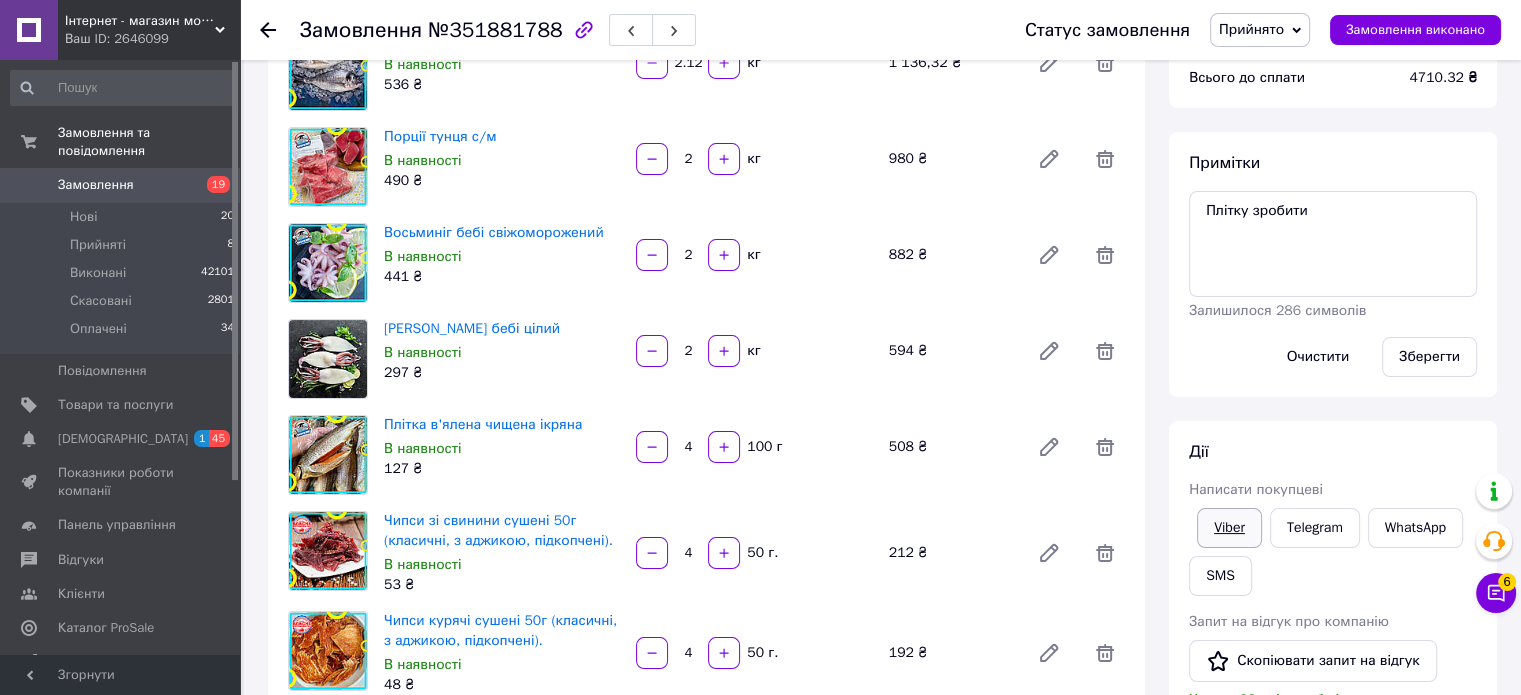 click on "Viber" at bounding box center [1229, 528] 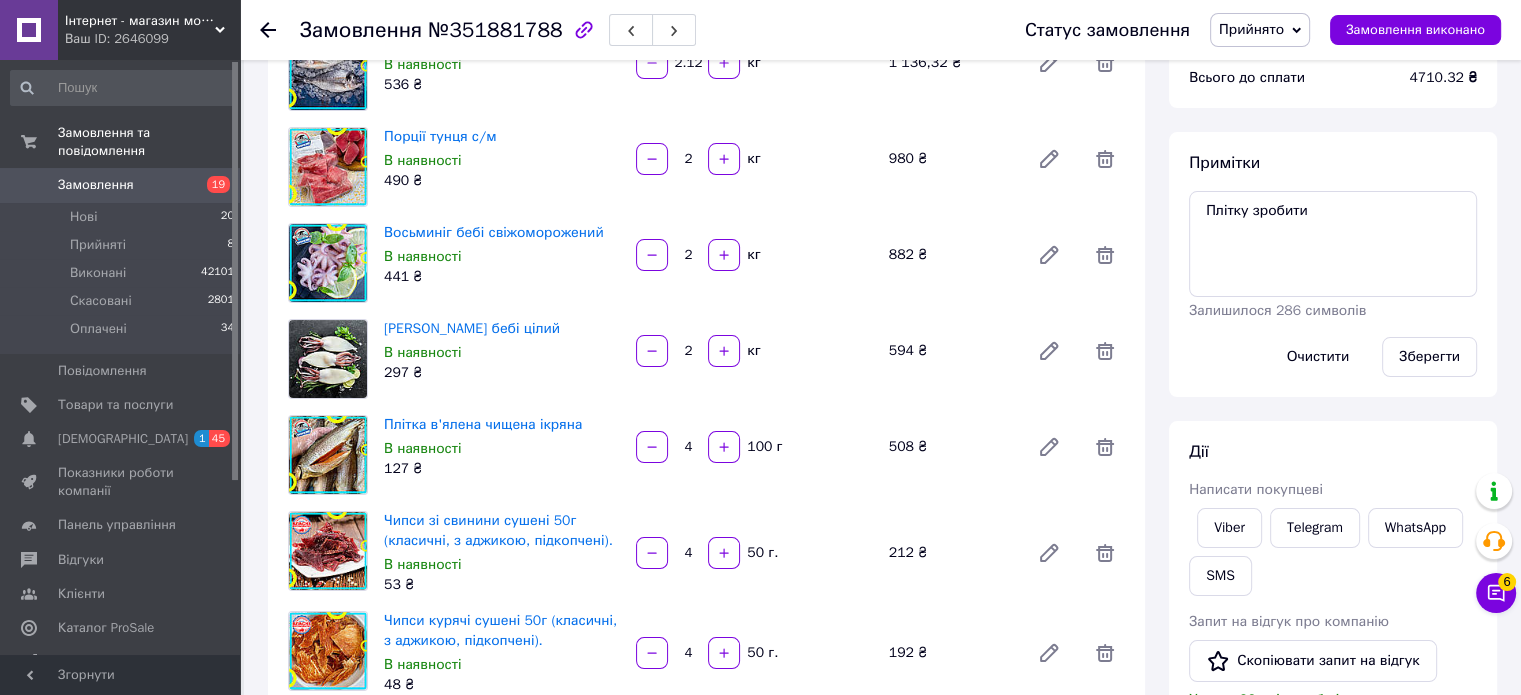 click 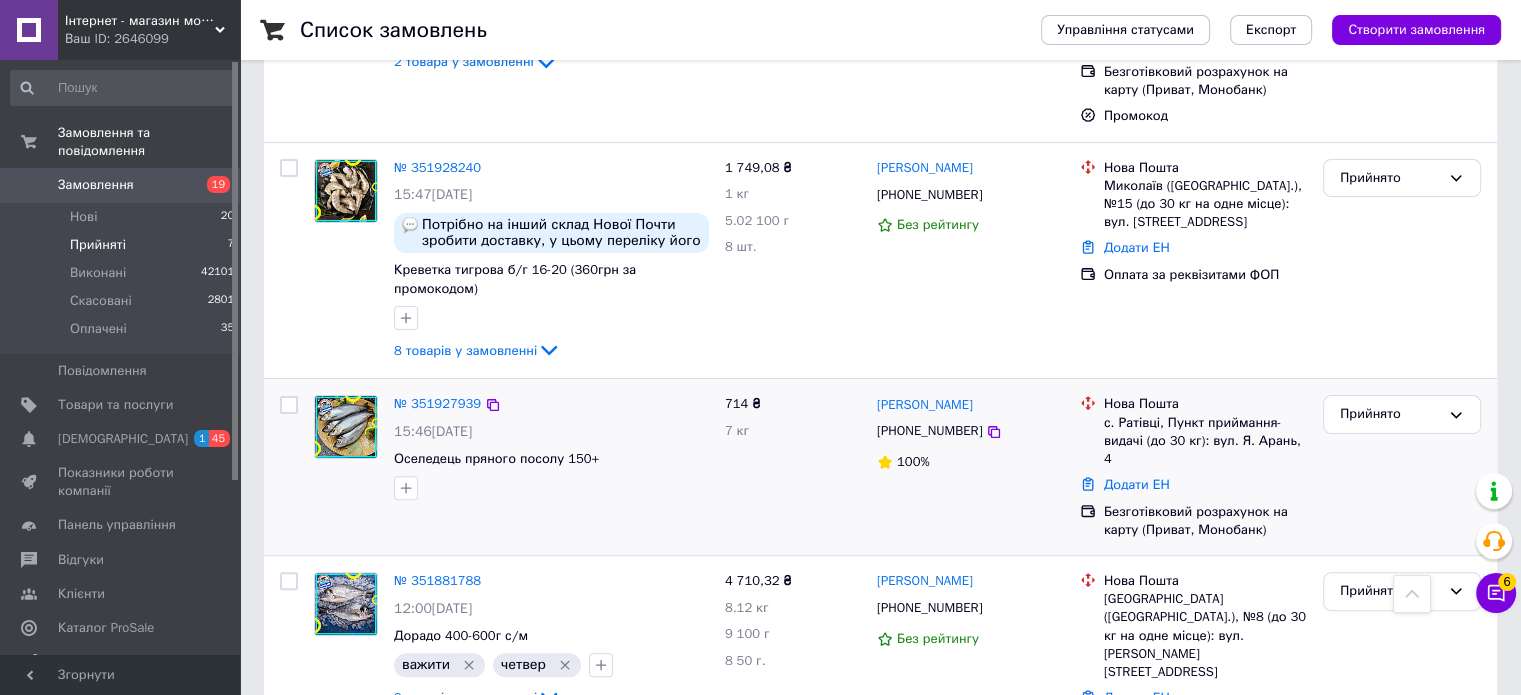 scroll, scrollTop: 380, scrollLeft: 0, axis: vertical 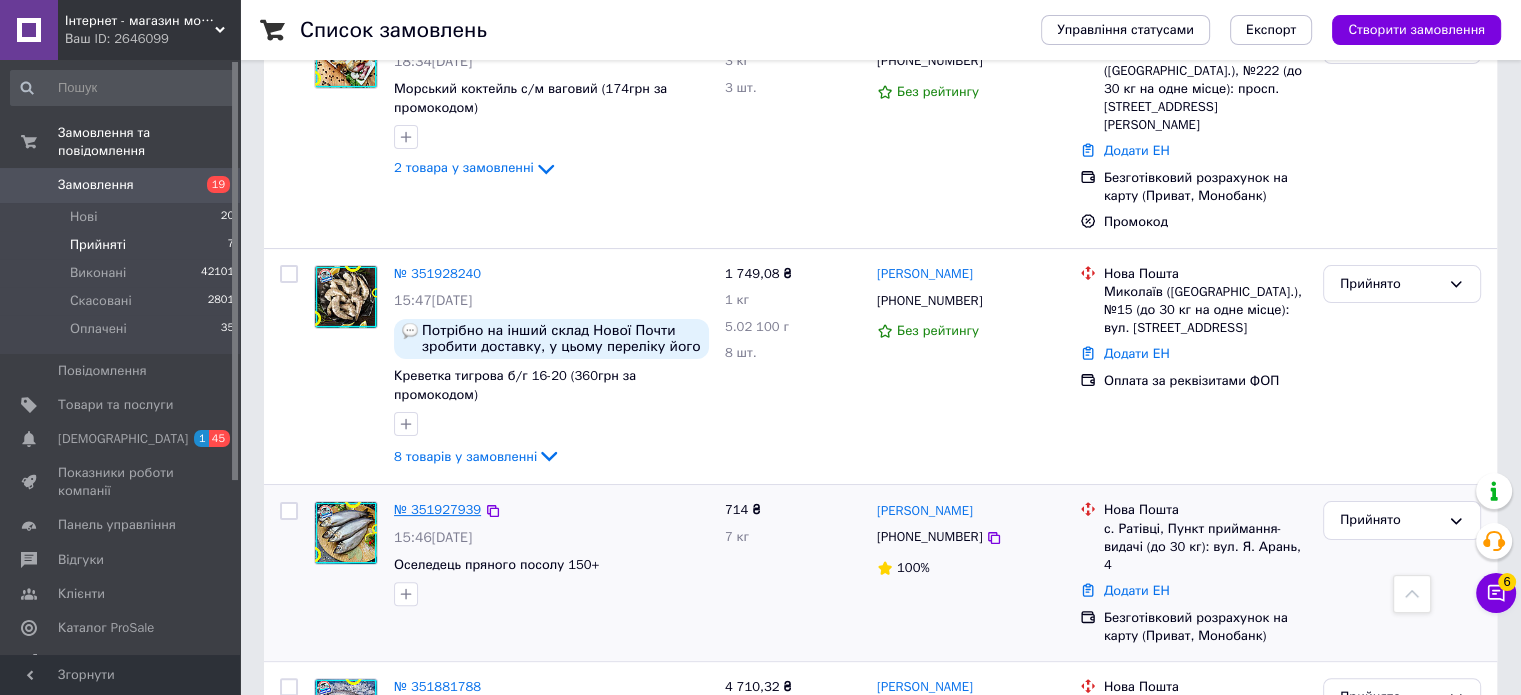 click on "№ 351927939" at bounding box center (437, 509) 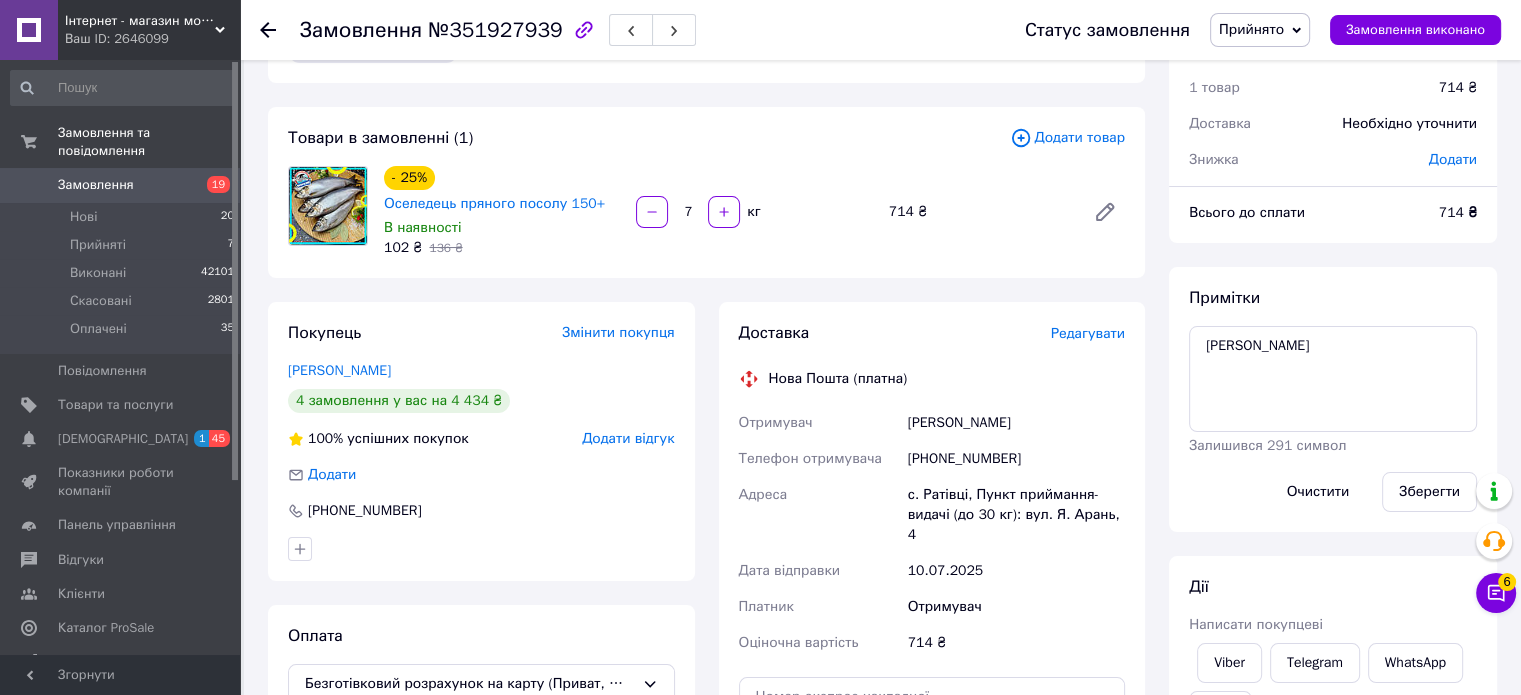 scroll, scrollTop: 100, scrollLeft: 0, axis: vertical 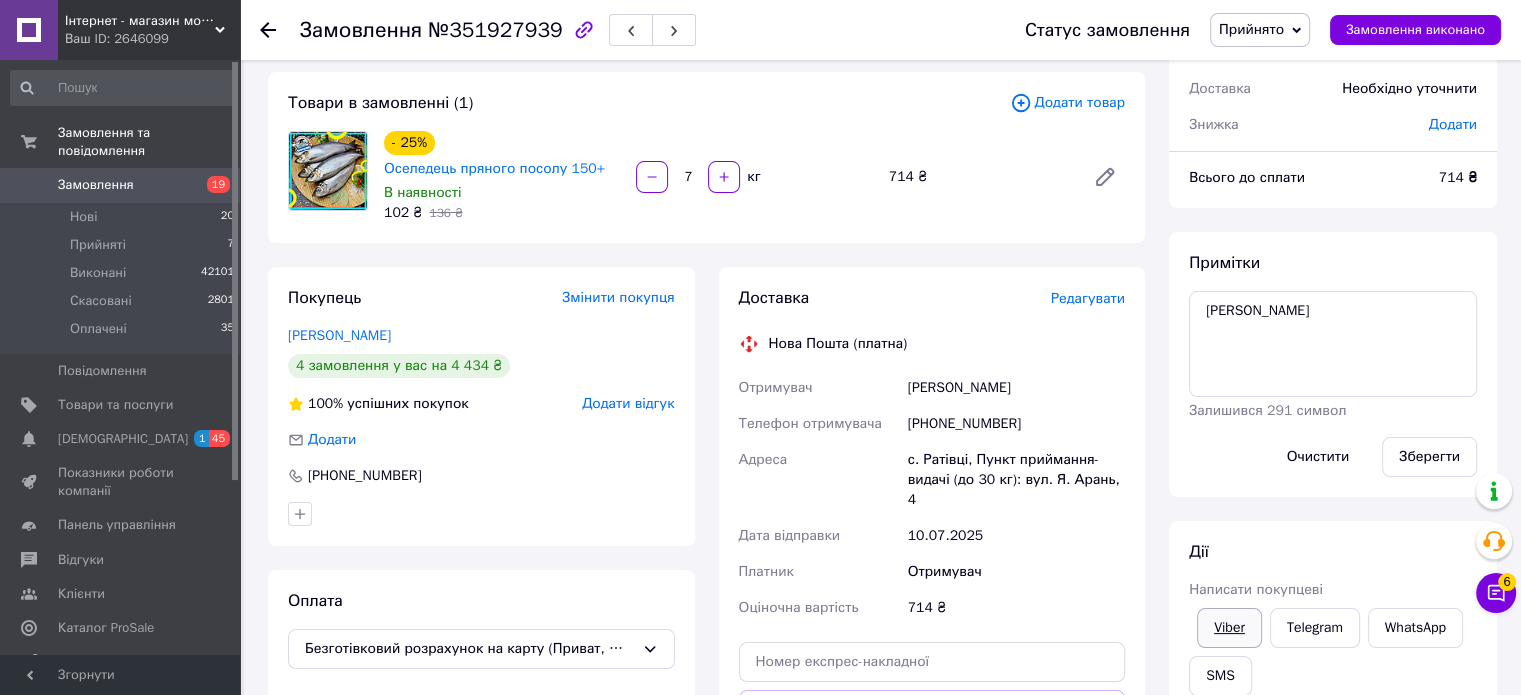 click on "Viber" at bounding box center (1229, 628) 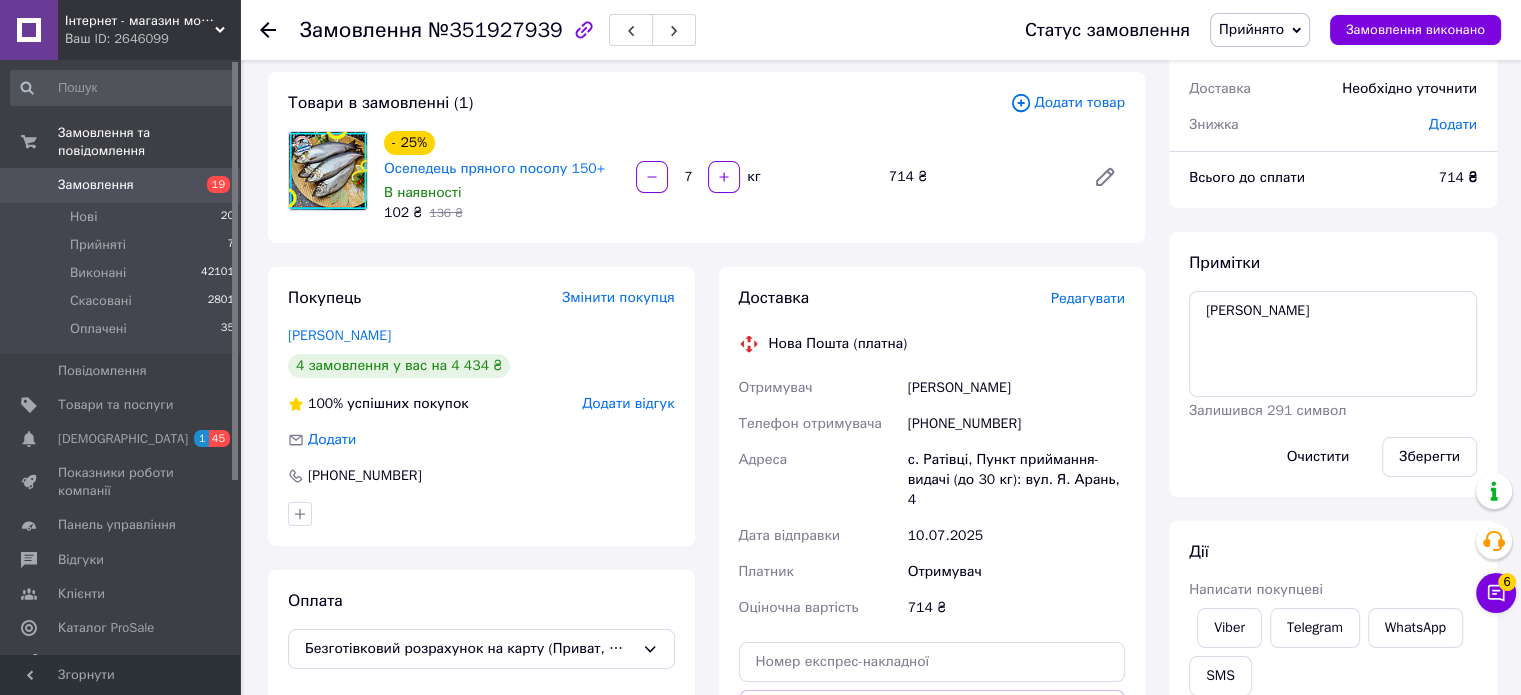 click 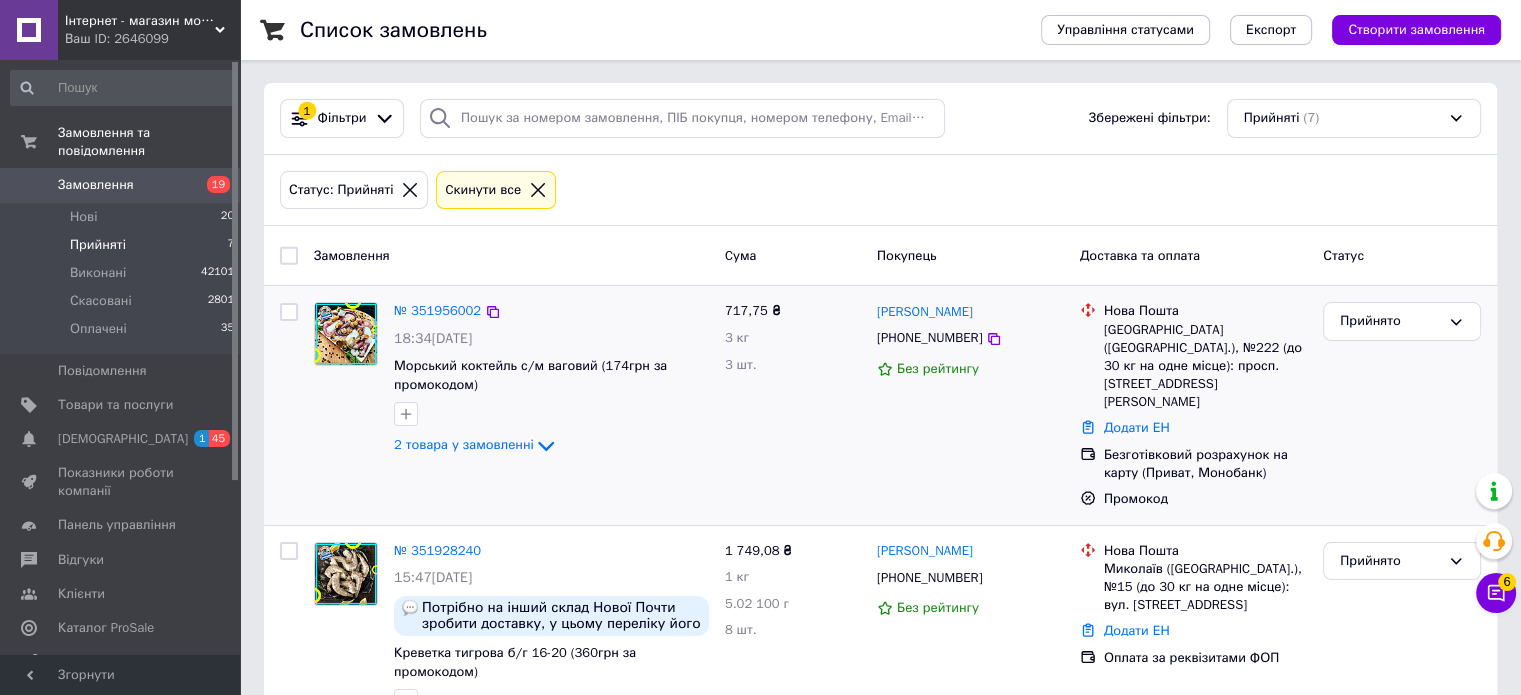 scroll, scrollTop: 200, scrollLeft: 0, axis: vertical 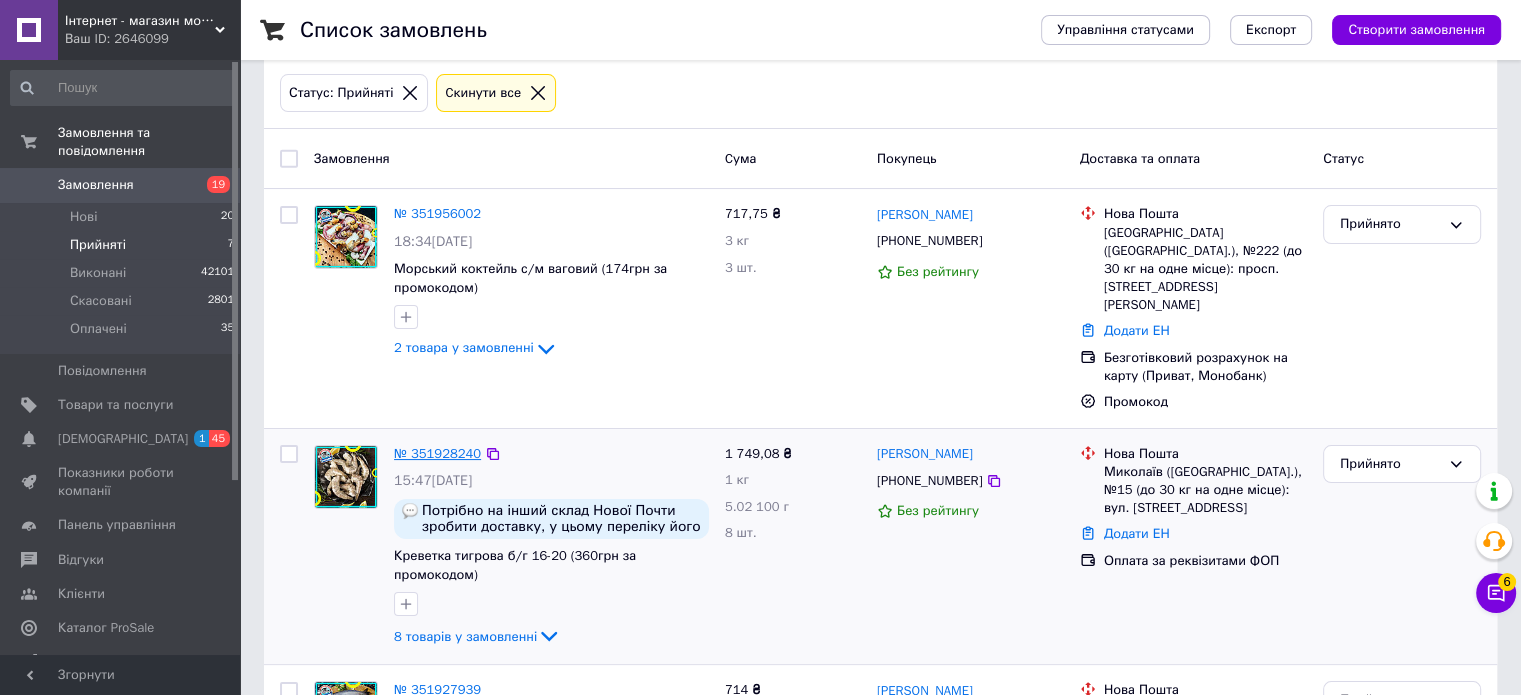 click on "№ 351928240" at bounding box center (437, 453) 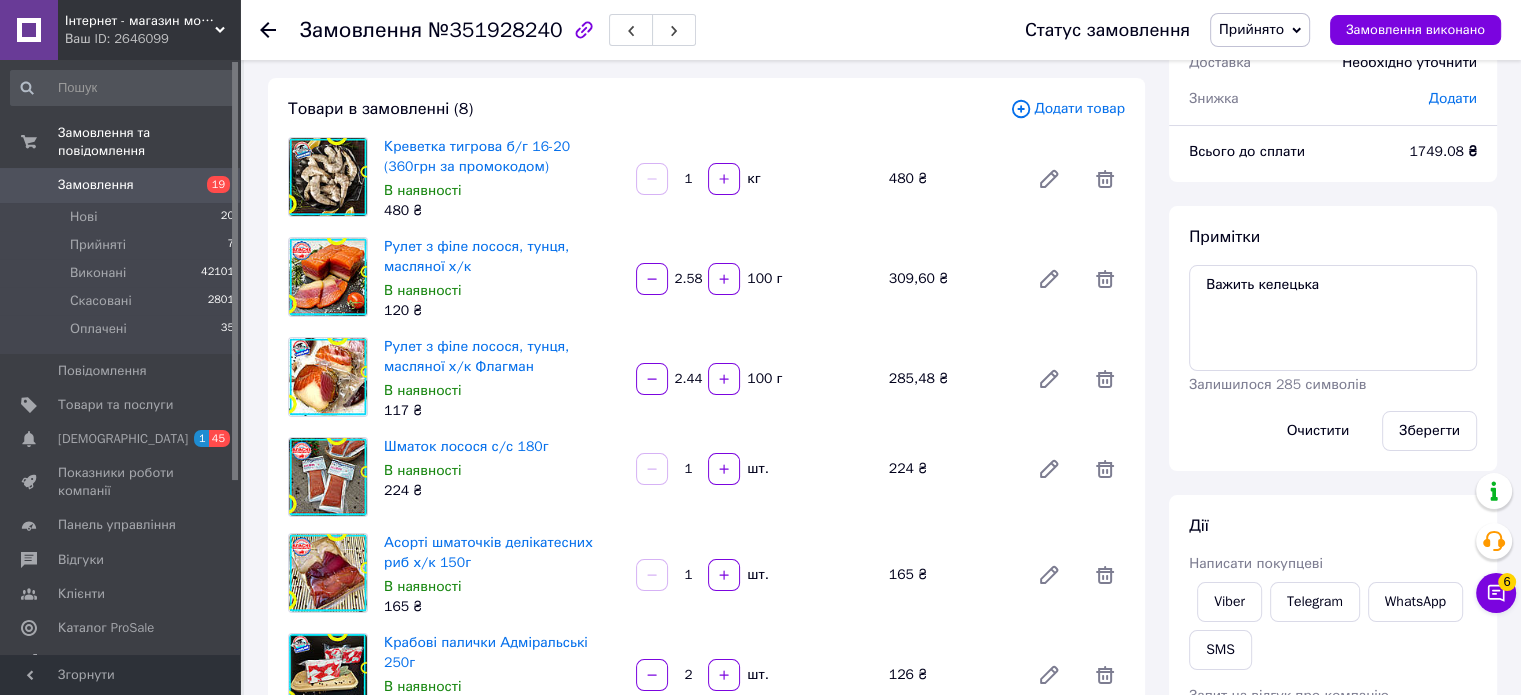 scroll, scrollTop: 200, scrollLeft: 0, axis: vertical 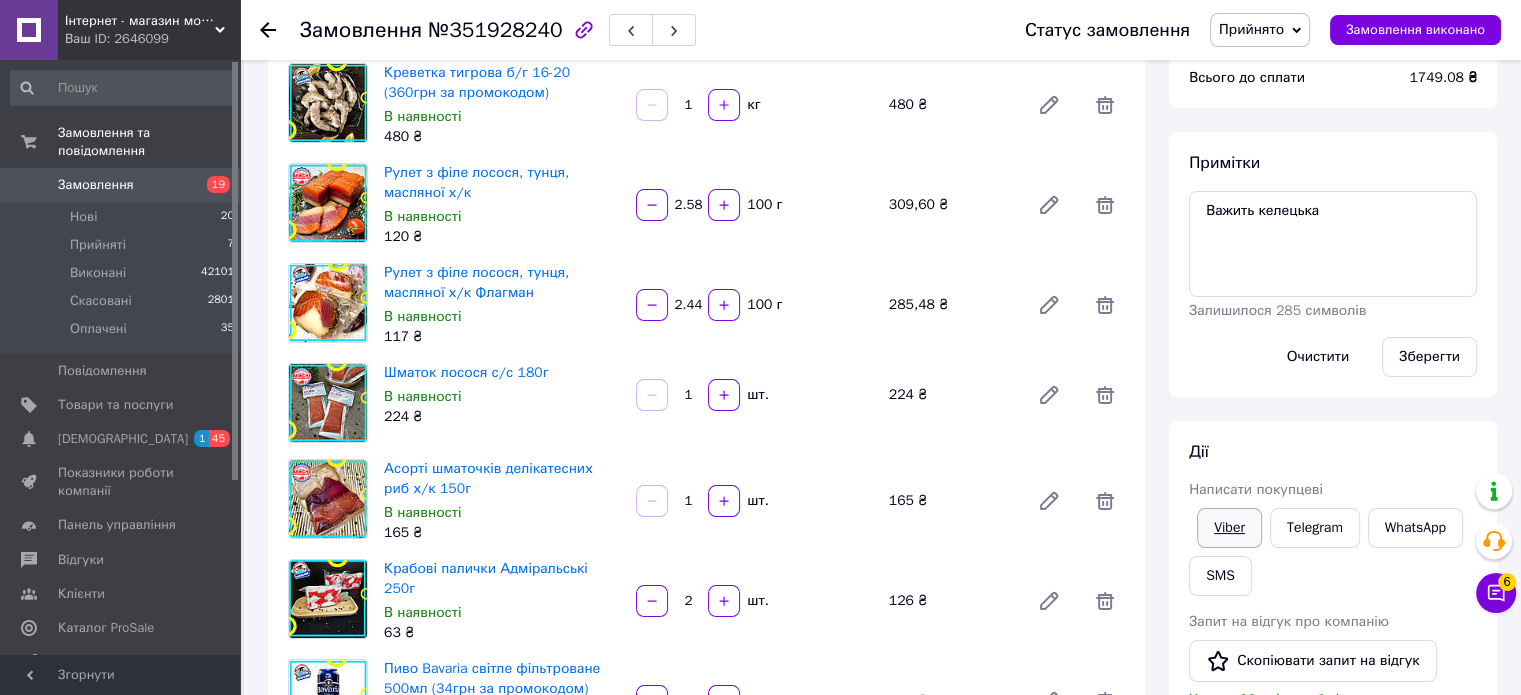 click on "Viber" at bounding box center [1229, 528] 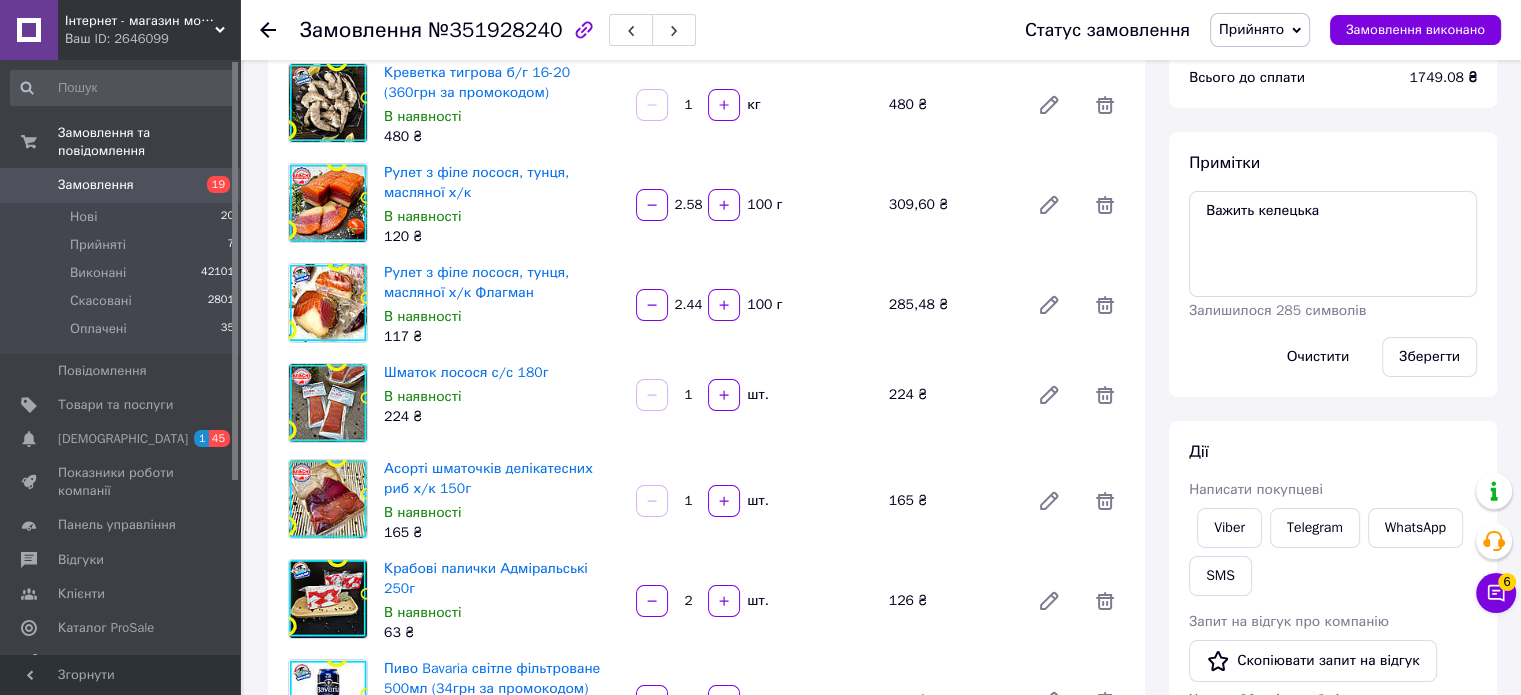 drag, startPoint x: 276, startPoint y: 23, endPoint x: 260, endPoint y: 33, distance: 18.867962 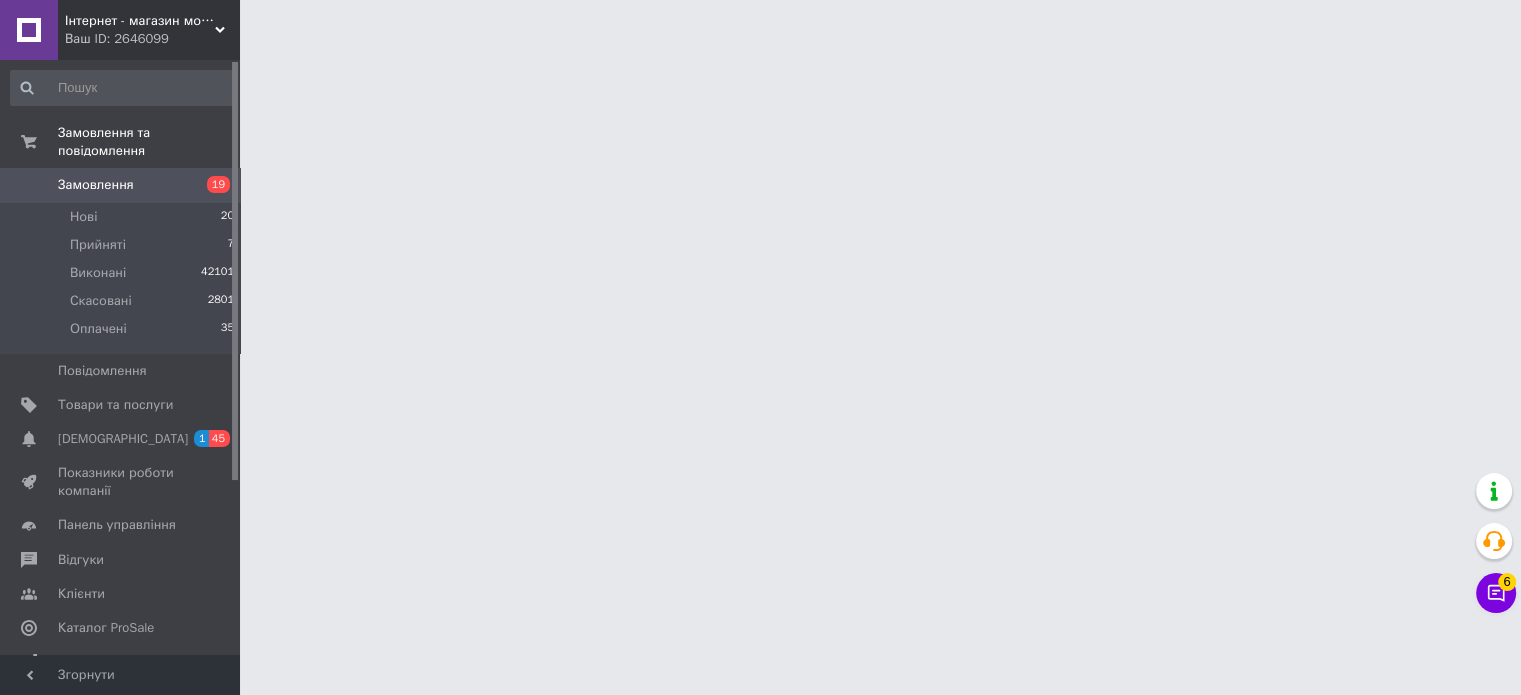 scroll, scrollTop: 0, scrollLeft: 0, axis: both 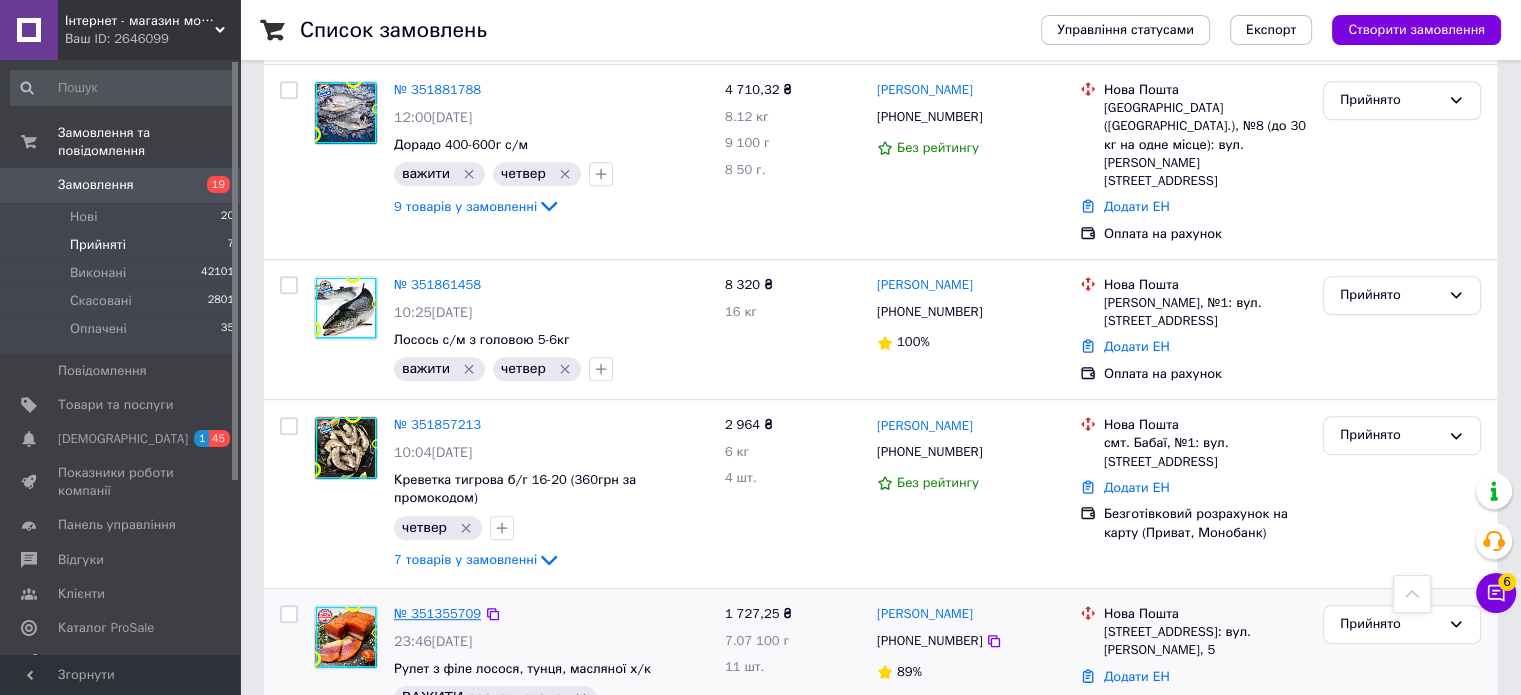 click on "№ 351355709" at bounding box center (437, 613) 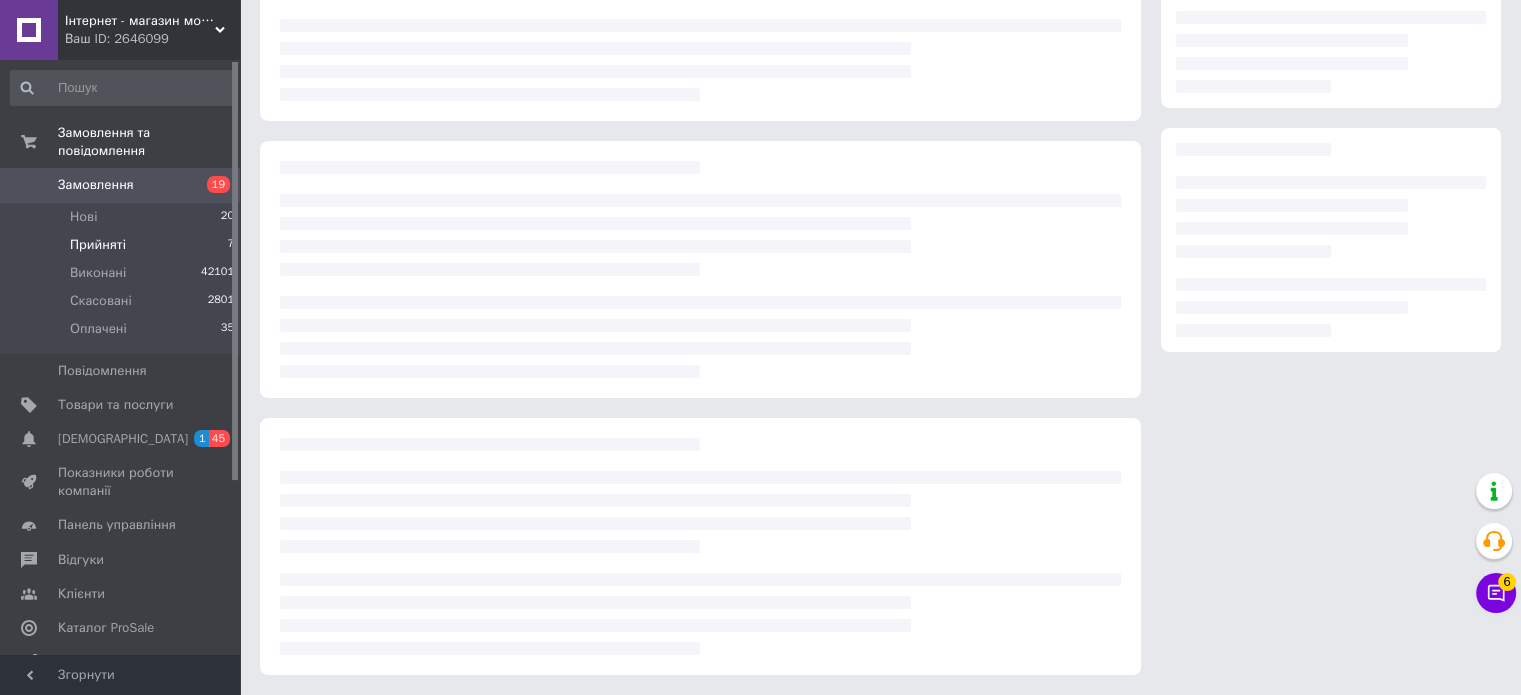 scroll, scrollTop: 977, scrollLeft: 0, axis: vertical 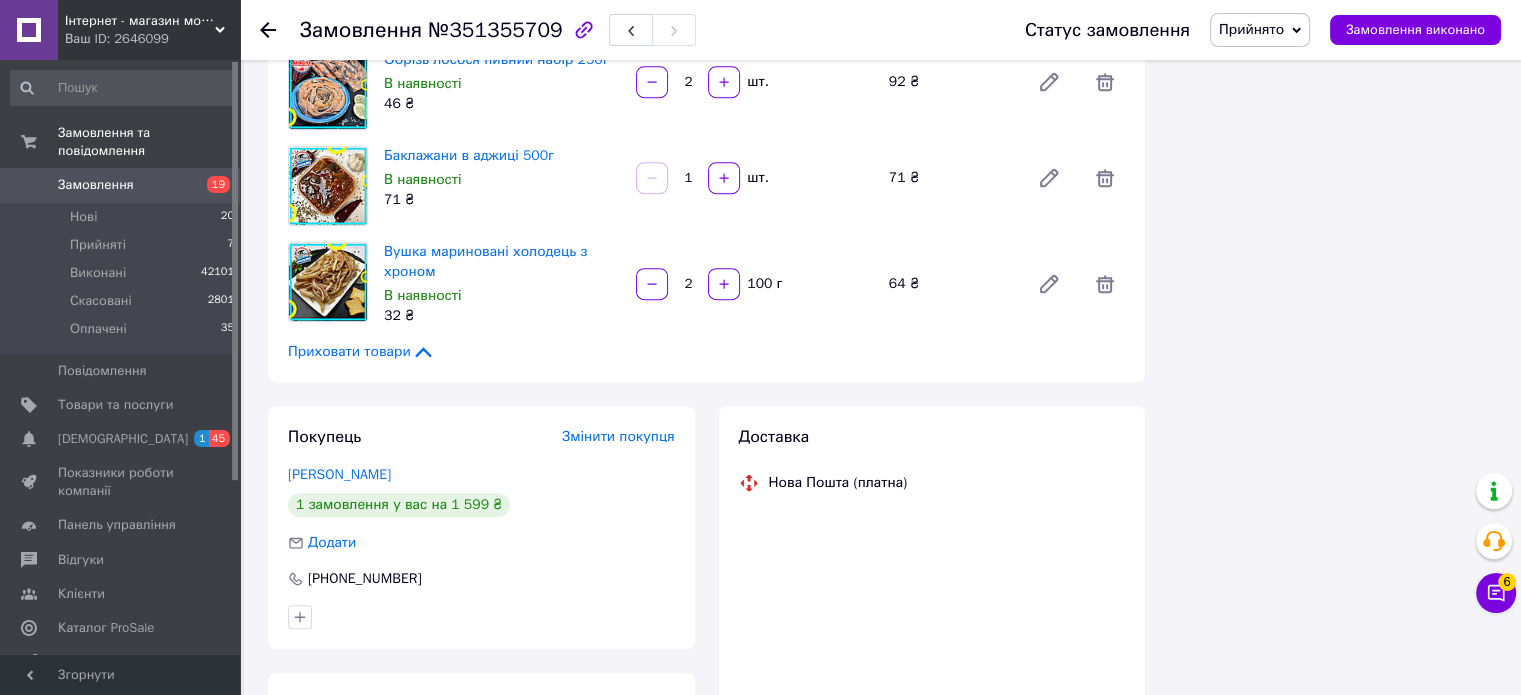 click on "Прийнято" at bounding box center [1251, 29] 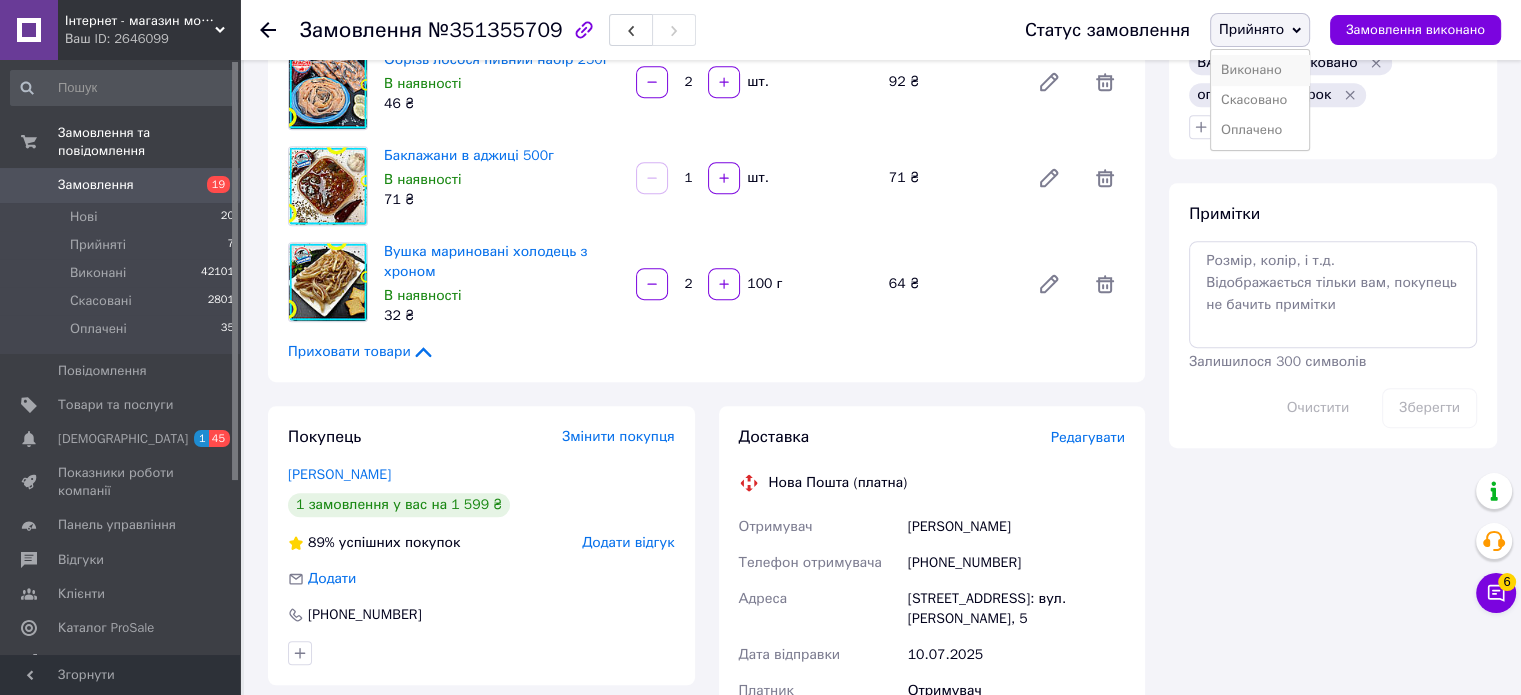 click on "Виконано" at bounding box center [1260, 70] 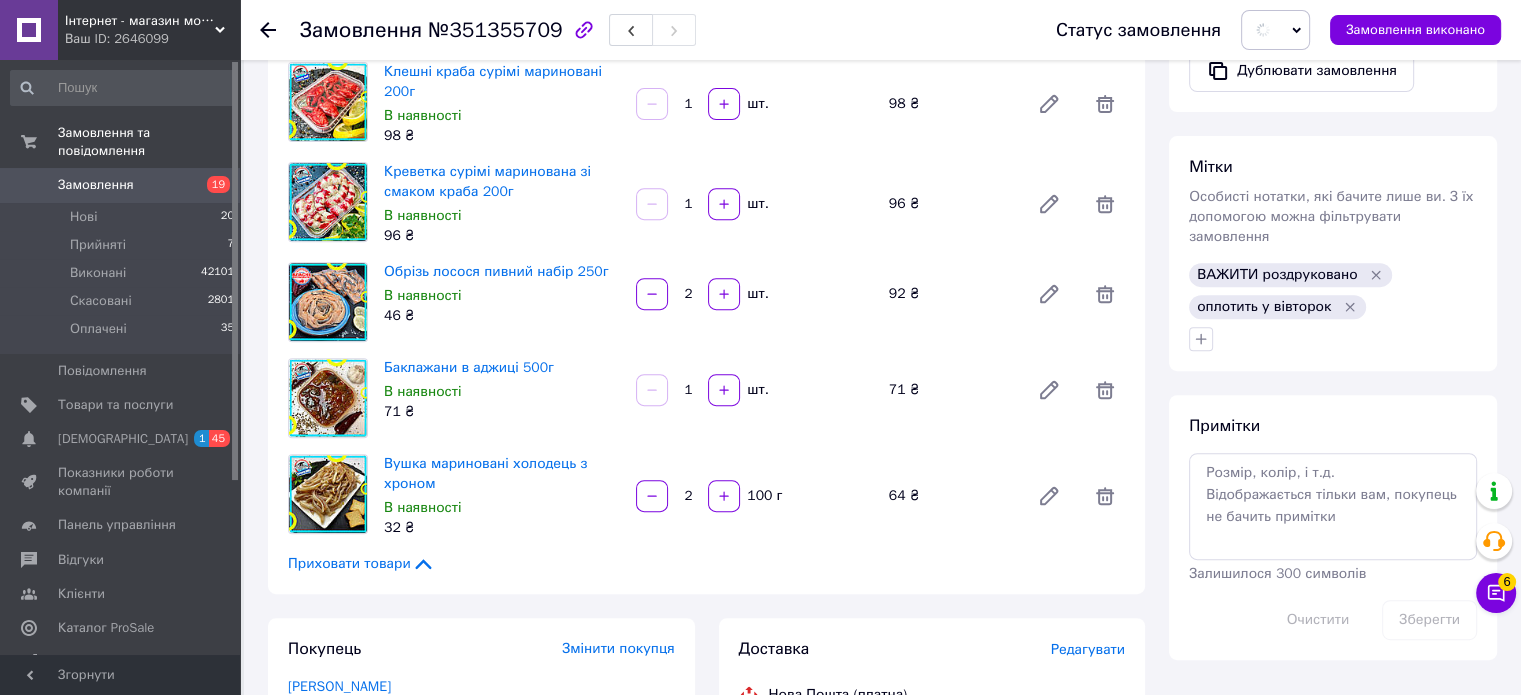 scroll, scrollTop: 577, scrollLeft: 0, axis: vertical 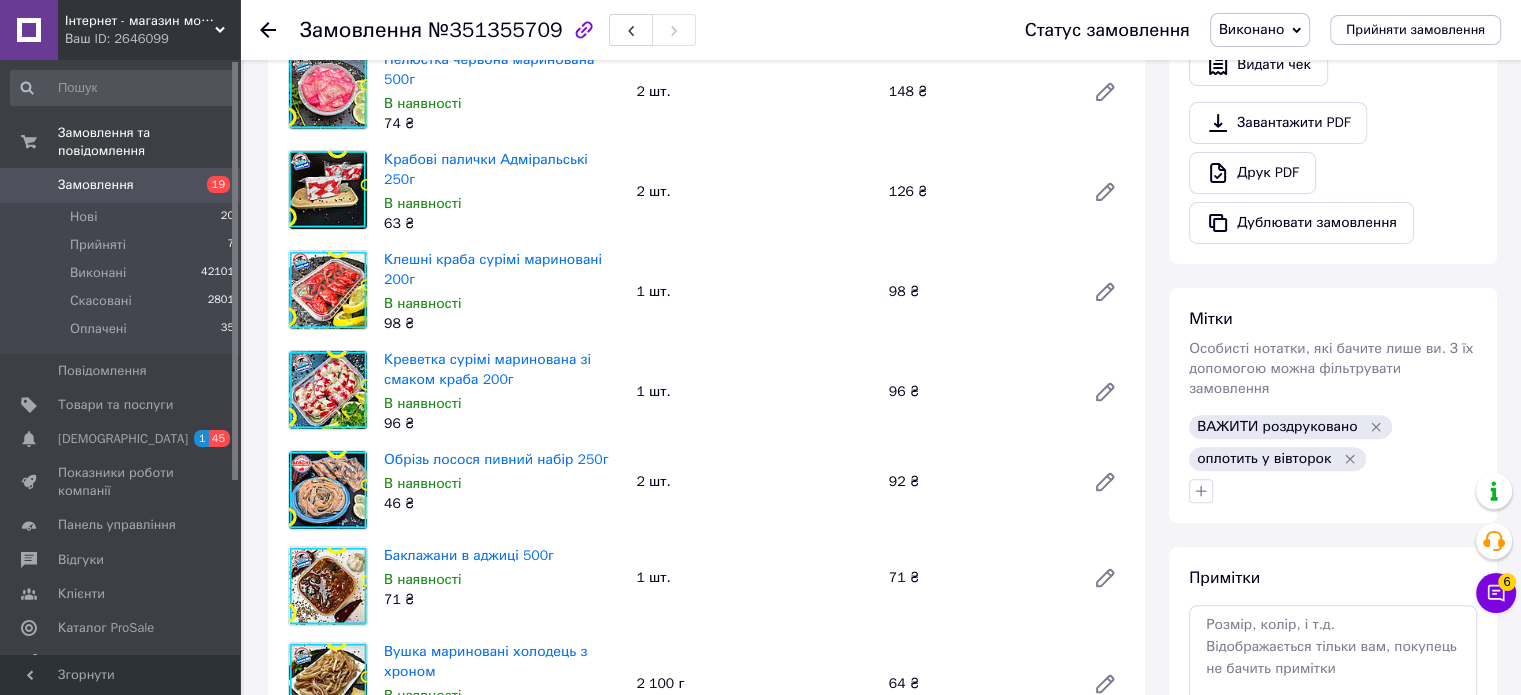 click 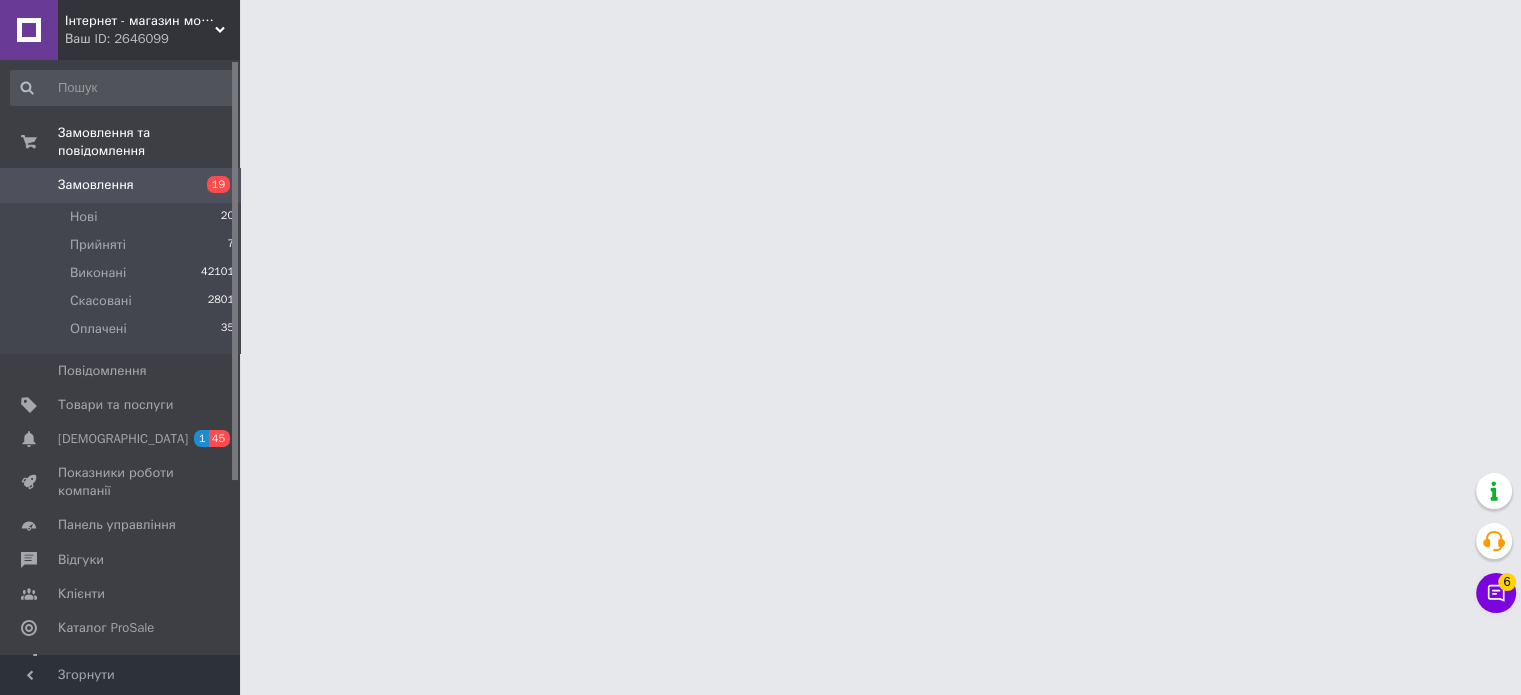 scroll, scrollTop: 0, scrollLeft: 0, axis: both 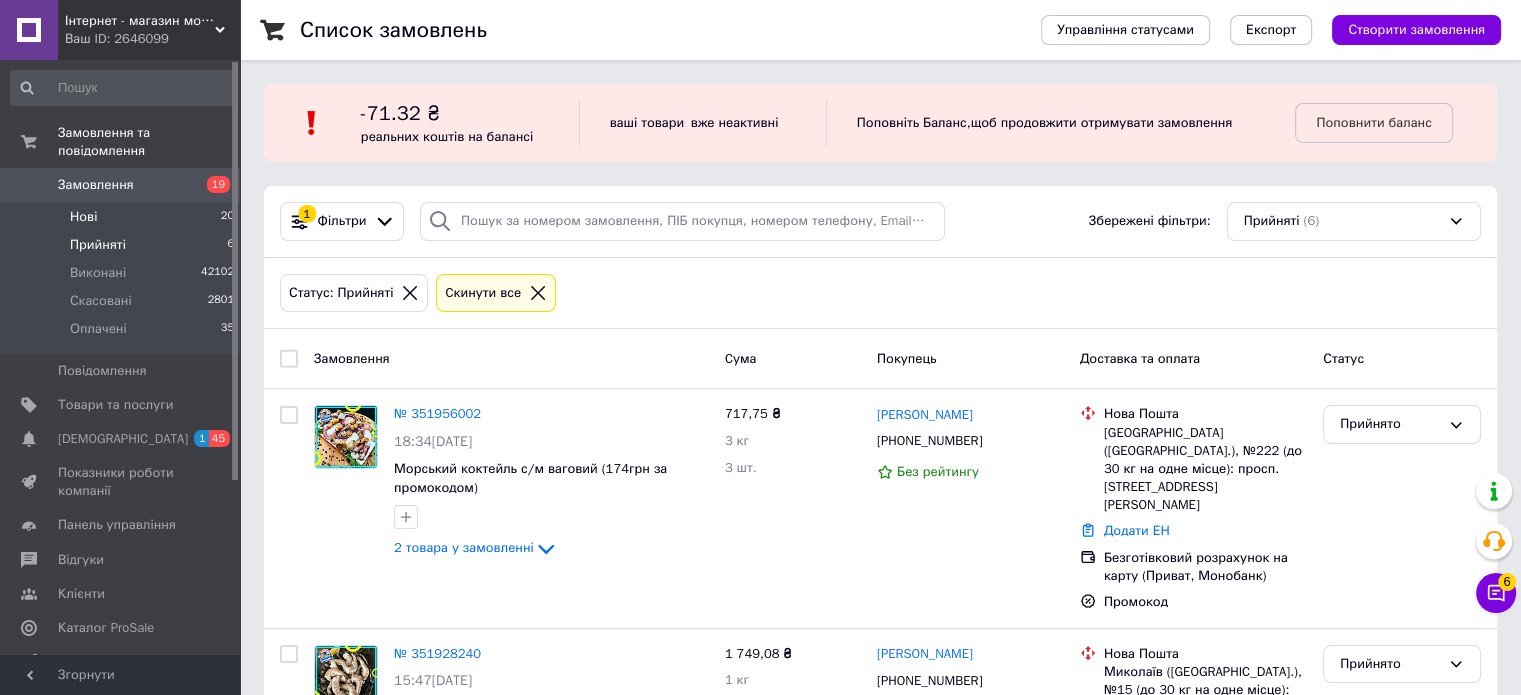 click on "Нові 20" at bounding box center (123, 217) 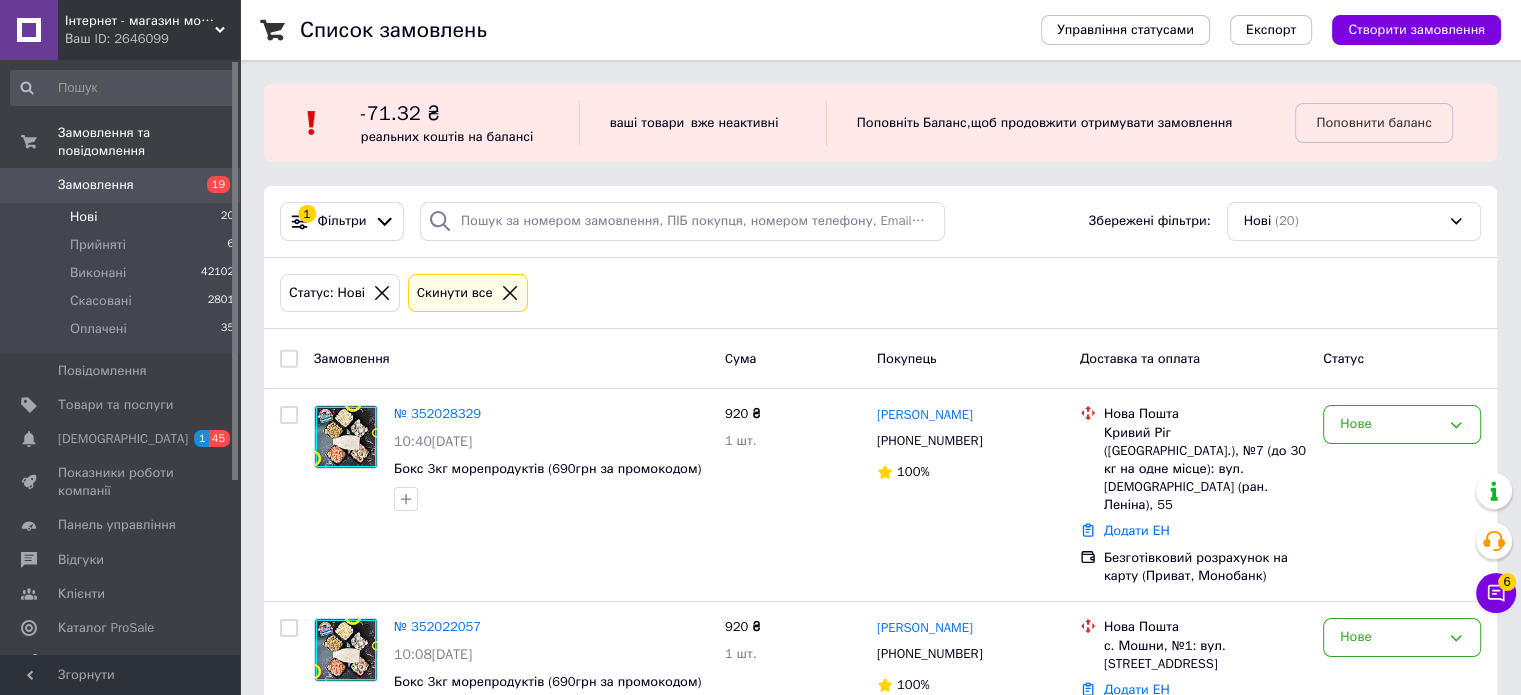 scroll, scrollTop: 3044, scrollLeft: 0, axis: vertical 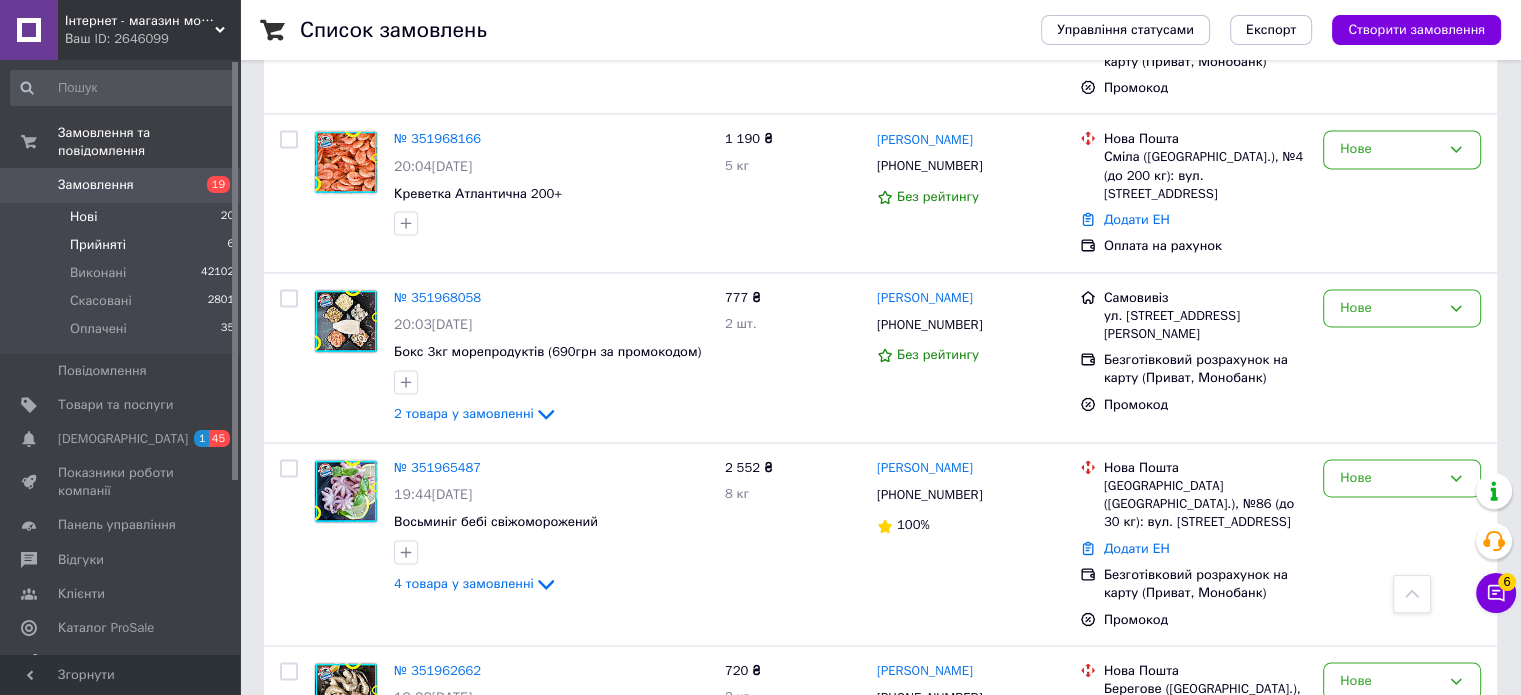 click on "Прийняті 6" at bounding box center [123, 245] 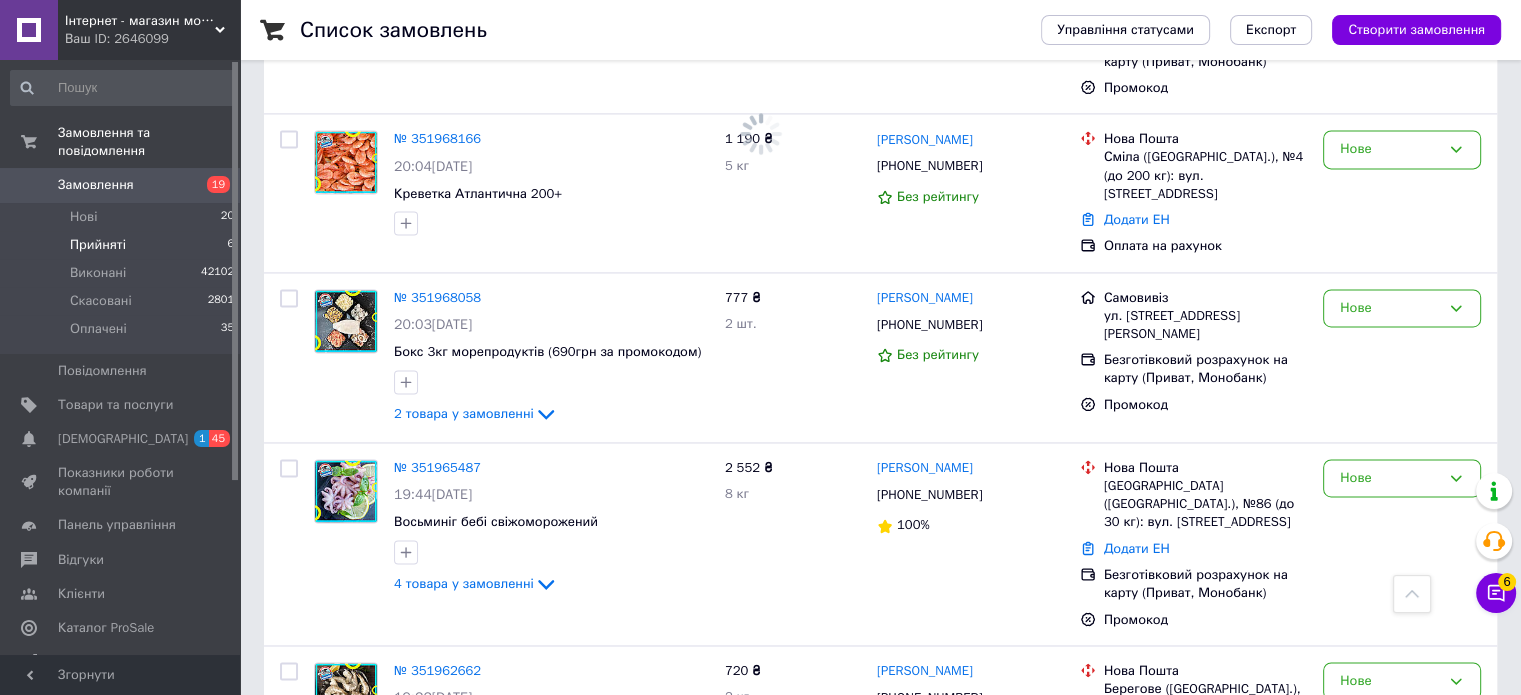 click on "Прийняті" at bounding box center [98, 245] 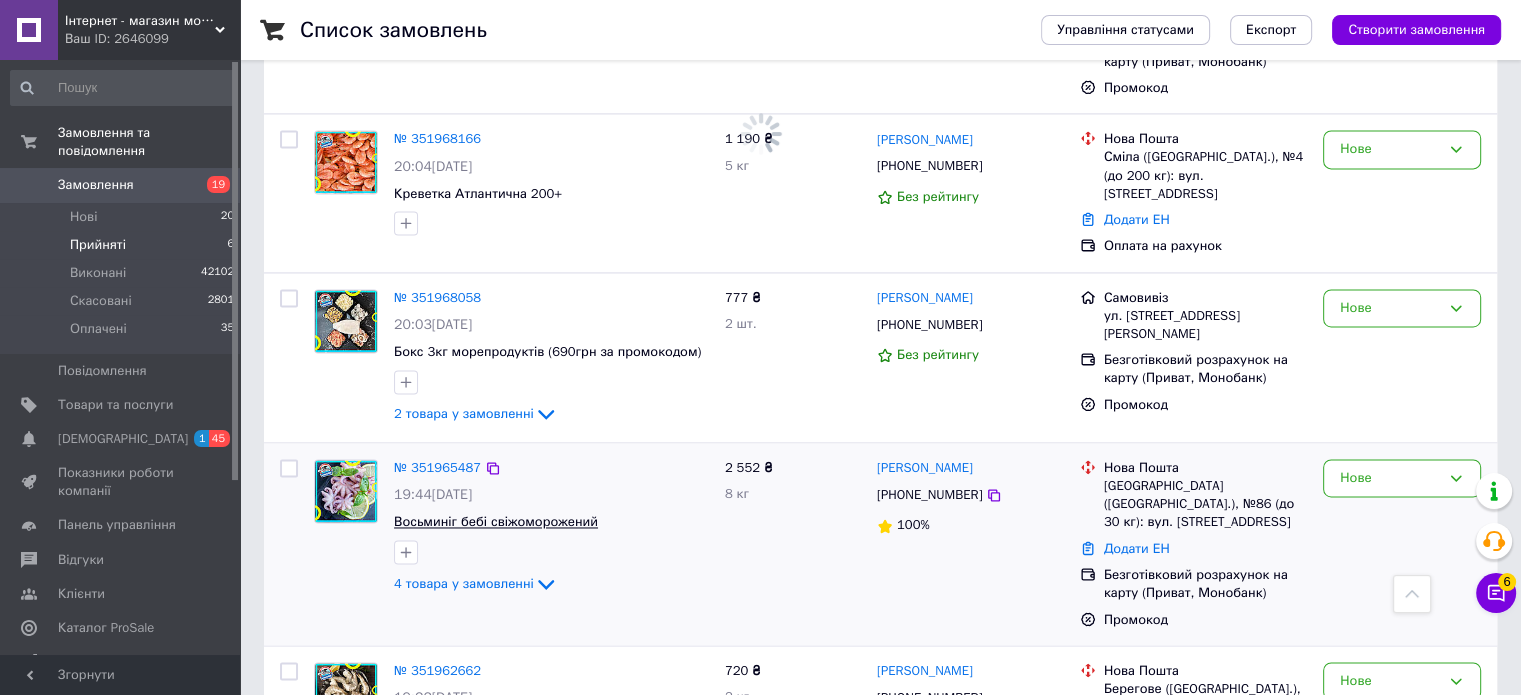 scroll, scrollTop: 0, scrollLeft: 0, axis: both 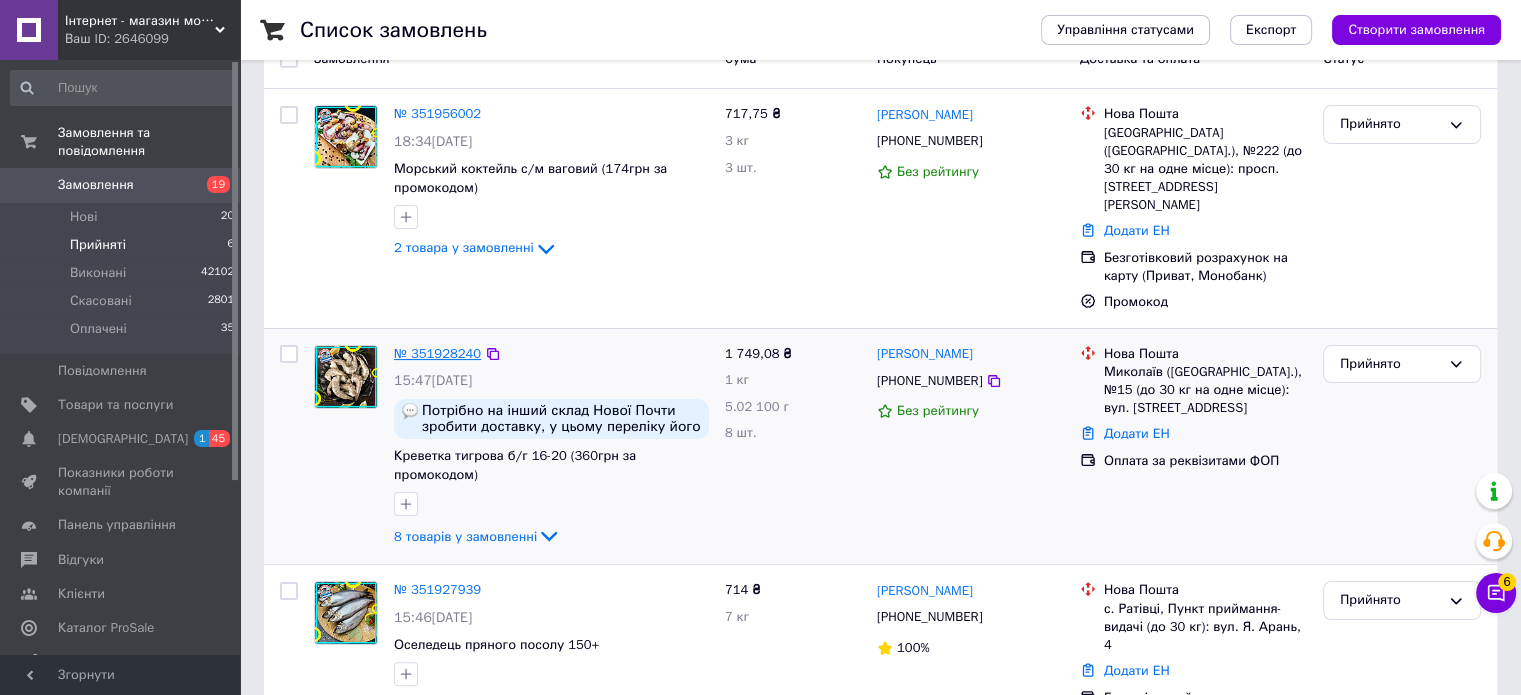 click on "№ 351928240" at bounding box center (437, 353) 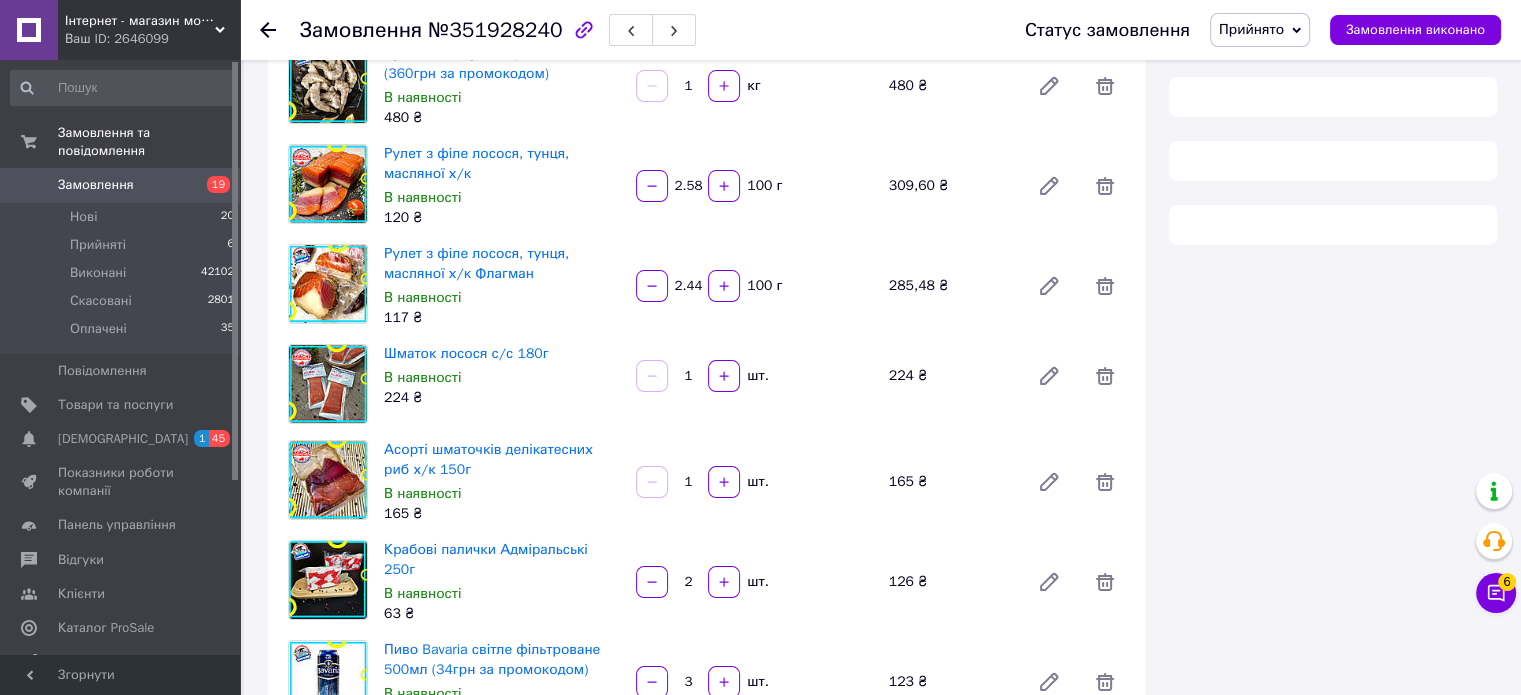 scroll, scrollTop: 300, scrollLeft: 0, axis: vertical 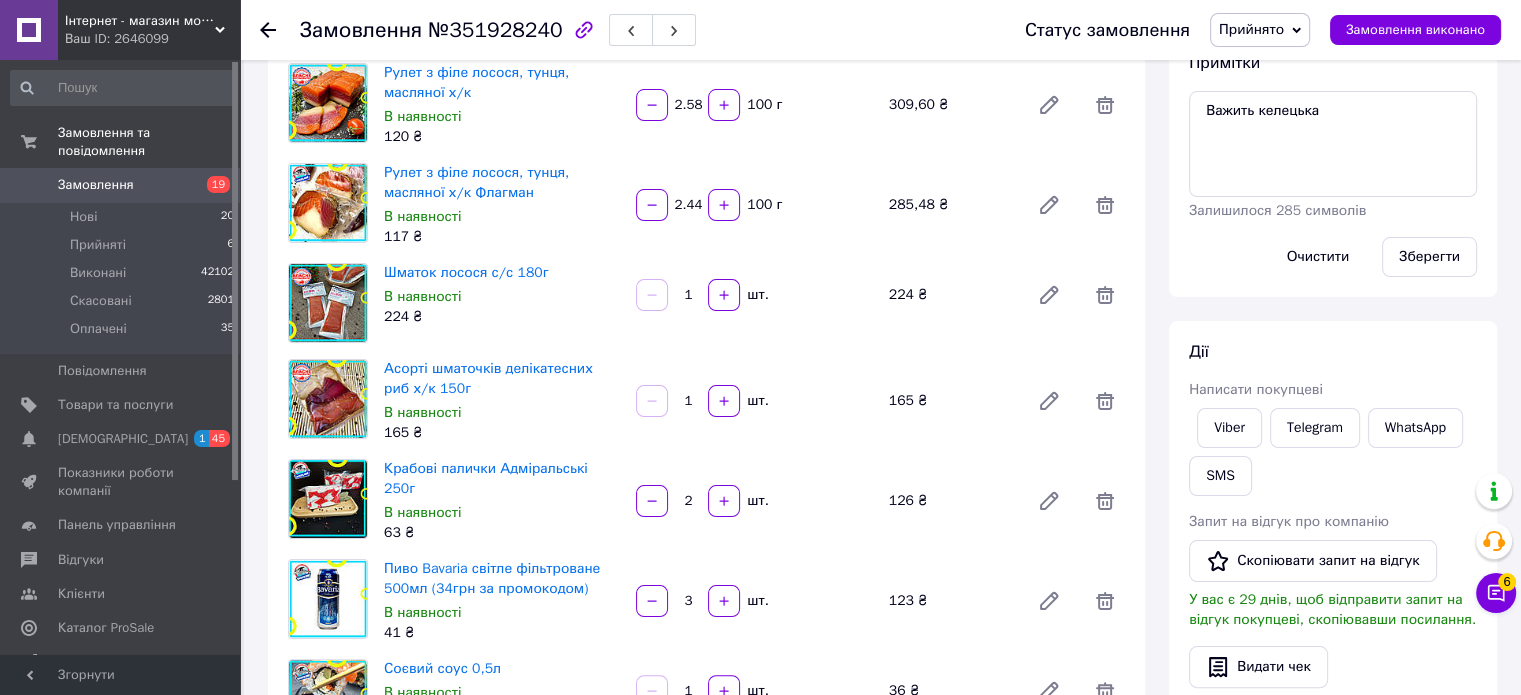 click on "Замовлення з сайту Потрібно на інший склад Нової Почти зробити доставку, у цьому переліку його не має. 09.07.2025 | 15:47 Товари в замовленні (8) Додати товар Креветка тигрова б/г 16-20 (360грн за промокодом) В наявності 480 ₴ 1   кг 480 ₴ Рулет з філе лосося, тунця, масляної х/к В наявності 120 ₴ 2.58   100 г 309,60 ₴ Рулет з філе лосося, тунця, масляної х/к Флагман В наявності 117 ₴ 2.44   100 г 285,48 ₴ Шматок лосося с/с 180г В наявності 224 ₴ 1   шт. 224 ₴ Асорті шматочків делікатесних риб х/к 150г В наявності 165 ₴ 1   шт. 165 ₴ Крабові палички Адміральські 250г В наявності 63 ₴ 2   шт. 126 ₴ В наявності 3 1" at bounding box center (706, 765) 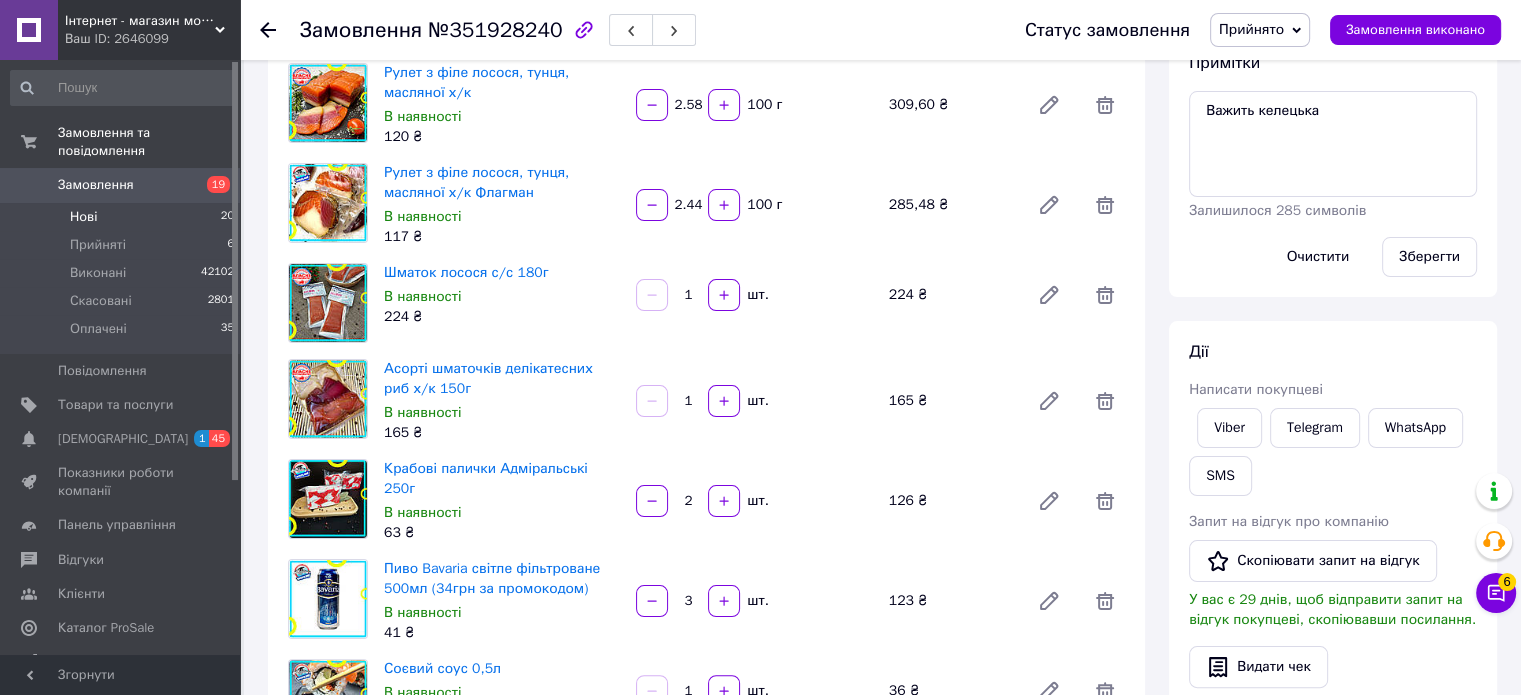 click on "Нові" at bounding box center [83, 217] 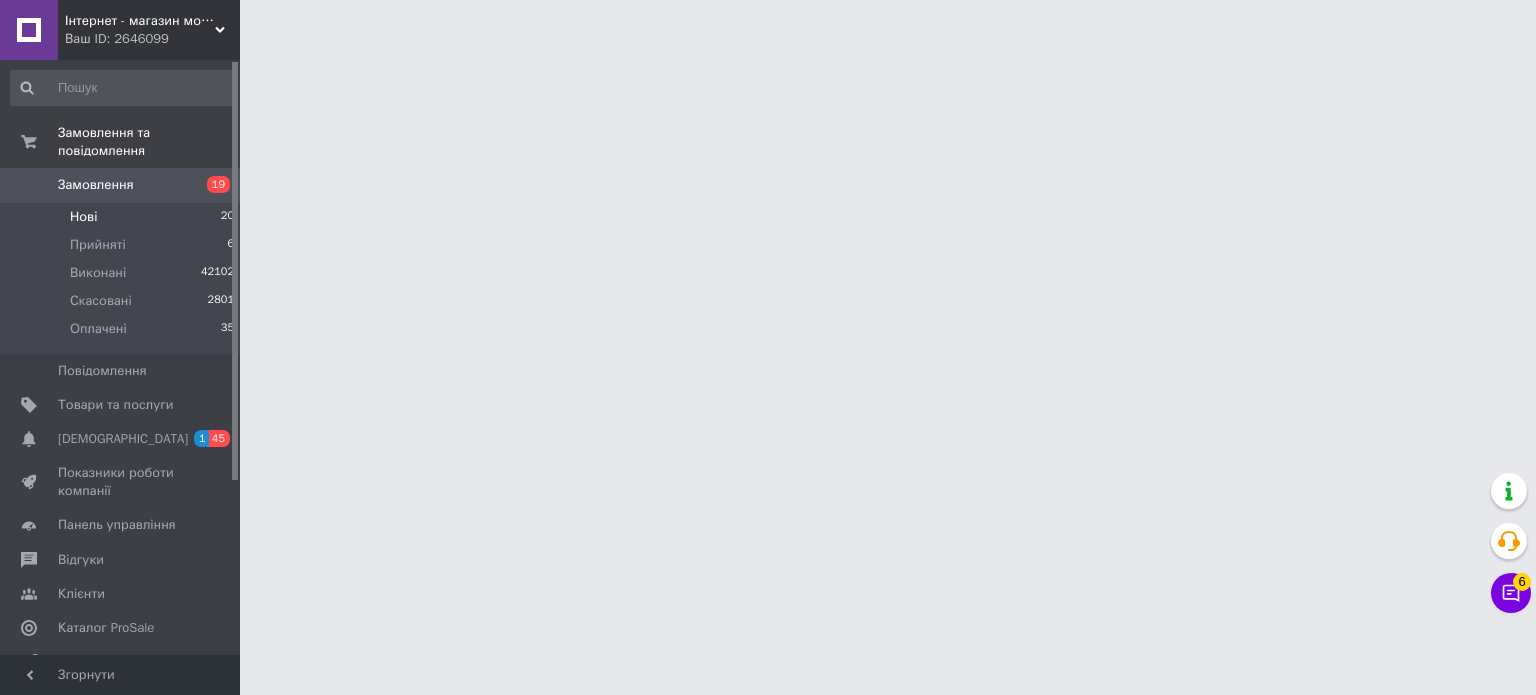 click on "Нові" at bounding box center [83, 217] 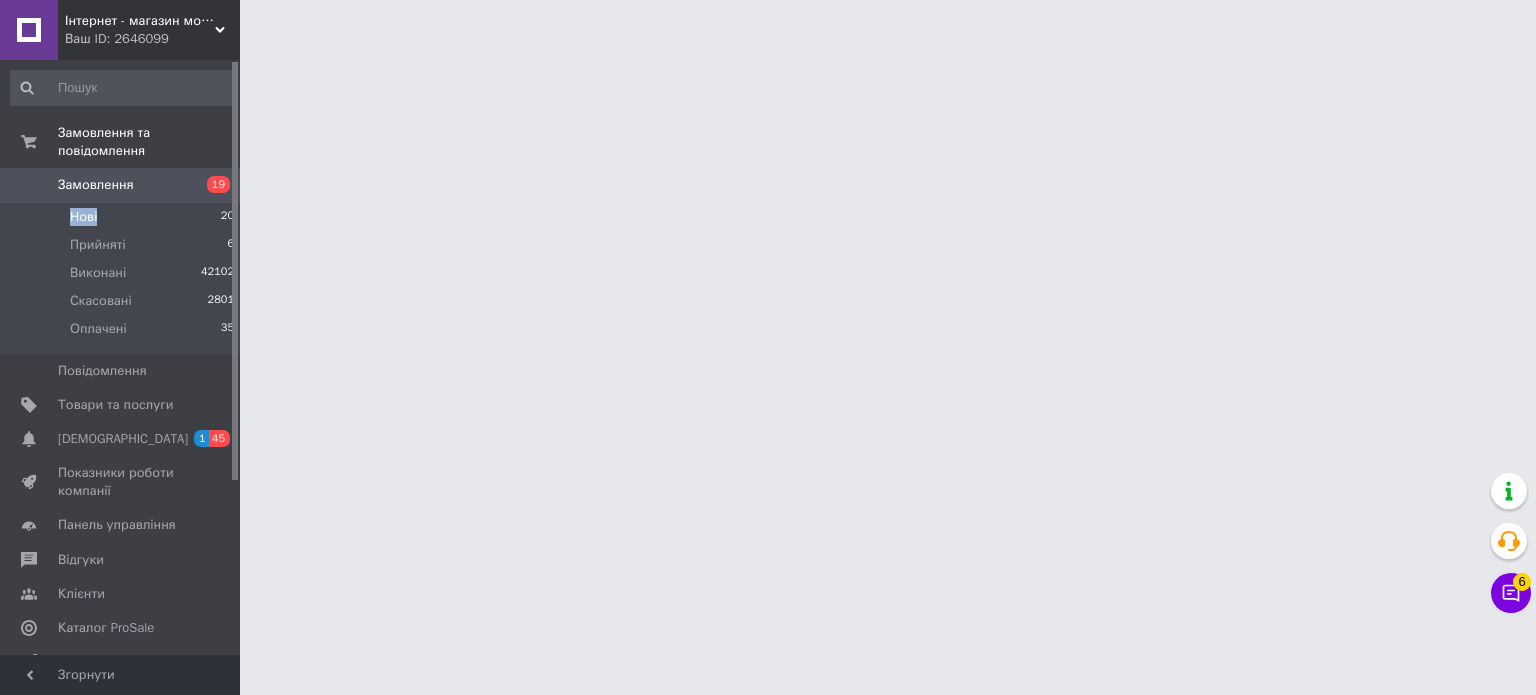 click on "Нові" at bounding box center [83, 217] 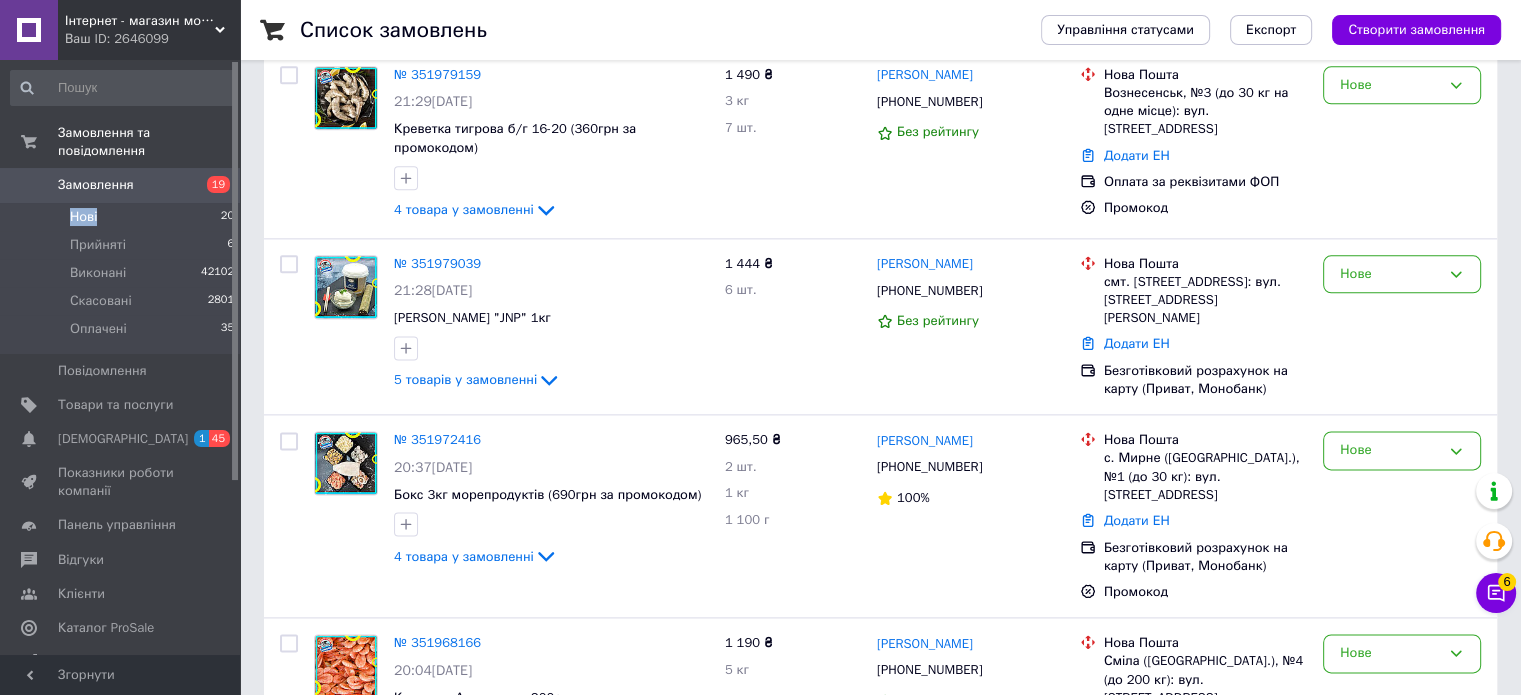 scroll, scrollTop: 3044, scrollLeft: 0, axis: vertical 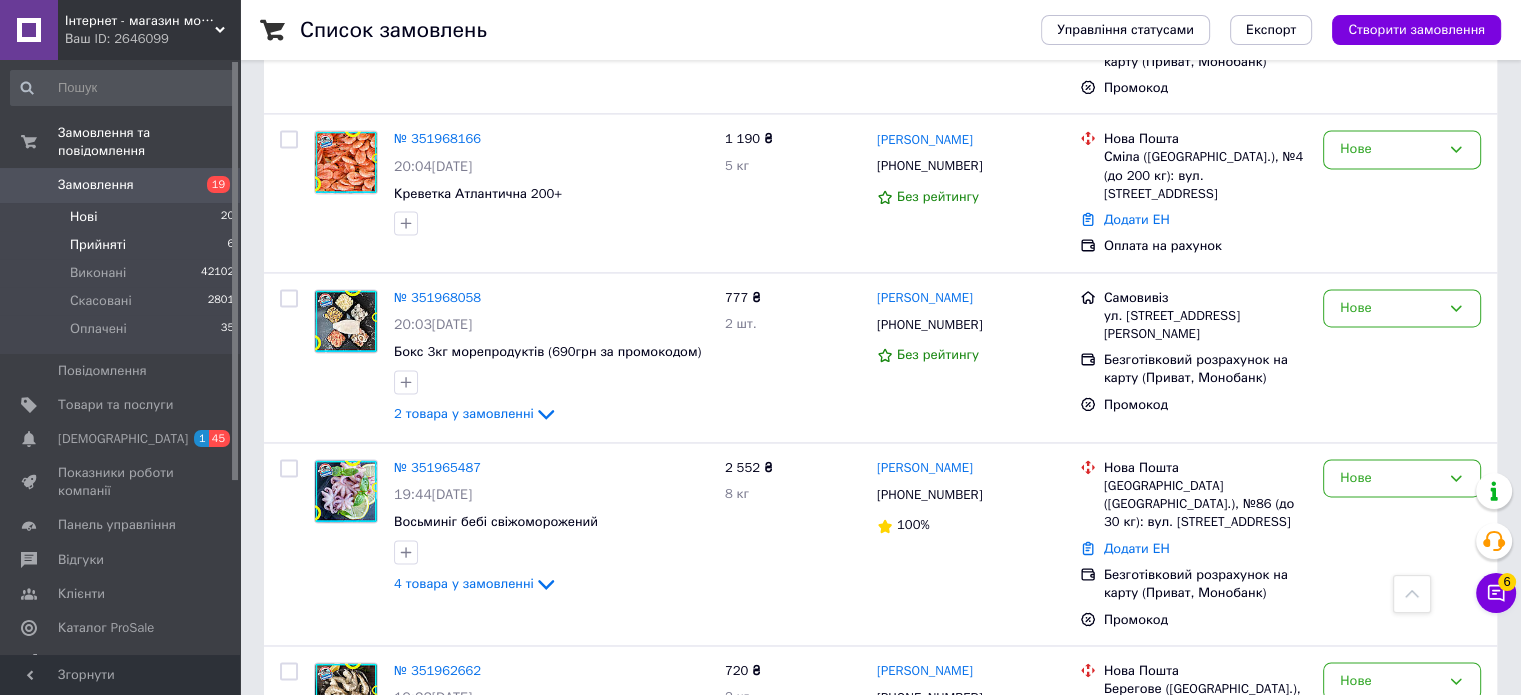 click on "Прийняті" at bounding box center (98, 245) 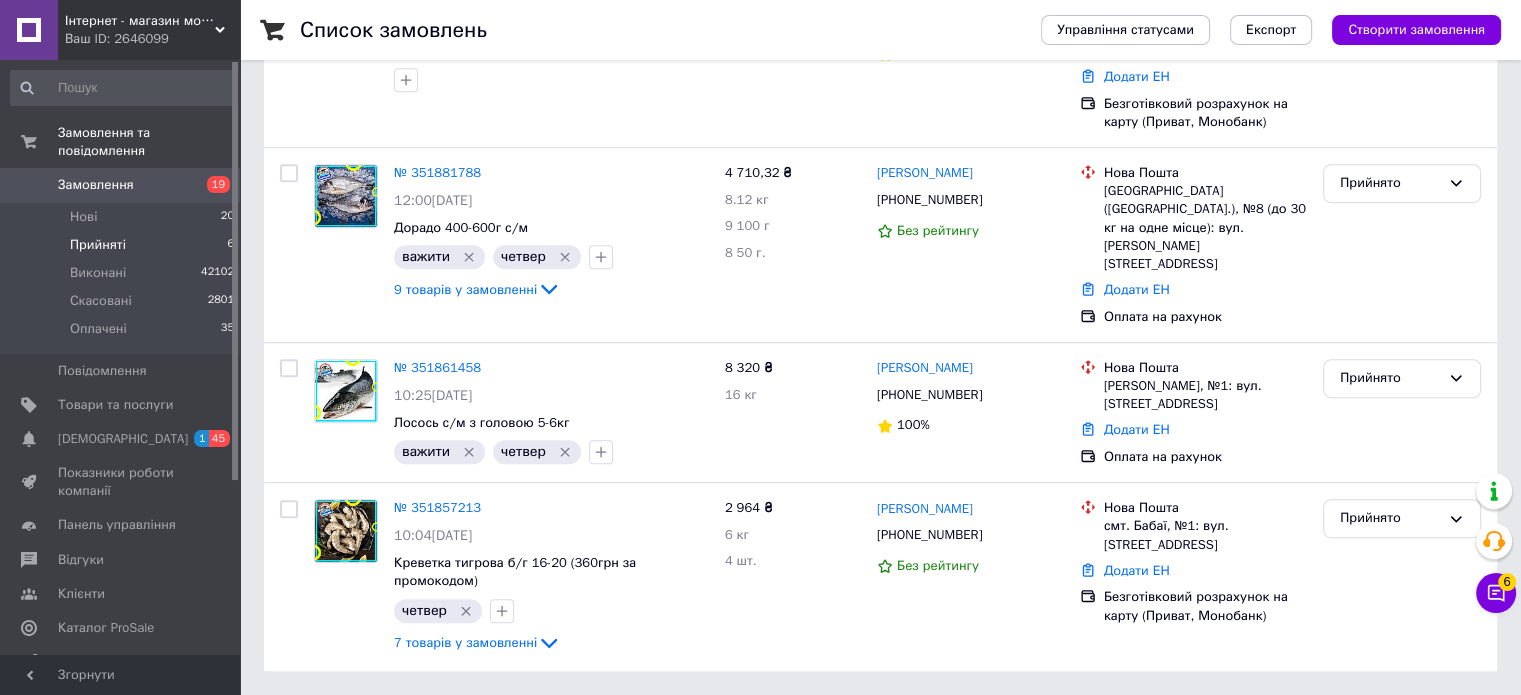scroll, scrollTop: 0, scrollLeft: 0, axis: both 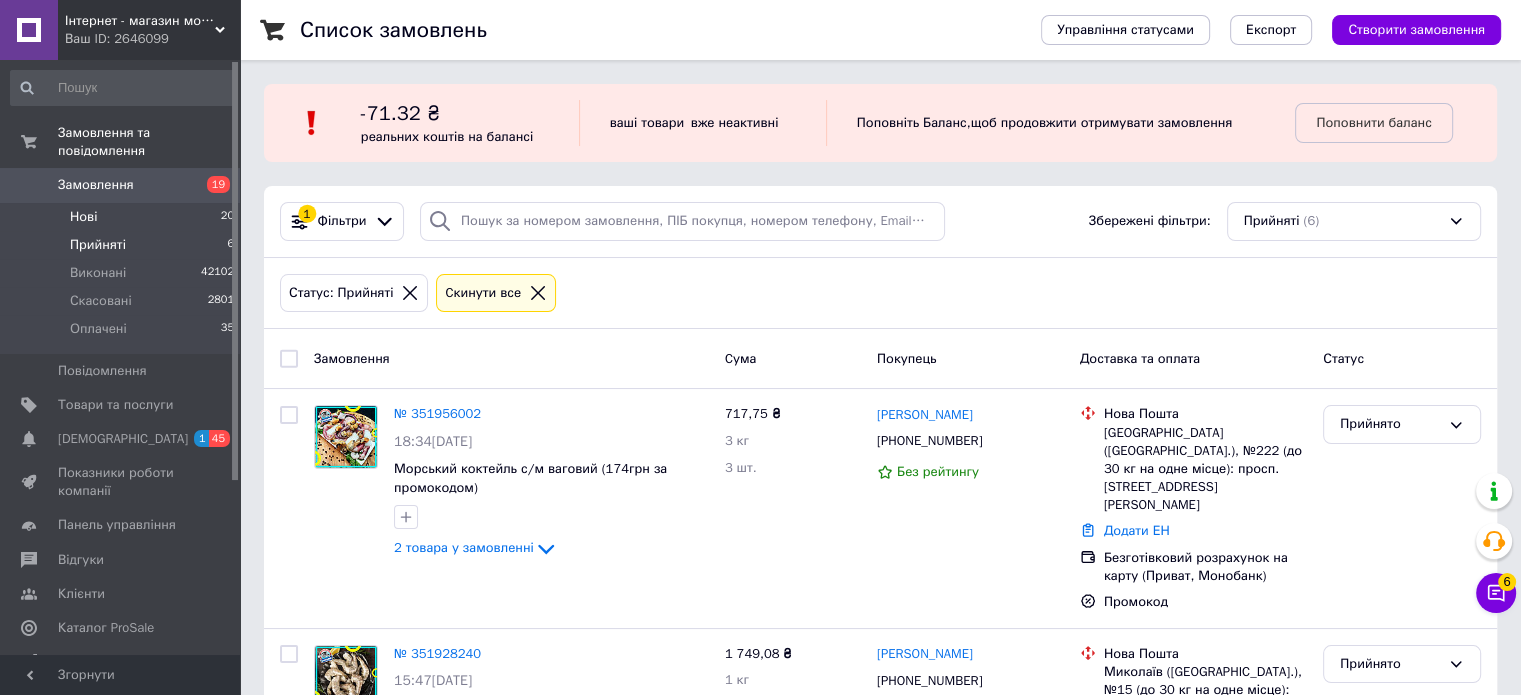 click on "Нові" at bounding box center (83, 217) 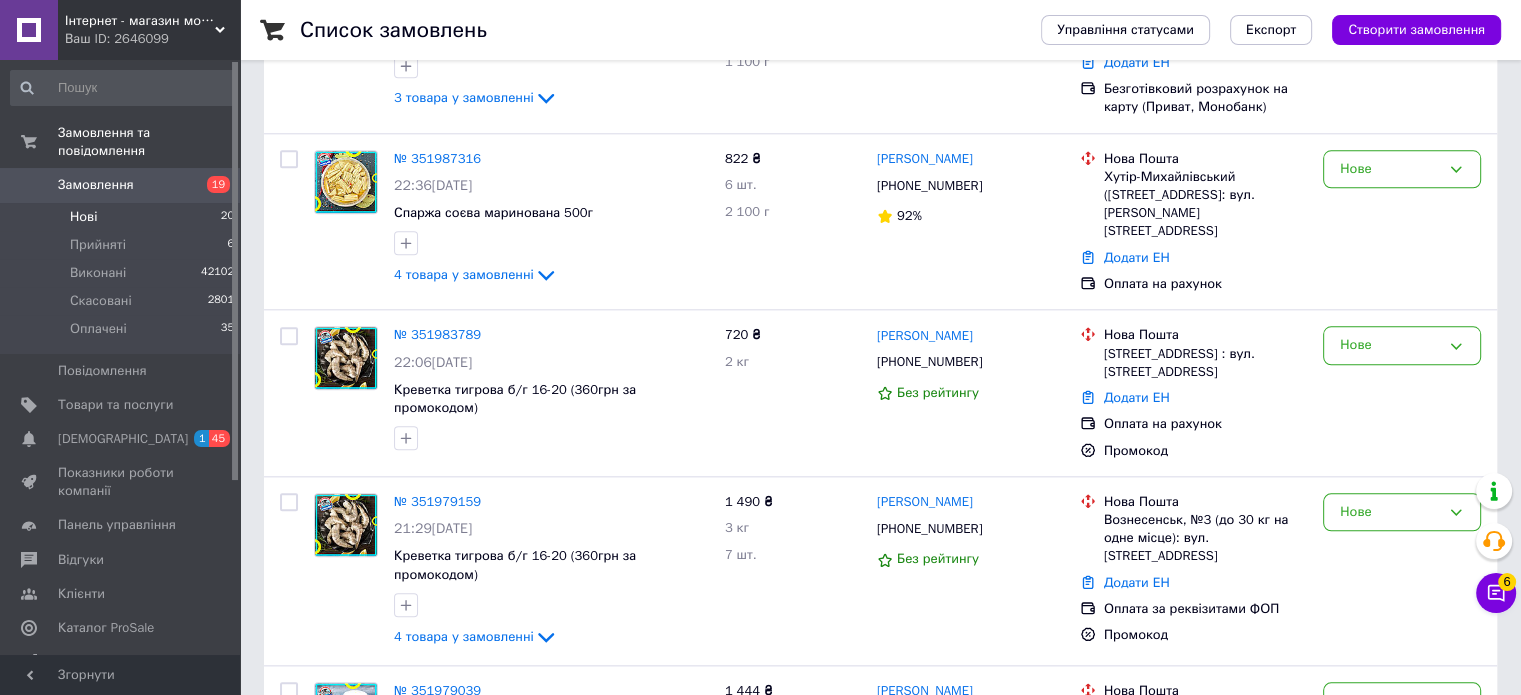 scroll, scrollTop: 3044, scrollLeft: 0, axis: vertical 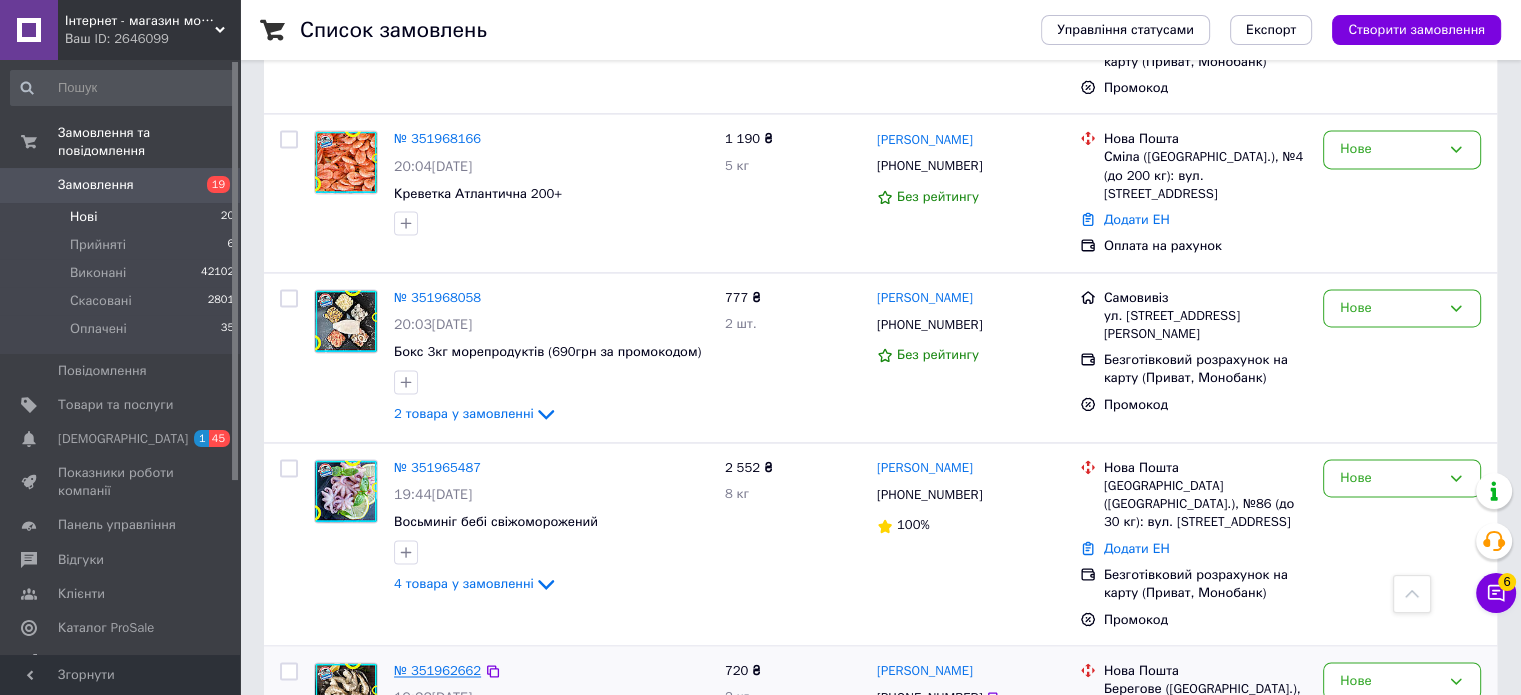 click on "№ 351962662" at bounding box center (437, 670) 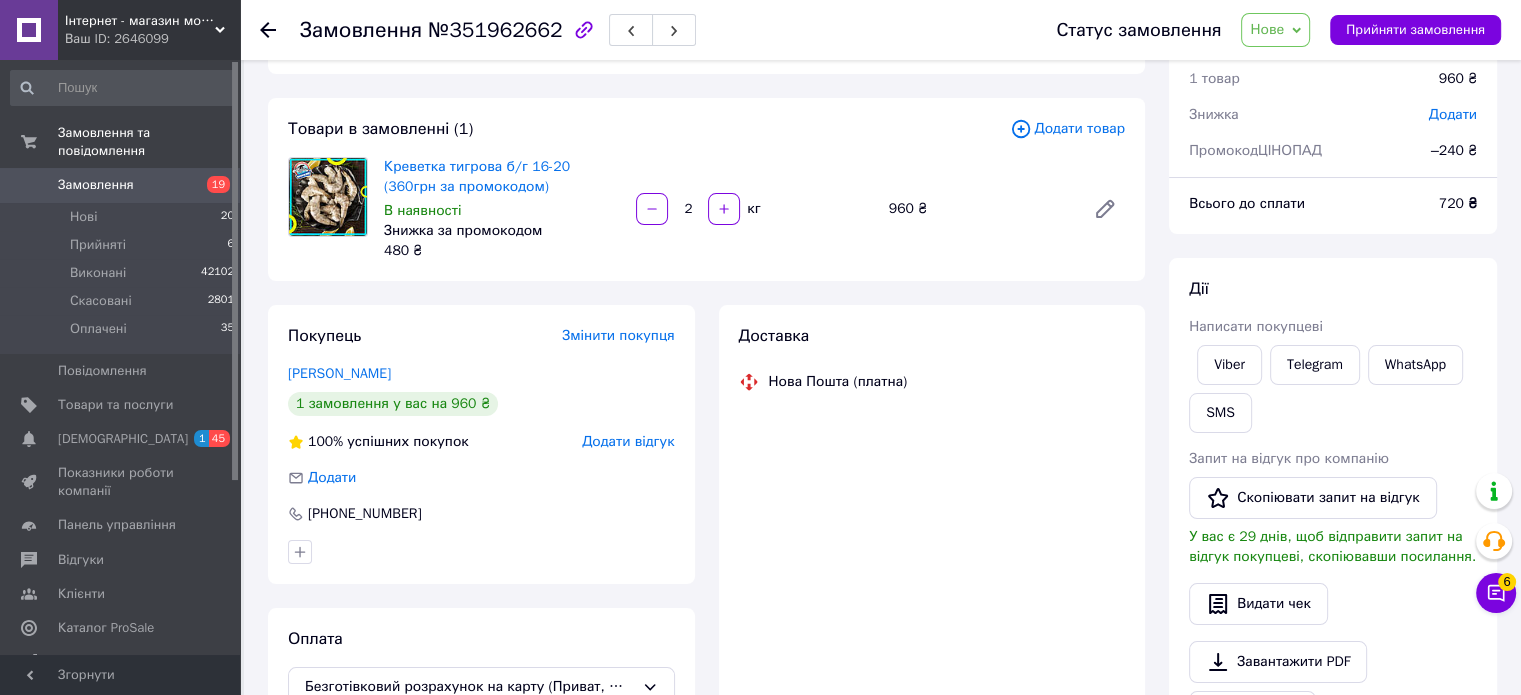 scroll, scrollTop: 0, scrollLeft: 0, axis: both 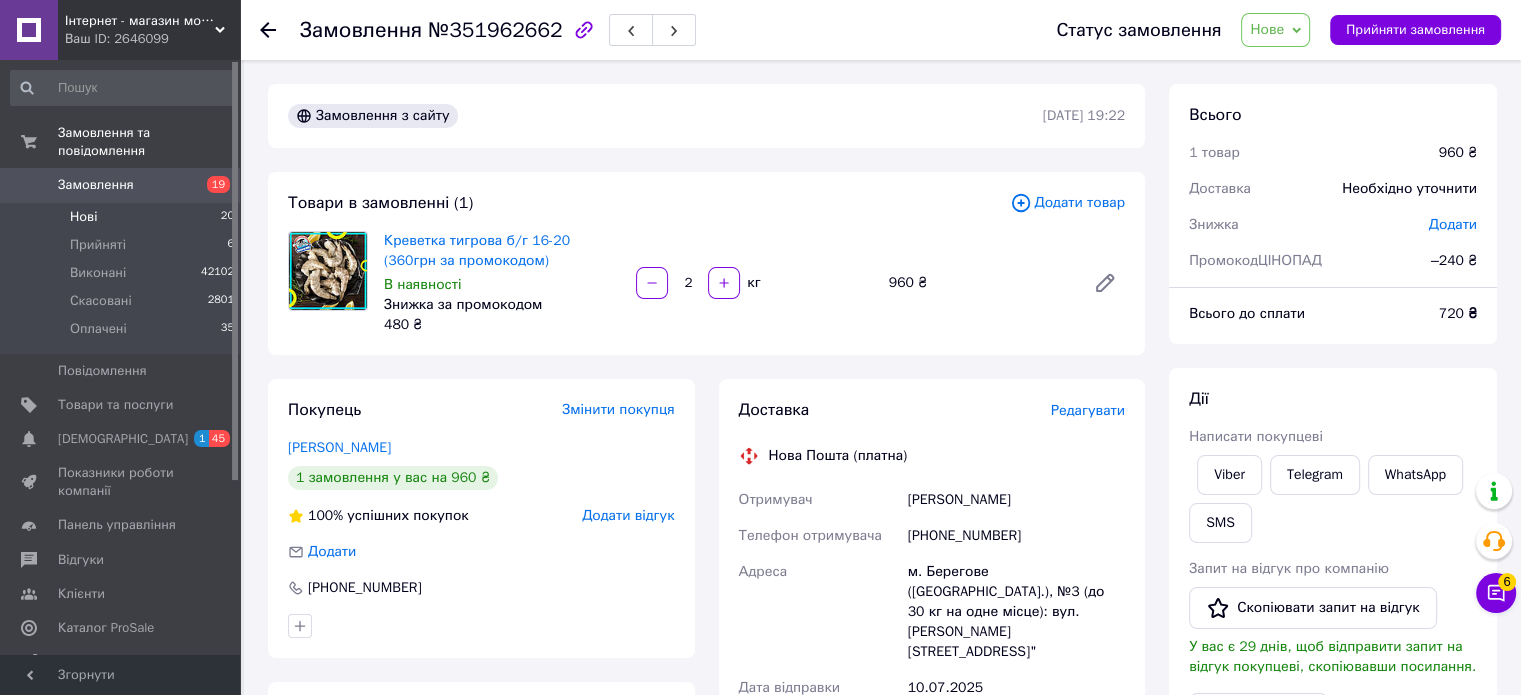 click on "Нові" at bounding box center [83, 217] 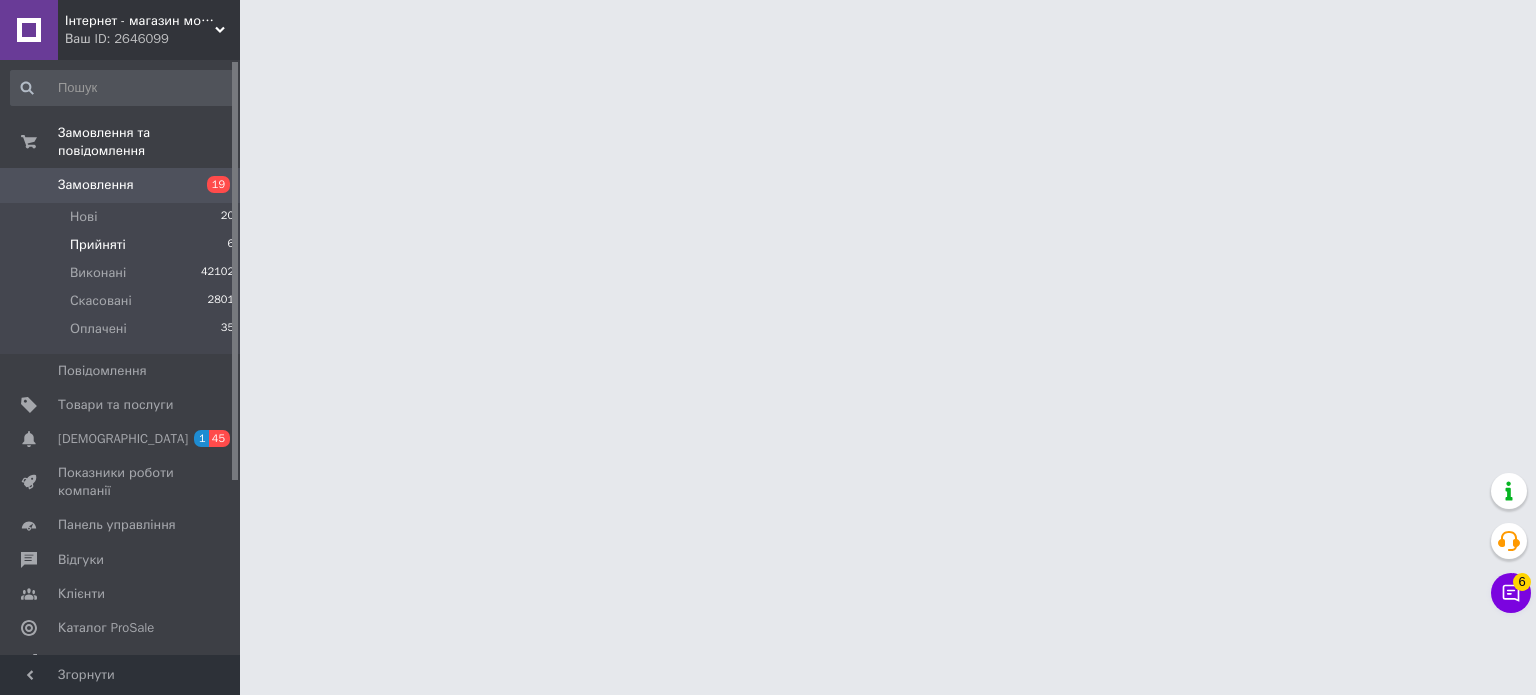 click on "Прийняті" at bounding box center (98, 245) 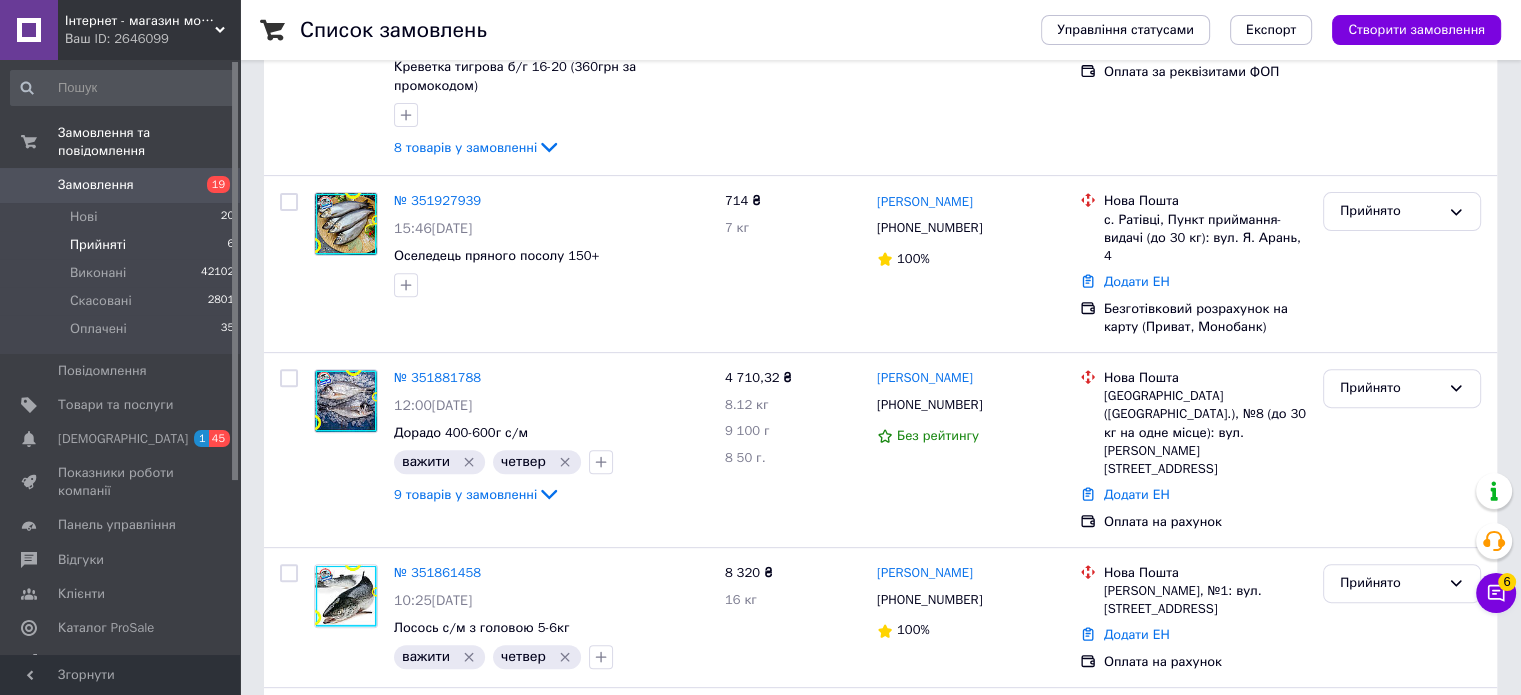 scroll, scrollTop: 775, scrollLeft: 0, axis: vertical 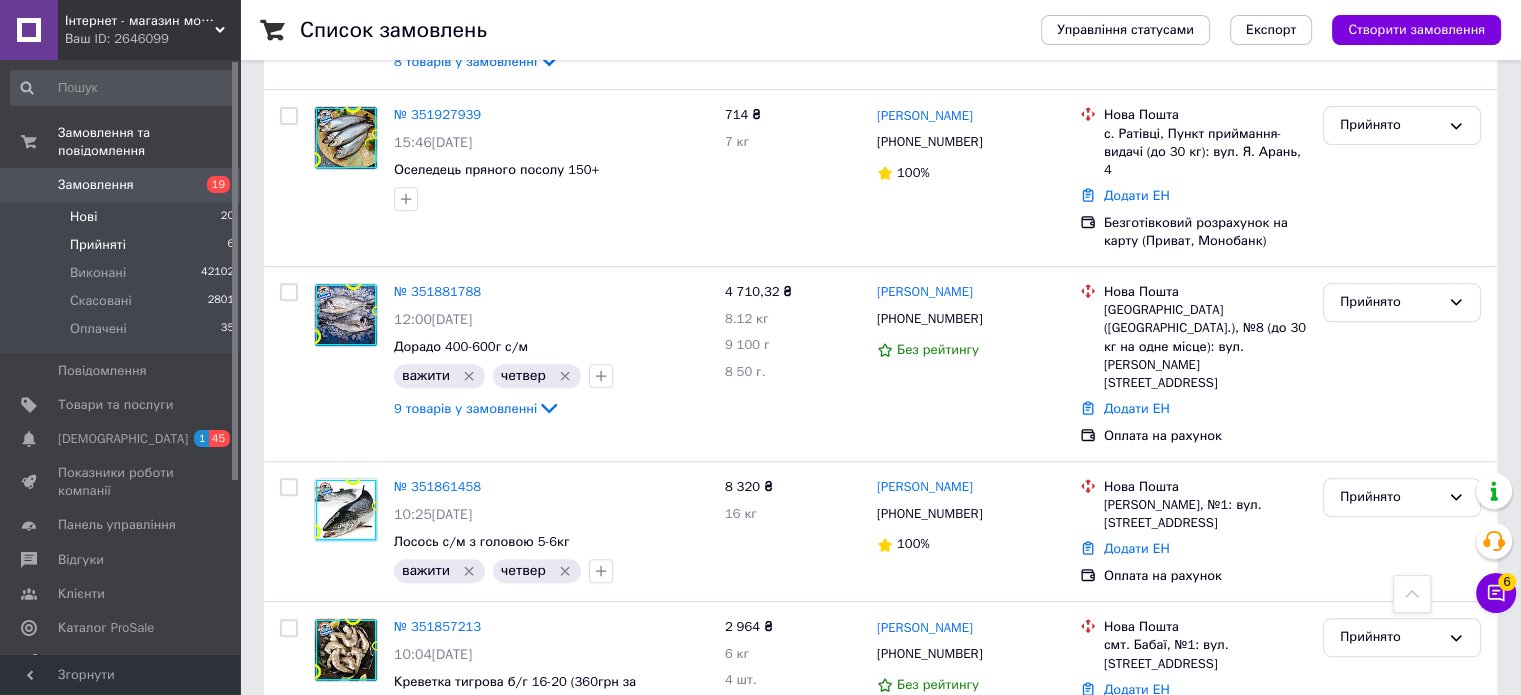 click on "Нові" at bounding box center (83, 217) 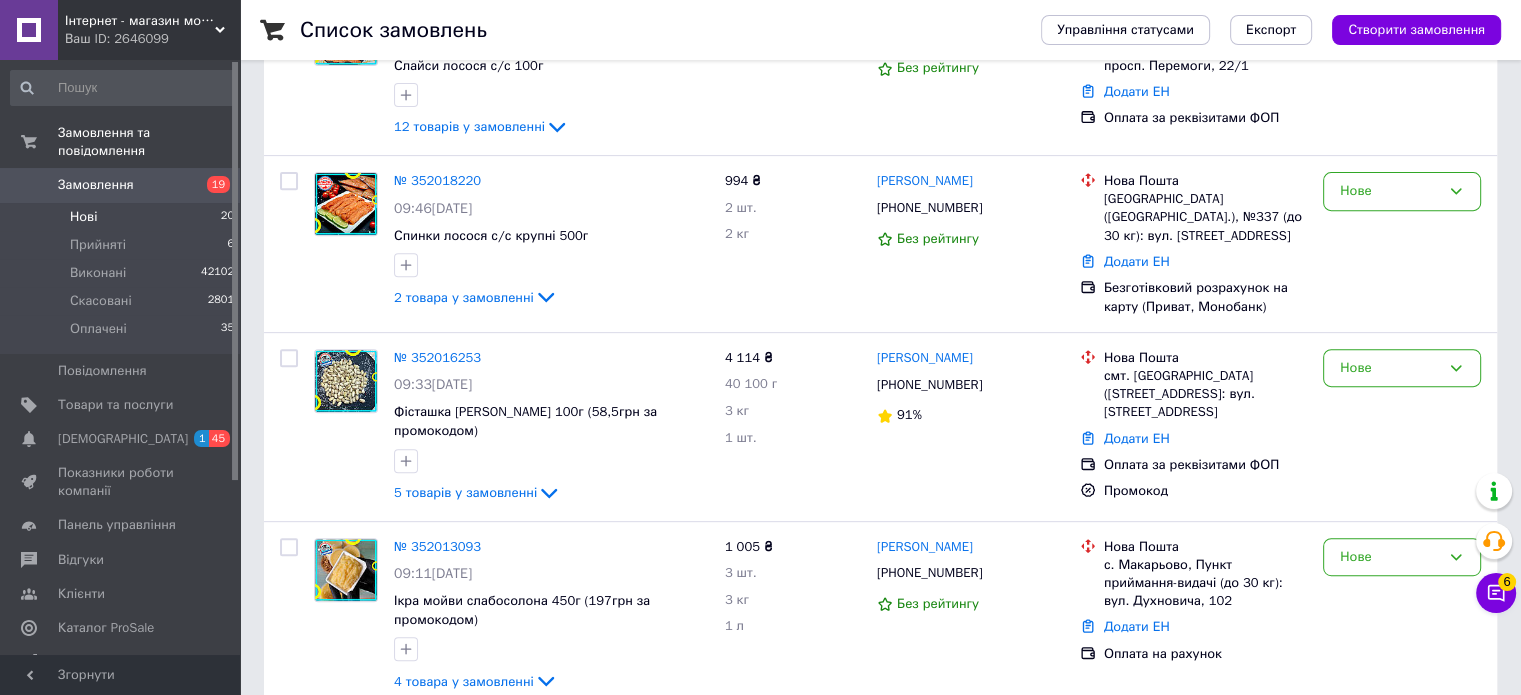 scroll, scrollTop: 0, scrollLeft: 0, axis: both 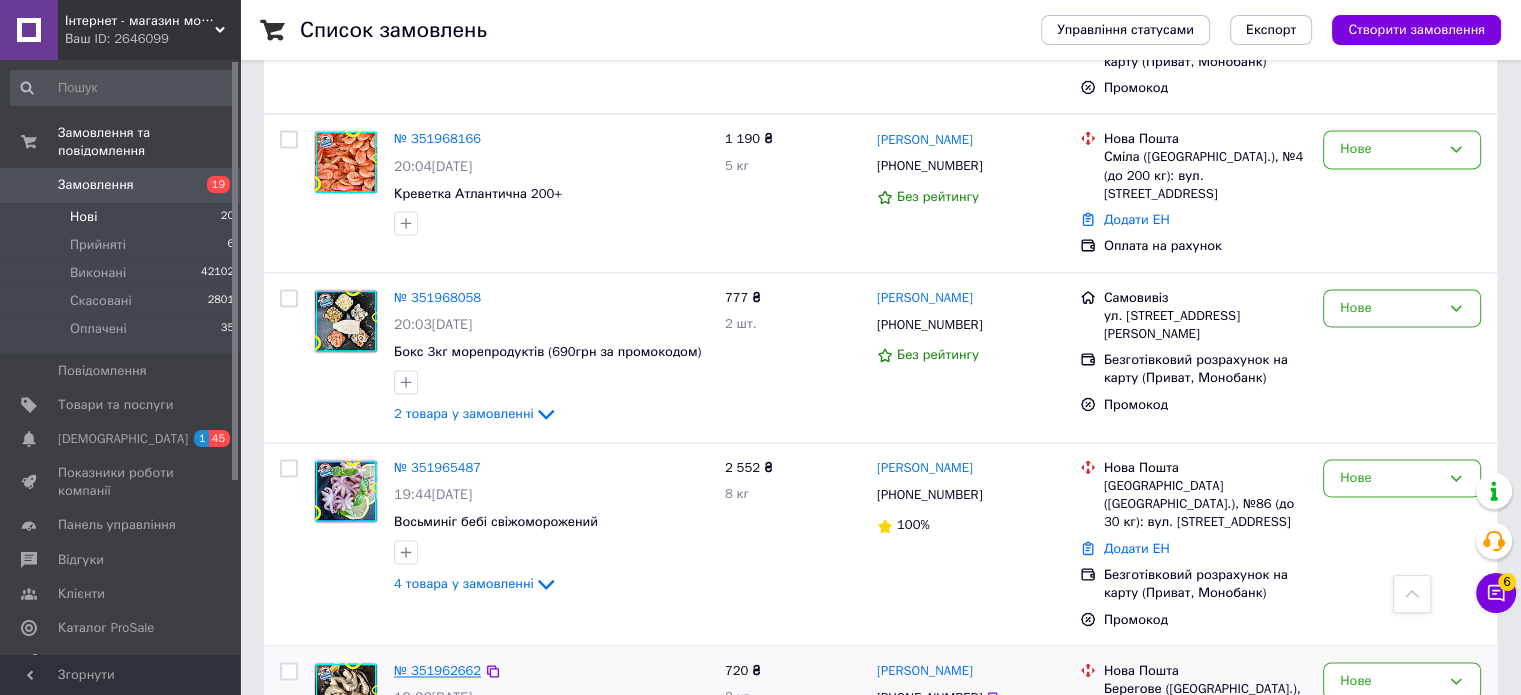 click on "№ 351962662" at bounding box center [437, 670] 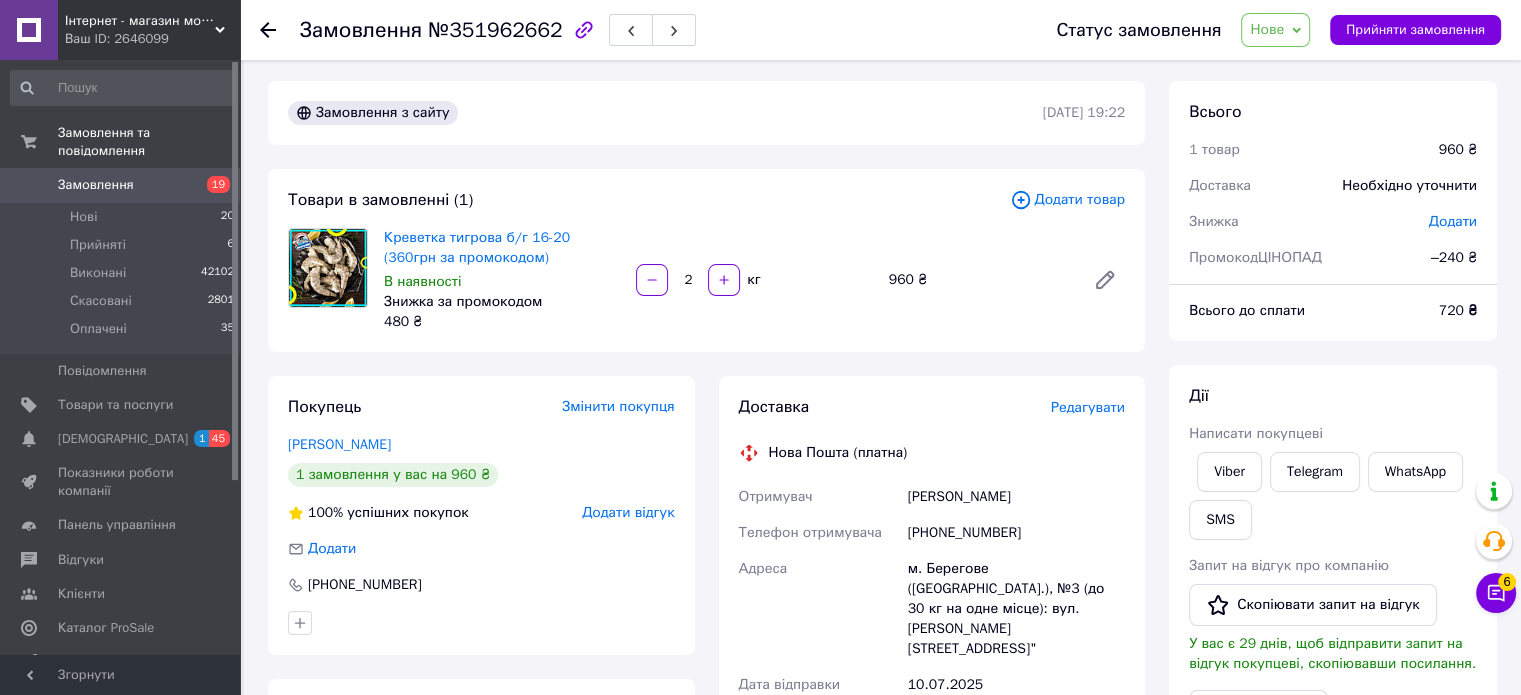 scroll, scrollTop: 0, scrollLeft: 0, axis: both 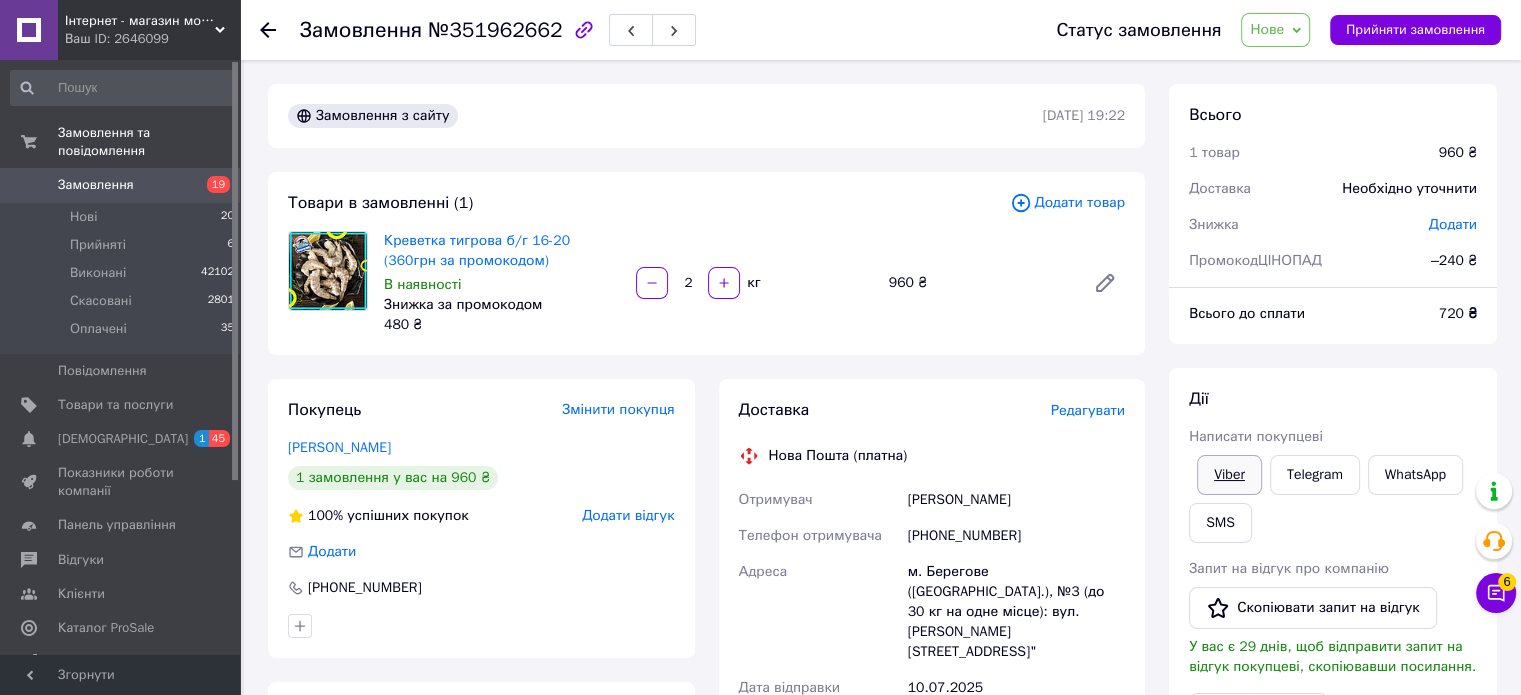 click on "Viber" at bounding box center [1229, 475] 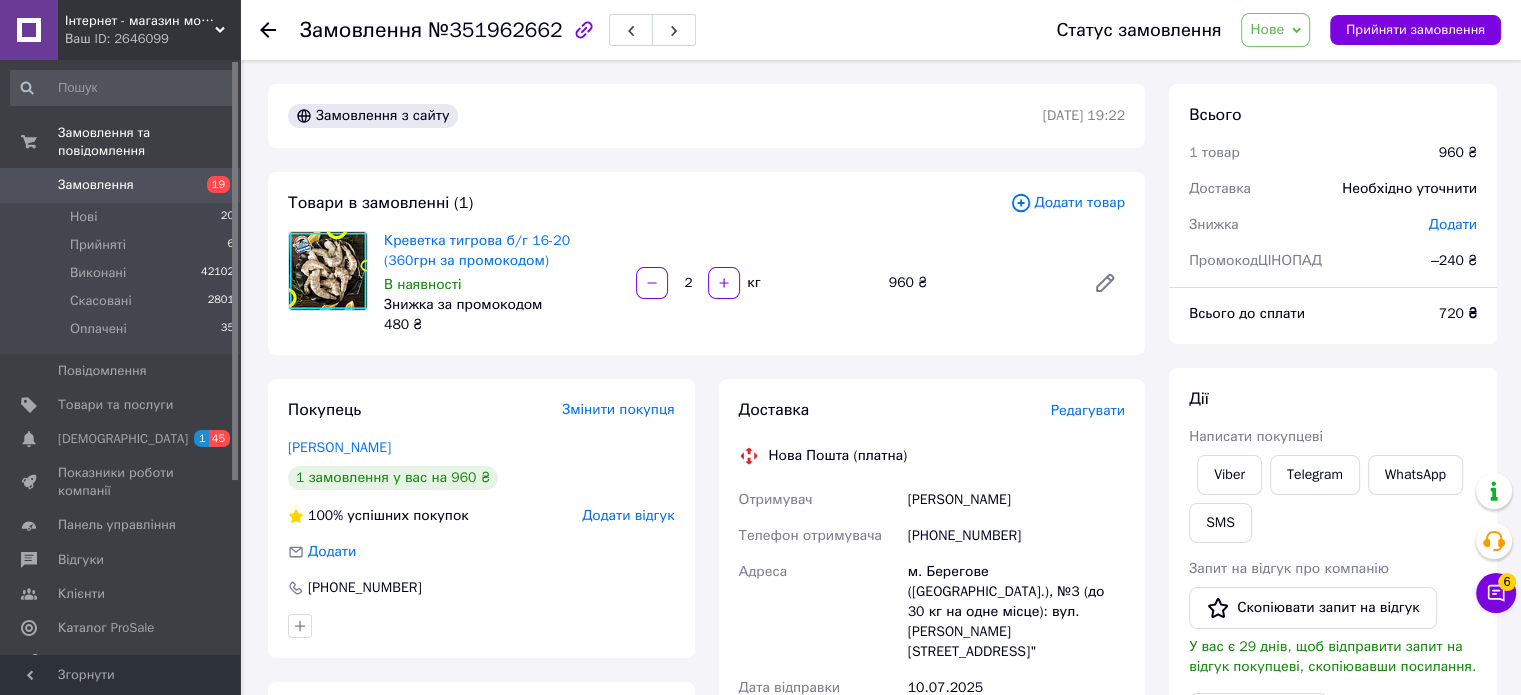 click on "Всього до сплати 720 ₴" at bounding box center (1333, 324) 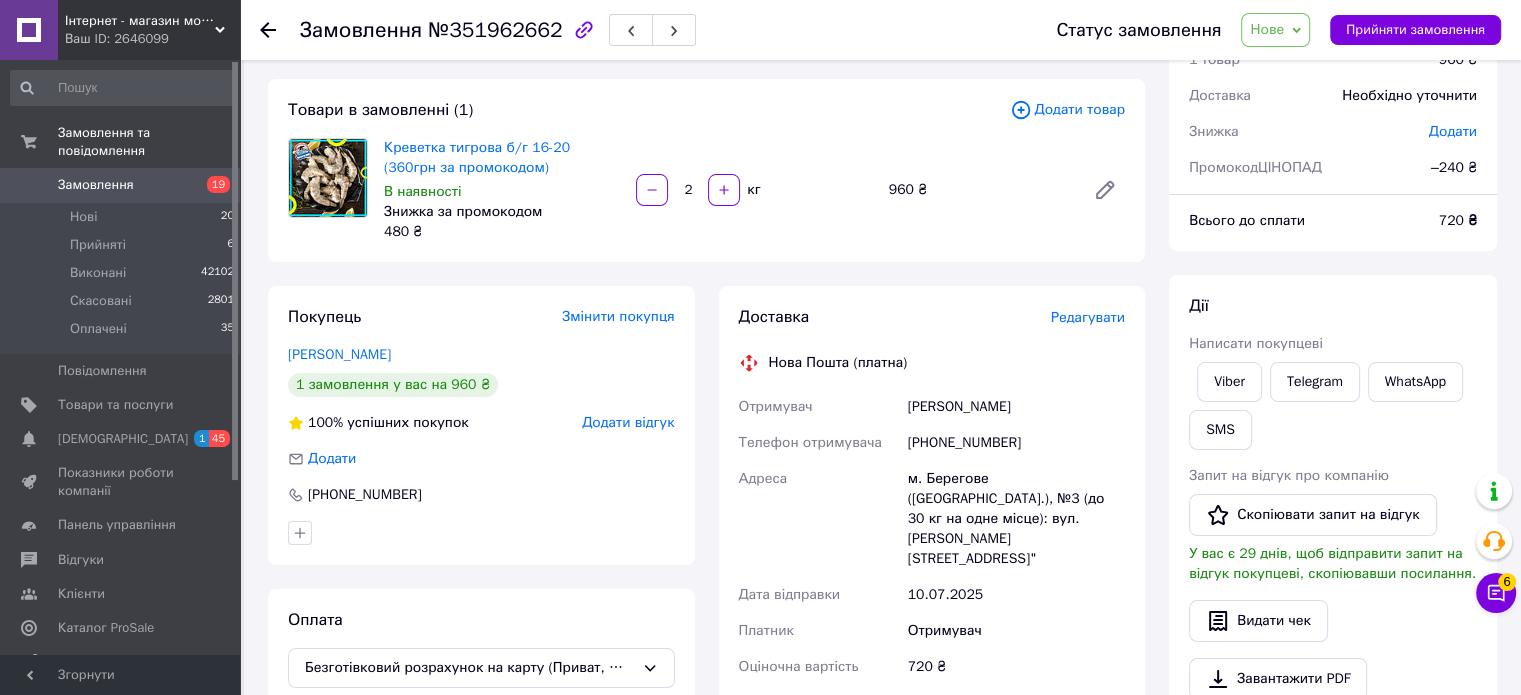 scroll, scrollTop: 200, scrollLeft: 0, axis: vertical 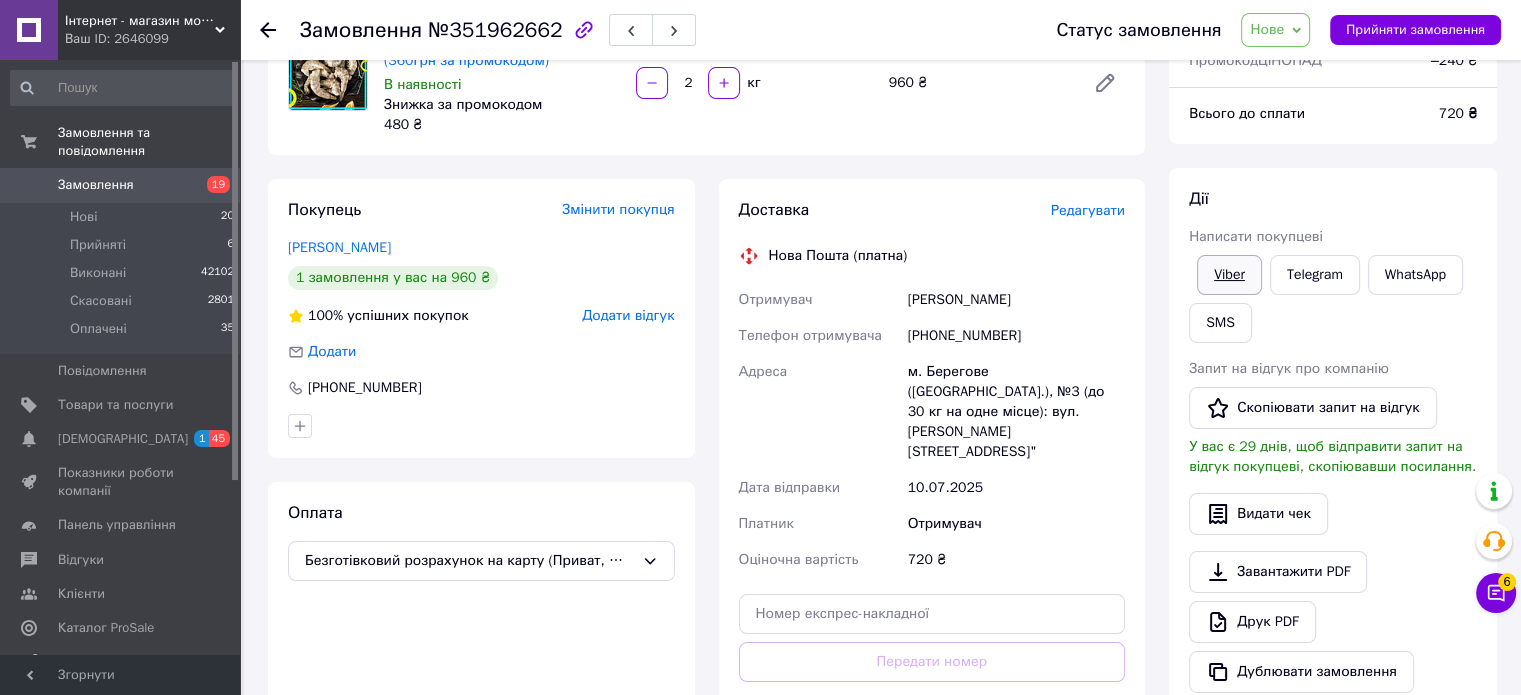 click on "Viber" at bounding box center (1229, 275) 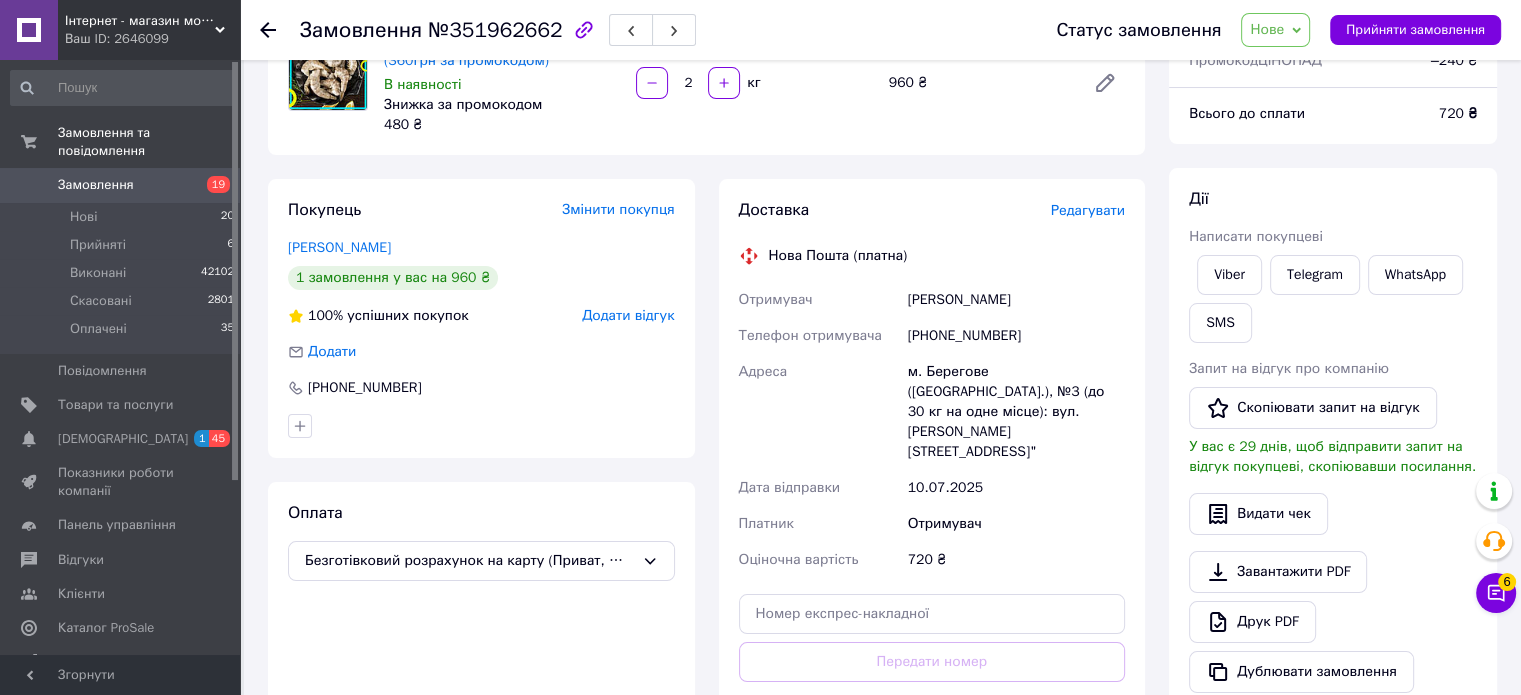 click on "Нове" at bounding box center (1267, 29) 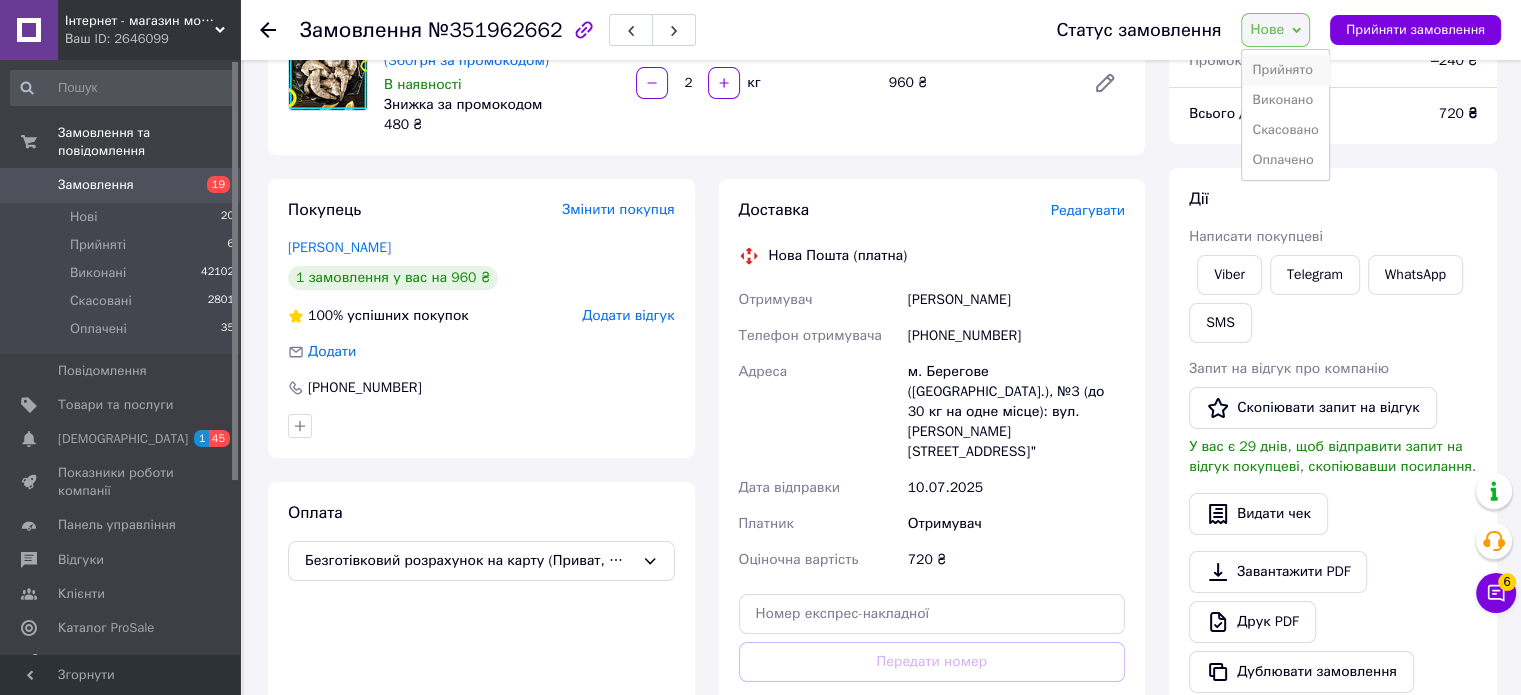 click on "Прийнято" at bounding box center [1285, 70] 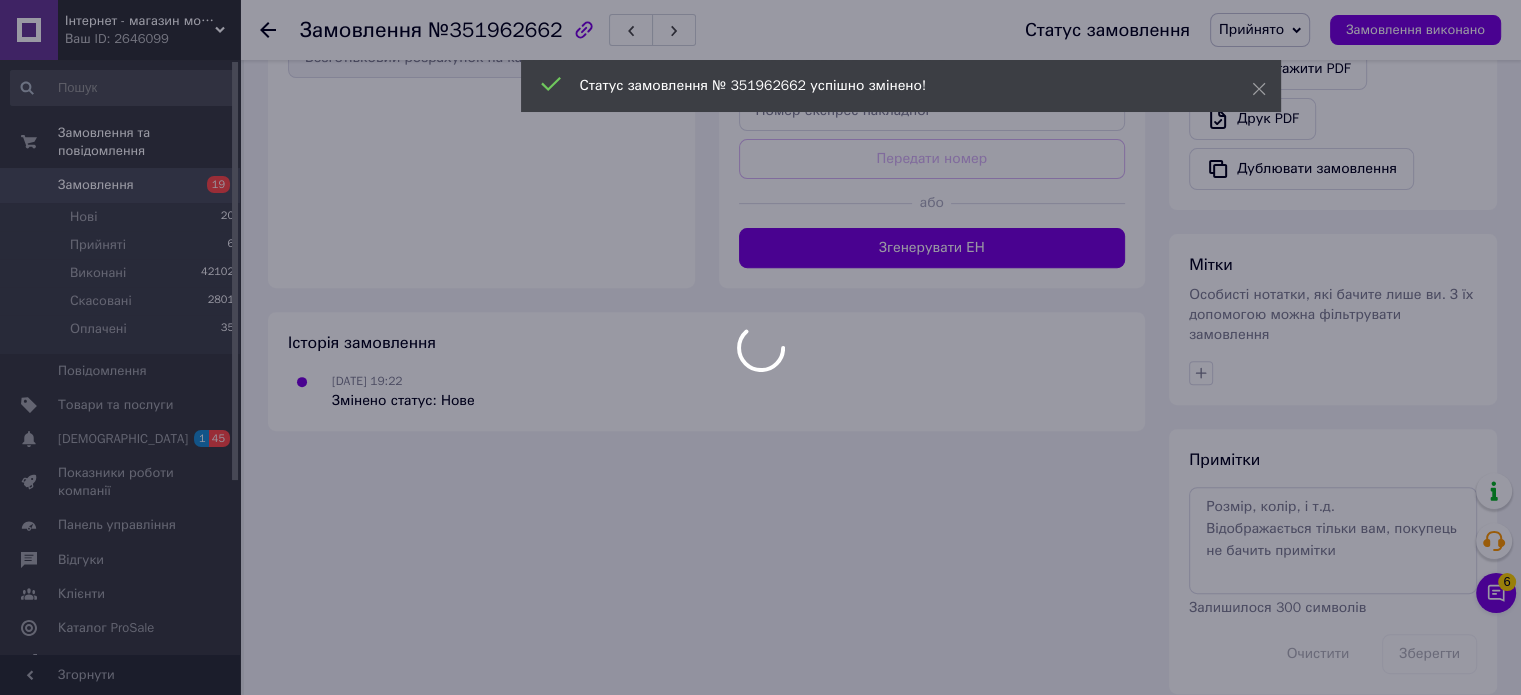 scroll, scrollTop: 667, scrollLeft: 0, axis: vertical 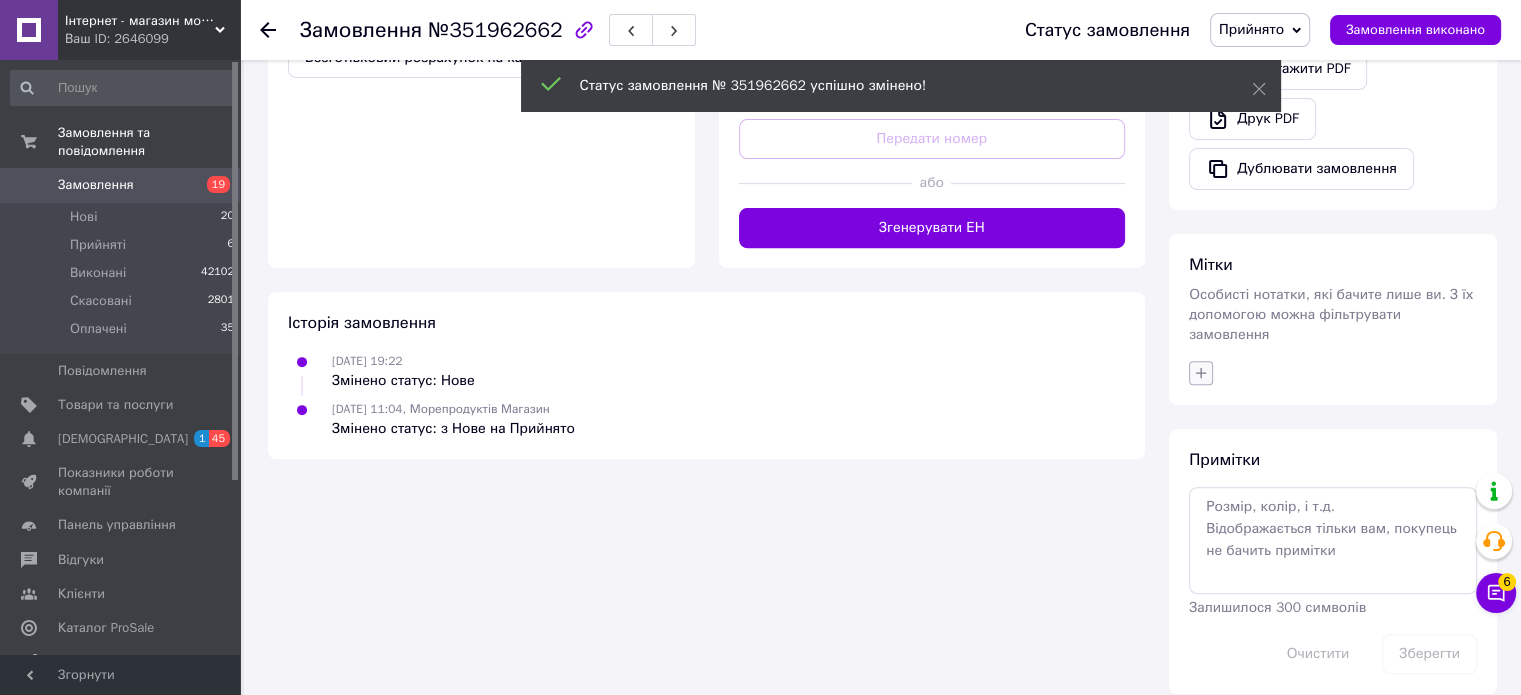 click 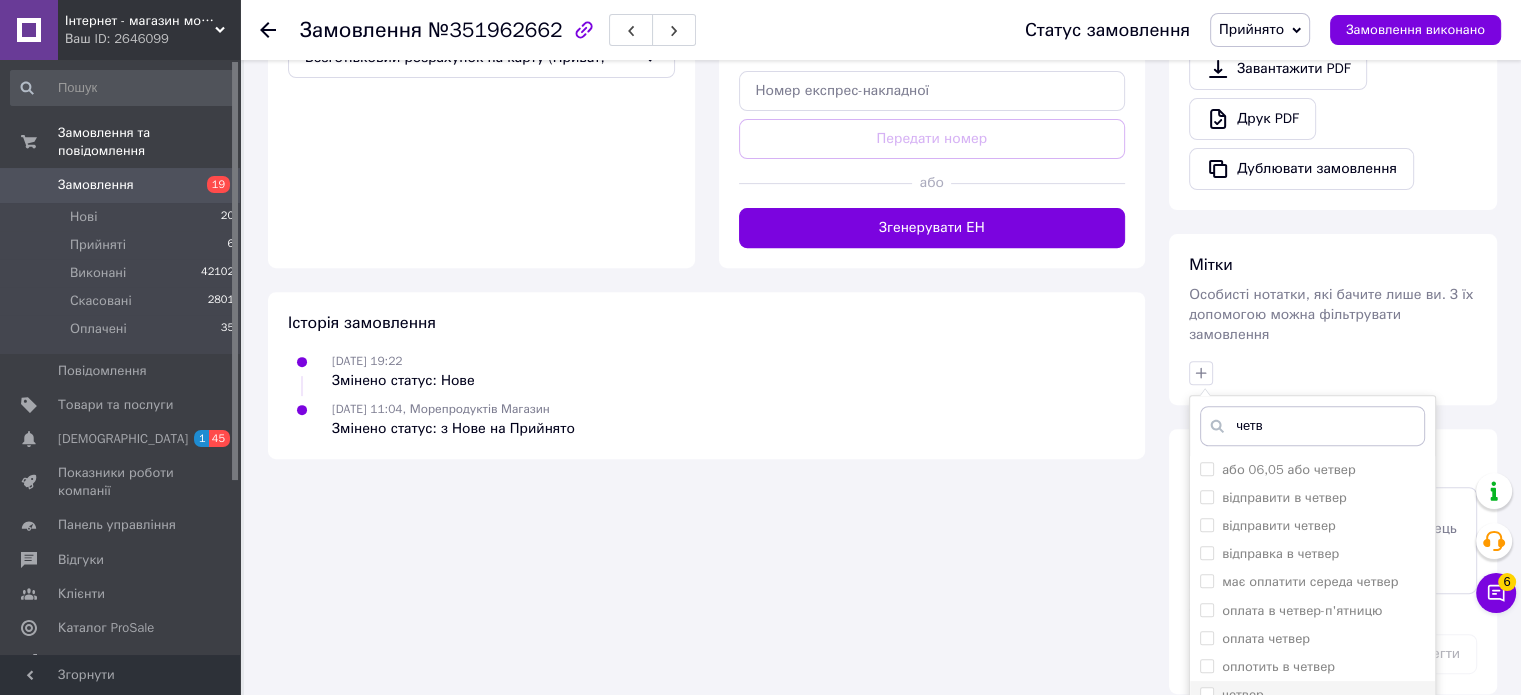type on "четв" 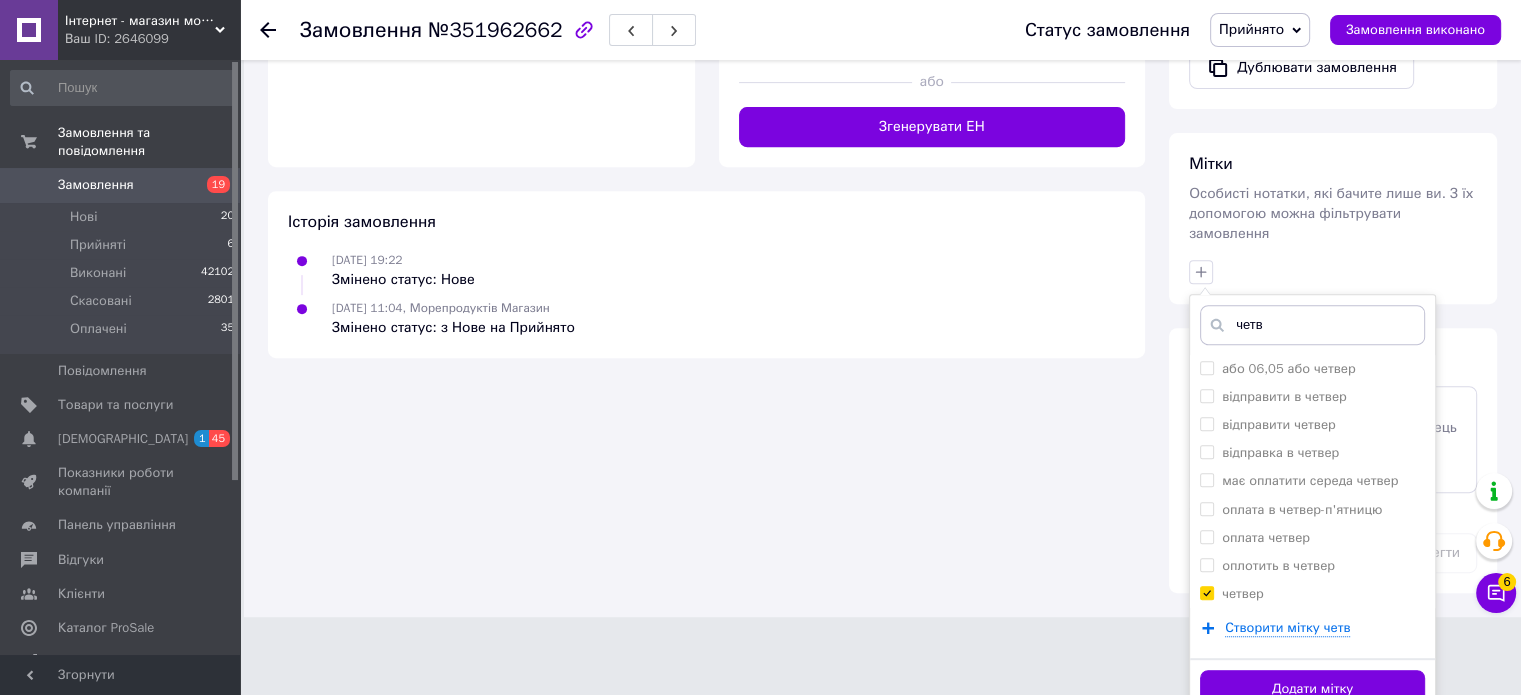 click on "Додати мітку" at bounding box center (1312, 689) 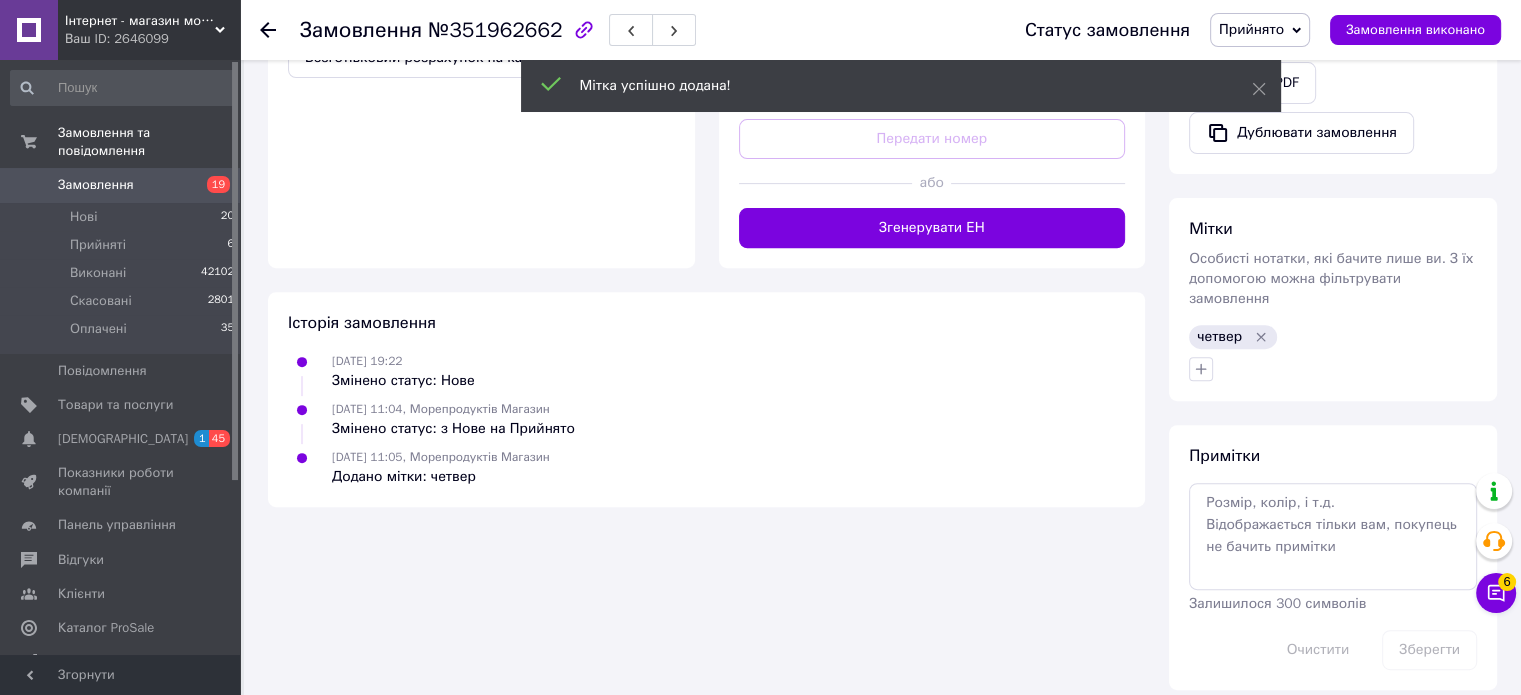 scroll, scrollTop: 699, scrollLeft: 0, axis: vertical 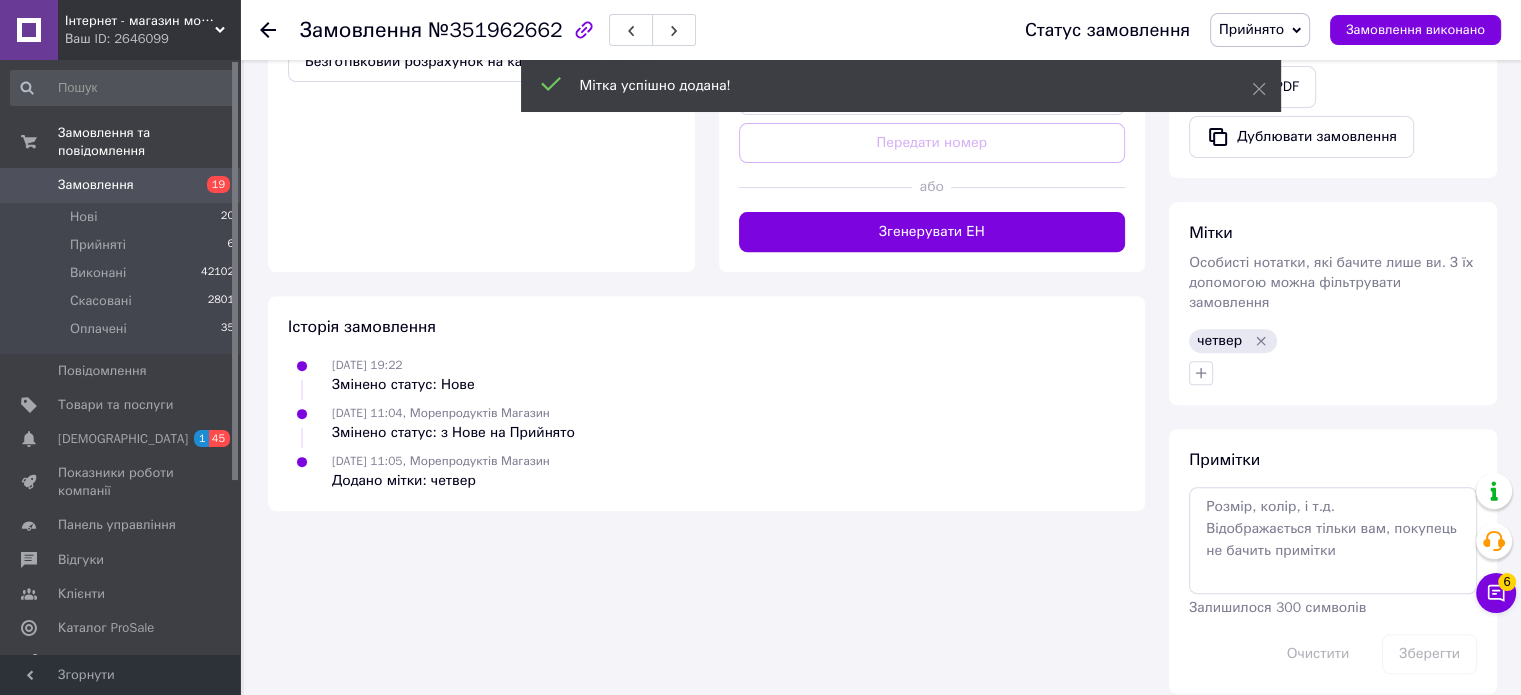 click 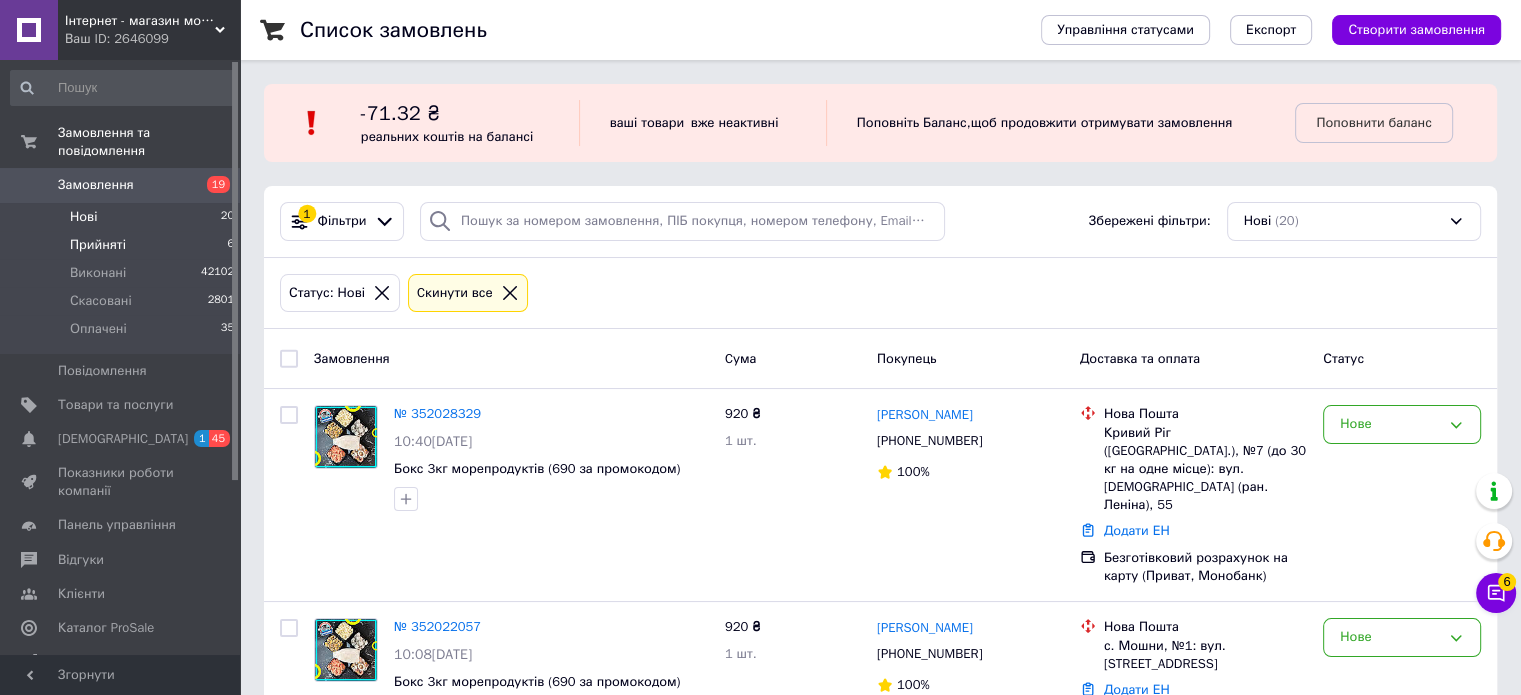 click on "Прийняті" at bounding box center (98, 245) 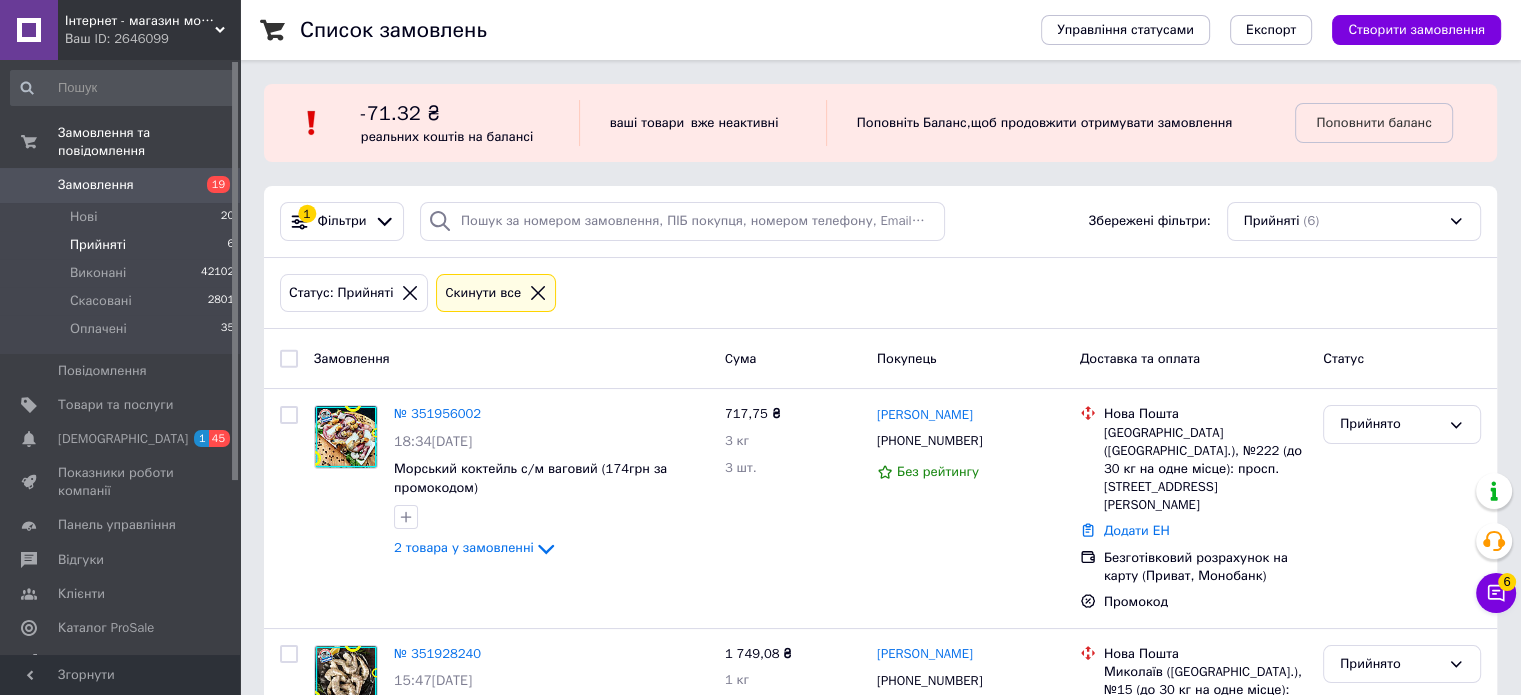 scroll, scrollTop: 100, scrollLeft: 0, axis: vertical 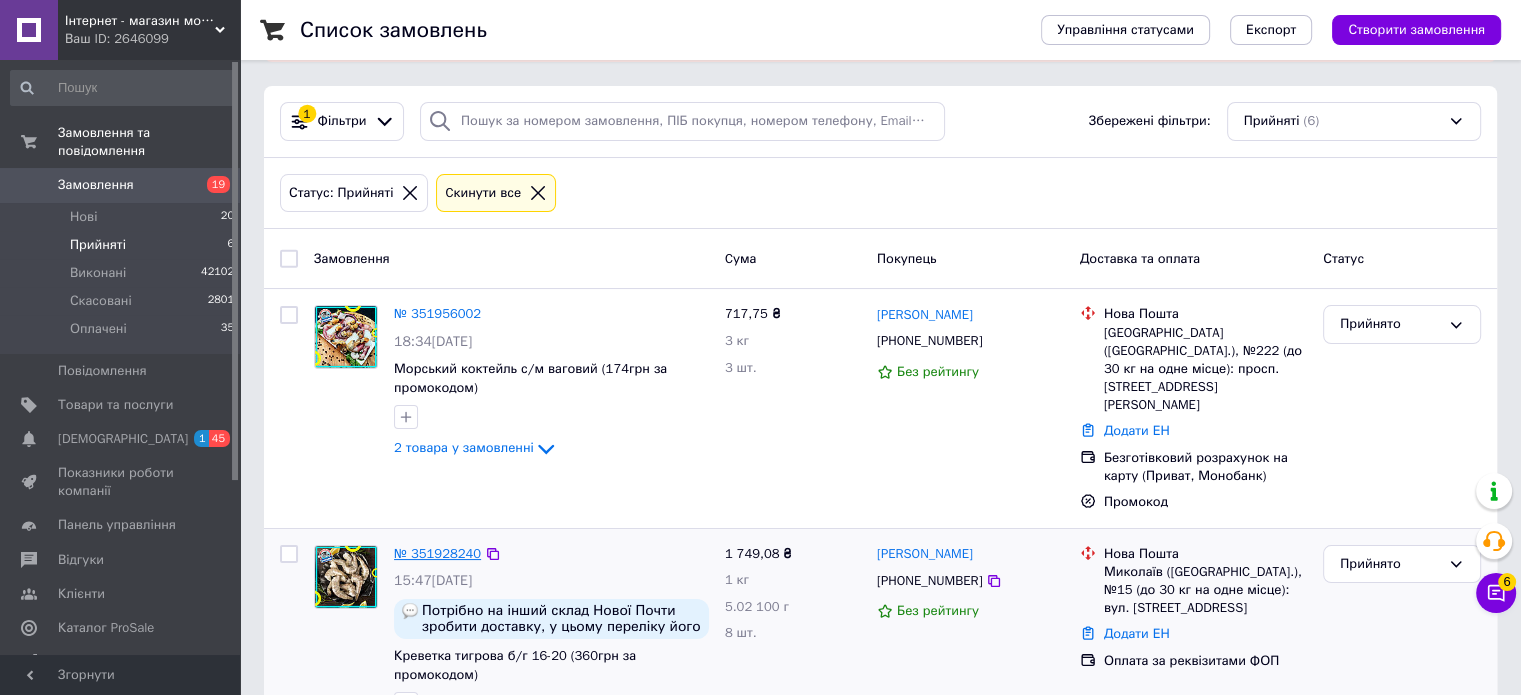 click on "№ 351928240" at bounding box center [437, 553] 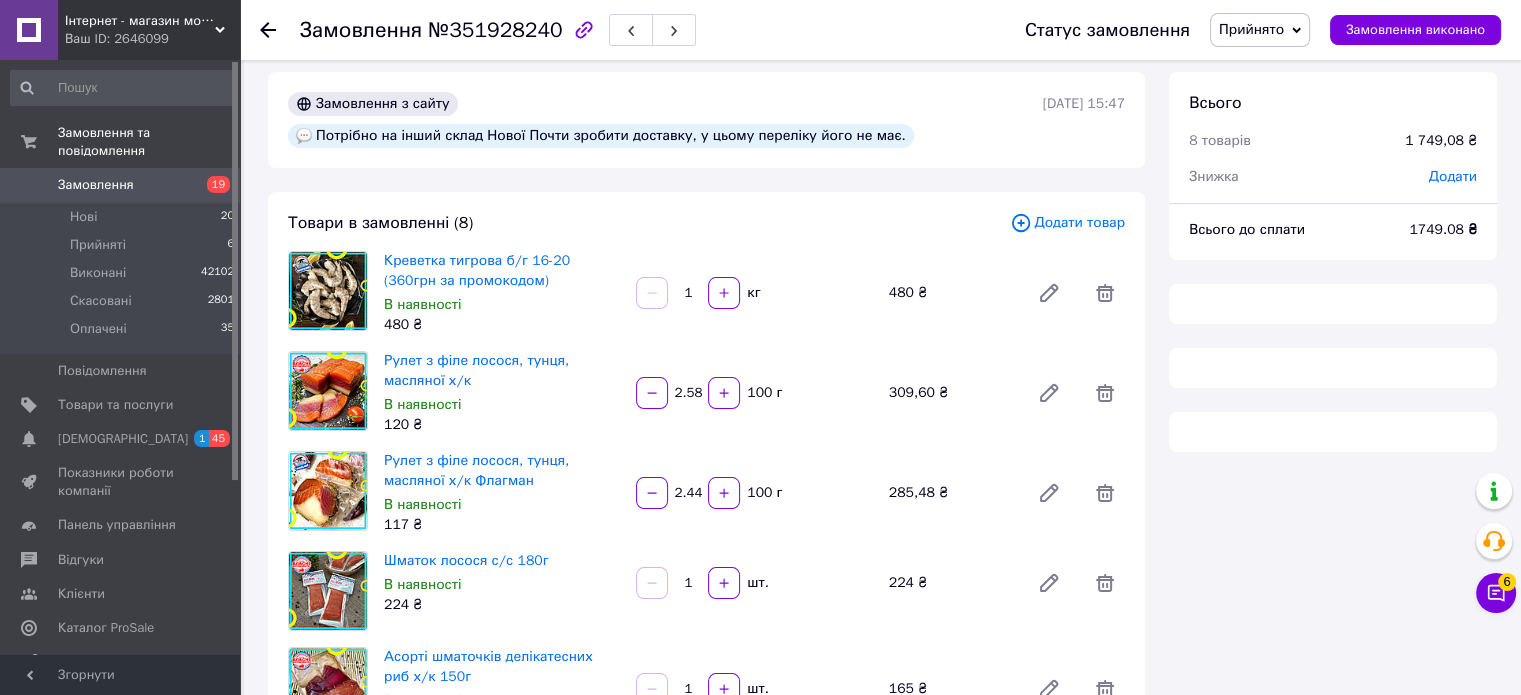 scroll, scrollTop: 0, scrollLeft: 0, axis: both 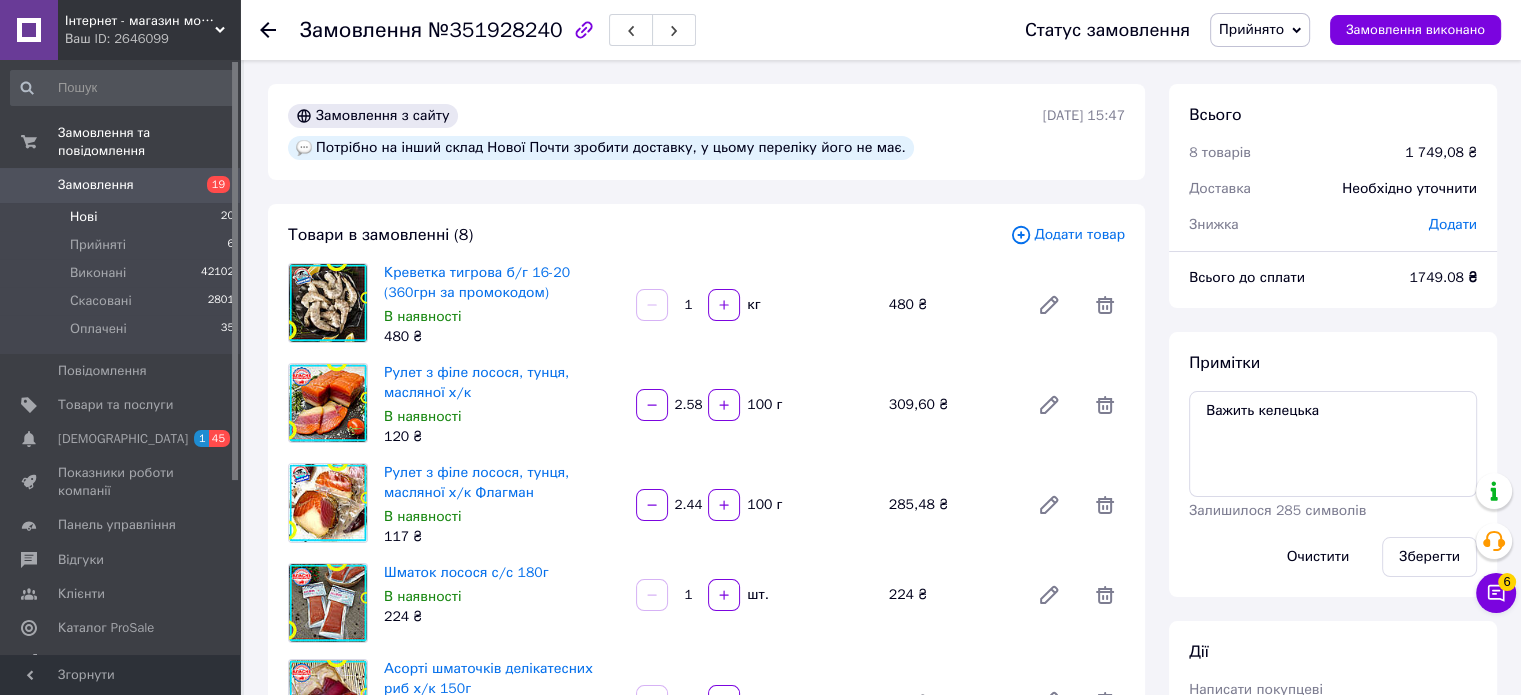 click on "Нові" at bounding box center (83, 217) 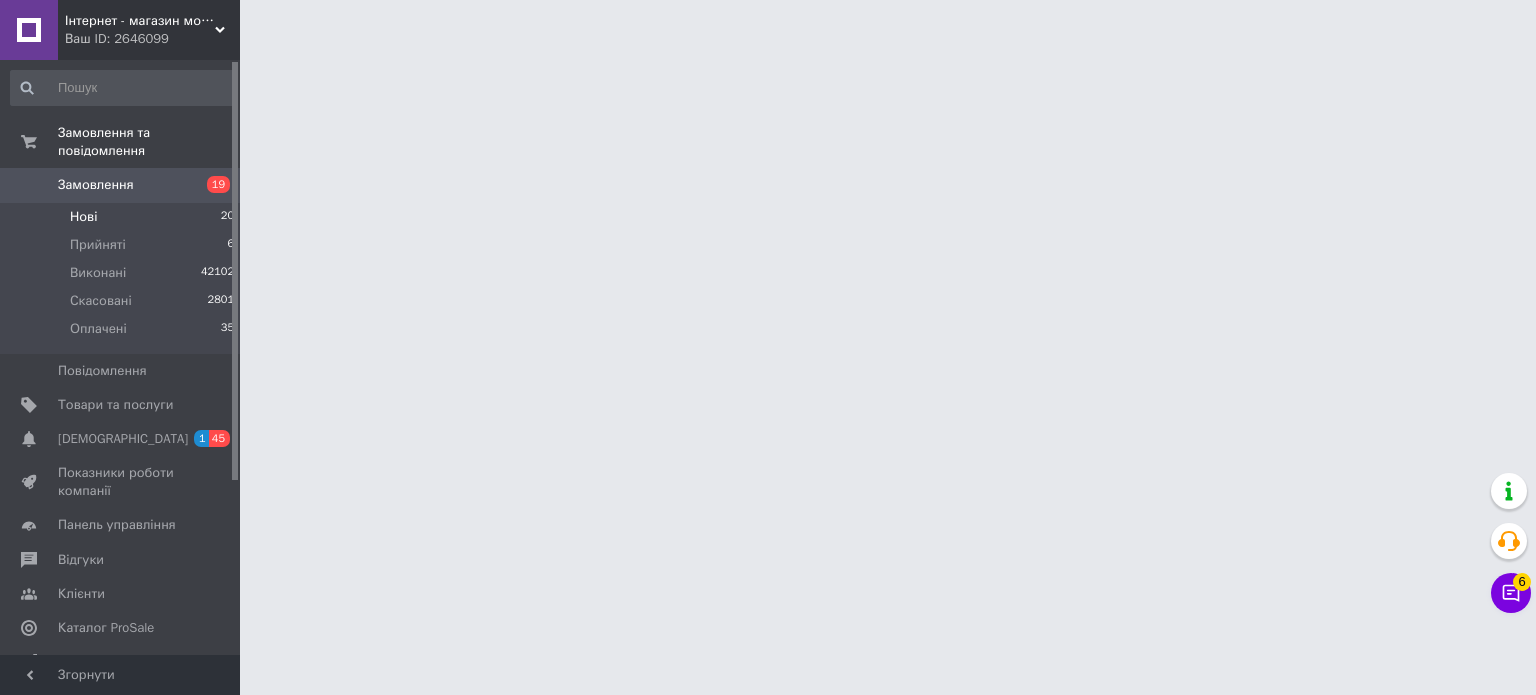 click on "Нові" at bounding box center (83, 217) 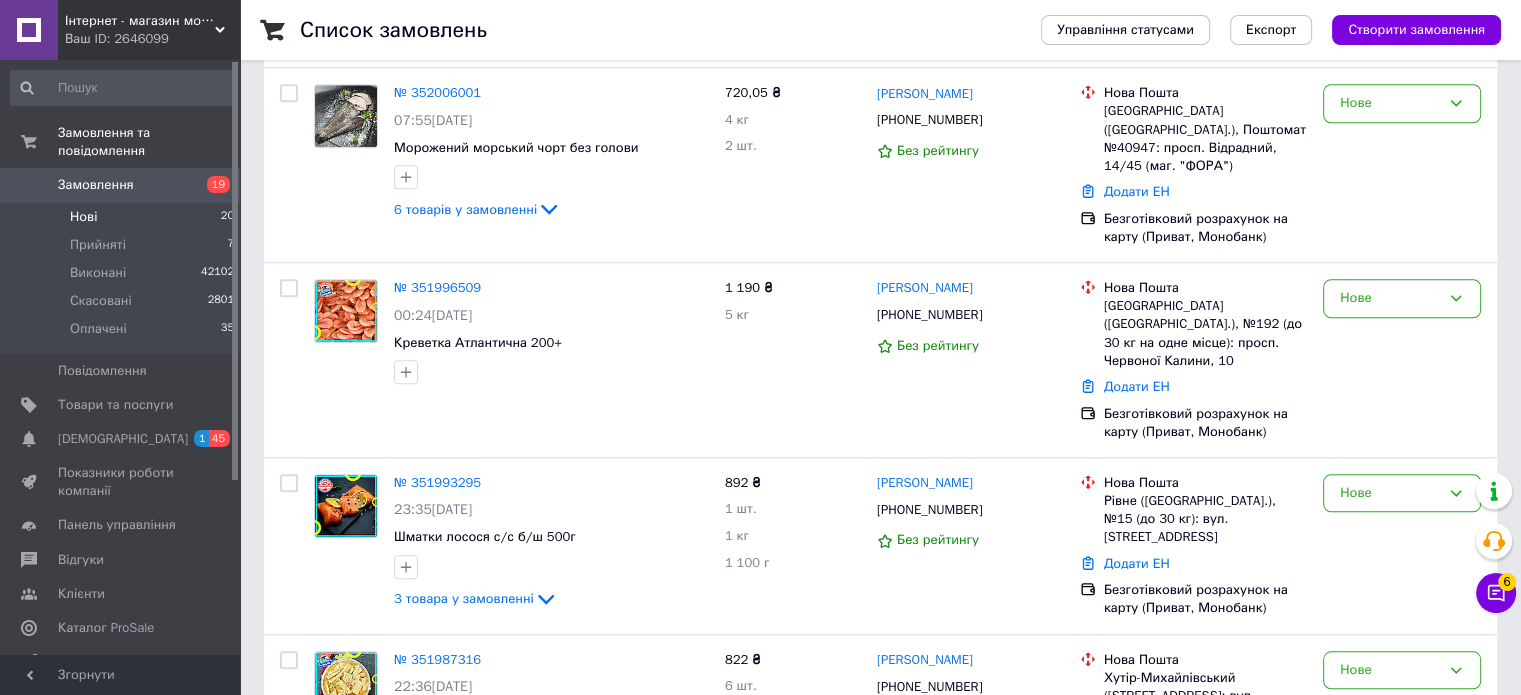 scroll, scrollTop: 2841, scrollLeft: 0, axis: vertical 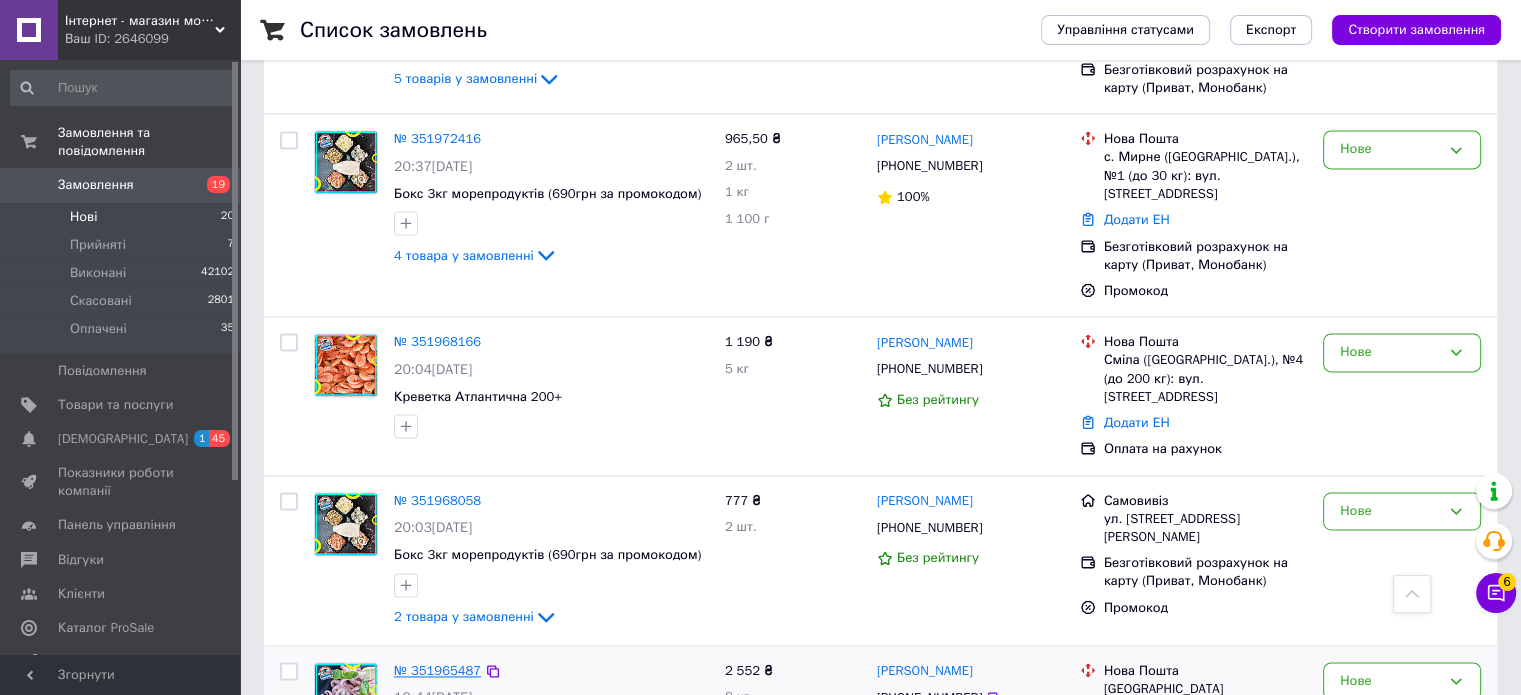click on "№ 351965487" at bounding box center [437, 670] 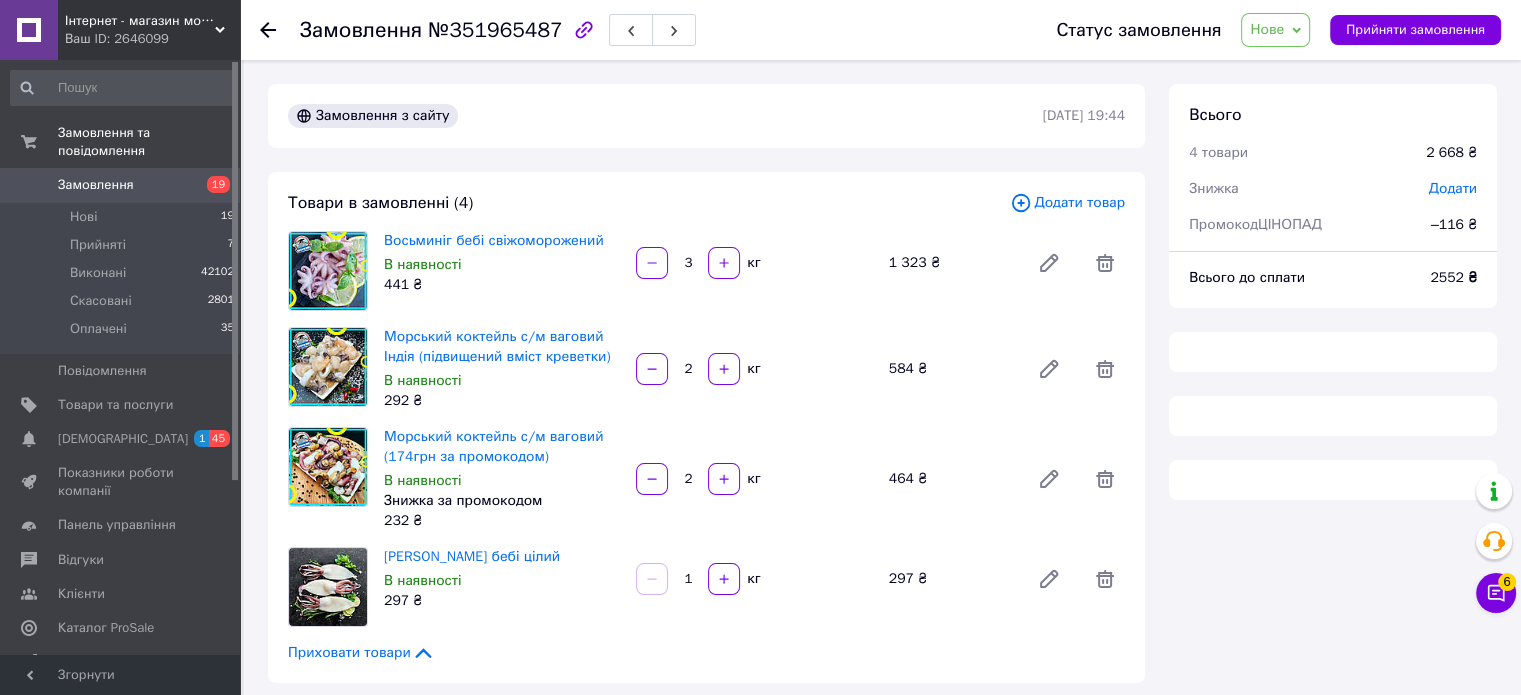 scroll, scrollTop: 0, scrollLeft: 0, axis: both 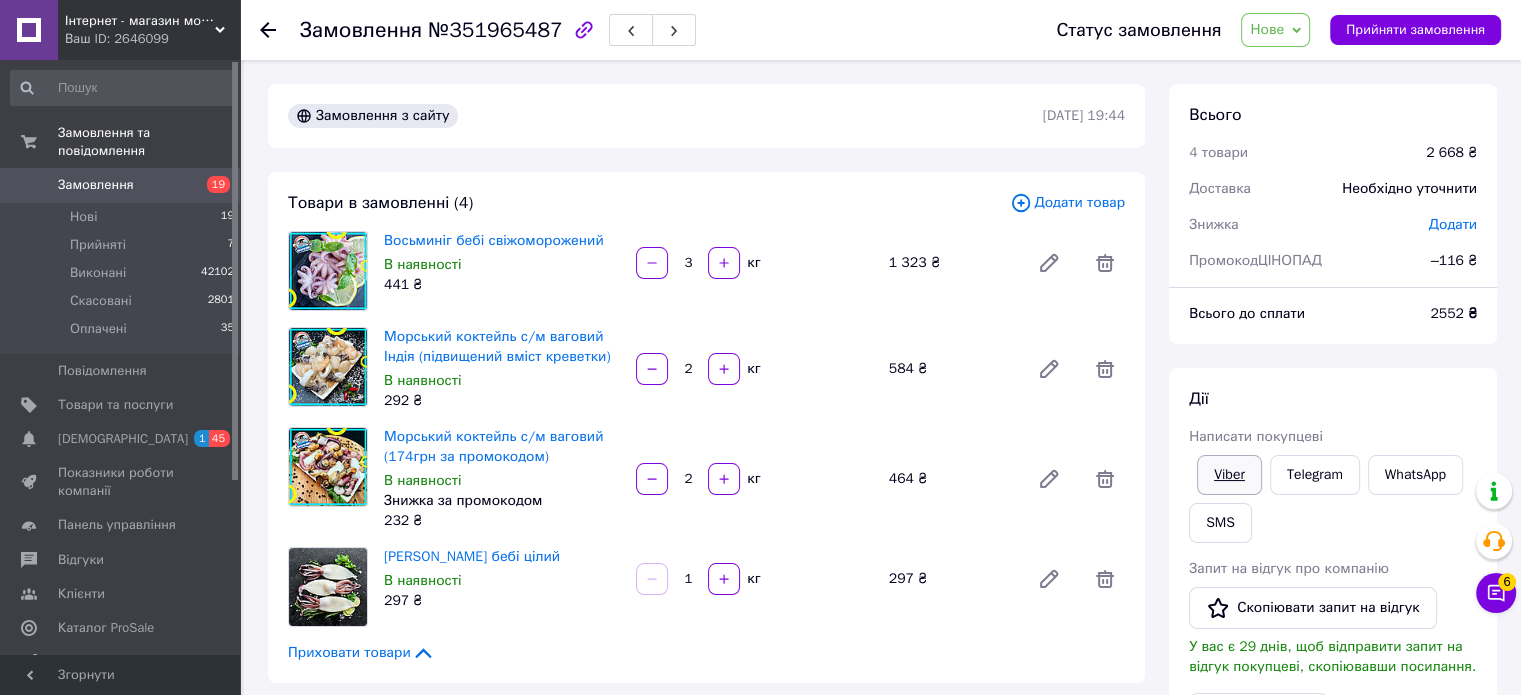 click on "Viber" at bounding box center (1229, 475) 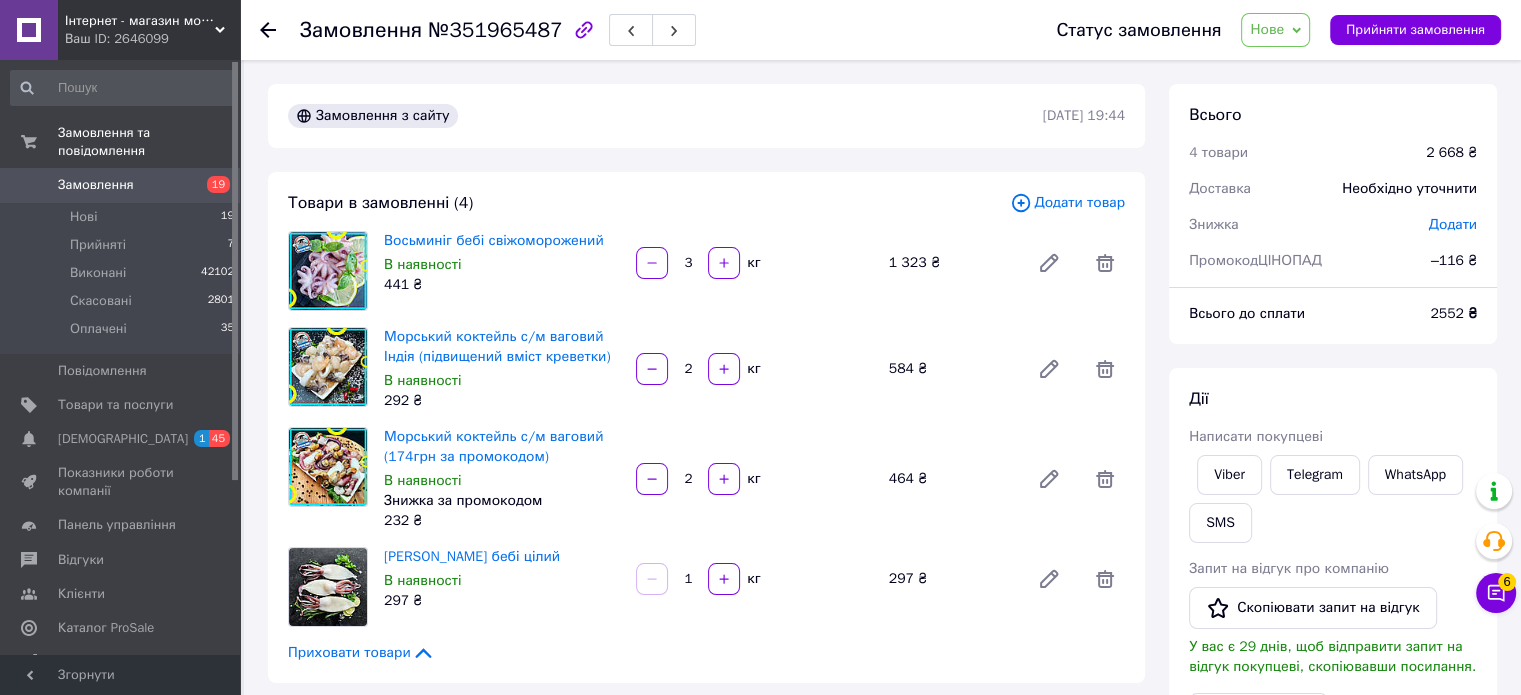 click on "Нове" at bounding box center (1267, 29) 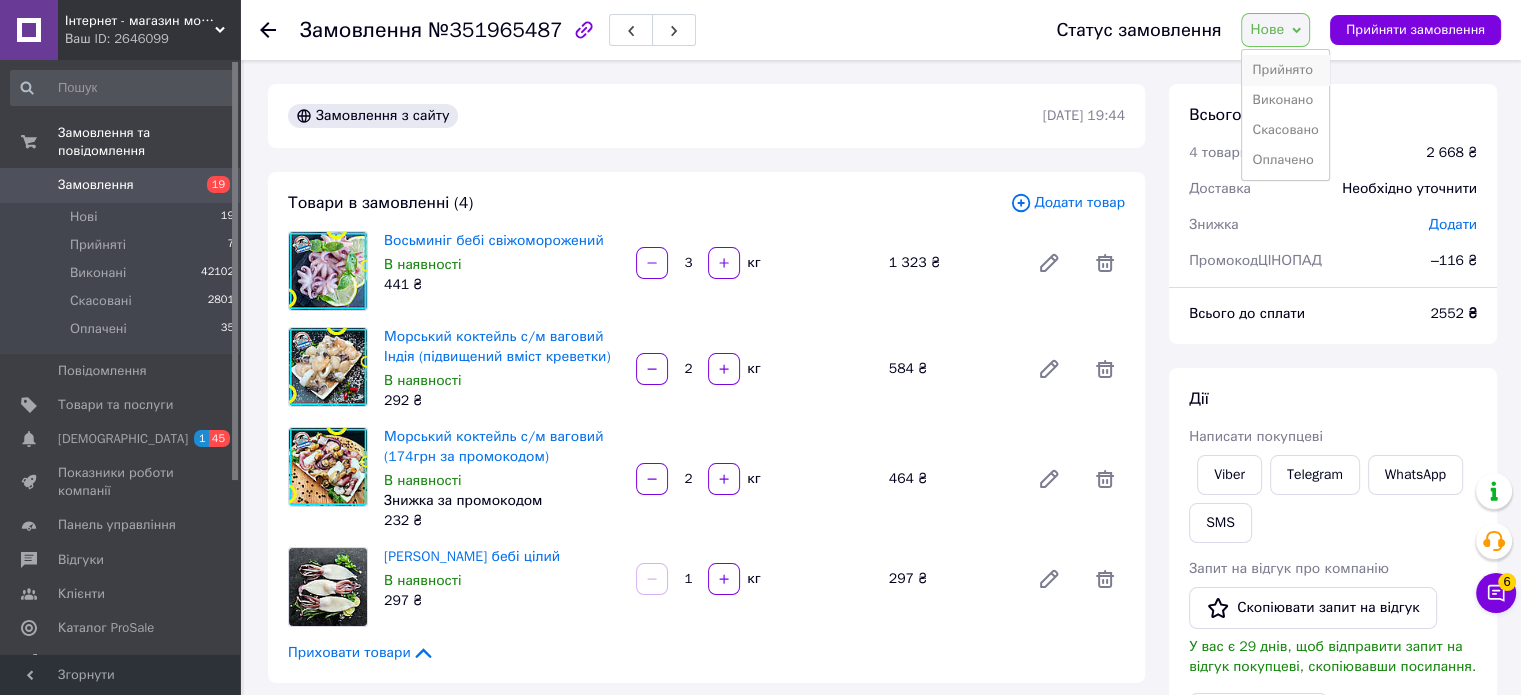 click on "Прийнято" at bounding box center [1285, 70] 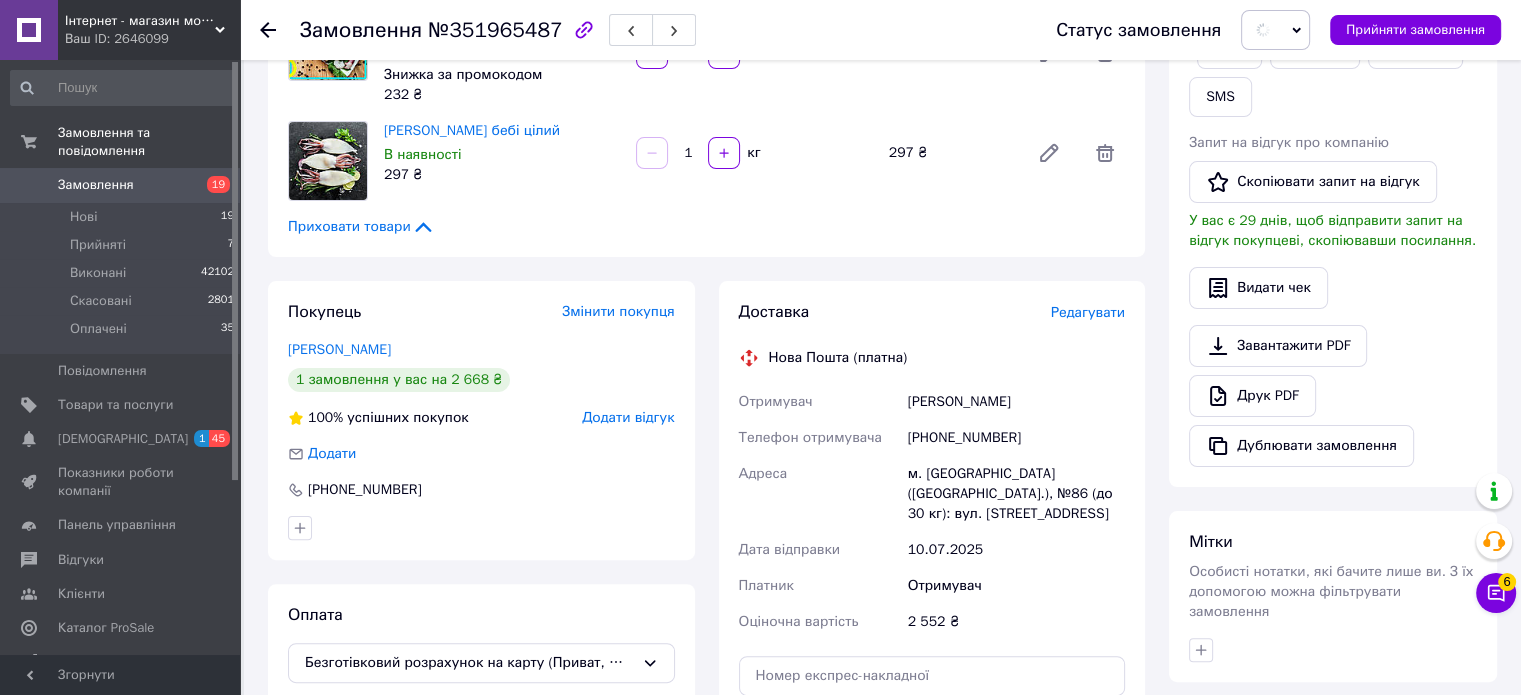 scroll, scrollTop: 600, scrollLeft: 0, axis: vertical 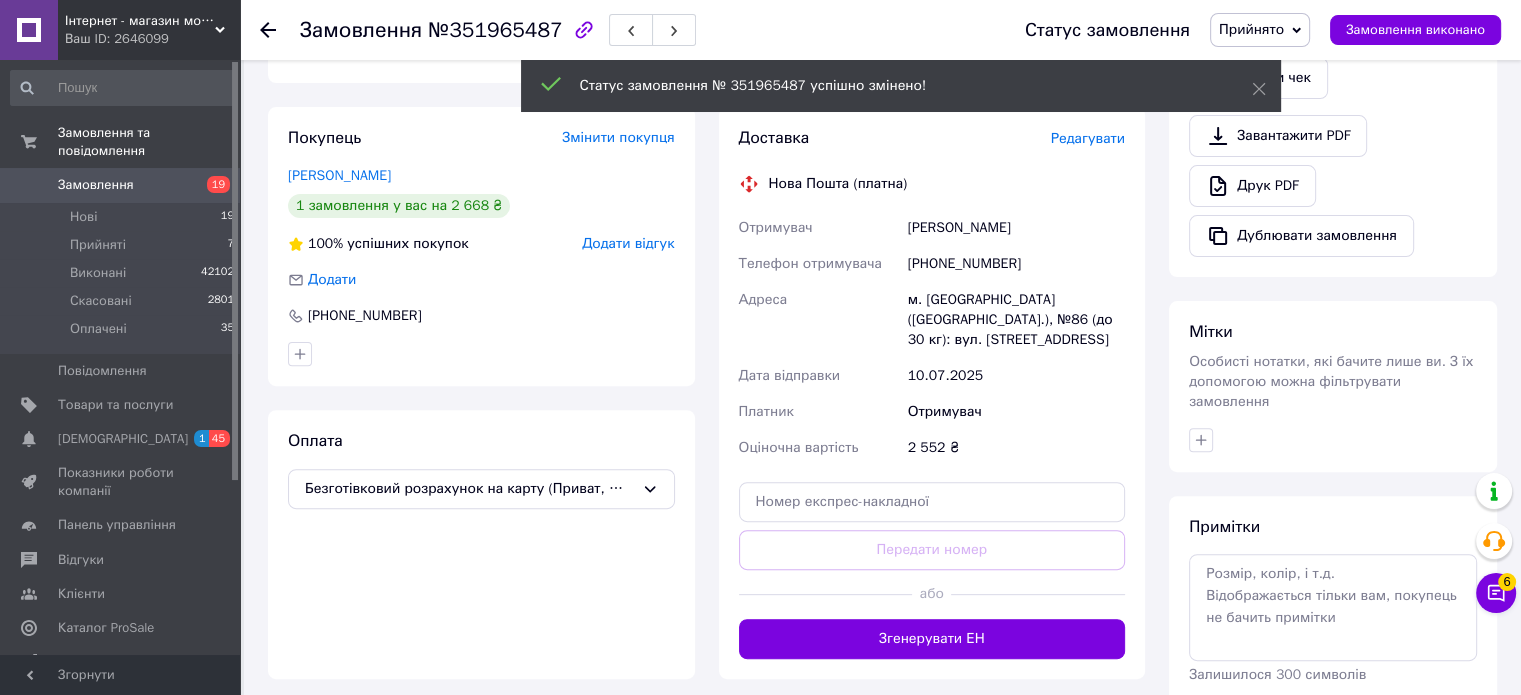 click 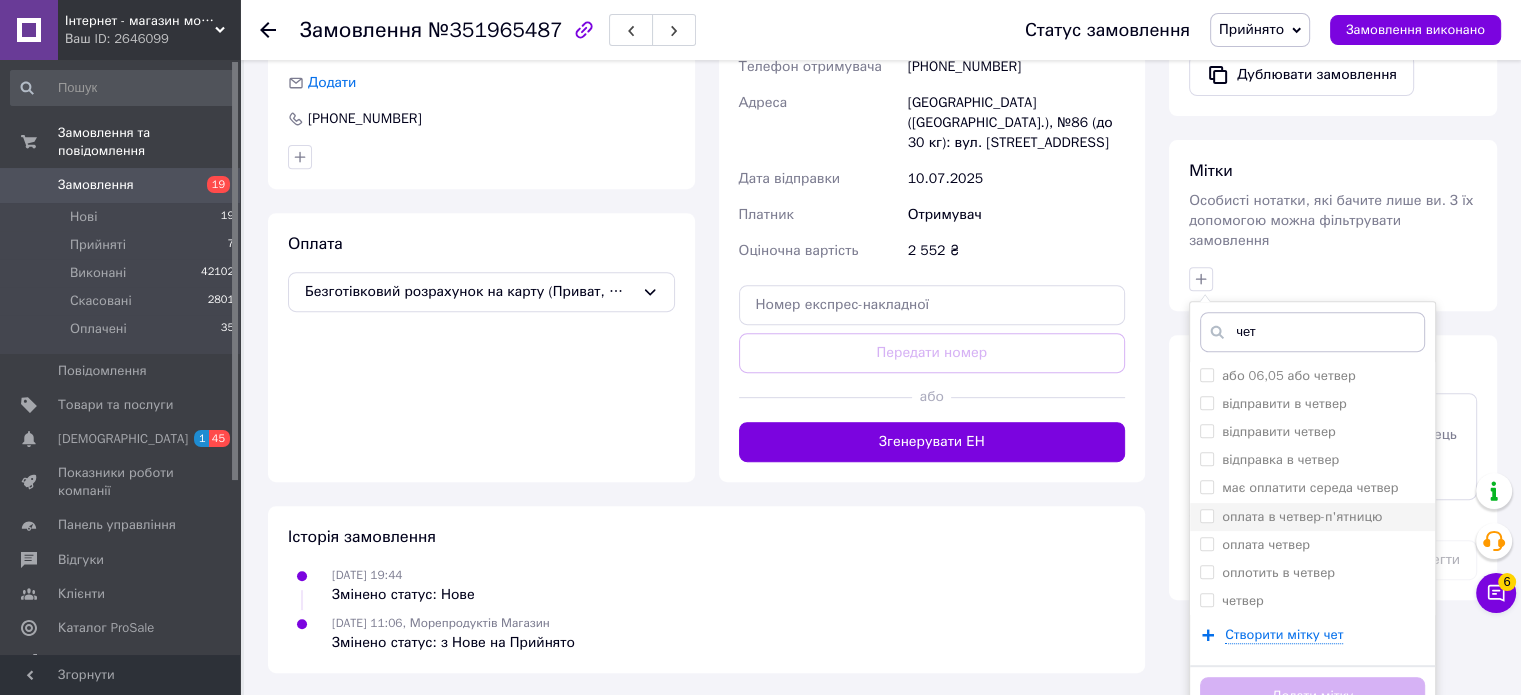 scroll, scrollTop: 804, scrollLeft: 0, axis: vertical 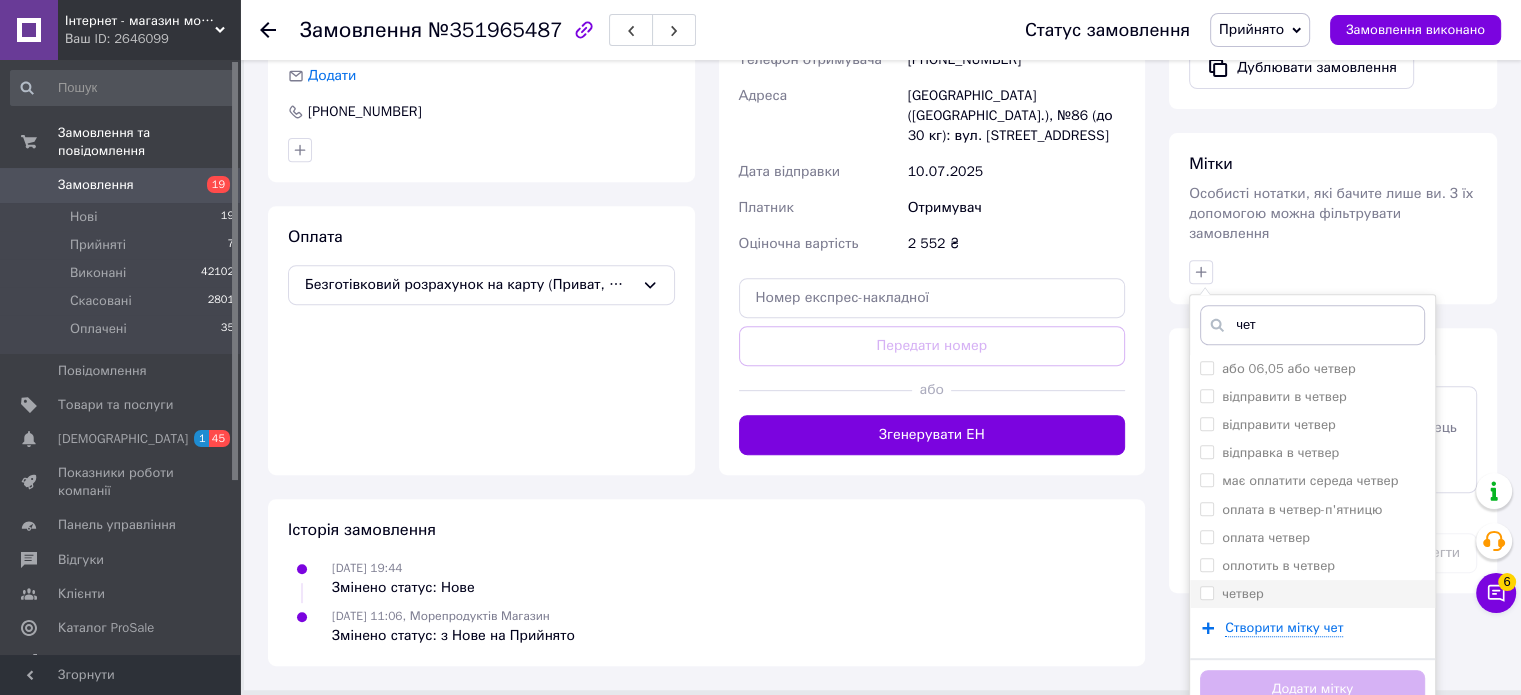 type on "чет" 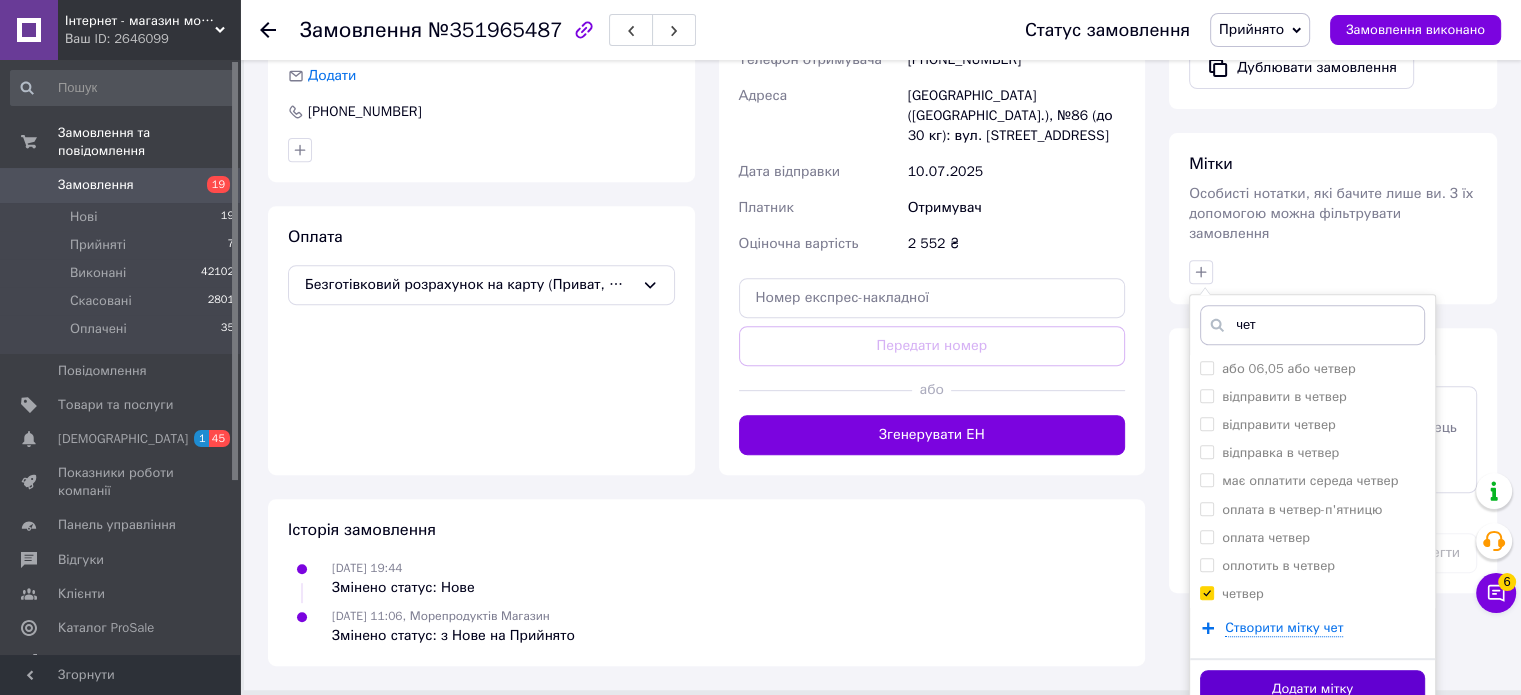 click on "Додати мітку" at bounding box center [1312, 689] 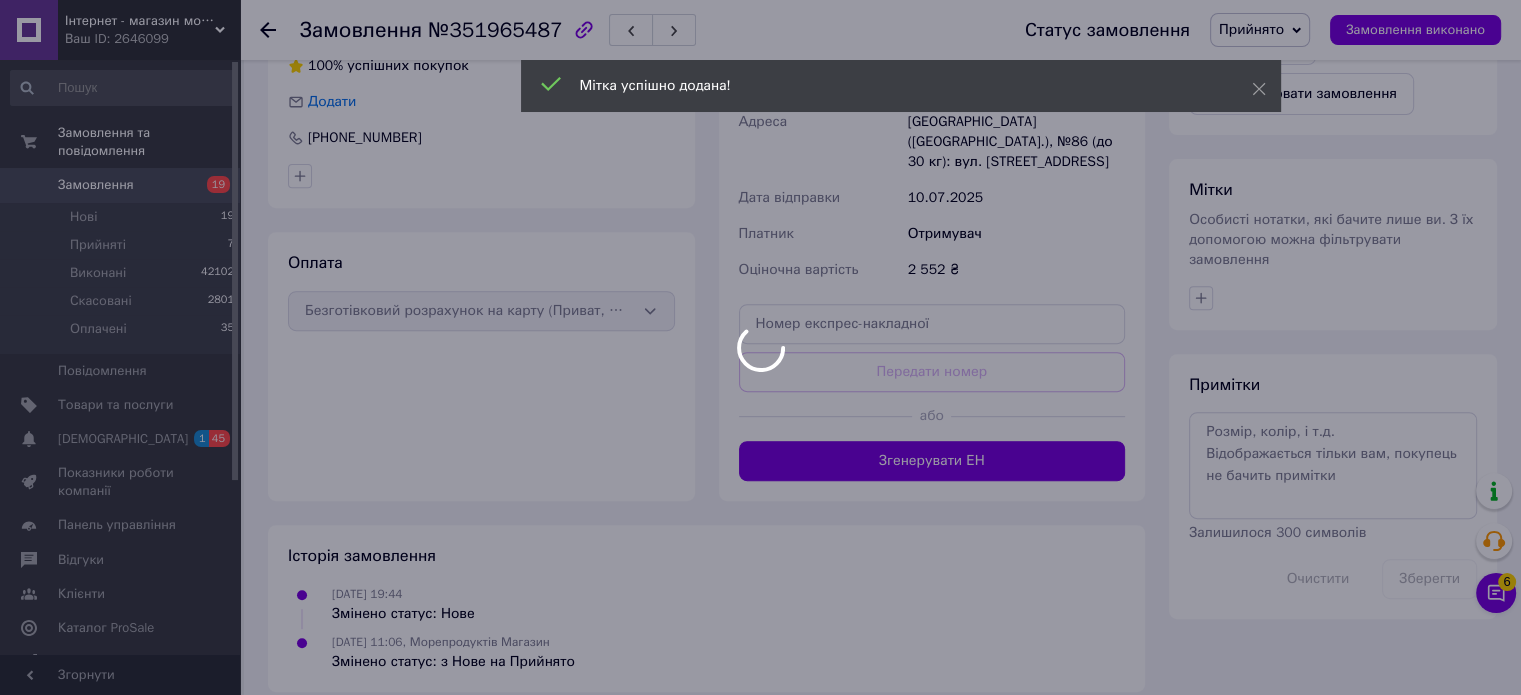 scroll, scrollTop: 804, scrollLeft: 0, axis: vertical 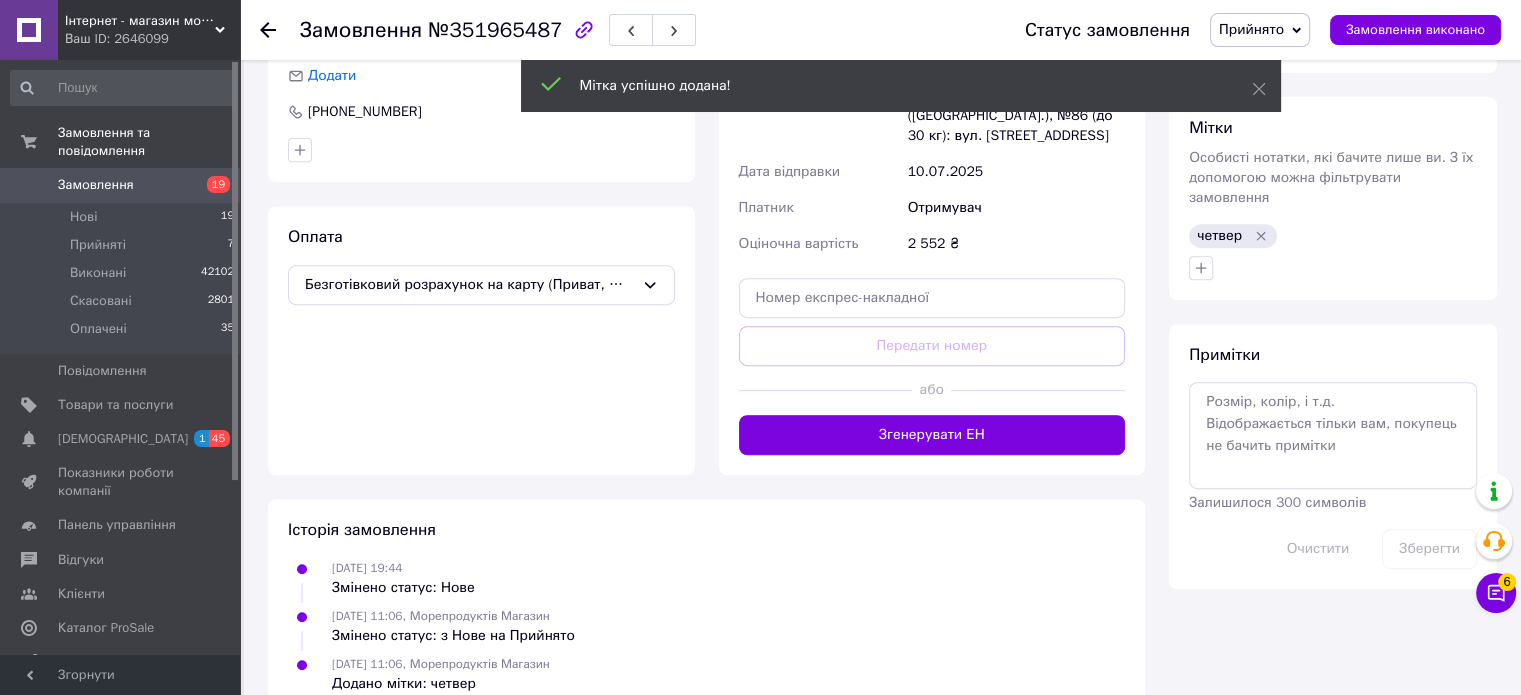 click 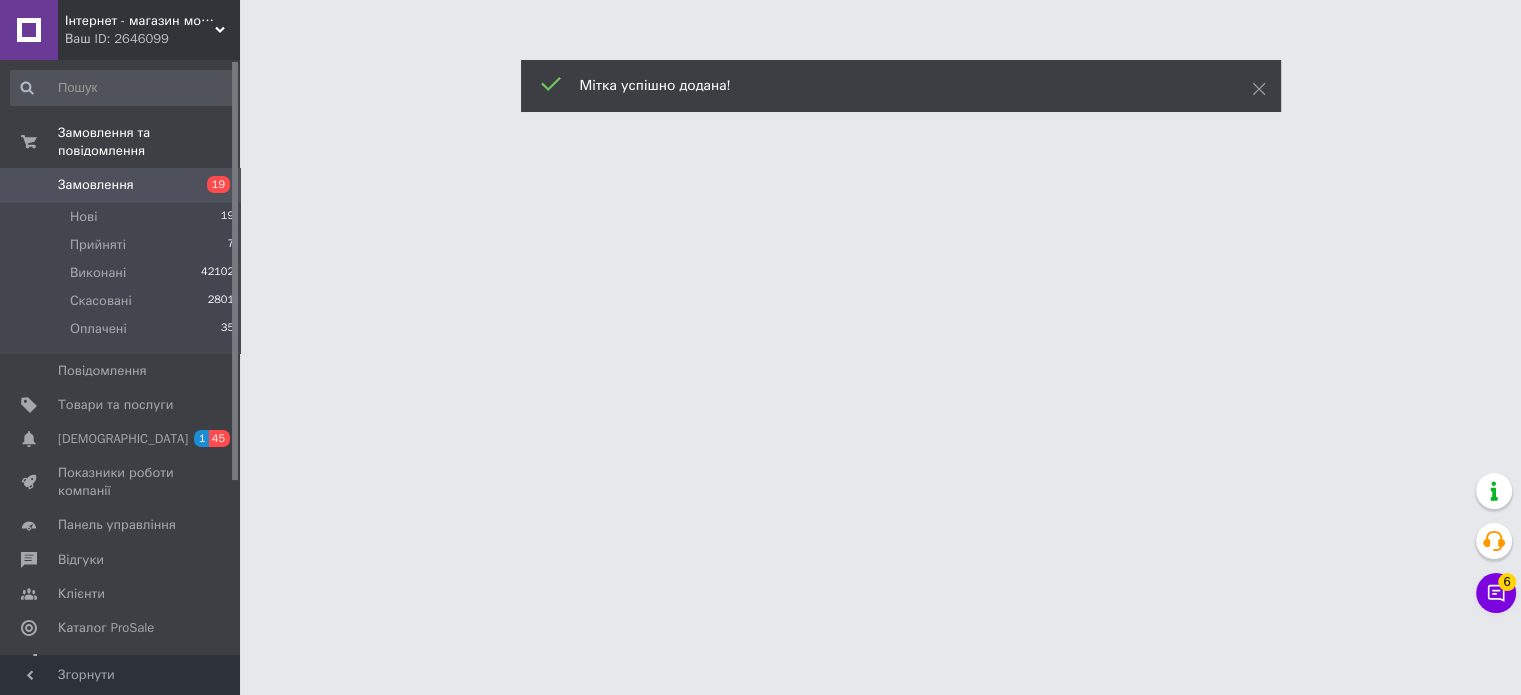 scroll, scrollTop: 0, scrollLeft: 0, axis: both 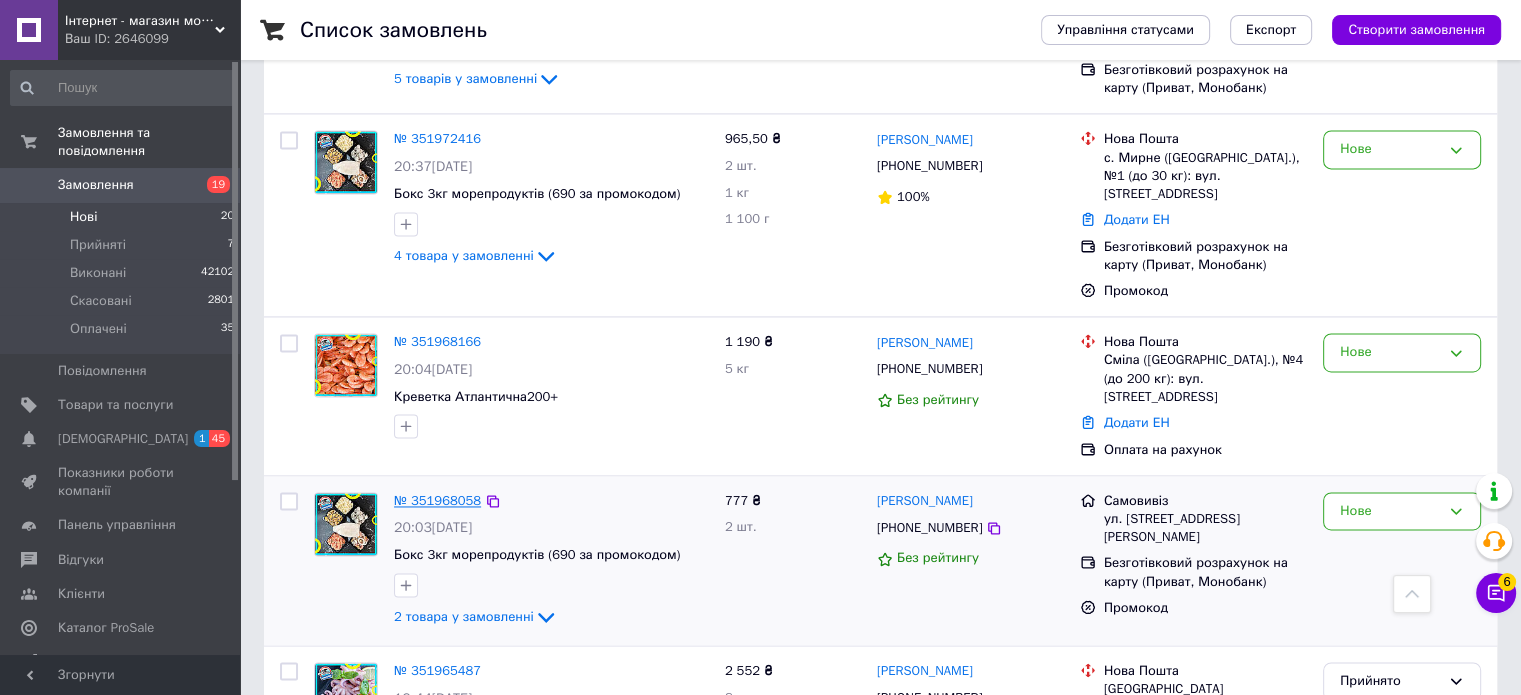 click on "№ 351968058" at bounding box center (437, 500) 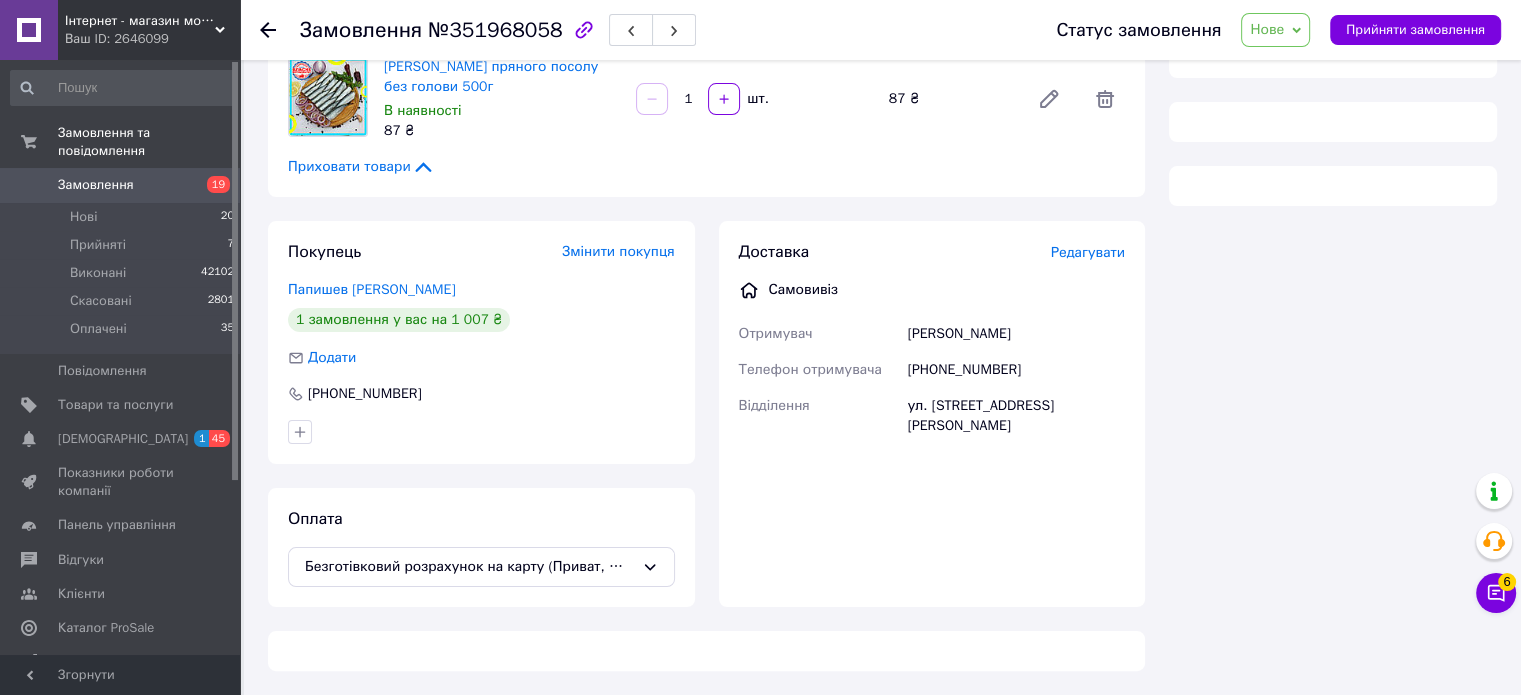 scroll, scrollTop: 667, scrollLeft: 0, axis: vertical 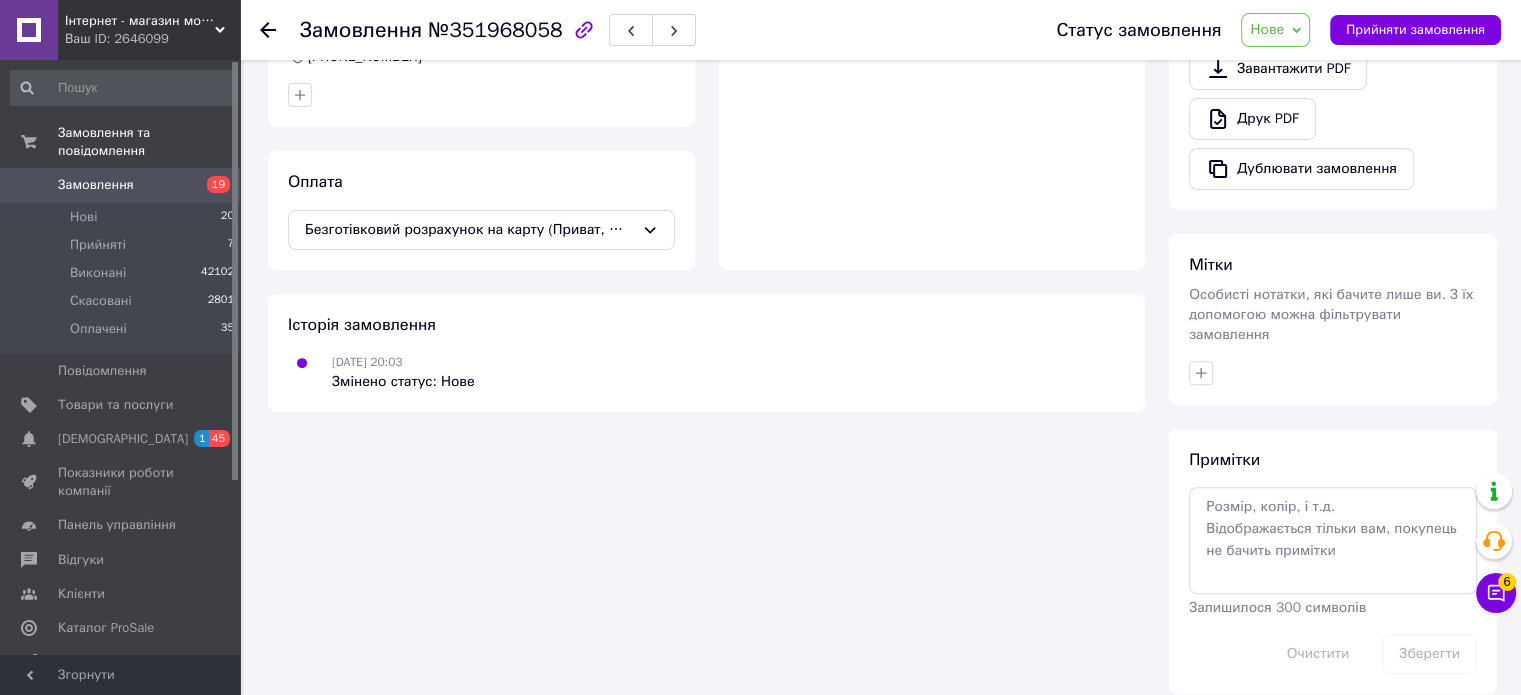 click on "Дії Написати покупцеві Viber Telegram WhatsApp SMS Запит на відгук про компанію   Скопіювати запит на відгук У вас є 29 днів, щоб відправити запит на відгук покупцеві, скопіювавши посилання.   Видати чек   Завантажити PDF   Друк PDF   Дублювати замовлення" at bounding box center [1333, -63] 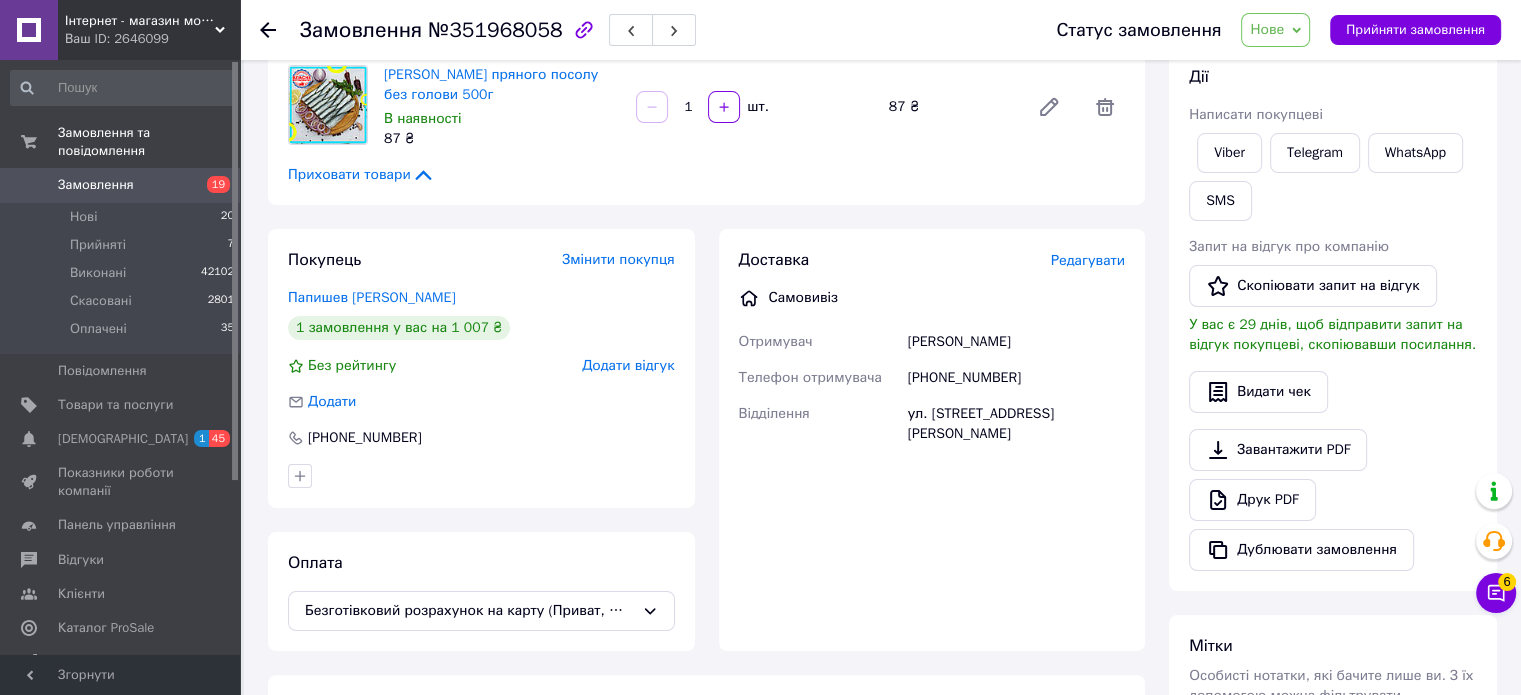scroll, scrollTop: 167, scrollLeft: 0, axis: vertical 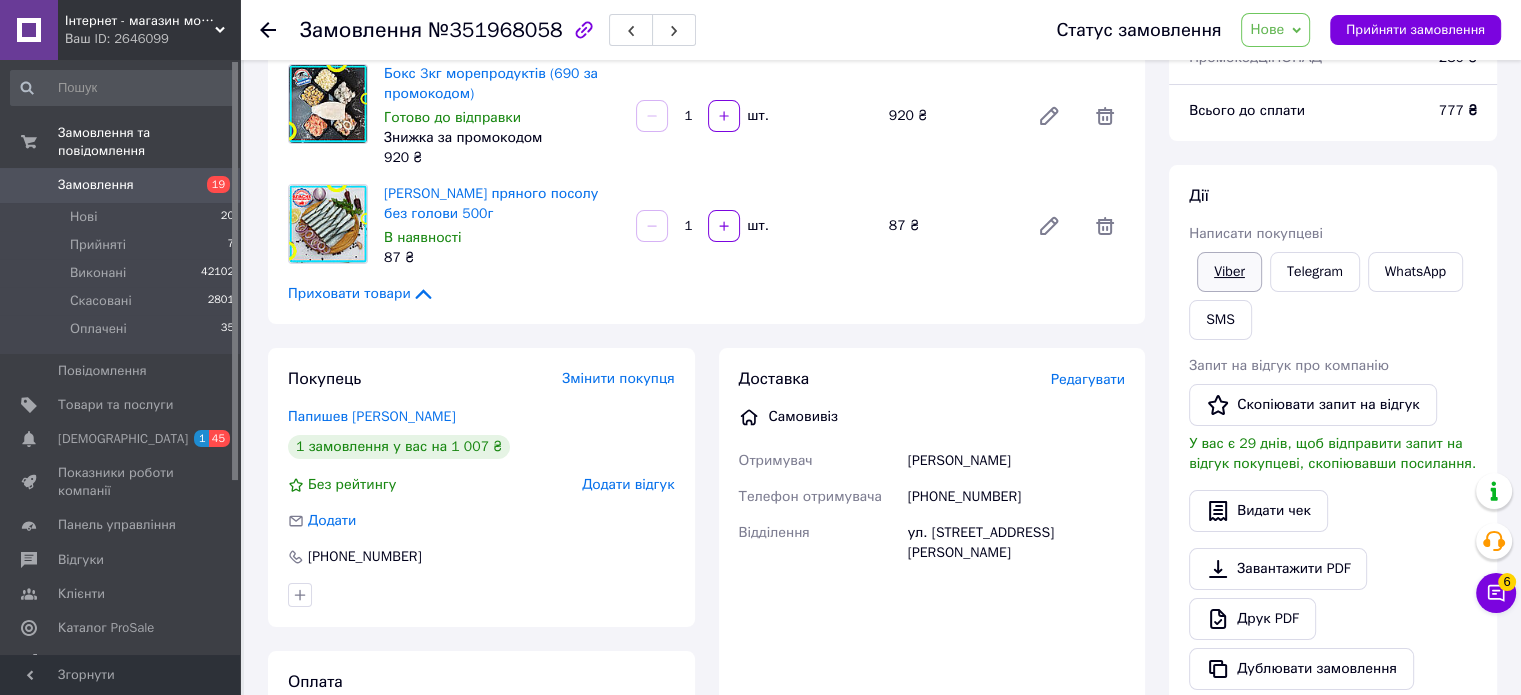 click on "Viber" at bounding box center [1229, 272] 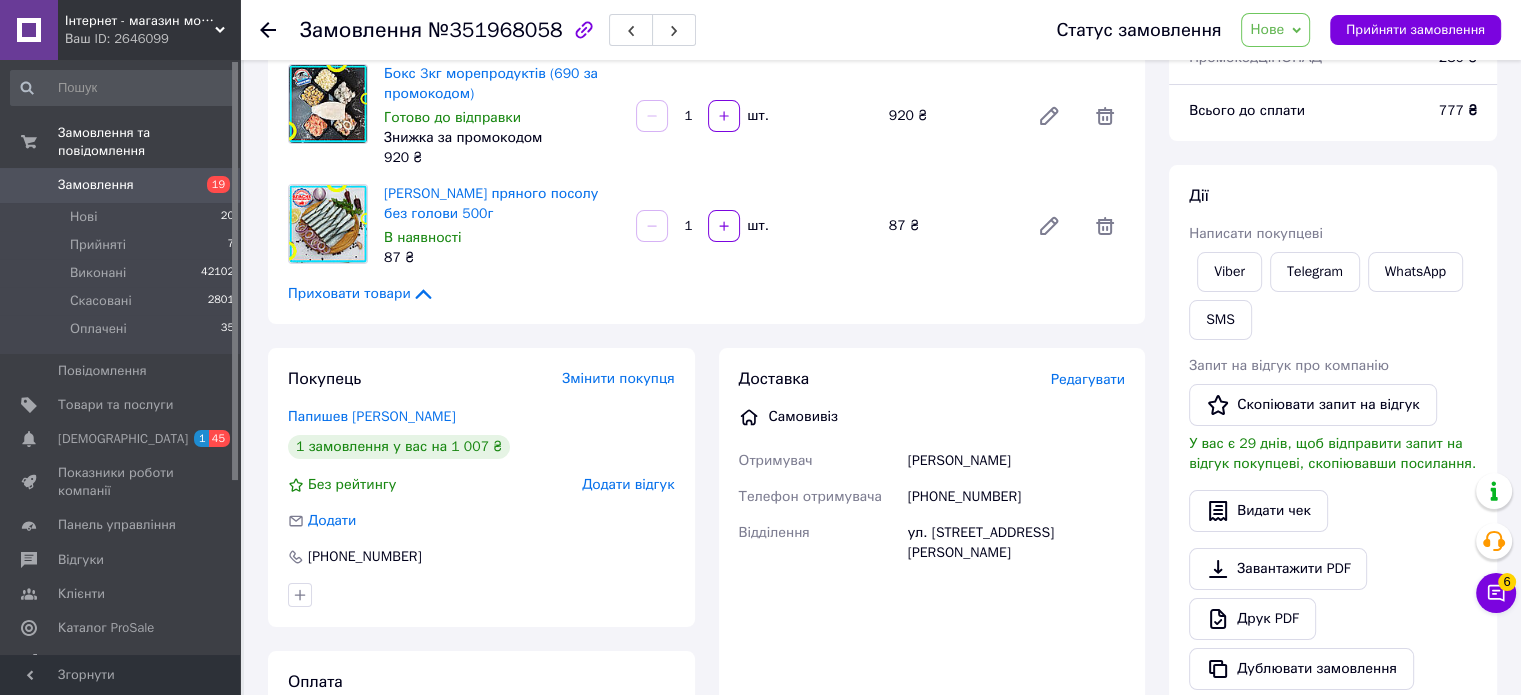 scroll, scrollTop: 0, scrollLeft: 0, axis: both 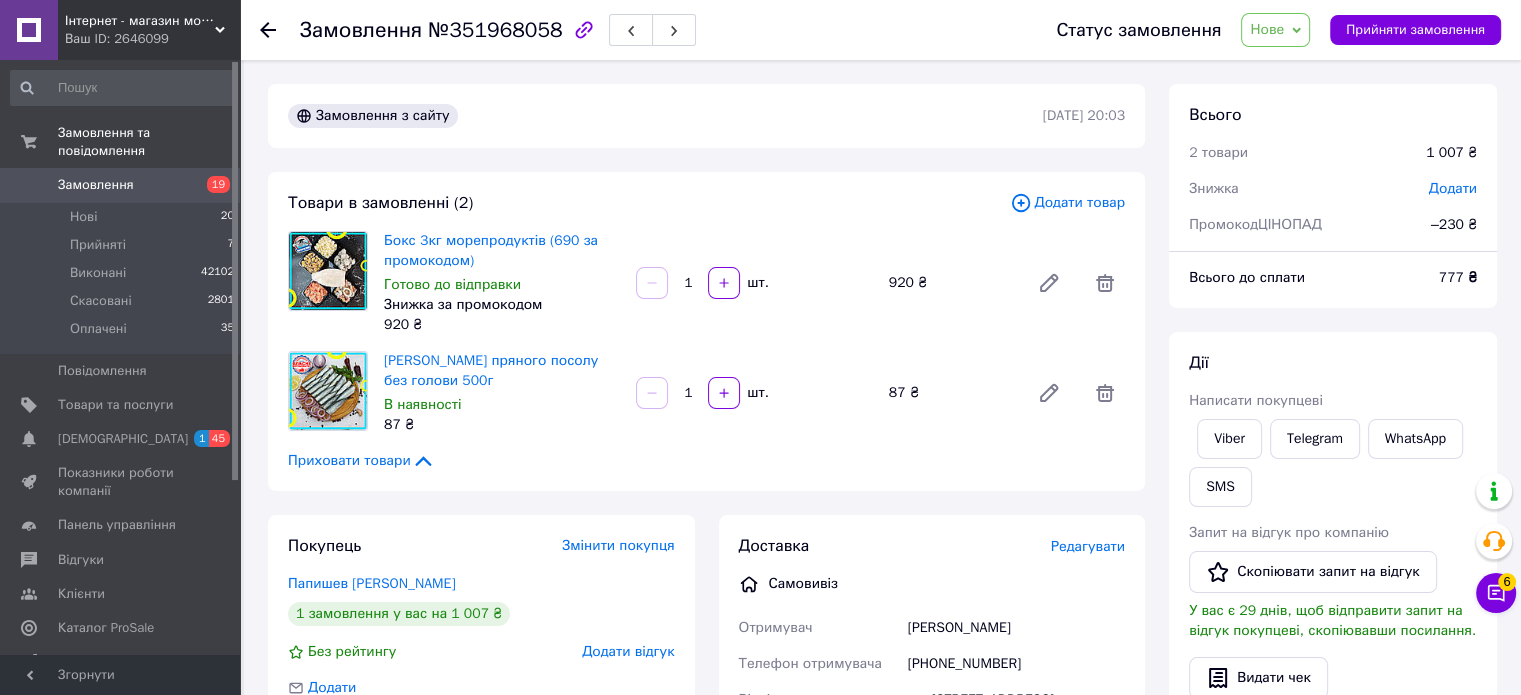 click on "Нове" at bounding box center [1267, 29] 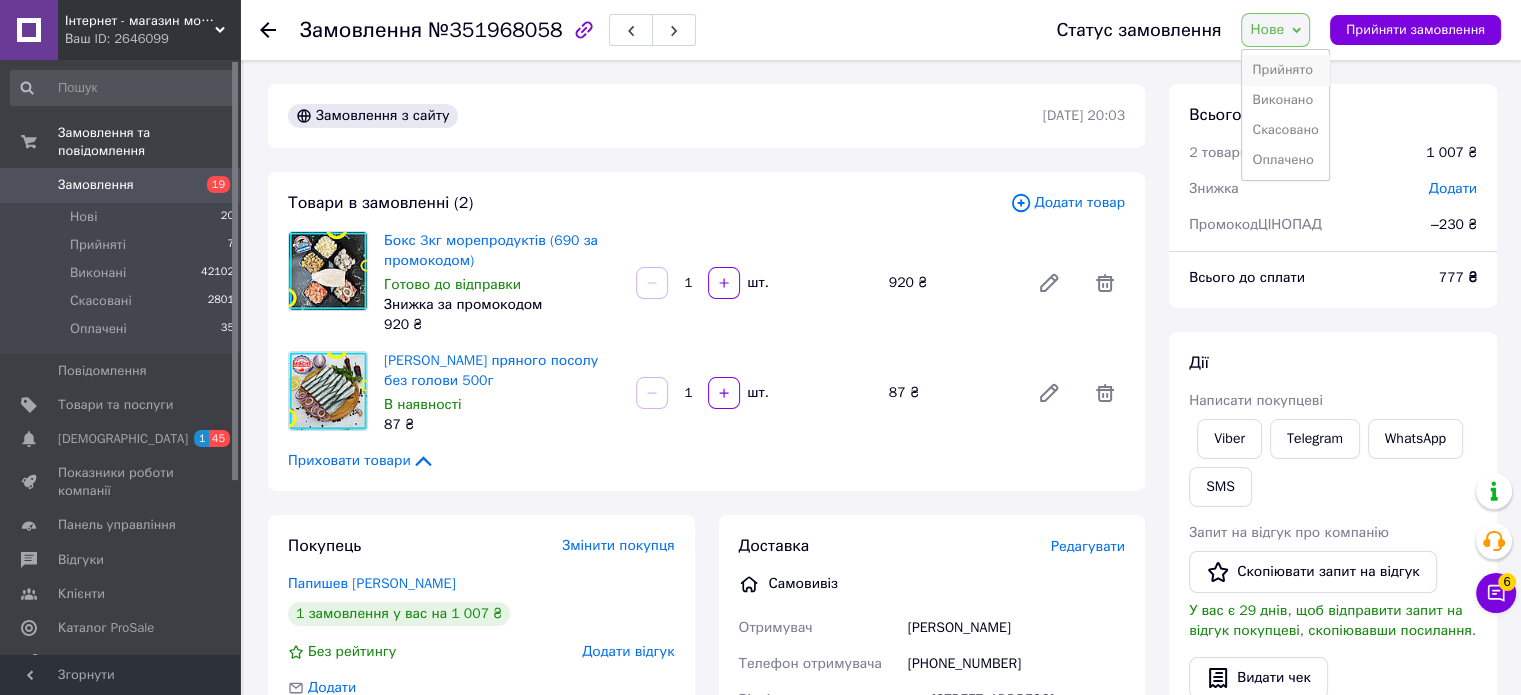 click on "Прийнято" at bounding box center (1285, 70) 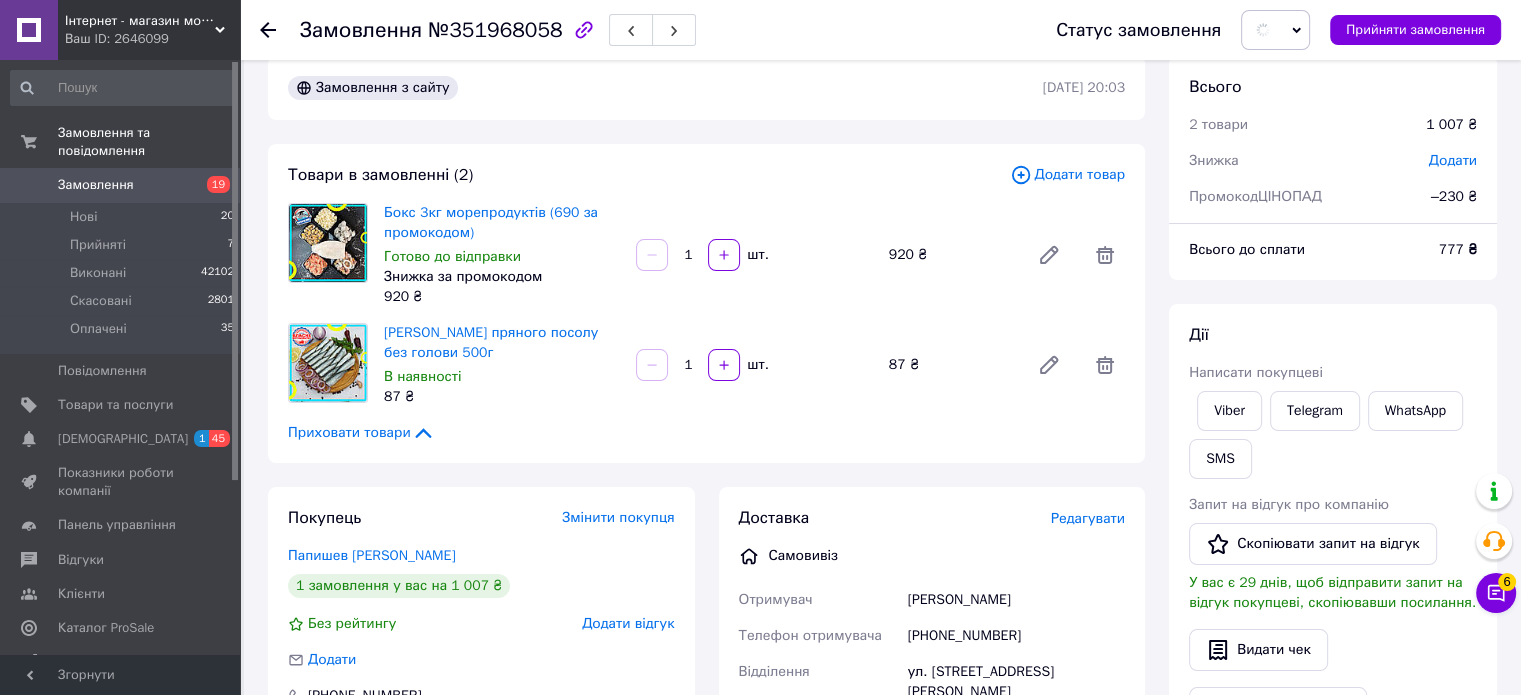 scroll, scrollTop: 500, scrollLeft: 0, axis: vertical 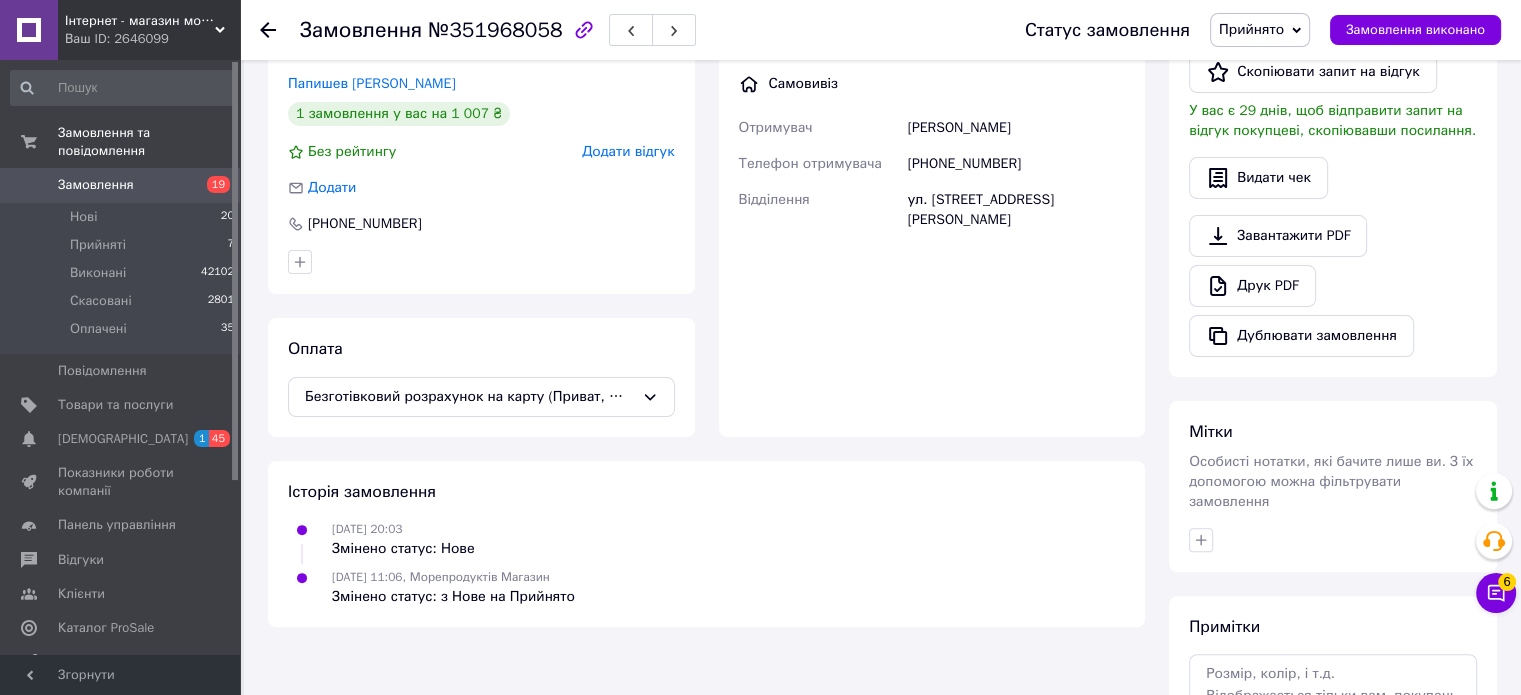 click on "Прийнято" at bounding box center [1251, 29] 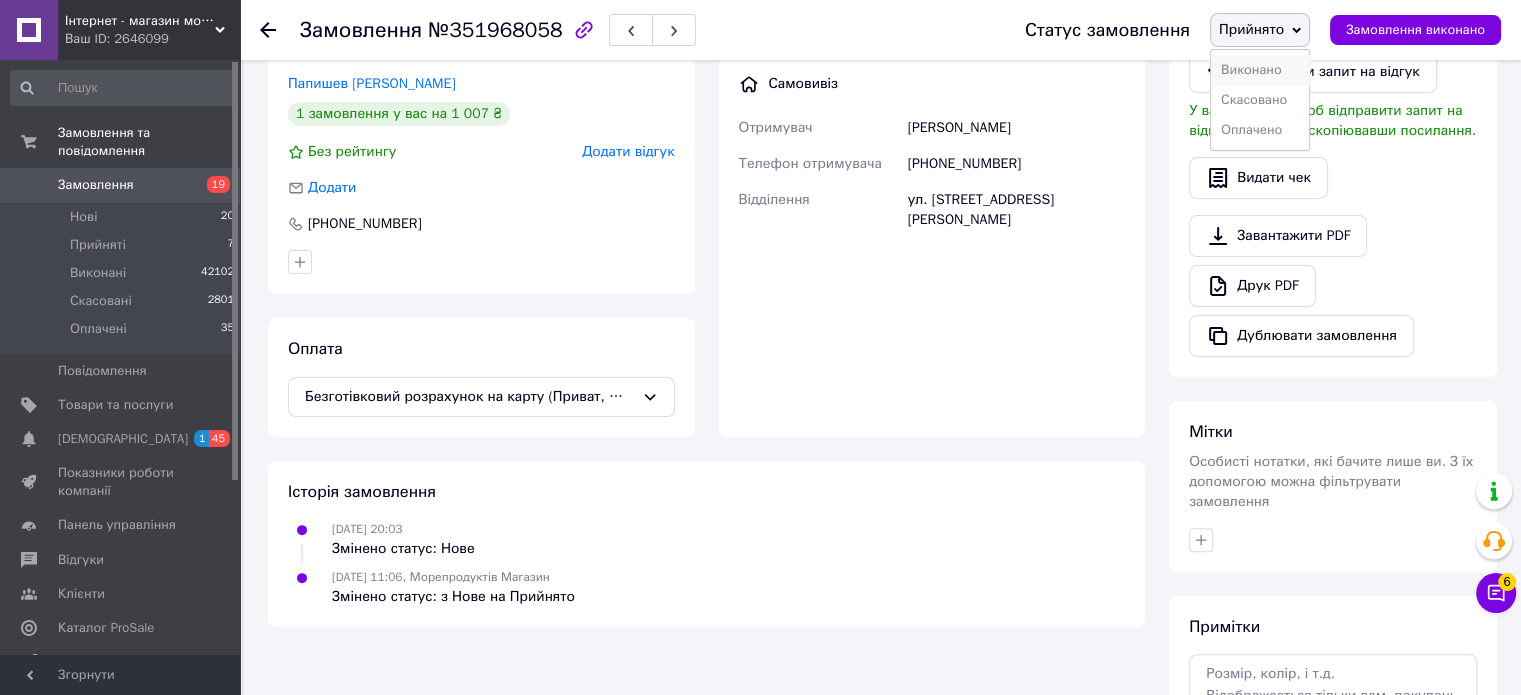 click on "Виконано" at bounding box center [1260, 70] 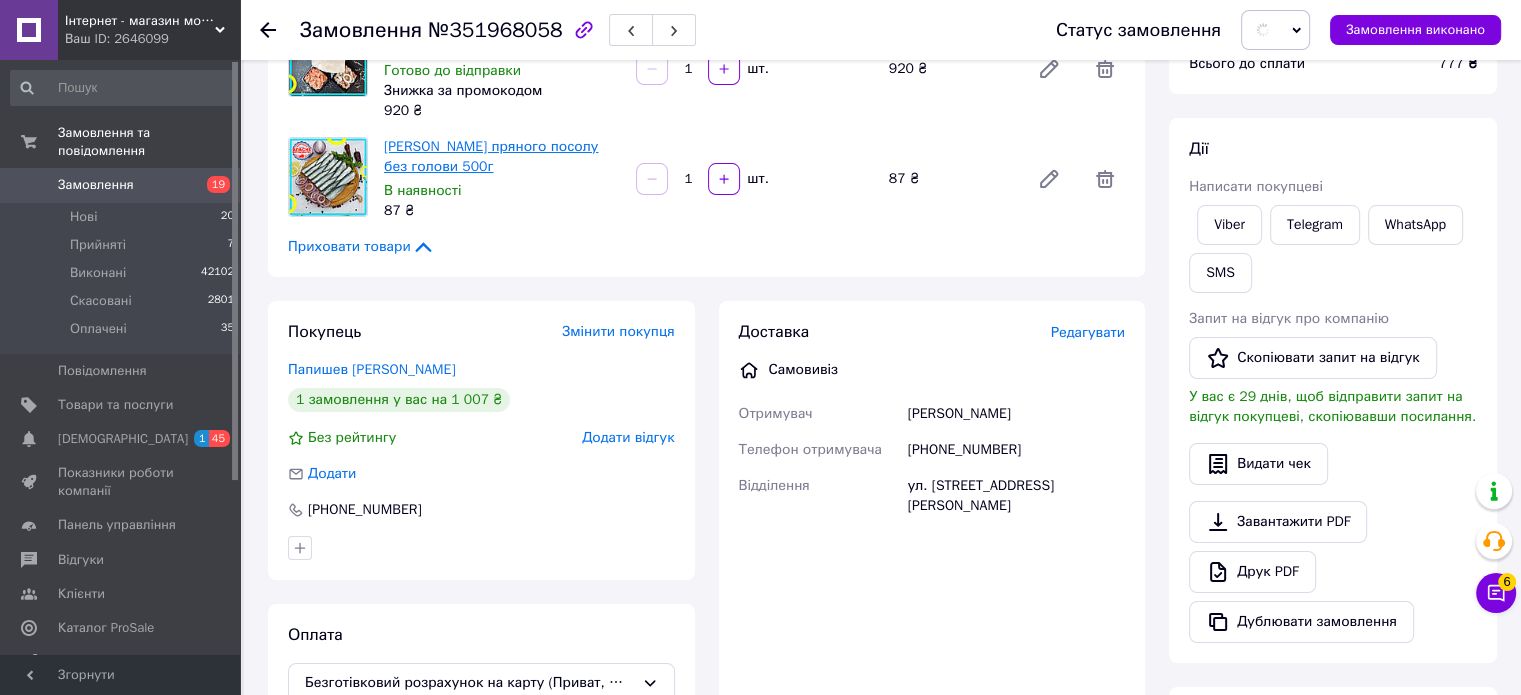 scroll, scrollTop: 200, scrollLeft: 0, axis: vertical 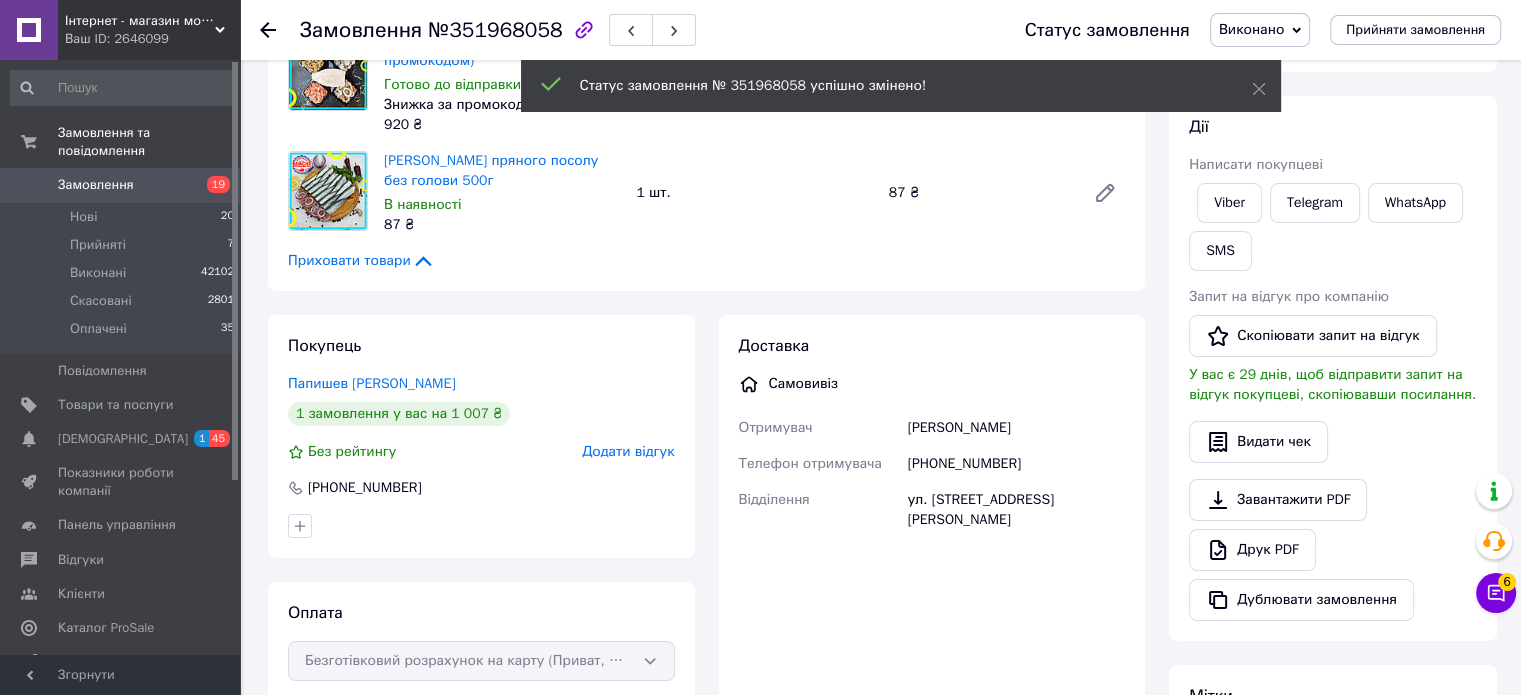click 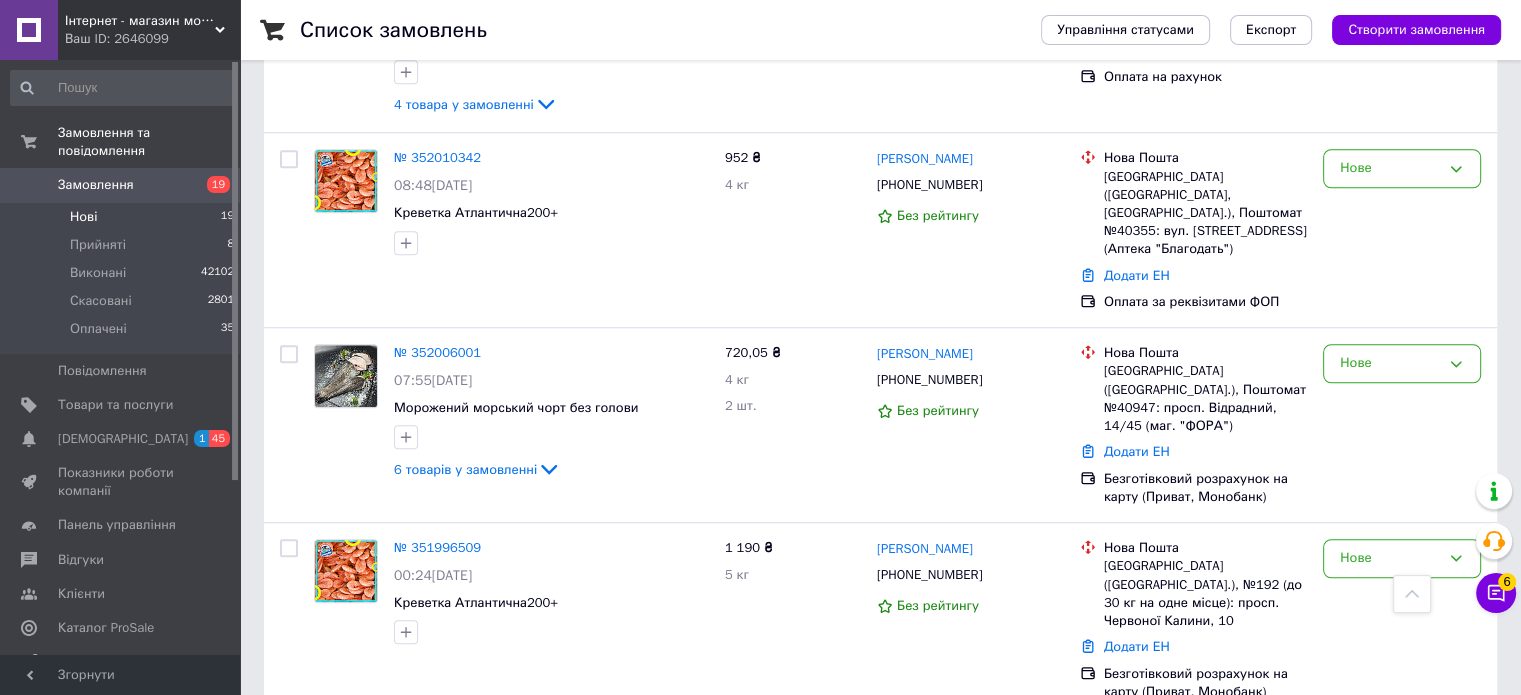 scroll, scrollTop: 2827, scrollLeft: 0, axis: vertical 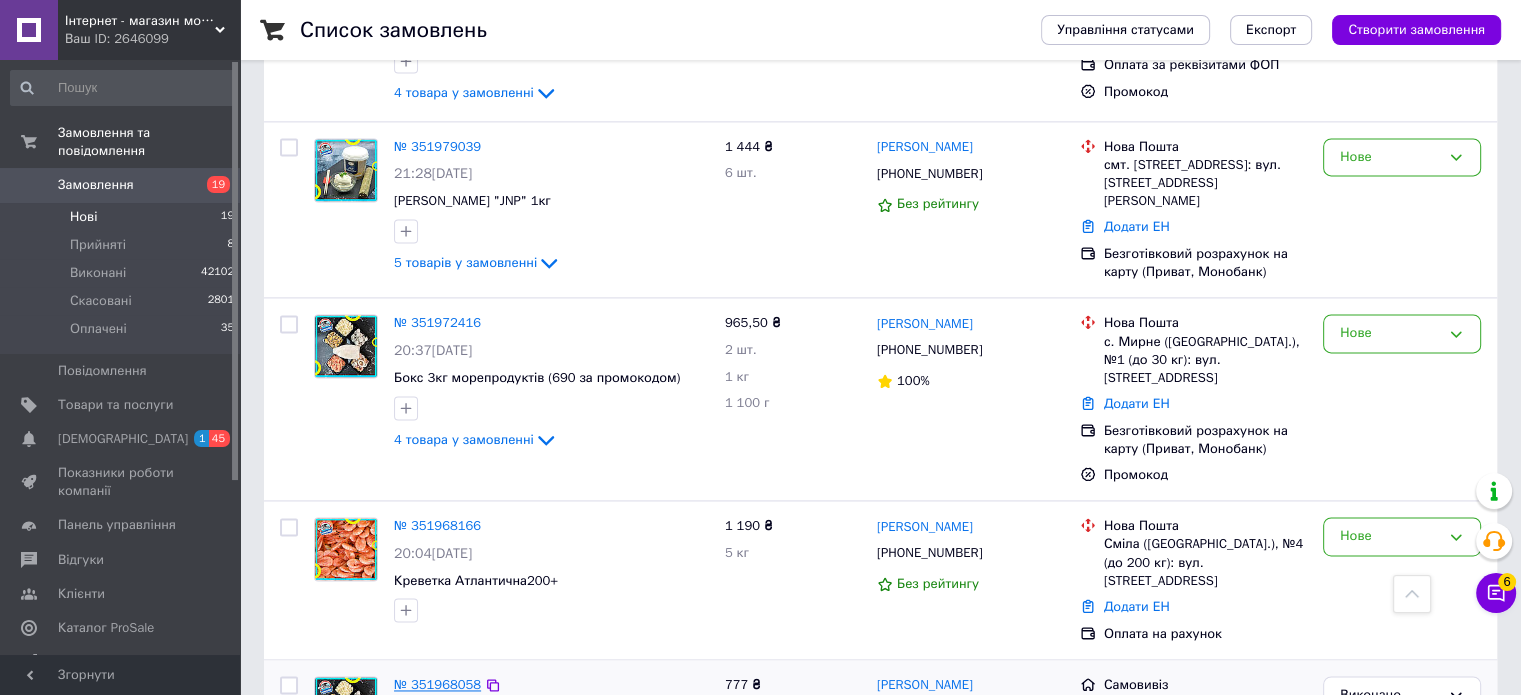 click on "№ 351968058" at bounding box center (437, 684) 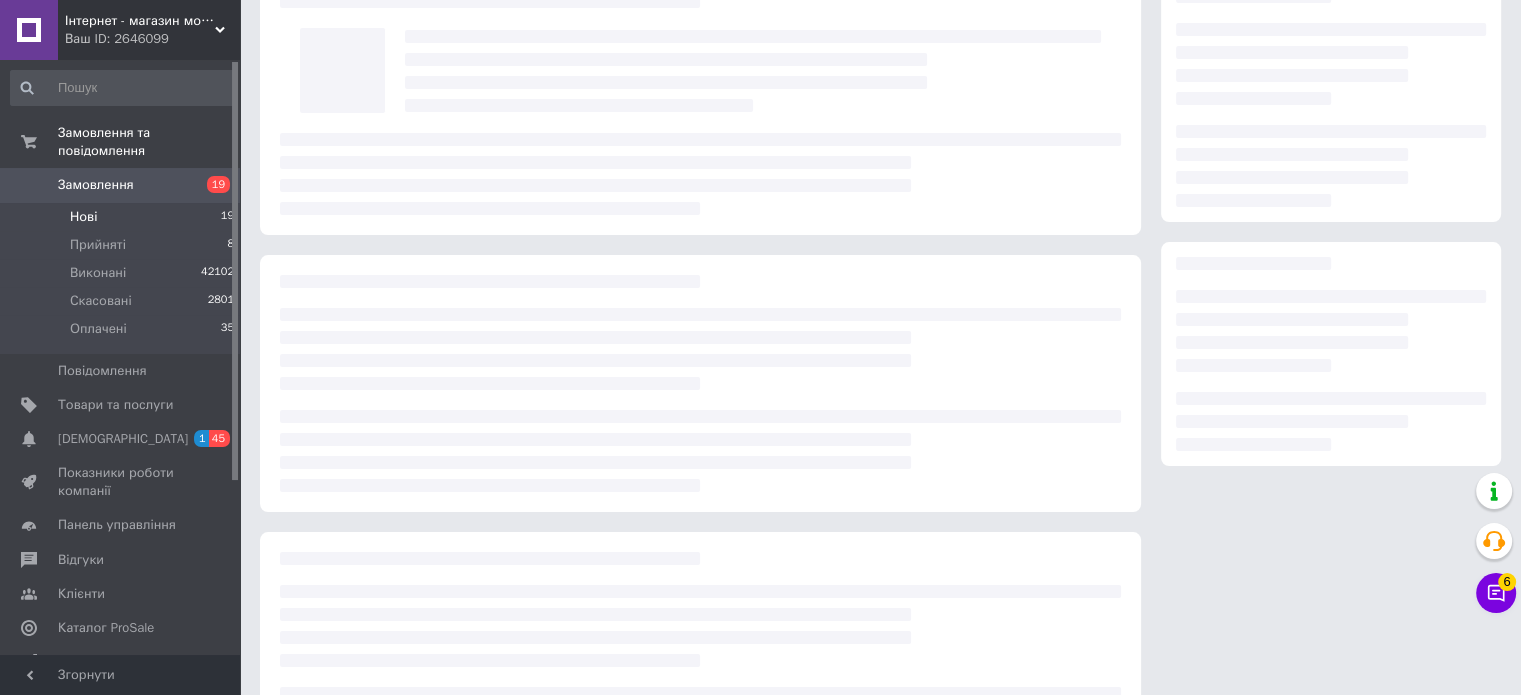scroll, scrollTop: 19, scrollLeft: 0, axis: vertical 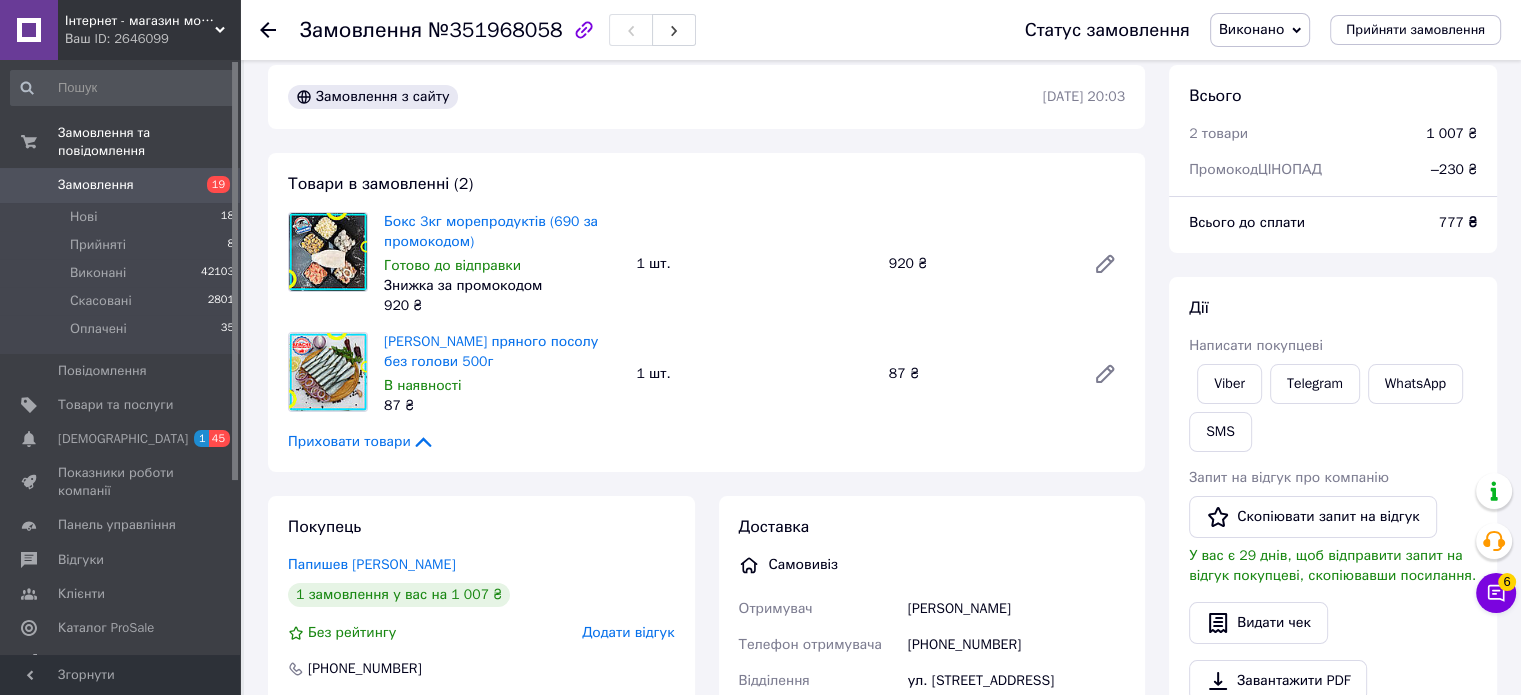 click 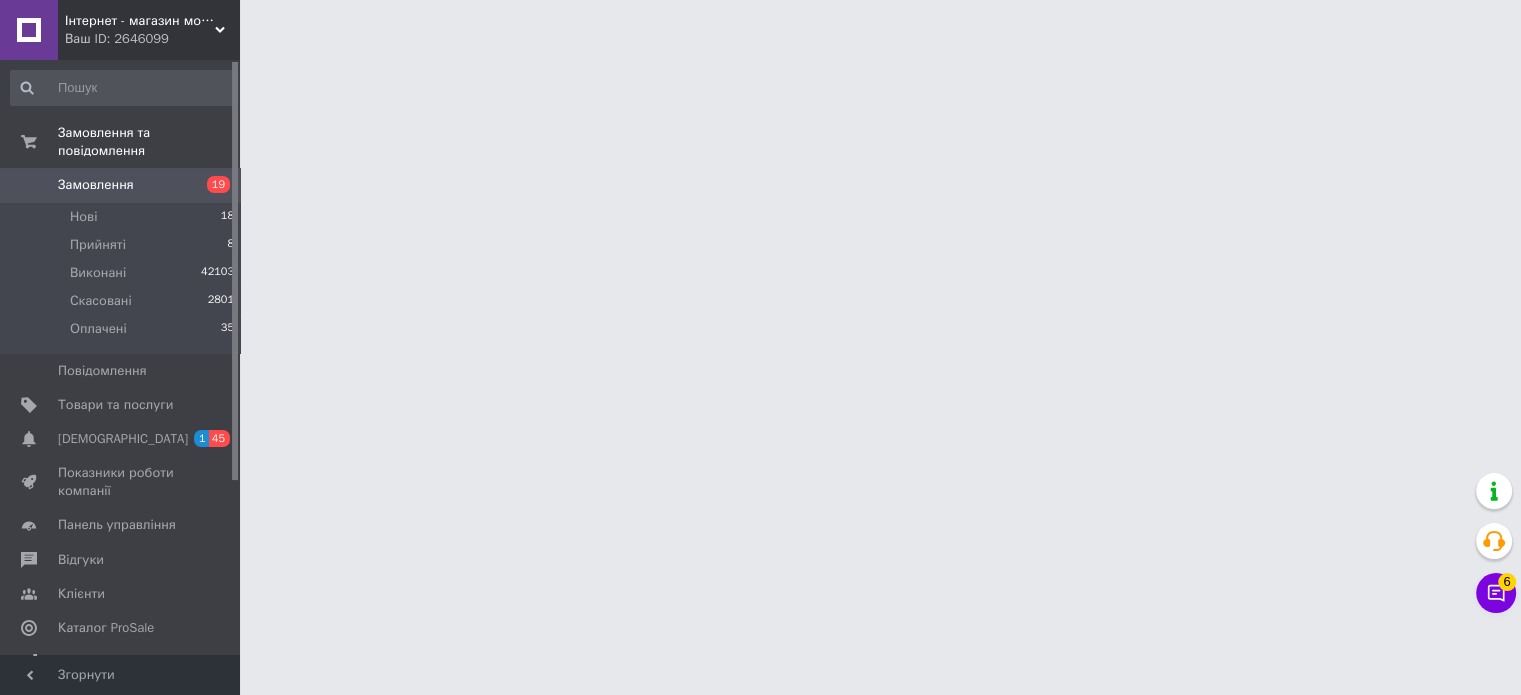 scroll, scrollTop: 0, scrollLeft: 0, axis: both 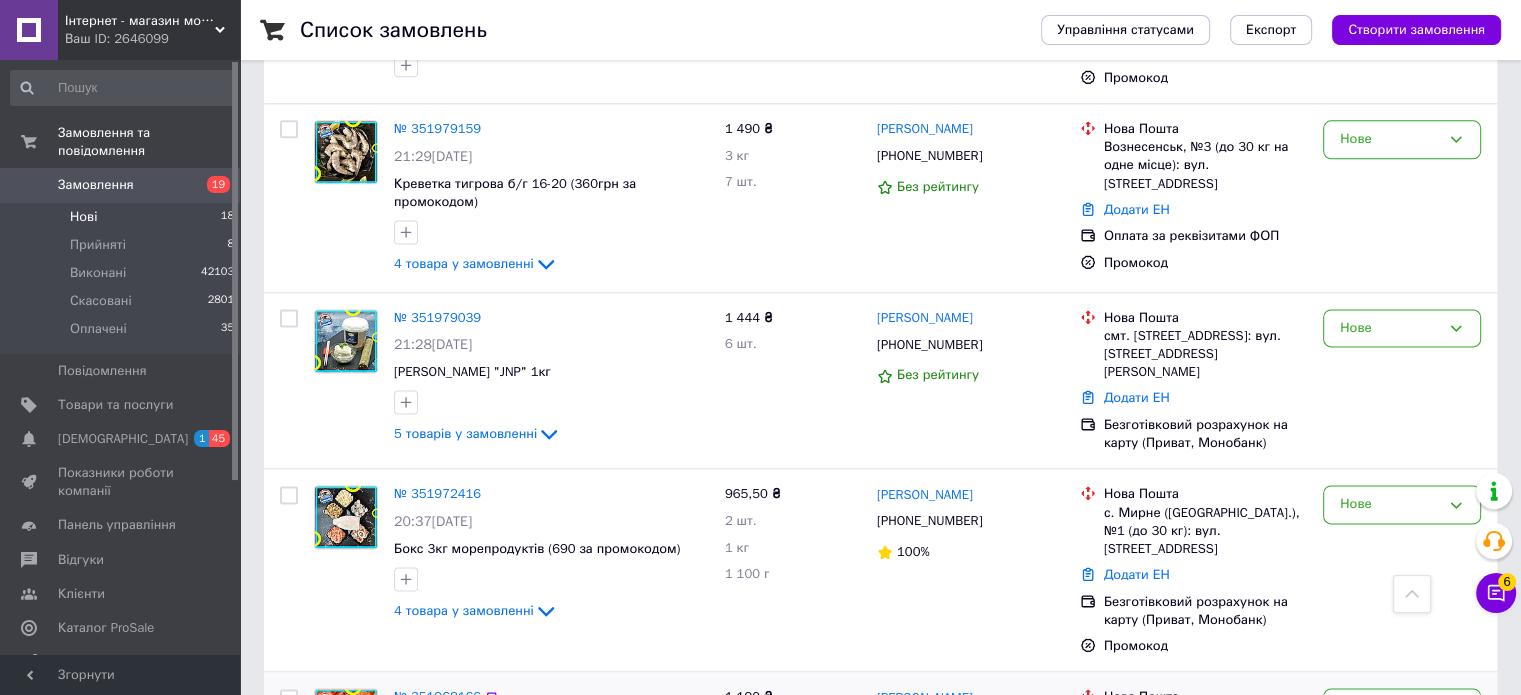 click at bounding box center [406, 781] 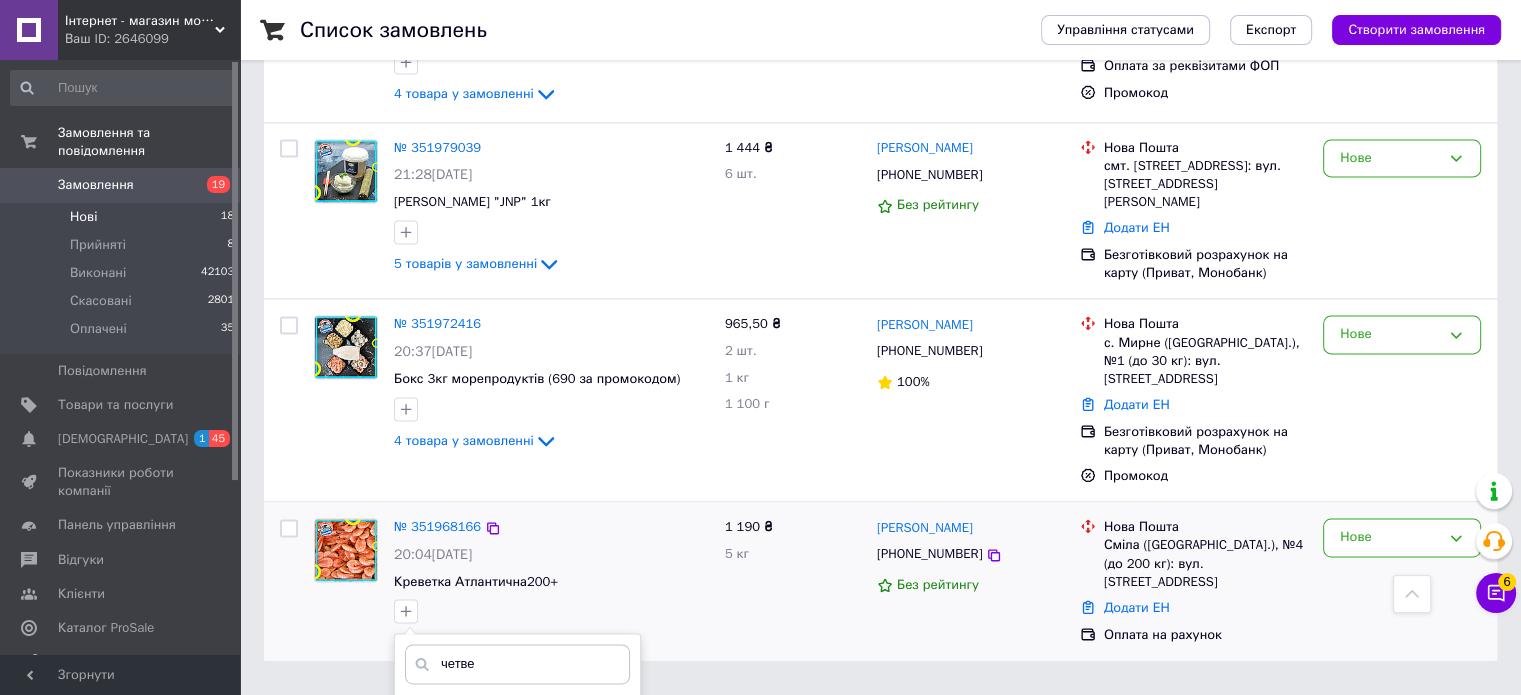 scroll, scrollTop: 3048, scrollLeft: 0, axis: vertical 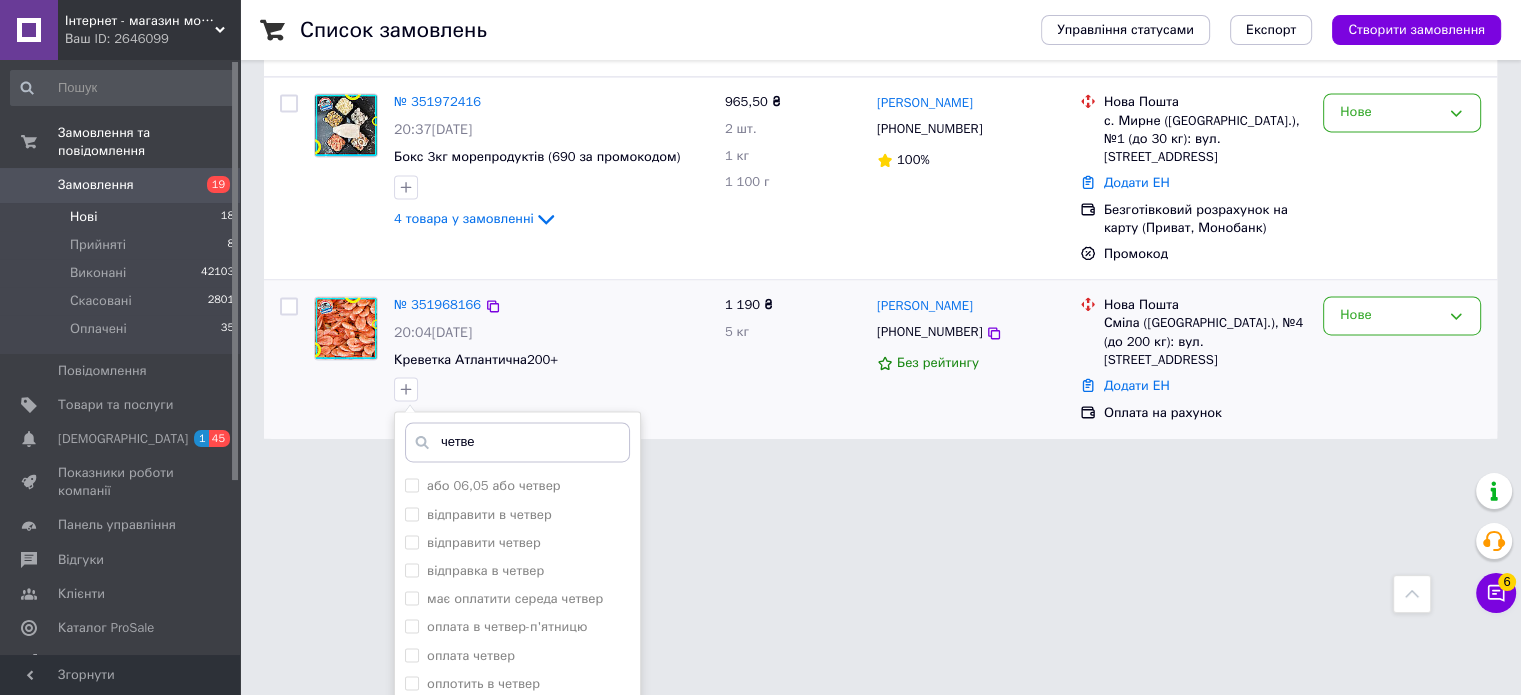 type on "четве" 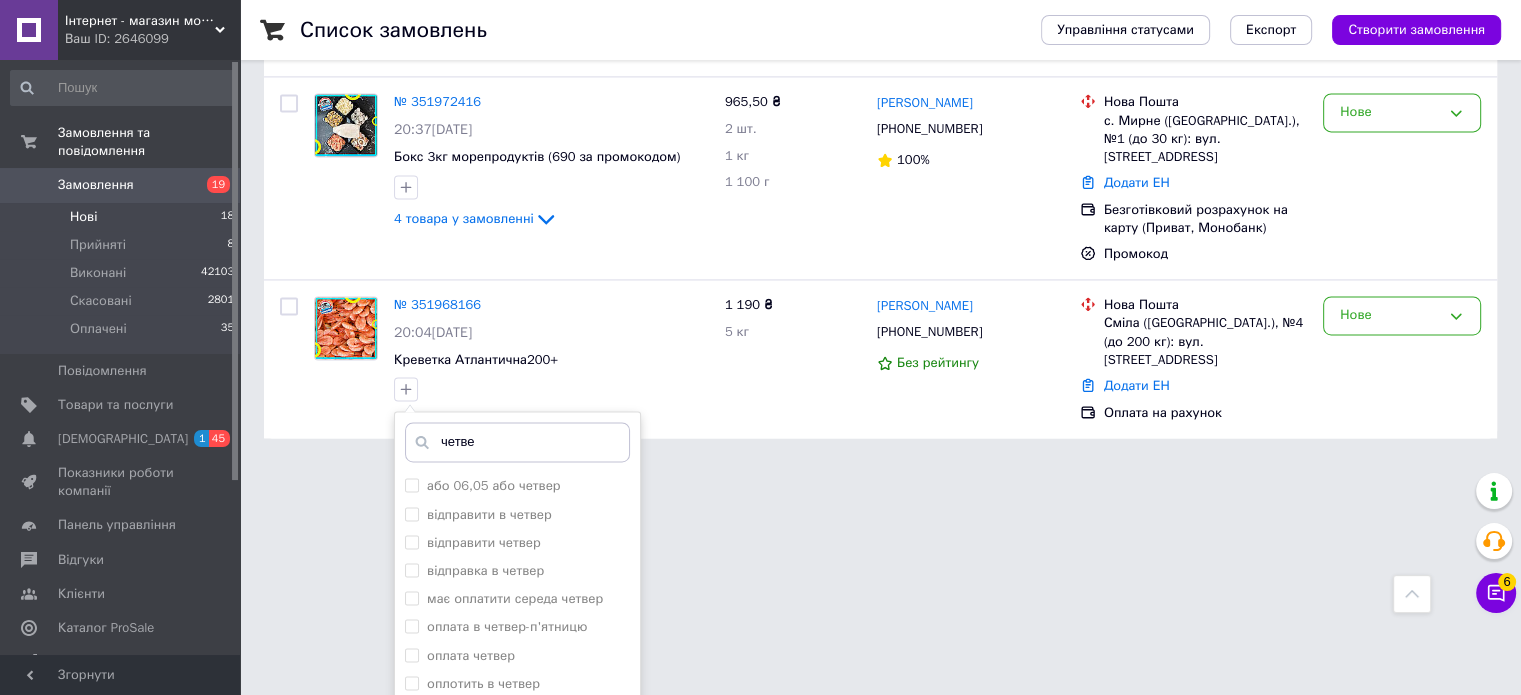 scroll, scrollTop: 2656, scrollLeft: 0, axis: vertical 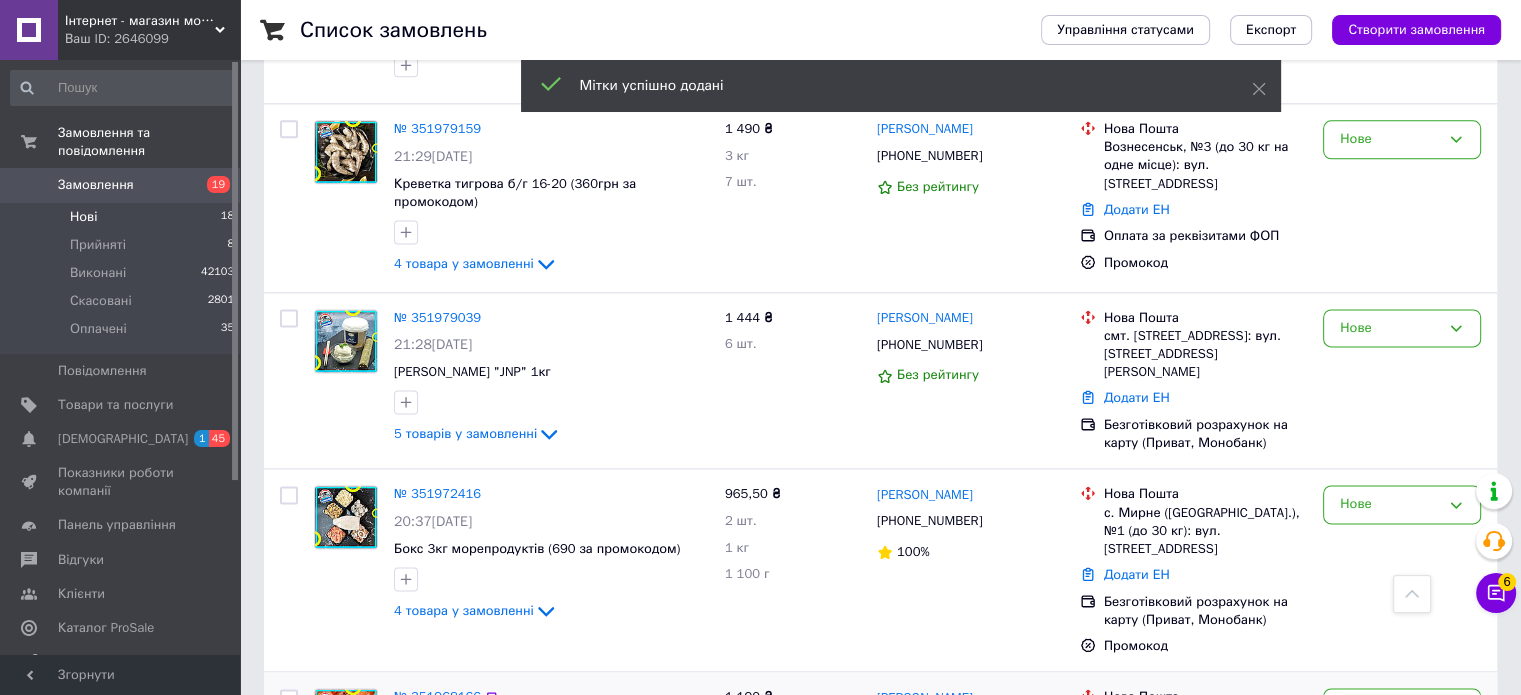 click on "№ 351968166" at bounding box center [437, 696] 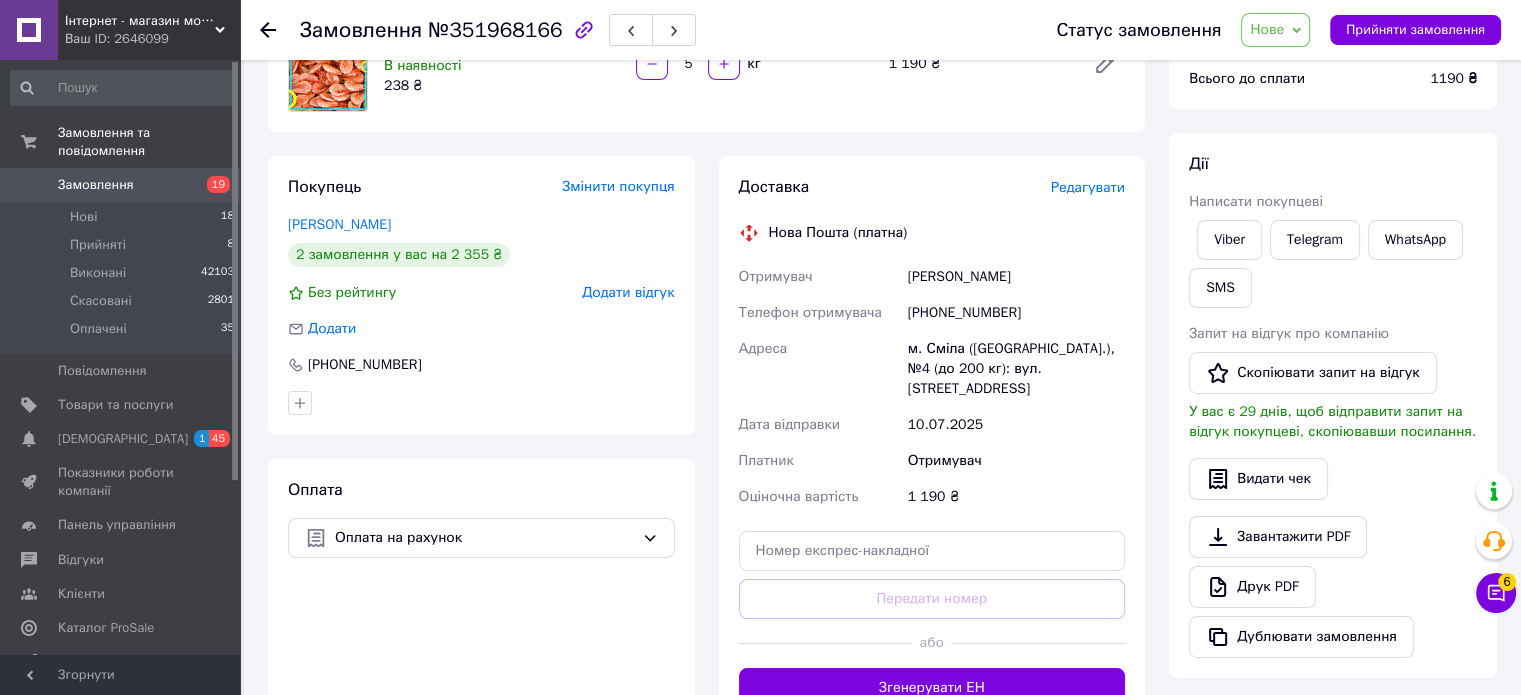 scroll, scrollTop: 0, scrollLeft: 0, axis: both 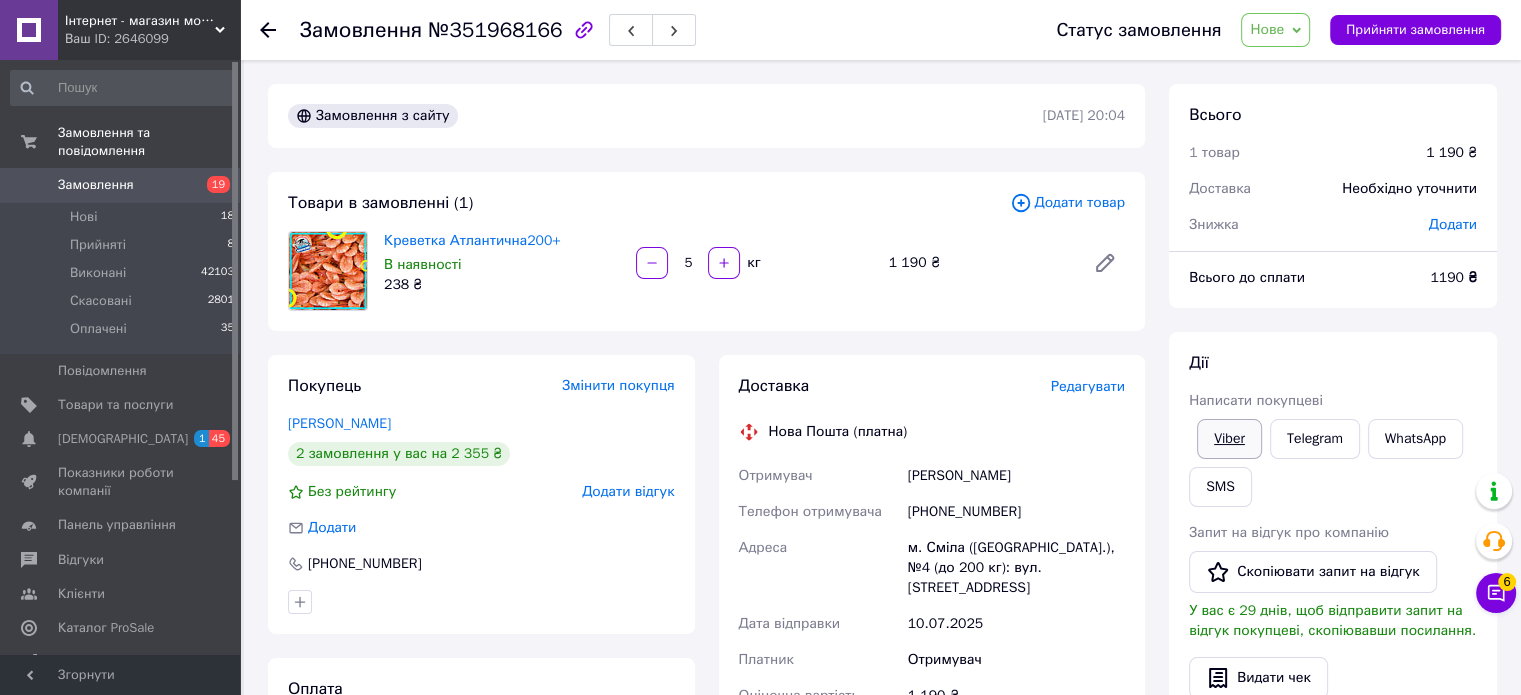 click on "Viber" at bounding box center (1229, 439) 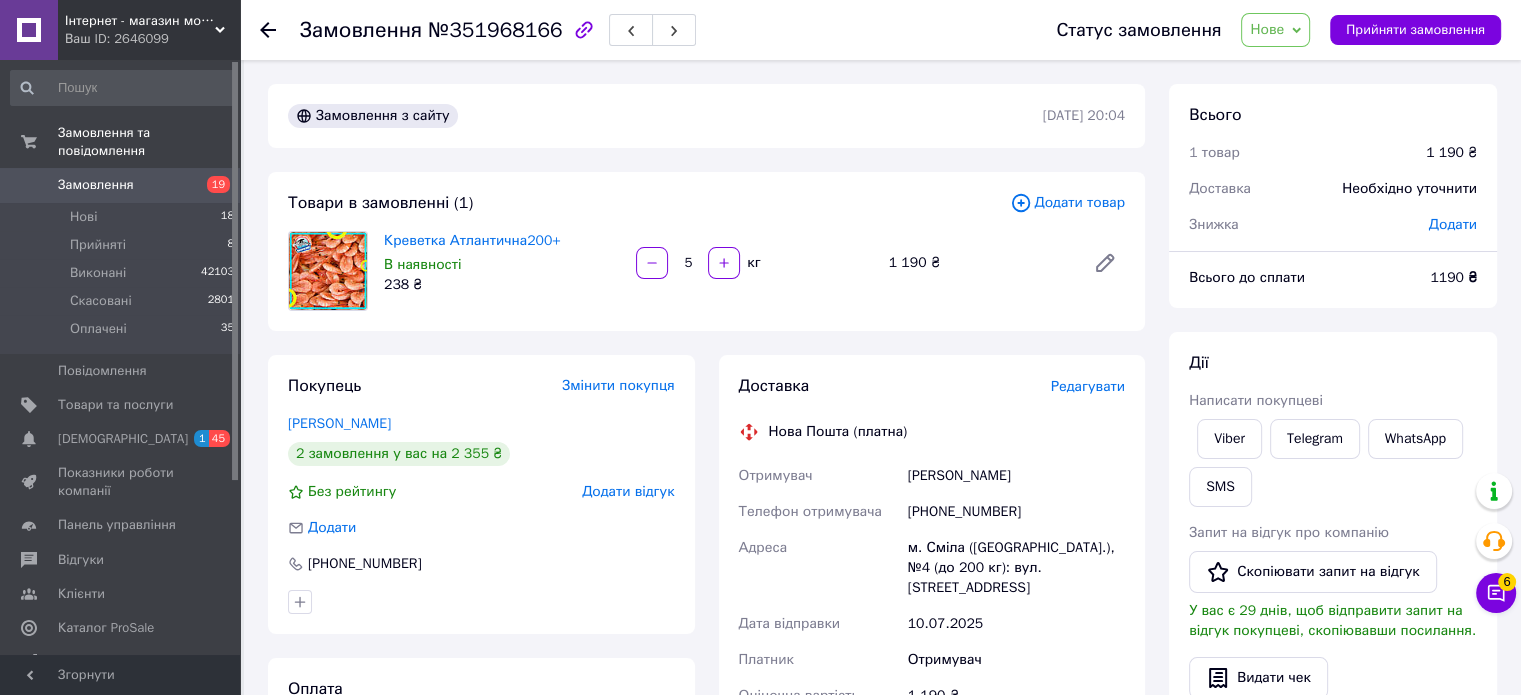 click on "Нове" at bounding box center (1275, 30) 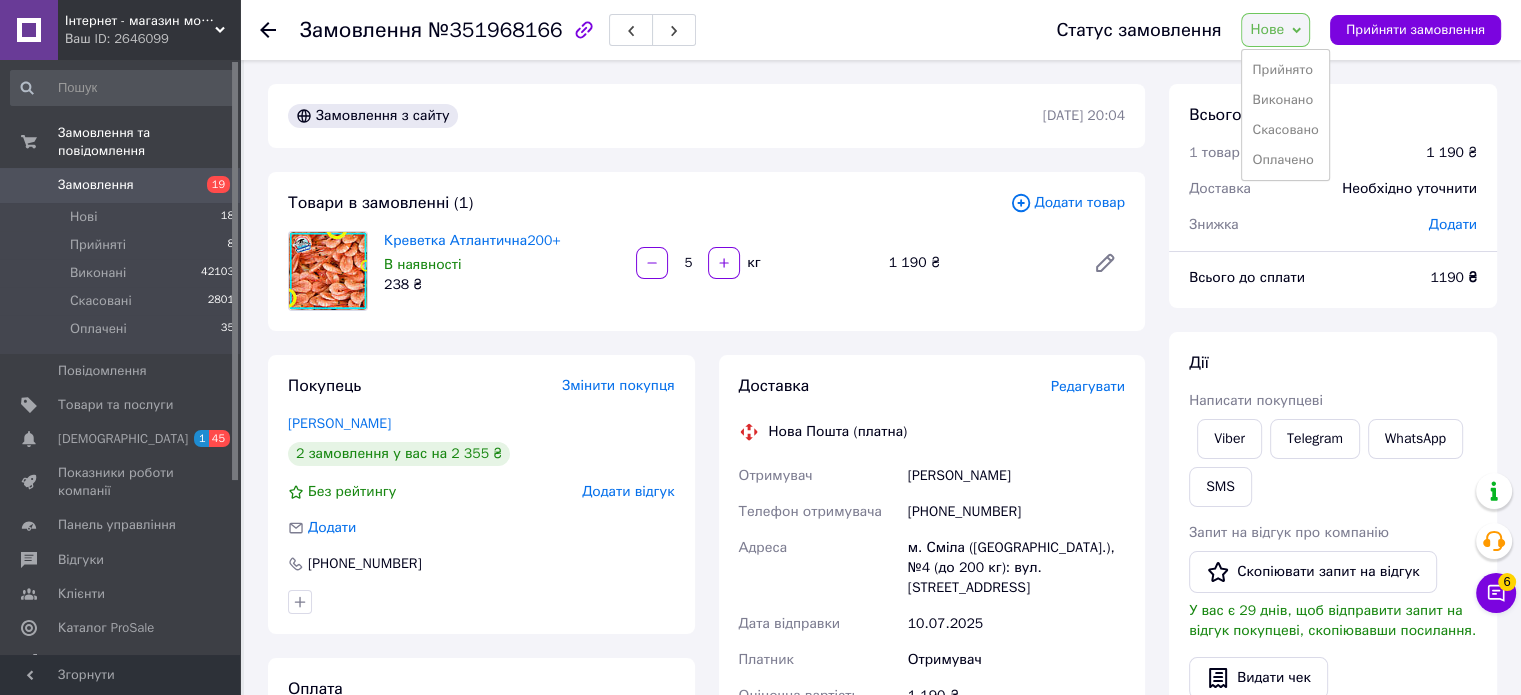 click on "Прийнято" at bounding box center [1285, 70] 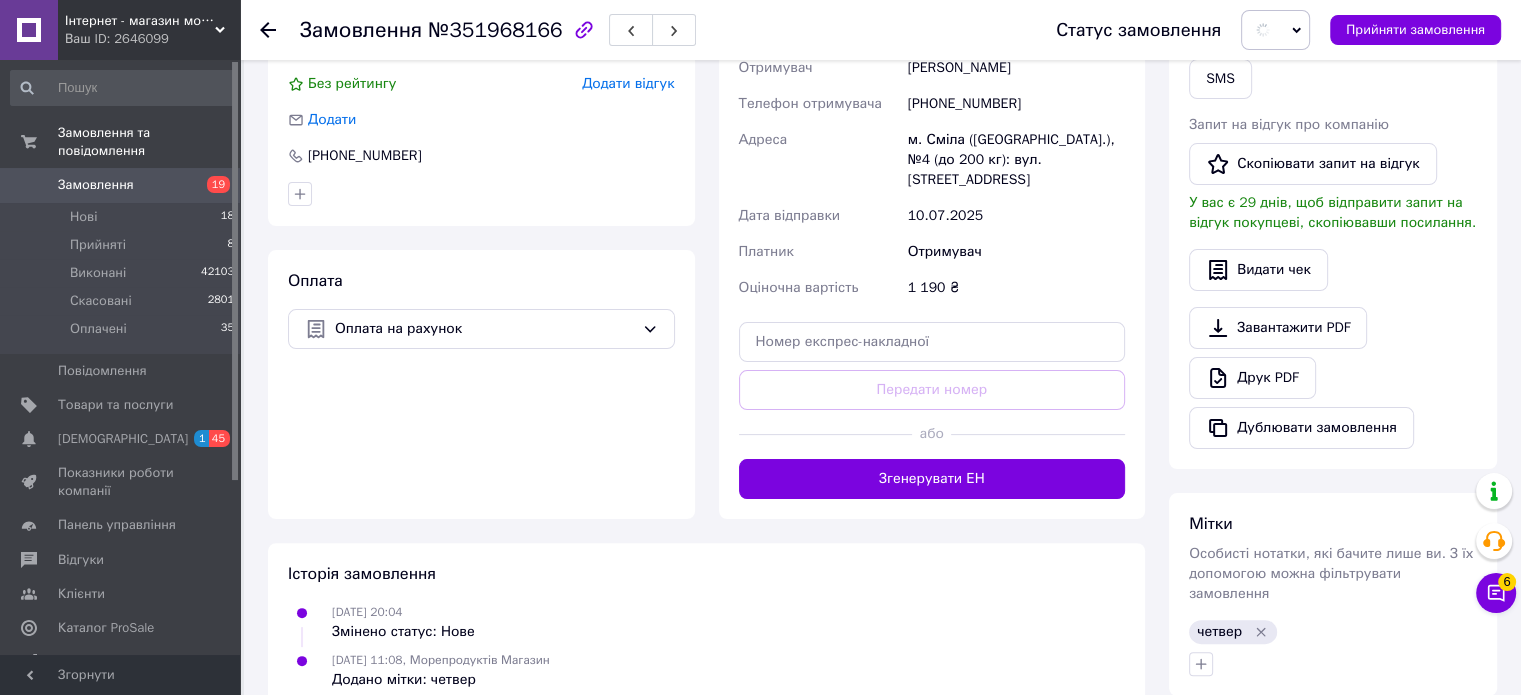 scroll, scrollTop: 600, scrollLeft: 0, axis: vertical 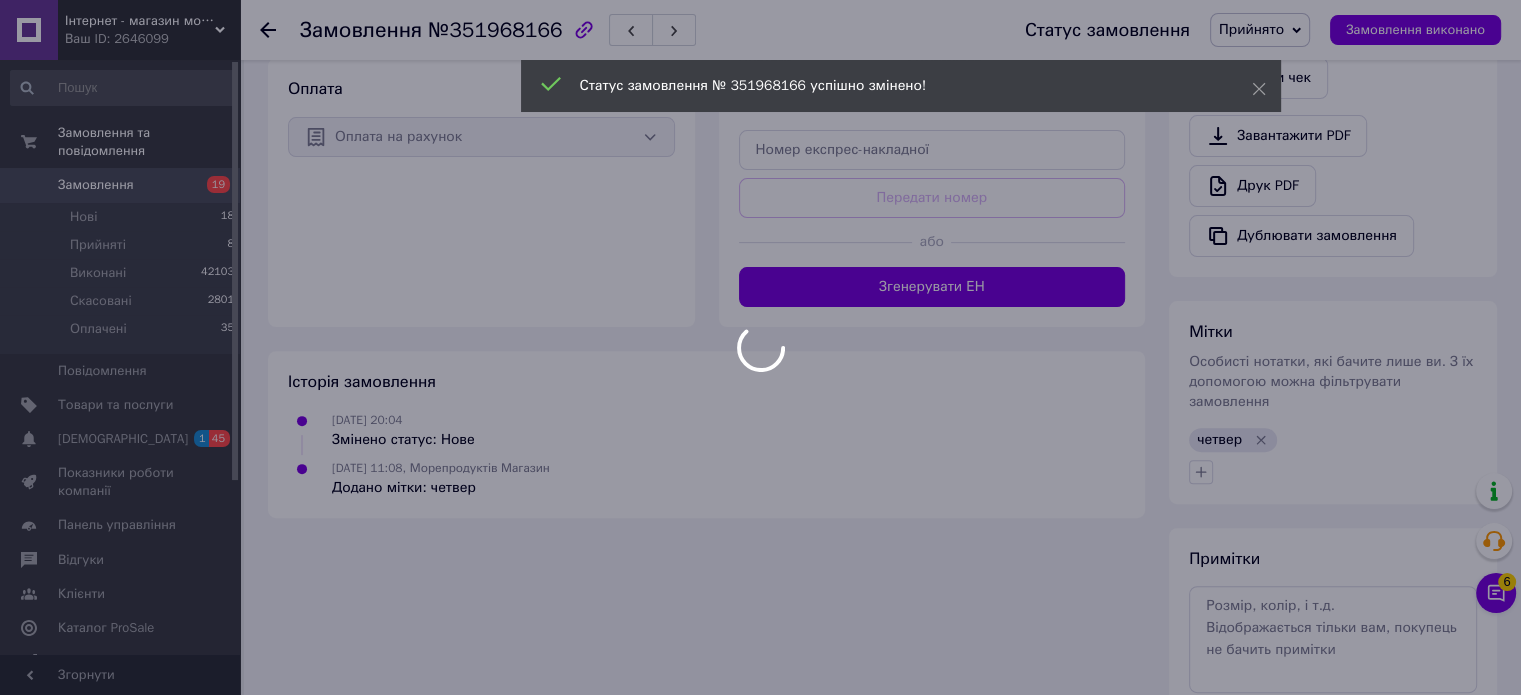 click at bounding box center [760, 347] 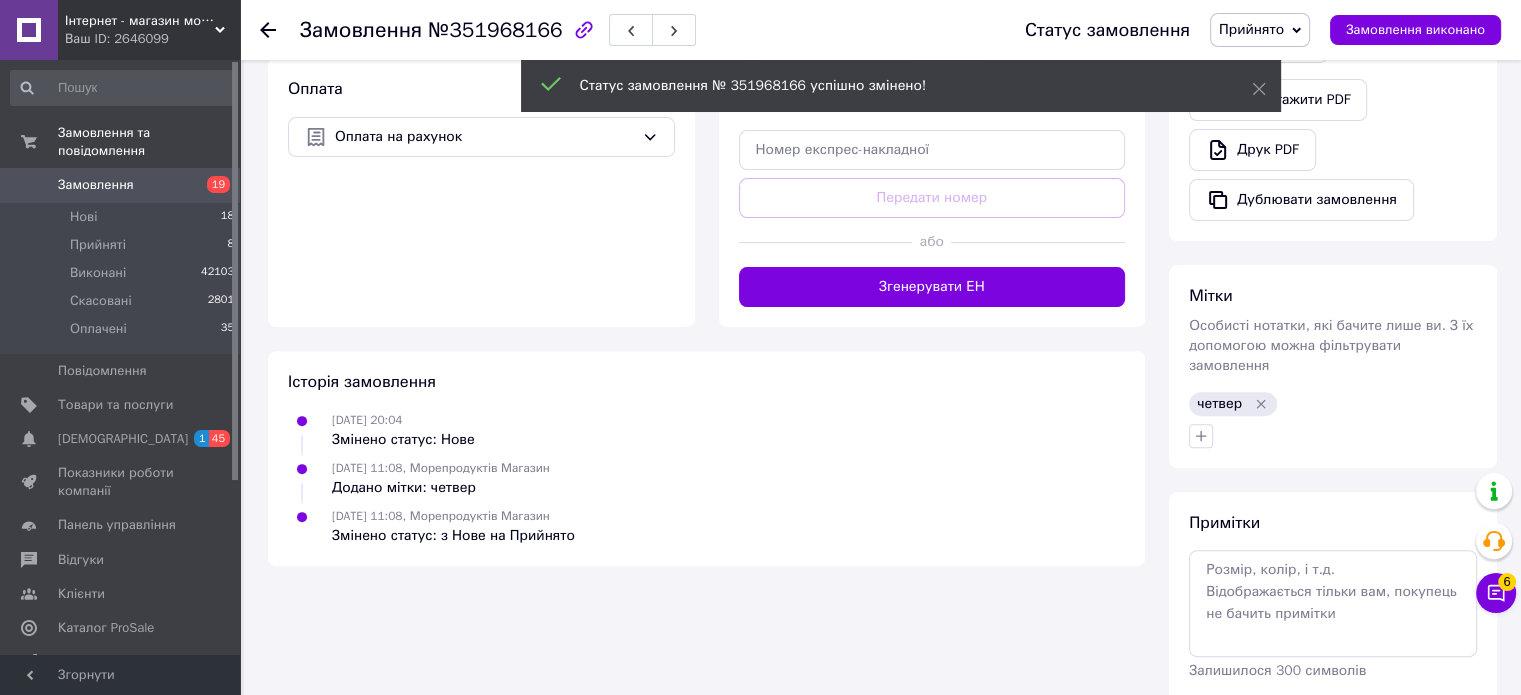 click 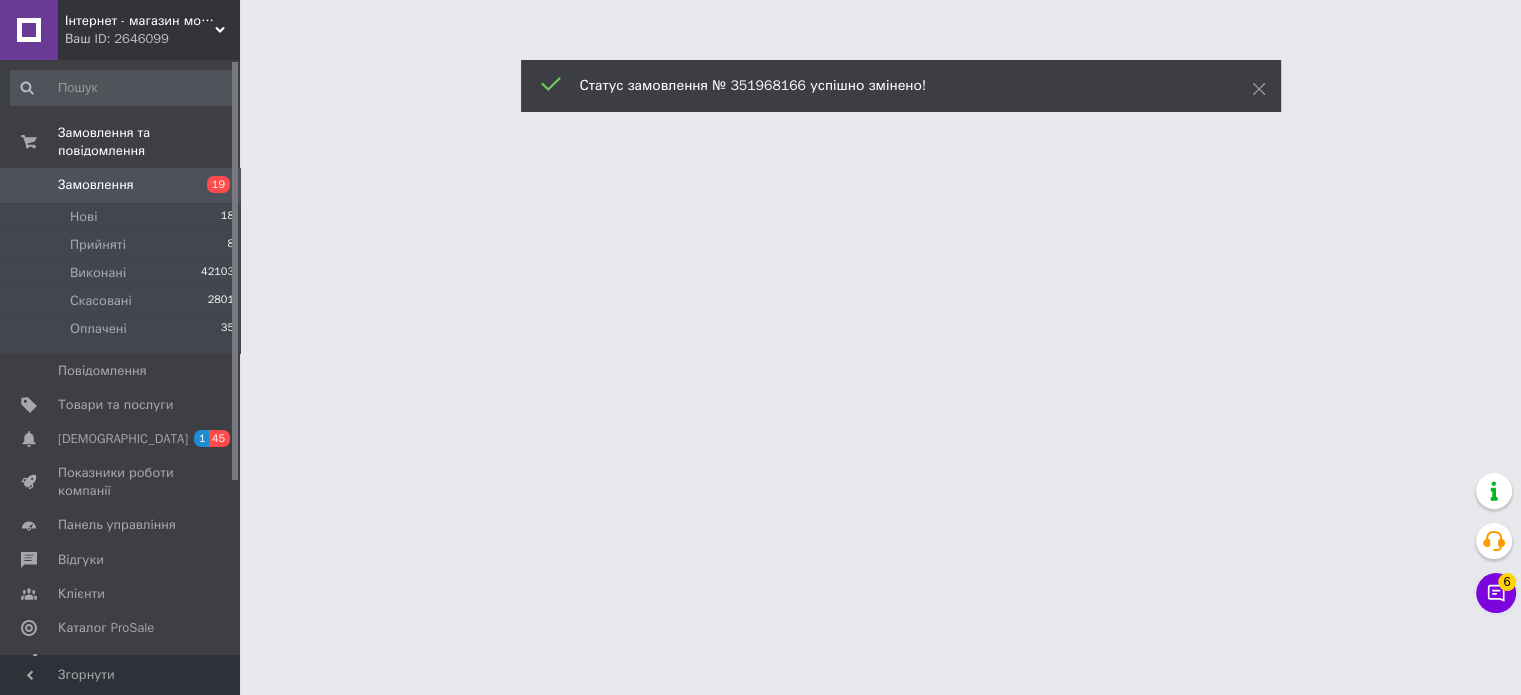scroll, scrollTop: 0, scrollLeft: 0, axis: both 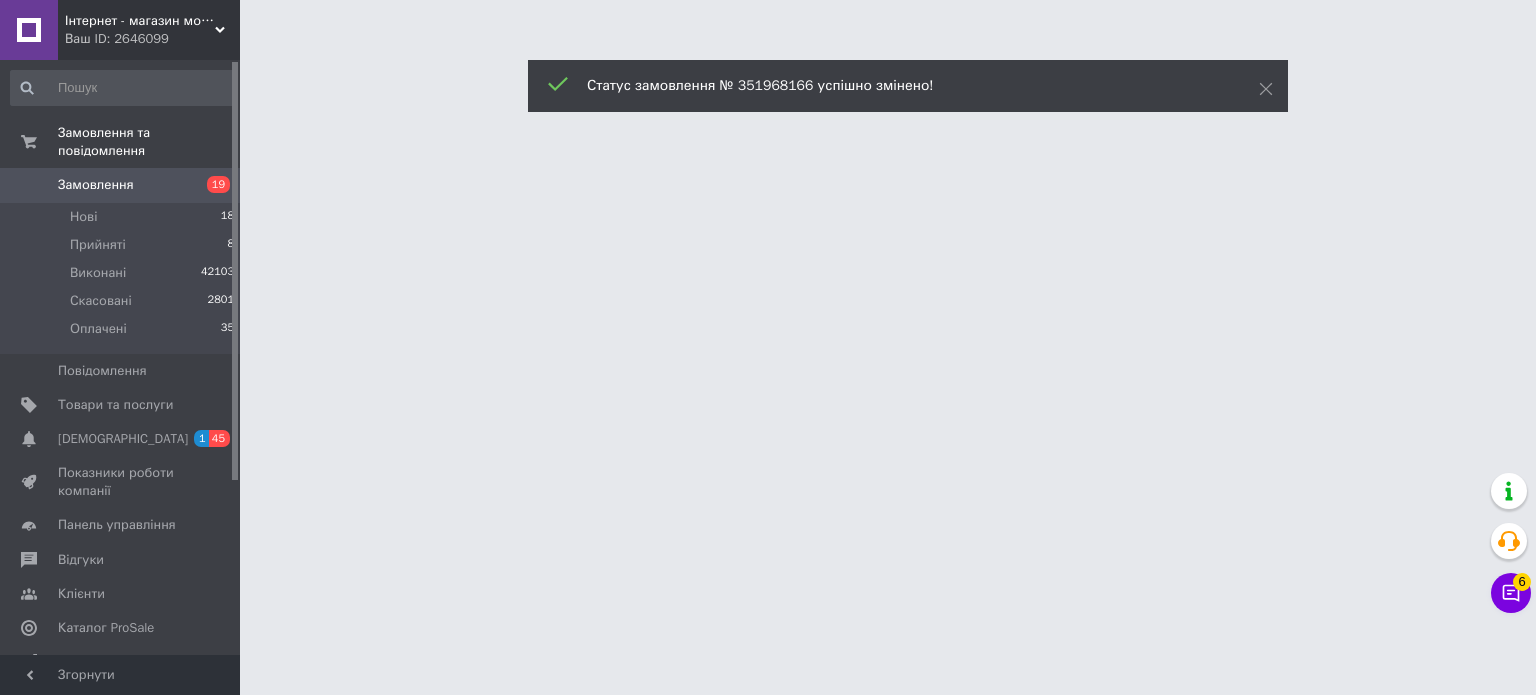 click at bounding box center (768, 25) 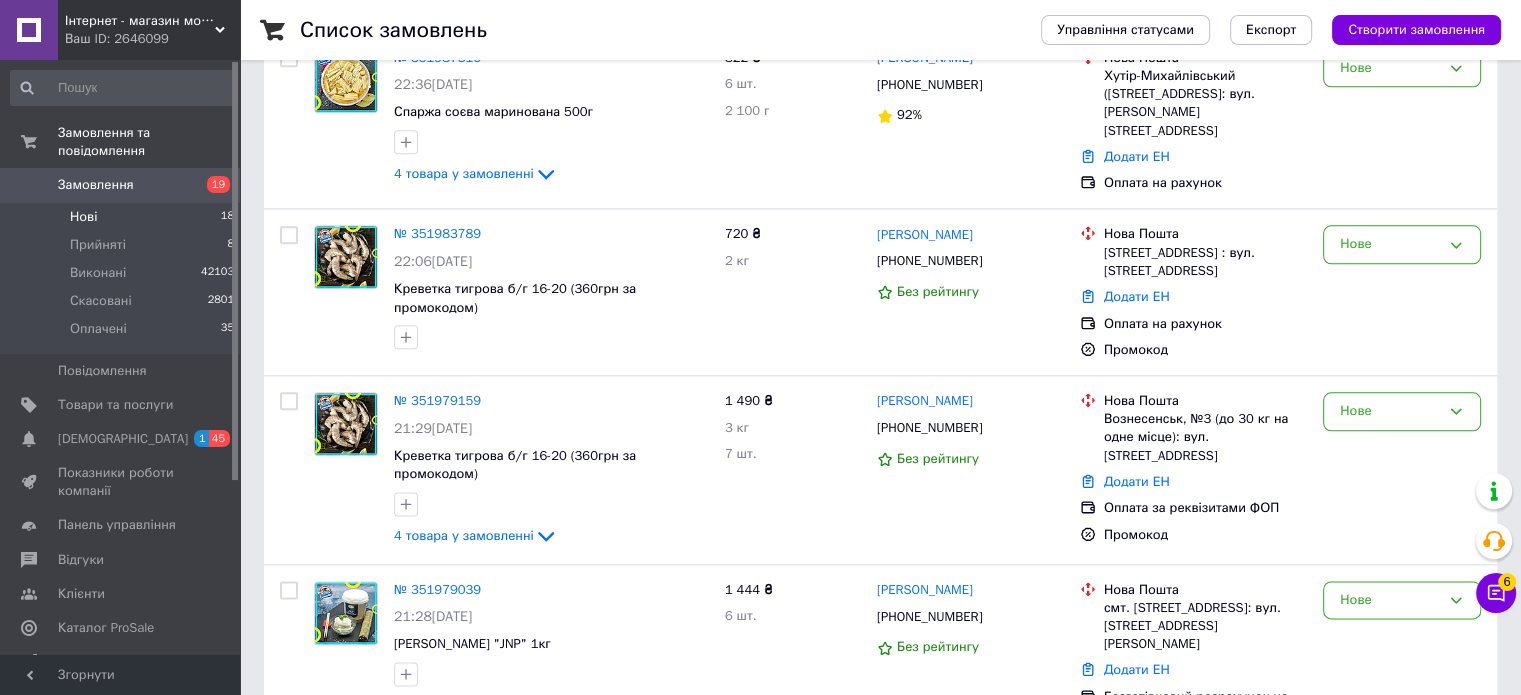 scroll, scrollTop: 2656, scrollLeft: 0, axis: vertical 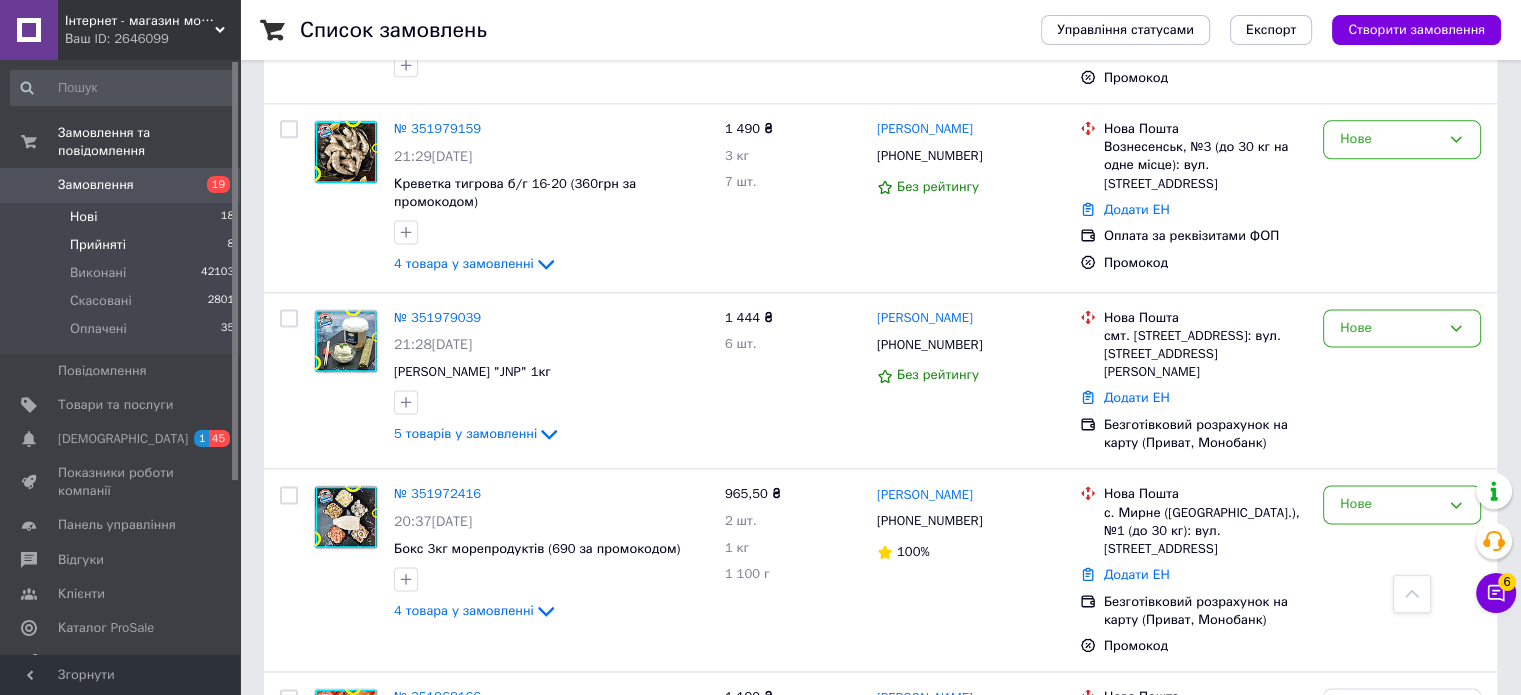 click on "Прийняті" at bounding box center [98, 245] 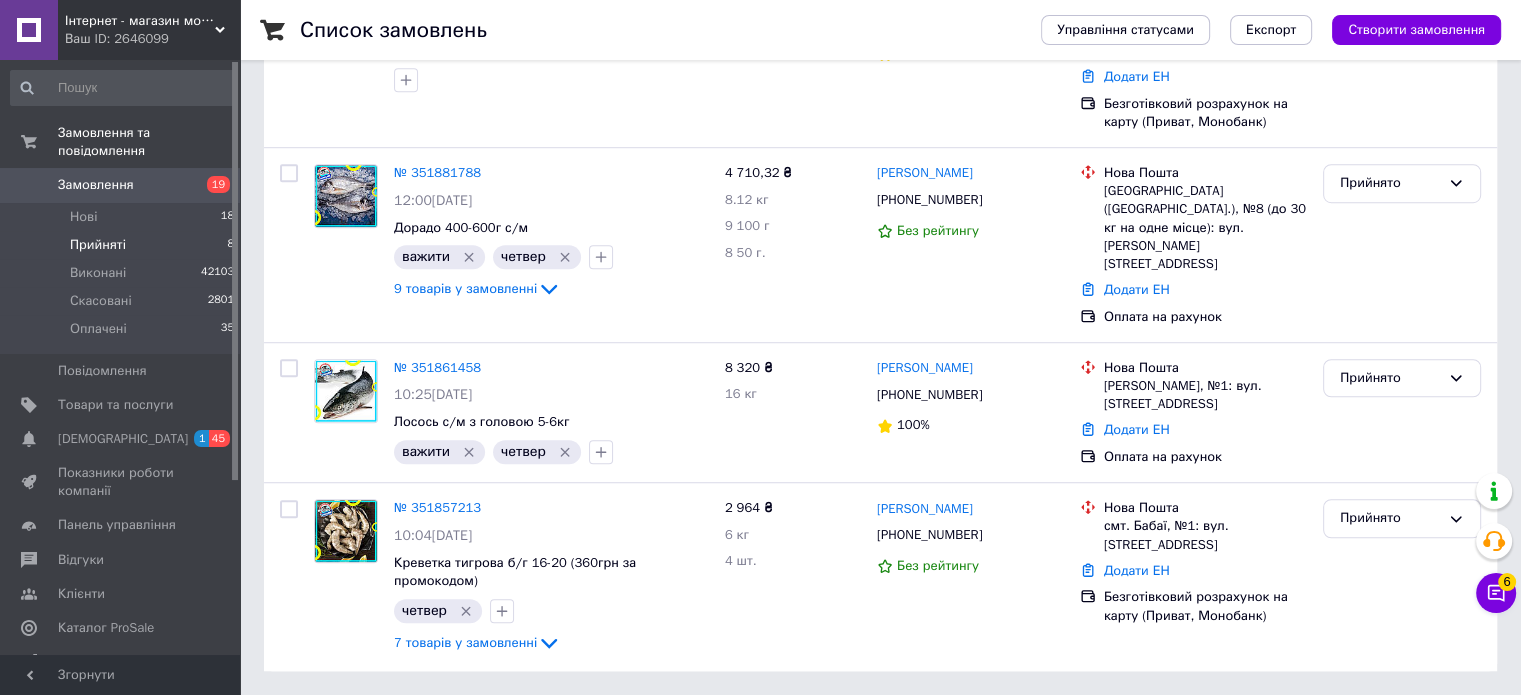 scroll, scrollTop: 0, scrollLeft: 0, axis: both 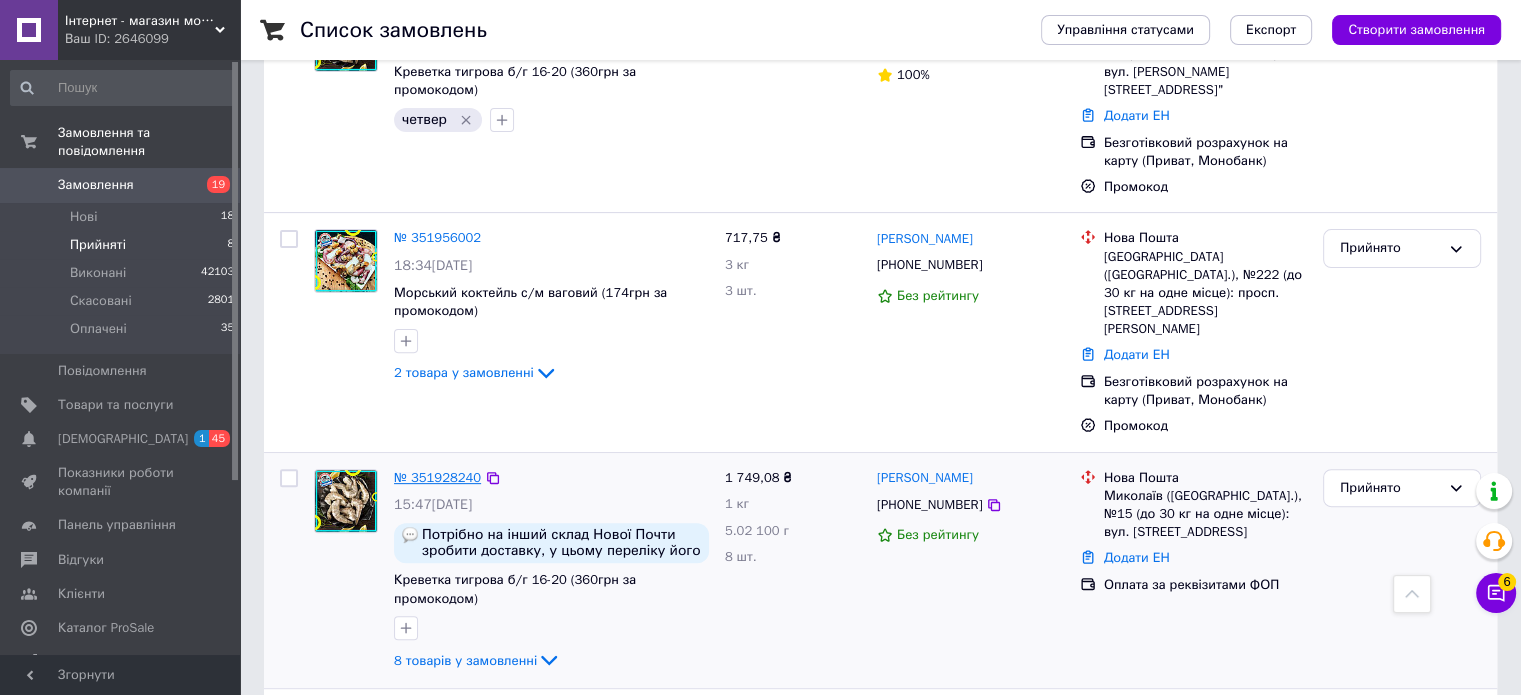 click on "№ 351928240" at bounding box center [437, 477] 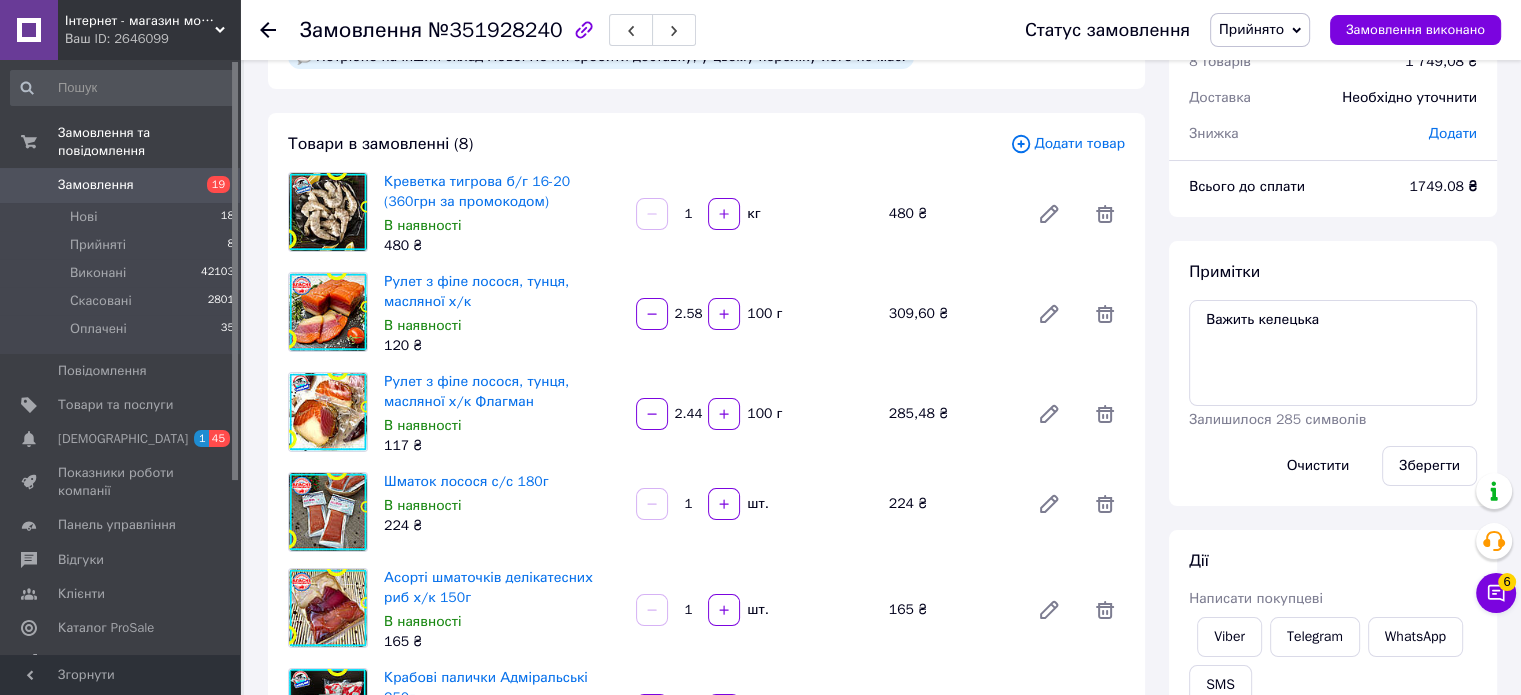 scroll, scrollTop: 200, scrollLeft: 0, axis: vertical 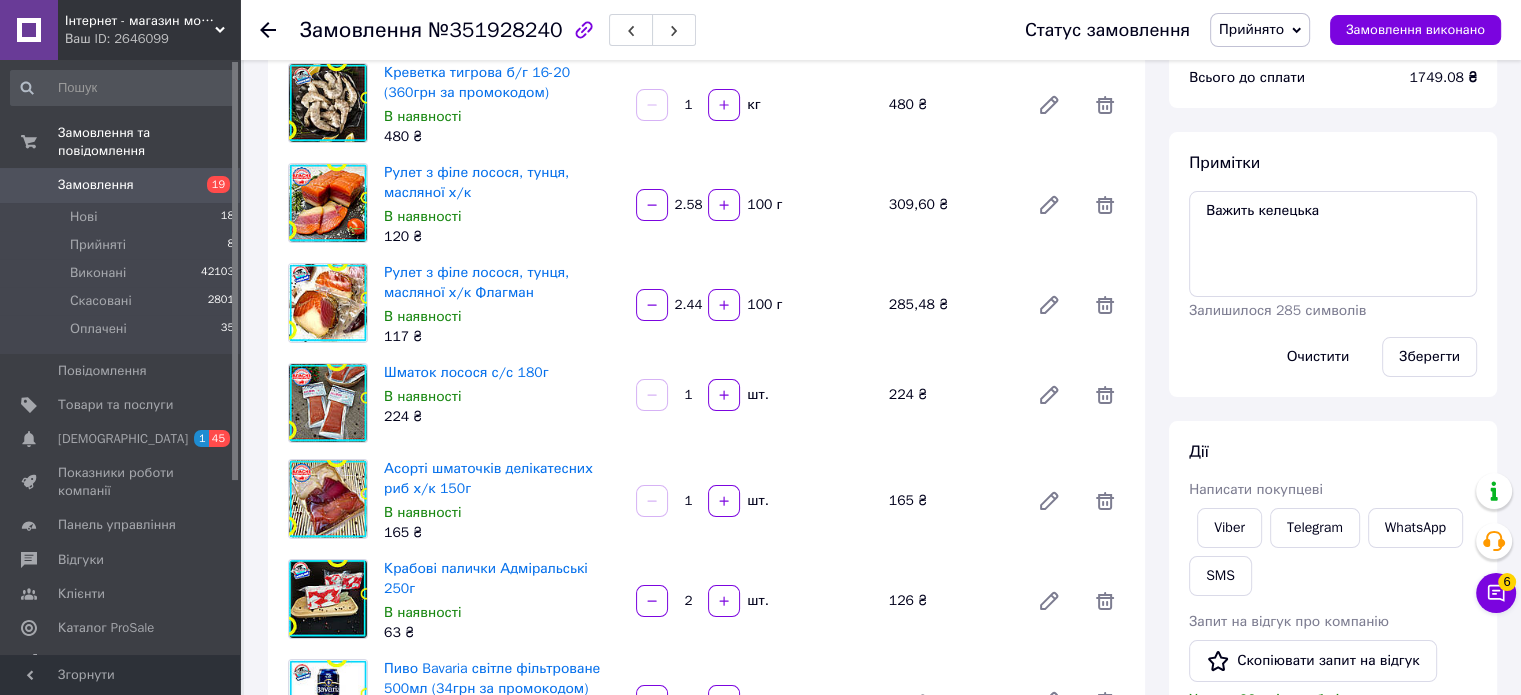 click on "Товари в замовленні (8) Додати товар Креветка тигрова б/г 16-20 (360грн за промокодом) В наявності 480 ₴ 1   кг 480 ₴ Рулет з філе лосося, тунця, масляної х/к В наявності 120 ₴ 2.58   100 г 309,60 ₴ Рулет з філе лосося, тунця, масляної х/к Флагман В наявності 117 ₴ 2.44   100 г 285,48 ₴ Шматок лосося с/с 180г В наявності 224 ₴ 1   шт. 224 ₴ Асорті шматочків делікатесних риб х/к 150г В наявності 165 ₴ 1   шт. 165 ₴ Крабові палички Адміральські 250г В наявності 63 ₴ 2   шт. 126 ₴ Пиво Bavaria світле фільтроване 500мл (34грн за промокодом) В наявності 41 ₴ 3   шт. 123 ₴ Соєвий соус 0,5л В наявності 36 ₴ 1   шт. 36 ₴" at bounding box center [706, 449] 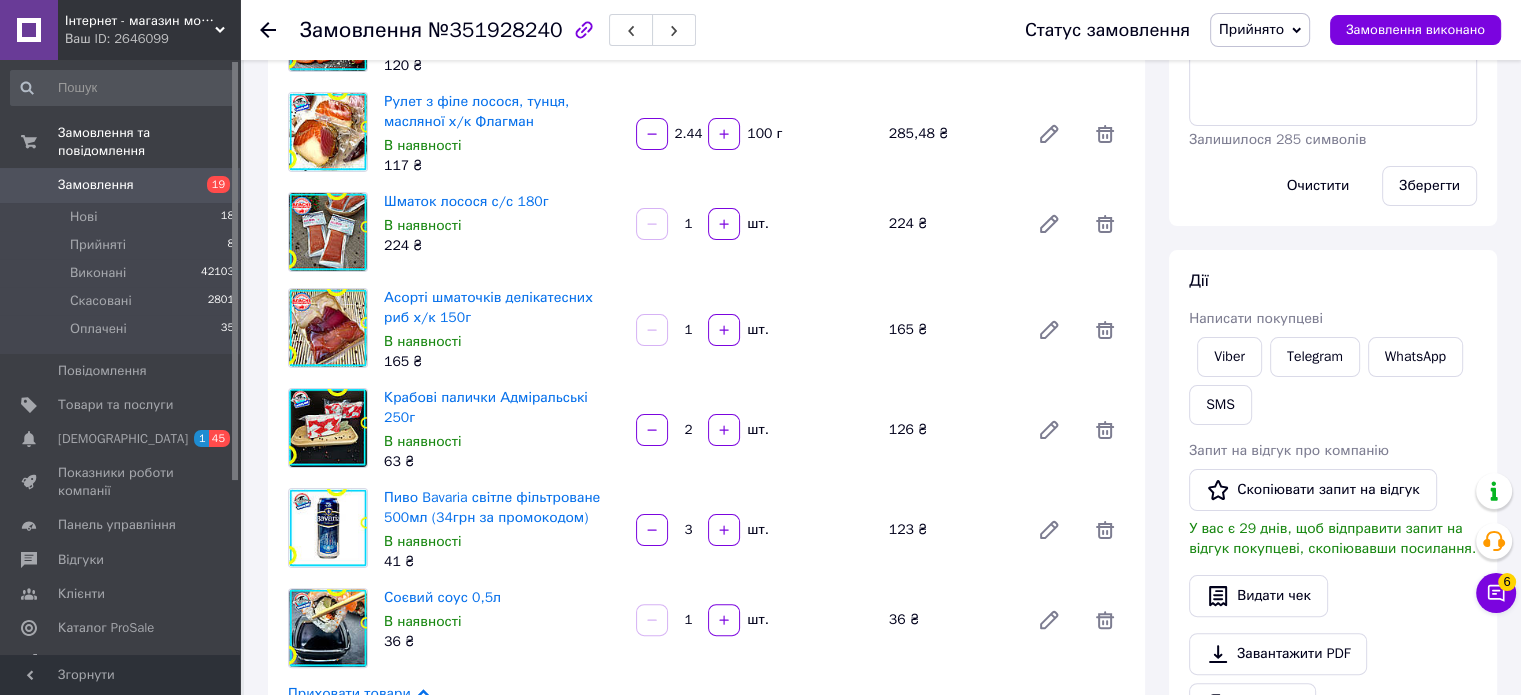 scroll, scrollTop: 500, scrollLeft: 0, axis: vertical 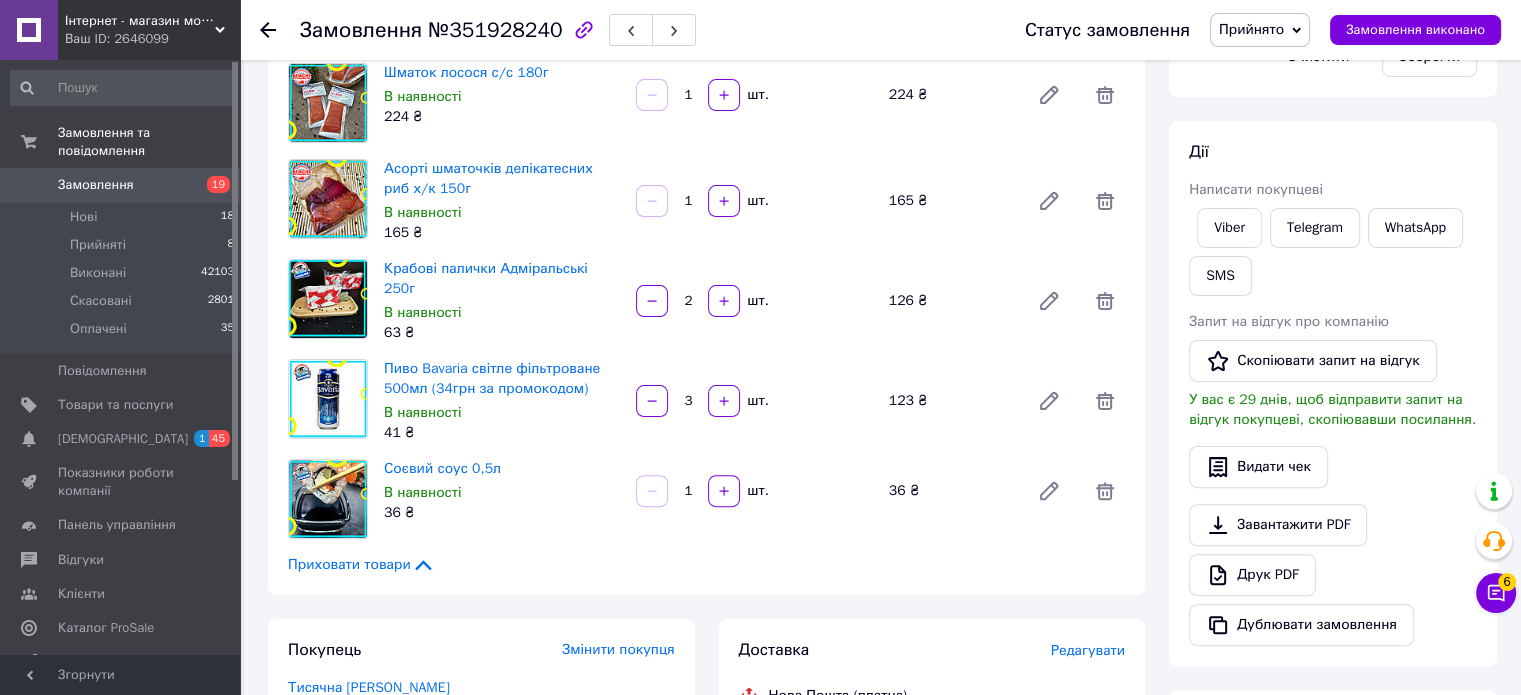 click 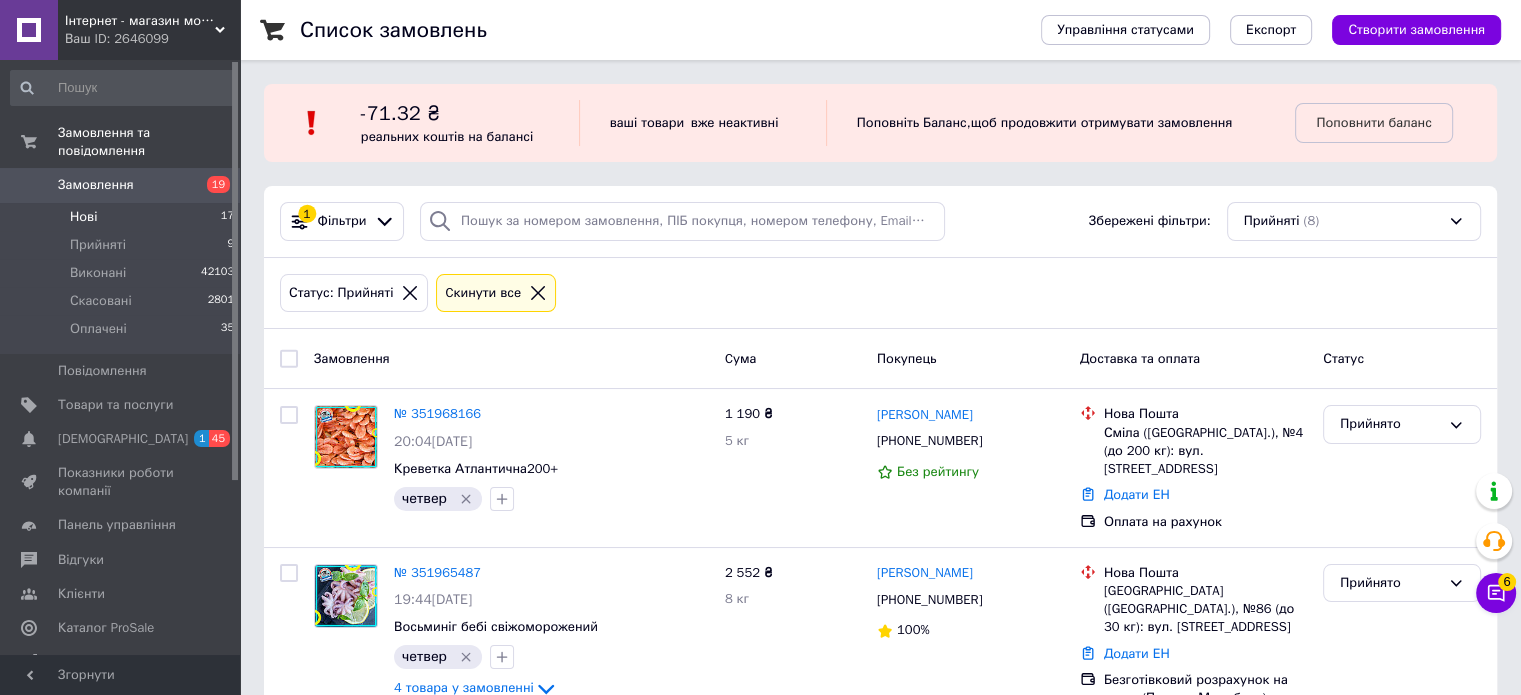 click on "Нові" at bounding box center [83, 217] 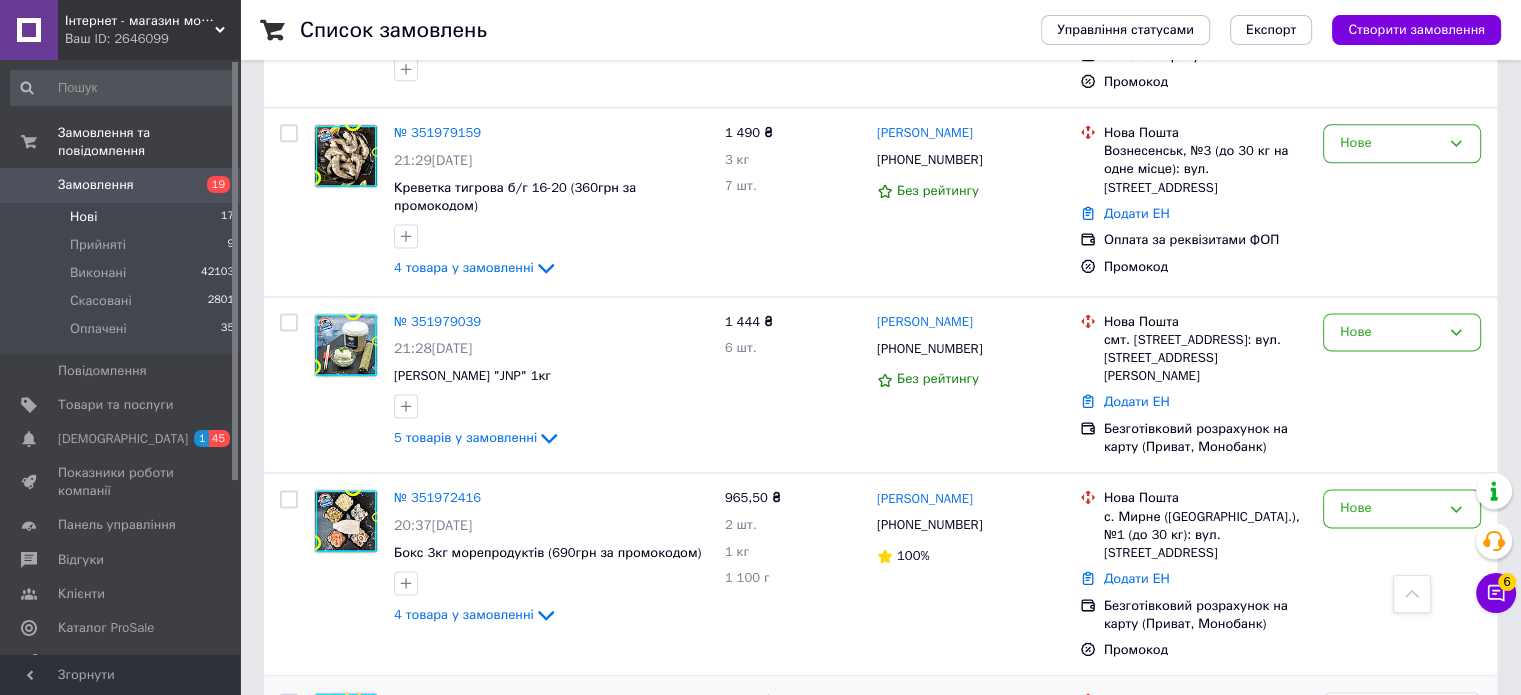 scroll, scrollTop: 2656, scrollLeft: 0, axis: vertical 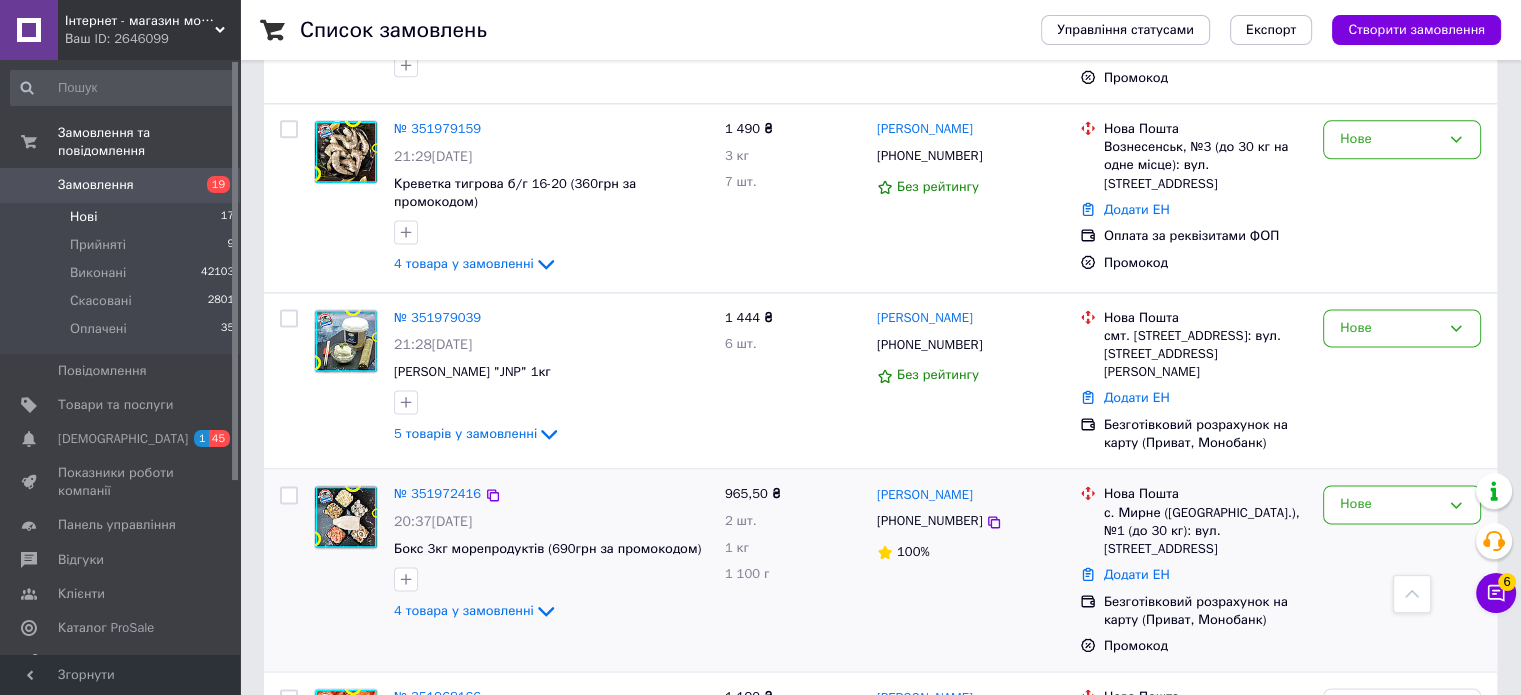 drag, startPoint x: 1285, startPoint y: 355, endPoint x: 1252, endPoint y: 359, distance: 33.24154 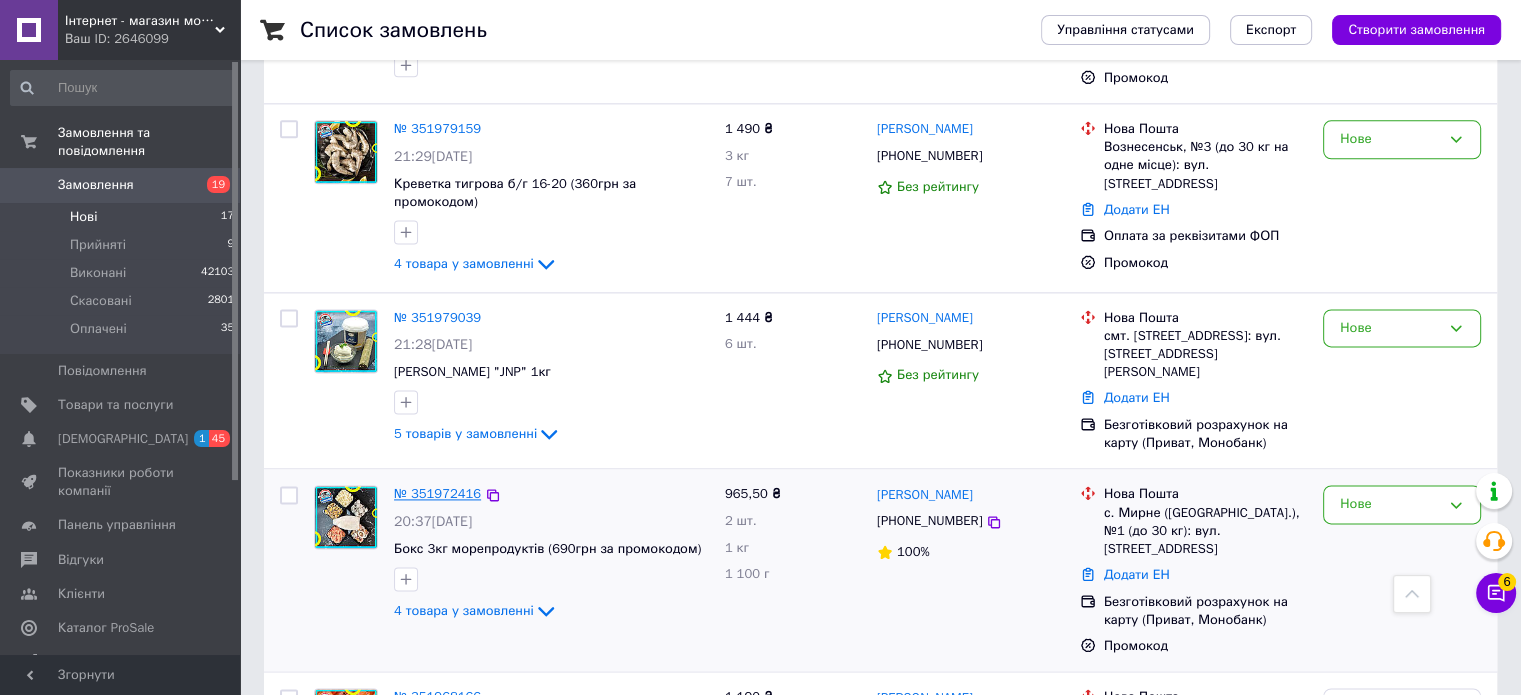 click on "№ 351972416" at bounding box center [437, 493] 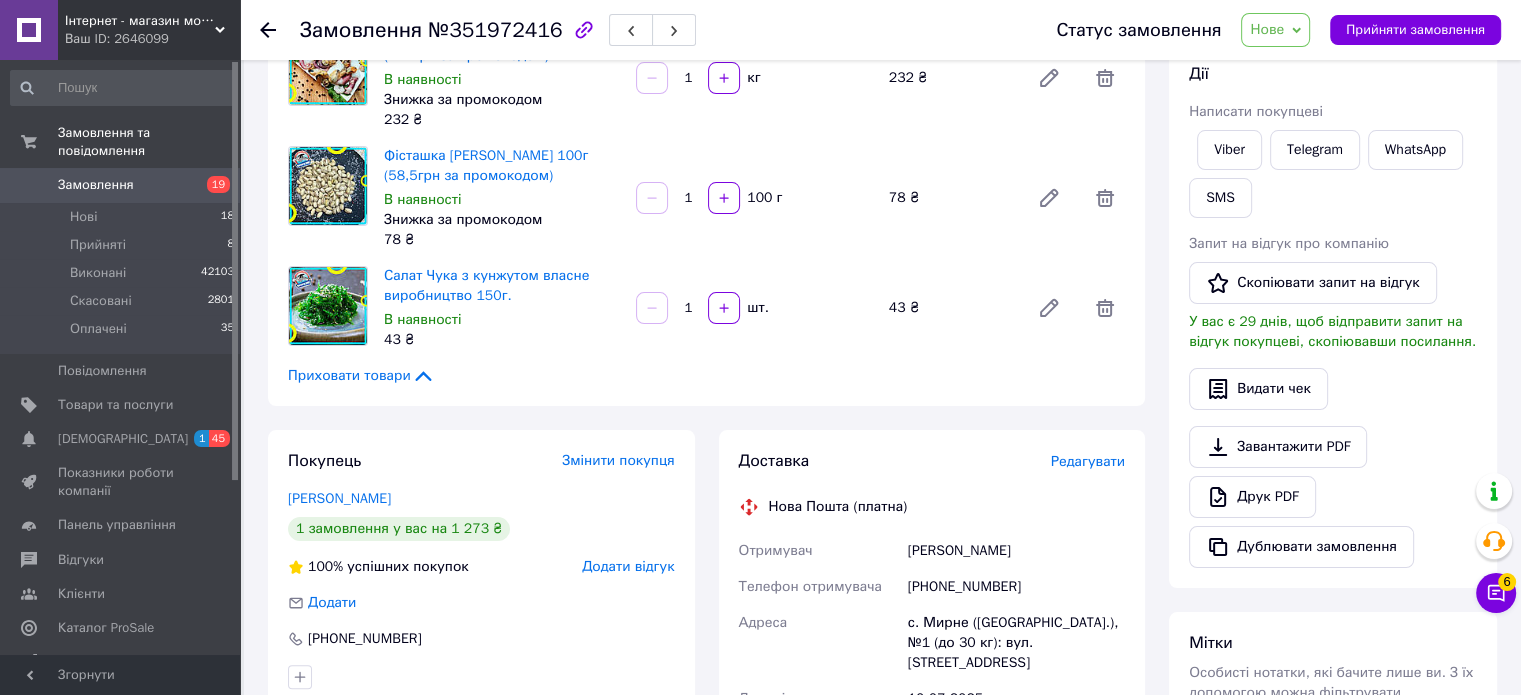 scroll, scrollTop: 200, scrollLeft: 0, axis: vertical 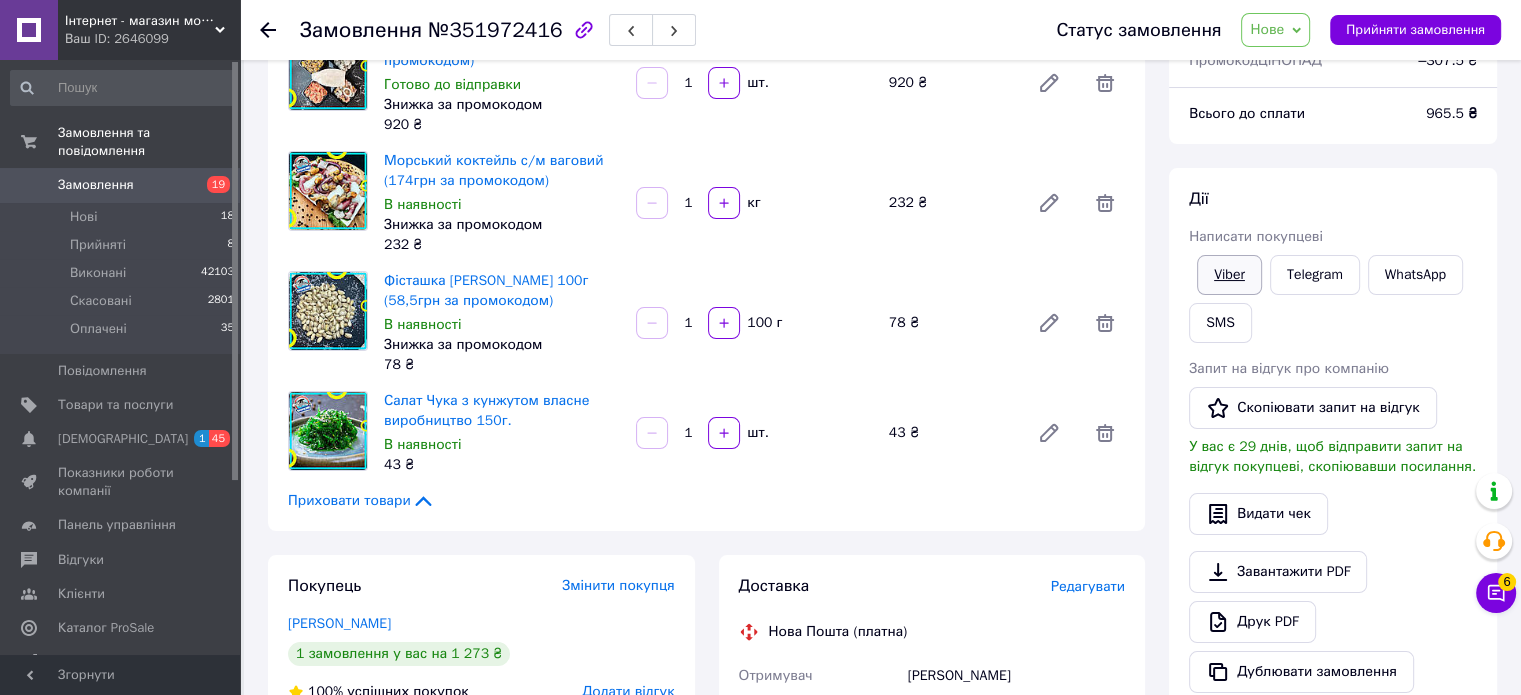 click on "Viber" at bounding box center (1229, 275) 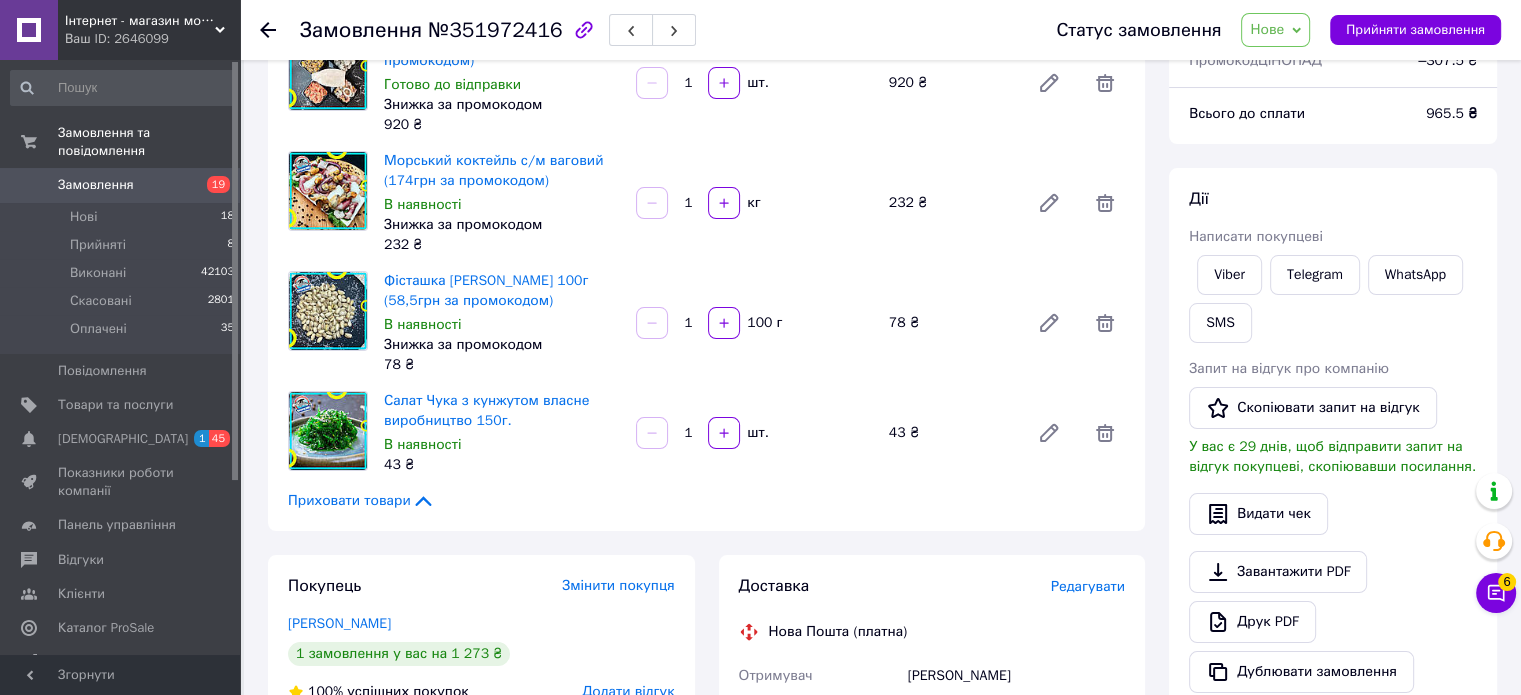 click on "Нове" at bounding box center [1267, 29] 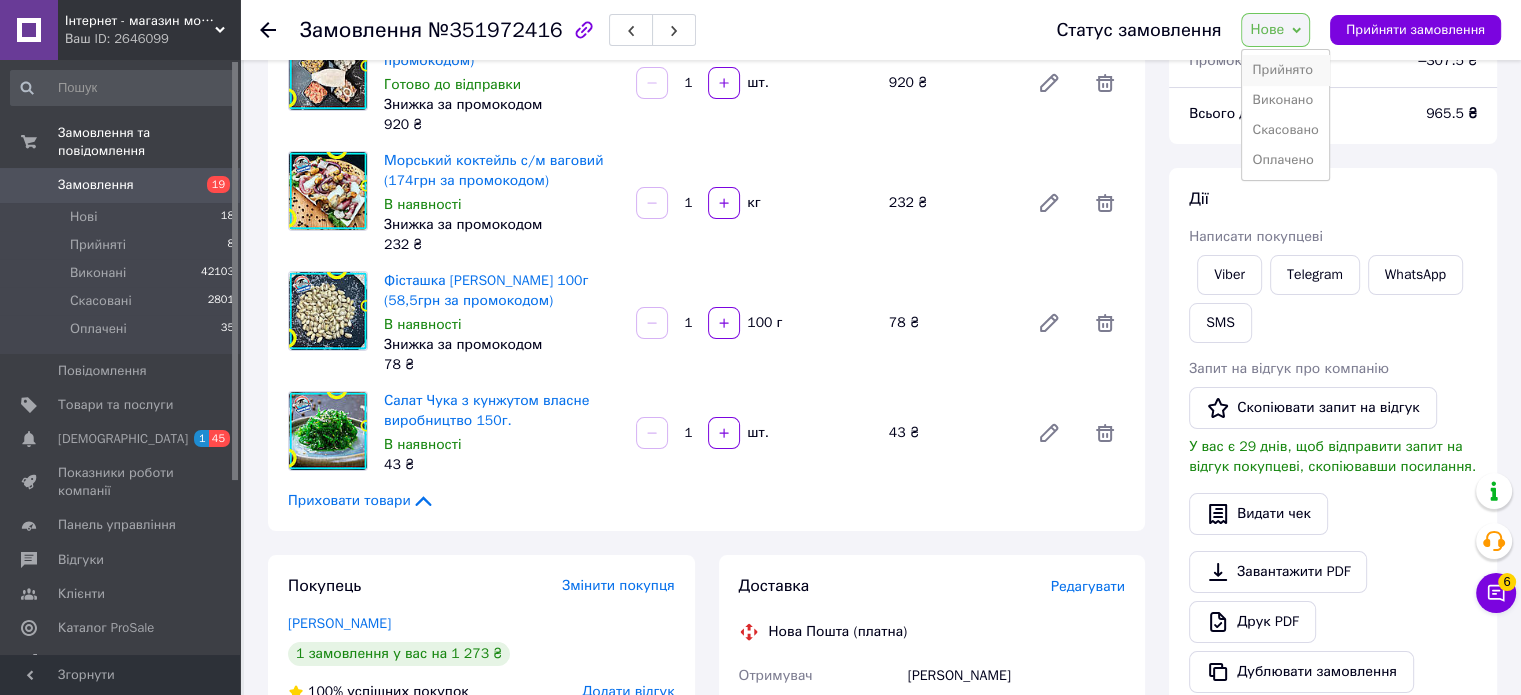 click on "Прийнято" at bounding box center [1285, 70] 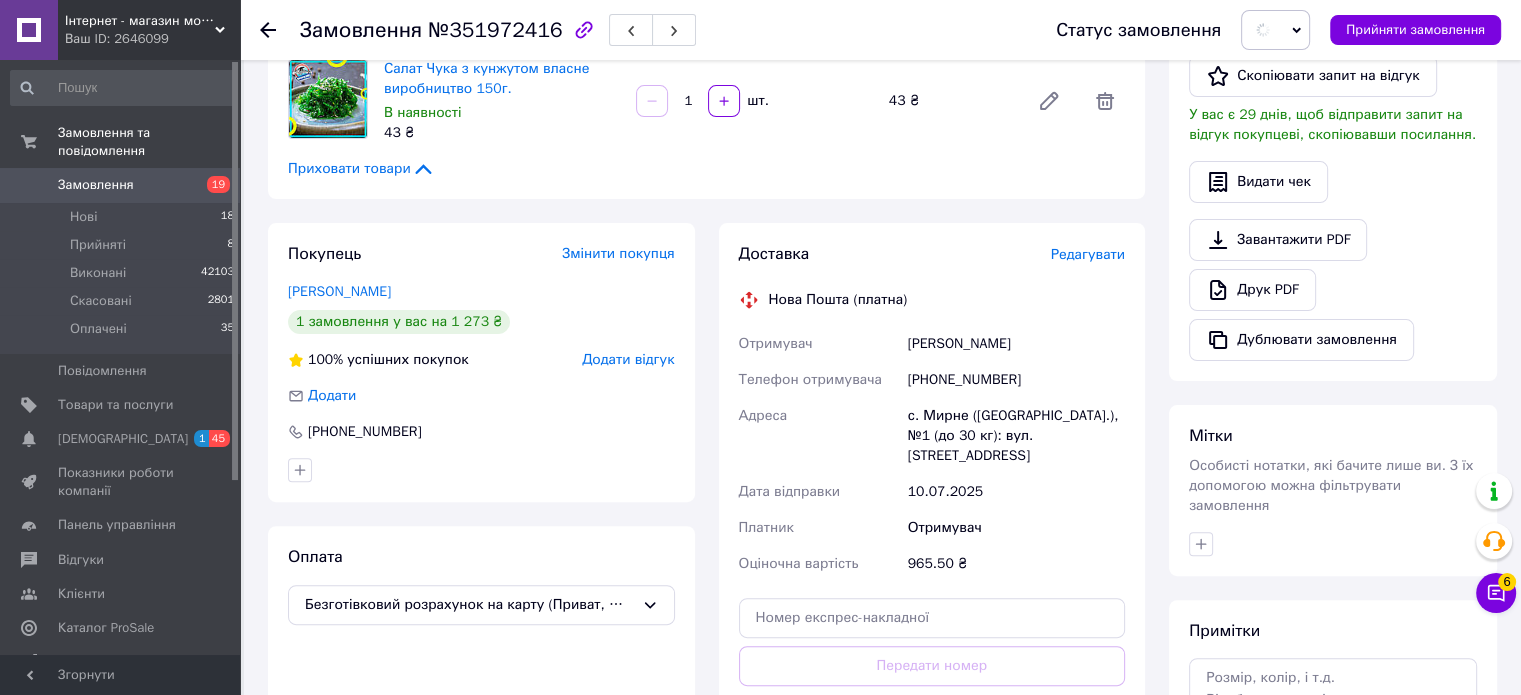 scroll, scrollTop: 777, scrollLeft: 0, axis: vertical 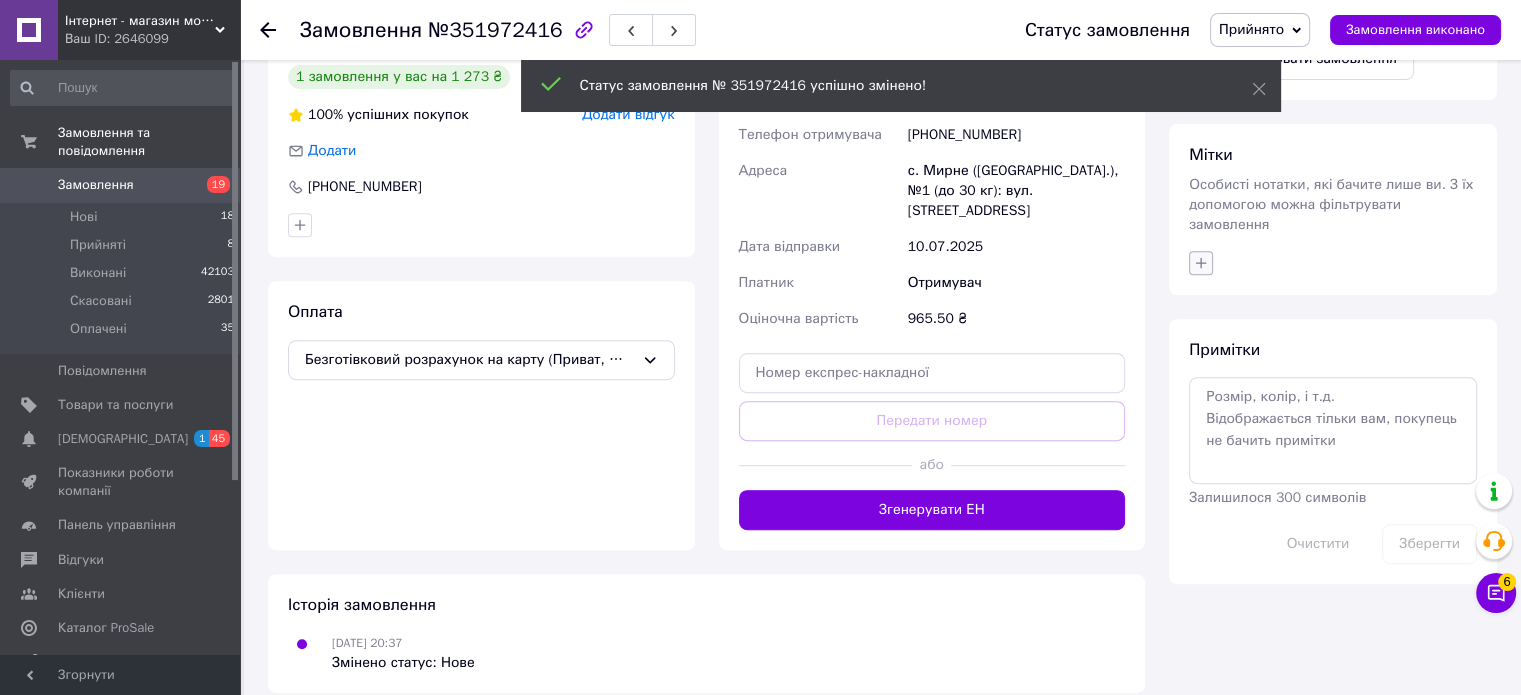 click on "Мітки Особисті нотатки, які бачите лише ви. З їх допомогою можна фільтрувати замовлення" at bounding box center (1333, 209) 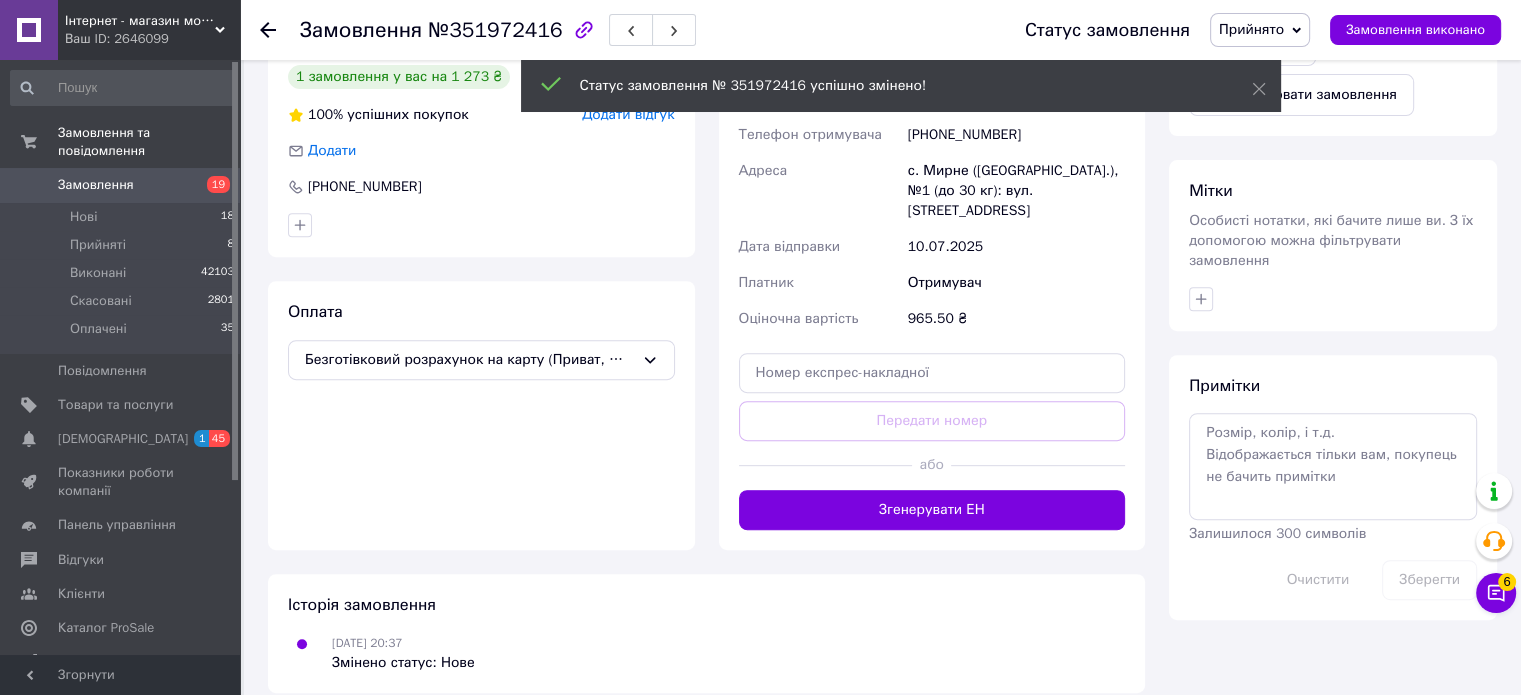 type 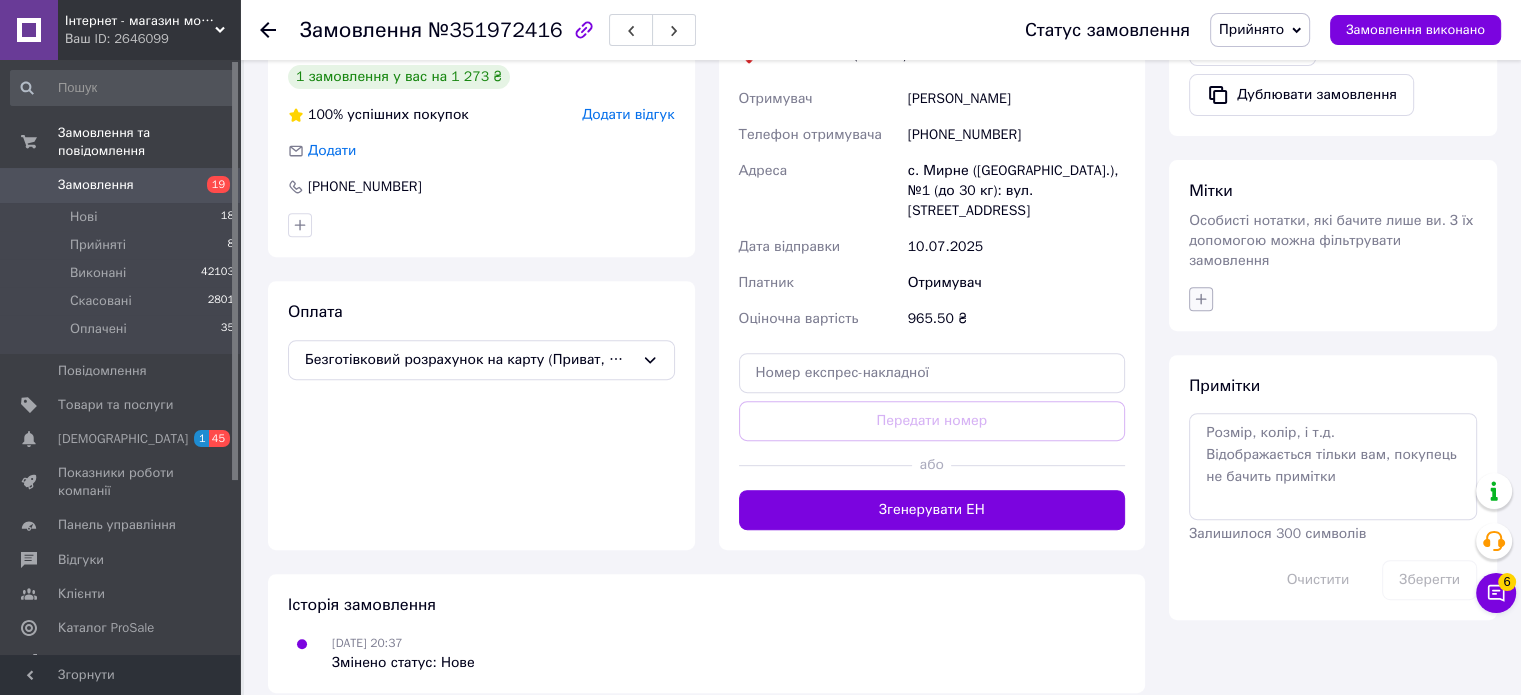 click 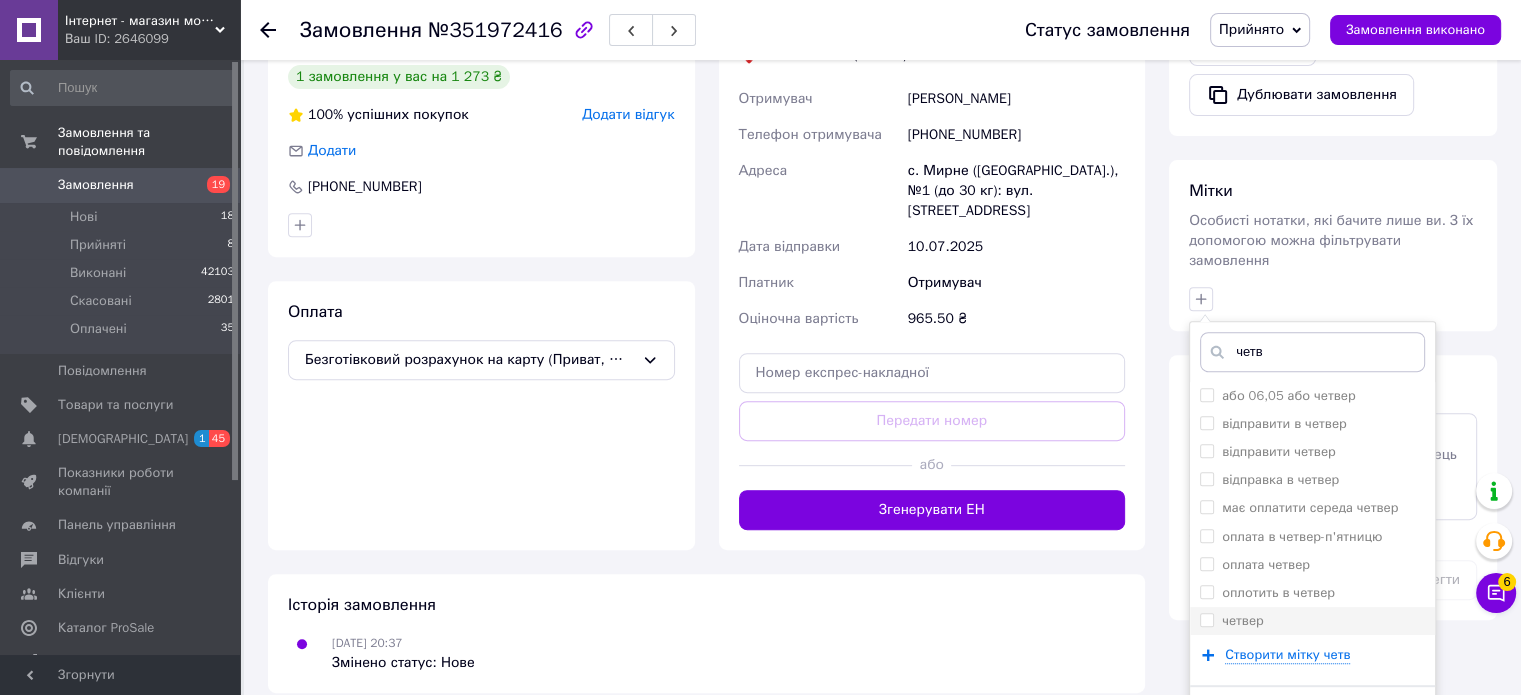 type on "четв" 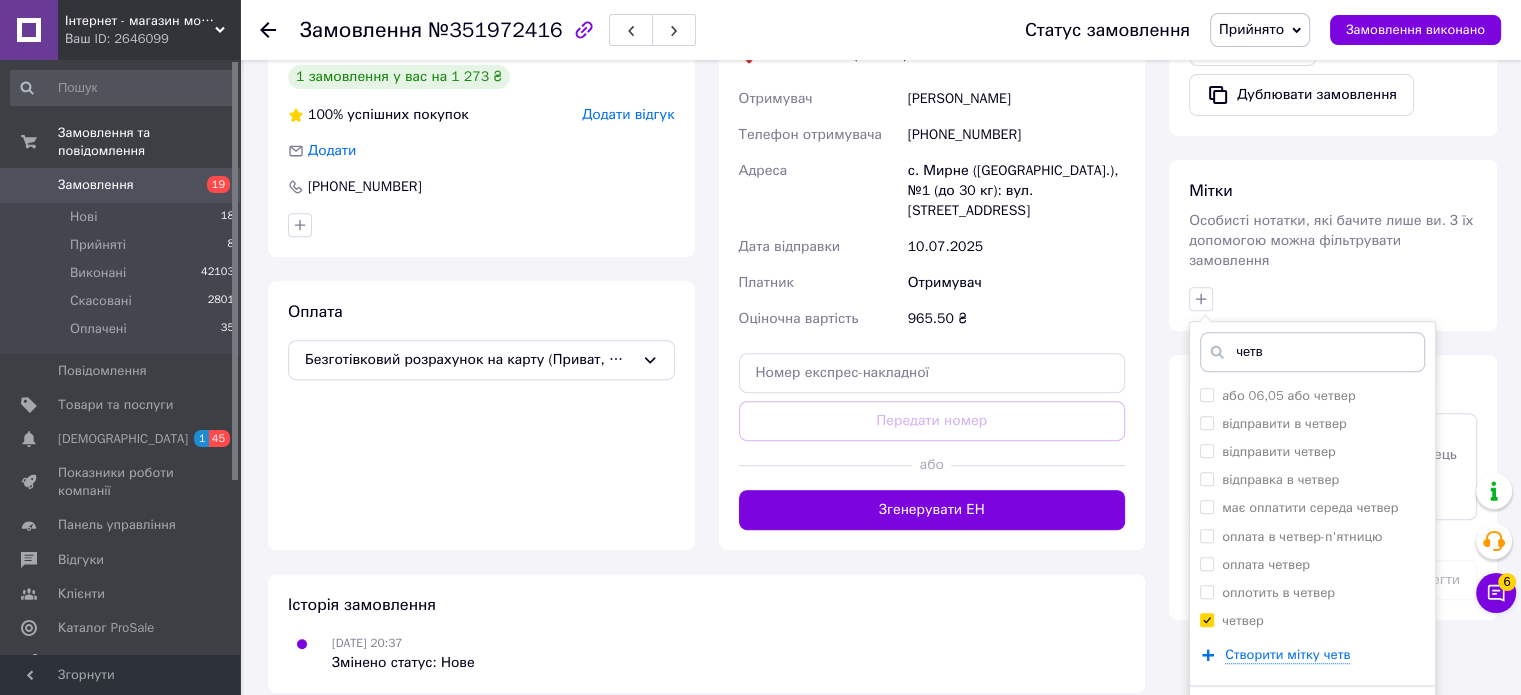 click on "Додати мітку" at bounding box center (1312, 716) 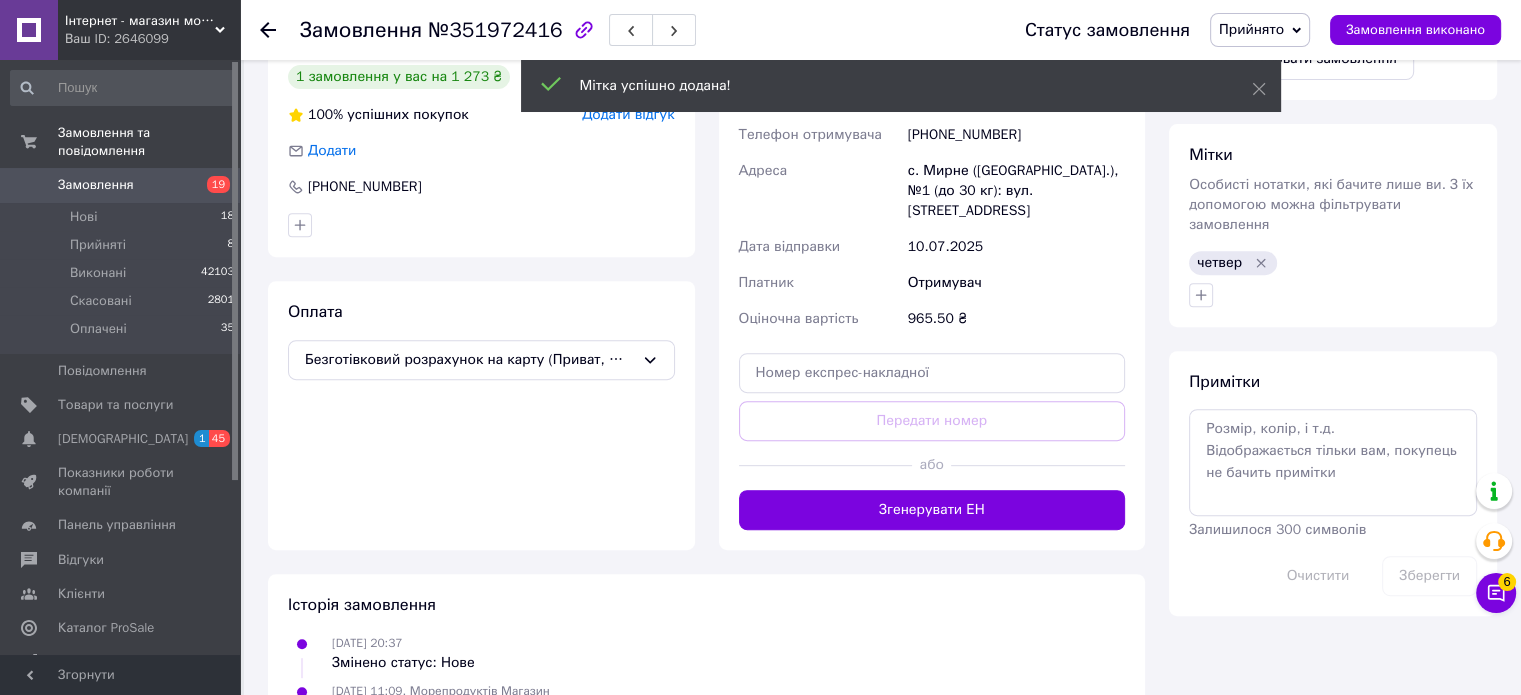 click 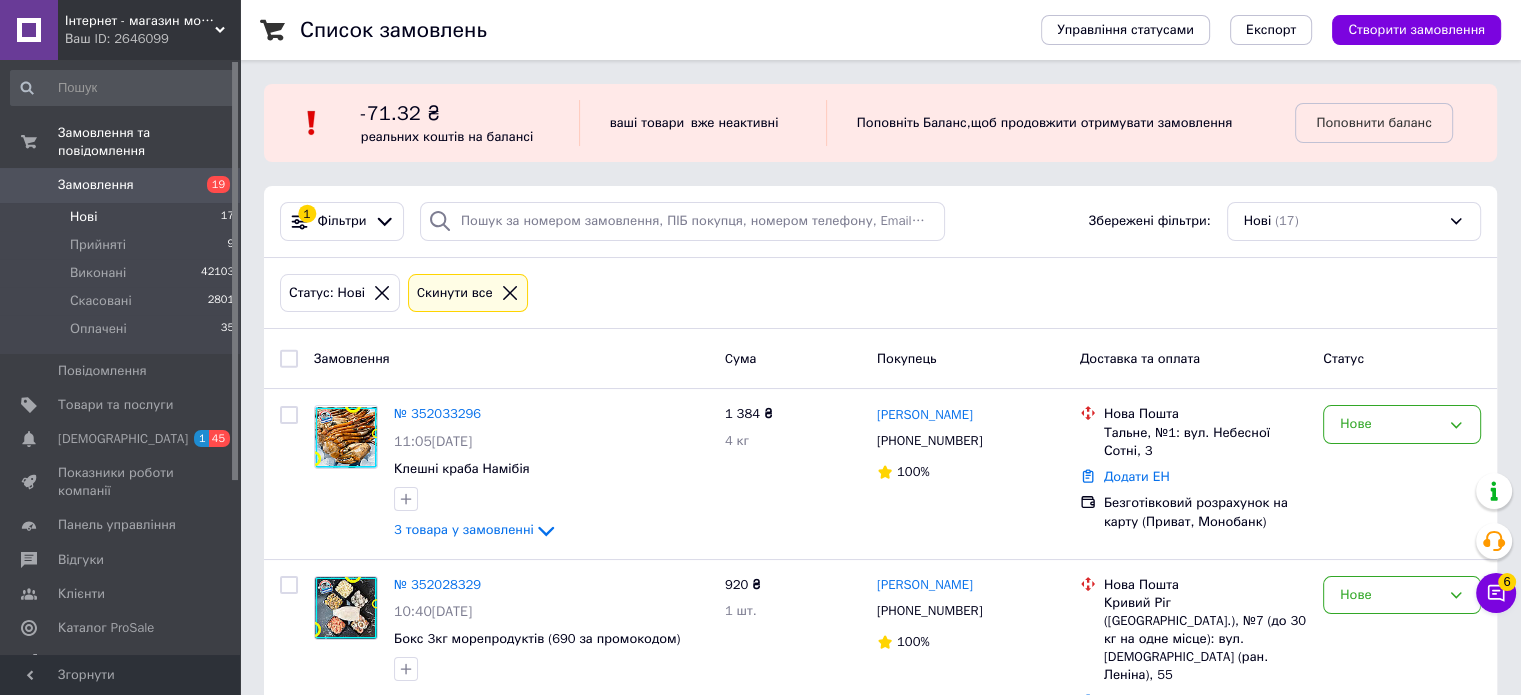 click on "Список замовлень Управління статусами Експорт Створити замовлення -71.32 ₴ реальних коштів на балансі ваші товари   вже неактивні Поповніть Баланс ,  щоб продовжити отримувати замовлення Поповнити баланс 1 Фільтри Збережені фільтри: Нові (17) Статус: Нові Cкинути все Замовлення Cума Покупець Доставка та оплата Статус № 352033296 11:05, 10.07.2025 Клешні краба Намібія 3 товара у замовленні 1 384 ₴ 4 кг Ігор  Кулибаба  +380677554773 100% Нова Пошта Тальне, №1: вул. Небесної Сотні, 3 Додати ЕН Безготівковий розрахунок на карту (Приват, Монобанк) Нове № 352028329 10:40, 10.07.2025 920 ₴ 1 шт. +380974783141 91%" at bounding box center [880, 1675] 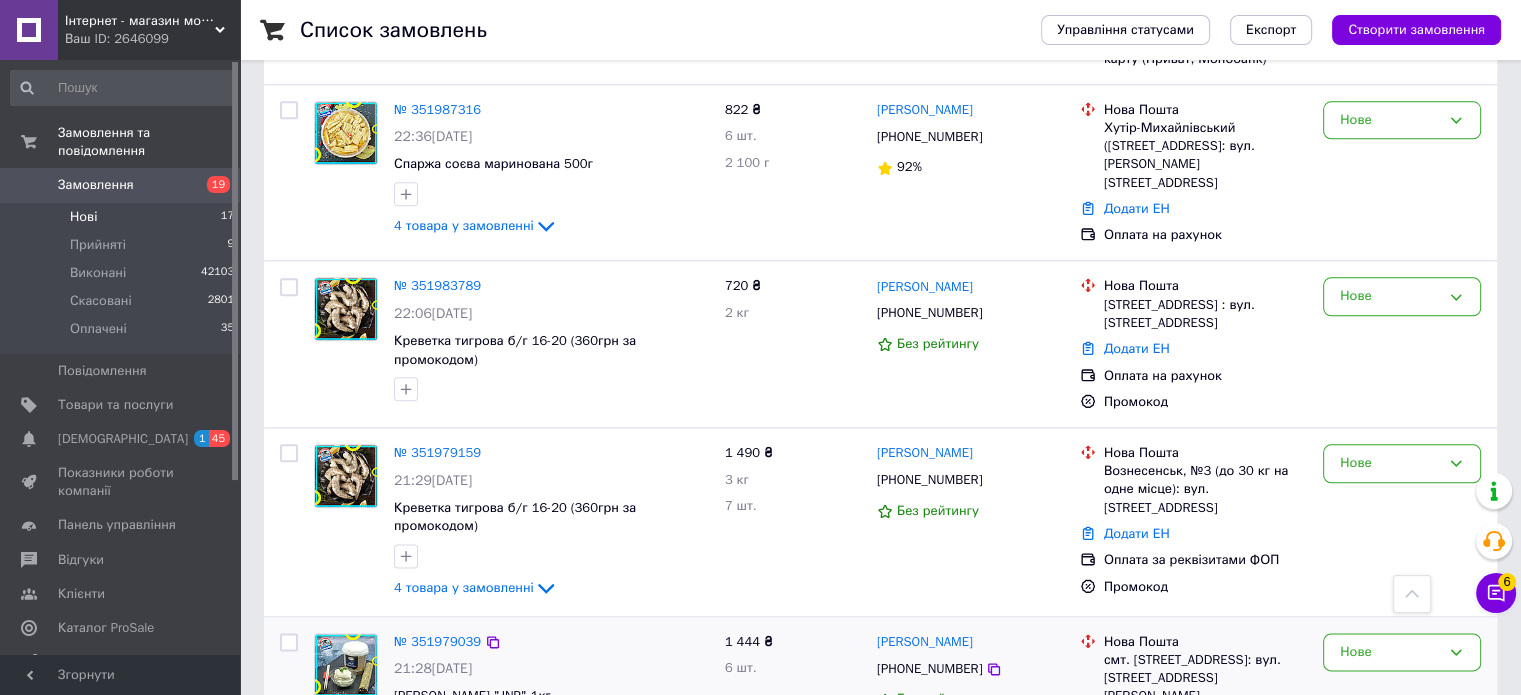 scroll, scrollTop: 2516, scrollLeft: 0, axis: vertical 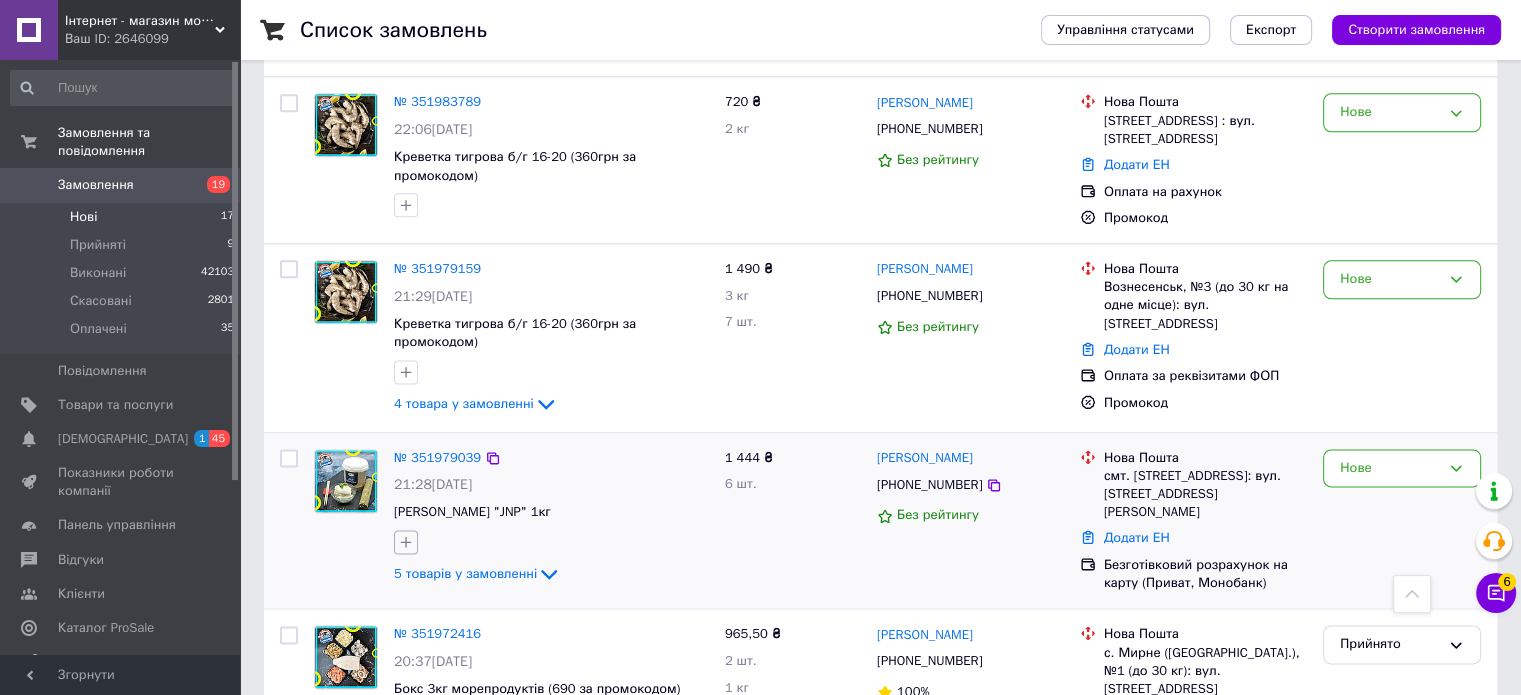 click 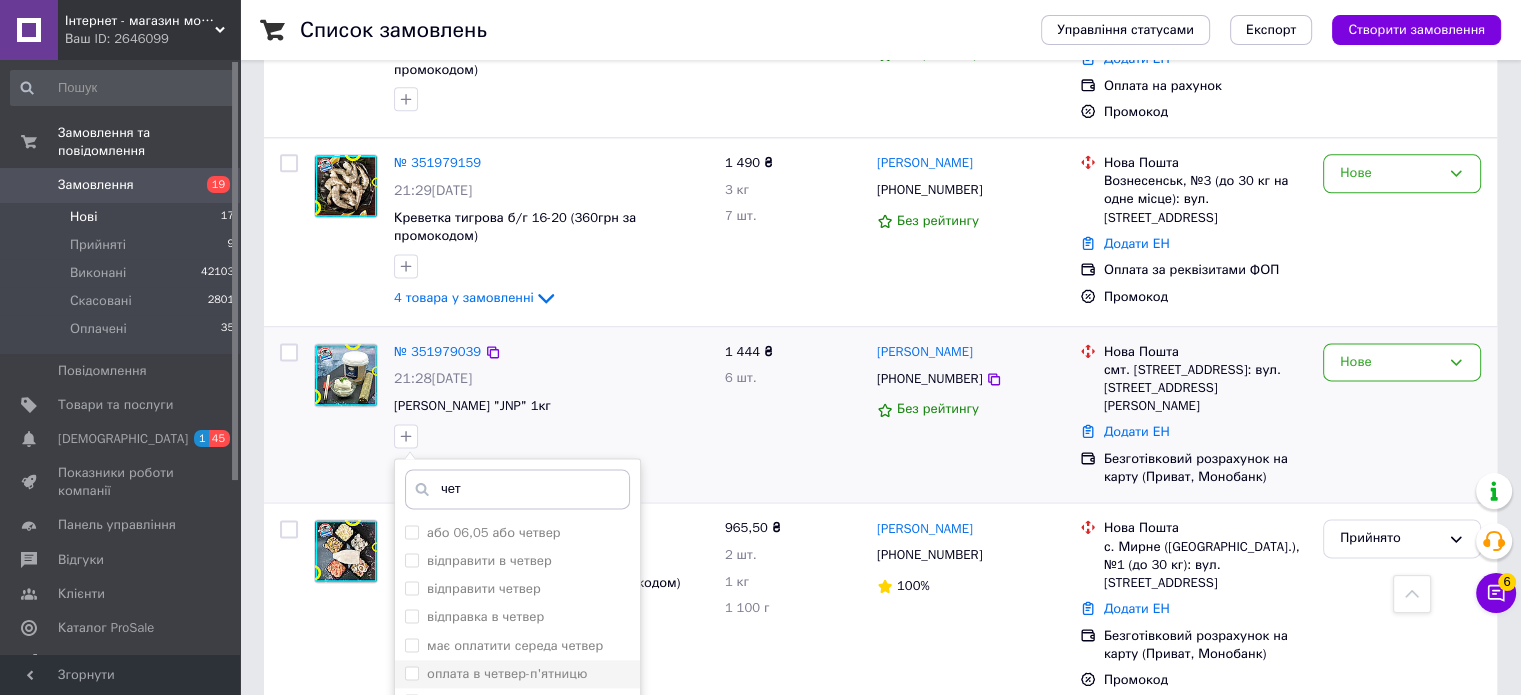 scroll, scrollTop: 2693, scrollLeft: 0, axis: vertical 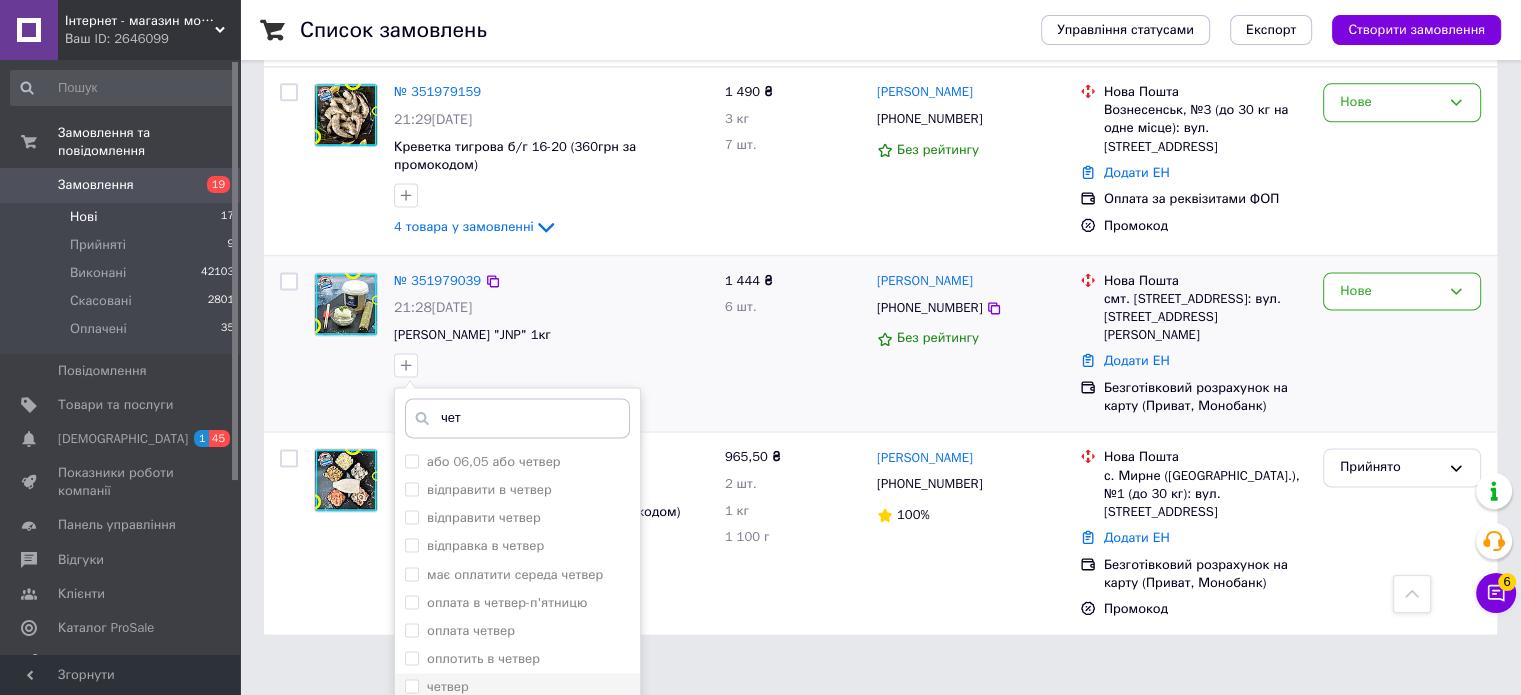type on "чет" 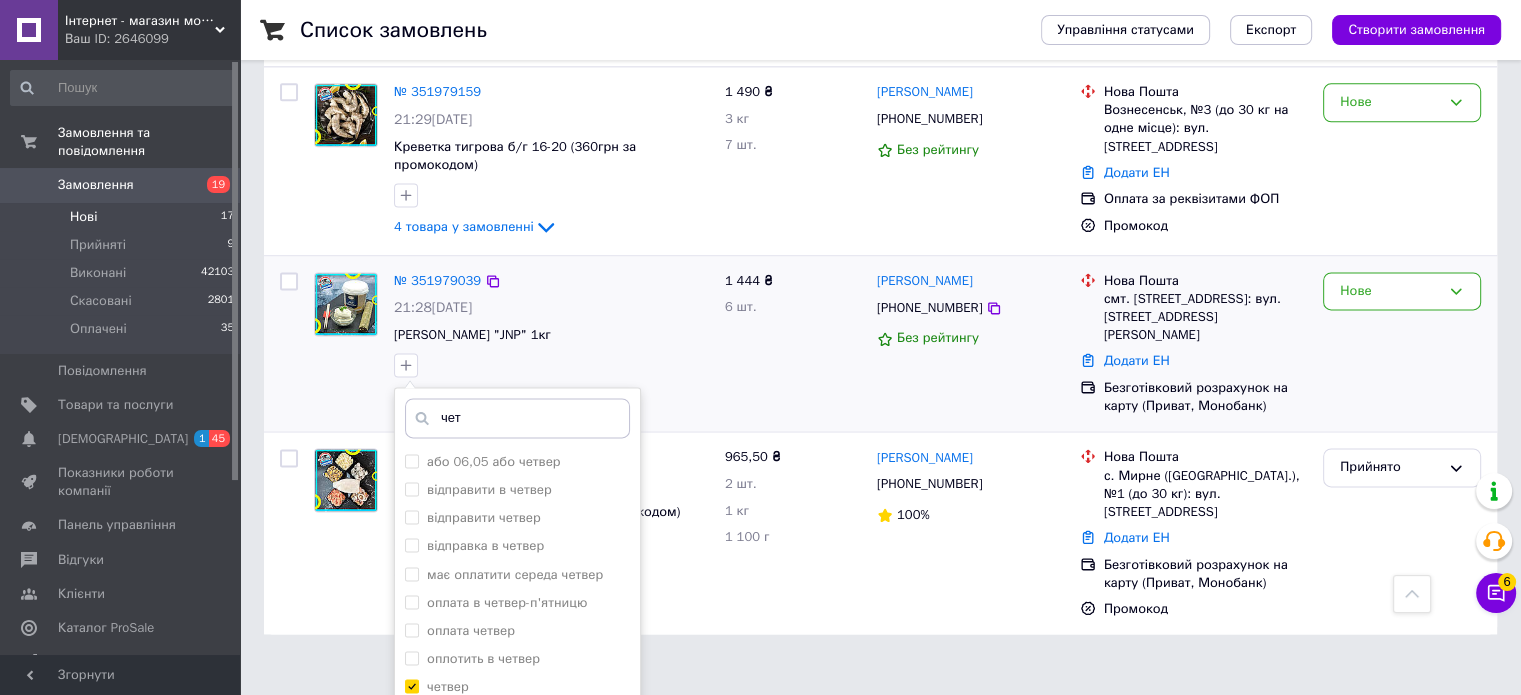 click on "Додати мітку" at bounding box center (517, 781) 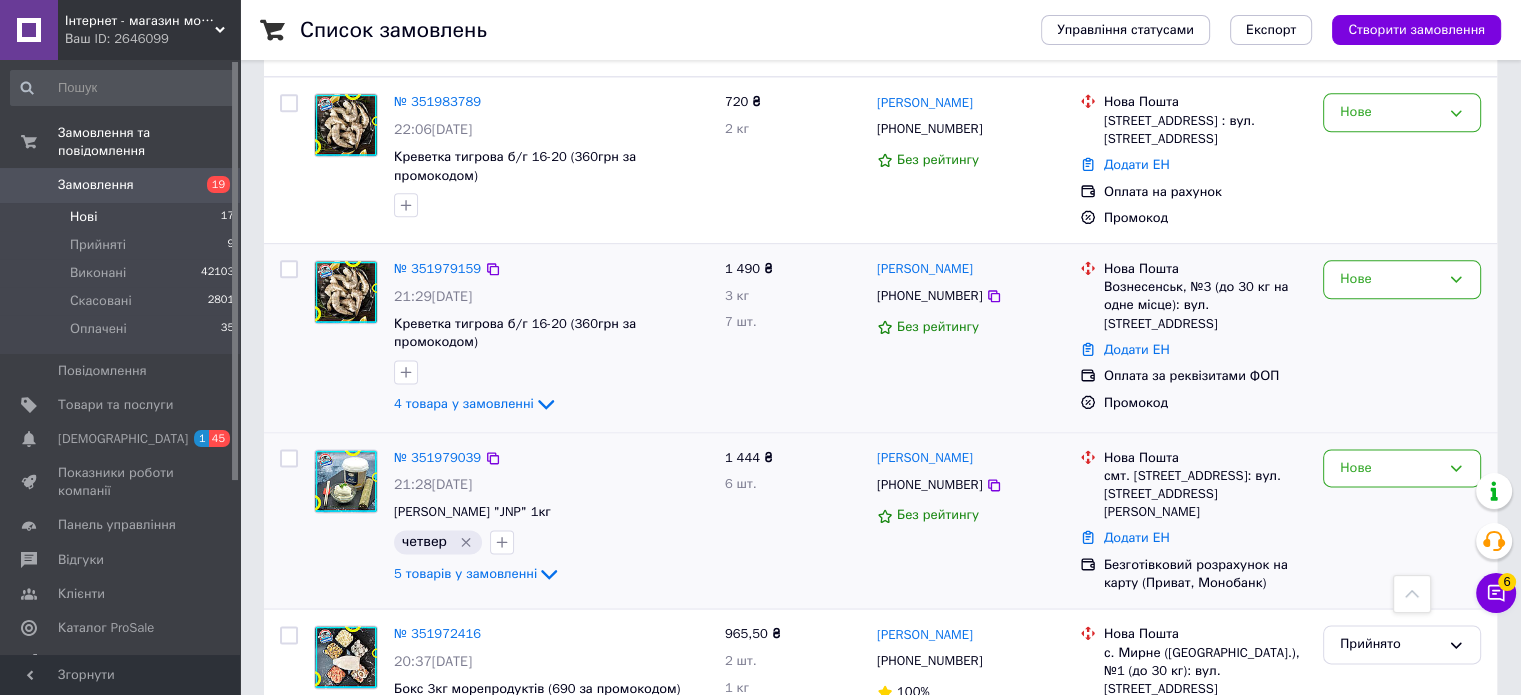 click on "Нове" at bounding box center [1402, 338] 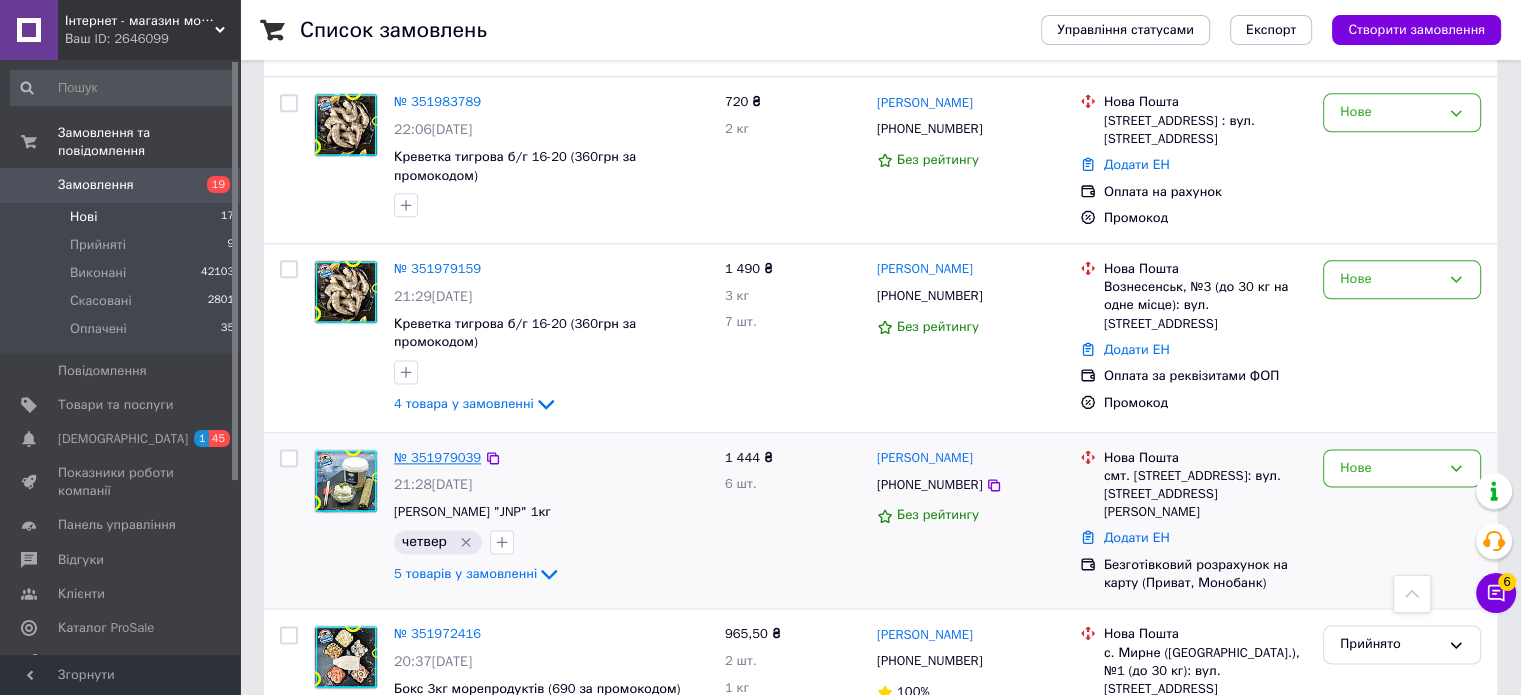 click on "№ 351979039" at bounding box center [437, 457] 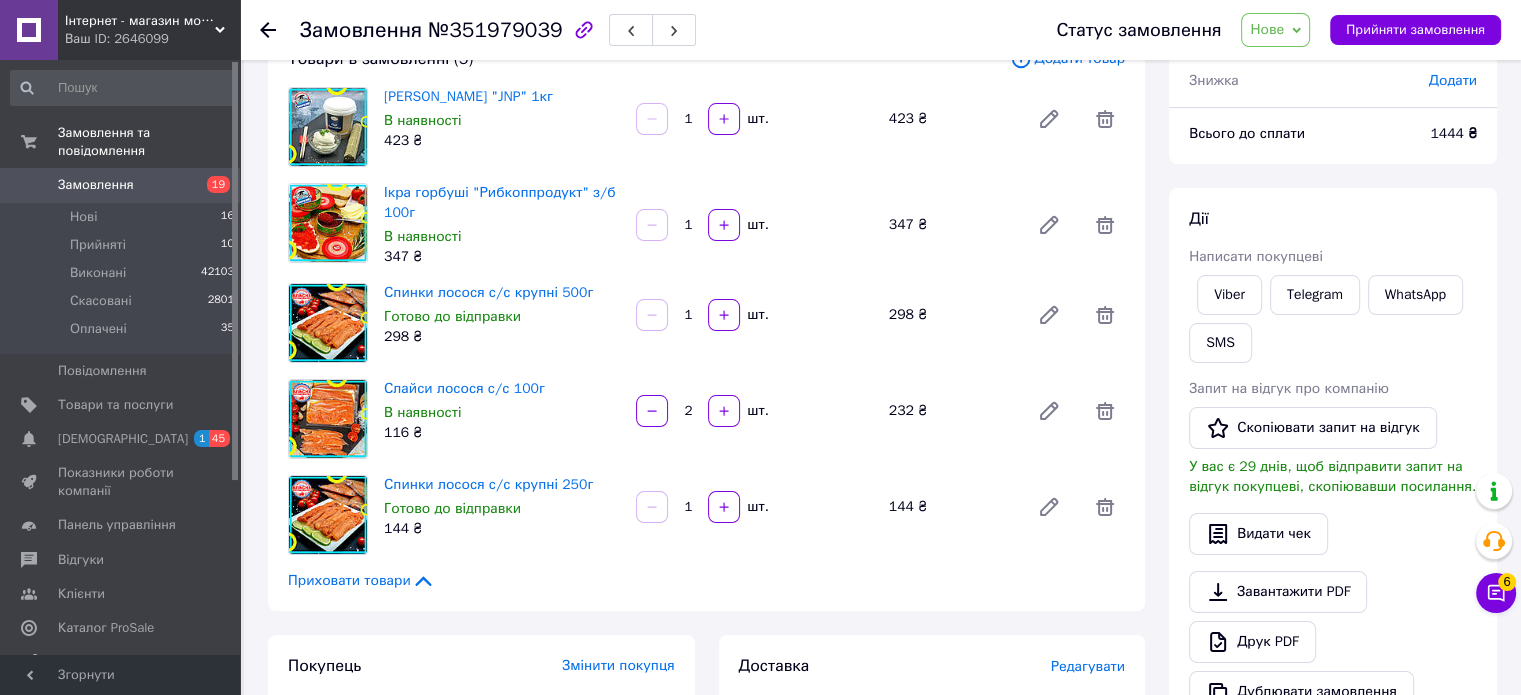 scroll, scrollTop: 58, scrollLeft: 0, axis: vertical 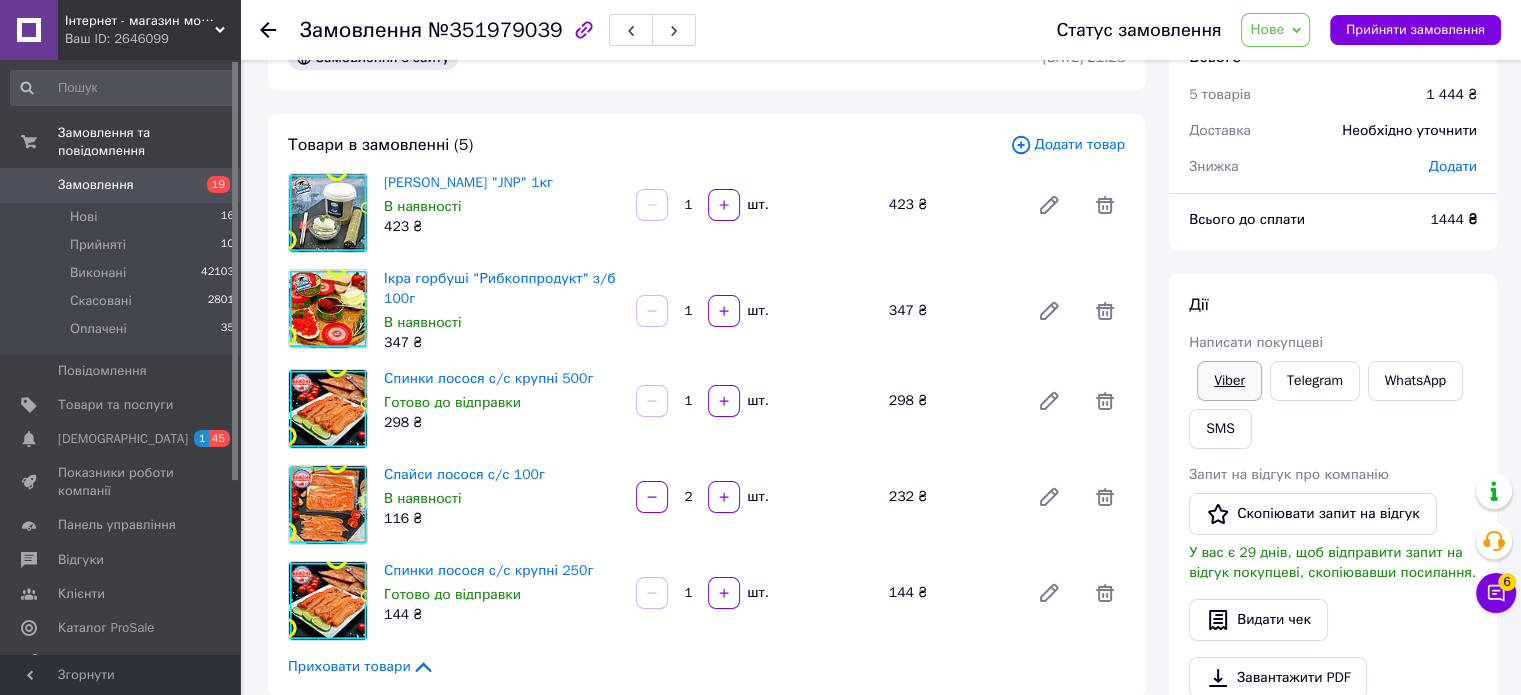 click on "Viber" at bounding box center [1229, 381] 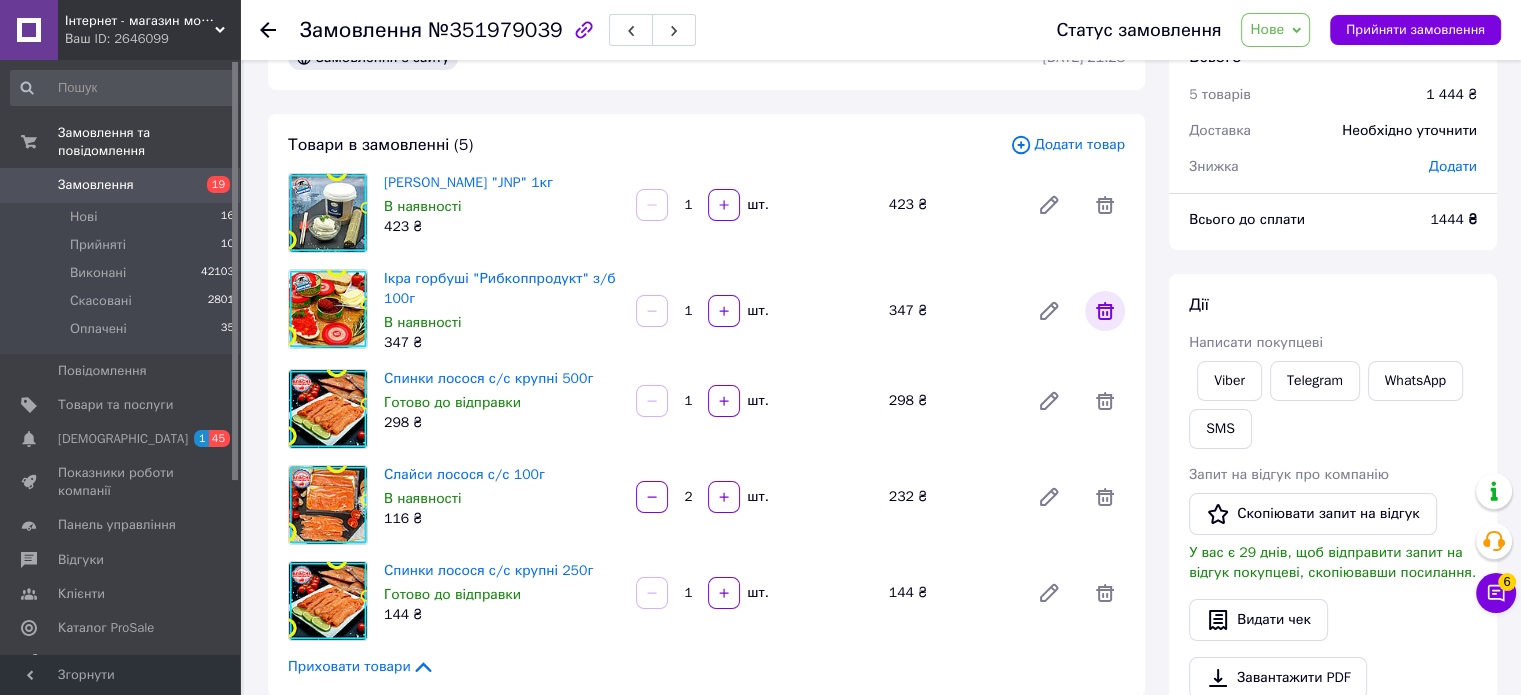 click 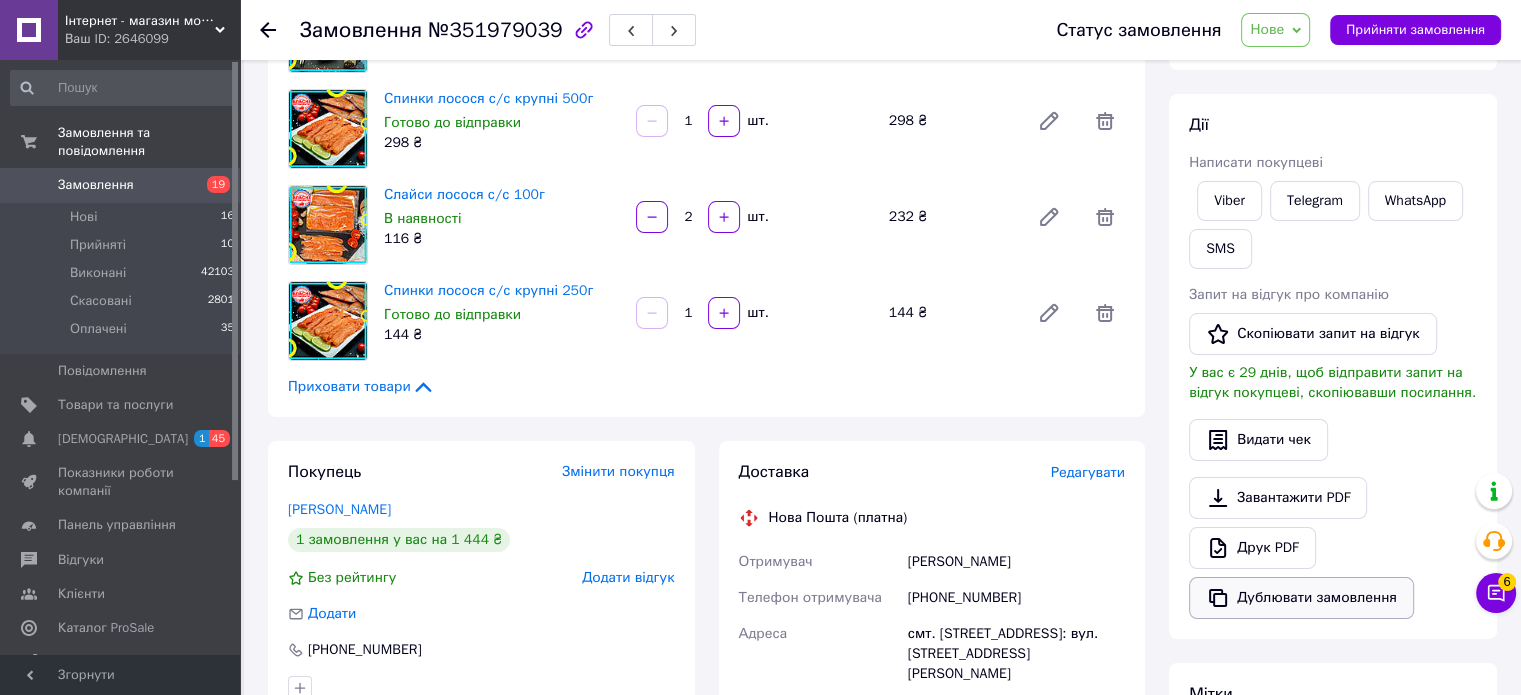 scroll, scrollTop: 58, scrollLeft: 0, axis: vertical 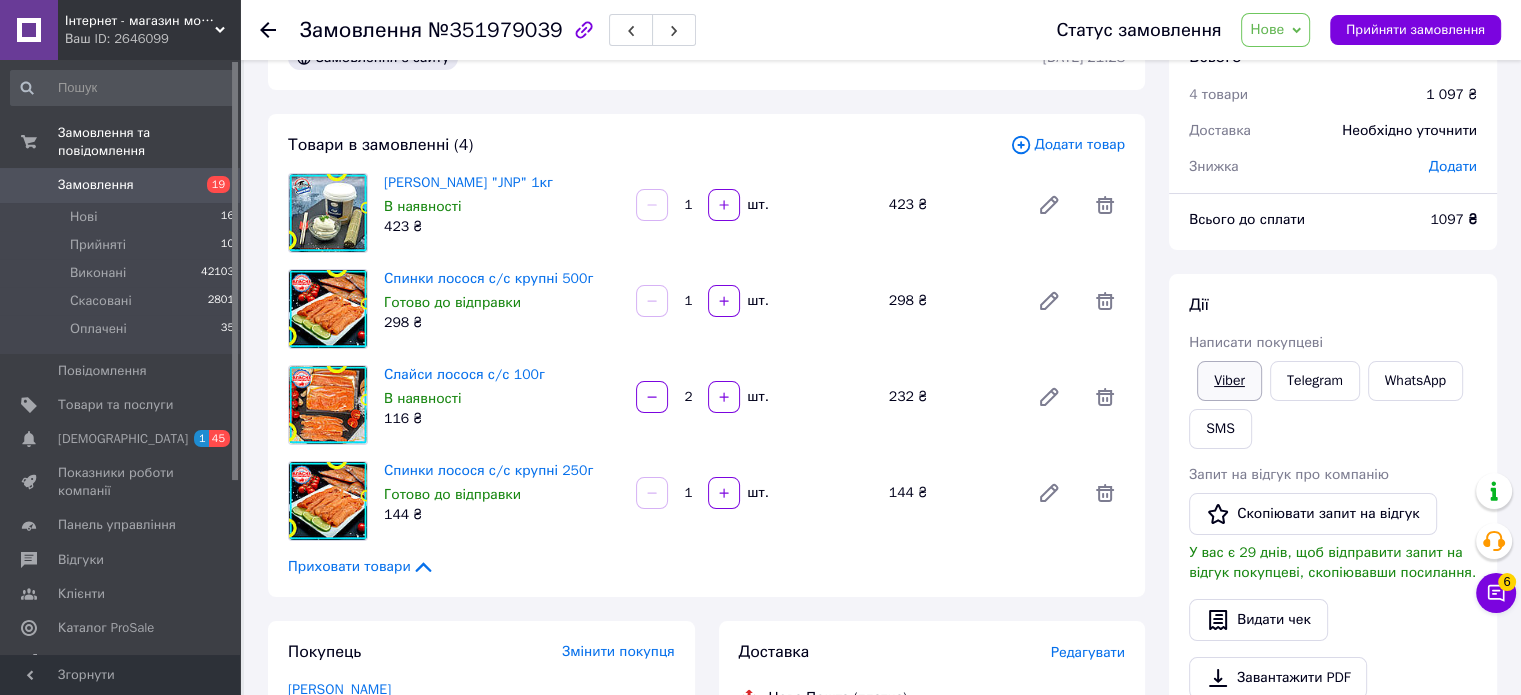 click on "Viber" at bounding box center [1229, 381] 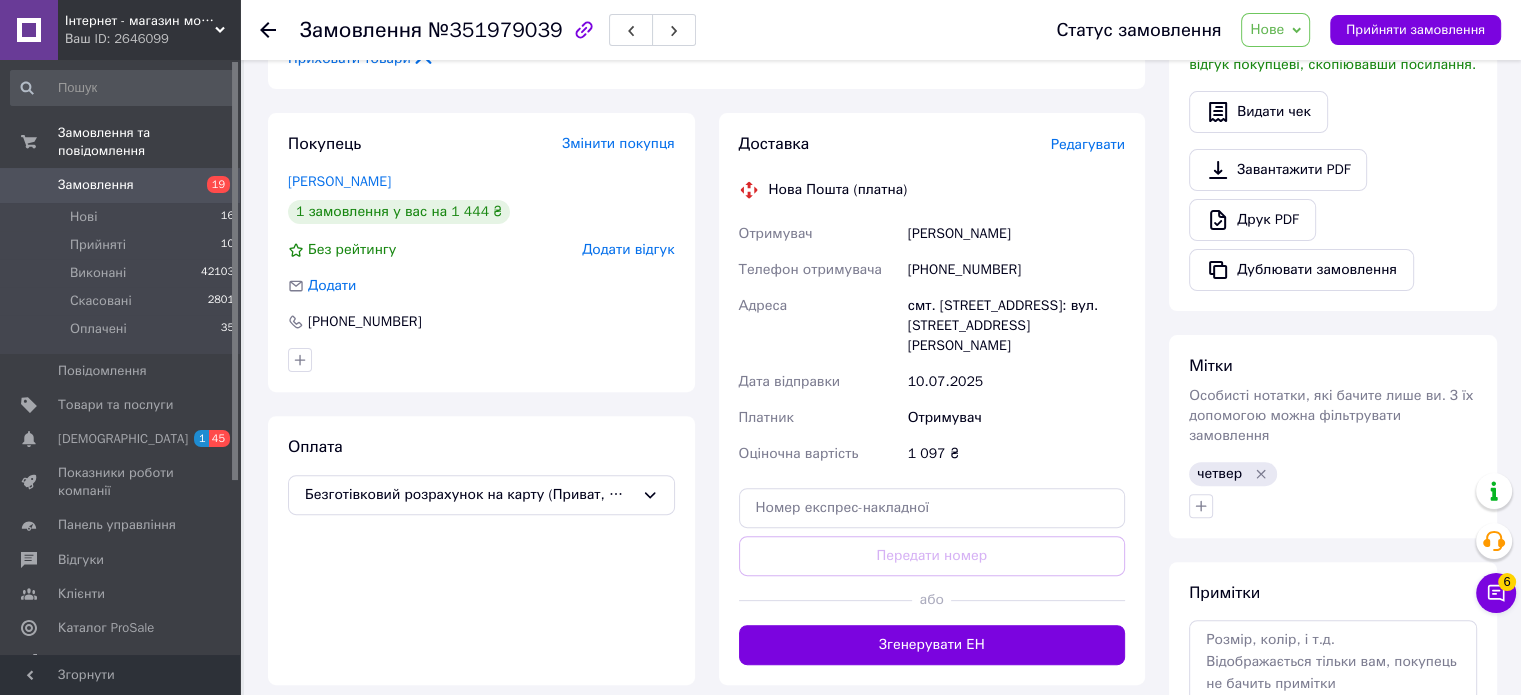 scroll, scrollTop: 658, scrollLeft: 0, axis: vertical 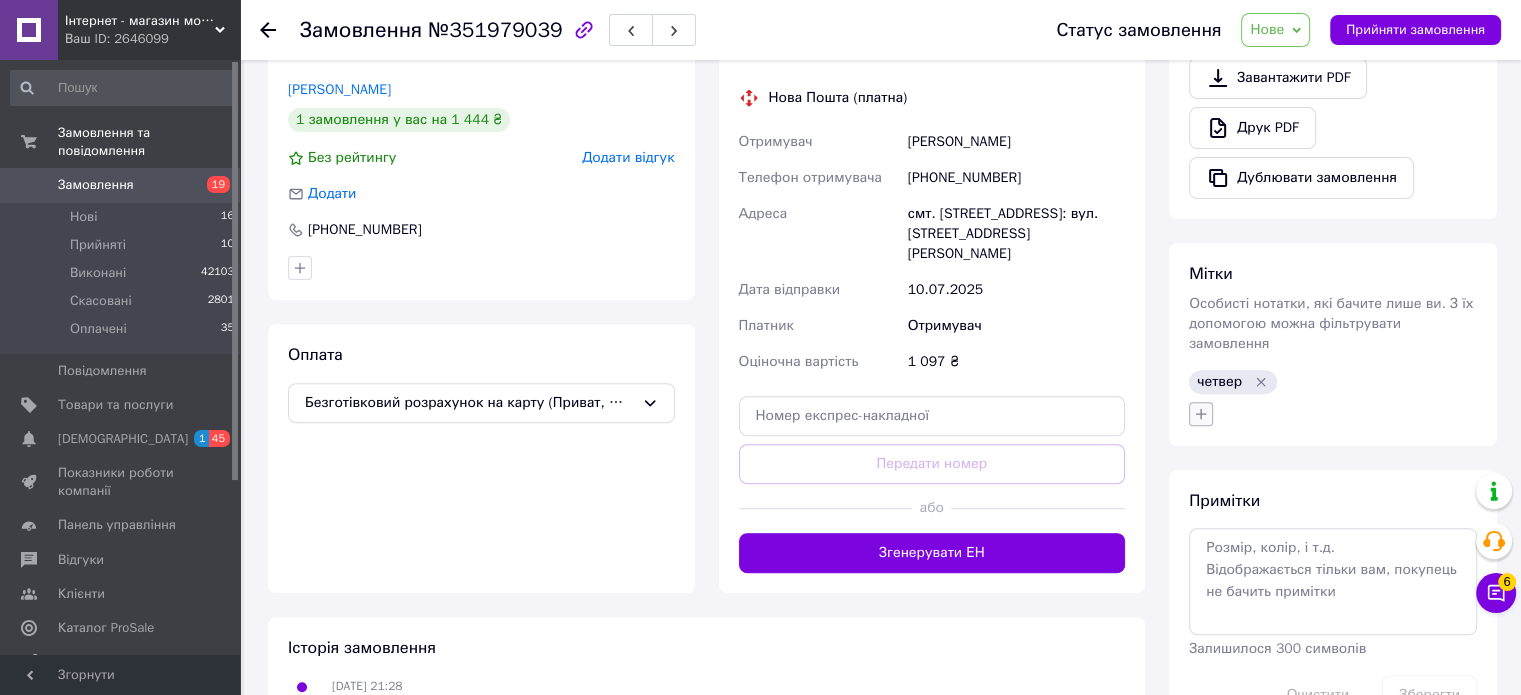 click at bounding box center (1333, 414) 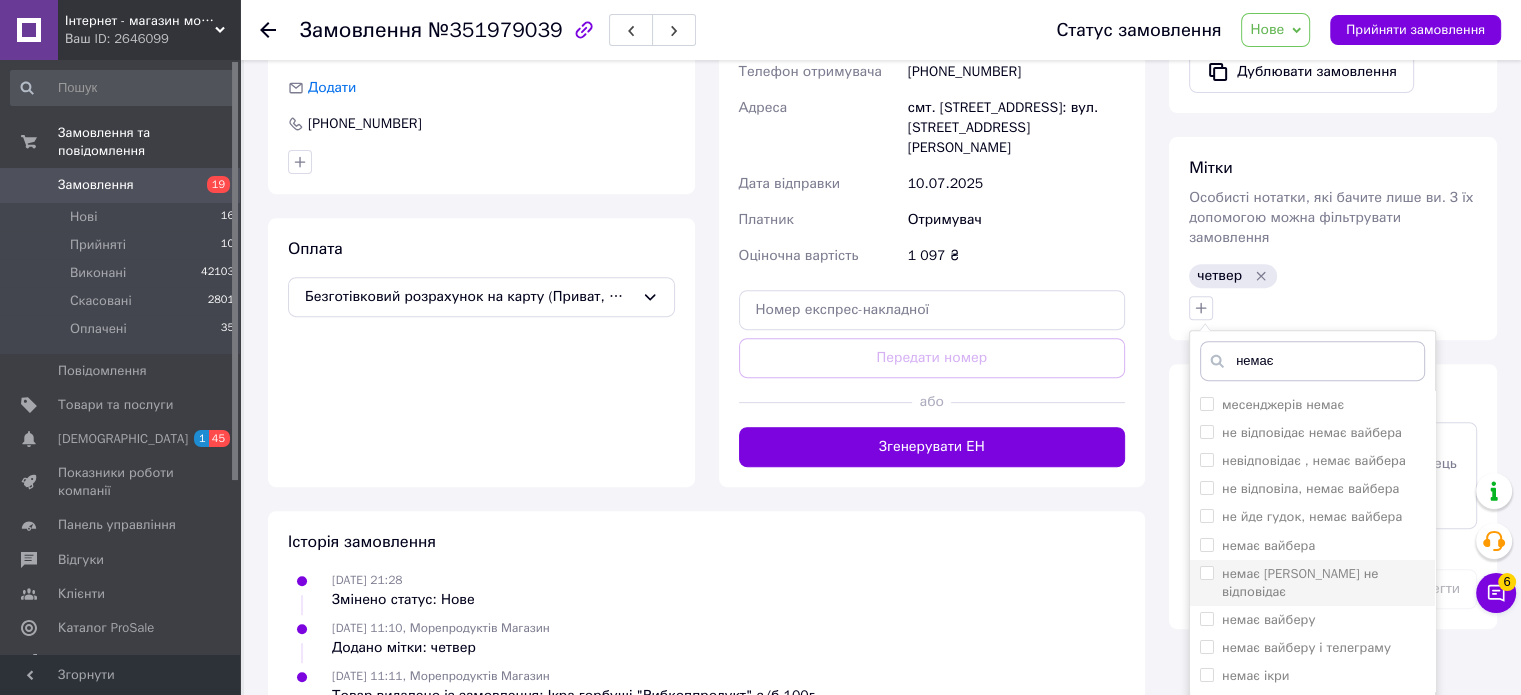 scroll, scrollTop: 848, scrollLeft: 0, axis: vertical 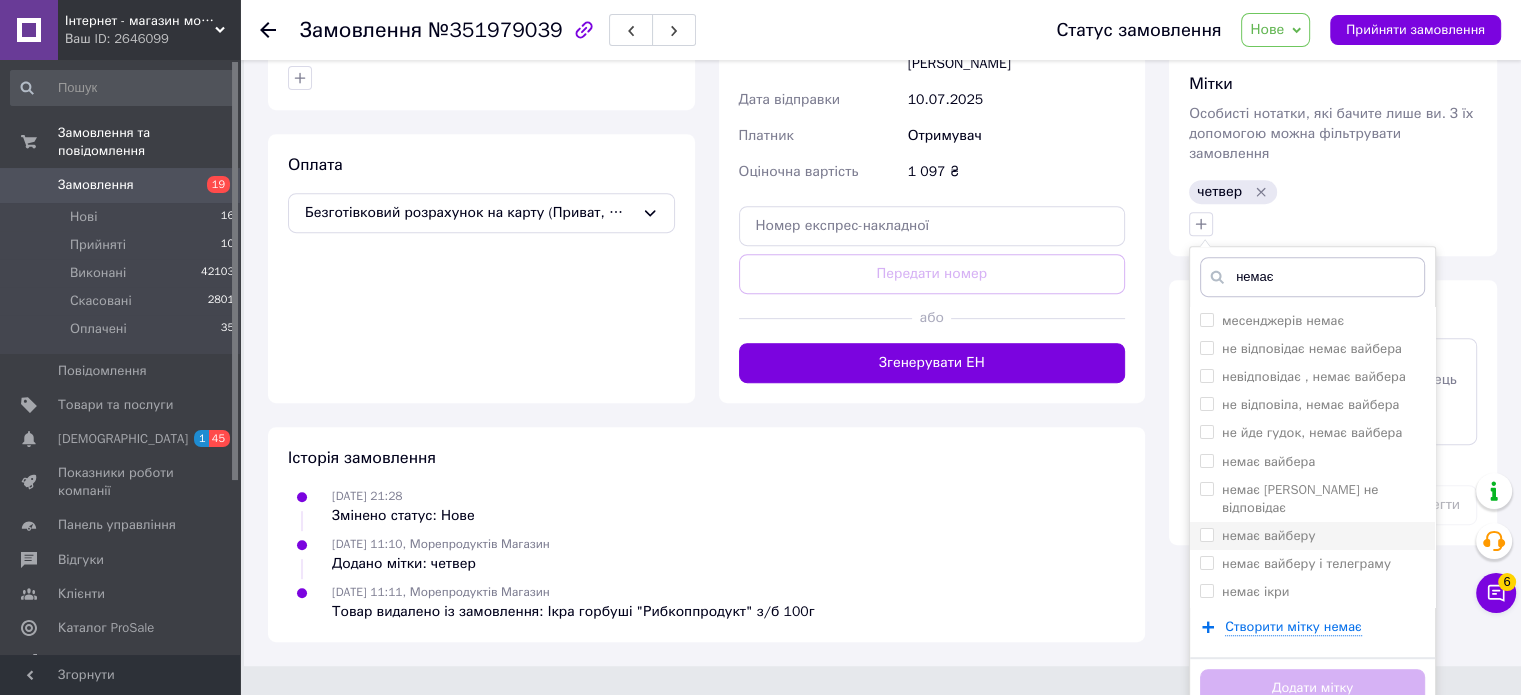 type on "немає" 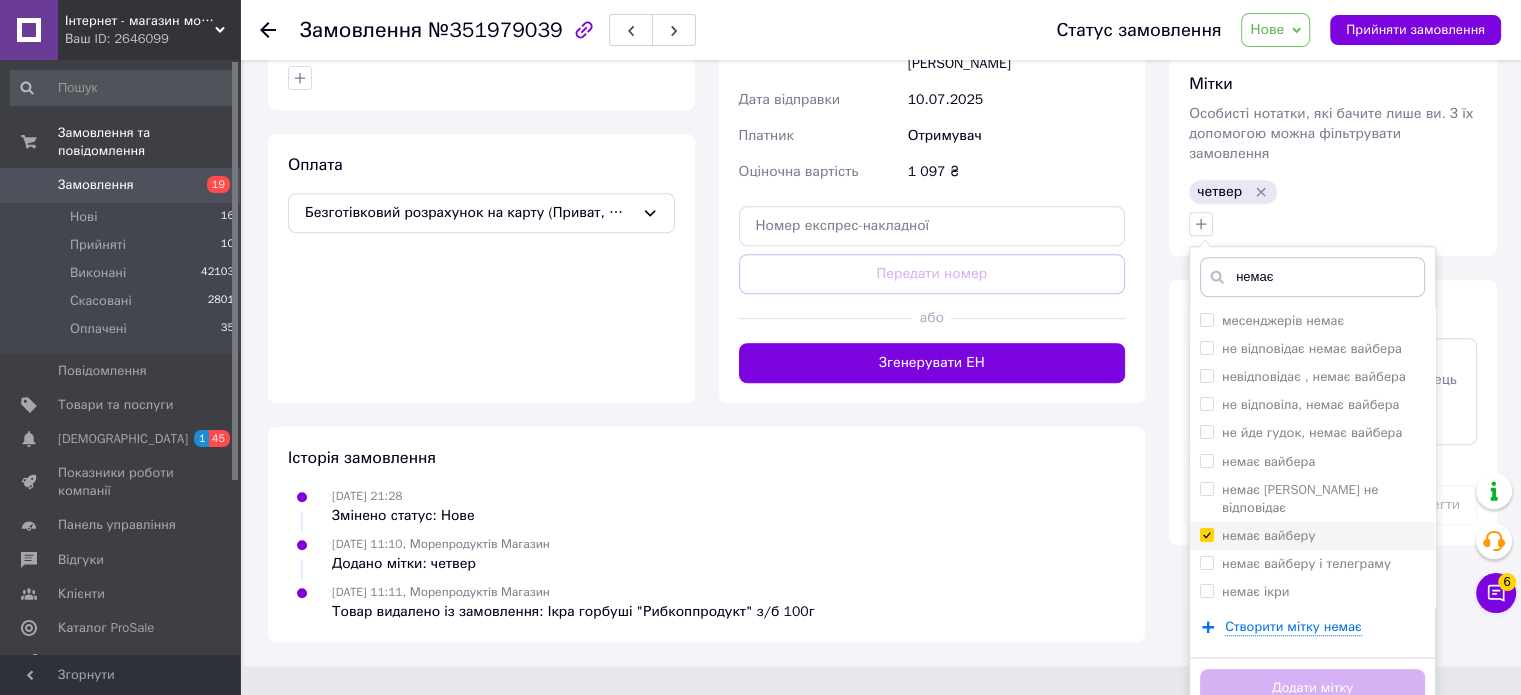 checkbox on "true" 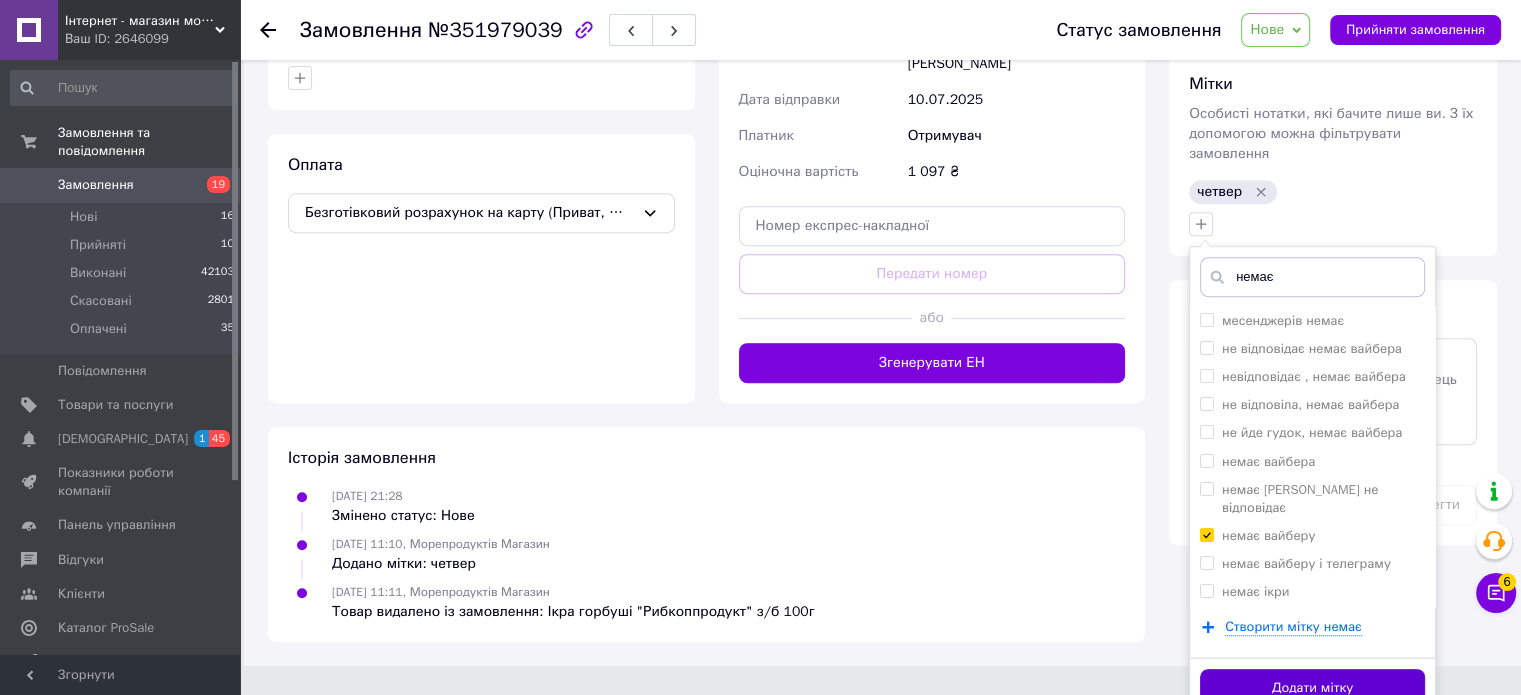 click on "Додати мітку" at bounding box center (1312, 688) 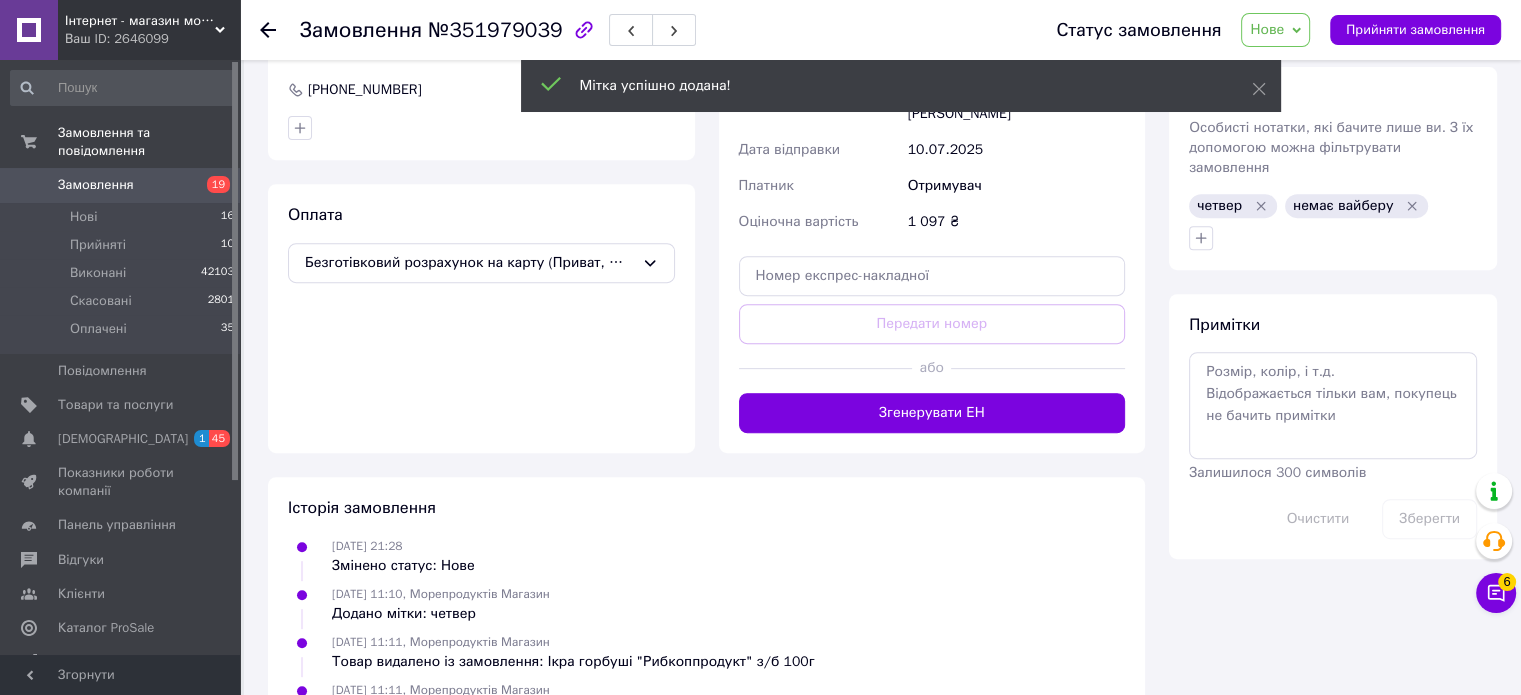 scroll, scrollTop: 847, scrollLeft: 0, axis: vertical 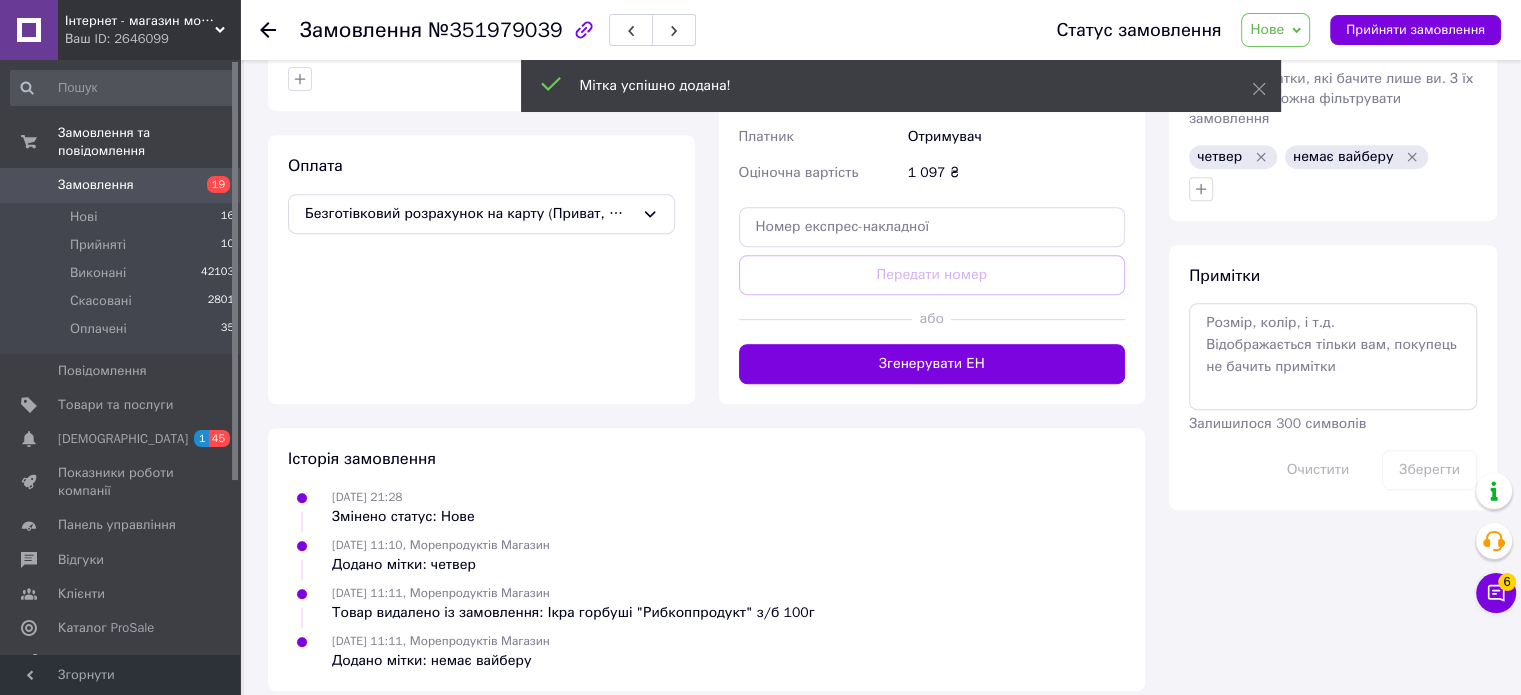 click 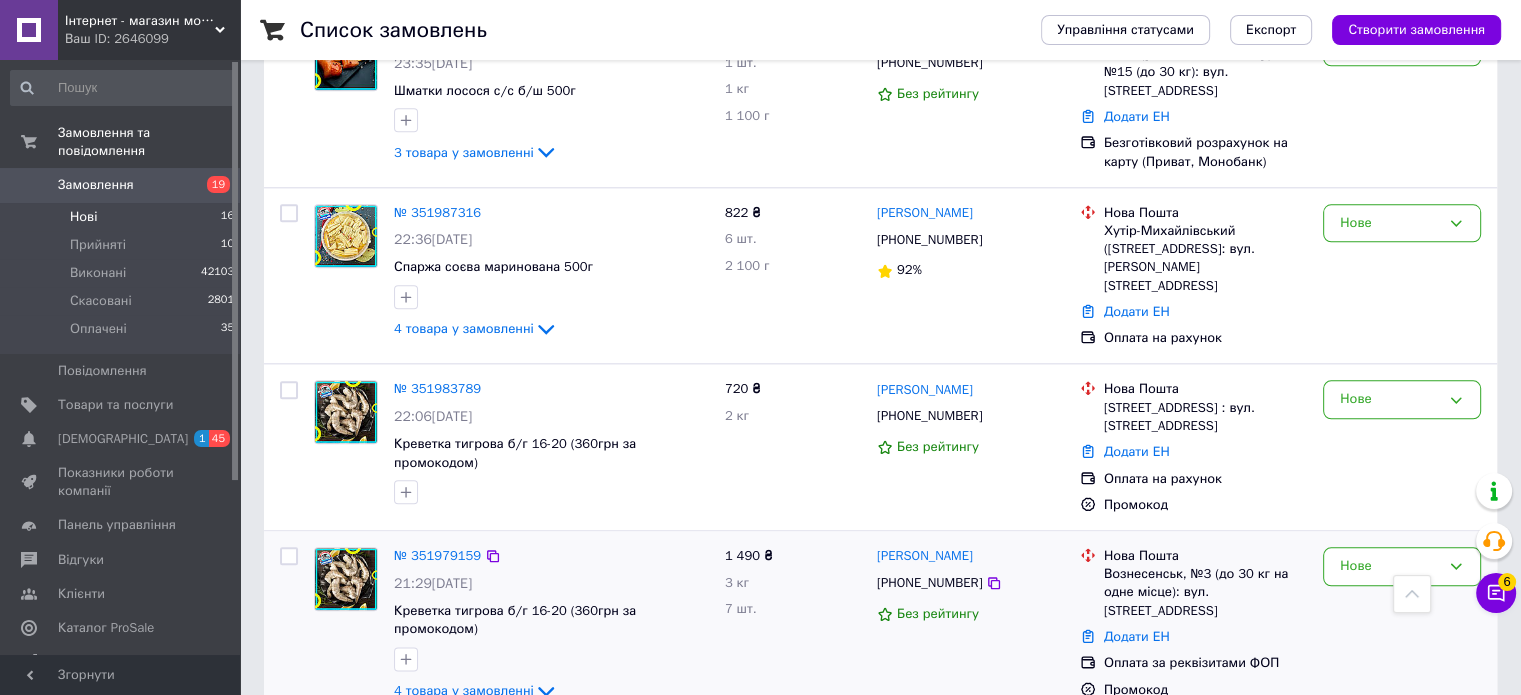 scroll, scrollTop: 2332, scrollLeft: 0, axis: vertical 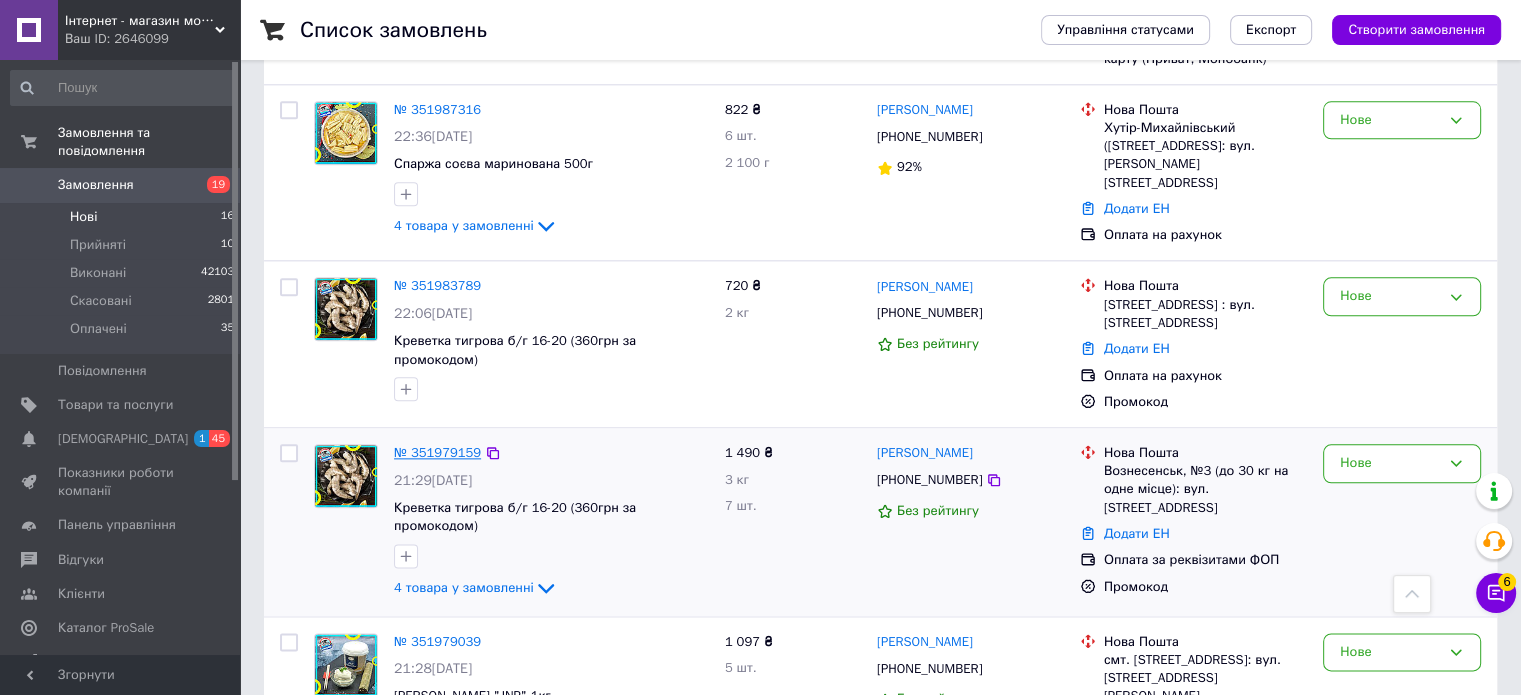 click on "№ 351979159" at bounding box center [437, 452] 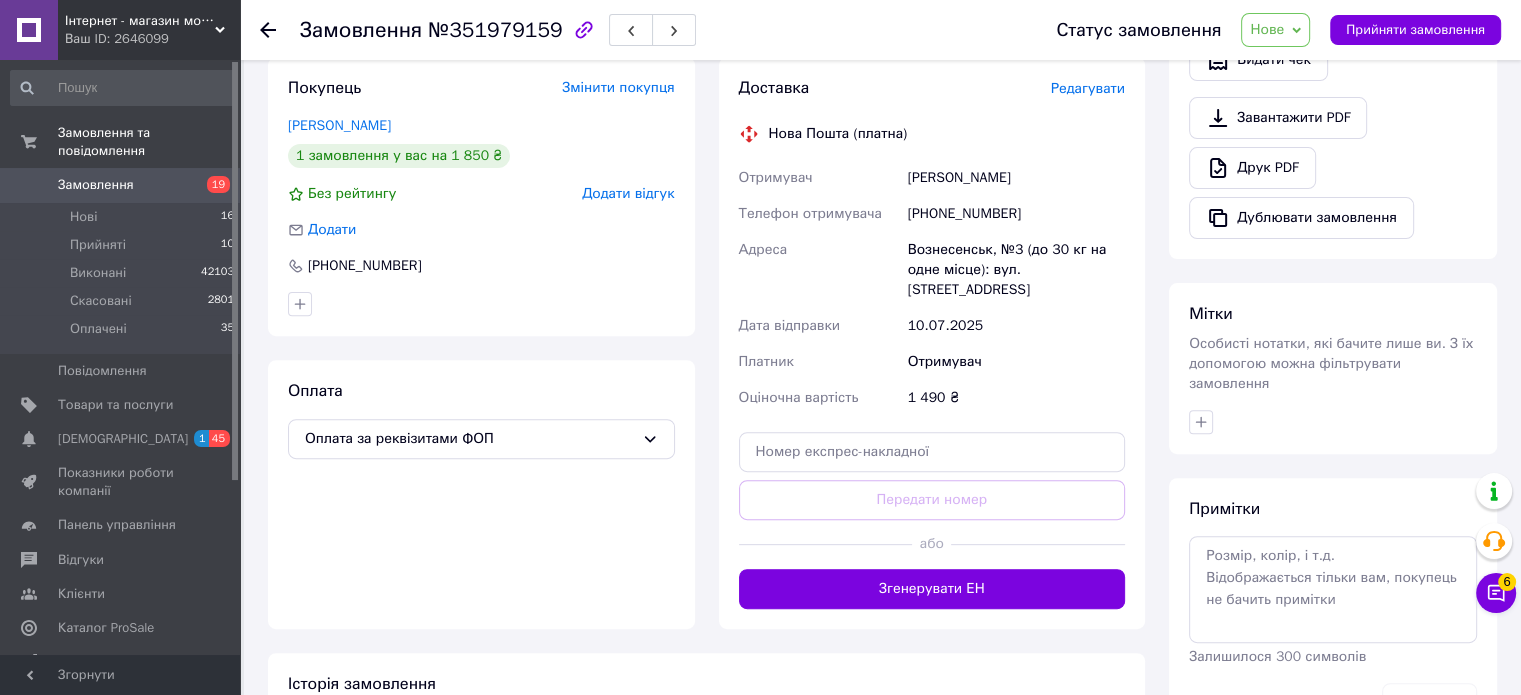 scroll, scrollTop: 733, scrollLeft: 0, axis: vertical 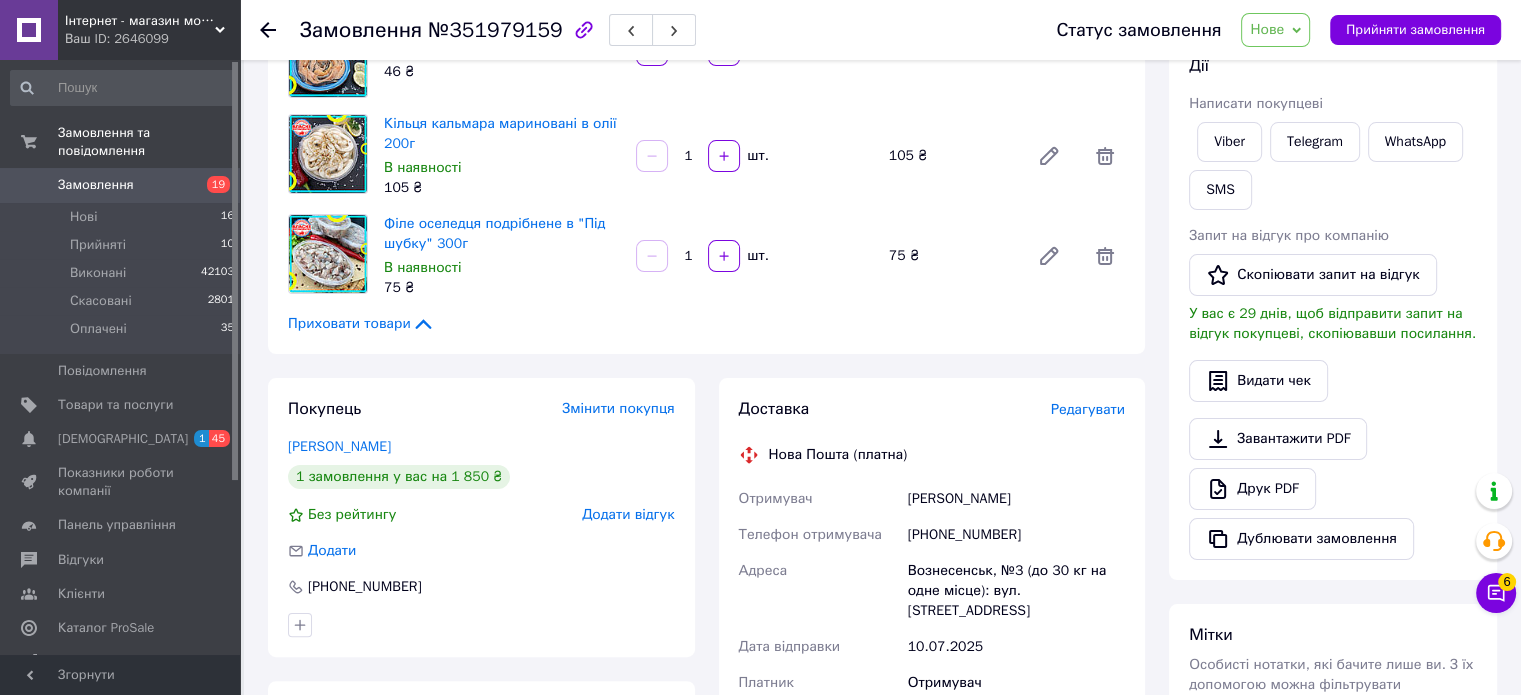 click on "Дії Написати покупцеві Viber Telegram WhatsApp SMS Запит на відгук про компанію   Скопіювати запит на відгук У вас є 29 днів, щоб відправити запит на відгук покупцеві, скопіювавши посилання.   Видати чек   Завантажити PDF   Друк PDF   Дублювати замовлення" at bounding box center [1333, 307] 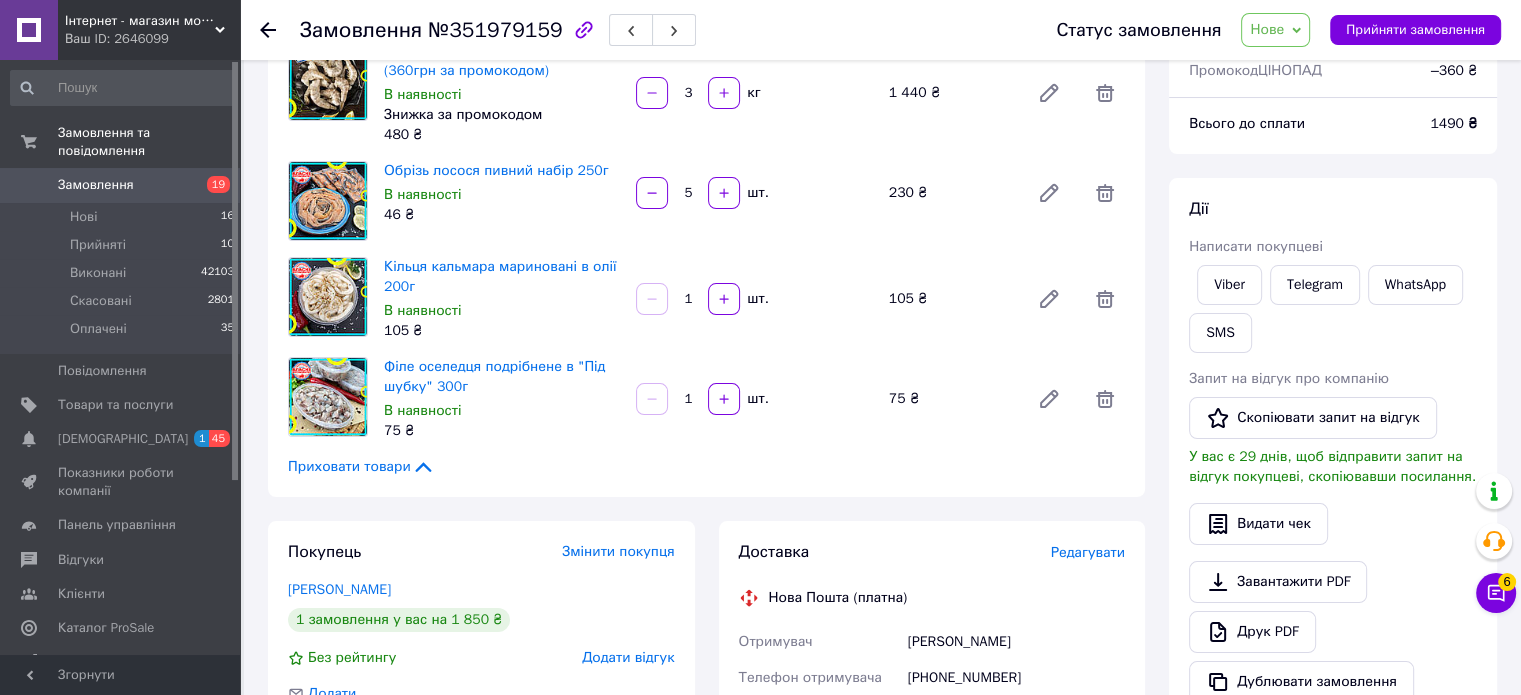 scroll, scrollTop: 33, scrollLeft: 0, axis: vertical 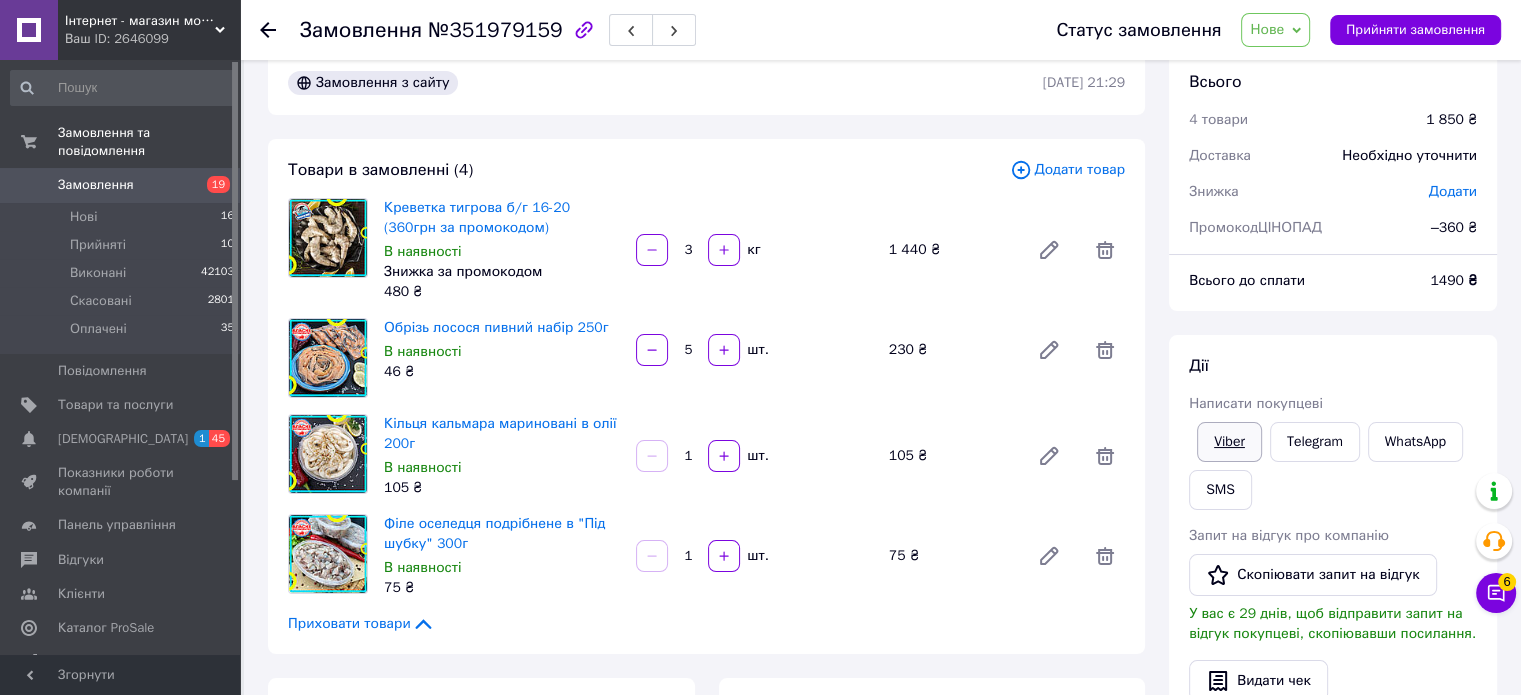 click on "Viber" at bounding box center [1229, 442] 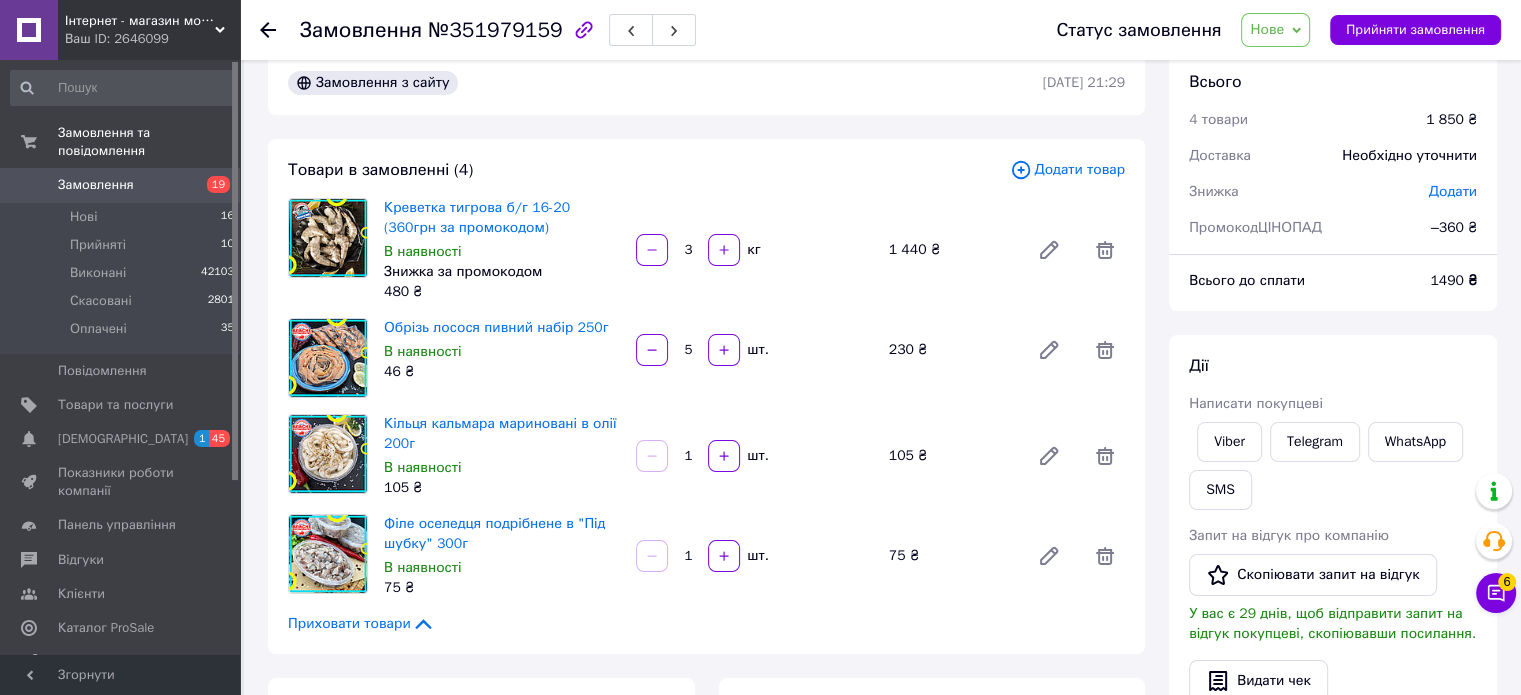 click on "Нове" at bounding box center [1267, 29] 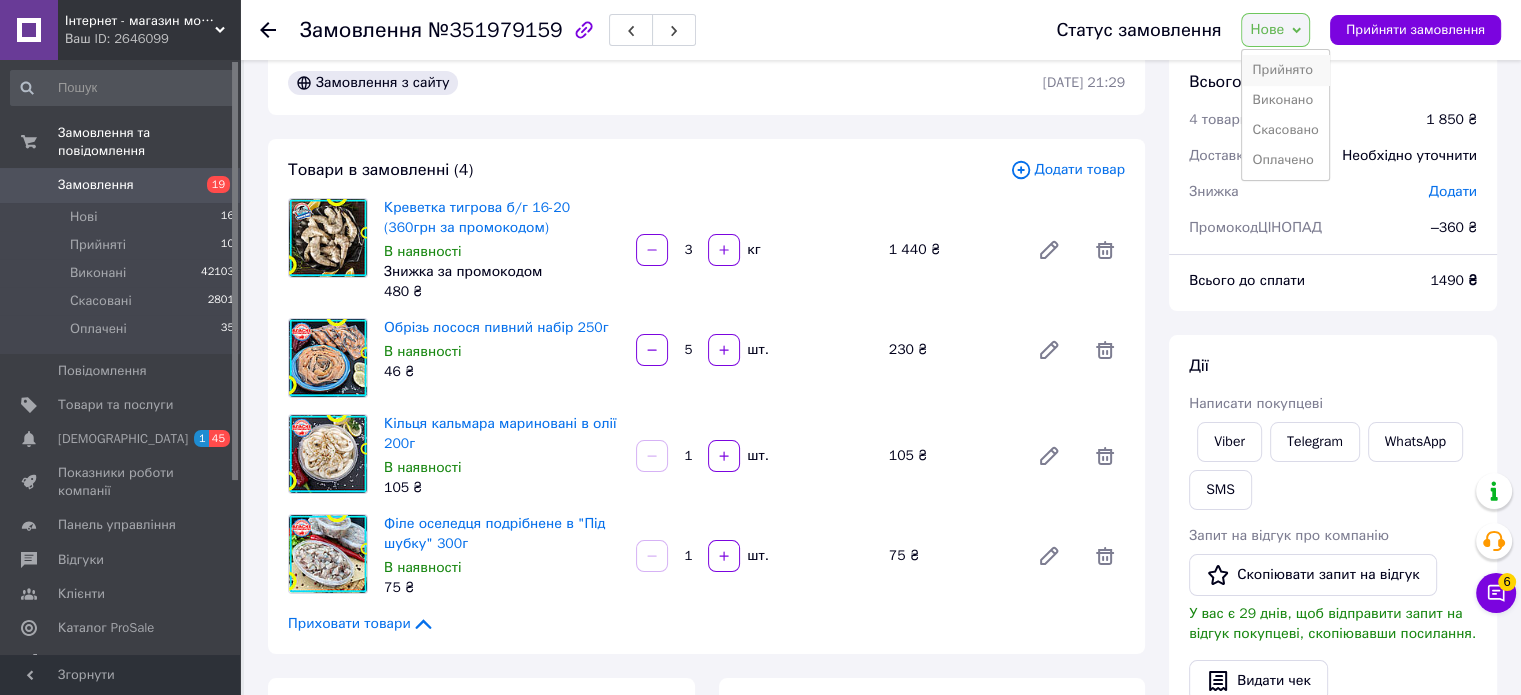 click on "Прийнято" at bounding box center [1285, 70] 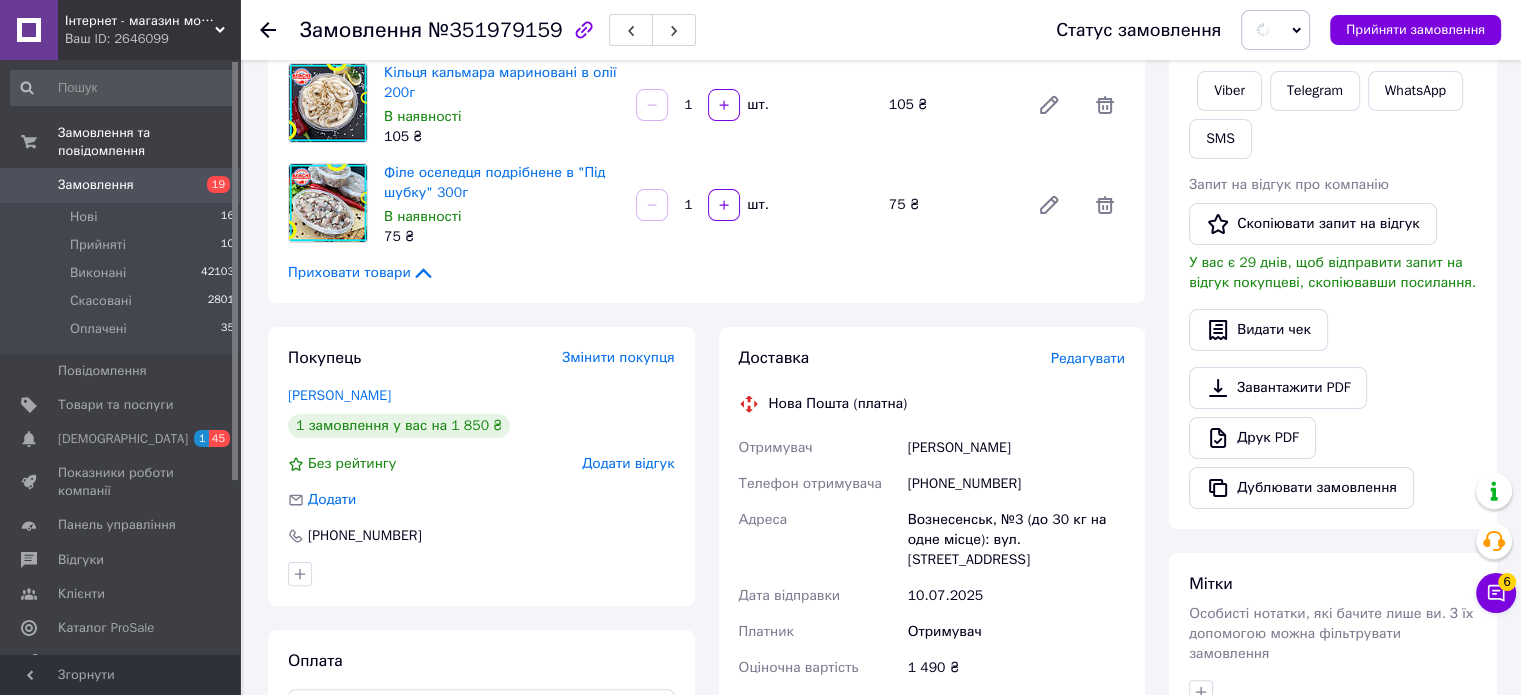scroll, scrollTop: 733, scrollLeft: 0, axis: vertical 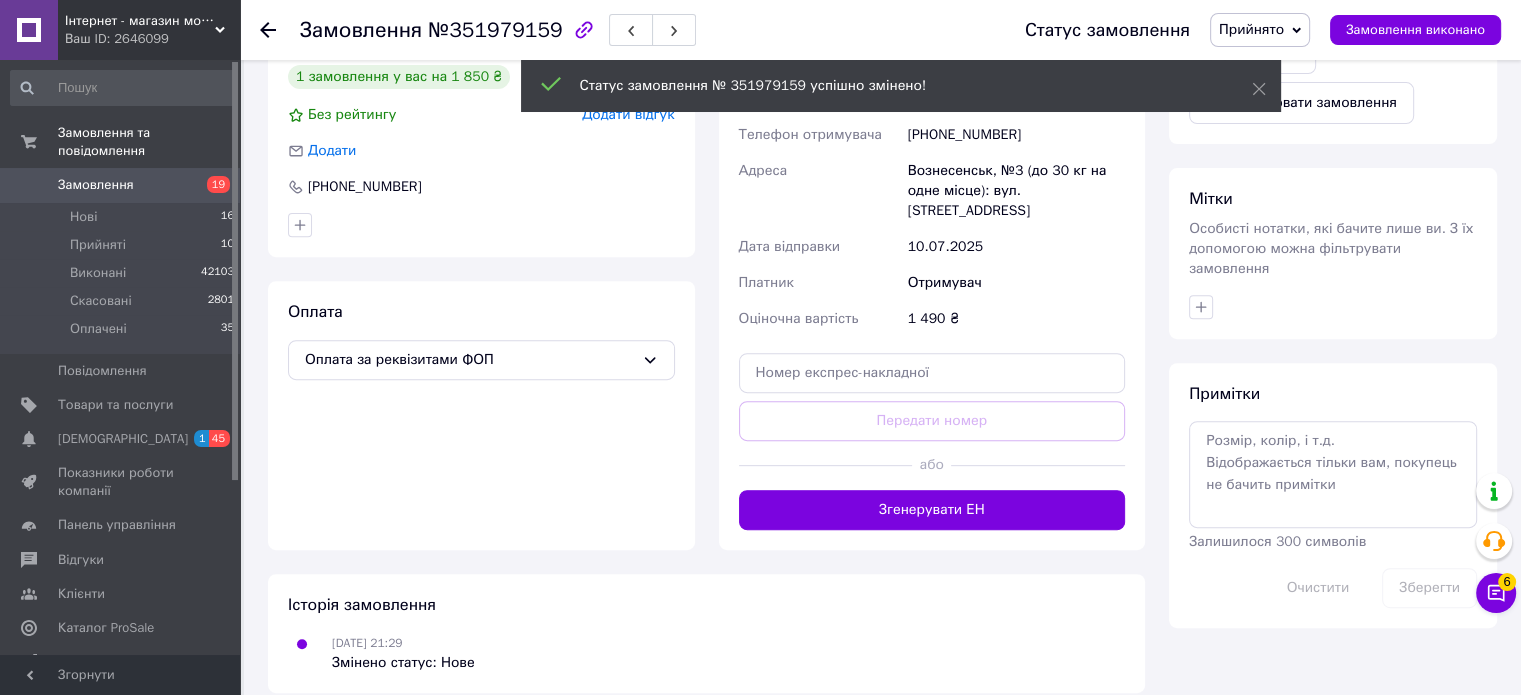 click on "Всього 4 товари 1 850 ₴ Знижка Додати Промокод  ЦІНОПАД –  360   ₴ Всього до сплати 1 490 ₴ Дії Написати покупцеві Viber Telegram WhatsApp SMS Запит на відгук про компанію   Скопіювати запит на відгук У вас є 29 днів, щоб відправити запит на відгук покупцеві, скопіювавши посилання.   Видати чек   Завантажити PDF   Друк PDF   Дублювати замовлення Мітки Особисті нотатки, які бачите лише ви. З їх допомогою можна фільтрувати замовлення Примітки Залишилося 300 символів Очистити Зберегти" at bounding box center [1333, -11] 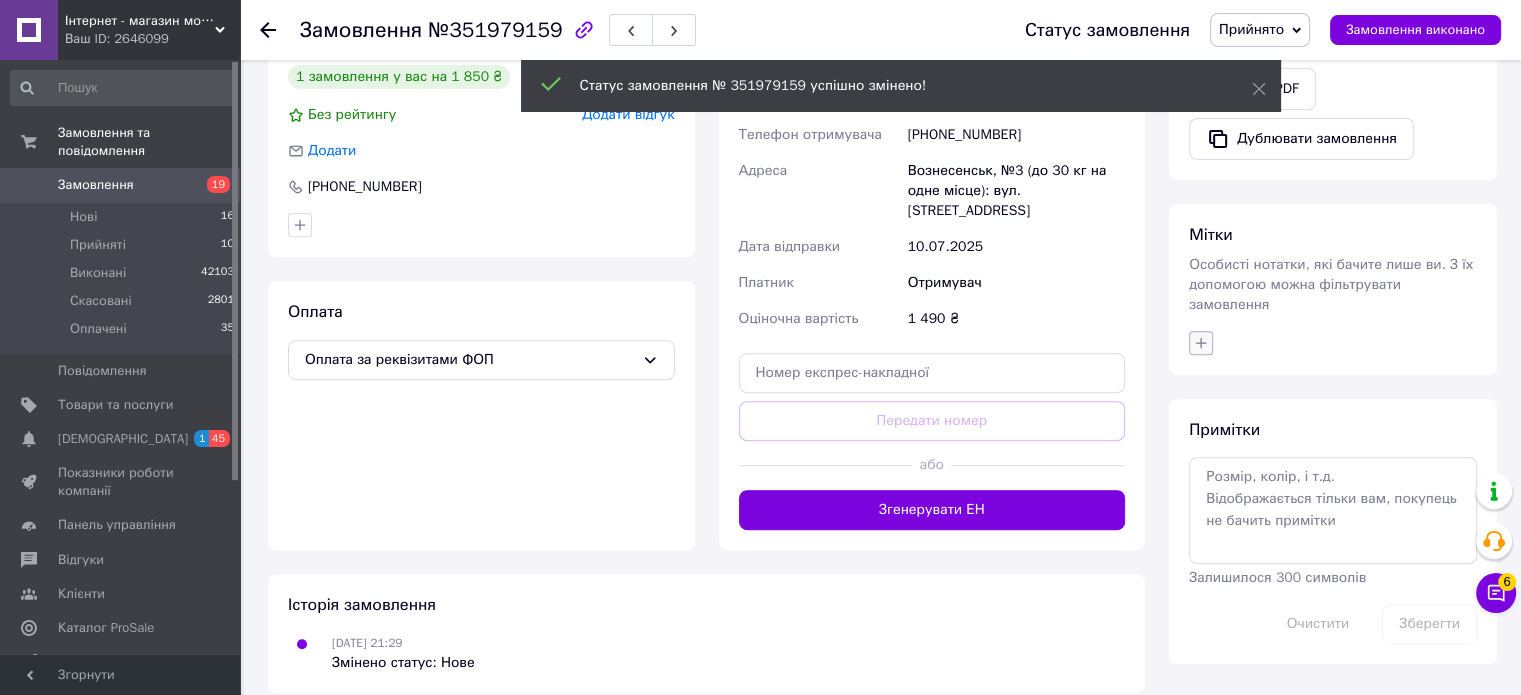 click 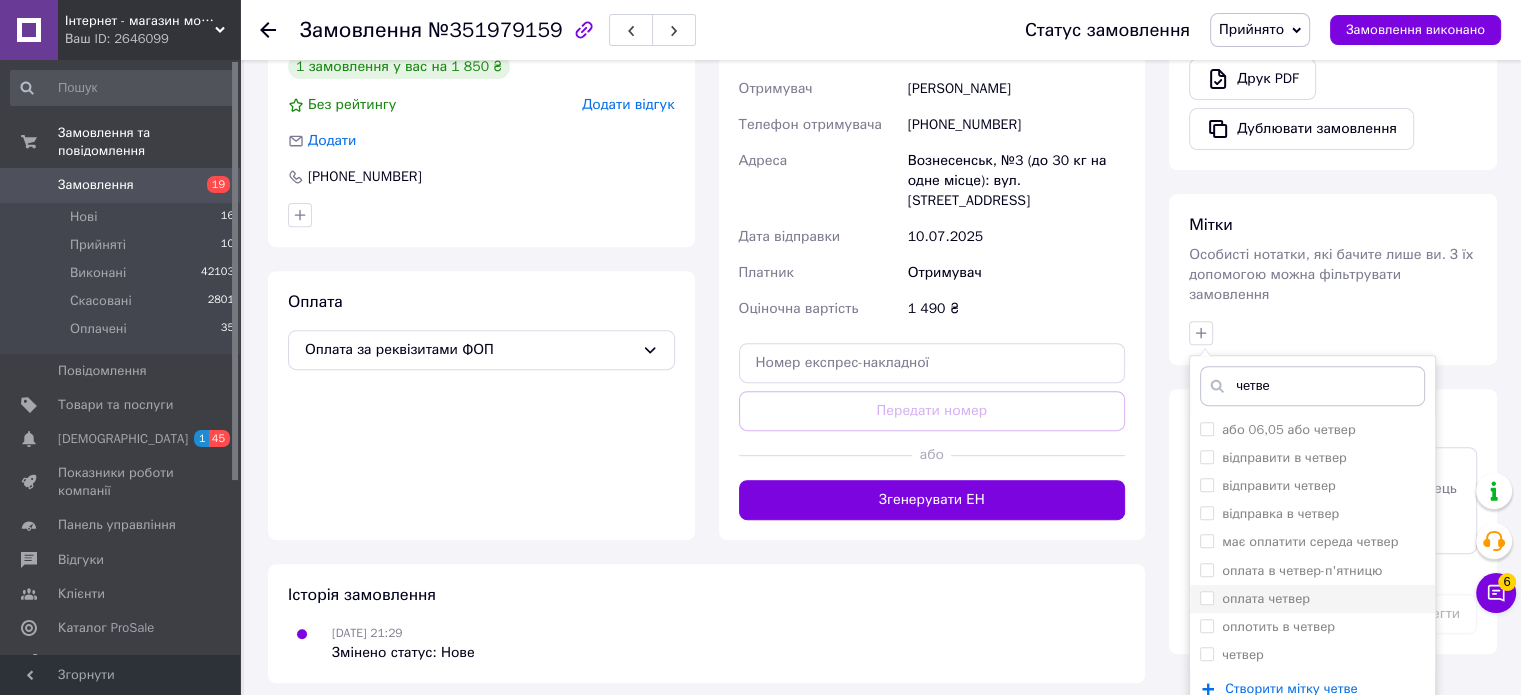 scroll, scrollTop: 804, scrollLeft: 0, axis: vertical 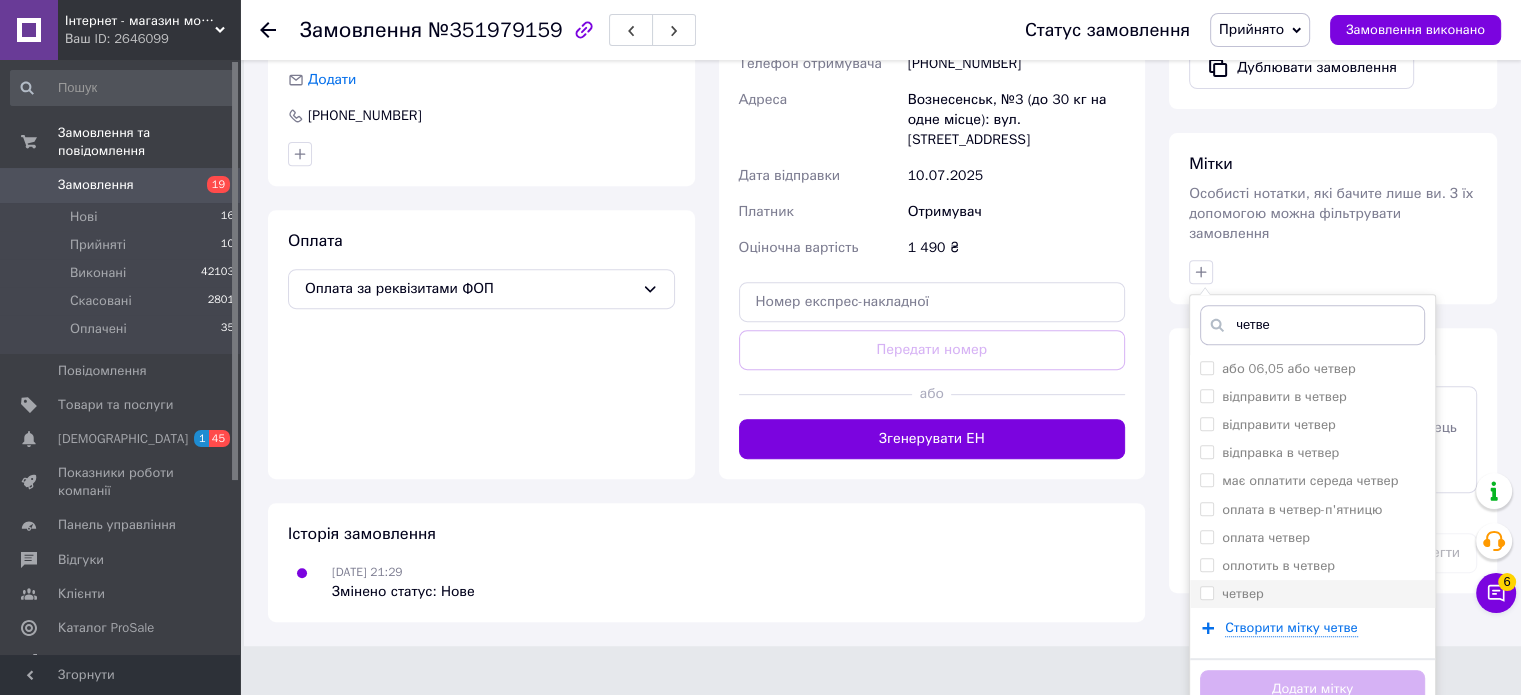 type on "четве" 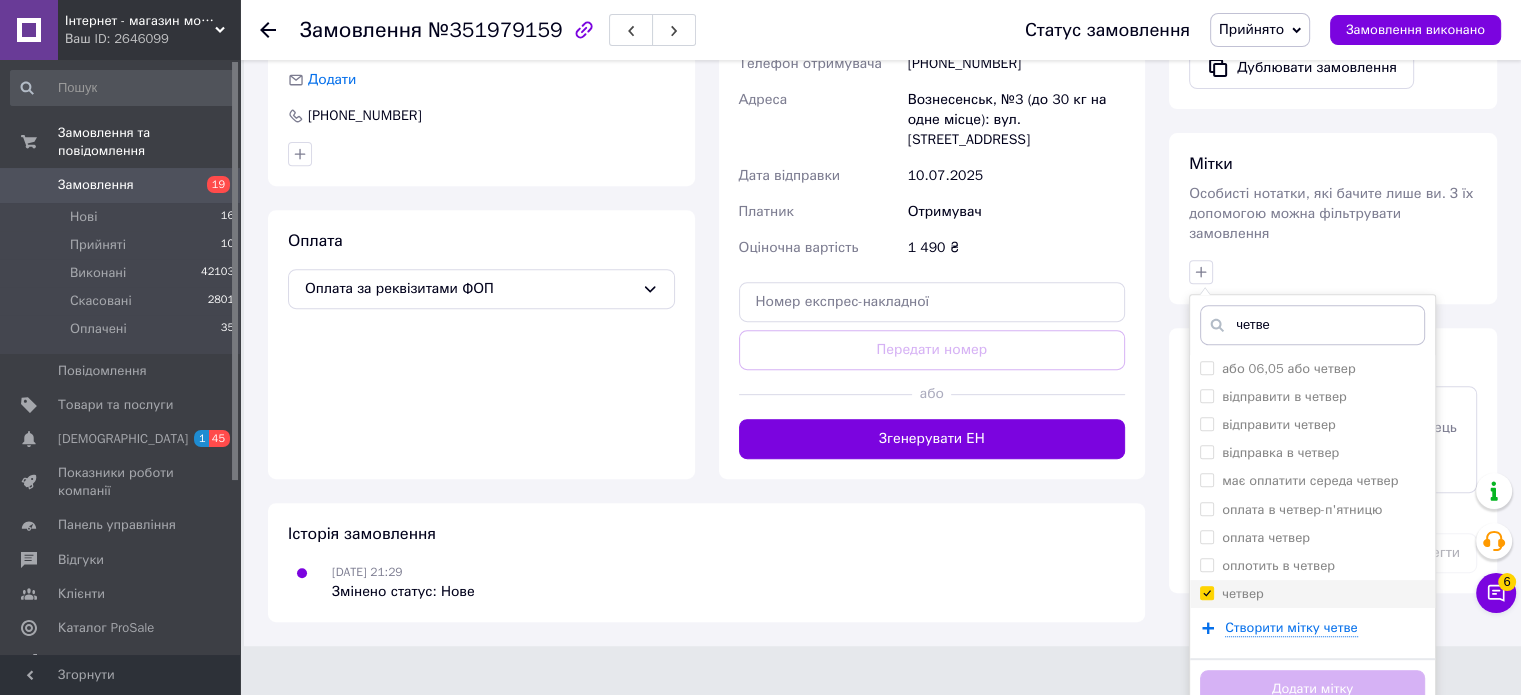 checkbox on "true" 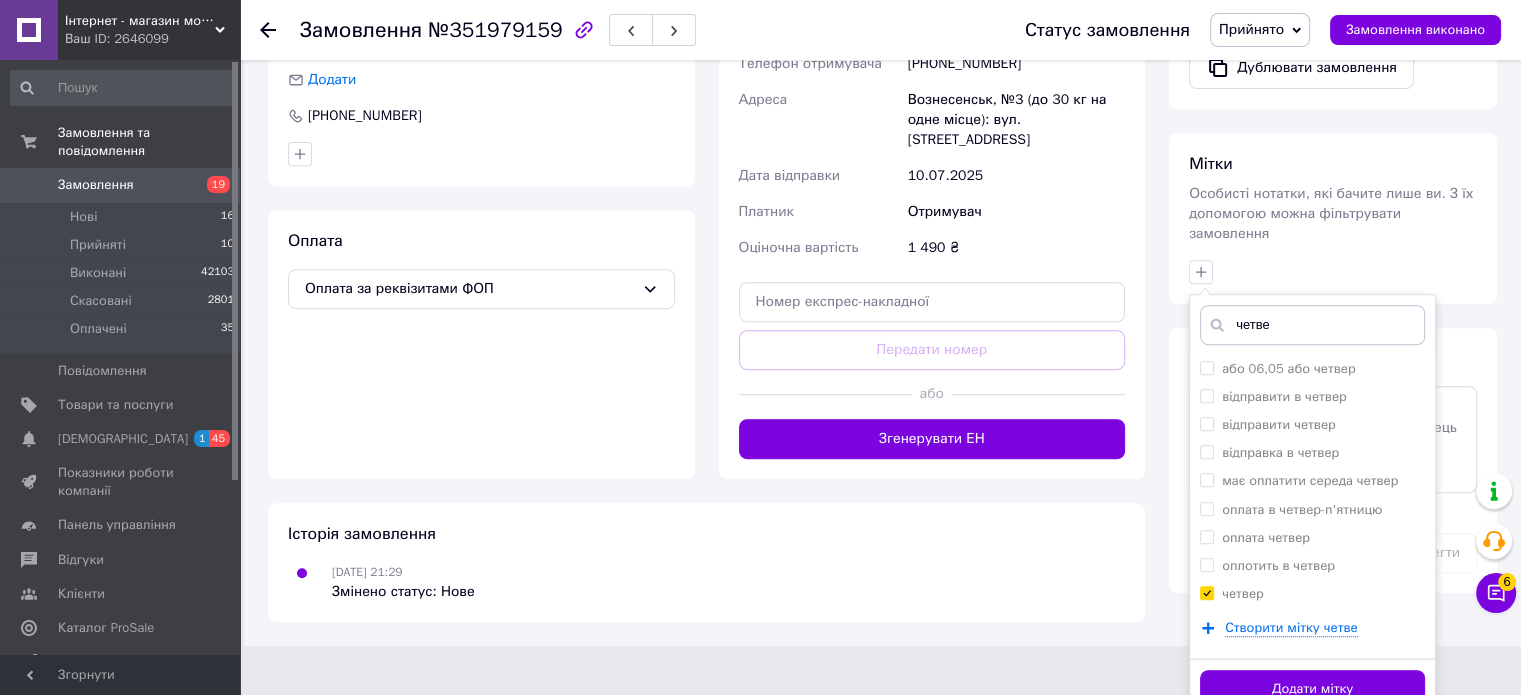 click on "Додати мітку" at bounding box center [1312, 689] 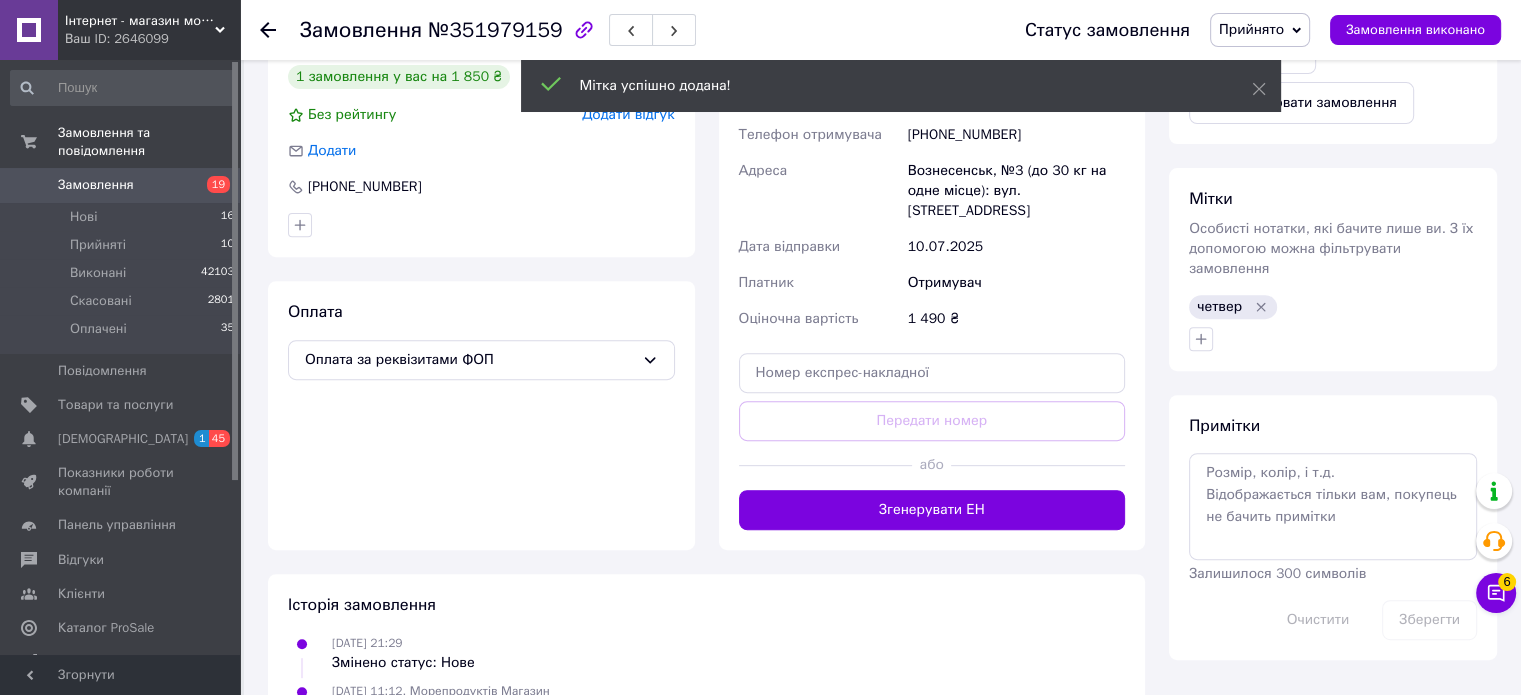 scroll, scrollTop: 782, scrollLeft: 0, axis: vertical 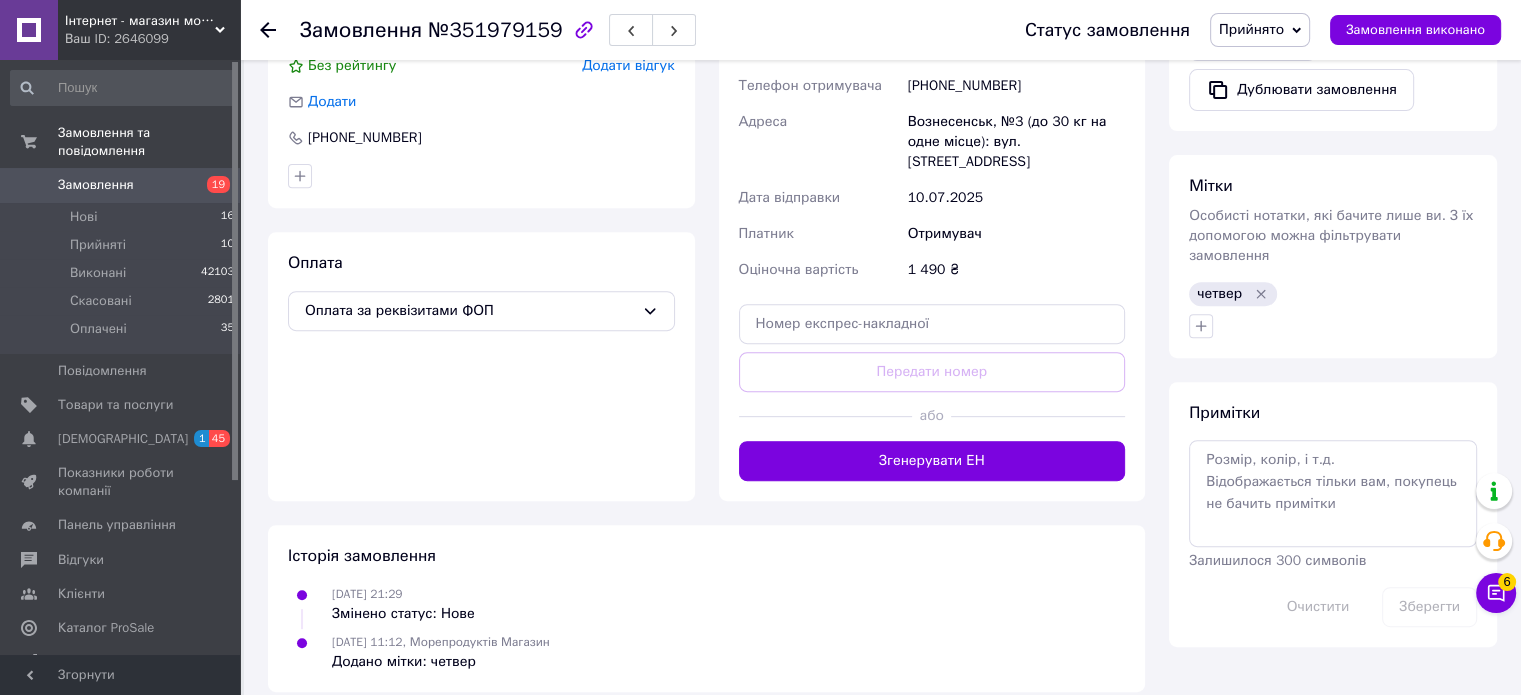 click 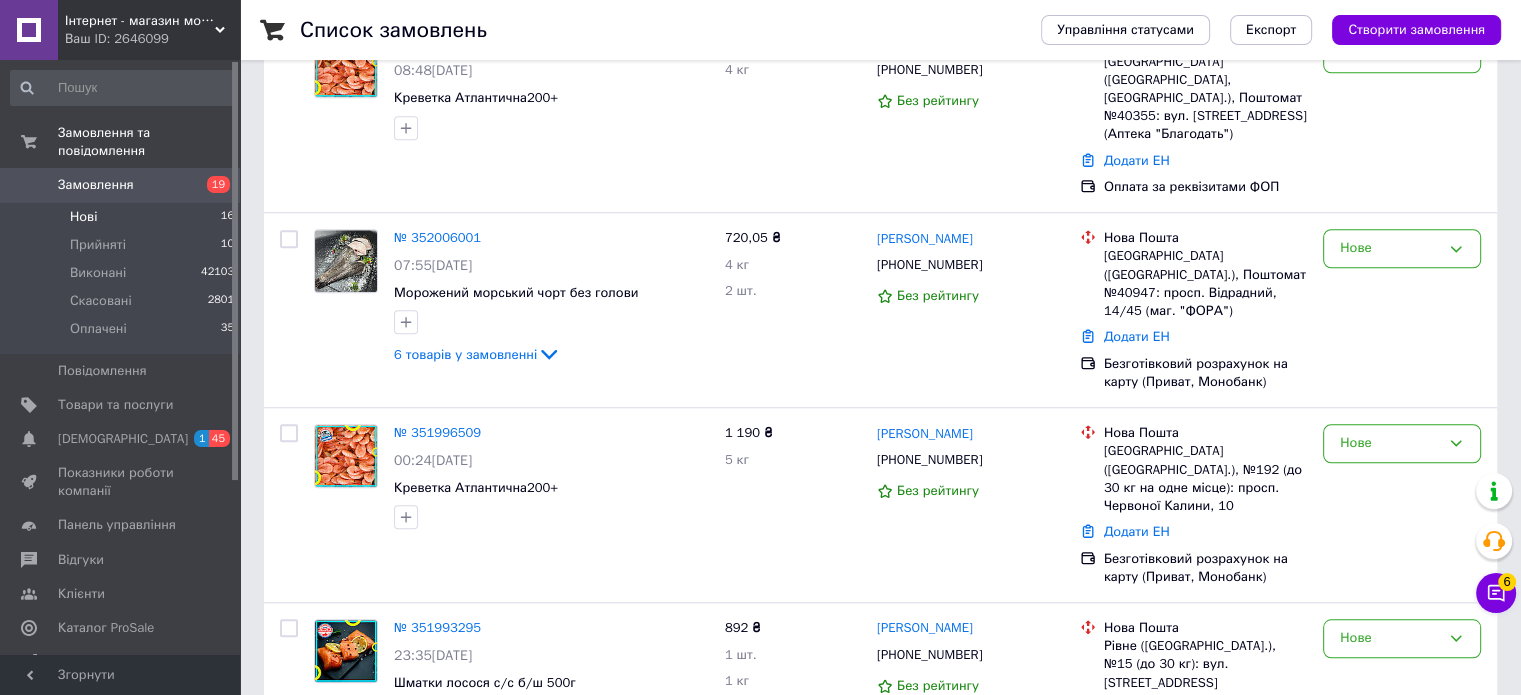 scroll, scrollTop: 2332, scrollLeft: 0, axis: vertical 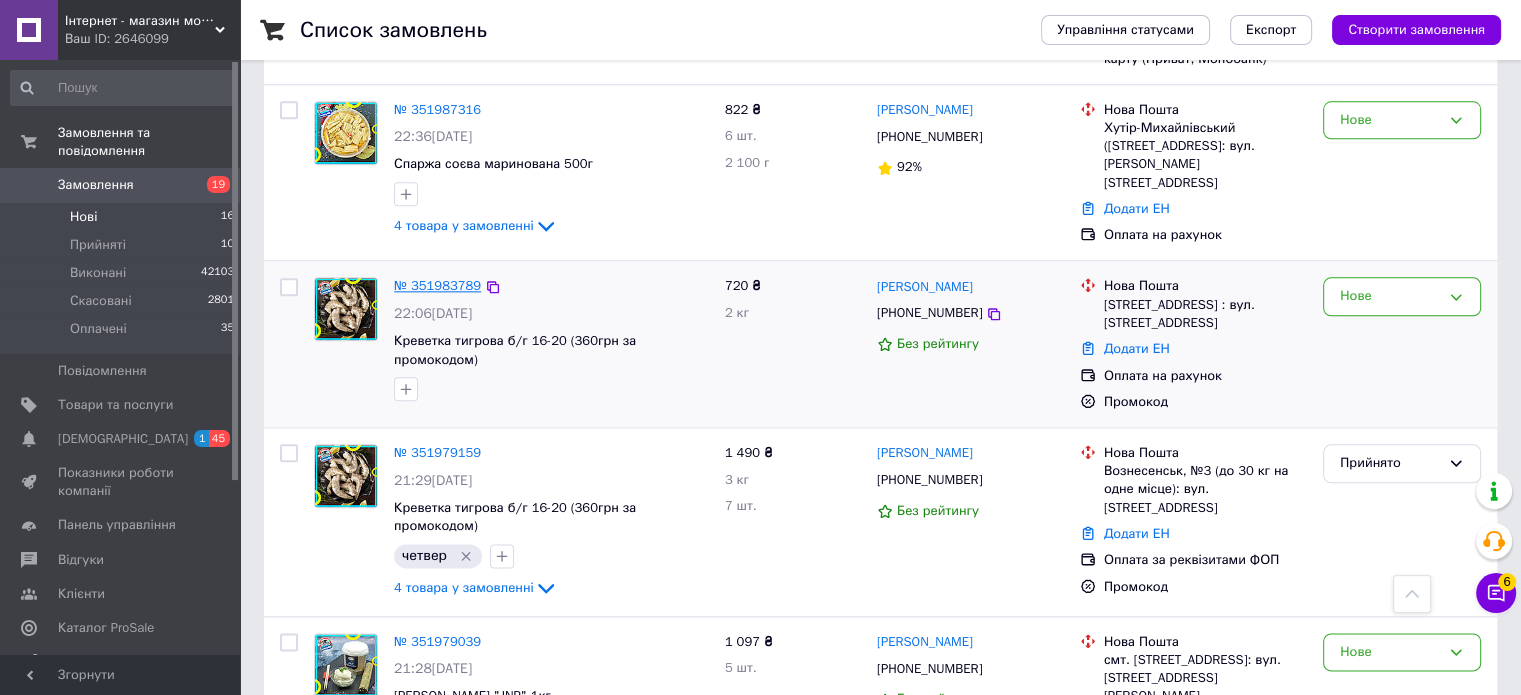 click on "№ 351983789" at bounding box center (437, 285) 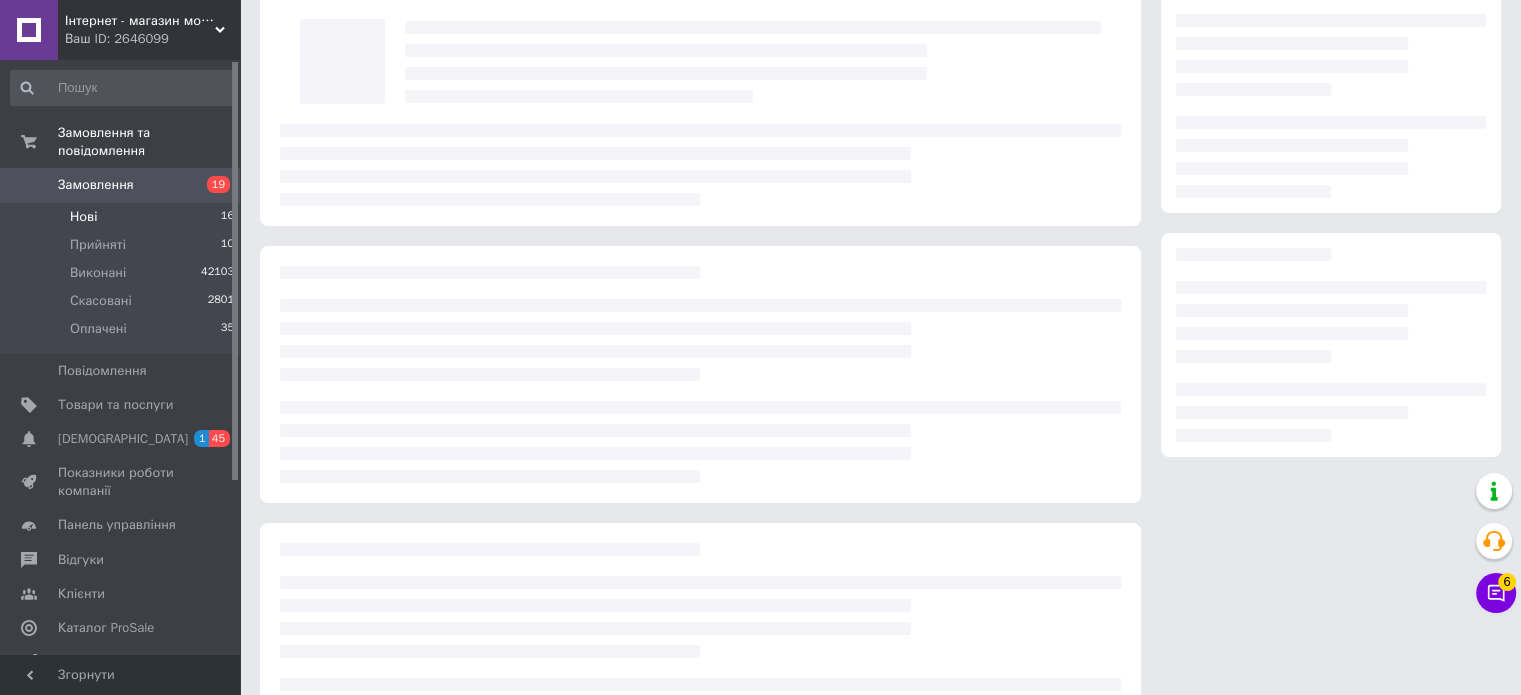 scroll, scrollTop: 0, scrollLeft: 0, axis: both 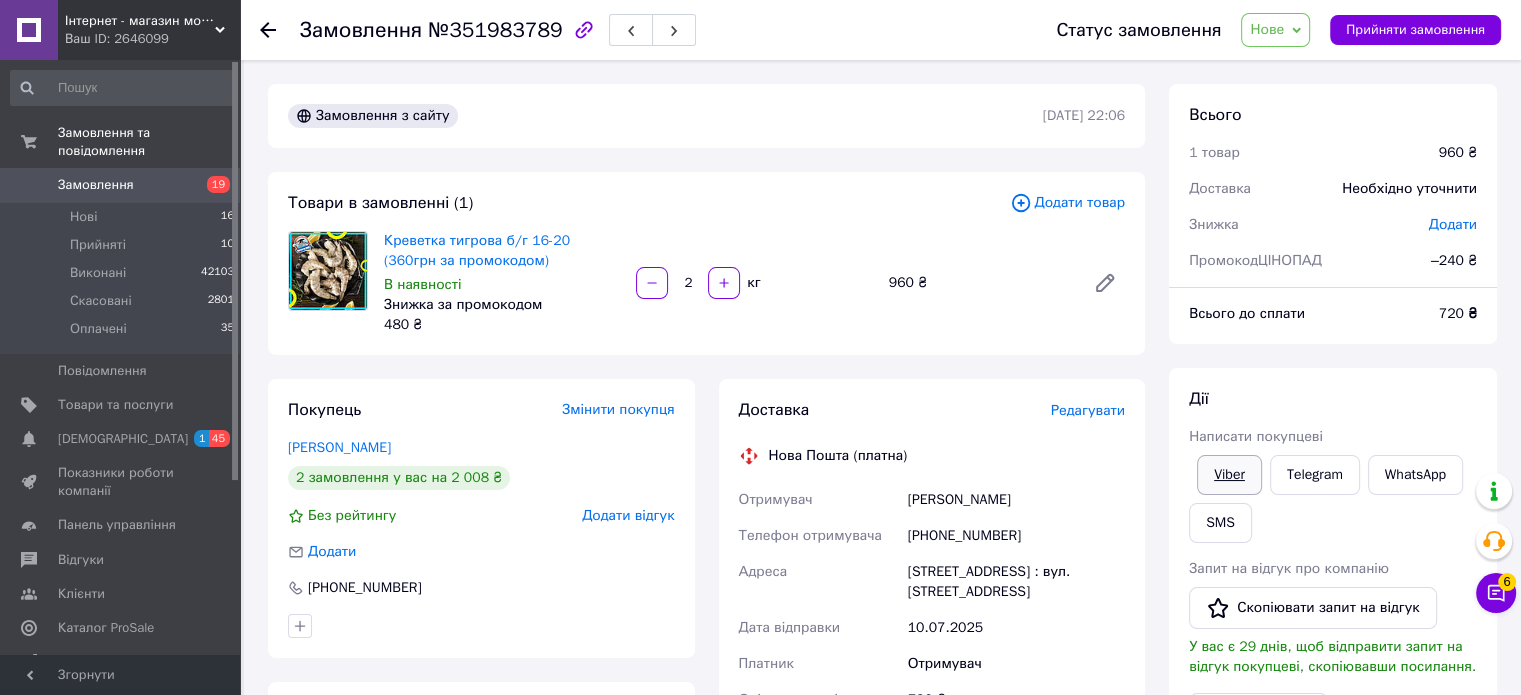 click on "Viber" at bounding box center (1229, 475) 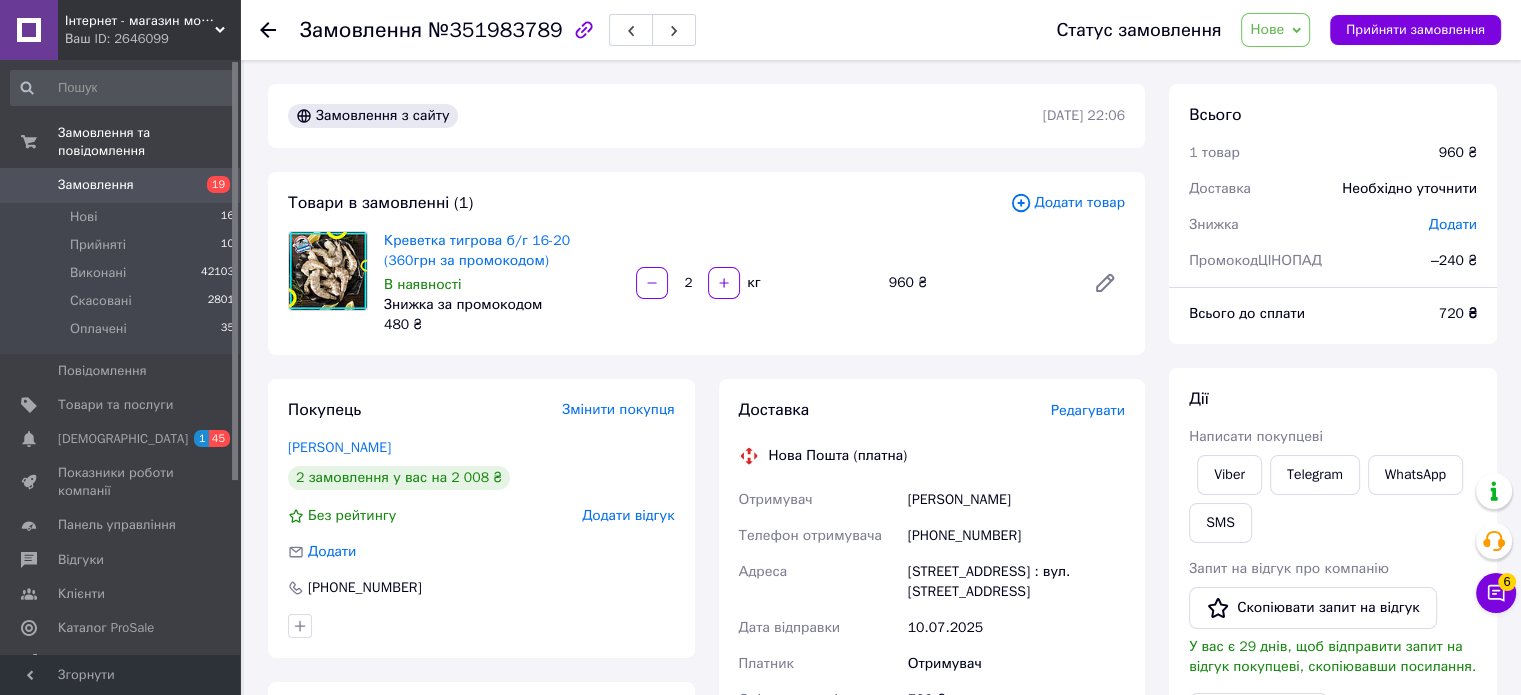 click on "Нове" at bounding box center [1275, 30] 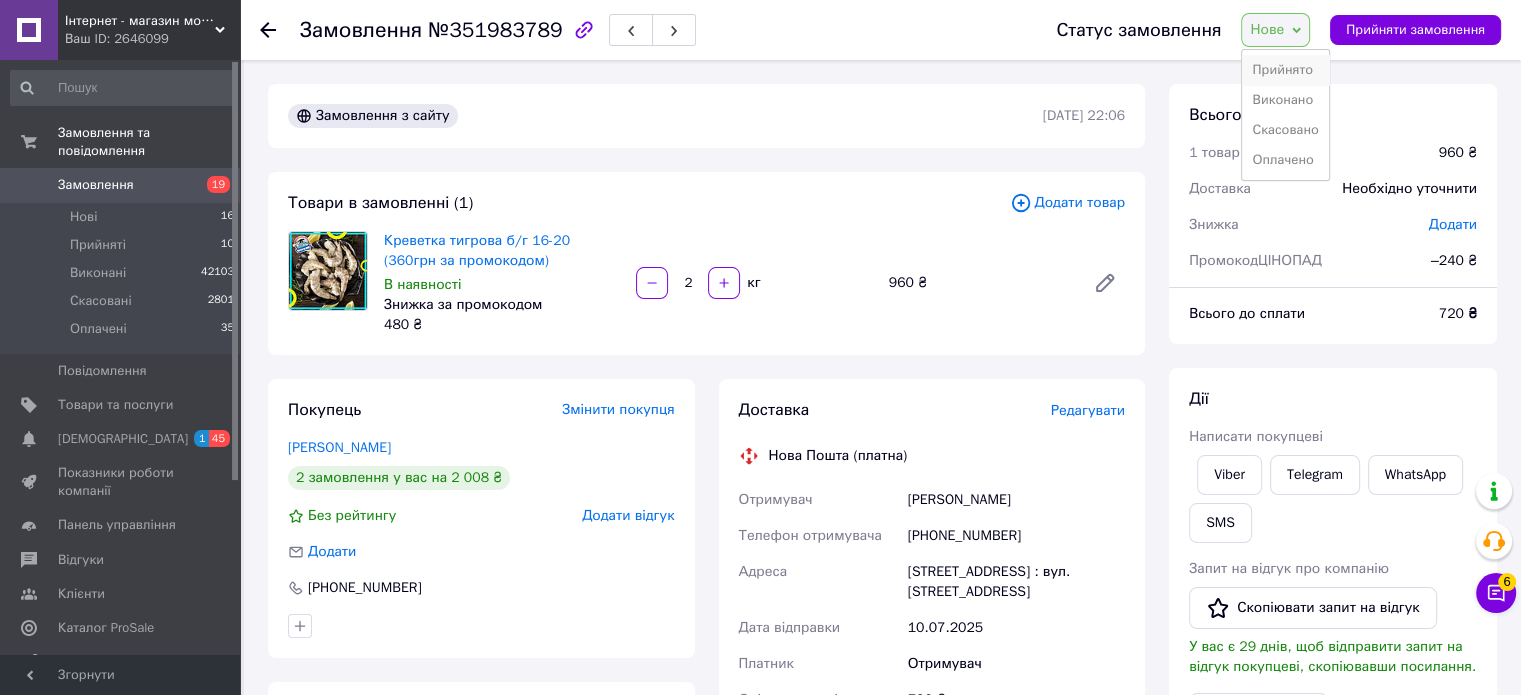 click on "Прийнято" at bounding box center [1285, 70] 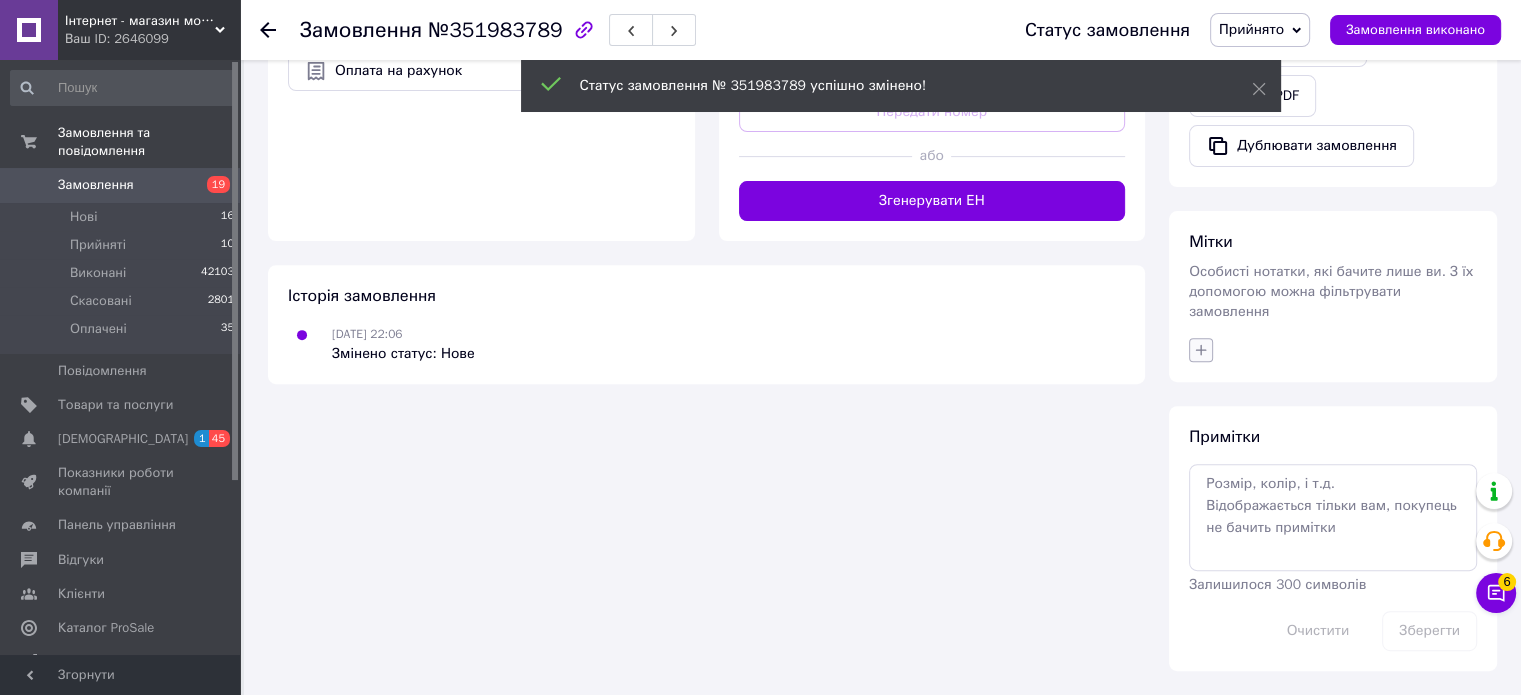 scroll, scrollTop: 667, scrollLeft: 0, axis: vertical 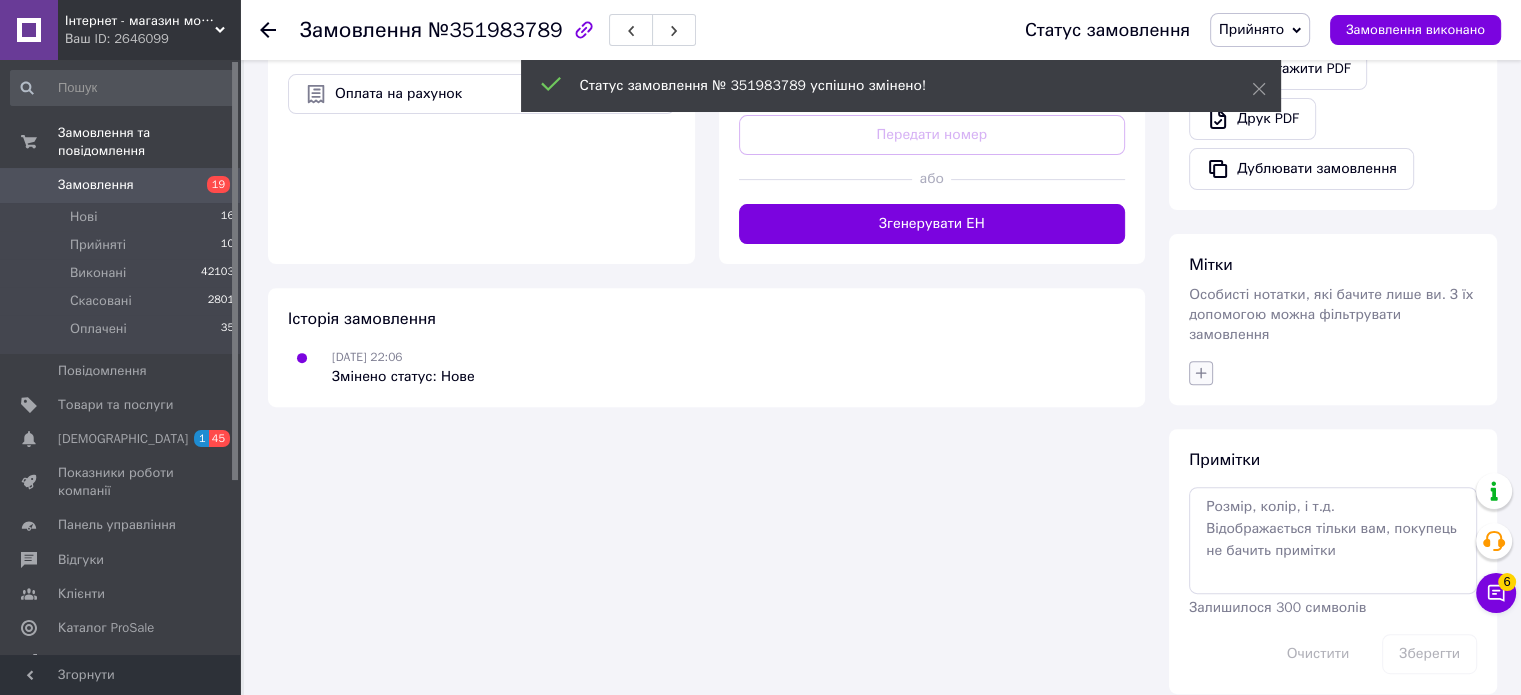 click 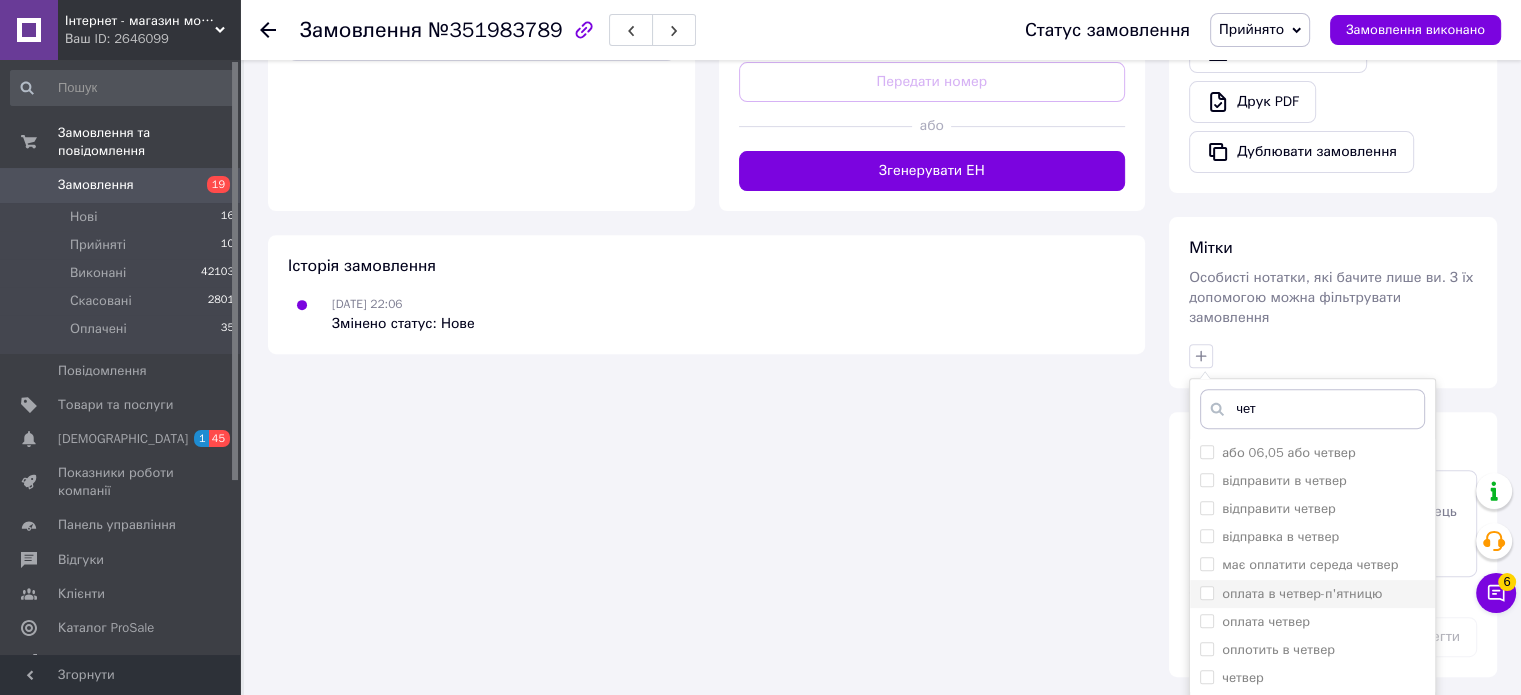 scroll, scrollTop: 804, scrollLeft: 0, axis: vertical 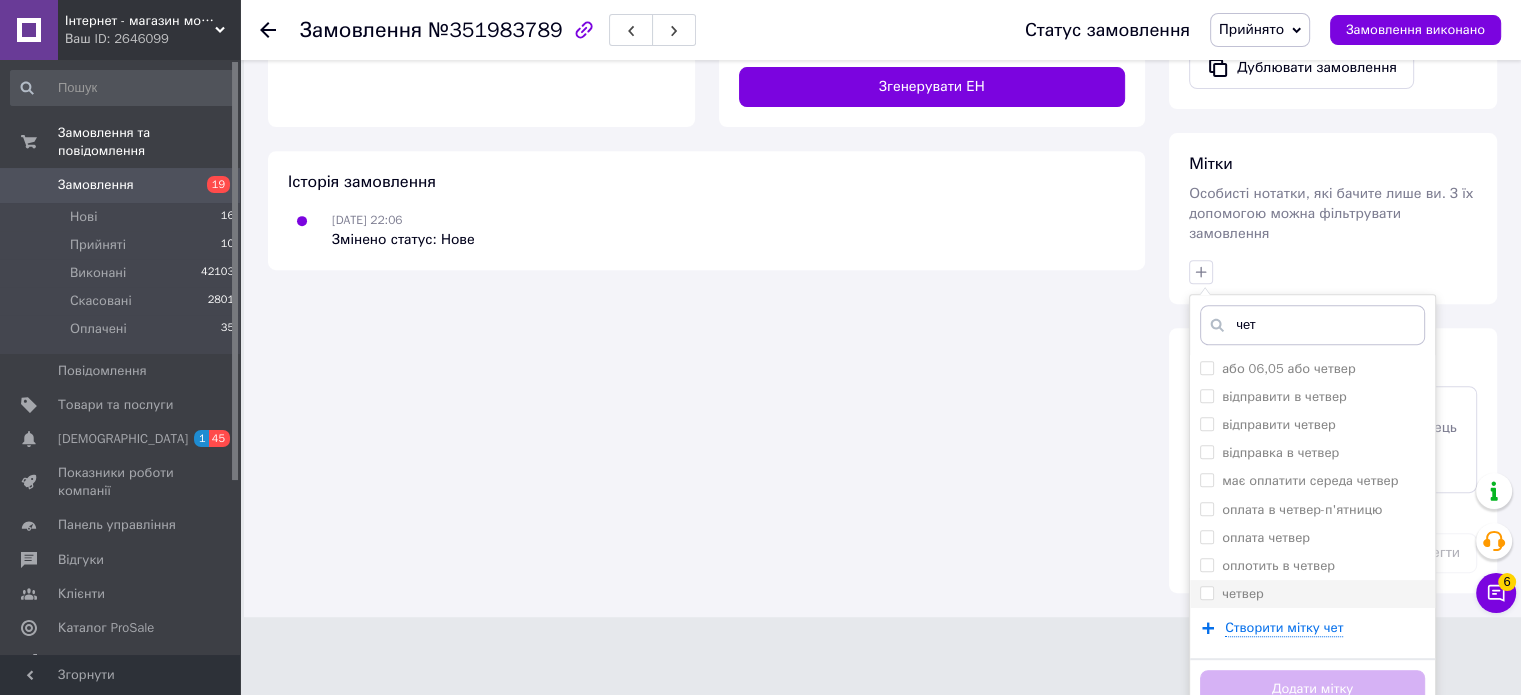 type on "чет" 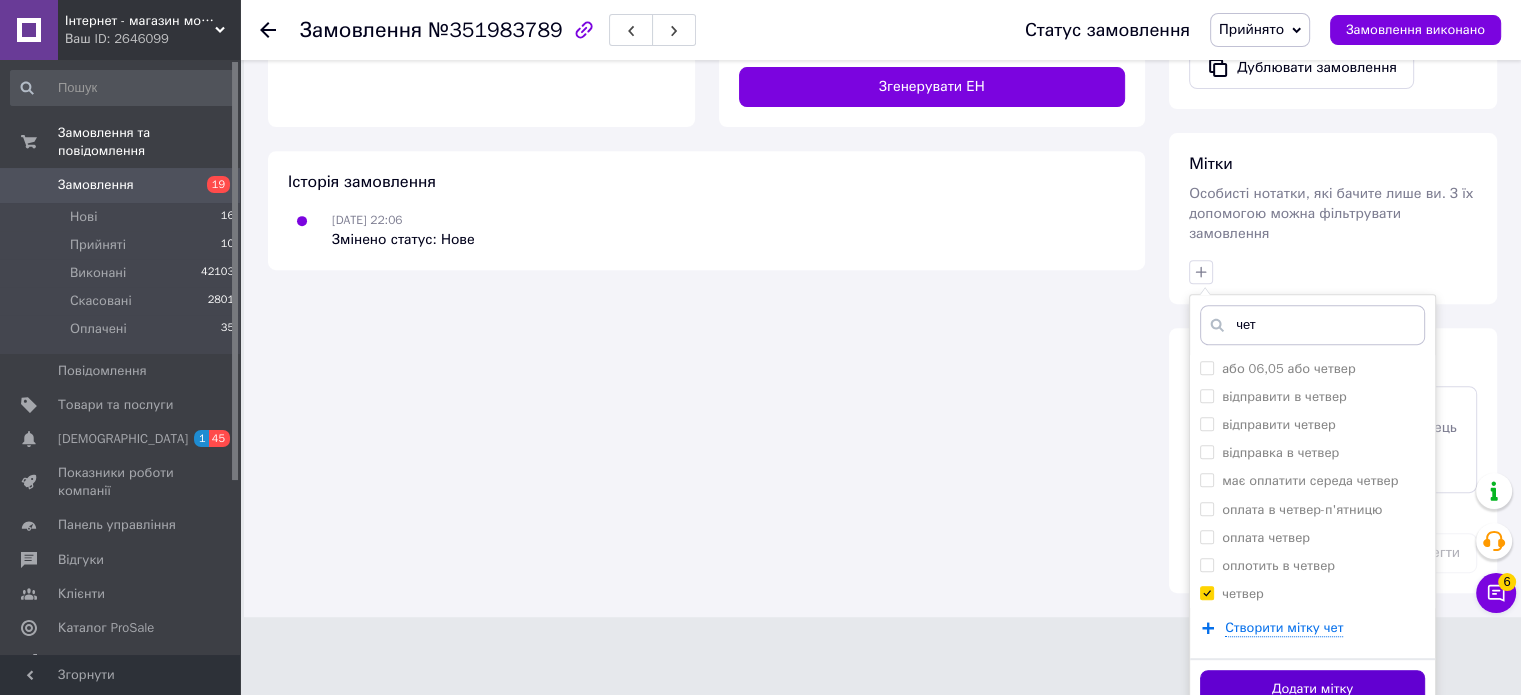 click on "Додати мітку" at bounding box center (1312, 689) 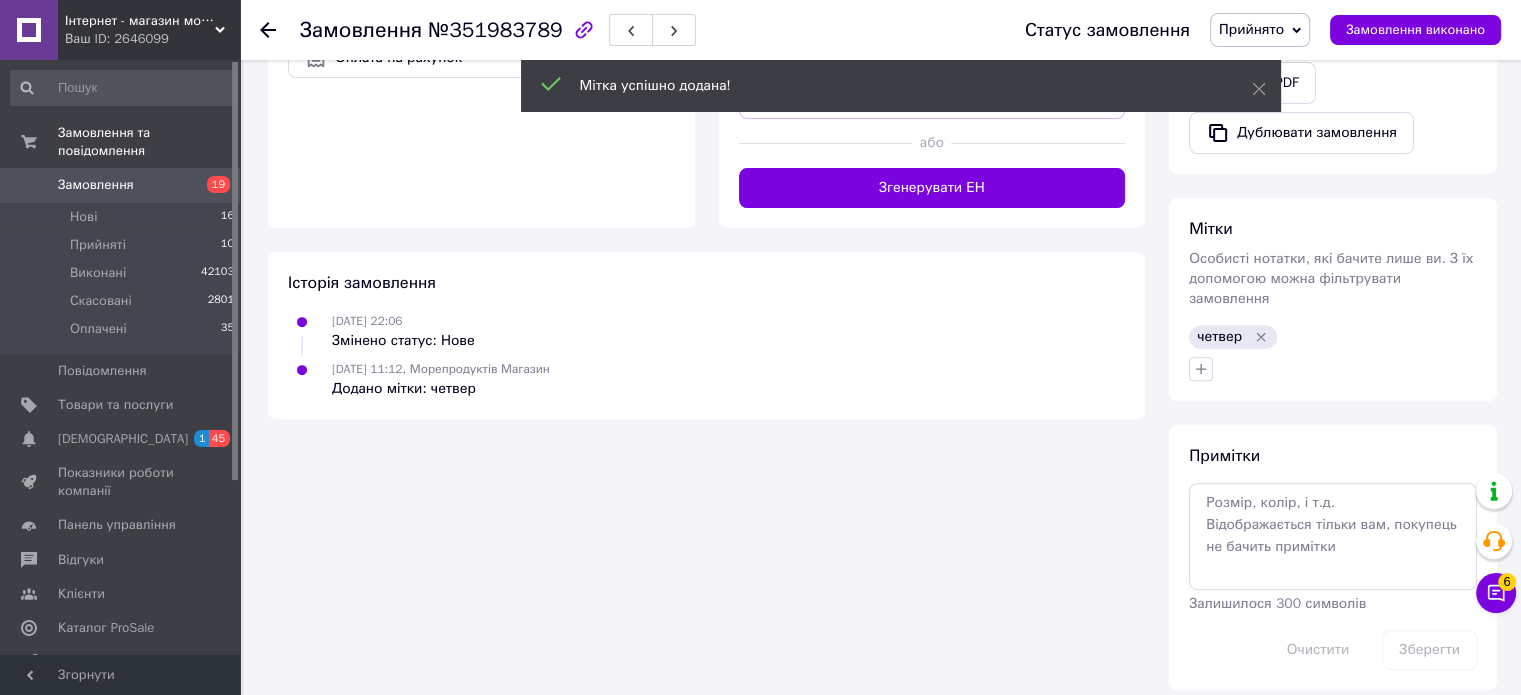 scroll, scrollTop: 699, scrollLeft: 0, axis: vertical 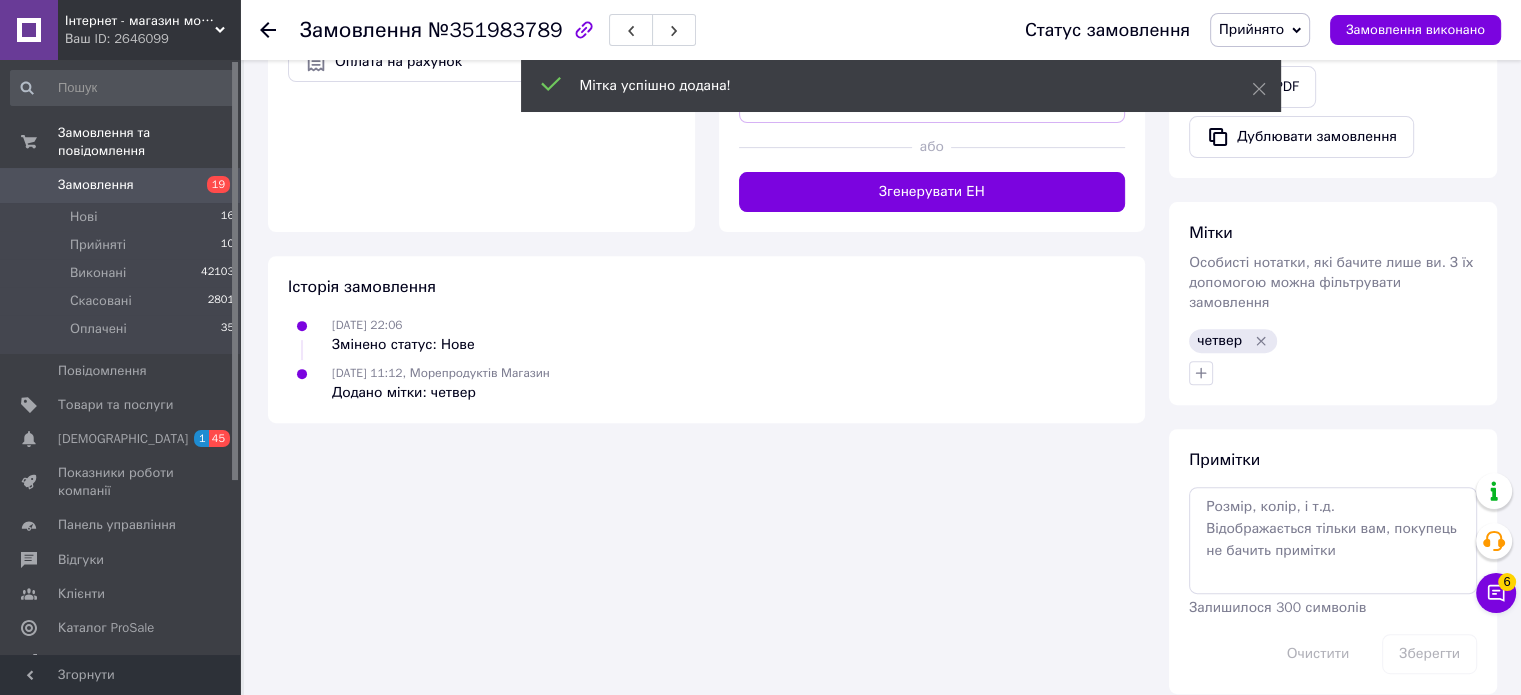 click 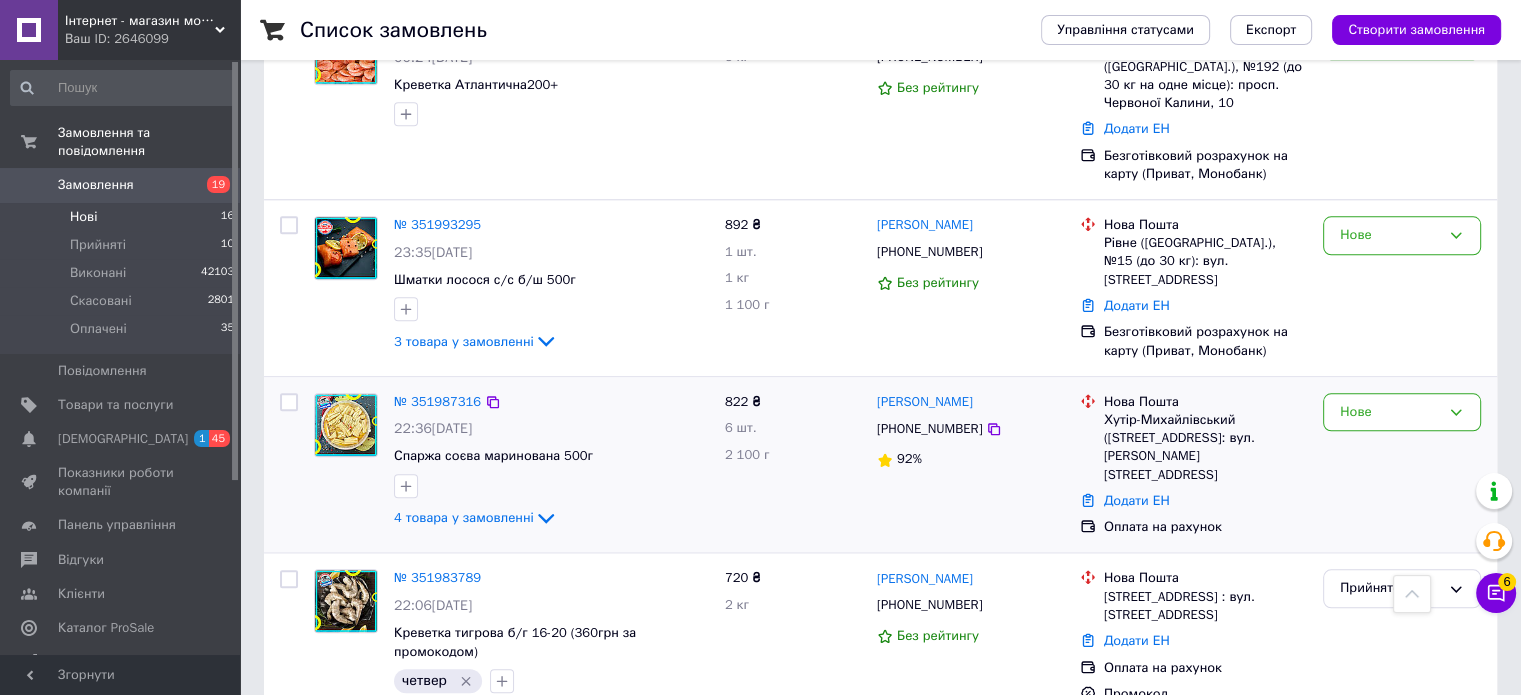 scroll, scrollTop: 1932, scrollLeft: 0, axis: vertical 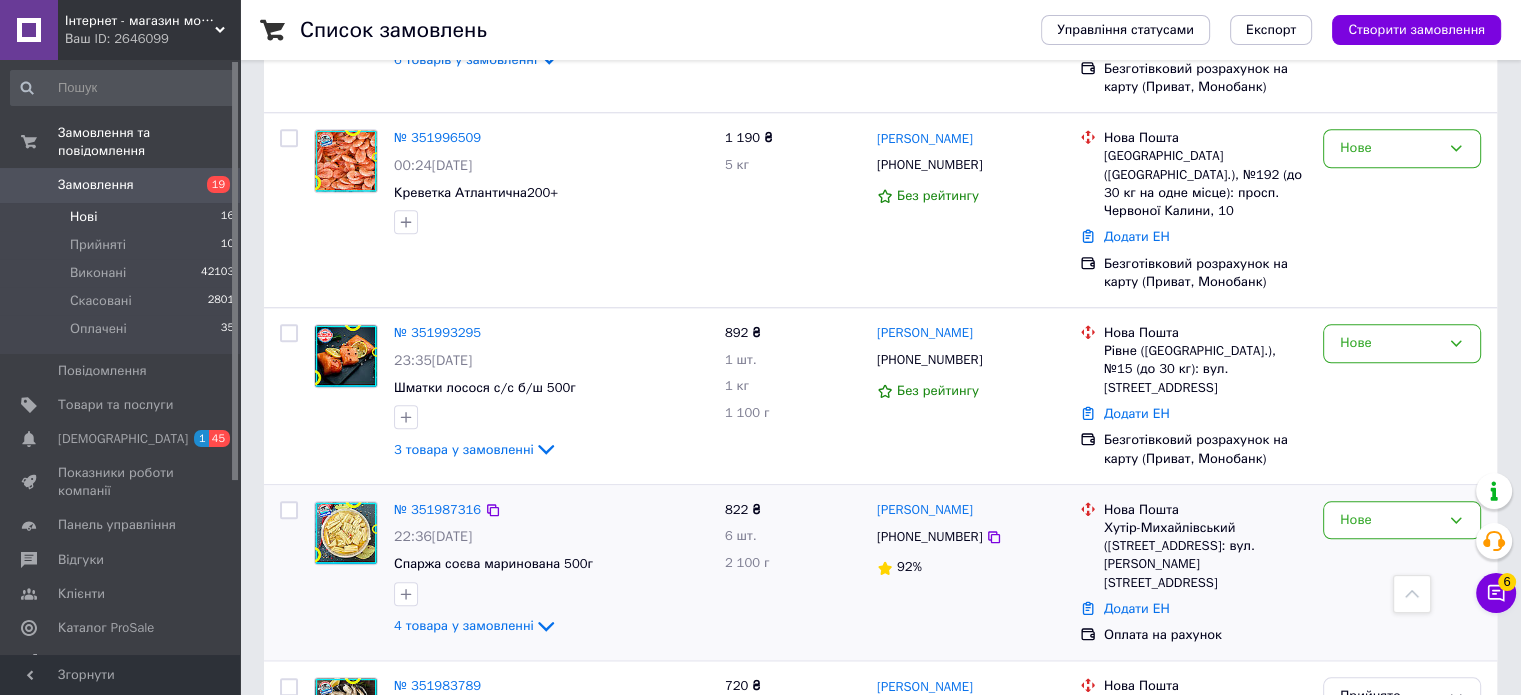 click on "№ 351987316" at bounding box center (437, 509) 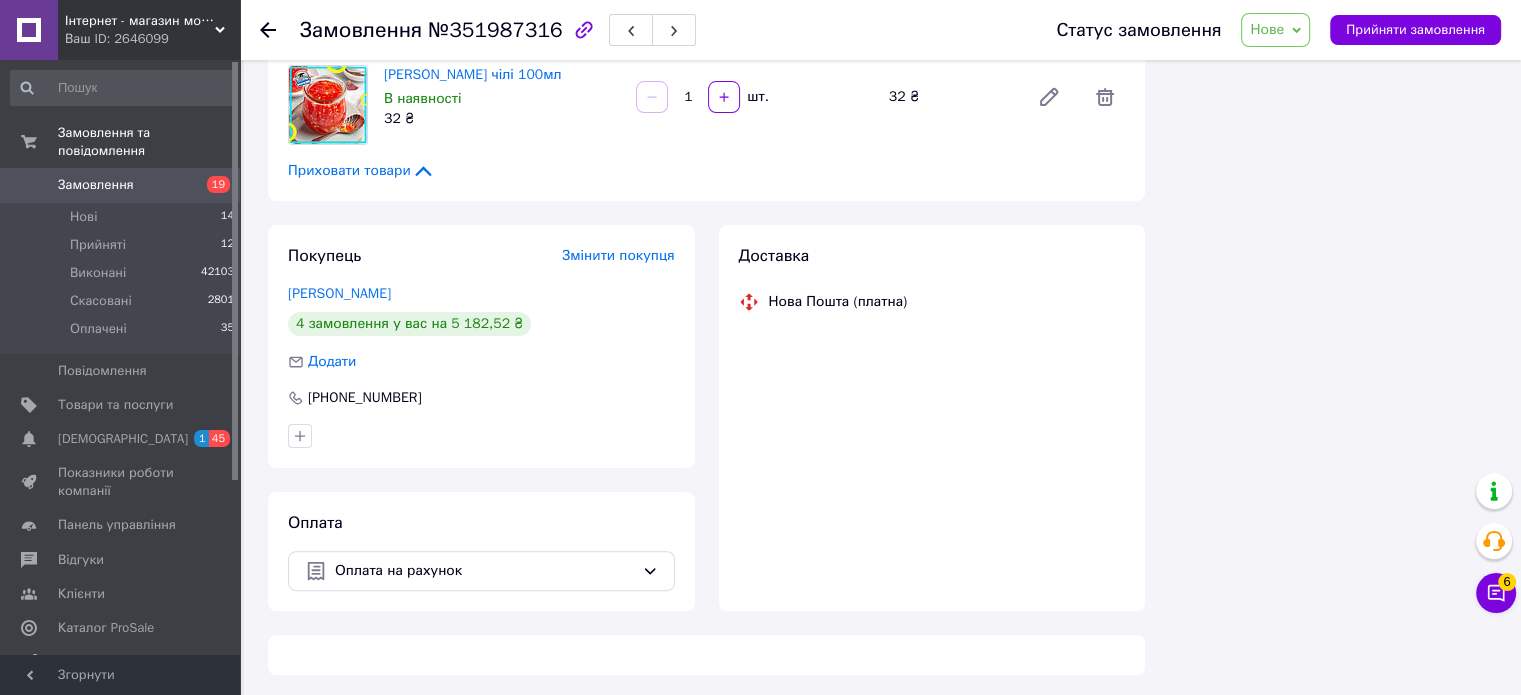 scroll, scrollTop: 58, scrollLeft: 0, axis: vertical 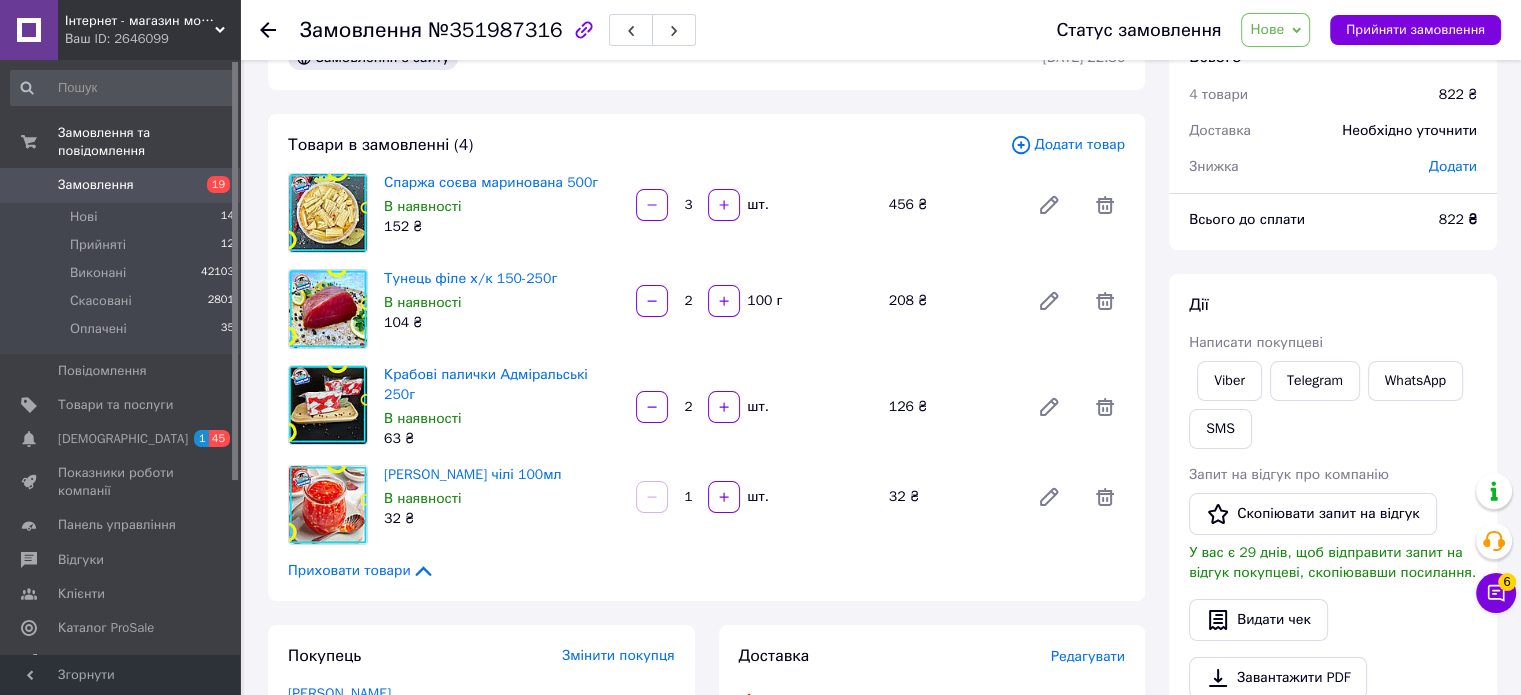 click 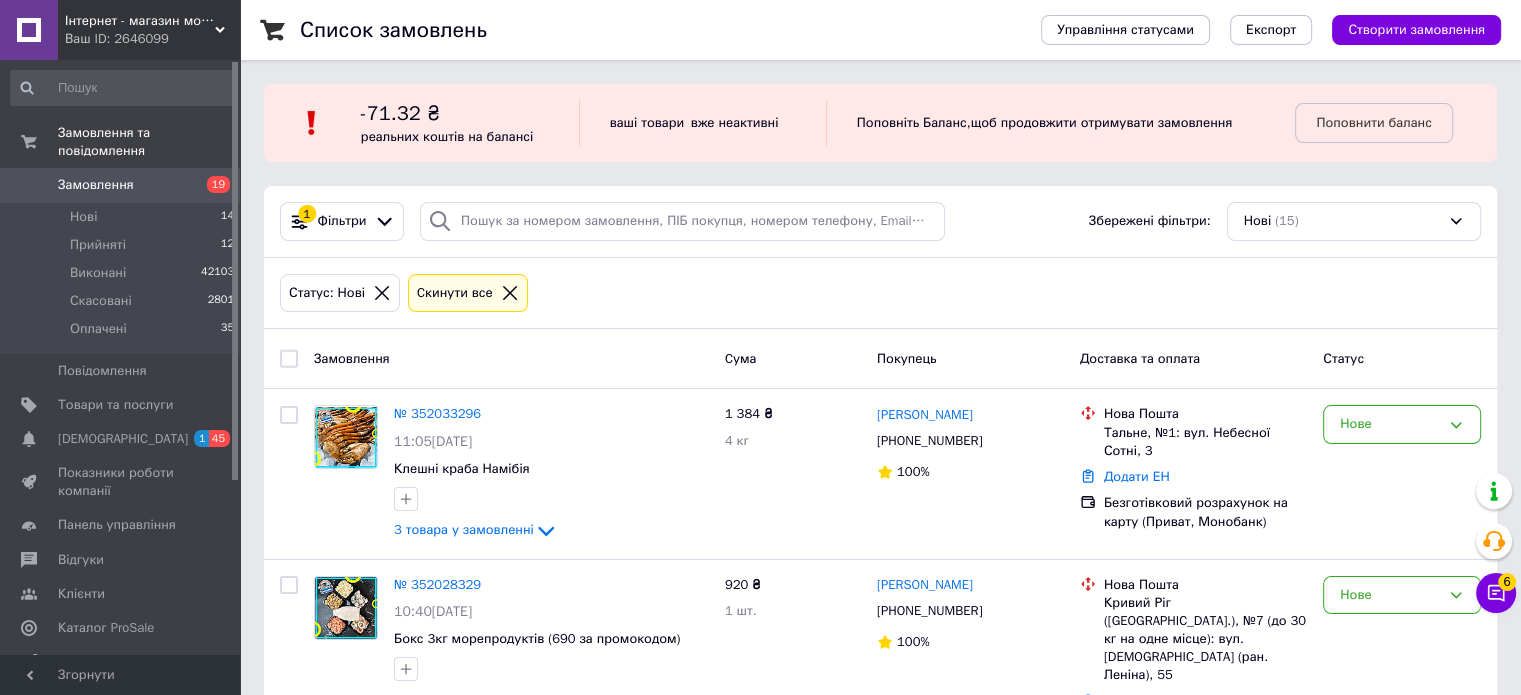 scroll, scrollTop: 1996, scrollLeft: 0, axis: vertical 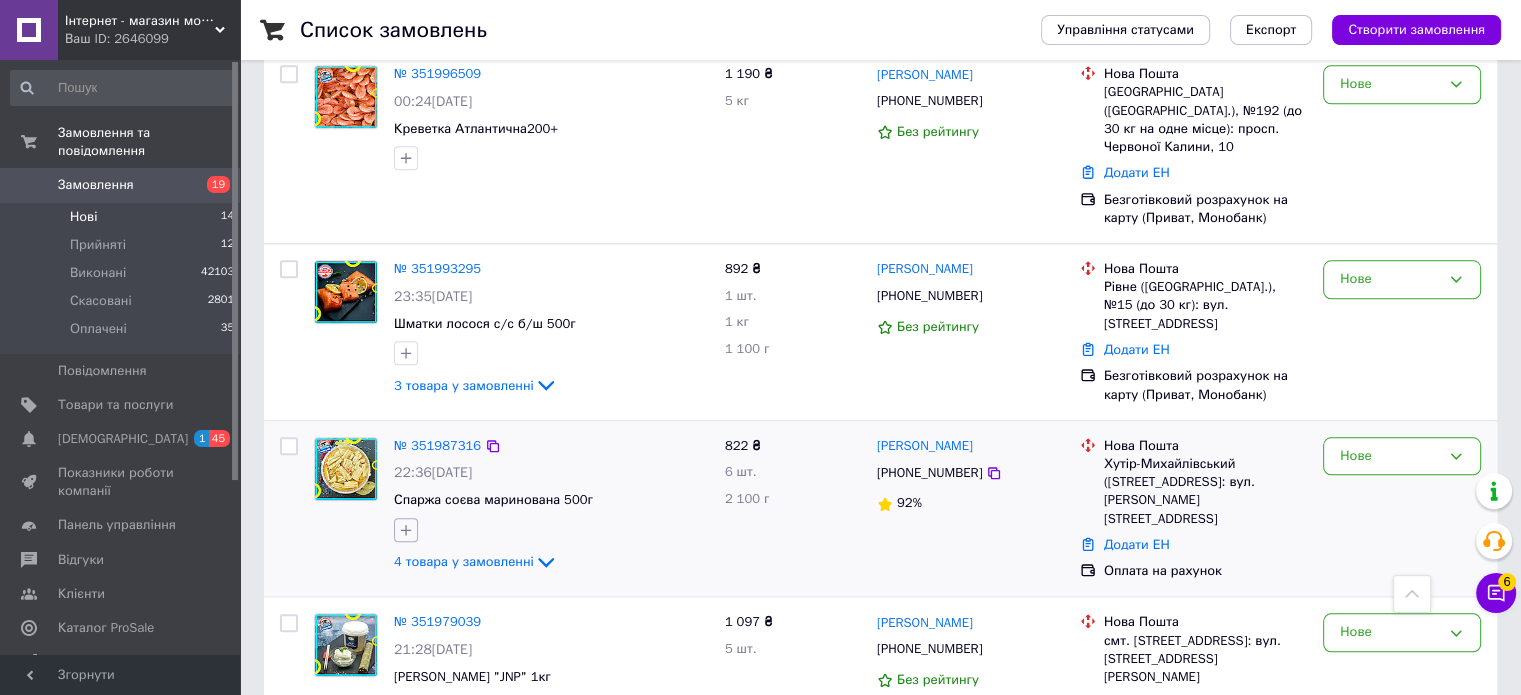 click 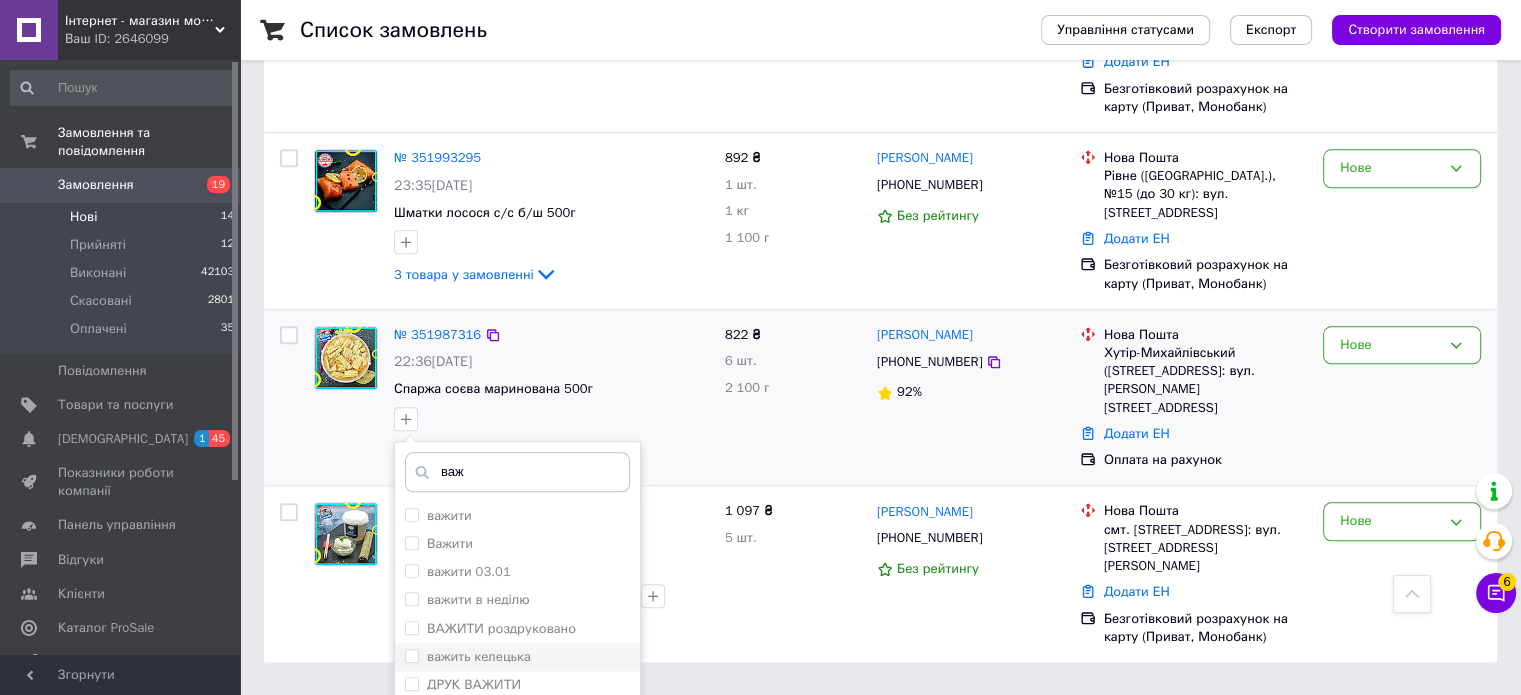 scroll, scrollTop: 2233, scrollLeft: 0, axis: vertical 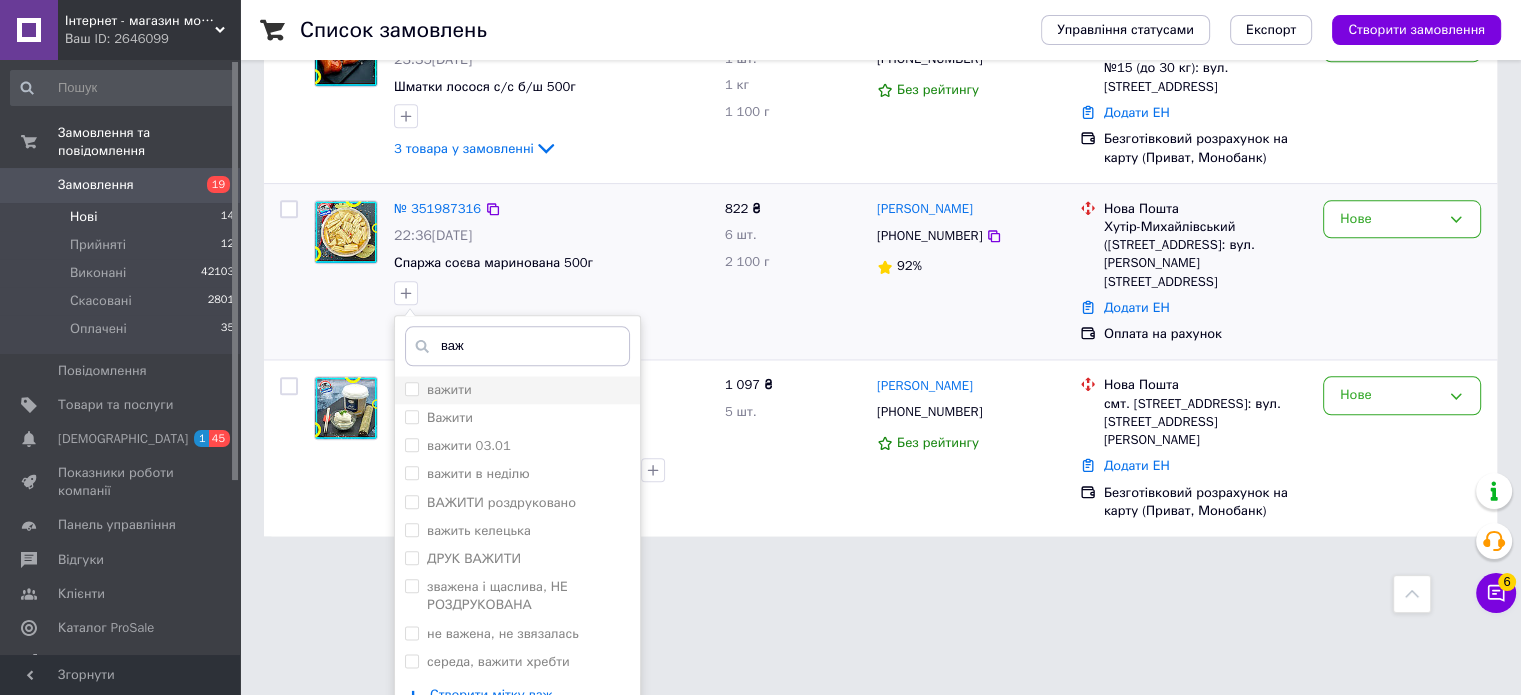 type on "важ" 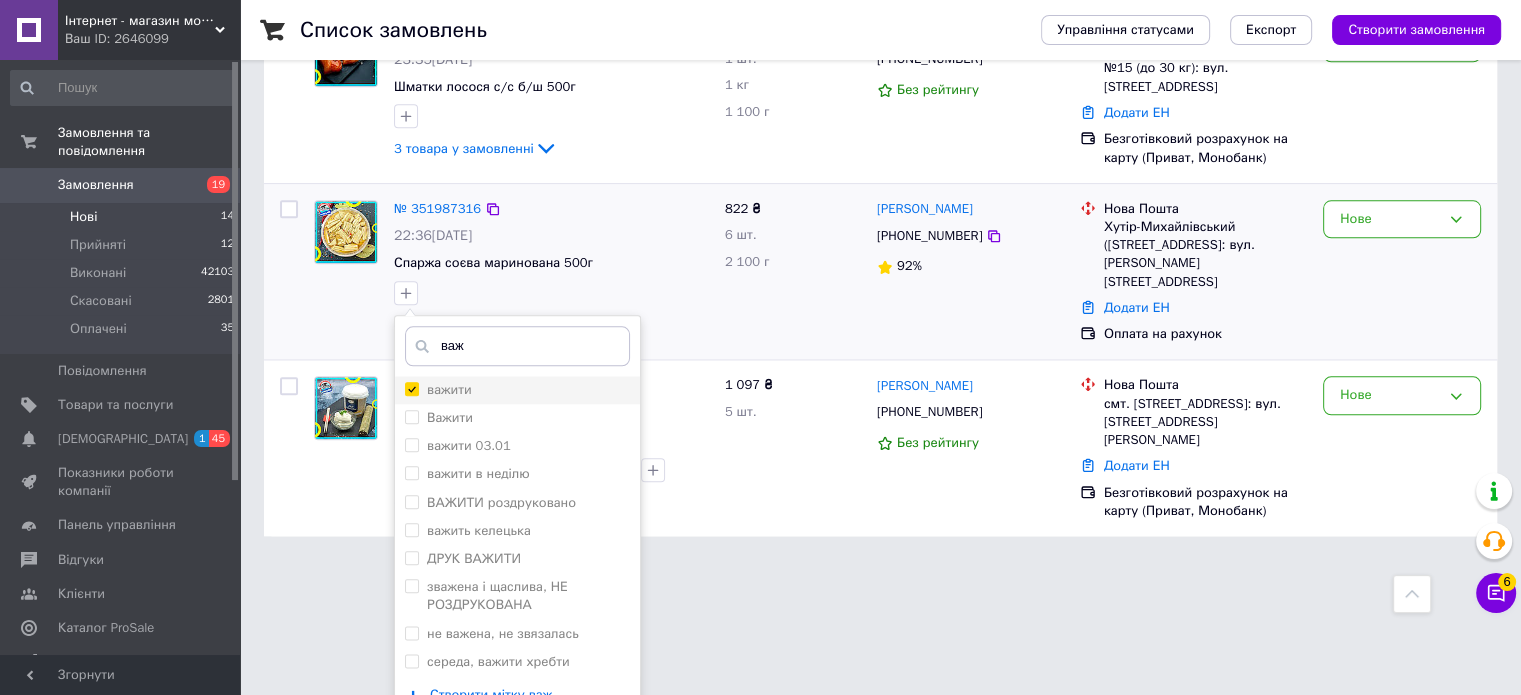 checkbox on "true" 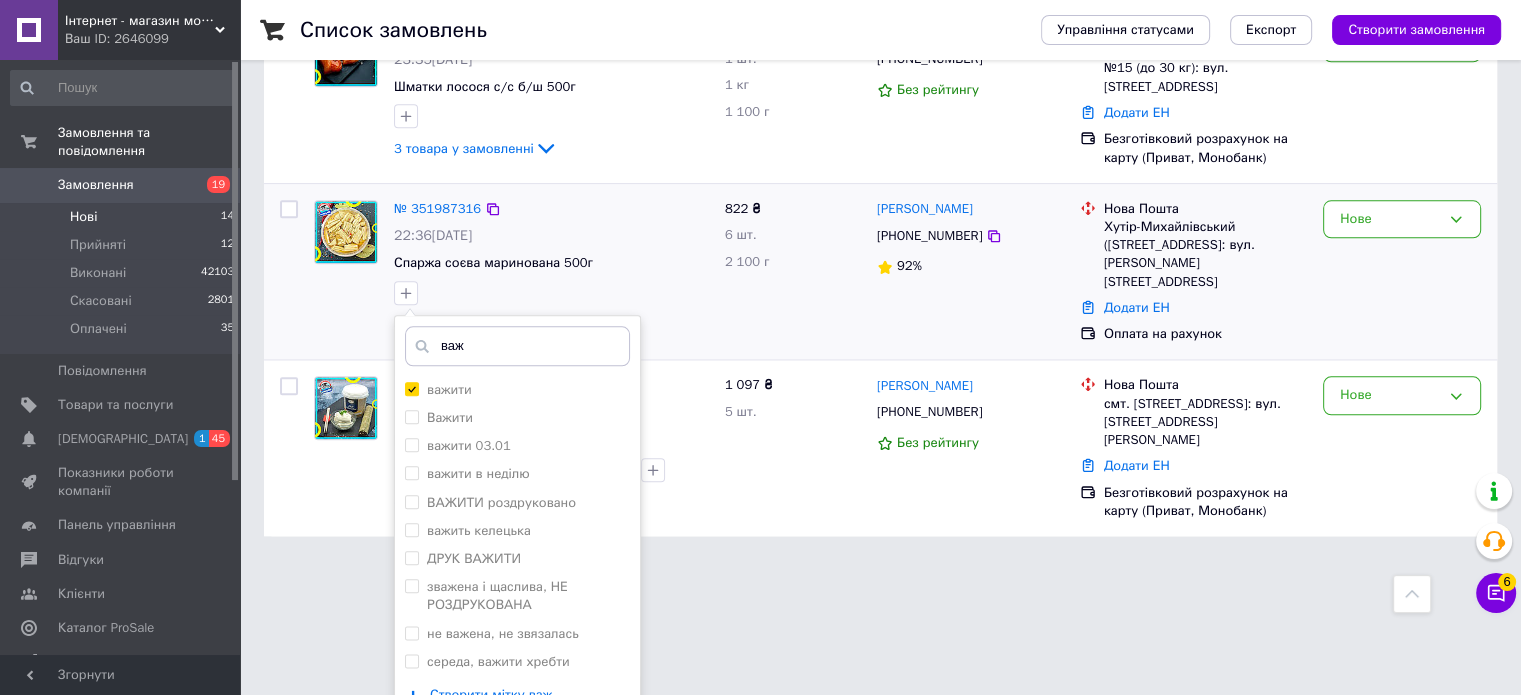 click on "Додати мітку" at bounding box center [517, 755] 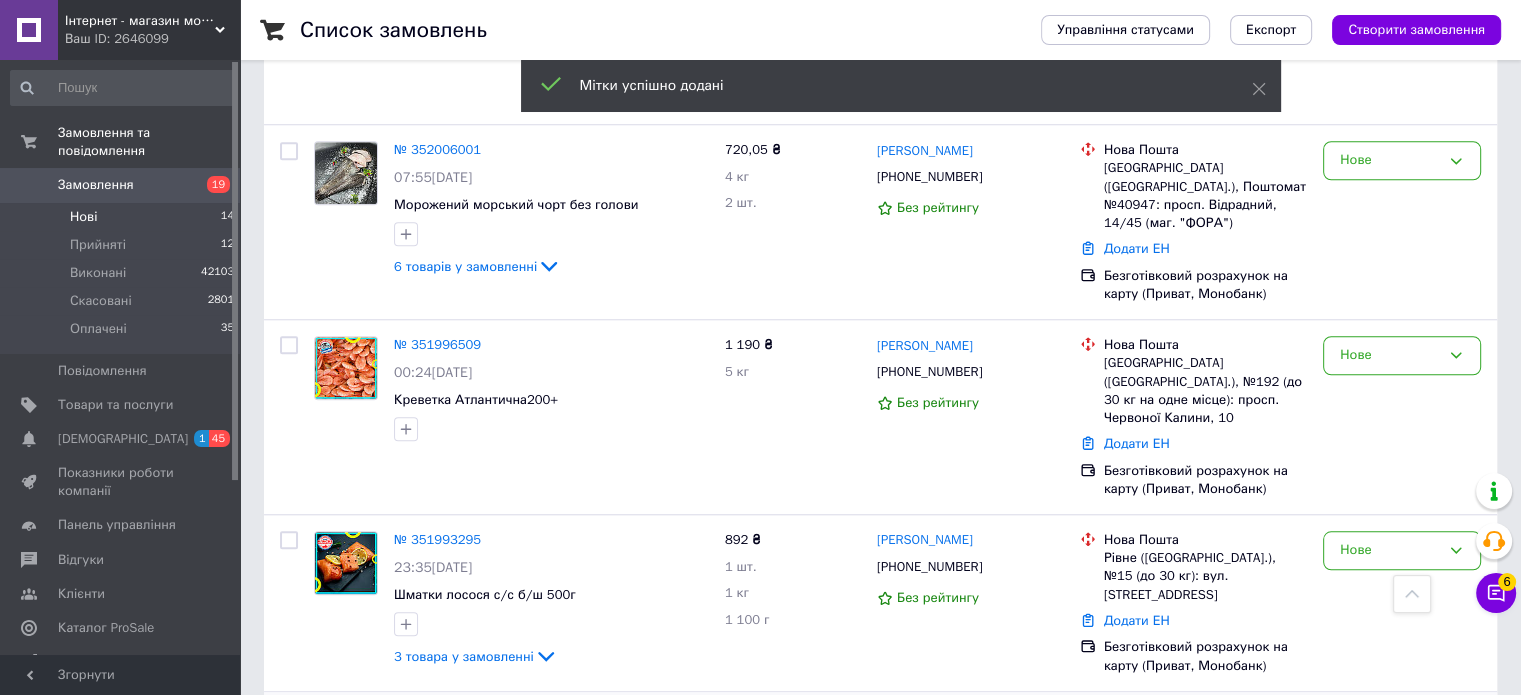 scroll, scrollTop: 1896, scrollLeft: 0, axis: vertical 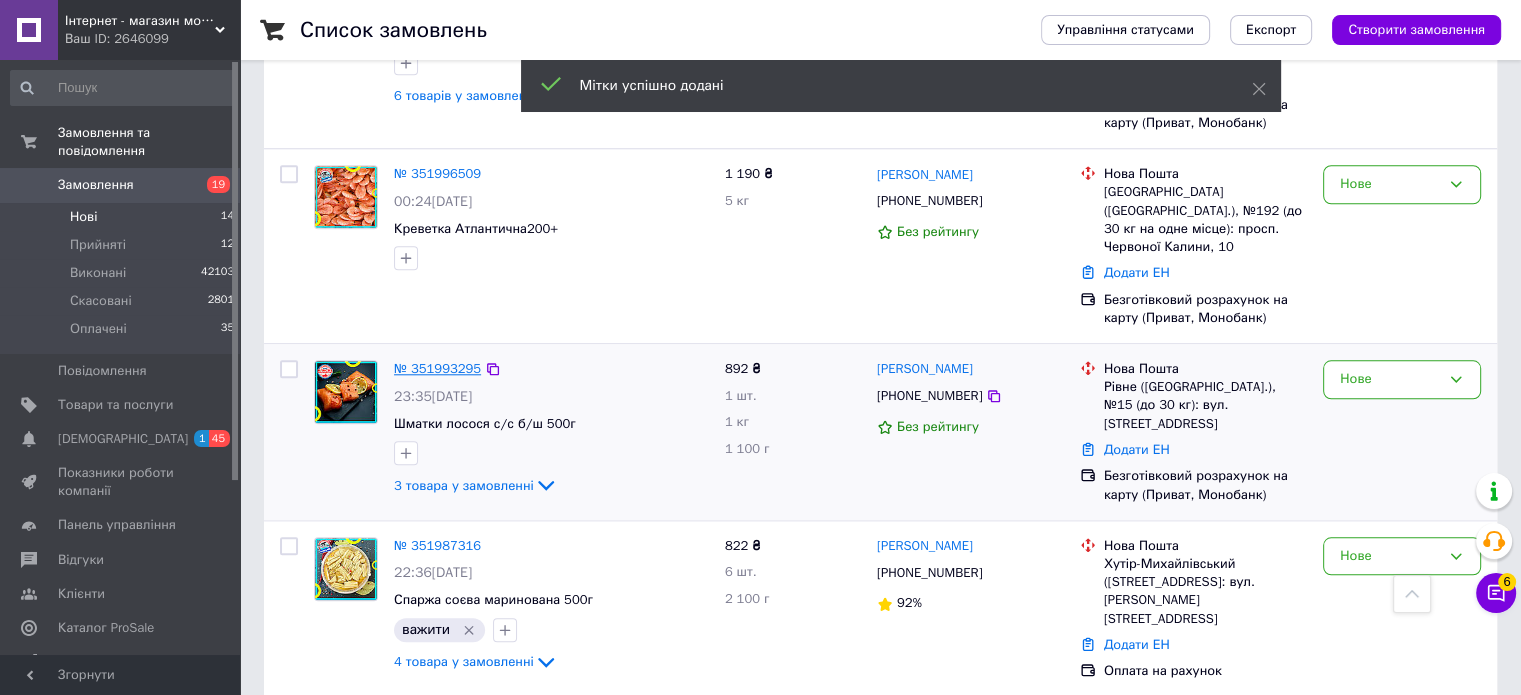 click on "№ 351993295" at bounding box center (437, 368) 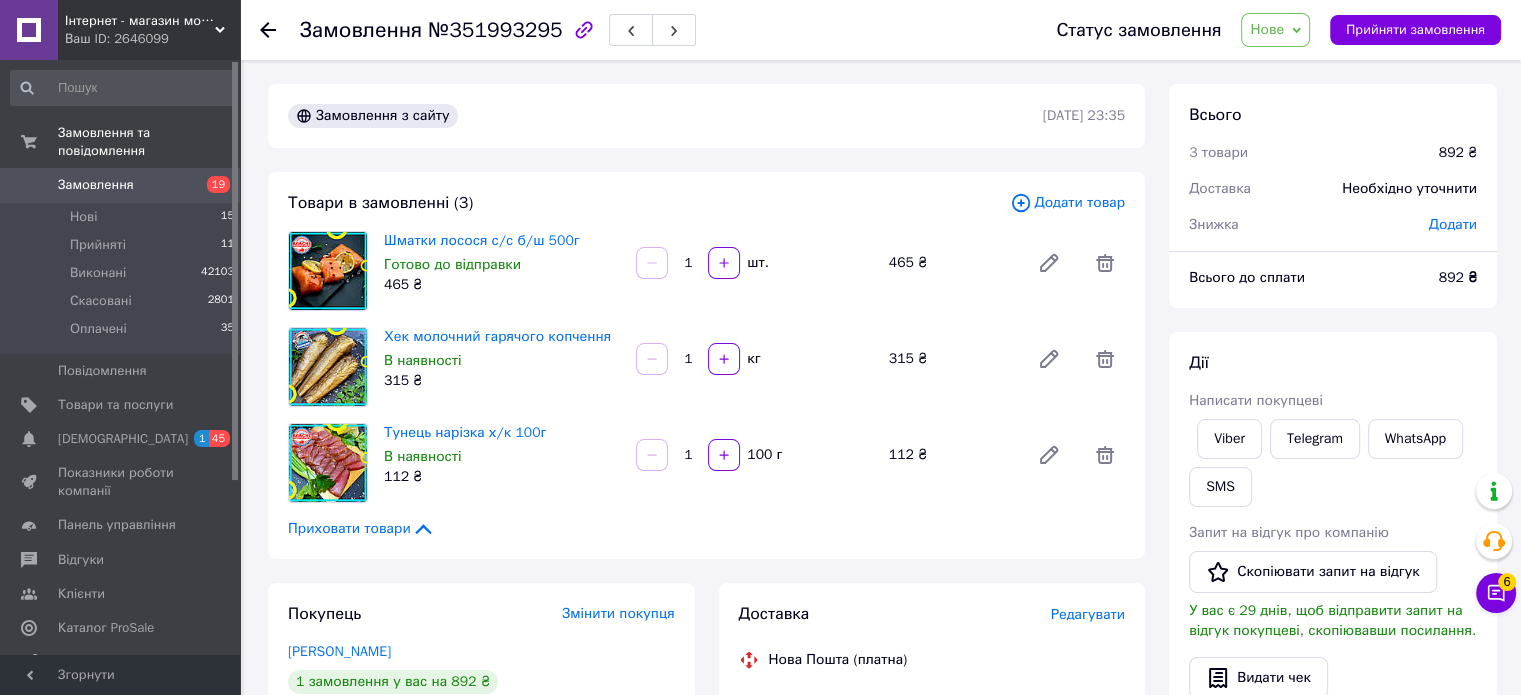 scroll, scrollTop: 200, scrollLeft: 0, axis: vertical 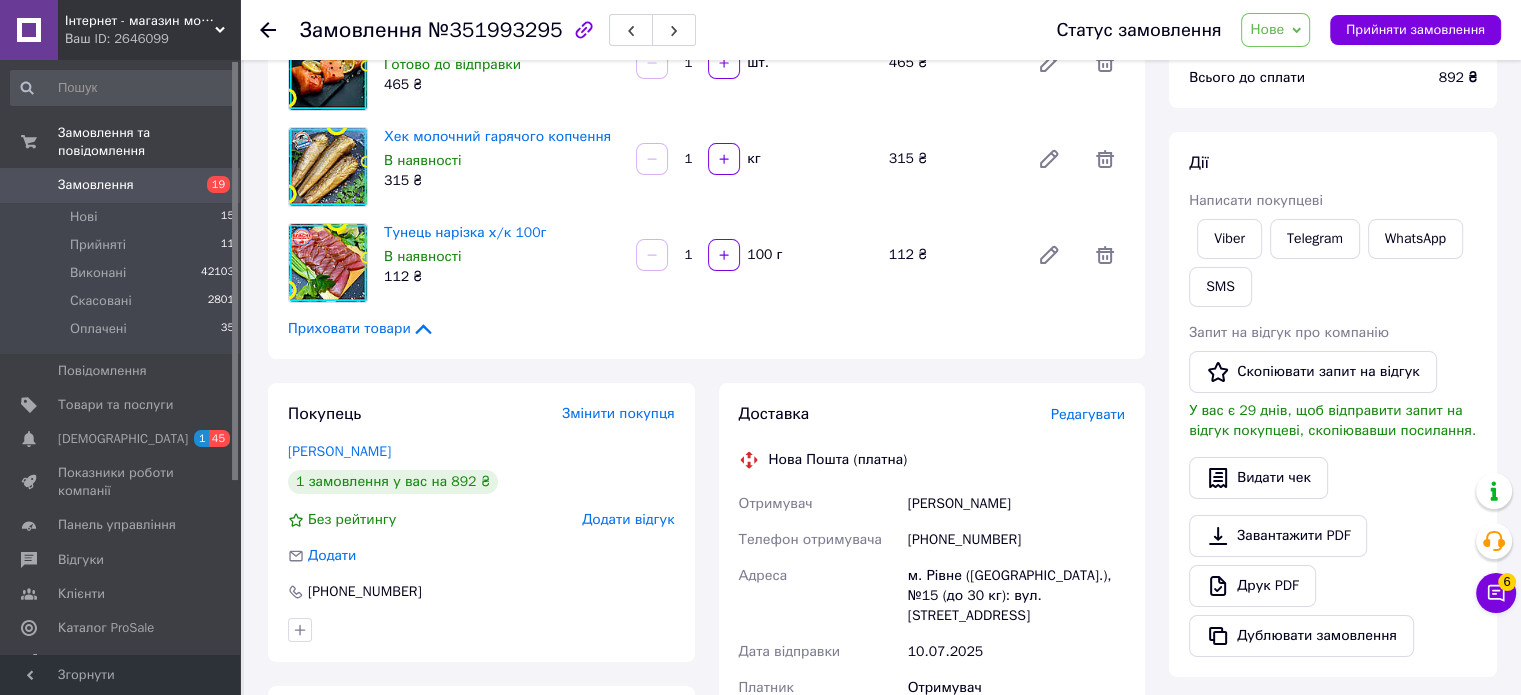 click on "1" at bounding box center [688, 159] 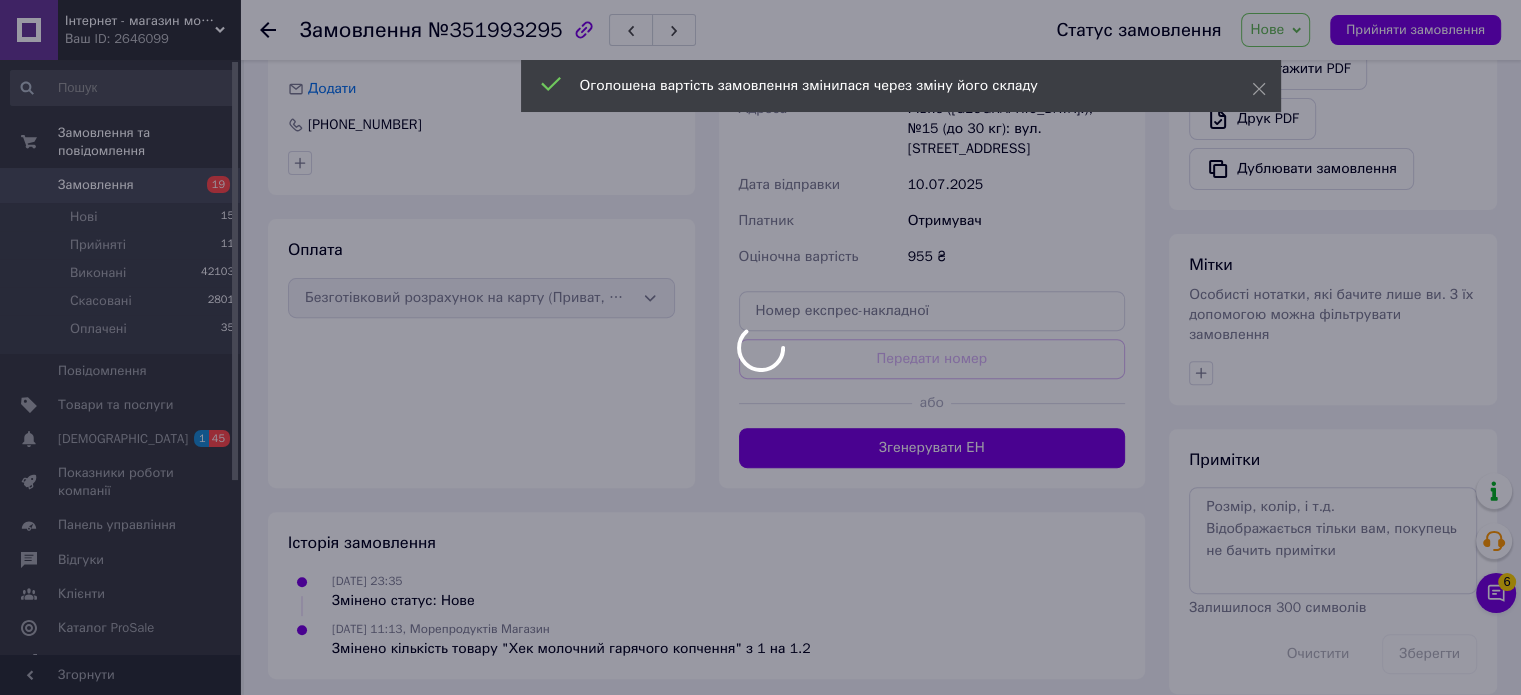 scroll, scrollTop: 367, scrollLeft: 0, axis: vertical 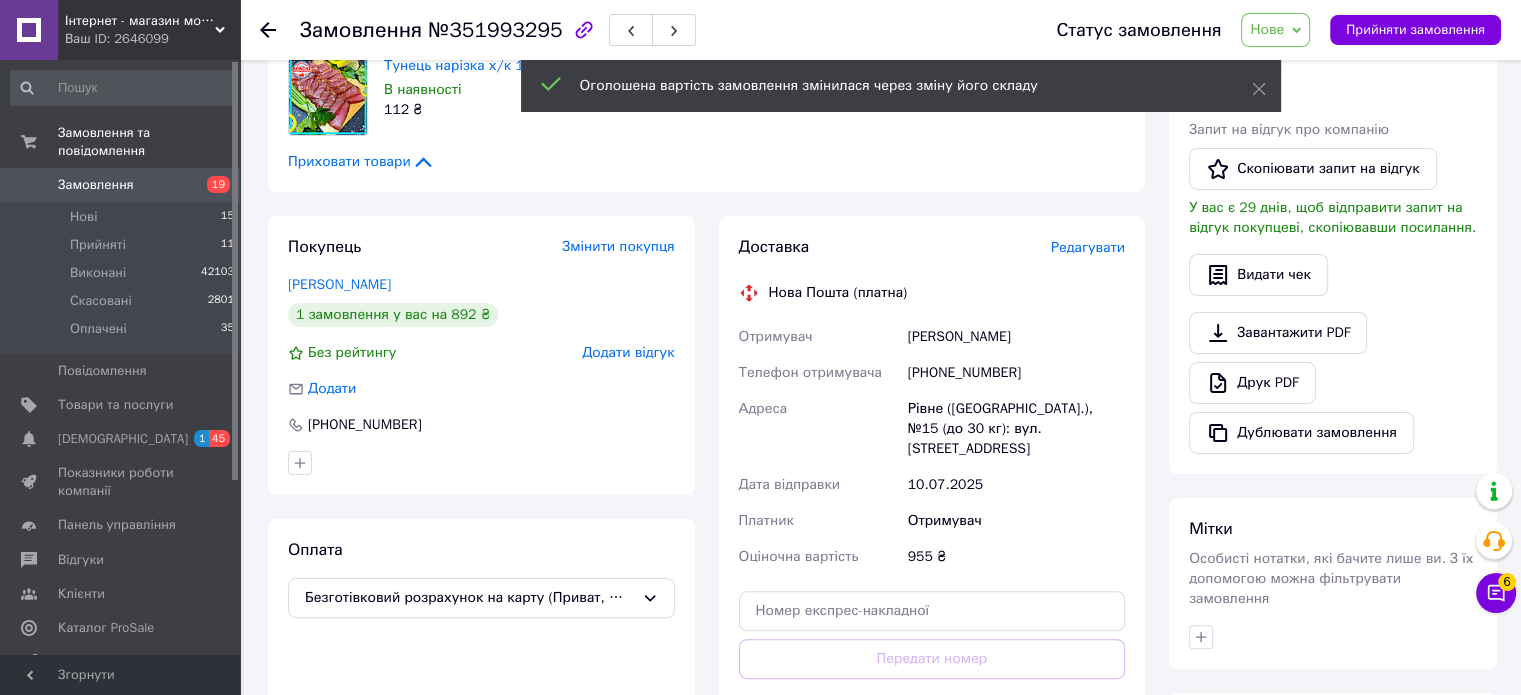 type on "1.1" 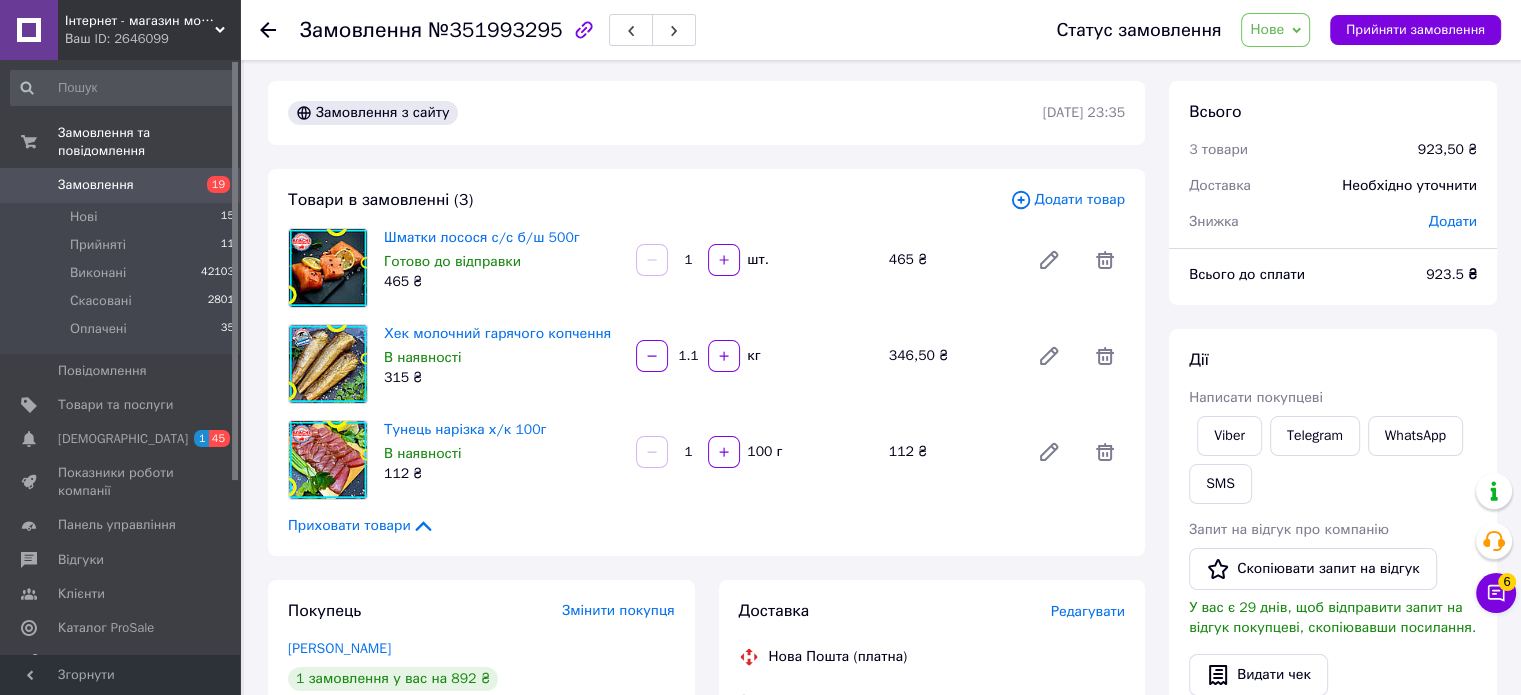 scroll, scrollTop: 0, scrollLeft: 0, axis: both 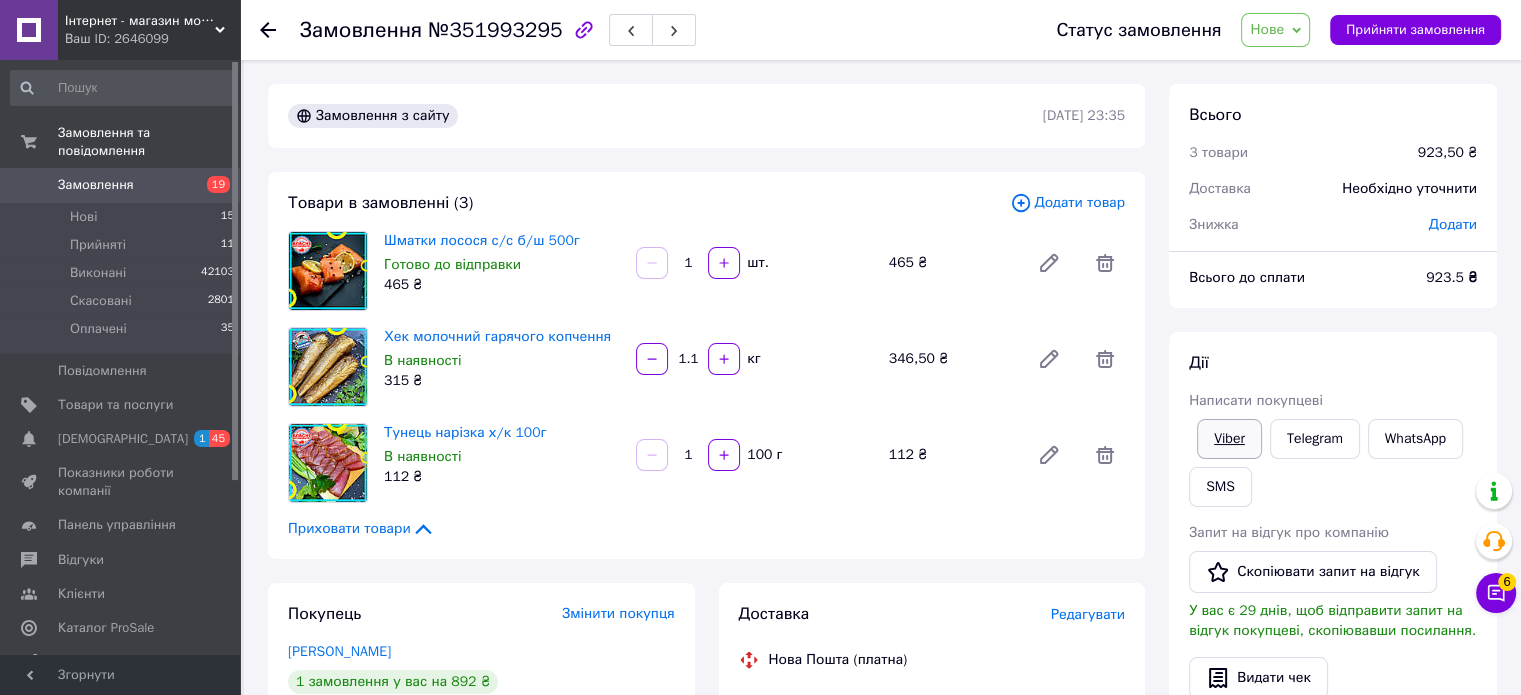 click on "Viber" at bounding box center [1229, 439] 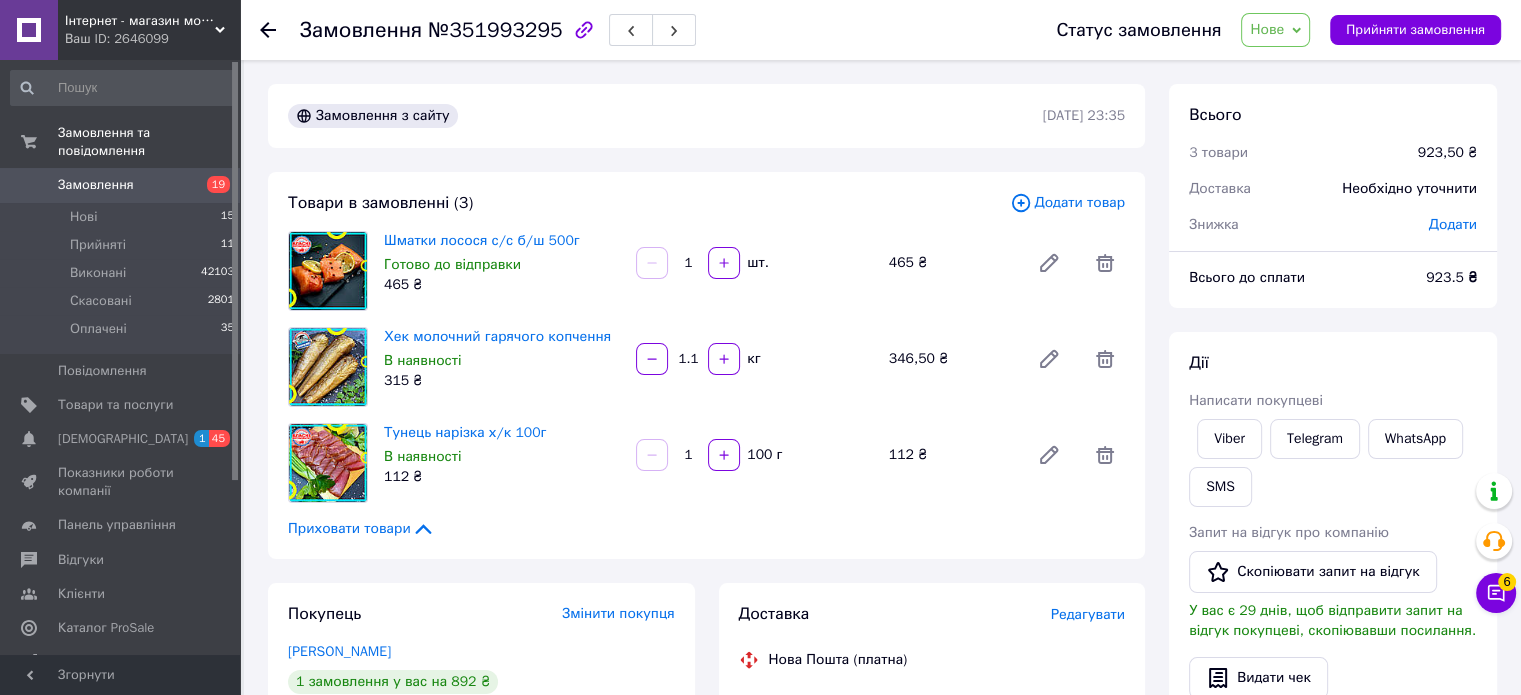 click on "Нове" at bounding box center (1275, 30) 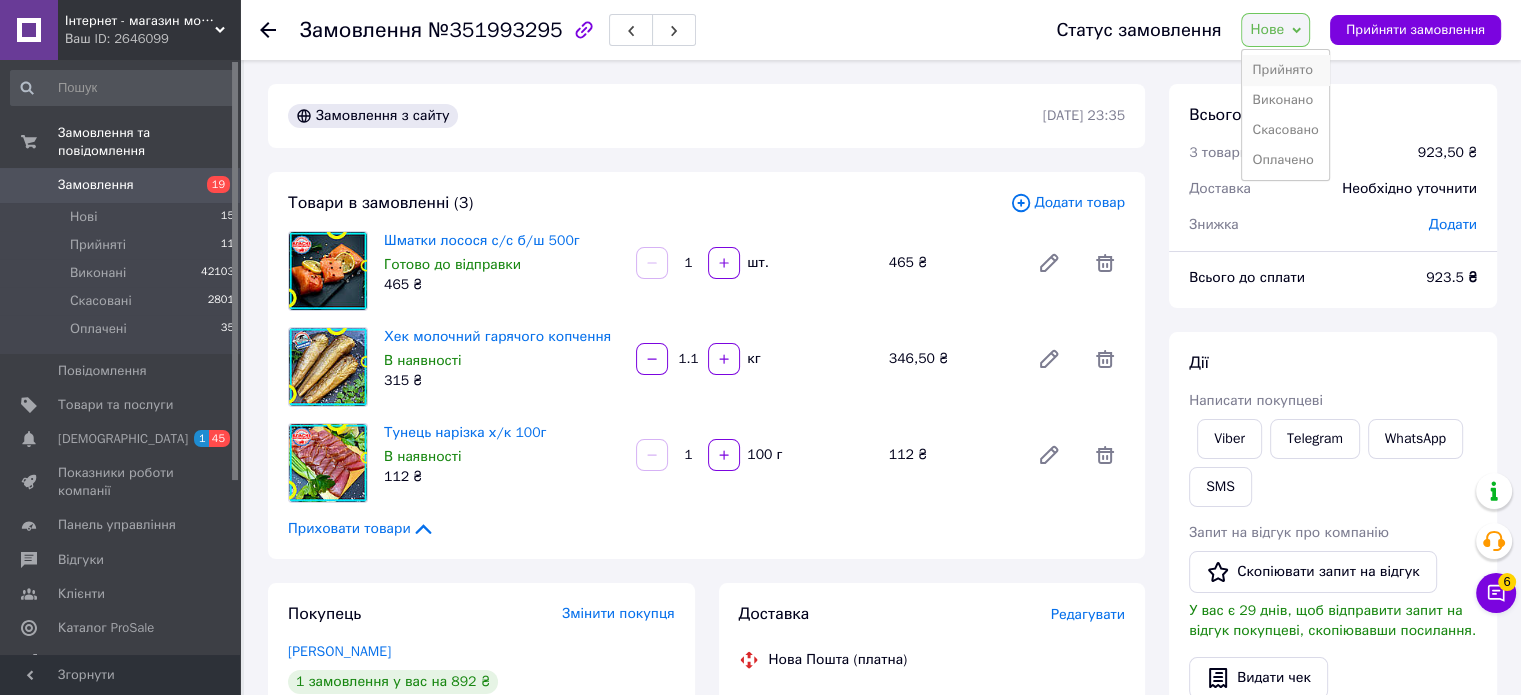 click on "Прийнято" at bounding box center [1285, 70] 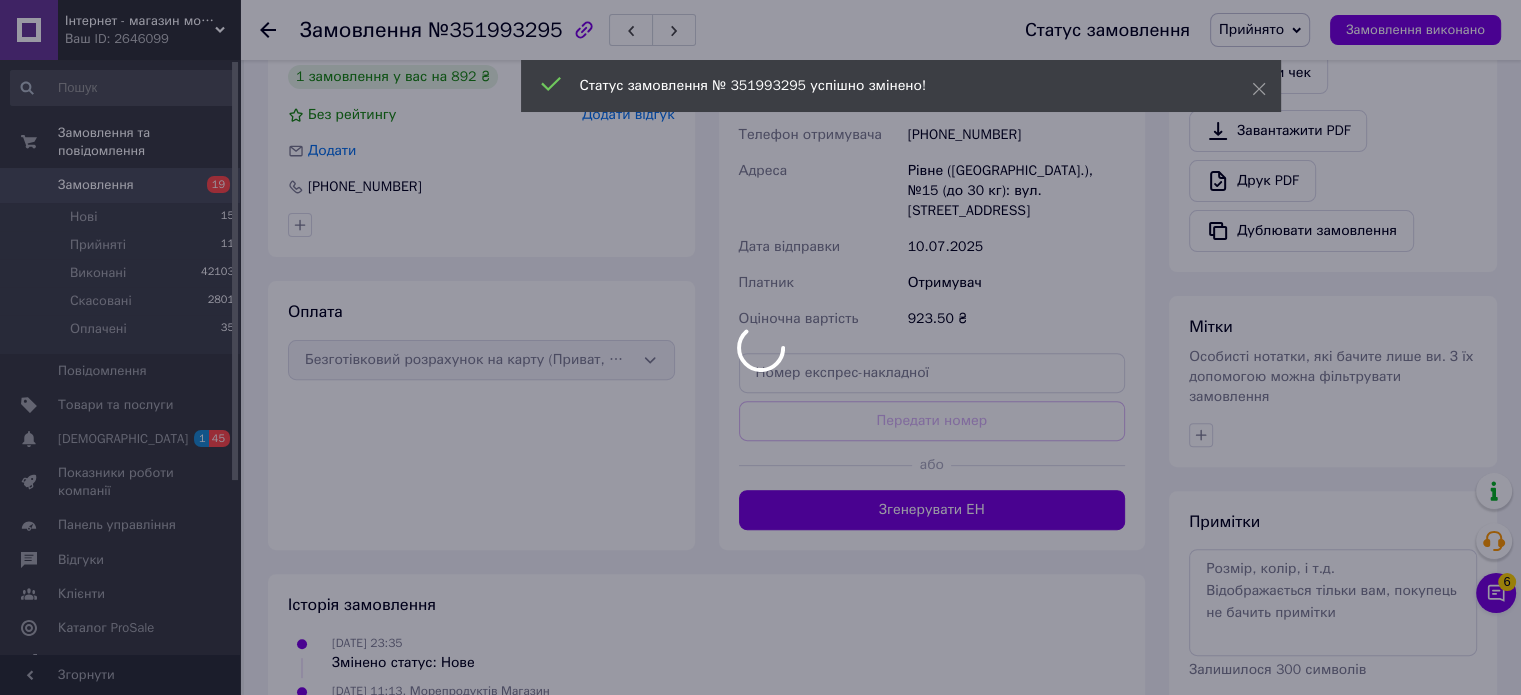 scroll, scrollTop: 702, scrollLeft: 0, axis: vertical 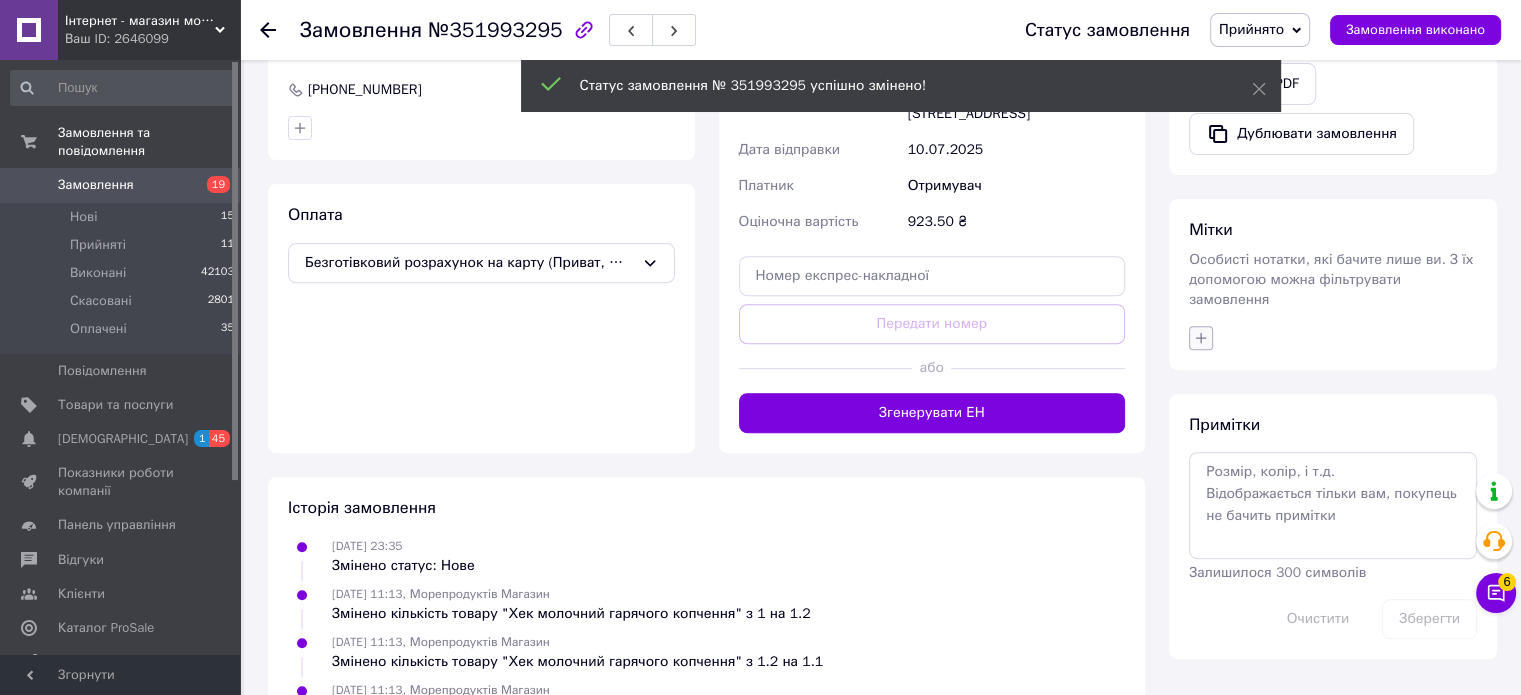 click 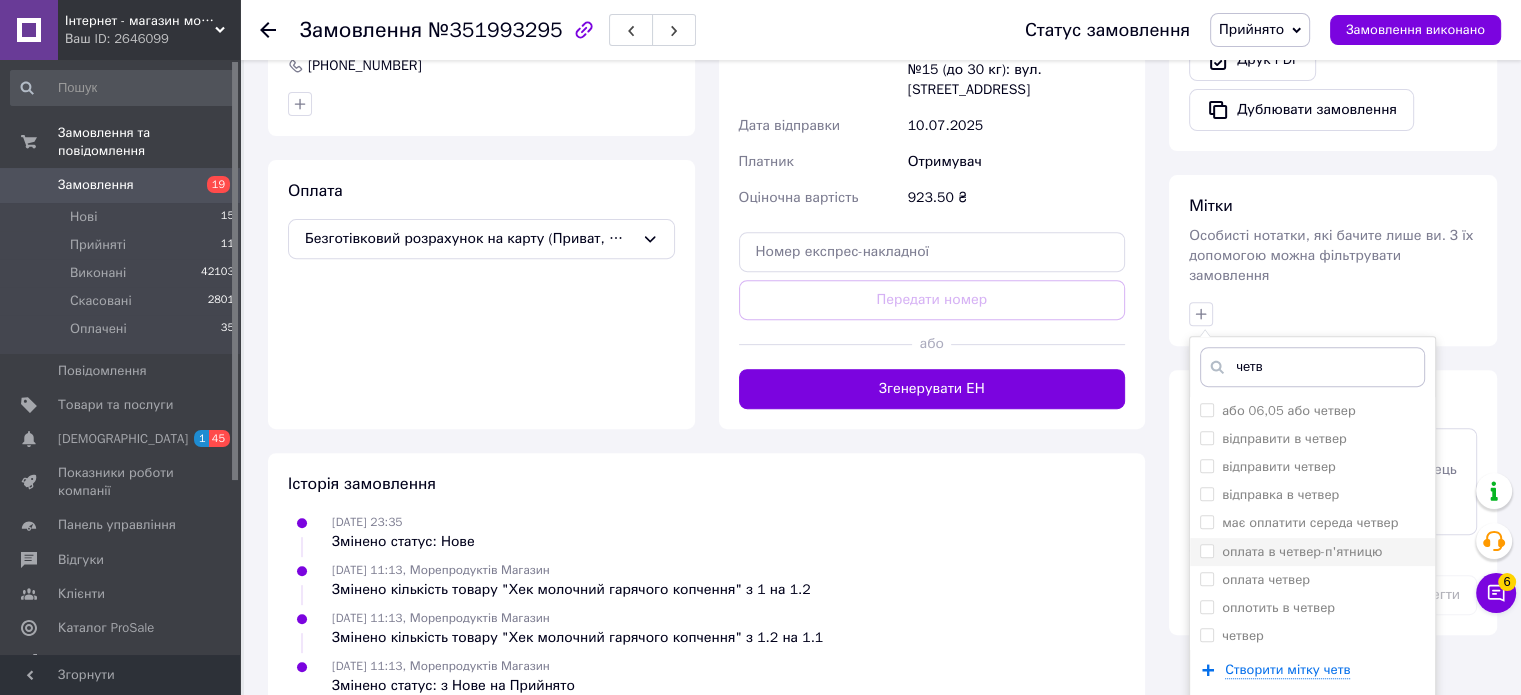 scroll, scrollTop: 768, scrollLeft: 0, axis: vertical 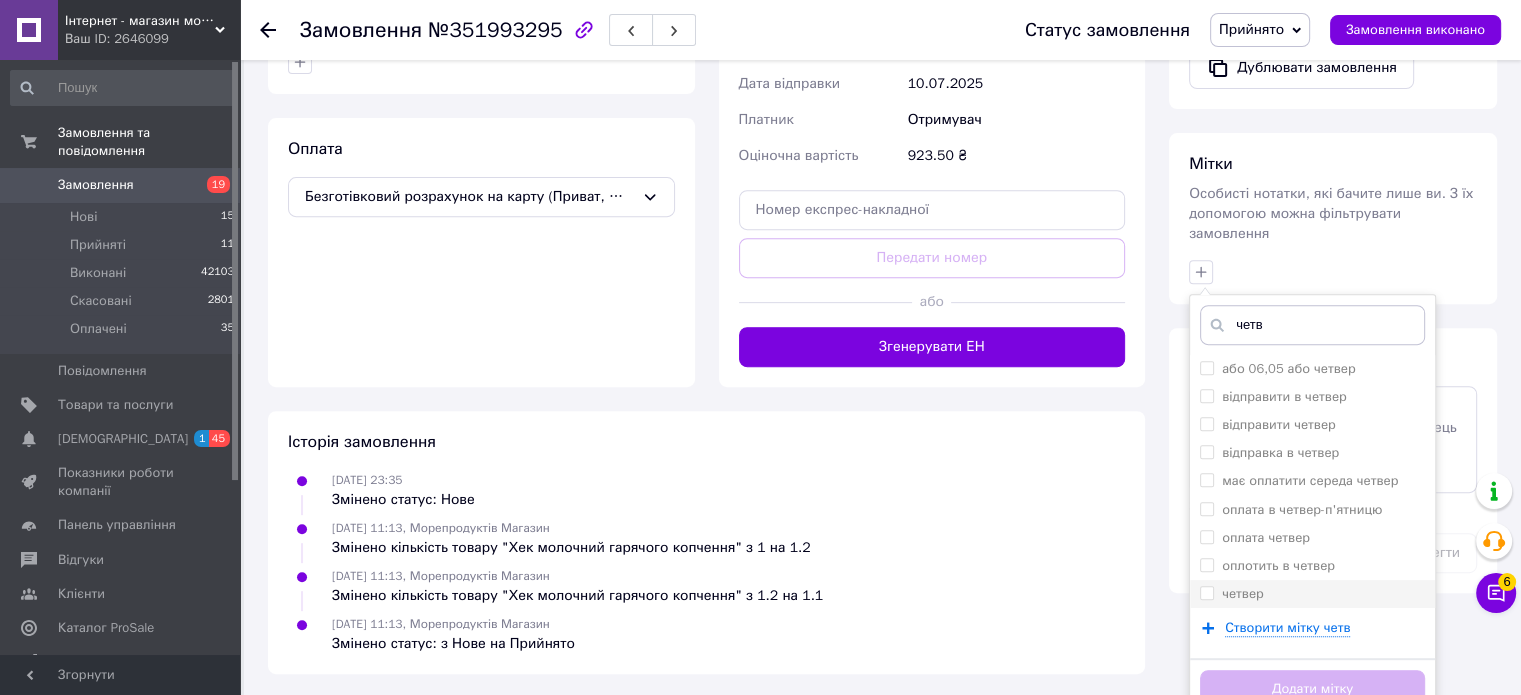 type on "четв" 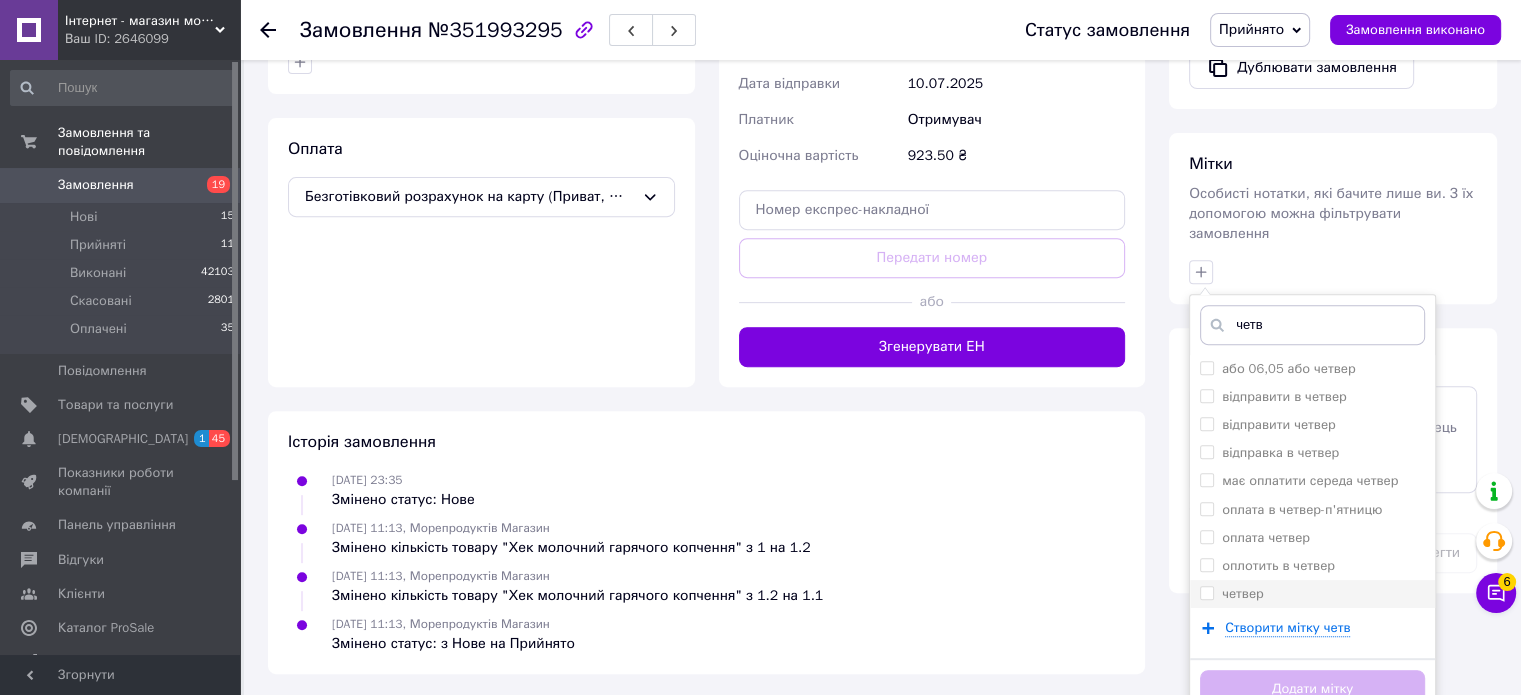 click on "четвер" at bounding box center [1206, 592] 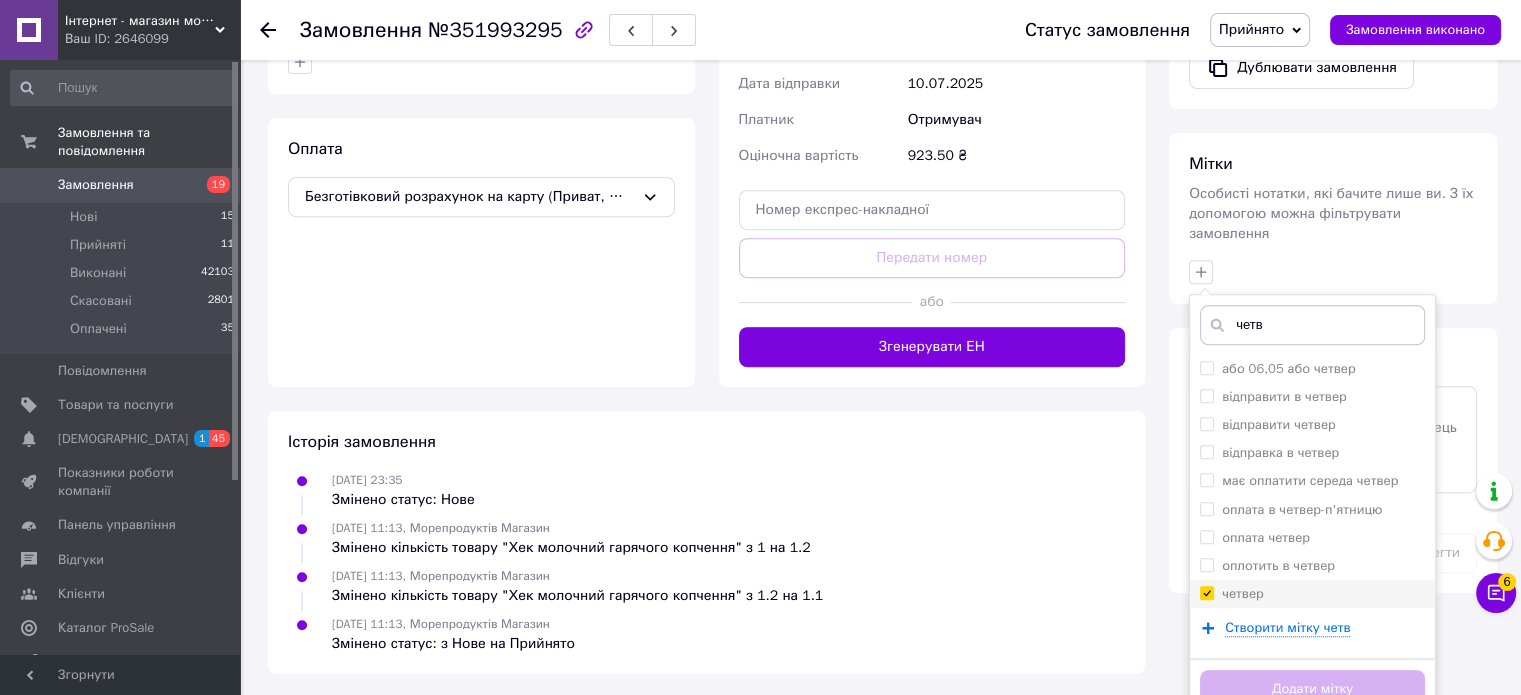 checkbox on "true" 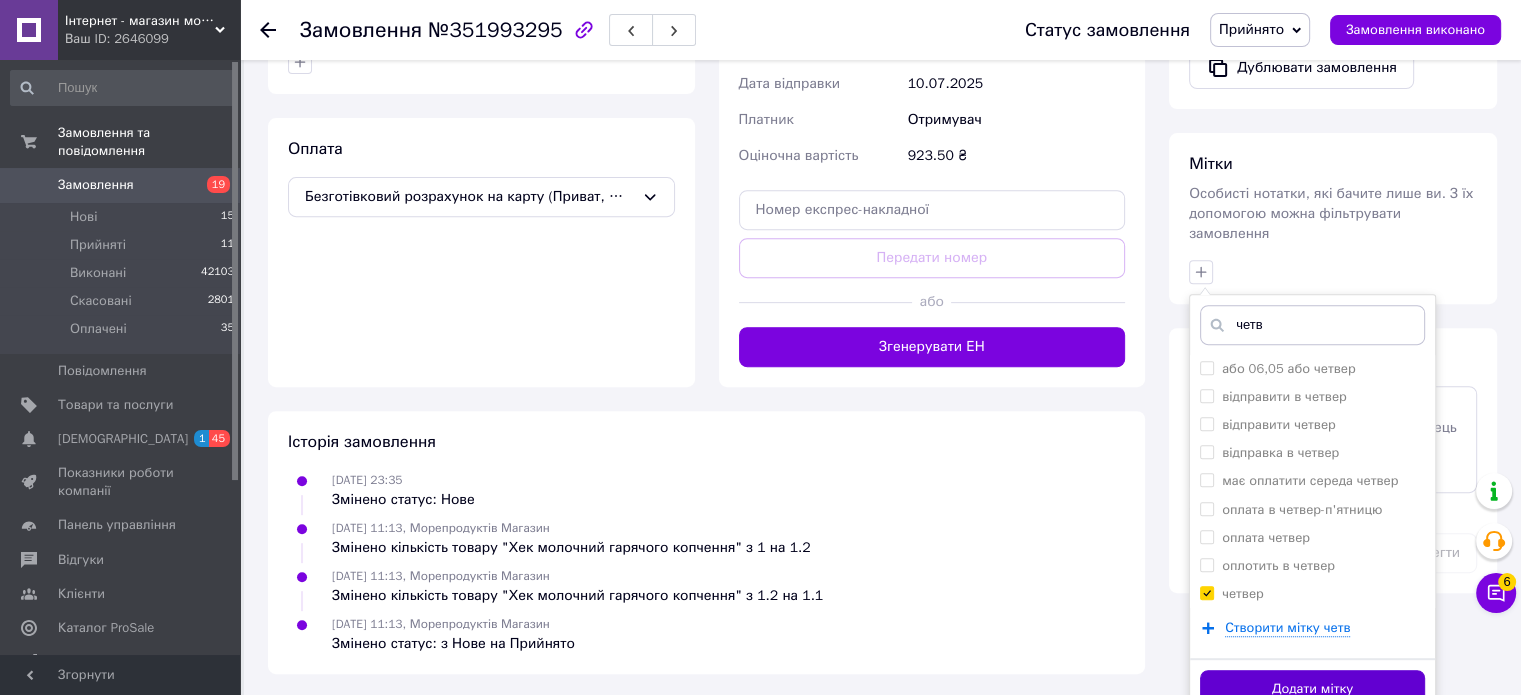 click on "Додати мітку" at bounding box center [1312, 689] 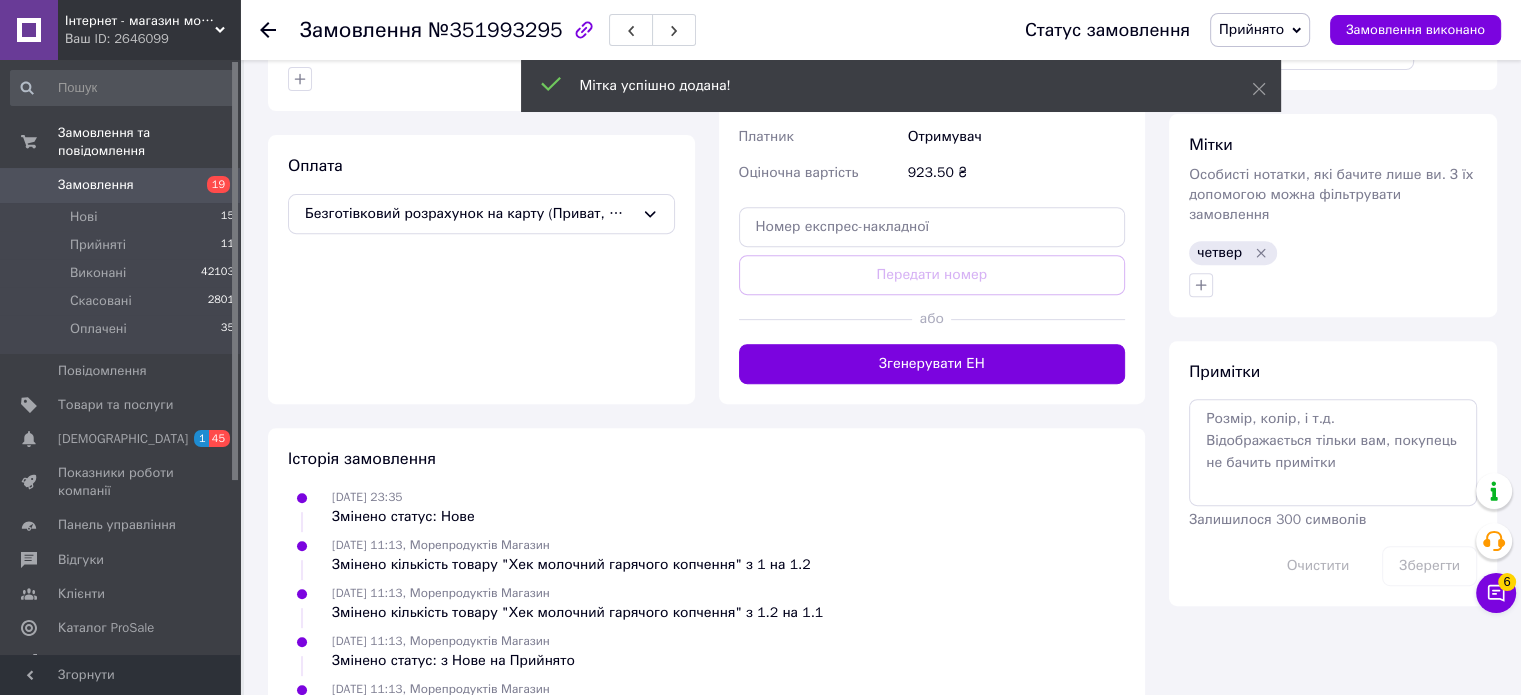 scroll, scrollTop: 768, scrollLeft: 0, axis: vertical 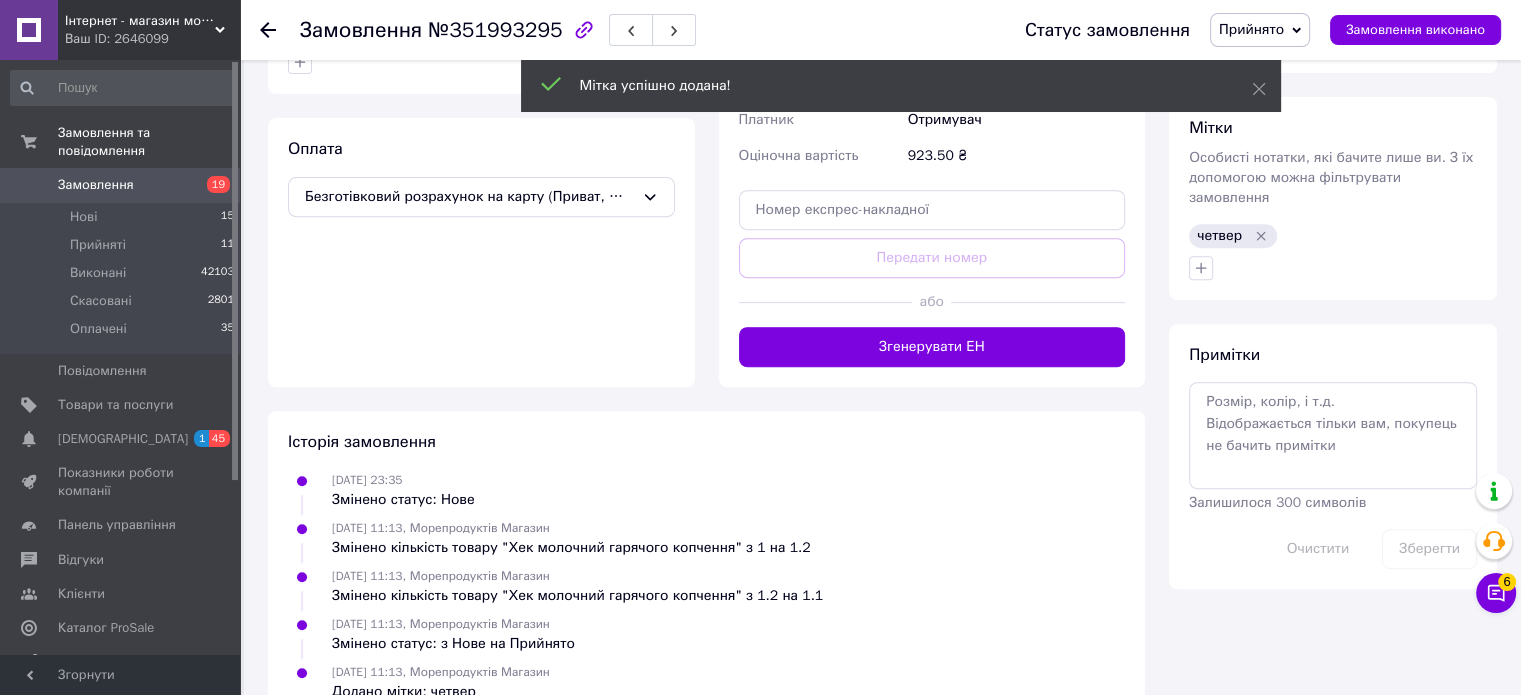 click 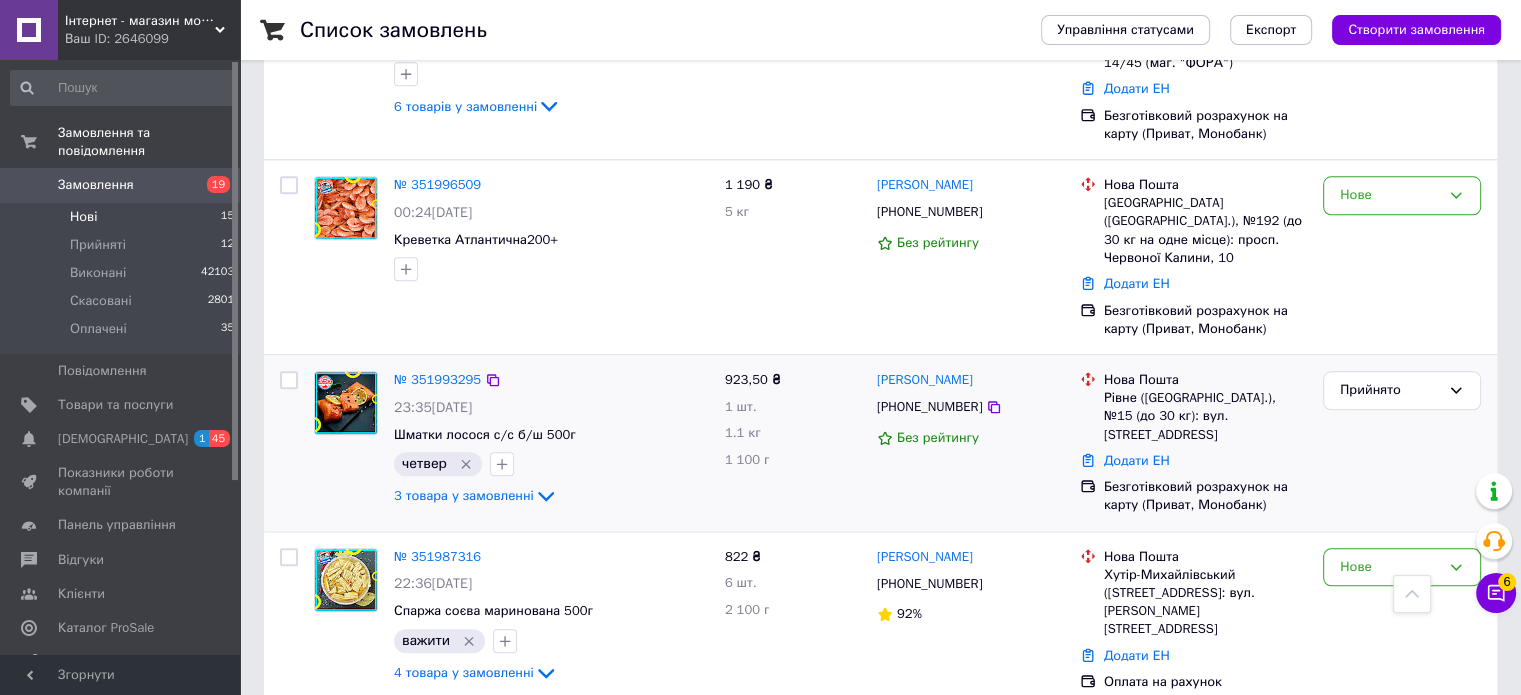 scroll, scrollTop: 1984, scrollLeft: 0, axis: vertical 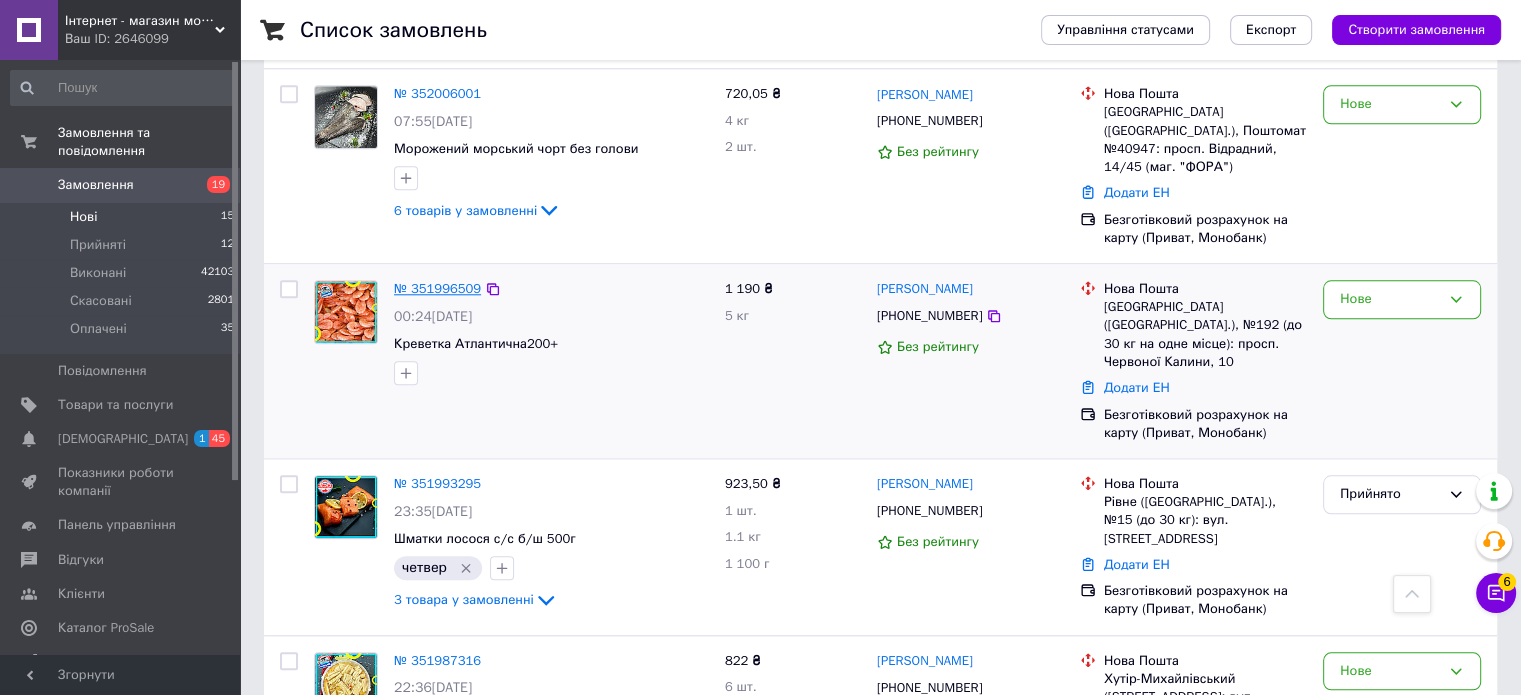 click on "№ 351996509" at bounding box center (437, 288) 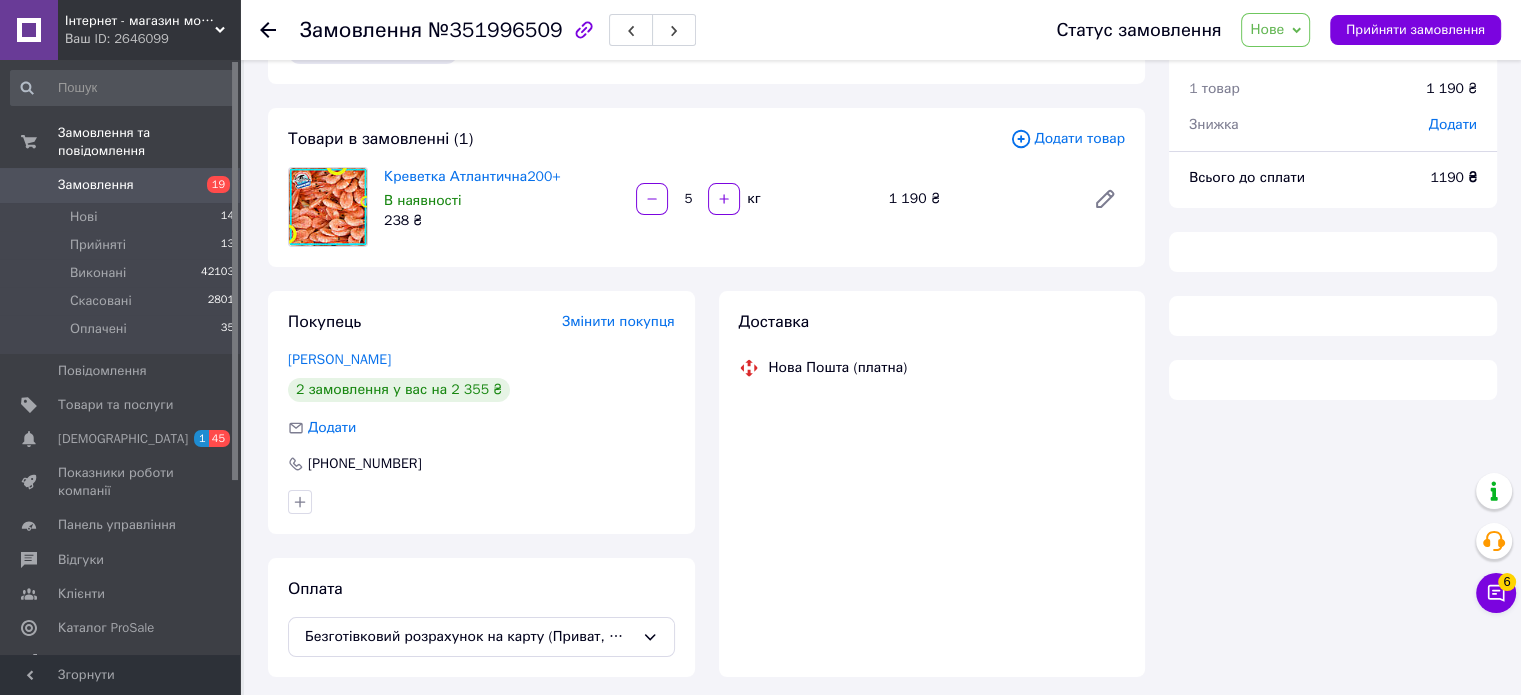scroll, scrollTop: 0, scrollLeft: 0, axis: both 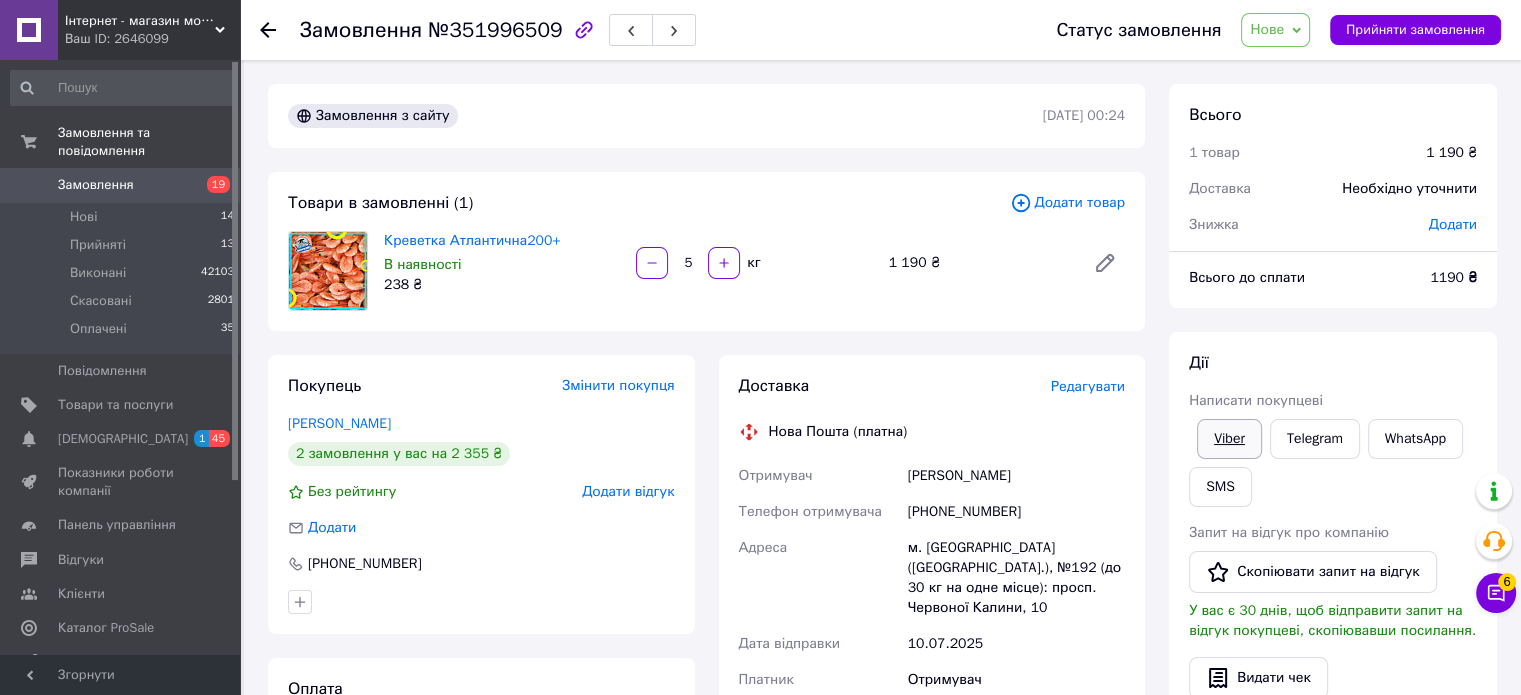 click on "Viber" at bounding box center (1229, 439) 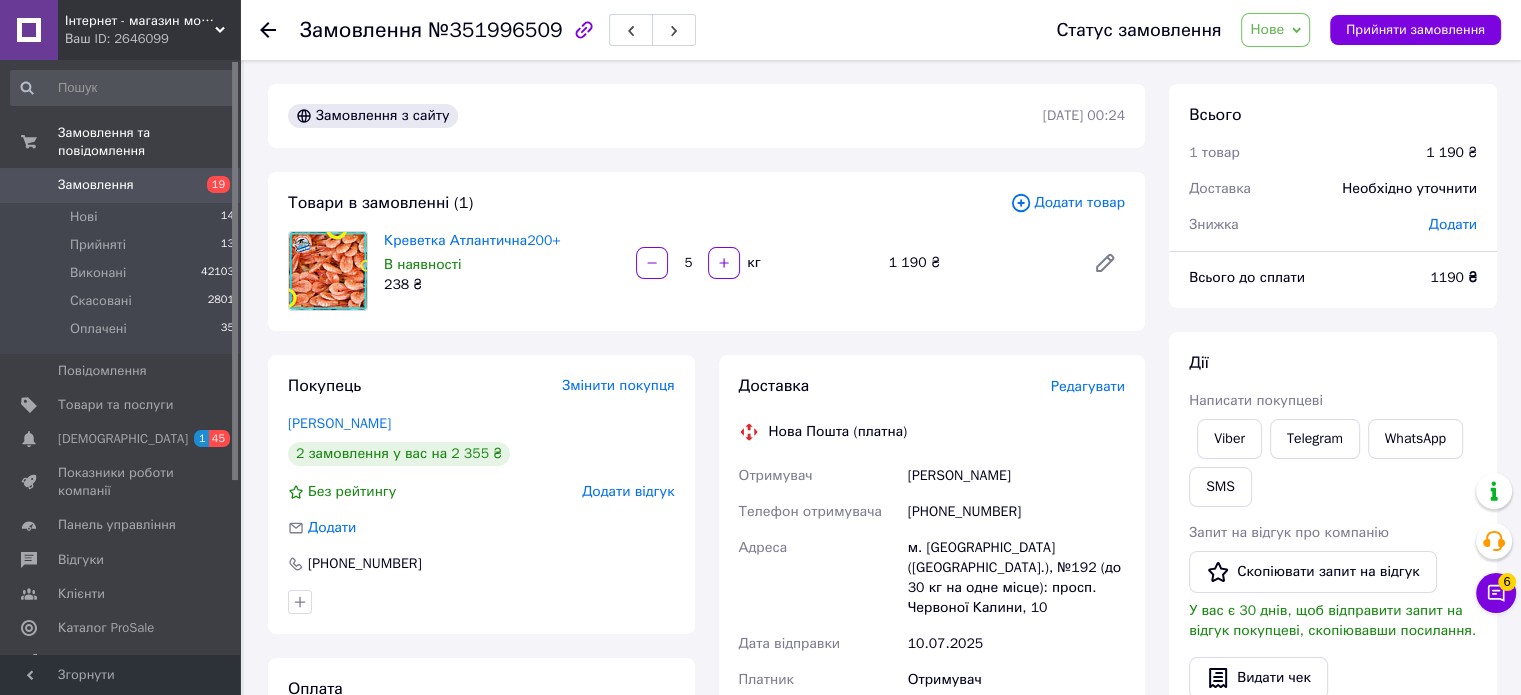 click on "Нове" at bounding box center (1275, 30) 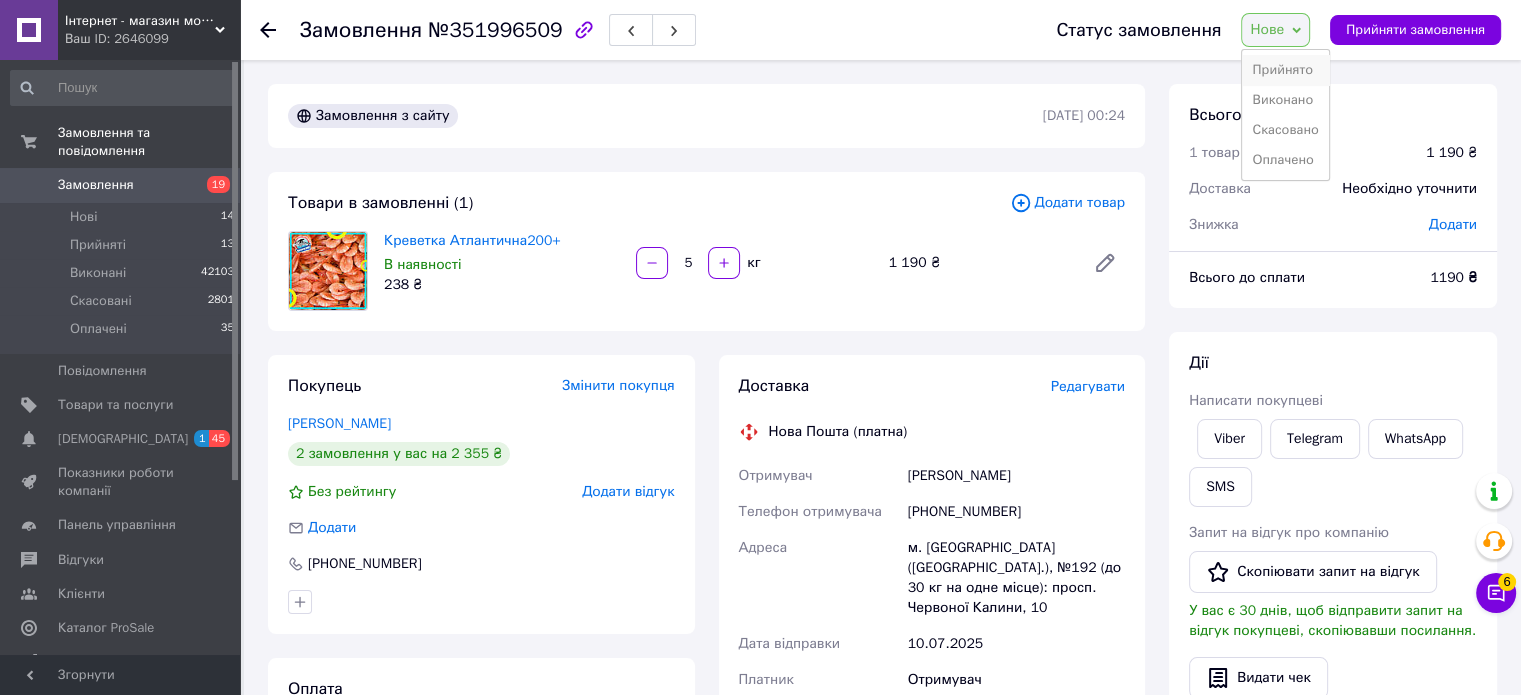 click on "Прийнято" at bounding box center (1285, 70) 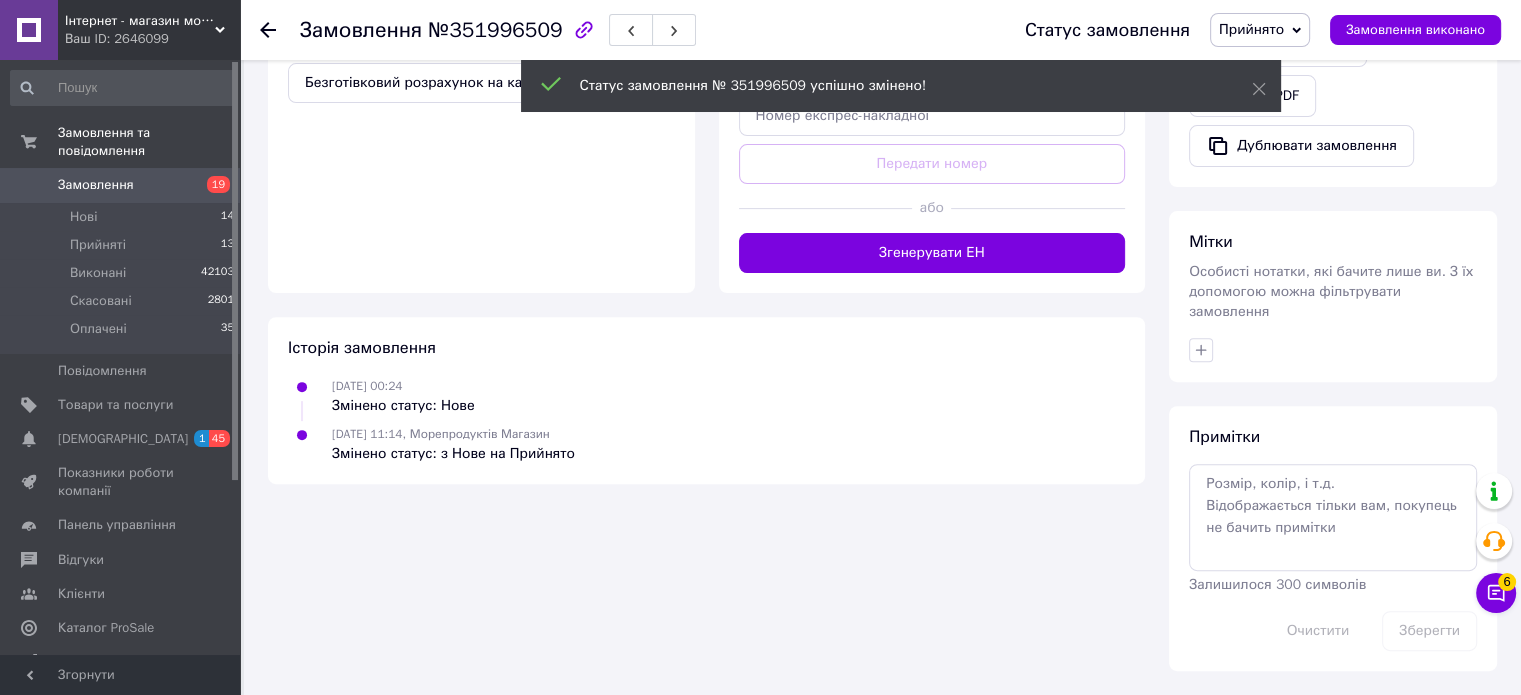 scroll, scrollTop: 631, scrollLeft: 0, axis: vertical 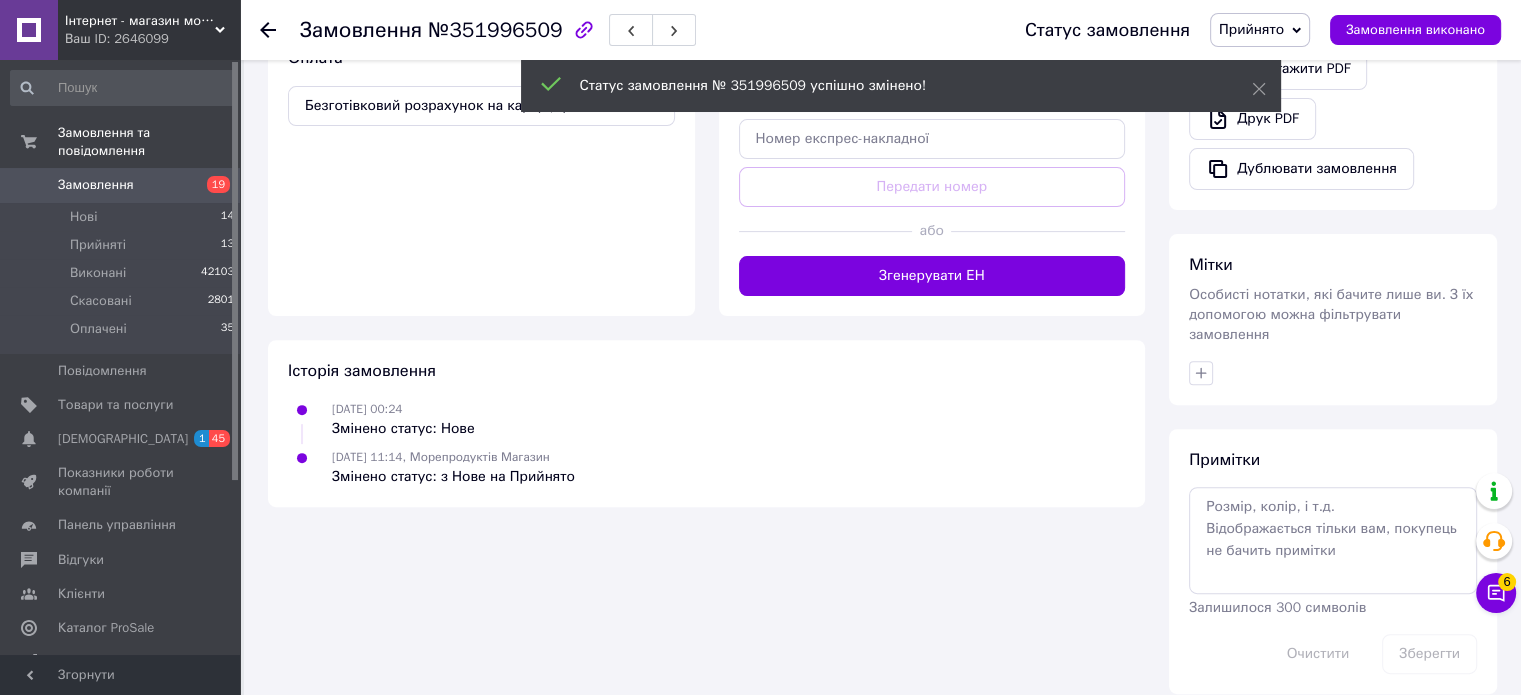 click 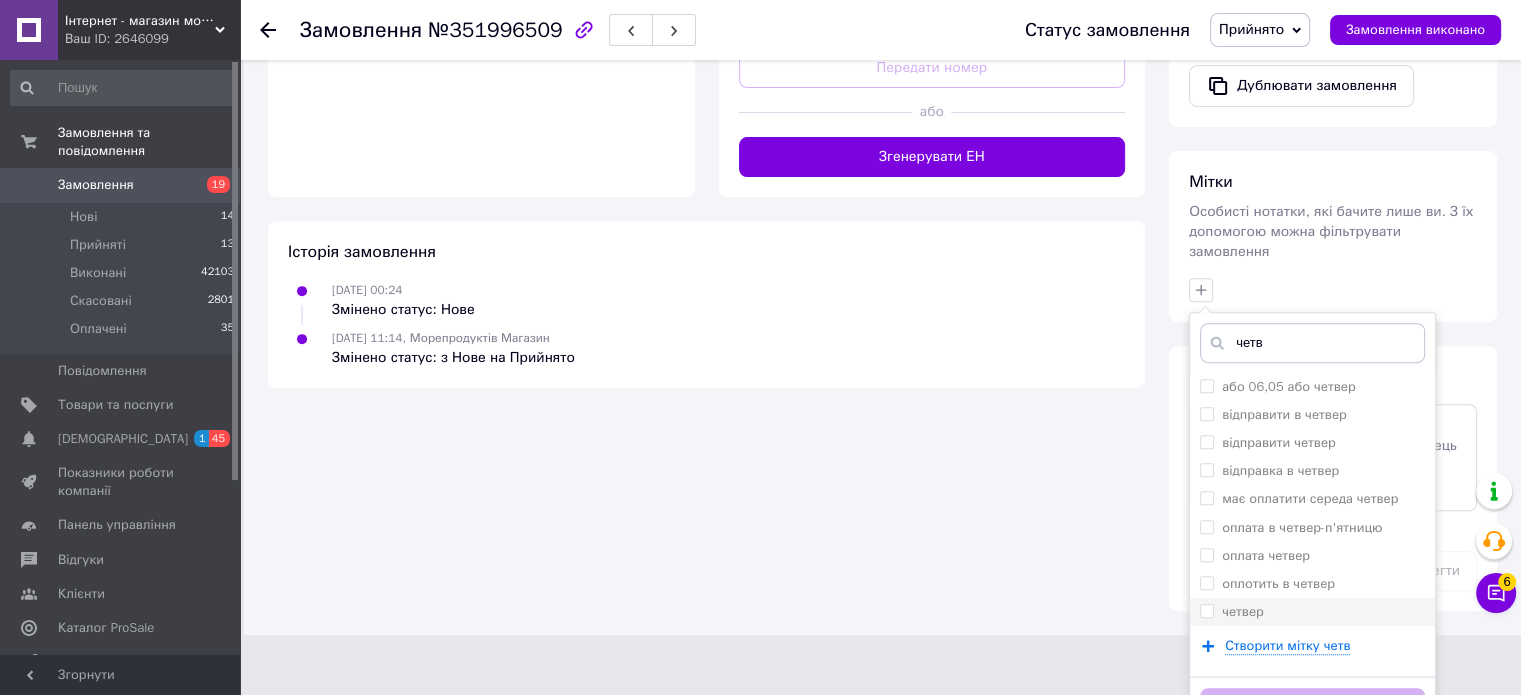 scroll, scrollTop: 768, scrollLeft: 0, axis: vertical 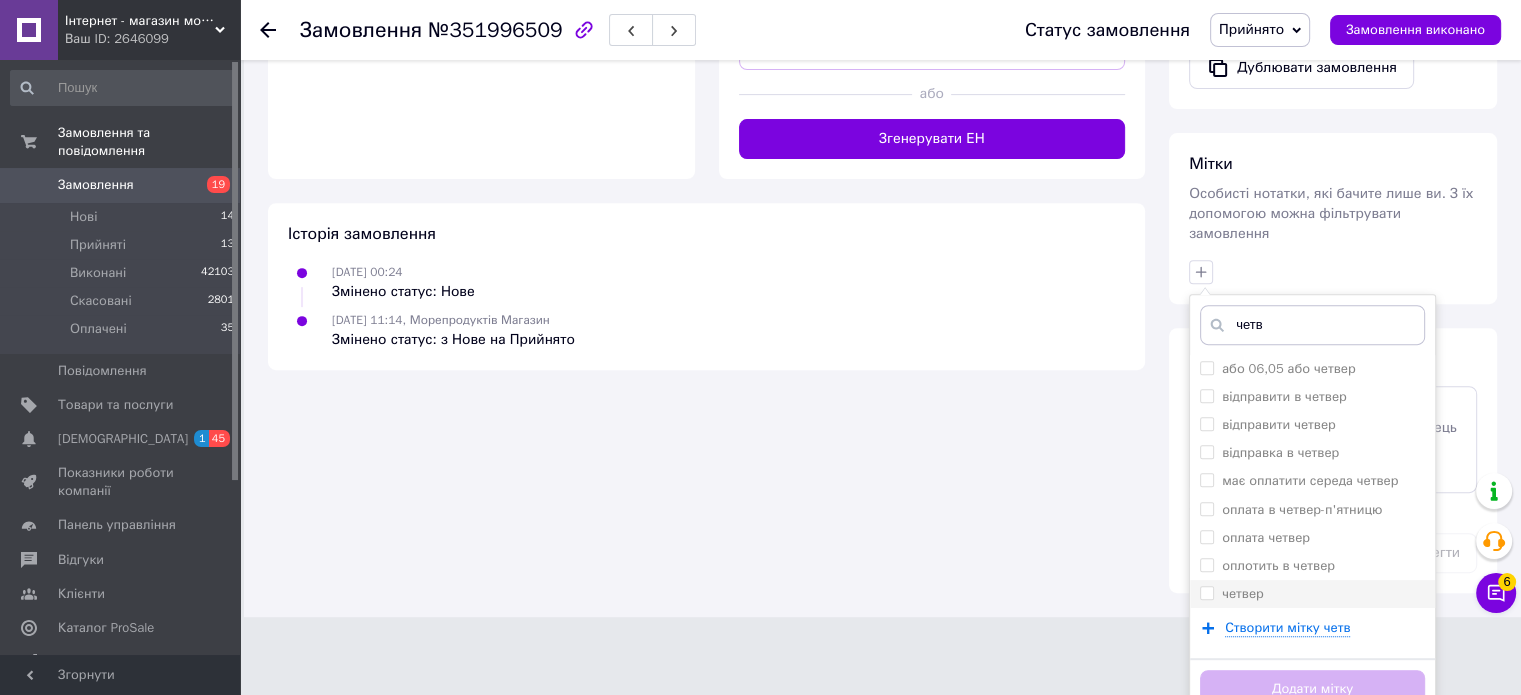 type on "четв" 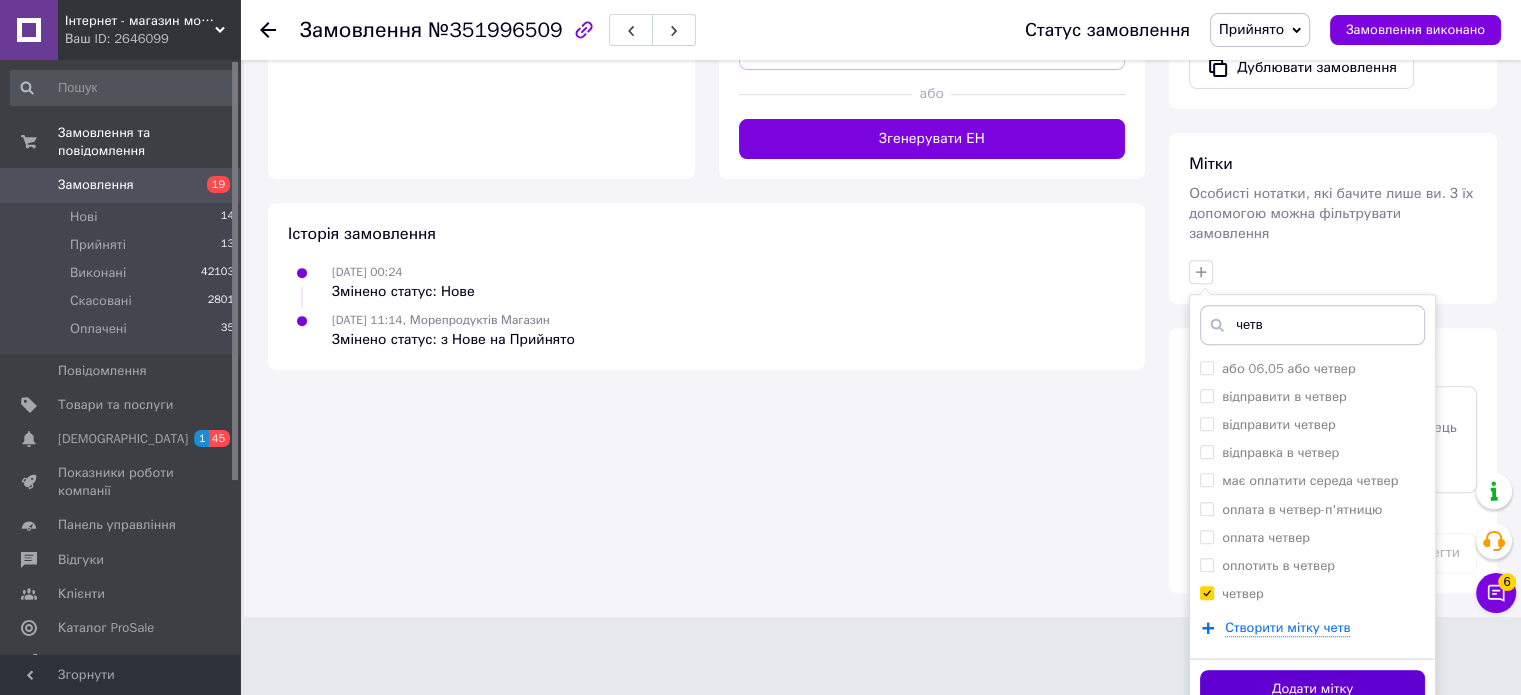 click on "Додати мітку" at bounding box center [1312, 689] 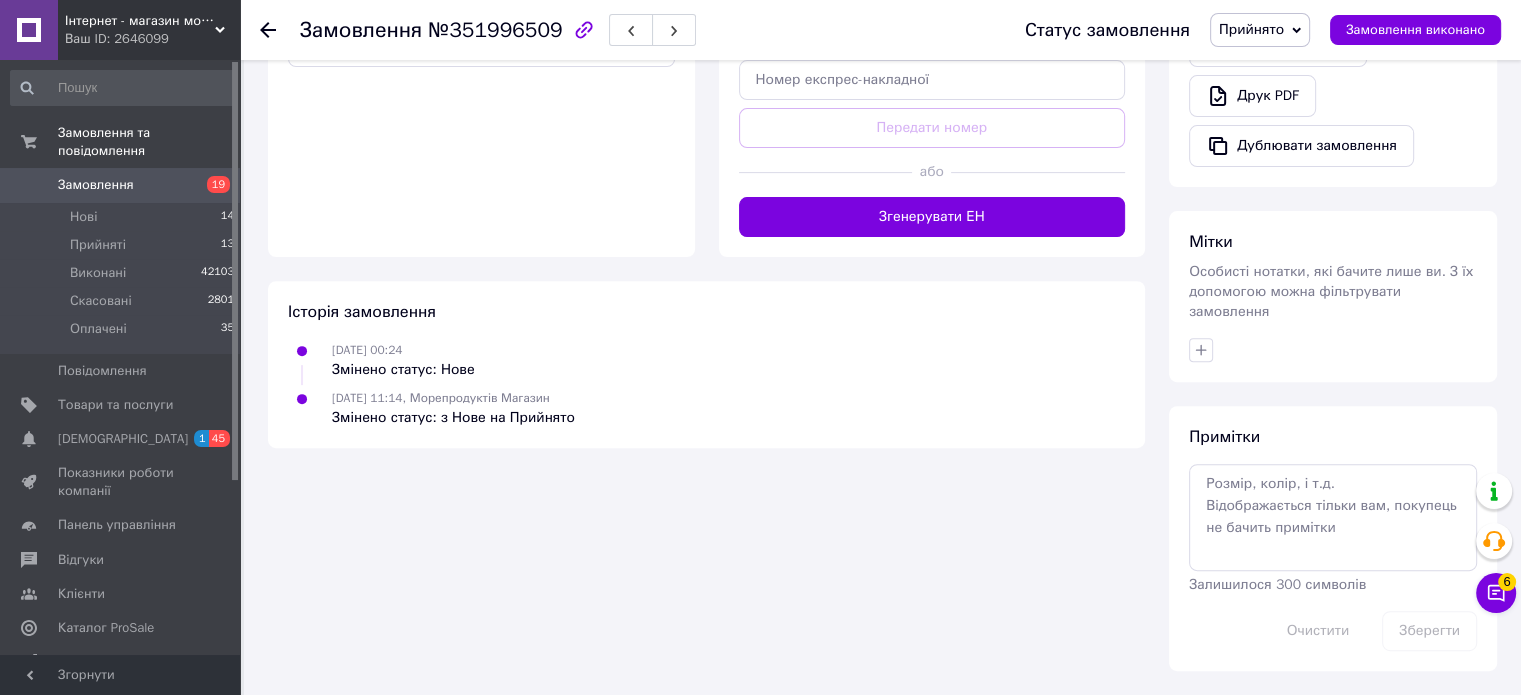 scroll, scrollTop: 667, scrollLeft: 0, axis: vertical 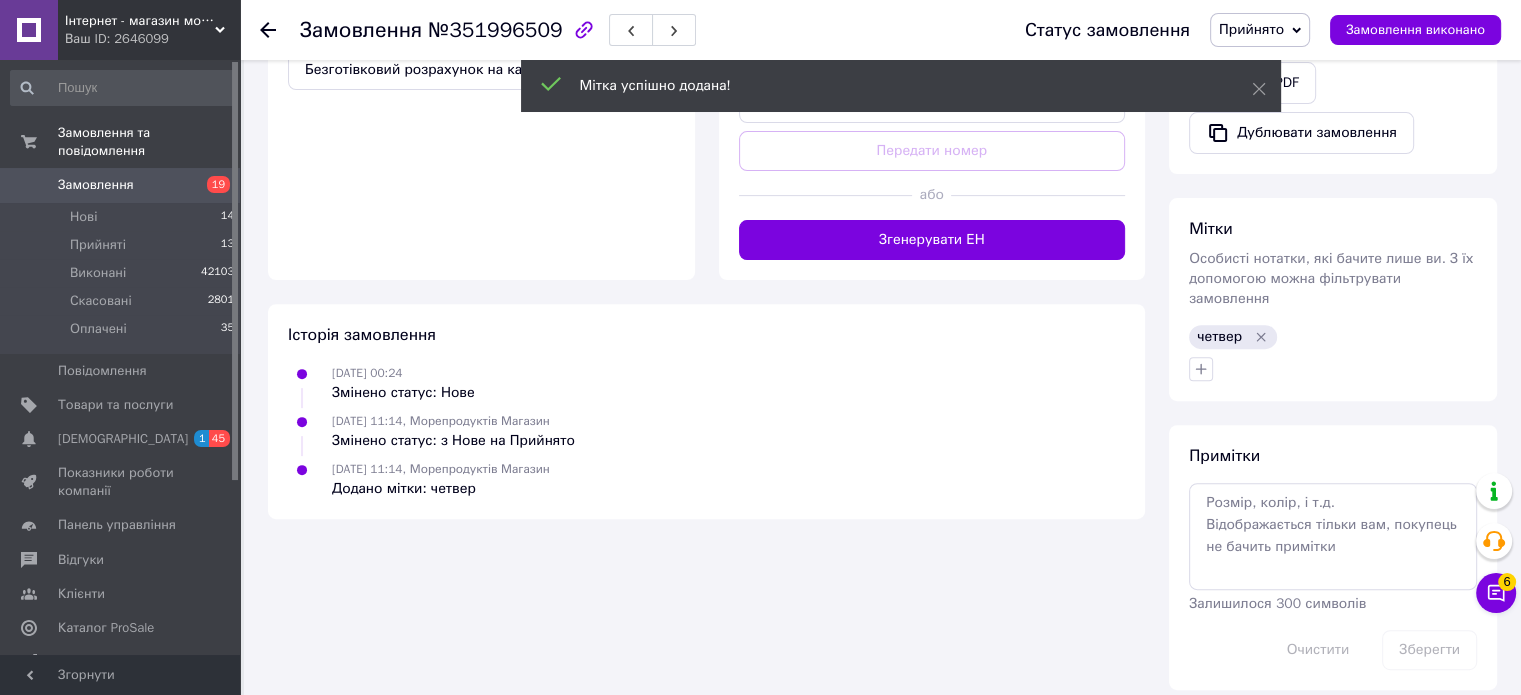click on "Інтернет - магазин морепродуктів "Karasey.net" Ваш ID: 2646099 Сайт Інтернет - магазин морепродуктів "K... Кабінет покупця Перевірити стан системи Сторінка на порталі Оптовий склад - магазин морепродуктів МИ ПЕРЕЇХАЛИ !!! за адресою  redfish.vn.... Довідка Вийти Замовлення та повідомлення Замовлення 19 Нові 14 Прийняті 13 Виконані 42103 Скасовані 2801 Оплачені 35 Повідомлення 0 Товари та послуги Сповіщення 1 45 Показники роботи компанії Панель управління Відгуки Клієнти Каталог ProSale Аналітика Інструменти веб-майстра та SEO Маркет 238 ₴ 5 <" at bounding box center (760, 23) 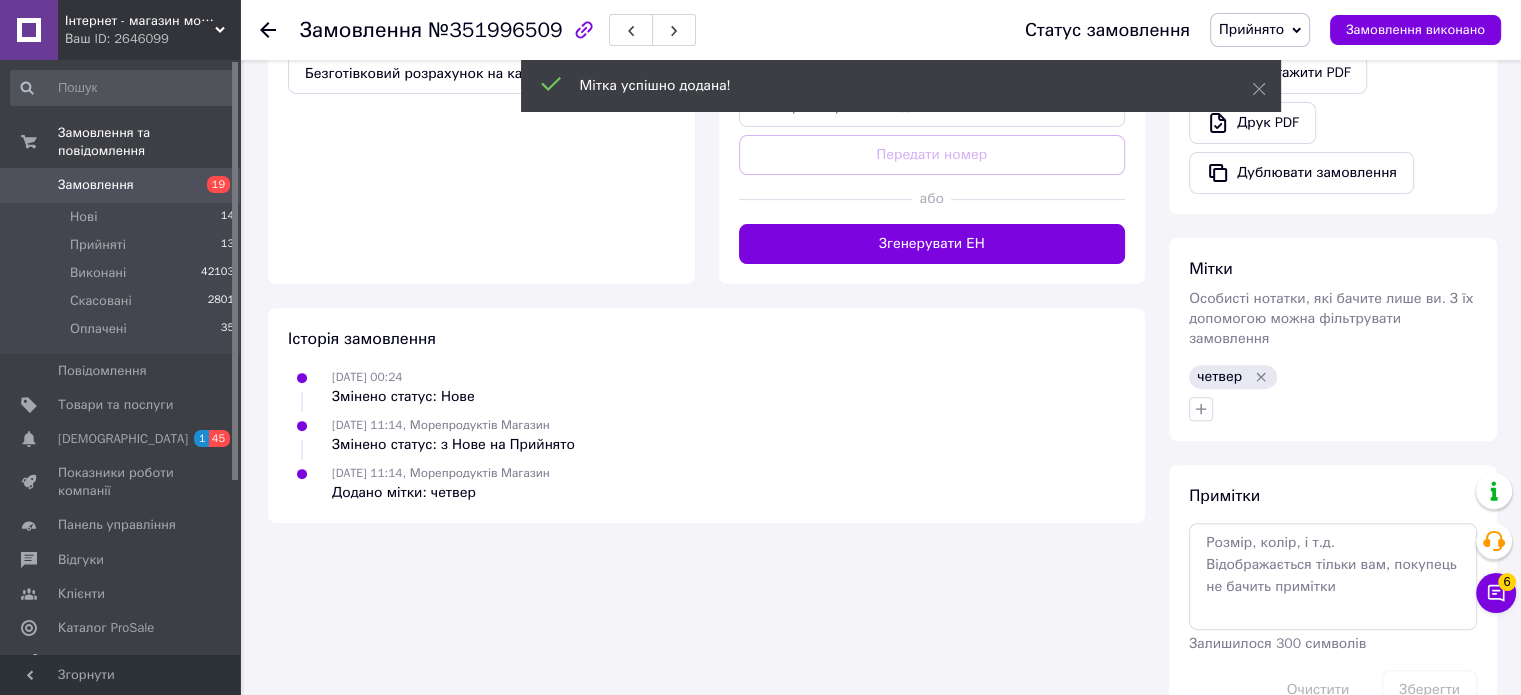 scroll, scrollTop: 699, scrollLeft: 0, axis: vertical 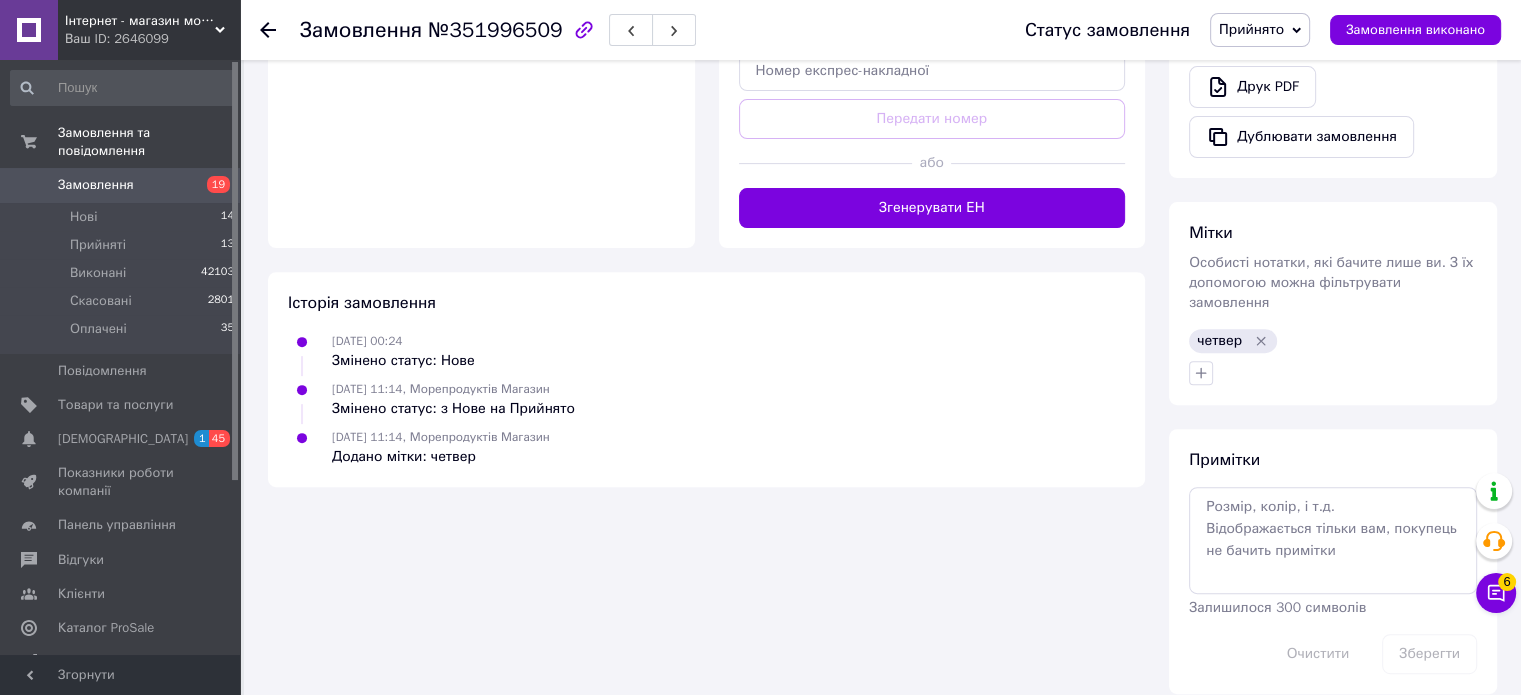 click 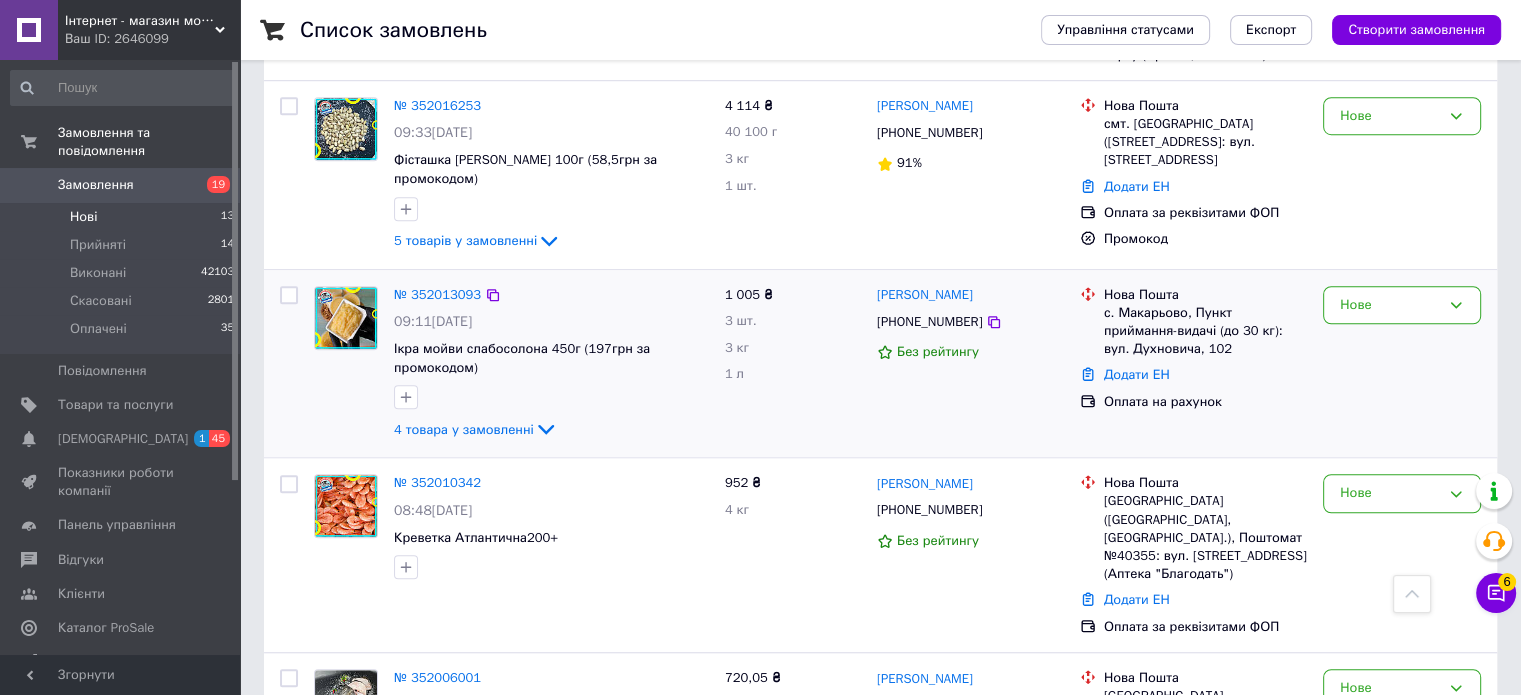 scroll, scrollTop: 1837, scrollLeft: 0, axis: vertical 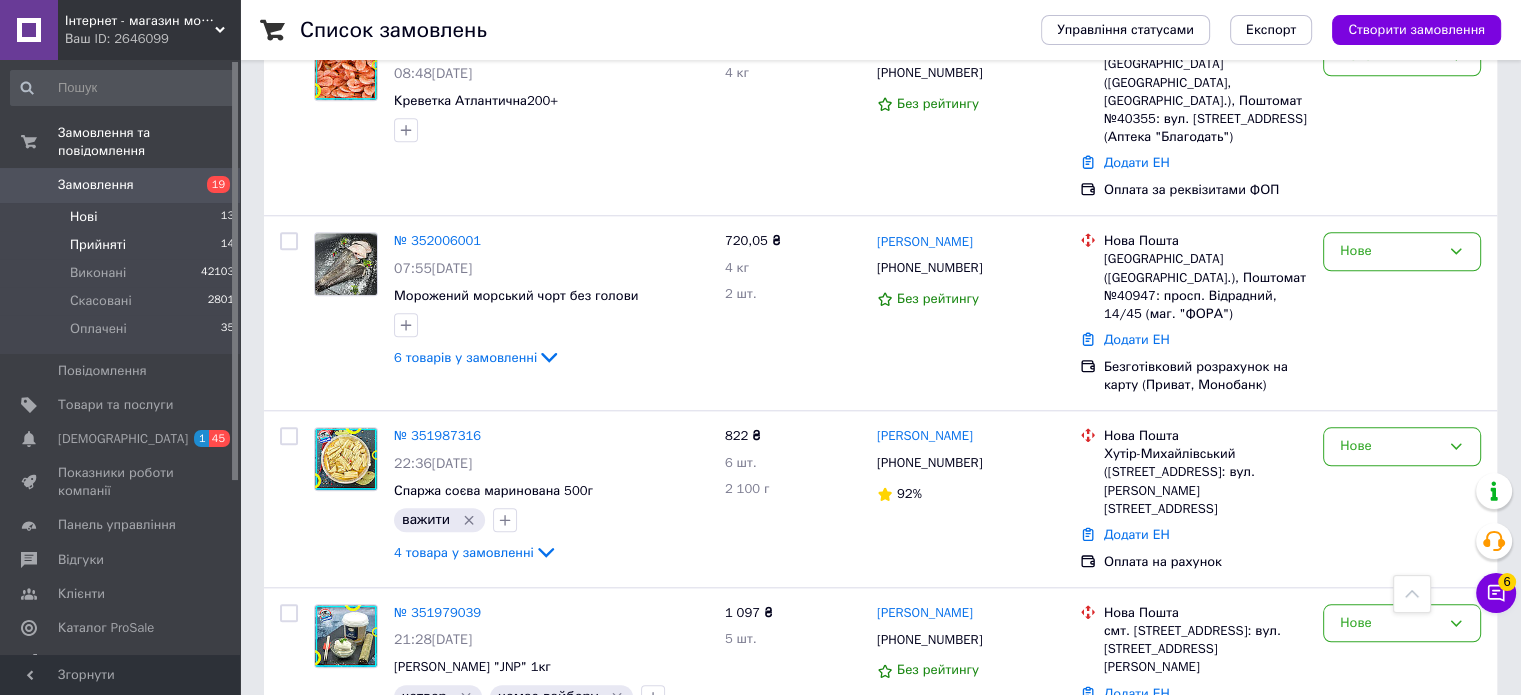 click on "Прийняті" at bounding box center (98, 245) 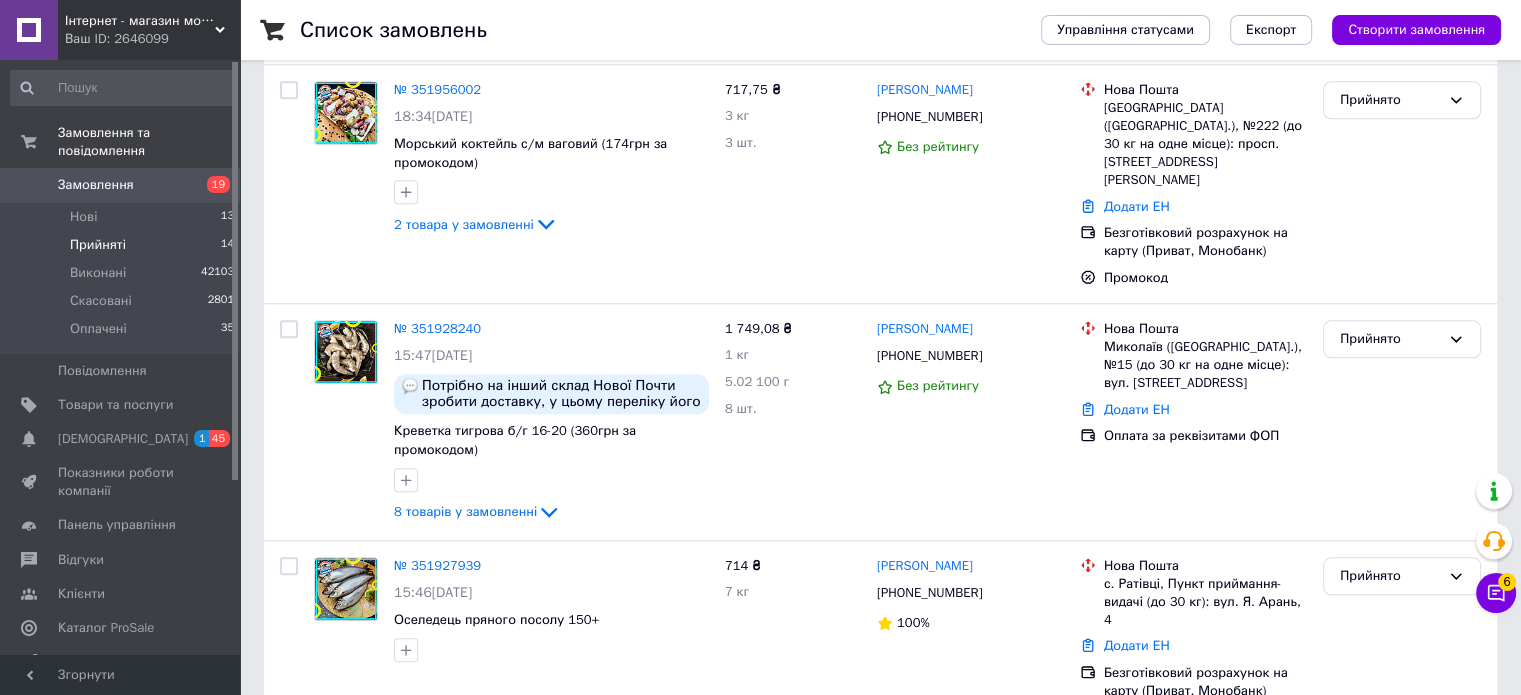 scroll, scrollTop: 0, scrollLeft: 0, axis: both 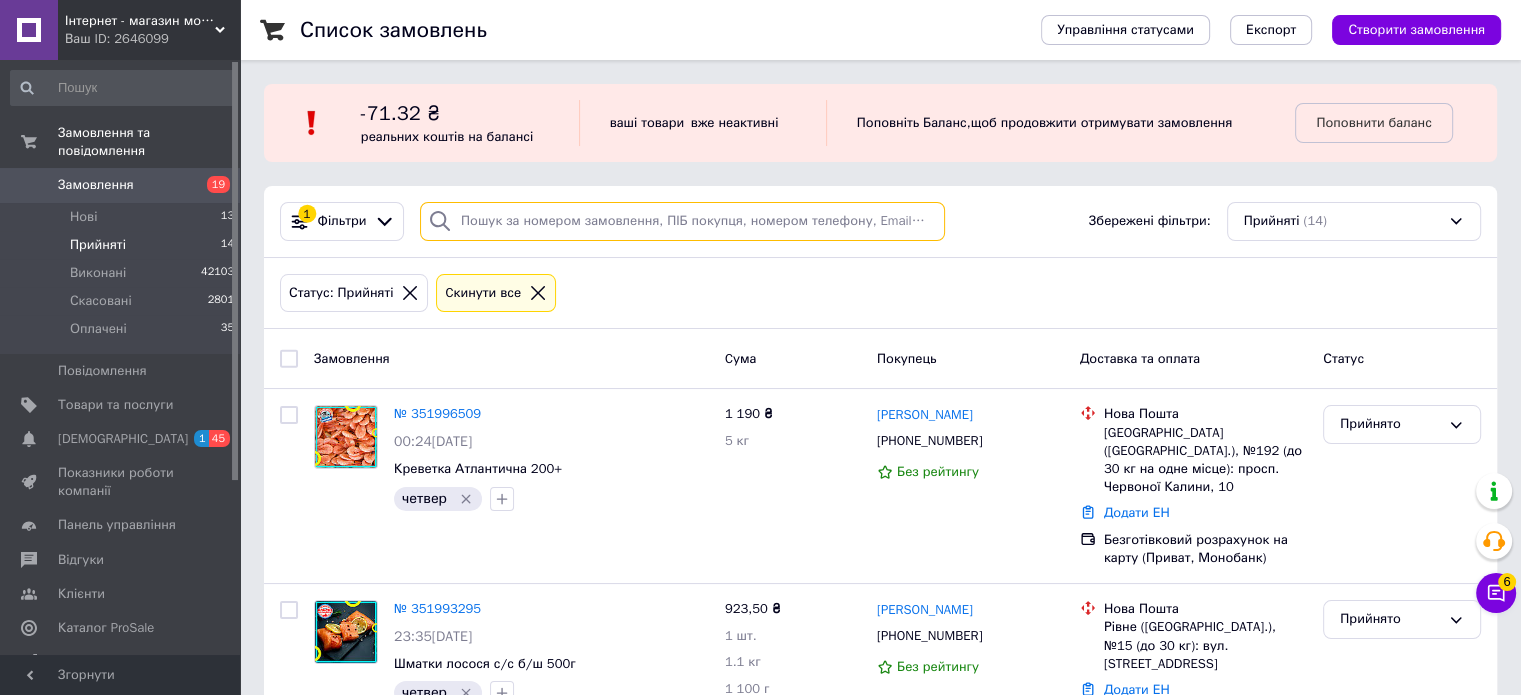 paste on "+380634532857" 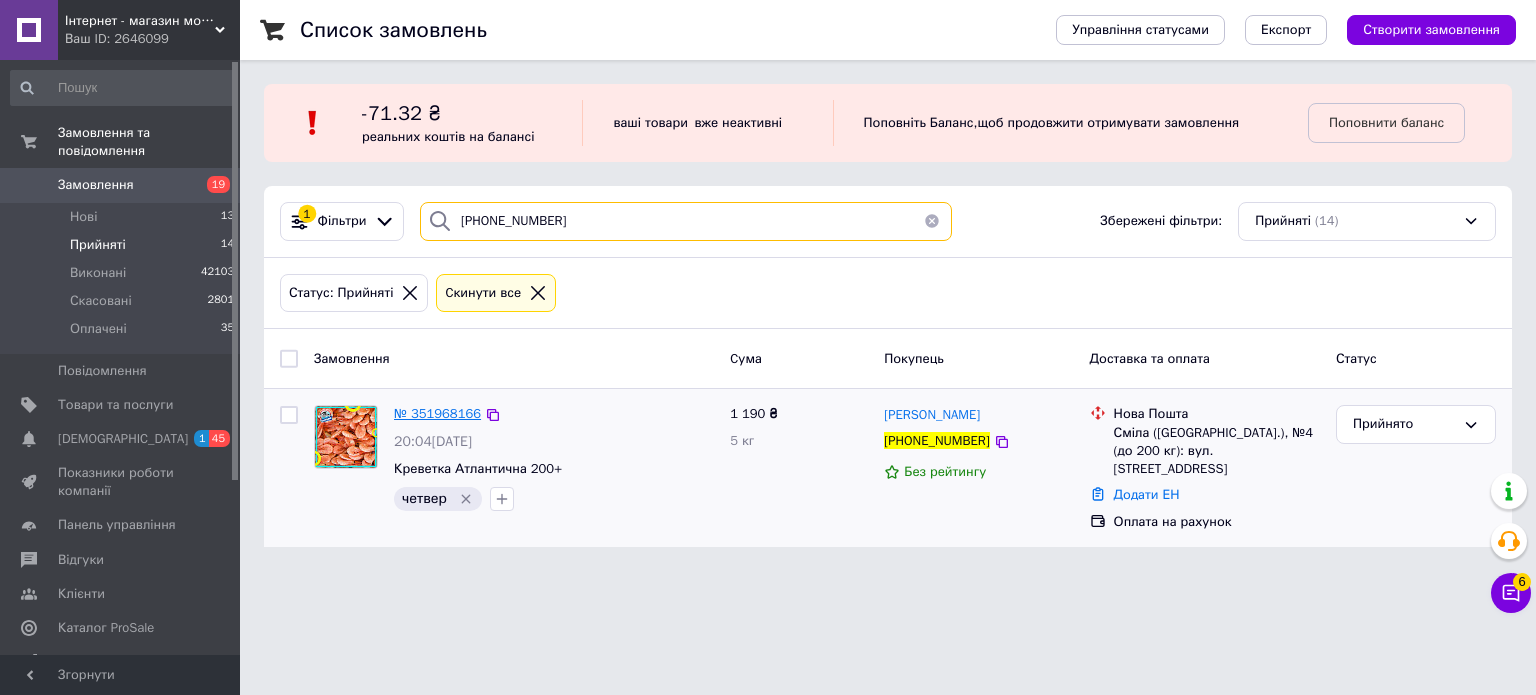 type on "+380634532857" 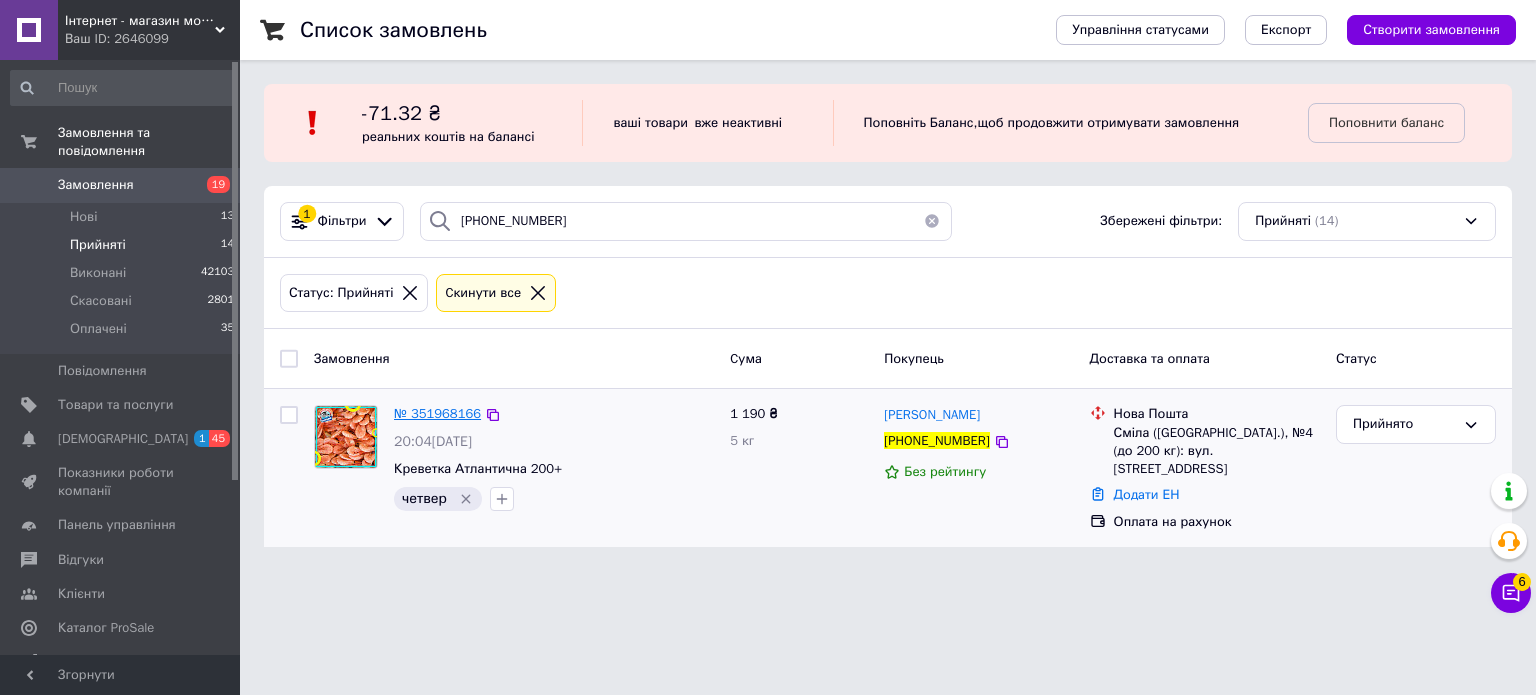 click on "№ 351968166" at bounding box center (437, 413) 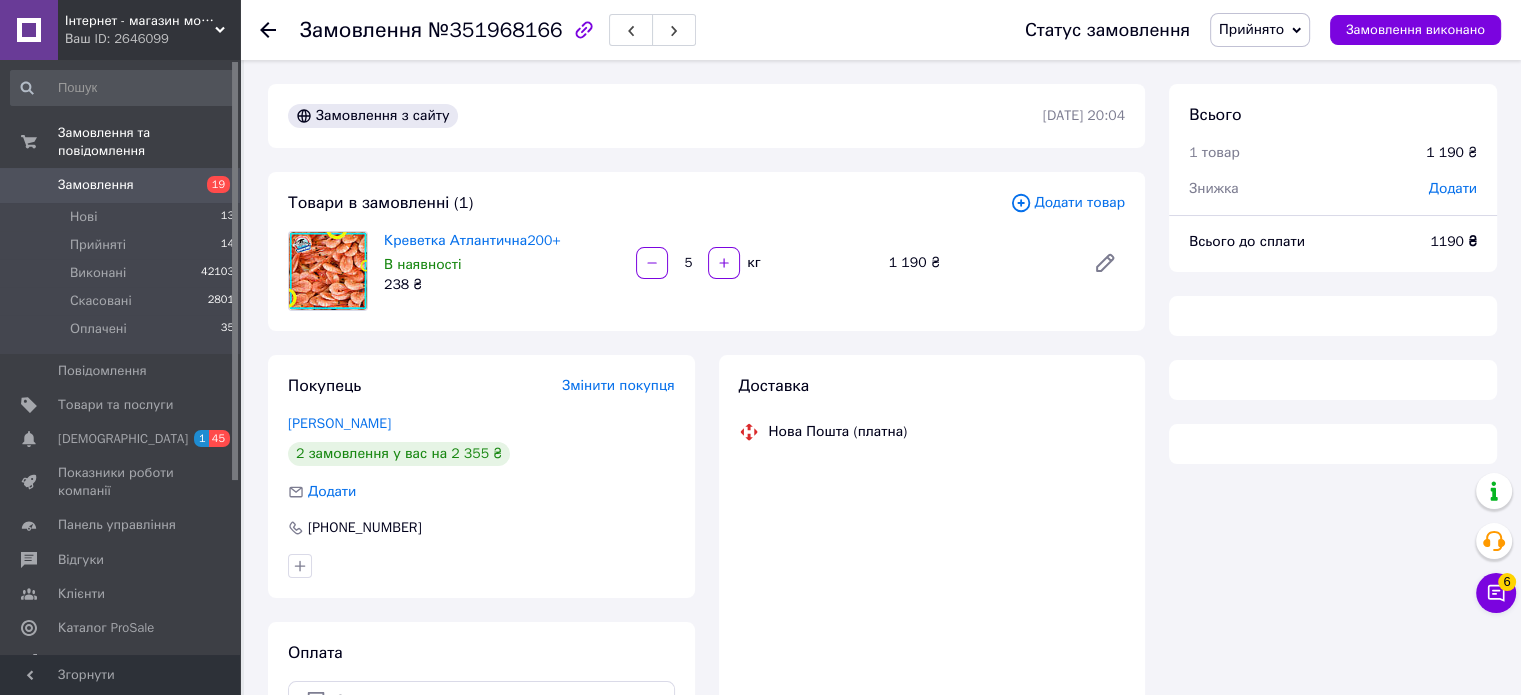 click on "Прийнято" at bounding box center (1251, 29) 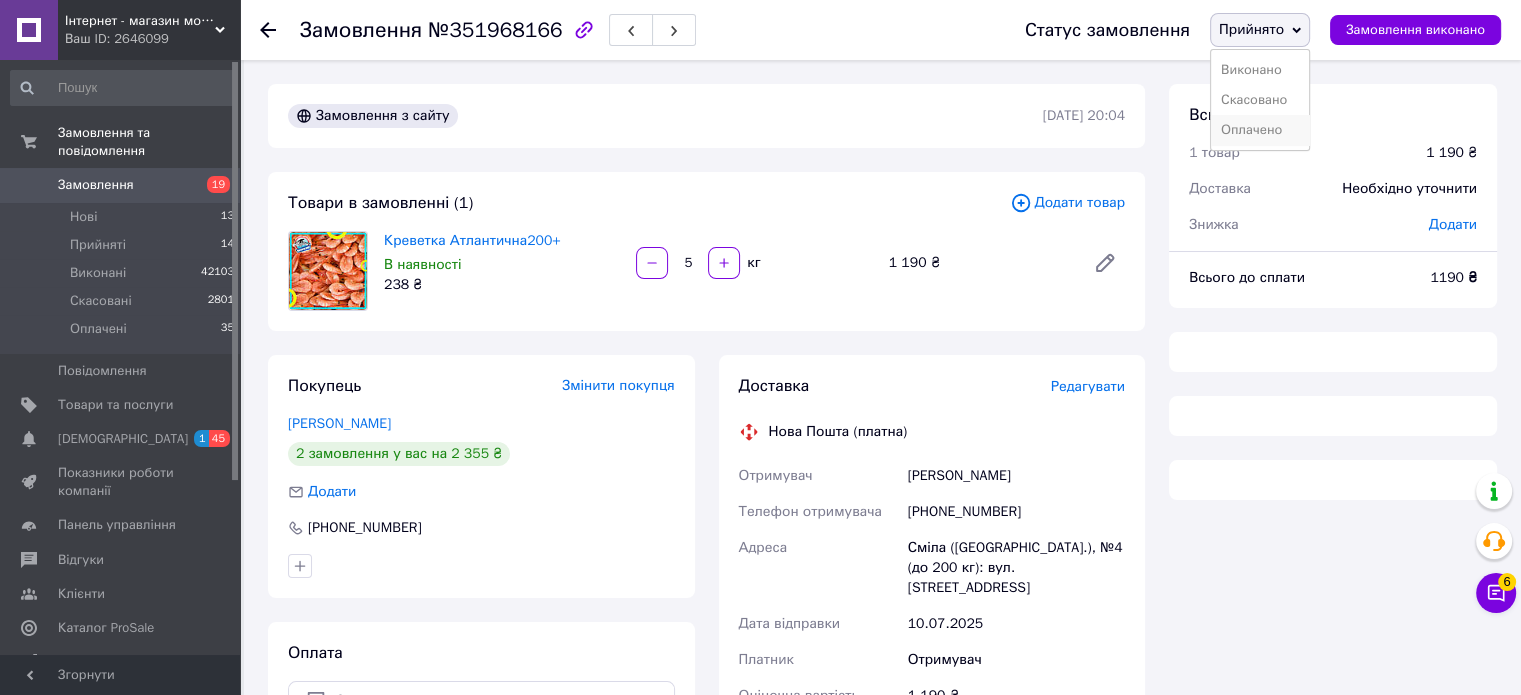 click on "Оплачено" at bounding box center [1260, 130] 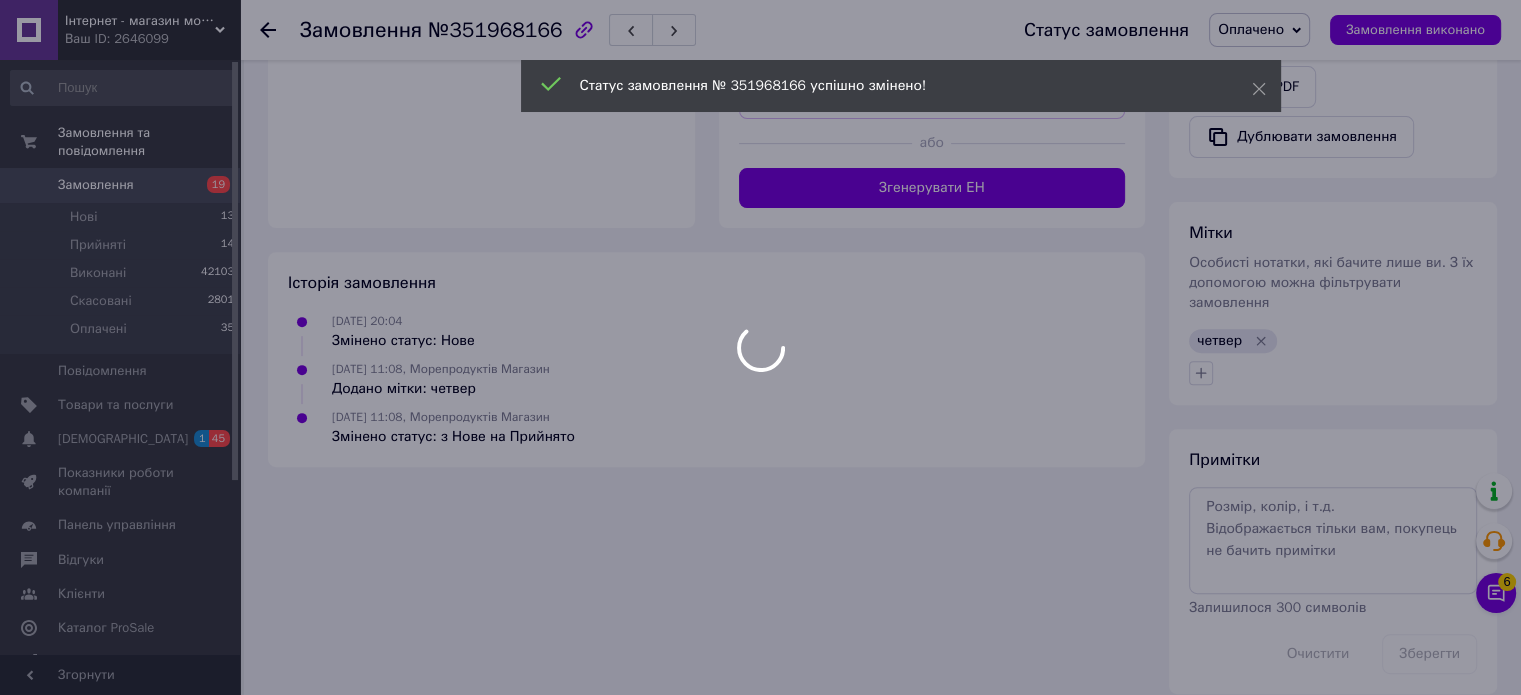scroll, scrollTop: 663, scrollLeft: 0, axis: vertical 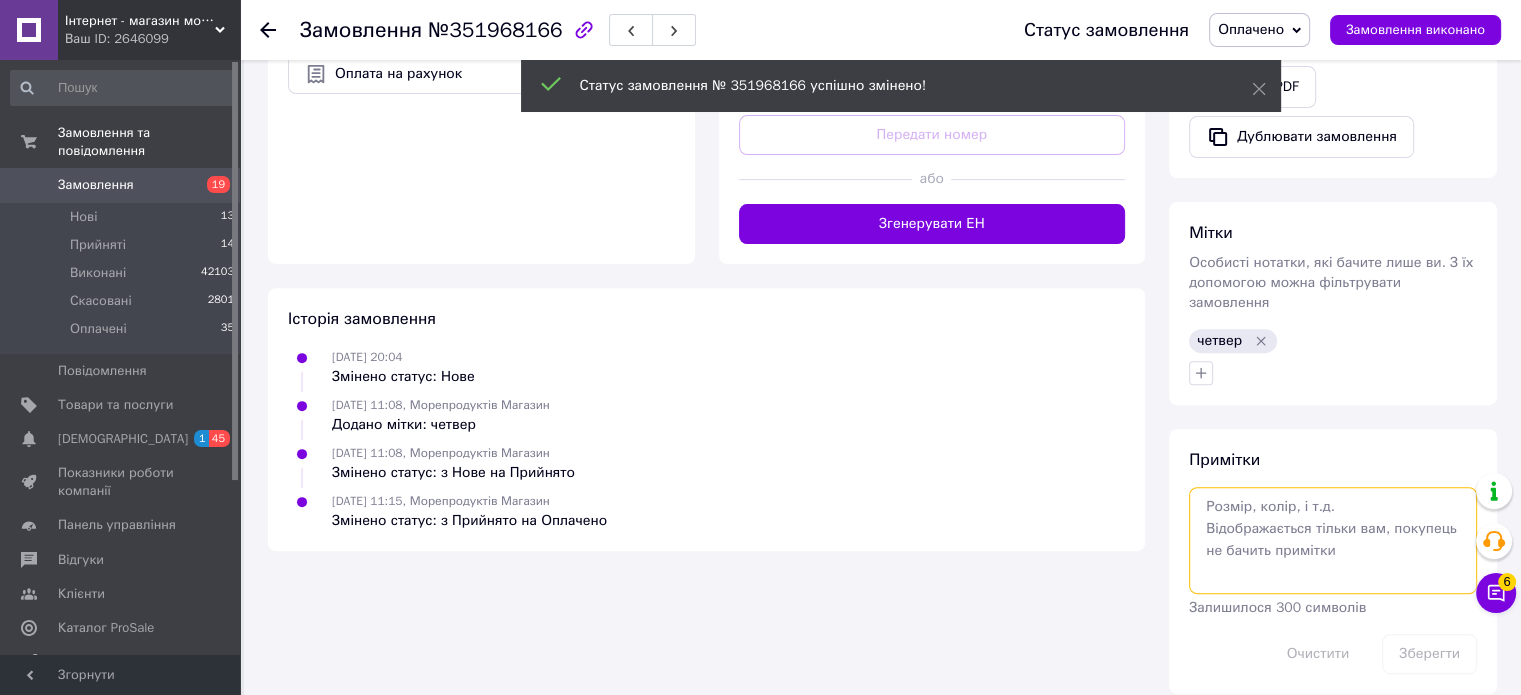 click at bounding box center [1333, 540] 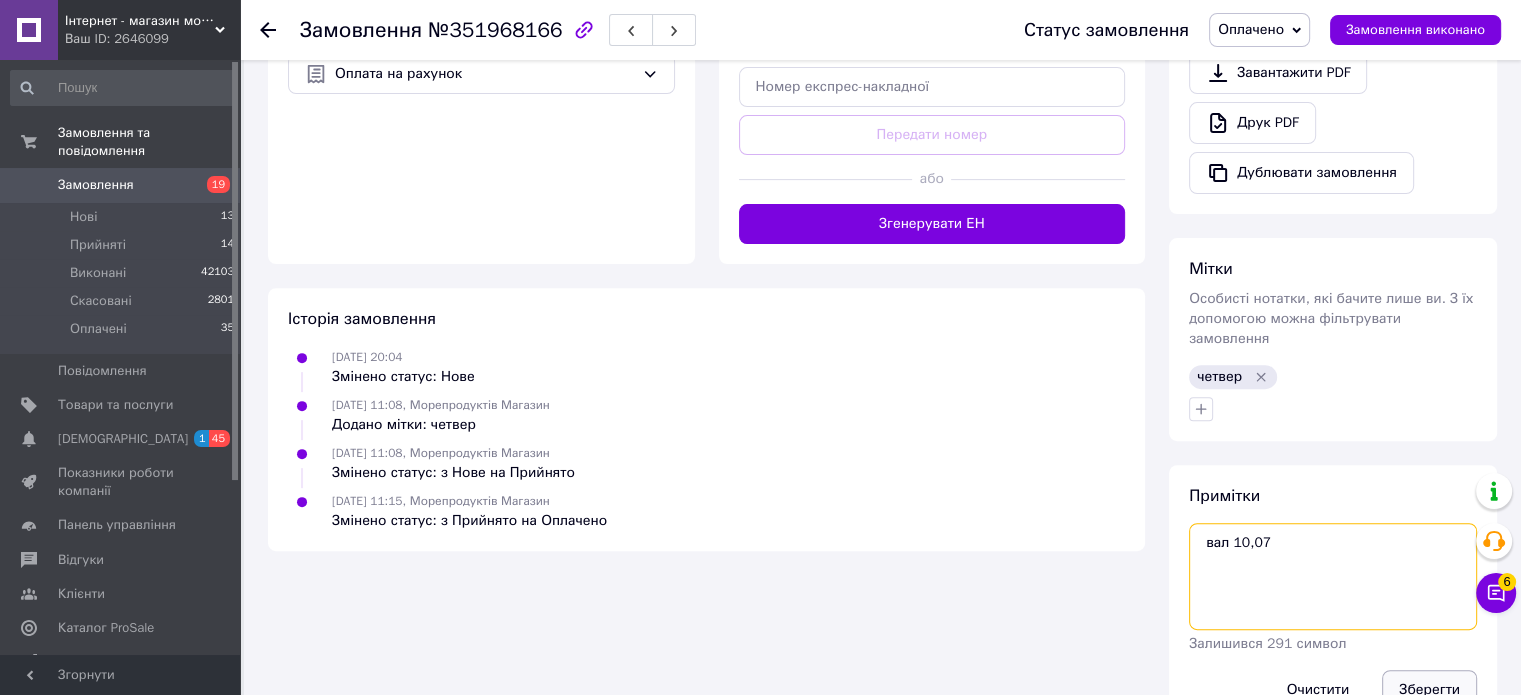 type on "вал 10,07" 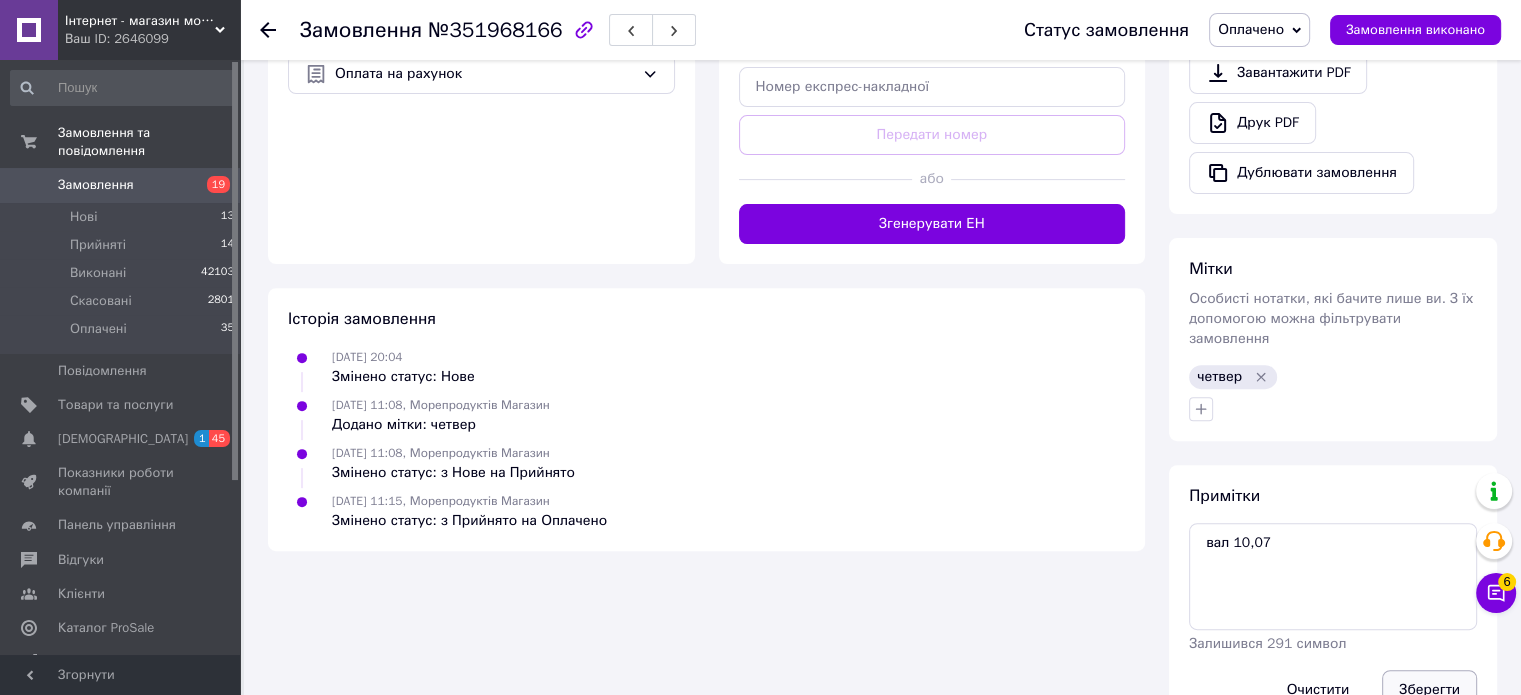 click on "Зберегти" at bounding box center [1429, 690] 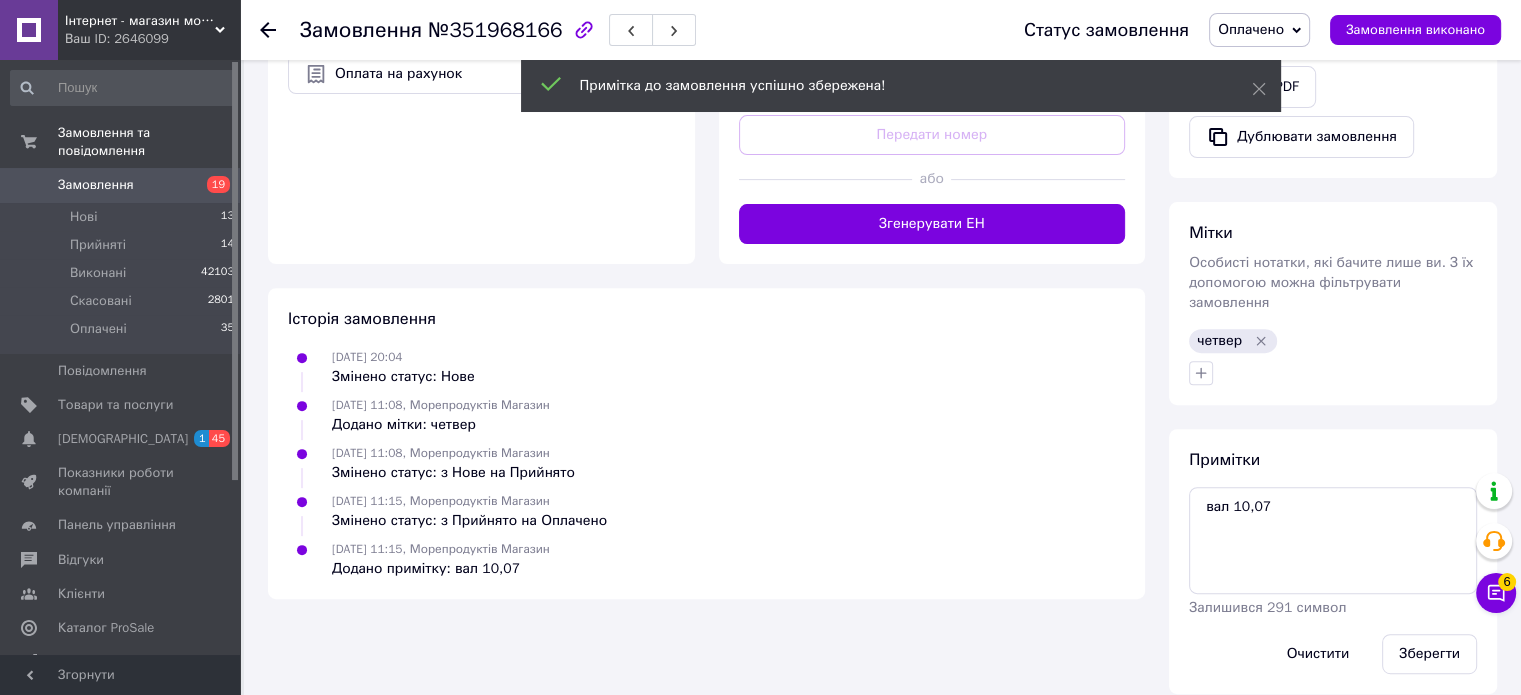 click at bounding box center [268, 30] 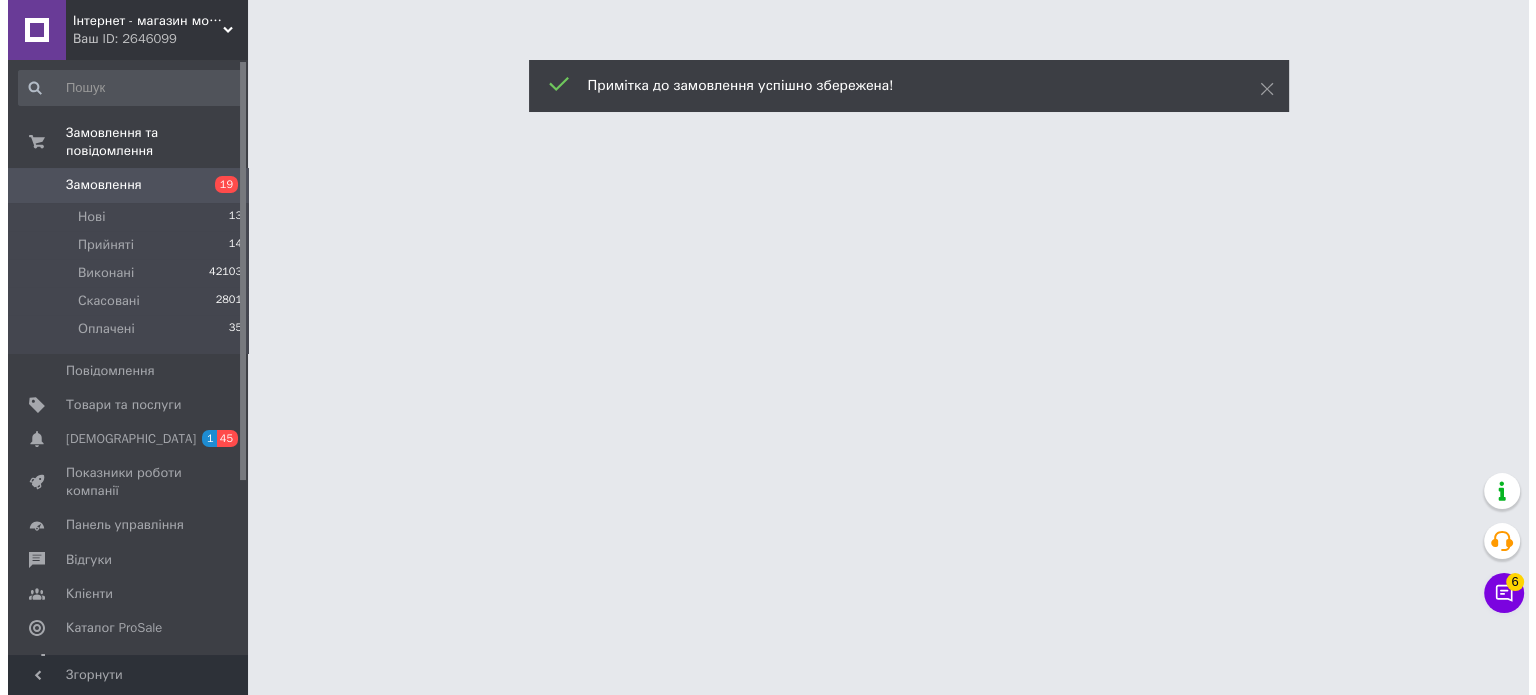 scroll, scrollTop: 0, scrollLeft: 0, axis: both 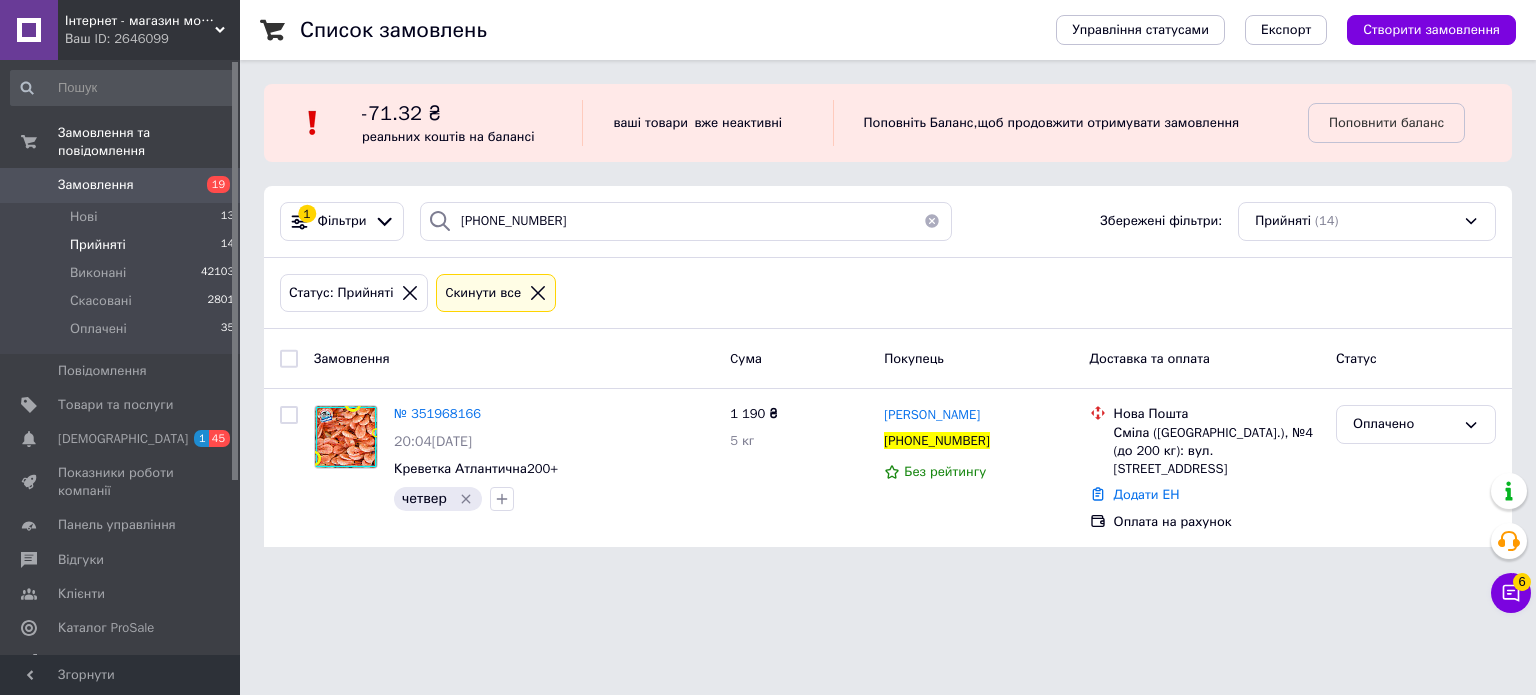 click on "Прийняті" at bounding box center (98, 245) 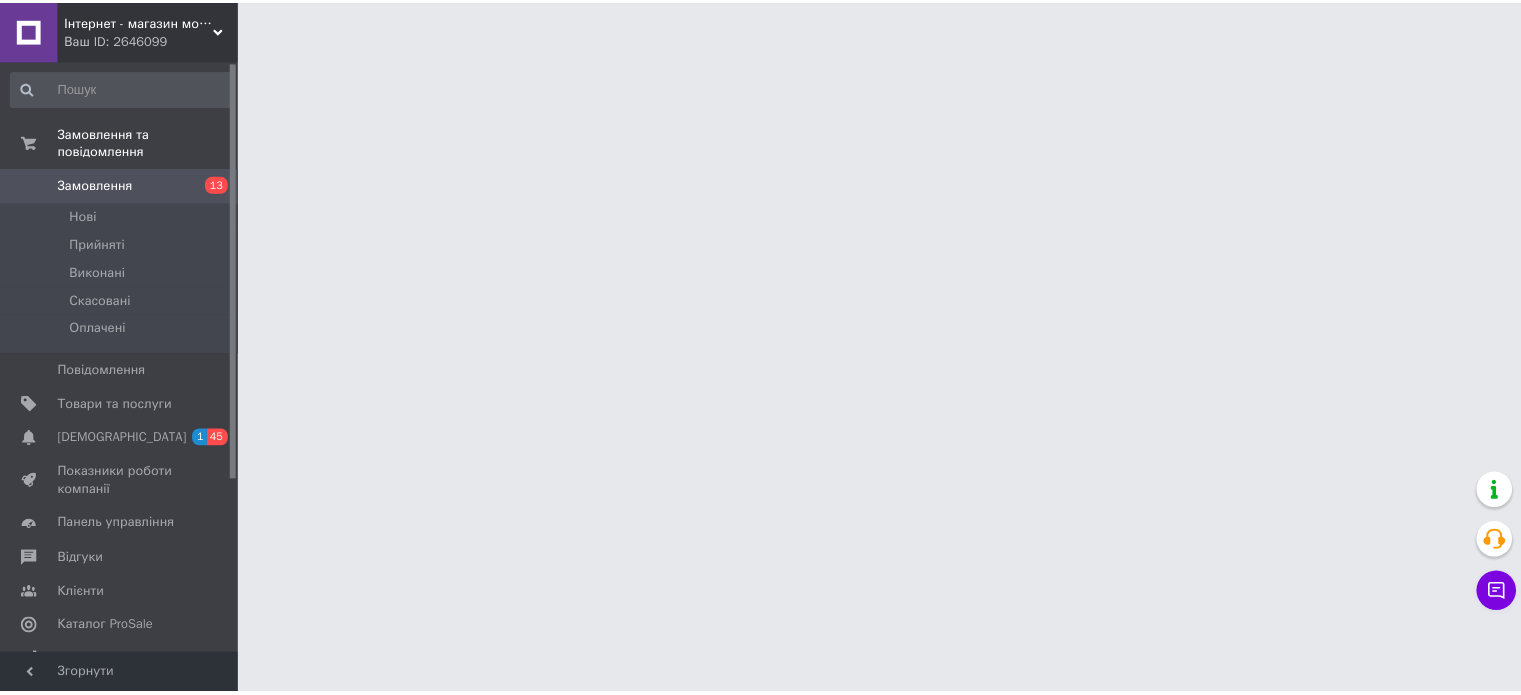 scroll, scrollTop: 0, scrollLeft: 0, axis: both 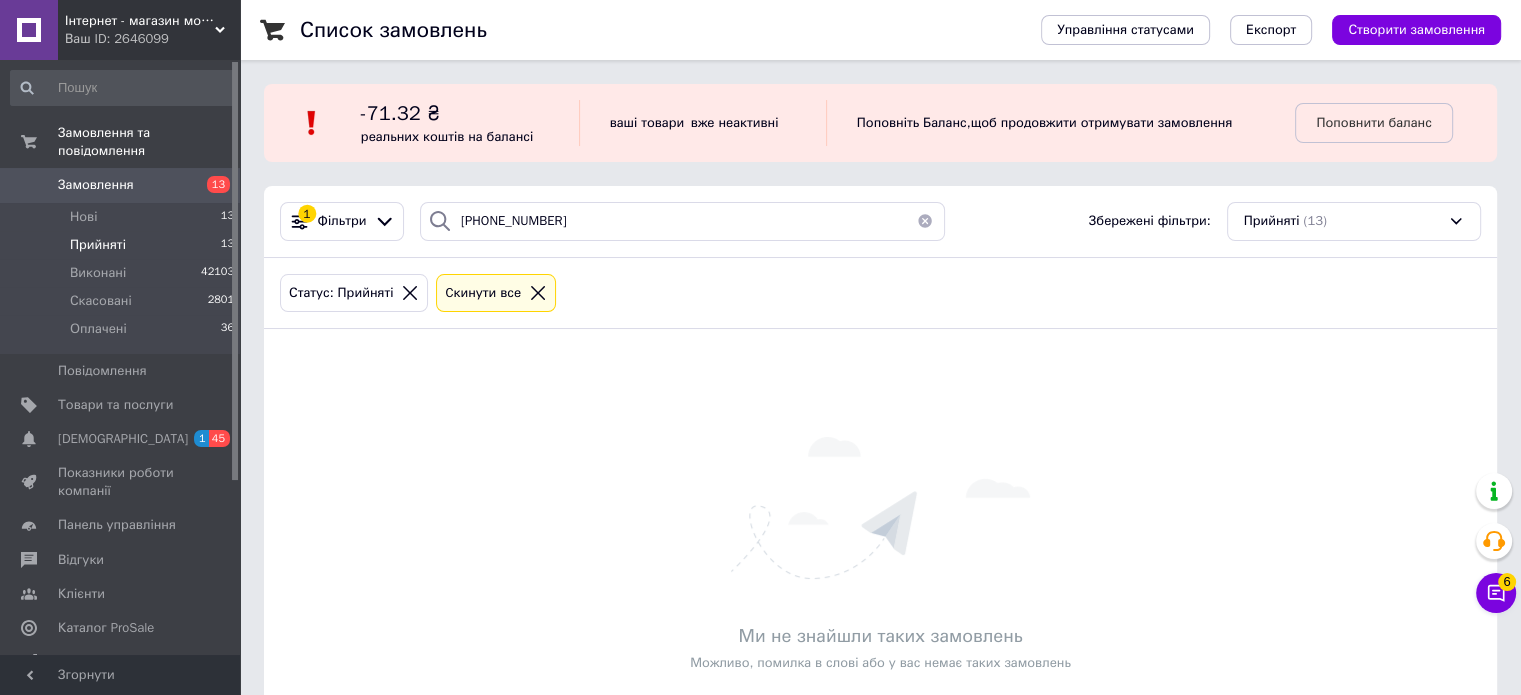 click on "Прийняті" at bounding box center (98, 245) 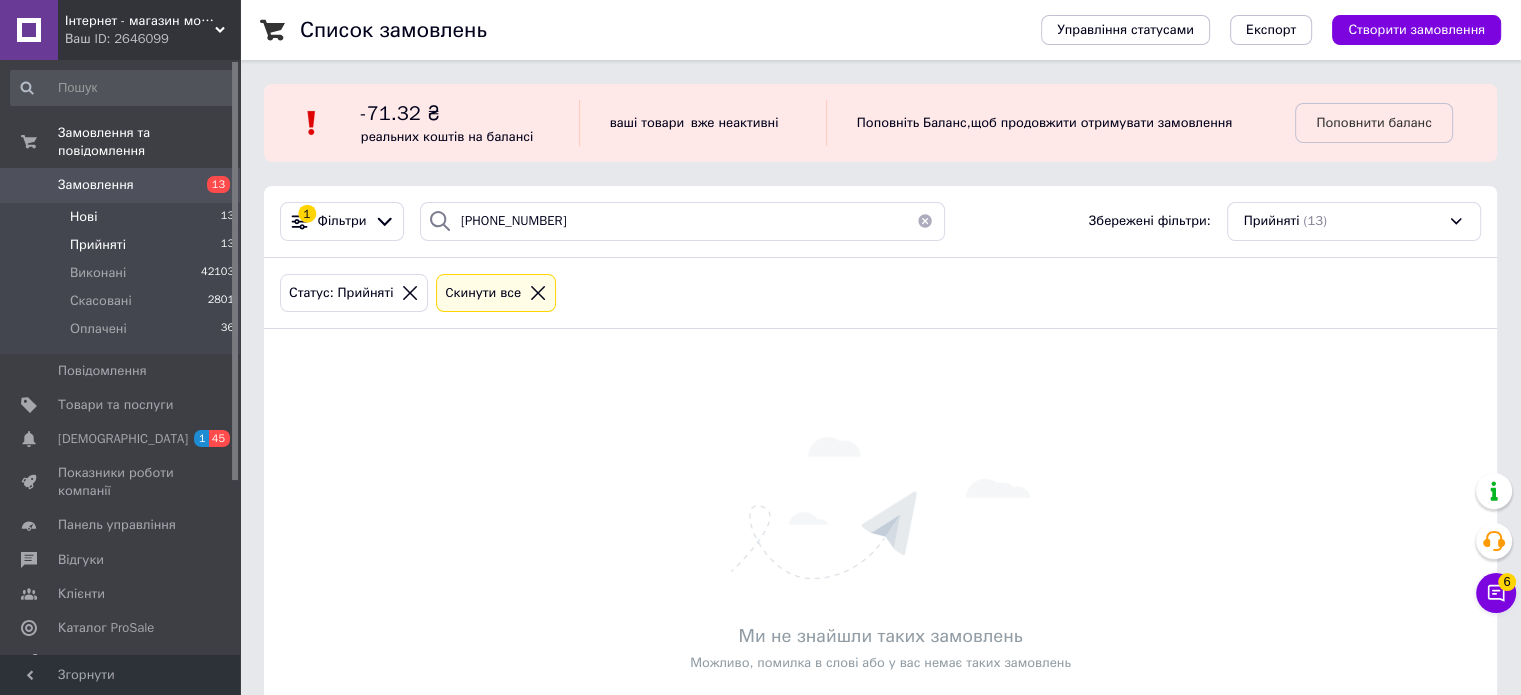 click on "Нові" at bounding box center [83, 217] 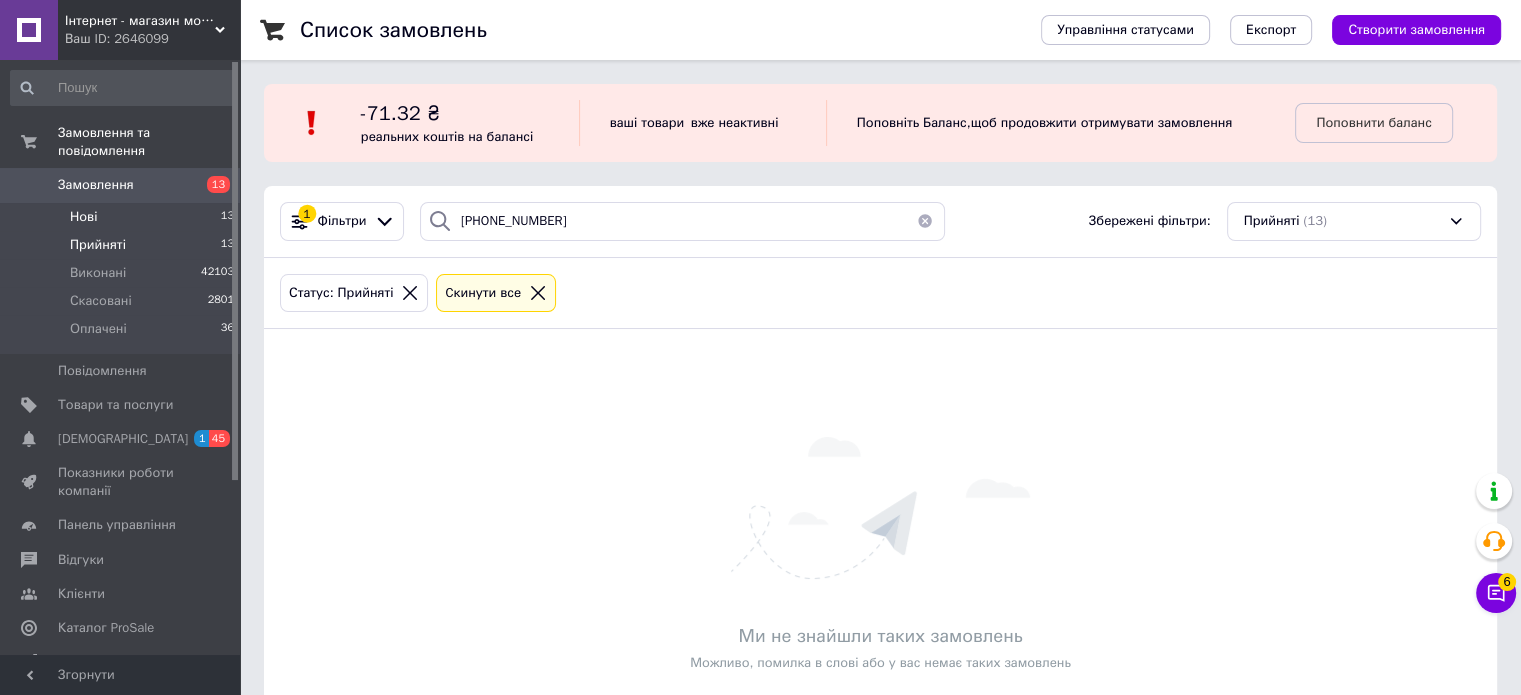 type 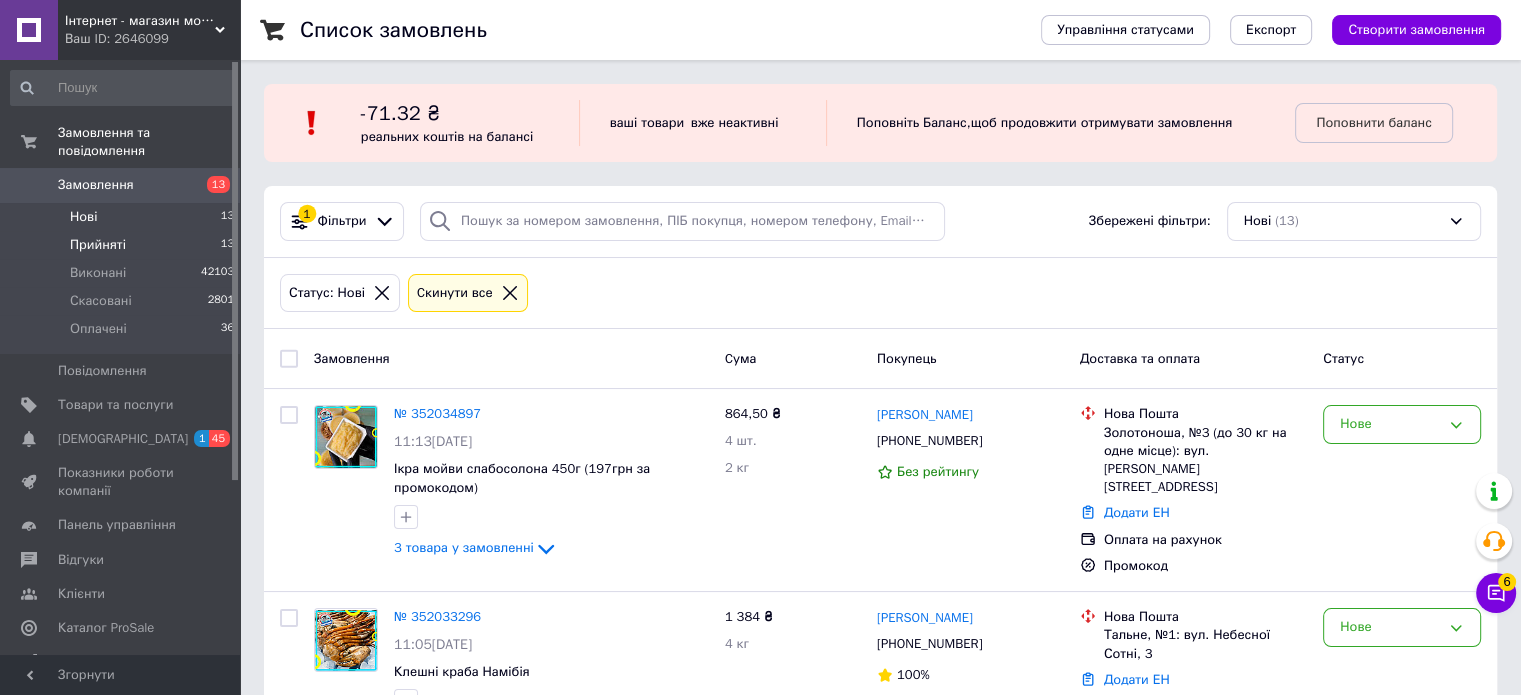 click on "Прийняті" at bounding box center (98, 245) 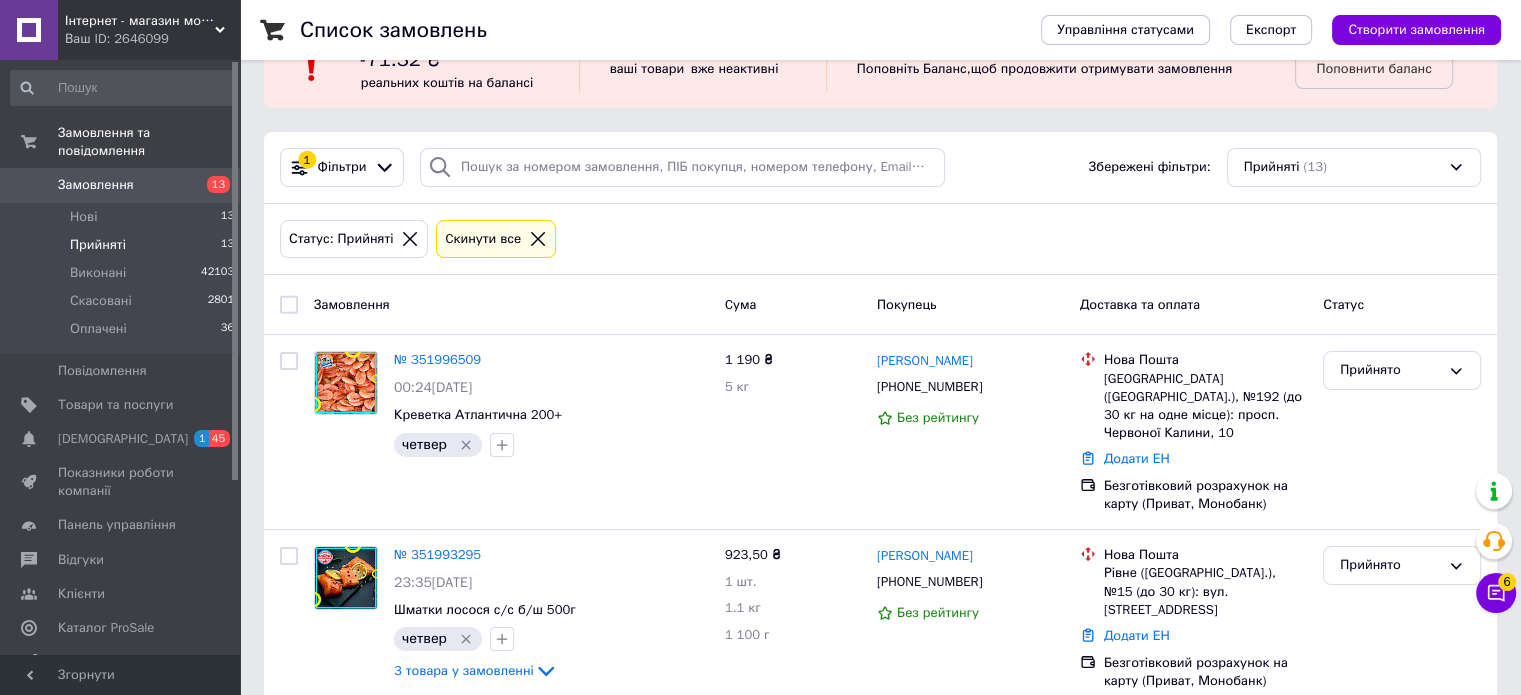 scroll, scrollTop: 263, scrollLeft: 0, axis: vertical 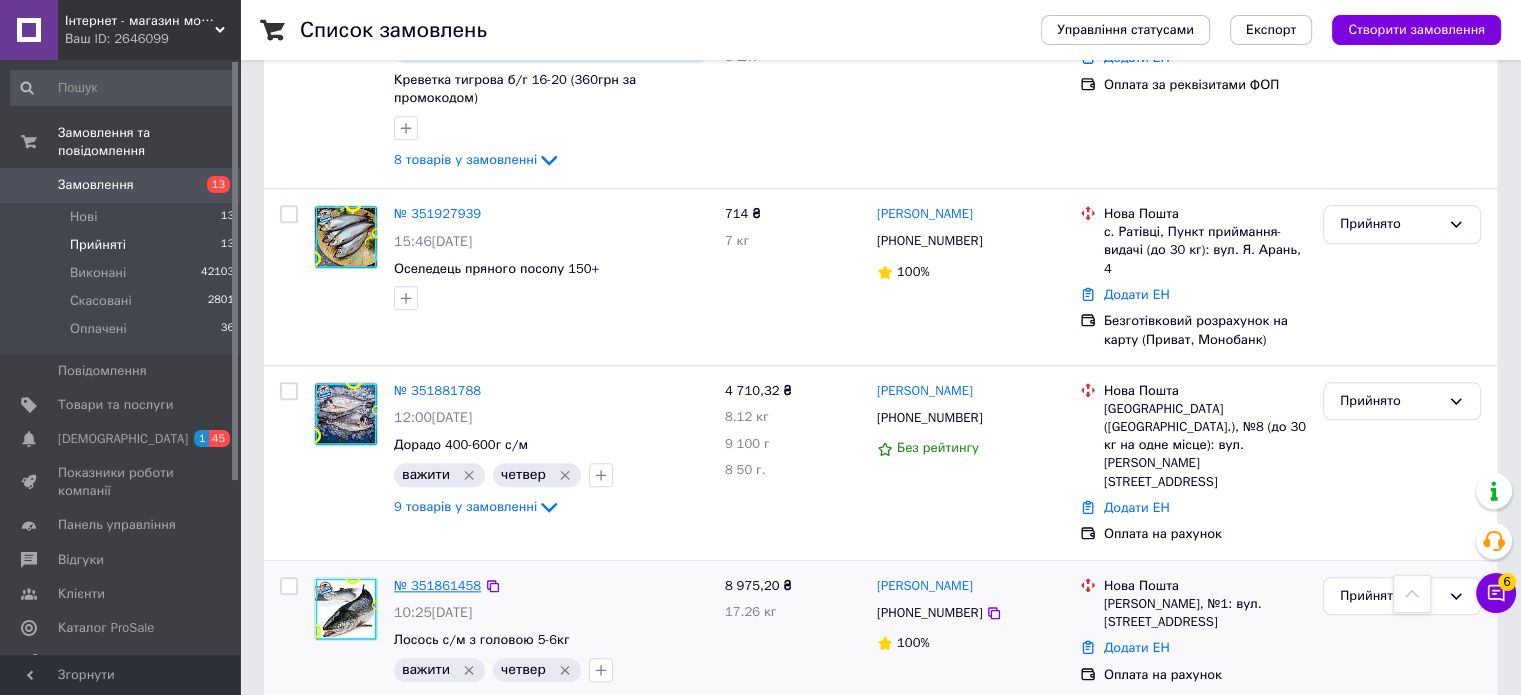 click on "№ 351861458" at bounding box center [437, 585] 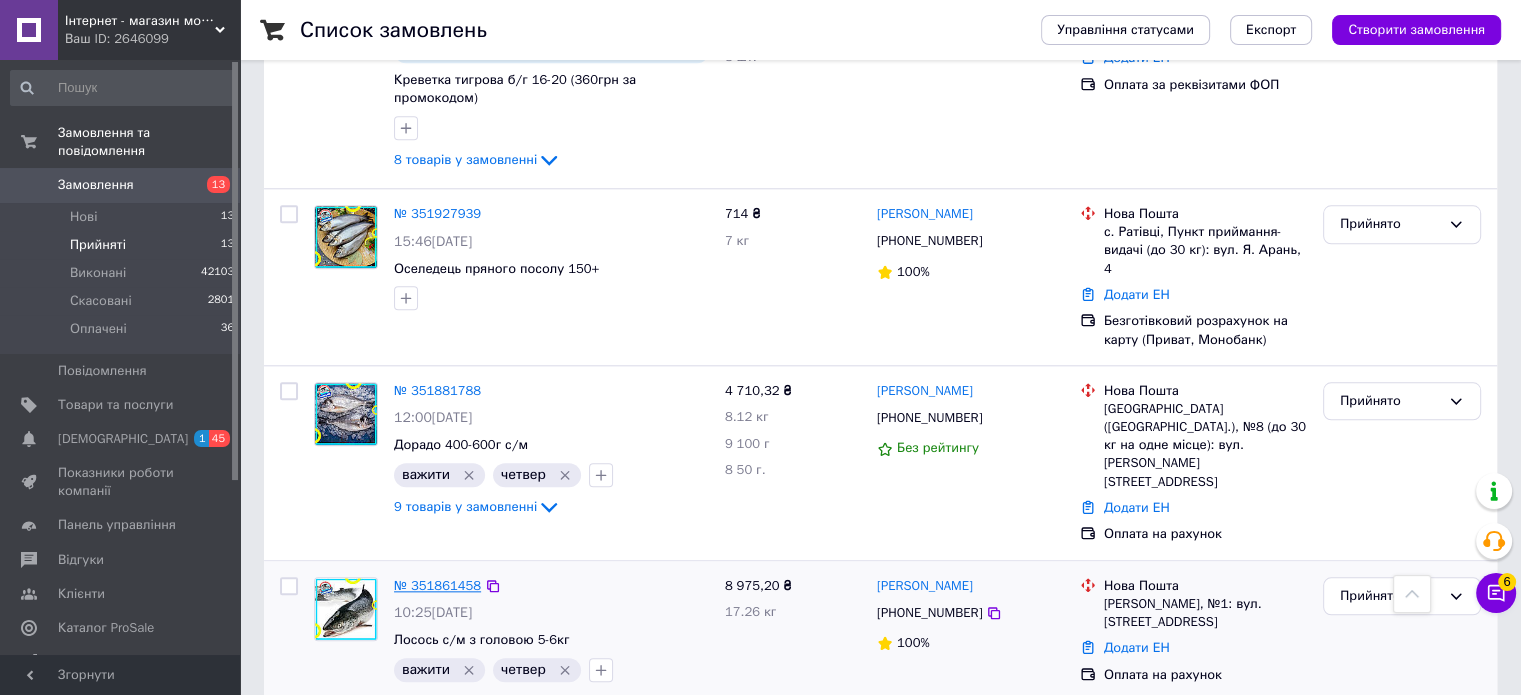 scroll, scrollTop: 0, scrollLeft: 0, axis: both 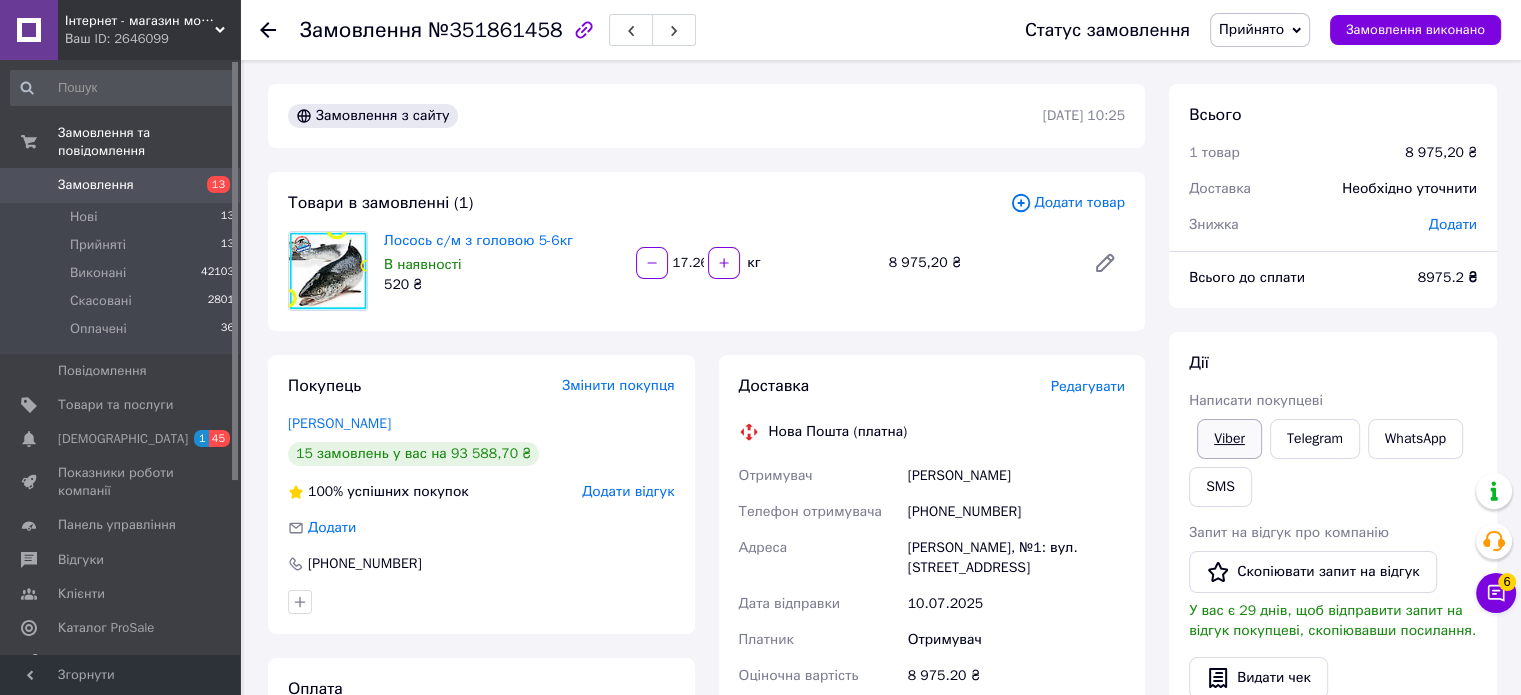 click on "Viber" at bounding box center [1229, 439] 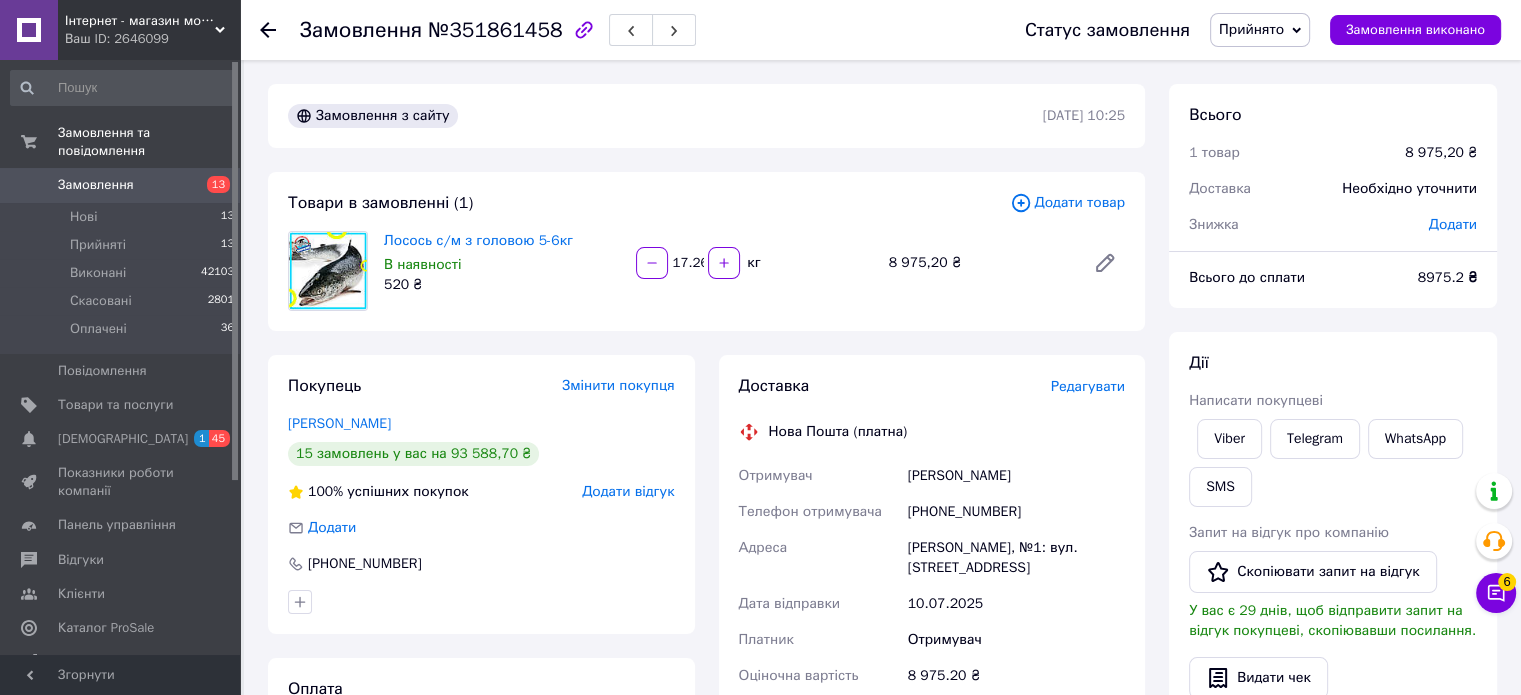 click at bounding box center [280, 30] 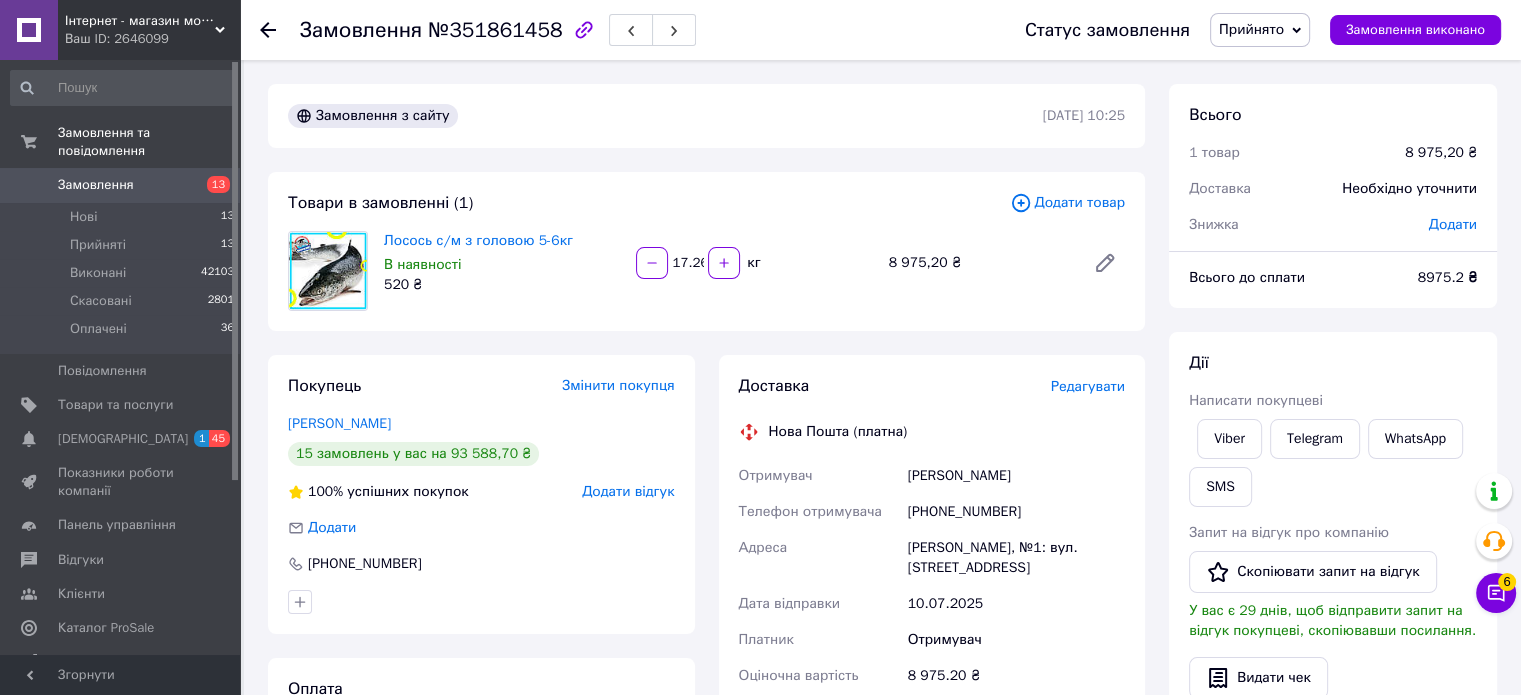 click 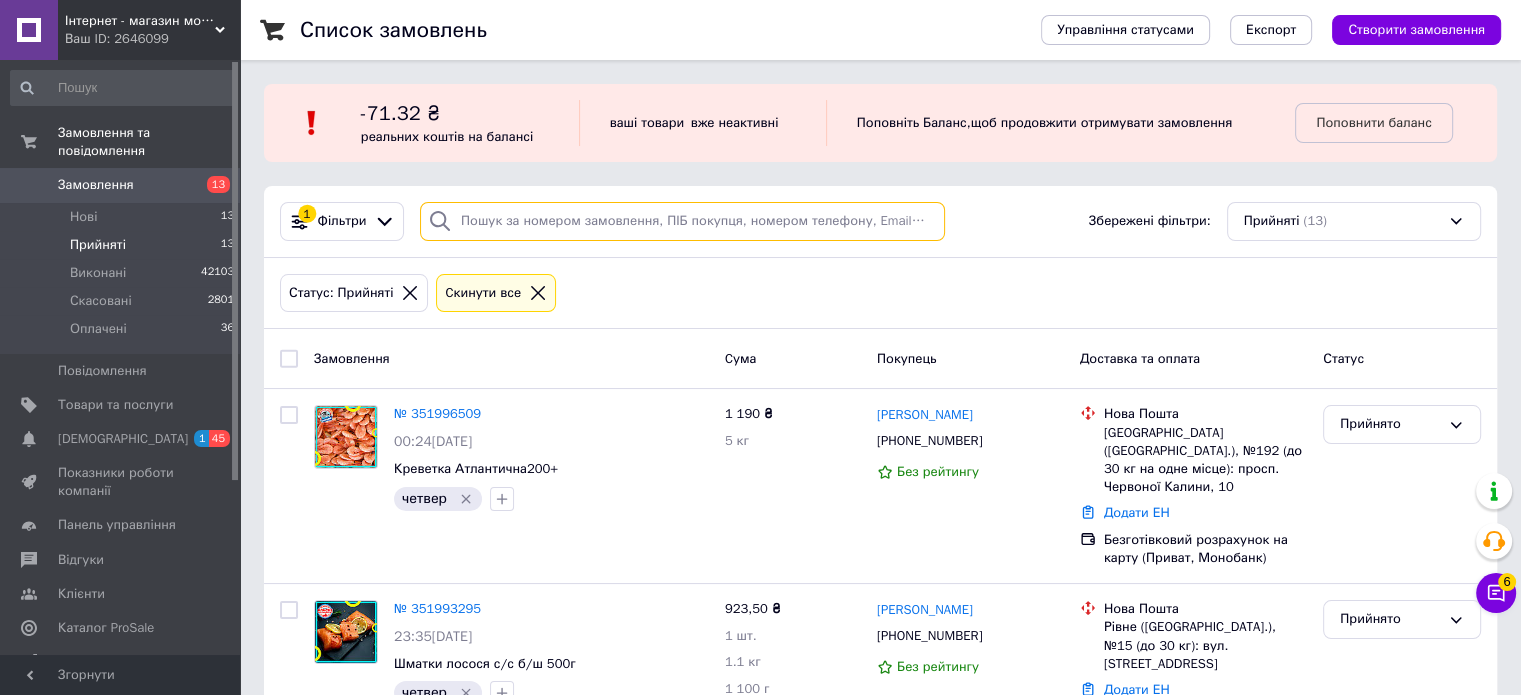 click at bounding box center (682, 221) 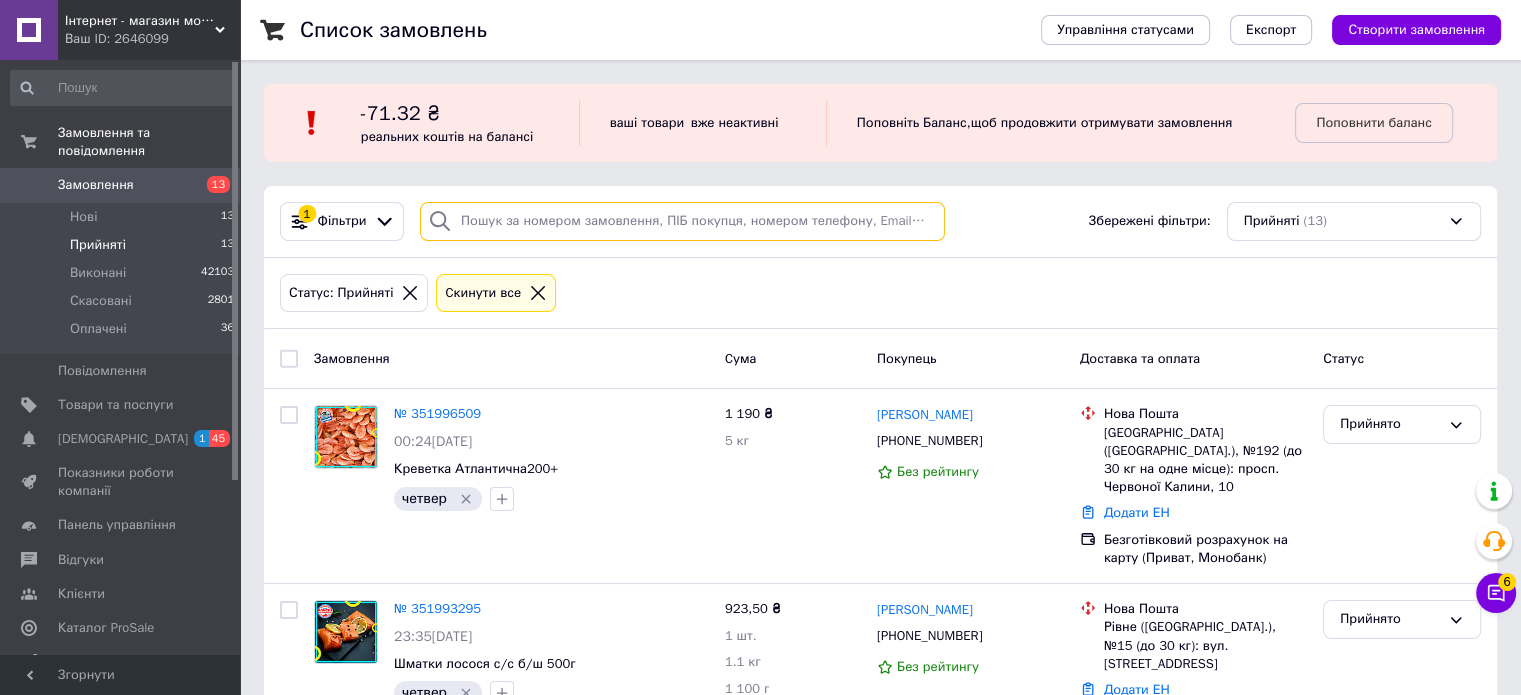 paste on "[PHONE_NUMBER]" 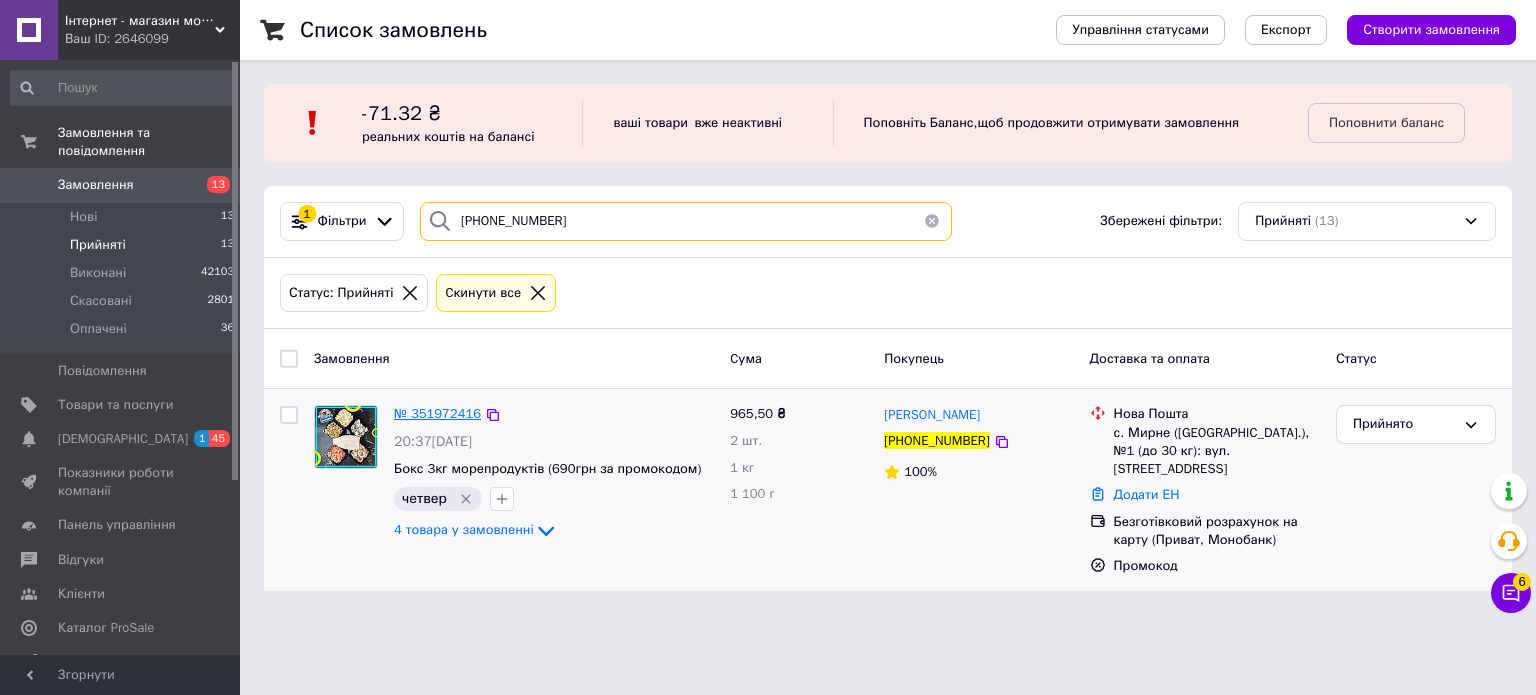 type on "[PHONE_NUMBER]" 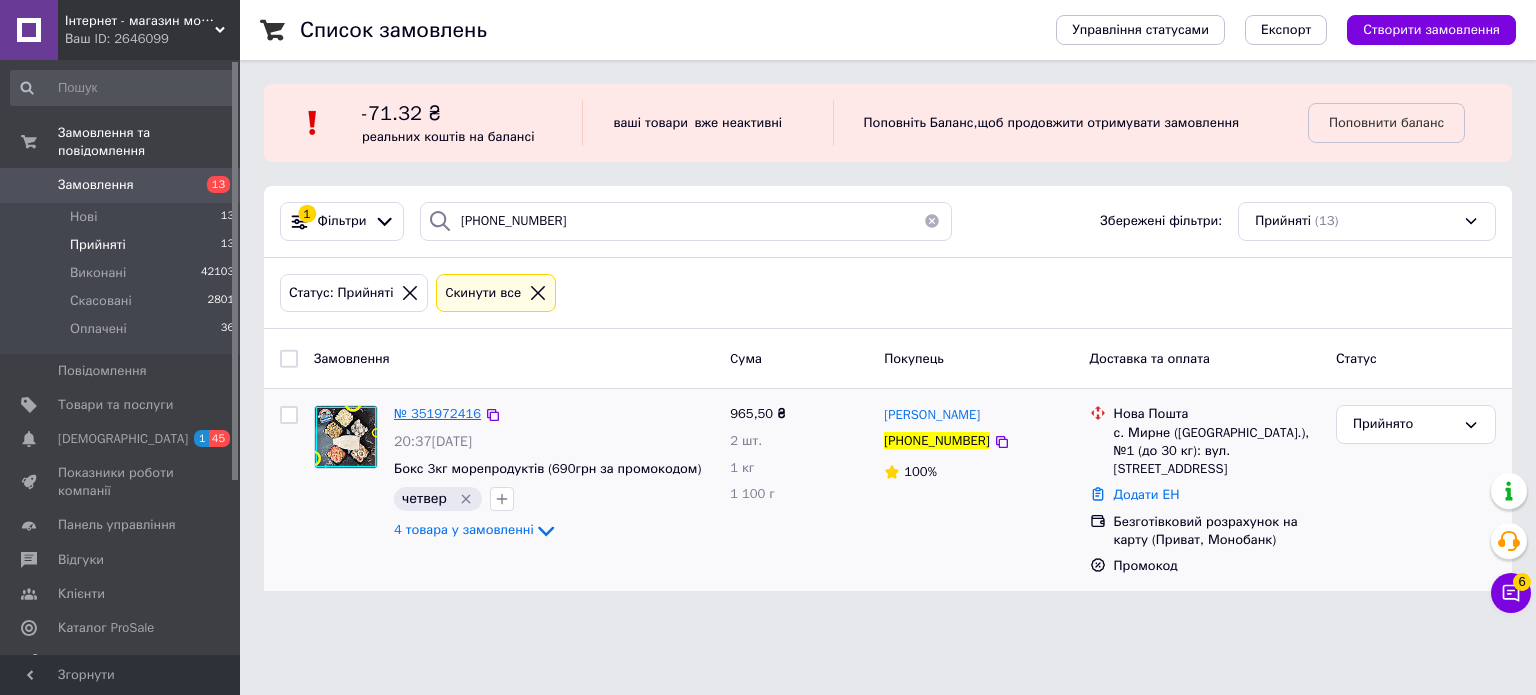 click on "№ 351972416" at bounding box center [437, 413] 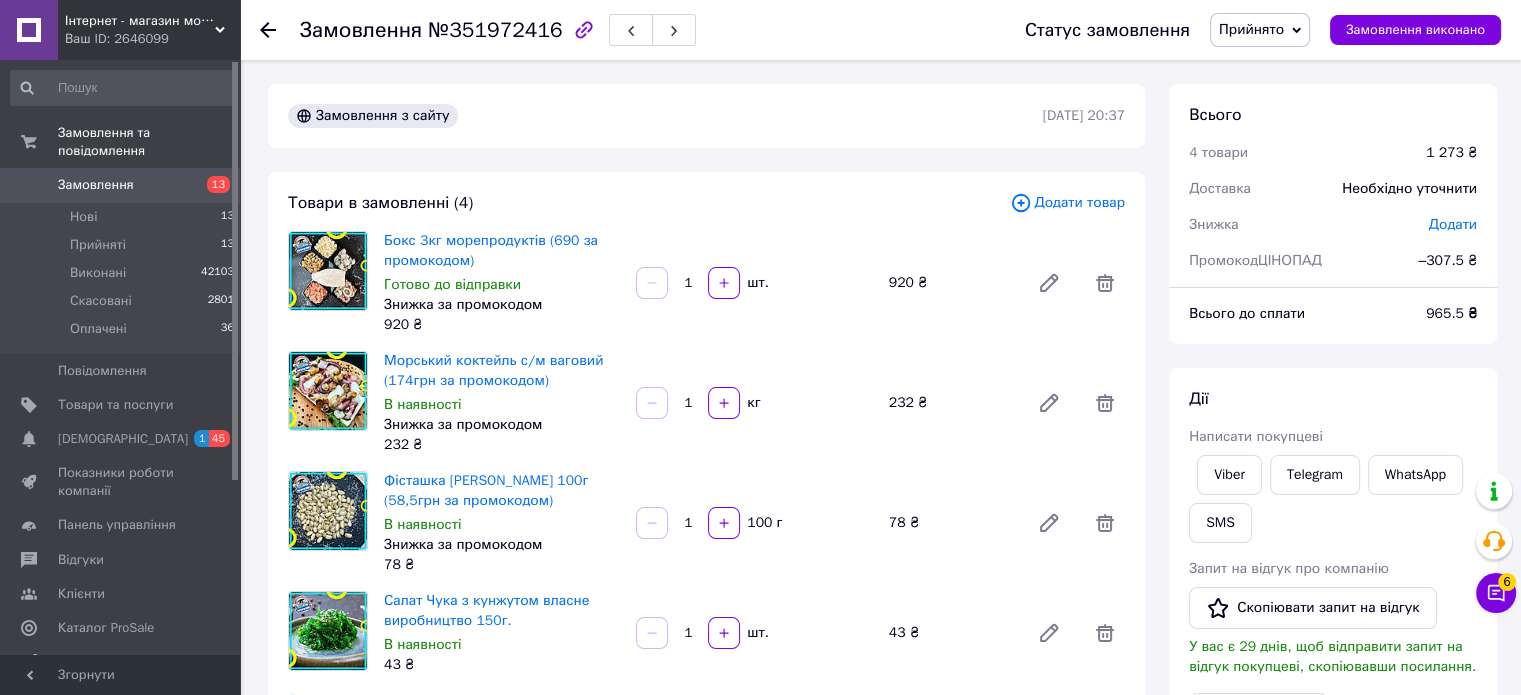 click on "Всього 4 товари 1 273 ₴ Доставка Необхідно уточнити Знижка Додати Промокод  ЦІНОПАД –  307.5   ₴ Всього до сплати 965.5 ₴ Дії Написати покупцеві Viber Telegram WhatsApp SMS Запит на відгук про компанію   Скопіювати запит на відгук У вас є 29 днів, щоб відправити запит на відгук покупцеві, скопіювавши посилання.   Видати чек   Завантажити PDF   Друк PDF   Дублювати замовлення Мітки Особисті нотатки, які бачите лише ви. З їх допомогою можна фільтрувати замовлення четвер   Примітки Залишилося 300 символів Очистити Зберегти" at bounding box center (1333, 756) 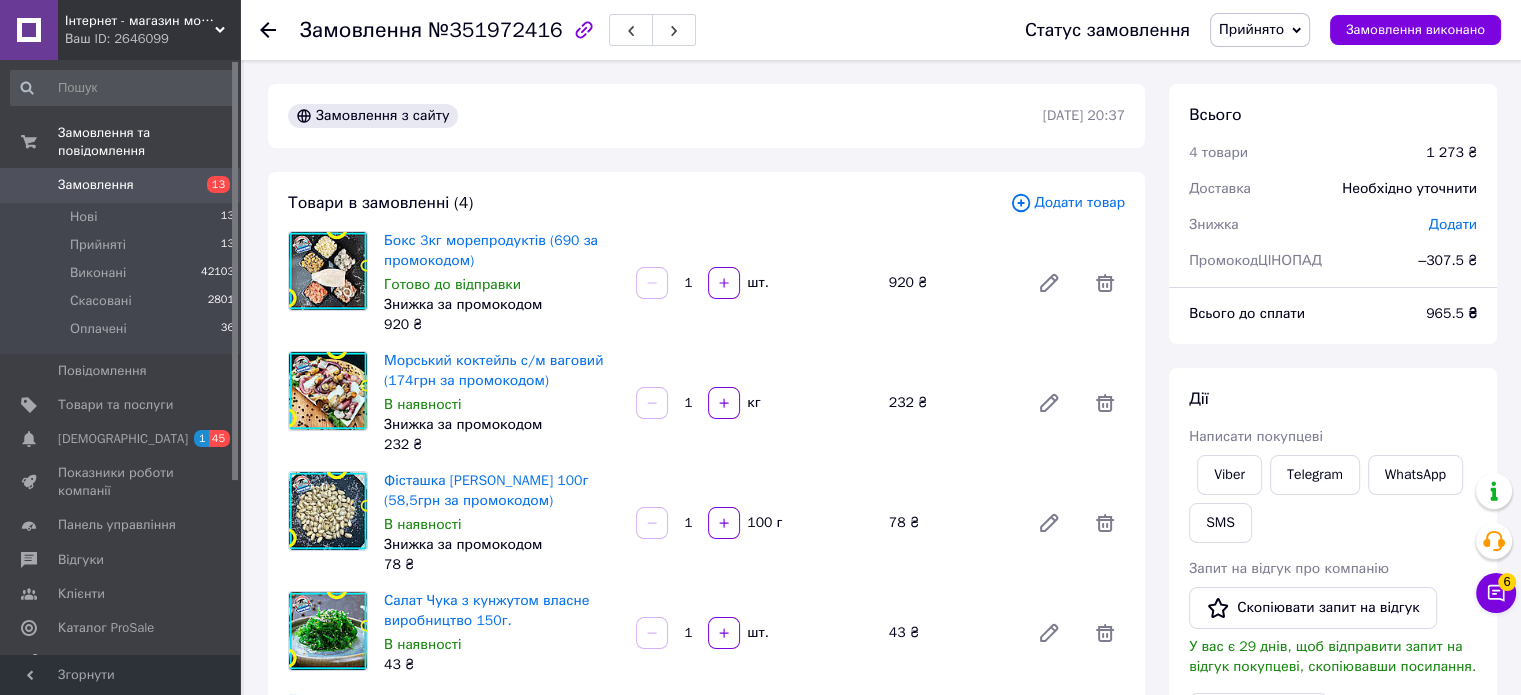 click on "Прийнято" at bounding box center (1251, 29) 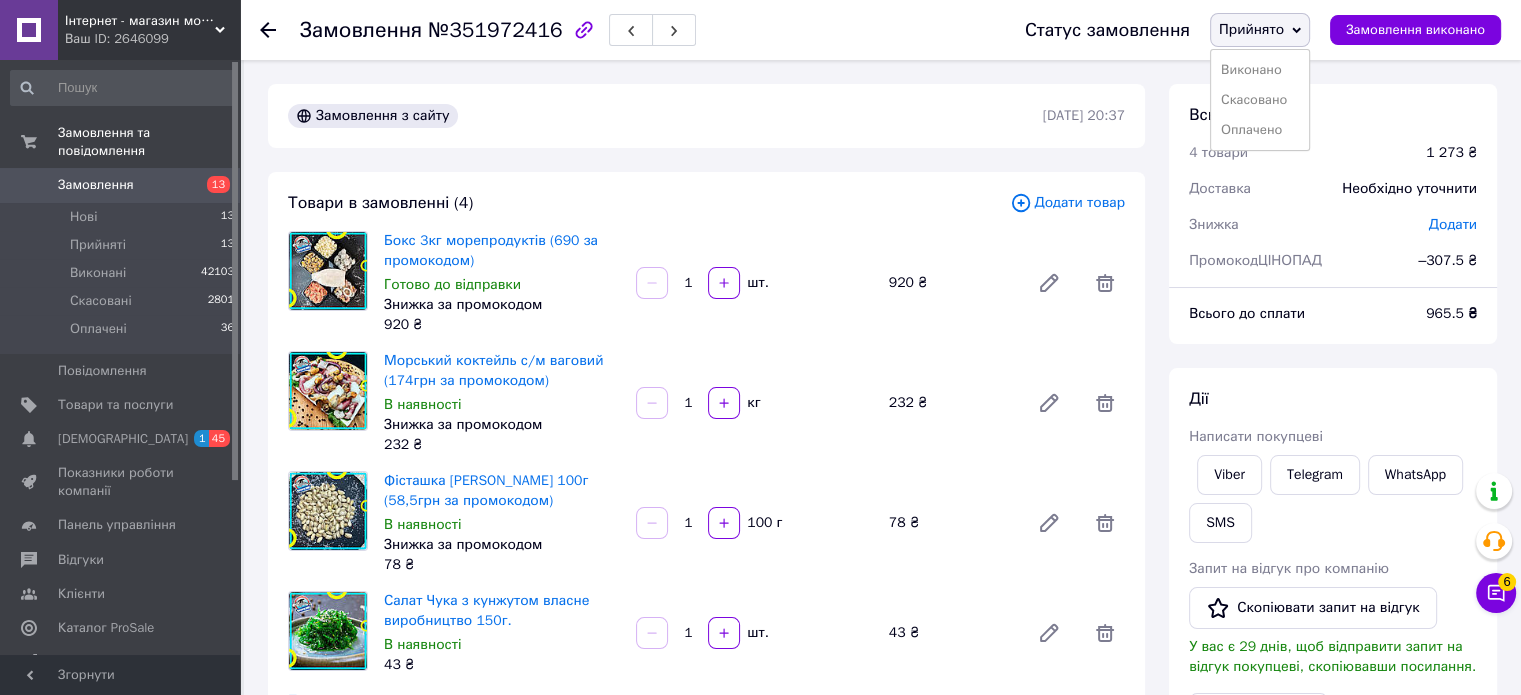 click on "4 товари" at bounding box center (1295, 153) 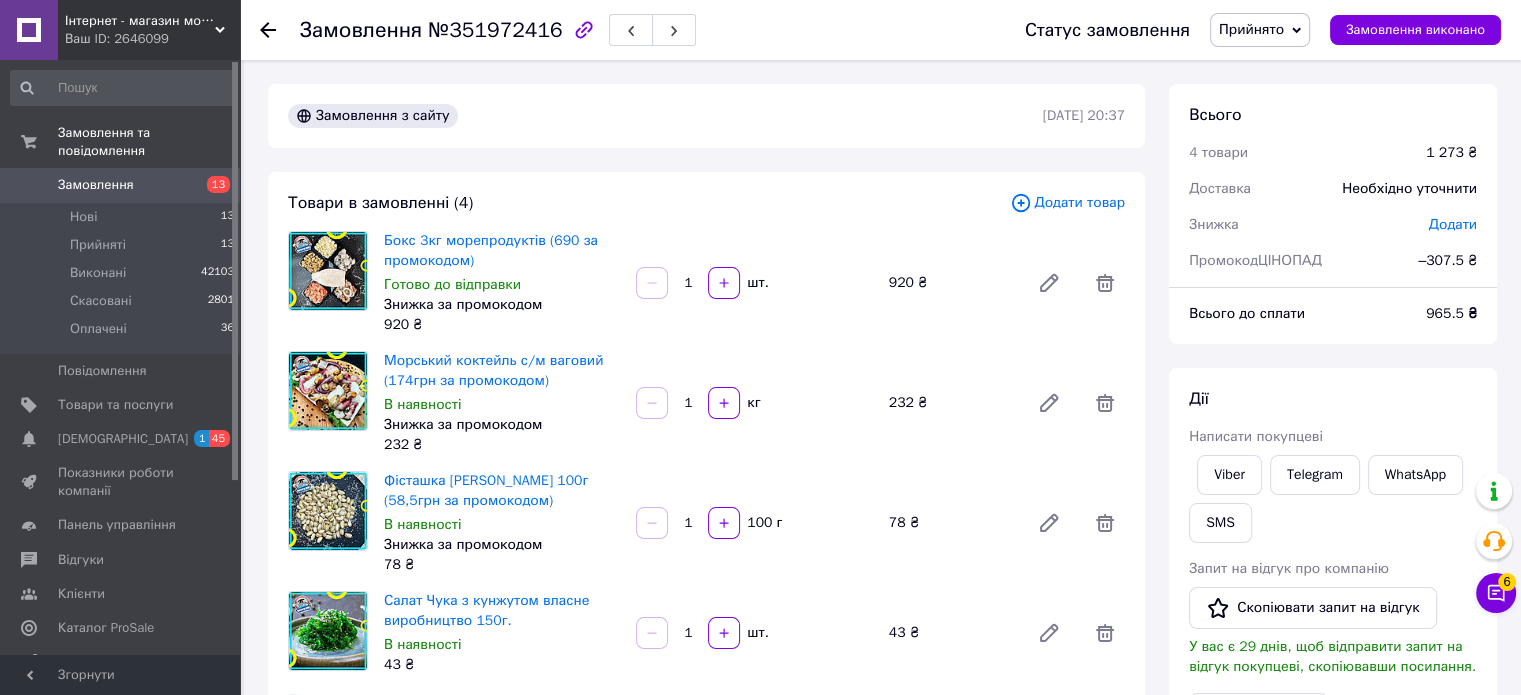 click on "Прийнято" at bounding box center [1260, 30] 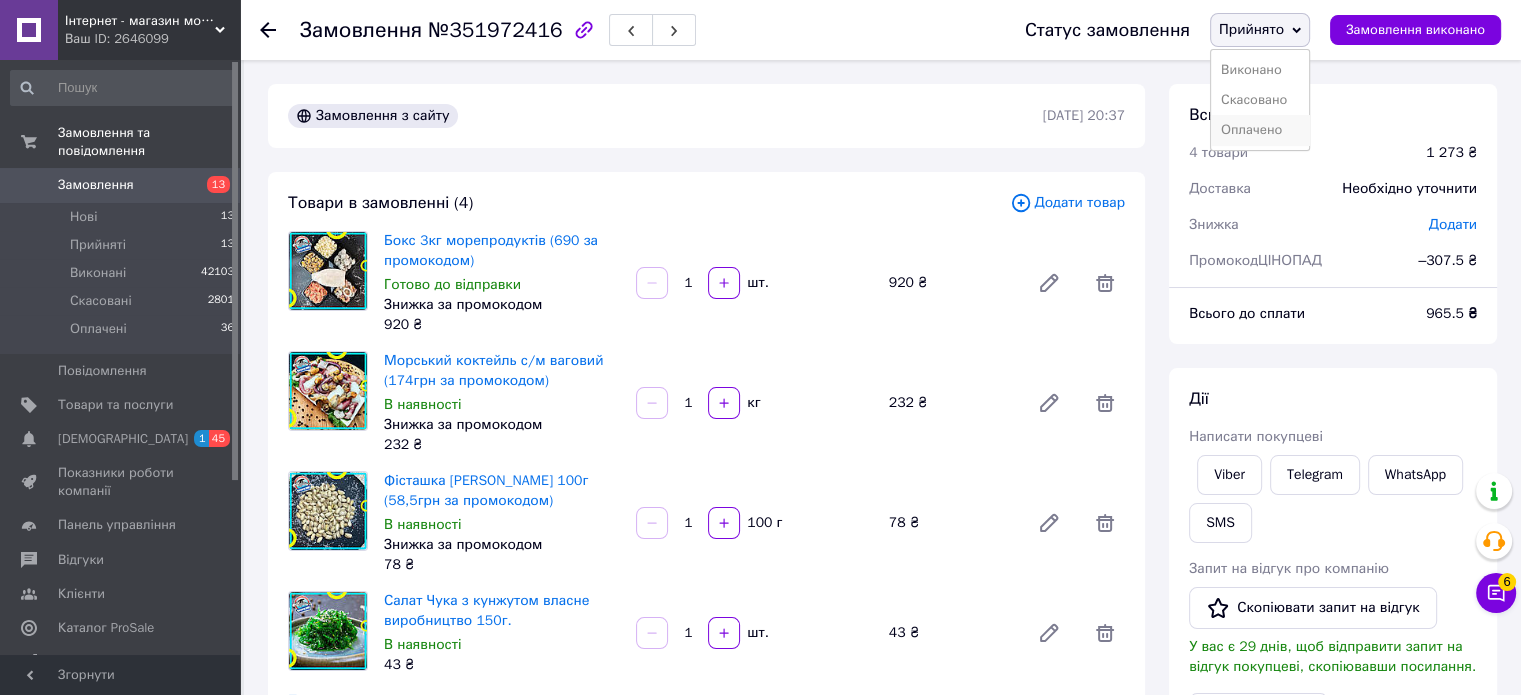 click on "Оплачено" at bounding box center (1260, 130) 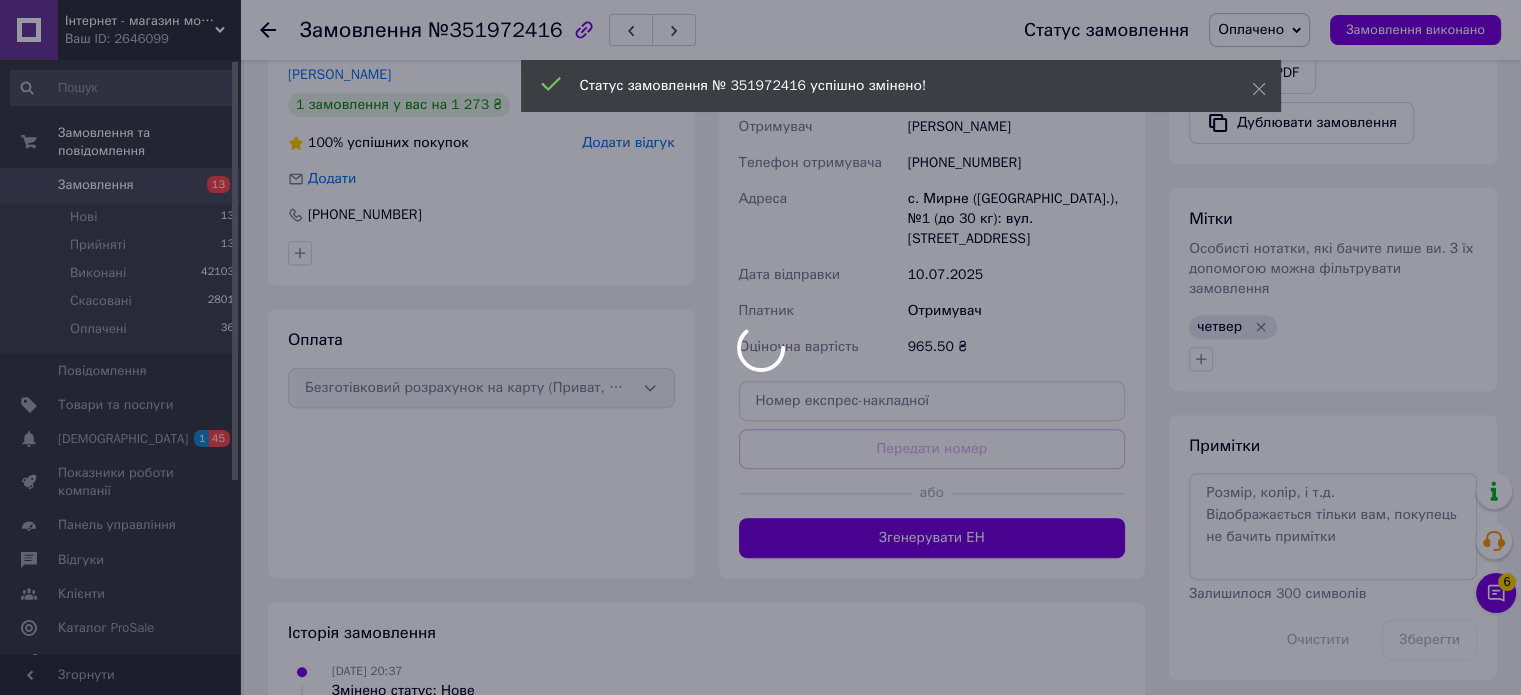 scroll, scrollTop: 874, scrollLeft: 0, axis: vertical 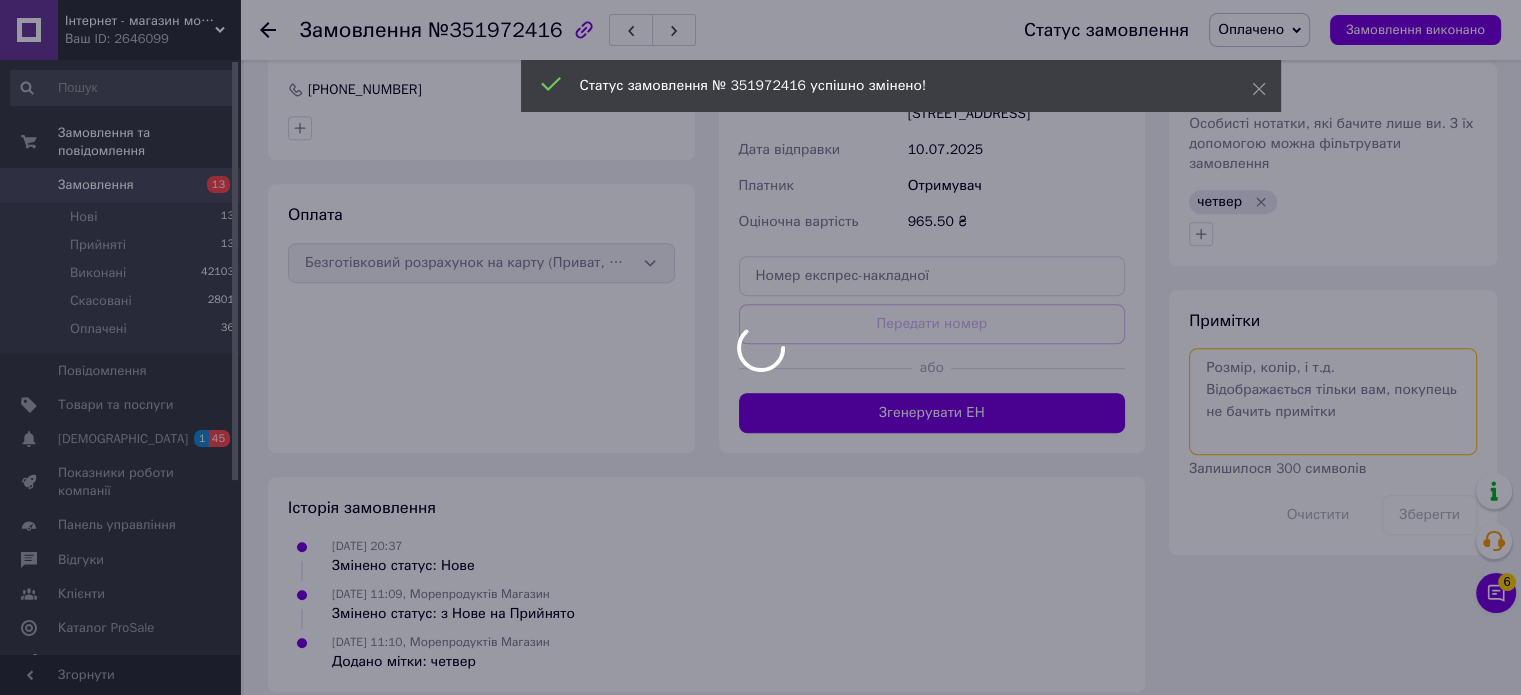 click on "Інтернет - магазин морепродуктів "Karasey.net" Ваш ID: 2646099 Сайт Інтернет - магазин морепродуктів "K... Кабінет покупця Перевірити стан системи Сторінка на порталі Оптовий склад - магазин морепродуктів МИ ПЕРЕЇХАЛИ !!! за адресою  redfish.vn.... Довідка Вийти Замовлення та повідомлення Замовлення 13 Нові 13 Прийняті 13 Виконані 42103 Скасовані 2801 Оплачені 36 Повідомлення 0 Товари та послуги Сповіщення 1 45 Показники роботи компанії Панель управління Відгуки Клієнти Каталог ProSale Аналітика Інструменти веб-майстра та SEO Маркет 920 ₴ 1 1" at bounding box center [760, -79] 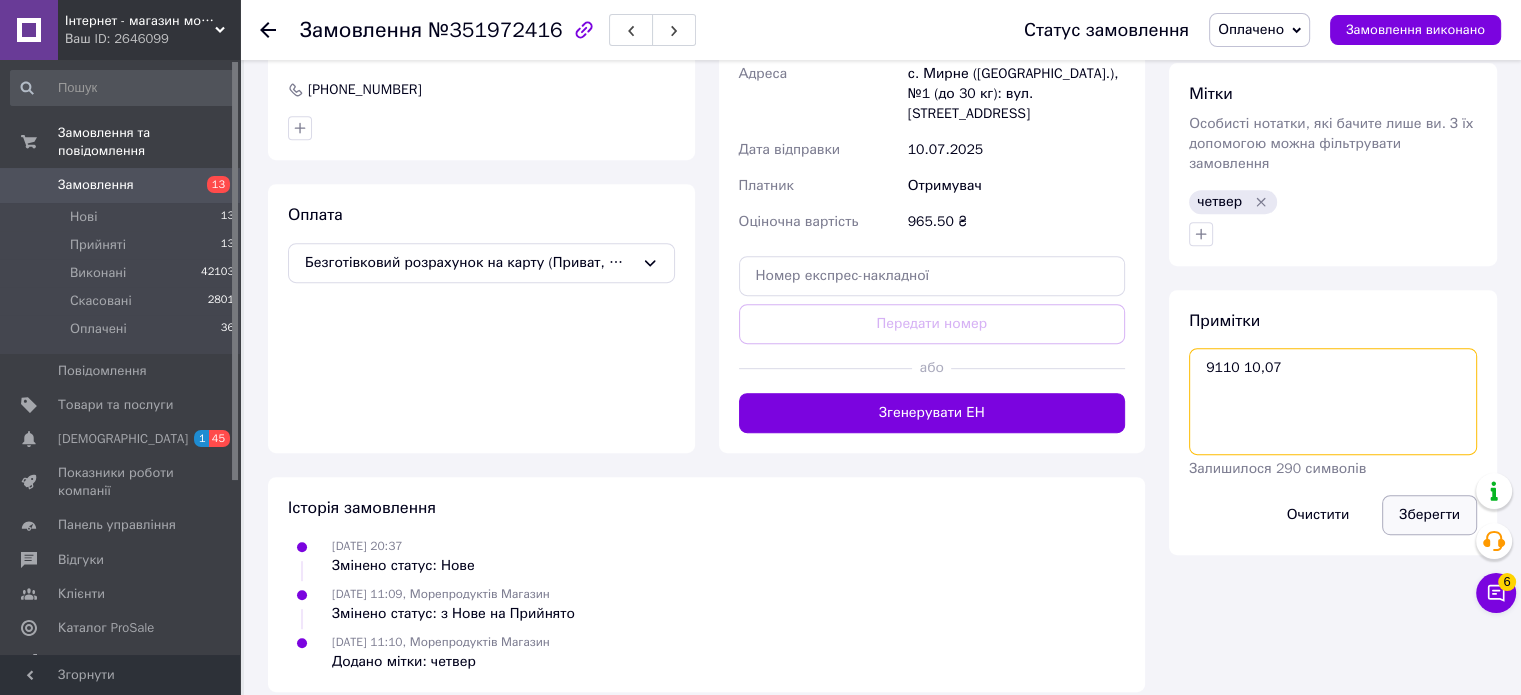 type on "9110 10,07" 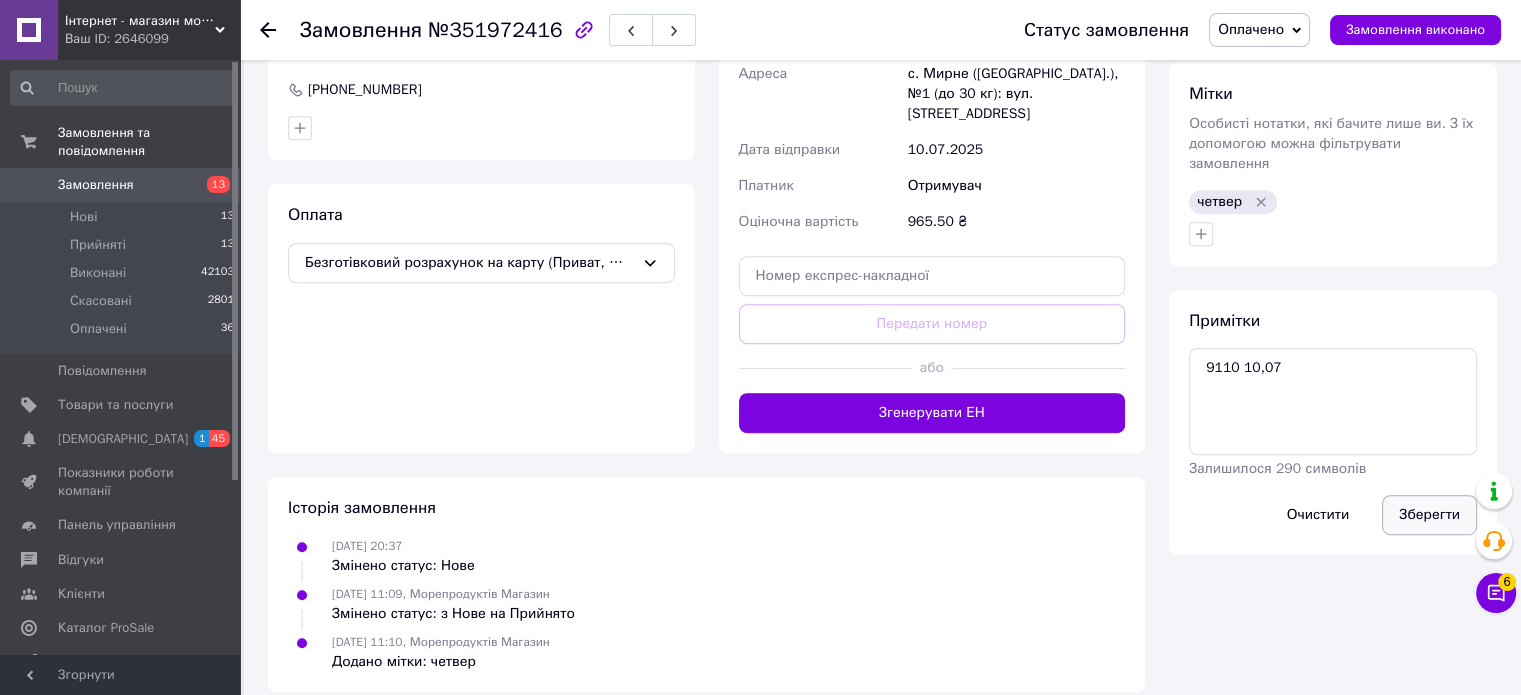 click on "Зберегти" at bounding box center (1429, 515) 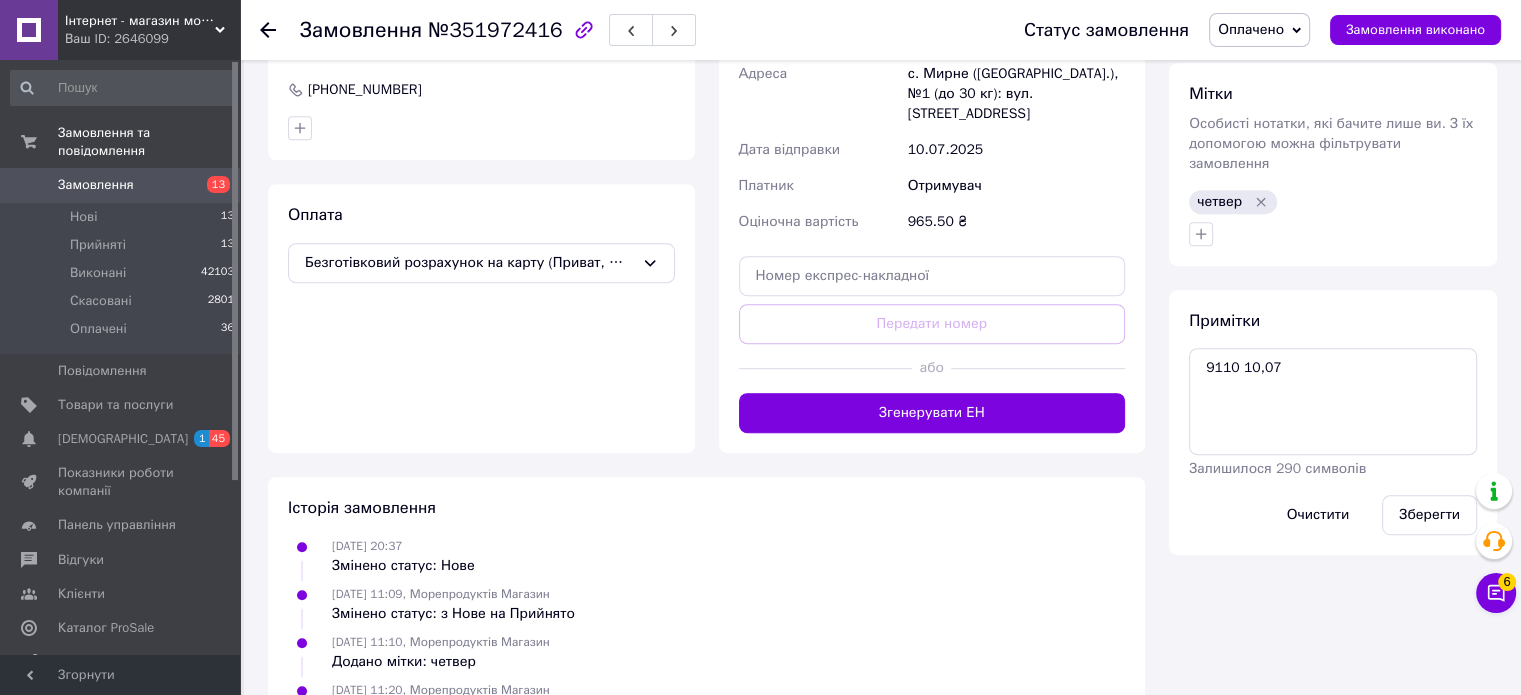 click at bounding box center [280, 30] 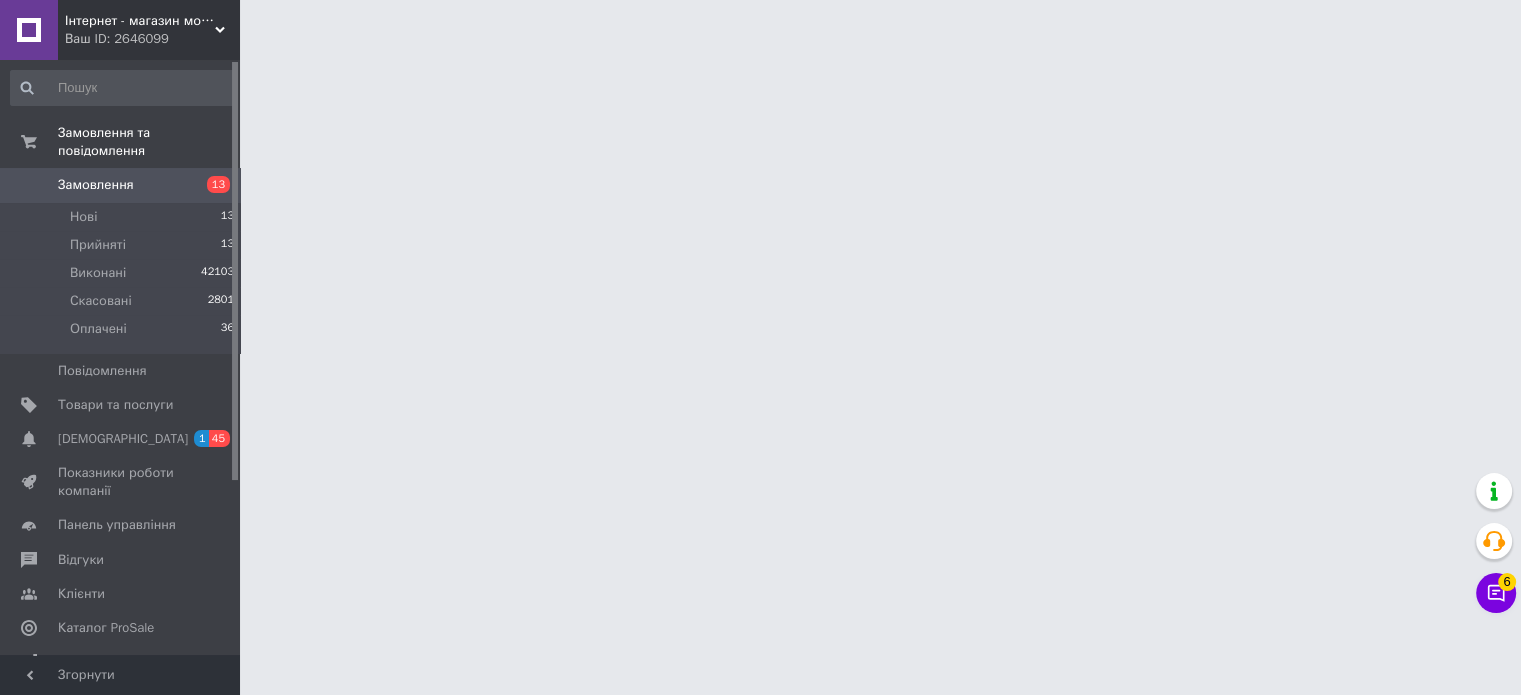 scroll, scrollTop: 0, scrollLeft: 0, axis: both 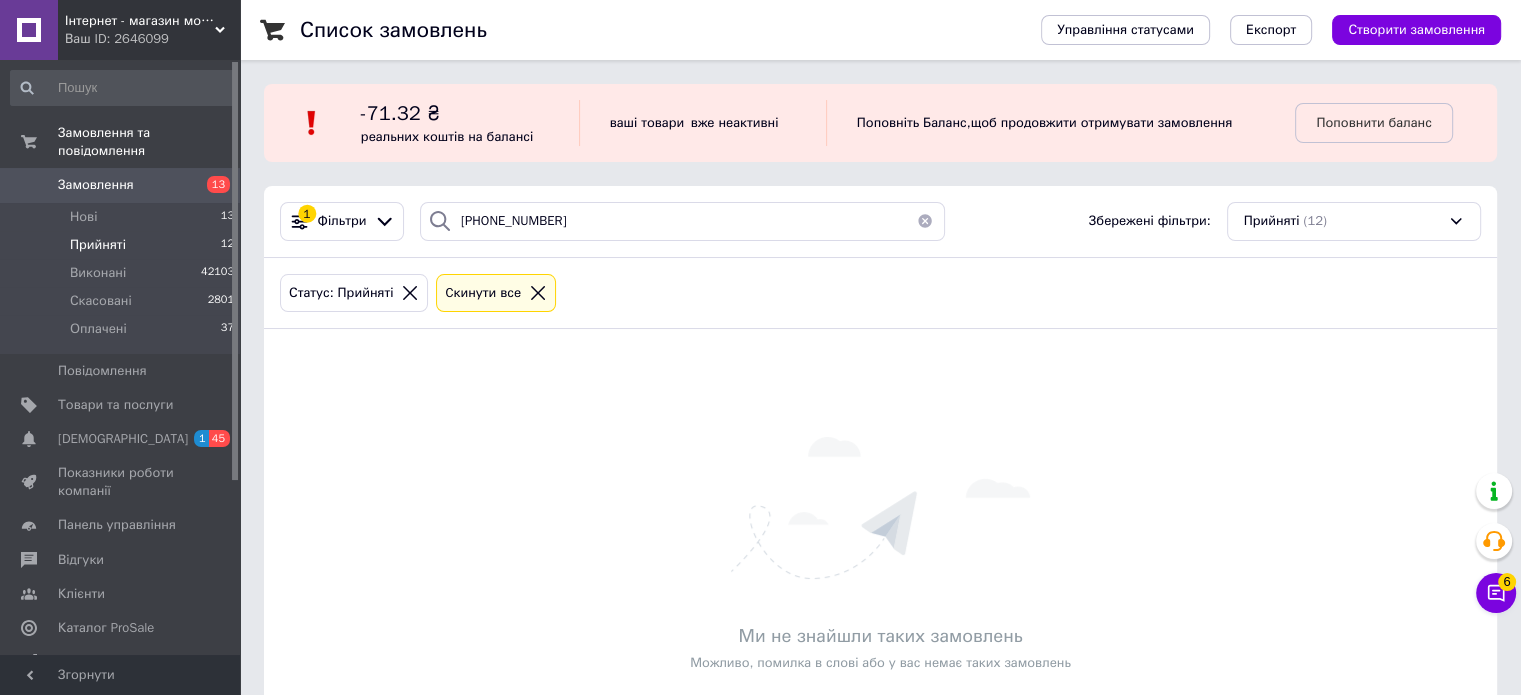 click on "Прийняті" at bounding box center (98, 245) 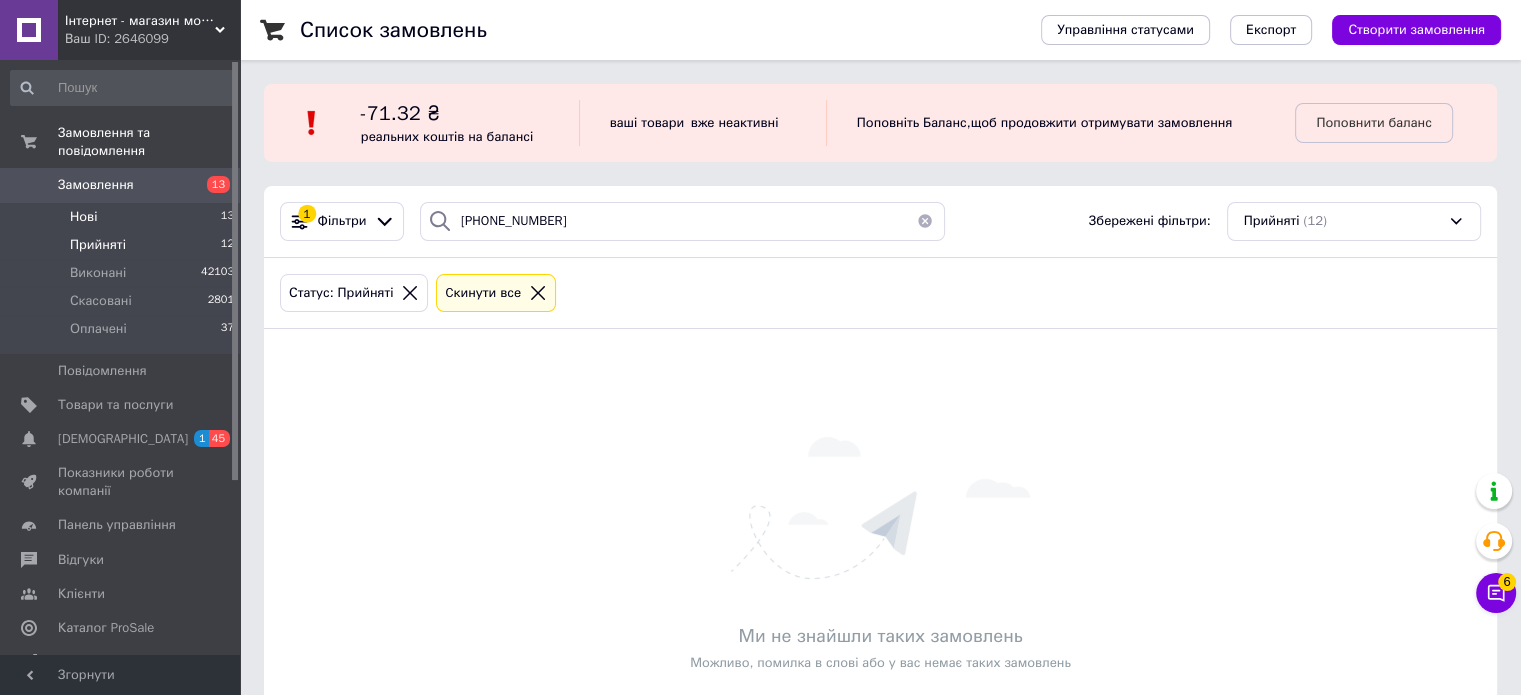 click on "Нові" at bounding box center (83, 217) 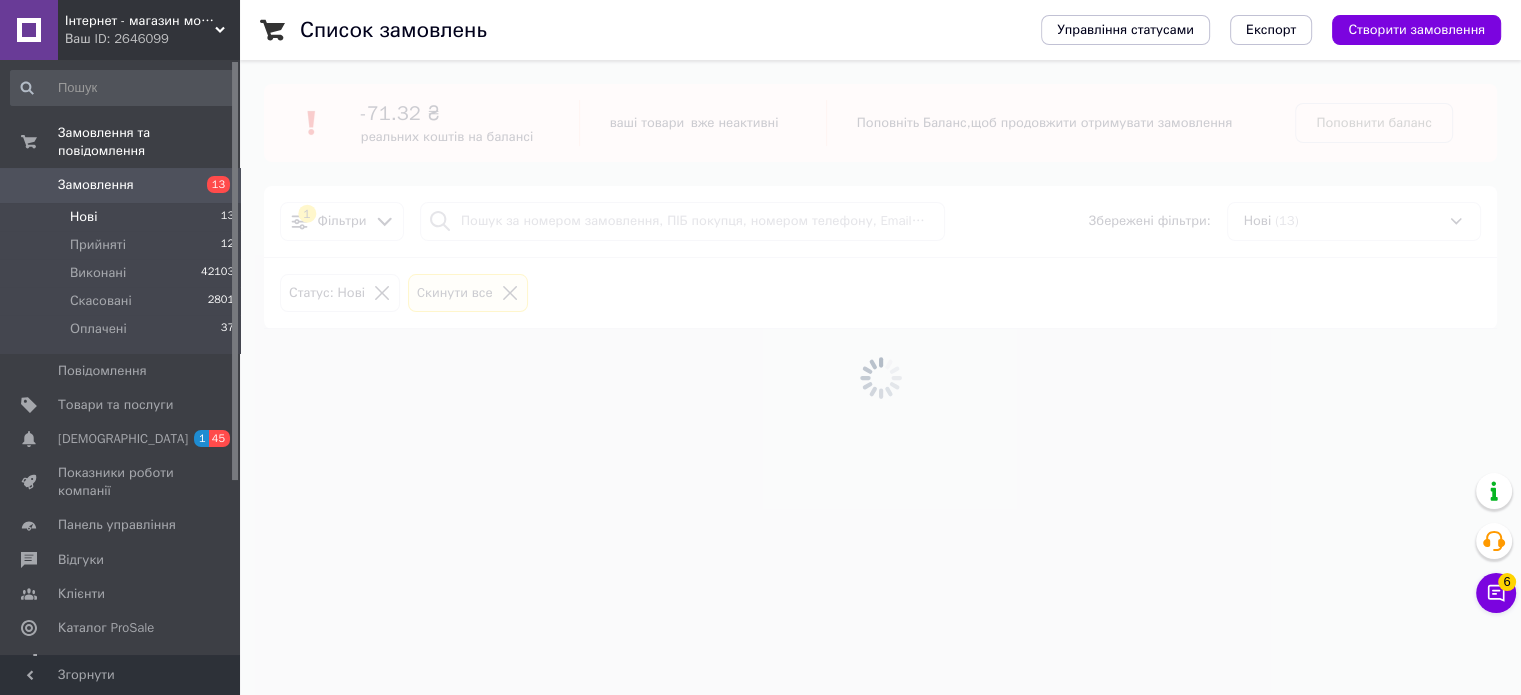 type 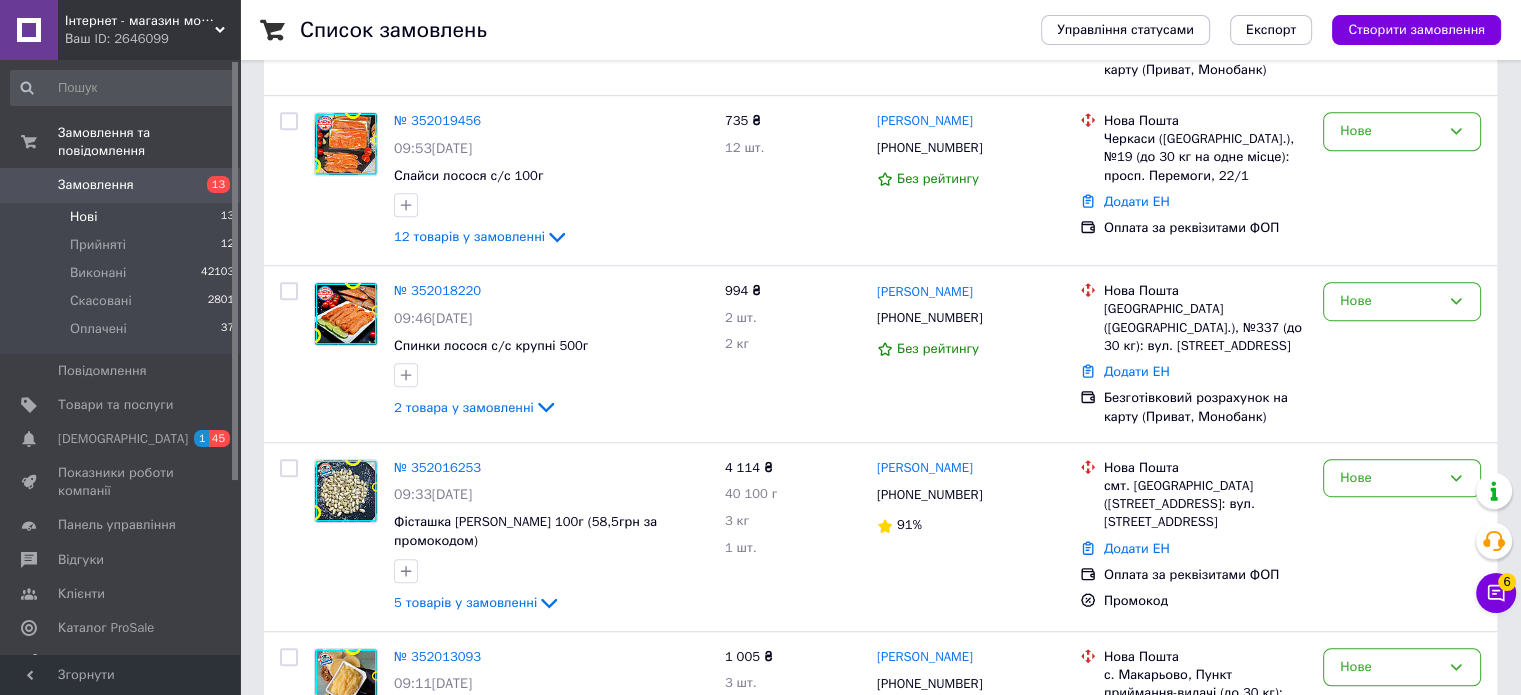 scroll, scrollTop: 1837, scrollLeft: 0, axis: vertical 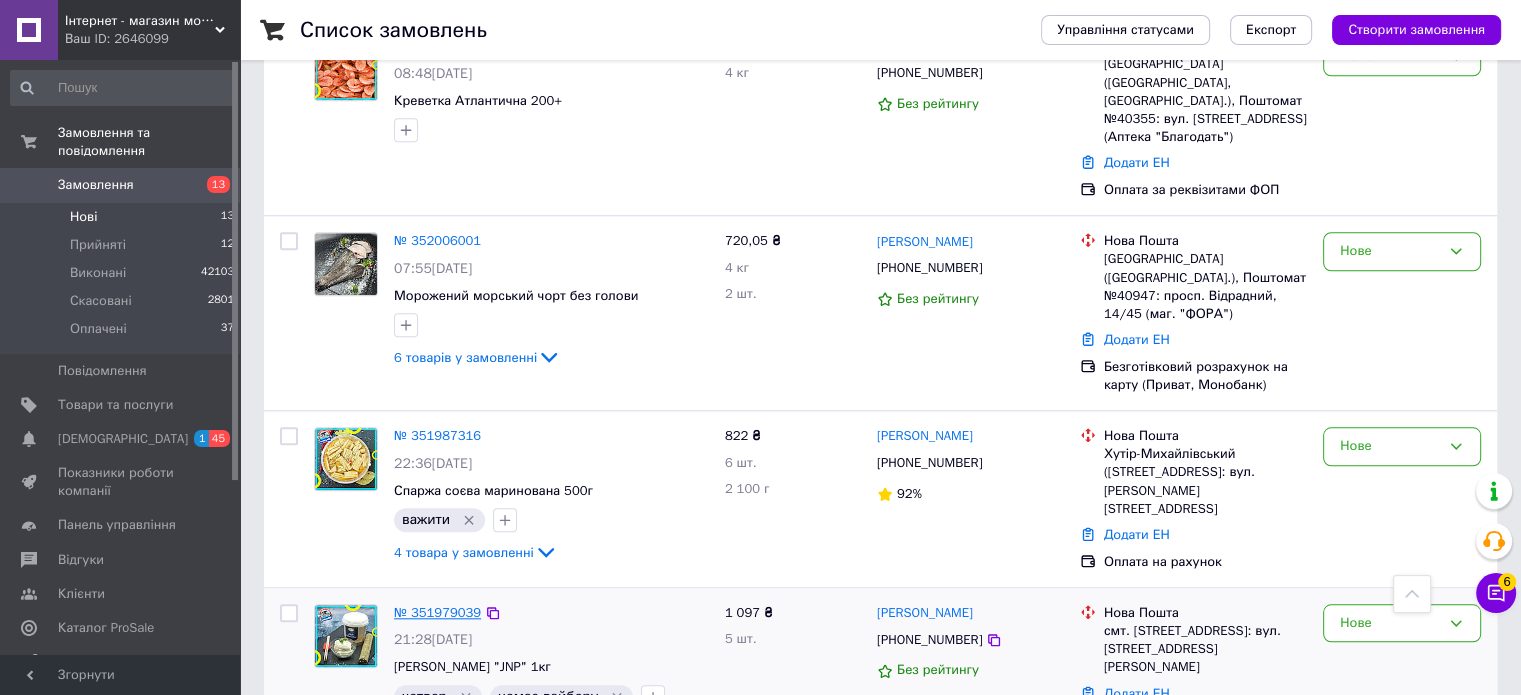 click on "№ 351979039" at bounding box center [437, 612] 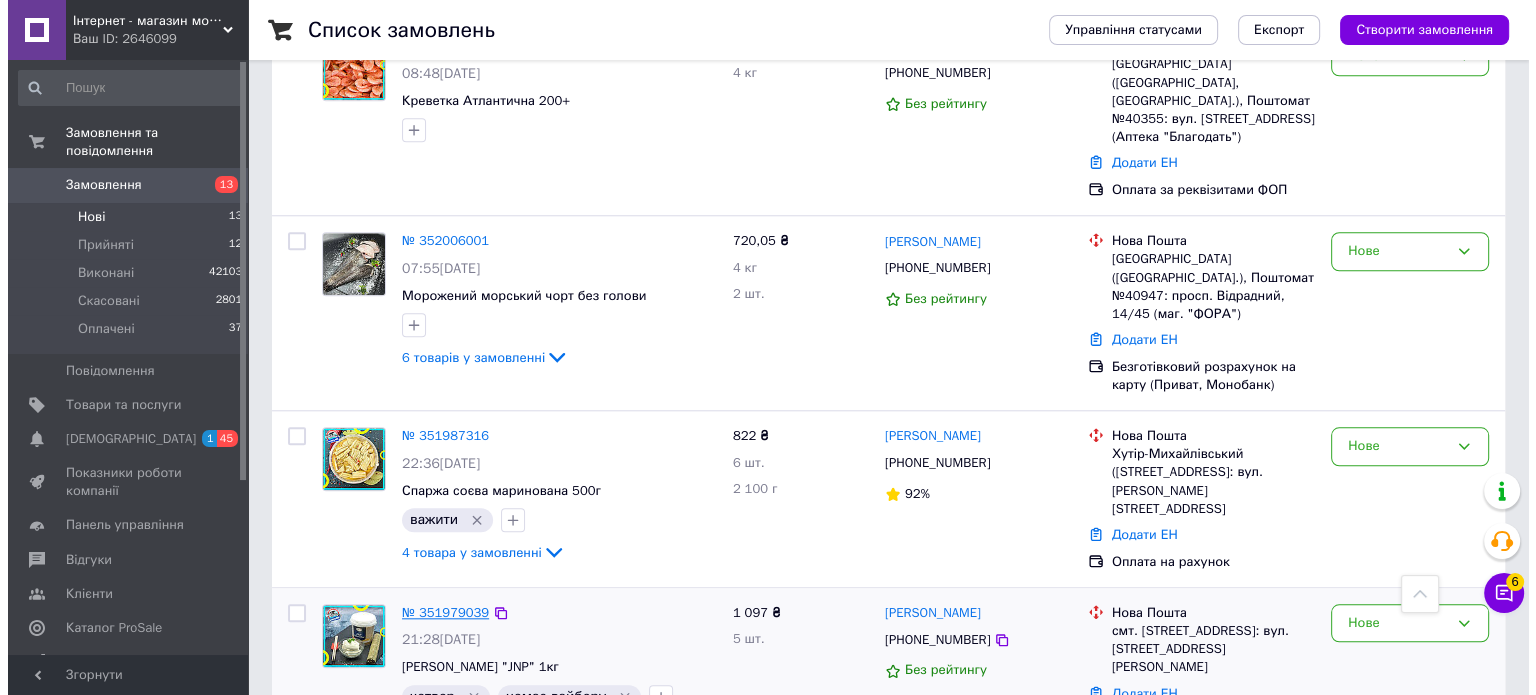 scroll, scrollTop: 0, scrollLeft: 0, axis: both 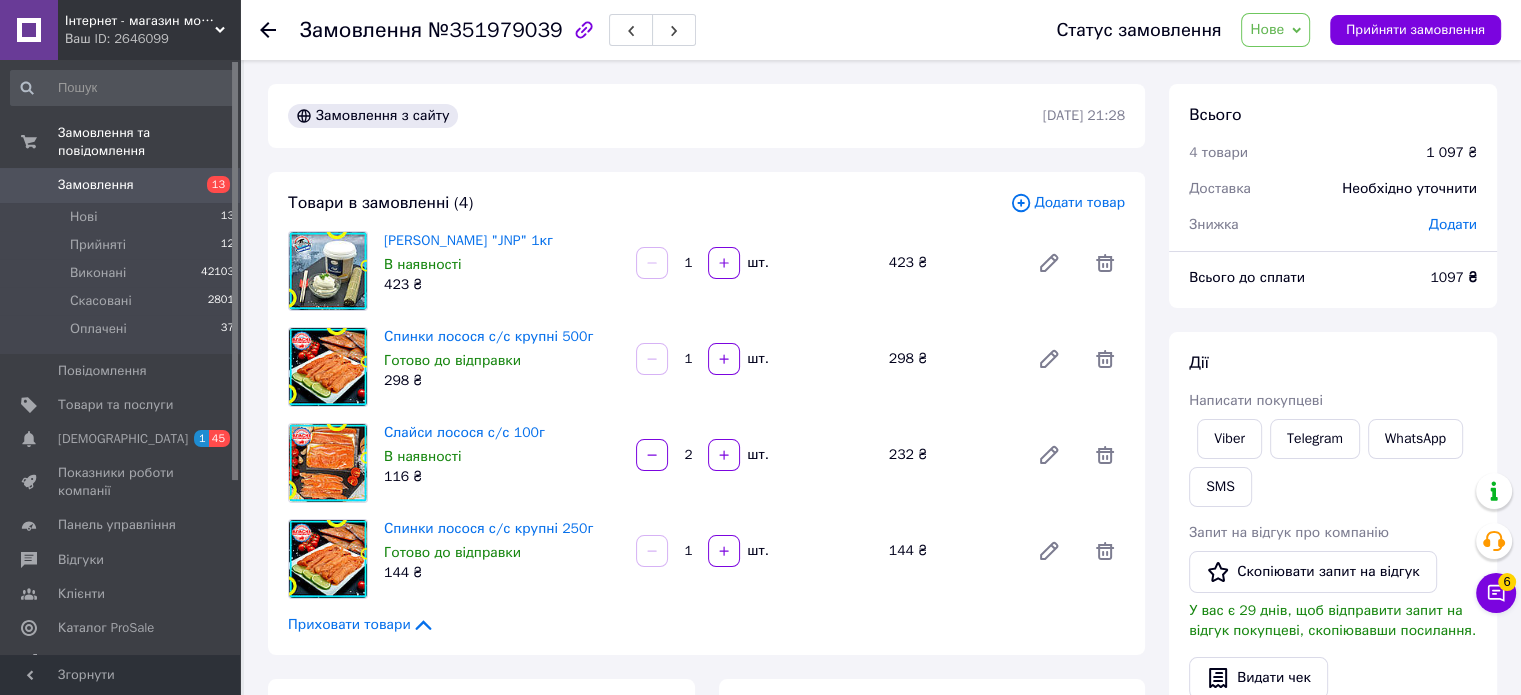 click on "Нове" at bounding box center [1267, 29] 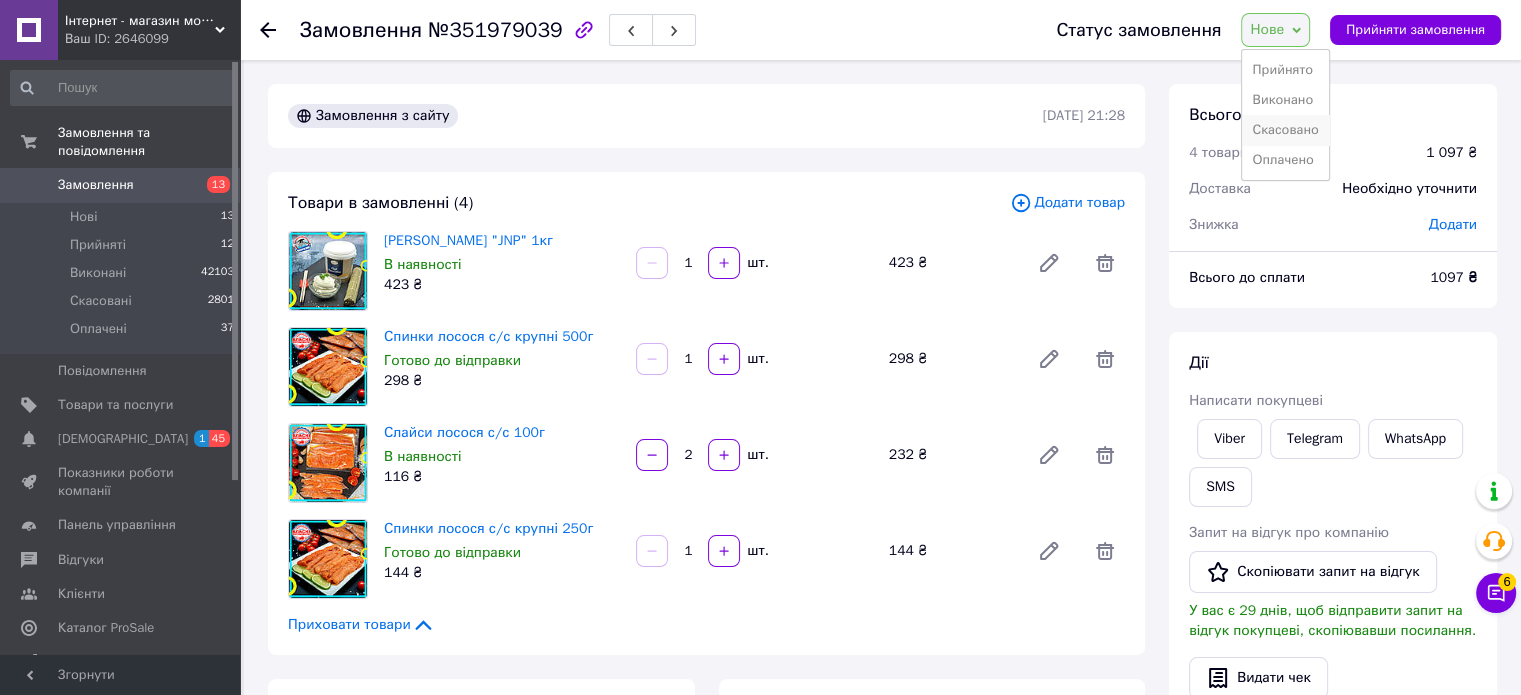 click on "Скасовано" at bounding box center (1285, 130) 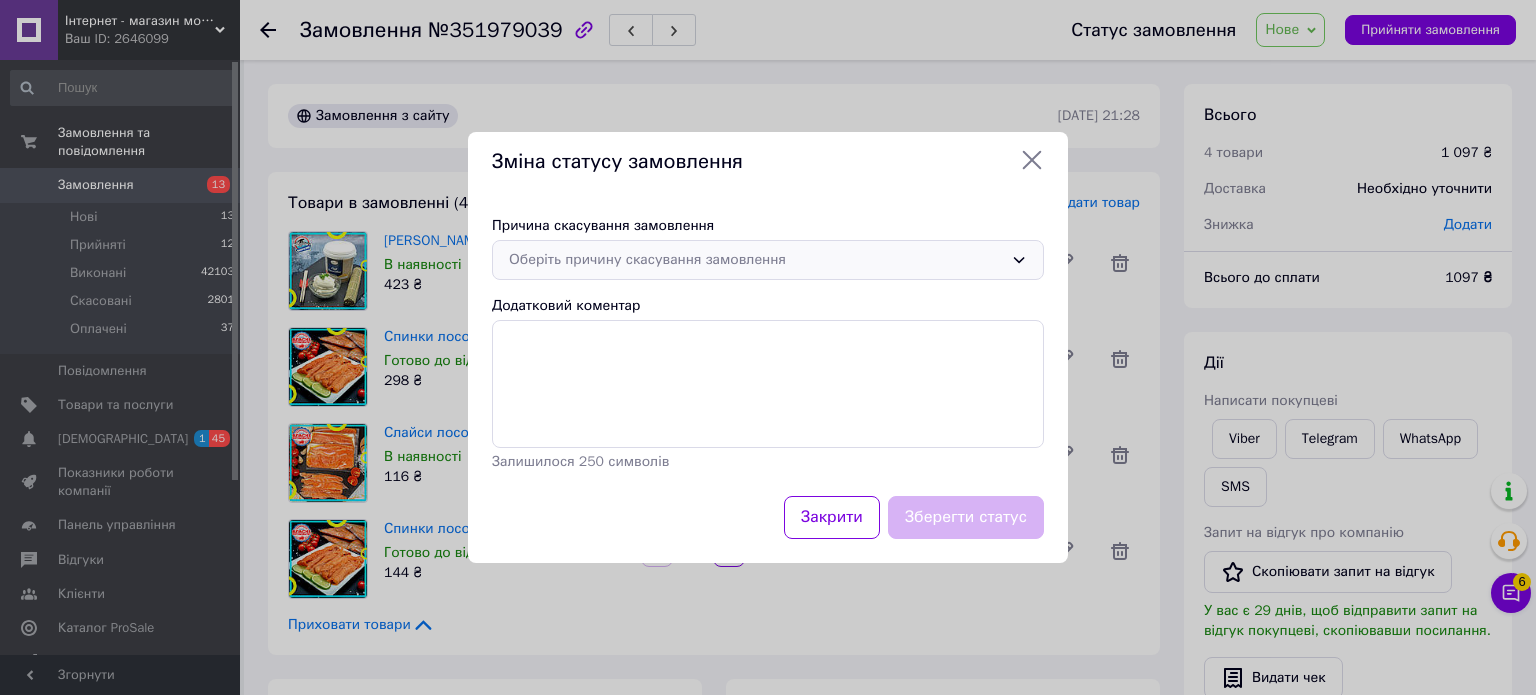 click on "Оберіть причину скасування замовлення" at bounding box center (768, 260) 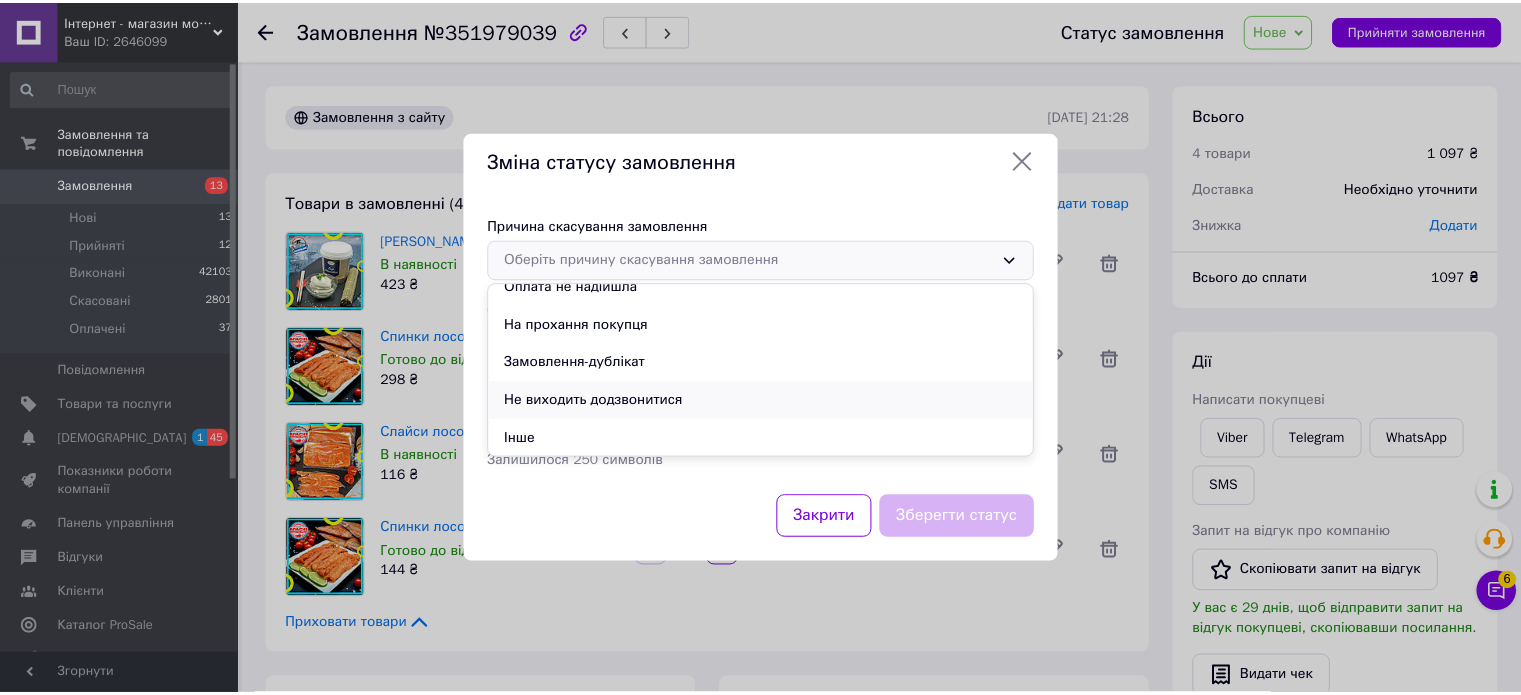 scroll, scrollTop: 93, scrollLeft: 0, axis: vertical 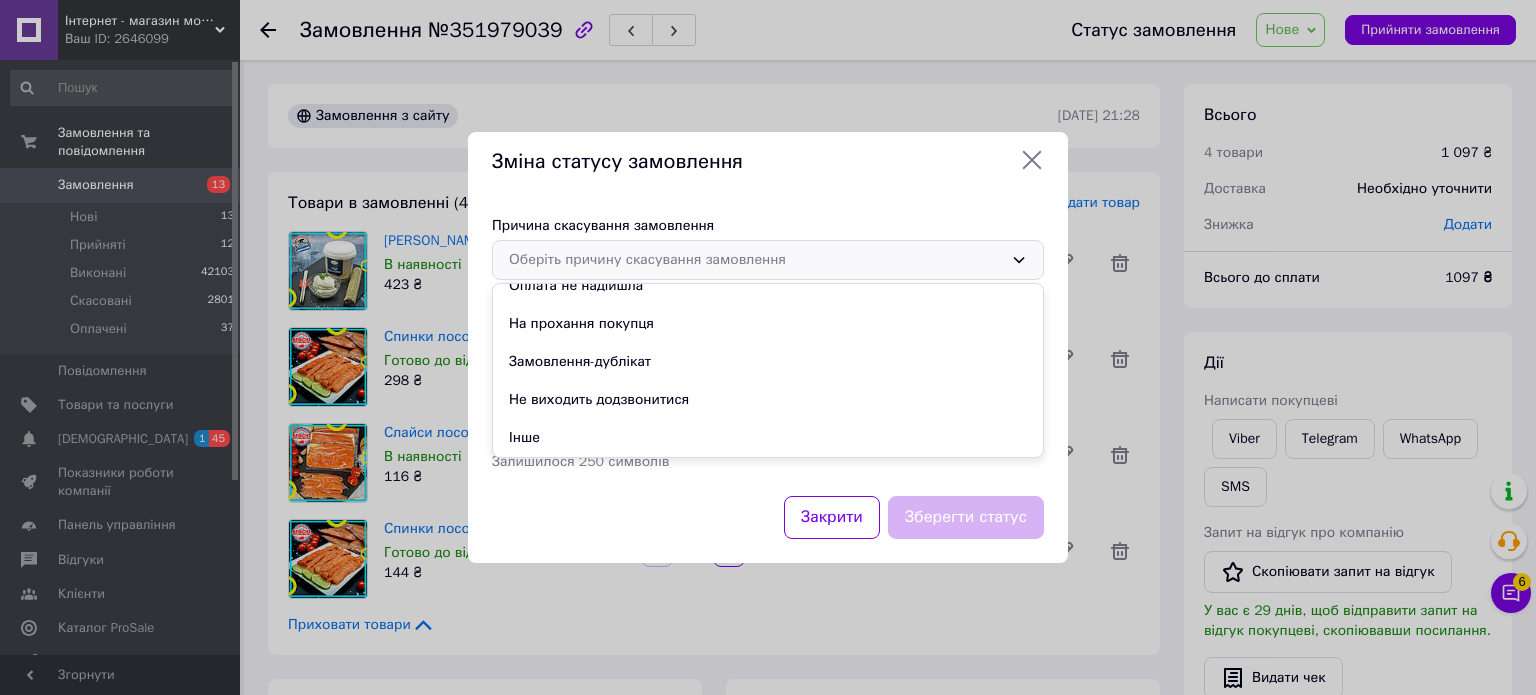 click on "Не виходить додзвонитися" at bounding box center (768, 400) 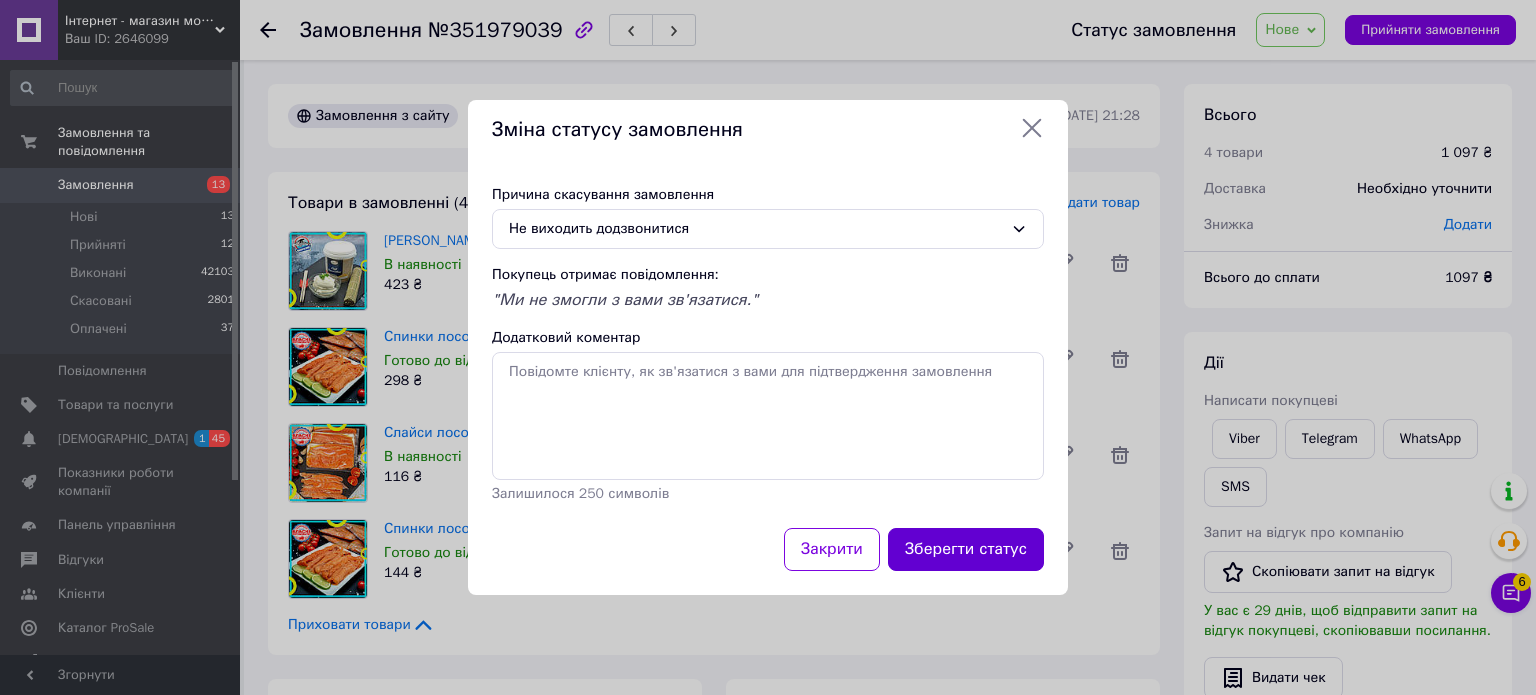 click on "Зберегти статус" at bounding box center (966, 549) 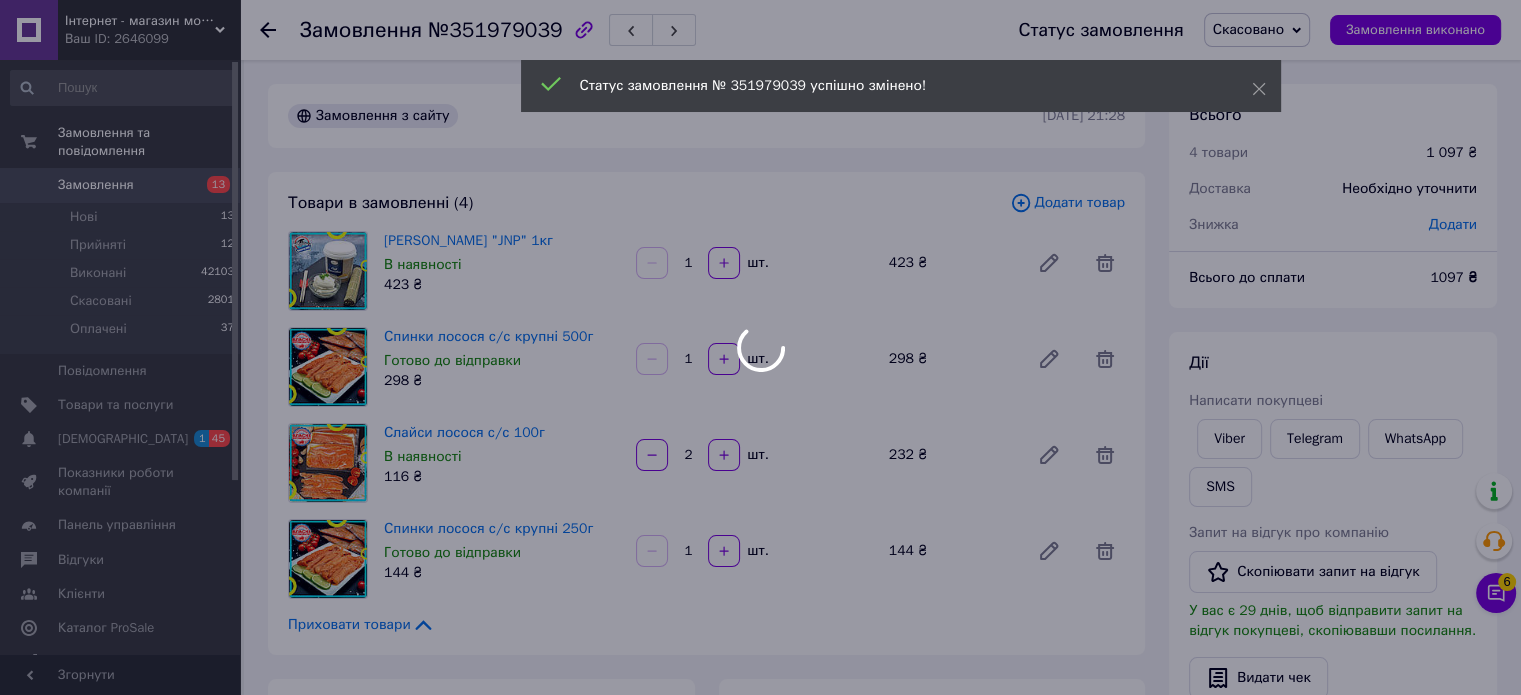 click on "Інтернет - магазин морепродуктів "Karasey.net" Ваш ID: 2646099 Сайт Інтернет - магазин морепродуктів "K... Кабінет покупця Перевірити стан системи Сторінка на порталі Оптовий склад - магазин морепродуктів МИ ПЕРЕЇХАЛИ !!! за адресою  redfish.vn.... Довідка Вийти Замовлення та повідомлення Замовлення 13 Нові 13 Прийняті 12 Виконані 42103 Скасовані 2801 Оплачені 37 Повідомлення 0 Товари та послуги Сповіщення 1 45 Показники роботи компанії Панель управління Відгуки Клієнти Каталог ProSale Аналітика Інструменти веб-майстра та SEO Маркет 423 ₴ 1 1" at bounding box center (760, 781) 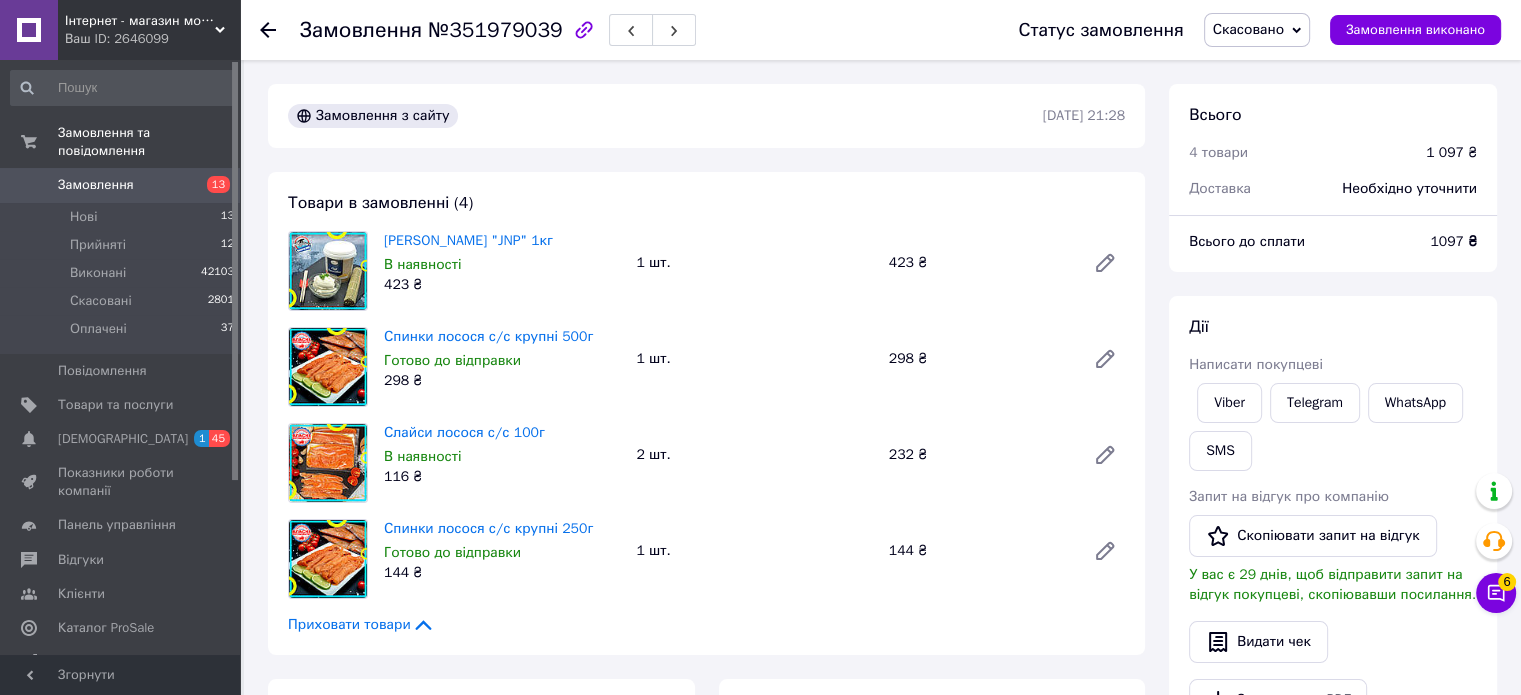click at bounding box center (280, 30) 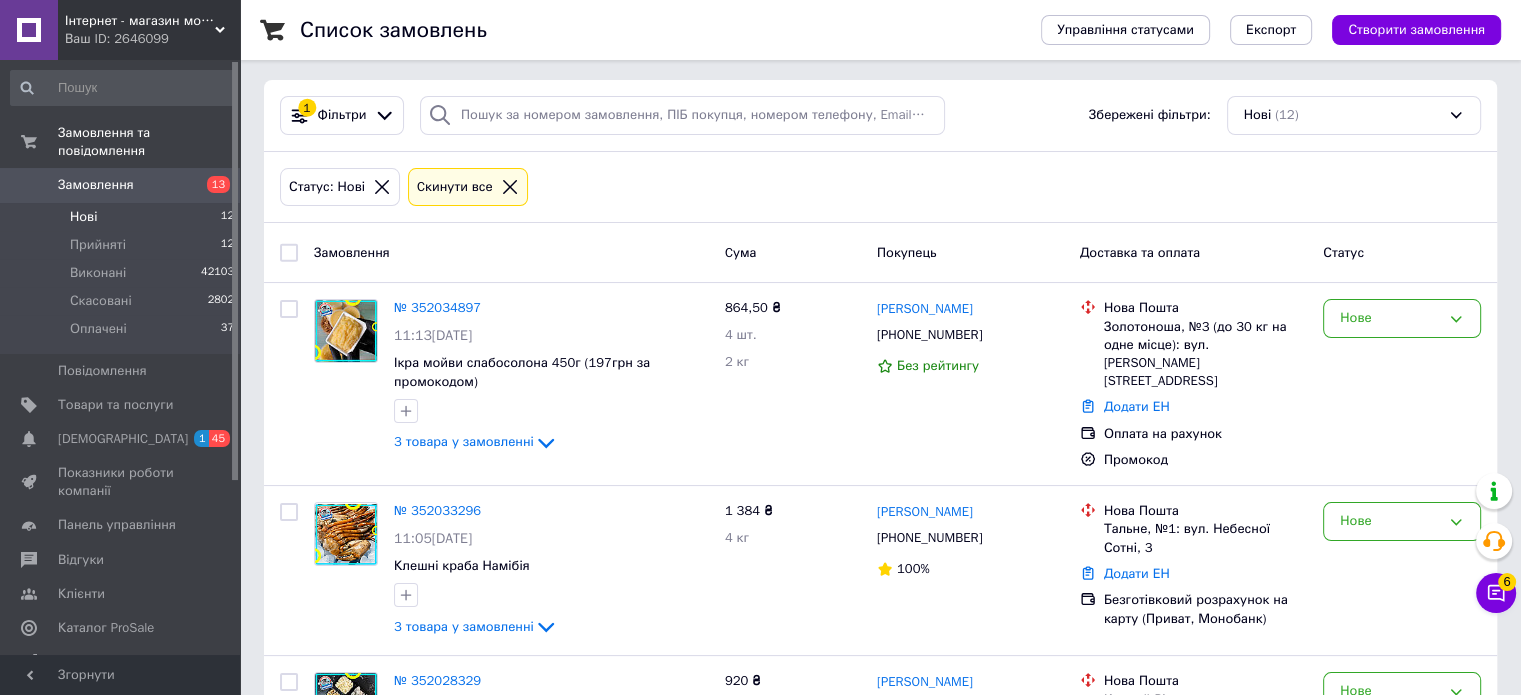 scroll, scrollTop: 0, scrollLeft: 0, axis: both 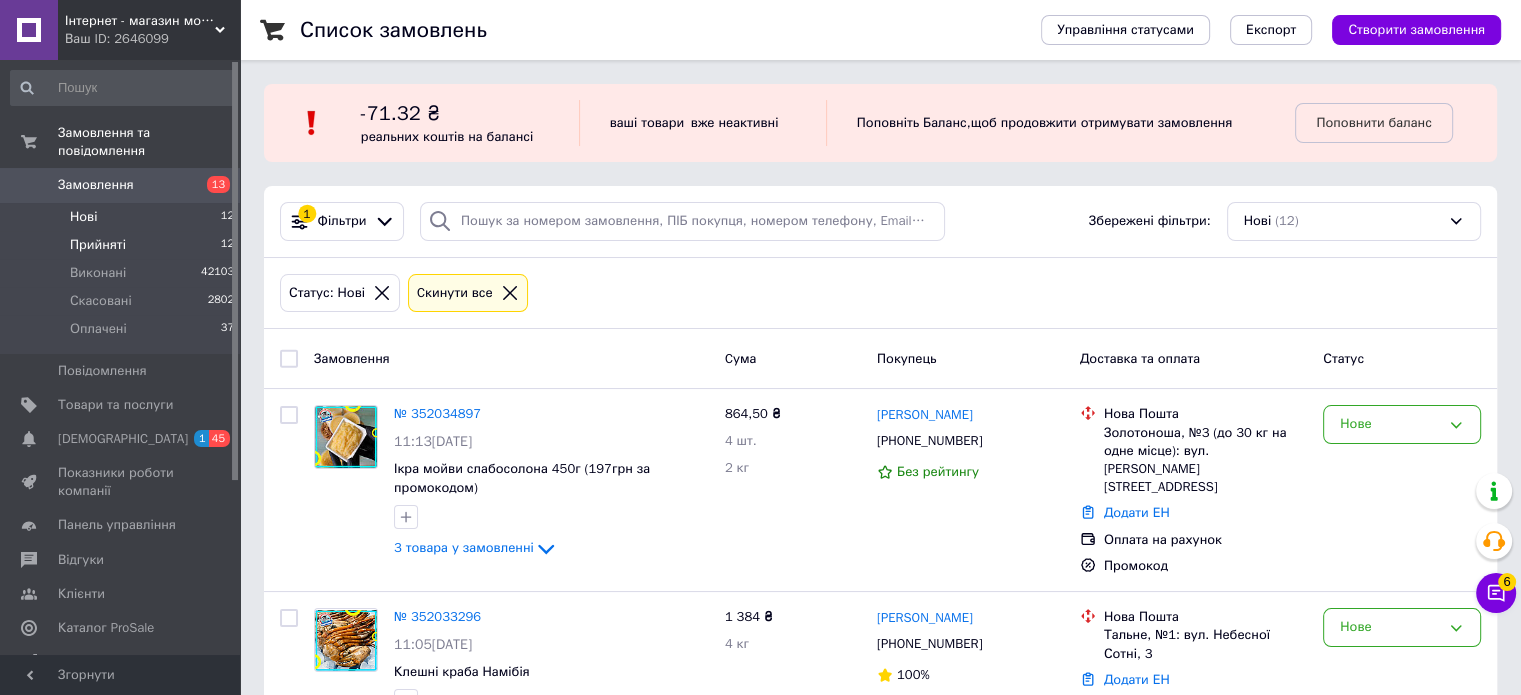 click on "Прийняті" at bounding box center [98, 245] 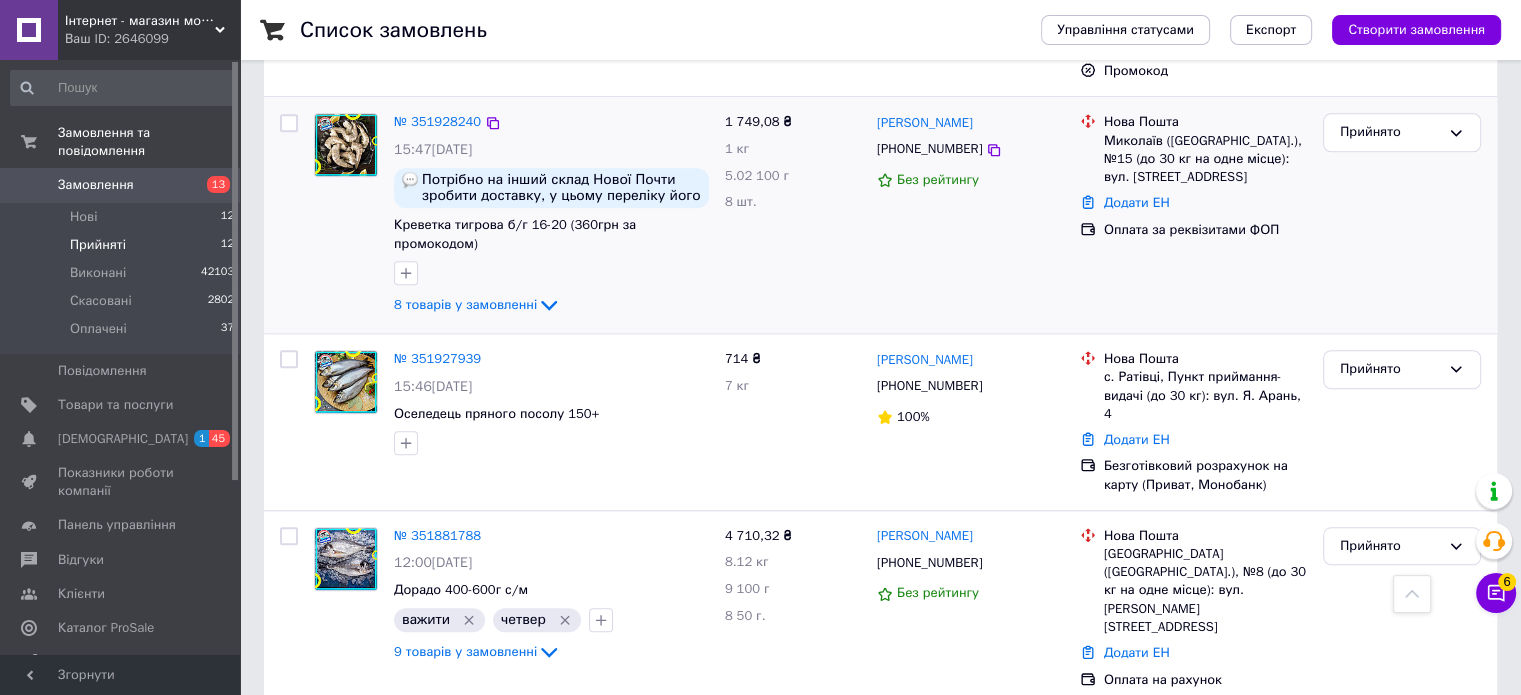 scroll, scrollTop: 1845, scrollLeft: 0, axis: vertical 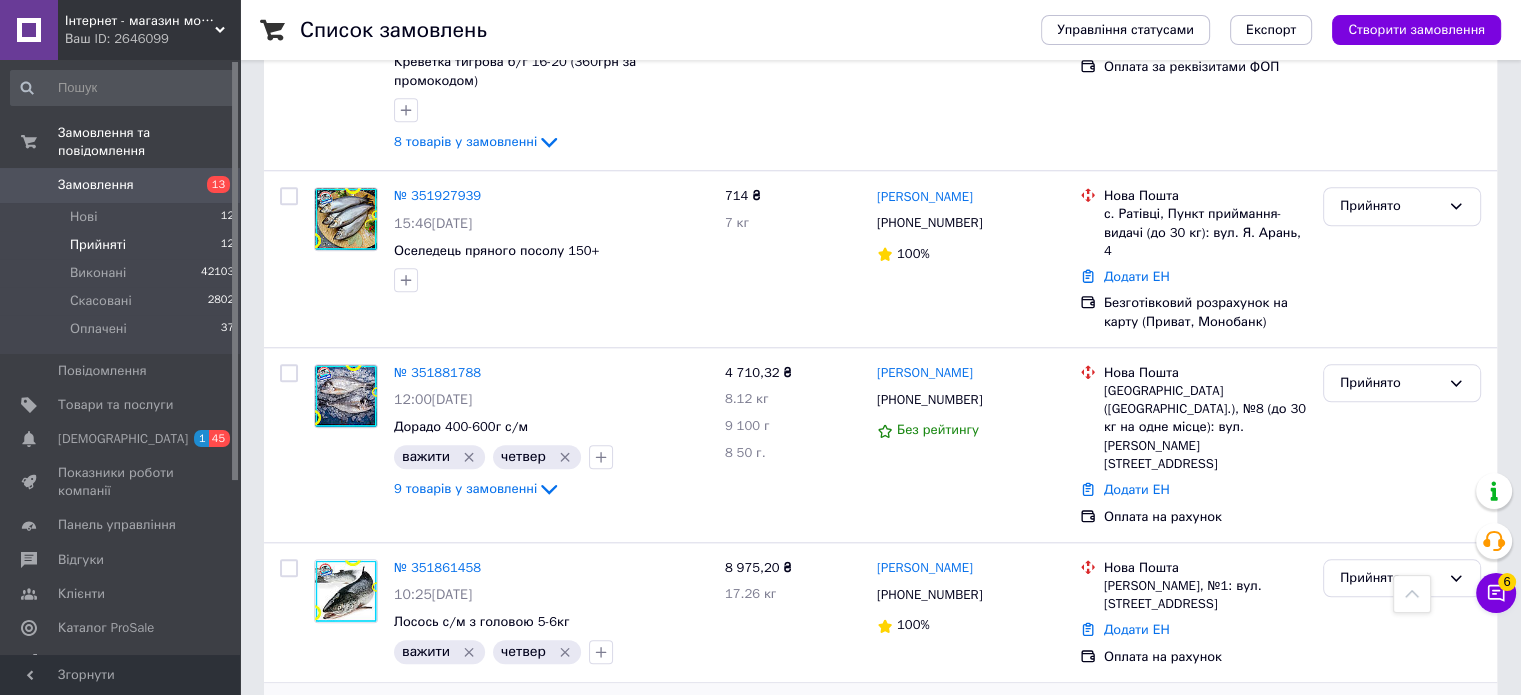 click on "№ 351857213" at bounding box center (437, 707) 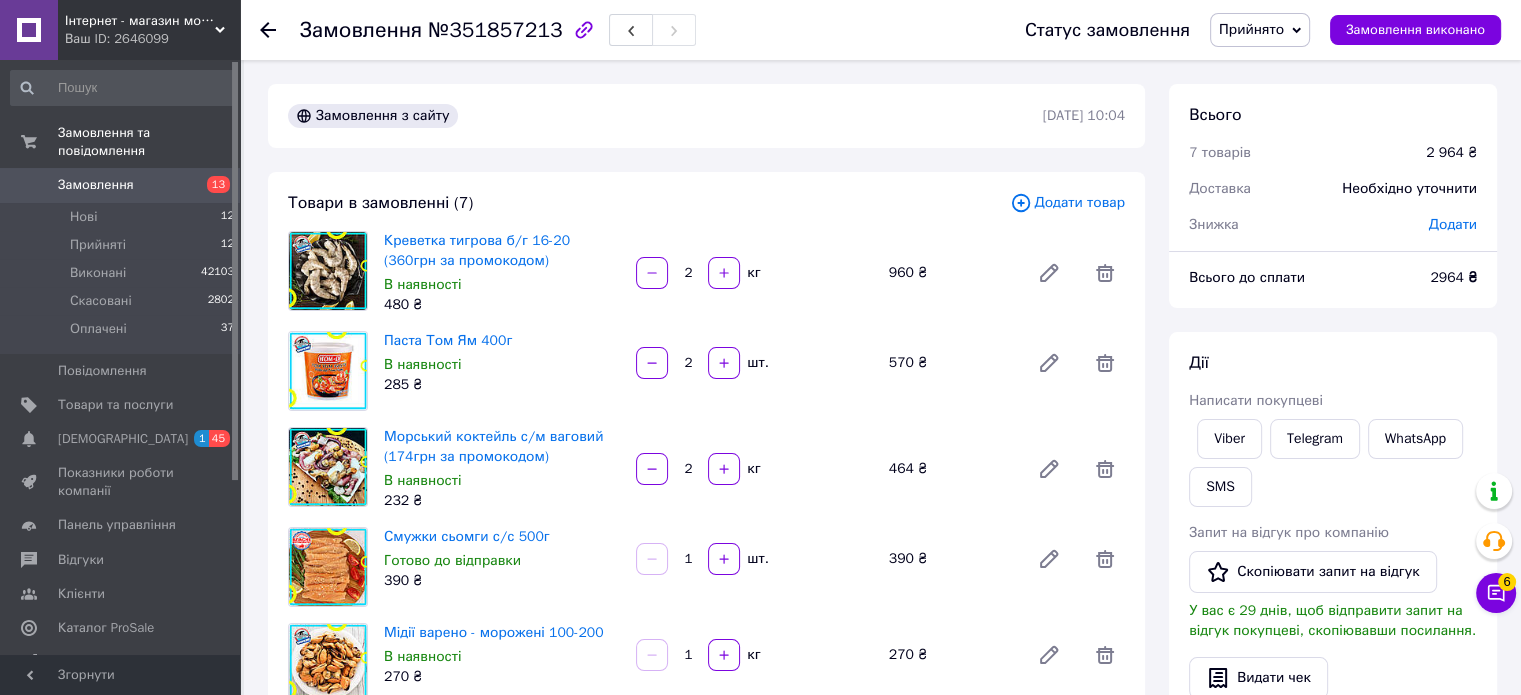 scroll, scrollTop: 0, scrollLeft: 0, axis: both 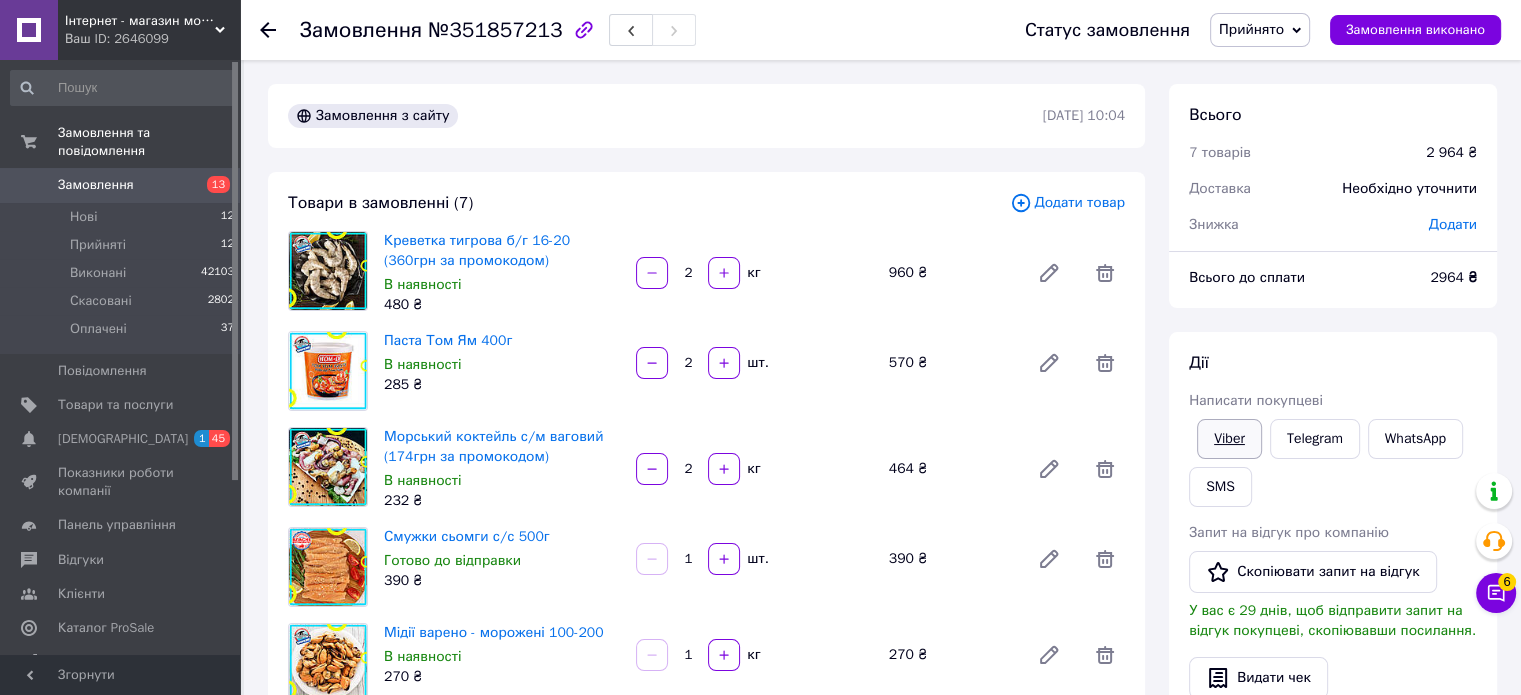 click on "Viber" at bounding box center [1229, 439] 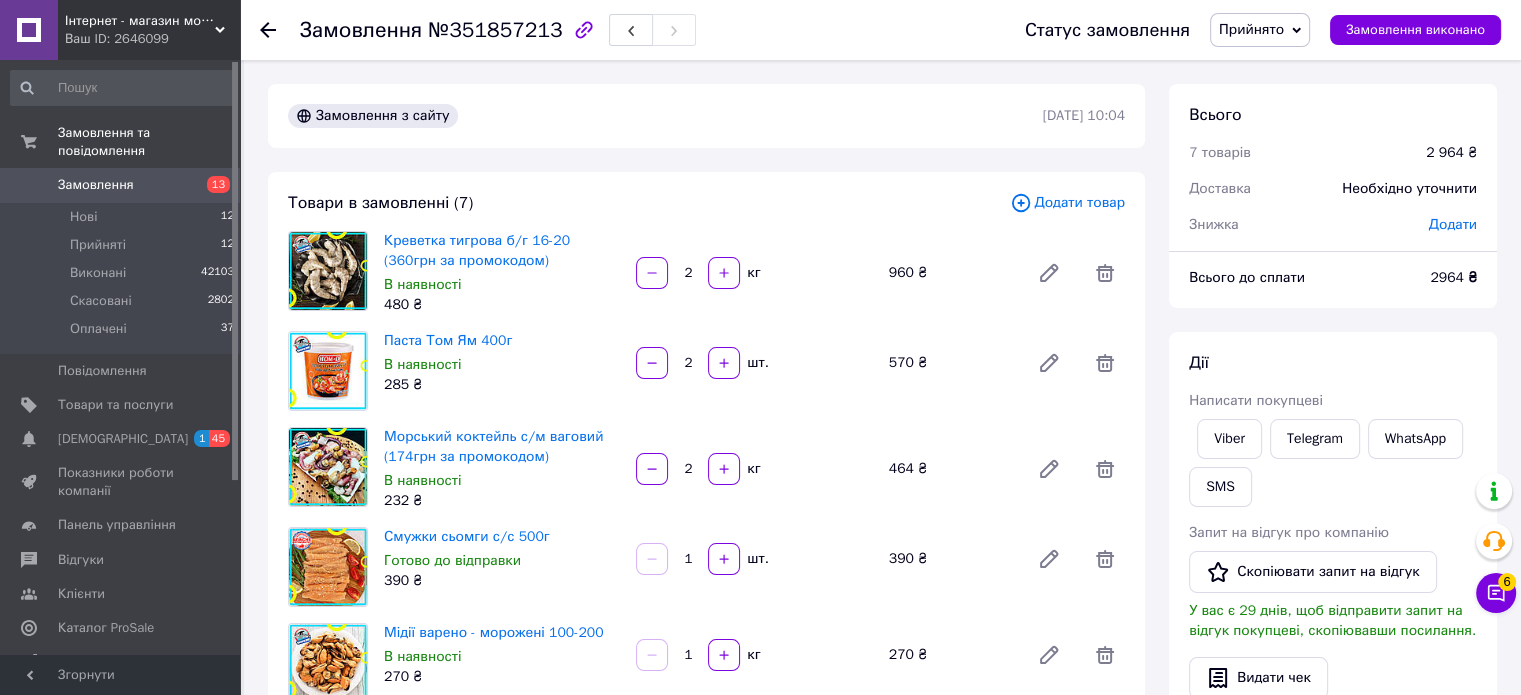 click on "Замовлення №351857213 Статус замовлення Прийнято Виконано Скасовано Оплачено Замовлення виконано" at bounding box center (880, 30) 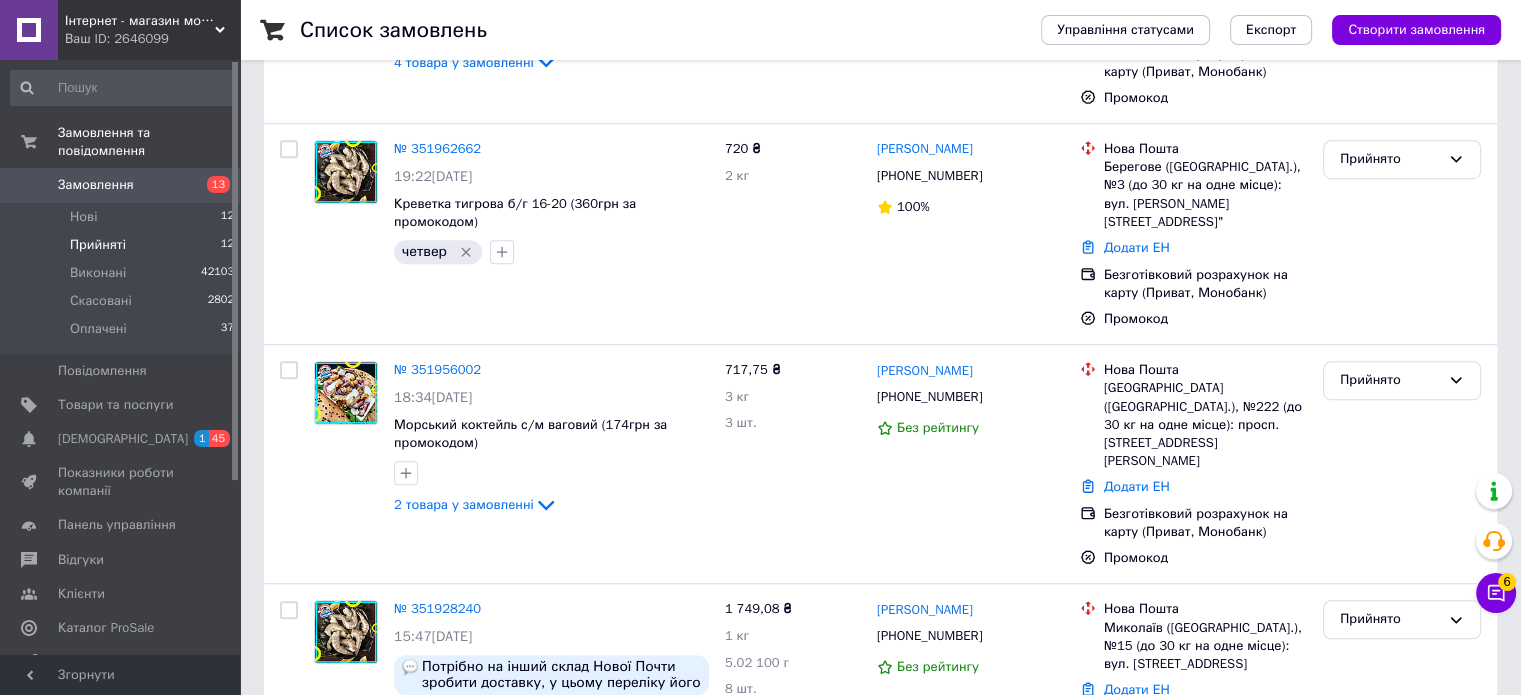 scroll, scrollTop: 1845, scrollLeft: 0, axis: vertical 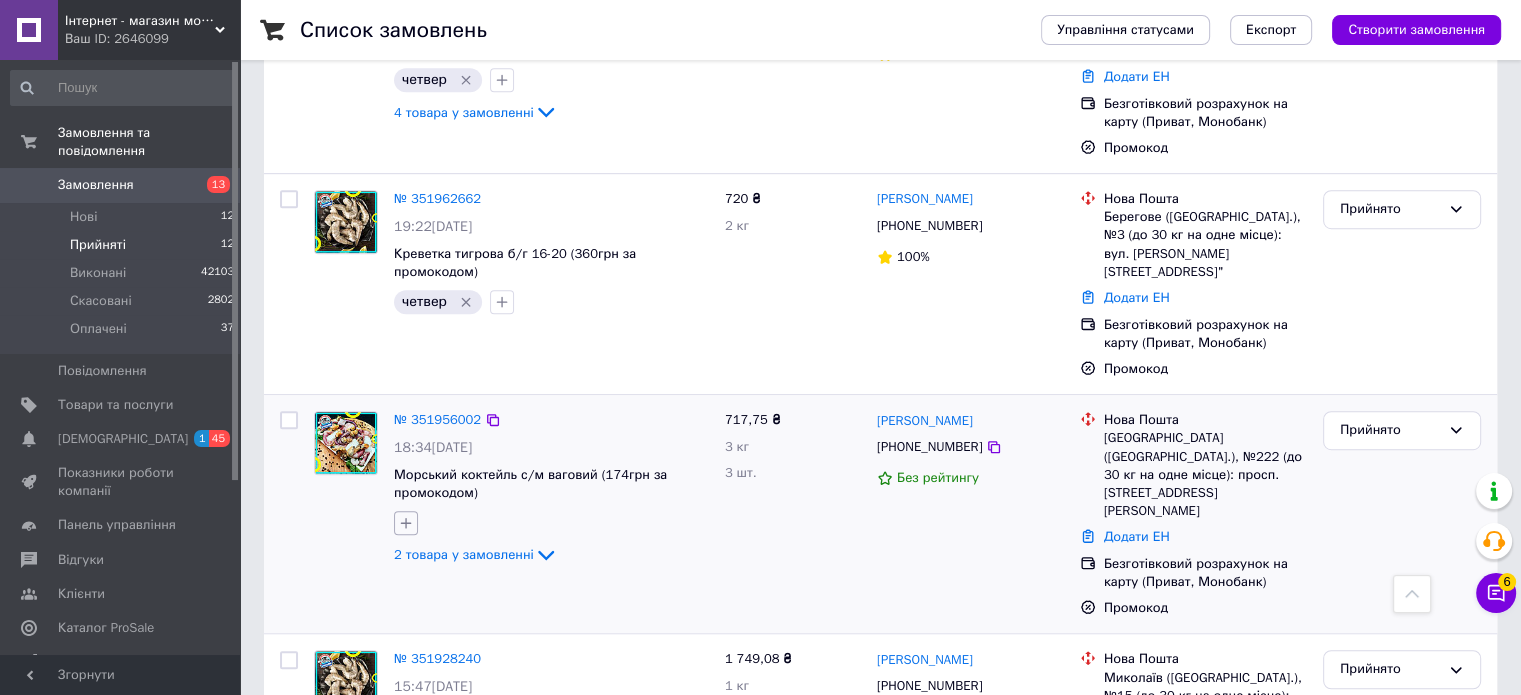 click 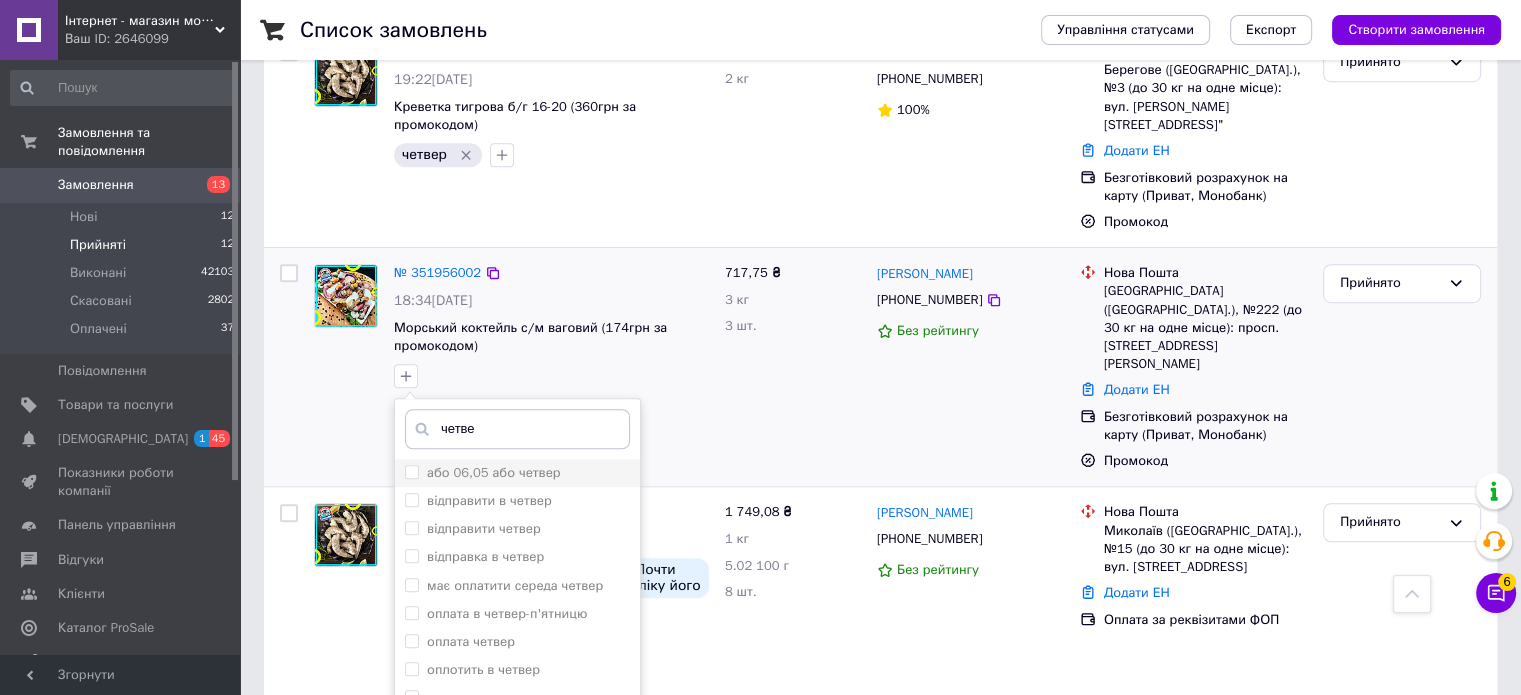 scroll, scrollTop: 1445, scrollLeft: 0, axis: vertical 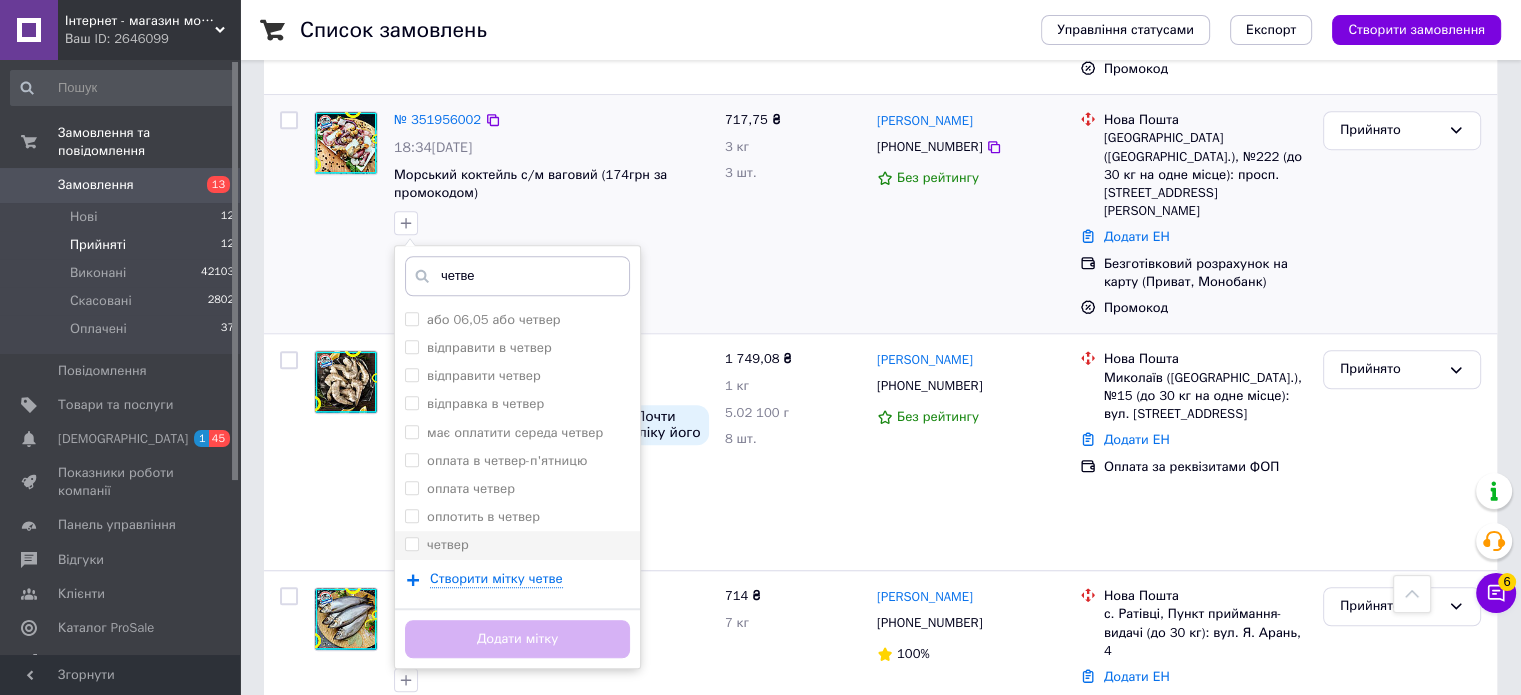 type on "четве" 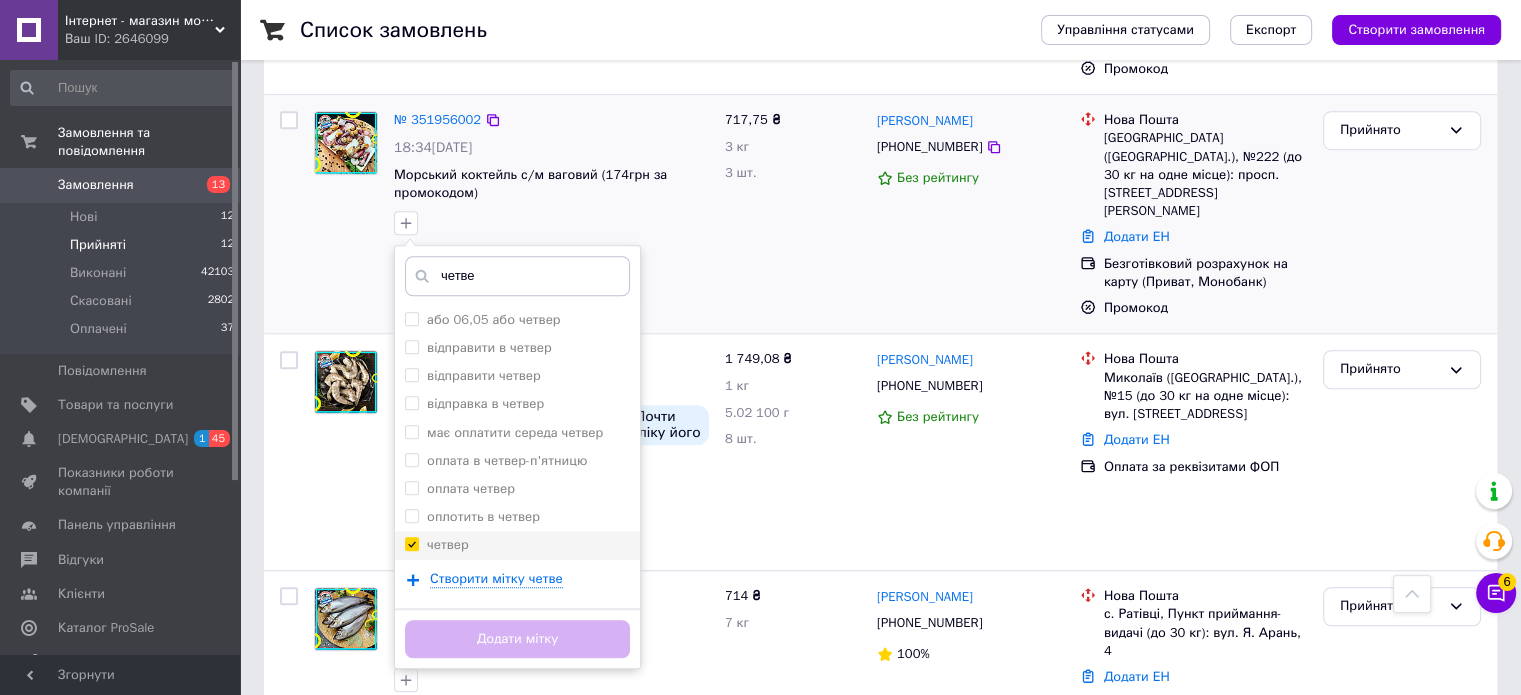 checkbox on "true" 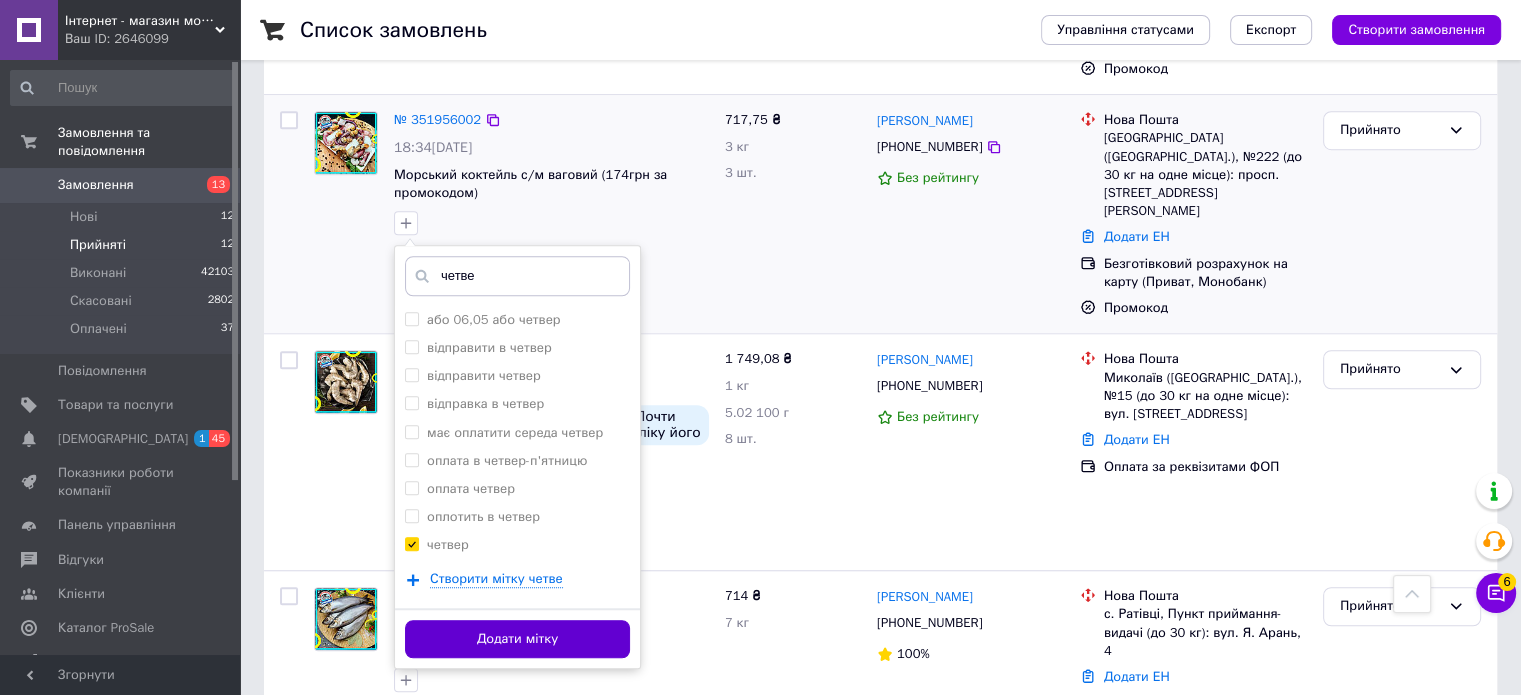 click on "Додати мітку" at bounding box center [517, 639] 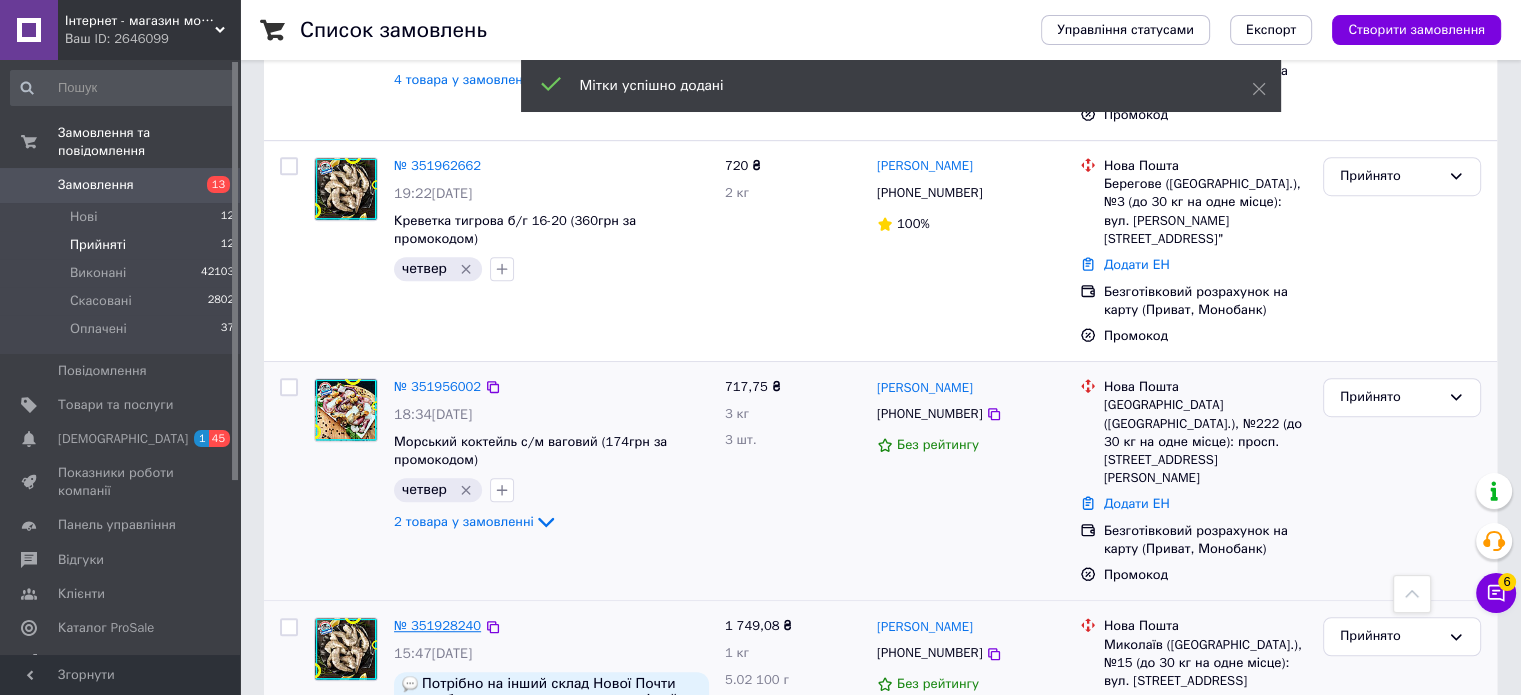 scroll, scrollTop: 1145, scrollLeft: 0, axis: vertical 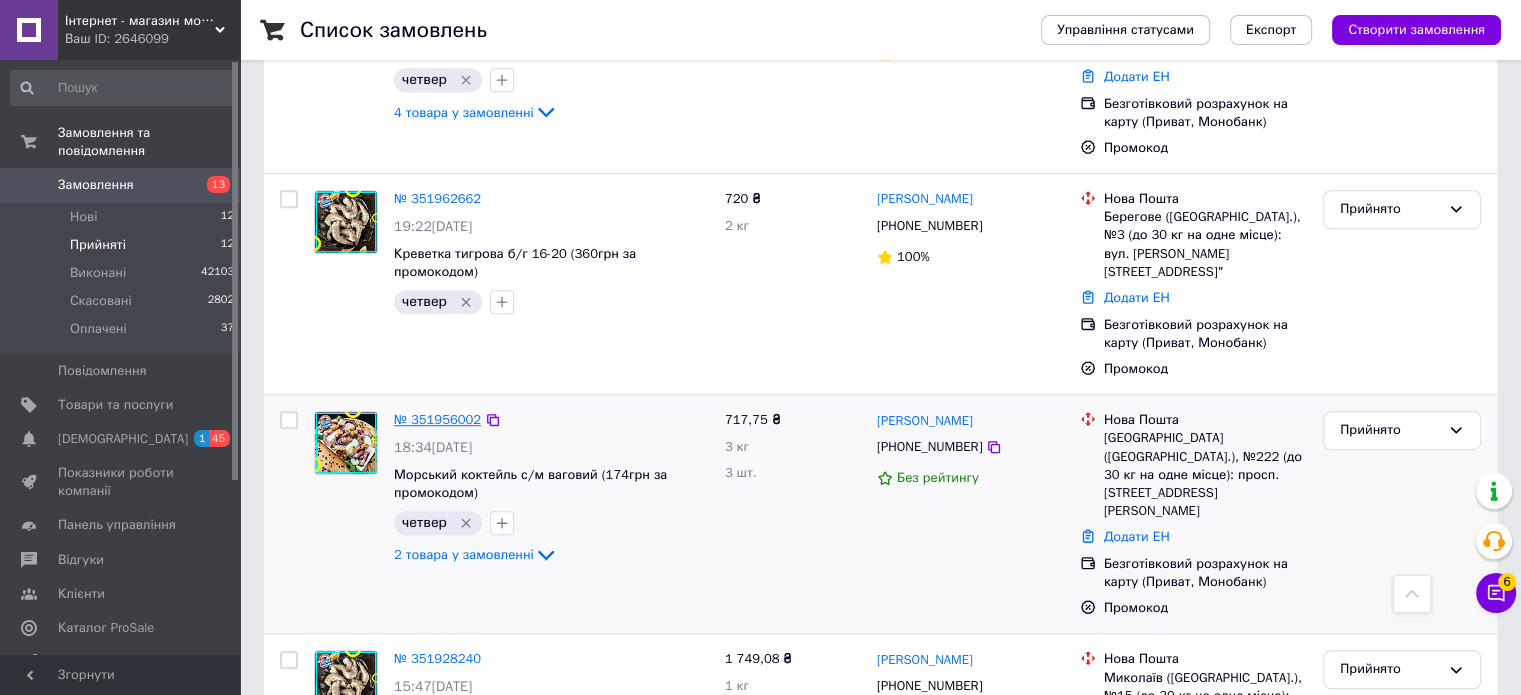 click on "№ 351956002" at bounding box center (437, 419) 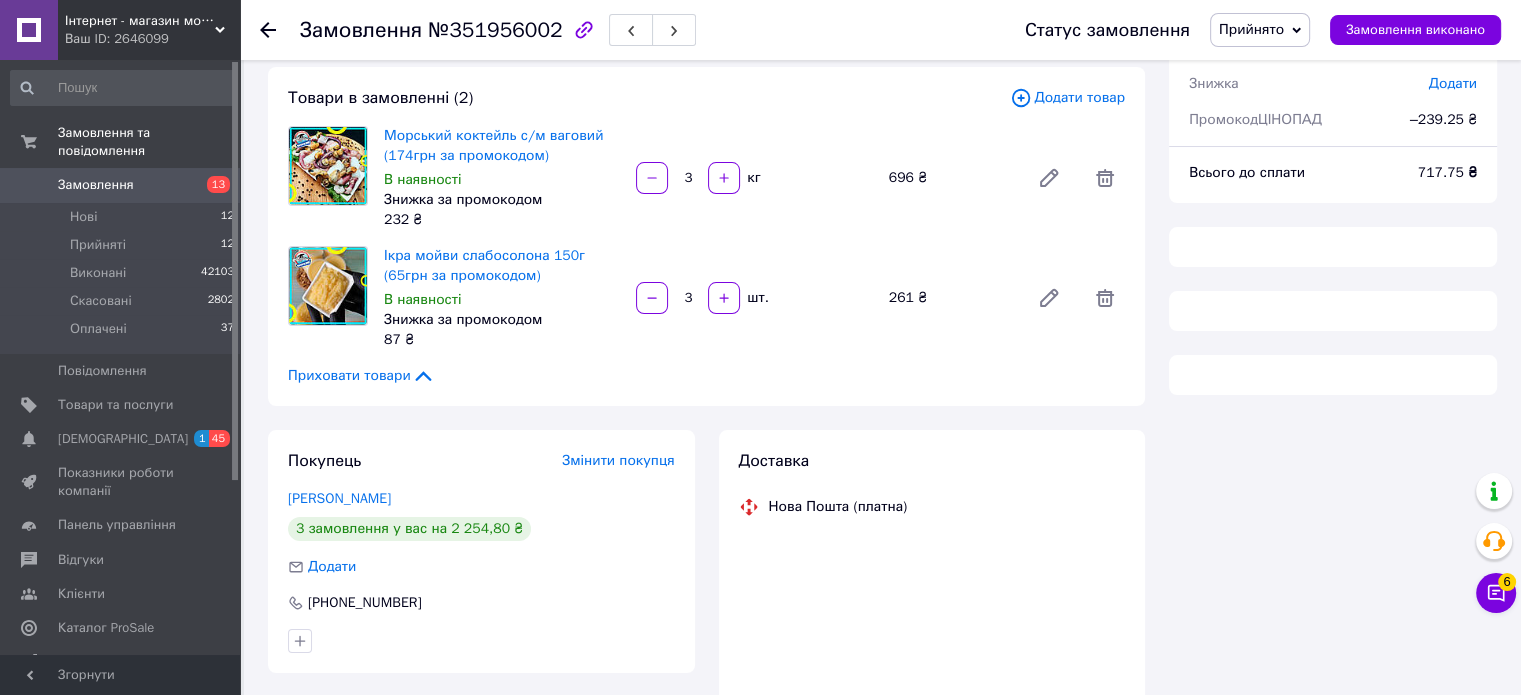 scroll, scrollTop: 0, scrollLeft: 0, axis: both 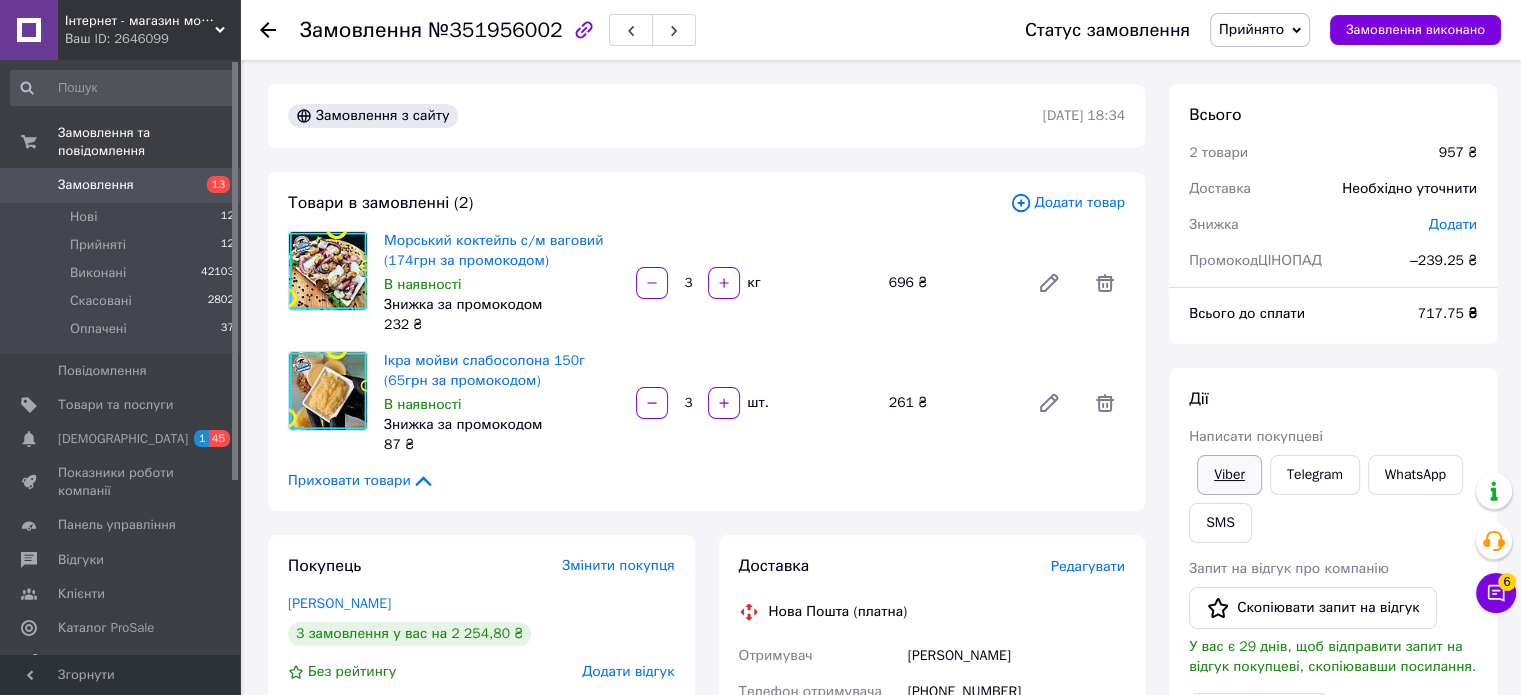 click on "Viber" at bounding box center (1229, 475) 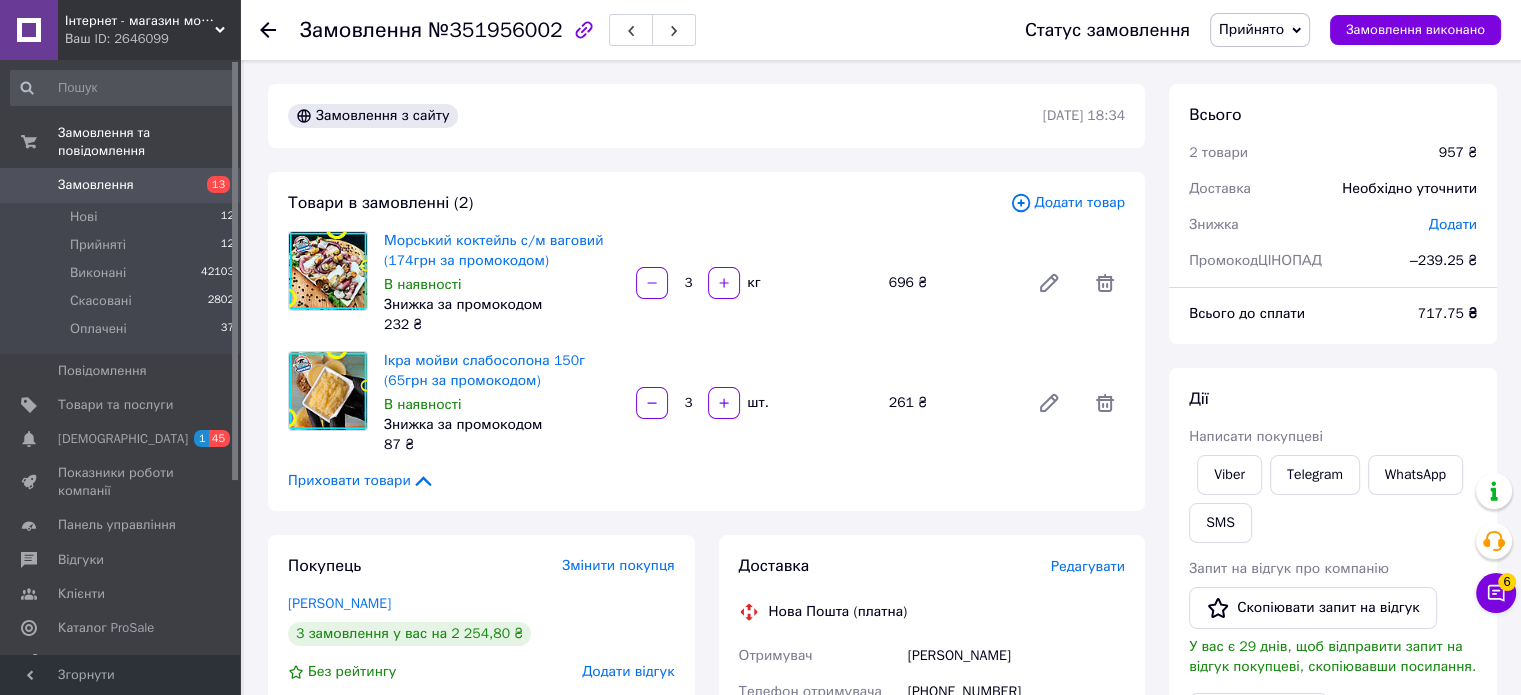 click 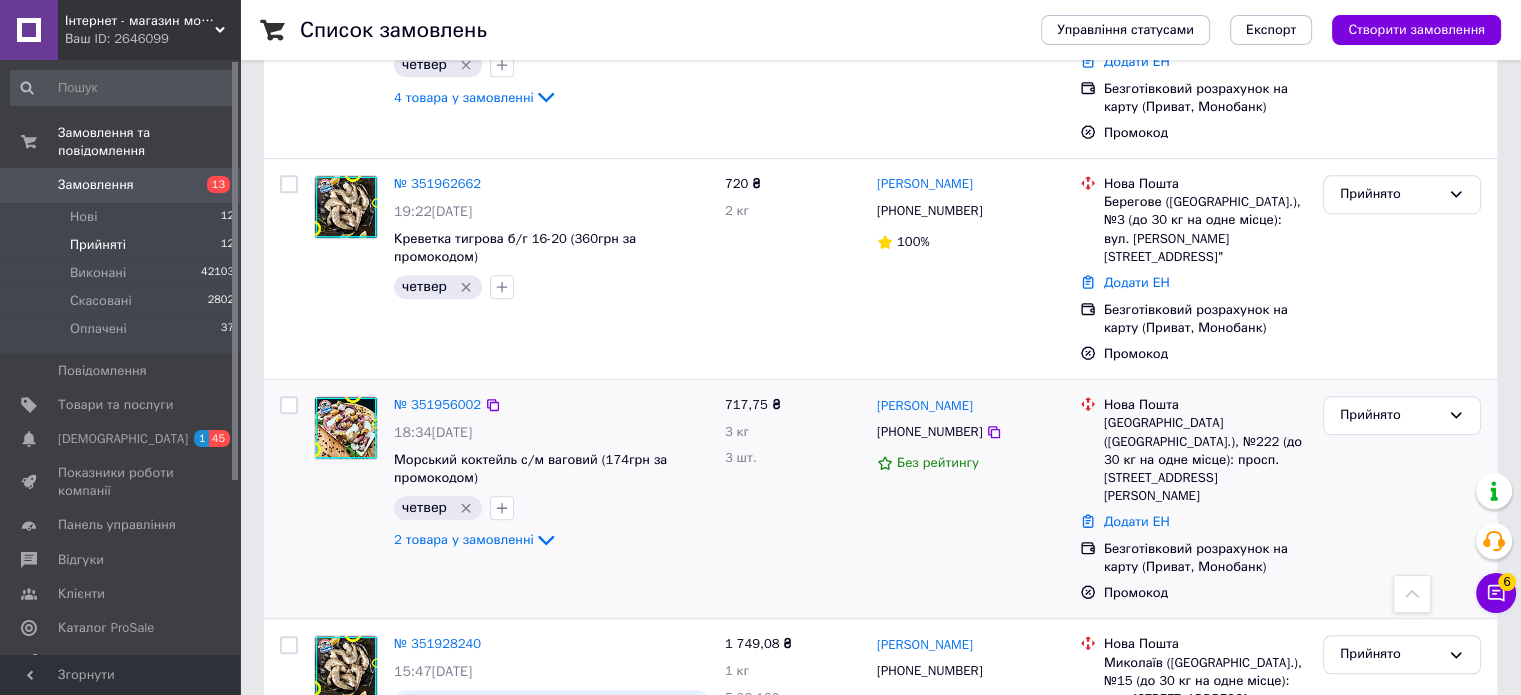 scroll, scrollTop: 1300, scrollLeft: 0, axis: vertical 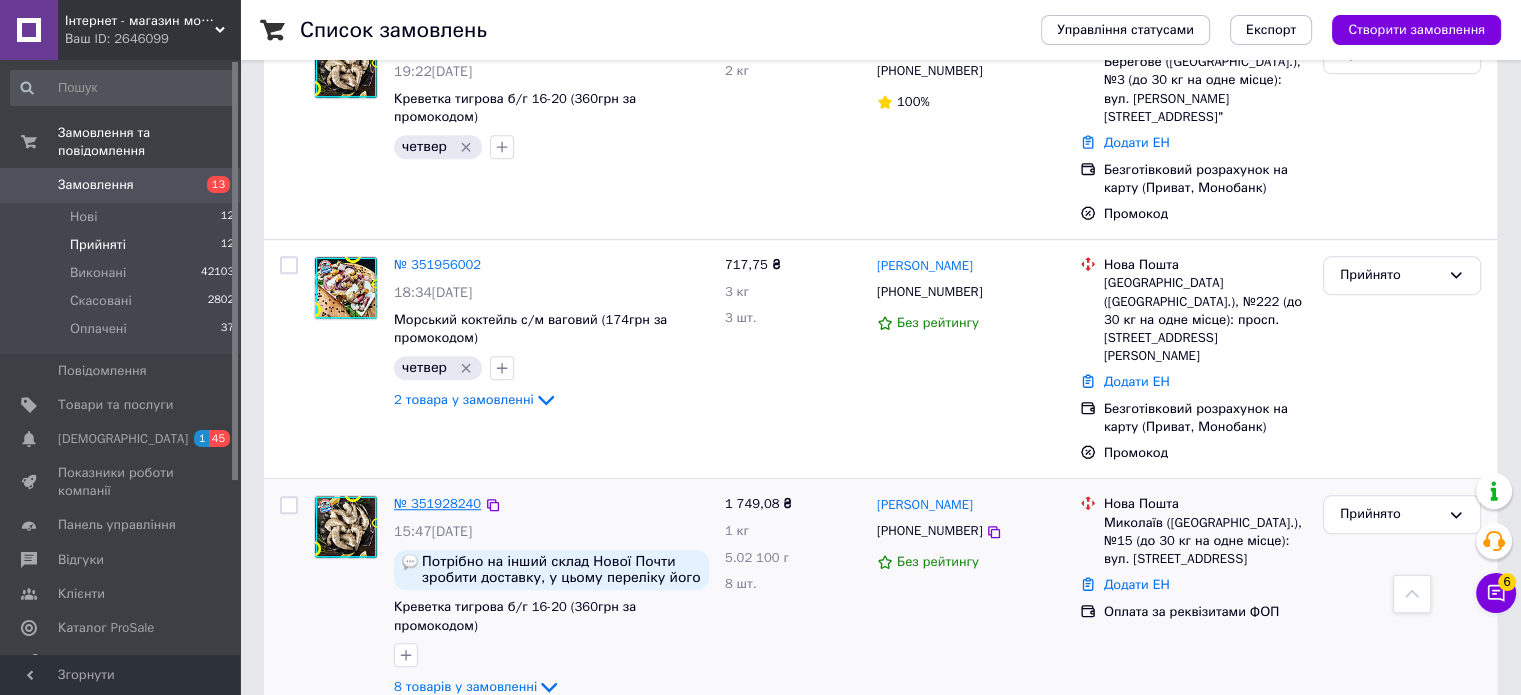 click on "№ 351928240" at bounding box center (437, 503) 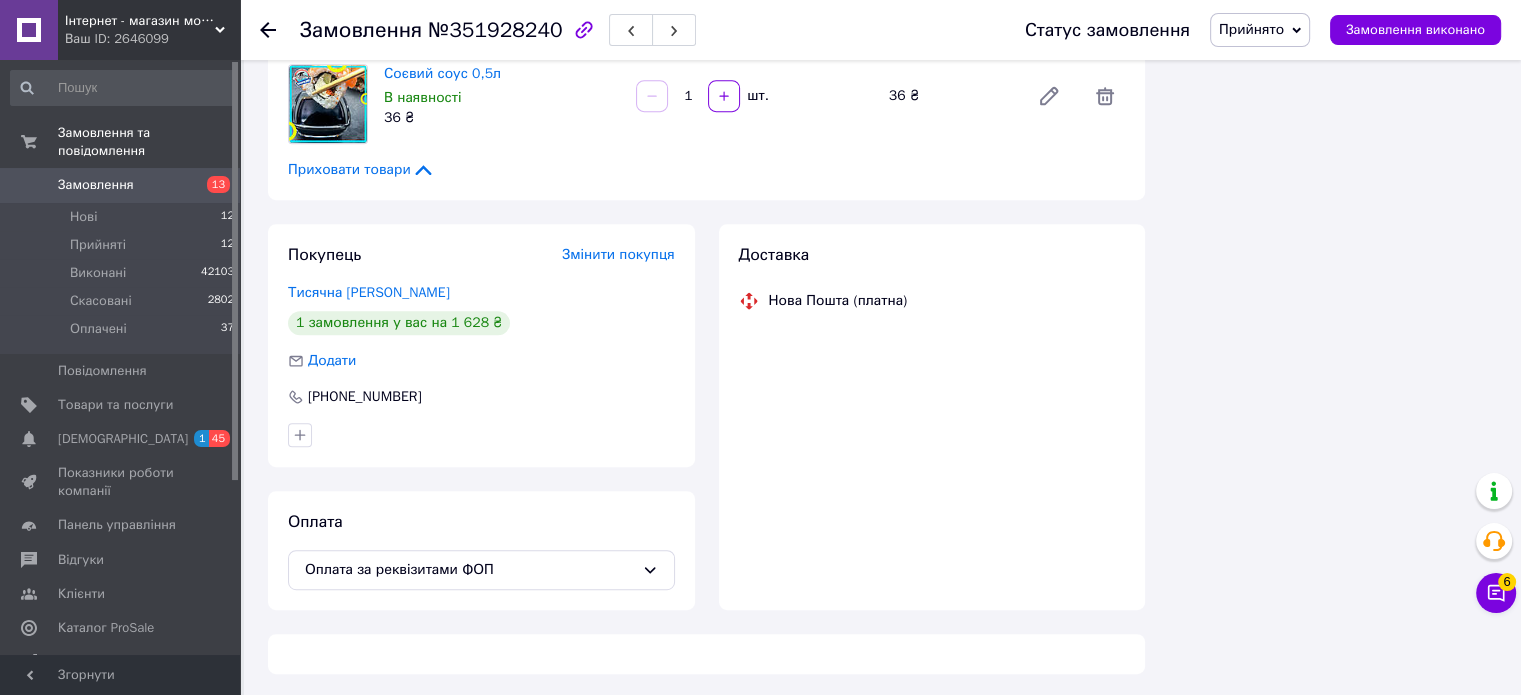click on "Прийнято" at bounding box center [1251, 29] 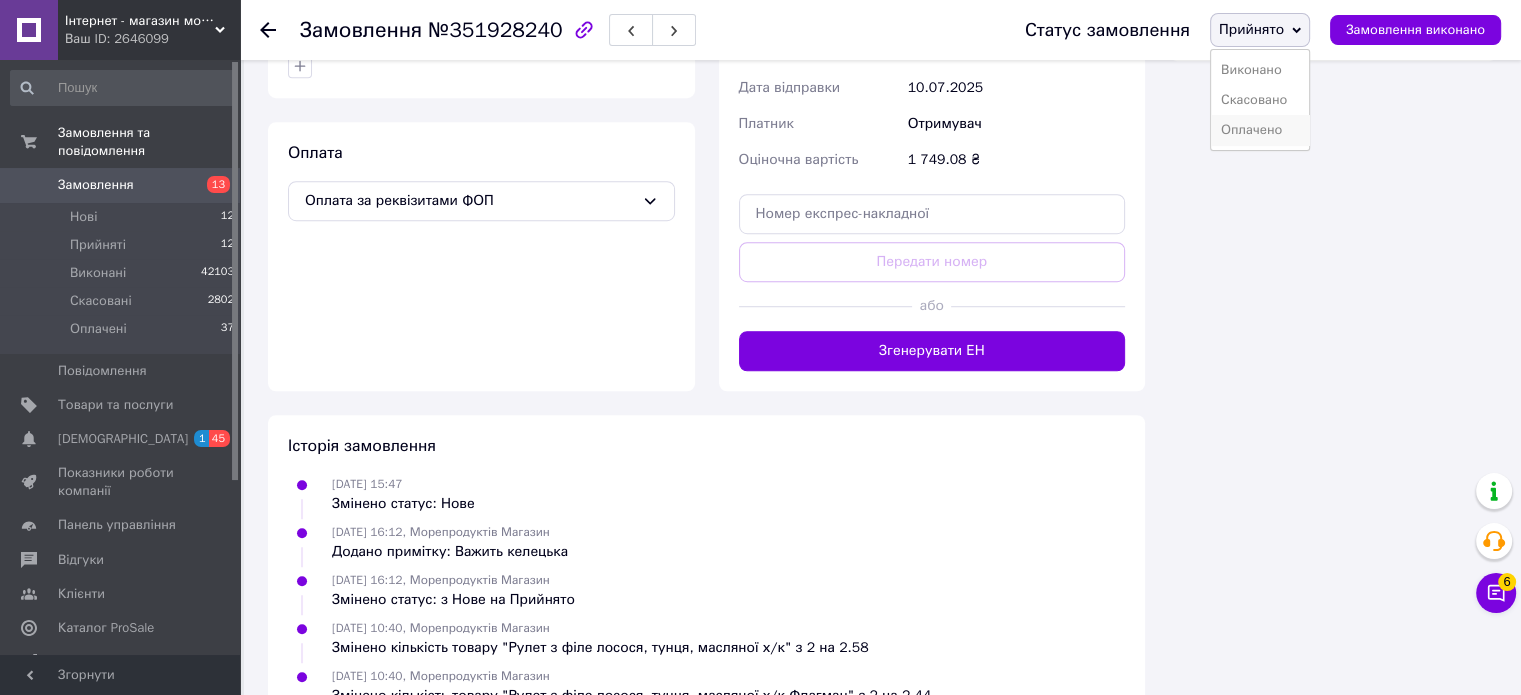click on "Оплачено" at bounding box center (1260, 130) 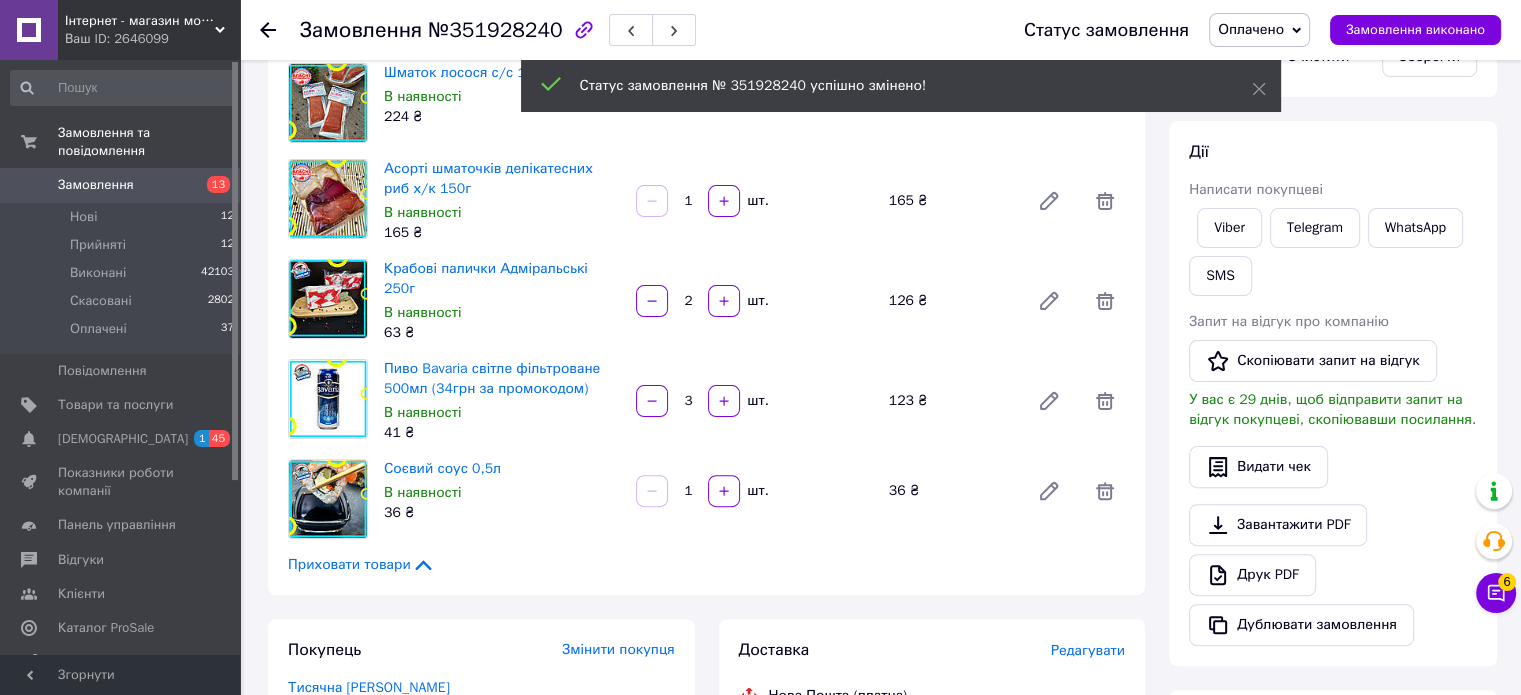 scroll, scrollTop: 0, scrollLeft: 0, axis: both 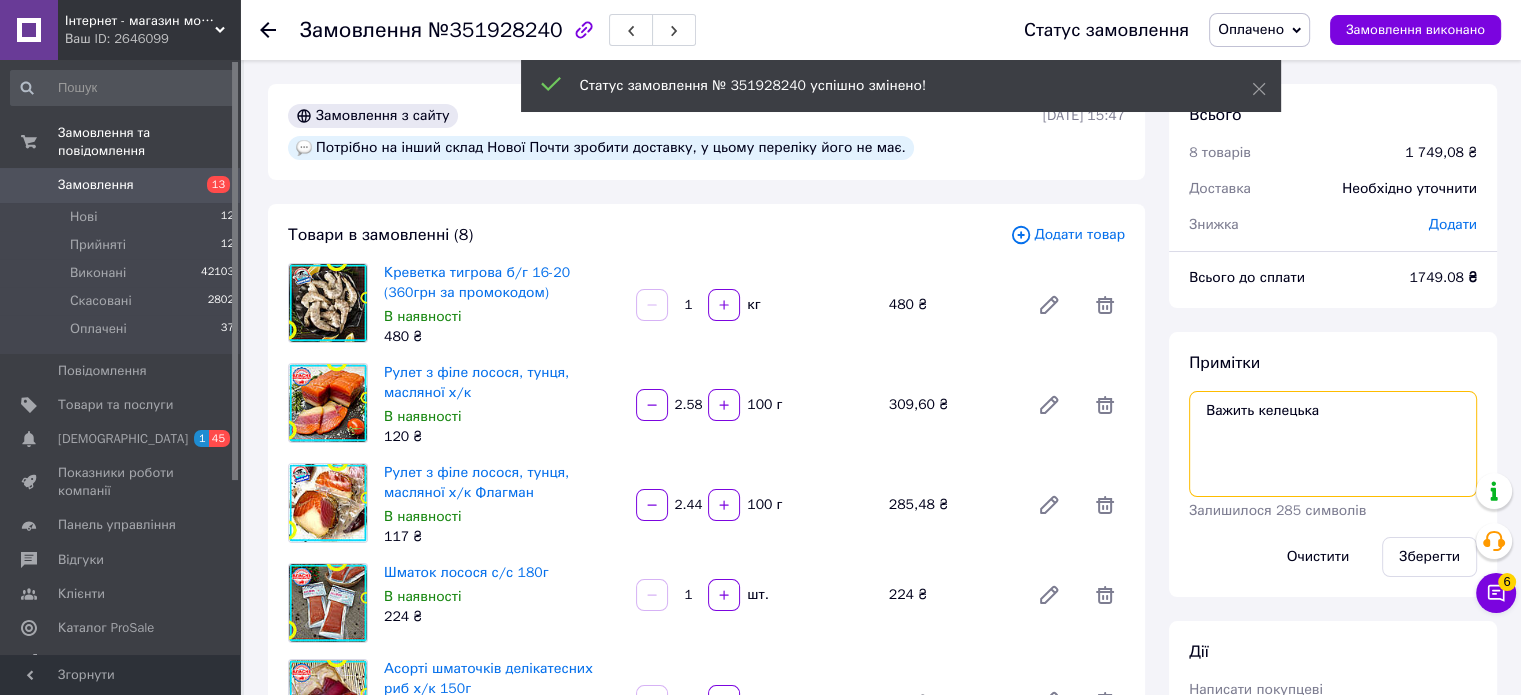 click on "Важить келецька" at bounding box center [1333, 444] 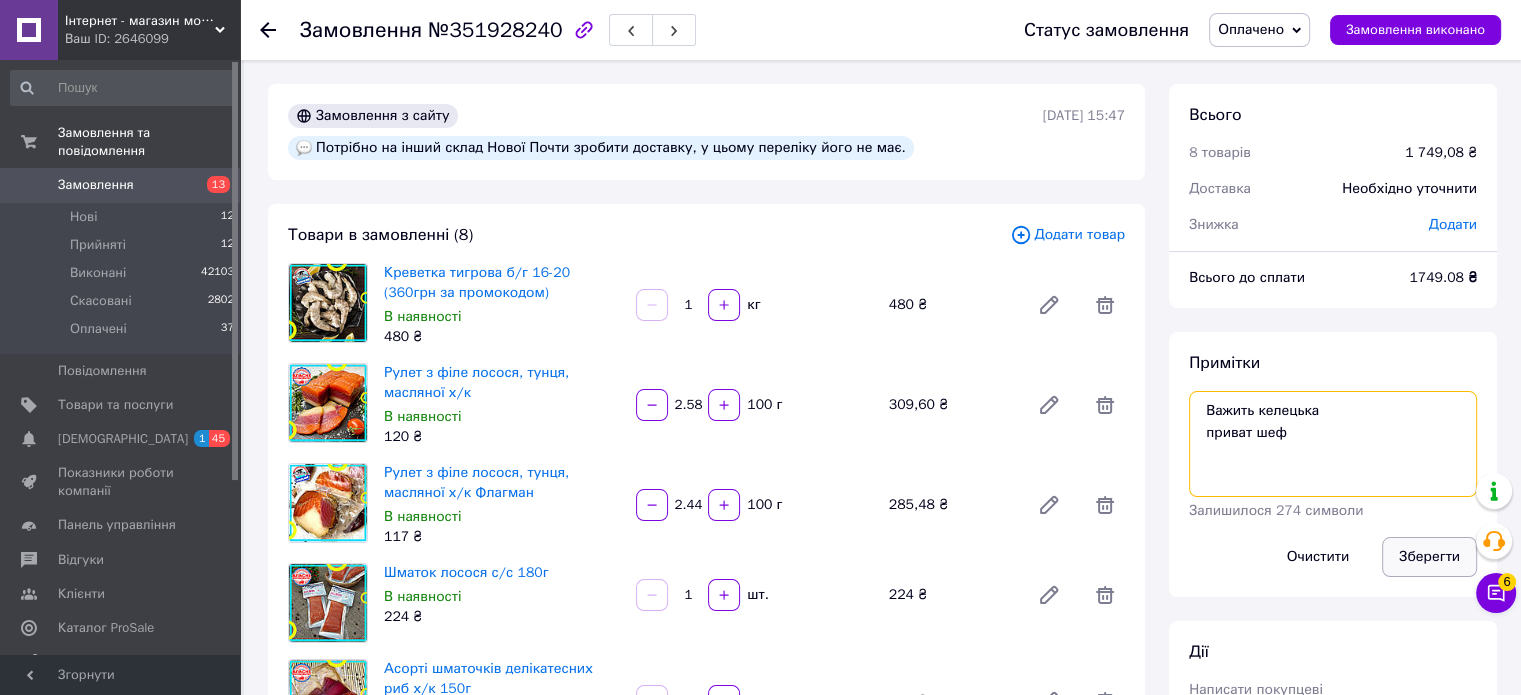 type on "Важить келецька
приват шеф" 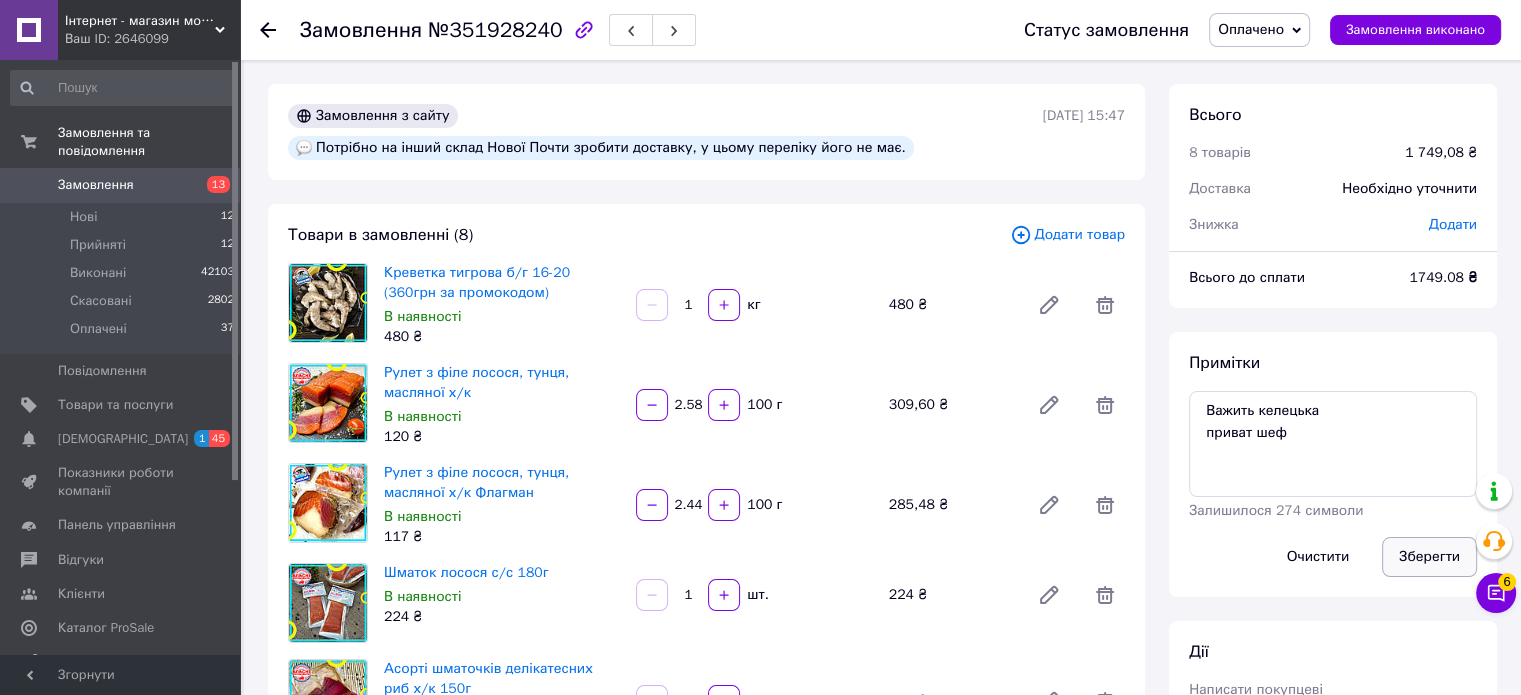 click on "Зберегти" at bounding box center [1429, 557] 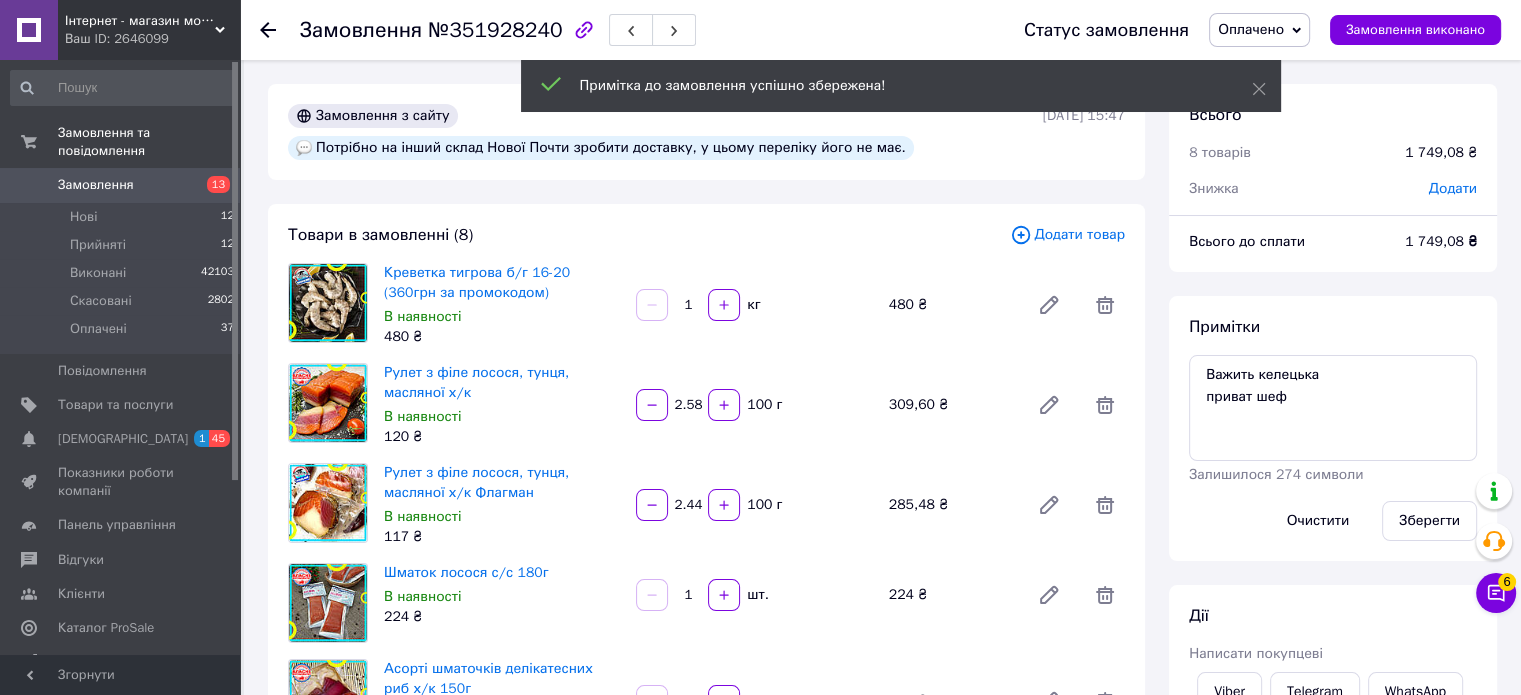 click 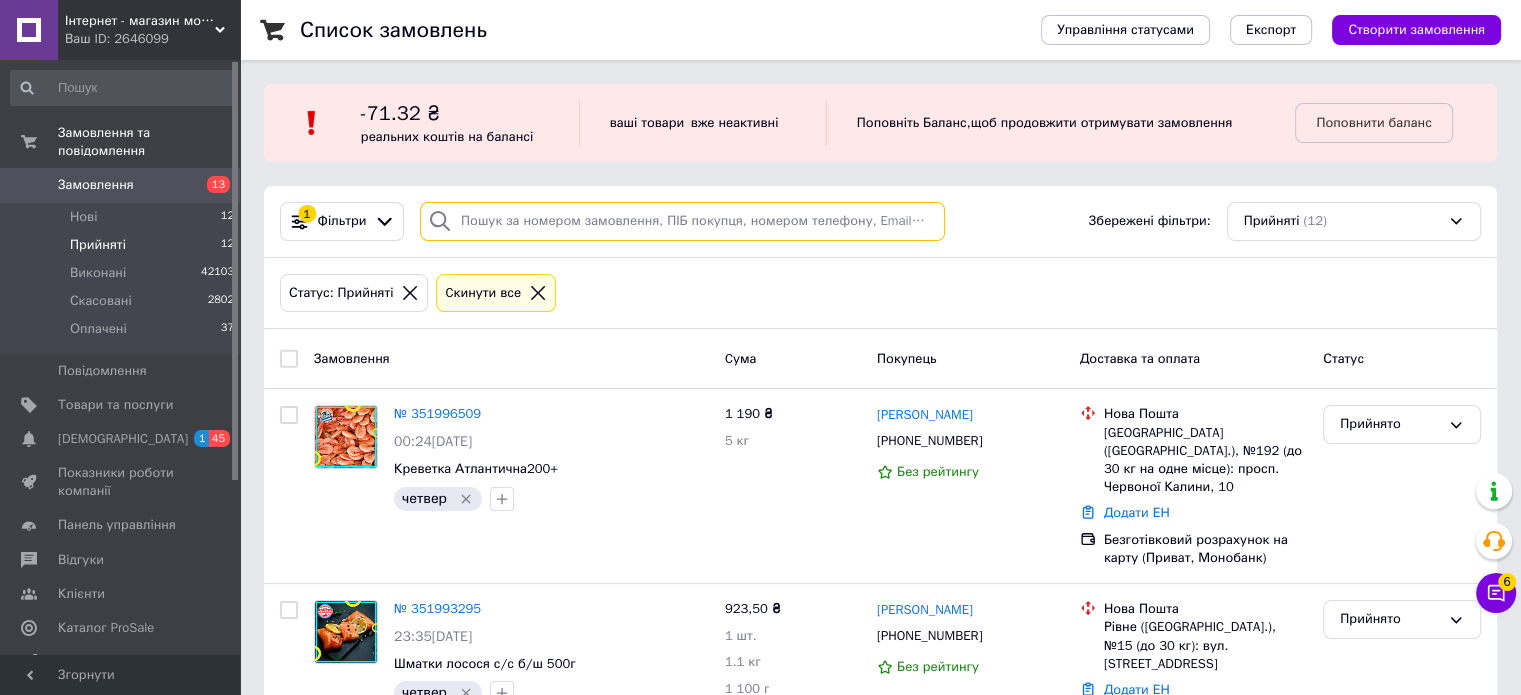 click at bounding box center (682, 221) 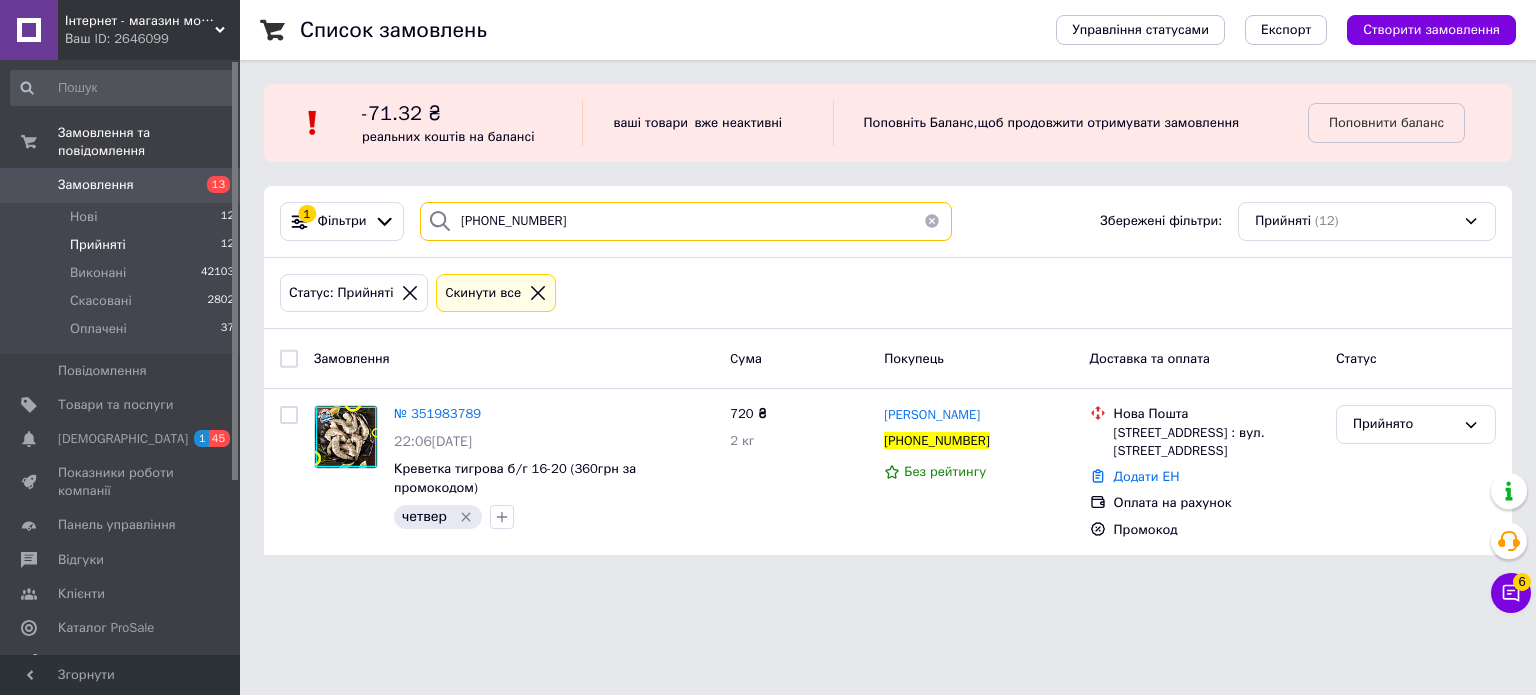 type on "[PHONE_NUMBER]" 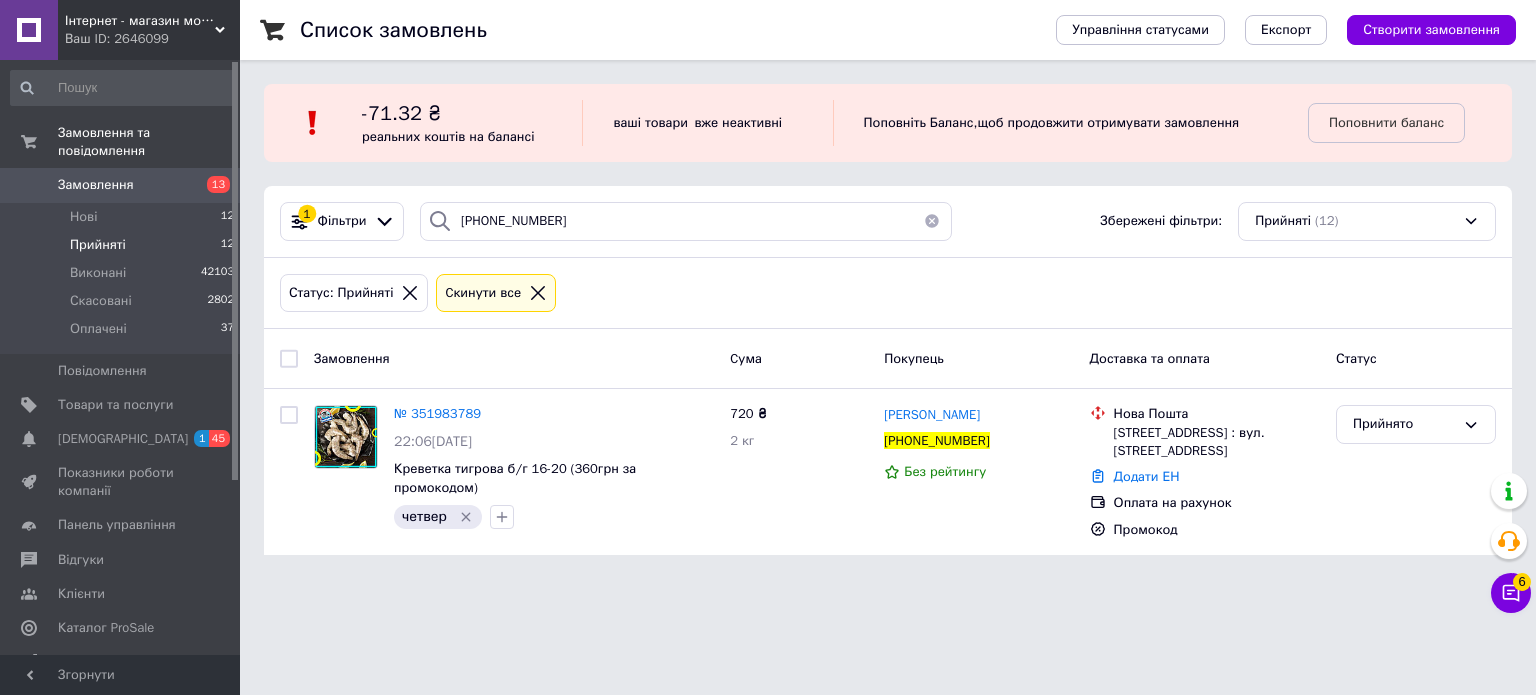 click on "№ 351983789" at bounding box center [437, 413] 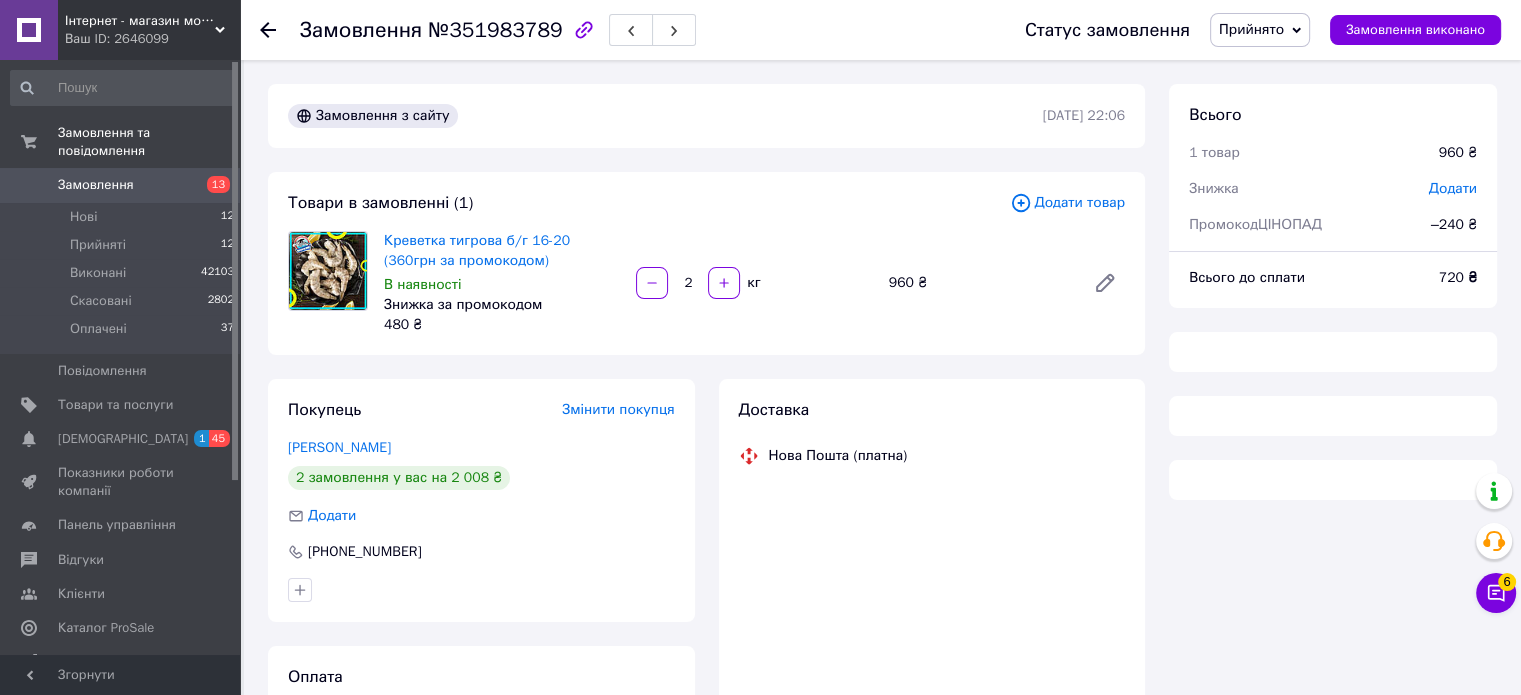 click on "Прийнято" at bounding box center [1251, 29] 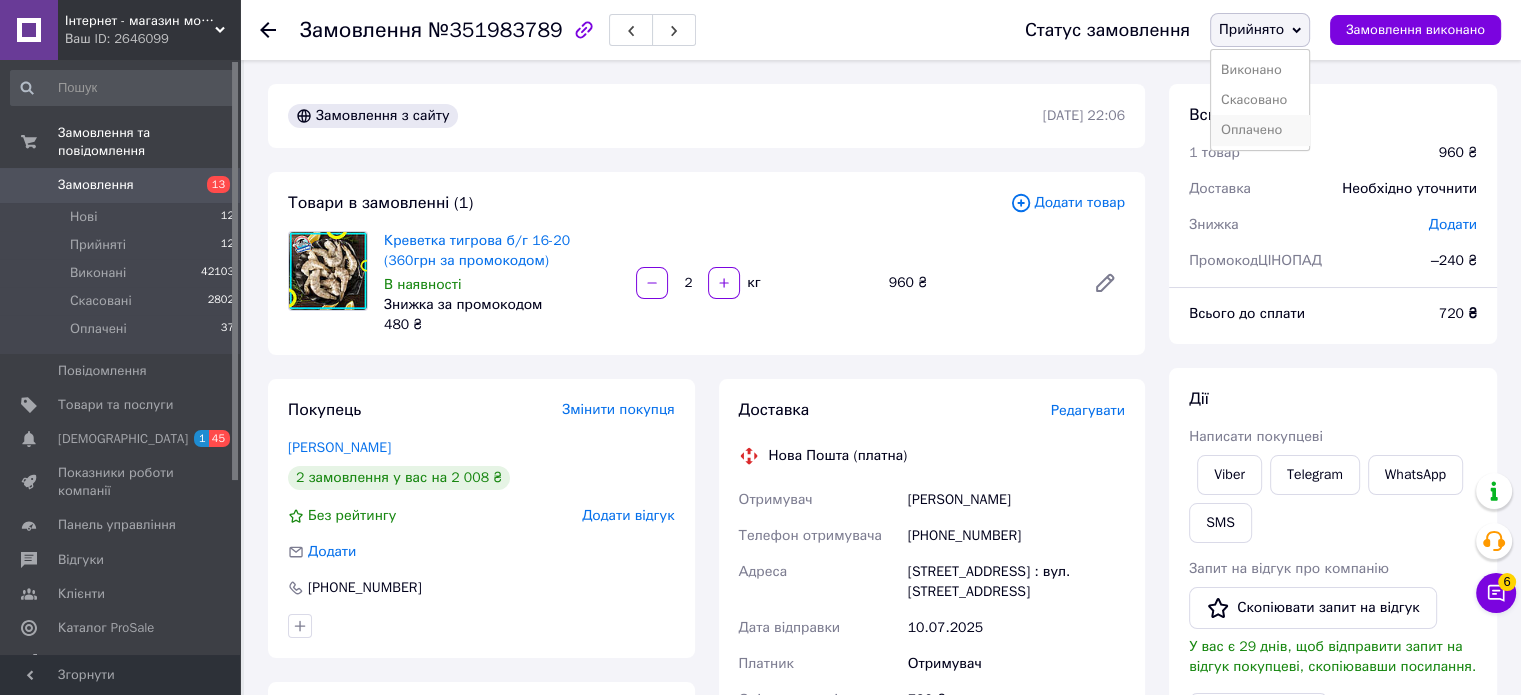 click on "Оплачено" at bounding box center (1260, 130) 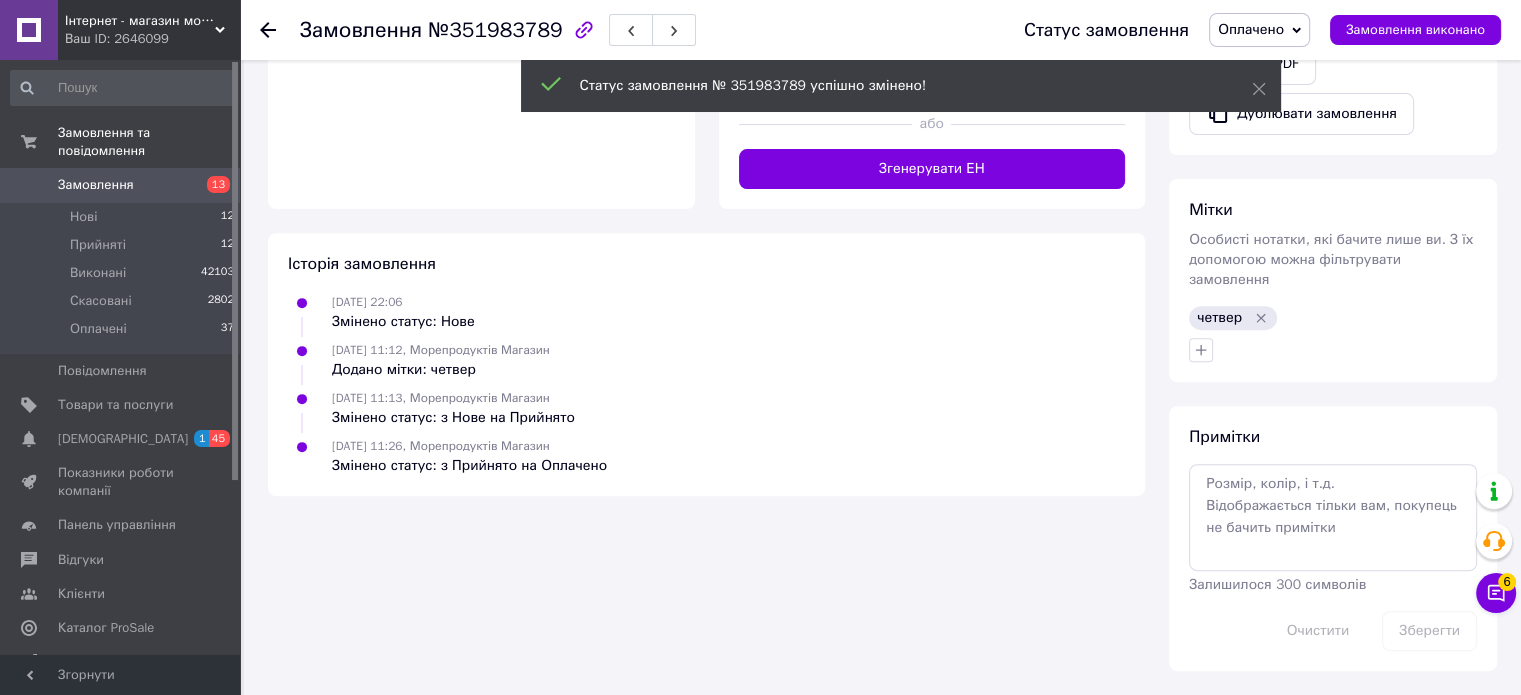 scroll, scrollTop: 699, scrollLeft: 0, axis: vertical 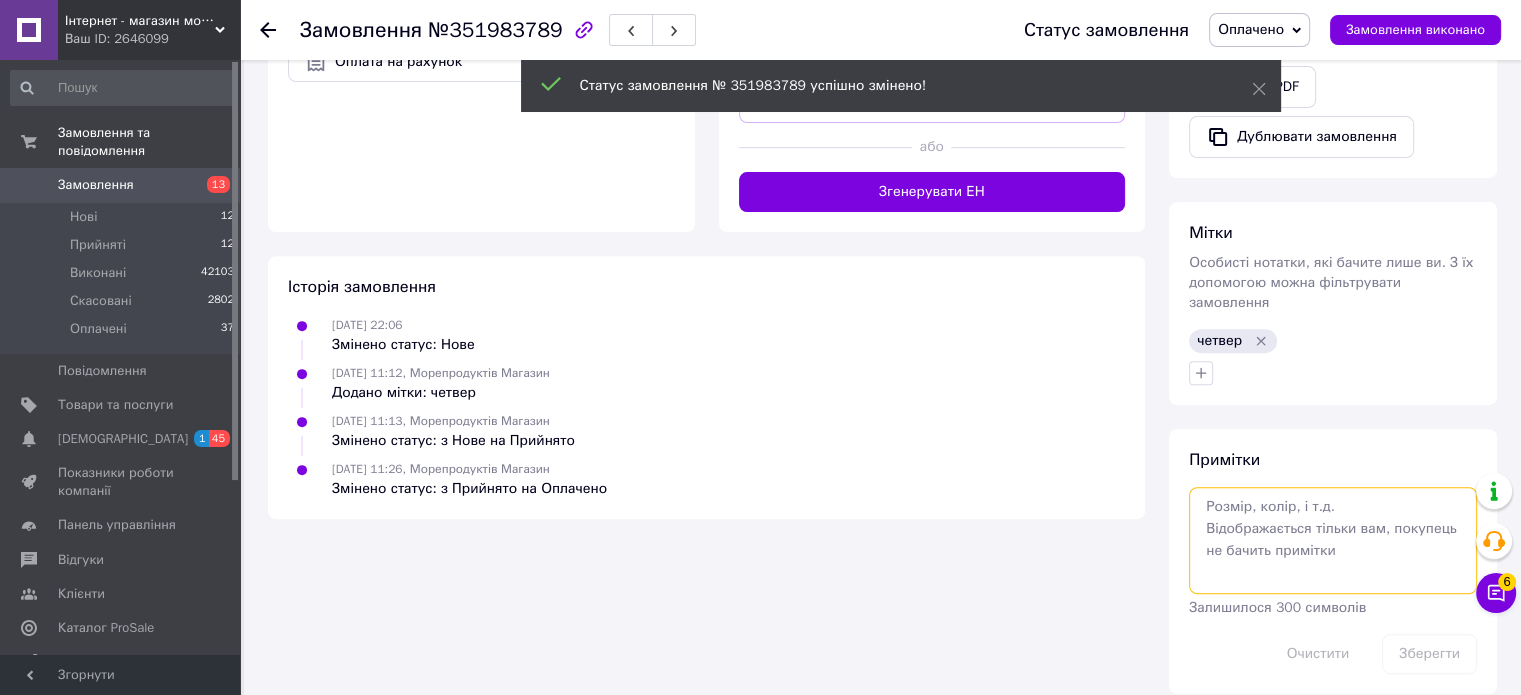 click at bounding box center [1333, 540] 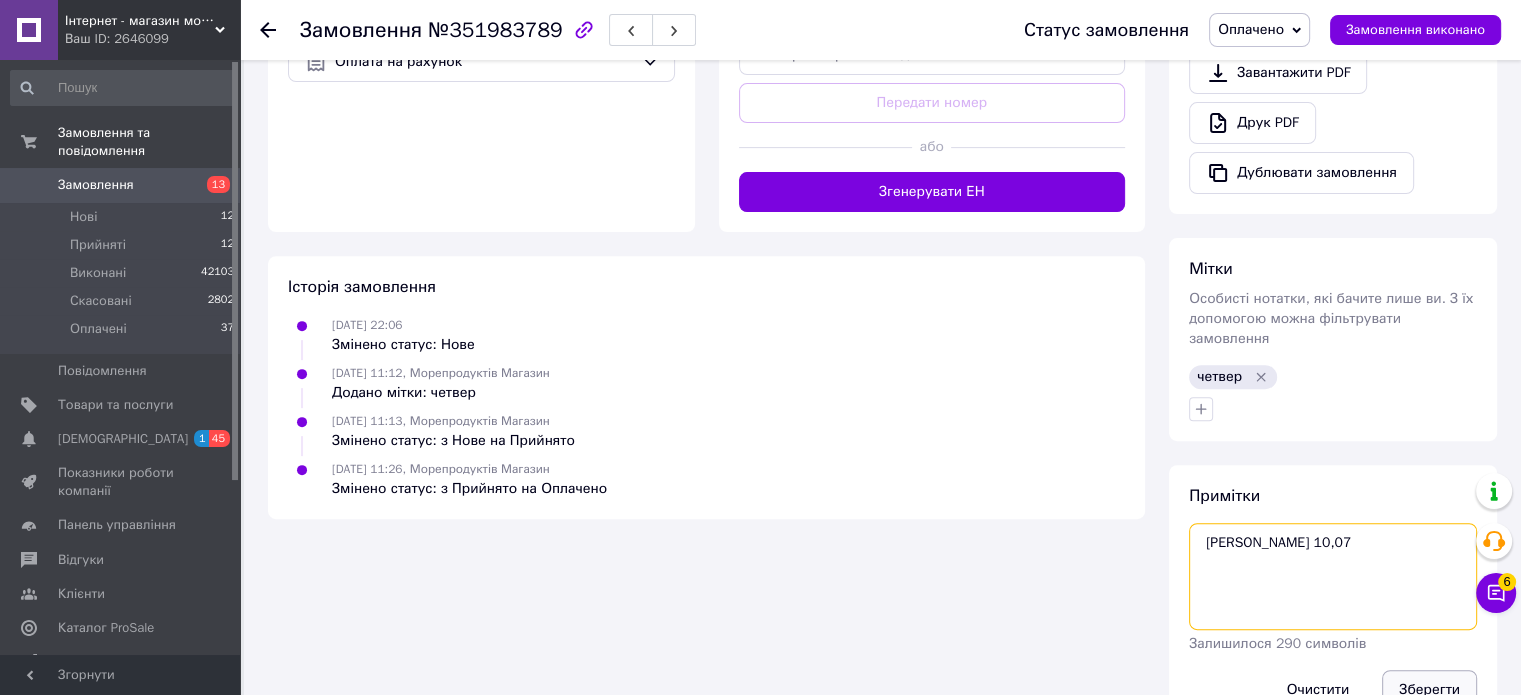 type on "валя 10,07" 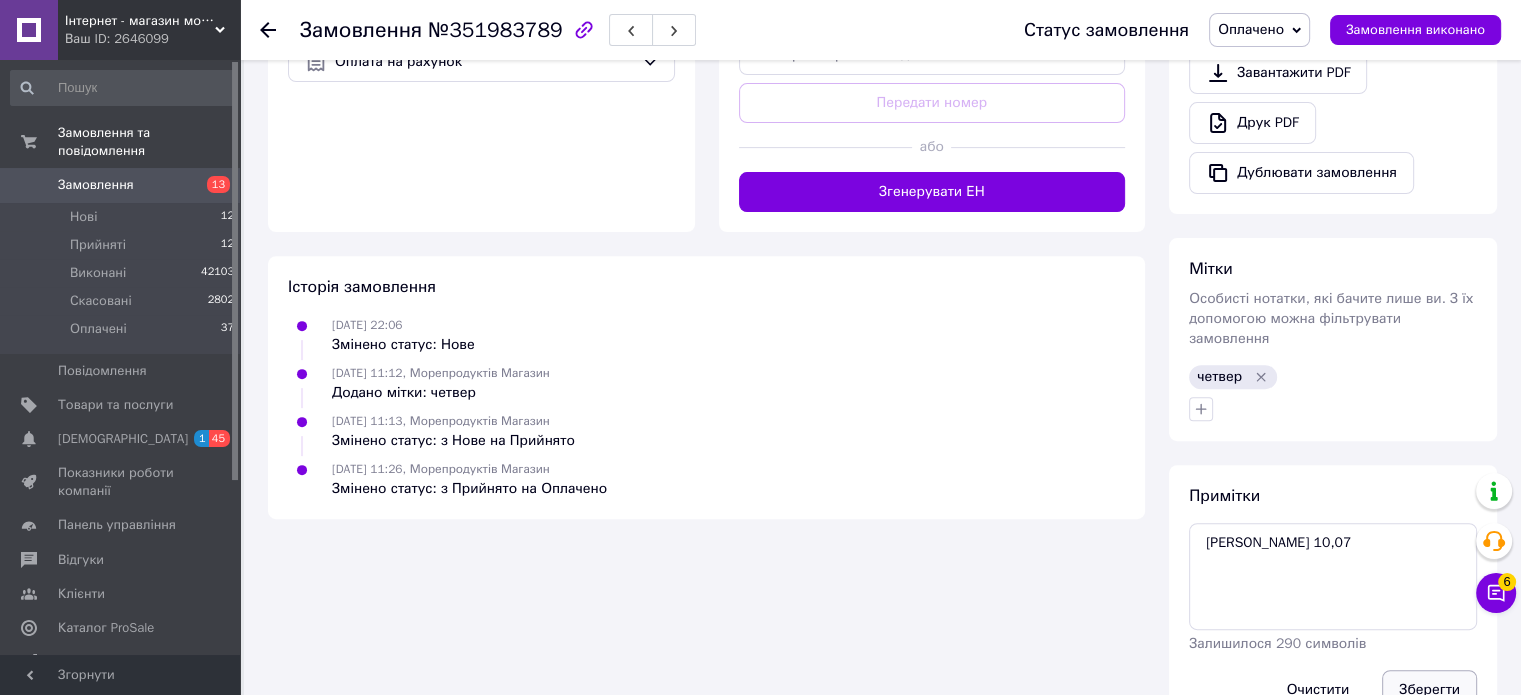 click on "Зберегти" at bounding box center [1429, 690] 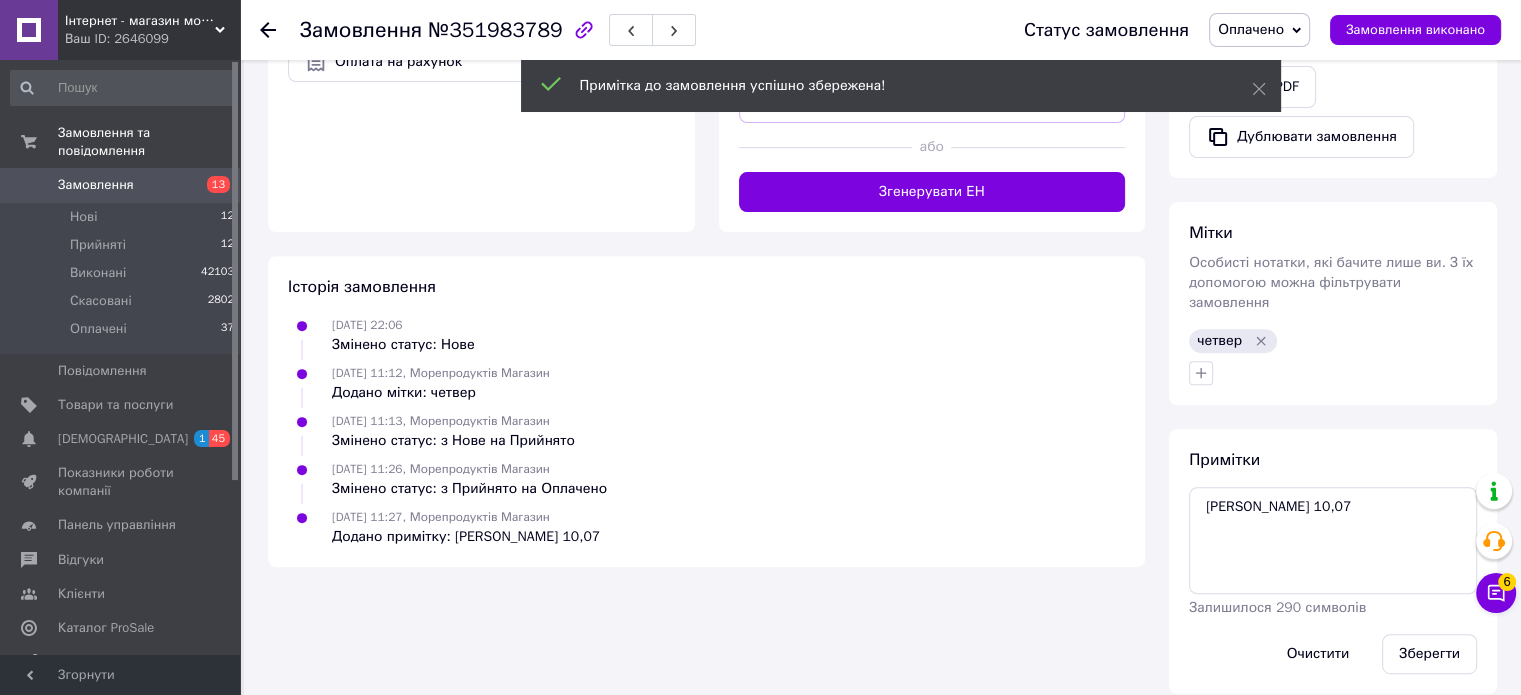click 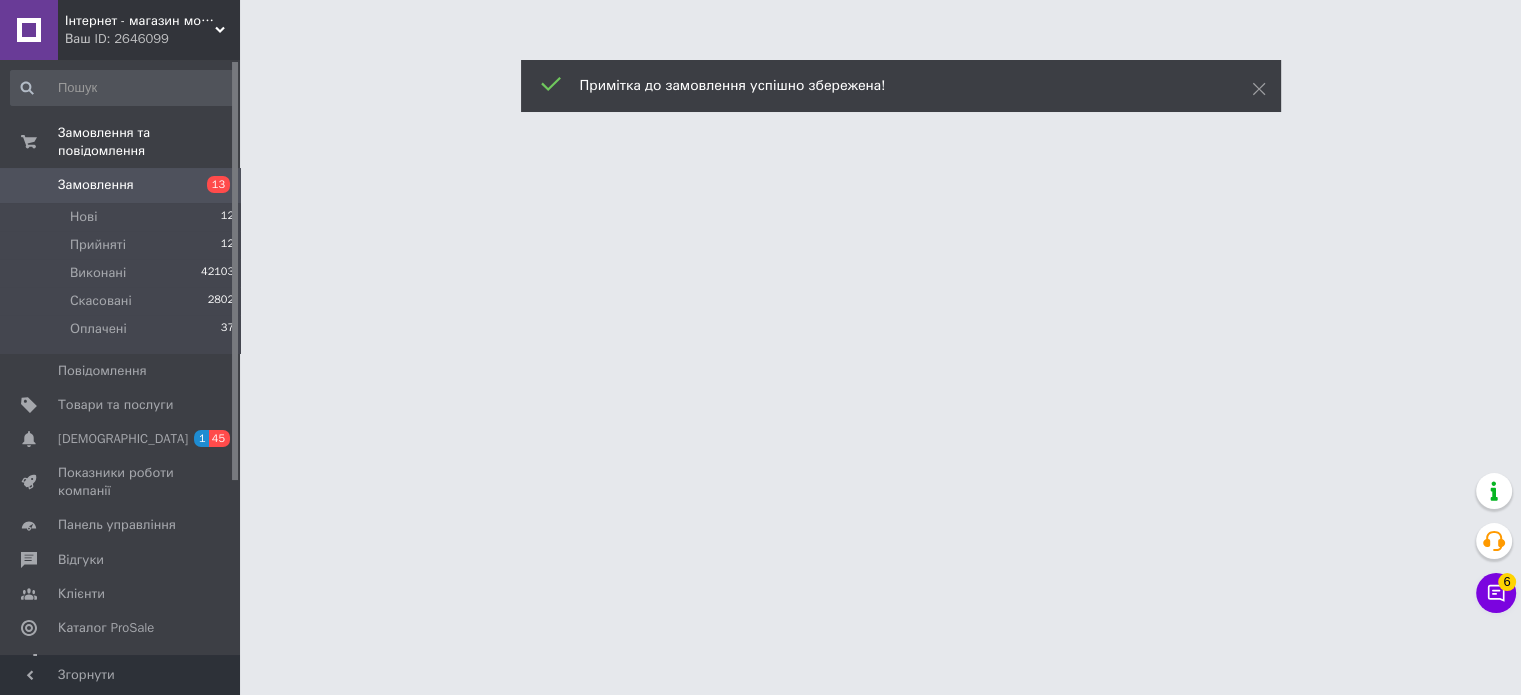 scroll, scrollTop: 0, scrollLeft: 0, axis: both 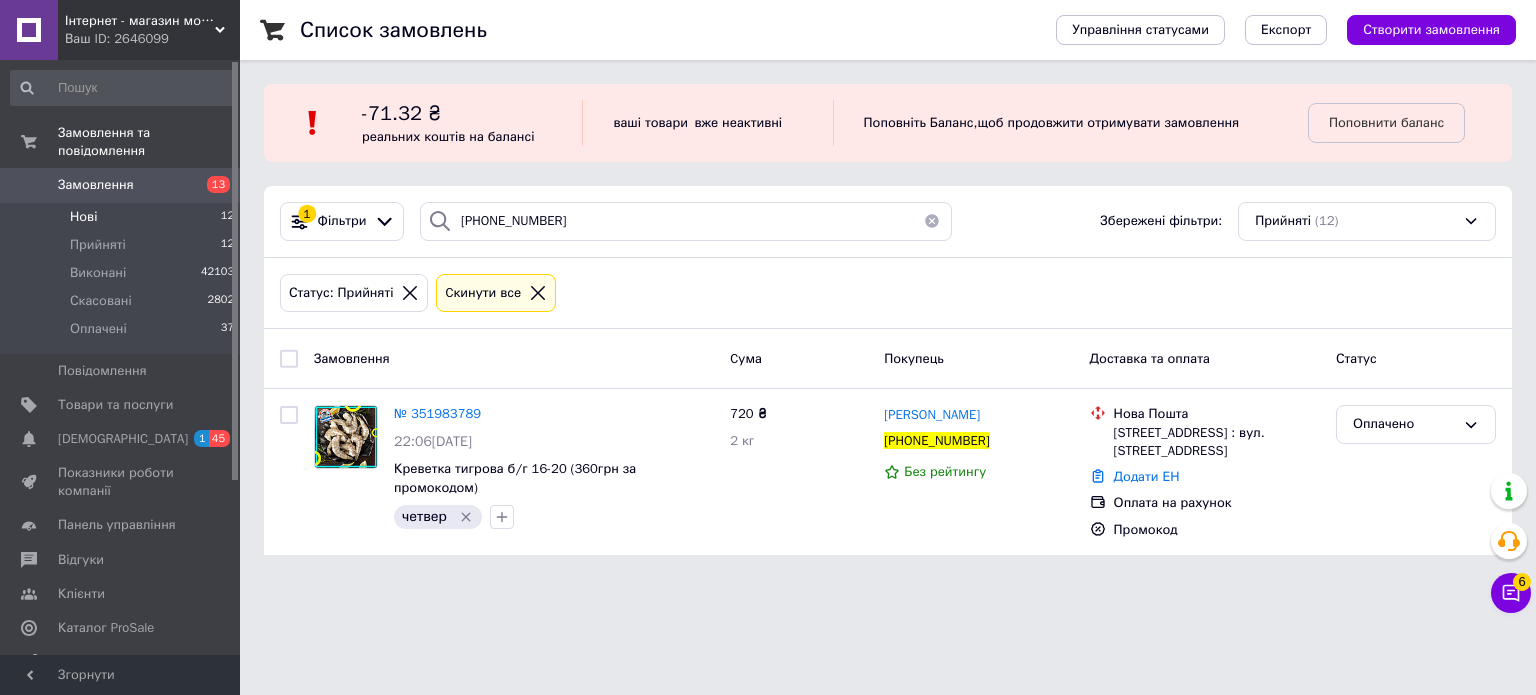 click on "Нові" at bounding box center (83, 217) 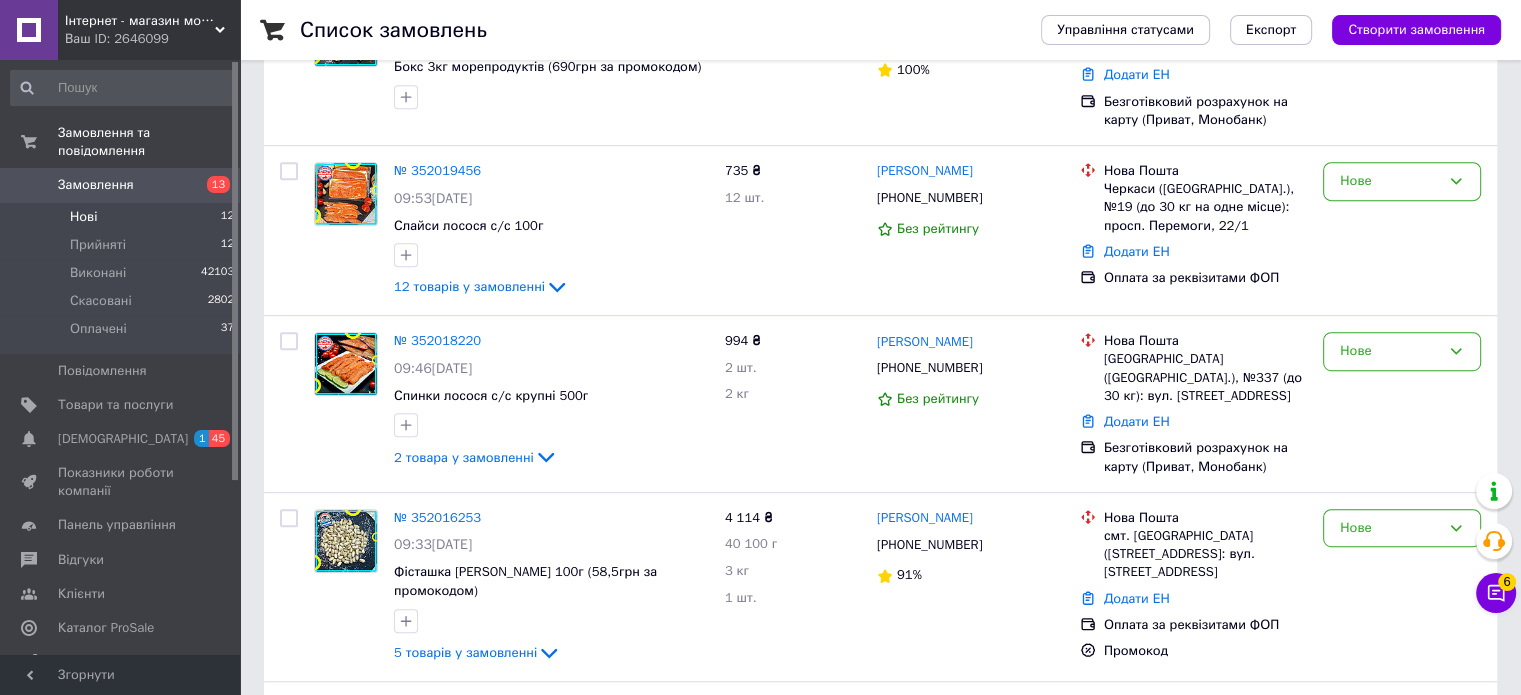 scroll, scrollTop: 1668, scrollLeft: 0, axis: vertical 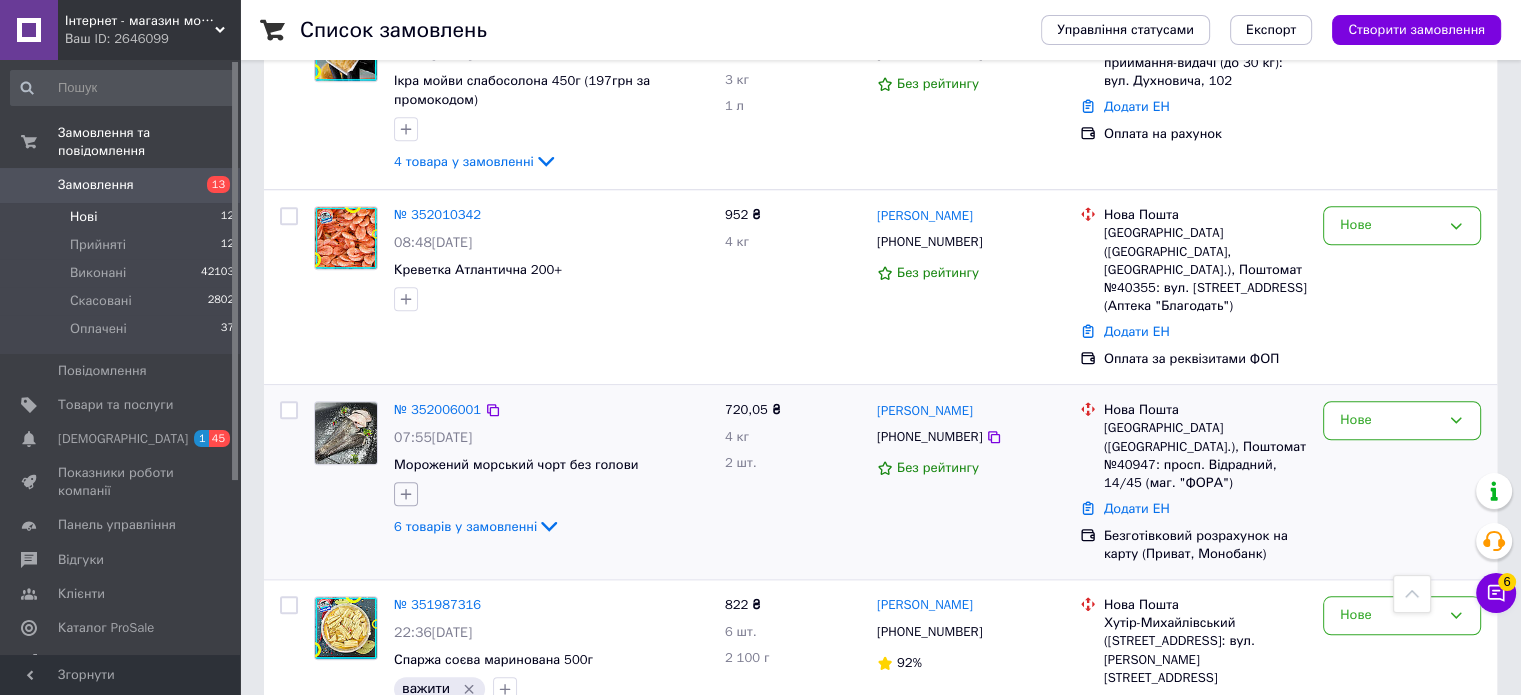 click 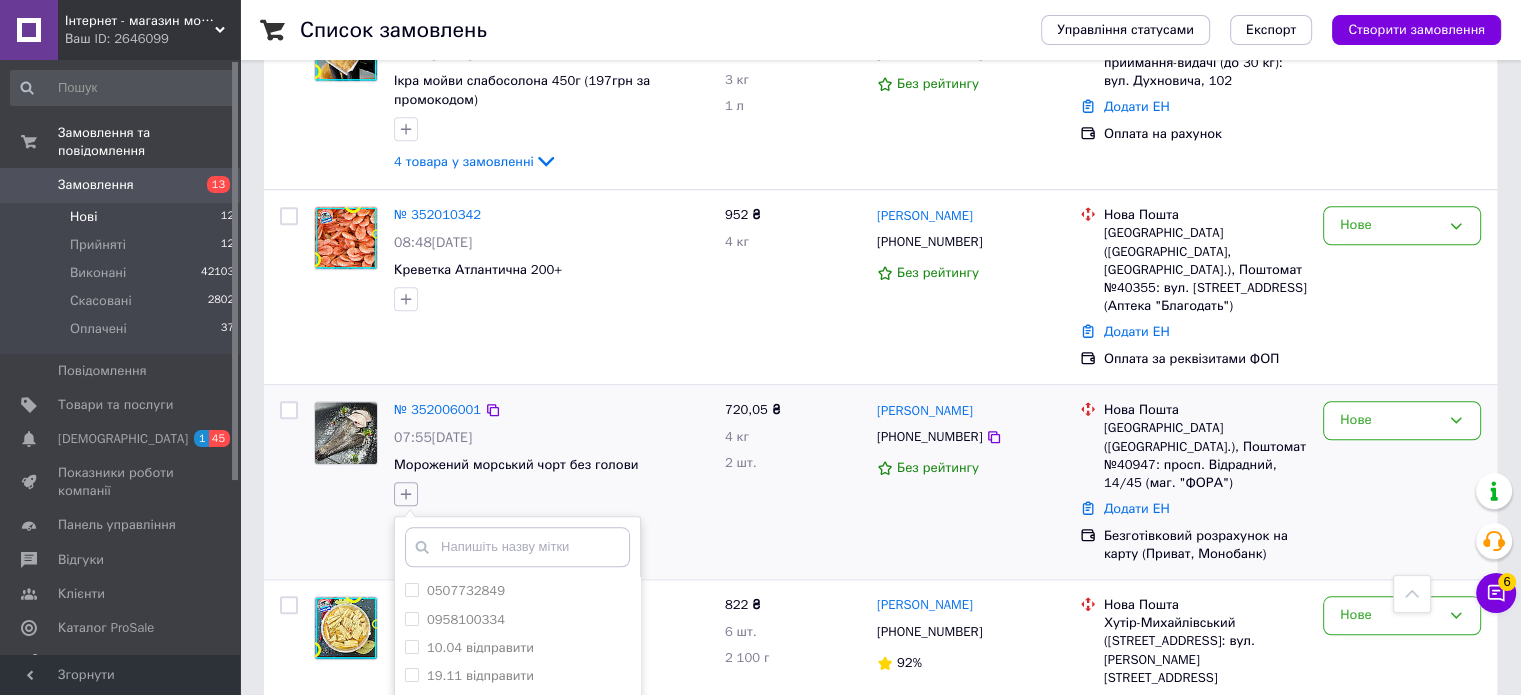 click 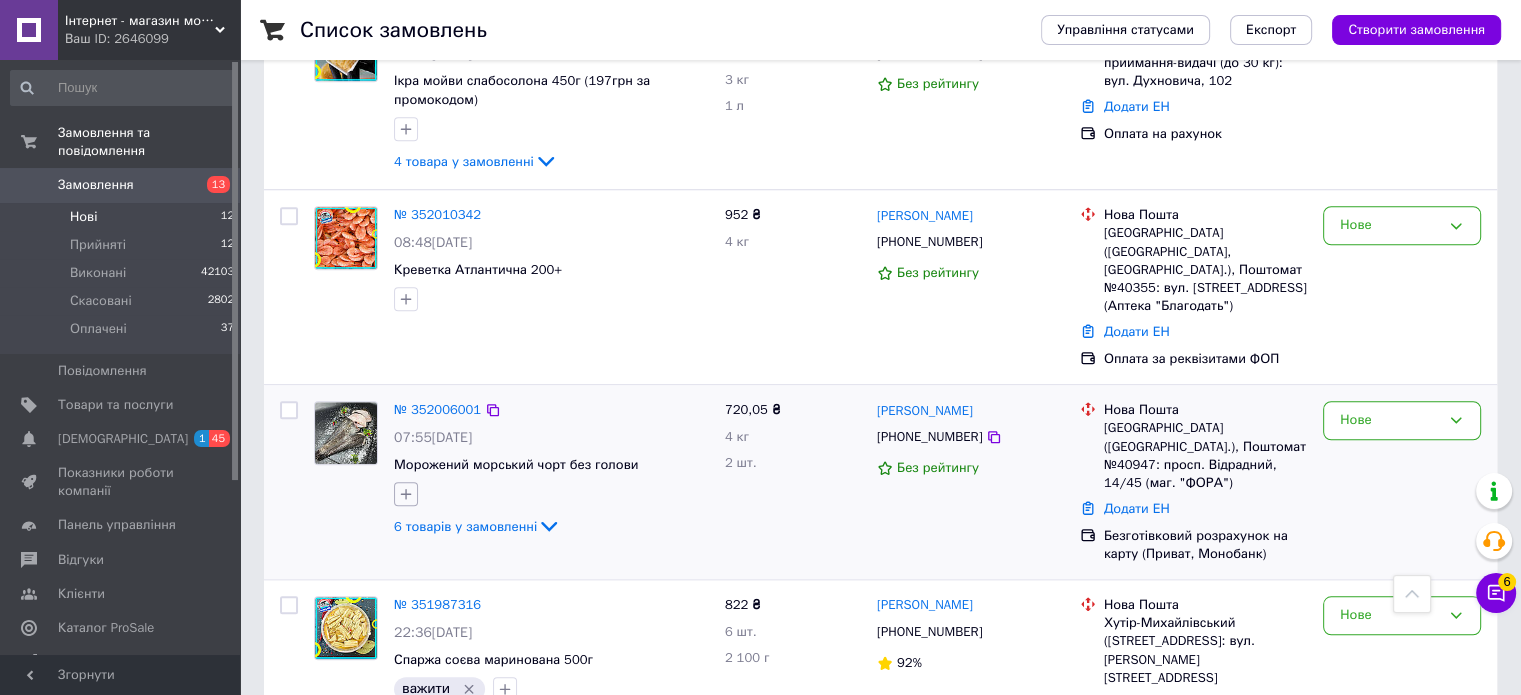 drag, startPoint x: 417, startPoint y: 435, endPoint x: 404, endPoint y: 437, distance: 13.152946 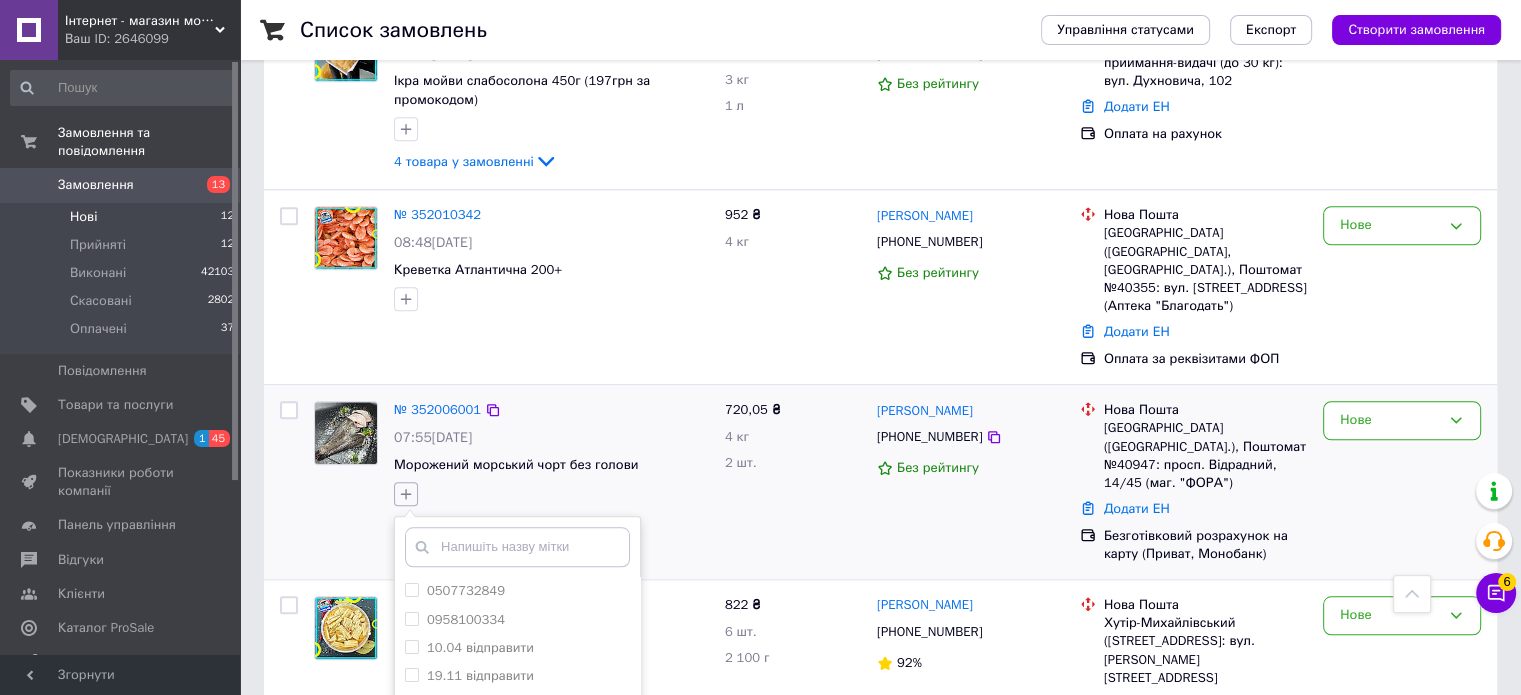click 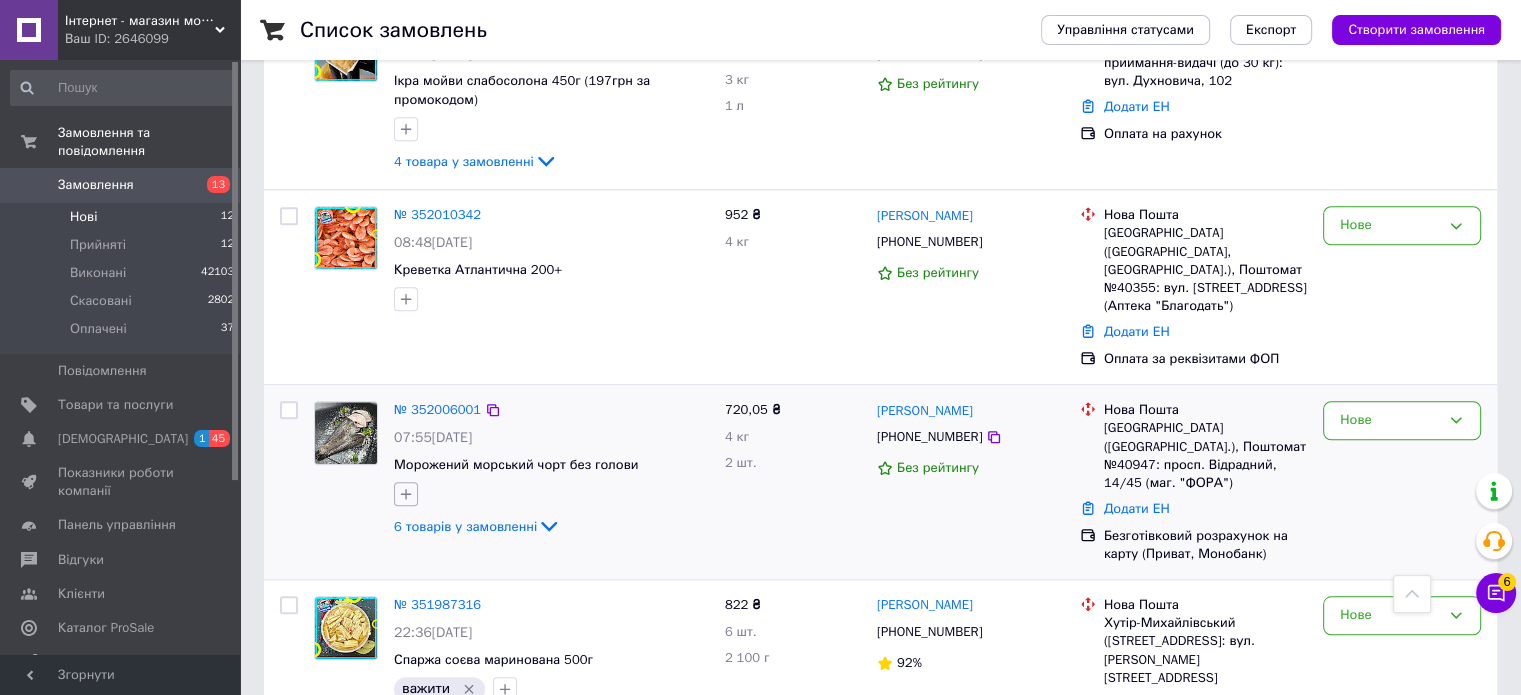 click at bounding box center [406, 494] 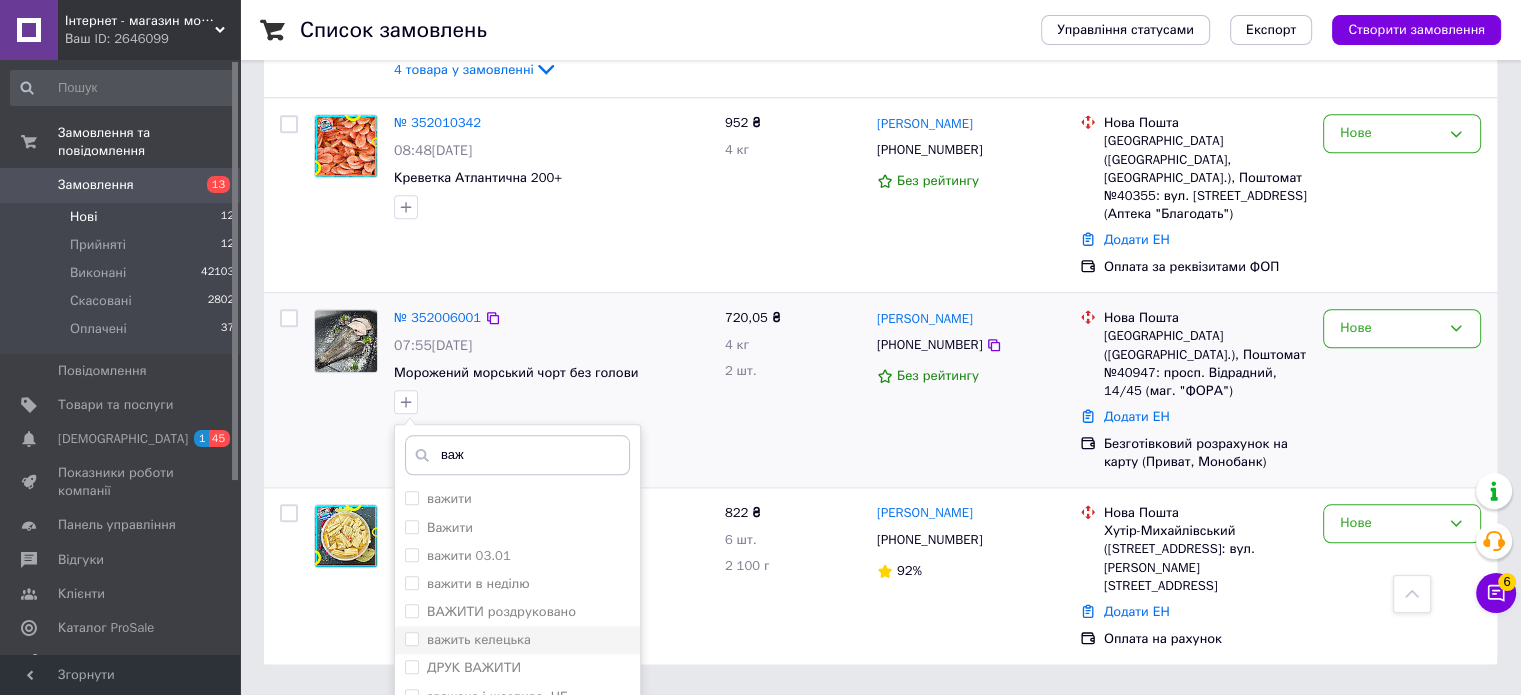 scroll, scrollTop: 1868, scrollLeft: 0, axis: vertical 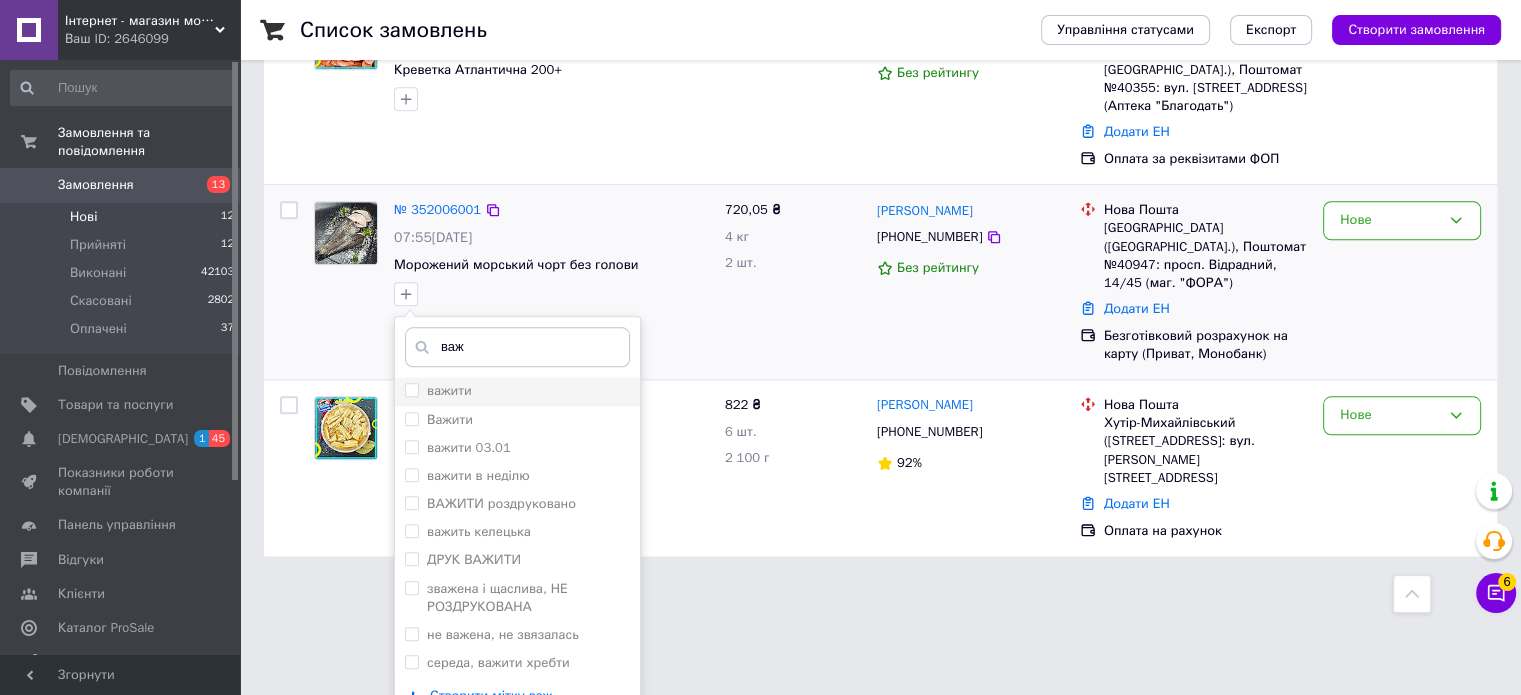 type on "важ" 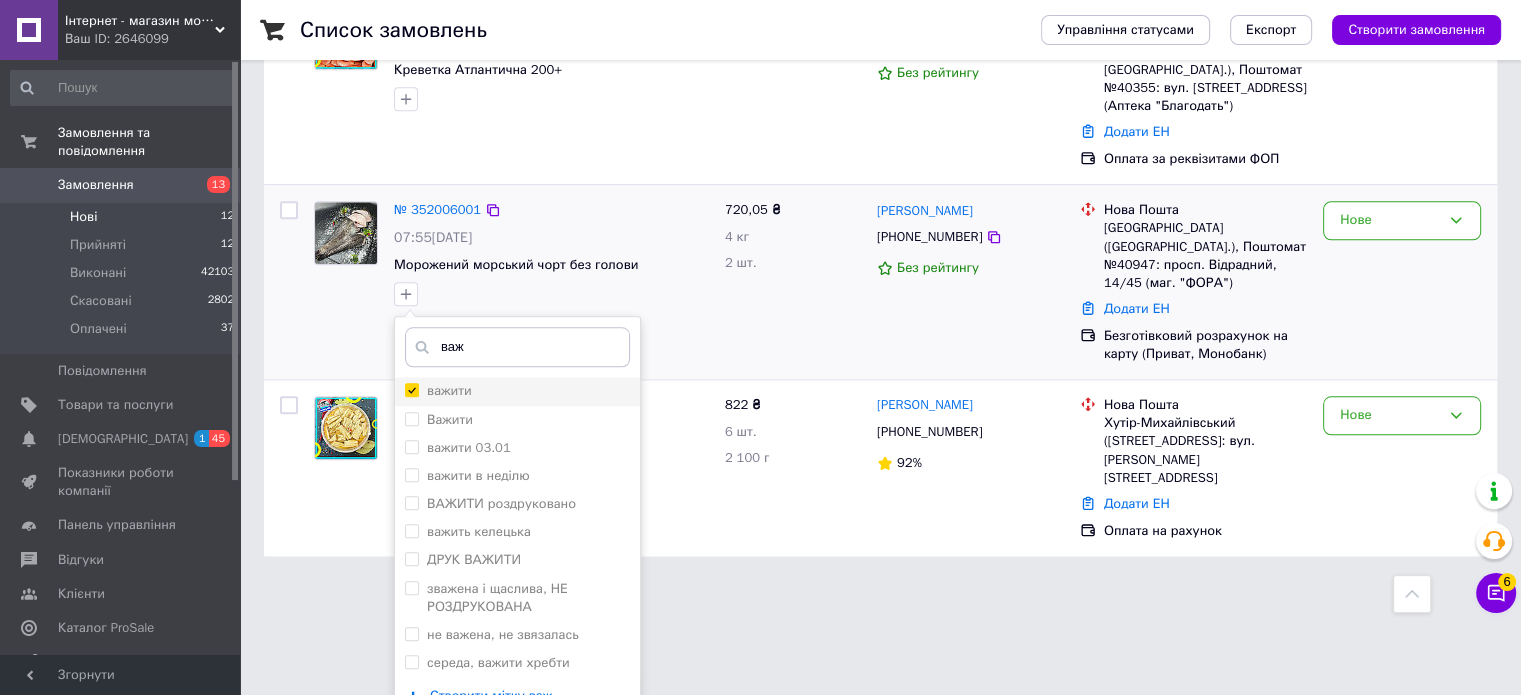 checkbox on "true" 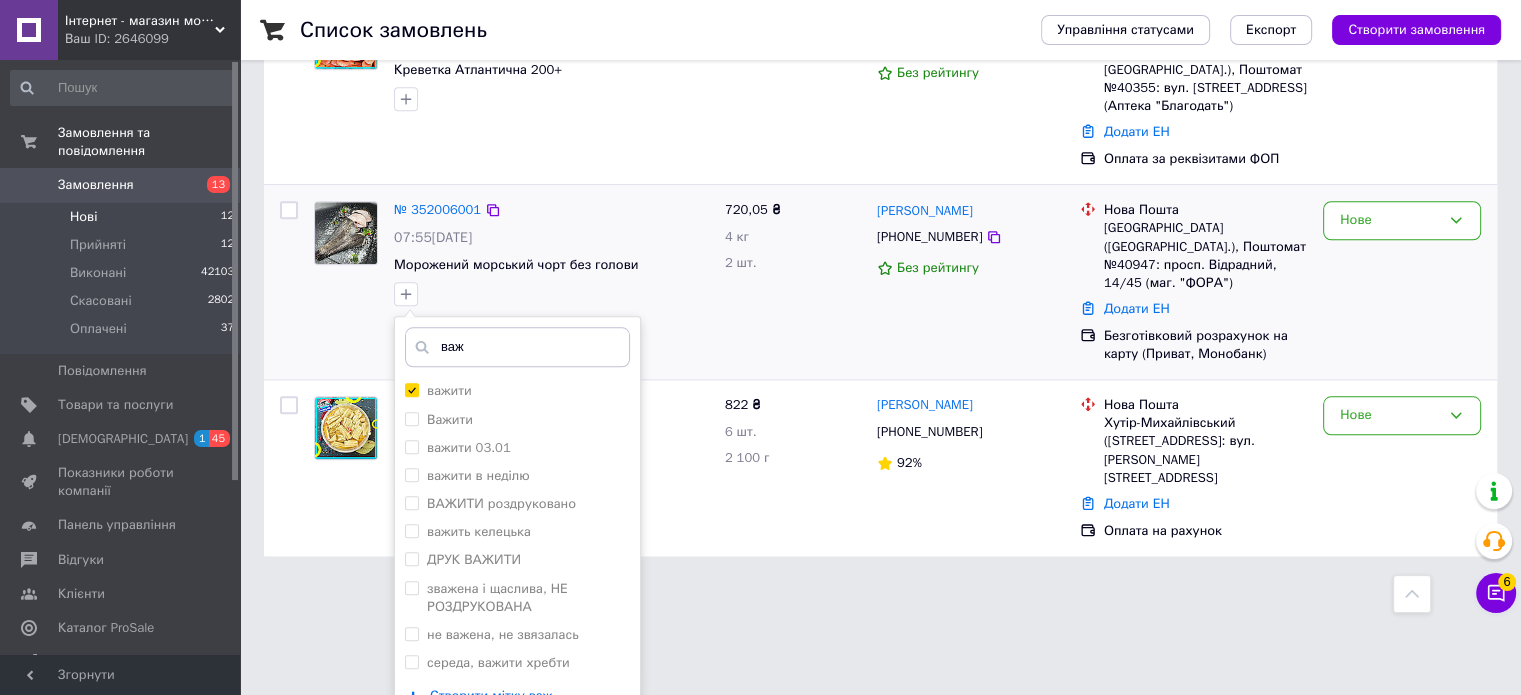 click on "Додати мітку" at bounding box center (517, 757) 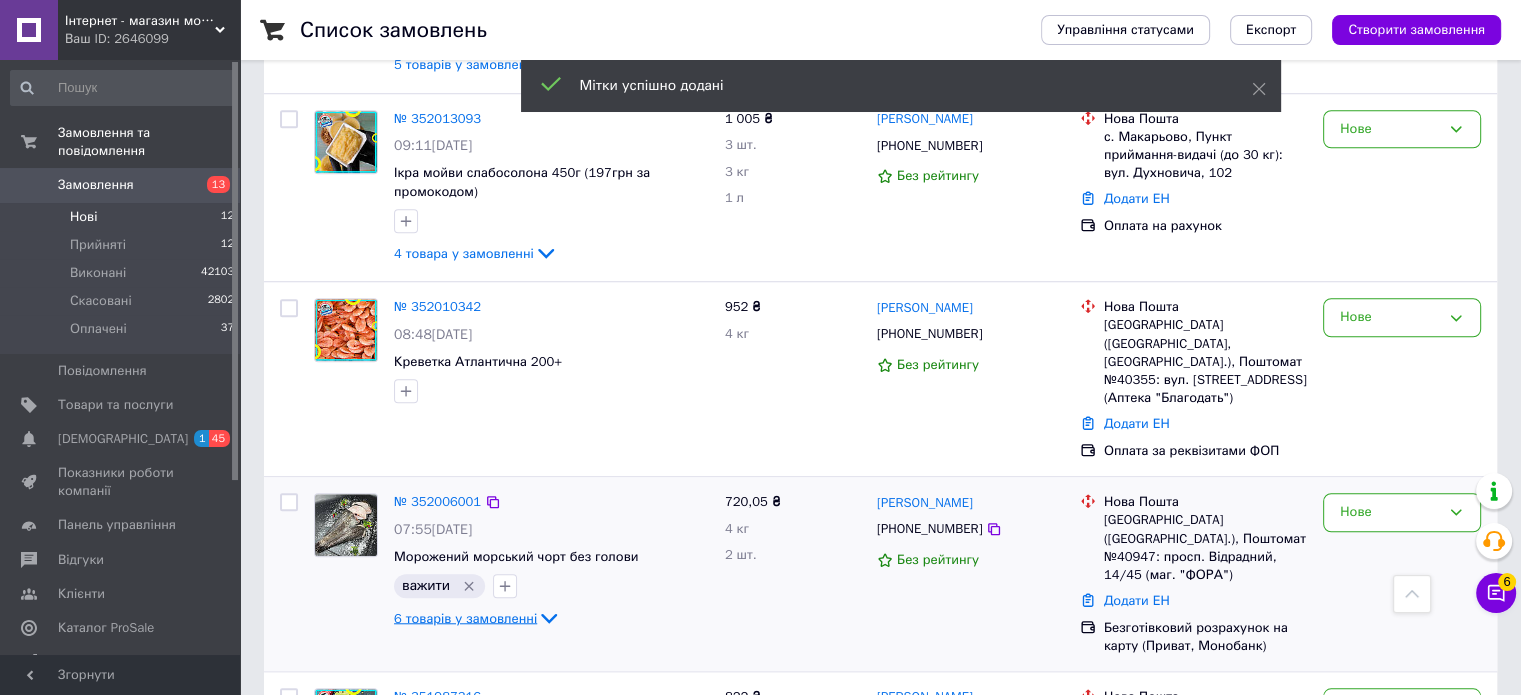 scroll, scrollTop: 1468, scrollLeft: 0, axis: vertical 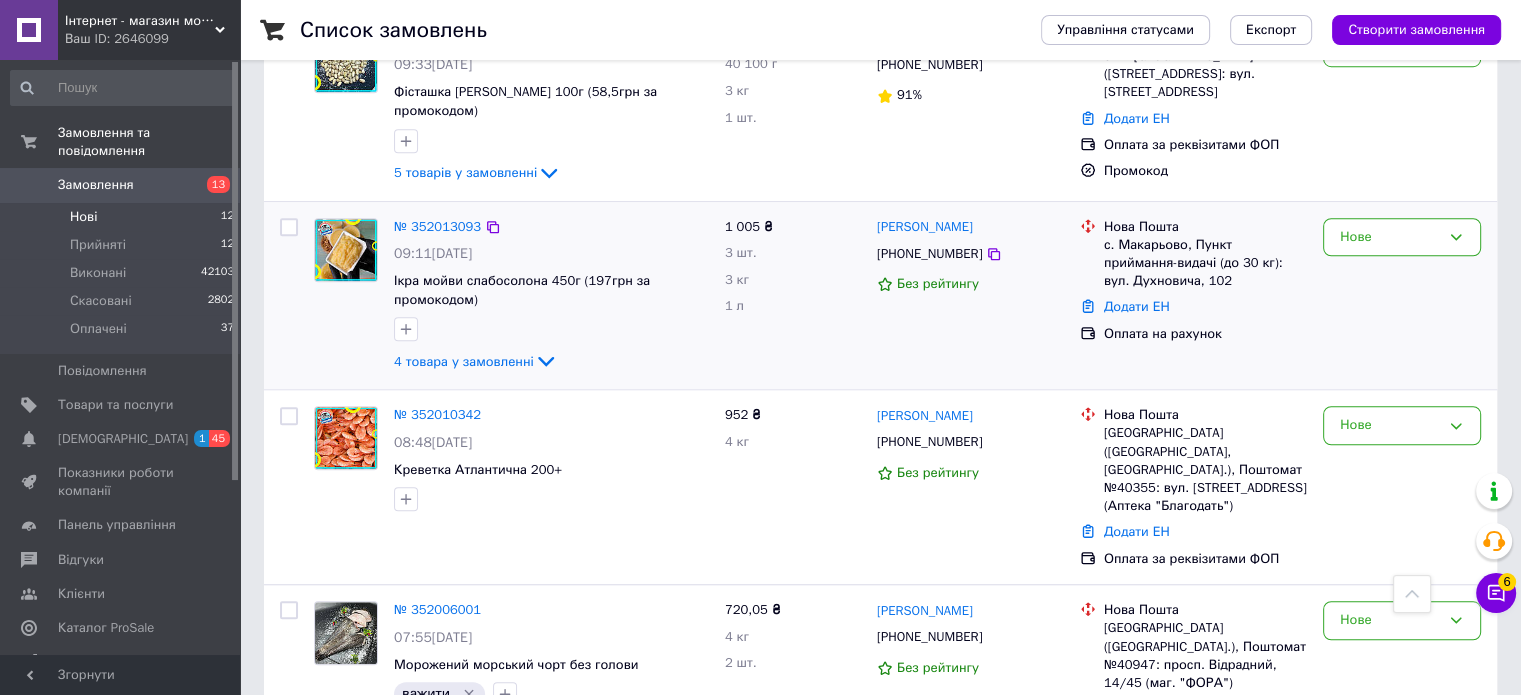 click on "Нове" at bounding box center (1402, 296) 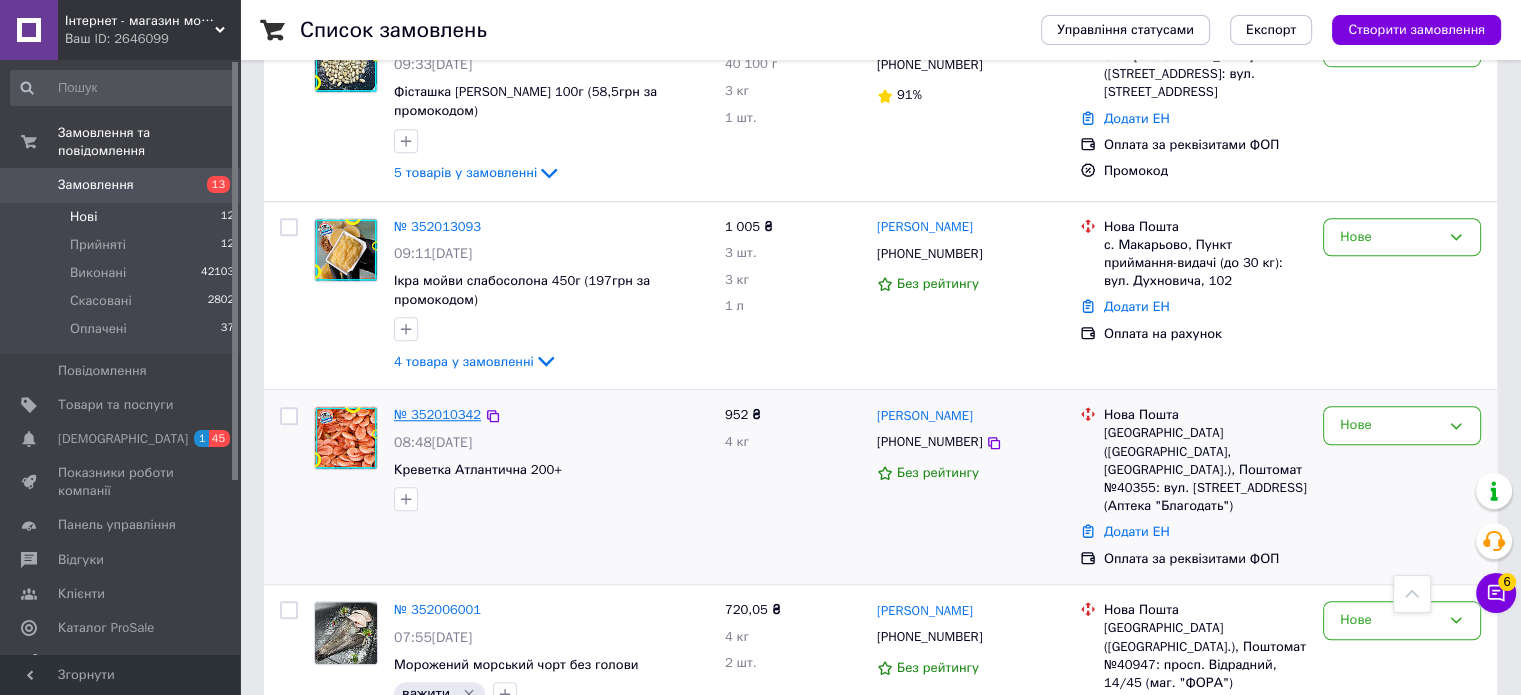 click on "№ 352010342" at bounding box center [437, 414] 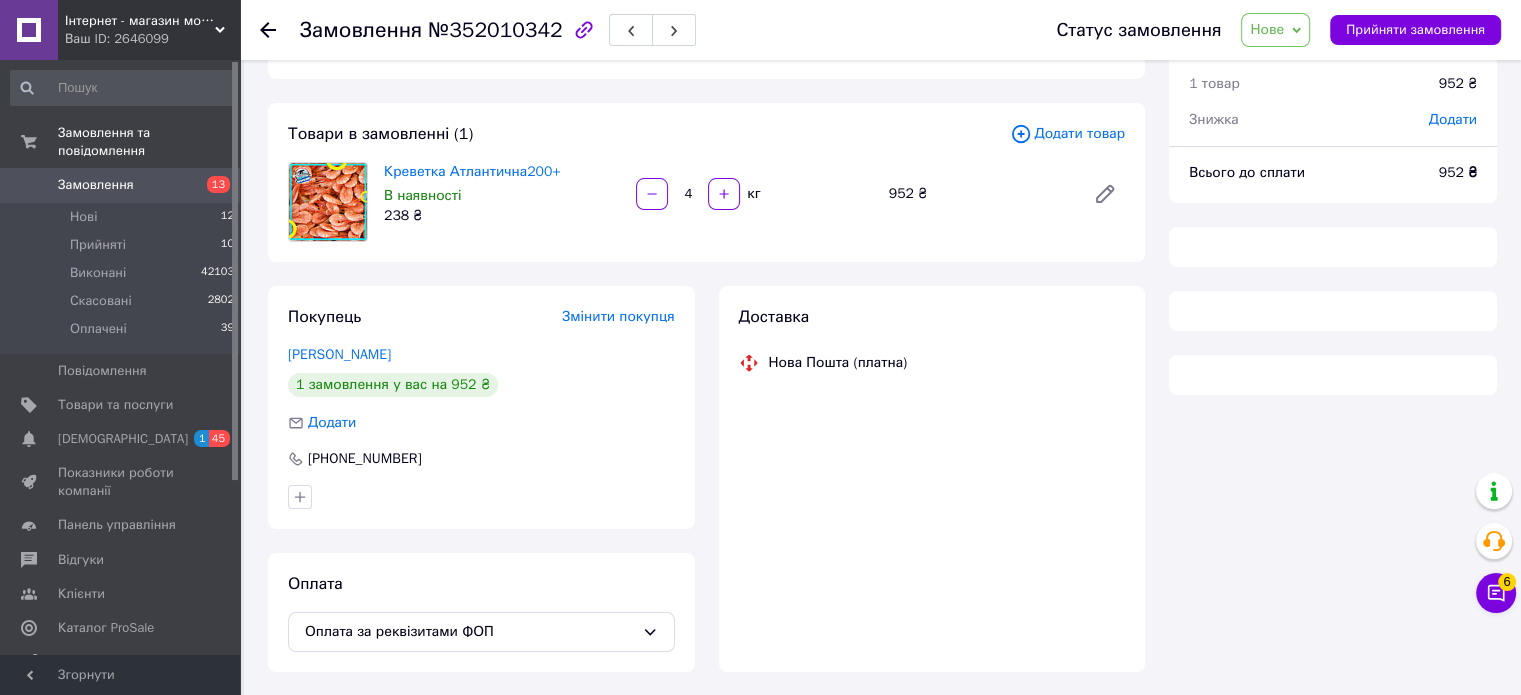 scroll, scrollTop: 0, scrollLeft: 0, axis: both 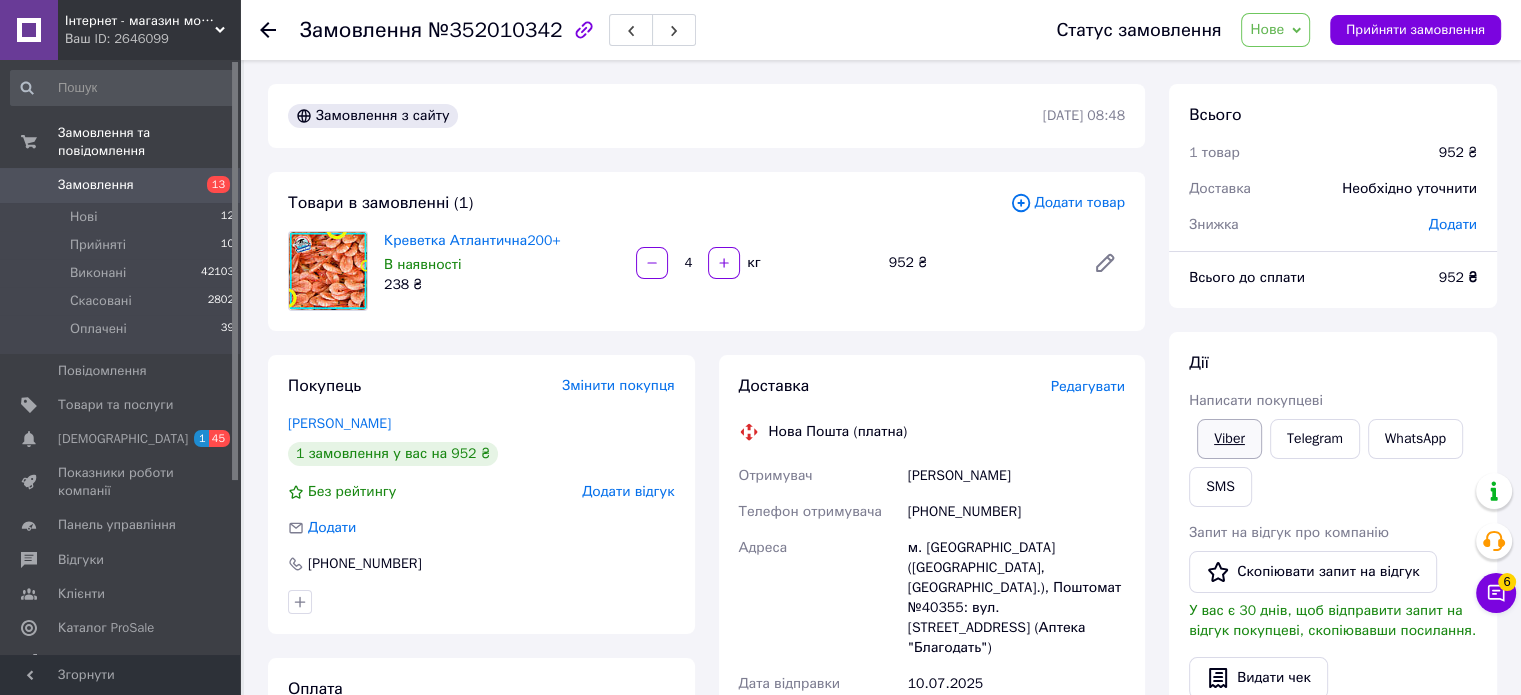 click on "Viber" at bounding box center (1229, 439) 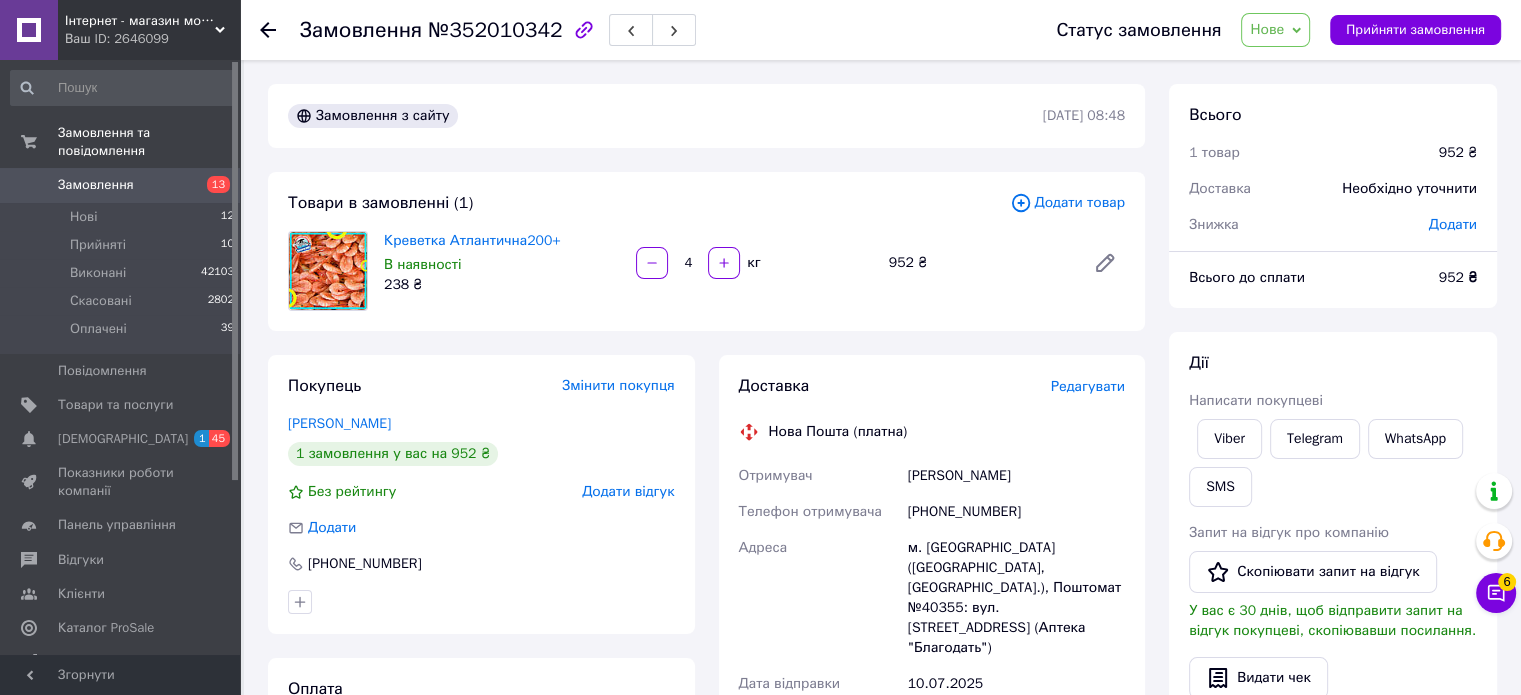 click on "Нове" at bounding box center (1275, 30) 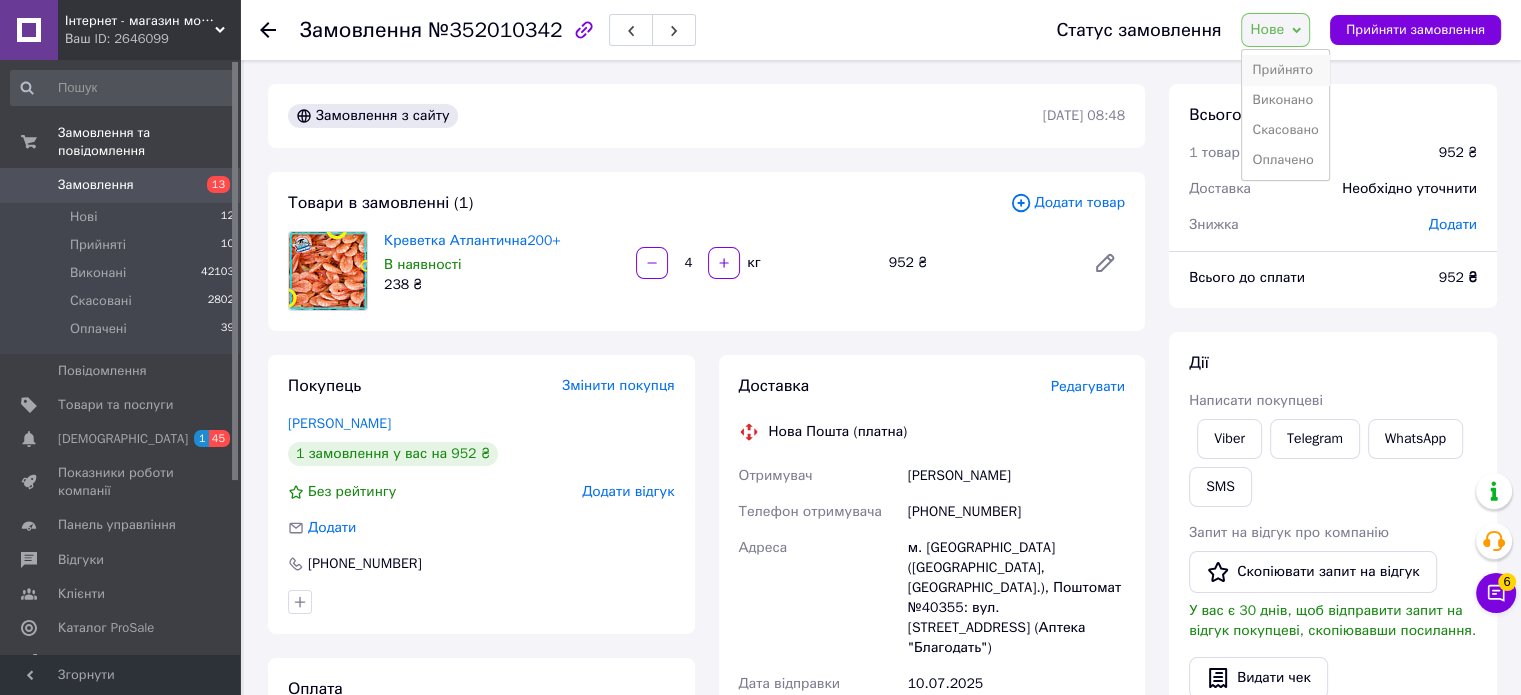 click on "Прийнято" at bounding box center [1285, 70] 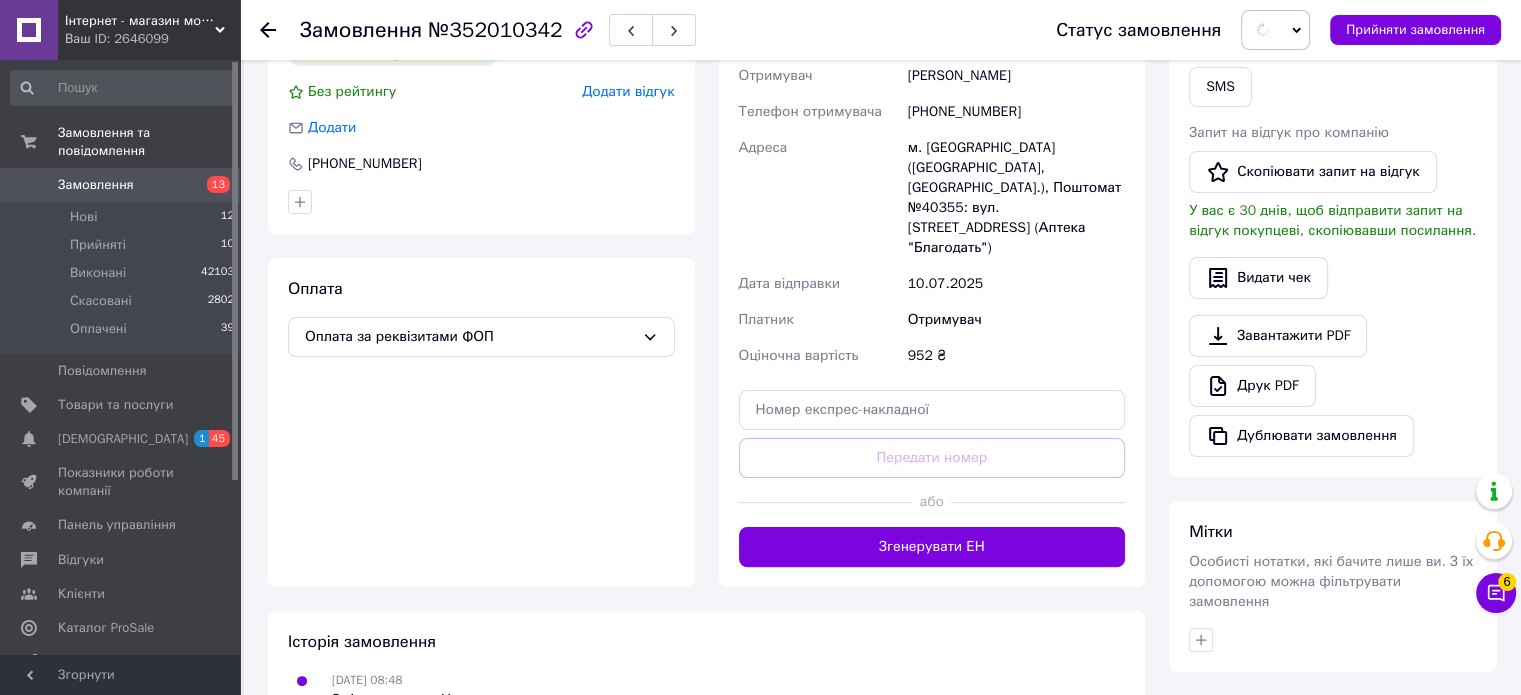 scroll, scrollTop: 600, scrollLeft: 0, axis: vertical 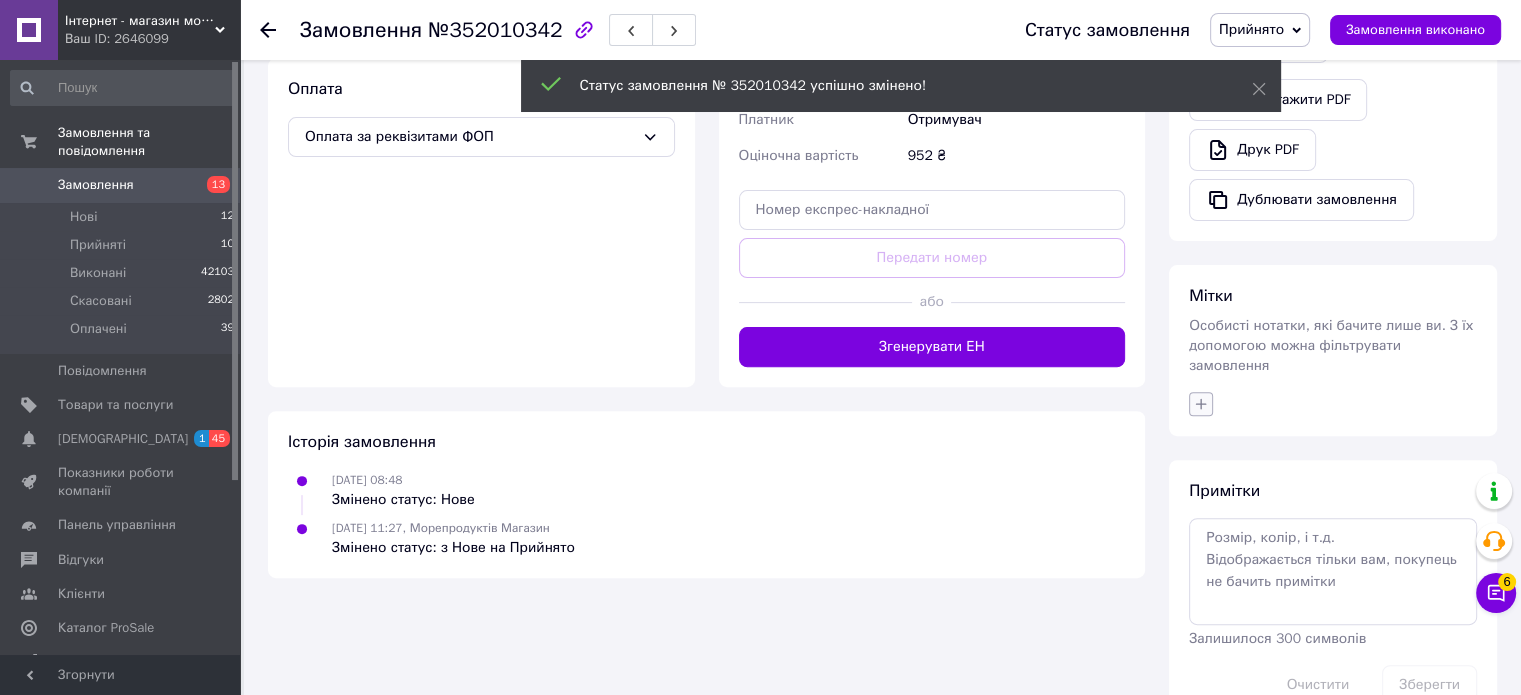 click on "Мітки Особисті нотатки, які бачите лише ви. З їх допомогою можна фільтрувати замовлення" at bounding box center [1333, 350] 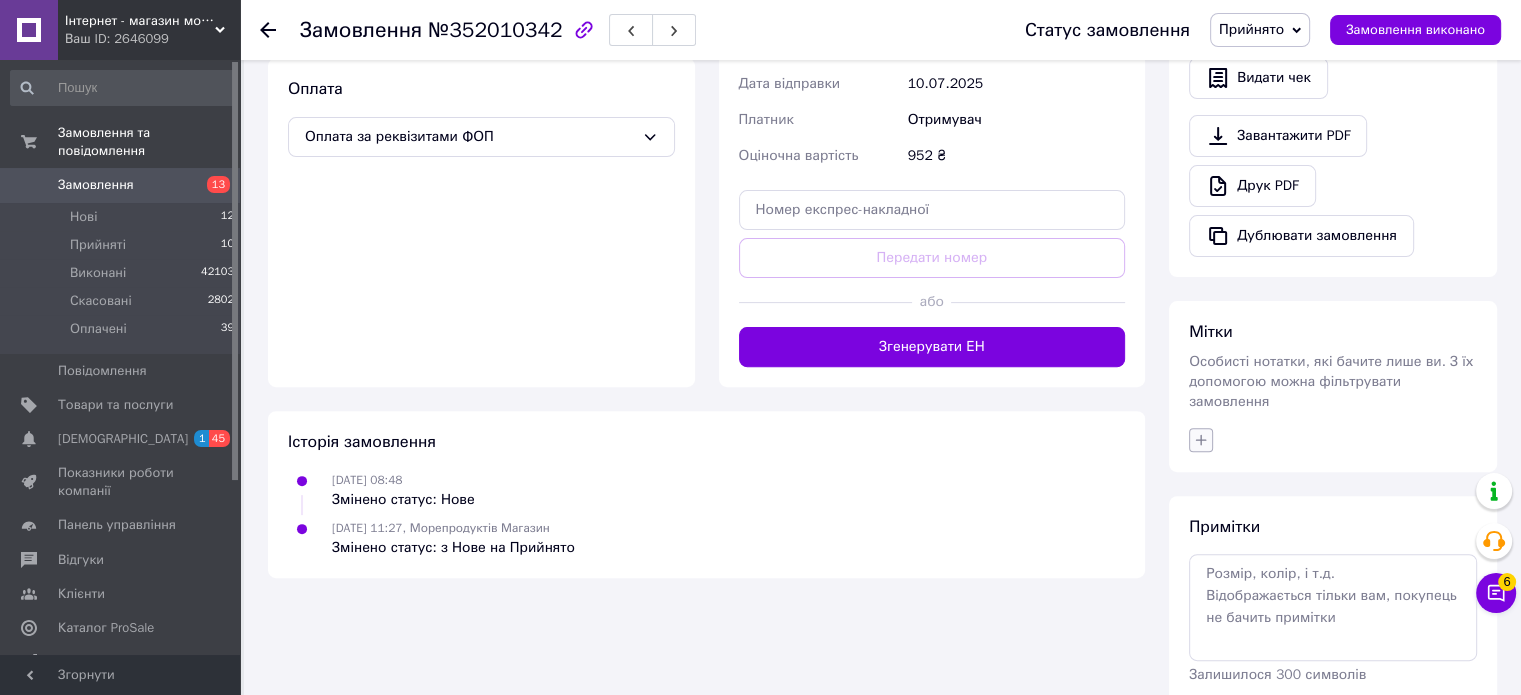 click 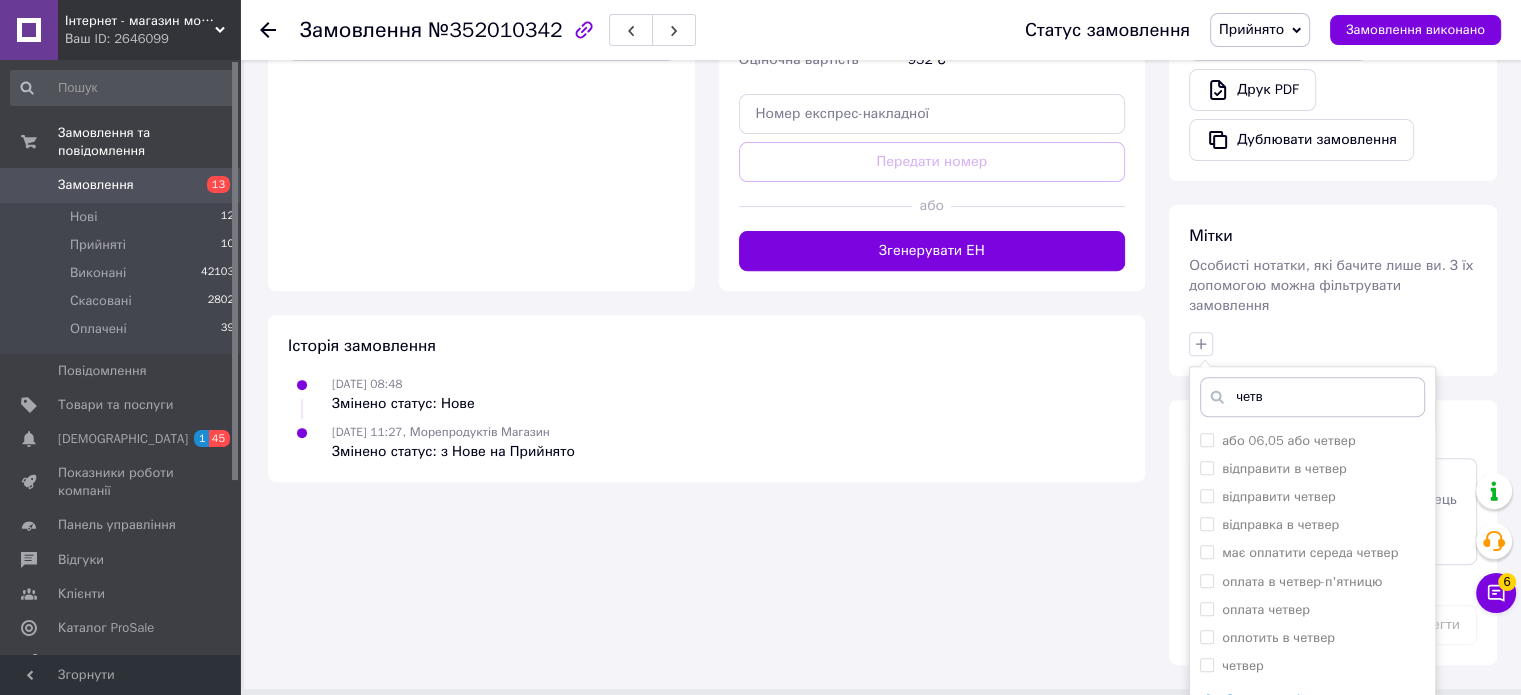 scroll, scrollTop: 768, scrollLeft: 0, axis: vertical 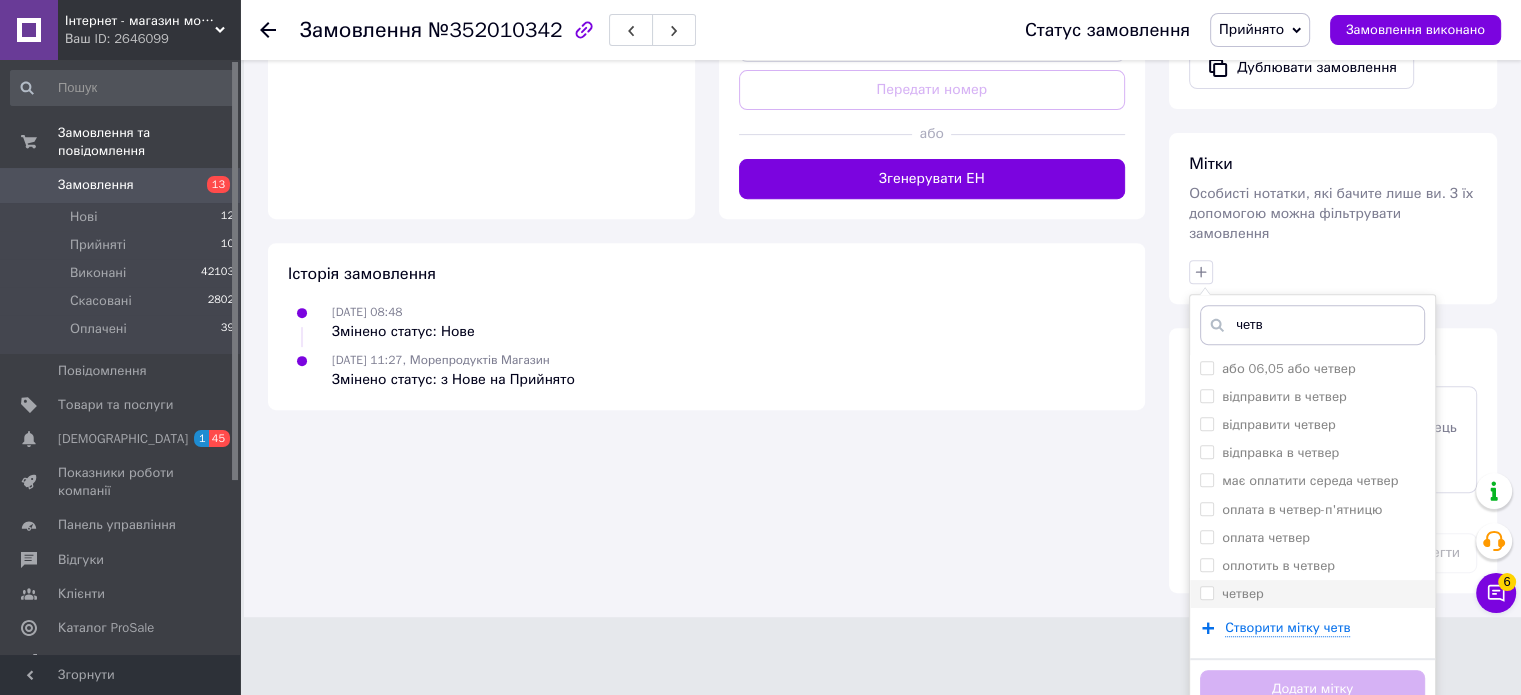 type on "четв" 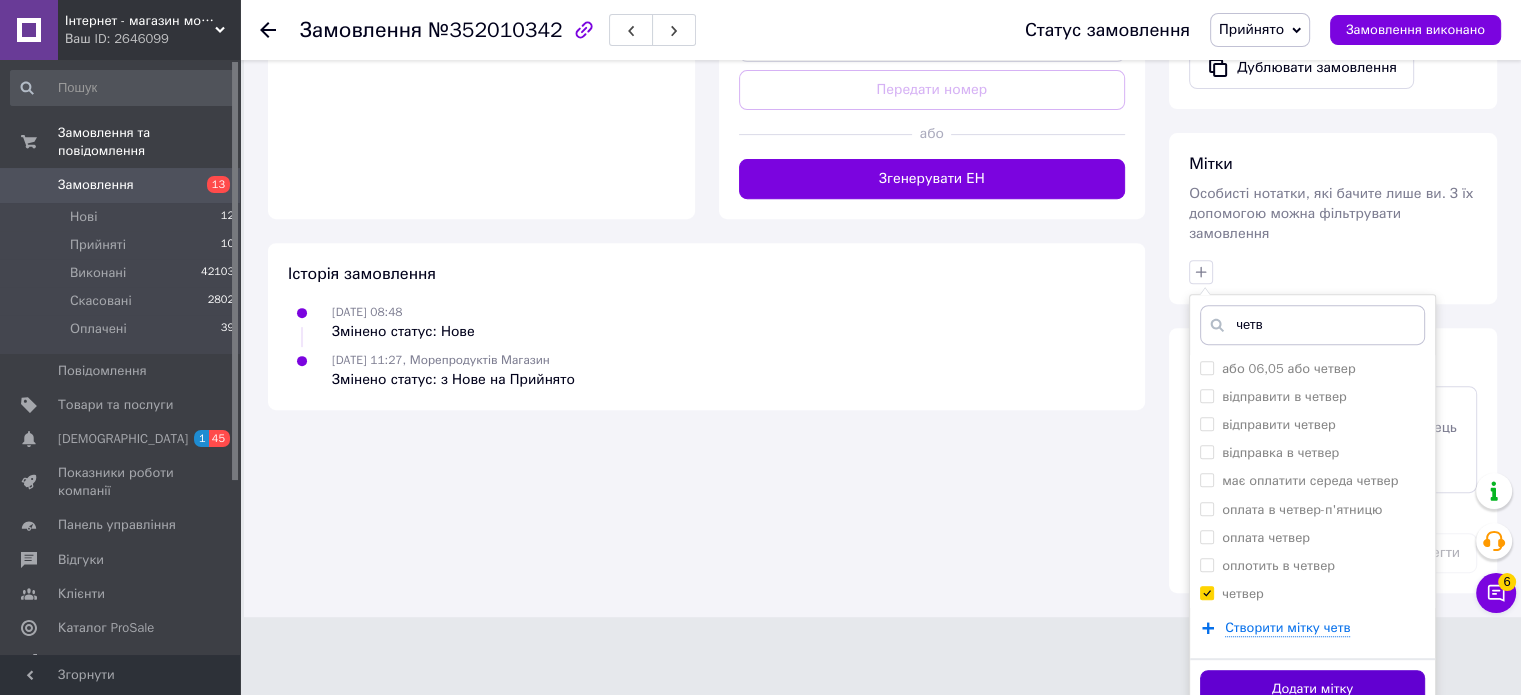 click on "Додати мітку" at bounding box center (1312, 689) 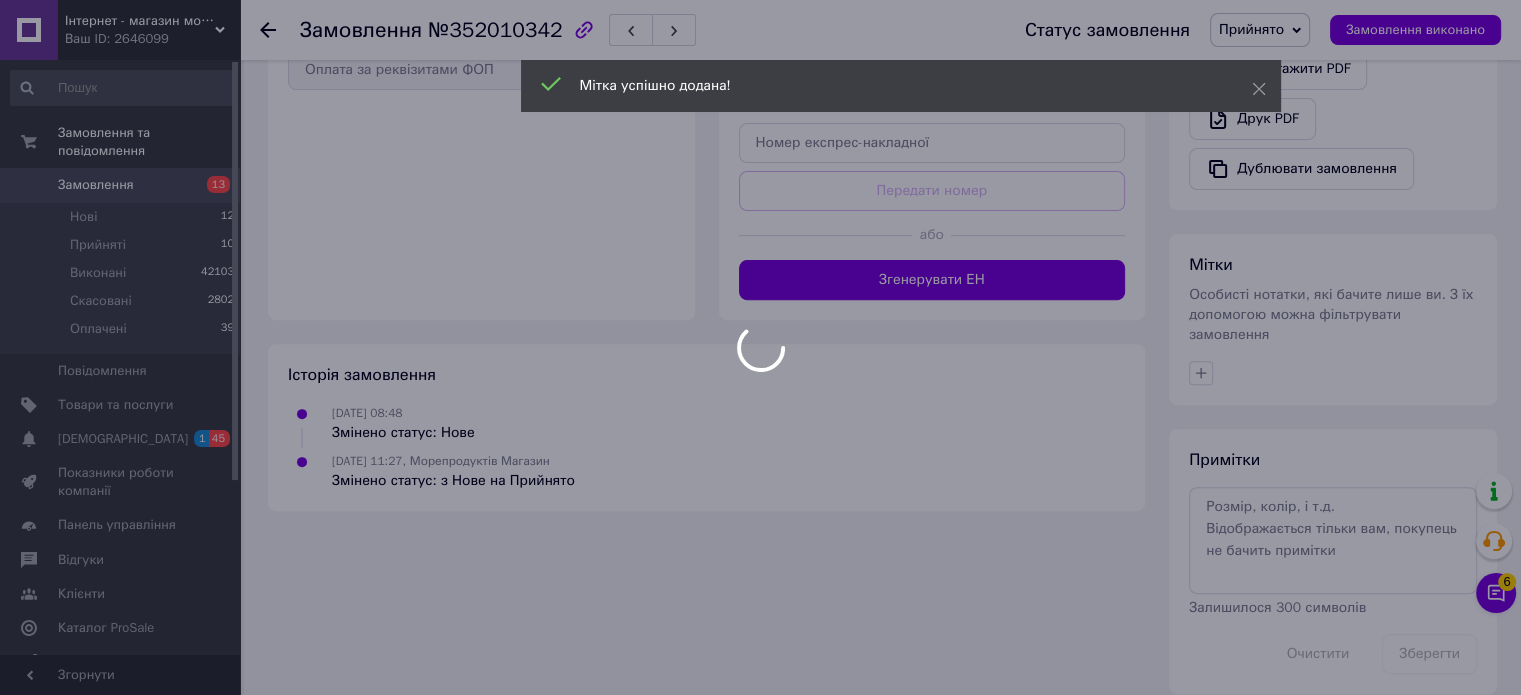 scroll, scrollTop: 663, scrollLeft: 0, axis: vertical 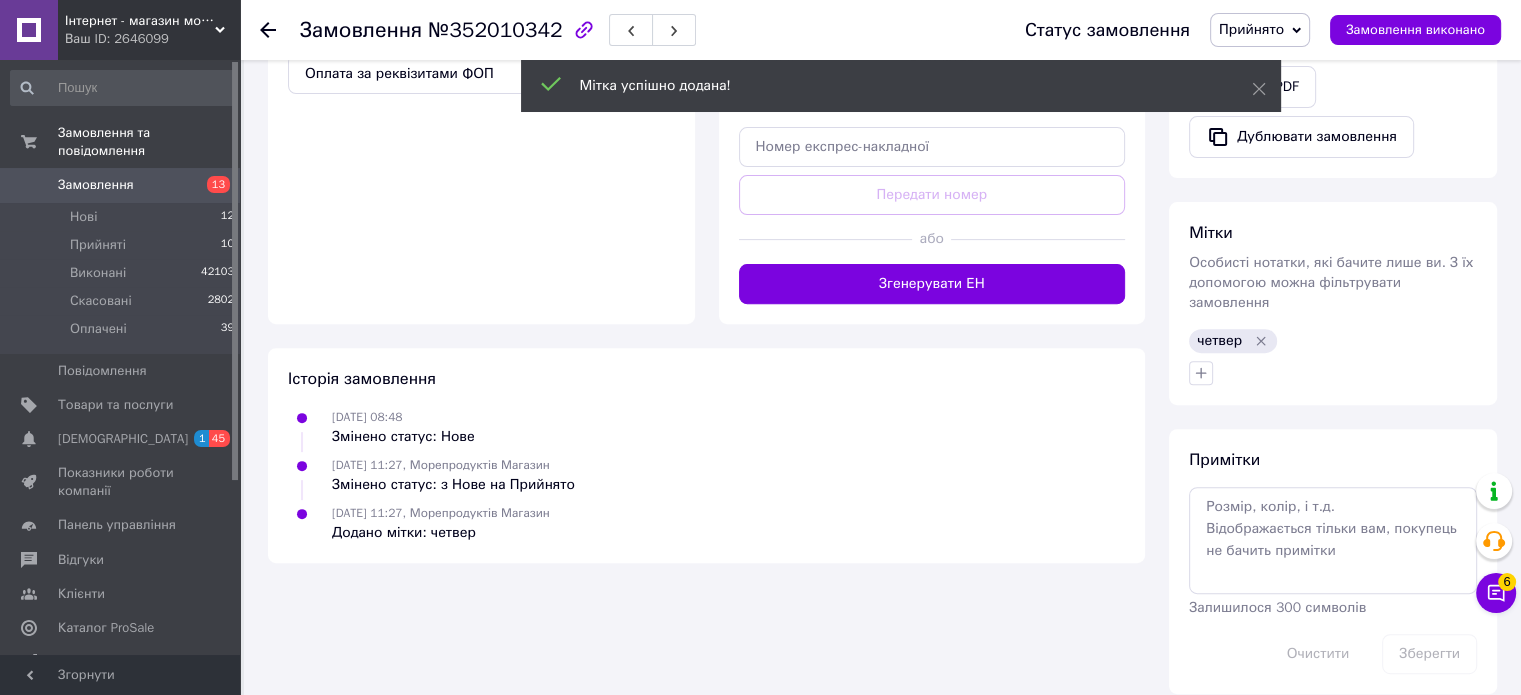 click 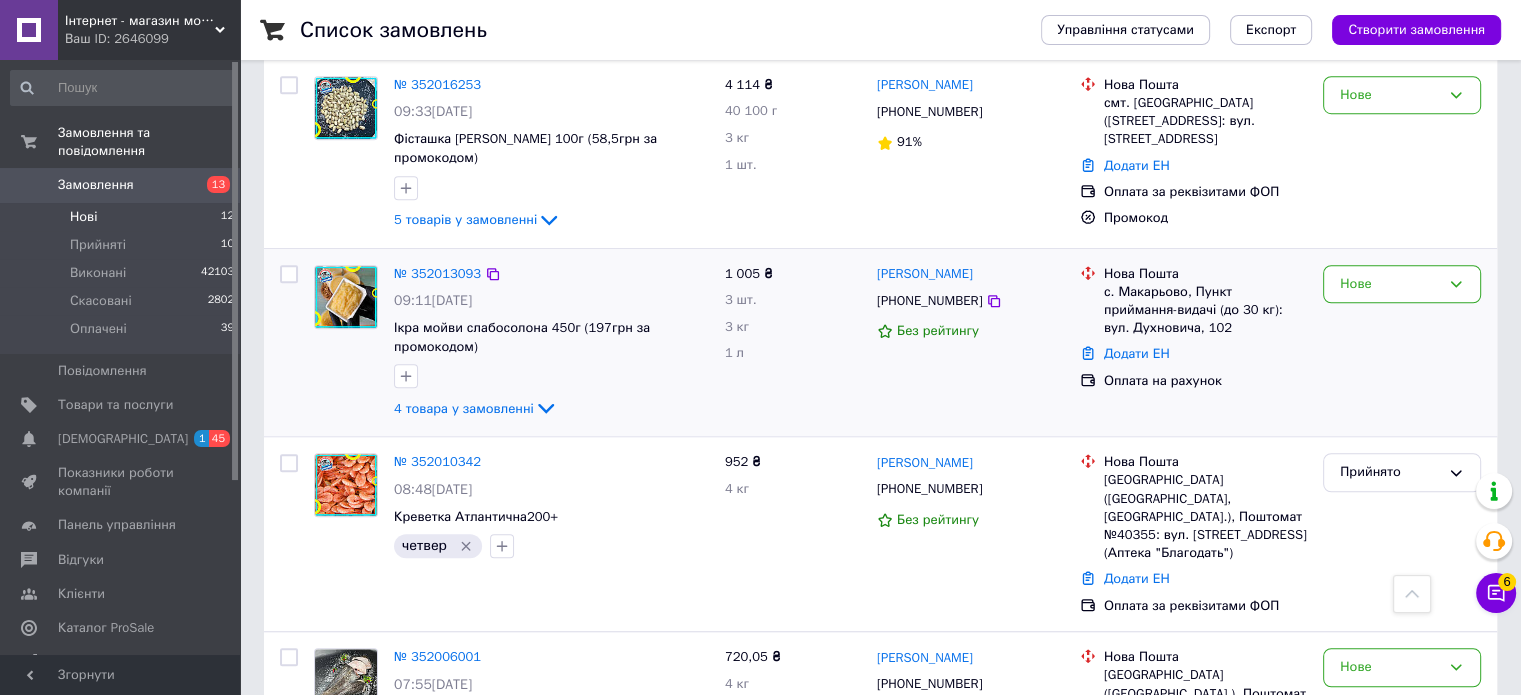 scroll, scrollTop: 1352, scrollLeft: 0, axis: vertical 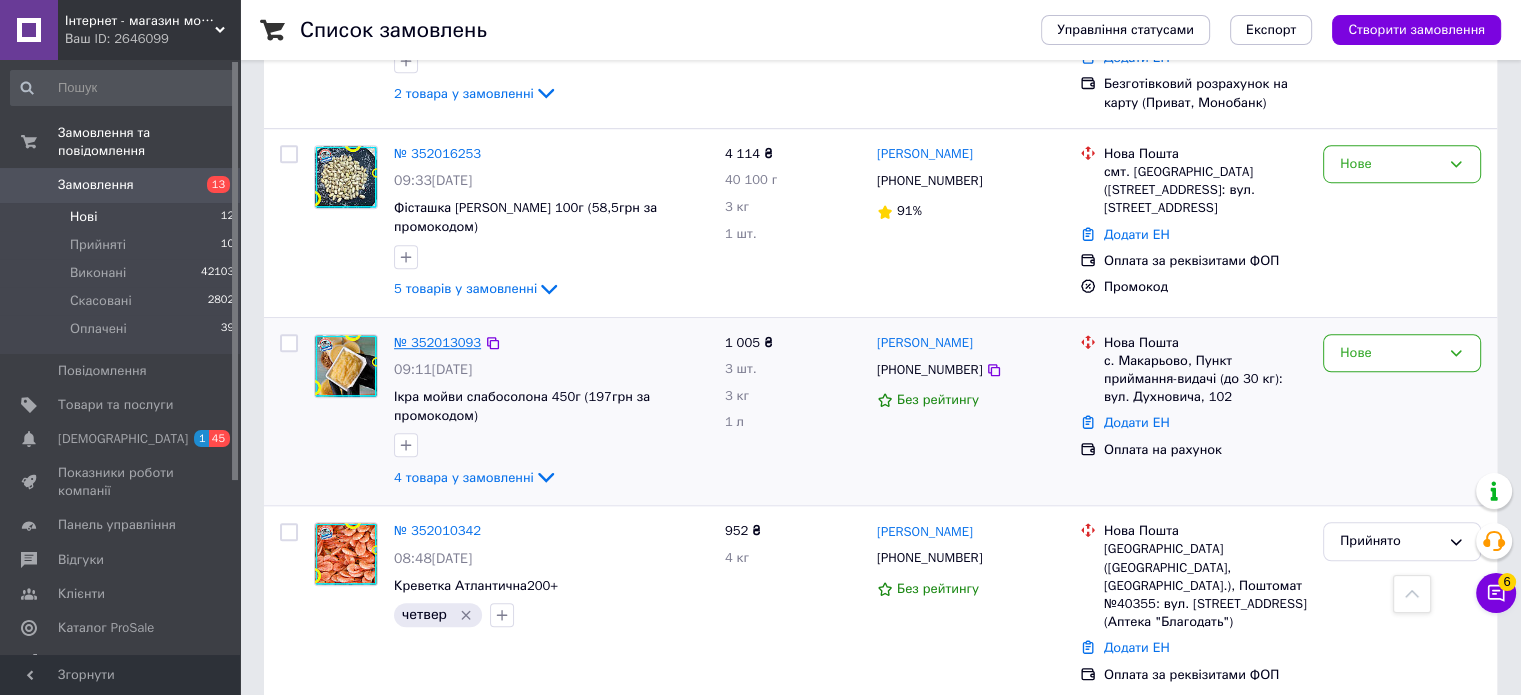 click on "№ 352013093" at bounding box center [437, 342] 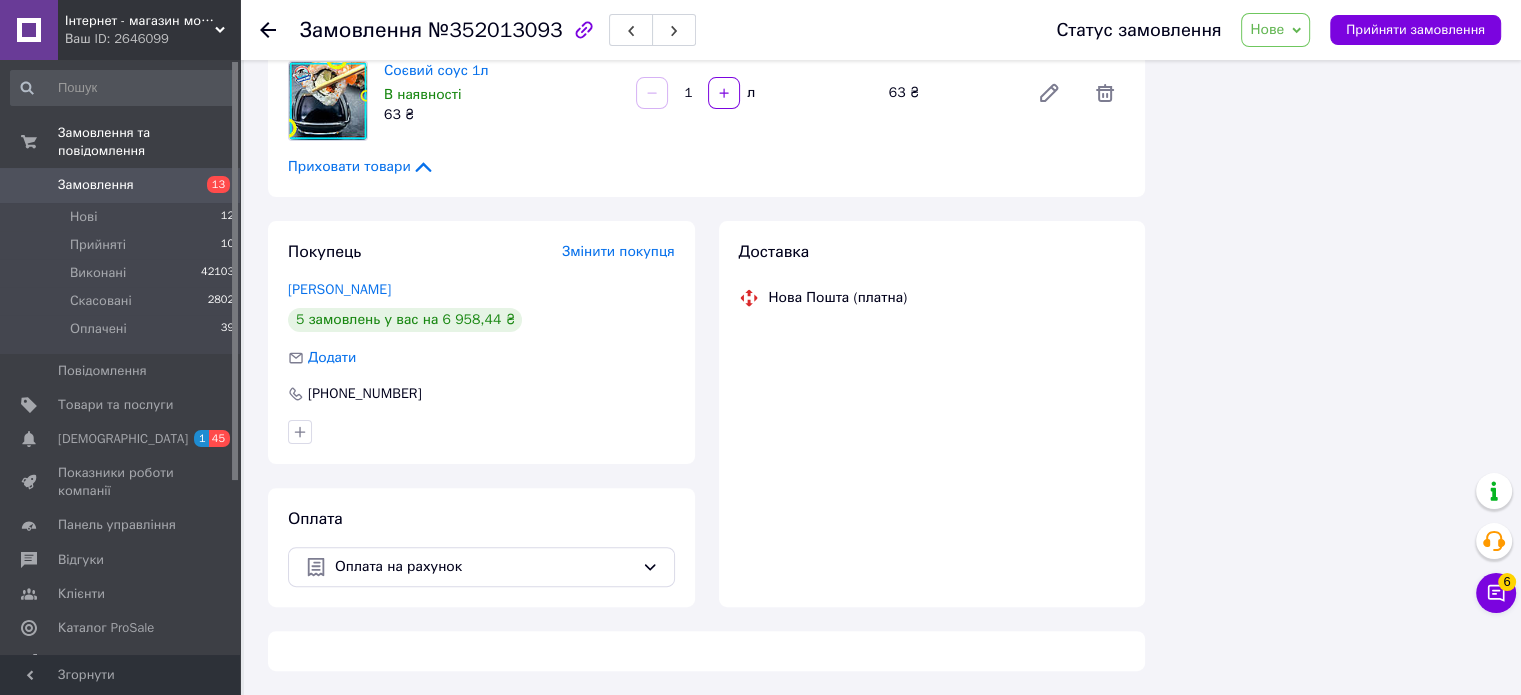 scroll, scrollTop: 0, scrollLeft: 0, axis: both 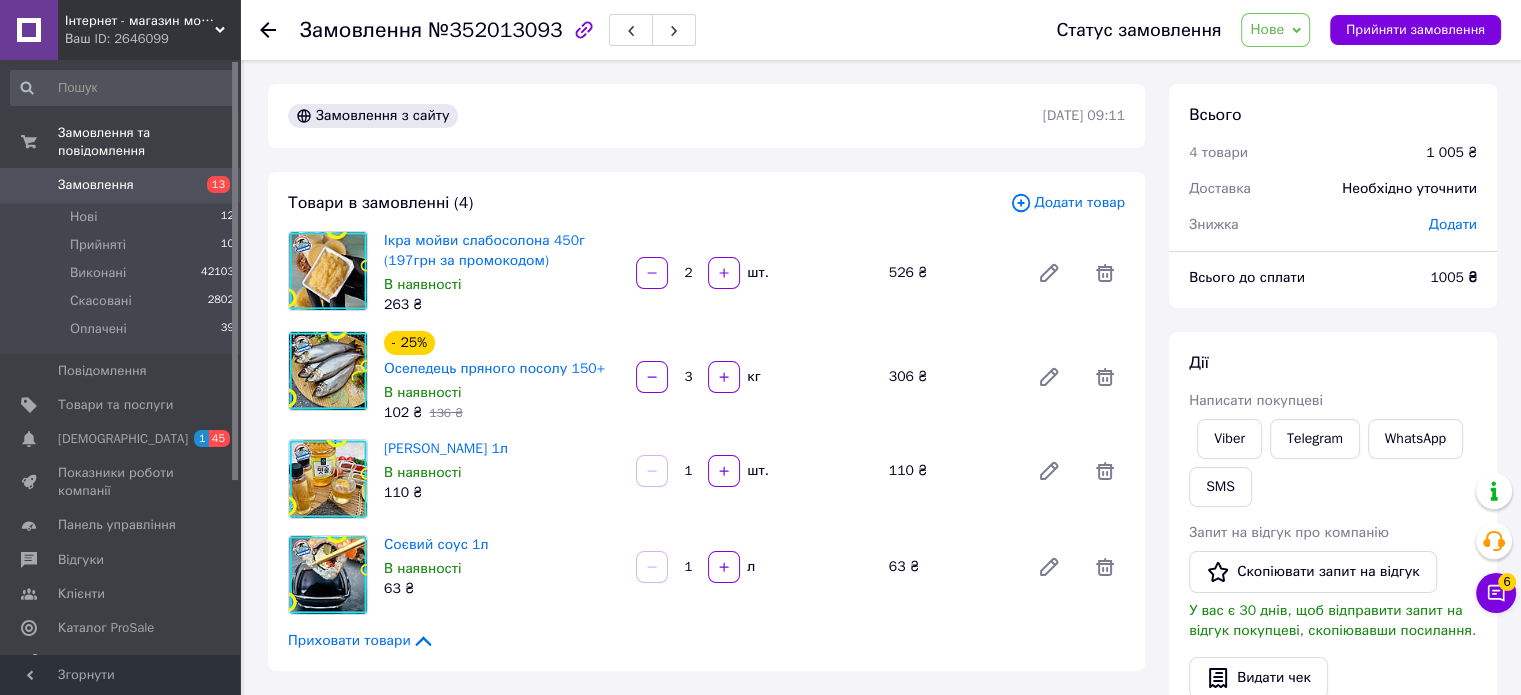 click 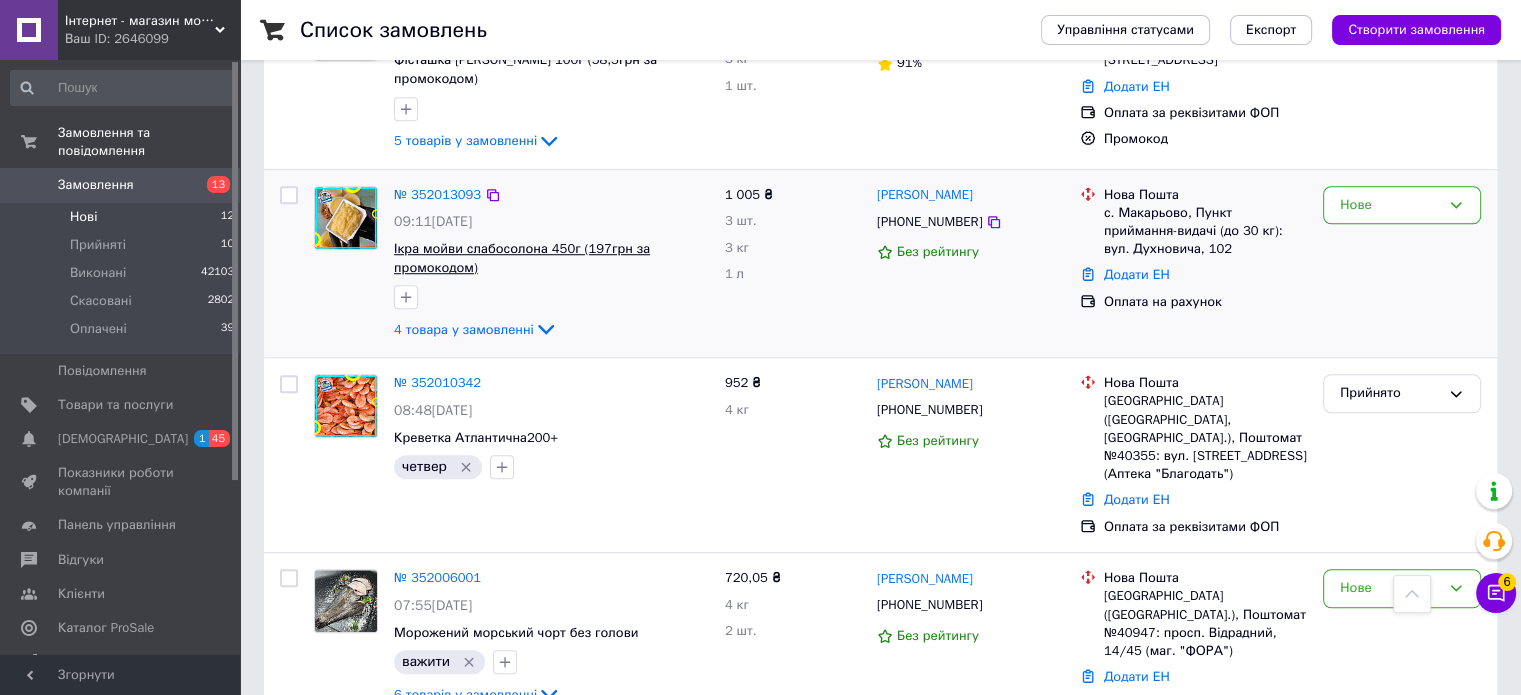 scroll, scrollTop: 1467, scrollLeft: 0, axis: vertical 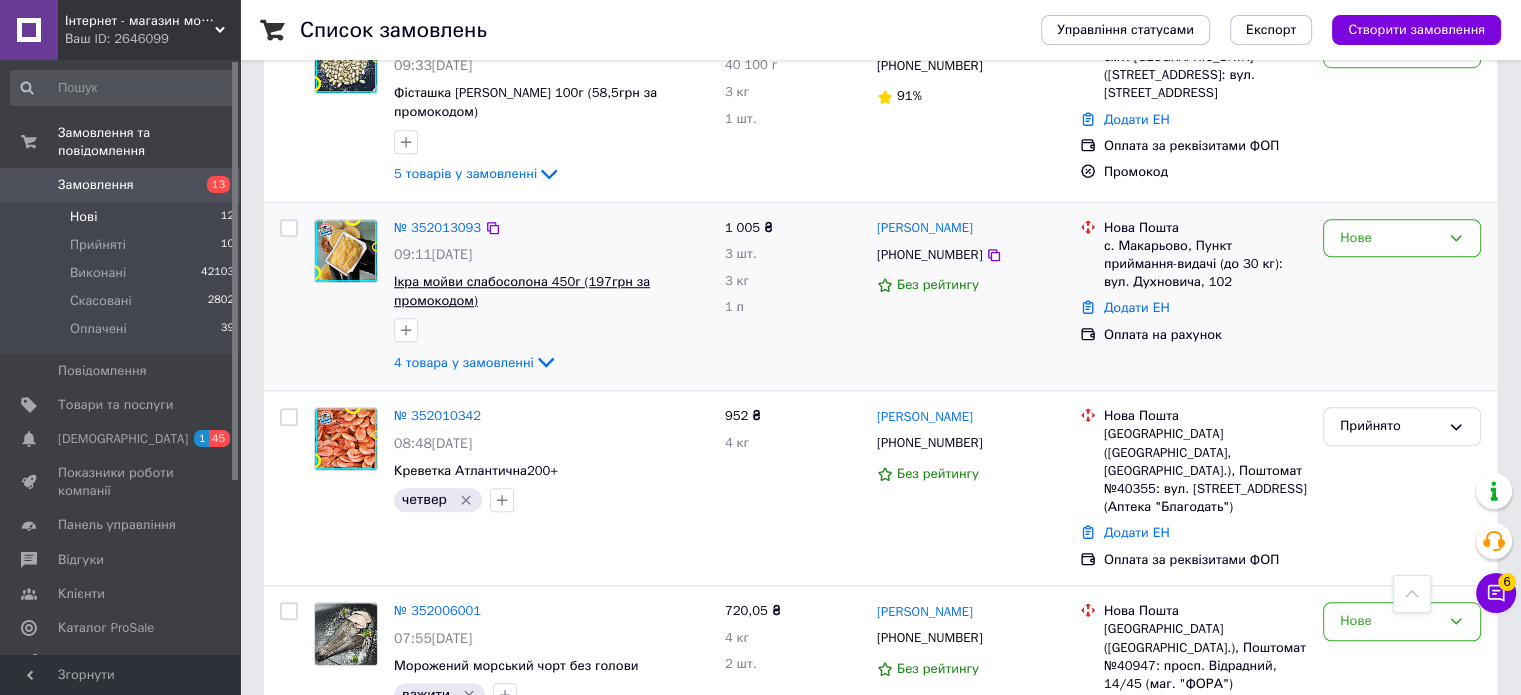 click on "№ 352013093 09:11, 10.07.2025 Ікра мойви слабосолона 450г (197грн за промокодом) 4 товара у замовленні" at bounding box center [551, 297] 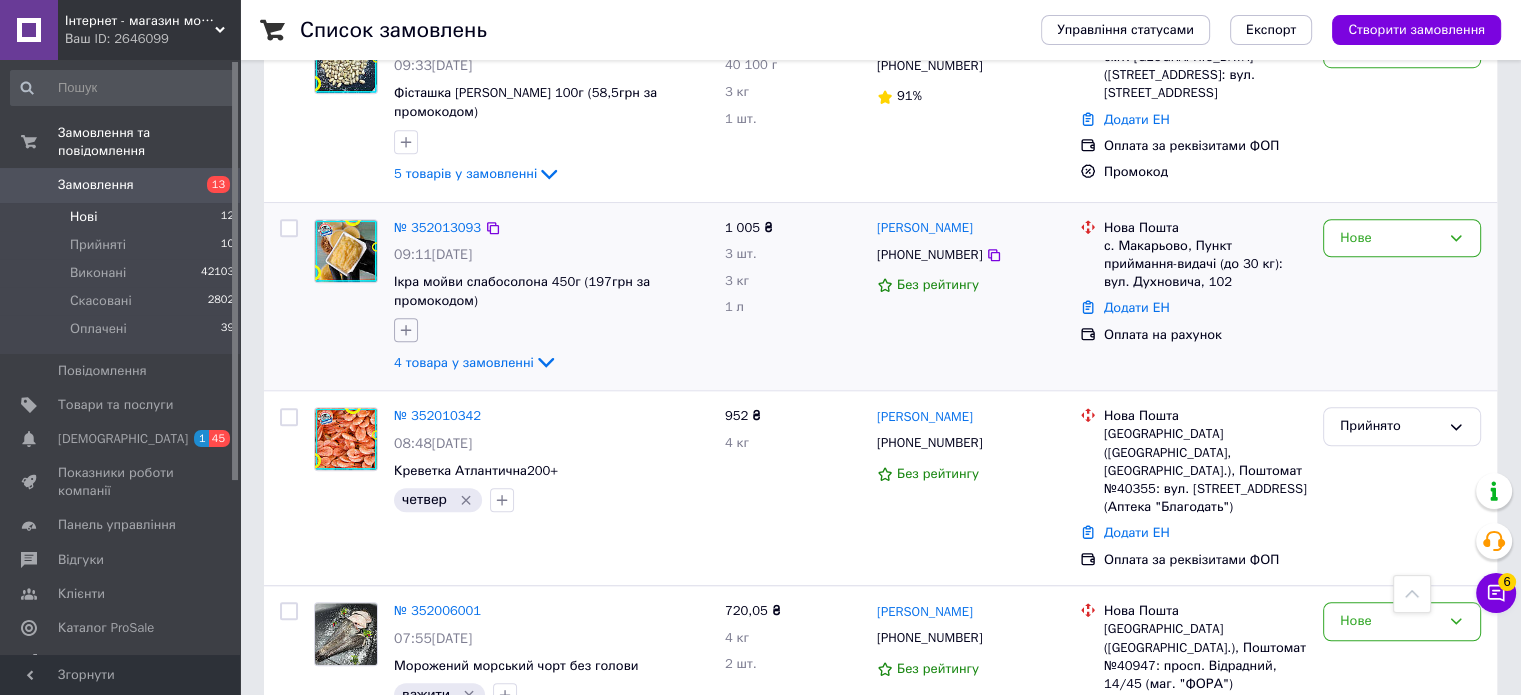 click at bounding box center [406, 330] 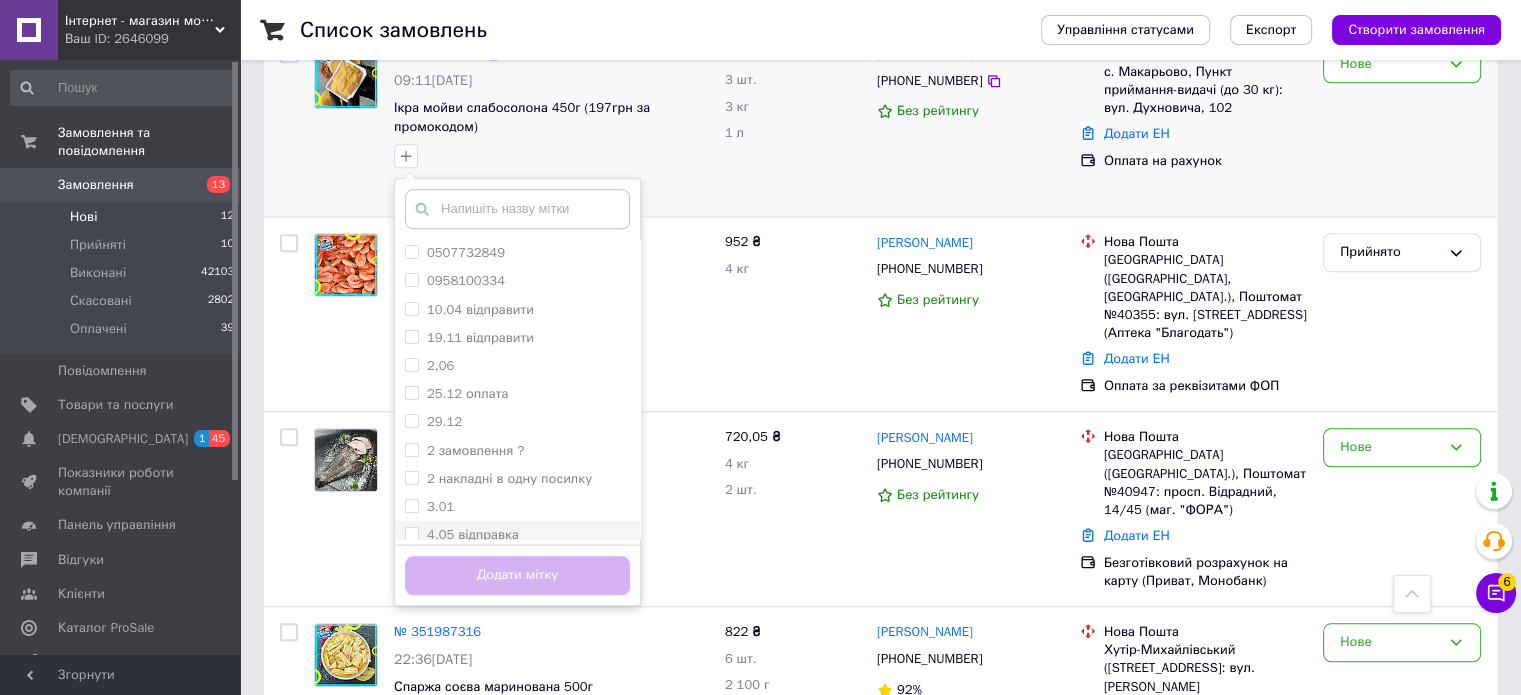 scroll, scrollTop: 1668, scrollLeft: 0, axis: vertical 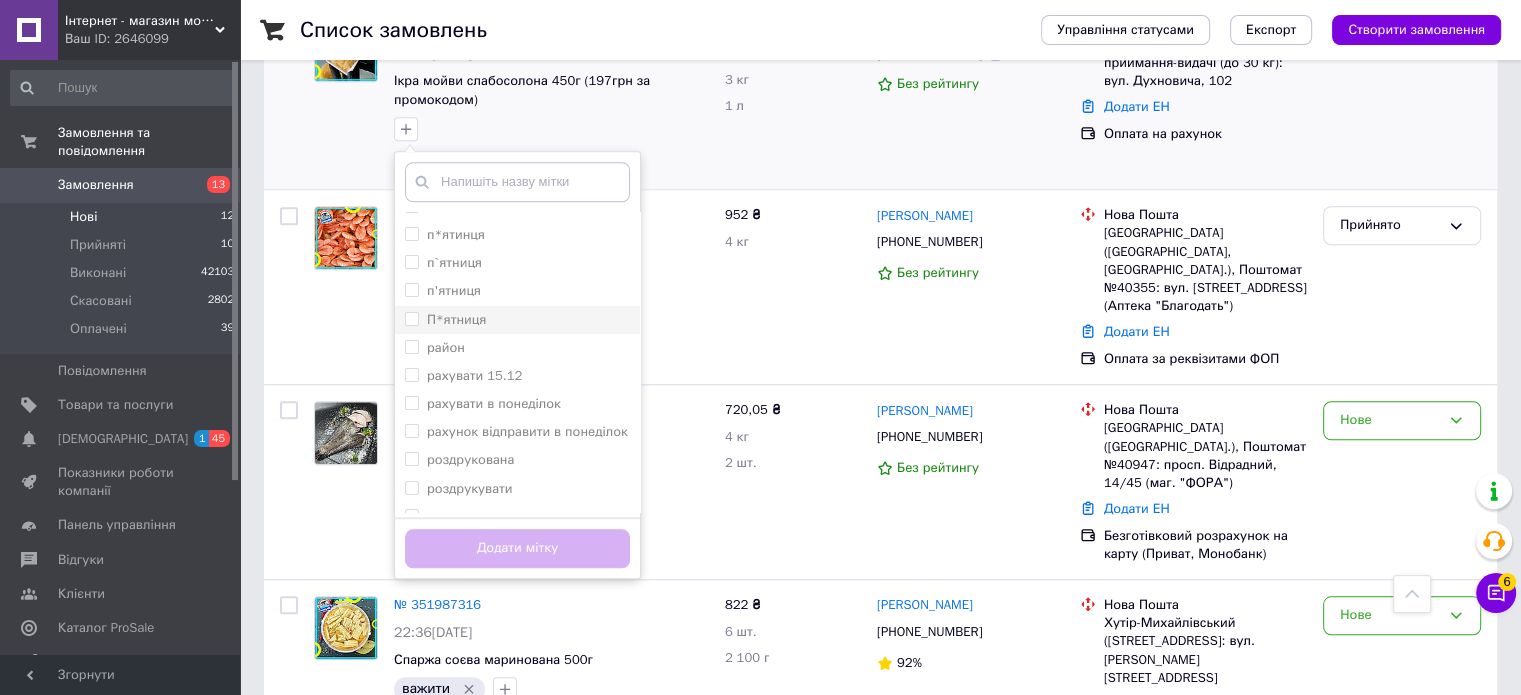 click on "П*ятниця" at bounding box center (411, 318) 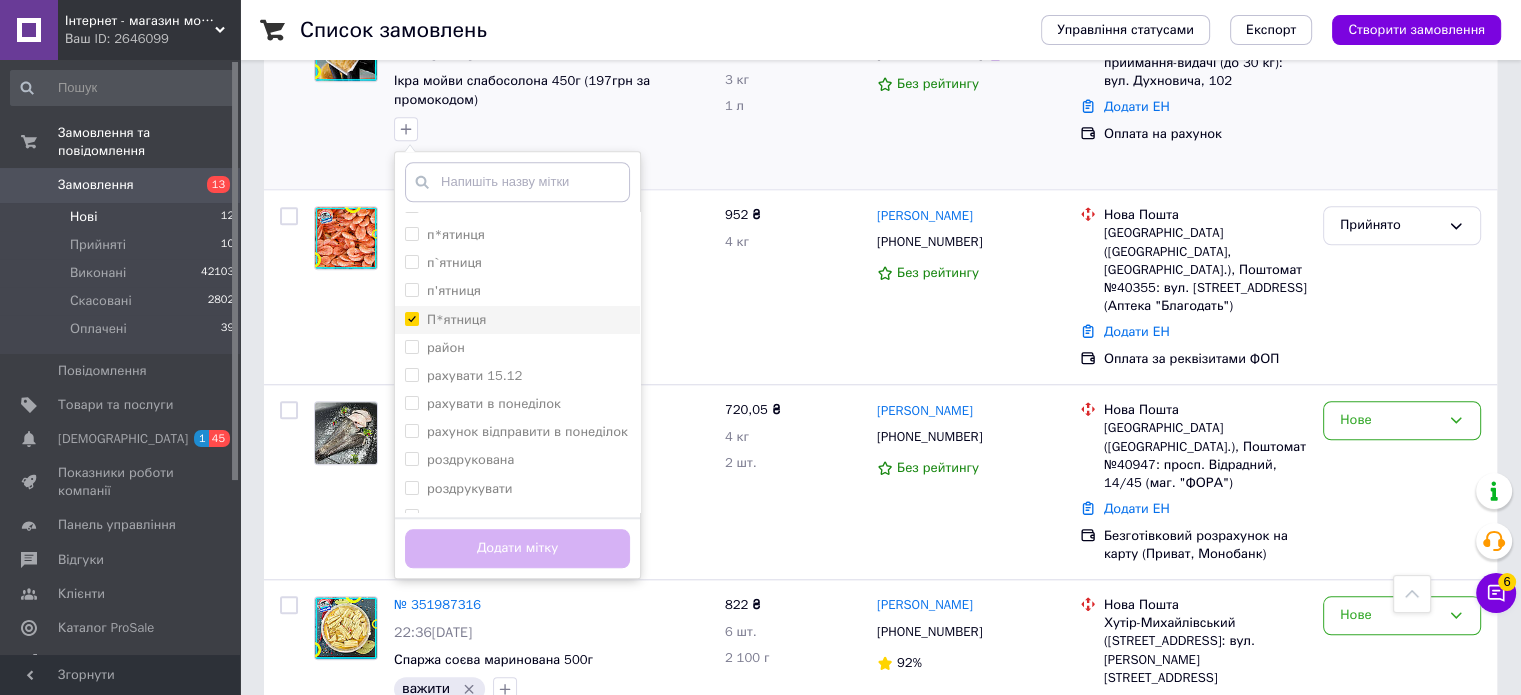 checkbox on "true" 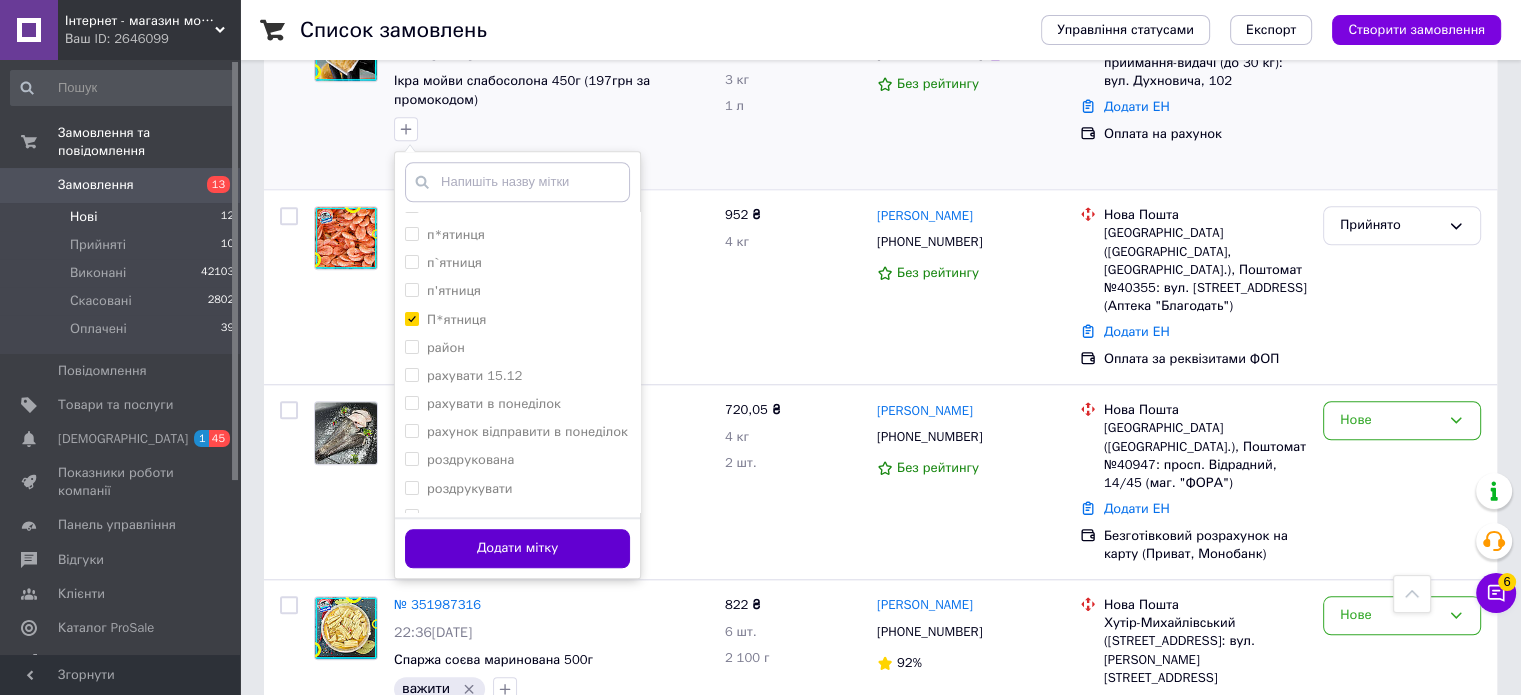 click on "Додати мітку" at bounding box center (517, 548) 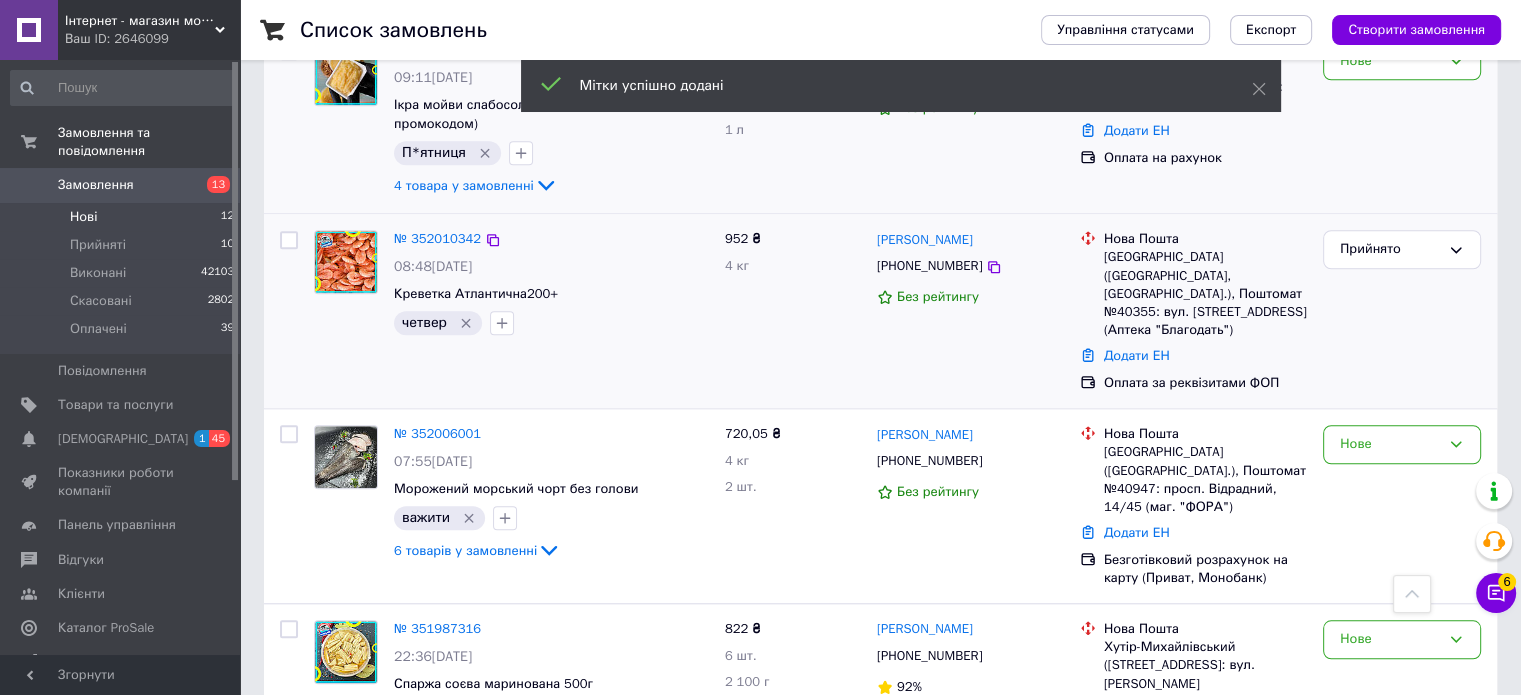 scroll, scrollTop: 1368, scrollLeft: 0, axis: vertical 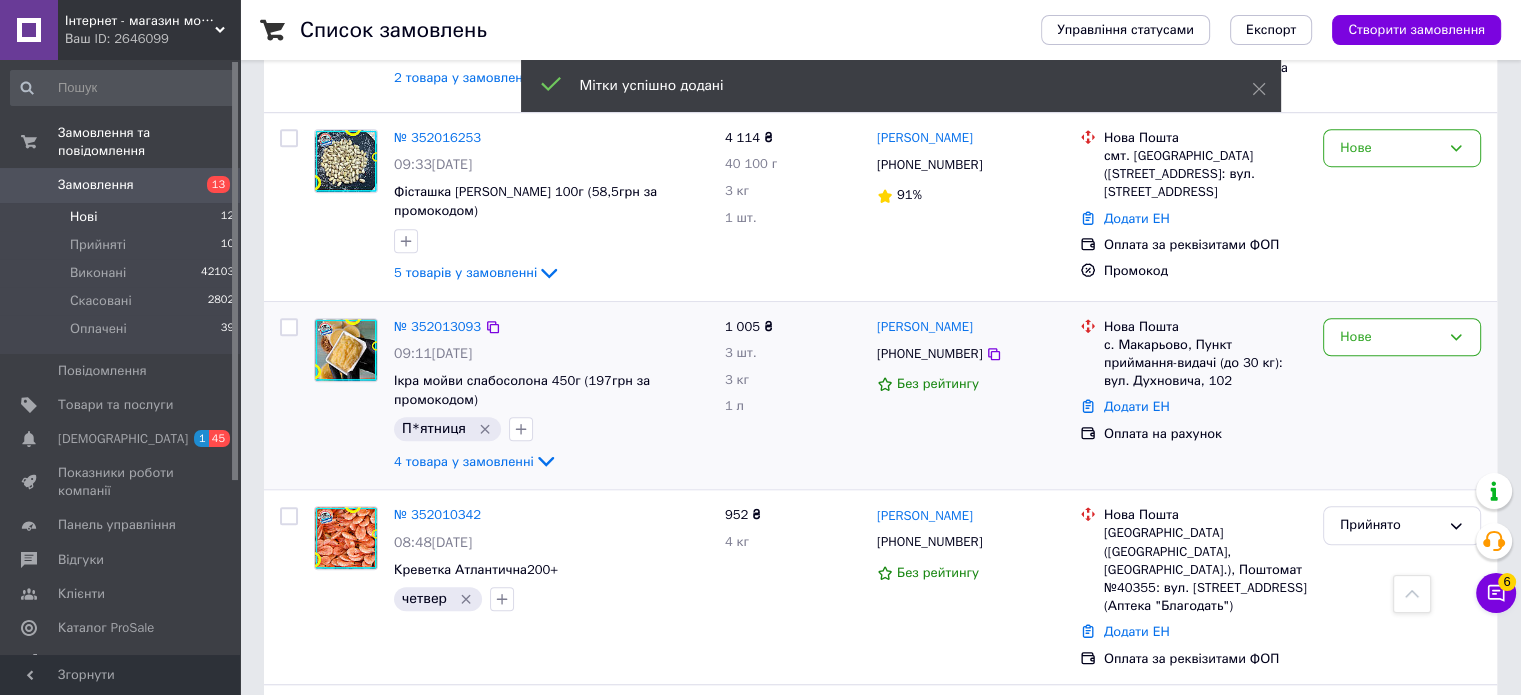 click on "4 товара у замовленні" at bounding box center (464, 460) 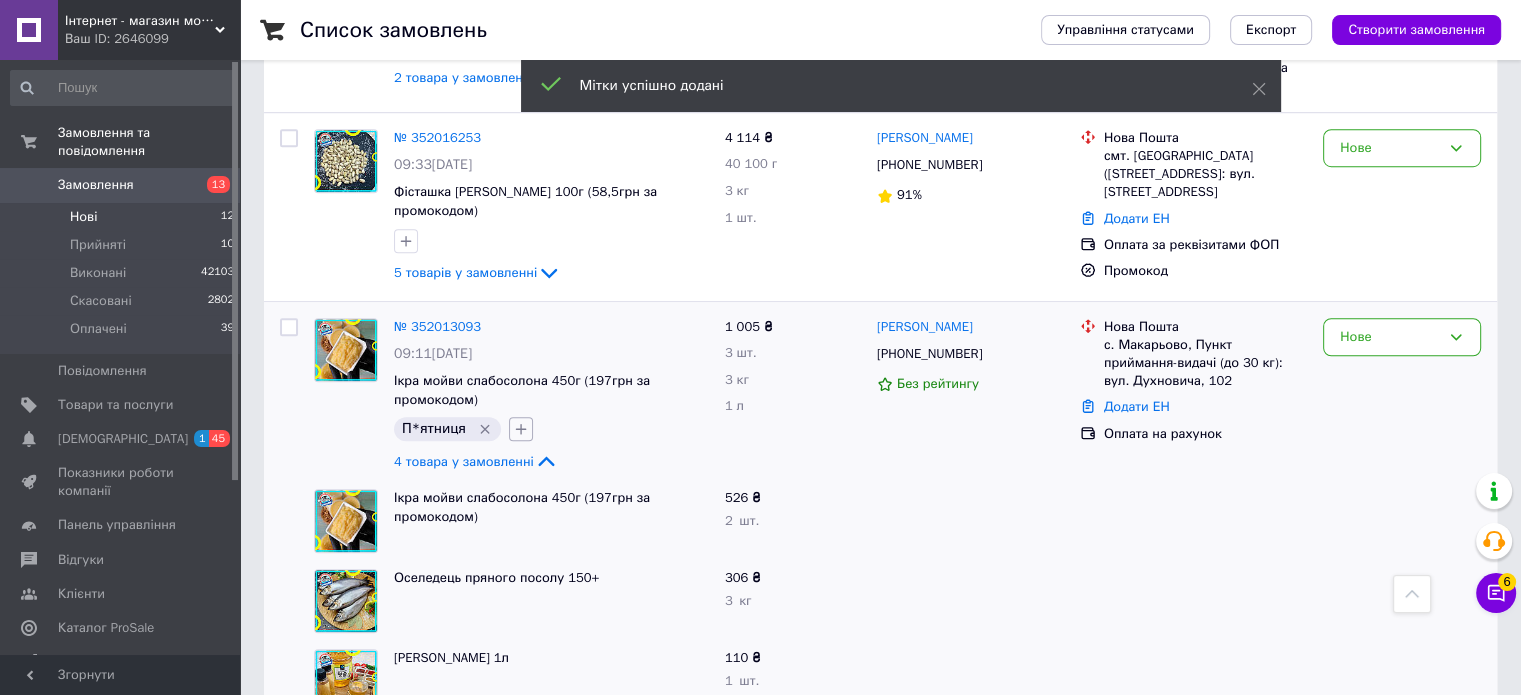 click 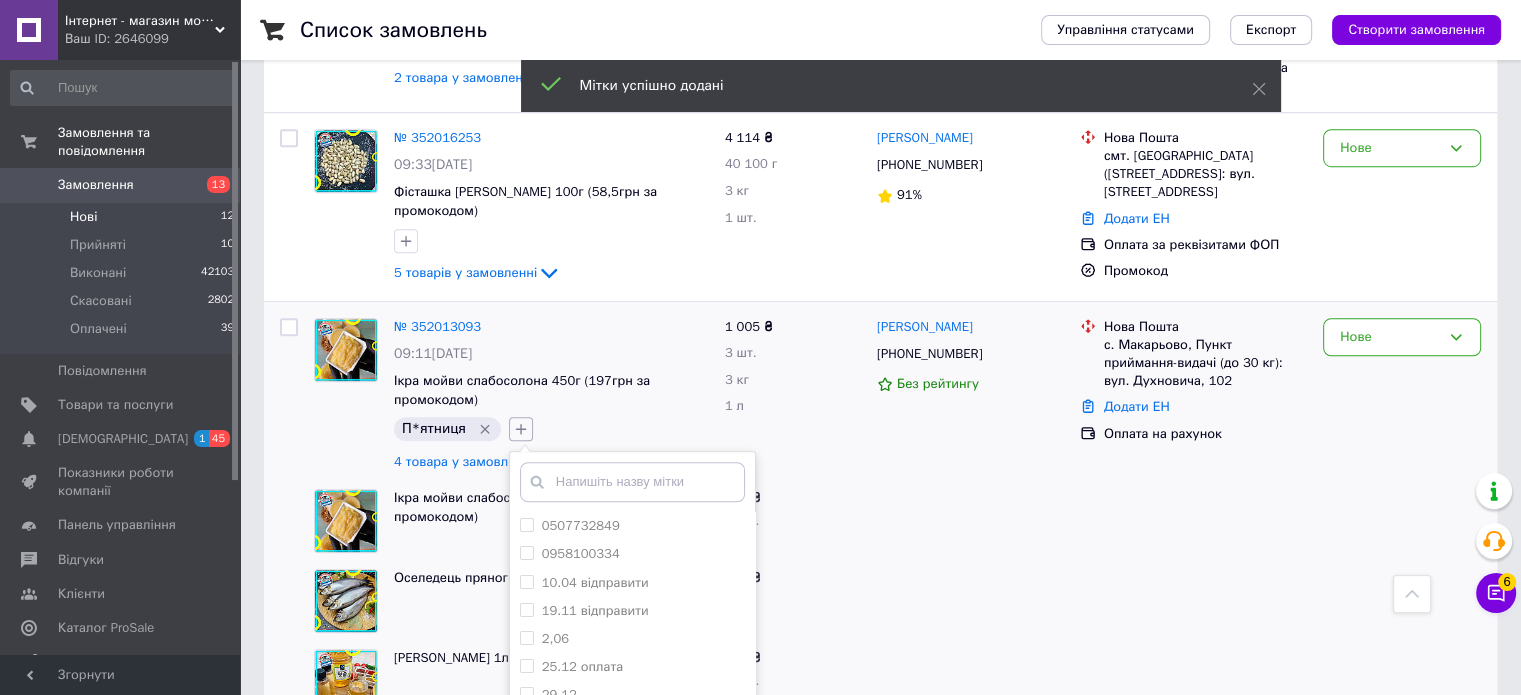 click 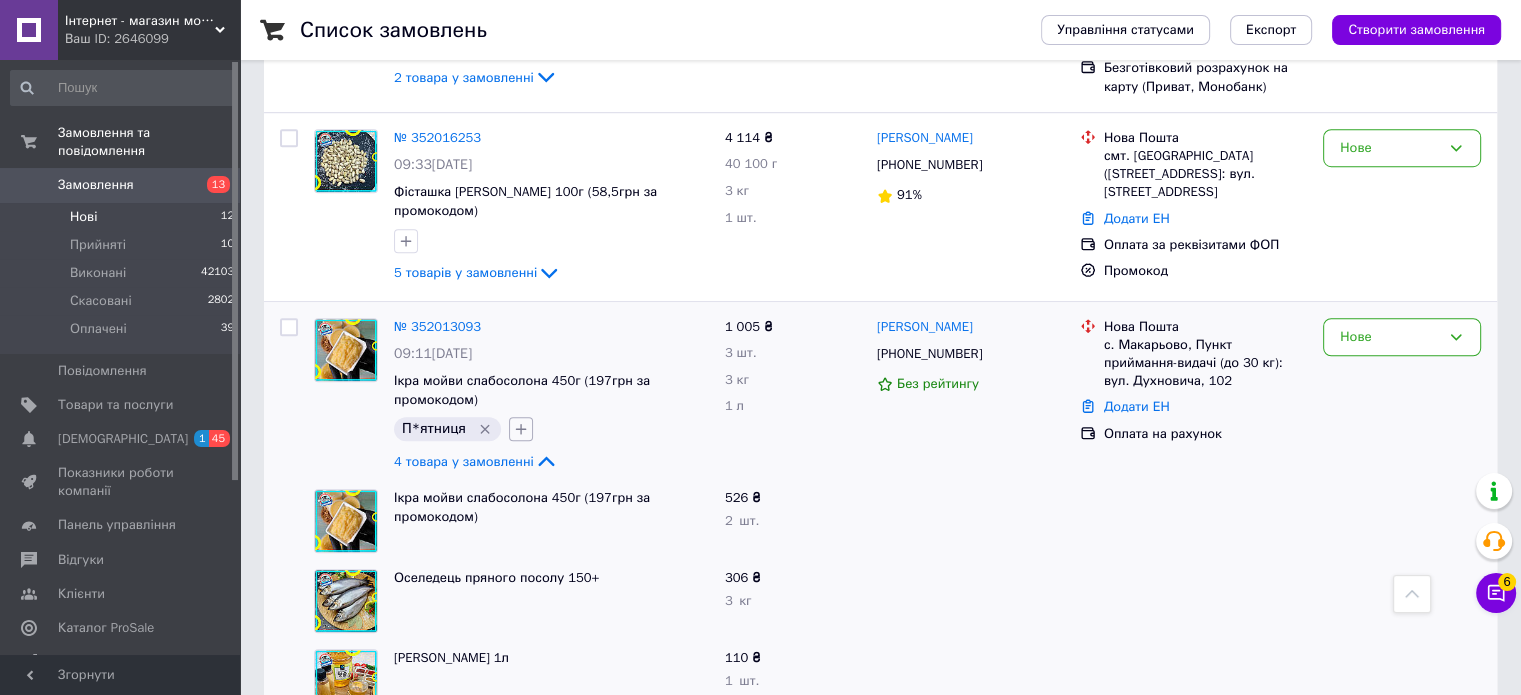 click 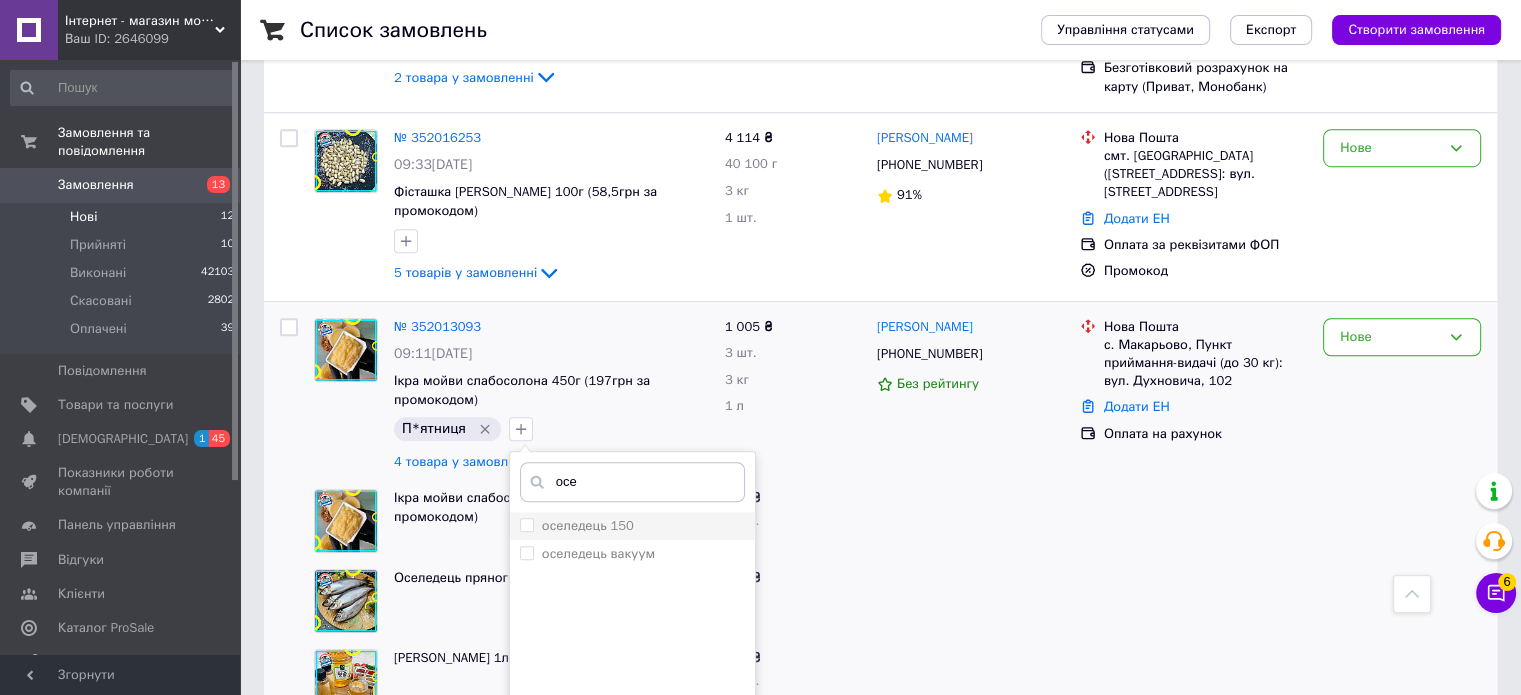 type on "осе" 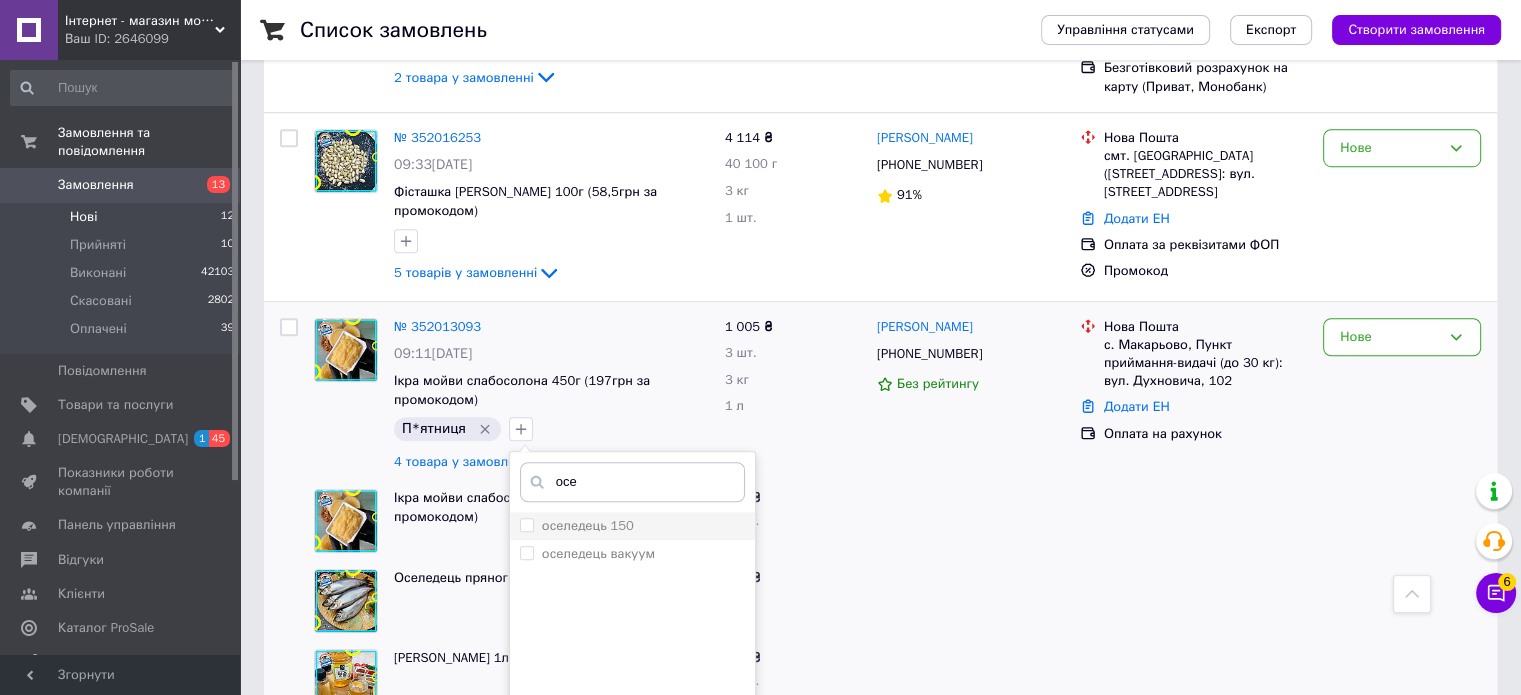 click on "оселедець 150" at bounding box center [577, 526] 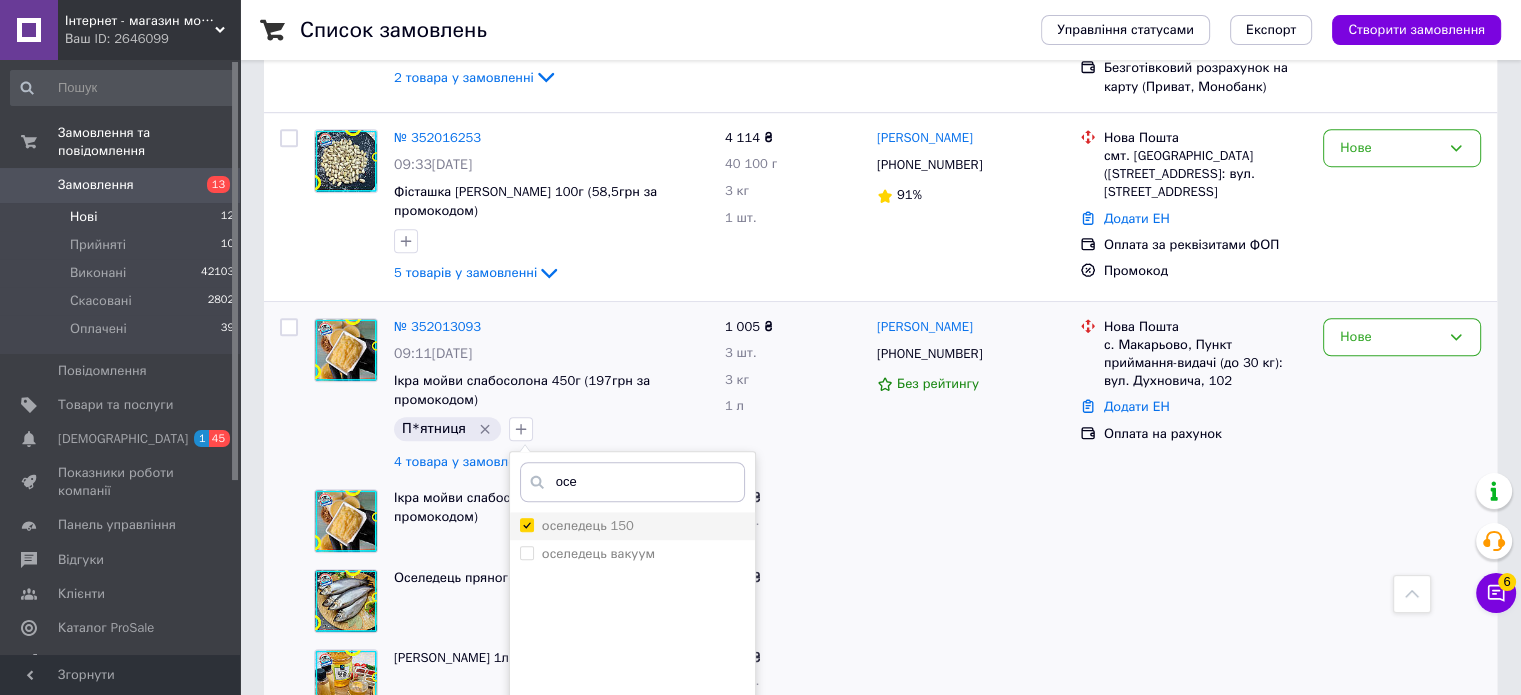 click on "оселедець 150" at bounding box center (526, 524) 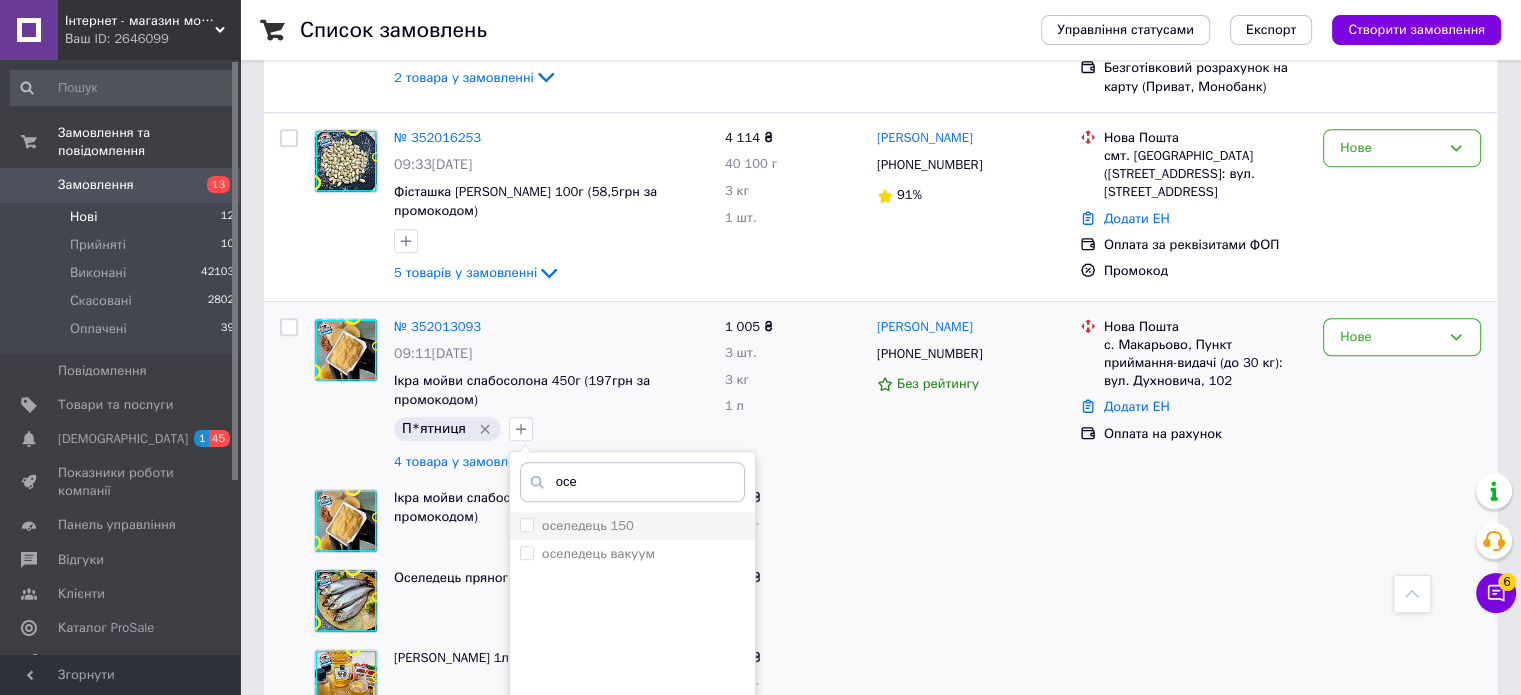 click on "оселедець 150" at bounding box center [526, 524] 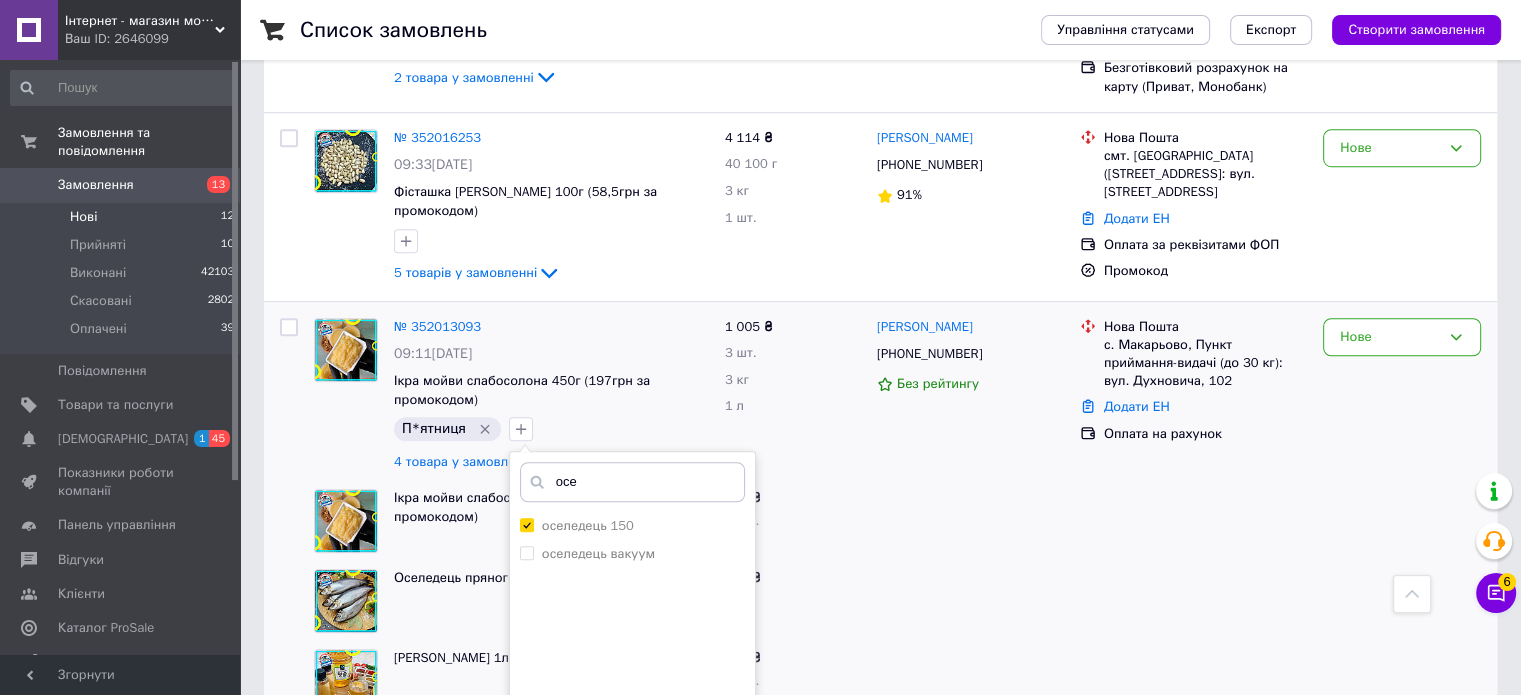 scroll, scrollTop: 1668, scrollLeft: 0, axis: vertical 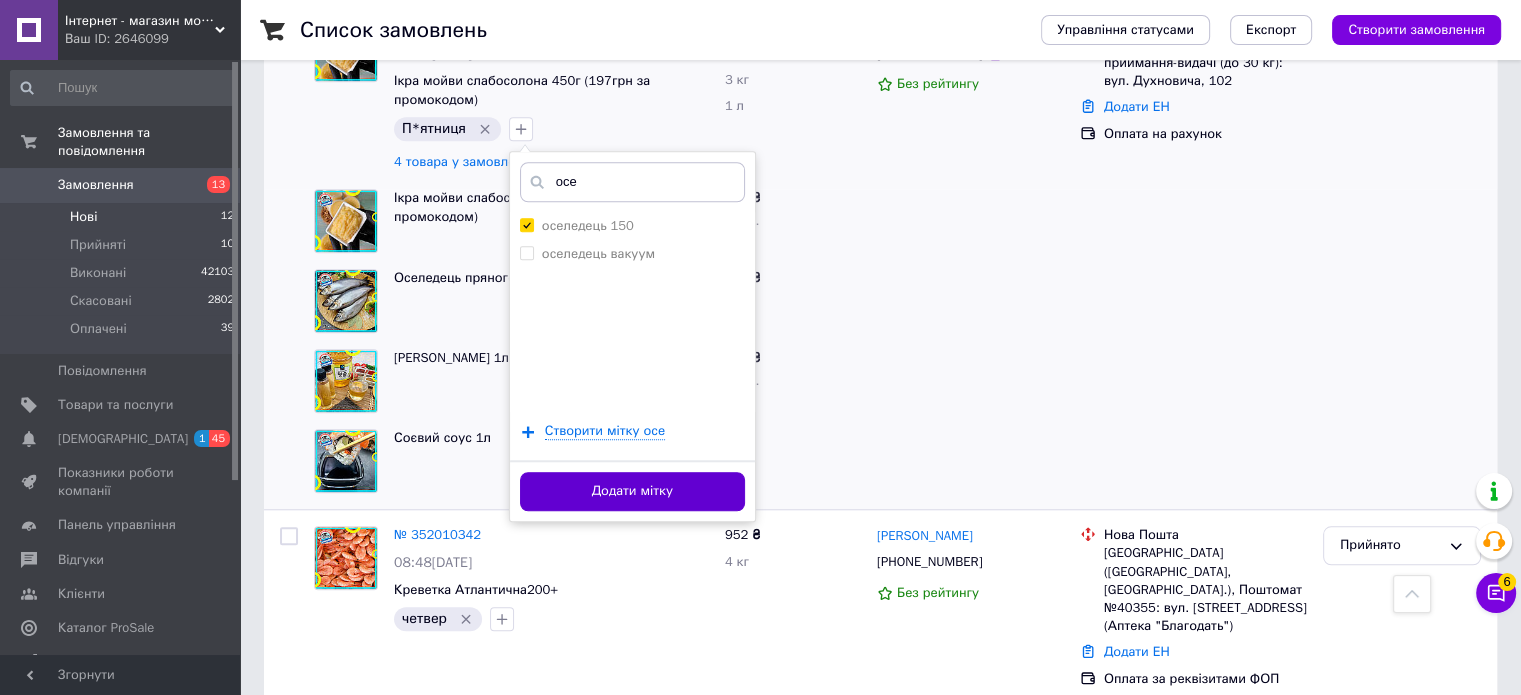 click on "Додати мітку" at bounding box center (632, 491) 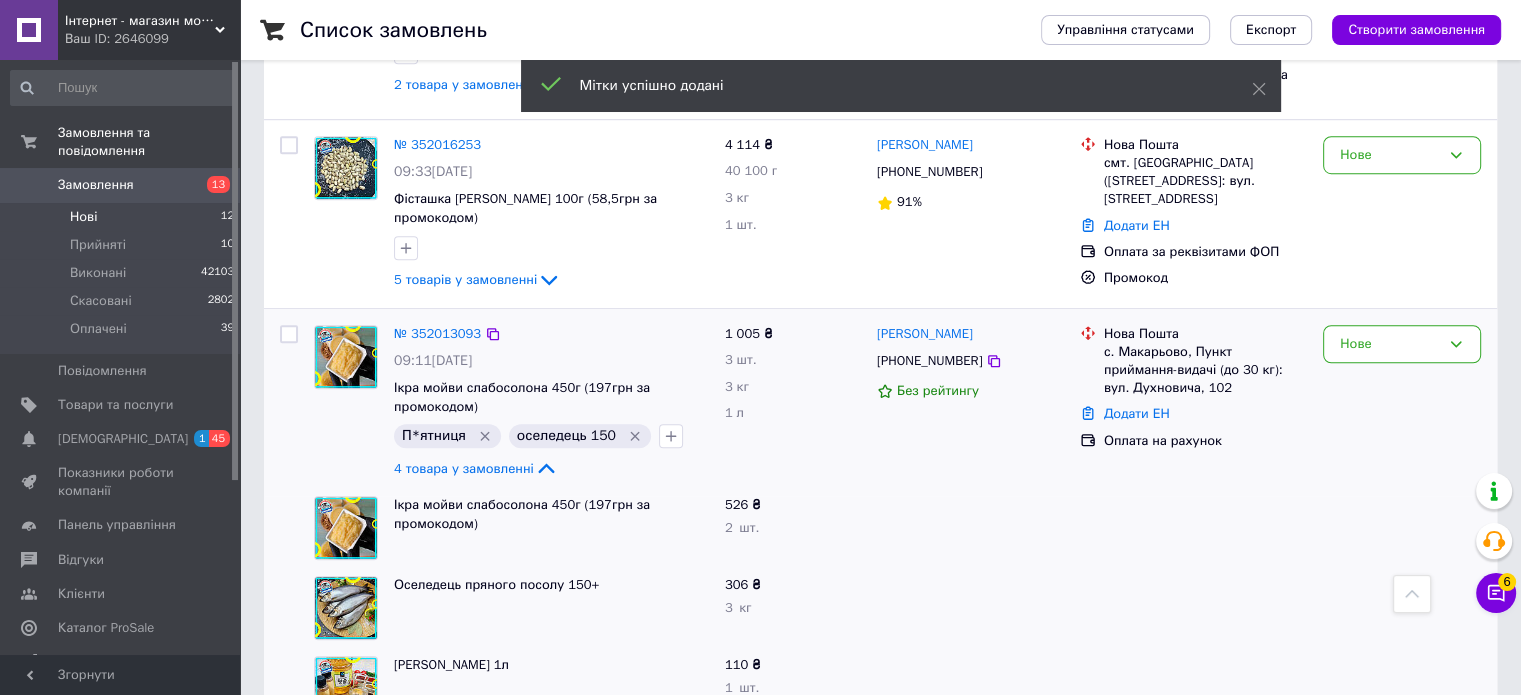scroll, scrollTop: 1268, scrollLeft: 0, axis: vertical 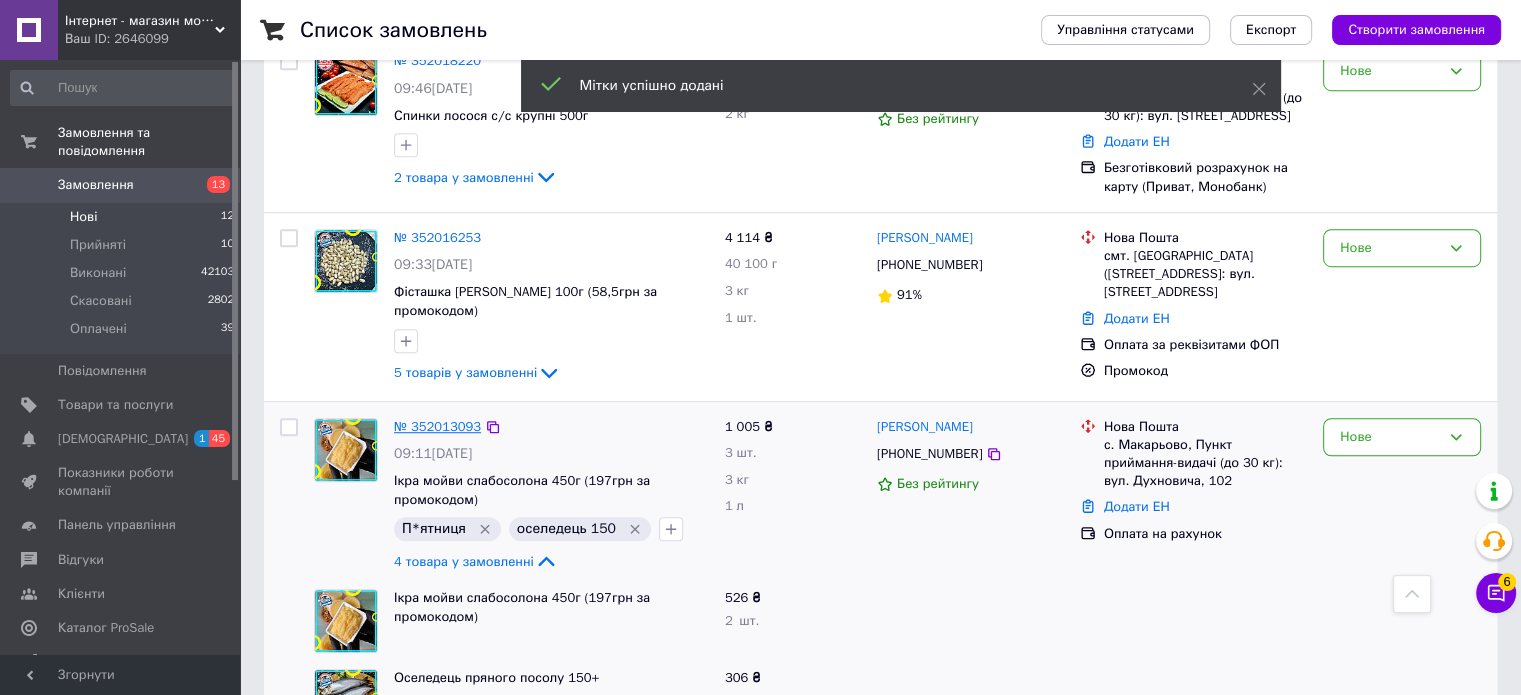 click on "№ 352013093" at bounding box center [437, 426] 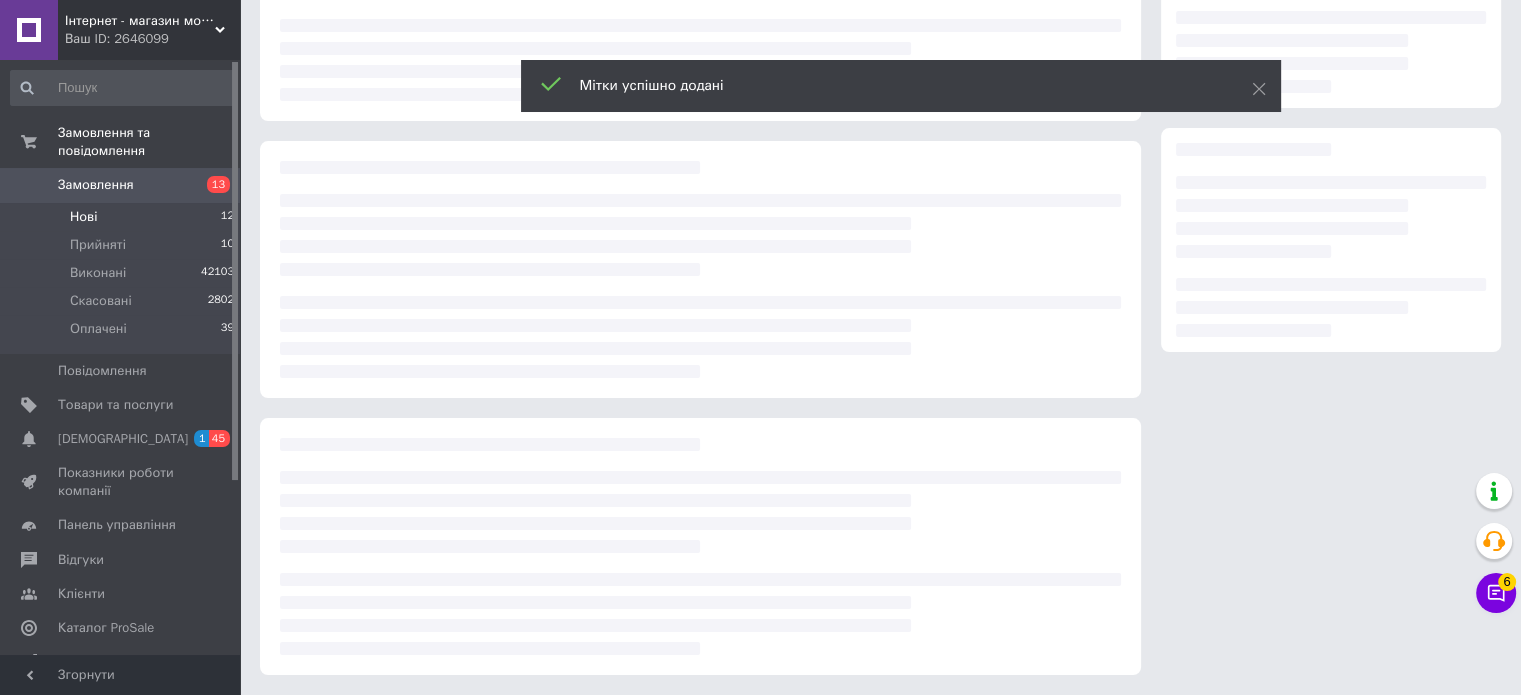 scroll, scrollTop: 0, scrollLeft: 0, axis: both 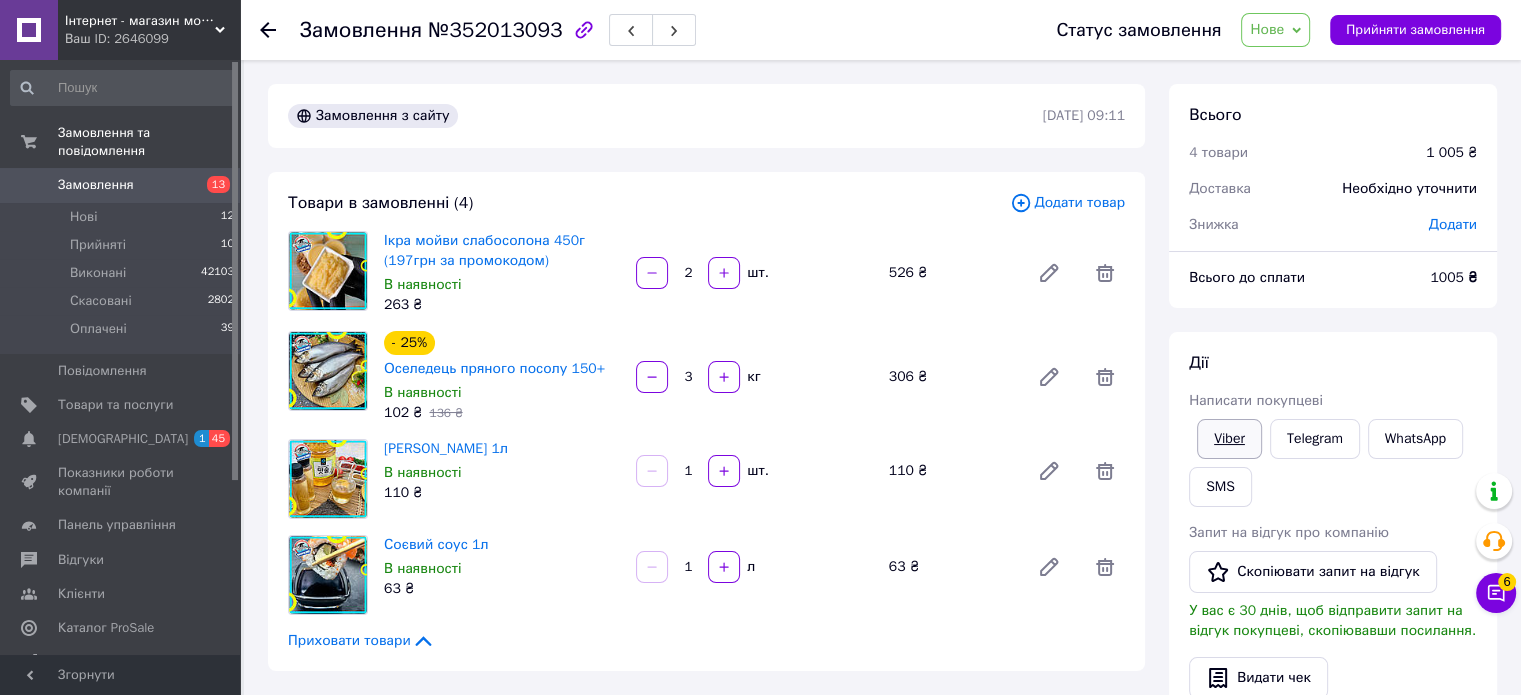 click on "Viber" at bounding box center (1229, 439) 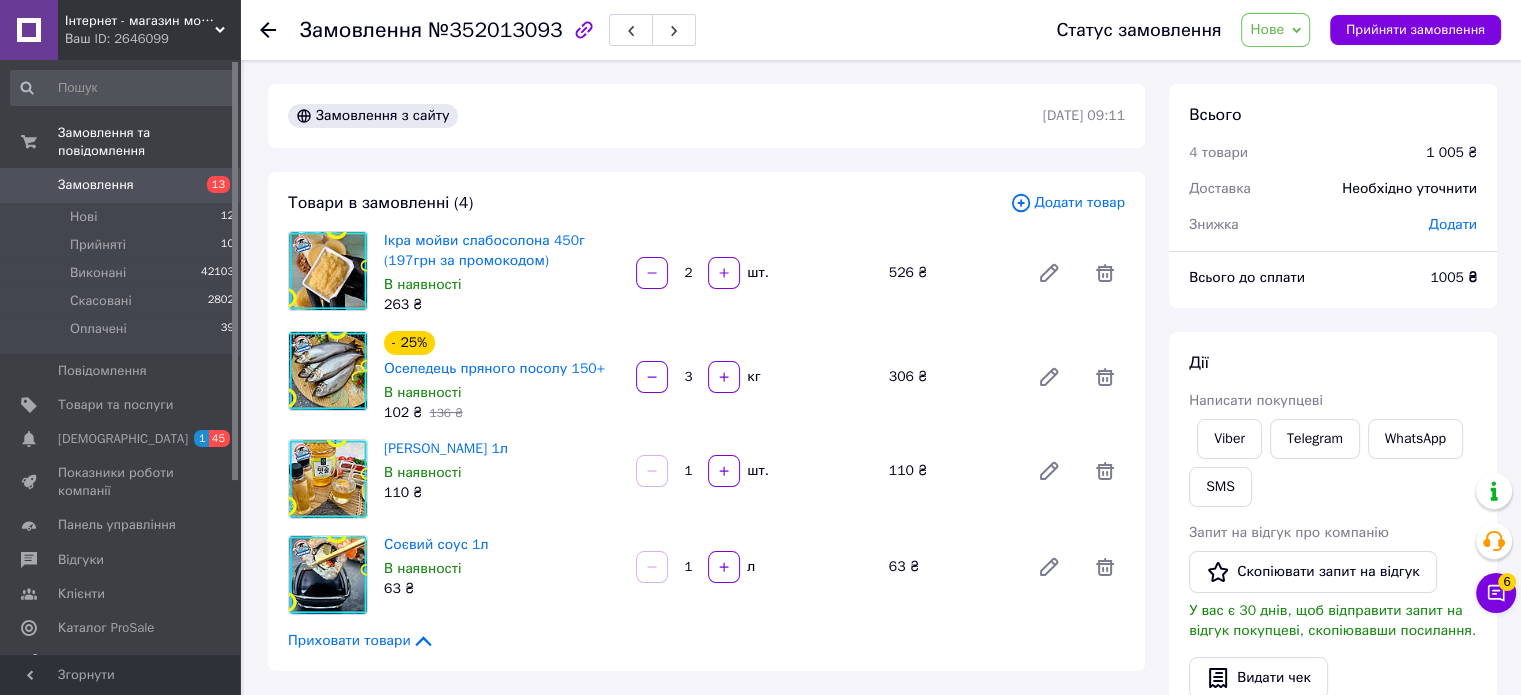 click on "Нове" at bounding box center (1275, 30) 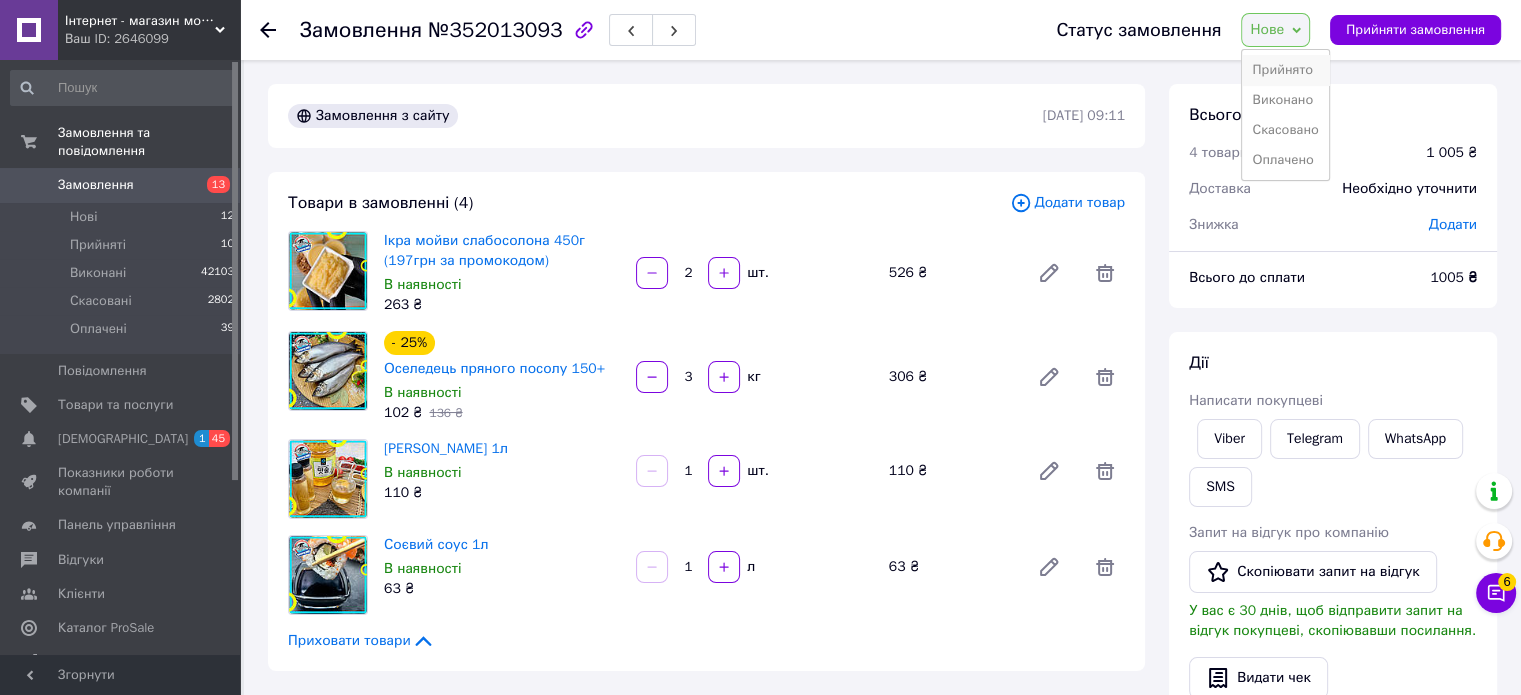 click on "Прийнято" at bounding box center [1285, 70] 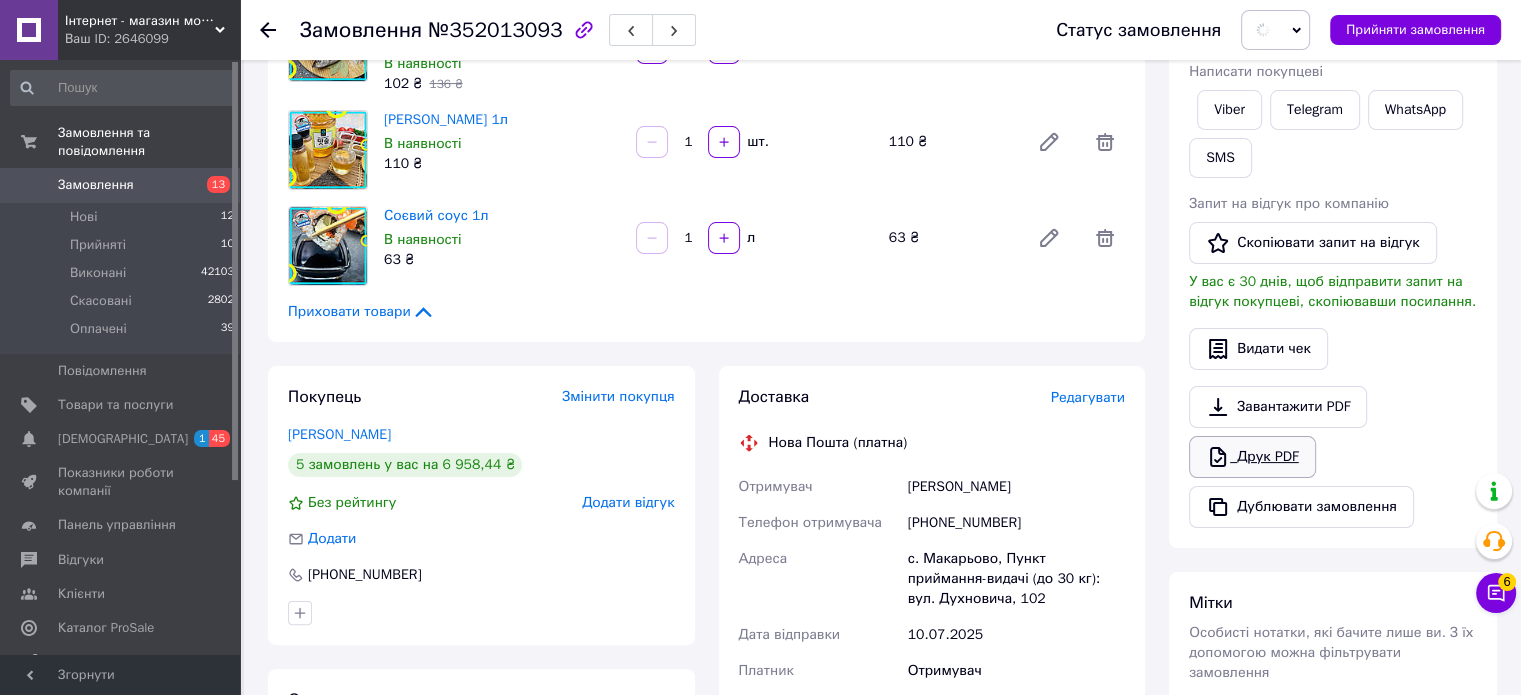 scroll, scrollTop: 500, scrollLeft: 0, axis: vertical 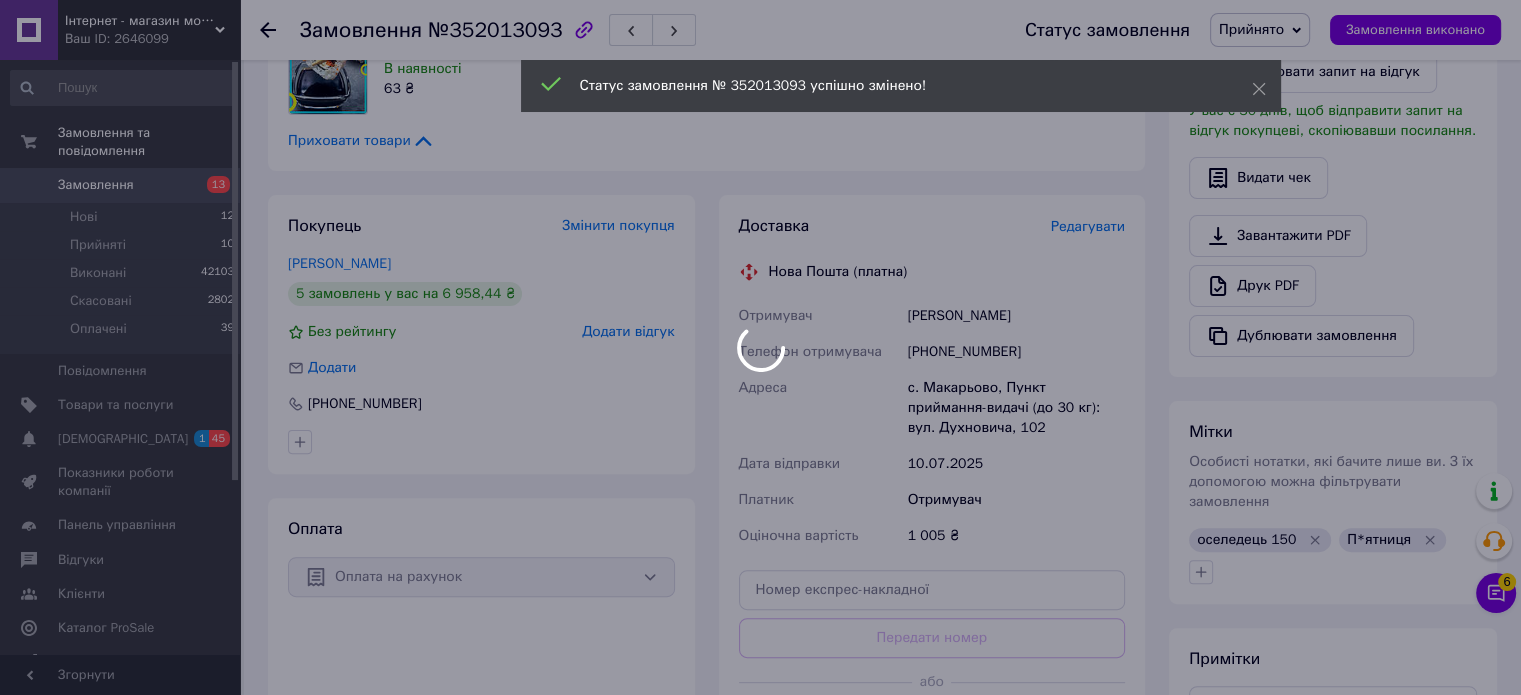 click at bounding box center (760, 347) 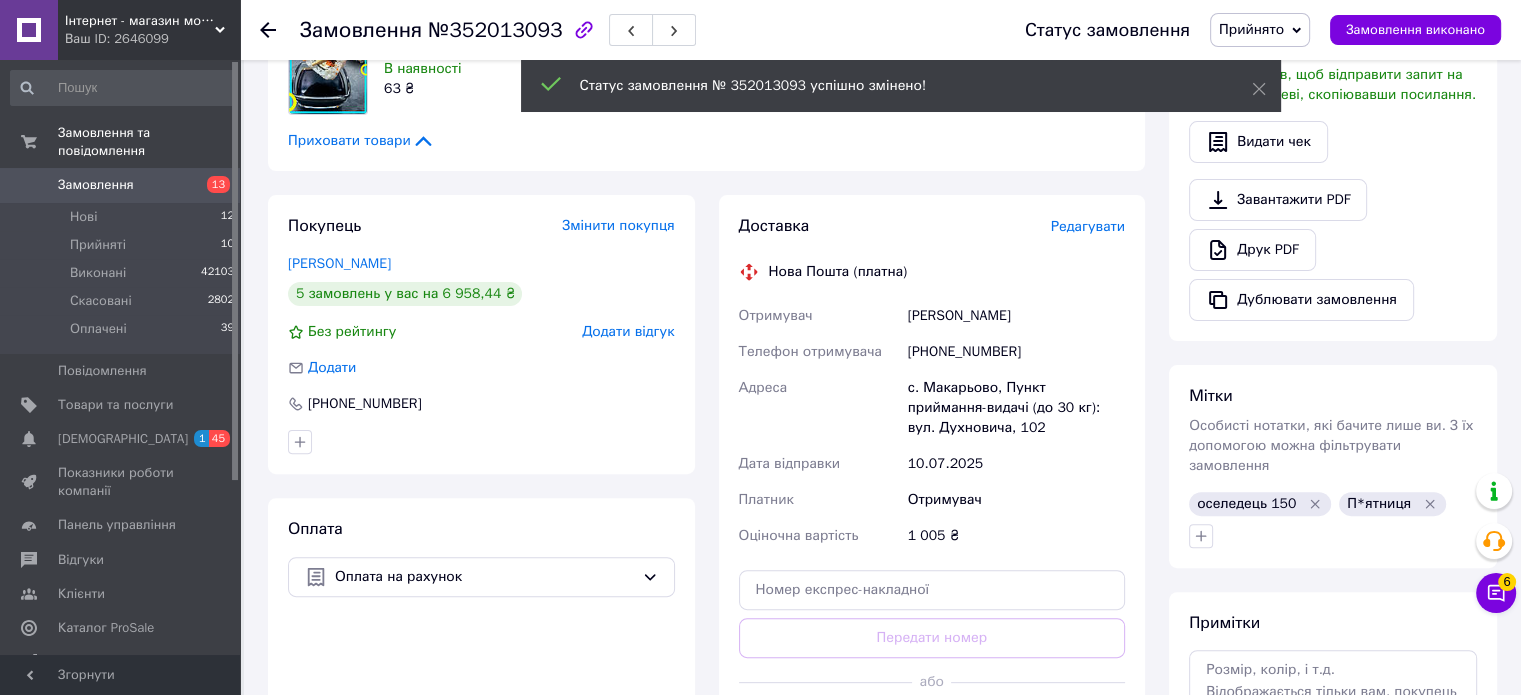 click 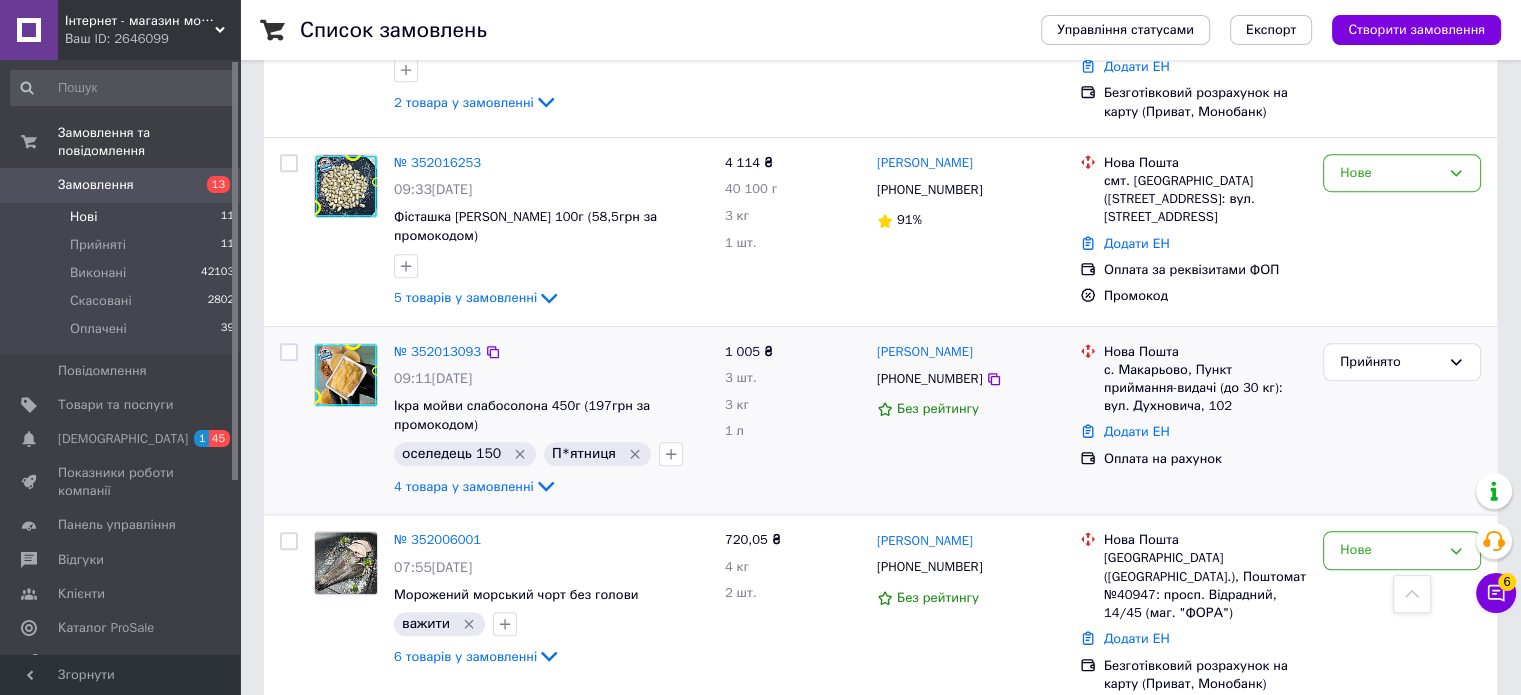 scroll, scrollTop: 1191, scrollLeft: 0, axis: vertical 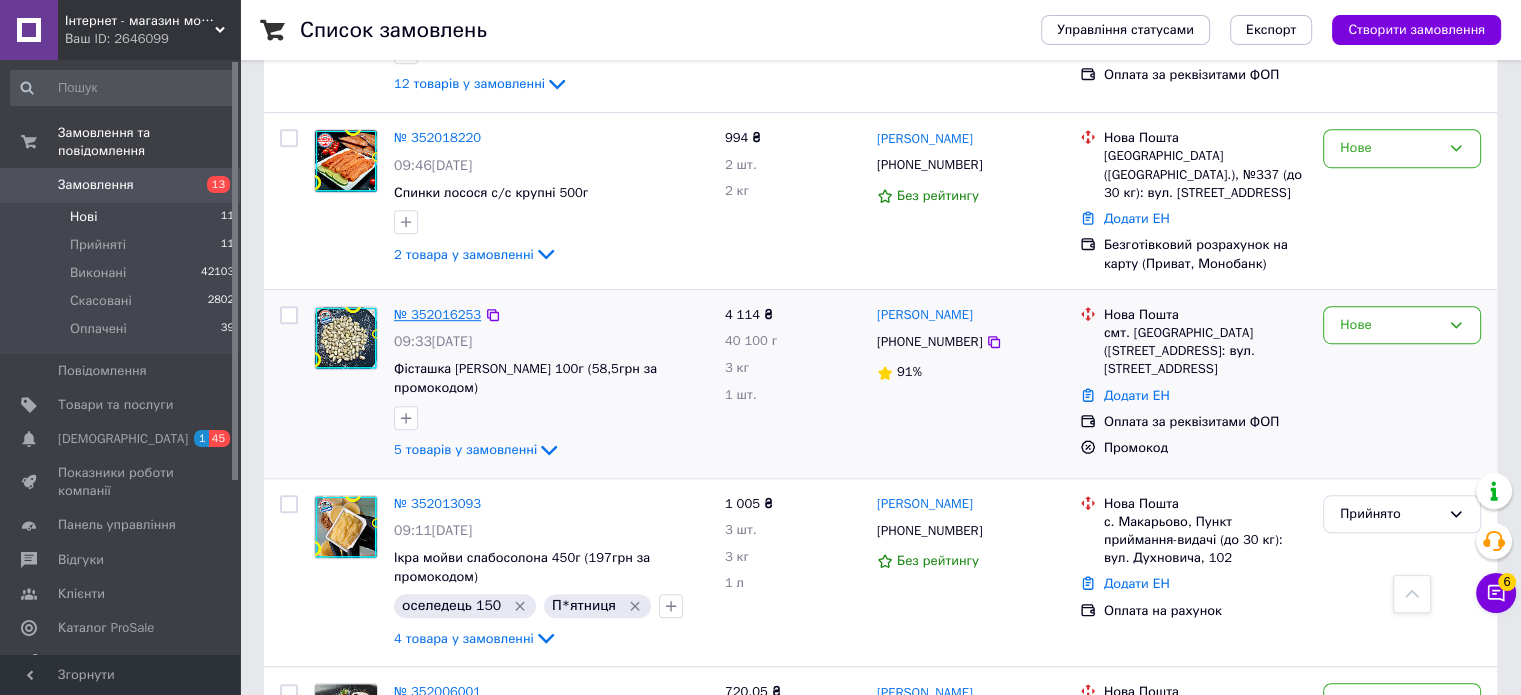 click on "№ 352016253" at bounding box center (437, 314) 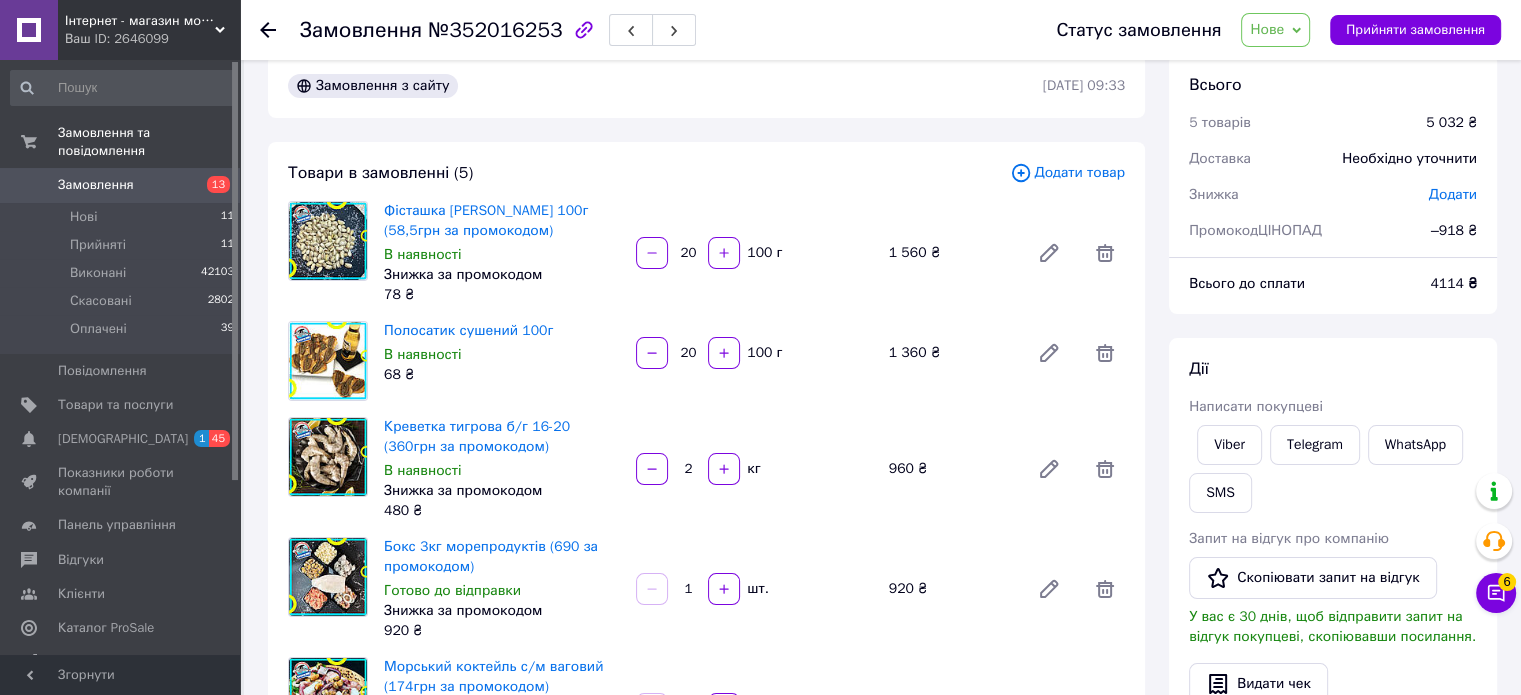 scroll, scrollTop: 0, scrollLeft: 0, axis: both 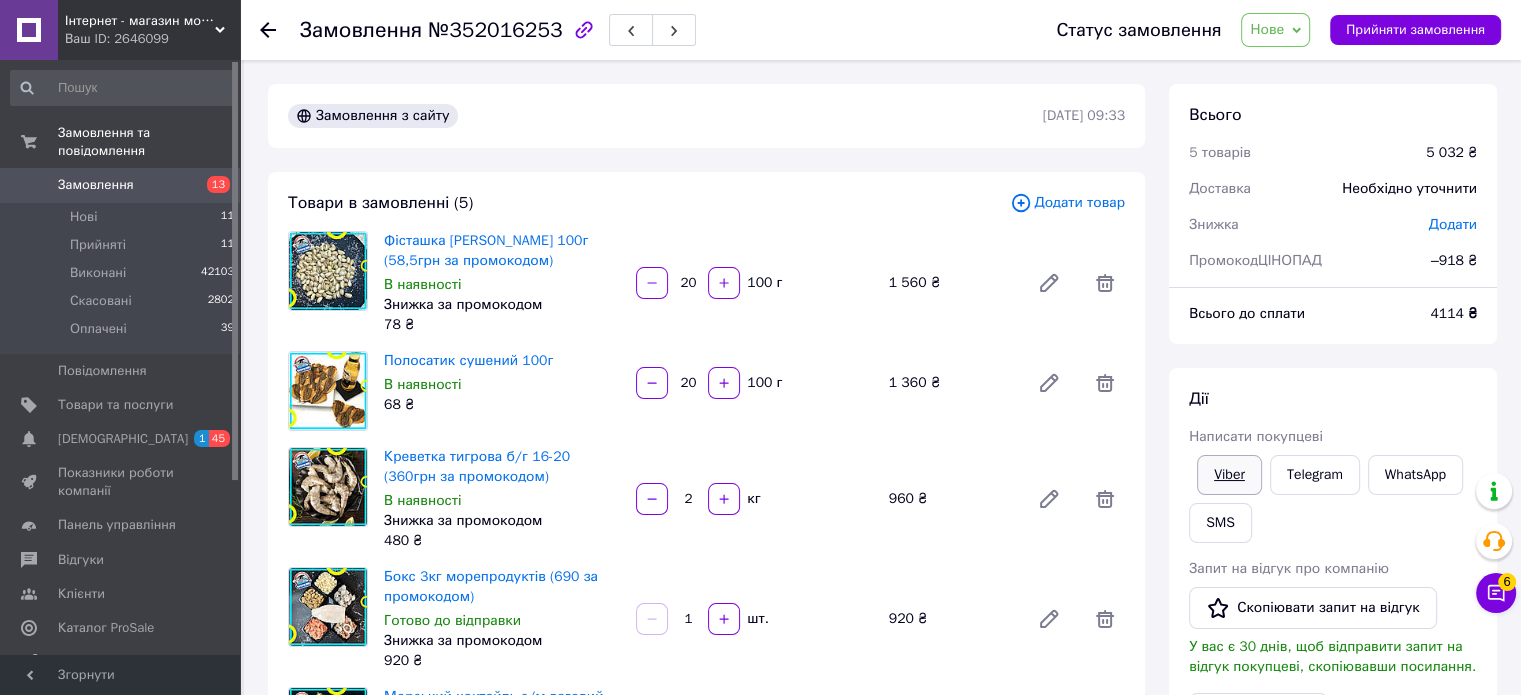 click on "Viber" at bounding box center (1229, 475) 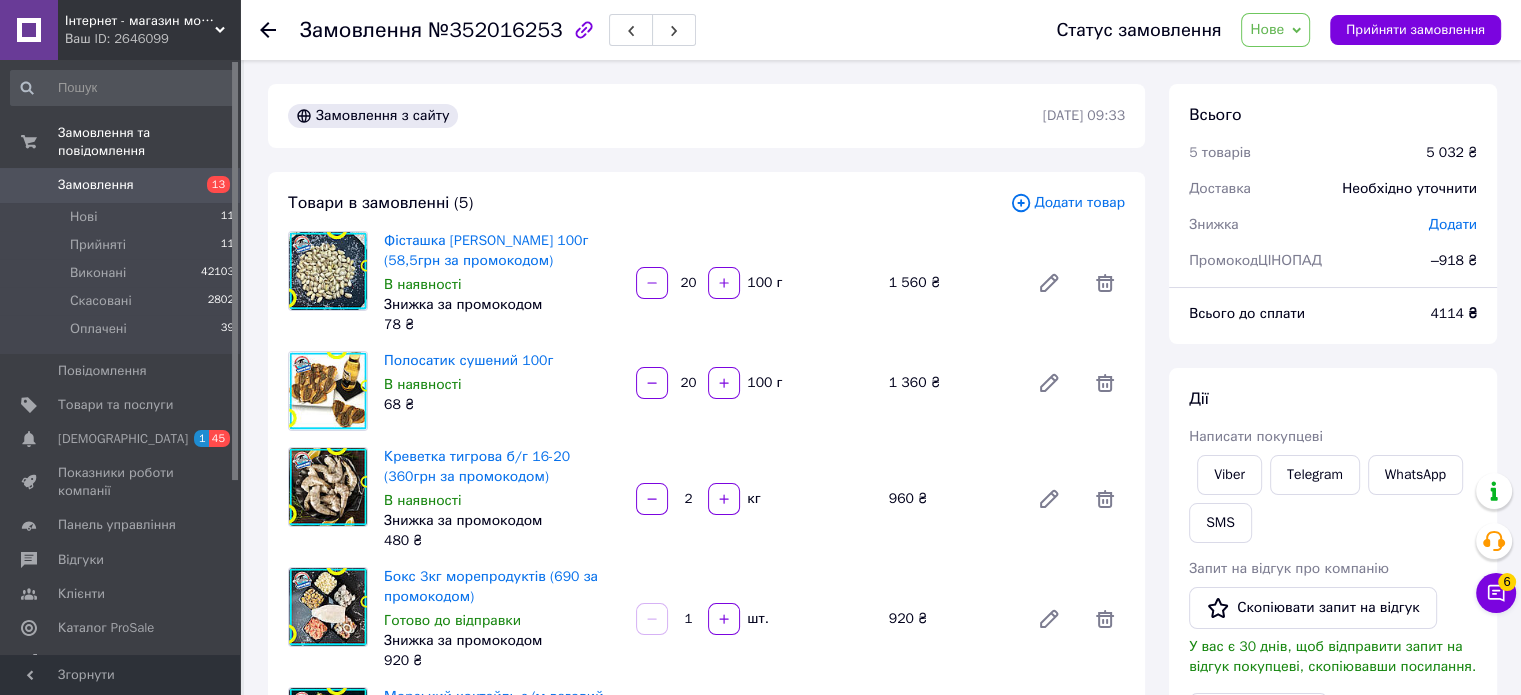 click on "Нове" at bounding box center [1267, 29] 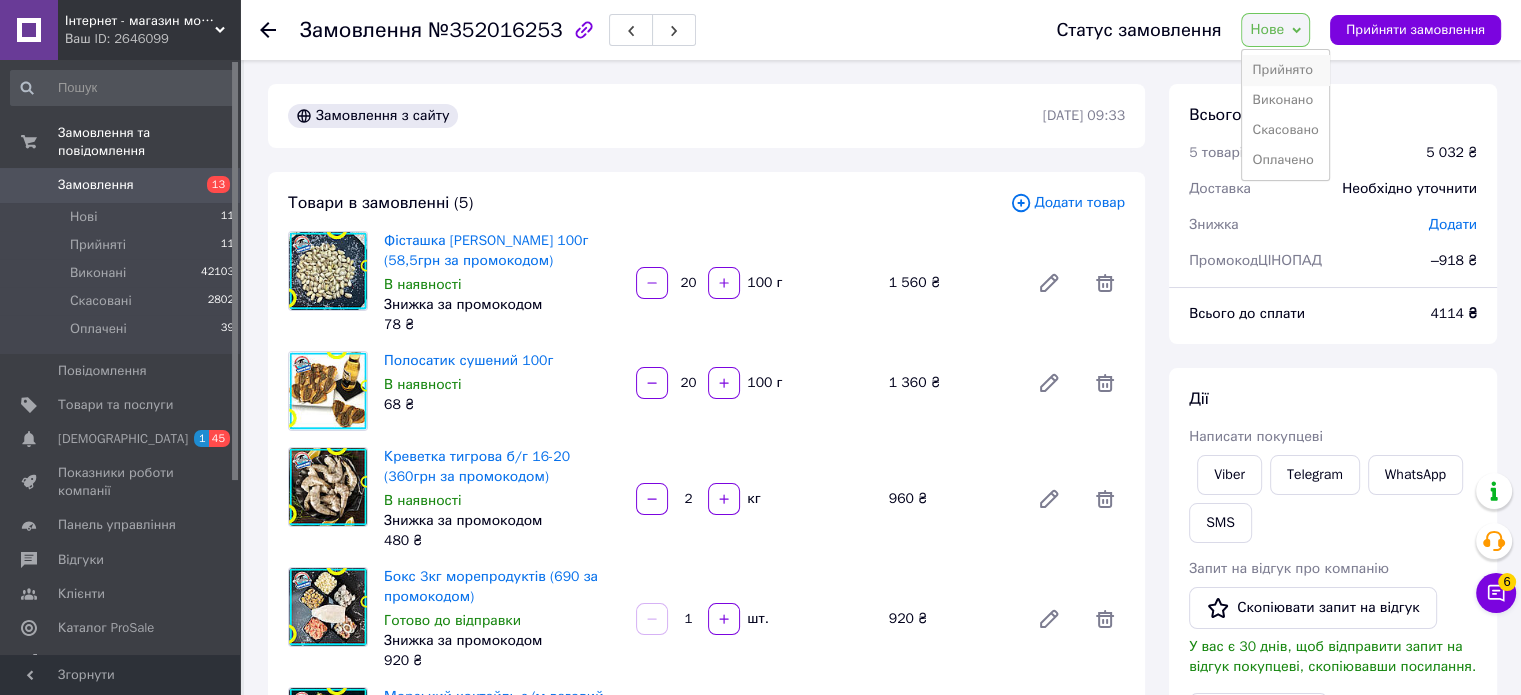 click on "Прийнято" at bounding box center (1285, 70) 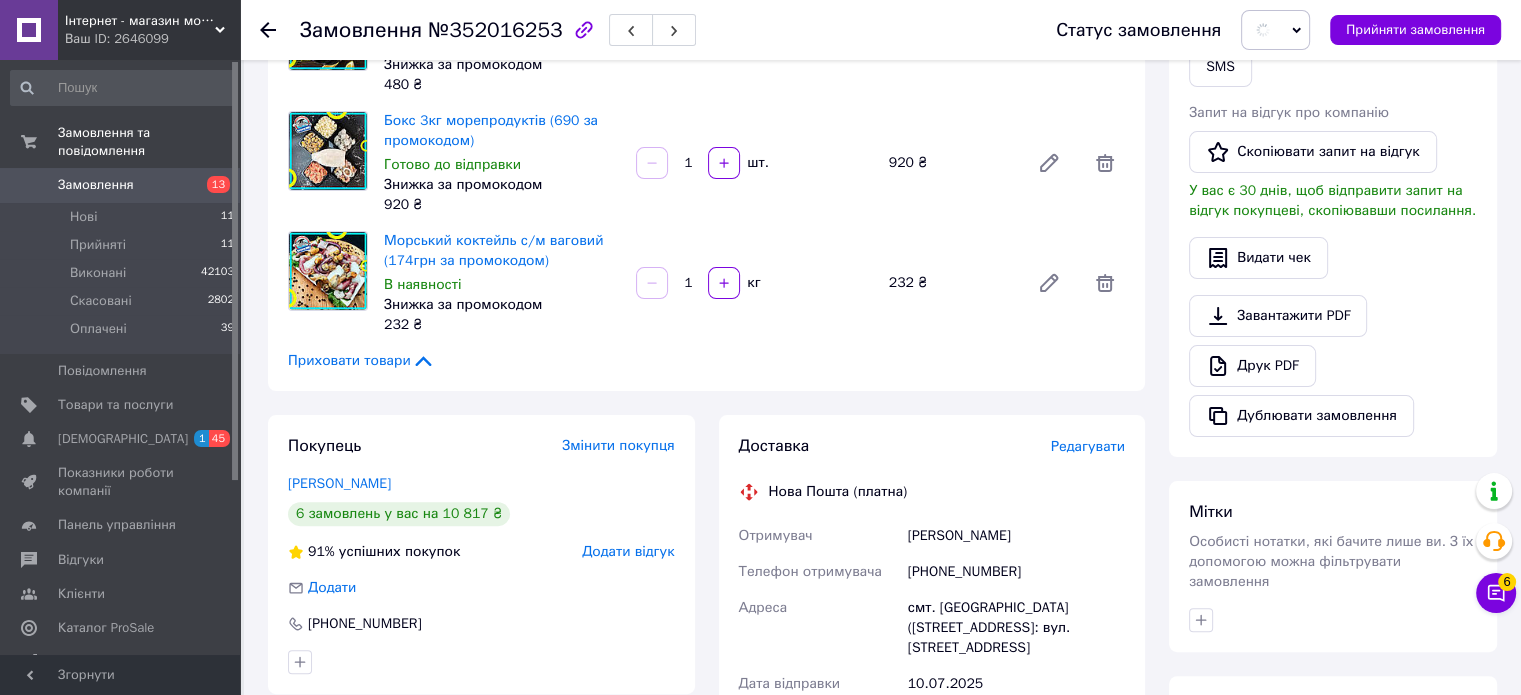 scroll, scrollTop: 600, scrollLeft: 0, axis: vertical 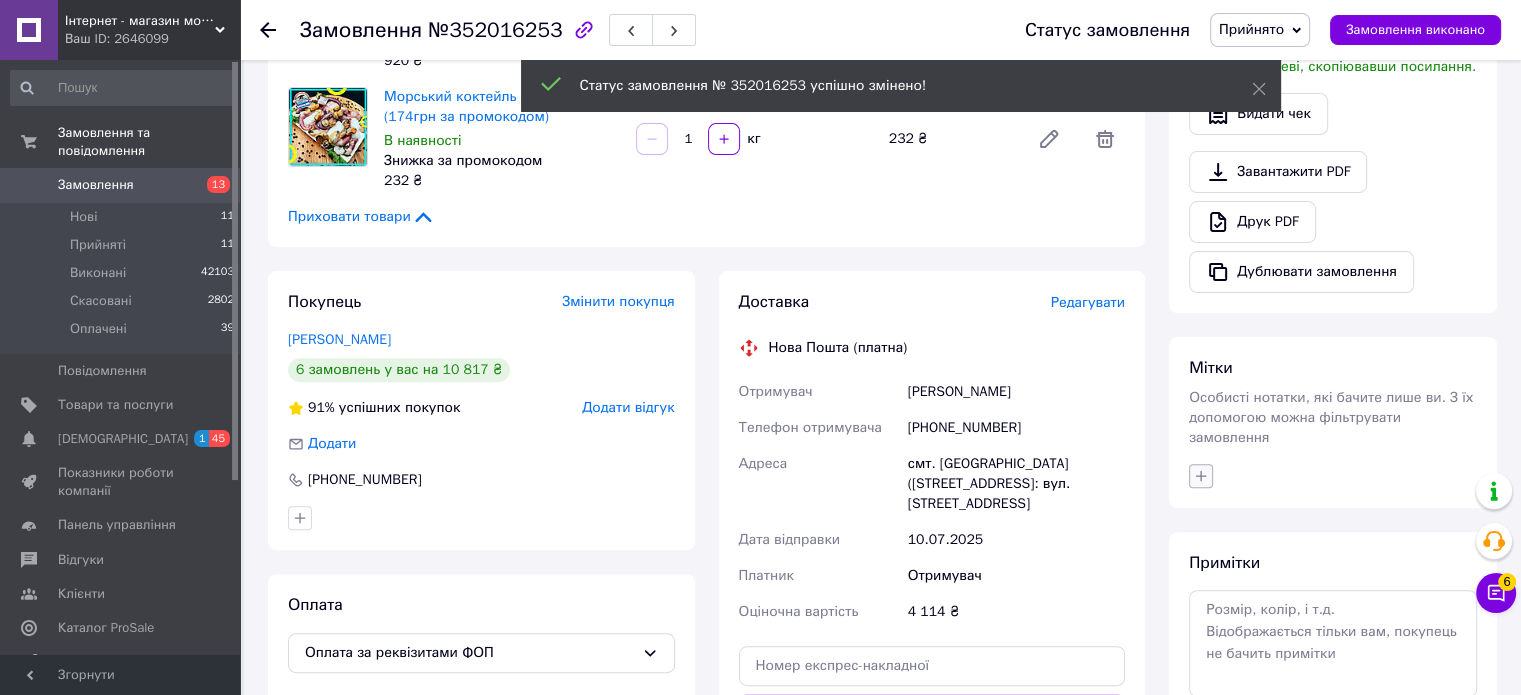 click on "Мітки Особисті нотатки, які бачите лише ви. З їх допомогою можна фільтрувати замовлення" at bounding box center [1333, 422] 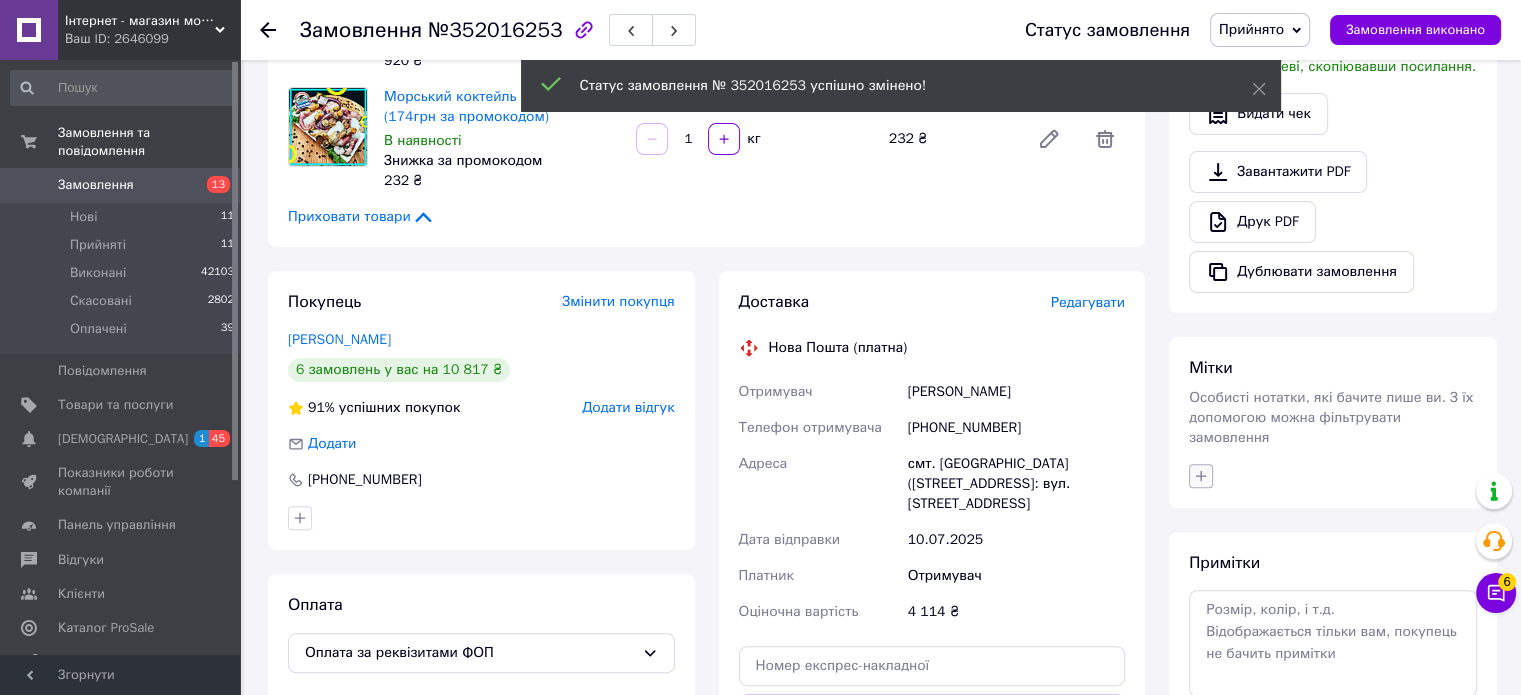 click 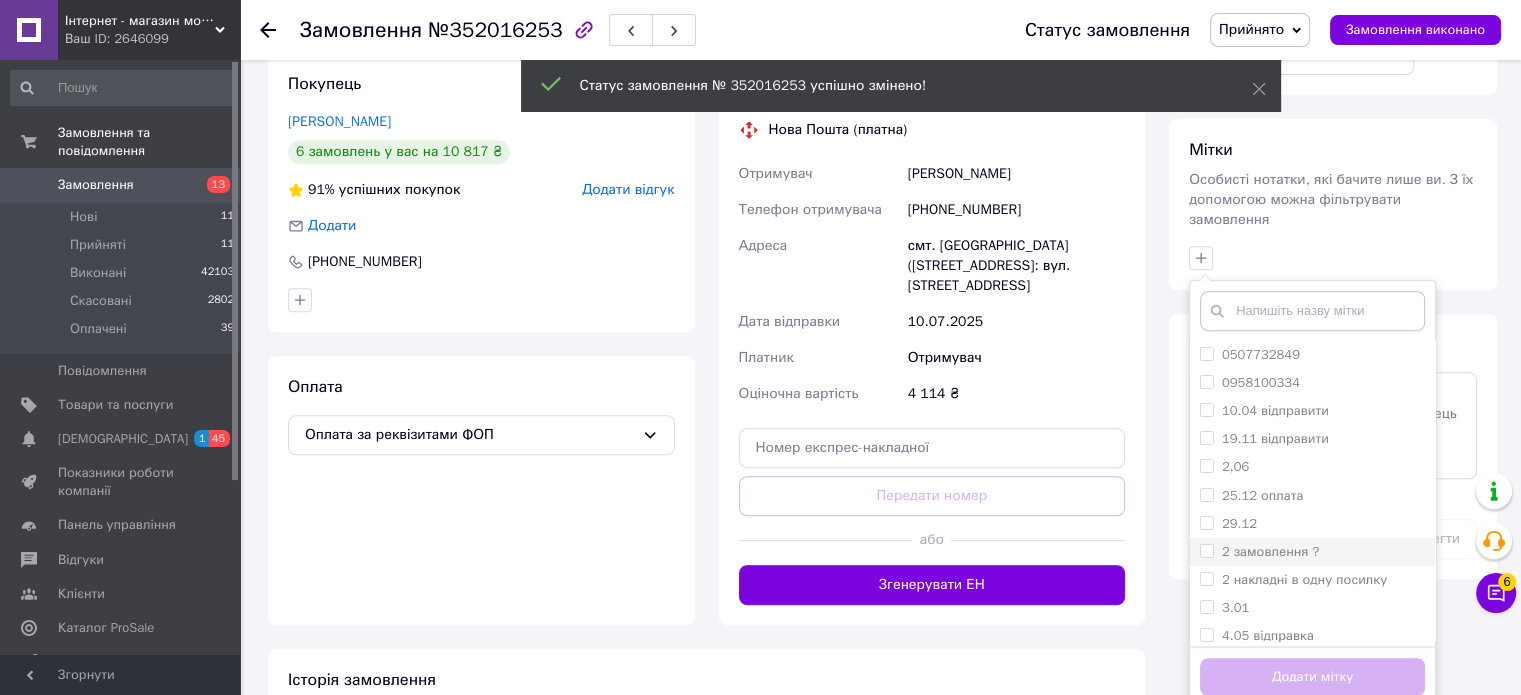 scroll, scrollTop: 893, scrollLeft: 0, axis: vertical 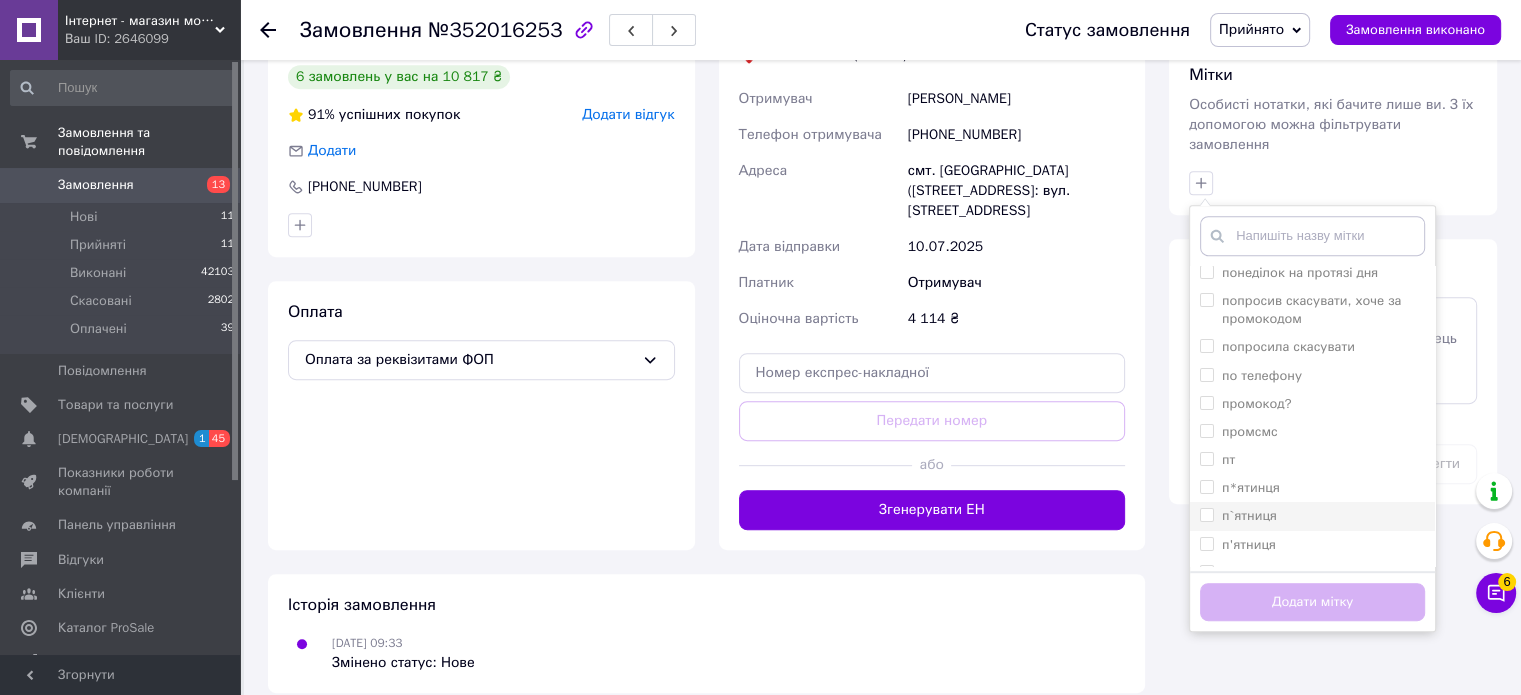click on "п`ятниця" at bounding box center [1312, 516] 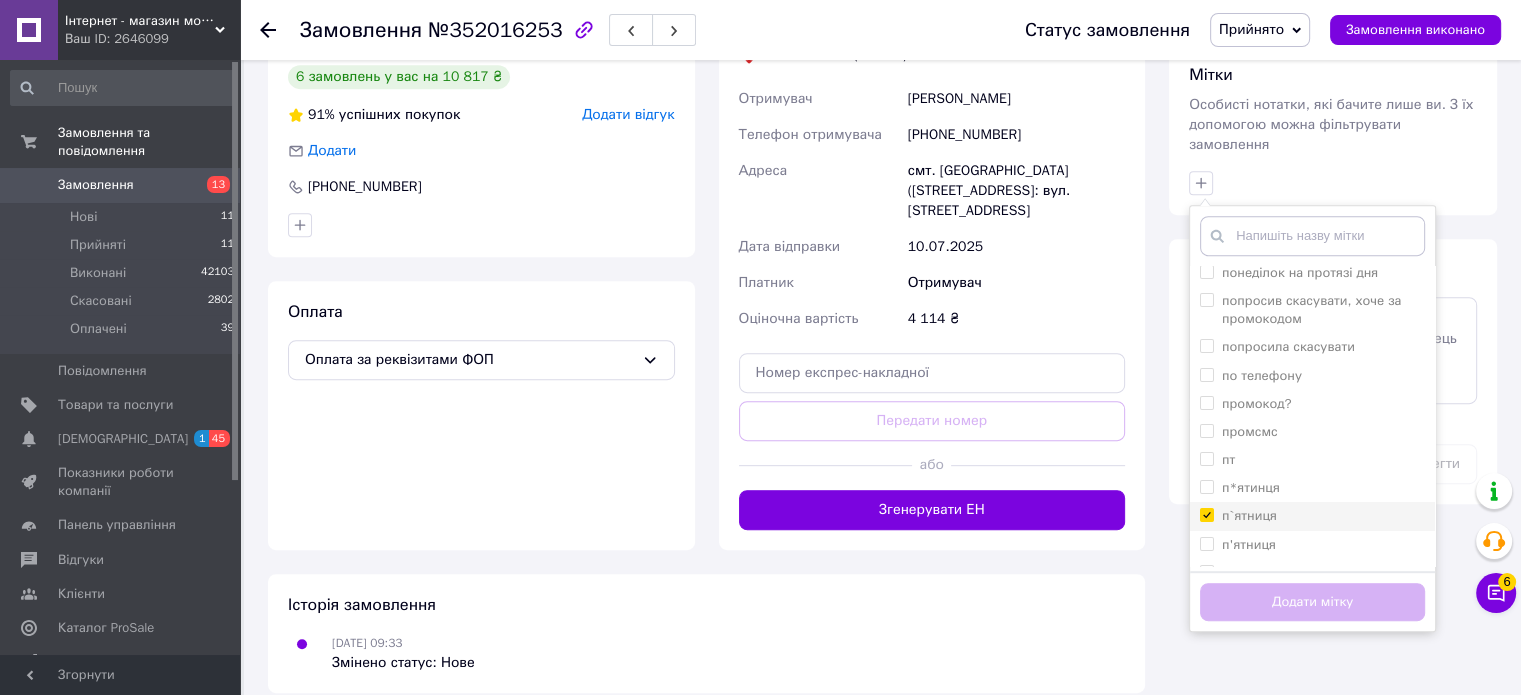 checkbox on "true" 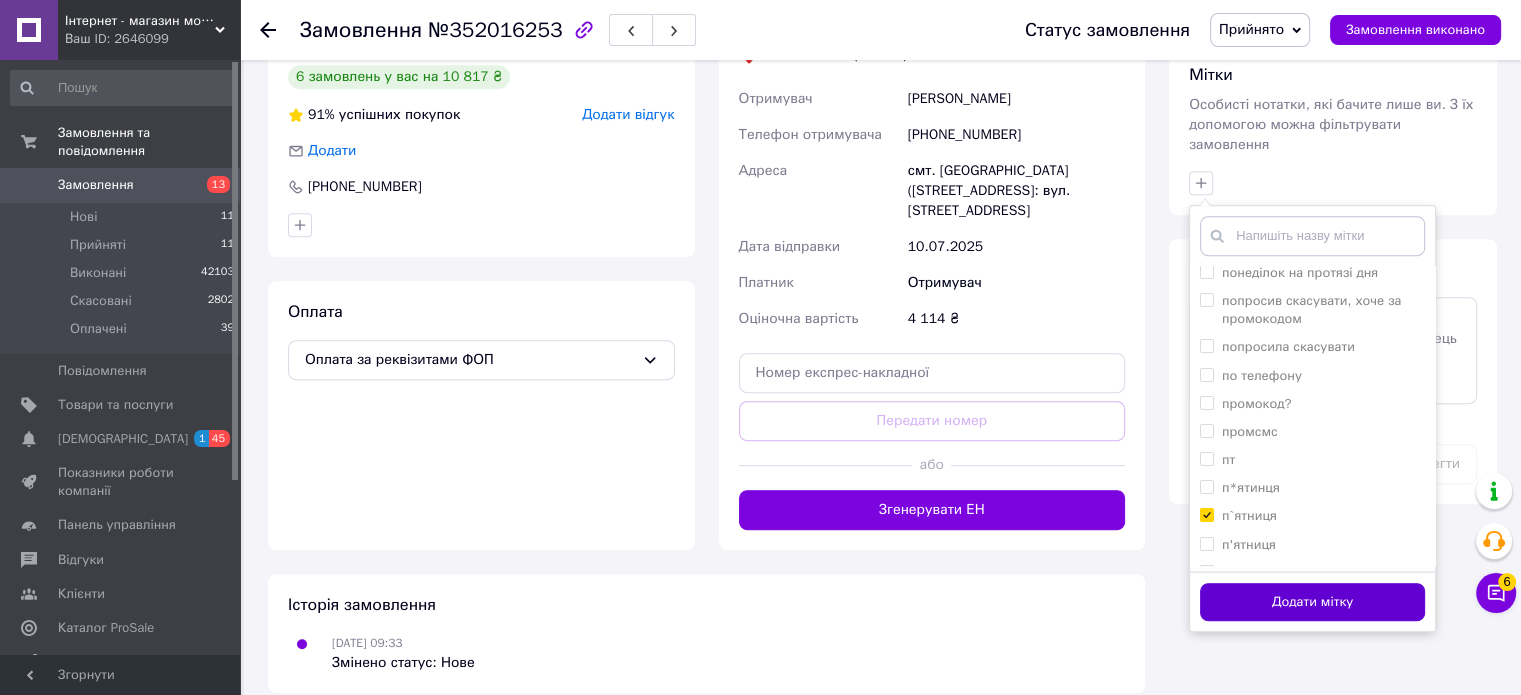 click on "Додати мітку" at bounding box center (1312, 602) 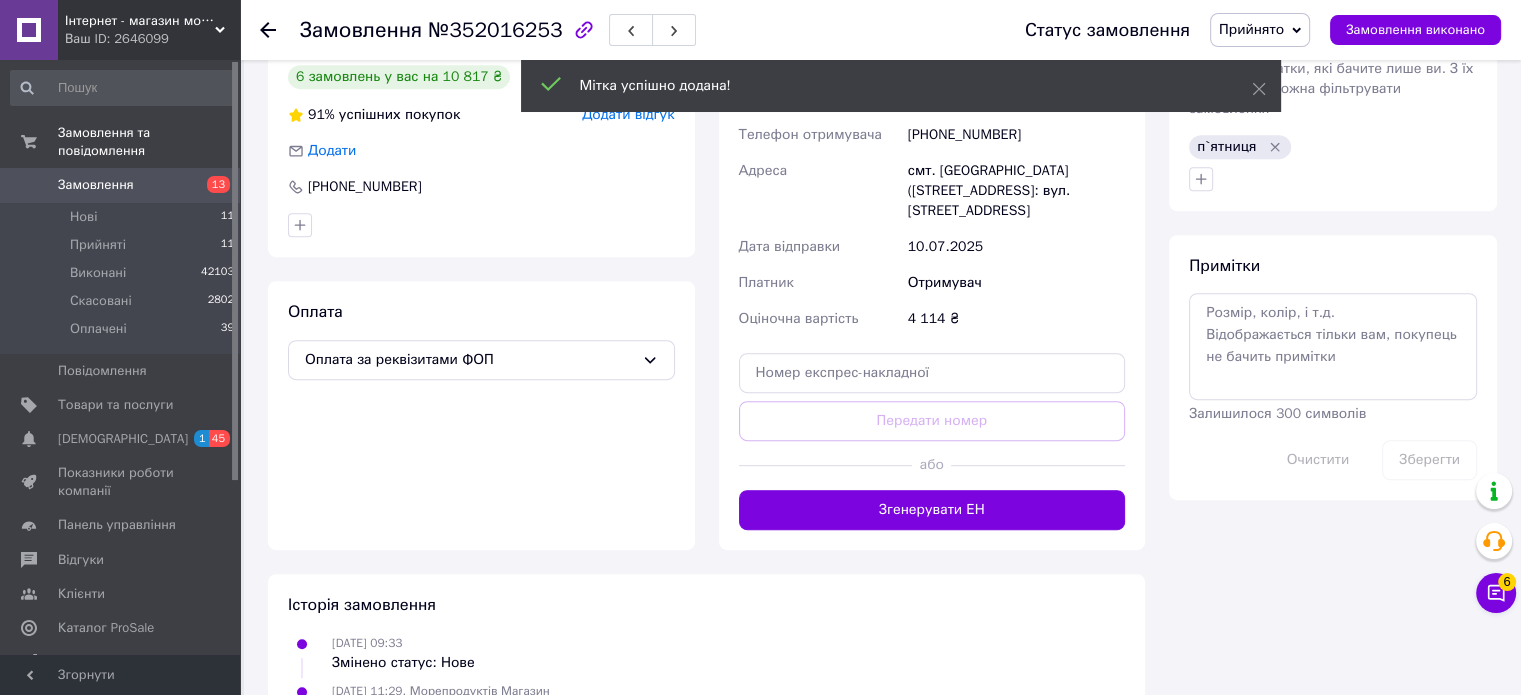 click 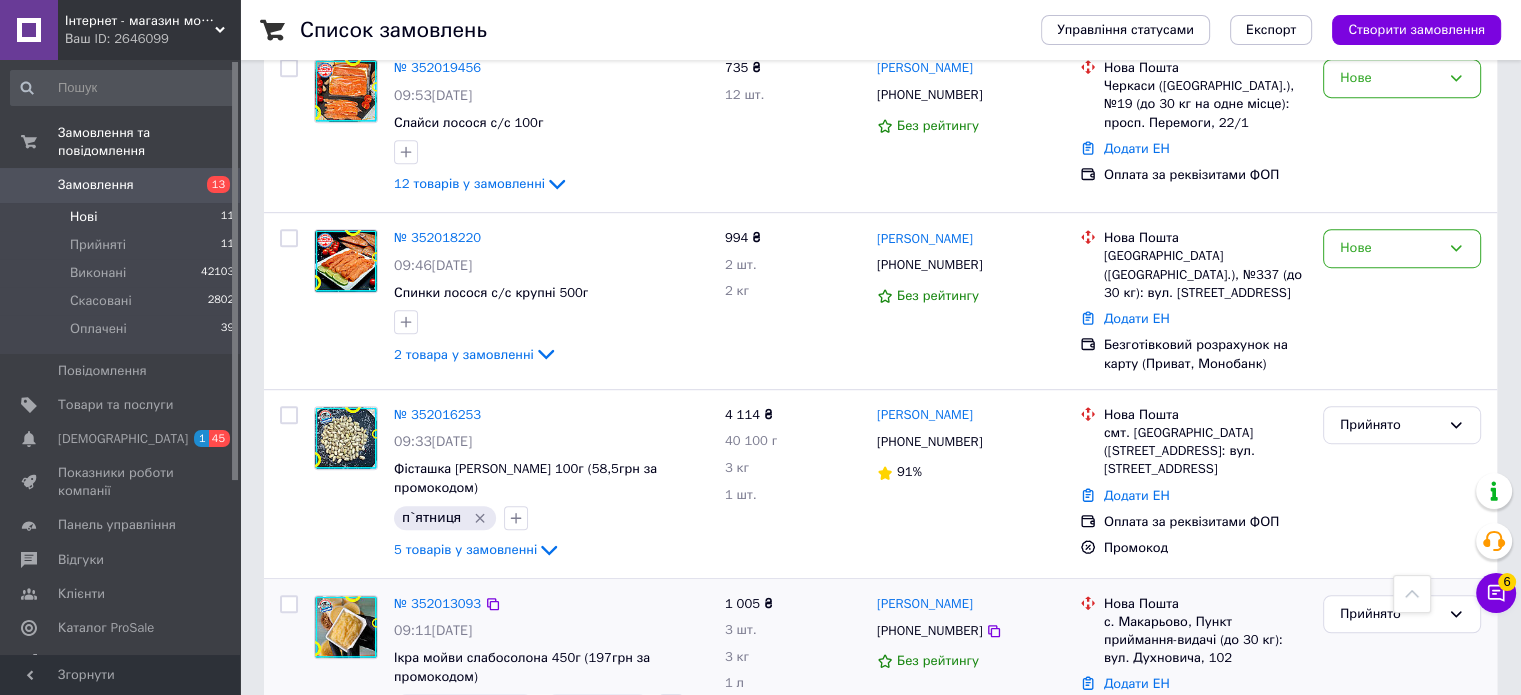 scroll, scrollTop: 991, scrollLeft: 0, axis: vertical 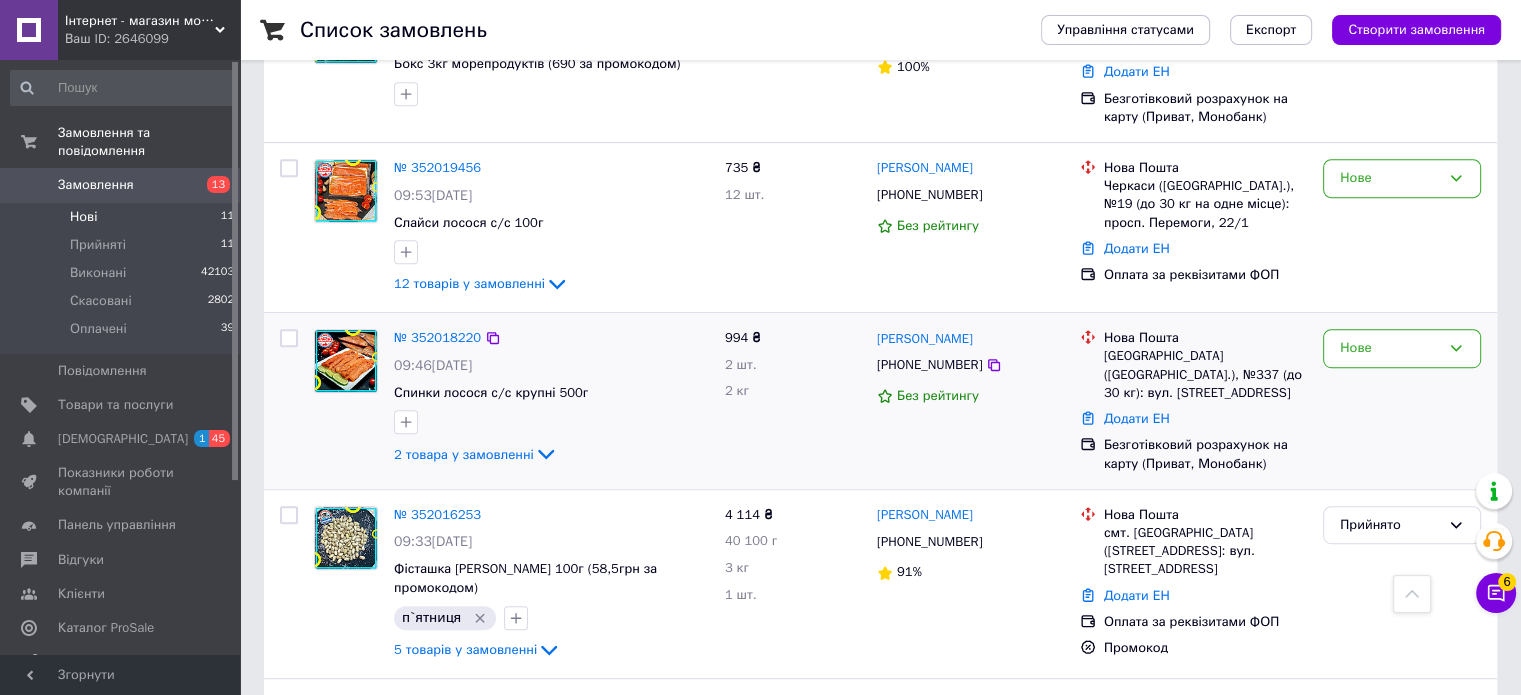 click on "Нове" at bounding box center (1402, 401) 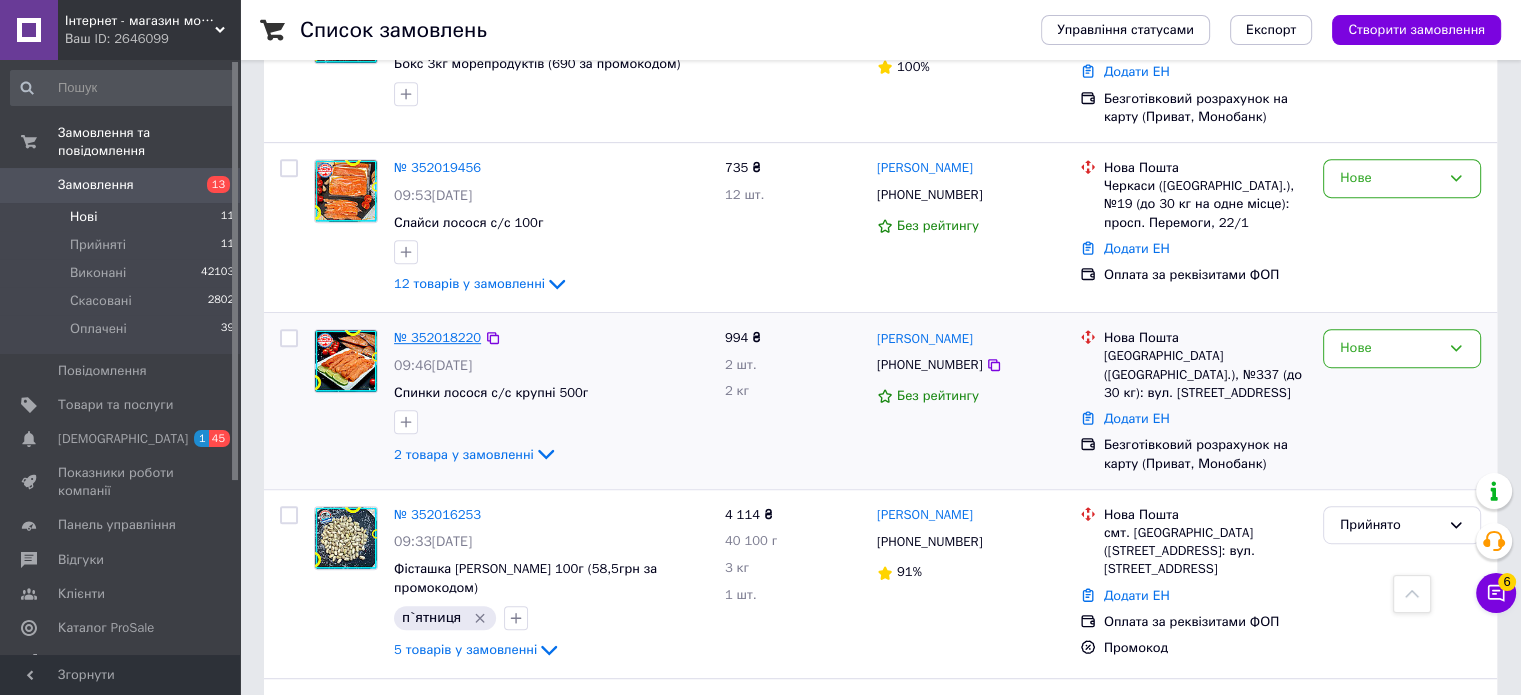 click on "№ 352018220" at bounding box center [437, 337] 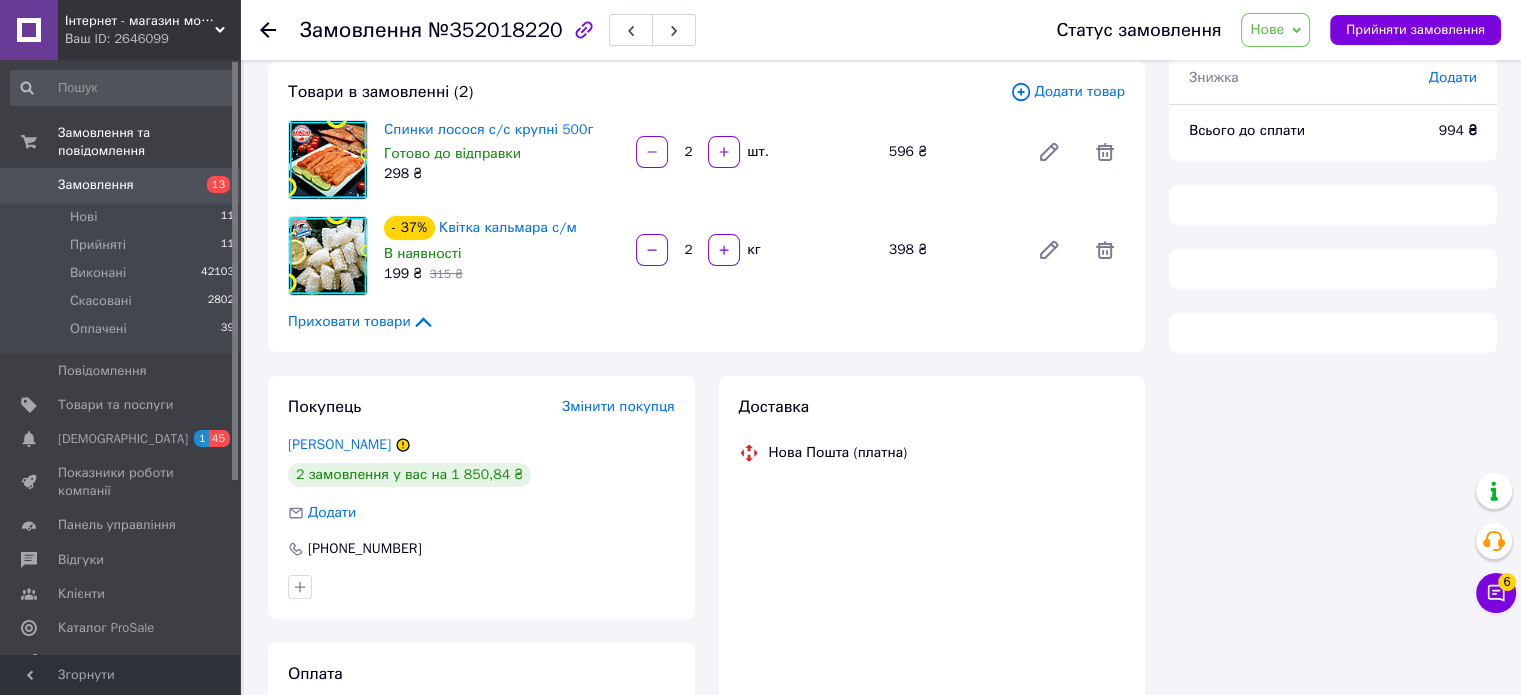 scroll, scrollTop: 0, scrollLeft: 0, axis: both 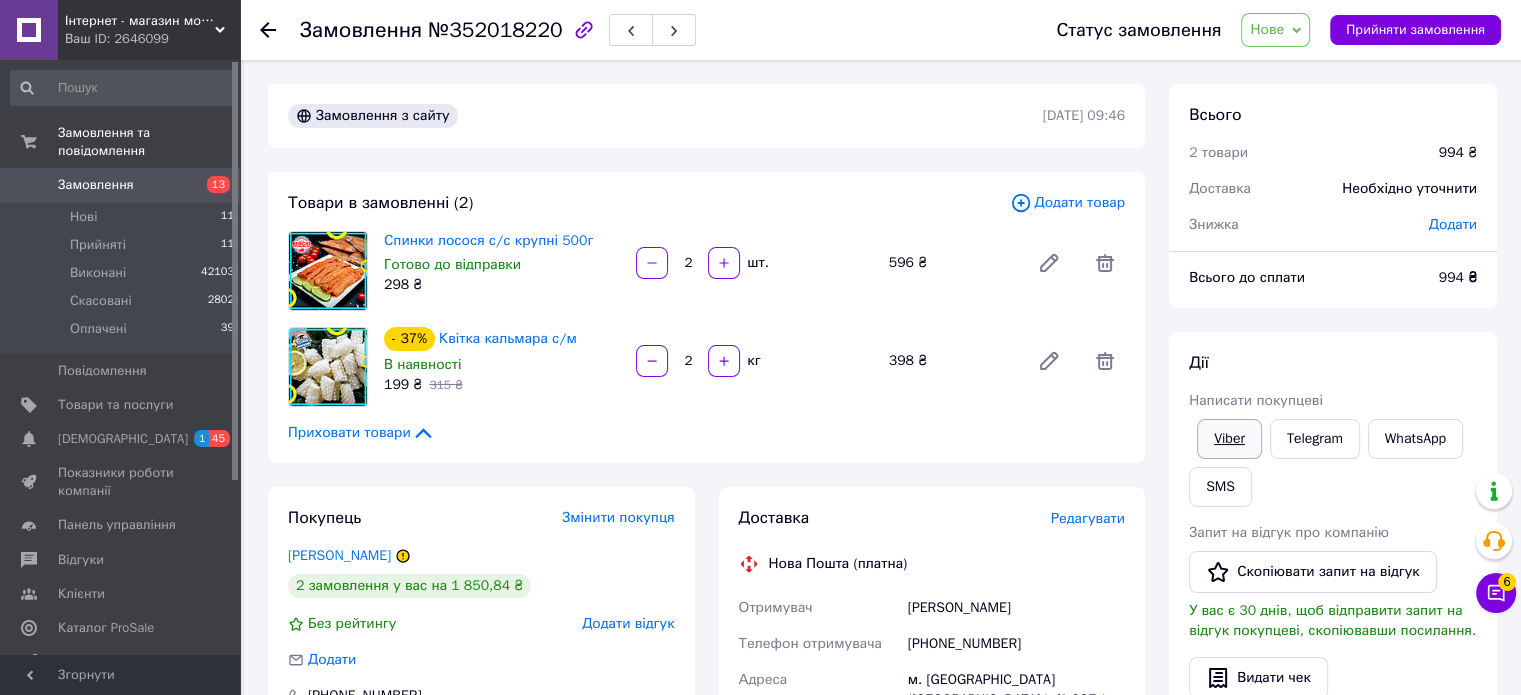click on "Viber" at bounding box center [1229, 439] 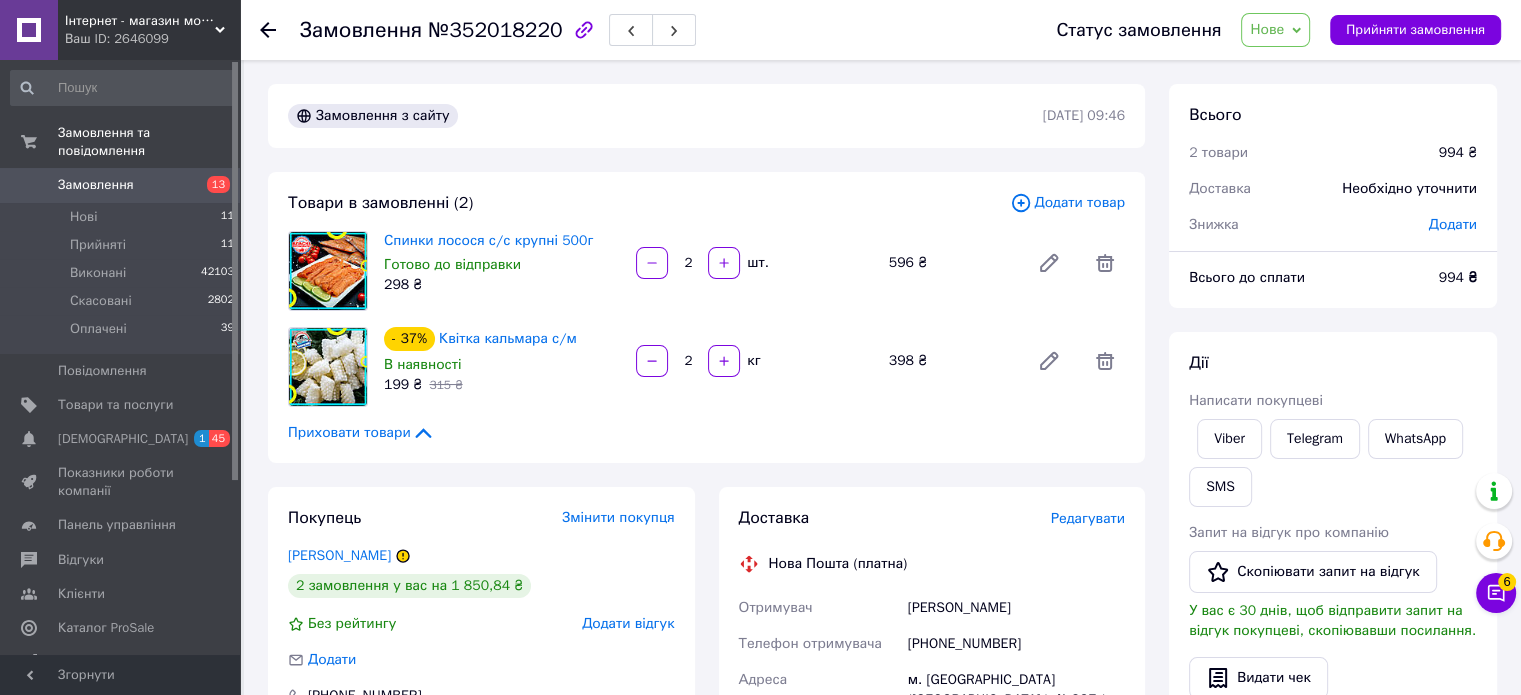 click on "Нове" at bounding box center (1267, 29) 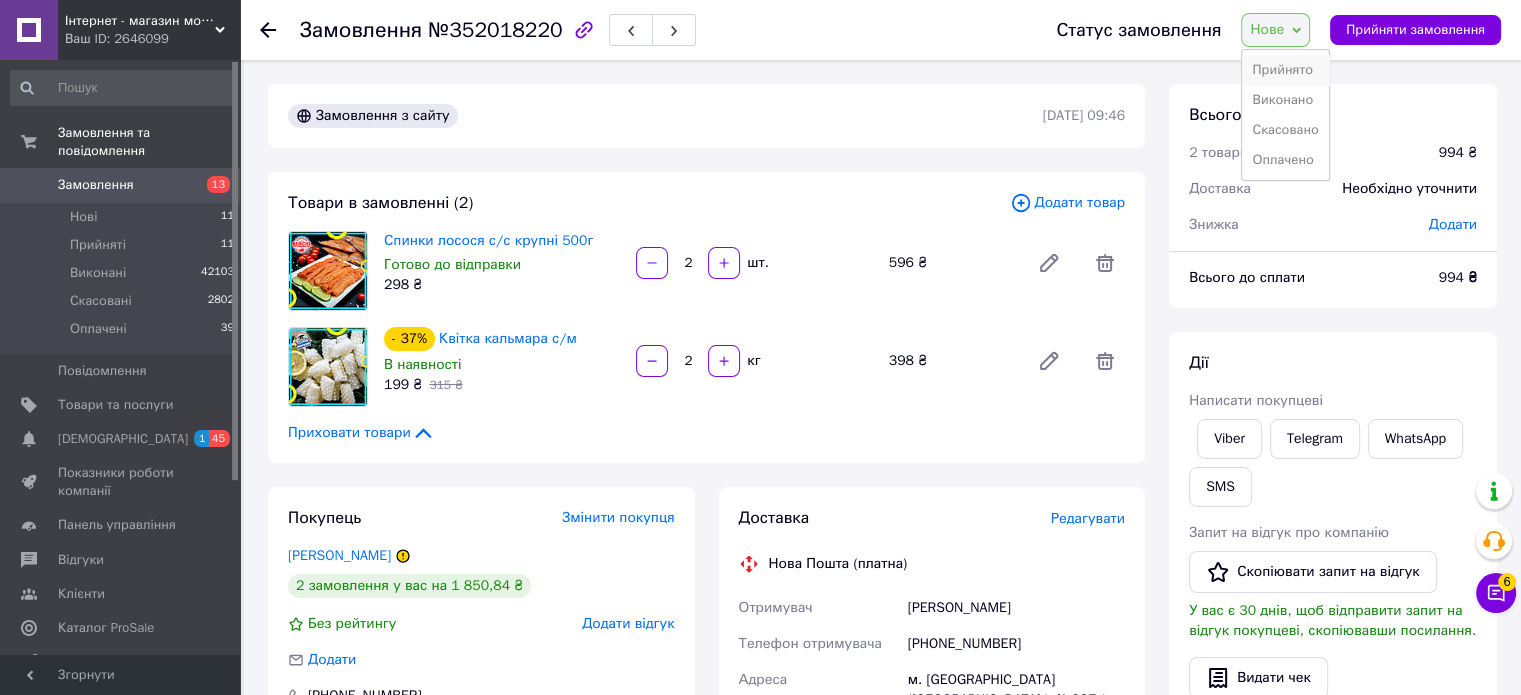click on "Прийнято" at bounding box center (1285, 70) 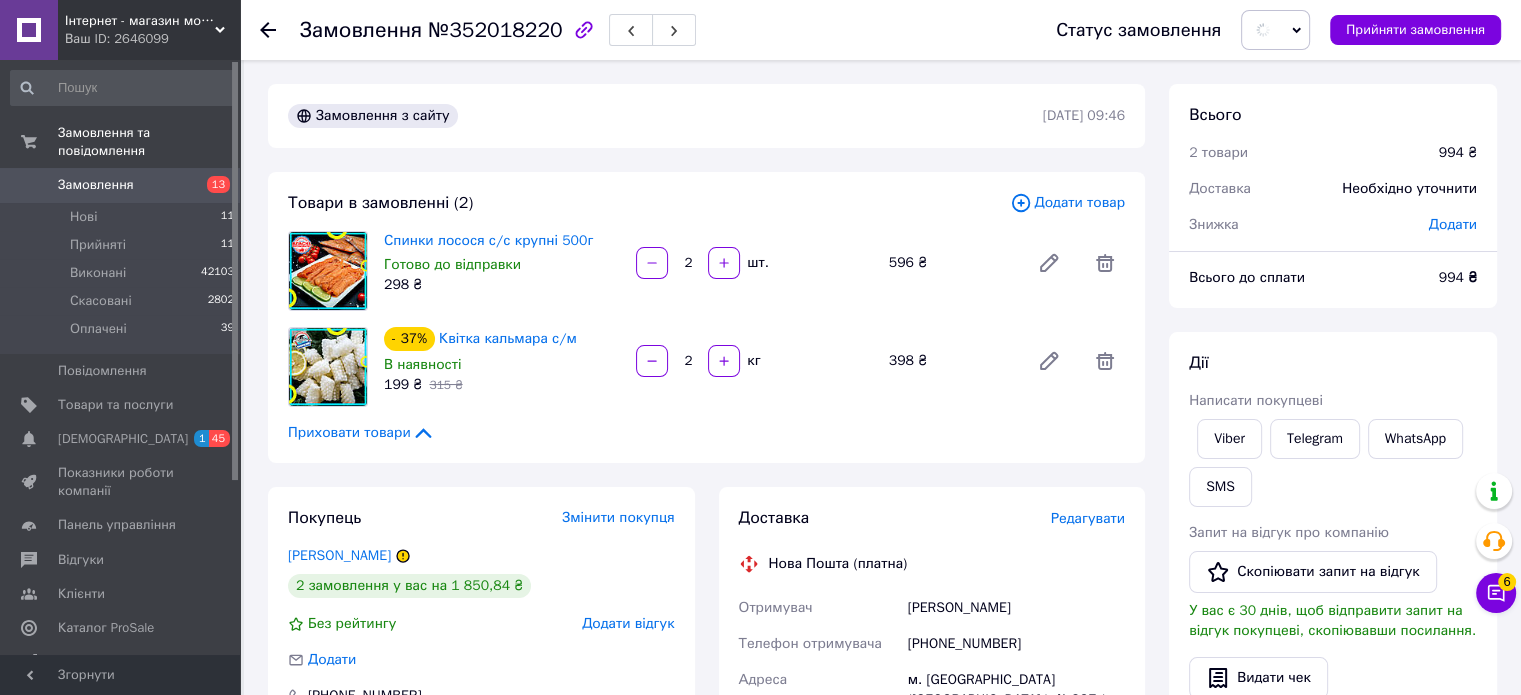 scroll, scrollTop: 600, scrollLeft: 0, axis: vertical 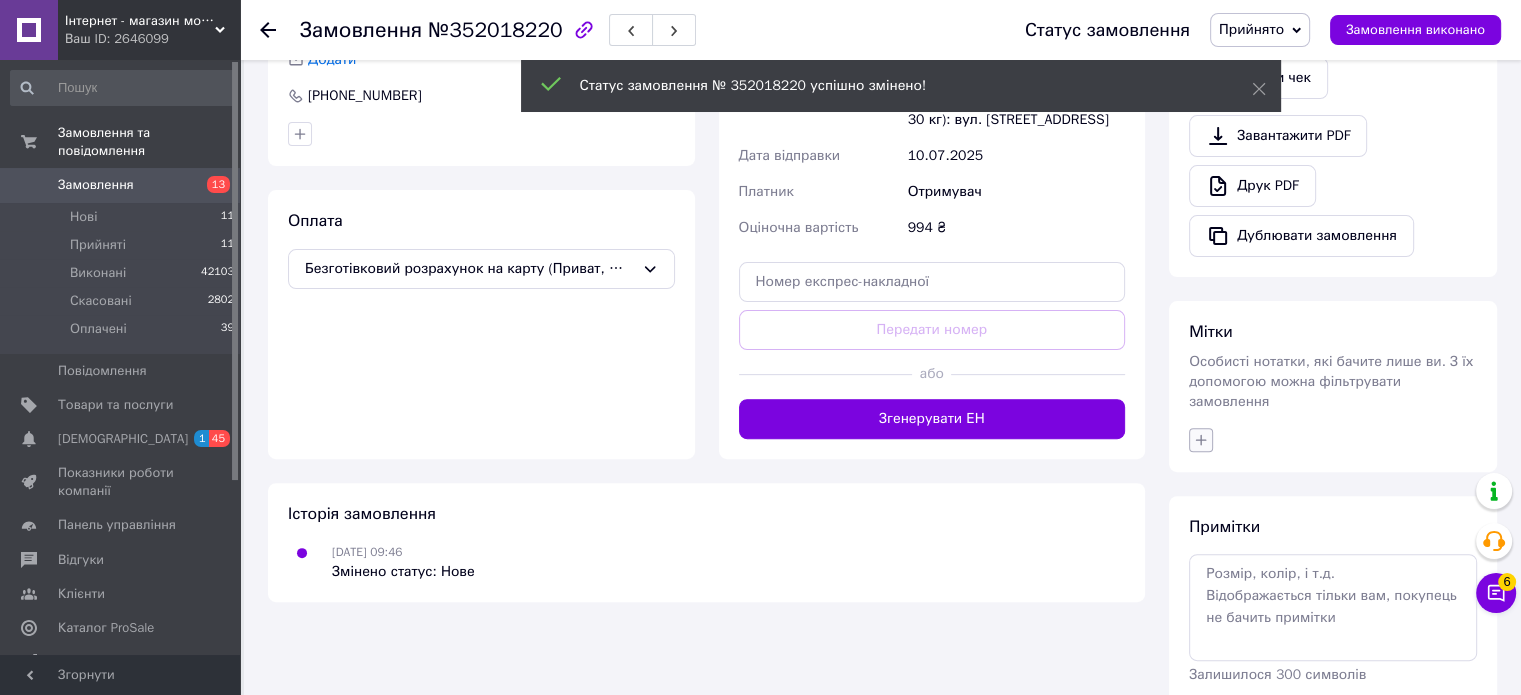click on "Особисті нотатки, які бачите лише ви. З їх допомогою можна фільтрувати замовлення" at bounding box center [1331, 381] 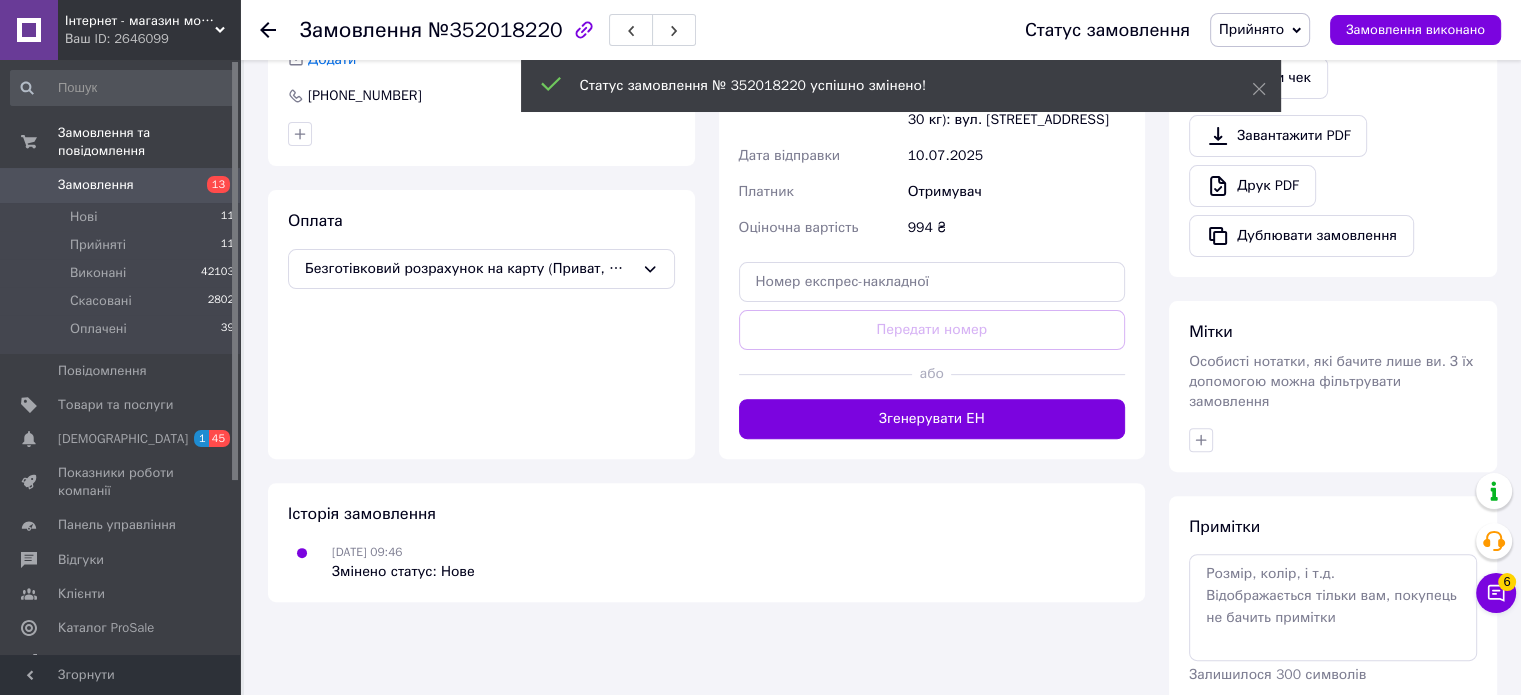 click at bounding box center [1333, 440] 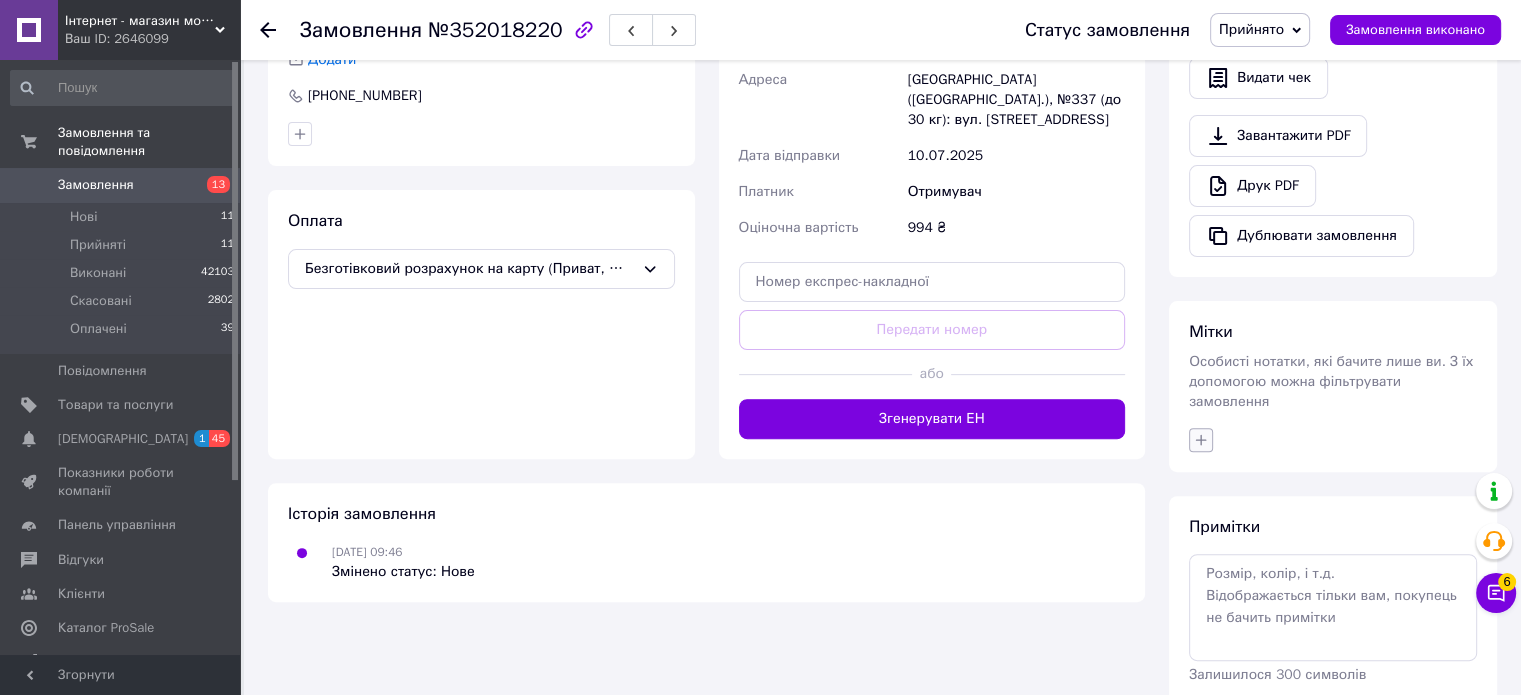 click 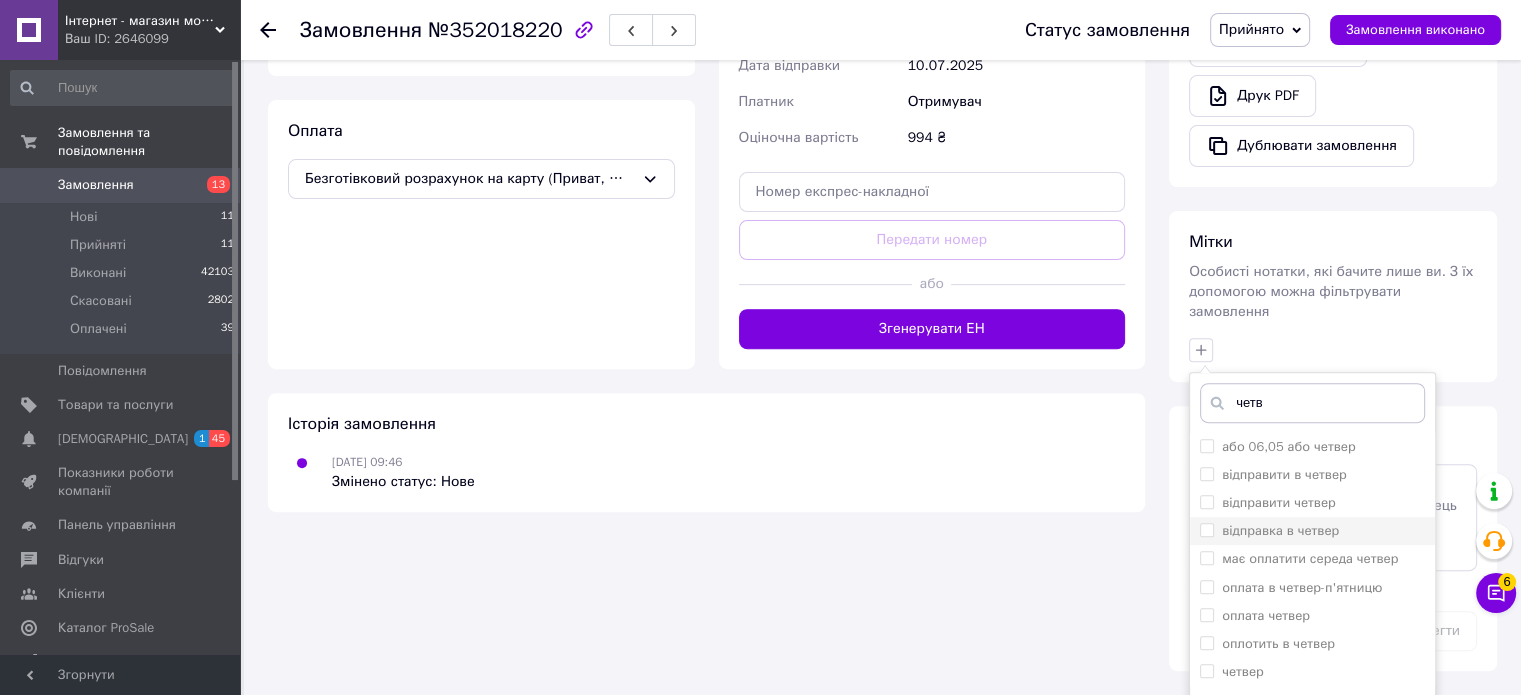 scroll, scrollTop: 768, scrollLeft: 0, axis: vertical 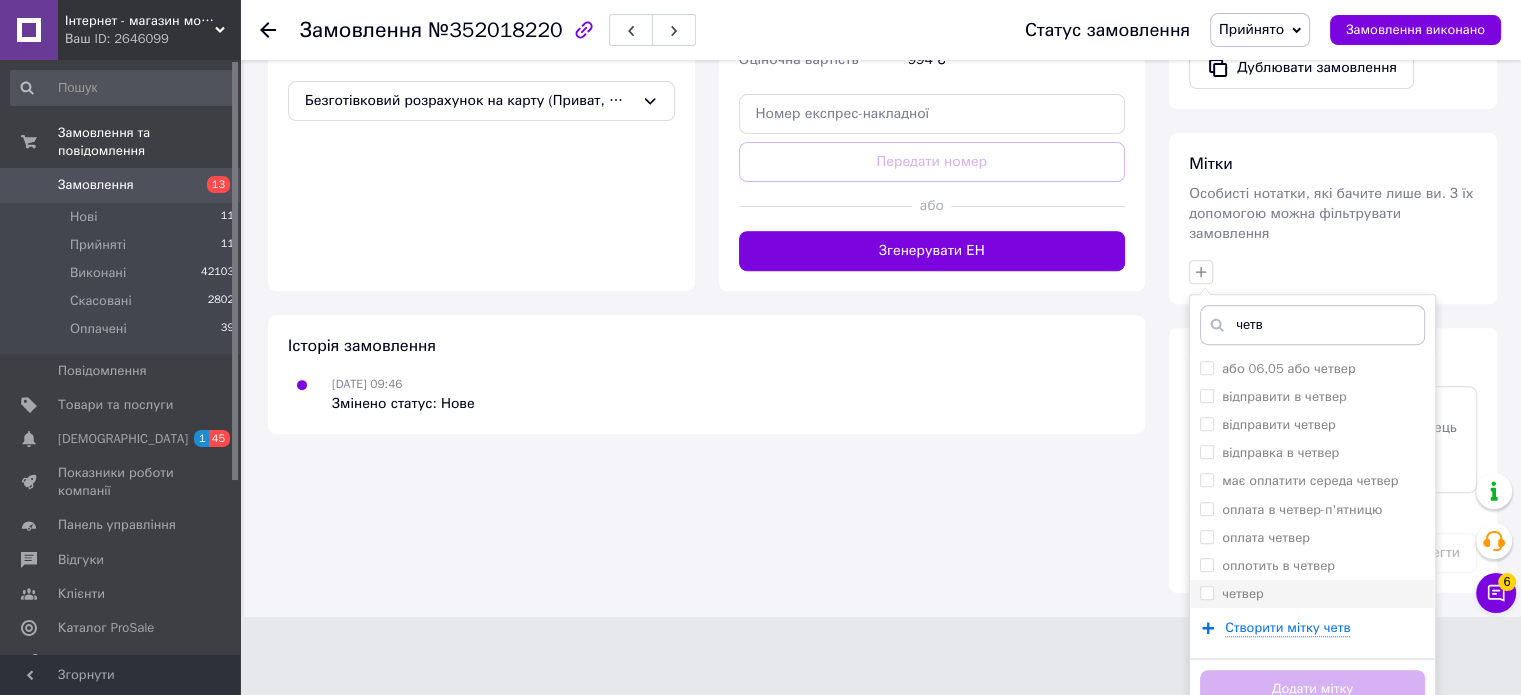 type on "четв" 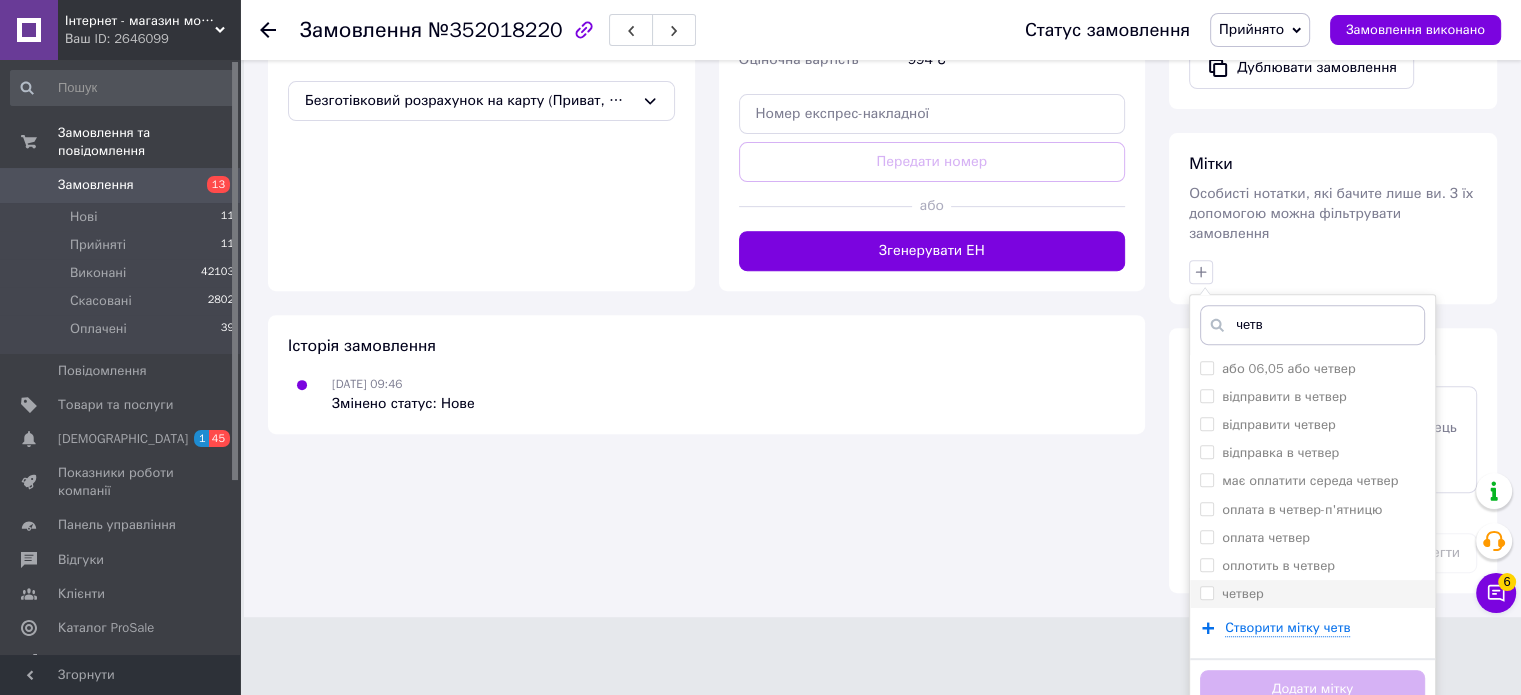 click on "четвер" at bounding box center (1206, 592) 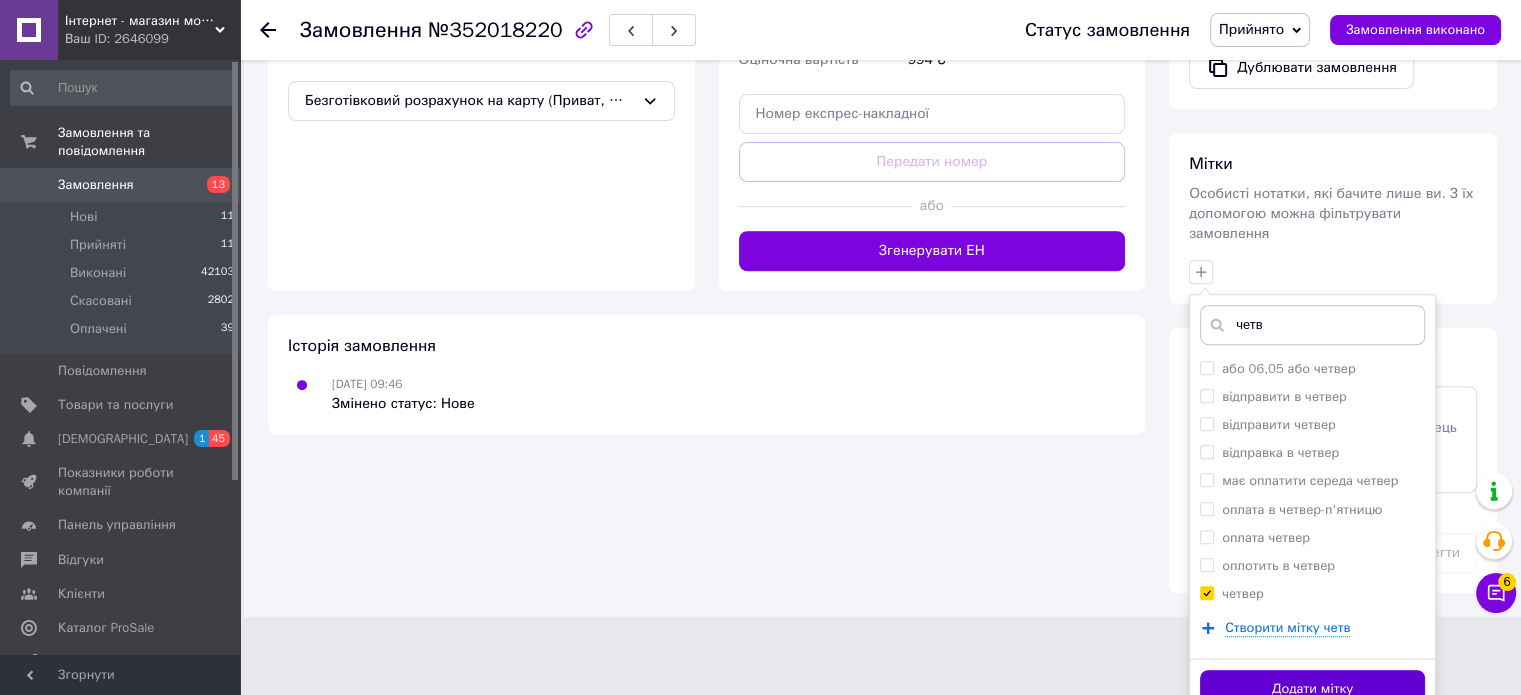 click on "Додати мітку" at bounding box center [1312, 689] 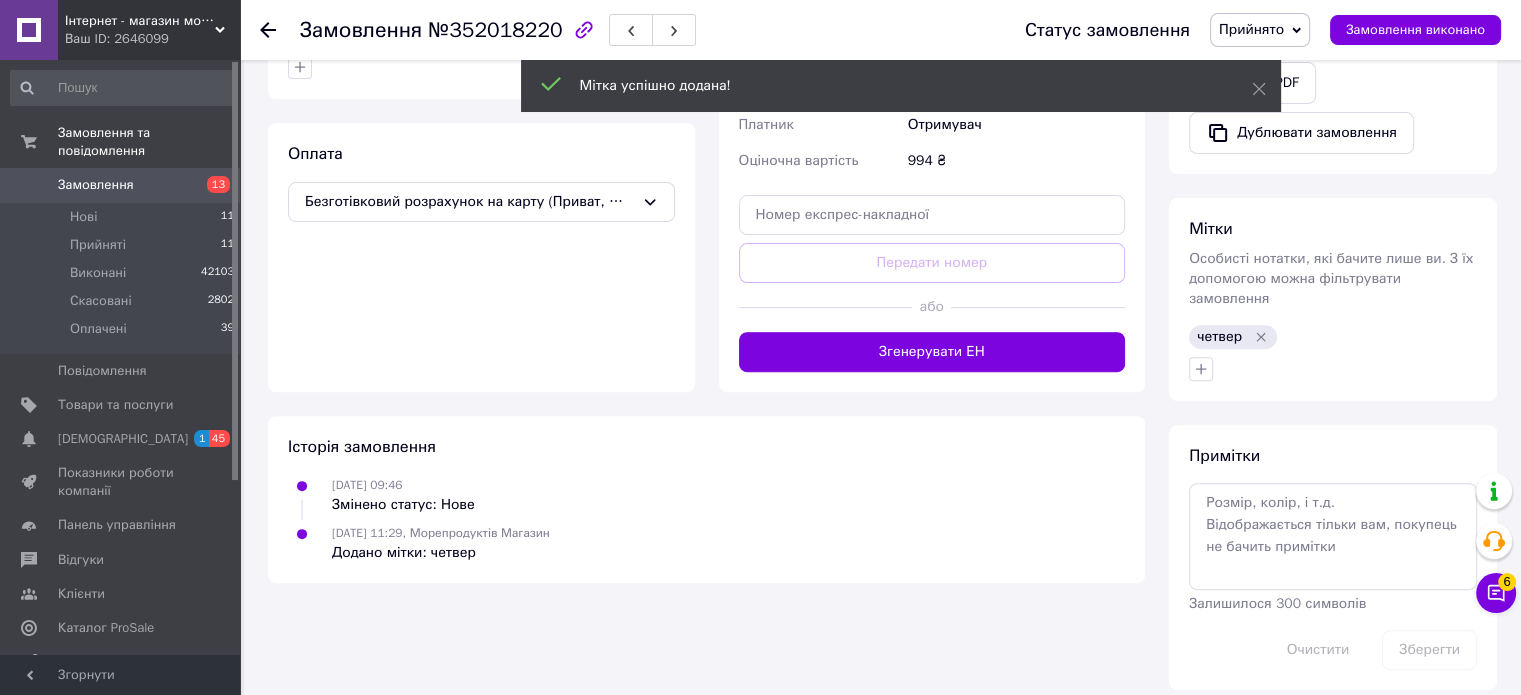 scroll, scrollTop: 663, scrollLeft: 0, axis: vertical 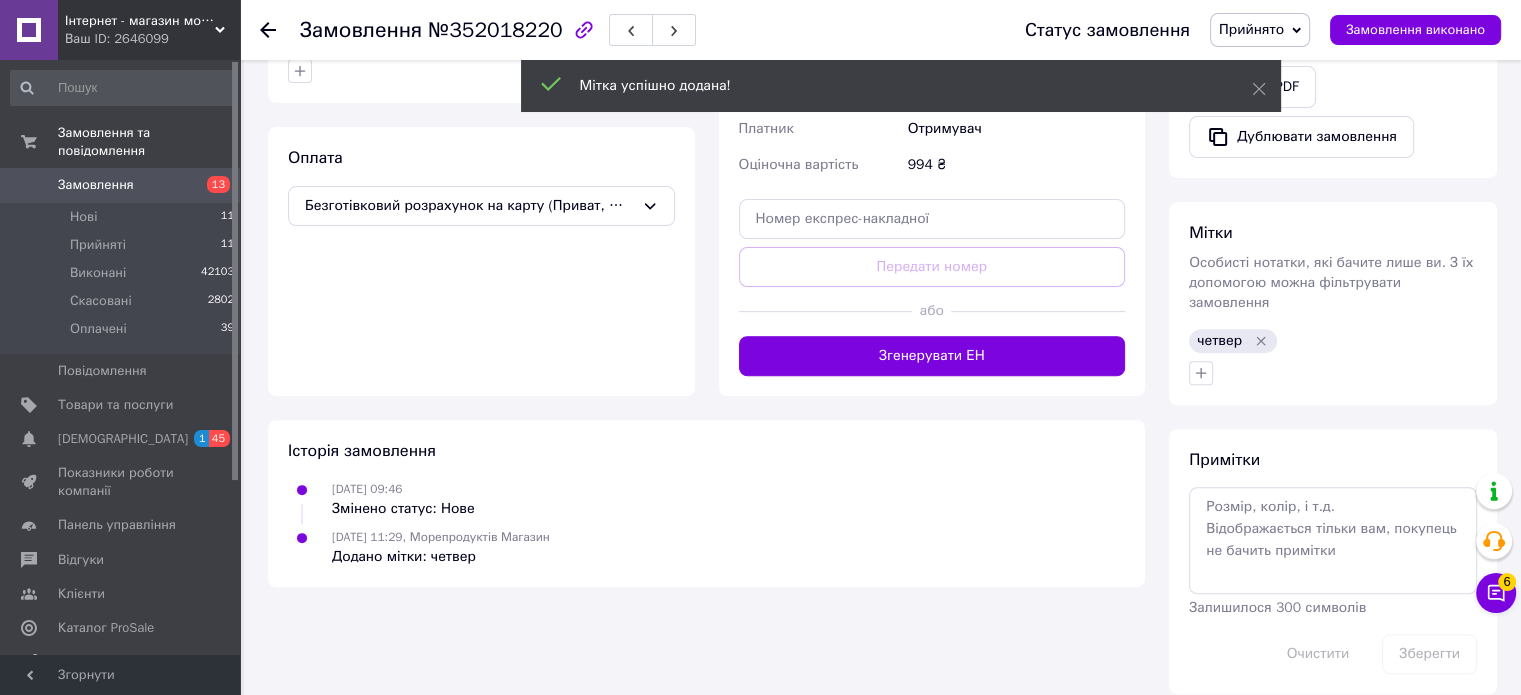 click at bounding box center [268, 30] 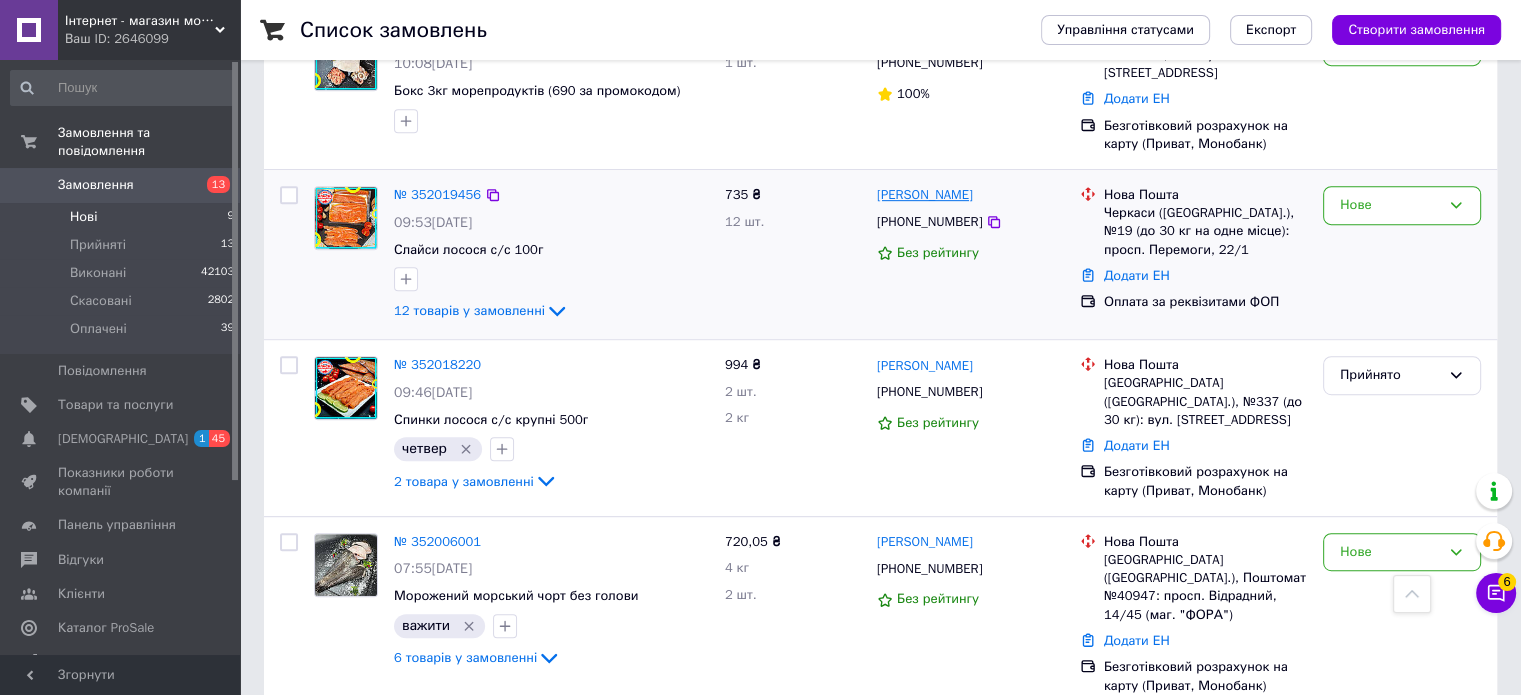 scroll, scrollTop: 804, scrollLeft: 0, axis: vertical 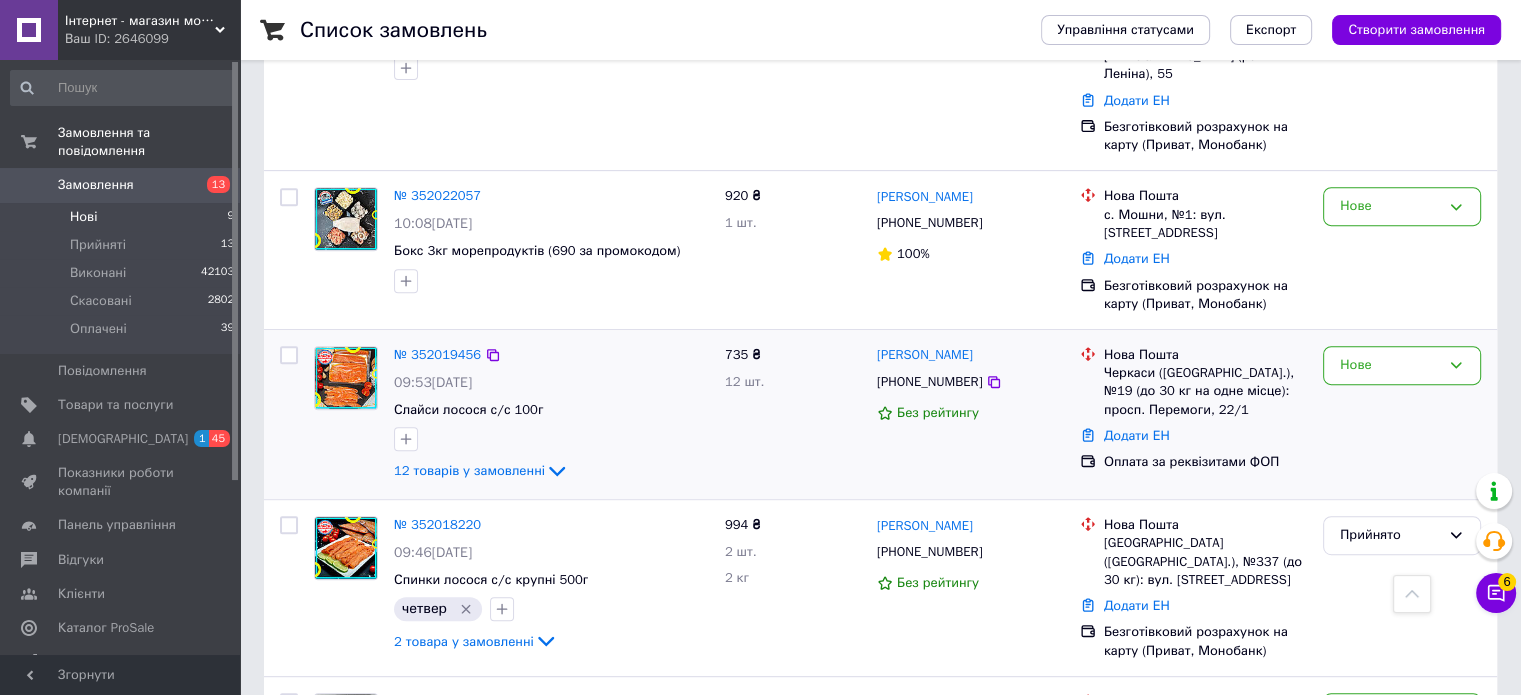 click on "Нове" at bounding box center (1402, 414) 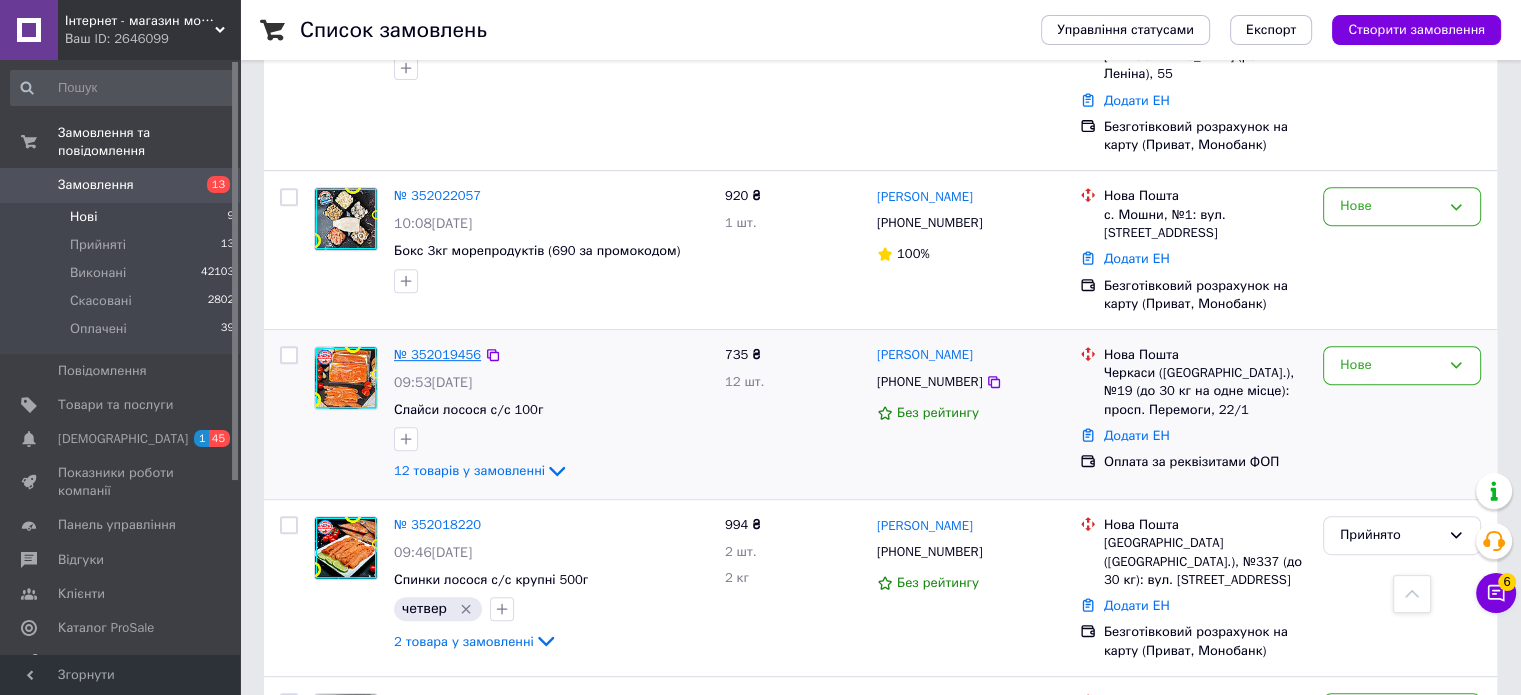 click on "№ 352019456" at bounding box center [437, 354] 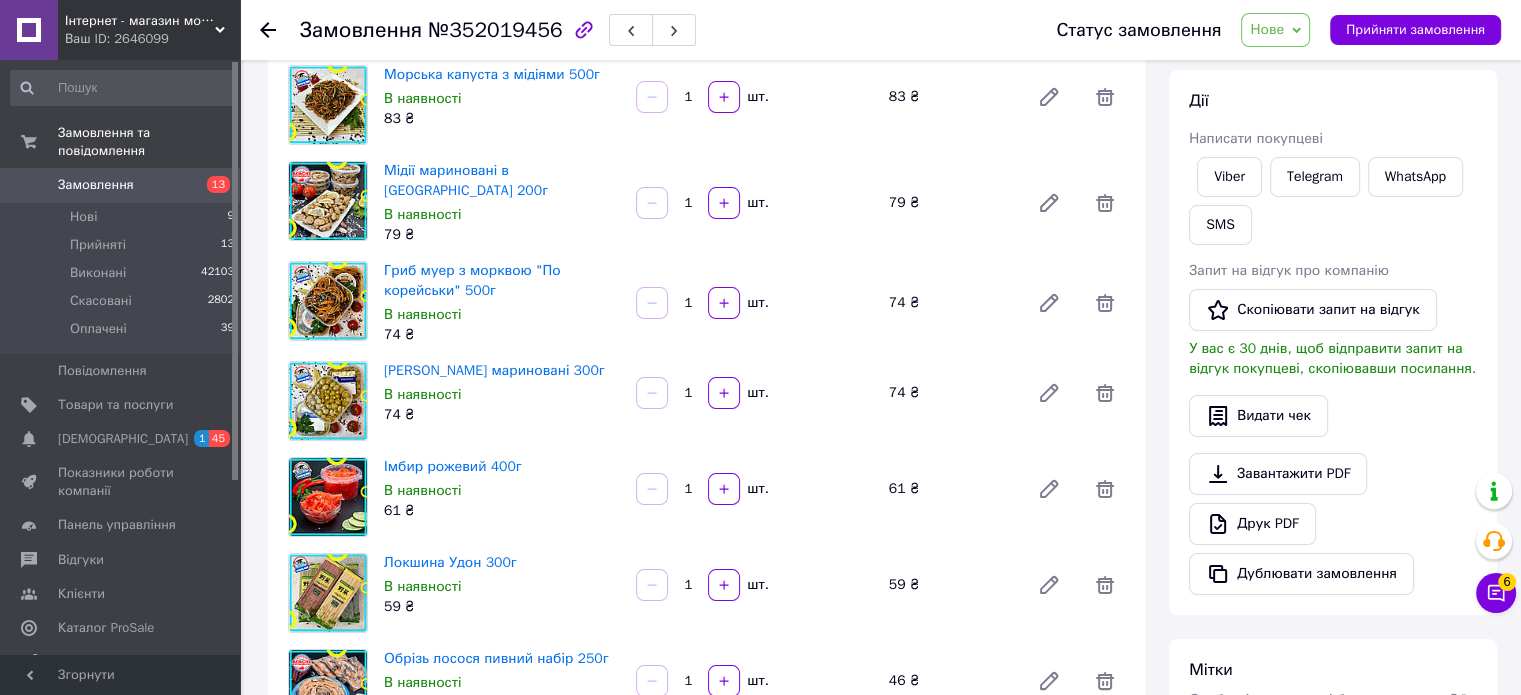 scroll, scrollTop: 104, scrollLeft: 0, axis: vertical 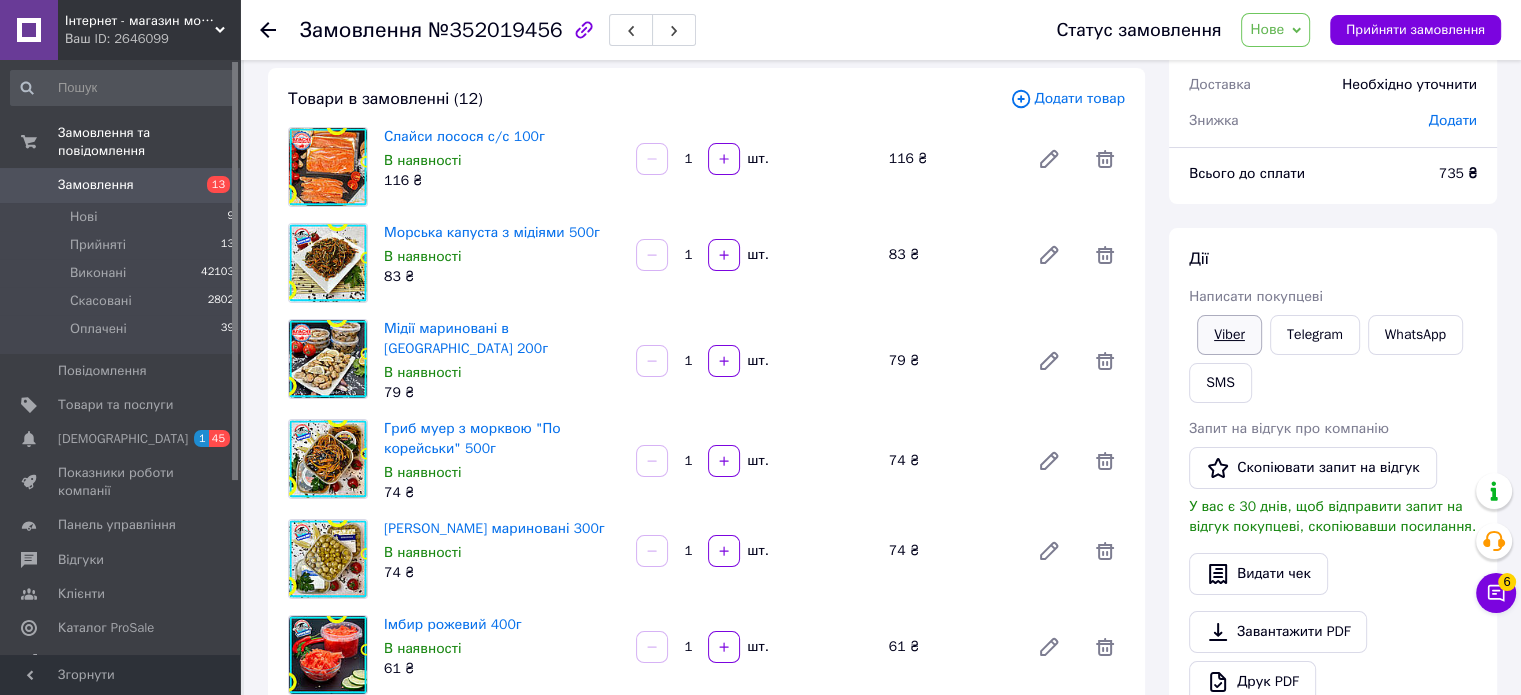 click on "Viber" at bounding box center [1229, 335] 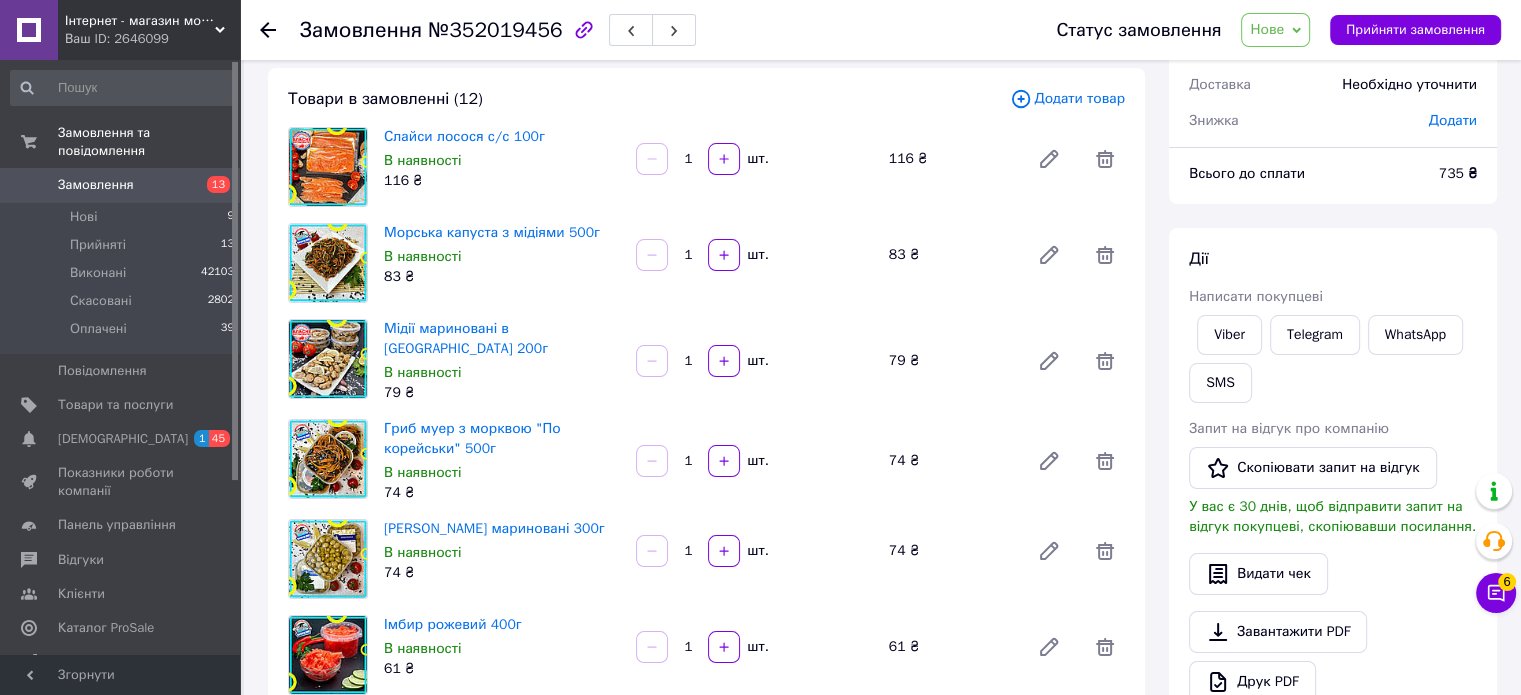 click on "Нове" at bounding box center (1275, 30) 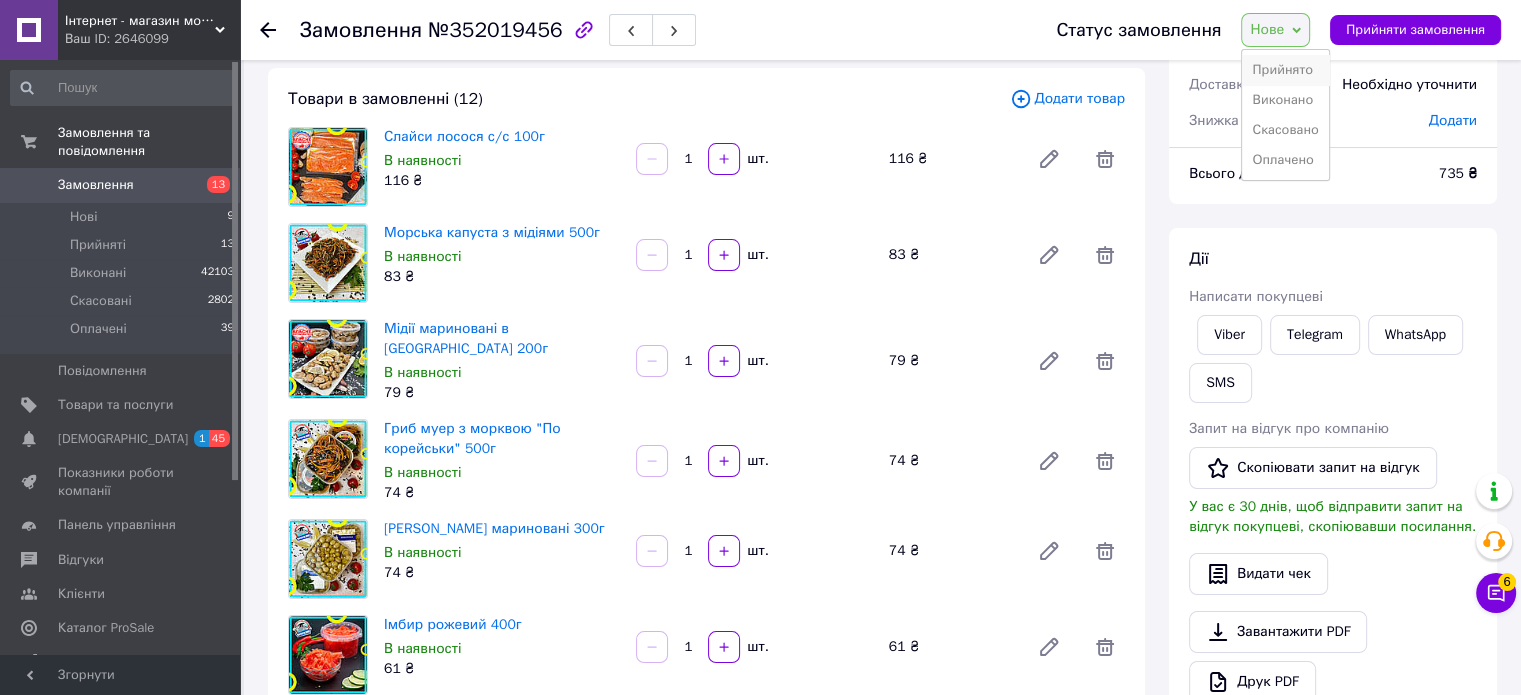 click on "Прийнято" at bounding box center (1285, 70) 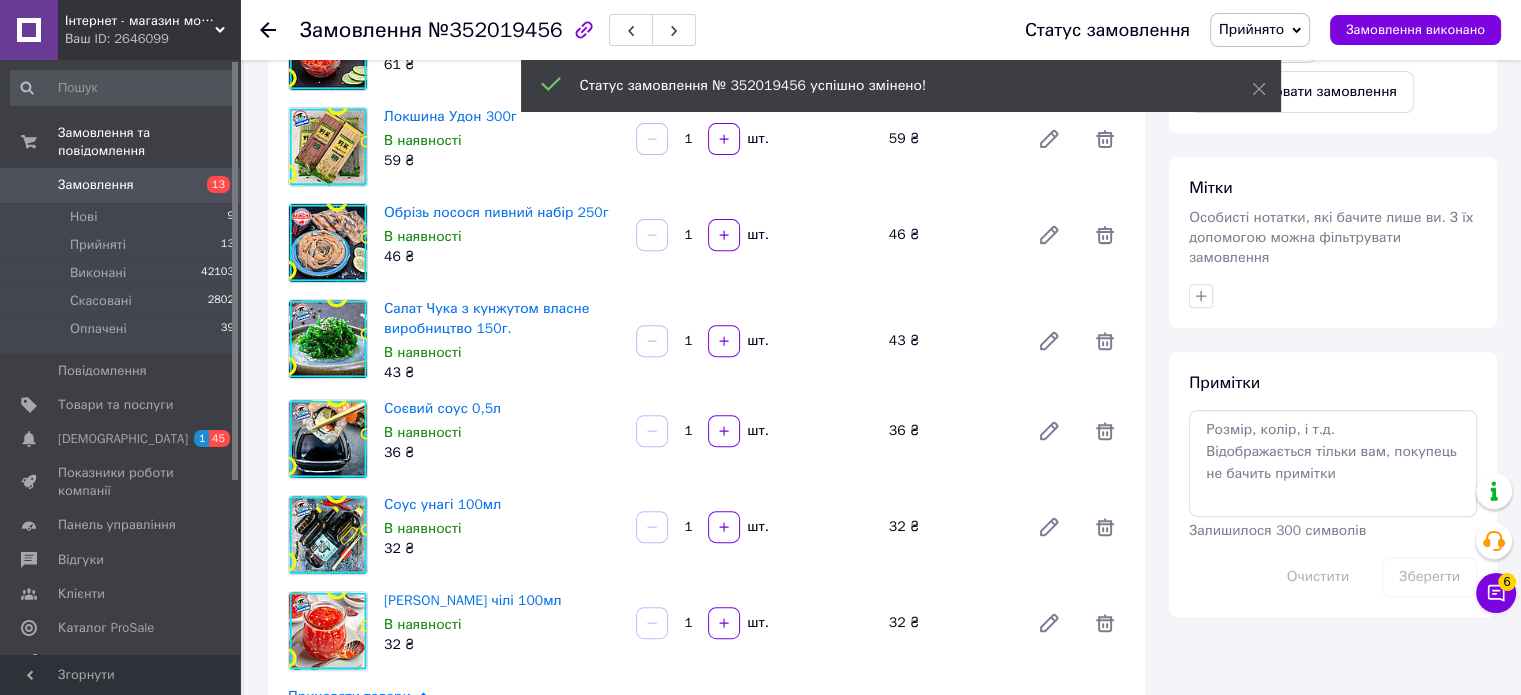 scroll, scrollTop: 704, scrollLeft: 0, axis: vertical 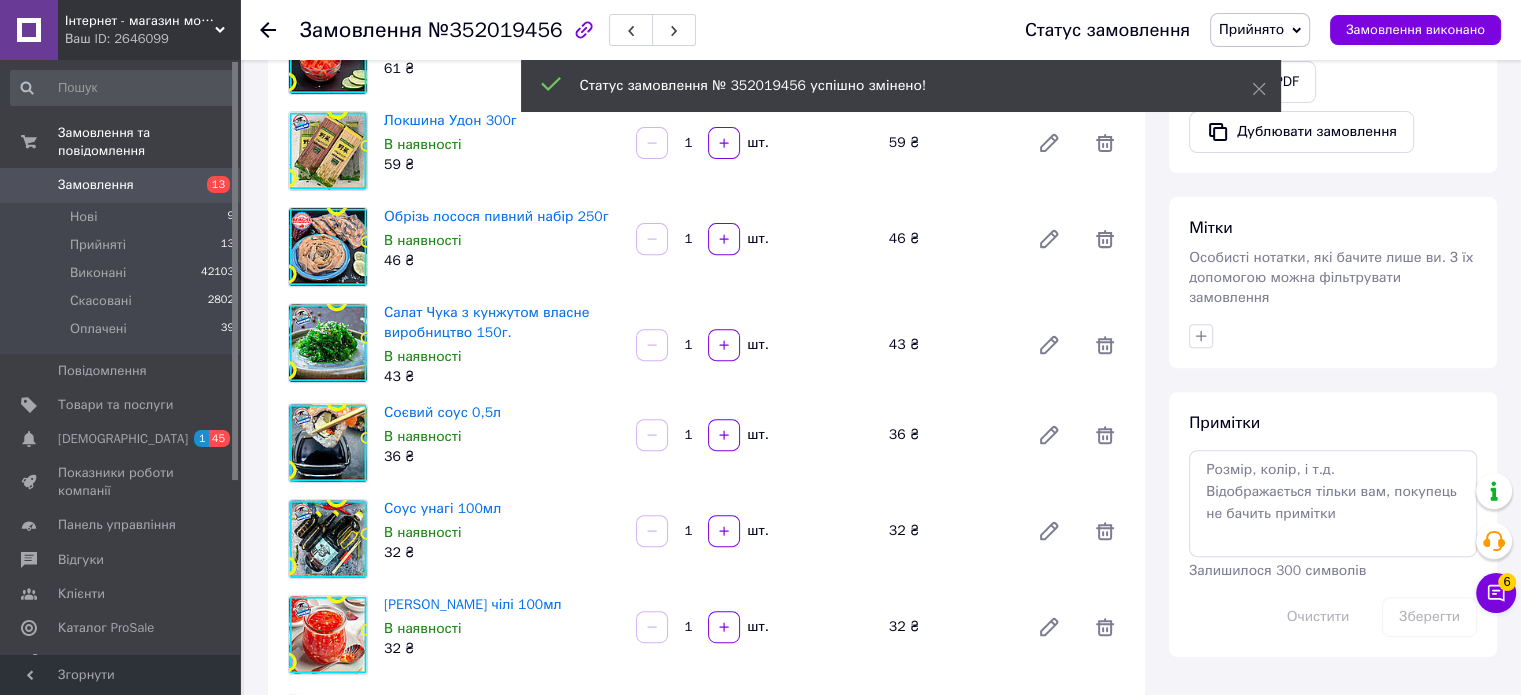 click on "Особисті нотатки, які бачите лише ви. З їх допомогою можна фільтрувати замовлення" at bounding box center [1331, 277] 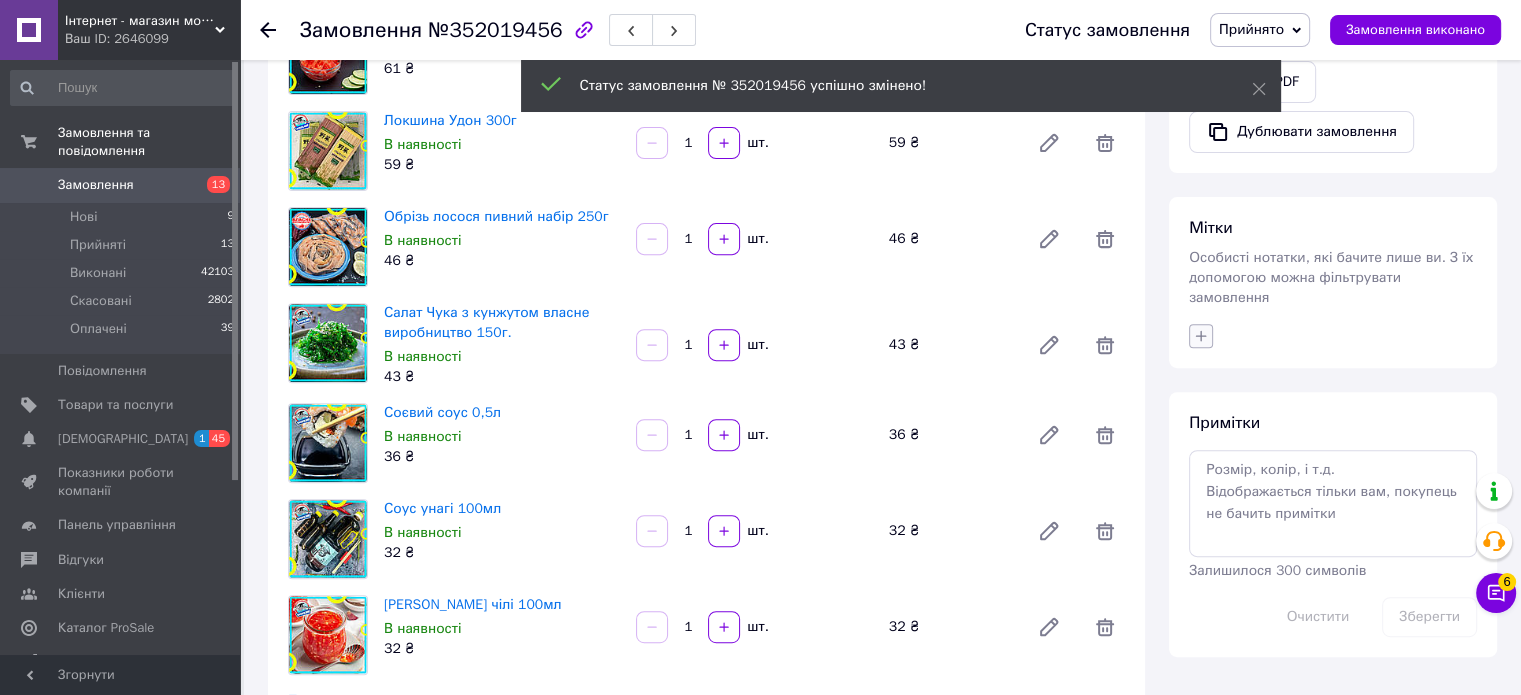 click 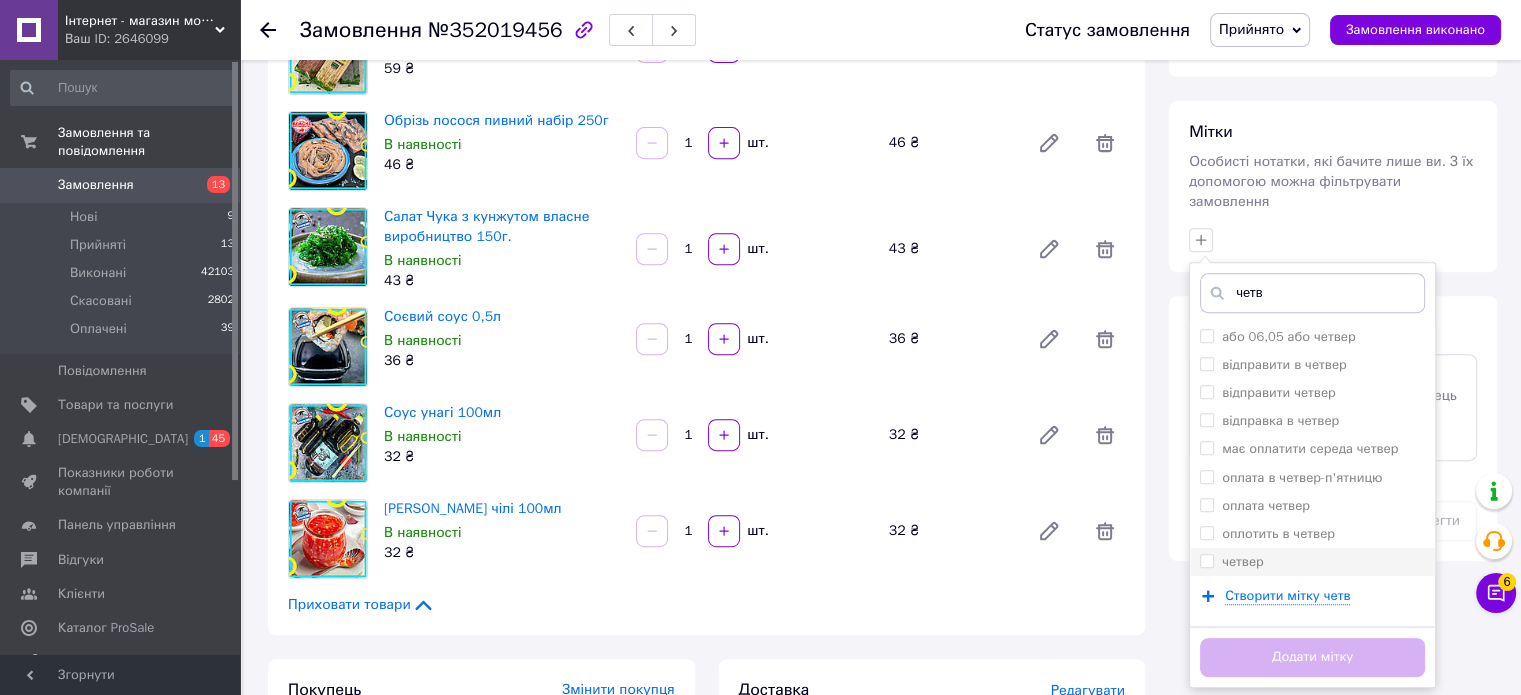 scroll, scrollTop: 904, scrollLeft: 0, axis: vertical 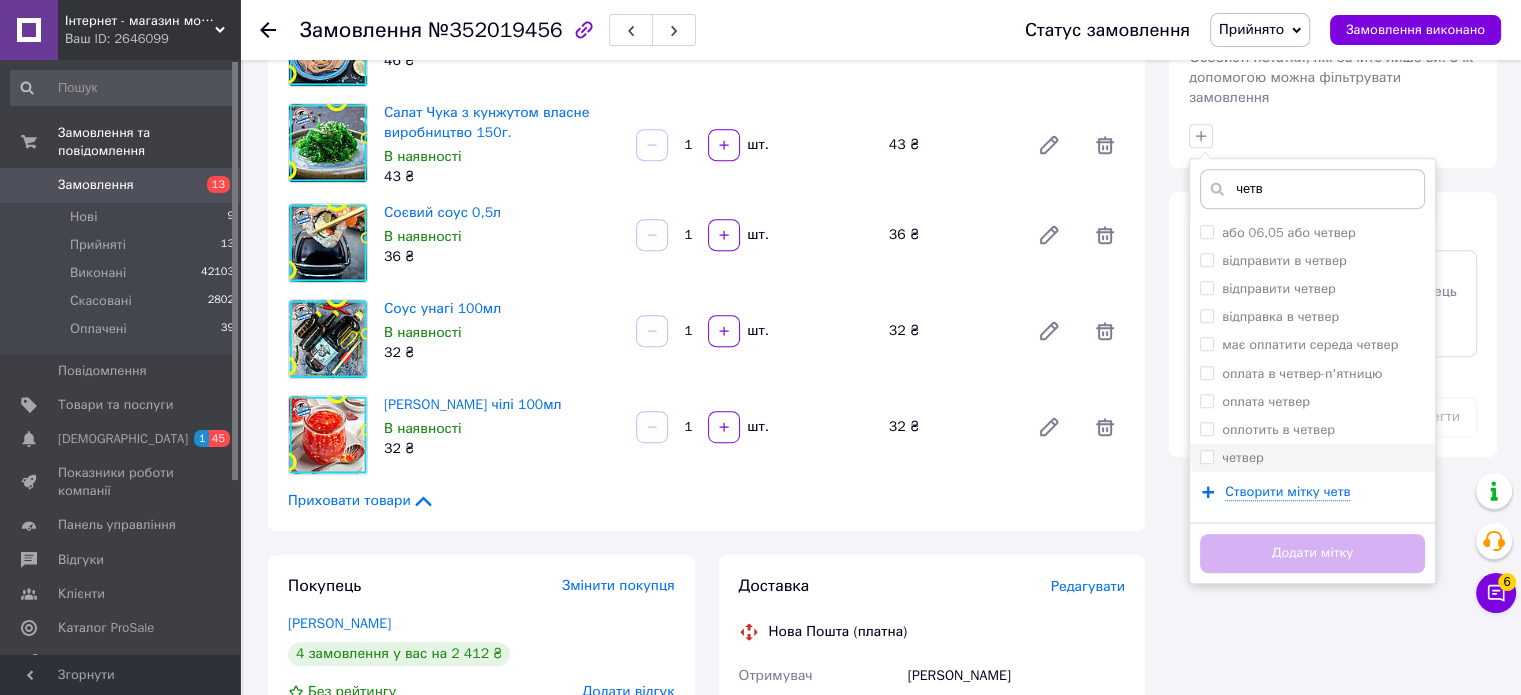 type on "четв" 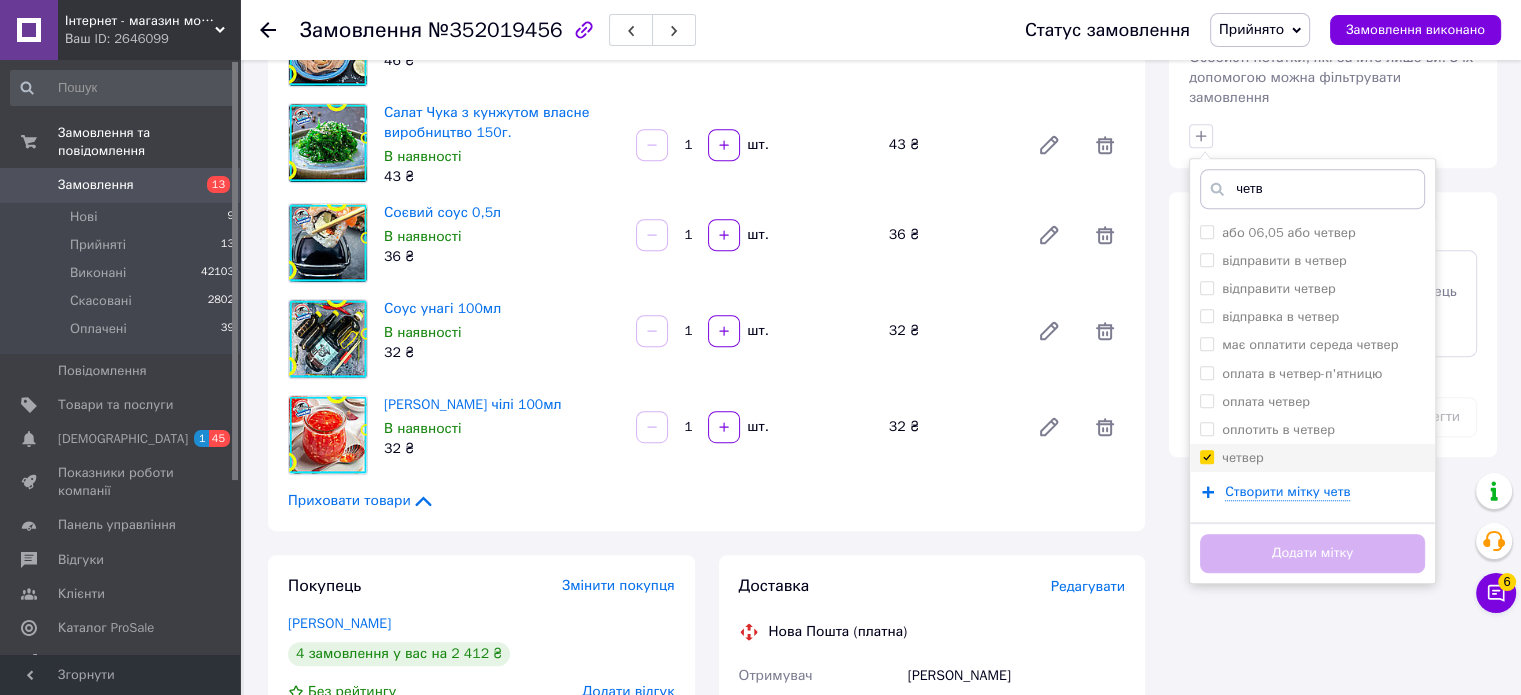 checkbox on "true" 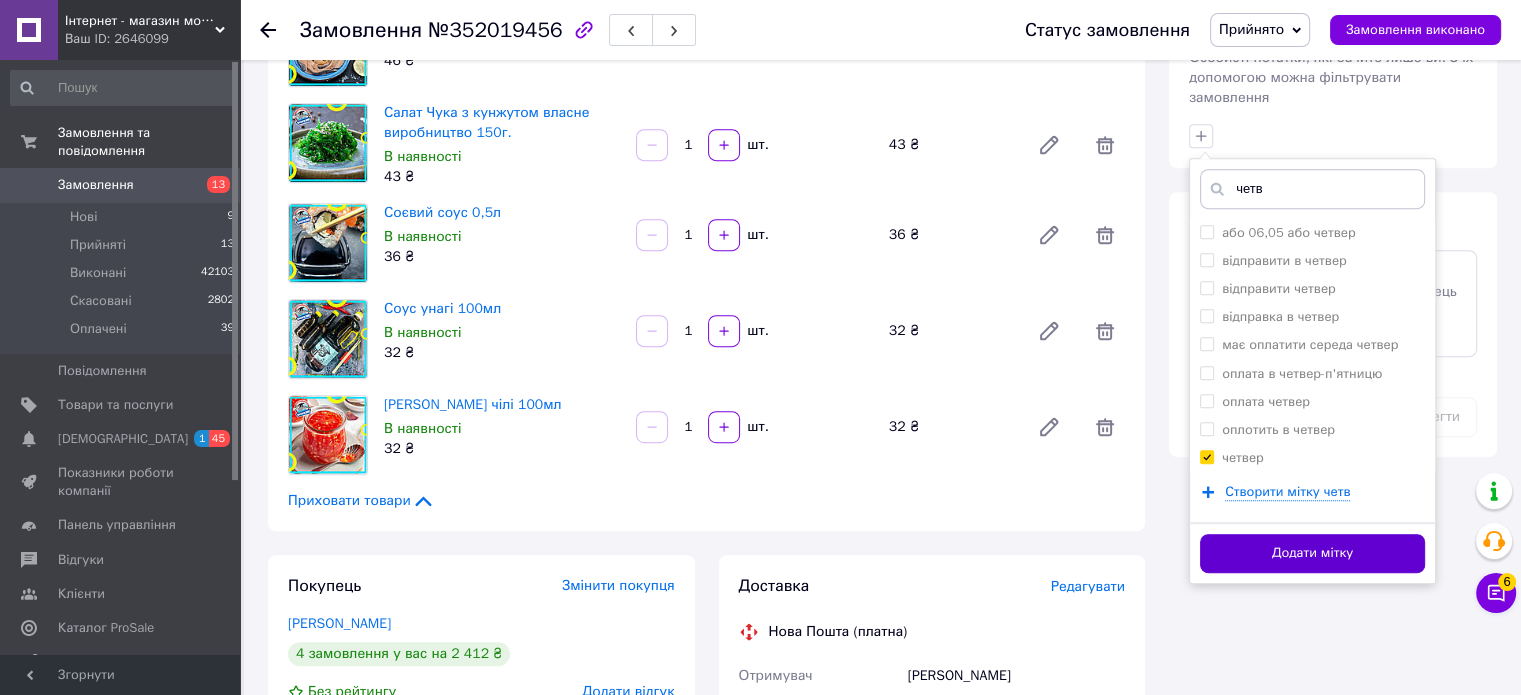 click on "Додати мітку" at bounding box center (1312, 553) 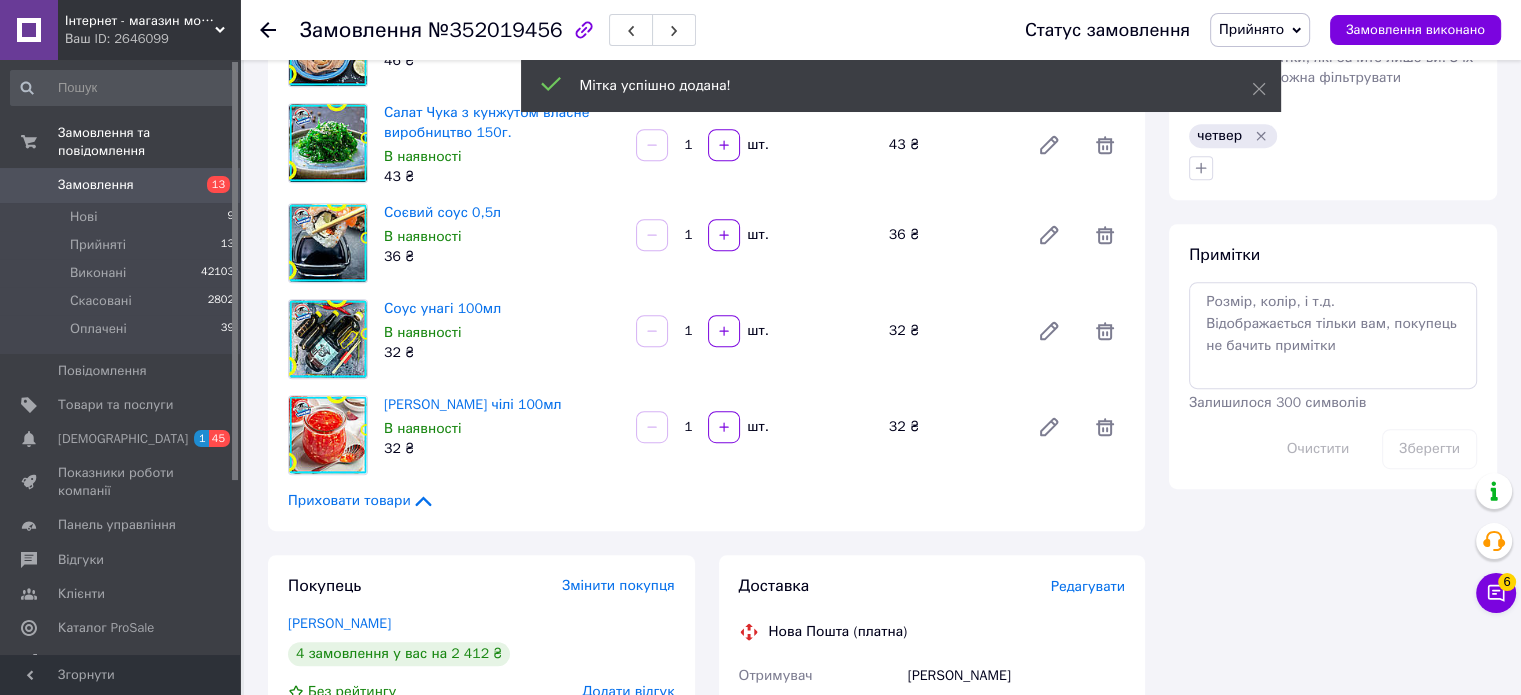 click 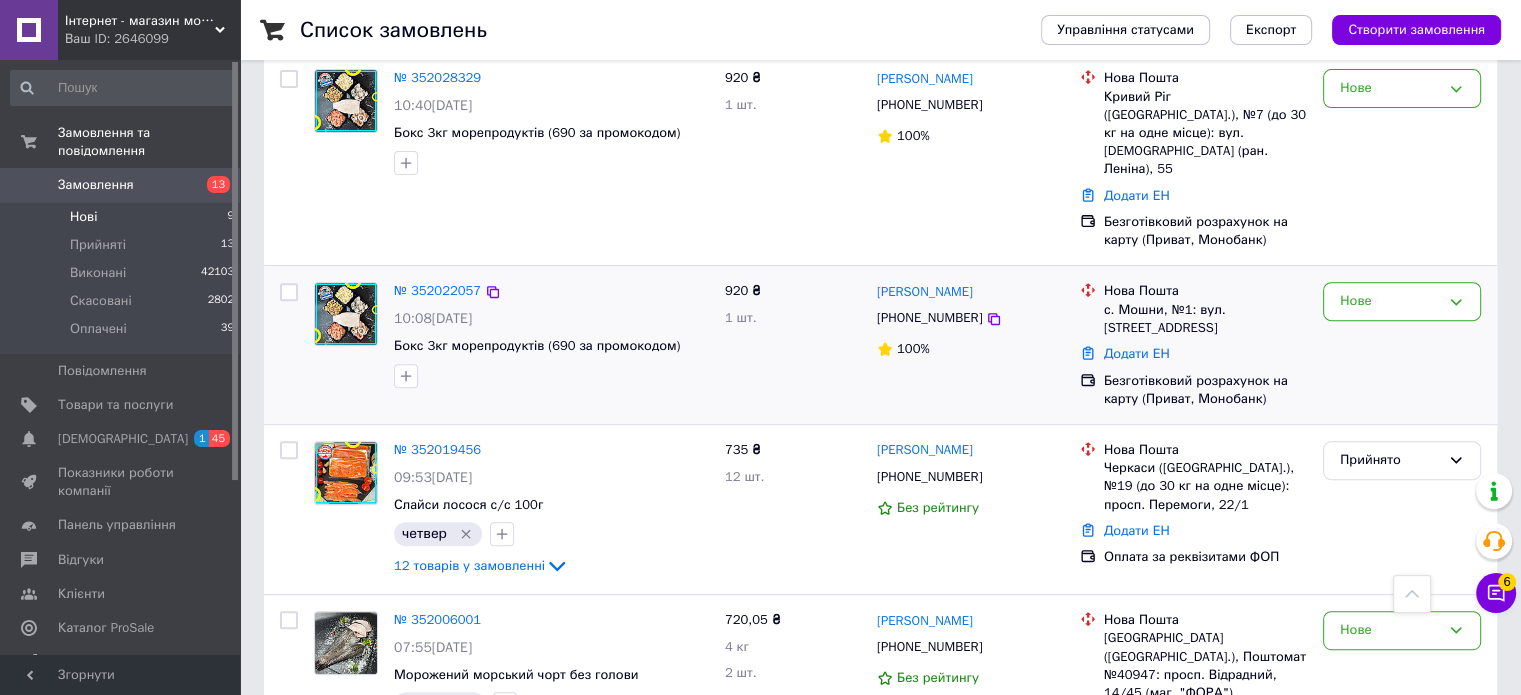scroll, scrollTop: 588, scrollLeft: 0, axis: vertical 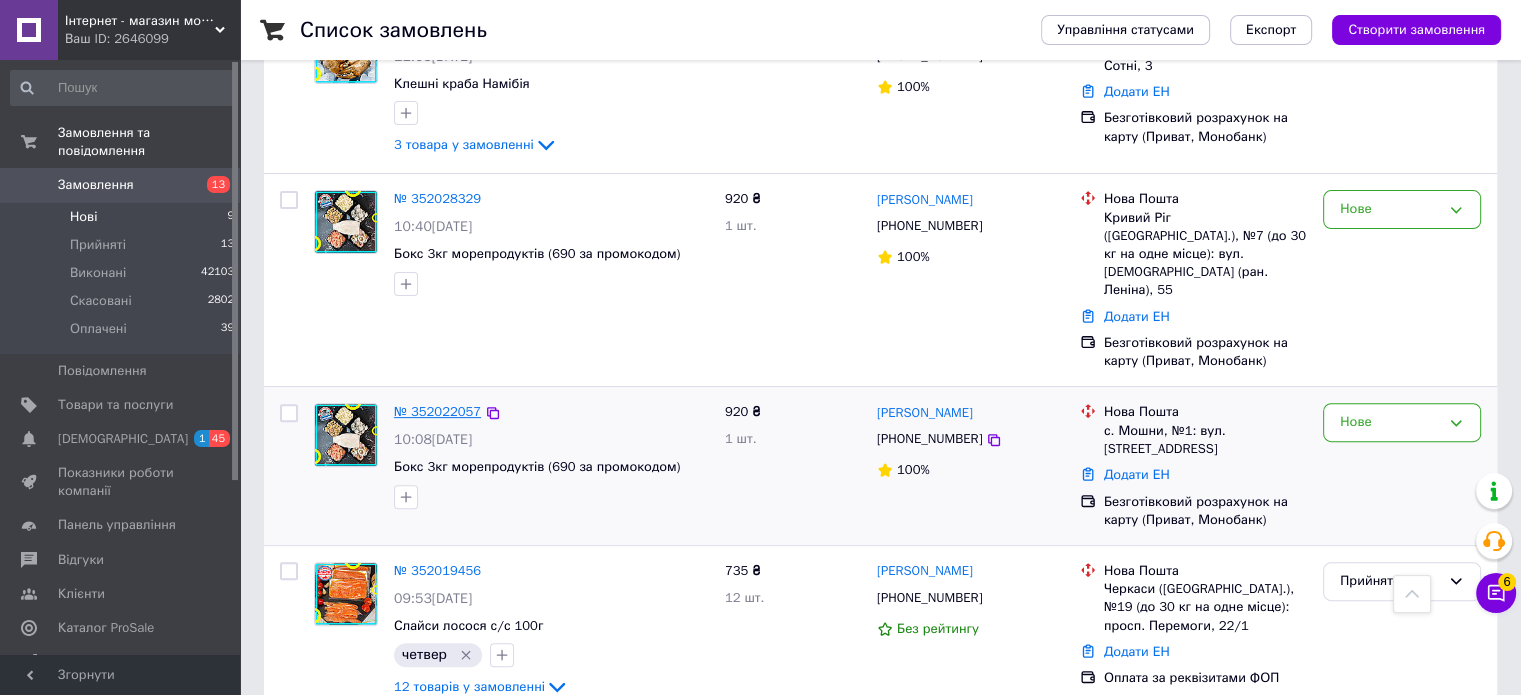 click on "№ 352022057" at bounding box center (437, 411) 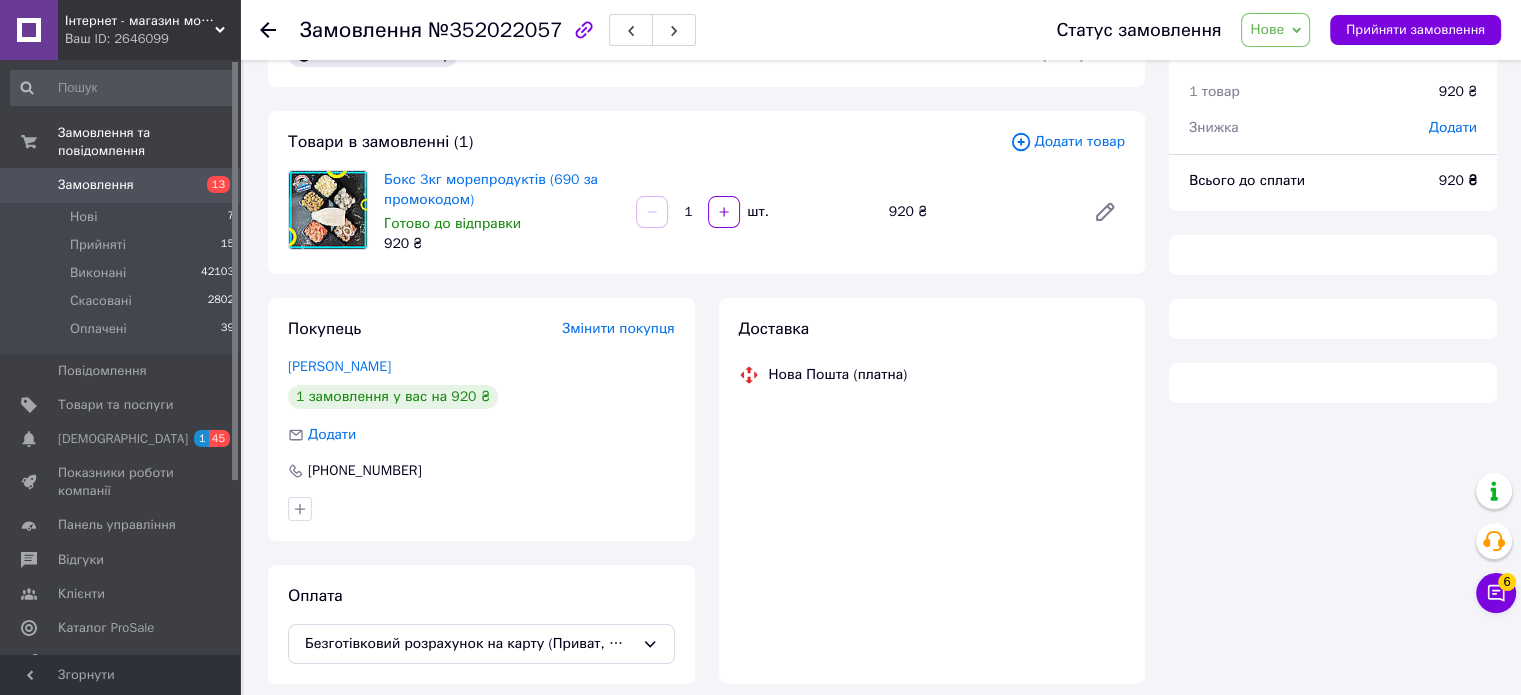 scroll, scrollTop: 0, scrollLeft: 0, axis: both 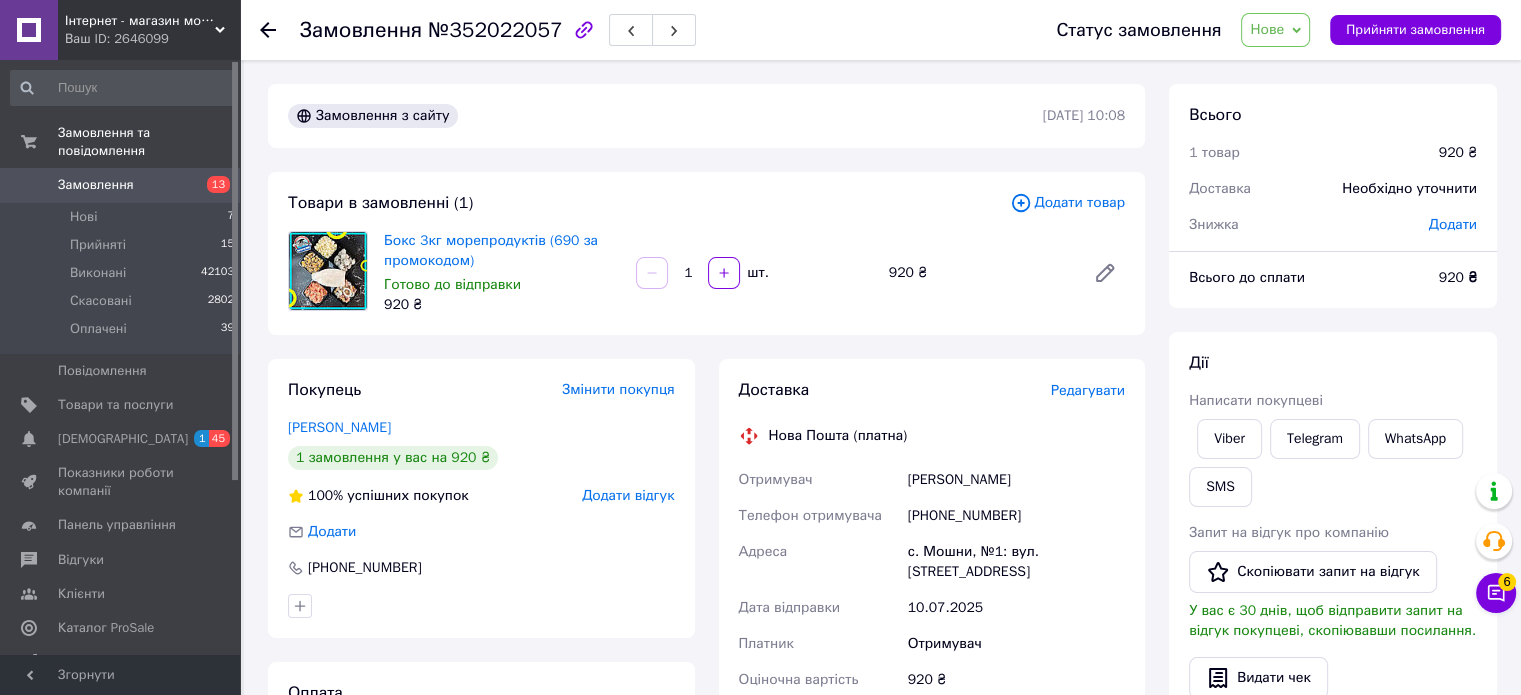 click on "Нове" at bounding box center [1275, 30] 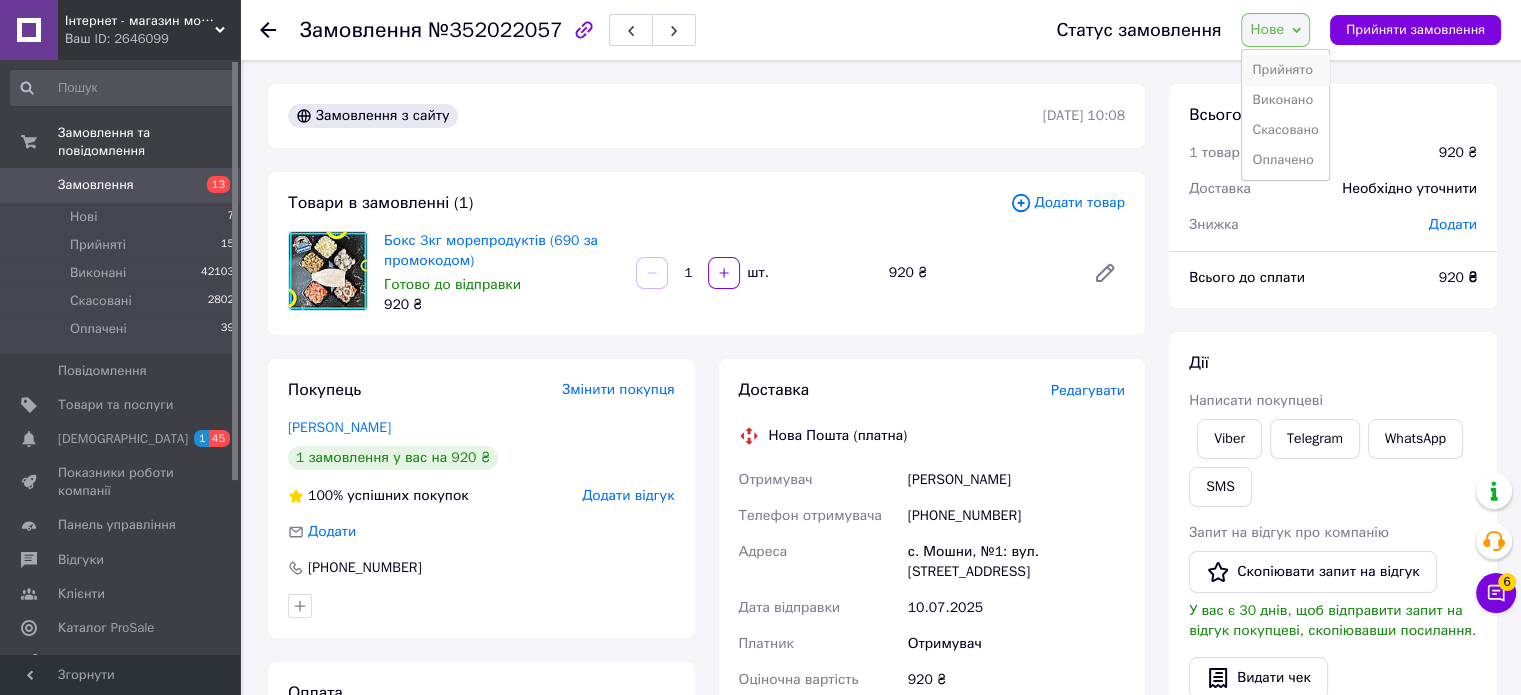 click on "Прийнято" at bounding box center [1285, 70] 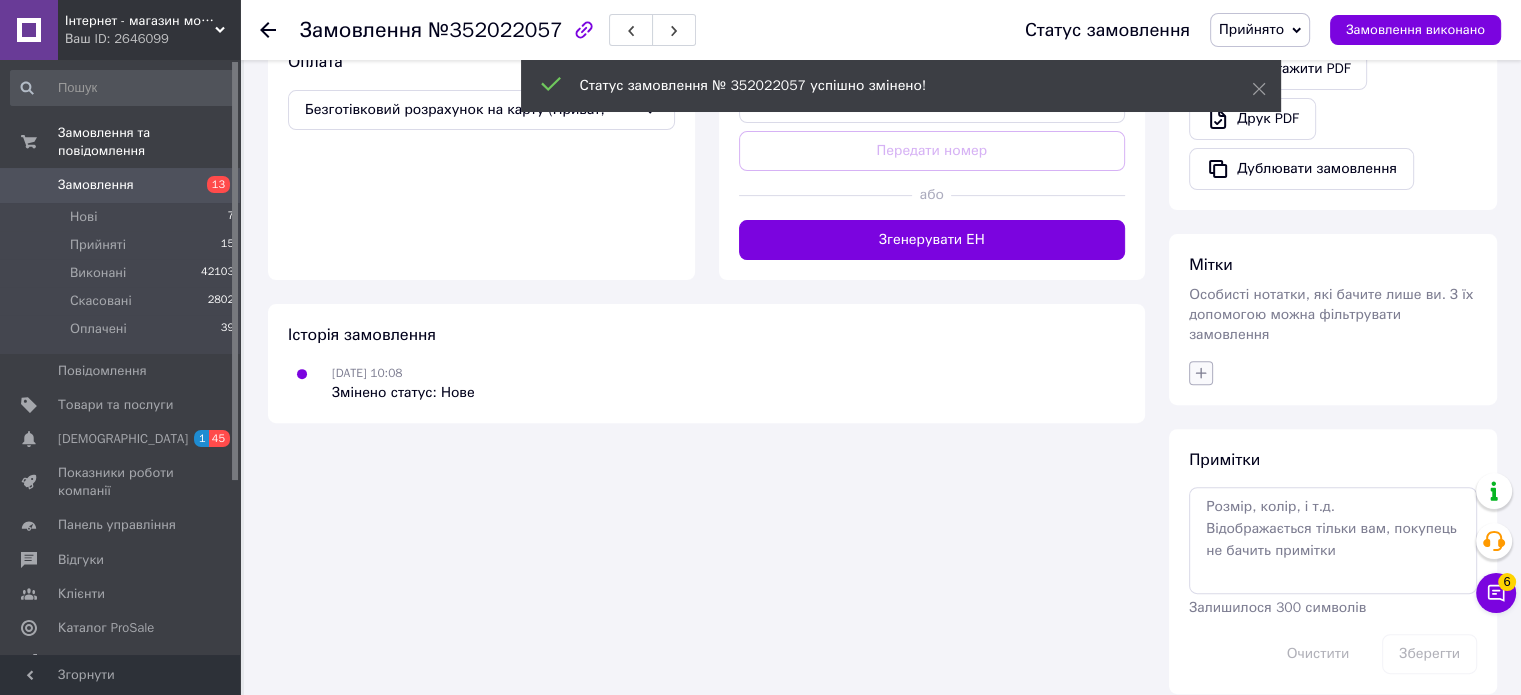 scroll, scrollTop: 667, scrollLeft: 0, axis: vertical 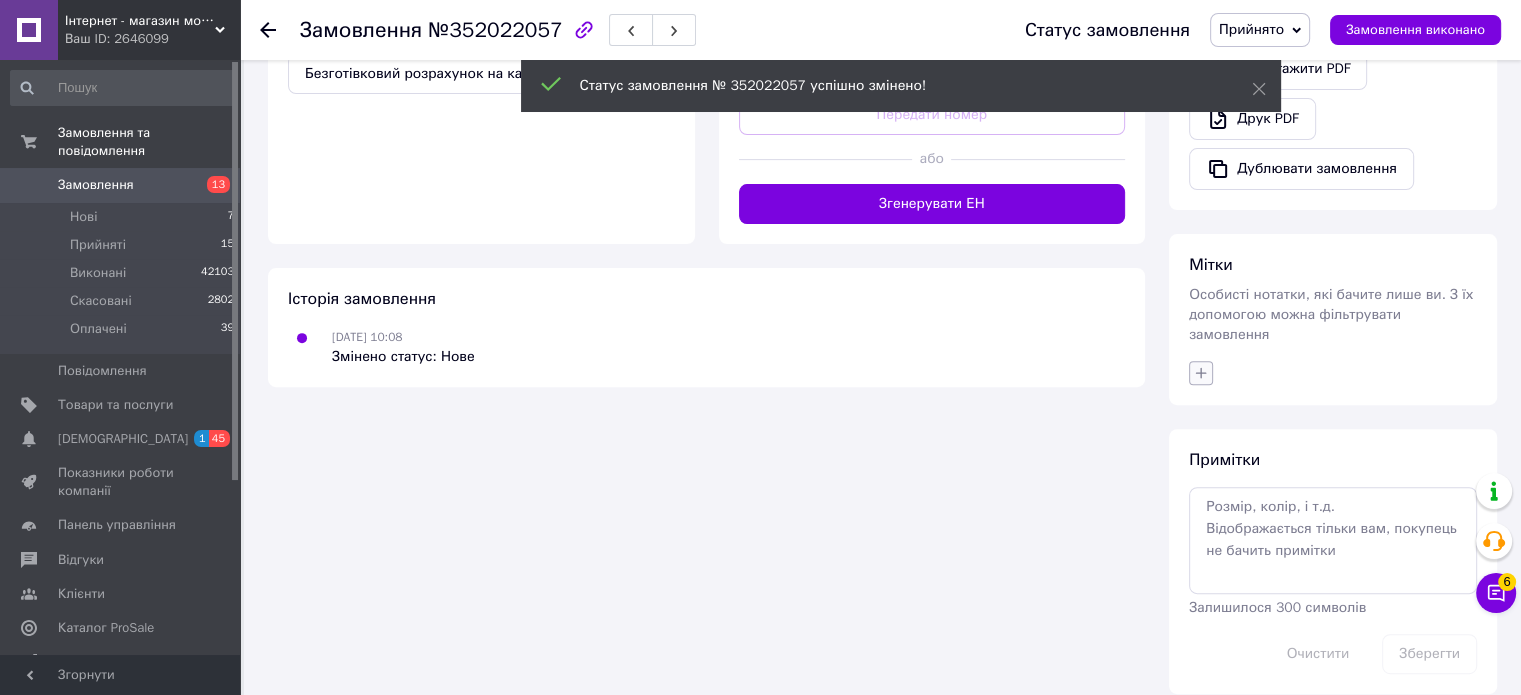 click 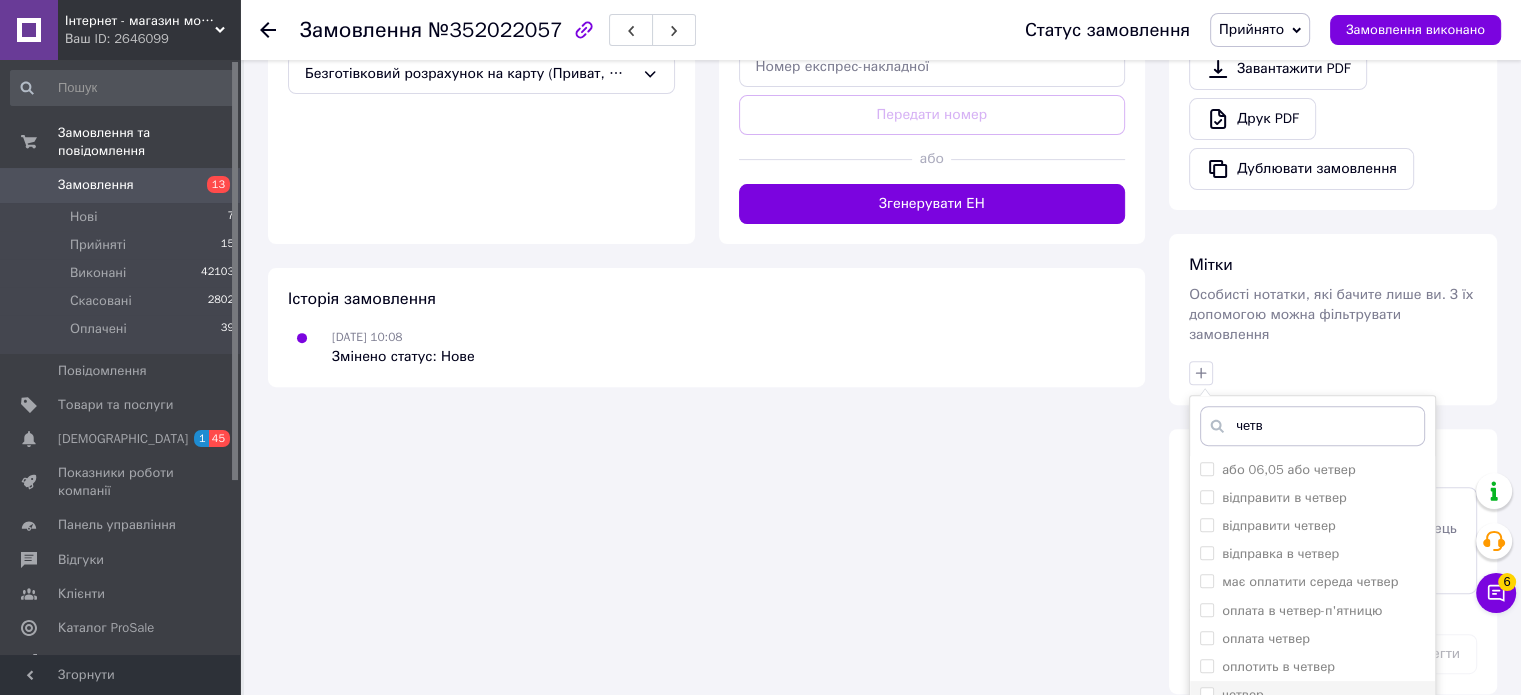 scroll, scrollTop: 768, scrollLeft: 0, axis: vertical 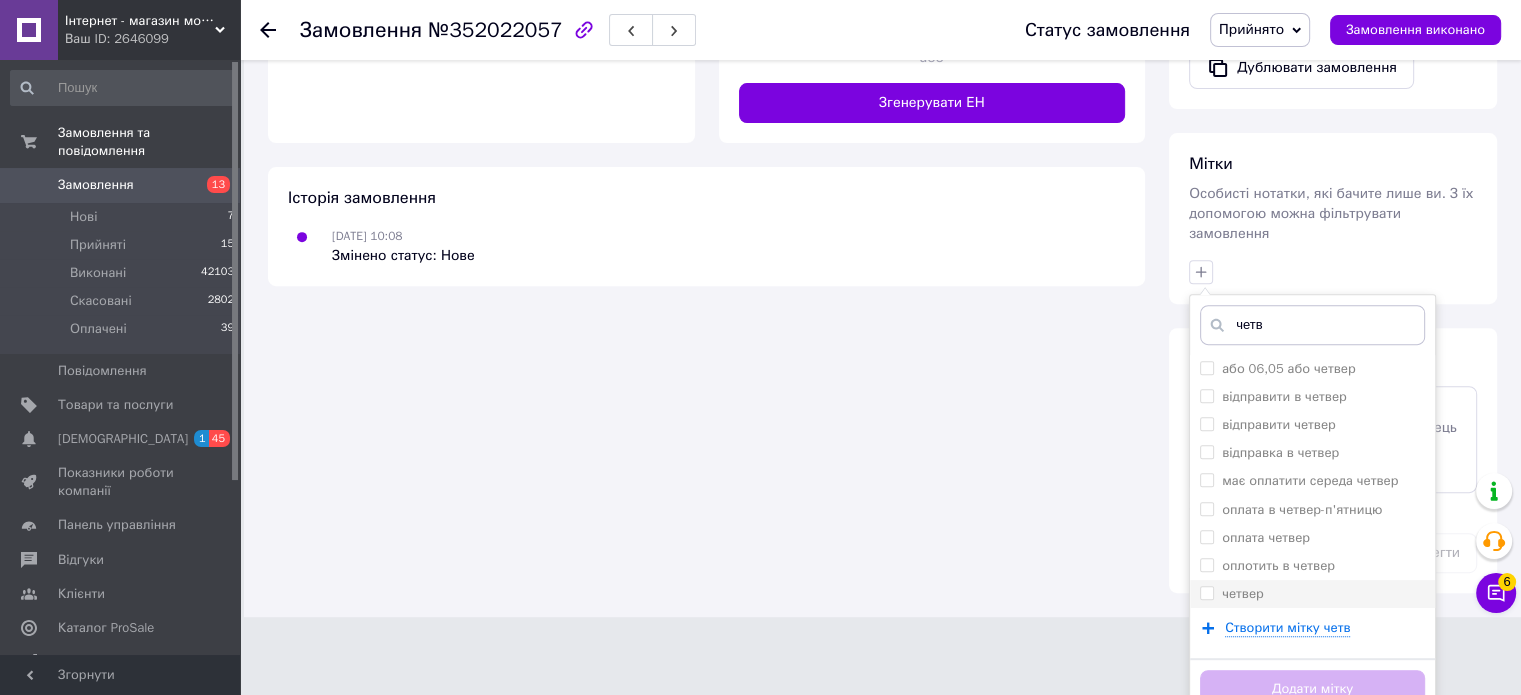 type on "четв" 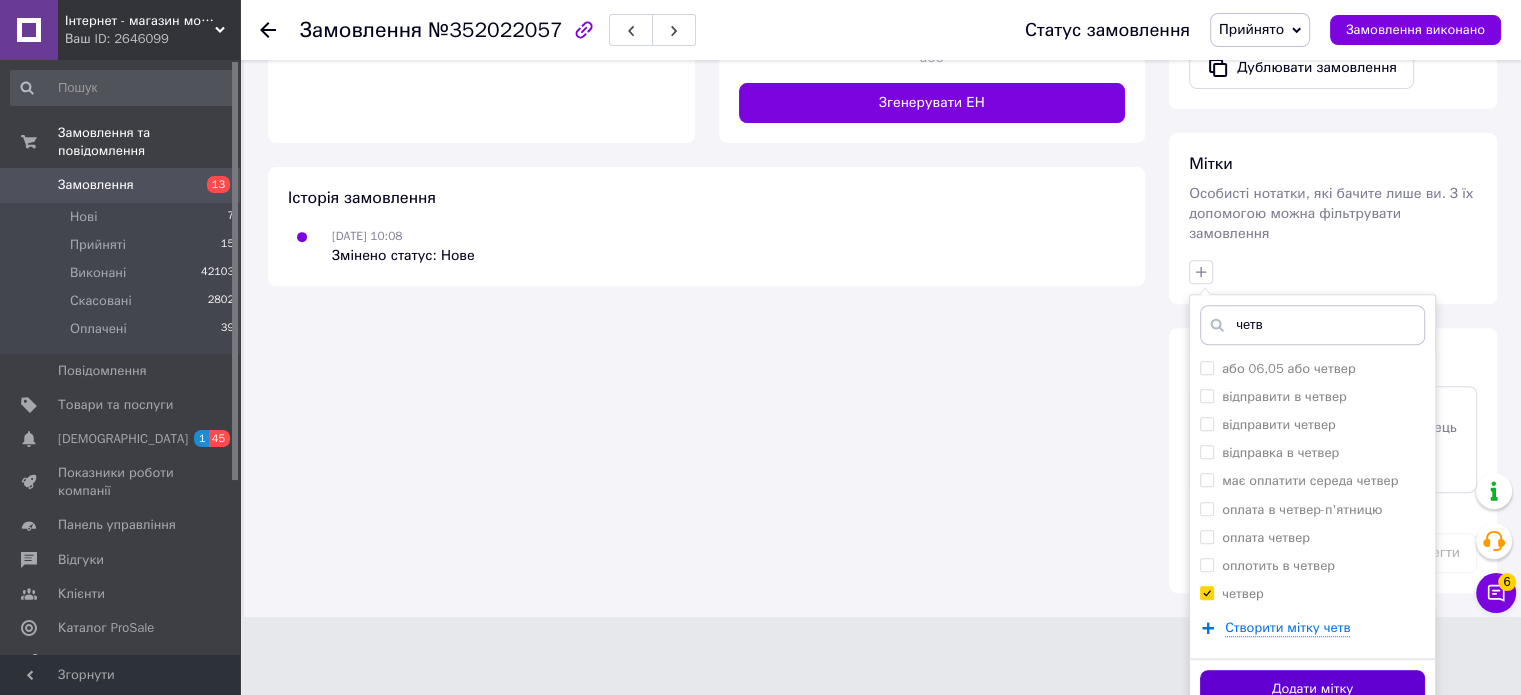 click on "Додати мітку" at bounding box center [1312, 689] 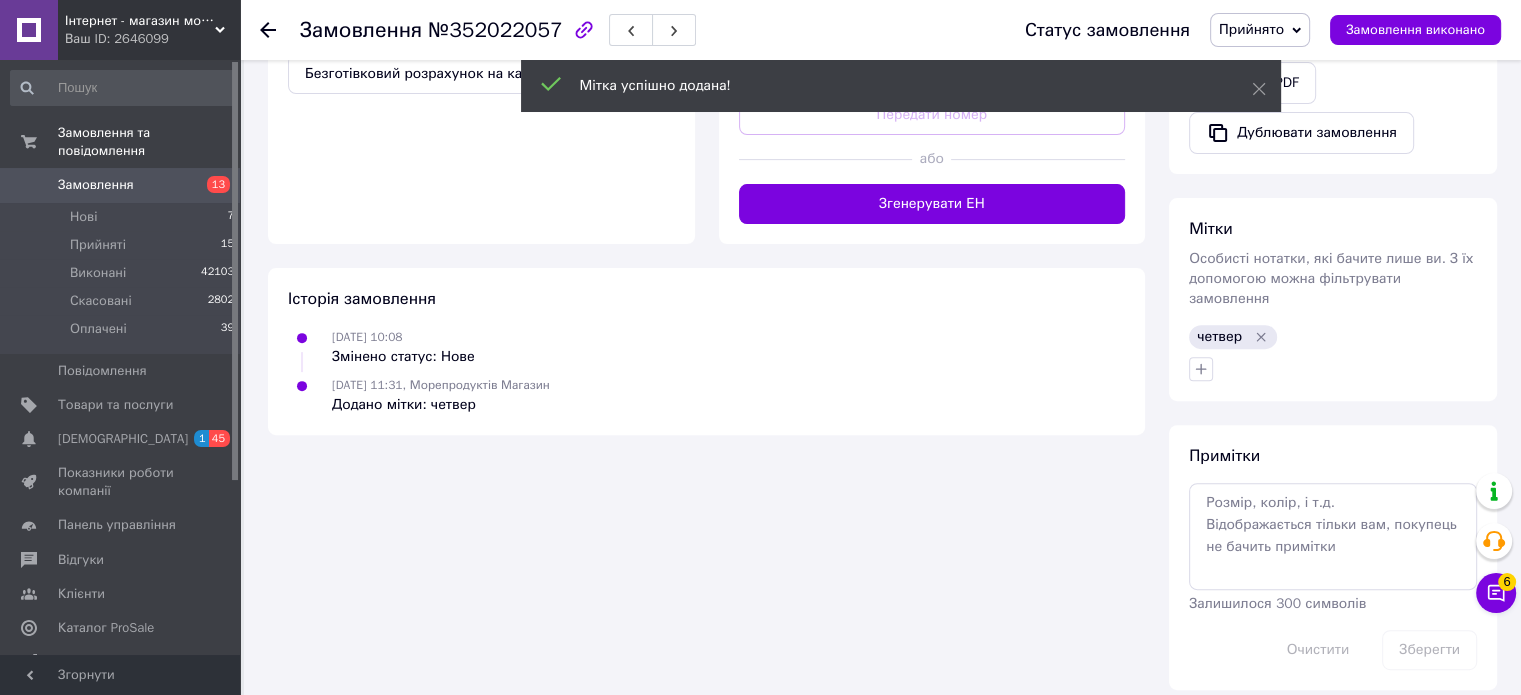 scroll, scrollTop: 663, scrollLeft: 0, axis: vertical 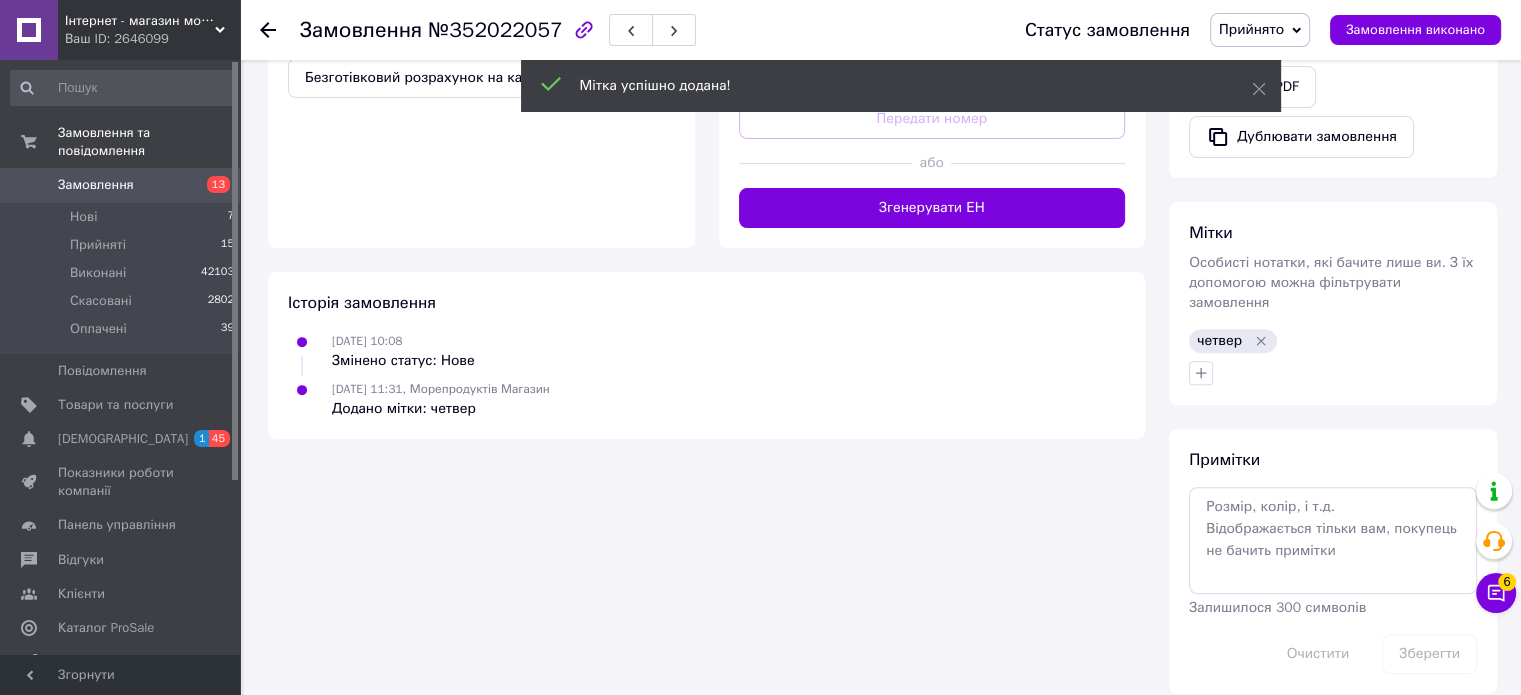 click 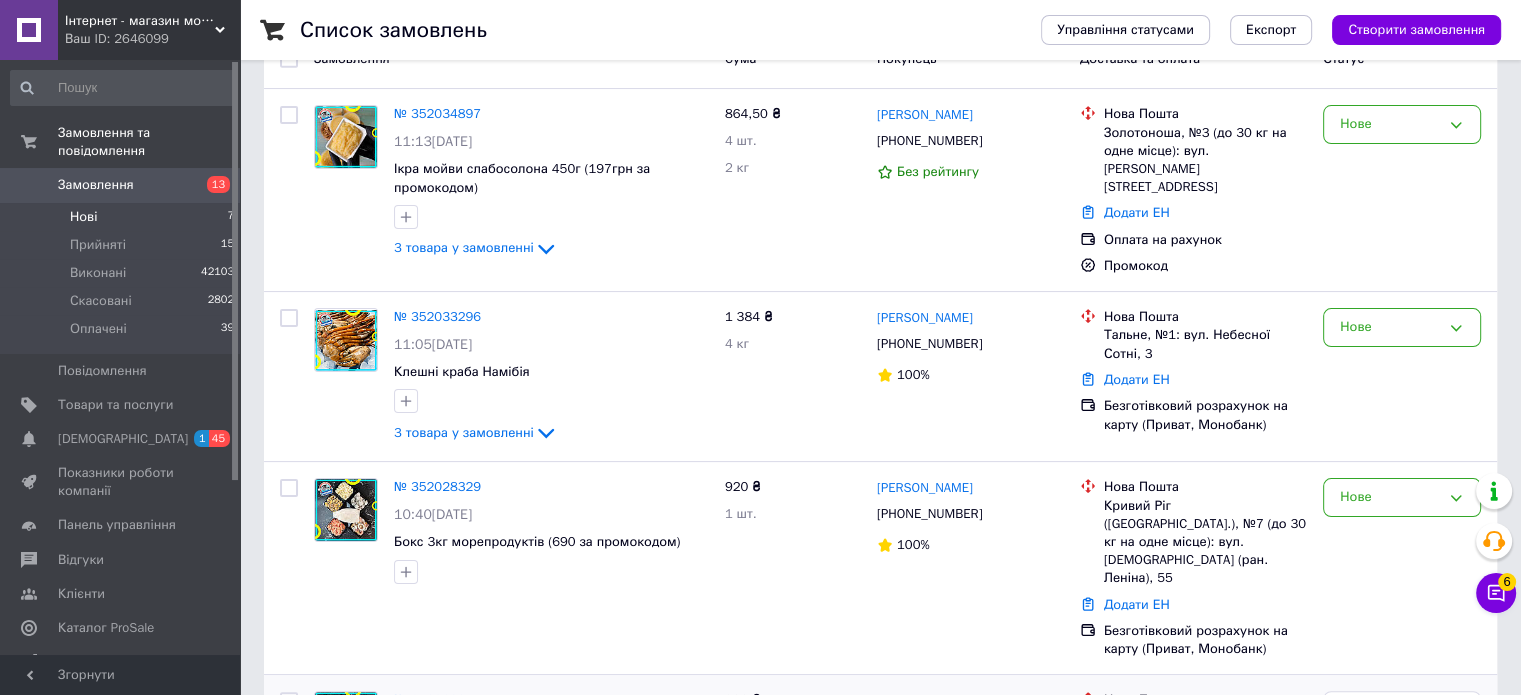 scroll, scrollTop: 500, scrollLeft: 0, axis: vertical 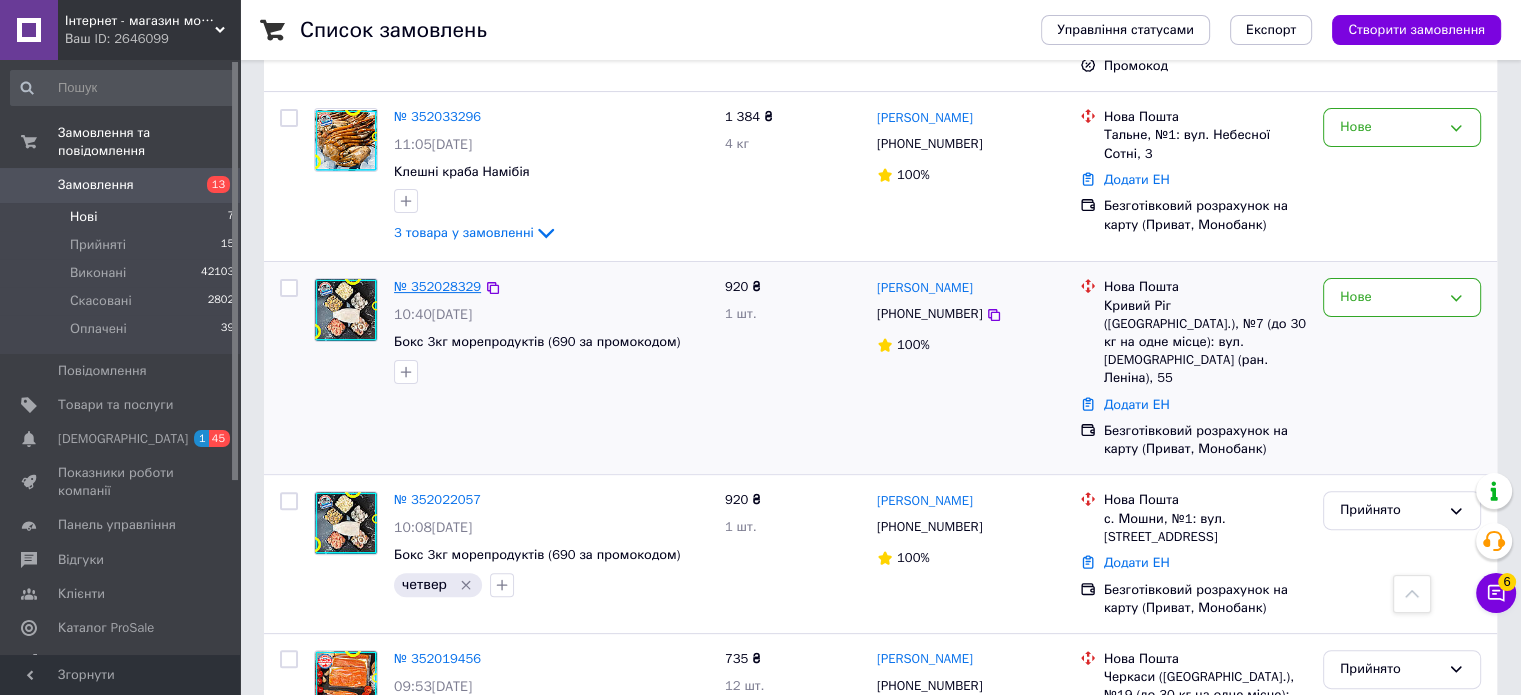 click on "№ 352028329" at bounding box center (437, 286) 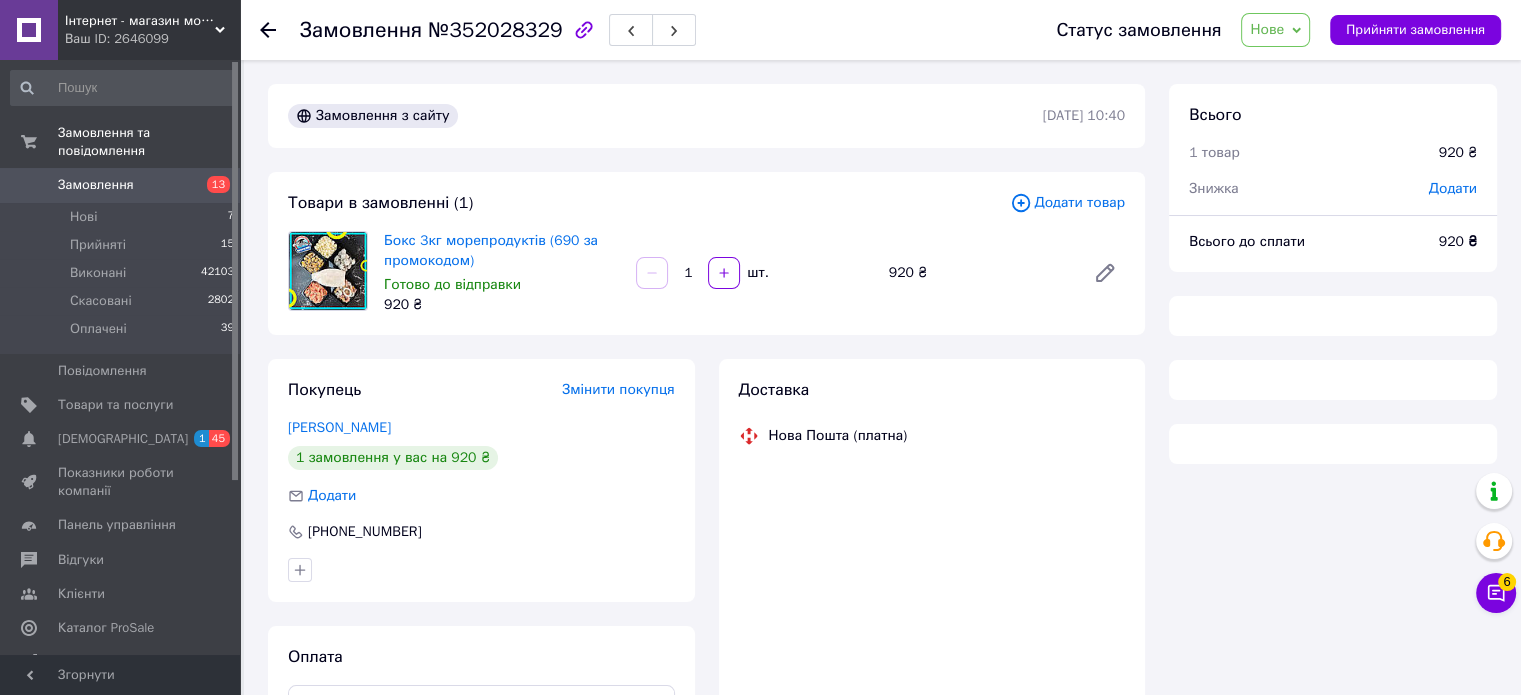 scroll, scrollTop: 0, scrollLeft: 0, axis: both 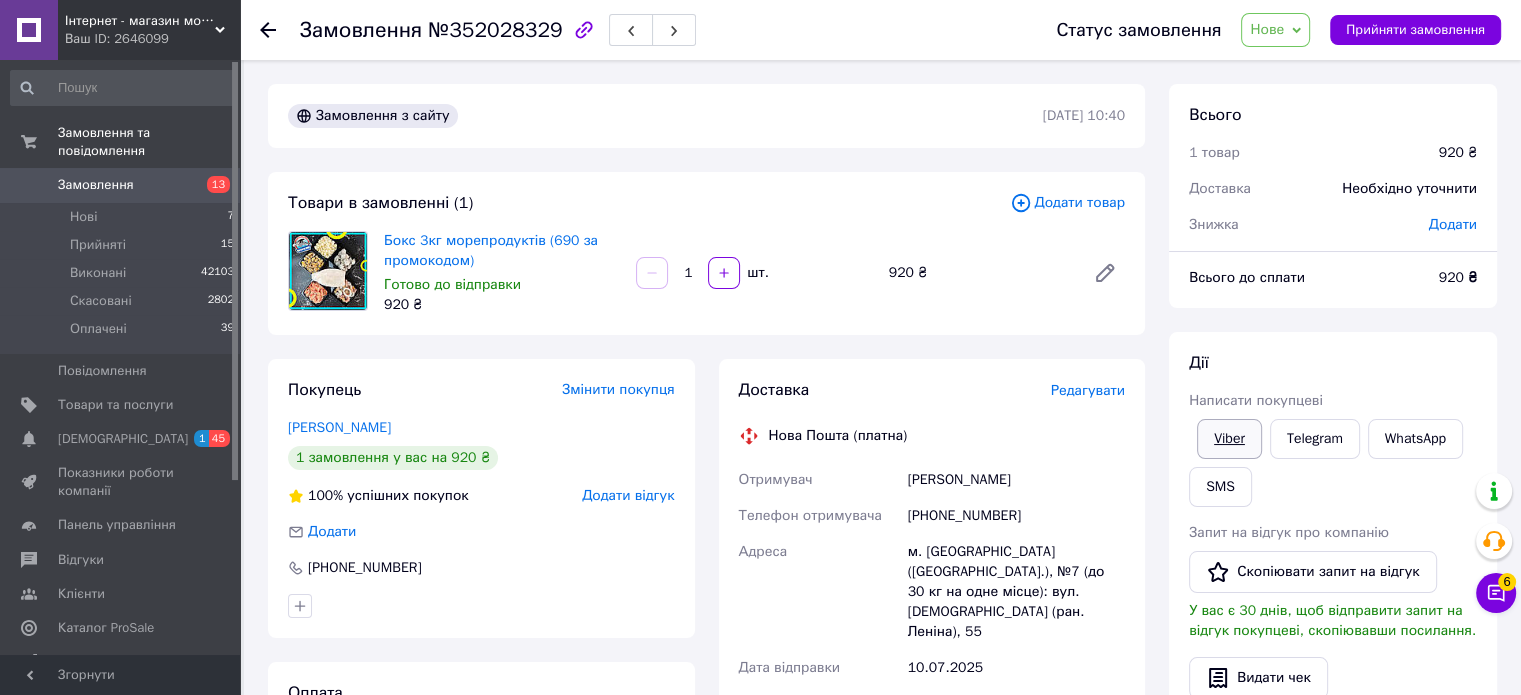 click on "Viber" at bounding box center (1229, 439) 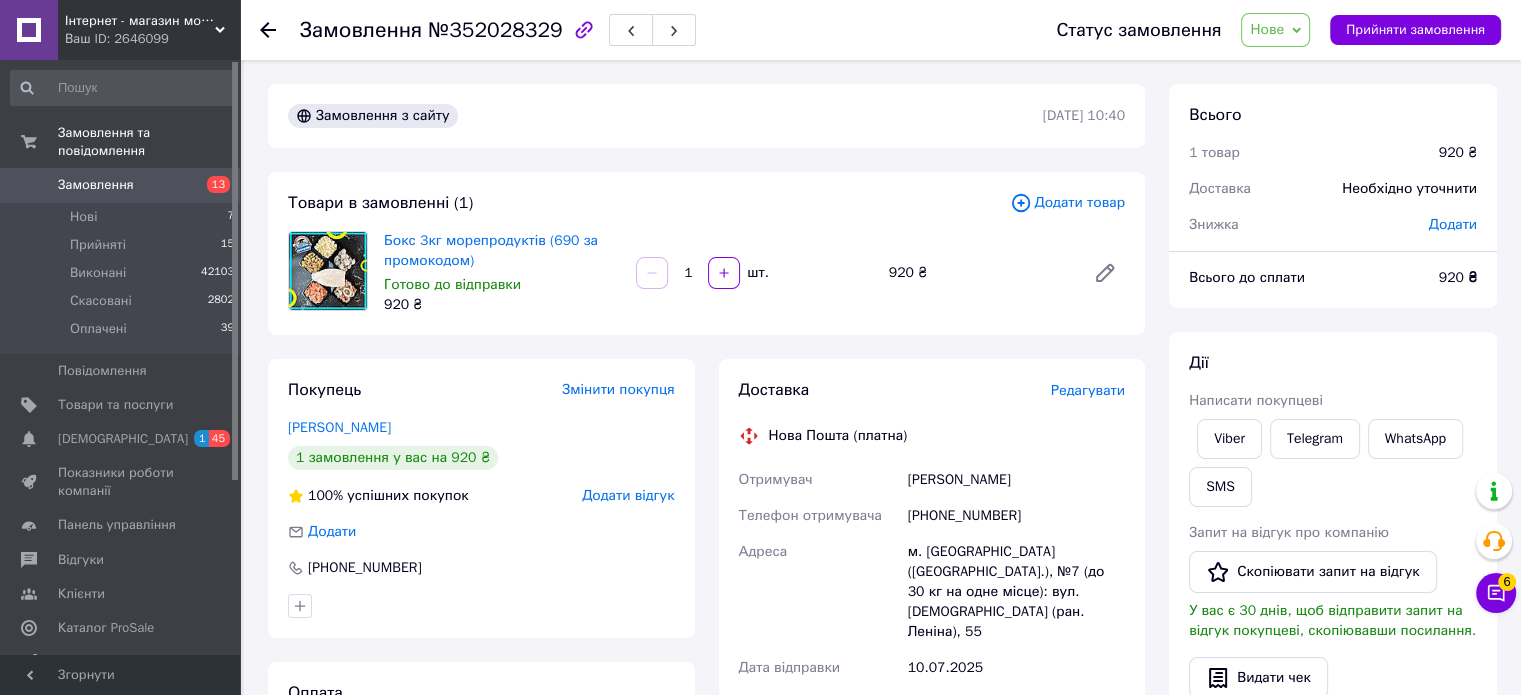 click on "Нове" at bounding box center (1267, 29) 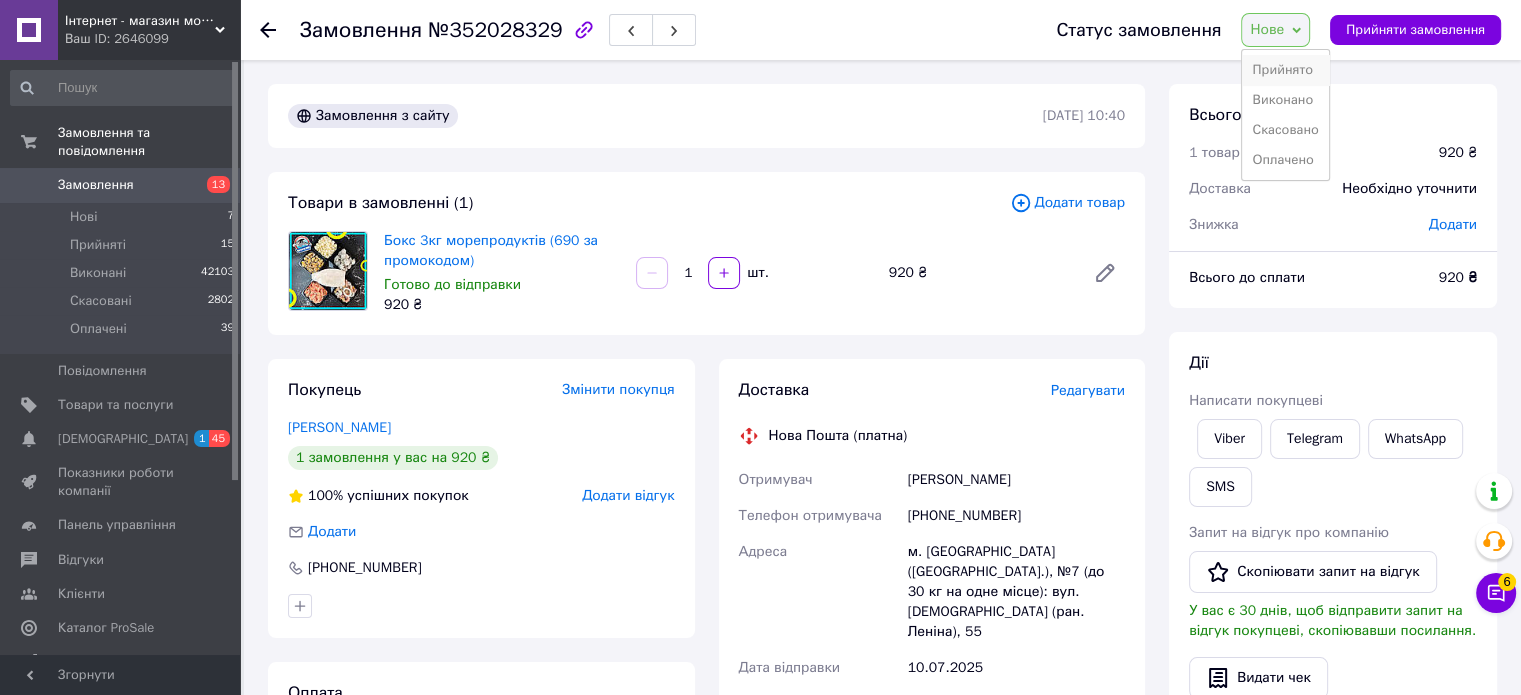 click on "Прийнято" at bounding box center (1285, 70) 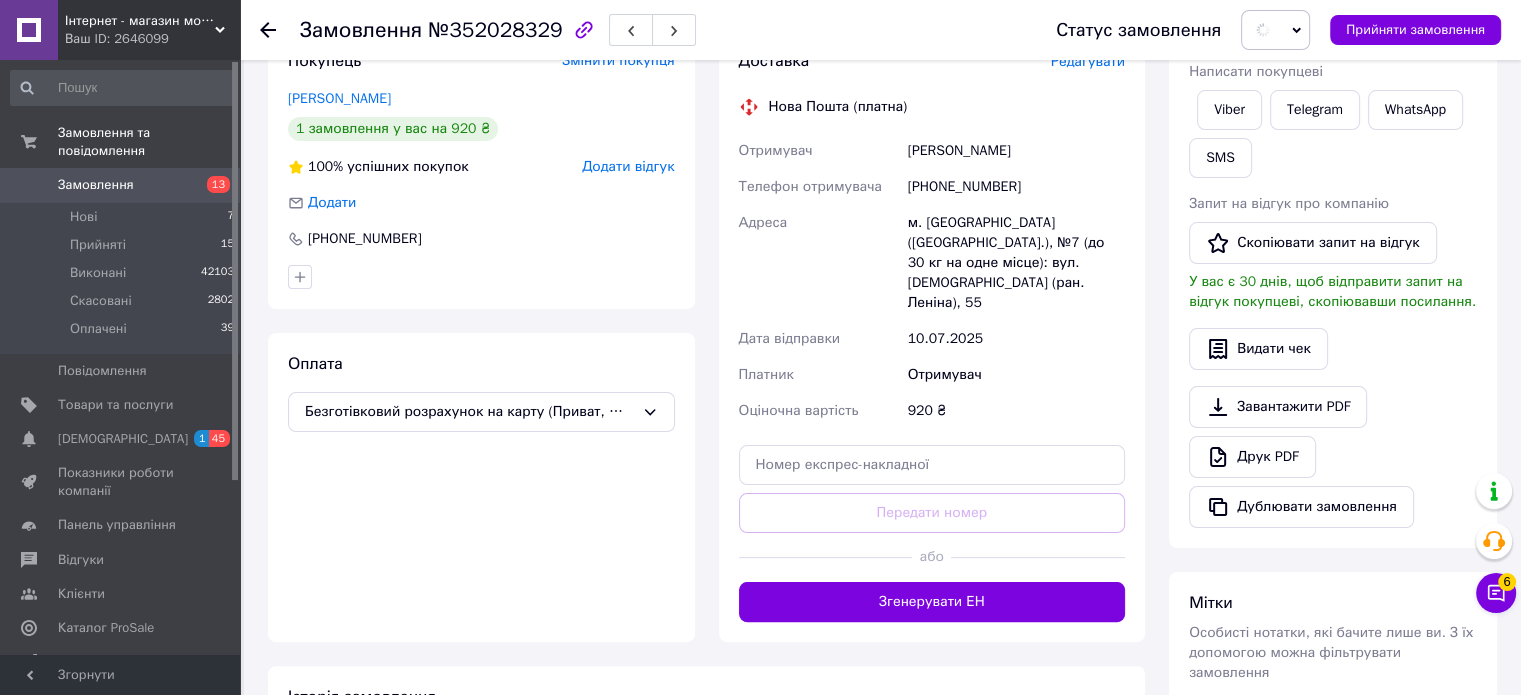 scroll, scrollTop: 600, scrollLeft: 0, axis: vertical 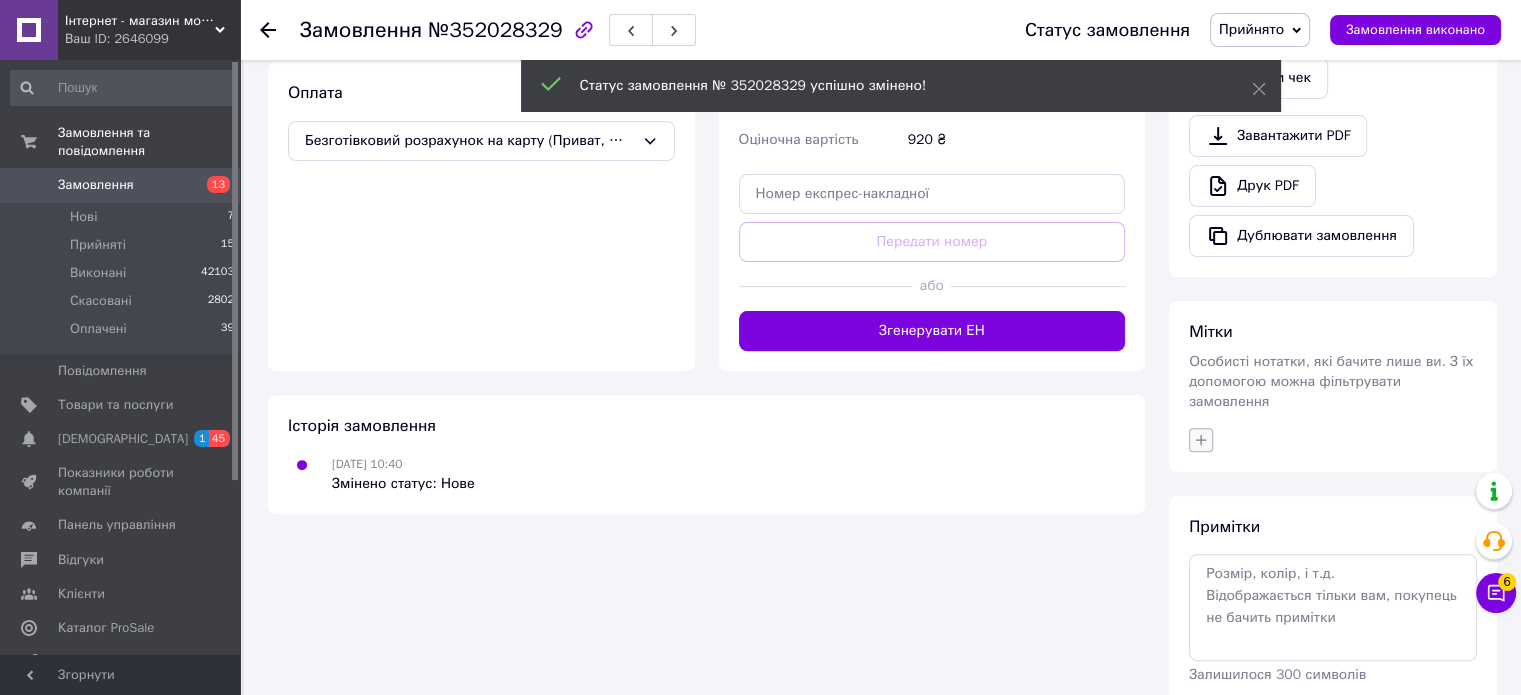 click 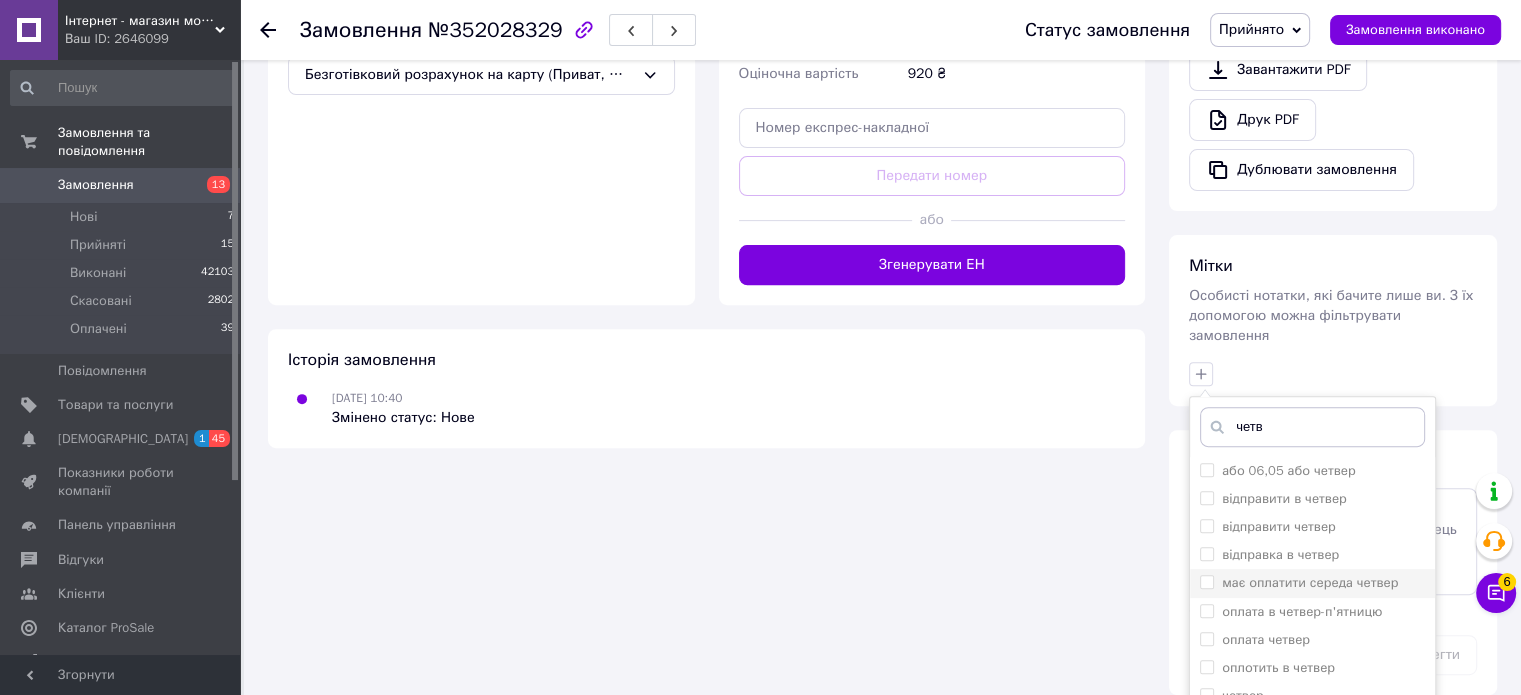 scroll, scrollTop: 768, scrollLeft: 0, axis: vertical 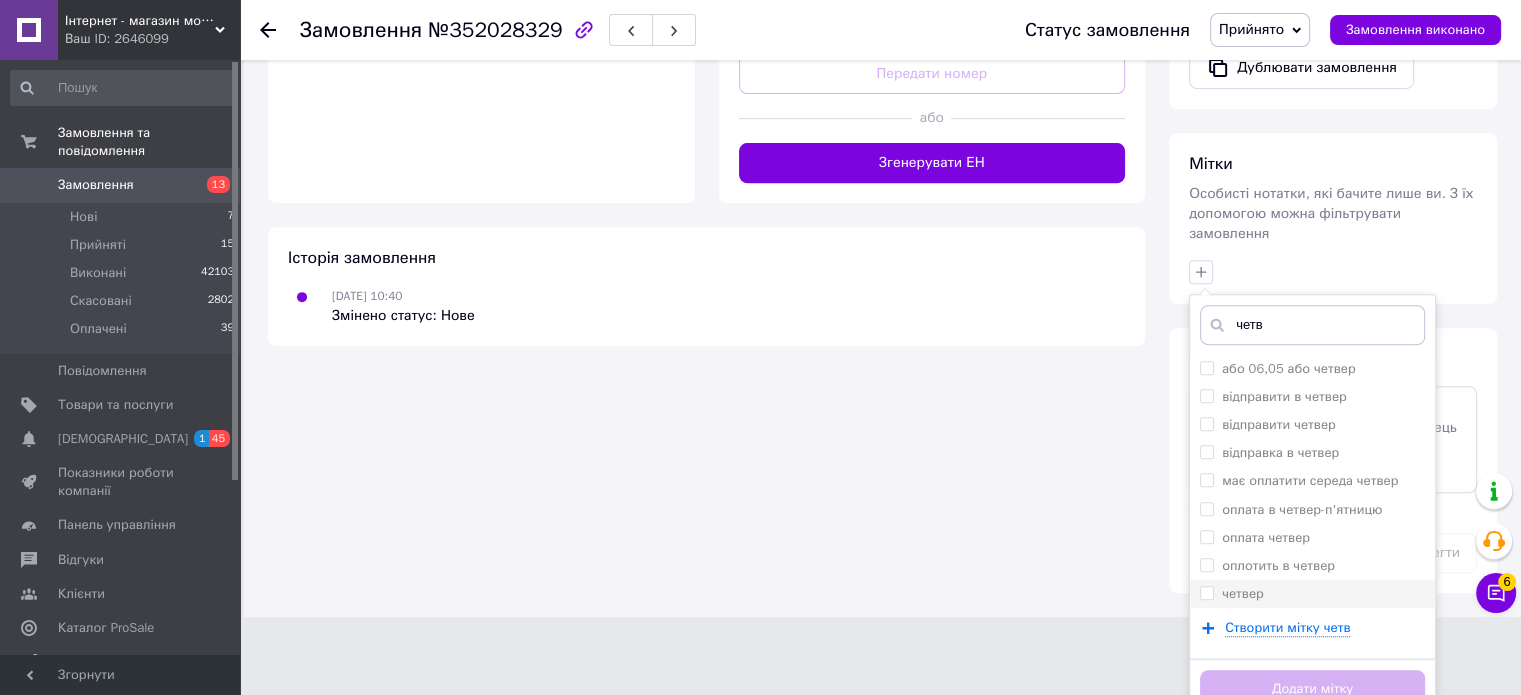 type on "четв" 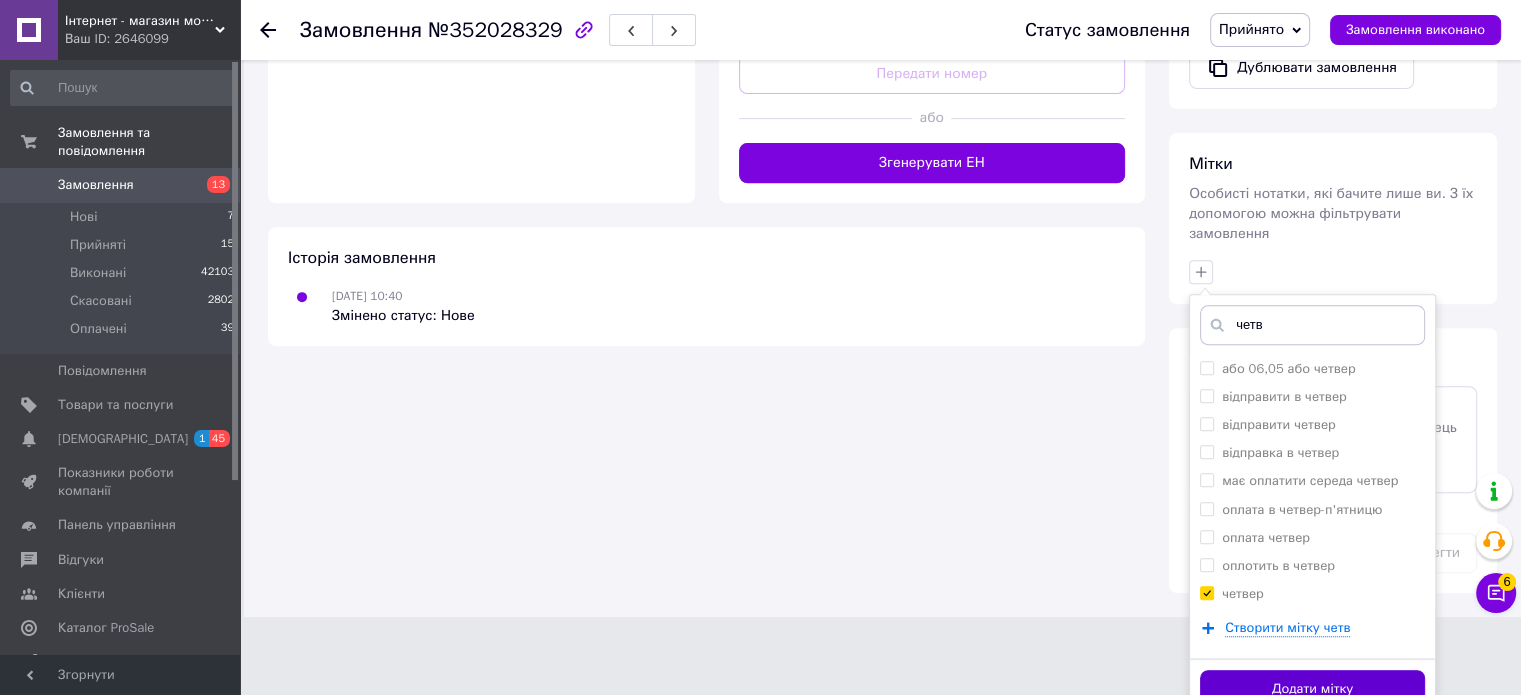 click on "Додати мітку" at bounding box center [1312, 689] 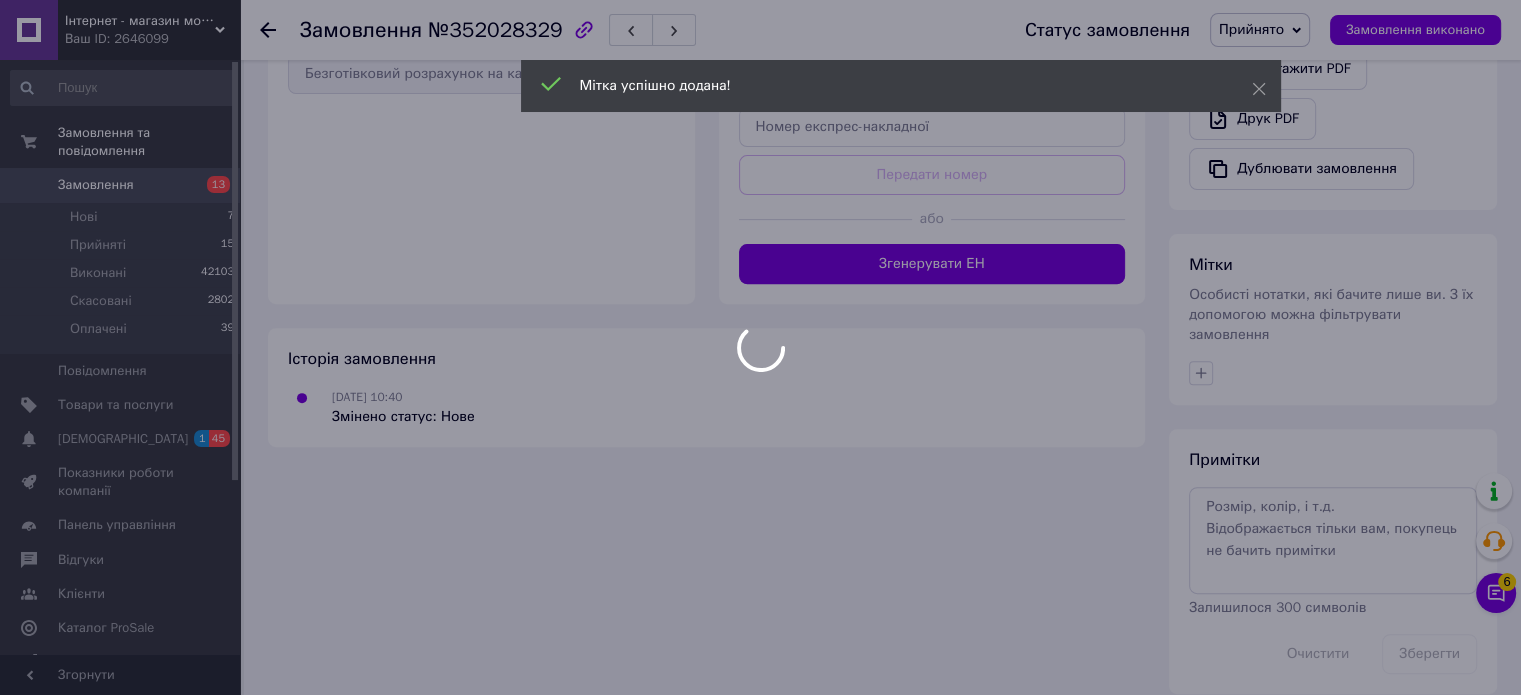 scroll, scrollTop: 663, scrollLeft: 0, axis: vertical 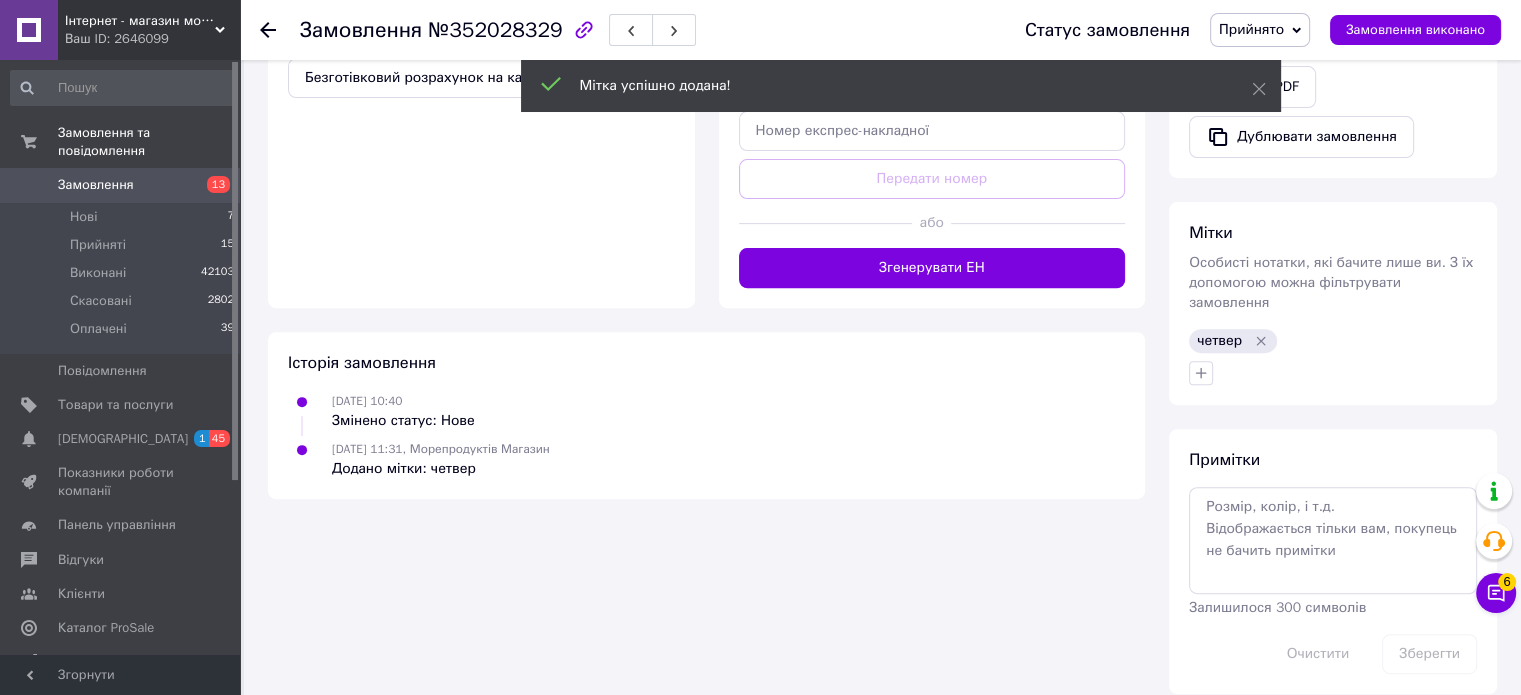 click 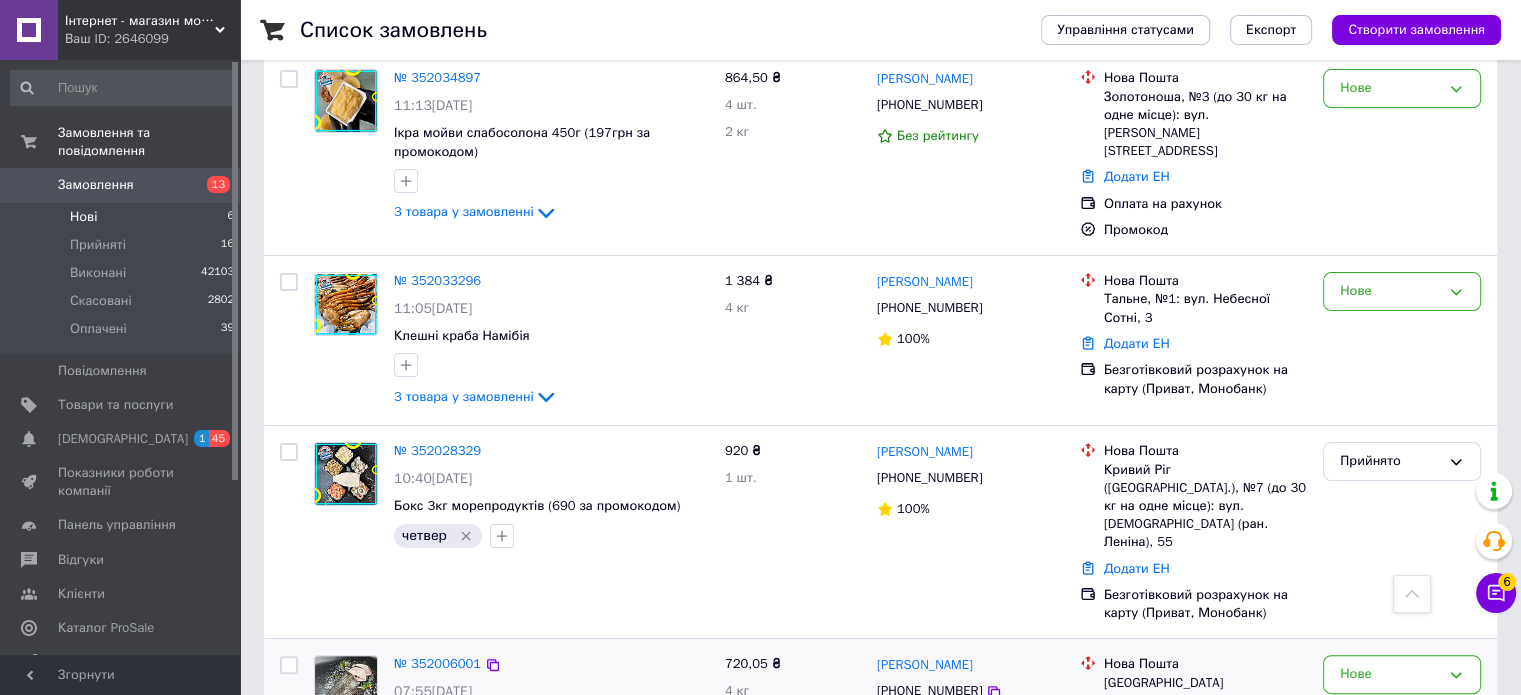 scroll, scrollTop: 302, scrollLeft: 0, axis: vertical 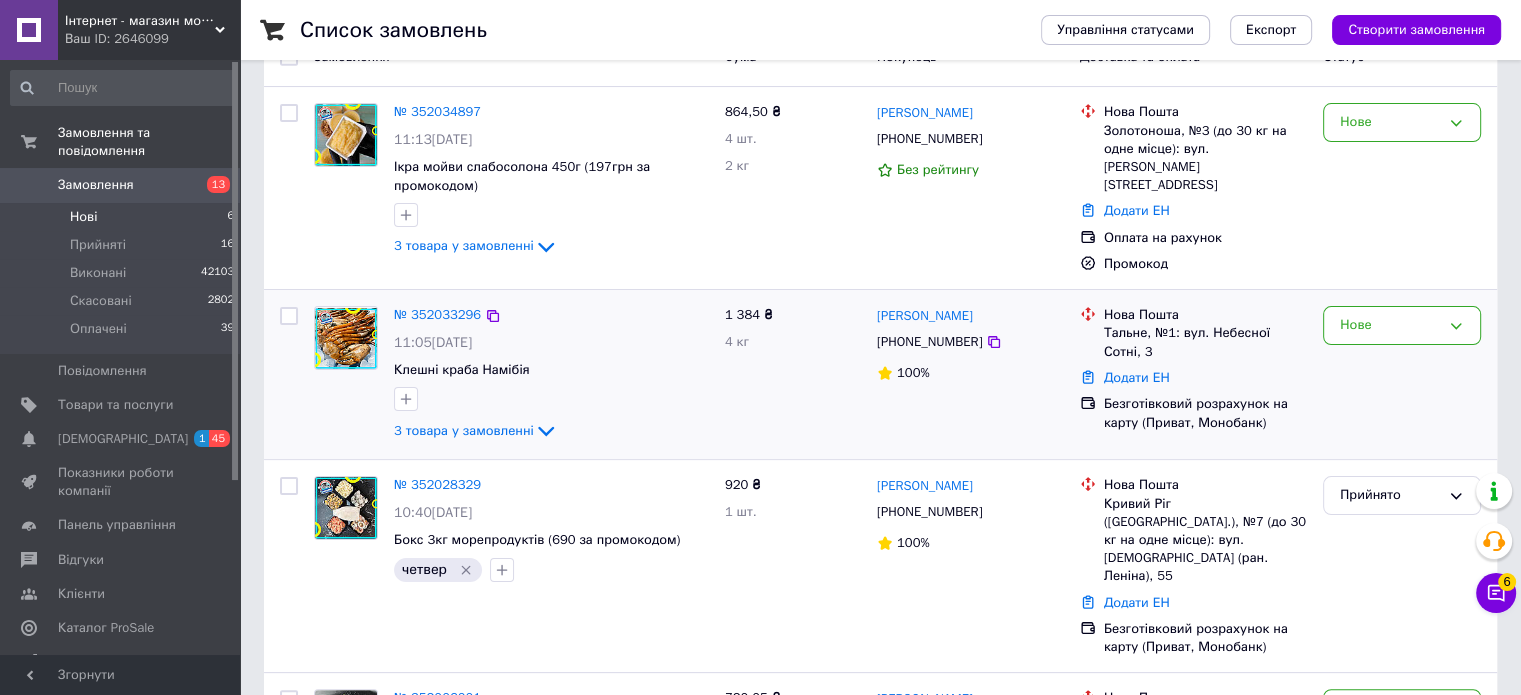 click on "Нове" at bounding box center (1402, 374) 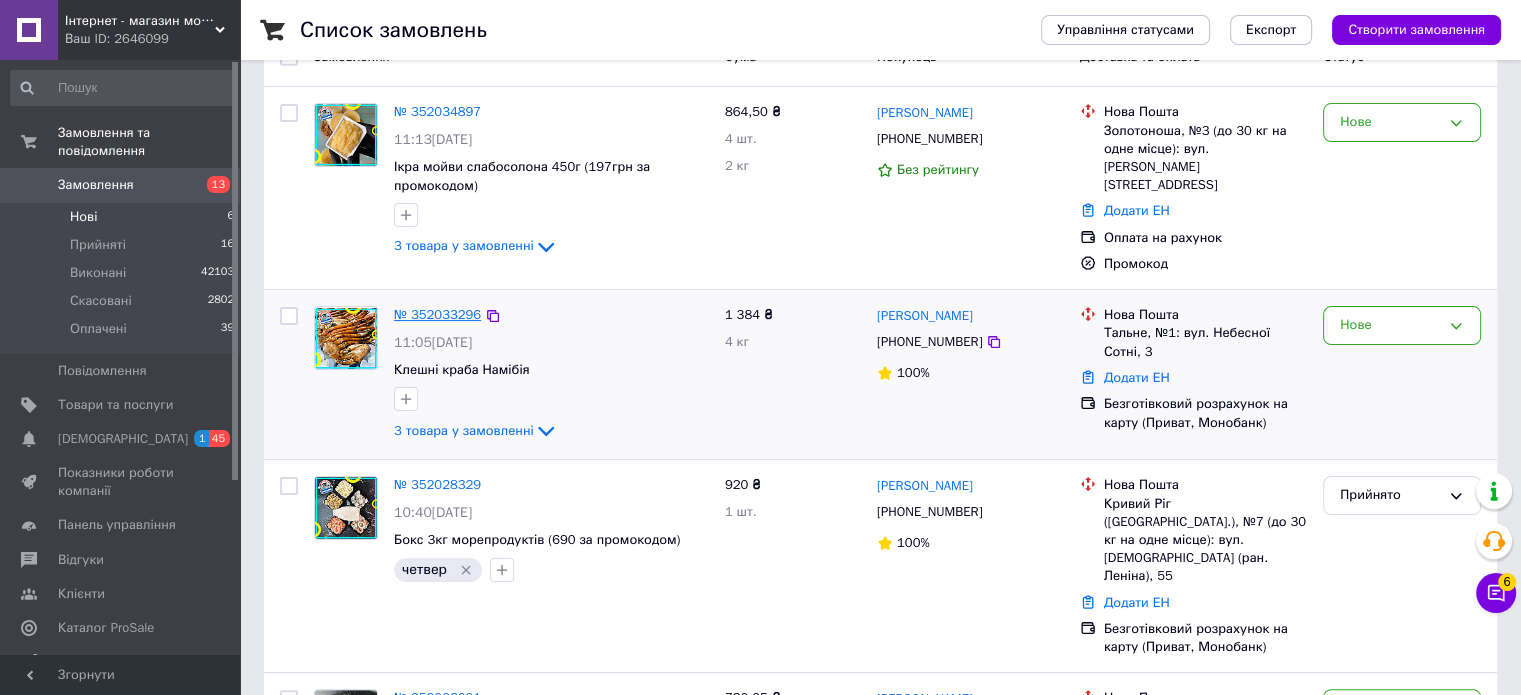 click on "№ 352033296" at bounding box center [437, 314] 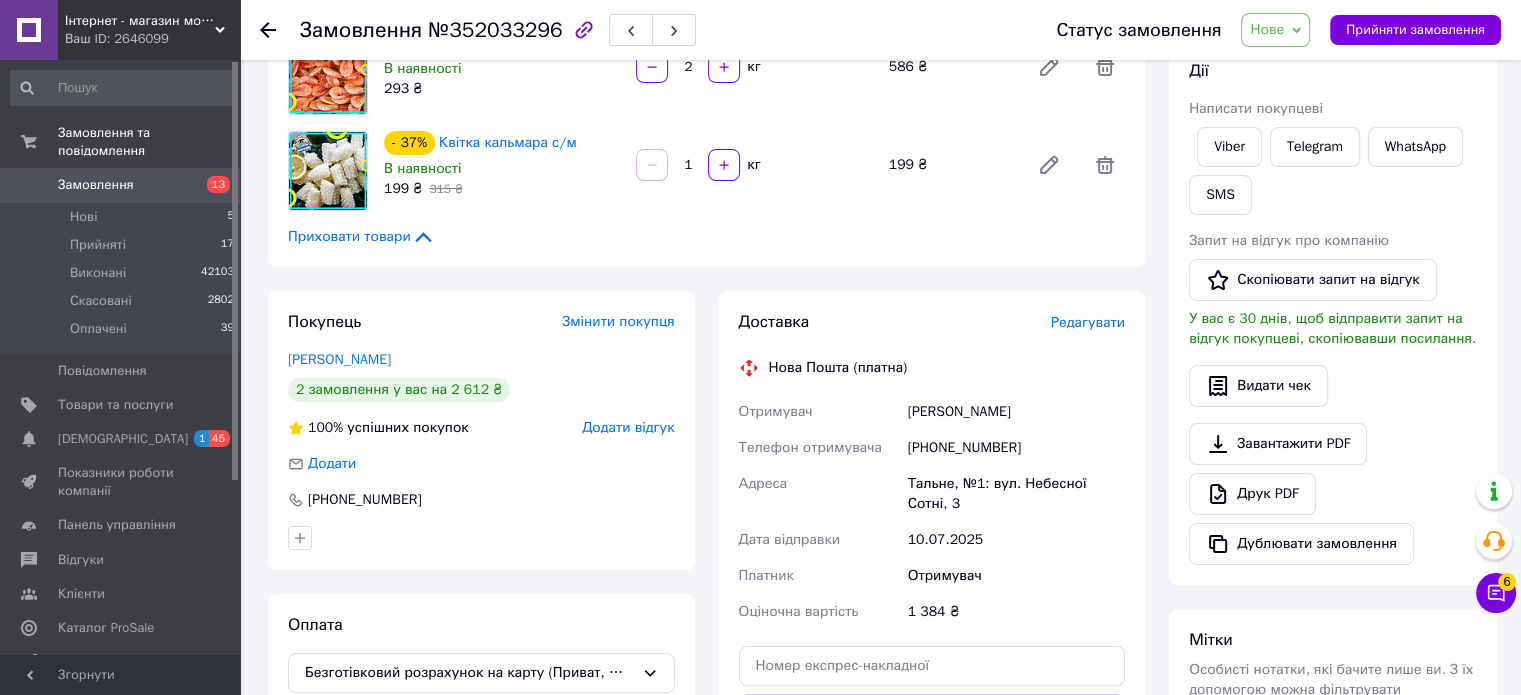 scroll, scrollTop: 300, scrollLeft: 0, axis: vertical 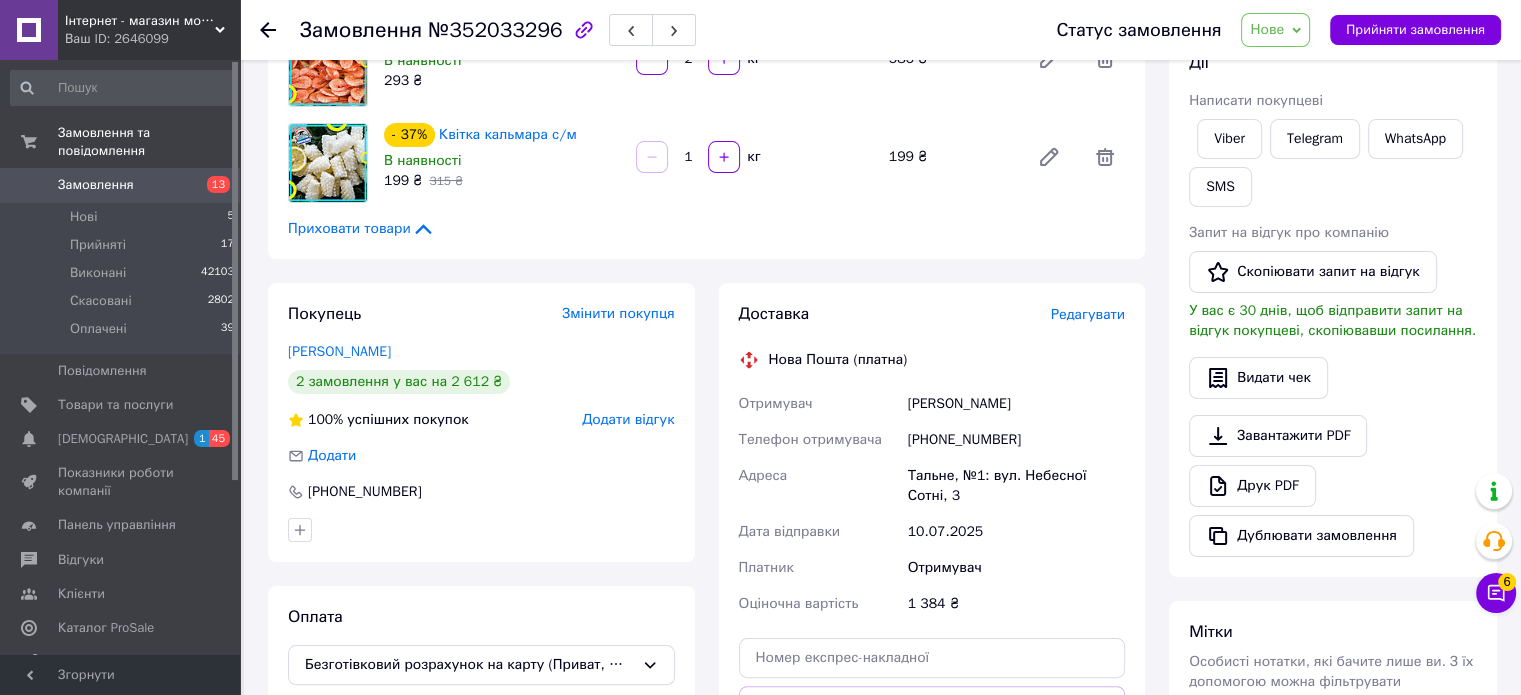click 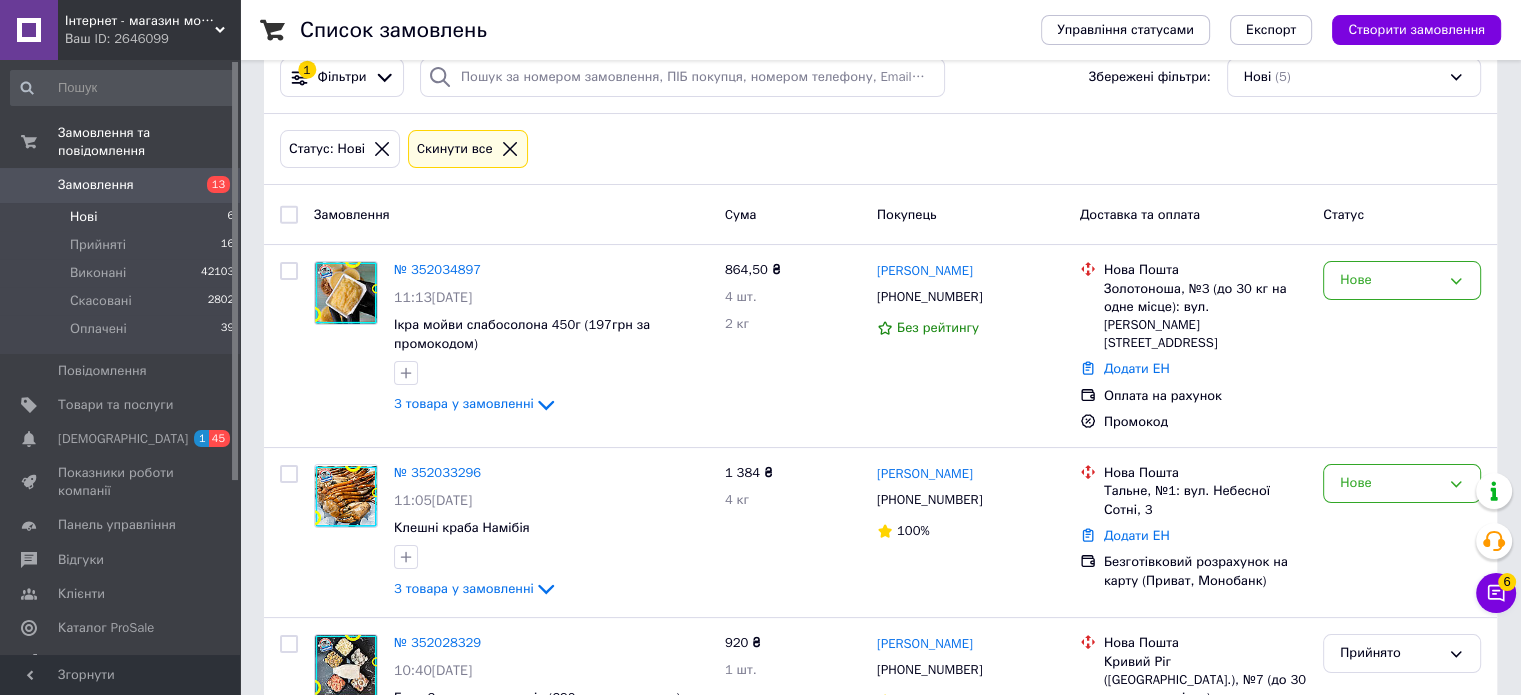 scroll, scrollTop: 300, scrollLeft: 0, axis: vertical 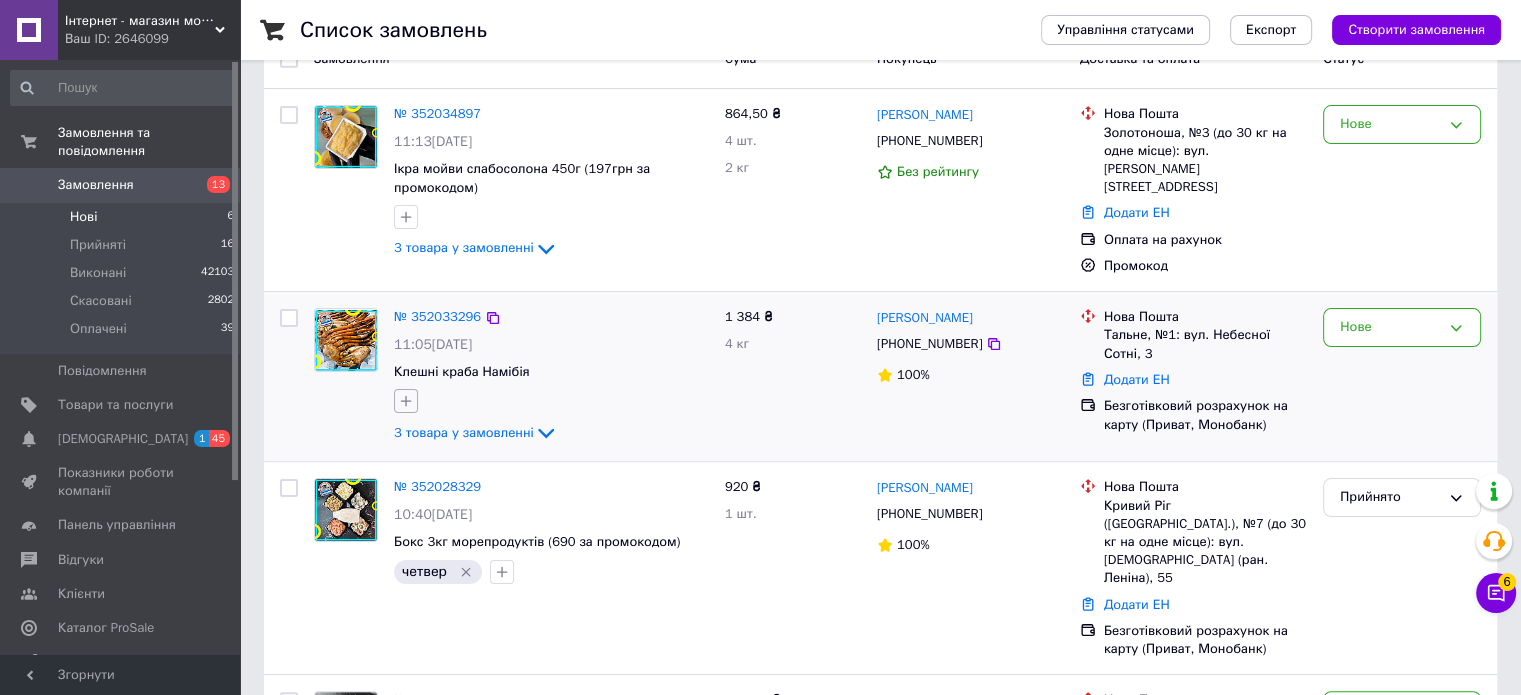 click 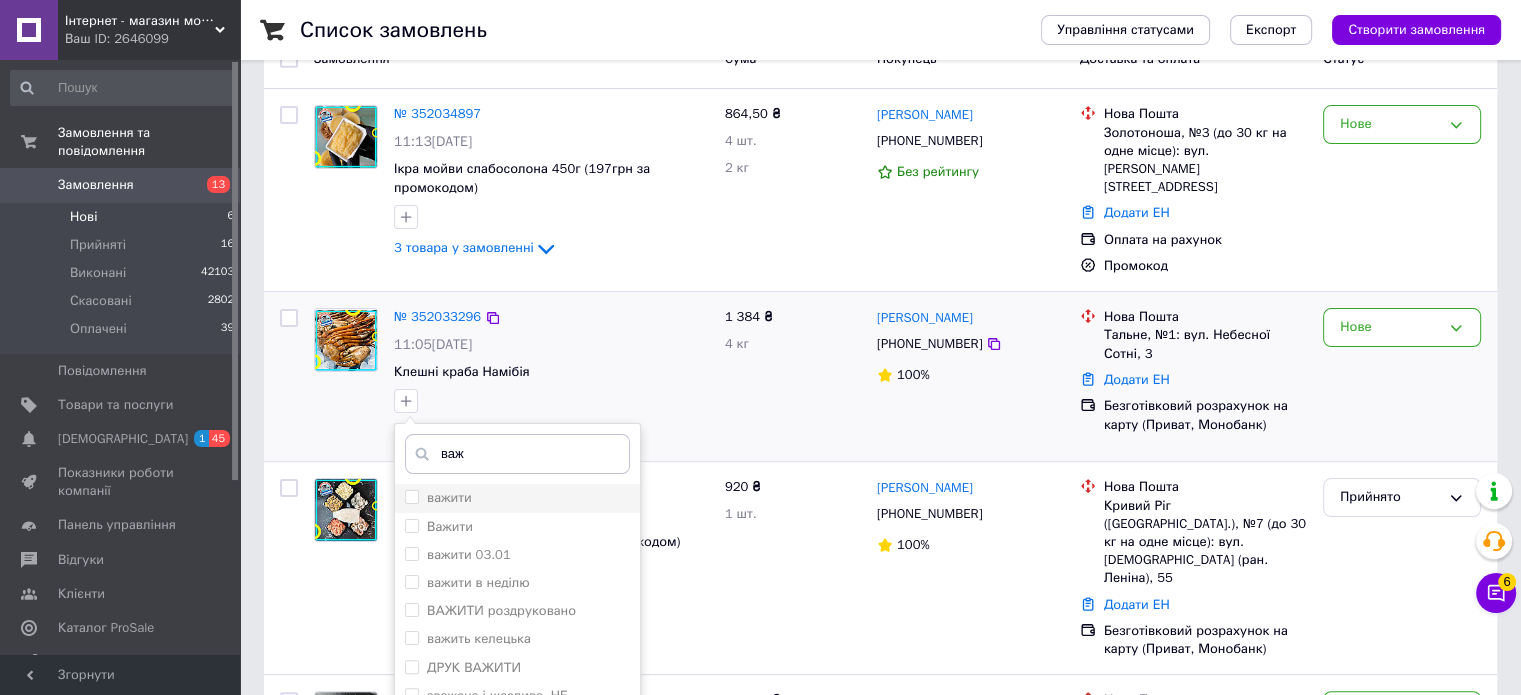 type on "важ" 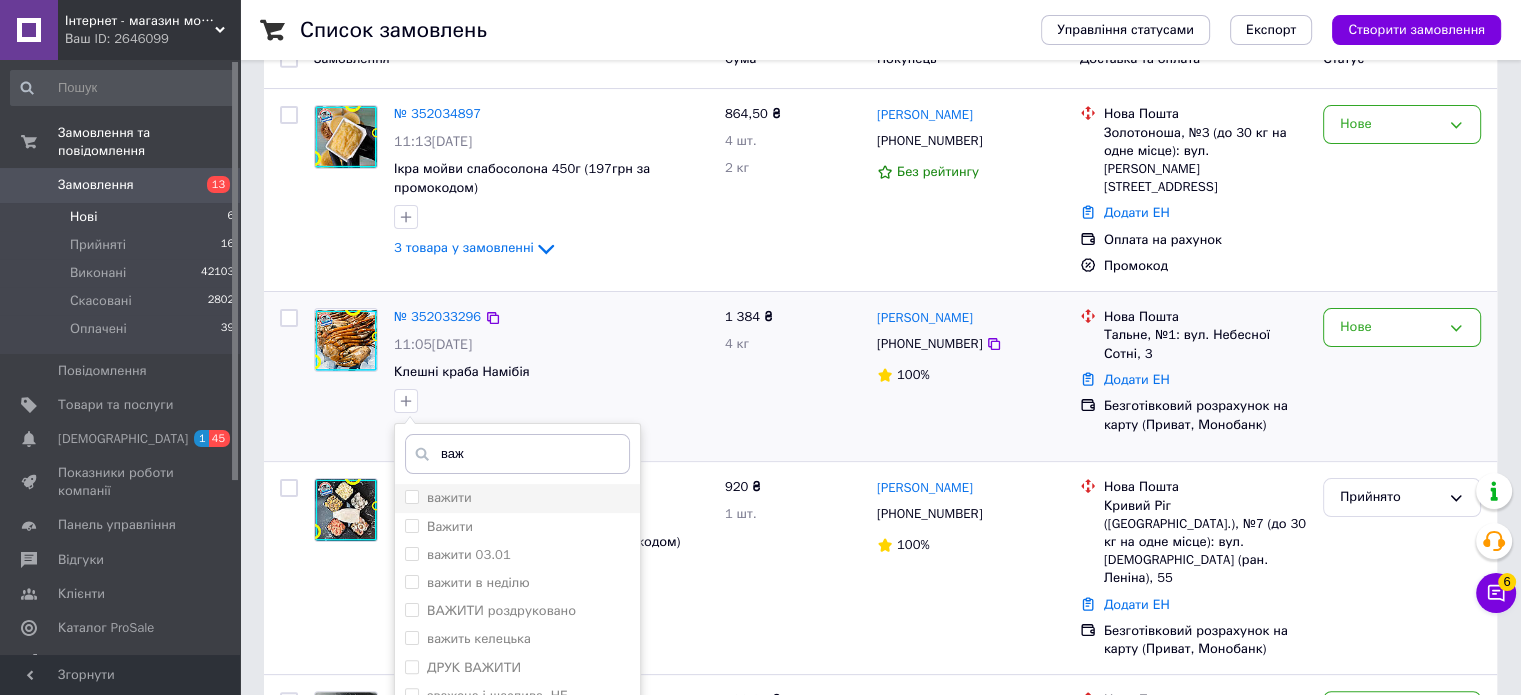 click on "важити" at bounding box center (517, 498) 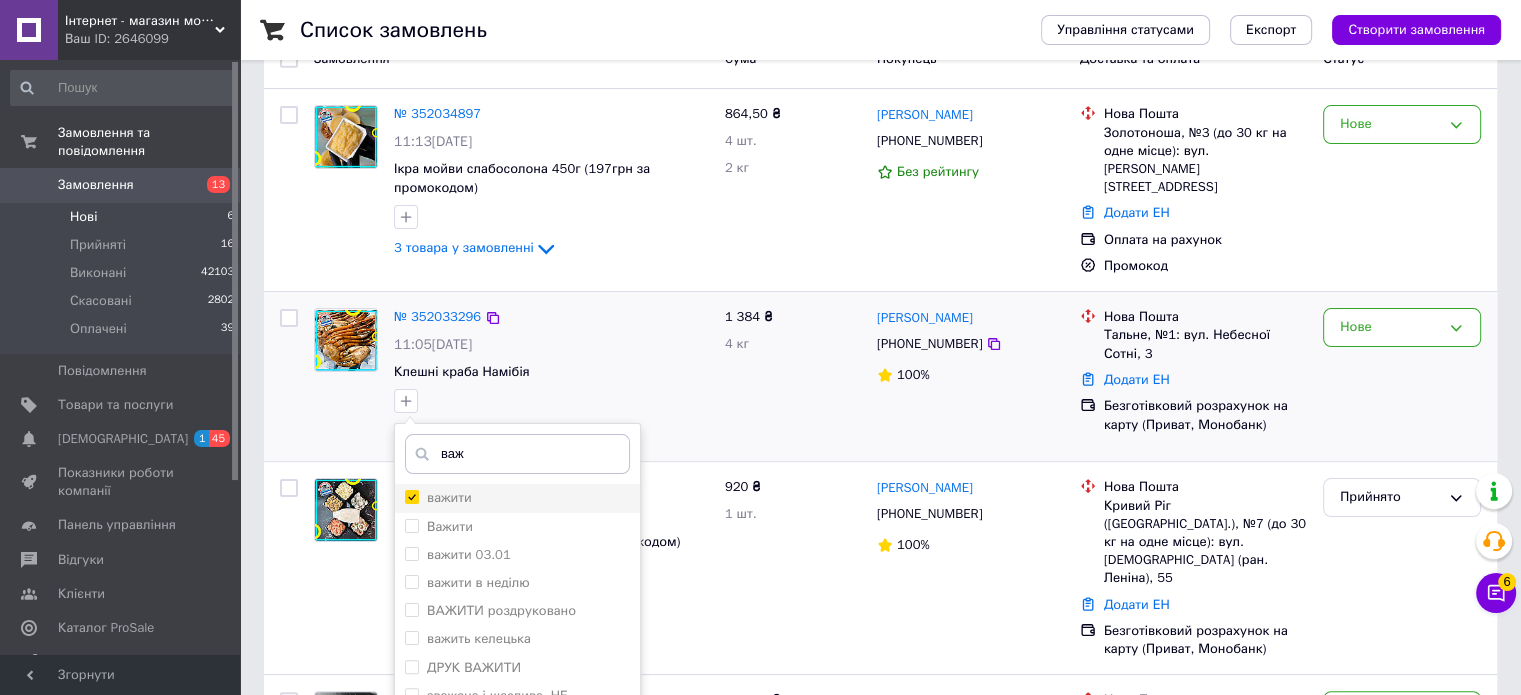 checkbox on "true" 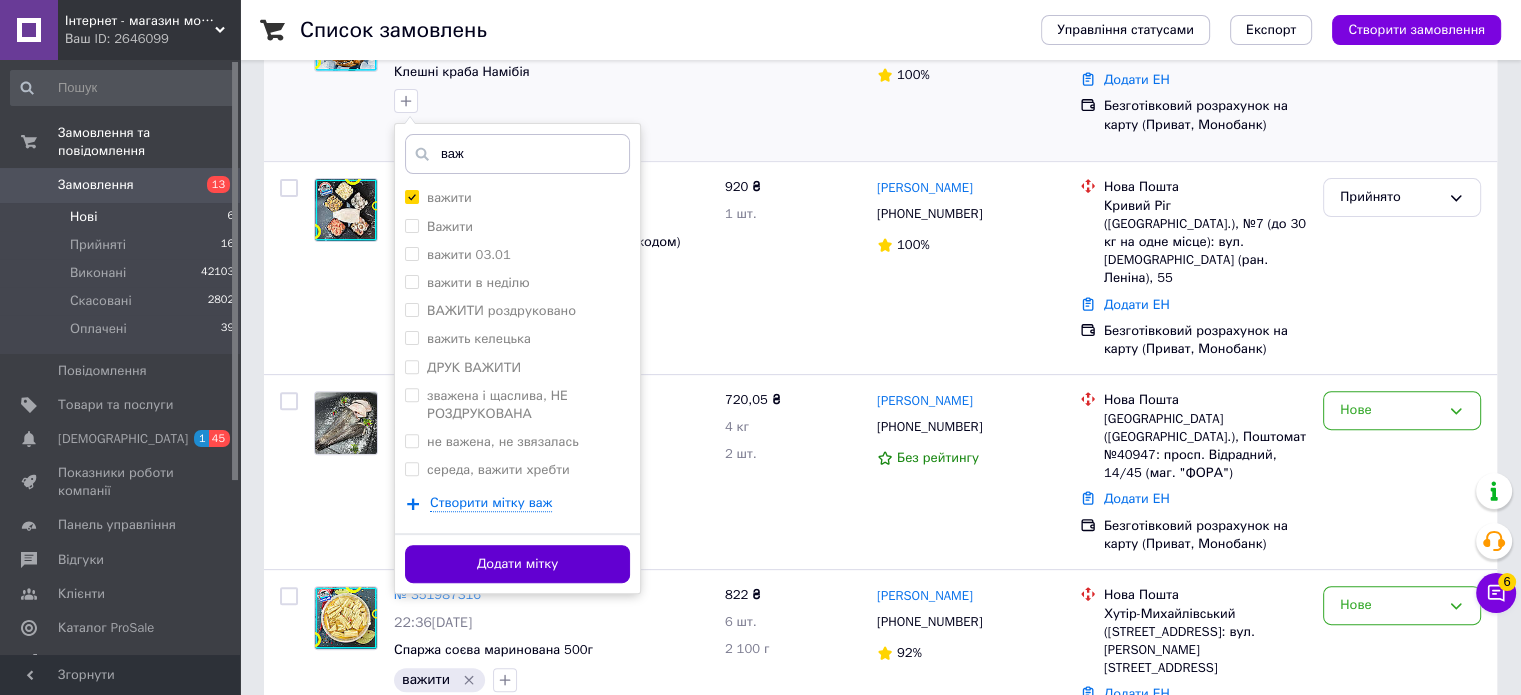 click on "Додати мітку" at bounding box center [517, 564] 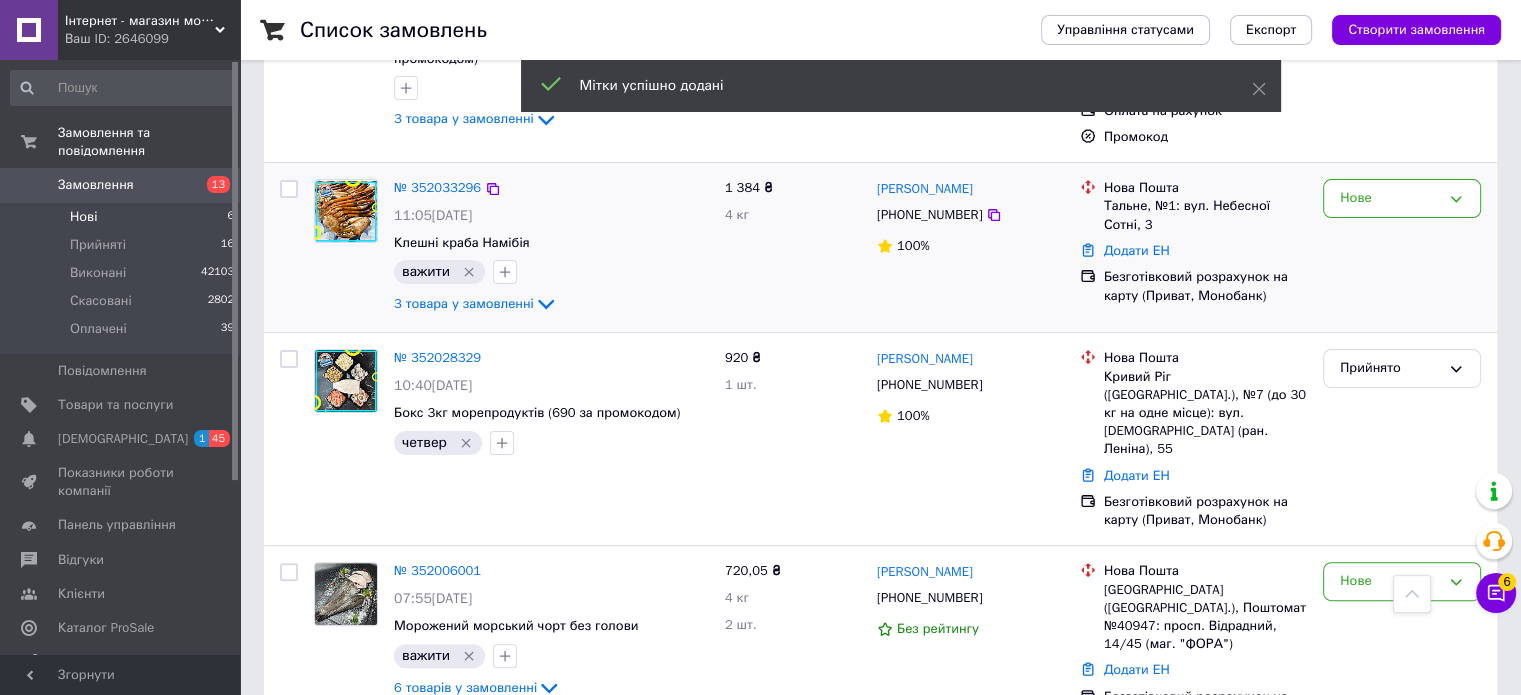 scroll, scrollTop: 200, scrollLeft: 0, axis: vertical 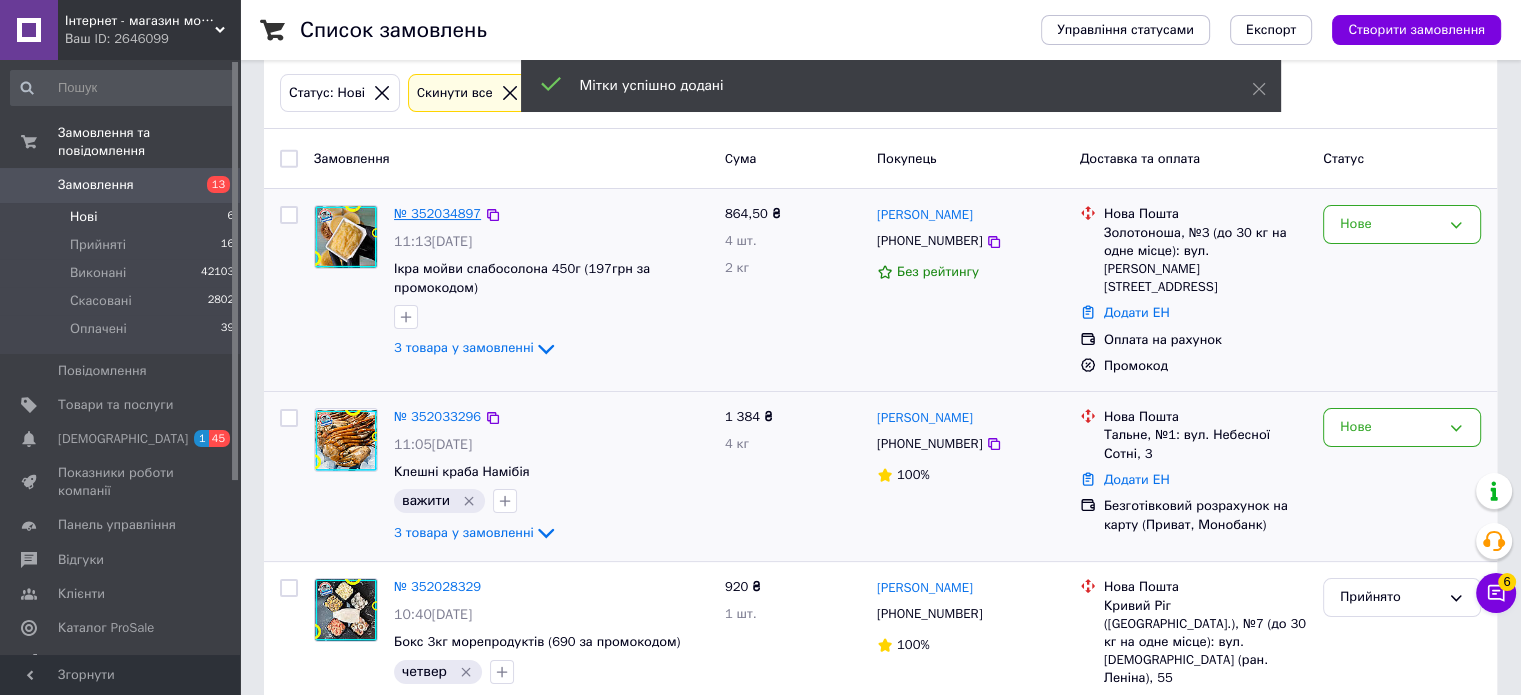 click on "№ 352034897" at bounding box center (437, 213) 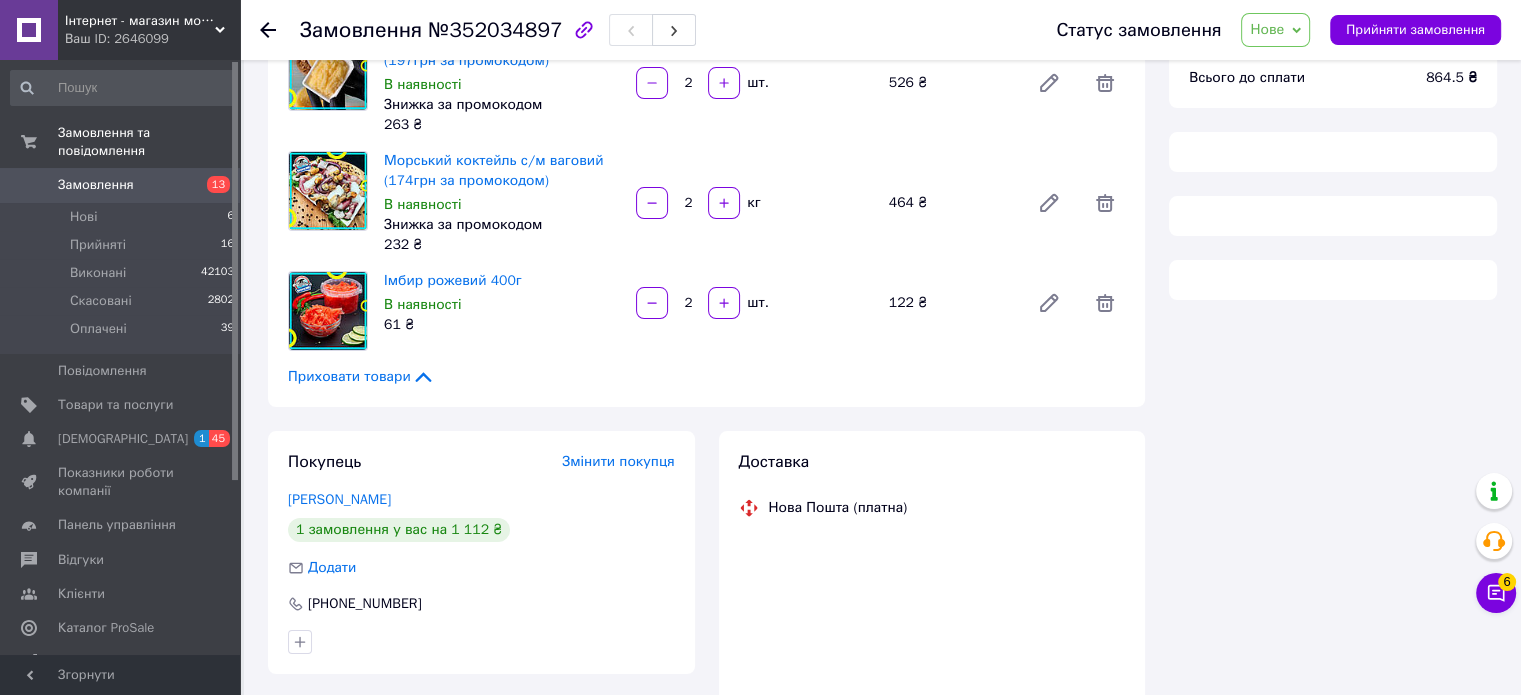 scroll, scrollTop: 0, scrollLeft: 0, axis: both 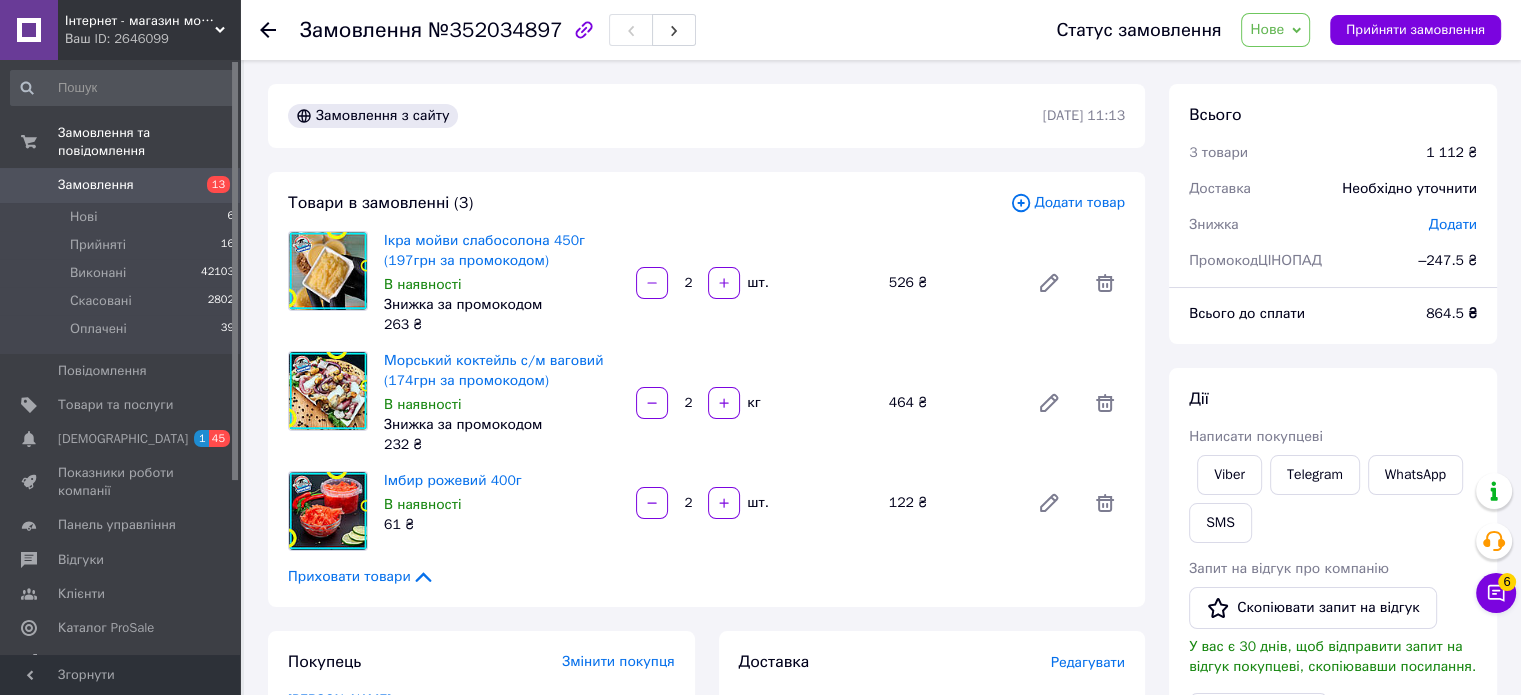 click on "Написати покупцеві" at bounding box center [1256, 436] 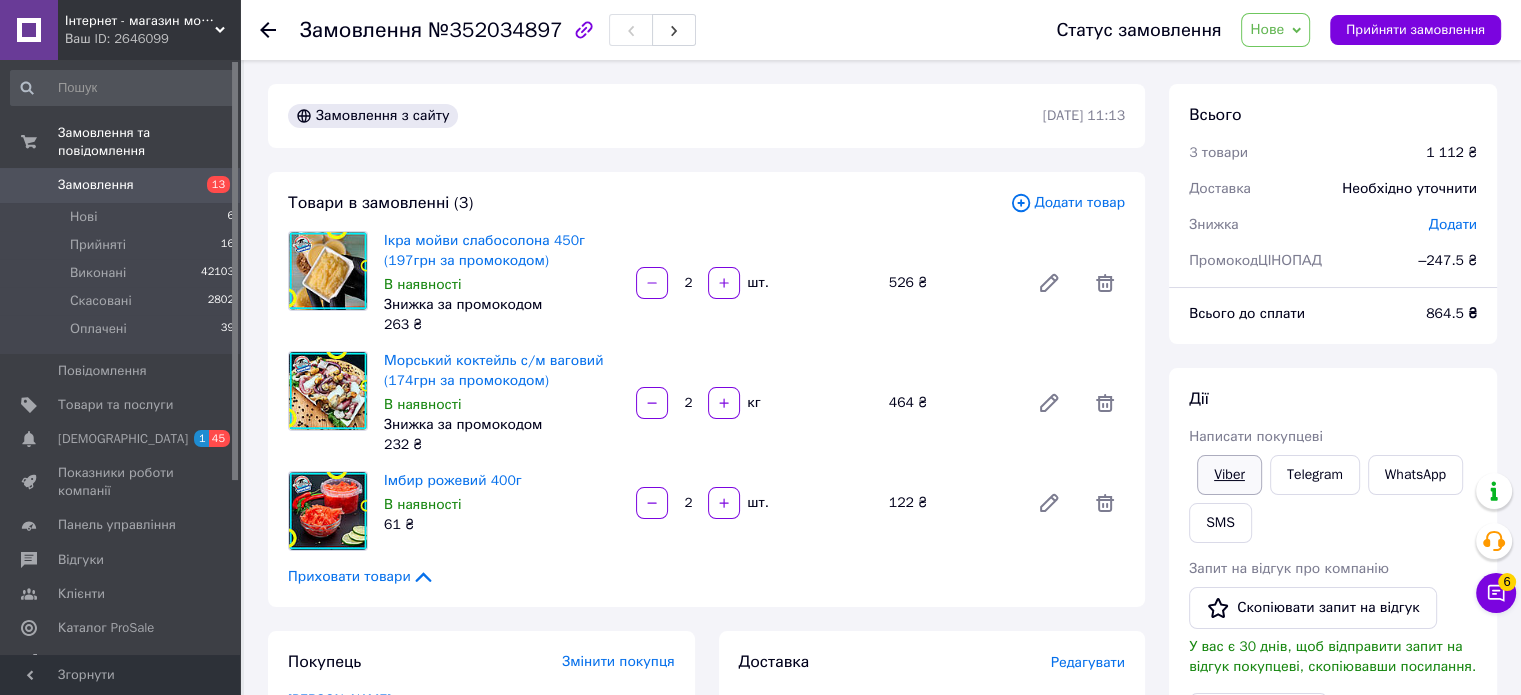 click on "Viber" at bounding box center [1229, 475] 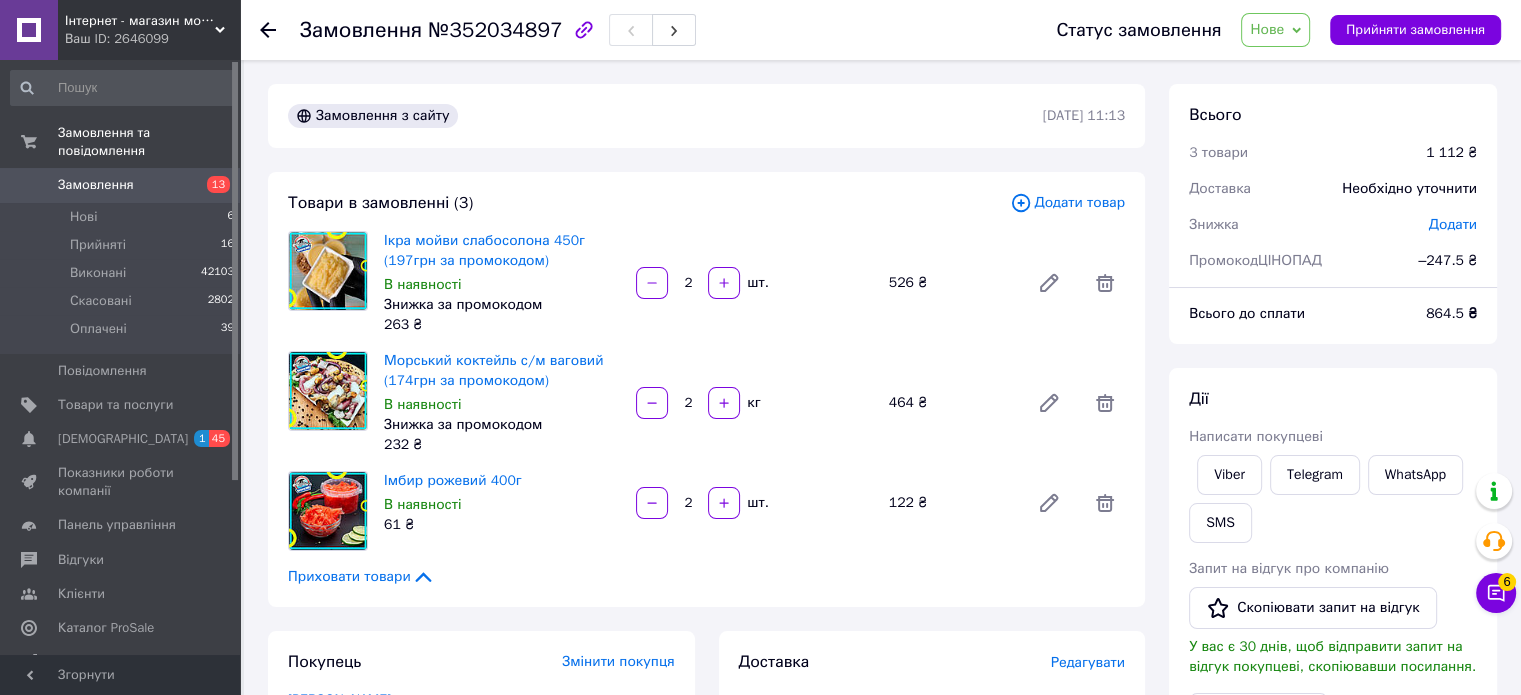 click on "Нове" at bounding box center [1275, 30] 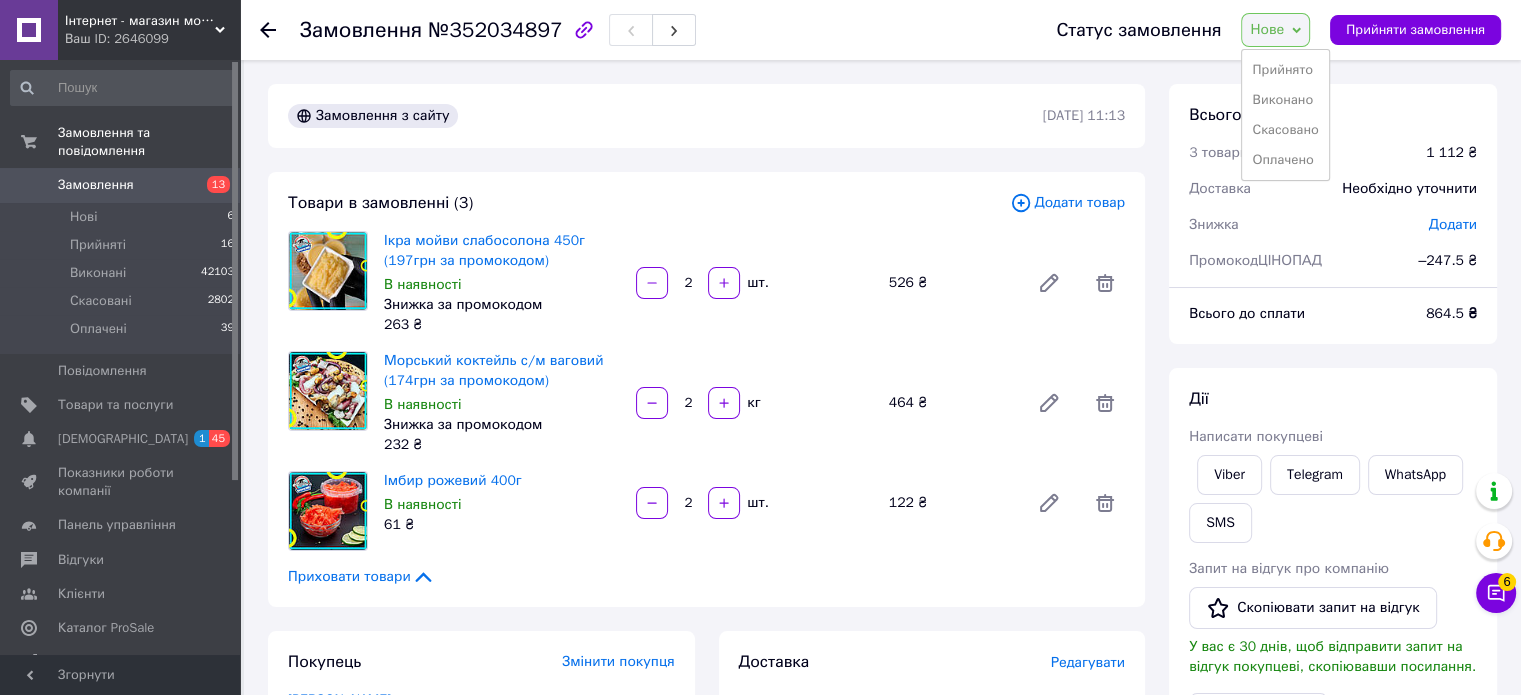click on "Прийнято" at bounding box center (1285, 70) 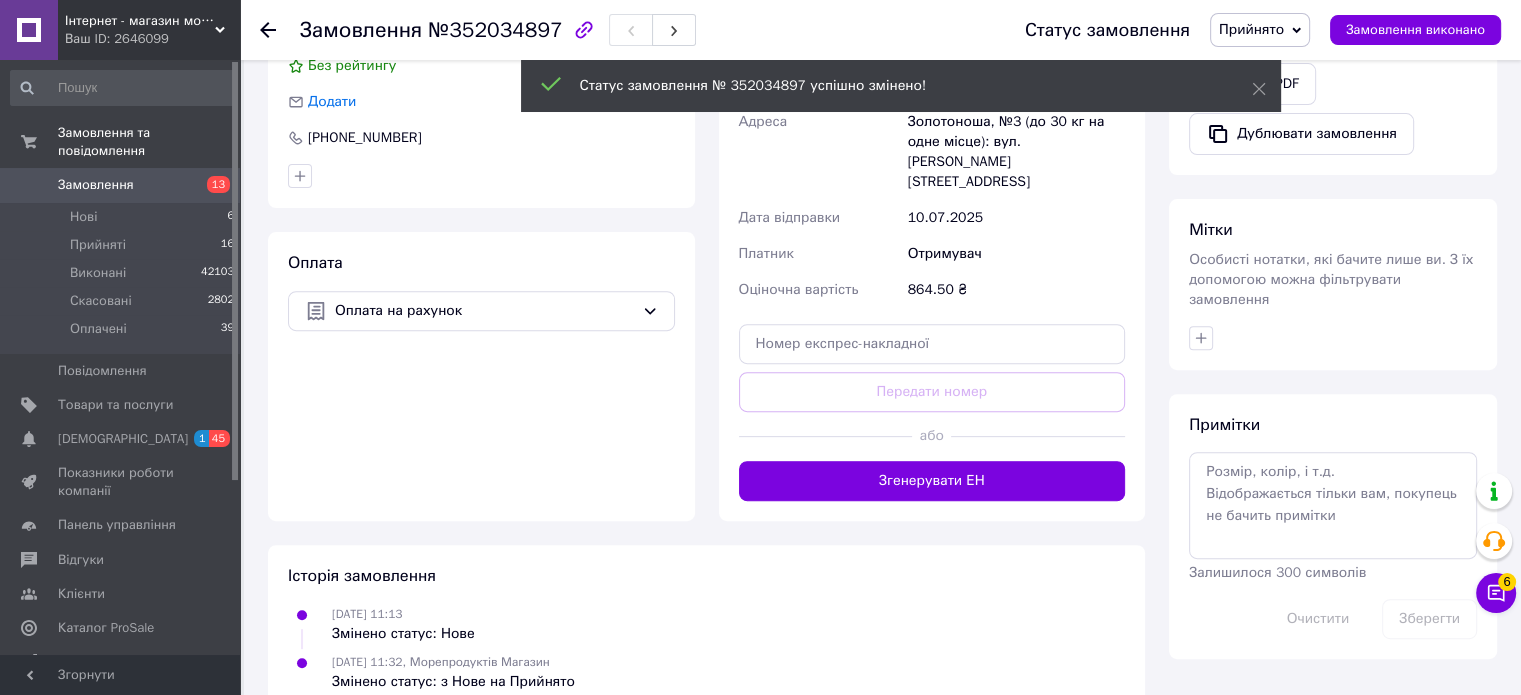 scroll, scrollTop: 703, scrollLeft: 0, axis: vertical 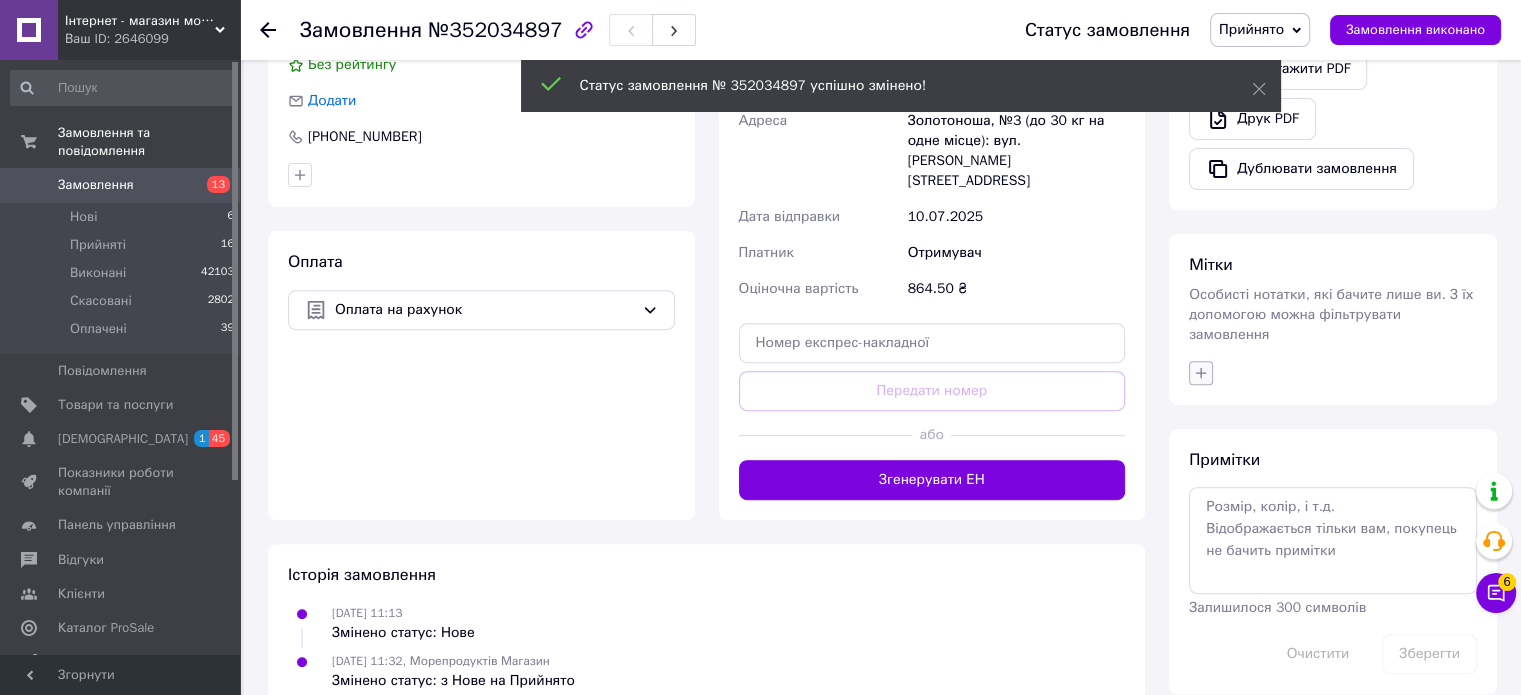 click 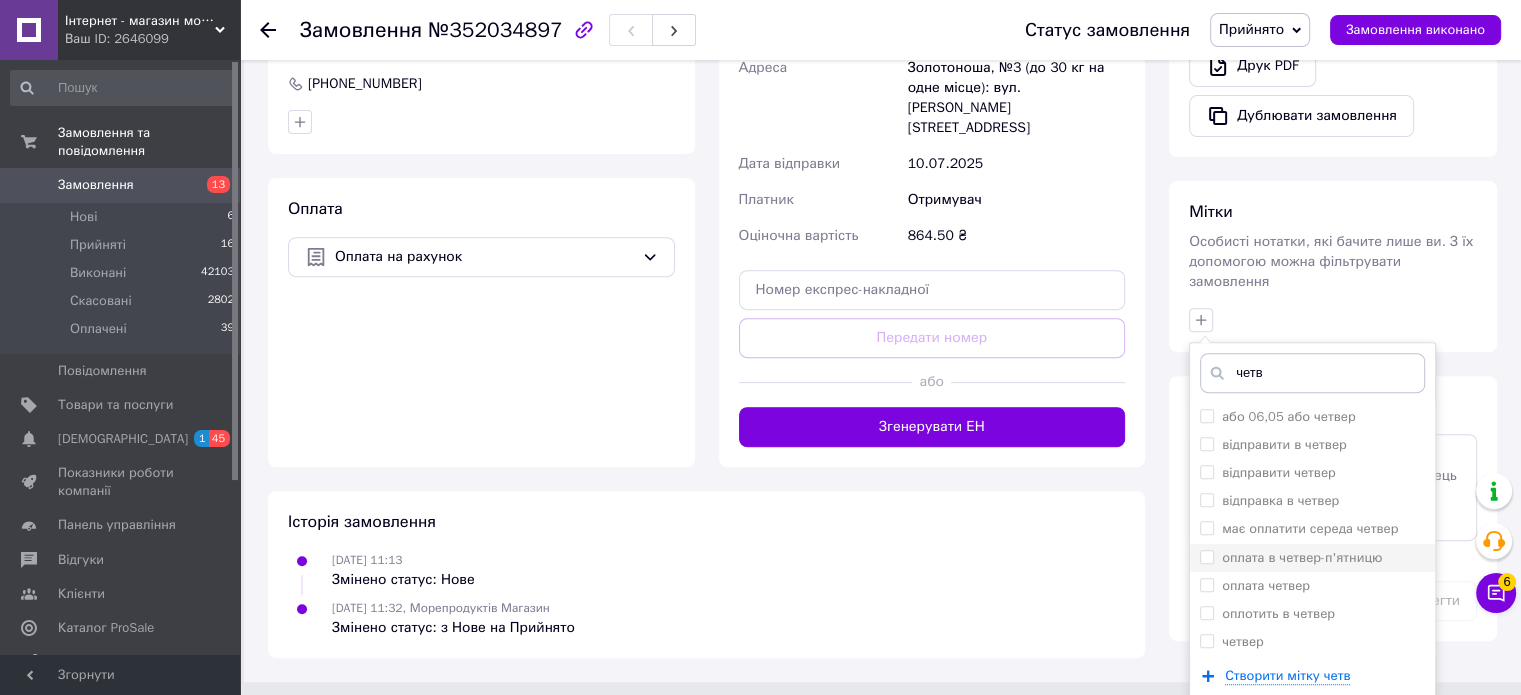 scroll, scrollTop: 804, scrollLeft: 0, axis: vertical 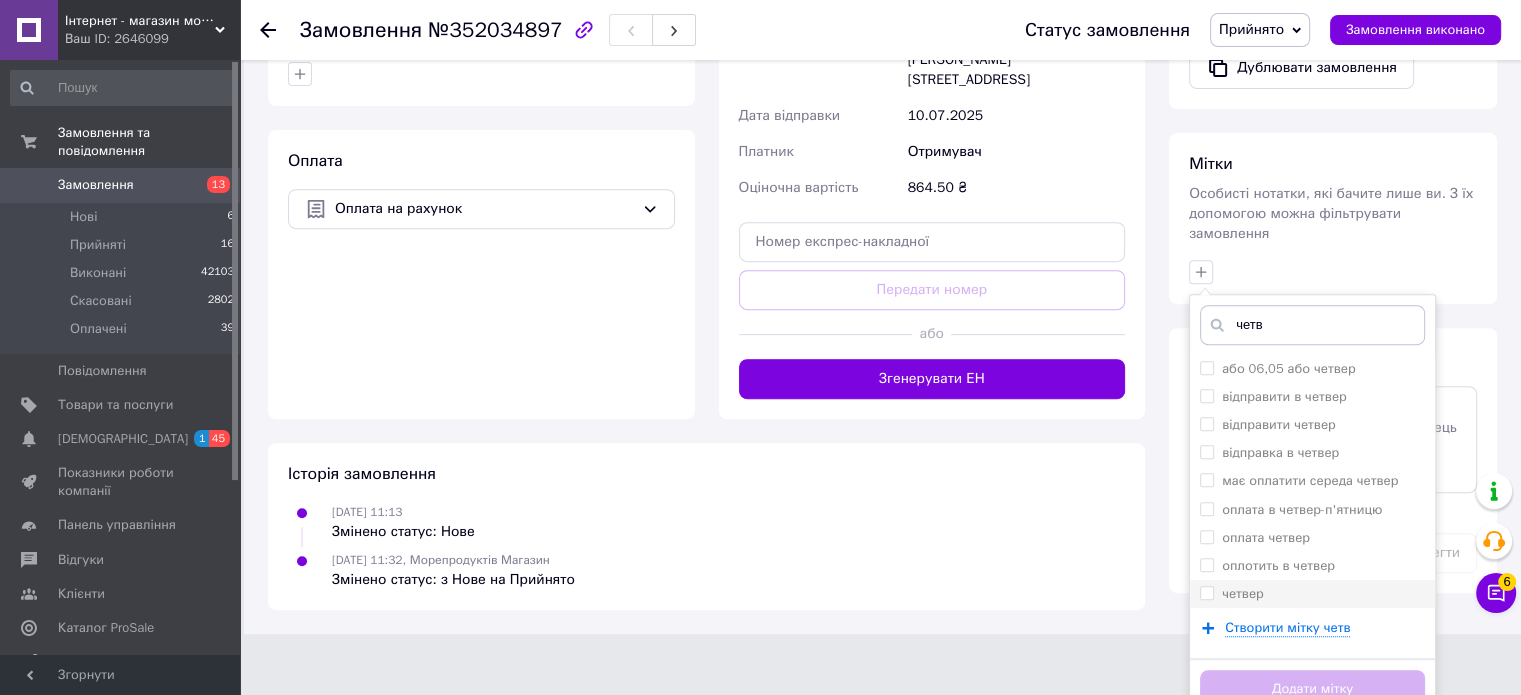 type on "четв" 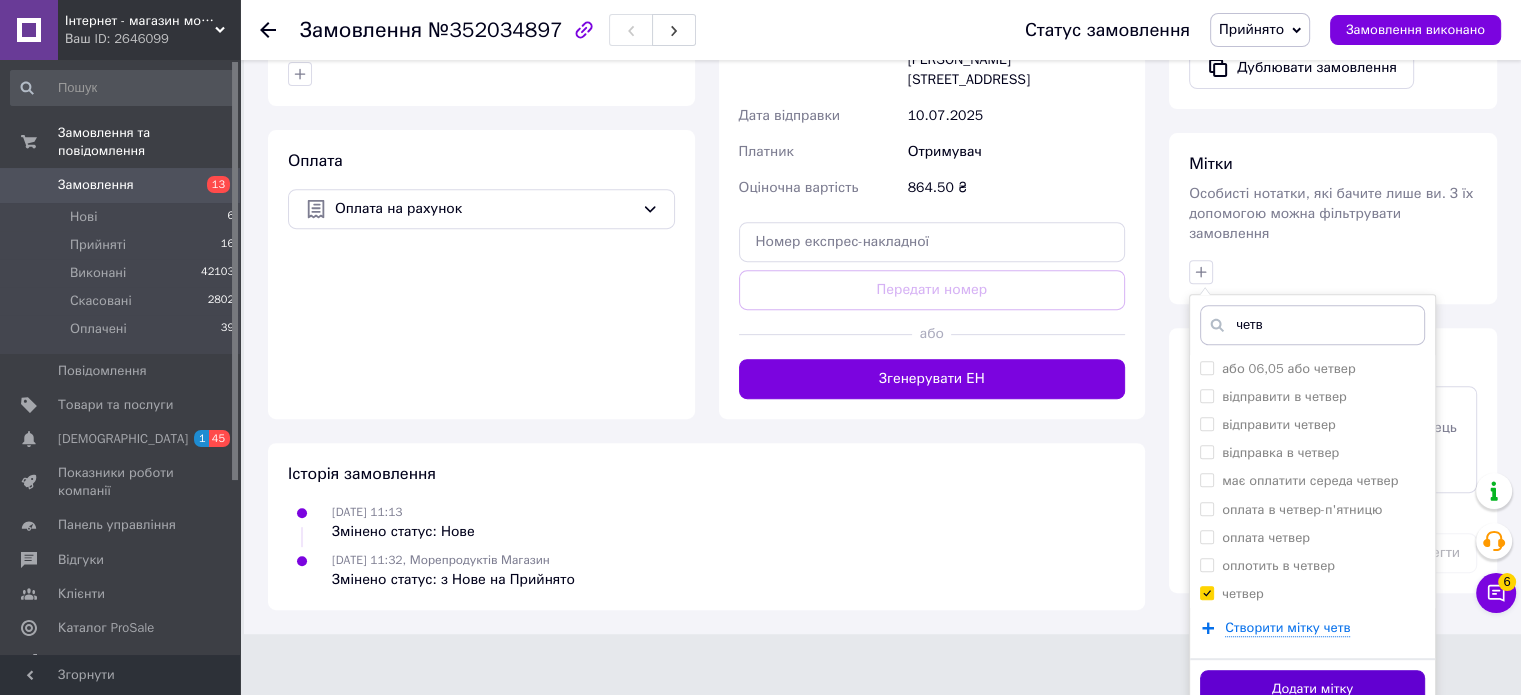 click on "Додати мітку" at bounding box center [1312, 689] 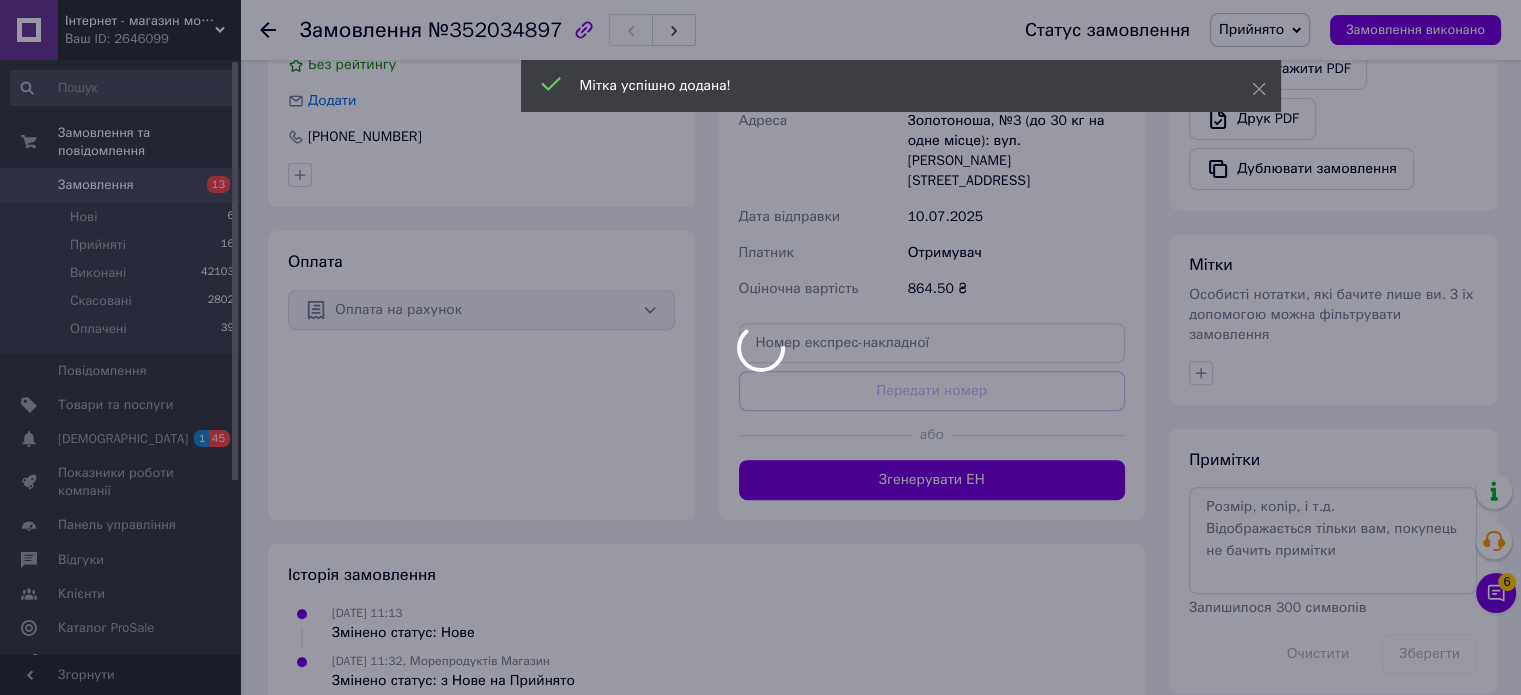 scroll, scrollTop: 750, scrollLeft: 0, axis: vertical 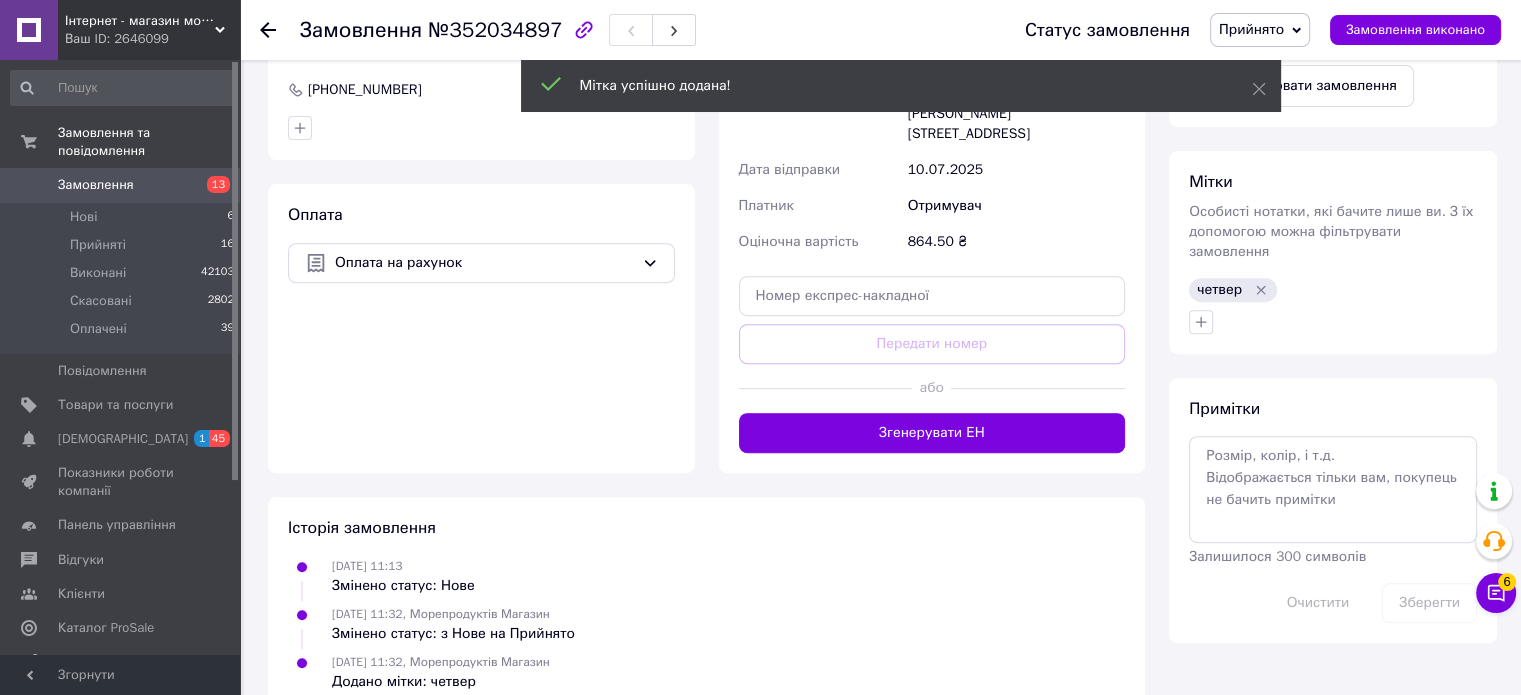 click 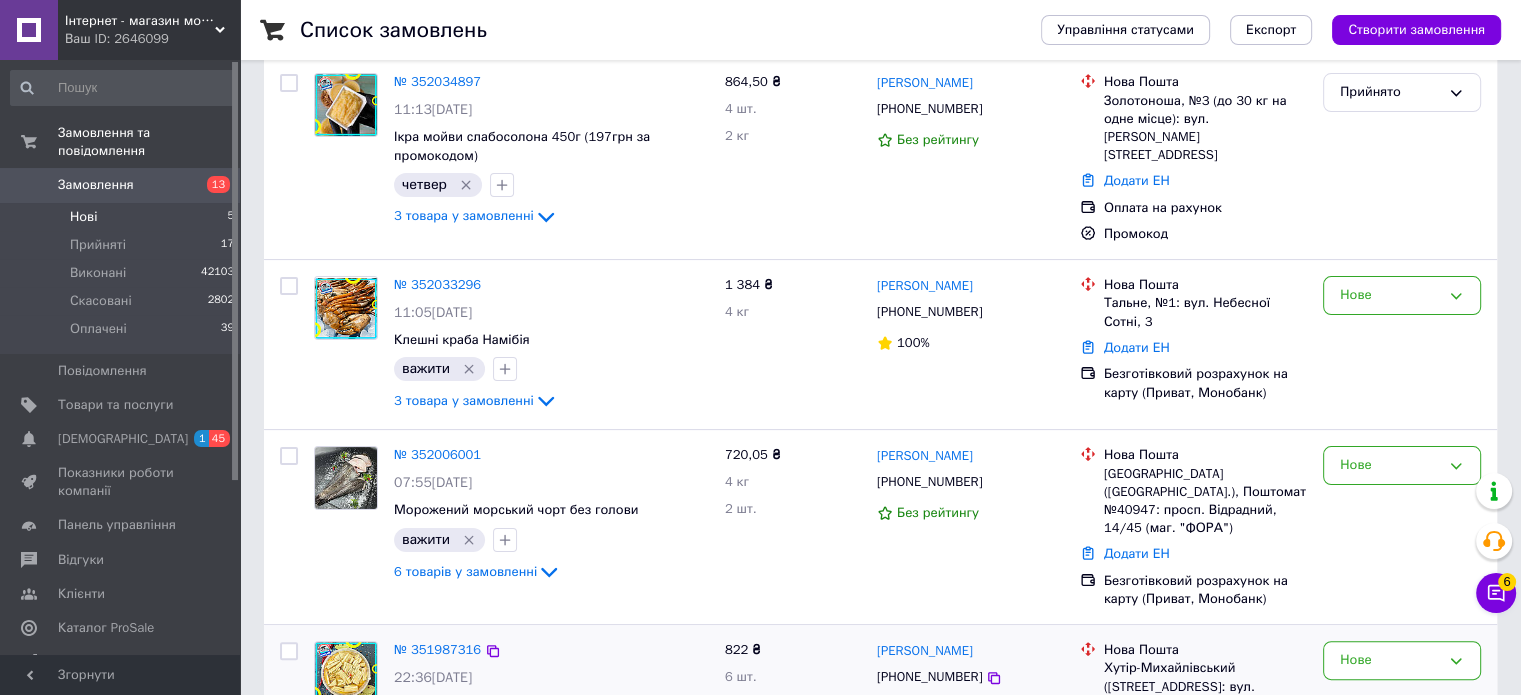 scroll, scrollTop: 420, scrollLeft: 0, axis: vertical 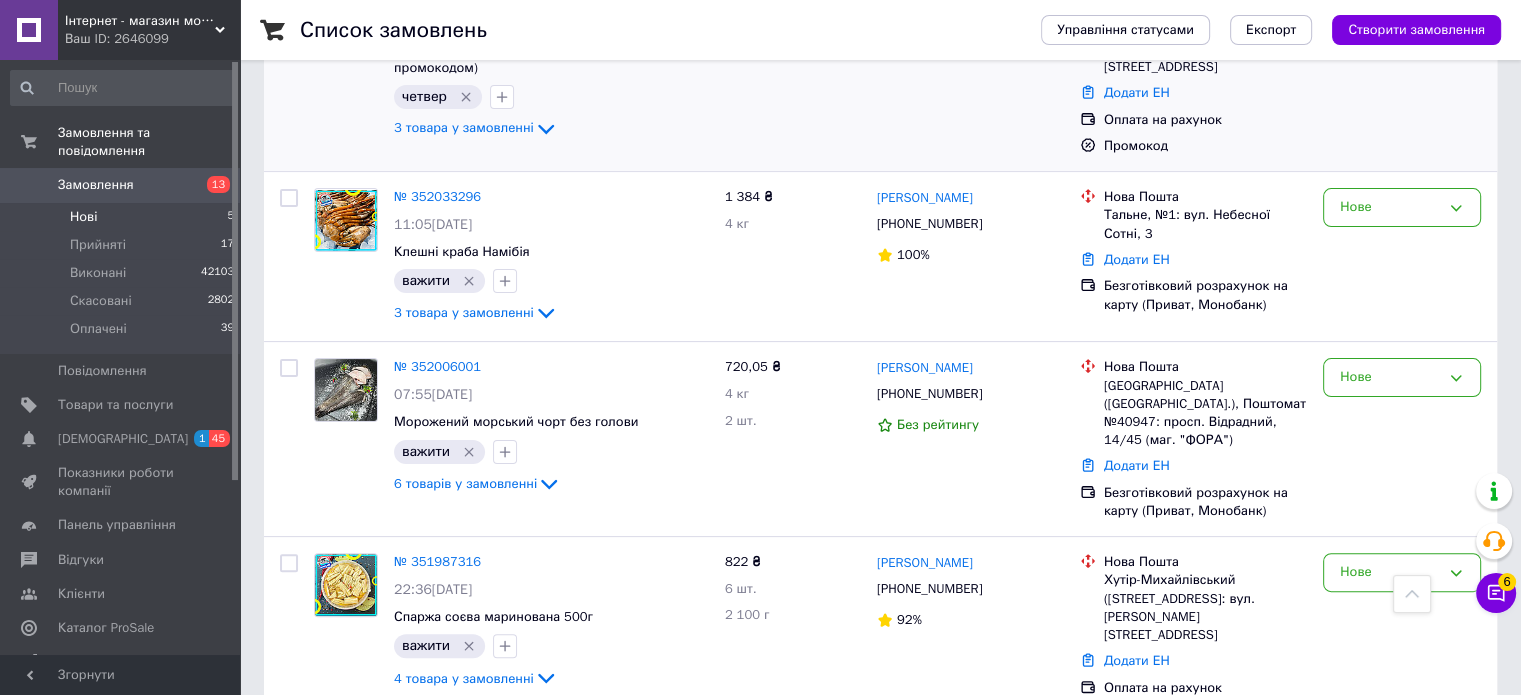 click at bounding box center [289, 70] 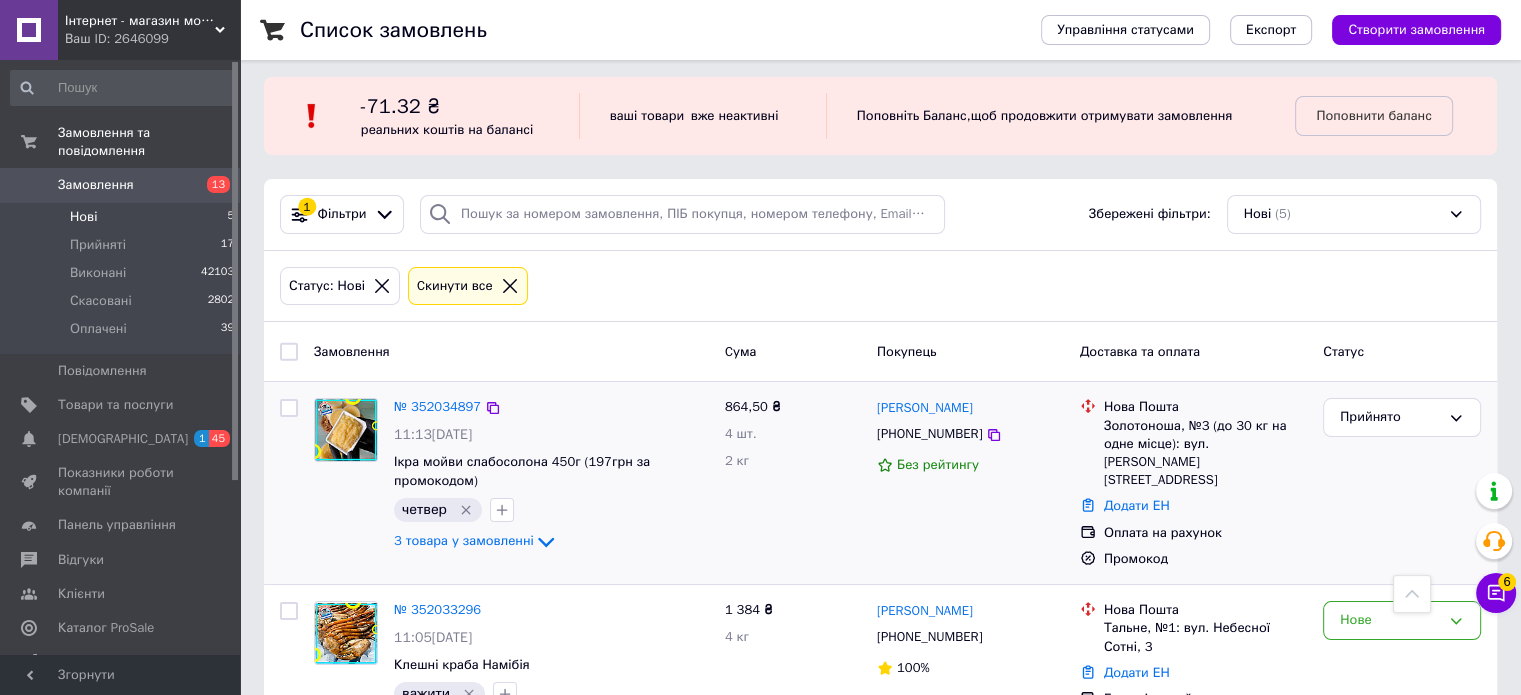 scroll, scrollTop: 0, scrollLeft: 0, axis: both 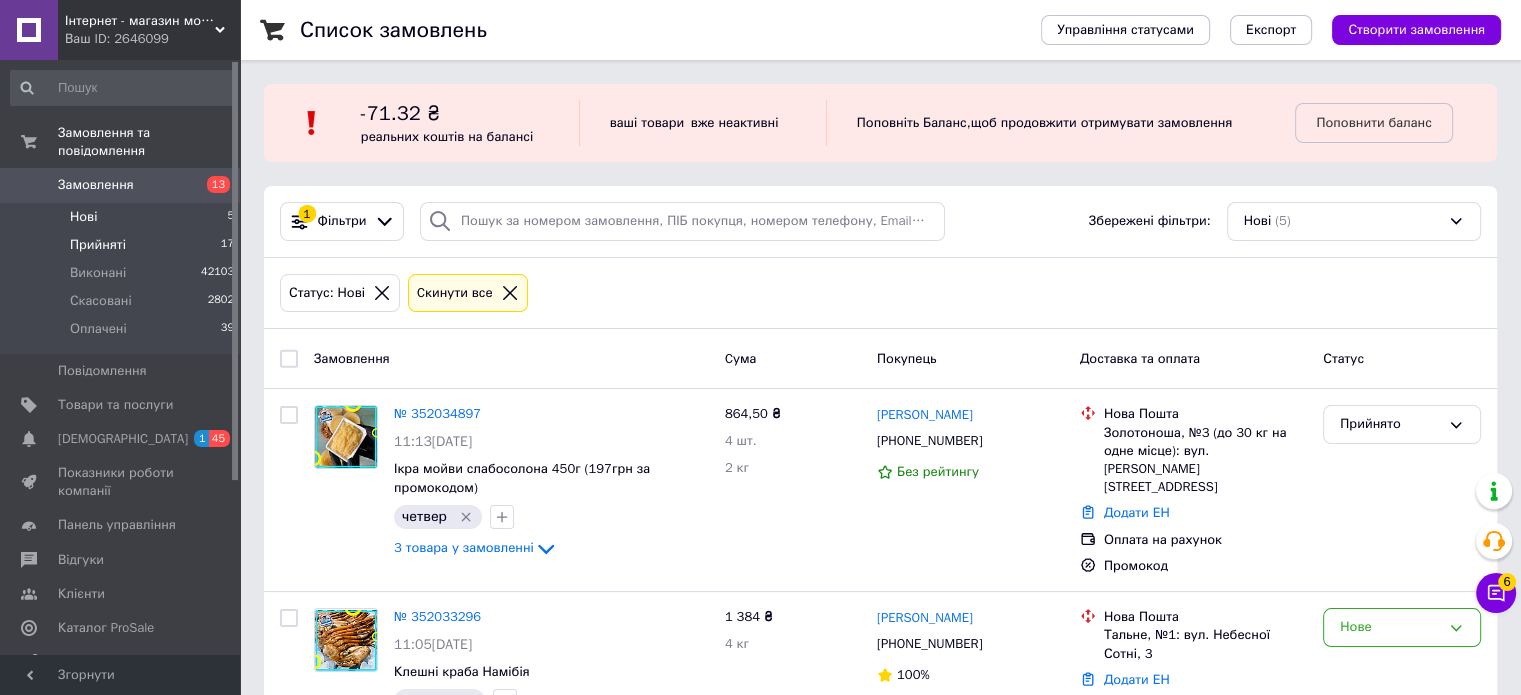 click on "Прийняті" at bounding box center [98, 245] 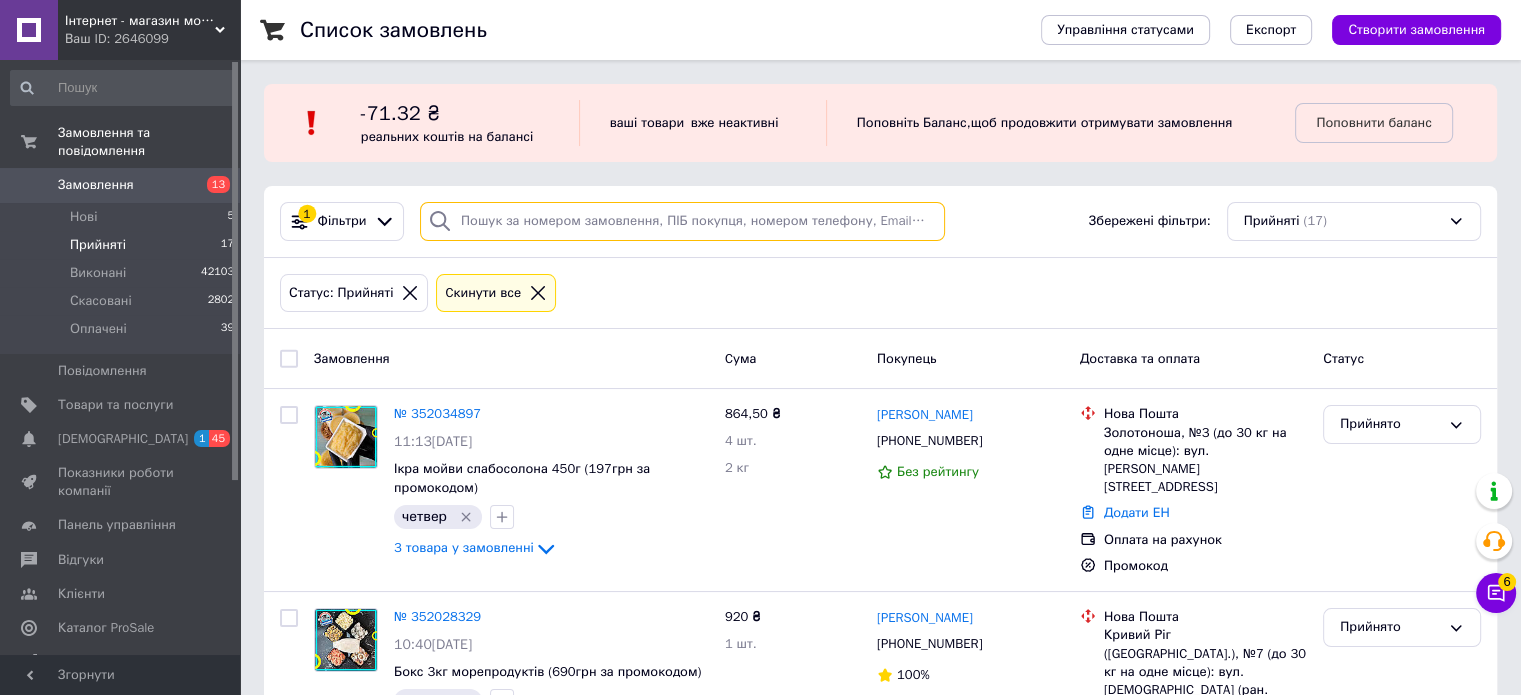 click at bounding box center (682, 221) 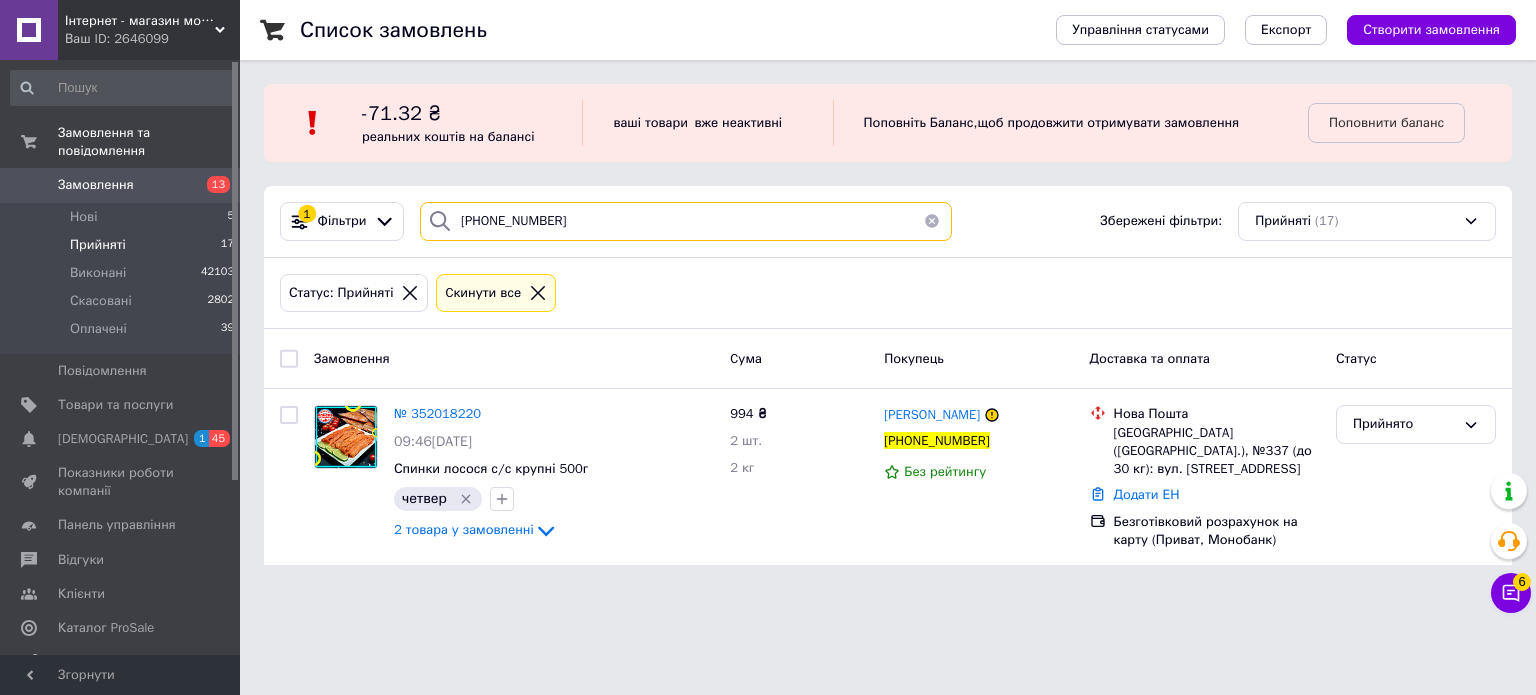 type on "[PHONE_NUMBER]" 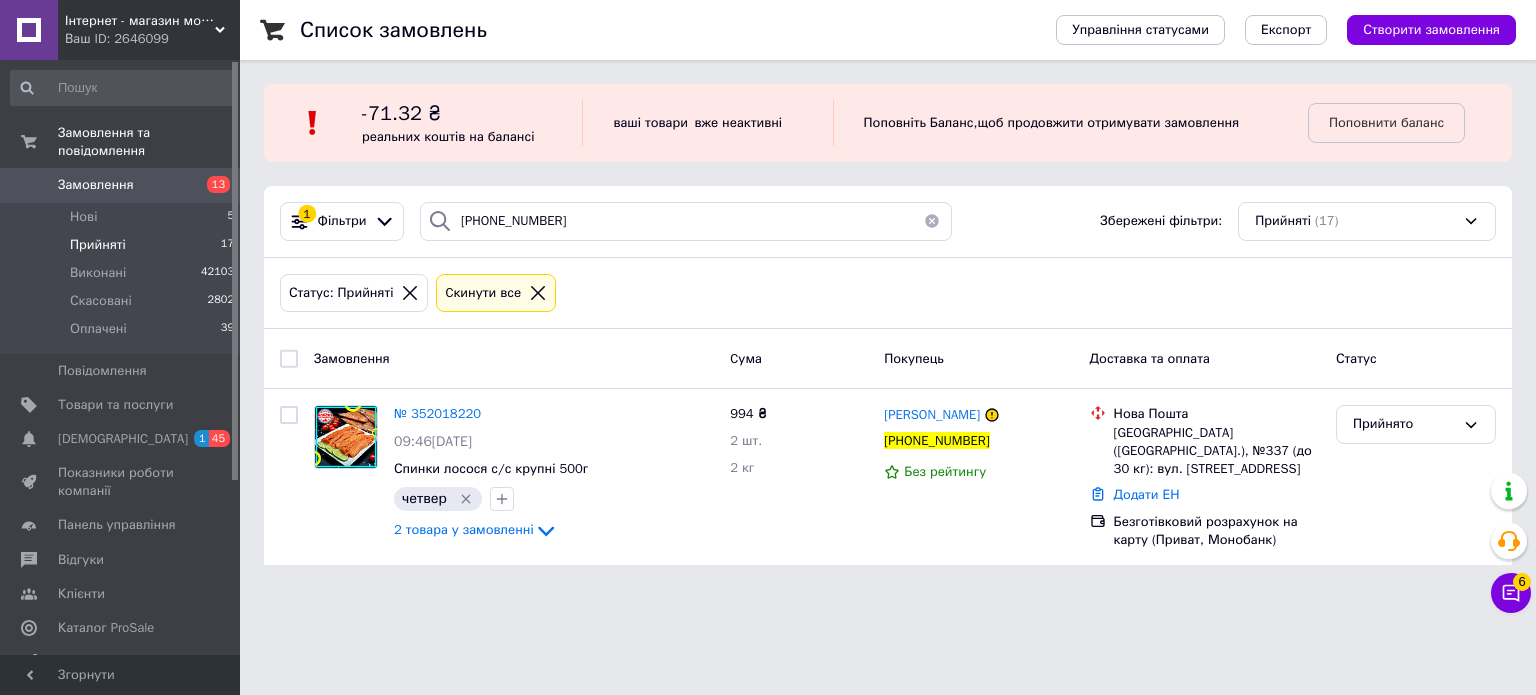 click on "№ 352018220" at bounding box center (437, 413) 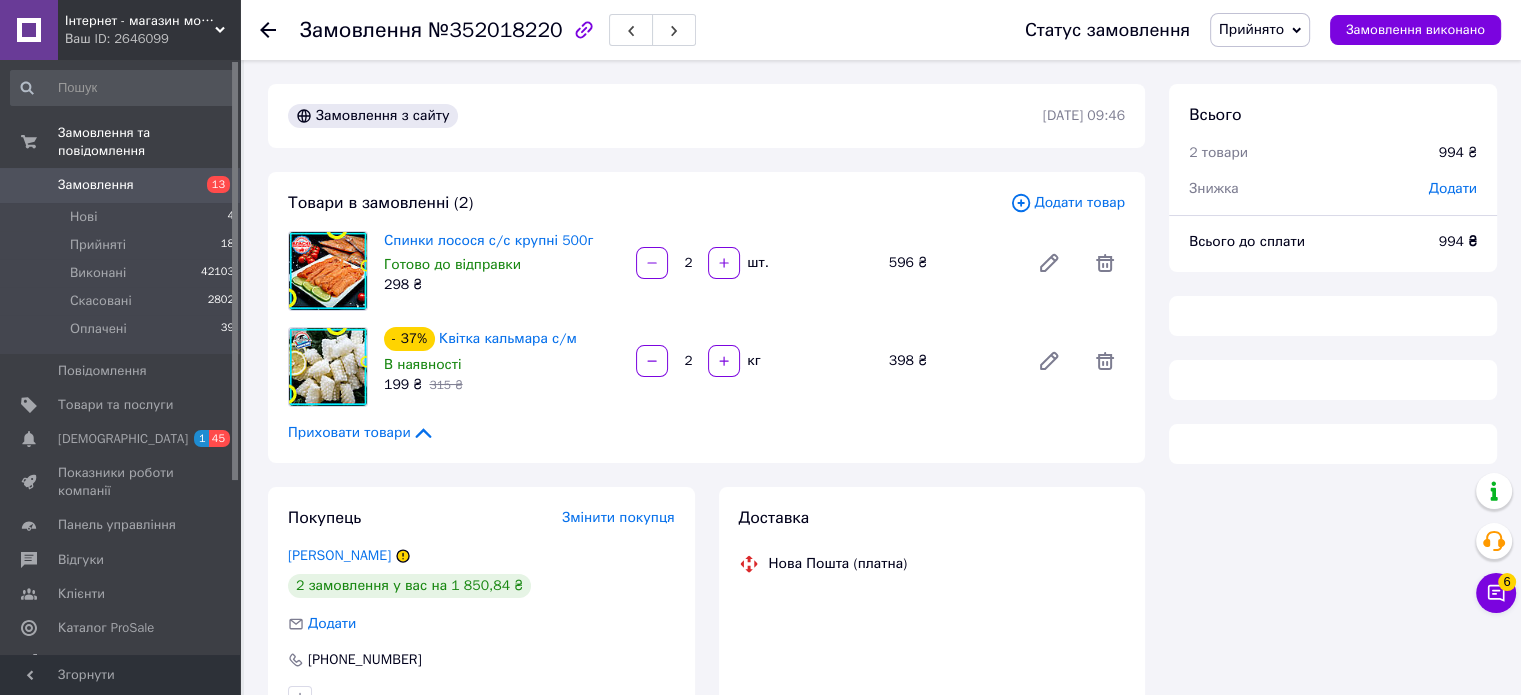 click on "Прийнято" at bounding box center (1251, 29) 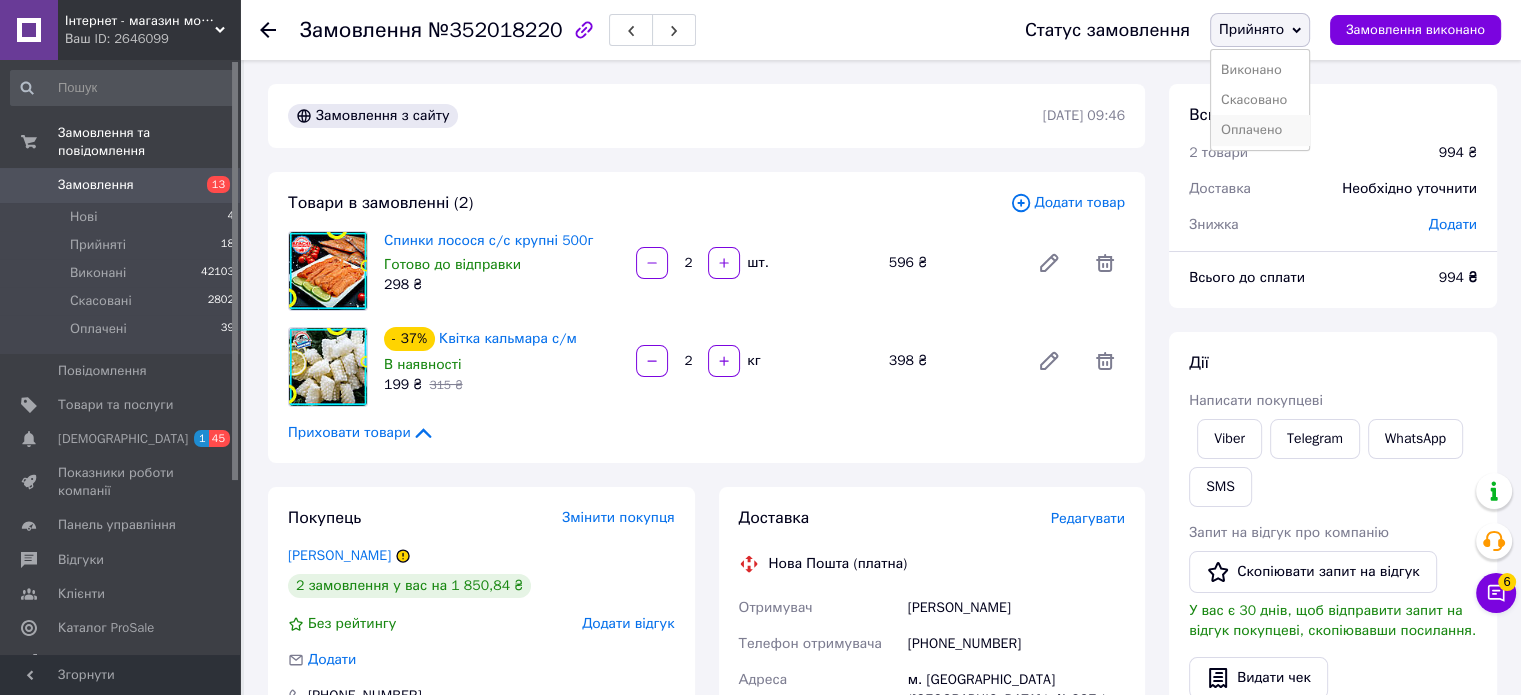 click on "Оплачено" at bounding box center (1260, 130) 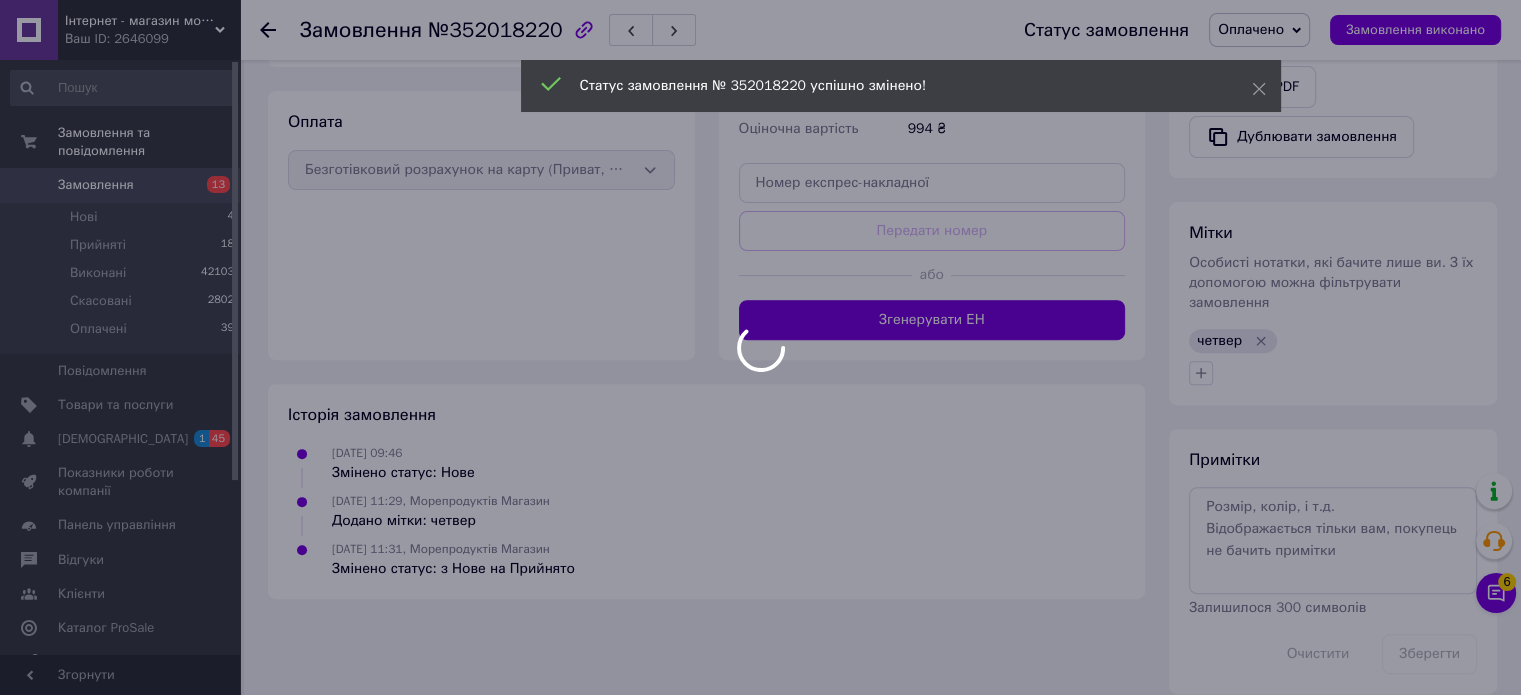 scroll, scrollTop: 663, scrollLeft: 0, axis: vertical 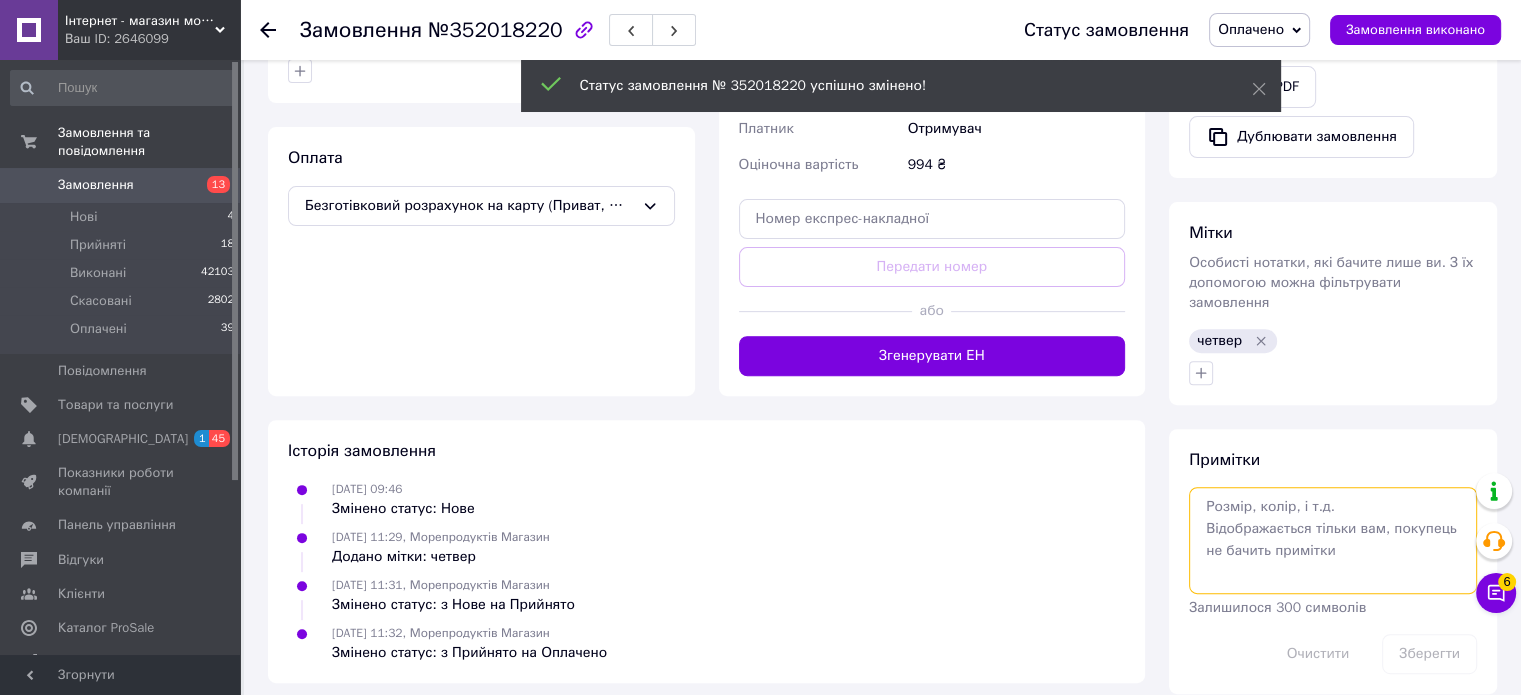 click at bounding box center [1333, 540] 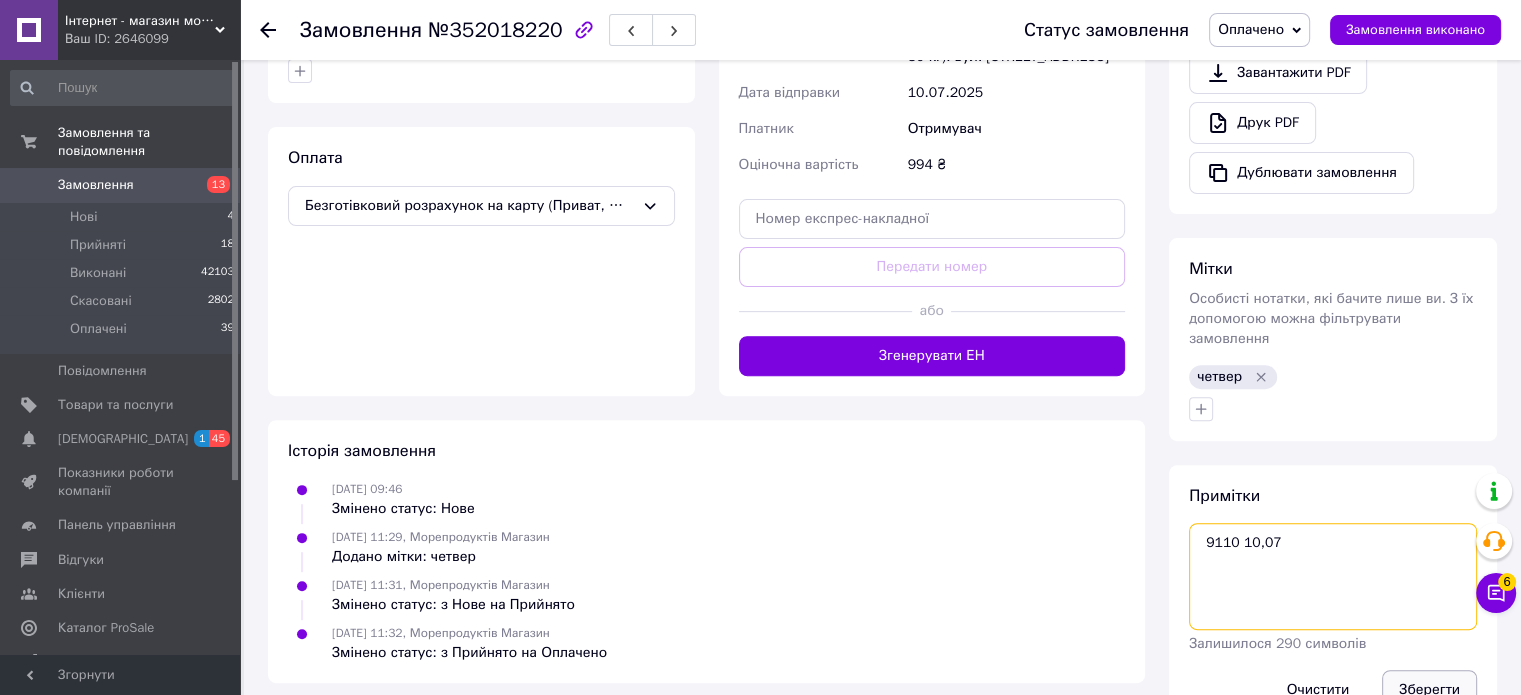 type on "9110 10,07" 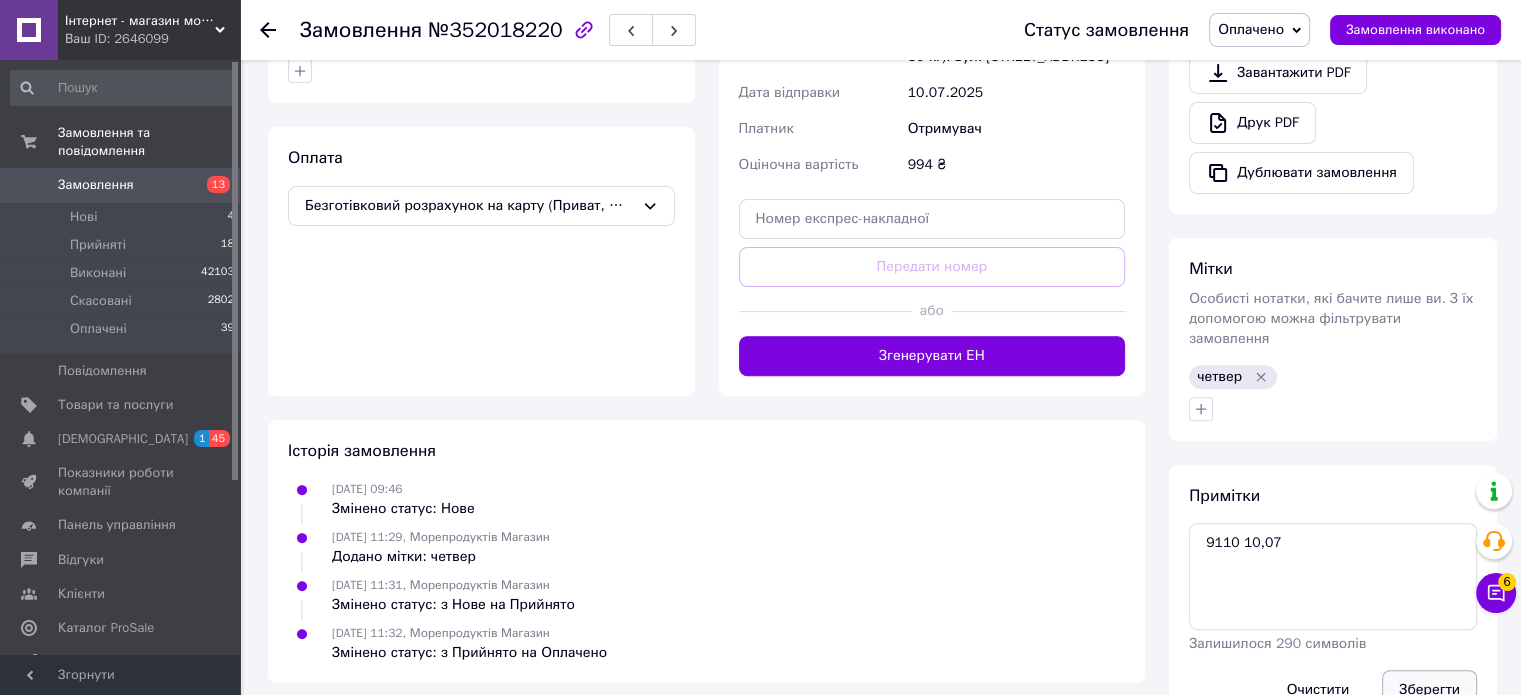 click on "Зберегти" at bounding box center [1429, 690] 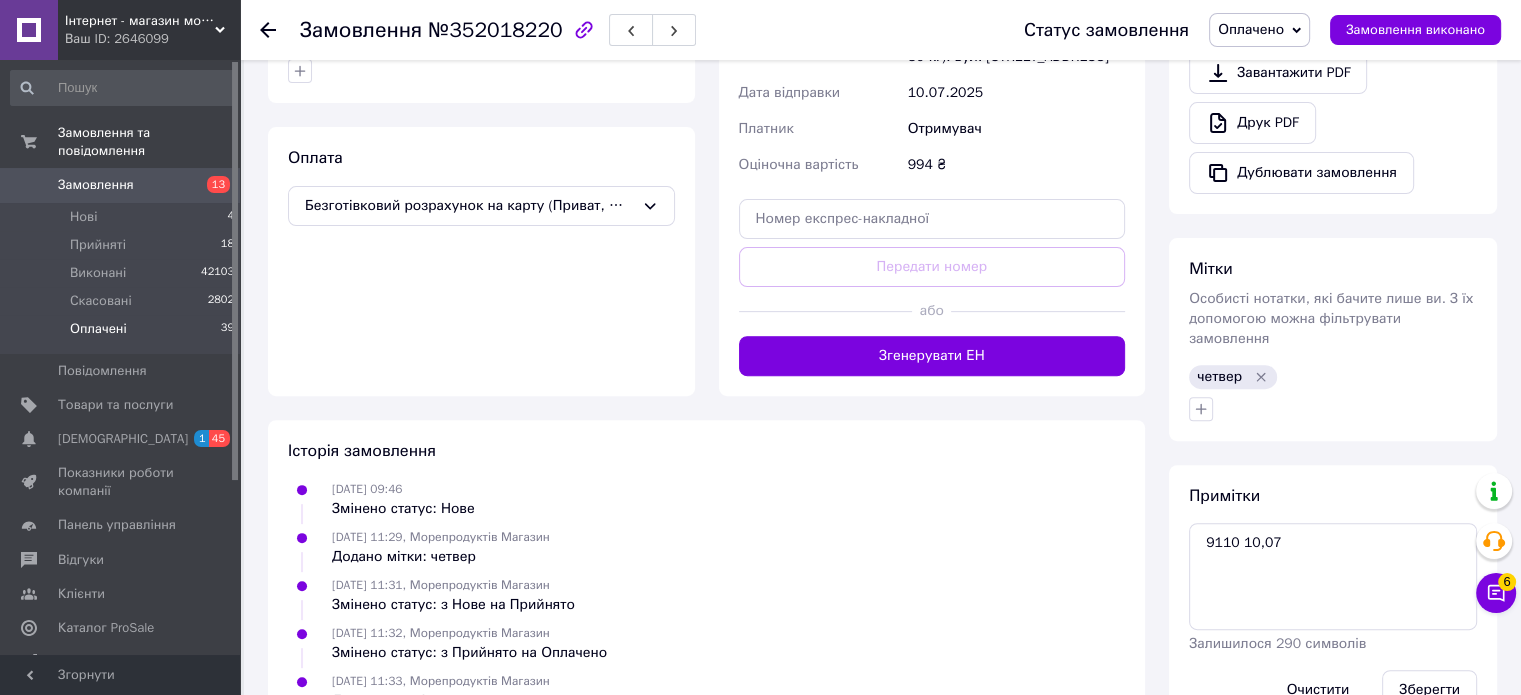 click on "Оплачені" at bounding box center (98, 329) 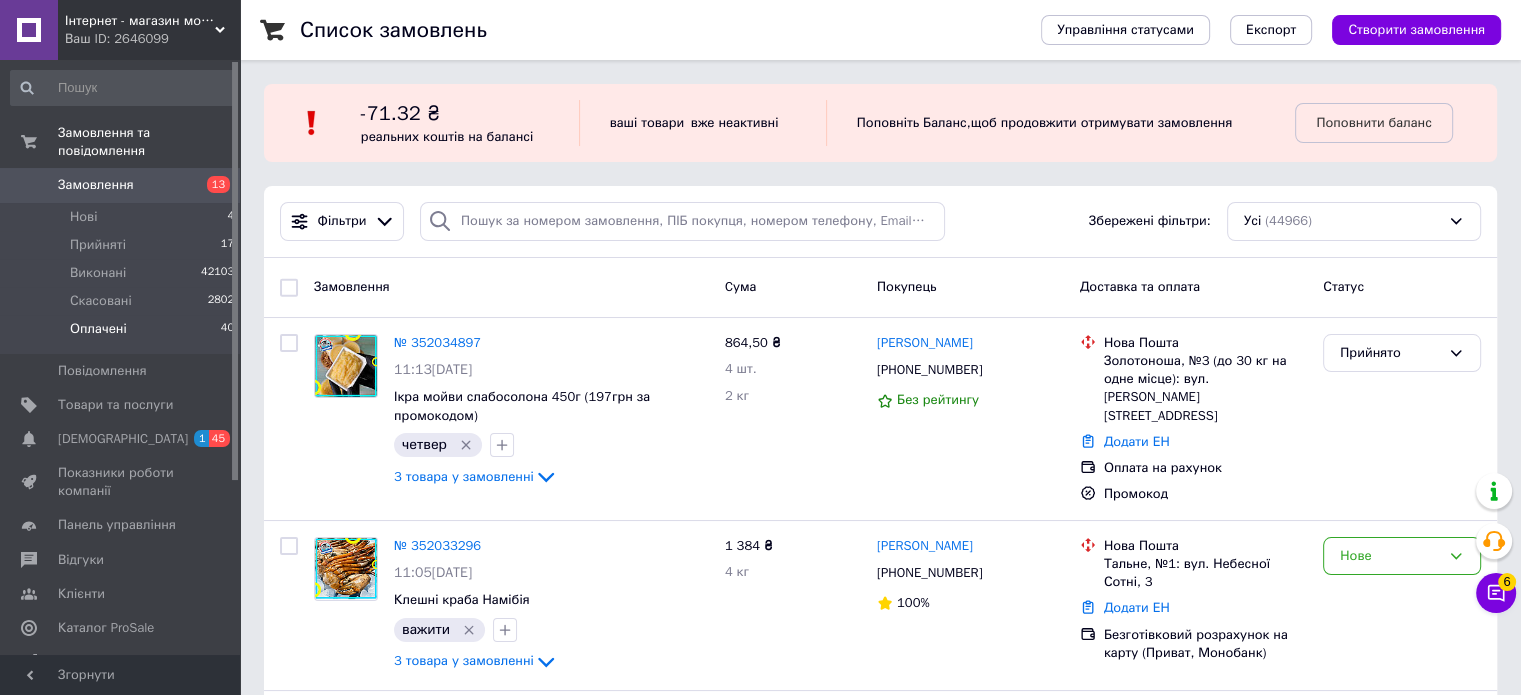 click on "Оплачені 40" at bounding box center [123, 334] 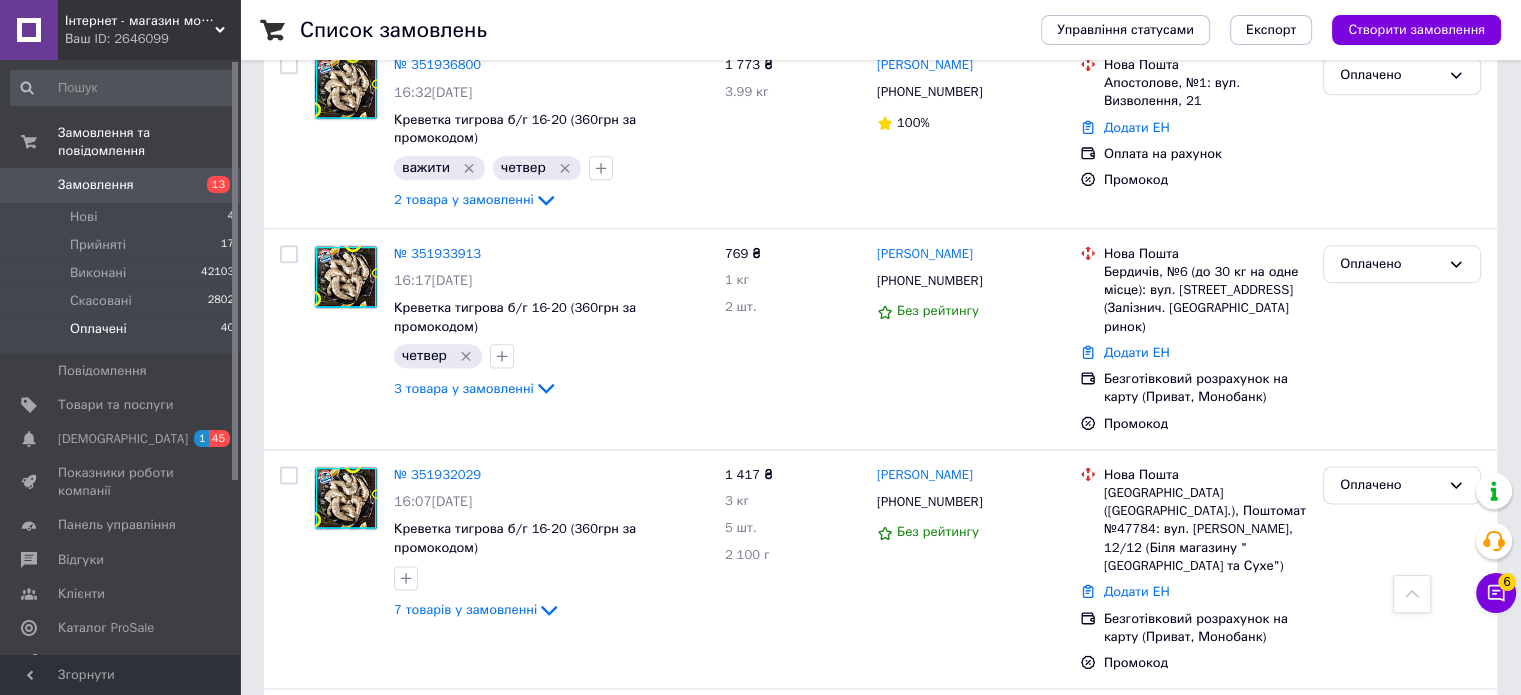 scroll, scrollTop: 2800, scrollLeft: 0, axis: vertical 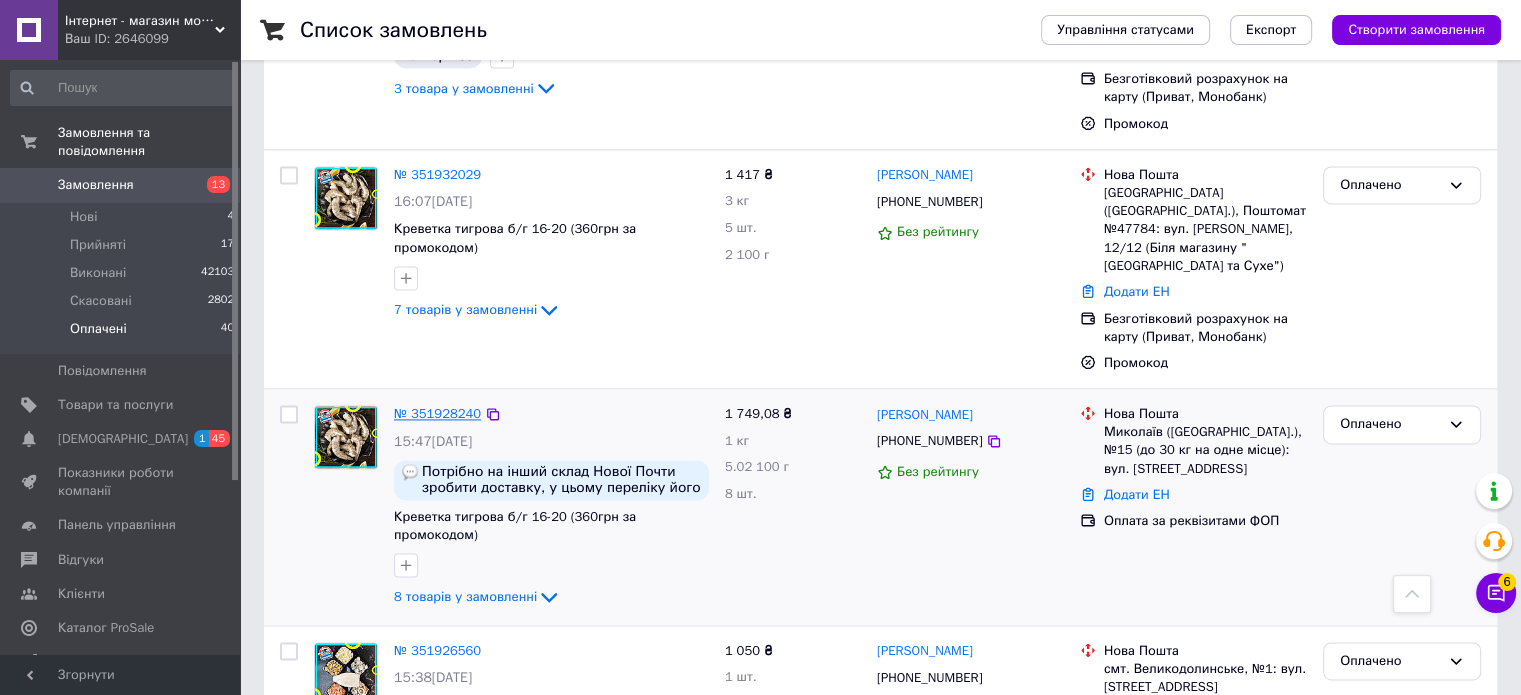 click on "№ 351928240" at bounding box center (437, 413) 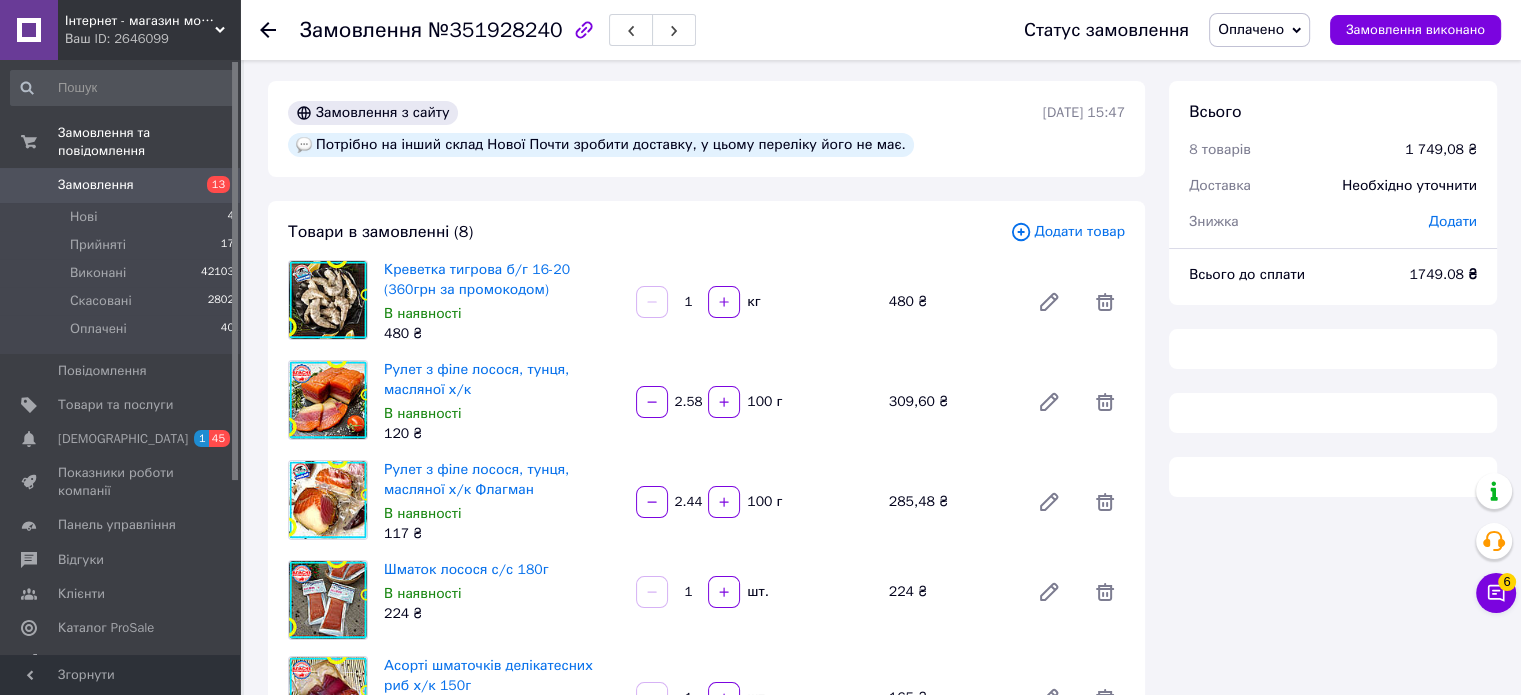 scroll, scrollTop: 0, scrollLeft: 0, axis: both 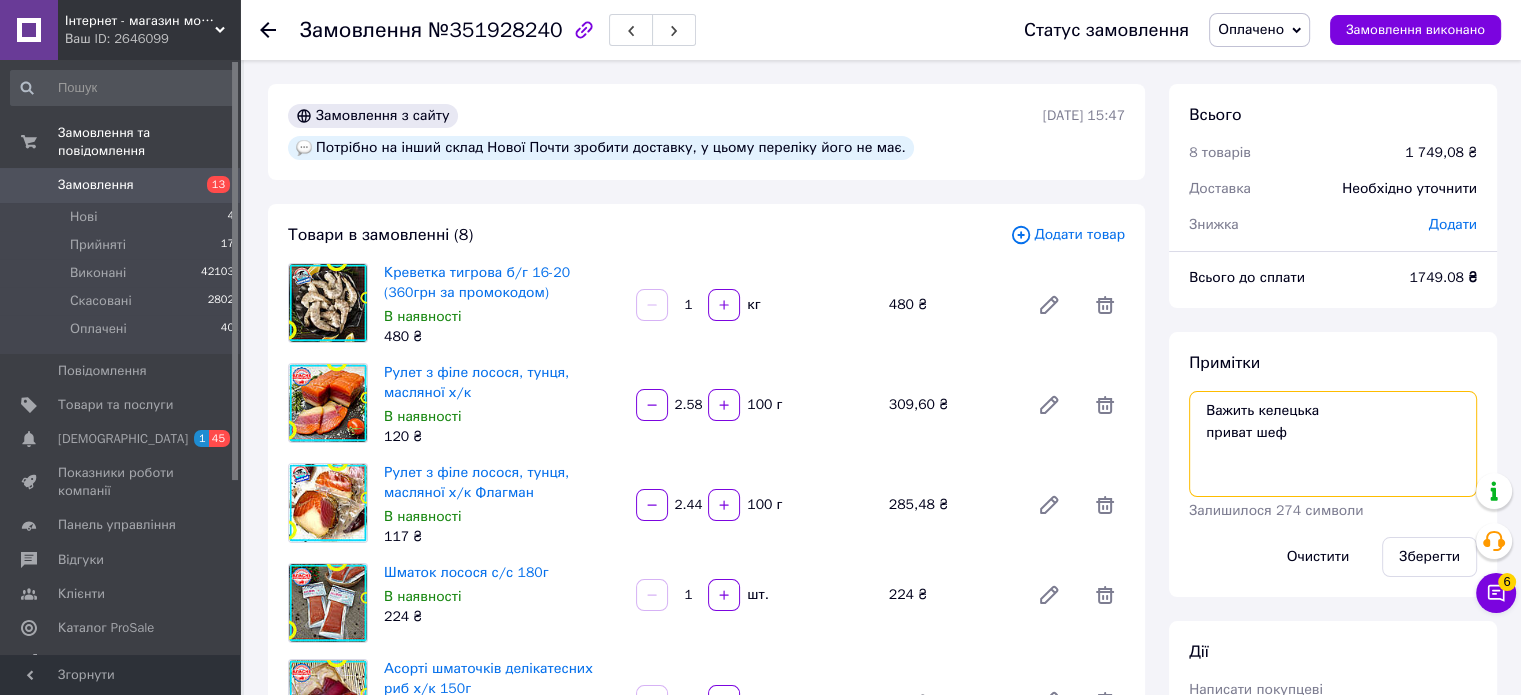 click on "Важить келецька
приват шеф" at bounding box center (1333, 444) 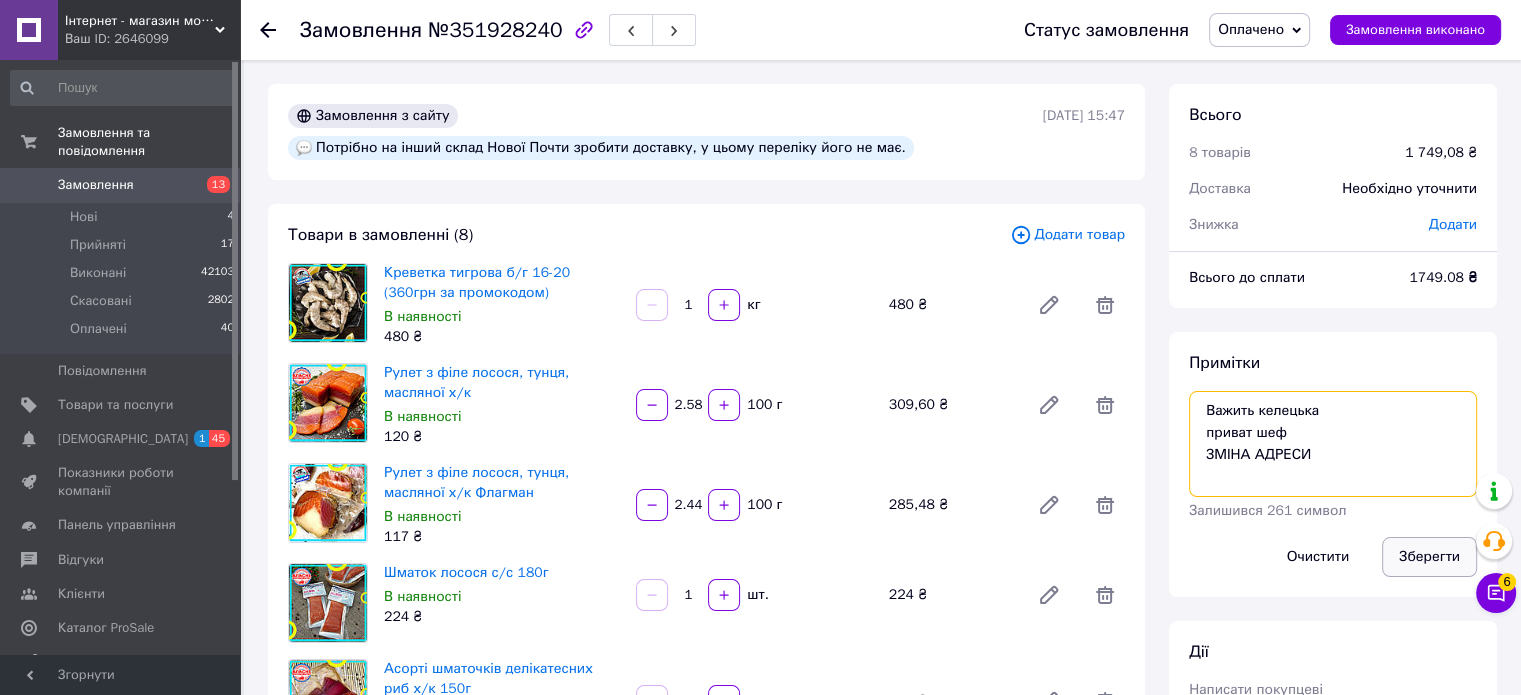 type on "Важить келецька
приват шеф
ЗМІНА АДРЕСИ" 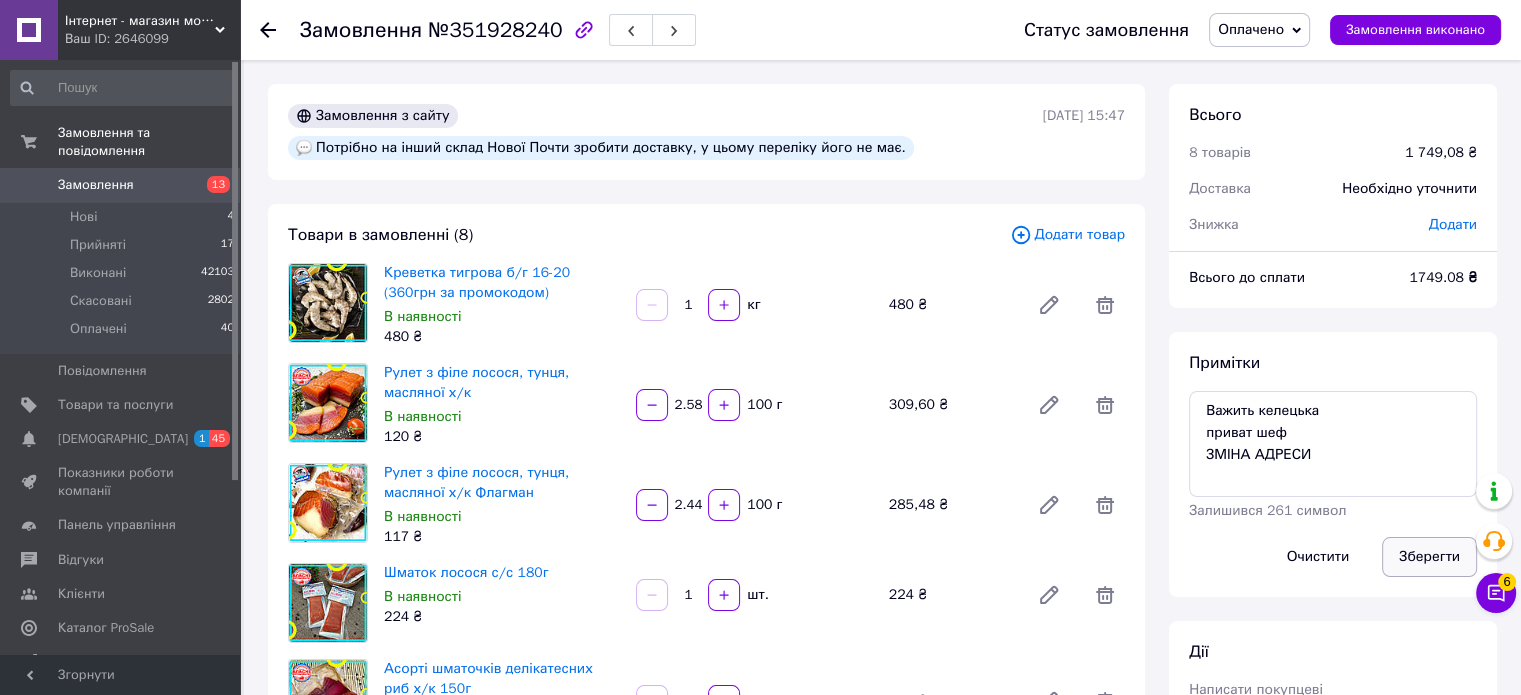 click on "Зберегти" at bounding box center (1429, 557) 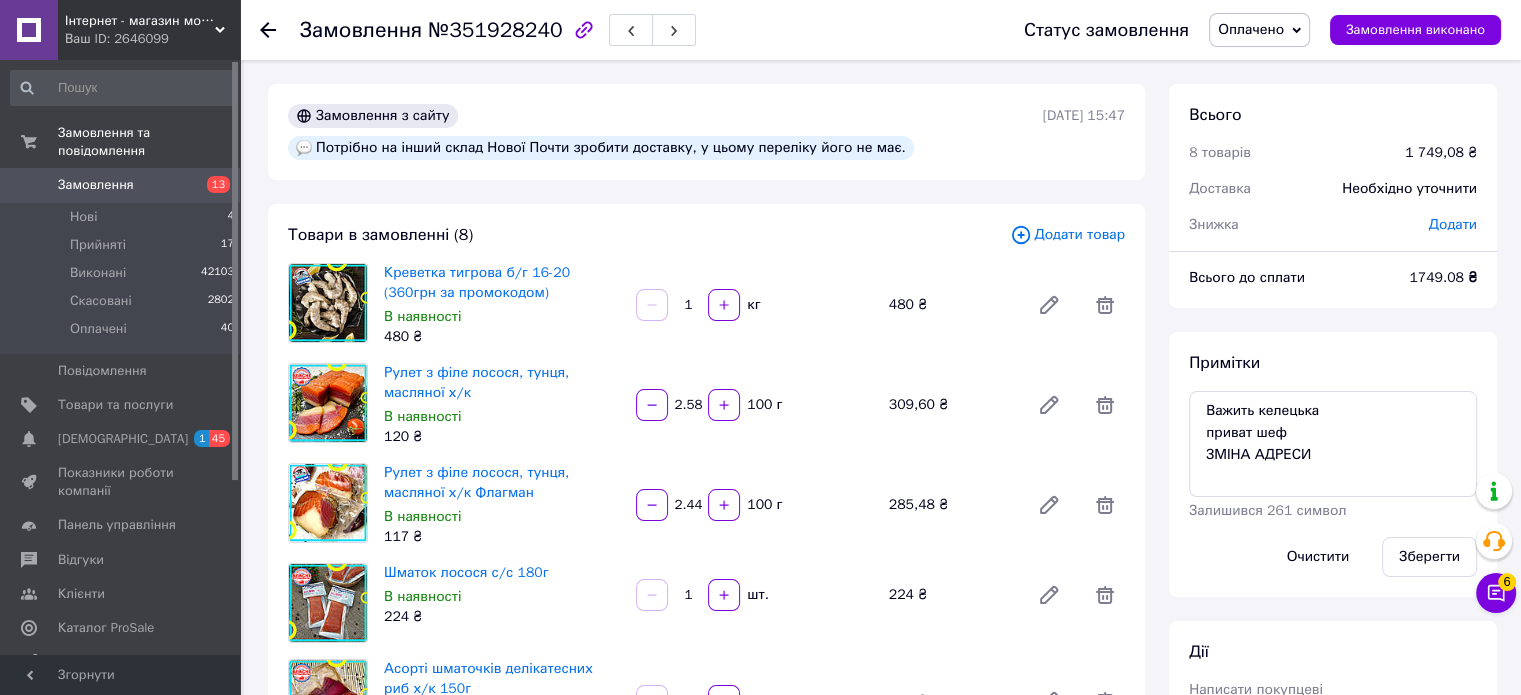 click 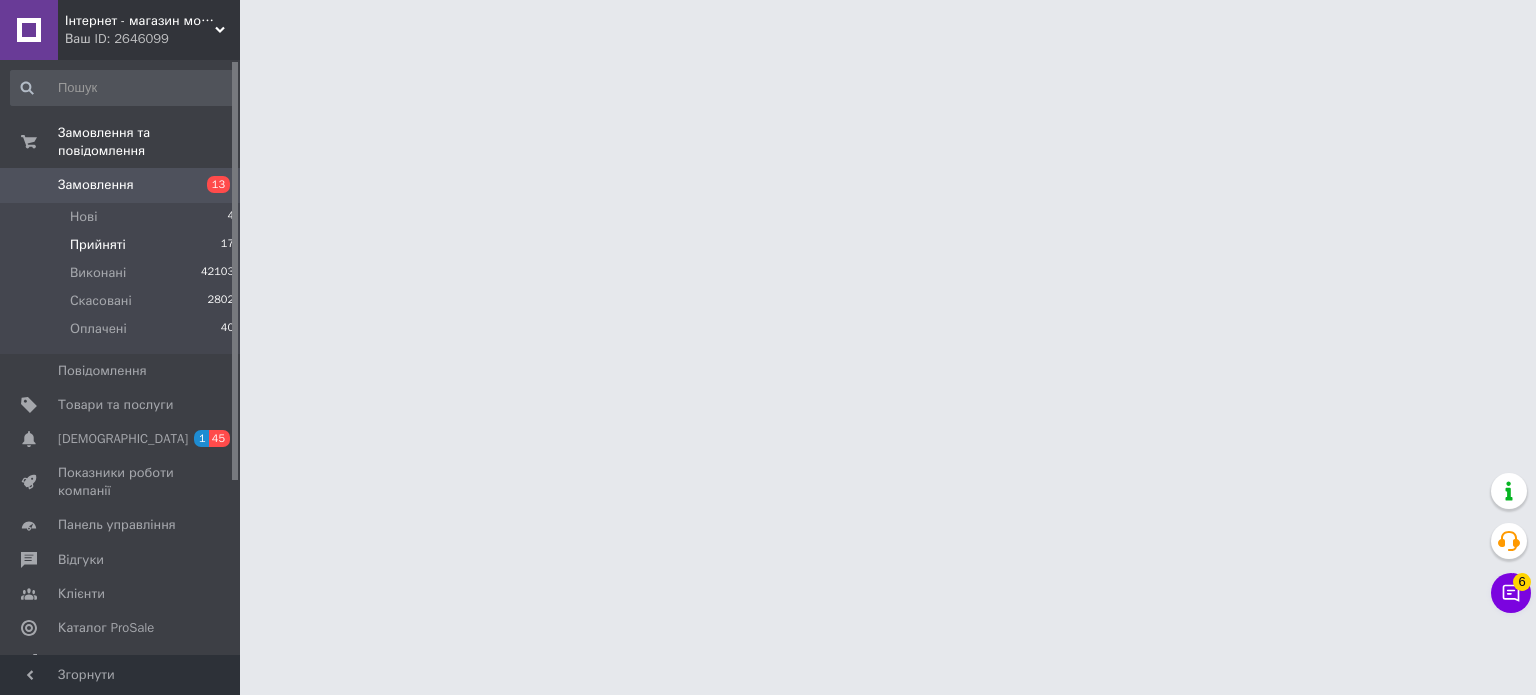 click on "Прийняті" at bounding box center (98, 245) 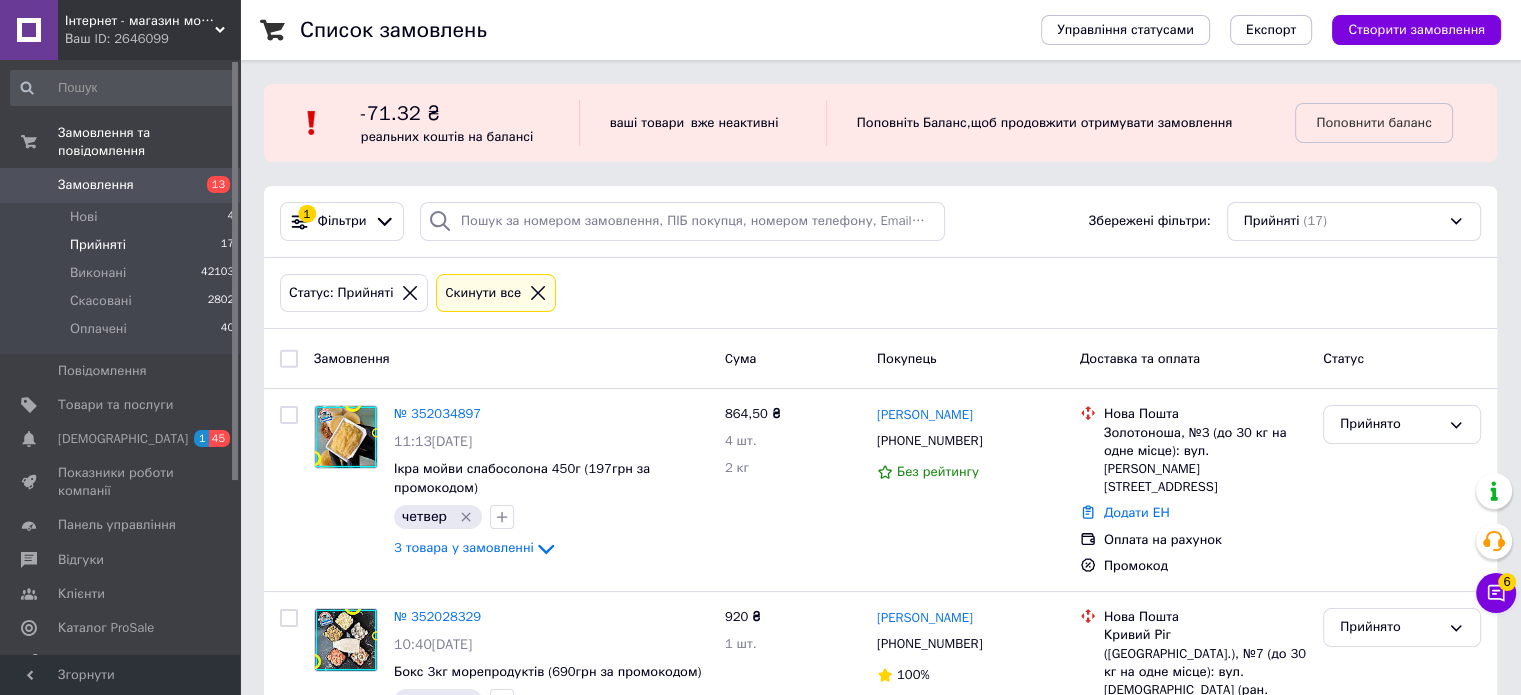 click on "Список замовлень Управління статусами Експорт Створити замовлення -71.32 ₴ реальних коштів на балансі ваші товари   вже неактивні Поповніть Баланс ,  щоб продовжити отримувати замовлення Поповнити баланс 1 Фільтри Збережені фільтри: Прийняті (17) Статус: Прийняті Cкинути все Замовлення Cума Покупець Доставка та оплата Статус № 352034897 11:13, 10.07.2025 Ікра мойви слабосолона 450г (197грн за промокодом) четвер   3 товара у замовленні 864,50 ₴ 4 шт. 2 кг Ольга Гапченко +380966959190 Без рейтингу Нова Пошта Золотоноша, №3 (до 30 кг на одне місце): вул. Обухова, 20 Додати ЕН Промокод   100%" at bounding box center [880, 1827] 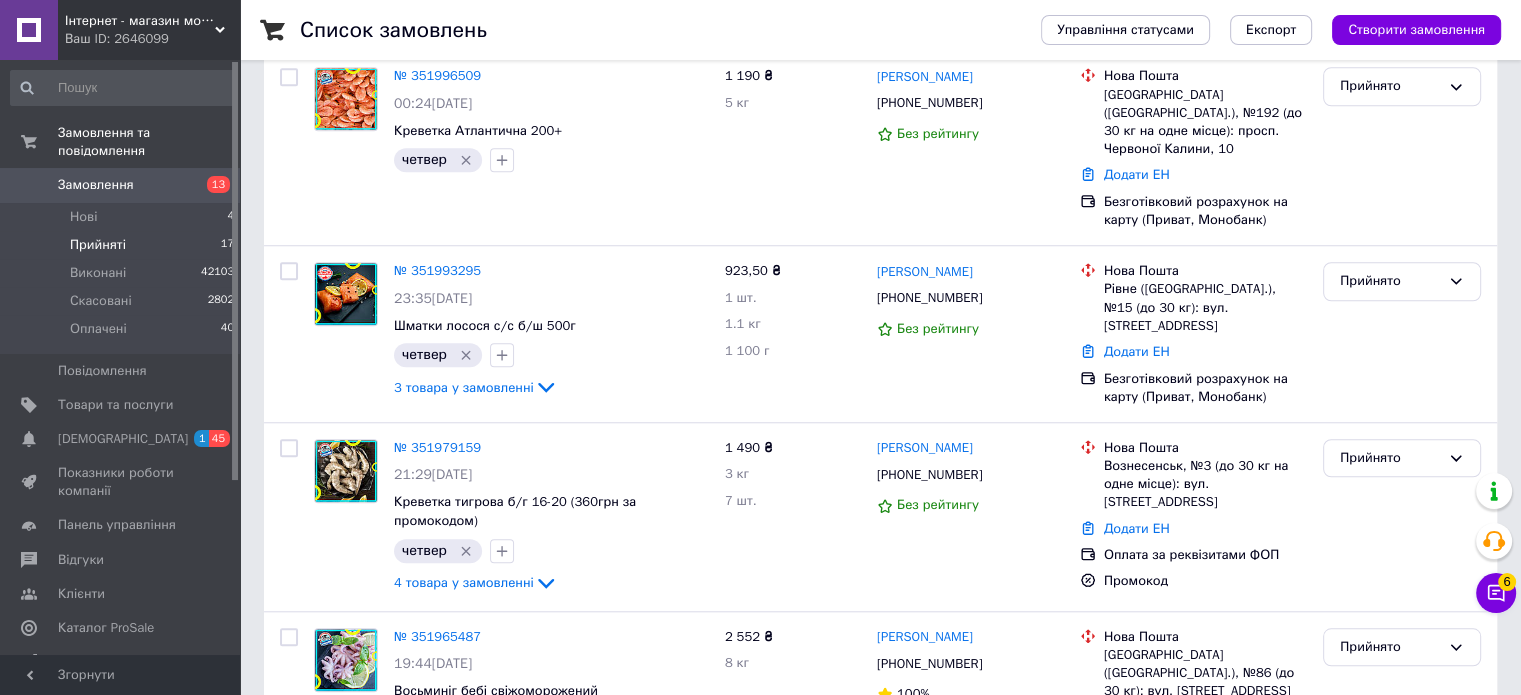 scroll, scrollTop: 2726, scrollLeft: 0, axis: vertical 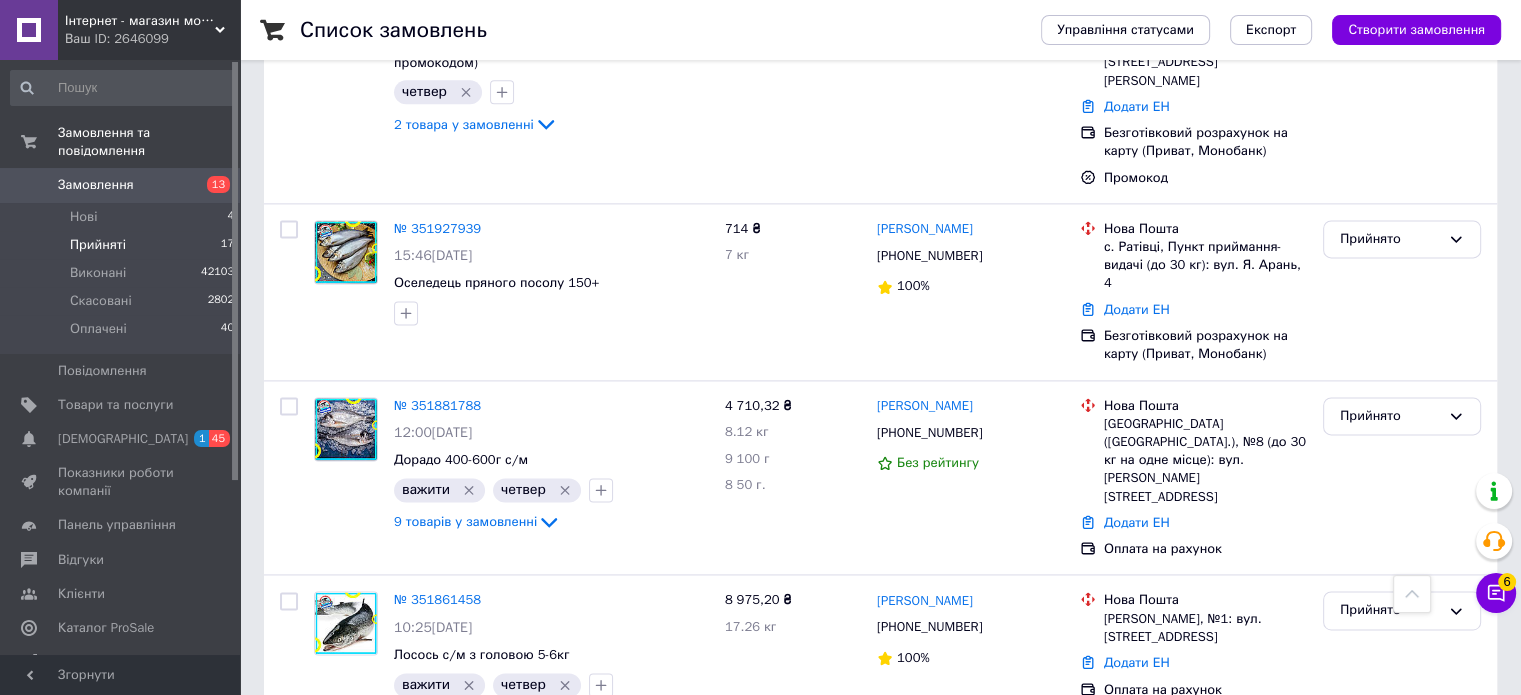 click on "№ 351857213" at bounding box center (437, 740) 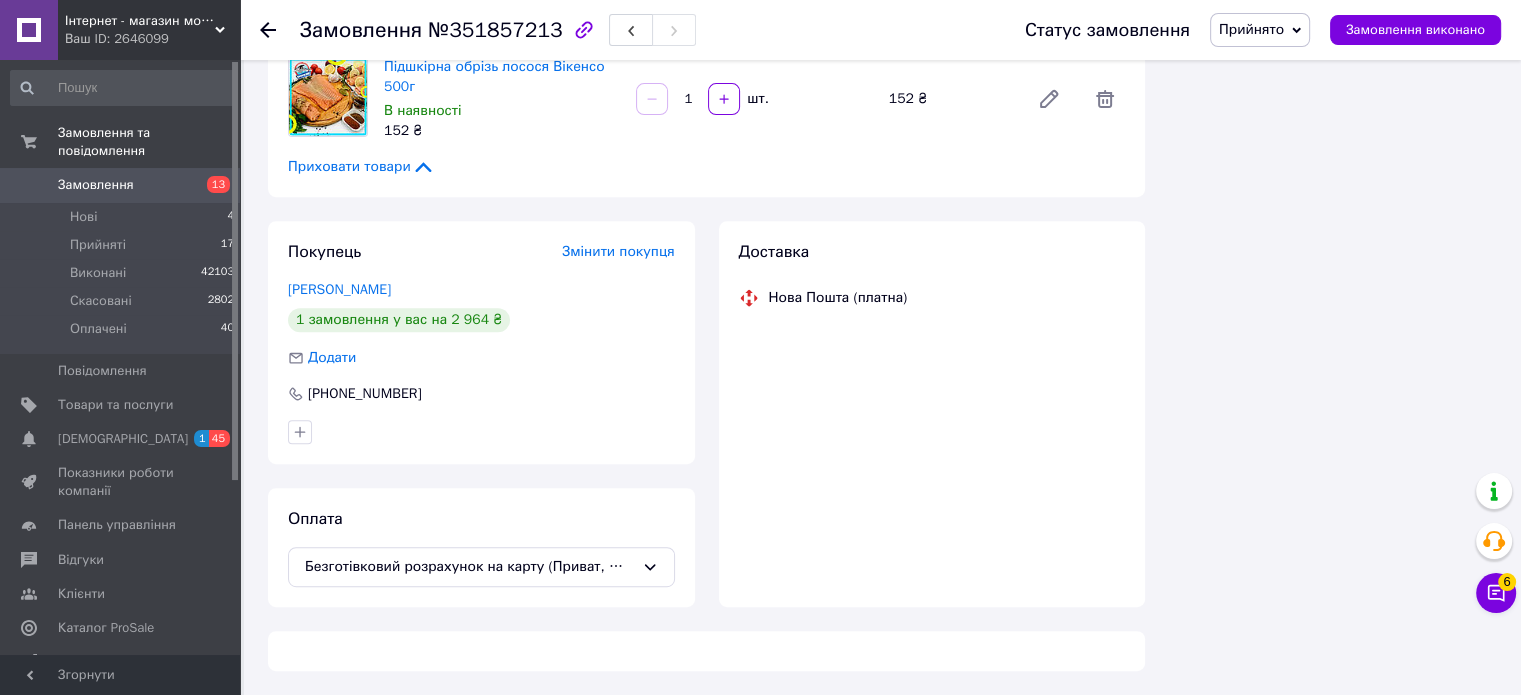 click on "Прийнято" at bounding box center (1251, 29) 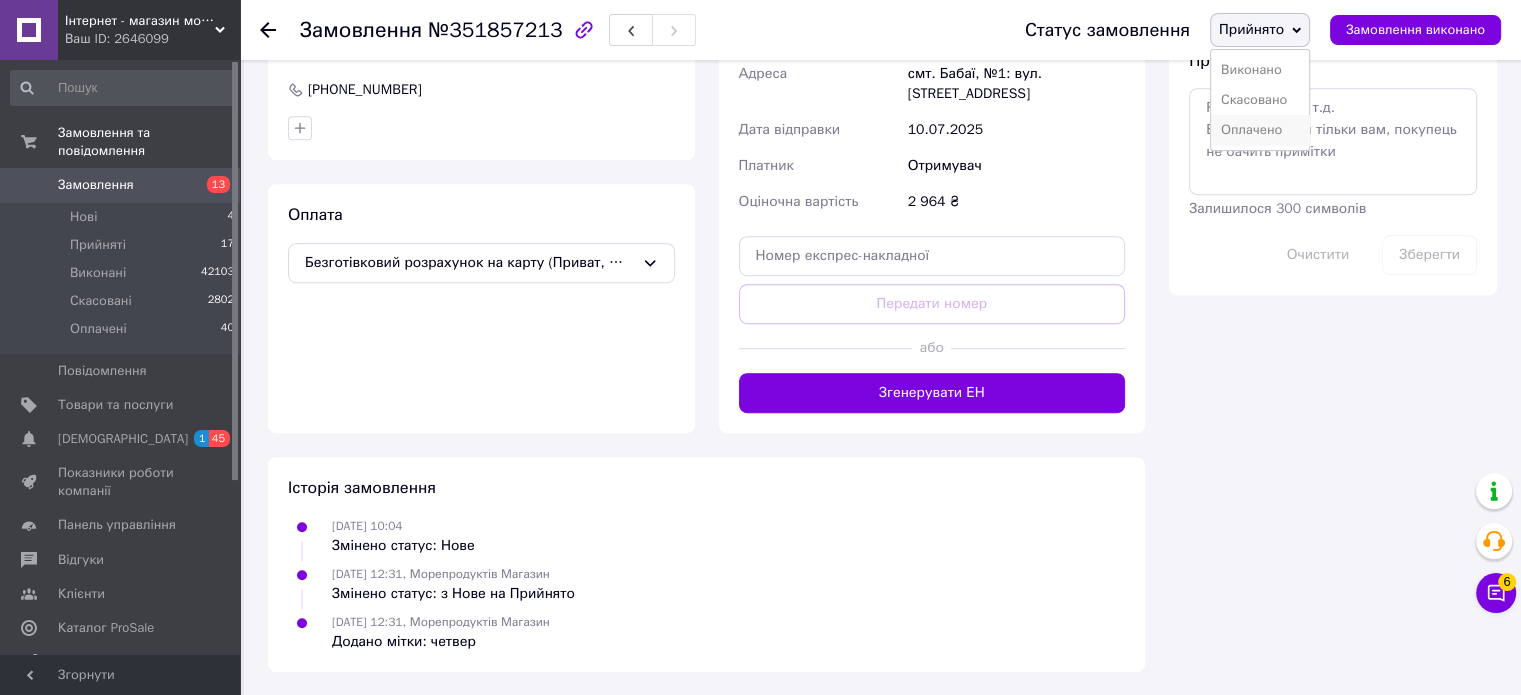 click on "Оплачено" at bounding box center [1260, 130] 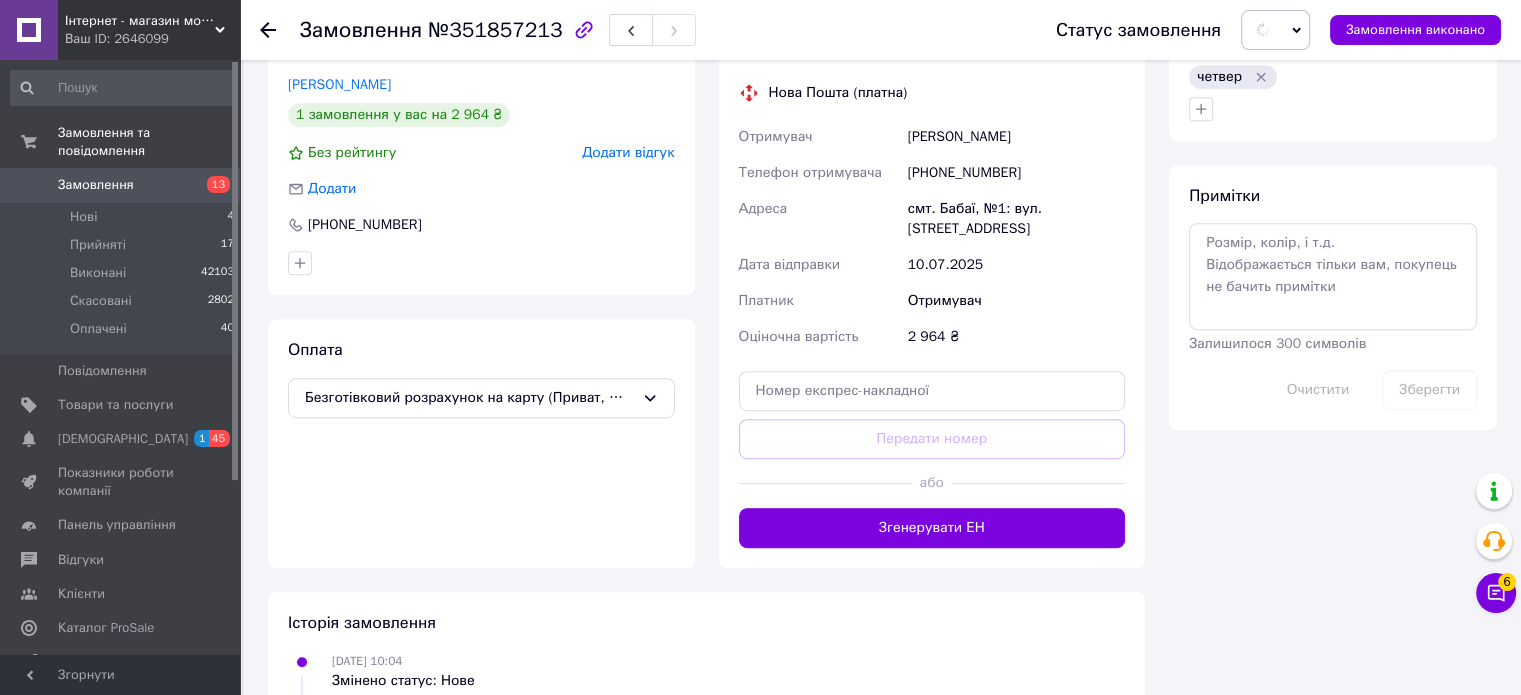 scroll, scrollTop: 798, scrollLeft: 0, axis: vertical 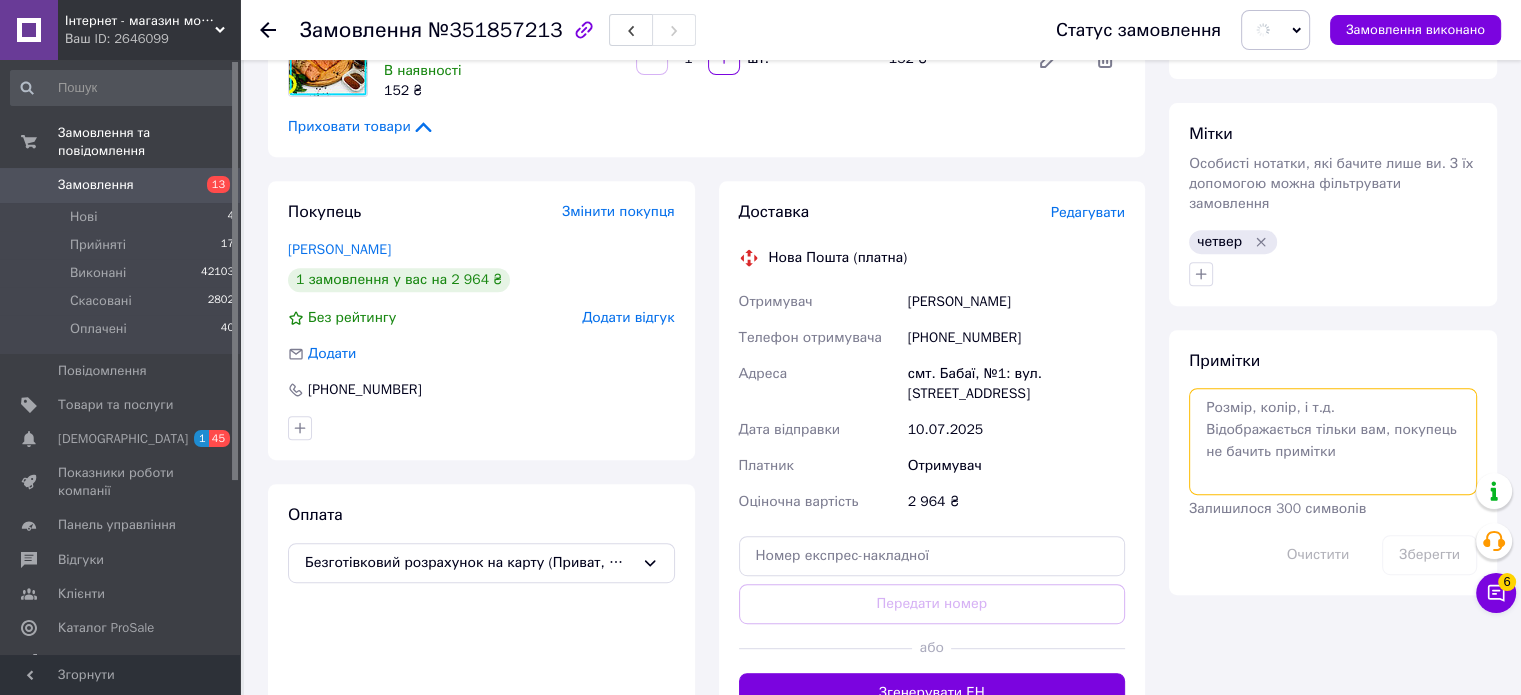 click at bounding box center (1333, 441) 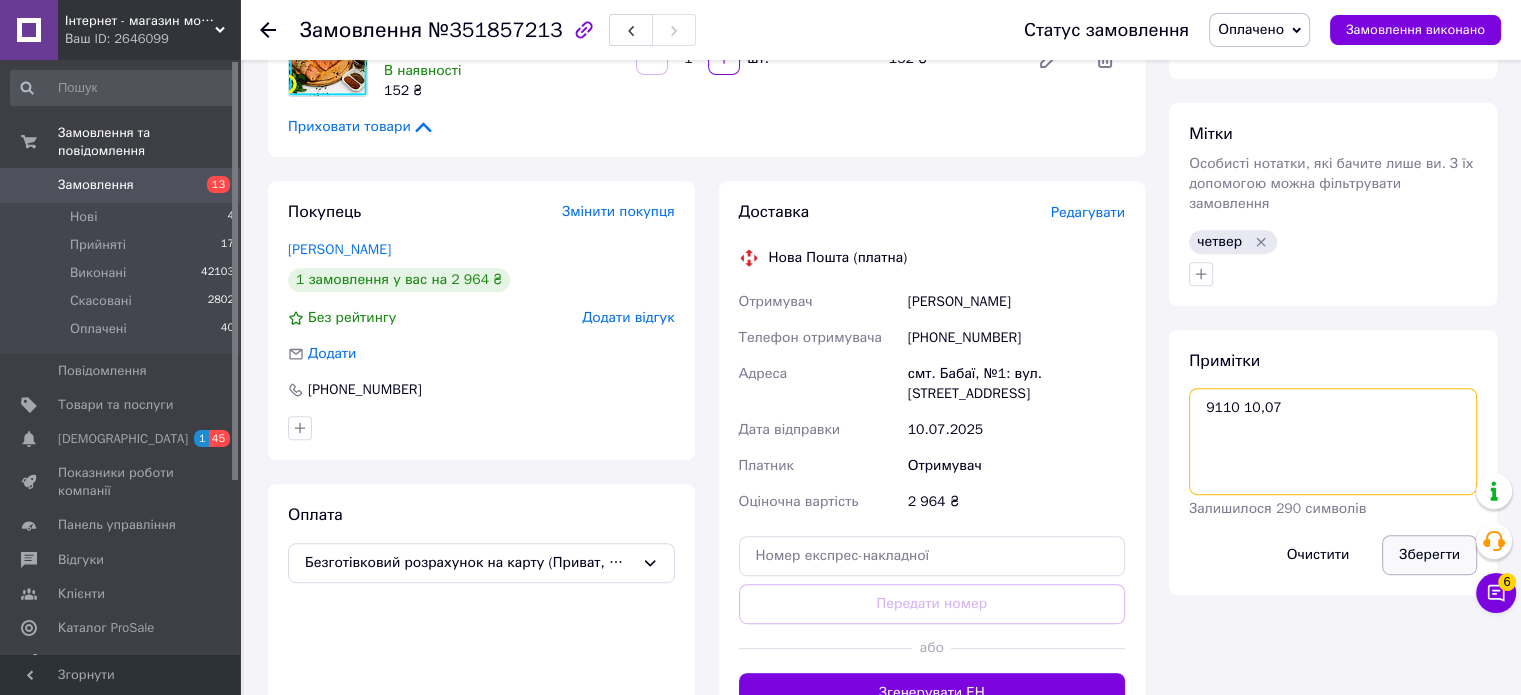 type on "9110 10,07" 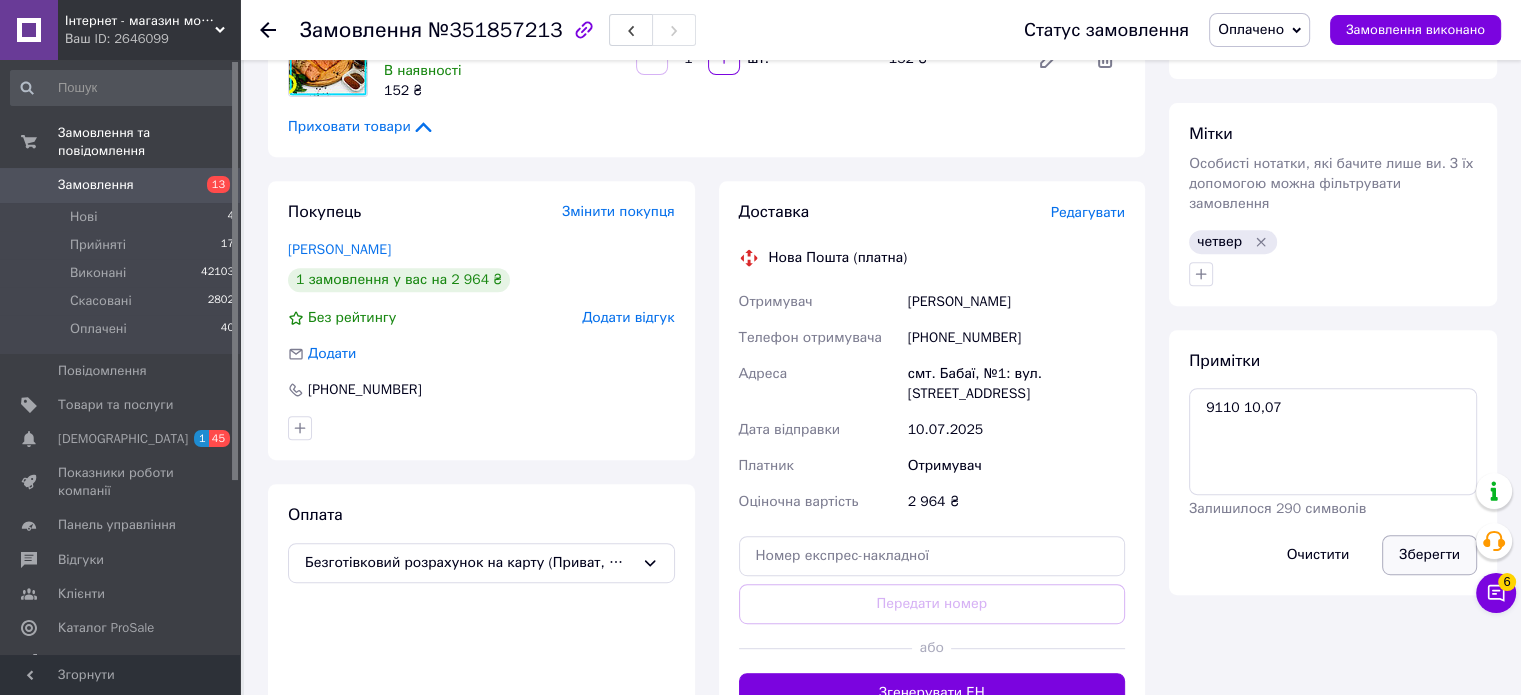 click on "Зберегти" at bounding box center (1429, 555) 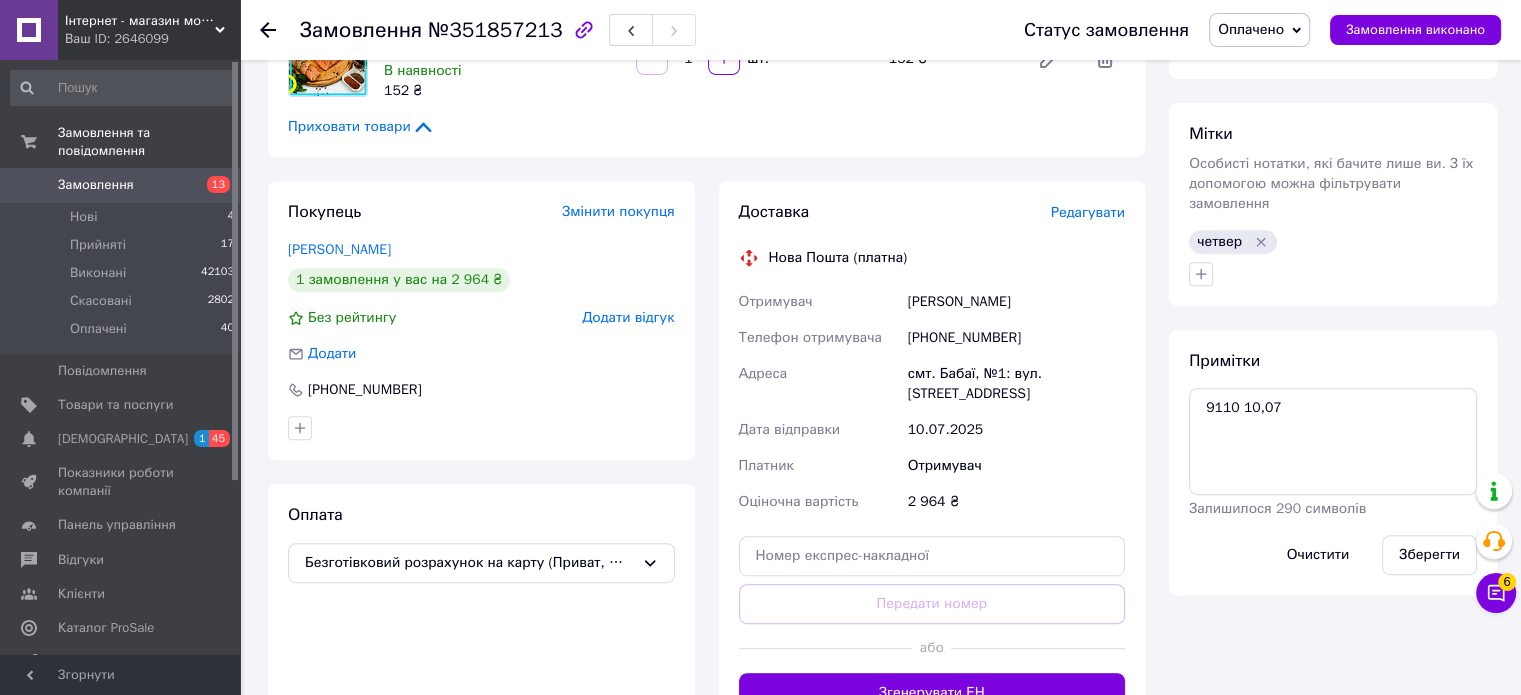 click 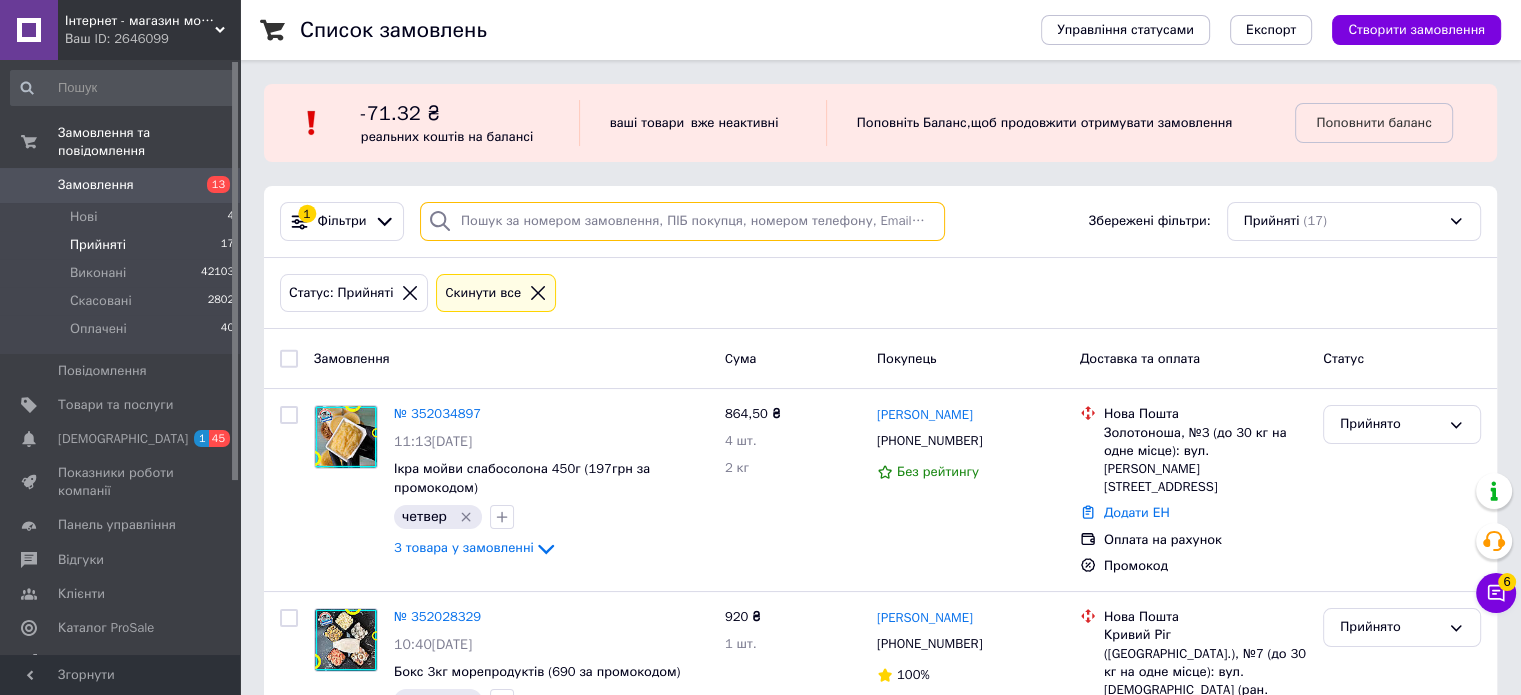 click at bounding box center (682, 221) 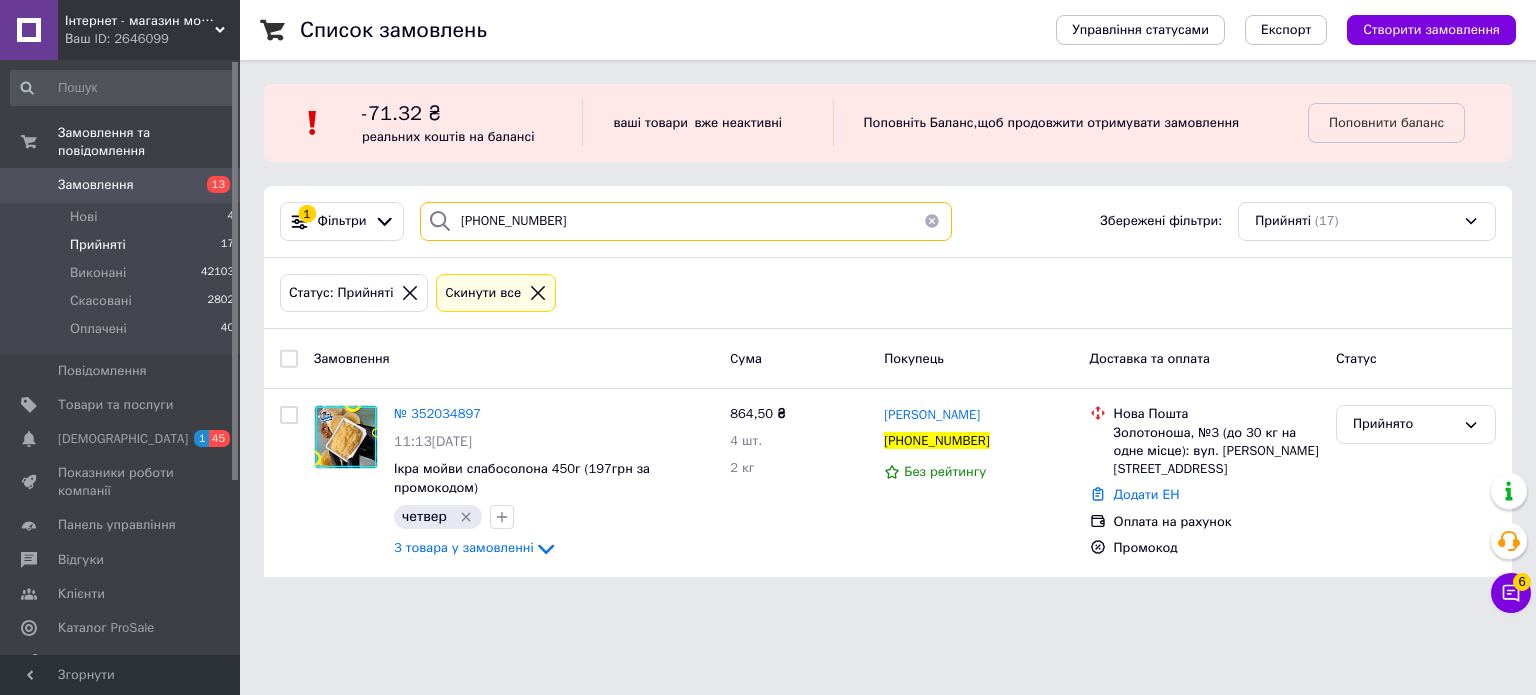 type on "[PHONE_NUMBER]" 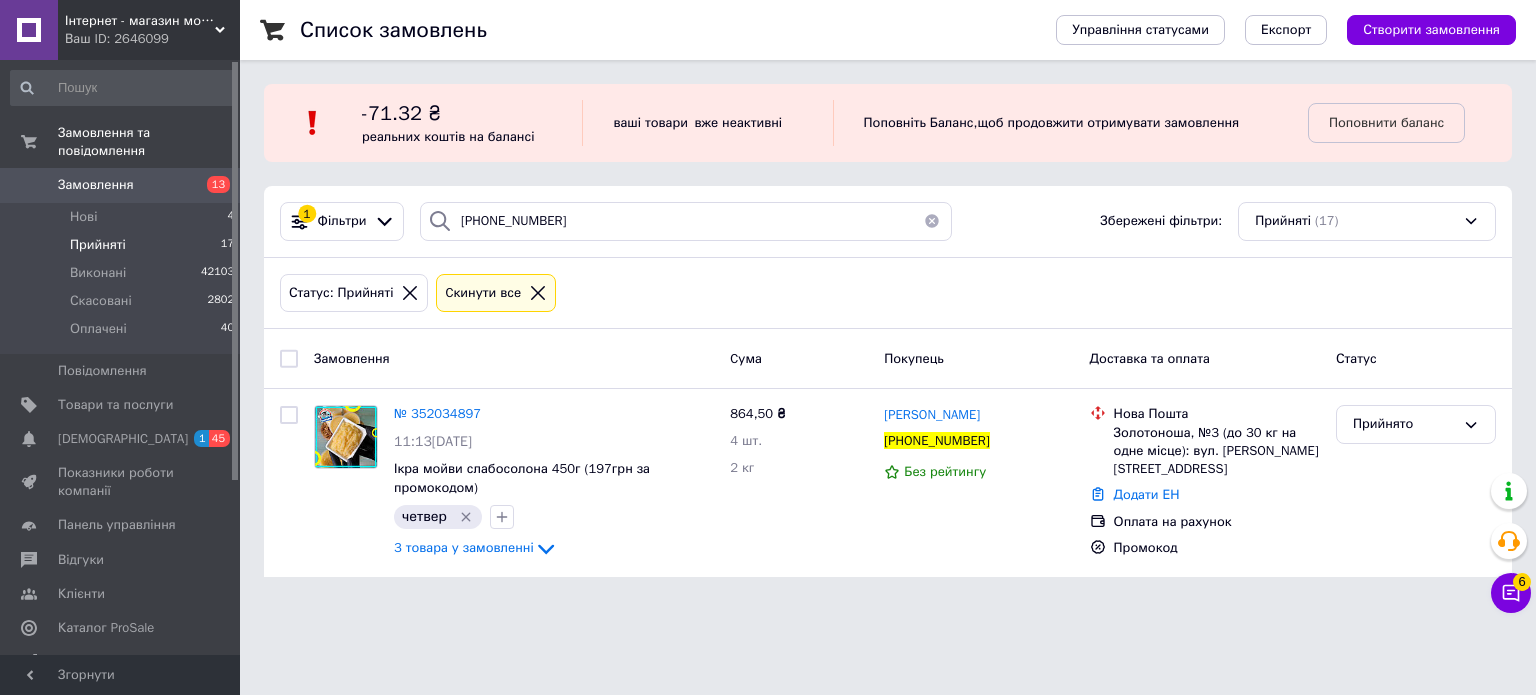 click on "№ 352034897" at bounding box center (437, 413) 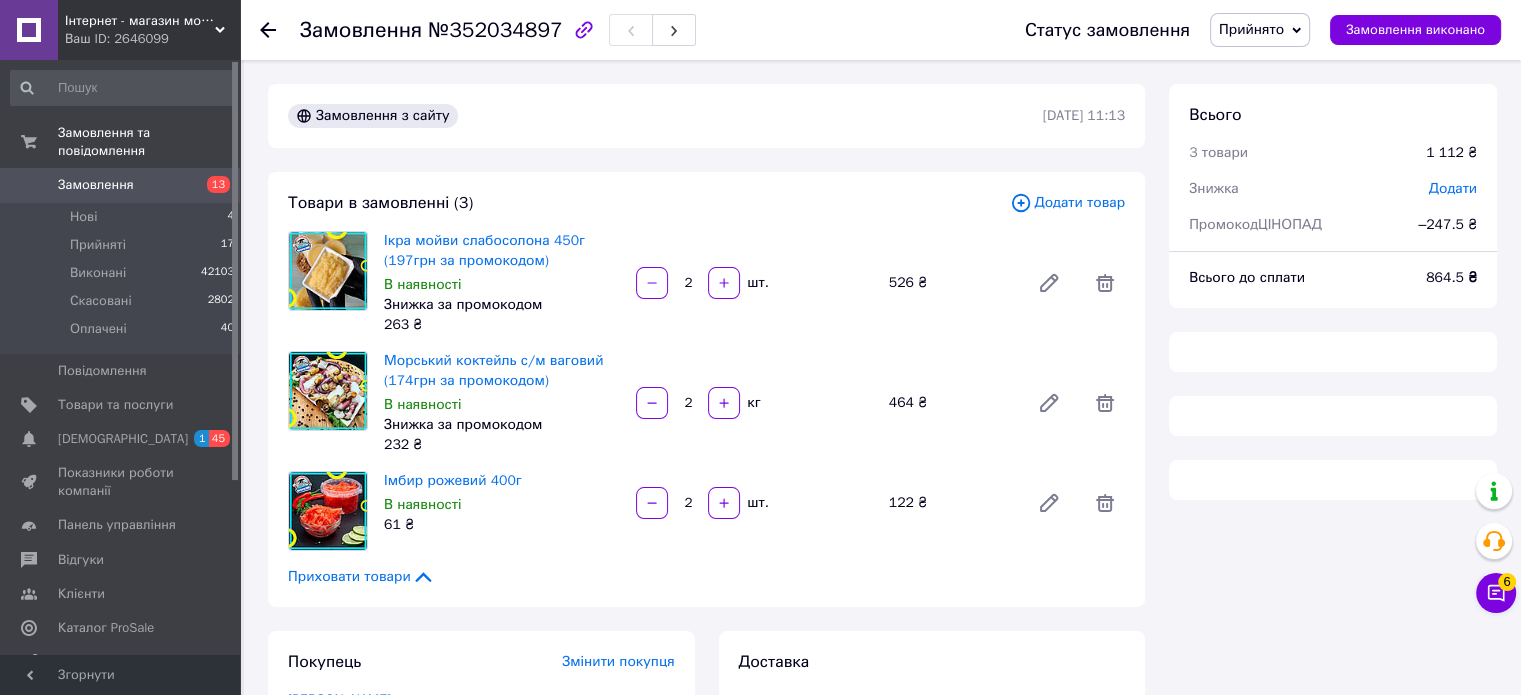 click on "Прийнято" at bounding box center [1251, 29] 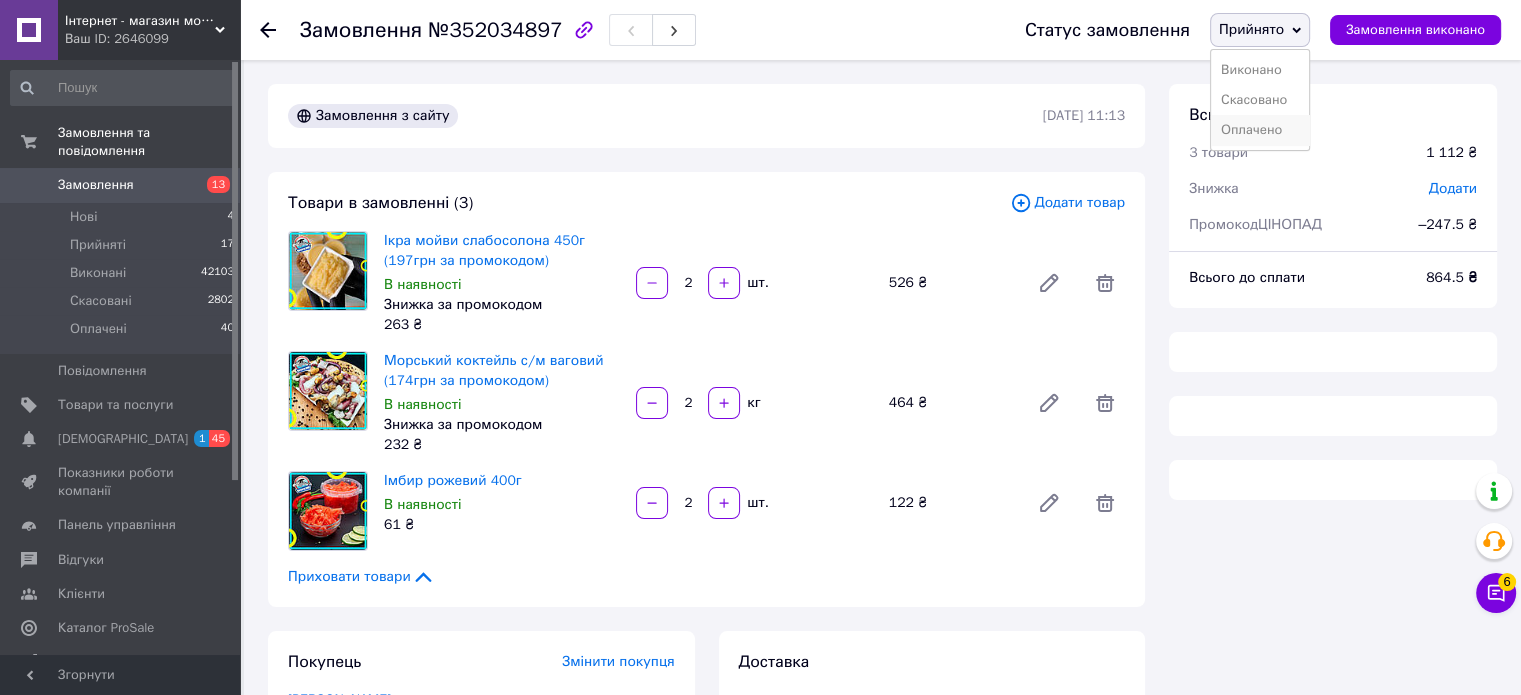click on "Оплачено" at bounding box center [1260, 130] 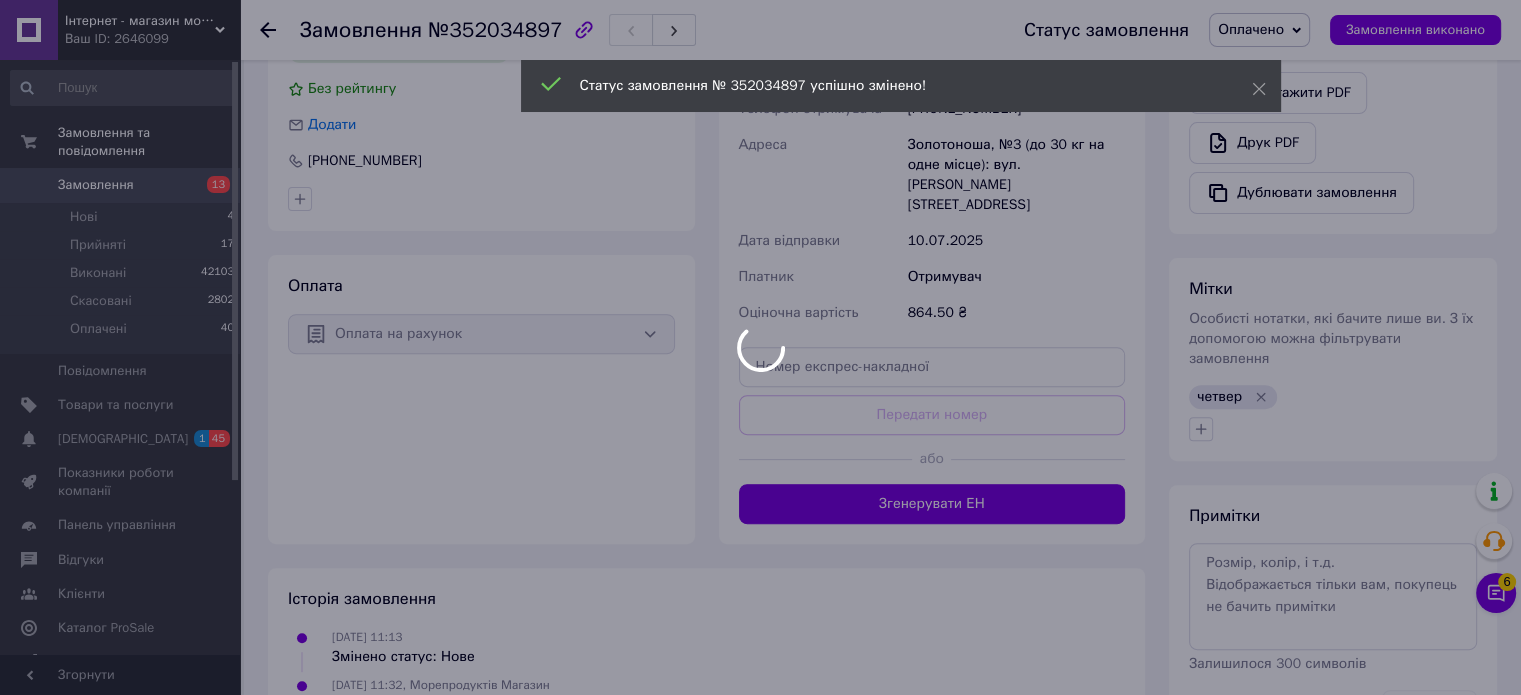 scroll, scrollTop: 750, scrollLeft: 0, axis: vertical 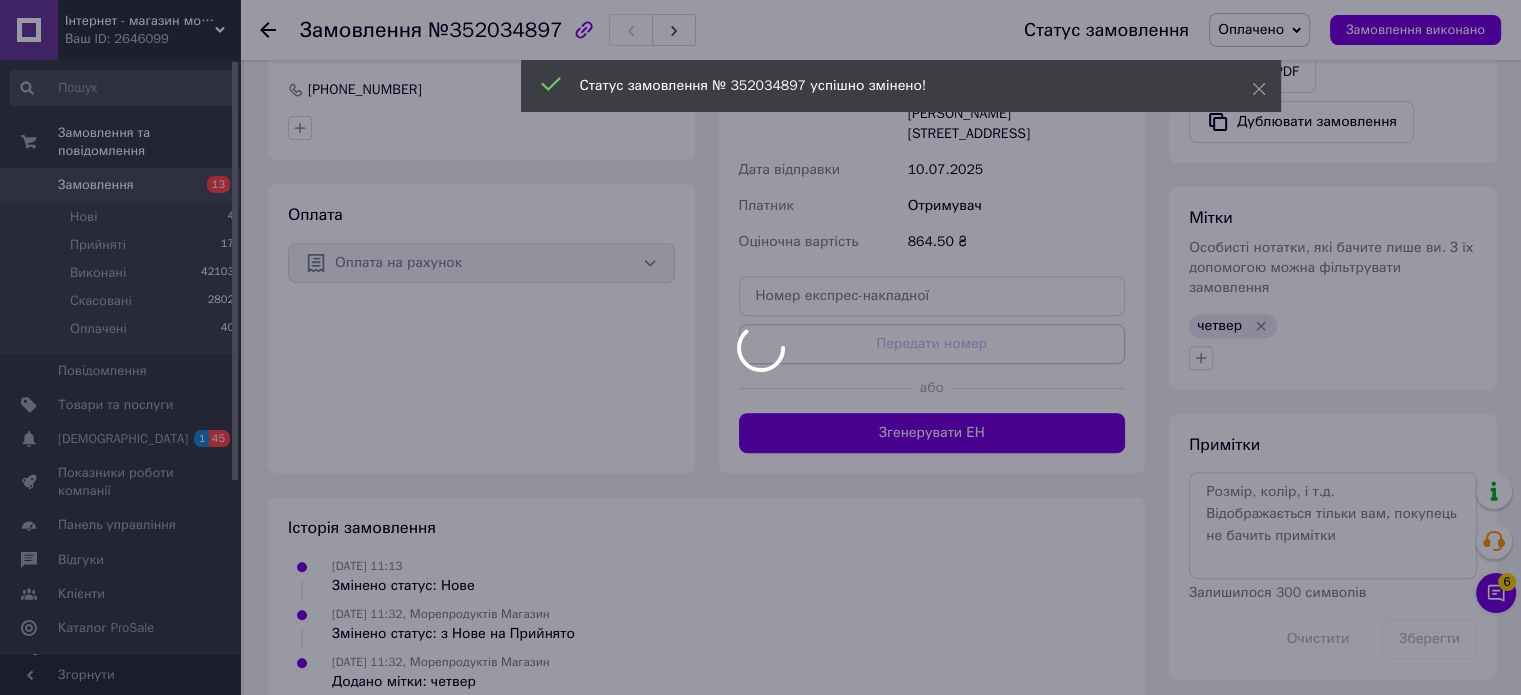 click at bounding box center (760, 347) 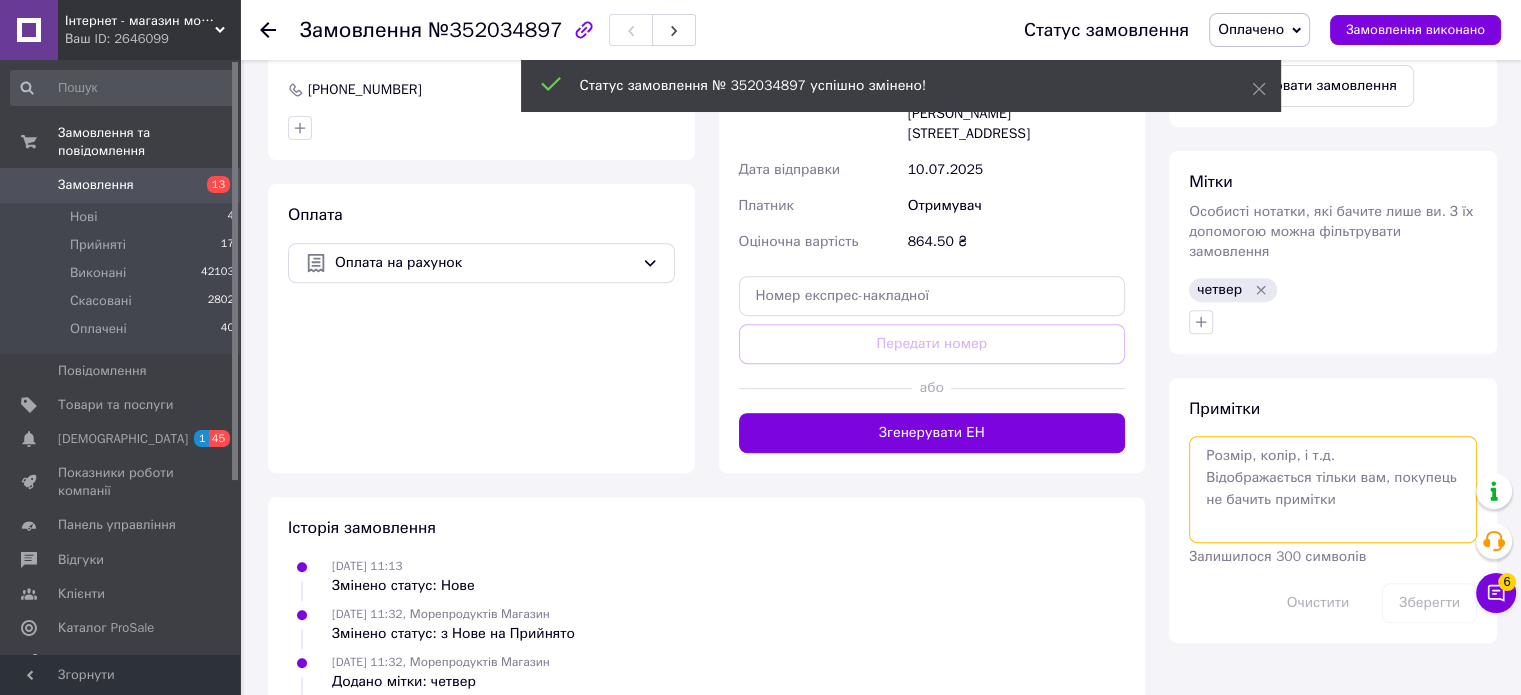 click at bounding box center [1333, 489] 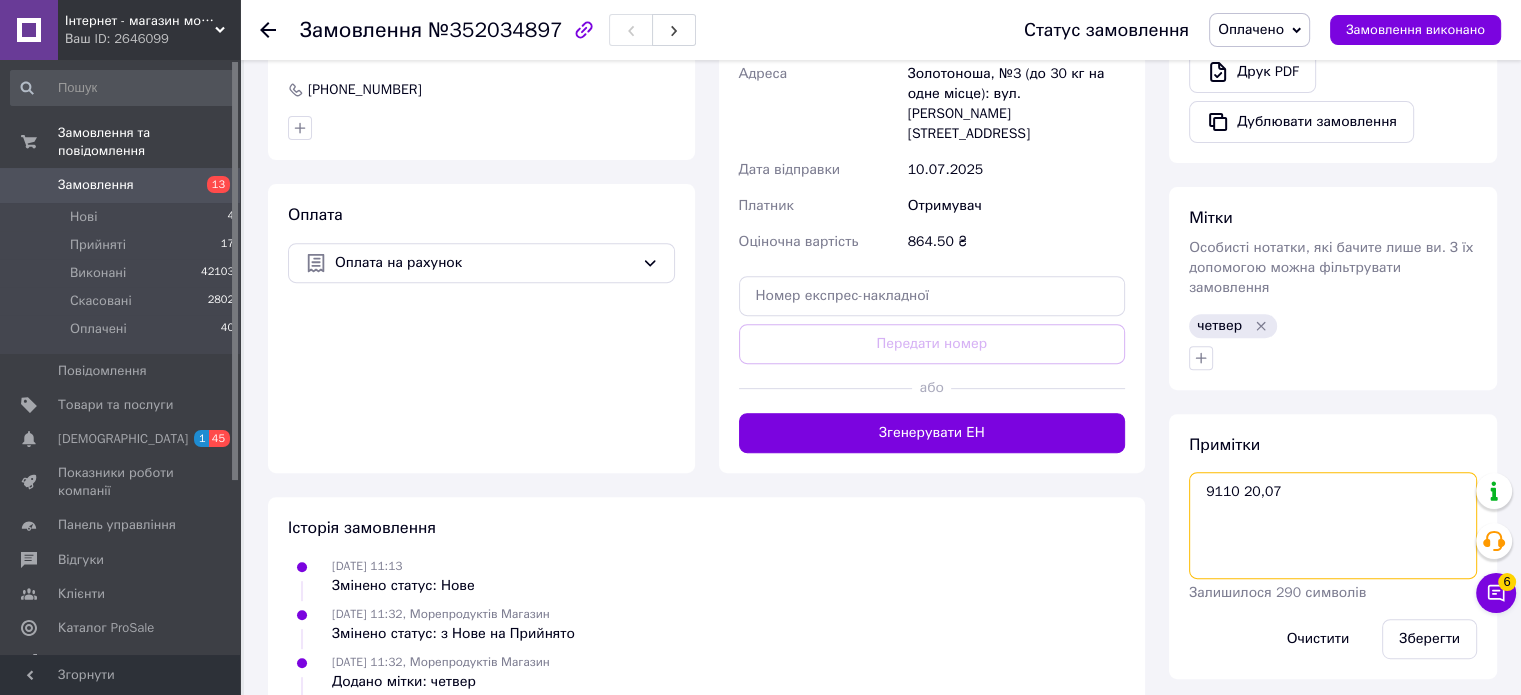 click on "9110 20,07" at bounding box center [1333, 525] 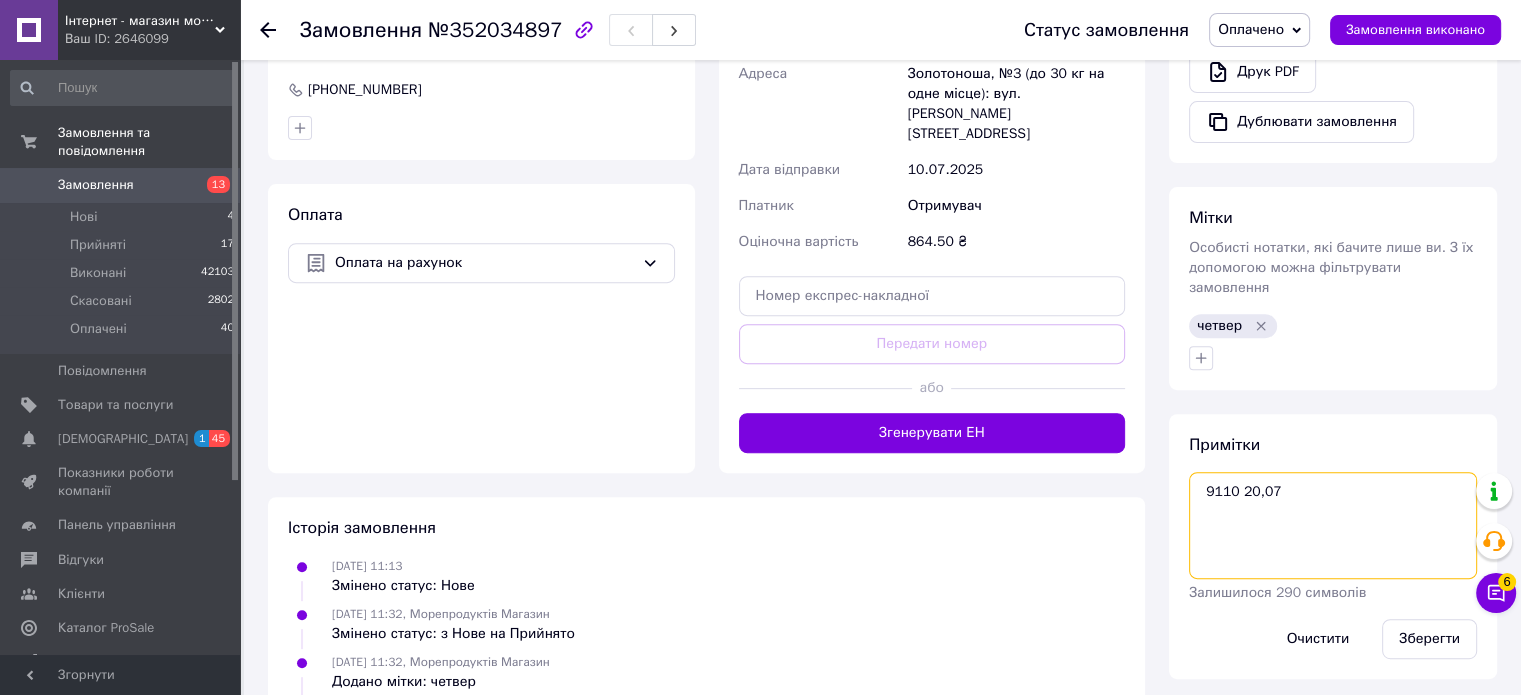 click on "9110 20,07" at bounding box center [1333, 525] 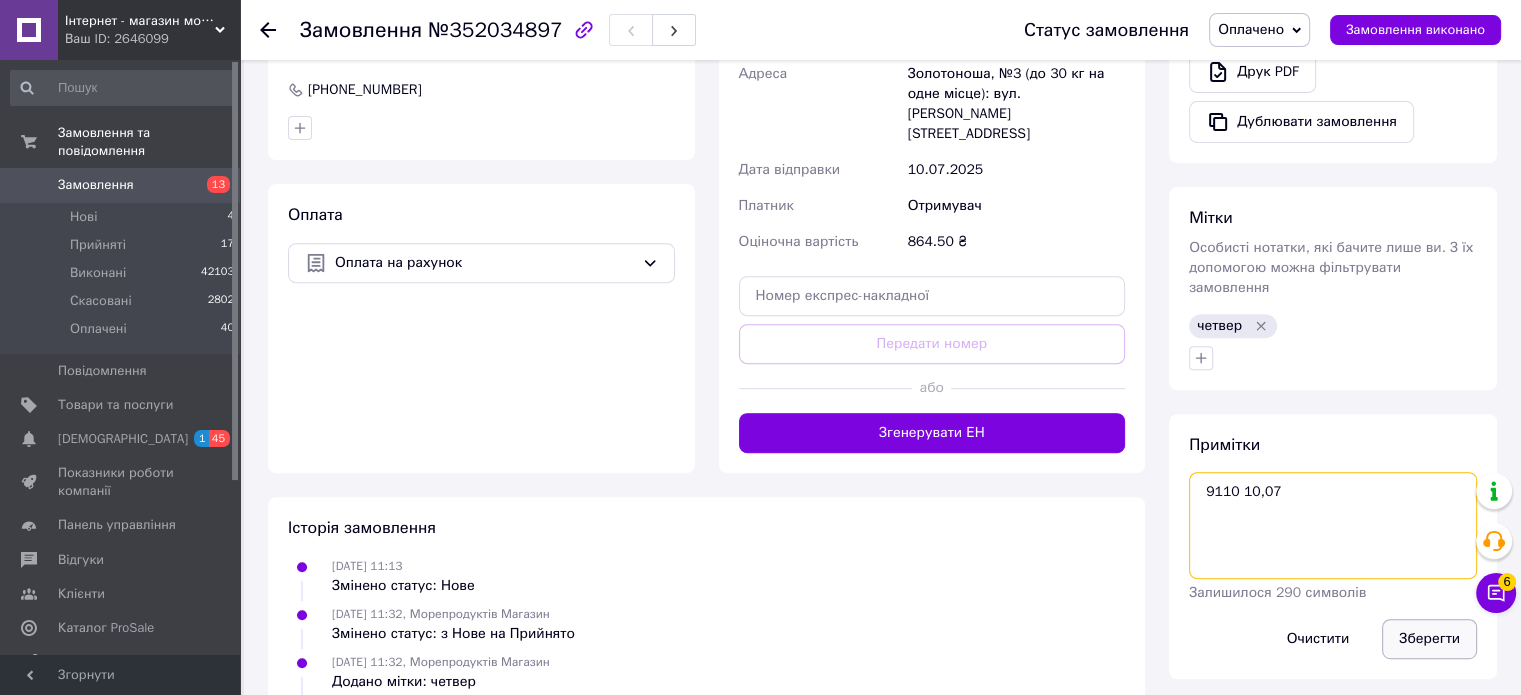 type on "9110 10,07" 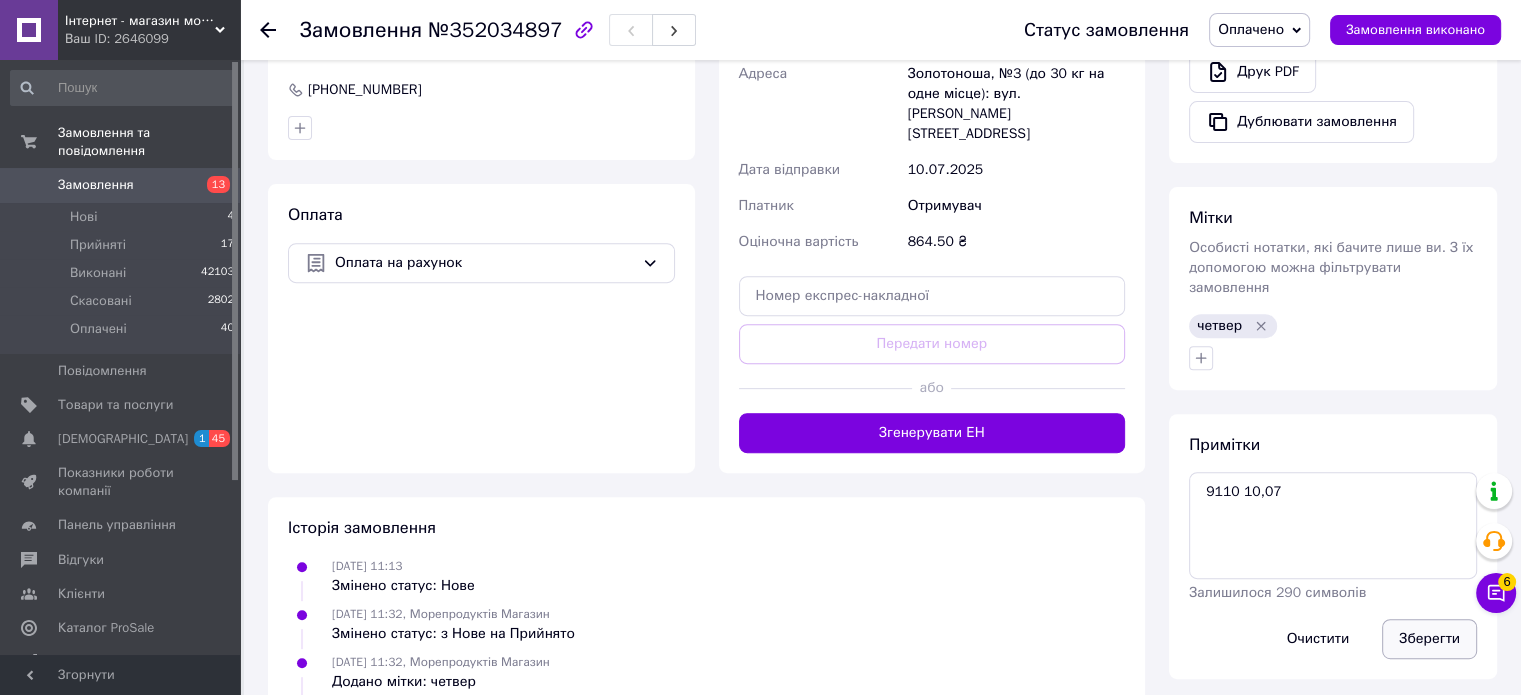 click on "Зберегти" at bounding box center [1429, 639] 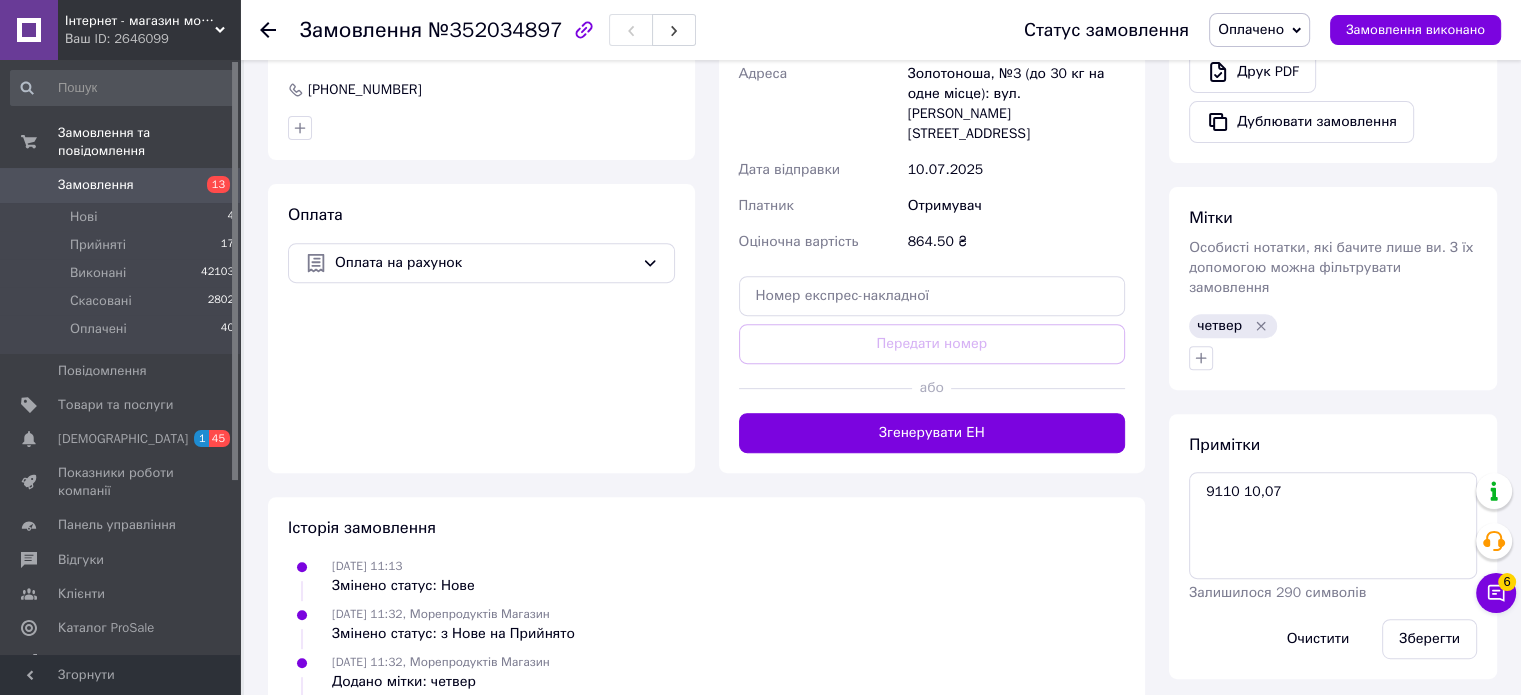 click on "Покупець Змінити покупця Гапченко Ольга 1 замовлення у вас на 1 112 ₴ Без рейтингу   Додати відгук Додати +380966959190 Оплата Оплата на рахунок" at bounding box center [481, 177] 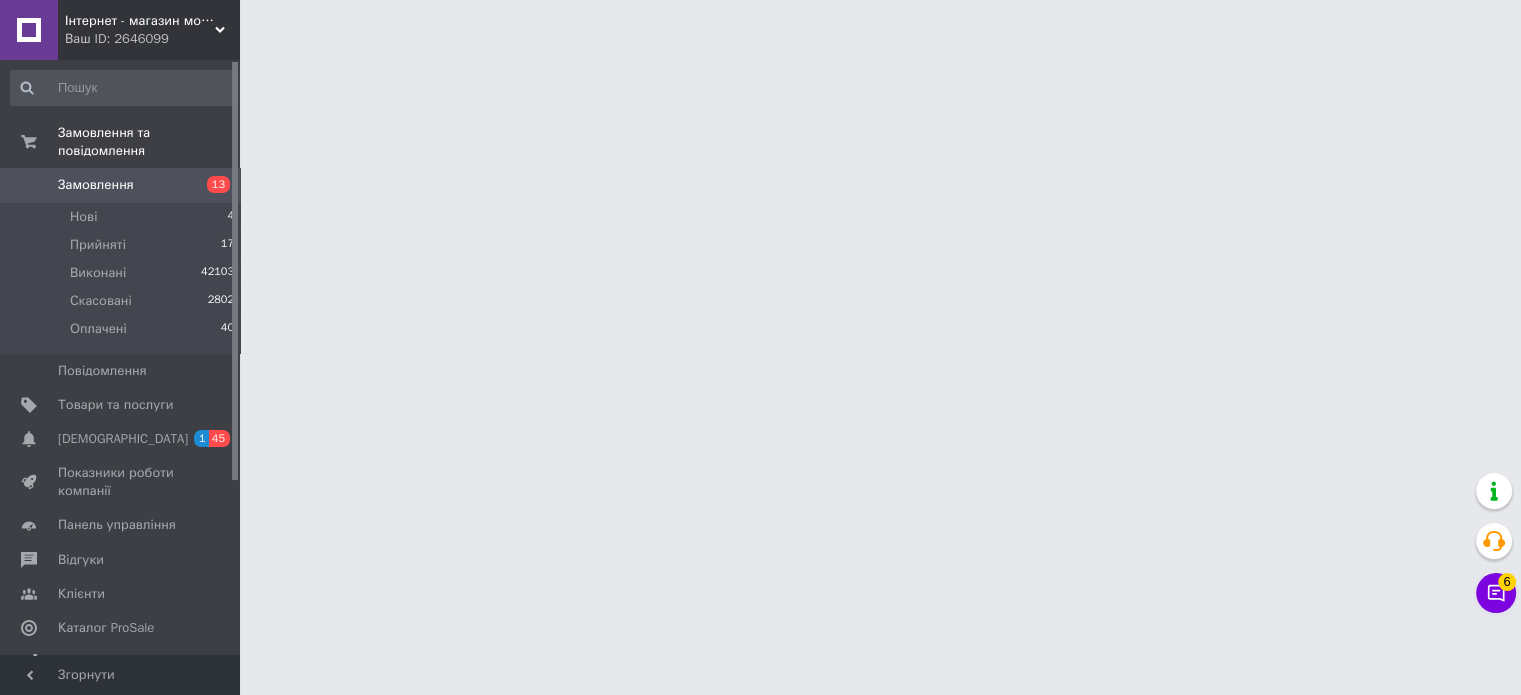 scroll, scrollTop: 0, scrollLeft: 0, axis: both 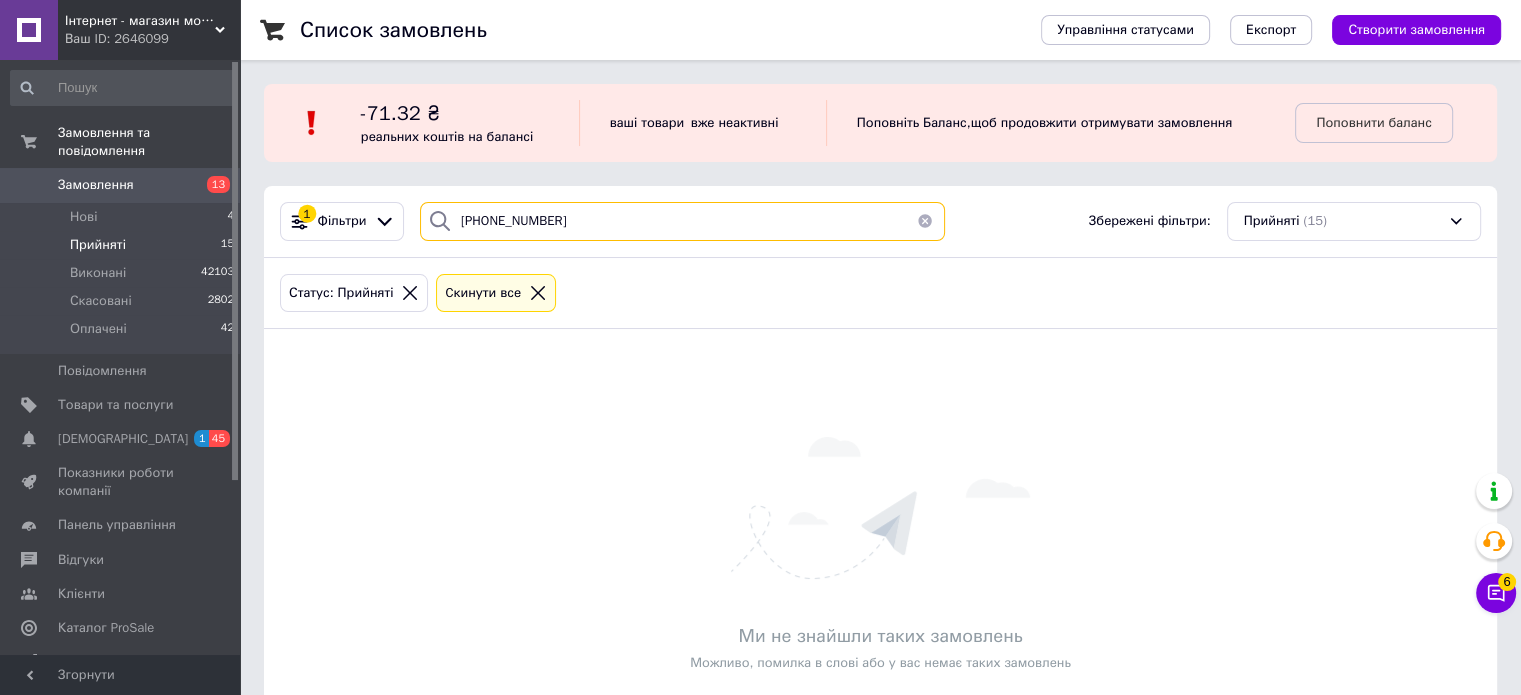drag, startPoint x: 624, startPoint y: 212, endPoint x: 426, endPoint y: 191, distance: 199.11052 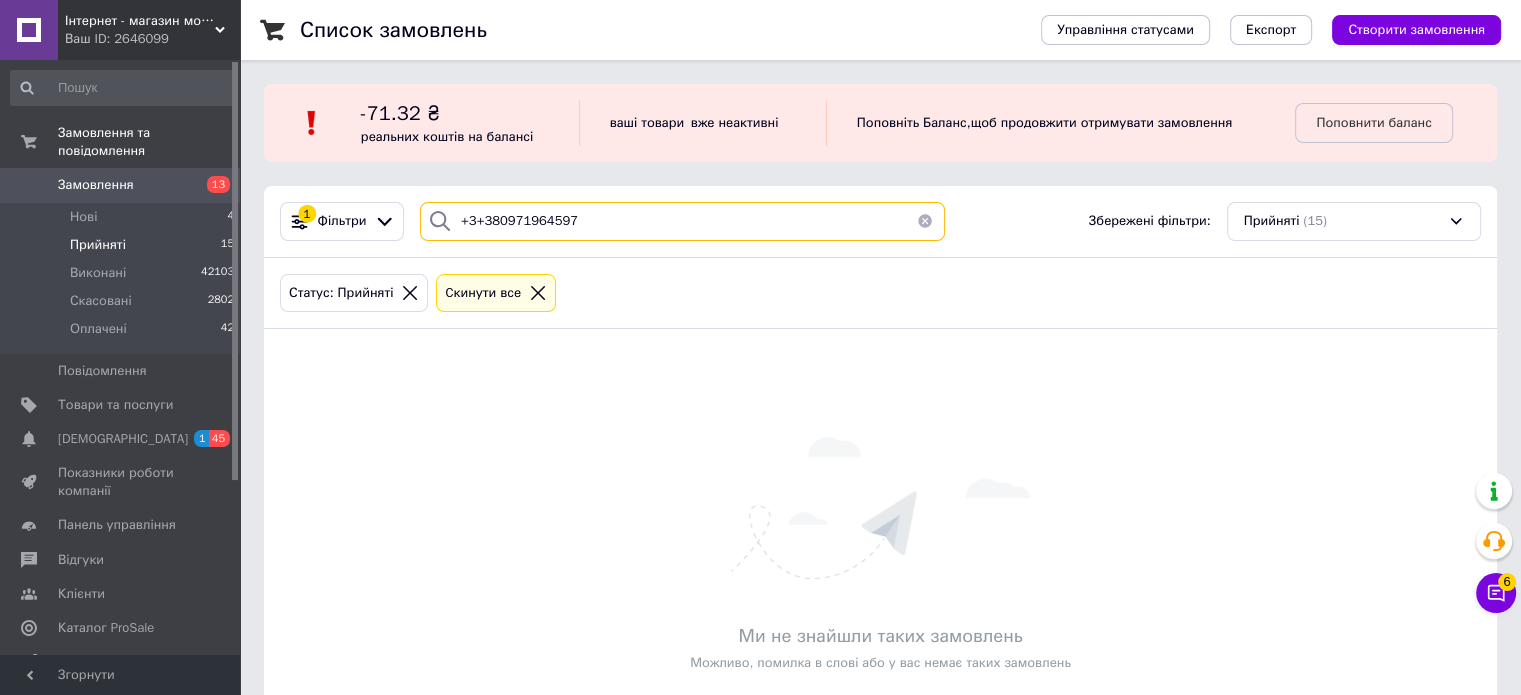 drag, startPoint x: 480, startPoint y: 219, endPoint x: 431, endPoint y: 215, distance: 49.162994 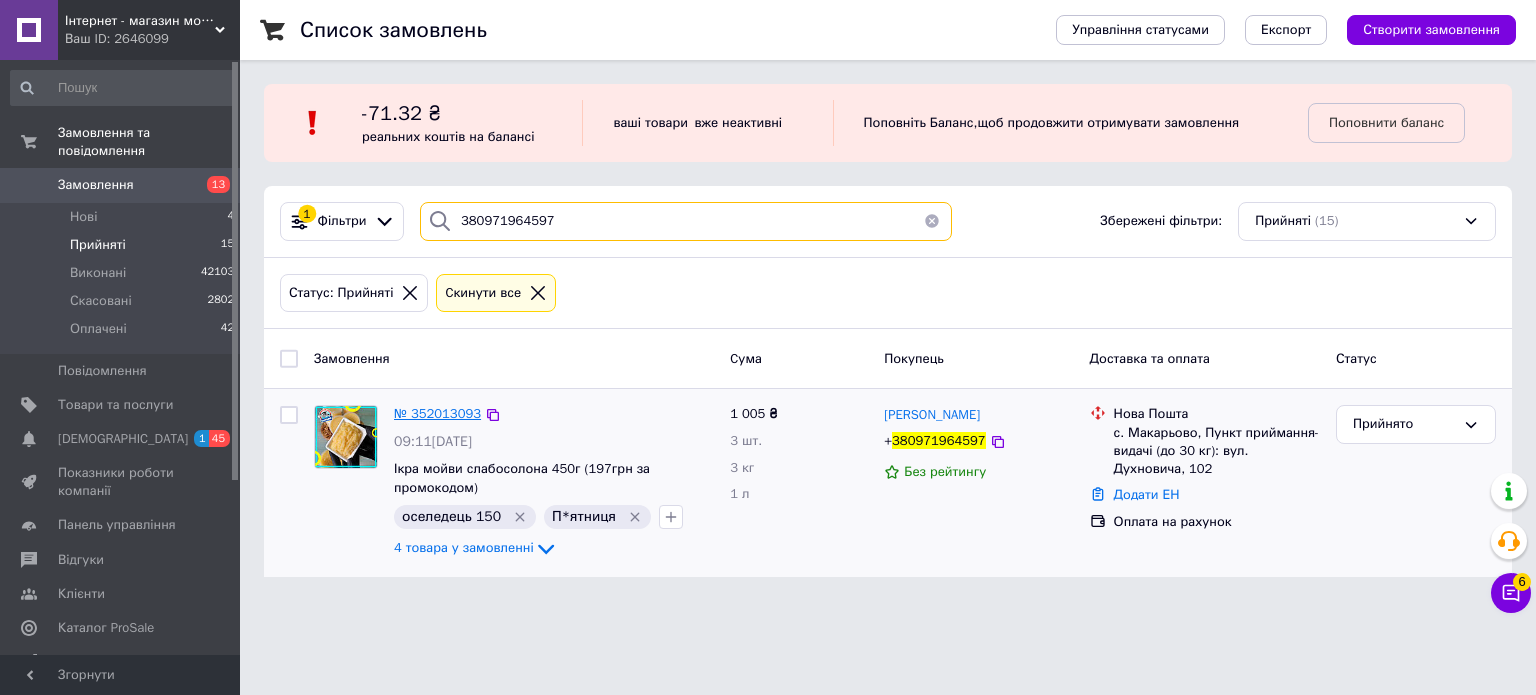 type on "380971964597" 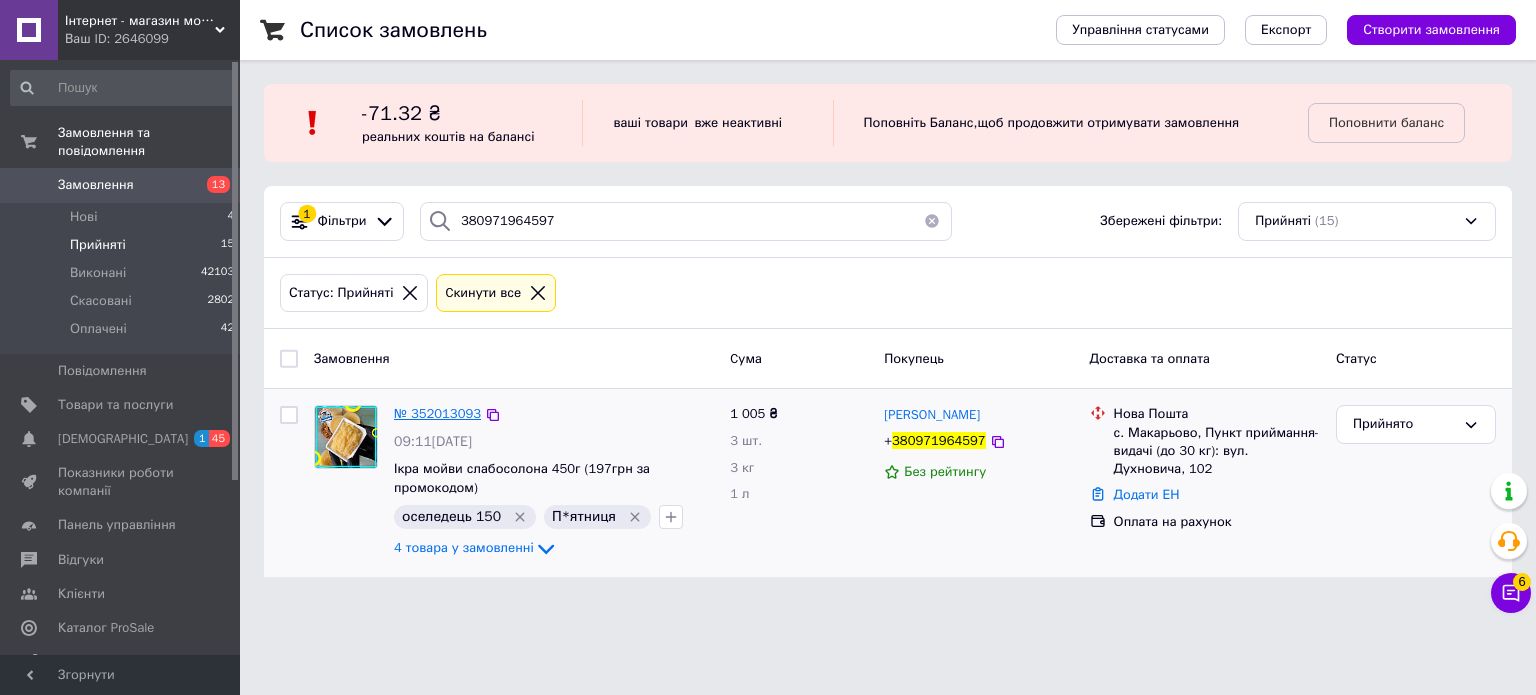 click on "№ 352013093" at bounding box center [437, 413] 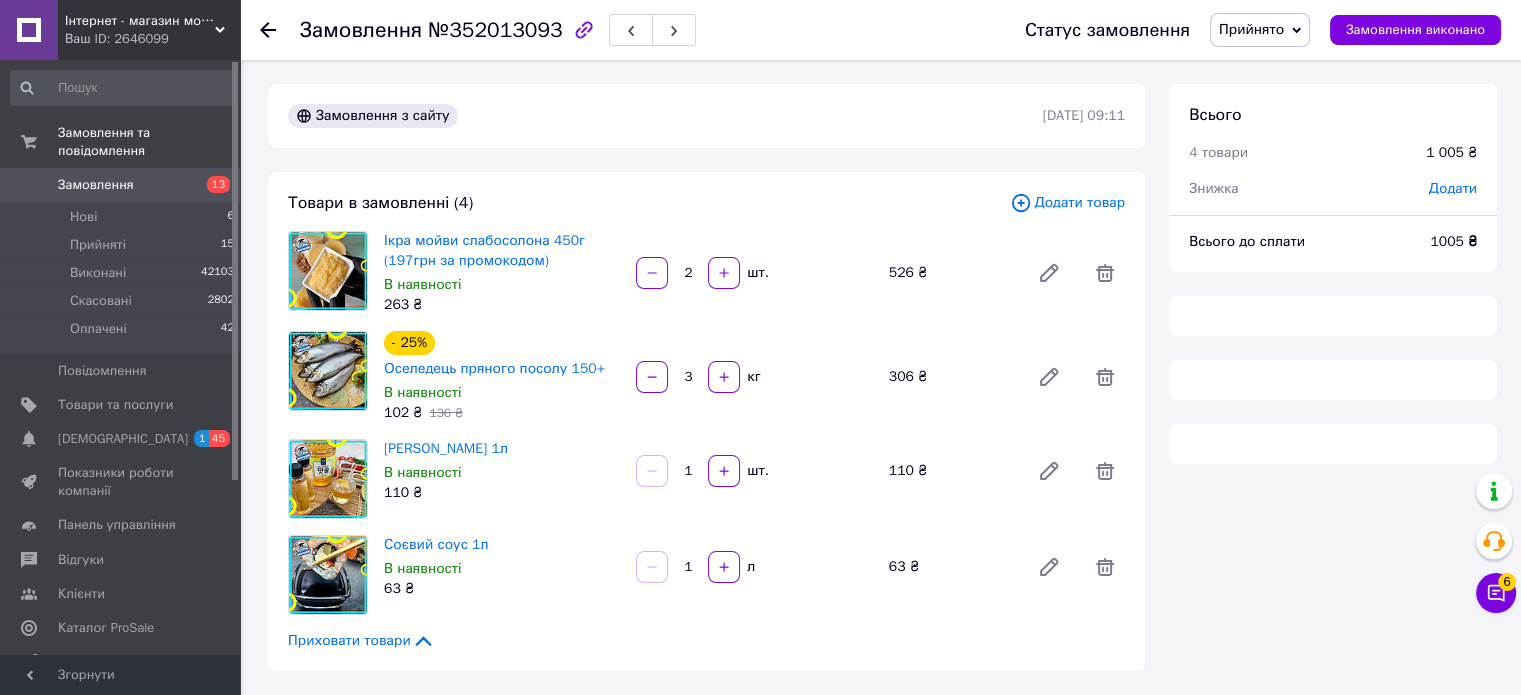 click on "Прийнято" at bounding box center (1251, 29) 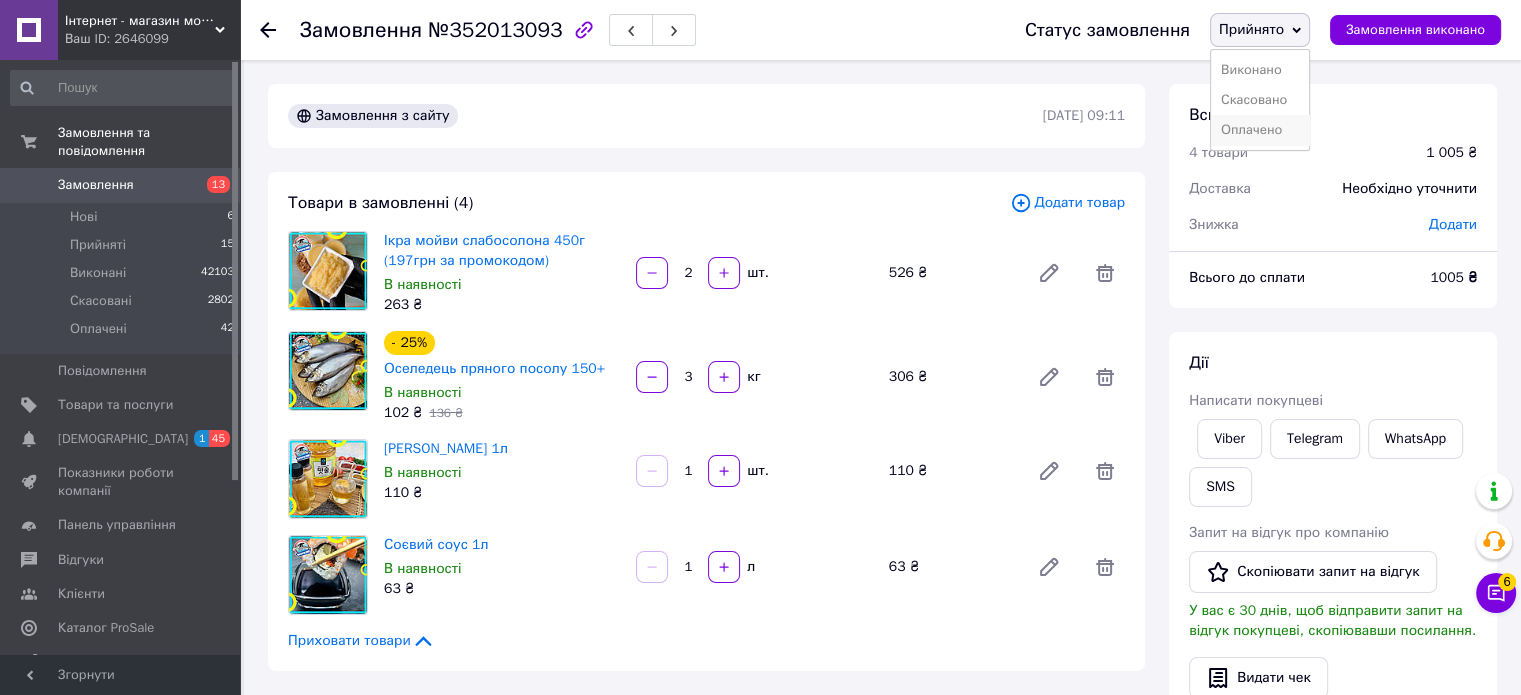 click on "Оплачено" at bounding box center [1260, 130] 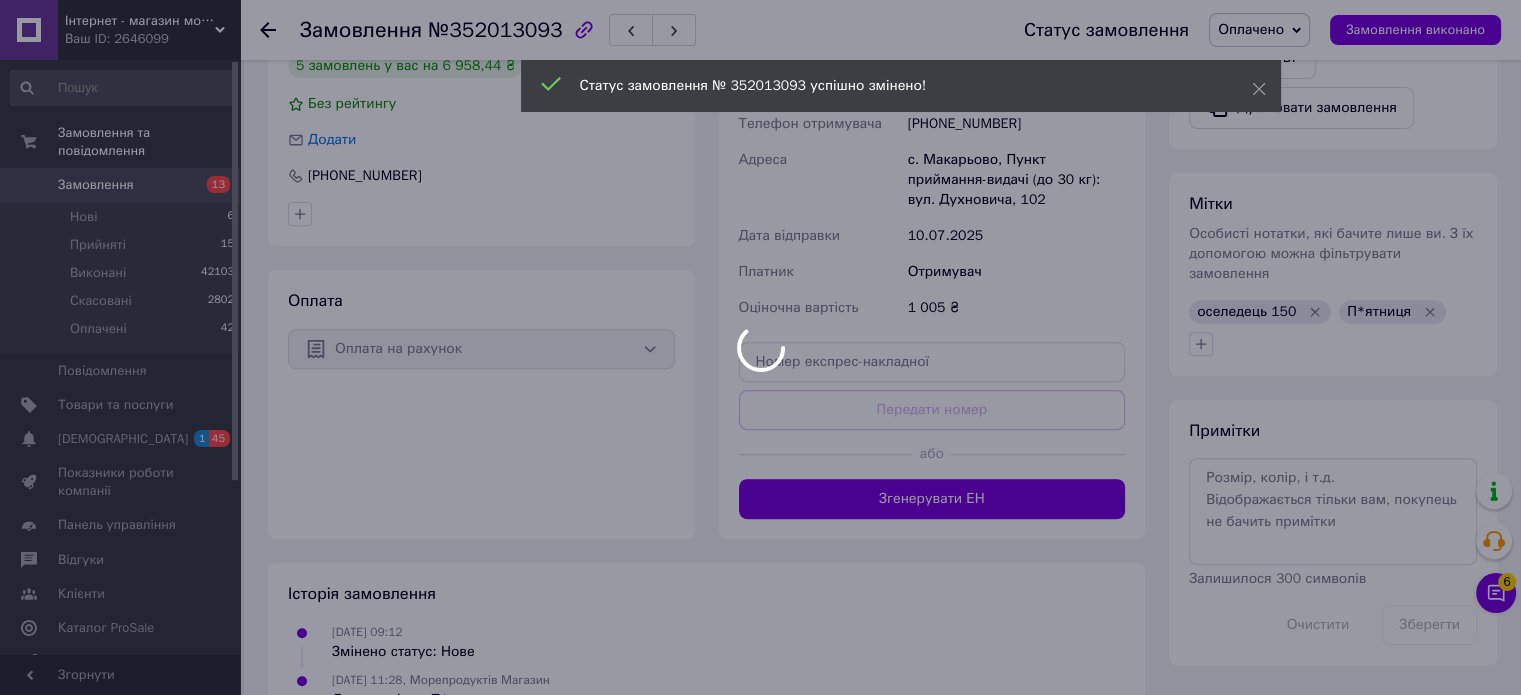scroll, scrollTop: 884, scrollLeft: 0, axis: vertical 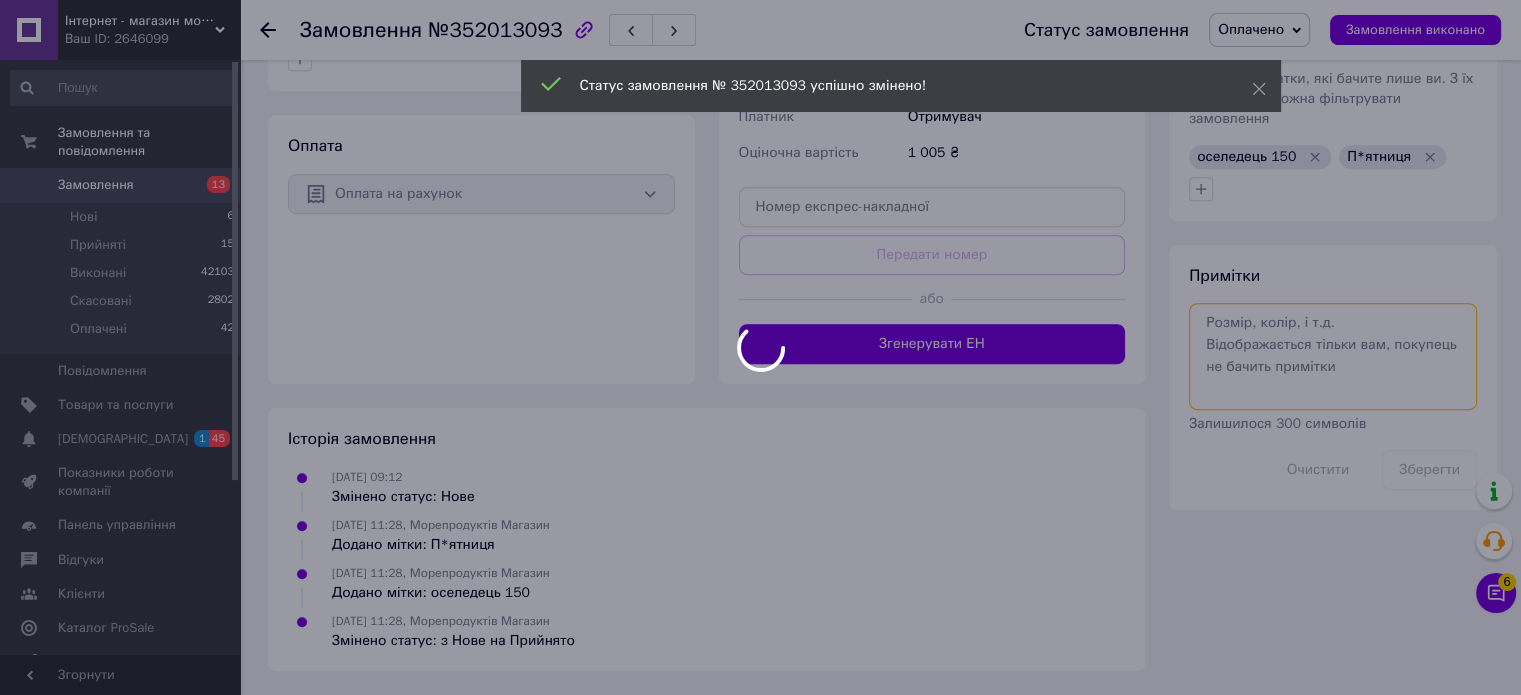 click at bounding box center [1333, 356] 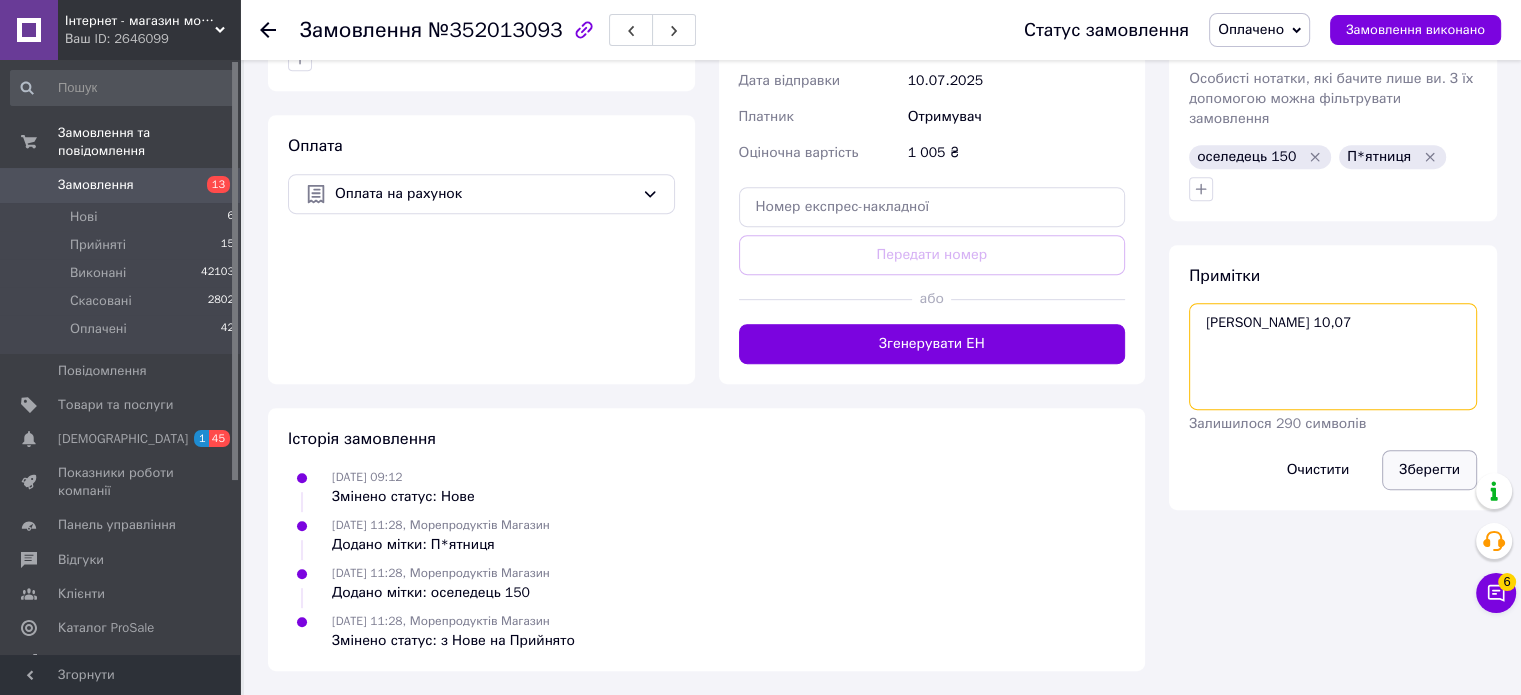 type on "іван 10,07" 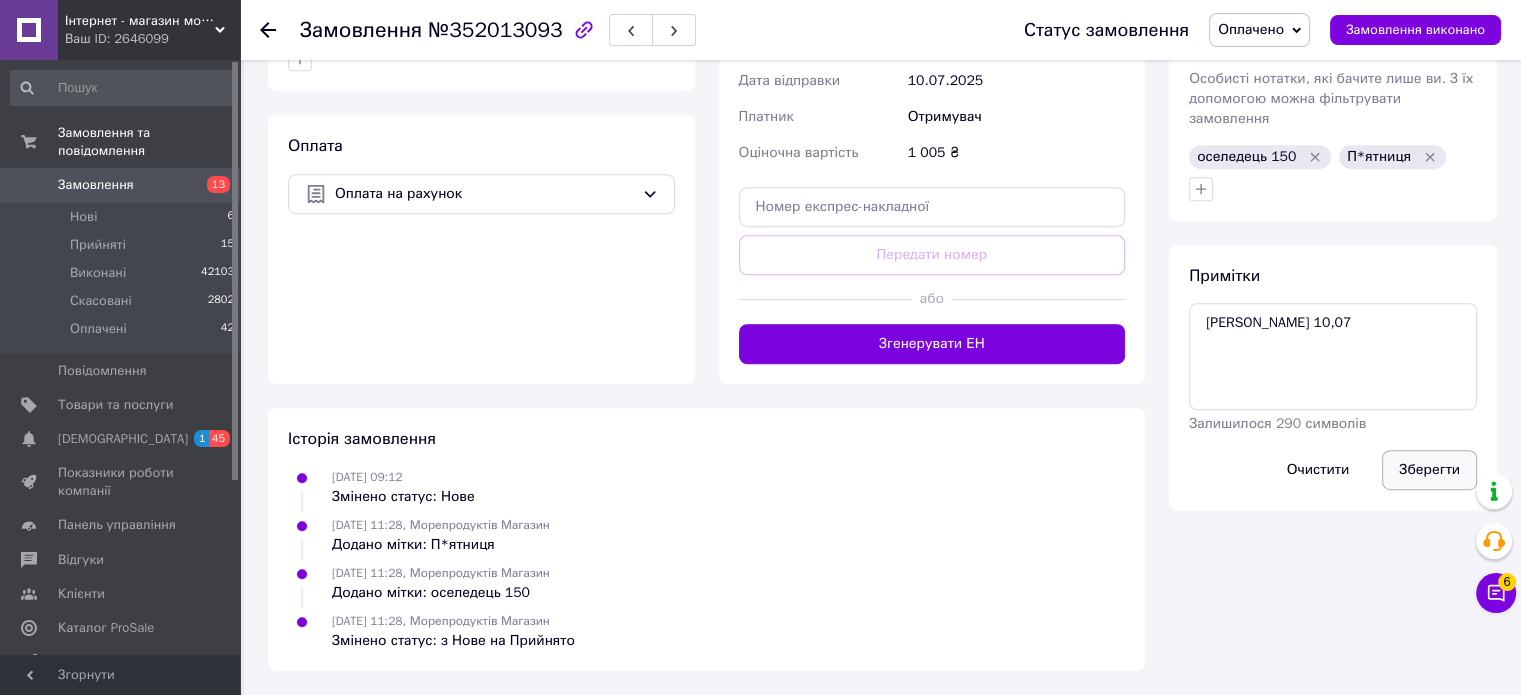 click on "Зберегти" at bounding box center (1429, 470) 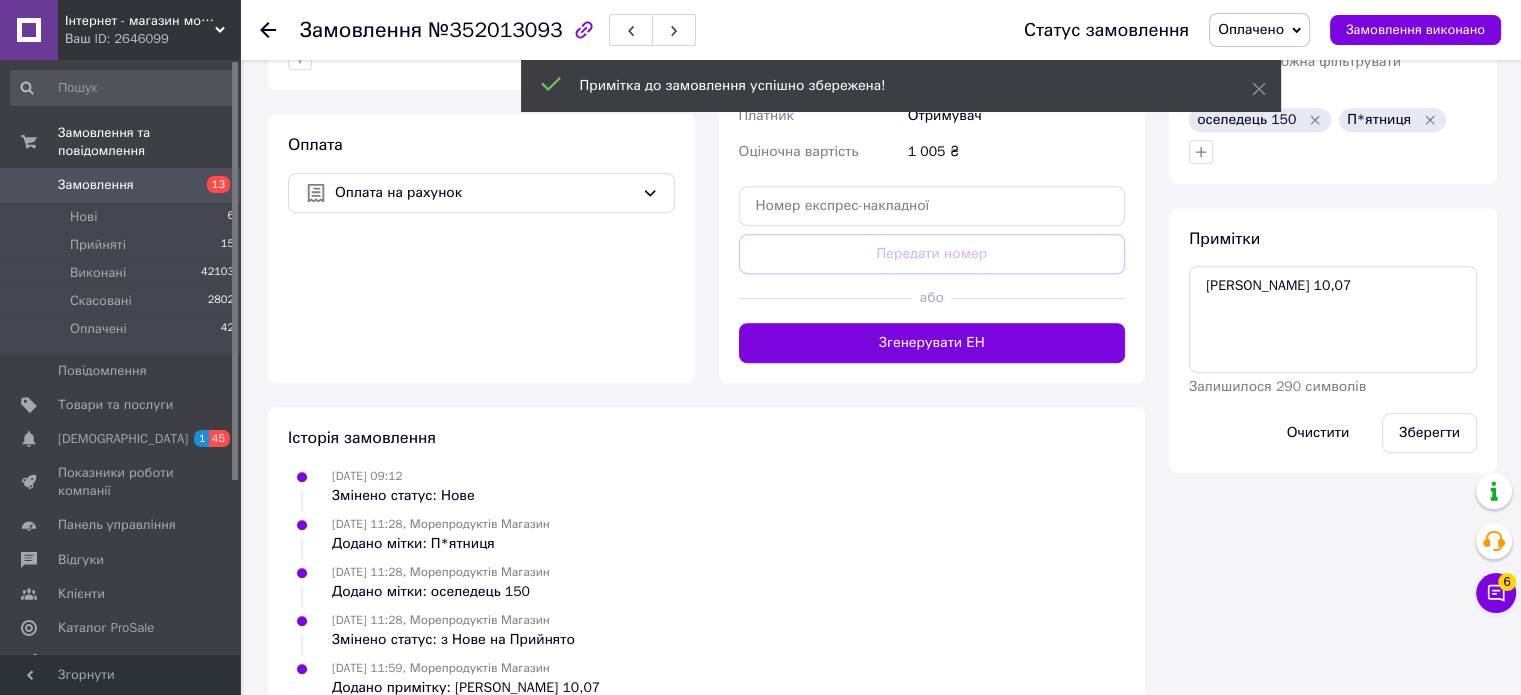 click 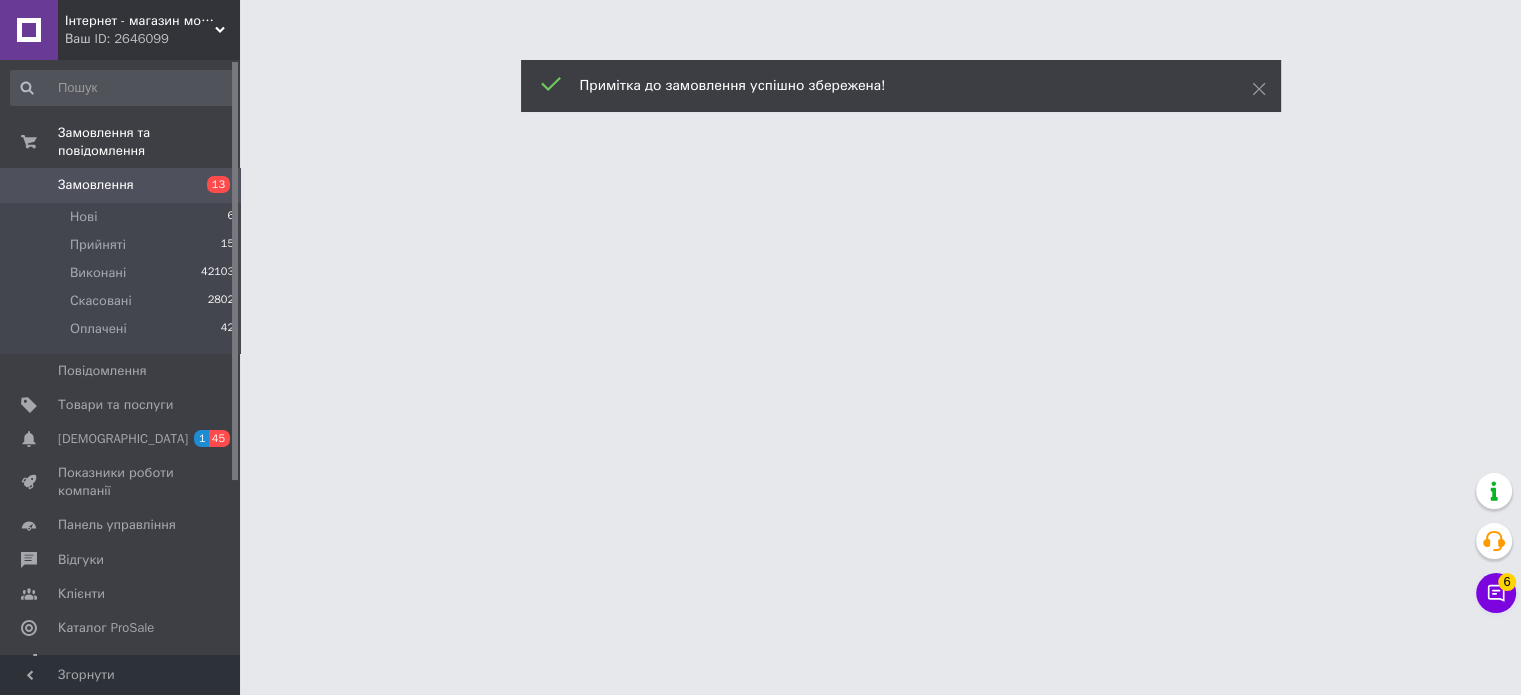 scroll, scrollTop: 0, scrollLeft: 0, axis: both 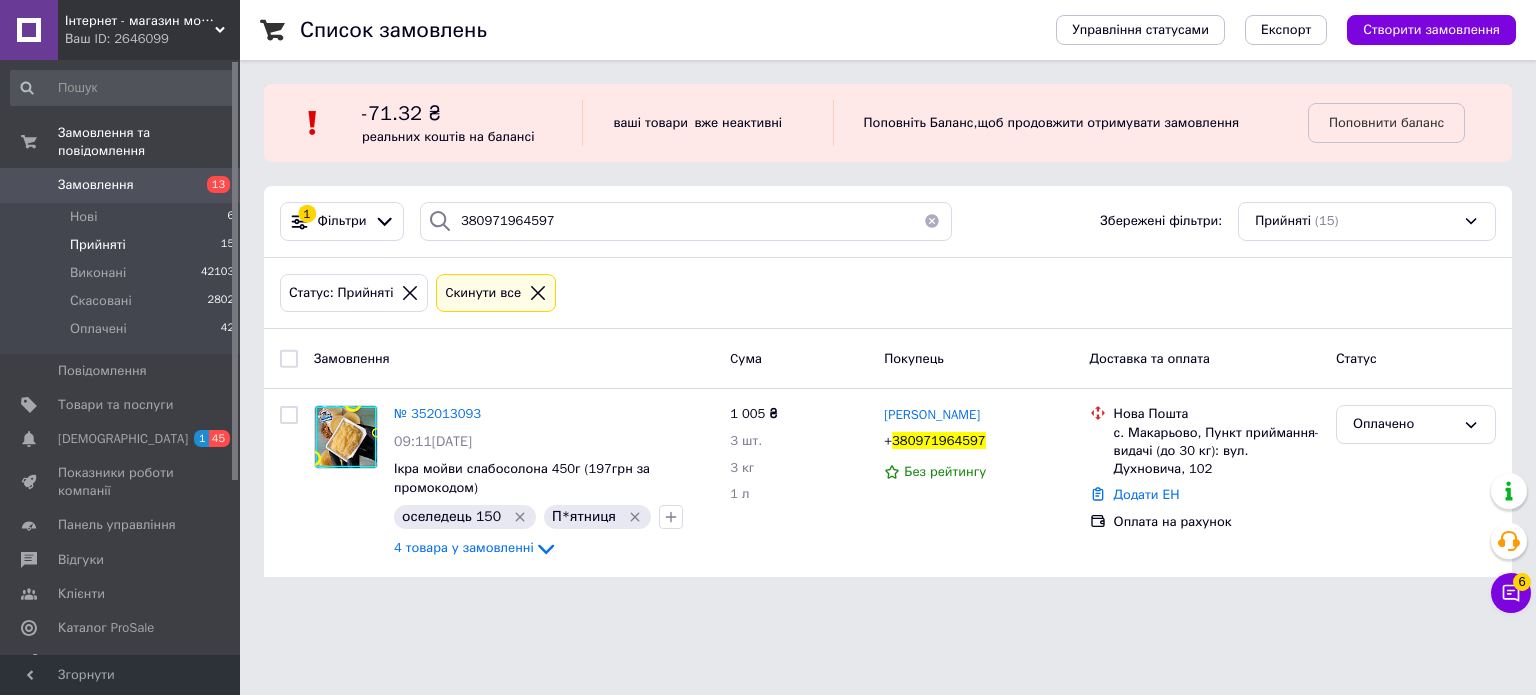 click on "Список замовлень Управління статусами Експорт Створити замовлення -71.32 ₴ реальних коштів на балансі ваші товари   вже неактивні Поповніть Баланс ,  щоб продовжити отримувати замовлення Поповнити баланс 1 Фільтри 380971964597 Збережені фільтри: Прийняті (15) Статус: Прийняті Cкинути все Замовлення Cума Покупець Доставка та оплата Статус № 352013093 09:11, 10.07.2025 Ікра мойви слабосолона 450г (197грн за промокодом) оселедець 150   П*ятниця   4 товара у замовленні 1 005 ₴ 3 шт. 3 кг 1 л Андрей Юрченко + 380971964597 Без рейтингу Нова Пошта Додати ЕН Оплата на рахунок Оплачено" at bounding box center (888, 300) 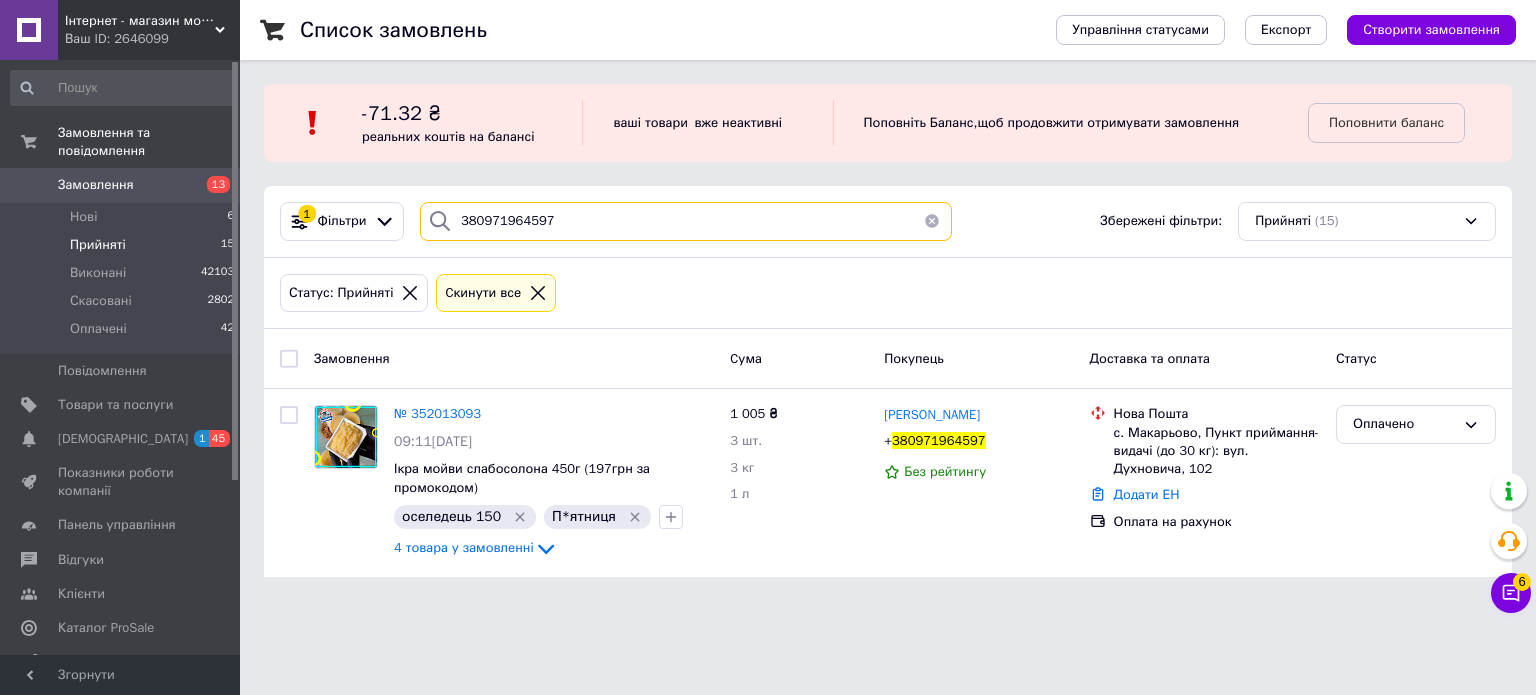 drag, startPoint x: 569, startPoint y: 217, endPoint x: 402, endPoint y: 216, distance: 167.00299 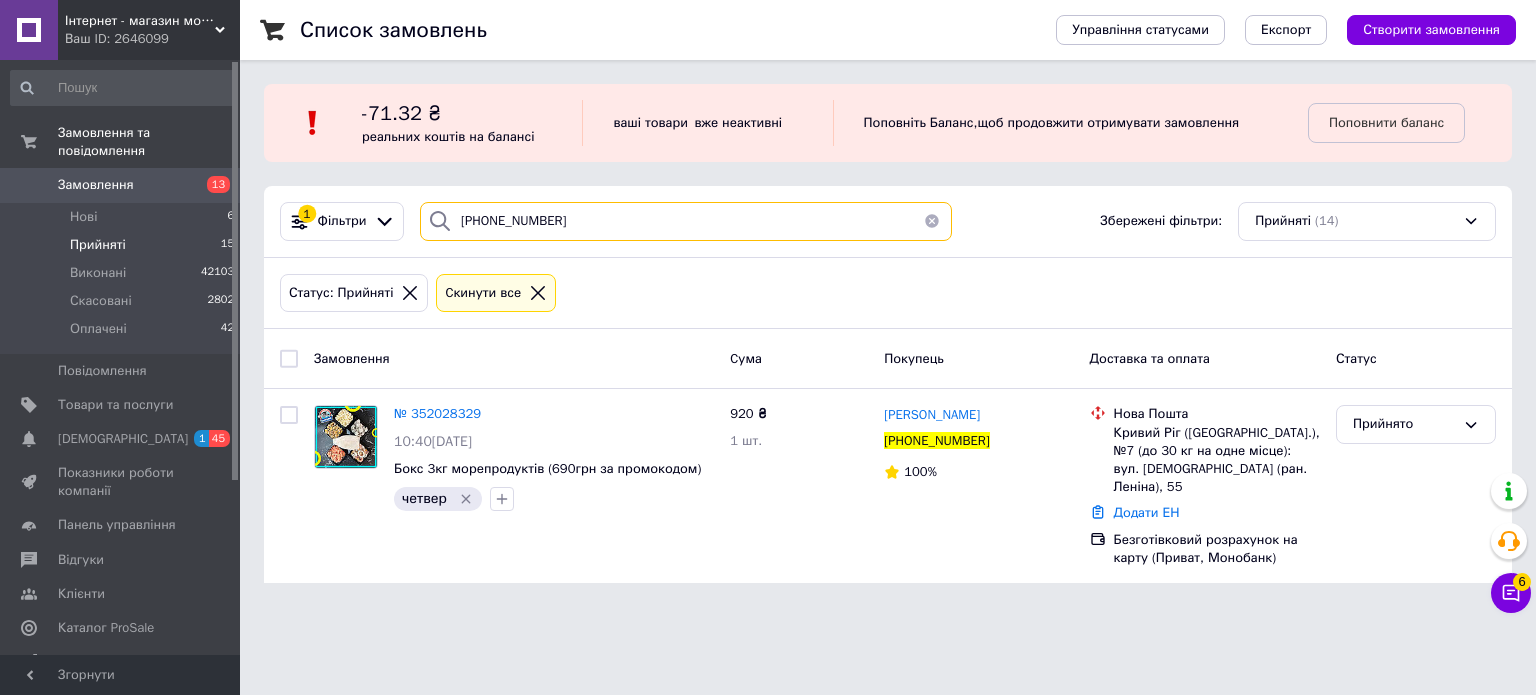 type on "[PHONE_NUMBER]" 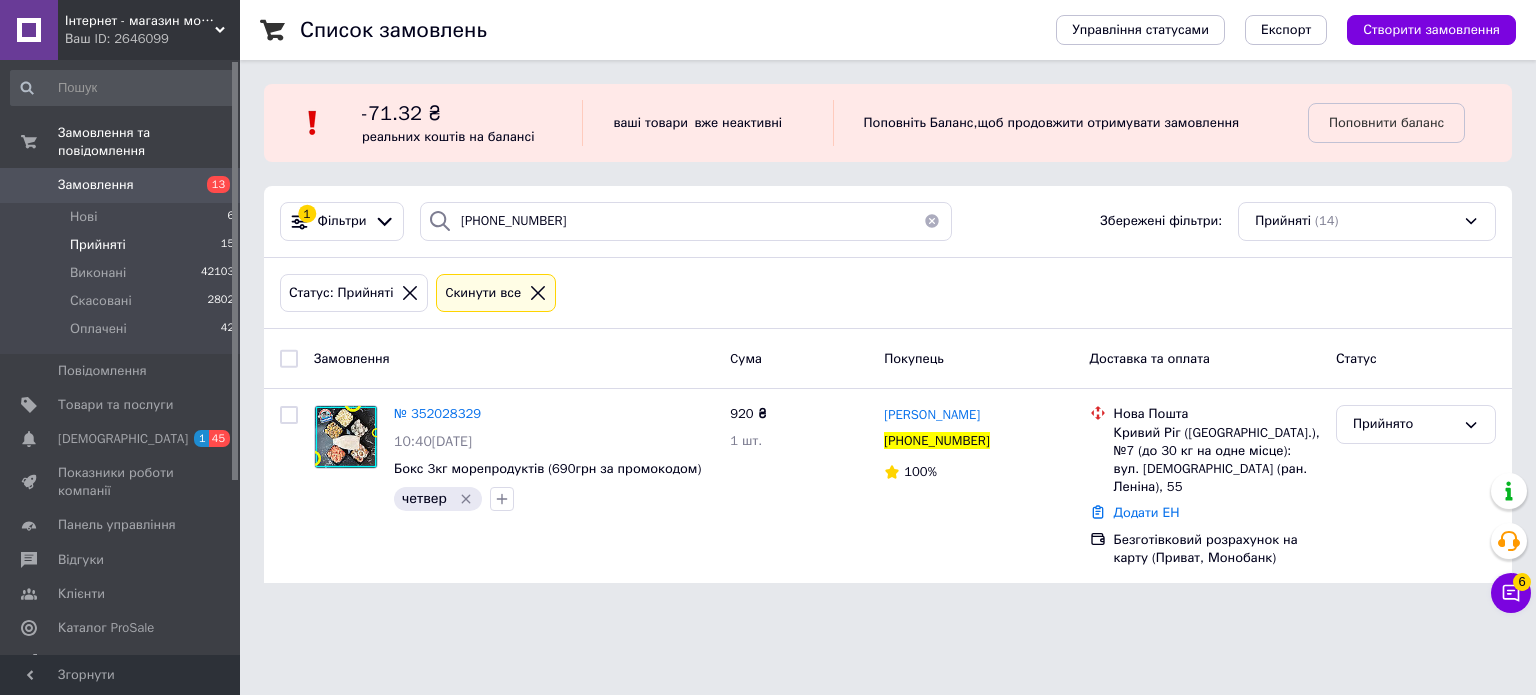 click on "№ 352028329" at bounding box center [437, 413] 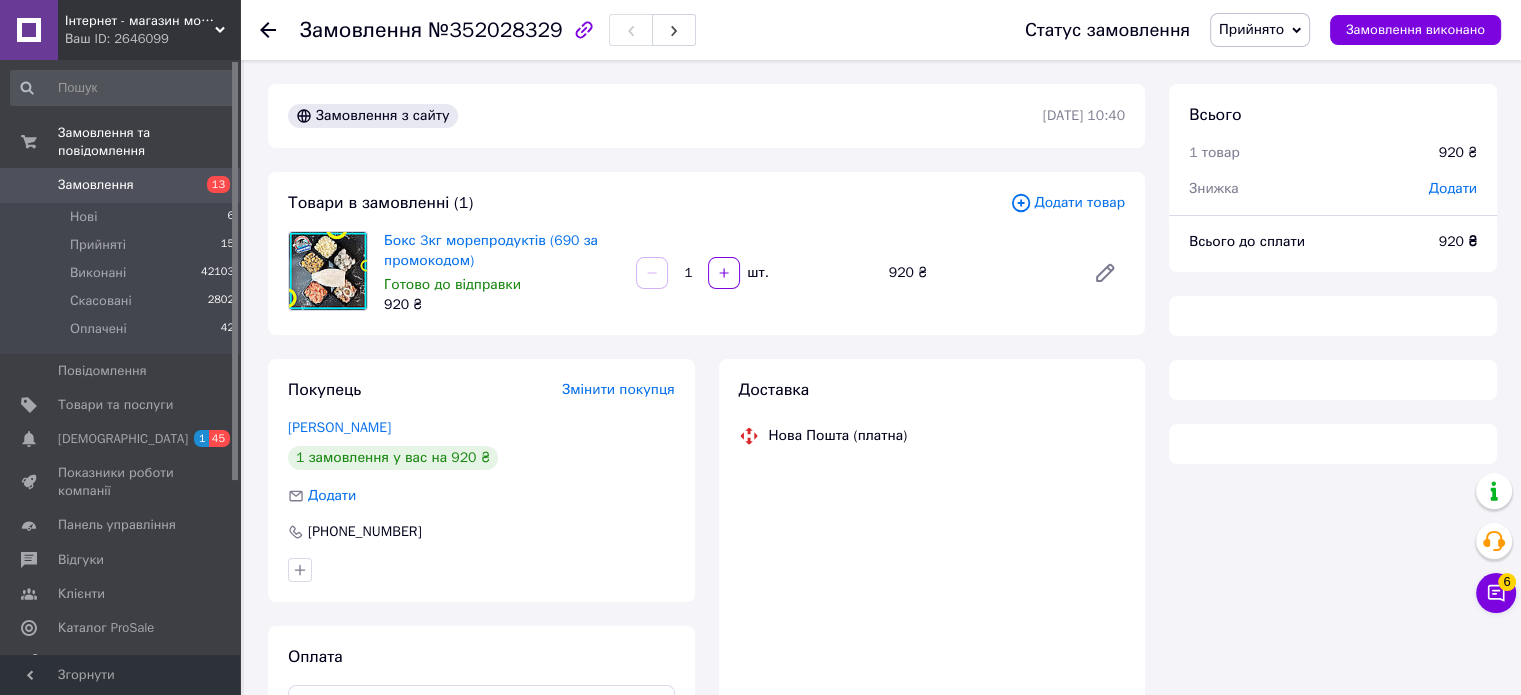 click on "Прийнято" at bounding box center (1251, 29) 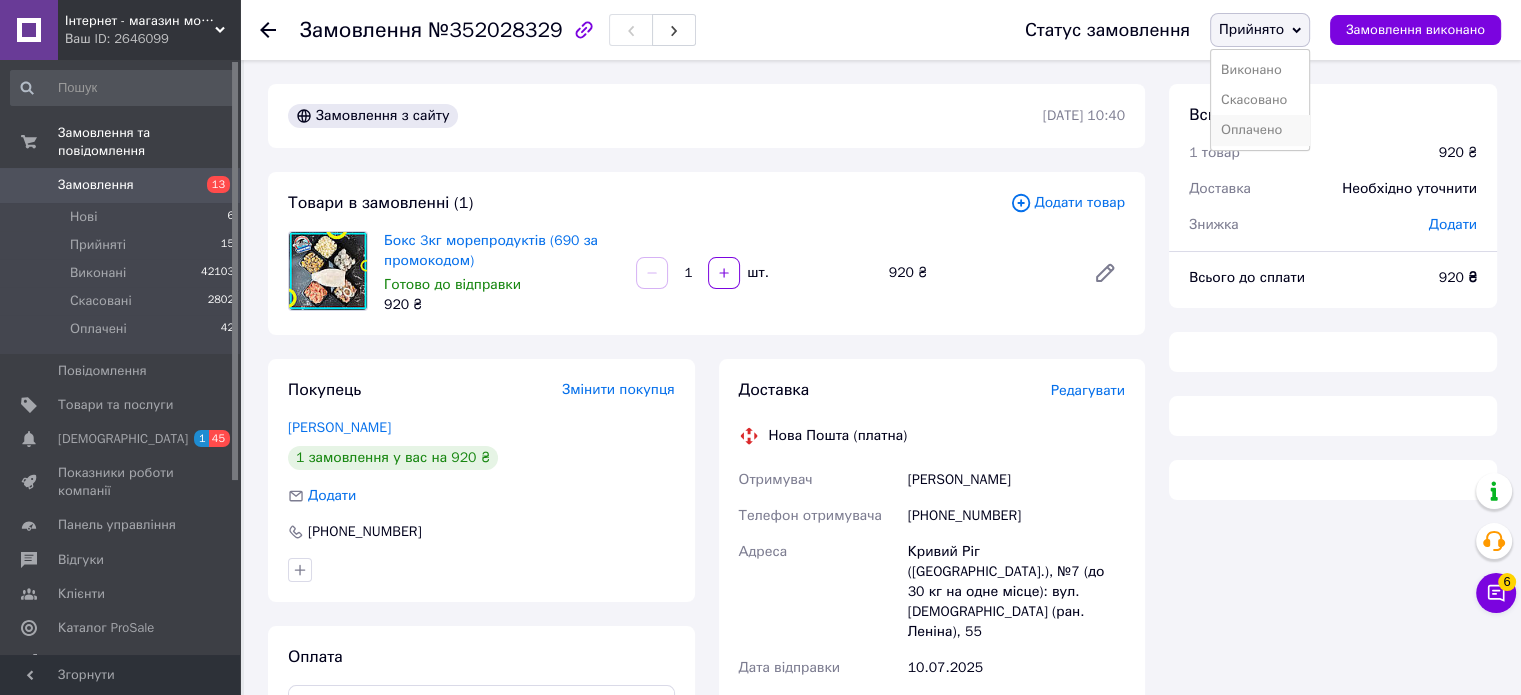 click on "Оплачено" at bounding box center (1260, 130) 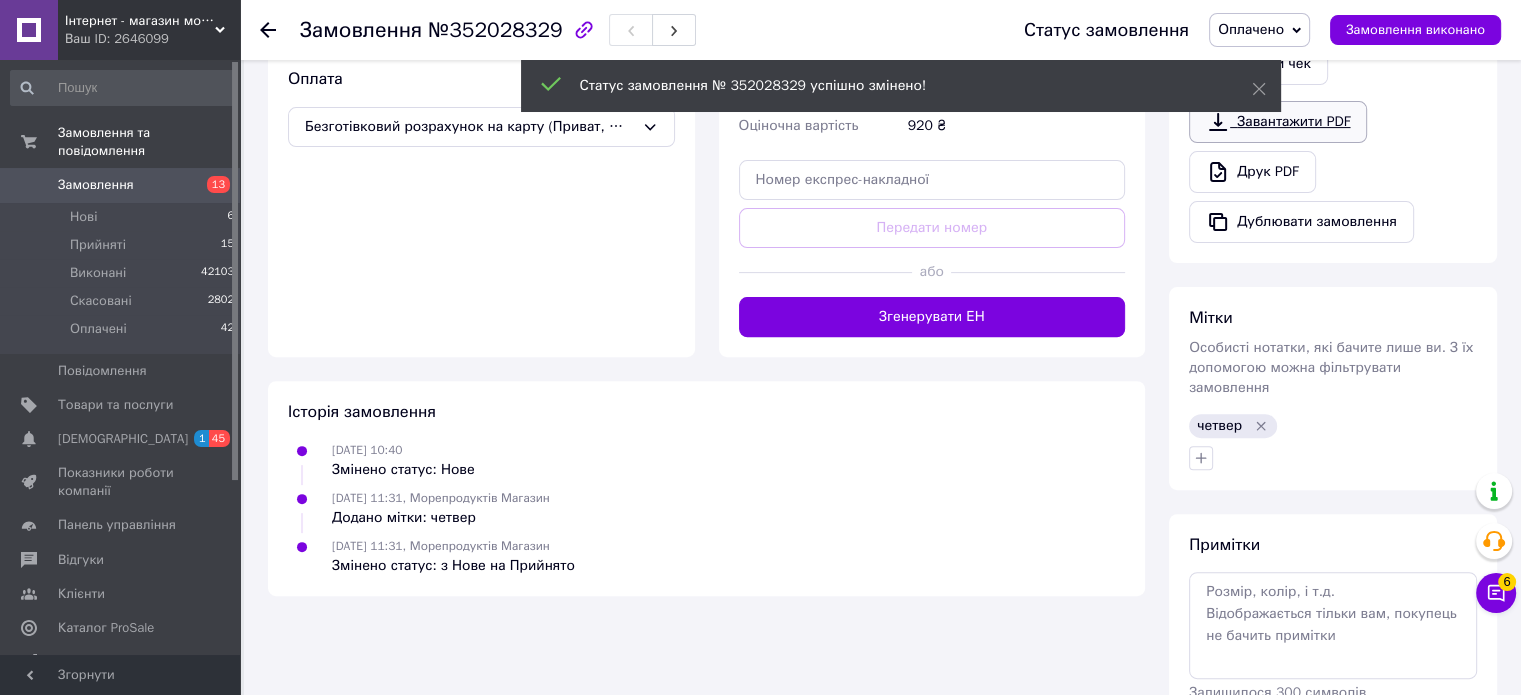 scroll, scrollTop: 699, scrollLeft: 0, axis: vertical 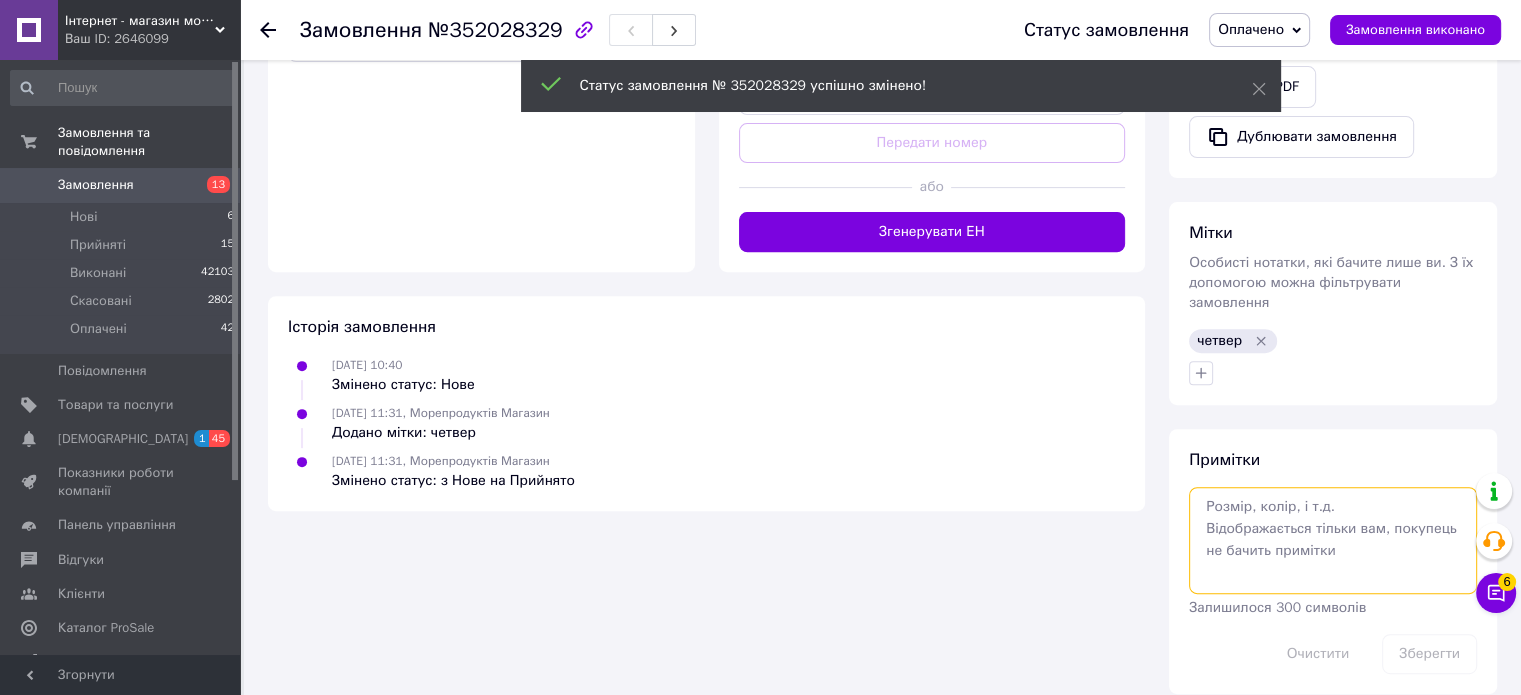 click at bounding box center [1333, 540] 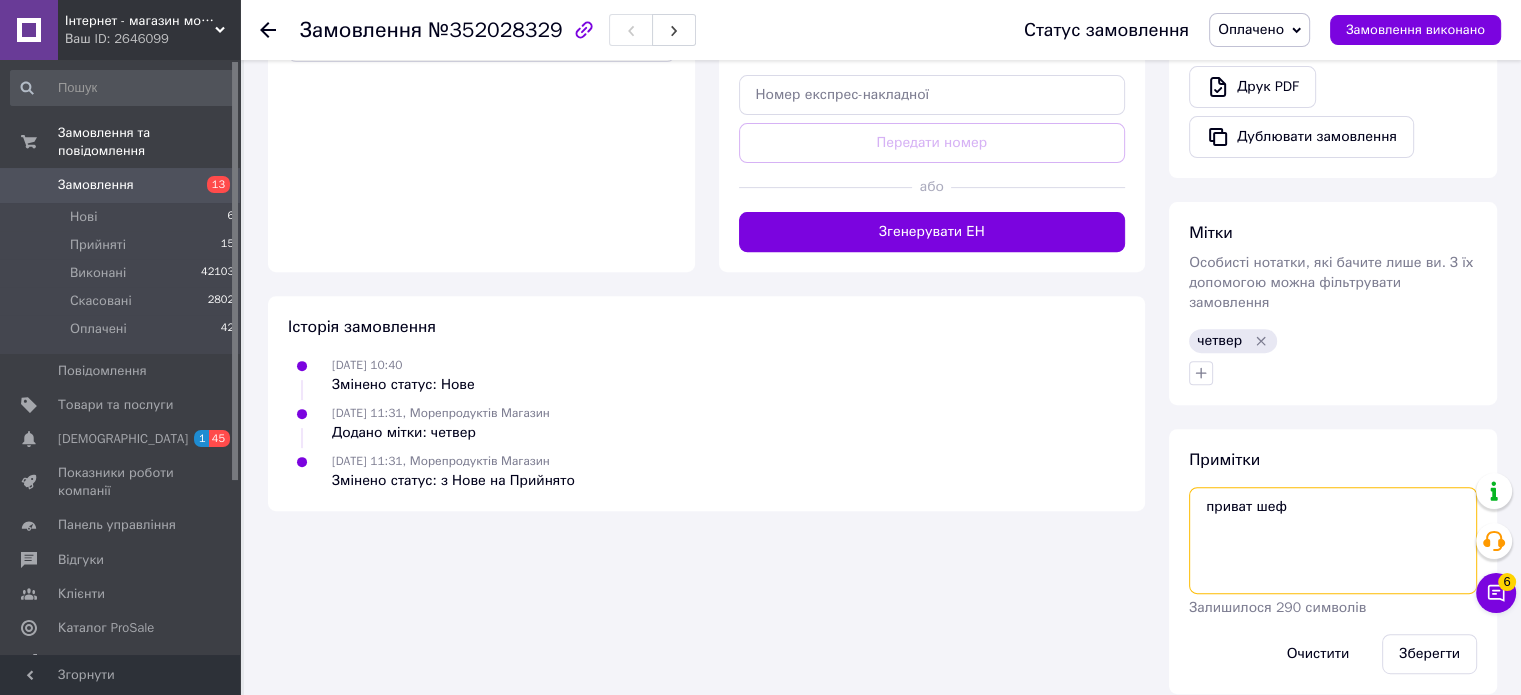 type on "приват шеф" 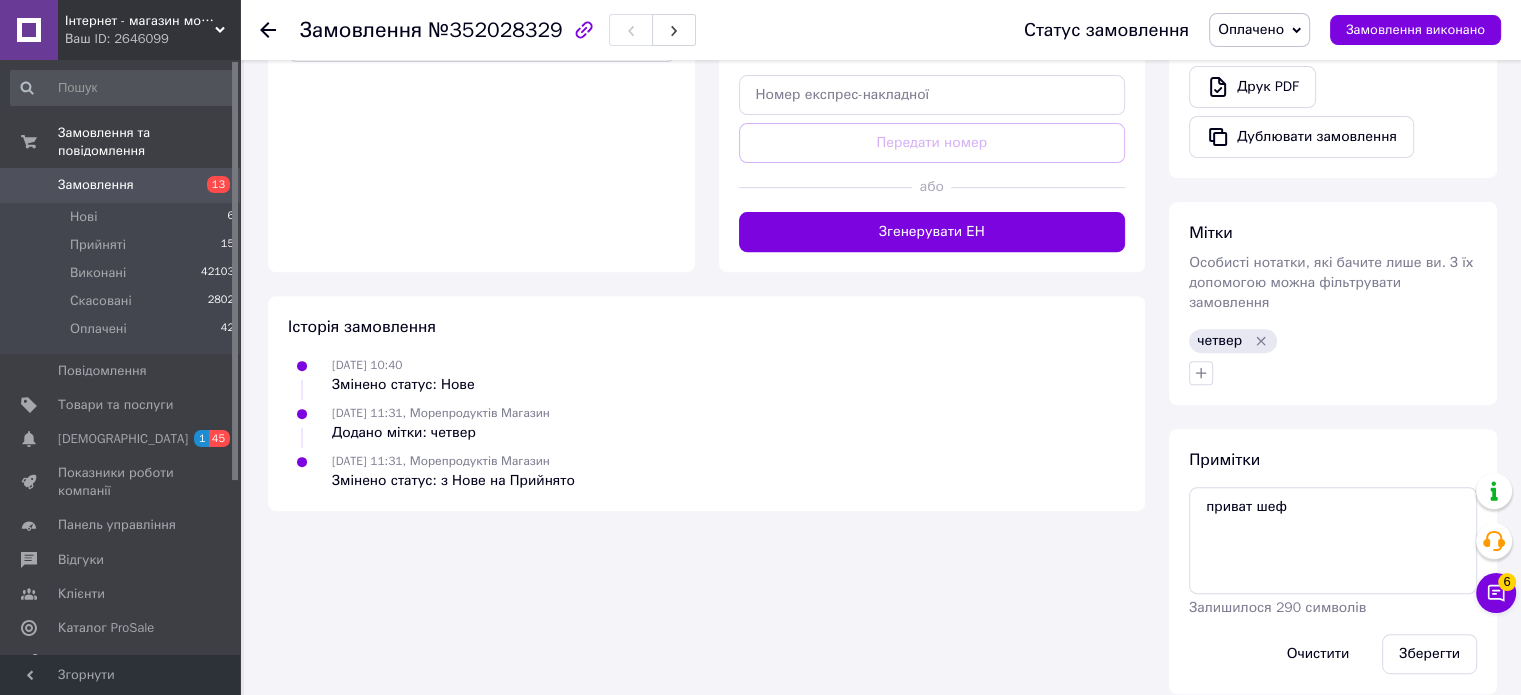 click on "Примітки приват шеф Залишилося 290 символів Очистити Зберегти" at bounding box center (1333, 561) 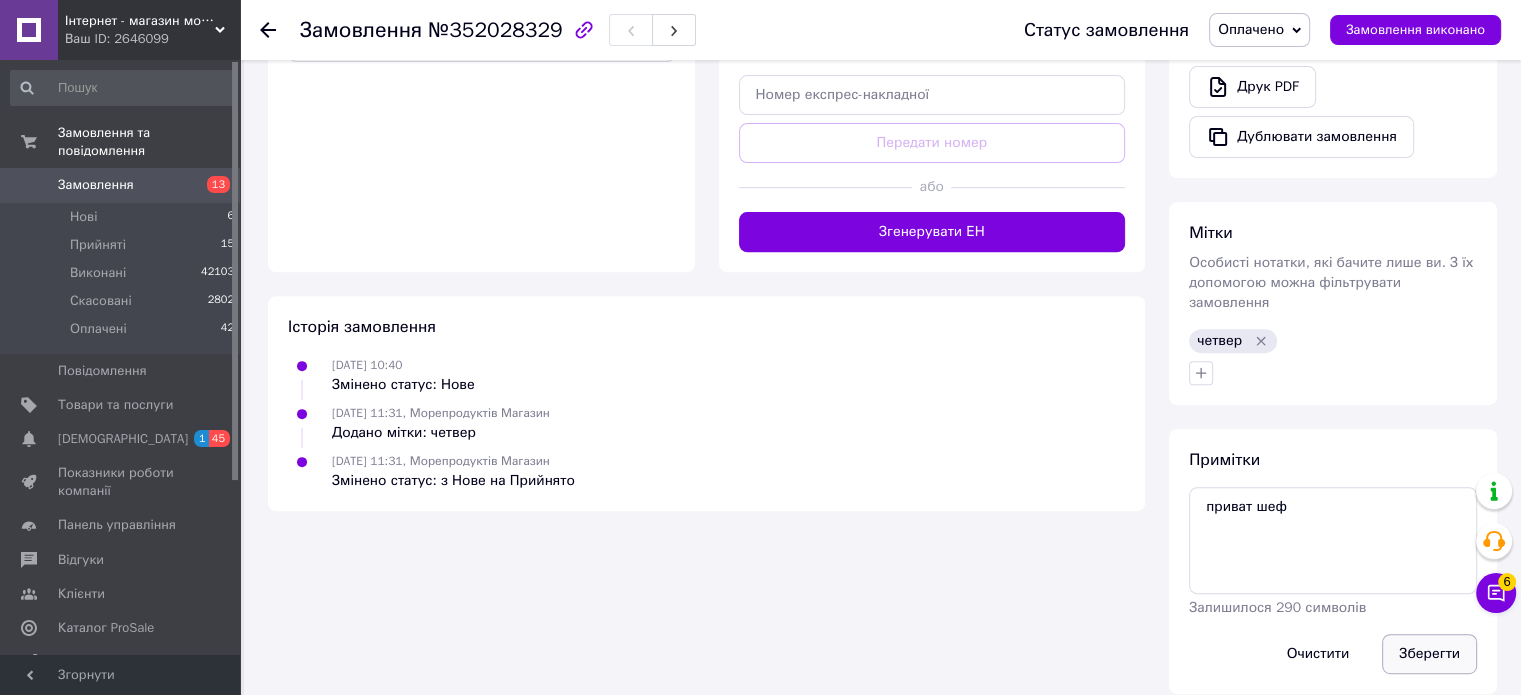 click on "Зберегти" at bounding box center [1429, 654] 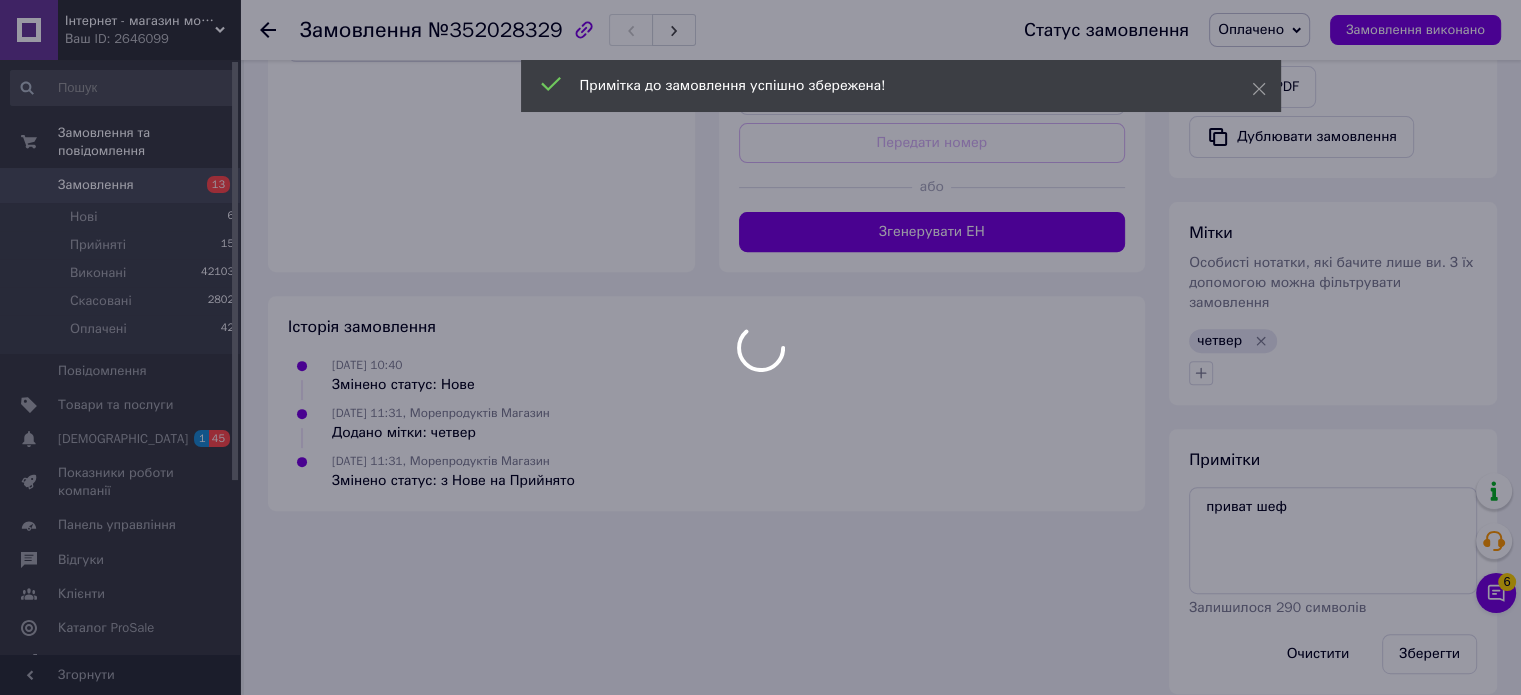 scroll, scrollTop: 663, scrollLeft: 0, axis: vertical 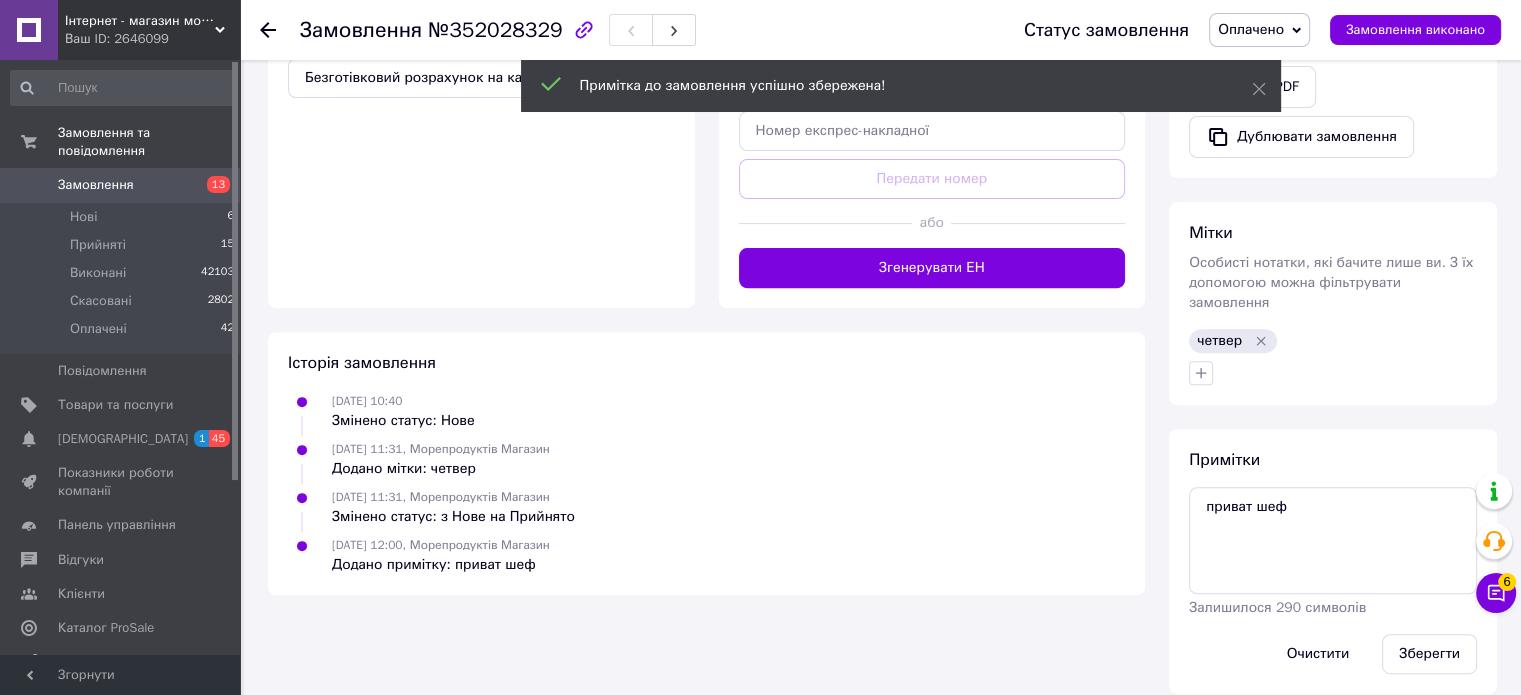 click 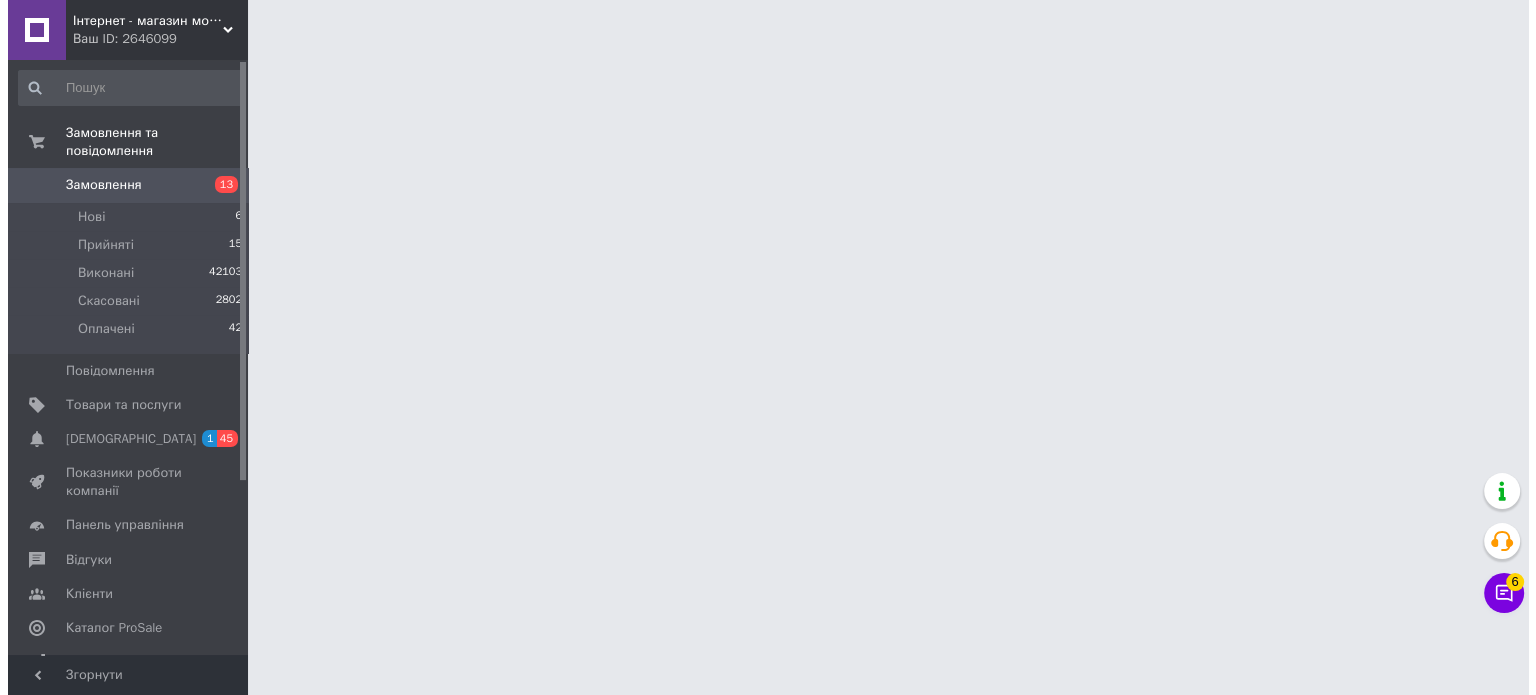 scroll, scrollTop: 0, scrollLeft: 0, axis: both 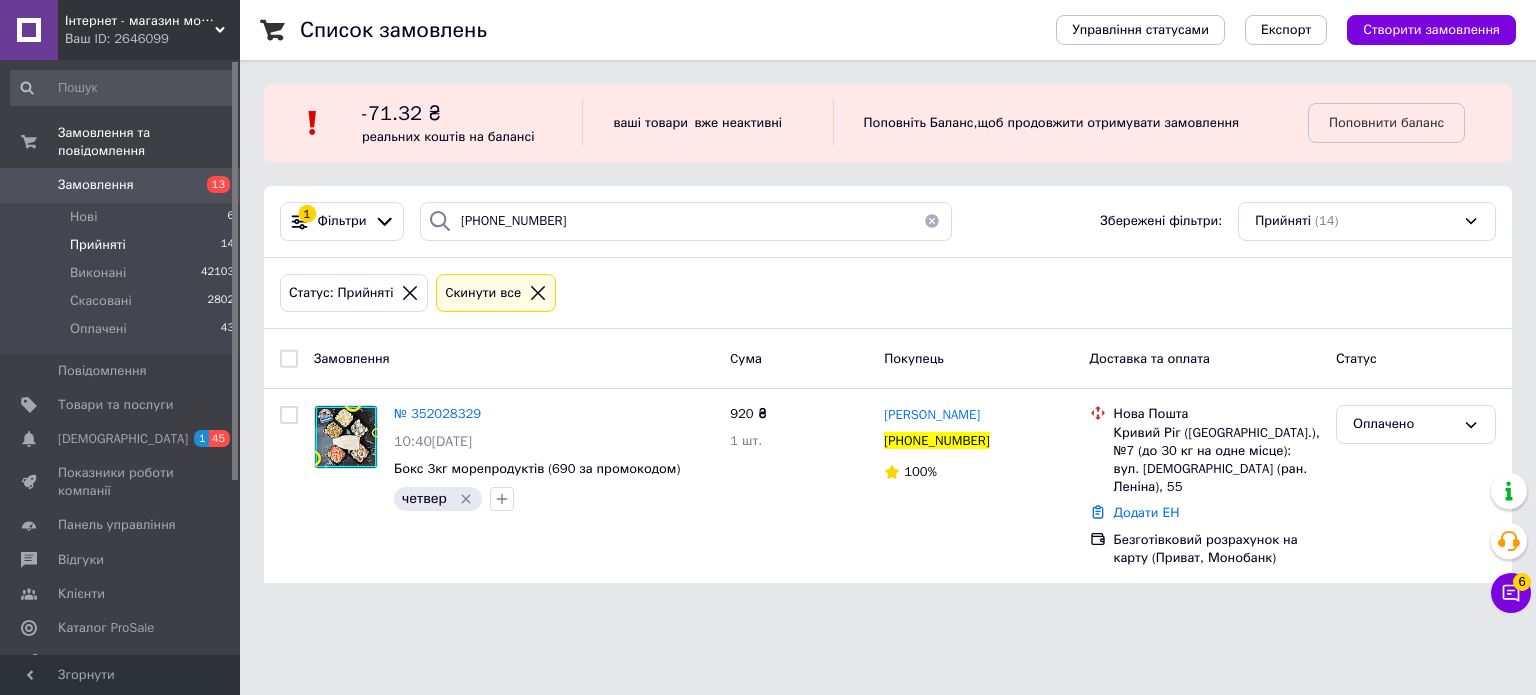 click on "1 Фільтри" at bounding box center (342, 221) 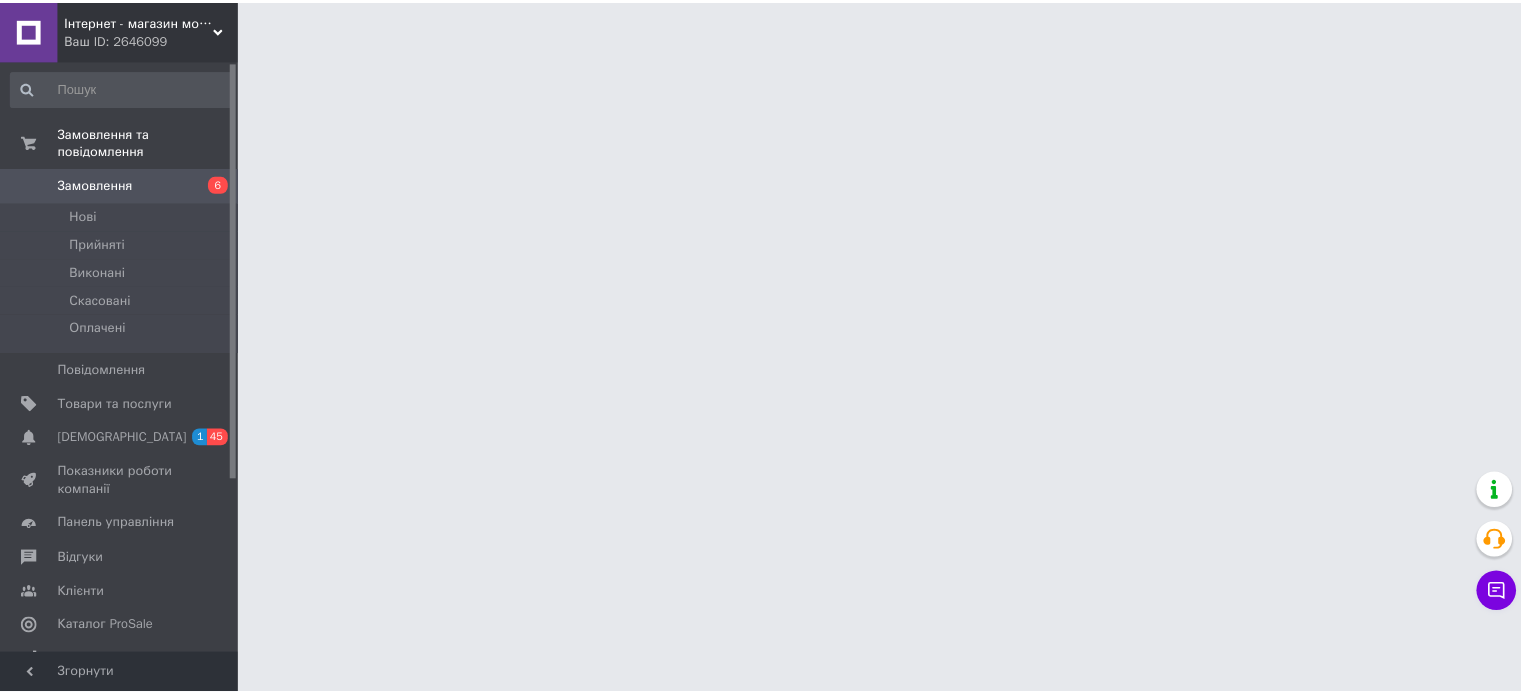 scroll, scrollTop: 0, scrollLeft: 0, axis: both 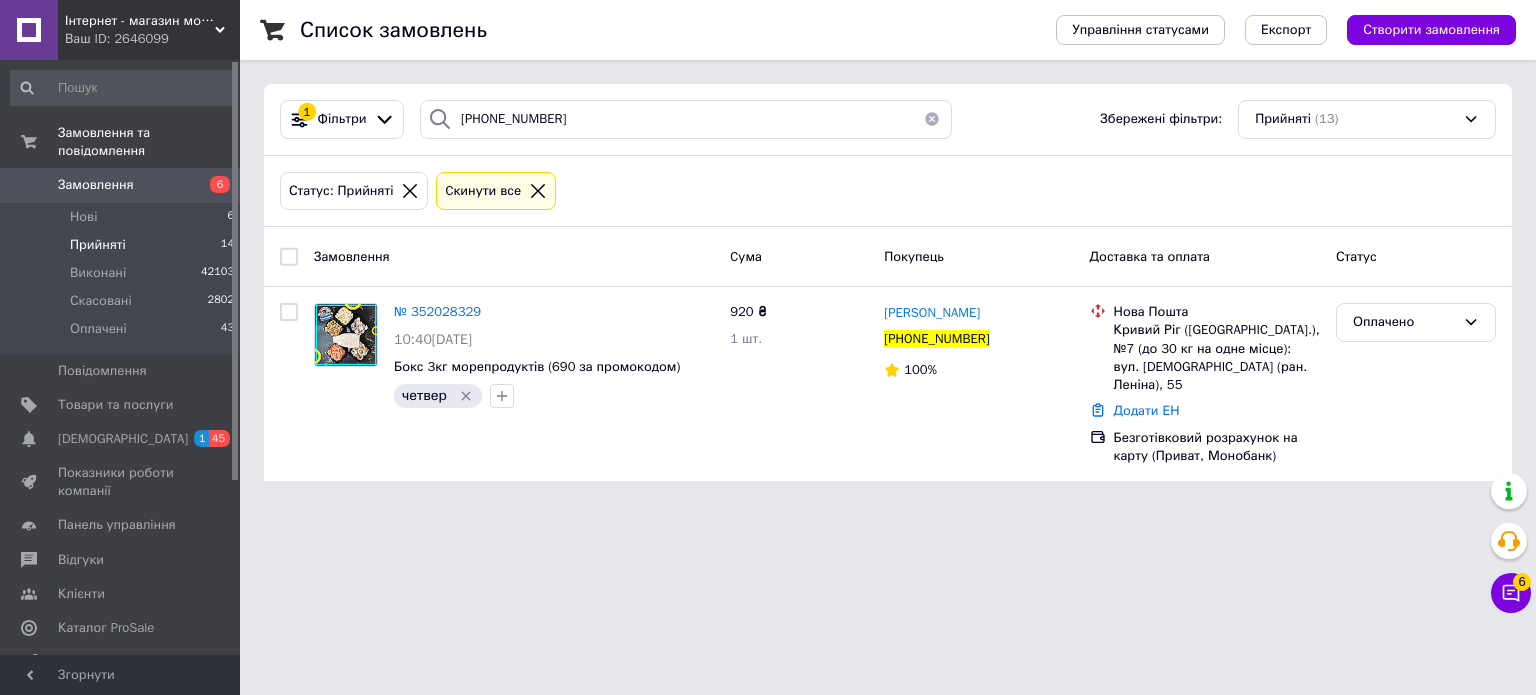 click on "Прийняті" at bounding box center (98, 245) 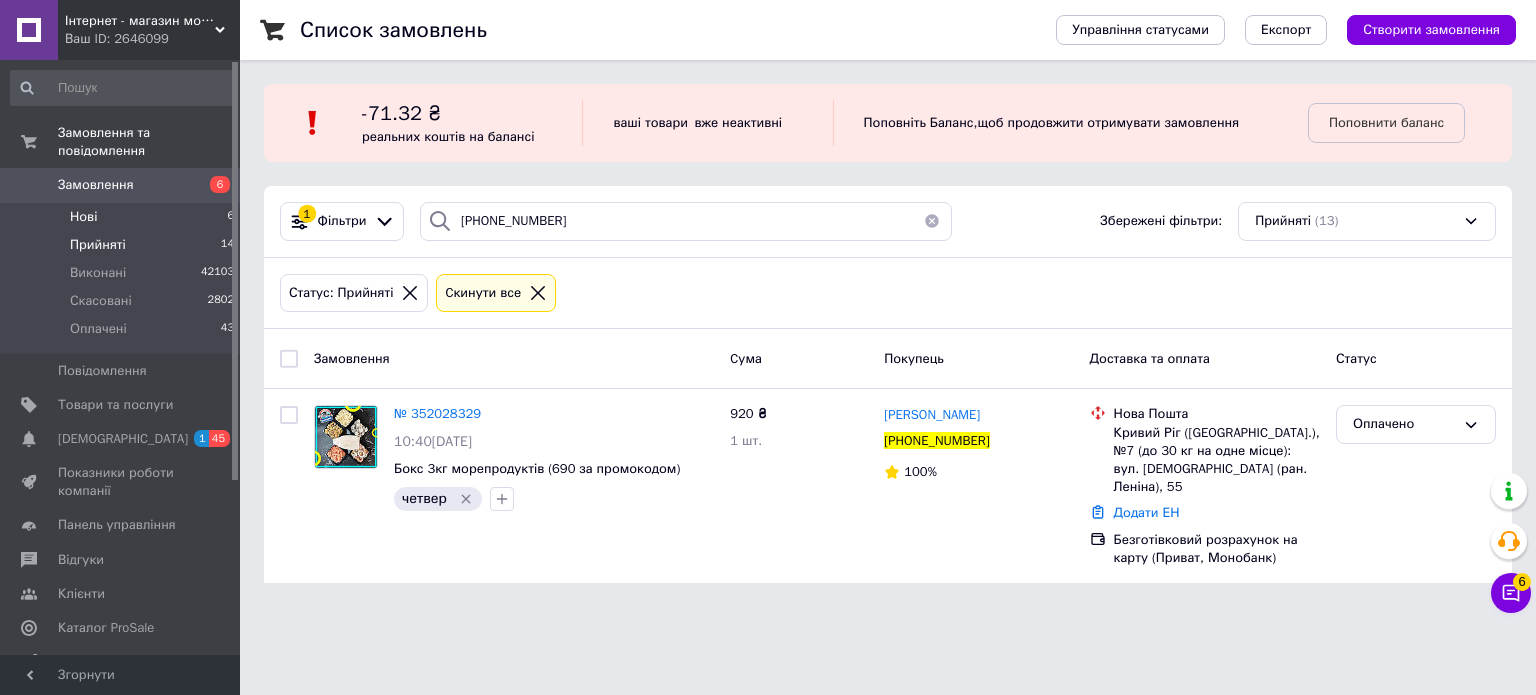 click on "Нові" at bounding box center [83, 217] 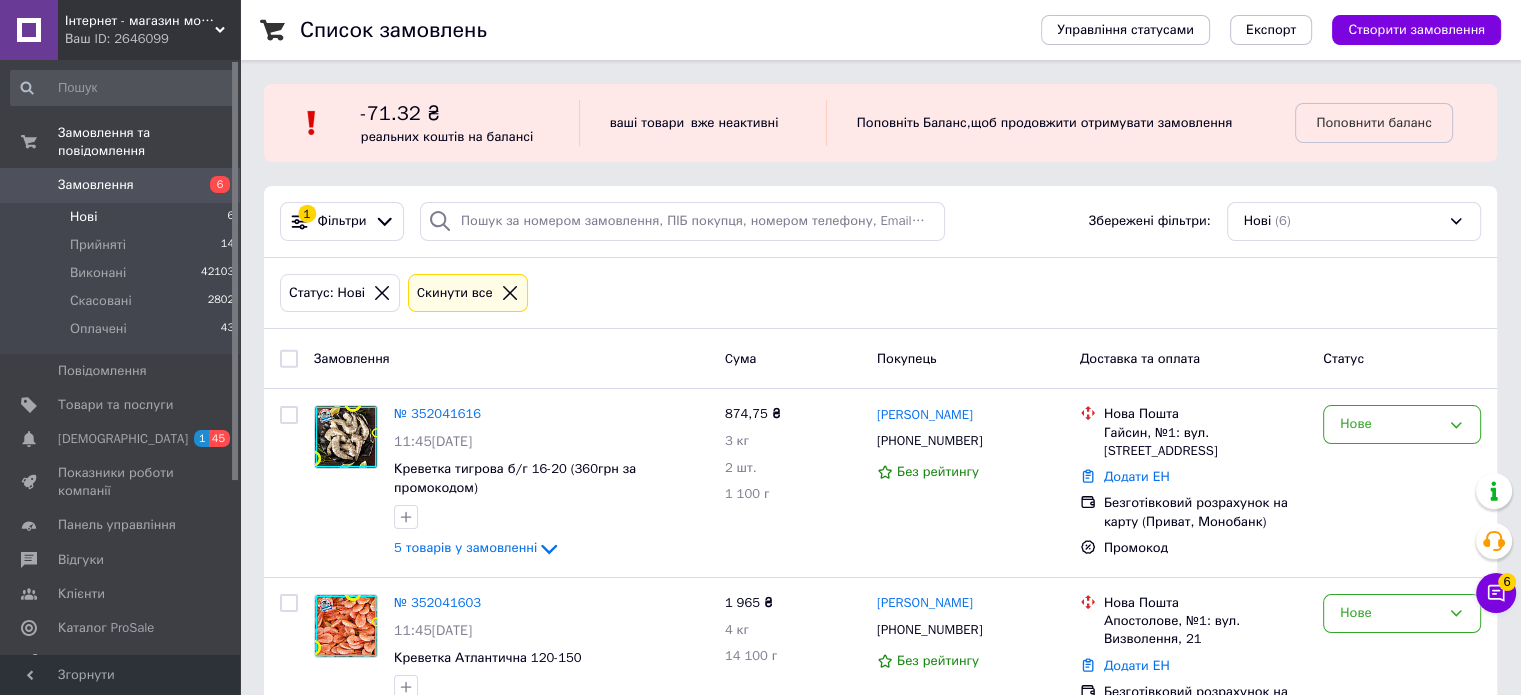 click on "Нові 6" at bounding box center [123, 217] 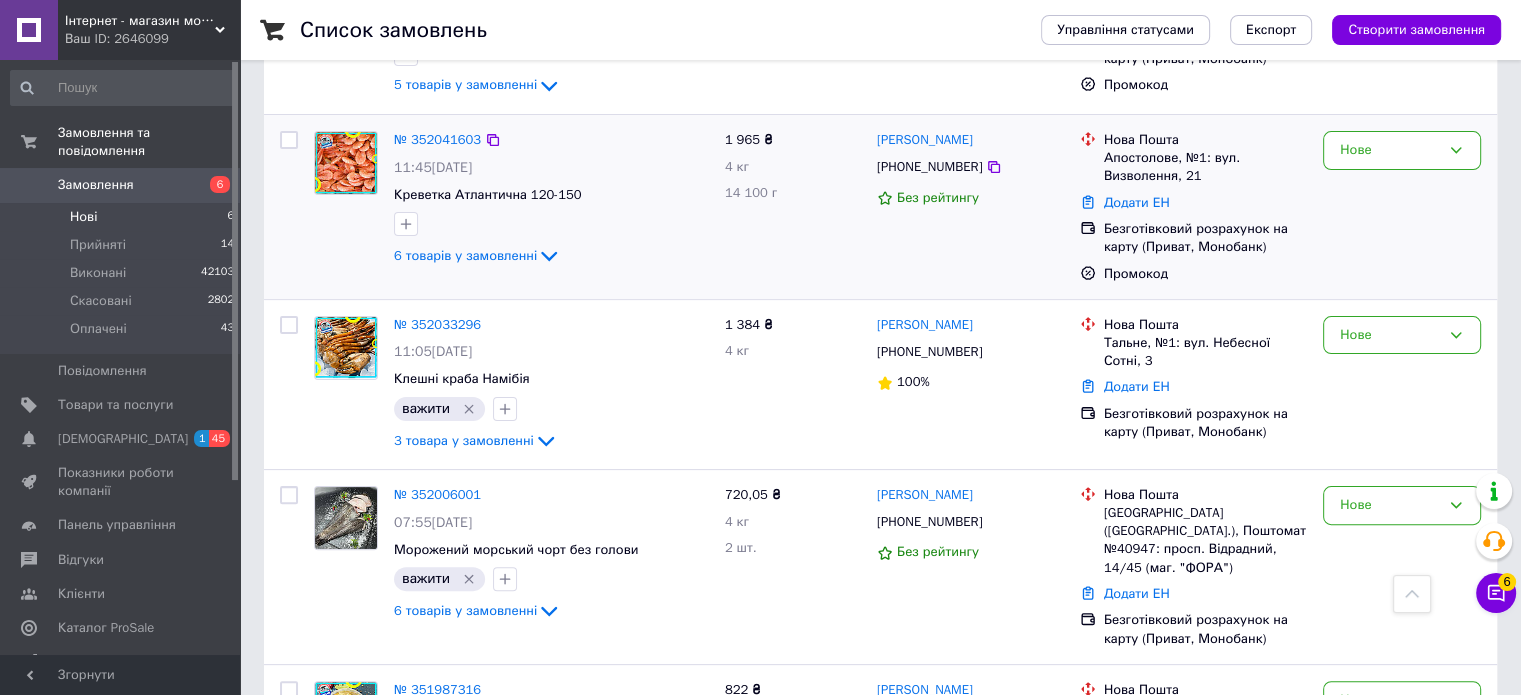 scroll, scrollTop: 301, scrollLeft: 0, axis: vertical 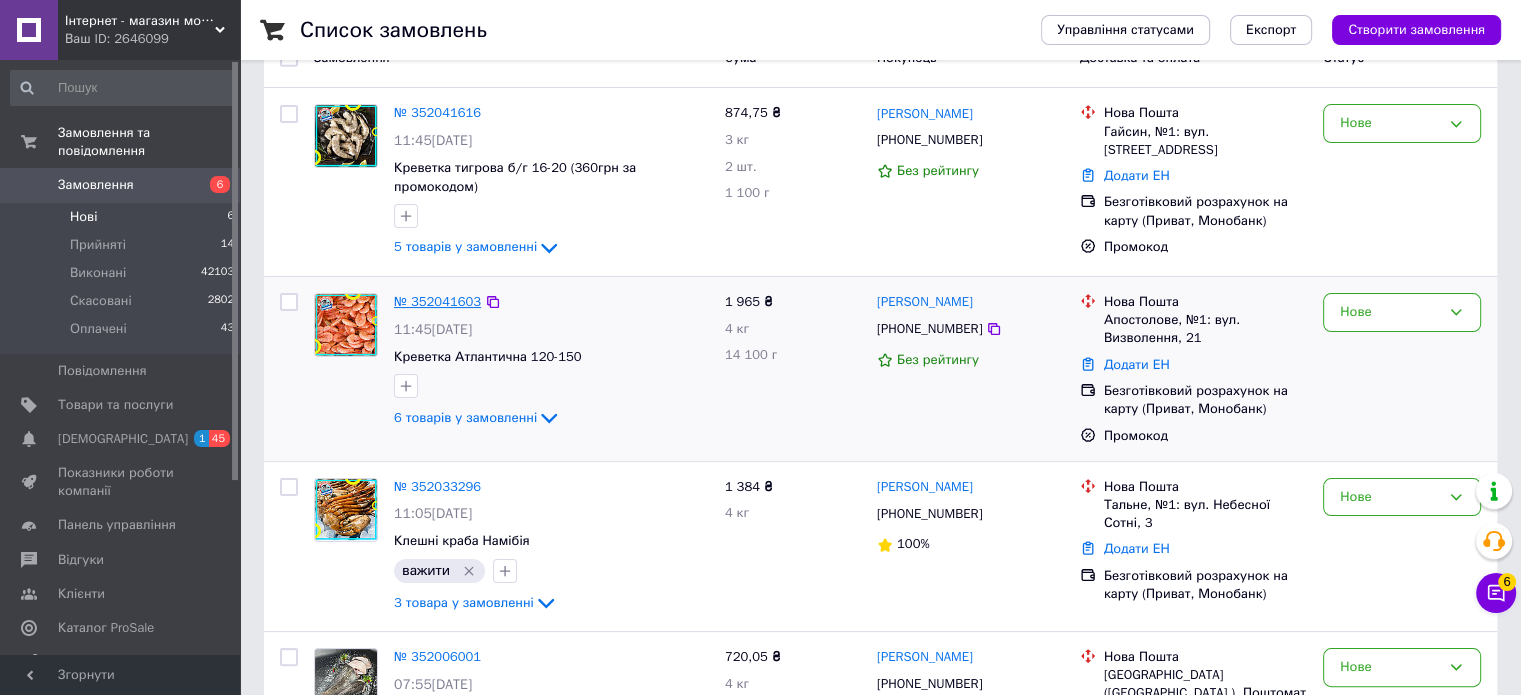 click on "№ 352041603" at bounding box center (437, 301) 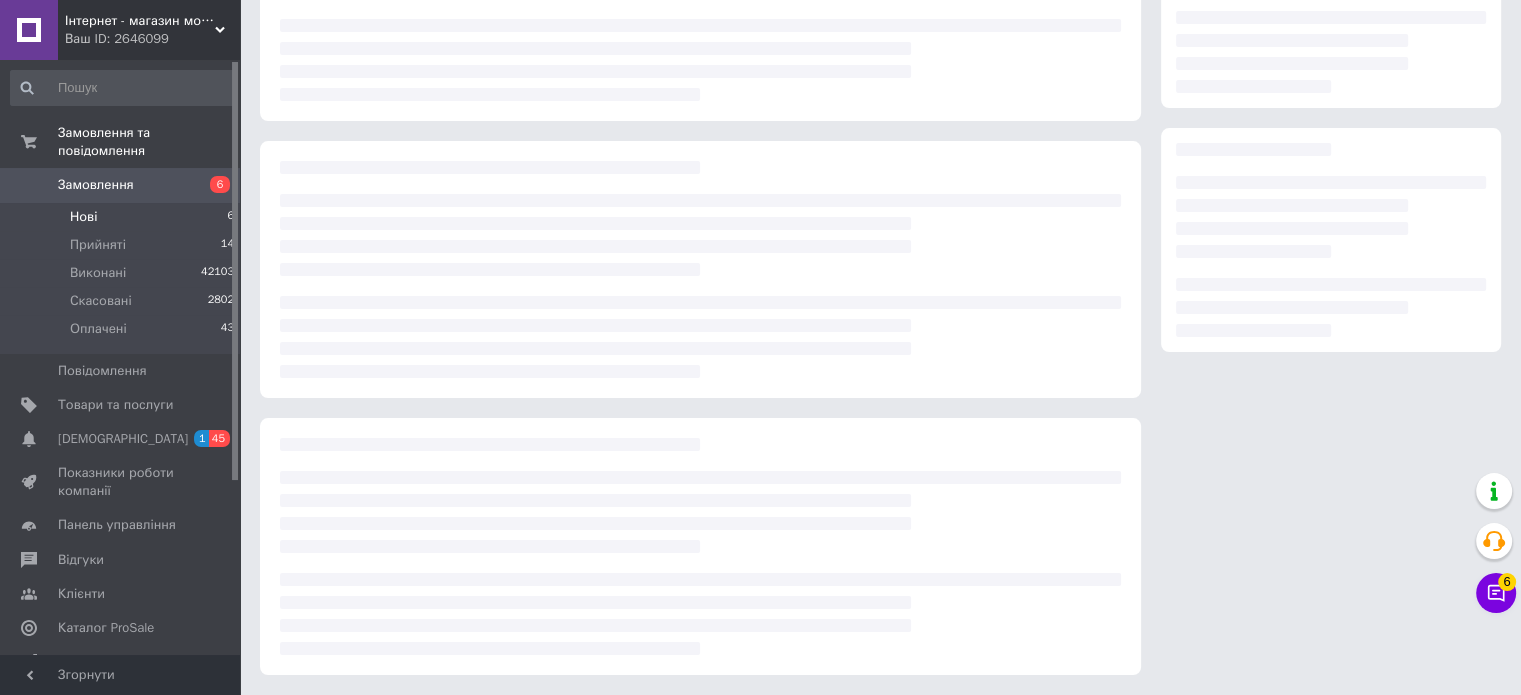 scroll, scrollTop: 0, scrollLeft: 0, axis: both 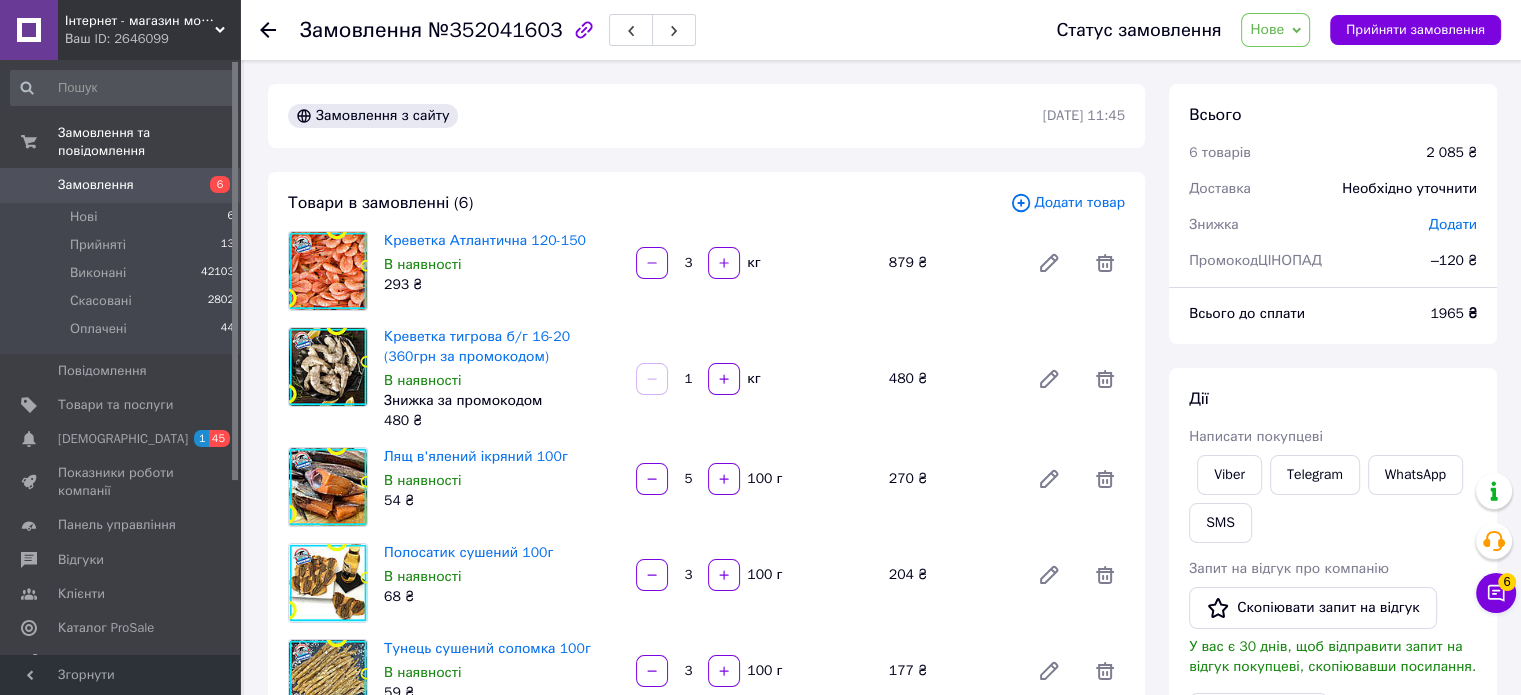 click 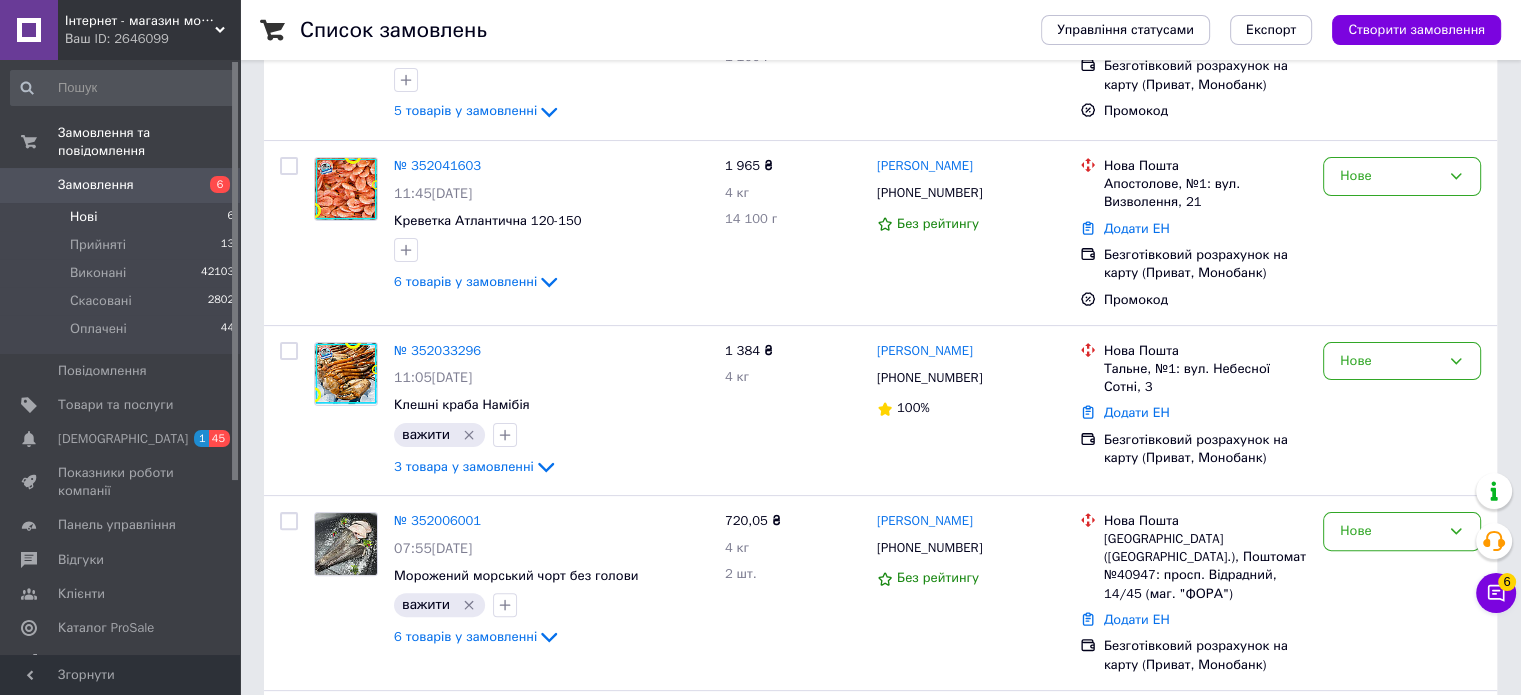scroll, scrollTop: 507, scrollLeft: 0, axis: vertical 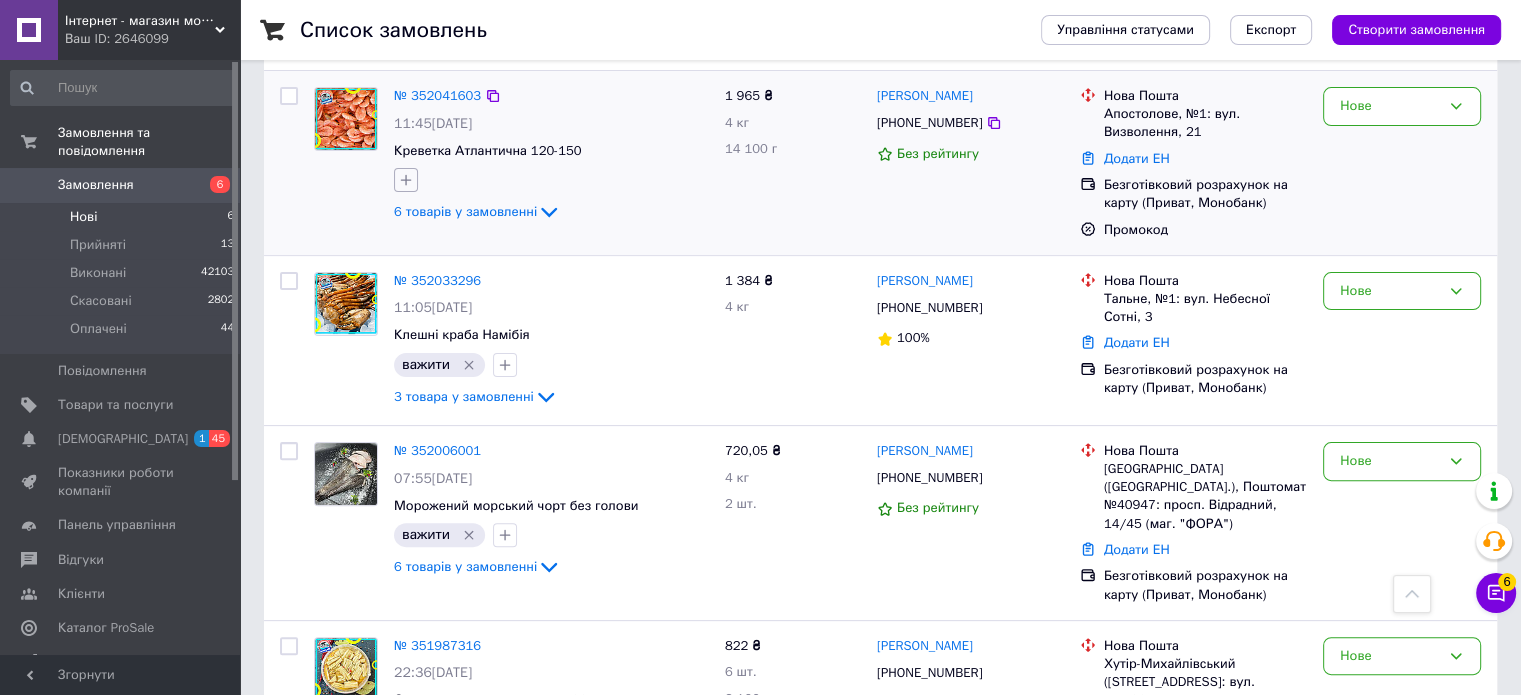 click 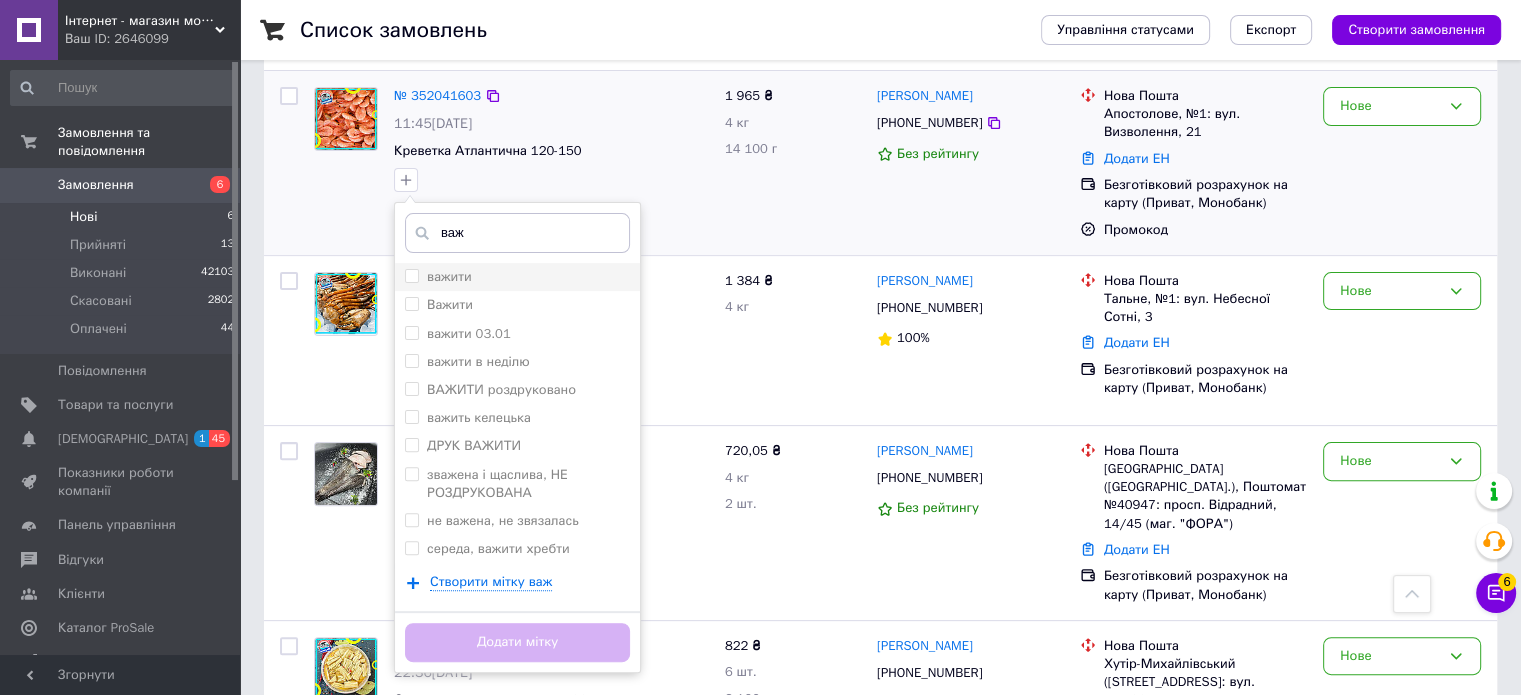 type on "важ" 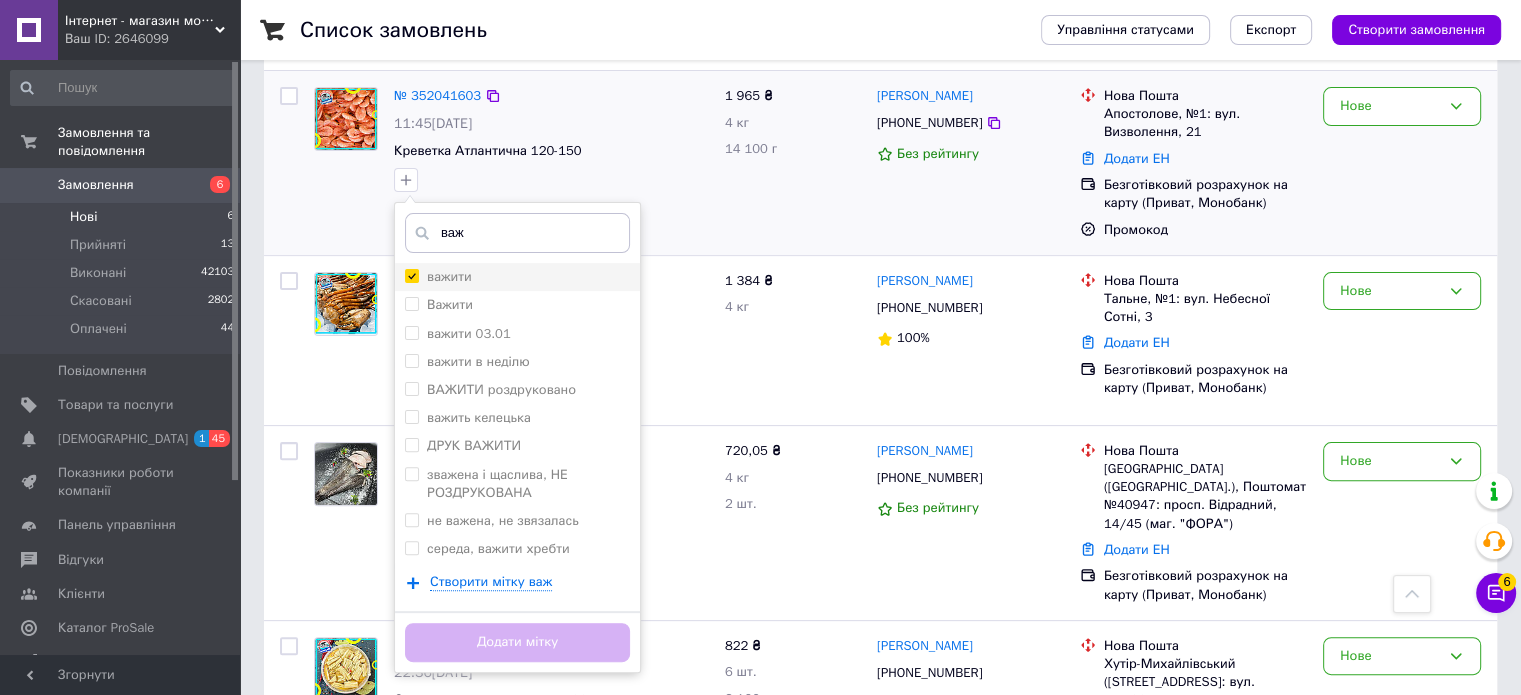 checkbox on "true" 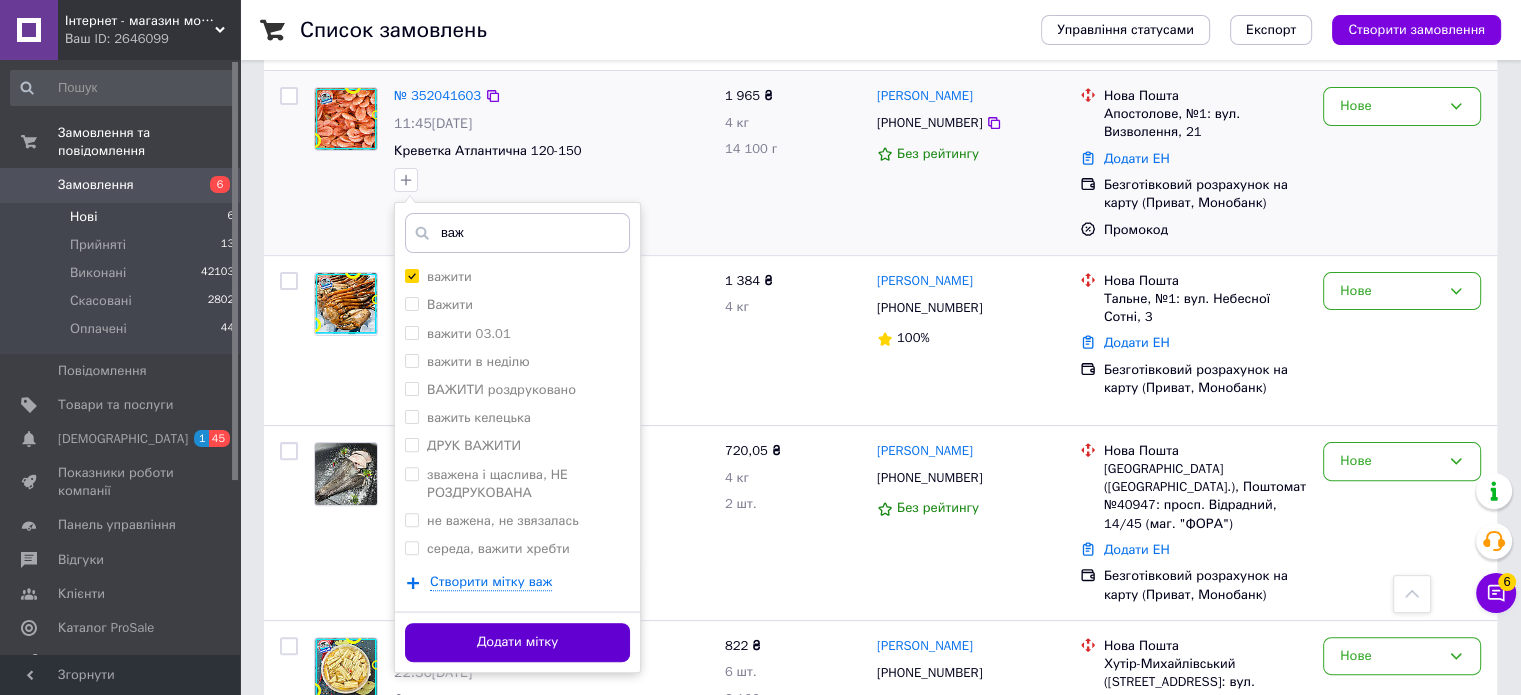 click on "Додати мітку" at bounding box center (517, 642) 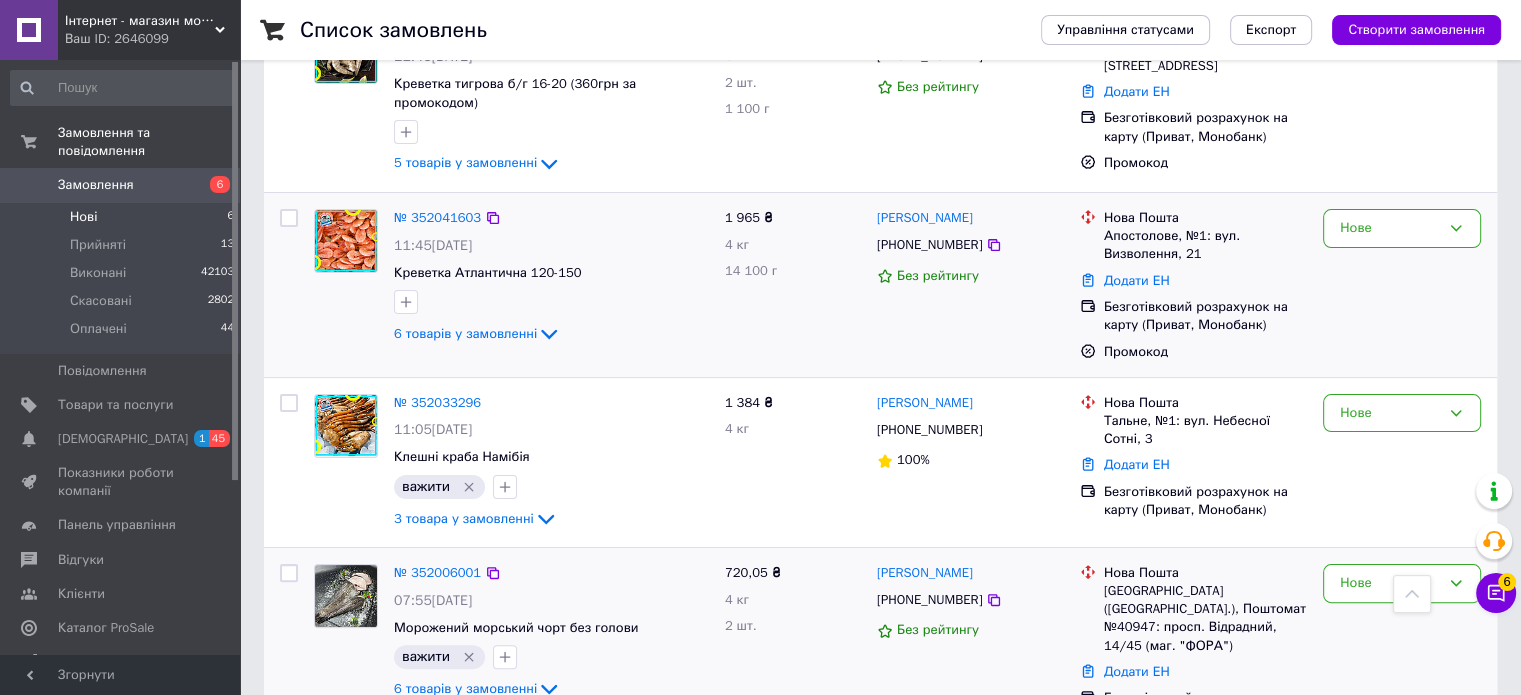 scroll, scrollTop: 207, scrollLeft: 0, axis: vertical 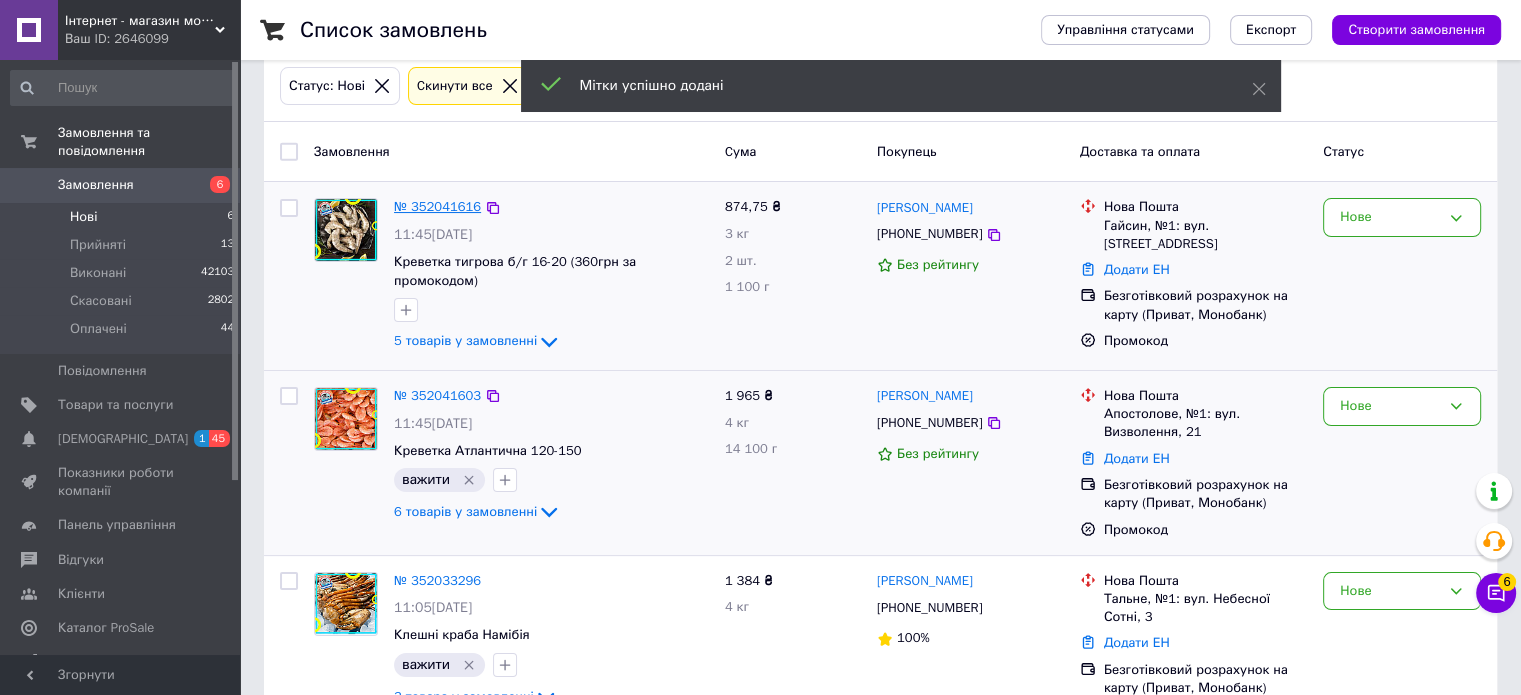 click on "№ 352041616" at bounding box center [437, 206] 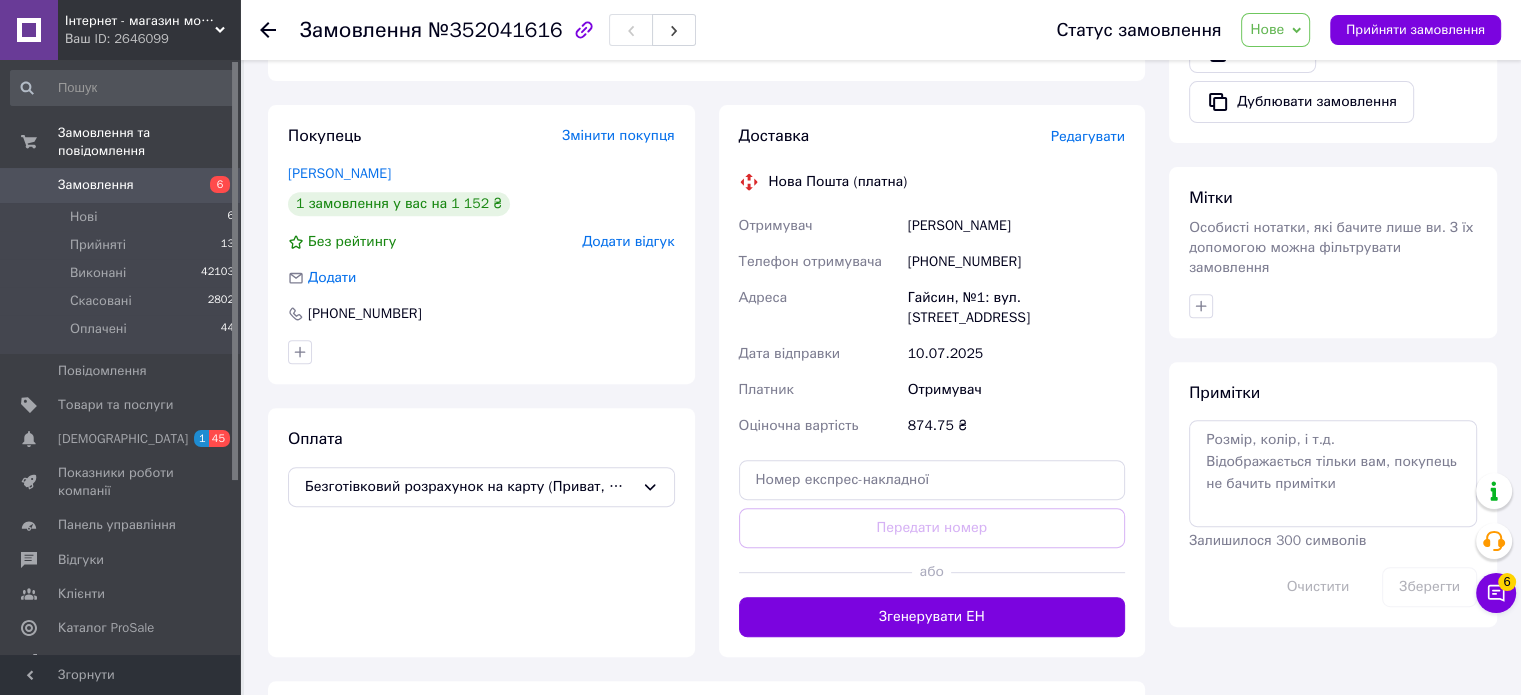 scroll, scrollTop: 897, scrollLeft: 0, axis: vertical 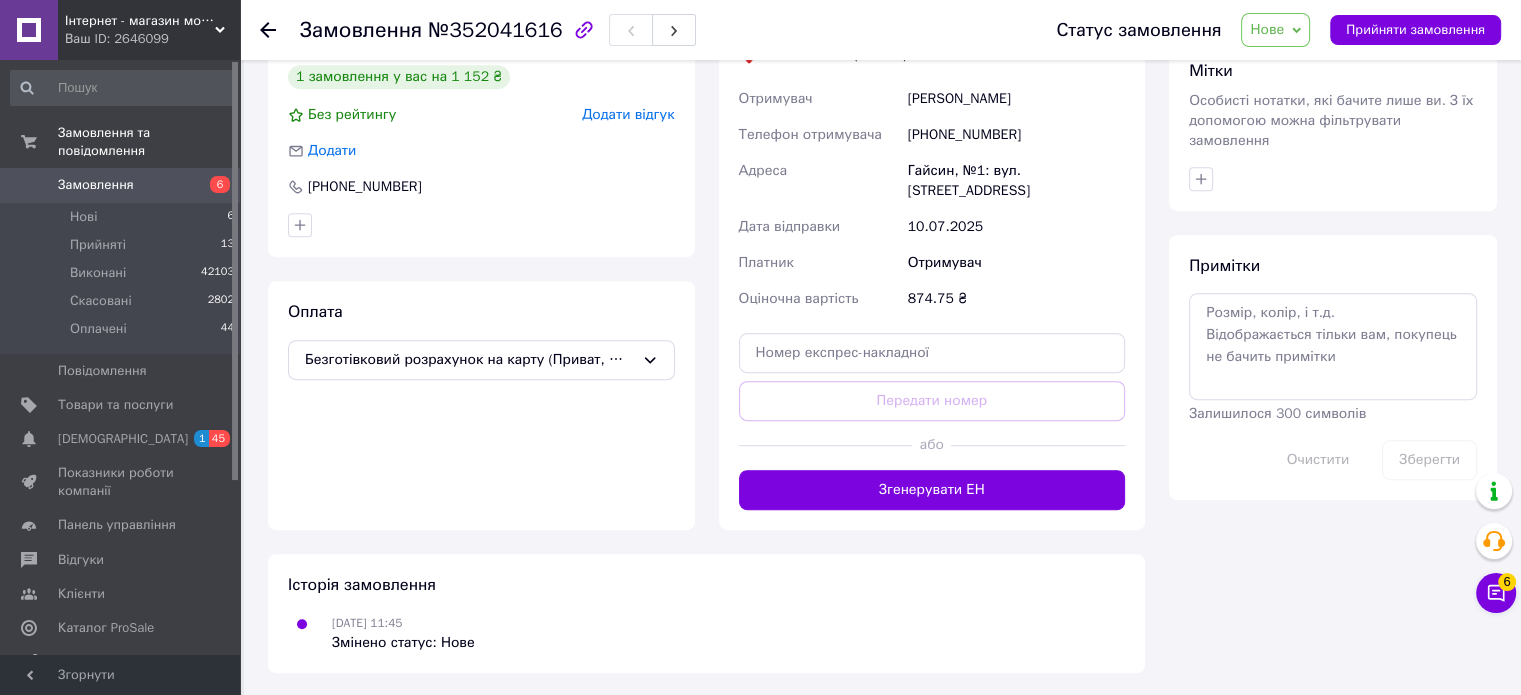 click on "Примітки Залишилося 300 символів Очистити Зберегти" at bounding box center [1333, 367] 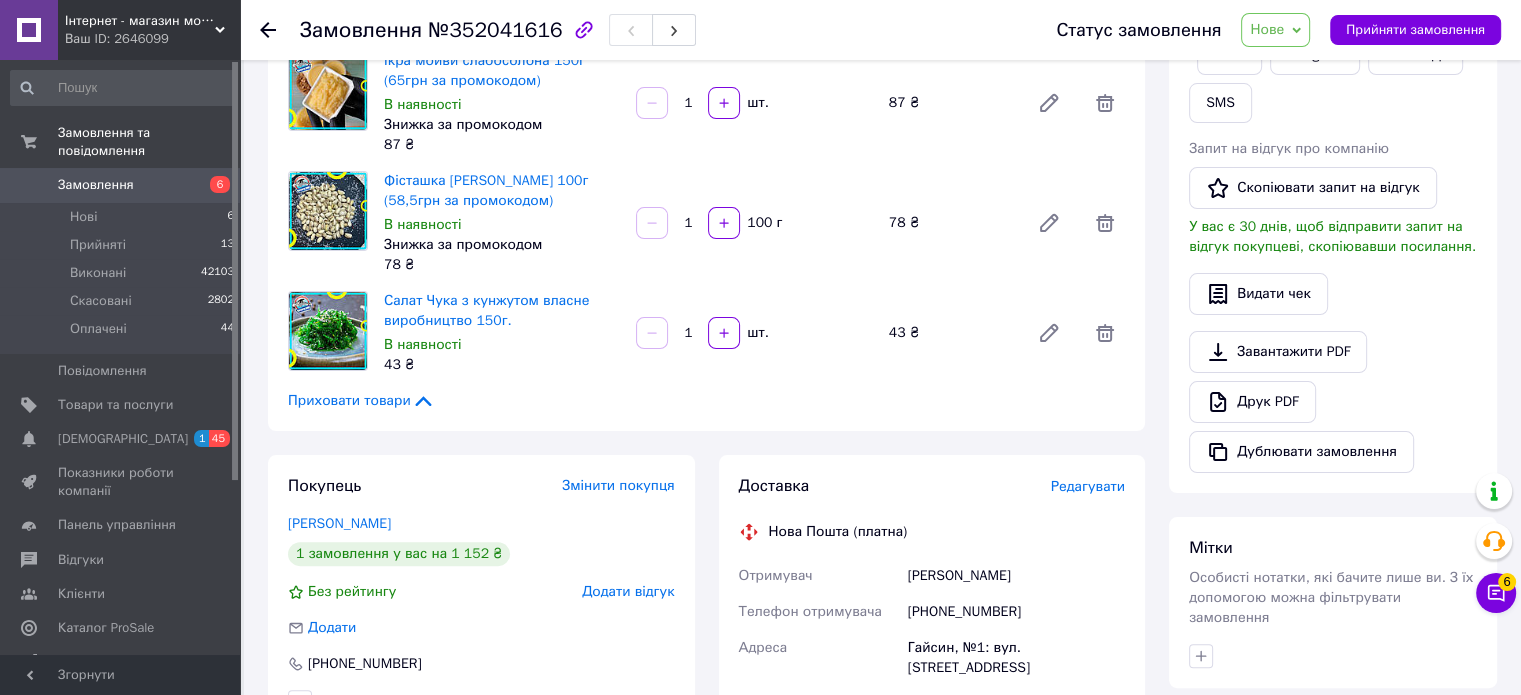 scroll, scrollTop: 197, scrollLeft: 0, axis: vertical 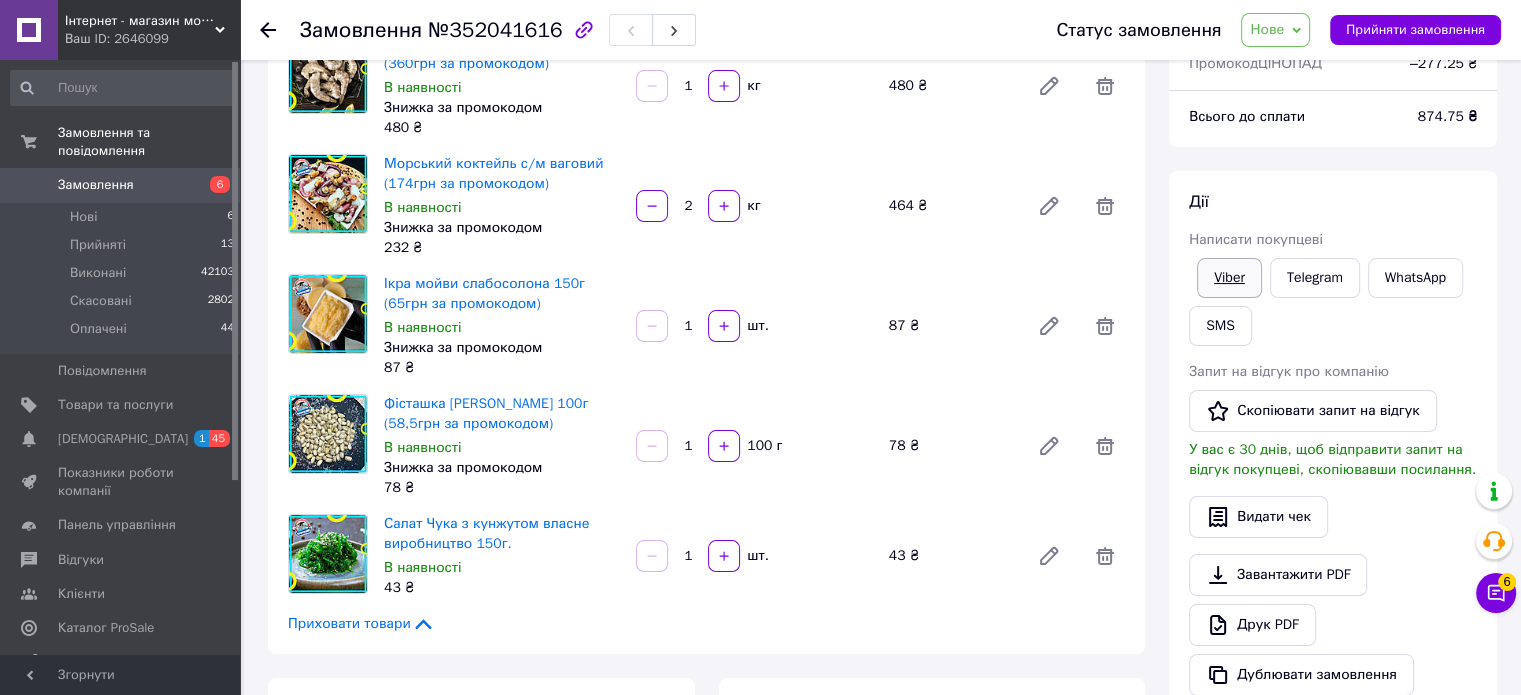 drag, startPoint x: 1213, startPoint y: 275, endPoint x: 1227, endPoint y: 267, distance: 16.124516 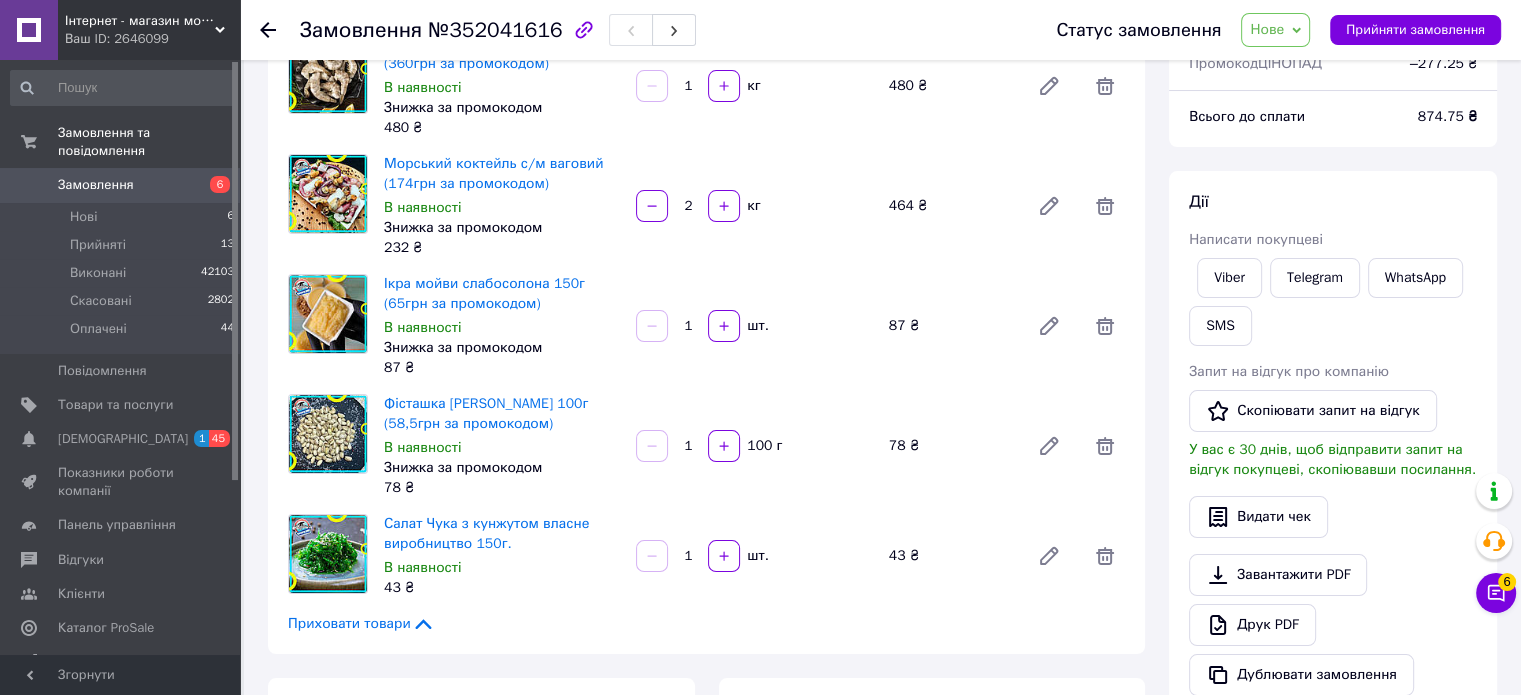click on "Нове" at bounding box center [1267, 29] 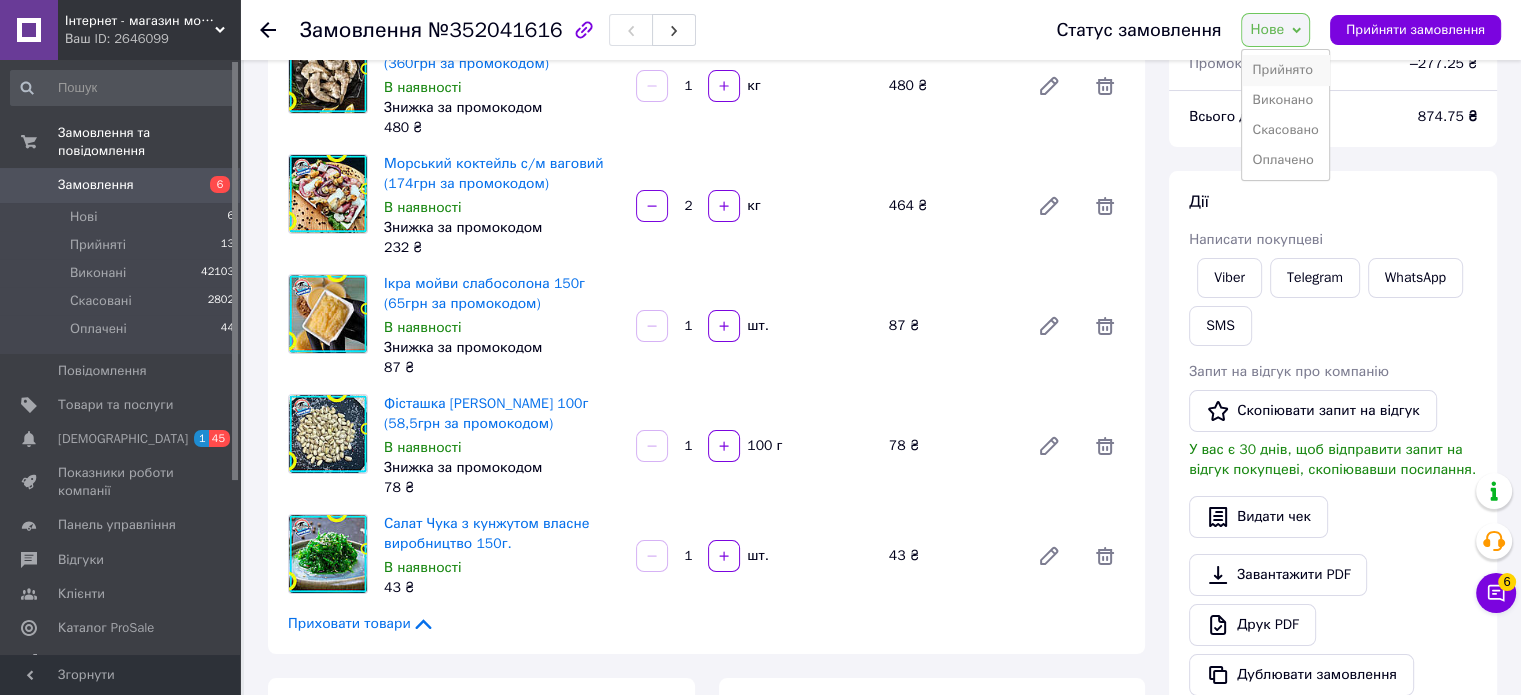 click on "Прийнято" at bounding box center (1285, 70) 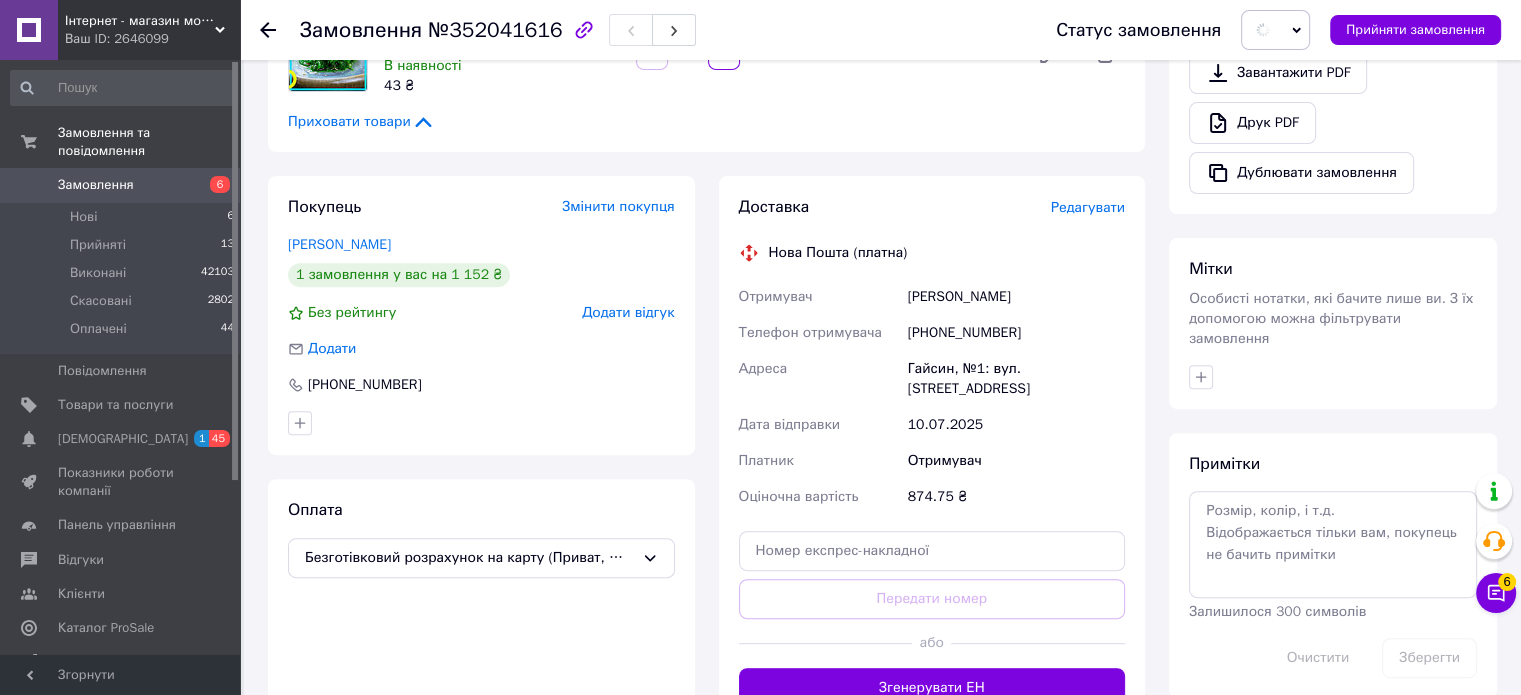 scroll, scrollTop: 797, scrollLeft: 0, axis: vertical 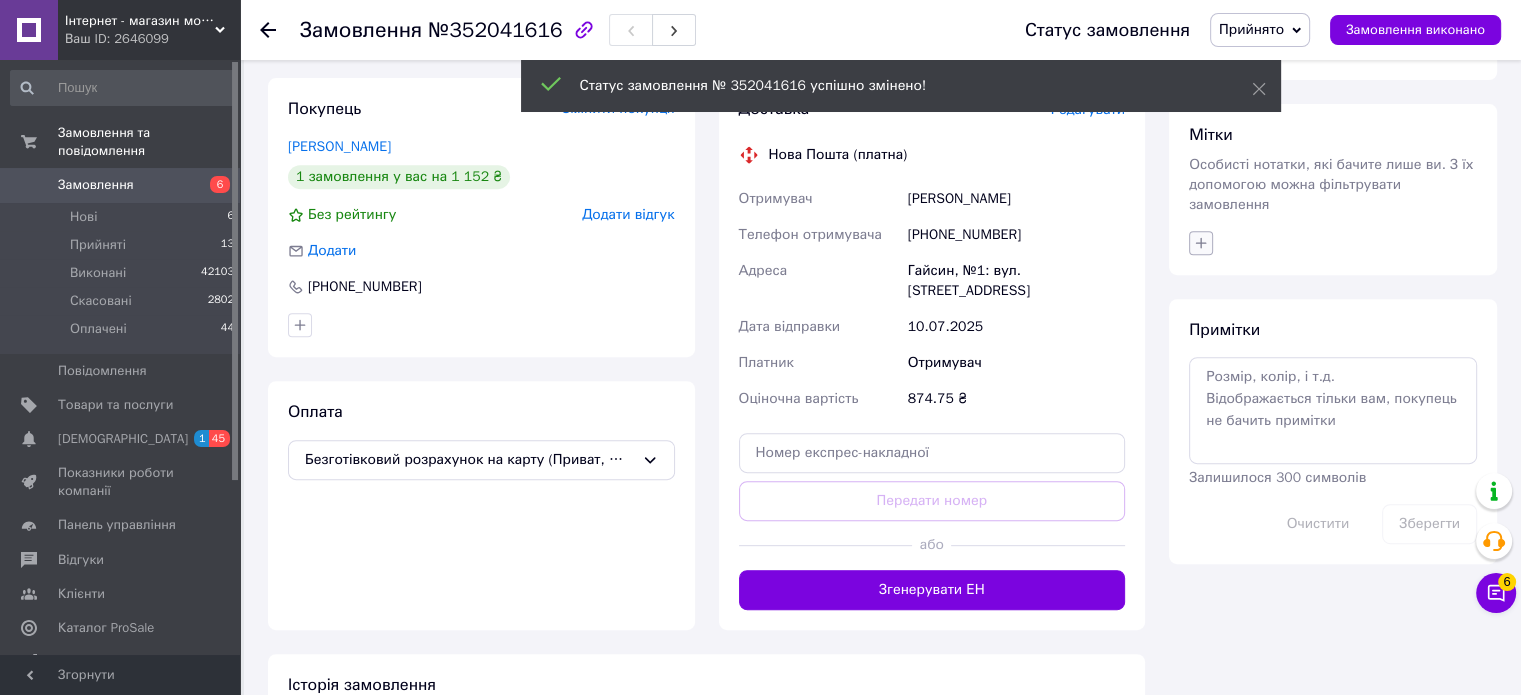 click 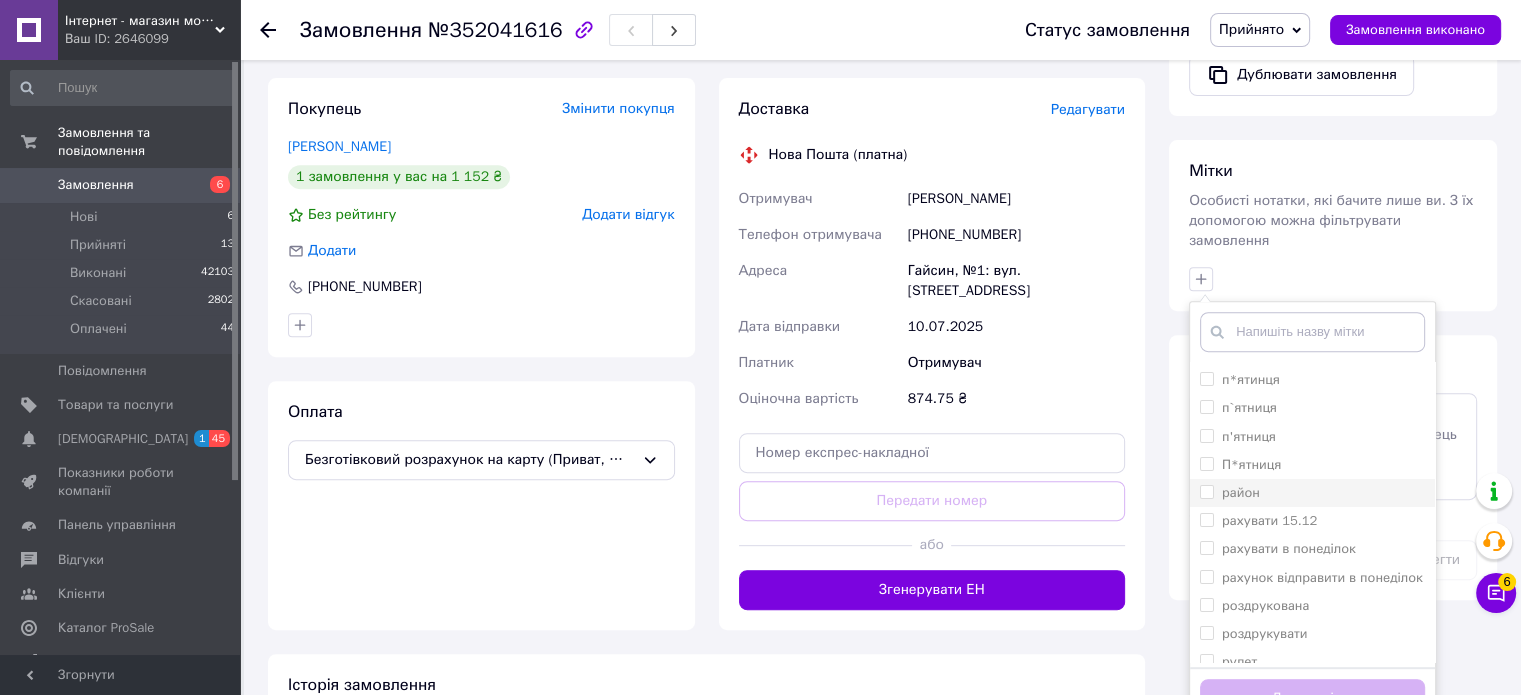 scroll, scrollTop: 6900, scrollLeft: 0, axis: vertical 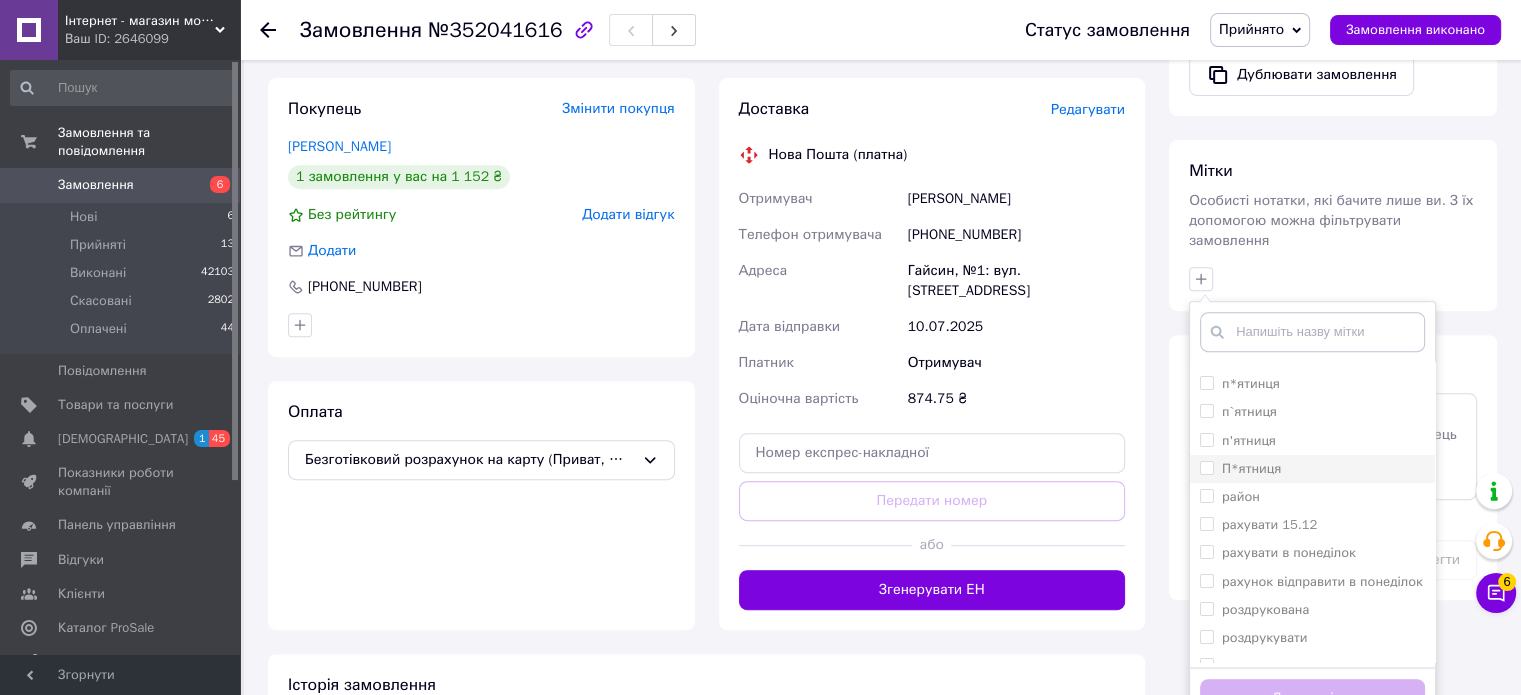 click on "П*ятниця" at bounding box center (1206, 467) 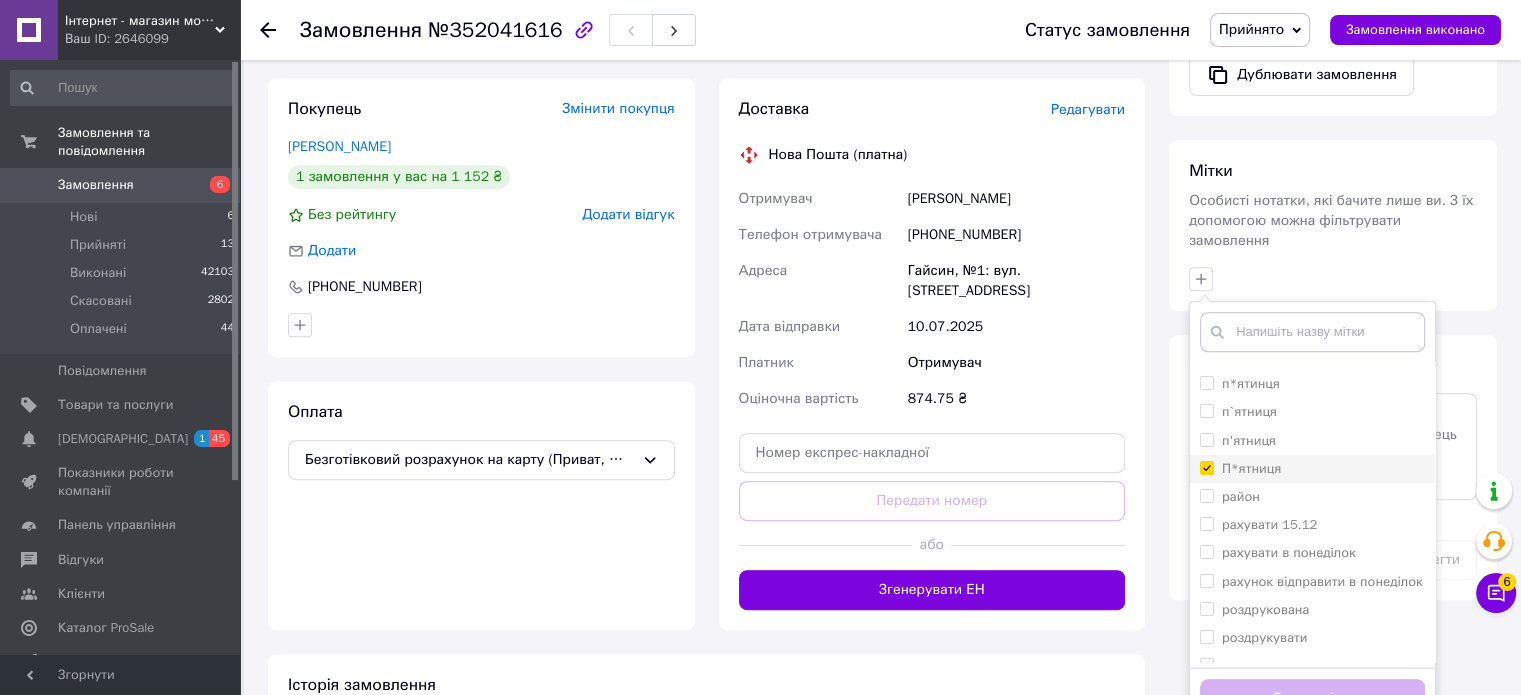checkbox on "true" 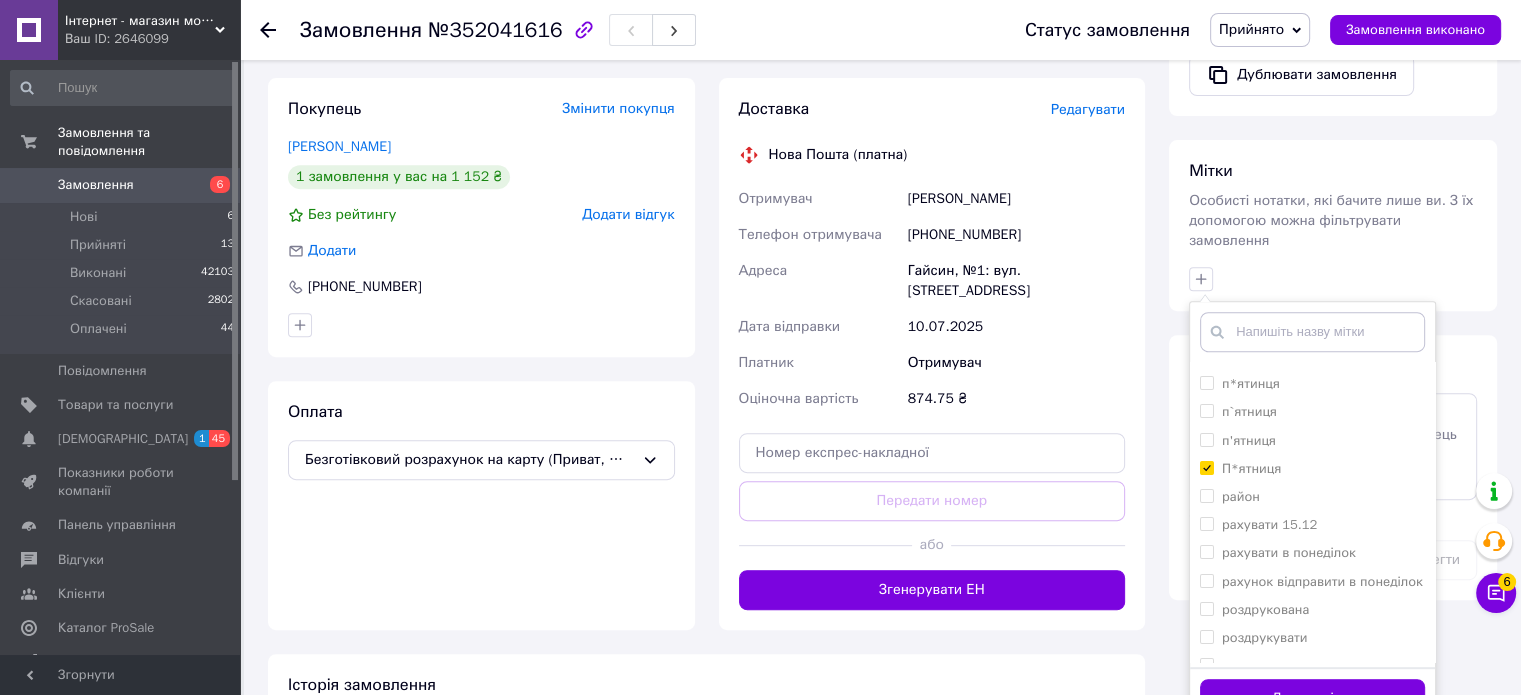 click on "Додати мітку" at bounding box center [1312, 698] 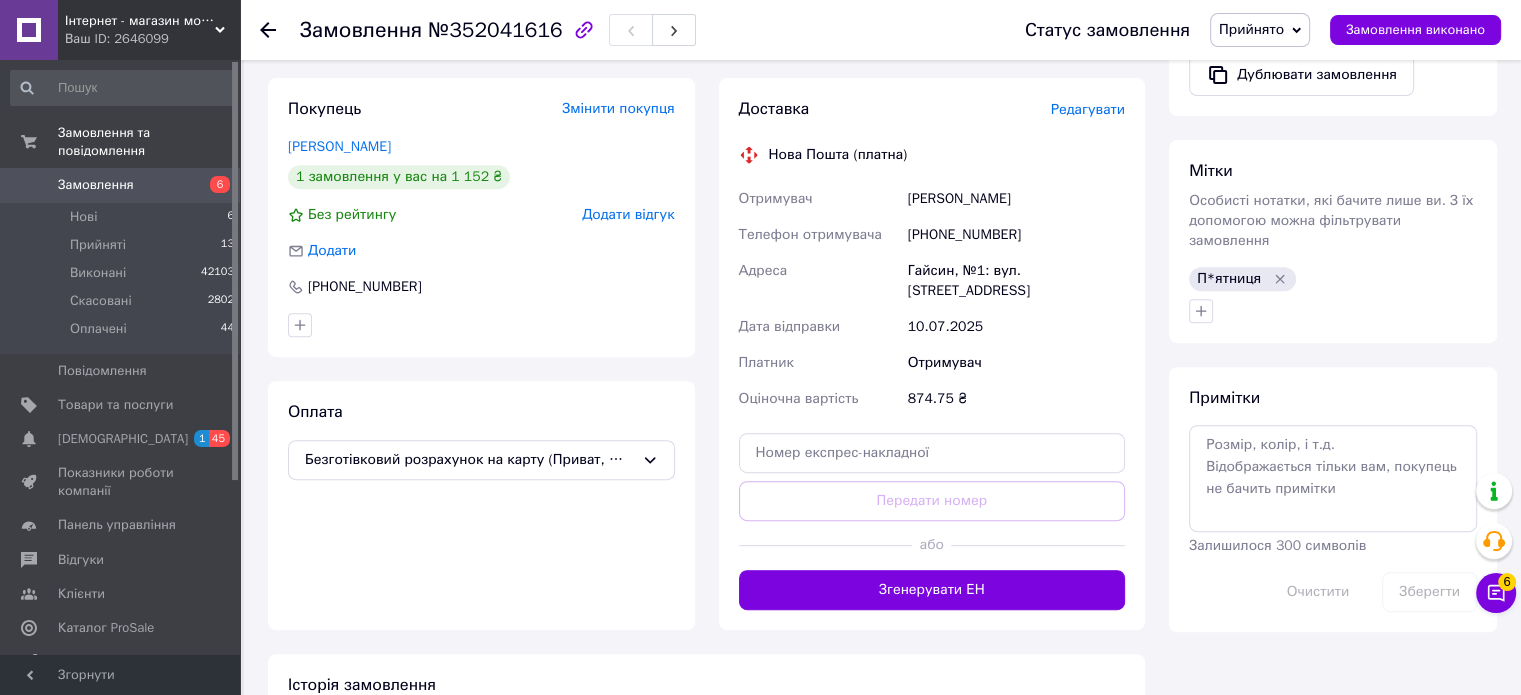 click on "Покупець Змінити покупця [PERSON_NAME] 1 замовлення у вас на 1 152 ₴ Без рейтингу   Додати відгук Додати [PHONE_NUMBER]" at bounding box center [481, 217] 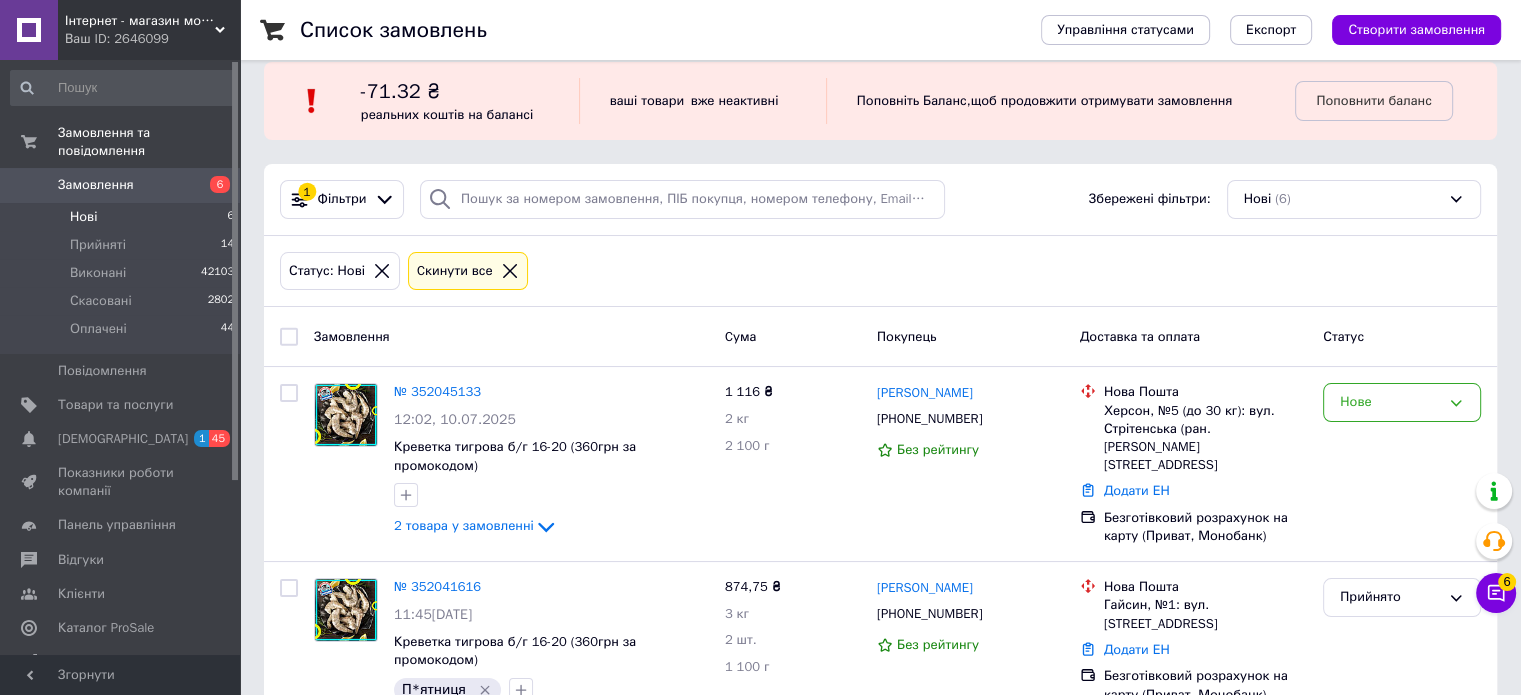 scroll, scrollTop: 0, scrollLeft: 0, axis: both 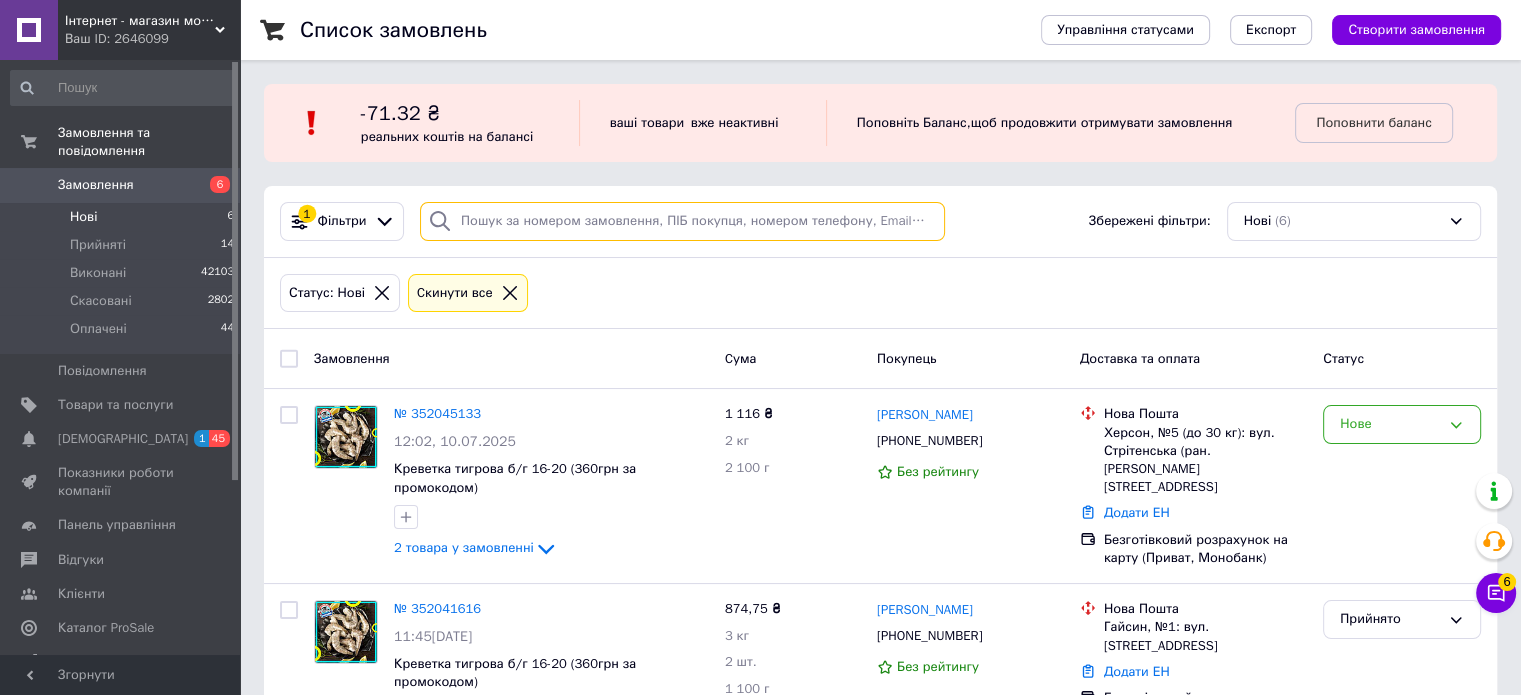 click at bounding box center (682, 221) 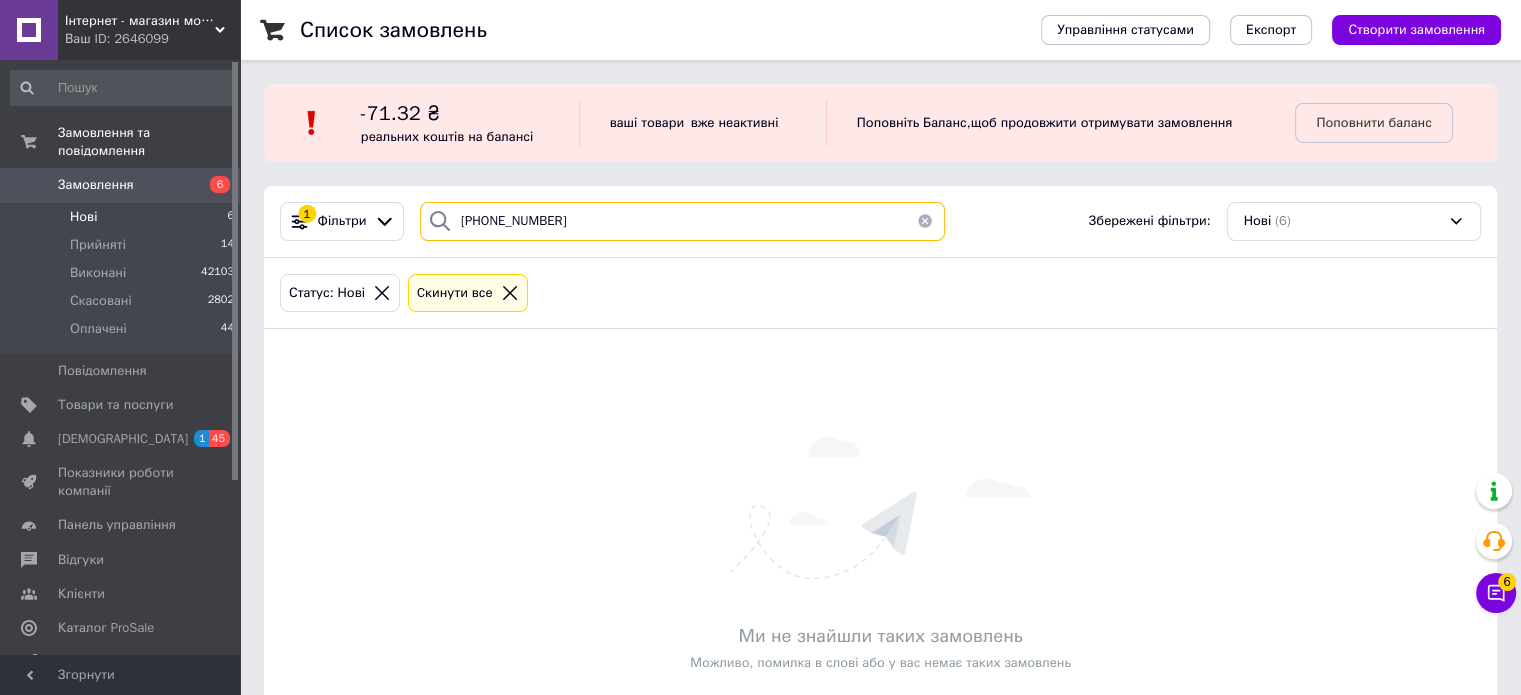 type on "[PHONE_NUMBER]" 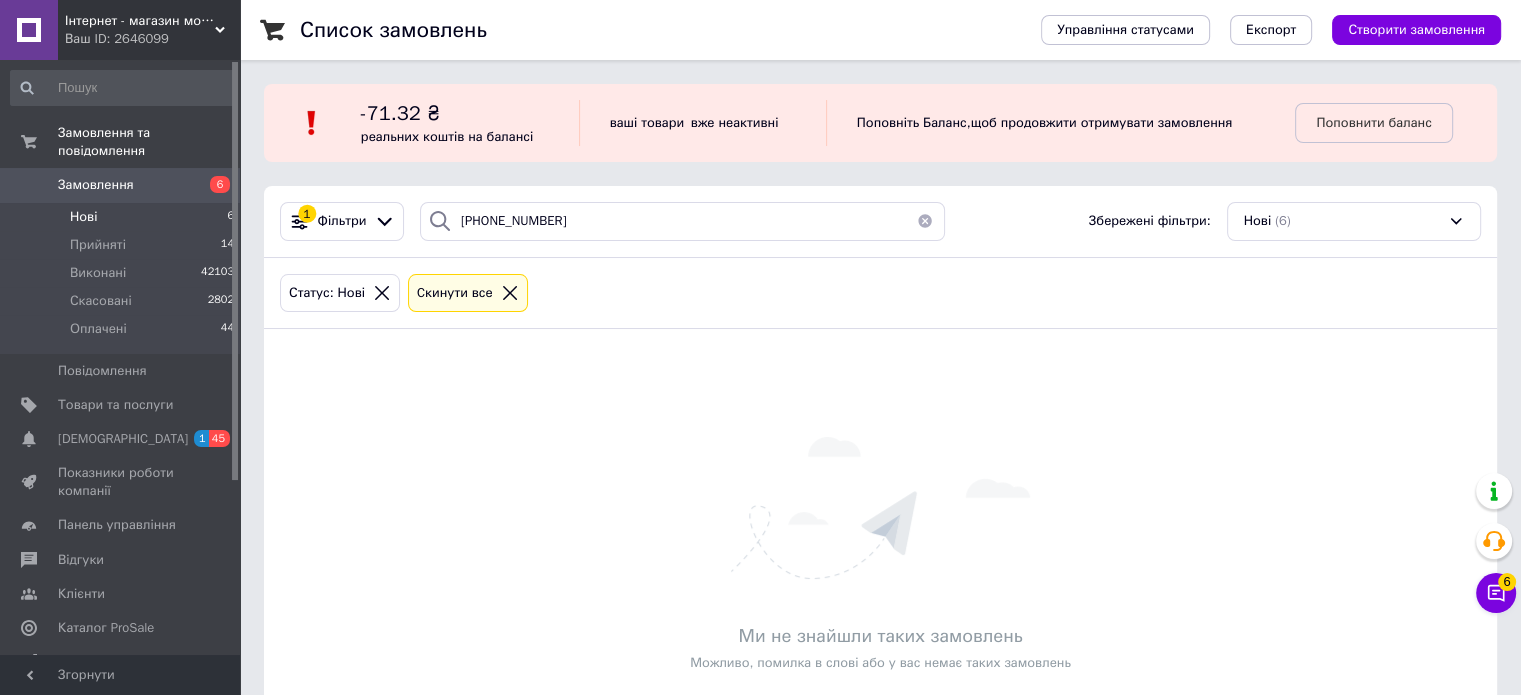 click 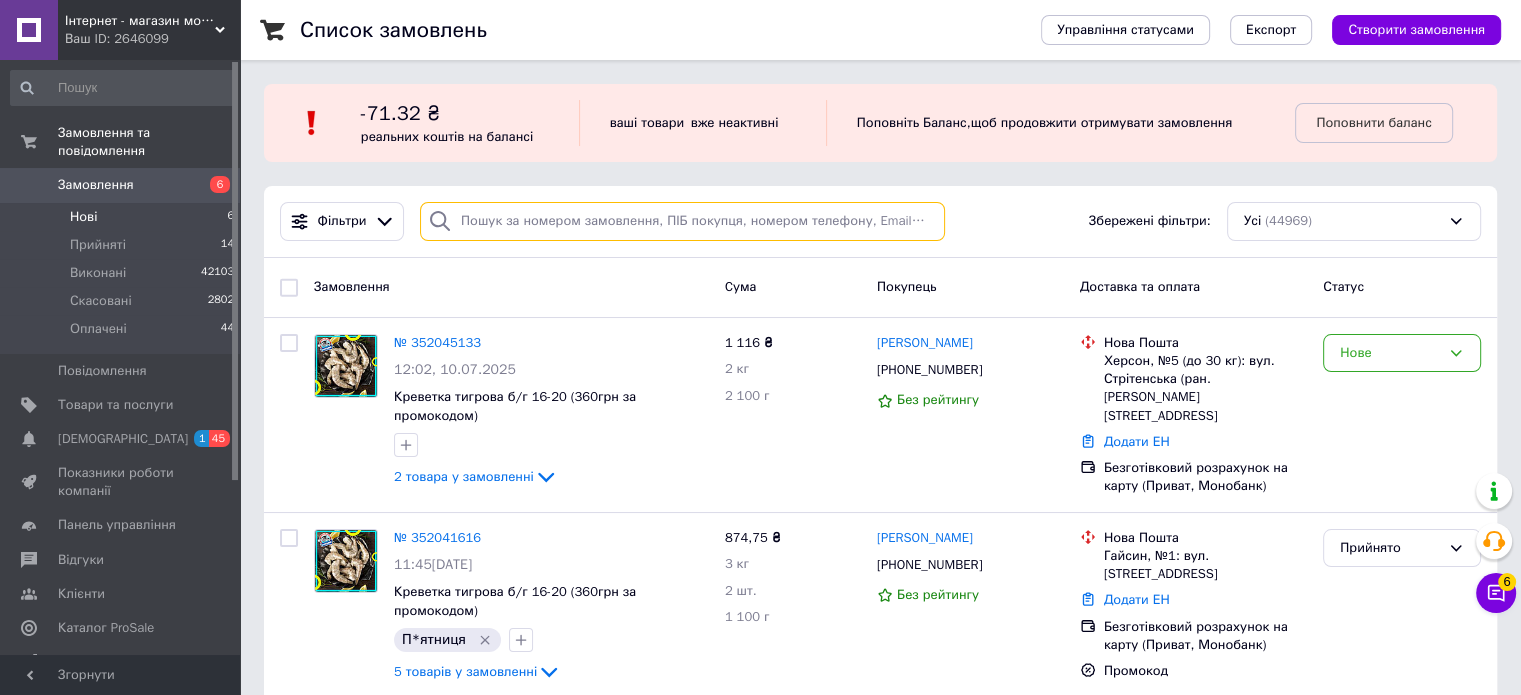 click at bounding box center (682, 221) 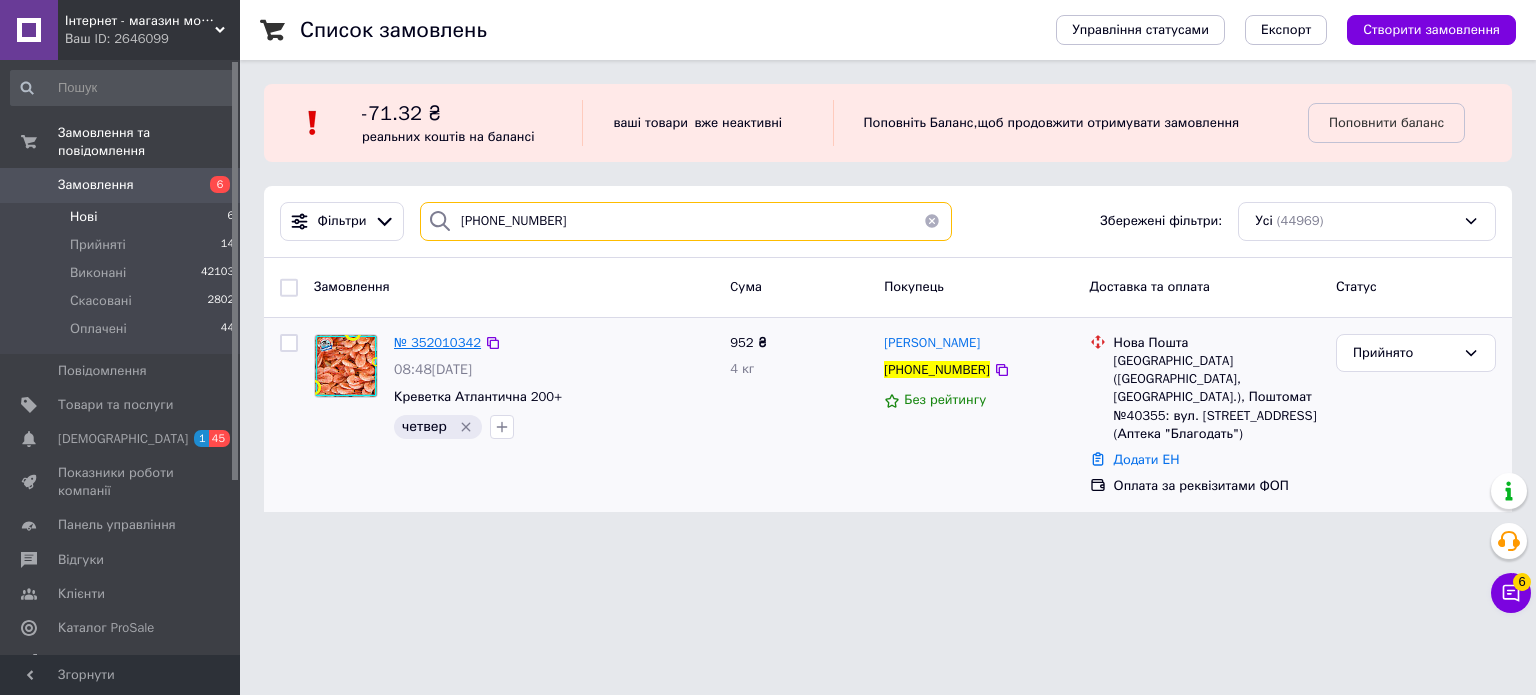 type on "[PHONE_NUMBER]" 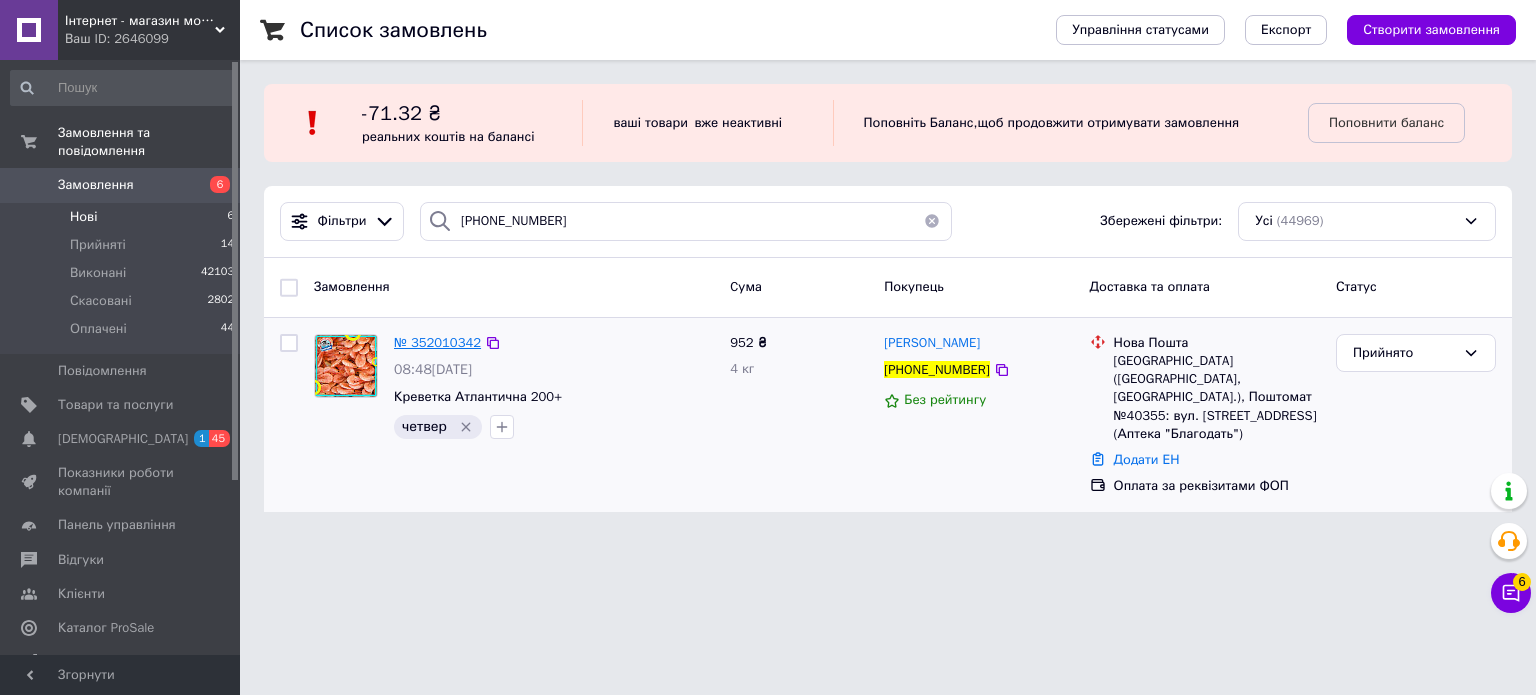 click on "№ 352010342" at bounding box center [437, 342] 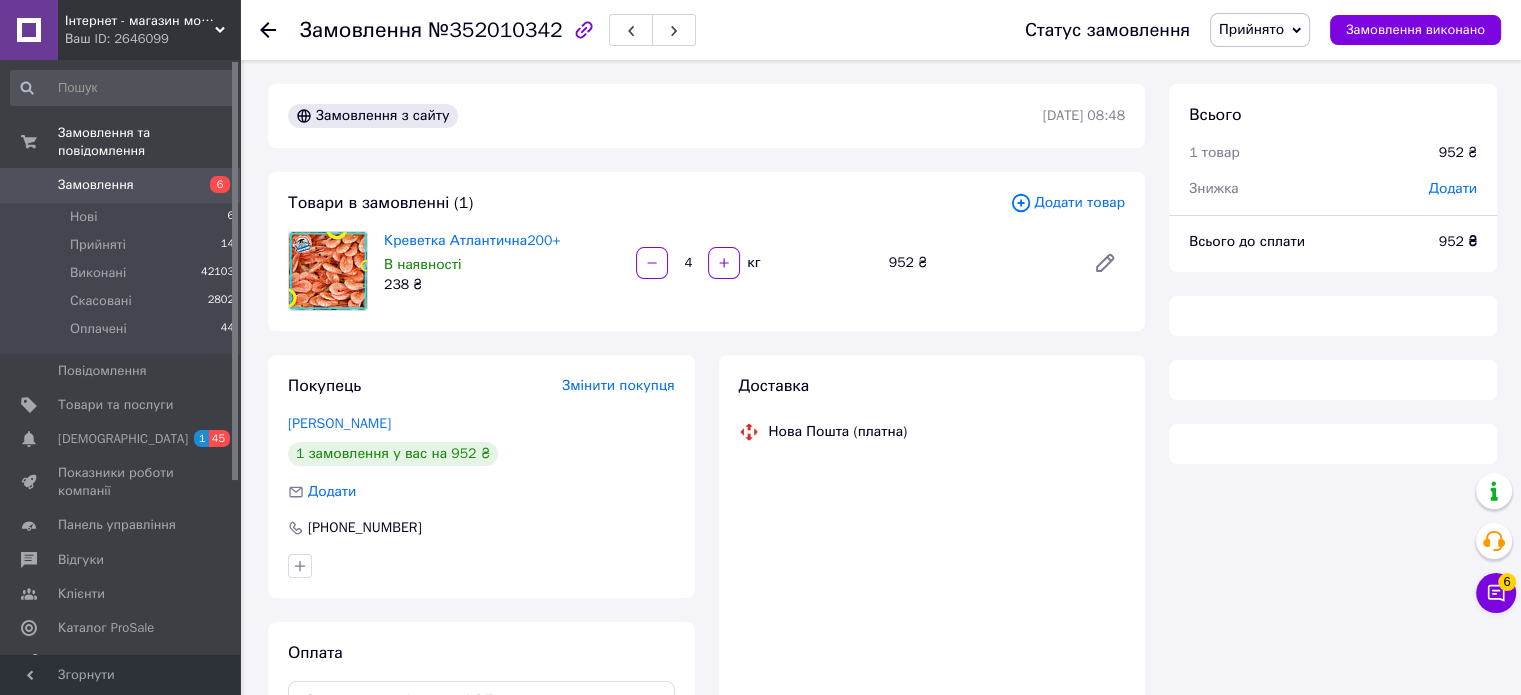 click on "Прийнято" at bounding box center (1251, 29) 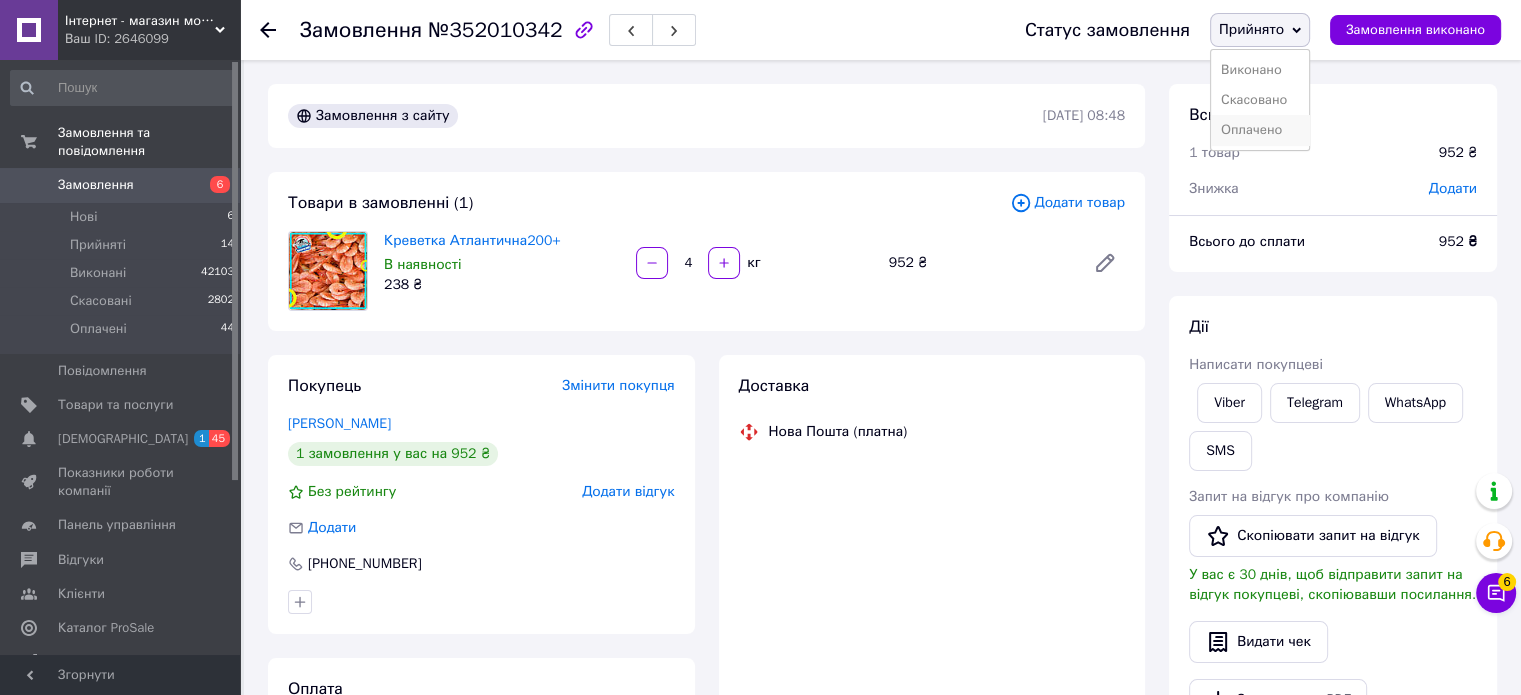 click on "Оплачено" at bounding box center [1260, 130] 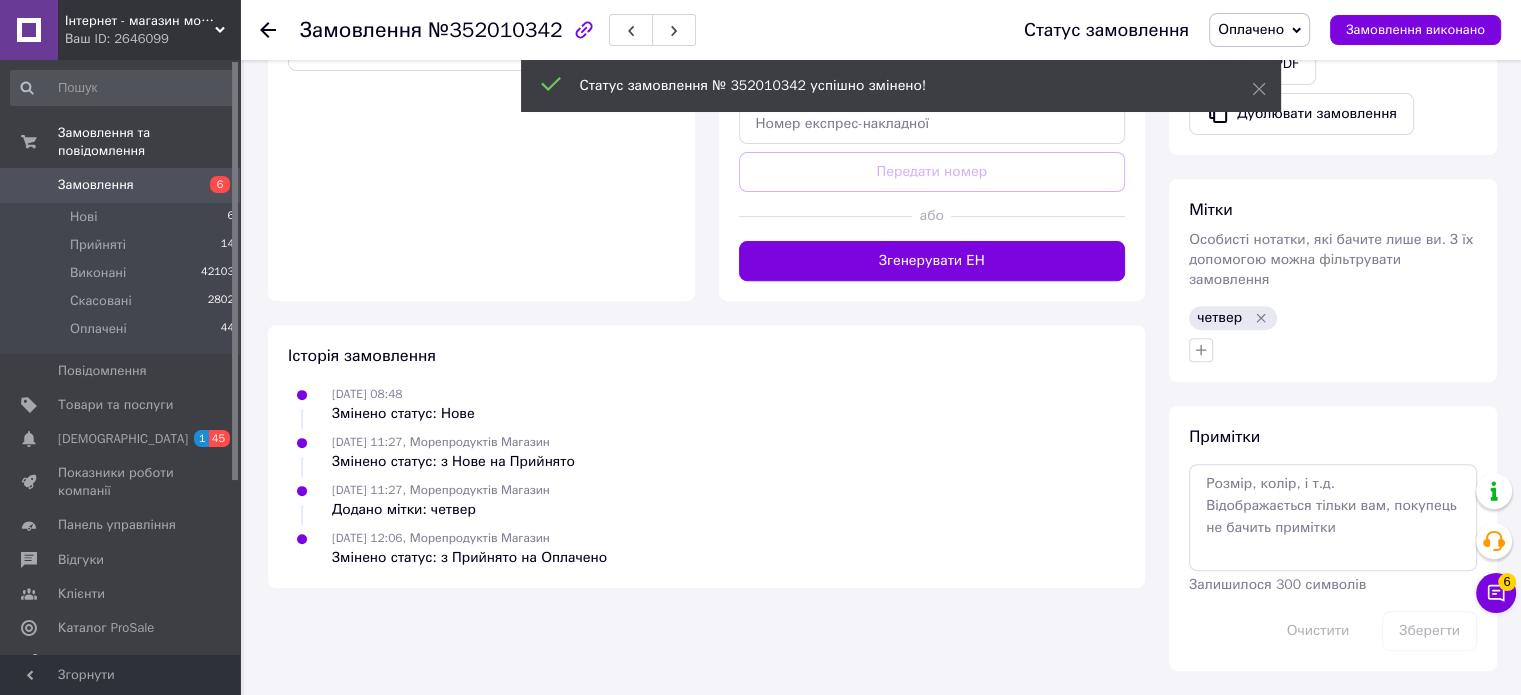 scroll, scrollTop: 663, scrollLeft: 0, axis: vertical 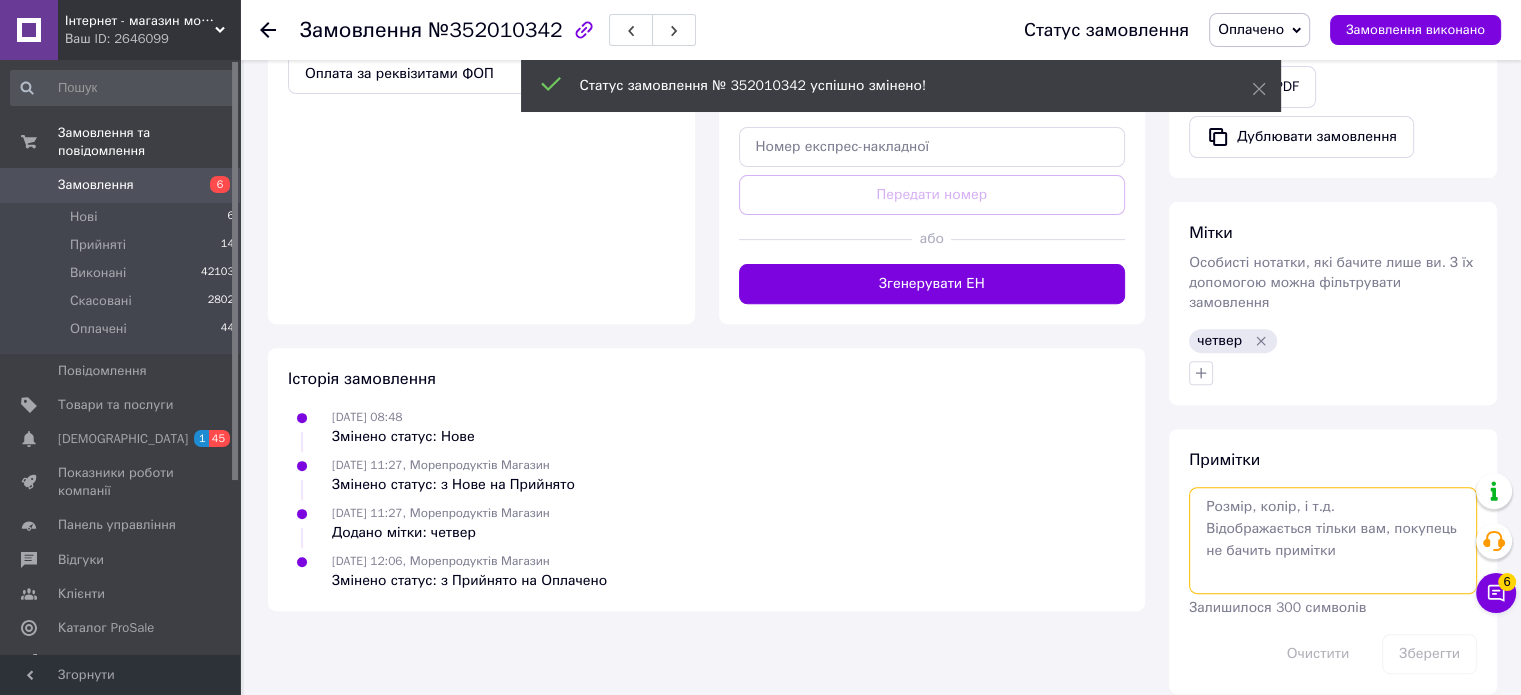 click at bounding box center (1333, 540) 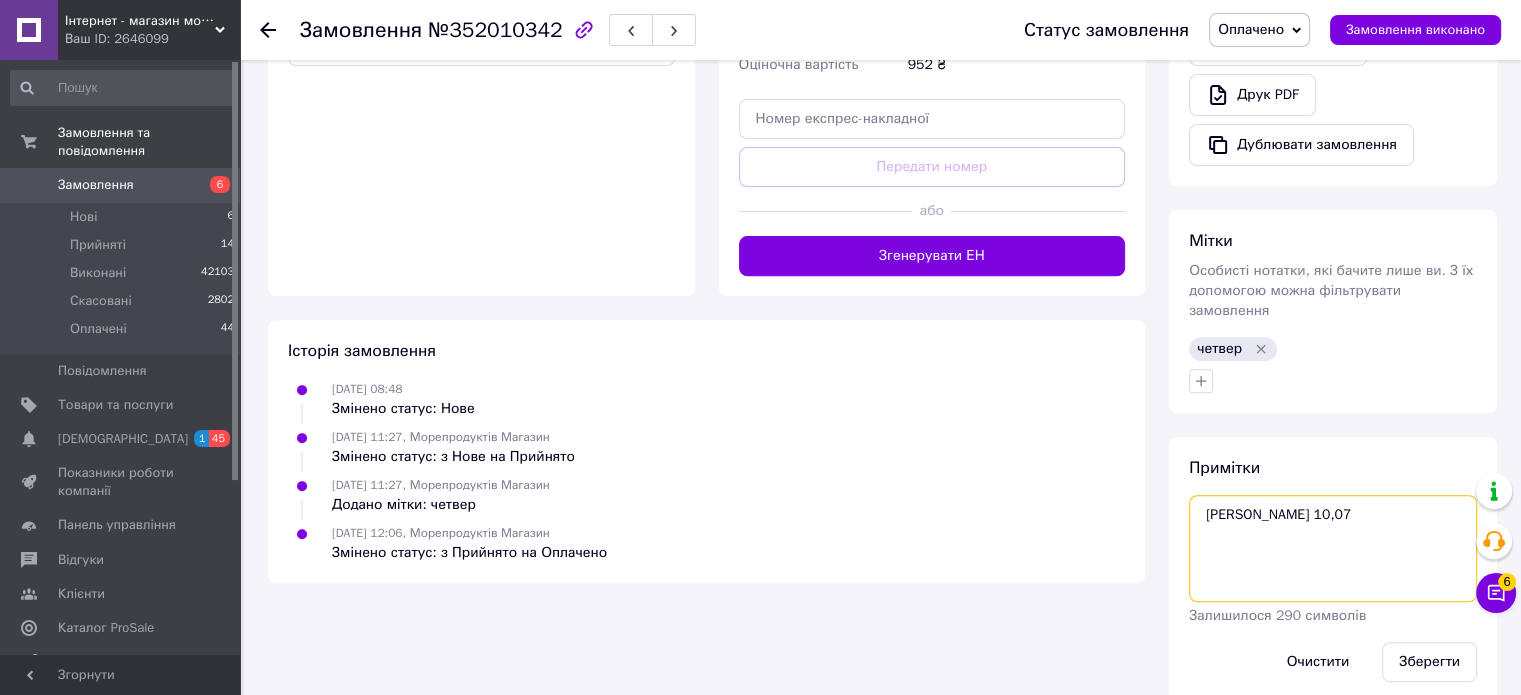 scroll, scrollTop: 699, scrollLeft: 0, axis: vertical 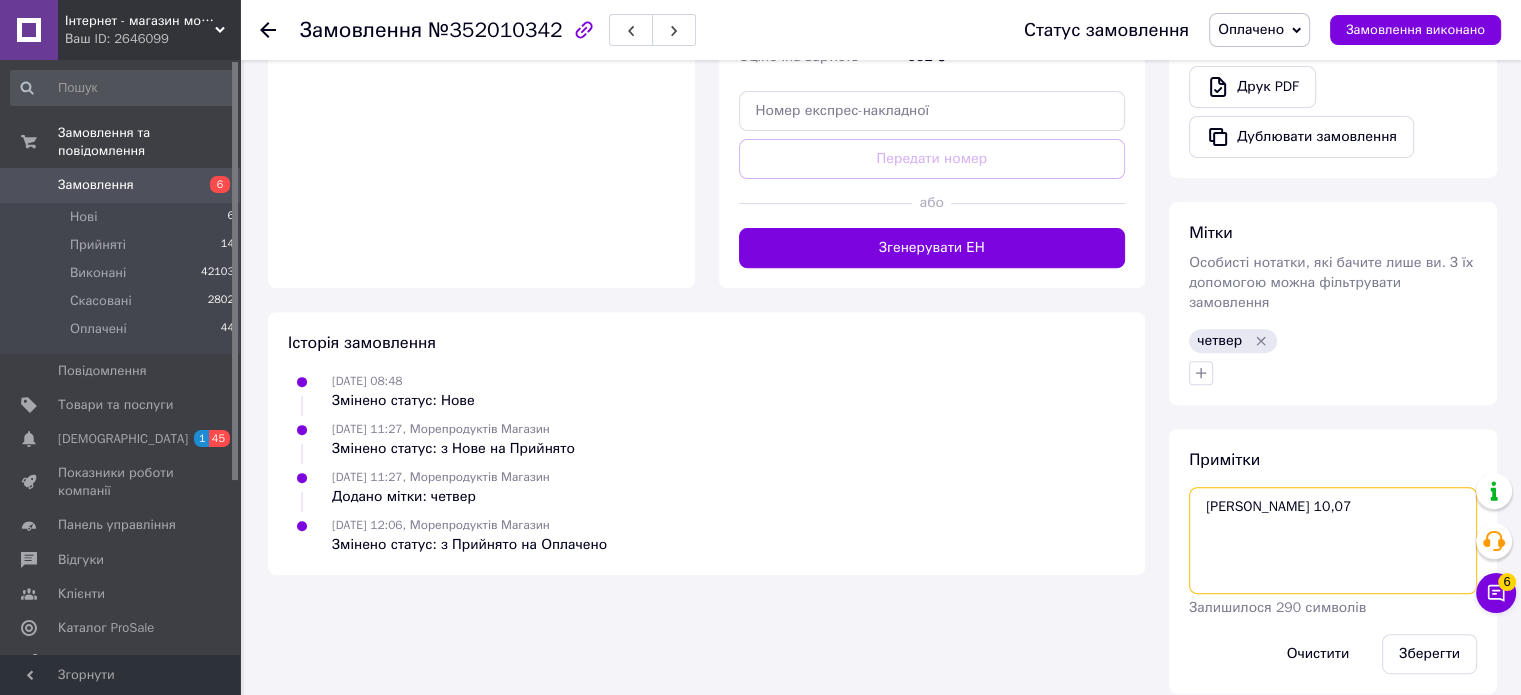 type on "[PERSON_NAME] 10,07" 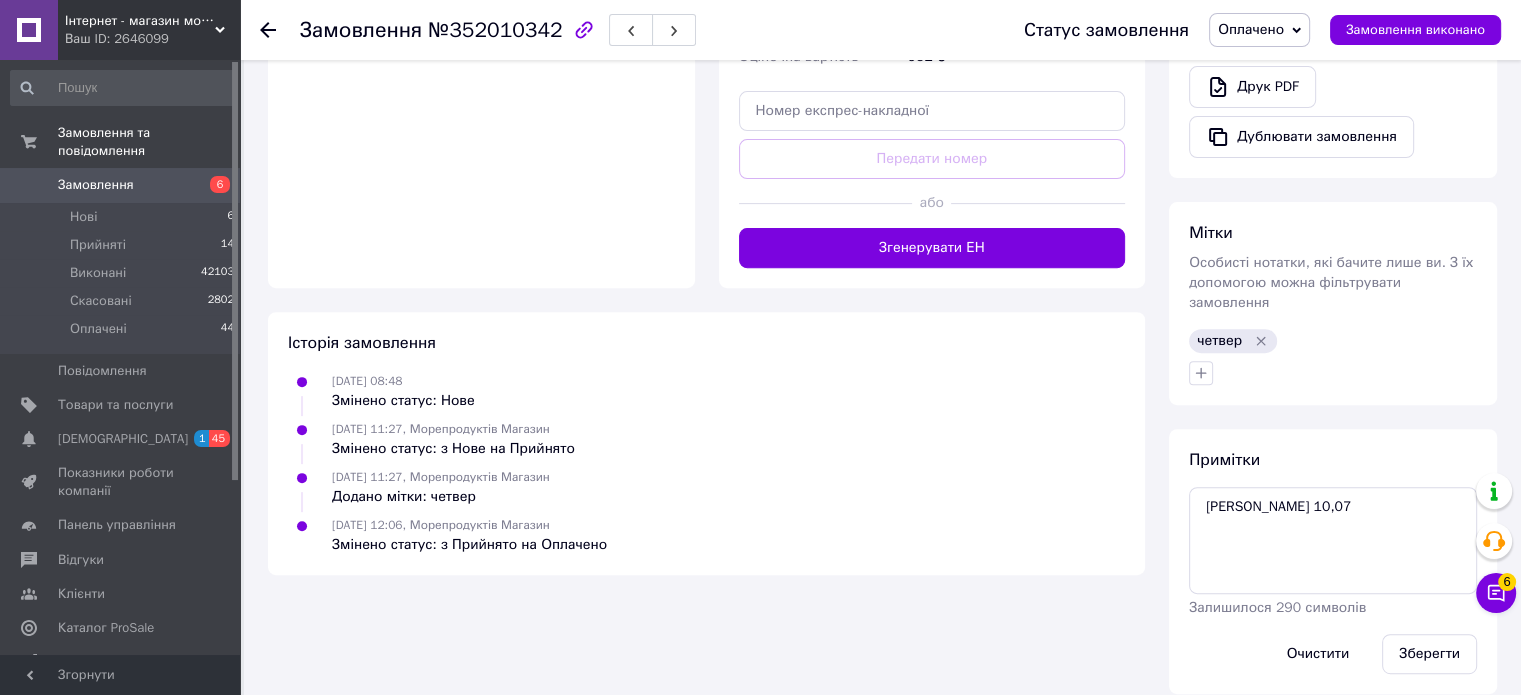 click on "Замовлення з сайту [DATE] 08:48 Товари в замовленні (1) Додати товар Креветка Атлантична200+ В наявності 238 ₴ 4   кг 952 ₴ Покупець Змінити покупця [PERSON_NAME] 1 замовлення у вас на 952 ₴ Без рейтингу   Додати відгук Додати [PHONE_NUMBER] Оплата Оплата за реквізитами ФОП Доставка Редагувати Нова Пошта (платна) Отримувач [PERSON_NAME] Телефон отримувача [PHONE_NUMBER] [GEOGRAPHIC_DATA] ([GEOGRAPHIC_DATA], [GEOGRAPHIC_DATA].), Поштомат №40355: вул. Військбуд, 73 (Аптека "Благодать") Дата відправки [DATE] Платник Отримувач Оціночна вартість 952 ₴ Передати номер або Згенерувати ЕН 952 <" at bounding box center [706, 39] 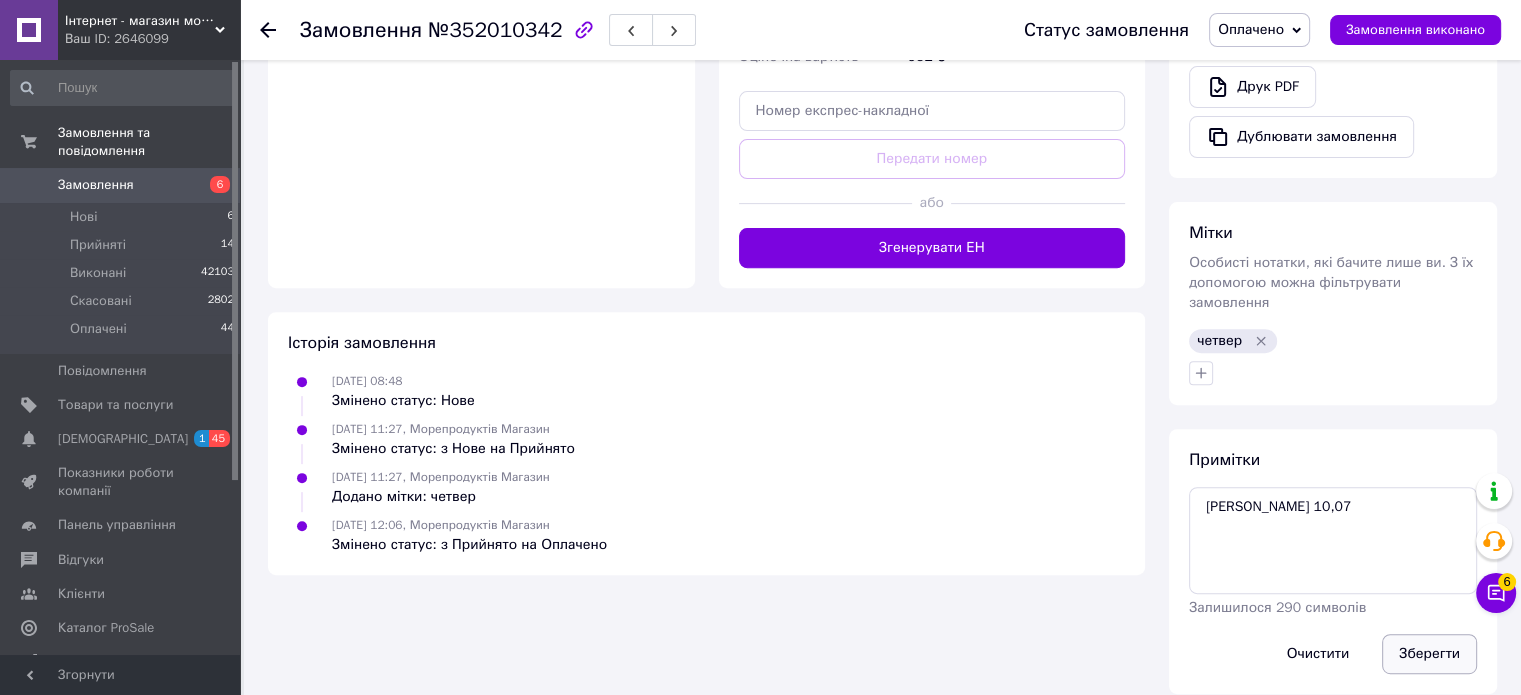 click on "Зберегти" at bounding box center [1429, 654] 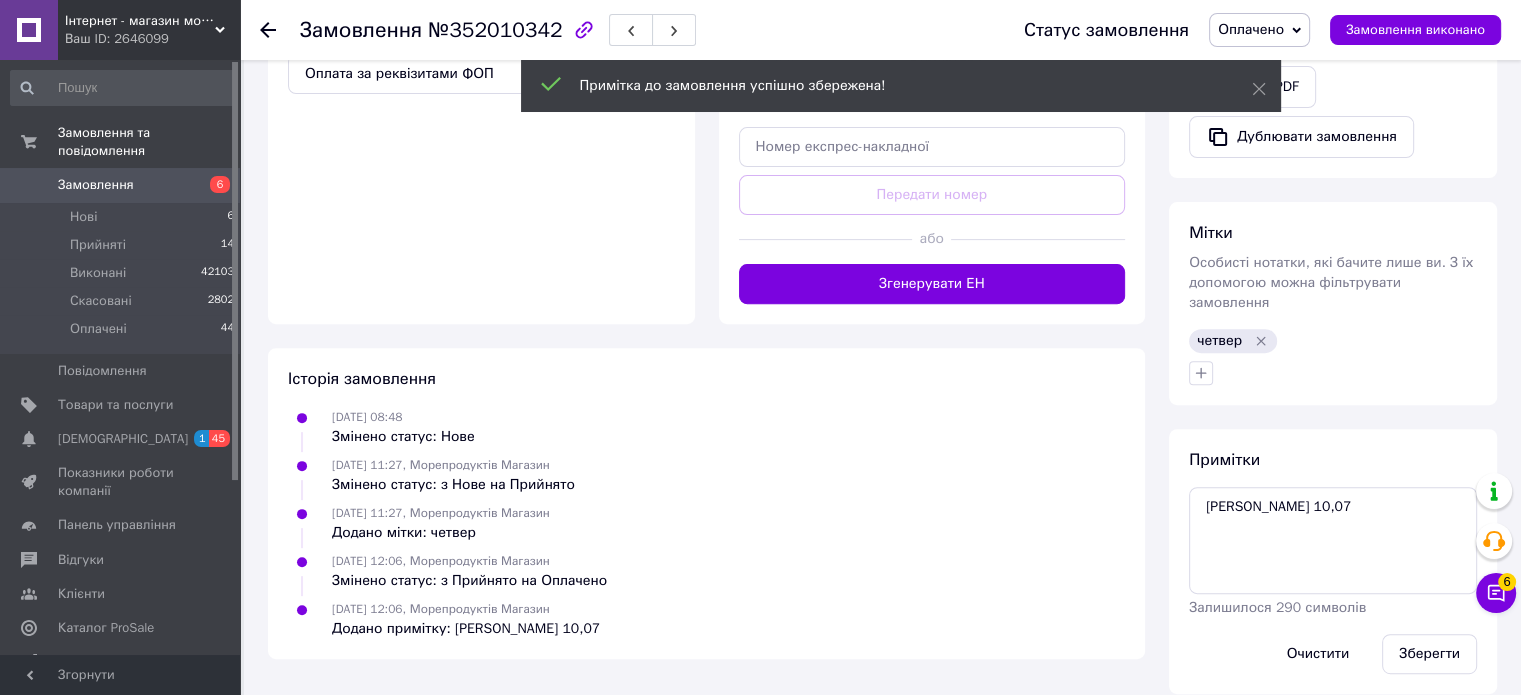 scroll, scrollTop: 699, scrollLeft: 0, axis: vertical 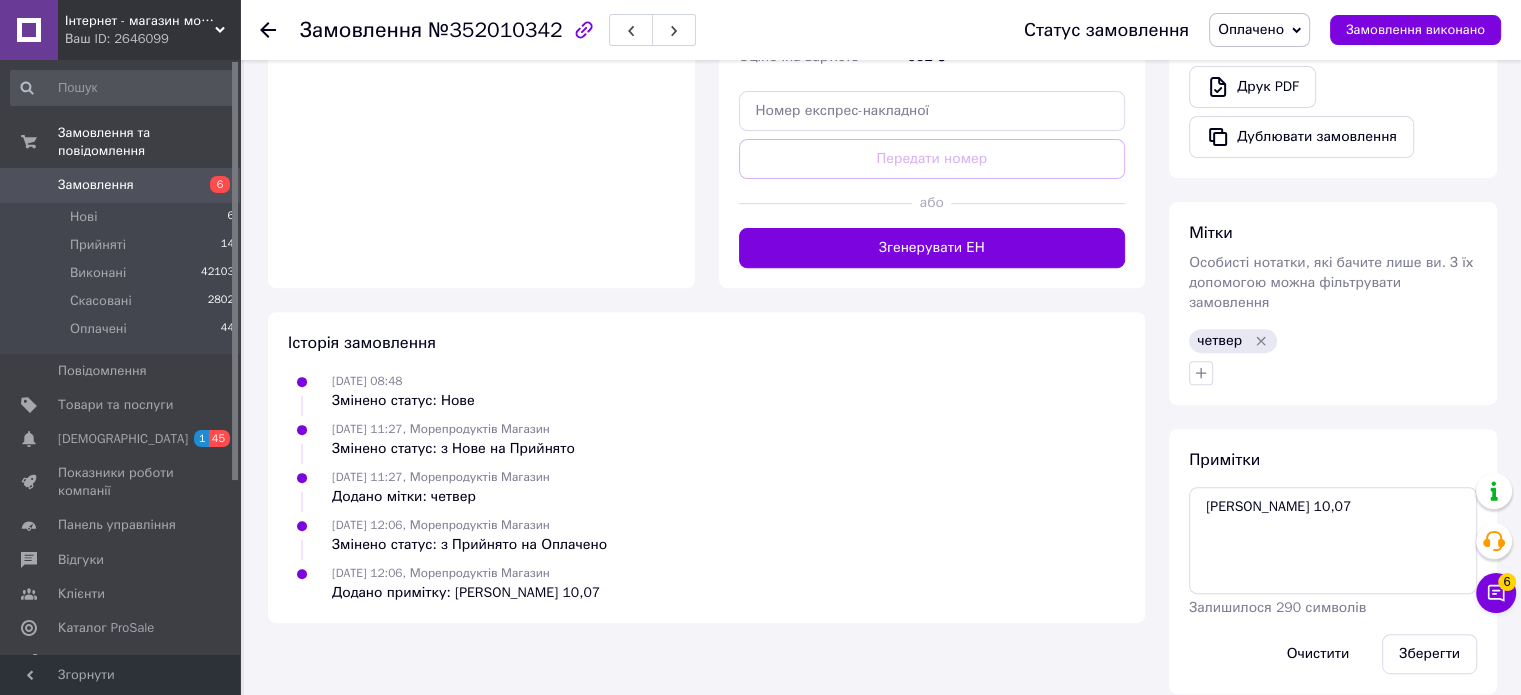 click on "Оплата Оплата за реквізитами ФОП" at bounding box center (481, 123) 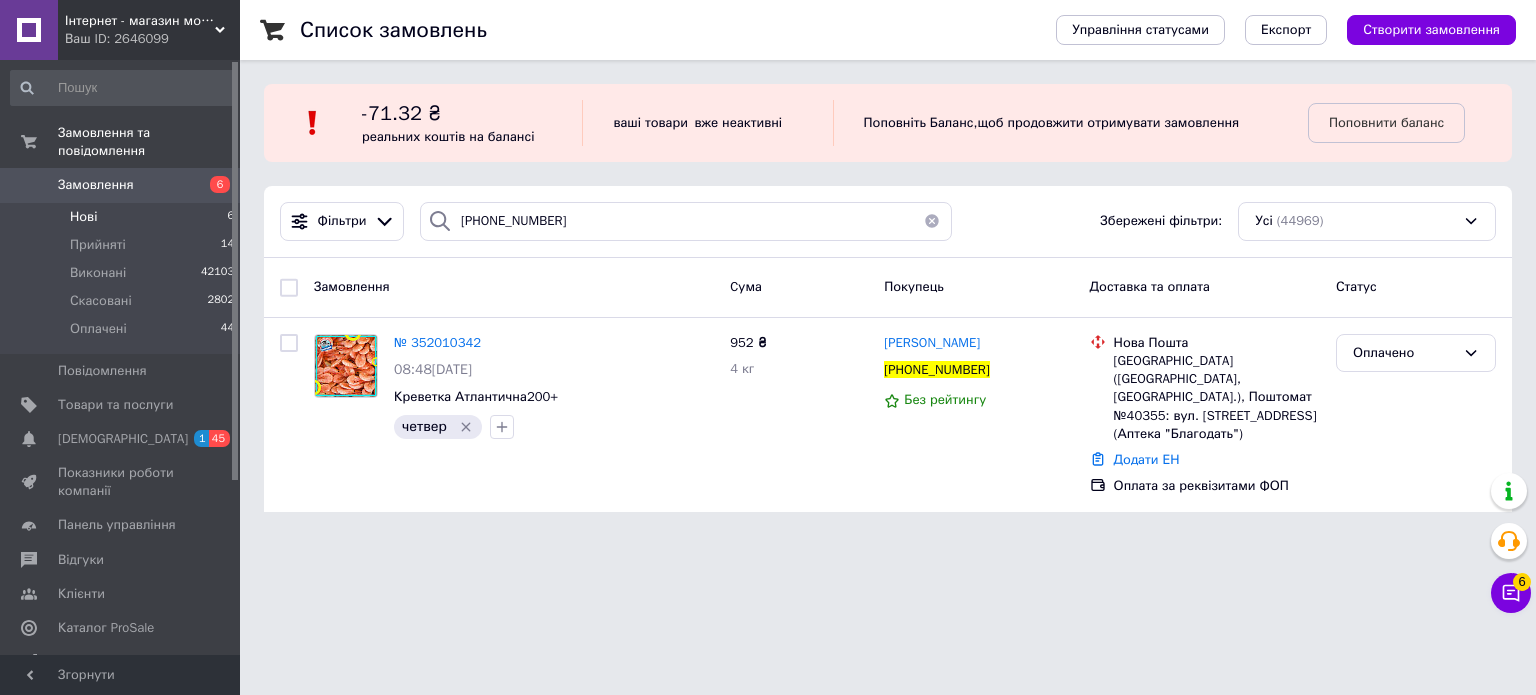 click on "Нові" at bounding box center [83, 217] 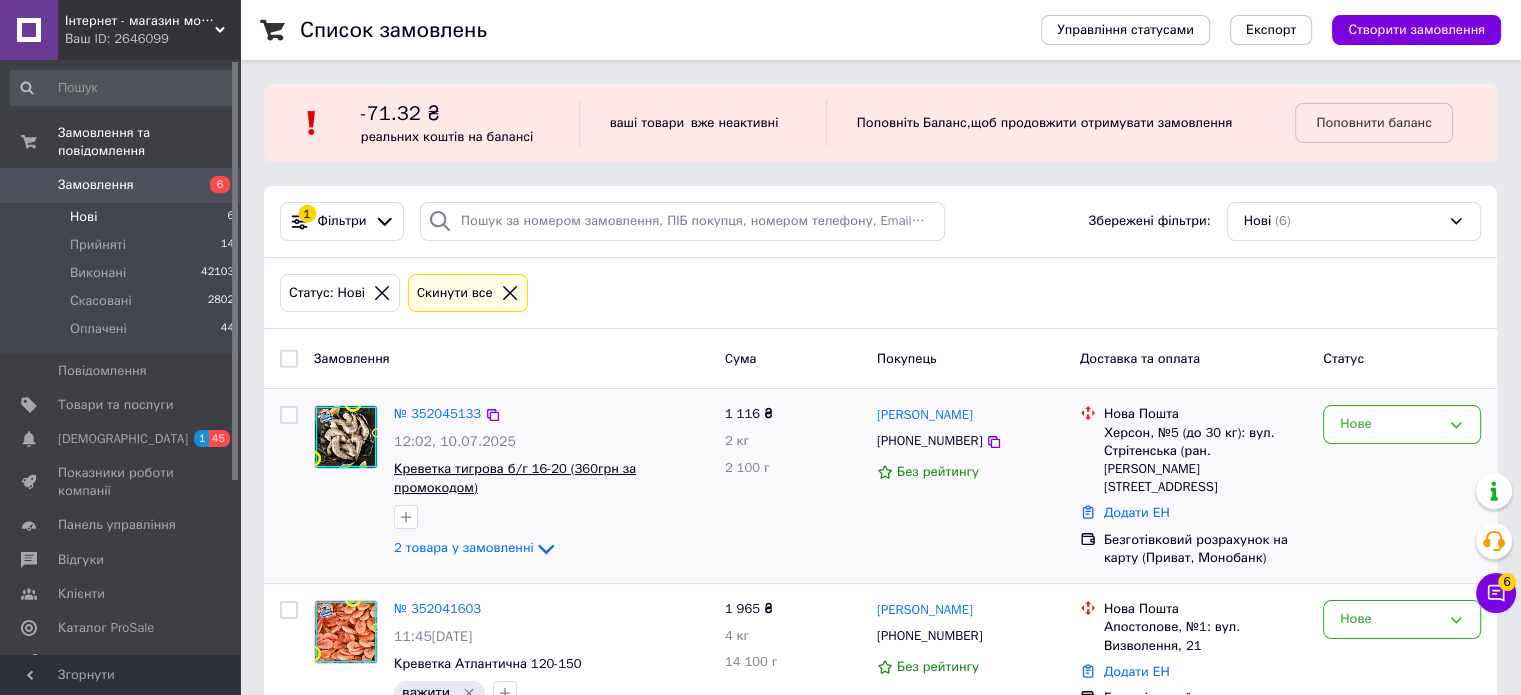 scroll, scrollTop: 200, scrollLeft: 0, axis: vertical 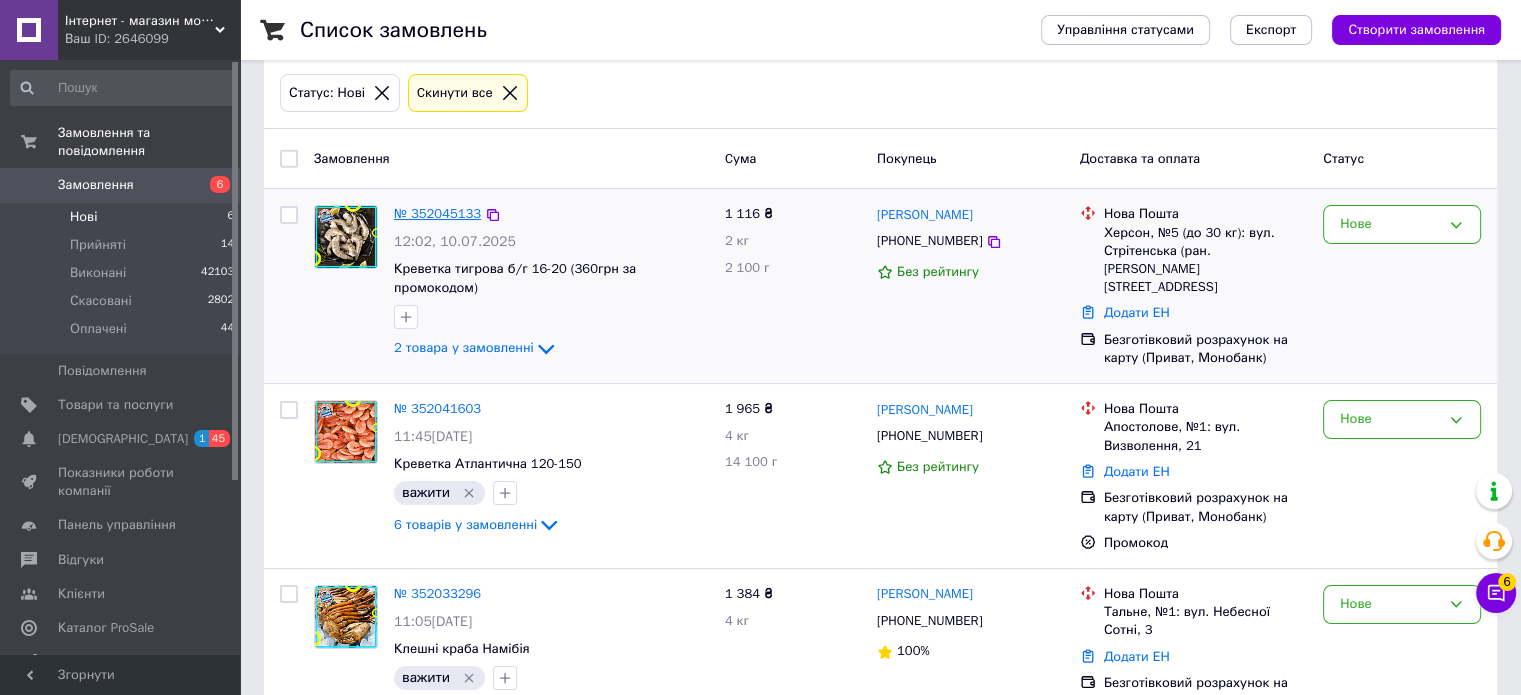 click on "№ 352045133" at bounding box center (437, 213) 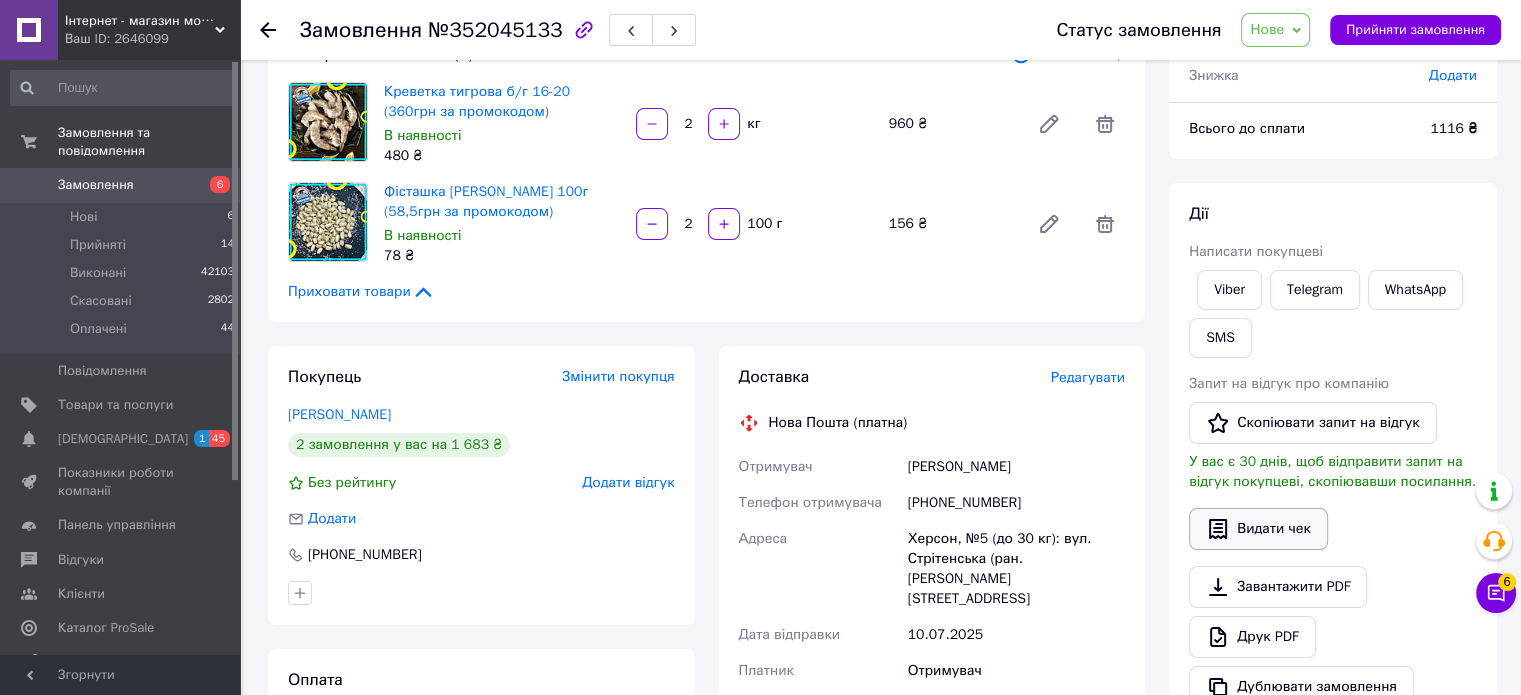 scroll, scrollTop: 300, scrollLeft: 0, axis: vertical 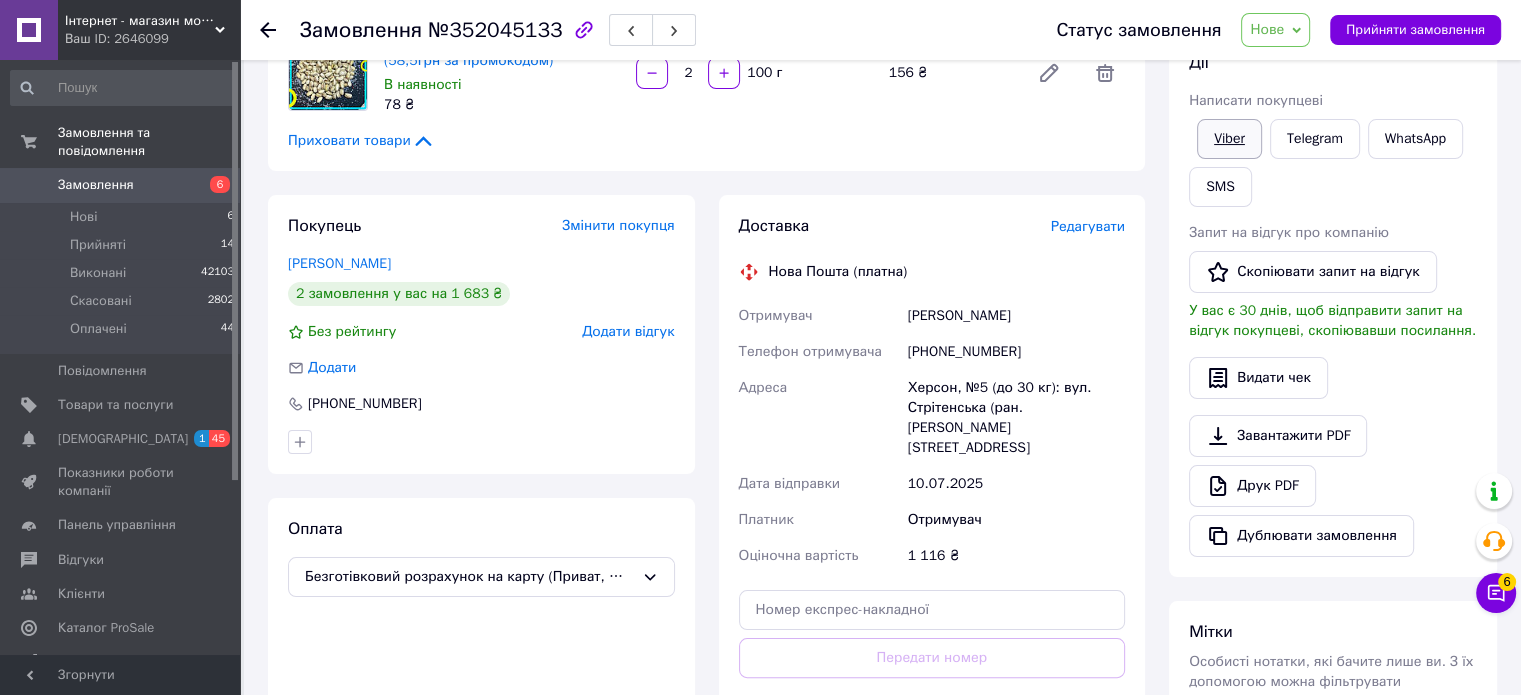 click on "Viber" at bounding box center [1229, 139] 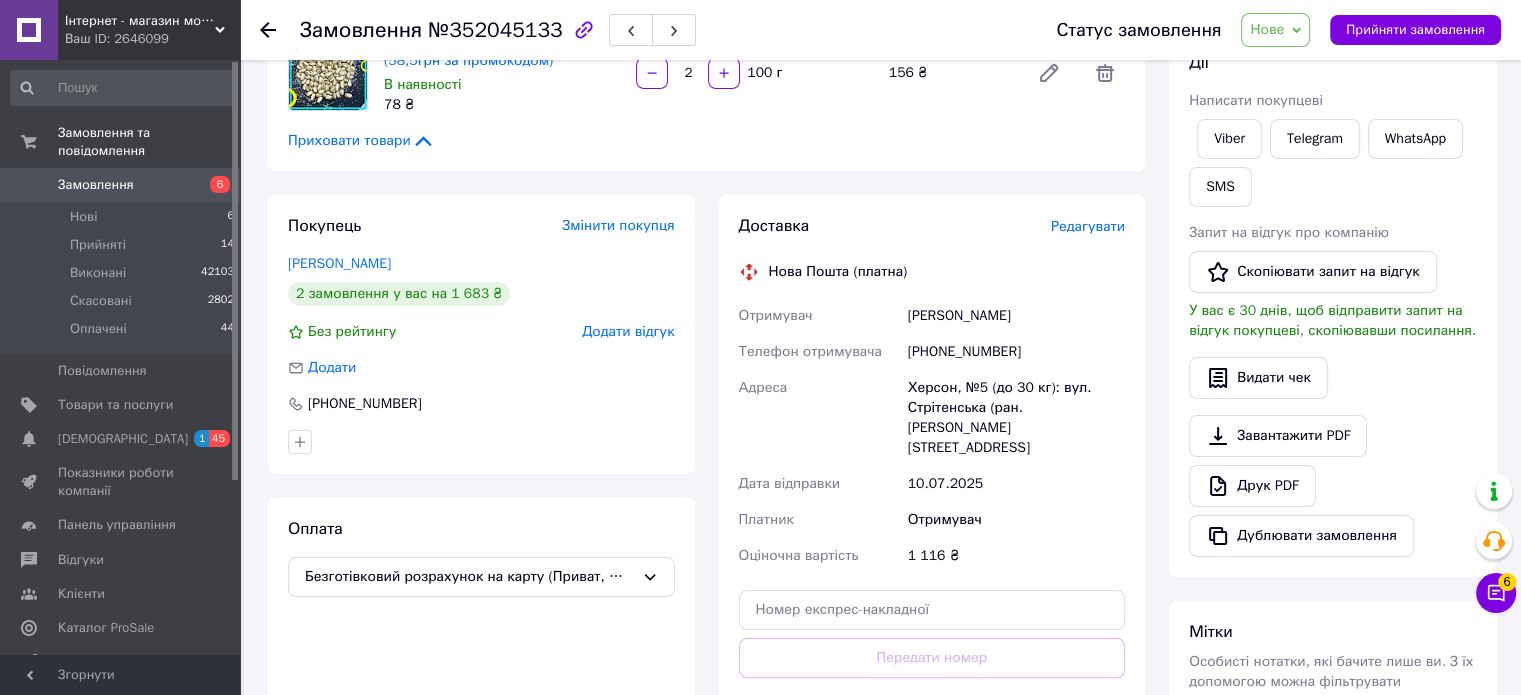 drag, startPoint x: 1388, startPoint y: 199, endPoint x: 1372, endPoint y: 193, distance: 17.088007 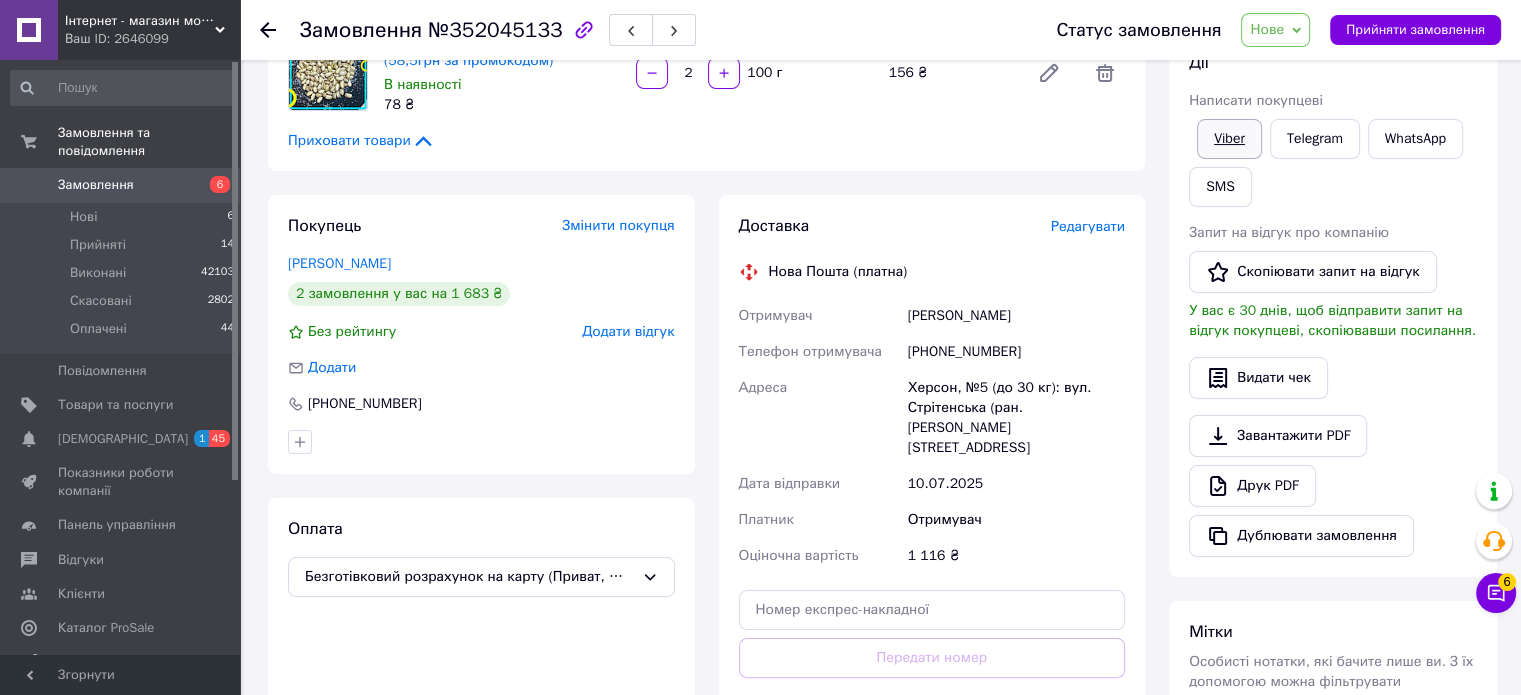 click on "Viber" at bounding box center [1229, 139] 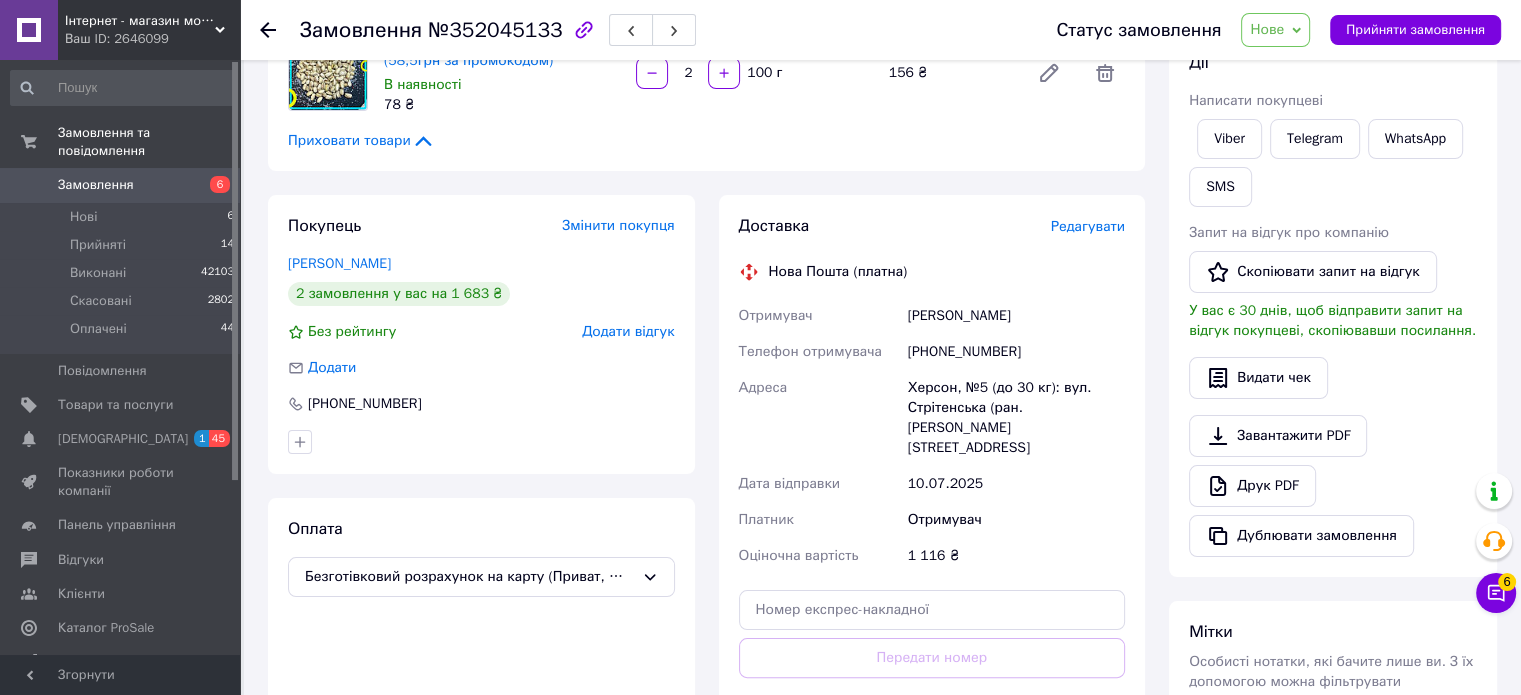 click on "Запит на відгук про компанію" at bounding box center (1333, 233) 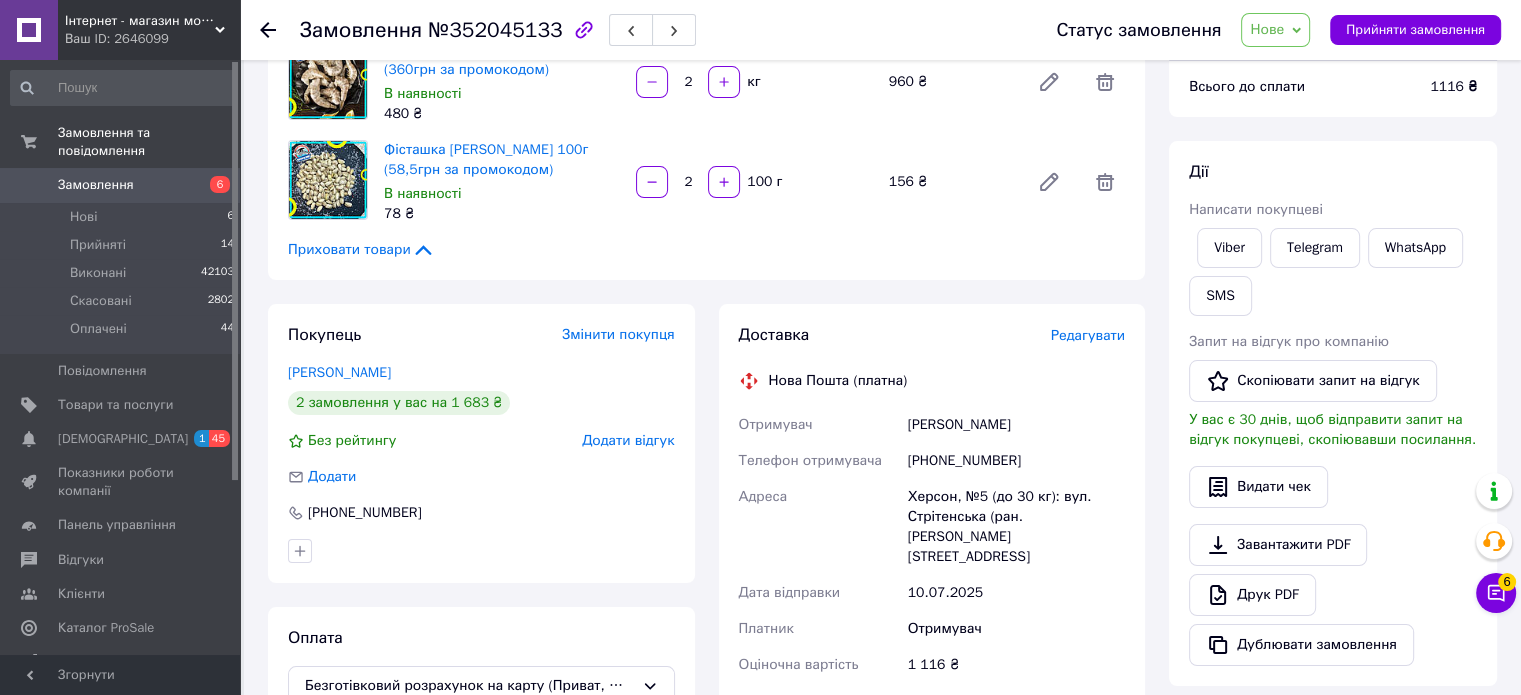 scroll, scrollTop: 0, scrollLeft: 0, axis: both 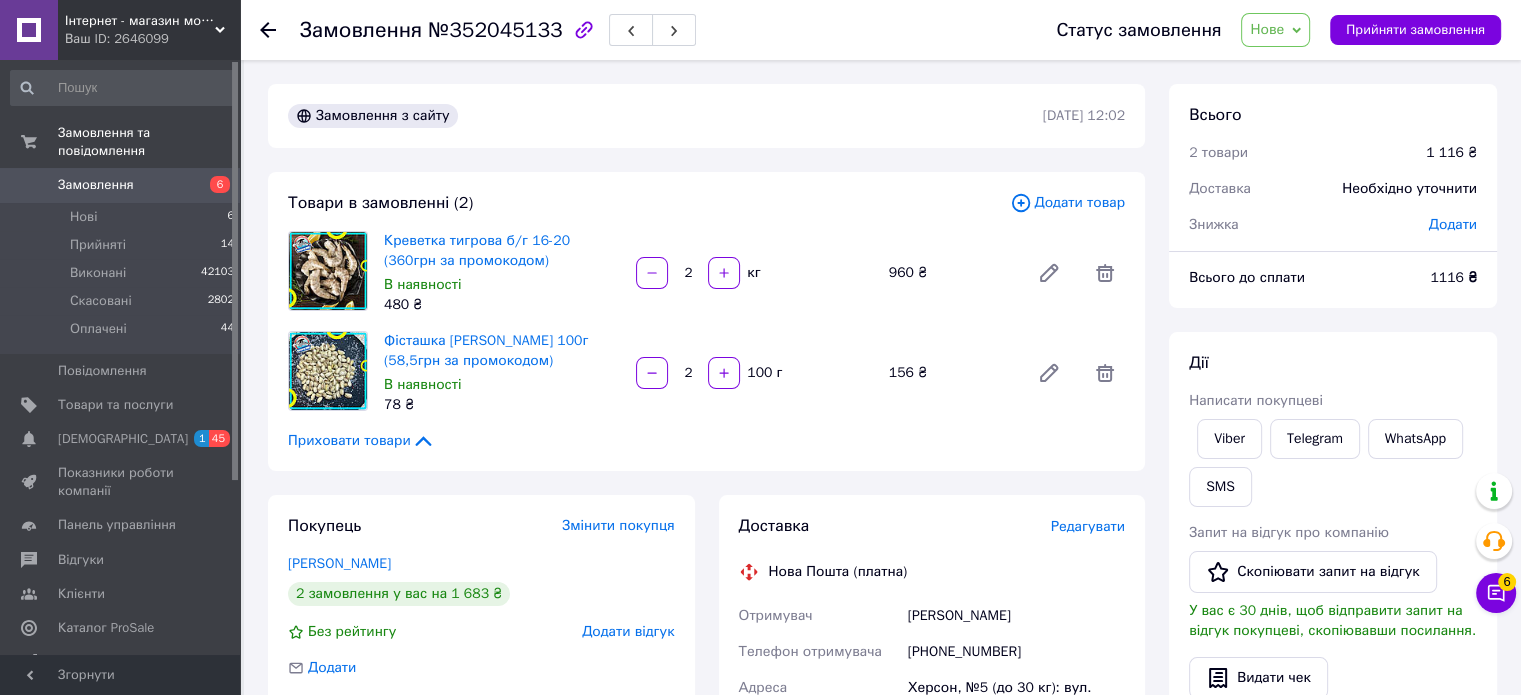 click on "Нове" at bounding box center (1267, 29) 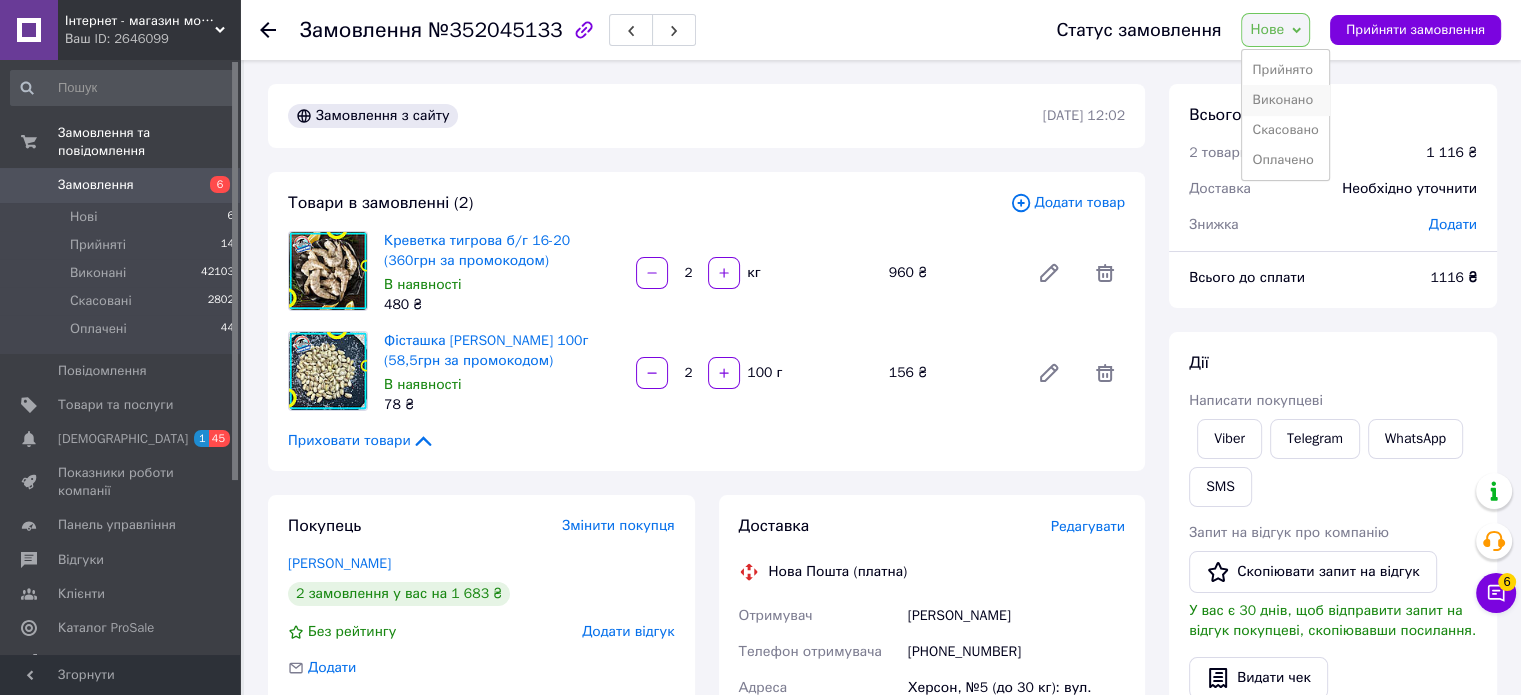 click on "Виконано" at bounding box center [1285, 100] 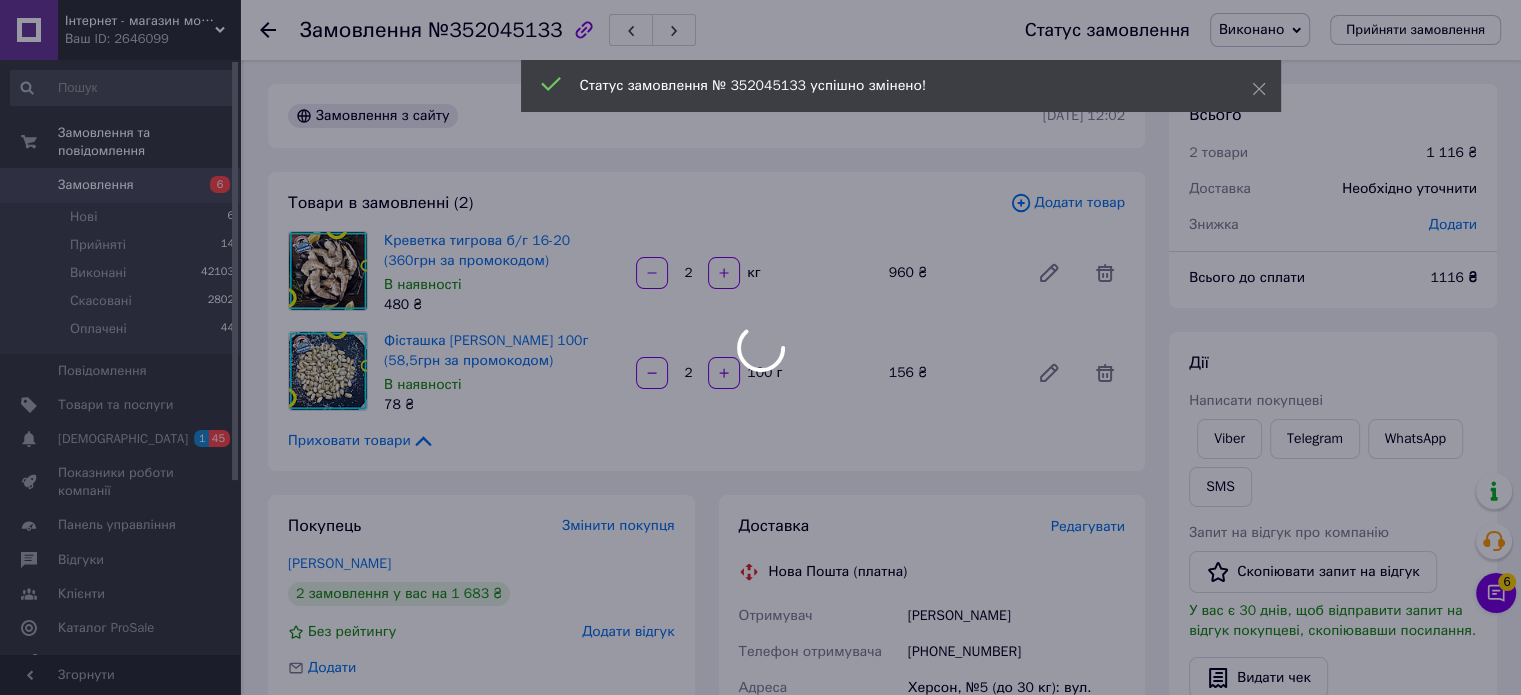 click on "Інтернет - магазин морепродуктів "[DOMAIN_NAME]" Ваш ID: 2646099 Сайт Інтернет - магазин морепродуктів "K... Кабінет покупця Перевірити стан системи Сторінка на порталі Оптовий склад - магазин морепродуктів МИ ПЕРЕЇХАЛИ !!! за адресою  [DOMAIN_NAME].... Довідка Вийти Замовлення та повідомлення Замовлення 6 Нові 6 Прийняті 14 Виконані 42103 Скасовані 2802 Оплачені 44 Повідомлення 0 Товари та послуги Сповіщення 1 45 Показники роботи компанії Панель управління Відгуки Клієнти Каталог ProSale Аналітика Інструменти веб-майстра та SEO Маркет №352045133" at bounding box center [760, 692] 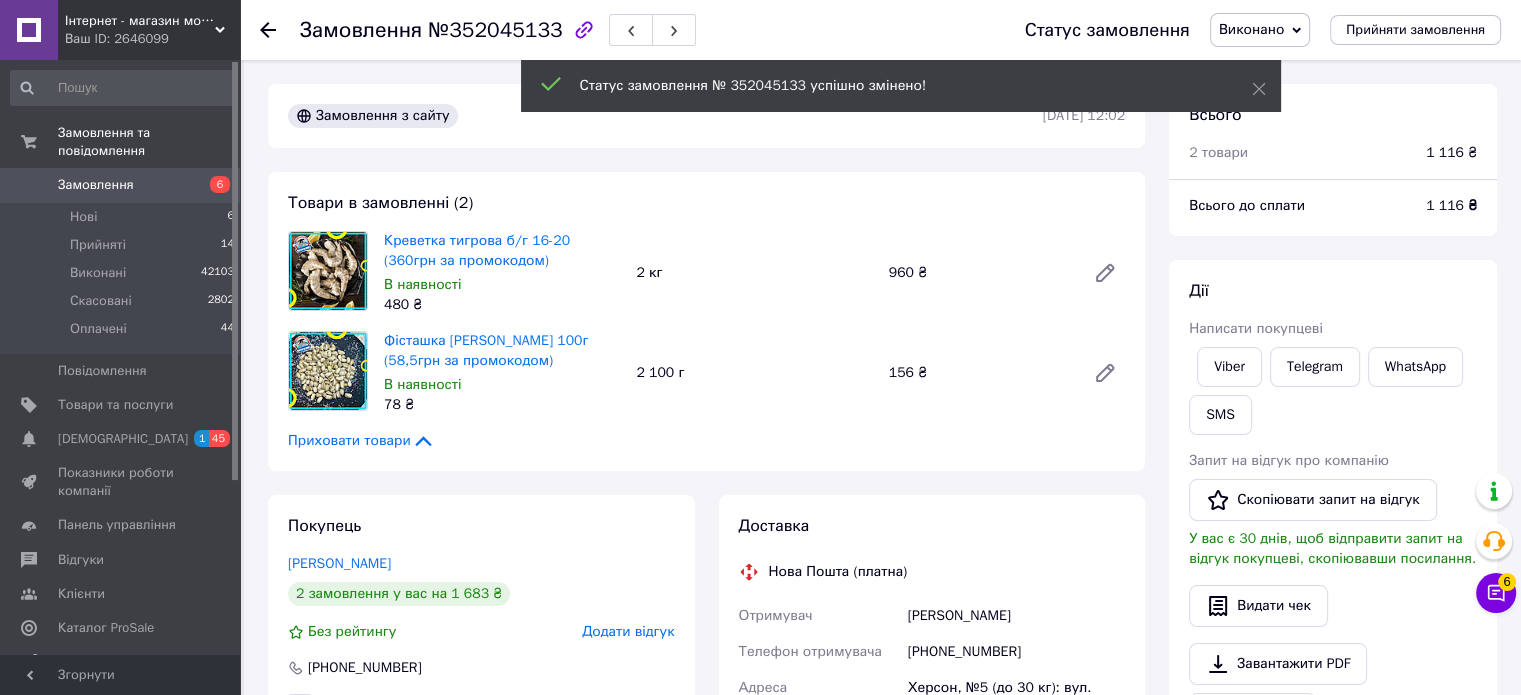 click 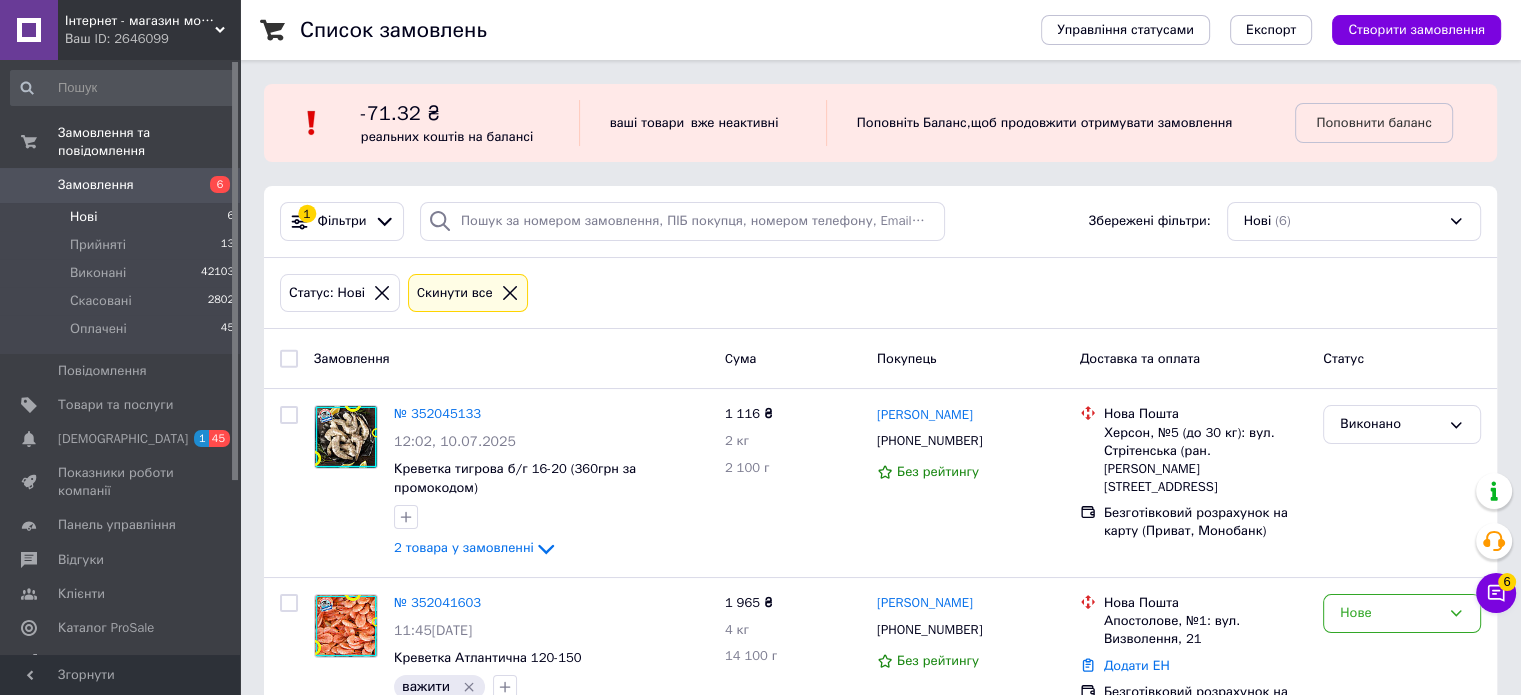 click on "Список замовлень Управління статусами Експорт Створити замовлення -71.32 ₴ реальних коштів на балансі ваші товари   вже неактивні Поповніть Баланс ,  щоб продовжити отримувати замовлення Поповнити баланс 1 Фільтри Збережені фільтри: Нові (6) Статус: Нові Cкинути все Замовлення Cума Покупець Доставка та оплата Статус № 352045133 12:02[DATE] Креветка тигрова б/г 16-20 (360грн за промокодом) 2 товара у замовленні 1 116 ₴ 2 кг 2 100 г [PERSON_NAME] [PHONE_NUMBER] Без рейтингу Нова Пошта Херсон, №5 (до 30 кг): вул. Стрітенська (ран. [PERSON_NAME][STREET_ADDRESS] Виконано № 352041603 11:45[DATE] важити" at bounding box center [880, 664] 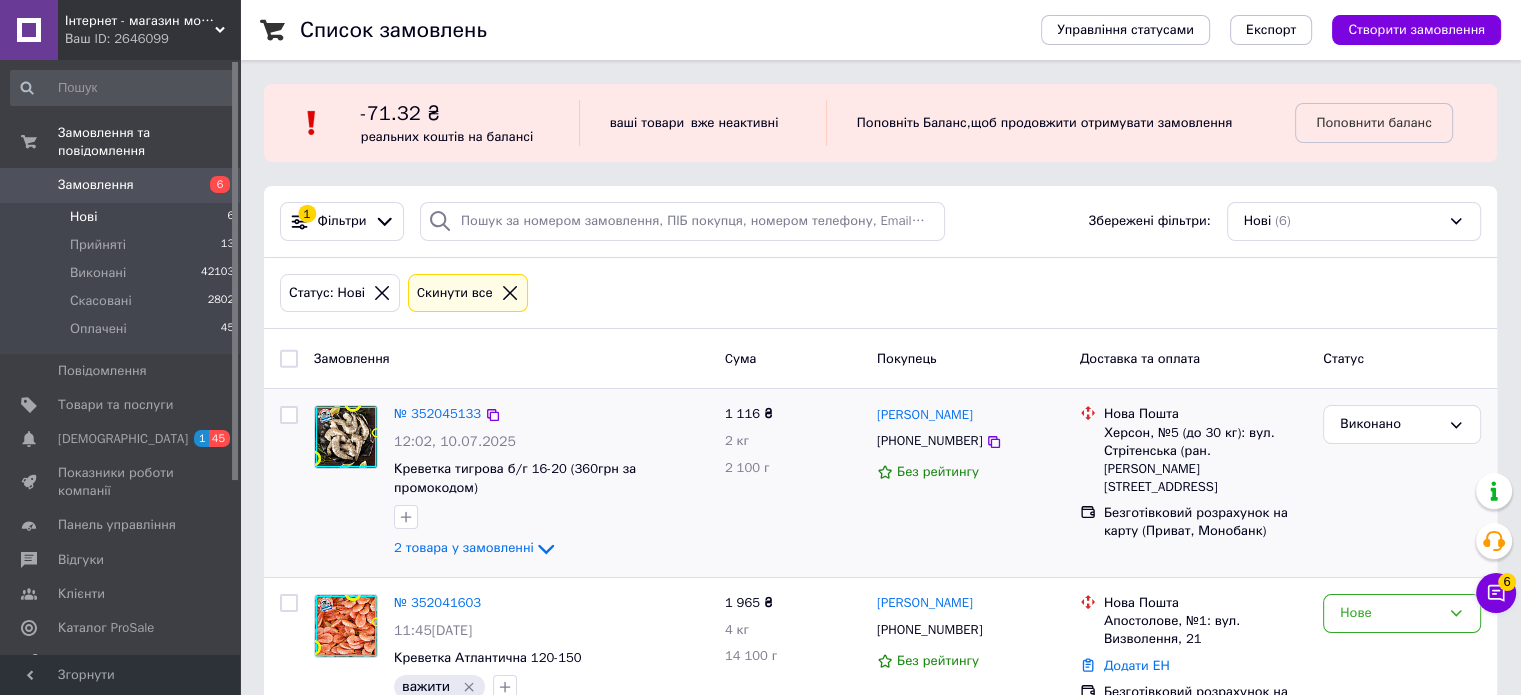 click on "[PERSON_NAME] [PHONE_NUMBER] Без рейтингу" at bounding box center (970, 483) 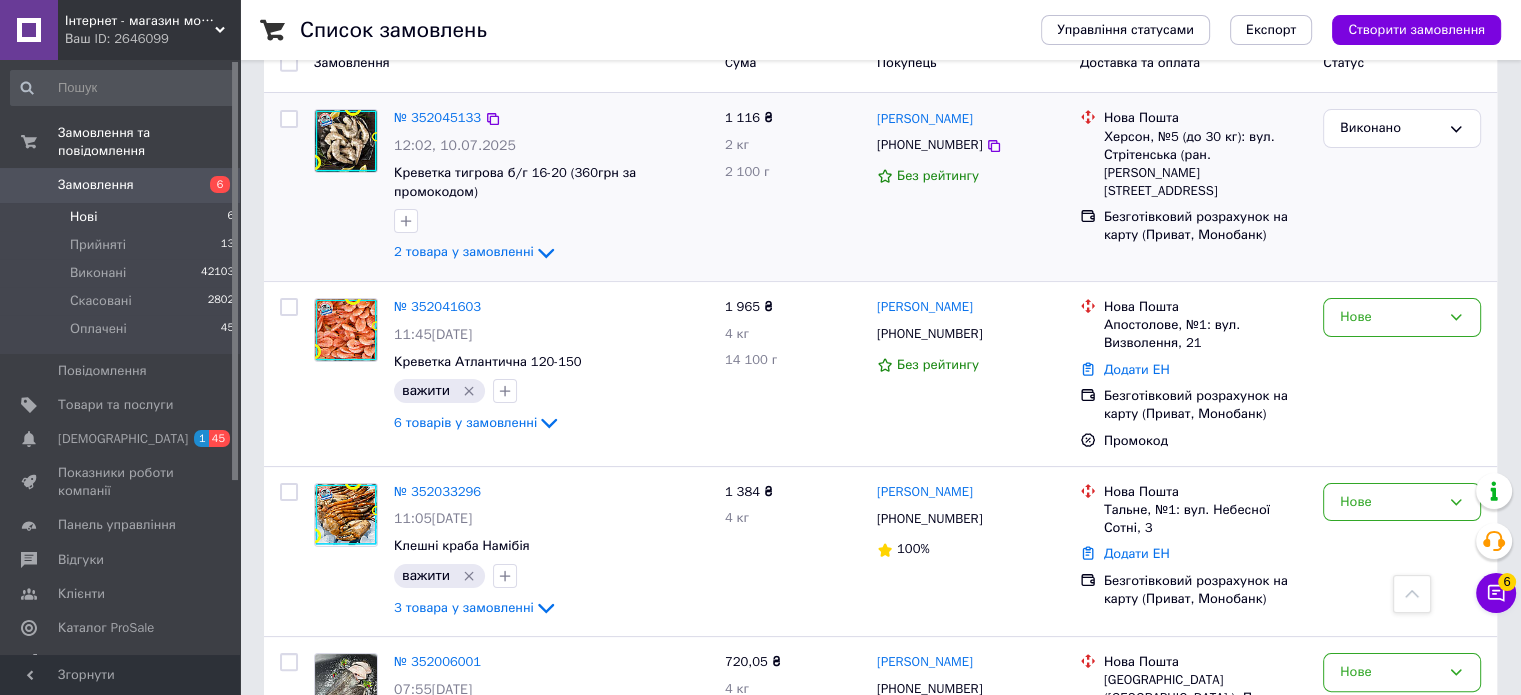 scroll, scrollTop: 287, scrollLeft: 0, axis: vertical 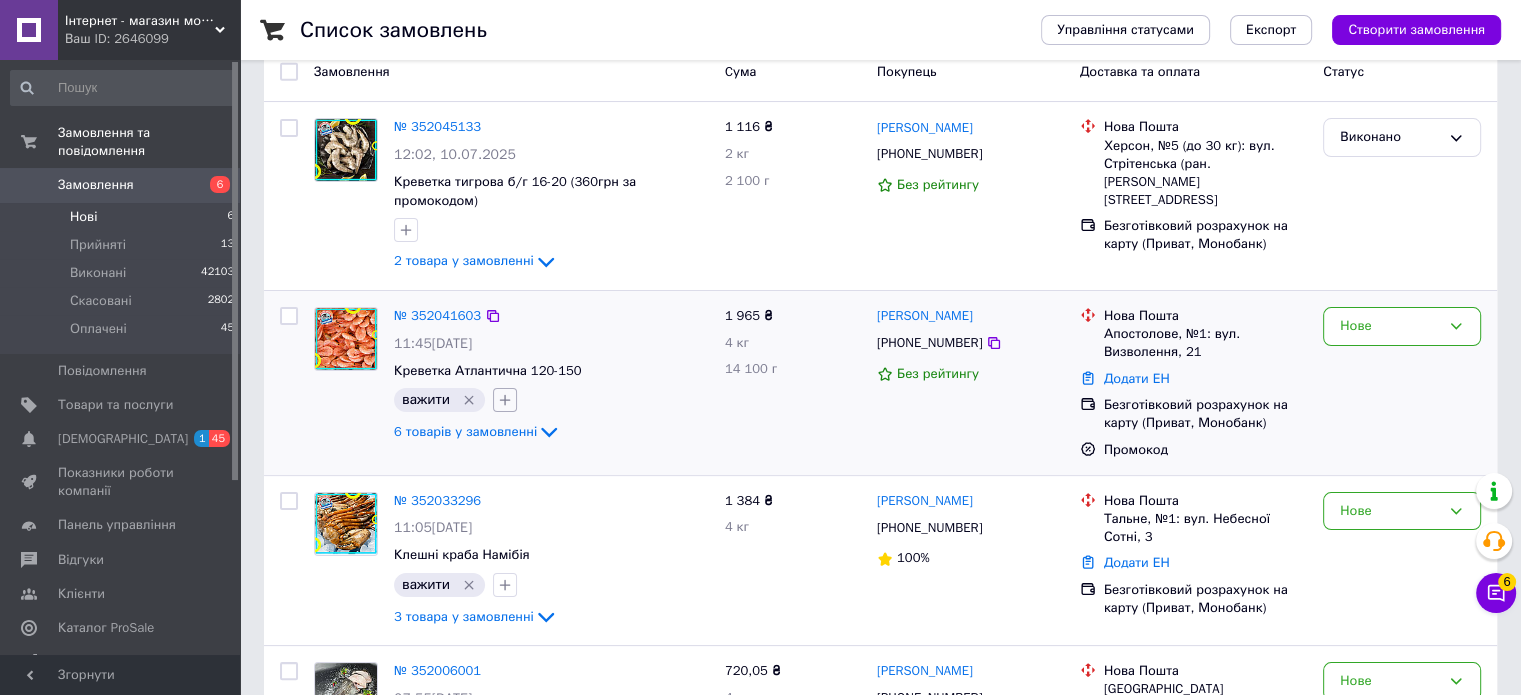 click 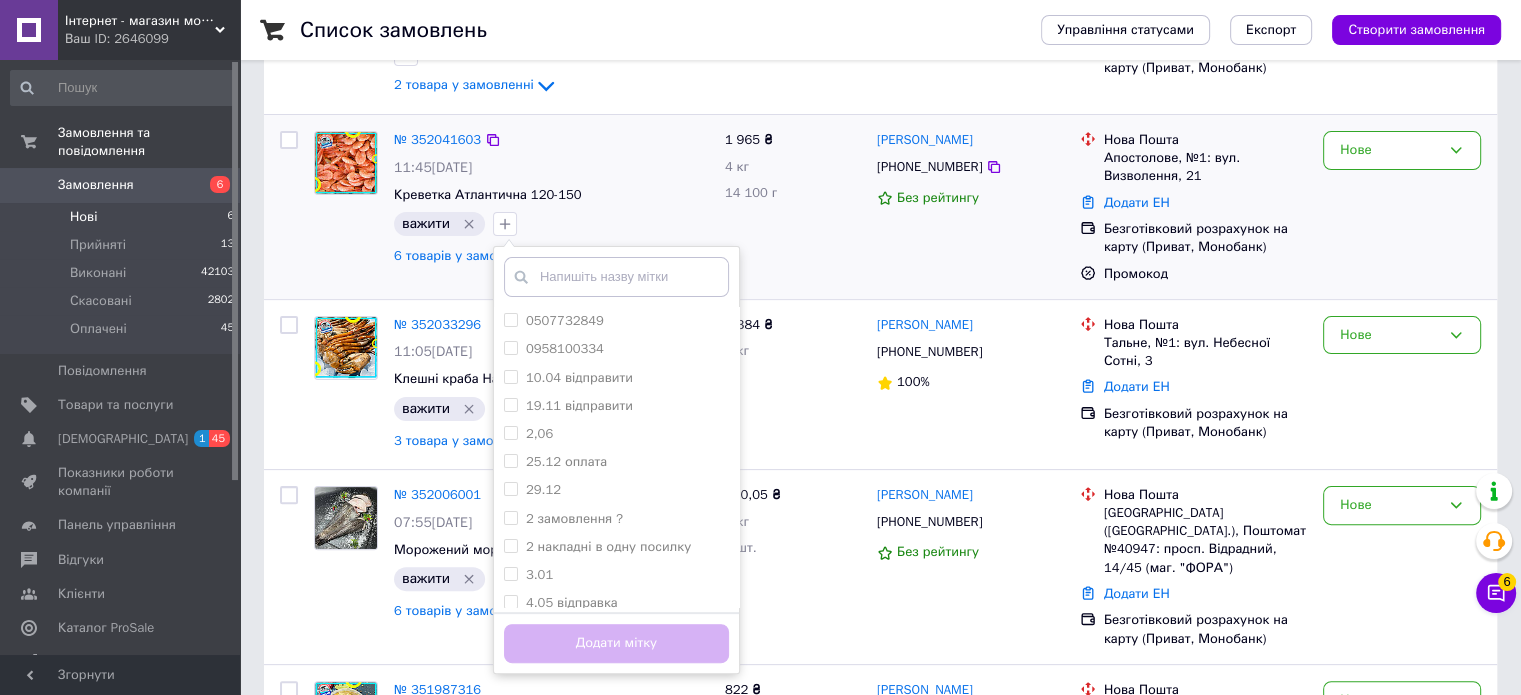 scroll, scrollTop: 587, scrollLeft: 0, axis: vertical 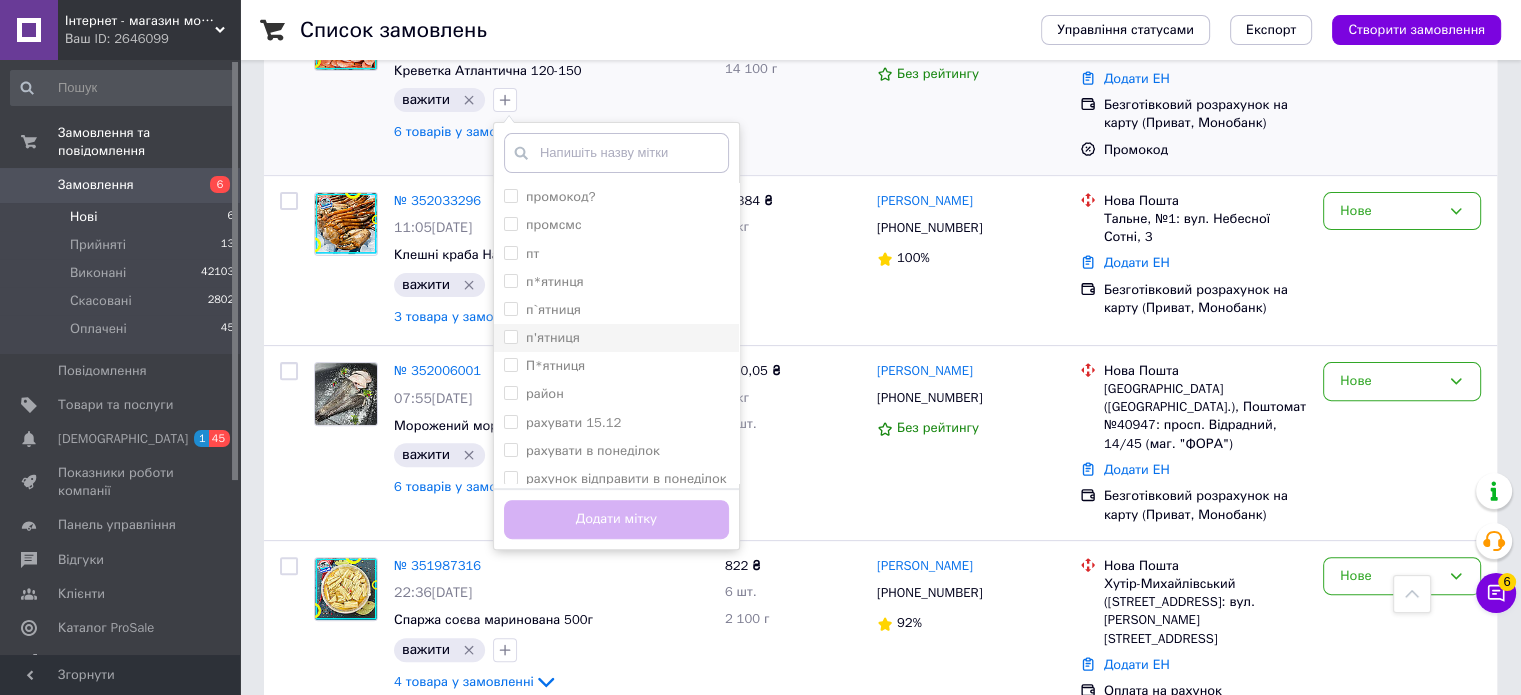 click on "п'ятниця" at bounding box center [510, 336] 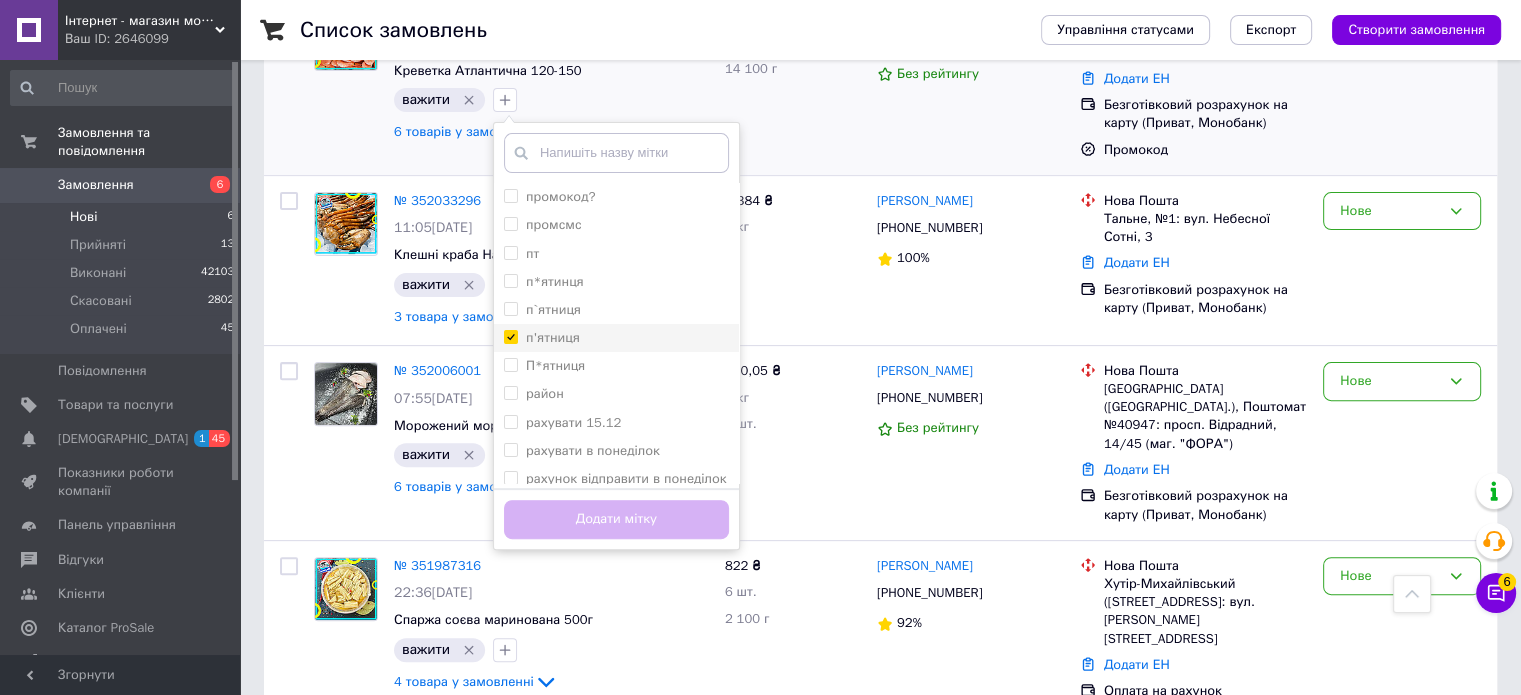 checkbox on "true" 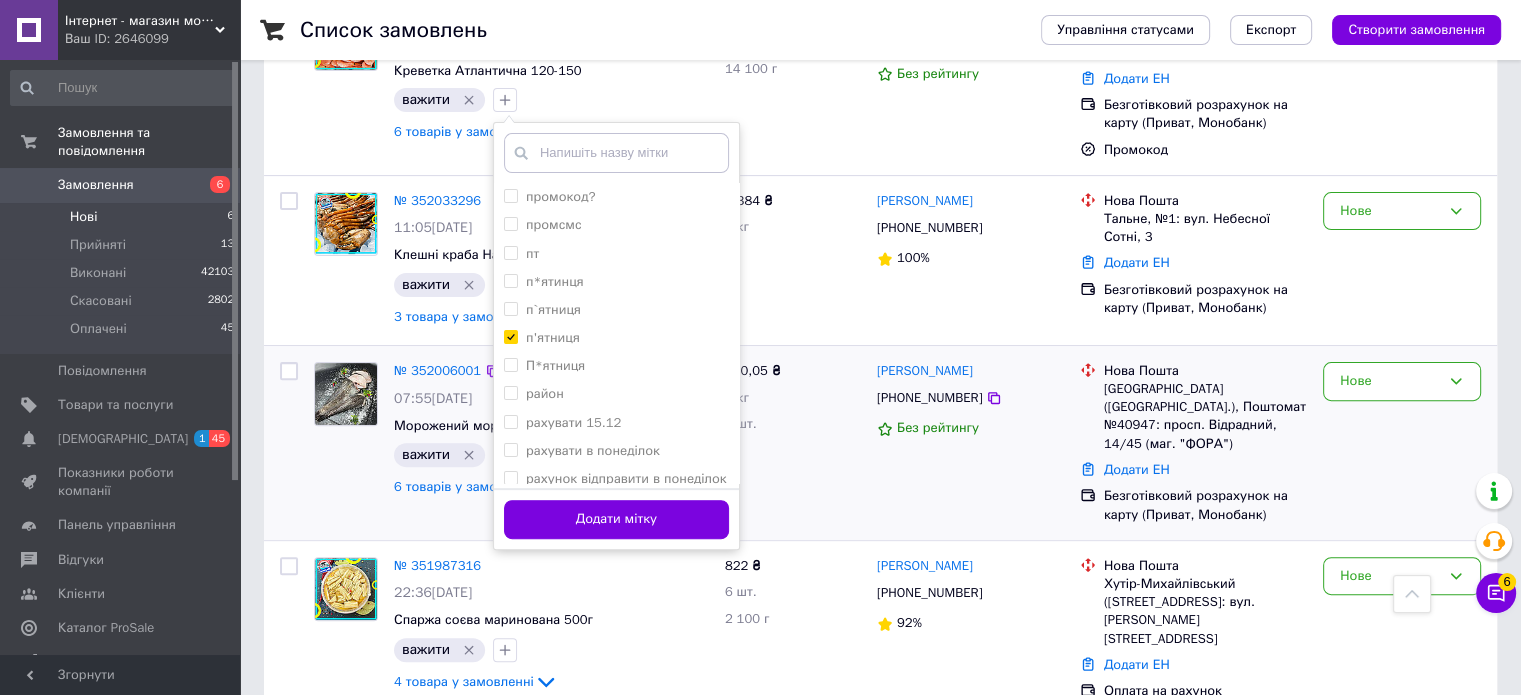 click on "Додати мітку" at bounding box center [616, 519] 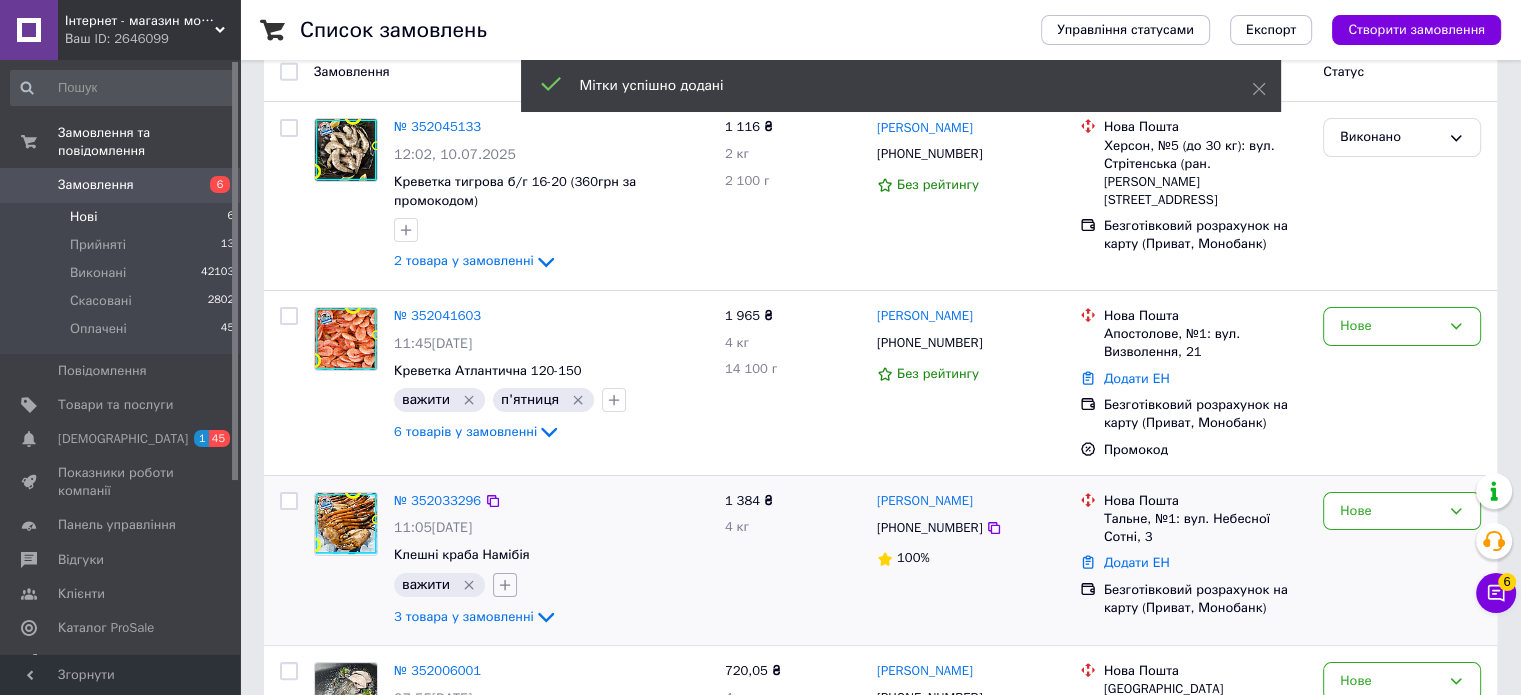 click at bounding box center [505, 585] 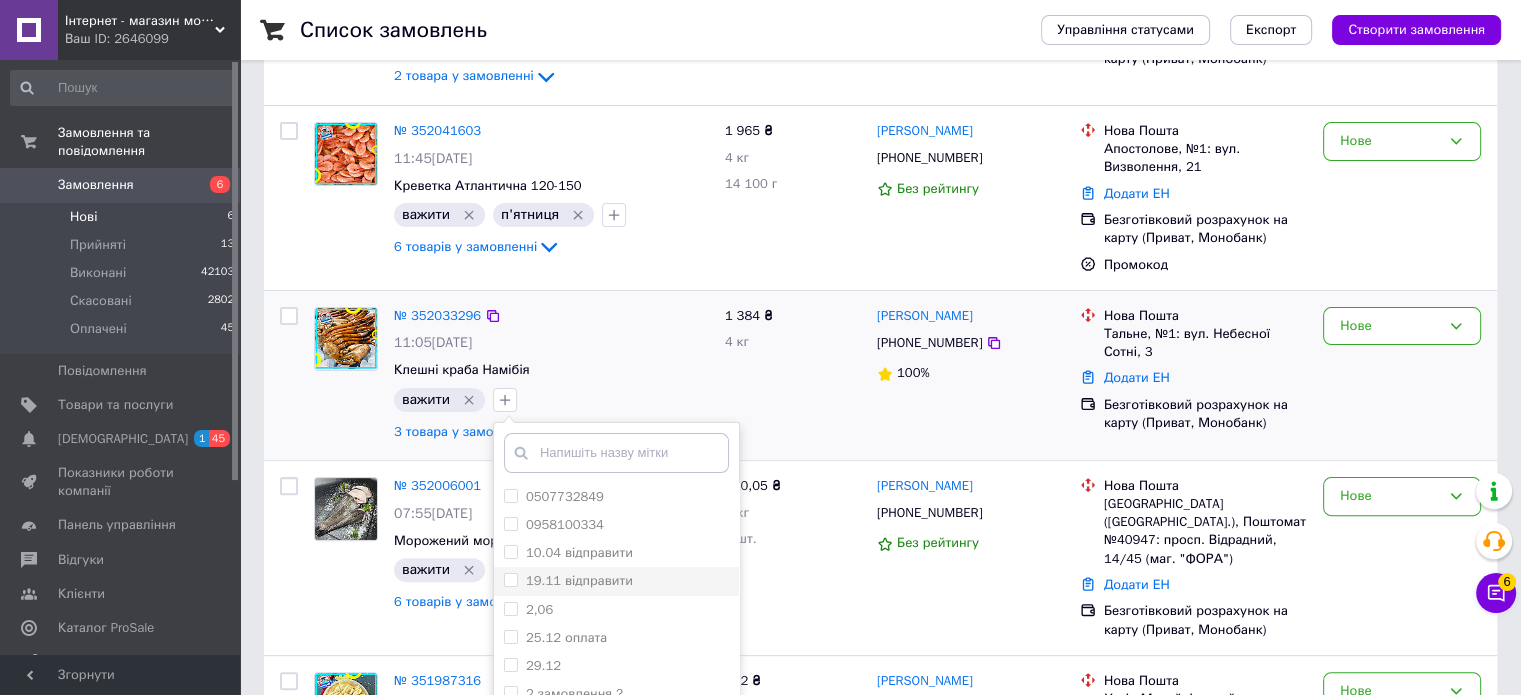 scroll, scrollTop: 604, scrollLeft: 0, axis: vertical 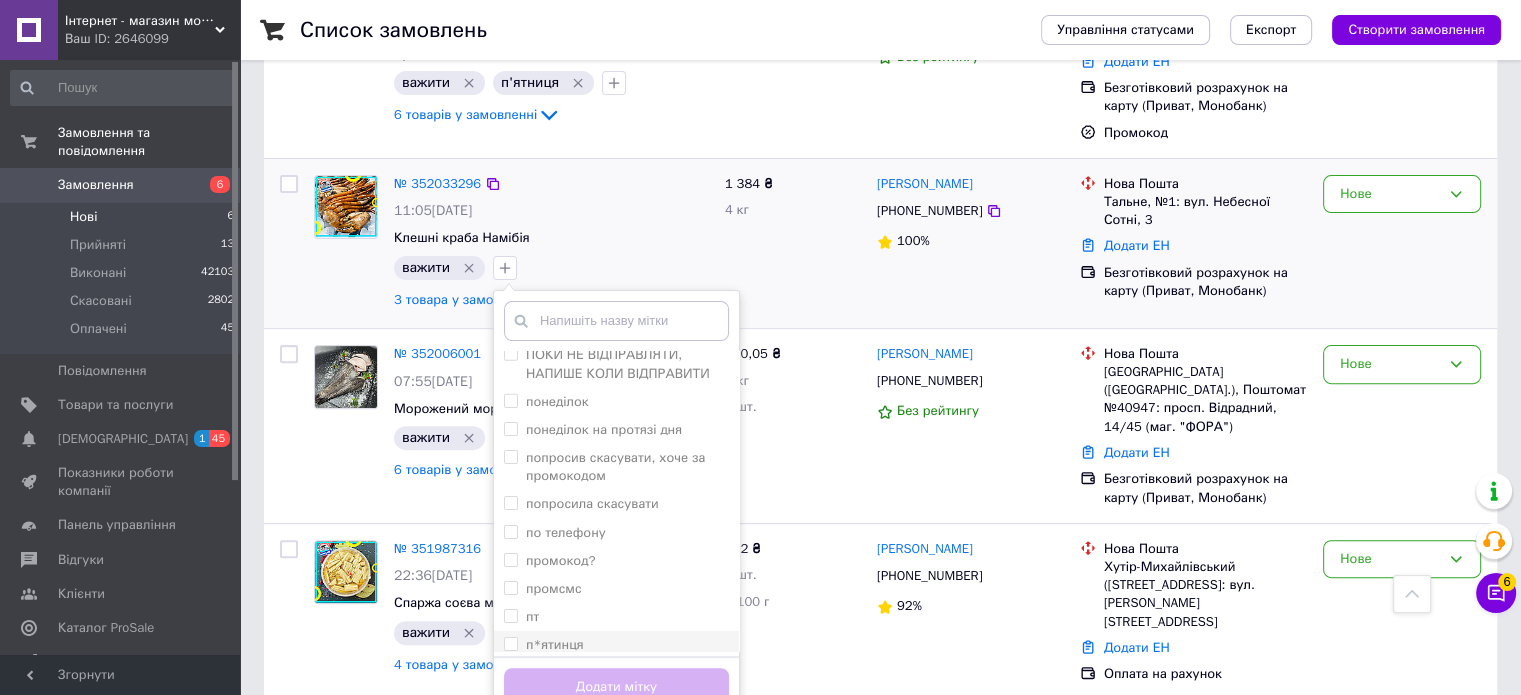 click on "п*ятинця" at bounding box center (510, 643) 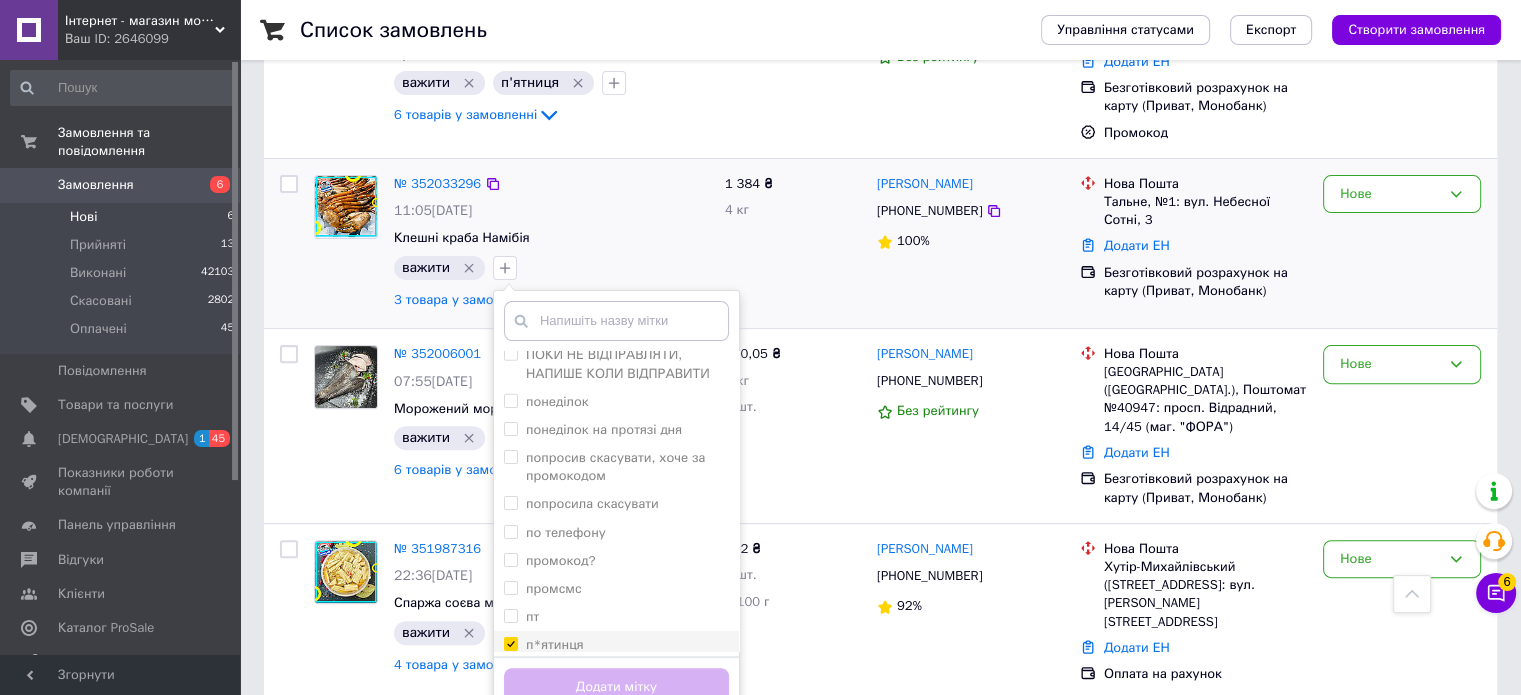 checkbox on "true" 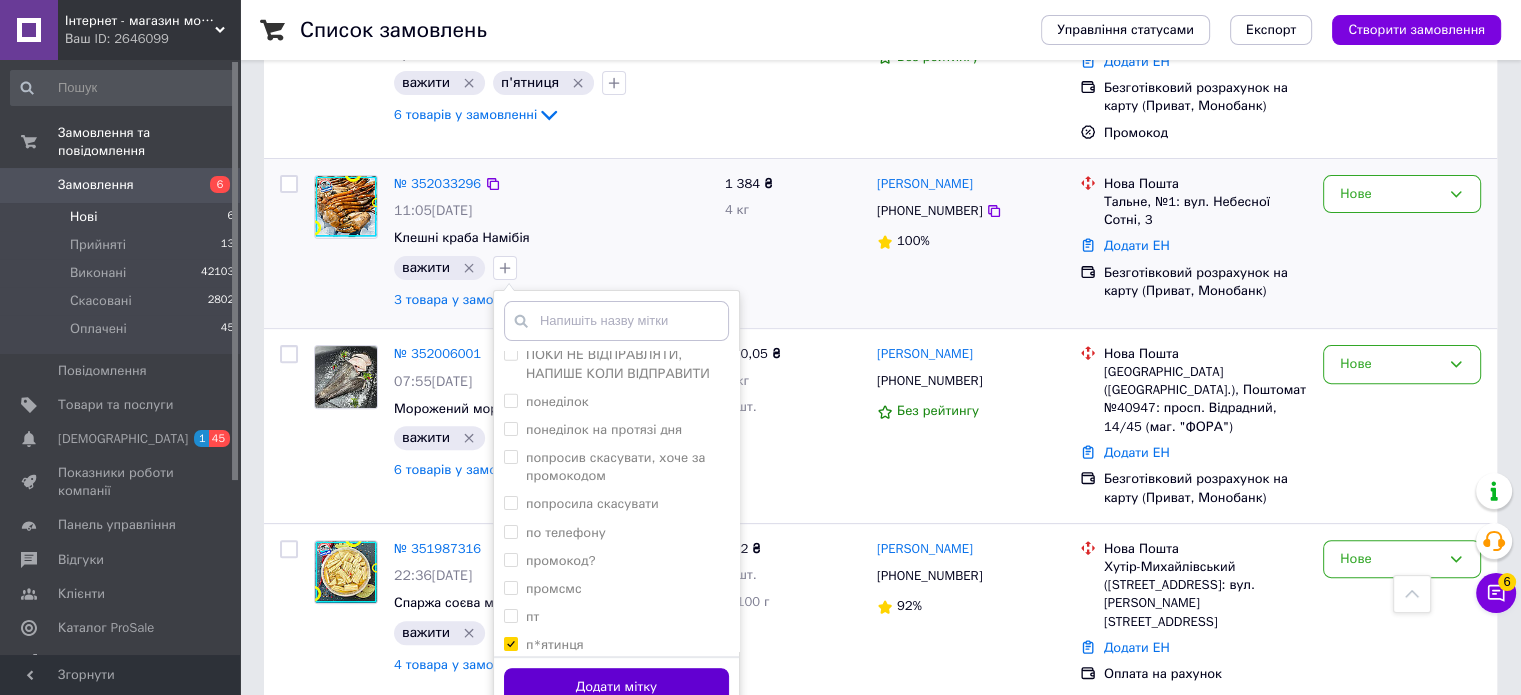 click on "Додати мітку" at bounding box center (616, 687) 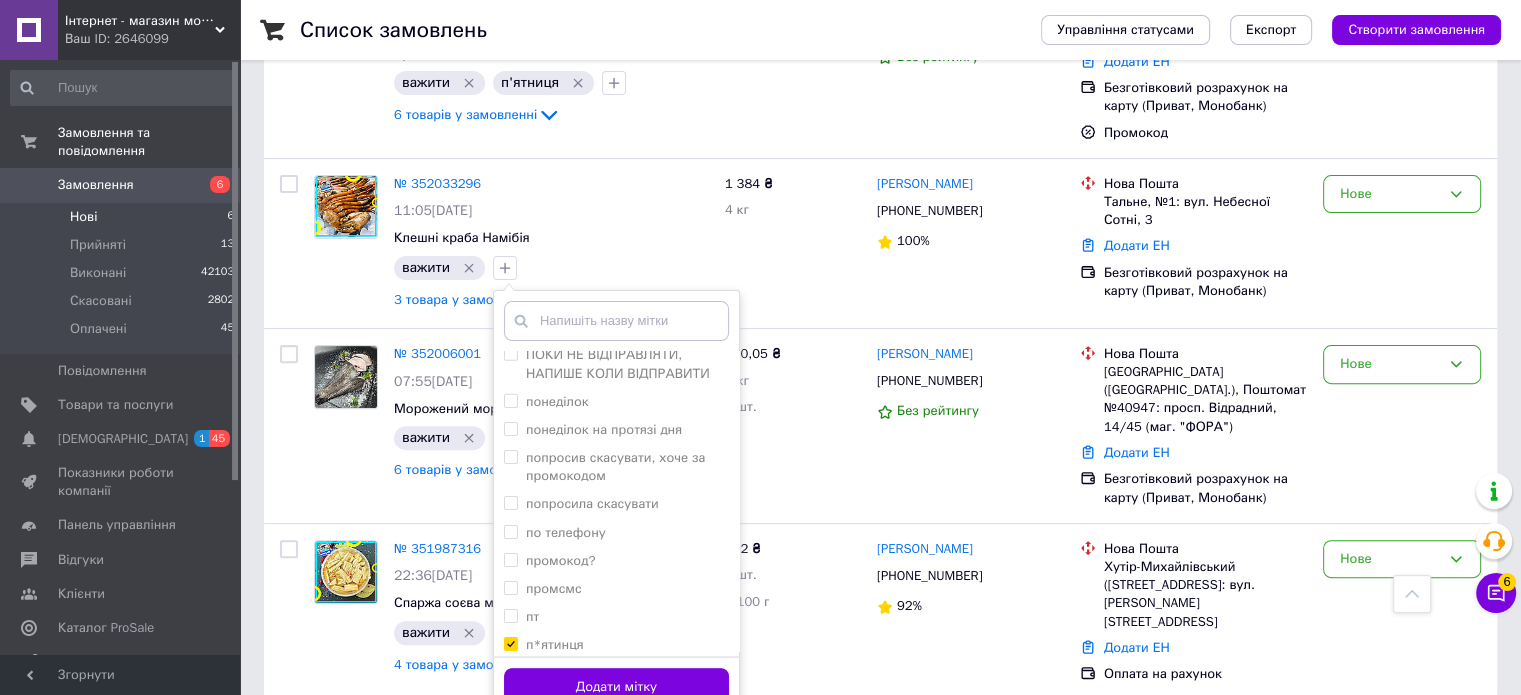 scroll, scrollTop: 587, scrollLeft: 0, axis: vertical 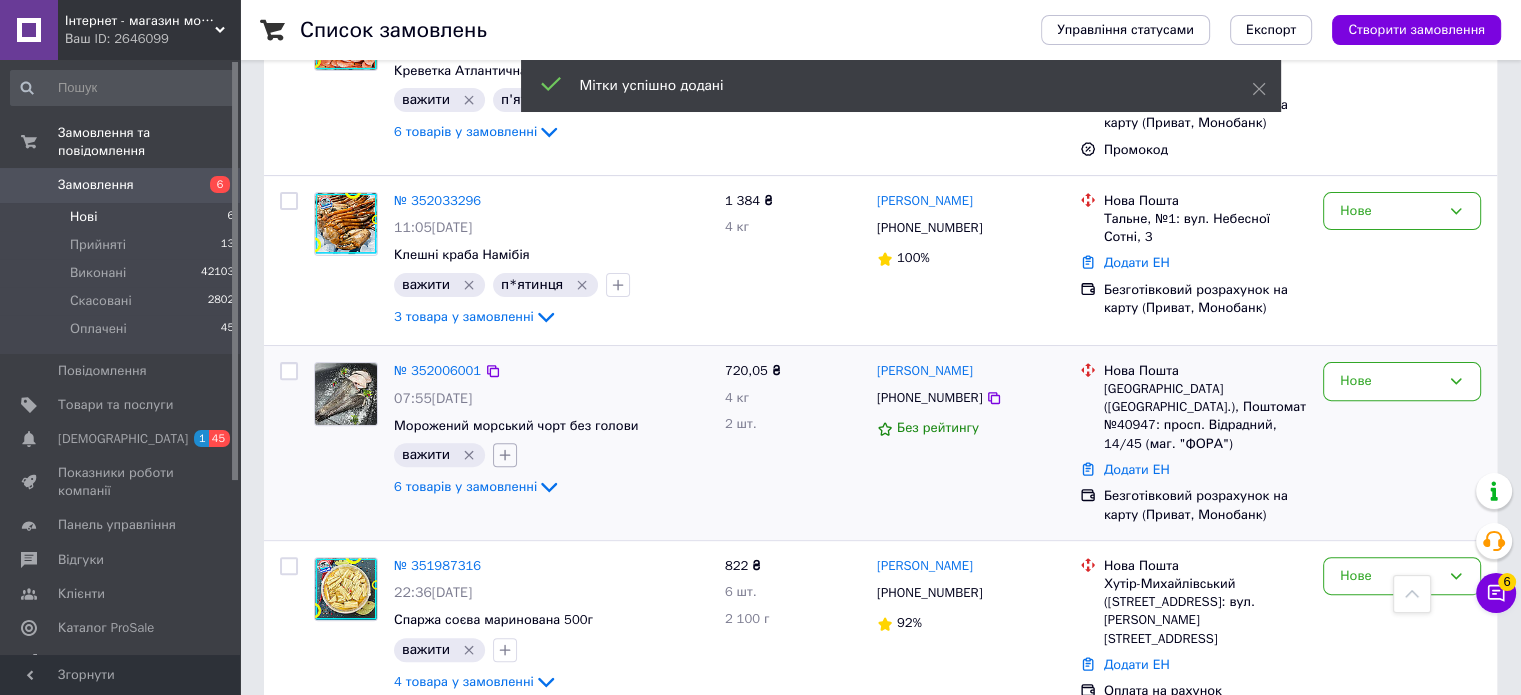 click 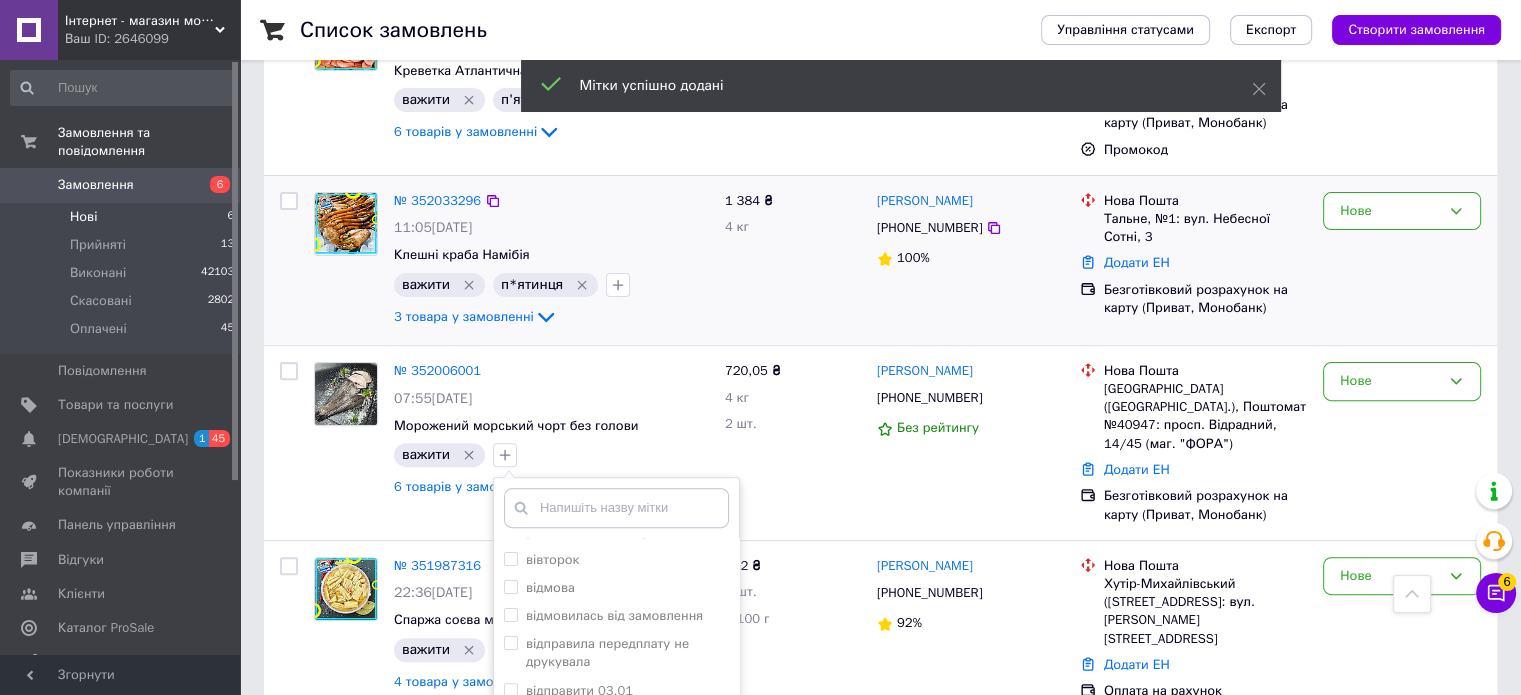 scroll, scrollTop: 1000, scrollLeft: 0, axis: vertical 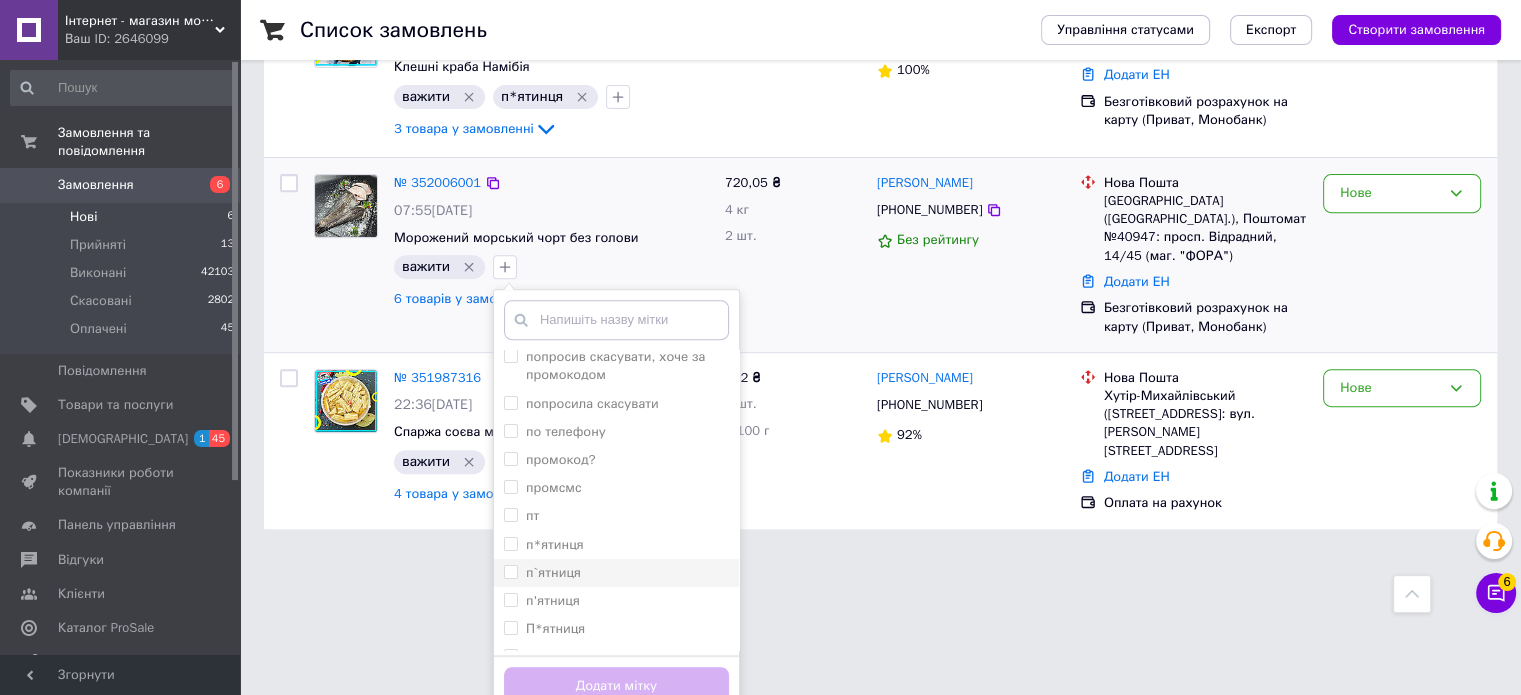 click on "п`ятниця" at bounding box center (510, 571) 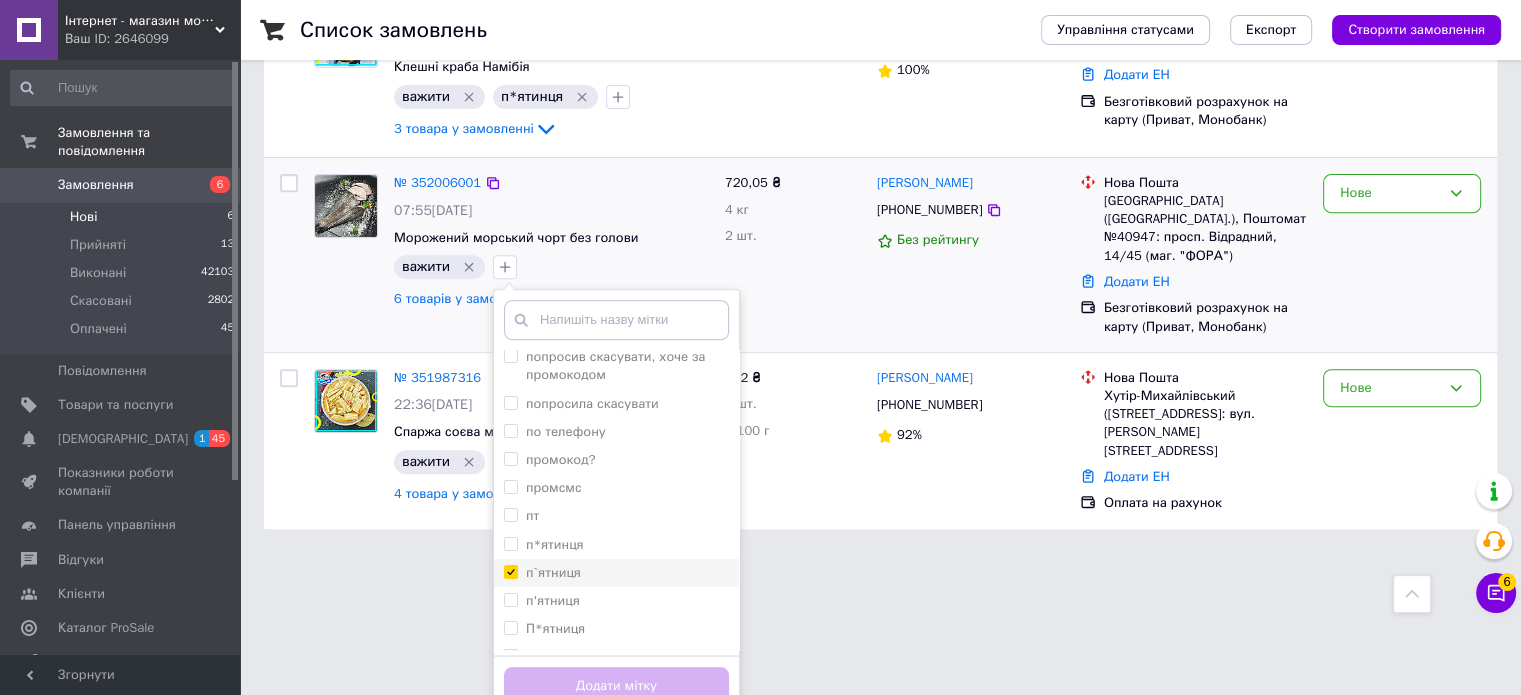 checkbox on "true" 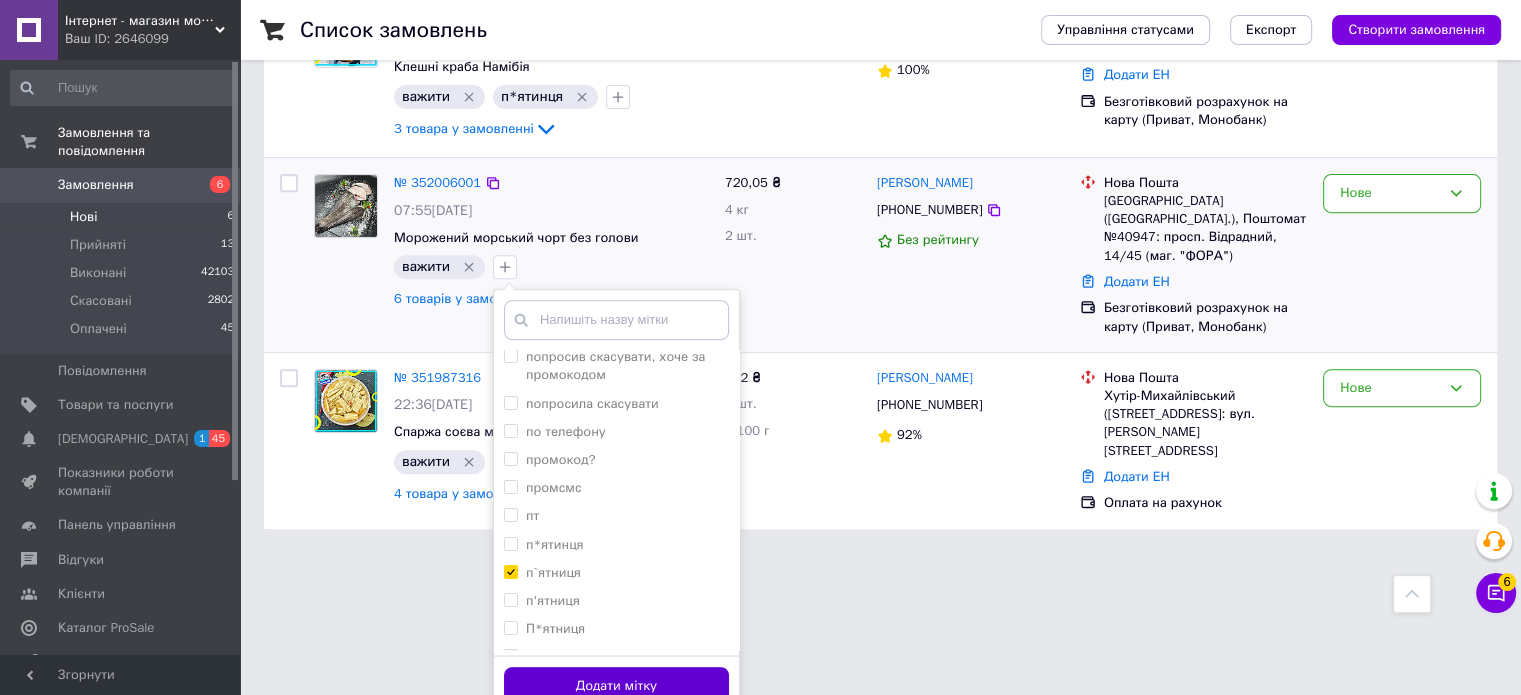 click on "Додати мітку" at bounding box center [616, 686] 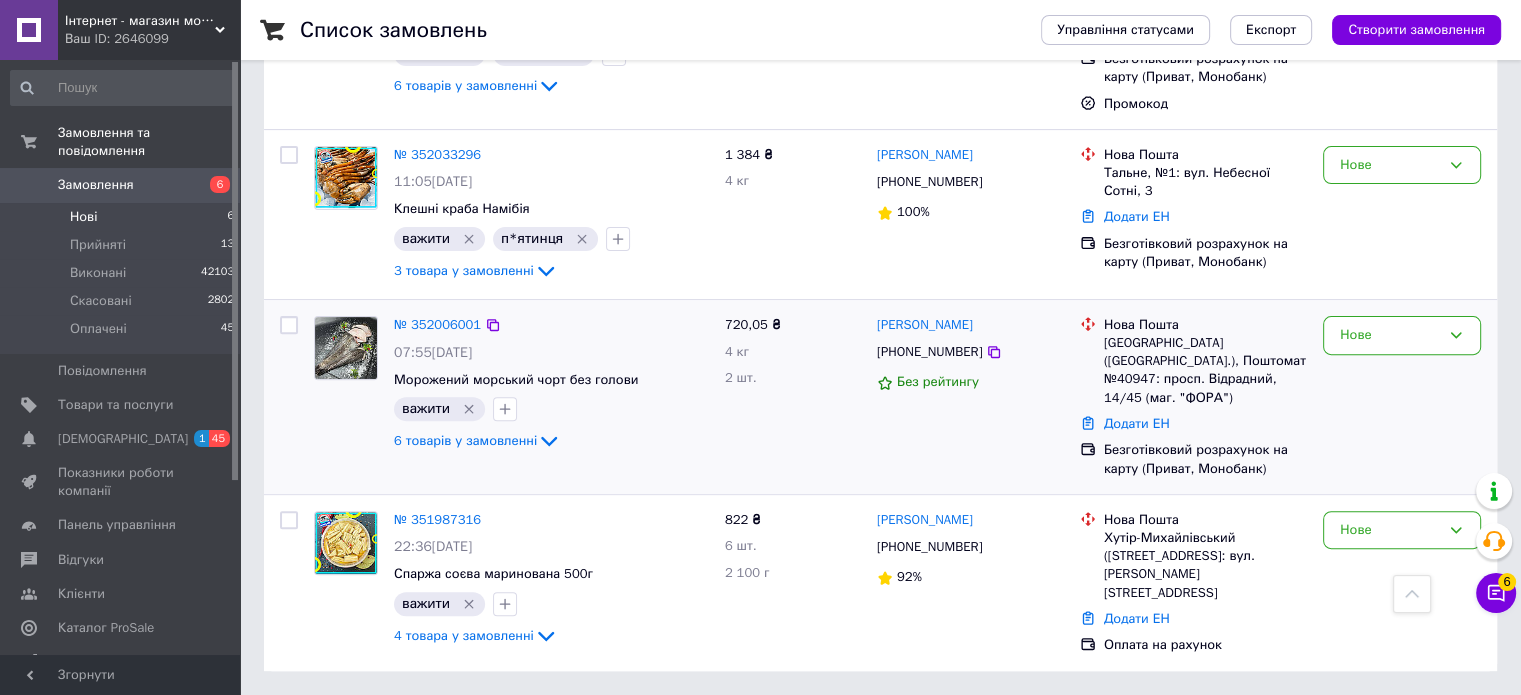 scroll, scrollTop: 587, scrollLeft: 0, axis: vertical 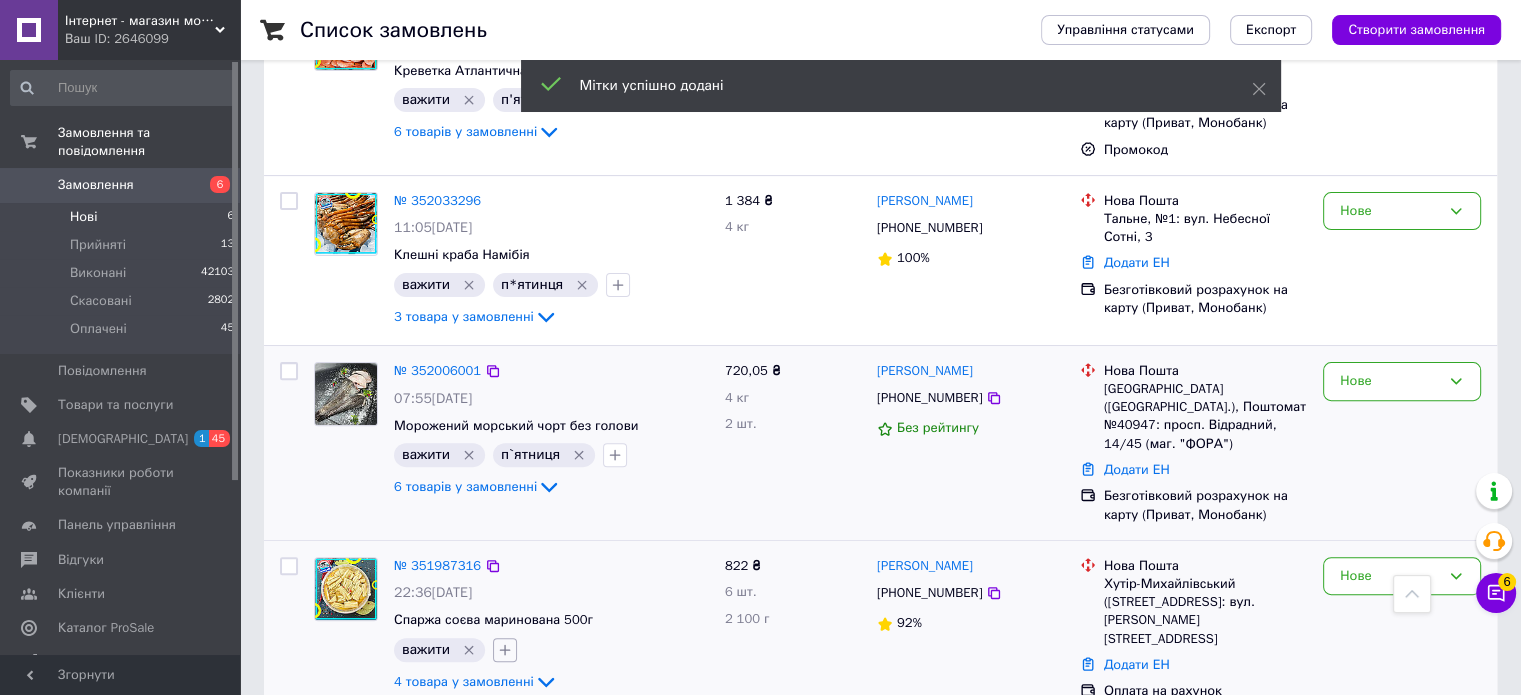 click 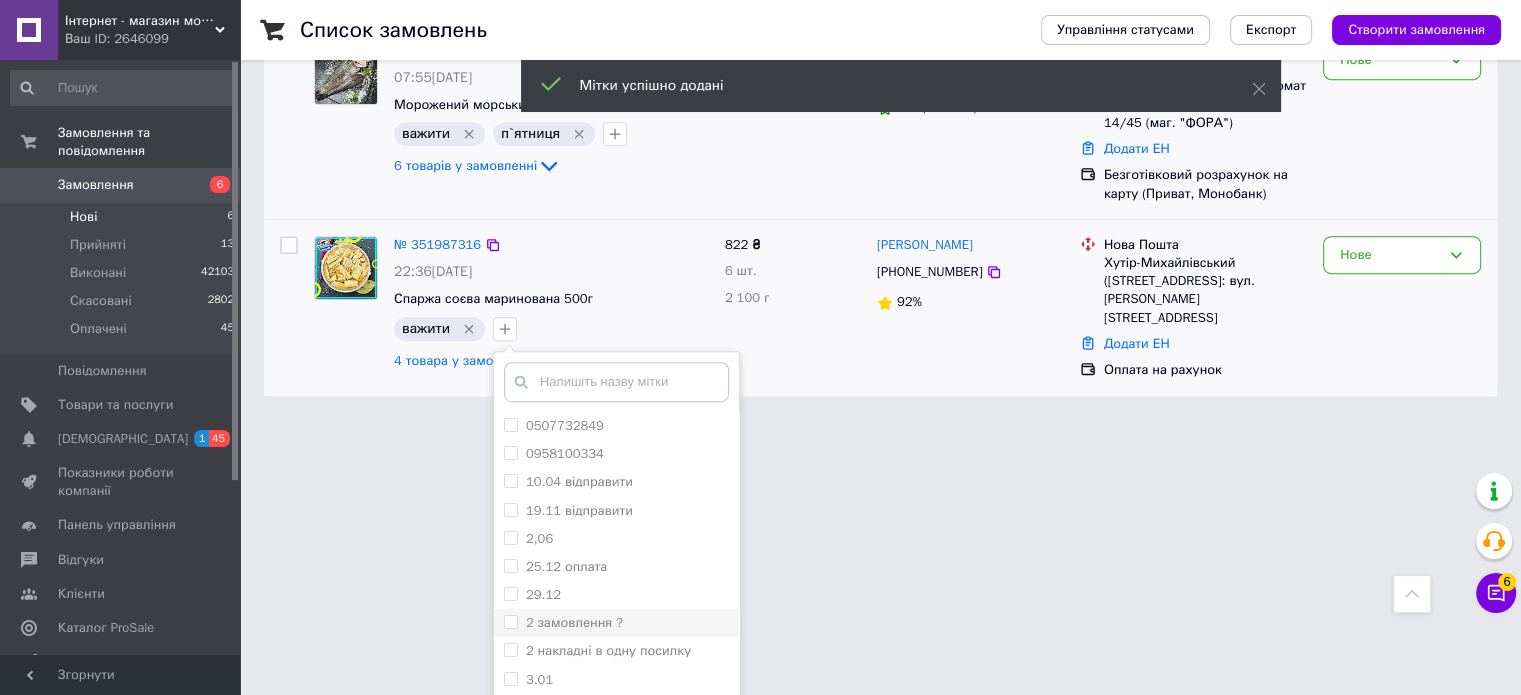 scroll, scrollTop: 951, scrollLeft: 0, axis: vertical 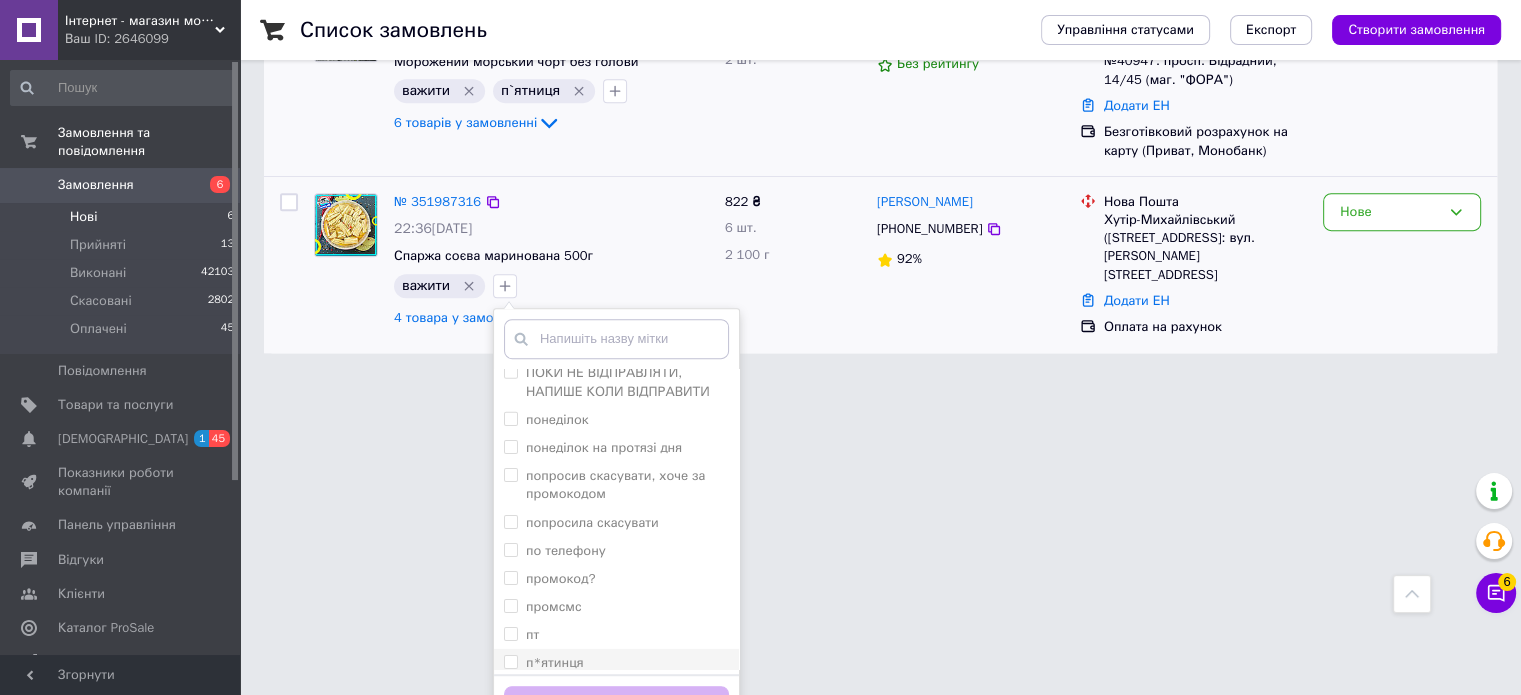 click on "п*ятинця" at bounding box center [510, 661] 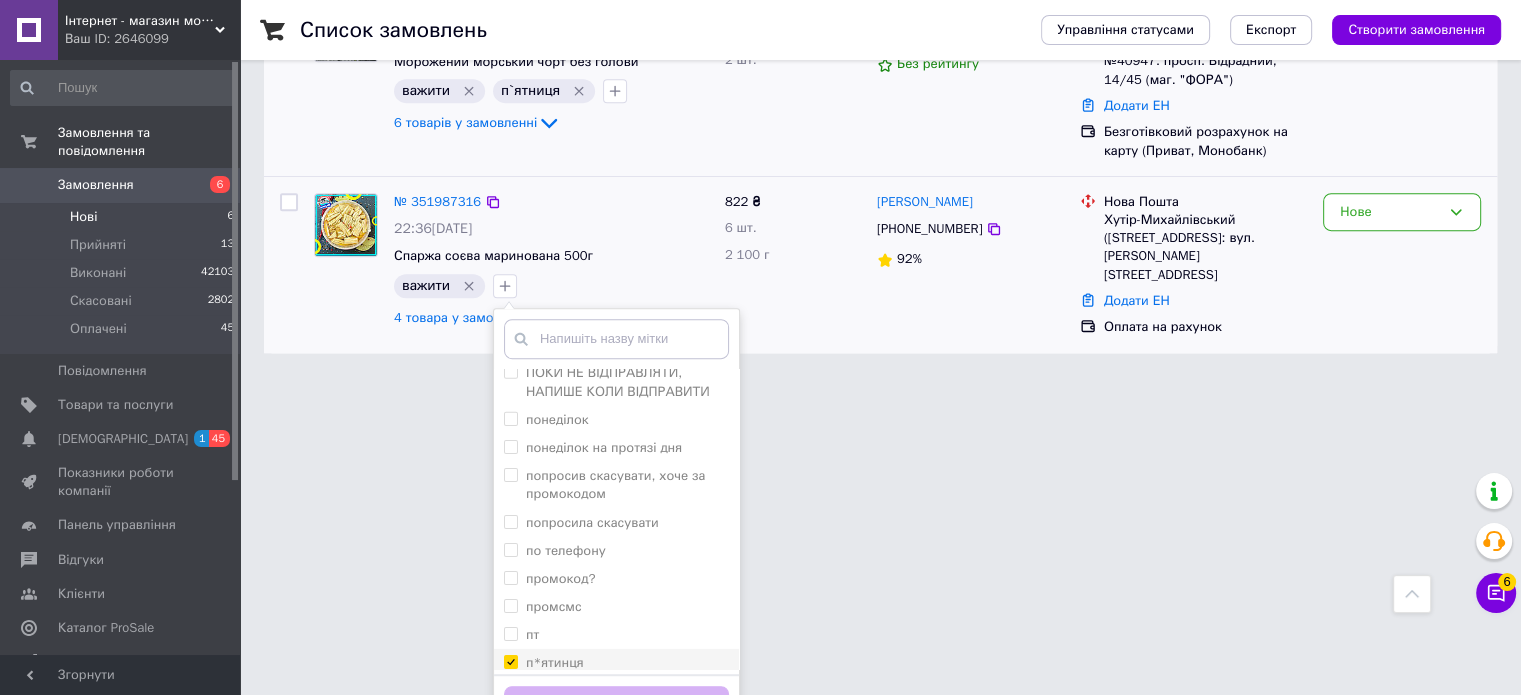 checkbox on "true" 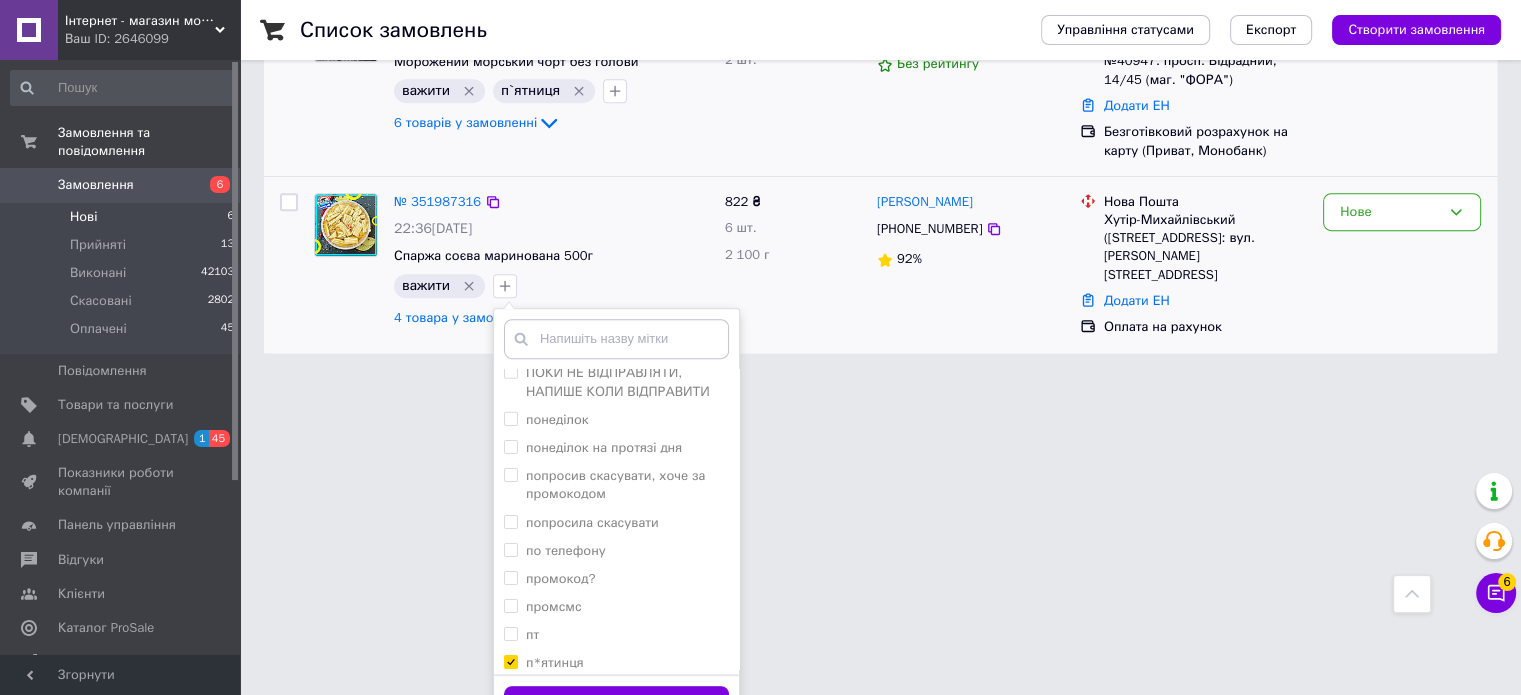 click on "Додати мітку" at bounding box center [616, 705] 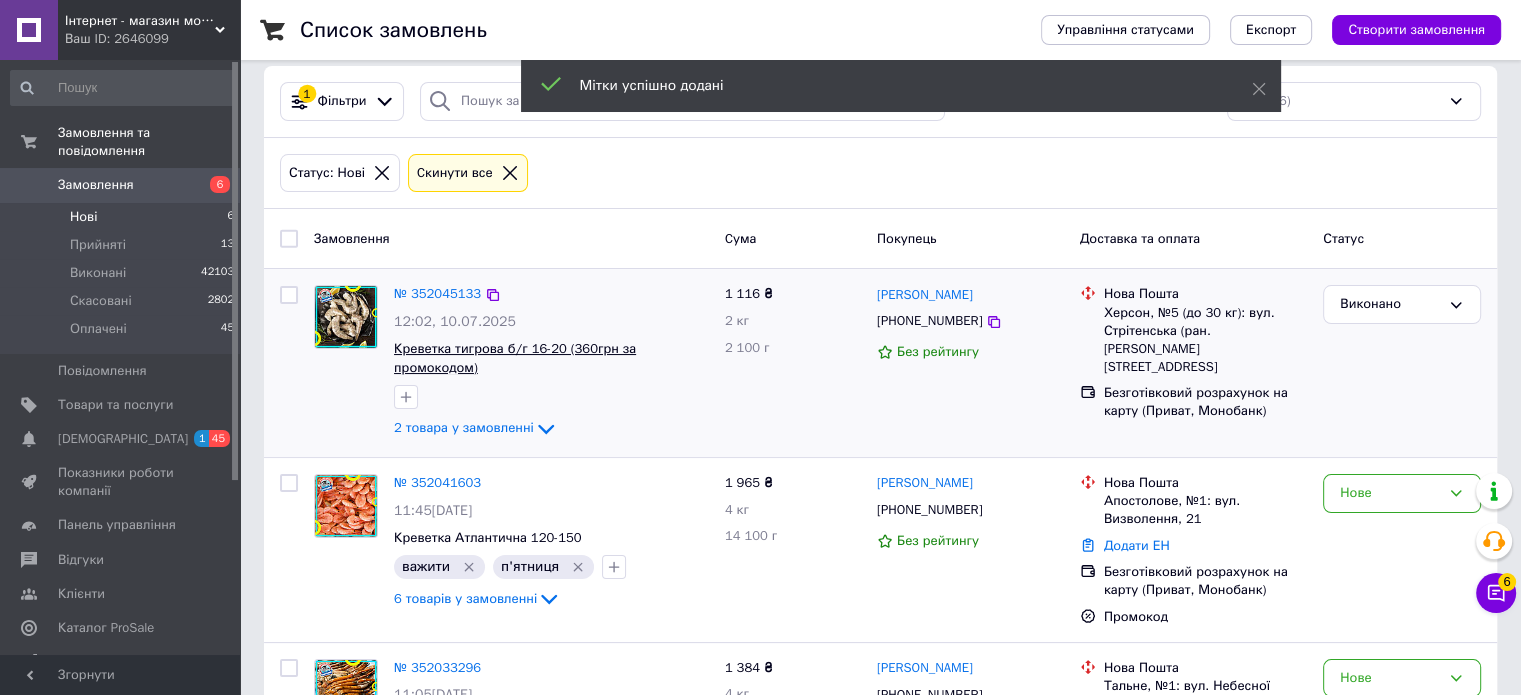 scroll, scrollTop: 87, scrollLeft: 0, axis: vertical 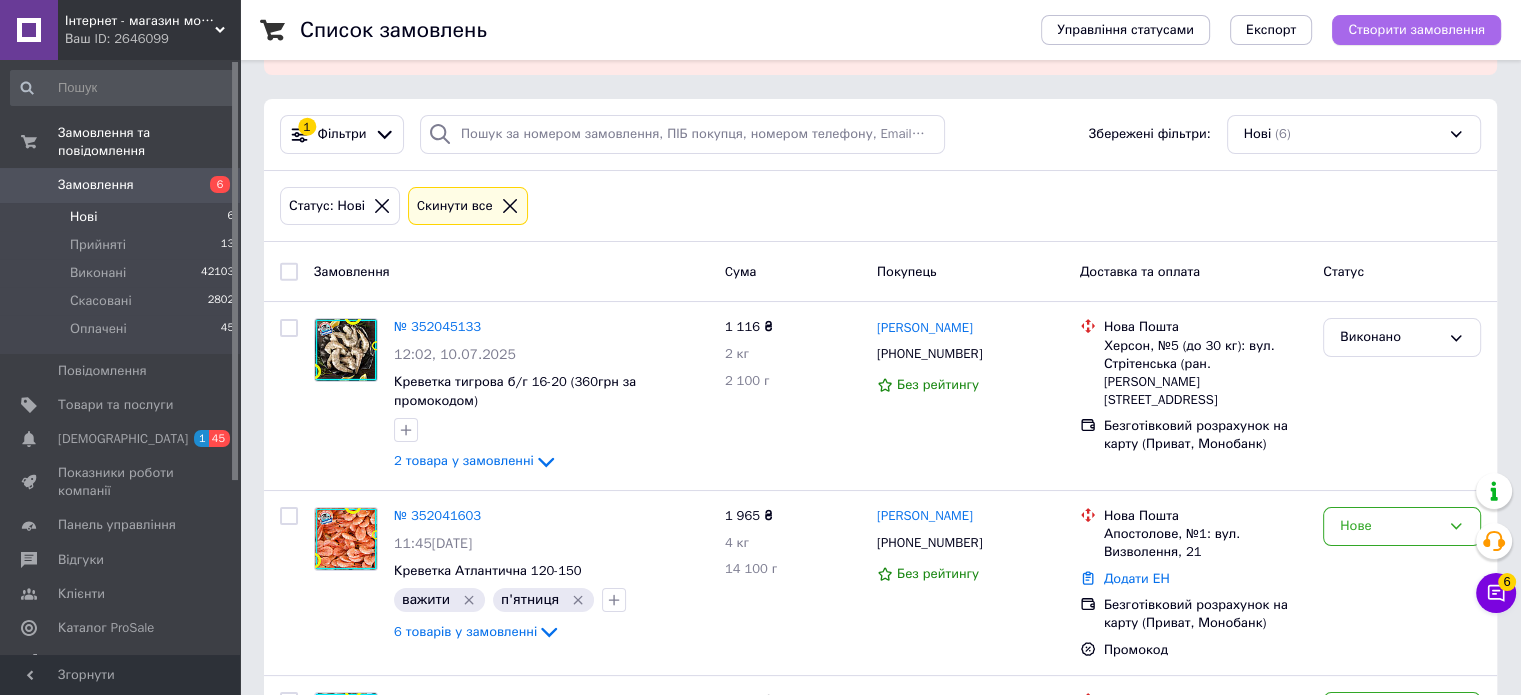 click on "Створити замовлення" at bounding box center (1416, 30) 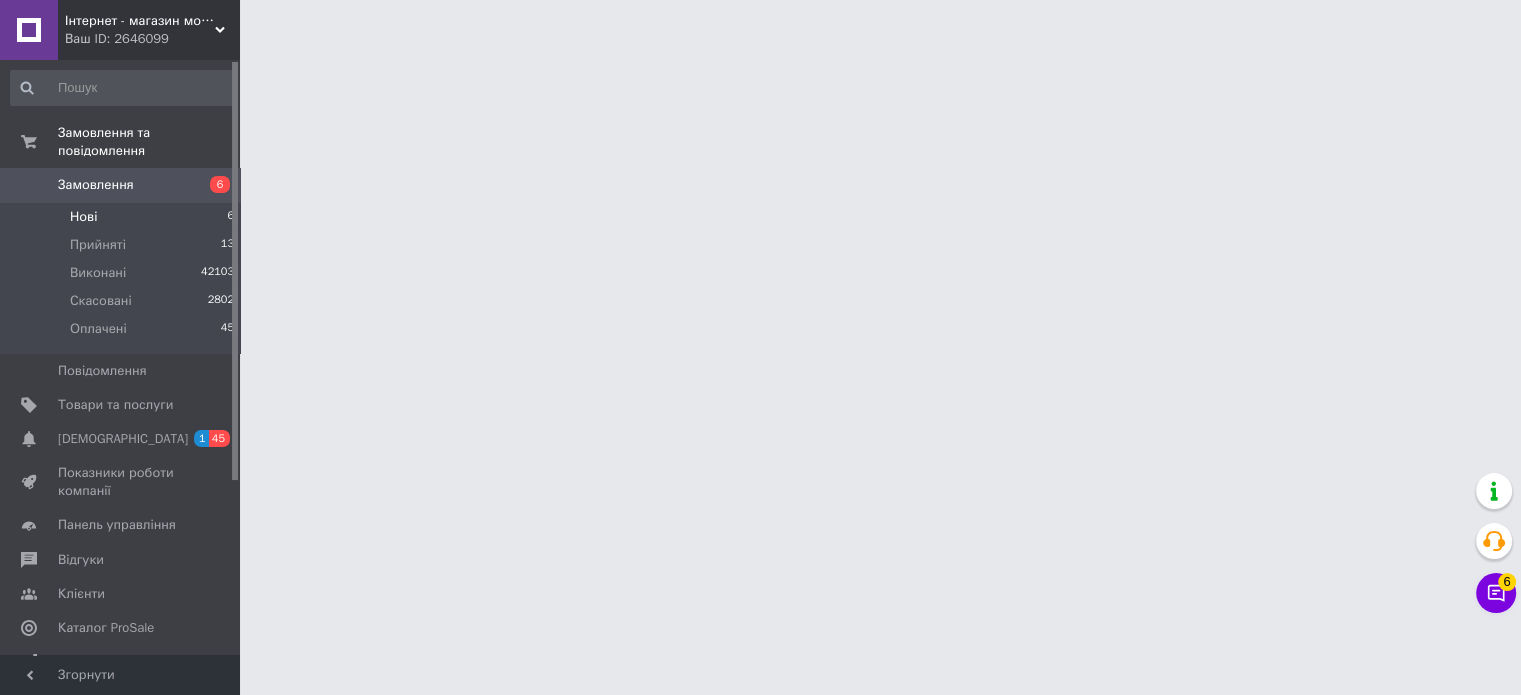 scroll, scrollTop: 0, scrollLeft: 0, axis: both 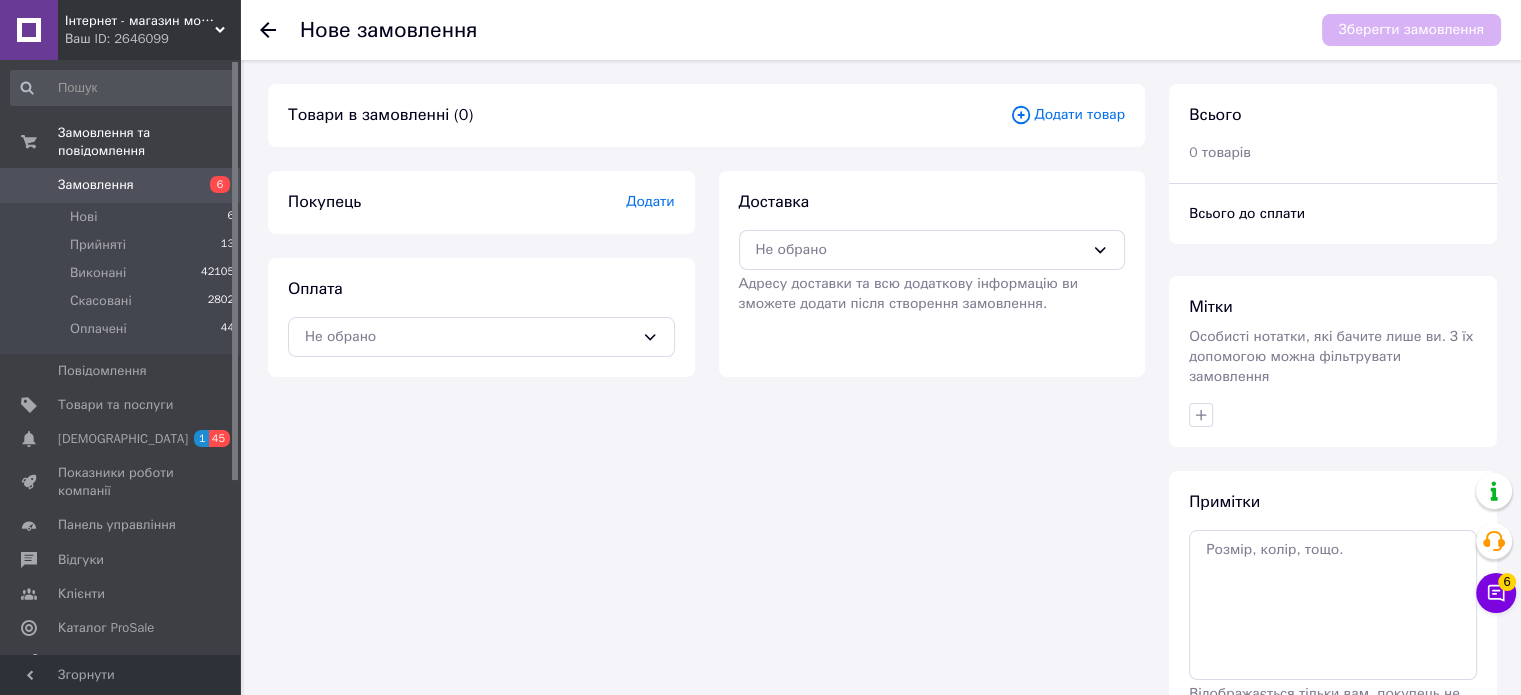 click on "Додати товар" at bounding box center (1067, 115) 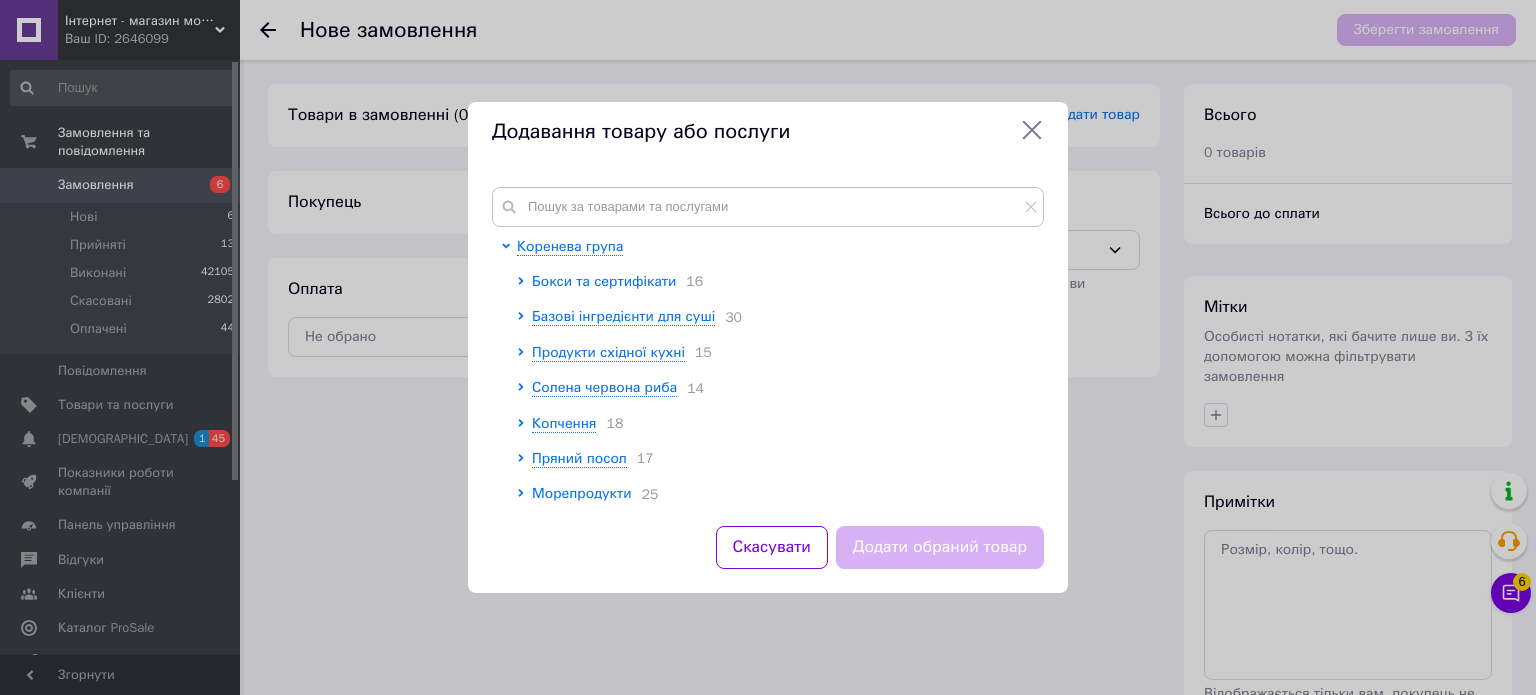 click on "Бокси та сертифікати" at bounding box center (604, 281) 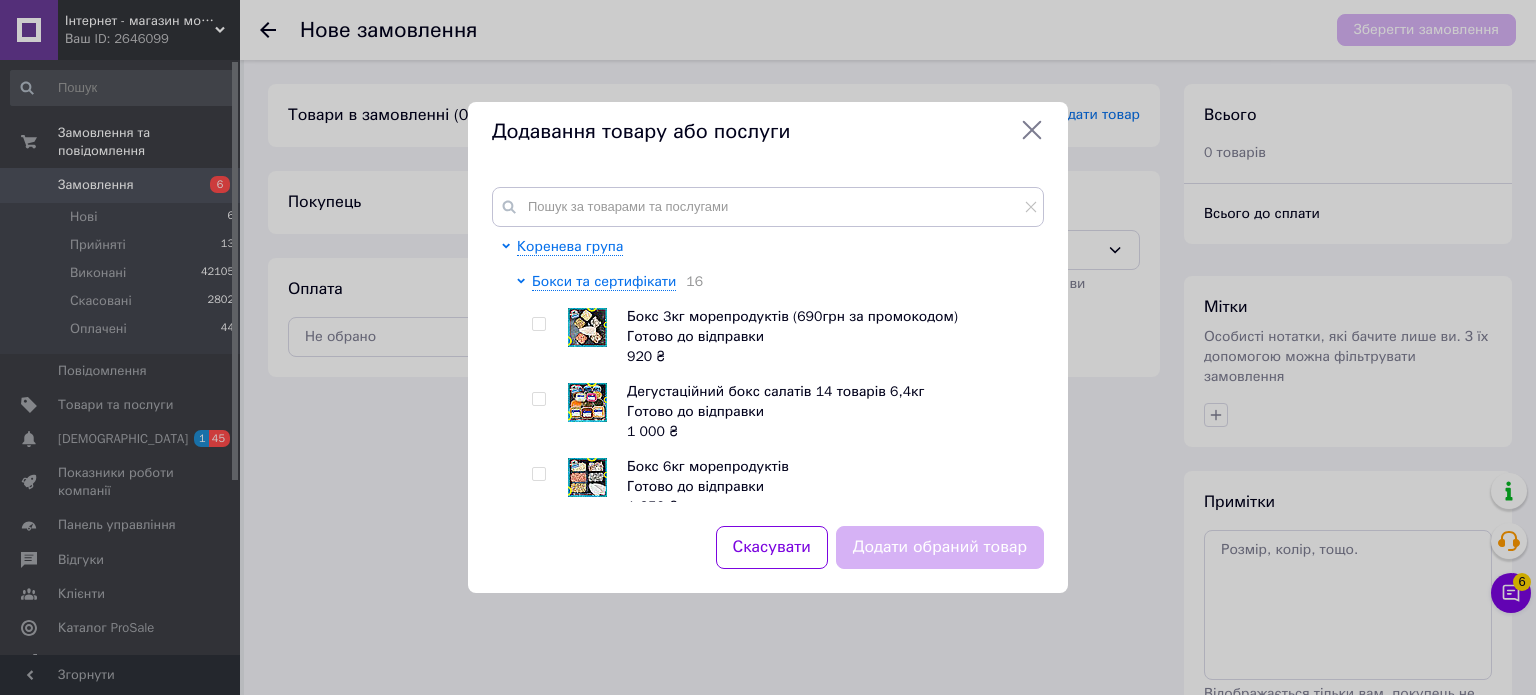 click at bounding box center [538, 324] 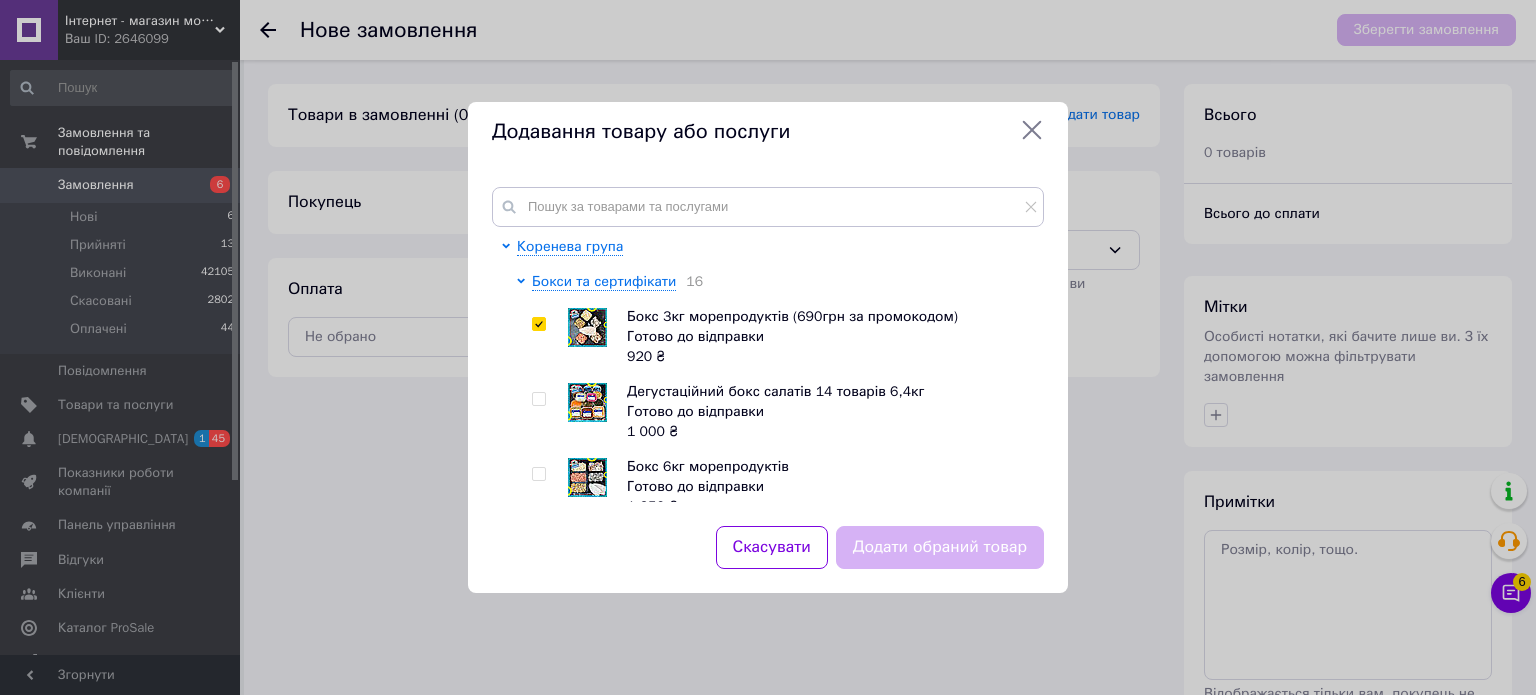checkbox on "true" 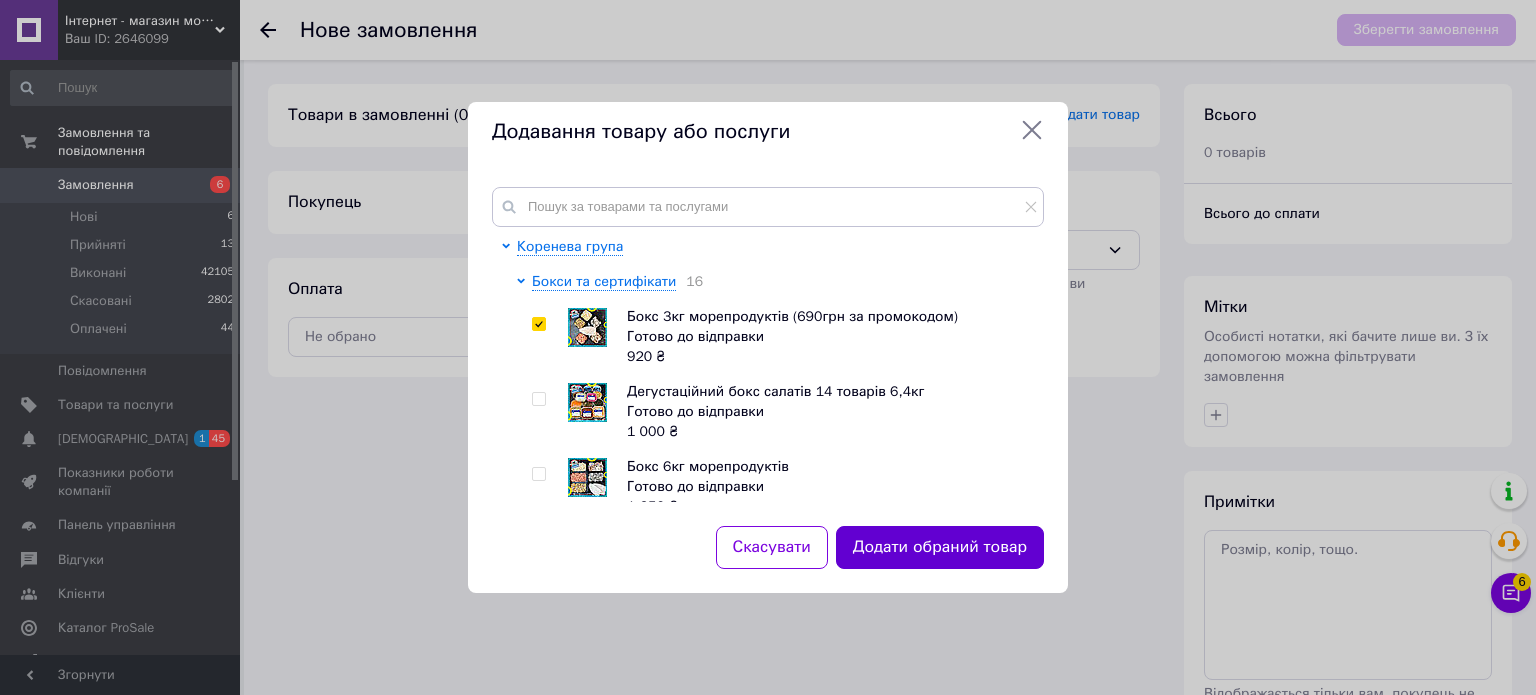 click on "Додати обраний товар" at bounding box center [940, 547] 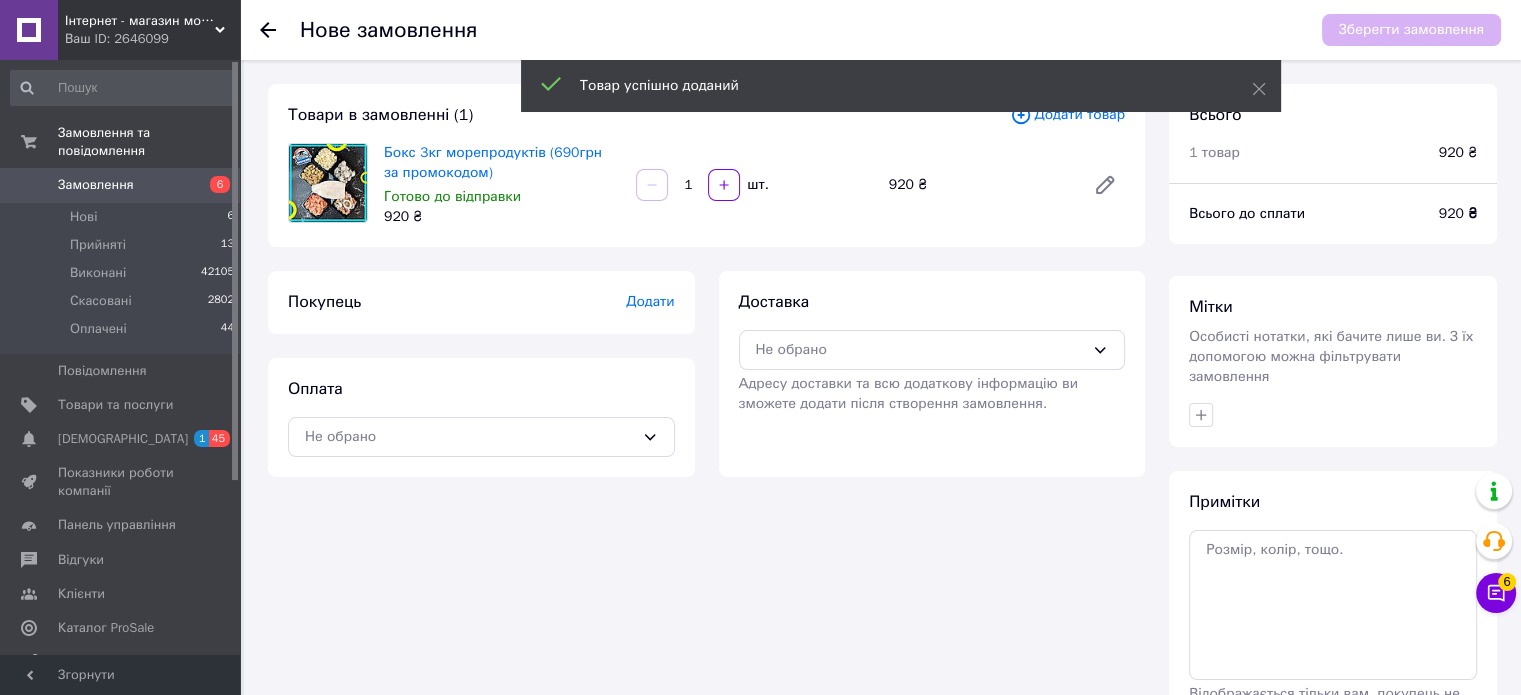 click on "Додати товар" at bounding box center (1067, 115) 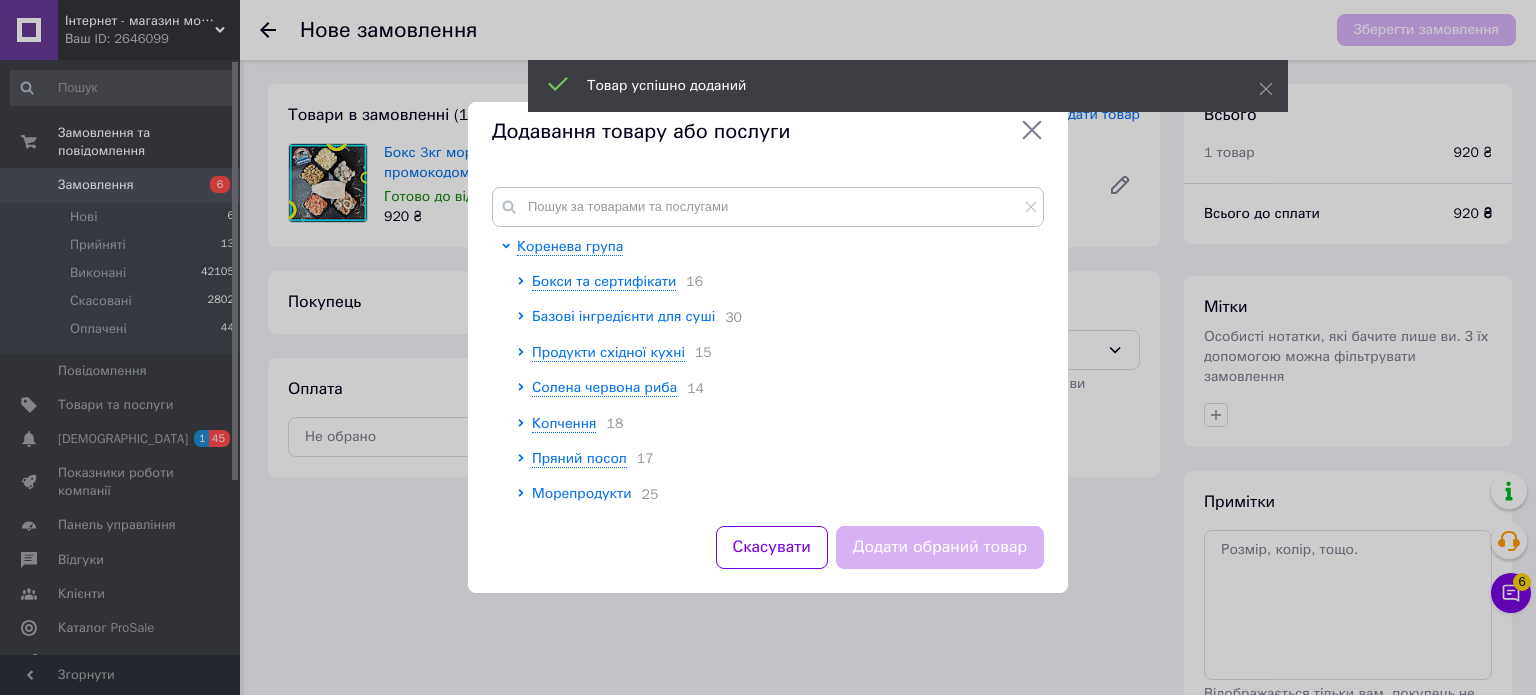 click on "Базові інгредієнти для суші" at bounding box center (623, 316) 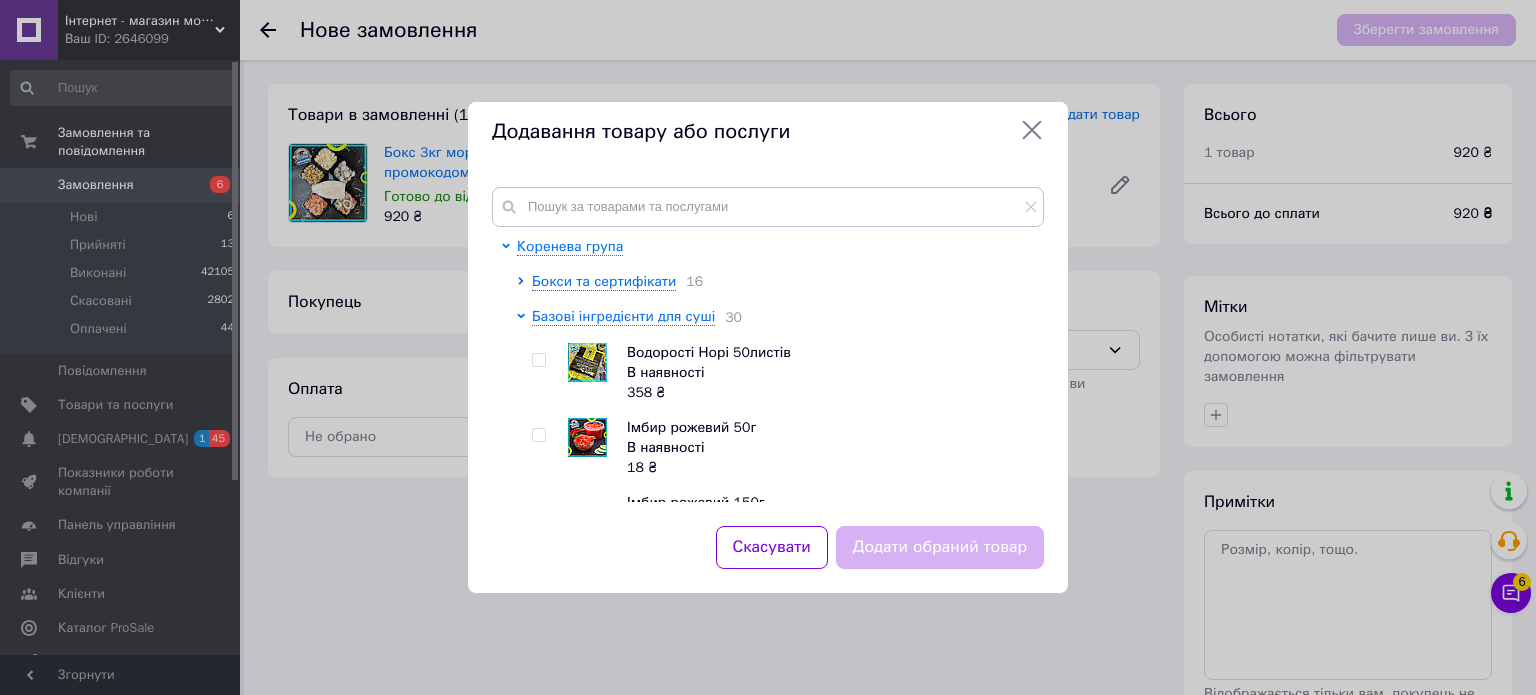 click at bounding box center (538, 360) 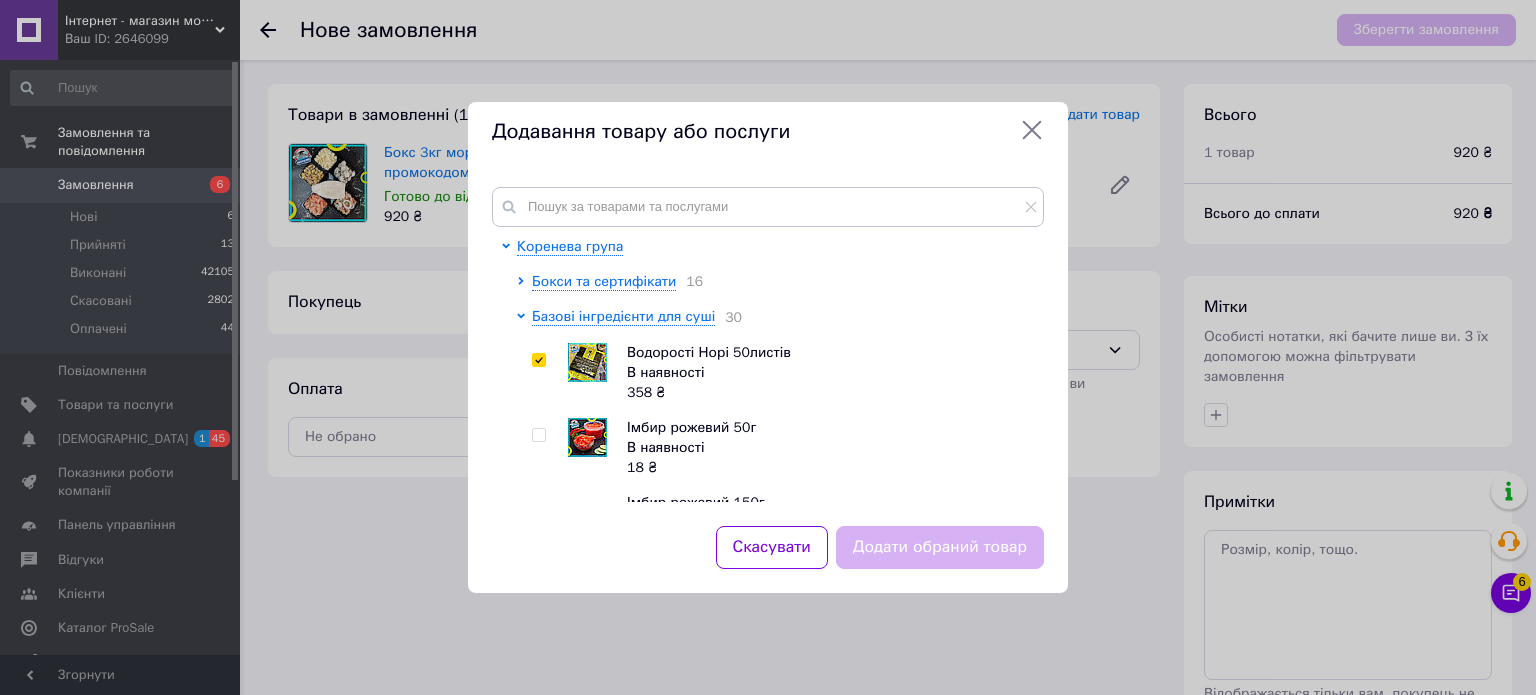checkbox on "true" 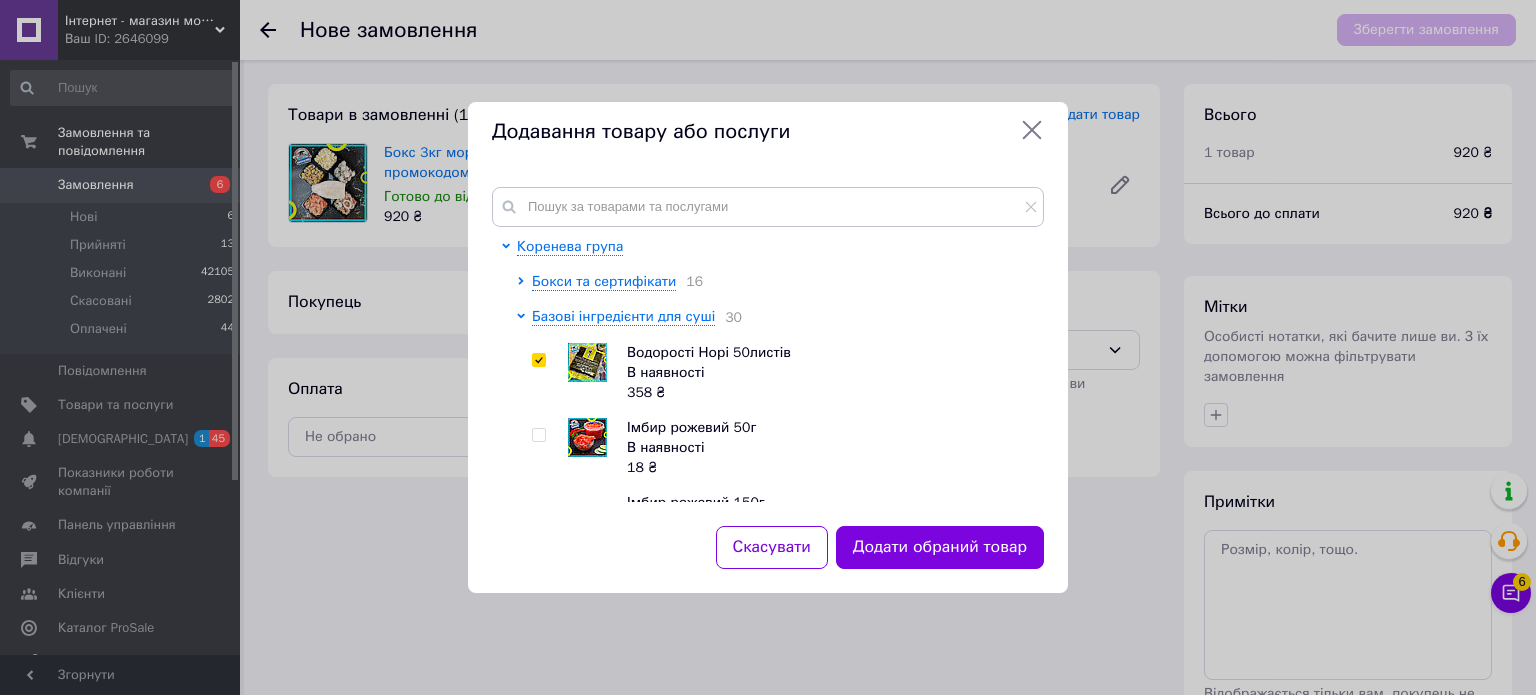 click on "Скасувати Додати обраний товар" at bounding box center (768, 559) 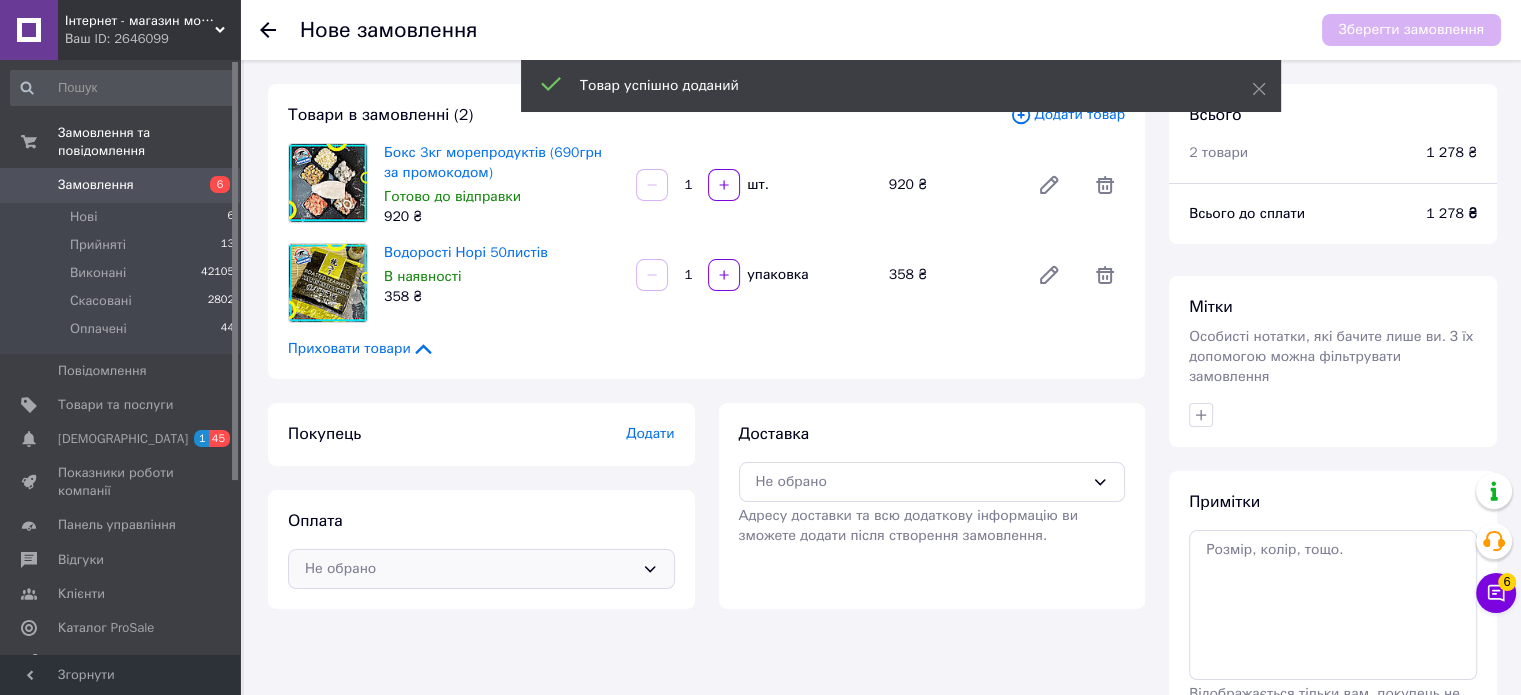 click on "Не обрано" at bounding box center [469, 569] 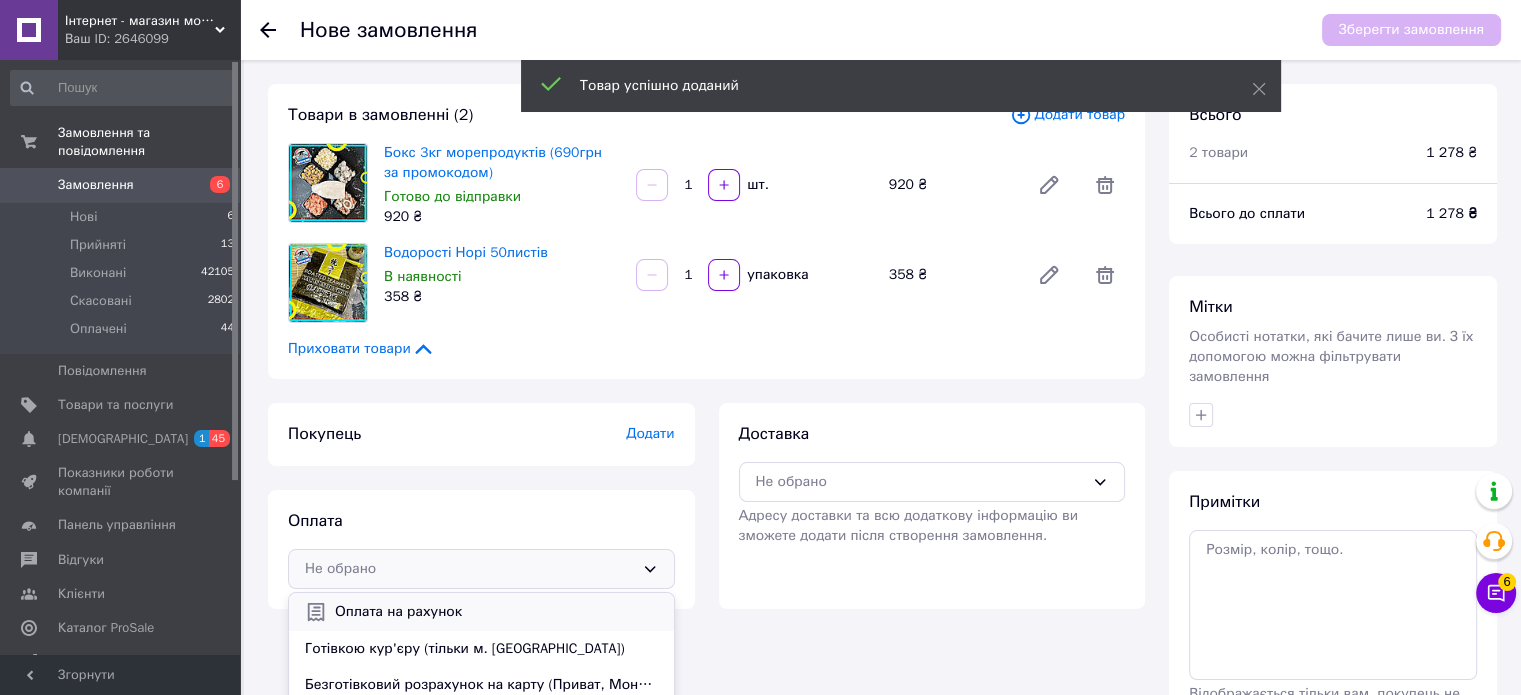 click on "Оплата на рахунок" at bounding box center (496, 612) 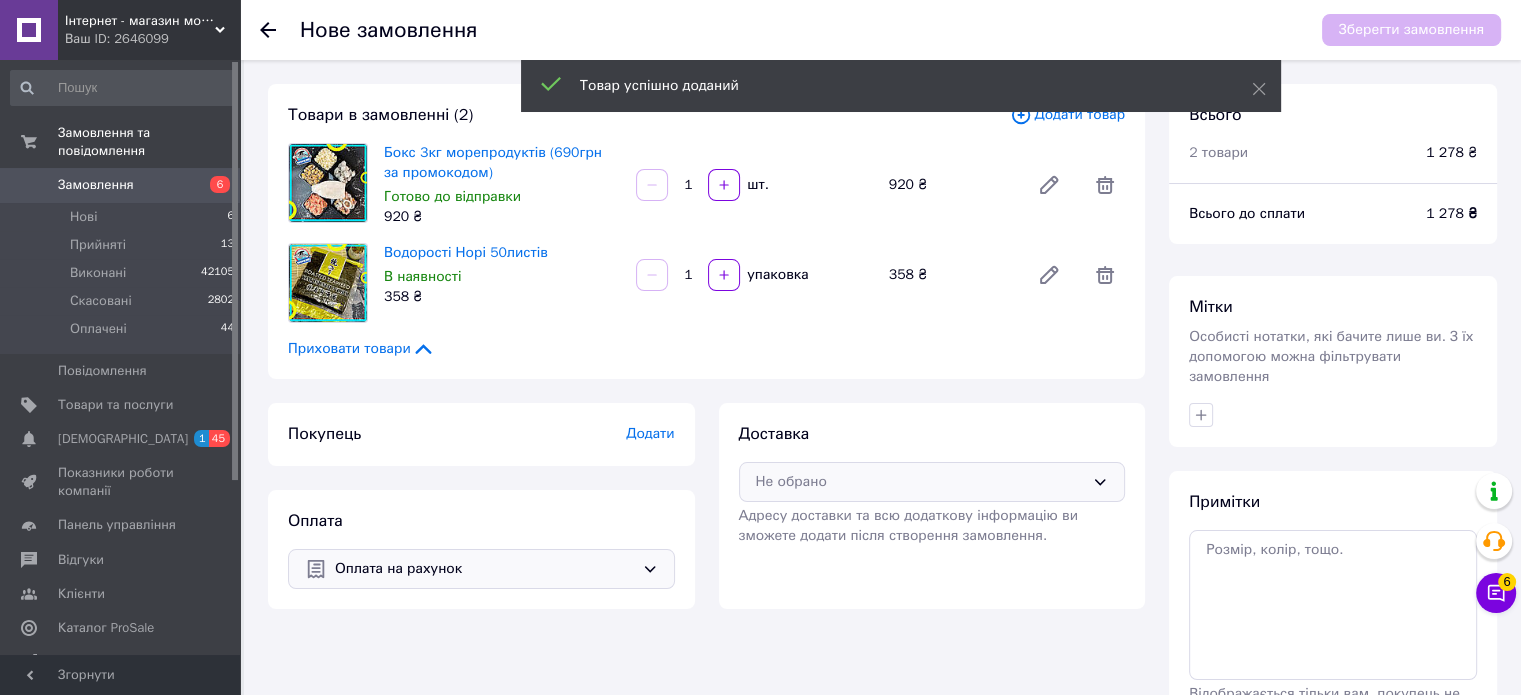 click on "Не обрано" at bounding box center (932, 482) 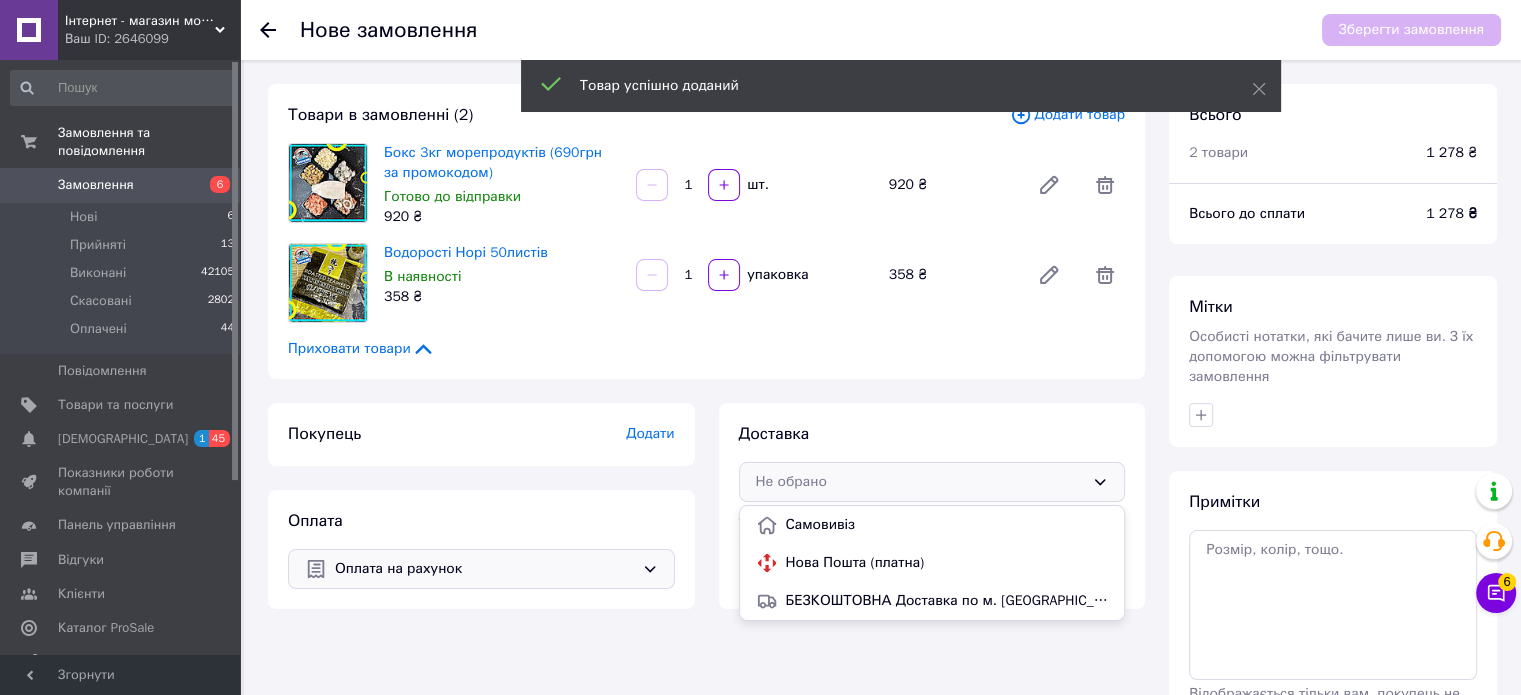 click on "Нова Пошта (платна)" at bounding box center [932, 563] 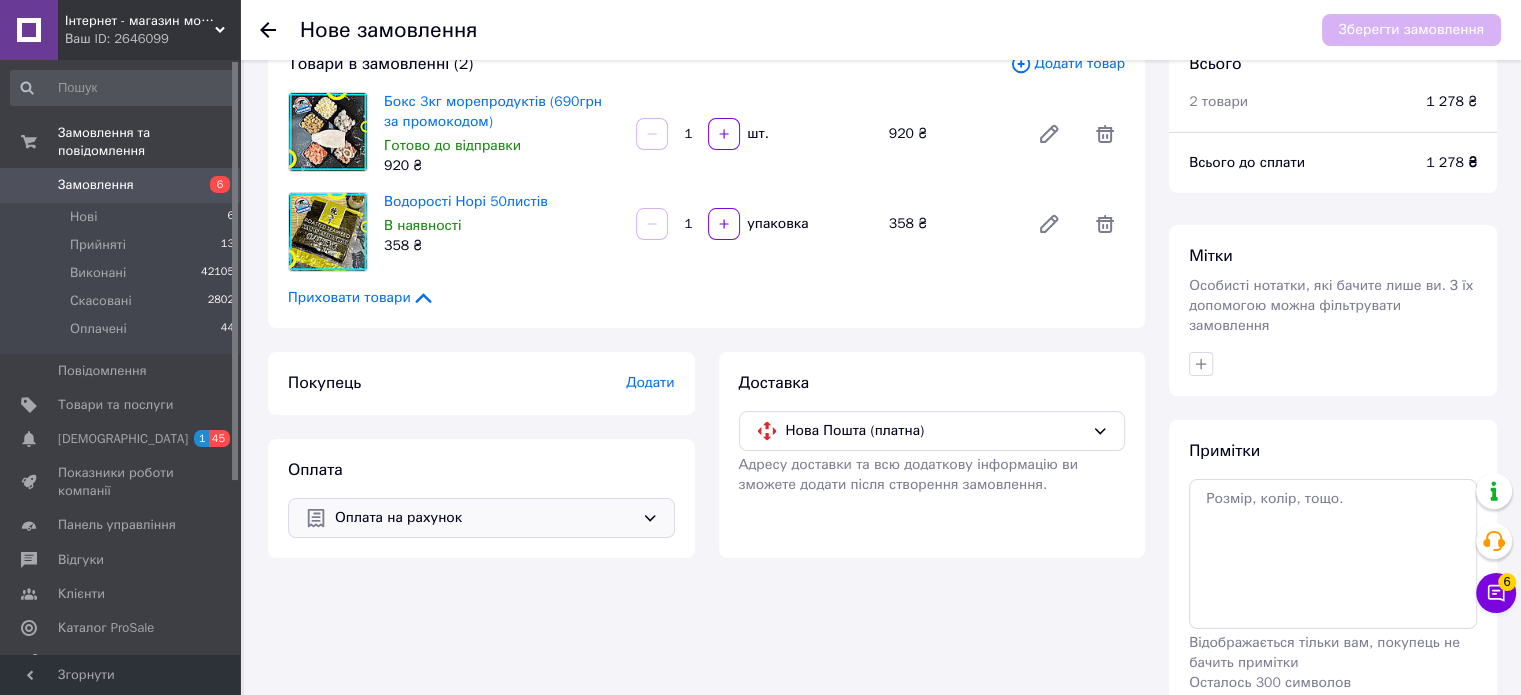 scroll, scrollTop: 0, scrollLeft: 0, axis: both 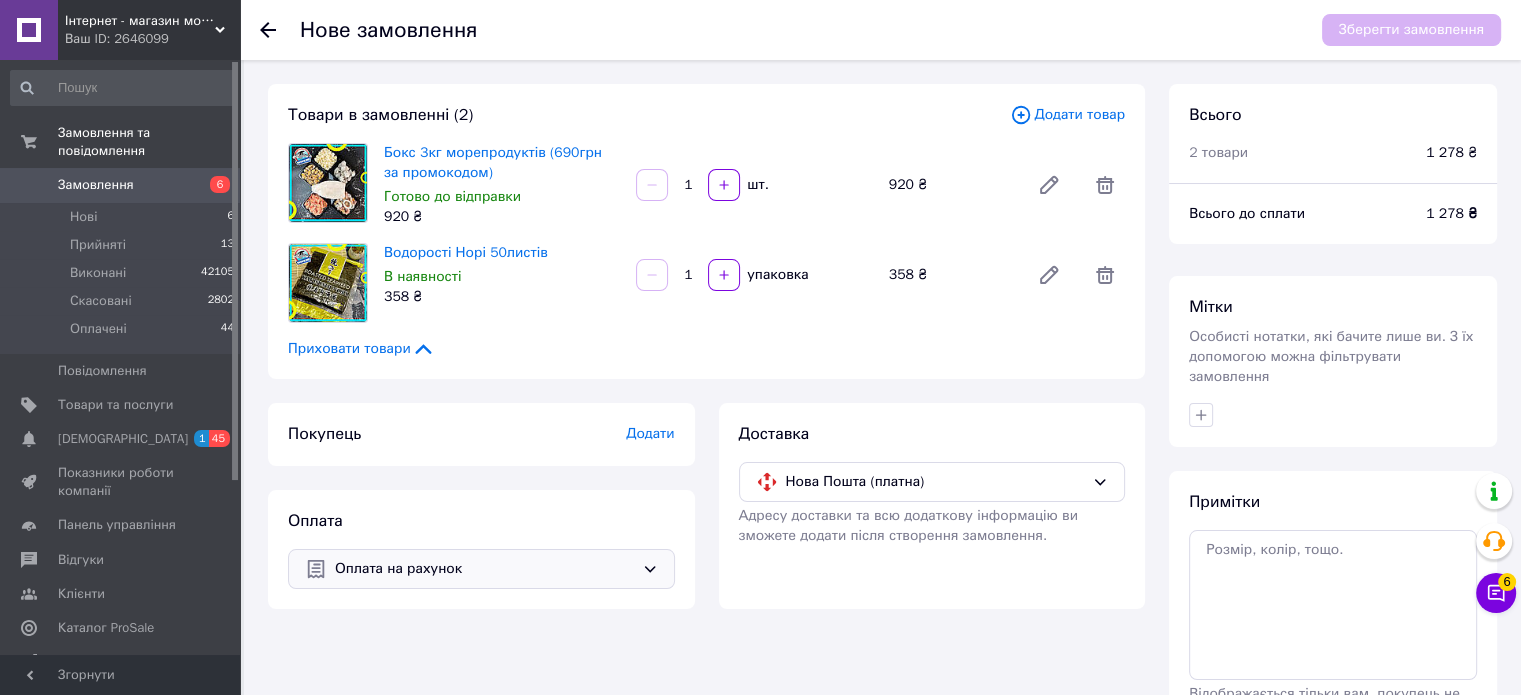 click at bounding box center (280, 30) 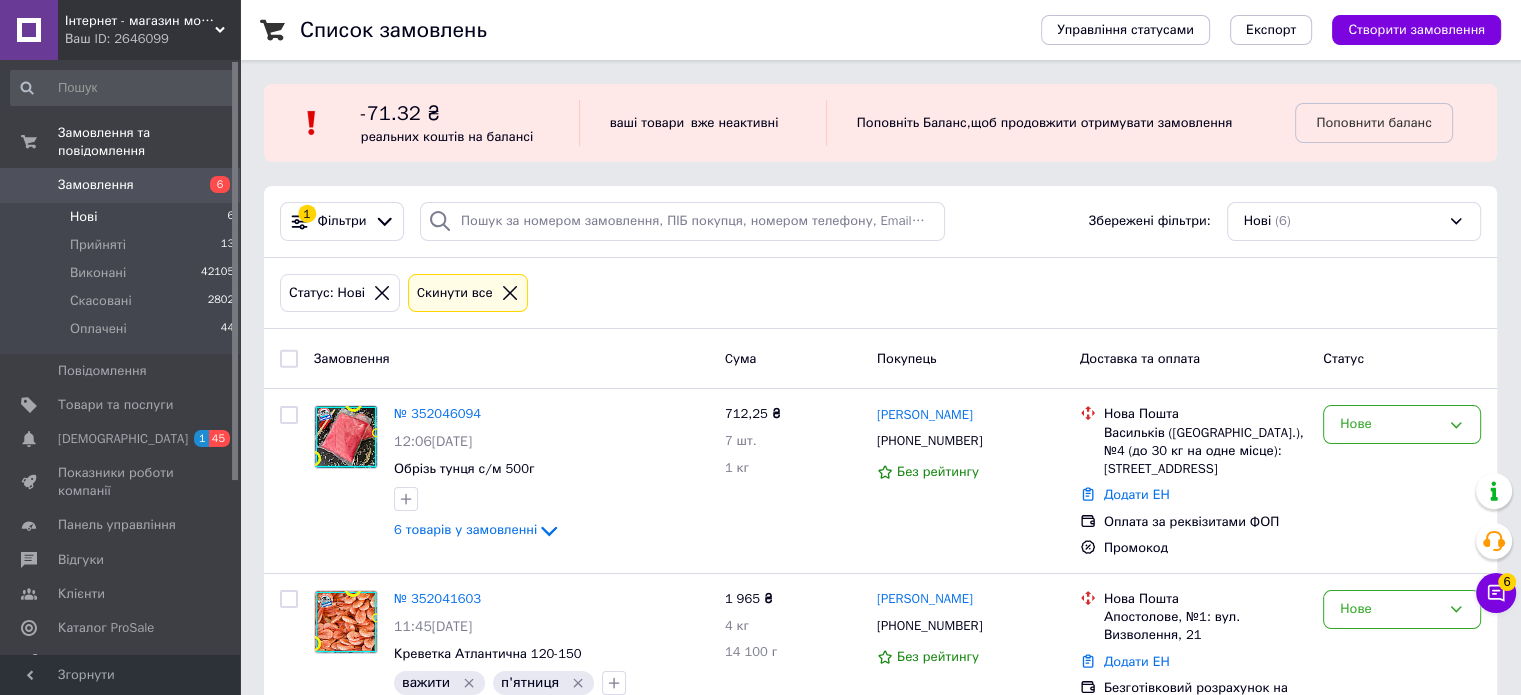 click on "Список замовлень Управління статусами Експорт Створити замовлення -71.32 ₴ реальних коштів на балансі ваші товари   вже неактивні Поповніть Баланс ,  щоб продовжити отримувати замовлення Поповнити баланс 1 Фільтри Збережені фільтри: Нові (6) Статус: Нові Cкинути все Замовлення Cума Покупець Доставка та оплата Статус № 352046094 12:06, 10.07.2025 Обрізь тунця с/м 500г 6 товарів у замовленні 712,25 ₴ 7 шт. 1 кг Ольга Єрьоміна +380501999839 Без рейтингу Нова Пошта Васильків (Київська обл.), №4 (до 30 кг на одне місце): вул.Сагайдачного, 50 Додати ЕН Оплата за реквізитами ФОП Промокод Нове" at bounding box center (880, 662) 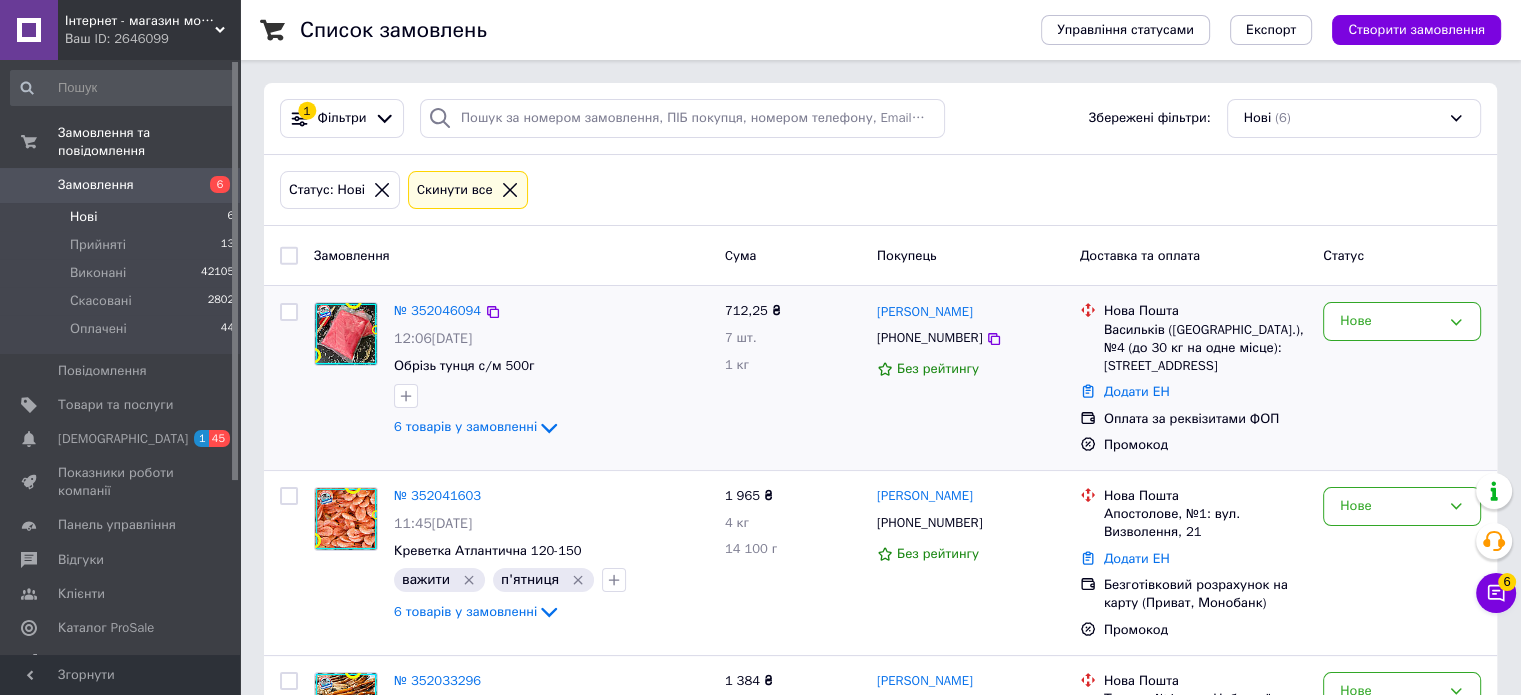 scroll, scrollTop: 100, scrollLeft: 0, axis: vertical 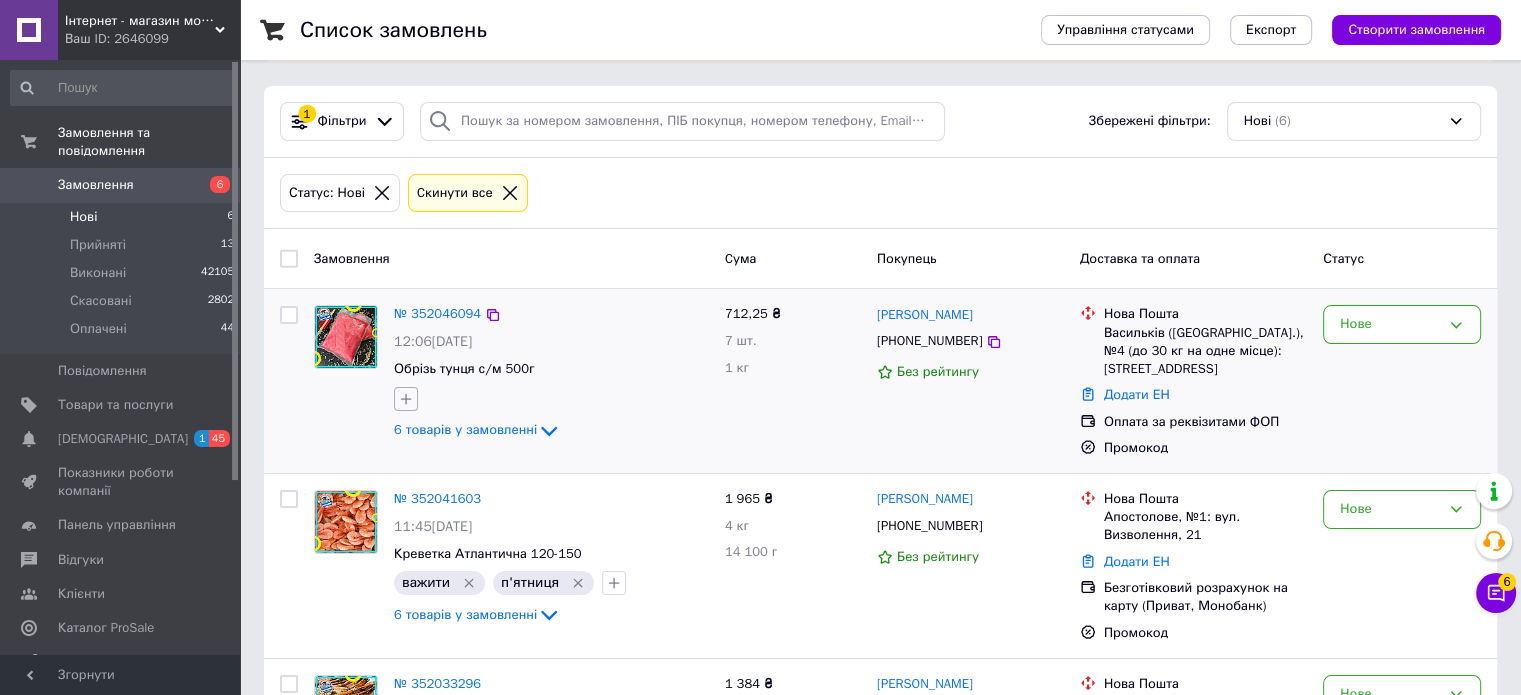click 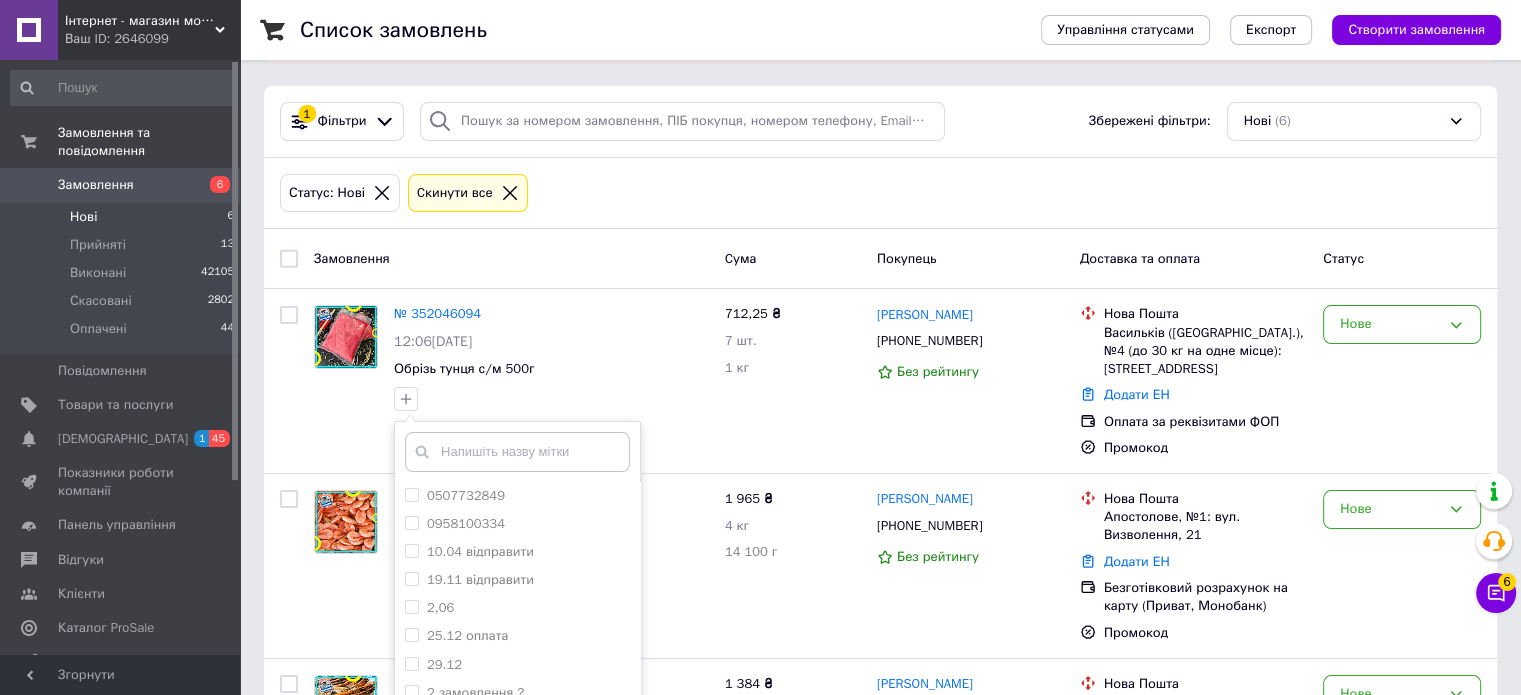 scroll, scrollTop: 601, scrollLeft: 0, axis: vertical 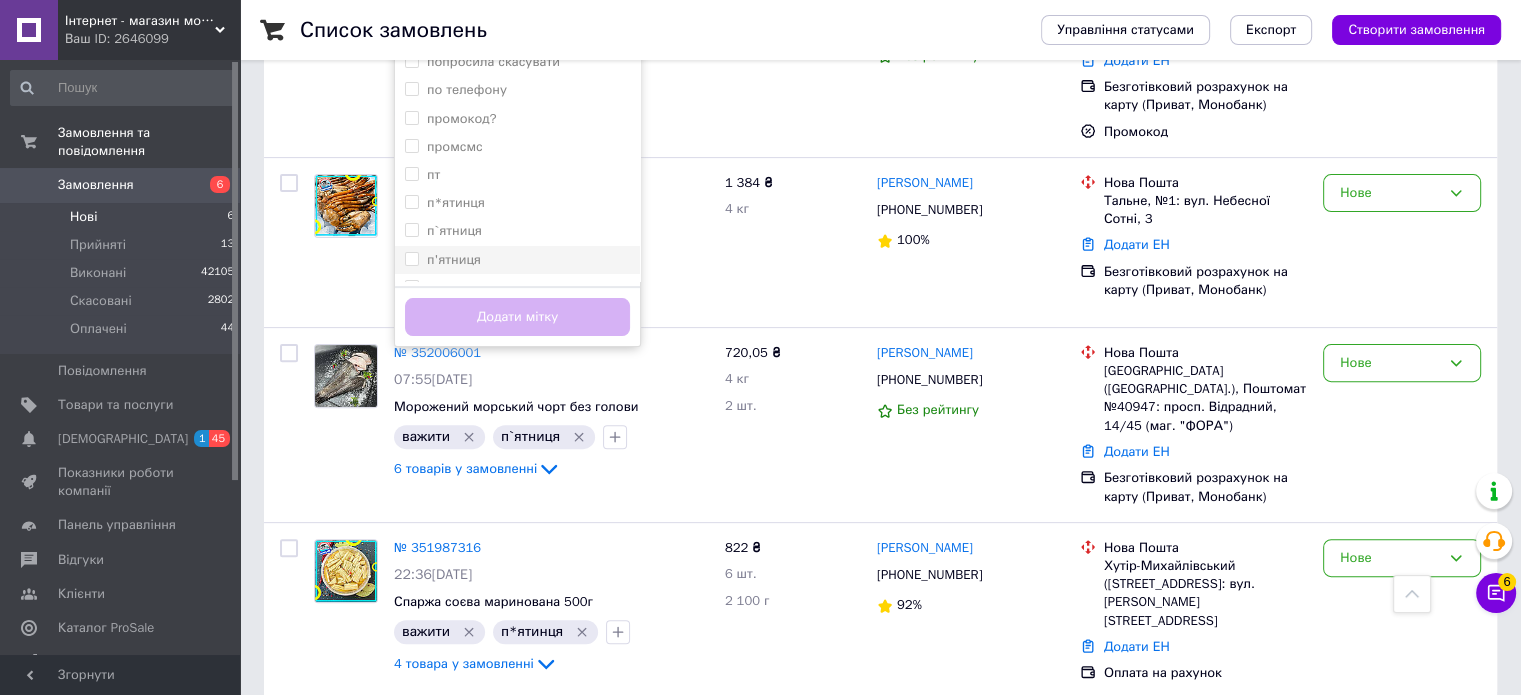 click on "п'ятниця" at bounding box center (411, 258) 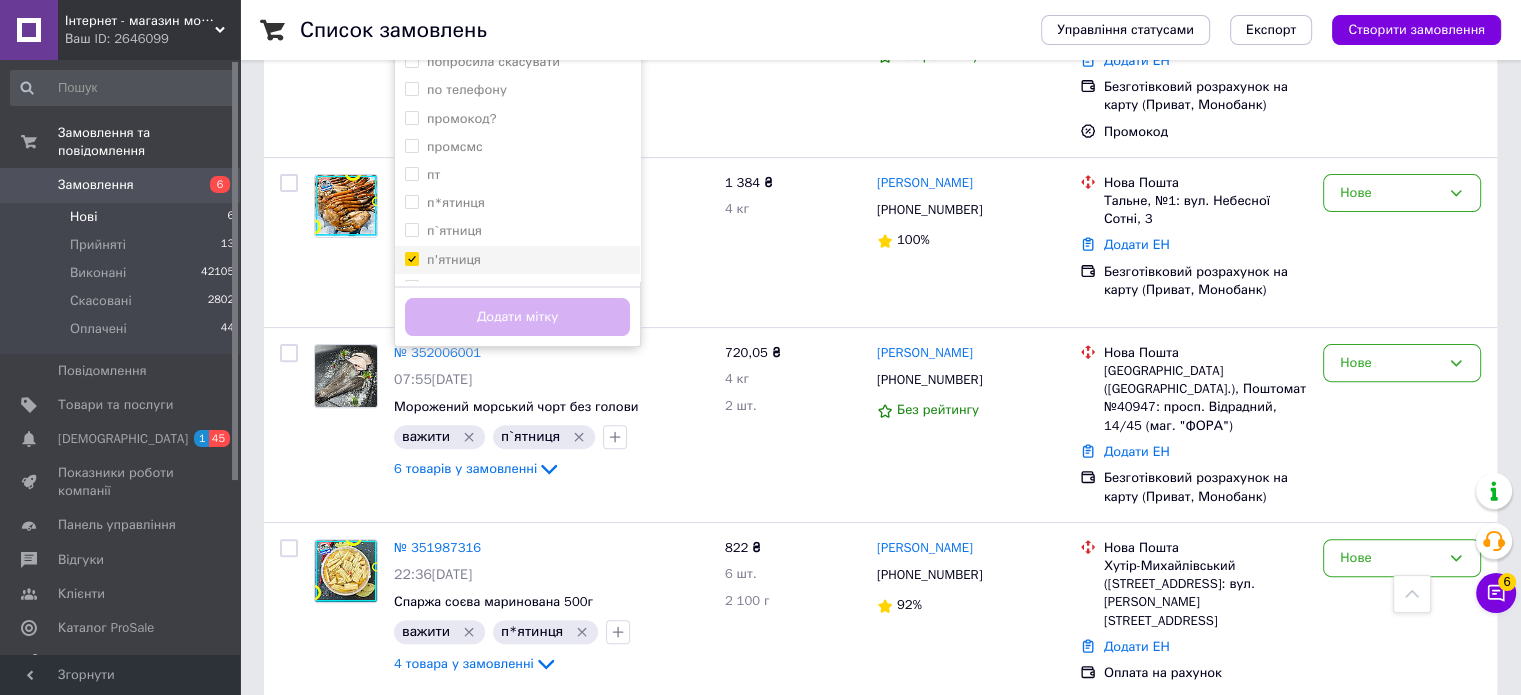 checkbox on "true" 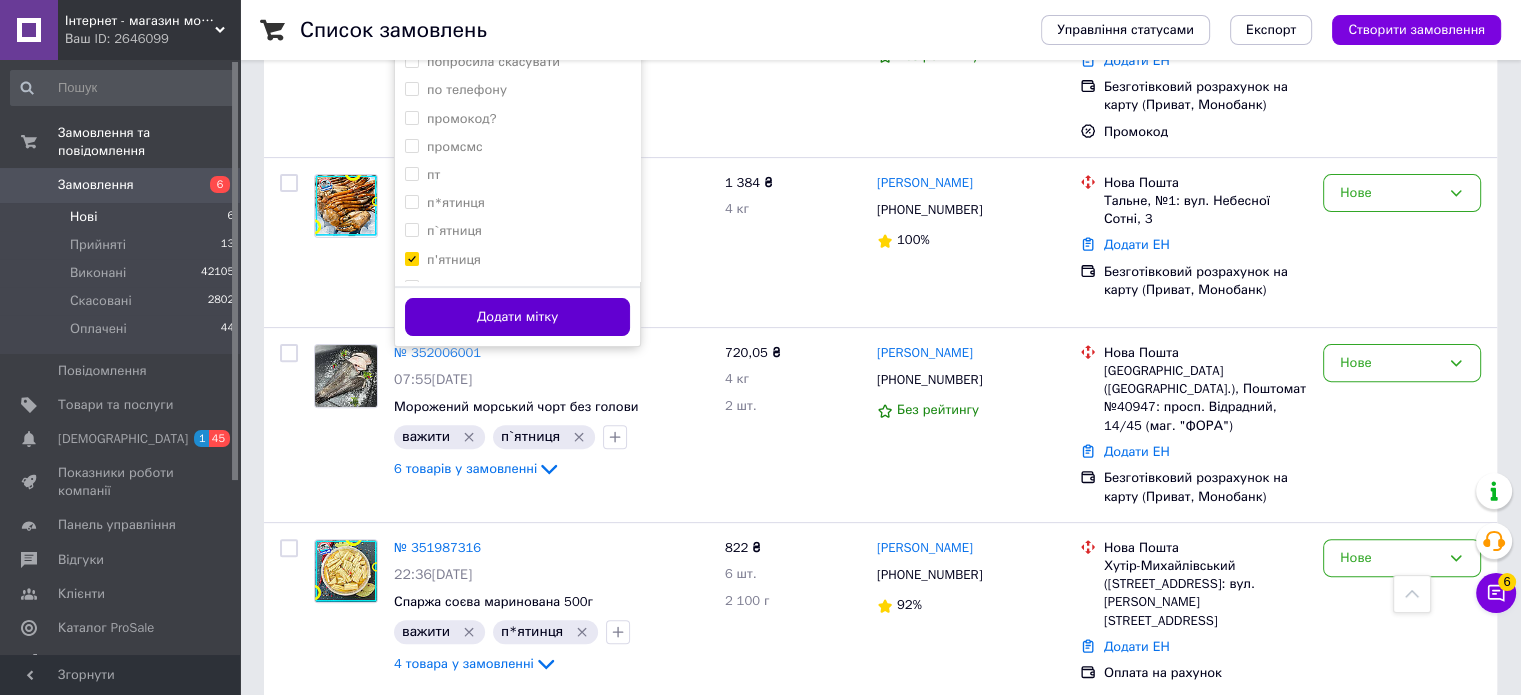 click on "Додати мітку" at bounding box center (517, 317) 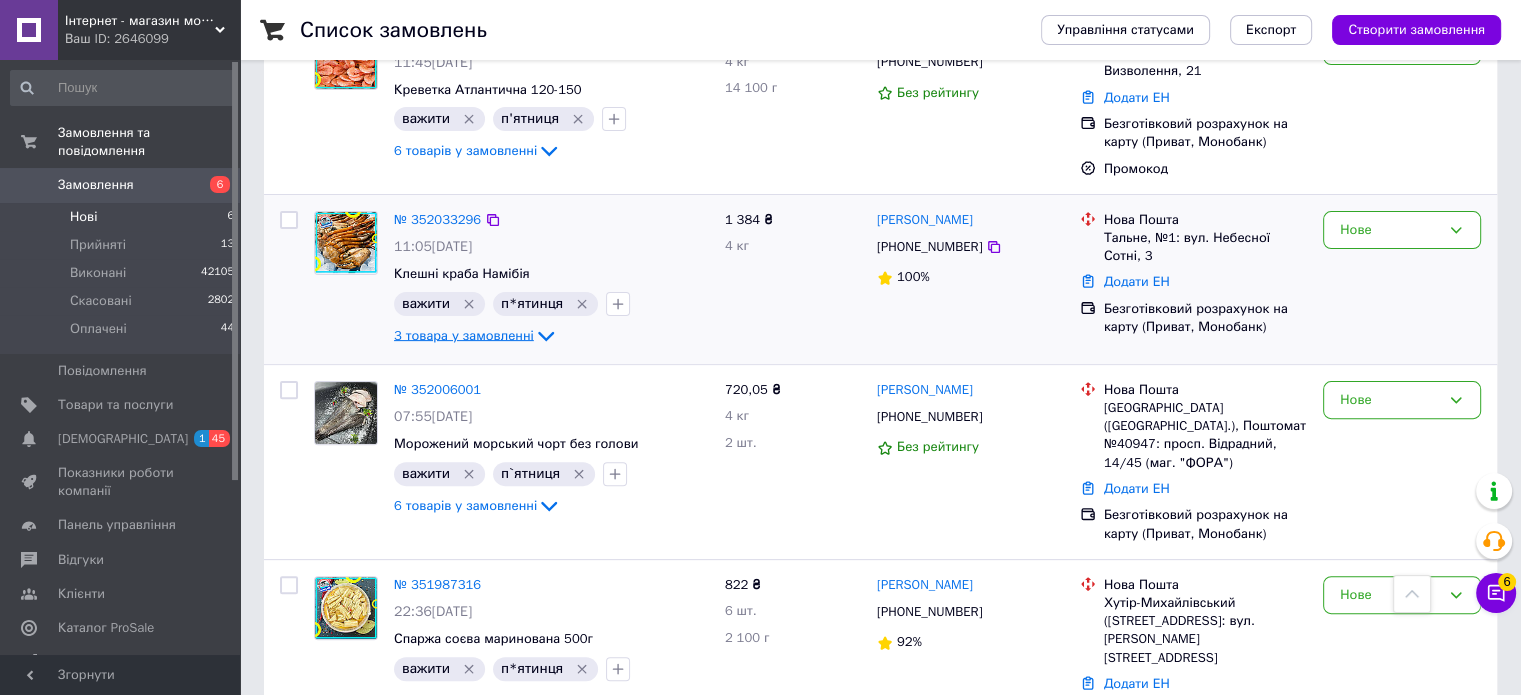 scroll, scrollTop: 201, scrollLeft: 0, axis: vertical 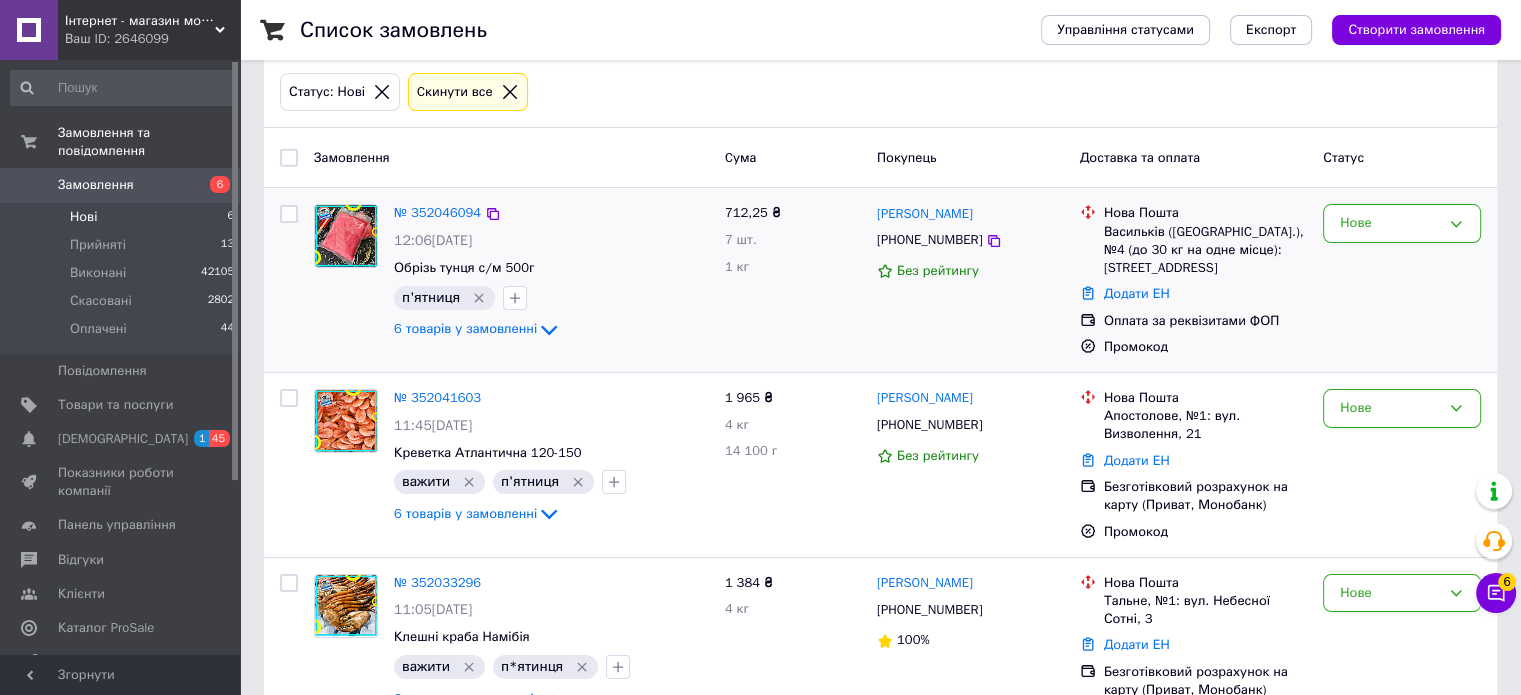 click on "Нове" at bounding box center [1402, 280] 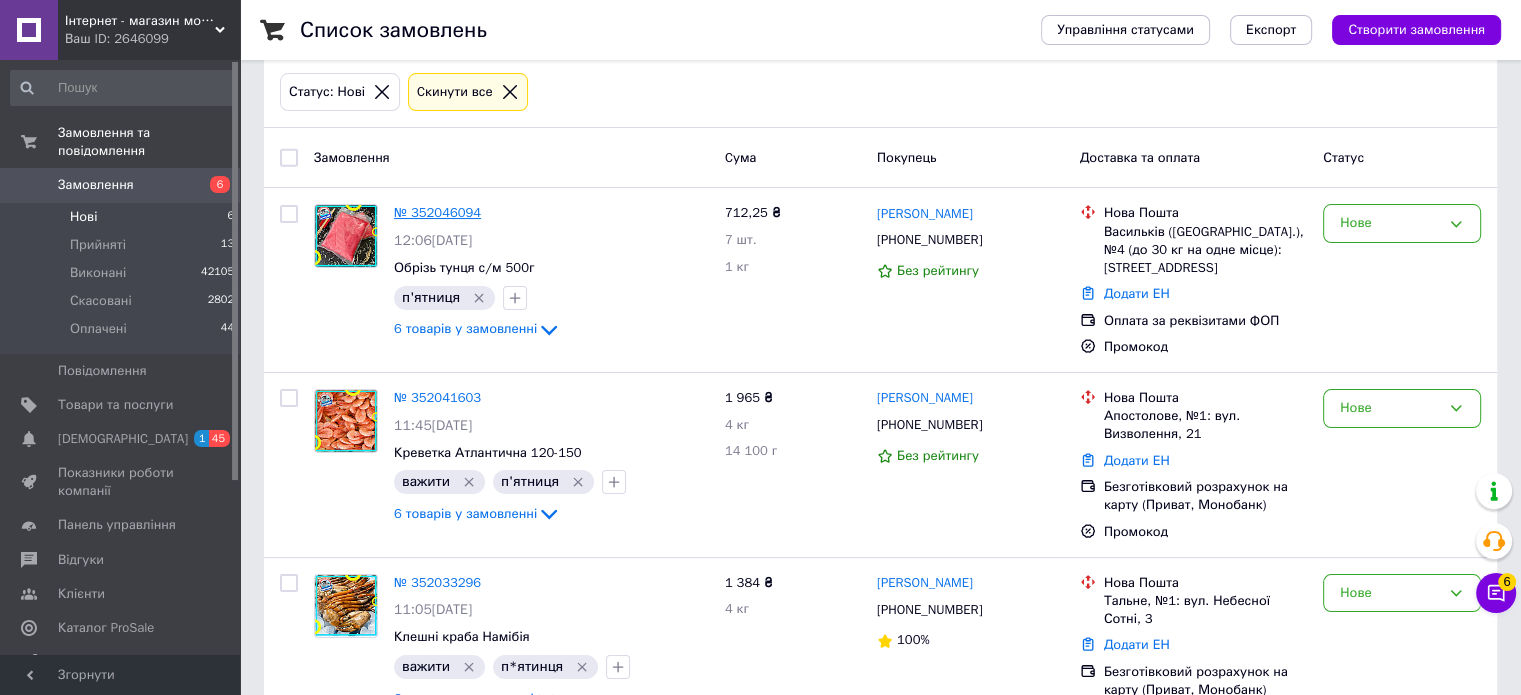 click on "№ 352046094" at bounding box center (437, 212) 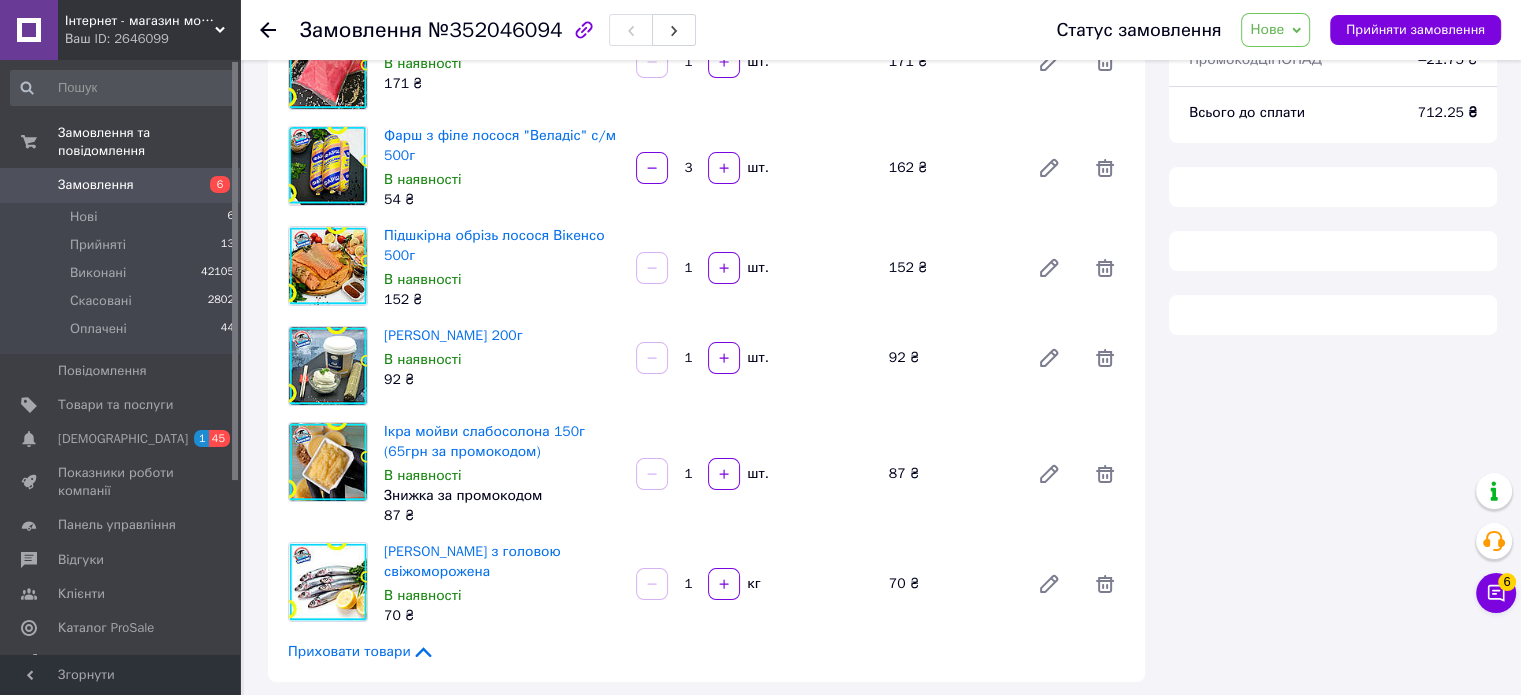scroll, scrollTop: 0, scrollLeft: 0, axis: both 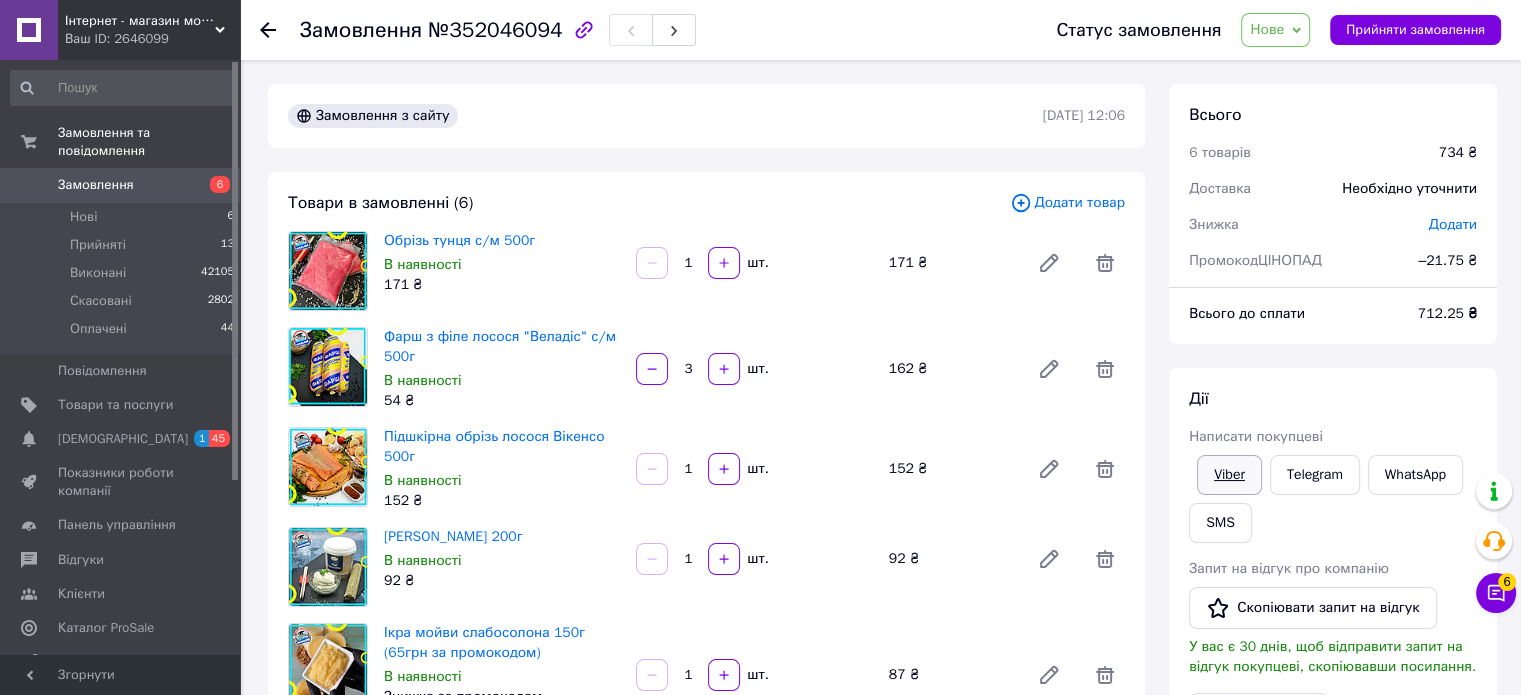 click on "Viber" at bounding box center [1229, 475] 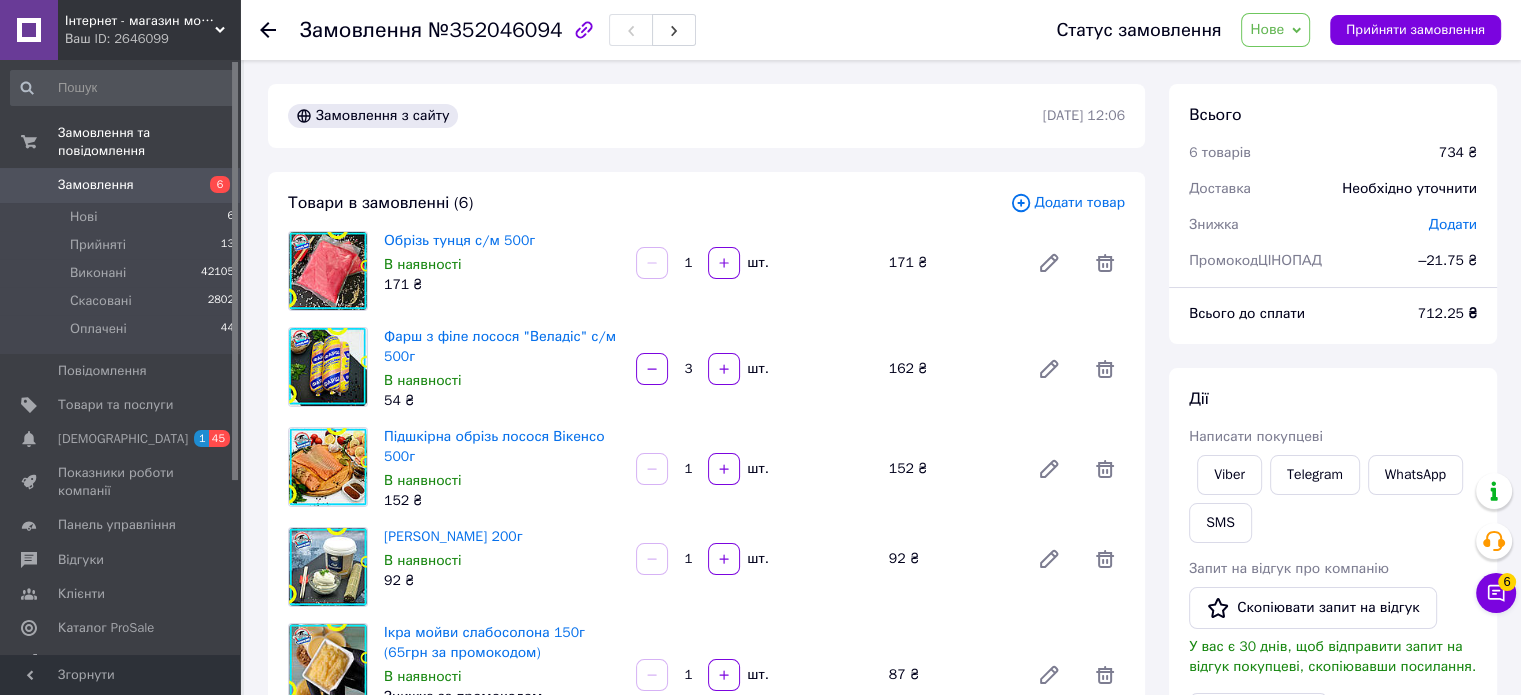 click on "Нове" at bounding box center [1267, 29] 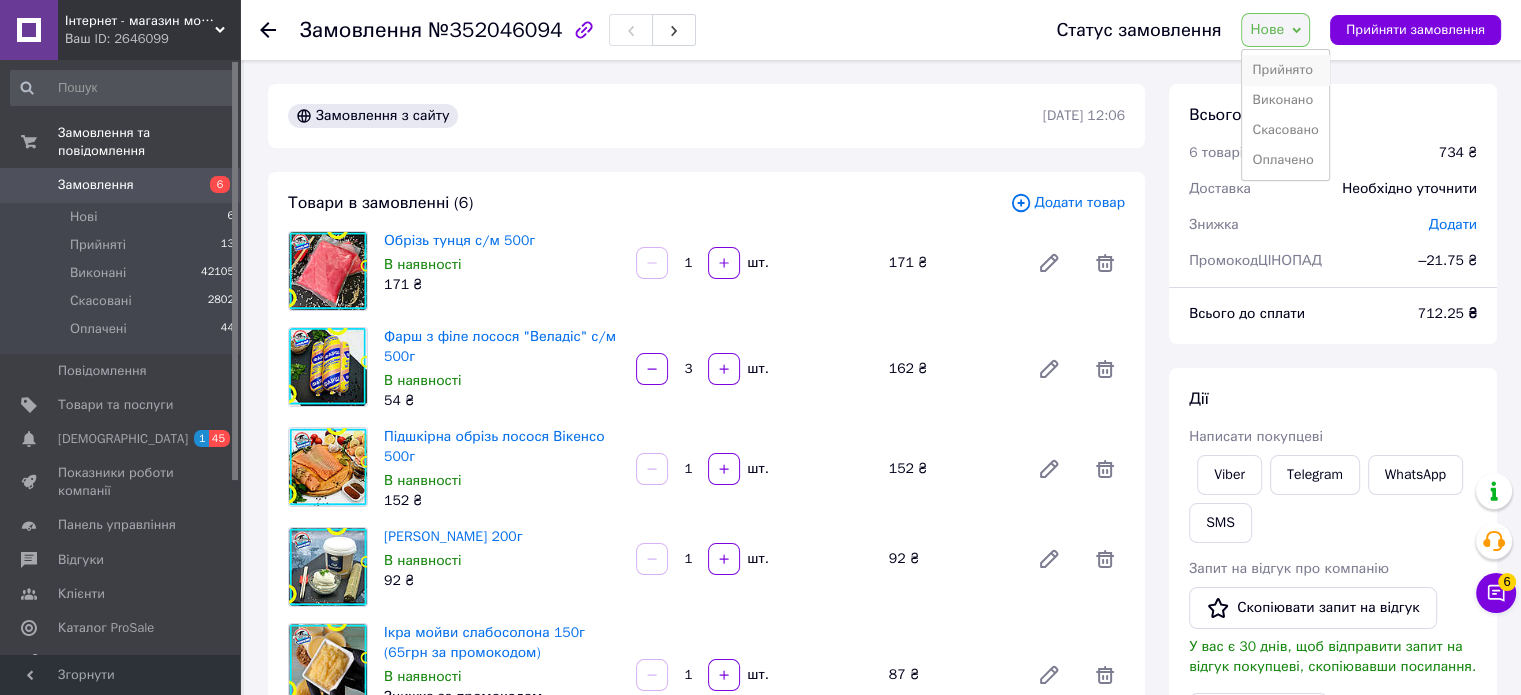 click on "Прийнято" at bounding box center [1285, 70] 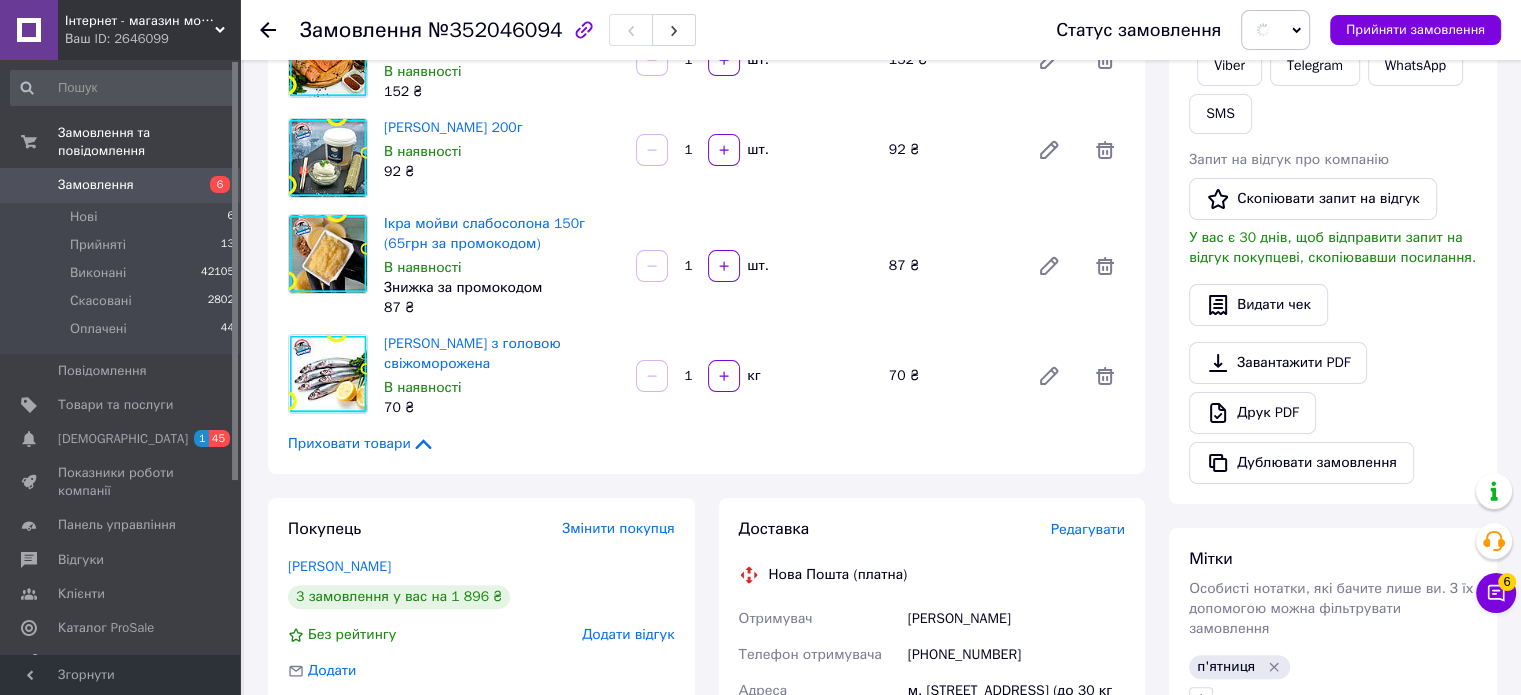 scroll, scrollTop: 600, scrollLeft: 0, axis: vertical 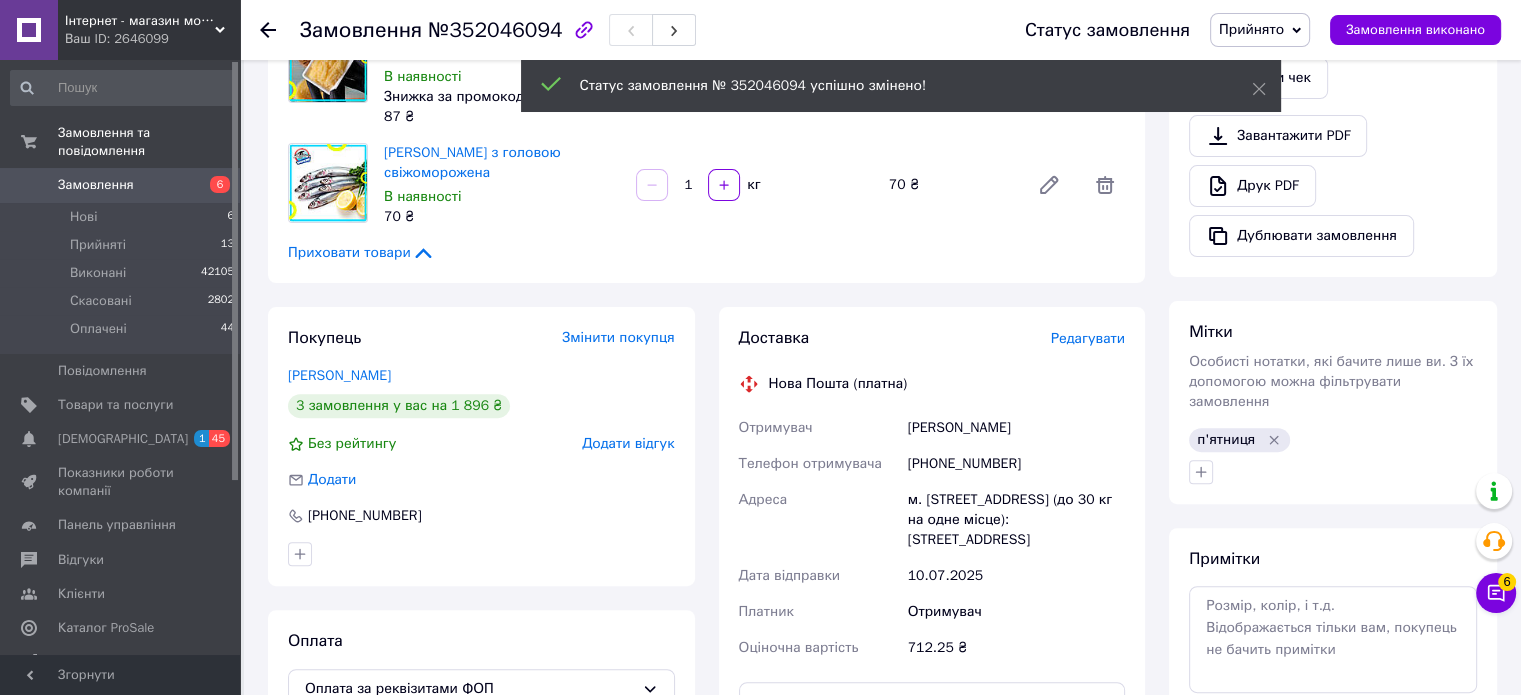 click 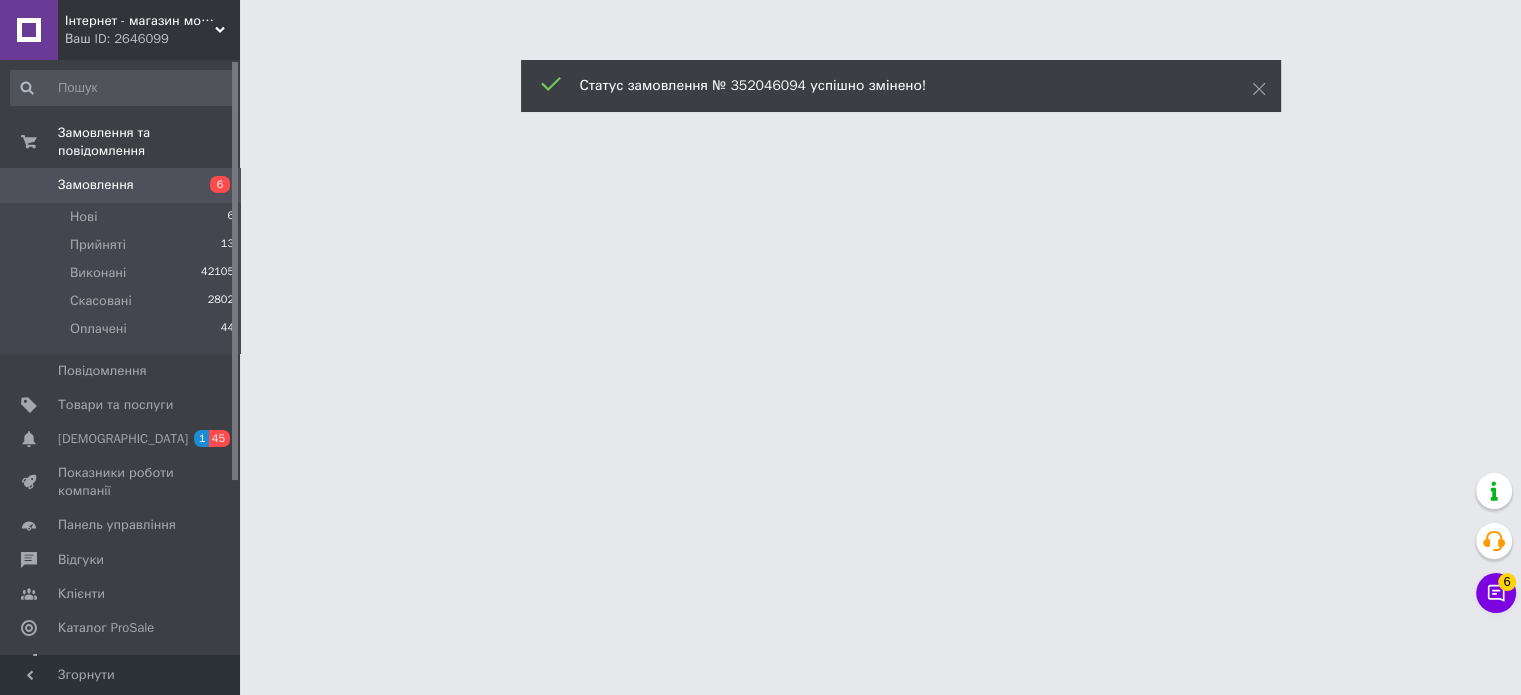 scroll, scrollTop: 0, scrollLeft: 0, axis: both 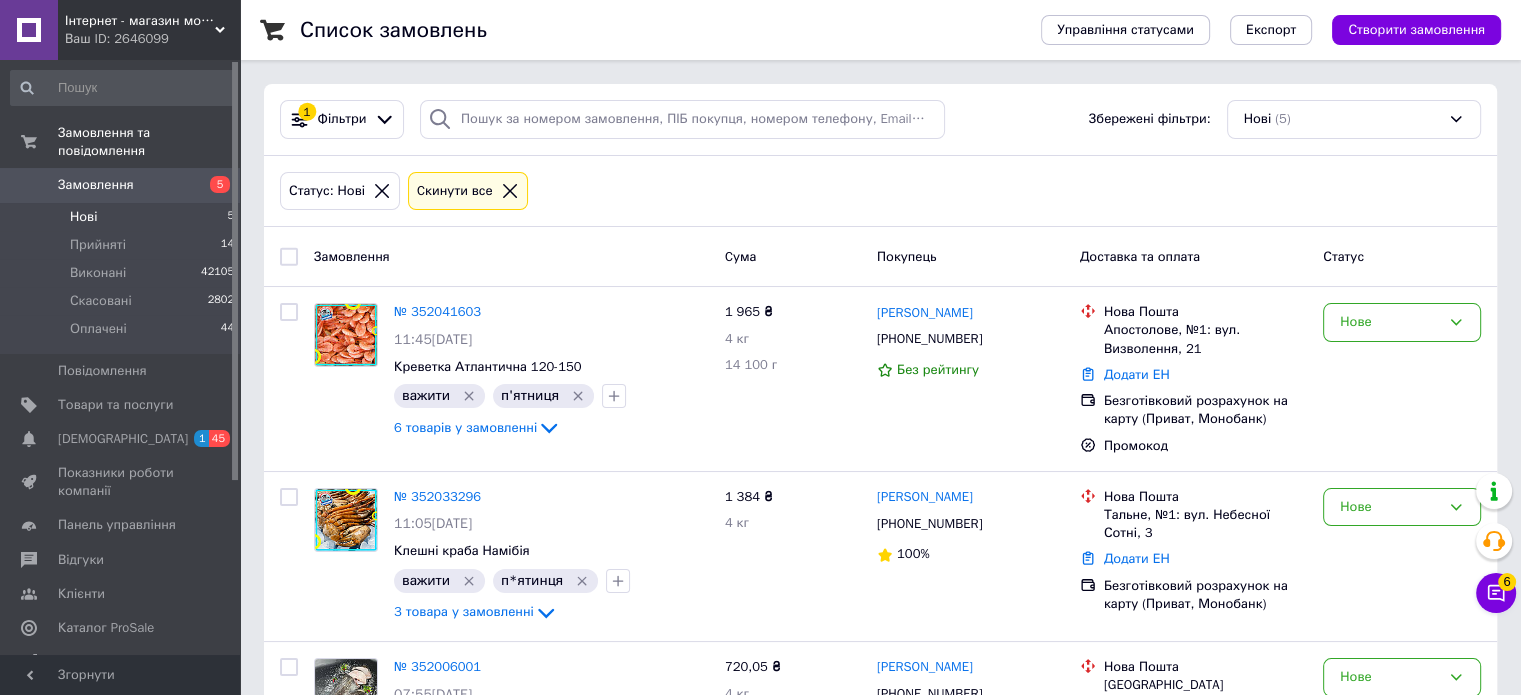 click on "Нові" at bounding box center [83, 217] 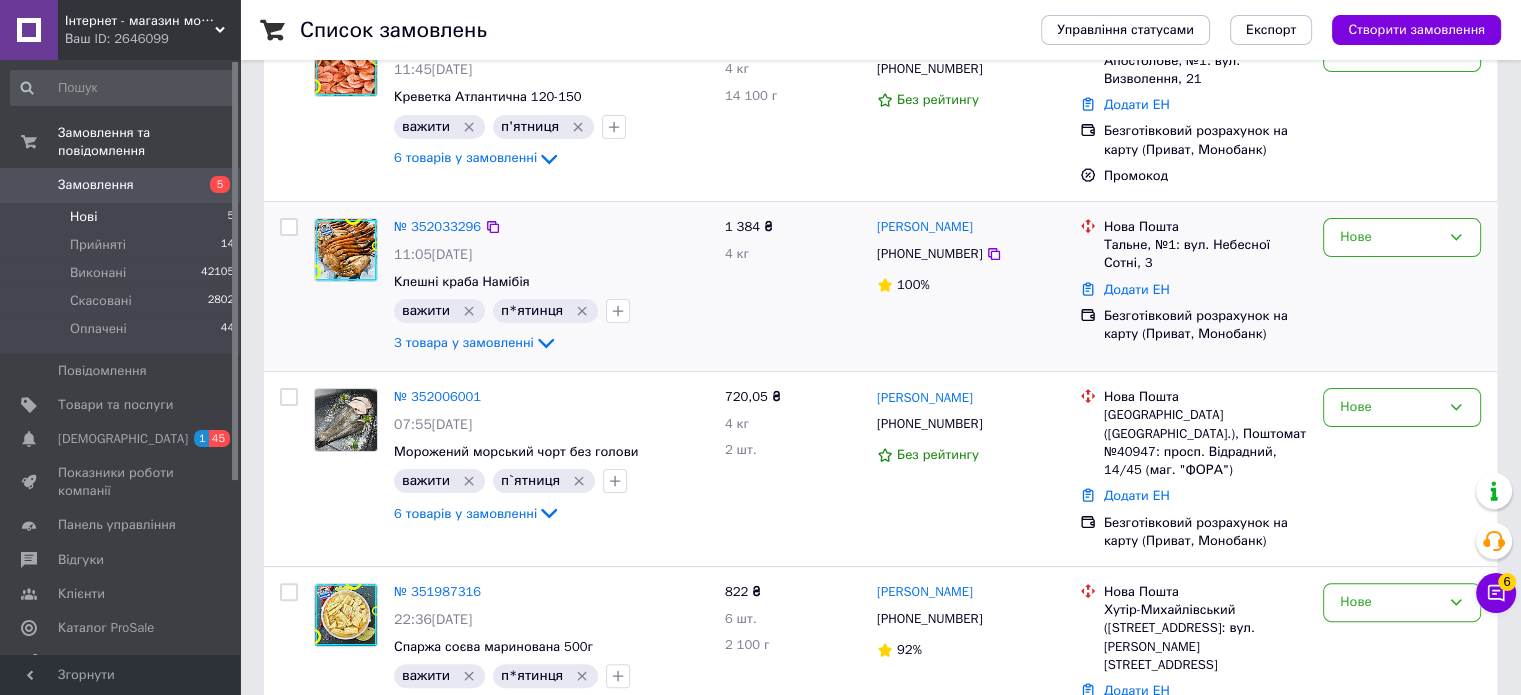 scroll, scrollTop: 417, scrollLeft: 0, axis: vertical 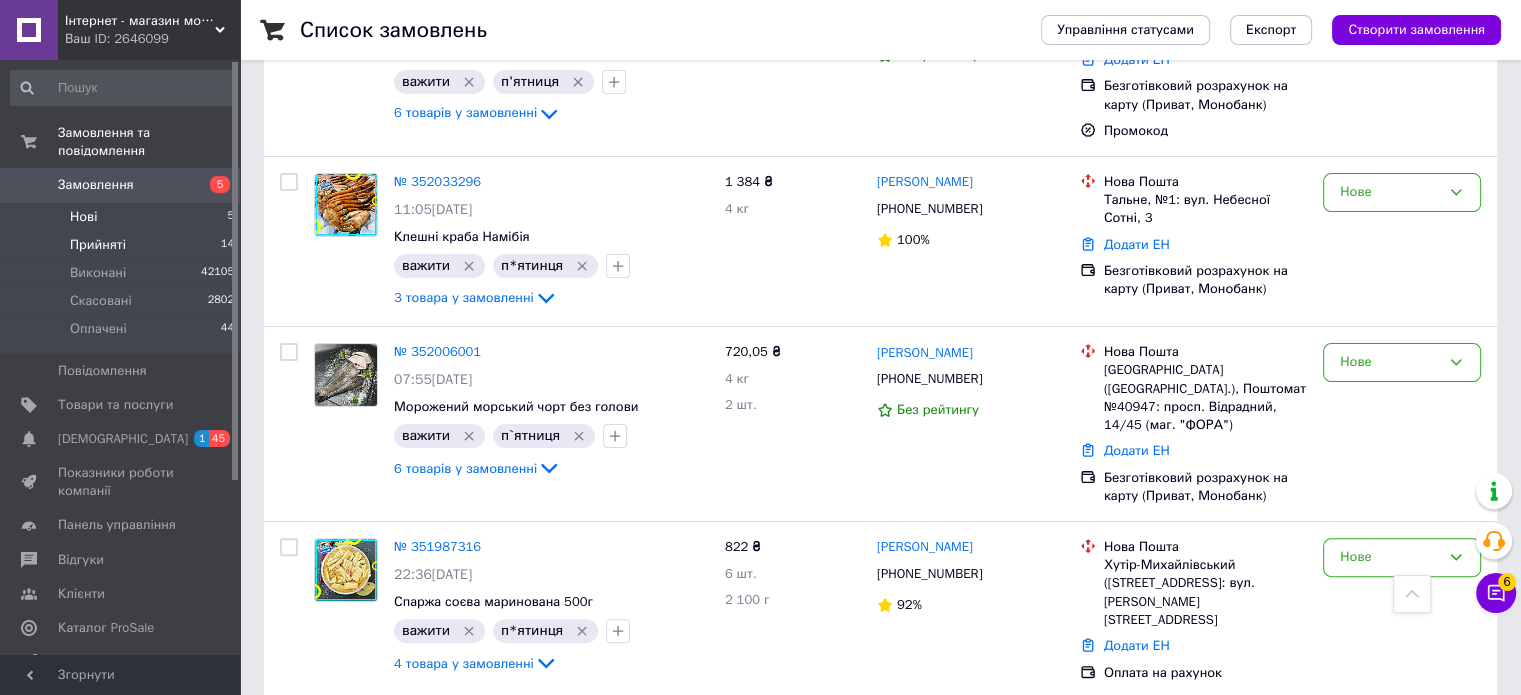 click on "Прийняті" at bounding box center [98, 245] 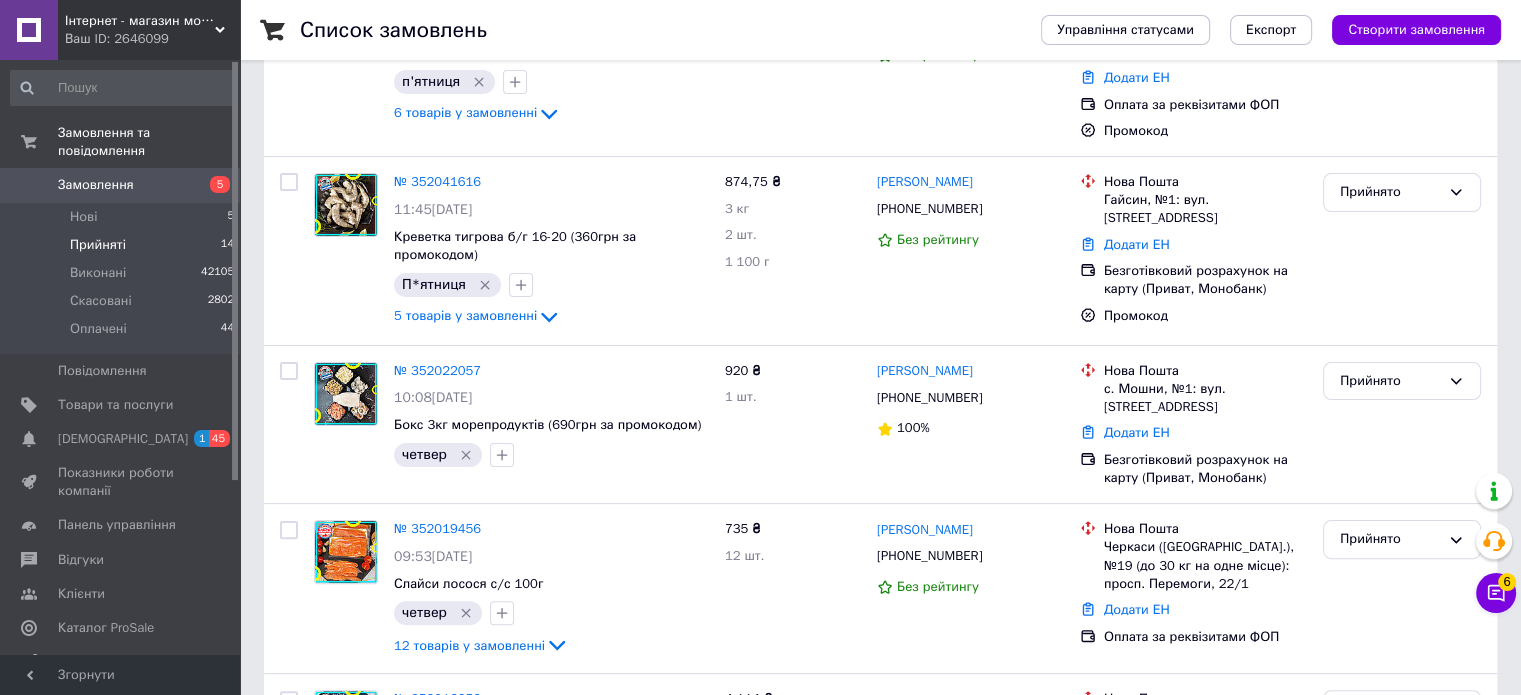 scroll, scrollTop: 0, scrollLeft: 0, axis: both 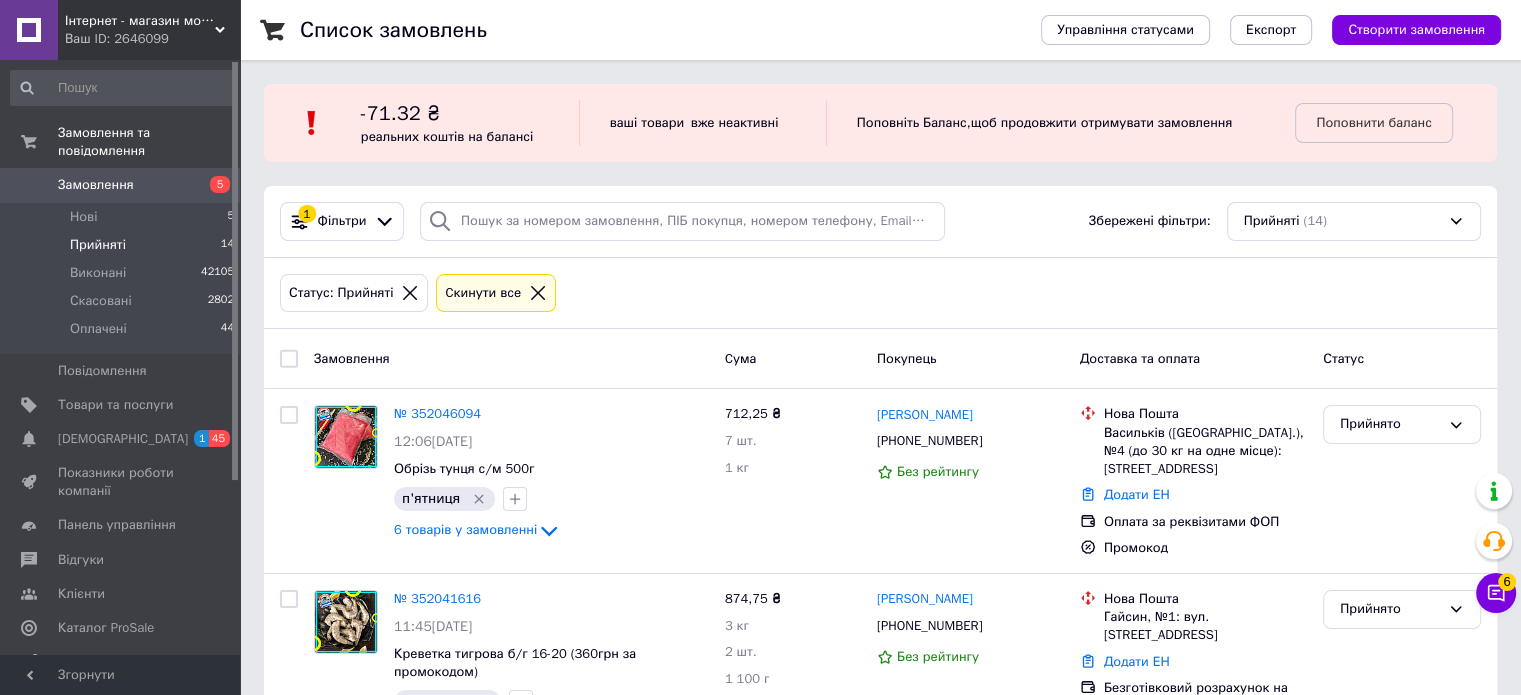 click on "Список замовлень Управління статусами Експорт Створити замовлення -71.32 ₴ реальних коштів на балансі ваші товари   вже неактивні Поповніть Баланс ,  щоб продовжити отримувати замовлення Поповнити баланс 1 Фільтри Збережені фільтри: Прийняті (14) Статус: Прийняті Cкинути все Замовлення Cума Покупець Доставка та оплата Статус № 352046094 12:06[DATE] Обрізь тунця с/м 500г п'ятниця   6 товарів у замовленні 712,25 ₴ 7 шт. 1 кг [PERSON_NAME] [PHONE_NUMBER] Без рейтингу Нова Пошта Васильків ([GEOGRAPHIC_DATA].), №4 (до 30 кг на одне місце): [STREET_ADDRESS] Додати ЕН Промокод Прийнято" at bounding box center [880, 1519] 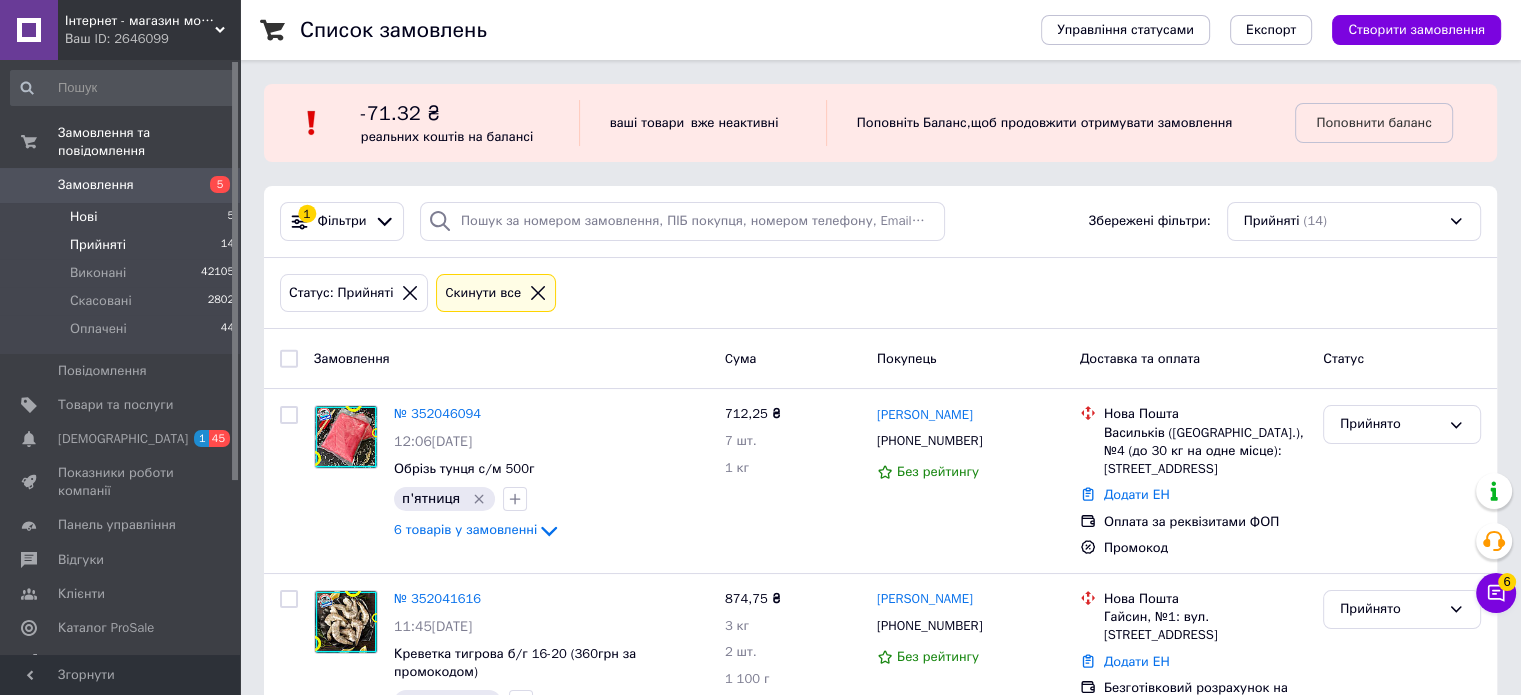 click on "Нові" at bounding box center (83, 217) 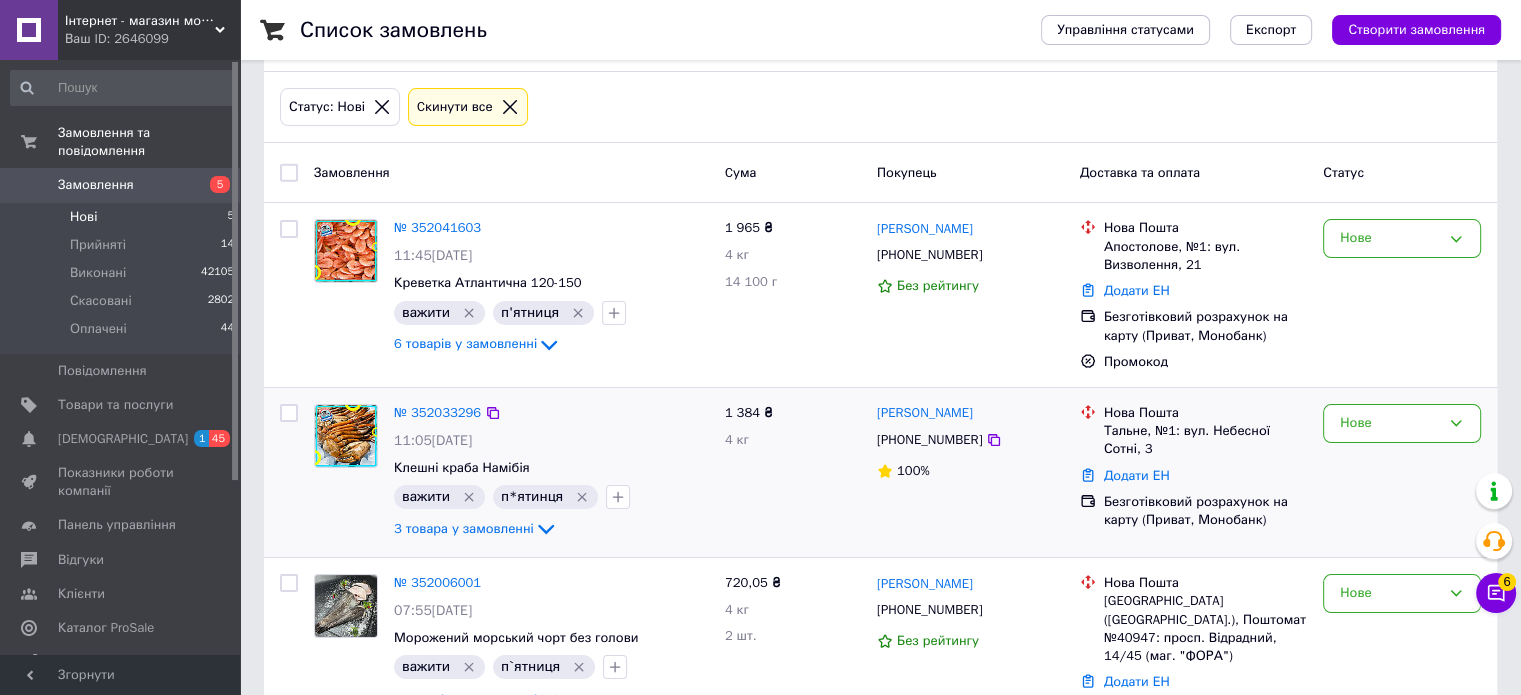scroll, scrollTop: 417, scrollLeft: 0, axis: vertical 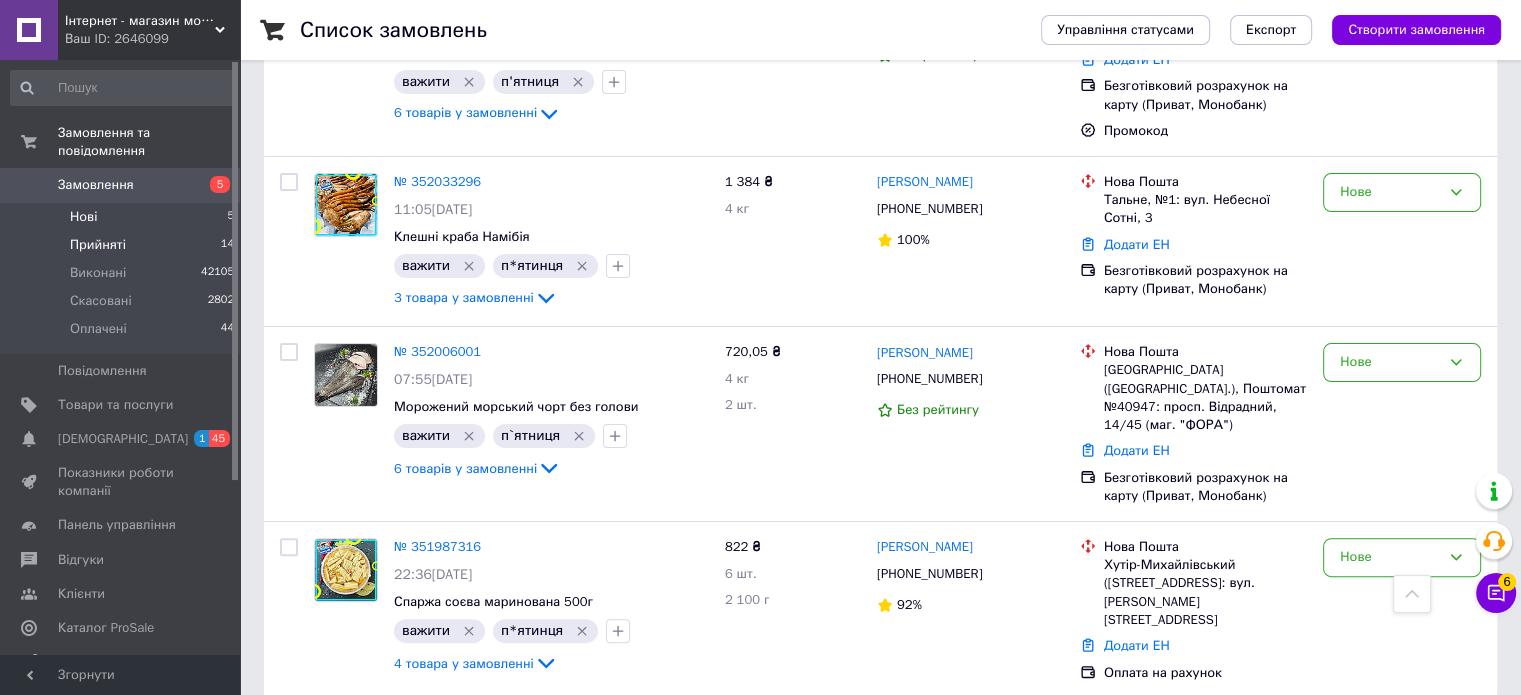 click on "Прийняті 14" at bounding box center [123, 245] 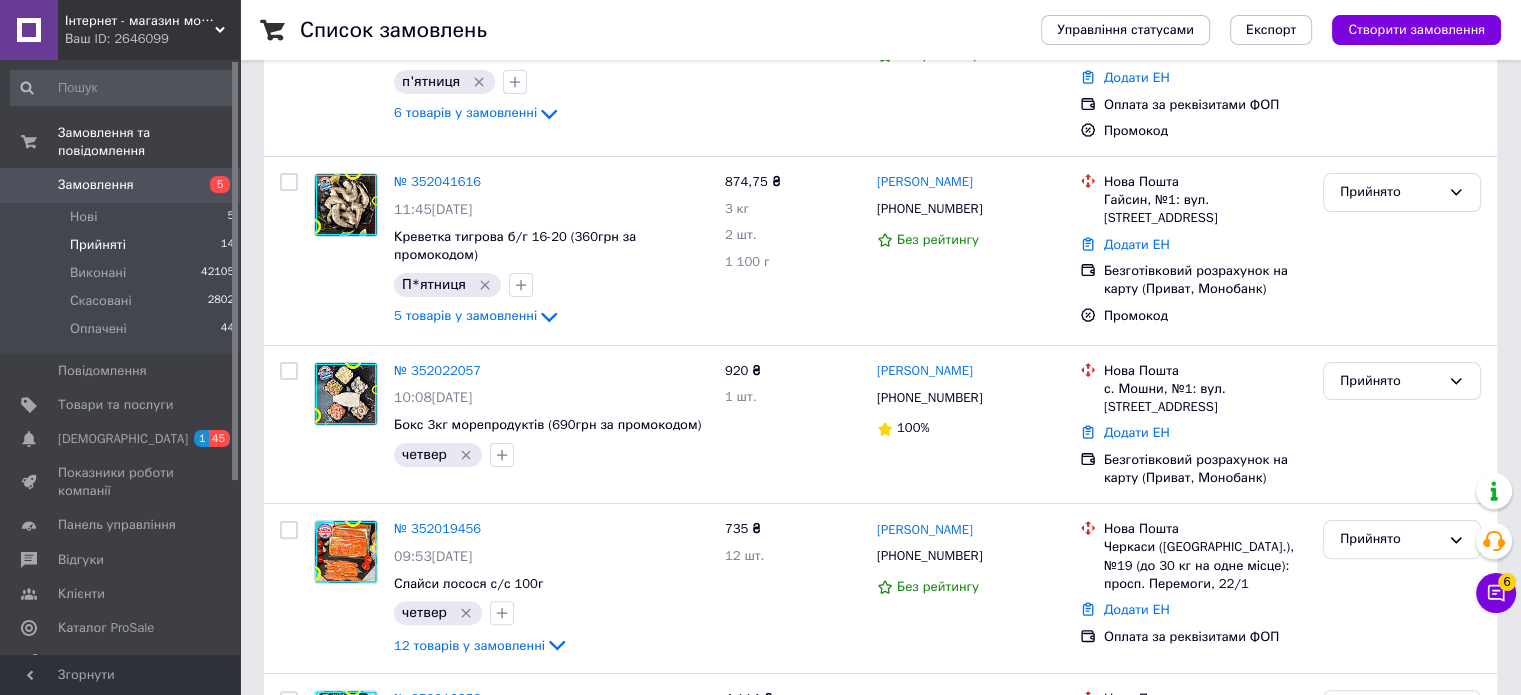 scroll, scrollTop: 0, scrollLeft: 0, axis: both 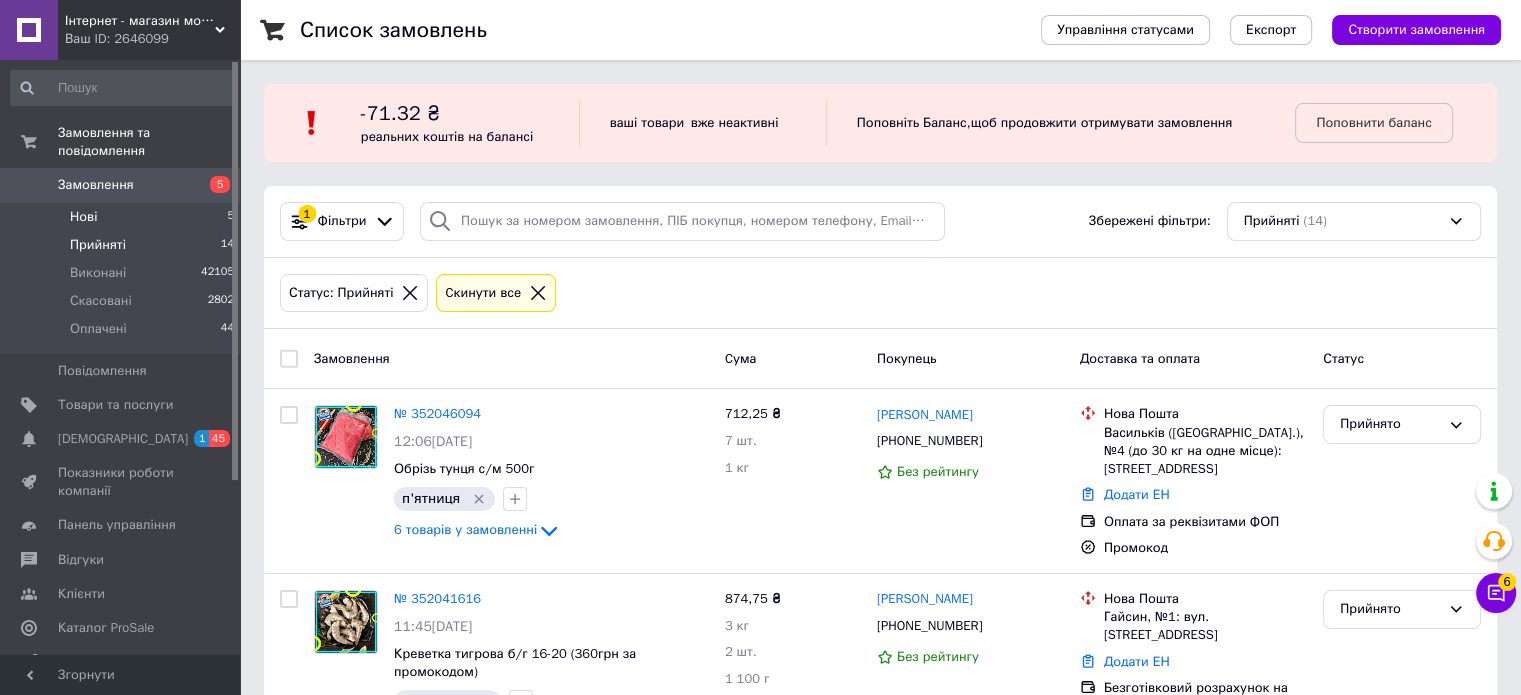 click on "Нові" at bounding box center (83, 217) 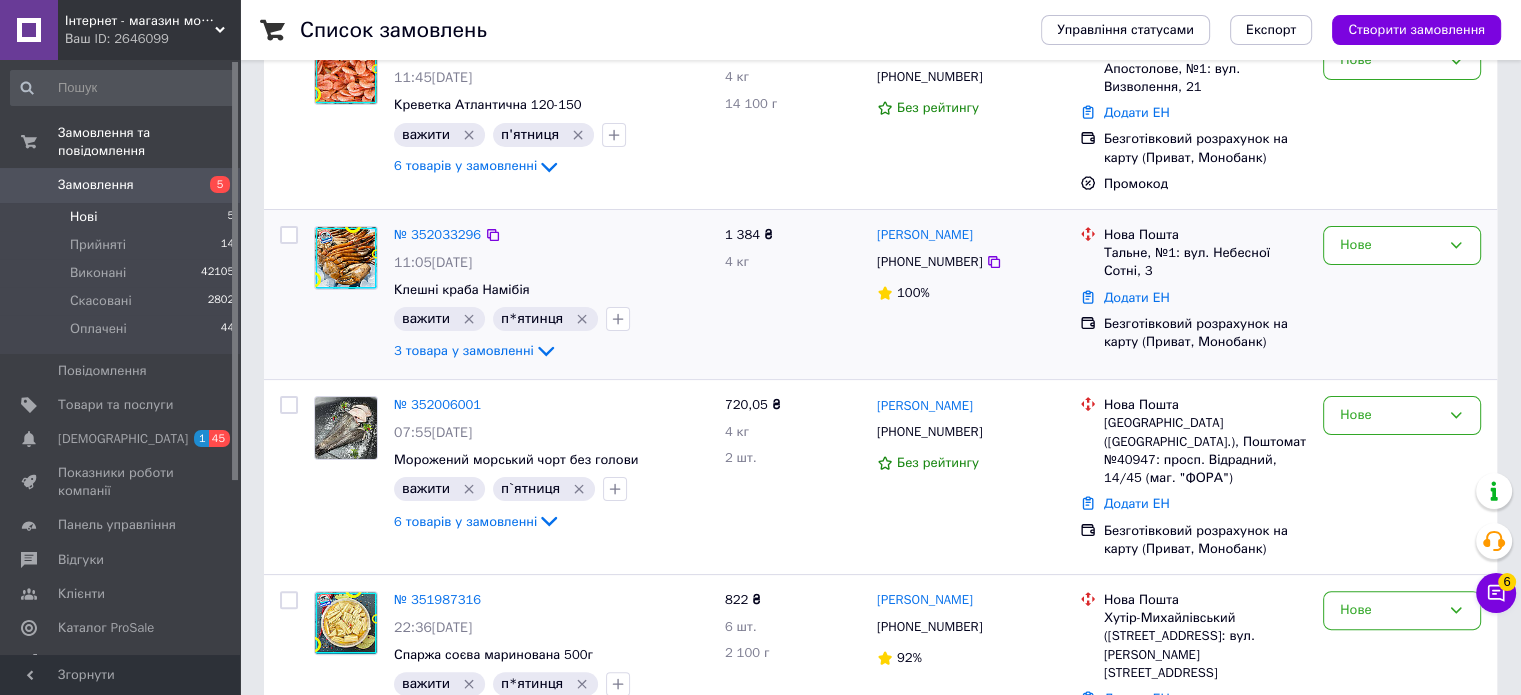 scroll, scrollTop: 417, scrollLeft: 0, axis: vertical 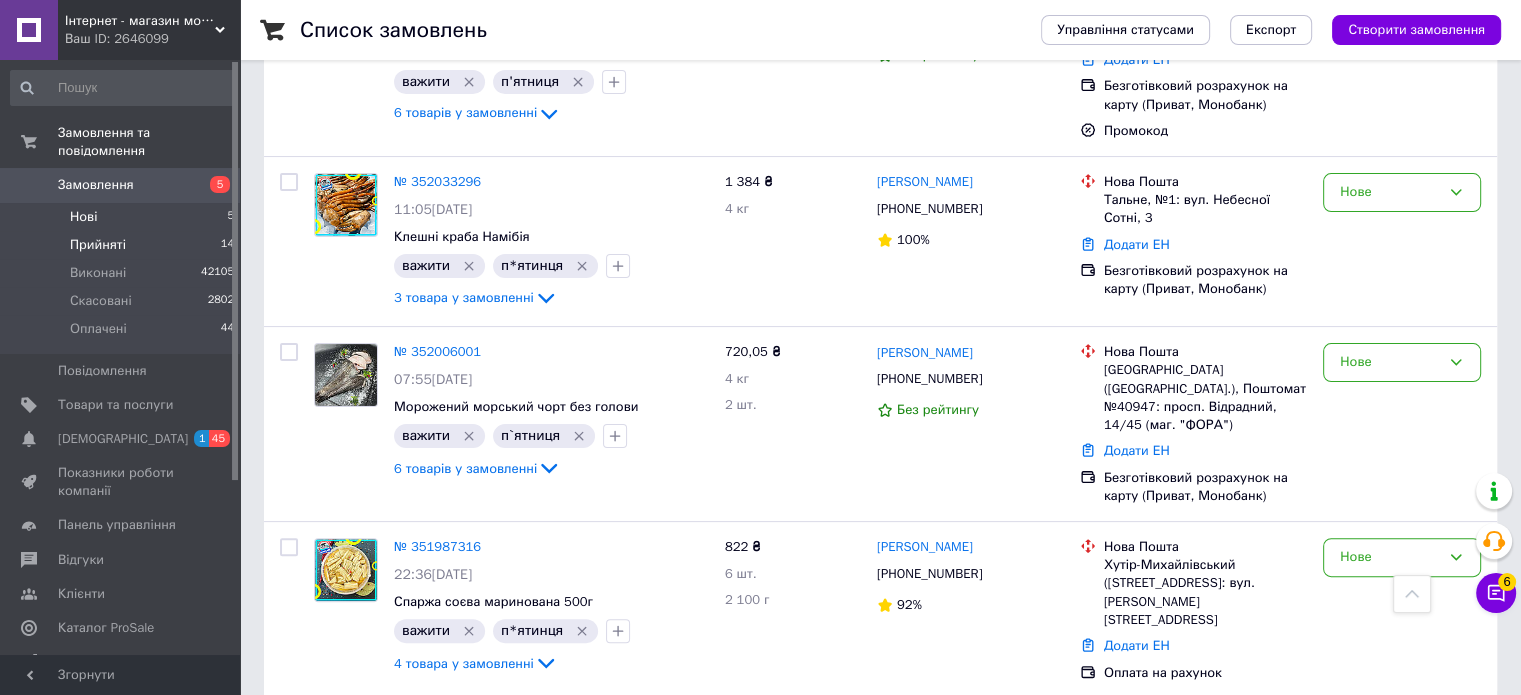 click on "Прийняті" at bounding box center (98, 245) 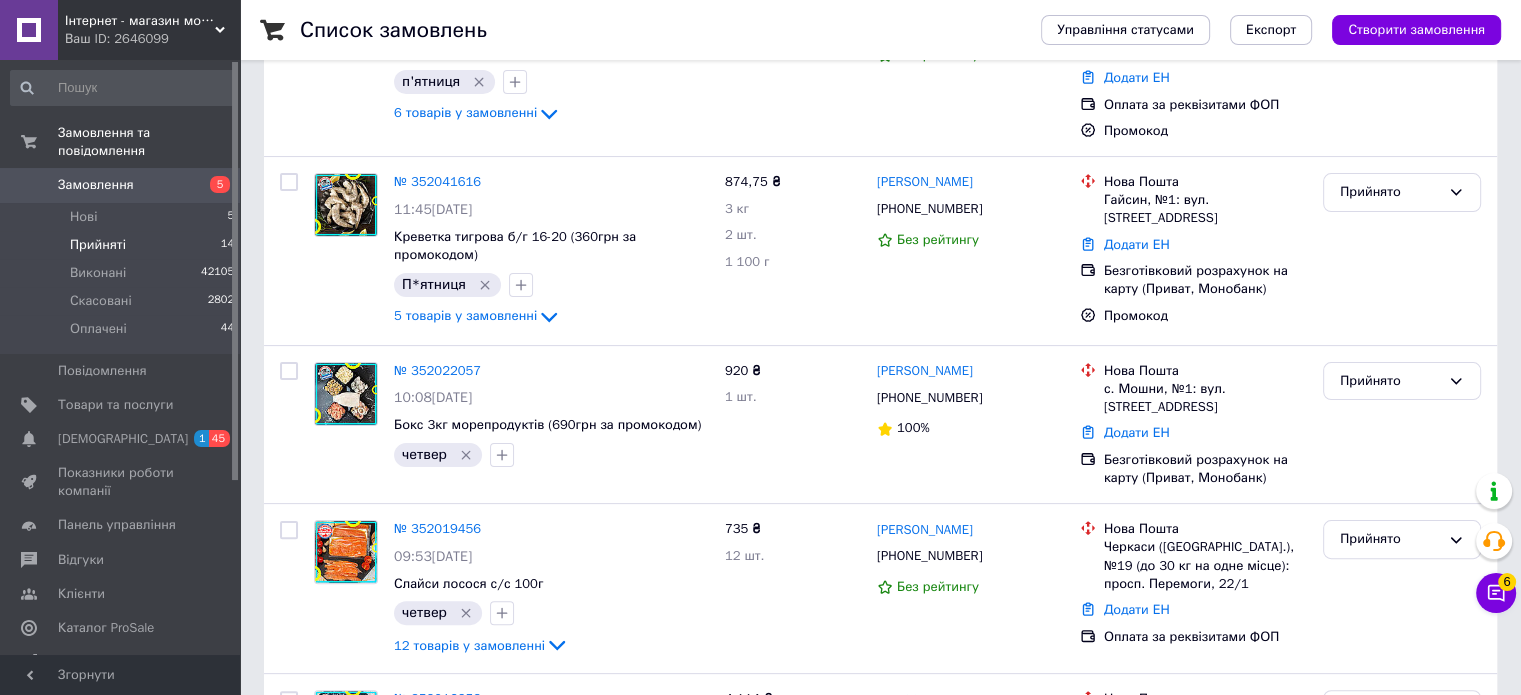 scroll, scrollTop: 0, scrollLeft: 0, axis: both 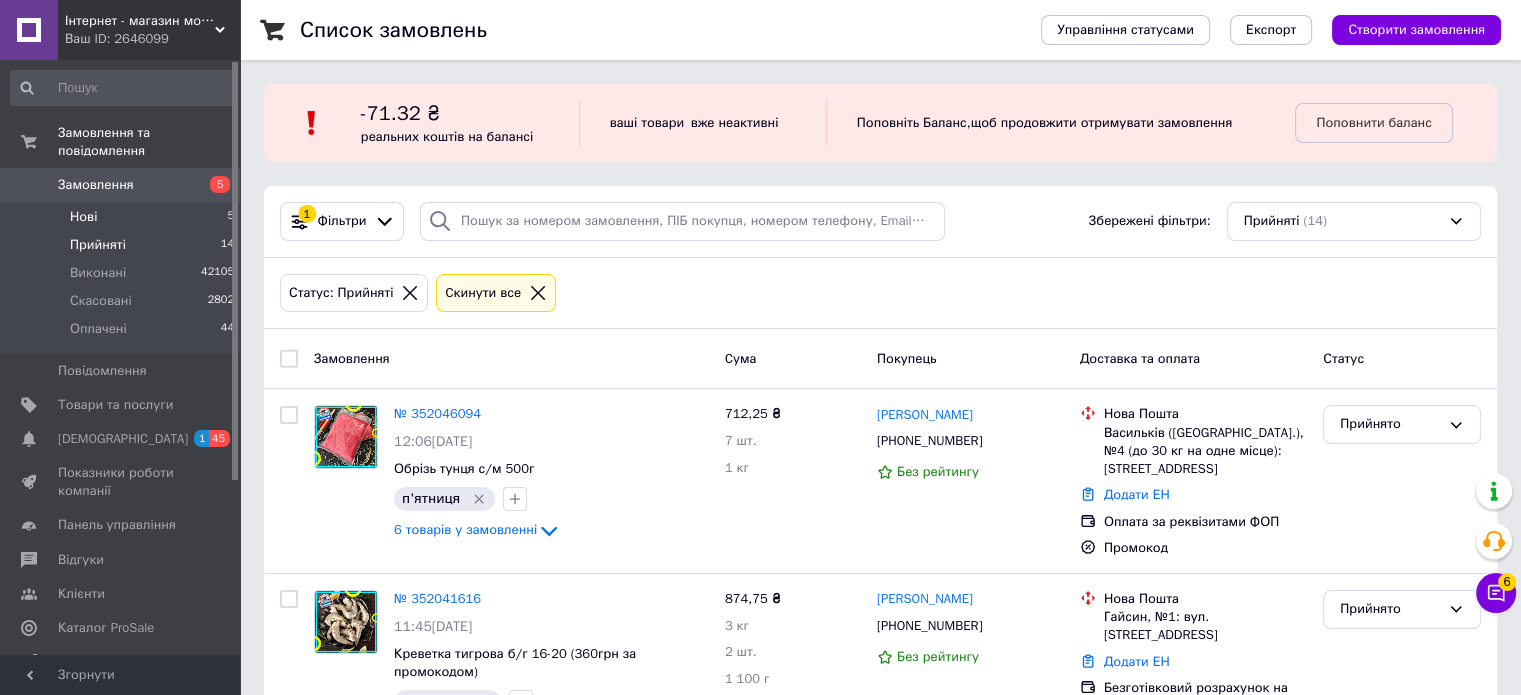 click on "Нові" at bounding box center (83, 217) 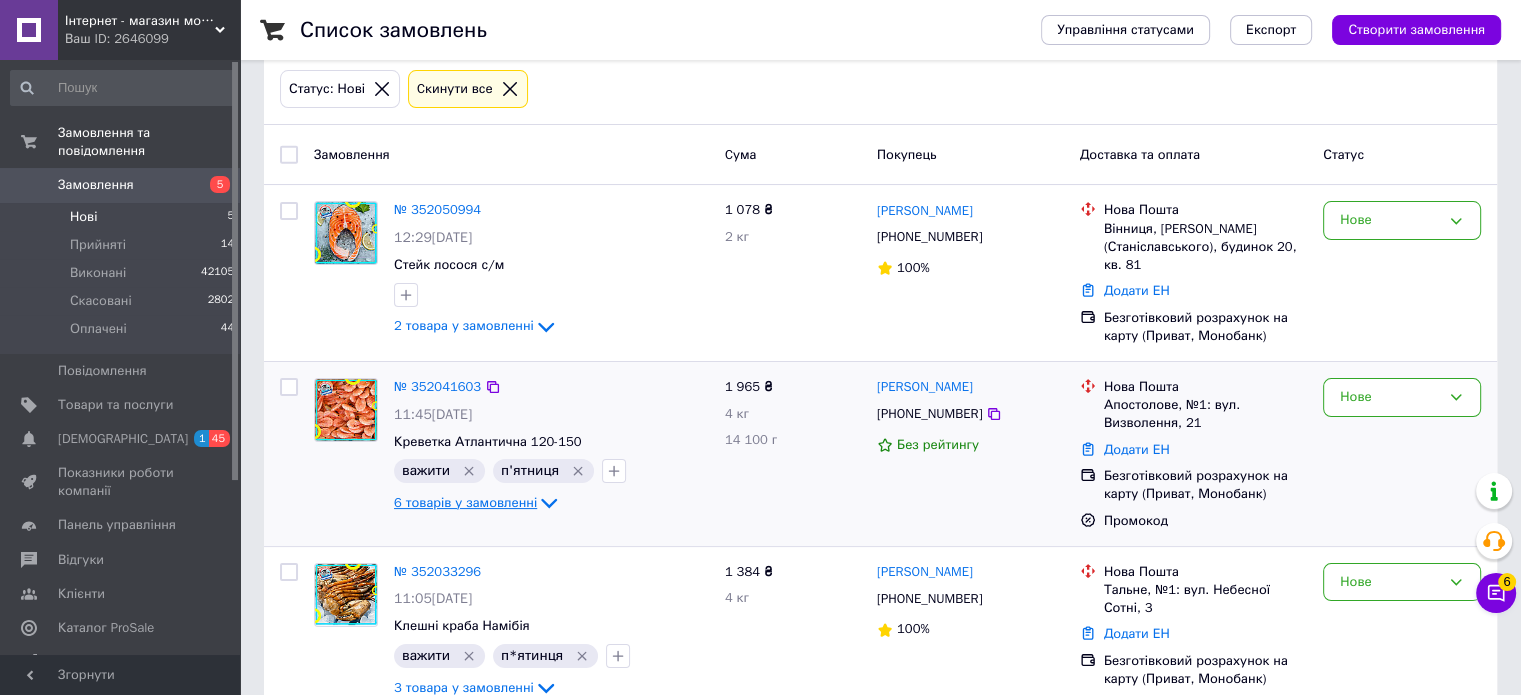 scroll, scrollTop: 100, scrollLeft: 0, axis: vertical 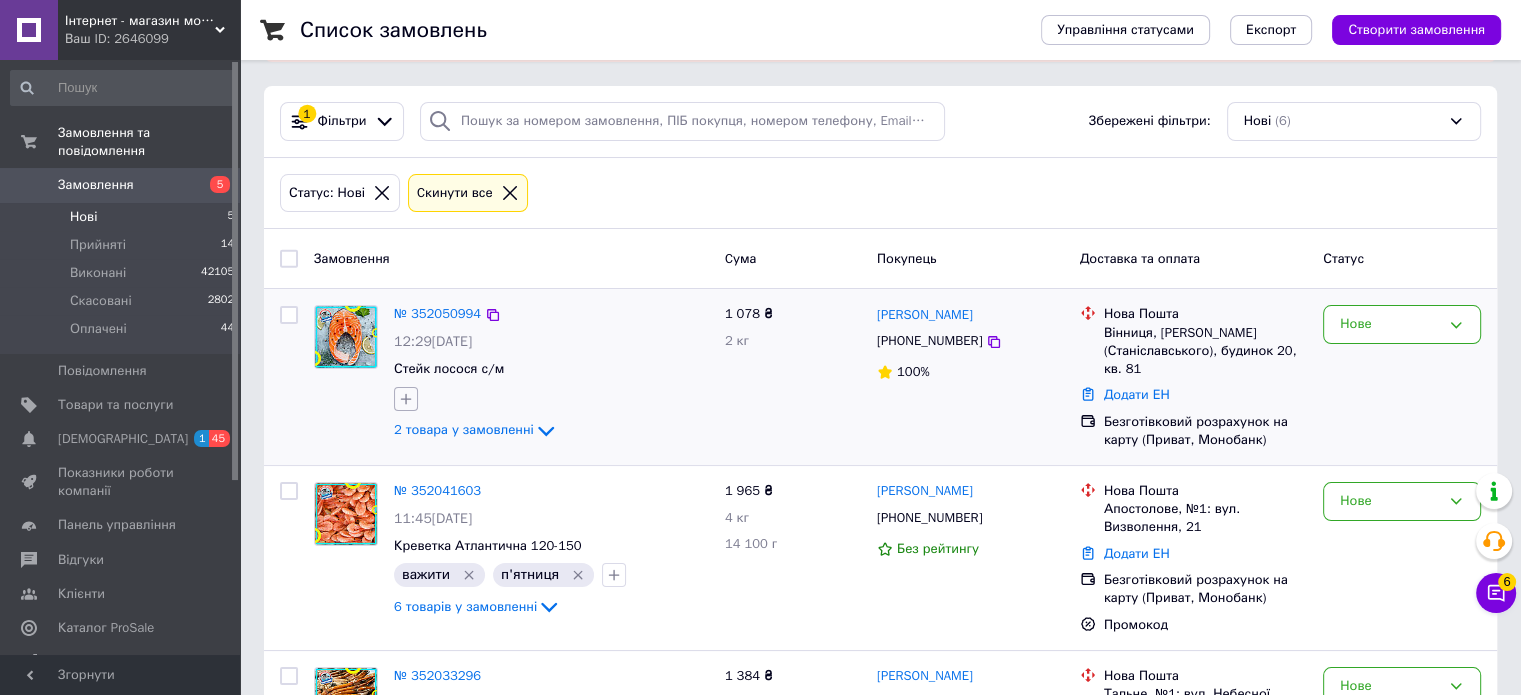 click 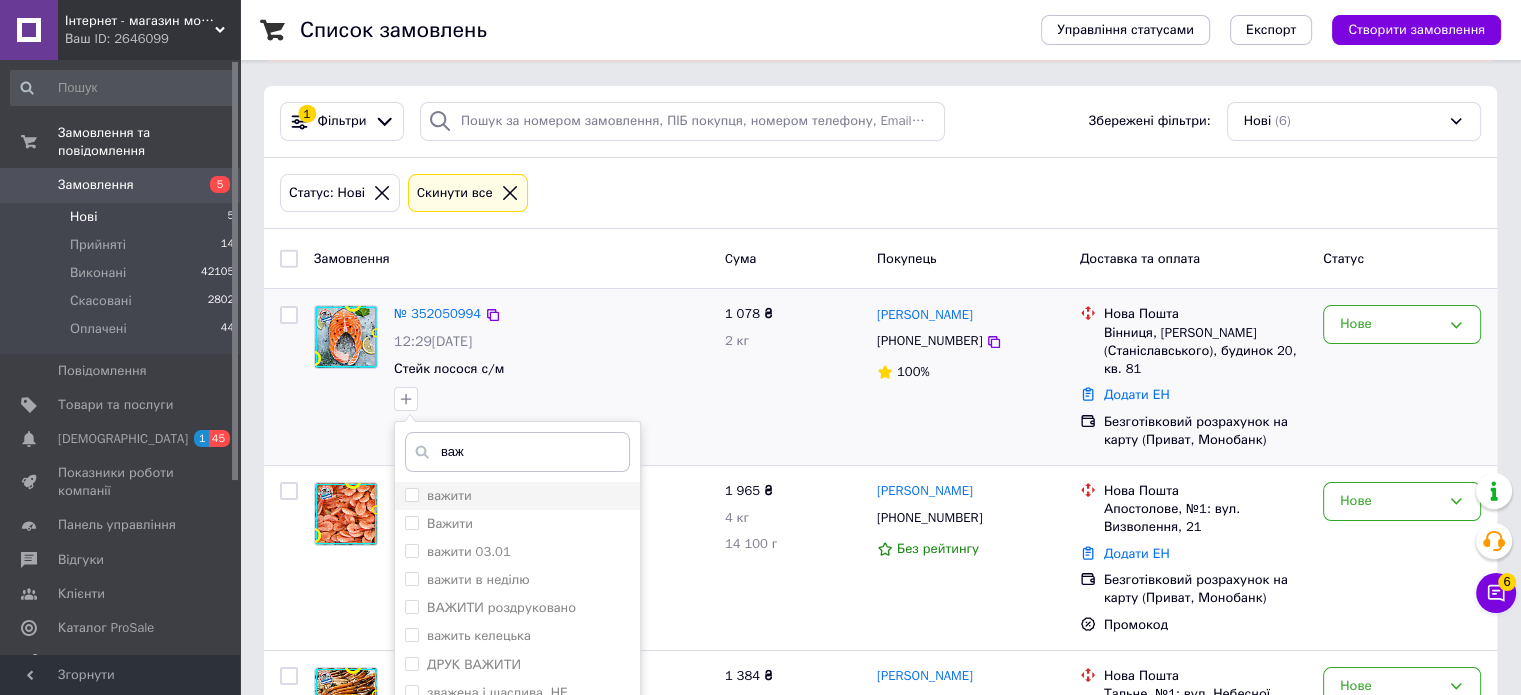 type on "важ" 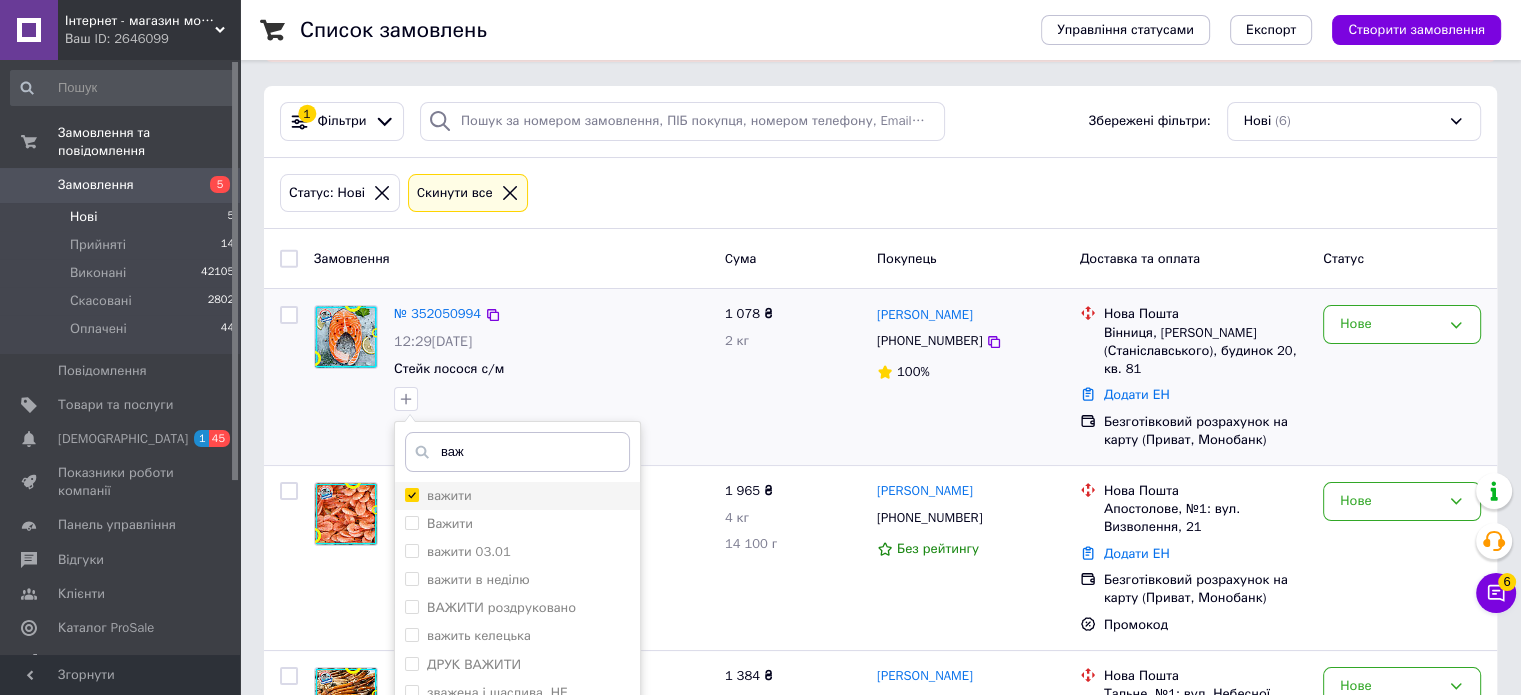 checkbox on "true" 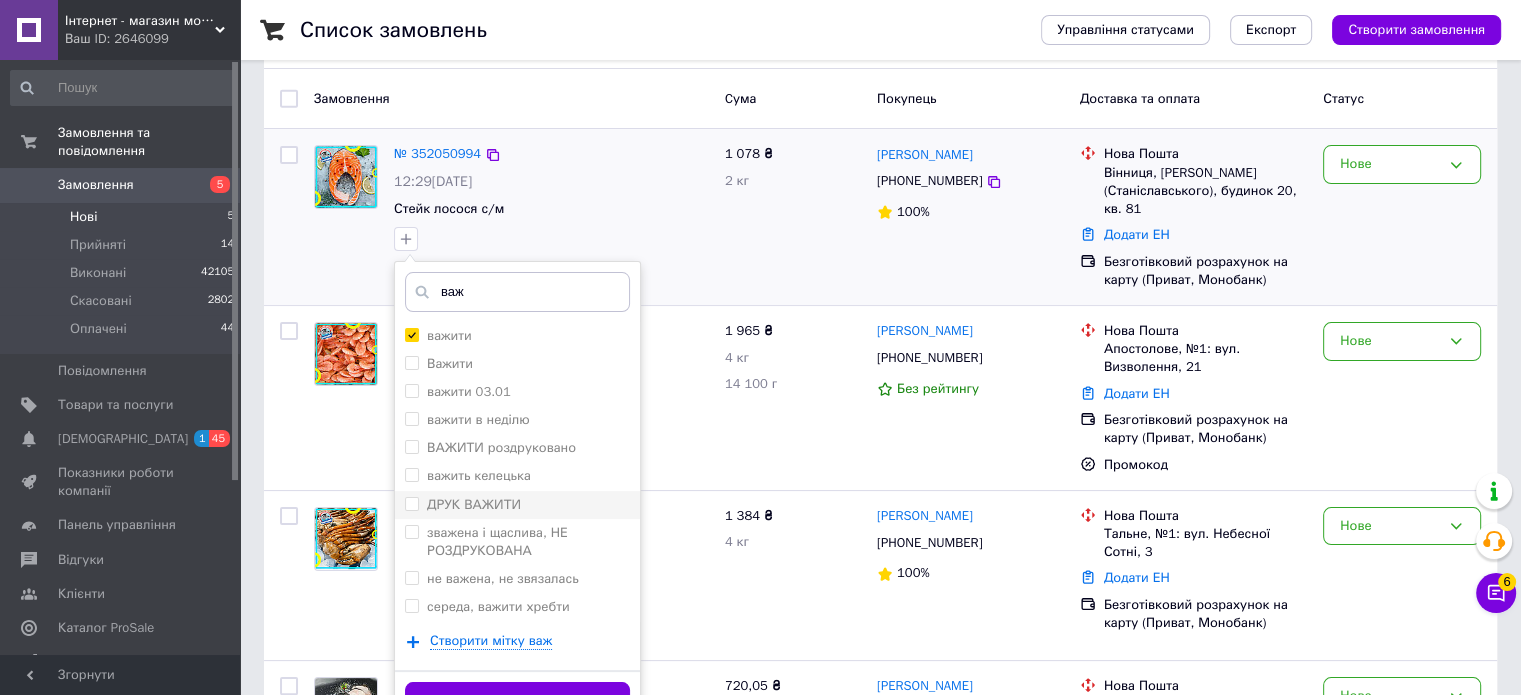 scroll, scrollTop: 400, scrollLeft: 0, axis: vertical 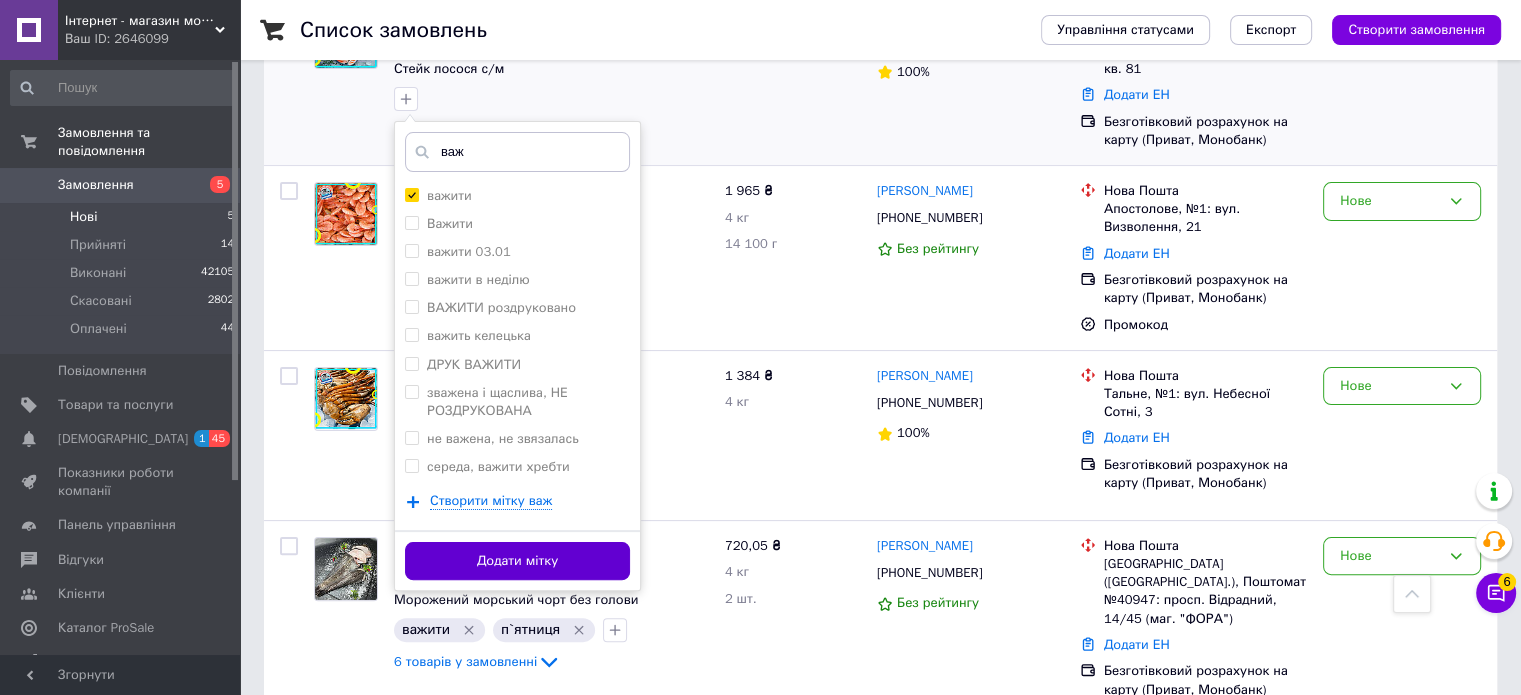 click on "Додати мітку" at bounding box center [517, 561] 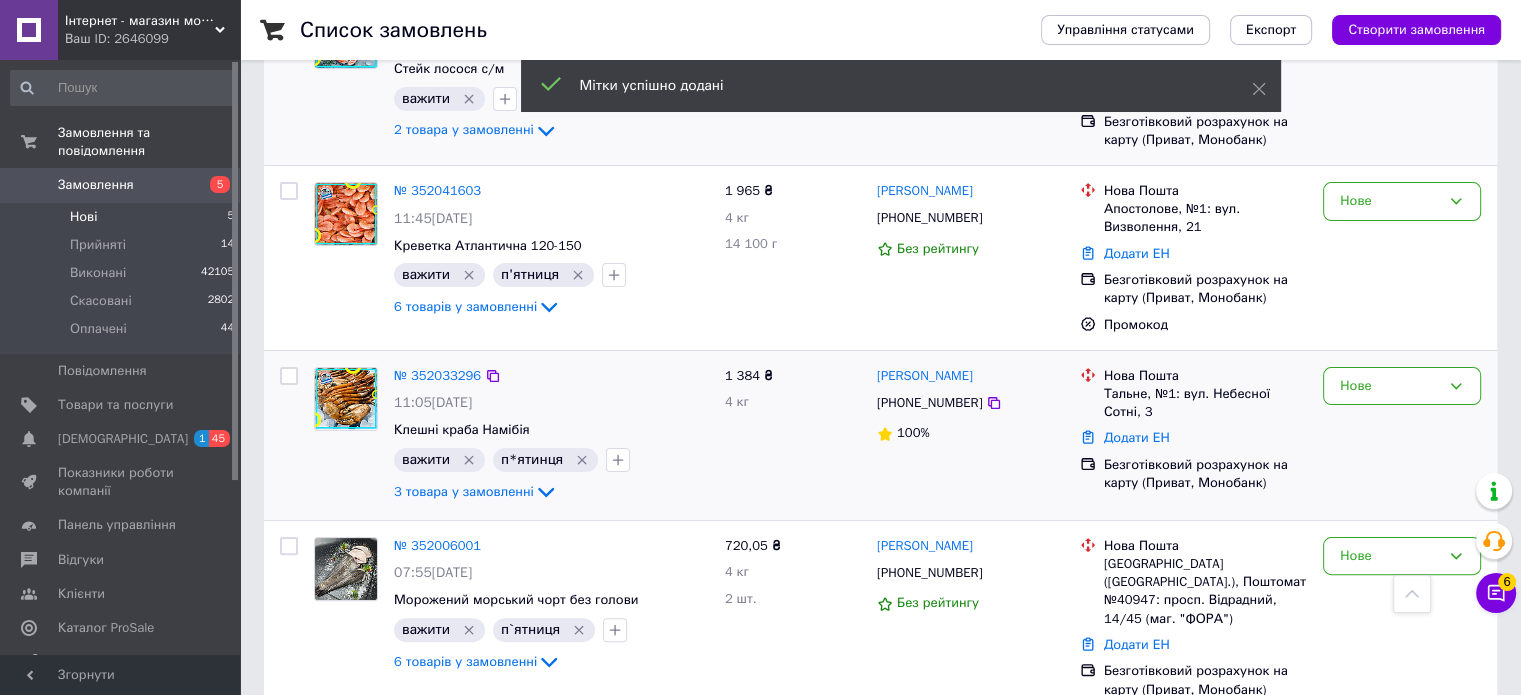 scroll, scrollTop: 0, scrollLeft: 0, axis: both 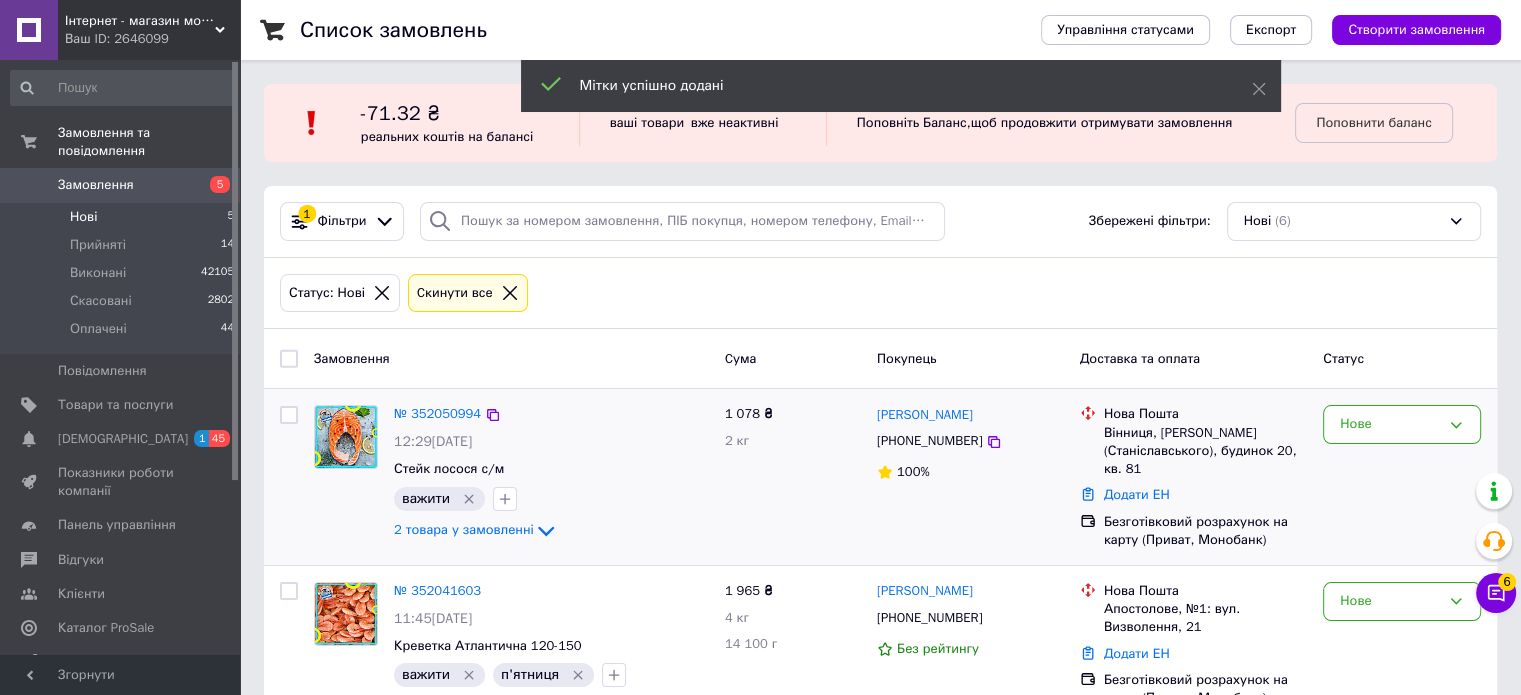 click on "Статус: Нові Cкинути все" at bounding box center [880, 293] 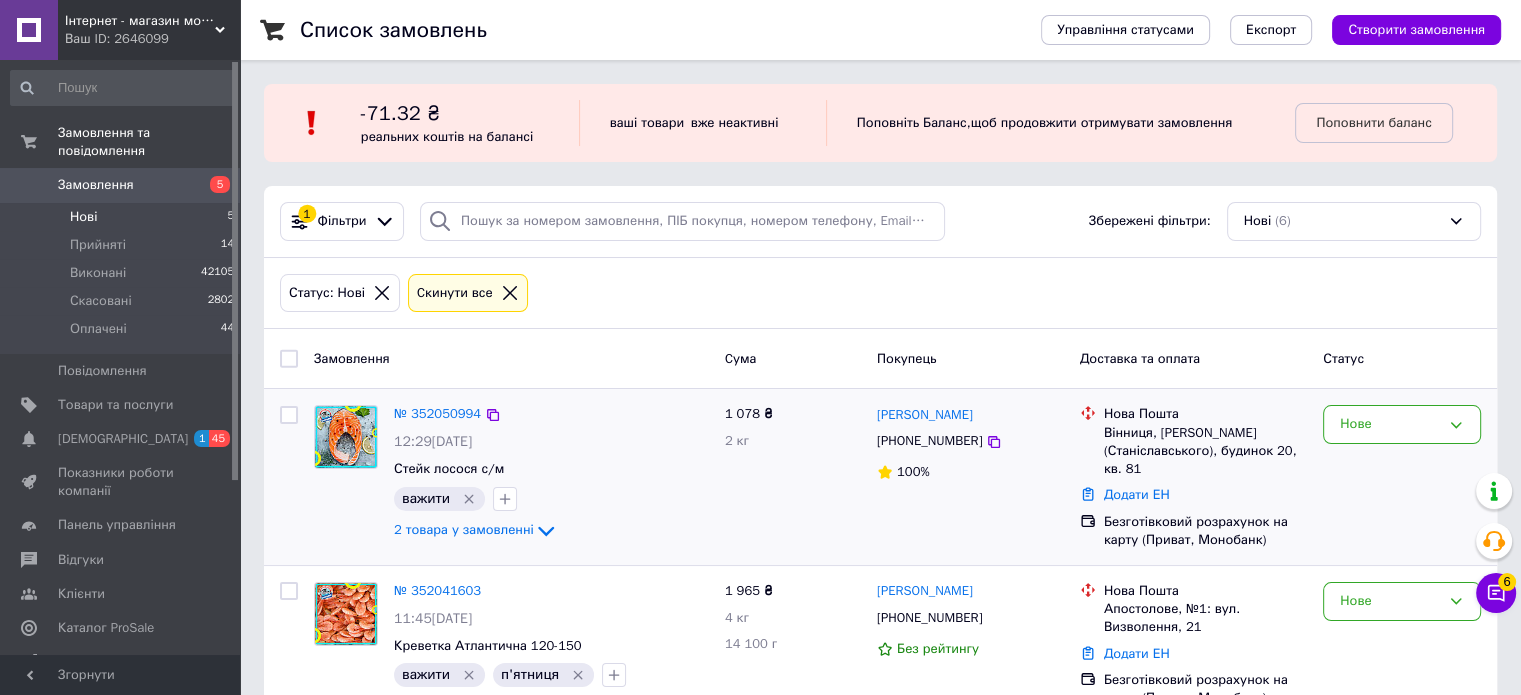 click on "Список замовлень Управління статусами Експорт Створити замовлення -71.32 ₴ реальних коштів на балансі ваші товари   вже неактивні Поповніть Баланс ,  щоб продовжити отримувати замовлення Поповнити баланс 1 Фільтри Збережені фільтри: Нові (6) Статус: Нові Cкинути все Замовлення Cума Покупець Доставка та оплата Статус № 352050994 12:29, 10.07.2025 Стейк лосося с/м важити   2 товара у замовленні 1 078 ₴ 2 кг Олексій Резидент +380934313727 100% Нова Пошта Вінниця, Павла Корнелюка (Станіславського), будинок 20, кв. 81 Додати ЕН Безготівковий розрахунок на карту (Приват, Монобанк) Нове" at bounding box center (880, 658) 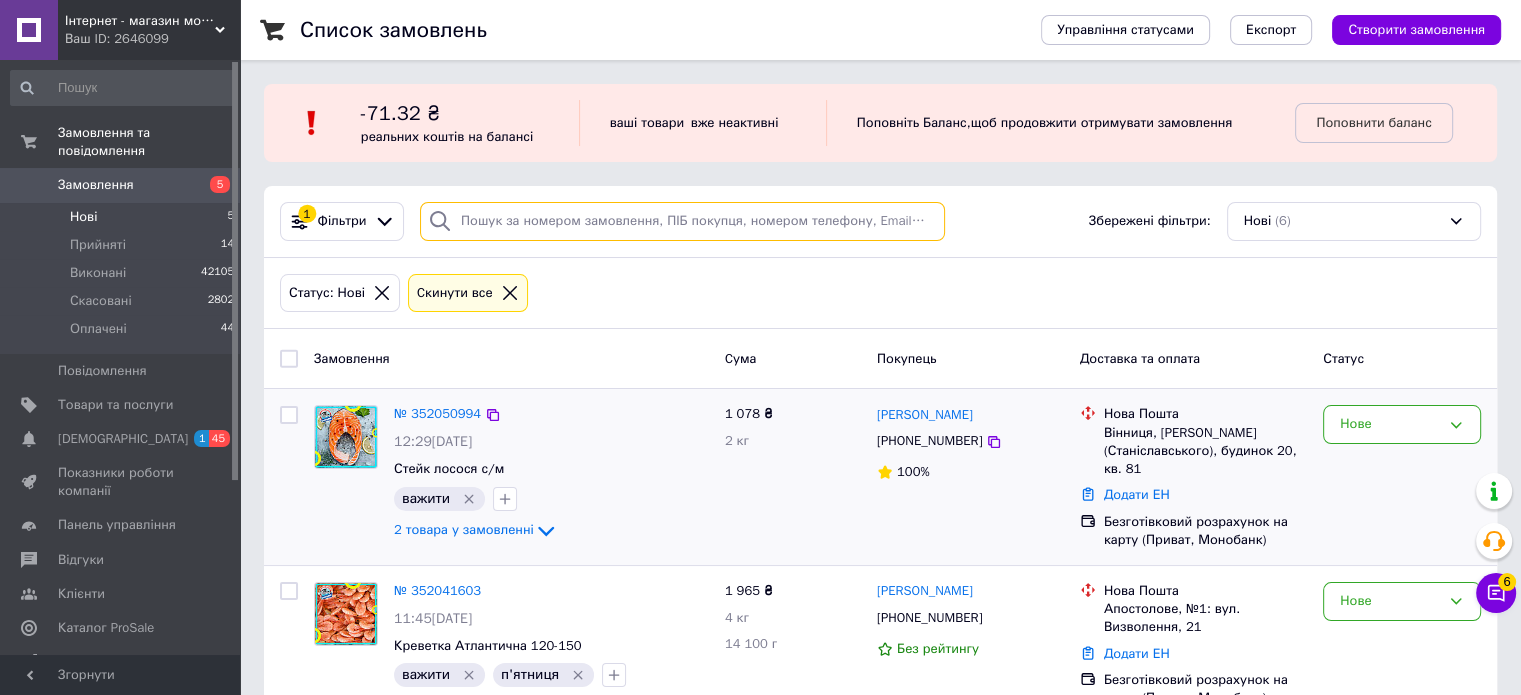 click at bounding box center [682, 221] 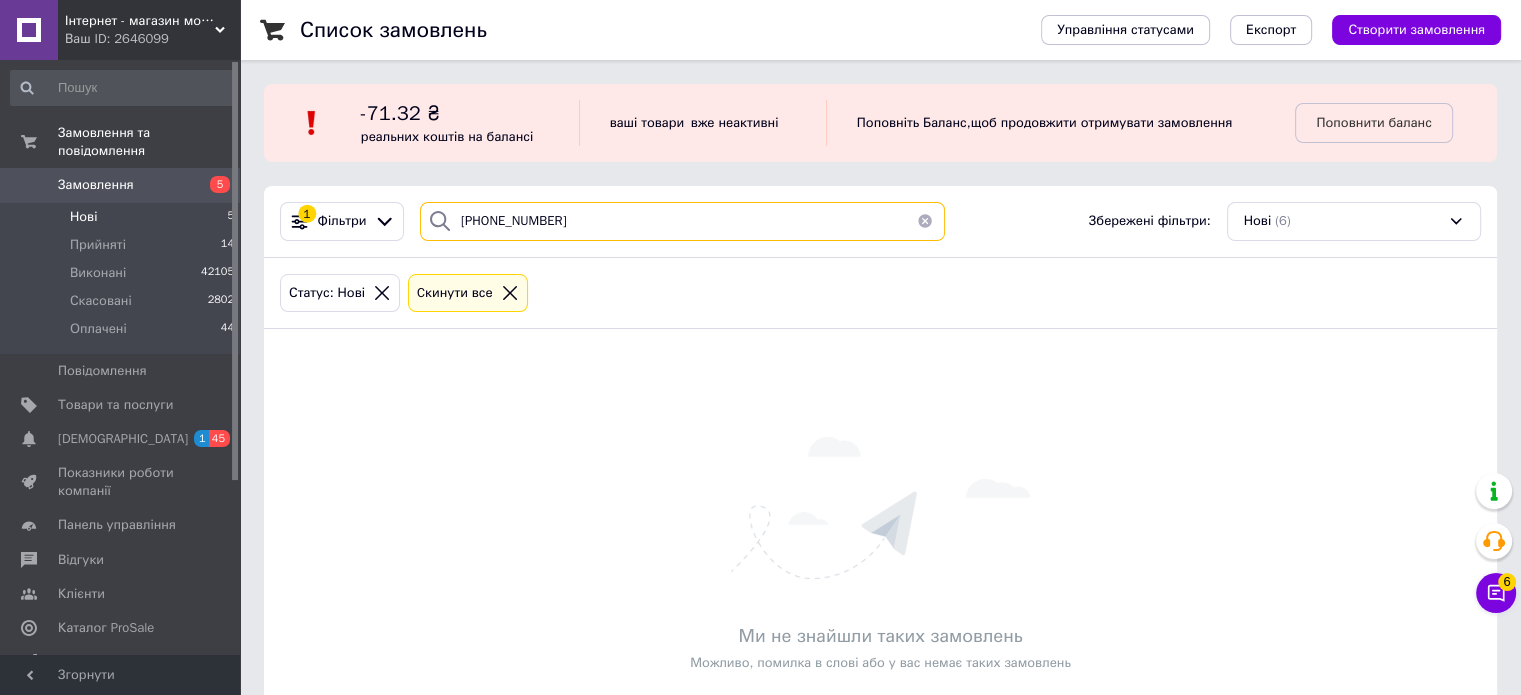 type on "[PHONE_NUMBER]" 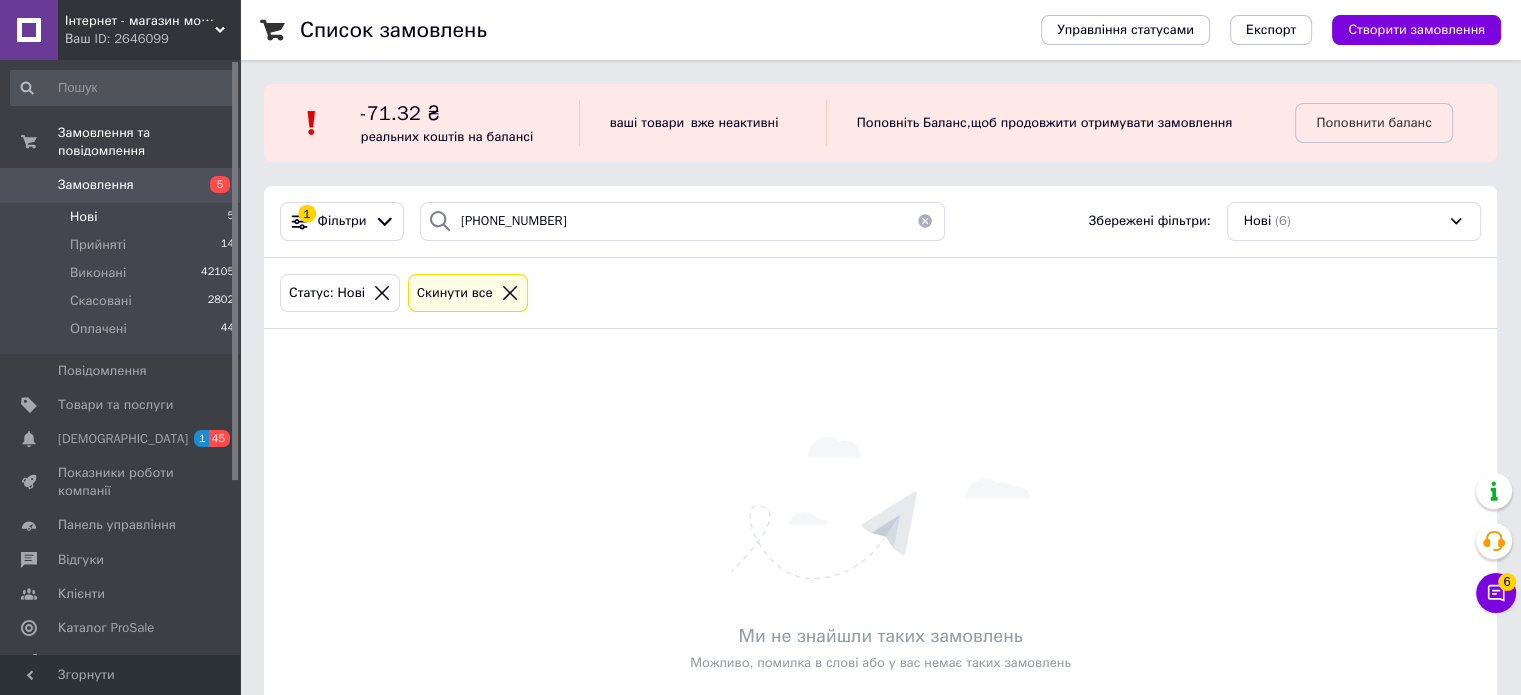 click 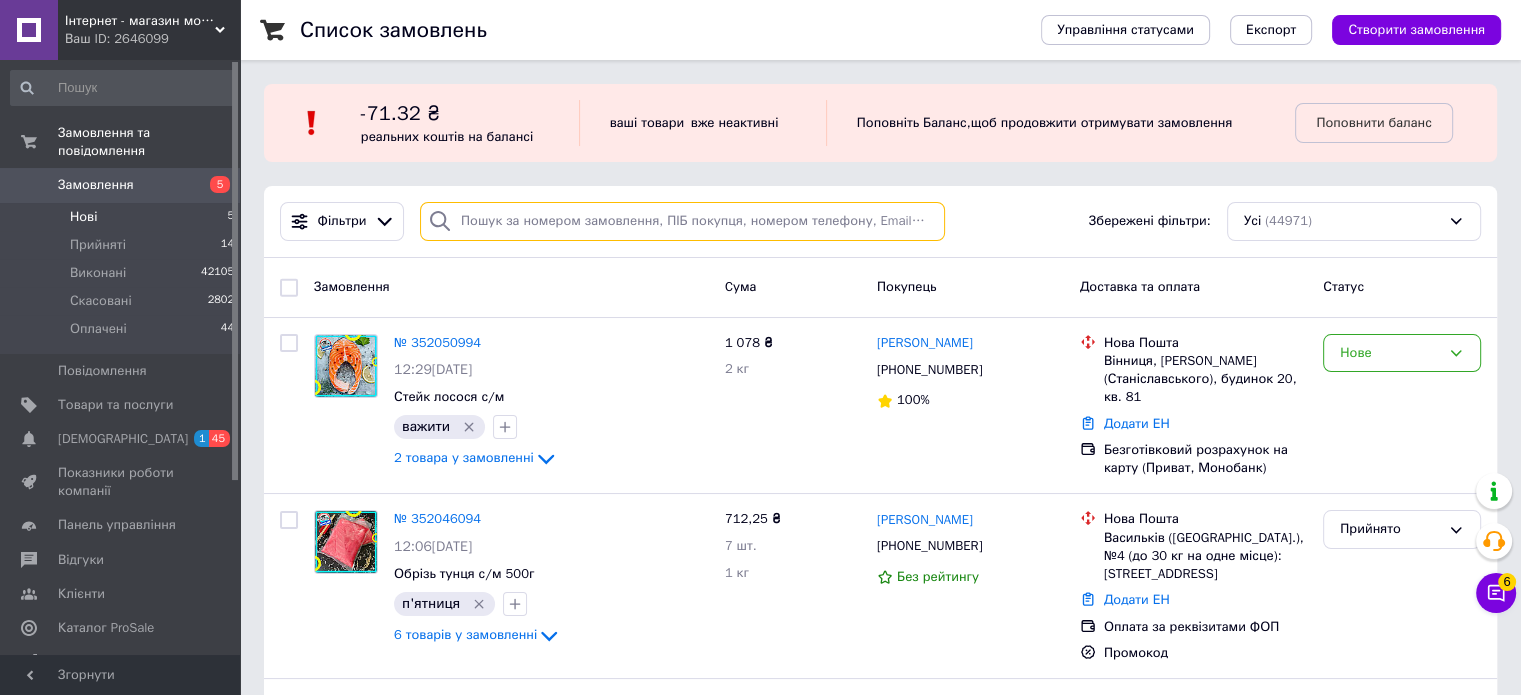 click at bounding box center [682, 221] 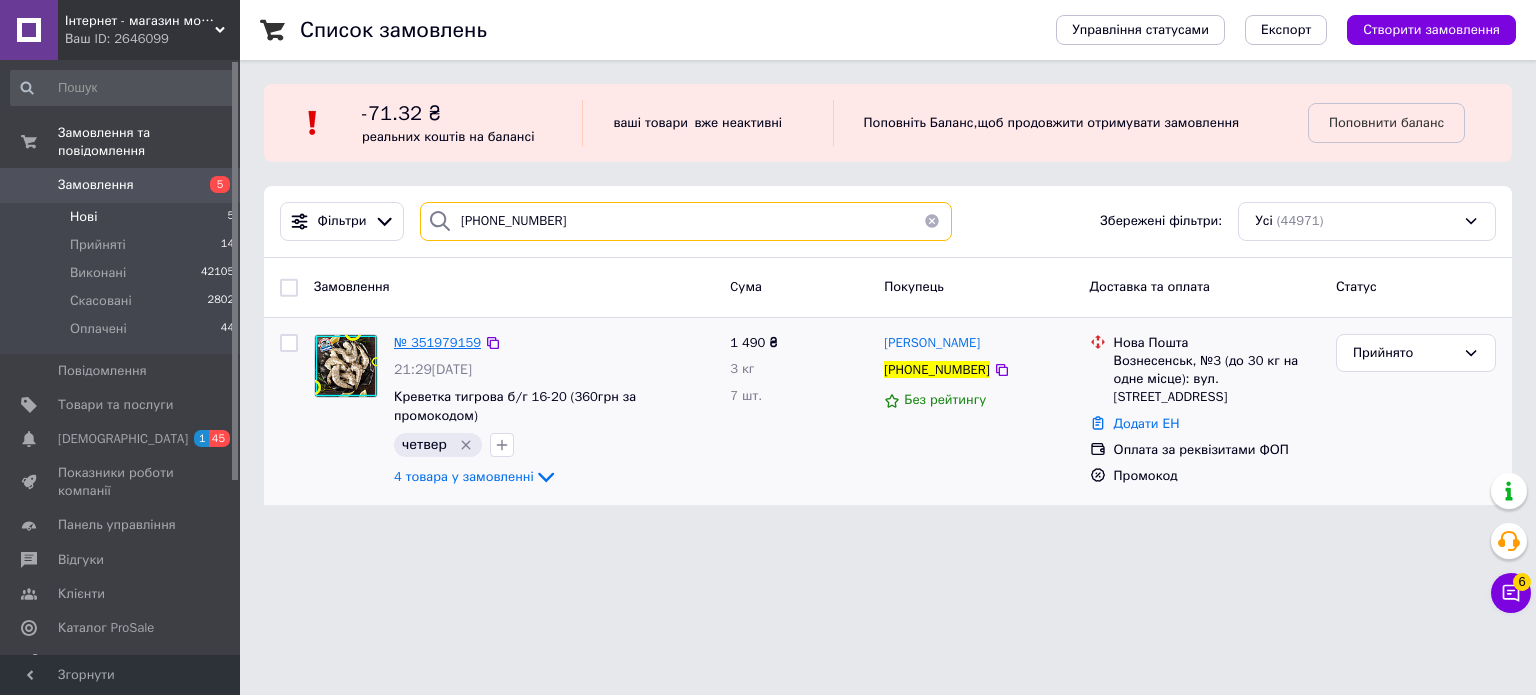 type on "[PHONE_NUMBER]" 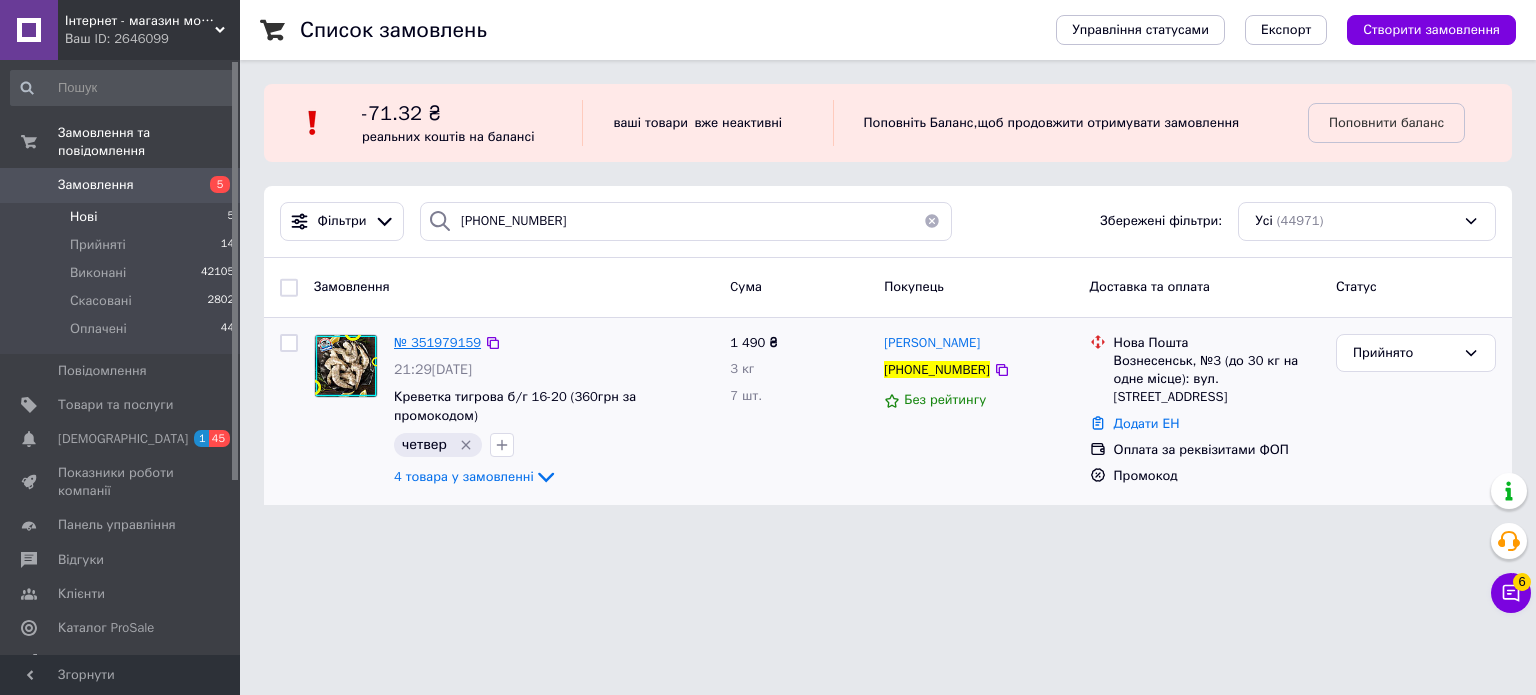 click on "№ 351979159" at bounding box center (437, 342) 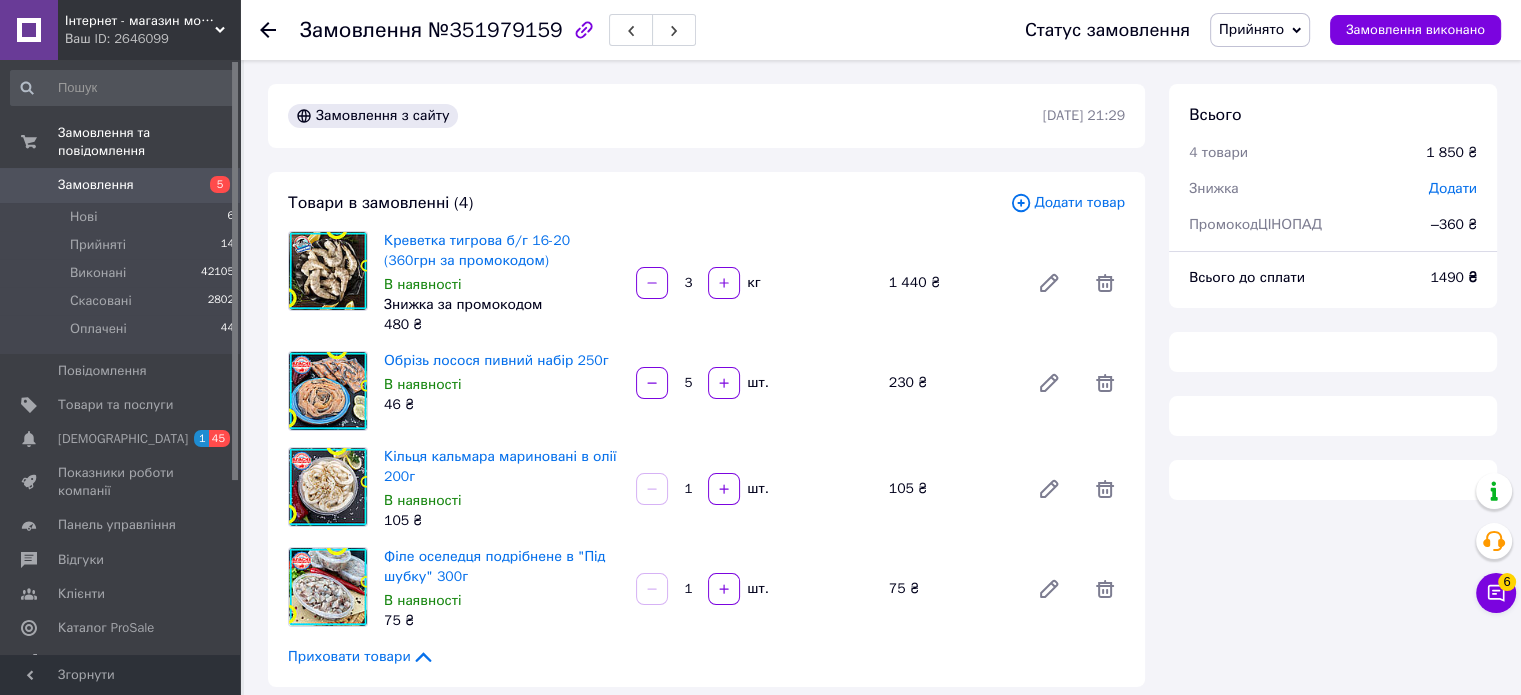 click on "Прийнято" at bounding box center (1251, 29) 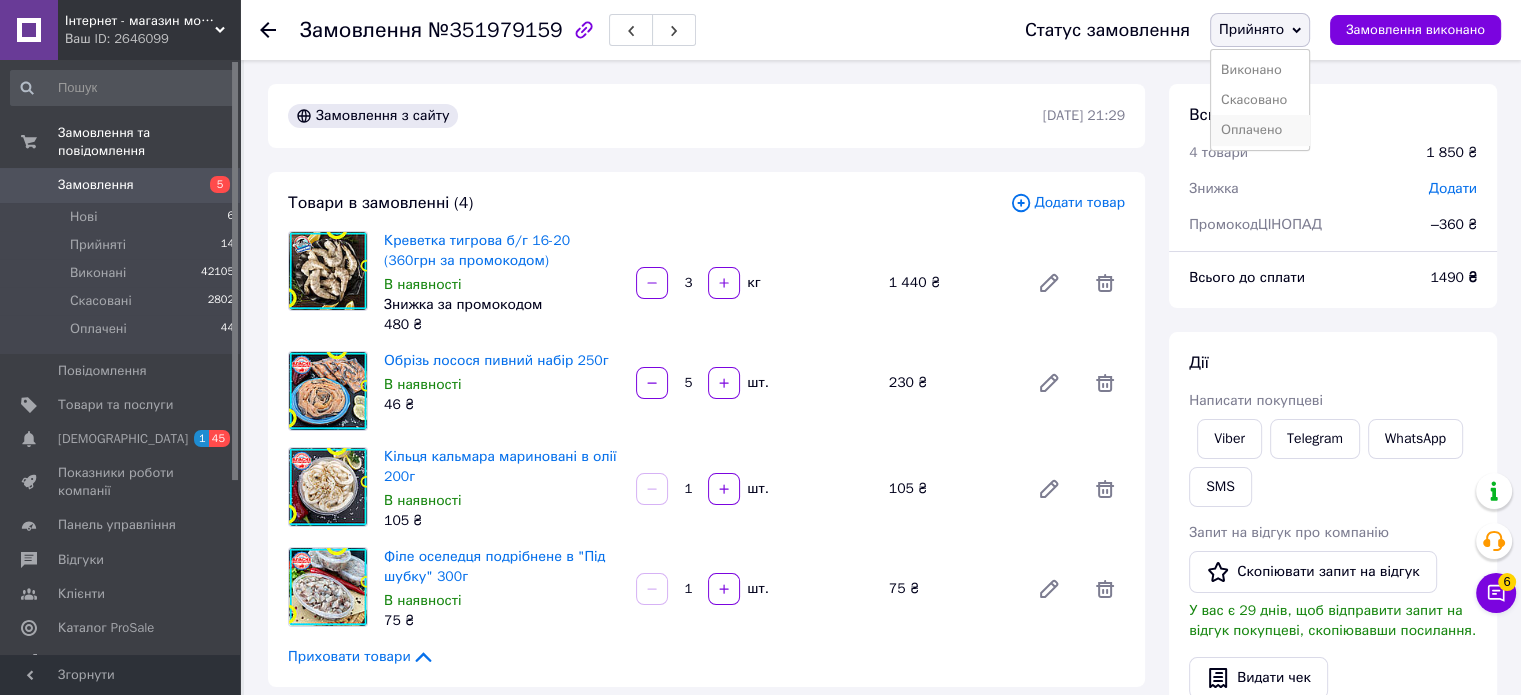 click on "Оплачено" at bounding box center [1260, 130] 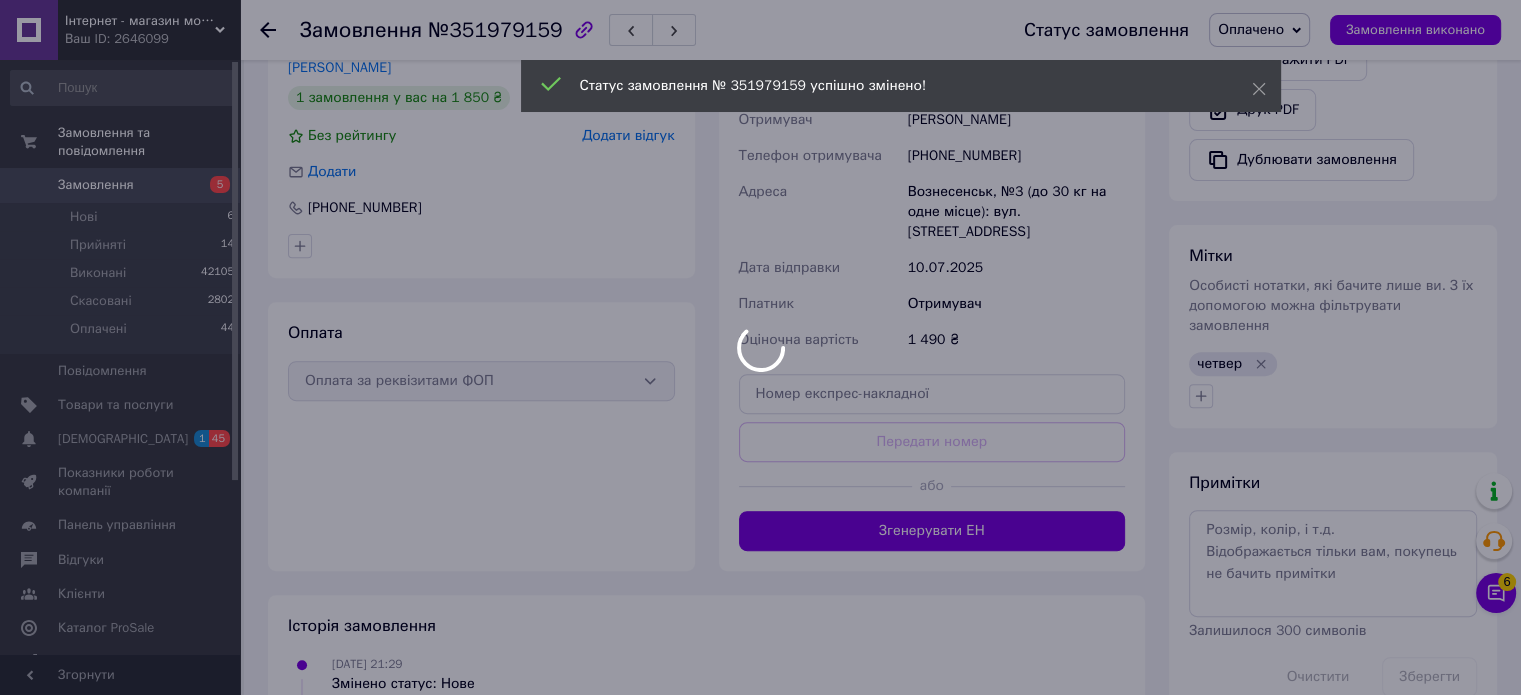 scroll, scrollTop: 830, scrollLeft: 0, axis: vertical 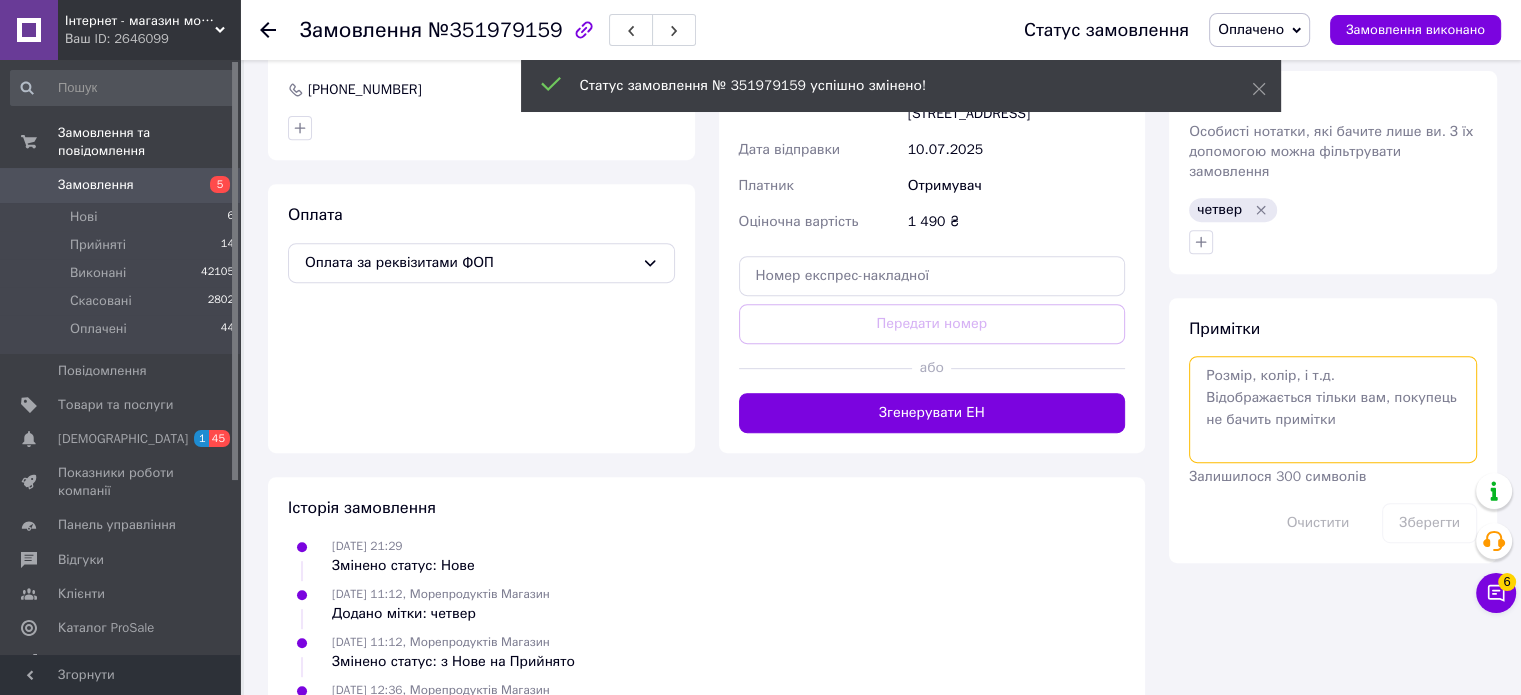 click at bounding box center (1333, 409) 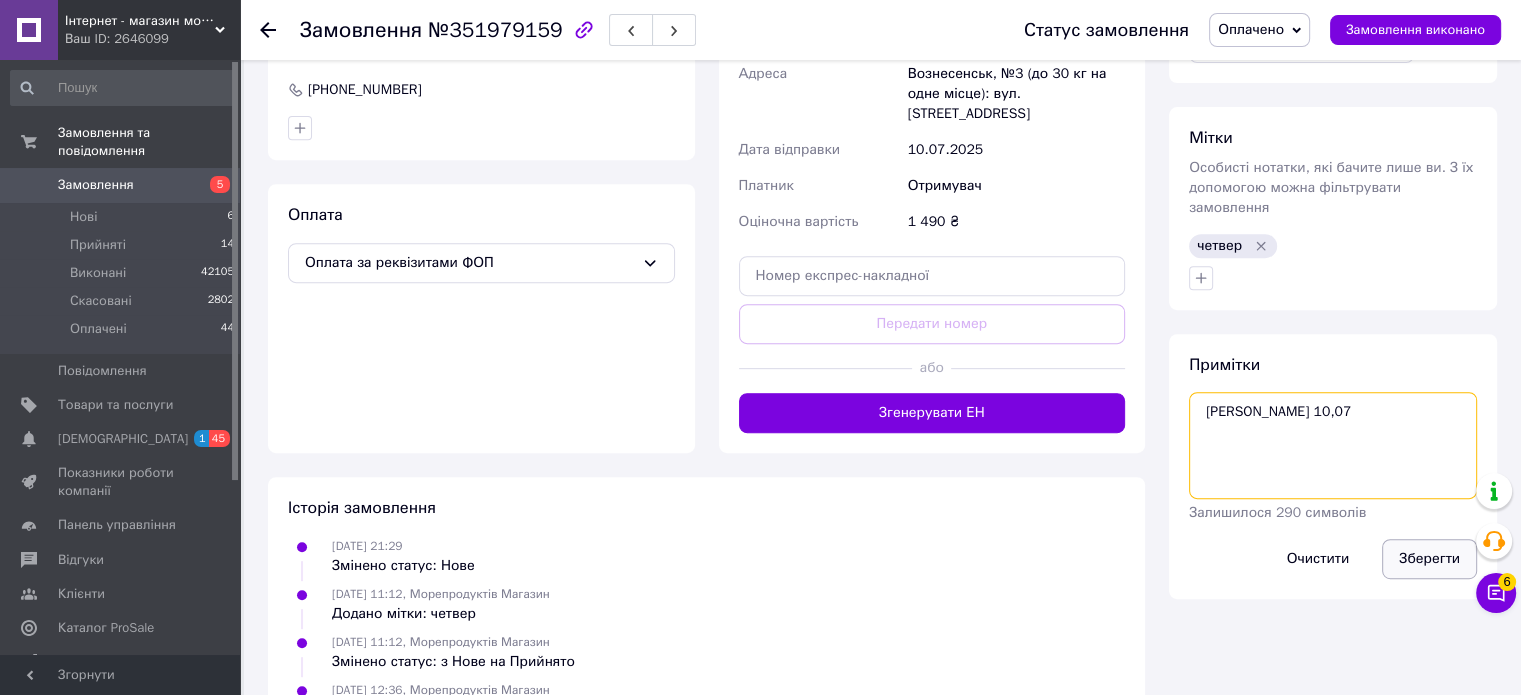 type on "валя 10,07" 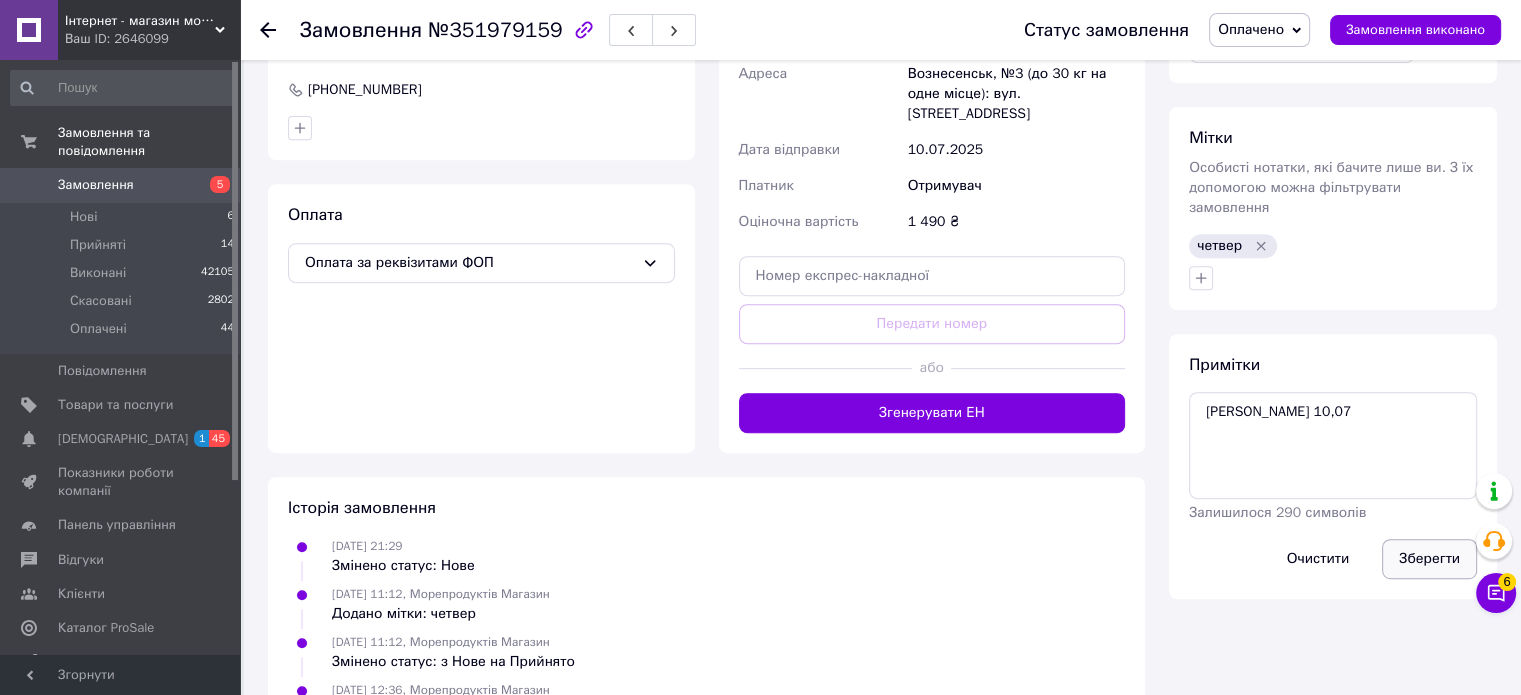 click on "Зберегти" at bounding box center (1429, 559) 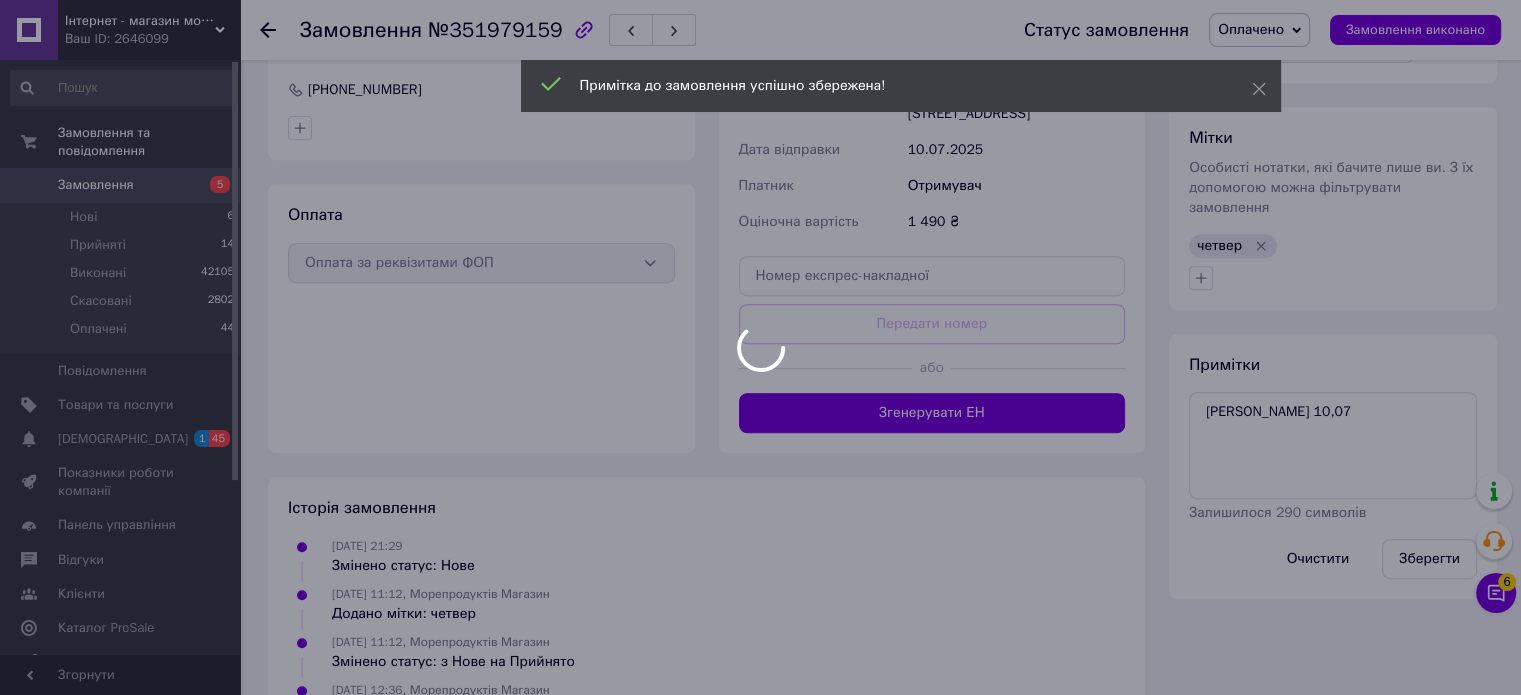 click at bounding box center (760, 347) 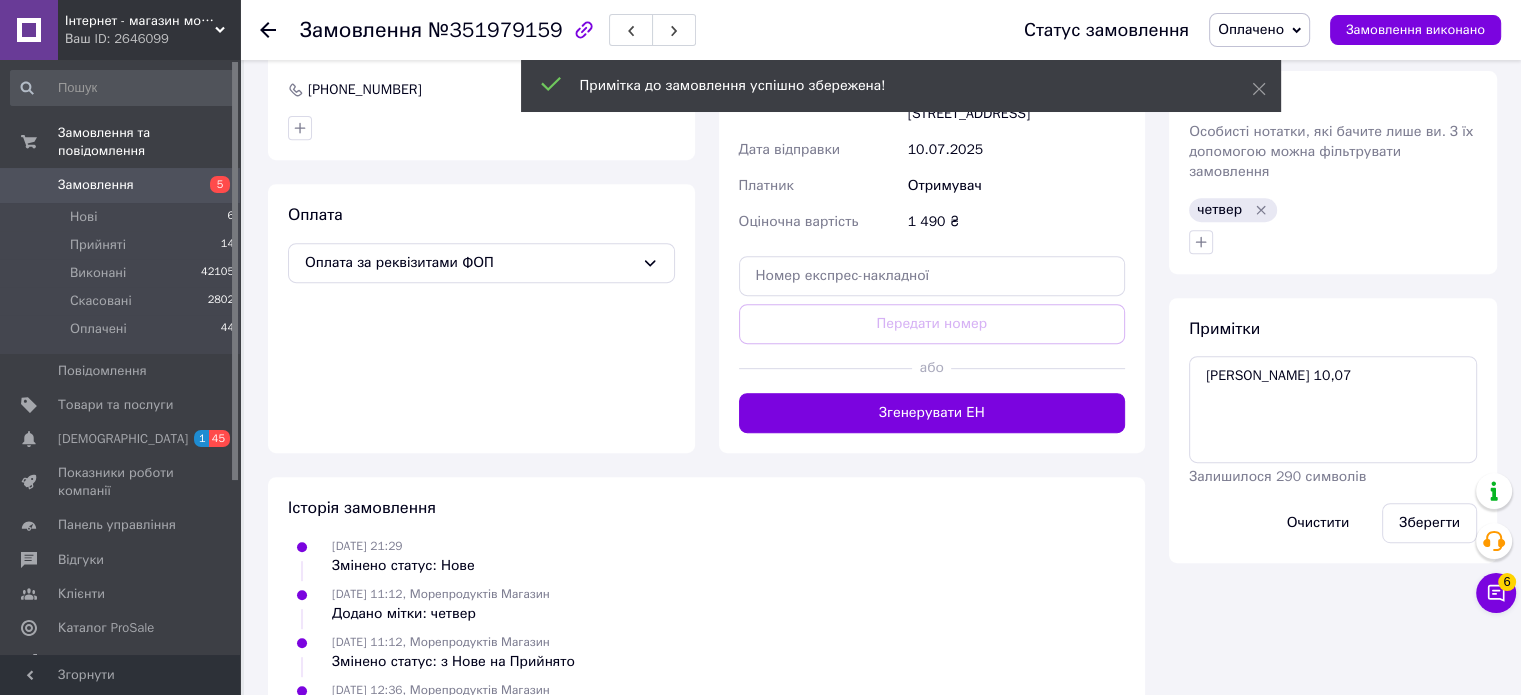 click 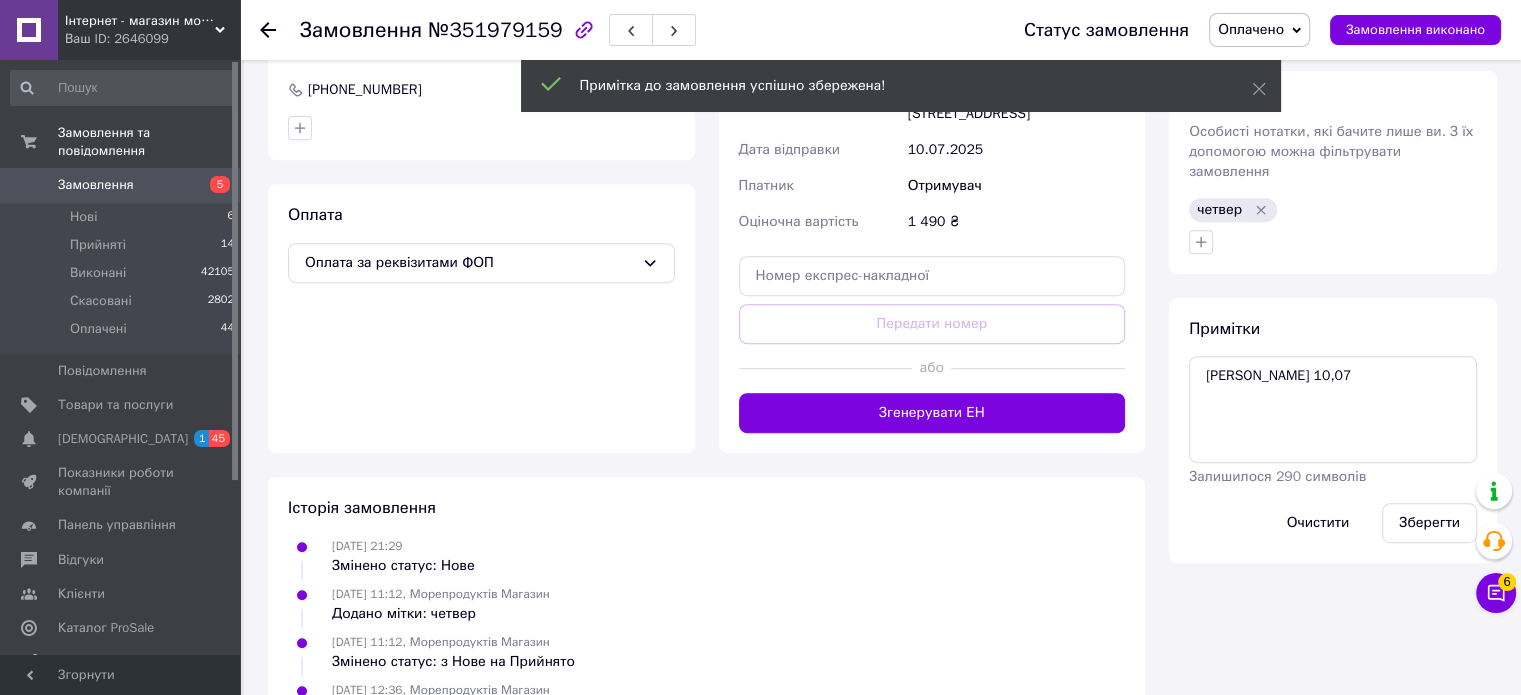 scroll, scrollTop: 0, scrollLeft: 0, axis: both 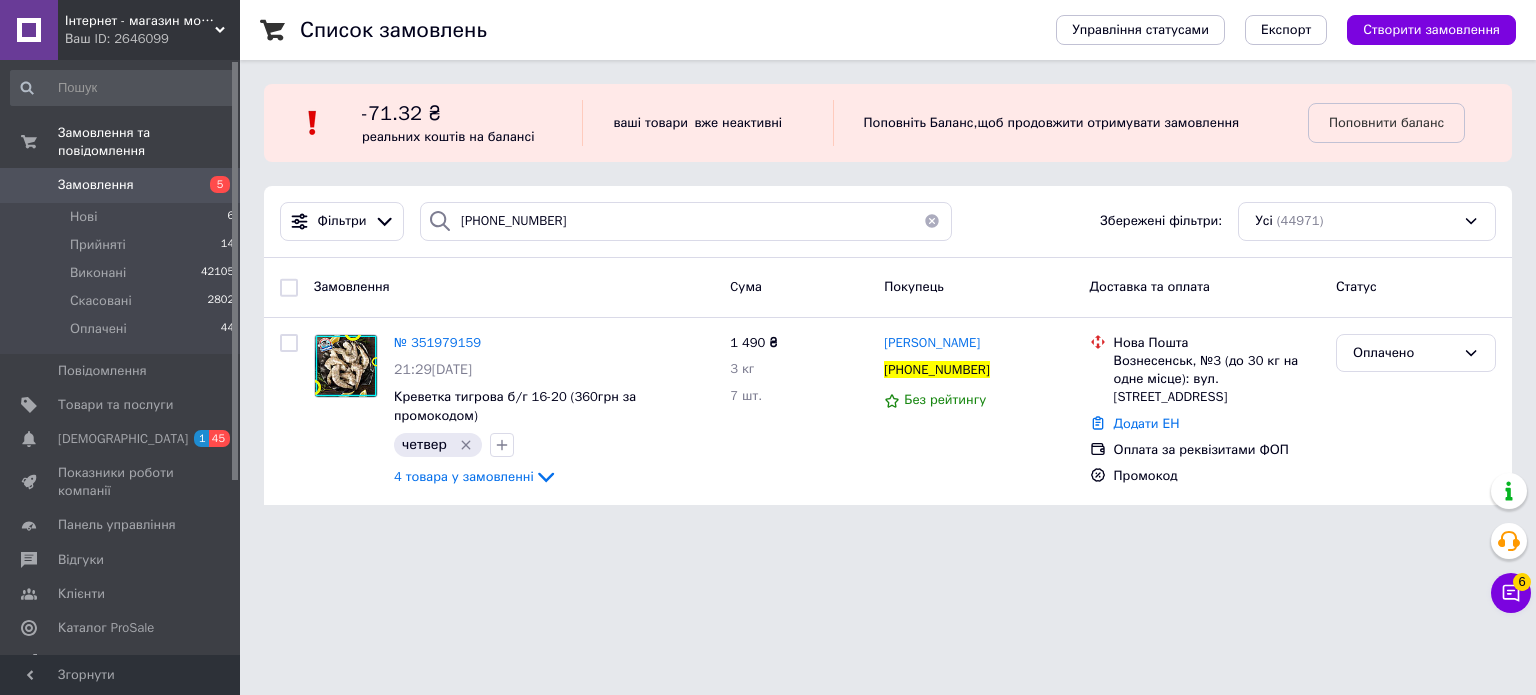 click on "Список замовлень Управління статусами Експорт Створити замовлення -71.32 ₴ реальних коштів на балансі ваші товари   вже неактивні Поповніть Баланс ,  щоб продовжити отримувати замовлення Поповнити баланс Фільтри +380997214296 Збережені фільтри: Усі (44971) Замовлення Cума Покупець Доставка та оплата Статус № 351979159 21:29, 09.07.2025 Креветка тигрова б/г 16-20 (360грн за промокодом) четвер   4 товара у замовленні 1 490 ₴ 3 кг 7 шт. Наталія  Тимошенко  +380997214296 Без рейтингу Нова Пошта Вознесенськ, №3 (до 30 кг на одне місце): вул. Соборності, 34А Додати ЕН Оплата за реквізитами ФОП" at bounding box center [888, 264] 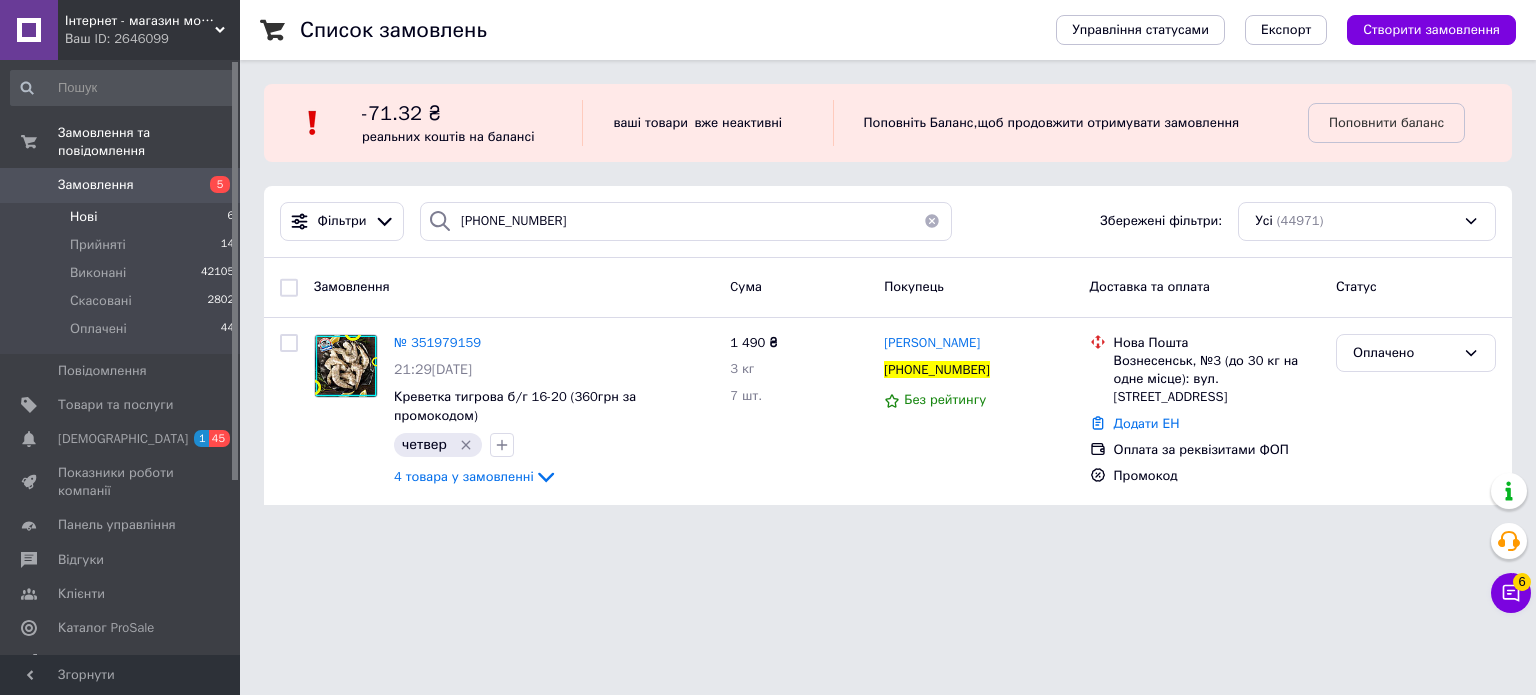 click on "Нові" at bounding box center [83, 217] 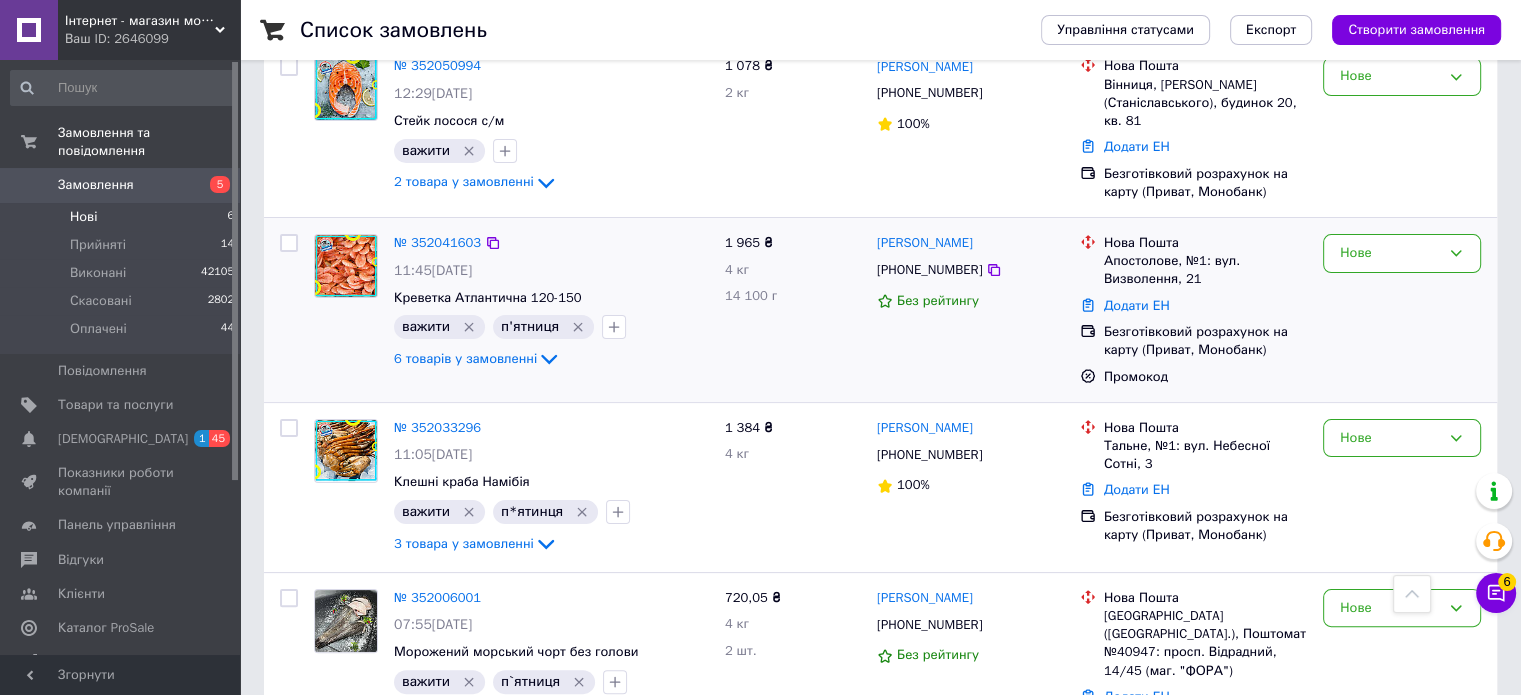 scroll, scrollTop: 193, scrollLeft: 0, axis: vertical 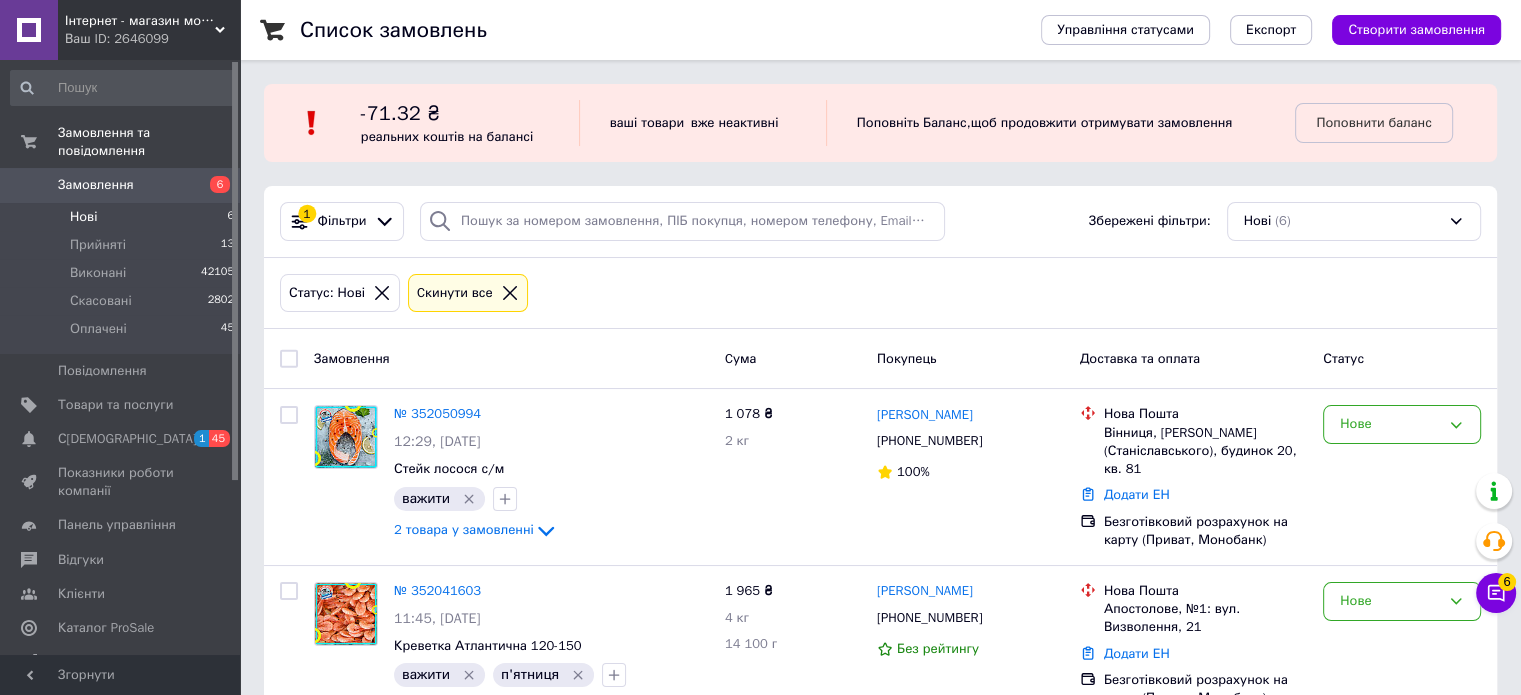 click on "Список замовлень Управління статусами Експорт Створити замовлення -71.32 ₴ реальних коштів на балансі ваші товари   вже неактивні Поповніть Баланс ,  щоб продовжити отримувати замовлення Поповнити баланс 1 Фільтри Збережені фільтри: Нові (6) Статус: Нові Cкинути все Замовлення Cума Покупець Доставка та оплата Статус № 352050994 12:29, [DATE]�ейк лосося с/м важити   2 товара у замовленні 1 078 ₴ 2 кг [PERSON_NAME] [PHONE_NUMBER] 100% Нова Пошта Вінниця, [PERSON_NAME] ([GEOGRAPHIC_DATA]), будинок 20, кв. 81 Додати ЕН Безготівковий розрахунок на карту (Приват, Монобанк) Нове" at bounding box center [880, 658] 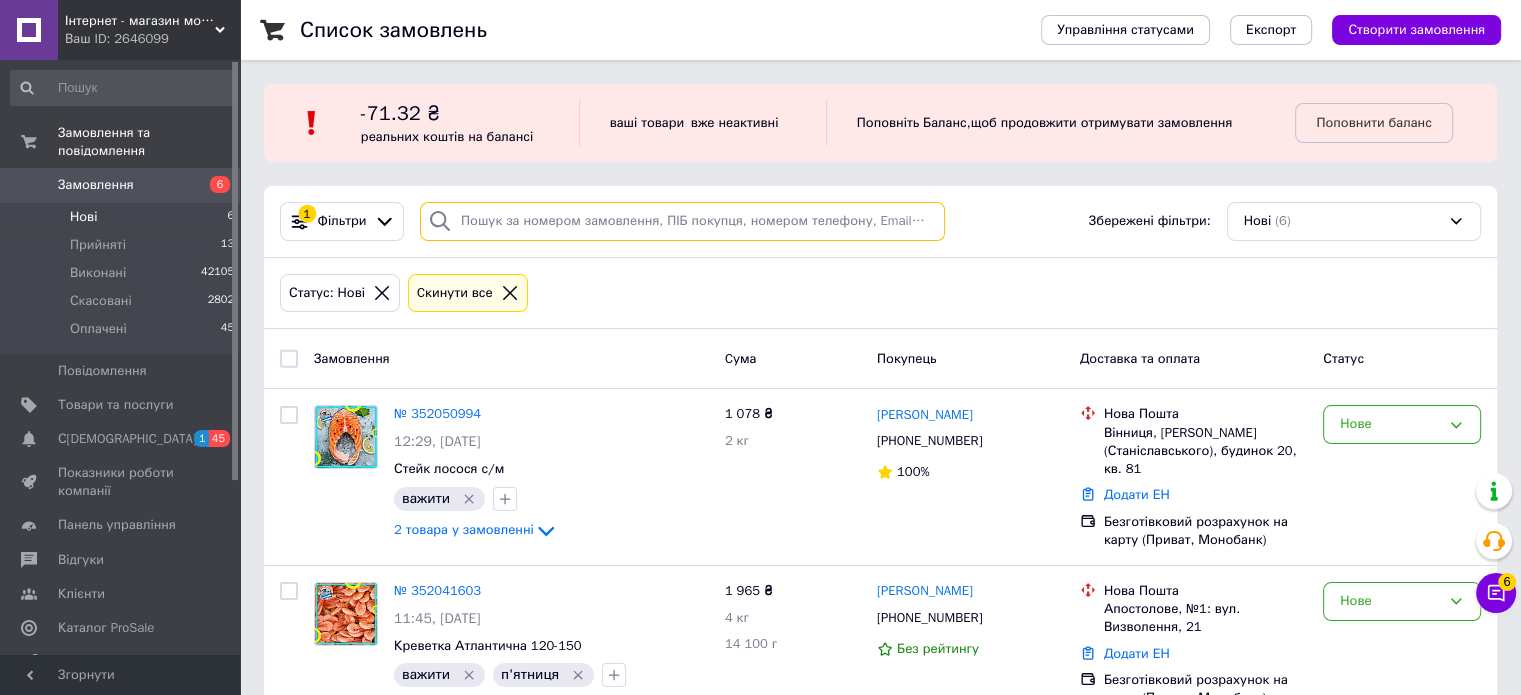 click at bounding box center [682, 221] 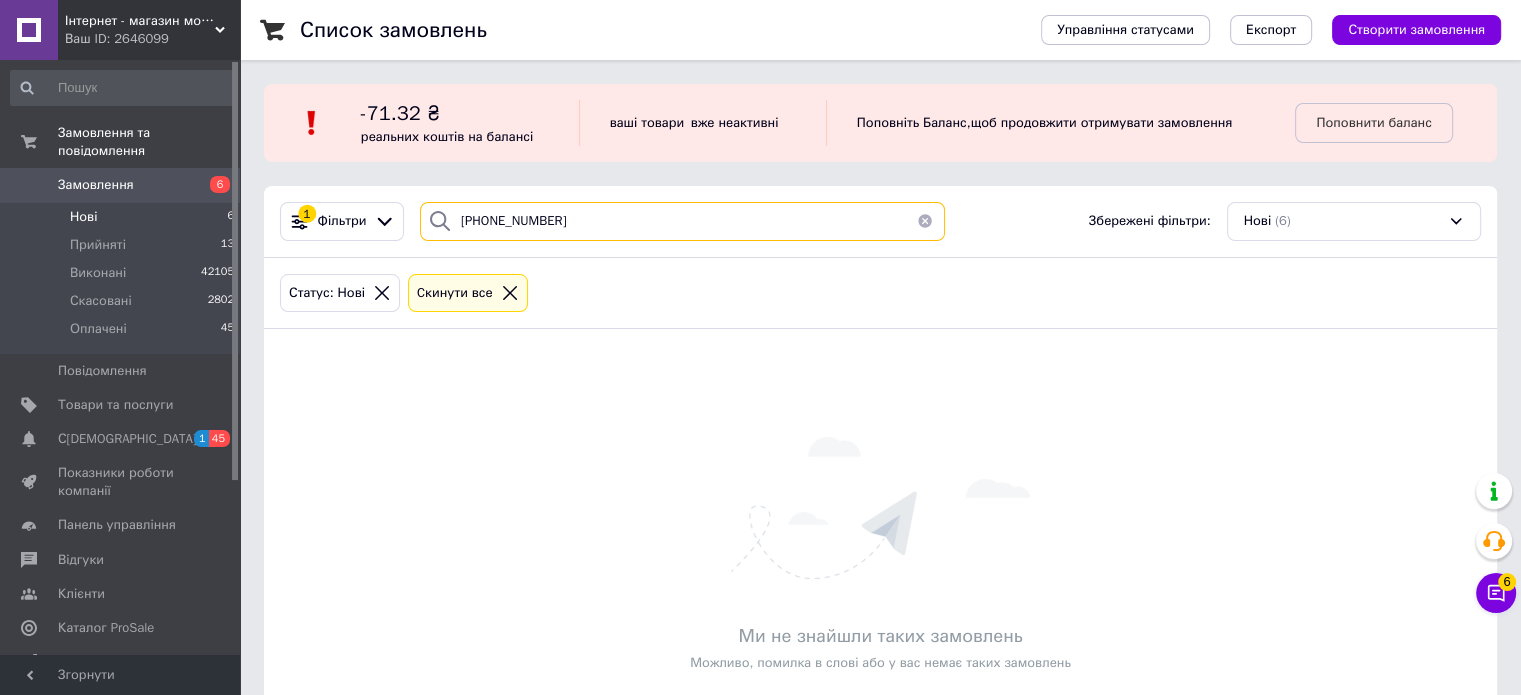 type on "[PHONE_NUMBER]" 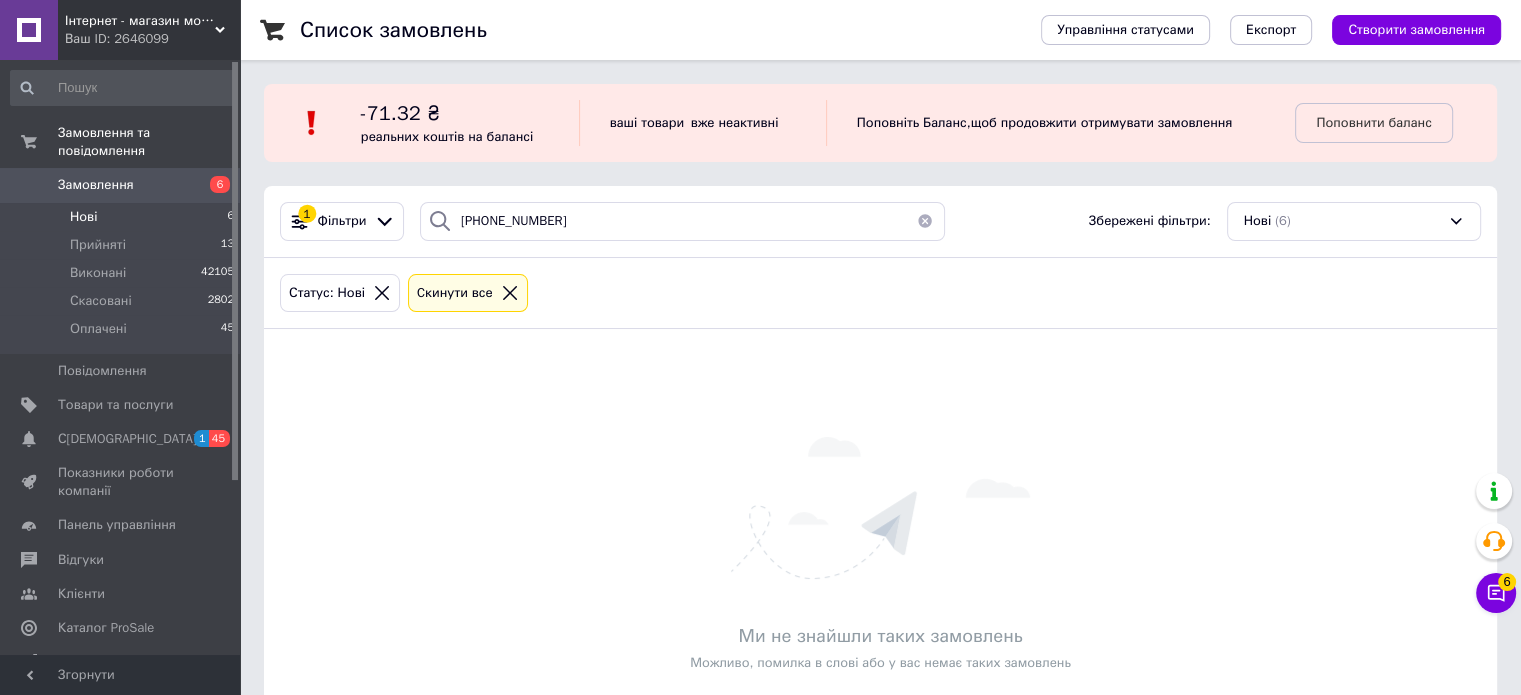 click 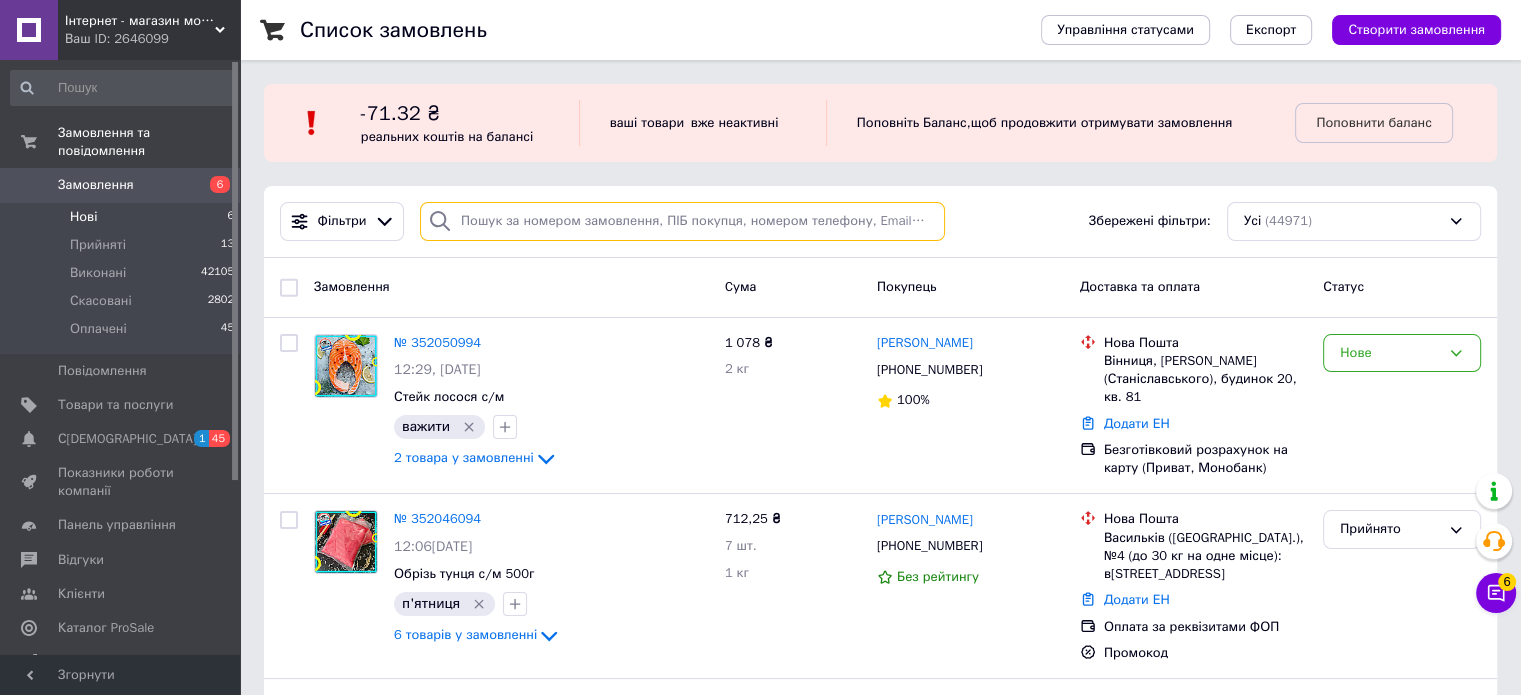 click at bounding box center (682, 221) 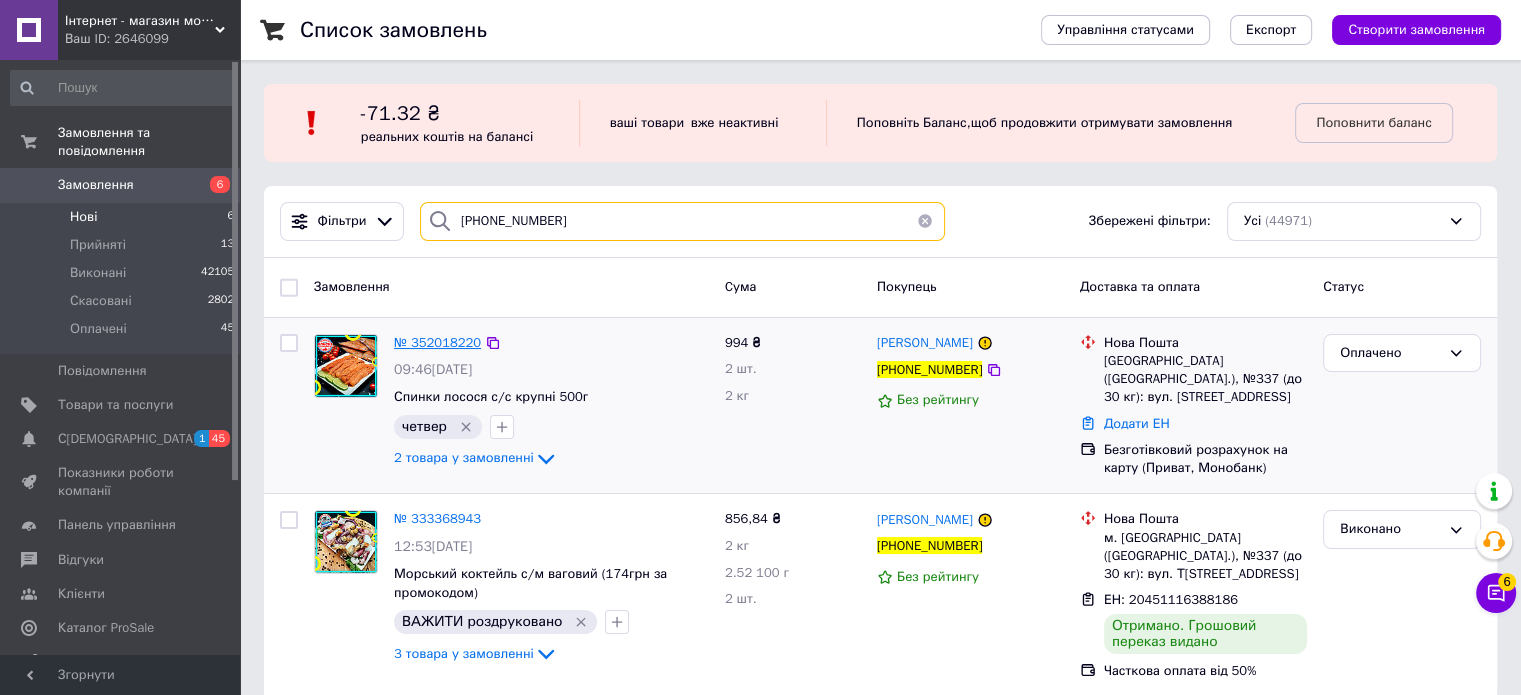 type on "[PHONE_NUMBER]" 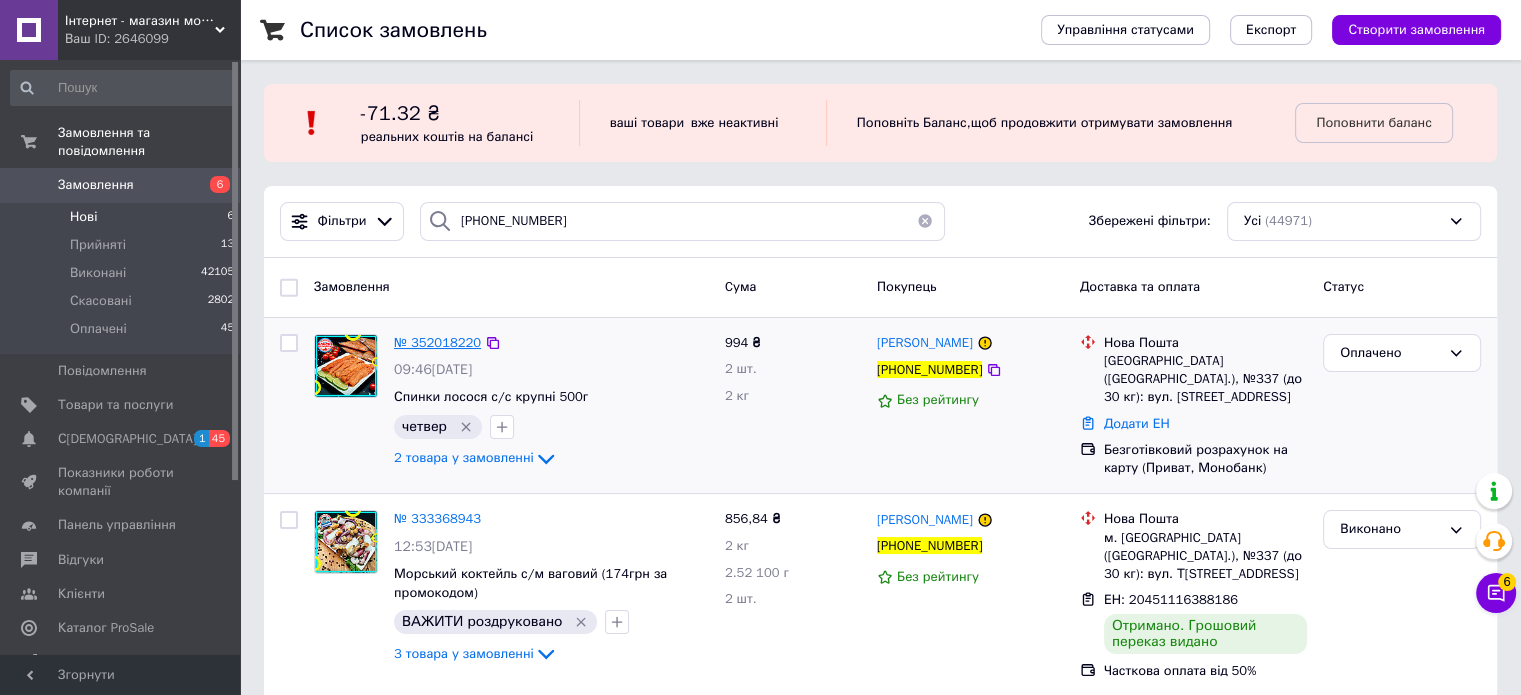 click on "№ 352018220" at bounding box center (437, 342) 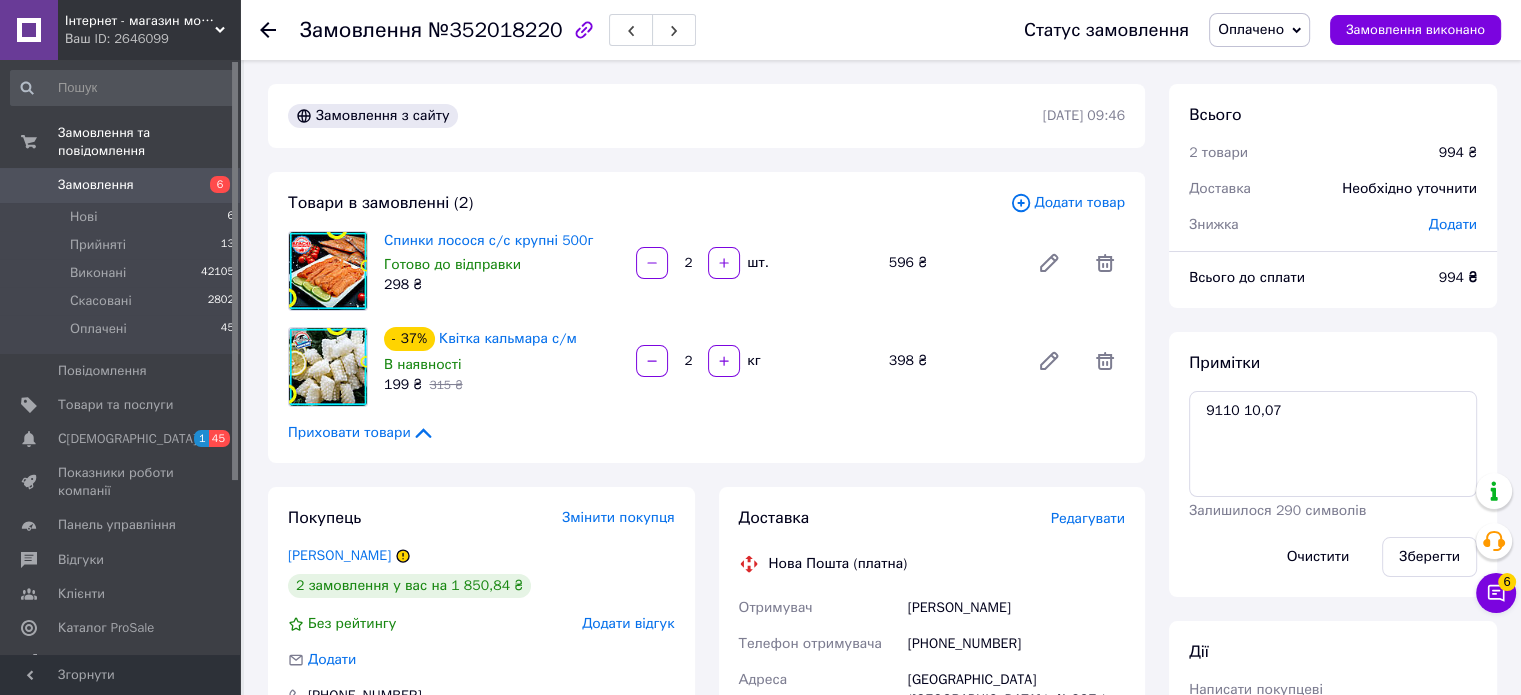 click on "Додати товар" at bounding box center [1067, 203] 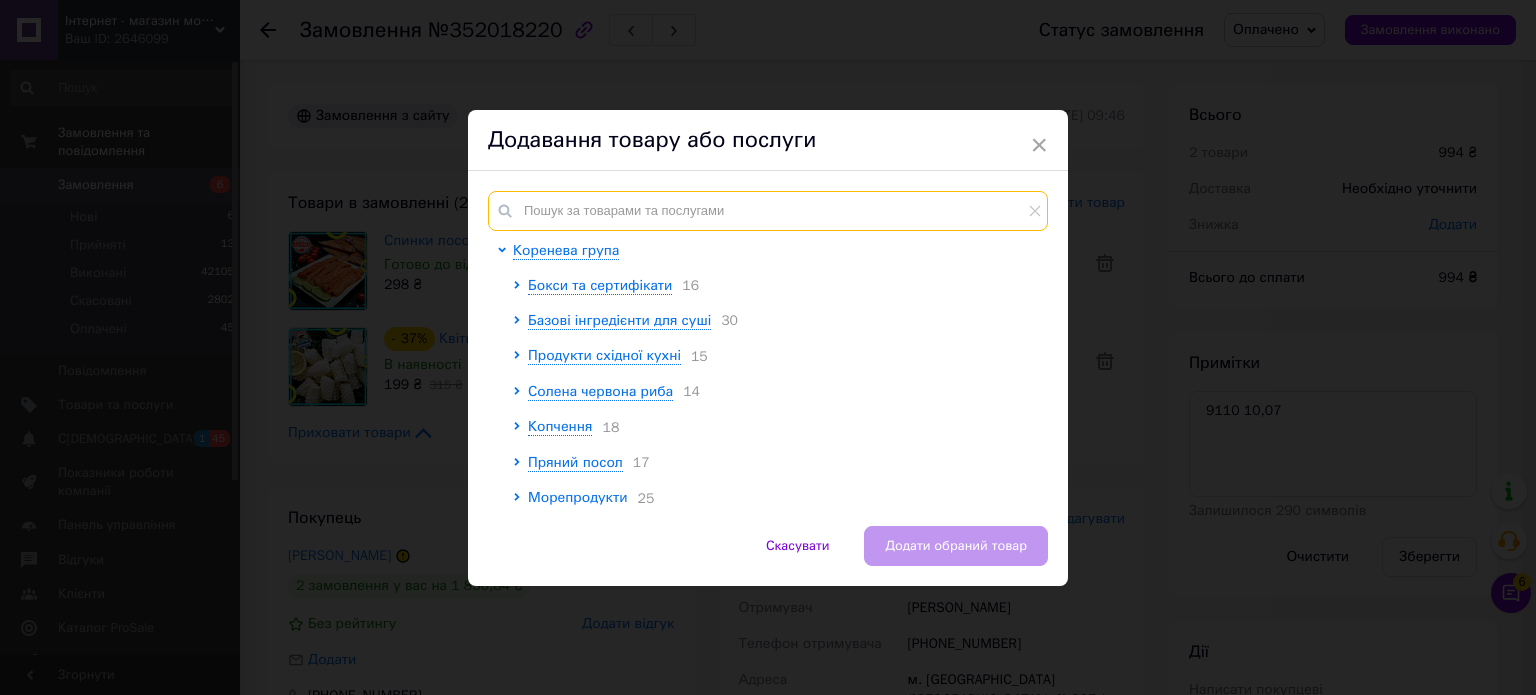 click at bounding box center [768, 211] 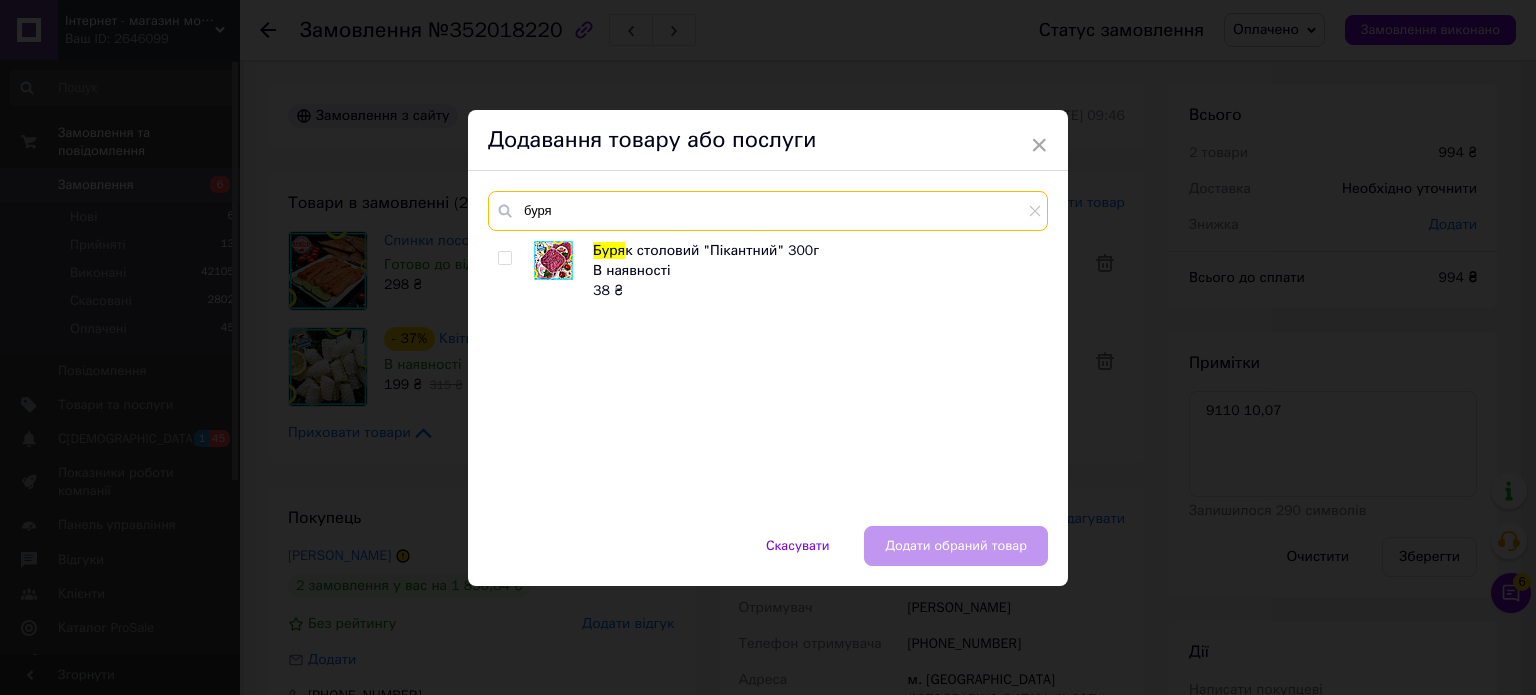 type on "буря" 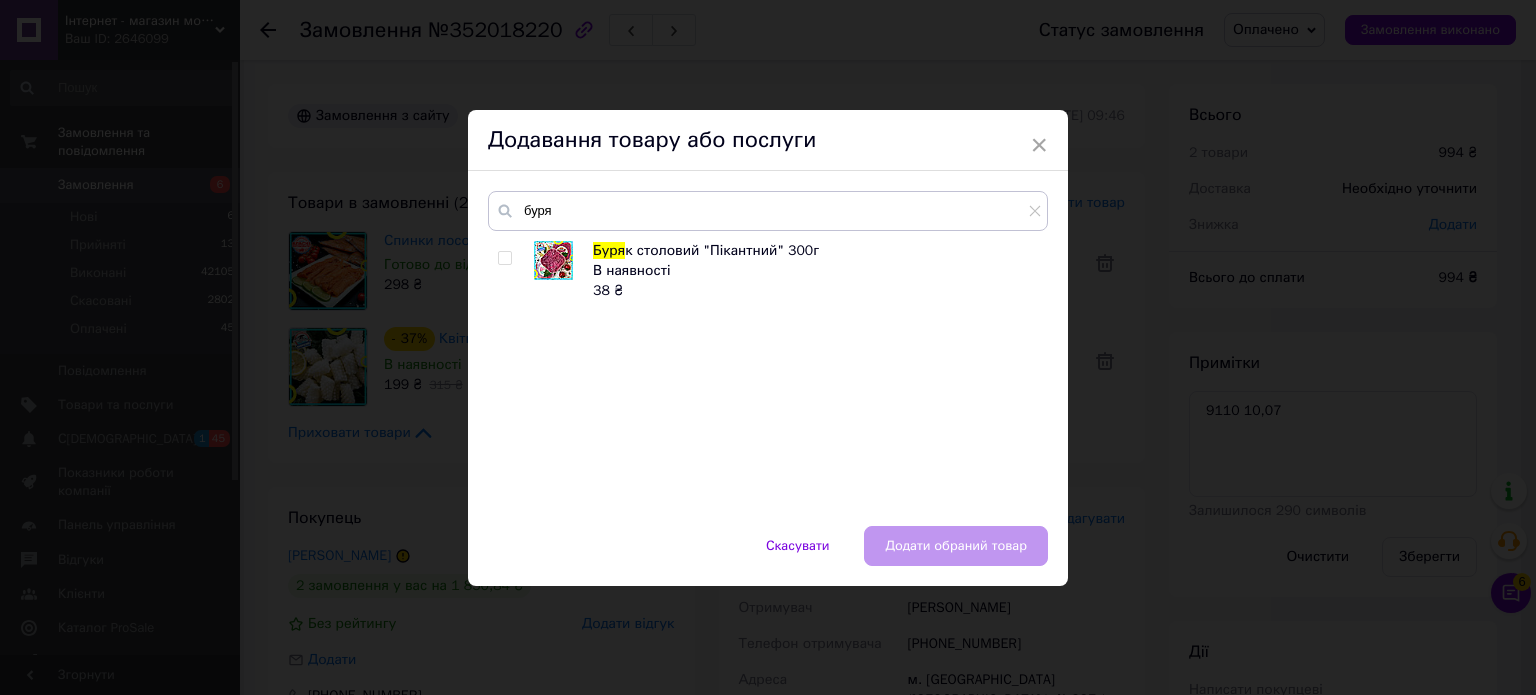 click at bounding box center (504, 258) 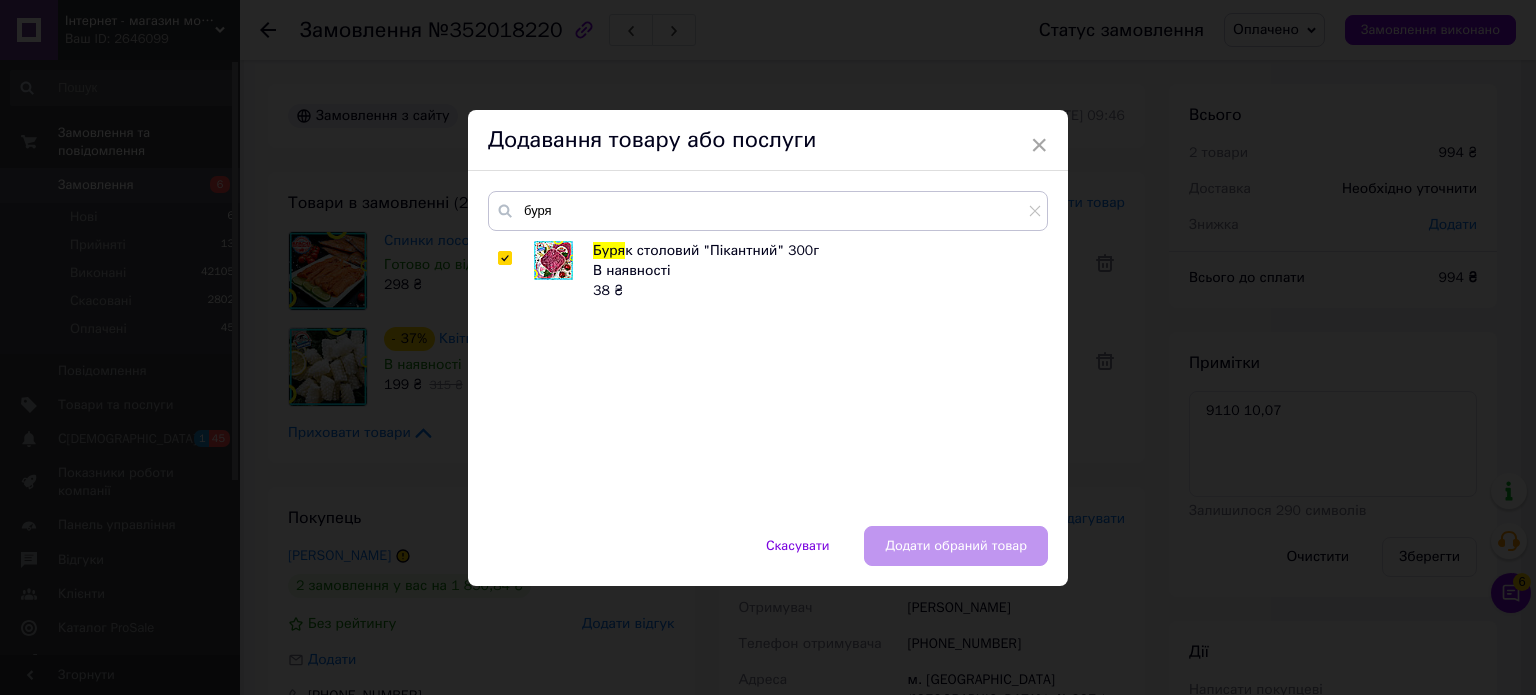 checkbox on "true" 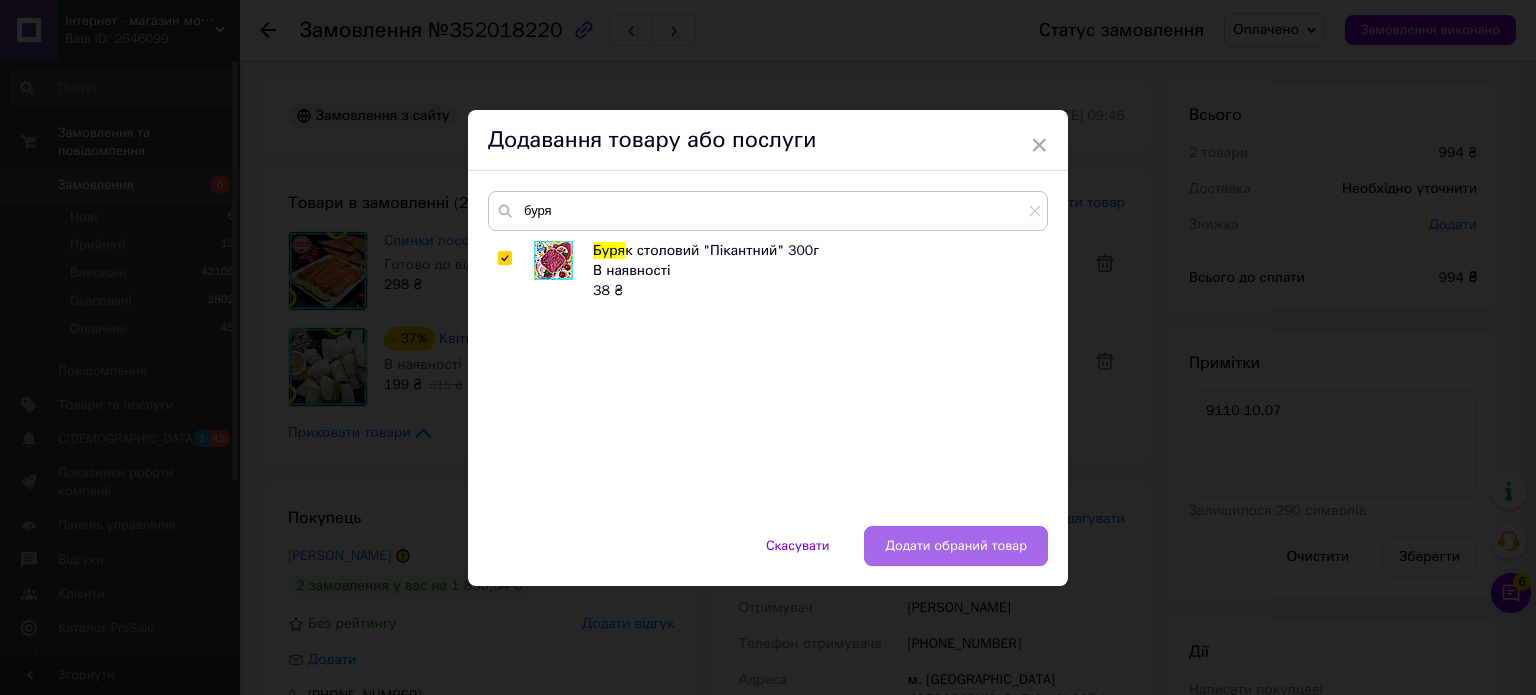 click on "Додати обраний товар" at bounding box center [956, 546] 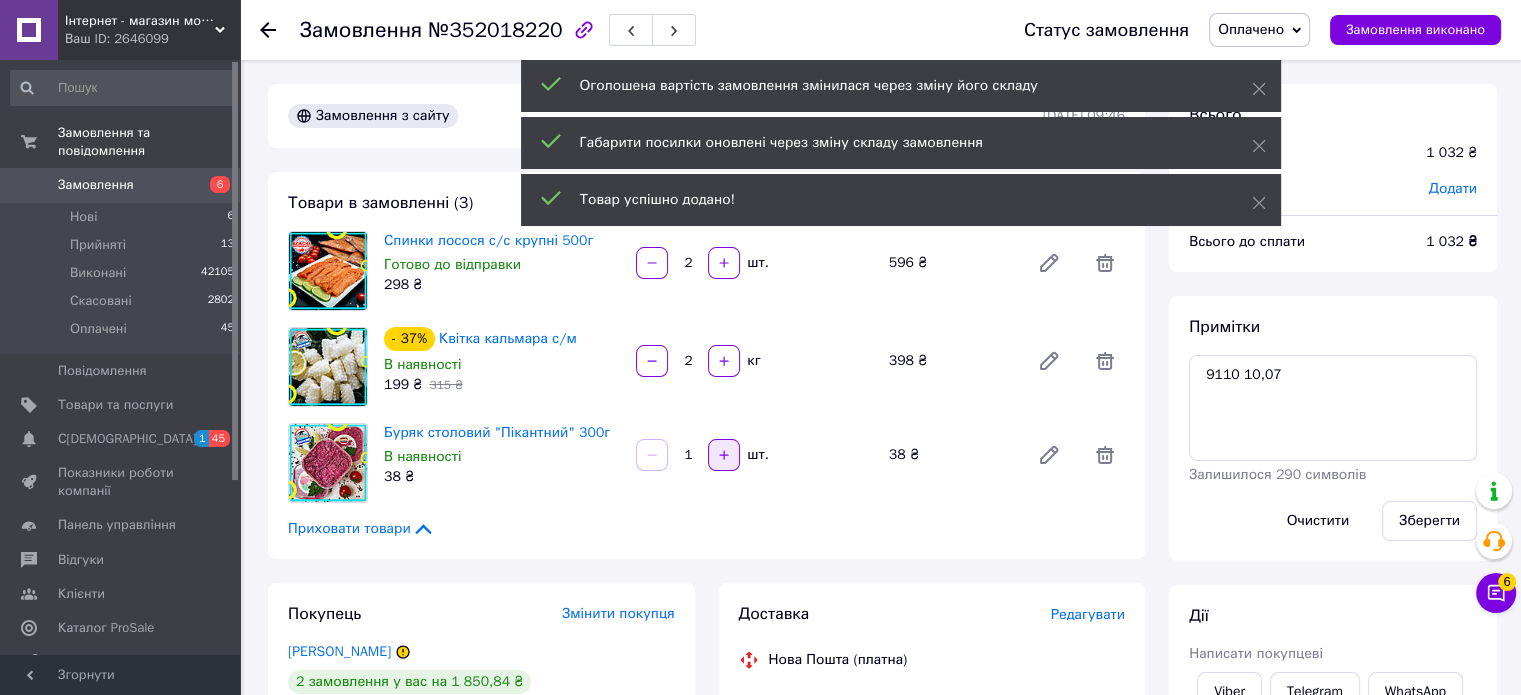 click 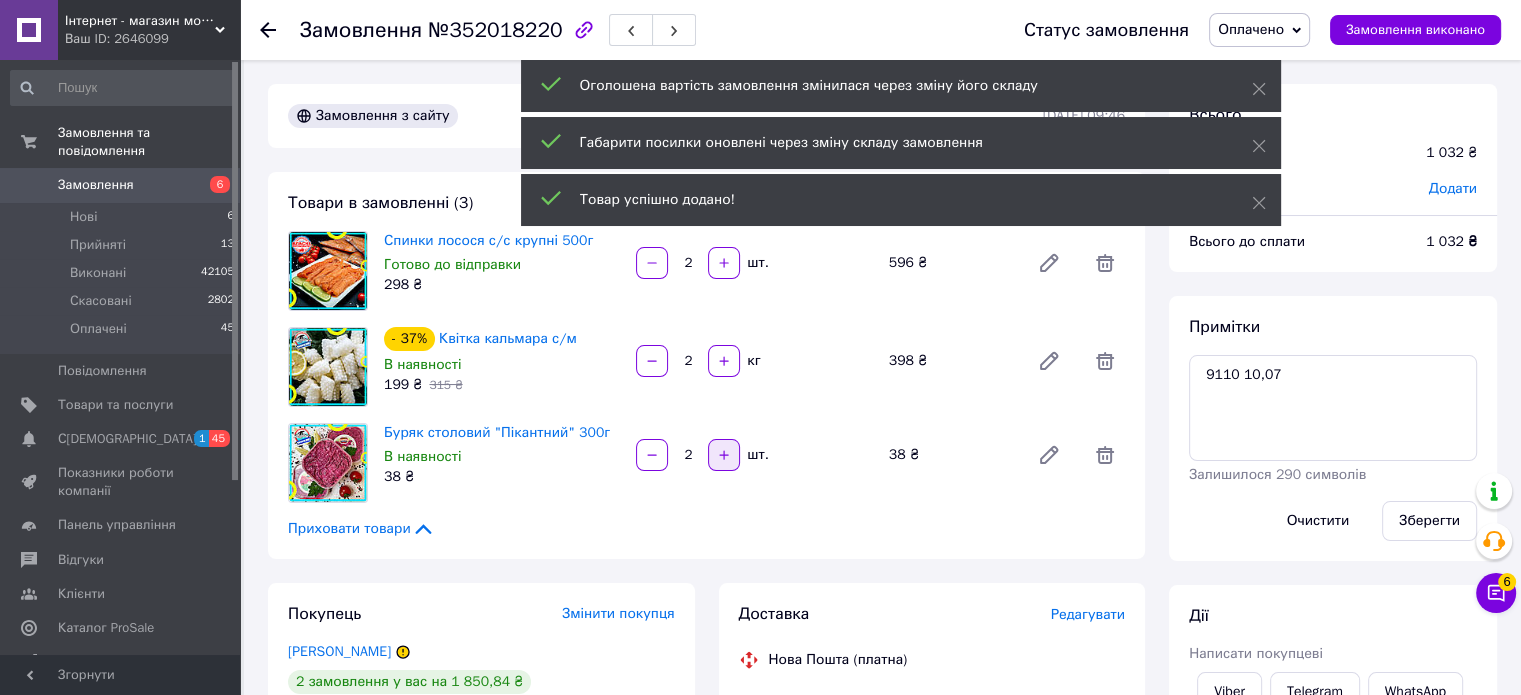 click 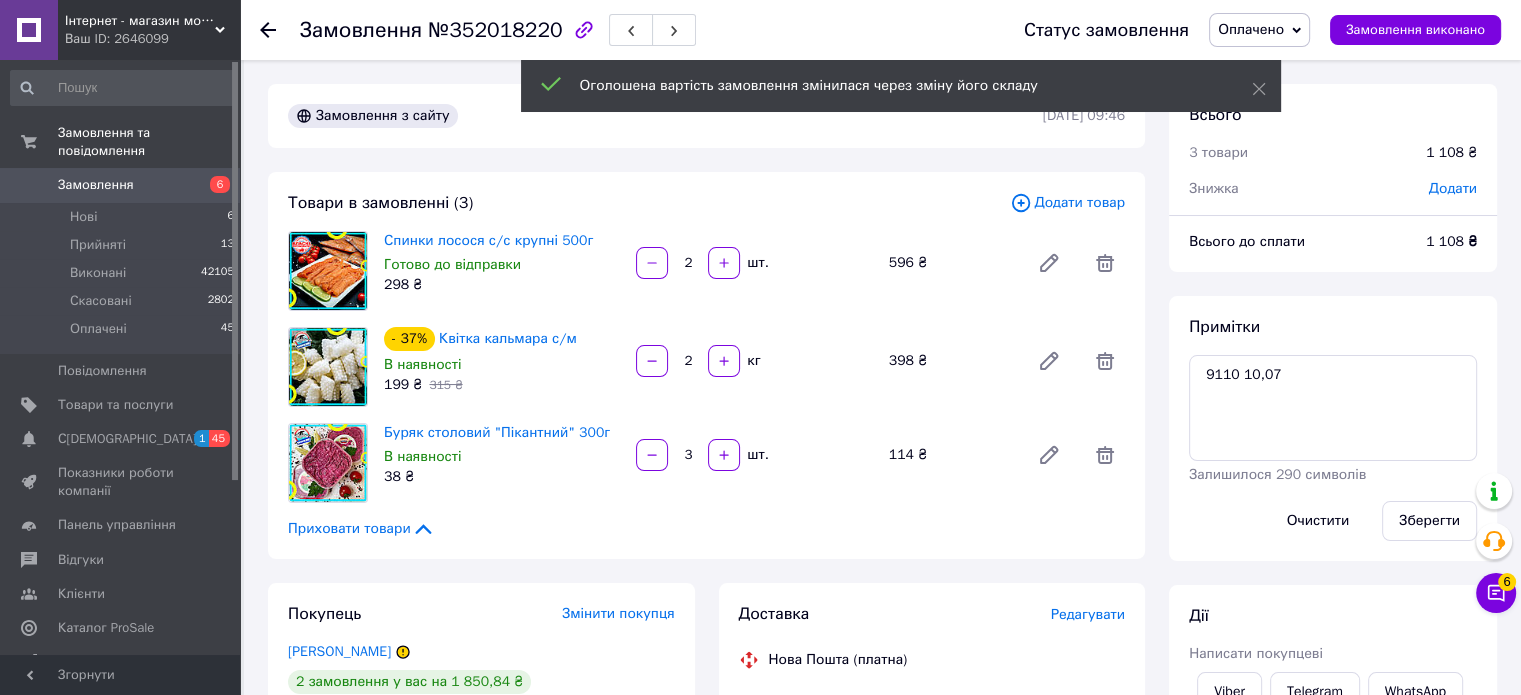 click on "Додати товар" at bounding box center [1067, 203] 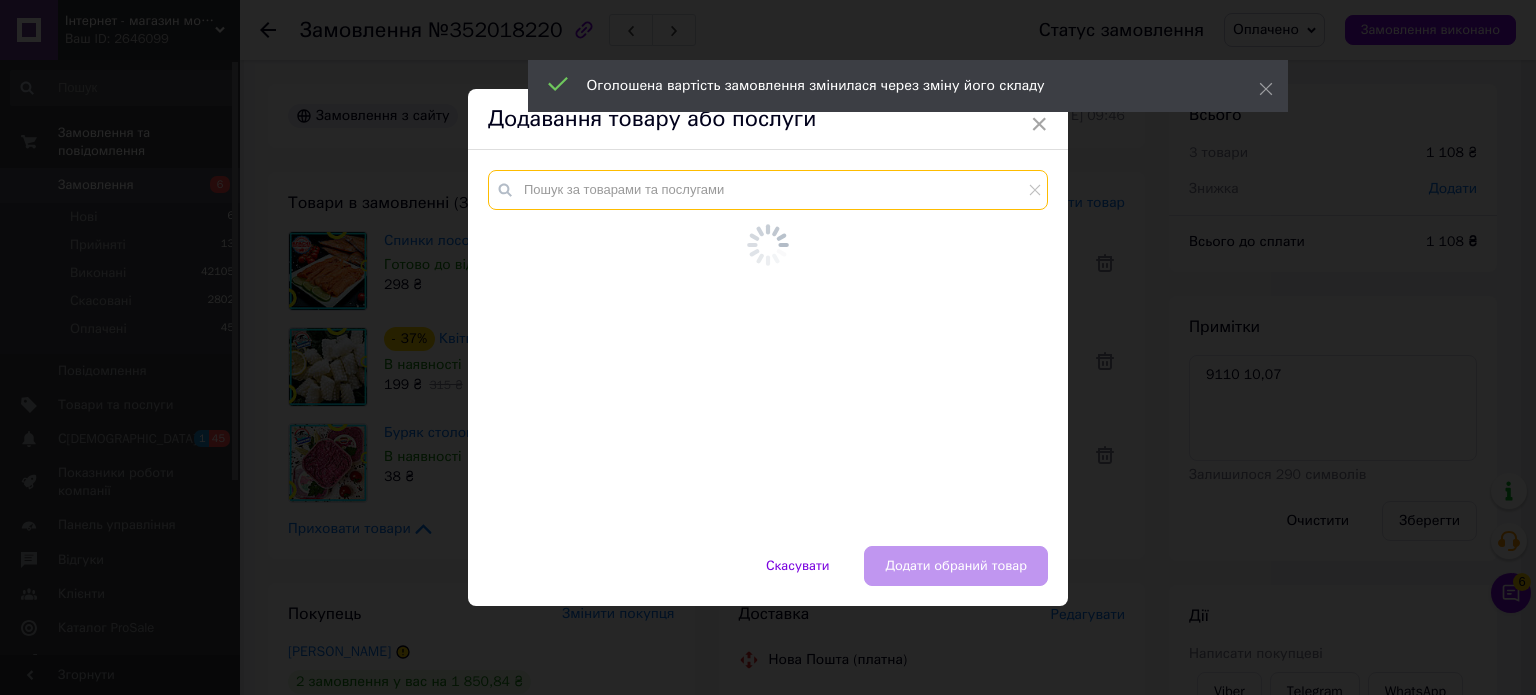 click at bounding box center (768, 190) 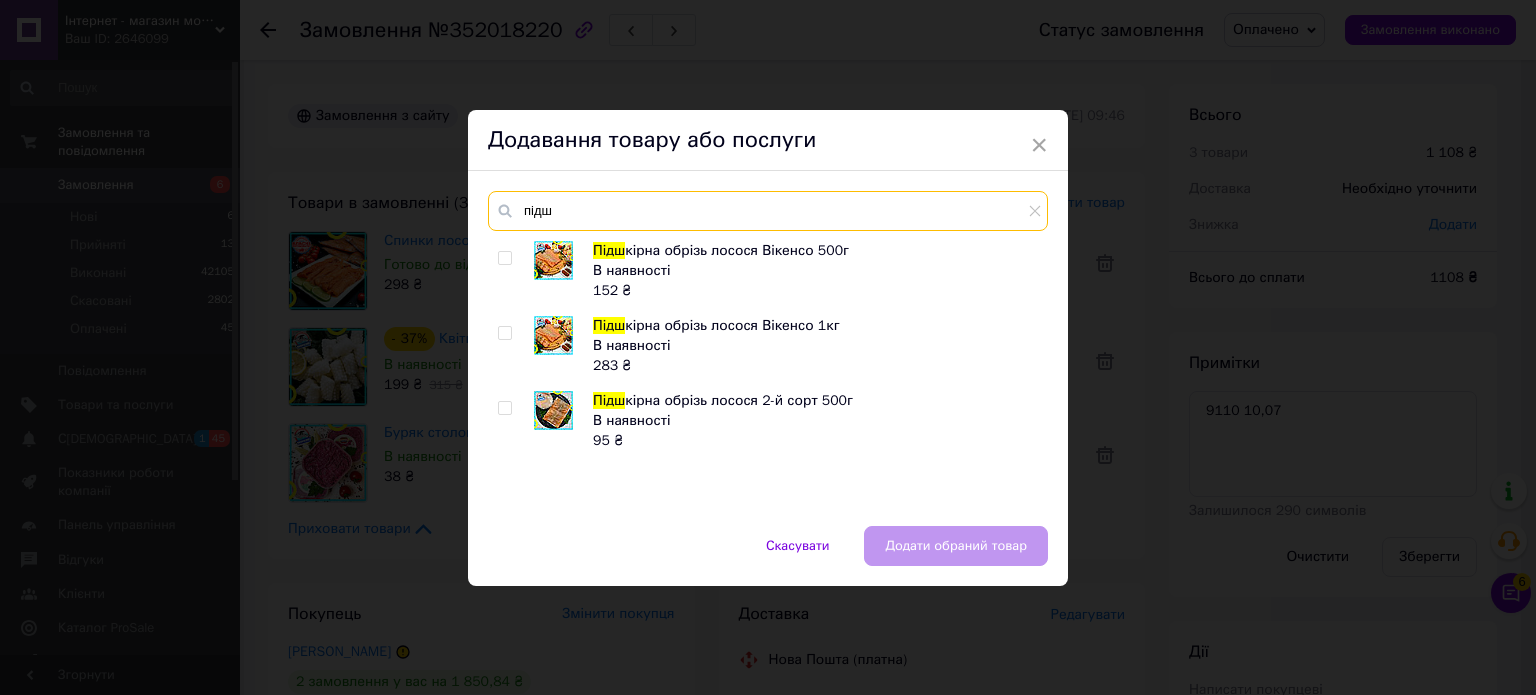 type on "підш" 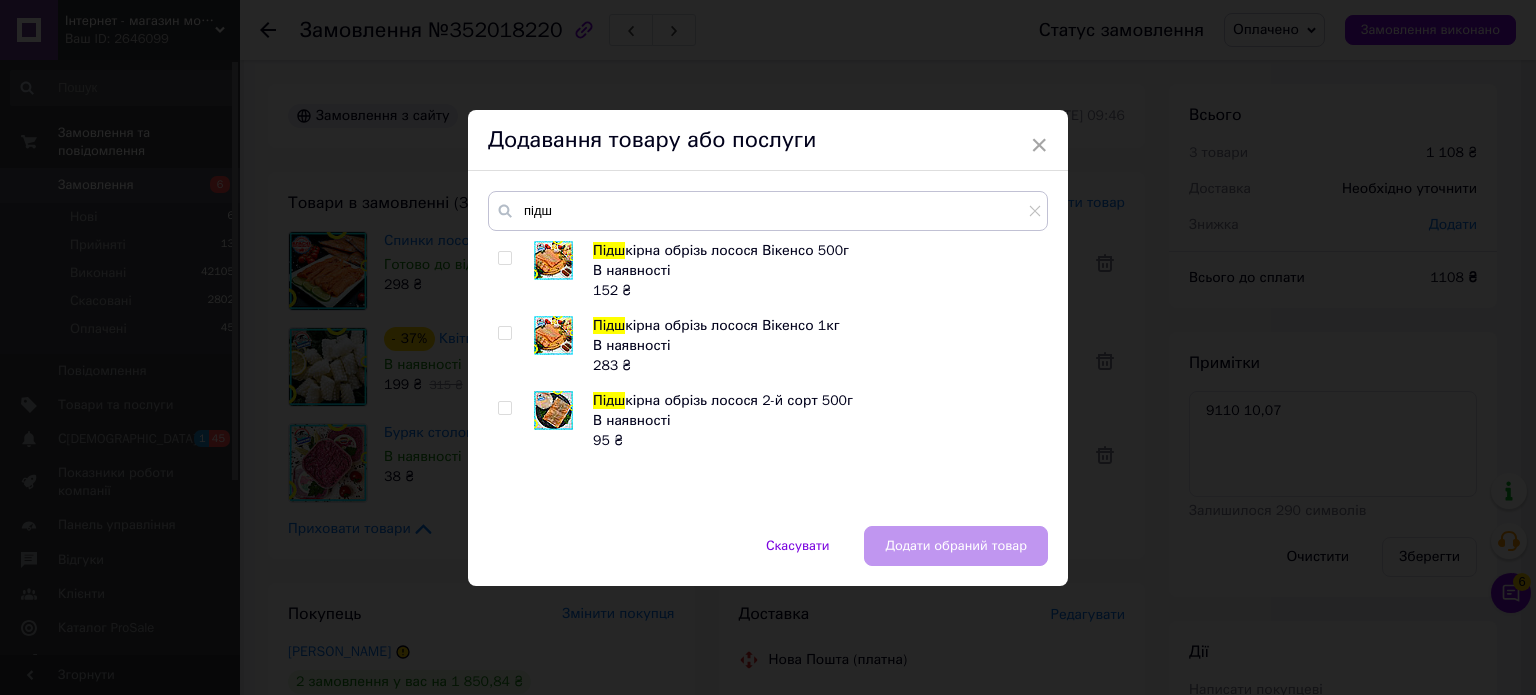 click at bounding box center (504, 258) 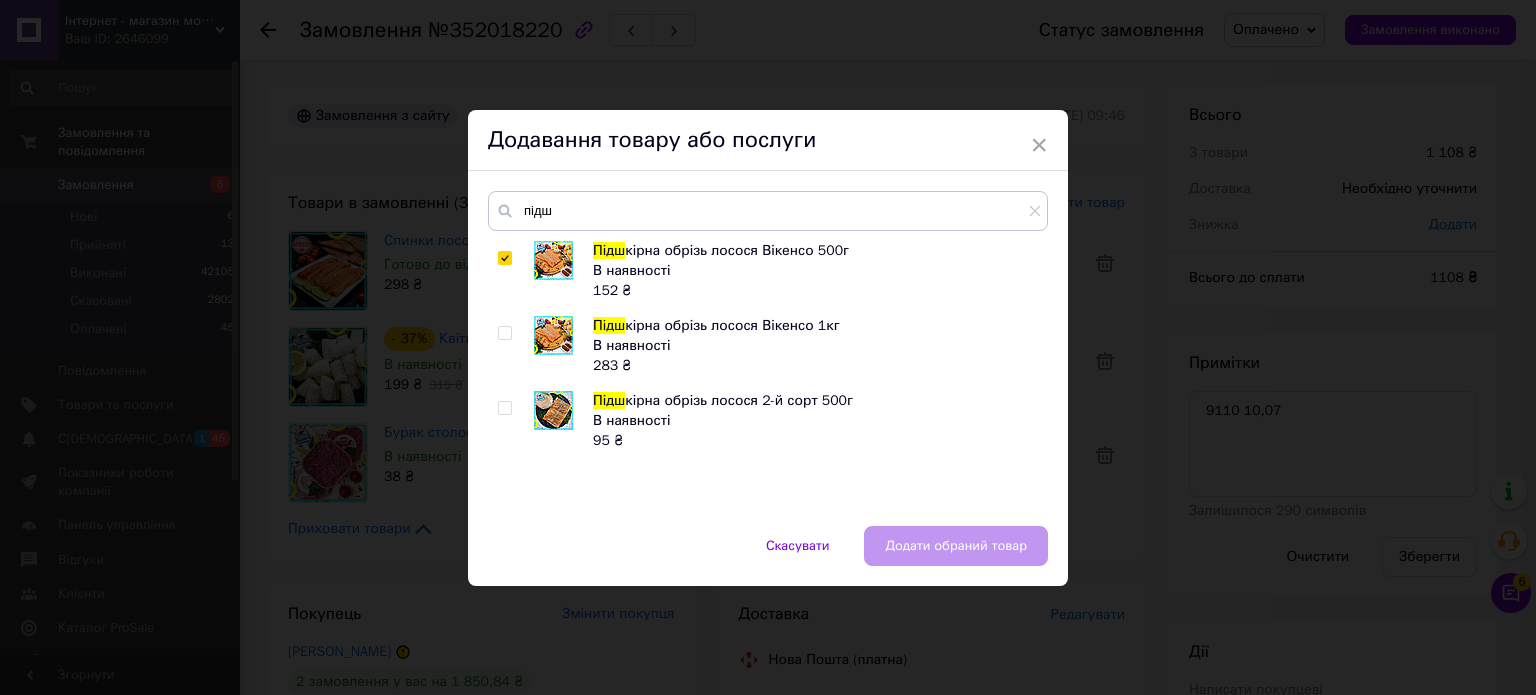 checkbox on "true" 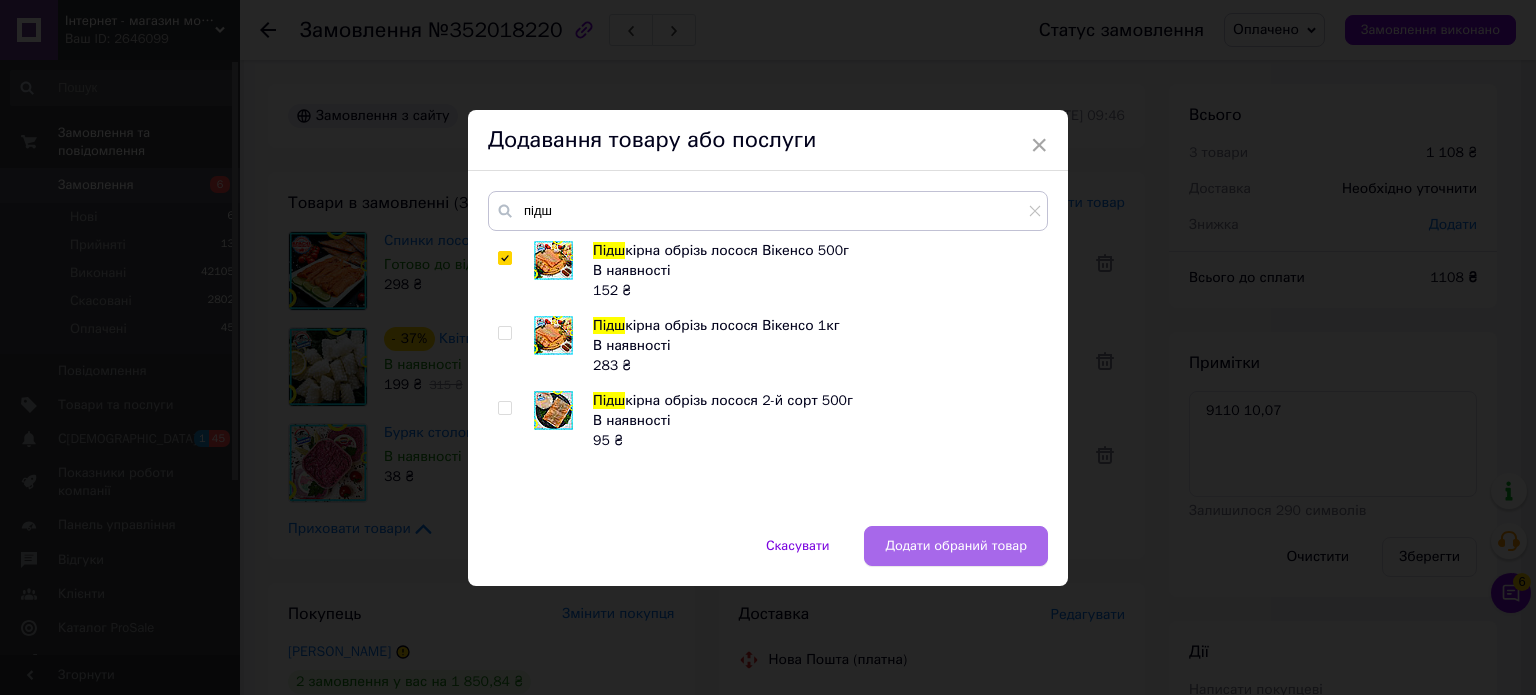 click on "Додати обраний товар" at bounding box center [956, 546] 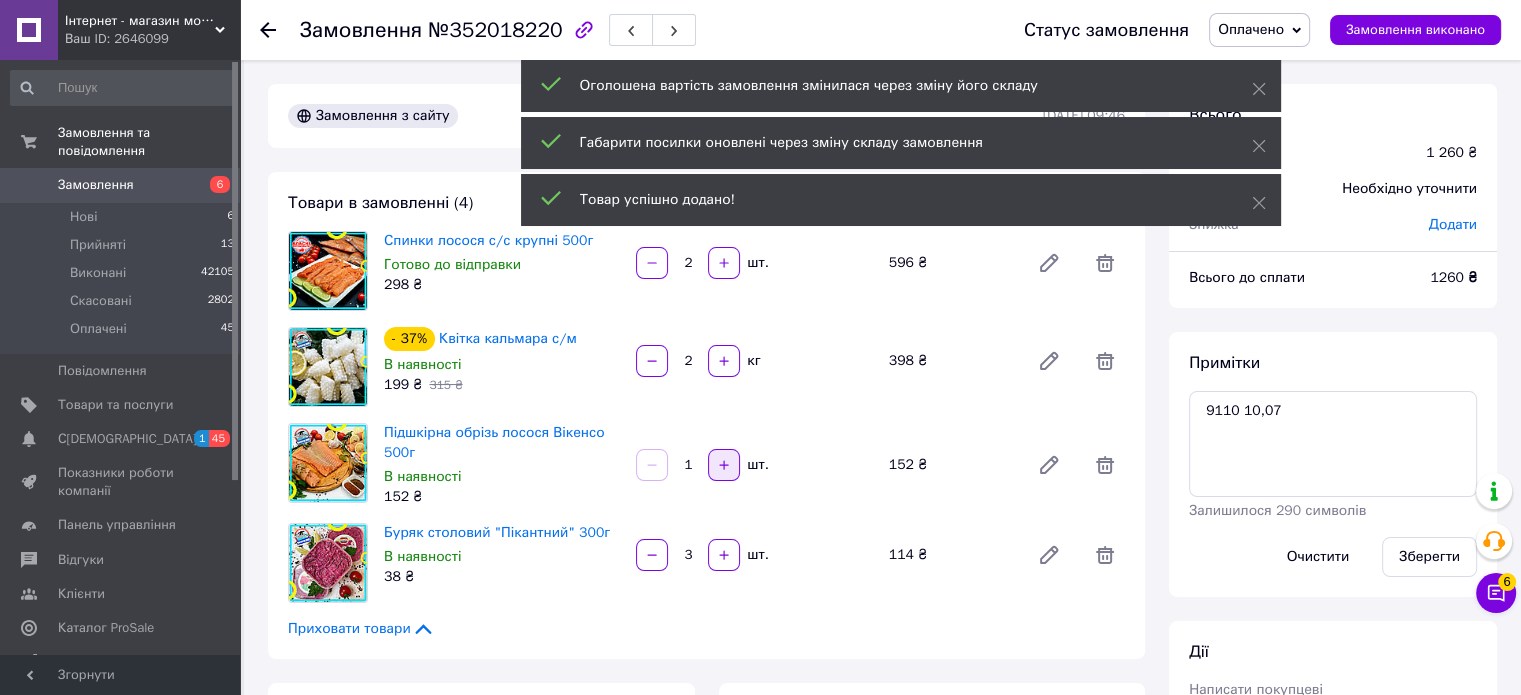 click at bounding box center (724, 465) 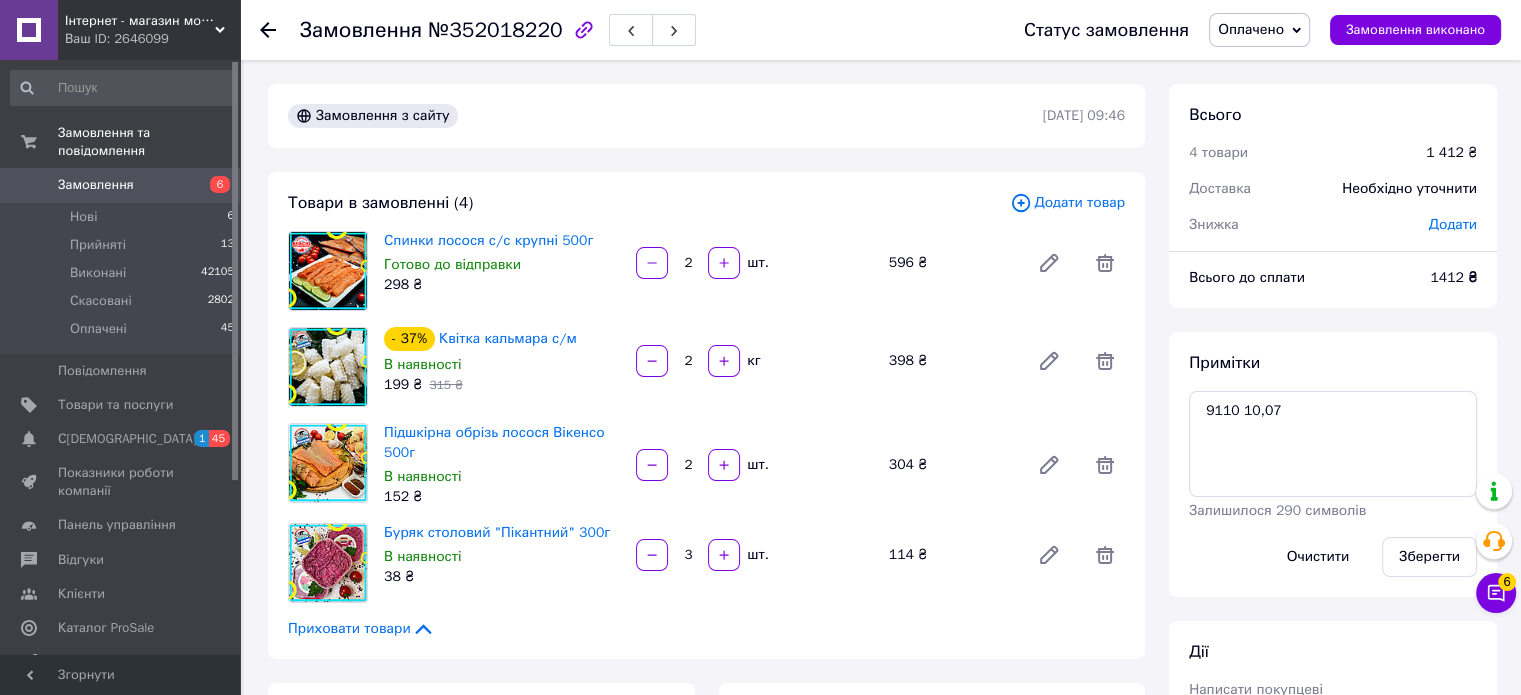 click 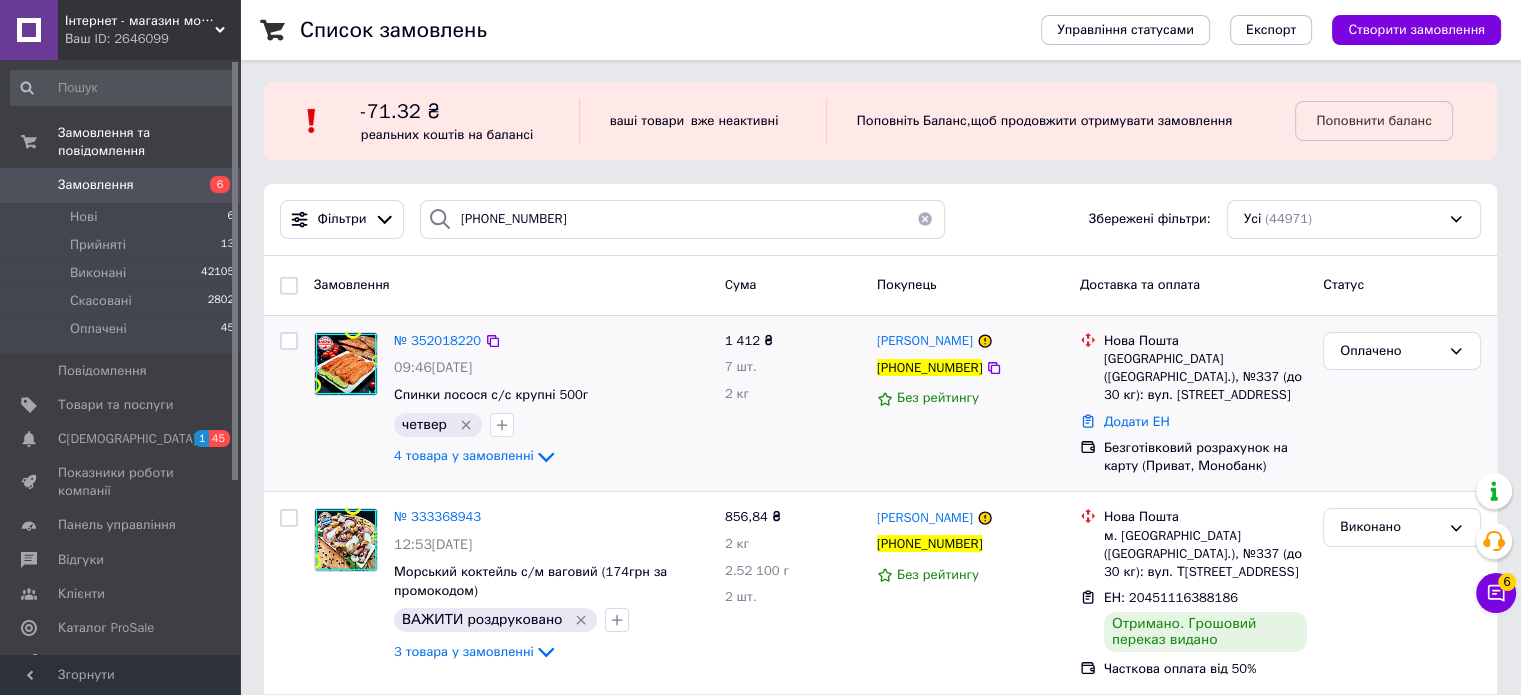 scroll, scrollTop: 4, scrollLeft: 0, axis: vertical 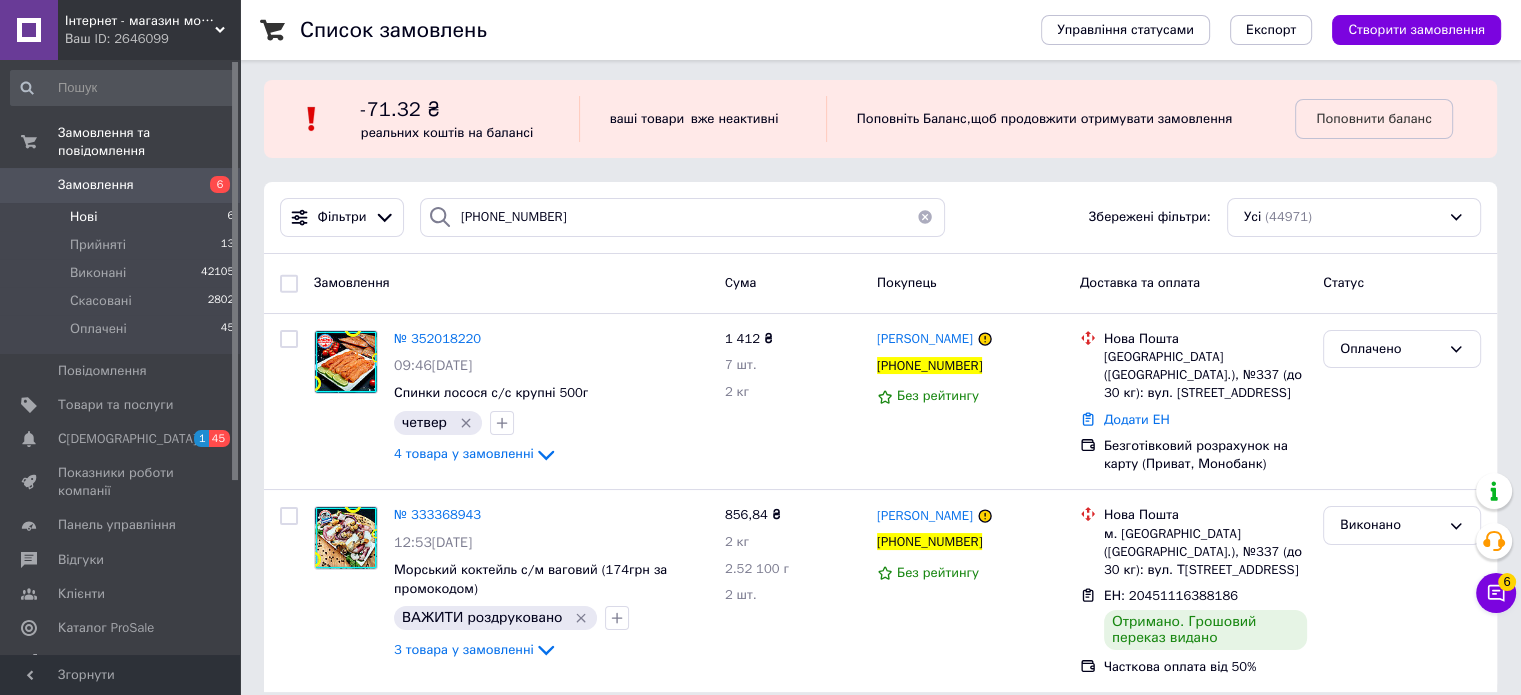 click on "Нові" at bounding box center (83, 217) 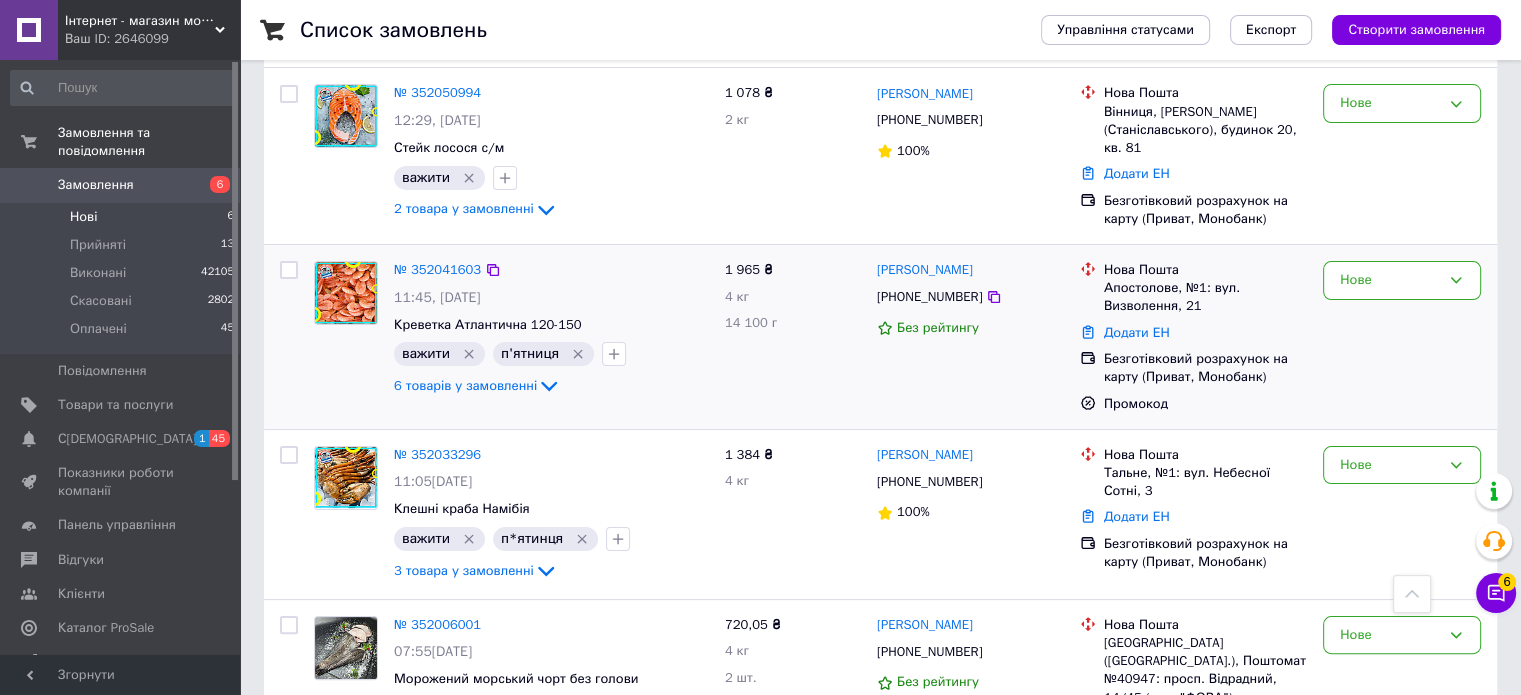 scroll, scrollTop: 200, scrollLeft: 0, axis: vertical 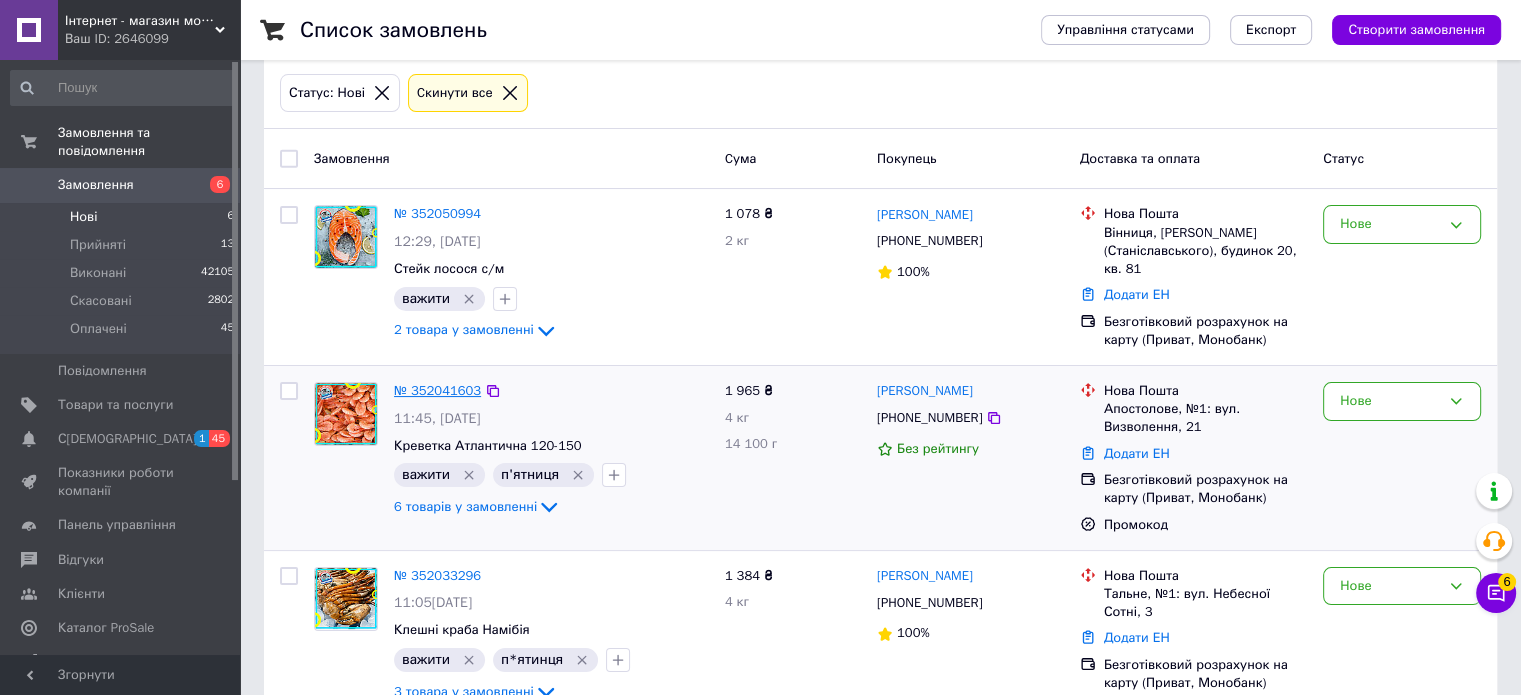 click on "№ 352041603" at bounding box center (437, 390) 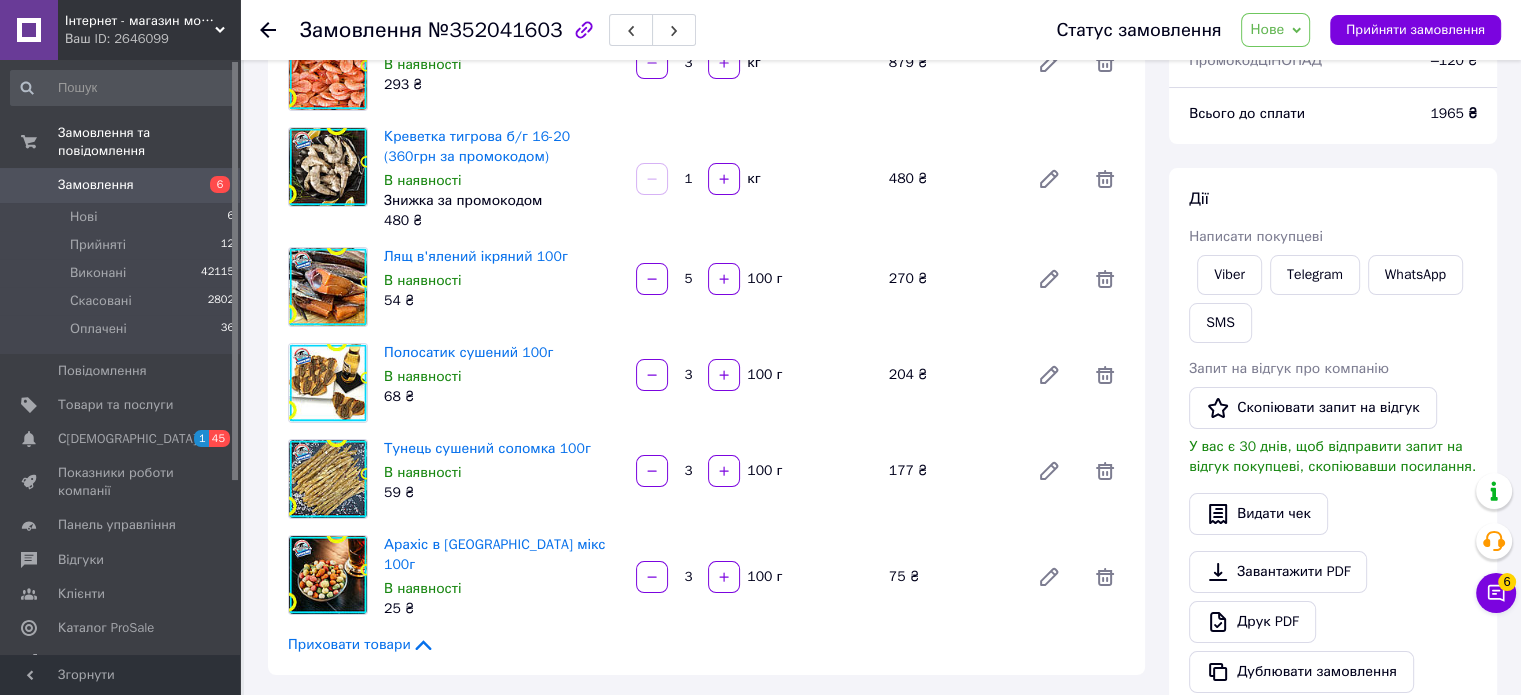 click on "Дії" at bounding box center [1333, 199] 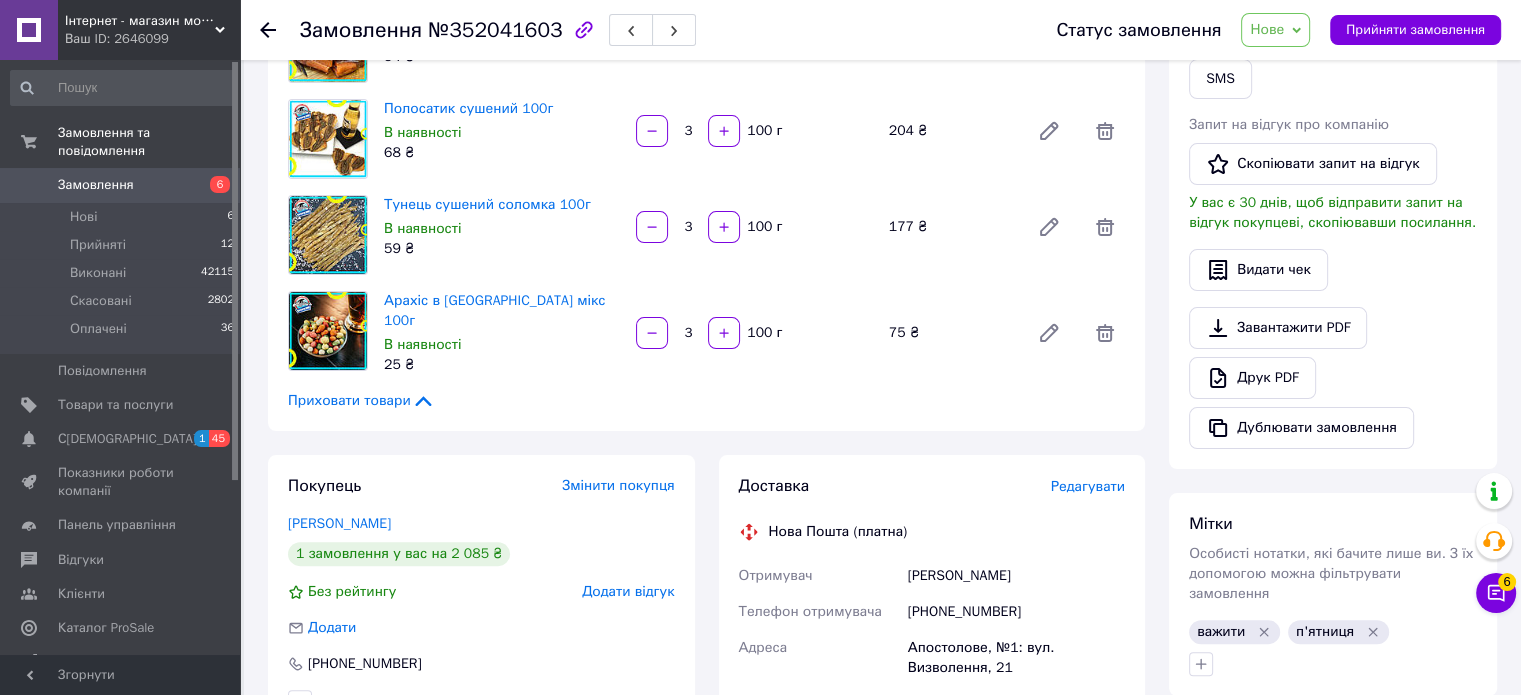 scroll, scrollTop: 700, scrollLeft: 0, axis: vertical 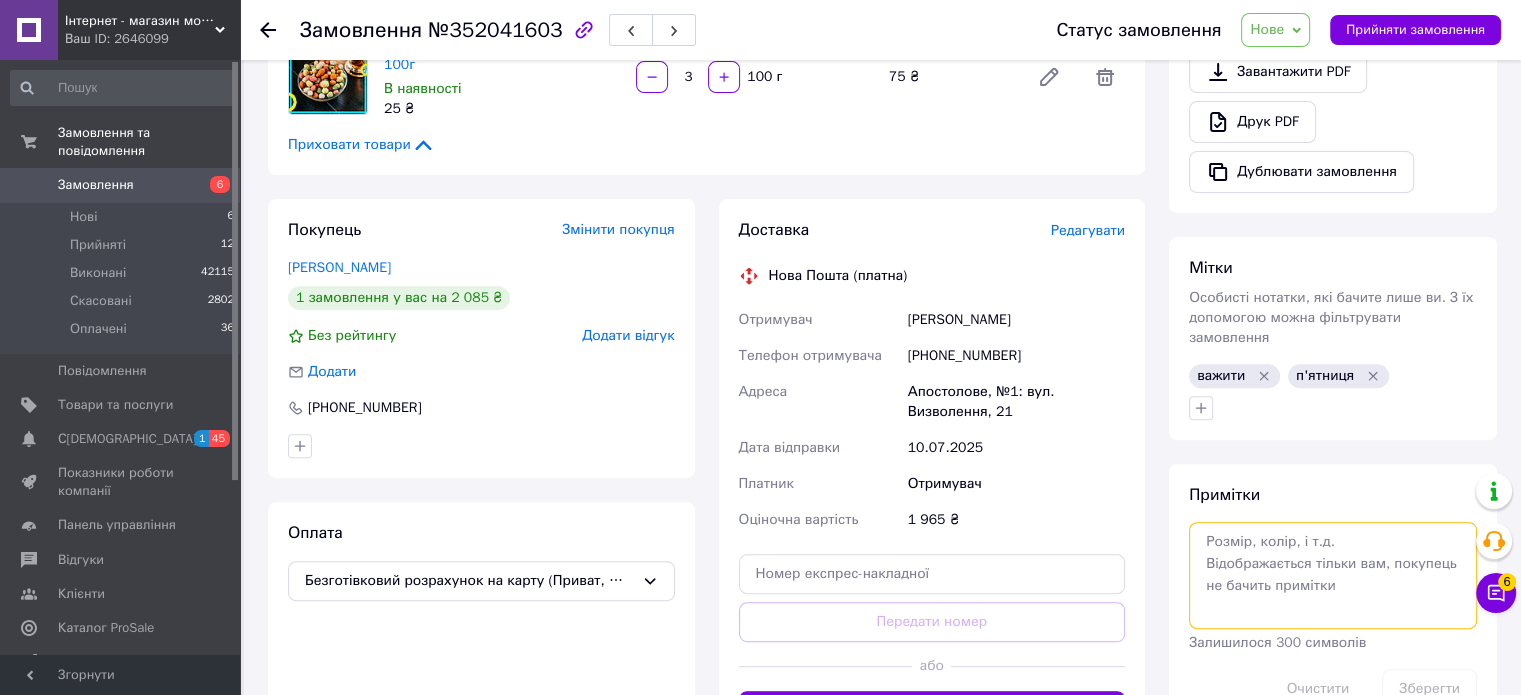 click at bounding box center [1333, 575] 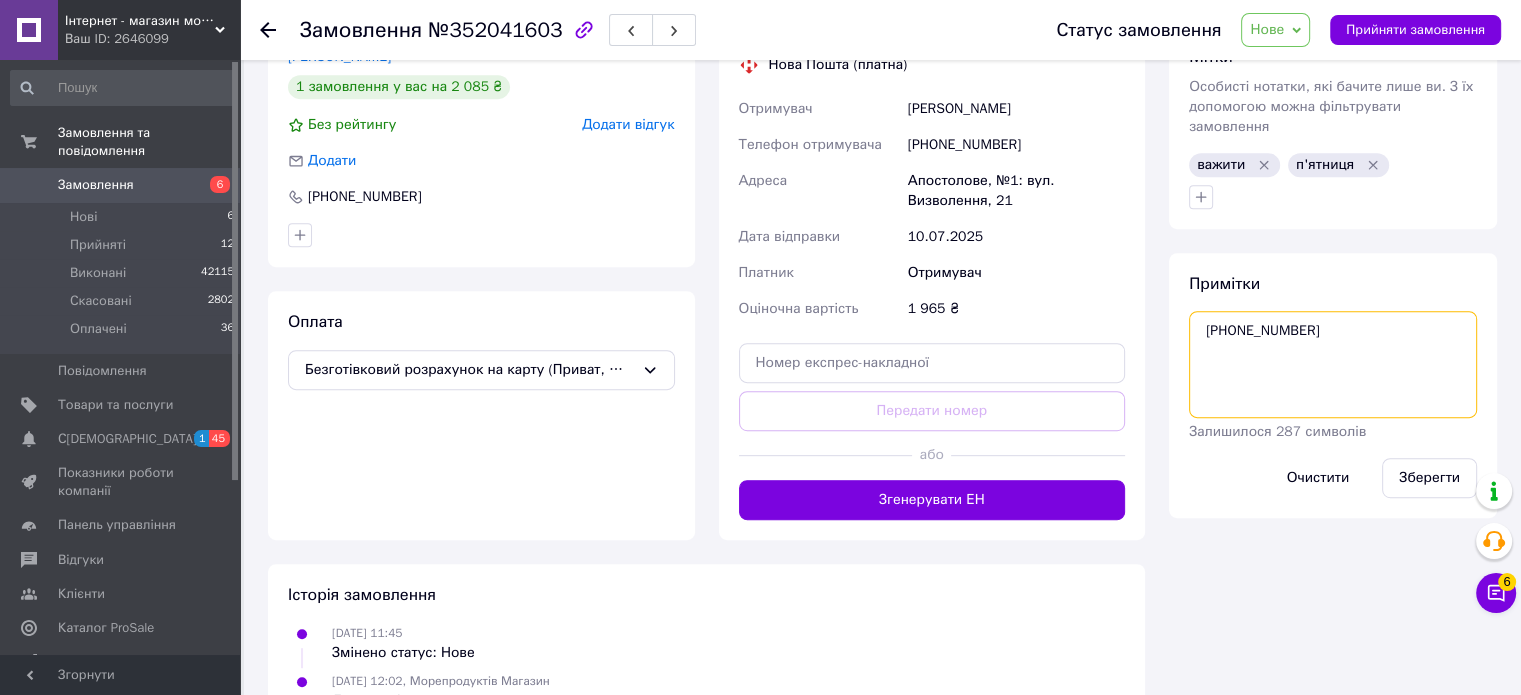 scroll, scrollTop: 1014, scrollLeft: 0, axis: vertical 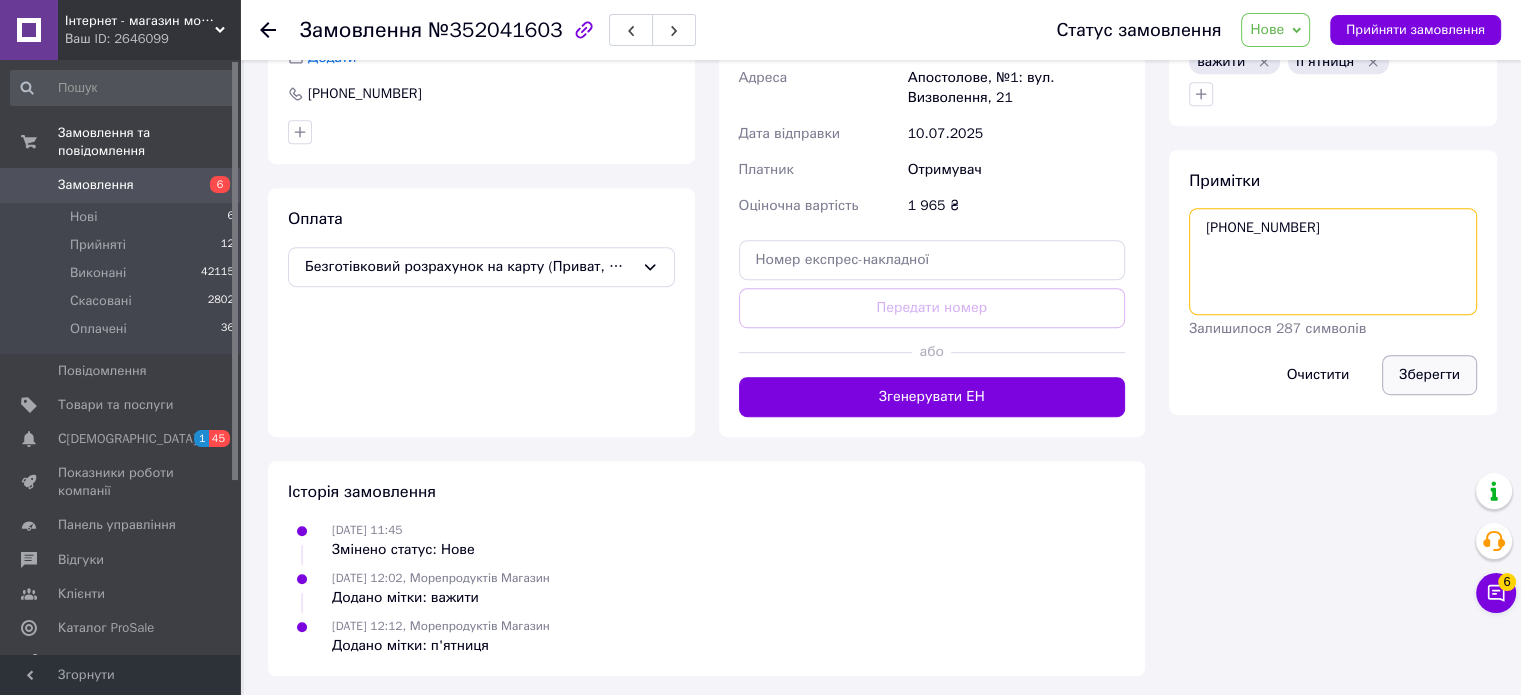 type on "[PHONE_NUMBER]" 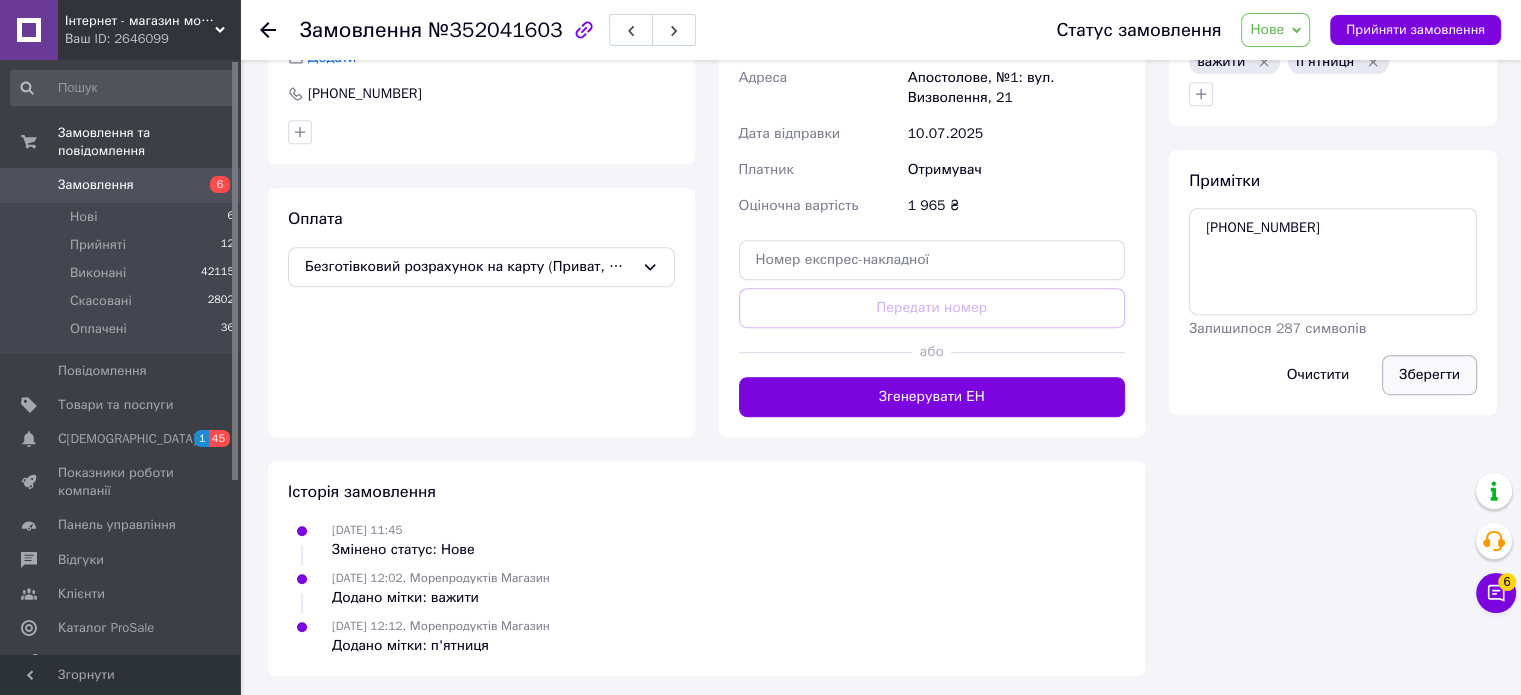 click on "Зберегти" at bounding box center (1429, 375) 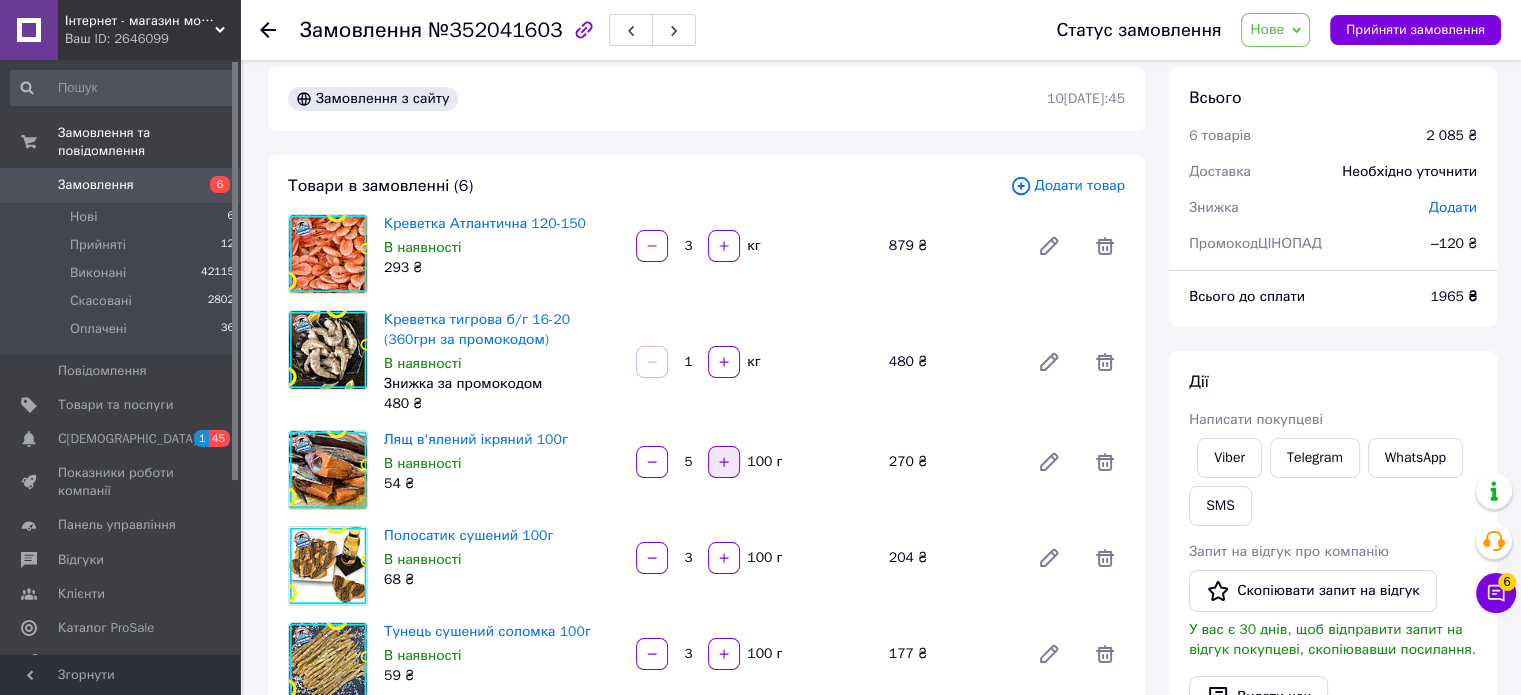 scroll, scrollTop: 14, scrollLeft: 0, axis: vertical 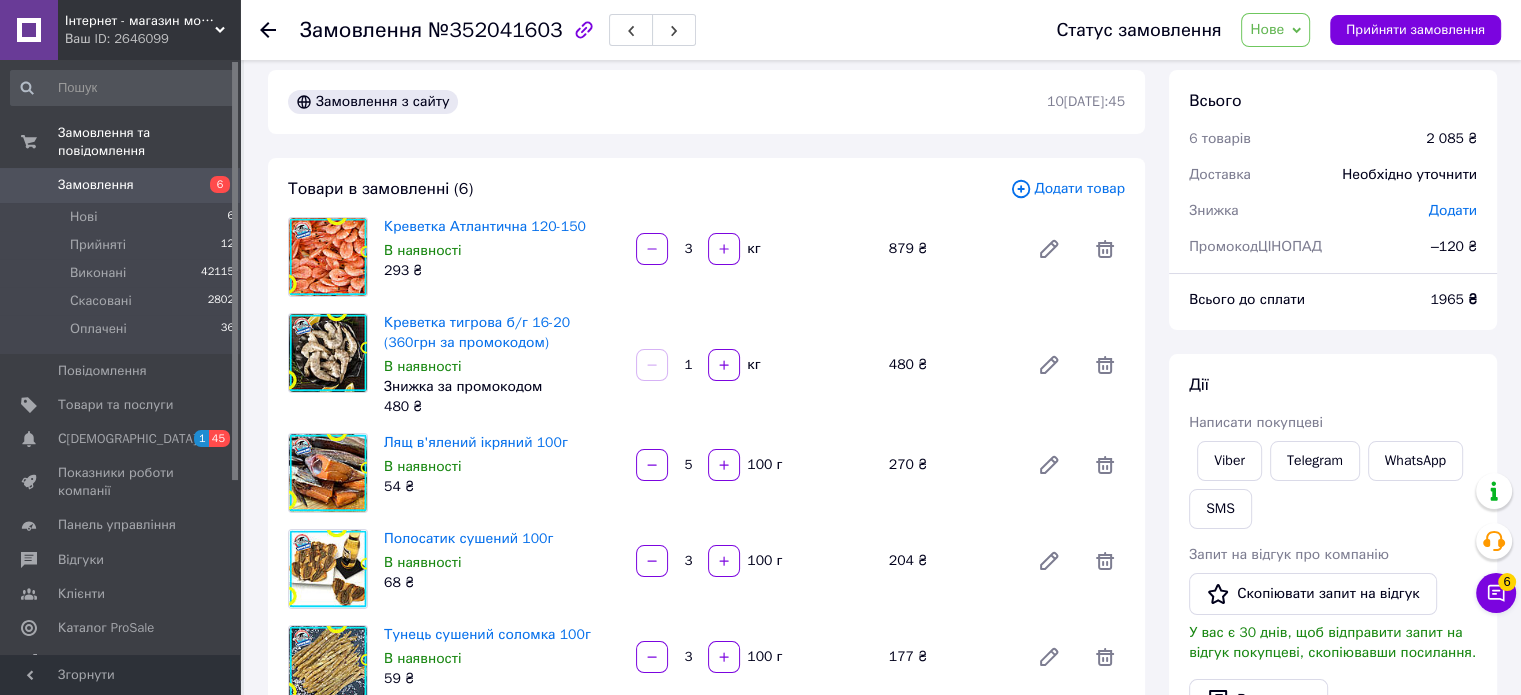 click 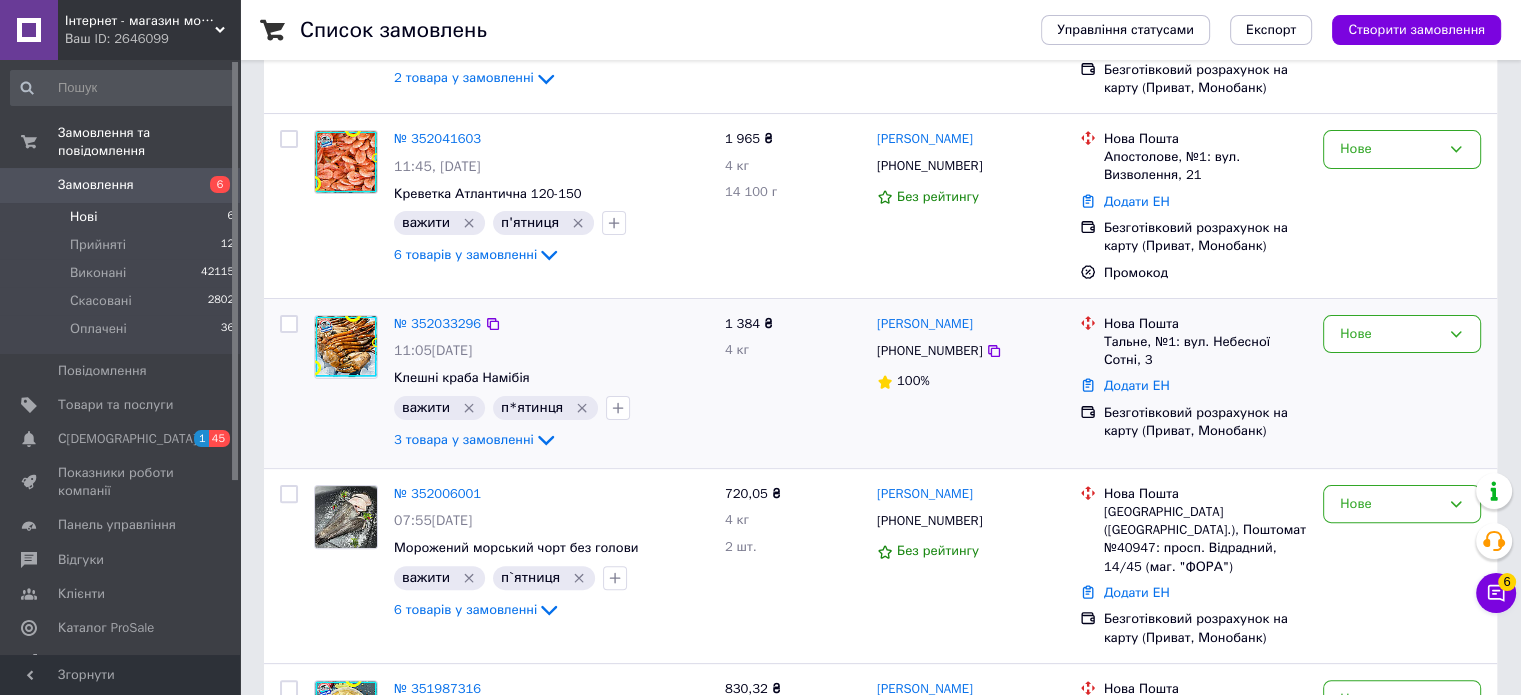 scroll, scrollTop: 593, scrollLeft: 0, axis: vertical 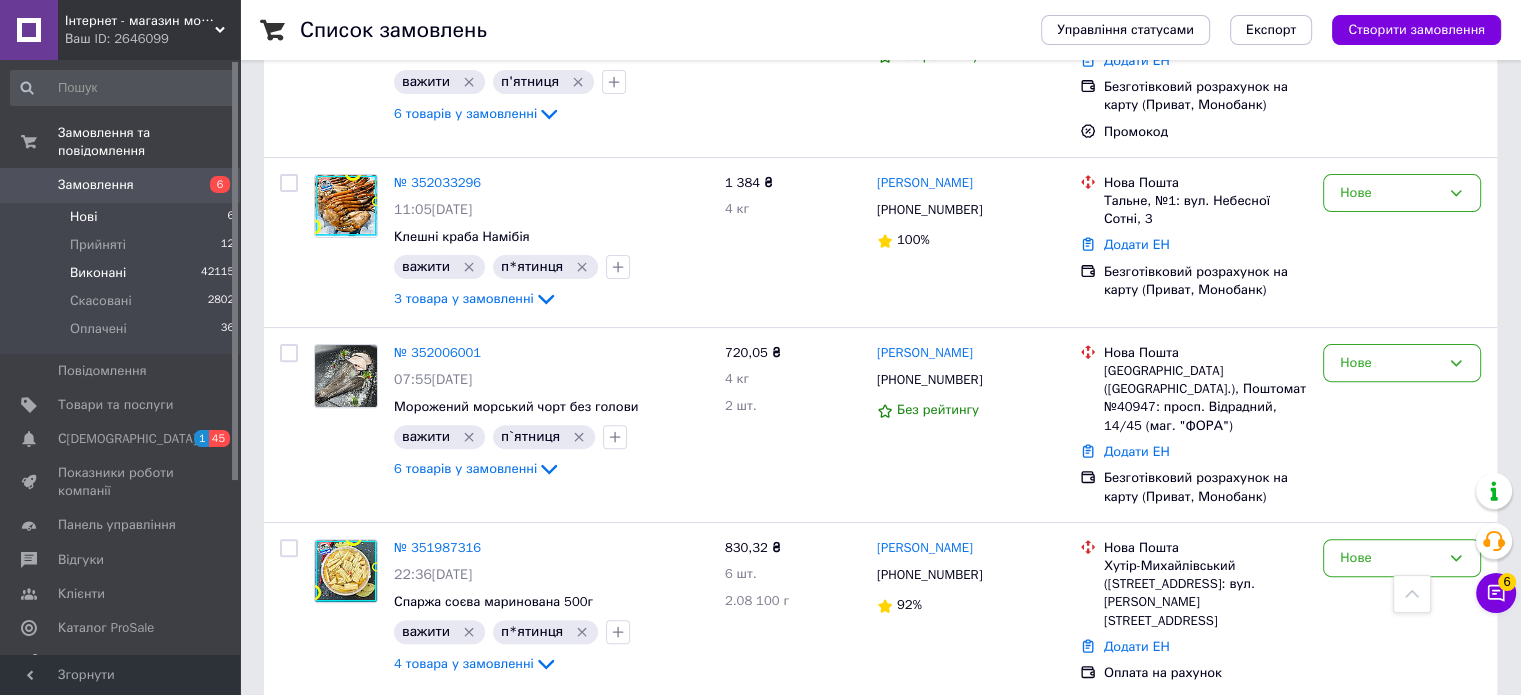 click on "Виконані 42115" at bounding box center [123, 273] 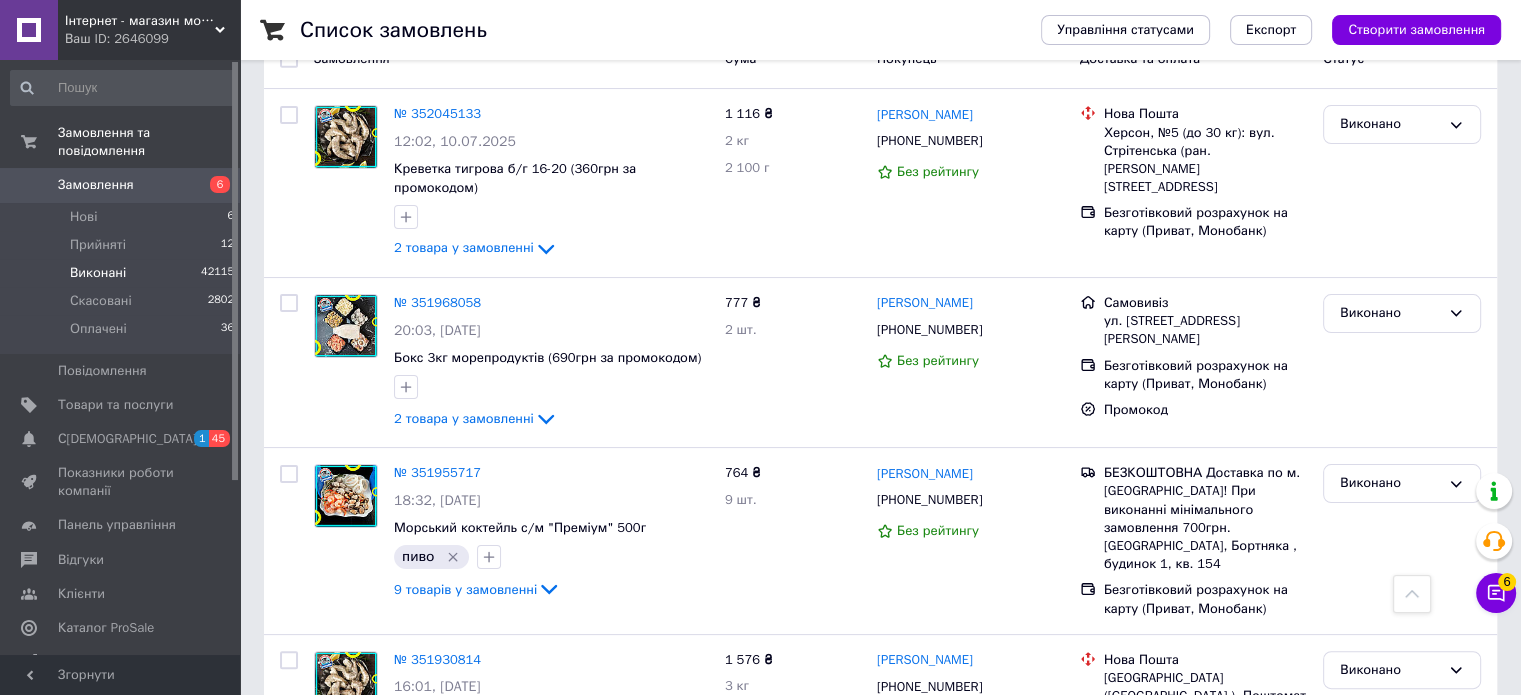 scroll, scrollTop: 0, scrollLeft: 0, axis: both 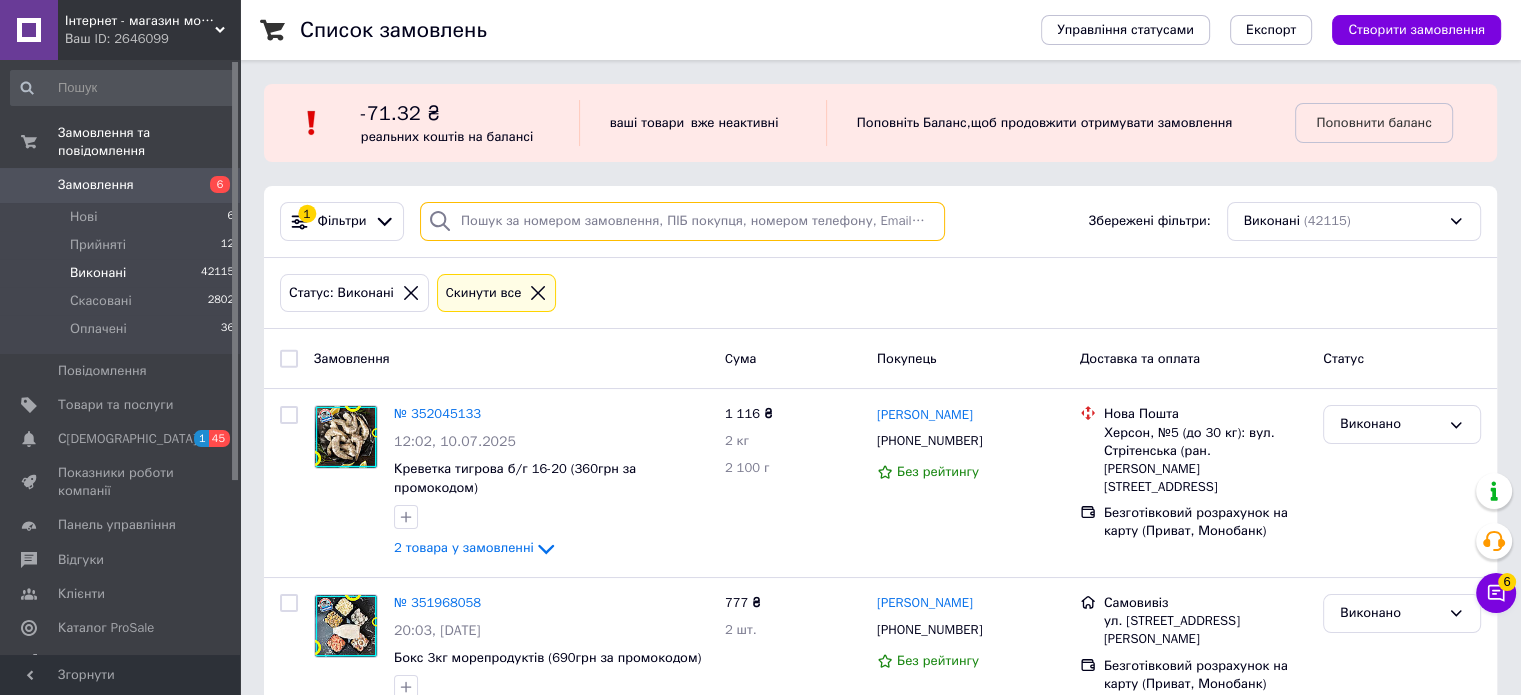 click at bounding box center [682, 221] 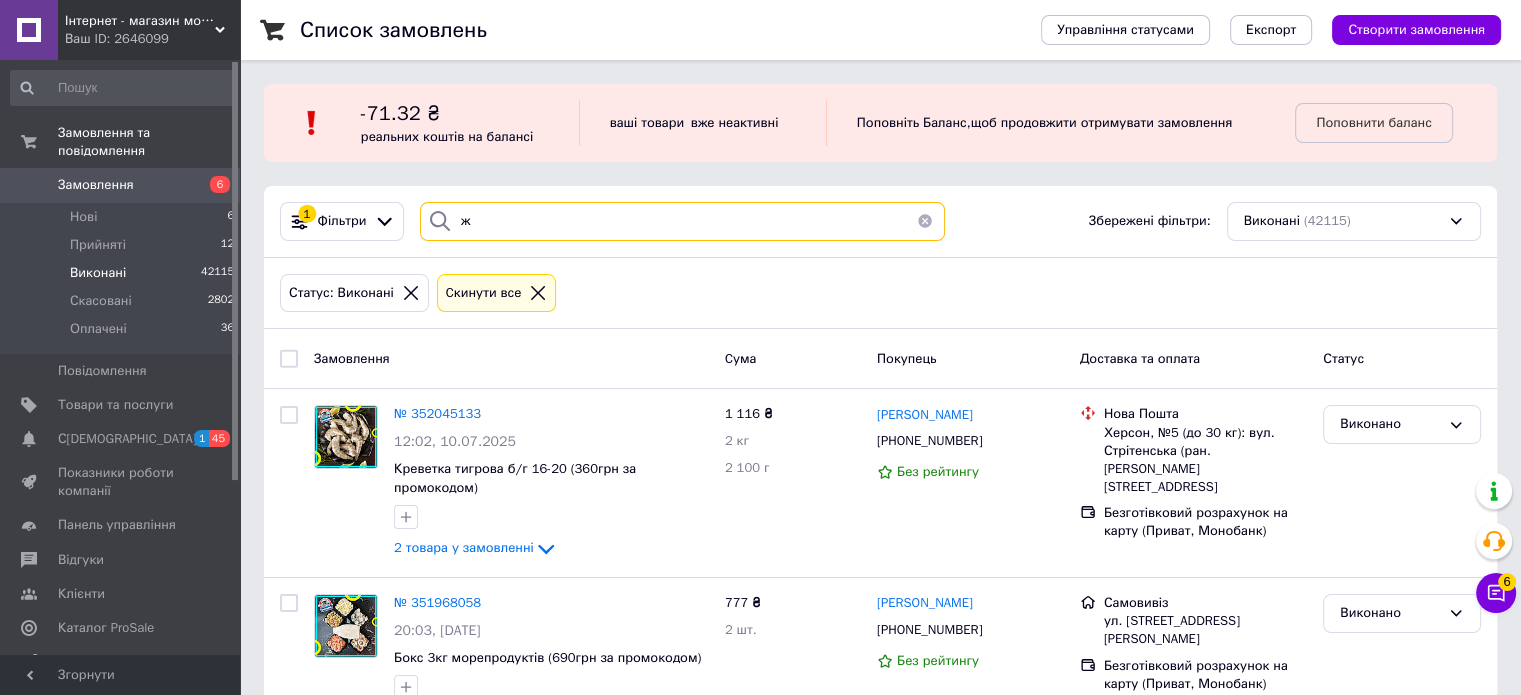type on "ж" 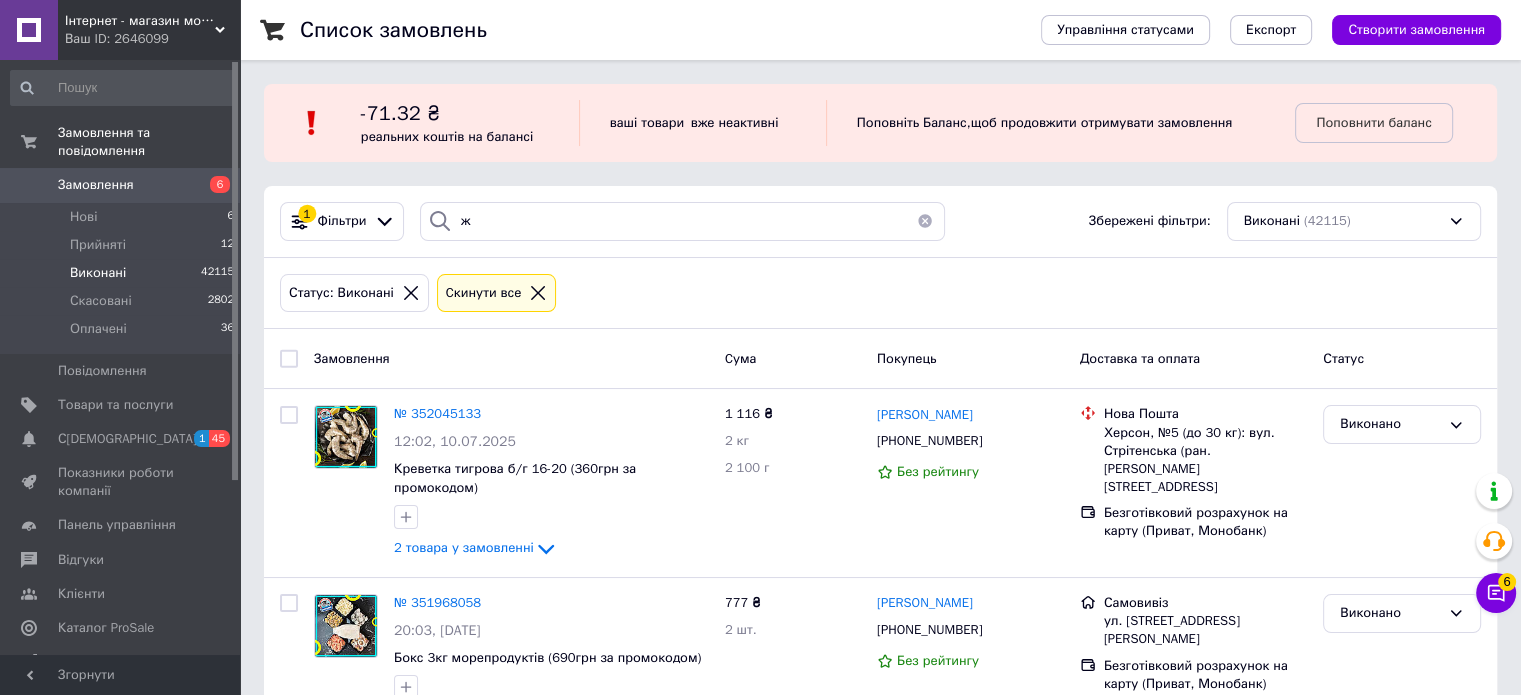 click at bounding box center [925, 221] 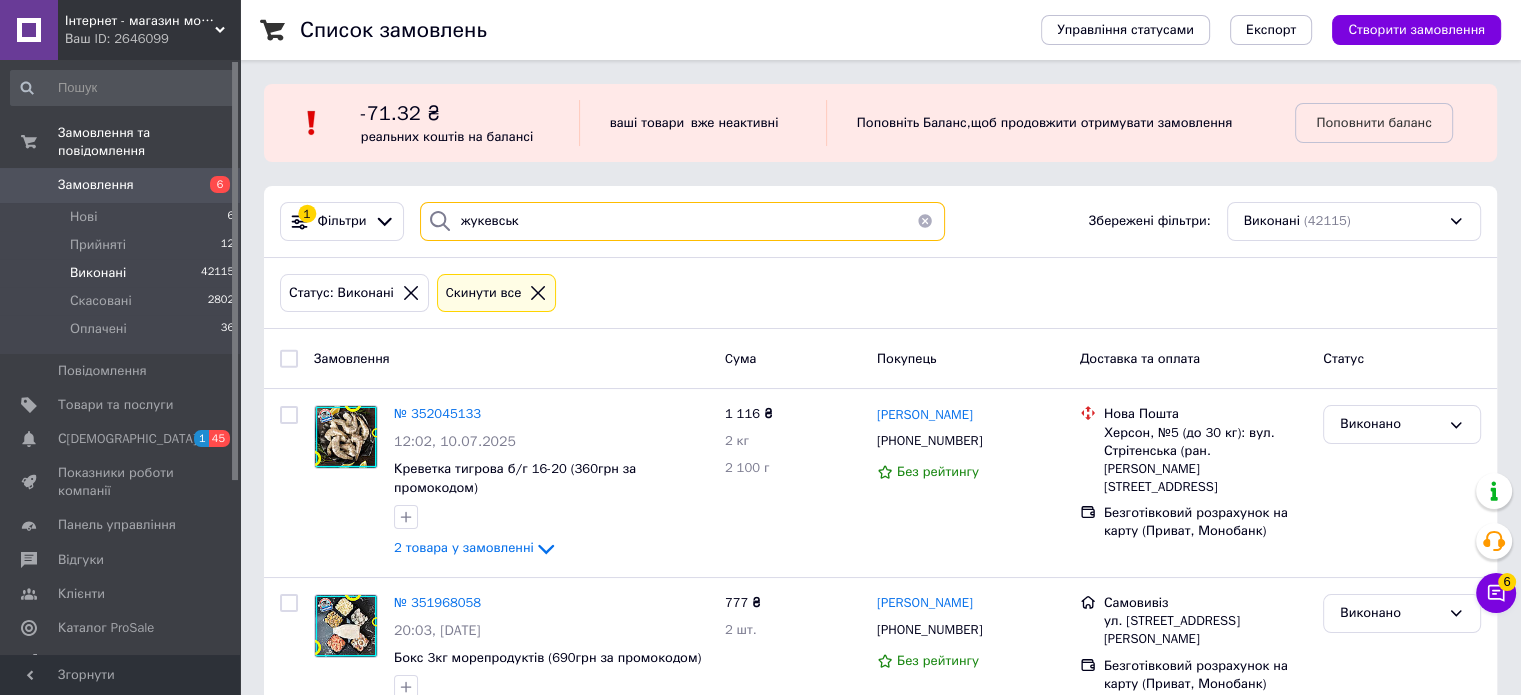 type on "жукевська" 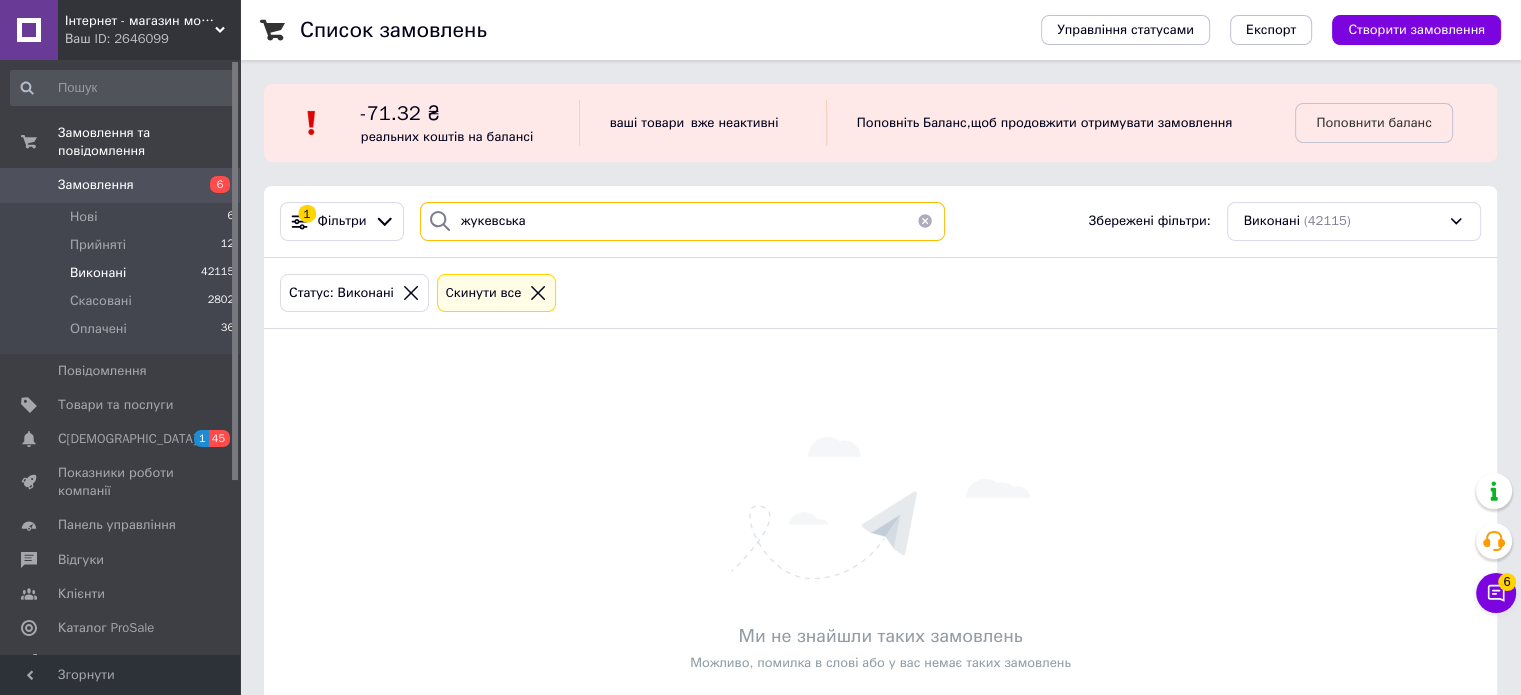drag, startPoint x: 530, startPoint y: 233, endPoint x: 430, endPoint y: 219, distance: 100.97524 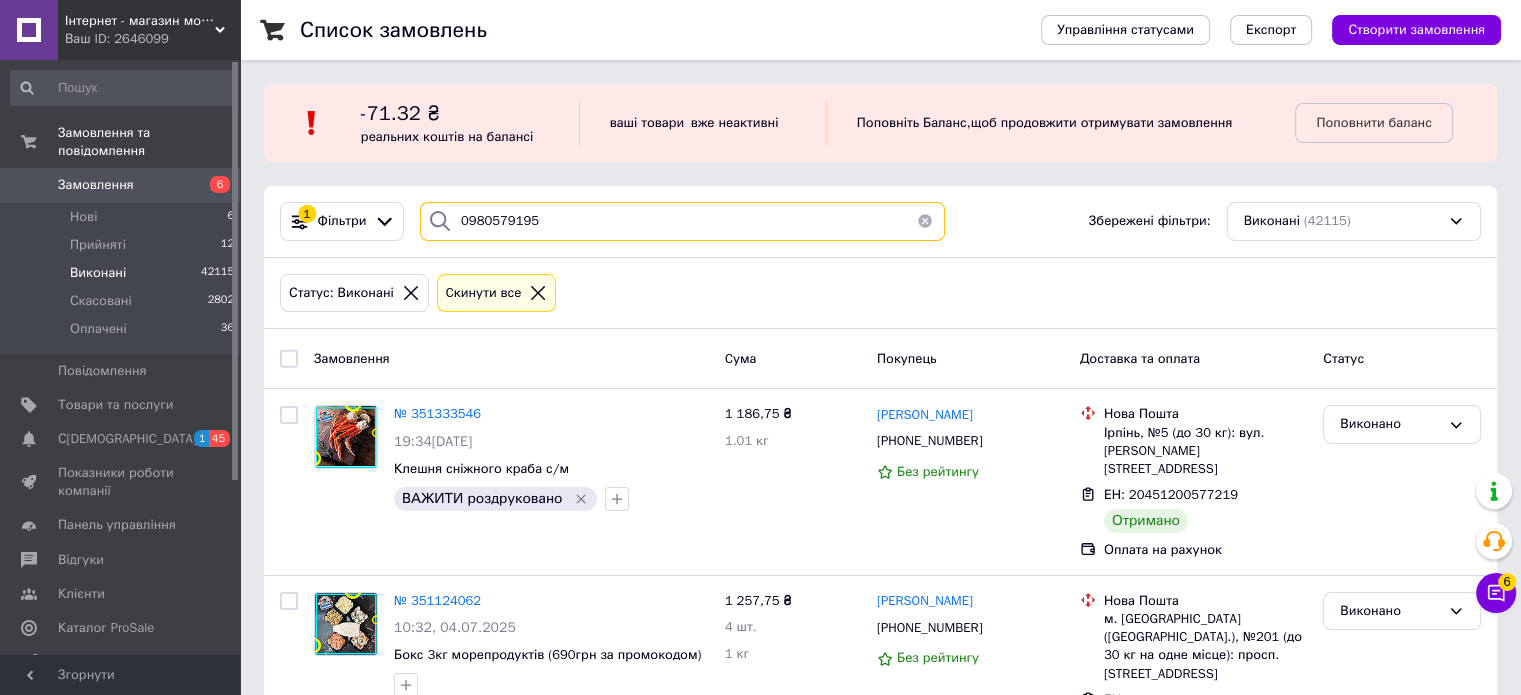 drag, startPoint x: 551, startPoint y: 228, endPoint x: 465, endPoint y: 228, distance: 86 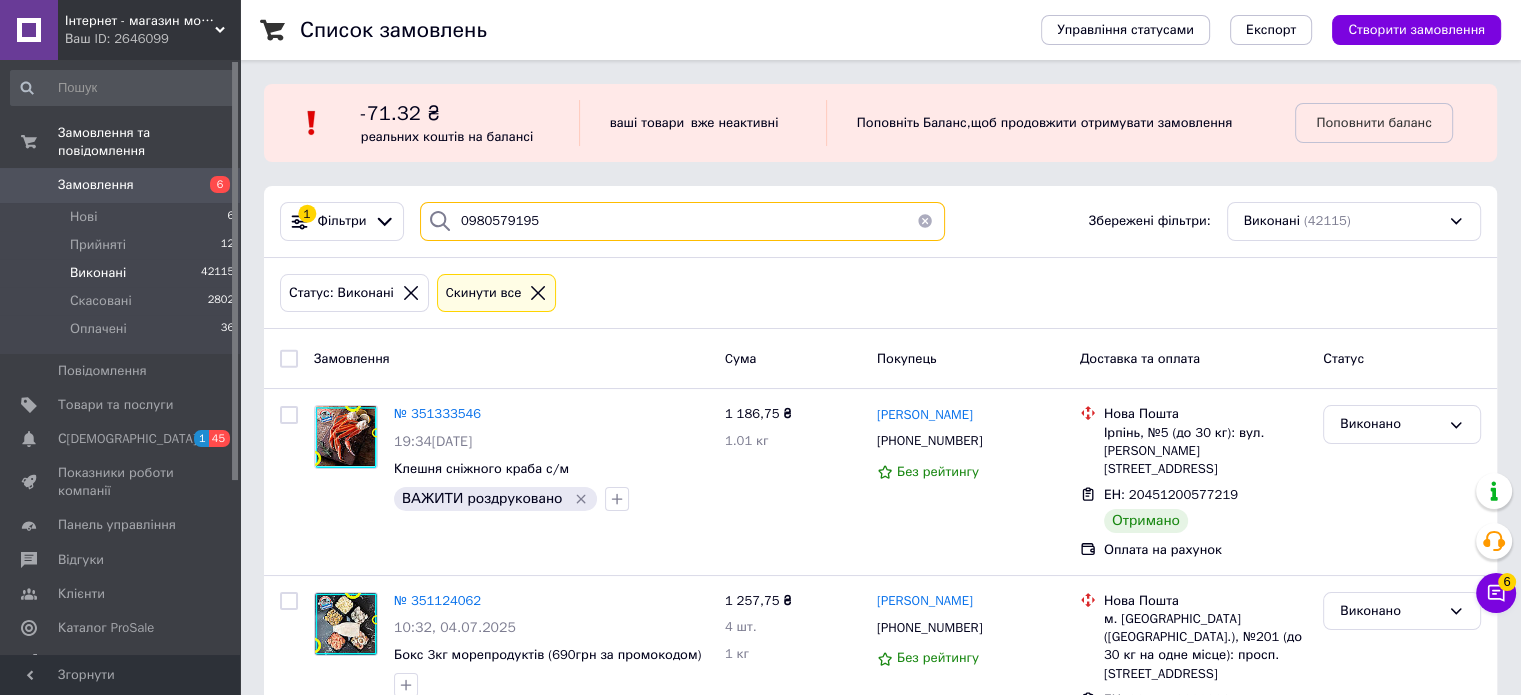 type on "0980579195" 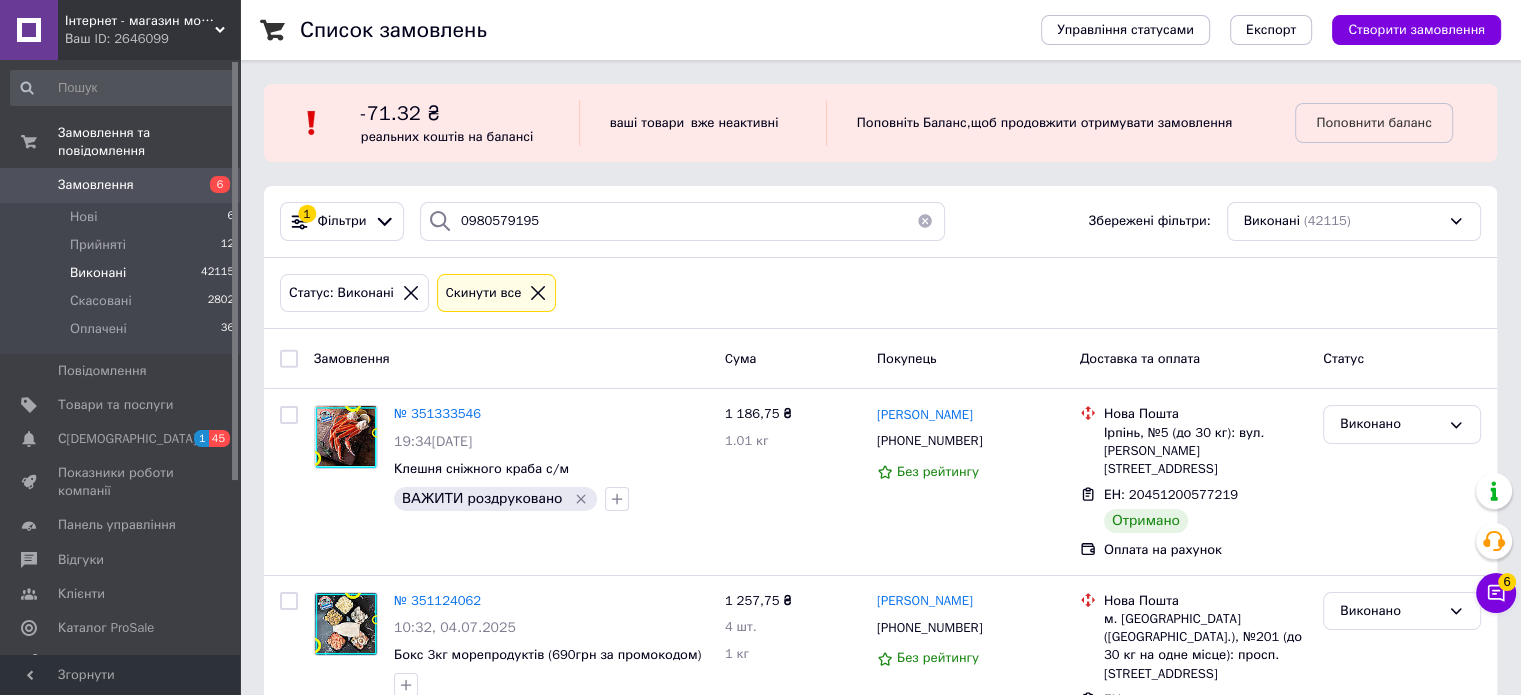 click on "Замовлення" at bounding box center [96, 185] 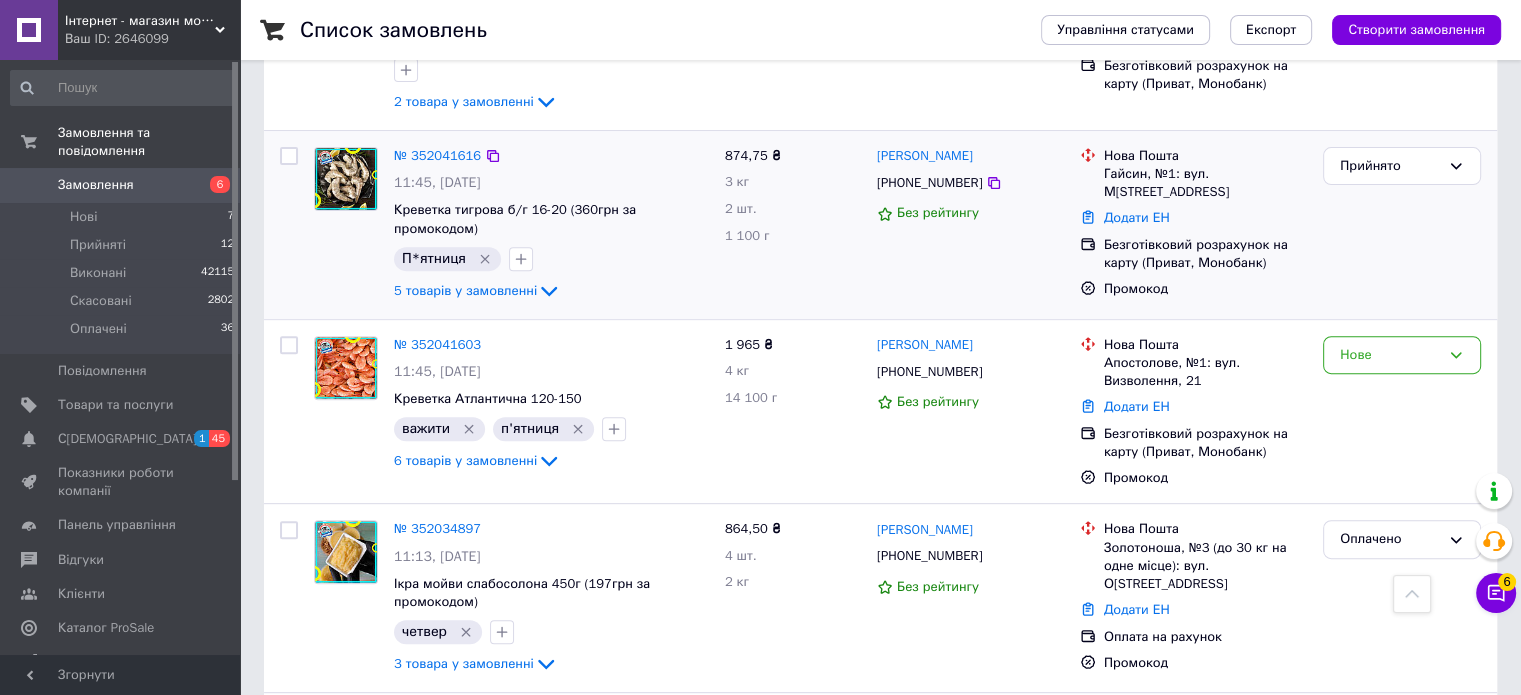 scroll, scrollTop: 600, scrollLeft: 0, axis: vertical 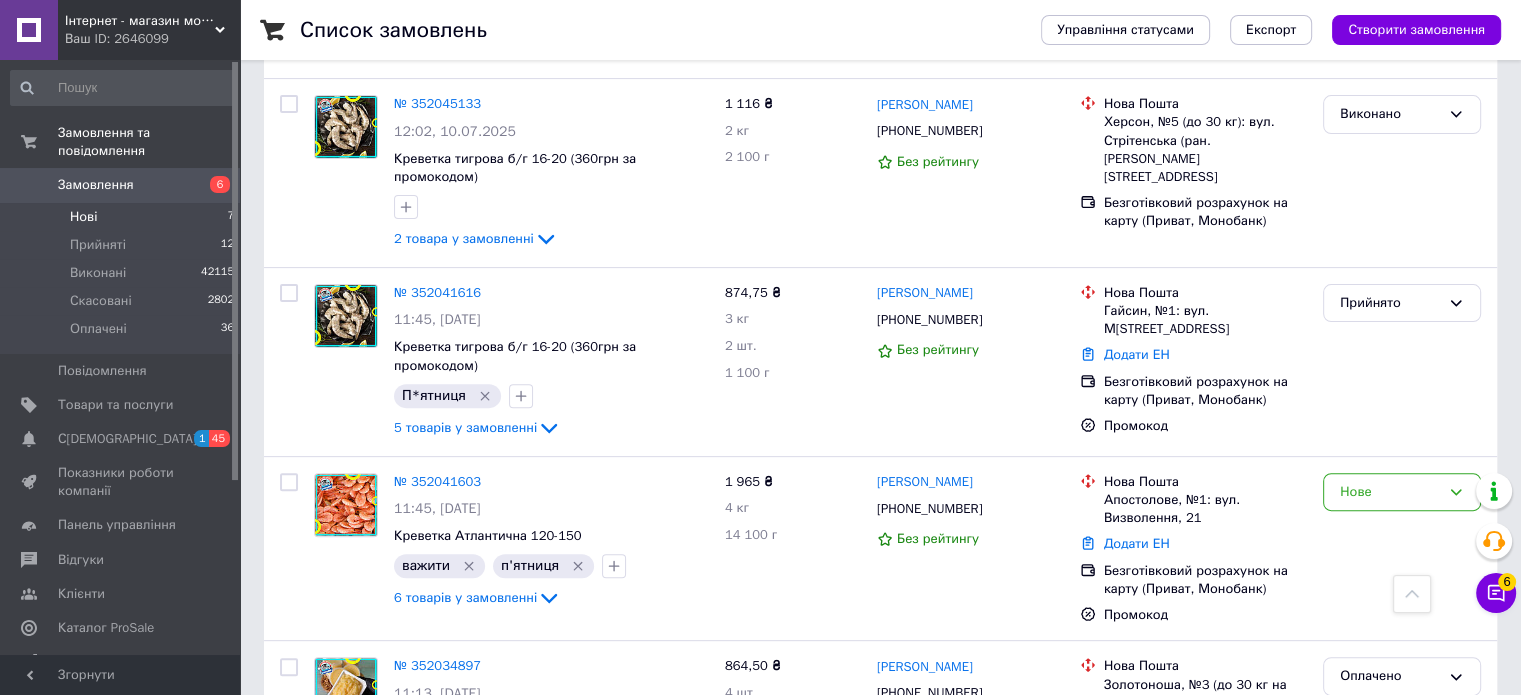 click on "Нові" at bounding box center (83, 217) 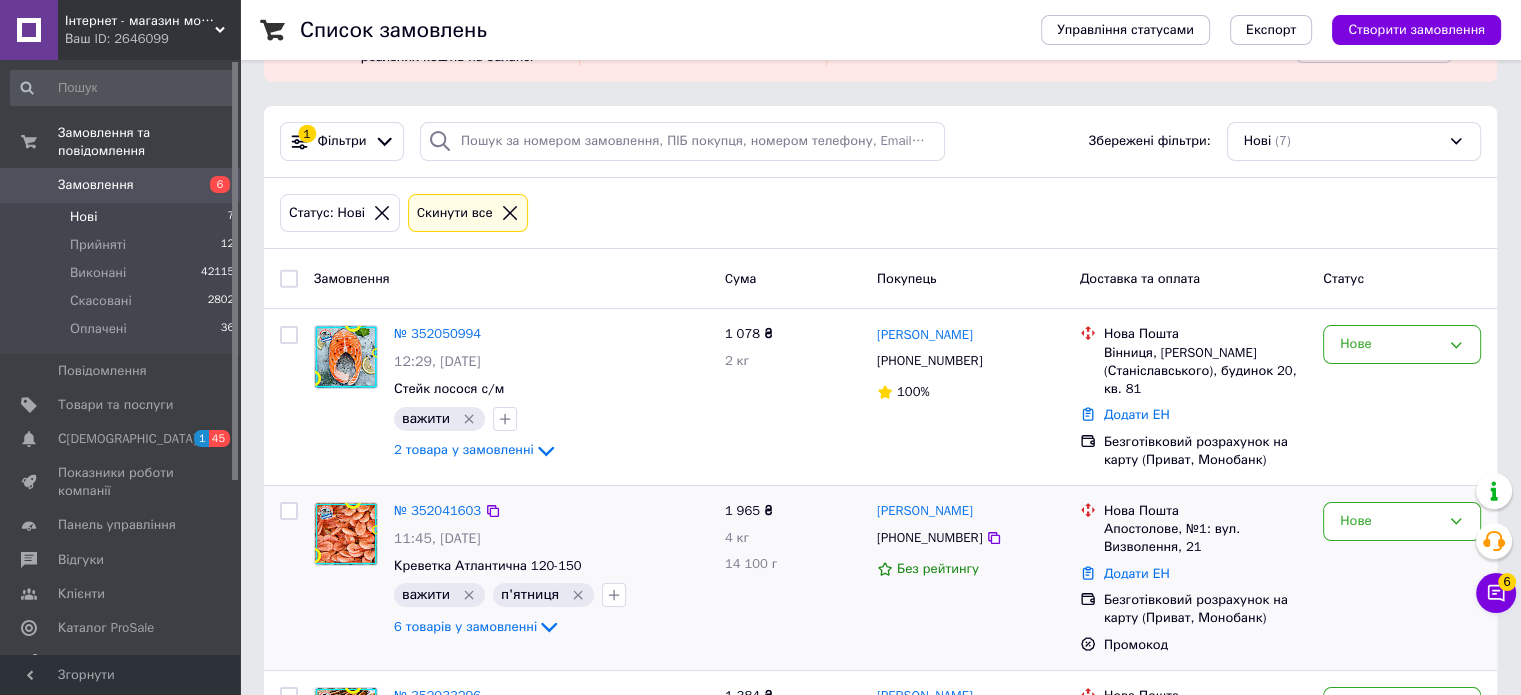 scroll, scrollTop: 0, scrollLeft: 0, axis: both 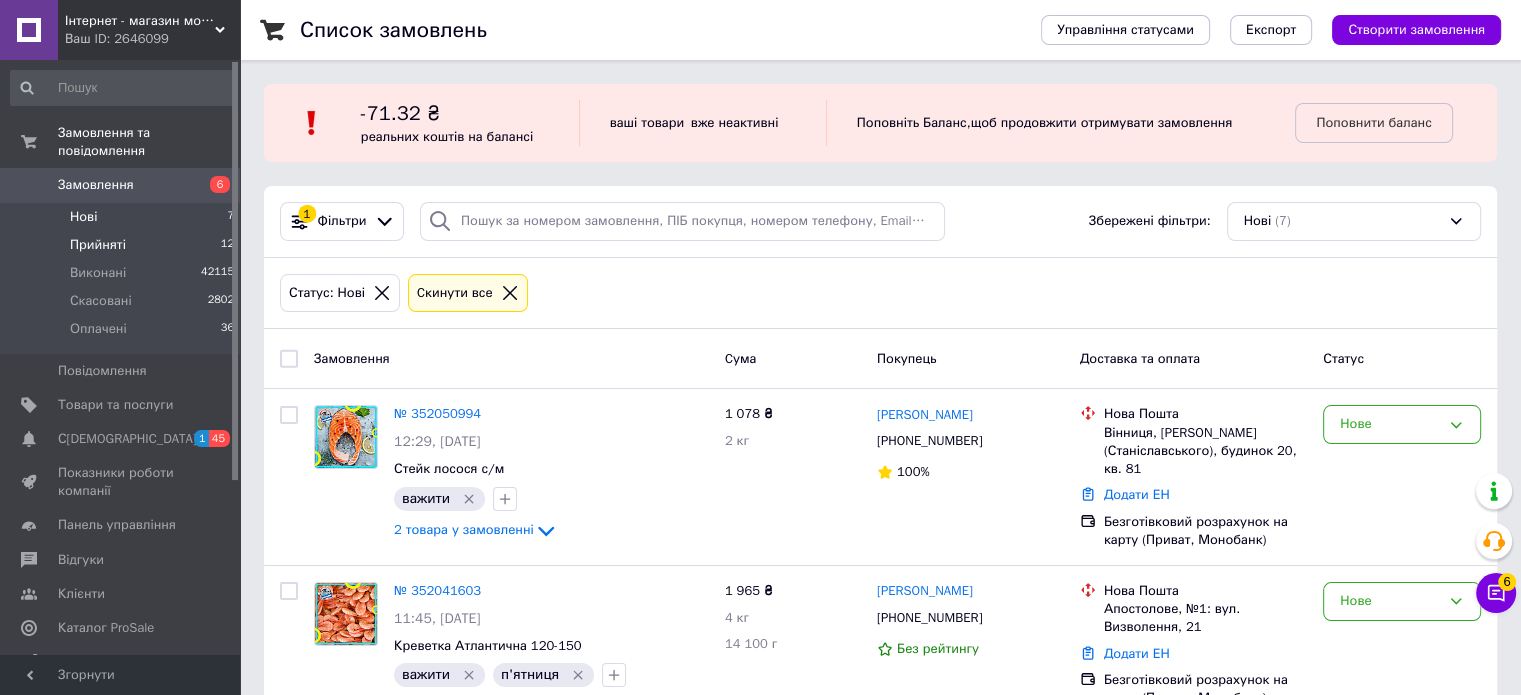 click on "Прийняті 12" at bounding box center (123, 245) 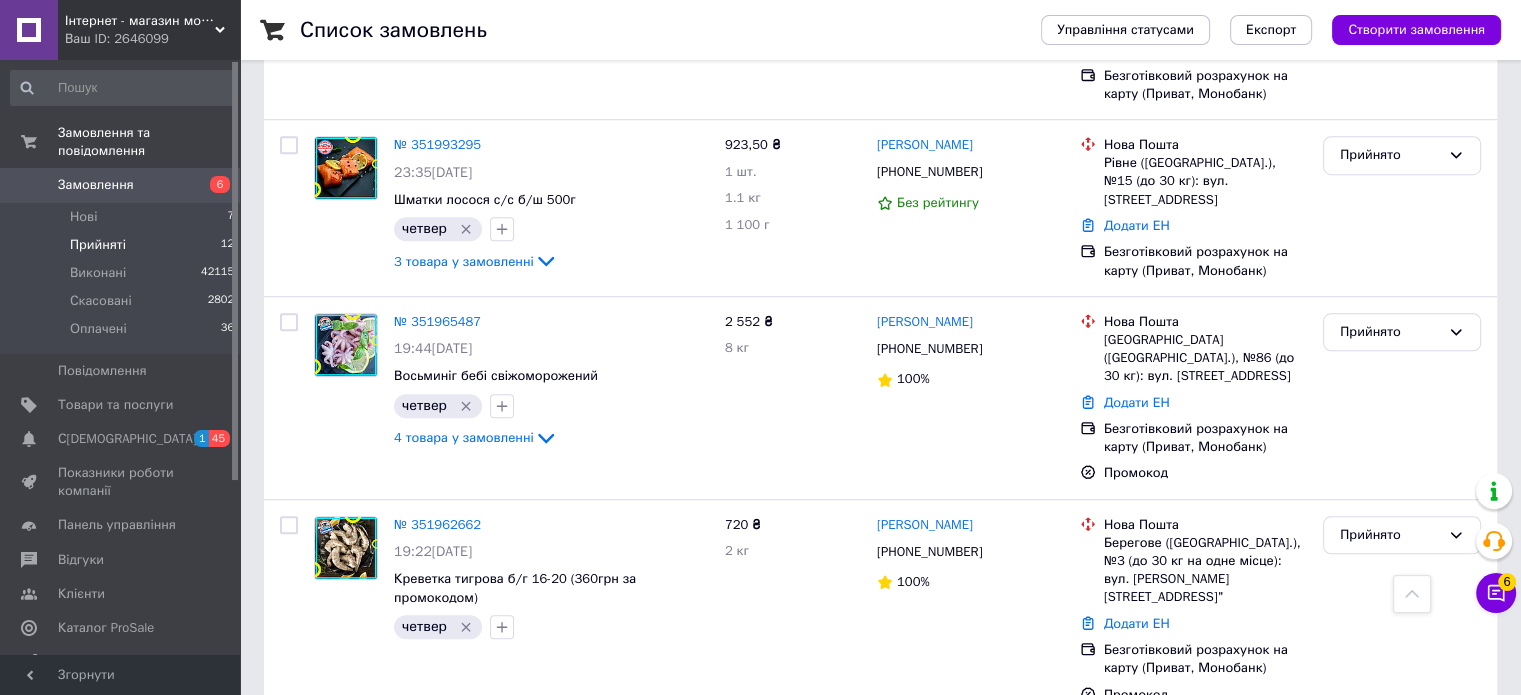 scroll, scrollTop: 1500, scrollLeft: 0, axis: vertical 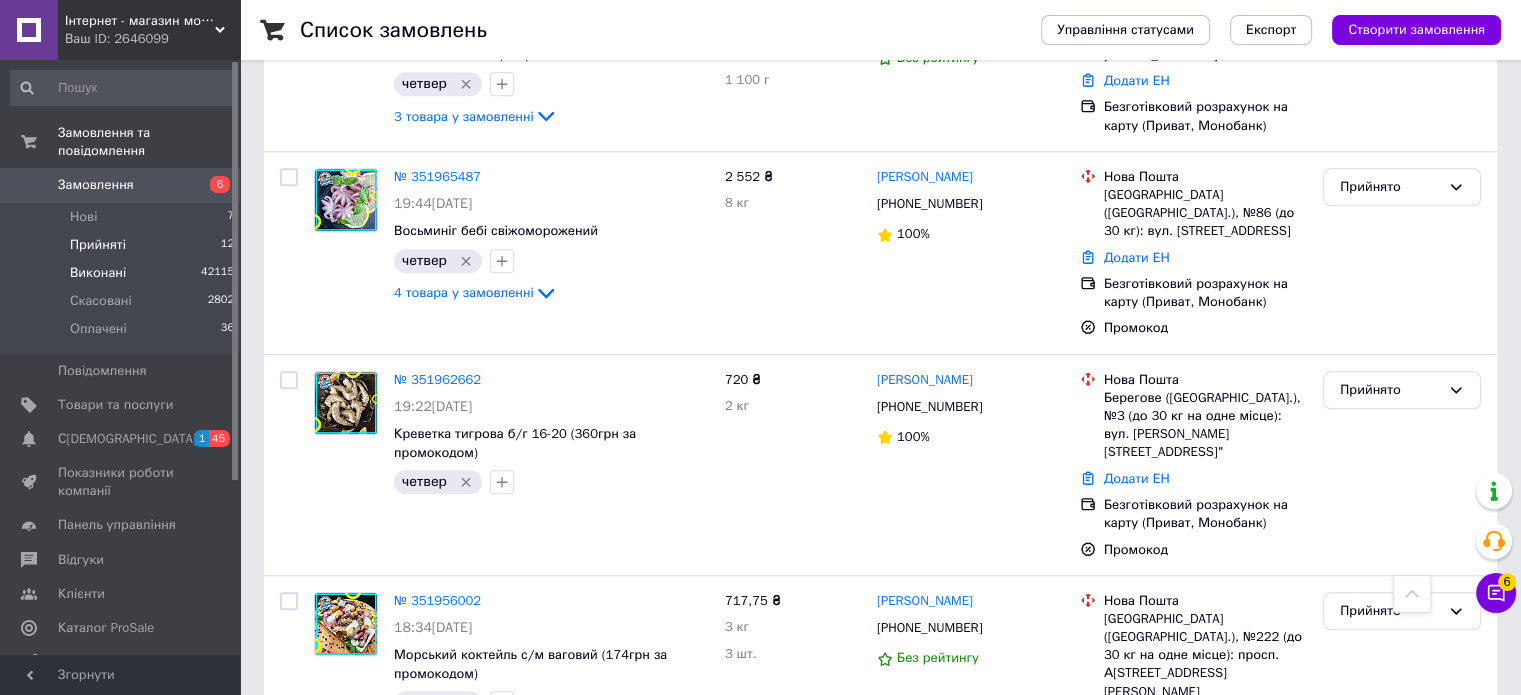 click on "Виконані" at bounding box center (98, 273) 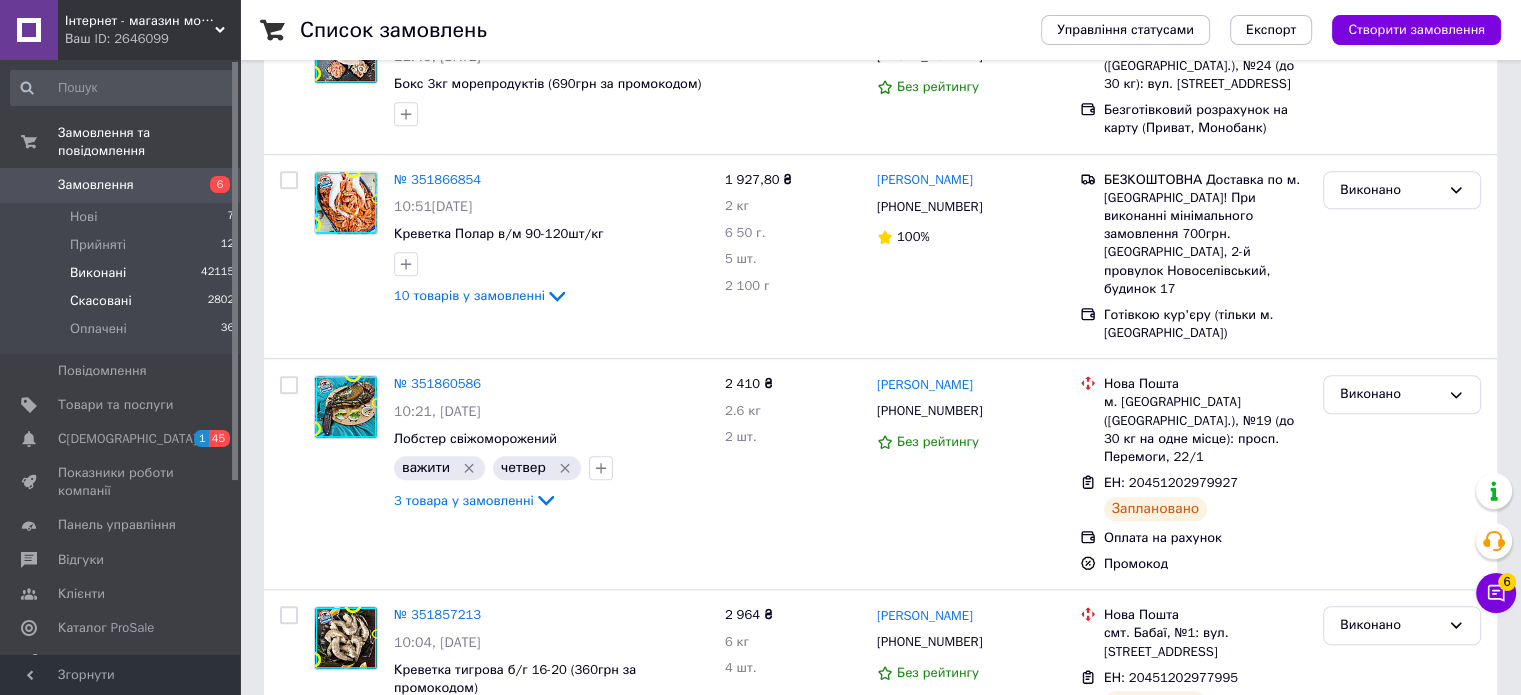 scroll, scrollTop: 0, scrollLeft: 0, axis: both 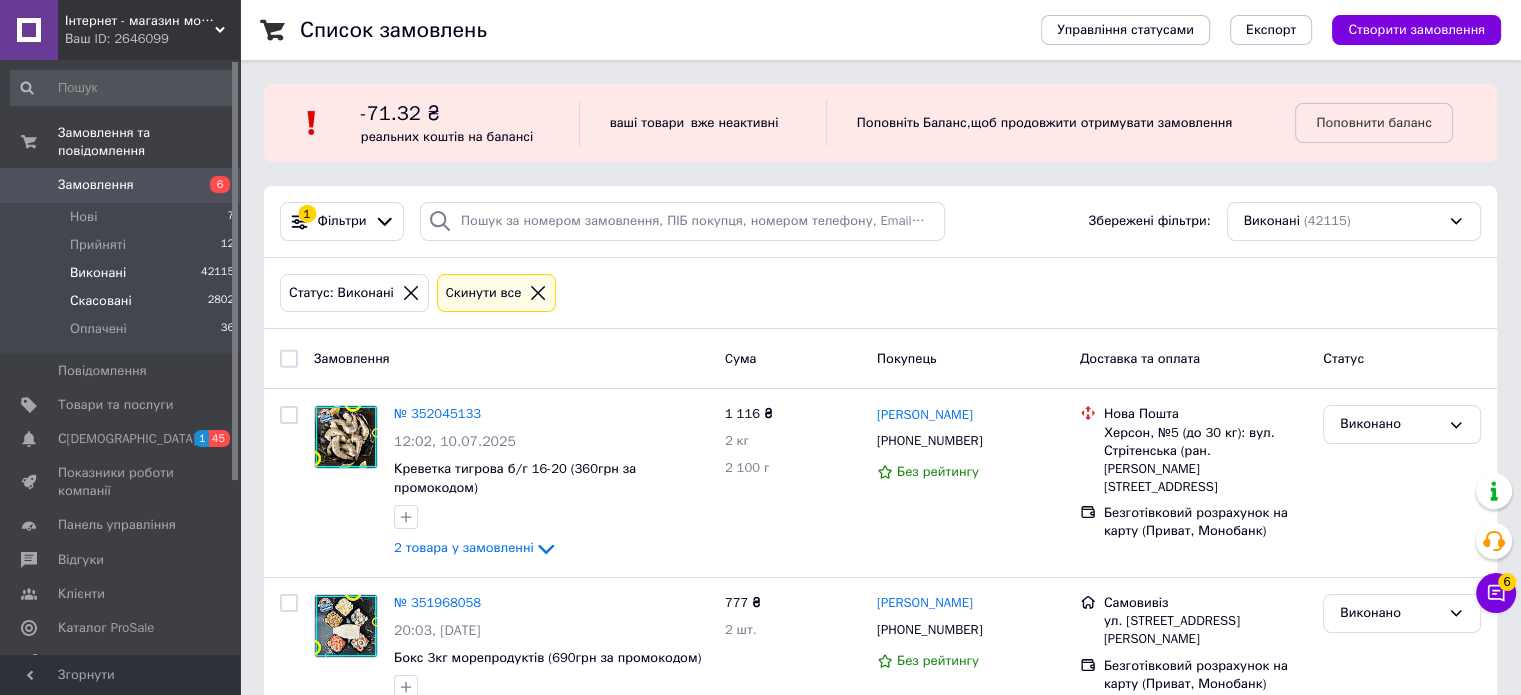 click on "Скасовані" at bounding box center [101, 301] 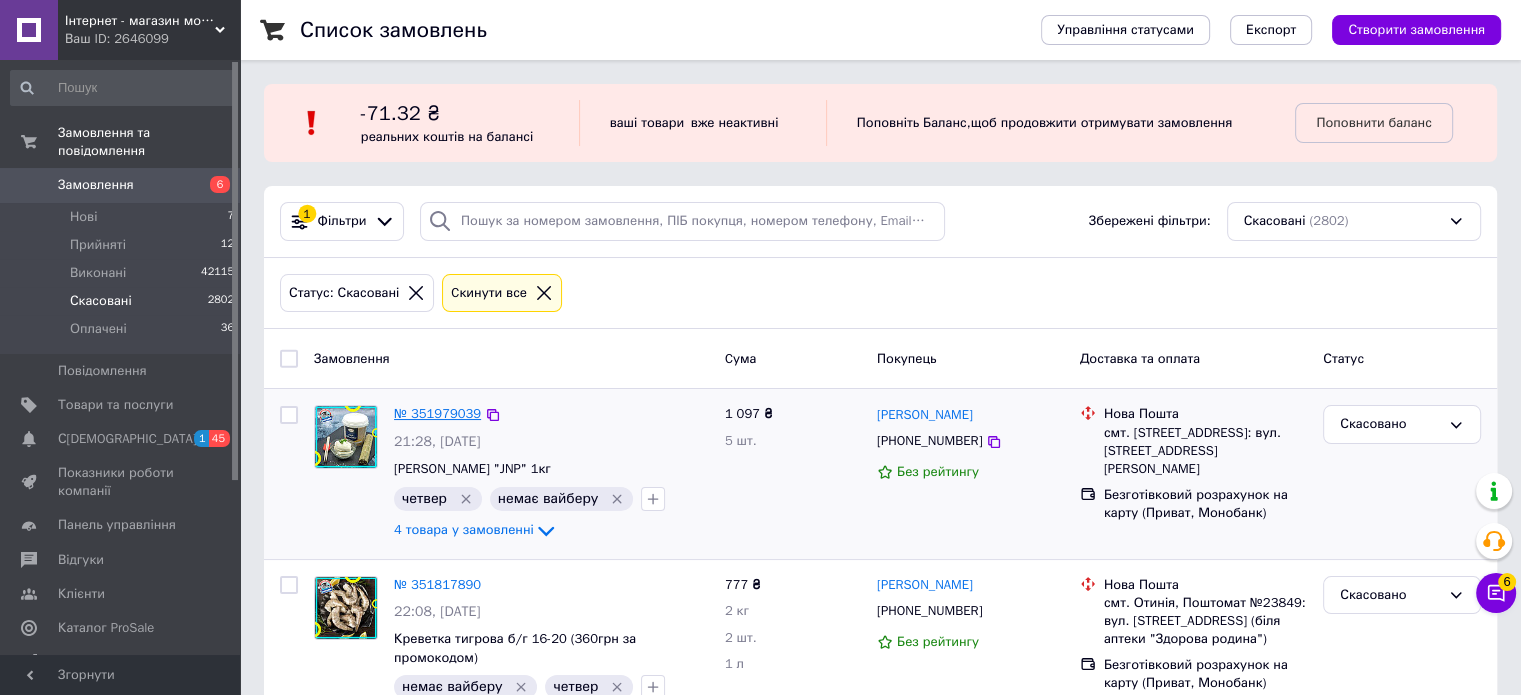 click on "№ 351979039" at bounding box center [437, 413] 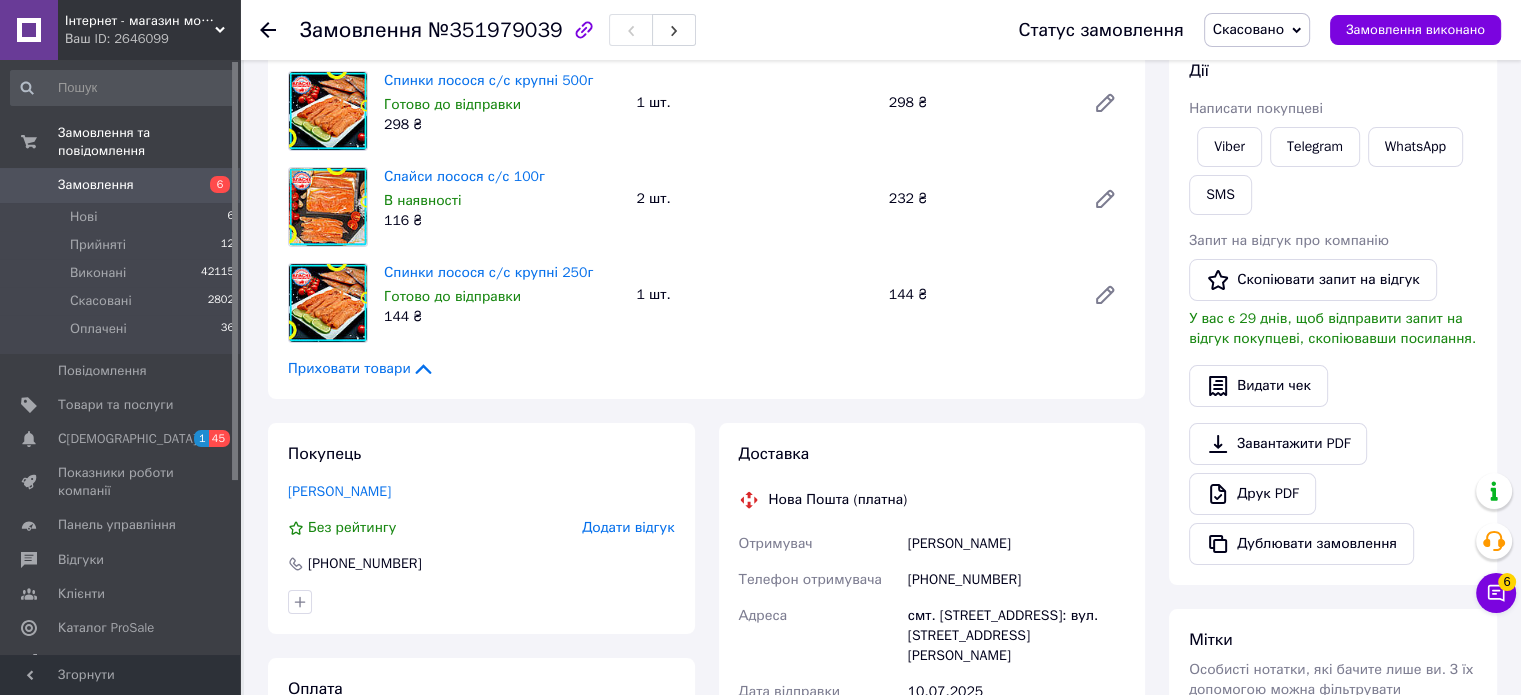 scroll, scrollTop: 400, scrollLeft: 0, axis: vertical 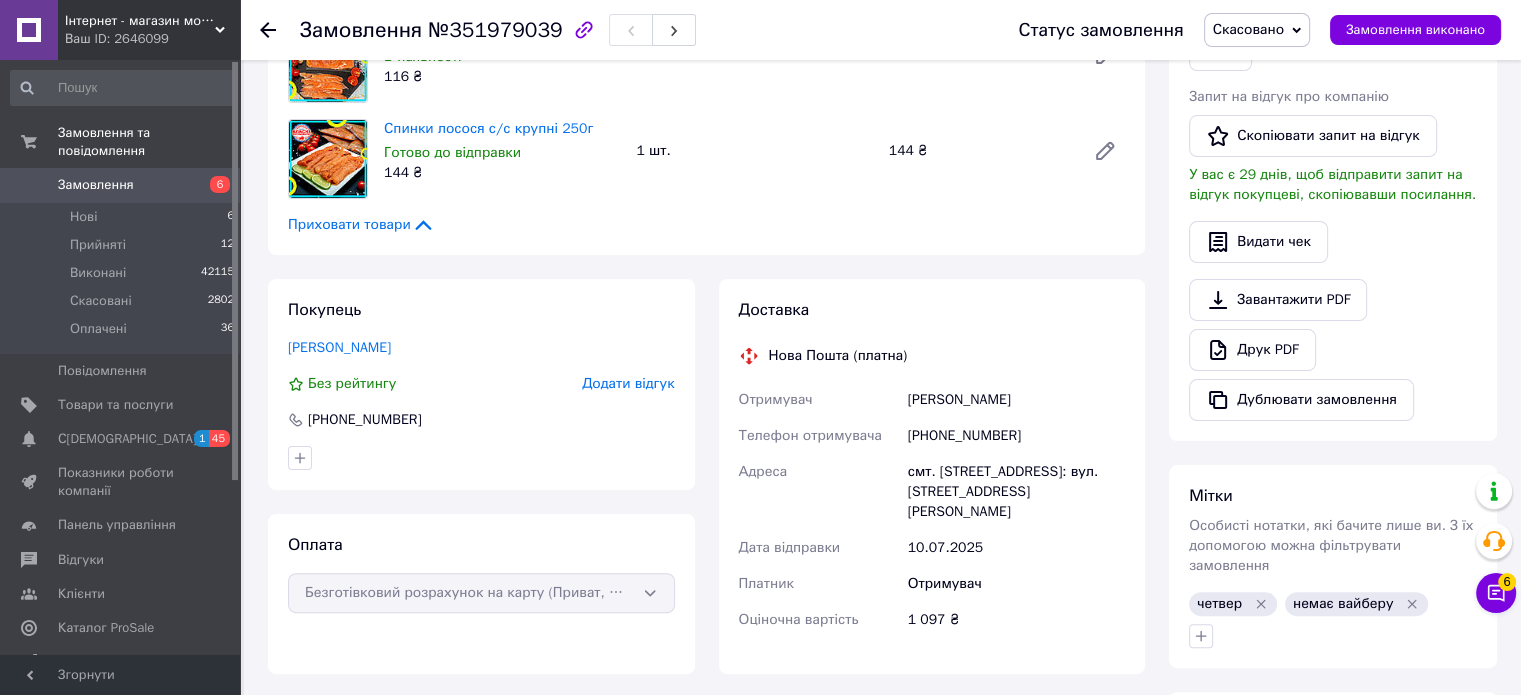 click on "Скасовано" at bounding box center [1257, 30] 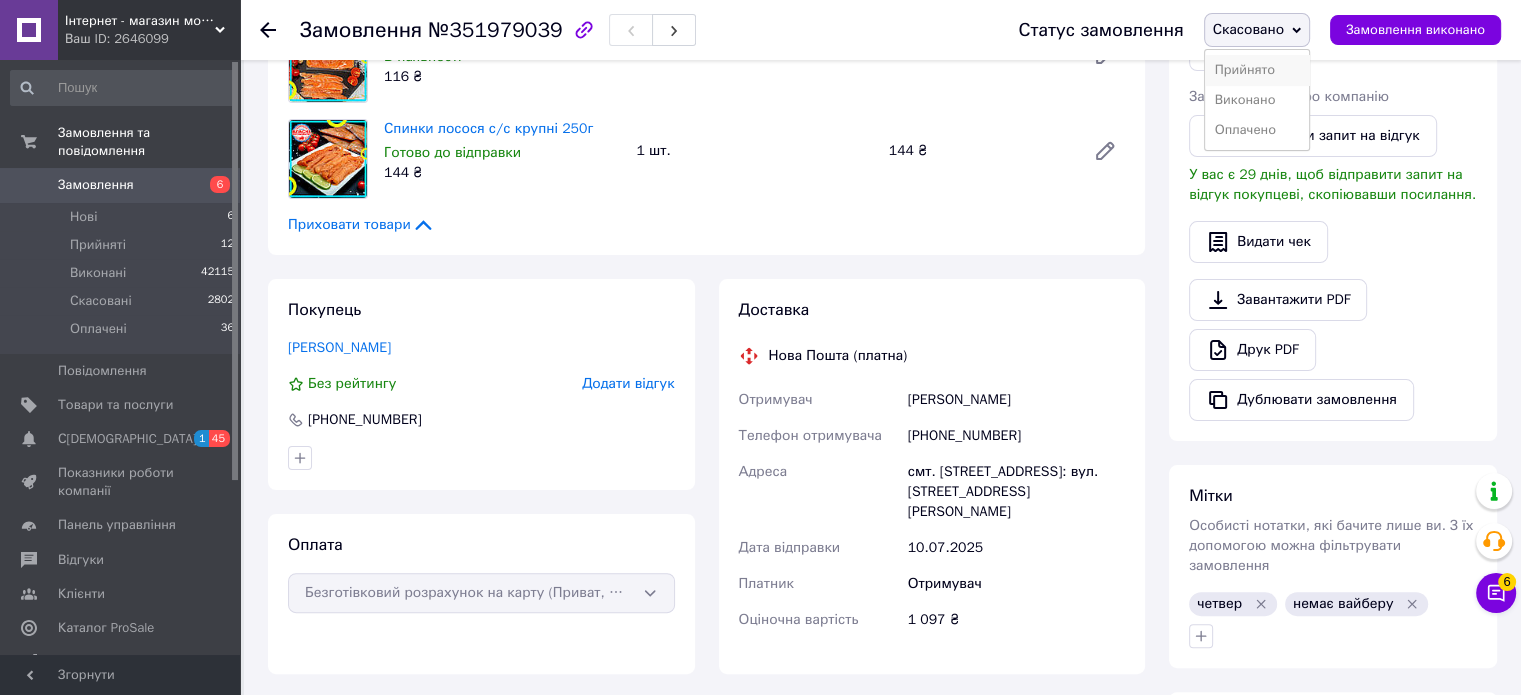 click on "Прийнято" at bounding box center [1257, 70] 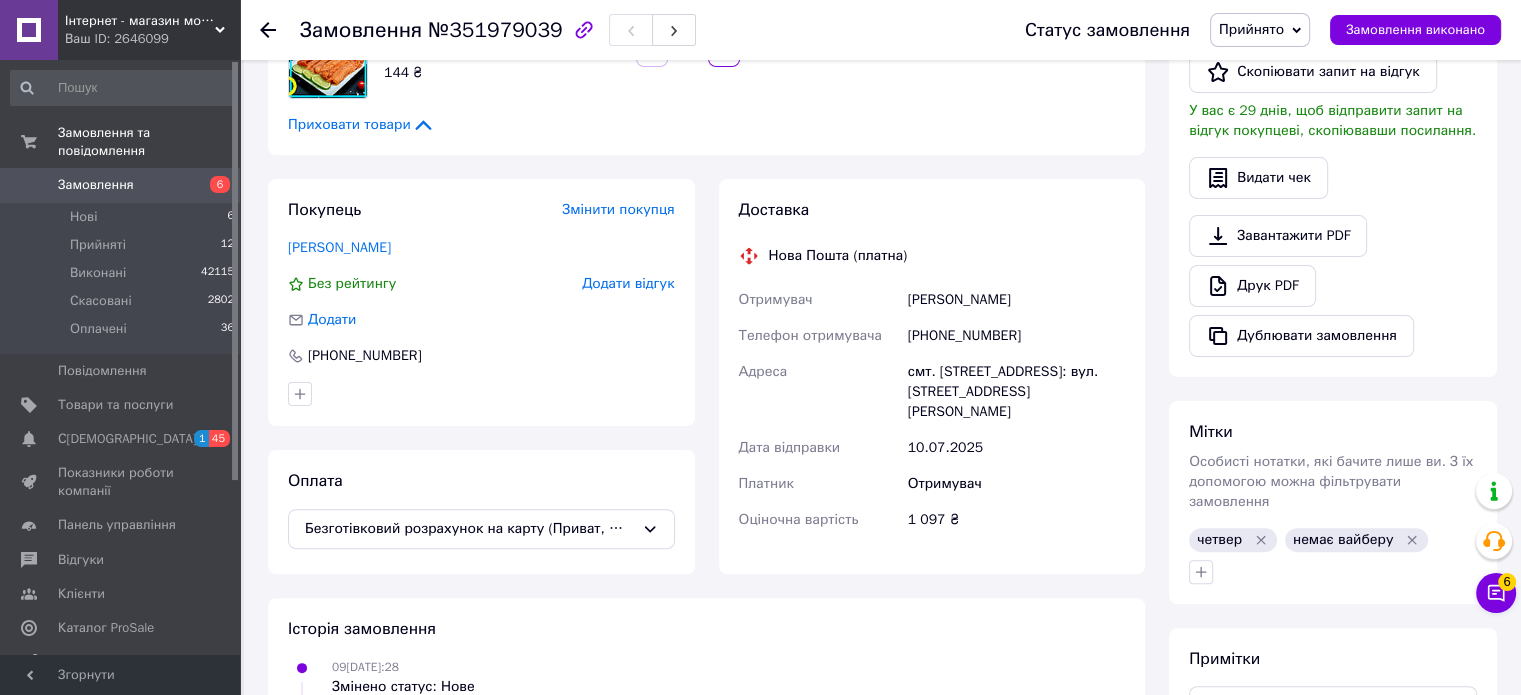 scroll, scrollTop: 783, scrollLeft: 0, axis: vertical 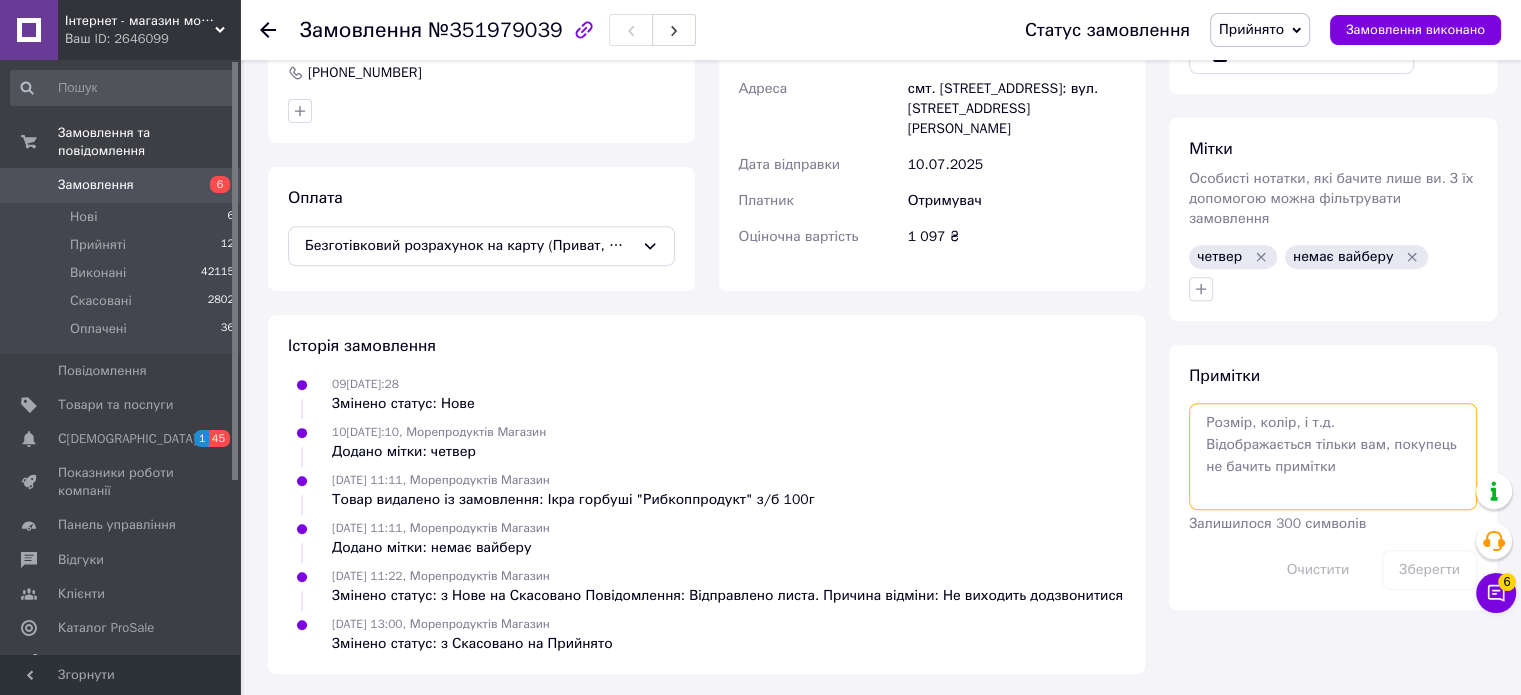 click at bounding box center (1333, 456) 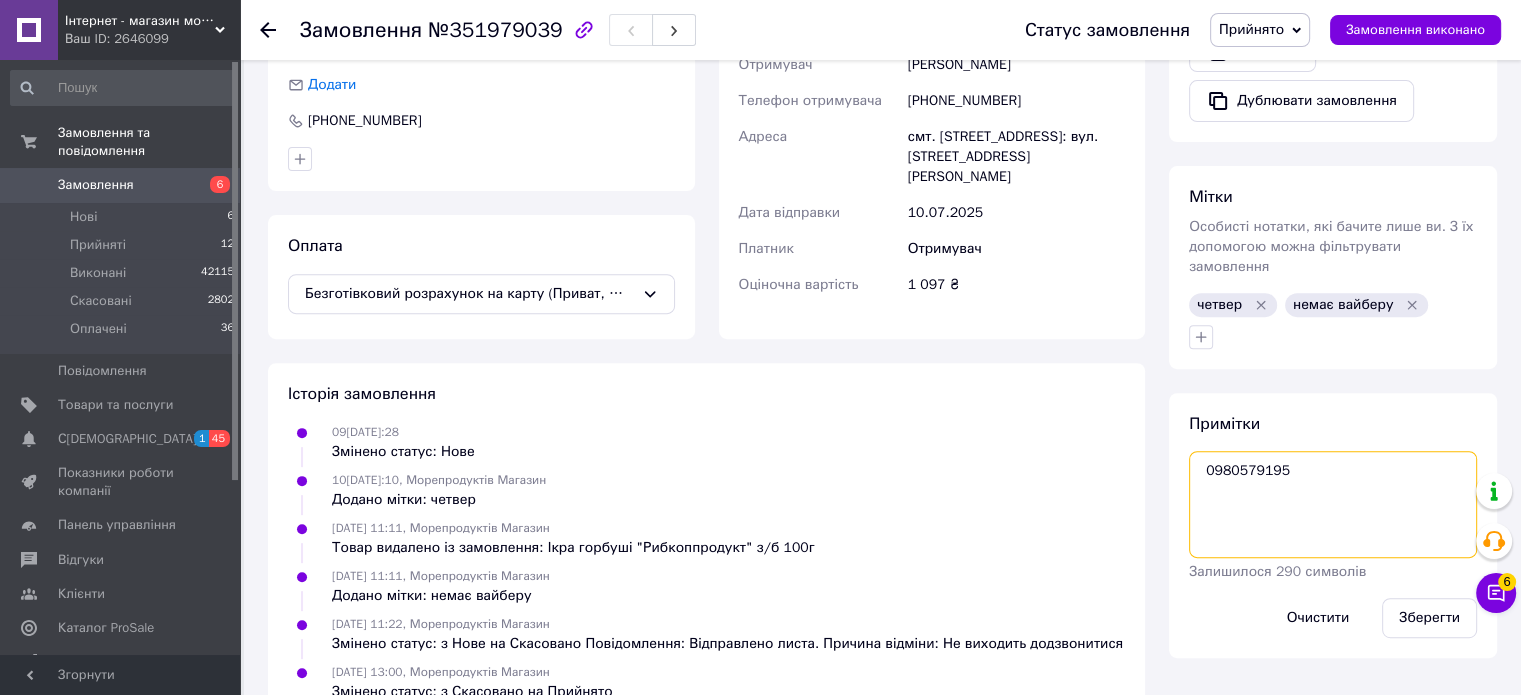 scroll, scrollTop: 783, scrollLeft: 0, axis: vertical 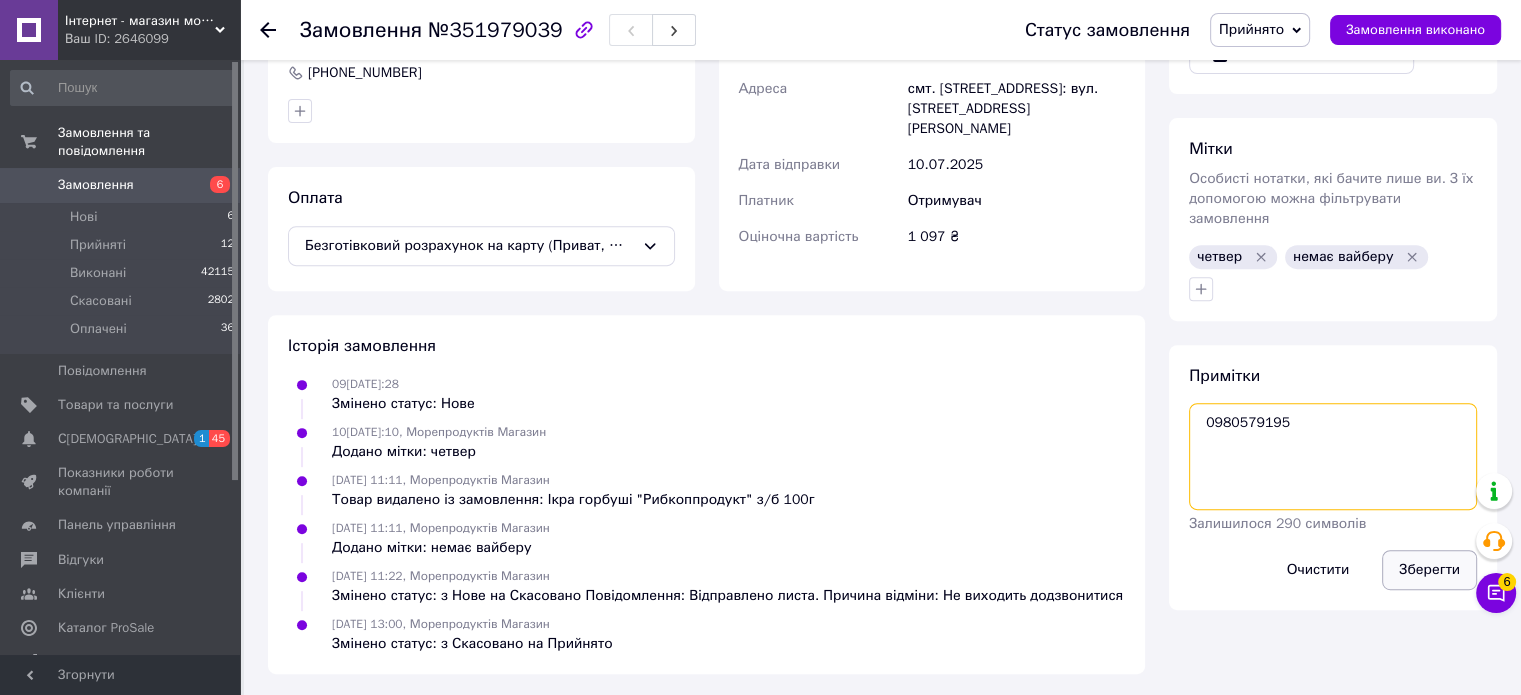 type on "0980579195" 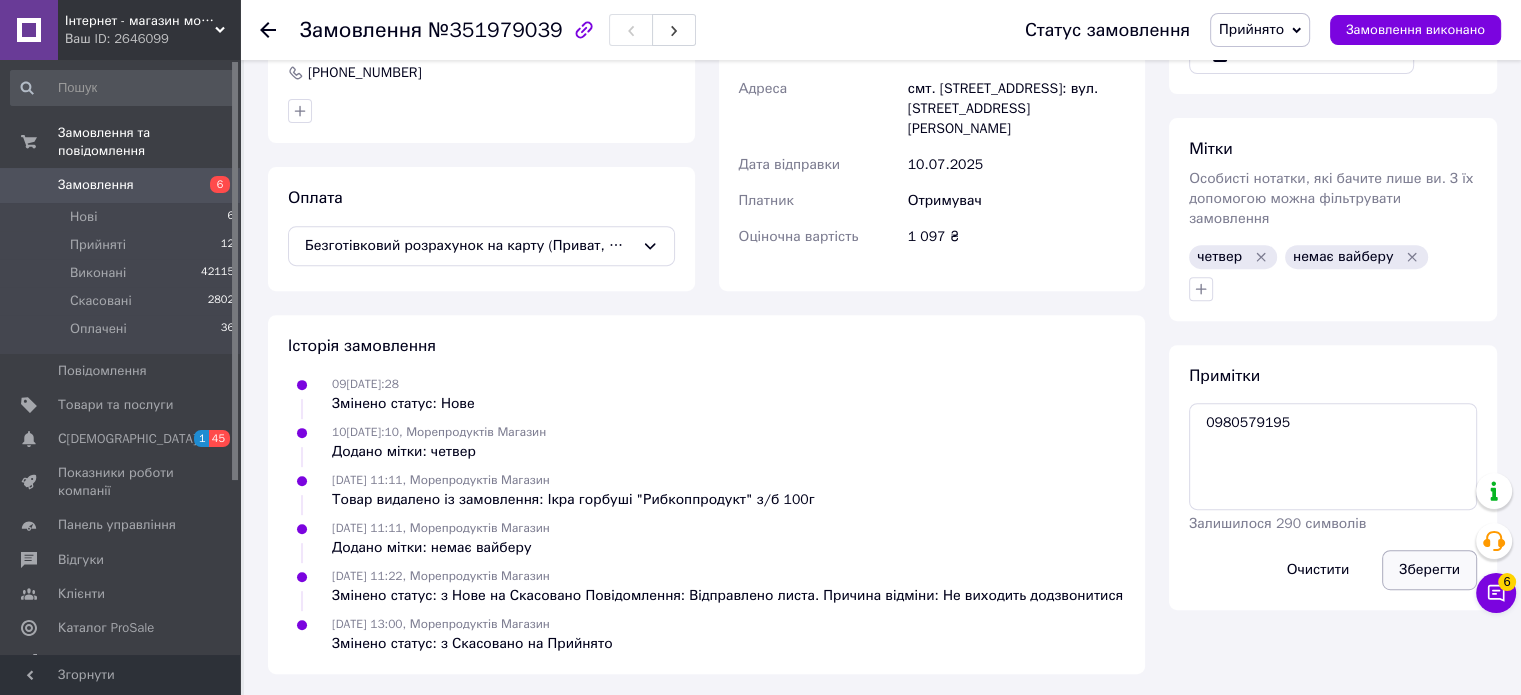 click on "Зберегти" at bounding box center [1429, 570] 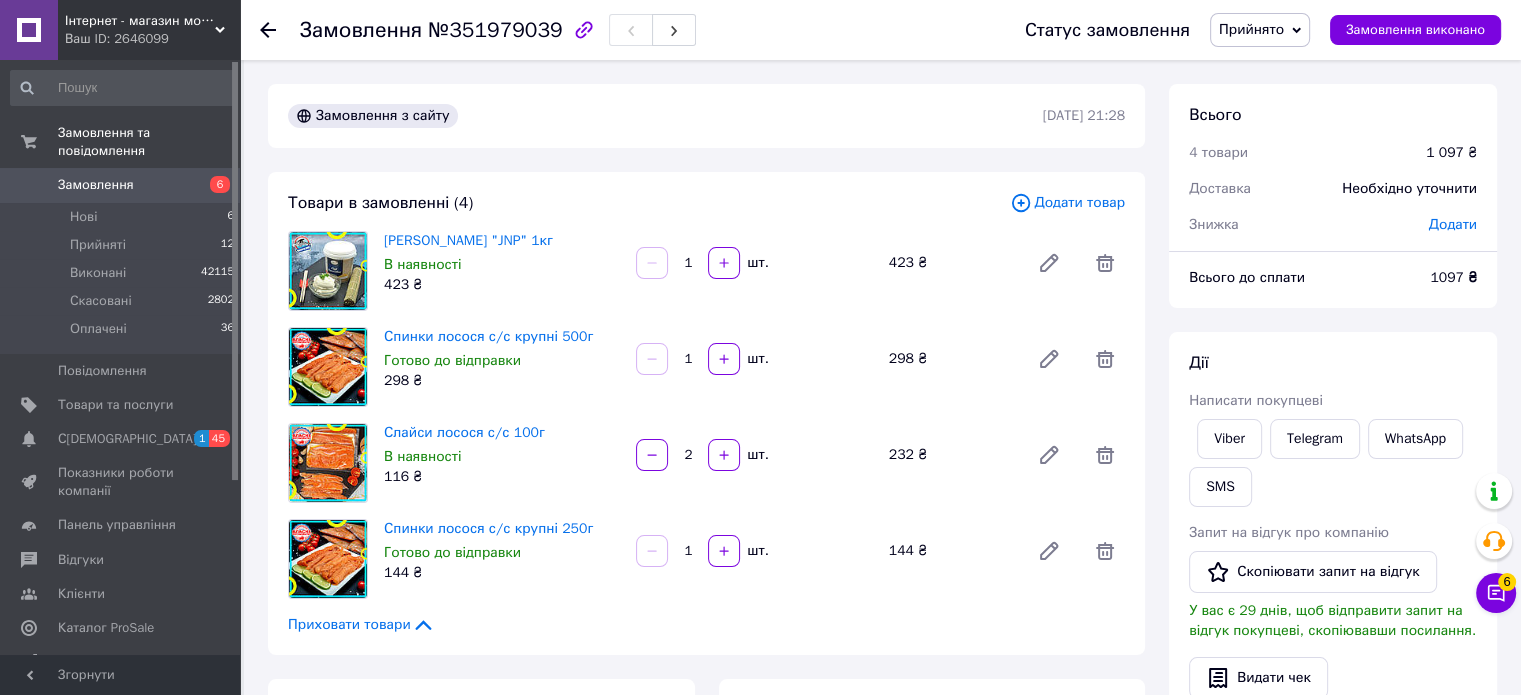 scroll, scrollTop: 100, scrollLeft: 0, axis: vertical 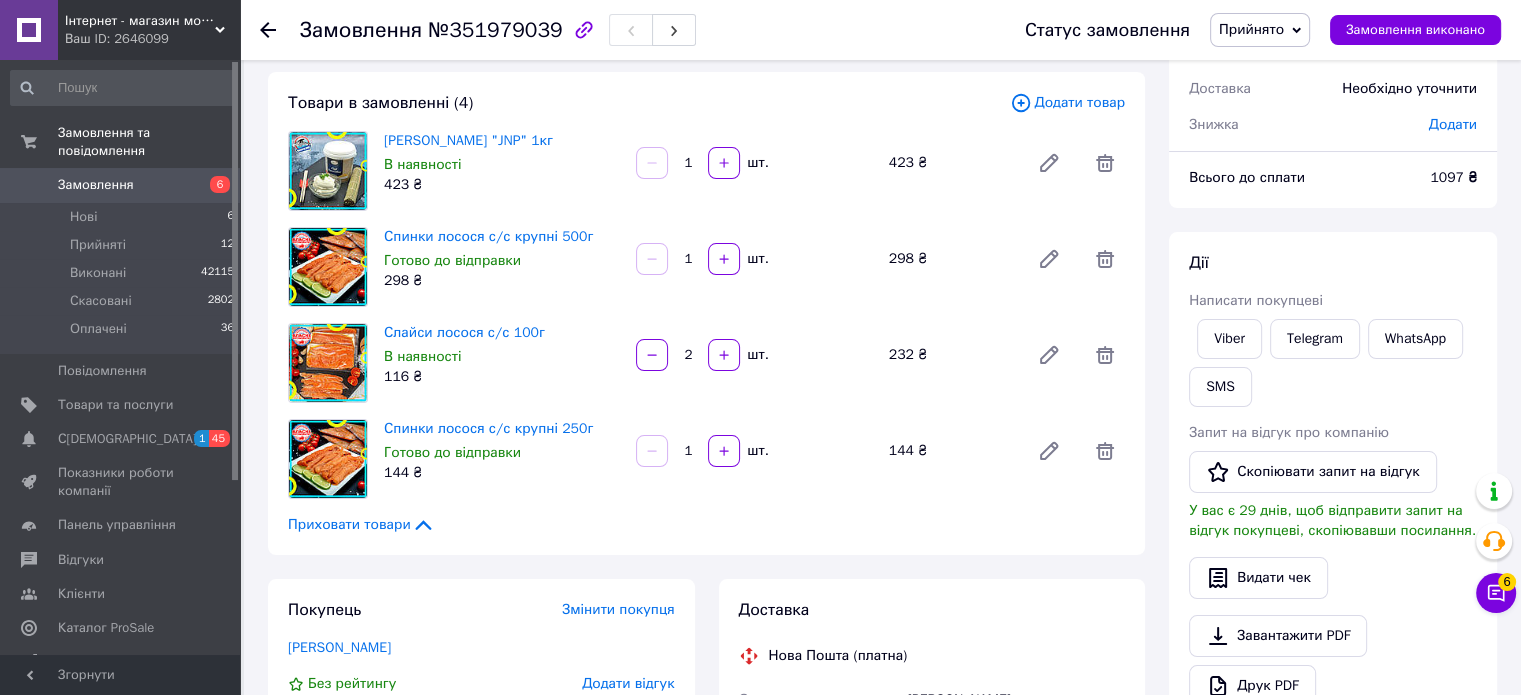click on "Дії Написати покупцеві Viber Telegram WhatsApp SMS Запит на відгук про компанію   Скопіювати запит на відгук У вас є 29 днів, щоб відправити запит на відгук покупцеві, скопіювавши посилання.   Видати чек   Завантажити PDF   Друк PDF   Дублювати замовлення" at bounding box center (1333, 504) 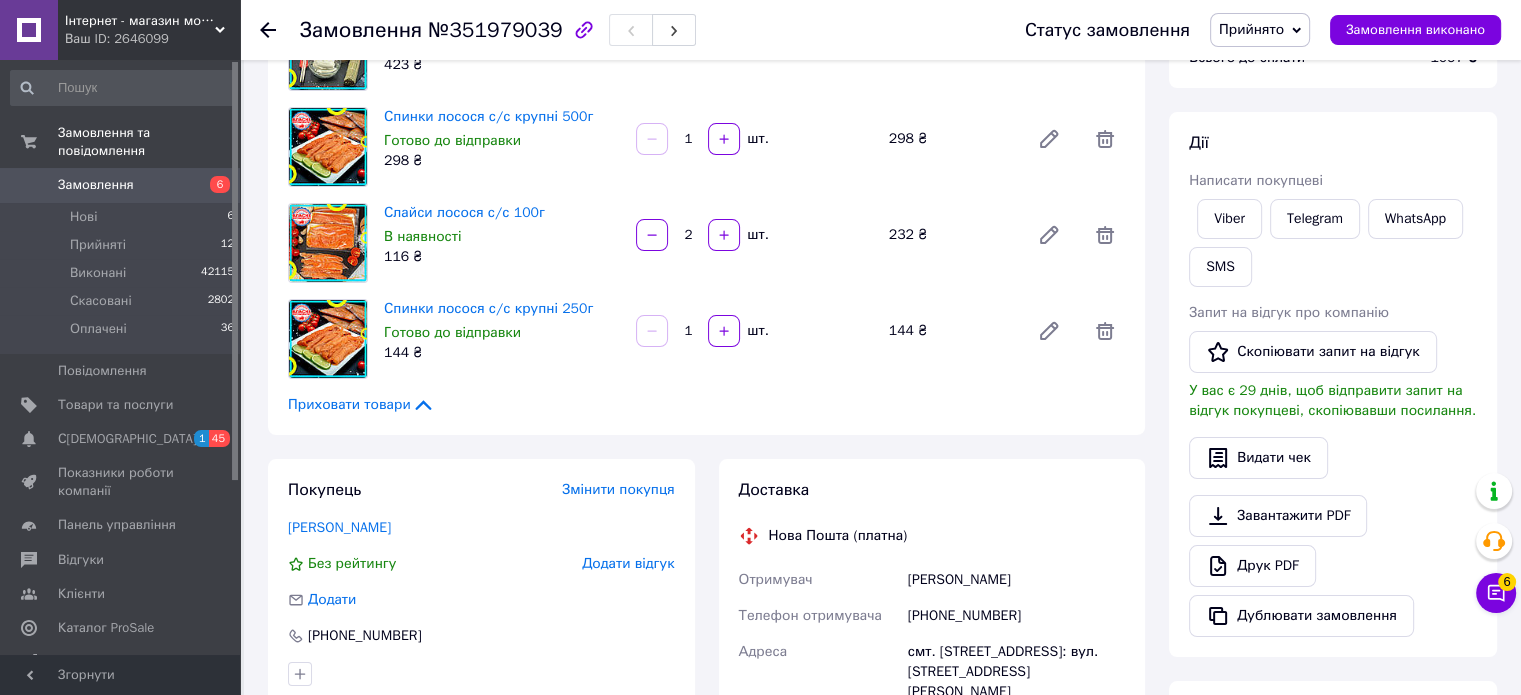 scroll, scrollTop: 0, scrollLeft: 0, axis: both 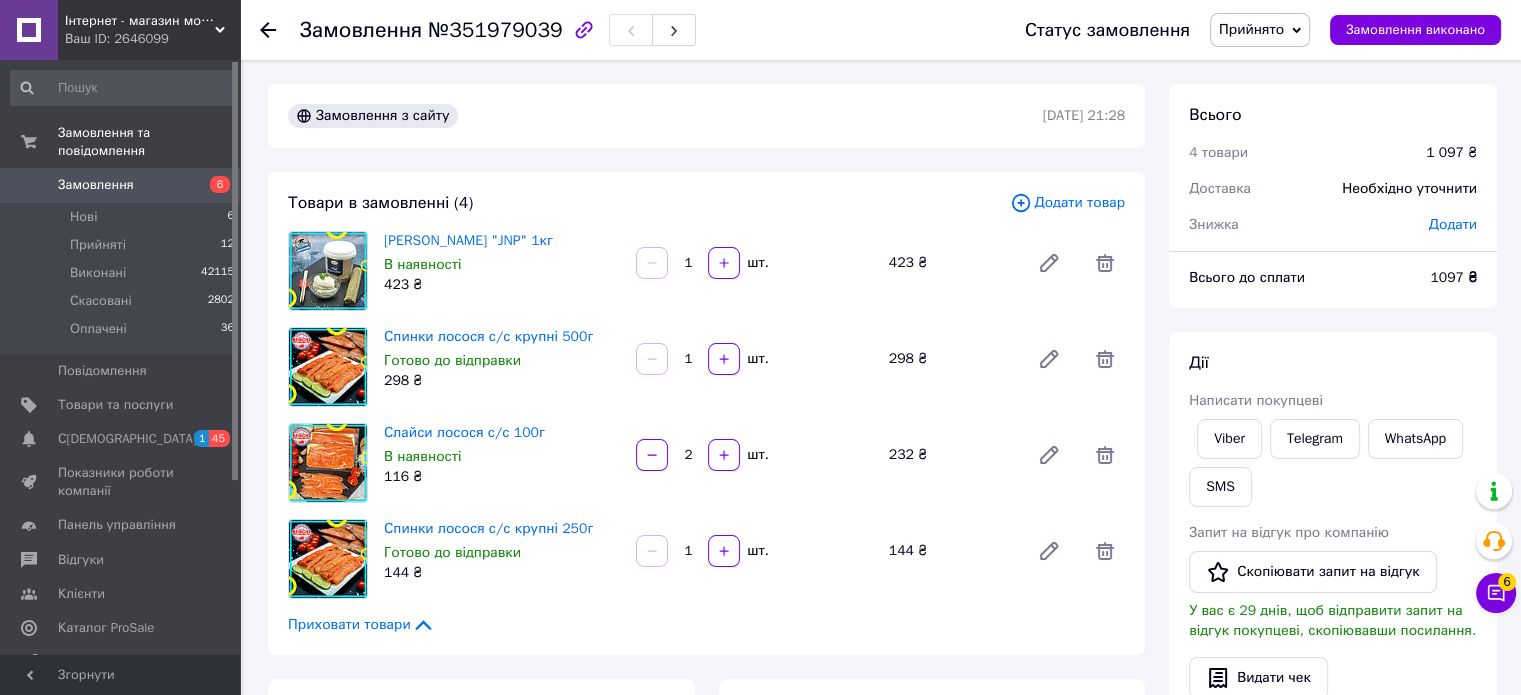 click 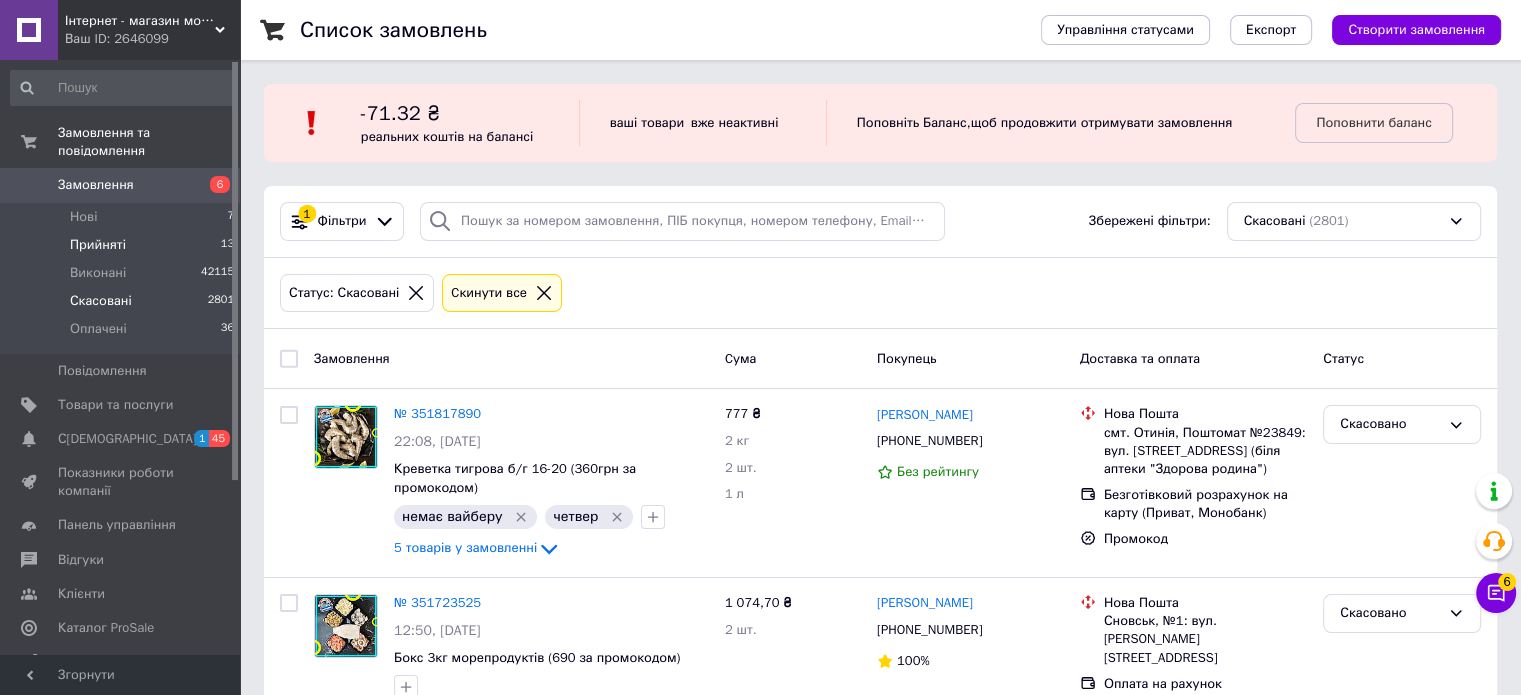 click on "Прийняті 13" at bounding box center (123, 245) 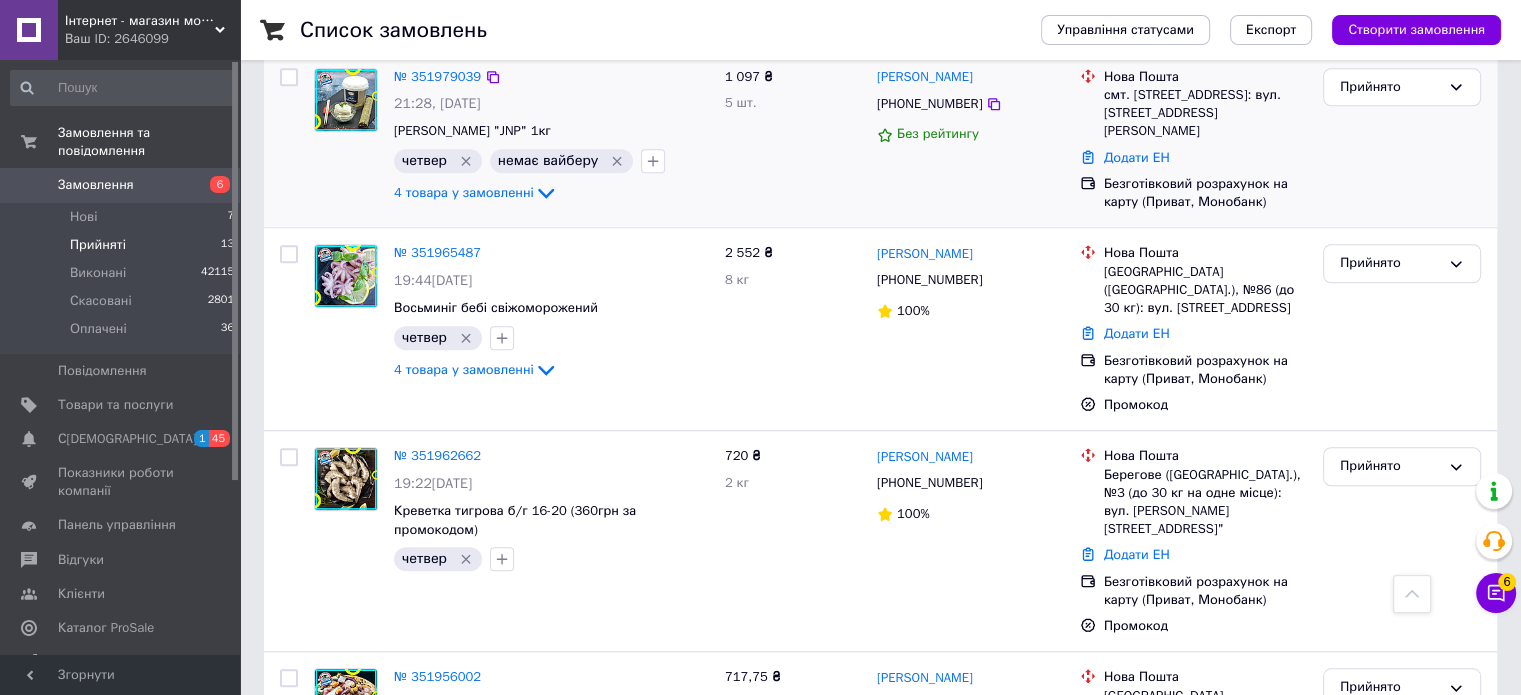 scroll, scrollTop: 1400, scrollLeft: 0, axis: vertical 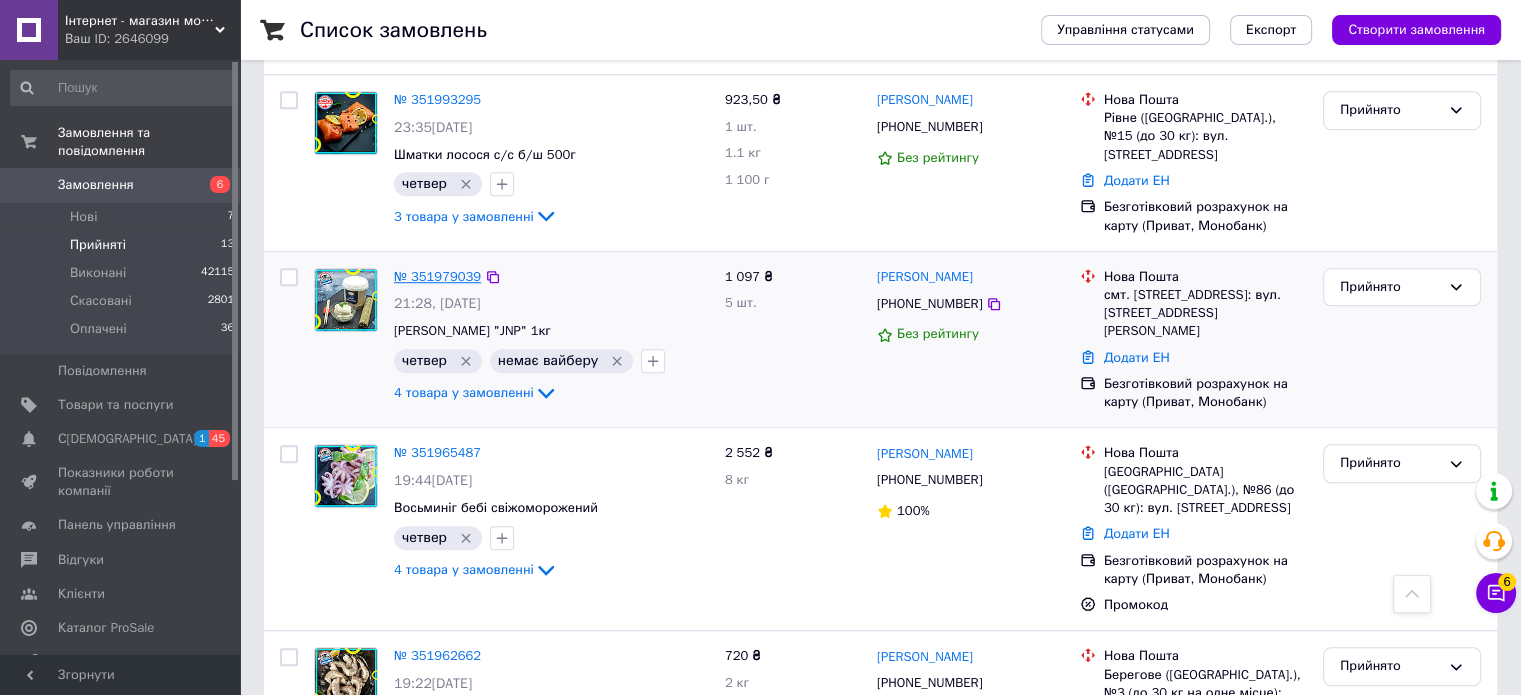 click on "№ 351979039" at bounding box center (437, 276) 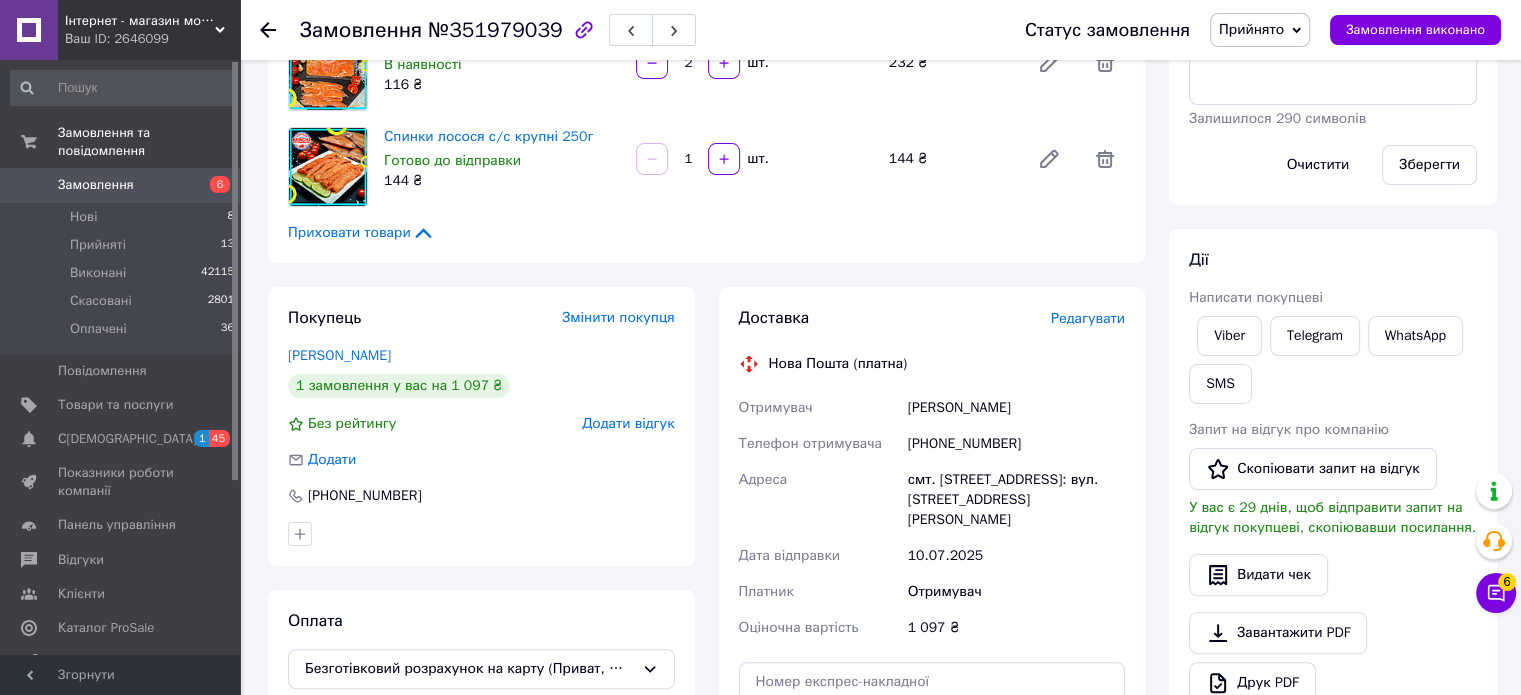 scroll, scrollTop: 192, scrollLeft: 0, axis: vertical 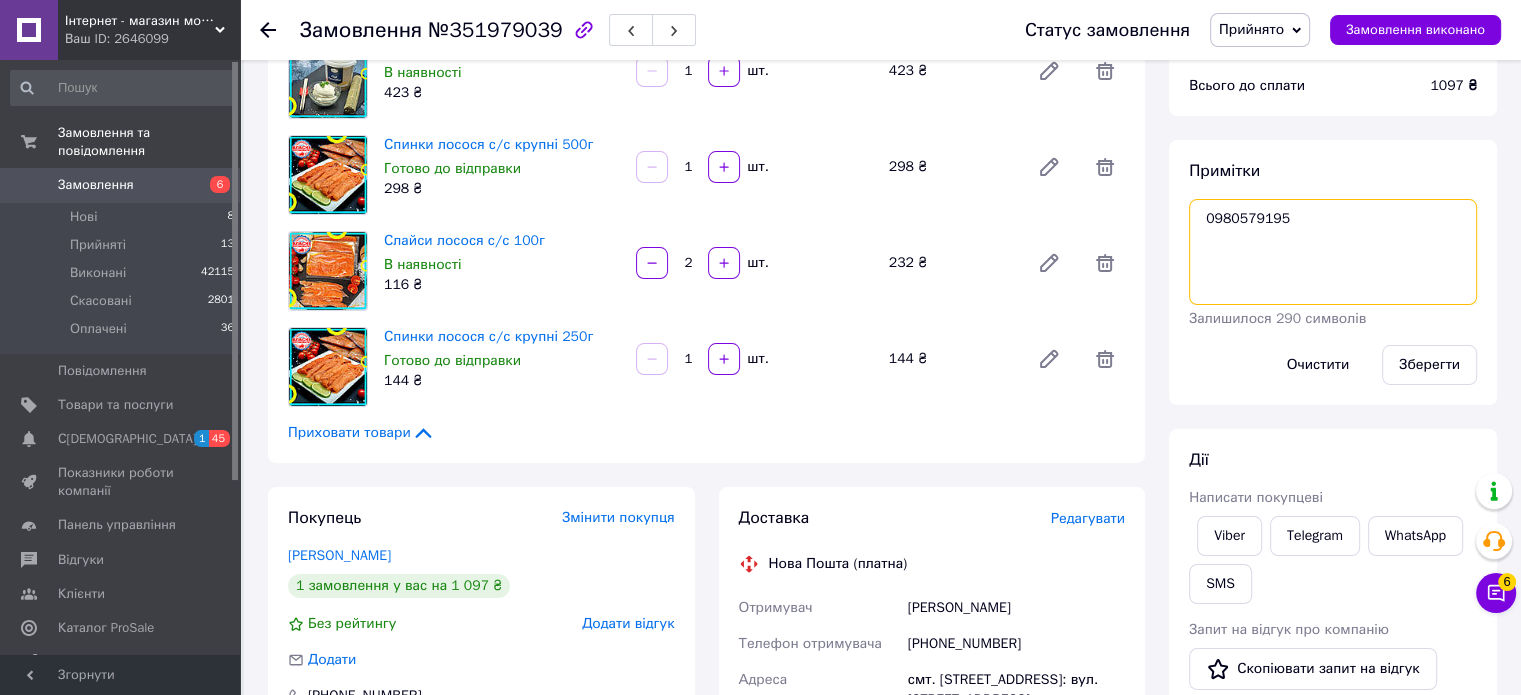 click on "0980579195" at bounding box center [1333, 252] 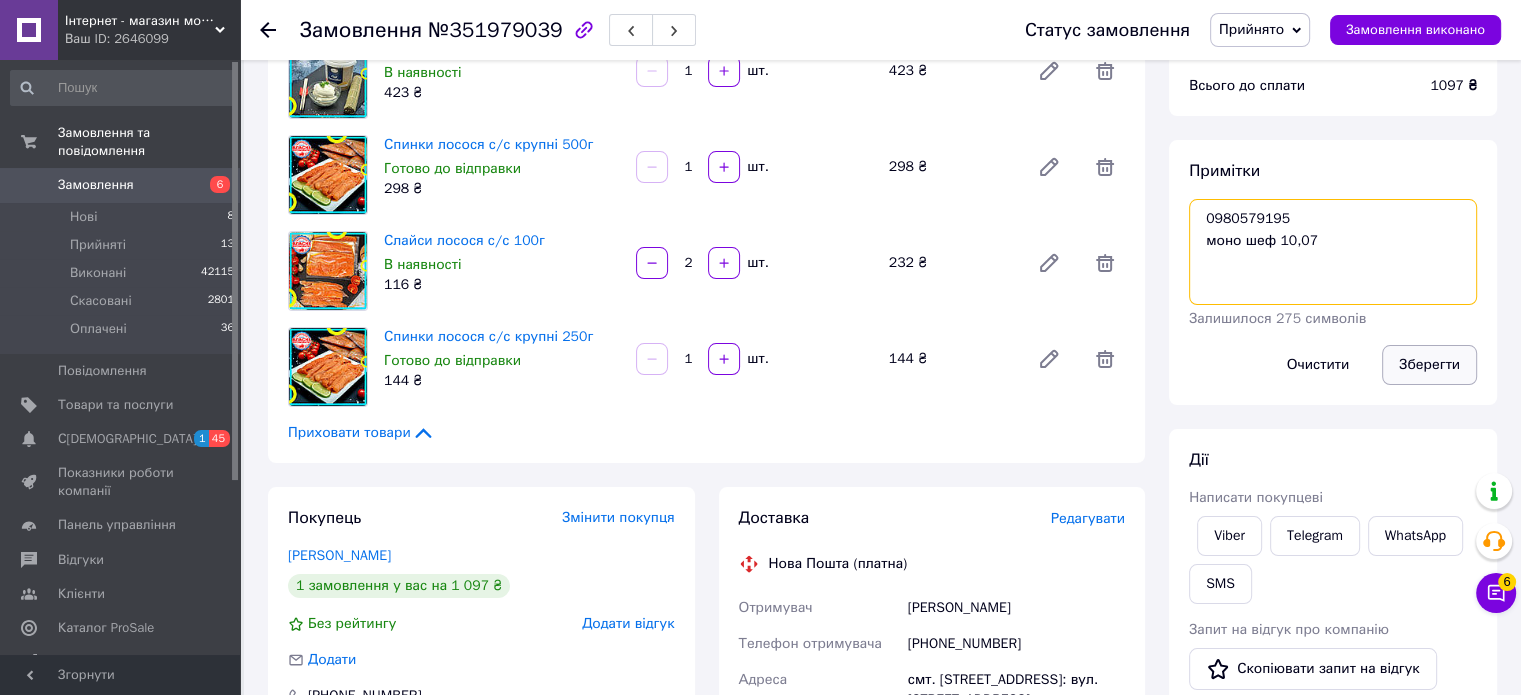 type on "0980579195
моно шеф 10,07" 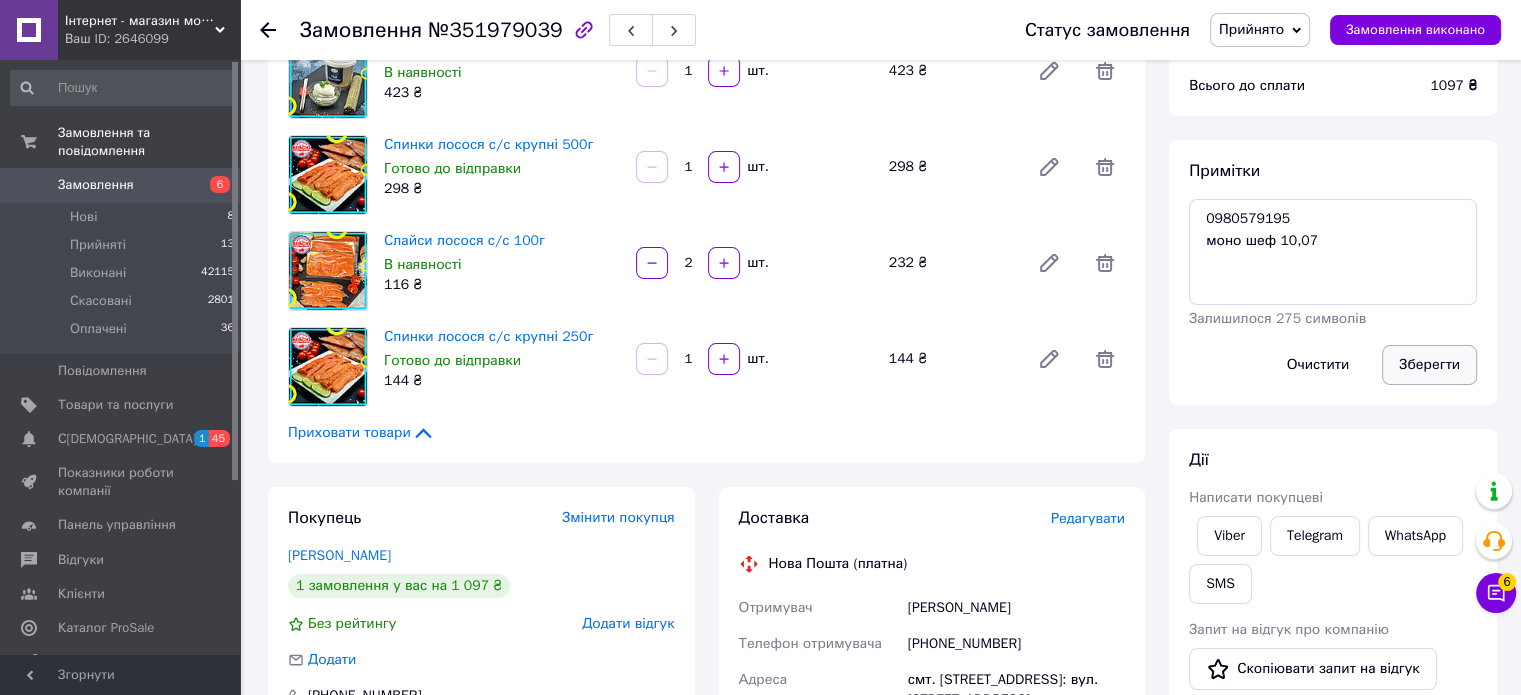 click on "Зберегти" at bounding box center (1429, 365) 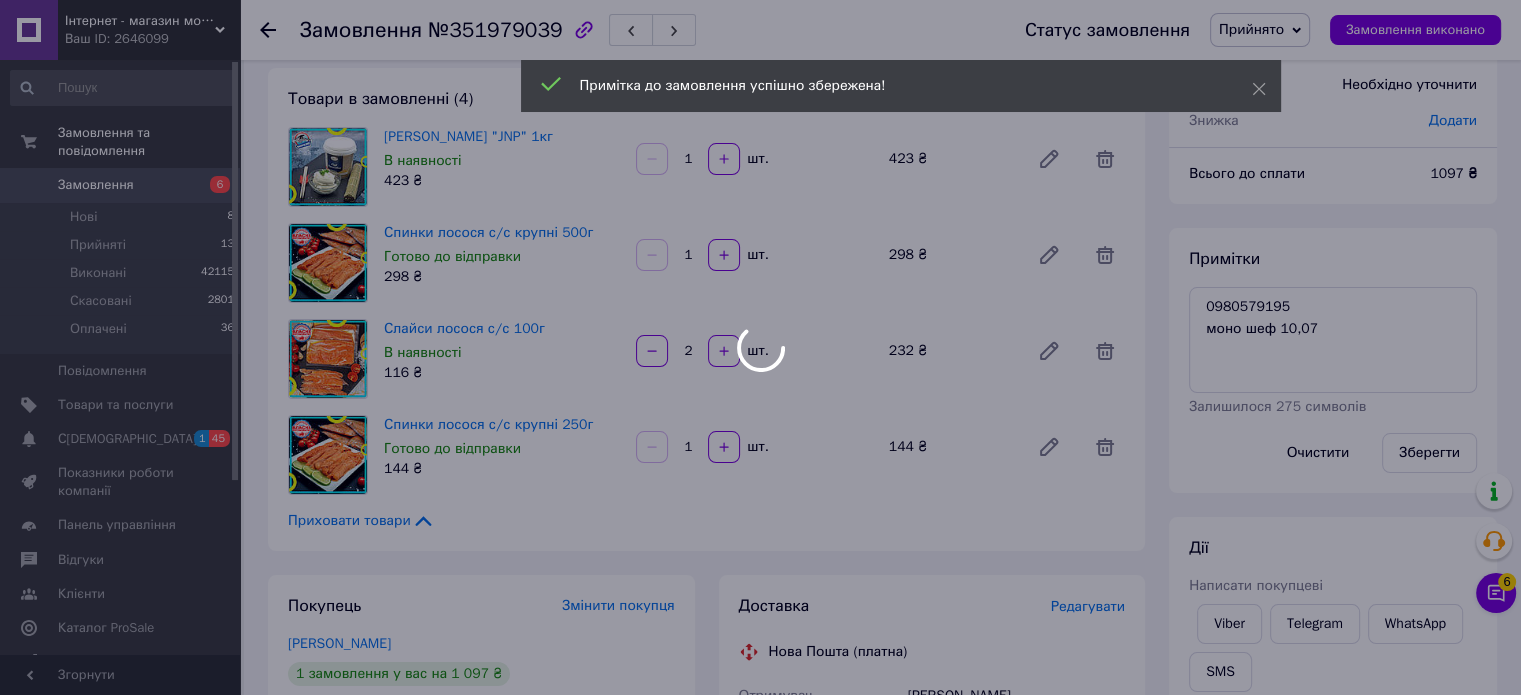 scroll, scrollTop: 0, scrollLeft: 0, axis: both 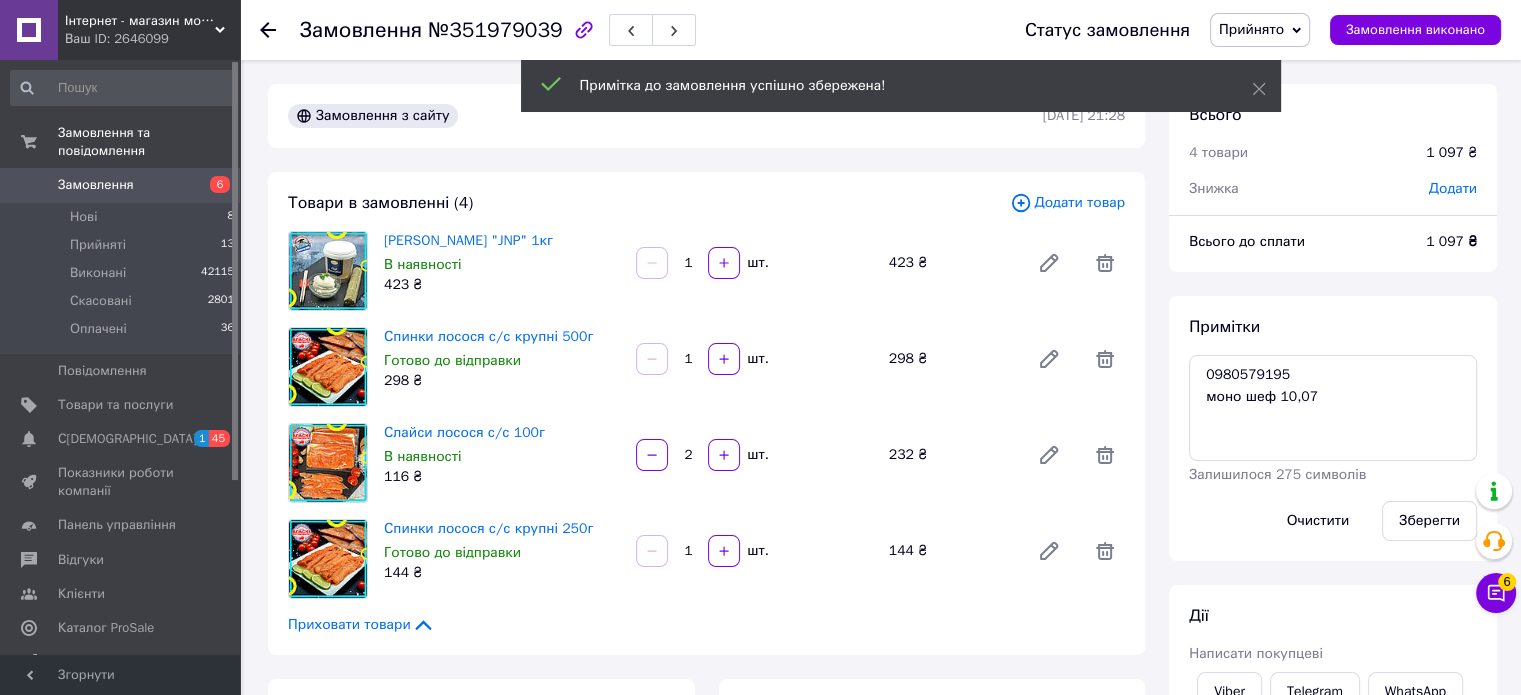 click on "Прийнято" at bounding box center [1260, 30] 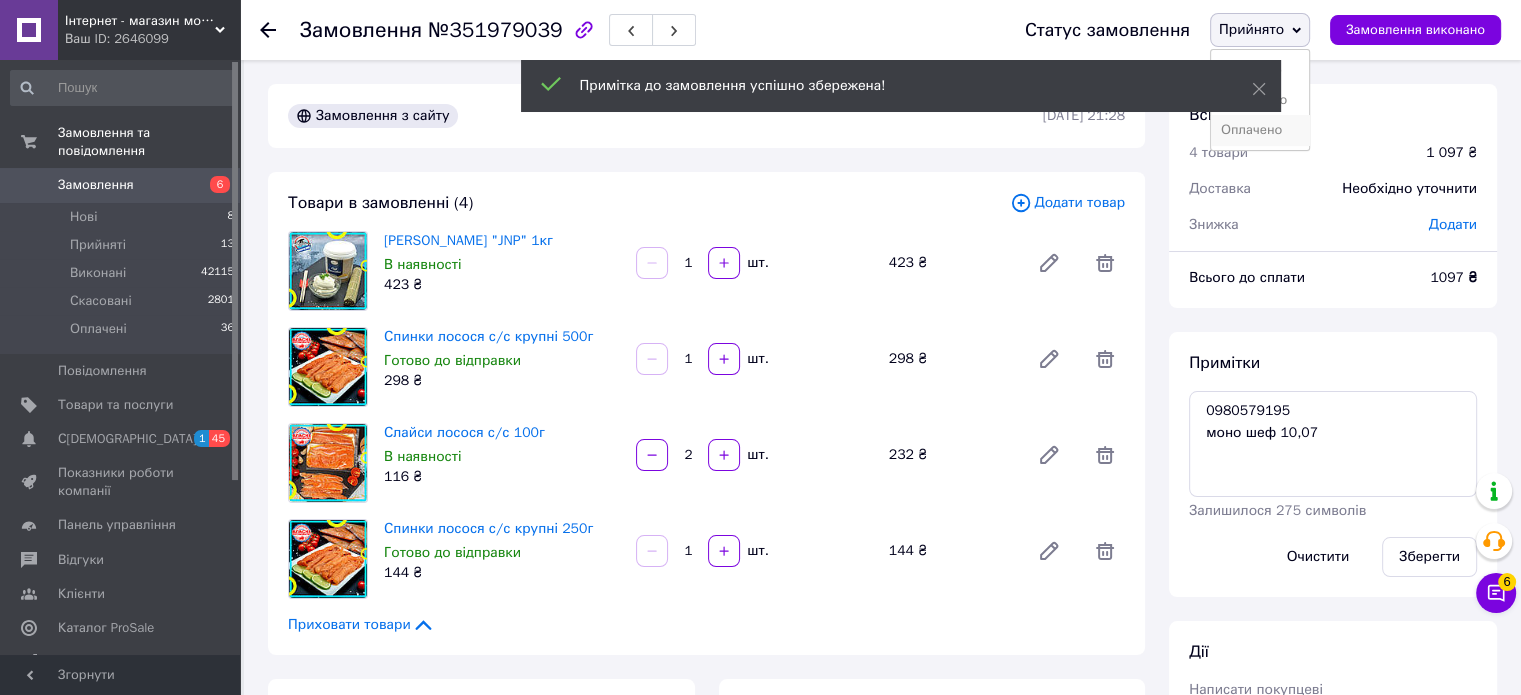 click on "Оплачено" at bounding box center [1260, 130] 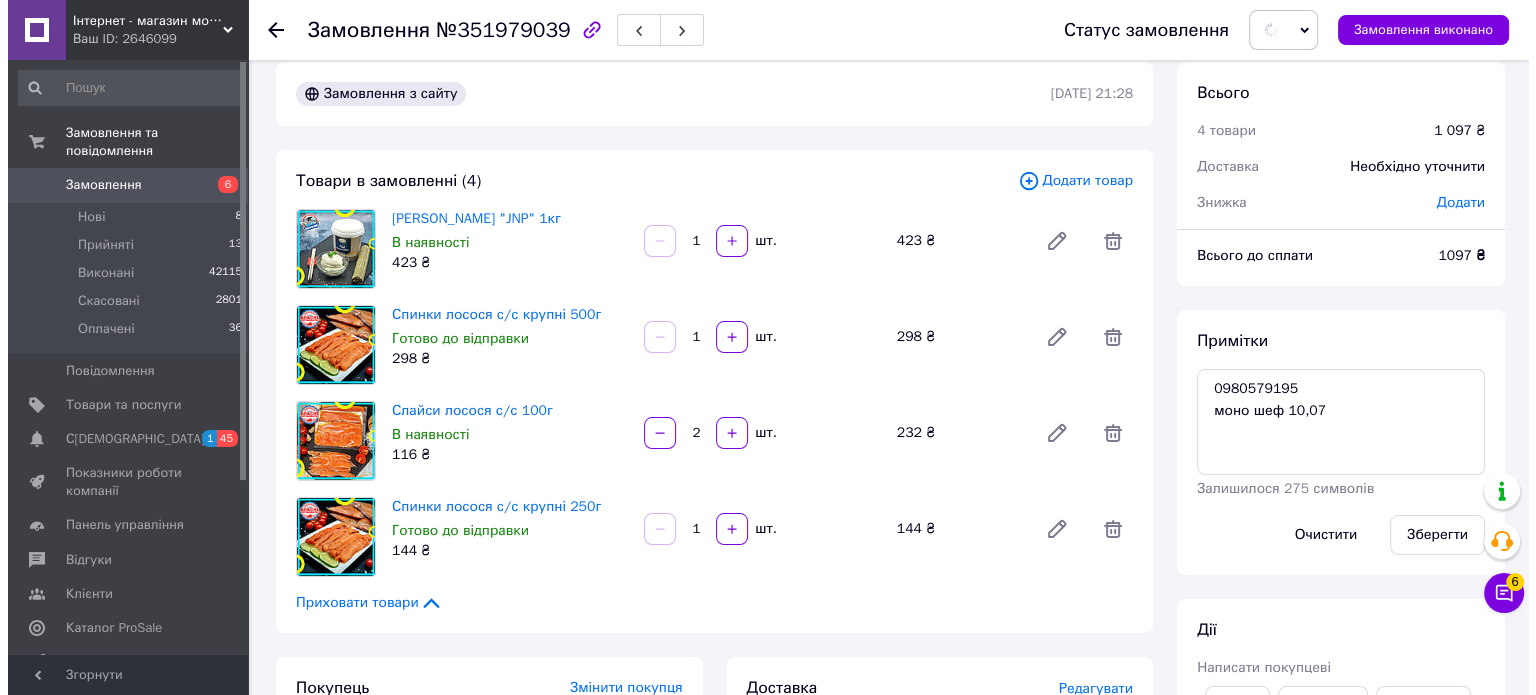 scroll, scrollTop: 300, scrollLeft: 0, axis: vertical 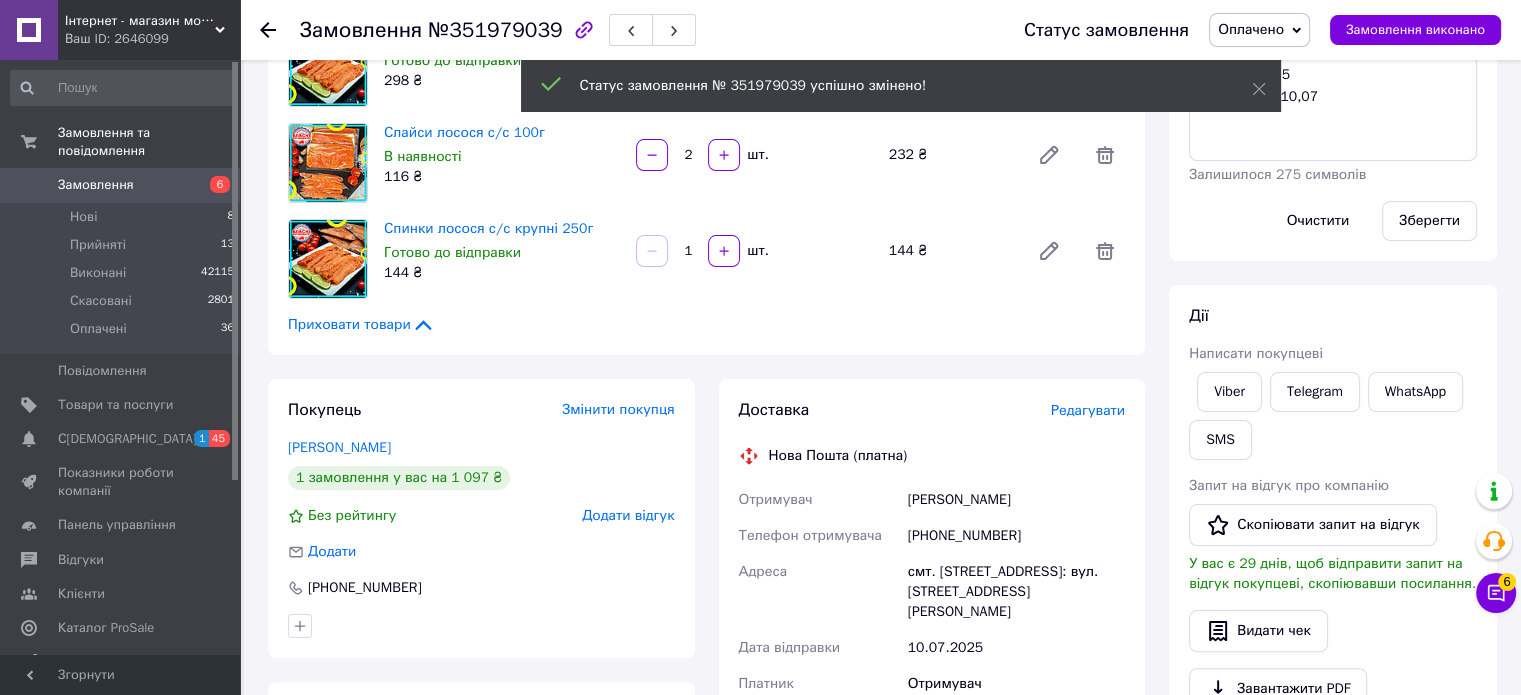 click on "Редагувати" at bounding box center [1088, 410] 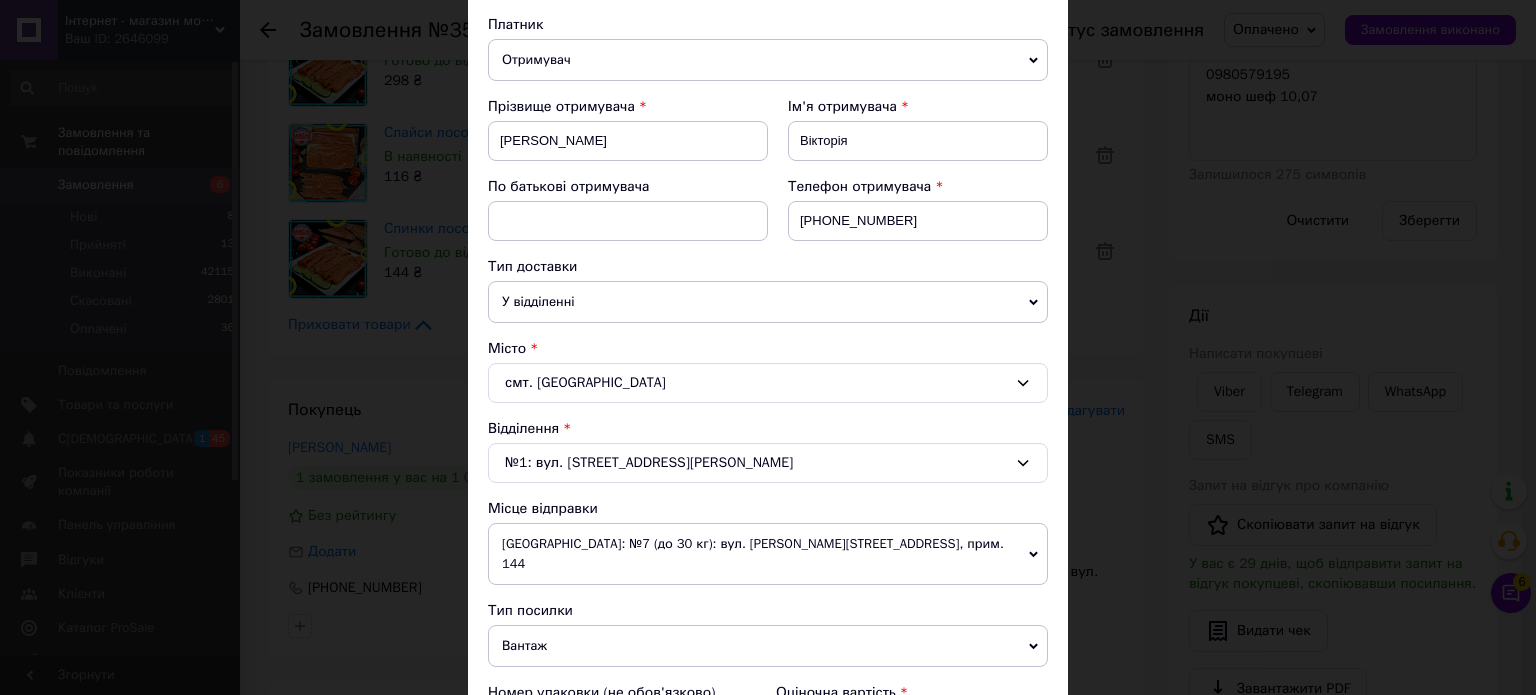 scroll, scrollTop: 100, scrollLeft: 0, axis: vertical 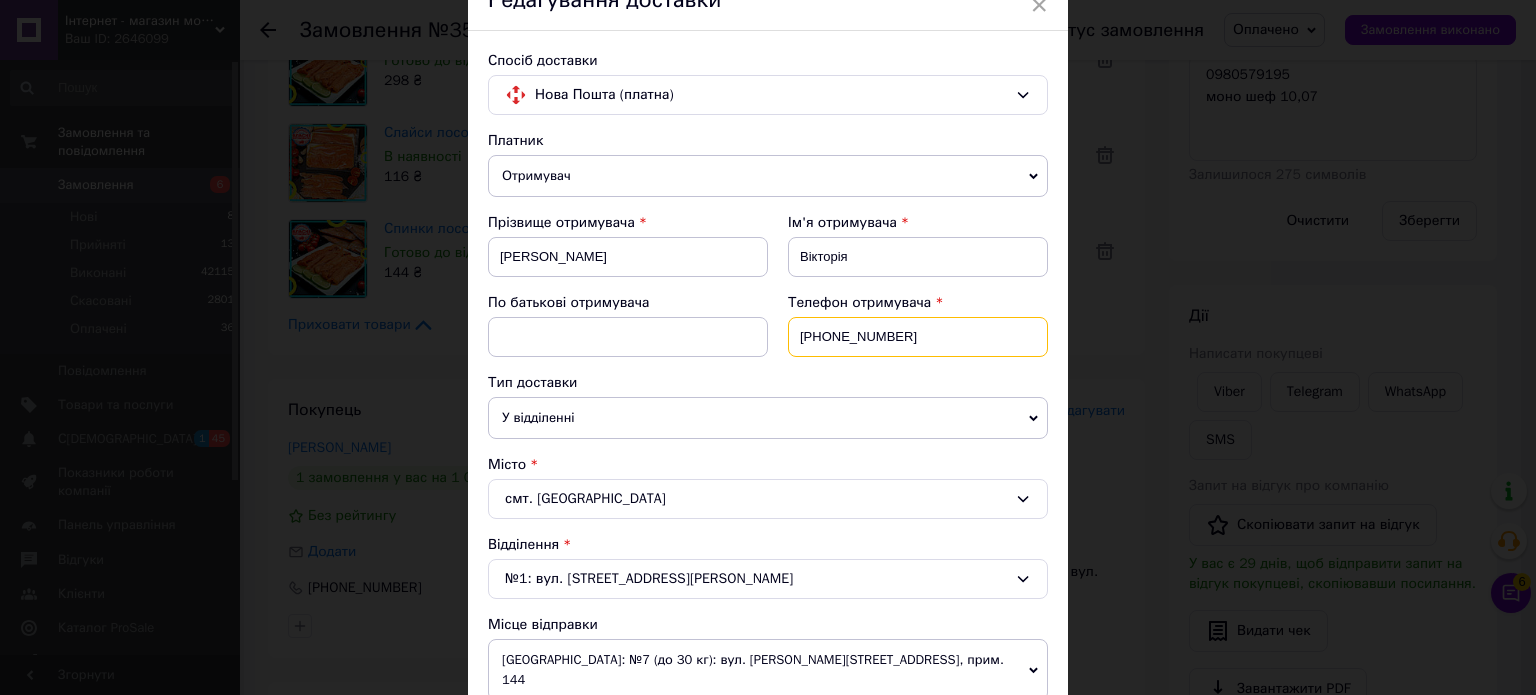 click on "[PHONE_NUMBER]" at bounding box center (918, 337) 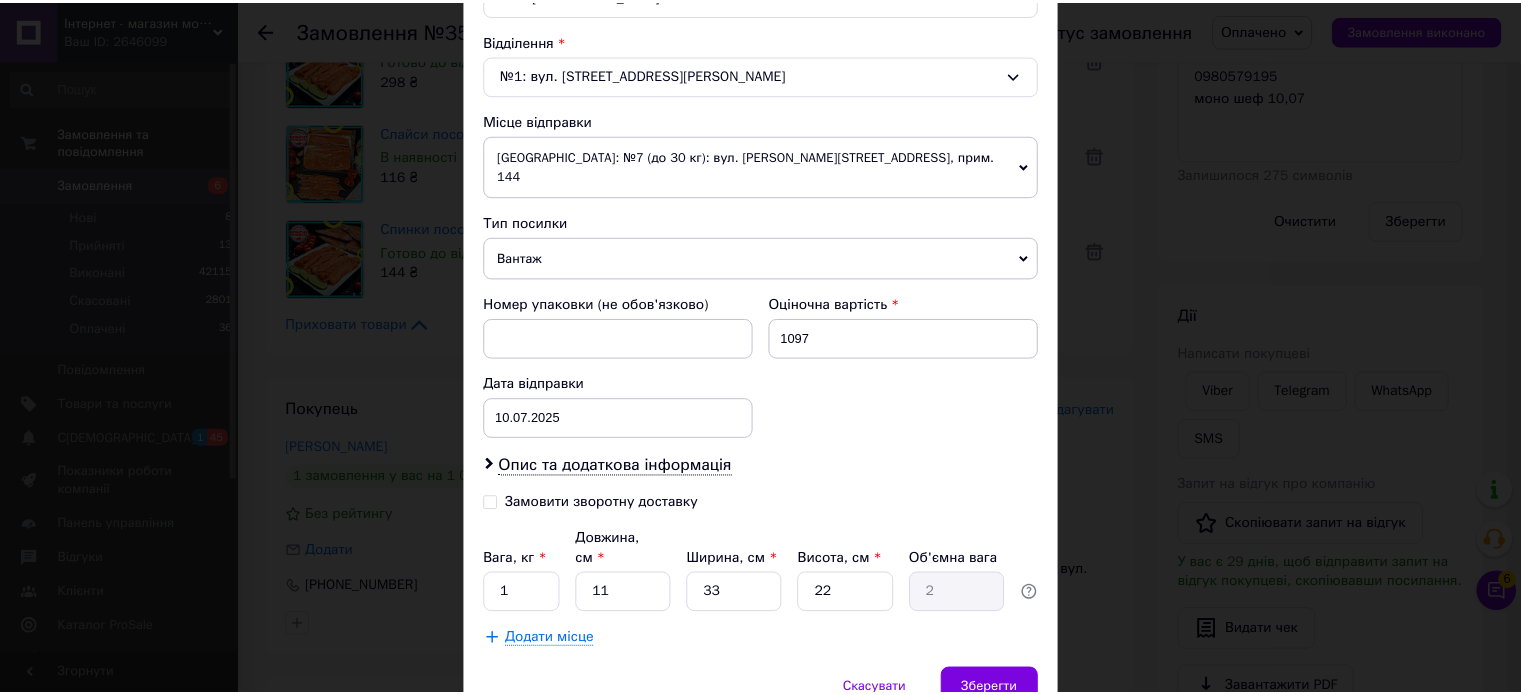 scroll, scrollTop: 663, scrollLeft: 0, axis: vertical 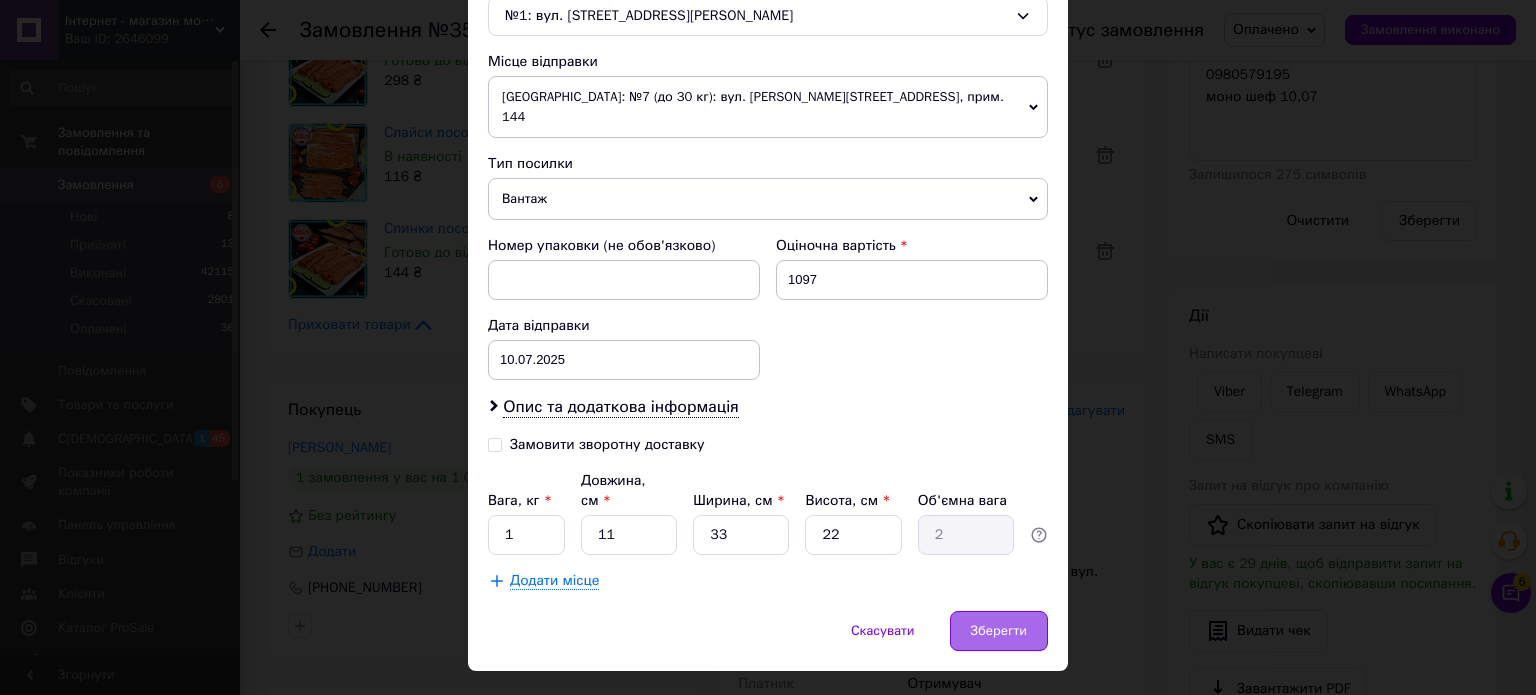 type on "+380980579195" 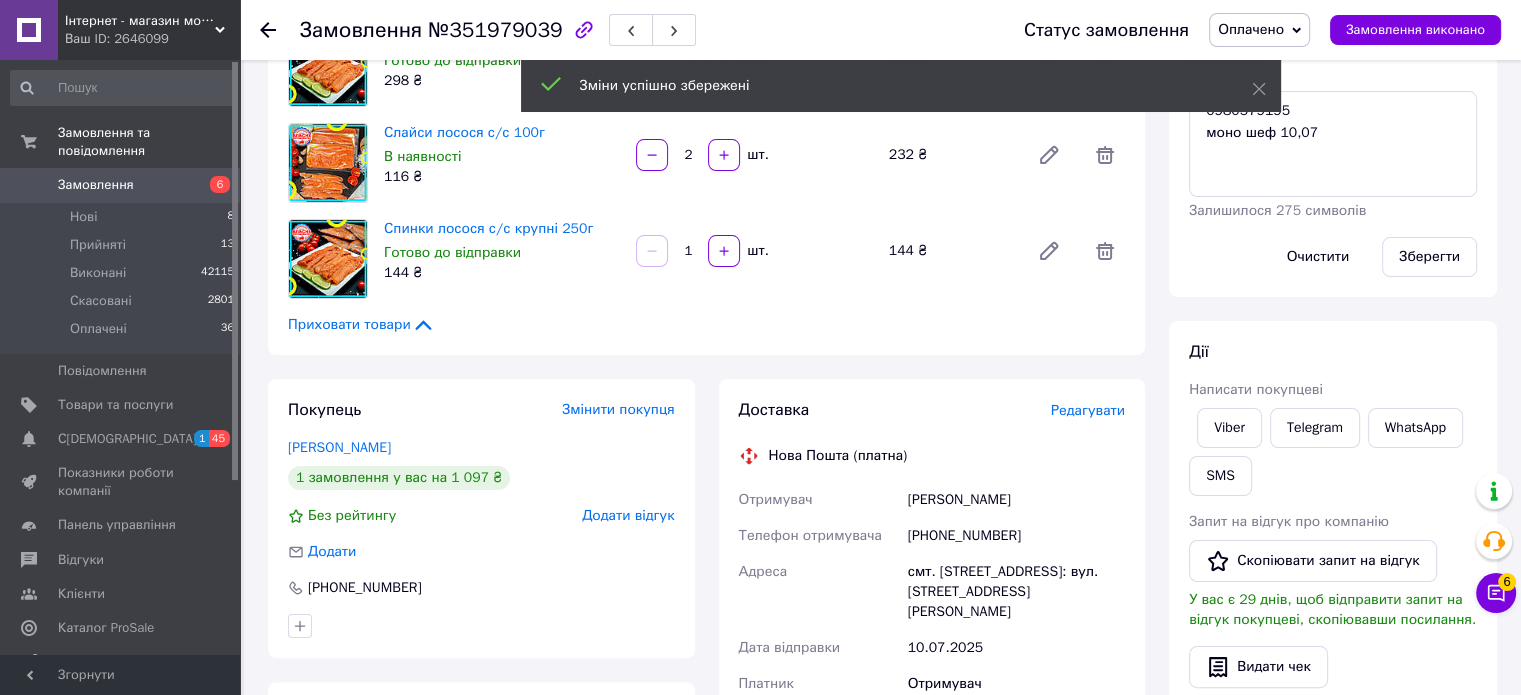 click at bounding box center [268, 30] 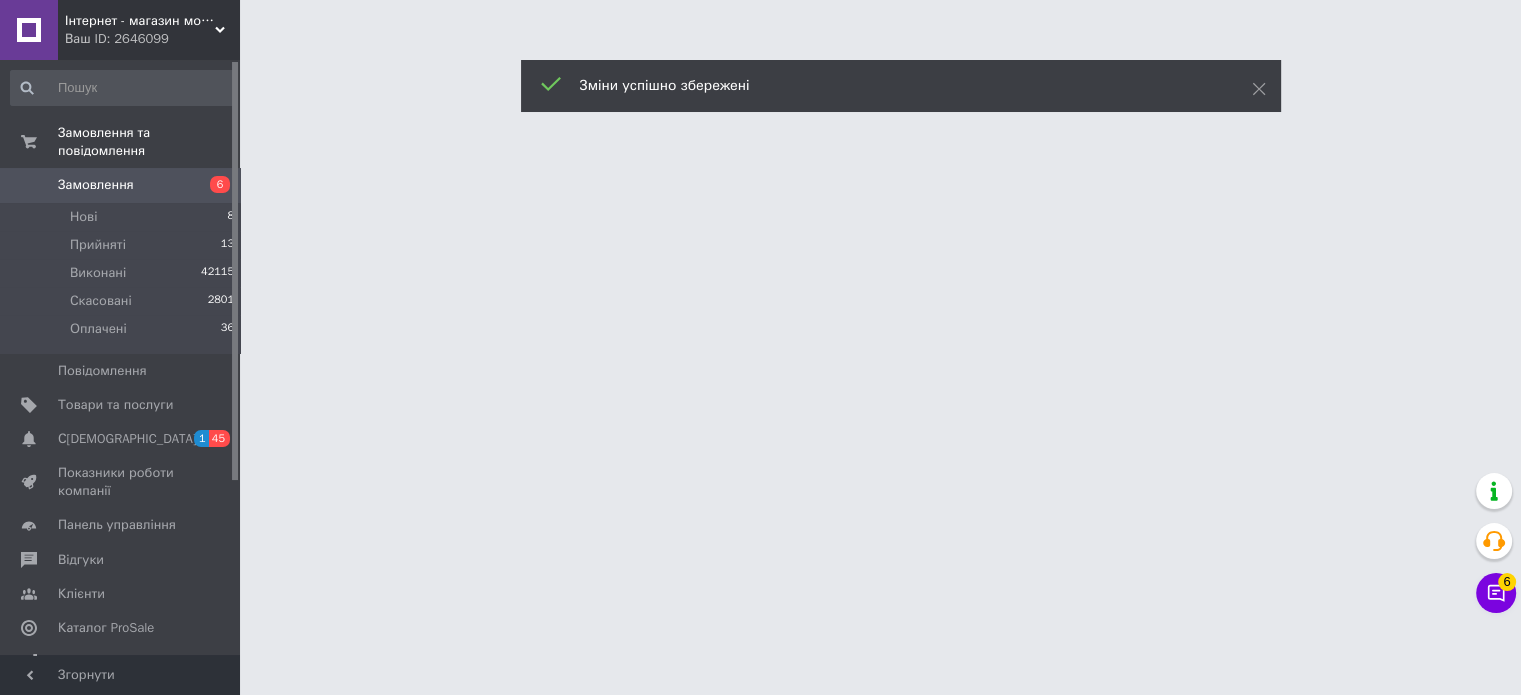 scroll, scrollTop: 0, scrollLeft: 0, axis: both 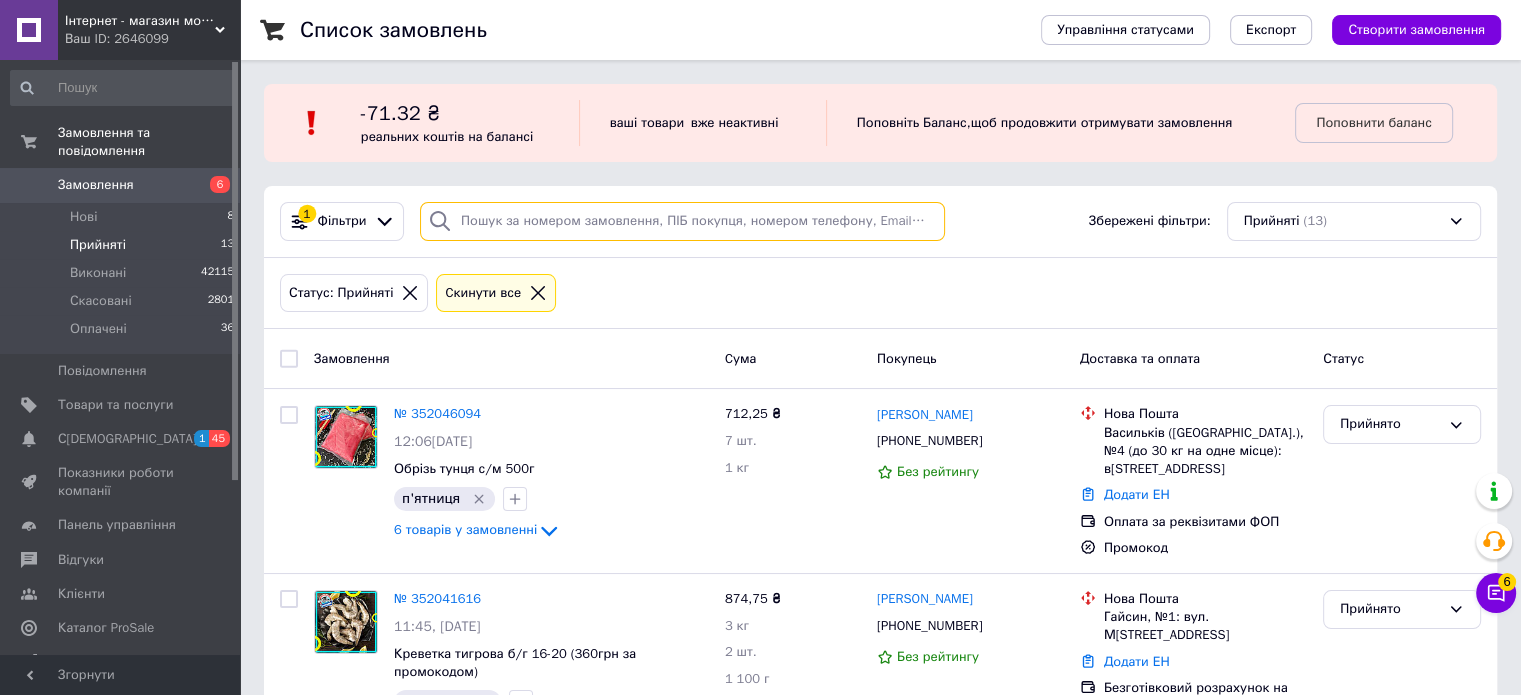 click at bounding box center (682, 221) 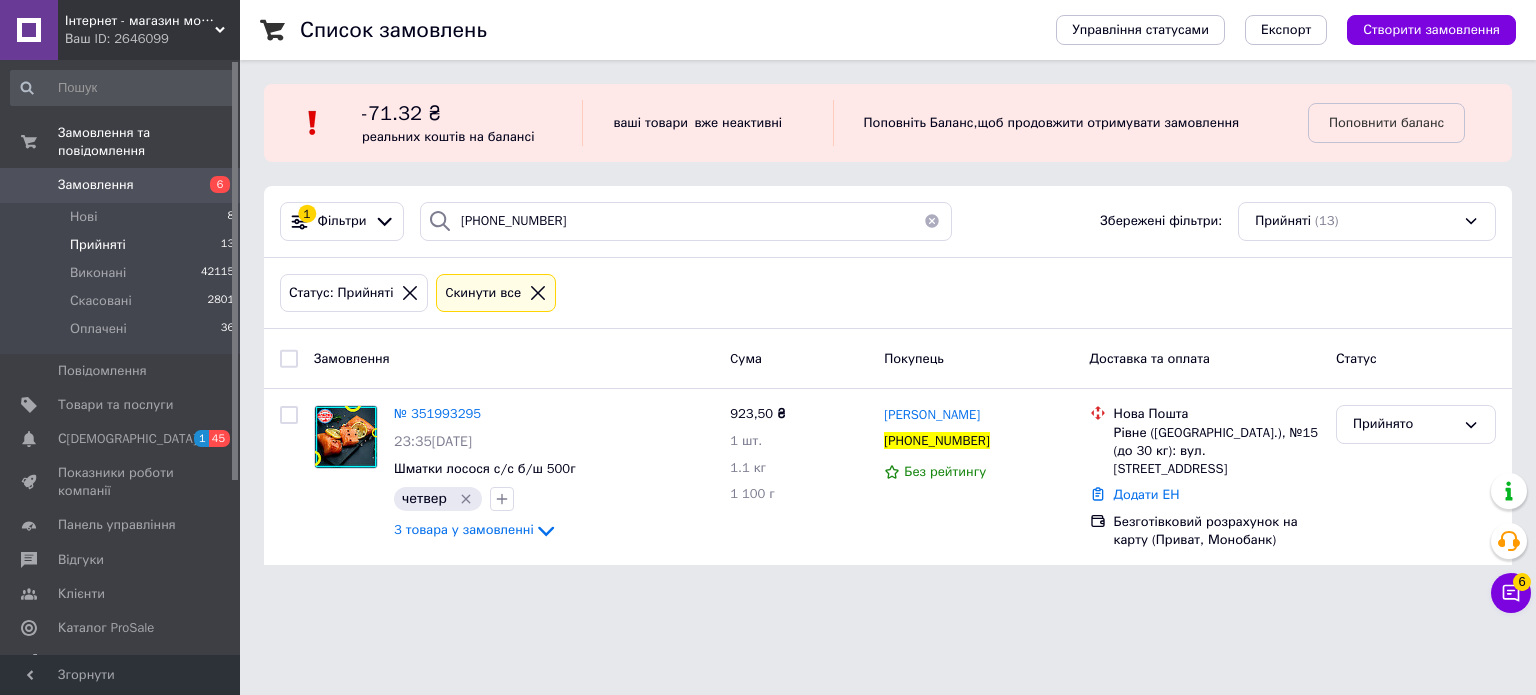 click on "№ 351993295" at bounding box center [437, 413] 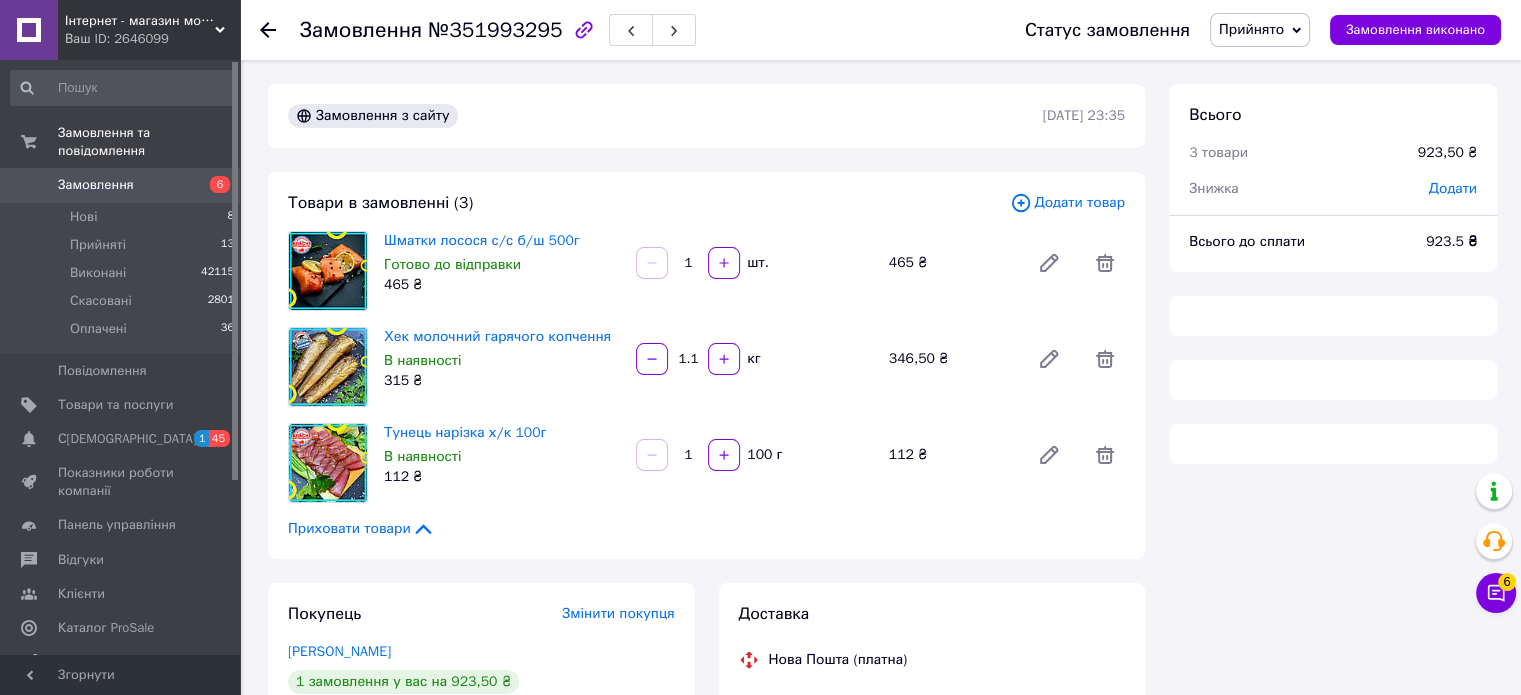 click on "Прийнято" at bounding box center [1260, 30] 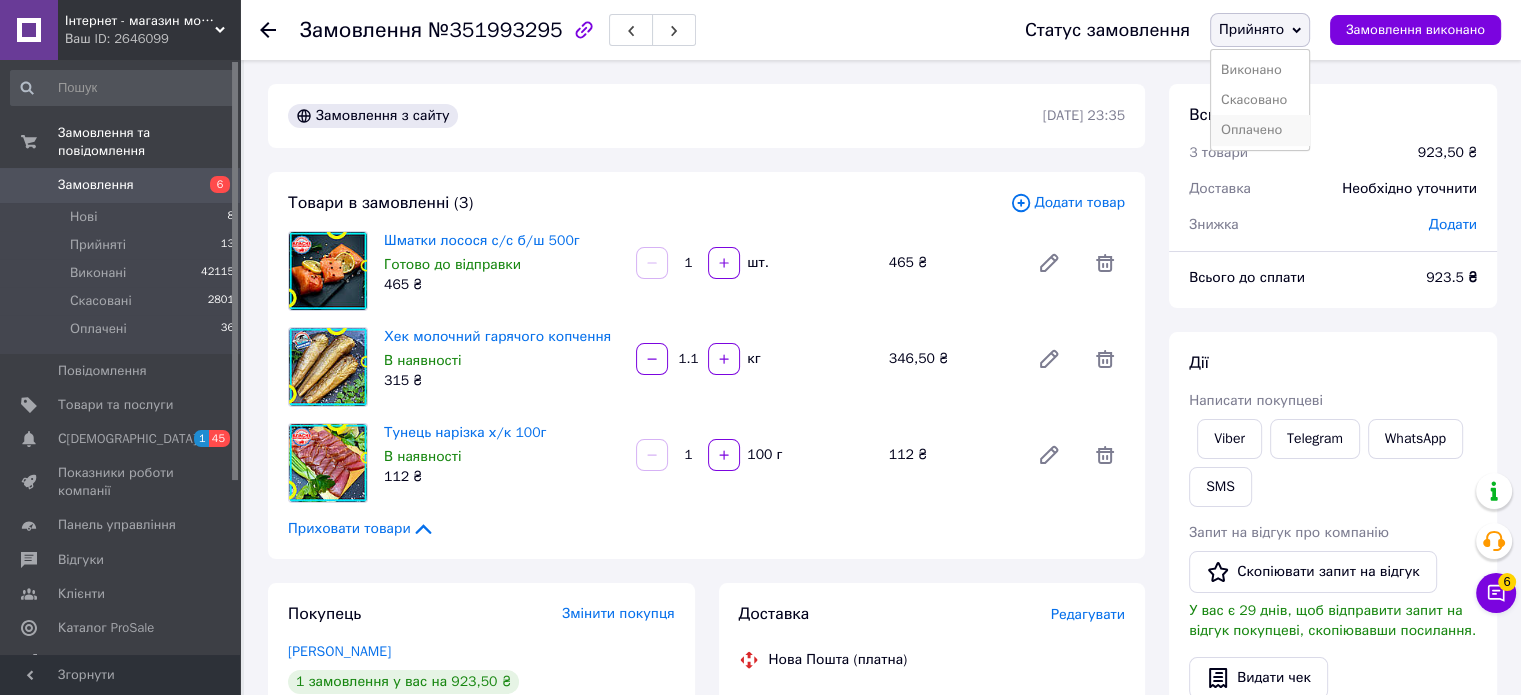 click on "Оплачено" at bounding box center (1260, 130) 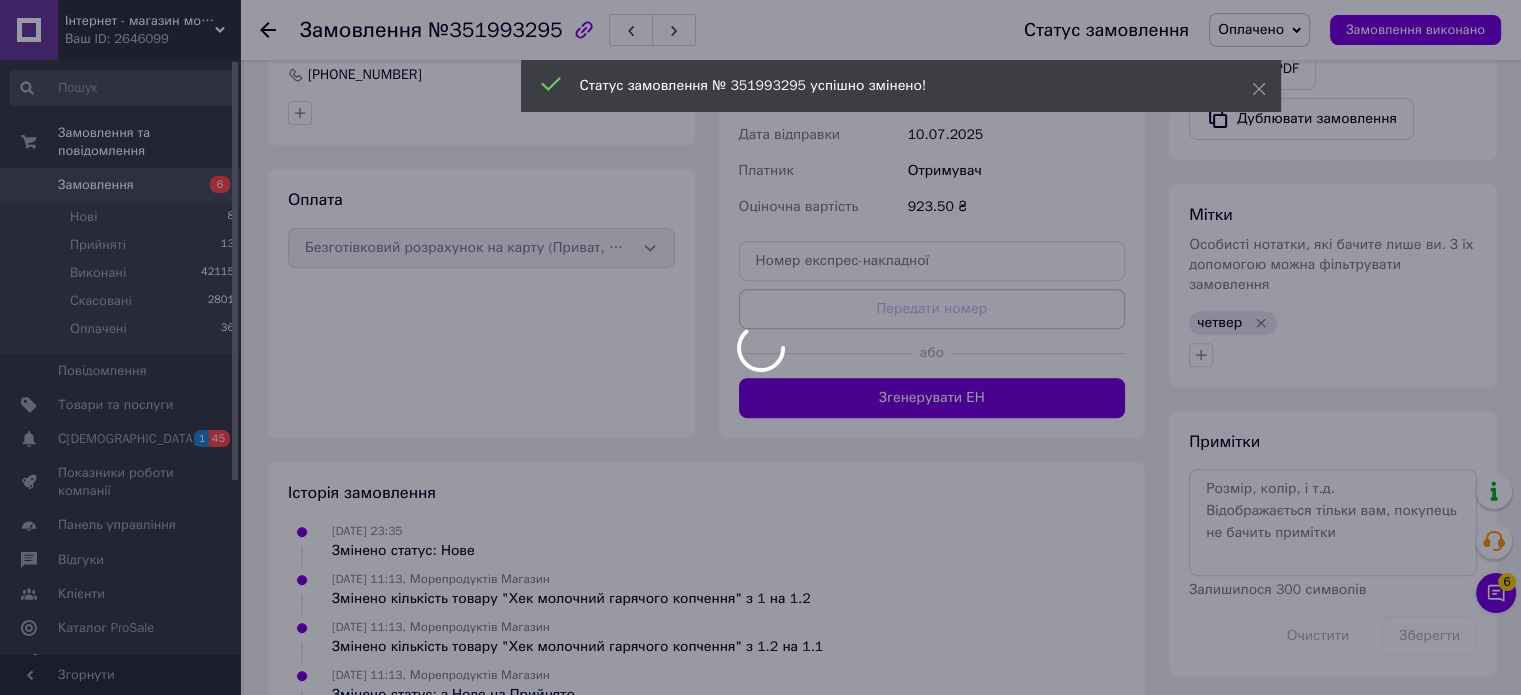scroll, scrollTop: 799, scrollLeft: 0, axis: vertical 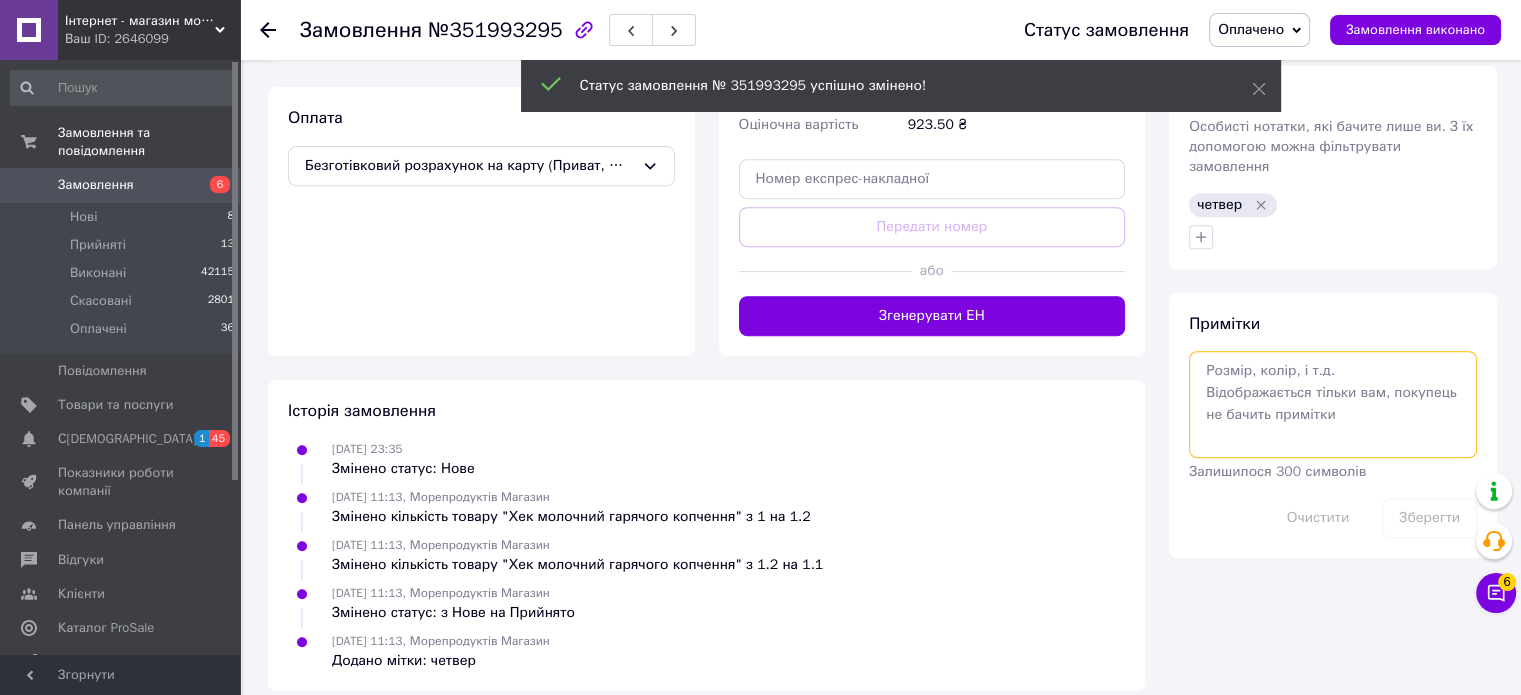 click at bounding box center [1333, 404] 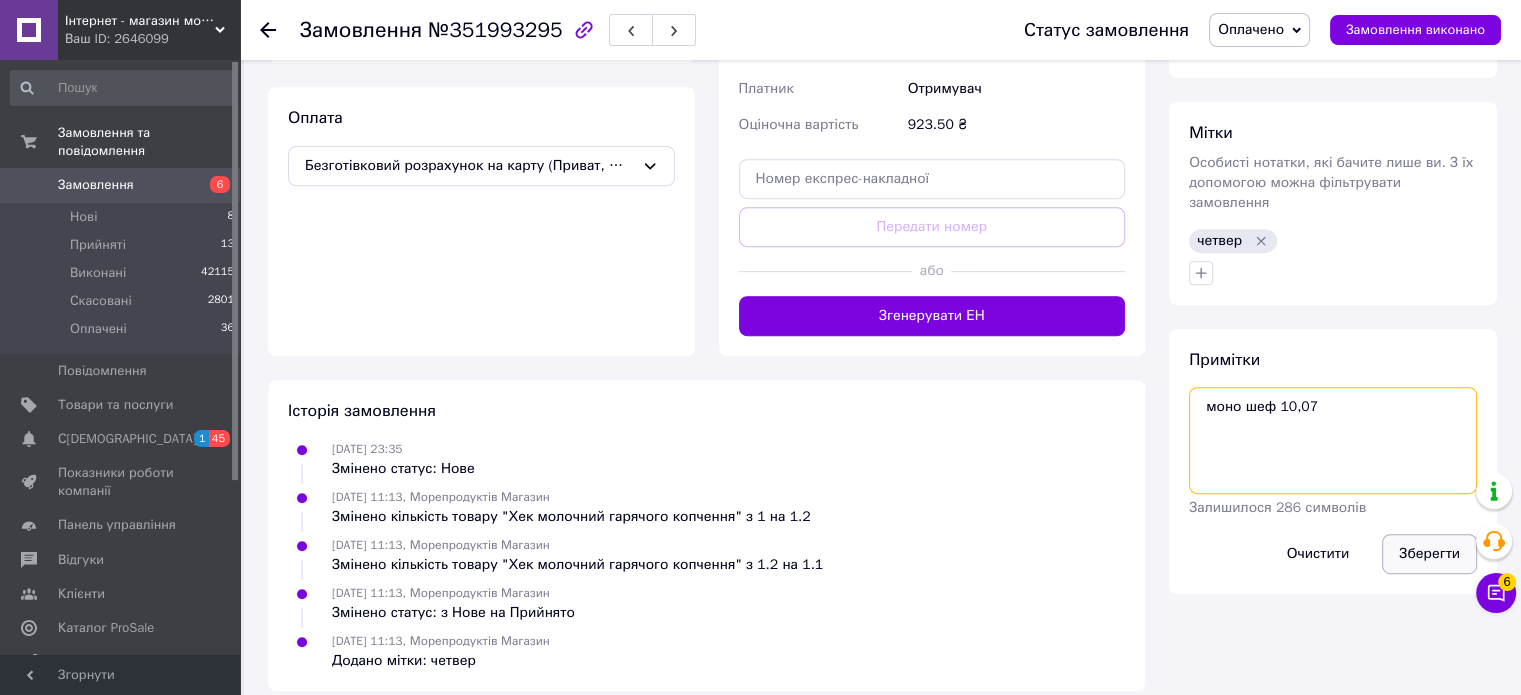 type on "моно шеф 10,07" 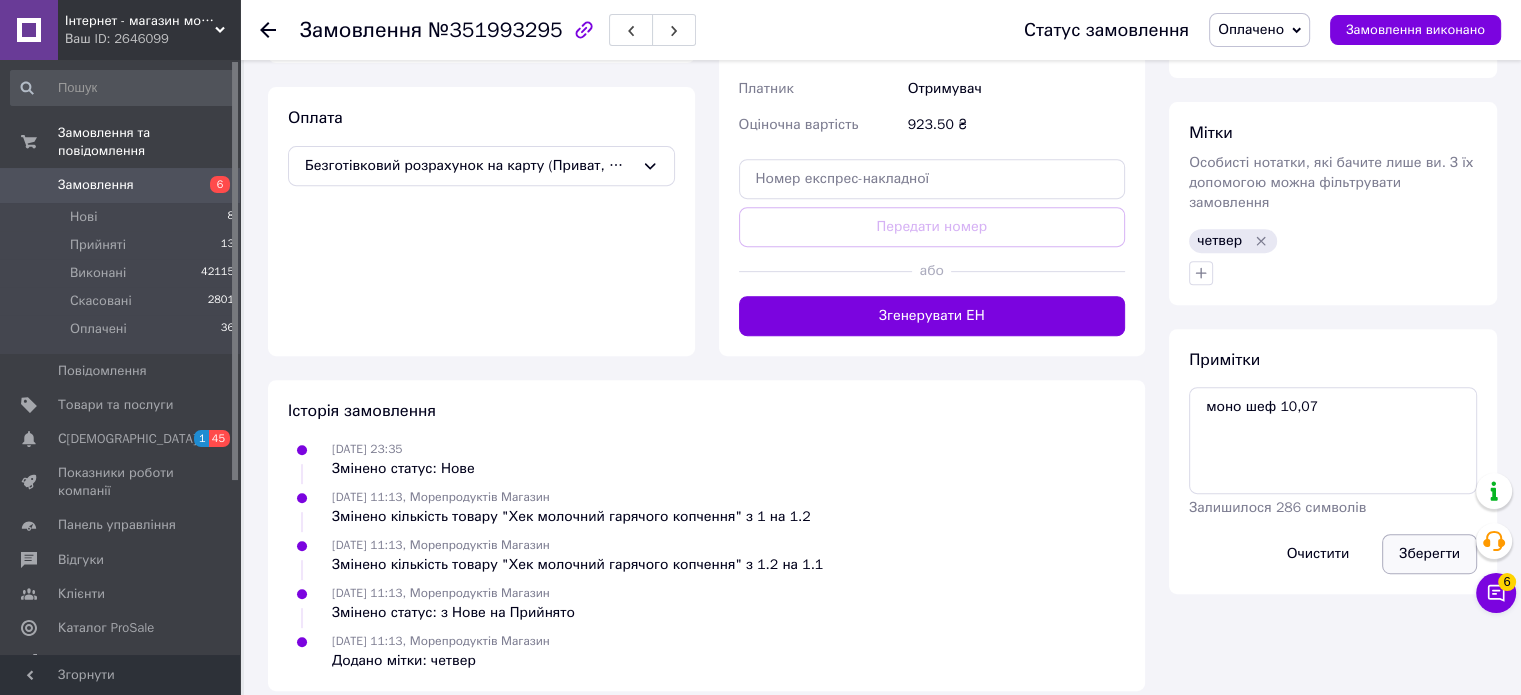 click on "Зберегти" at bounding box center (1429, 554) 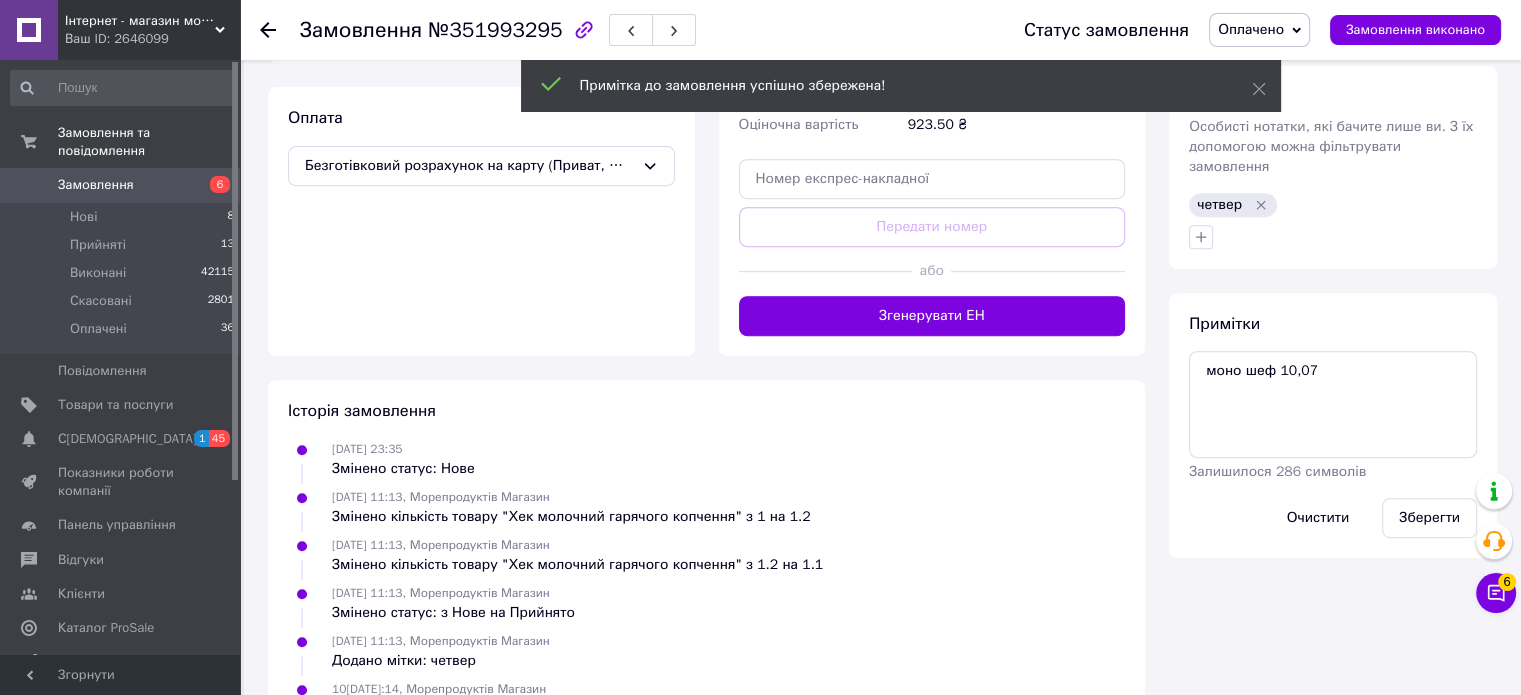 click 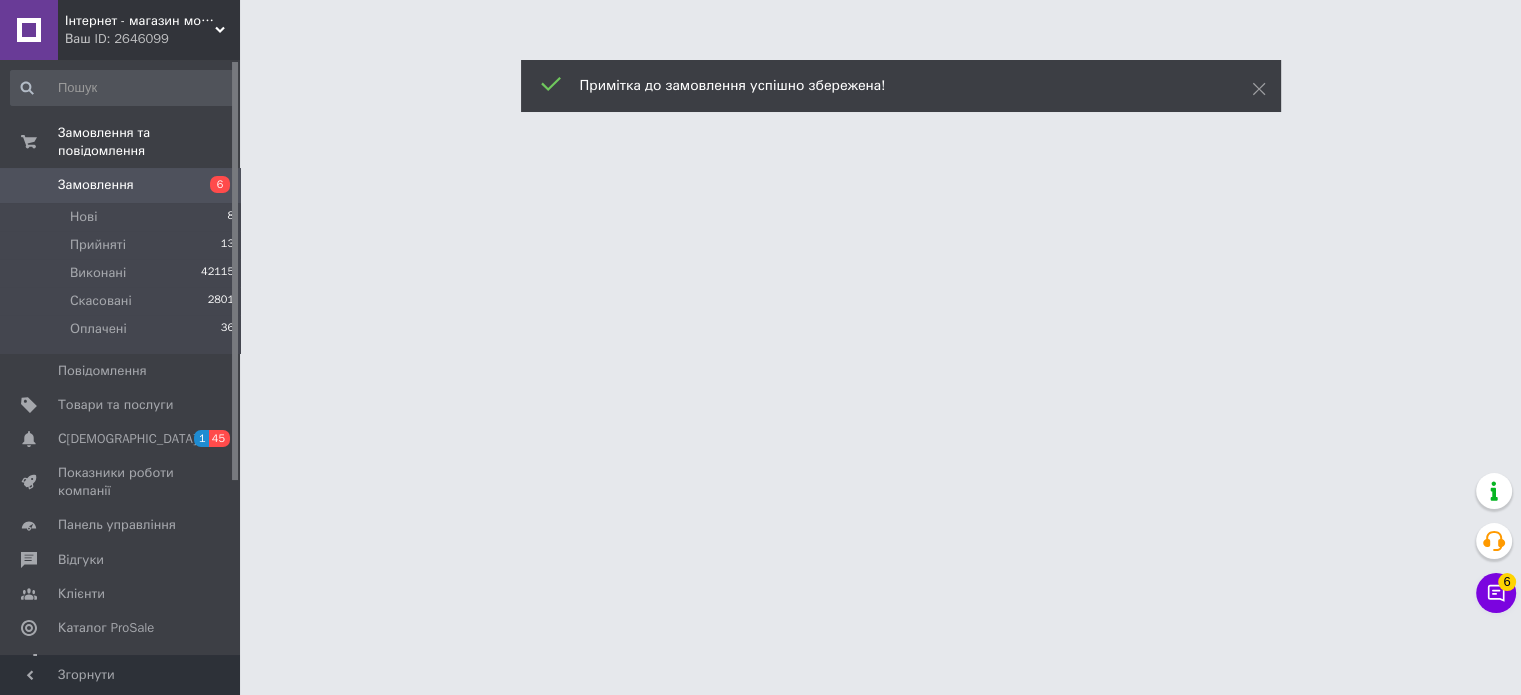 scroll, scrollTop: 0, scrollLeft: 0, axis: both 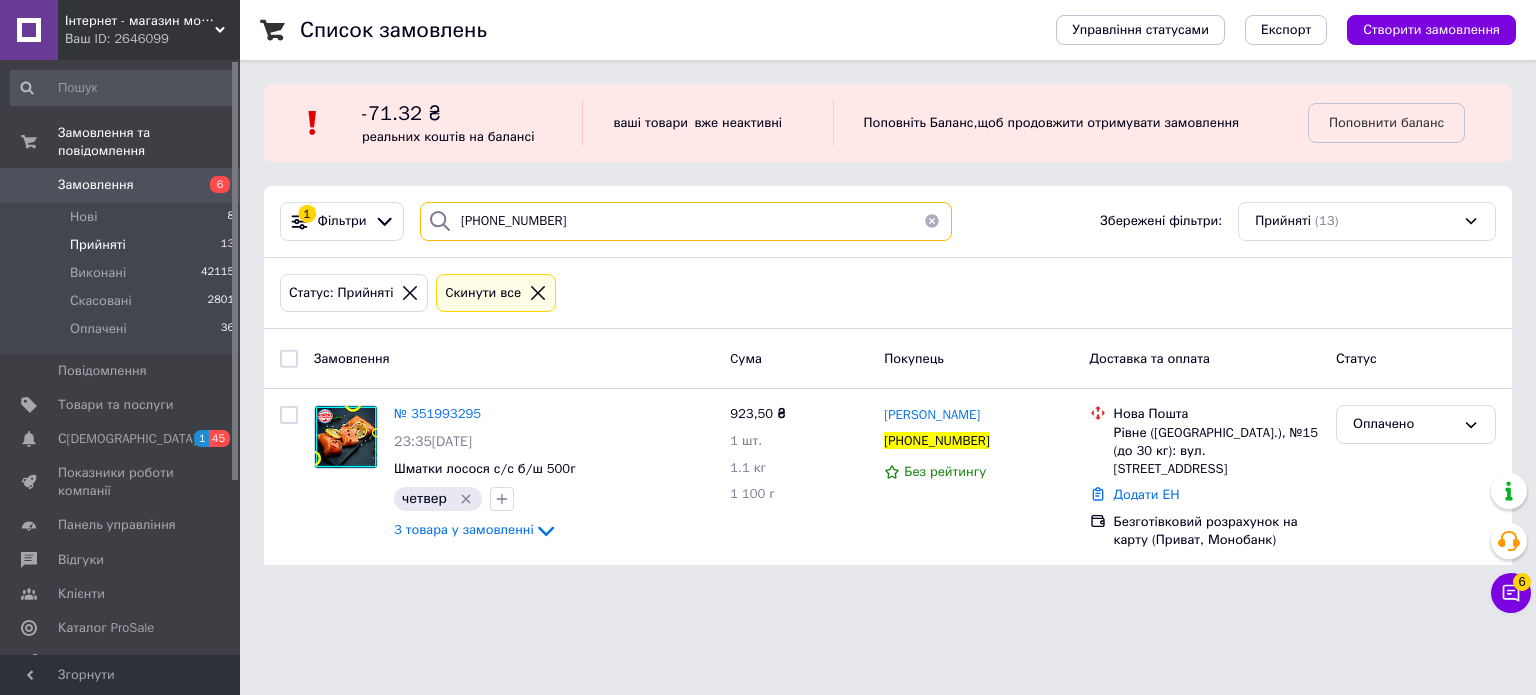 drag, startPoint x: 594, startPoint y: 235, endPoint x: 416, endPoint y: 202, distance: 181.03314 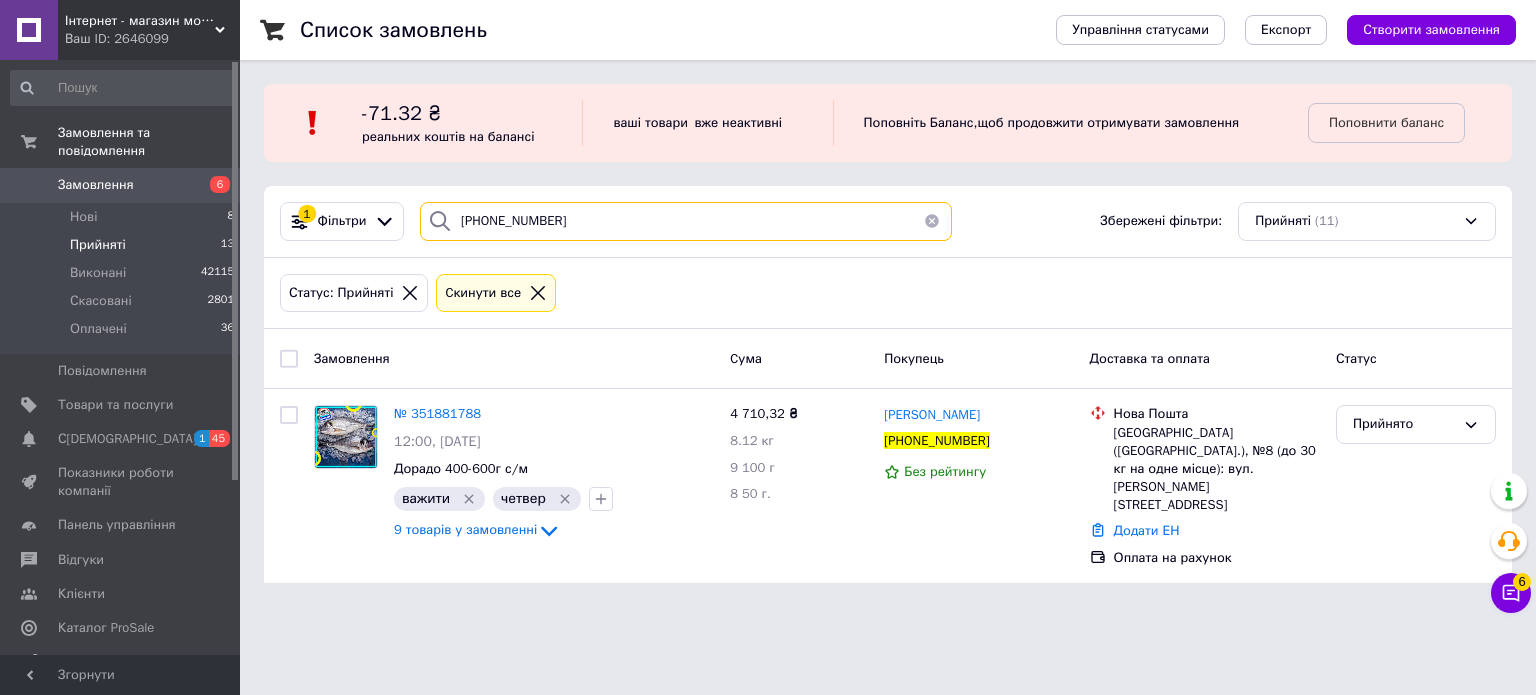 type on "[PHONE_NUMBER]" 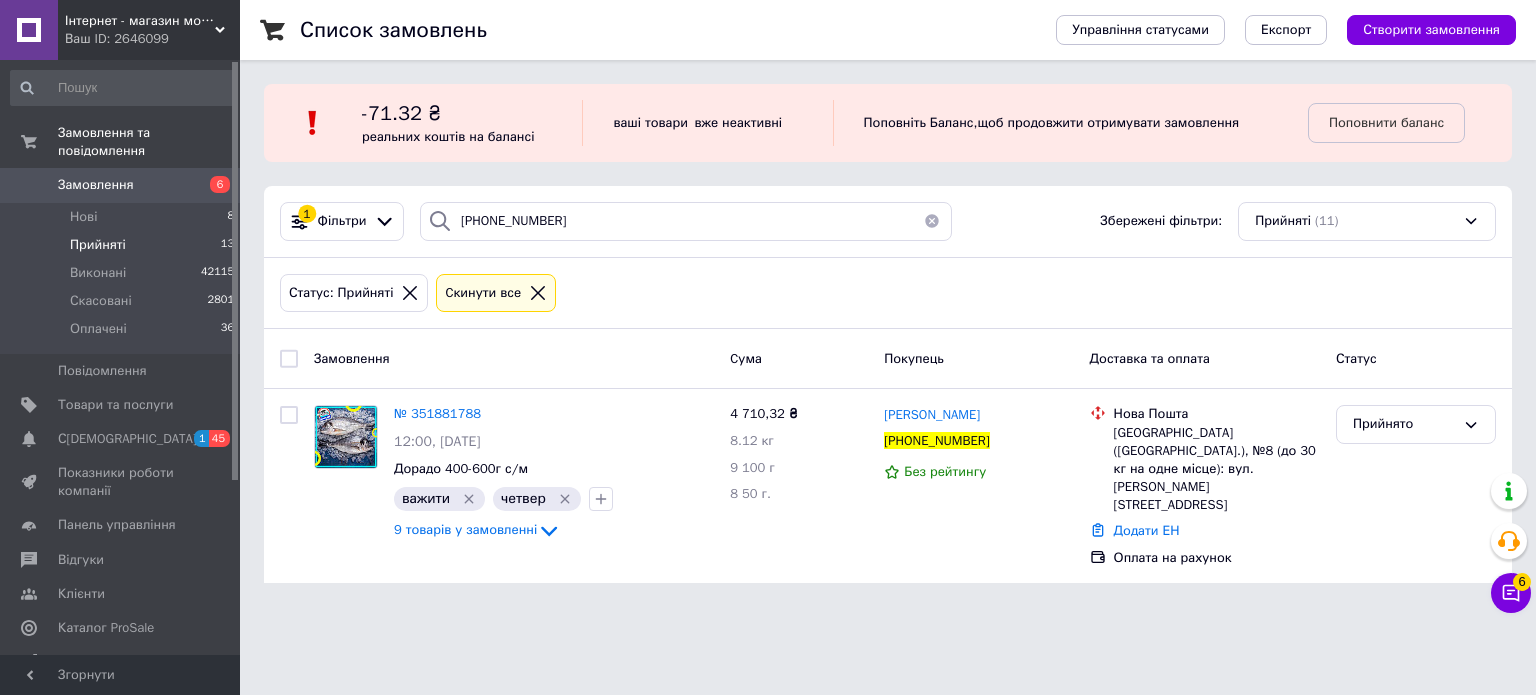 click on "№ 351881788" at bounding box center [437, 413] 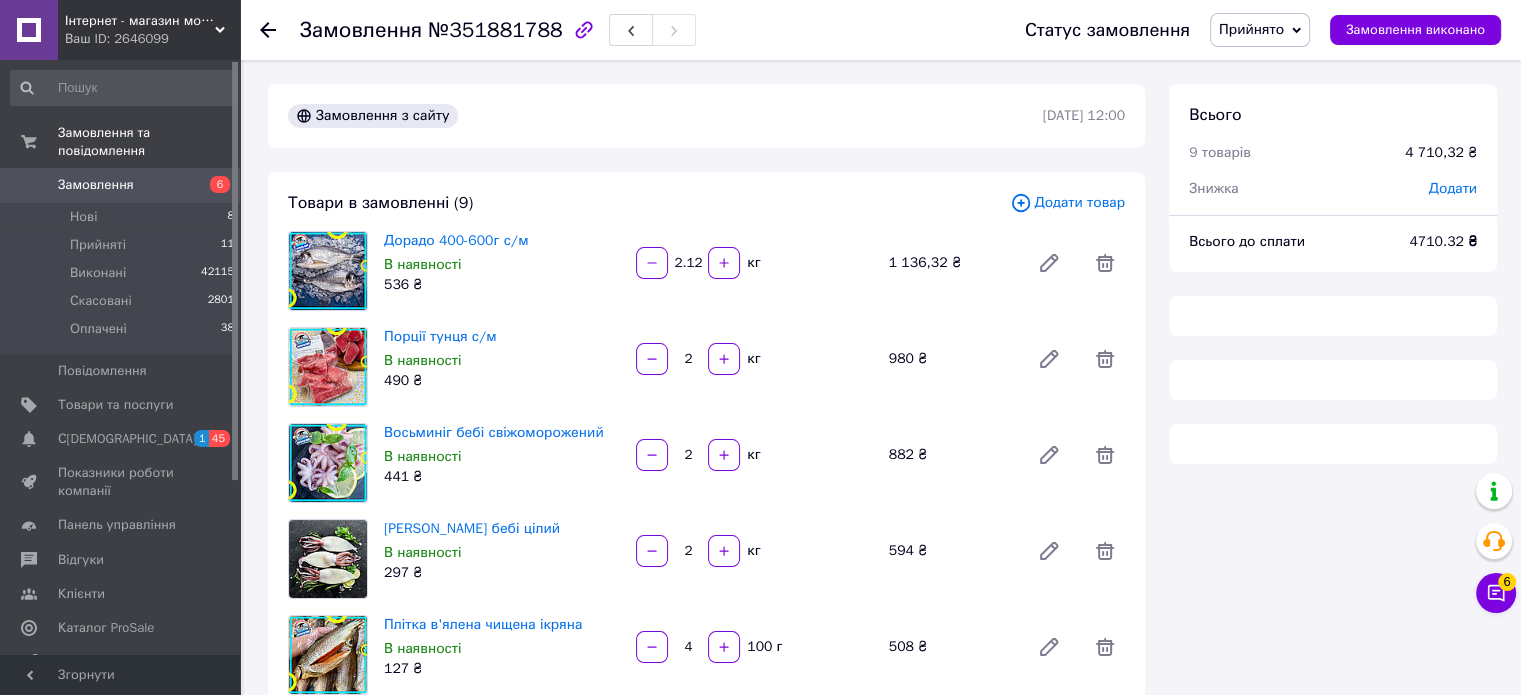 click on "Прийнято" at bounding box center [1251, 29] 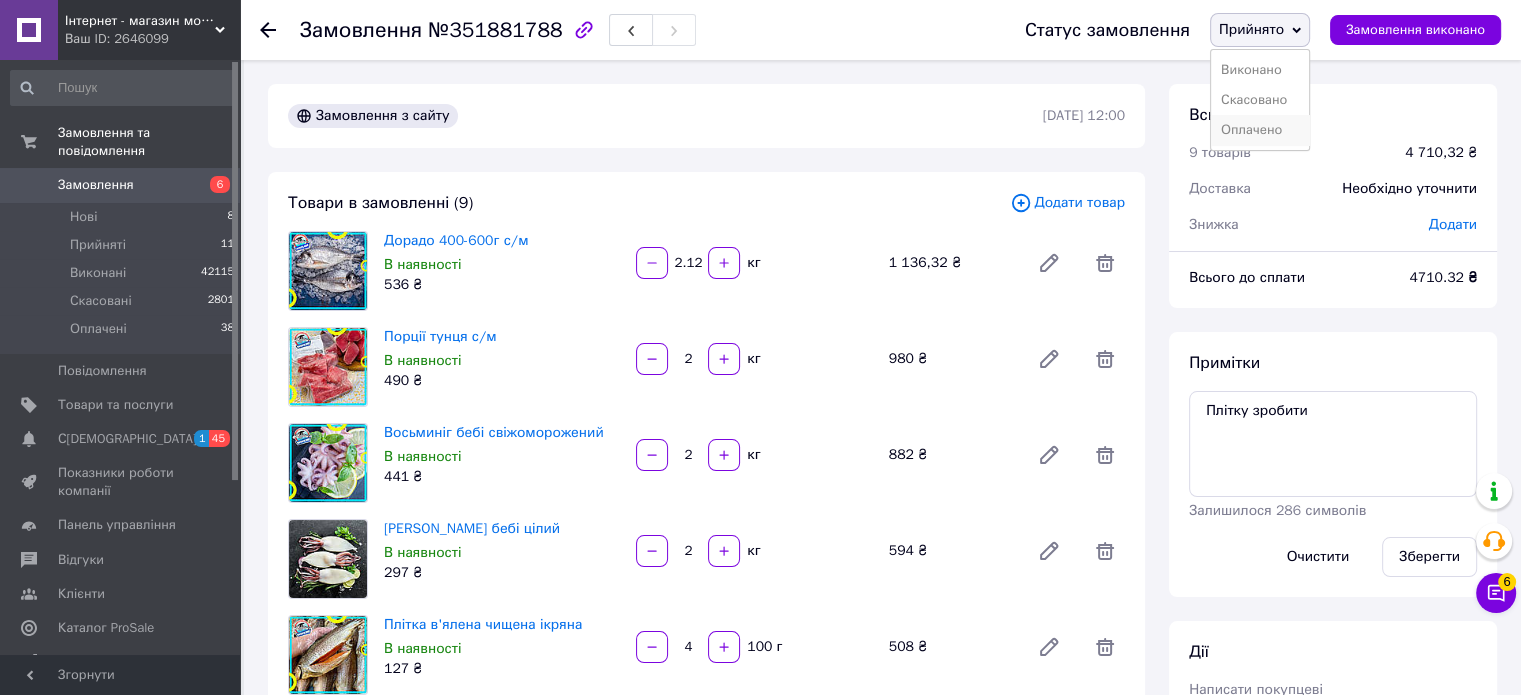 click on "Оплачено" at bounding box center [1260, 130] 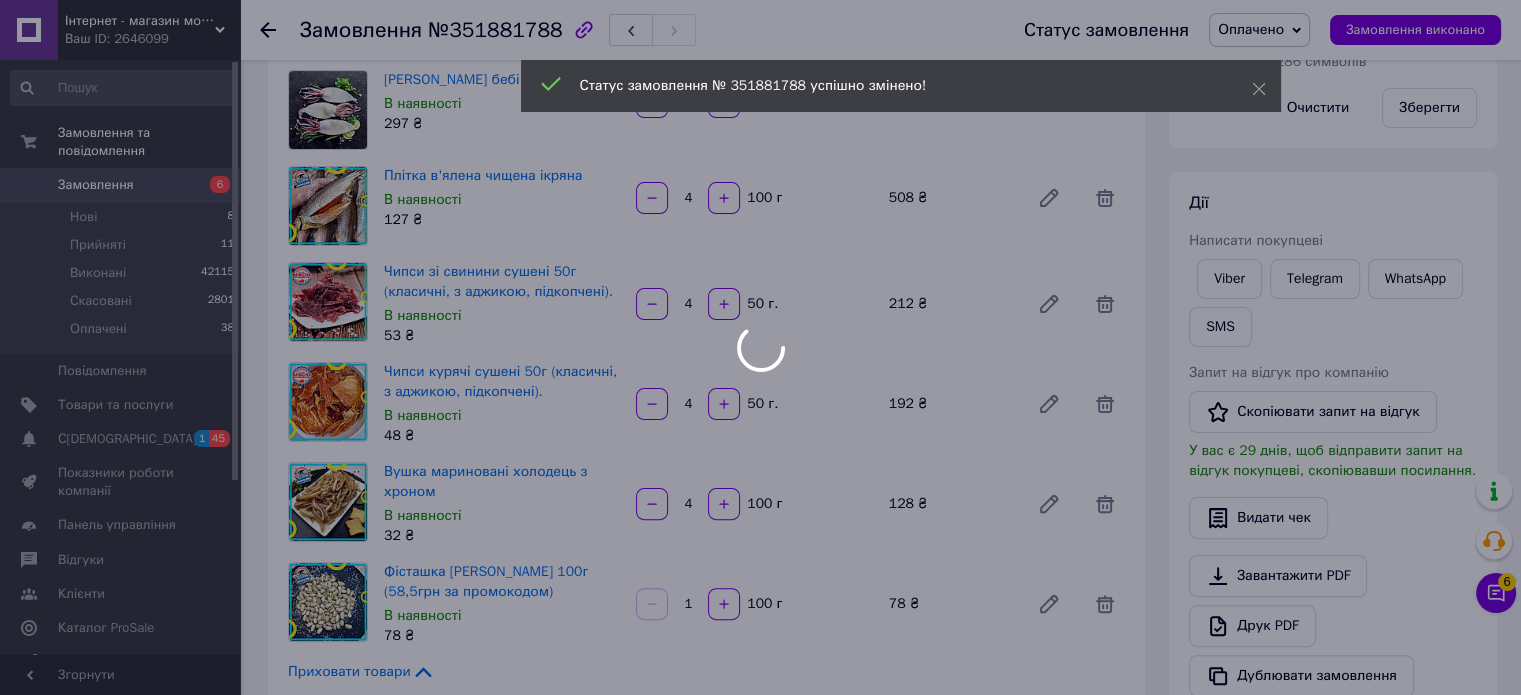 scroll, scrollTop: 200, scrollLeft: 0, axis: vertical 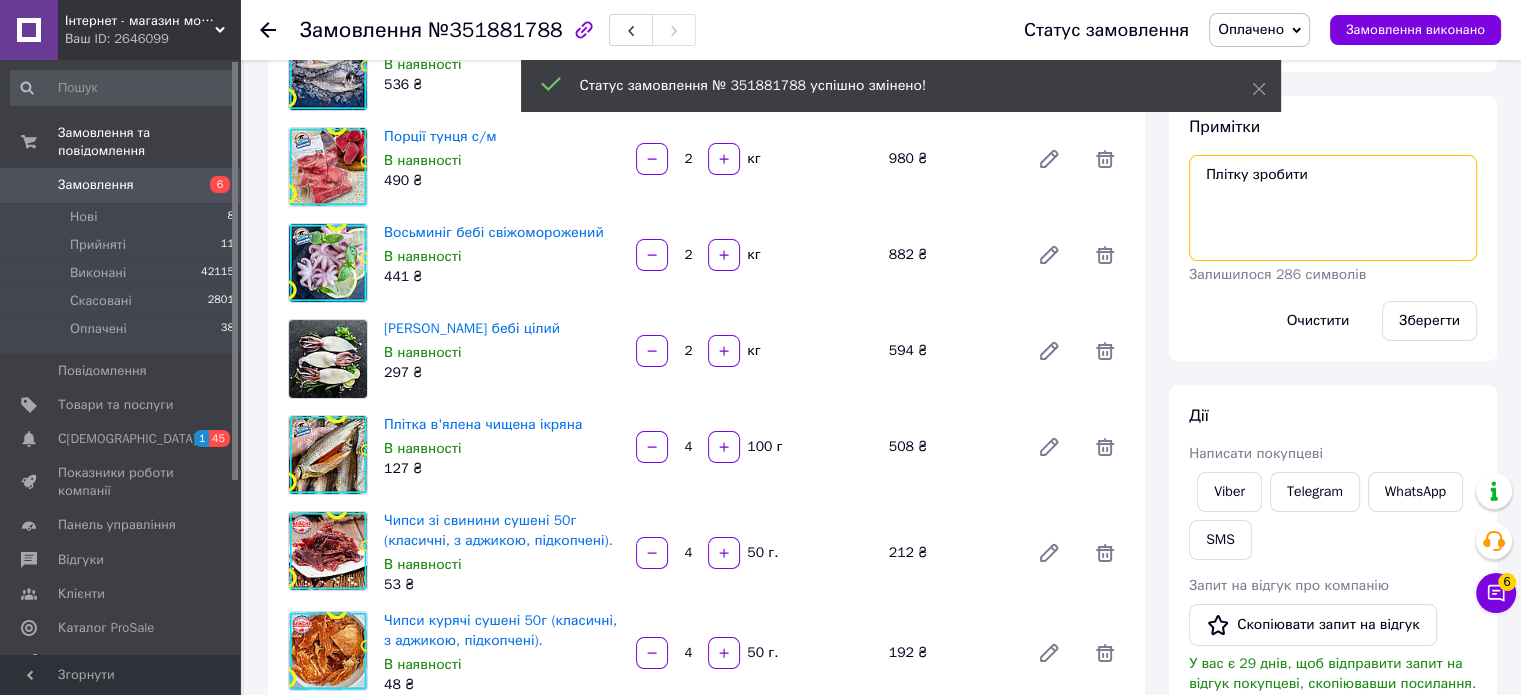 click on "Плітку зробити" at bounding box center (1333, 208) 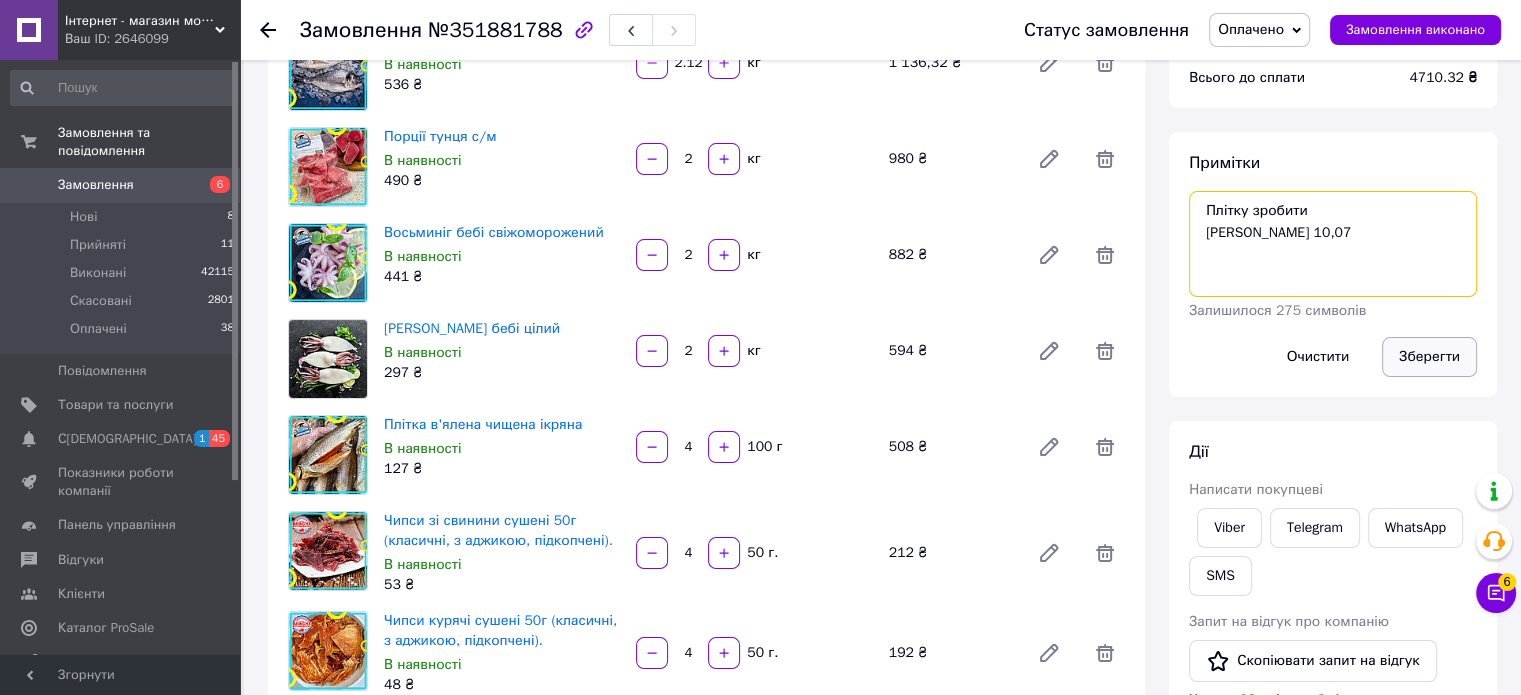 type on "Плітку зробити
іван 10,07" 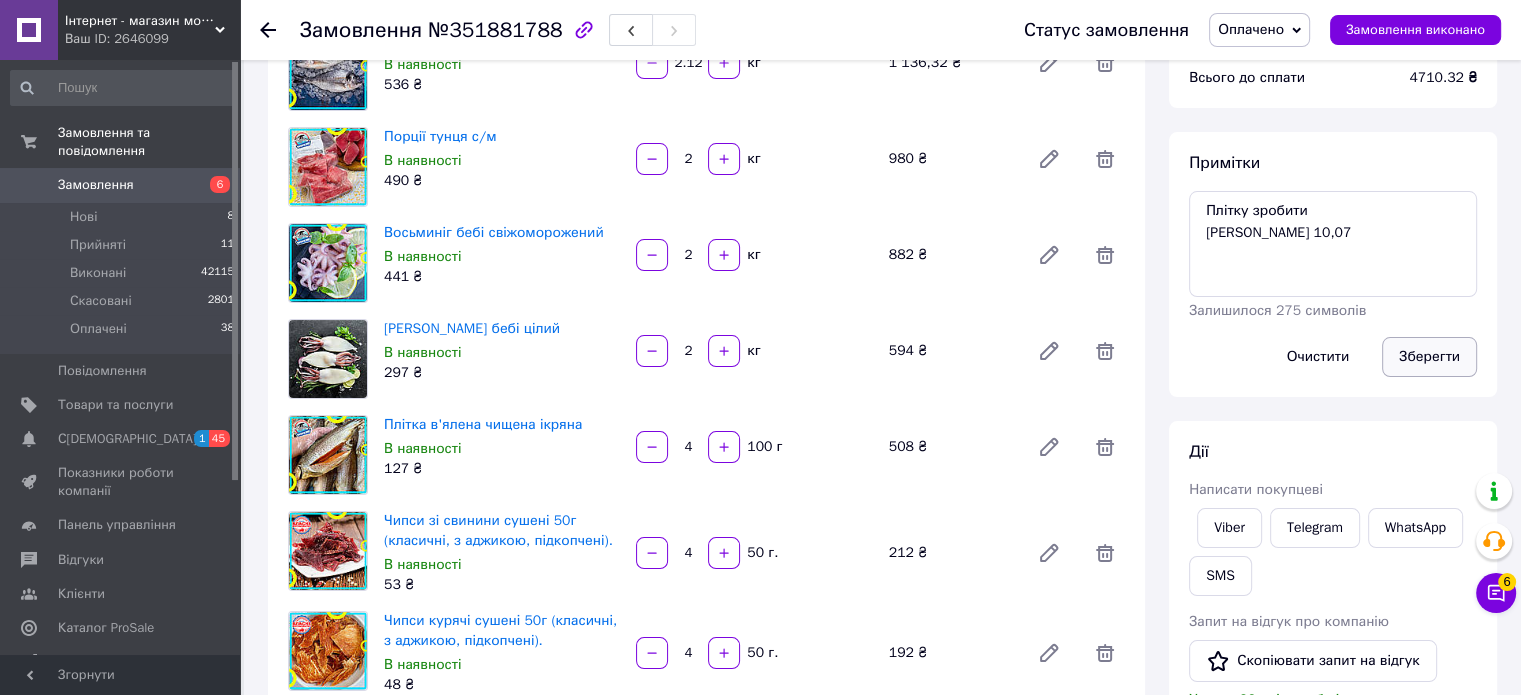 click on "Зберегти" at bounding box center (1429, 357) 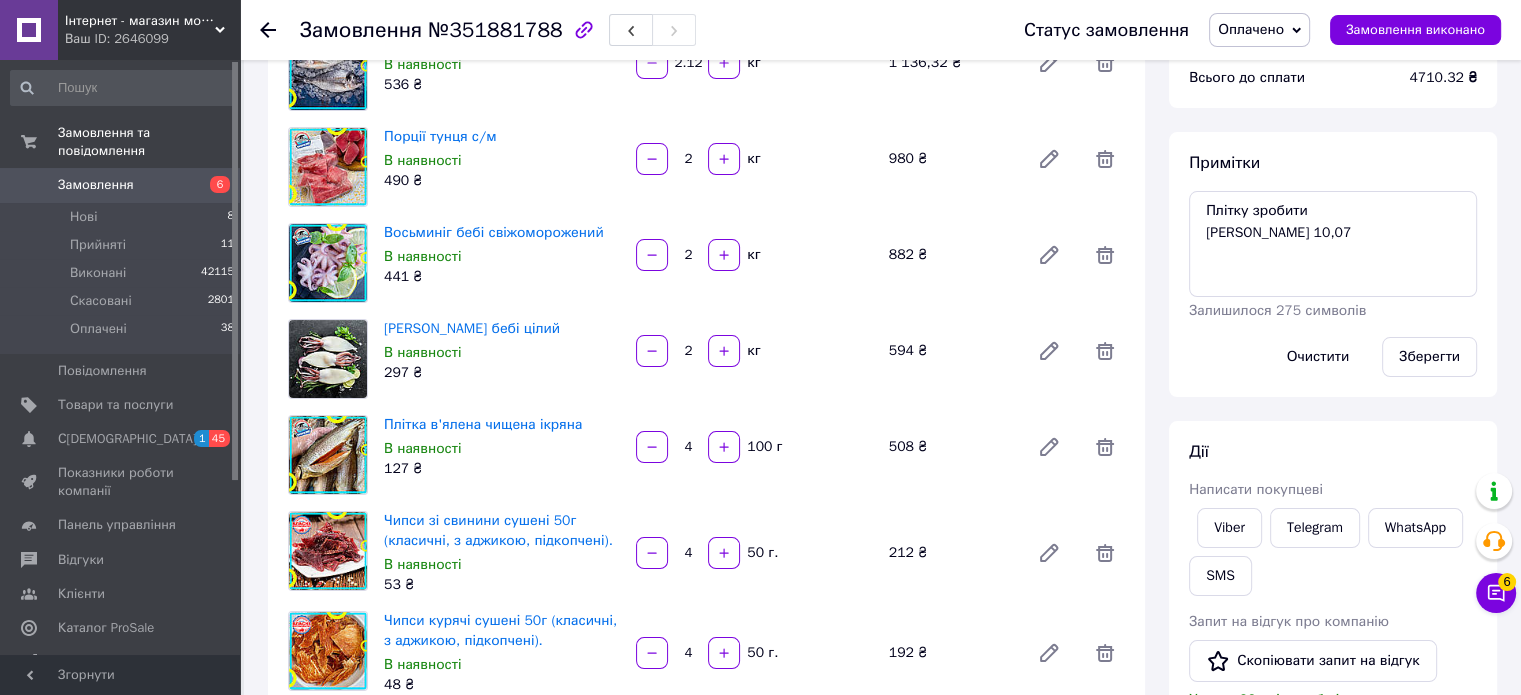 click 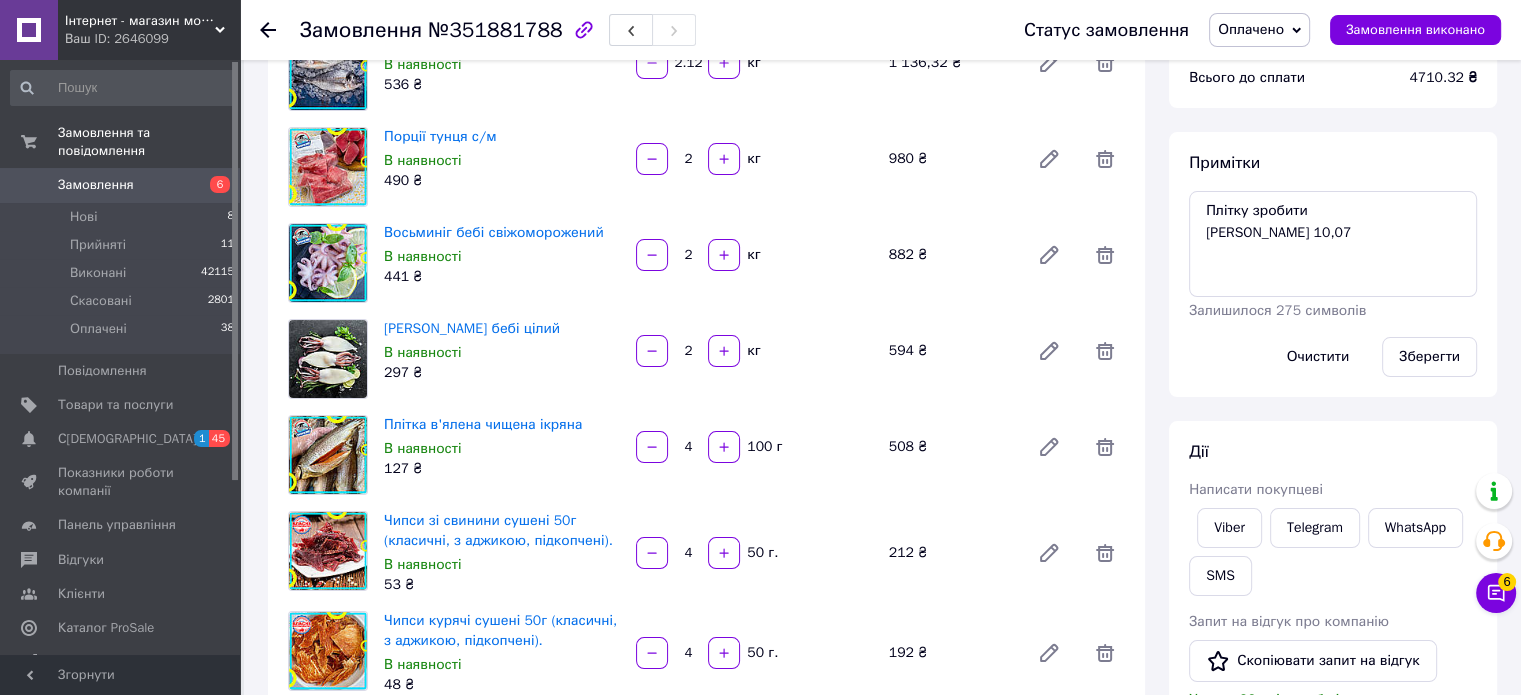 scroll, scrollTop: 0, scrollLeft: 0, axis: both 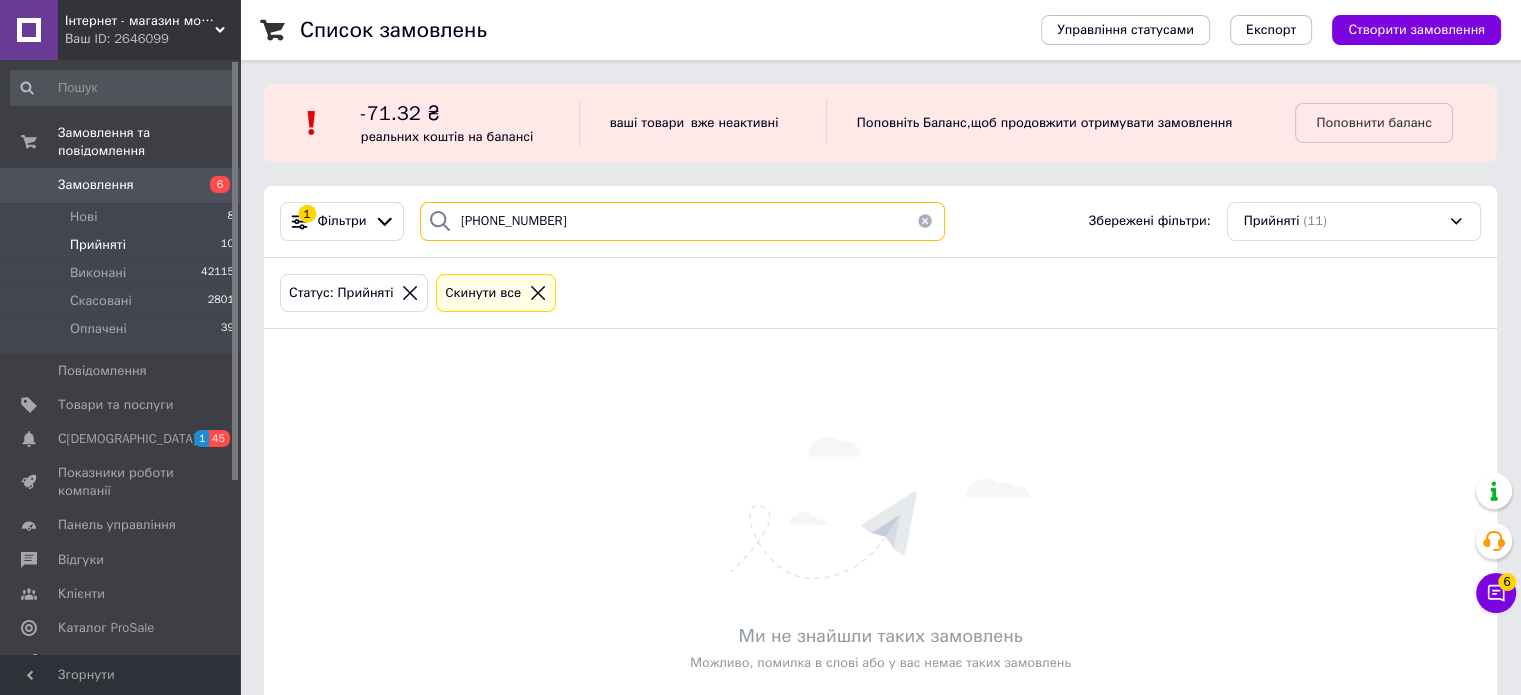 drag, startPoint x: 575, startPoint y: 225, endPoint x: 277, endPoint y: 225, distance: 298 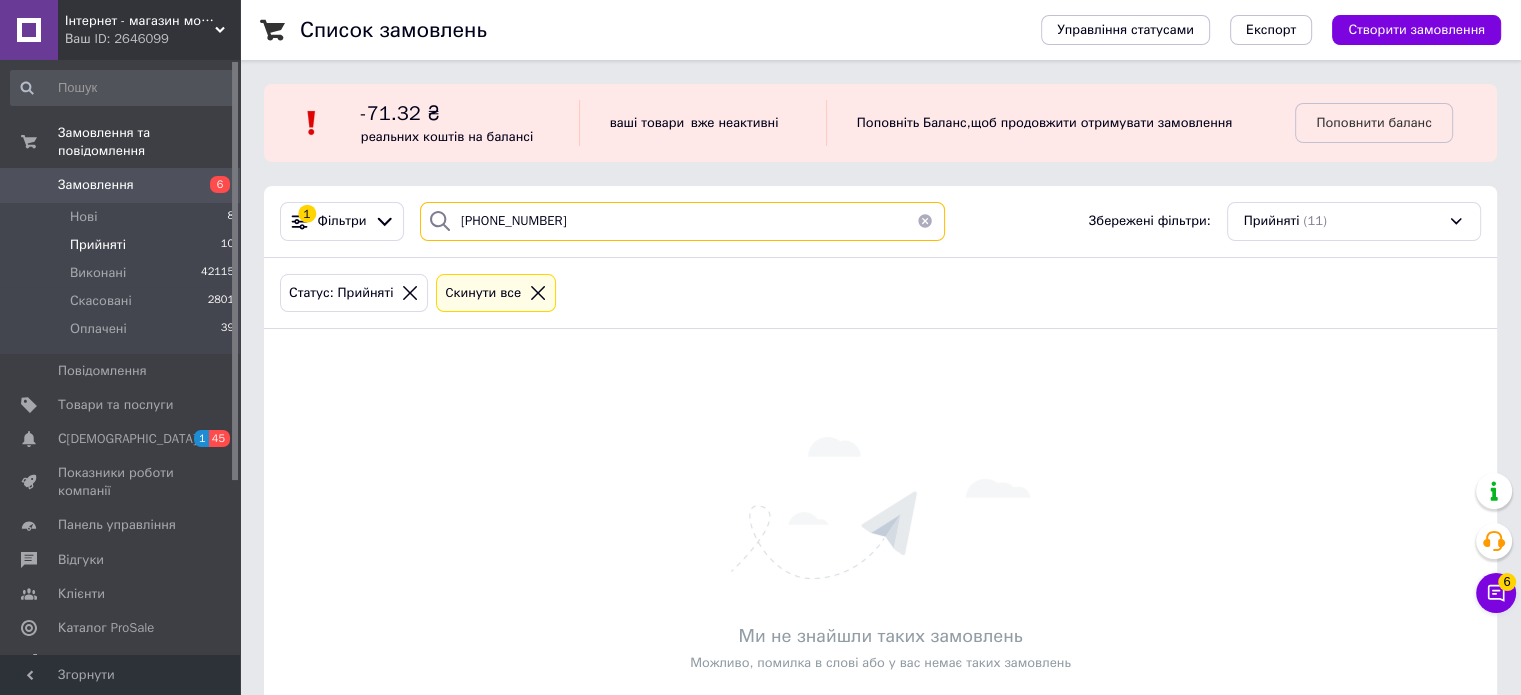 type on "+380686018143" 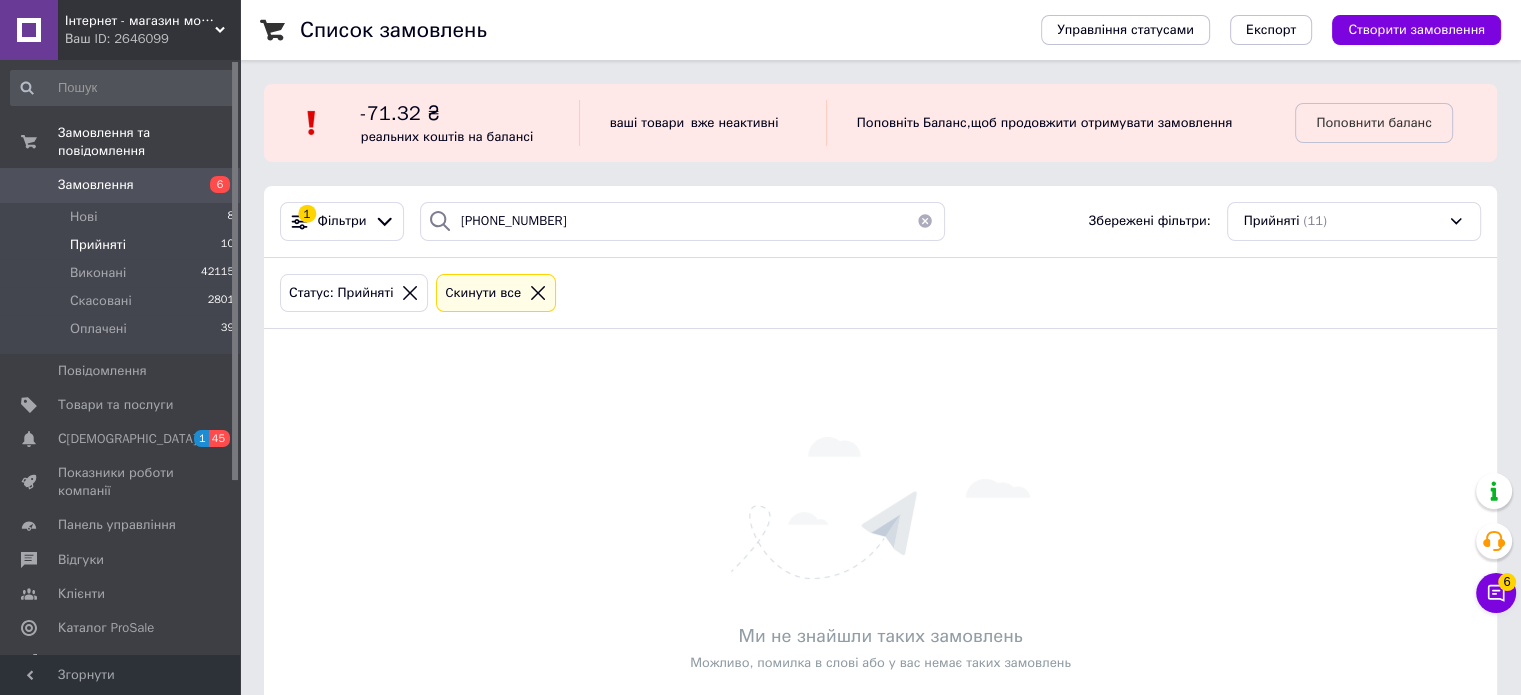 click 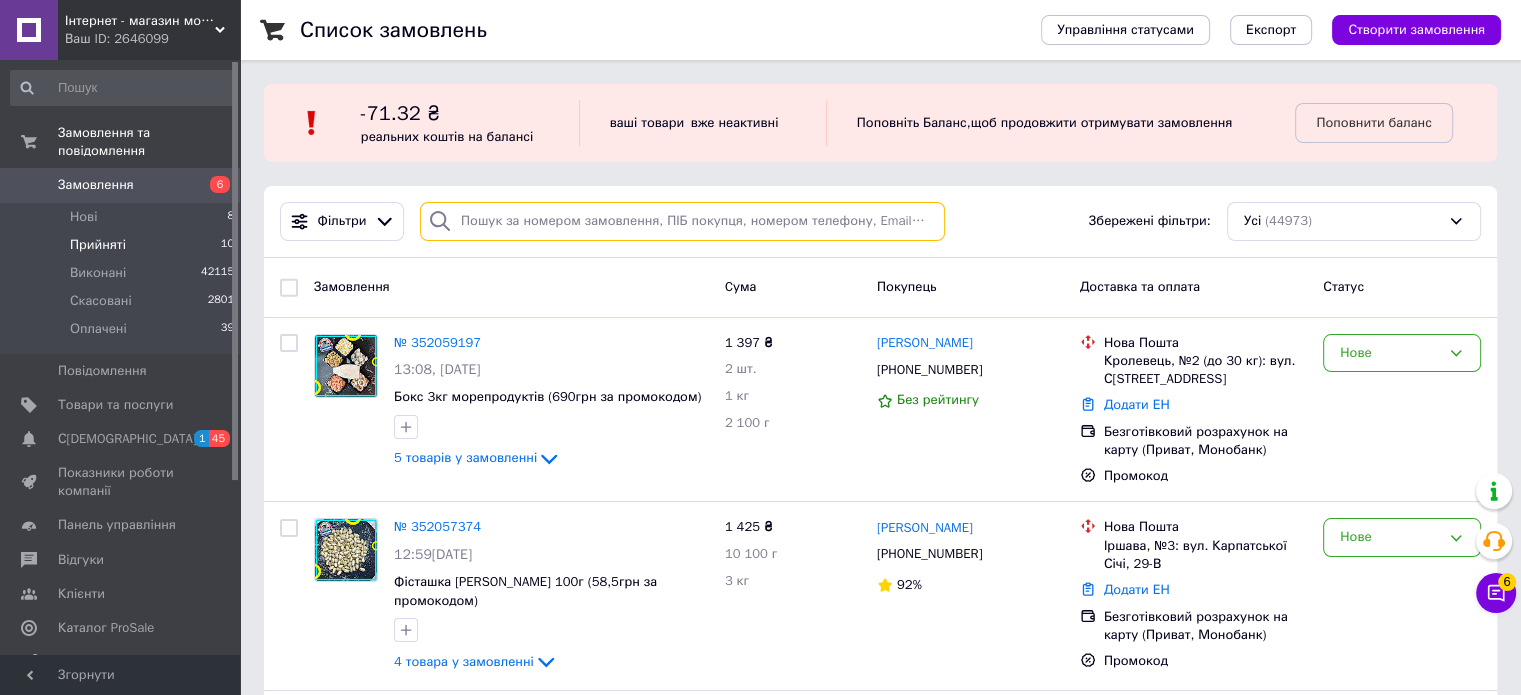 click at bounding box center [682, 221] 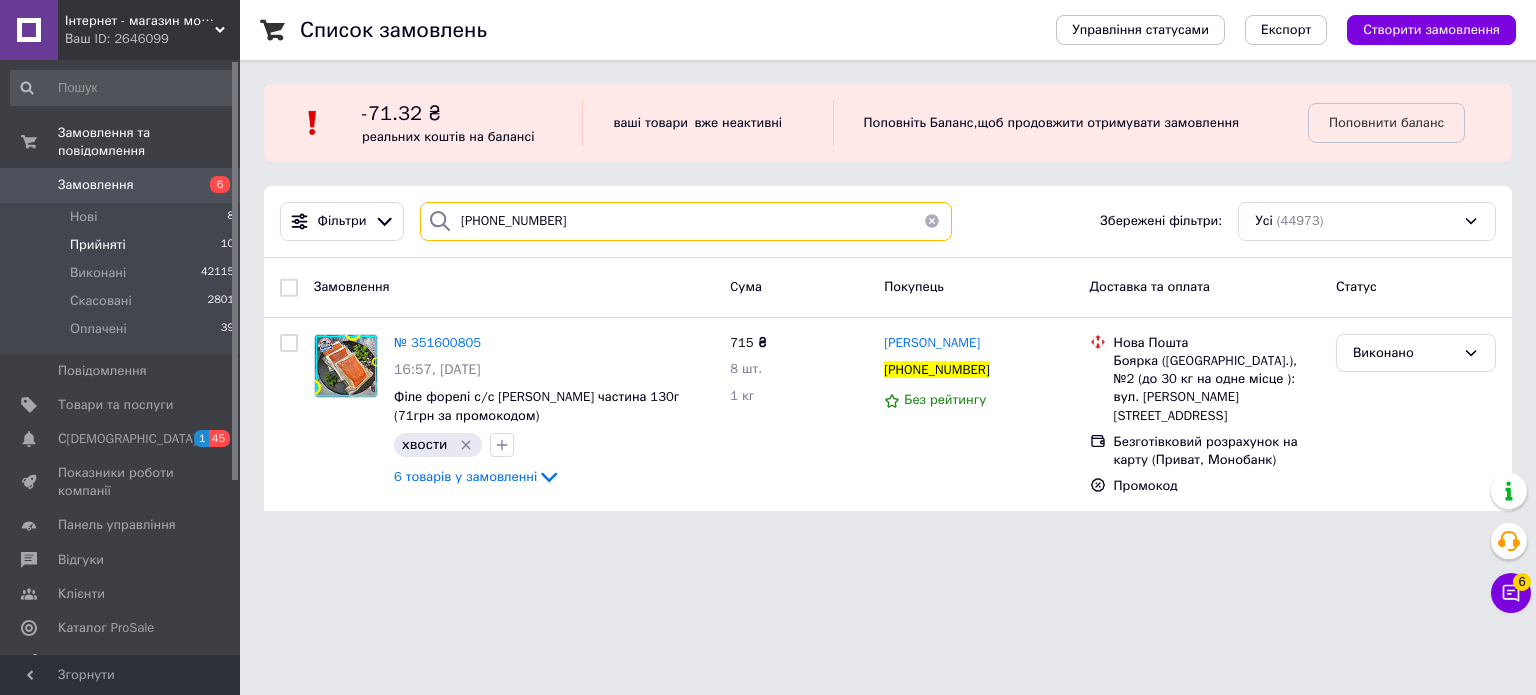 type on "+380686018143" 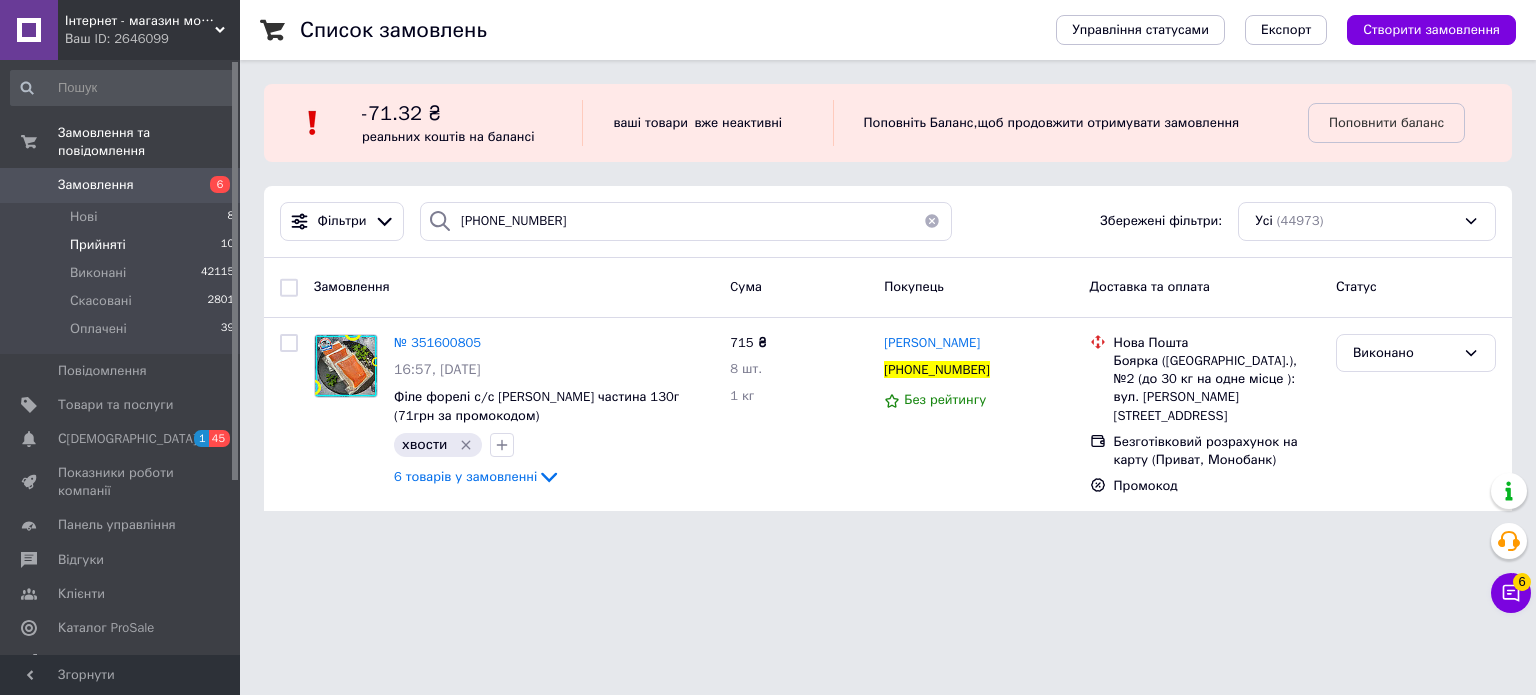 click on "№ 351600805" at bounding box center [437, 342] 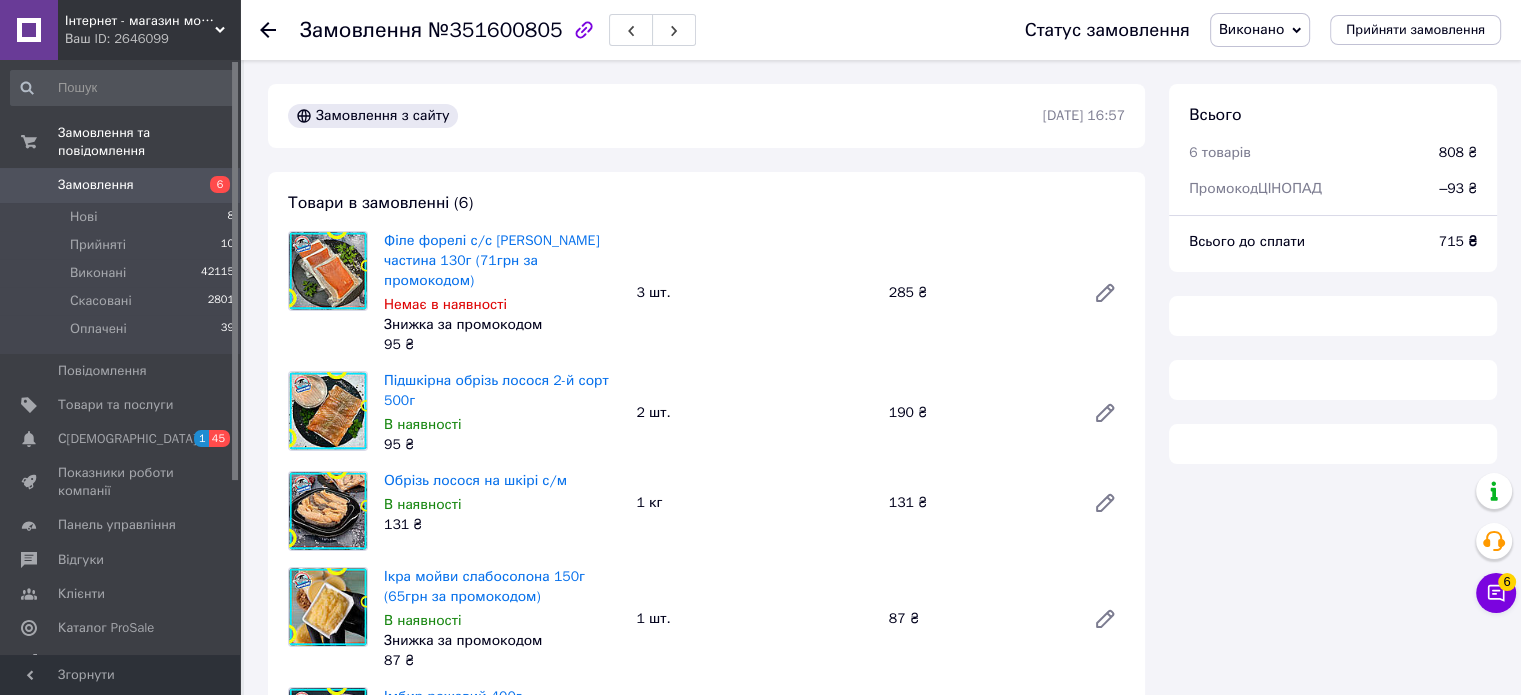 click on "Виконано" at bounding box center [1251, 29] 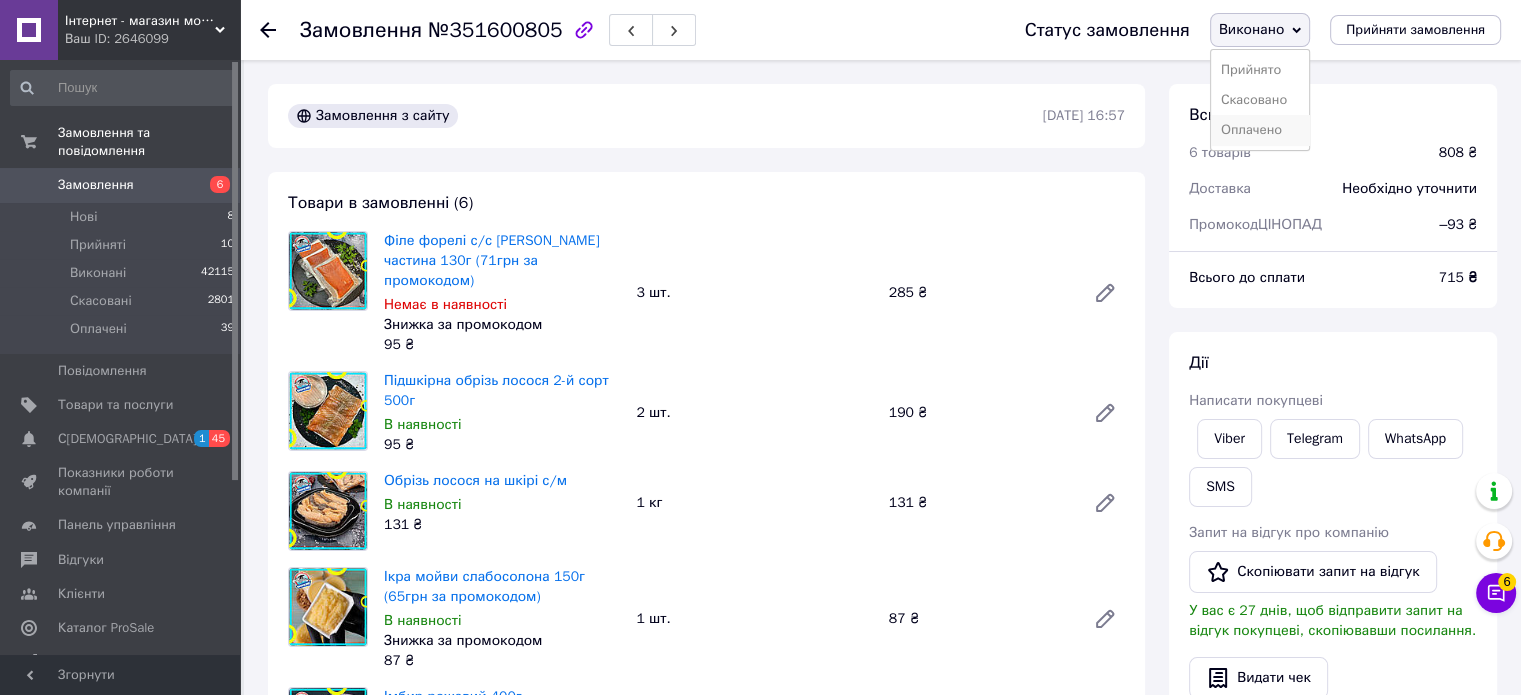 click on "Оплачено" at bounding box center [1260, 130] 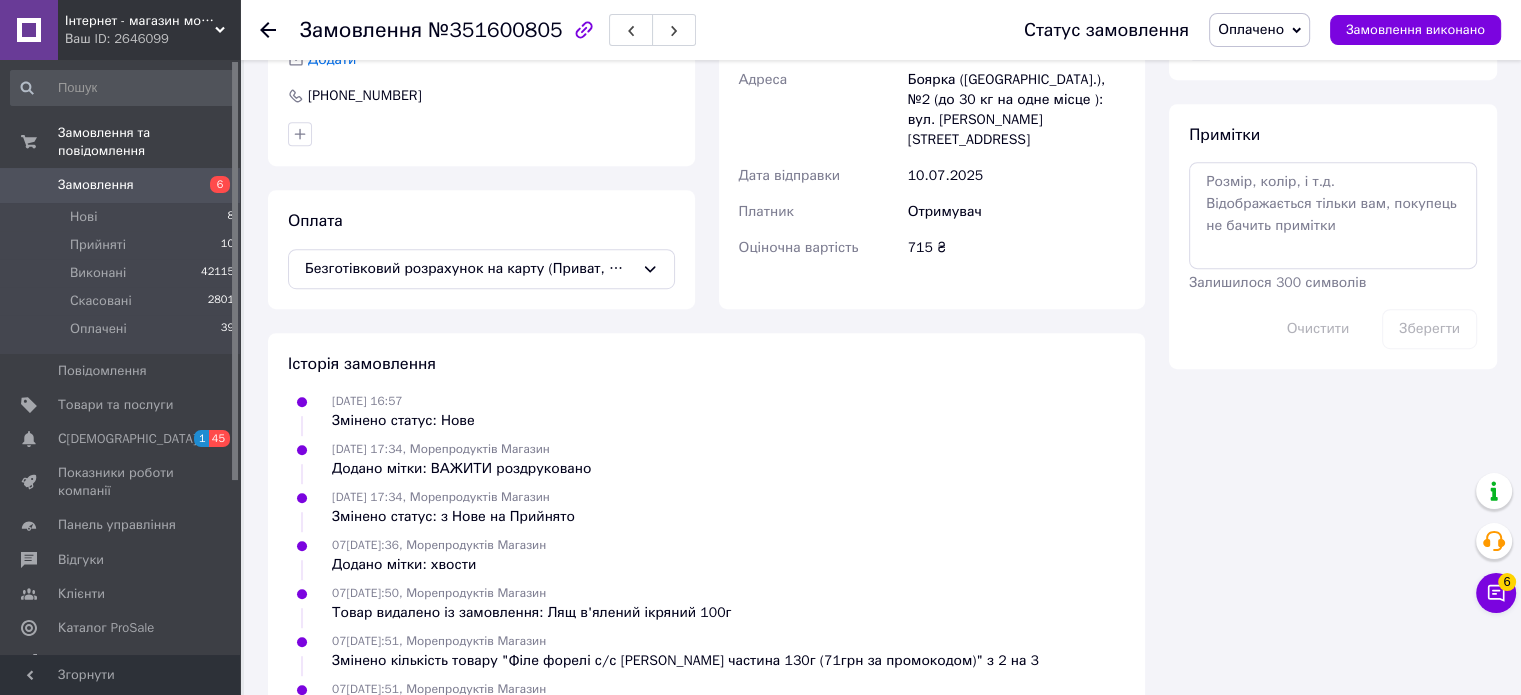 scroll, scrollTop: 900, scrollLeft: 0, axis: vertical 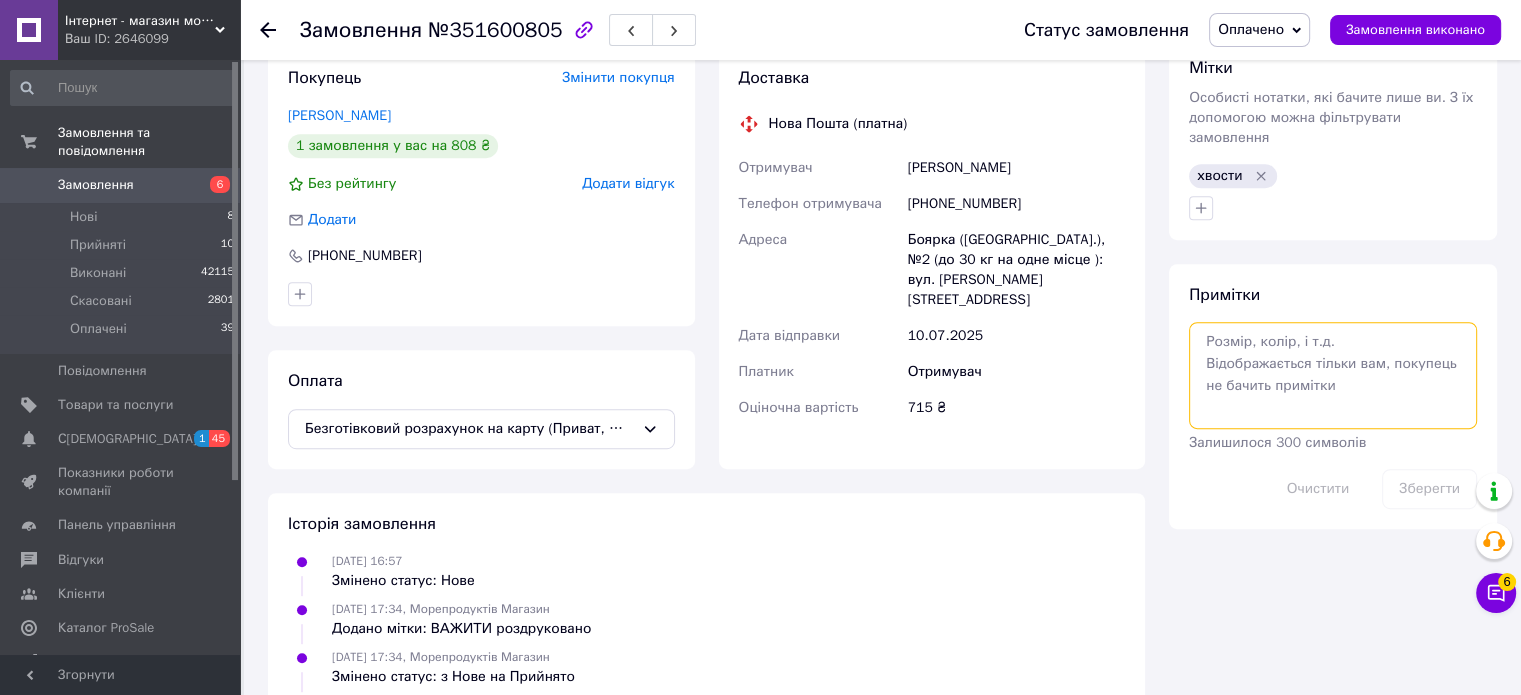 click at bounding box center [1333, 375] 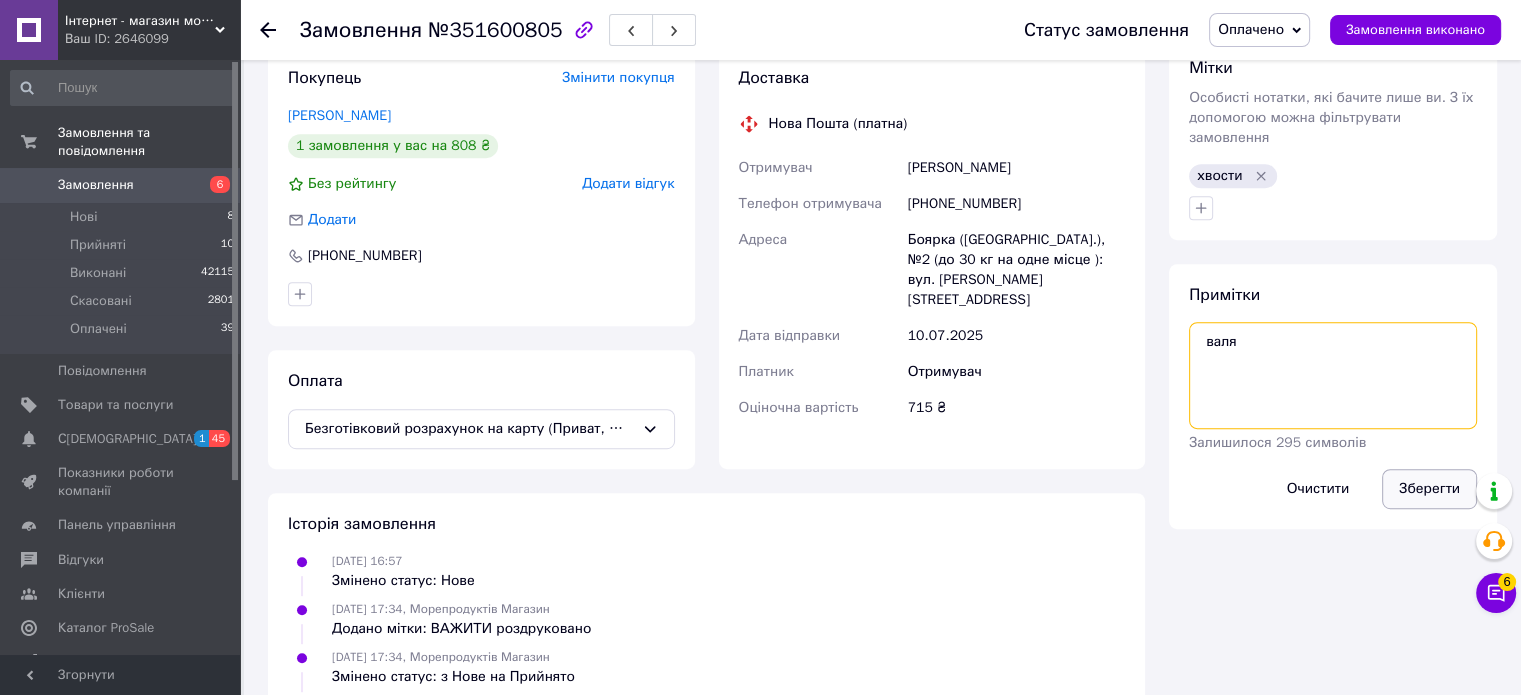 type on "валя" 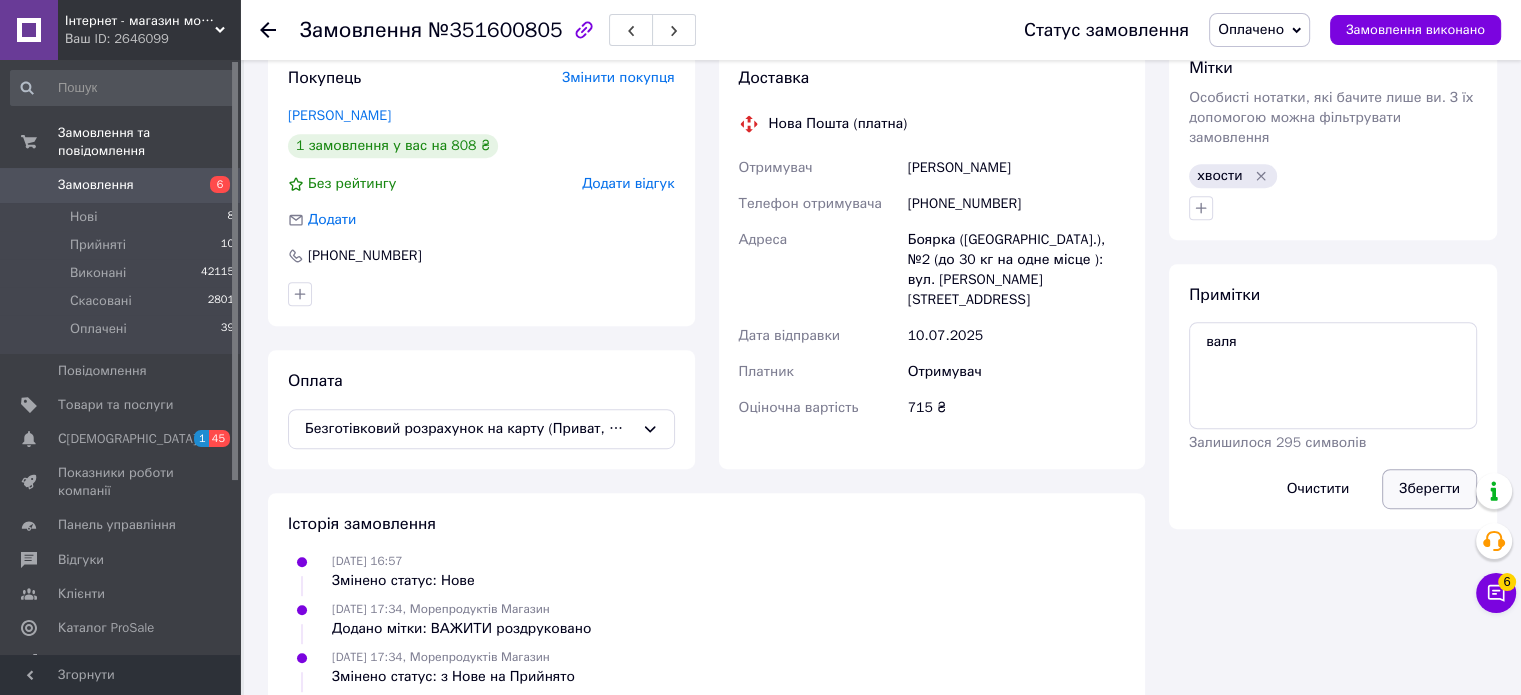 click on "Зберегти" at bounding box center [1429, 489] 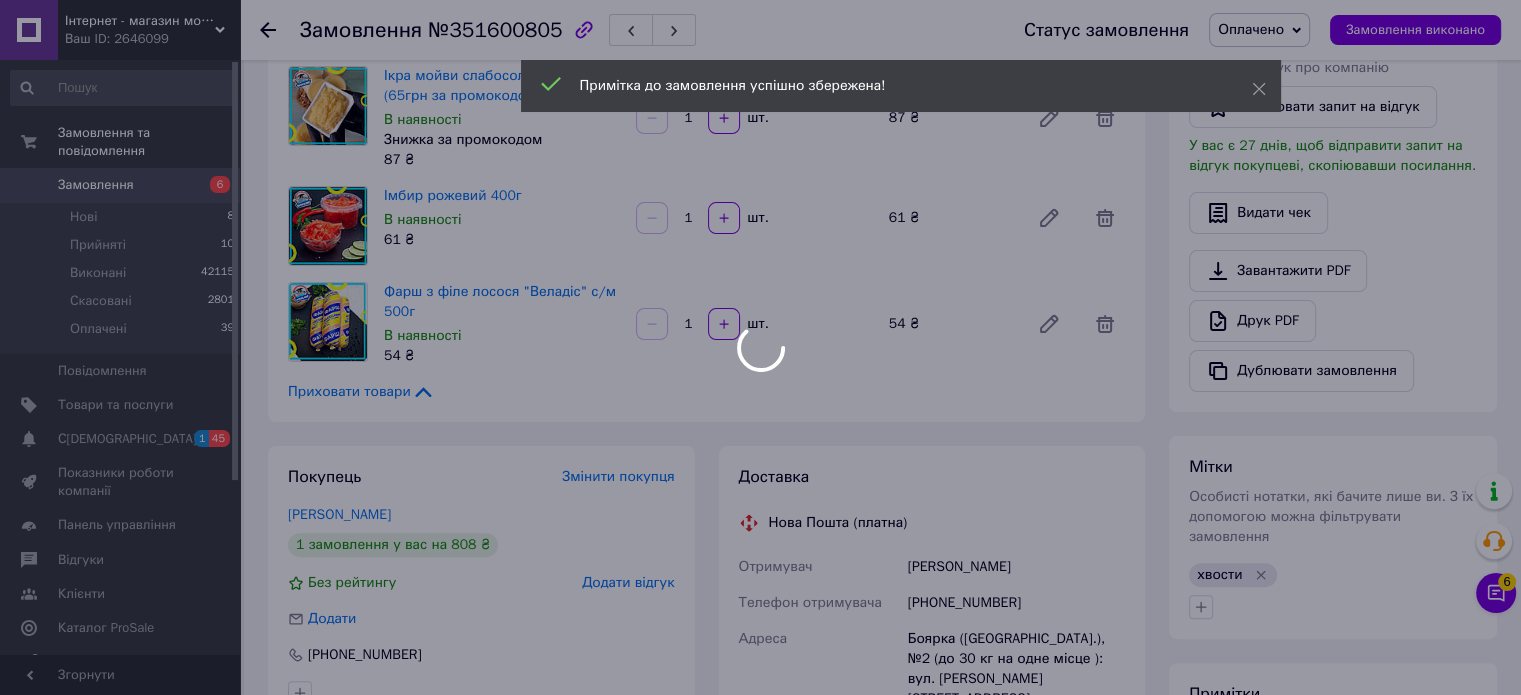 scroll, scrollTop: 500, scrollLeft: 0, axis: vertical 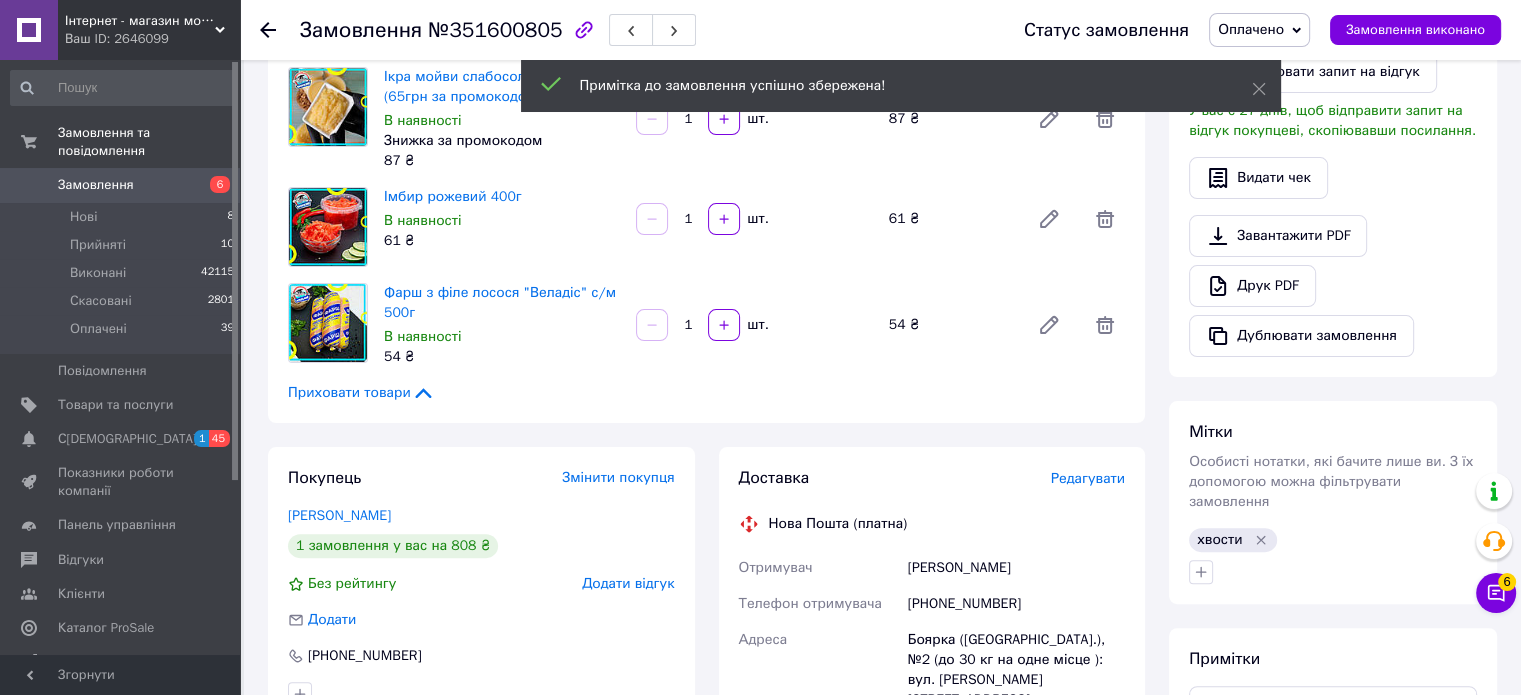 click 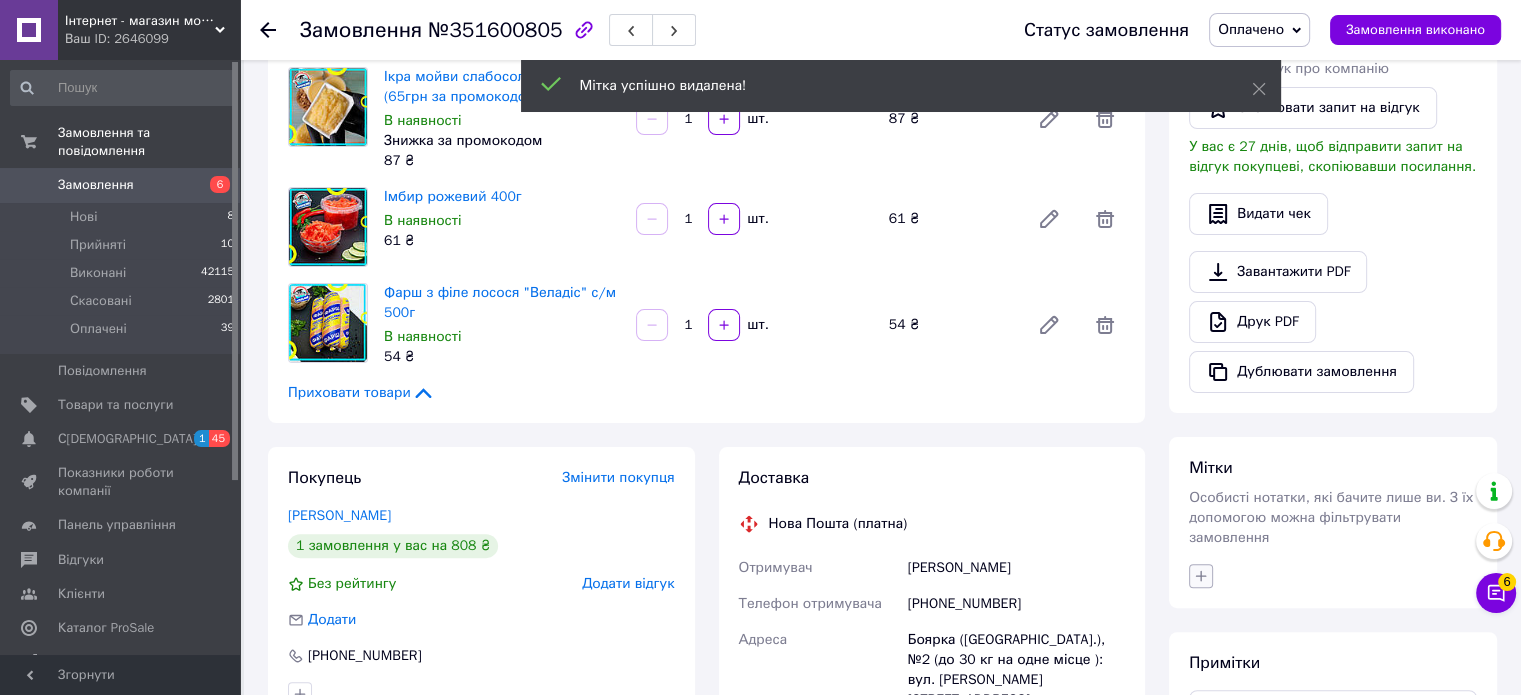 click on "Особисті нотатки, які бачите лише ви. З їх допомогою можна фільтрувати замовлення" at bounding box center (1331, 517) 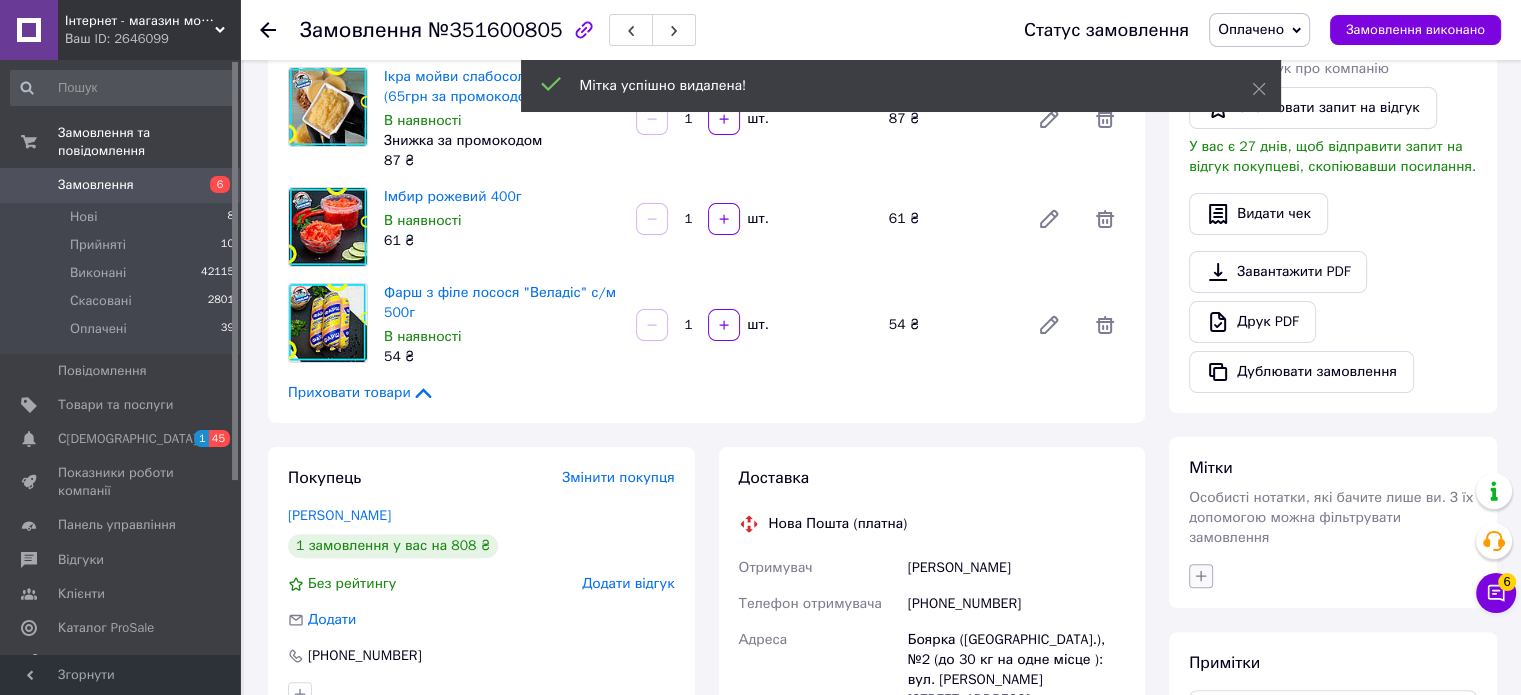 click 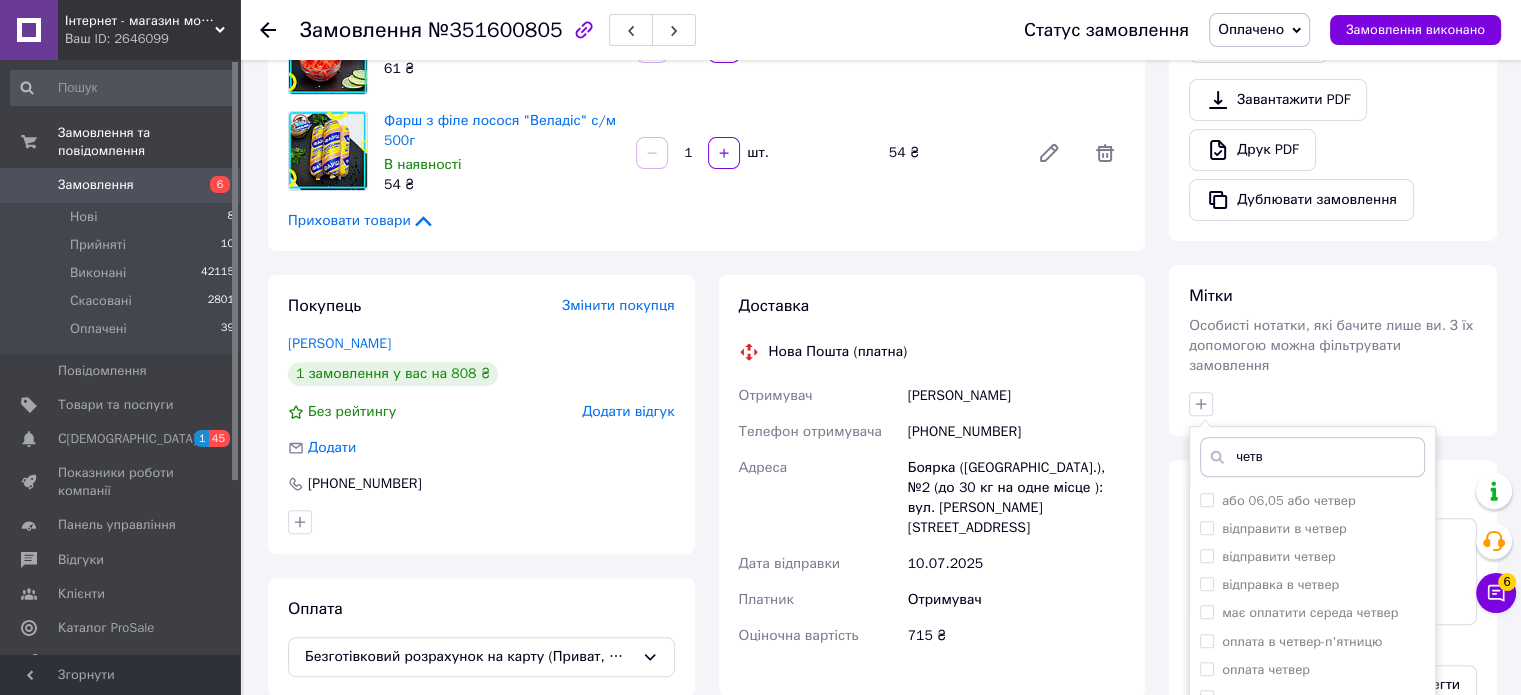 scroll, scrollTop: 800, scrollLeft: 0, axis: vertical 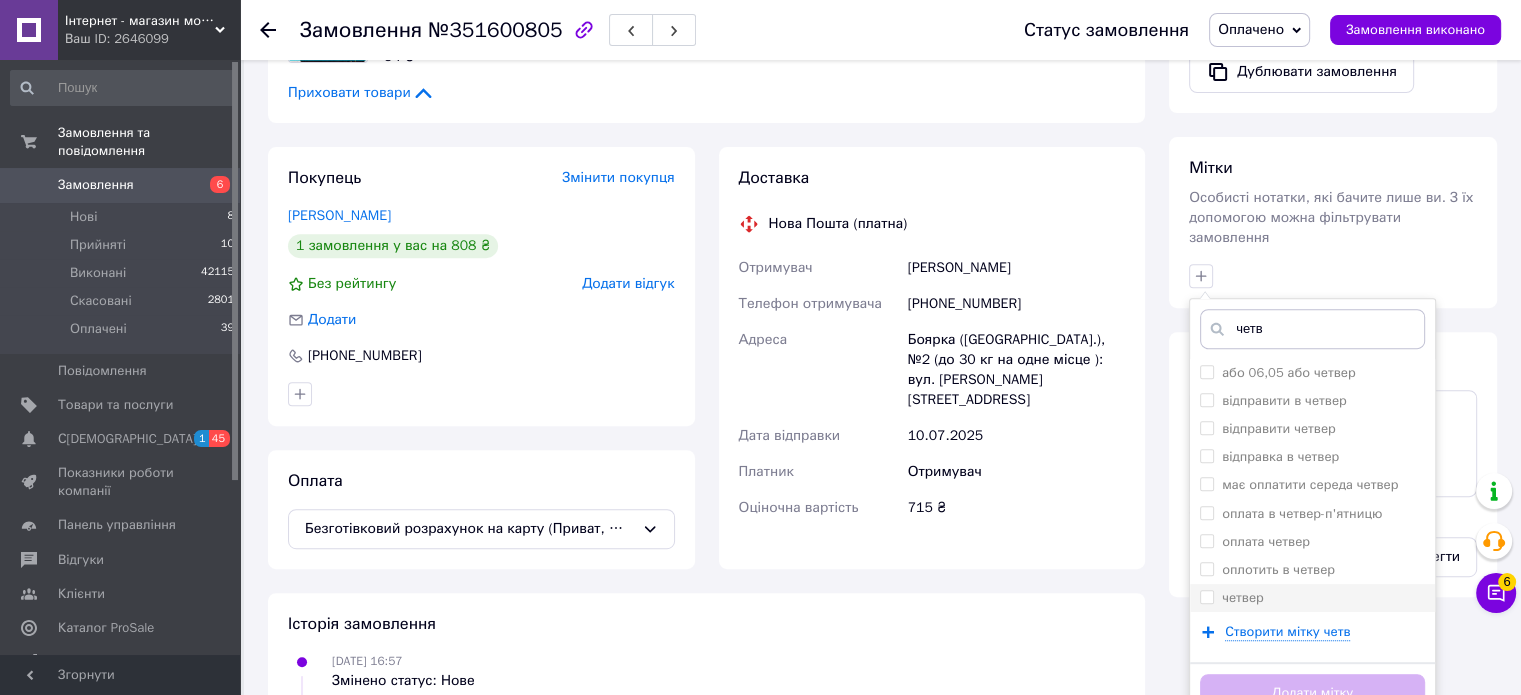 type on "четв" 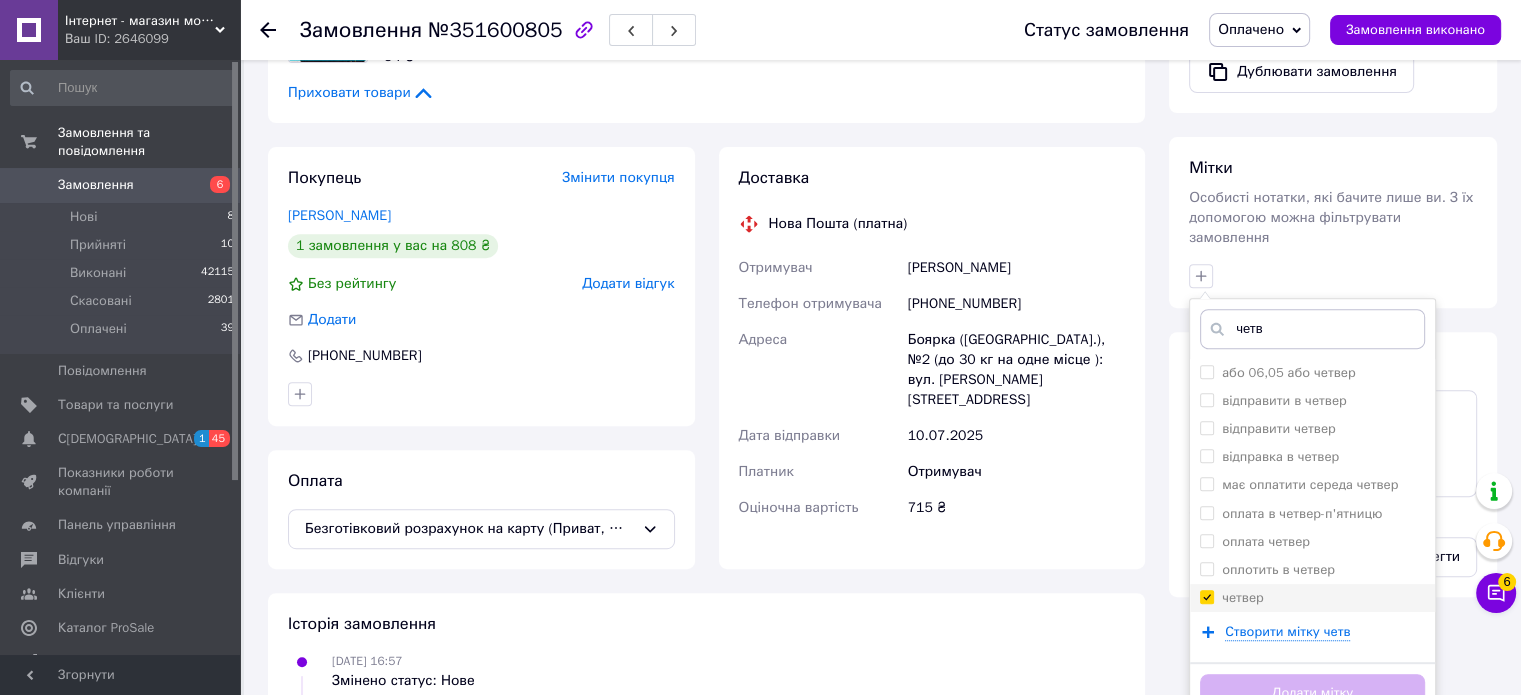 click on "четвер" at bounding box center [1206, 596] 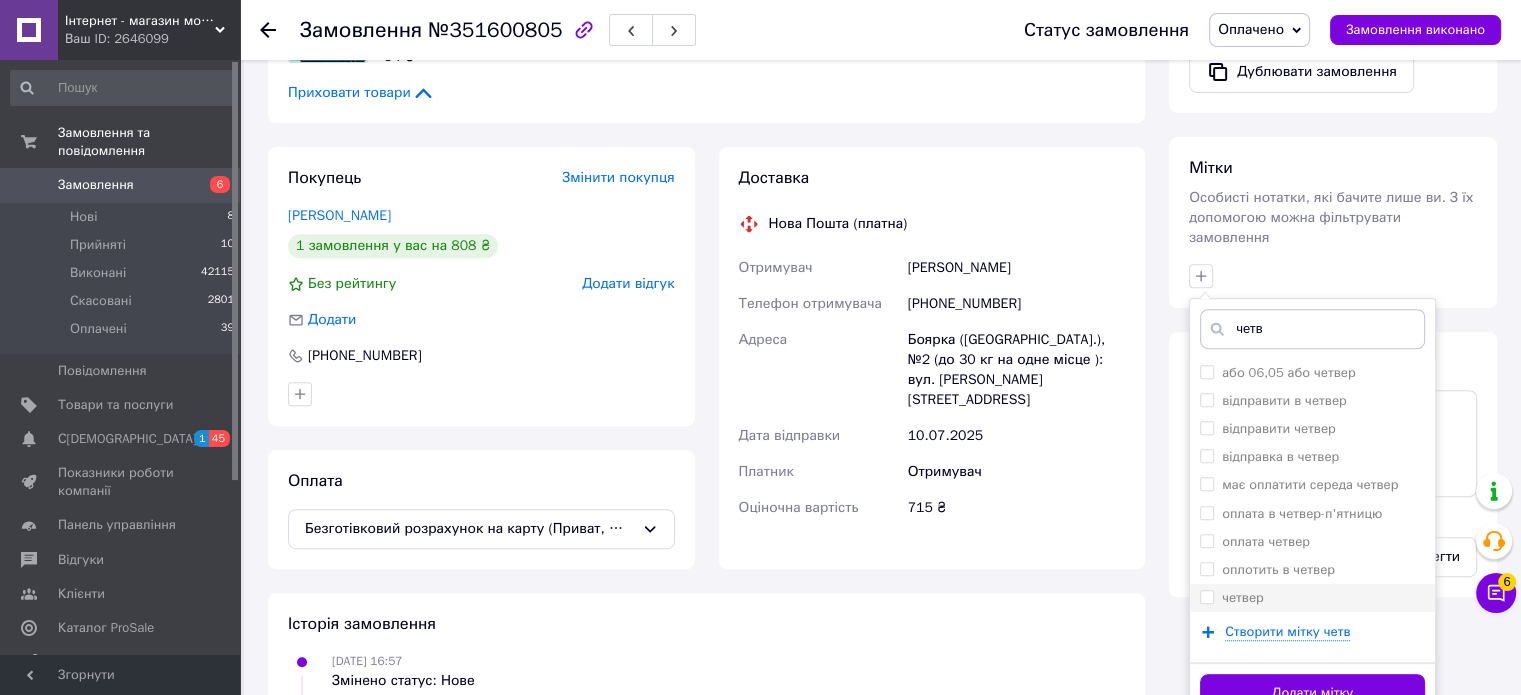 click on "четвер" at bounding box center [1206, 596] 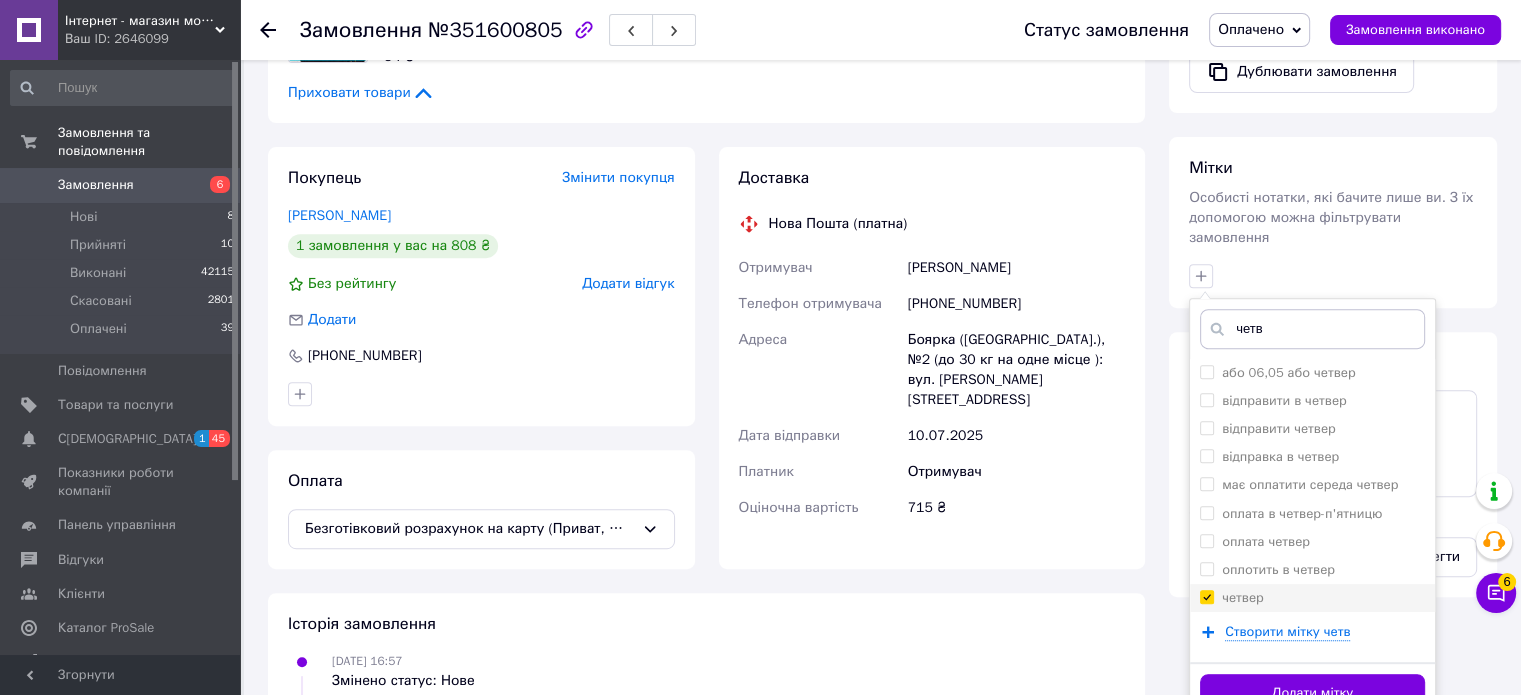 checkbox on "true" 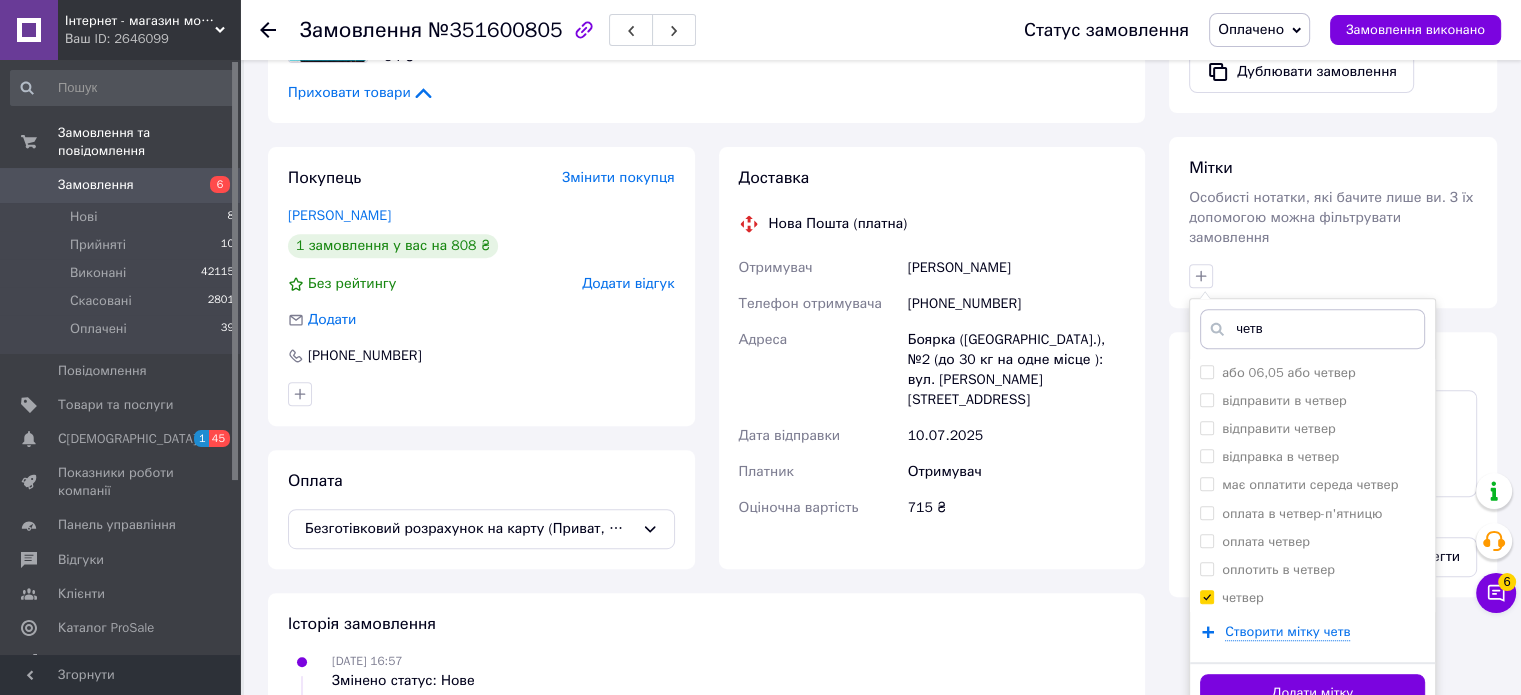 click on "Додати мітку" at bounding box center (1312, 693) 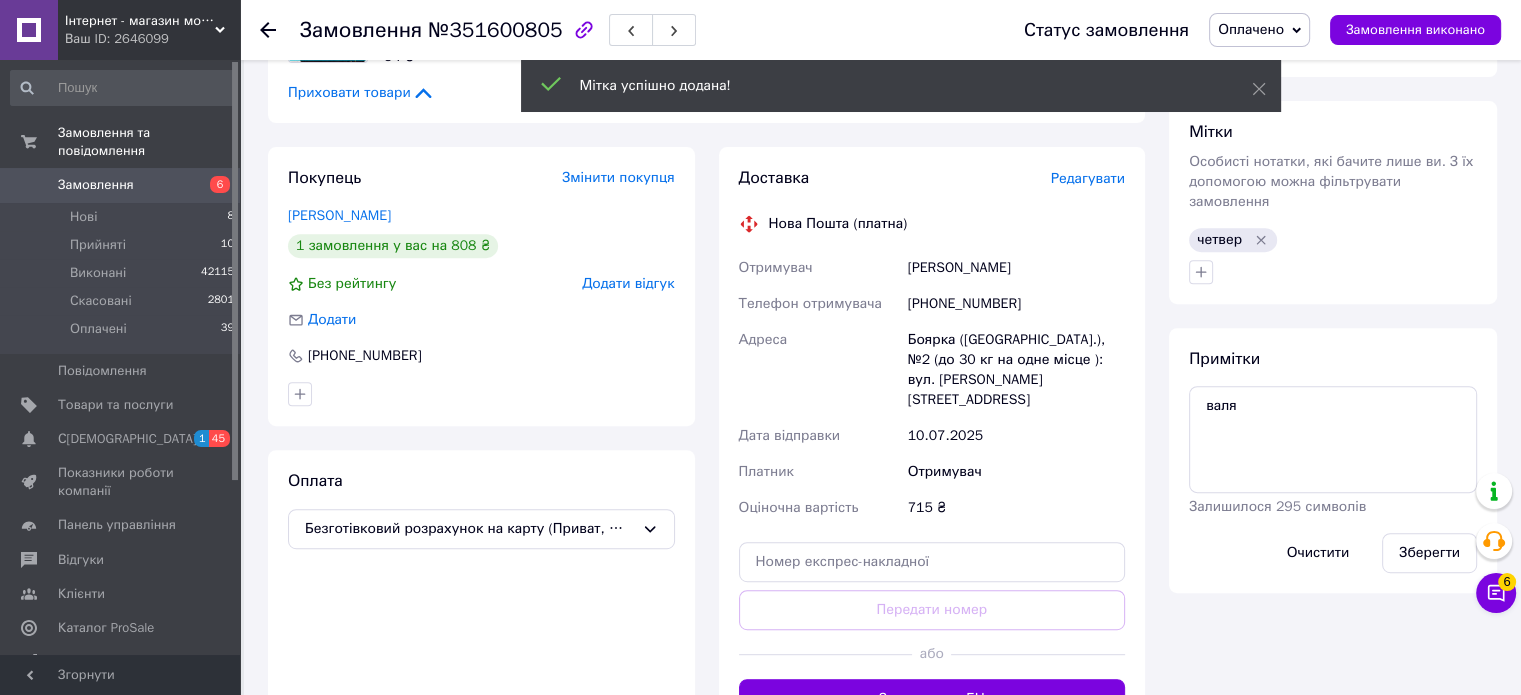 click 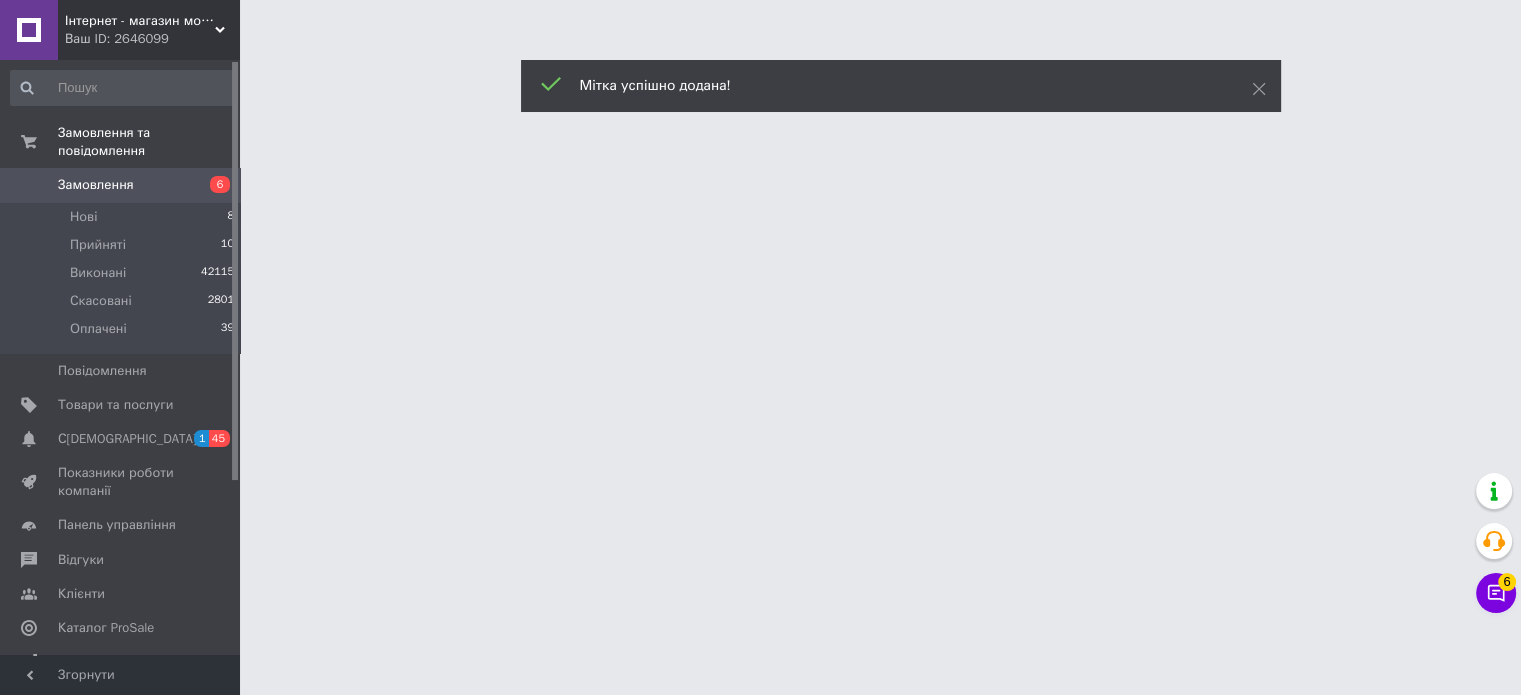 scroll, scrollTop: 0, scrollLeft: 0, axis: both 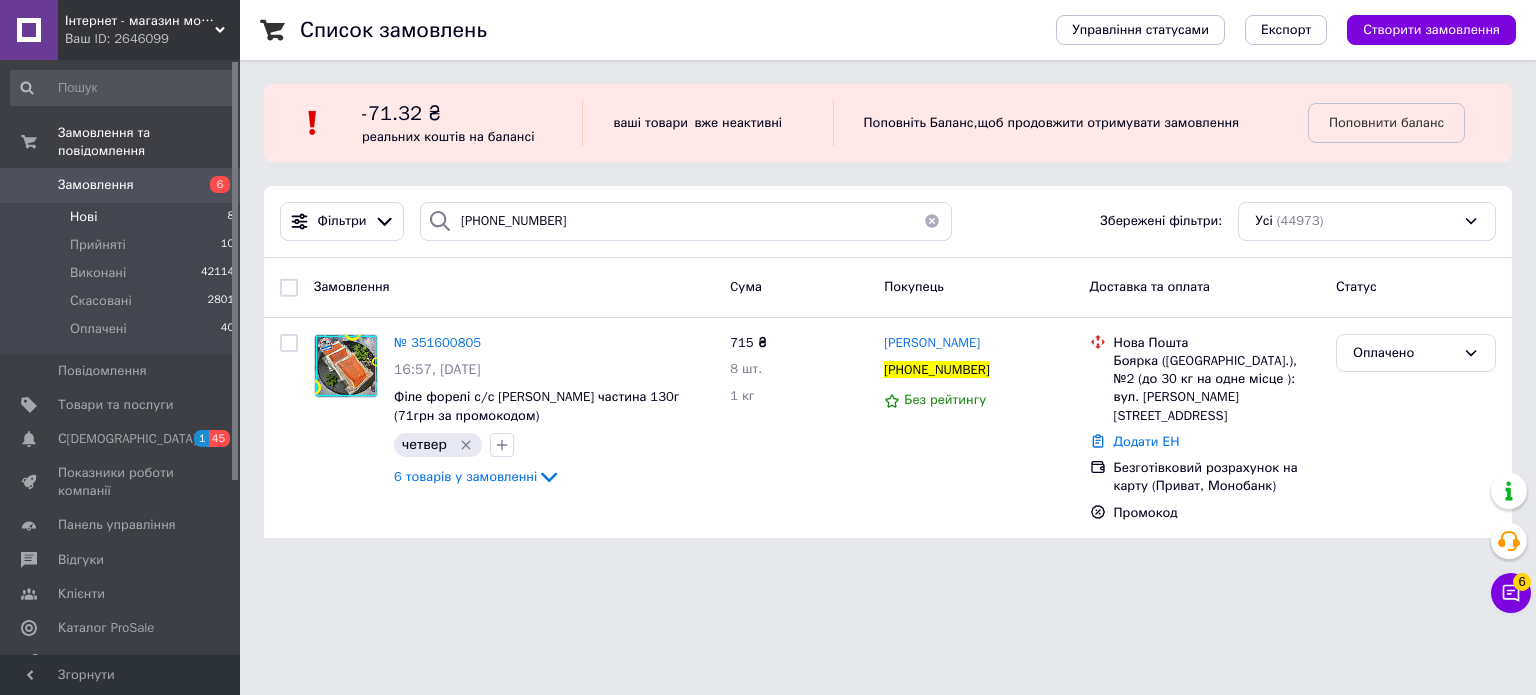 click on "Нові" at bounding box center [83, 217] 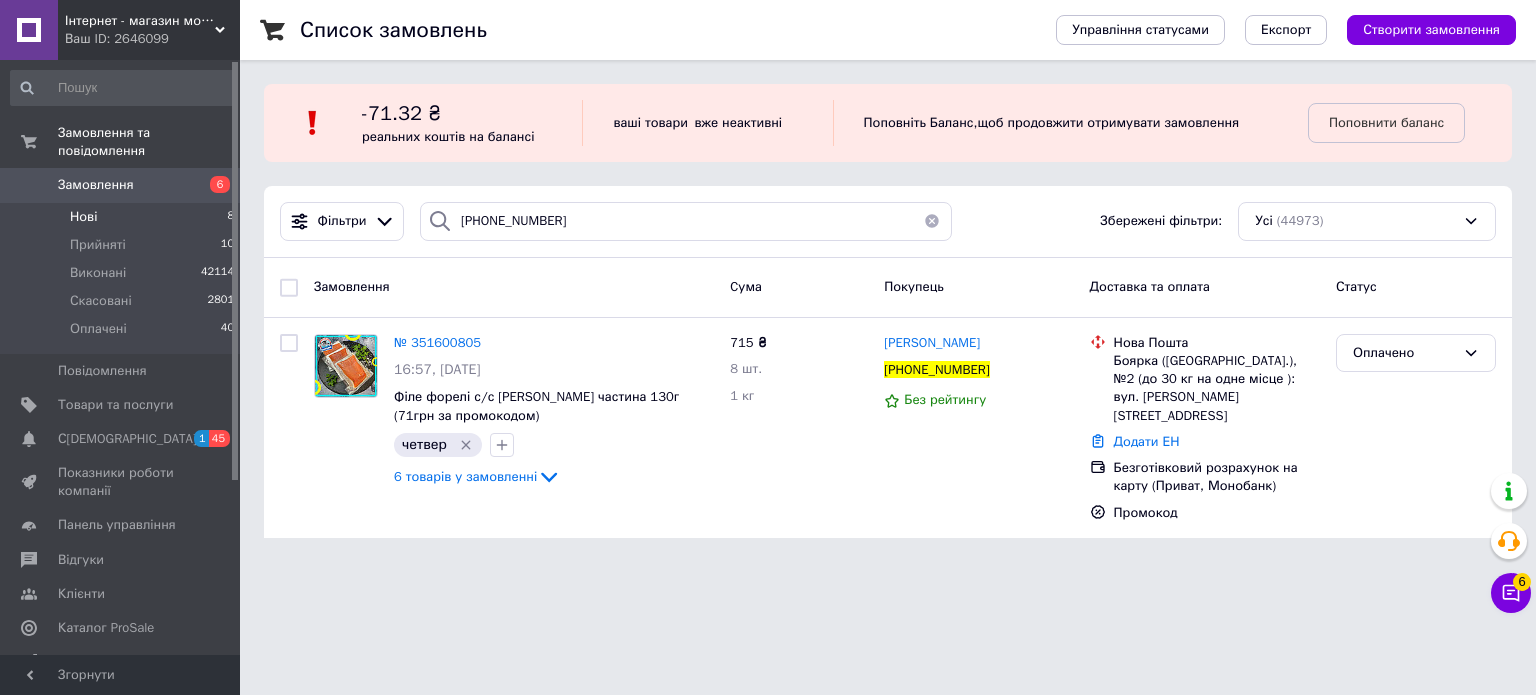 type 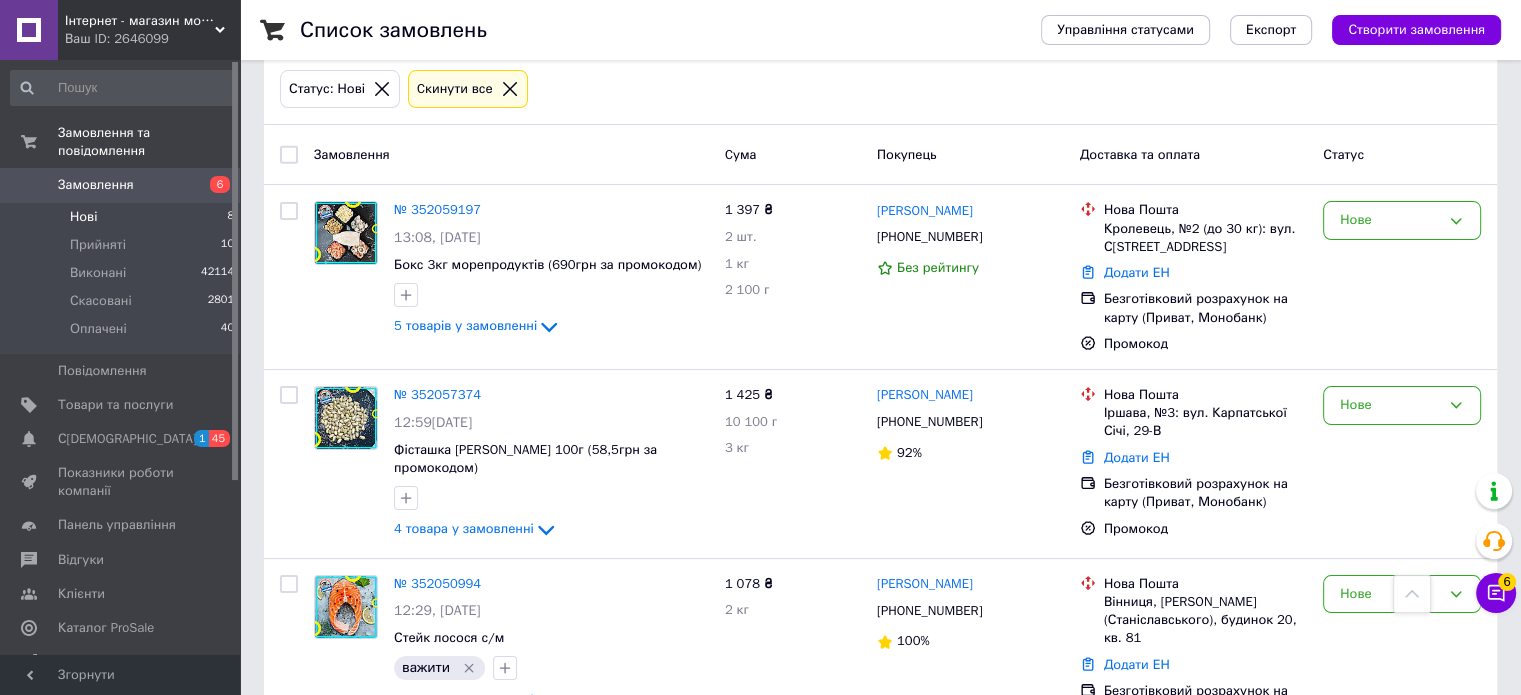 scroll, scrollTop: 200, scrollLeft: 0, axis: vertical 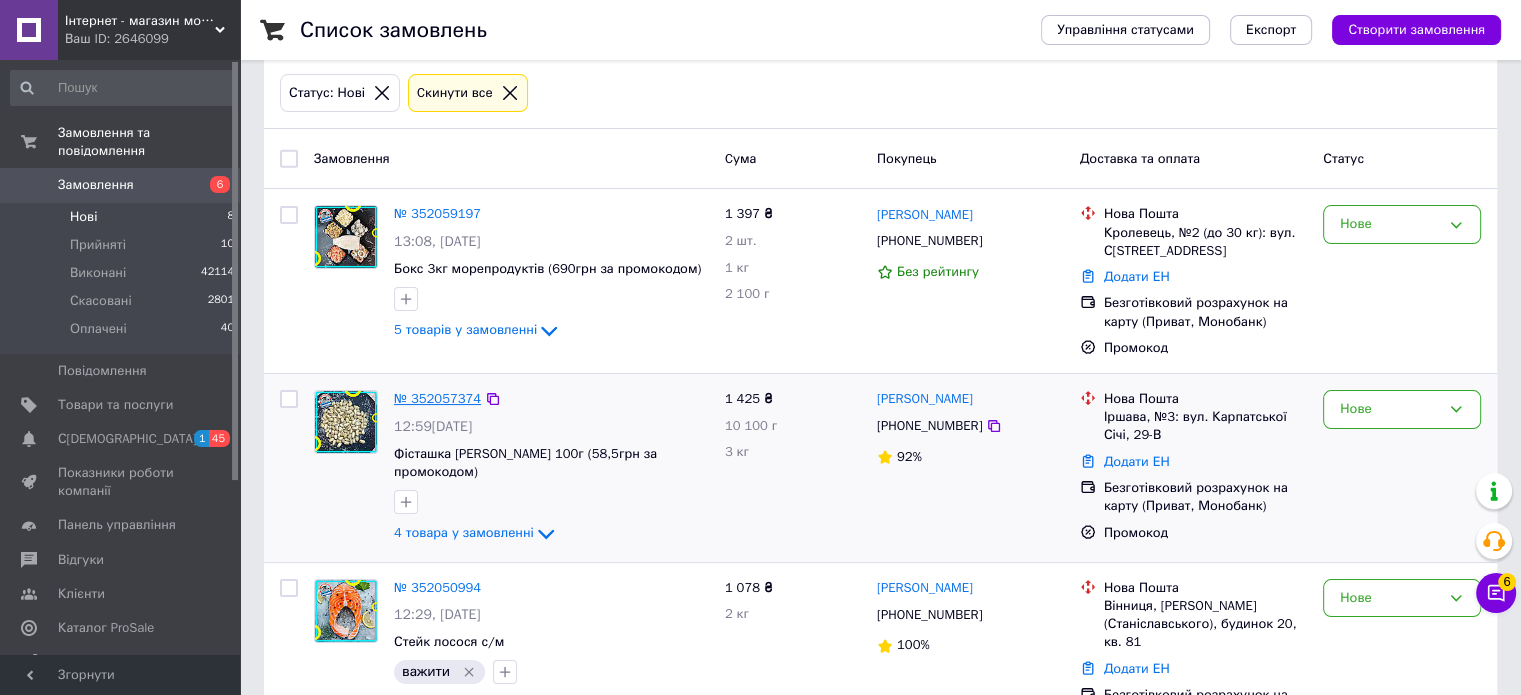 click on "№ 352057374" at bounding box center (437, 398) 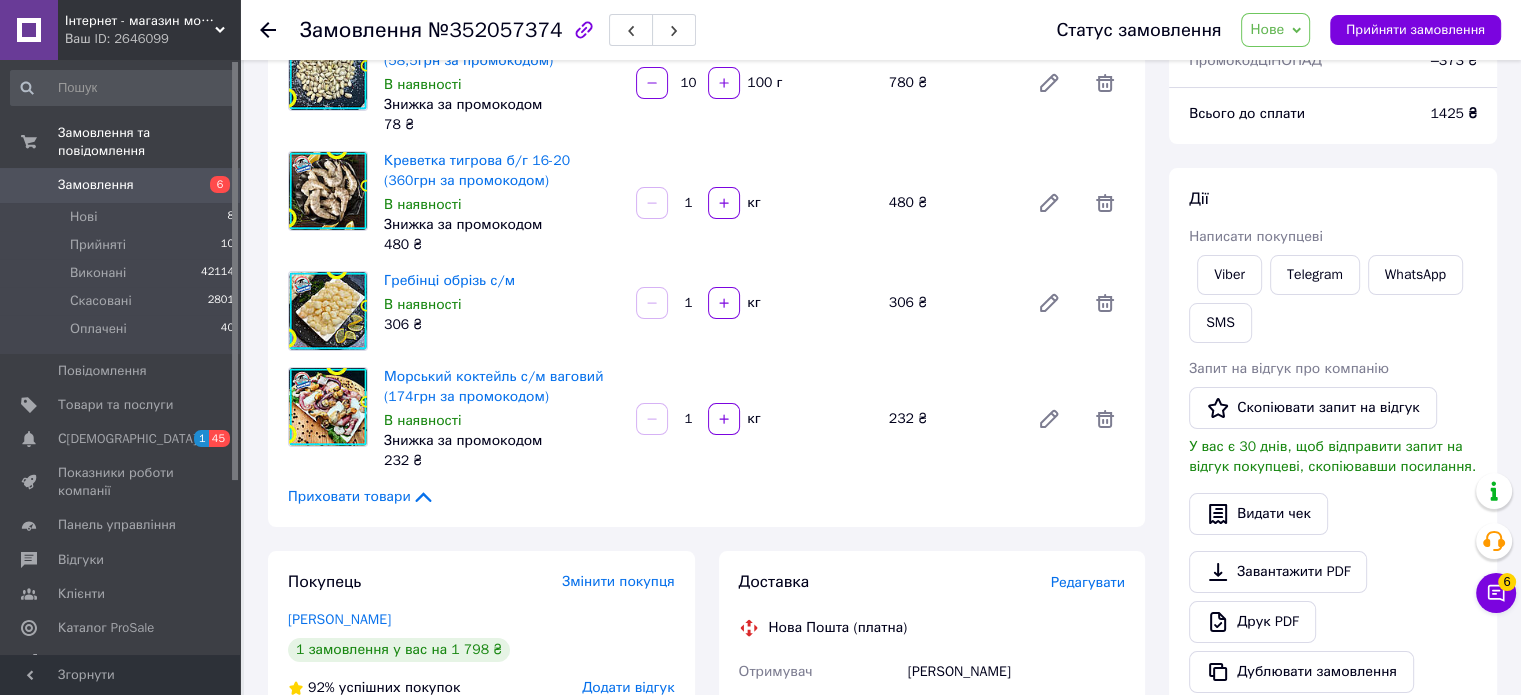click on "Дії Написати покупцеві Viber Telegram WhatsApp SMS Запит на відгук про компанію   Скопіювати запит на відгук У вас є 30 днів, щоб відправити запит на відгук покупцеві, скопіювавши посилання.   Видати чек   Завантажити PDF   Друк PDF   Дублювати замовлення" at bounding box center (1333, 440) 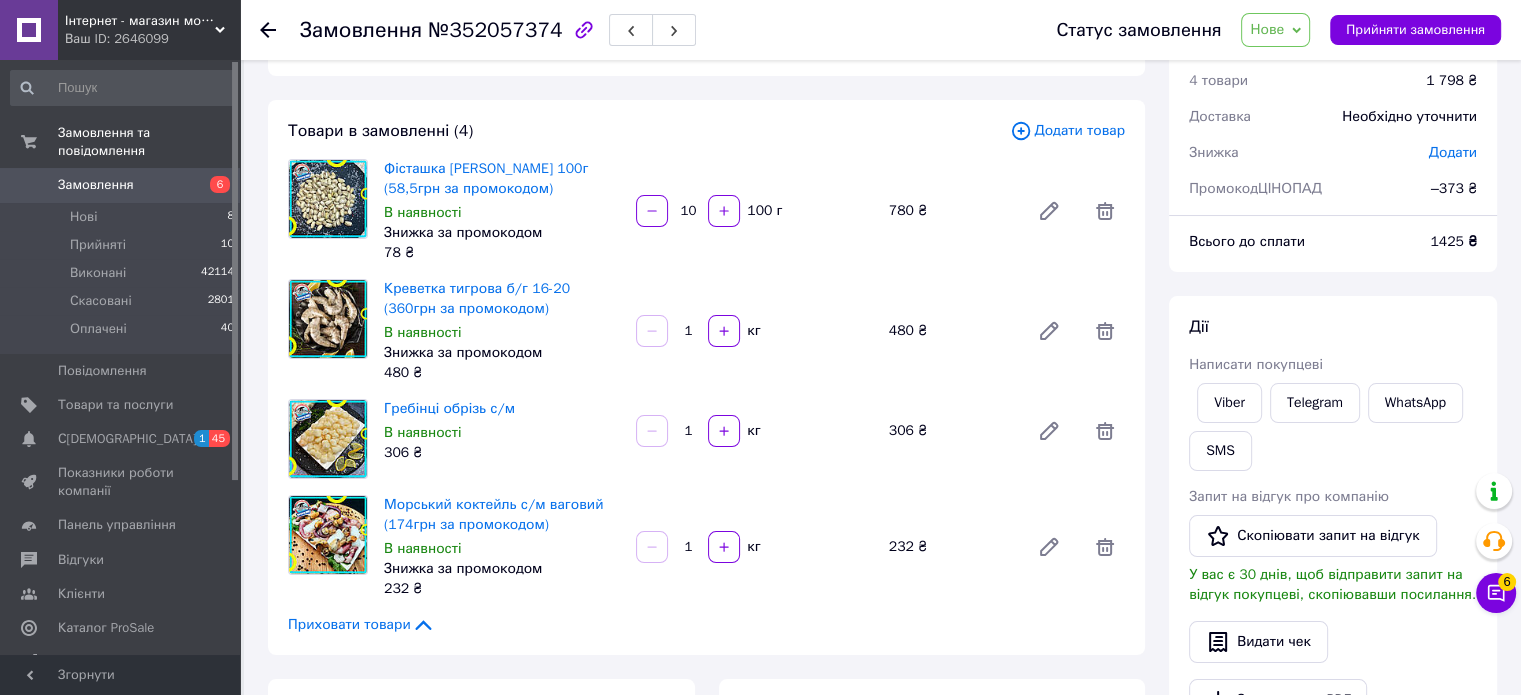 scroll, scrollTop: 0, scrollLeft: 0, axis: both 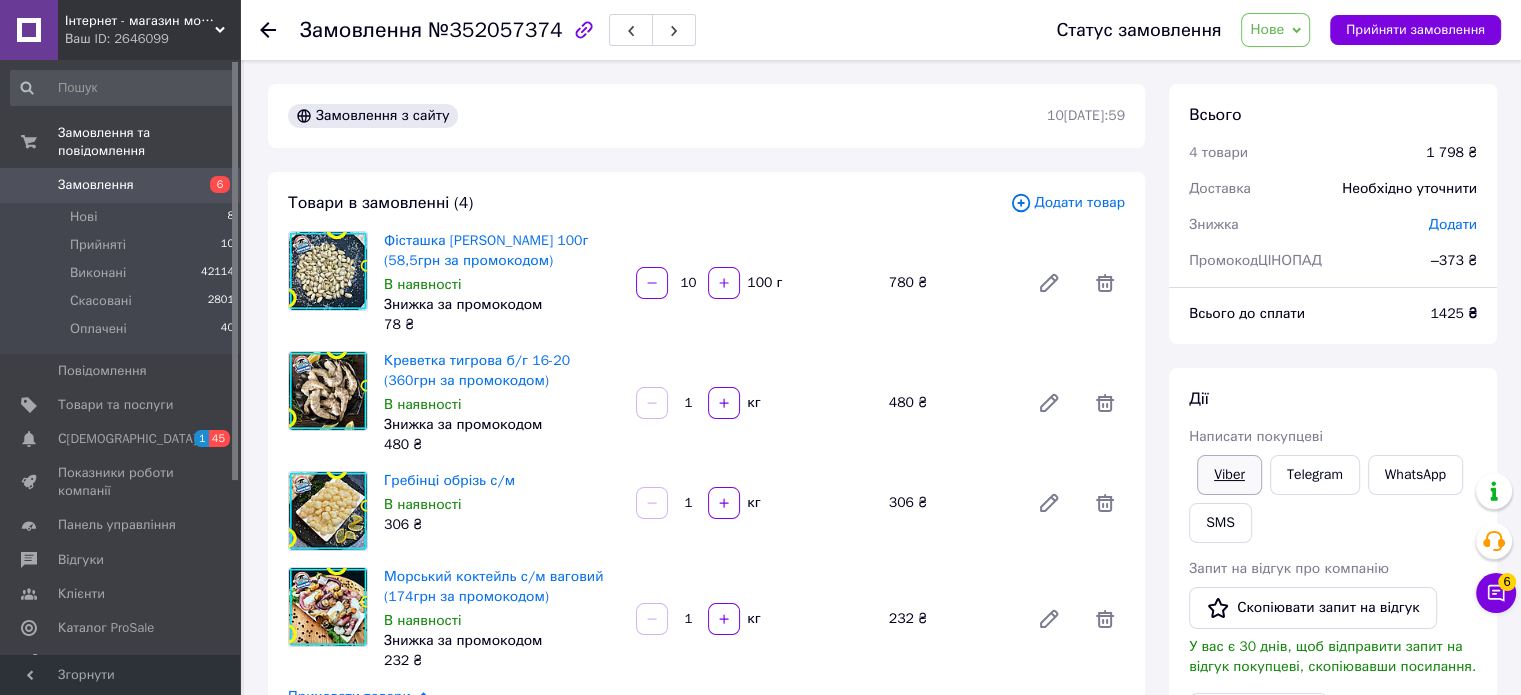 click on "Viber" at bounding box center [1229, 475] 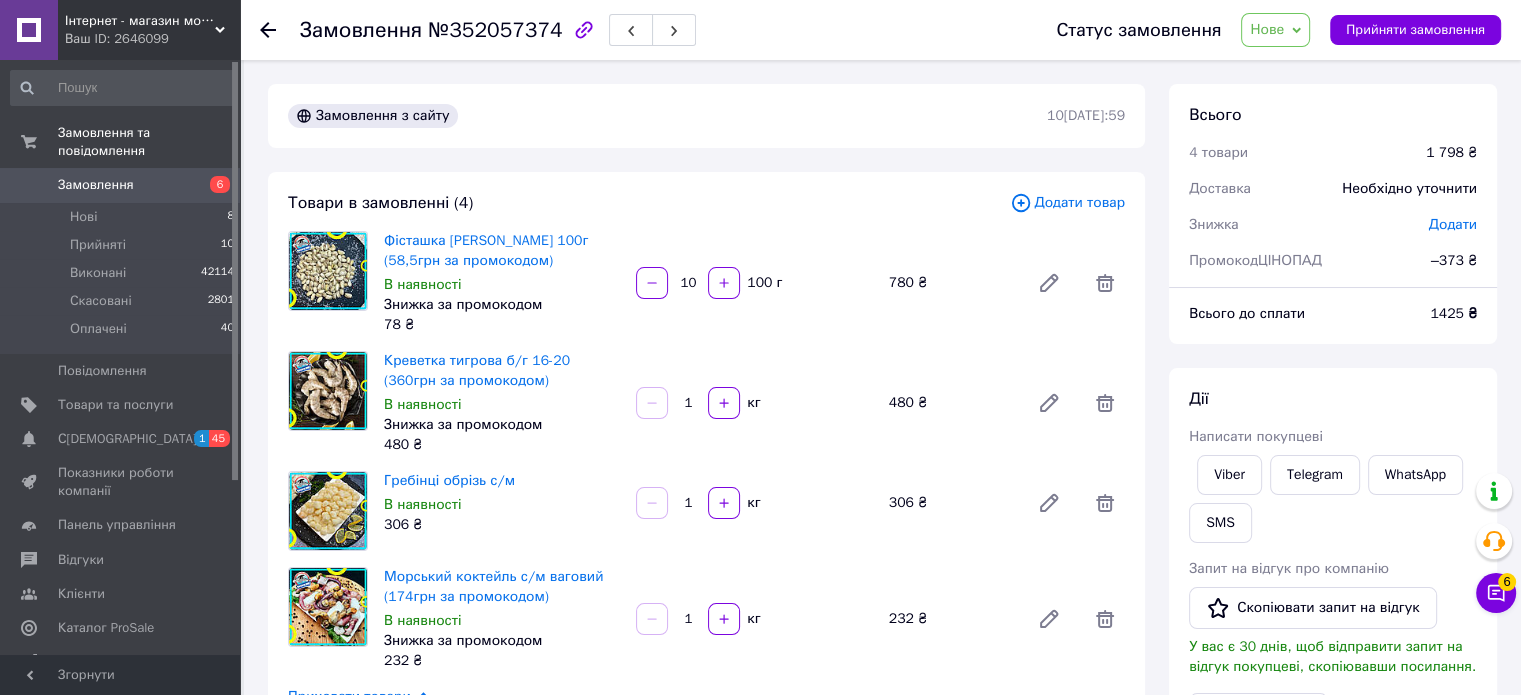 click on "Нове" at bounding box center [1267, 29] 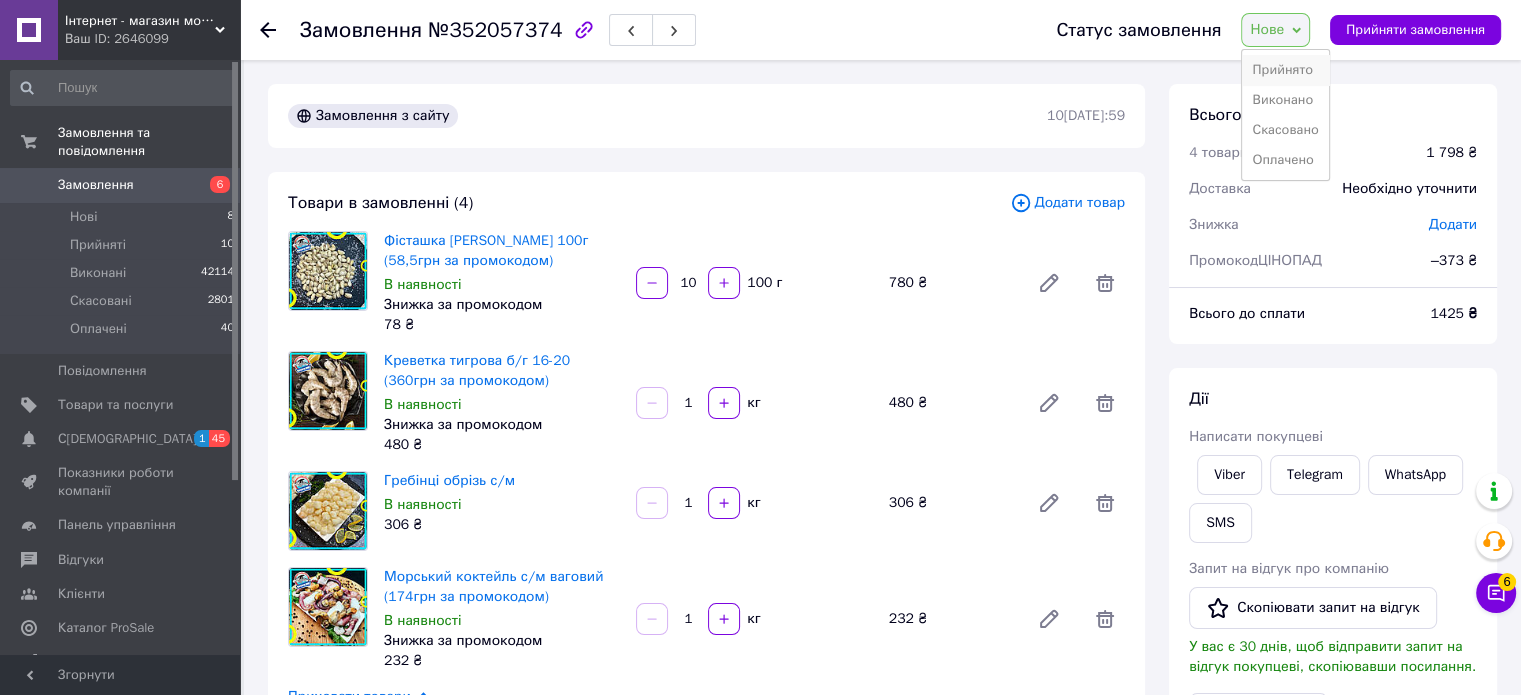 click on "Прийнято" at bounding box center (1285, 70) 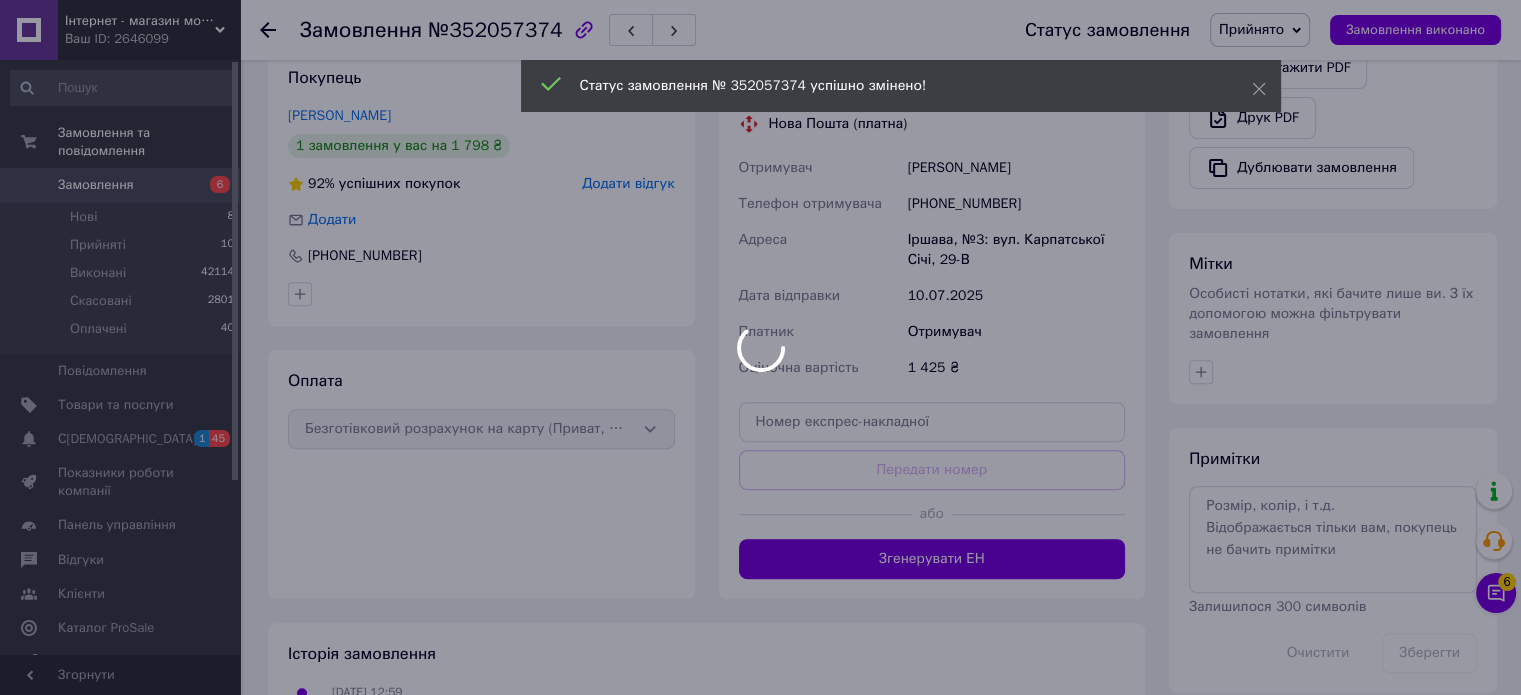 scroll, scrollTop: 773, scrollLeft: 0, axis: vertical 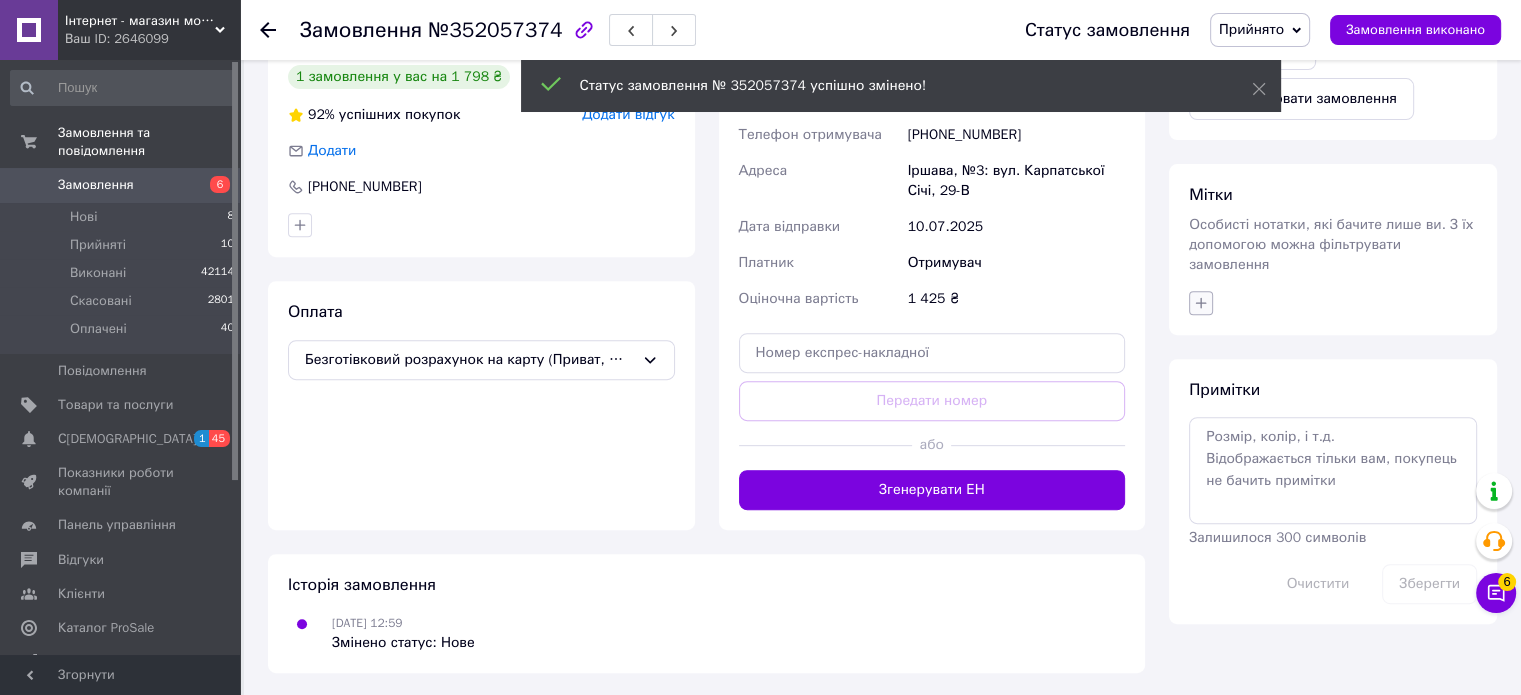 click 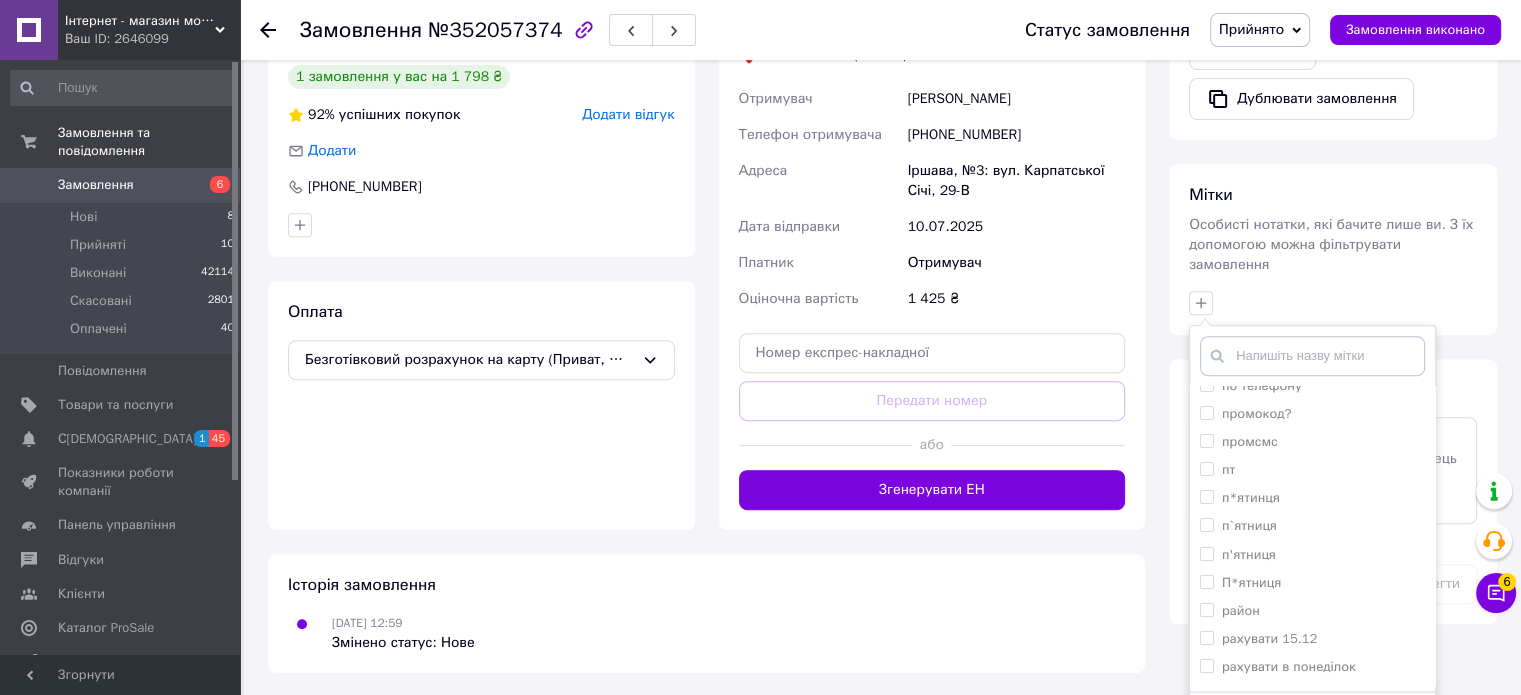 scroll, scrollTop: 6800, scrollLeft: 0, axis: vertical 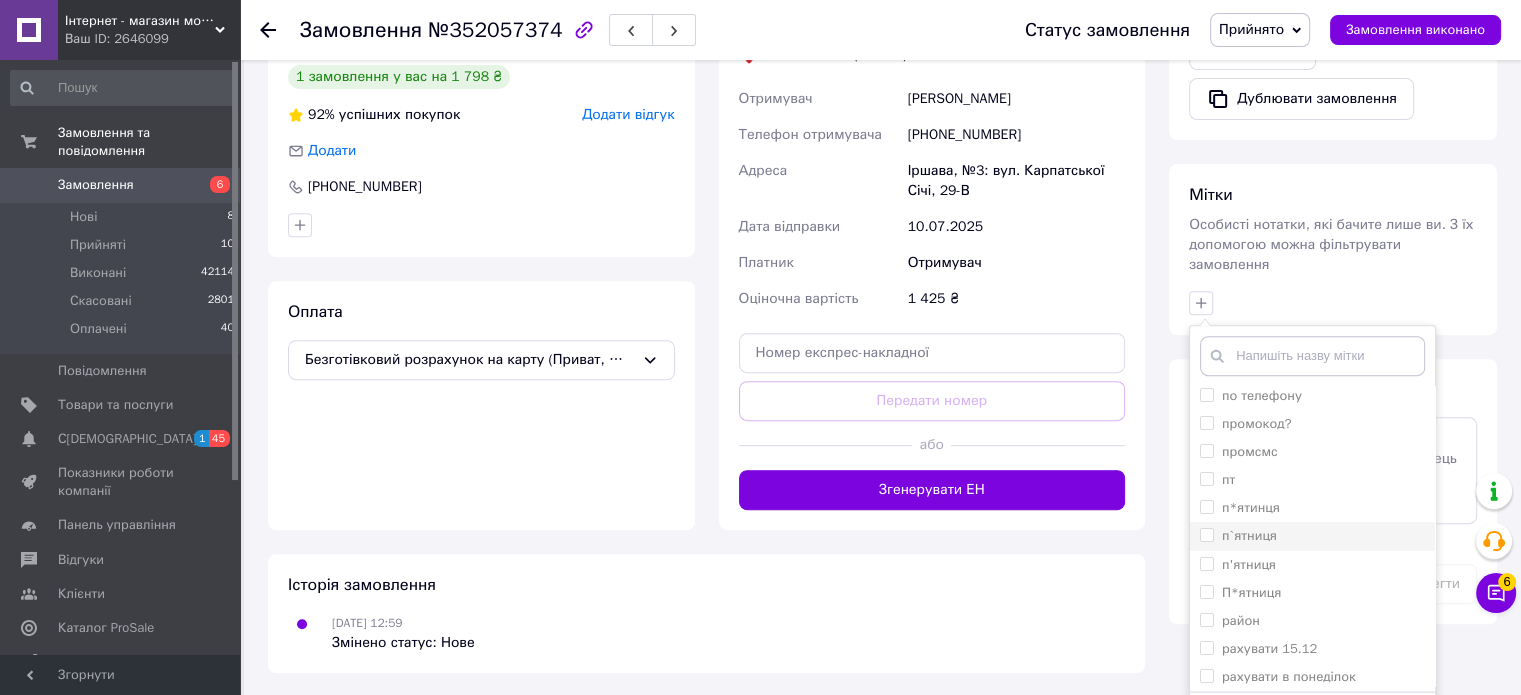 click on "п`ятниця" at bounding box center [1206, 534] 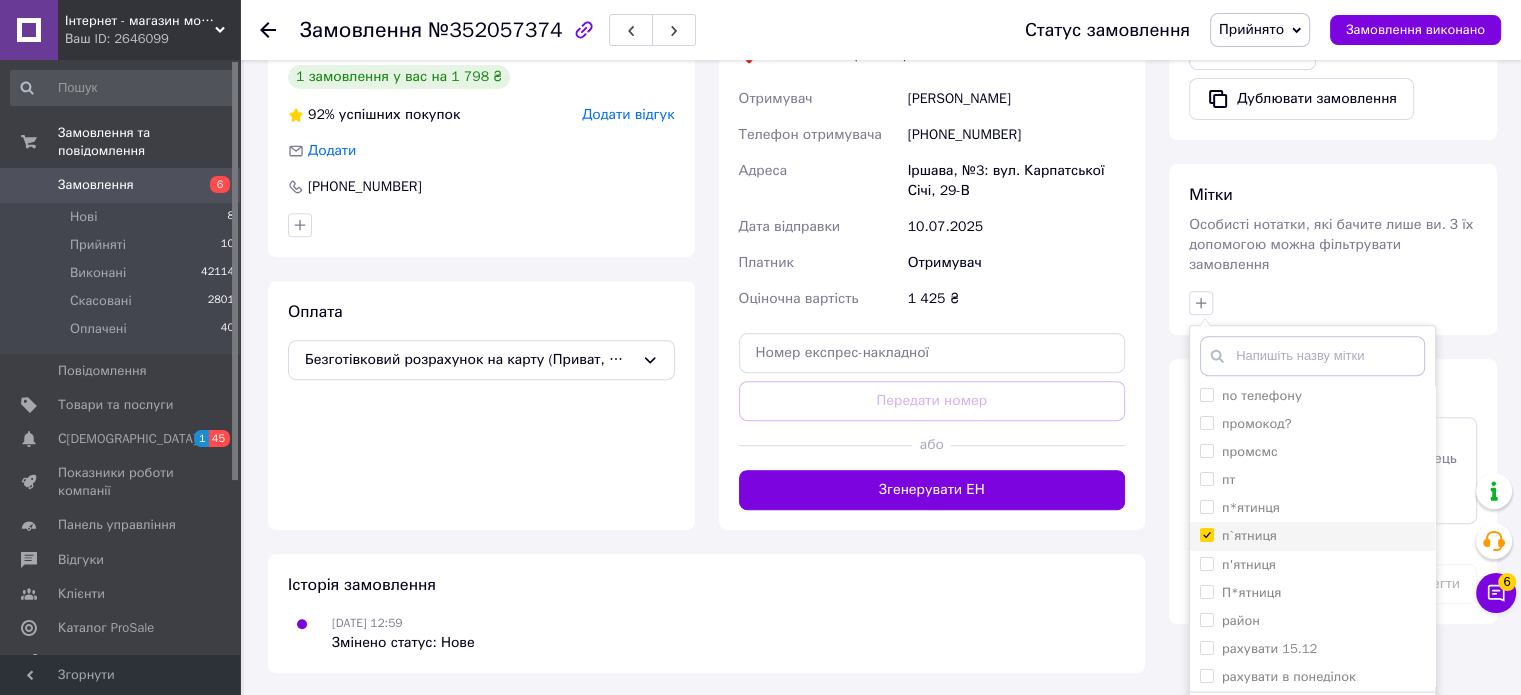 checkbox on "true" 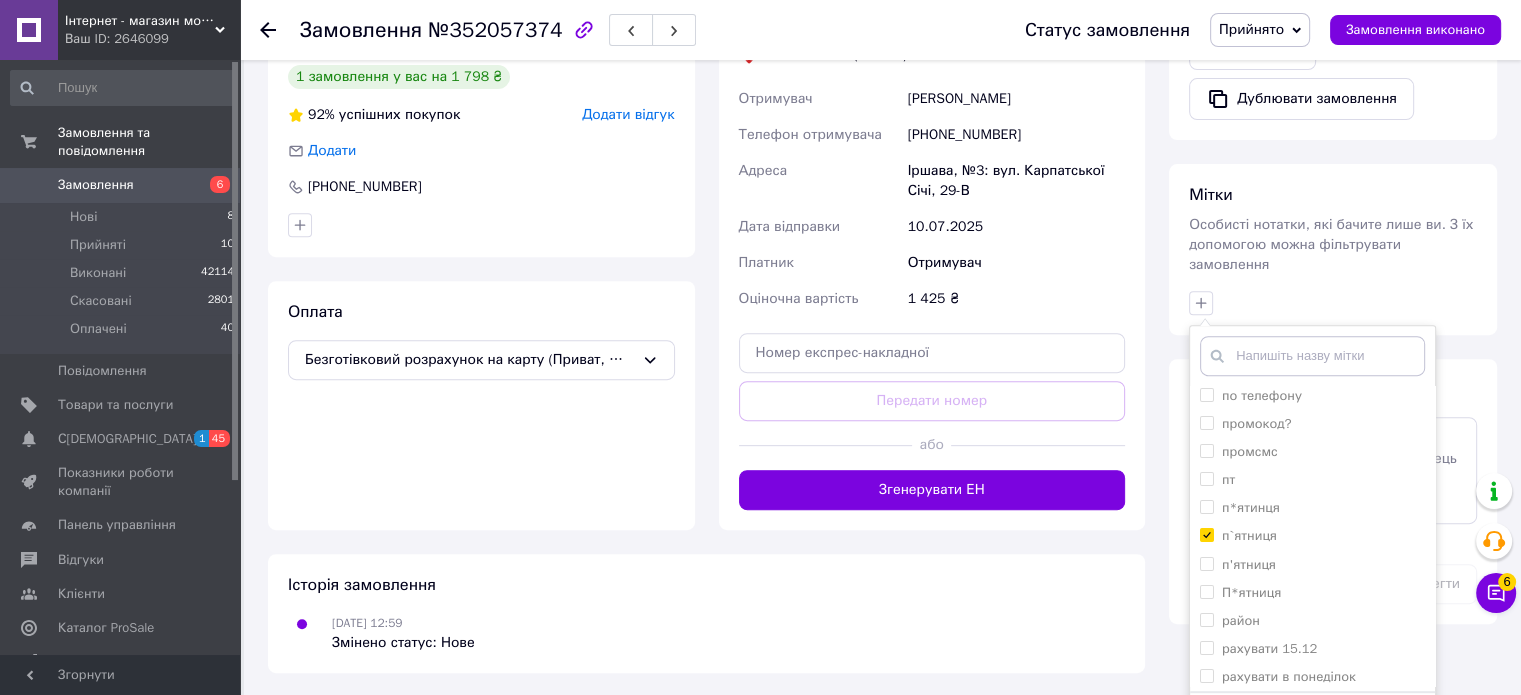 click on "Додати мітку" at bounding box center [1312, 722] 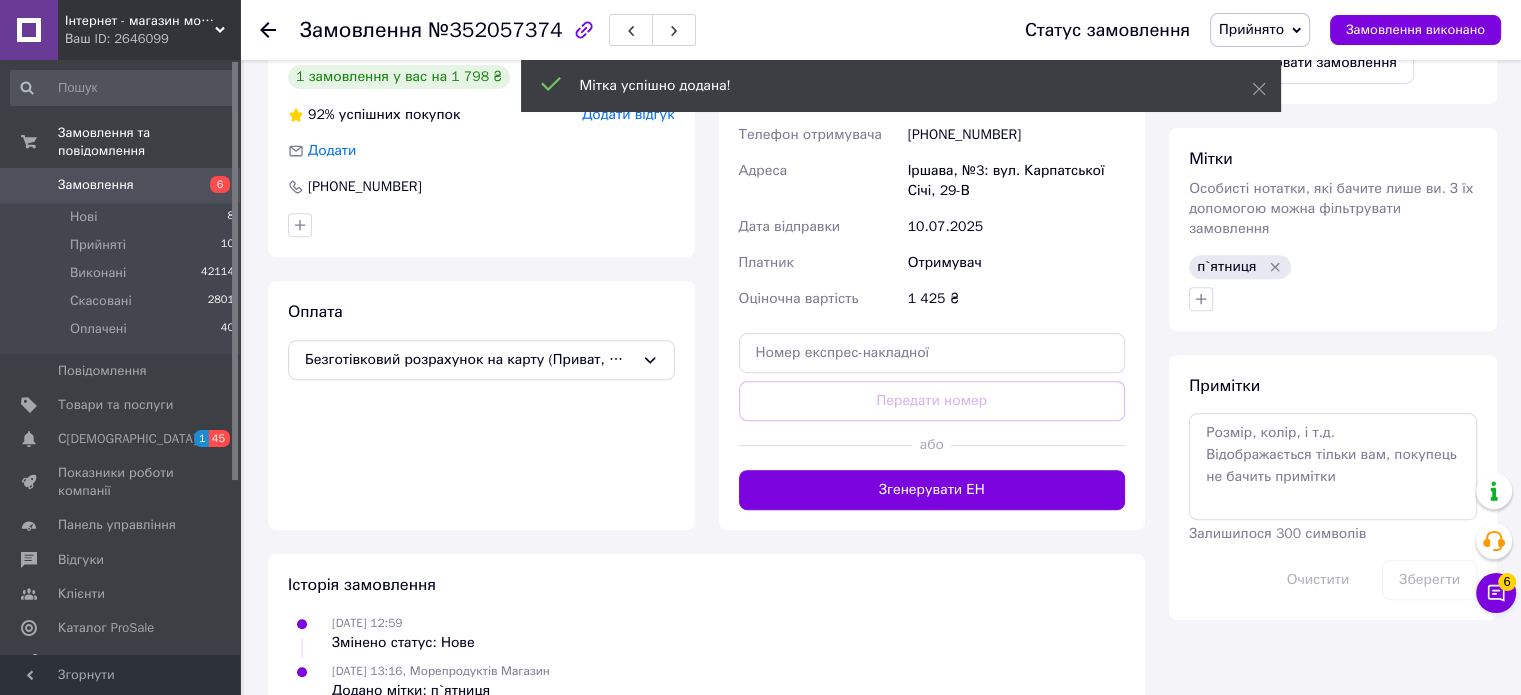 click 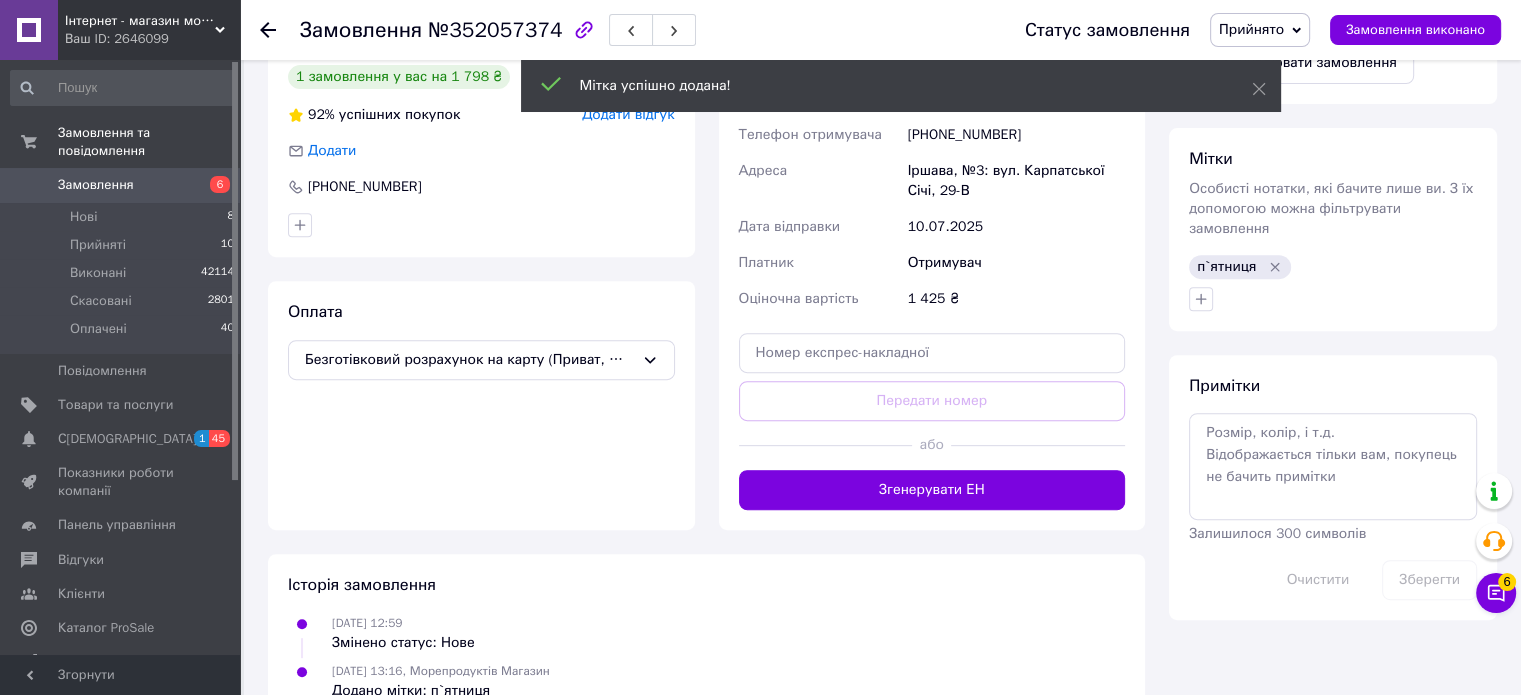scroll, scrollTop: 0, scrollLeft: 0, axis: both 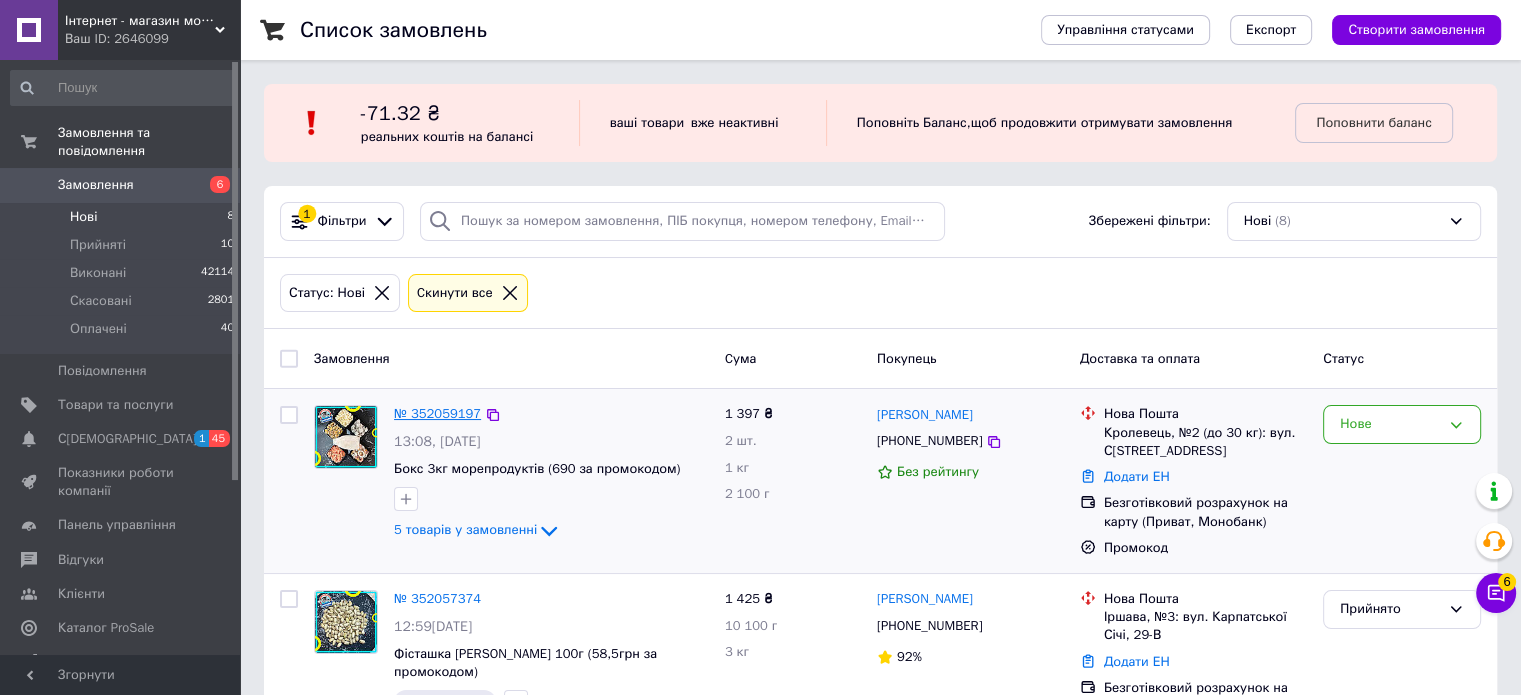 click on "№ 352059197" at bounding box center (437, 413) 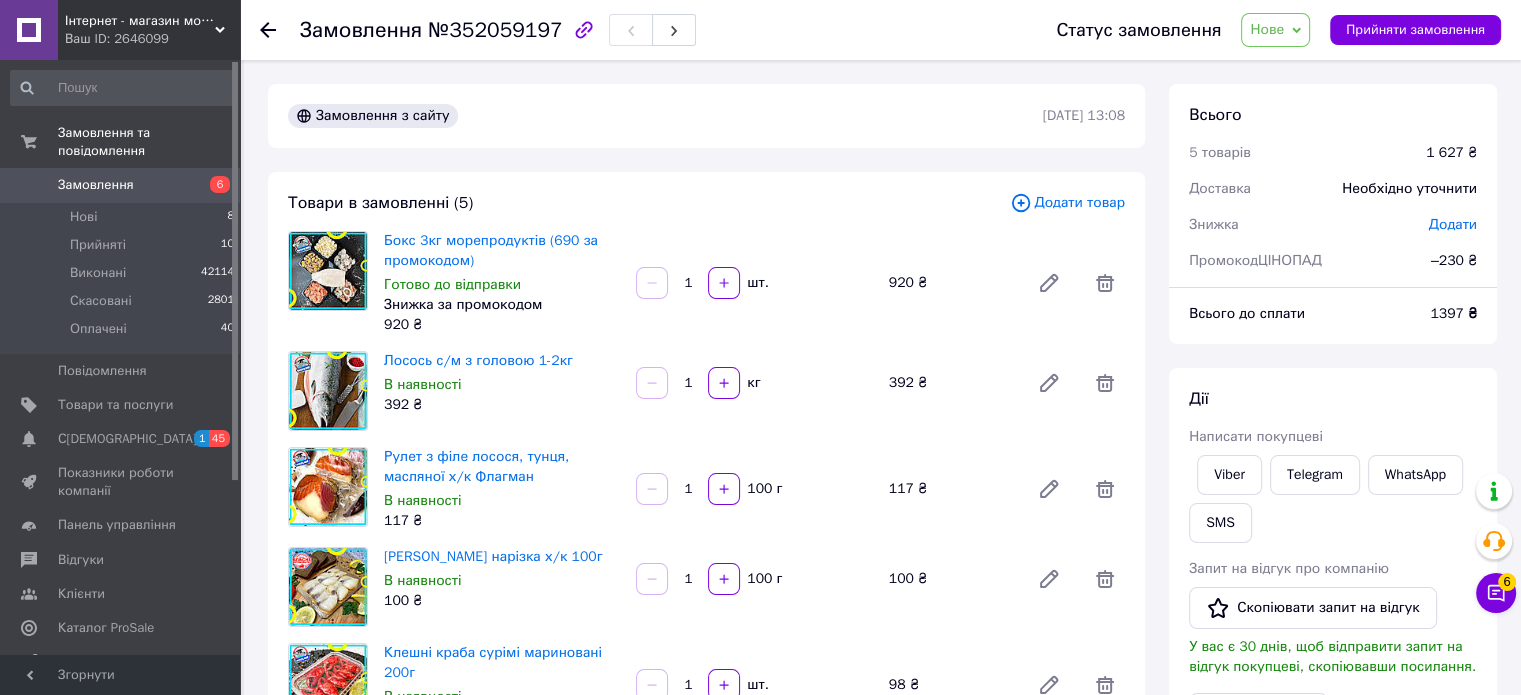 click 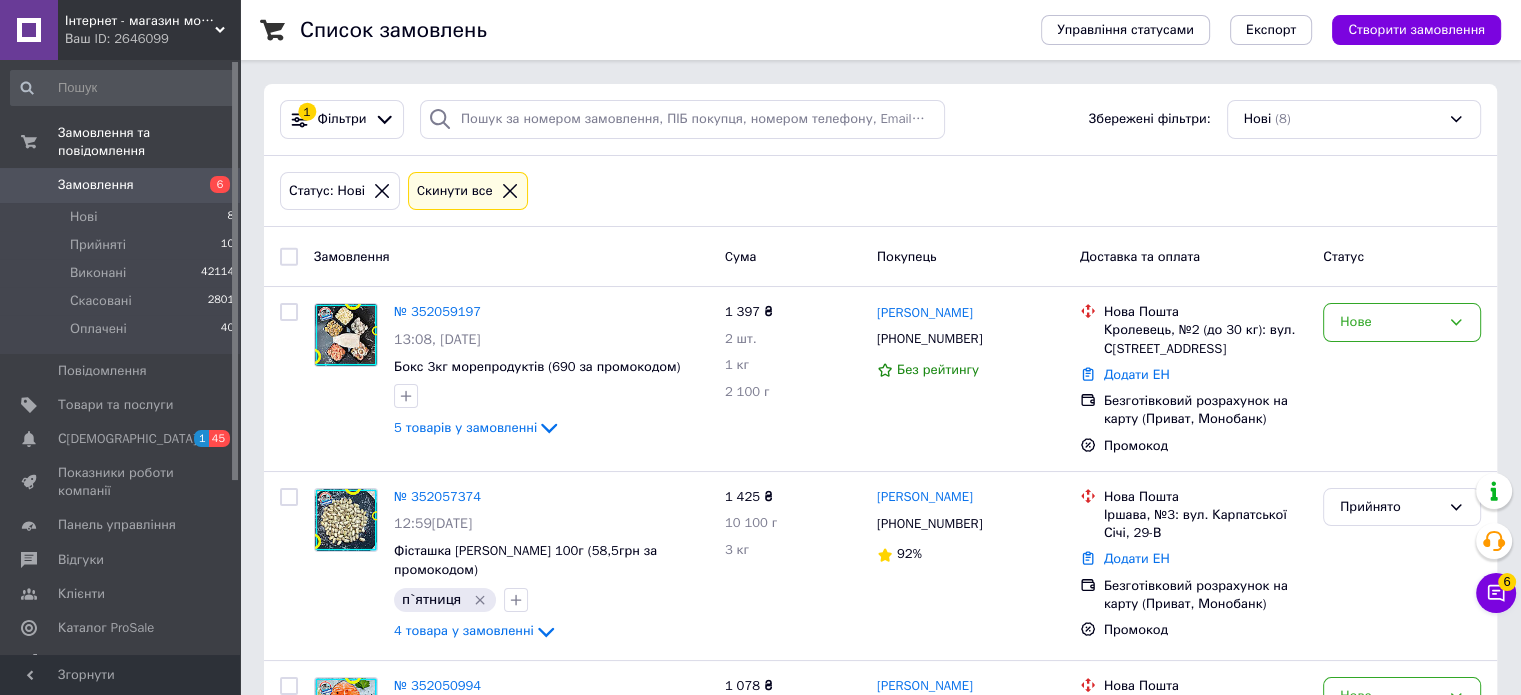 scroll, scrollTop: 210, scrollLeft: 0, axis: vertical 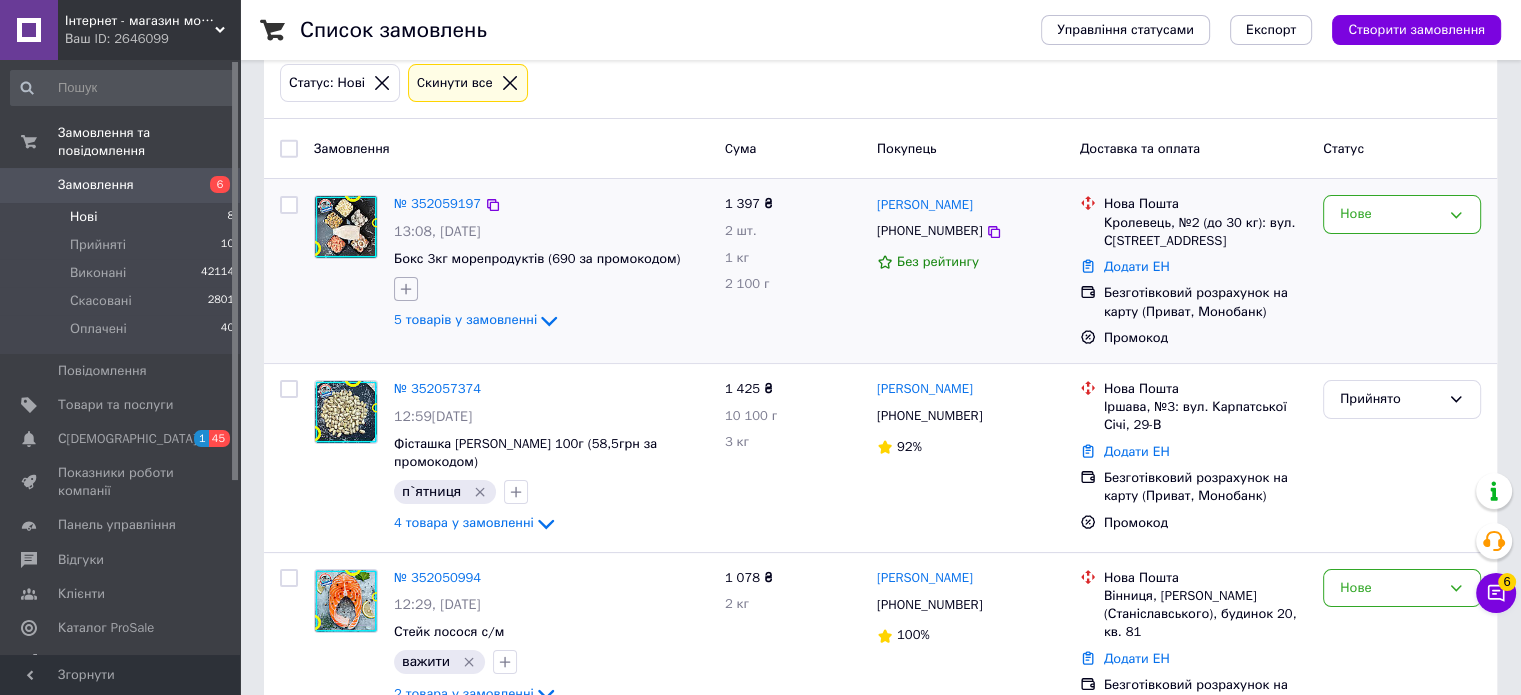 click at bounding box center [406, 289] 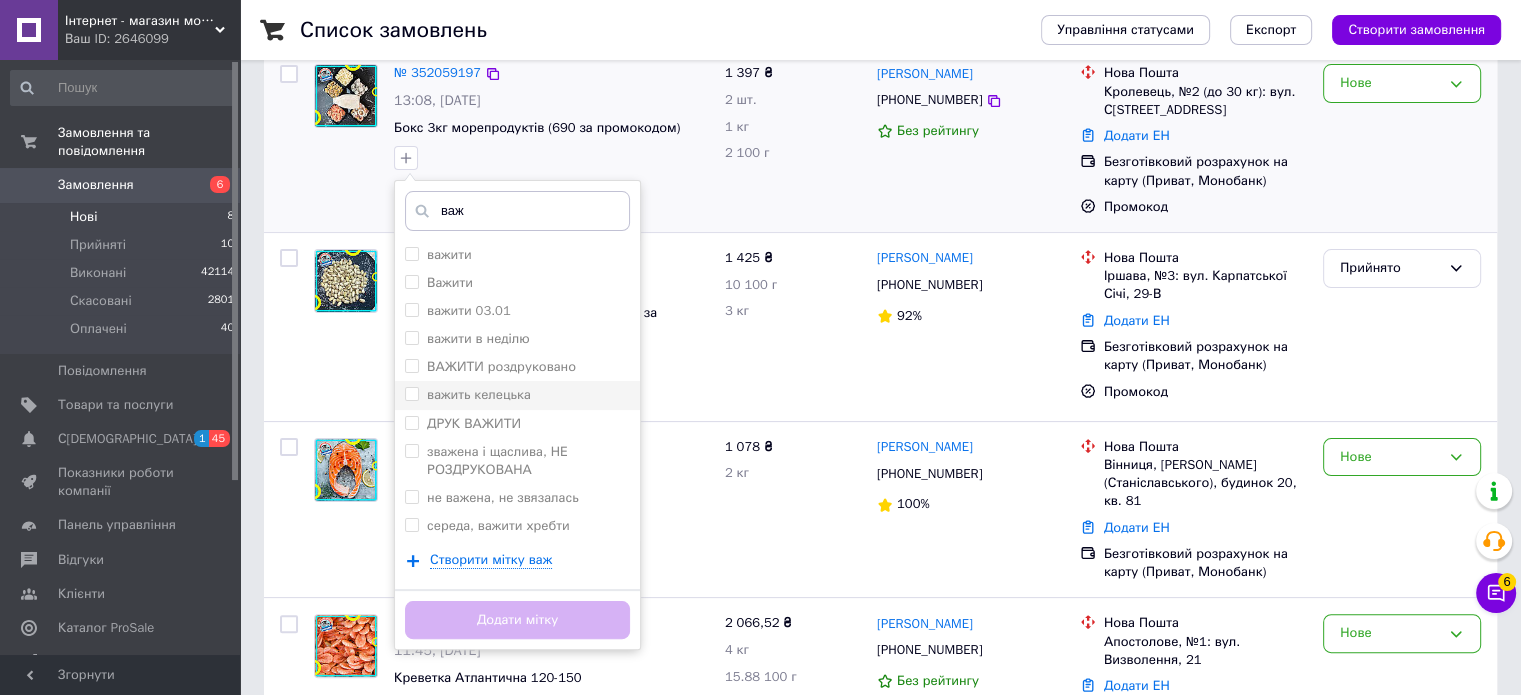 scroll, scrollTop: 410, scrollLeft: 0, axis: vertical 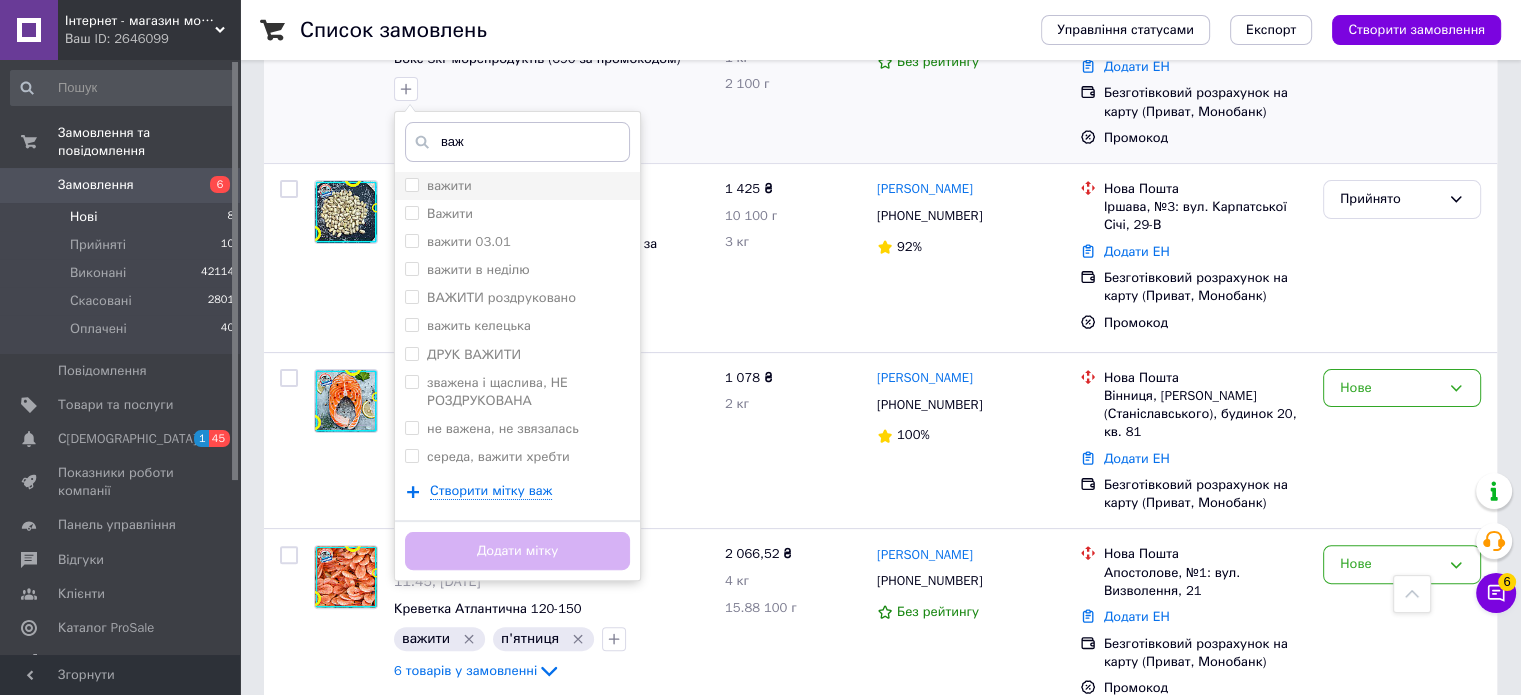 type on "важ" 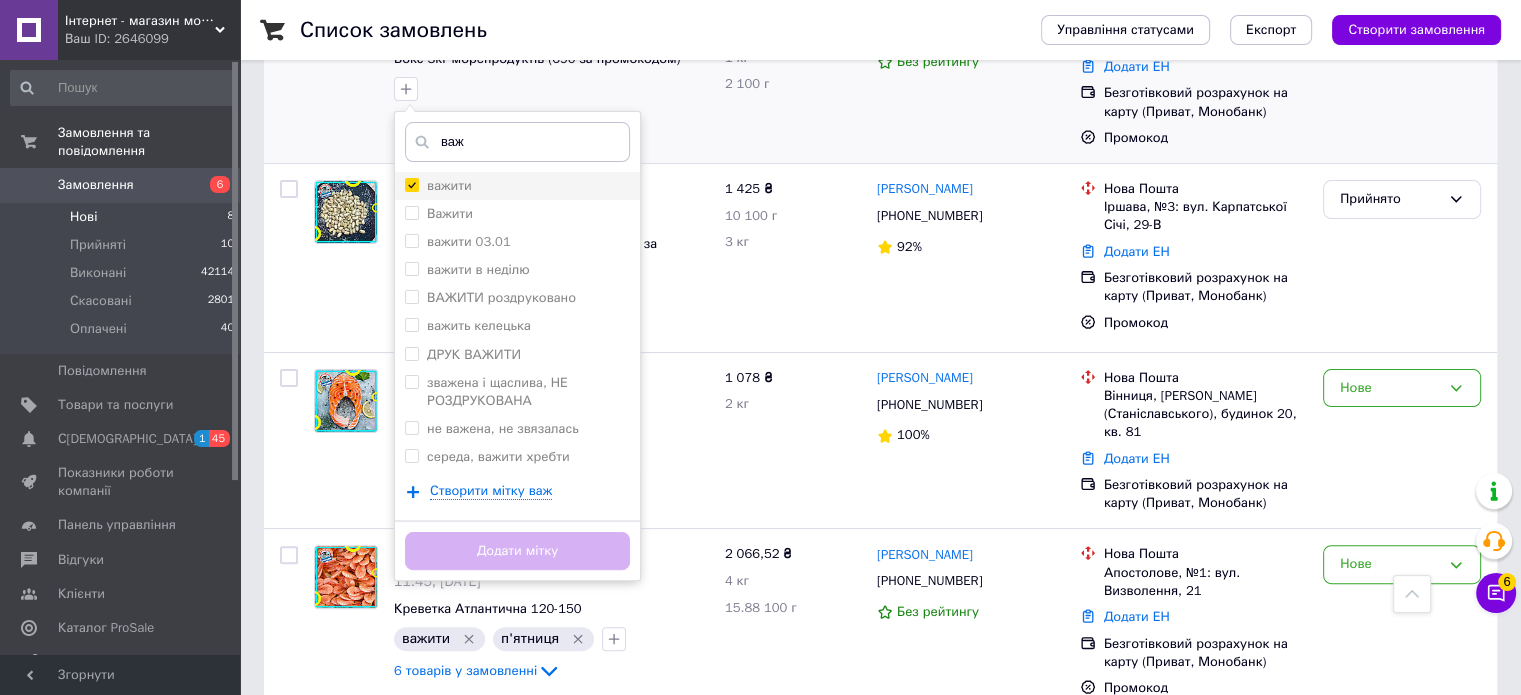checkbox on "true" 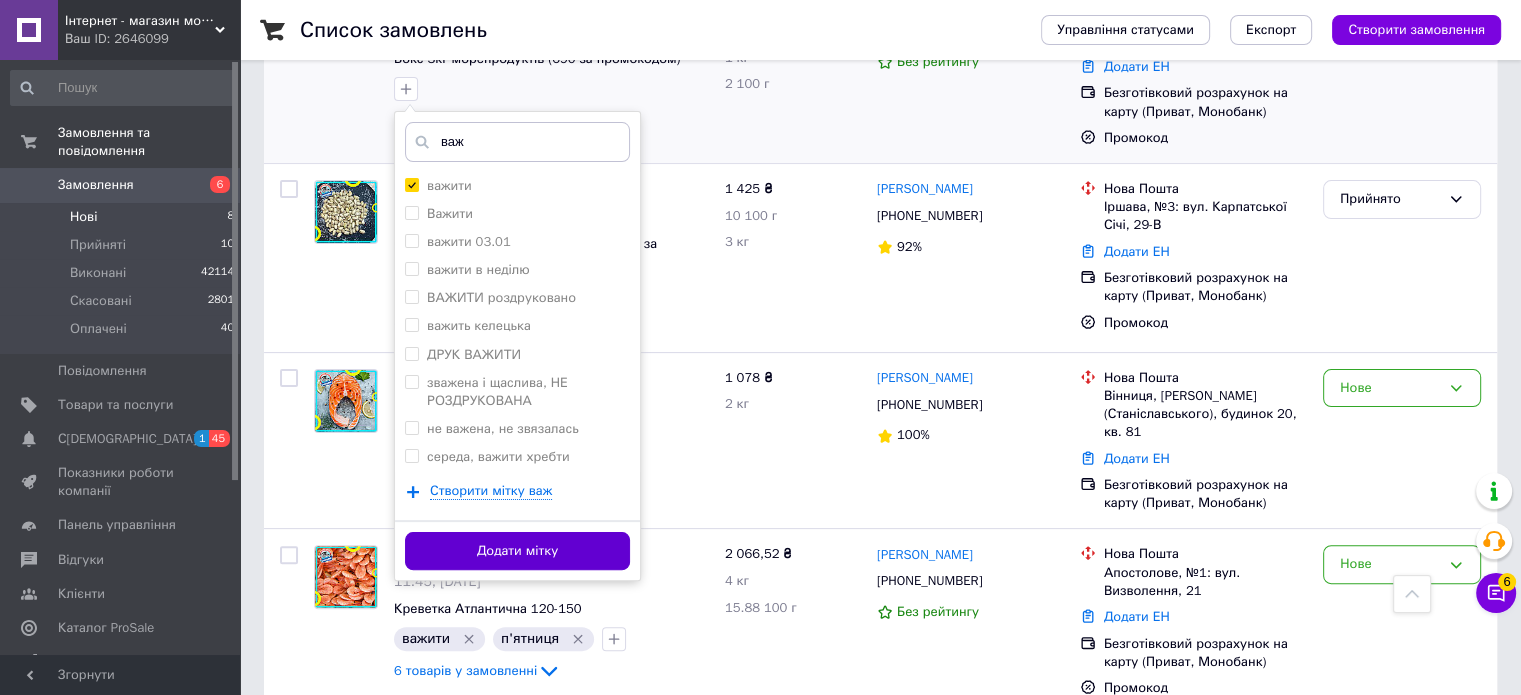 click on "Додати мітку" at bounding box center [517, 551] 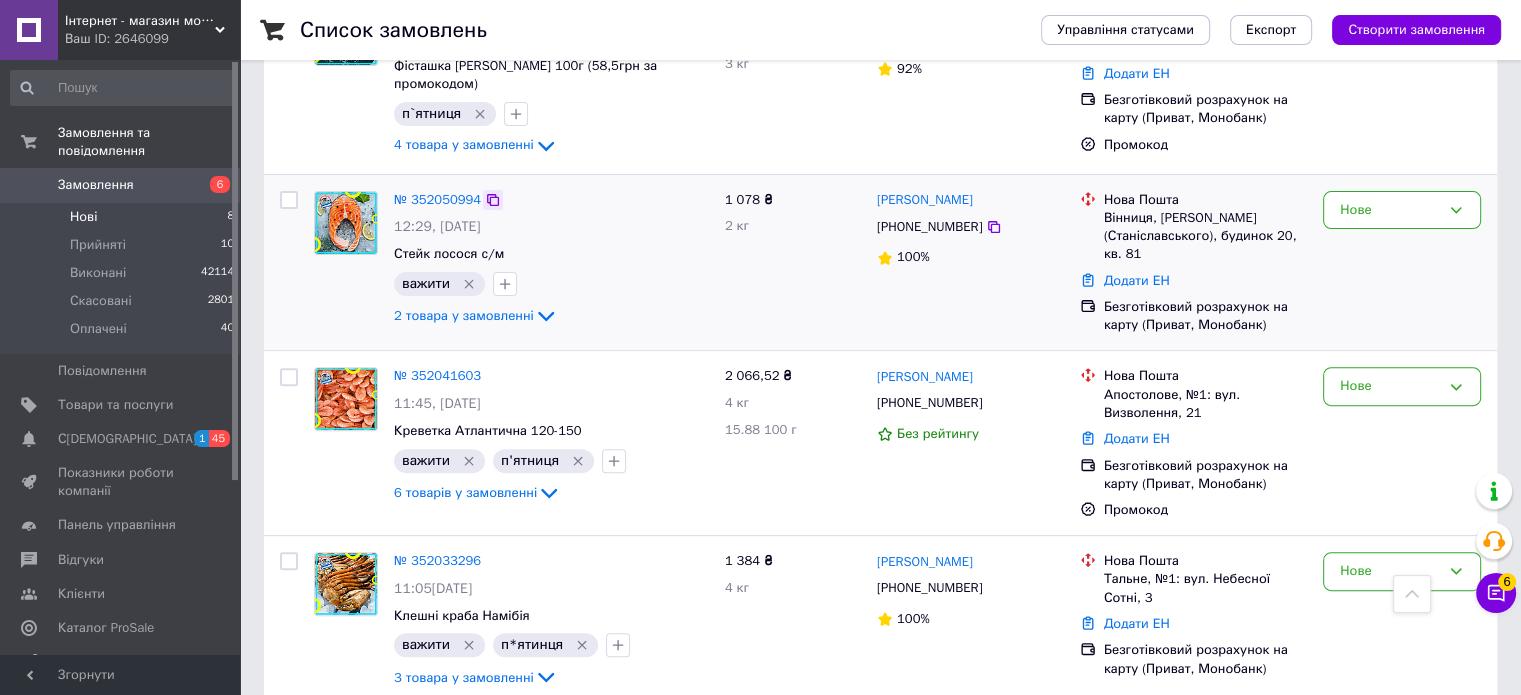 scroll, scrollTop: 700, scrollLeft: 0, axis: vertical 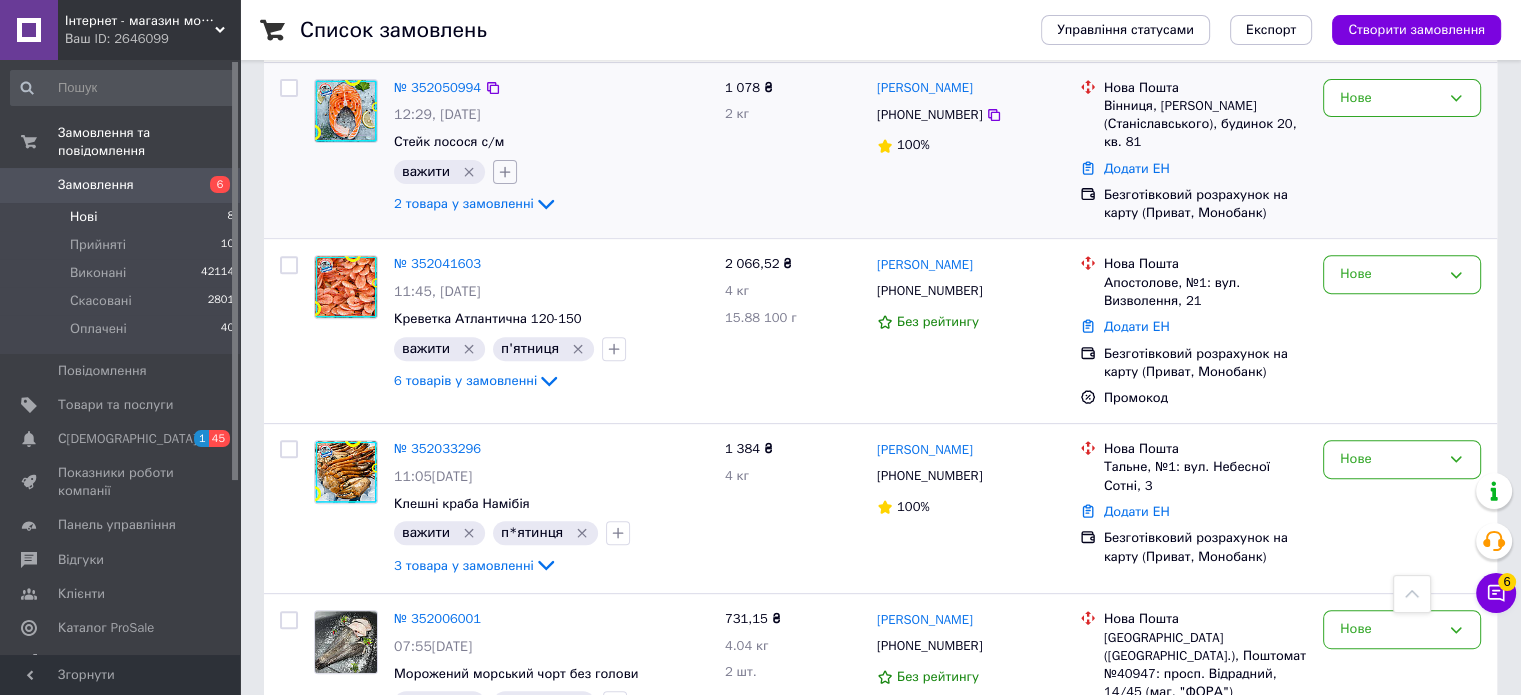 click 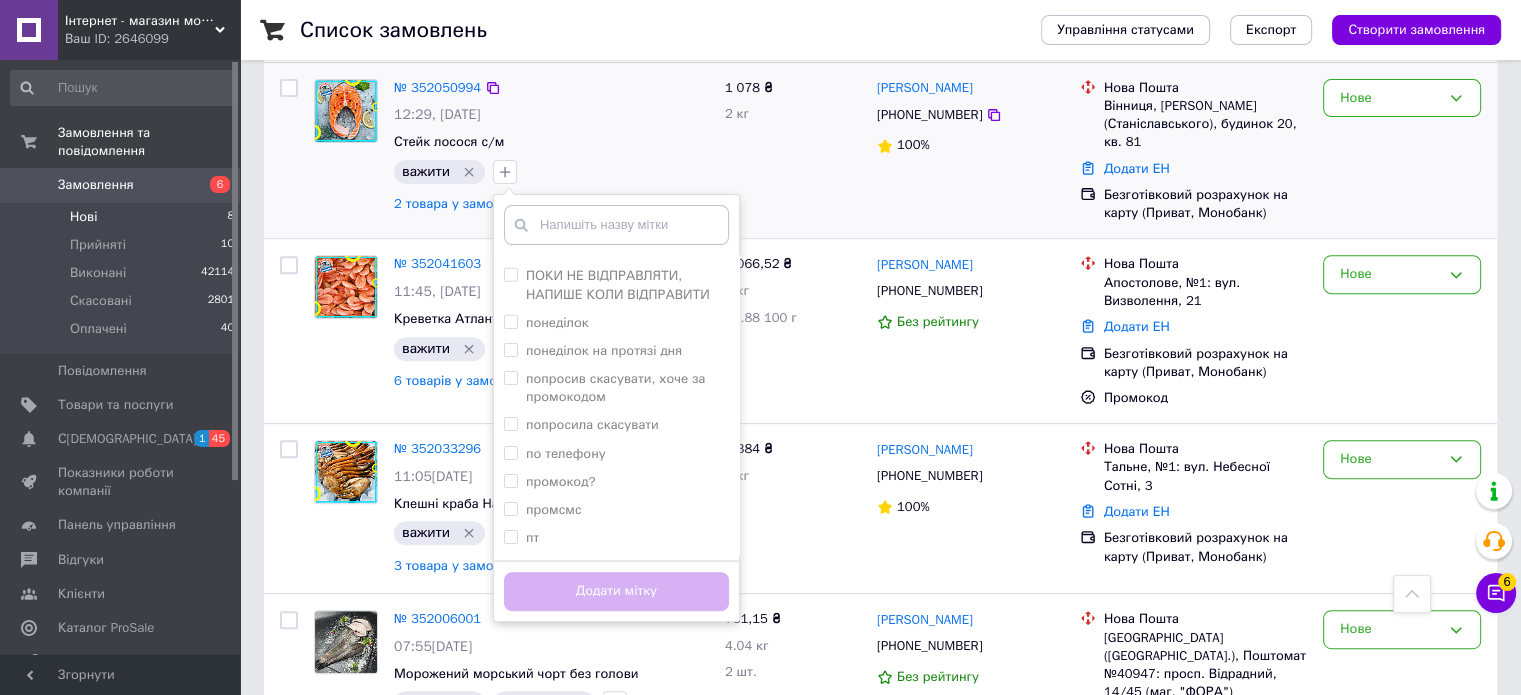 scroll, scrollTop: 6700, scrollLeft: 0, axis: vertical 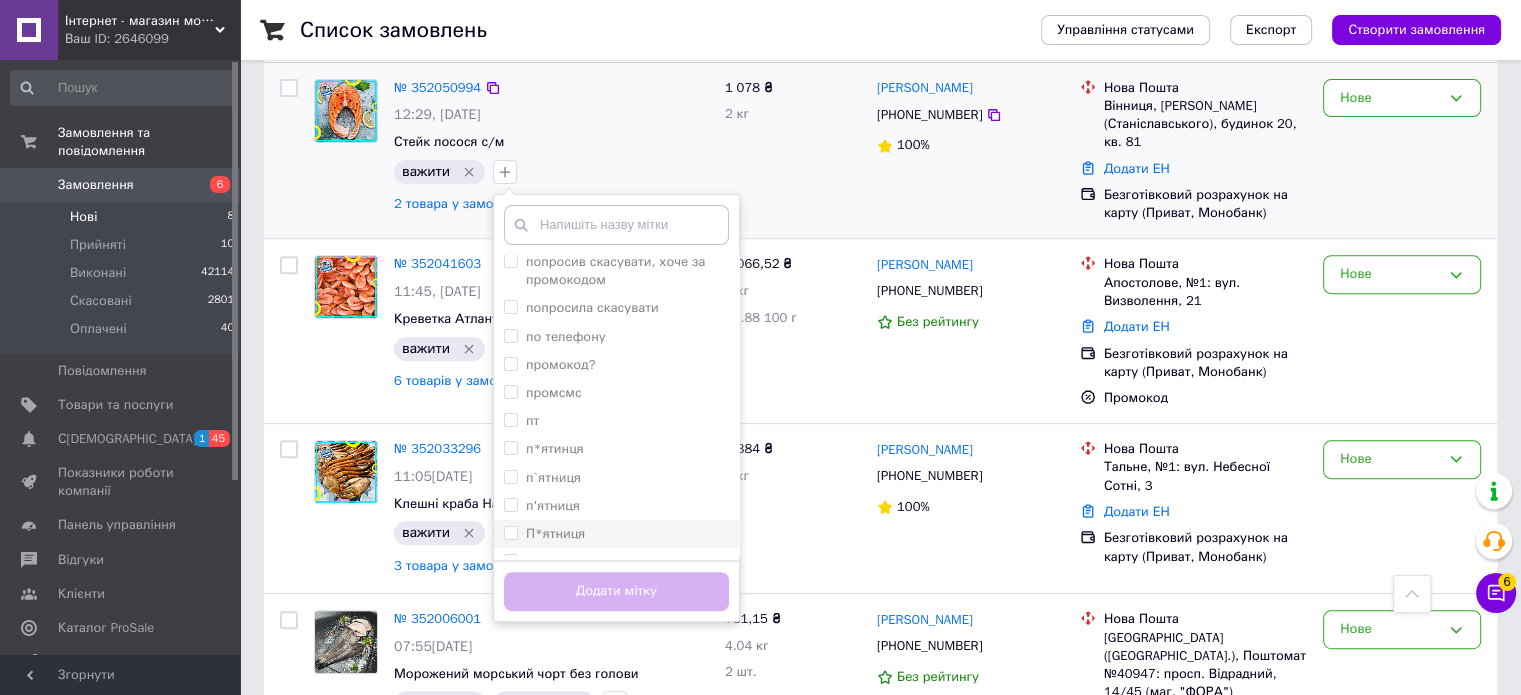 click on "П*ятниця" at bounding box center (510, 532) 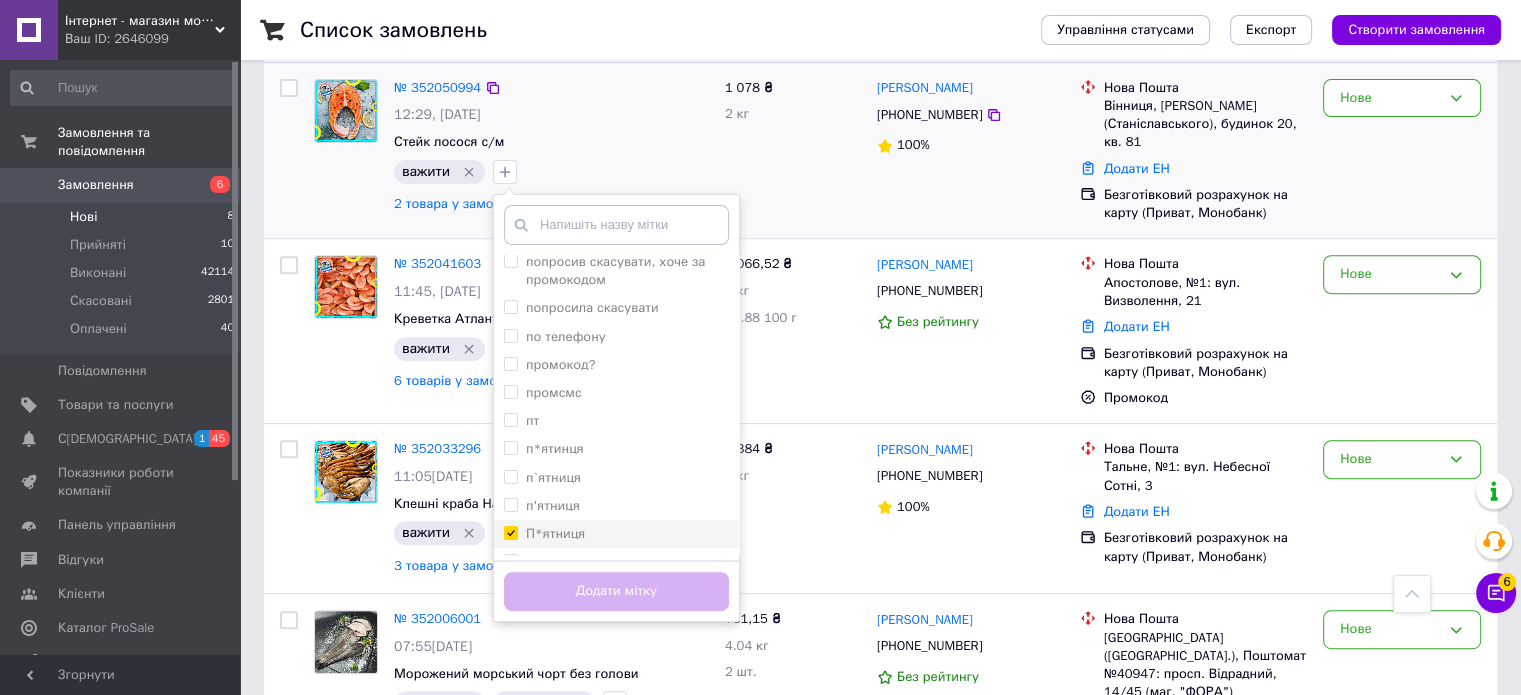 checkbox on "true" 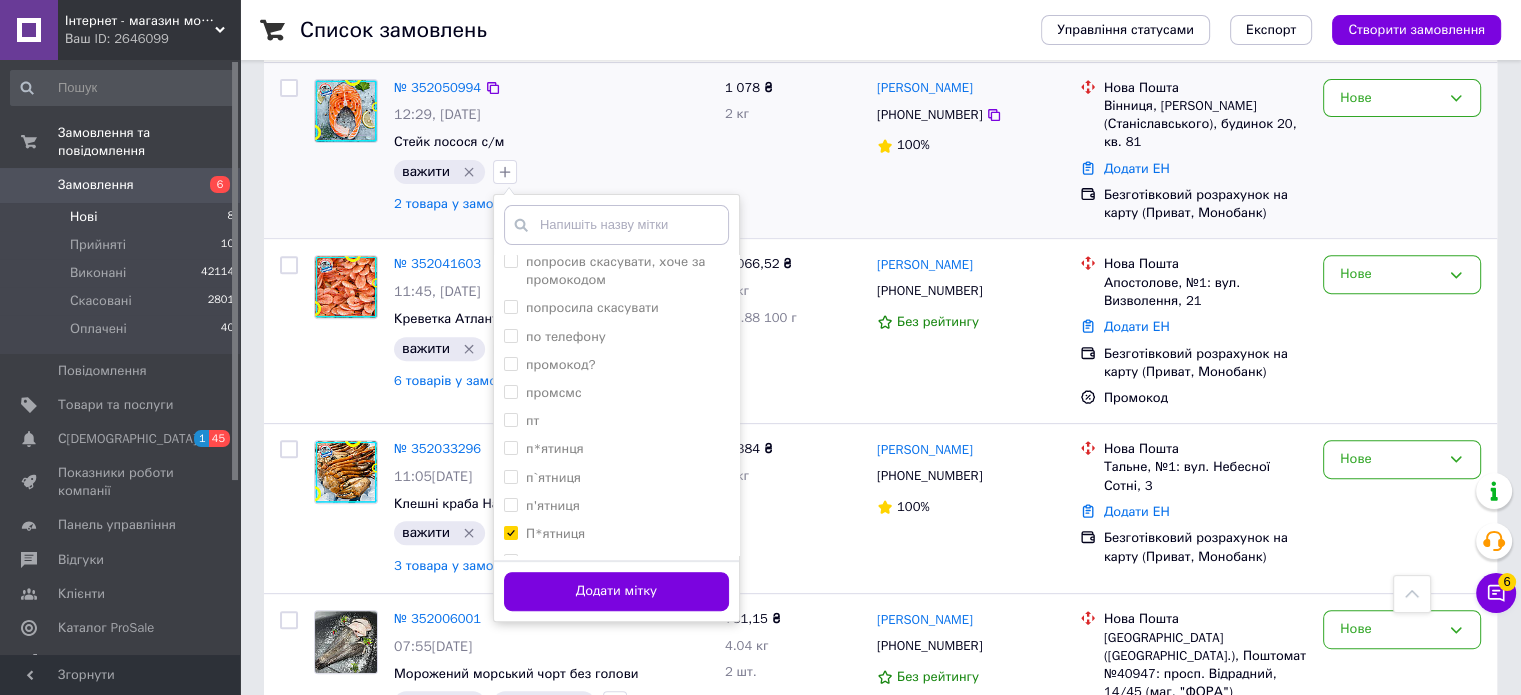 click on "Додати мітку" at bounding box center [616, 590] 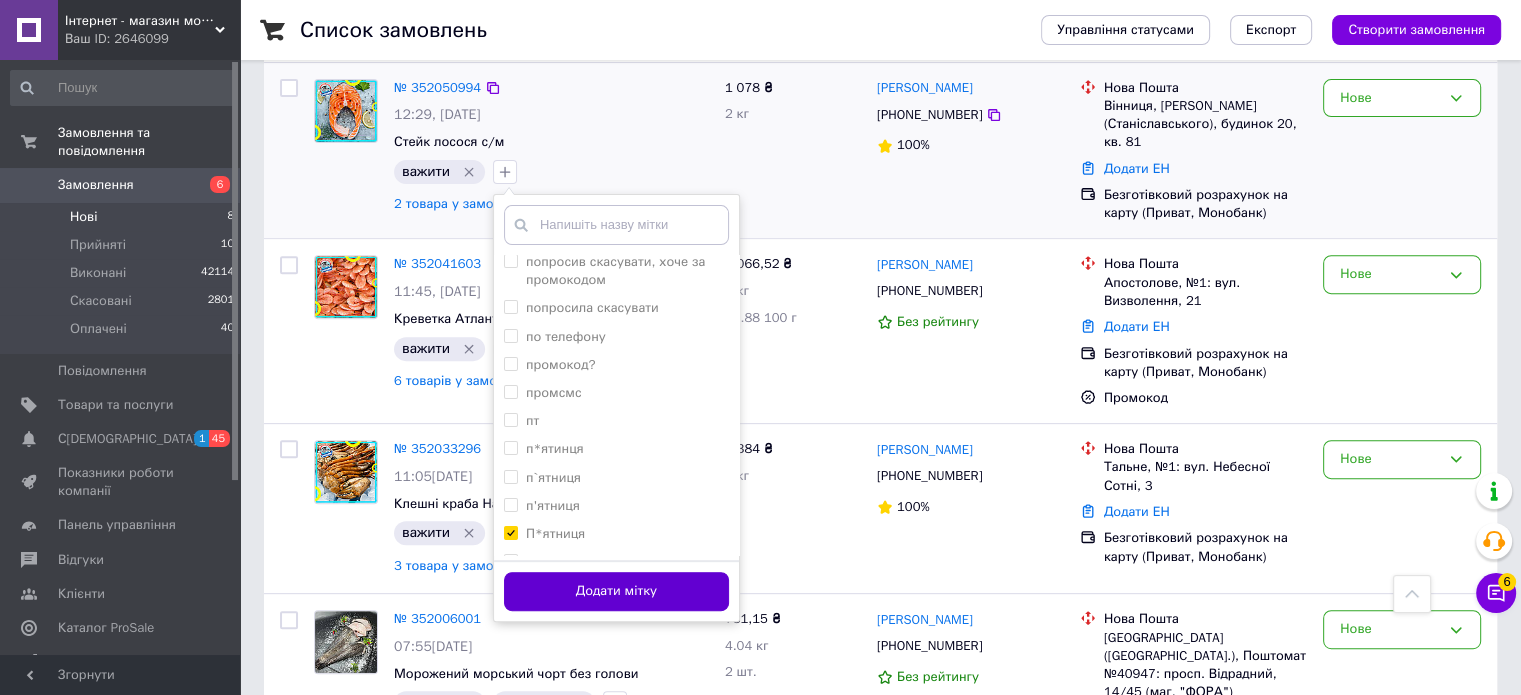 click on "Додати мітку" at bounding box center [616, 591] 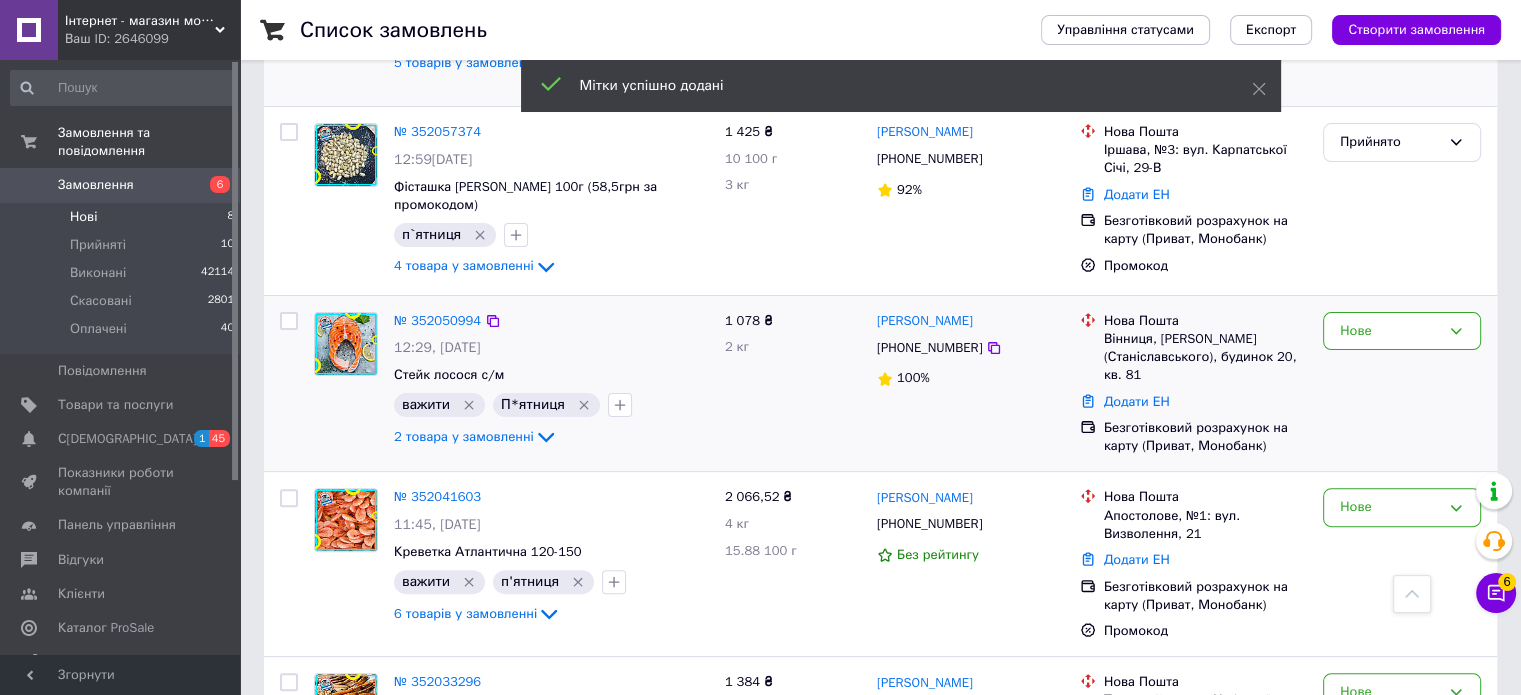 scroll, scrollTop: 67, scrollLeft: 0, axis: vertical 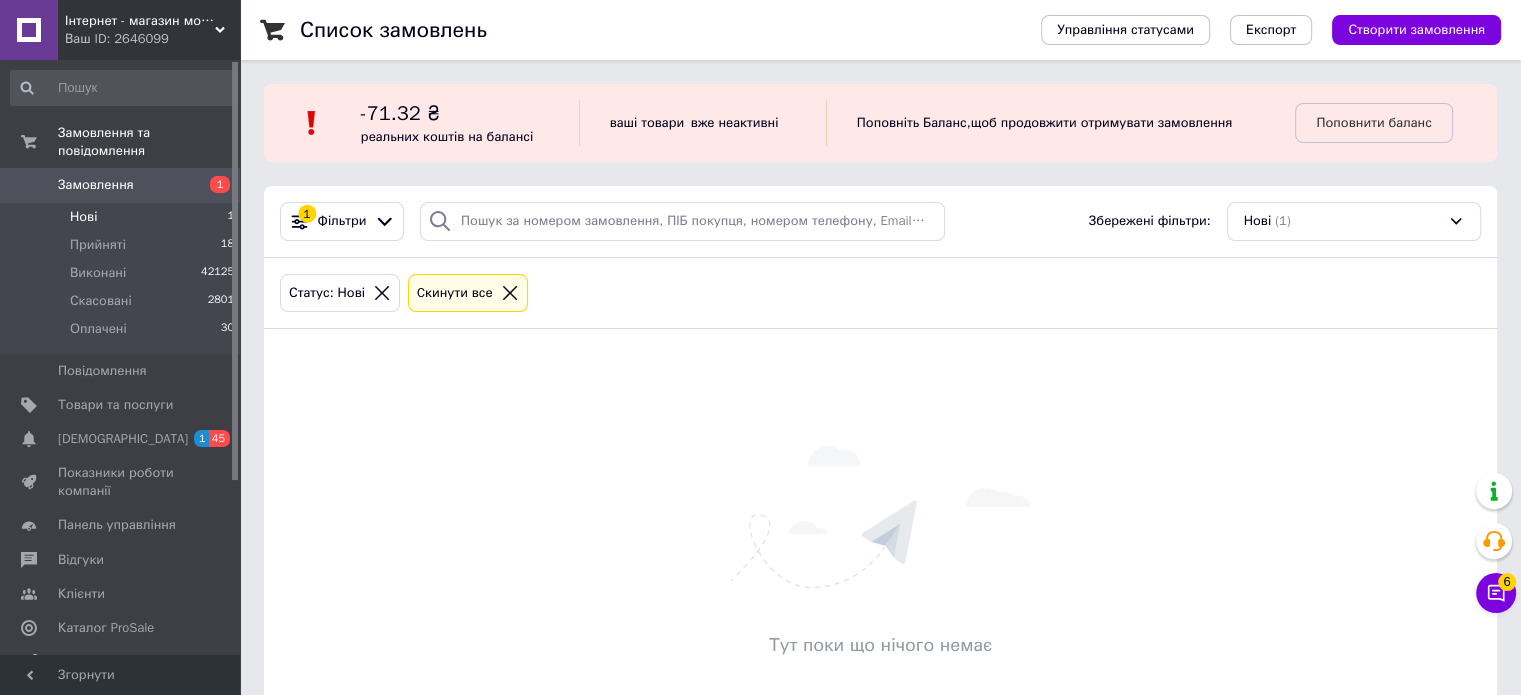 click on "Замовлення" at bounding box center (96, 185) 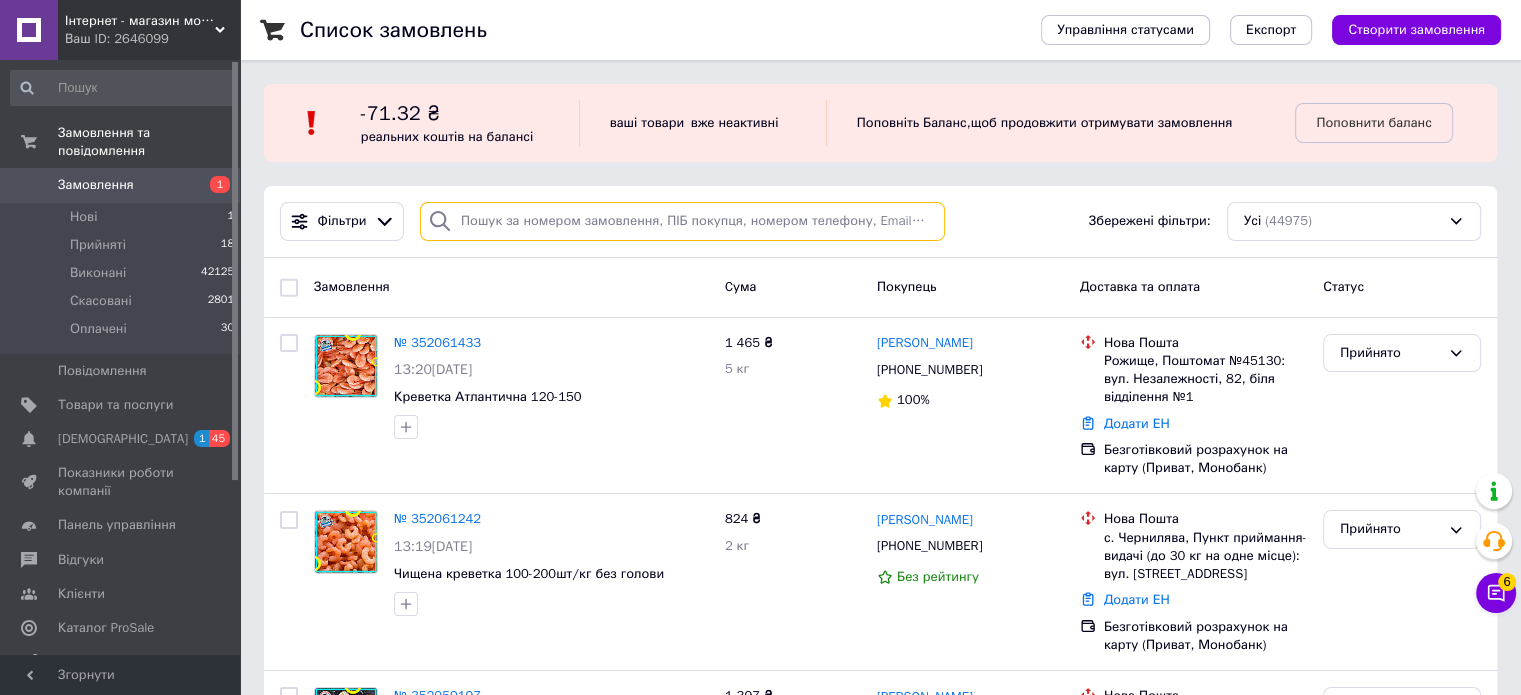 click at bounding box center (682, 221) 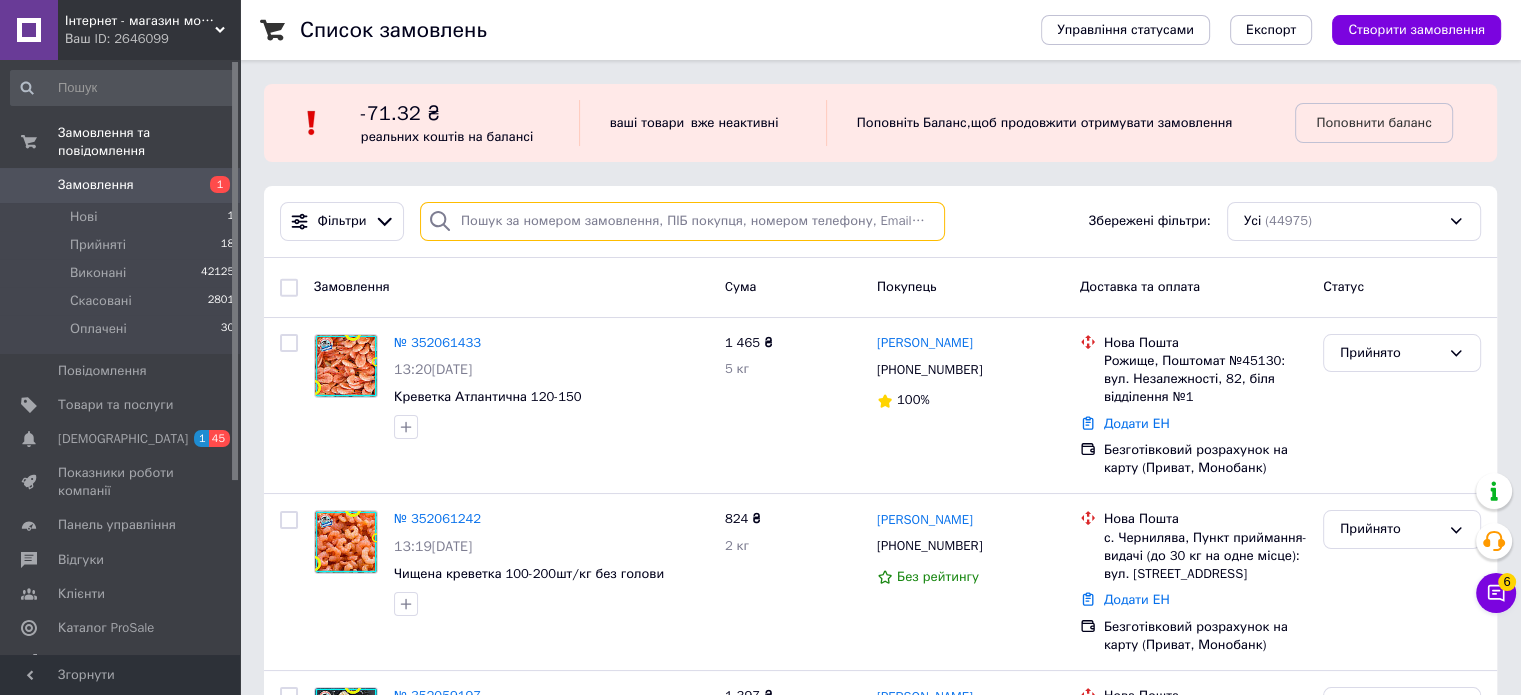 paste on "[PHONE_NUMBER]" 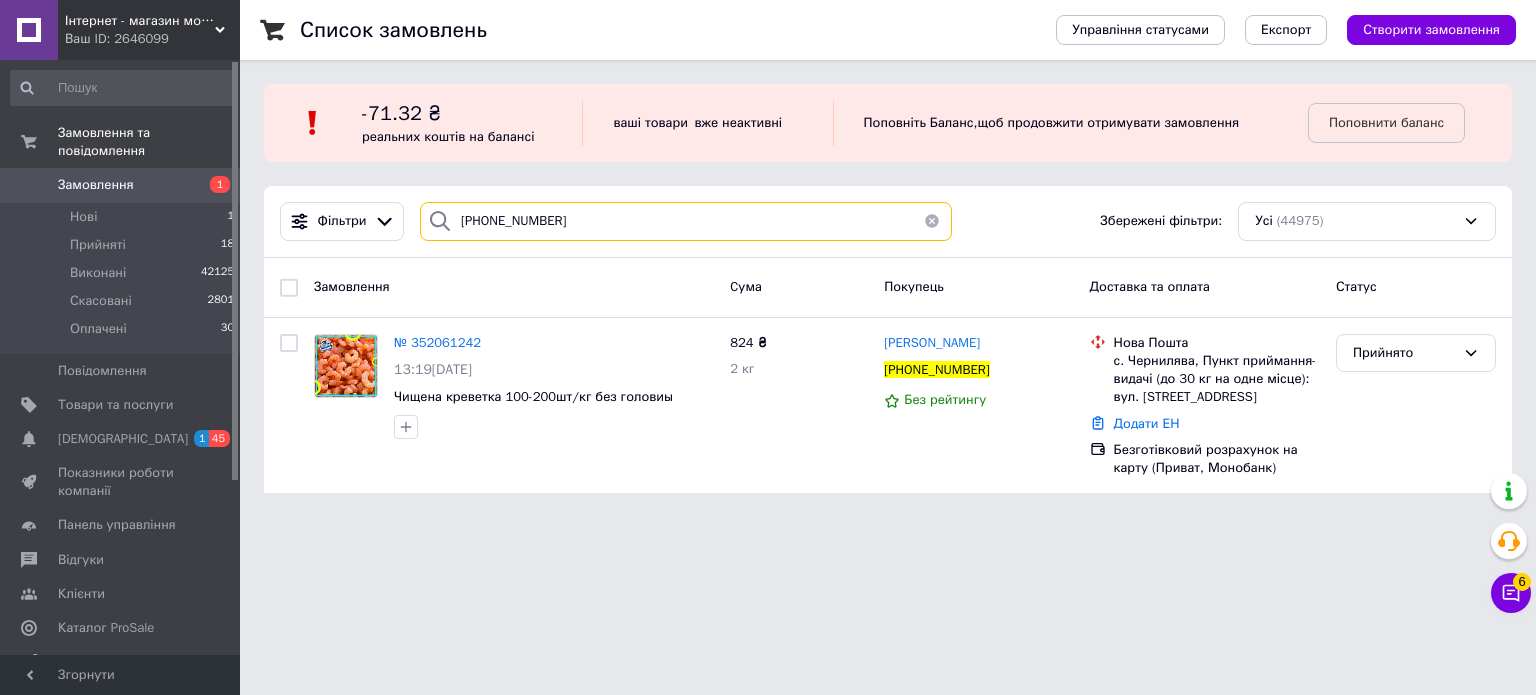type on "[PHONE_NUMBER]" 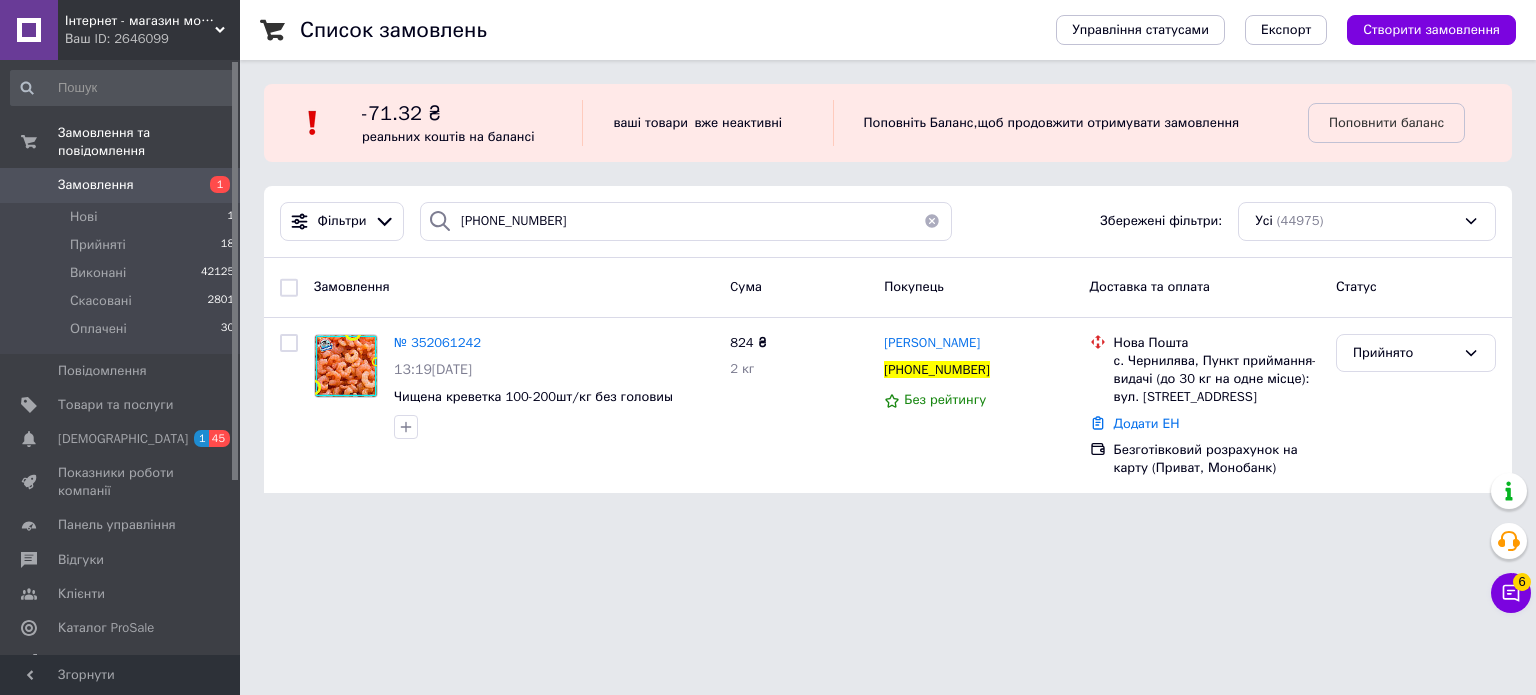click on "№ 352061242" at bounding box center [437, 342] 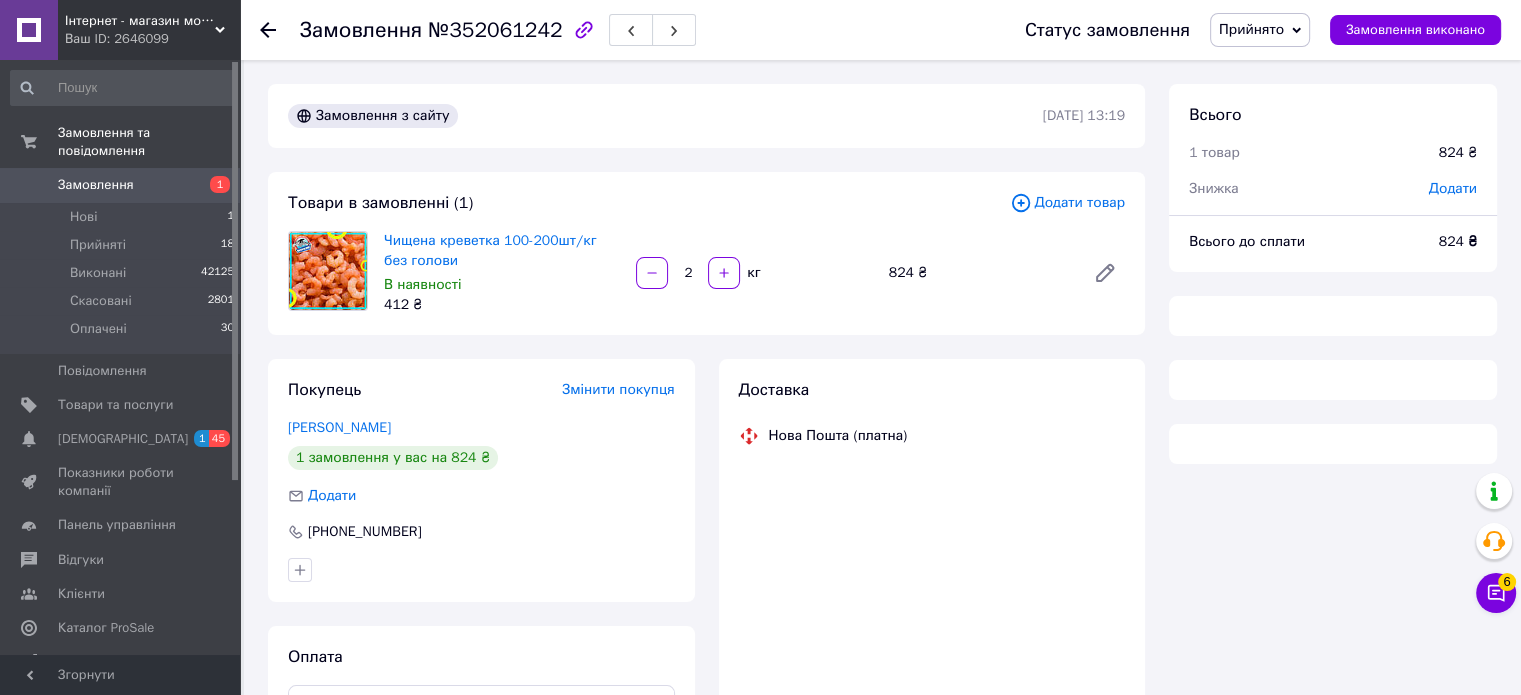 click on "Прийнято" at bounding box center [1251, 29] 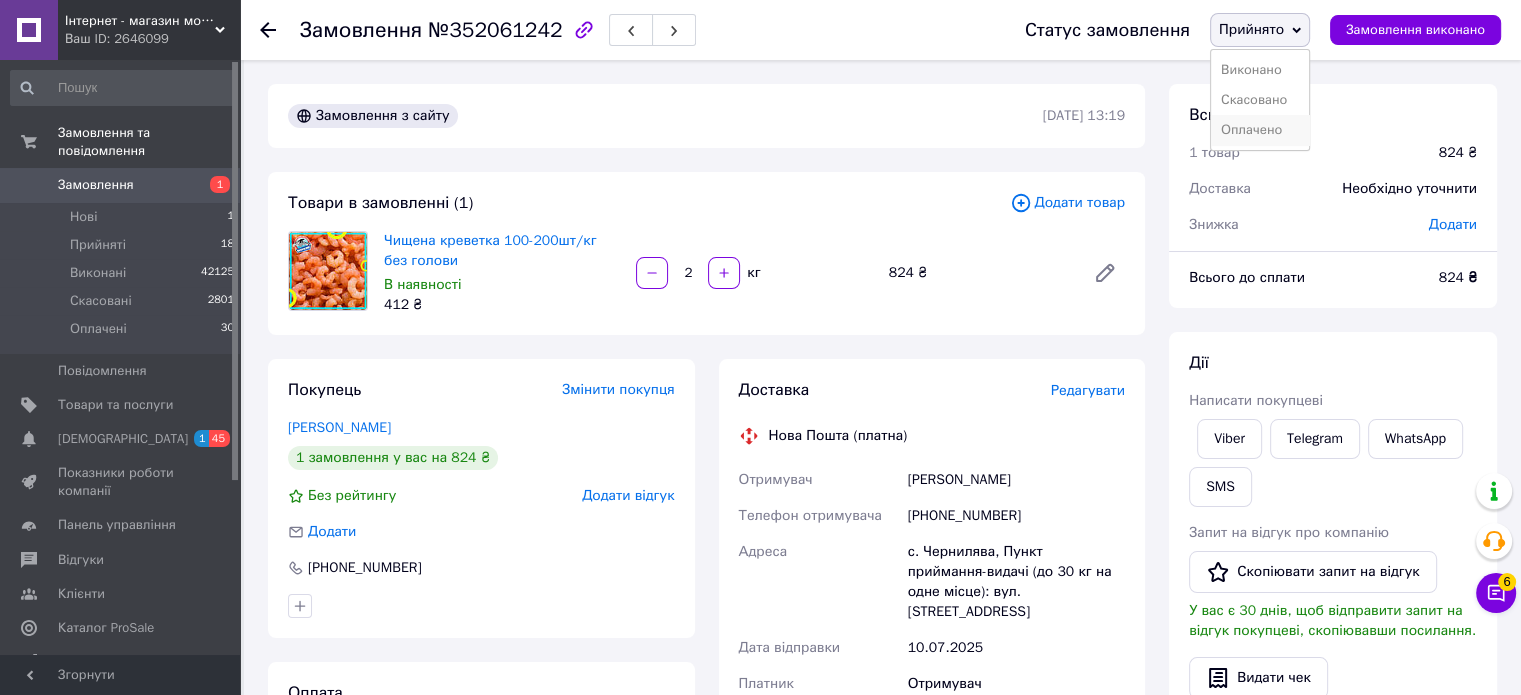 click on "Оплачено" at bounding box center [1260, 130] 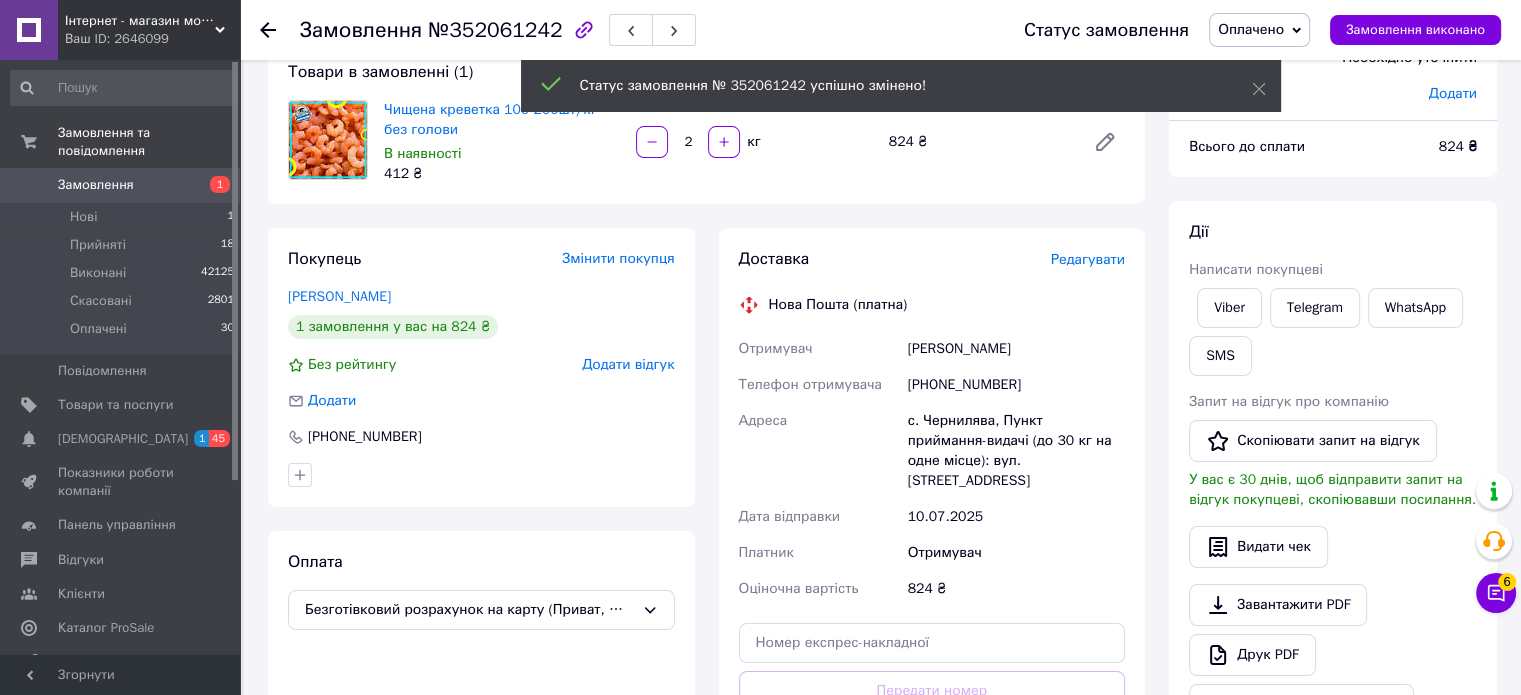 scroll, scrollTop: 631, scrollLeft: 0, axis: vertical 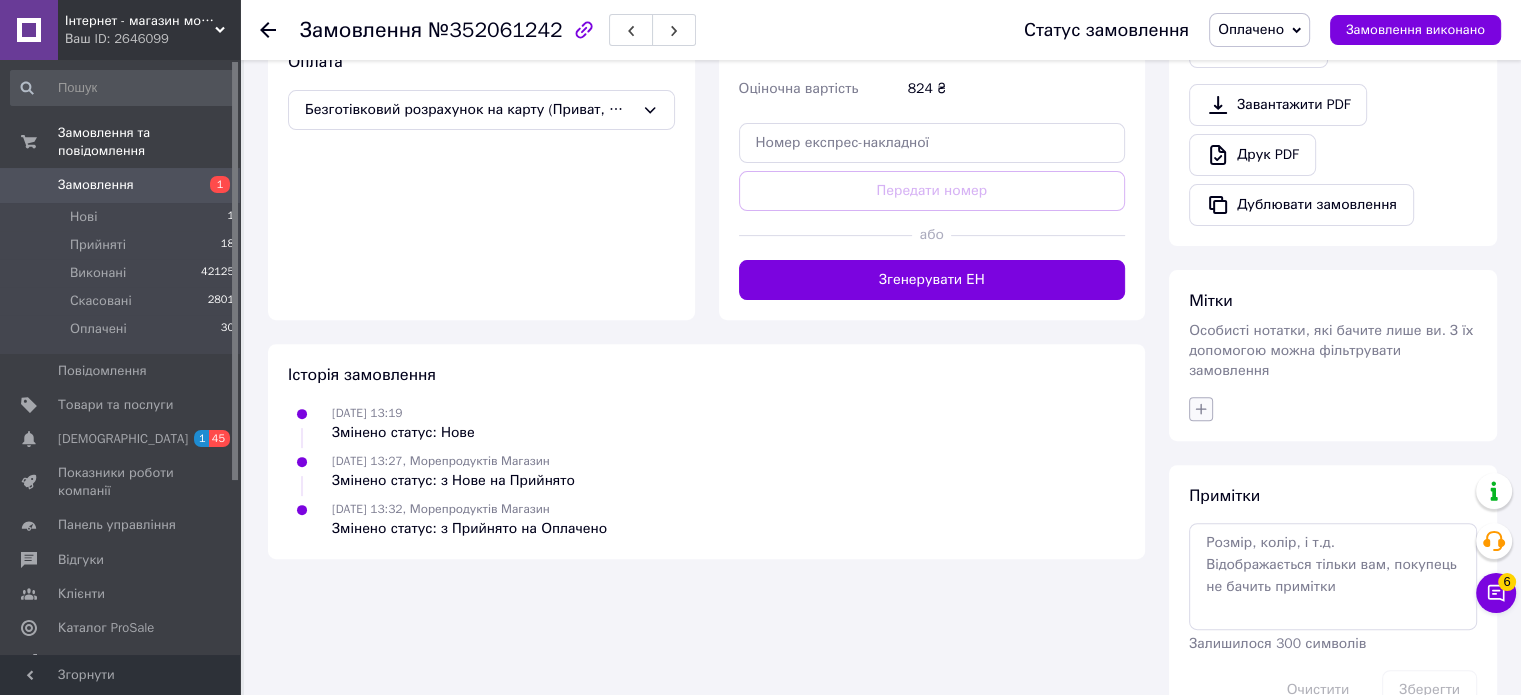 click 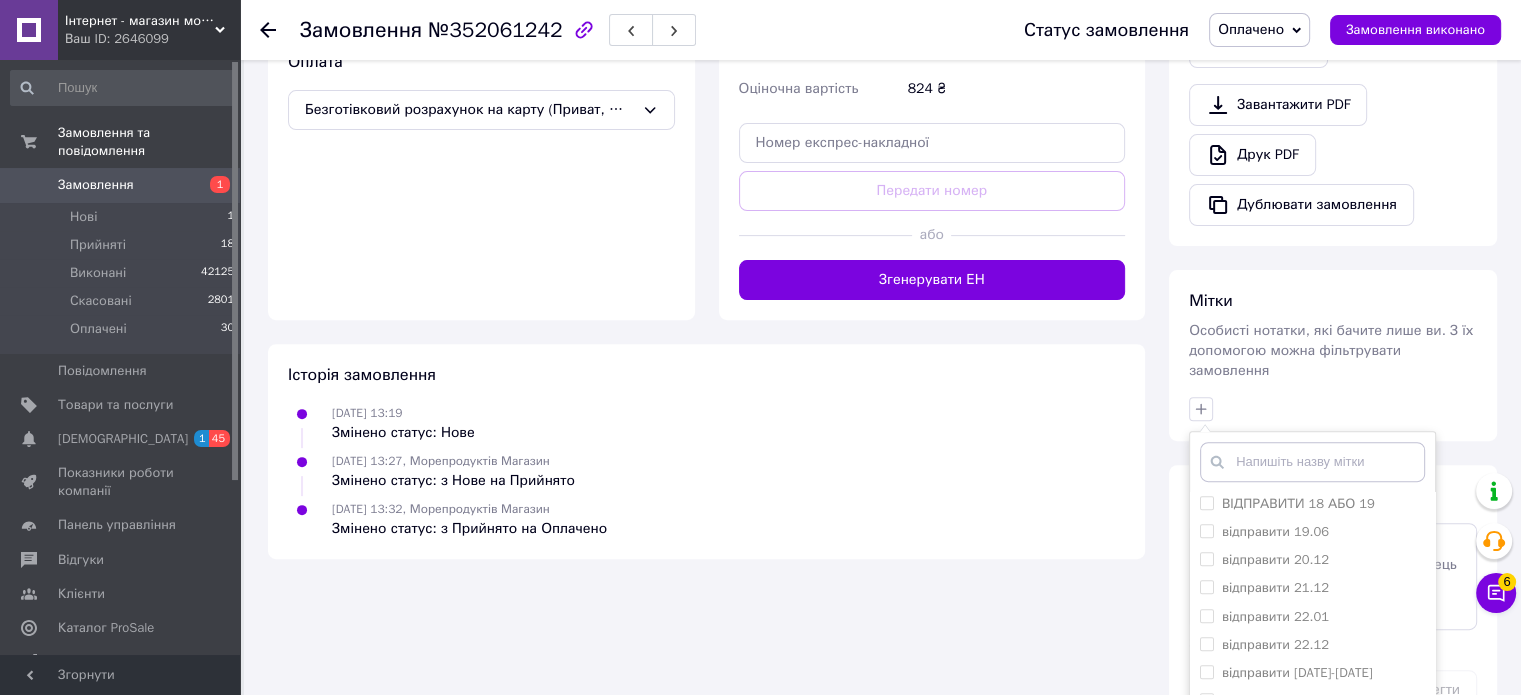 scroll, scrollTop: 1600, scrollLeft: 0, axis: vertical 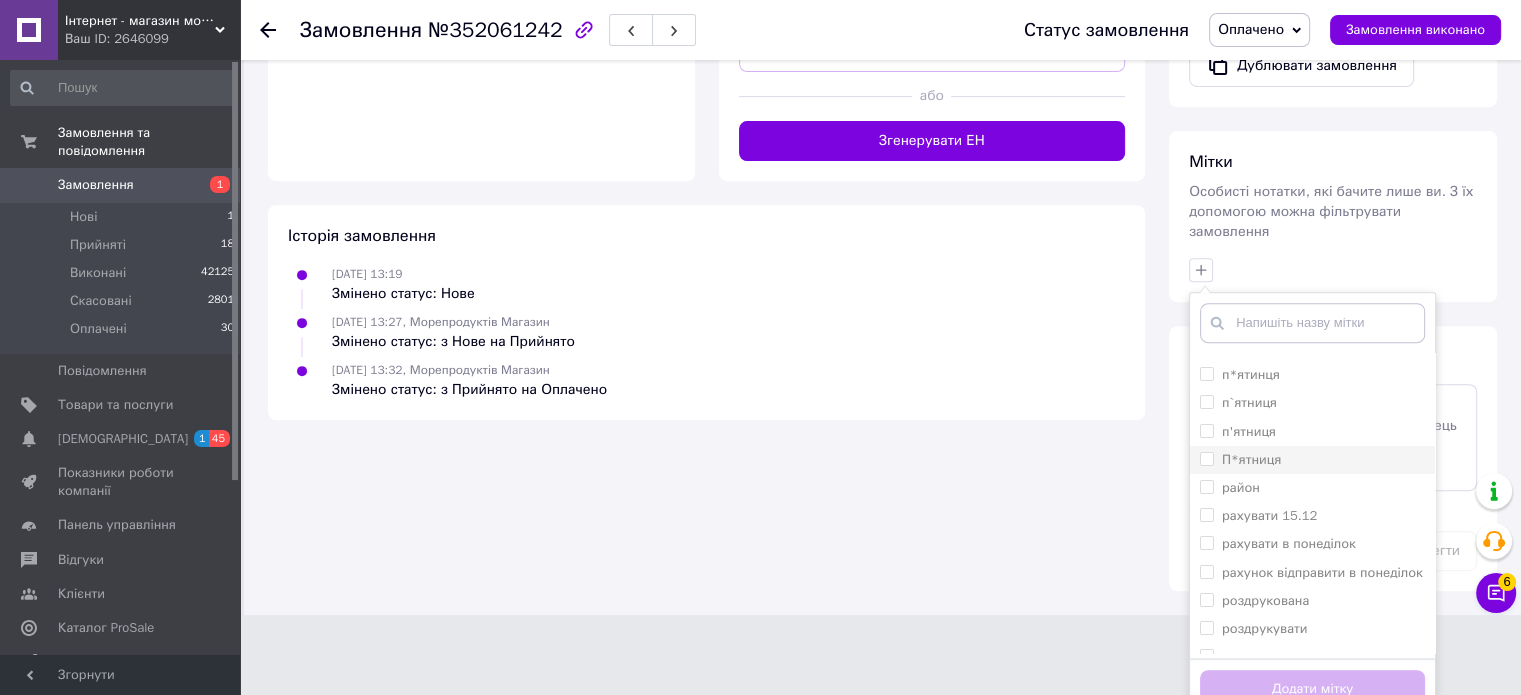 click on "П*ятниця" at bounding box center [1206, 458] 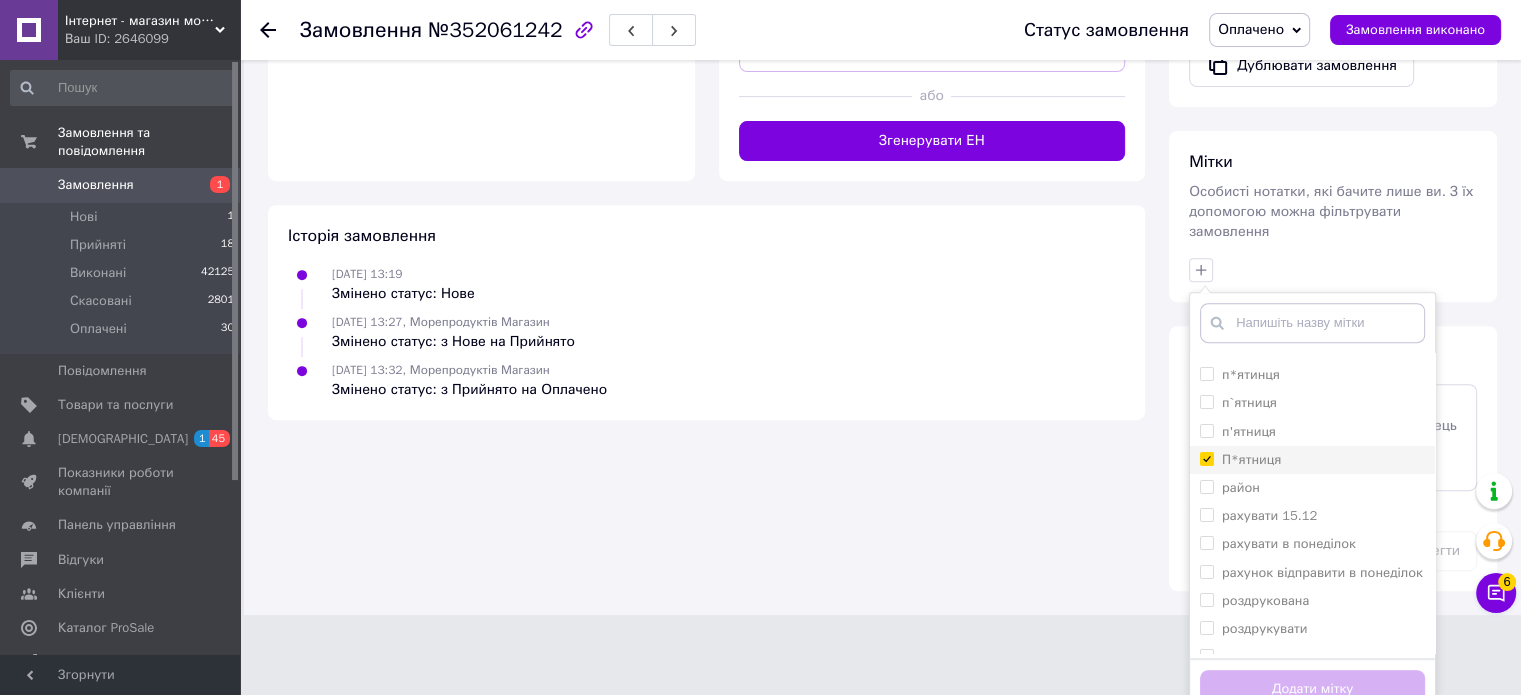 checkbox on "true" 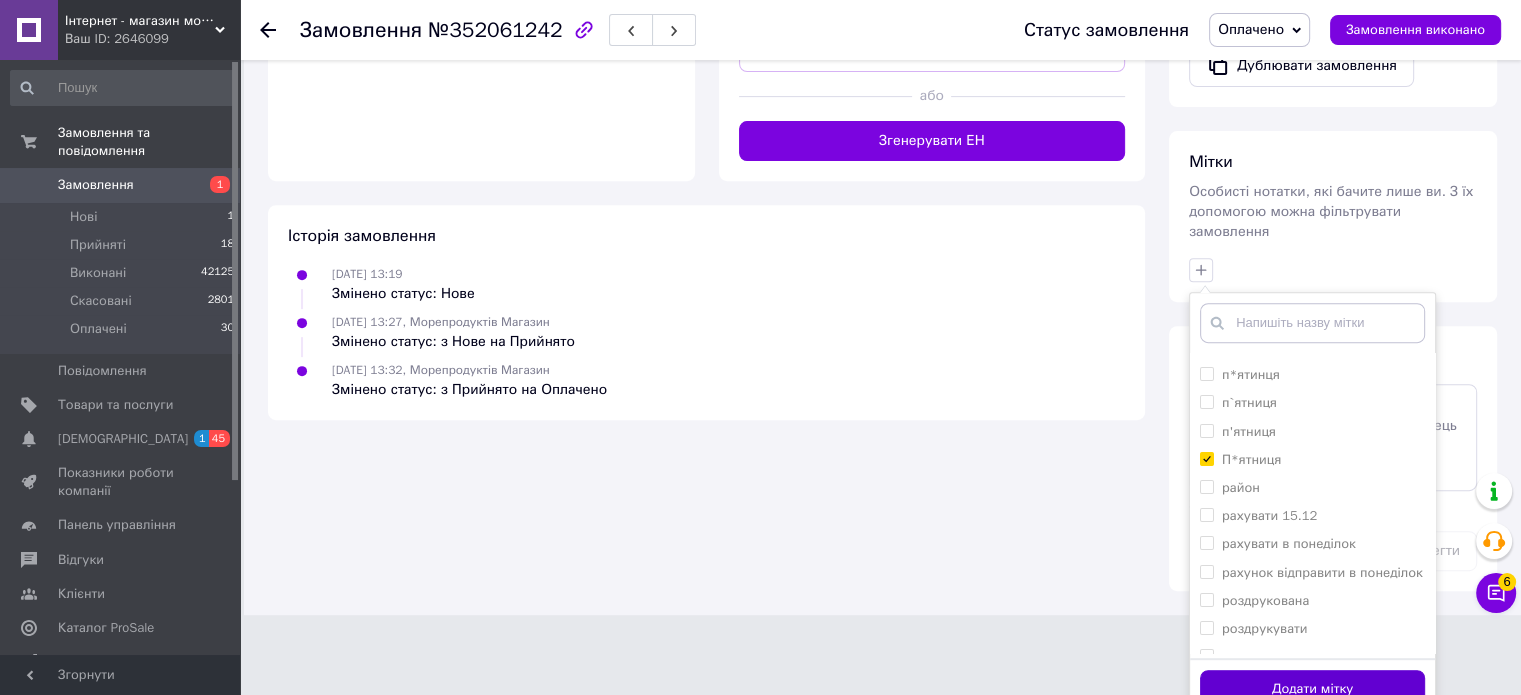 click on "Додати мітку" at bounding box center (1312, 689) 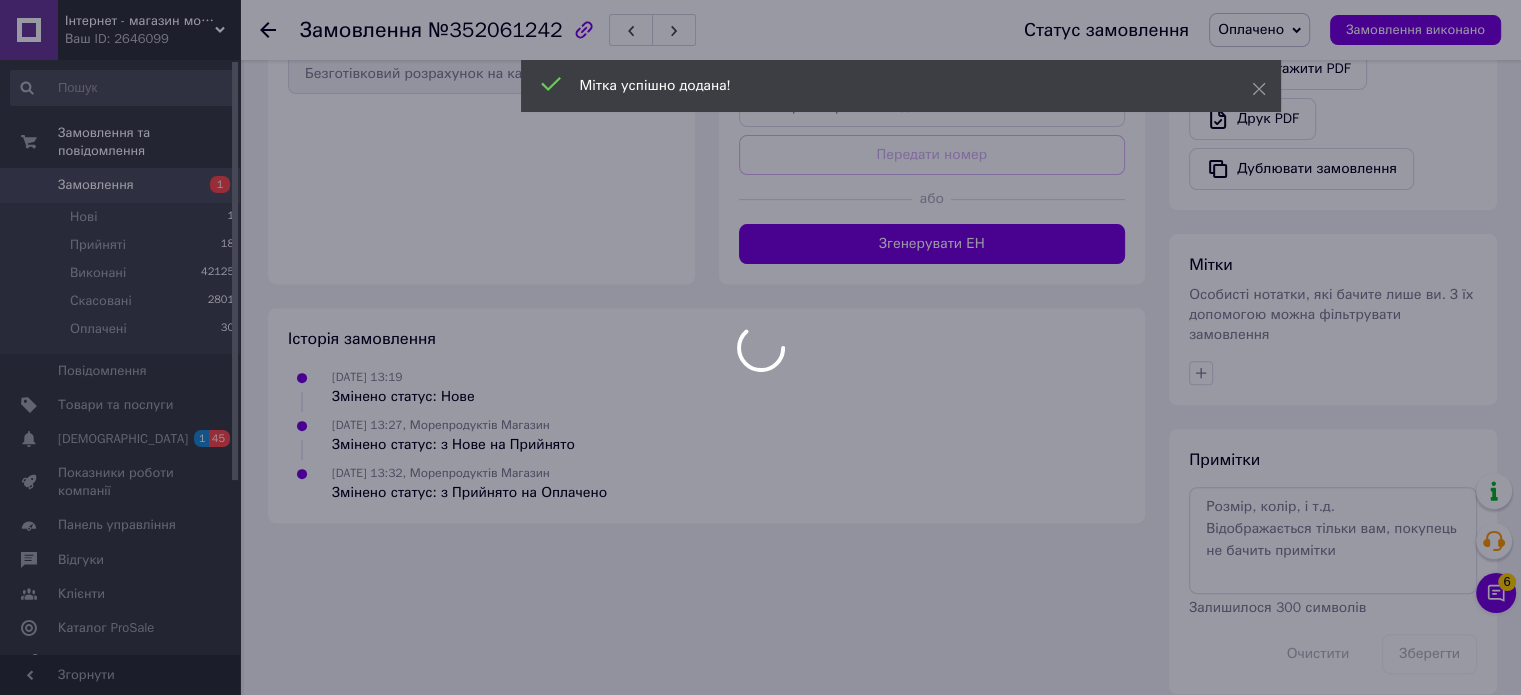 scroll, scrollTop: 663, scrollLeft: 0, axis: vertical 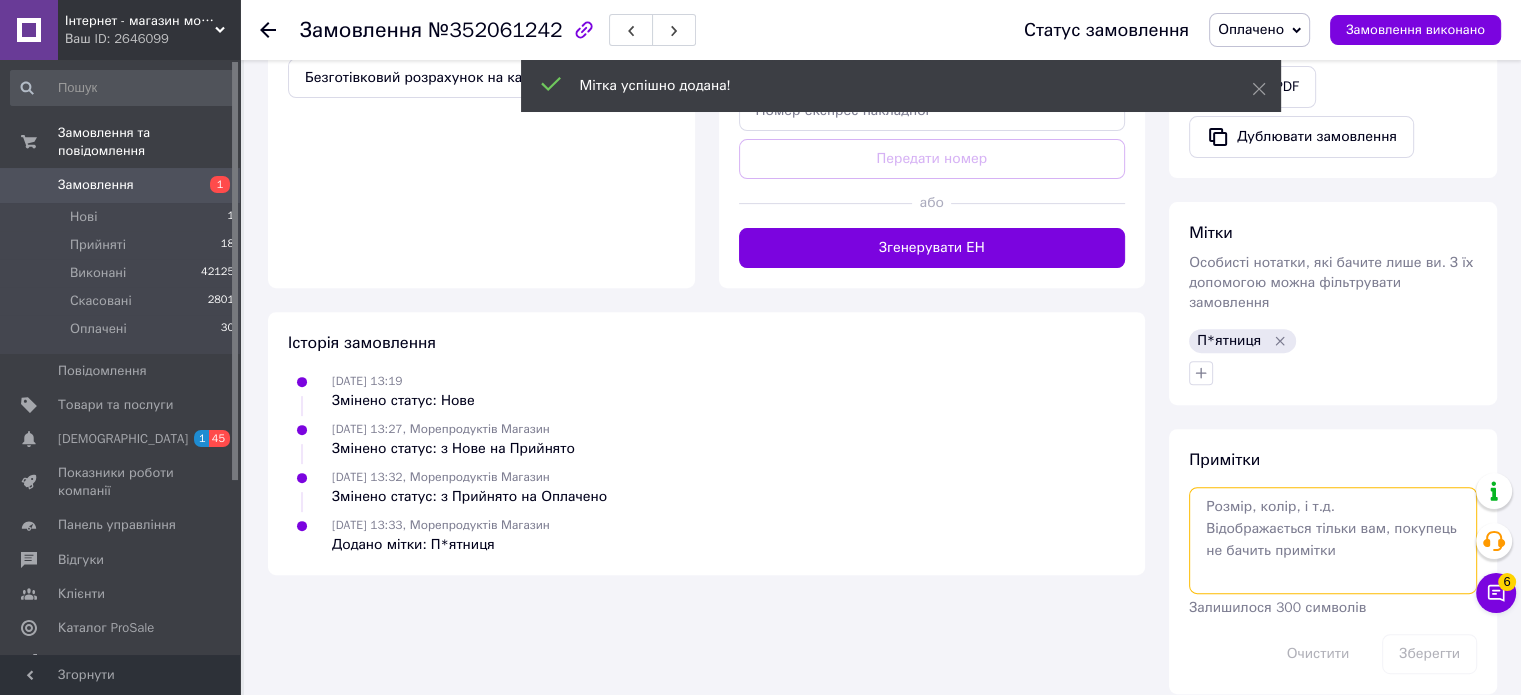 click at bounding box center (1333, 540) 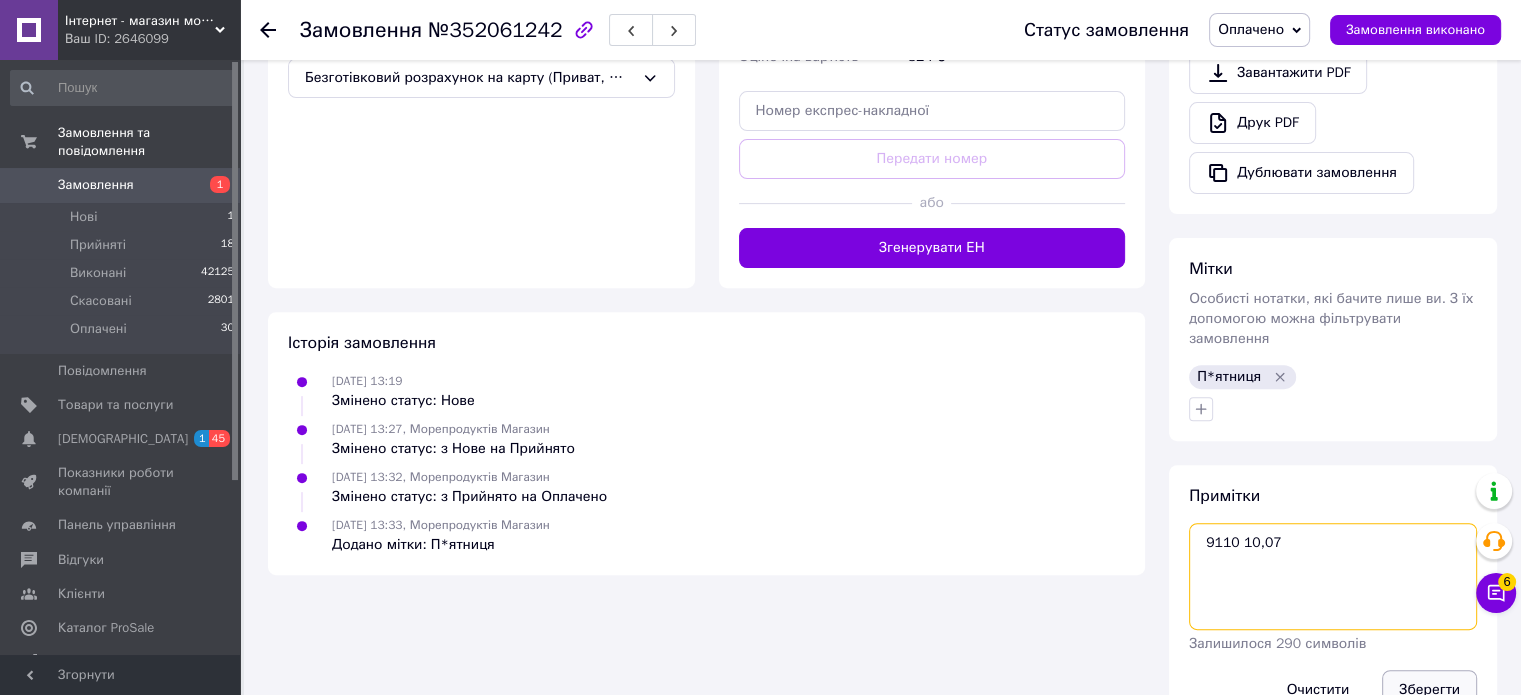 type on "9110 10,07" 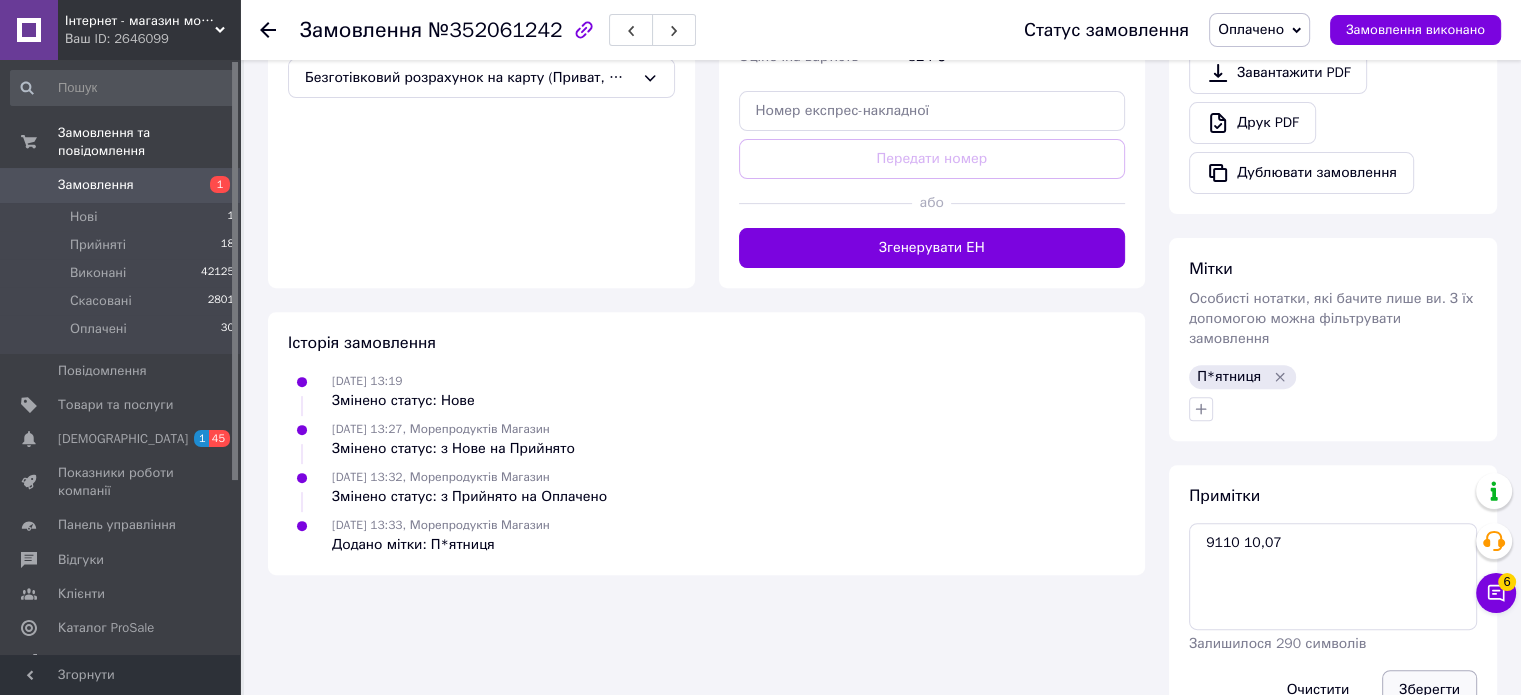 click on "Зберегти" at bounding box center (1429, 690) 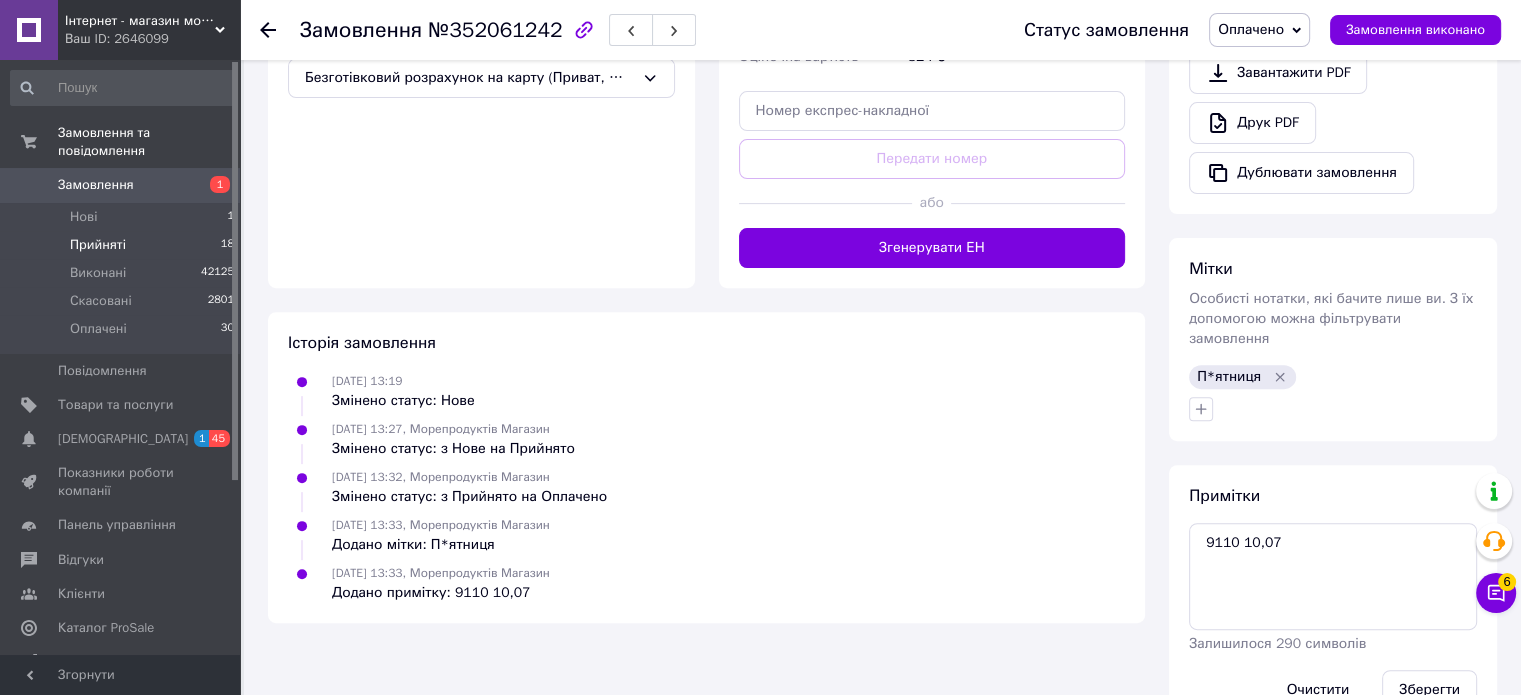 click on "Прийняті" at bounding box center (98, 245) 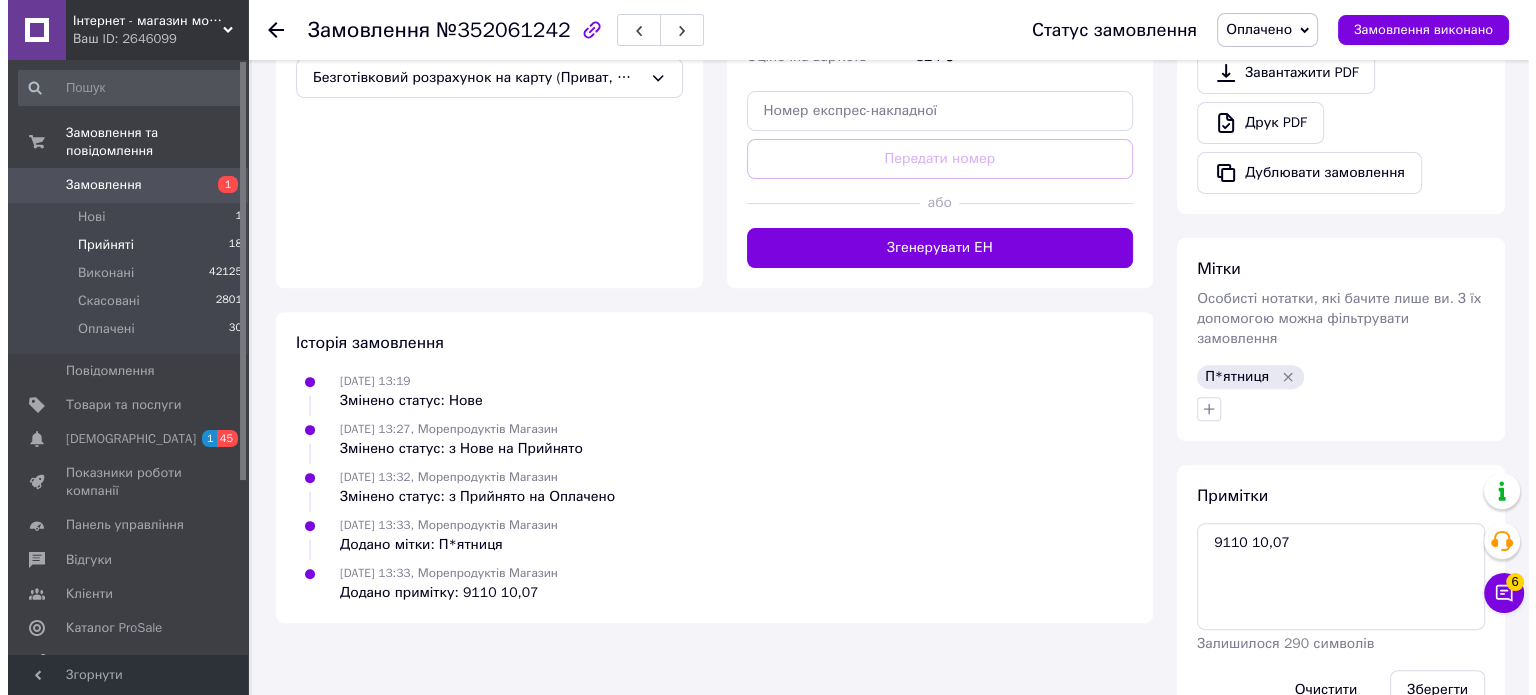 scroll, scrollTop: 0, scrollLeft: 0, axis: both 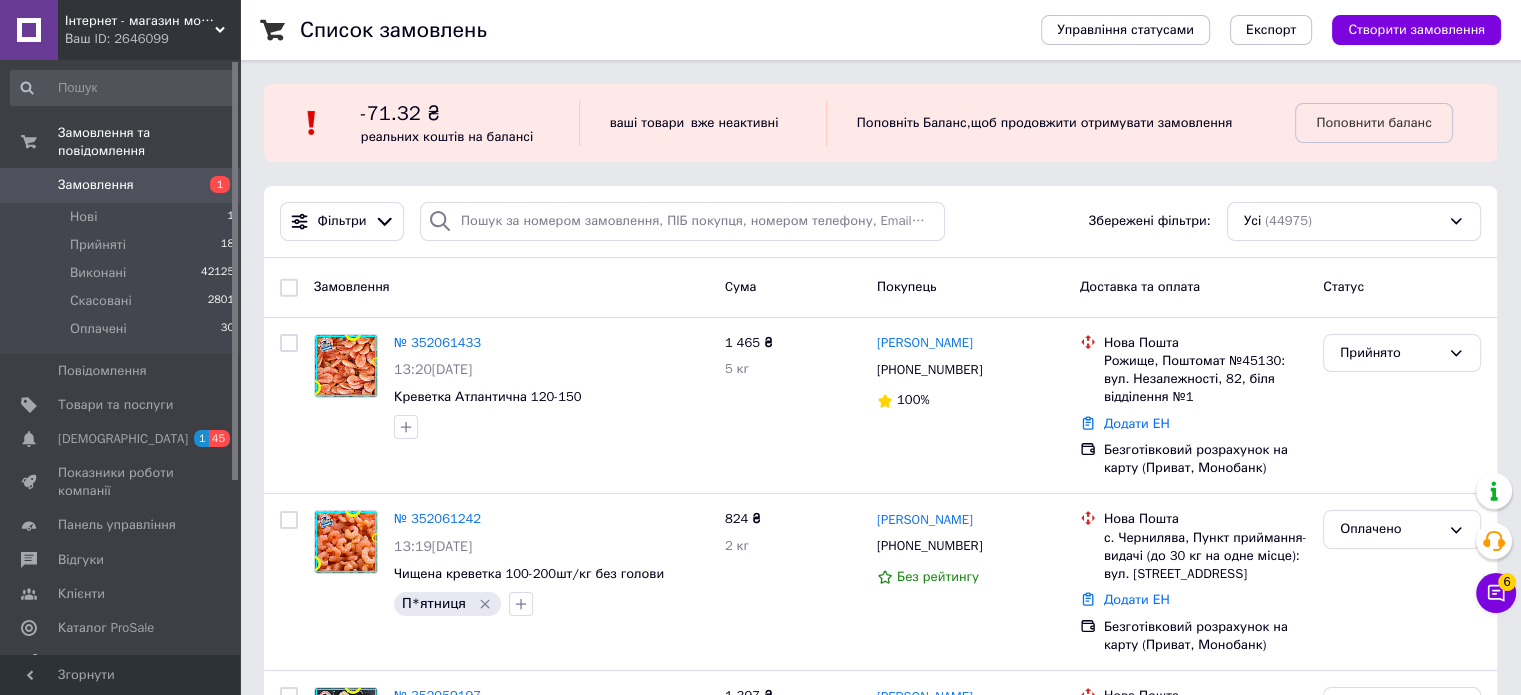 click on "реальних коштів на балансі" at bounding box center (447, 136) 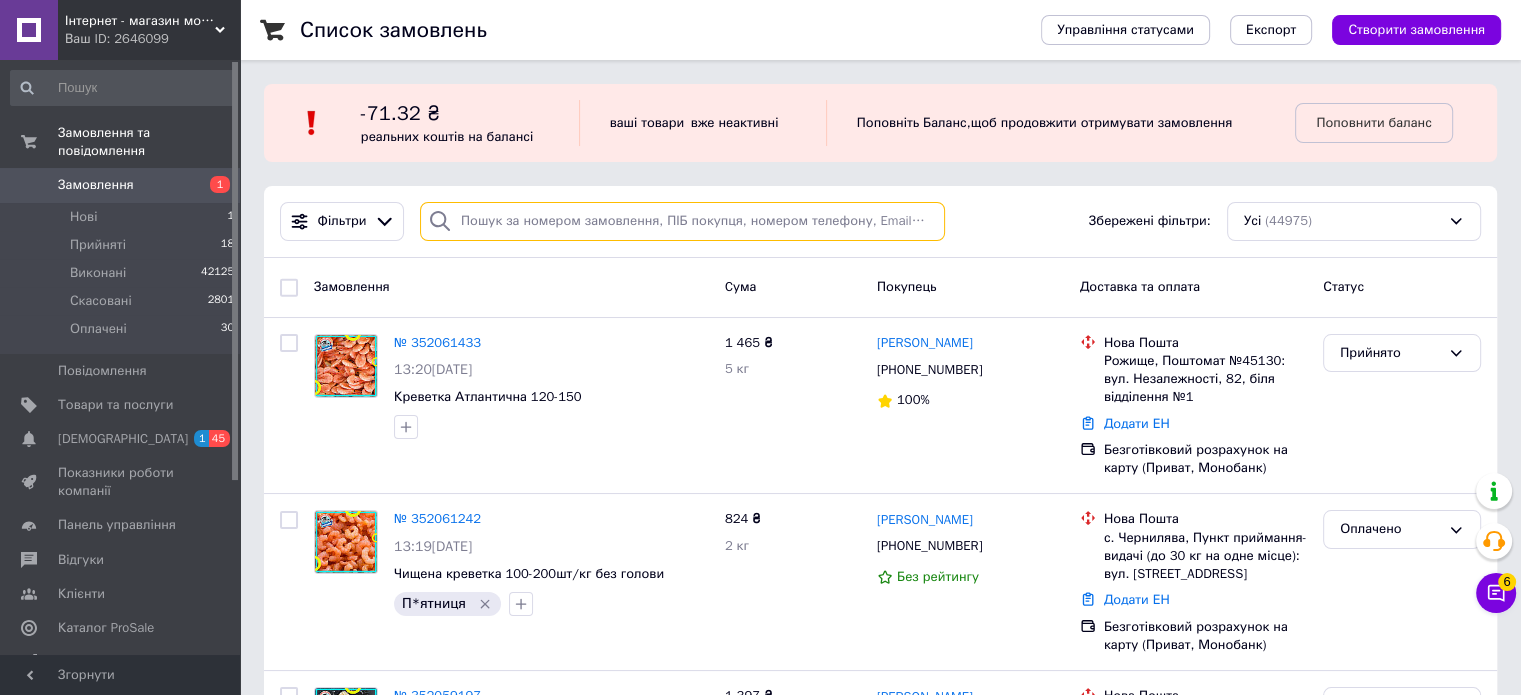 click at bounding box center (682, 221) 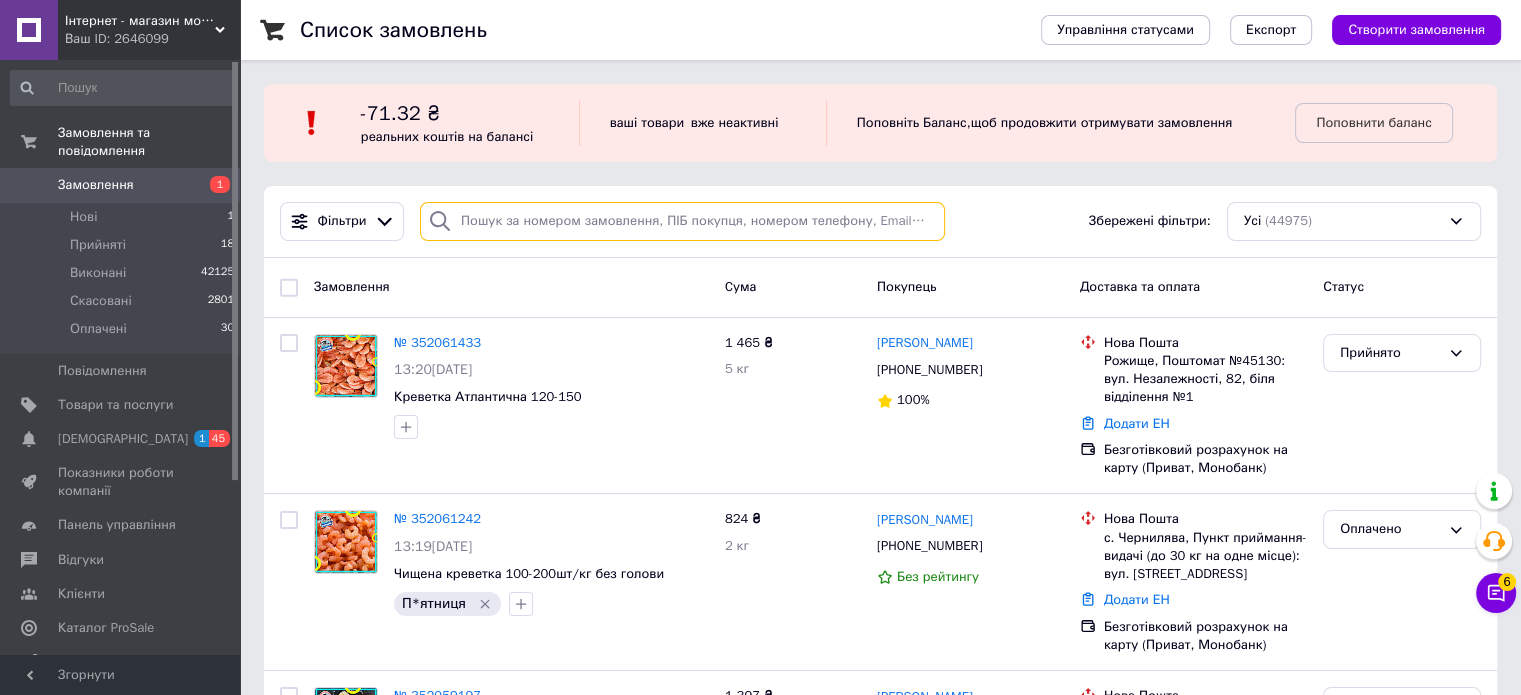 paste on "[PHONE_NUMBER]" 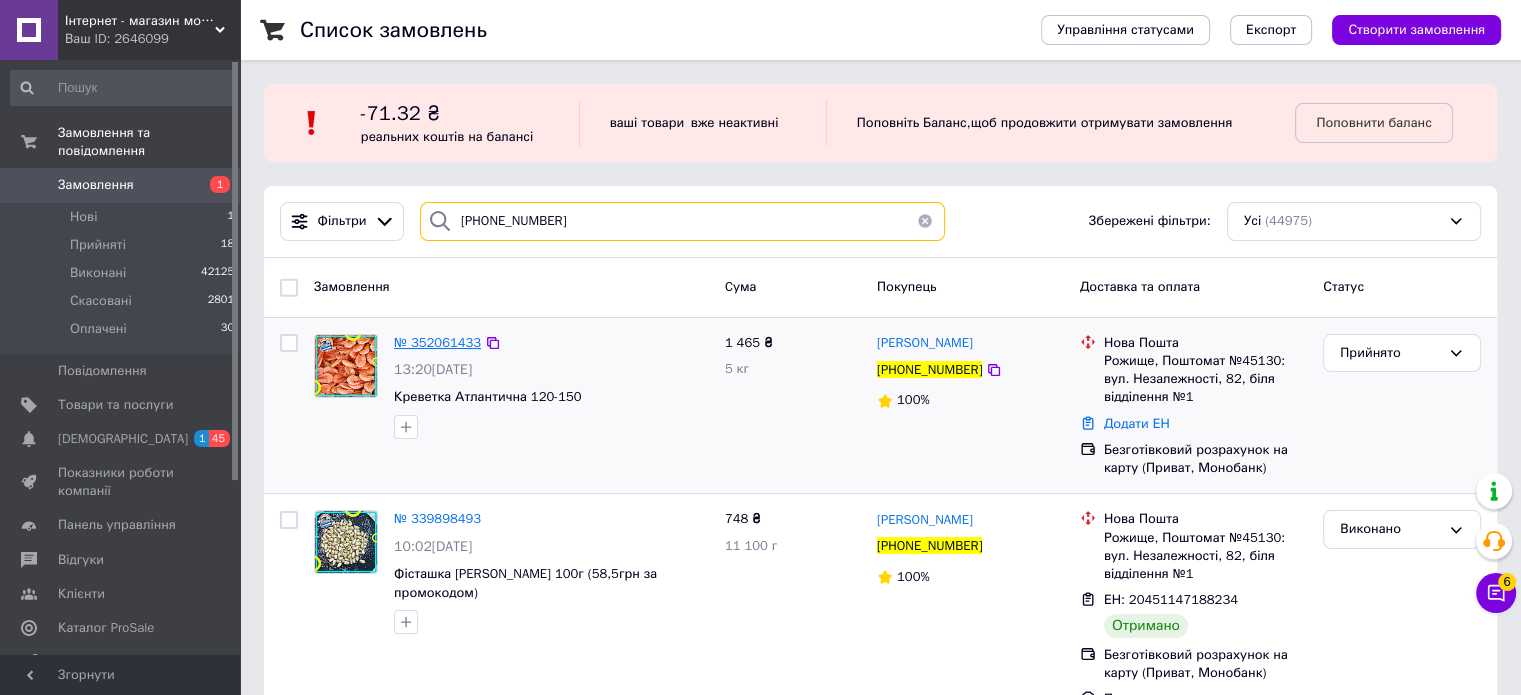 type on "[PHONE_NUMBER]" 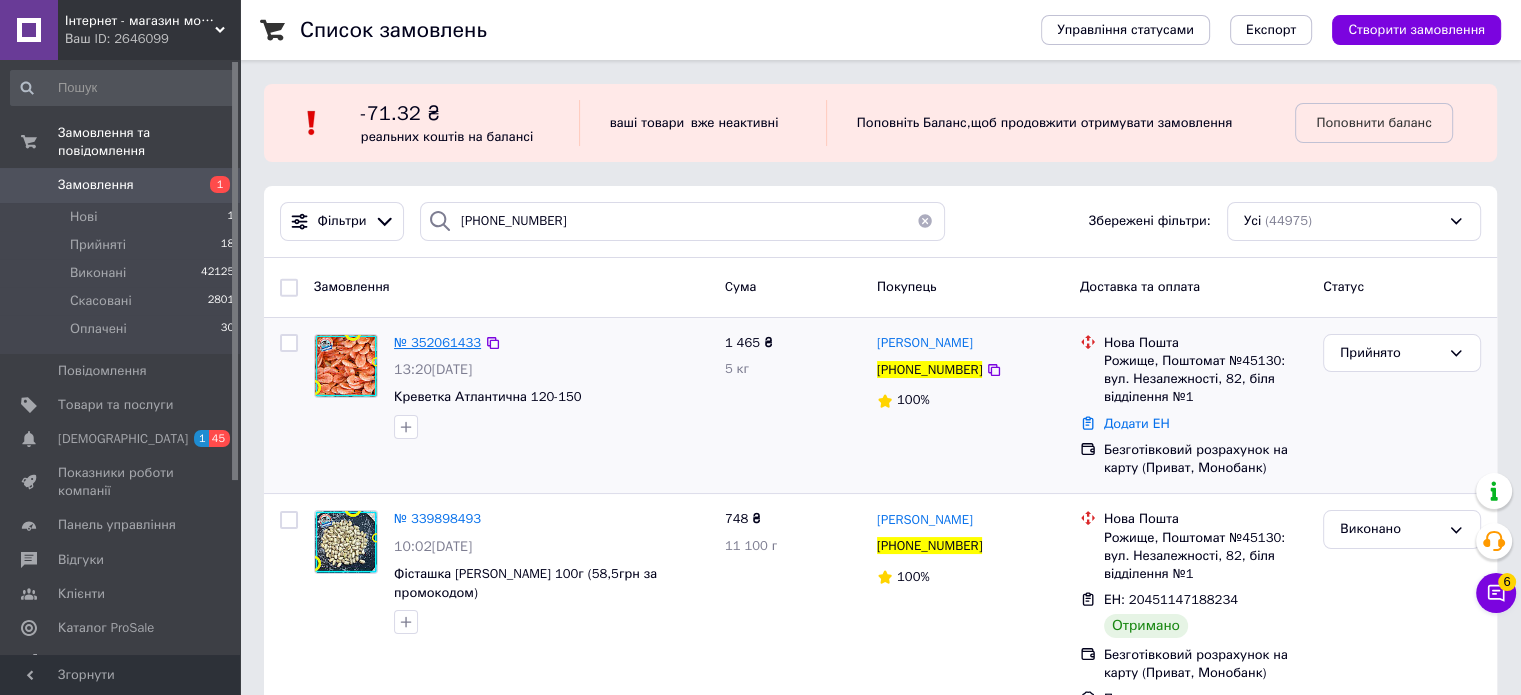 click on "№ 352061433" at bounding box center [437, 342] 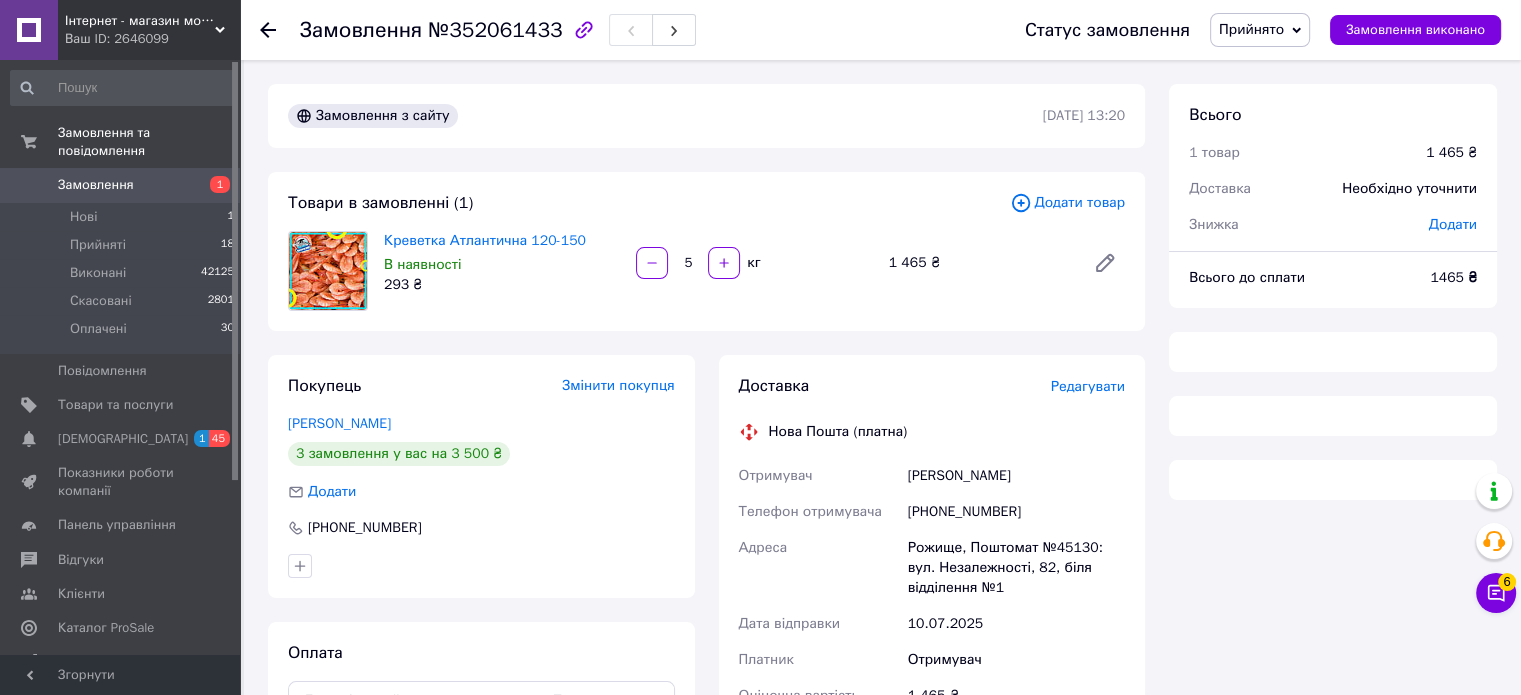 click on "Додати товар" at bounding box center [1067, 203] 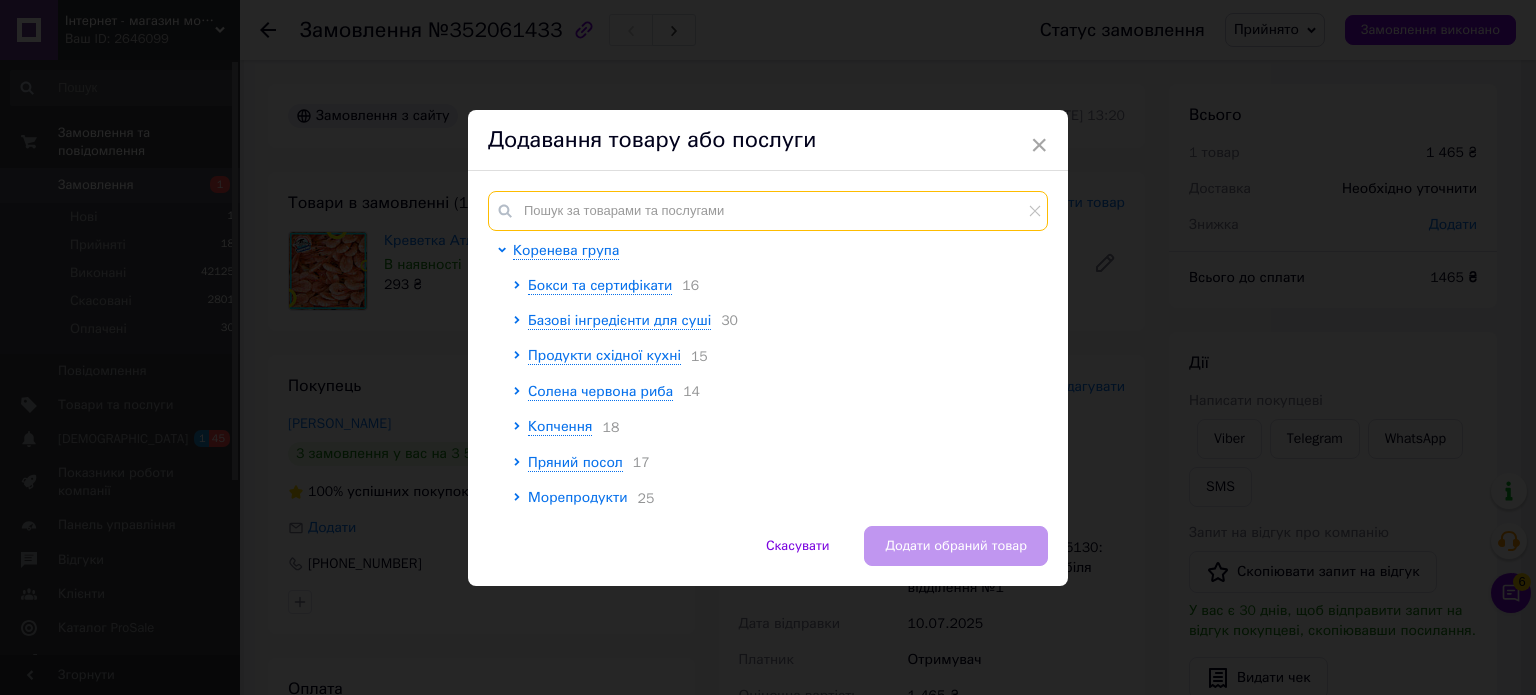 click at bounding box center [768, 211] 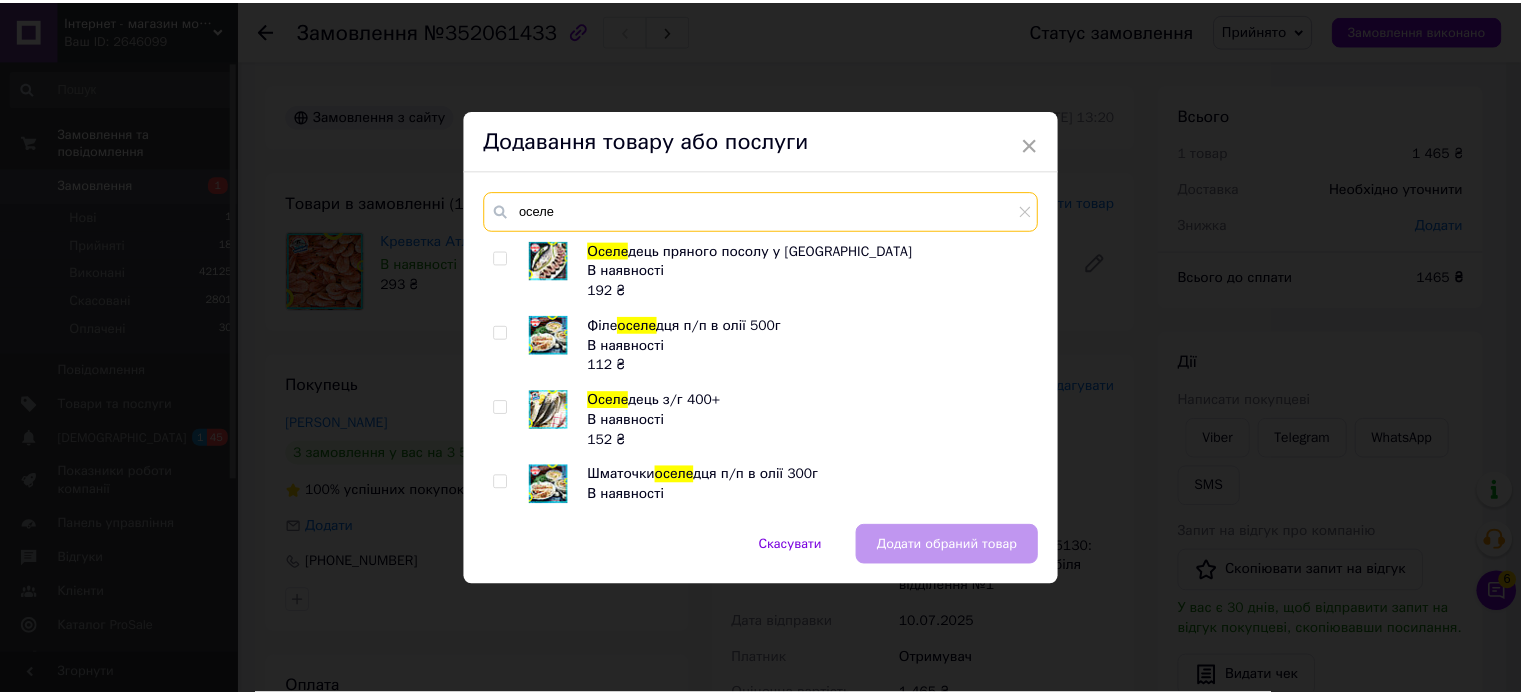 scroll, scrollTop: 189, scrollLeft: 0, axis: vertical 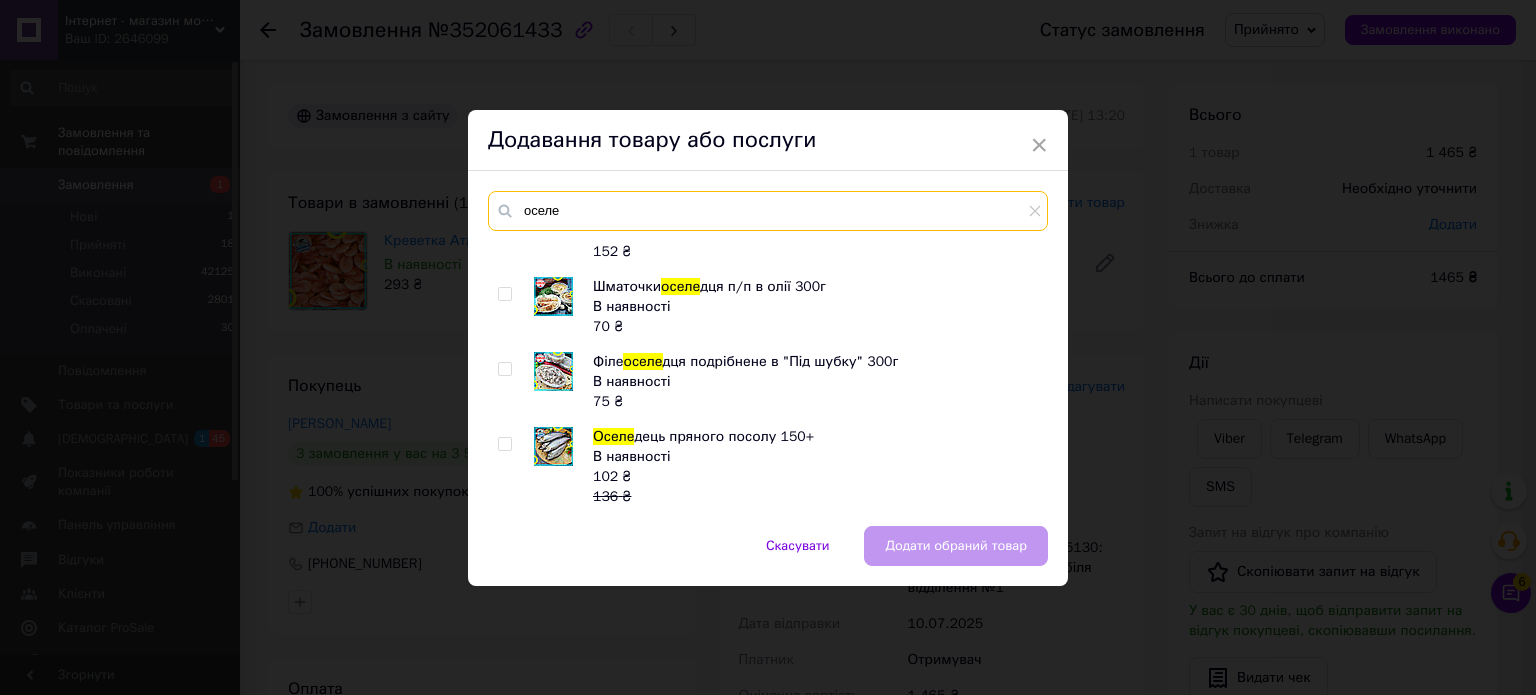 type on "оселе" 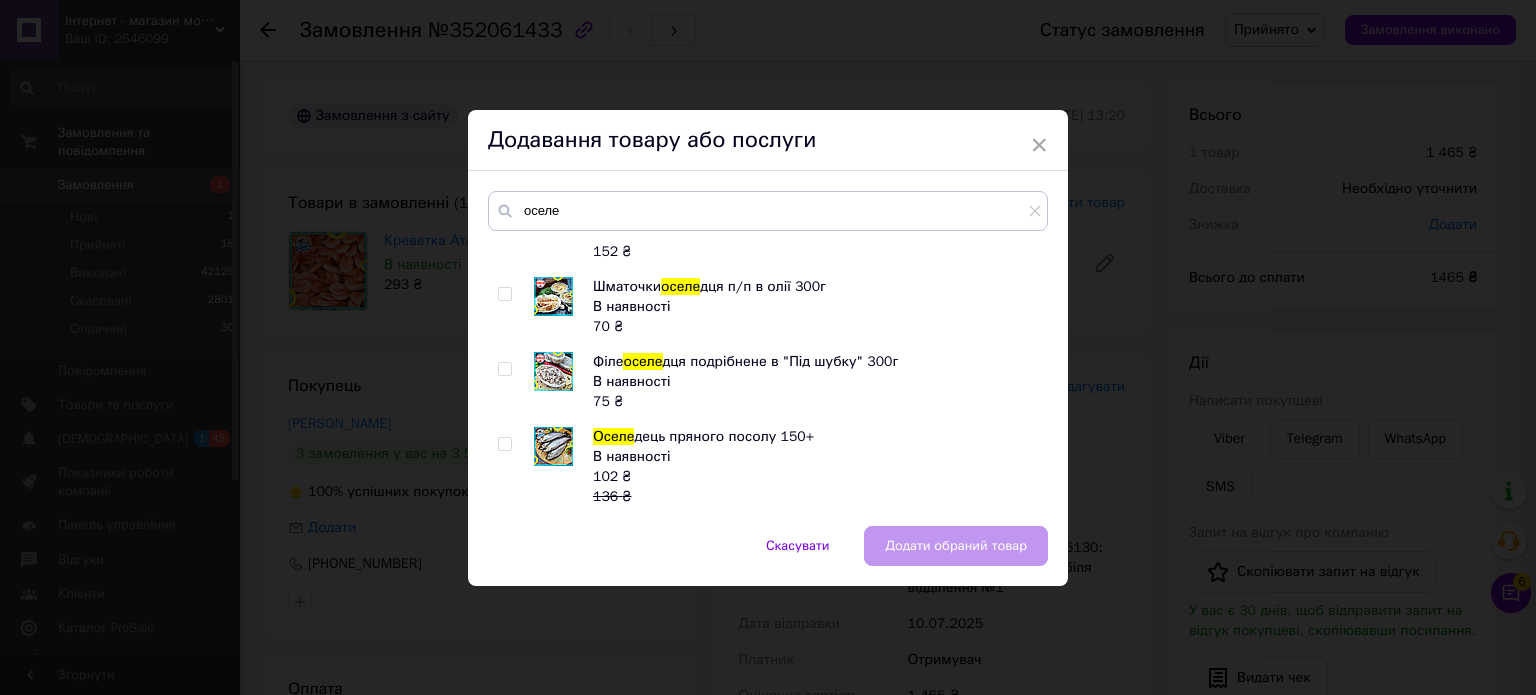 click at bounding box center [504, 444] 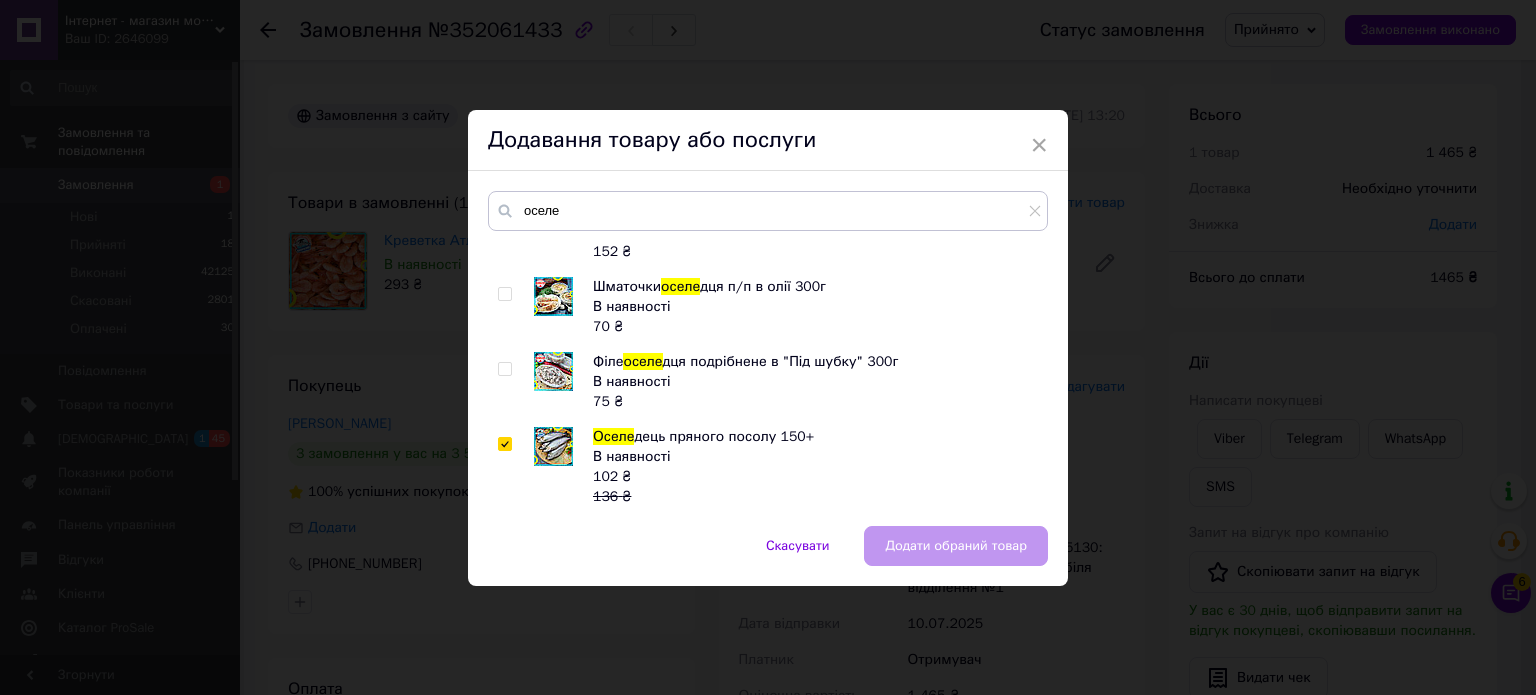 checkbox on "true" 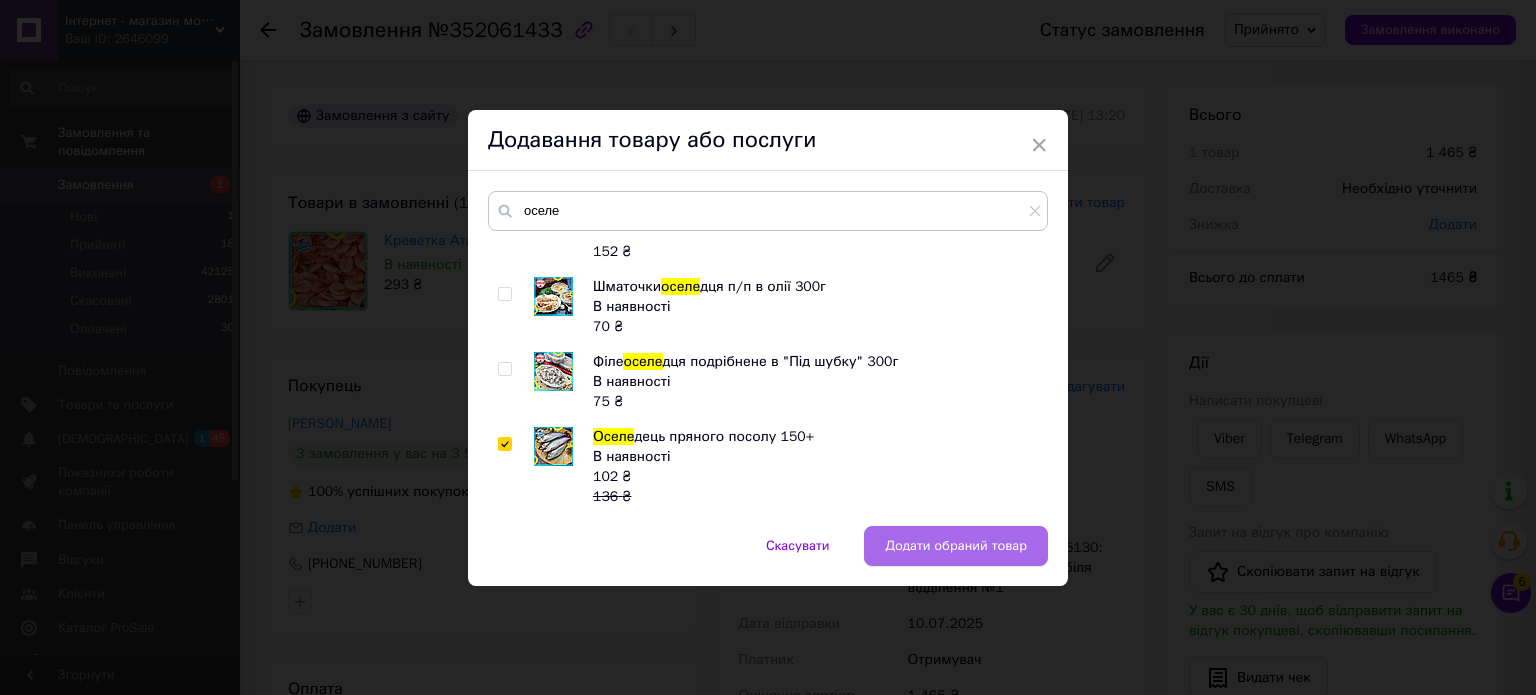 click on "Додати обраний товар" at bounding box center [956, 546] 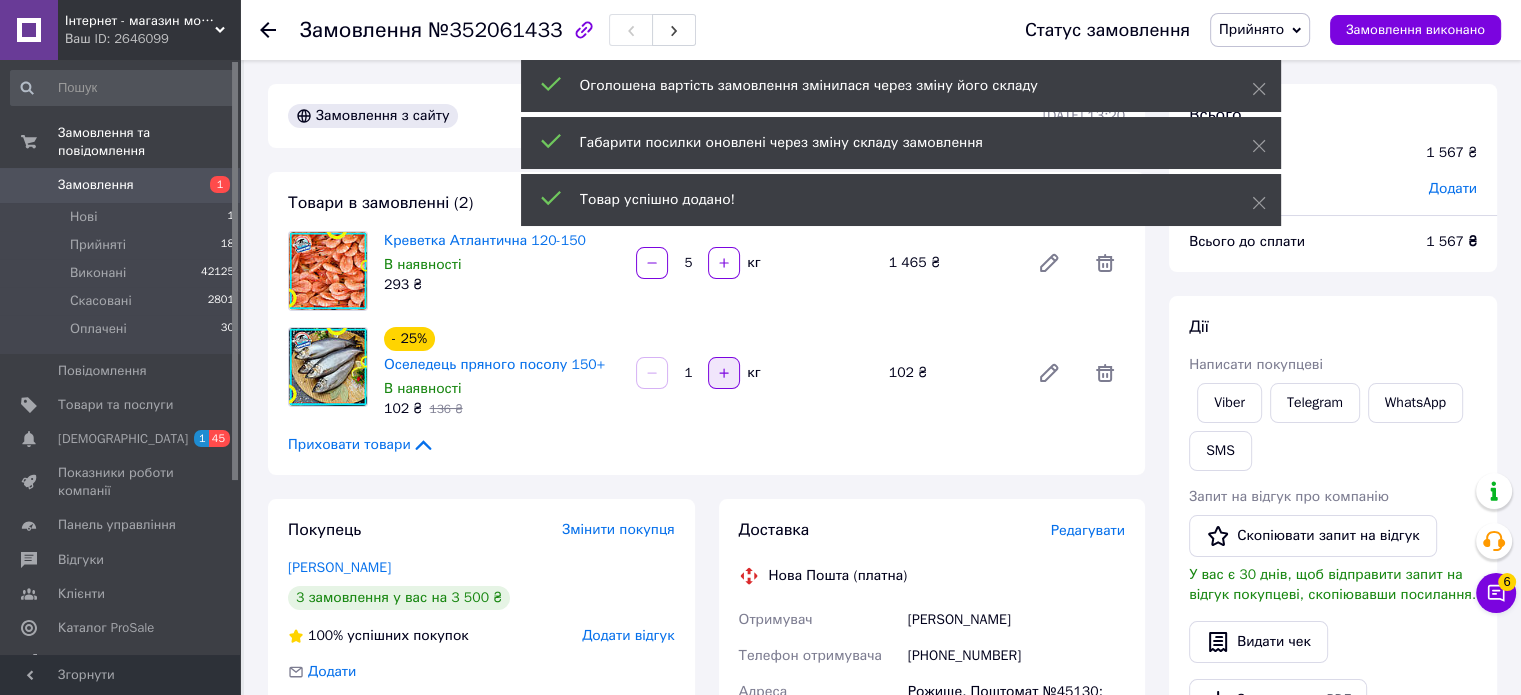 click at bounding box center (724, 373) 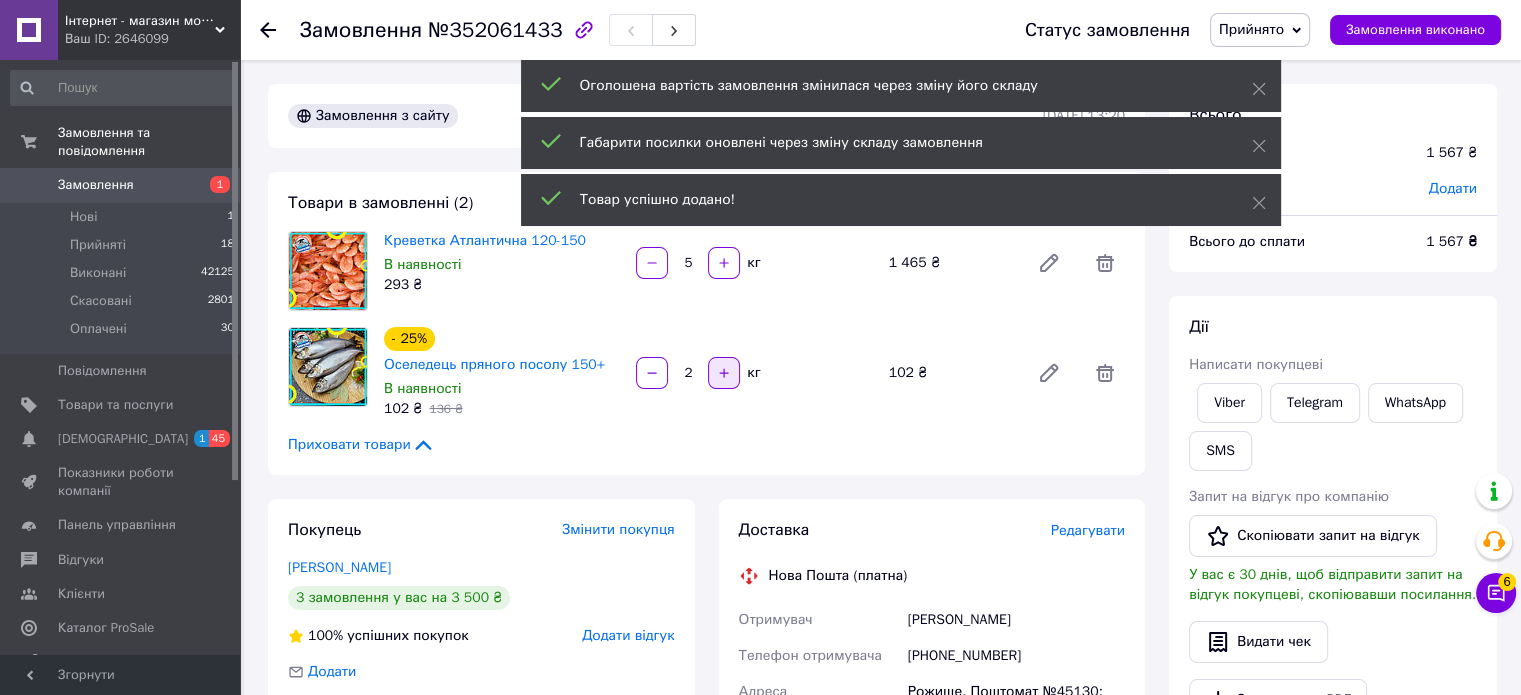 click at bounding box center [724, 373] 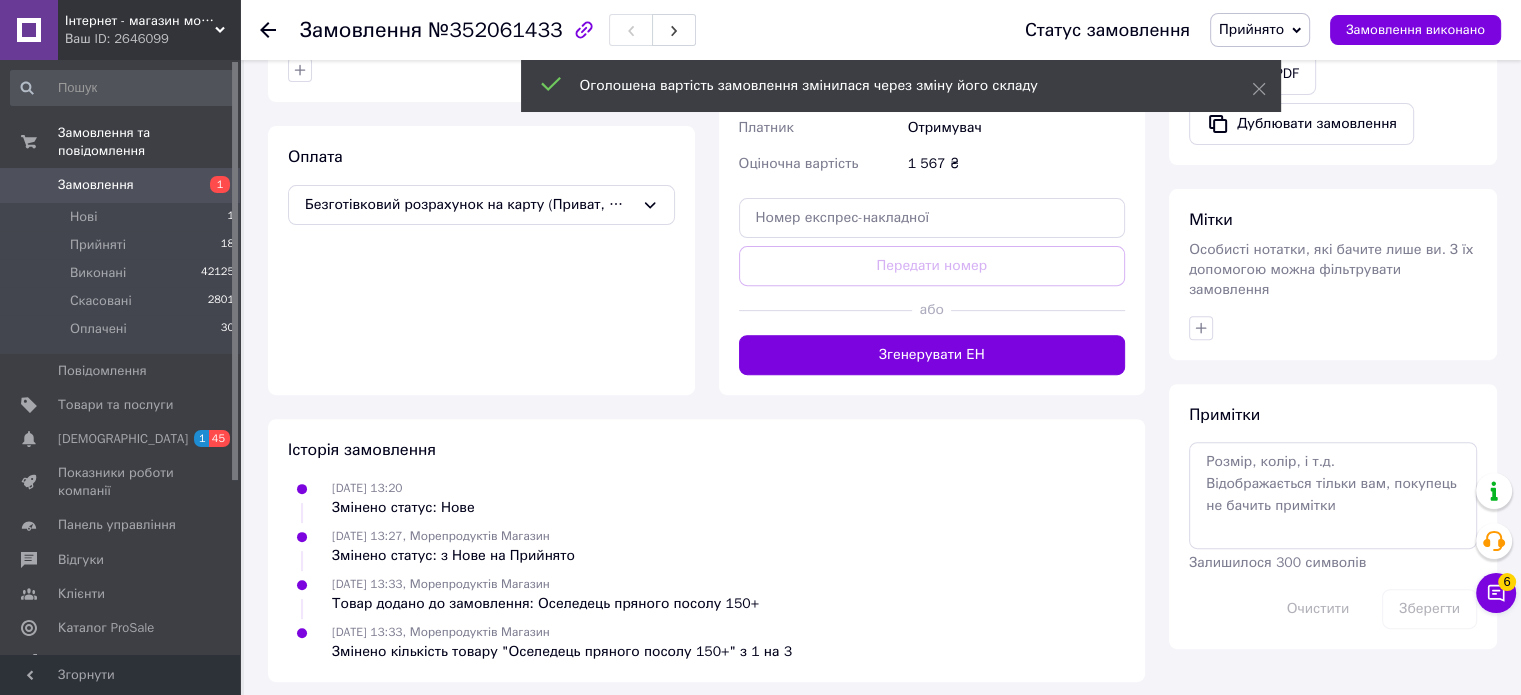 scroll, scrollTop: 688, scrollLeft: 0, axis: vertical 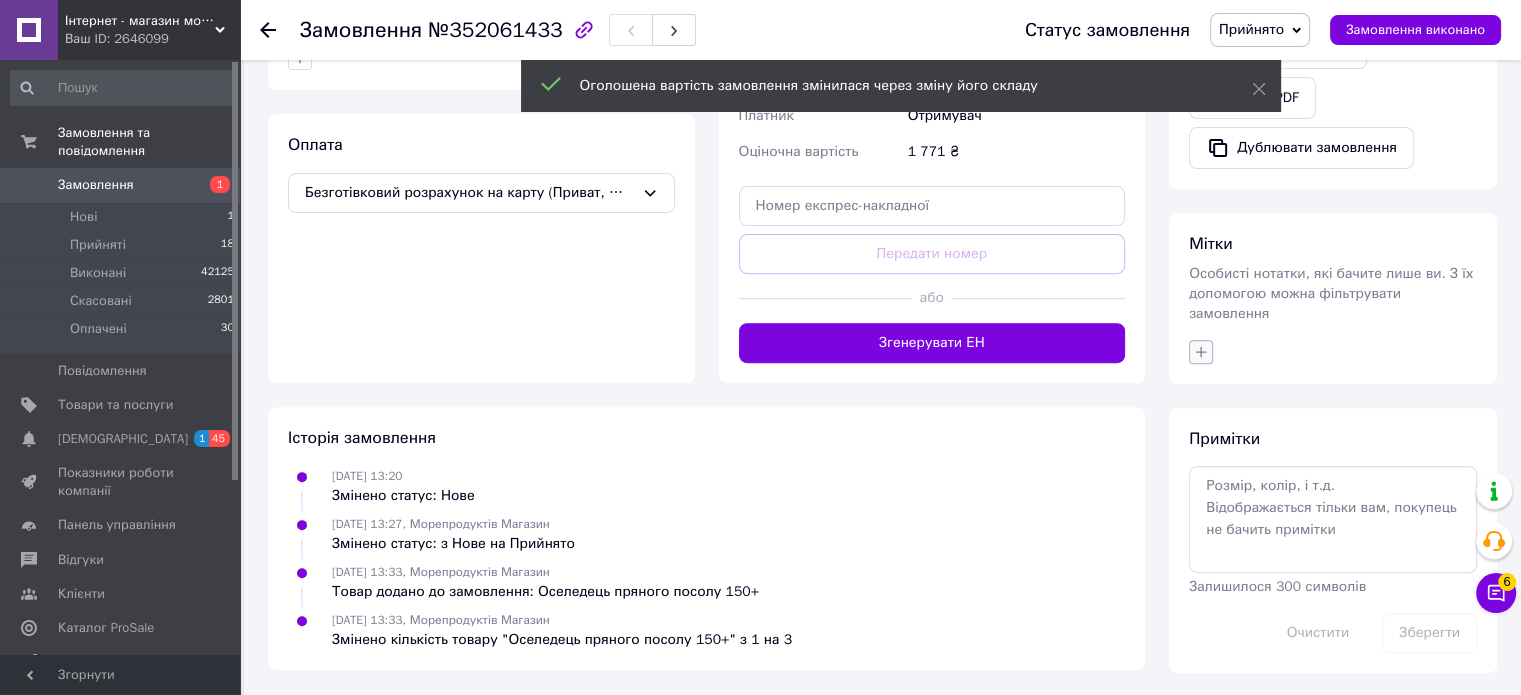 click at bounding box center (1201, 352) 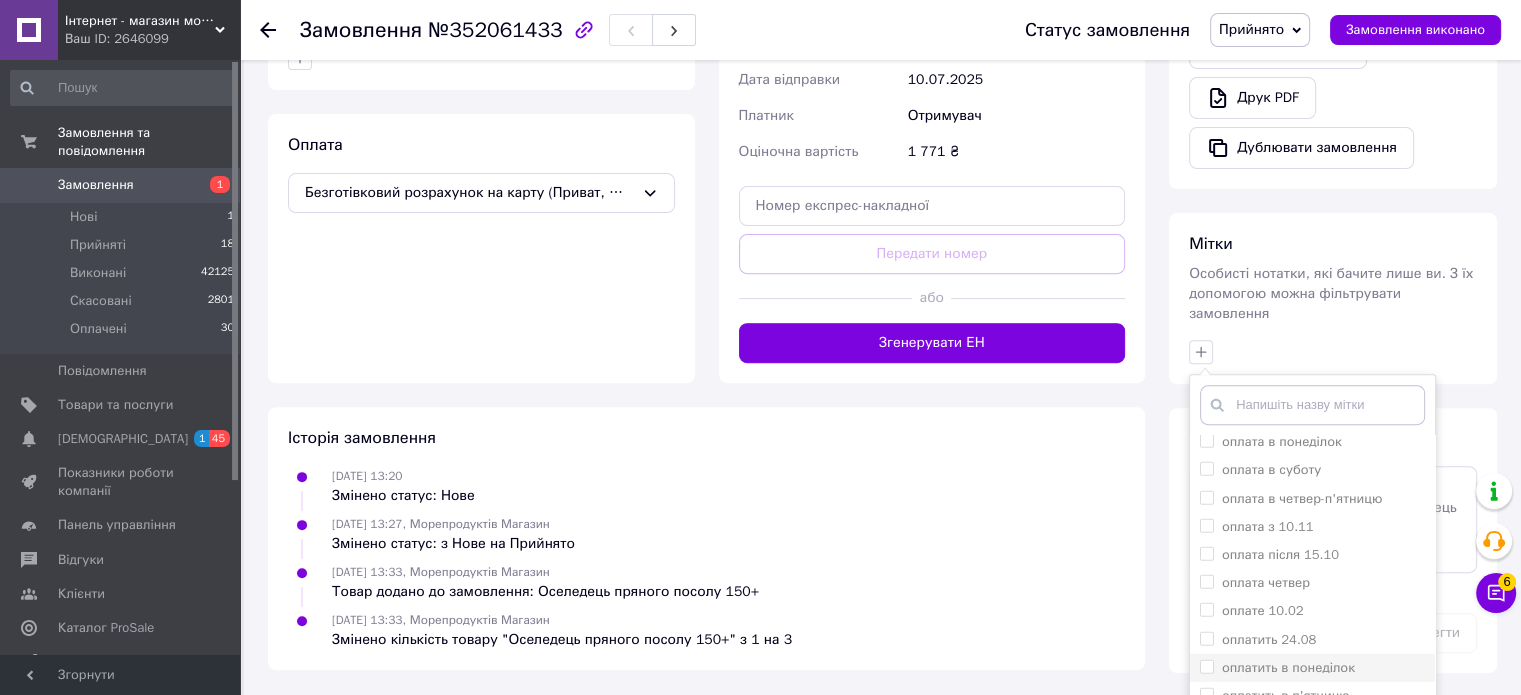scroll, scrollTop: 5400, scrollLeft: 0, axis: vertical 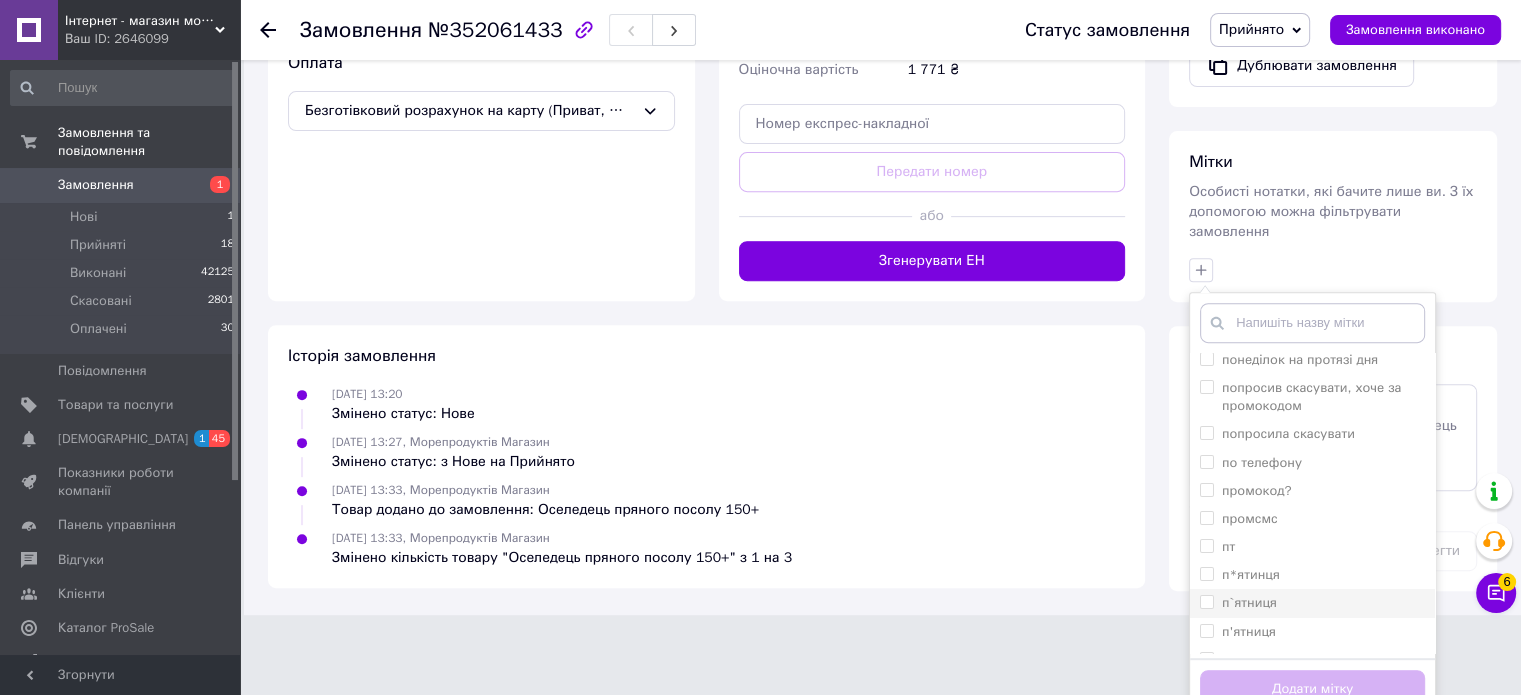 click on "п`ятниця" at bounding box center [1206, 601] 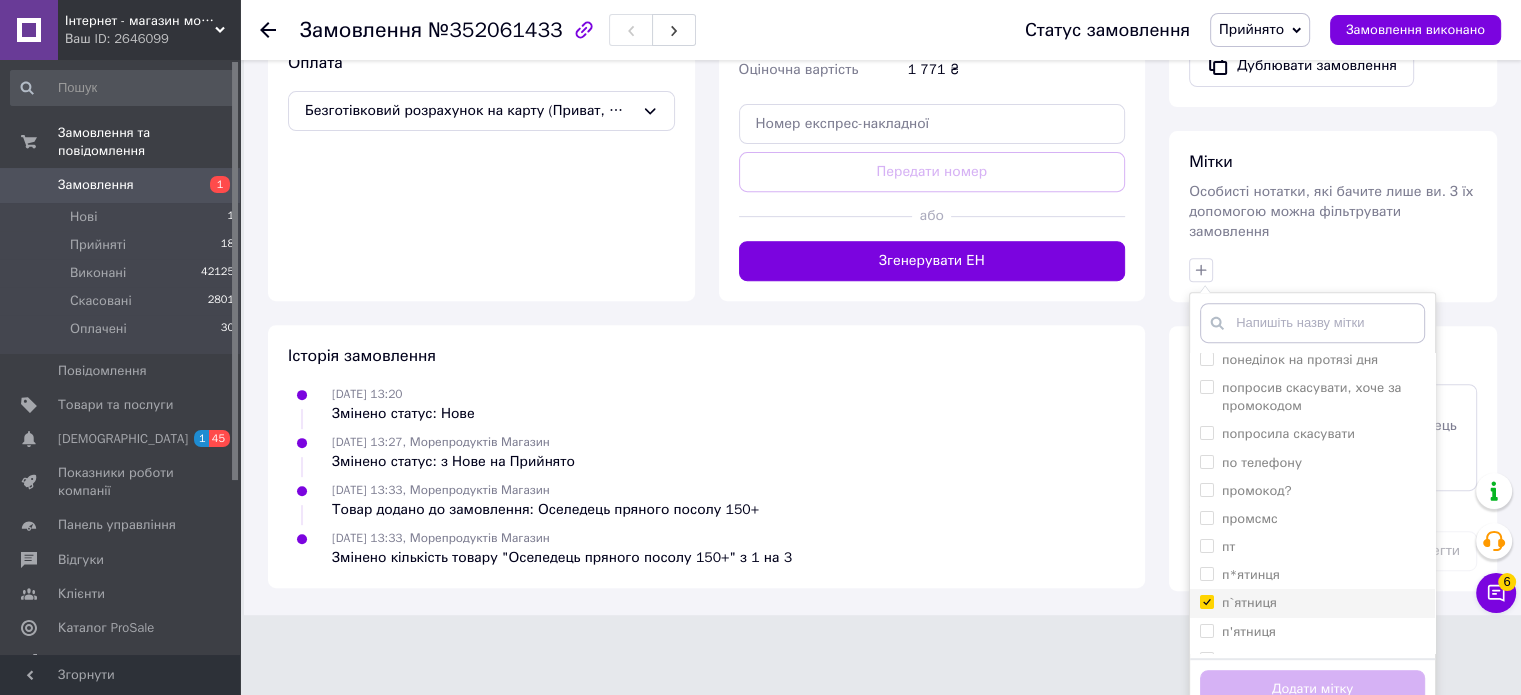 checkbox on "true" 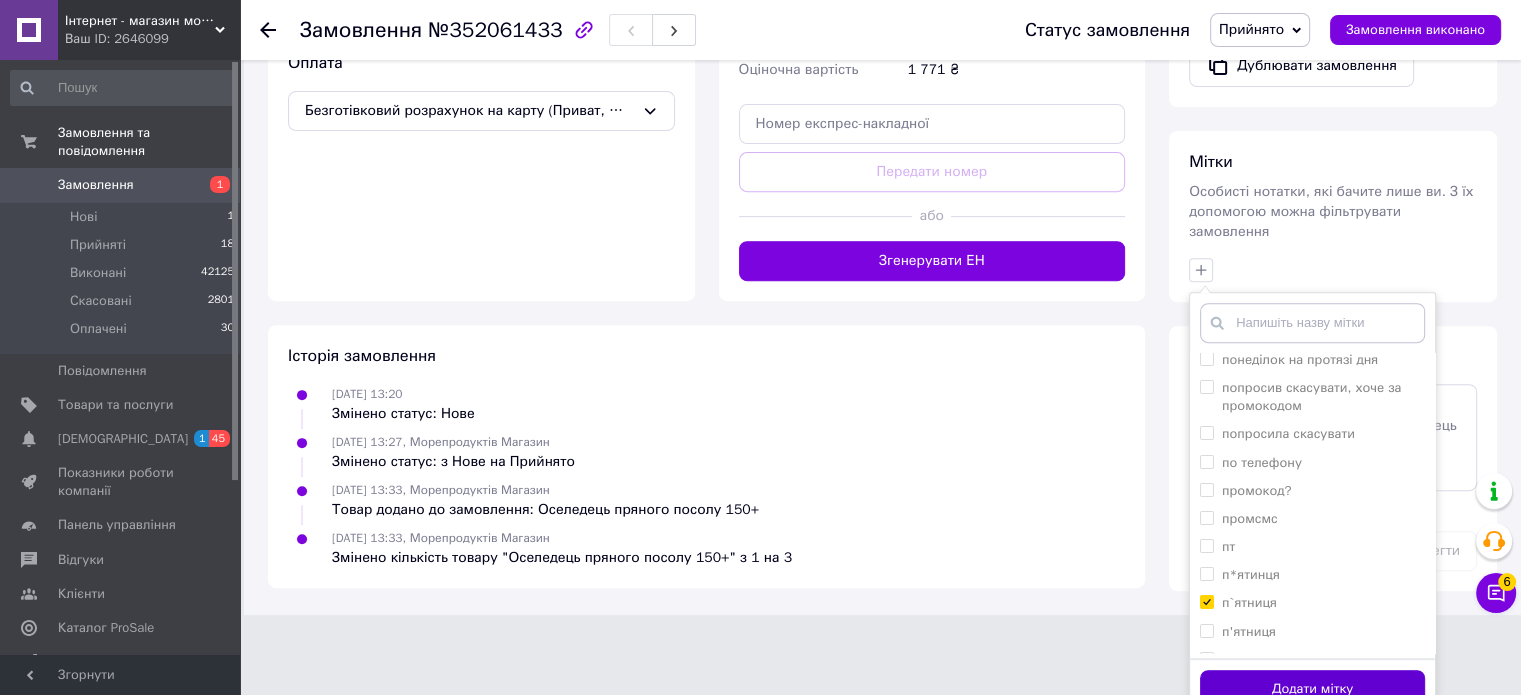 click on "Додати мітку" at bounding box center [1312, 689] 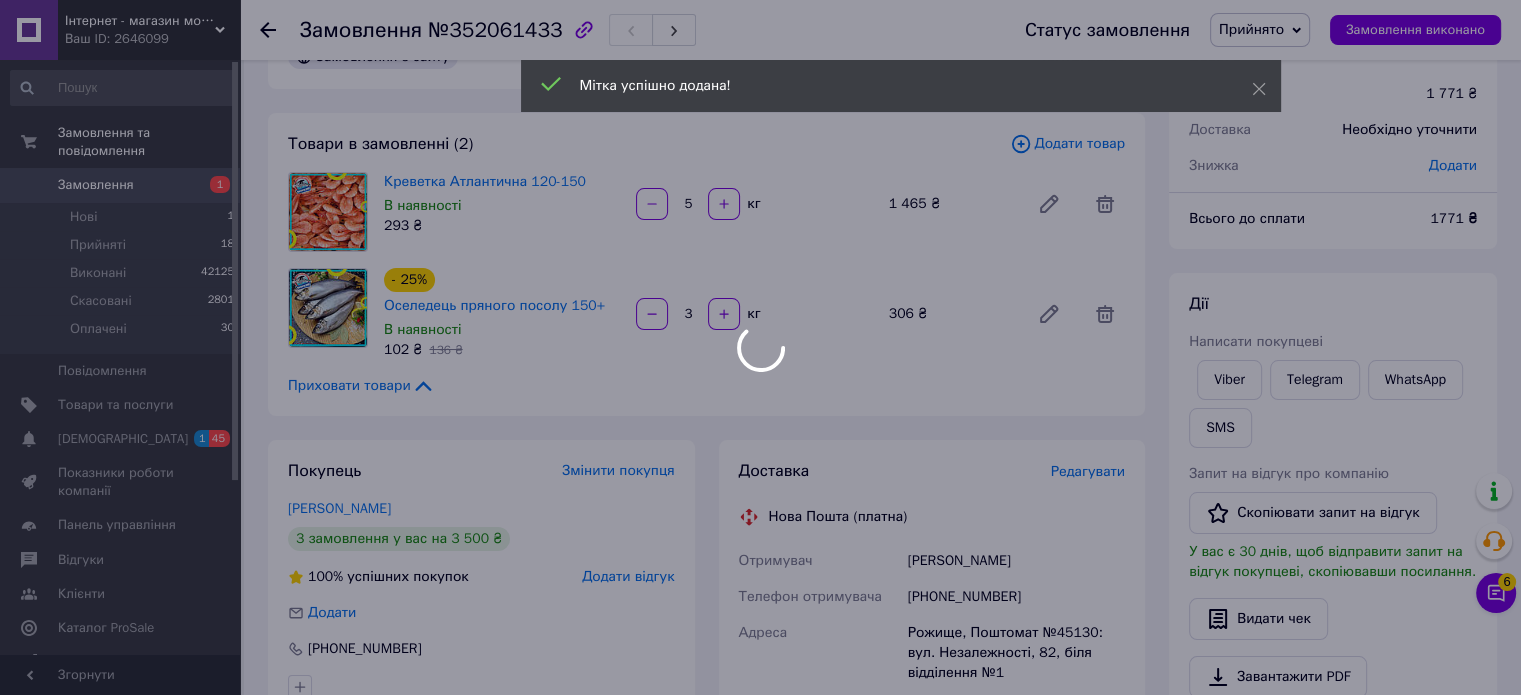 scroll, scrollTop: 0, scrollLeft: 0, axis: both 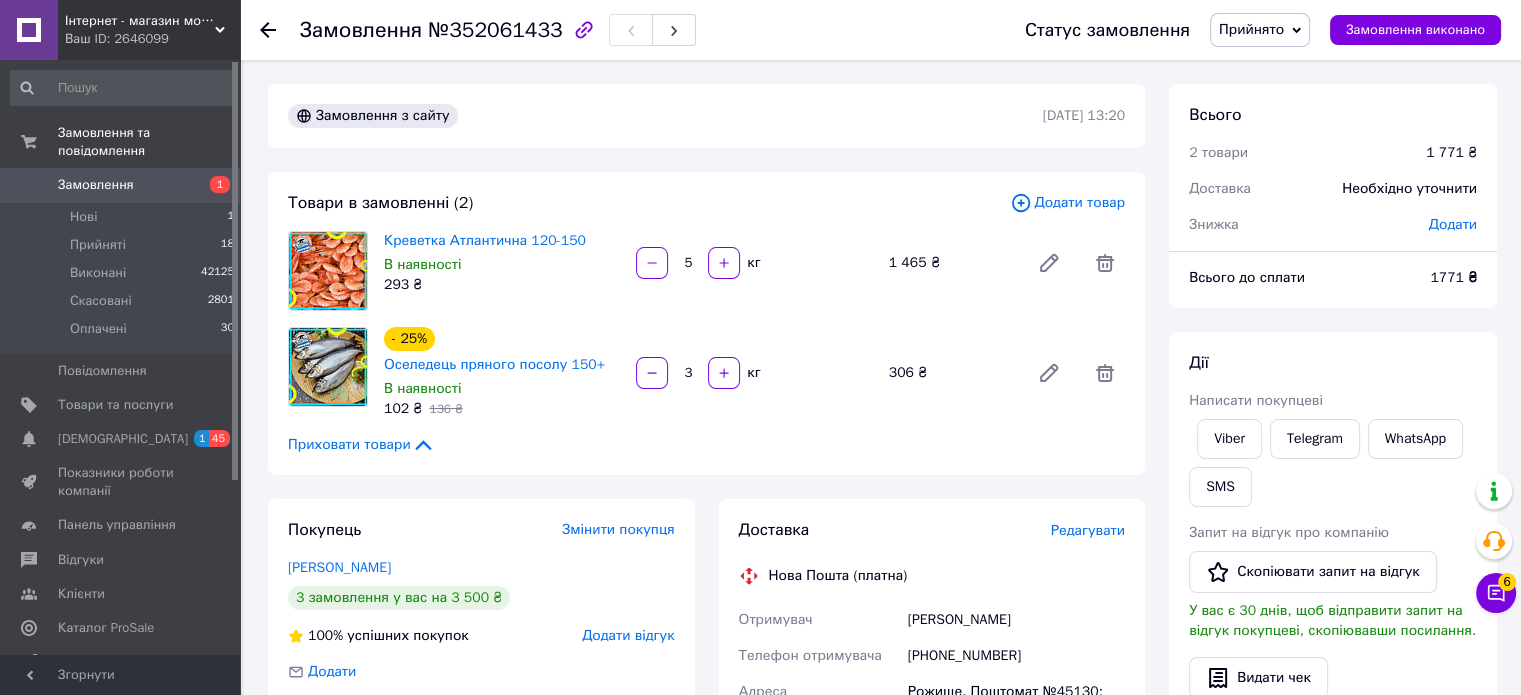 click 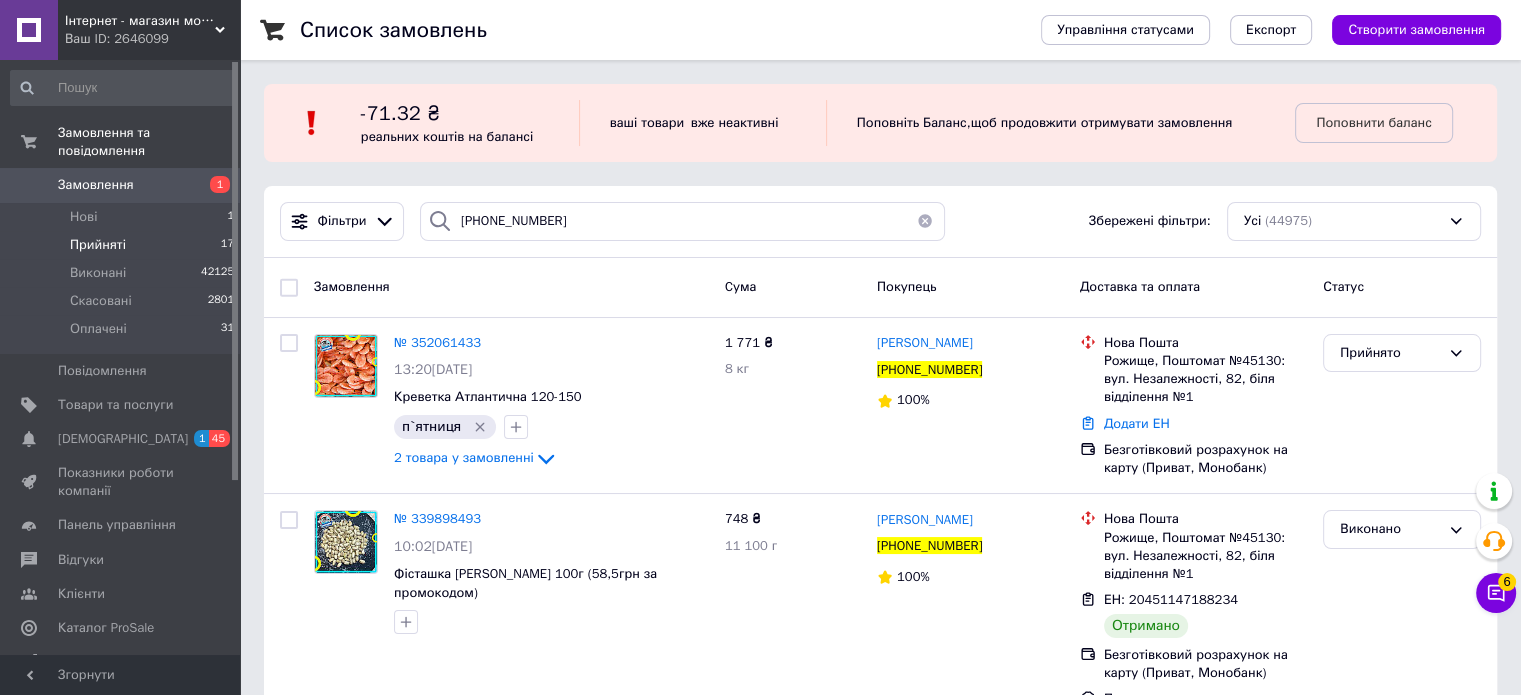 click on "Прийняті" at bounding box center [98, 245] 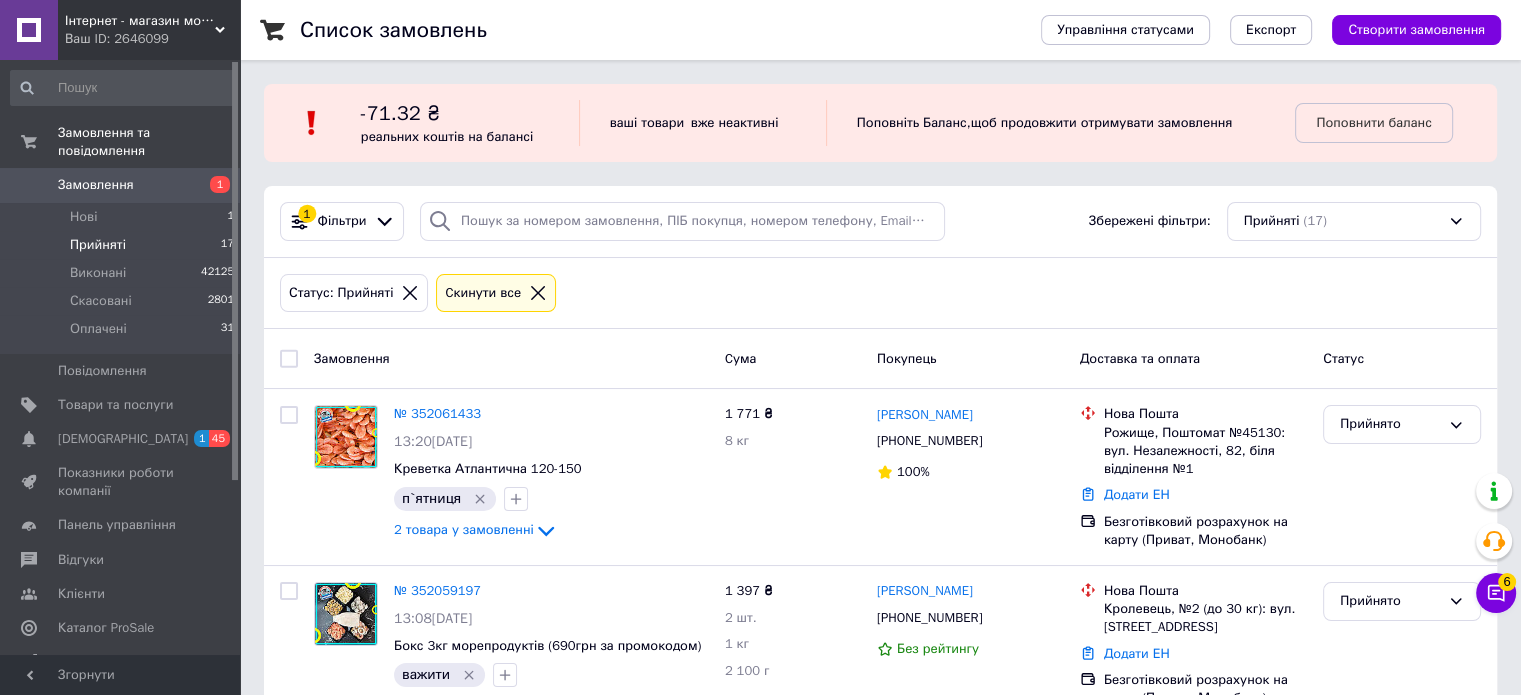 scroll, scrollTop: 2777, scrollLeft: 0, axis: vertical 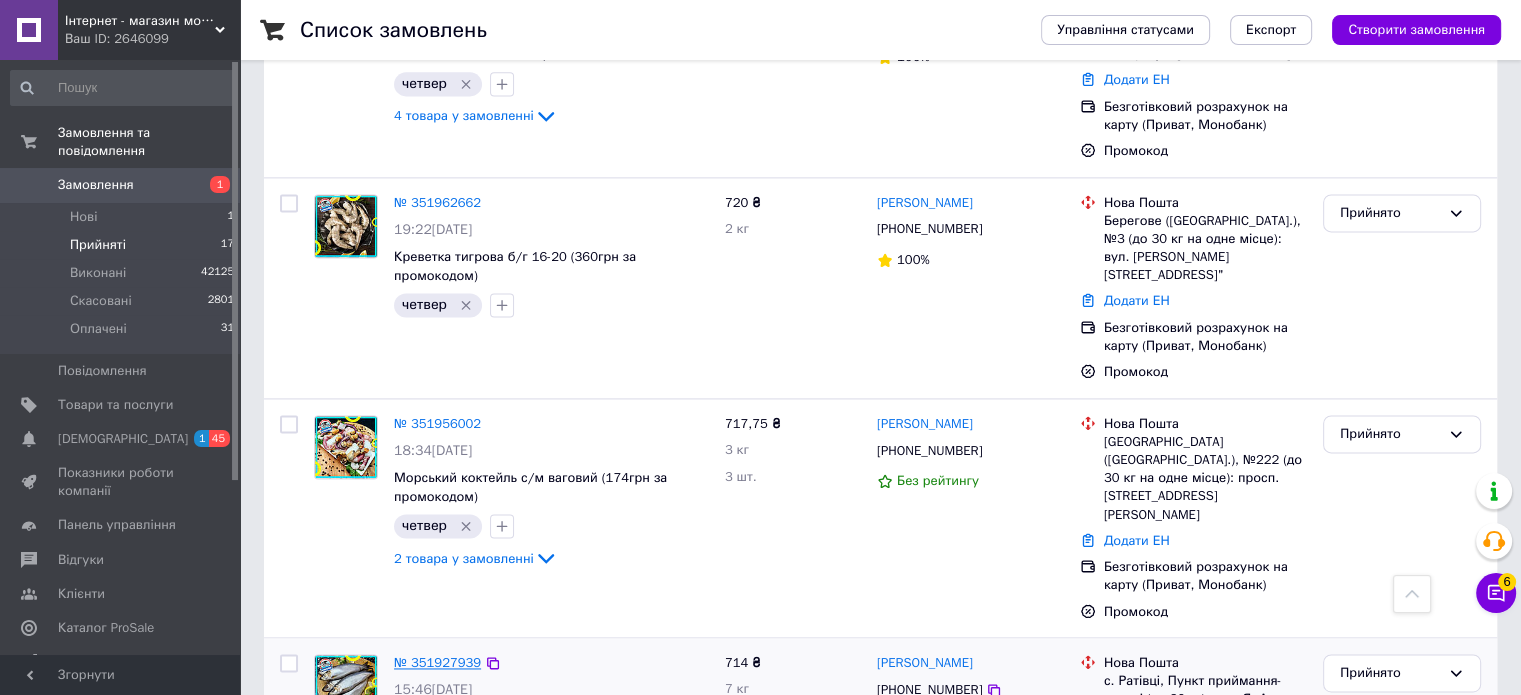 click on "№ 351927939" at bounding box center [437, 662] 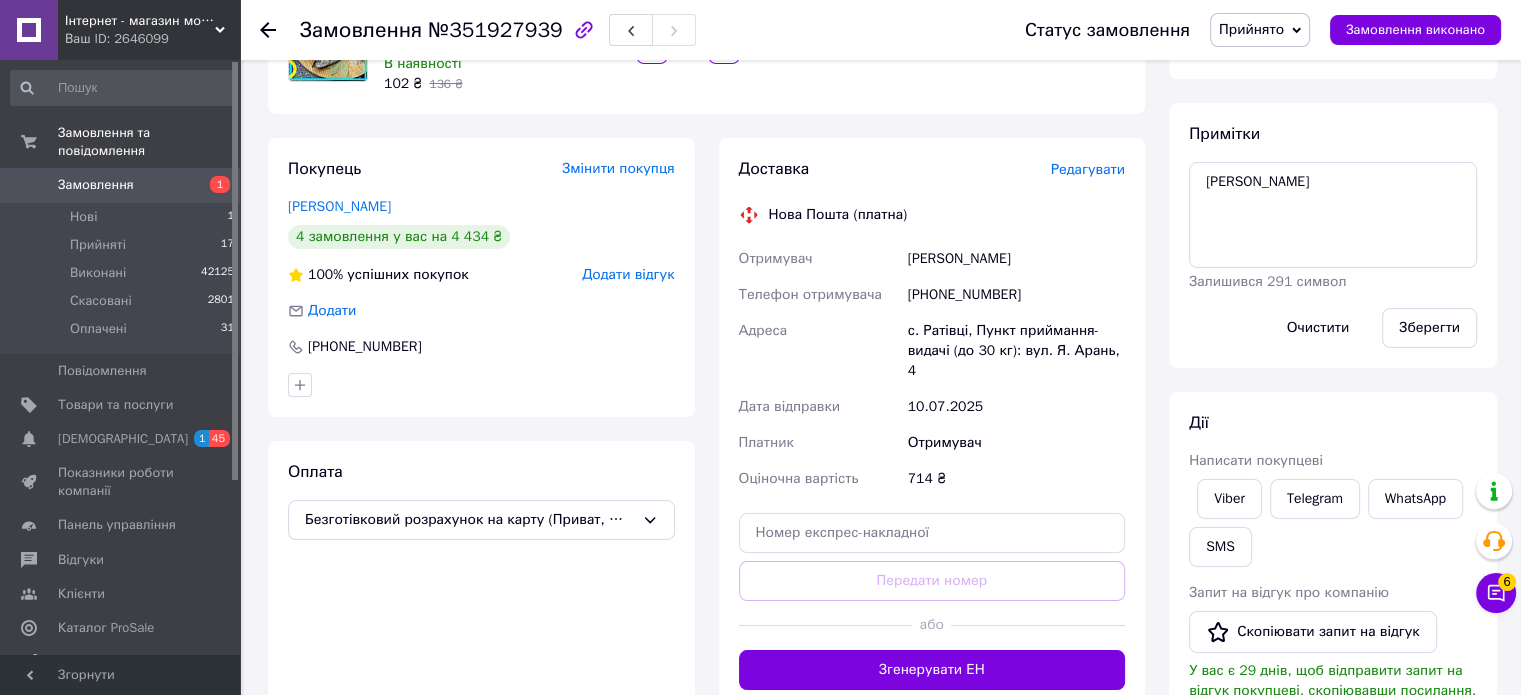 scroll, scrollTop: 300, scrollLeft: 0, axis: vertical 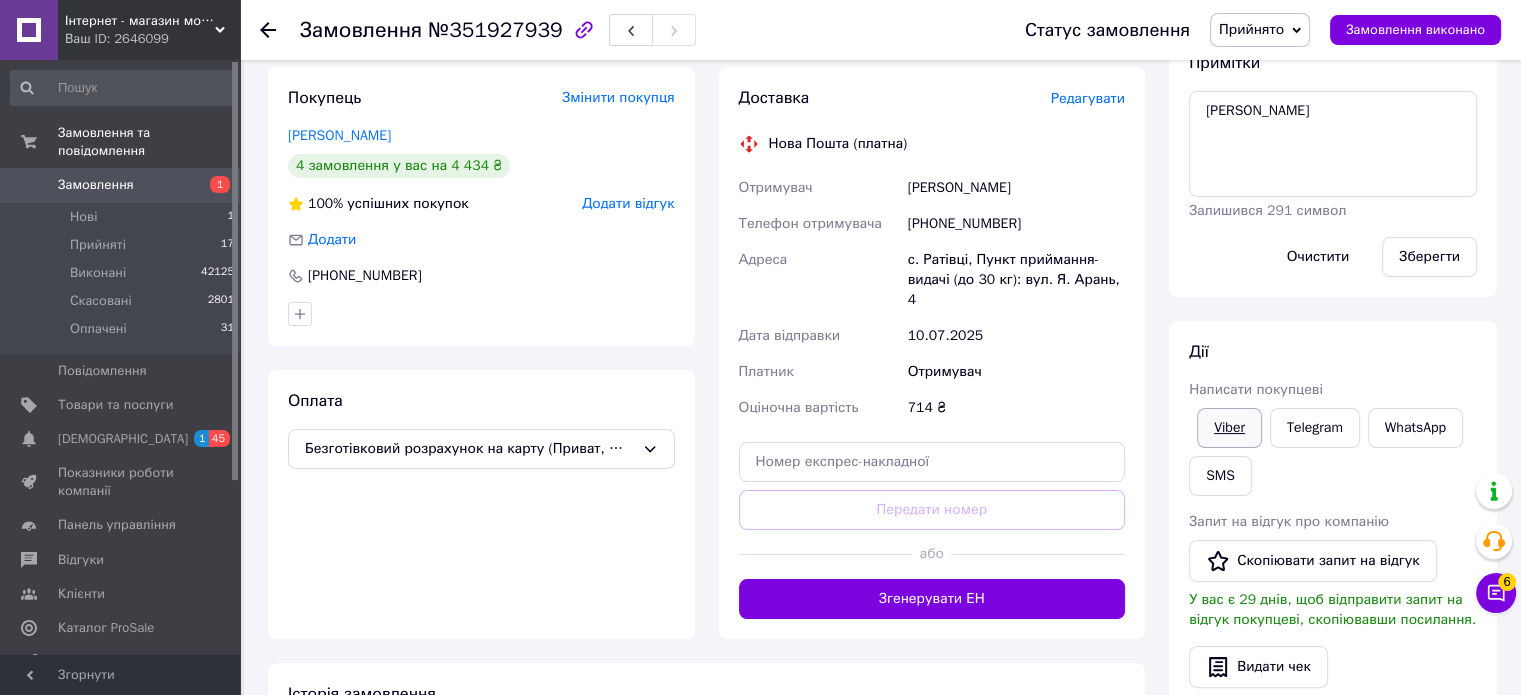 click on "Viber" at bounding box center (1229, 428) 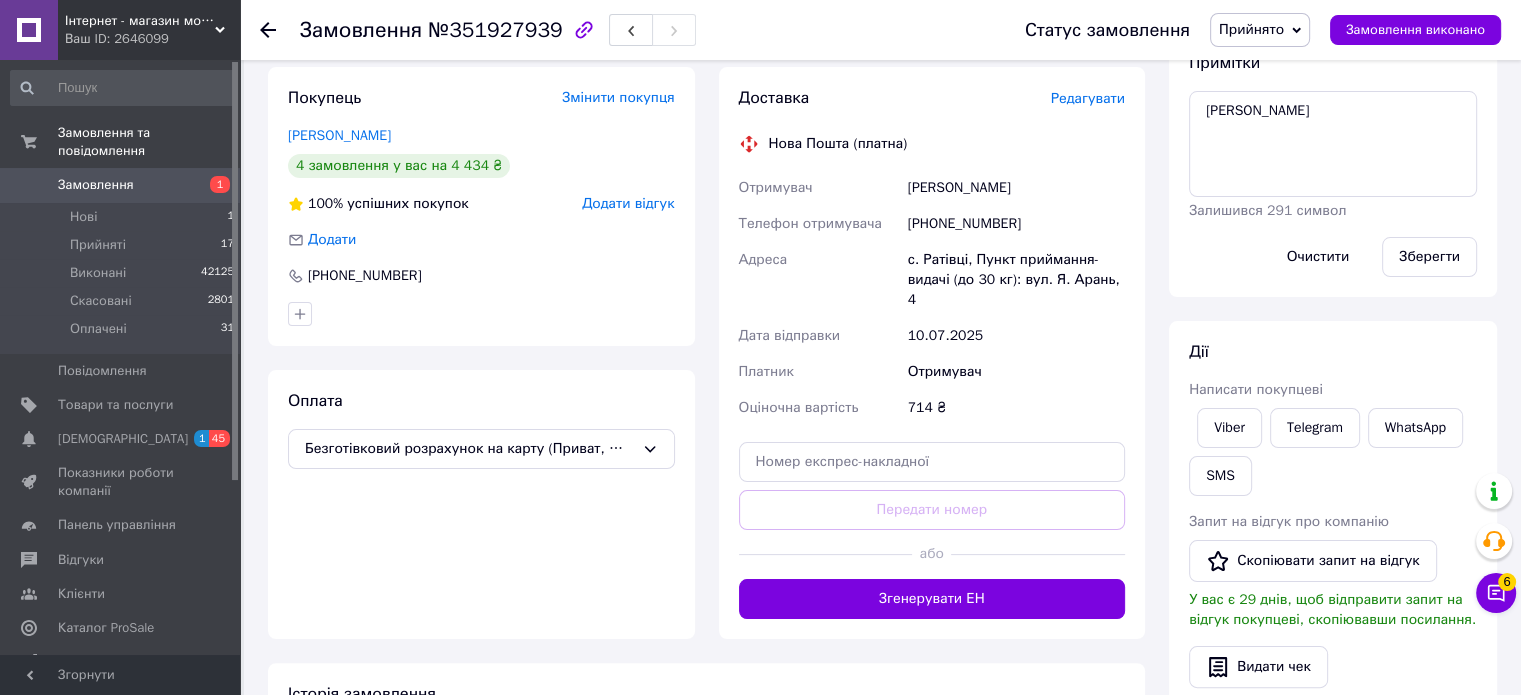 click on "Прийнято" at bounding box center [1260, 30] 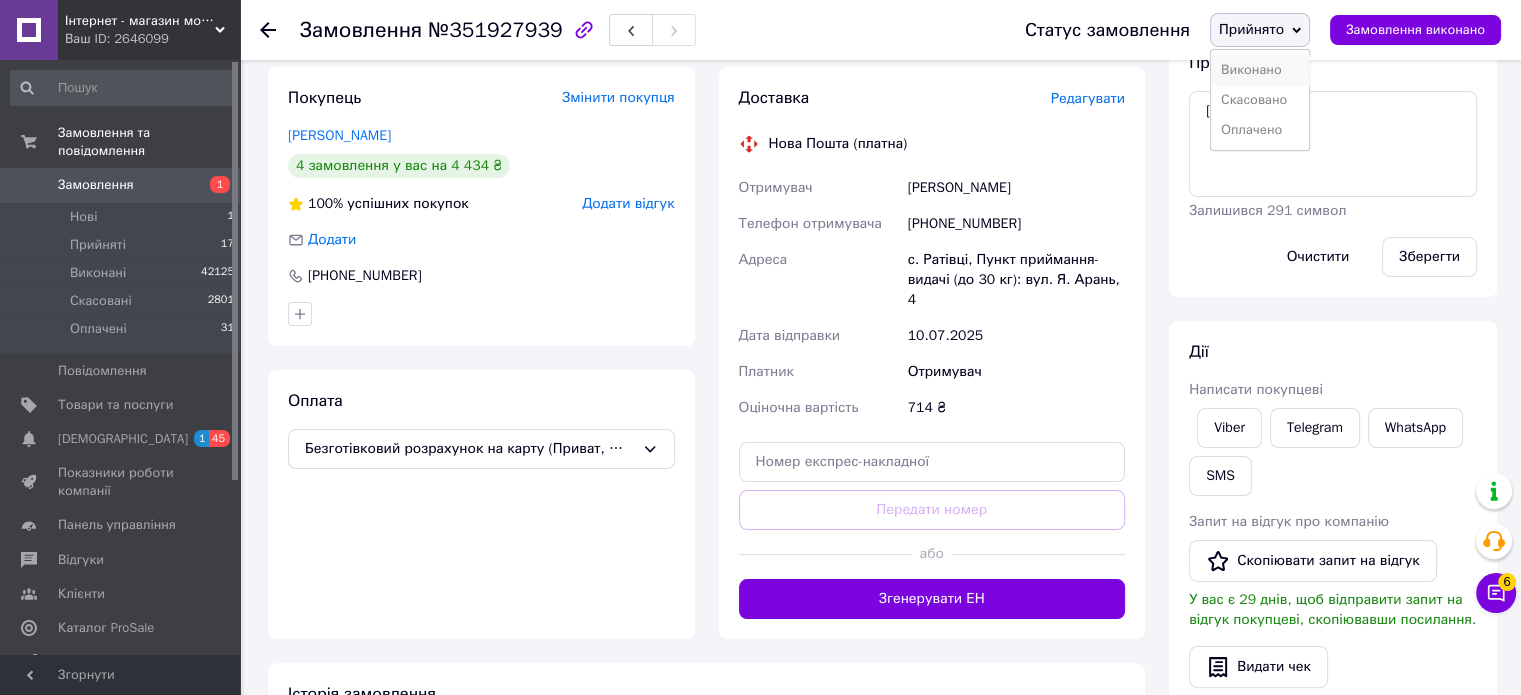 click on "Виконано" at bounding box center [1260, 70] 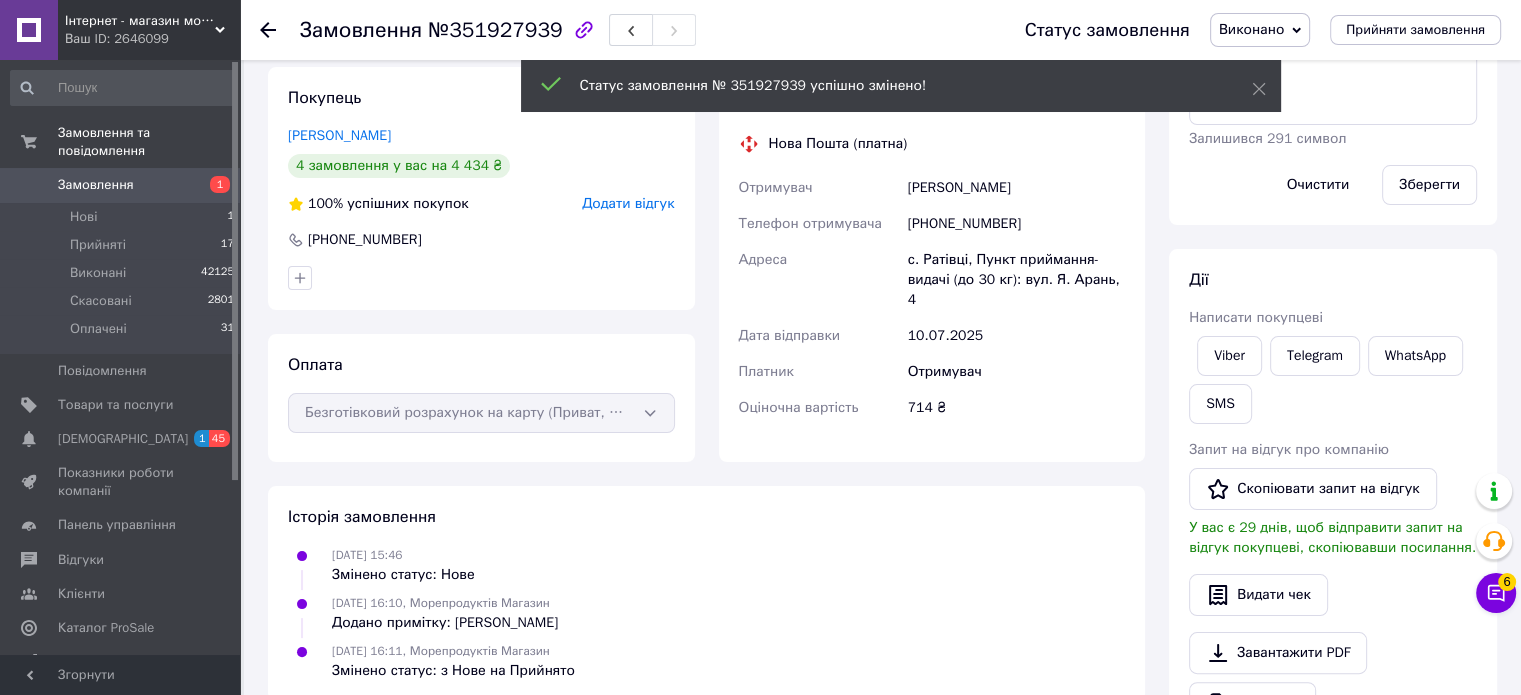 click 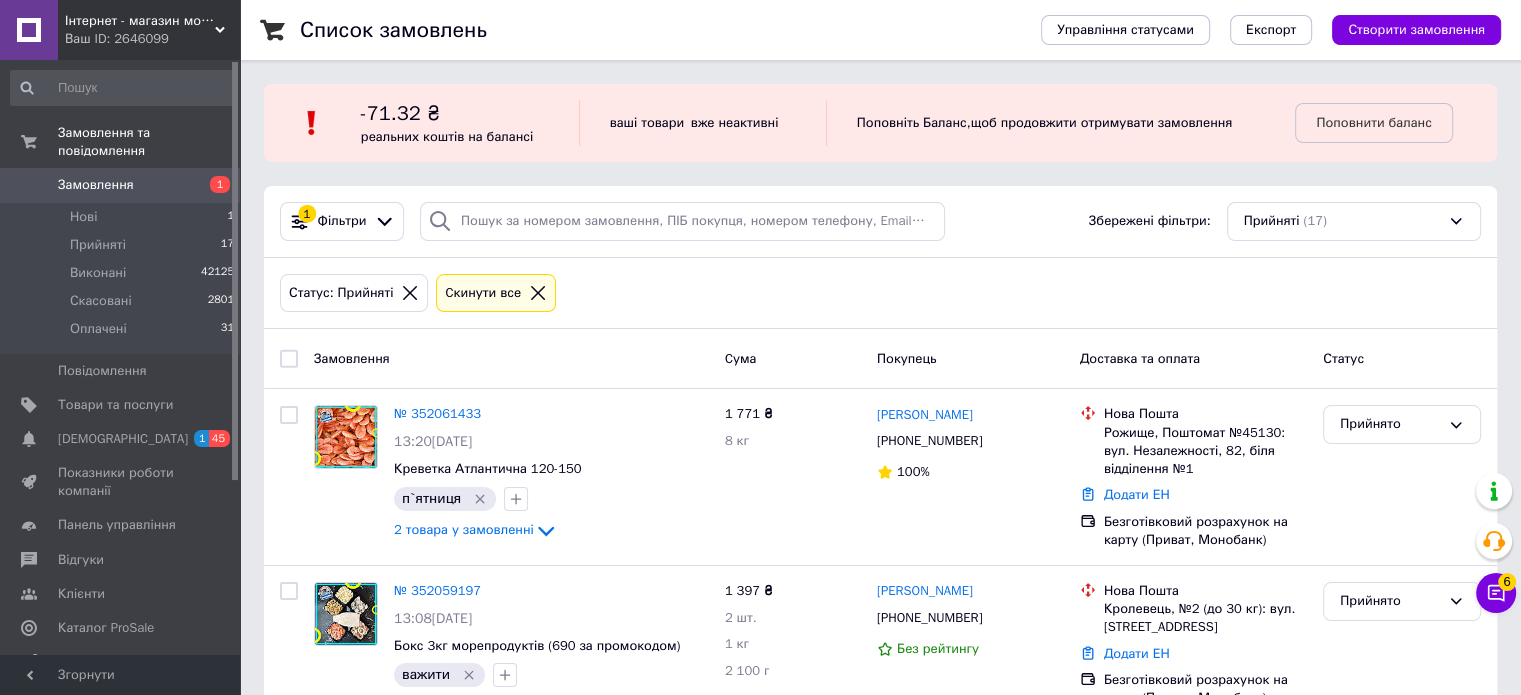 scroll, scrollTop: 2757, scrollLeft: 0, axis: vertical 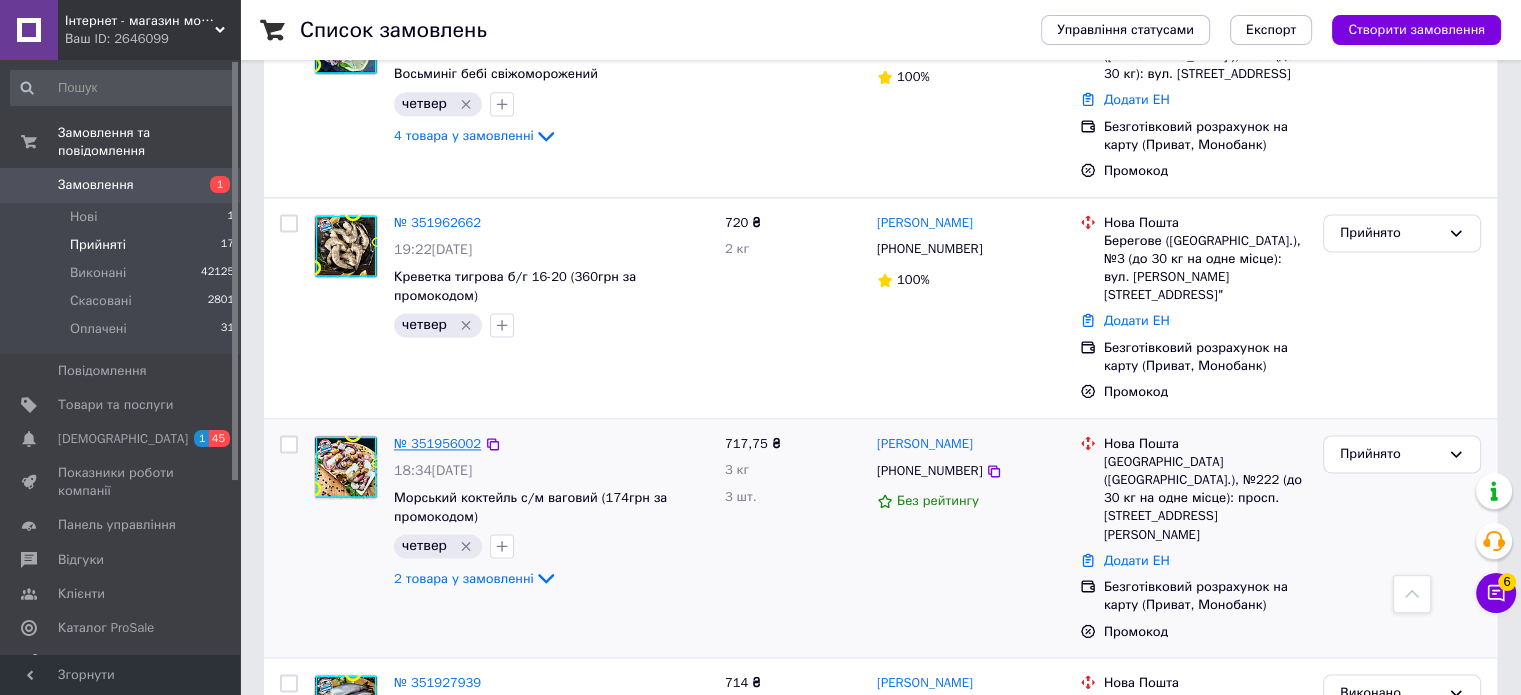 click on "№ 351956002" at bounding box center [437, 443] 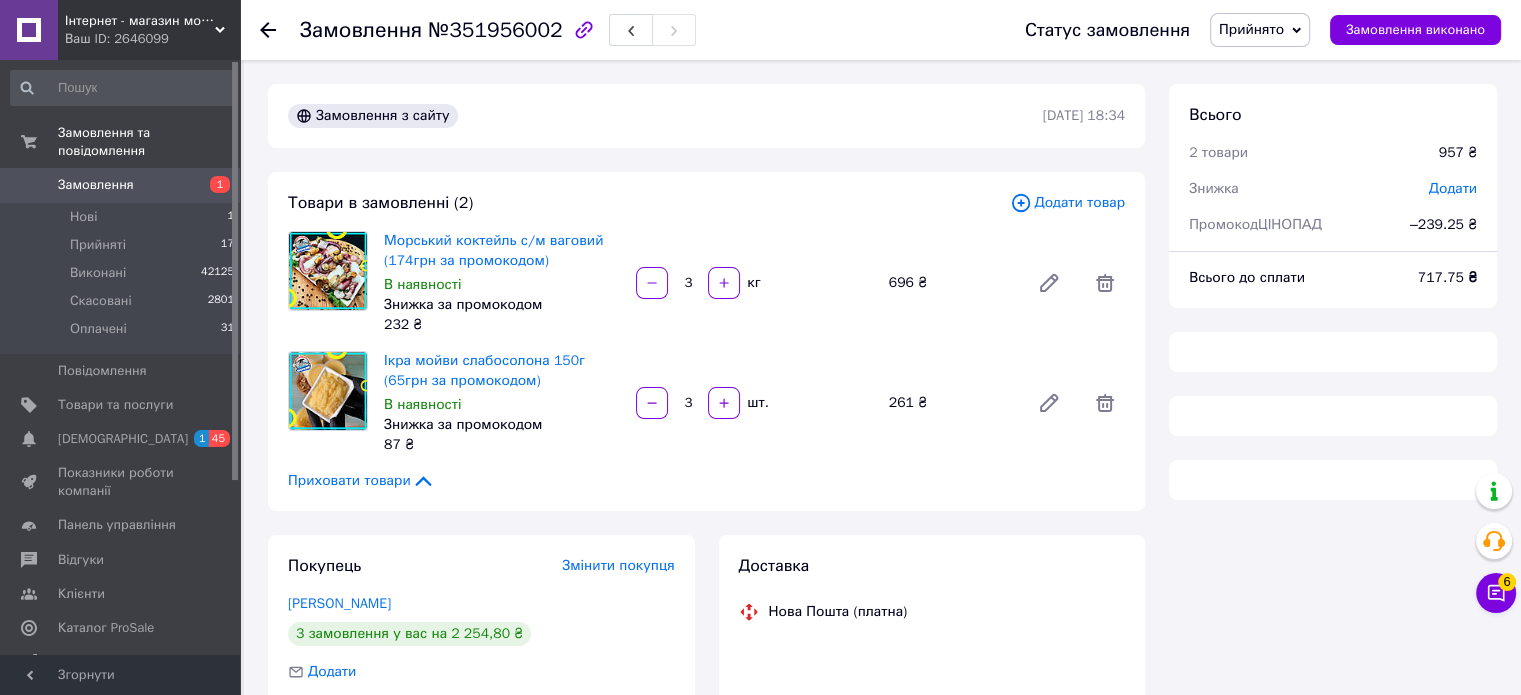 scroll, scrollTop: 0, scrollLeft: 0, axis: both 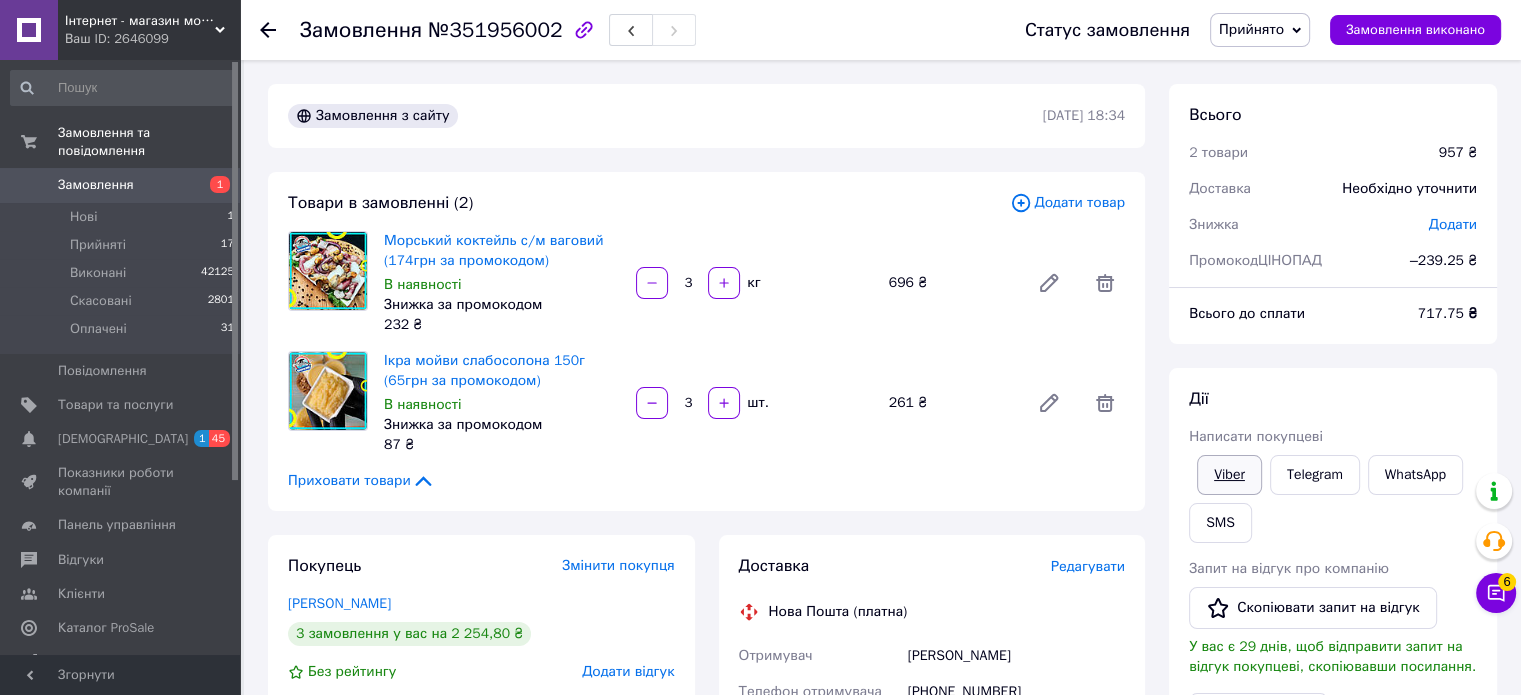 click on "Viber" at bounding box center [1229, 475] 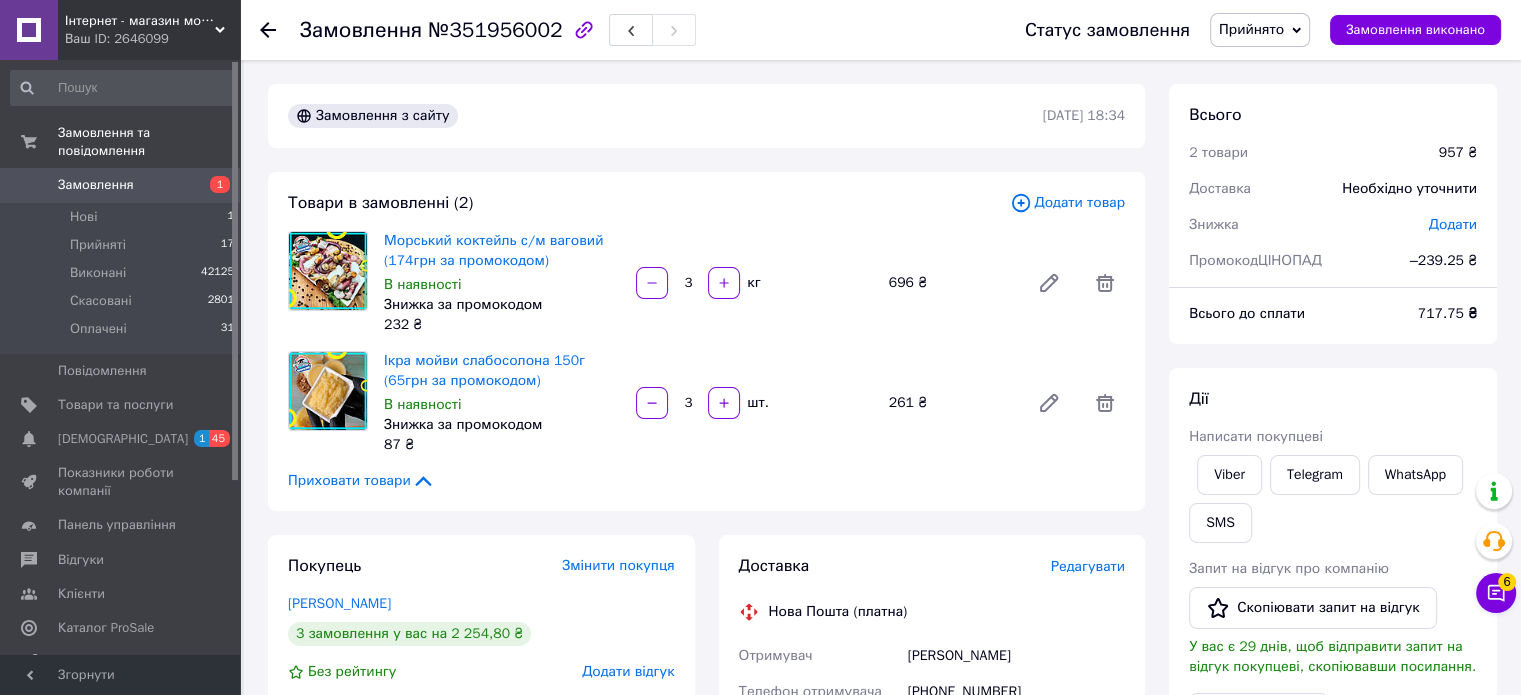 click on "Прийнято" at bounding box center (1251, 29) 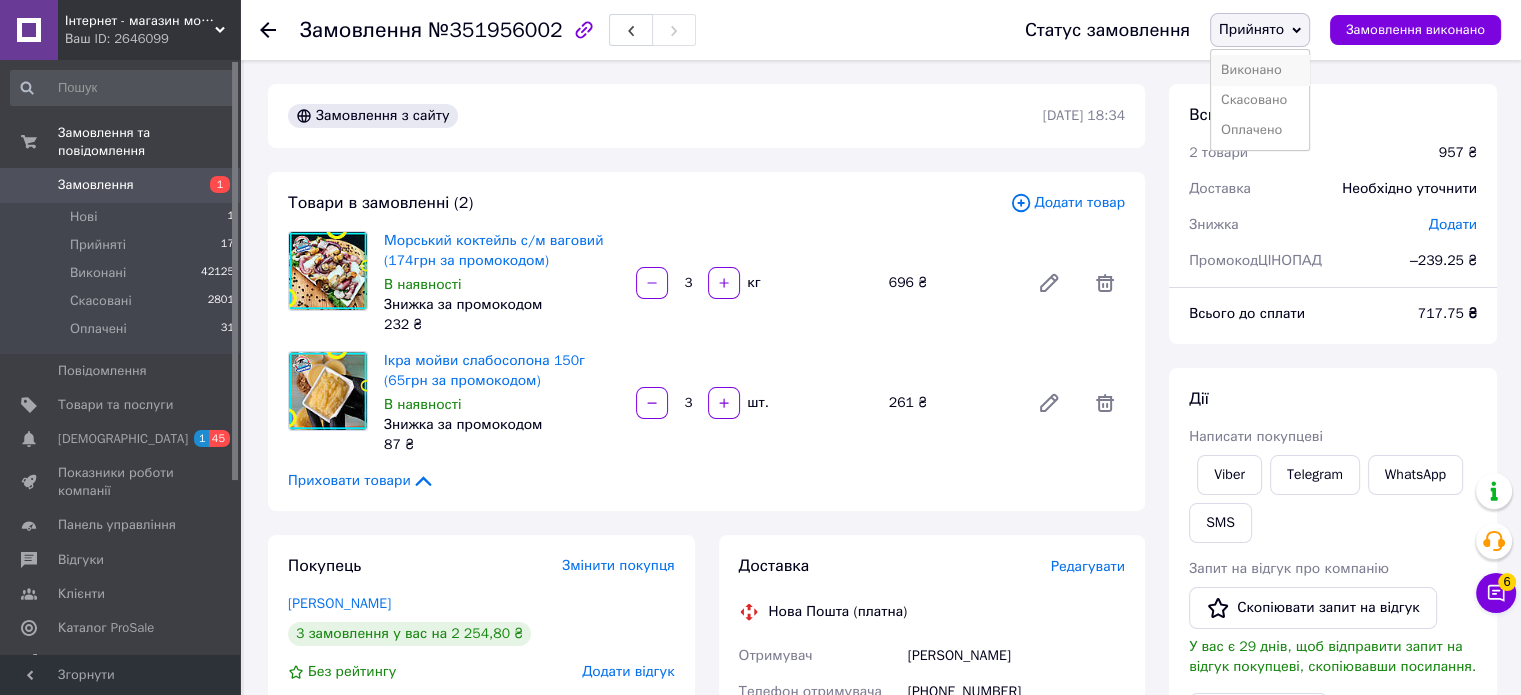 click on "Виконано" at bounding box center (1260, 70) 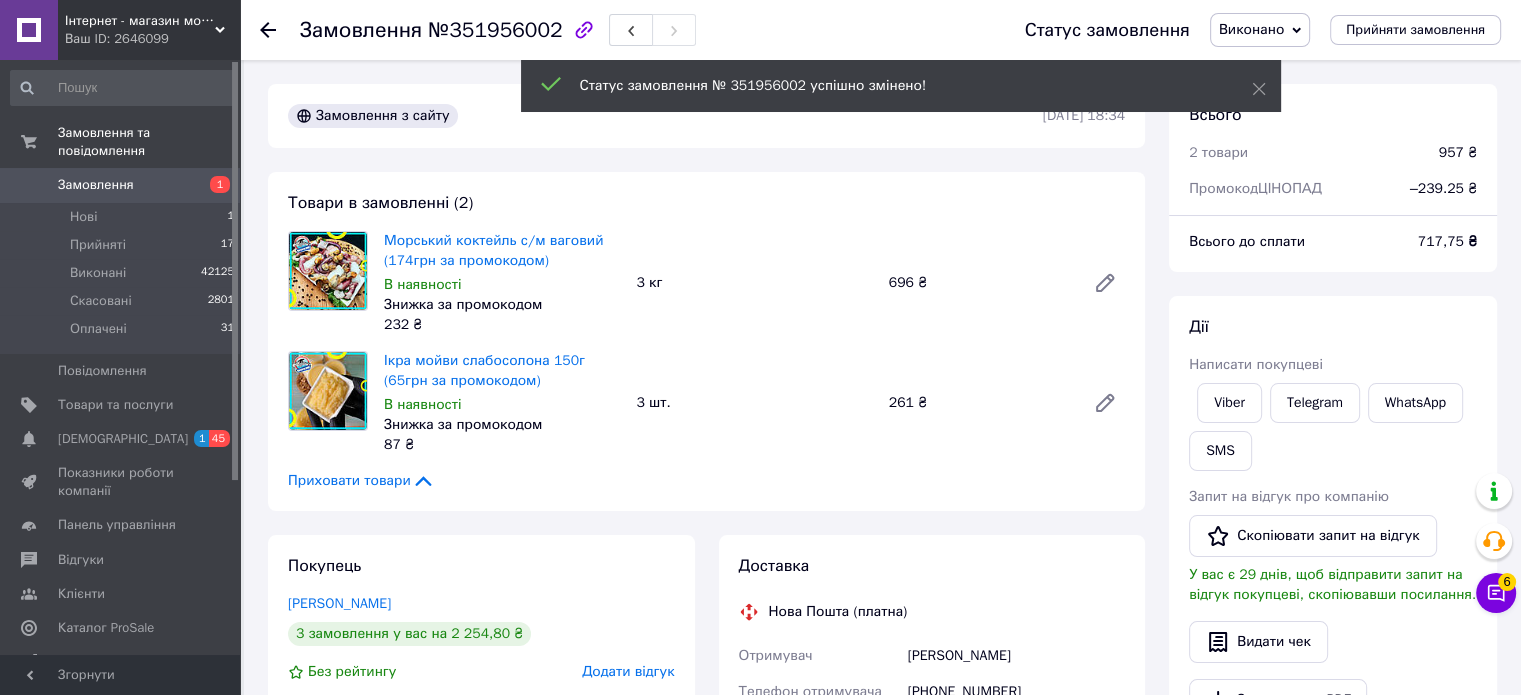 click 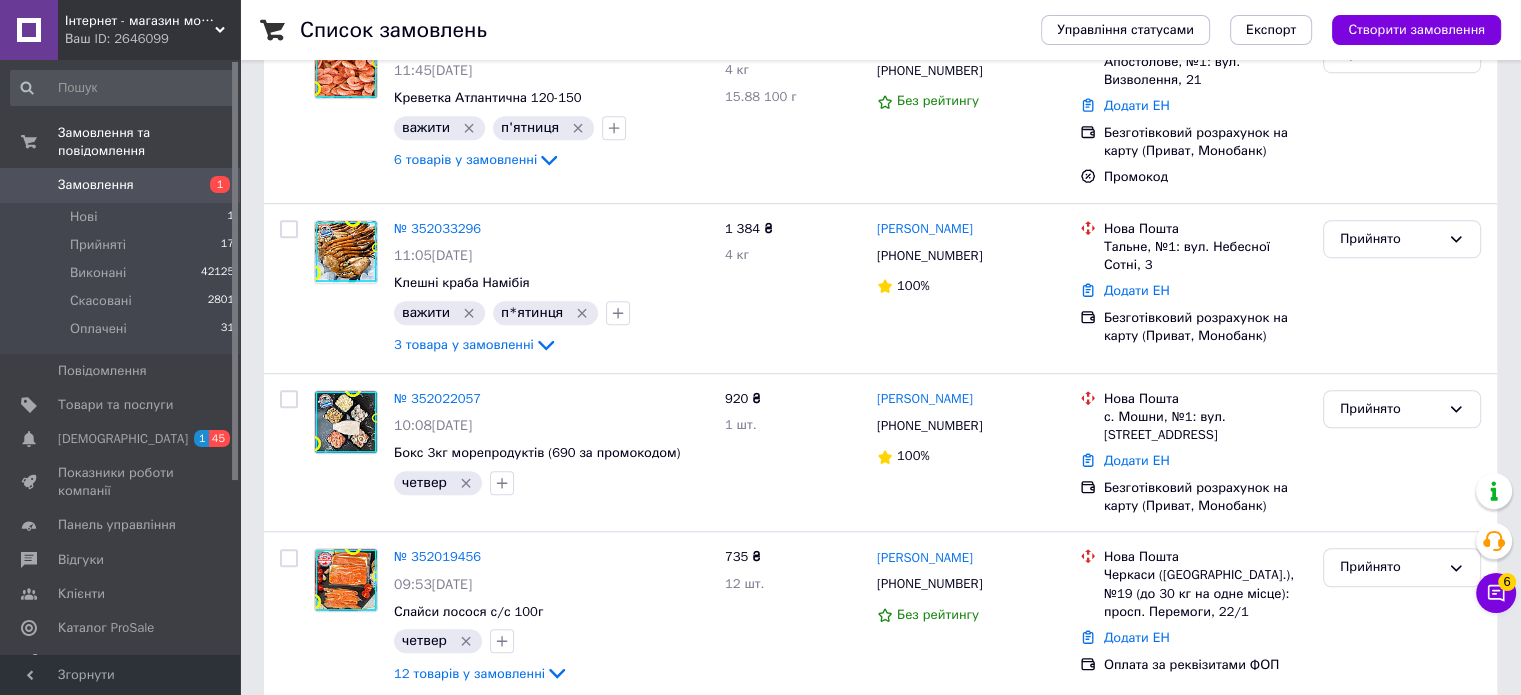 scroll, scrollTop: 2534, scrollLeft: 0, axis: vertical 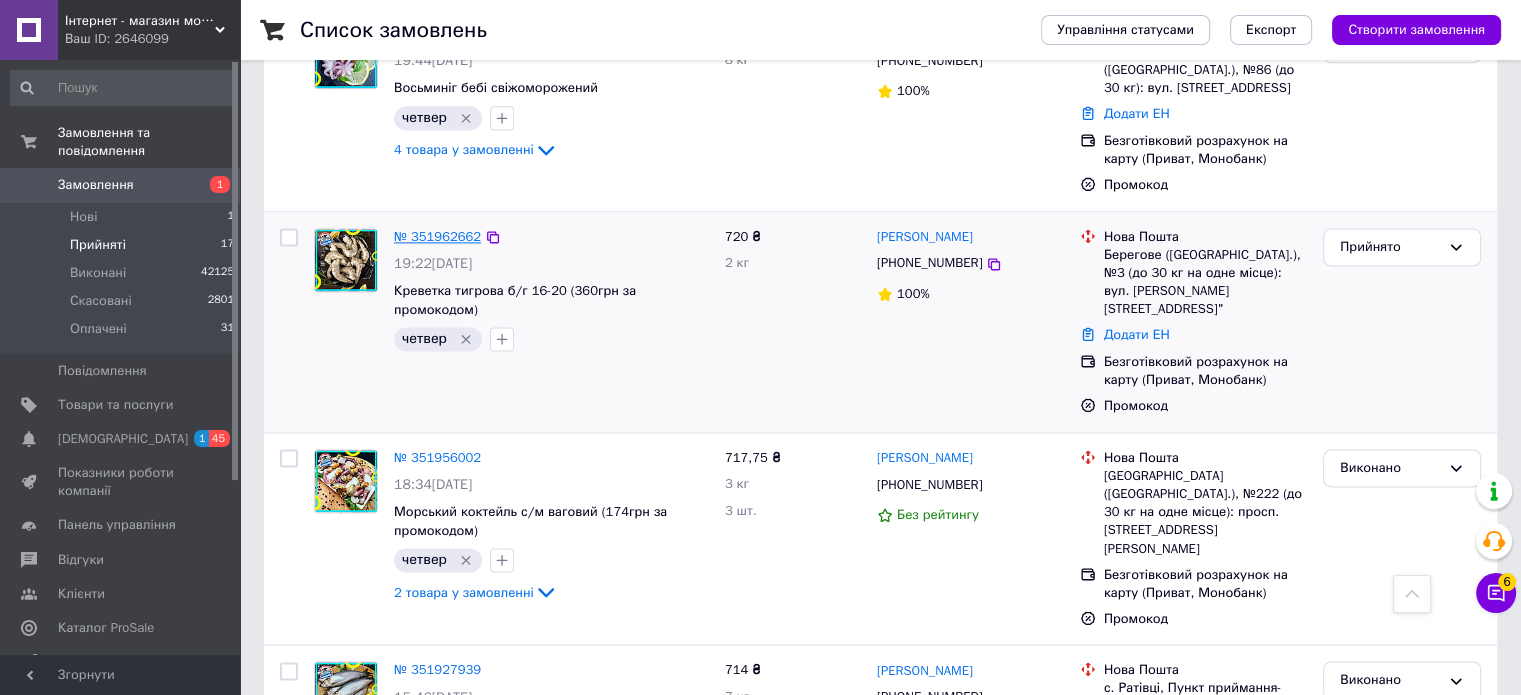 click on "№ 351962662" at bounding box center (437, 236) 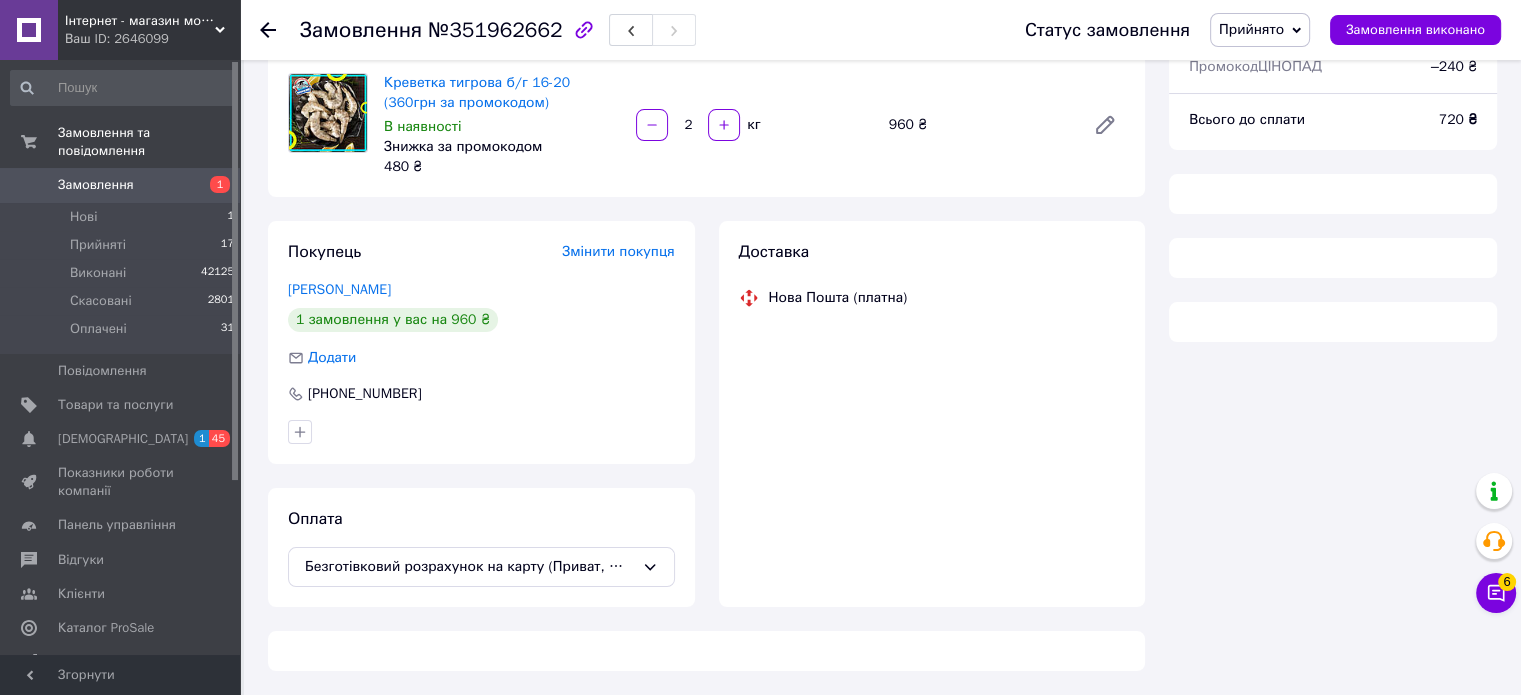 scroll, scrollTop: 0, scrollLeft: 0, axis: both 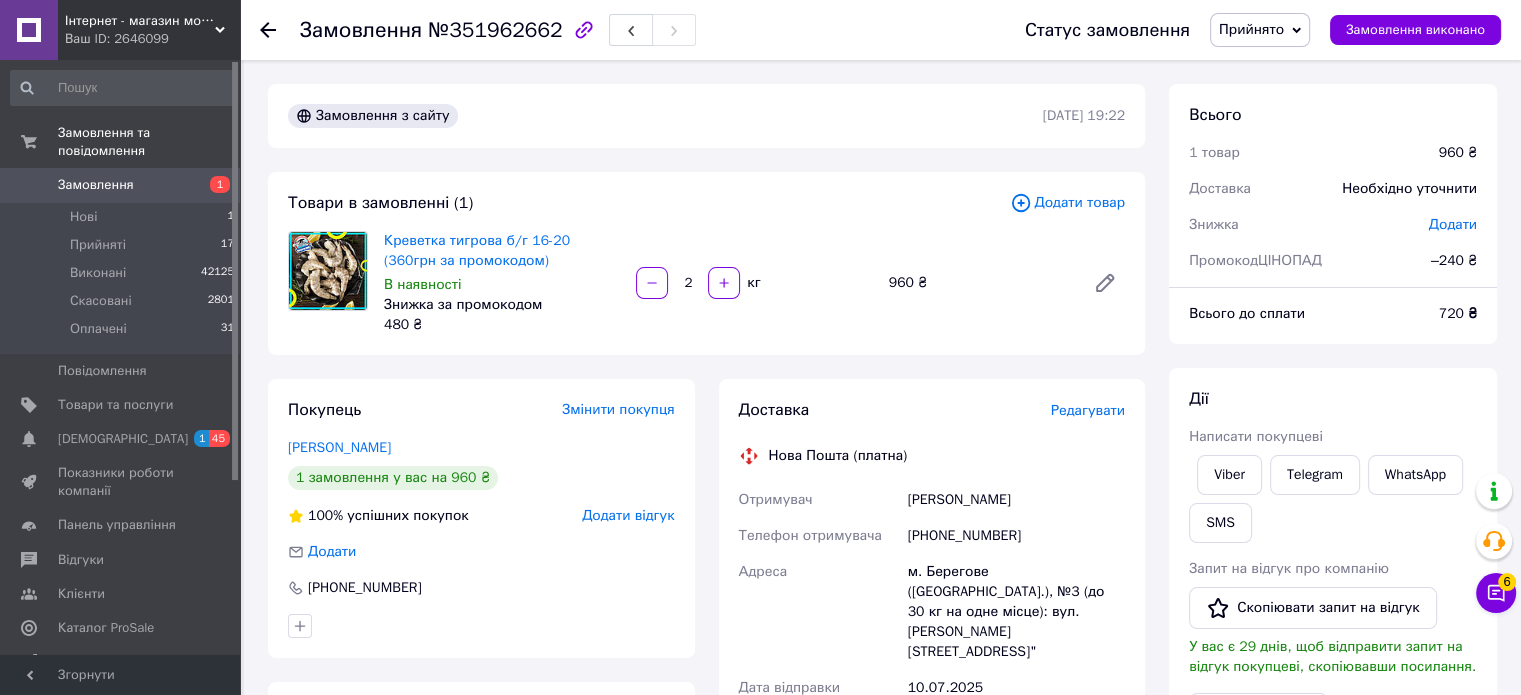 click on "Написати покупцеві" at bounding box center [1256, 436] 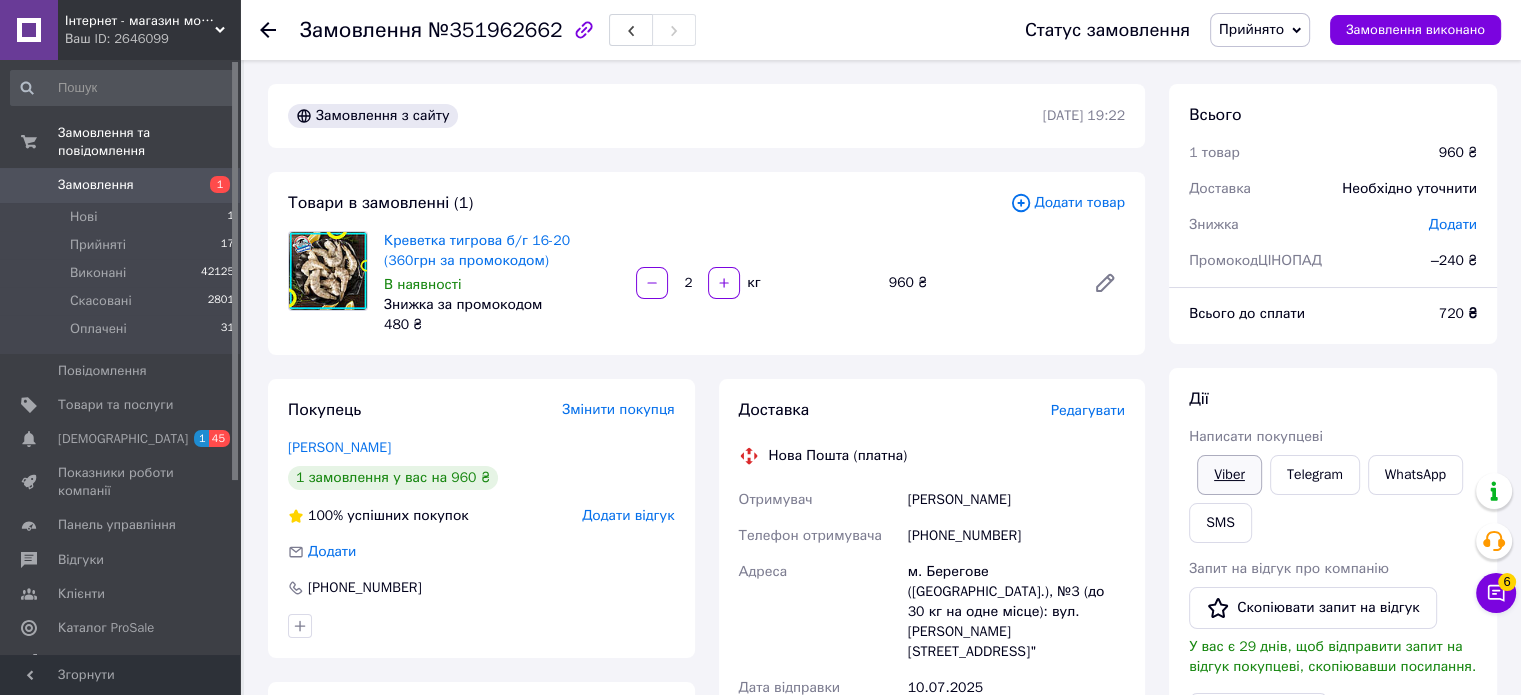click on "Viber" at bounding box center (1229, 475) 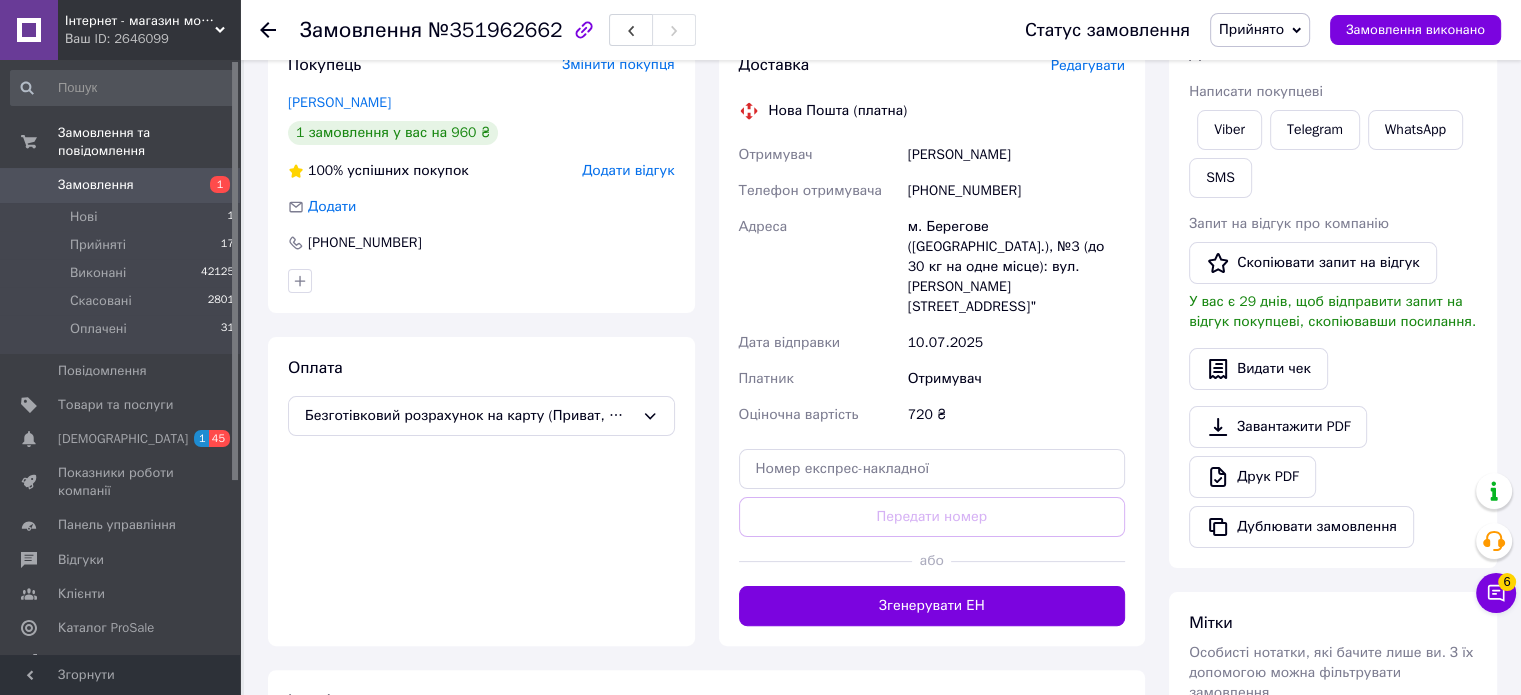 scroll, scrollTop: 500, scrollLeft: 0, axis: vertical 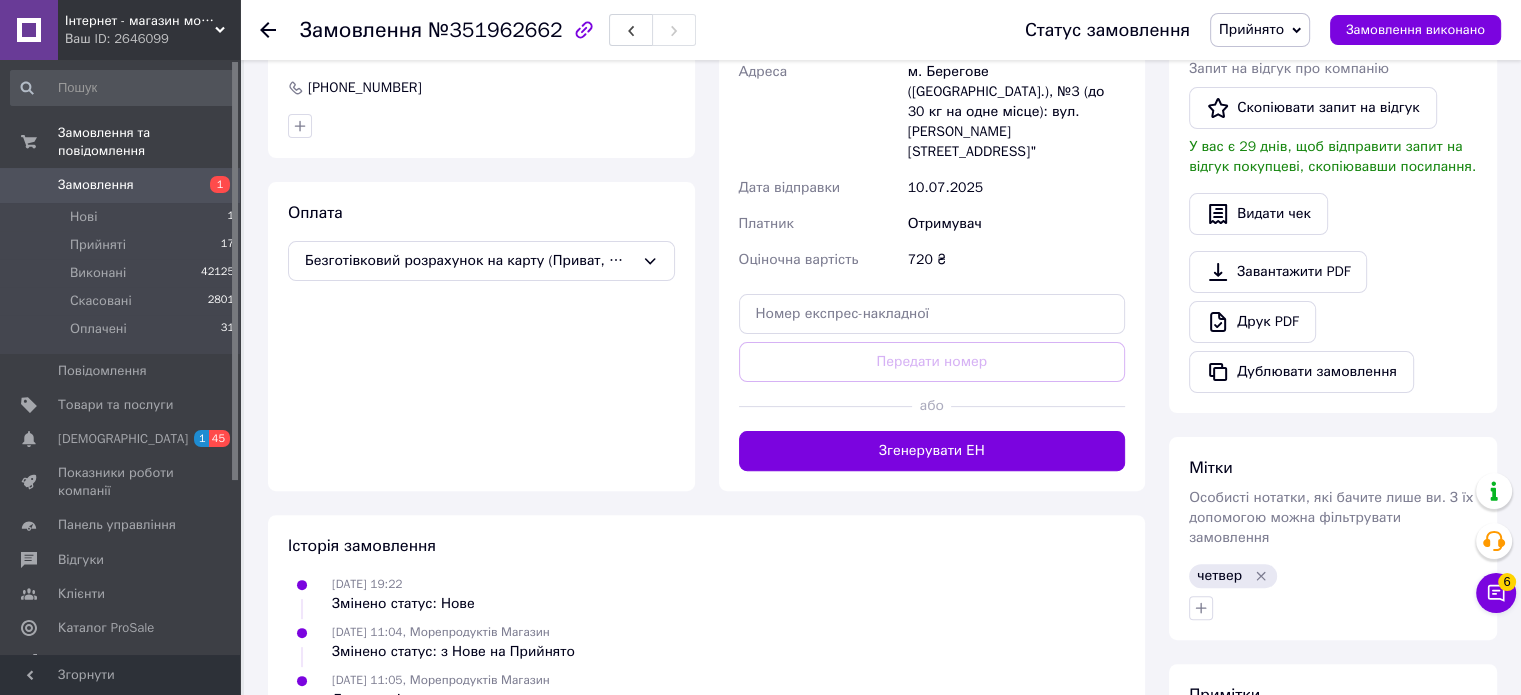 click on "Прийнято" at bounding box center (1251, 29) 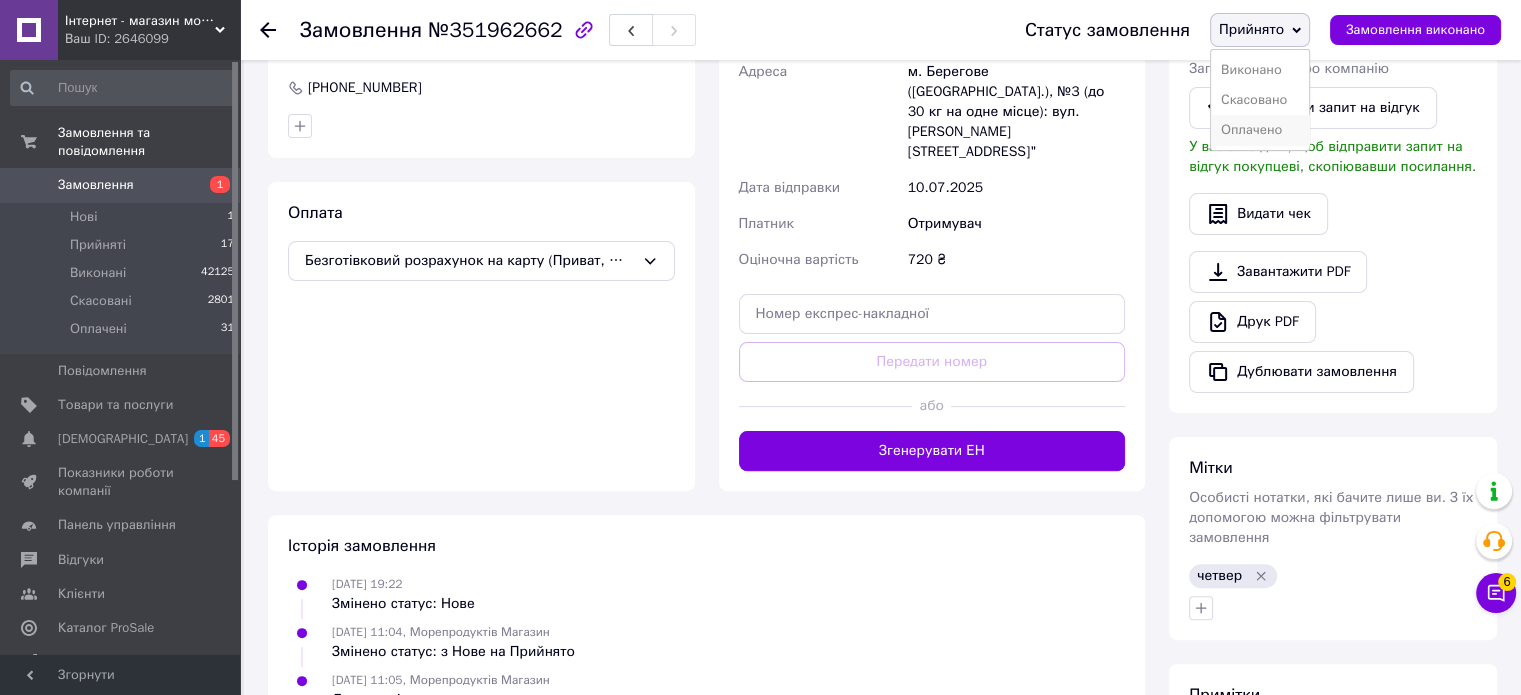 click on "Оплачено" at bounding box center [1260, 130] 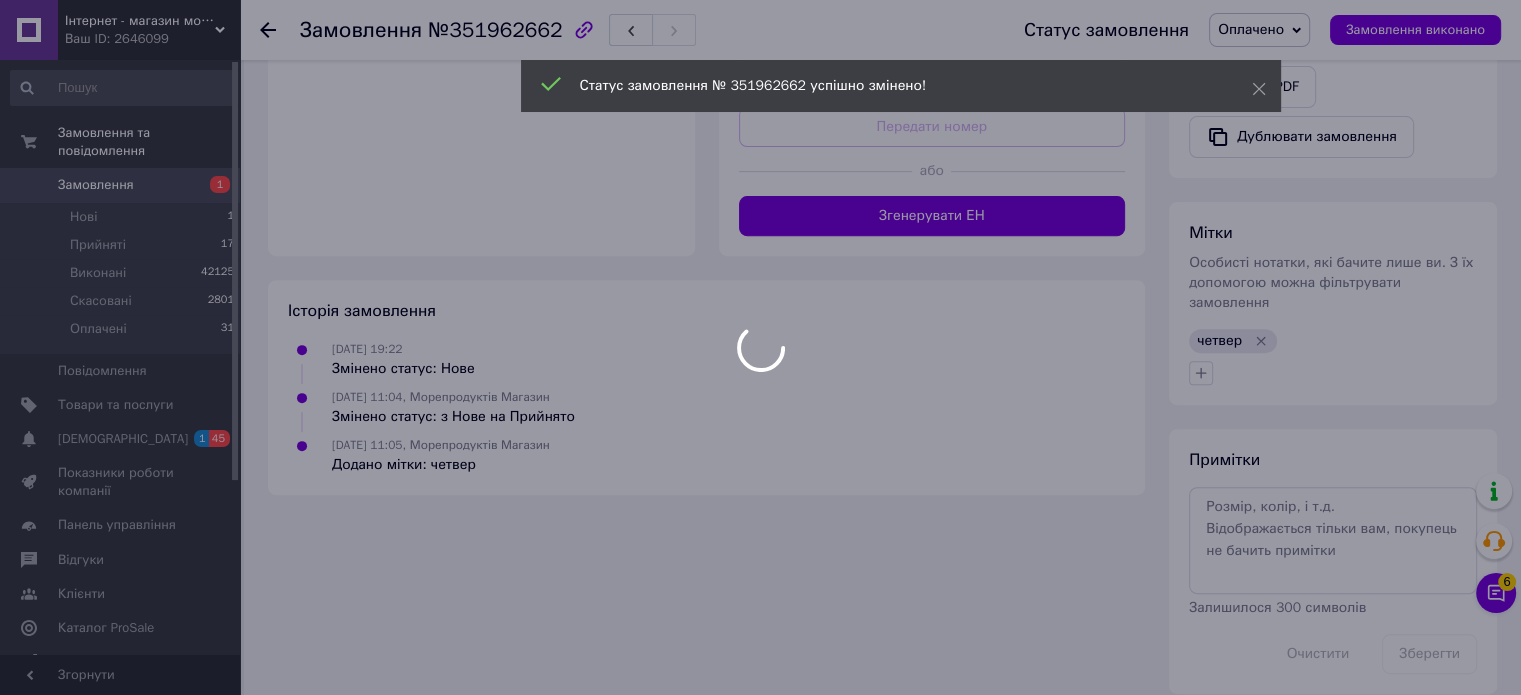 scroll, scrollTop: 699, scrollLeft: 0, axis: vertical 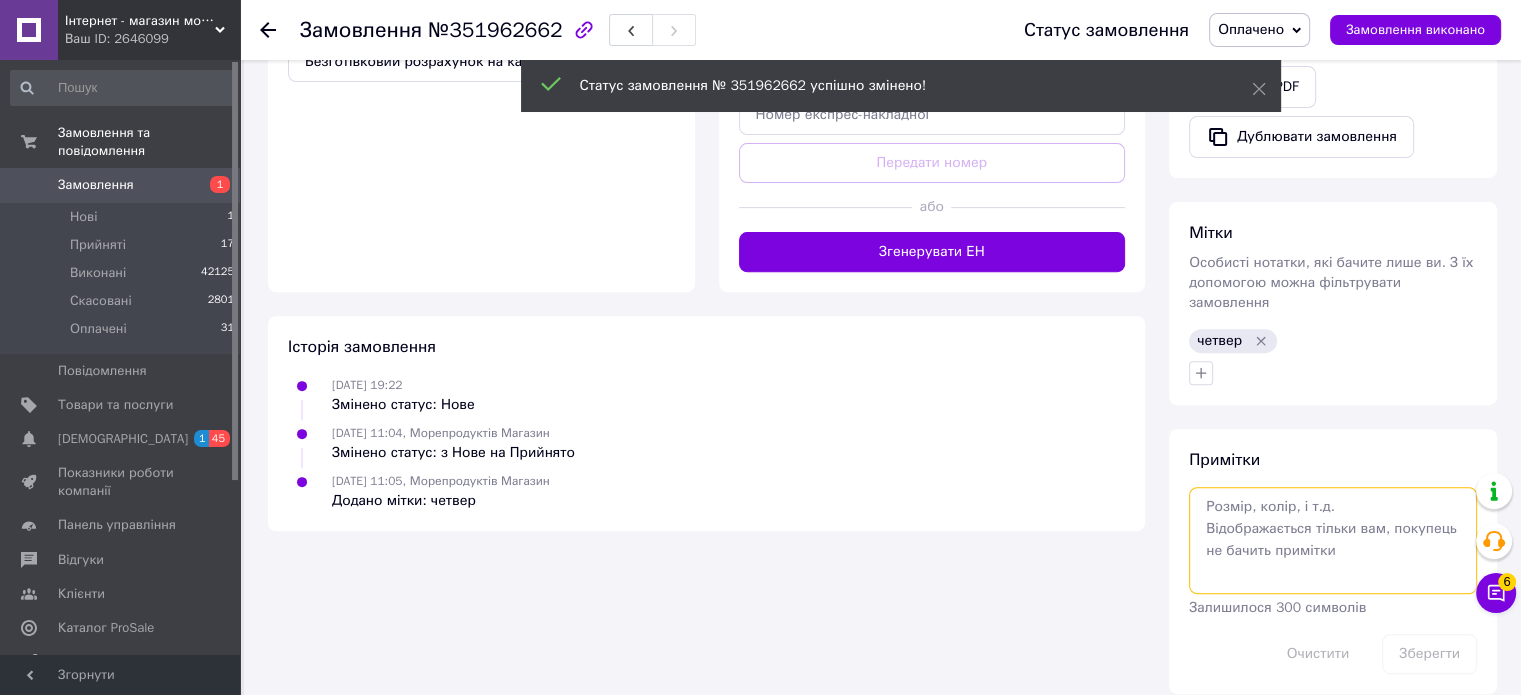 click at bounding box center (1333, 540) 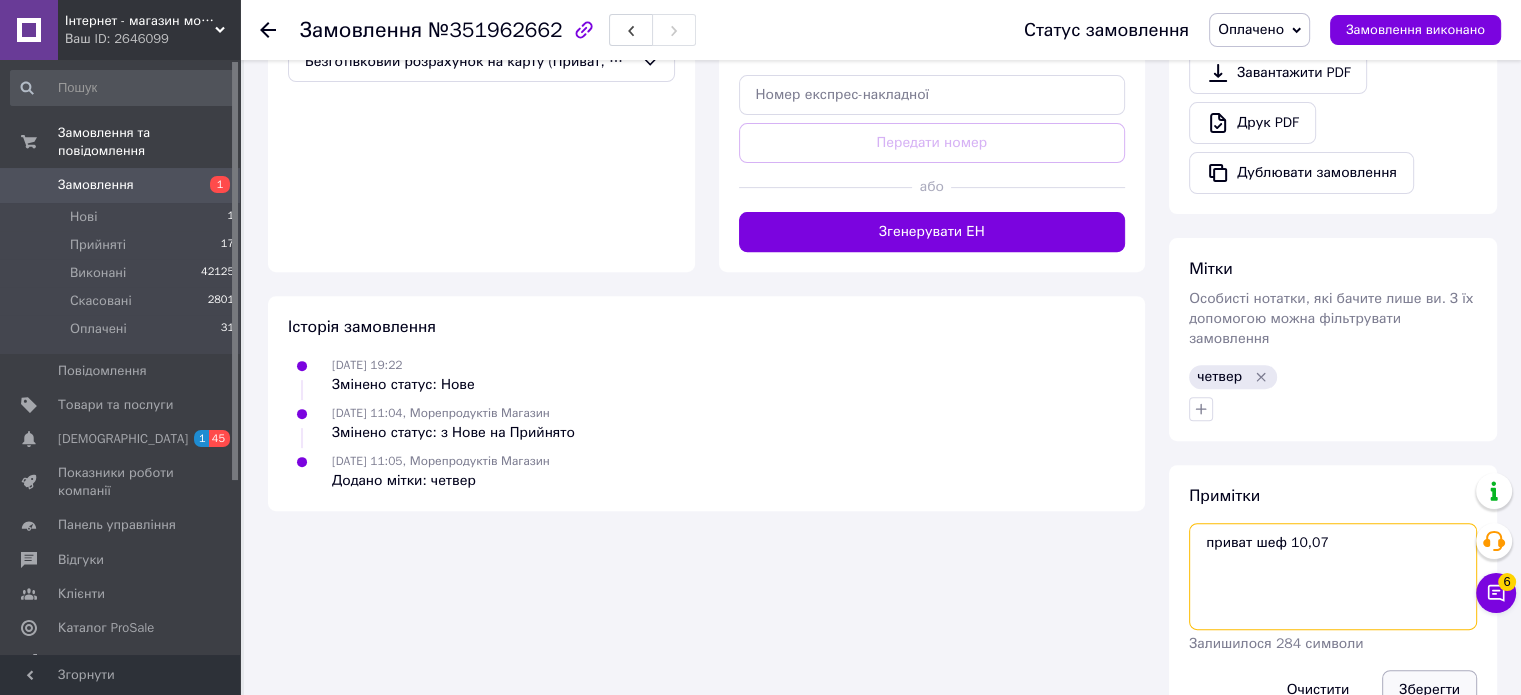 type on "приват шеф 10,07" 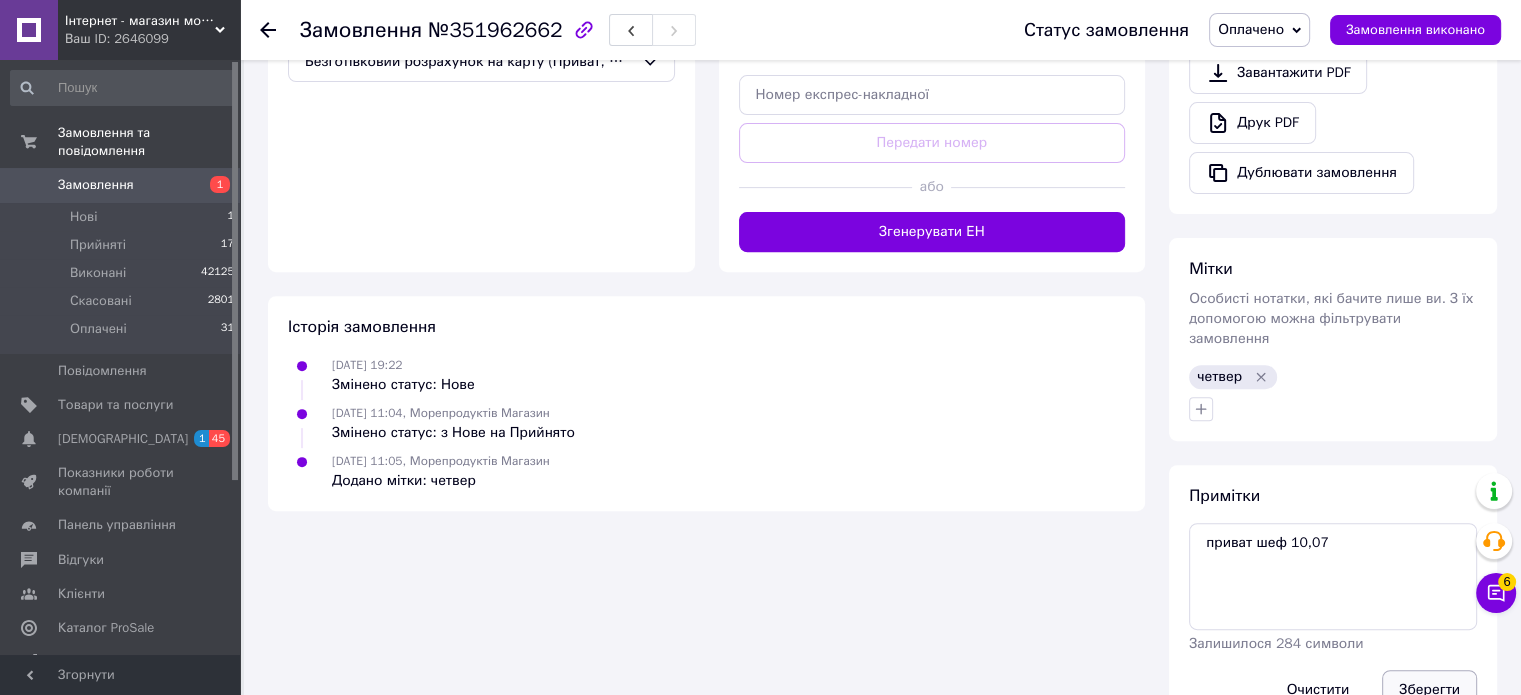 click on "Зберегти" at bounding box center [1429, 690] 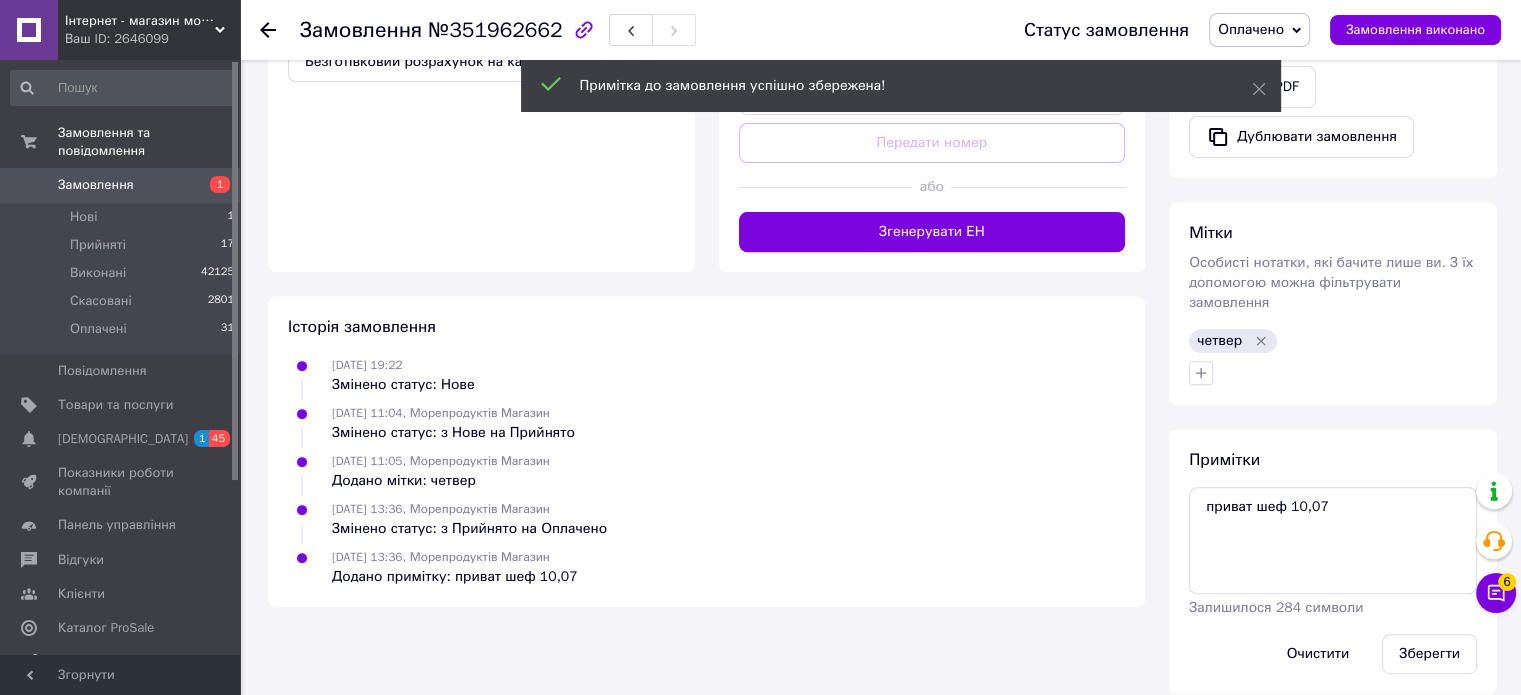 click 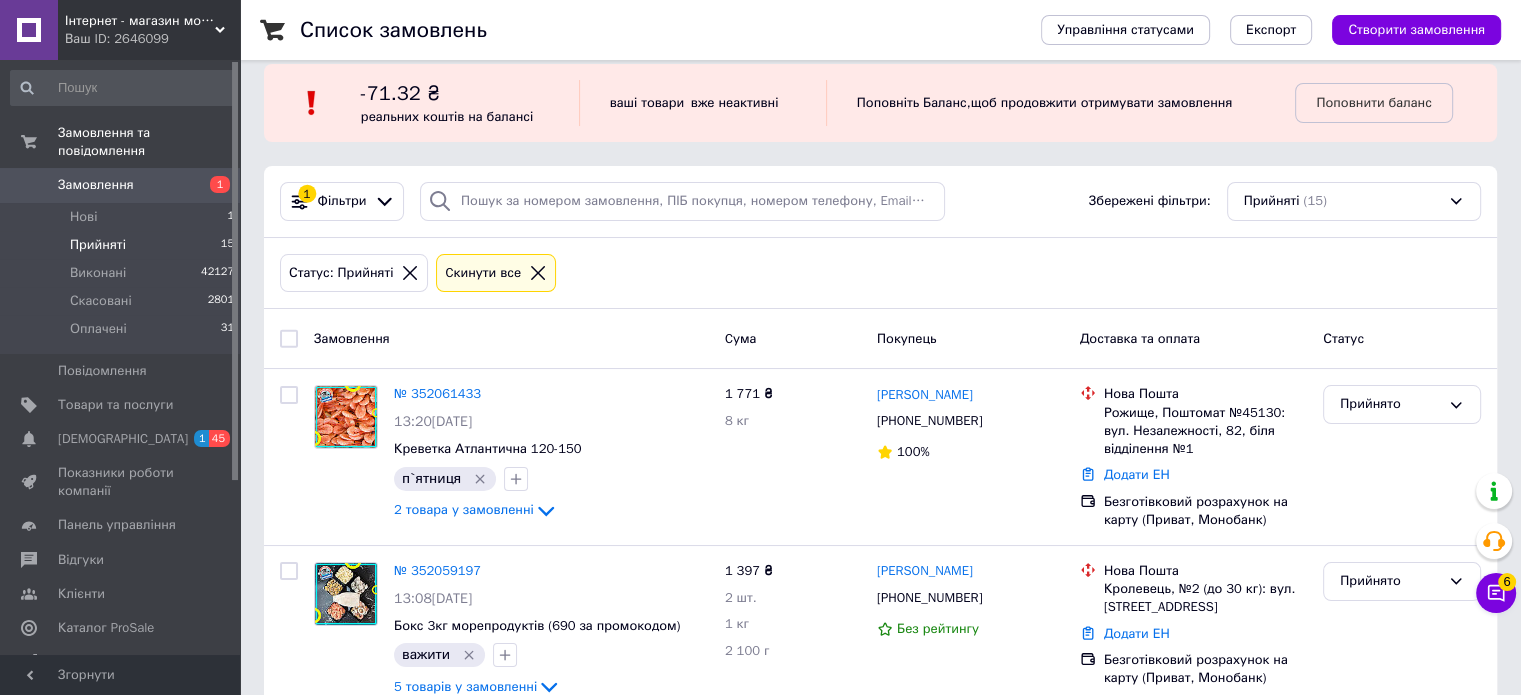 scroll, scrollTop: 0, scrollLeft: 0, axis: both 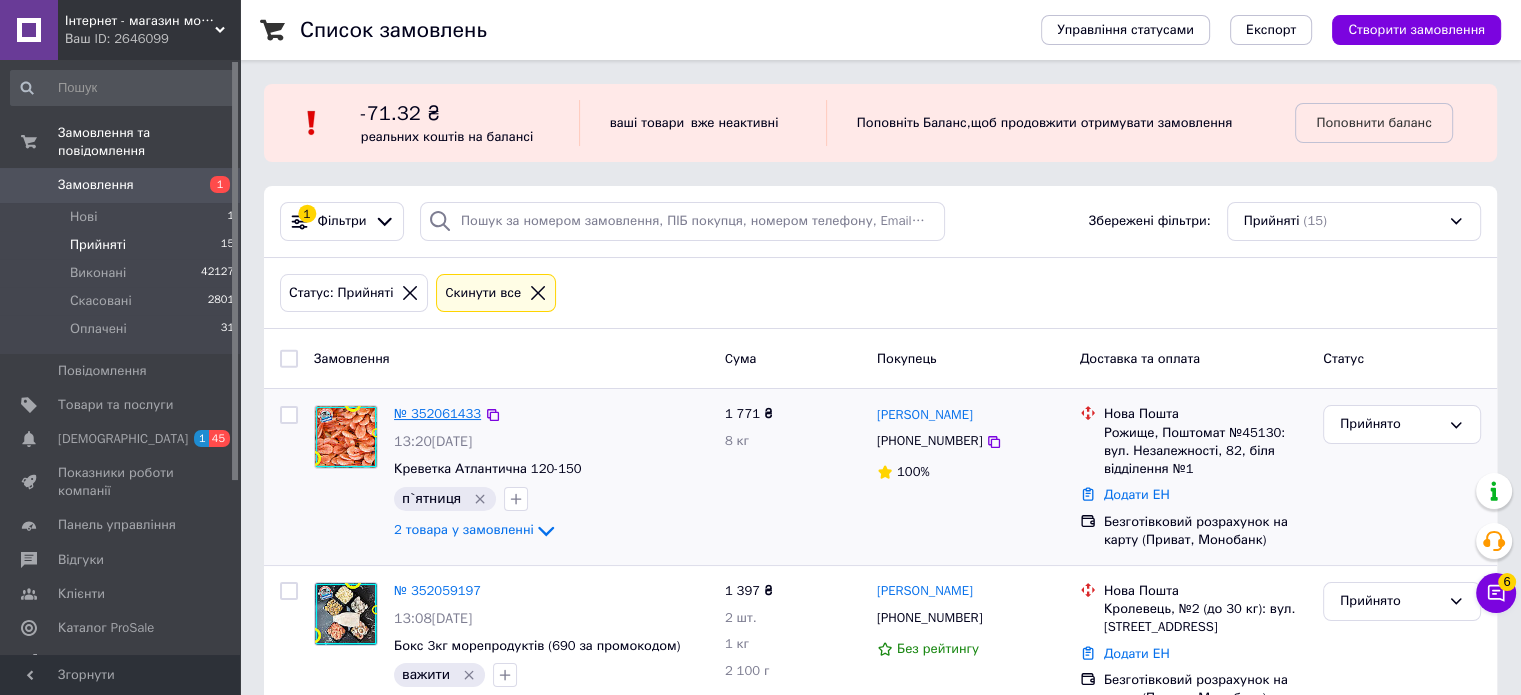 click on "№ 352061433" at bounding box center (437, 413) 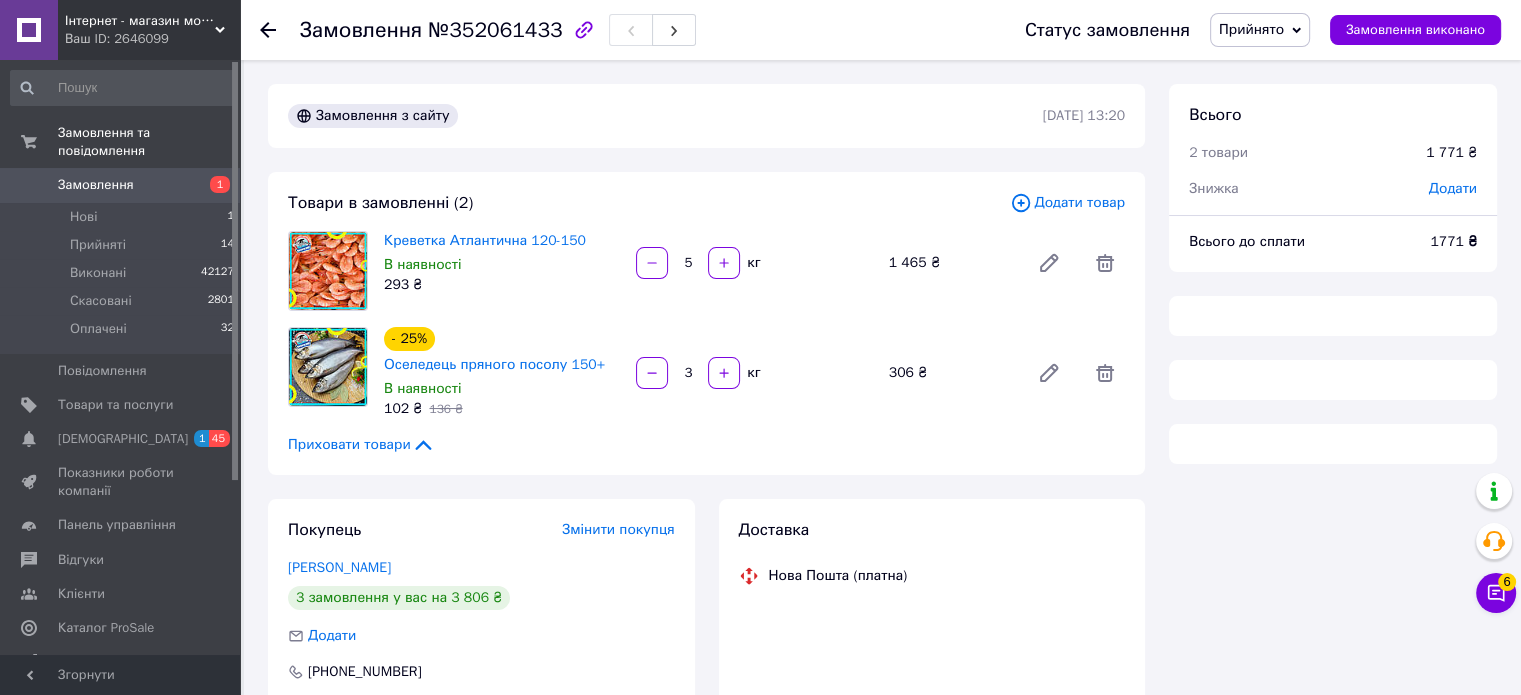 click on "Прийнято" at bounding box center [1251, 29] 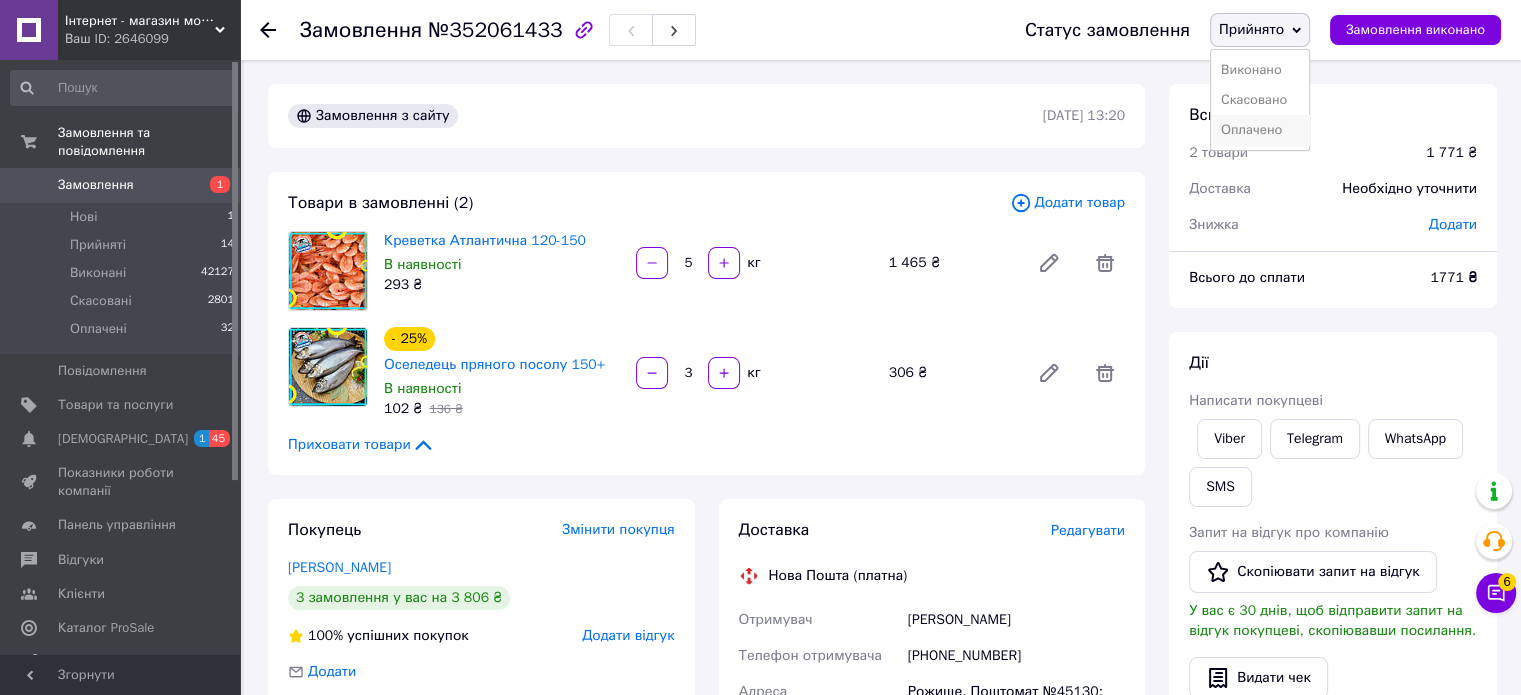 click on "Оплачено" at bounding box center [1260, 130] 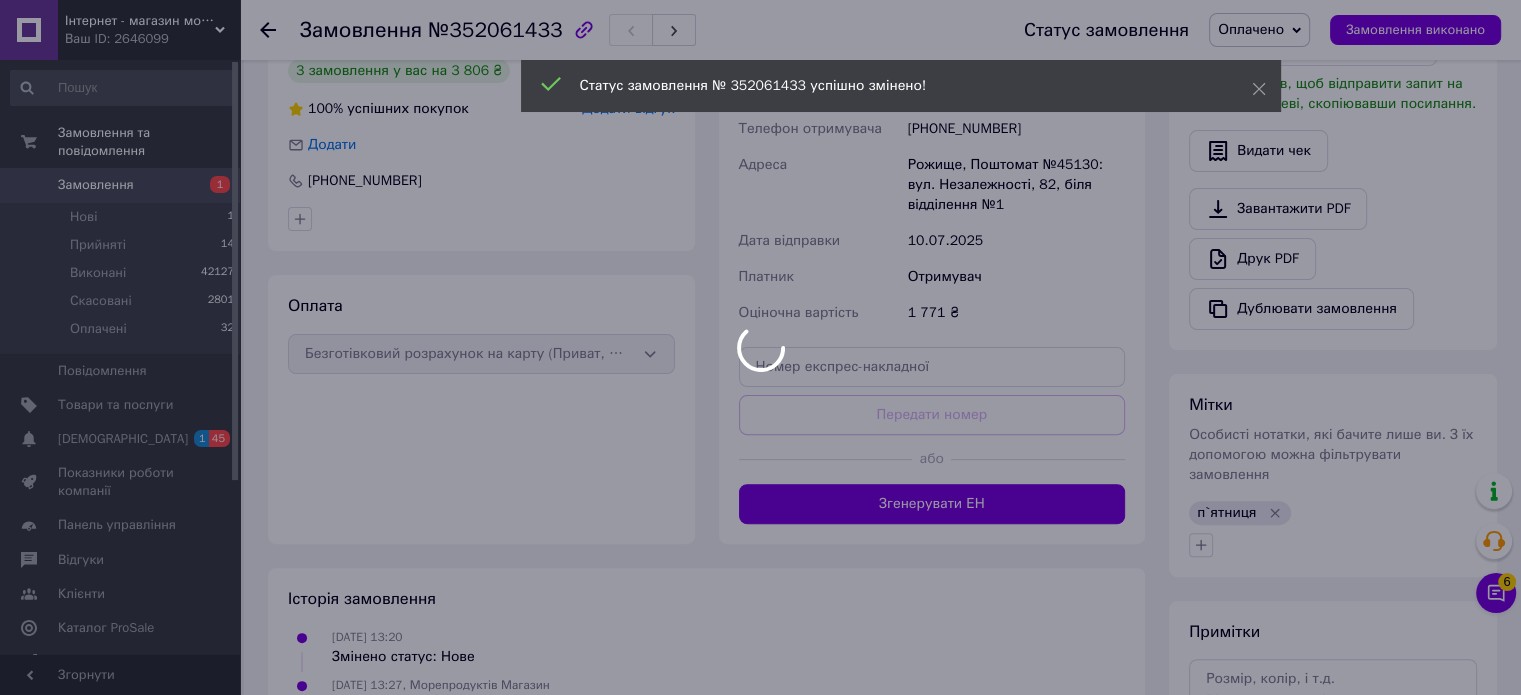 scroll, scrollTop: 700, scrollLeft: 0, axis: vertical 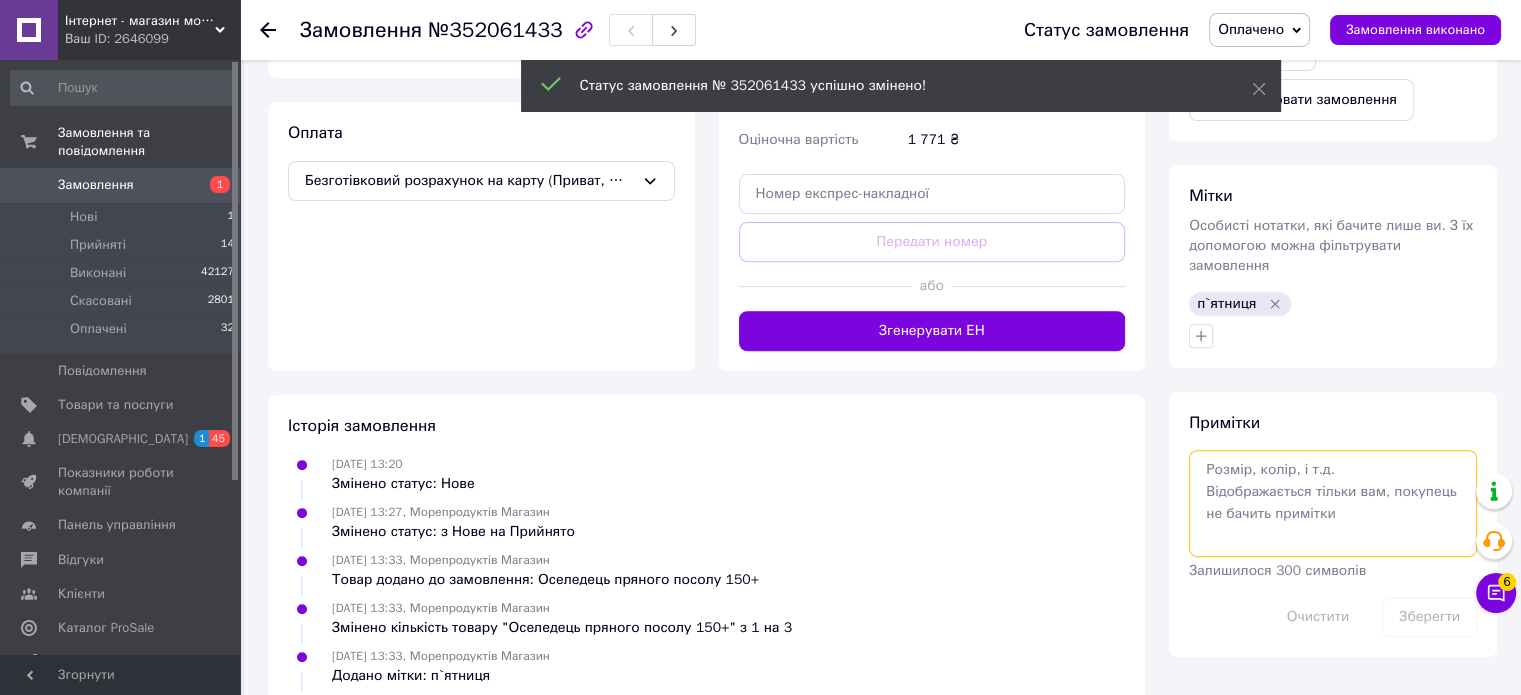 click at bounding box center [1333, 503] 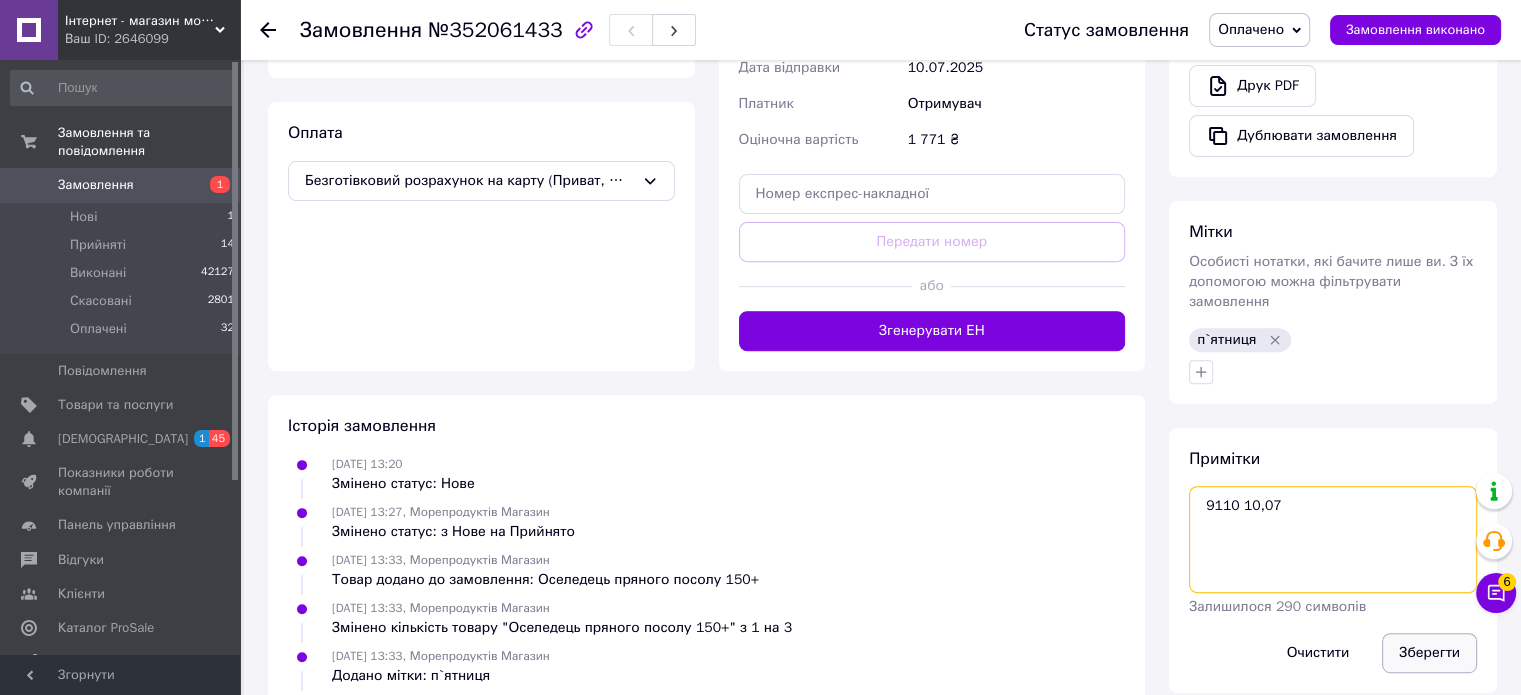 type on "9110 10,07" 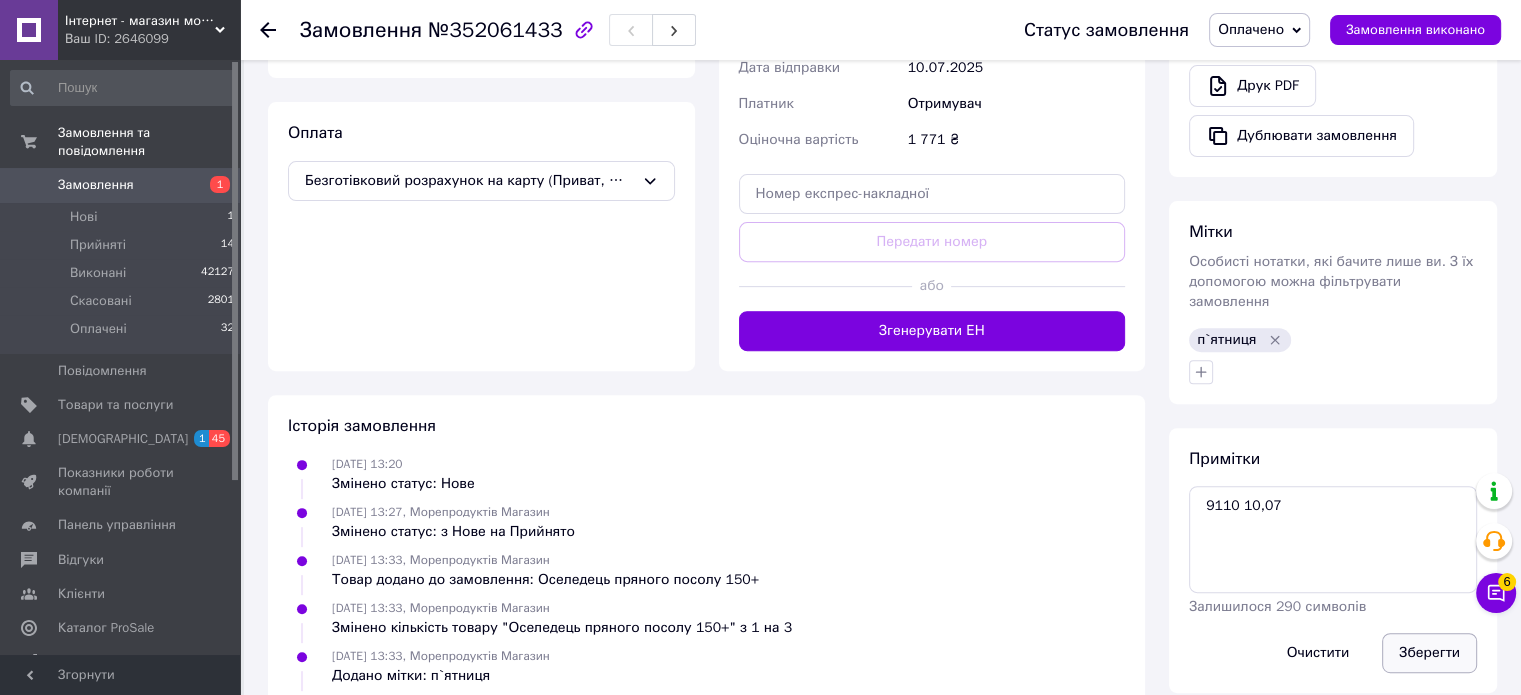 click on "Зберегти" at bounding box center [1429, 653] 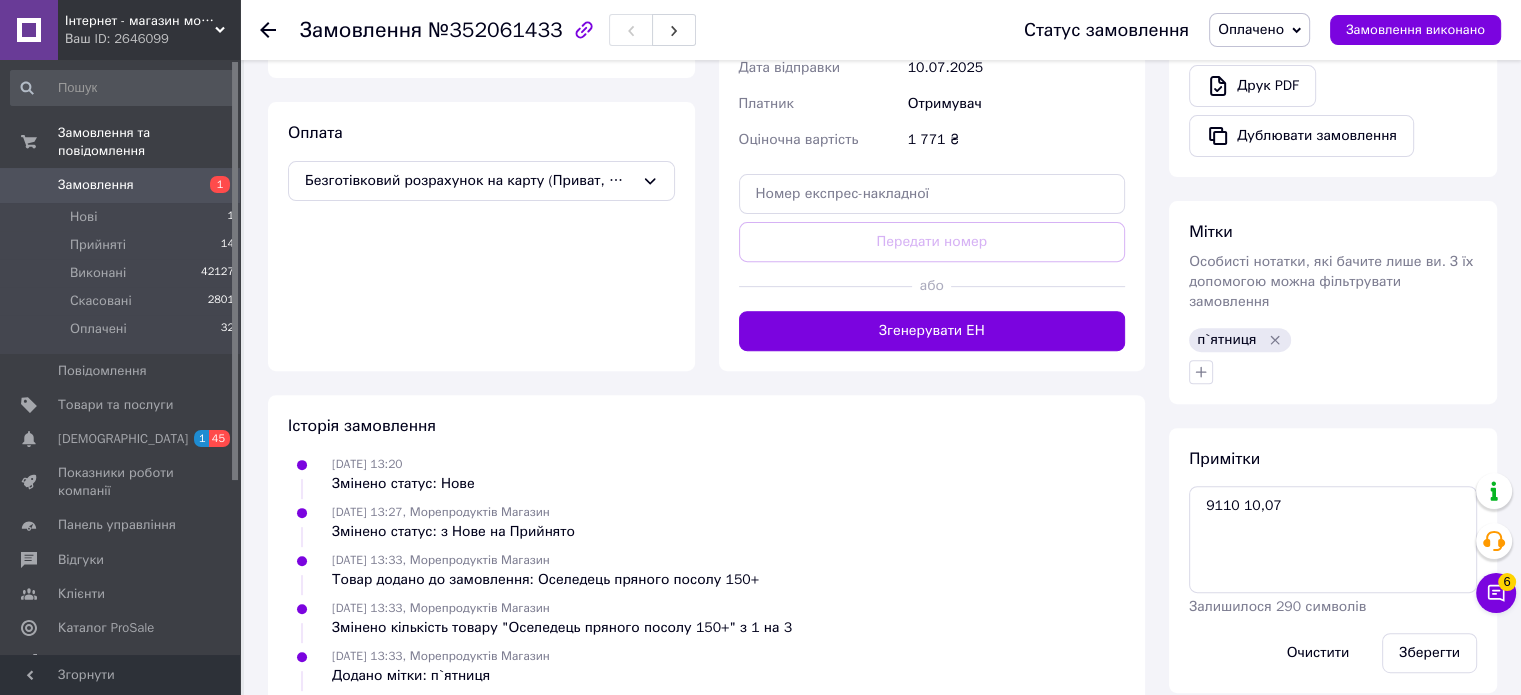 click 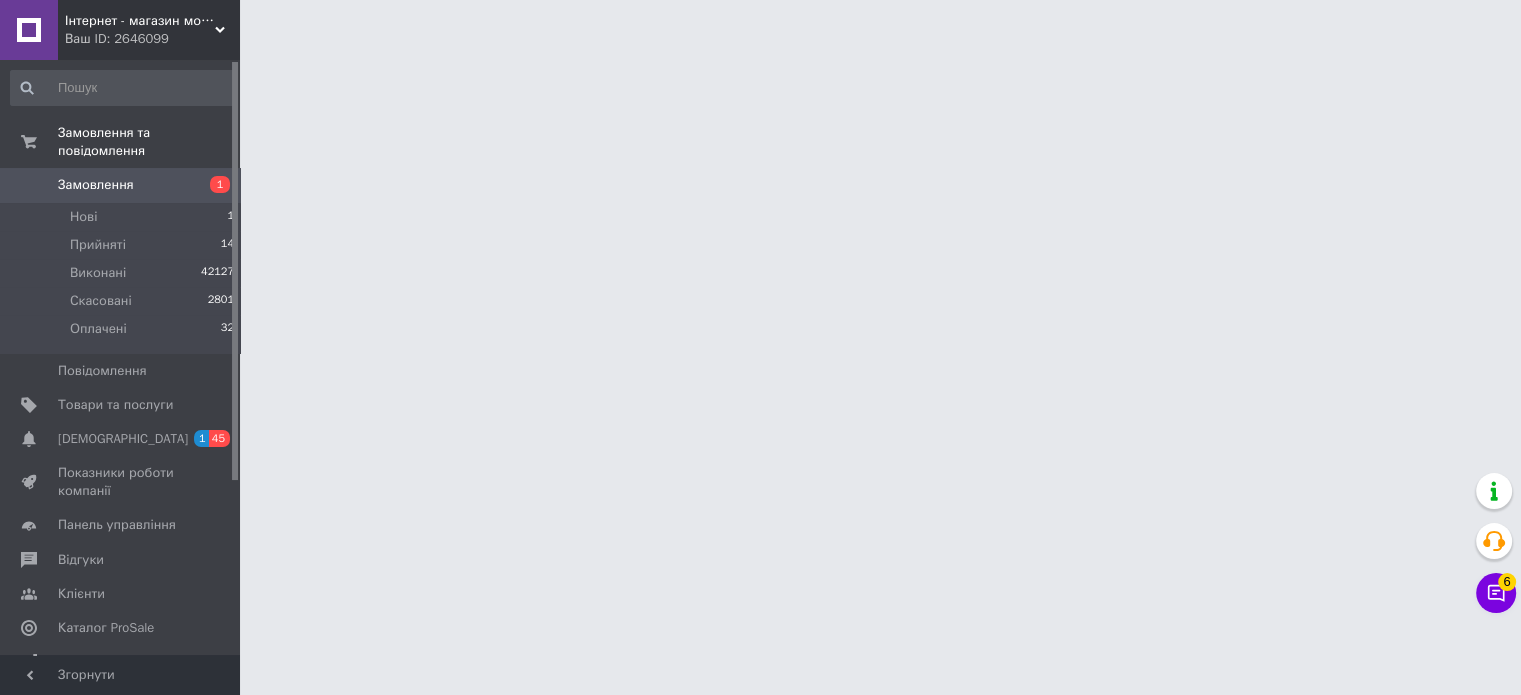 scroll, scrollTop: 0, scrollLeft: 0, axis: both 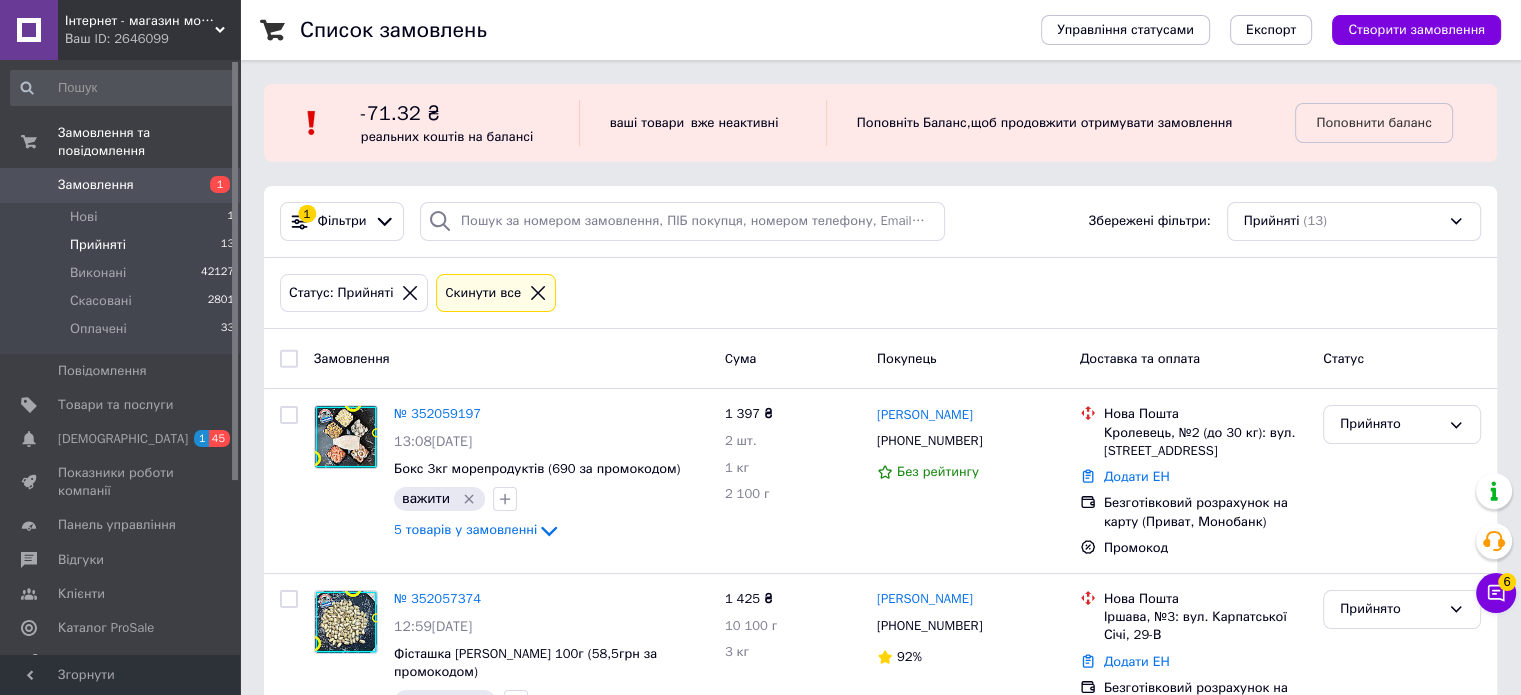click on "Прийняті" at bounding box center (98, 245) 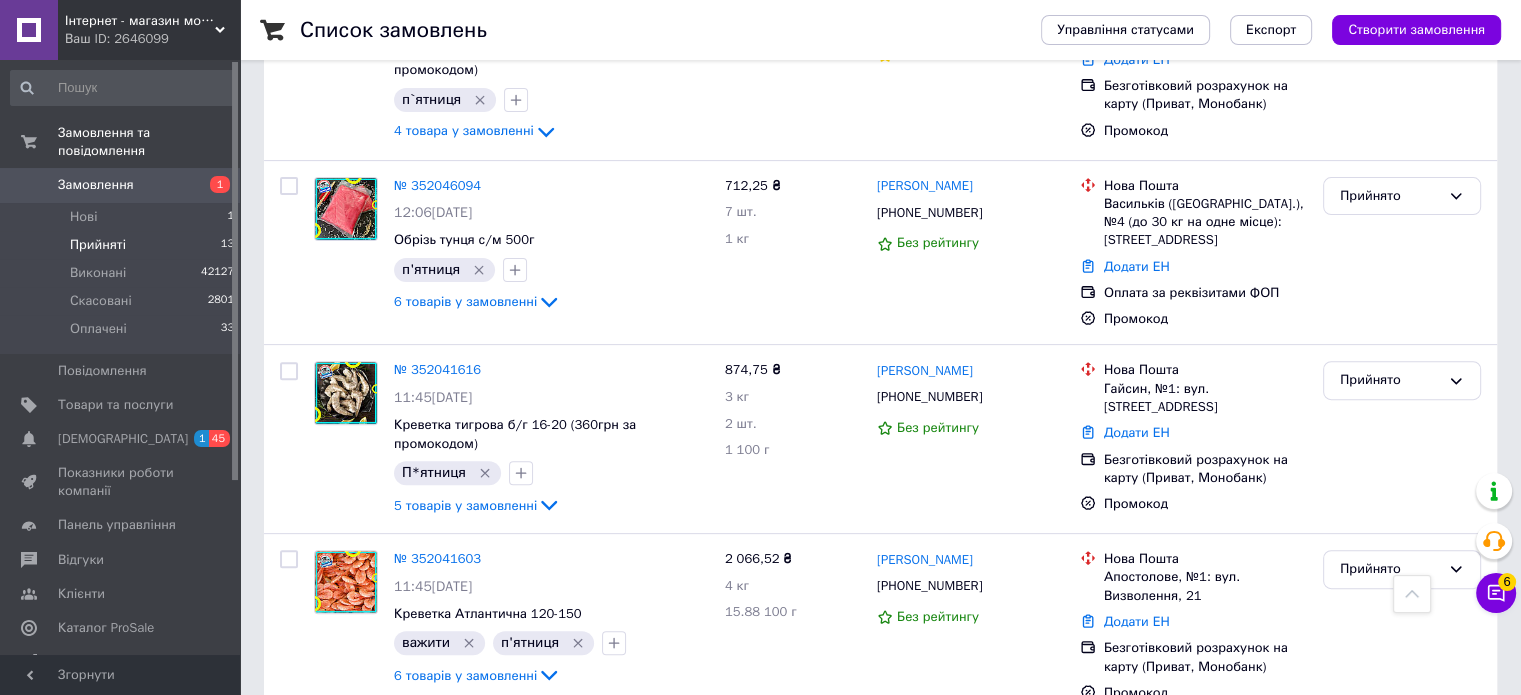scroll, scrollTop: 600, scrollLeft: 0, axis: vertical 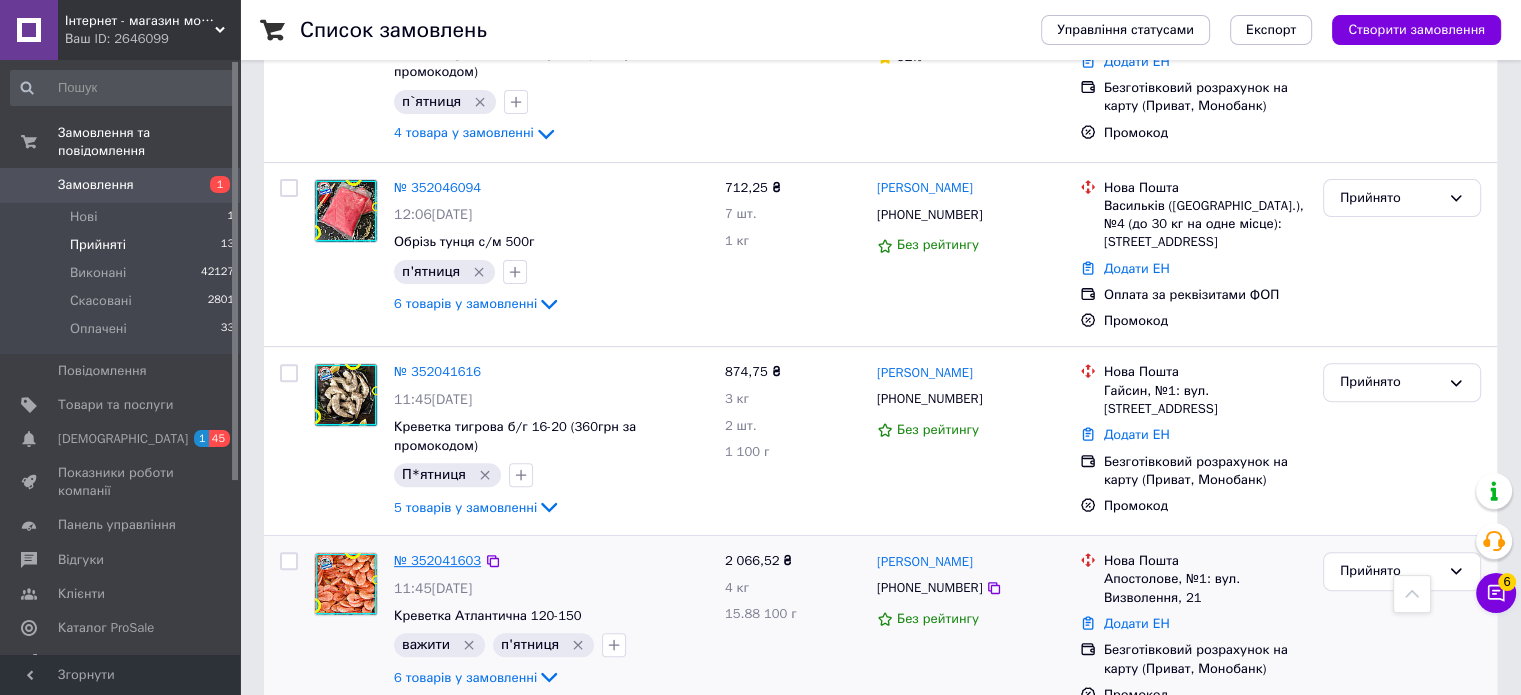click on "№ 352041603" at bounding box center [437, 560] 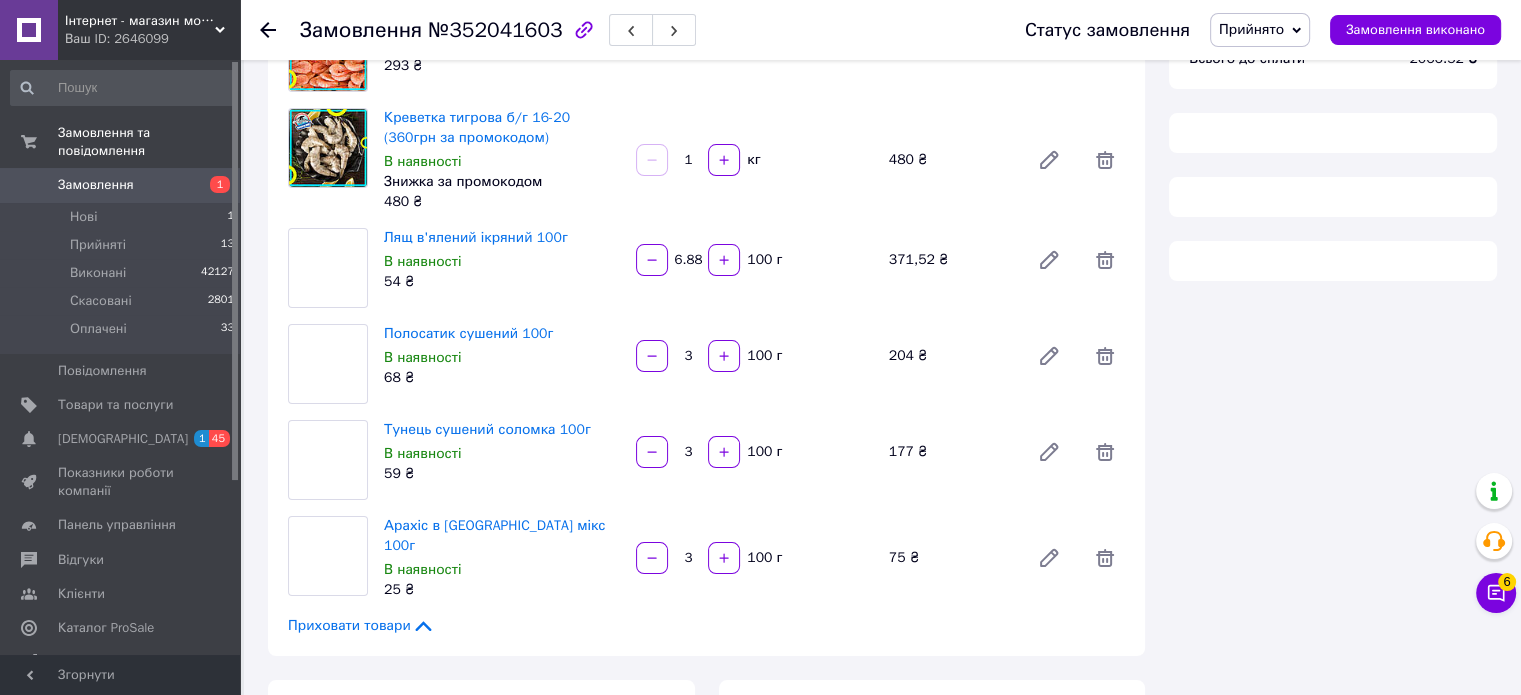 scroll, scrollTop: 0, scrollLeft: 0, axis: both 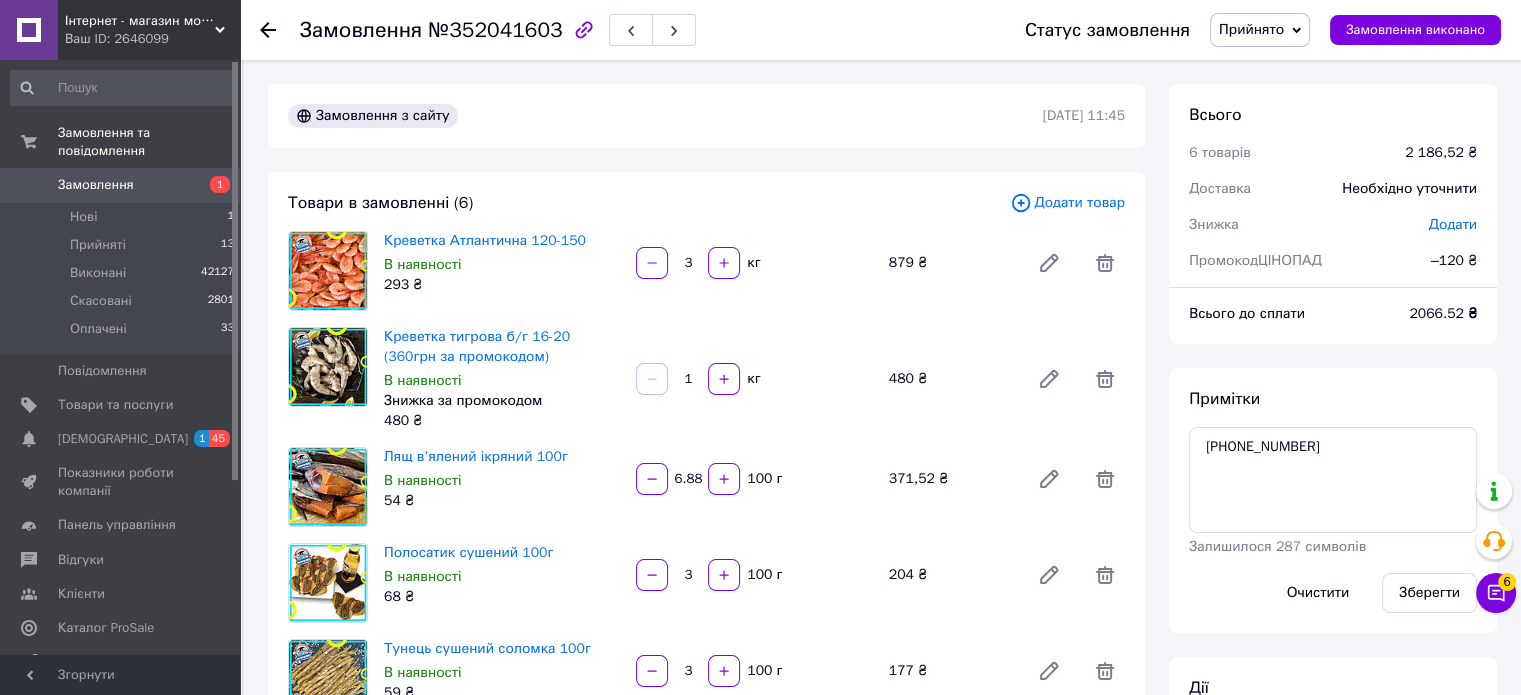 click 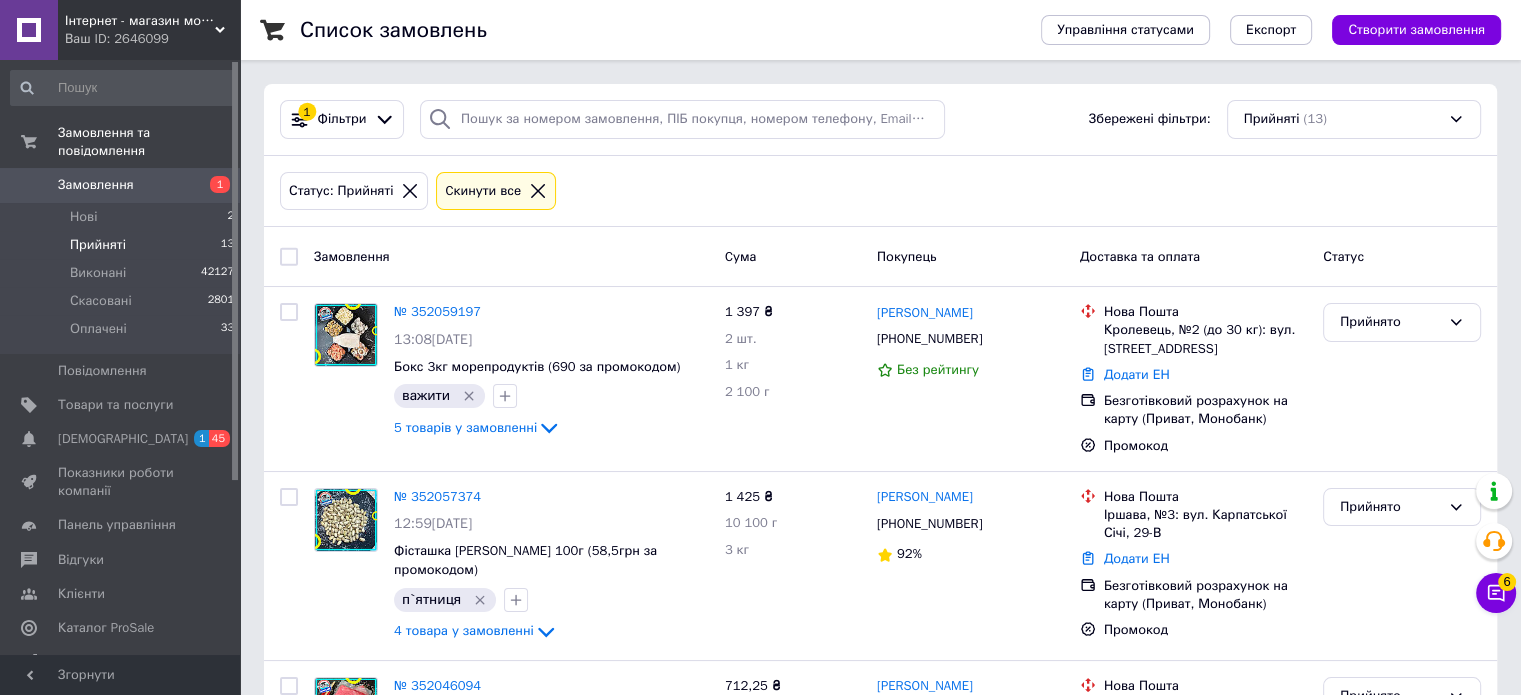 click on "1 Фільтри Збережені фільтри: Прийняті (13)" at bounding box center (880, 120) 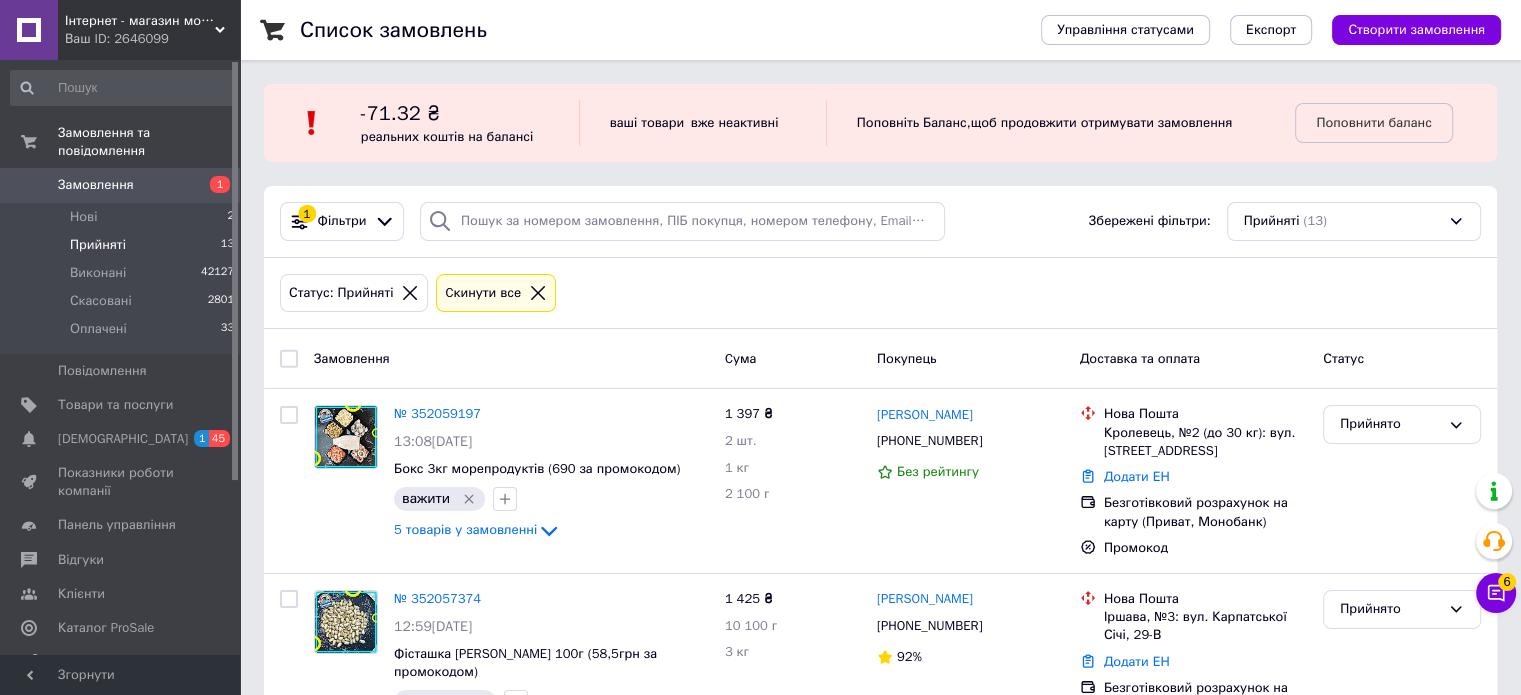 click on "реальних коштів на балансі" at bounding box center [447, 136] 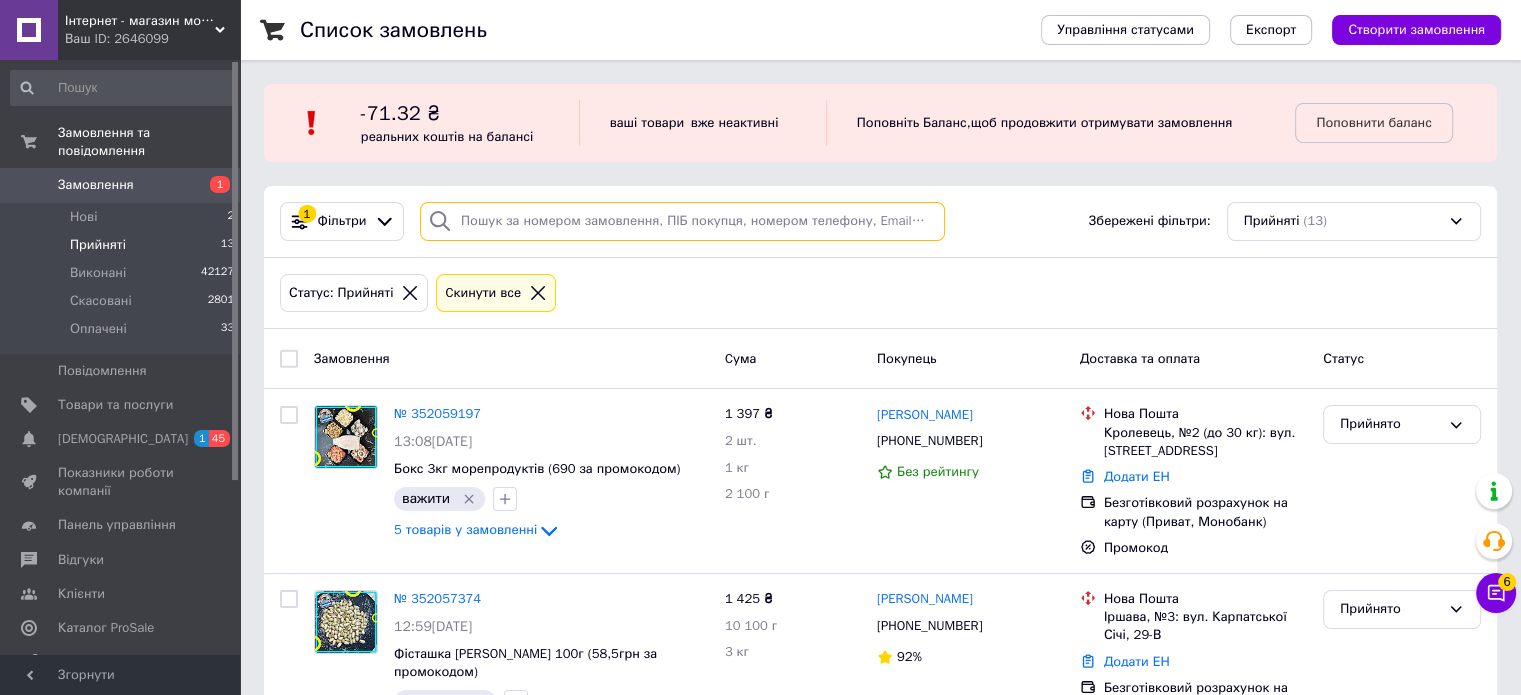 click at bounding box center (682, 221) 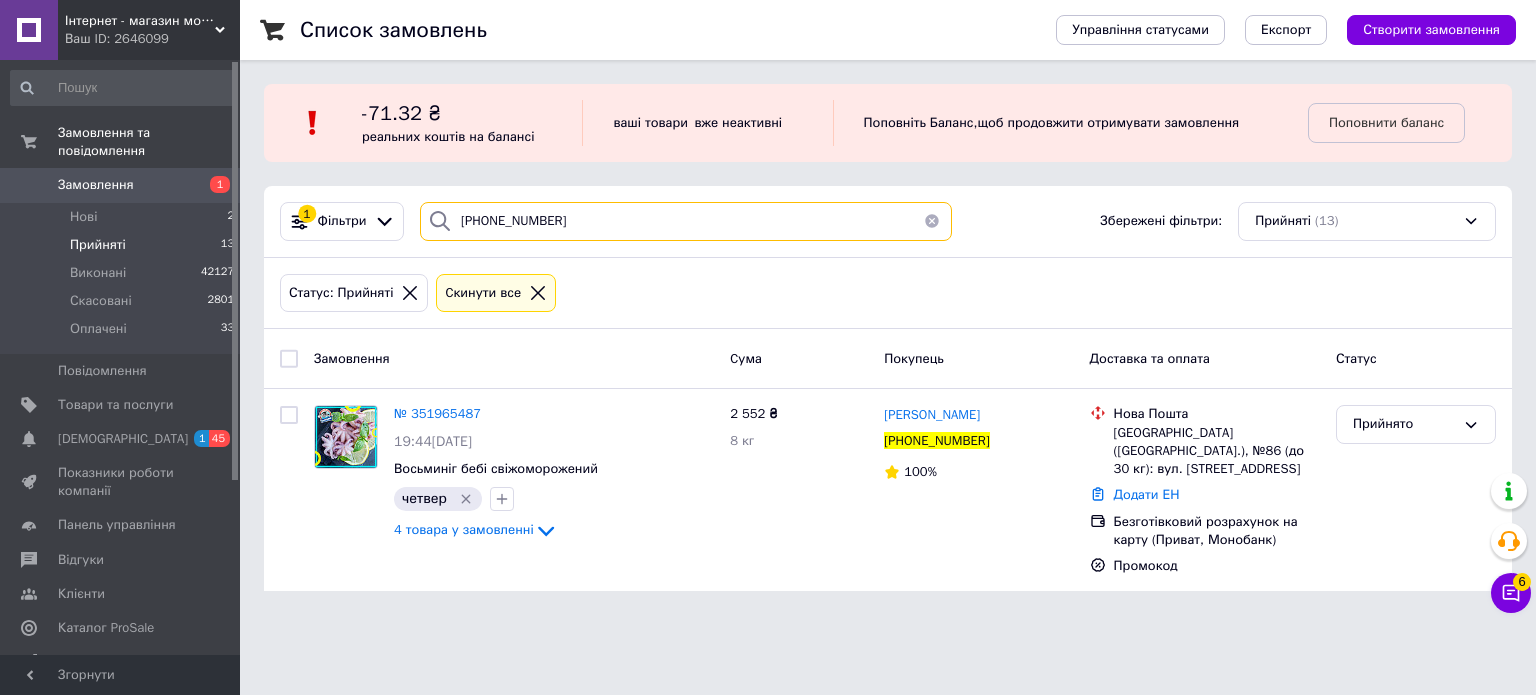 type on "[PHONE_NUMBER]" 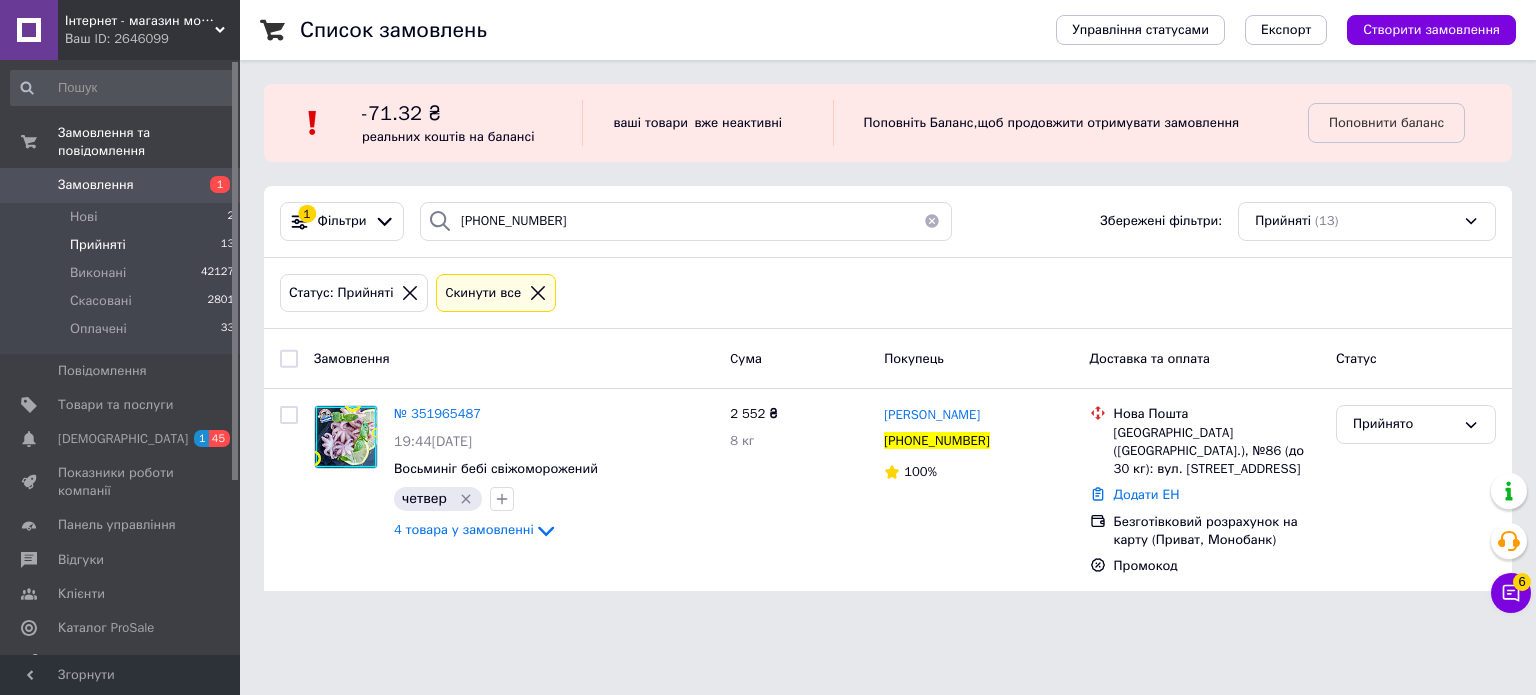 click on "№ 351965487" at bounding box center [437, 413] 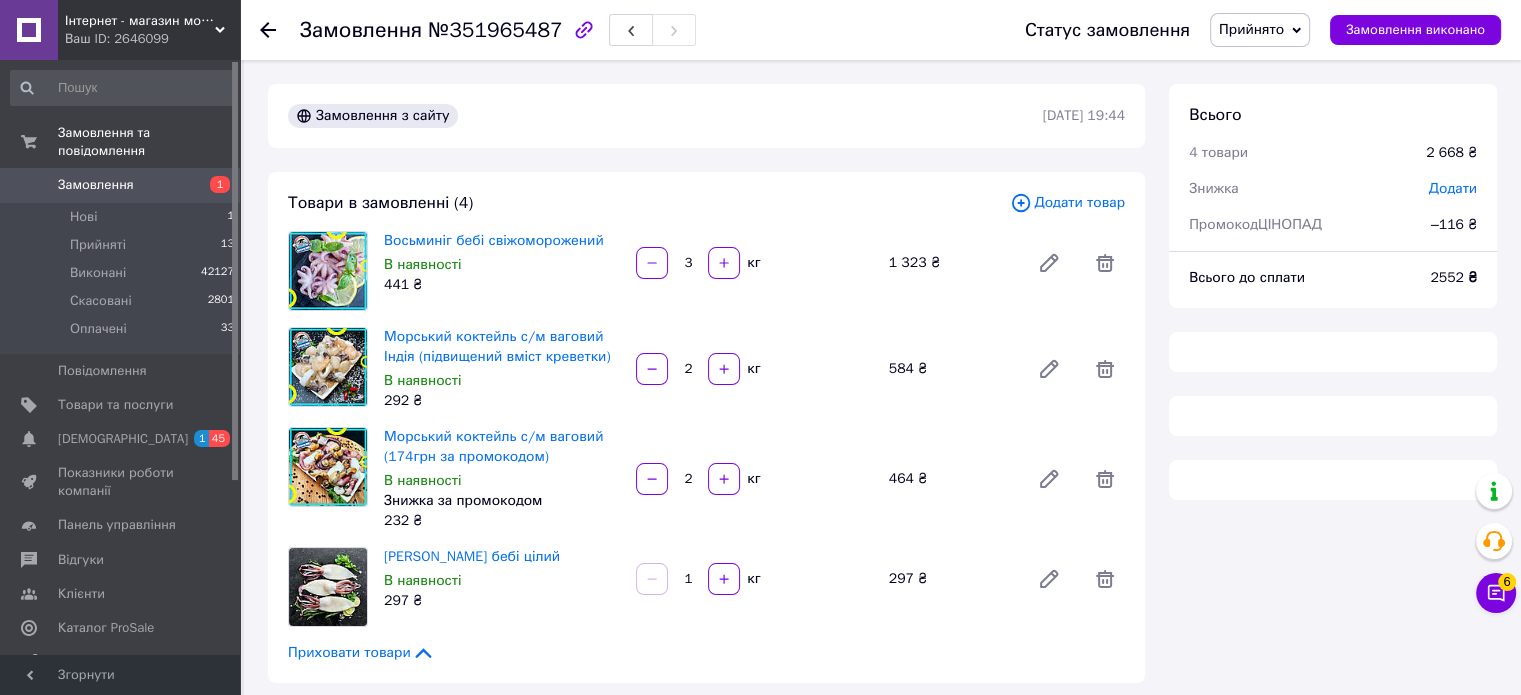 click on "Прийнято" at bounding box center (1251, 29) 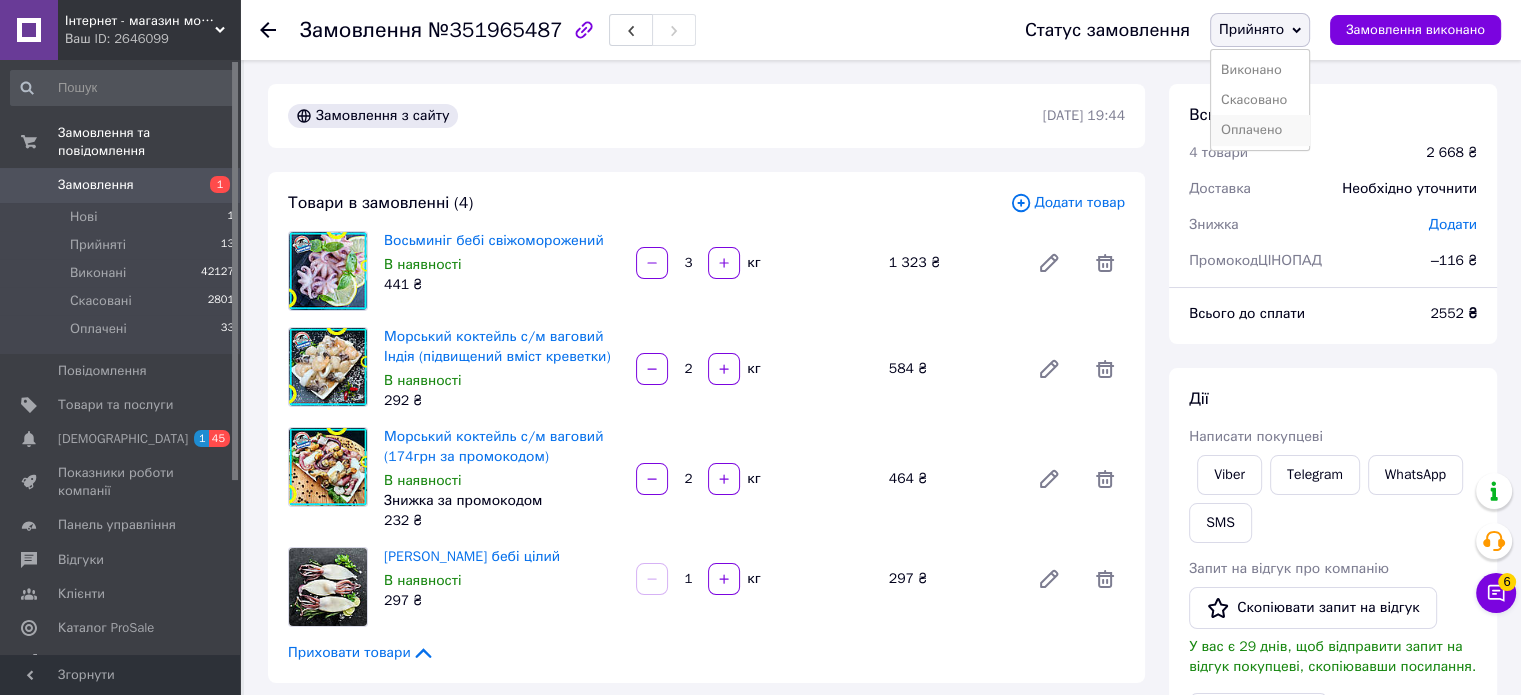 click on "Оплачено" at bounding box center [1260, 130] 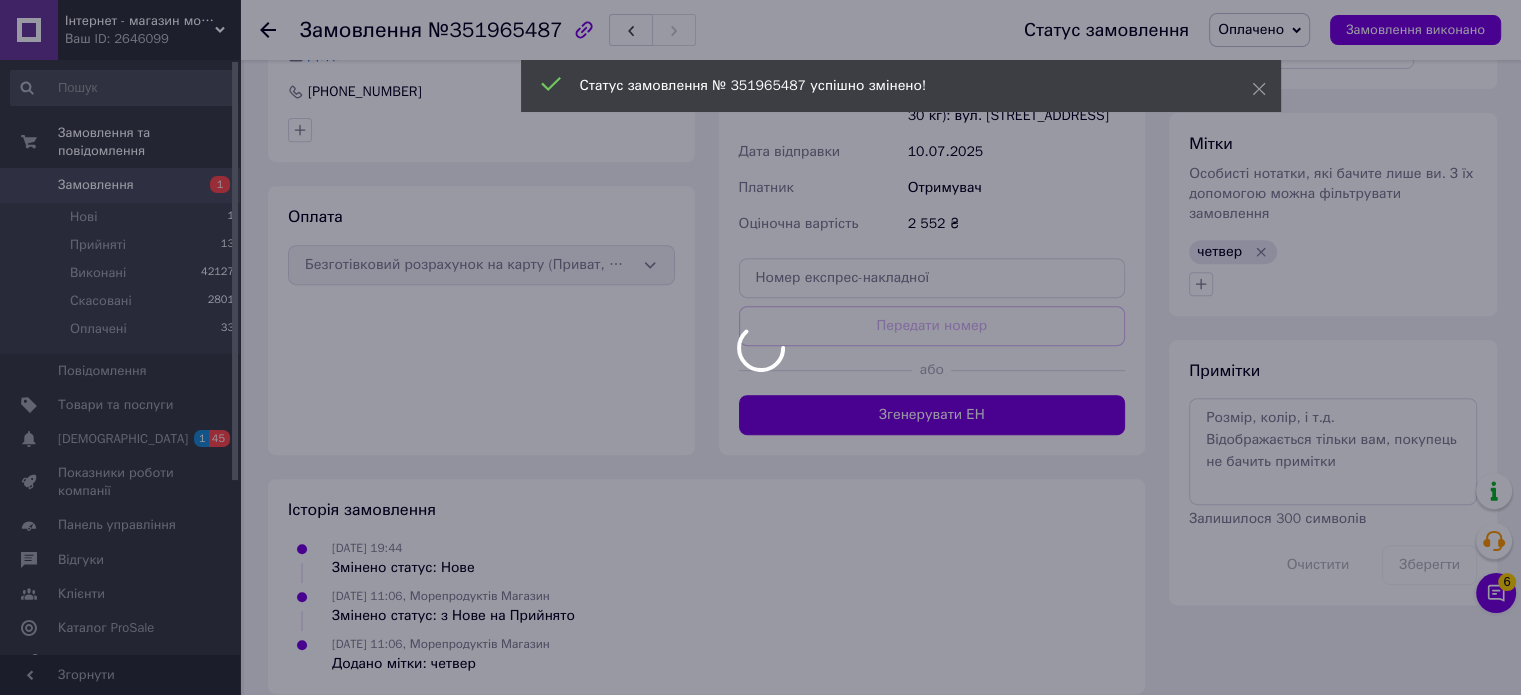 scroll, scrollTop: 826, scrollLeft: 0, axis: vertical 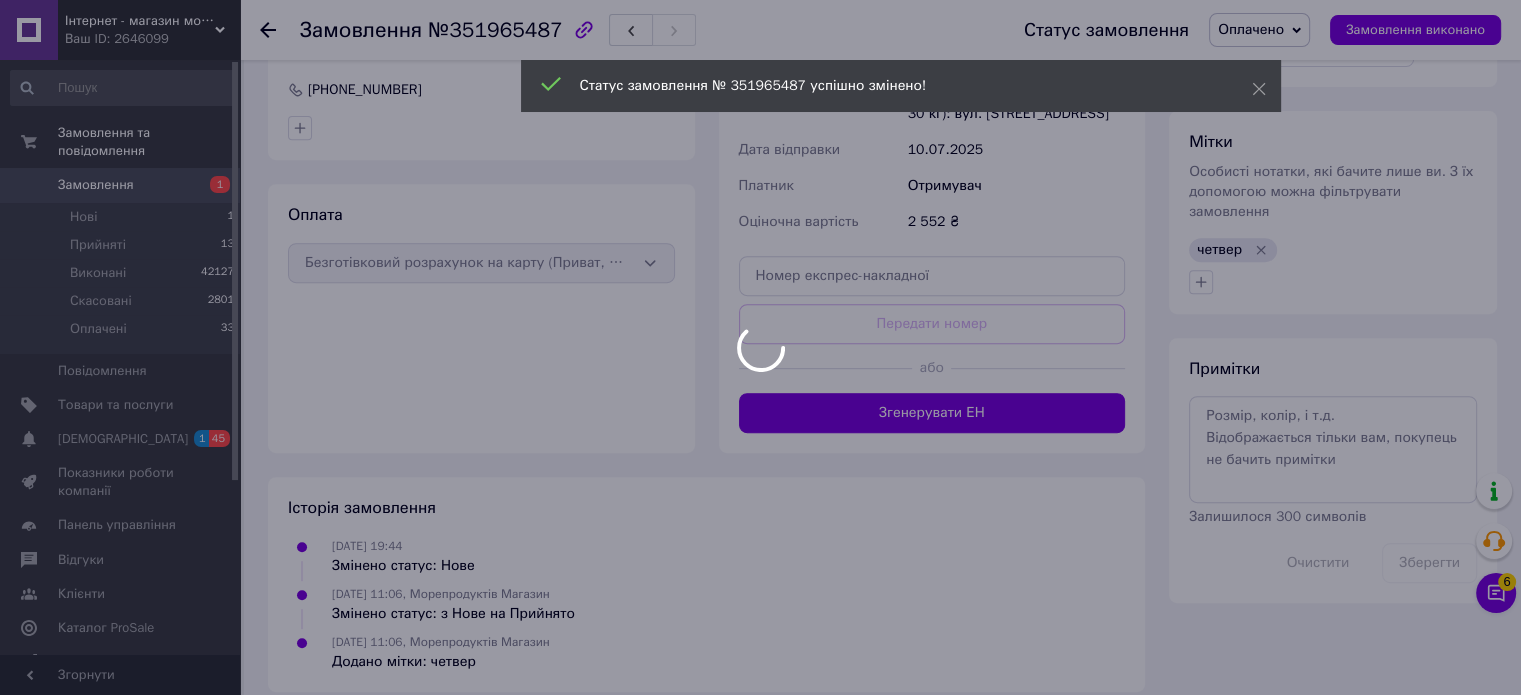 click at bounding box center [760, 347] 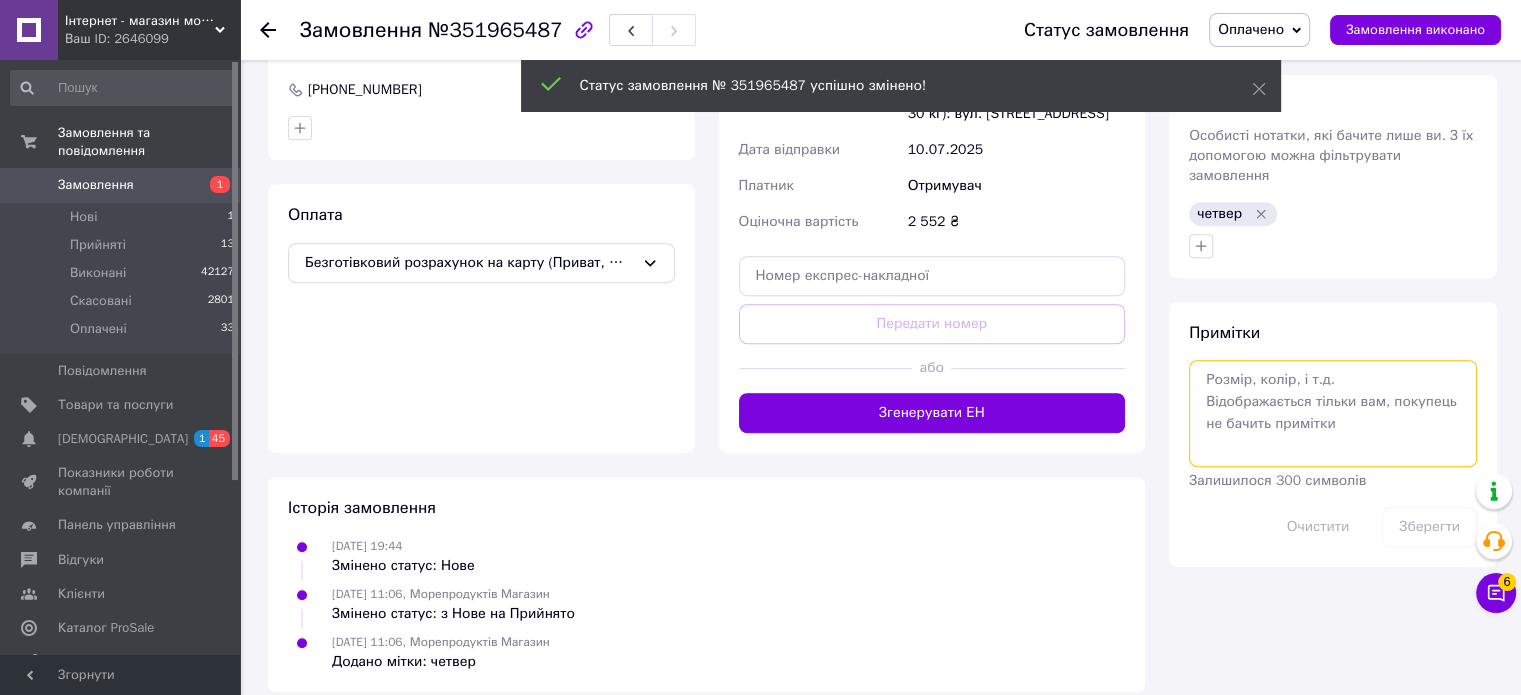 click at bounding box center (1333, 413) 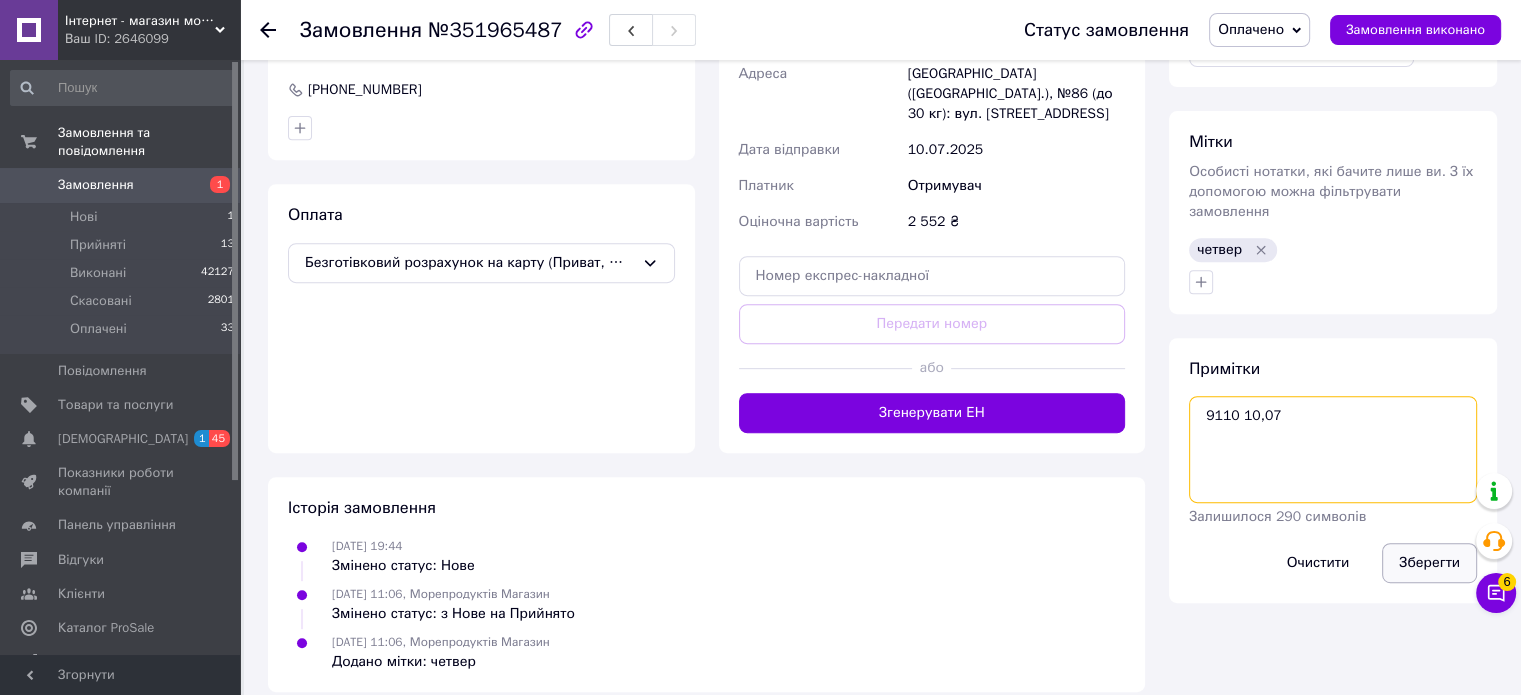 type on "9110 10,07" 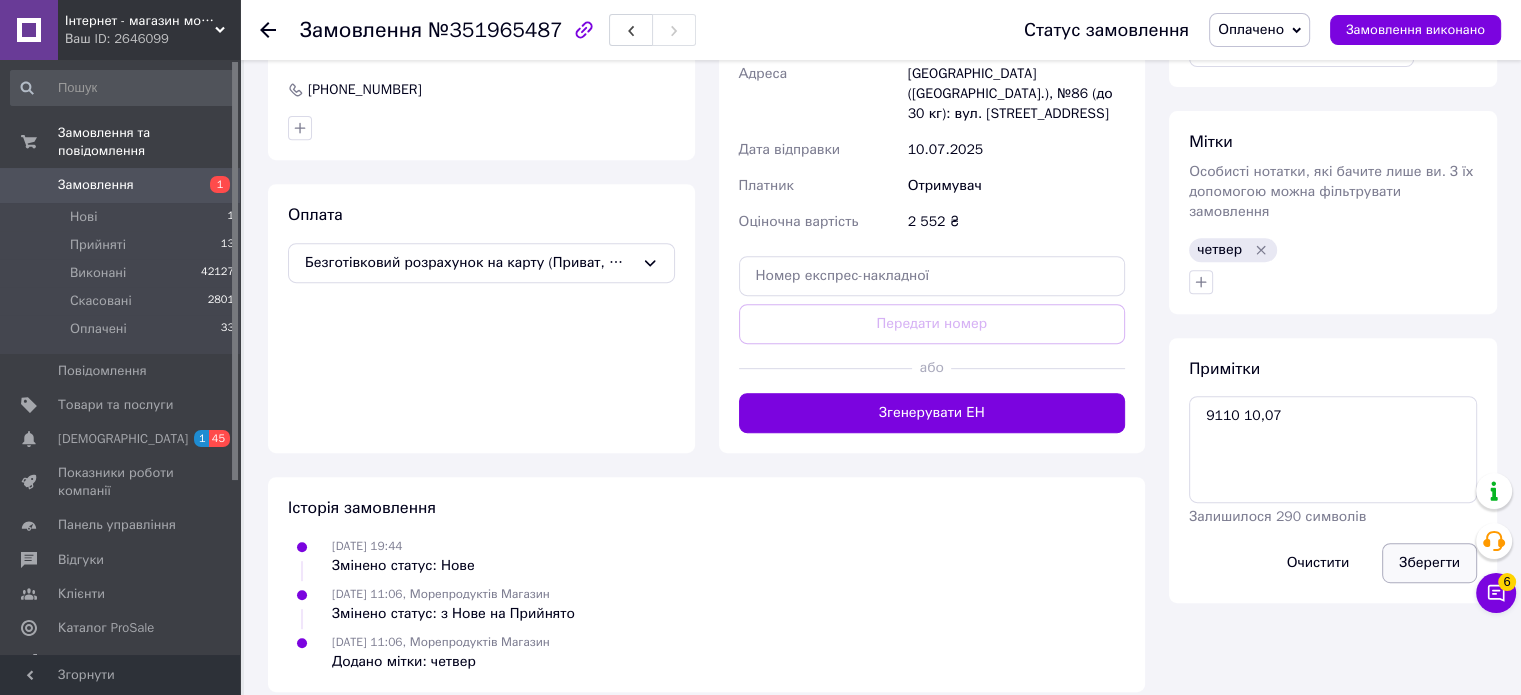 click on "Зберегти" at bounding box center (1429, 563) 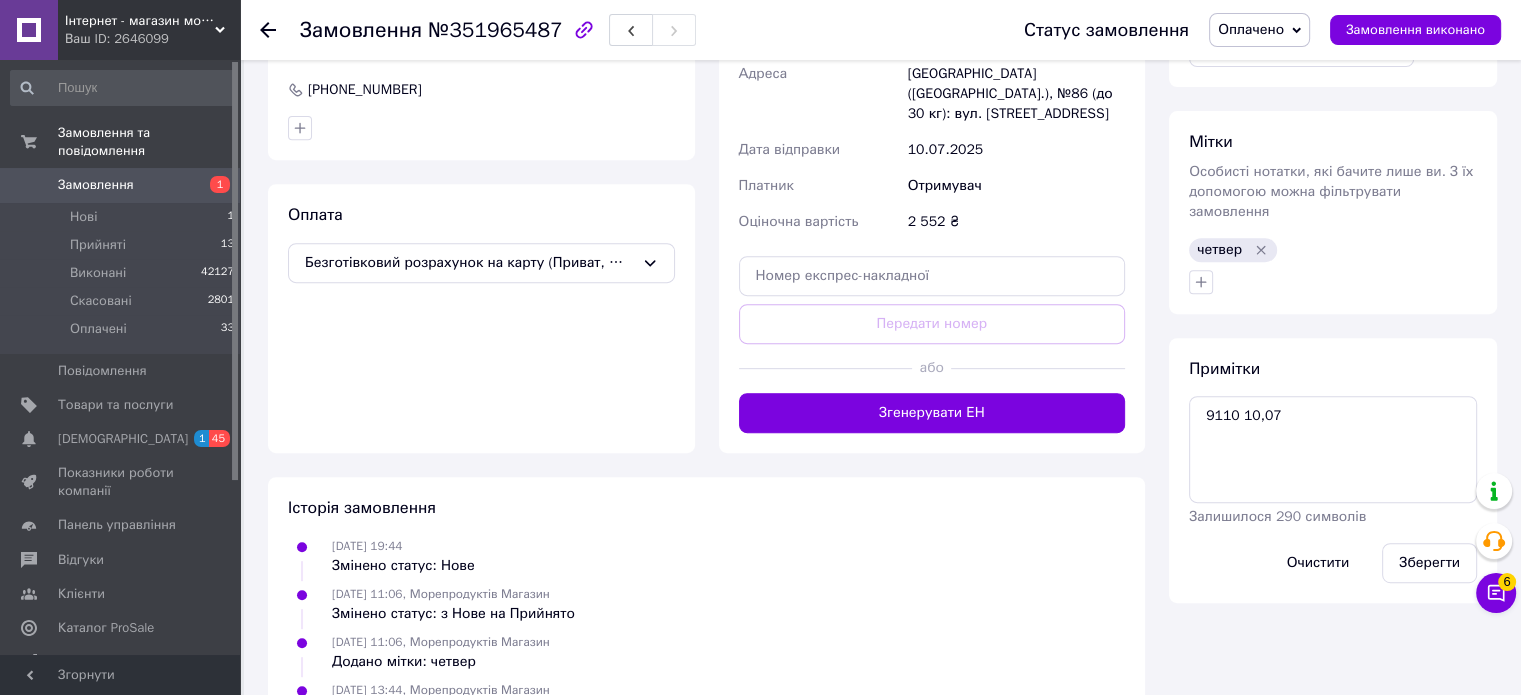 click 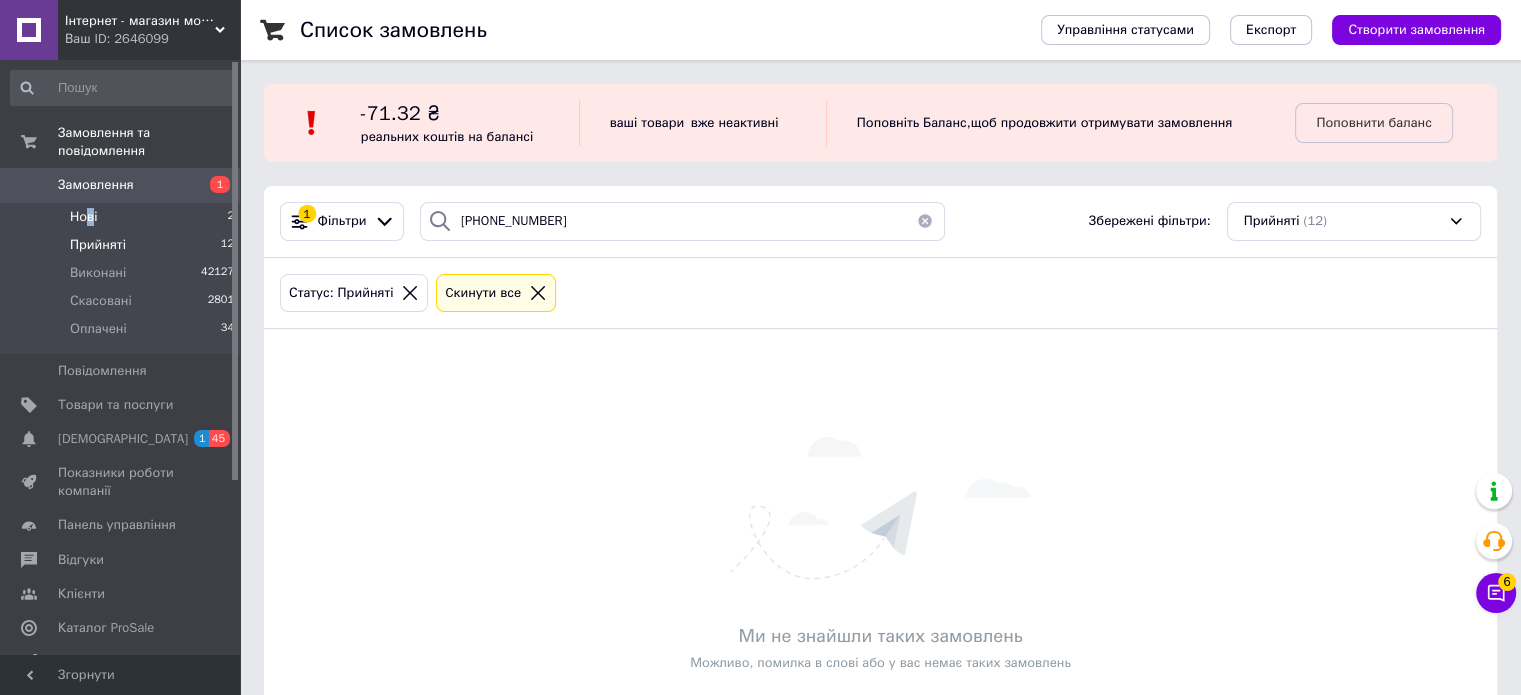click on "Нові" at bounding box center [83, 217] 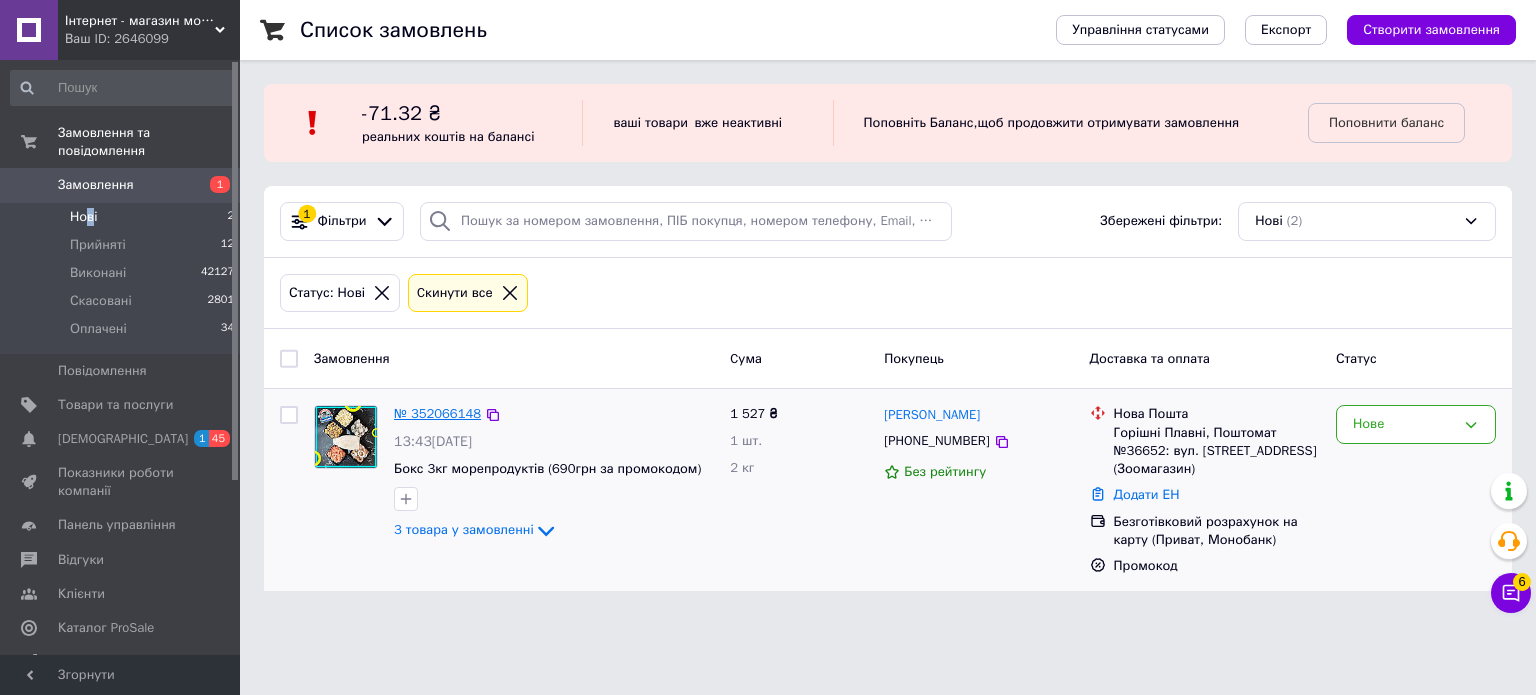 click on "№ 352066148" at bounding box center (437, 413) 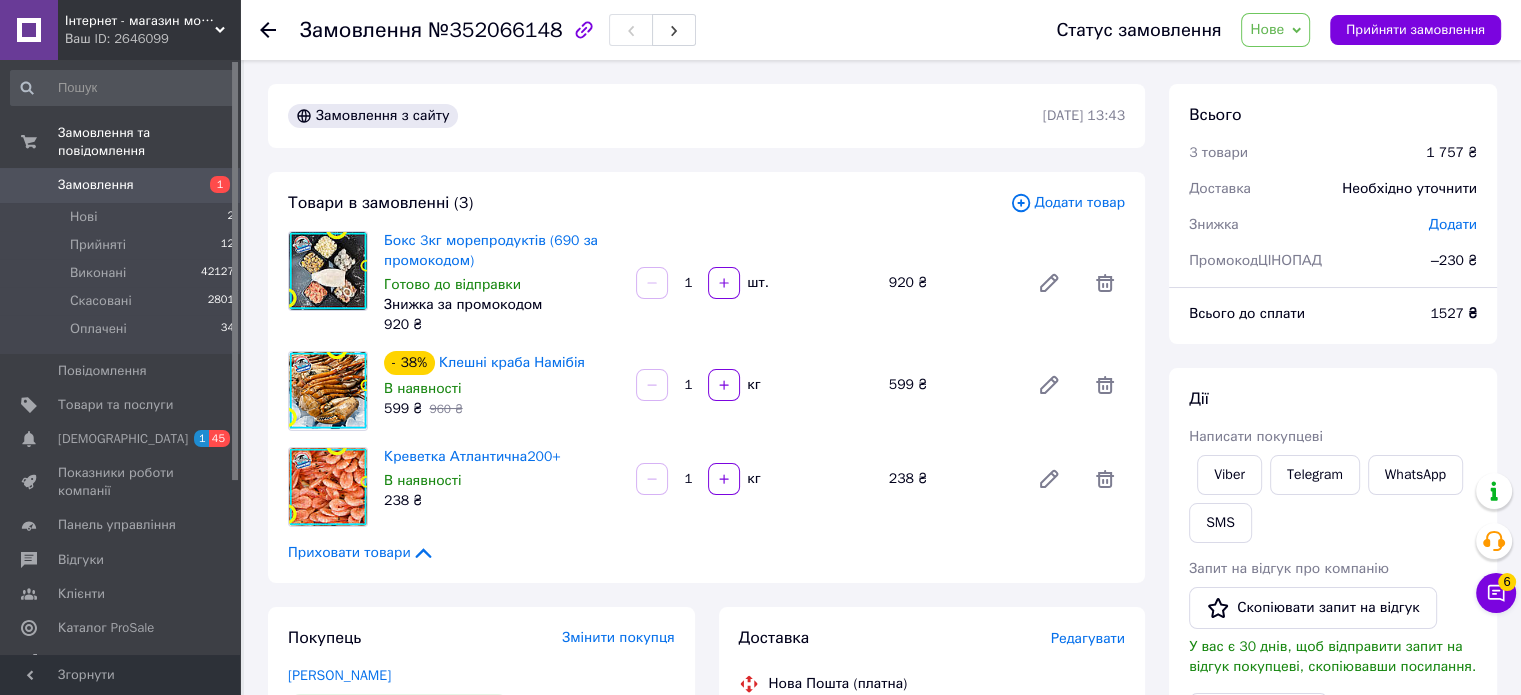 click 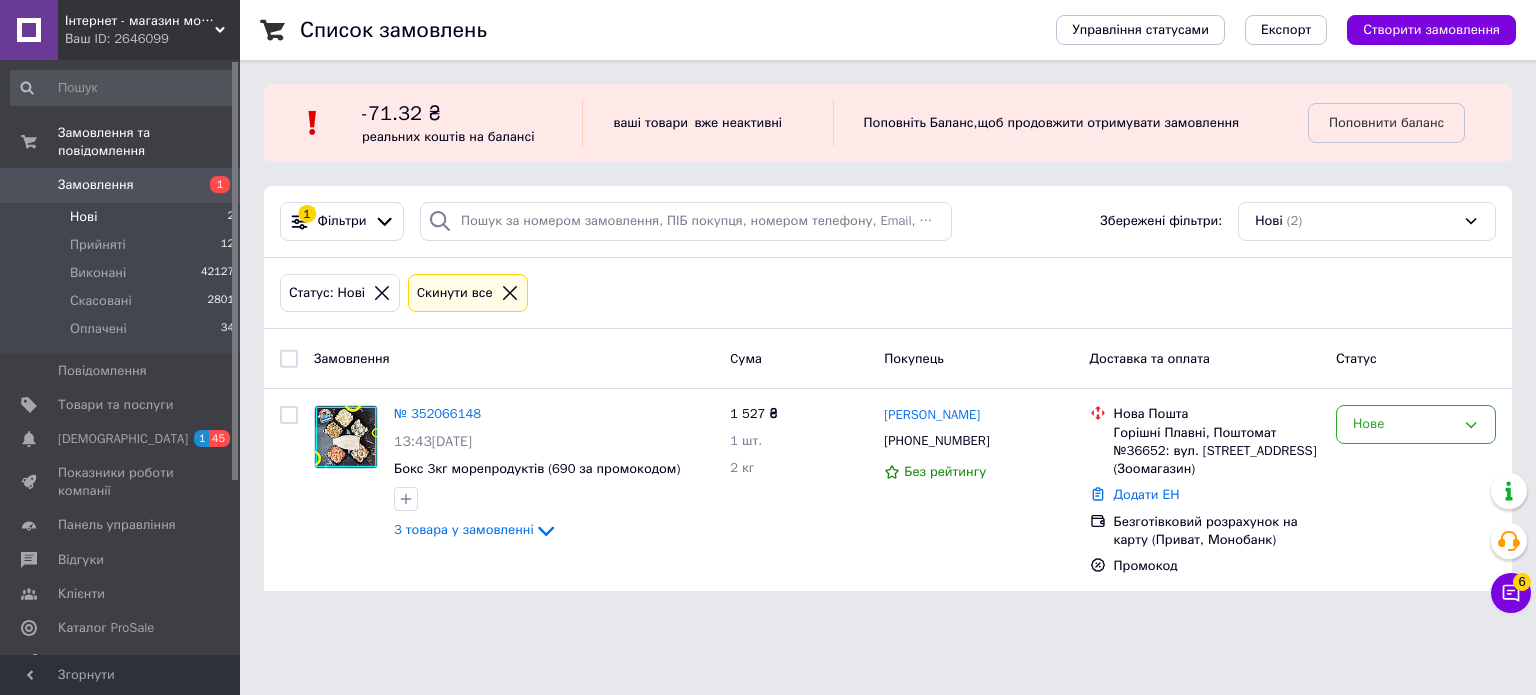 click at bounding box center [440, 221] 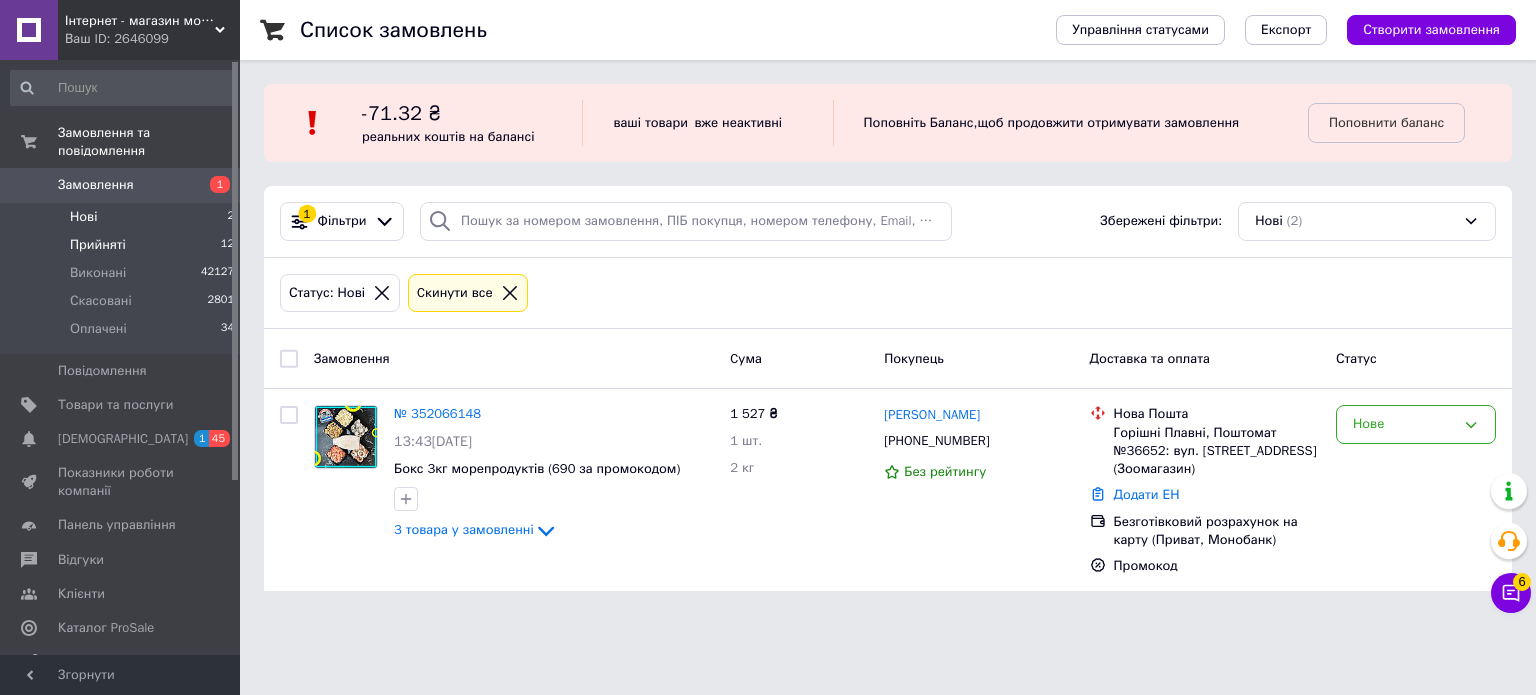 click on "Прийняті" at bounding box center [98, 245] 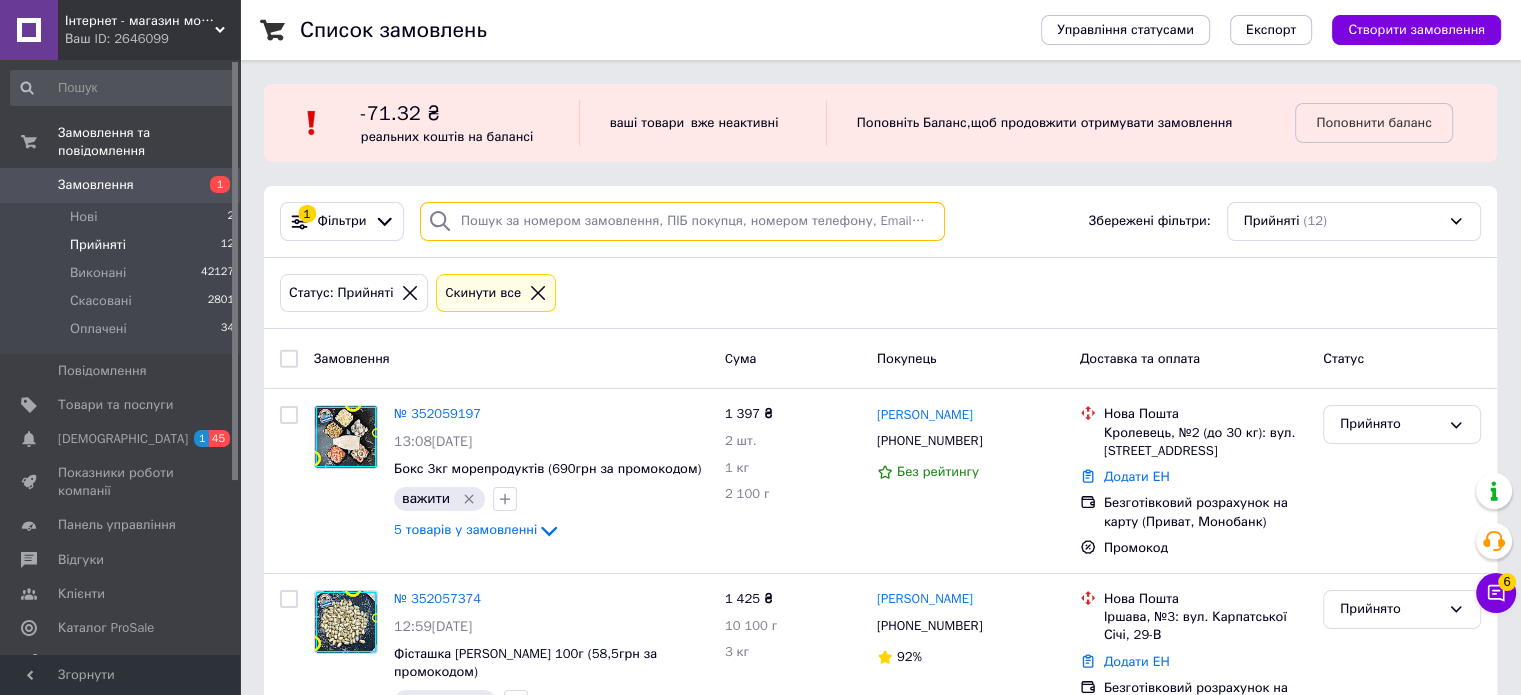 click at bounding box center [682, 221] 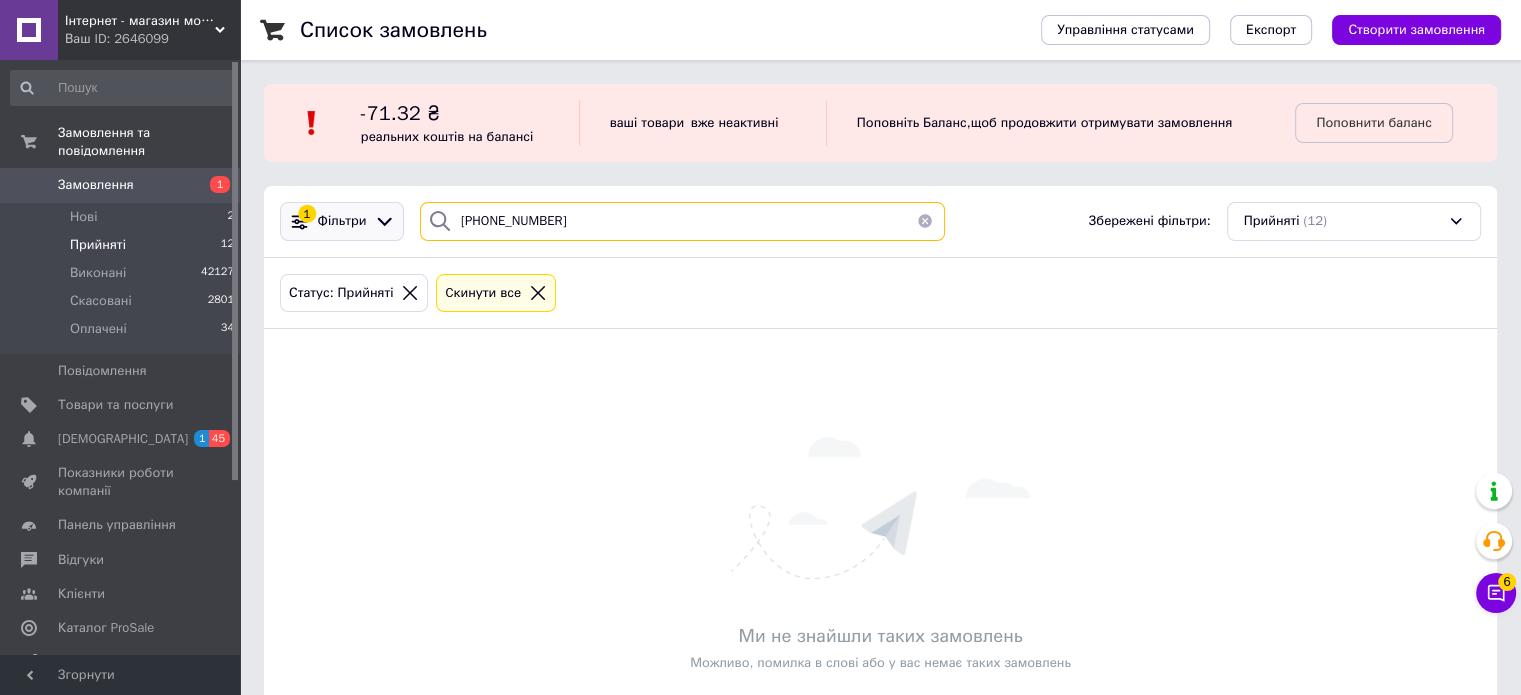 drag, startPoint x: 571, startPoint y: 230, endPoint x: 330, endPoint y: 227, distance: 241.01868 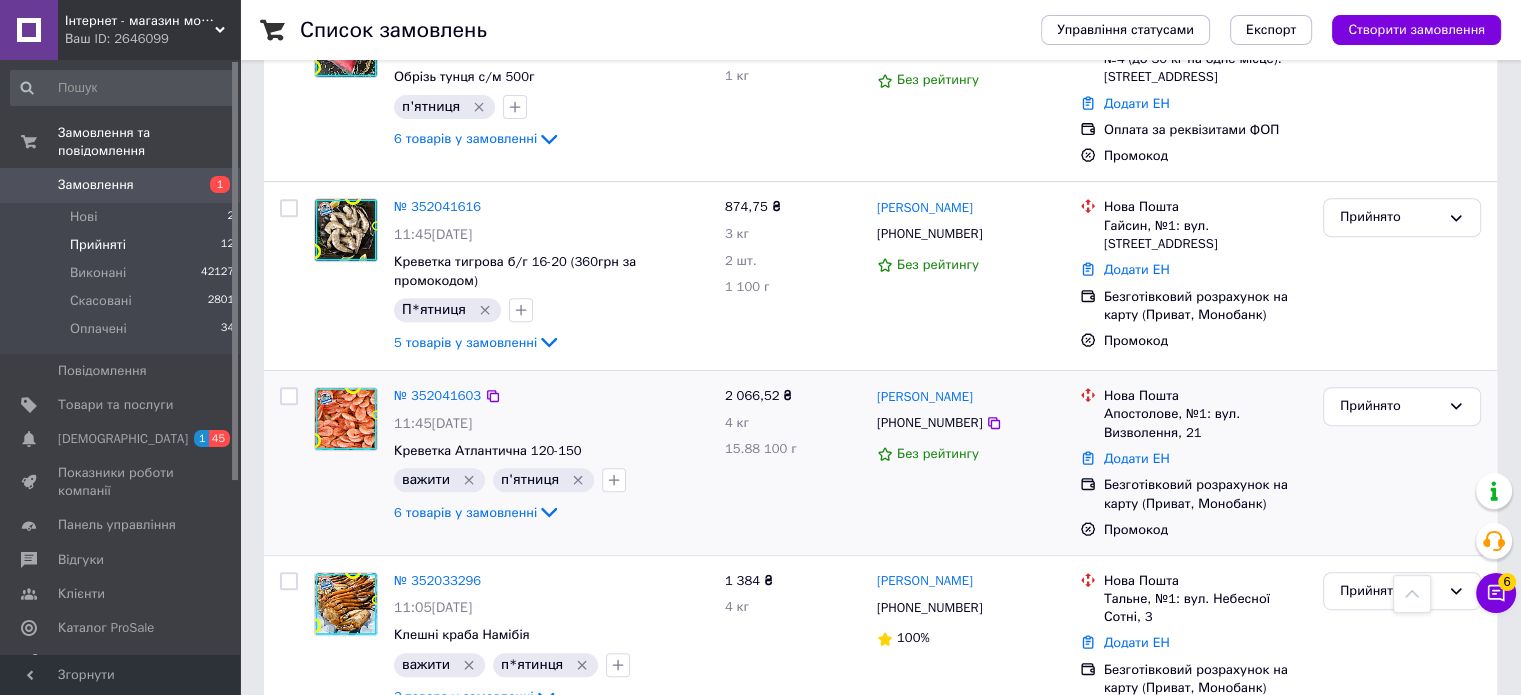 scroll, scrollTop: 800, scrollLeft: 0, axis: vertical 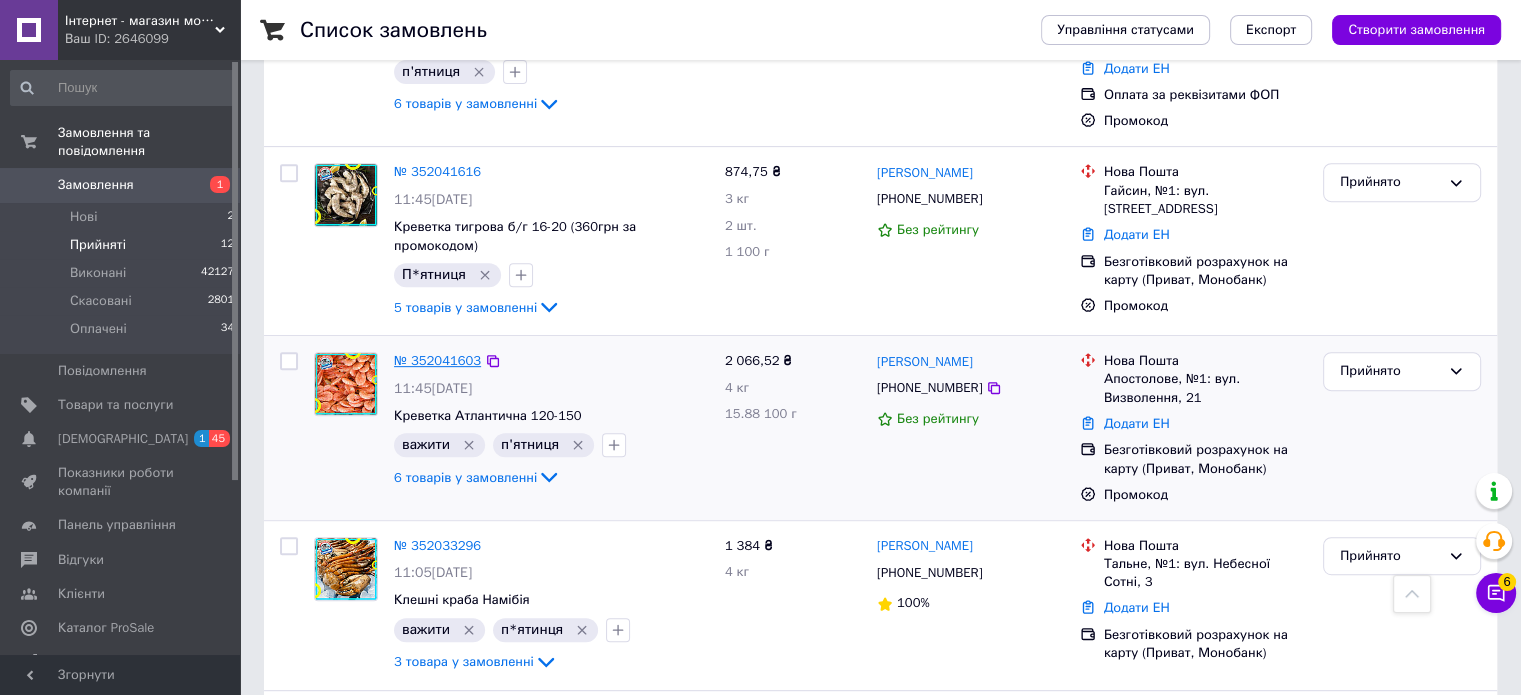 click on "№ 352041603" at bounding box center [437, 360] 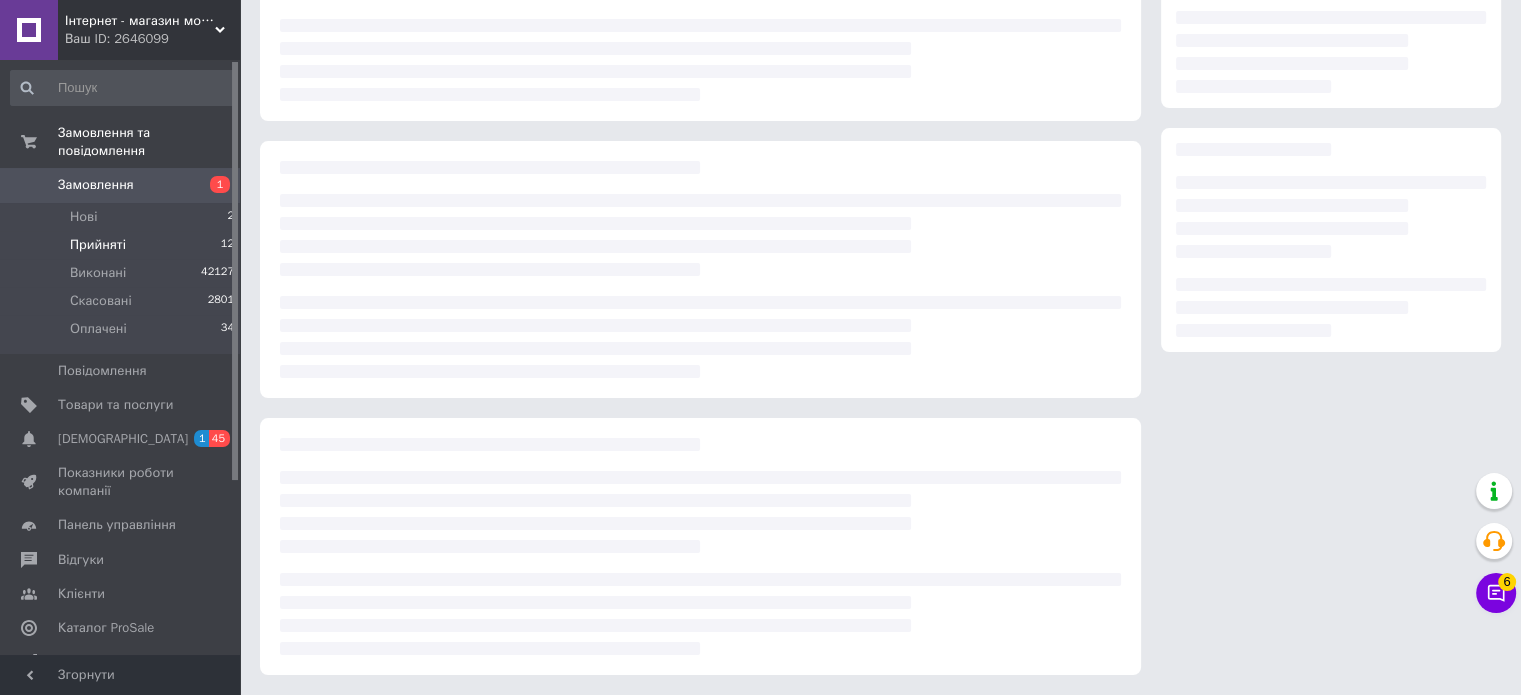 scroll, scrollTop: 0, scrollLeft: 0, axis: both 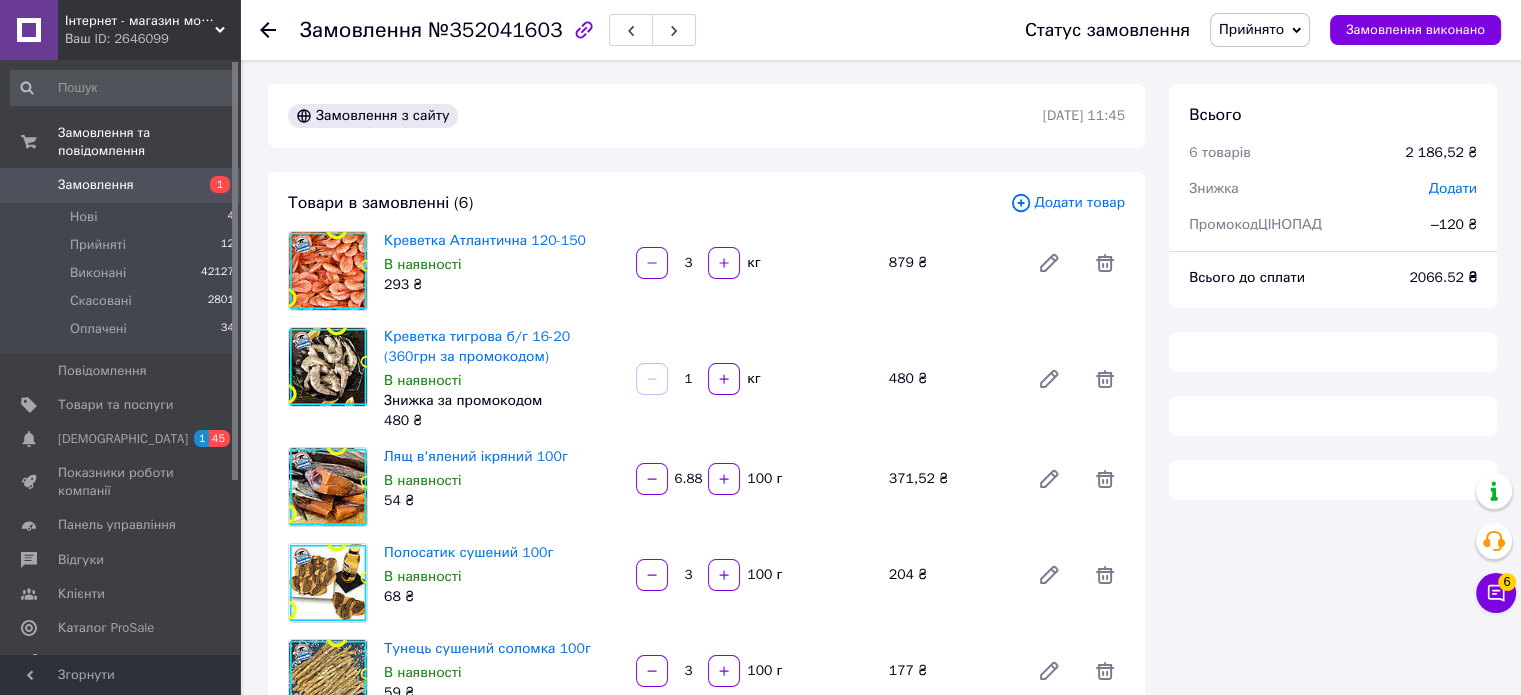 click on "Прийнято" at bounding box center (1260, 30) 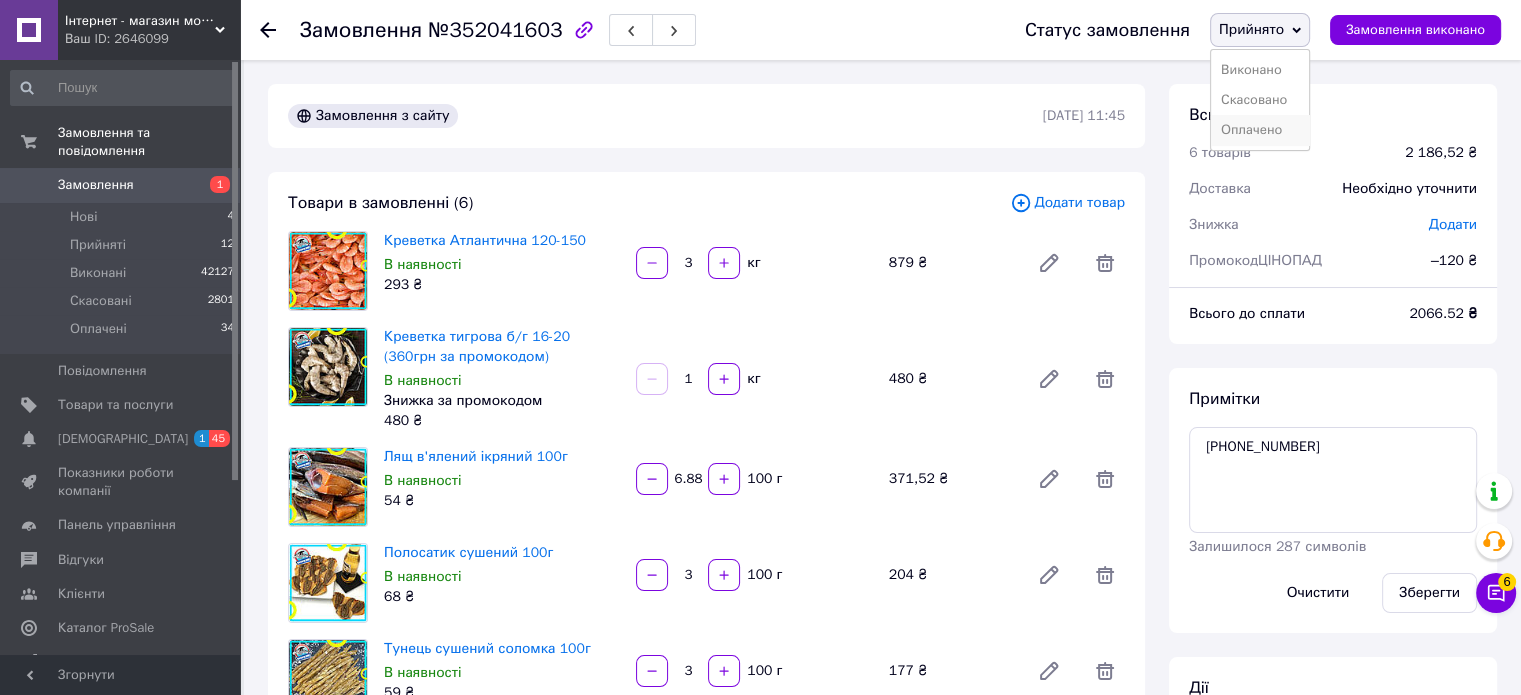 click on "Оплачено" at bounding box center [1260, 130] 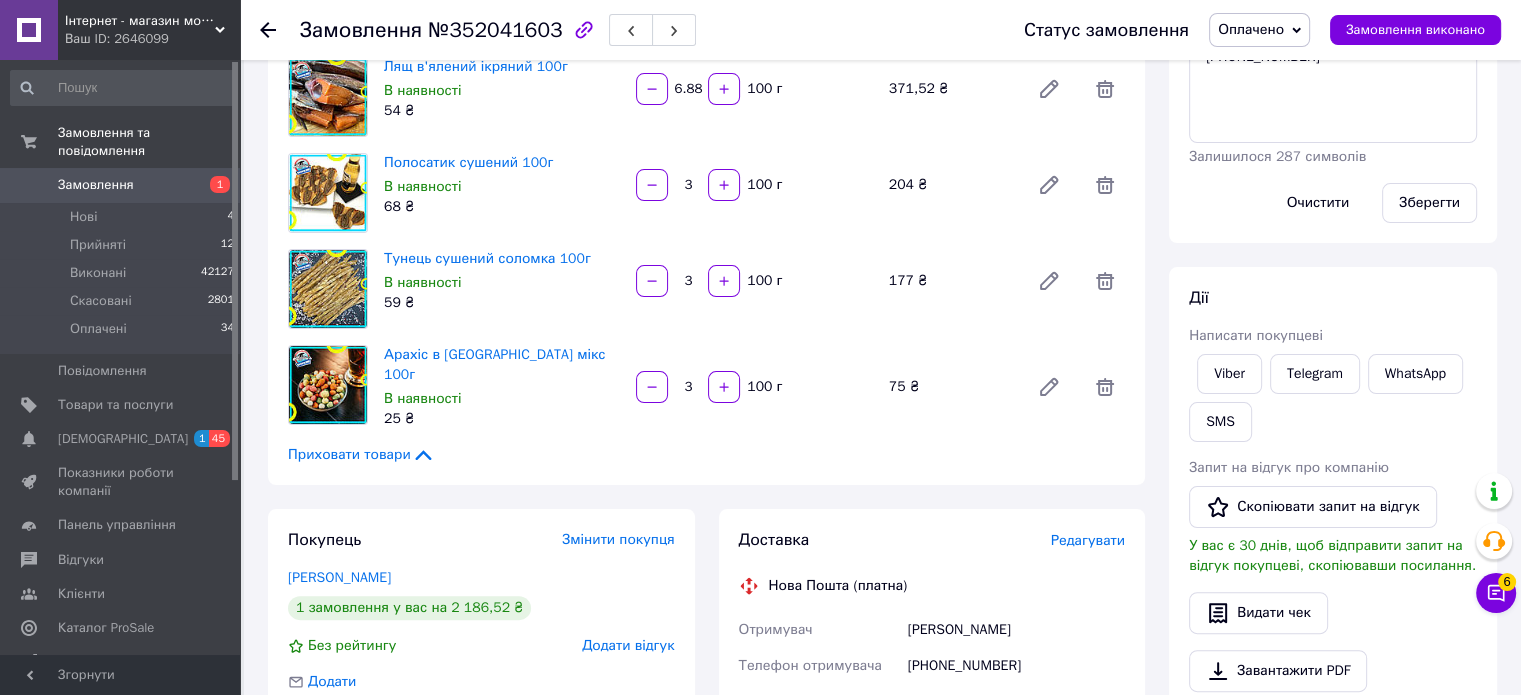 scroll, scrollTop: 200, scrollLeft: 0, axis: vertical 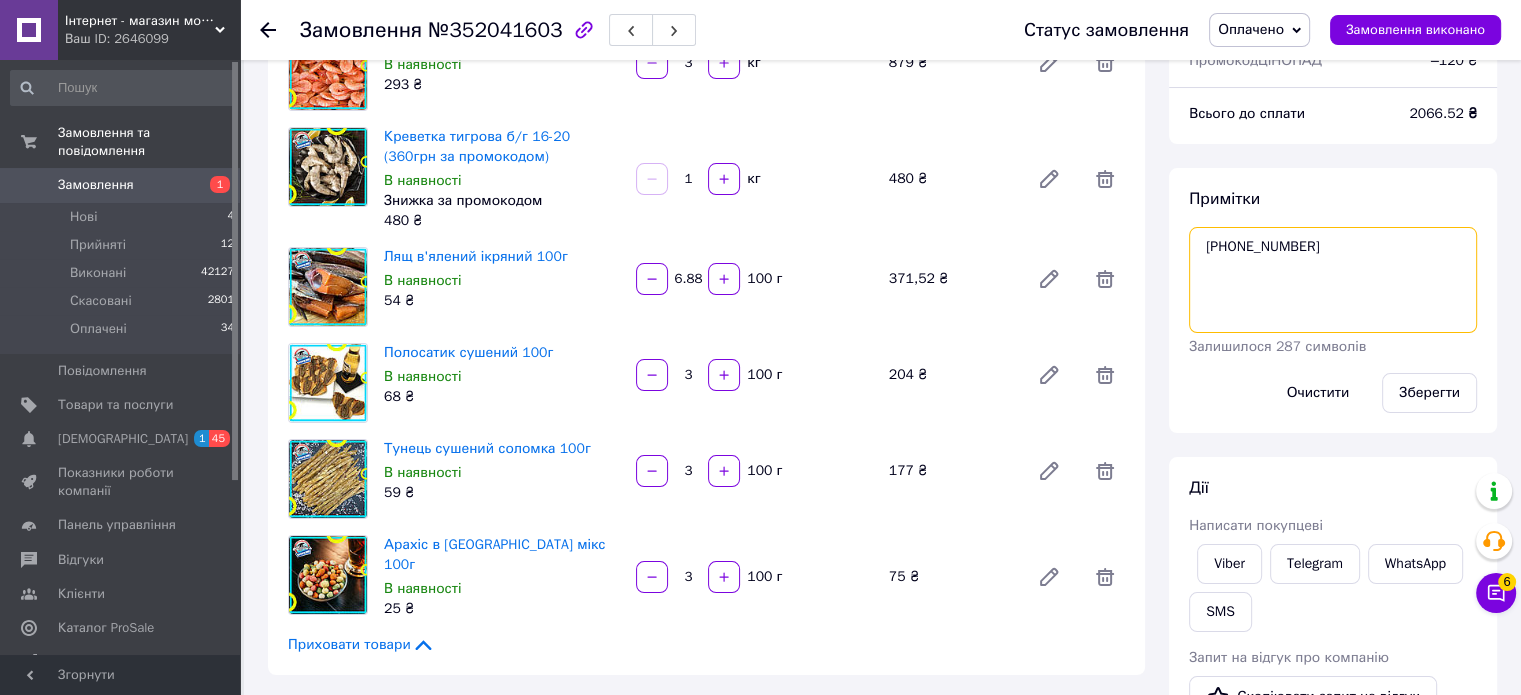 click on "[PHONE_NUMBER]" at bounding box center [1333, 280] 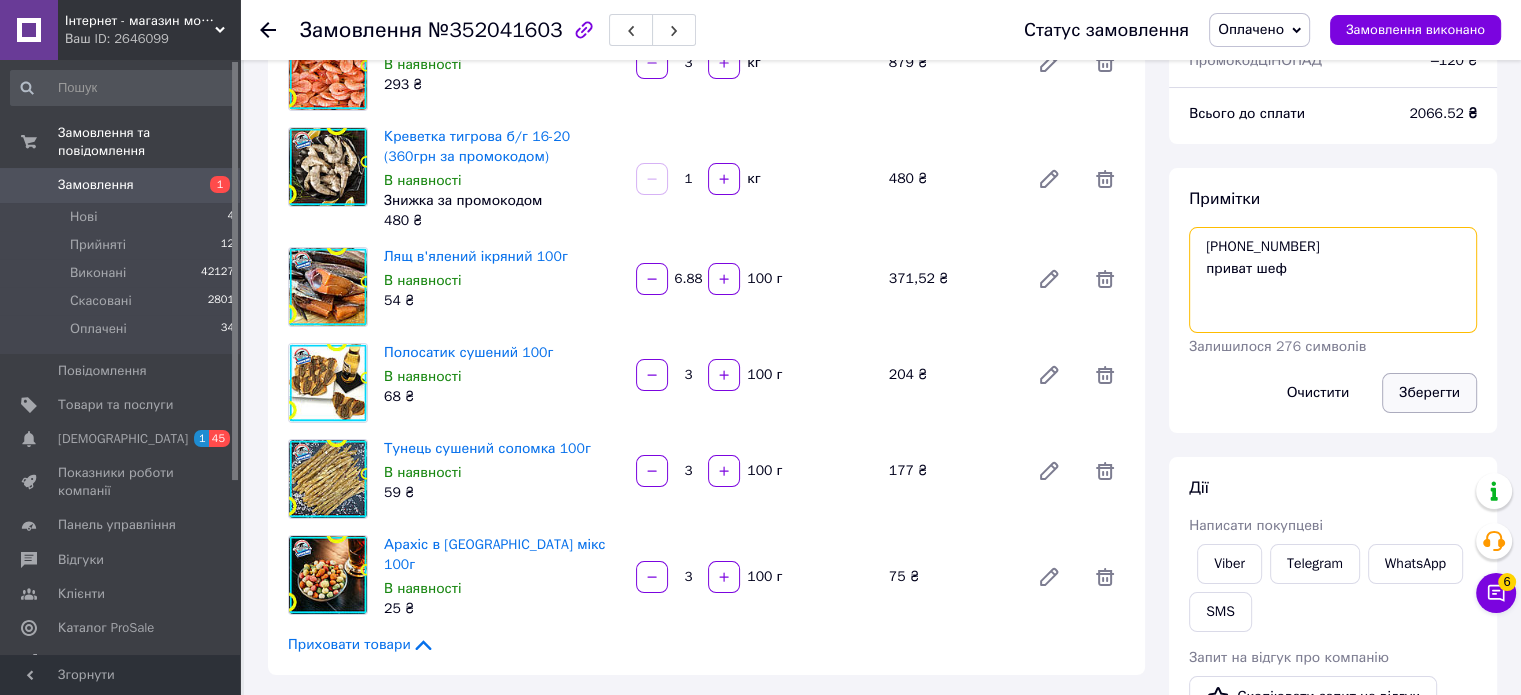type on "[PHONE_NUMBER]
приват шеф" 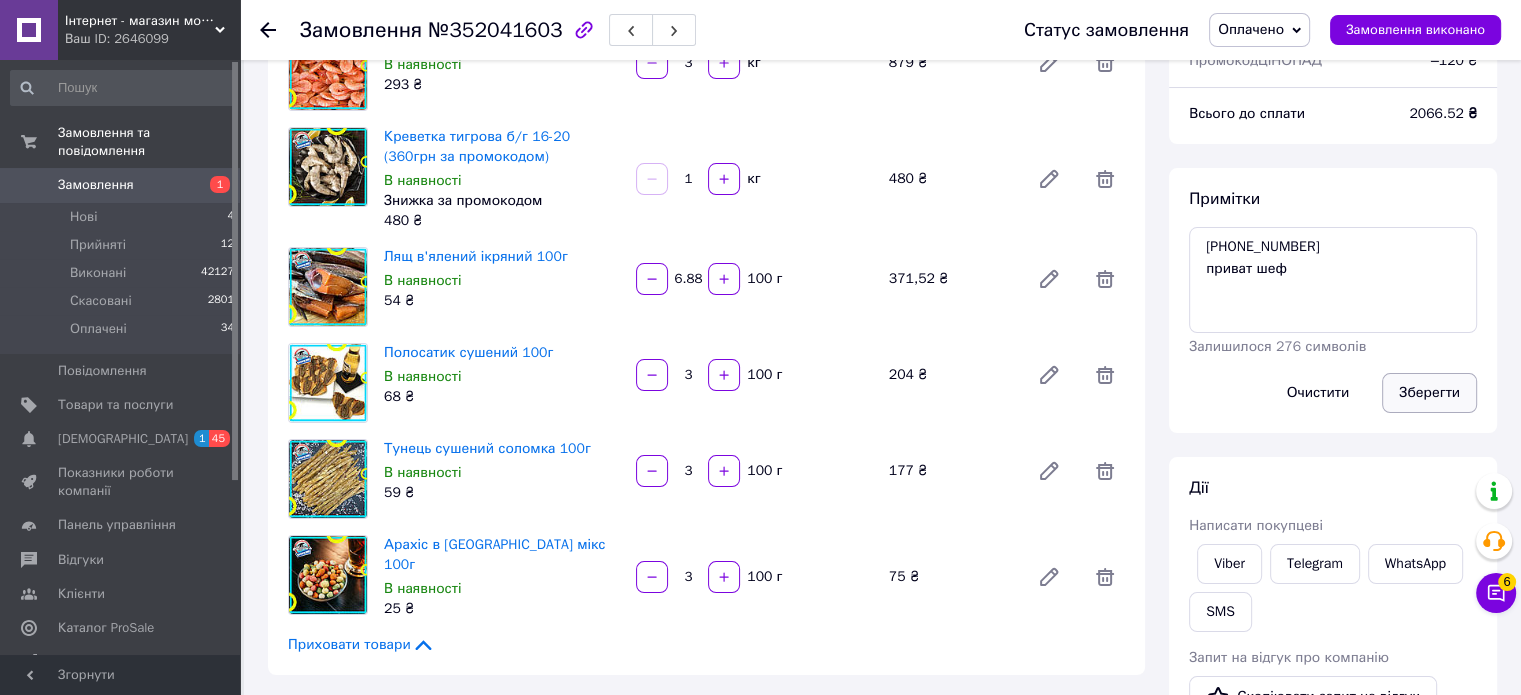 click on "Зберегти" at bounding box center [1429, 393] 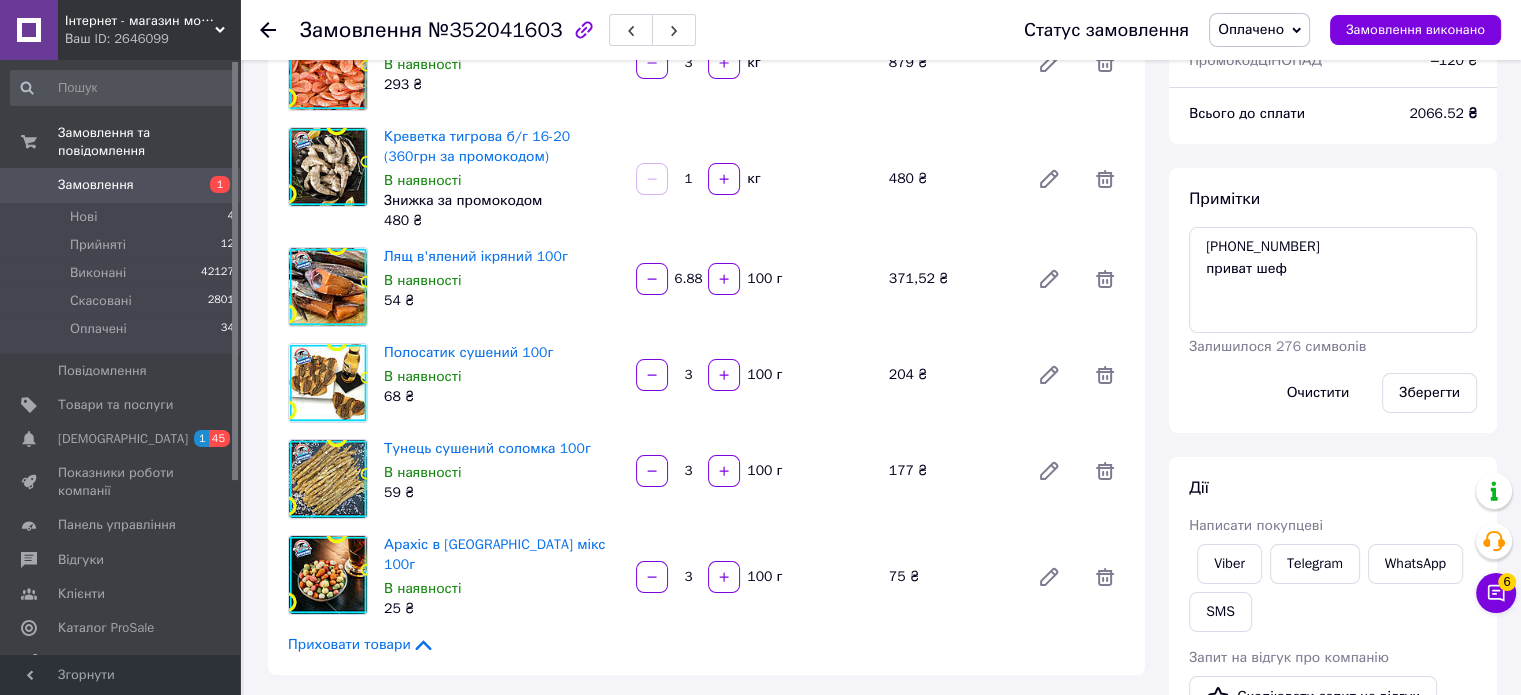 click 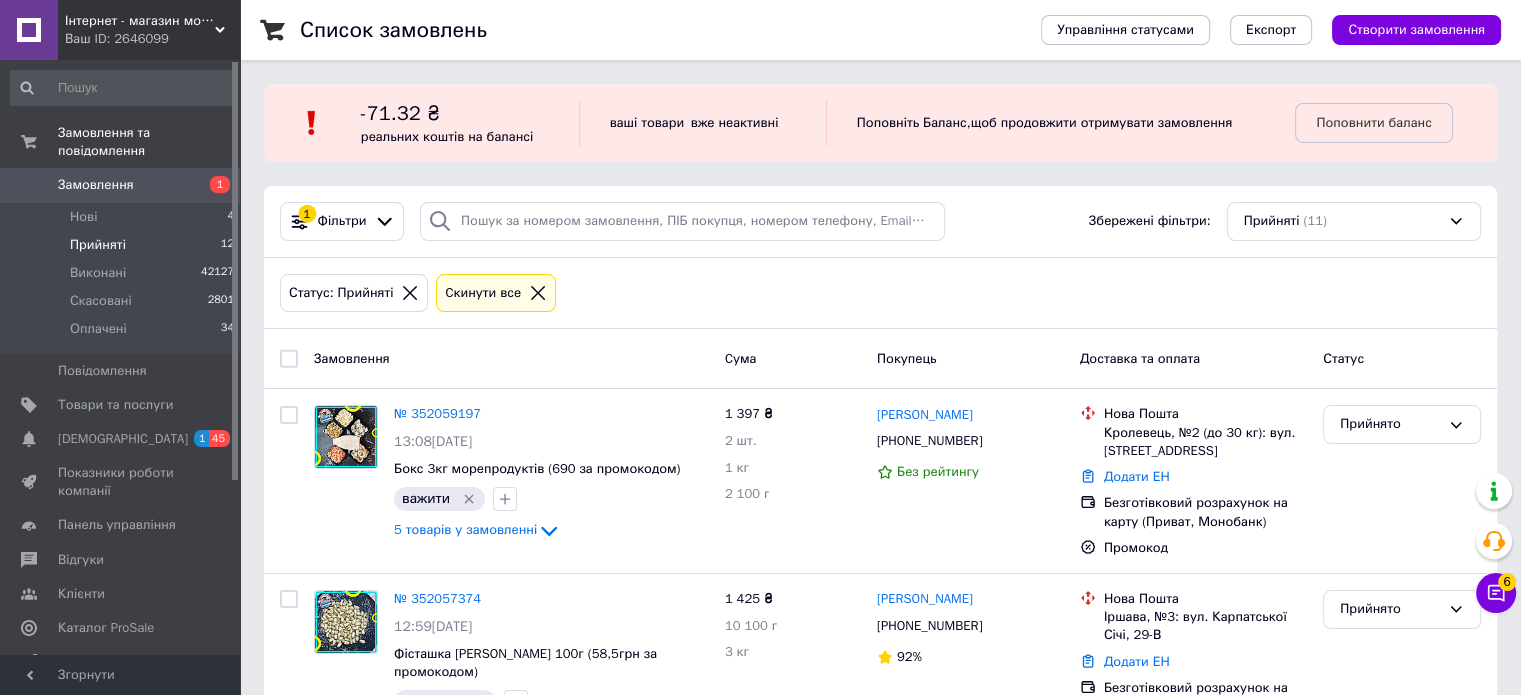 click on "Прийняті" at bounding box center (98, 245) 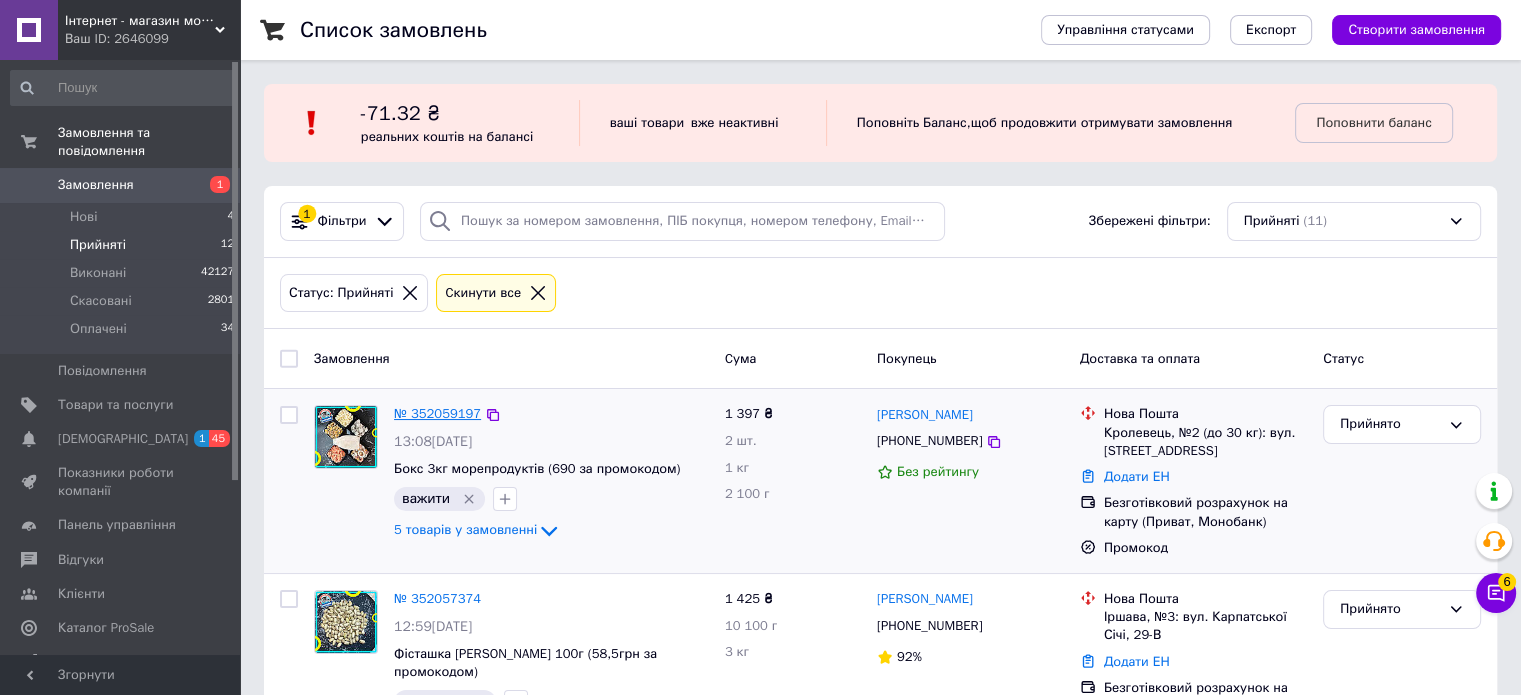 click on "№ 352059197" at bounding box center (437, 413) 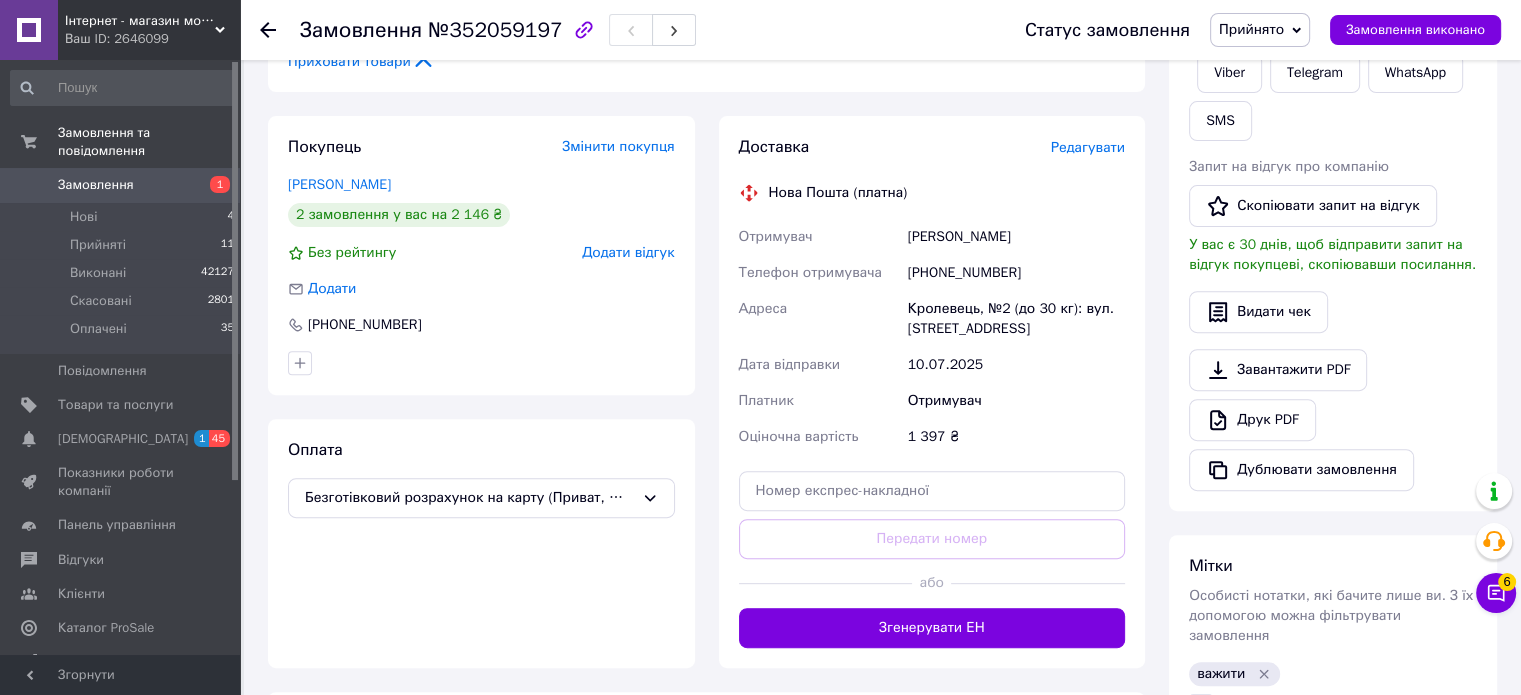 scroll, scrollTop: 800, scrollLeft: 0, axis: vertical 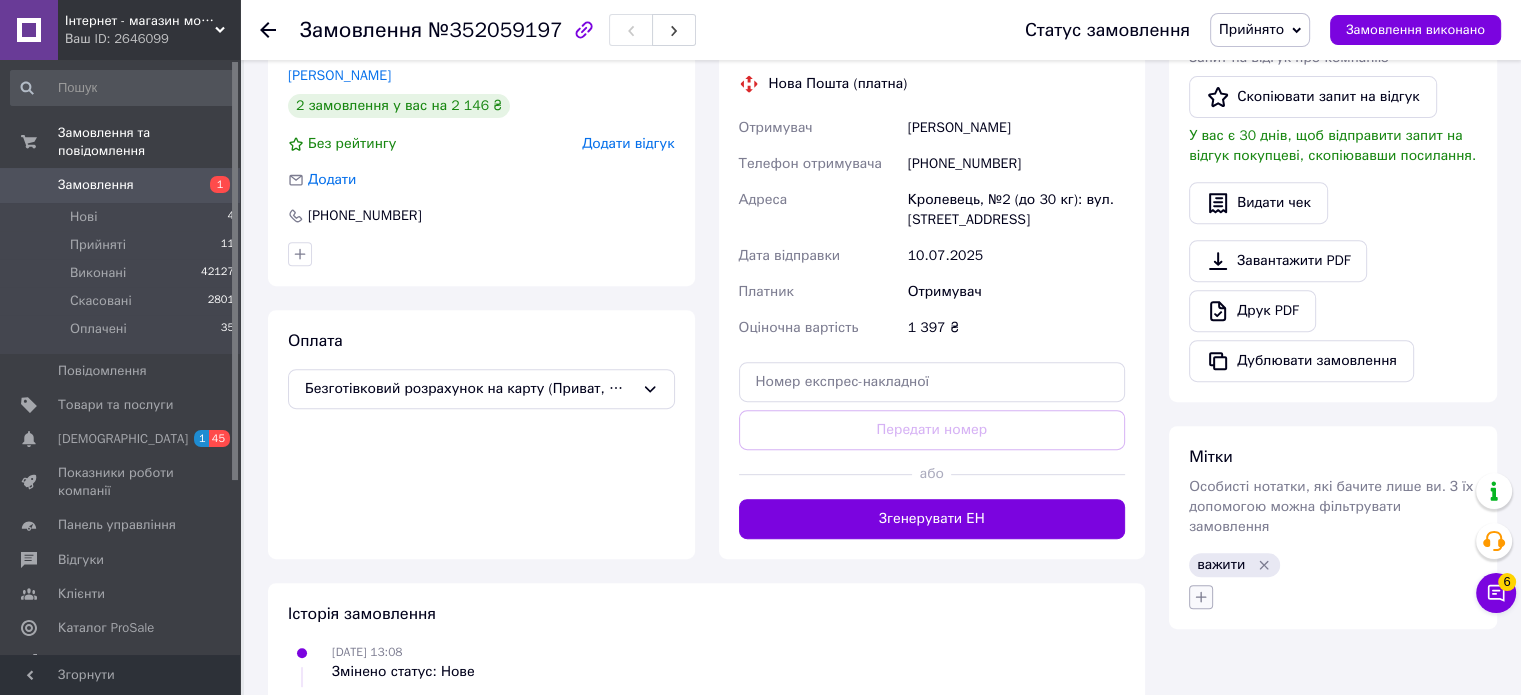click 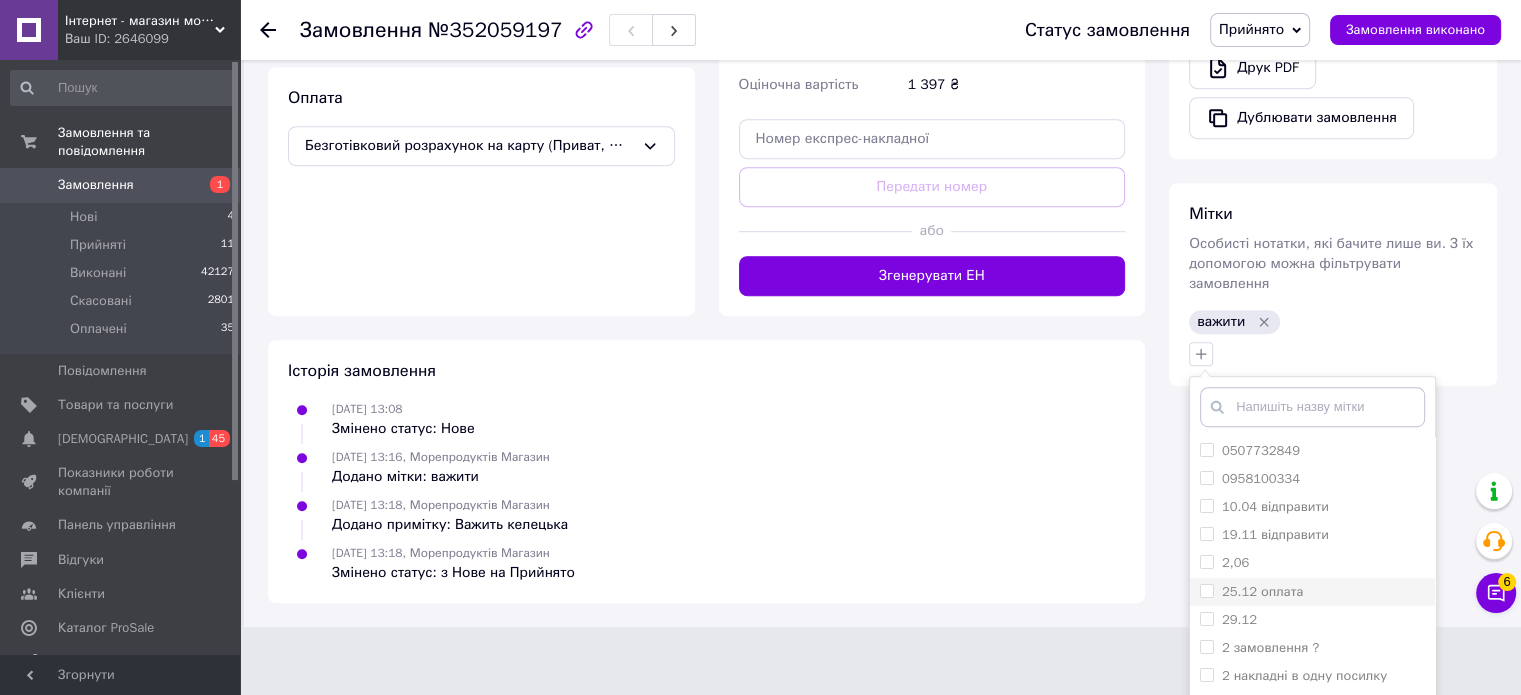 scroll, scrollTop: 1128, scrollLeft: 0, axis: vertical 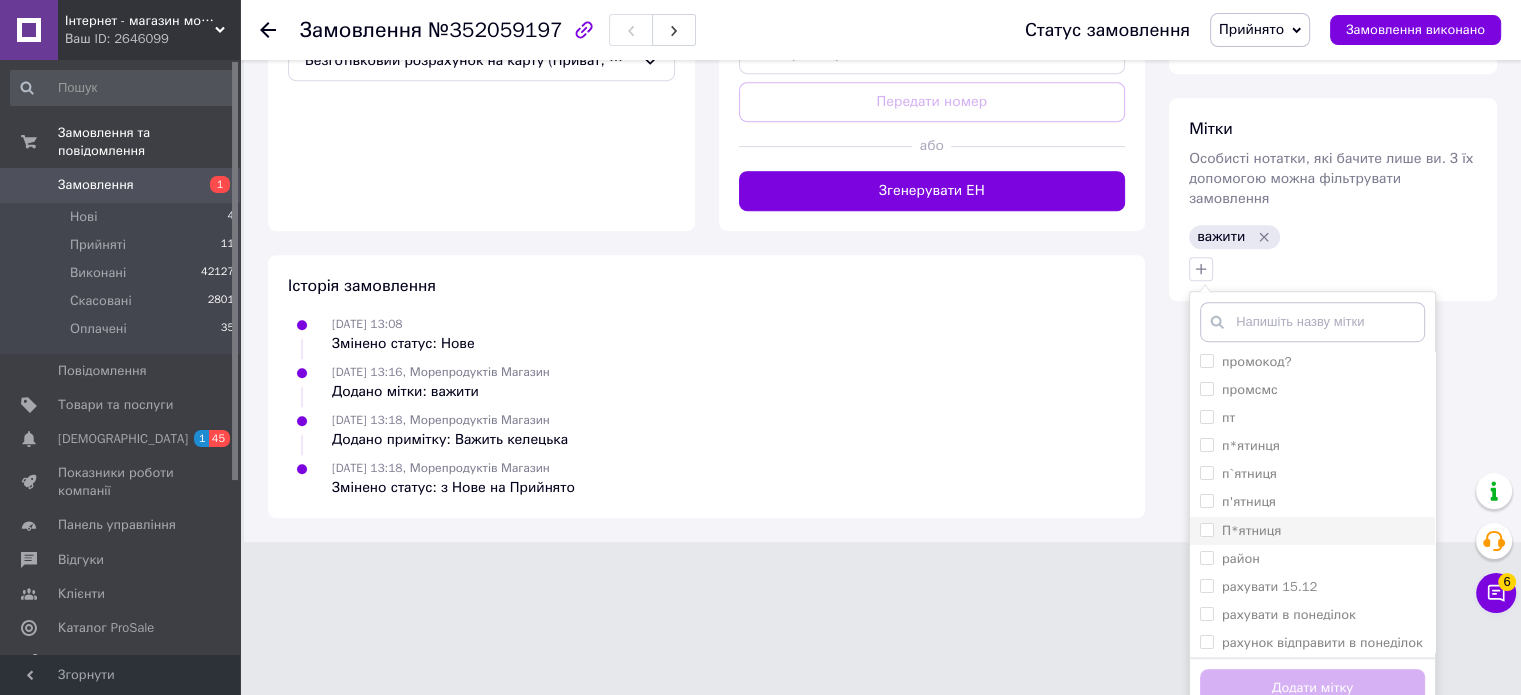 click on "П*ятниця" at bounding box center (1206, 529) 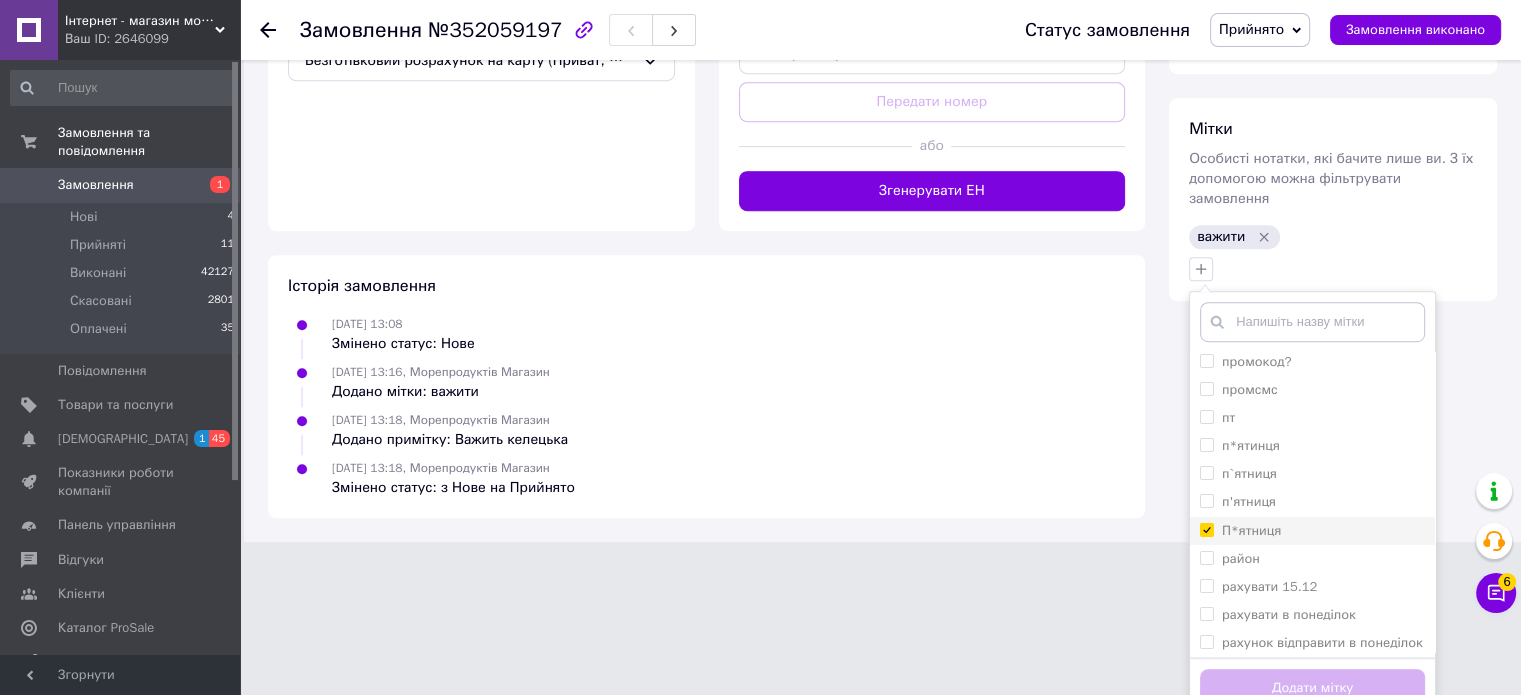 checkbox on "true" 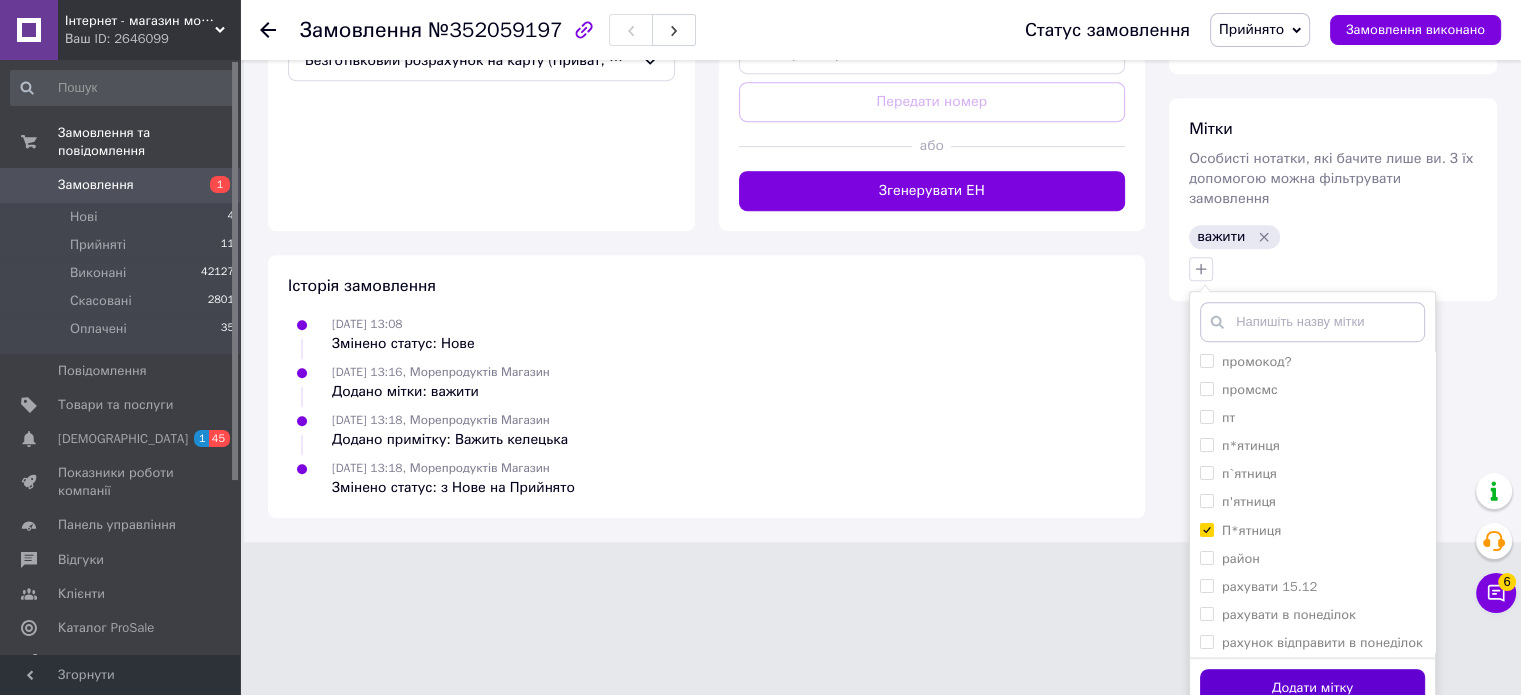 click on "Додати мітку" at bounding box center [1312, 688] 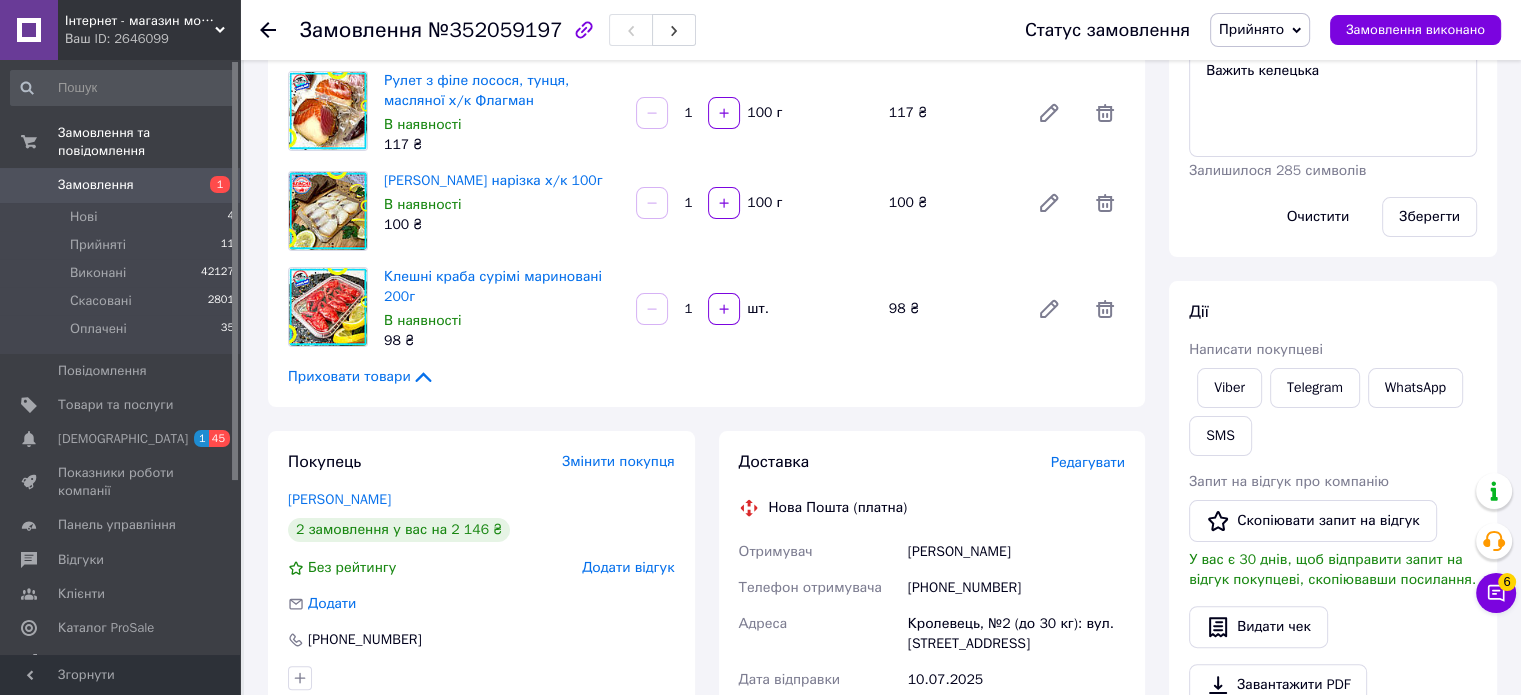 scroll, scrollTop: 123, scrollLeft: 0, axis: vertical 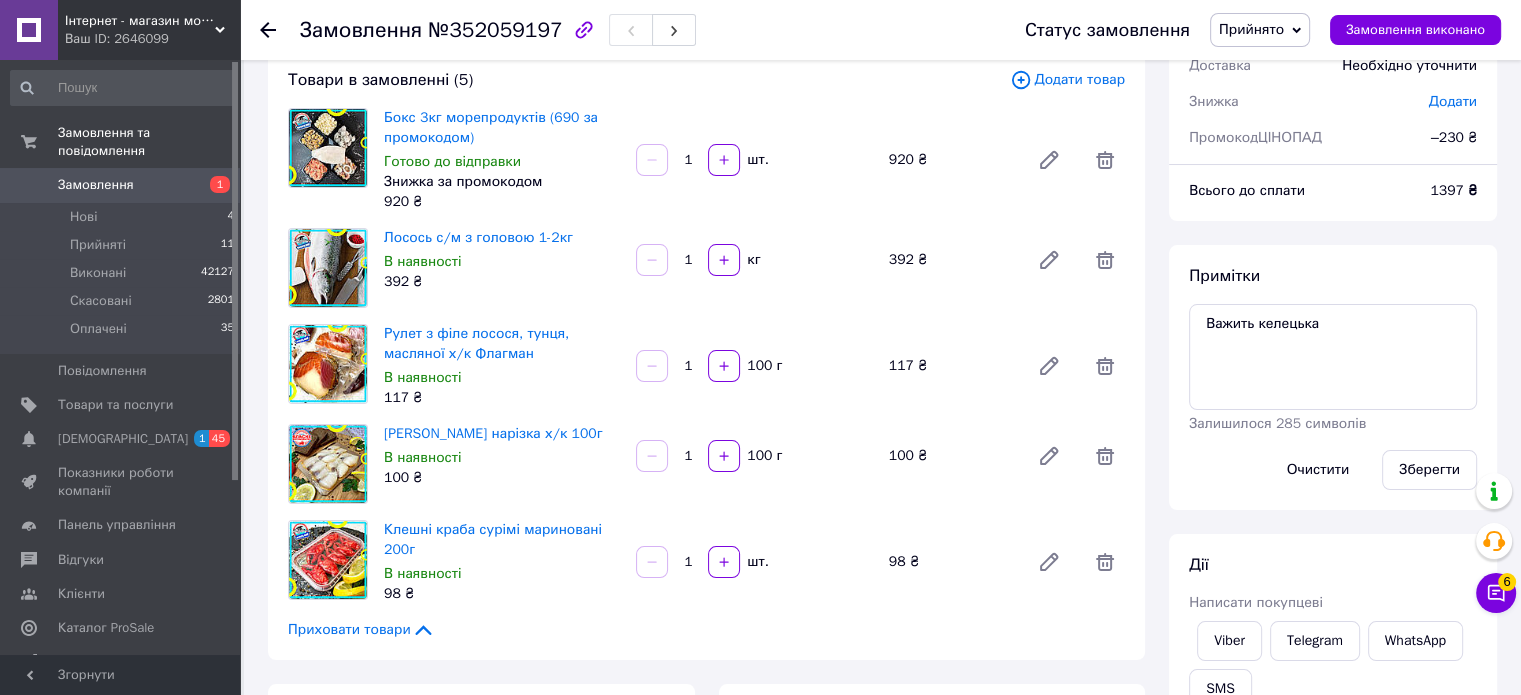 click at bounding box center (280, 30) 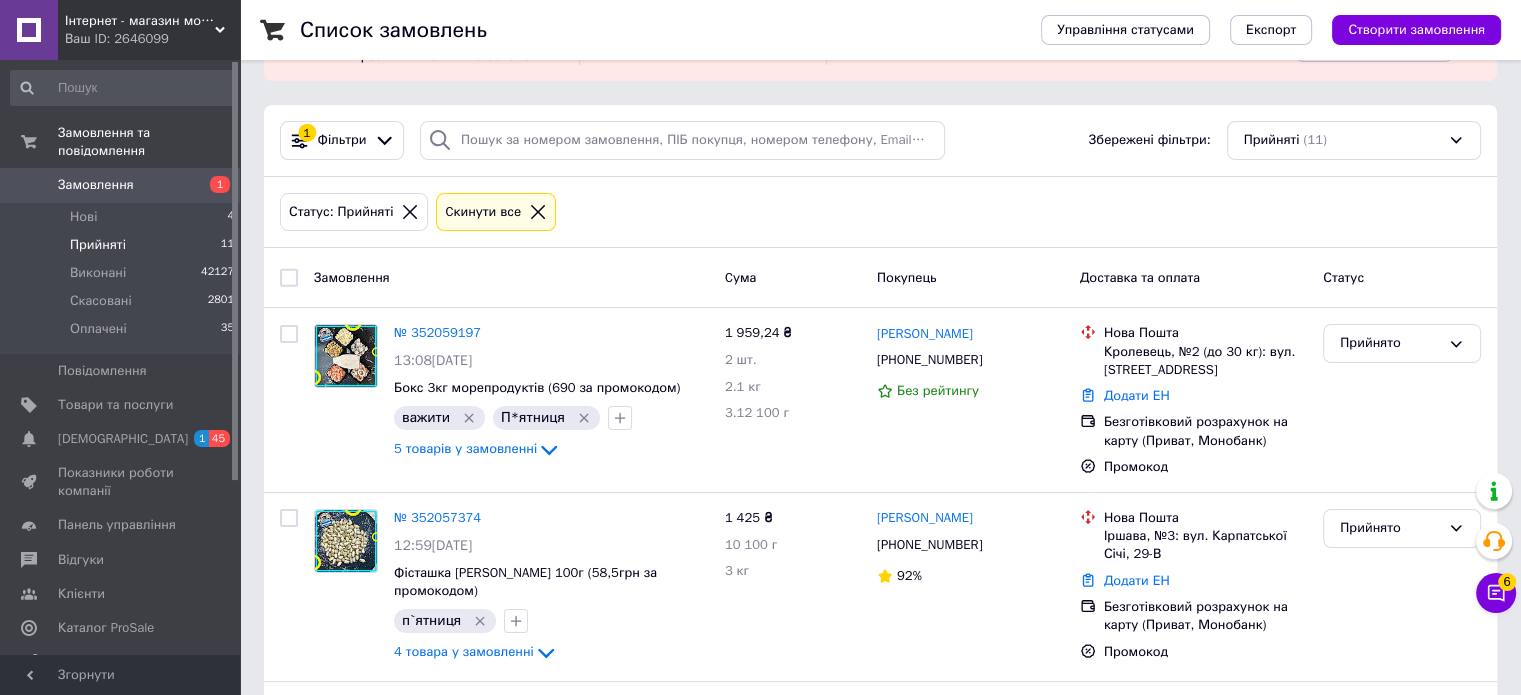 scroll, scrollTop: 200, scrollLeft: 0, axis: vertical 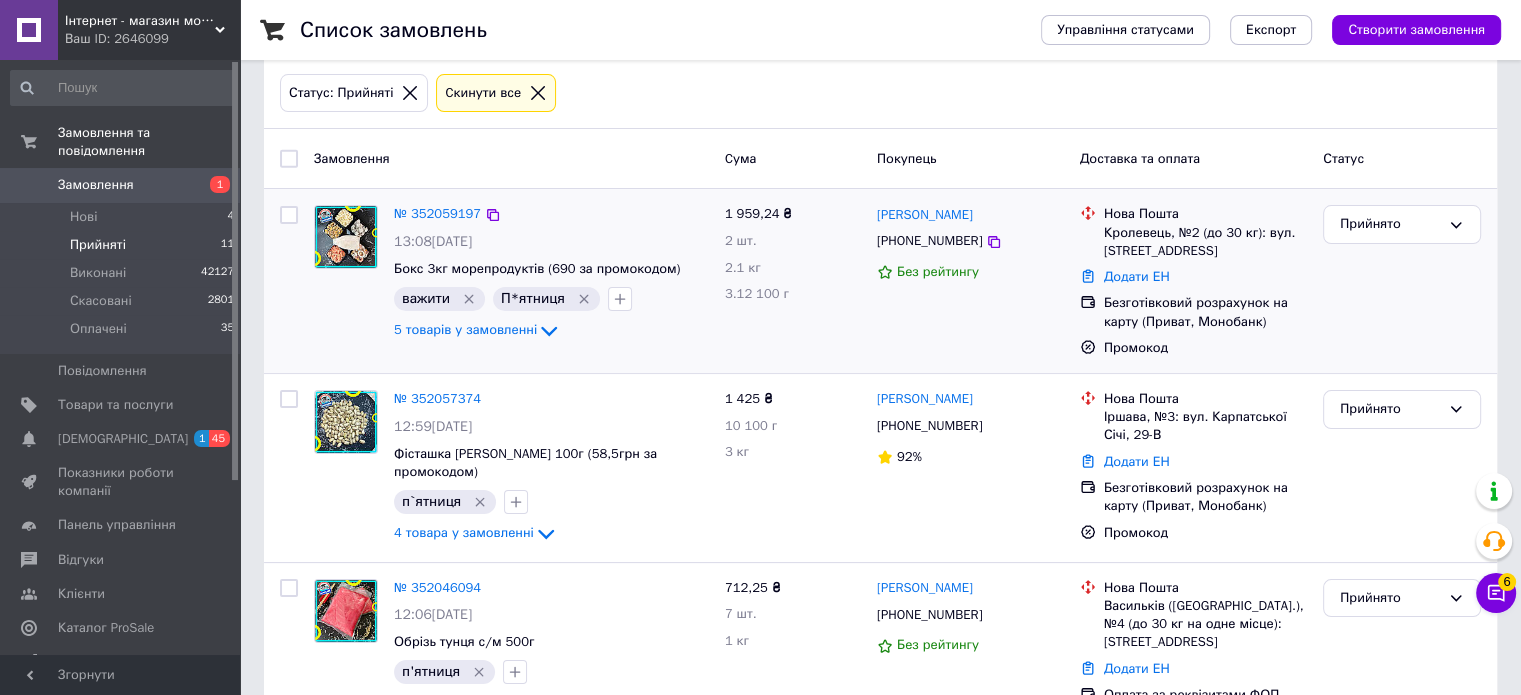 click on "Прийнято" at bounding box center (1402, 281) 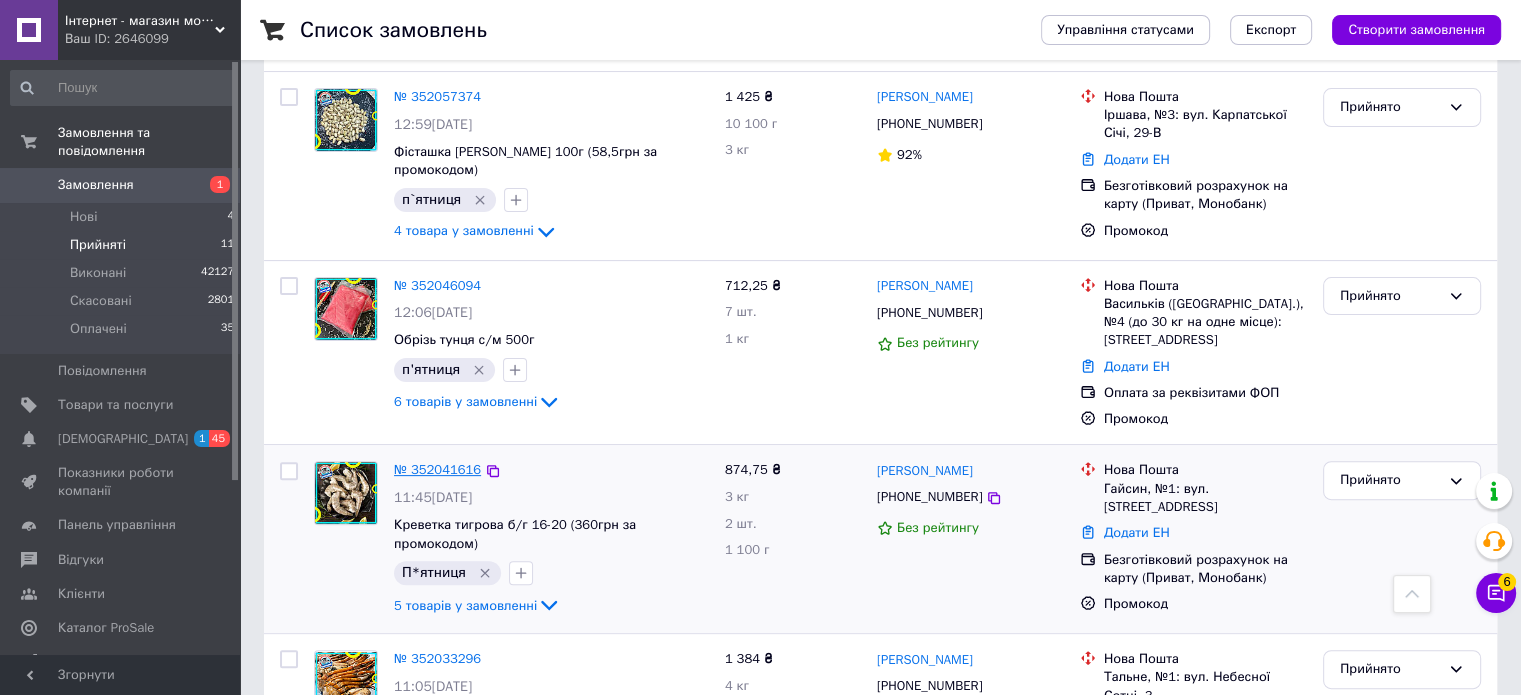 scroll, scrollTop: 600, scrollLeft: 0, axis: vertical 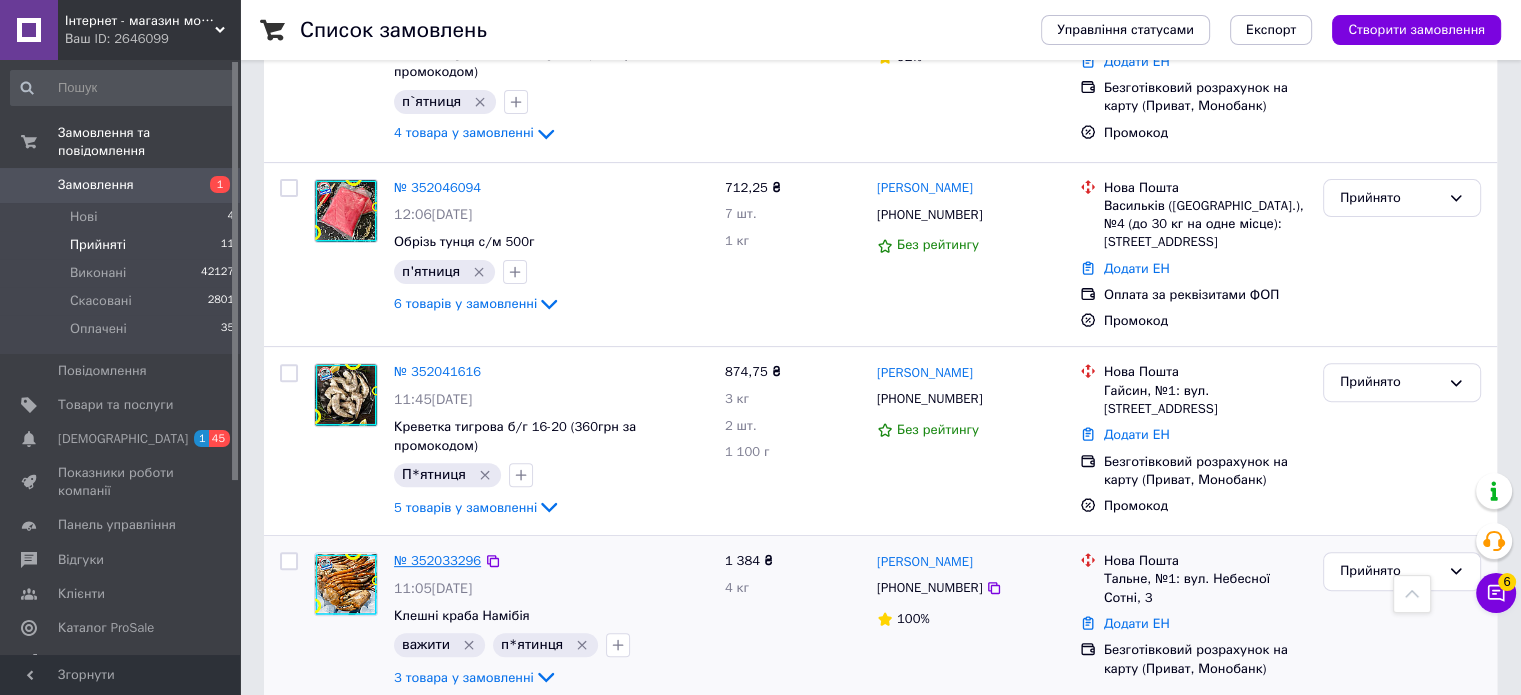 click on "№ 352033296" at bounding box center (437, 560) 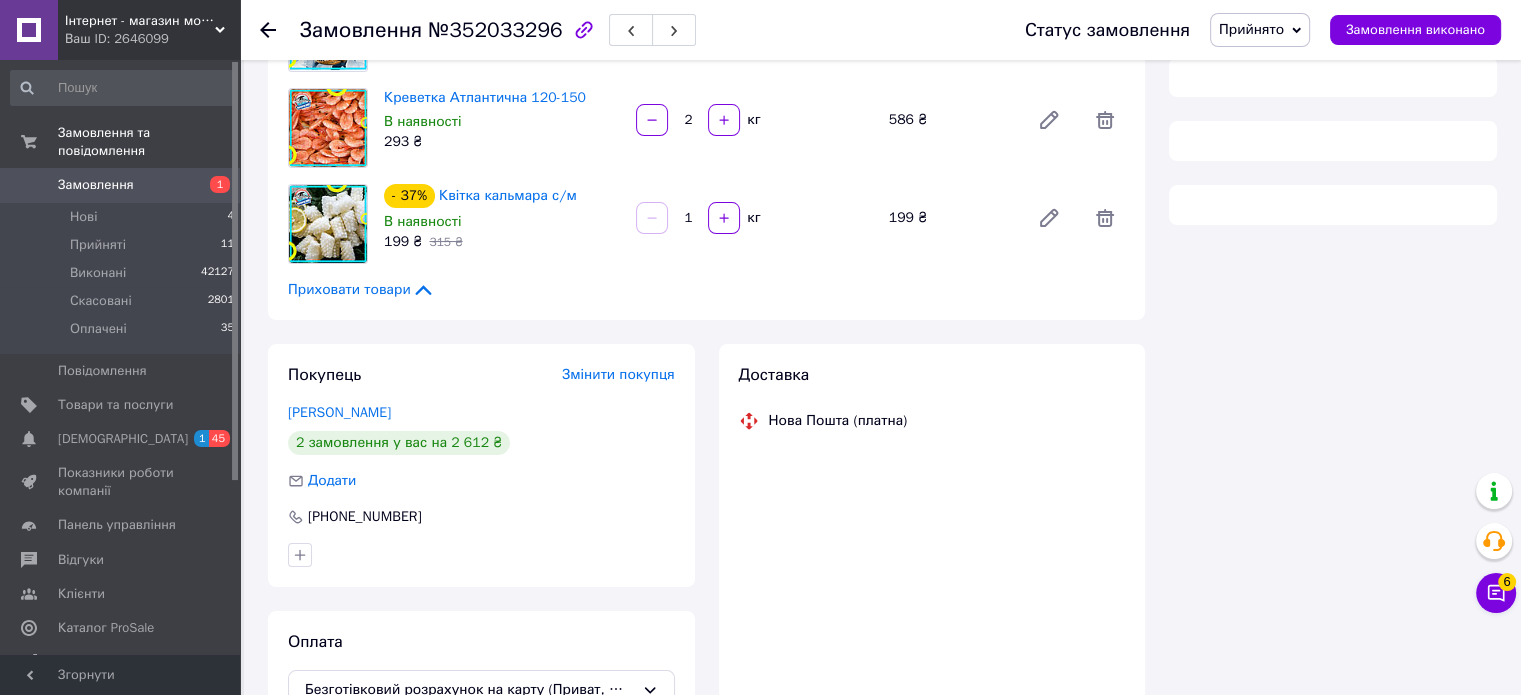 scroll, scrollTop: 62, scrollLeft: 0, axis: vertical 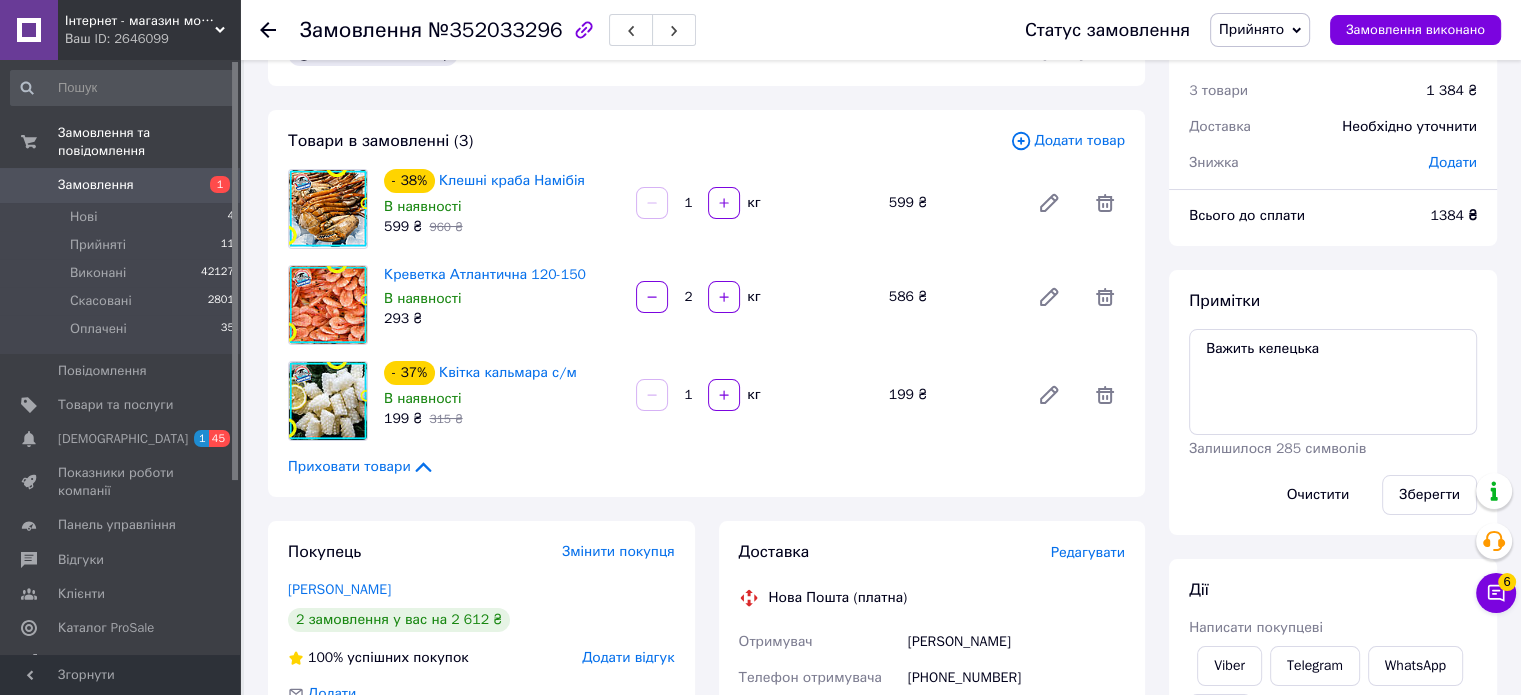 click on "1" at bounding box center (688, 203) 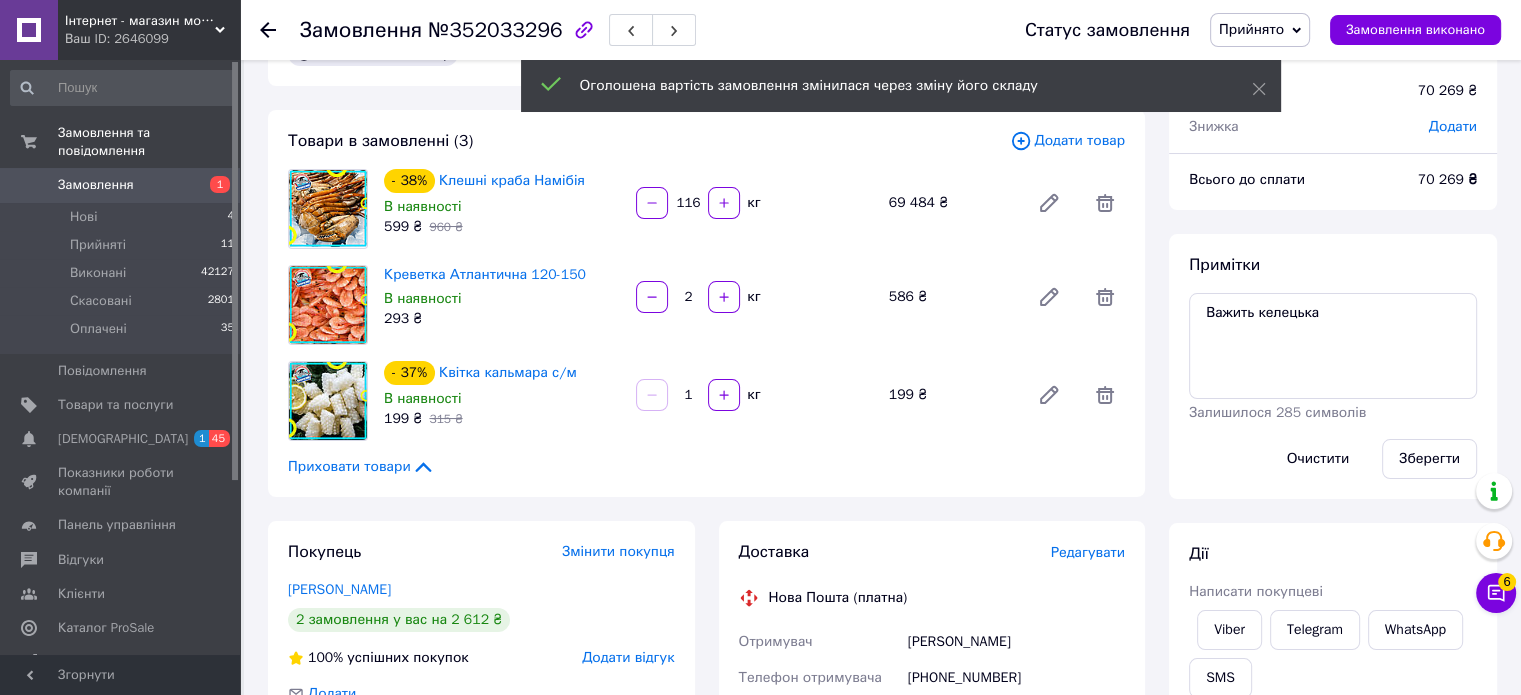 click on "116" at bounding box center [688, 203] 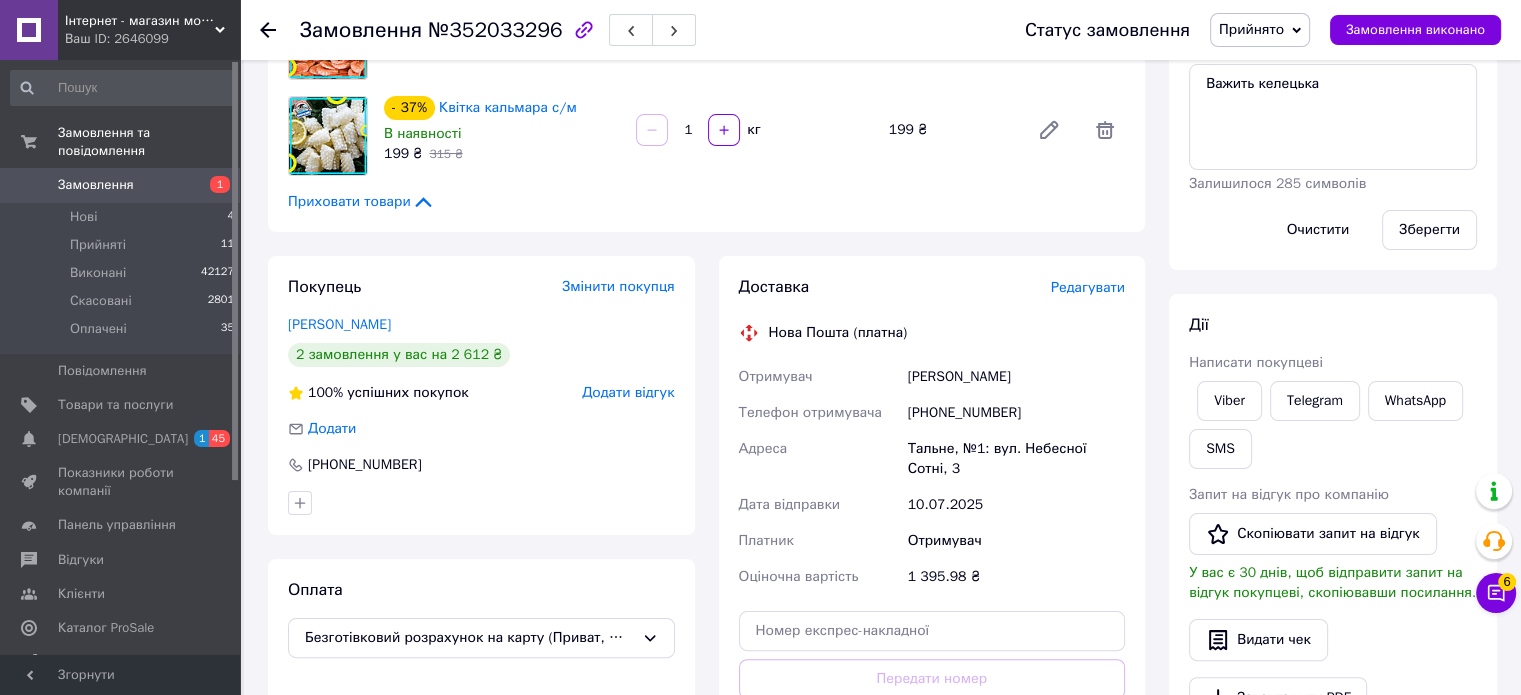 scroll, scrollTop: 362, scrollLeft: 0, axis: vertical 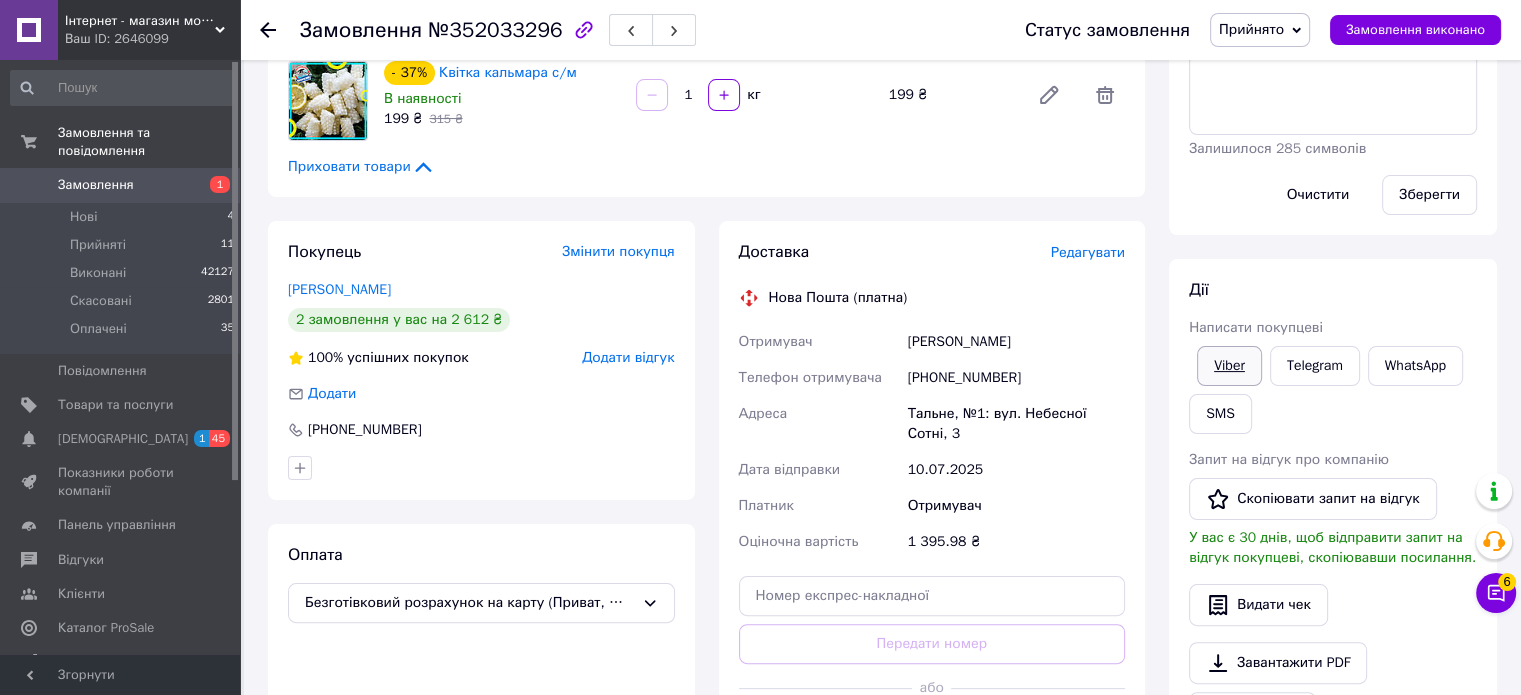 type on "1.02" 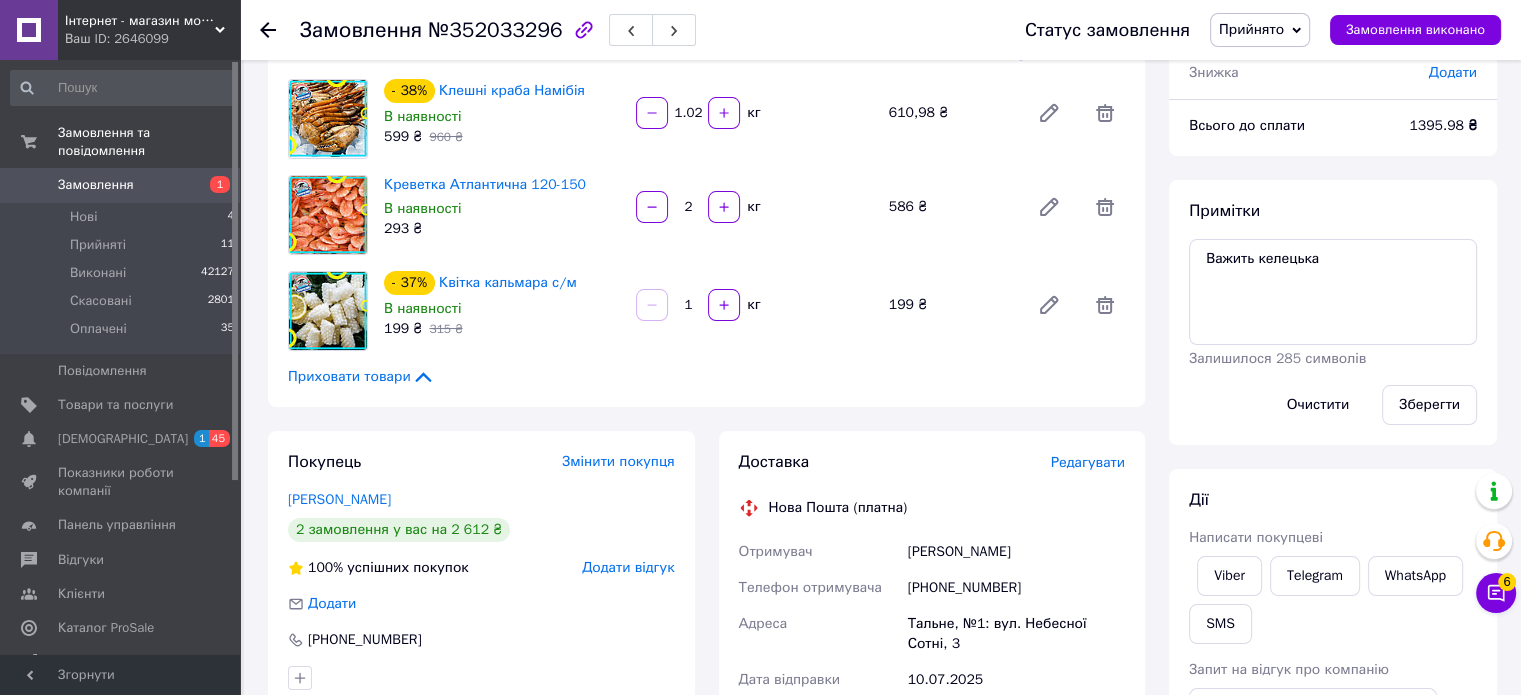 scroll, scrollTop: 62, scrollLeft: 0, axis: vertical 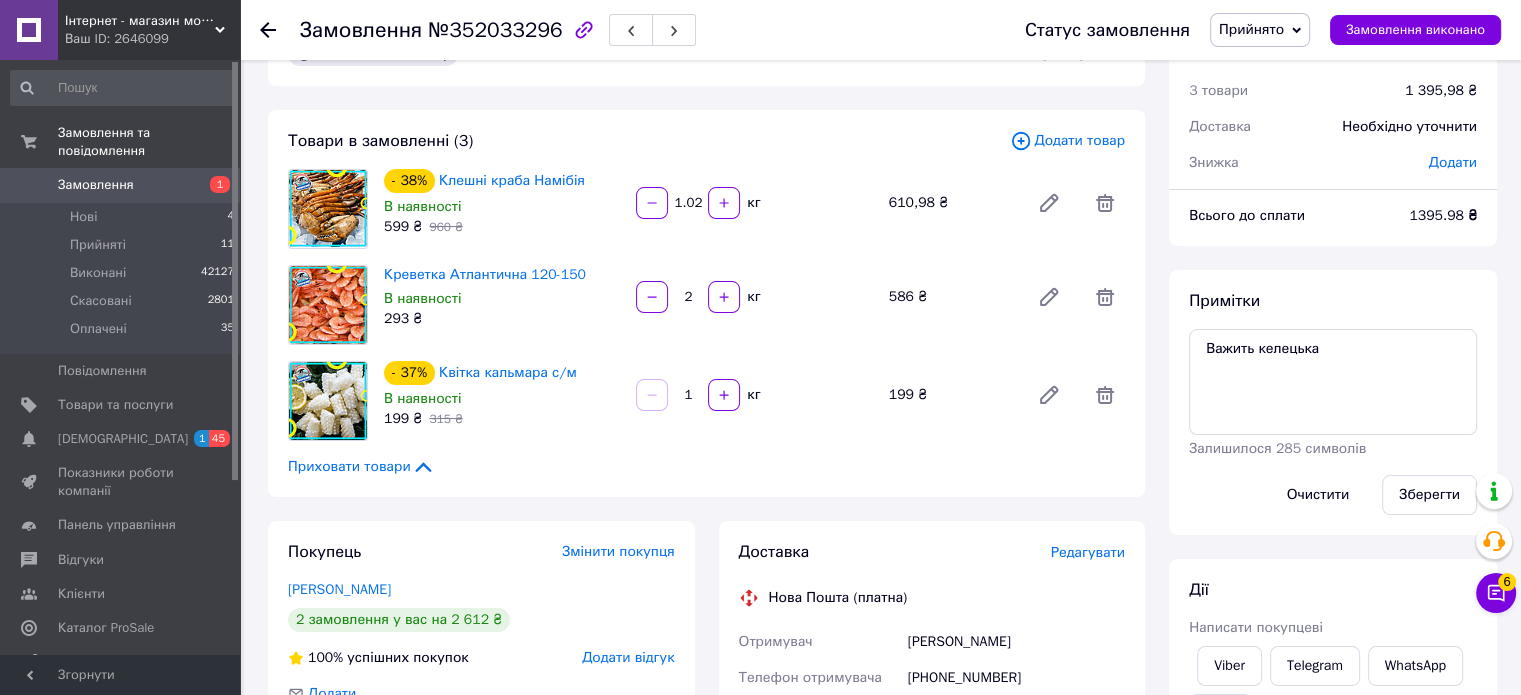 click 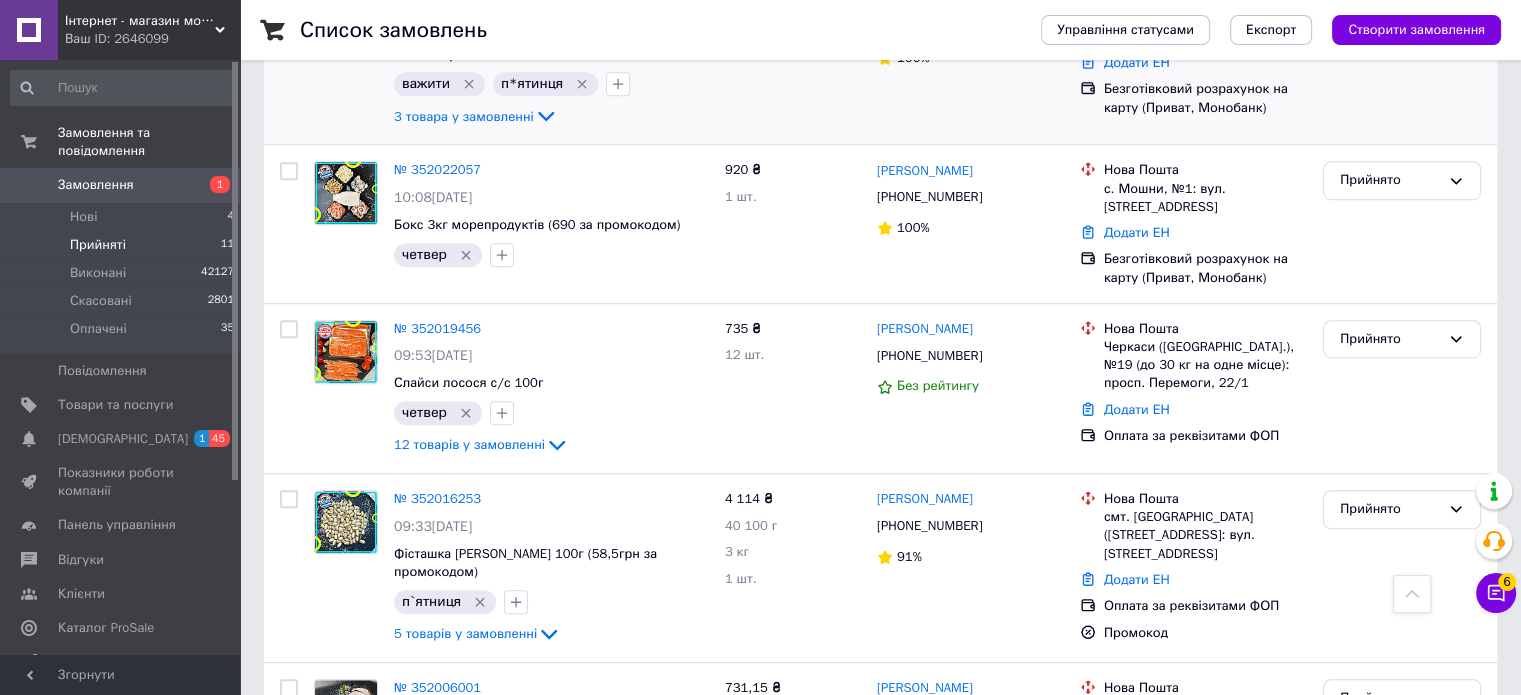 scroll, scrollTop: 1300, scrollLeft: 0, axis: vertical 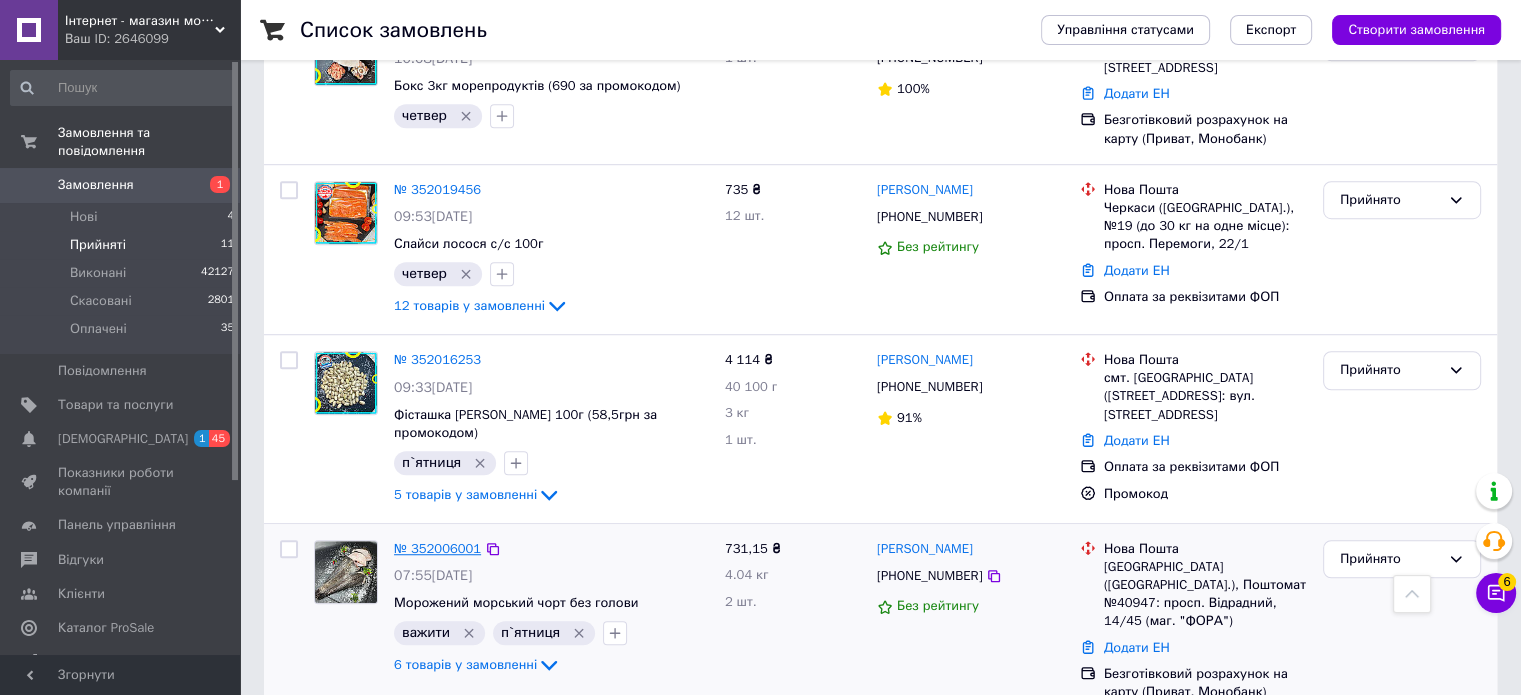 click on "№ 352006001" at bounding box center (437, 548) 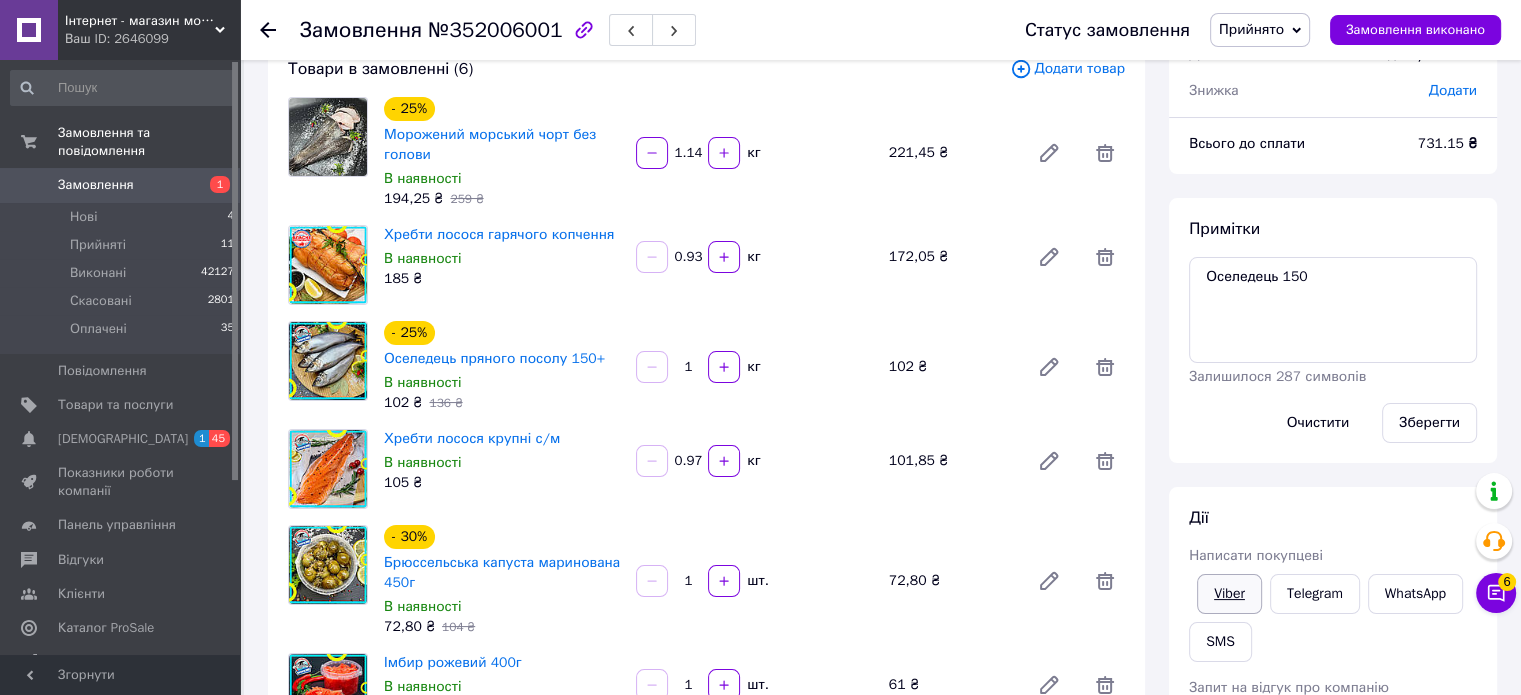scroll, scrollTop: 228, scrollLeft: 0, axis: vertical 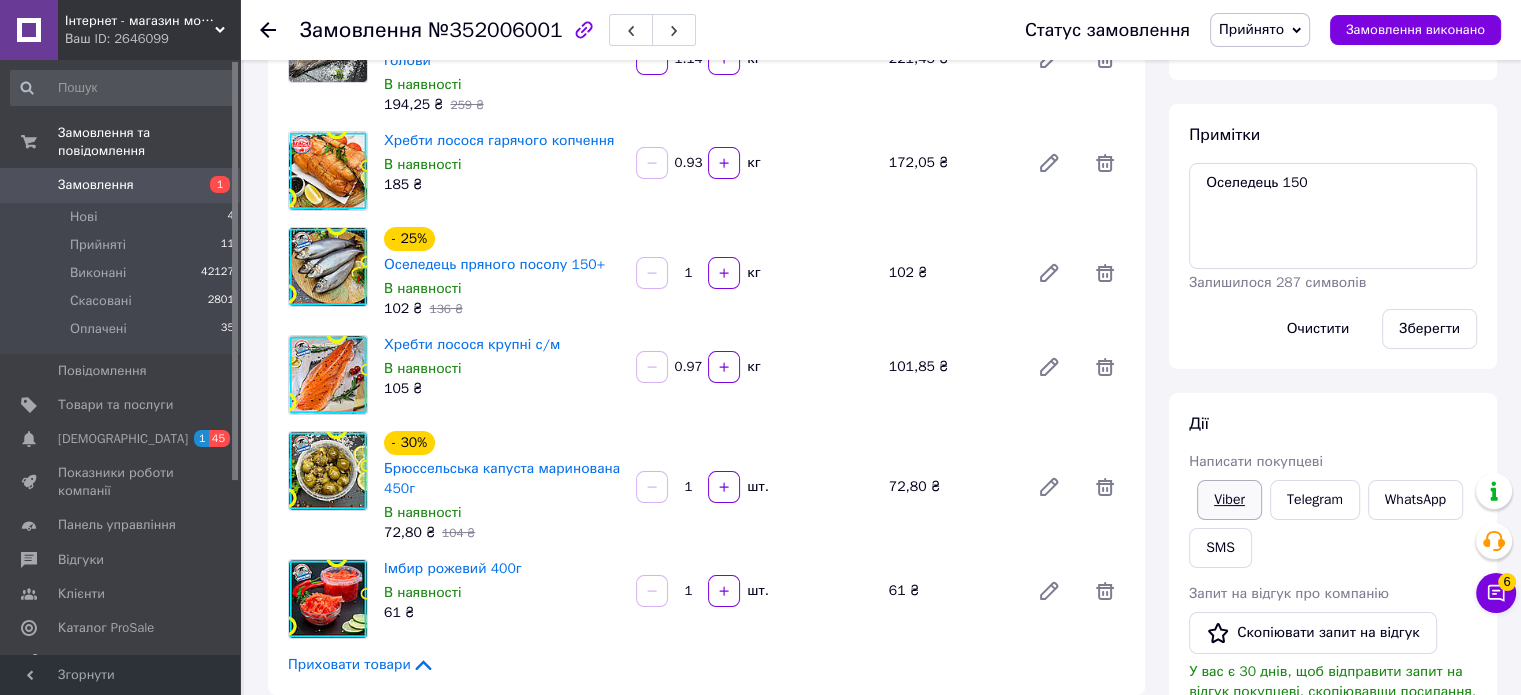 click on "Viber" at bounding box center [1229, 500] 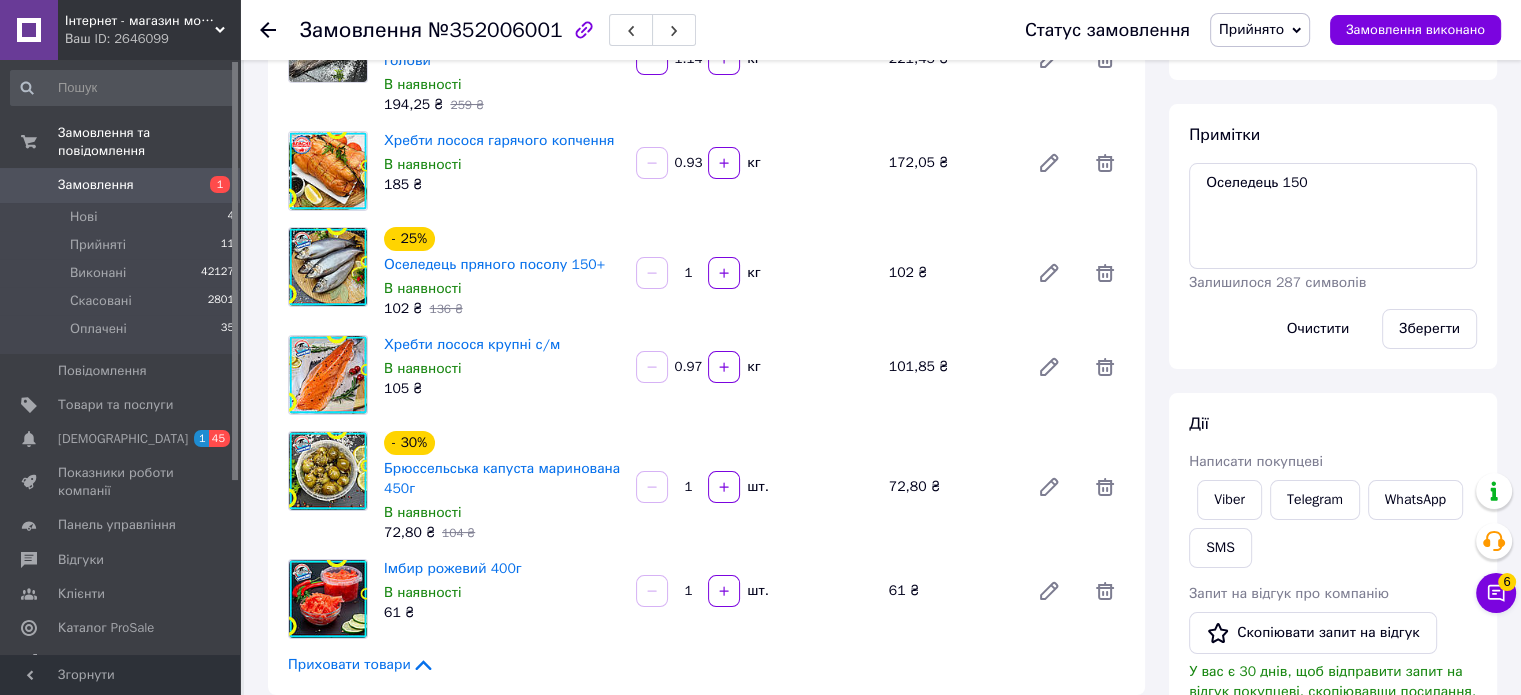 click 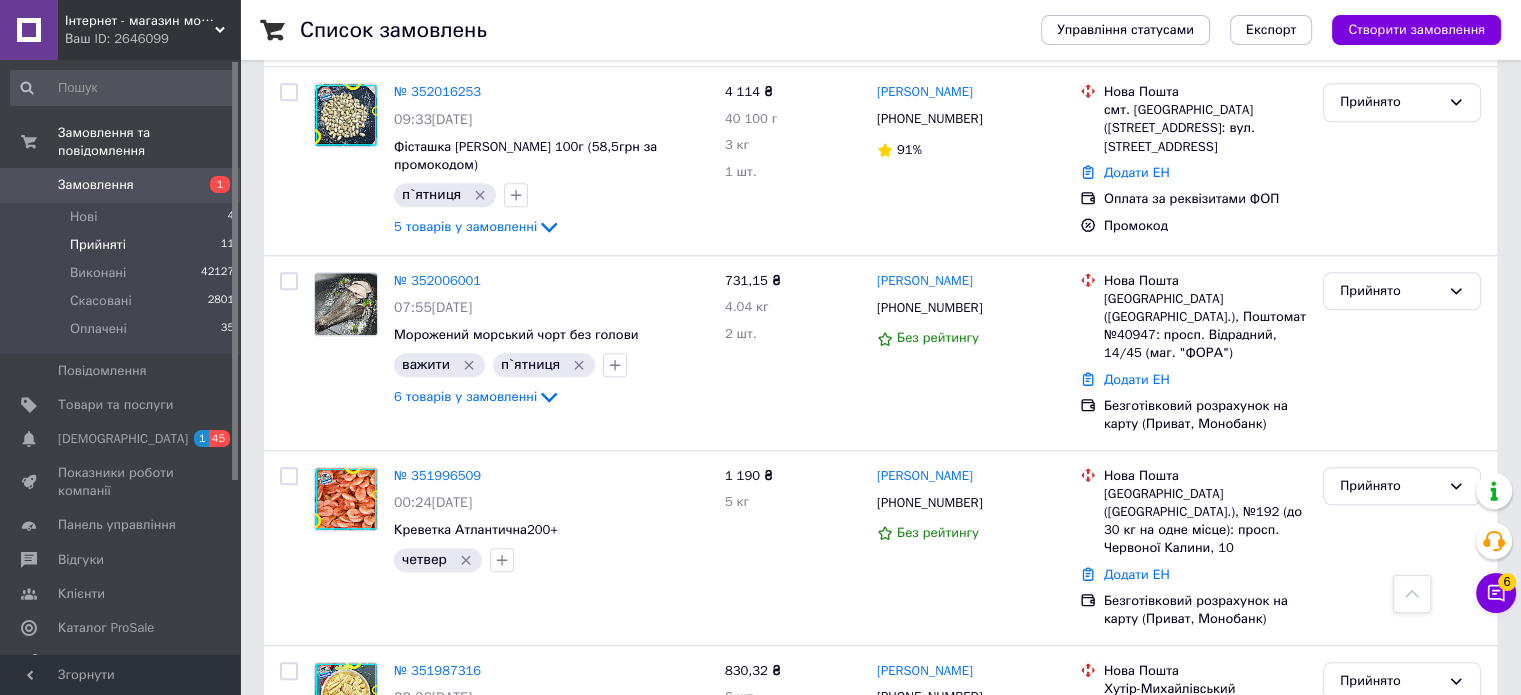scroll, scrollTop: 1668, scrollLeft: 0, axis: vertical 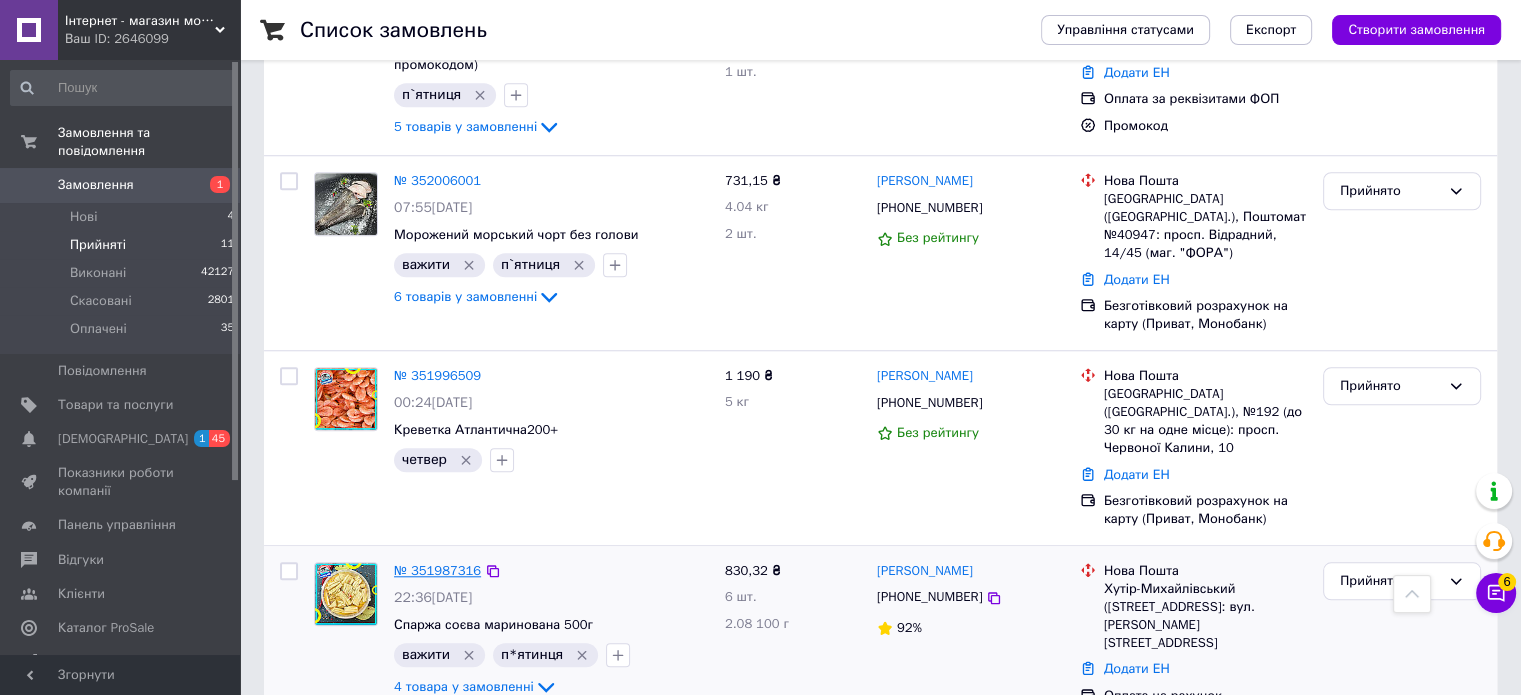 click on "№ 351987316" at bounding box center [437, 570] 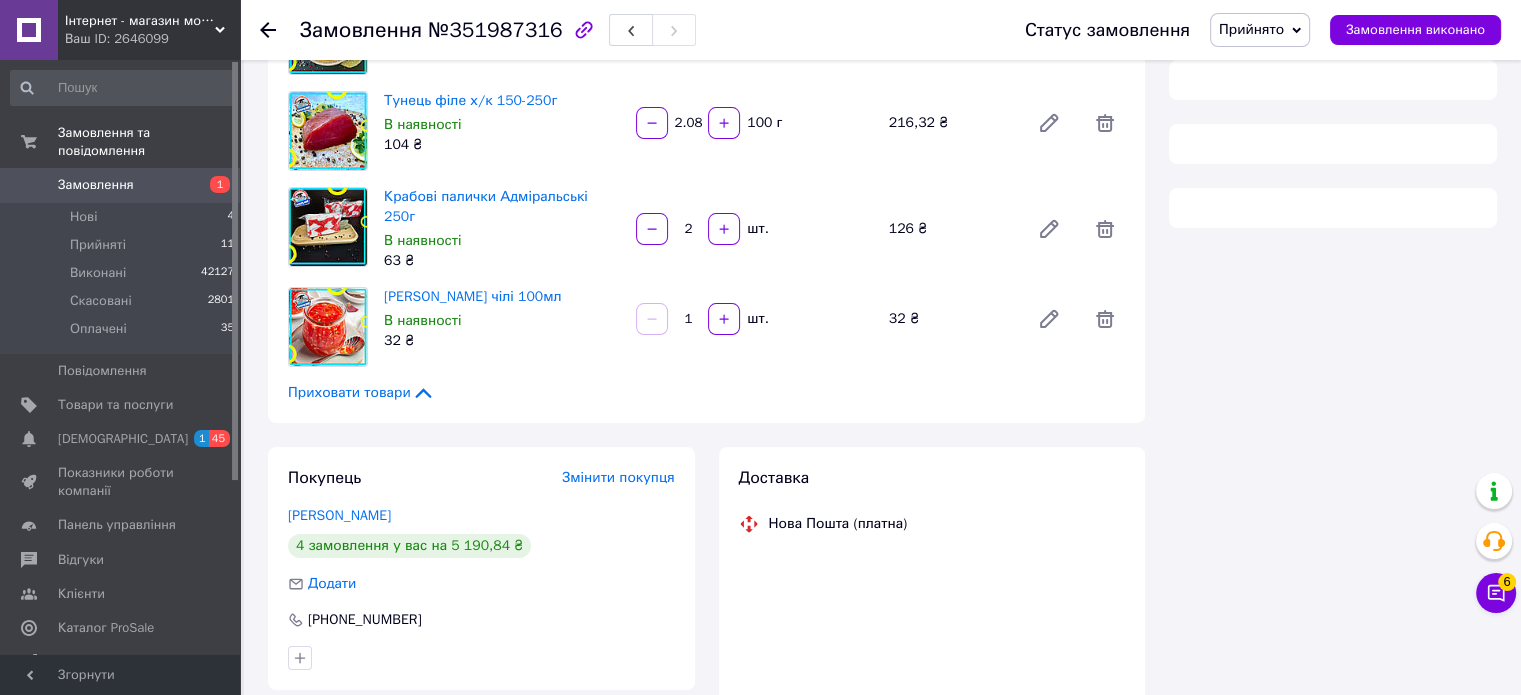 scroll, scrollTop: 0, scrollLeft: 0, axis: both 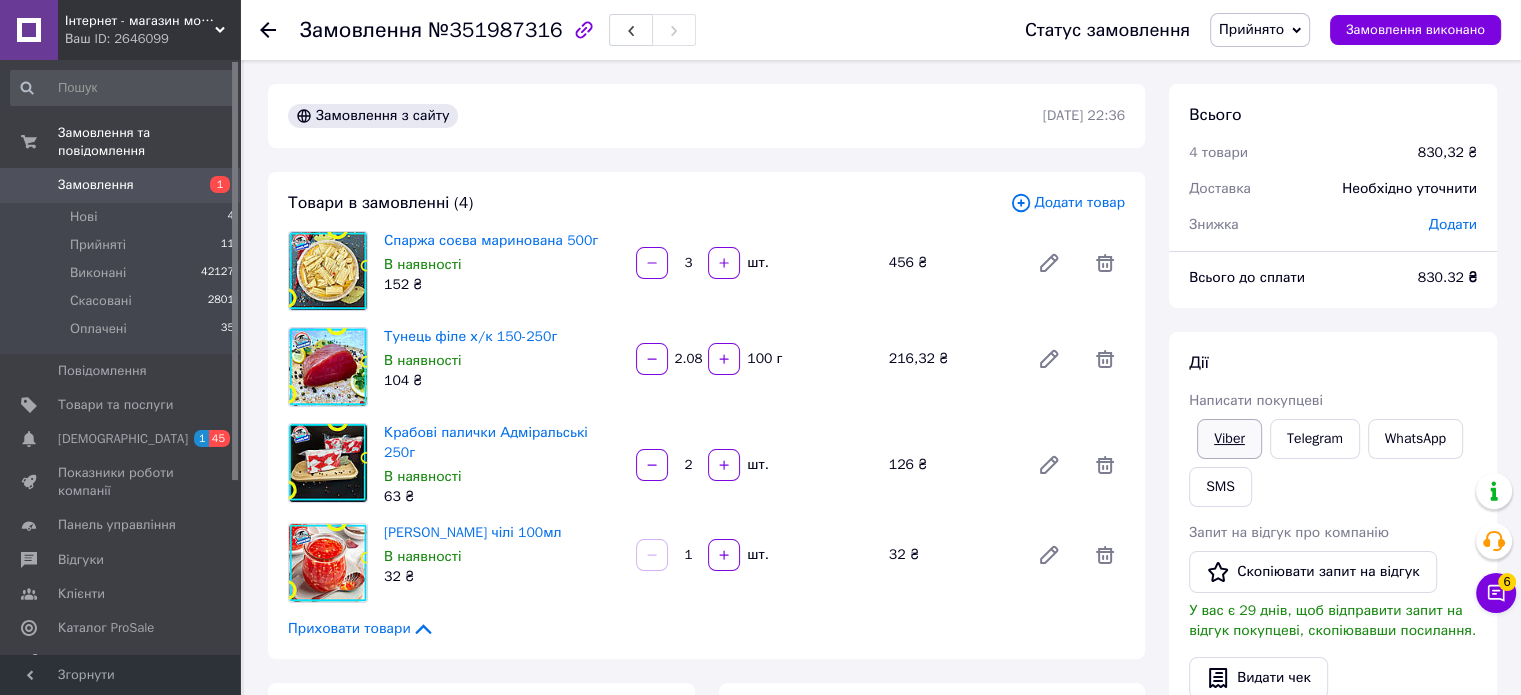 click on "Viber" at bounding box center (1229, 439) 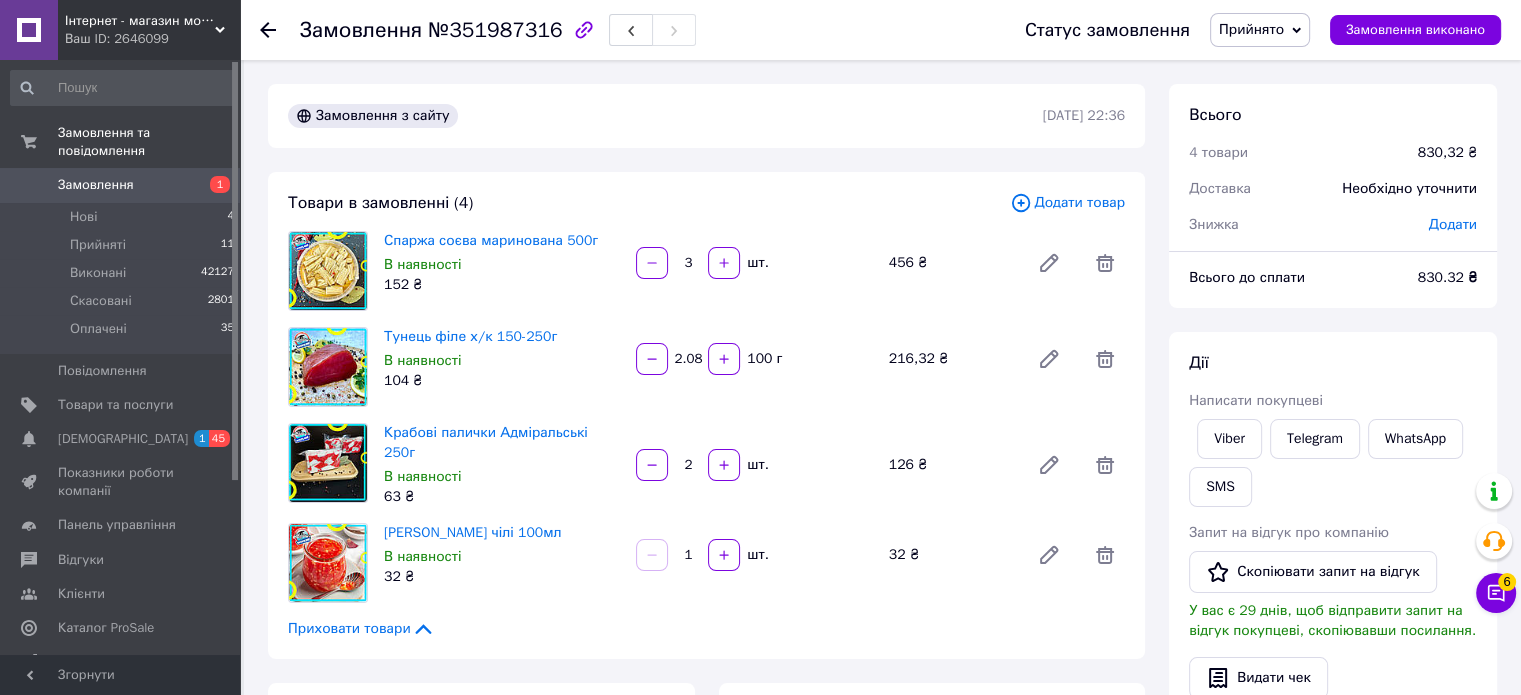 click at bounding box center (280, 30) 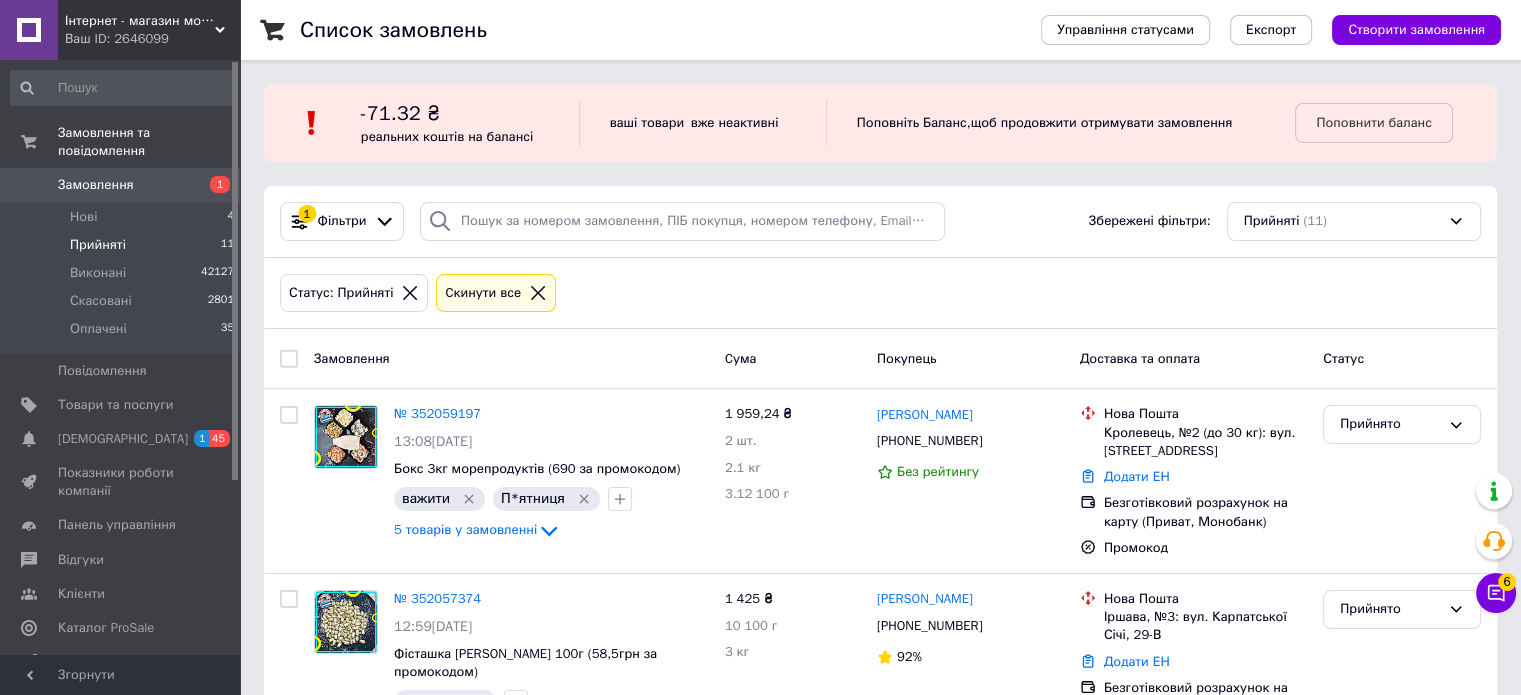 scroll, scrollTop: 0, scrollLeft: 0, axis: both 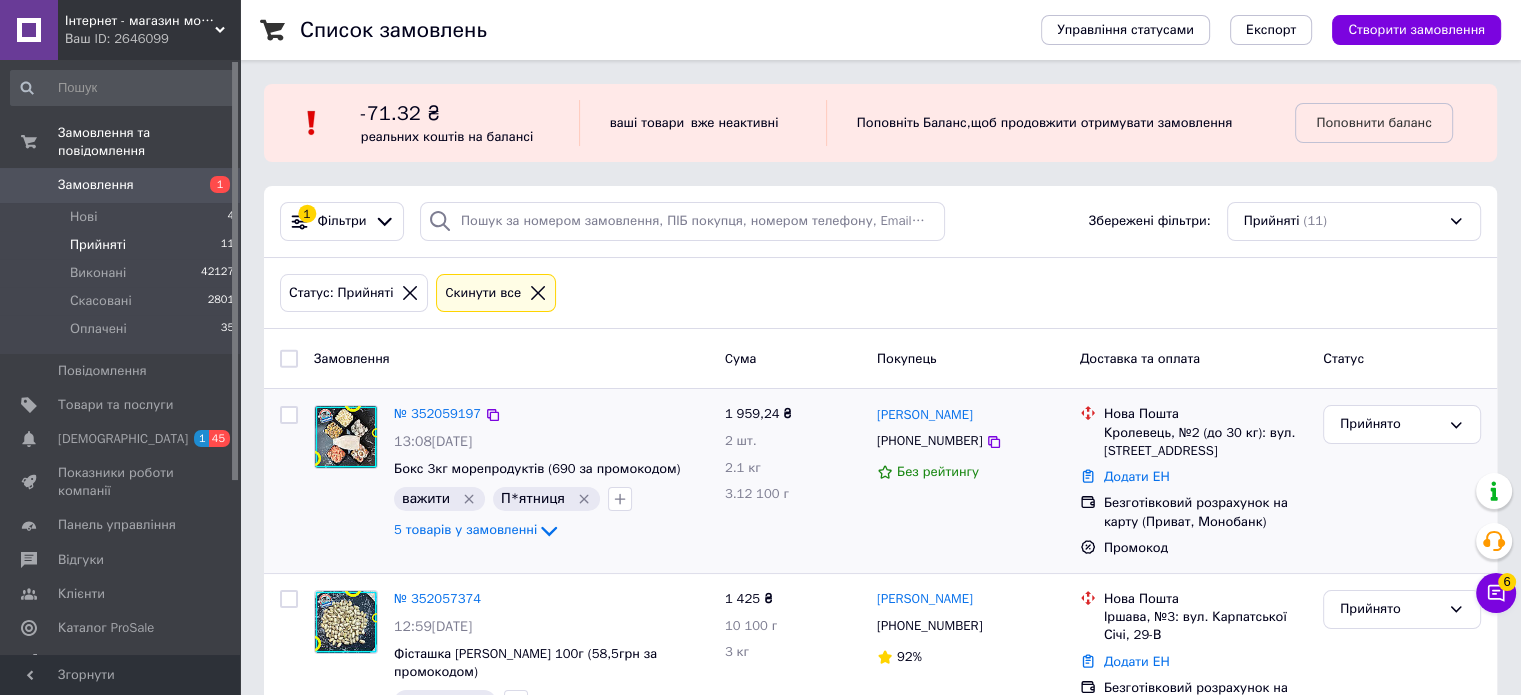 click on "№ 352059197" at bounding box center [437, 414] 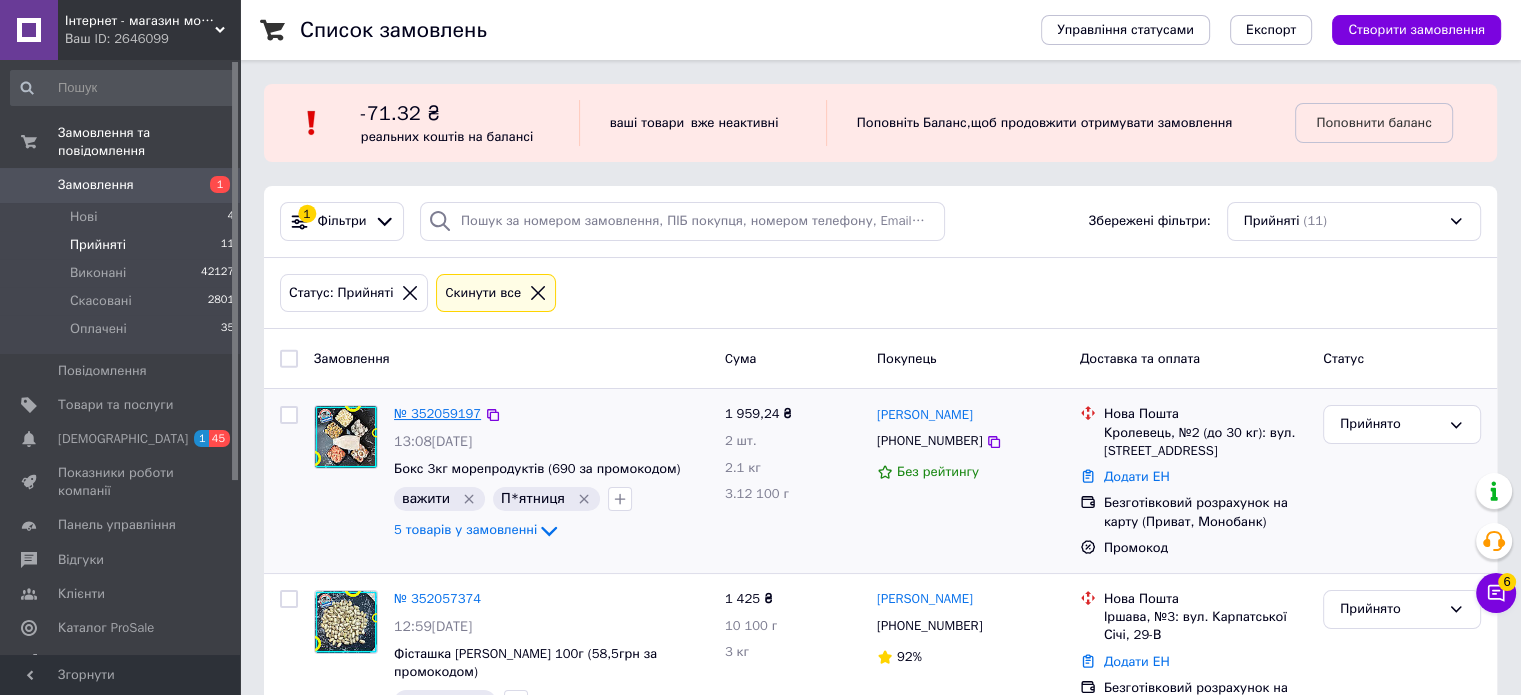 click on "№ 352059197" at bounding box center (437, 413) 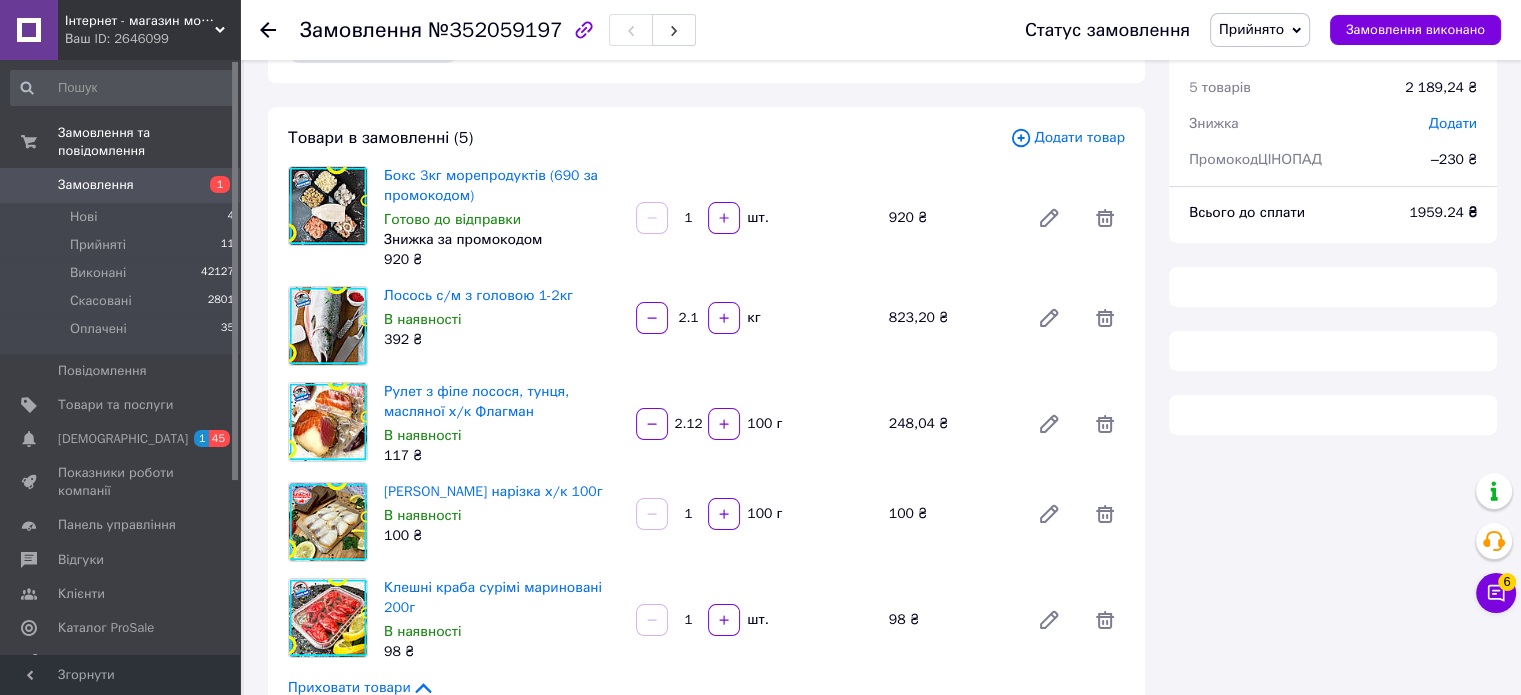 scroll, scrollTop: 100, scrollLeft: 0, axis: vertical 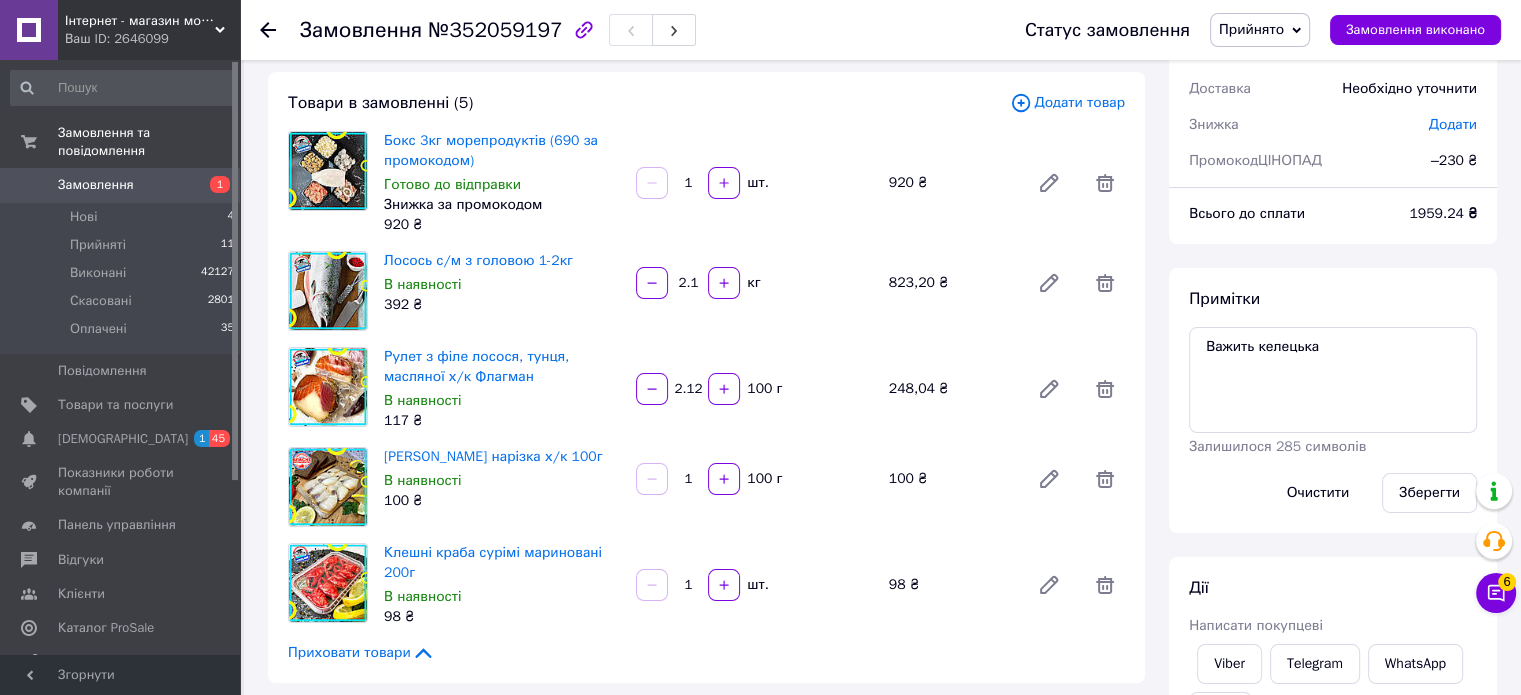 click 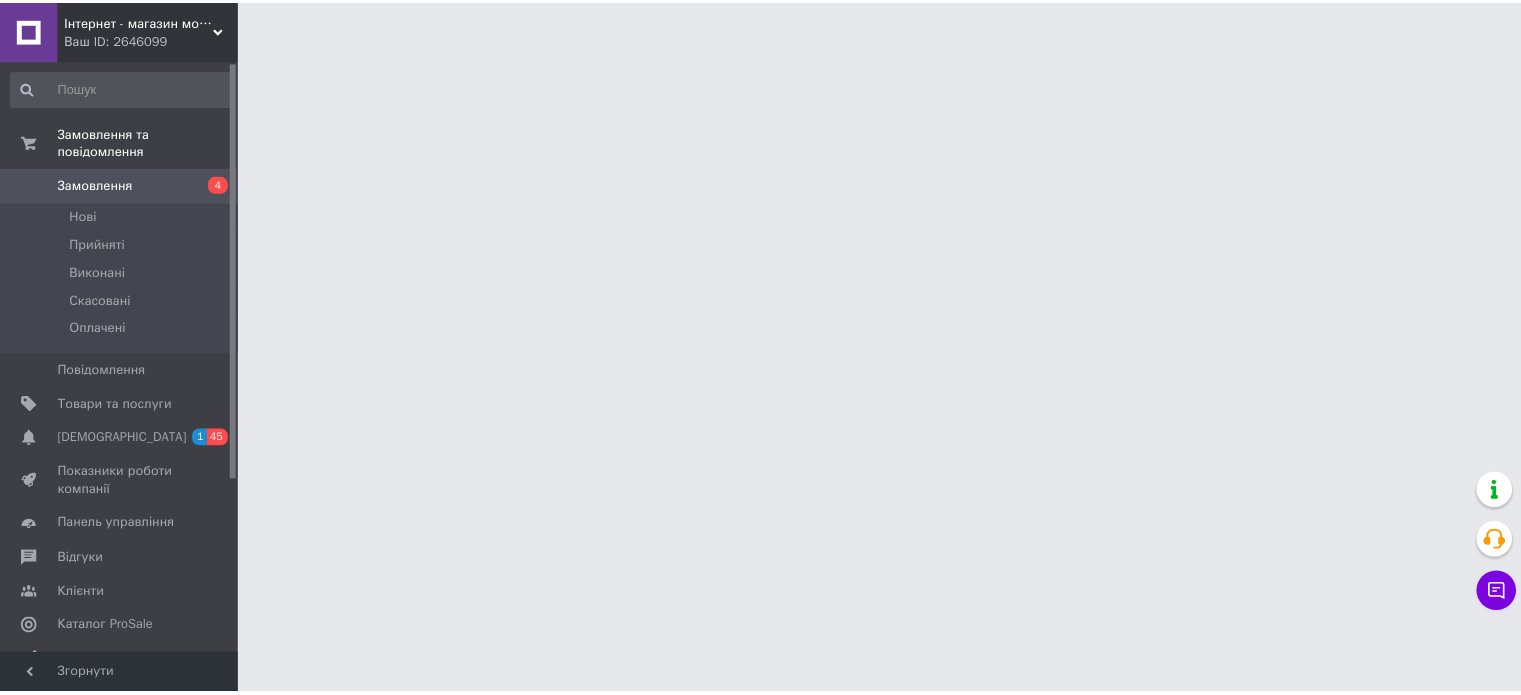 scroll, scrollTop: 0, scrollLeft: 0, axis: both 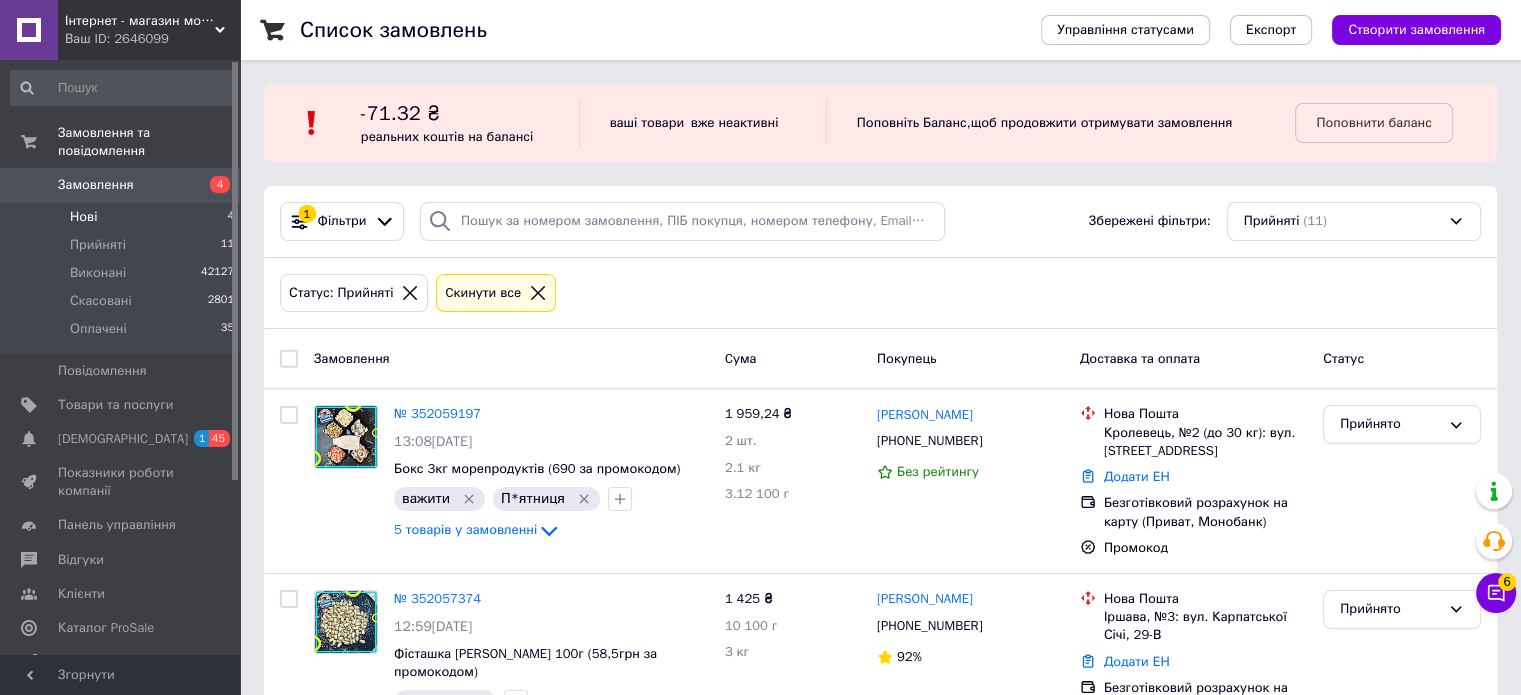 click on "Нові" at bounding box center (83, 217) 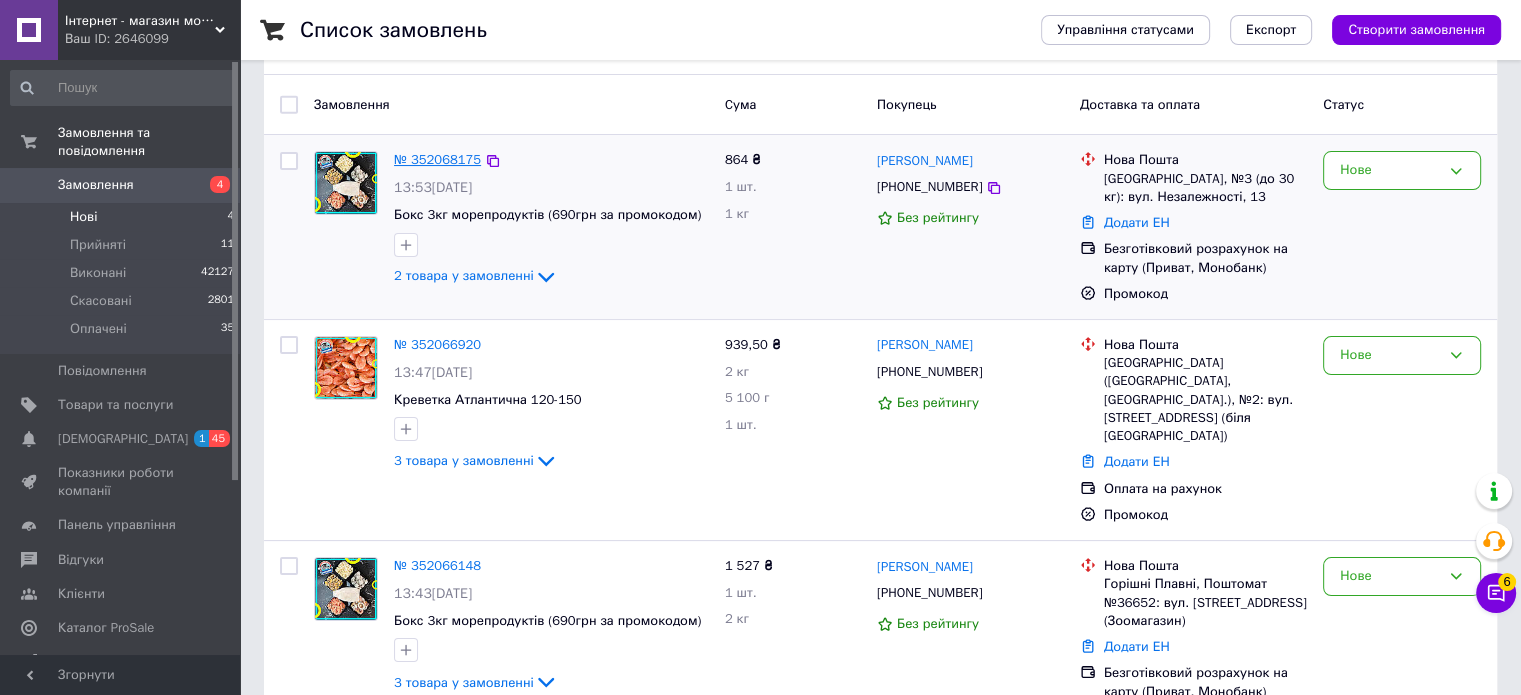 scroll, scrollTop: 306, scrollLeft: 0, axis: vertical 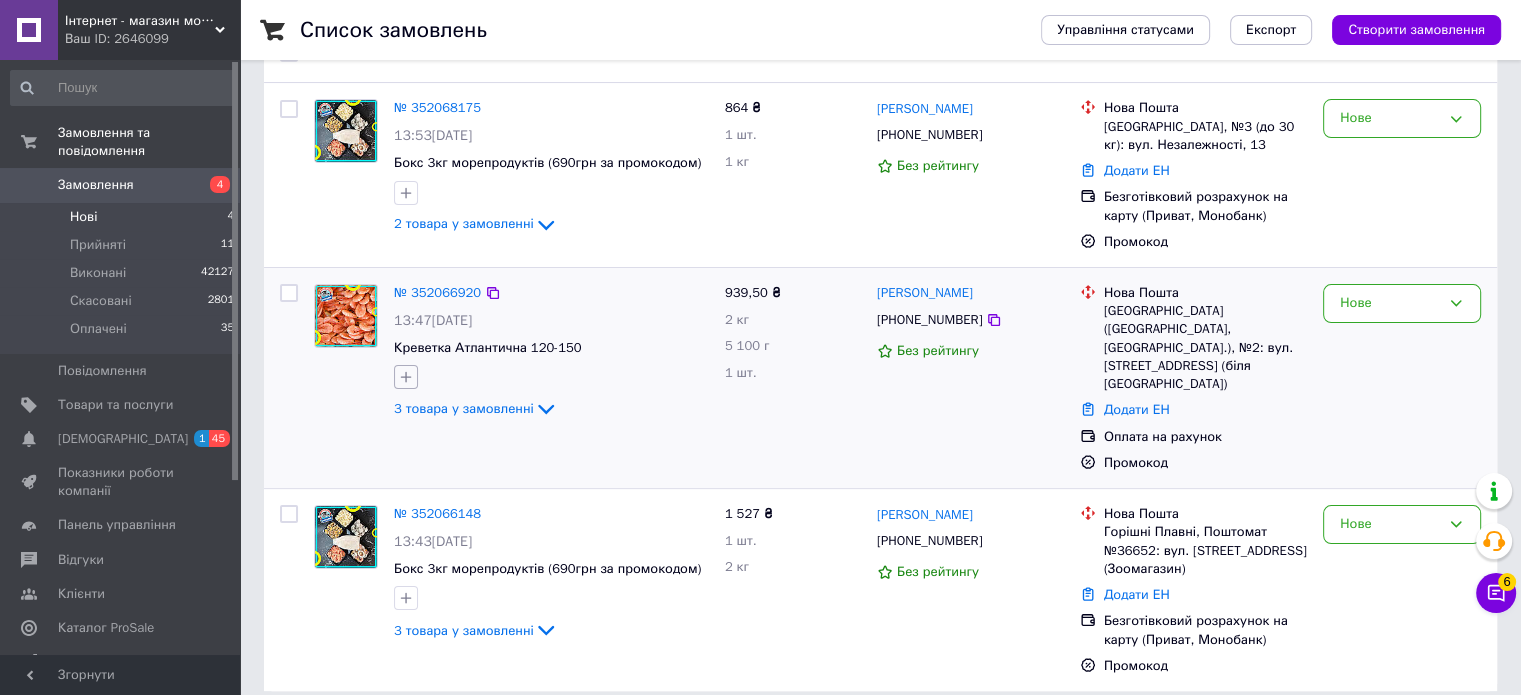 click 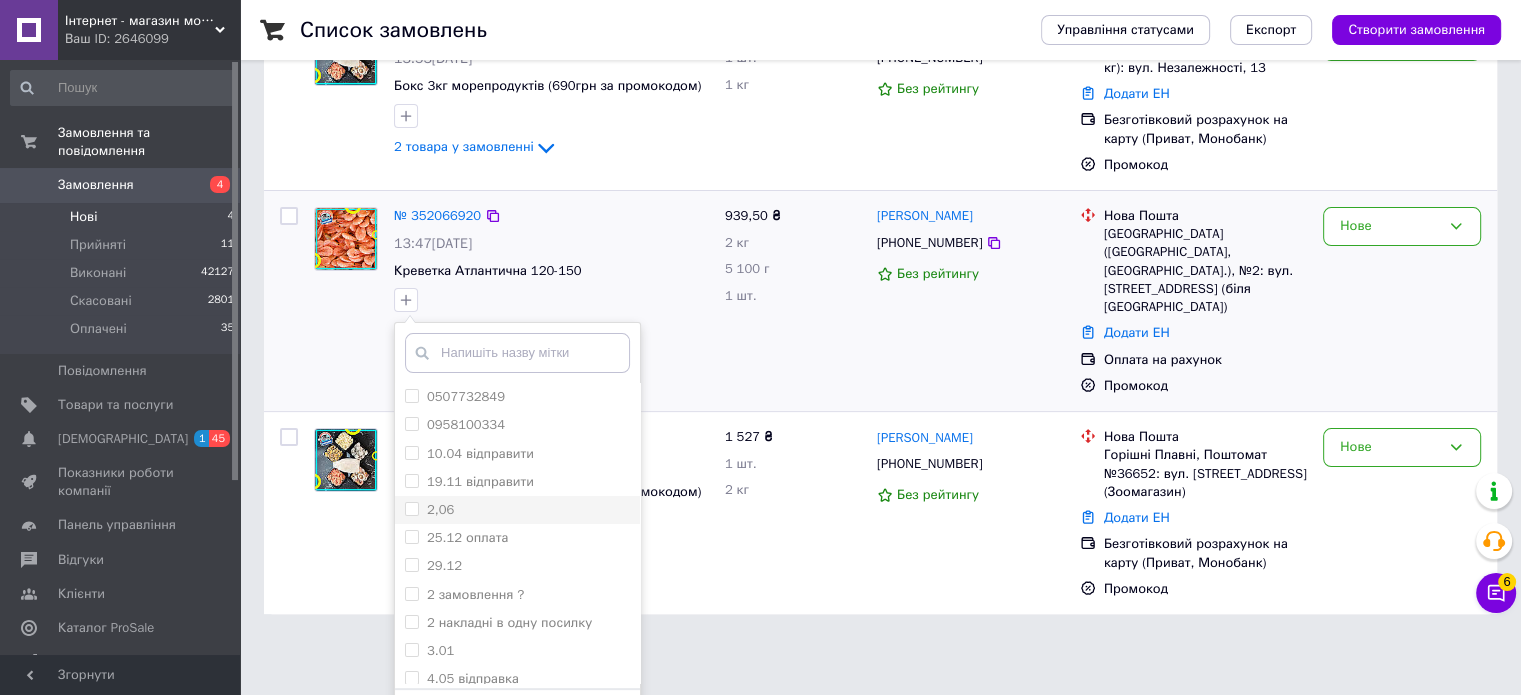 scroll, scrollTop: 435, scrollLeft: 0, axis: vertical 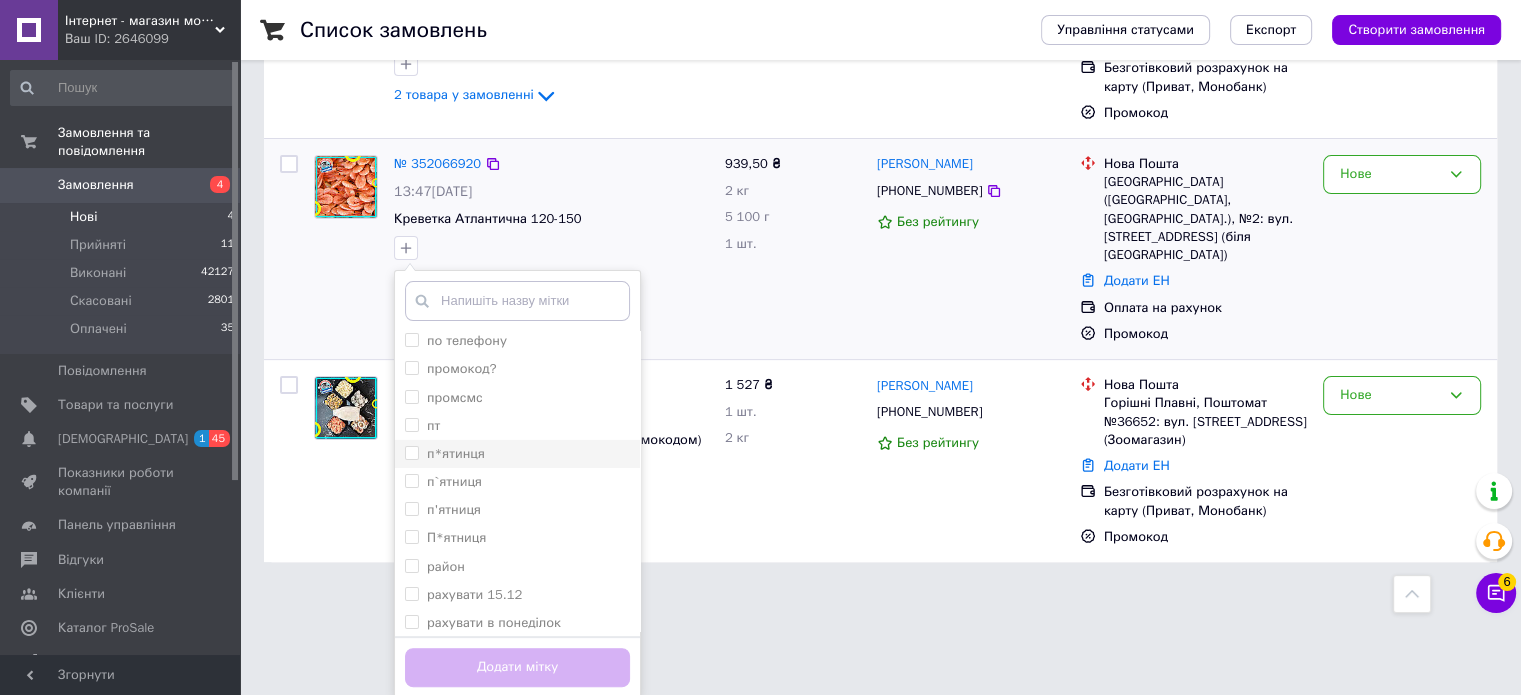 click on "п*ятинця" at bounding box center [411, 452] 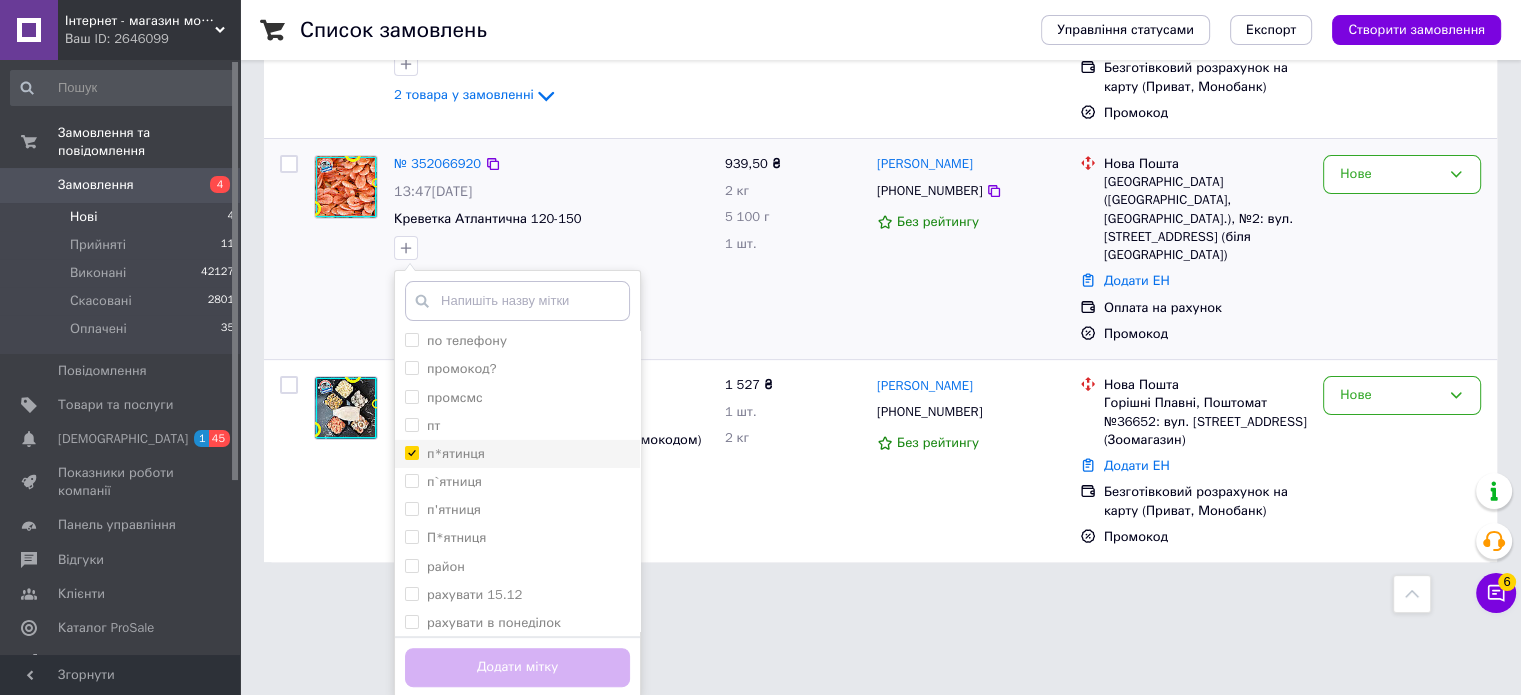 checkbox on "true" 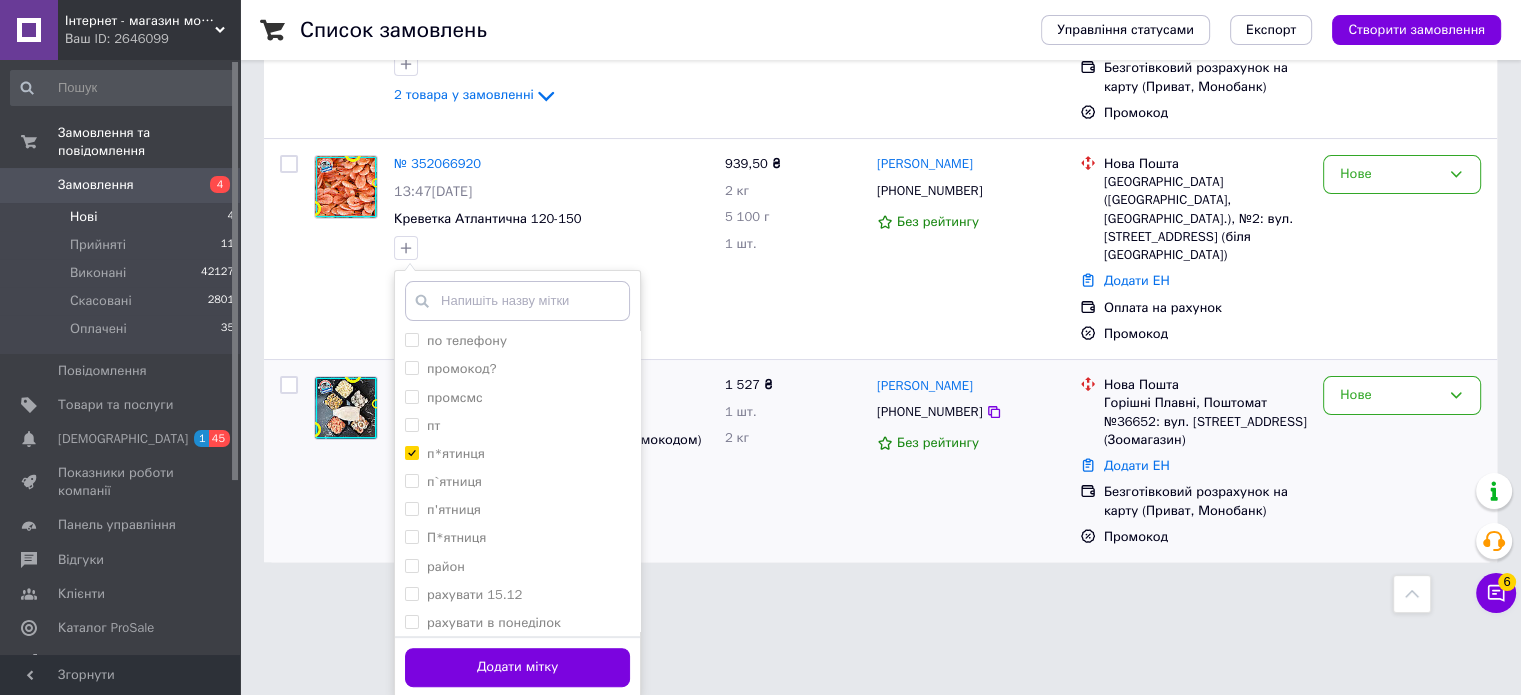 click on "Додати мітку" at bounding box center [517, 667] 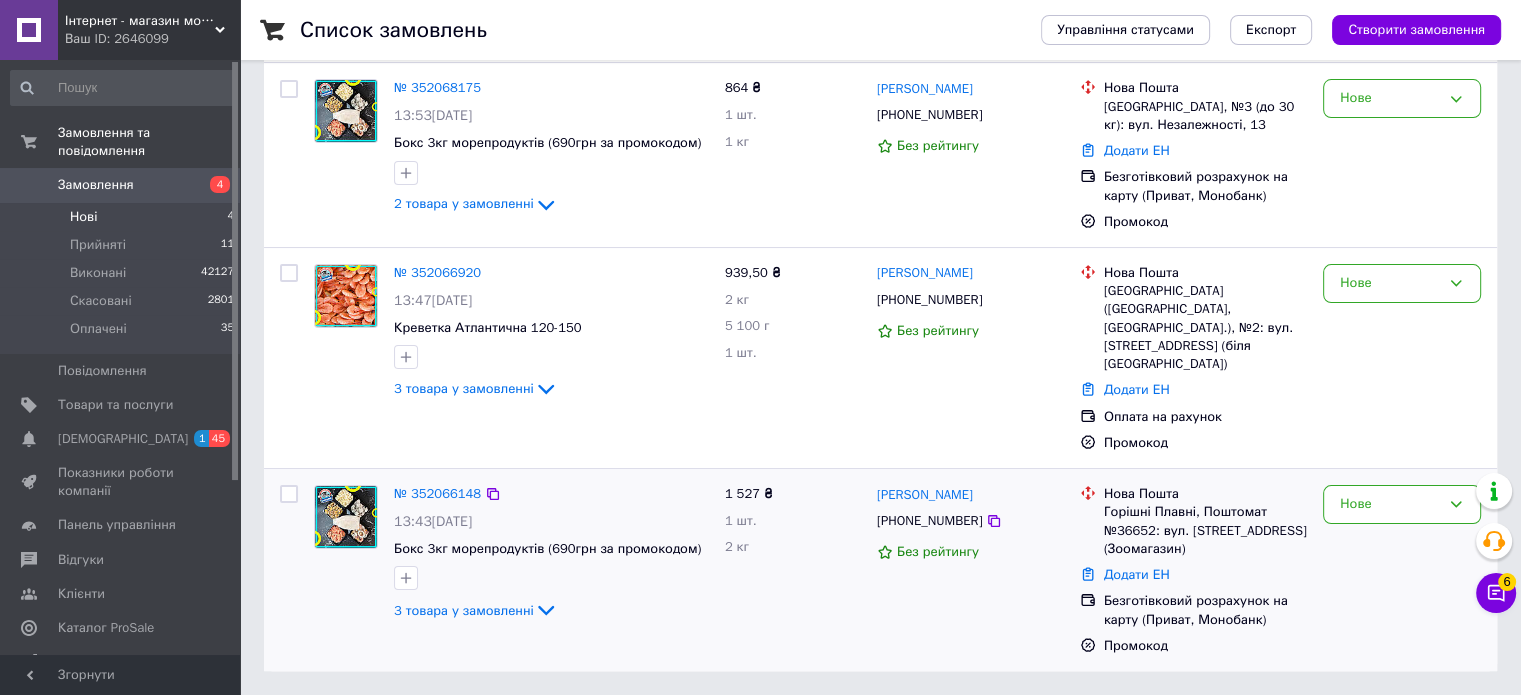 scroll, scrollTop: 306, scrollLeft: 0, axis: vertical 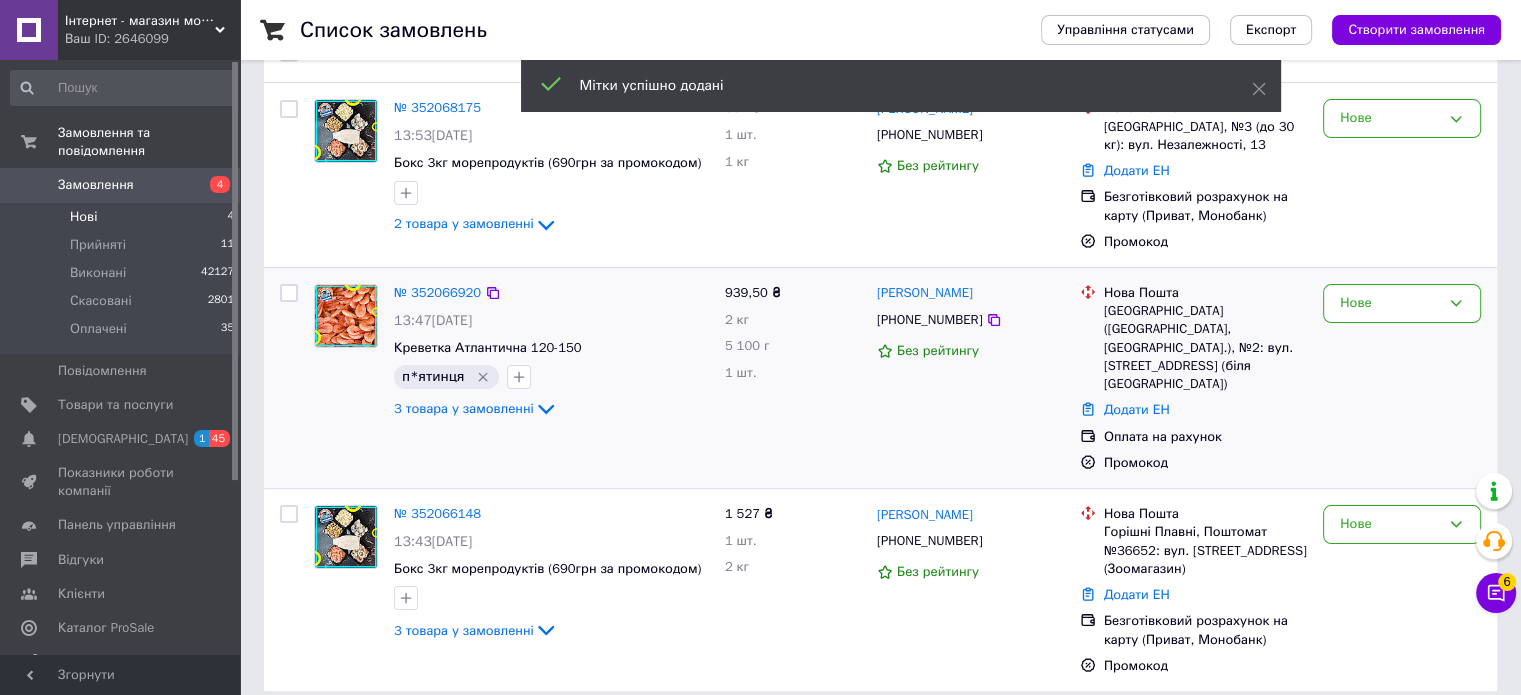 click on "№ 352066920" at bounding box center (437, 293) 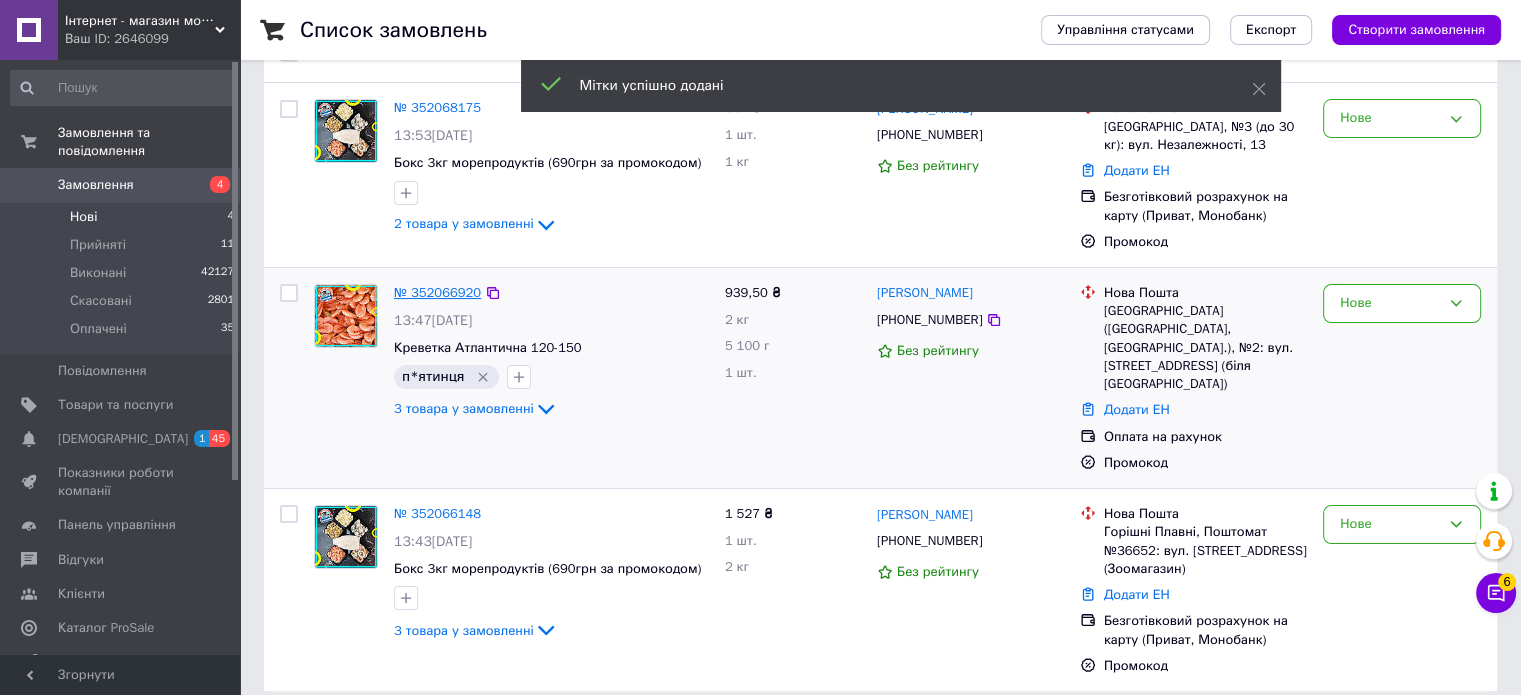 click on "№ 352066920" at bounding box center [437, 292] 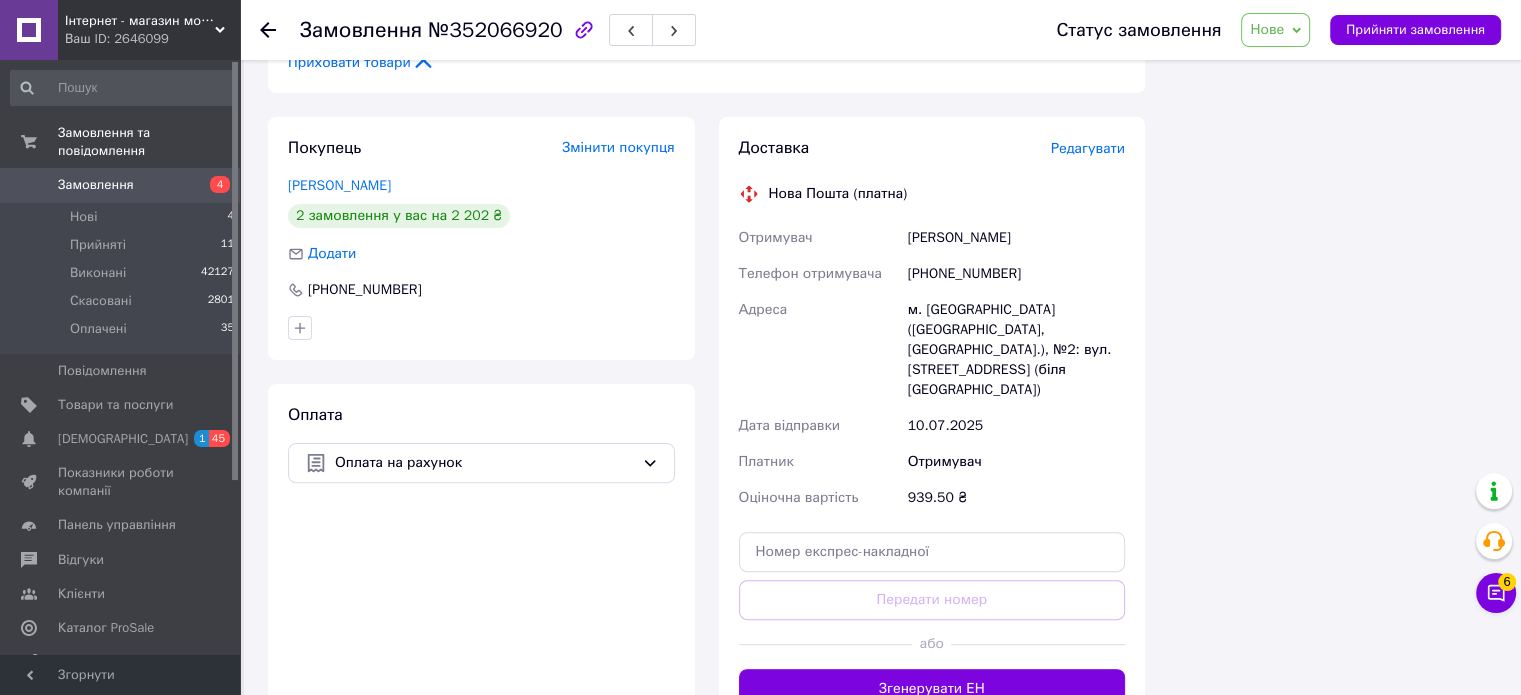 scroll, scrollTop: 590, scrollLeft: 0, axis: vertical 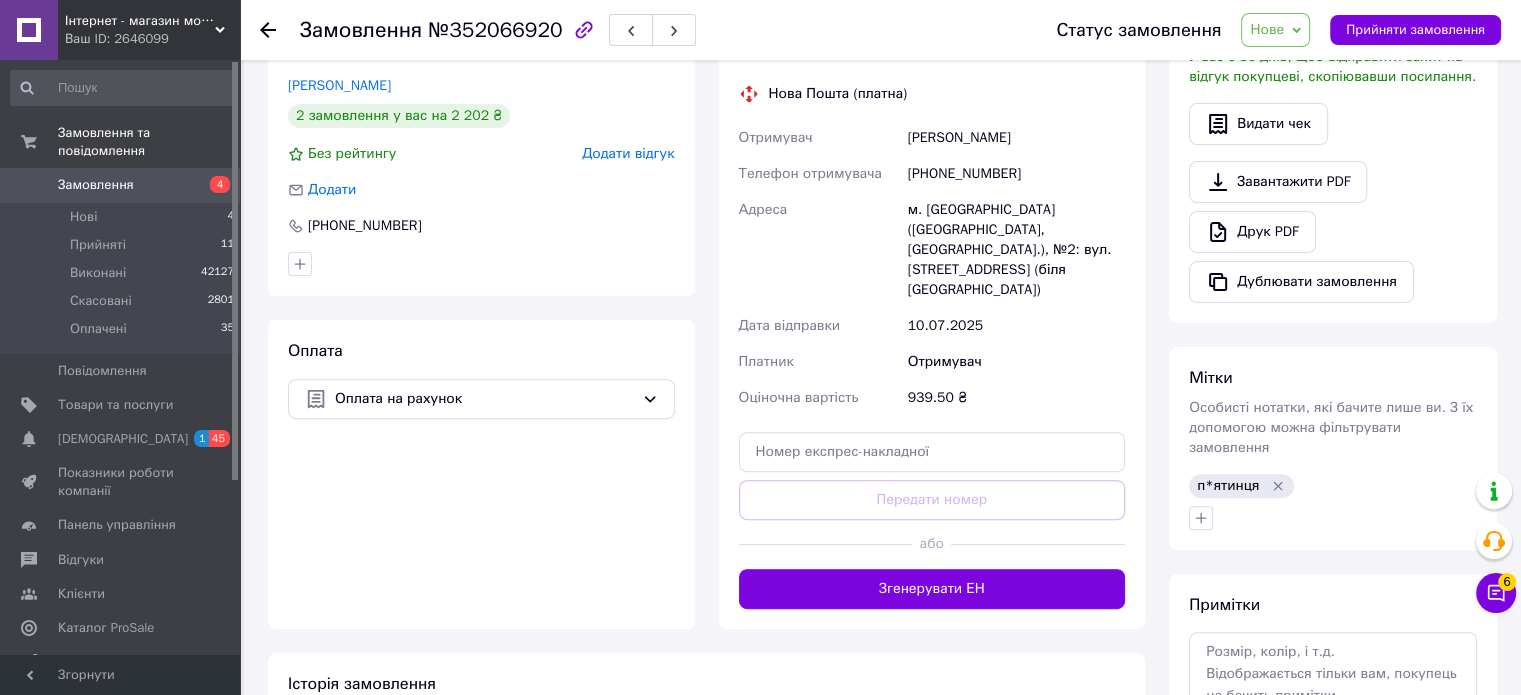 click on "Друк PDF" at bounding box center [1333, 232] 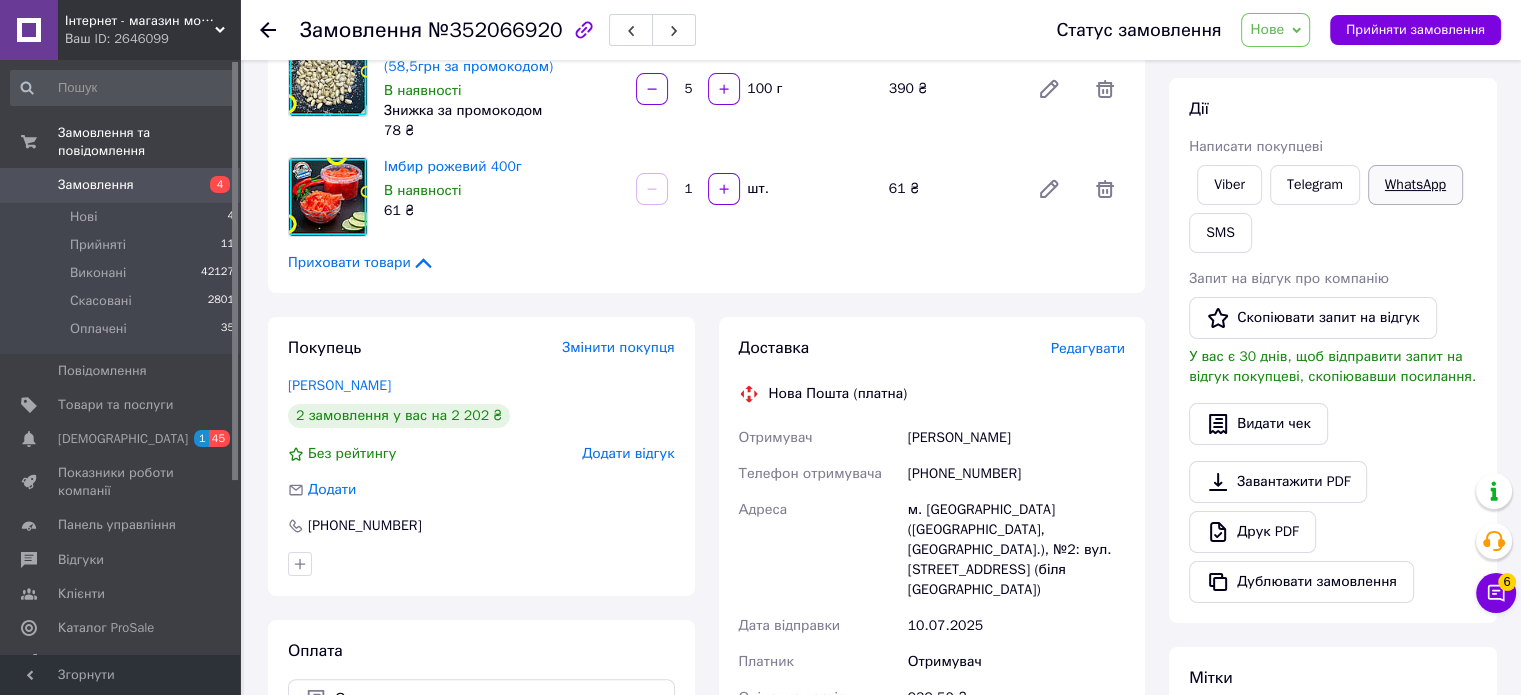 scroll, scrollTop: 0, scrollLeft: 0, axis: both 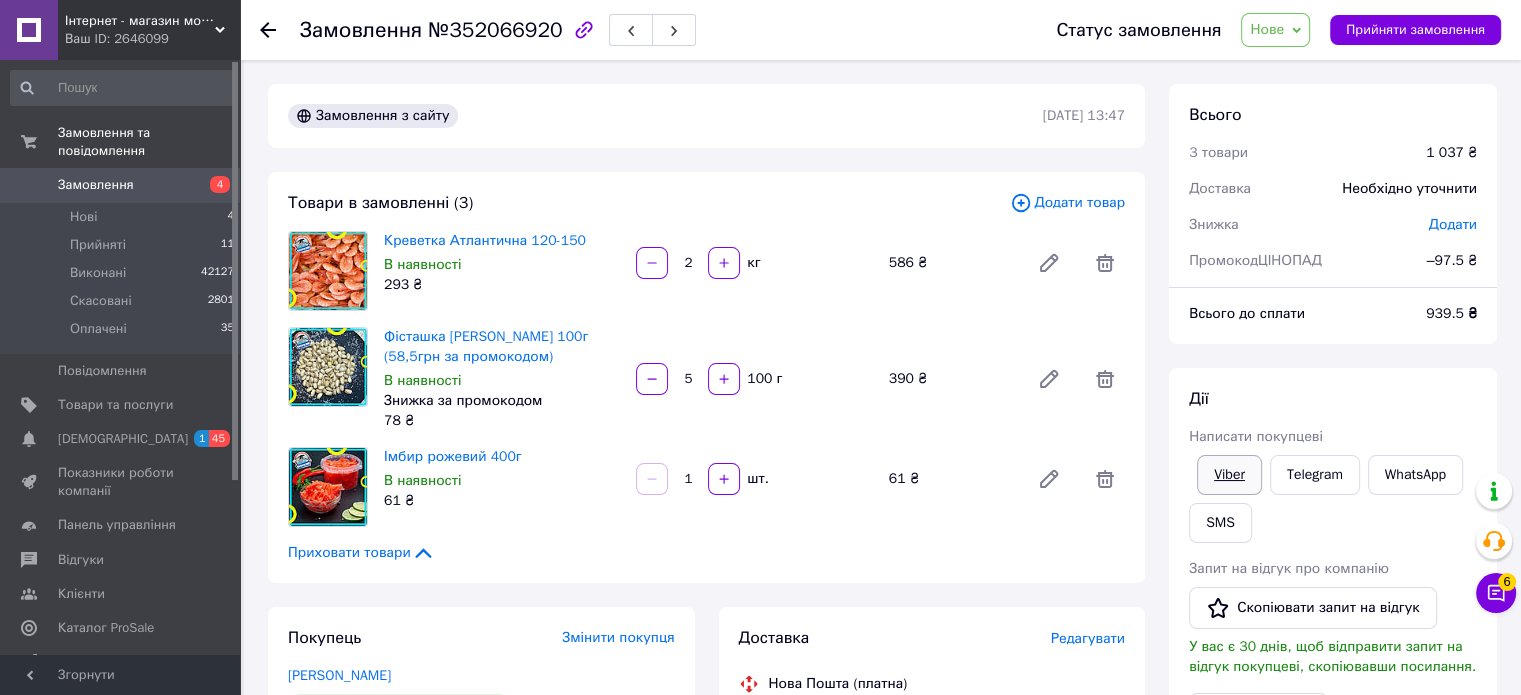 click on "Viber" at bounding box center (1229, 475) 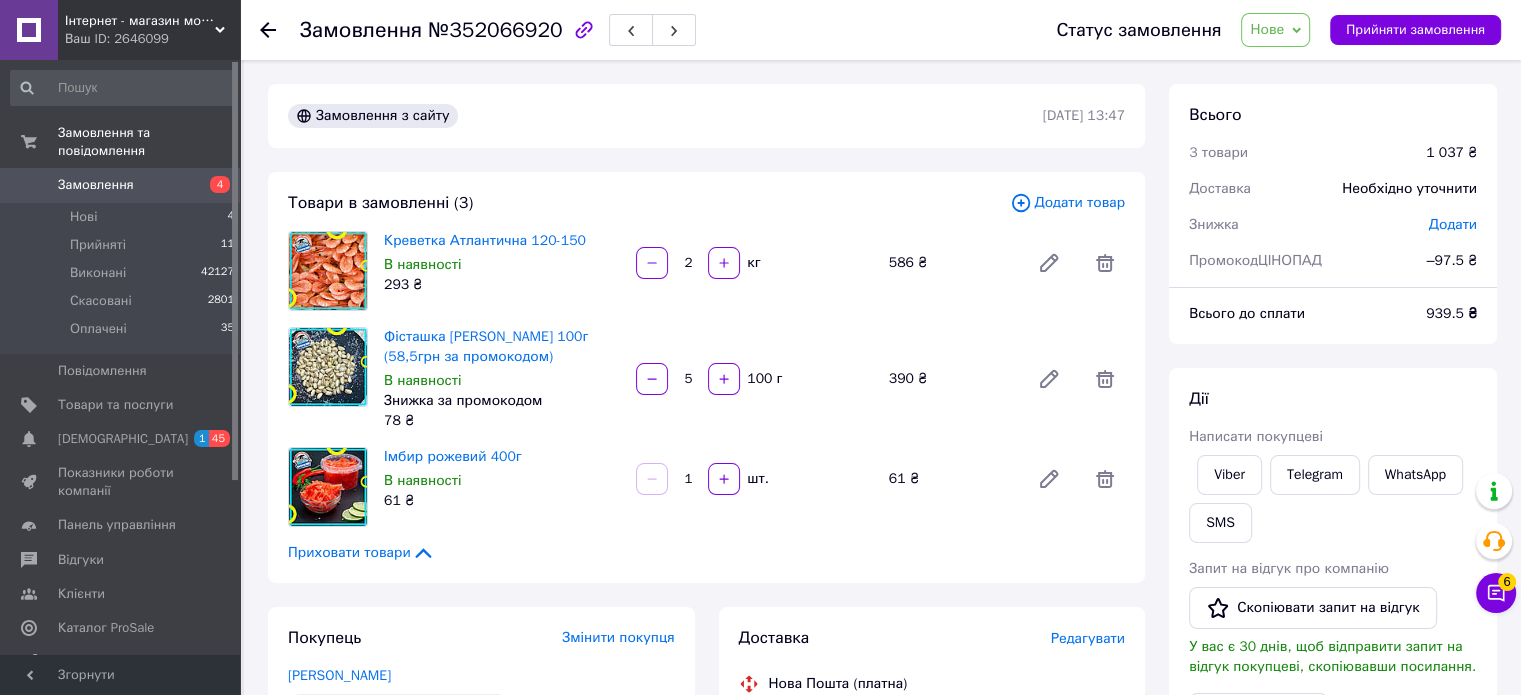 click on "Нове" at bounding box center (1267, 29) 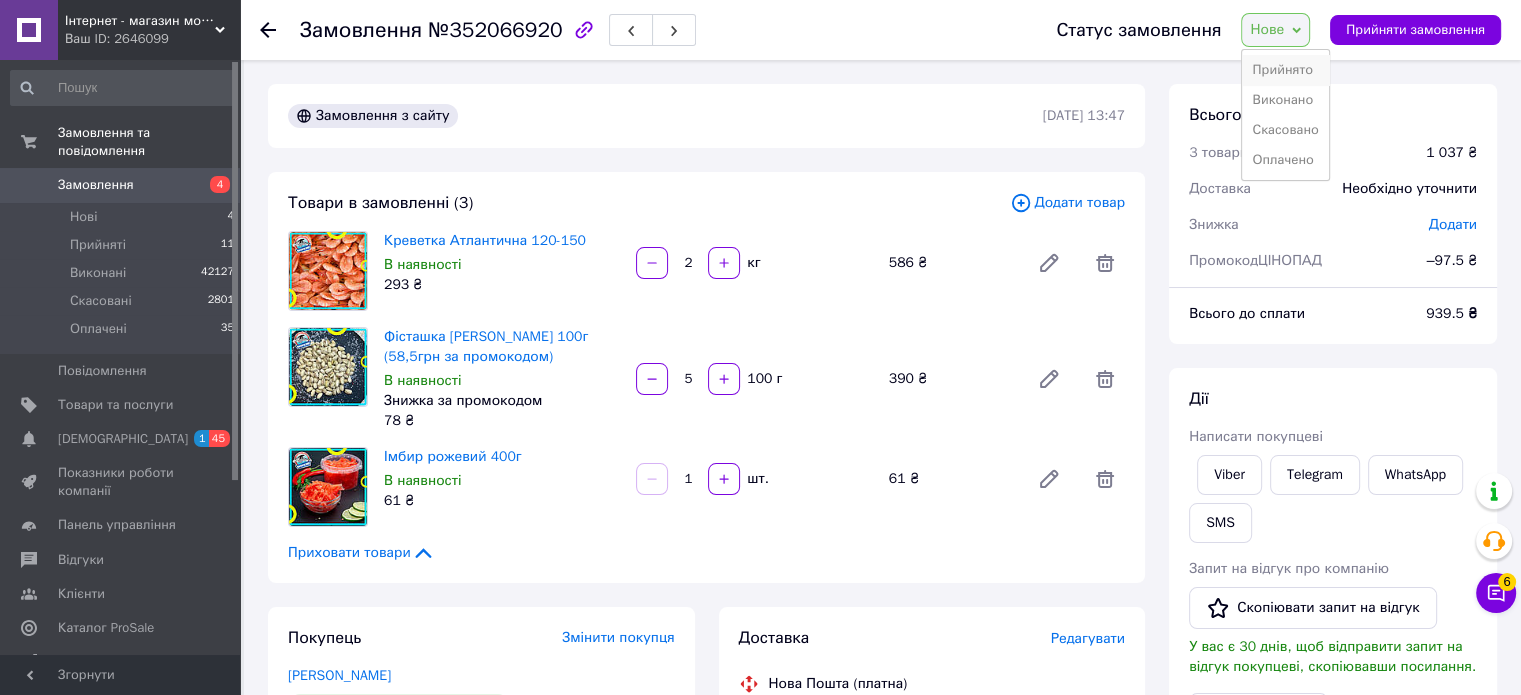 click on "Прийнято" at bounding box center [1285, 70] 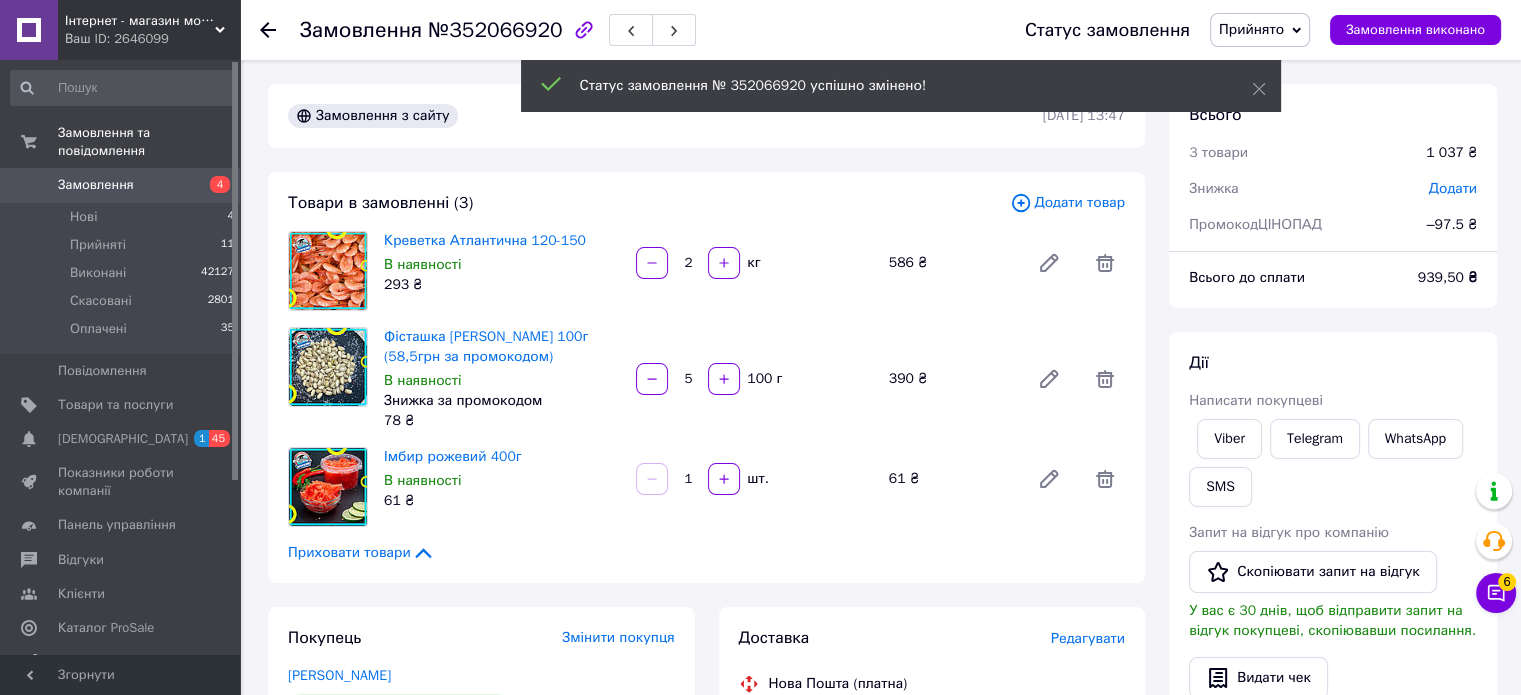 click 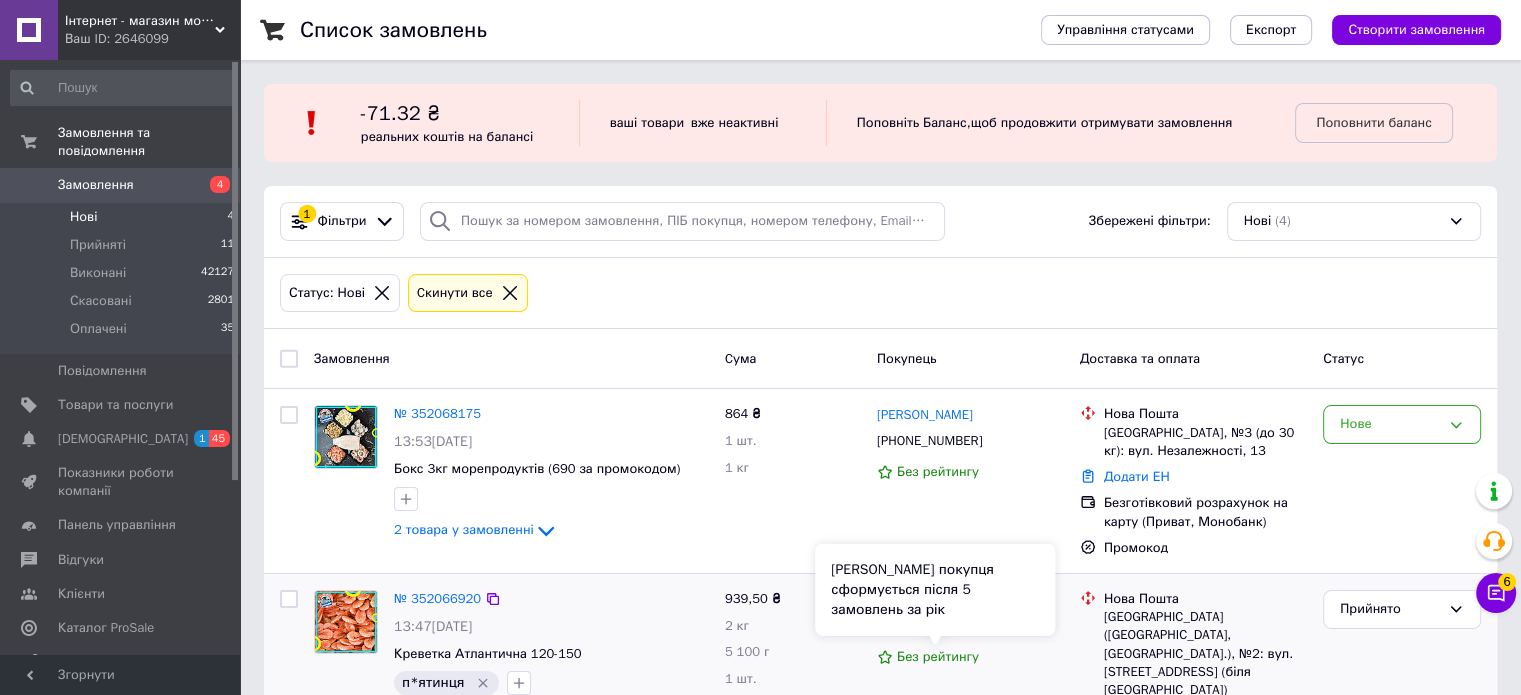 click on "5 100 г" at bounding box center [793, 652] 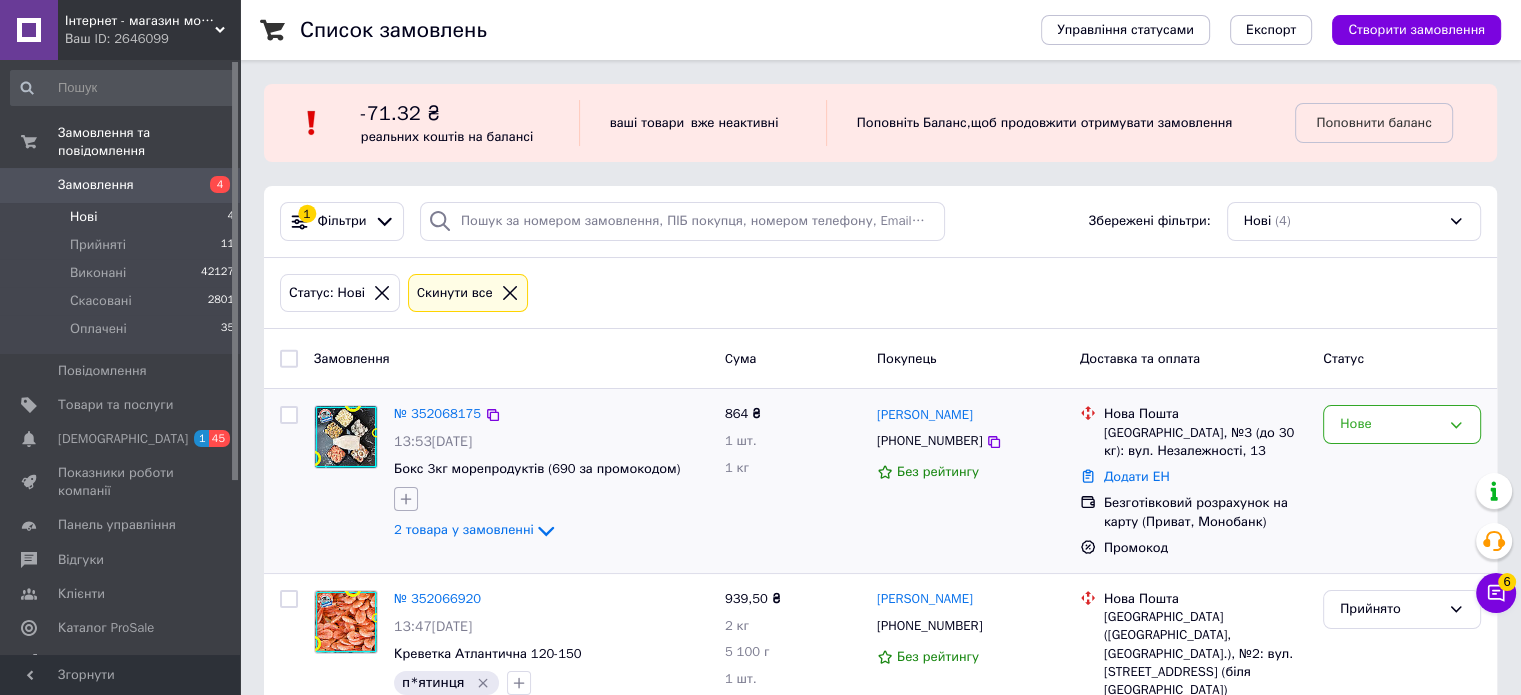 click 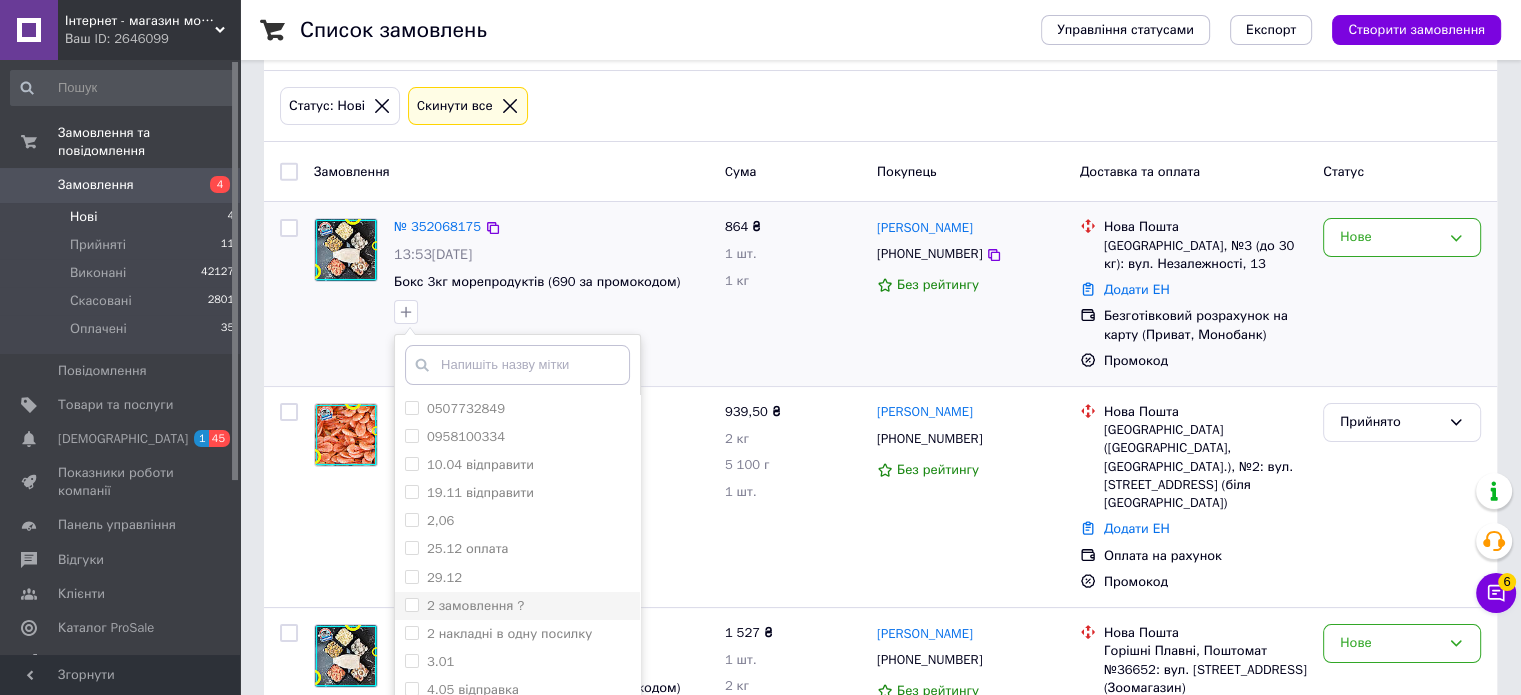 scroll, scrollTop: 306, scrollLeft: 0, axis: vertical 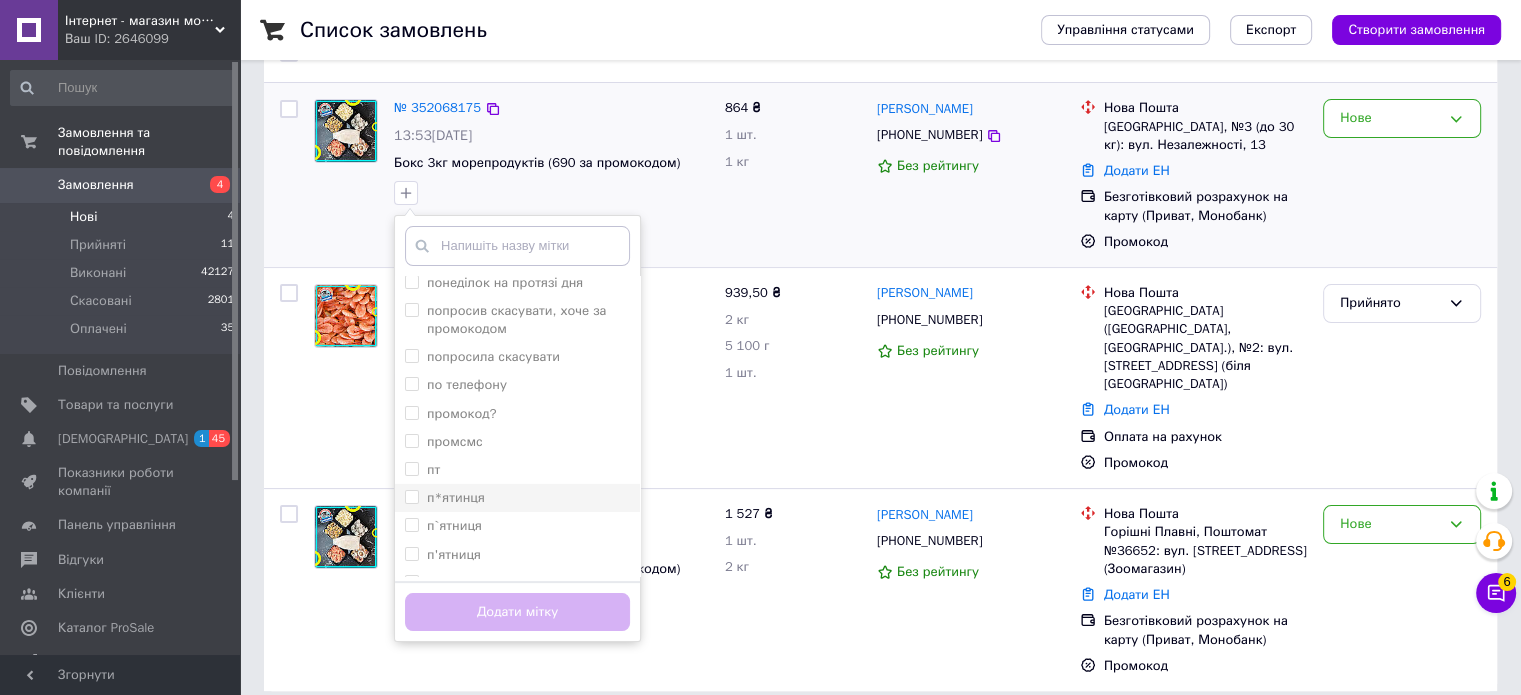 click on "п*ятинця" at bounding box center (411, 496) 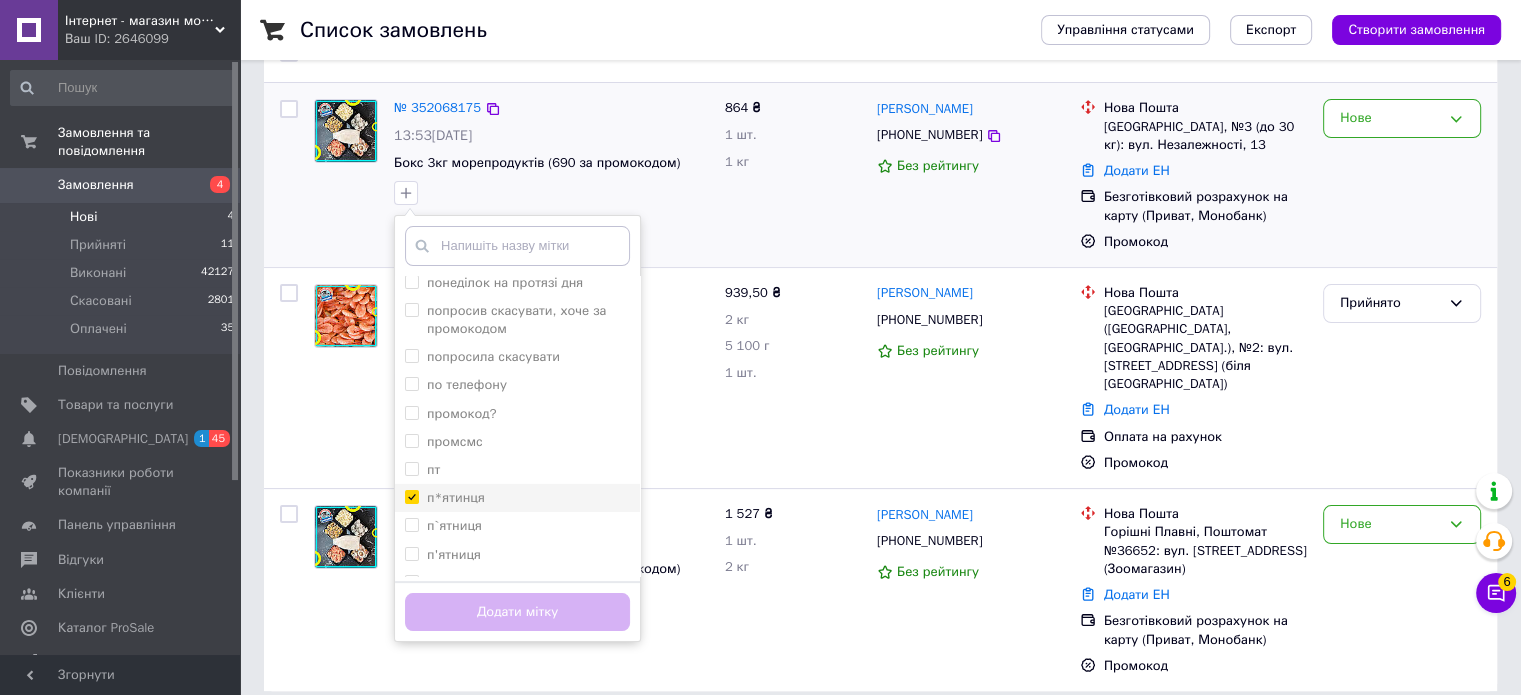 checkbox on "true" 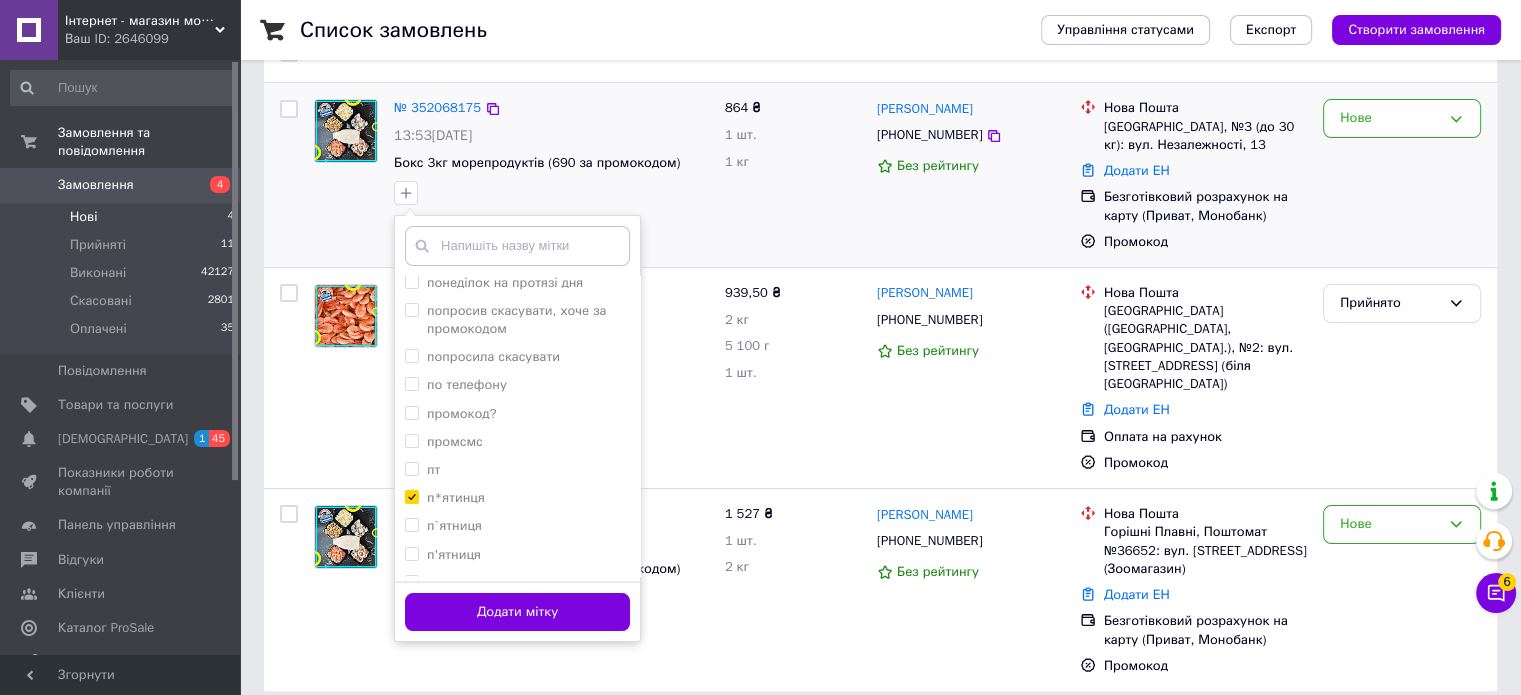 click on "Додати мітку" at bounding box center [517, 611] 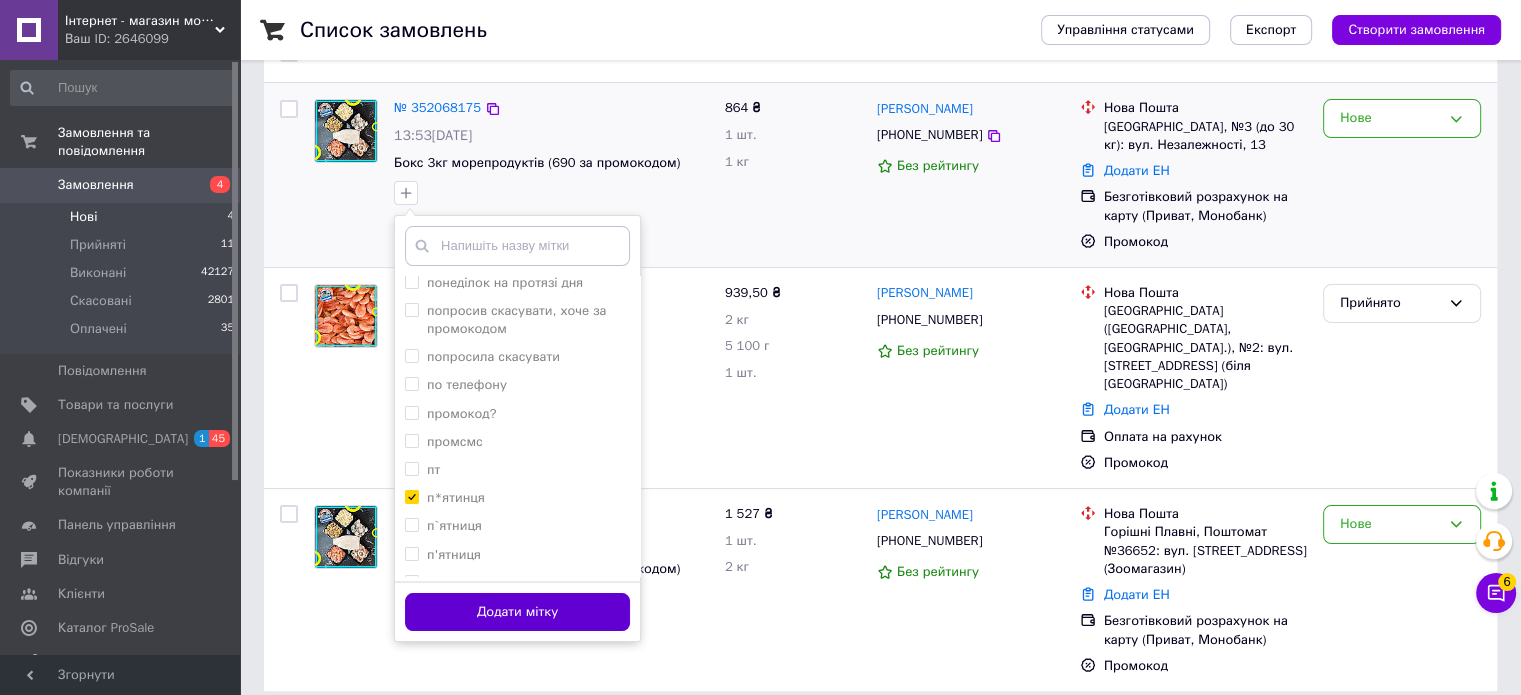 click on "Додати мітку" at bounding box center [517, 612] 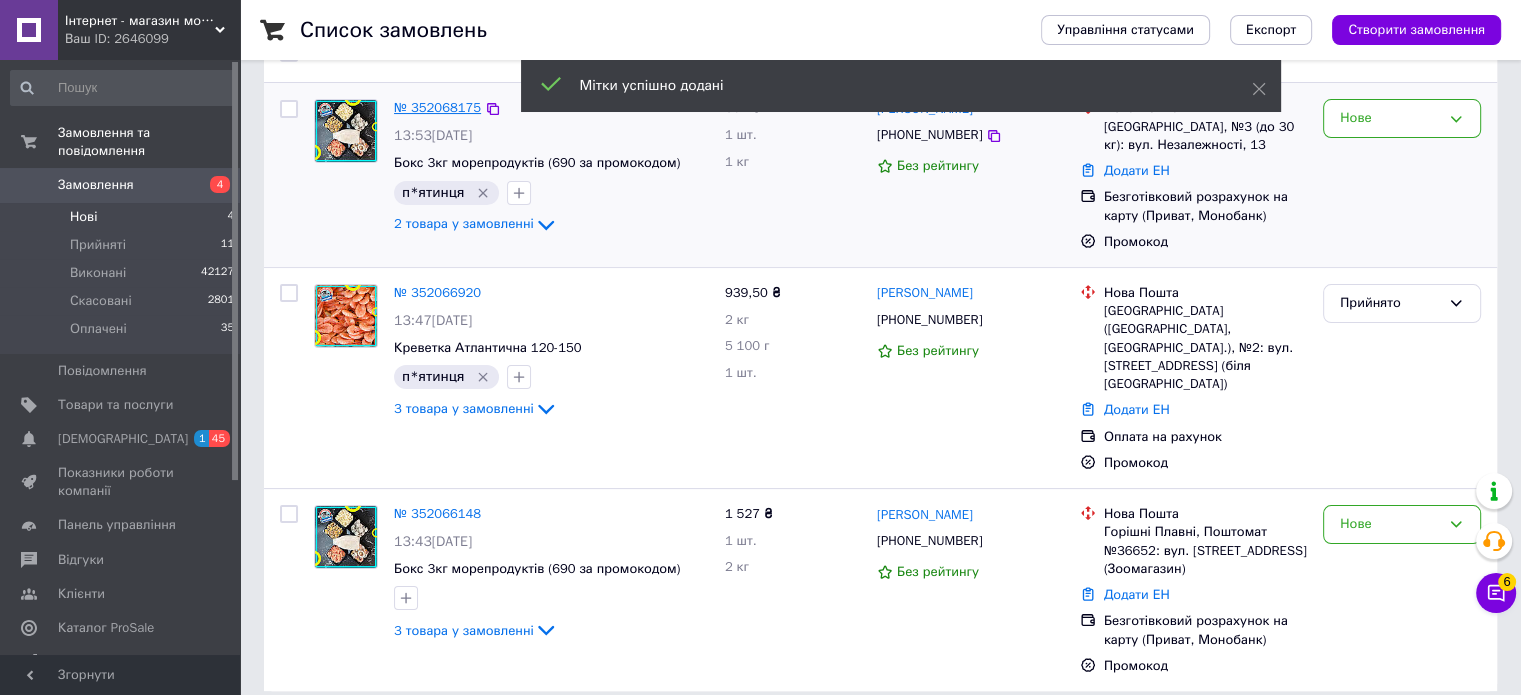 click on "№ 352068175" at bounding box center [437, 107] 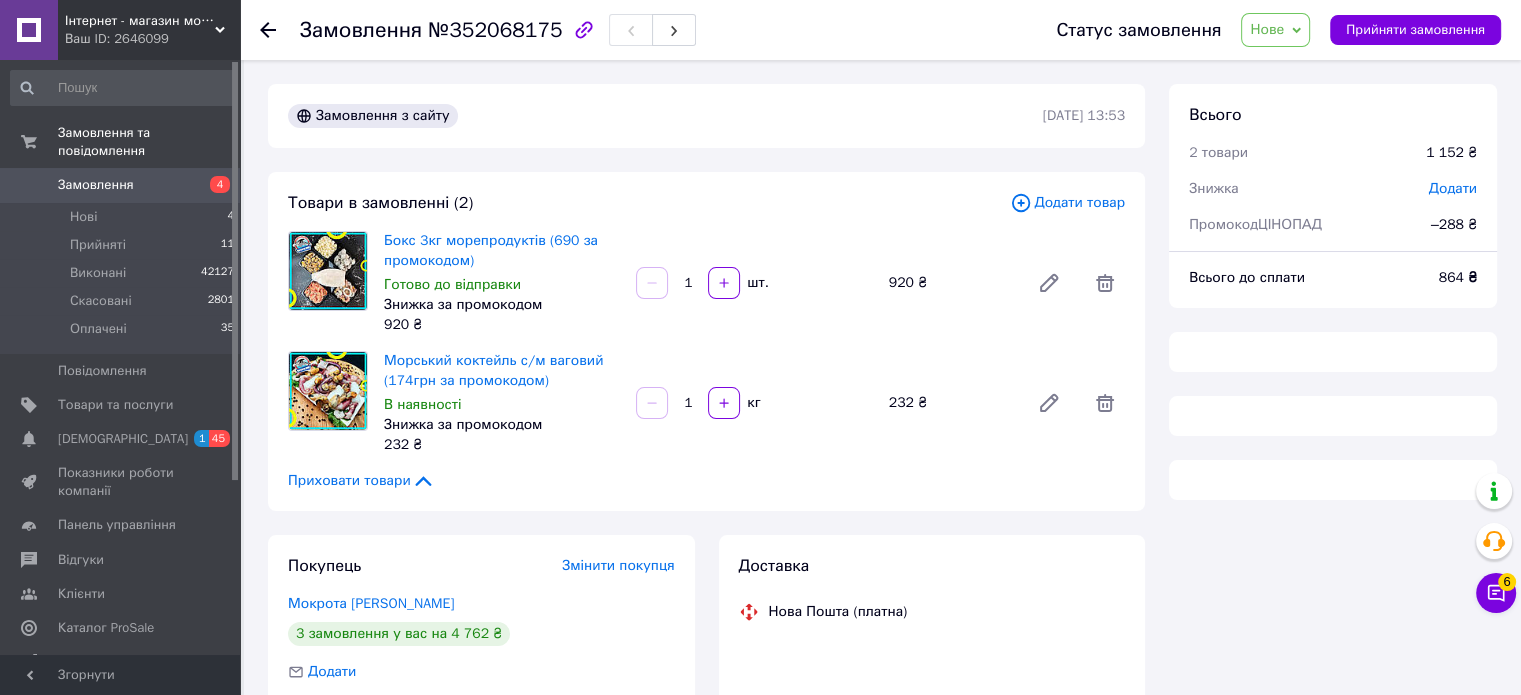 scroll, scrollTop: 200, scrollLeft: 0, axis: vertical 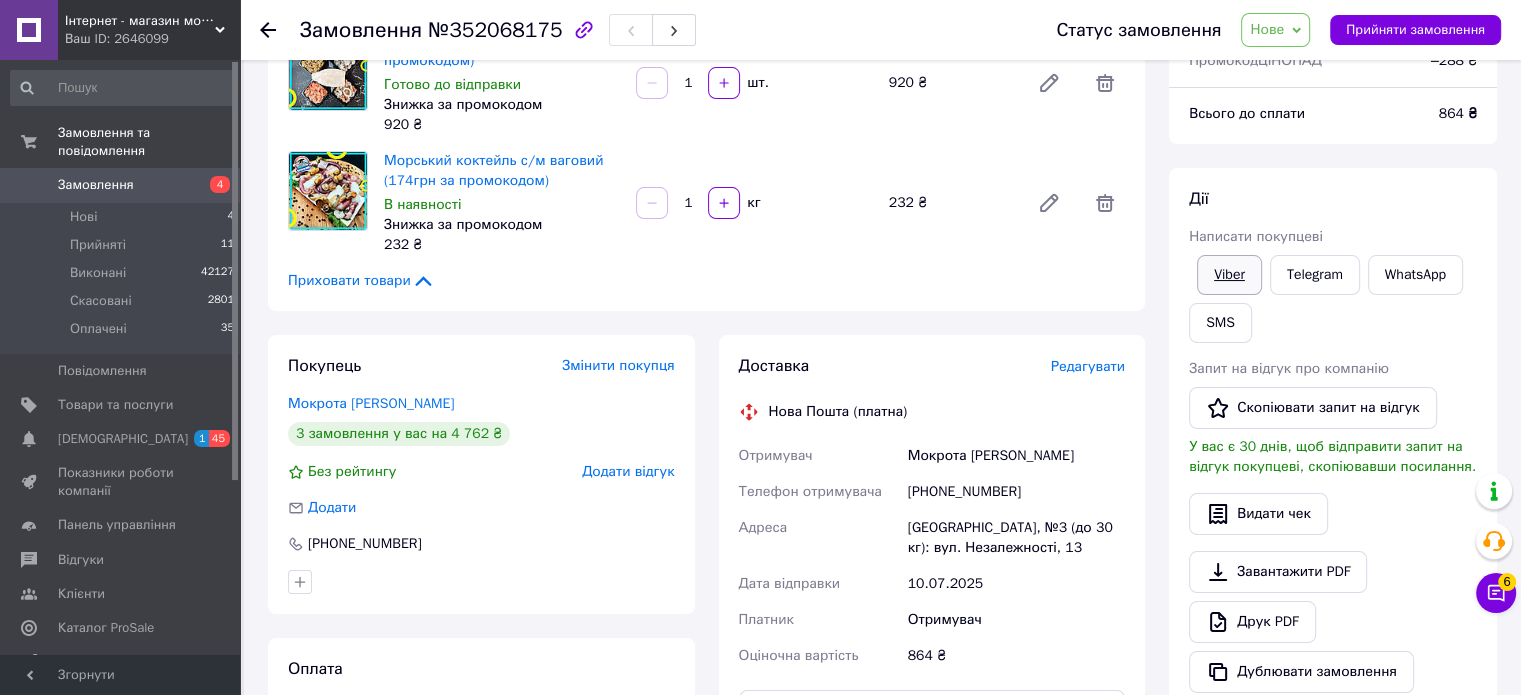 click on "Viber" at bounding box center (1229, 275) 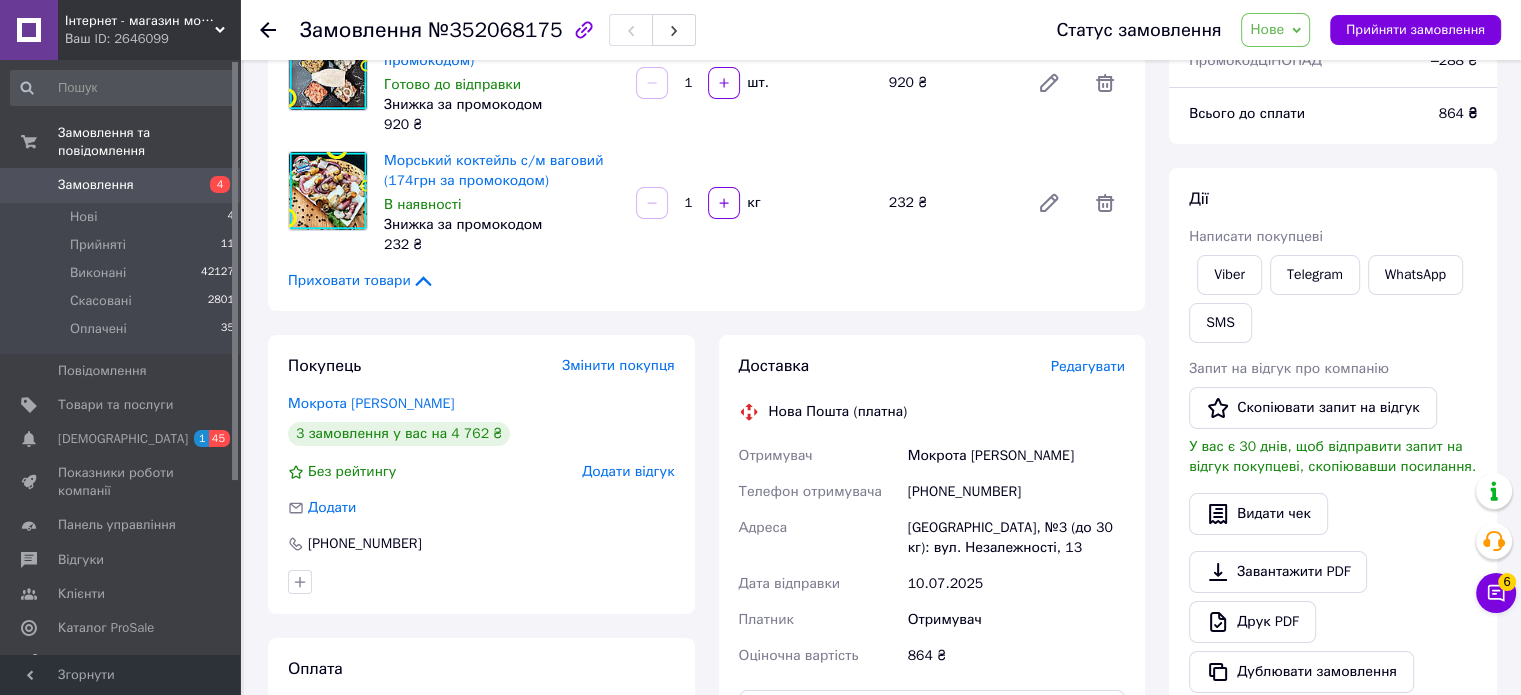 click 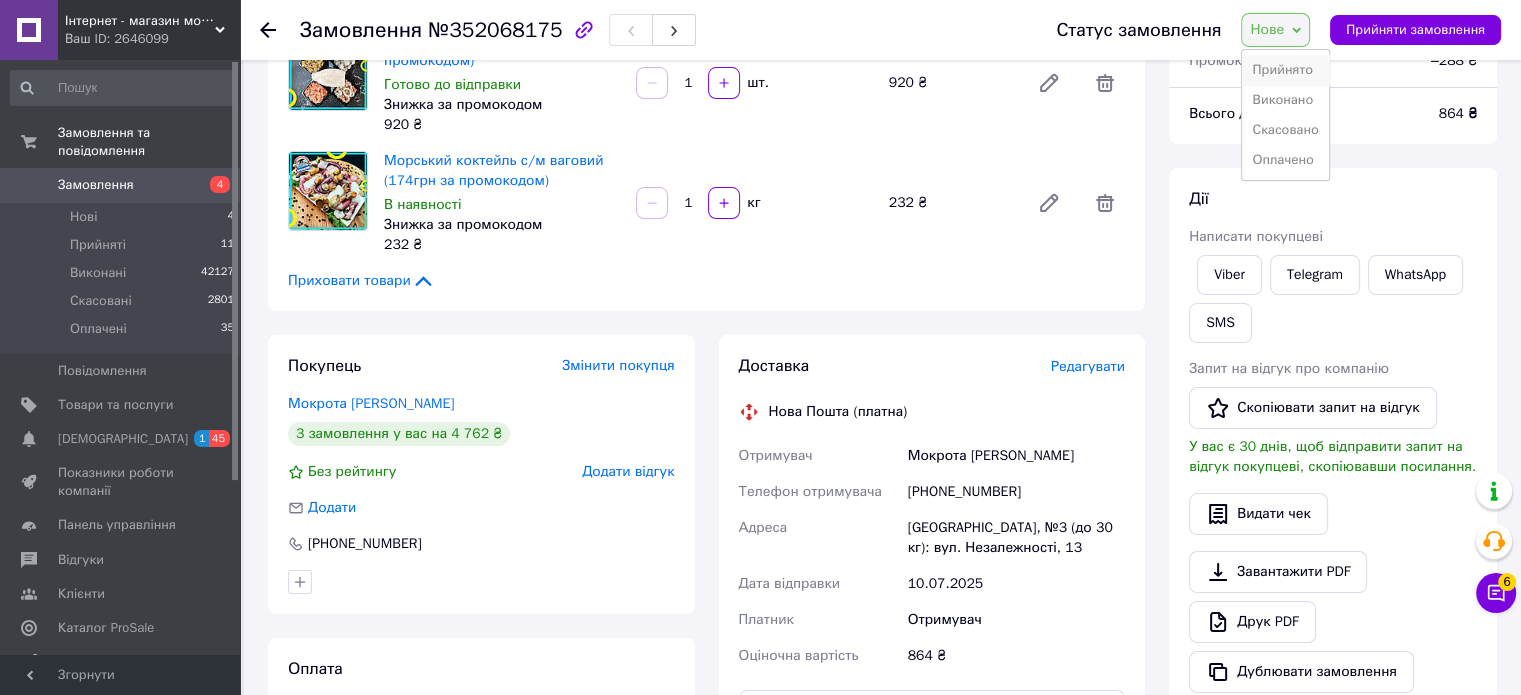 click on "Прийнято" at bounding box center (1285, 70) 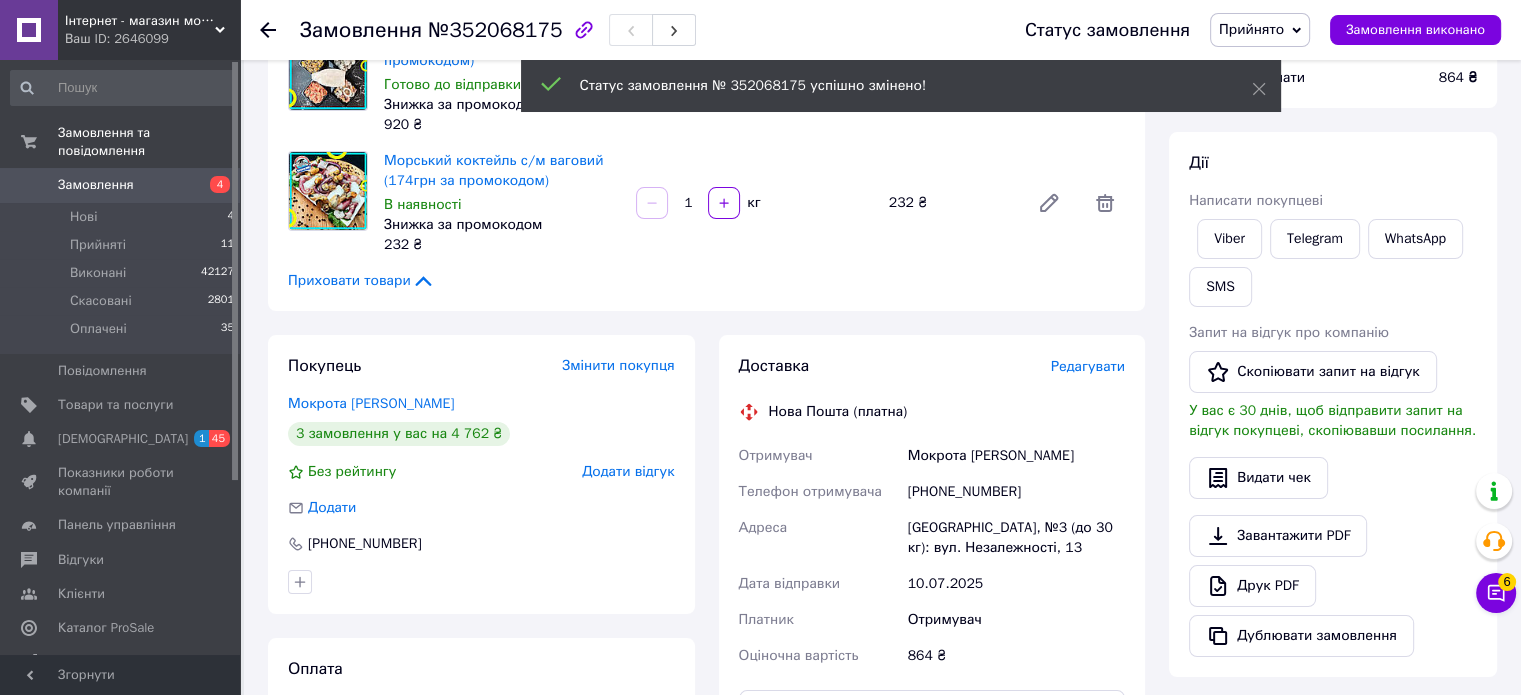 click 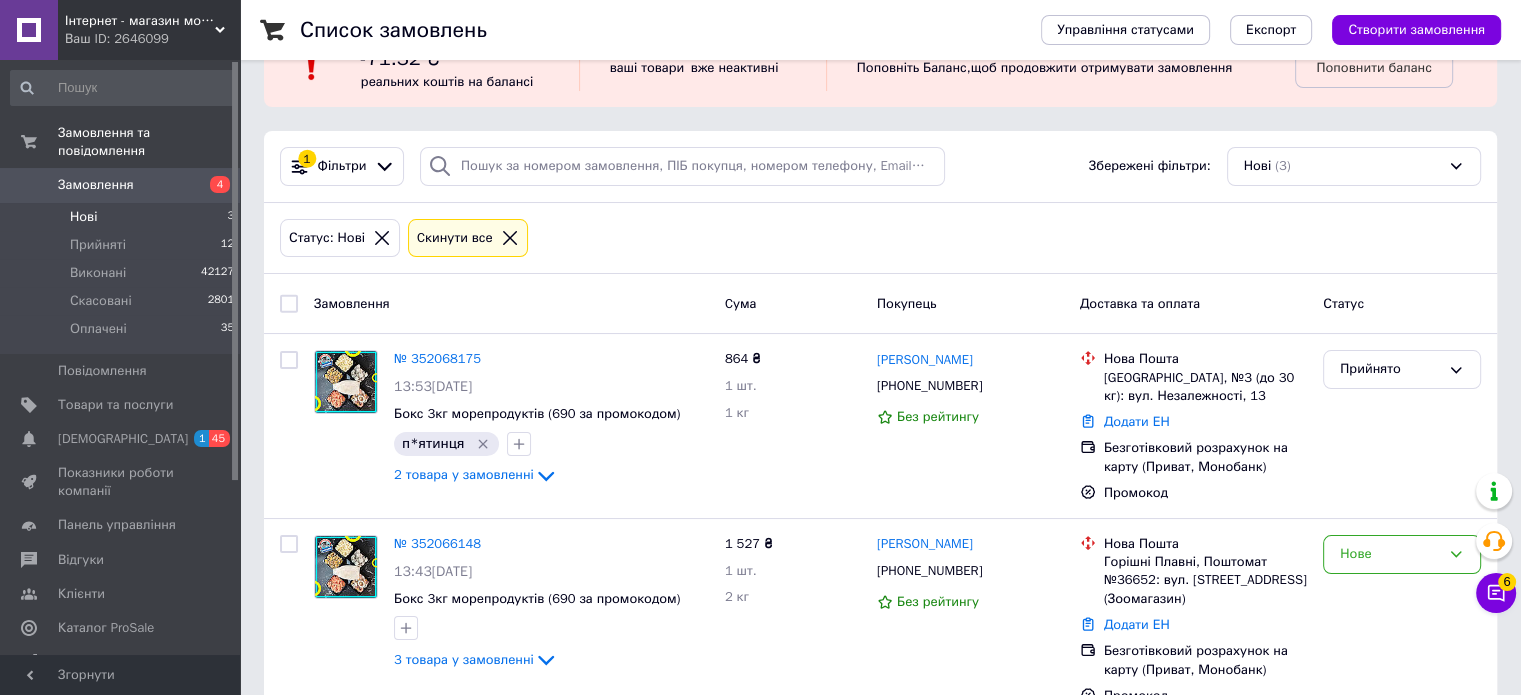 scroll, scrollTop: 103, scrollLeft: 0, axis: vertical 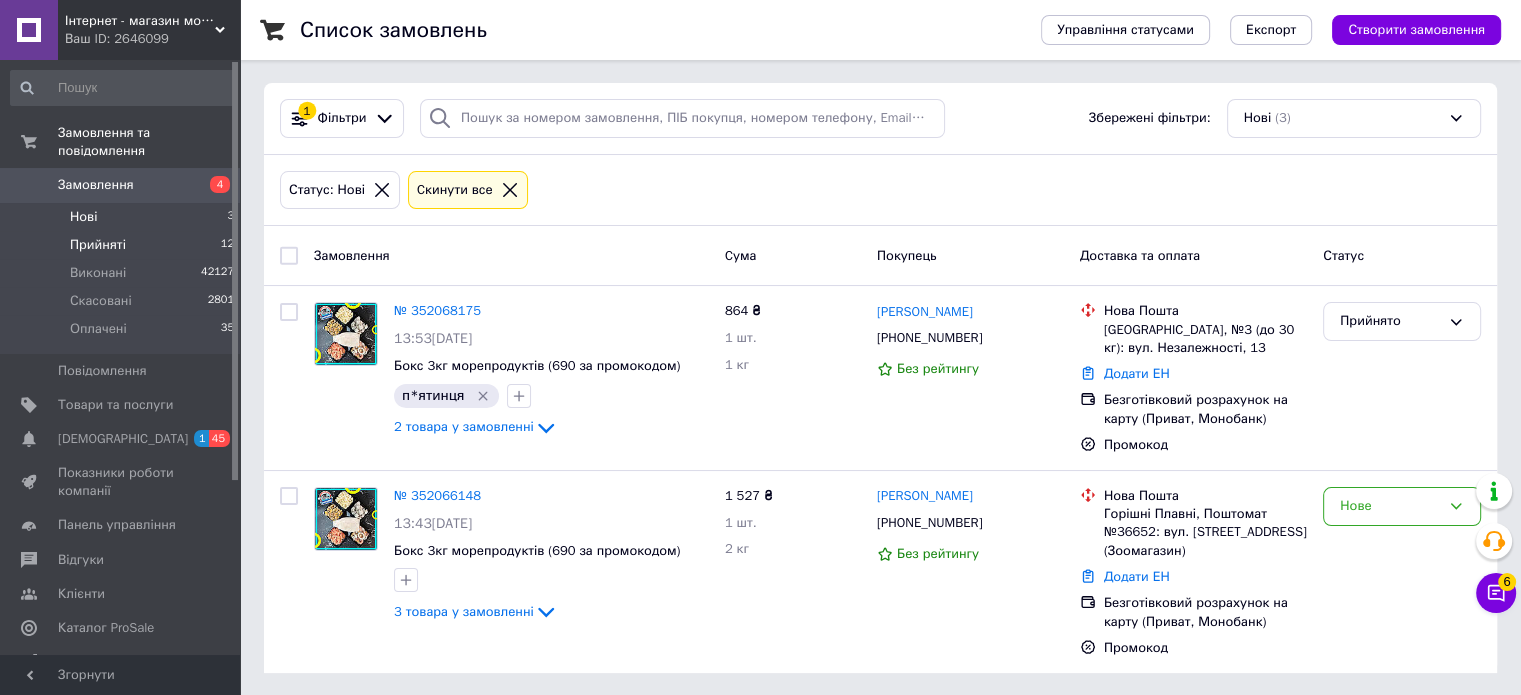 click on "Прийняті" at bounding box center (98, 245) 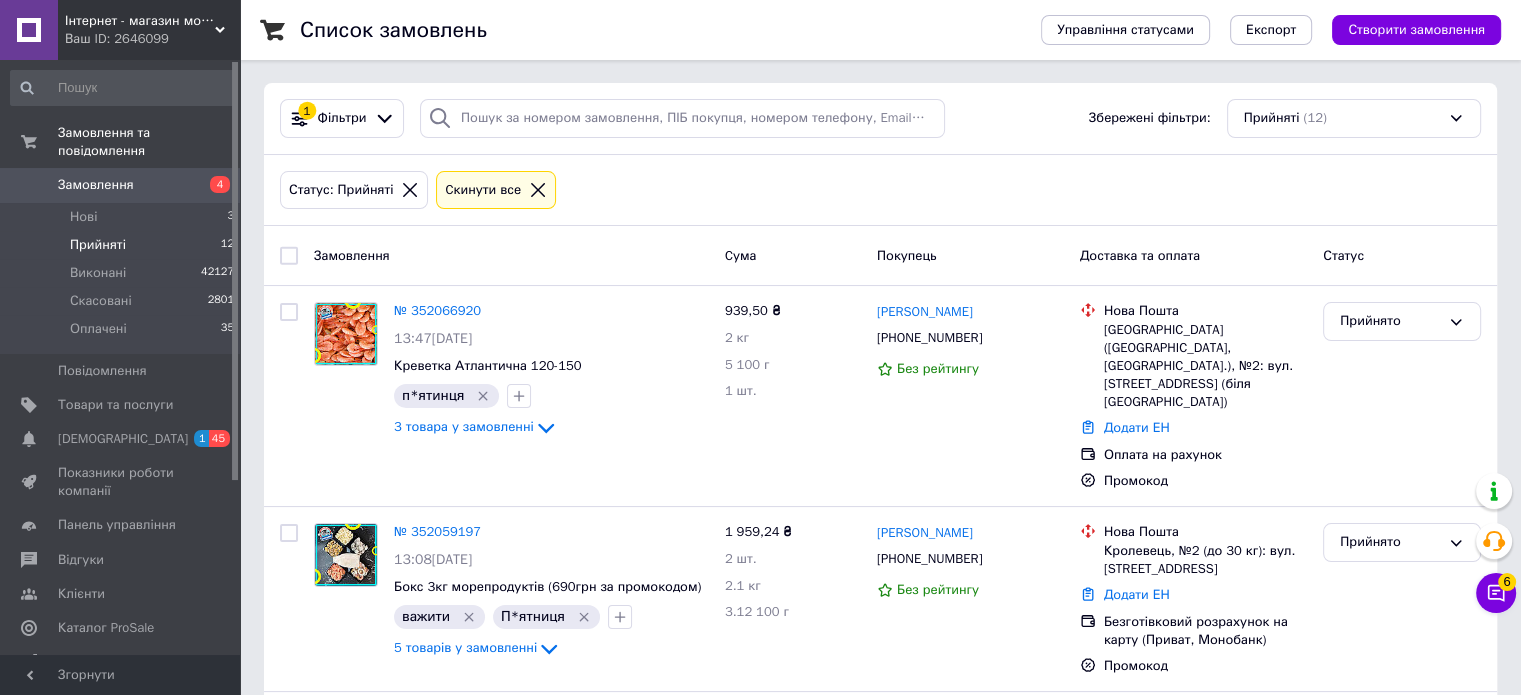 scroll, scrollTop: 0, scrollLeft: 0, axis: both 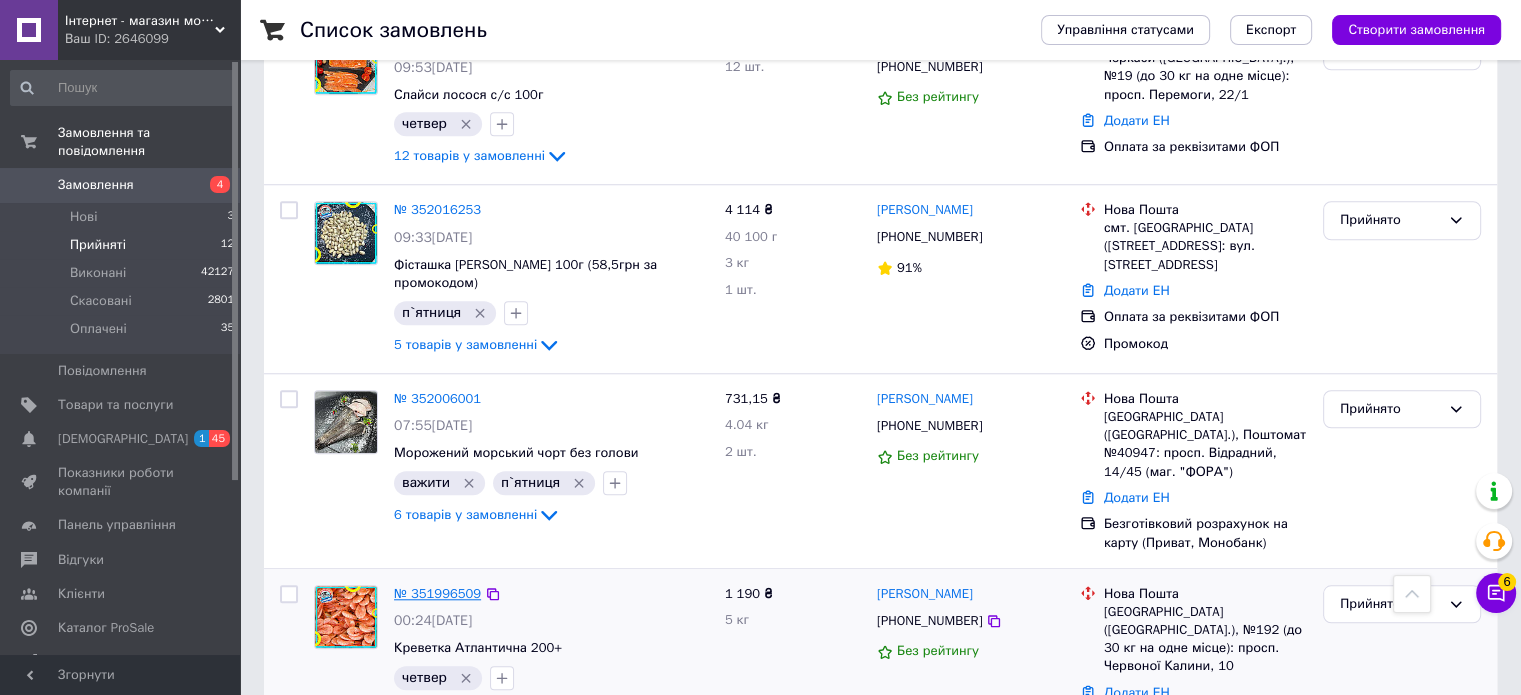 click on "№ 351996509" at bounding box center [437, 593] 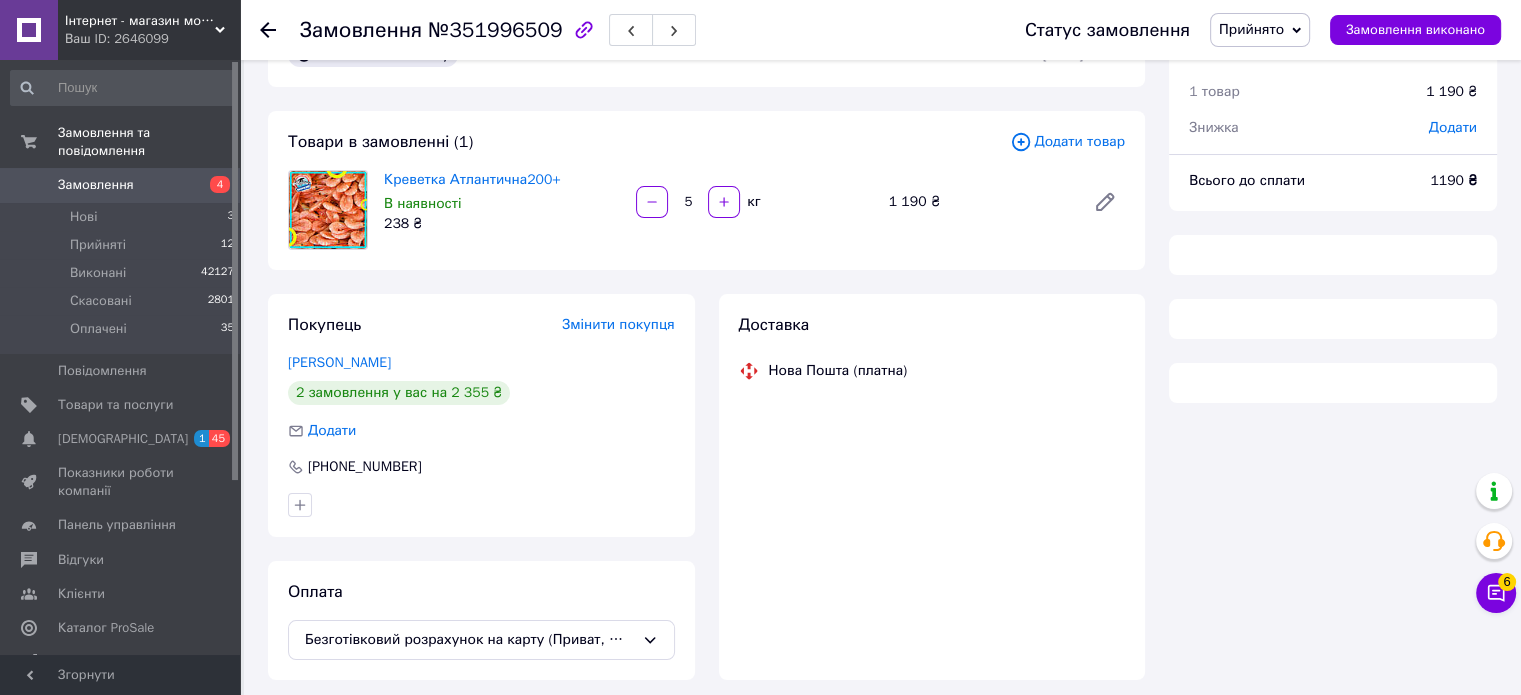 scroll, scrollTop: 0, scrollLeft: 0, axis: both 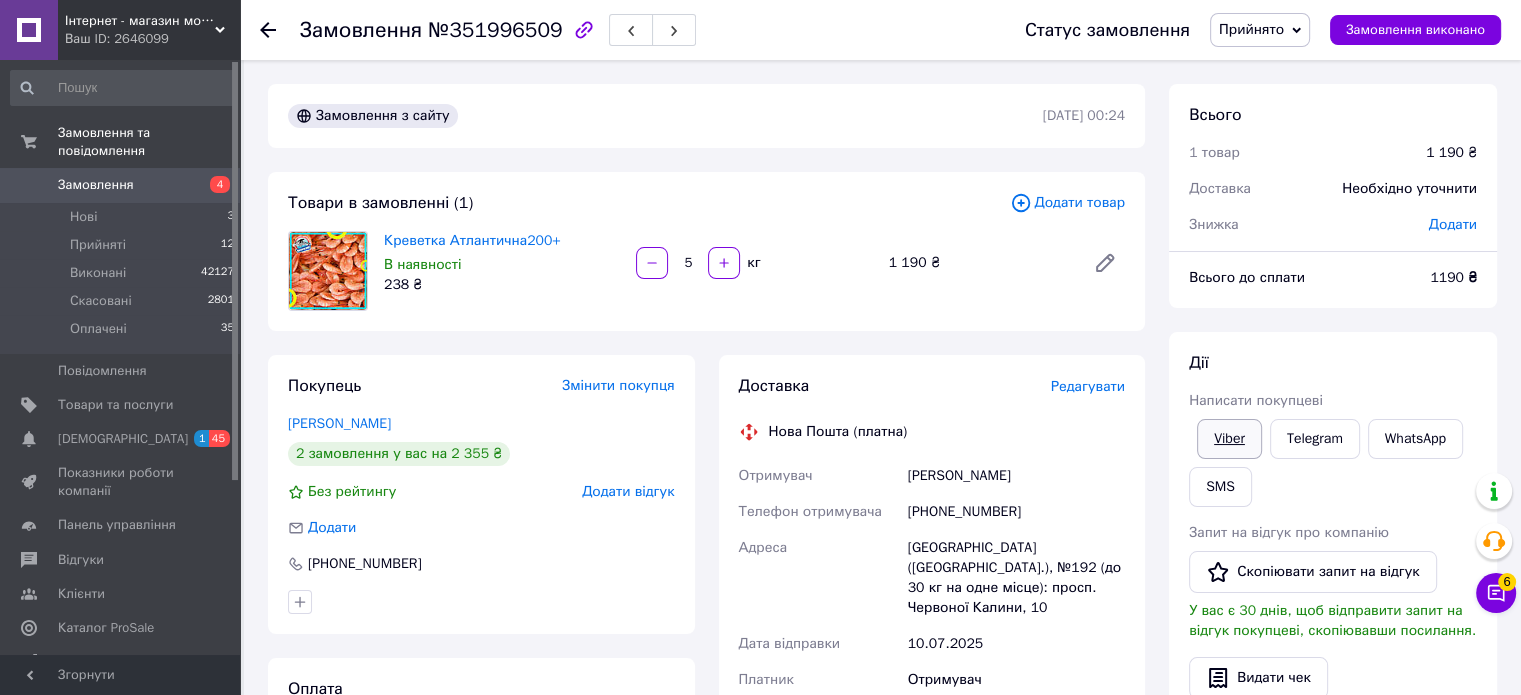 click on "Viber" at bounding box center (1229, 439) 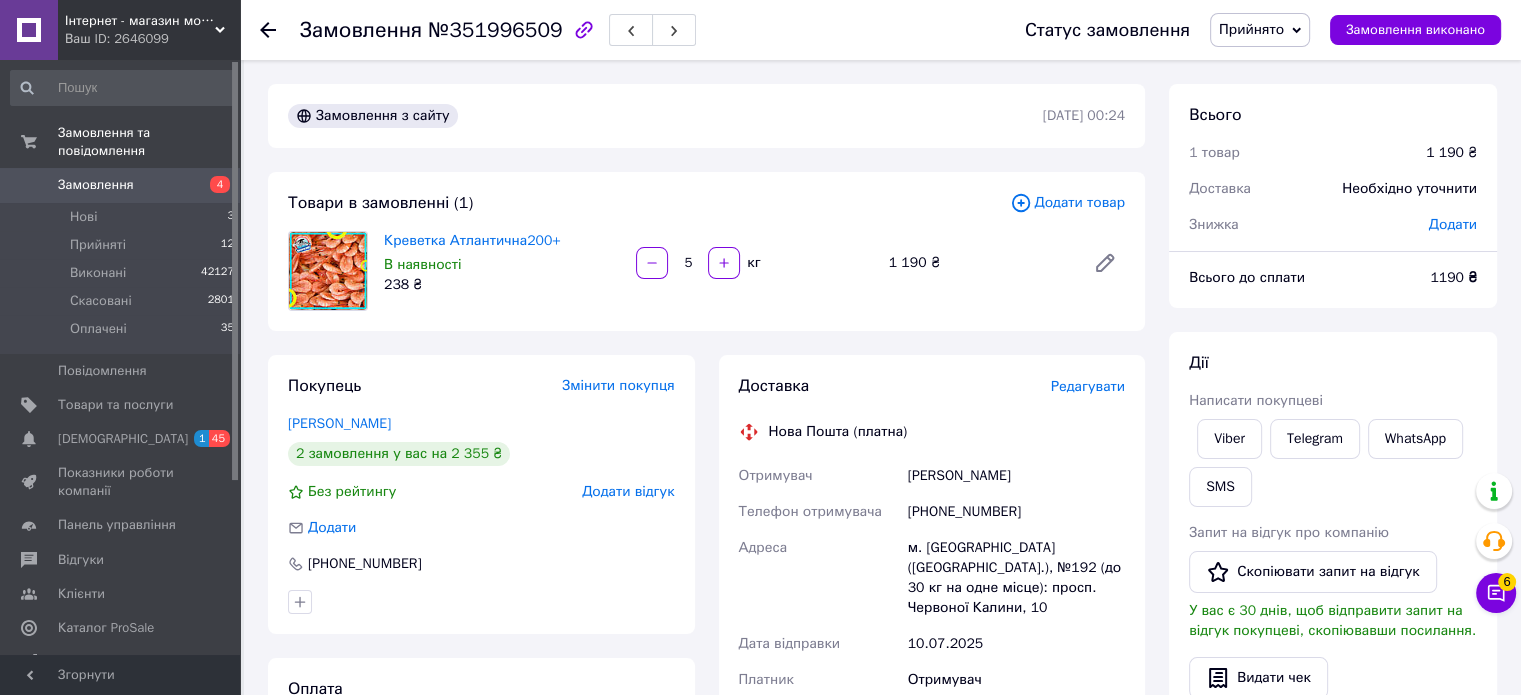 click 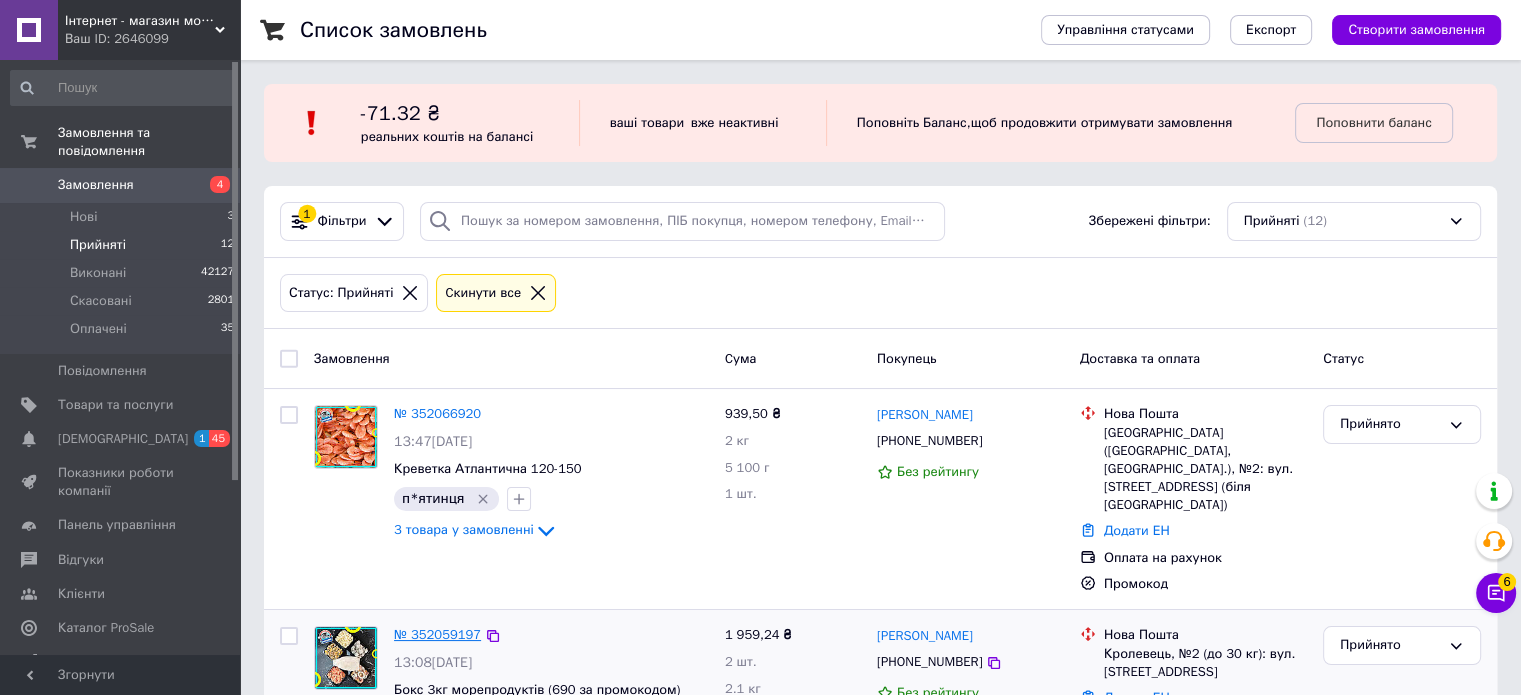 click on "№ 352059197" at bounding box center (437, 634) 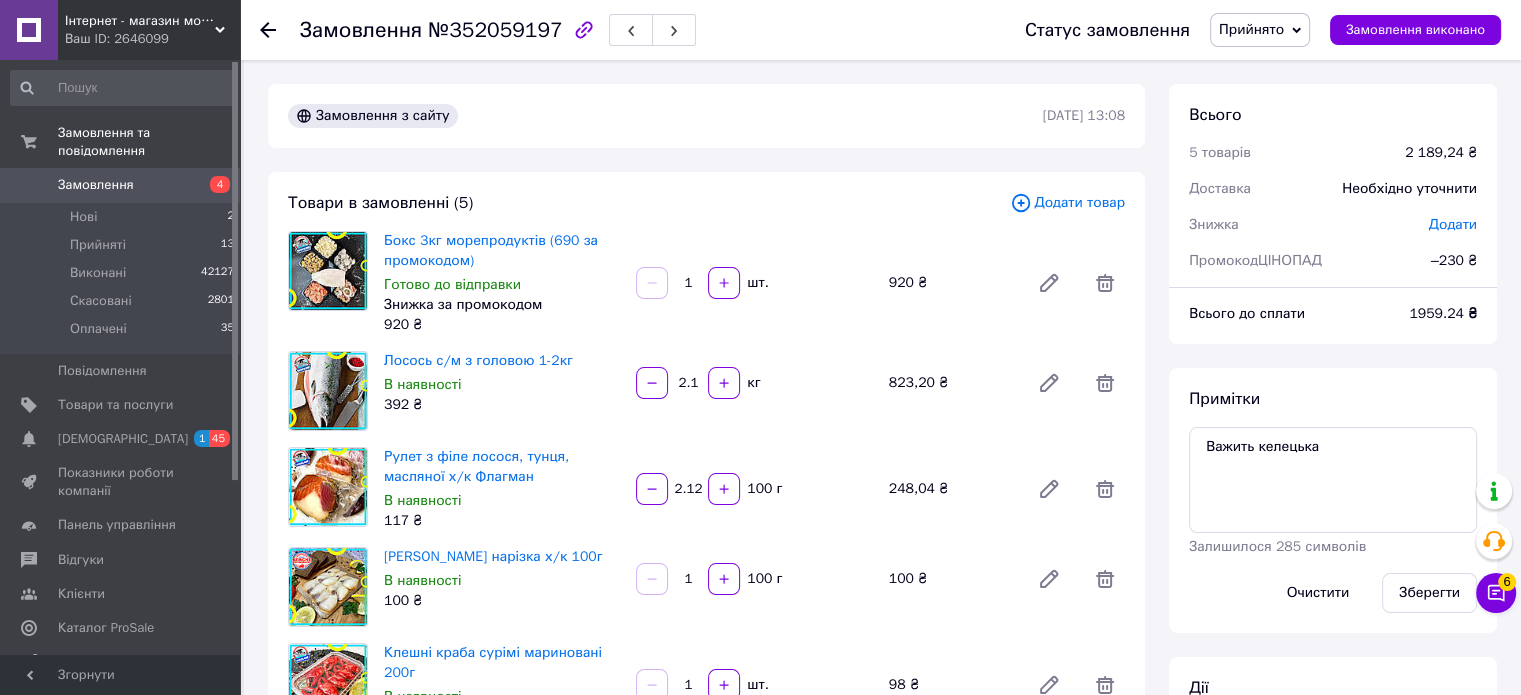click on "Прийнято" at bounding box center (1251, 29) 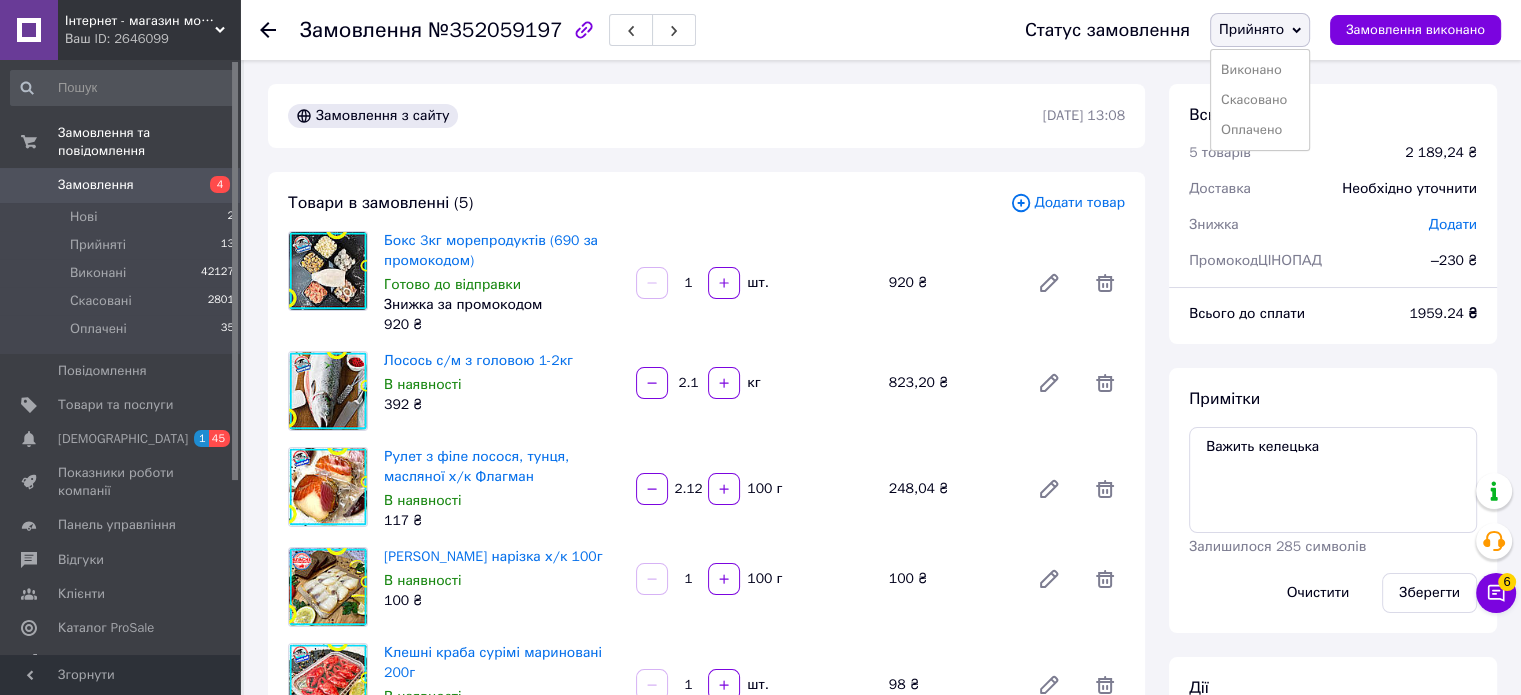 click on "Оплачено" at bounding box center (1260, 130) 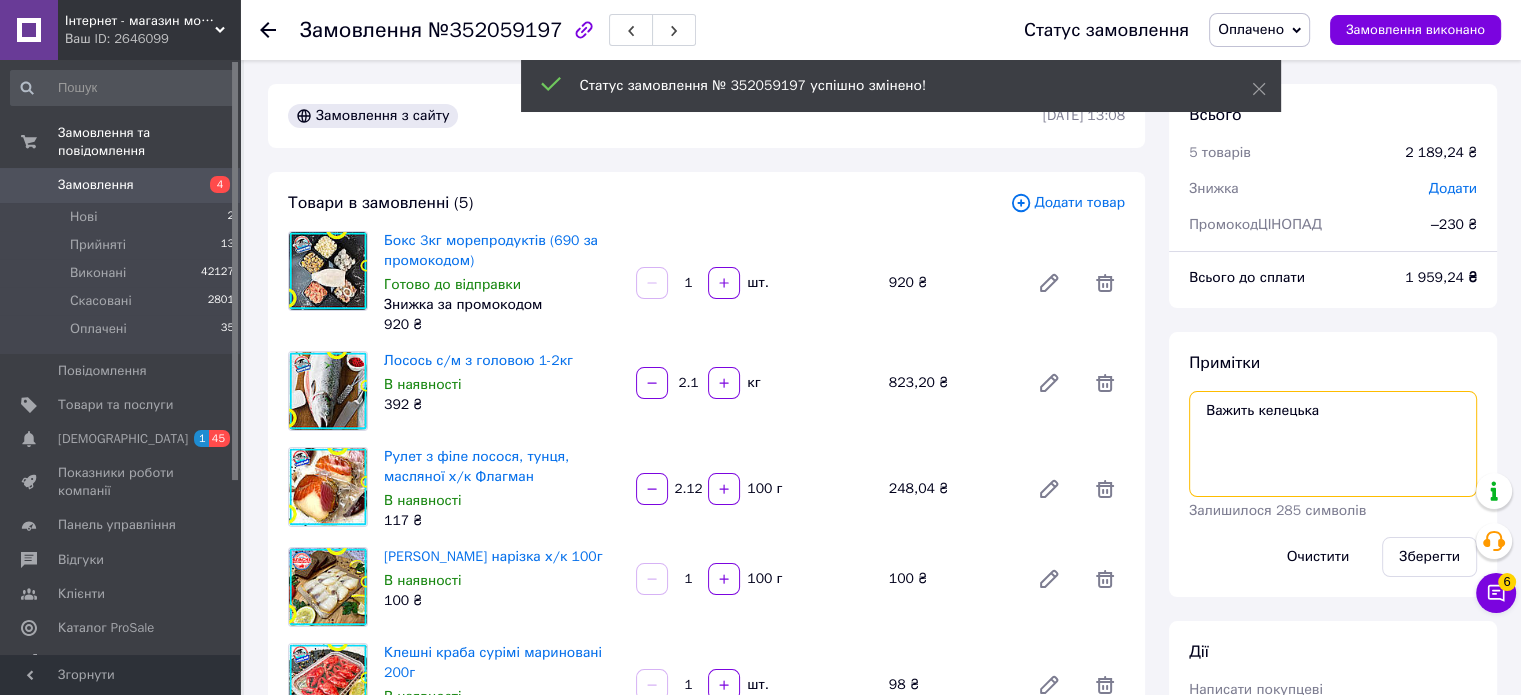 click on "Важить келецька" at bounding box center (1333, 444) 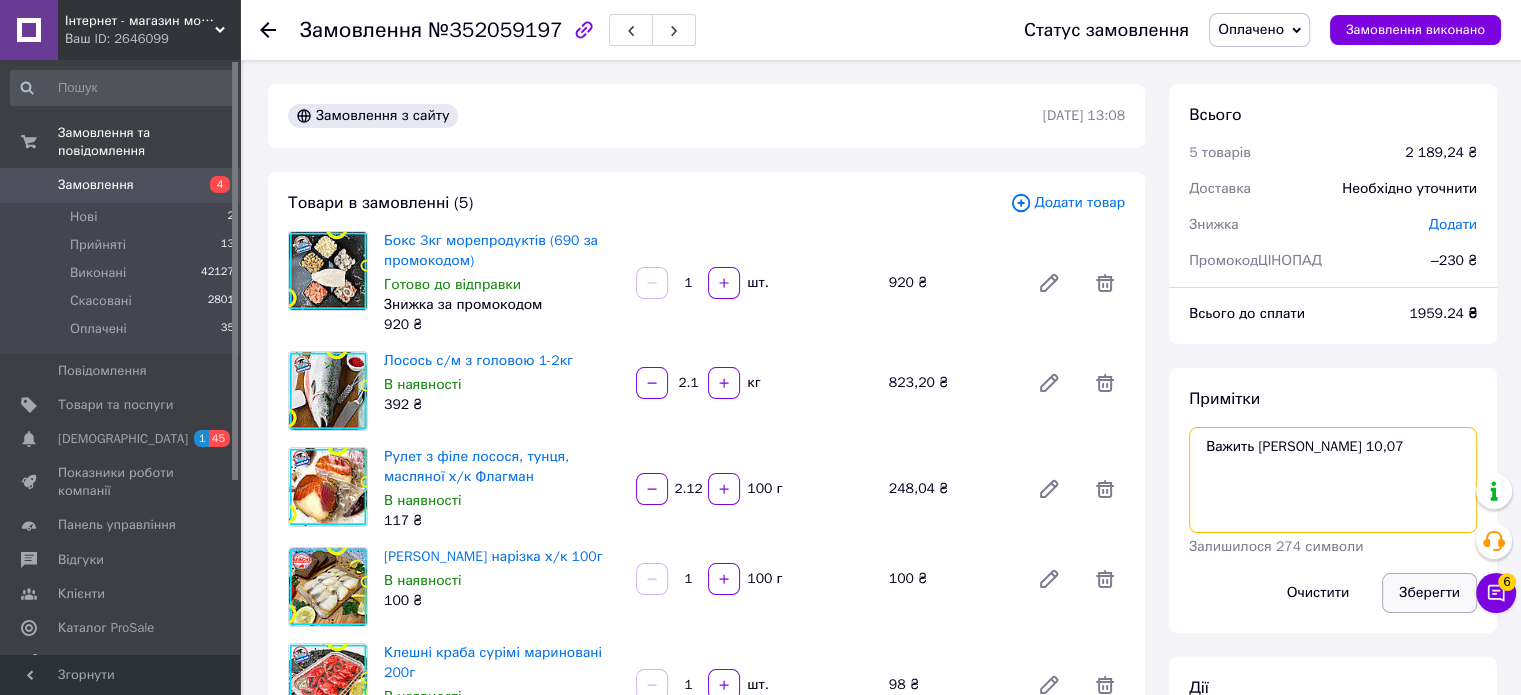 type on "Важить [PERSON_NAME] 10,07" 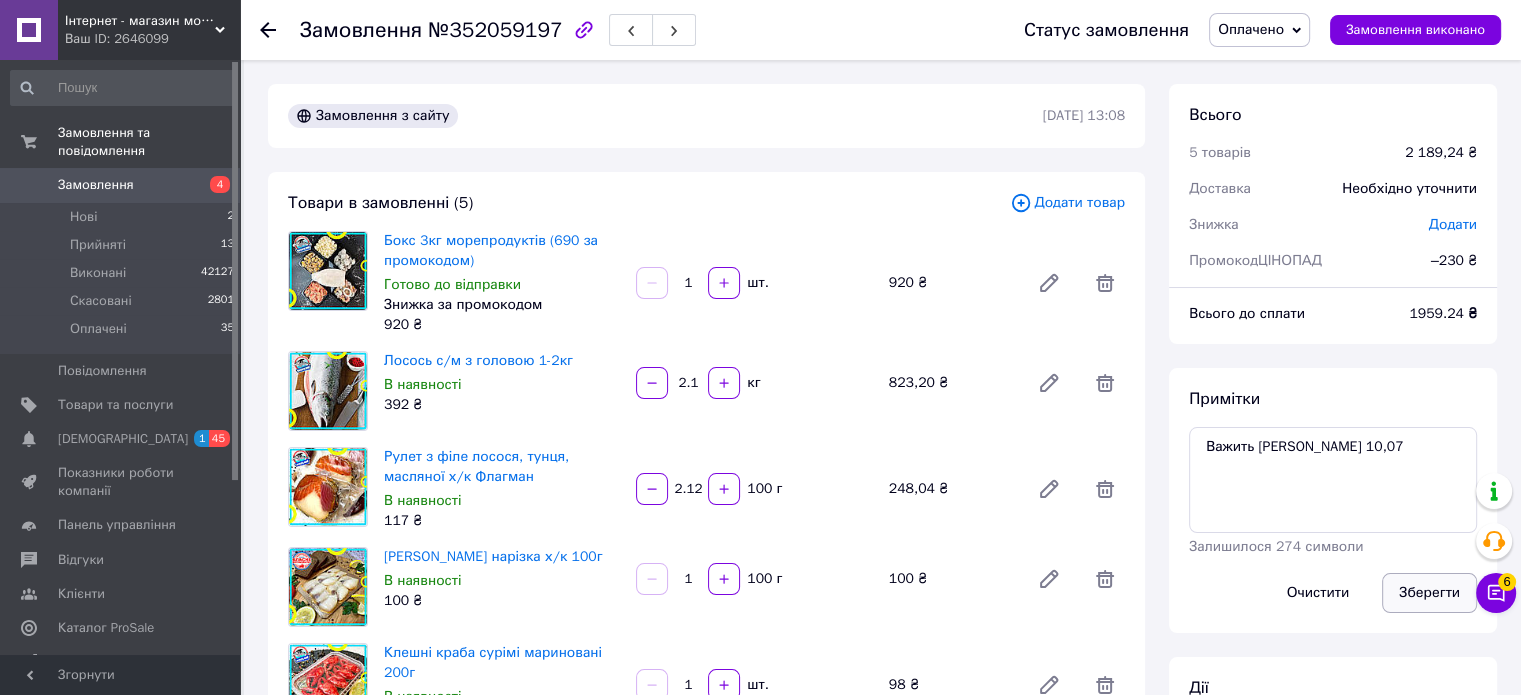 click on "Зберегти" at bounding box center (1429, 593) 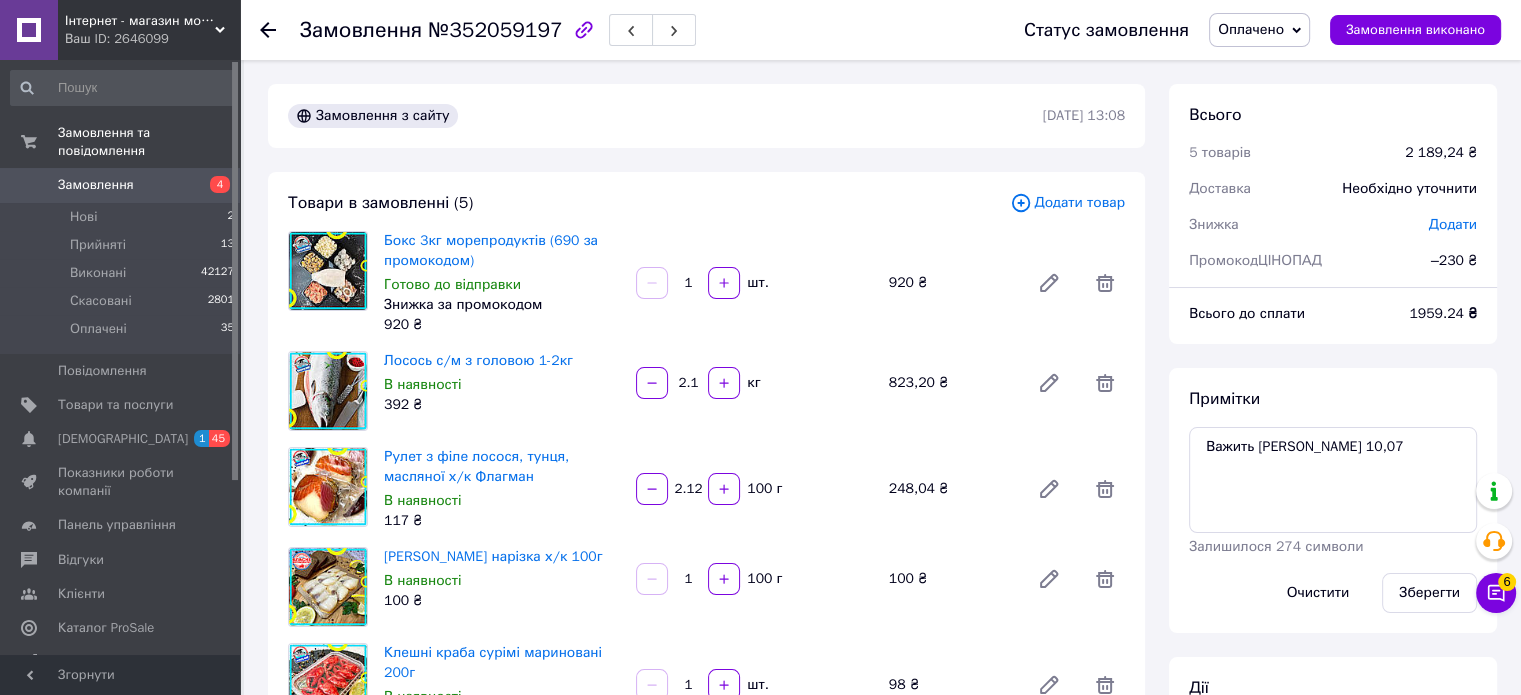 click at bounding box center [280, 30] 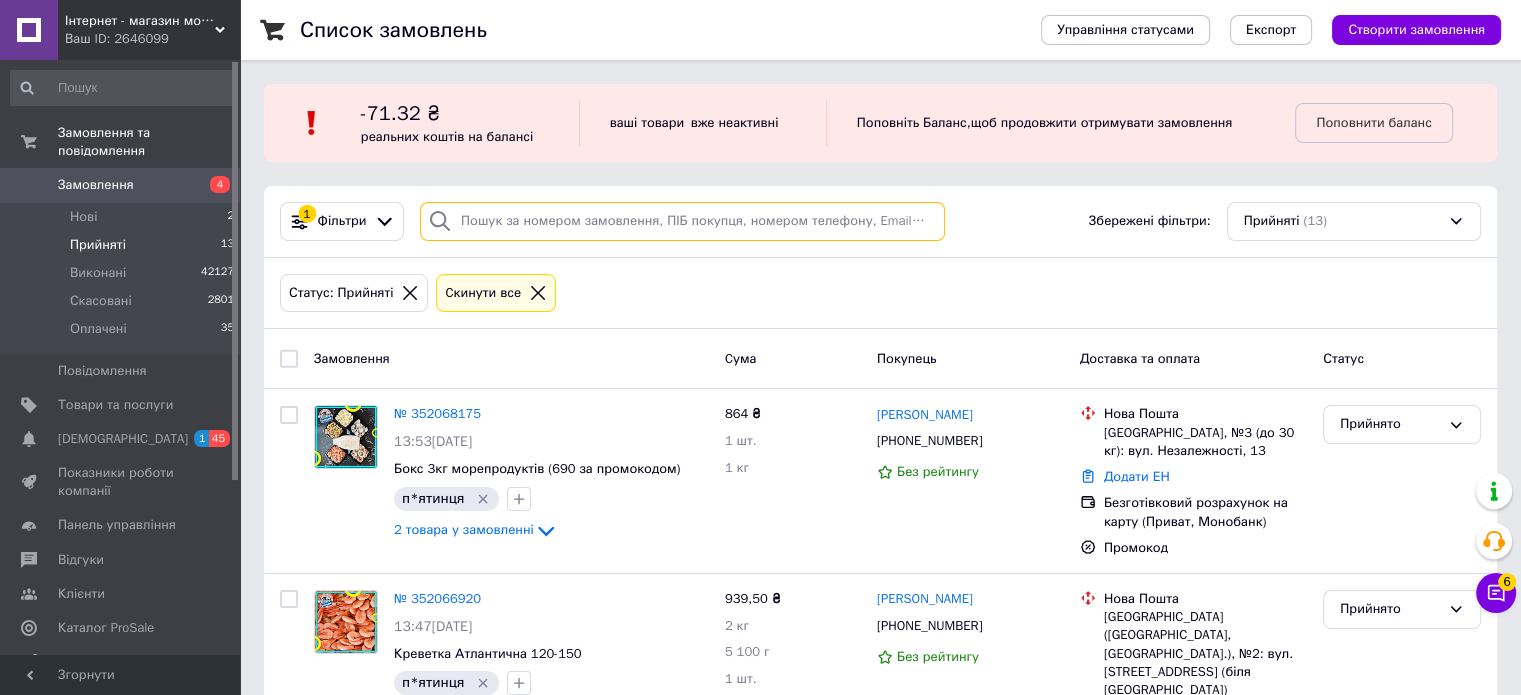 click at bounding box center [682, 221] 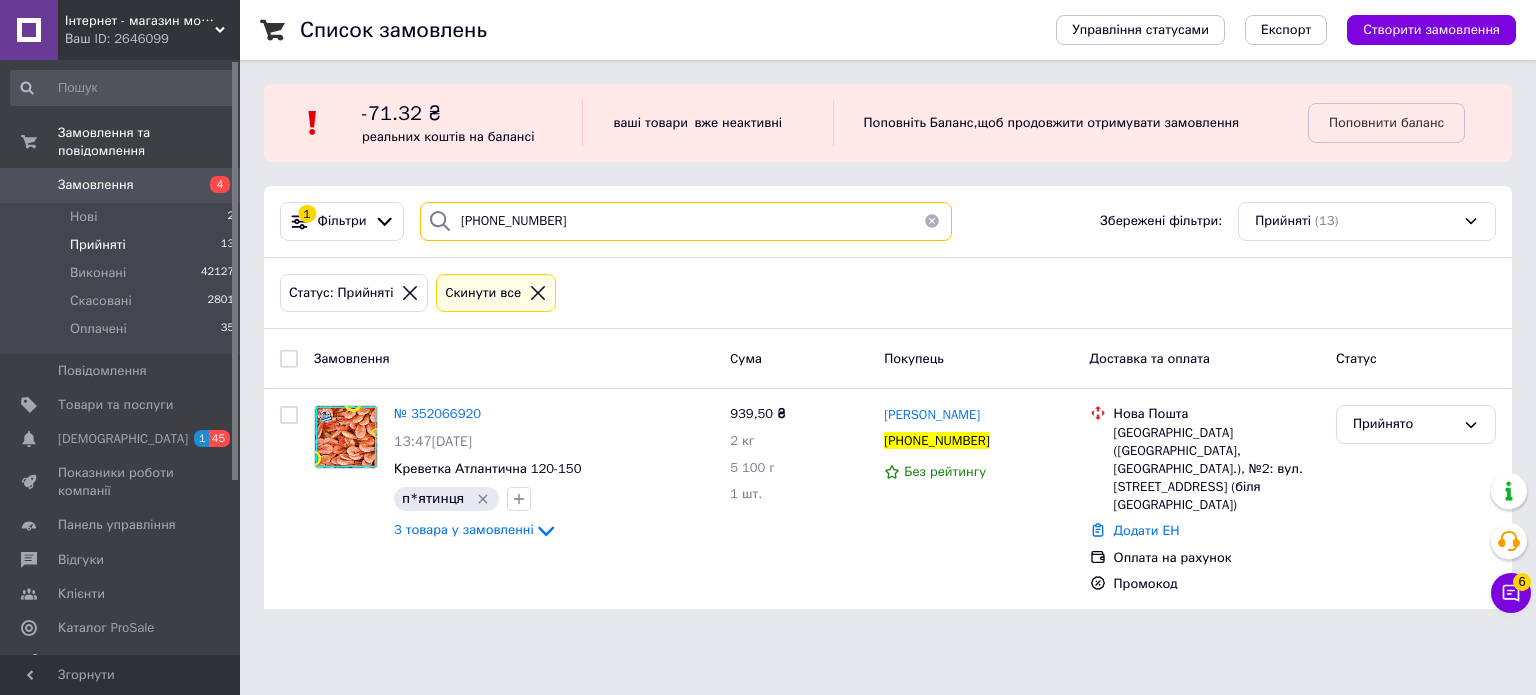 type on "[PHONE_NUMBER]" 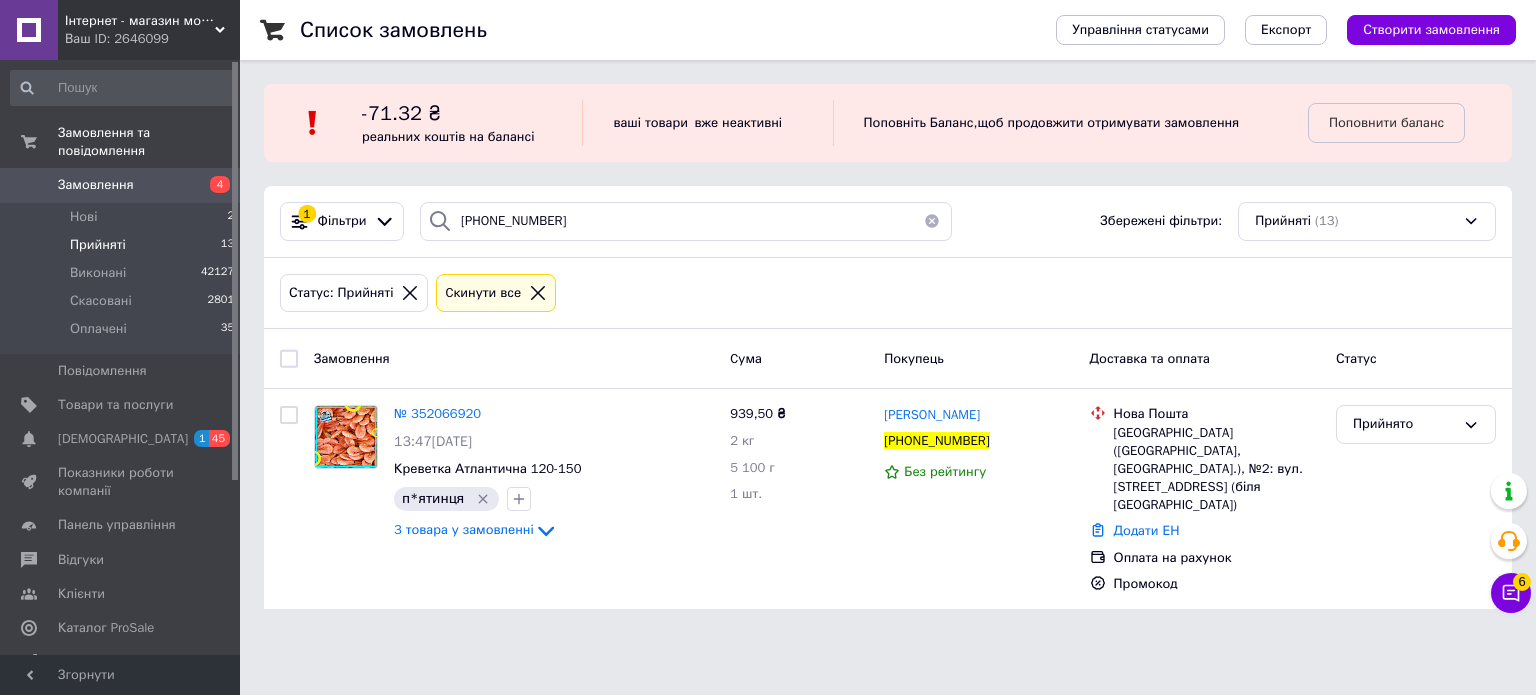 click on "№ 352066920" at bounding box center (437, 413) 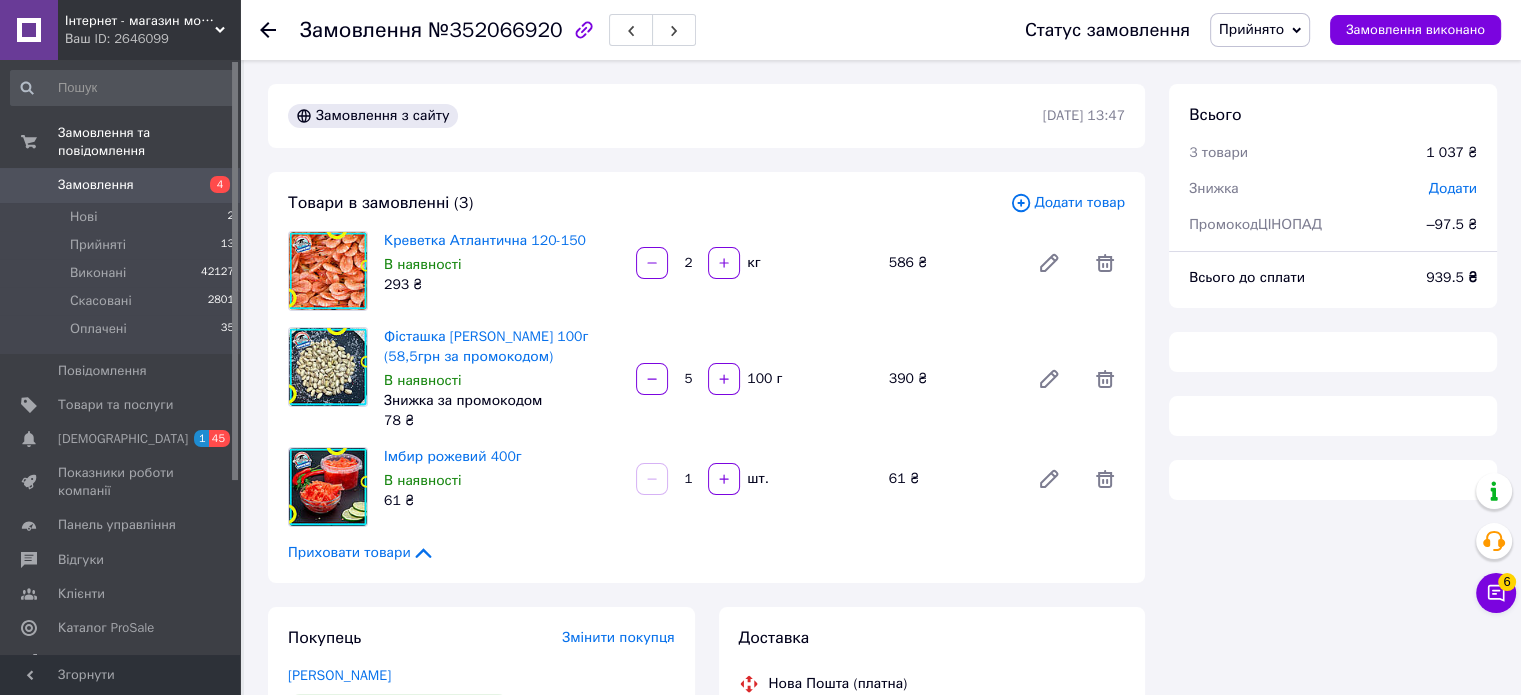 click on "Прийнято" at bounding box center (1251, 29) 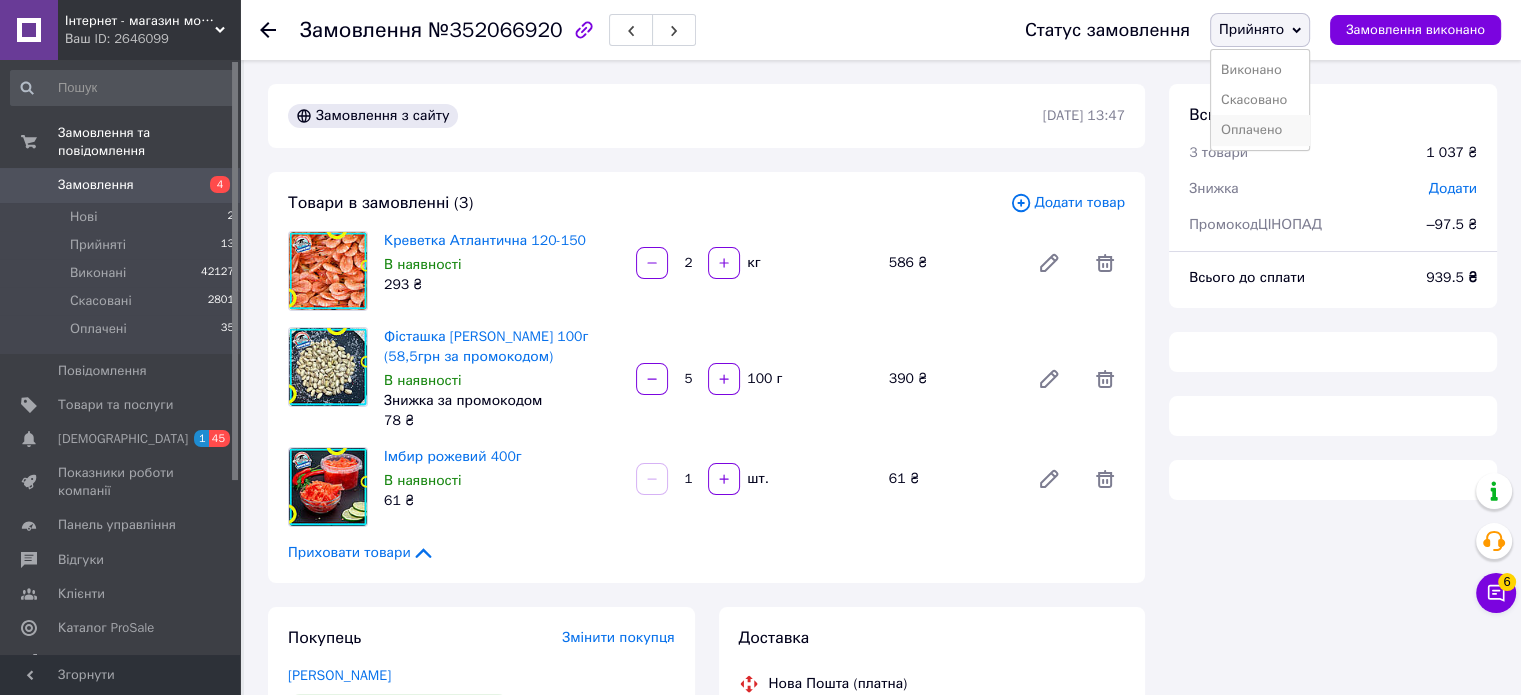 click on "Оплачено" at bounding box center [1260, 130] 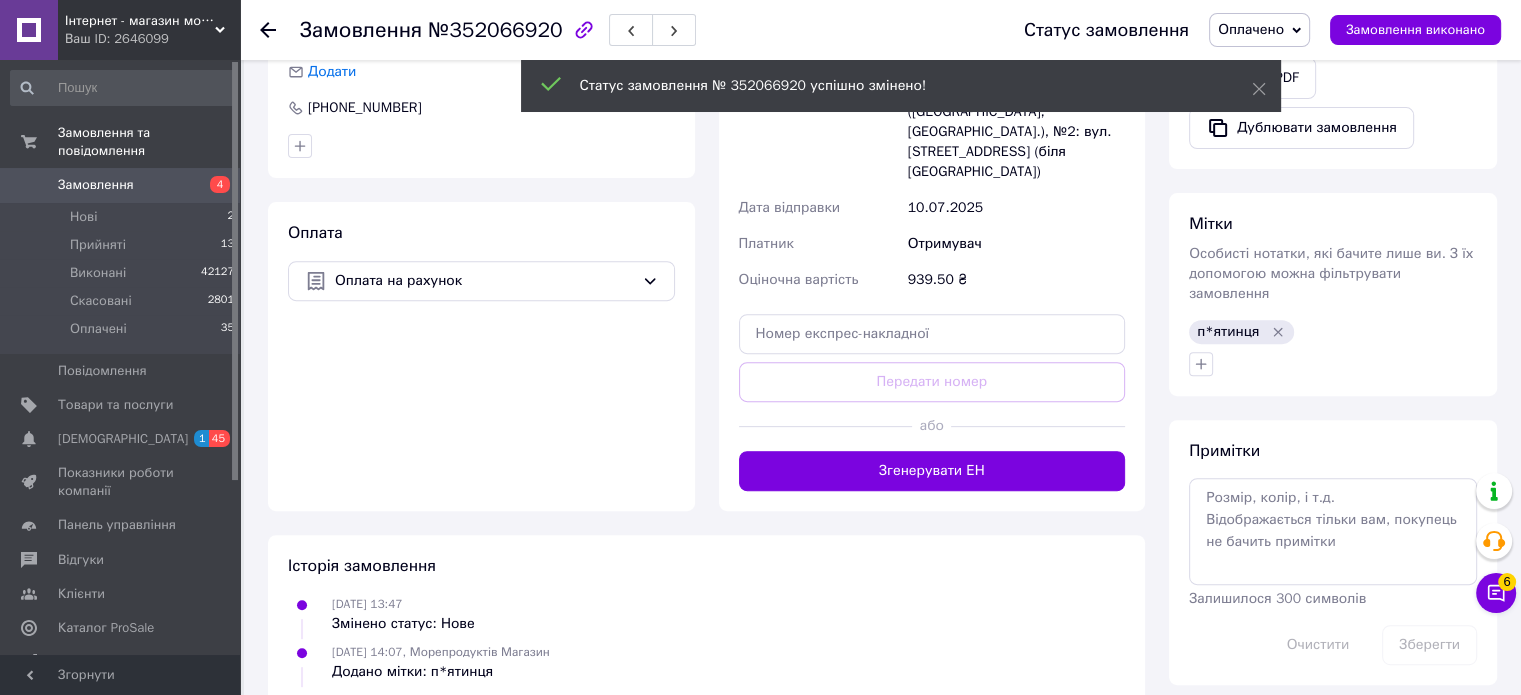 scroll, scrollTop: 766, scrollLeft: 0, axis: vertical 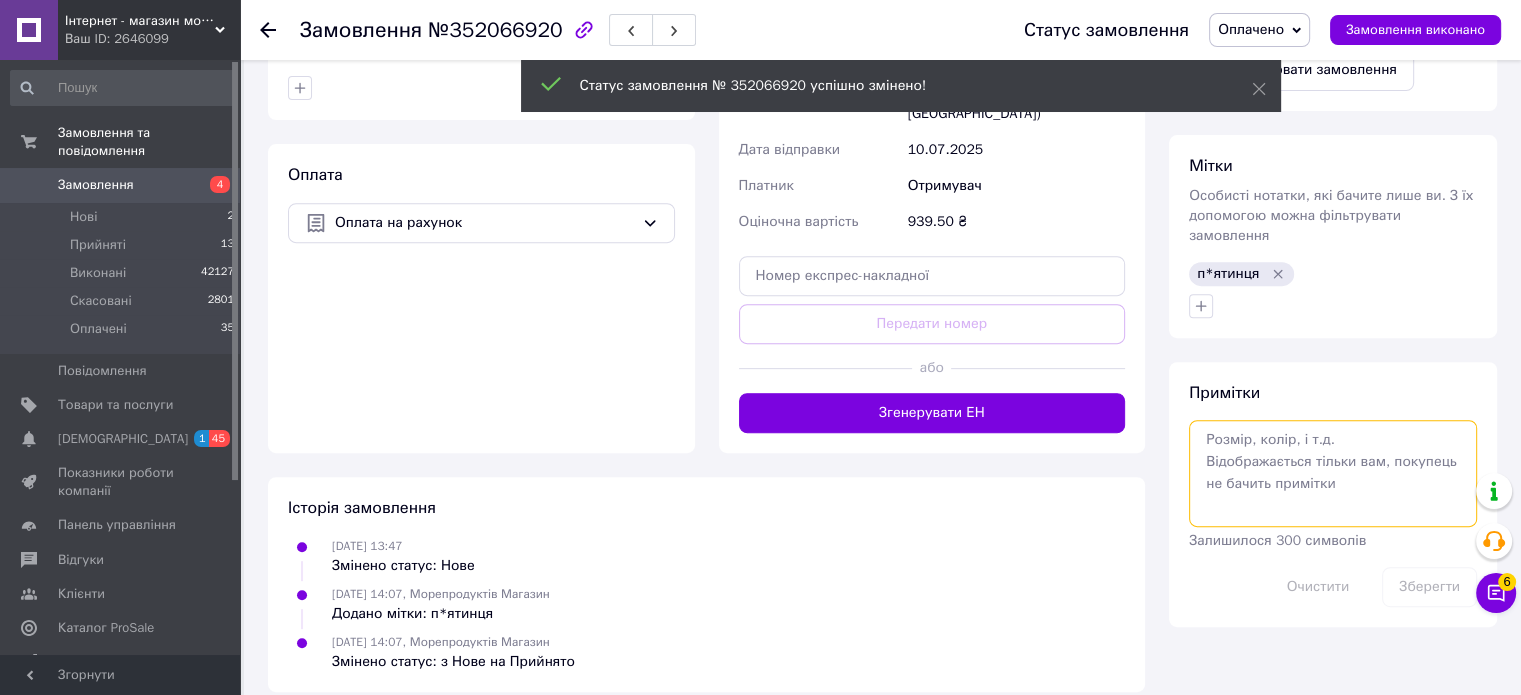 click at bounding box center [1333, 473] 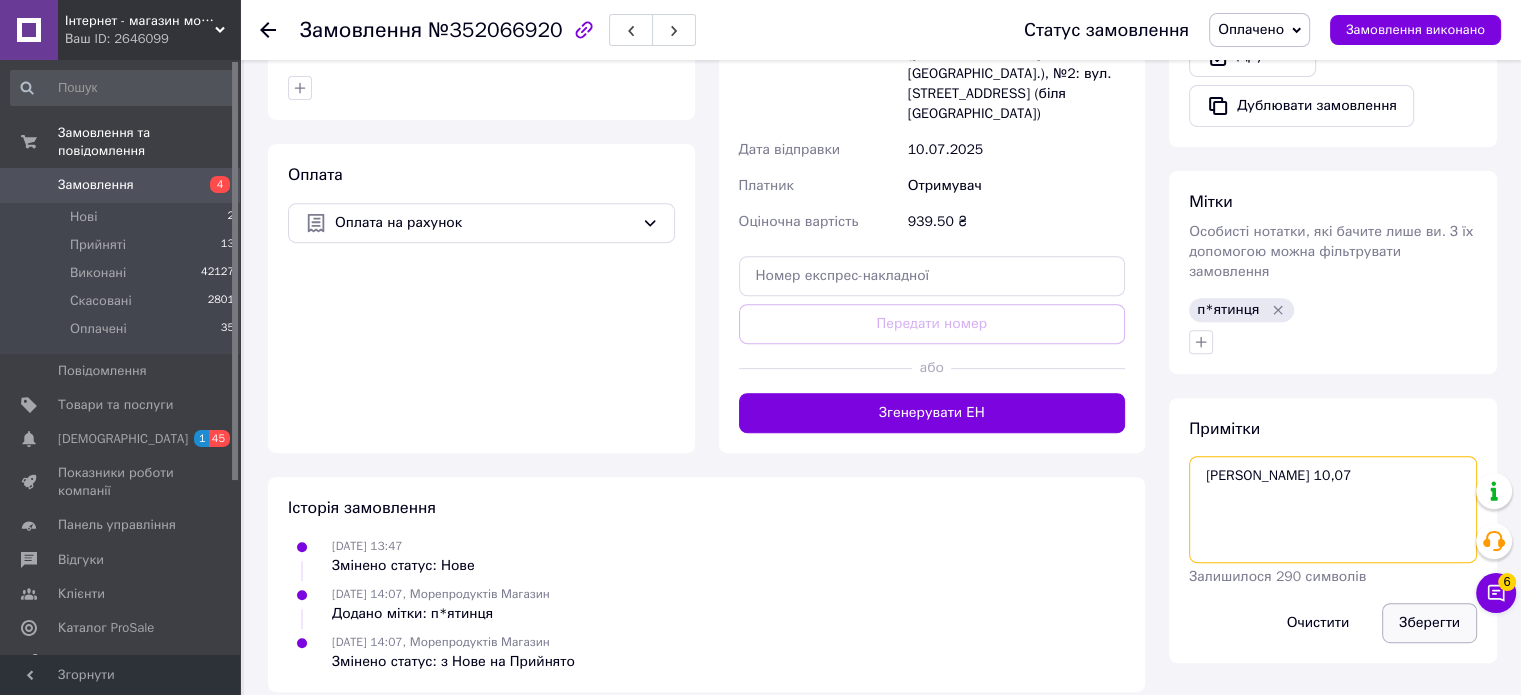 type on "[PERSON_NAME] 10,07" 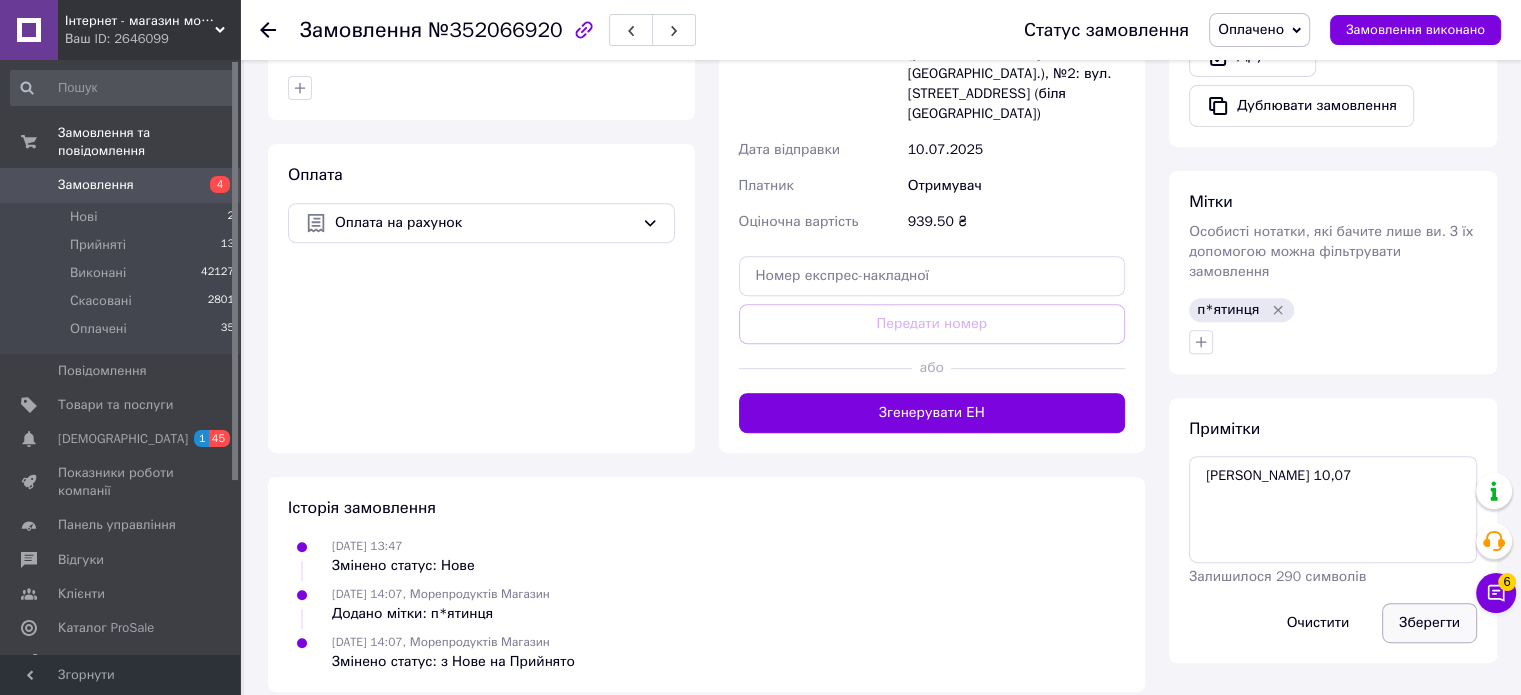 click on "Зберегти" at bounding box center [1429, 623] 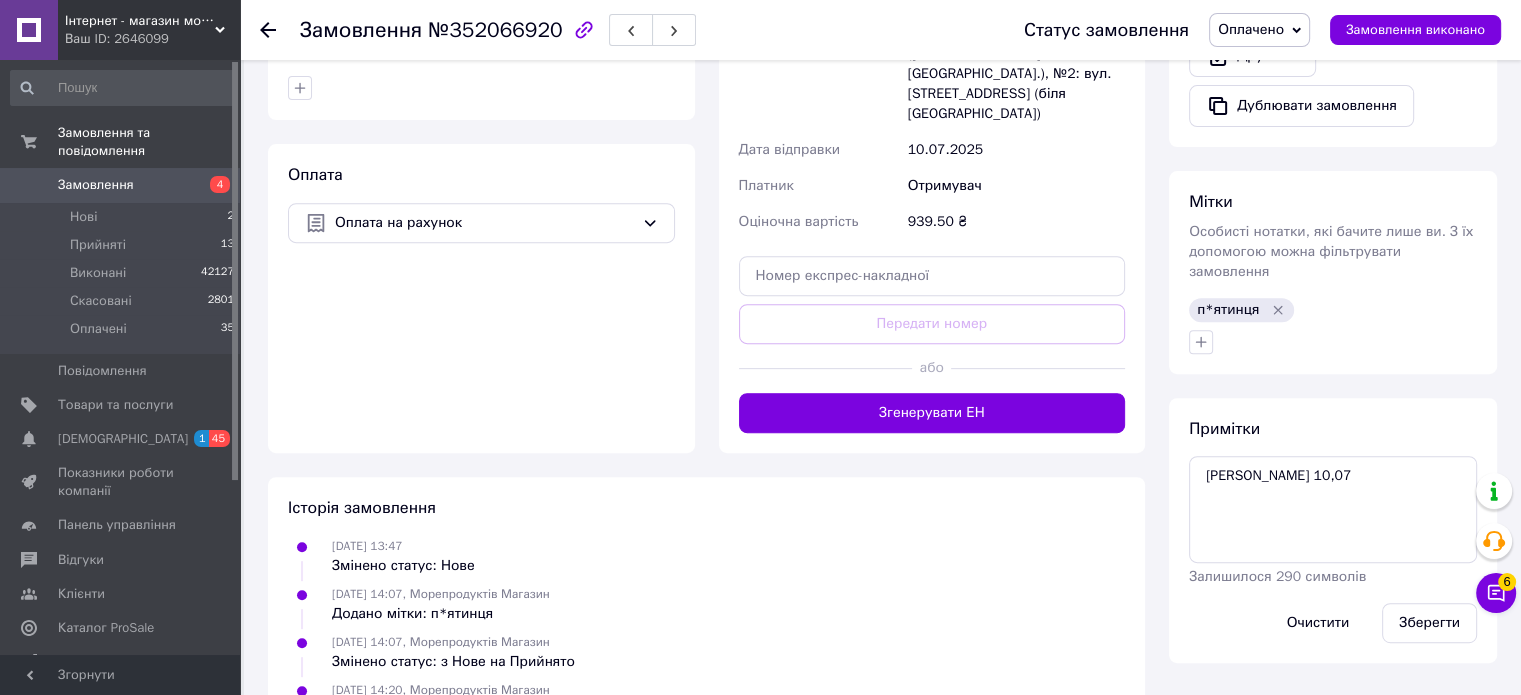 click 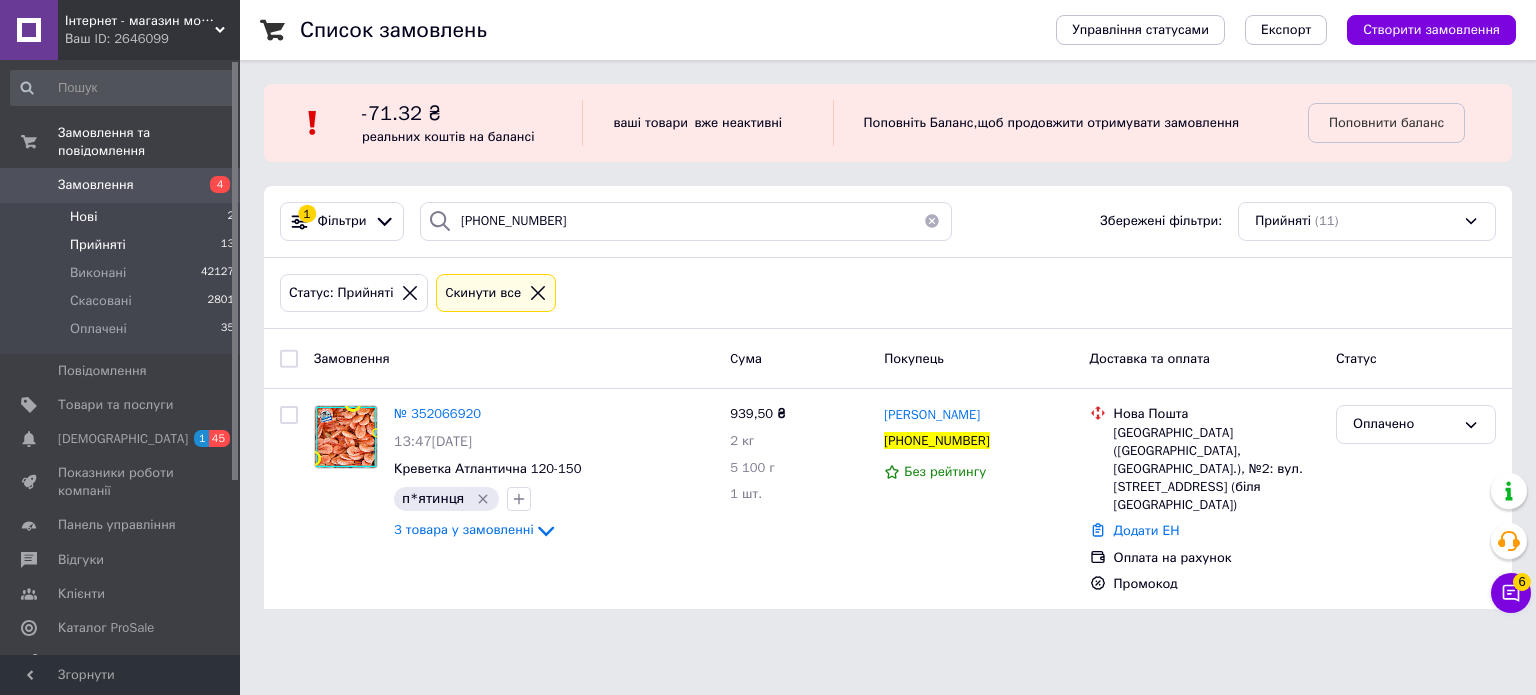 click on "Нові" at bounding box center [83, 217] 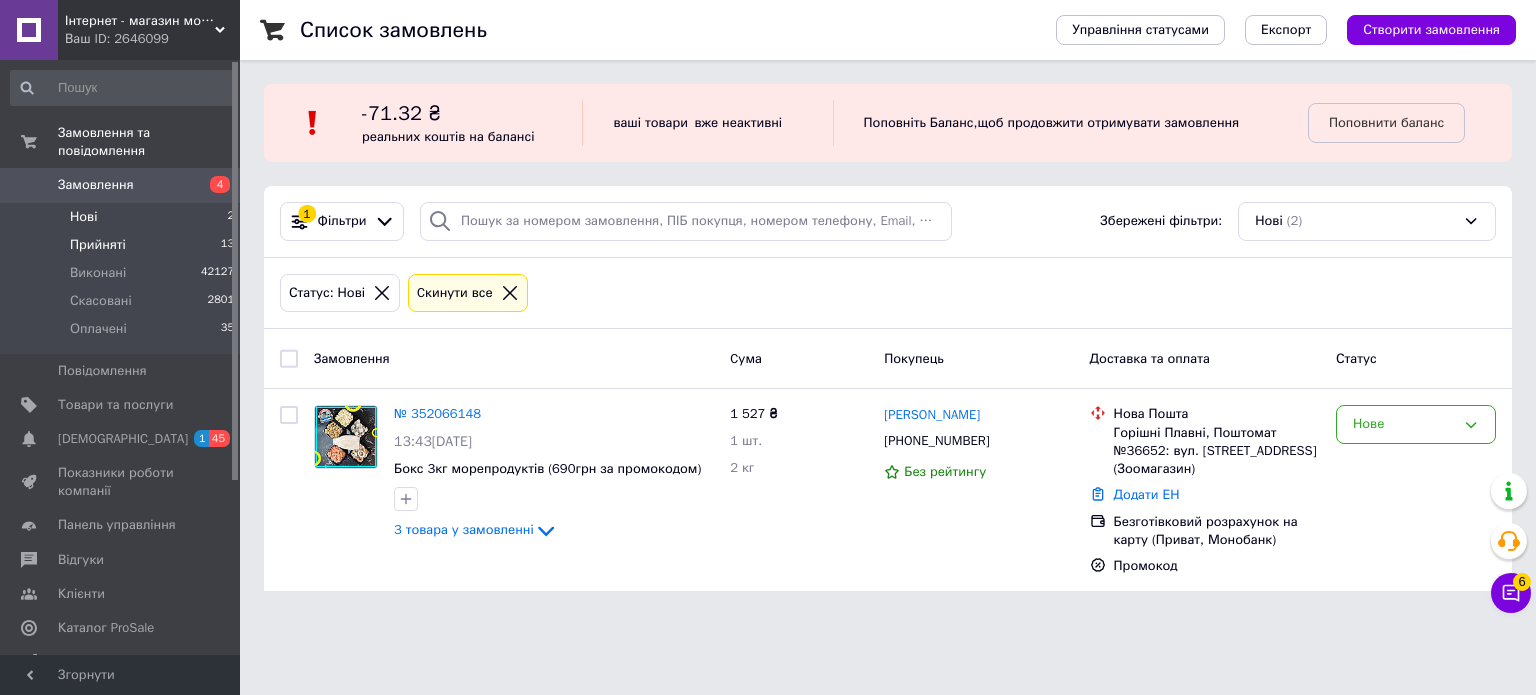 click on "Прийняті" at bounding box center (98, 245) 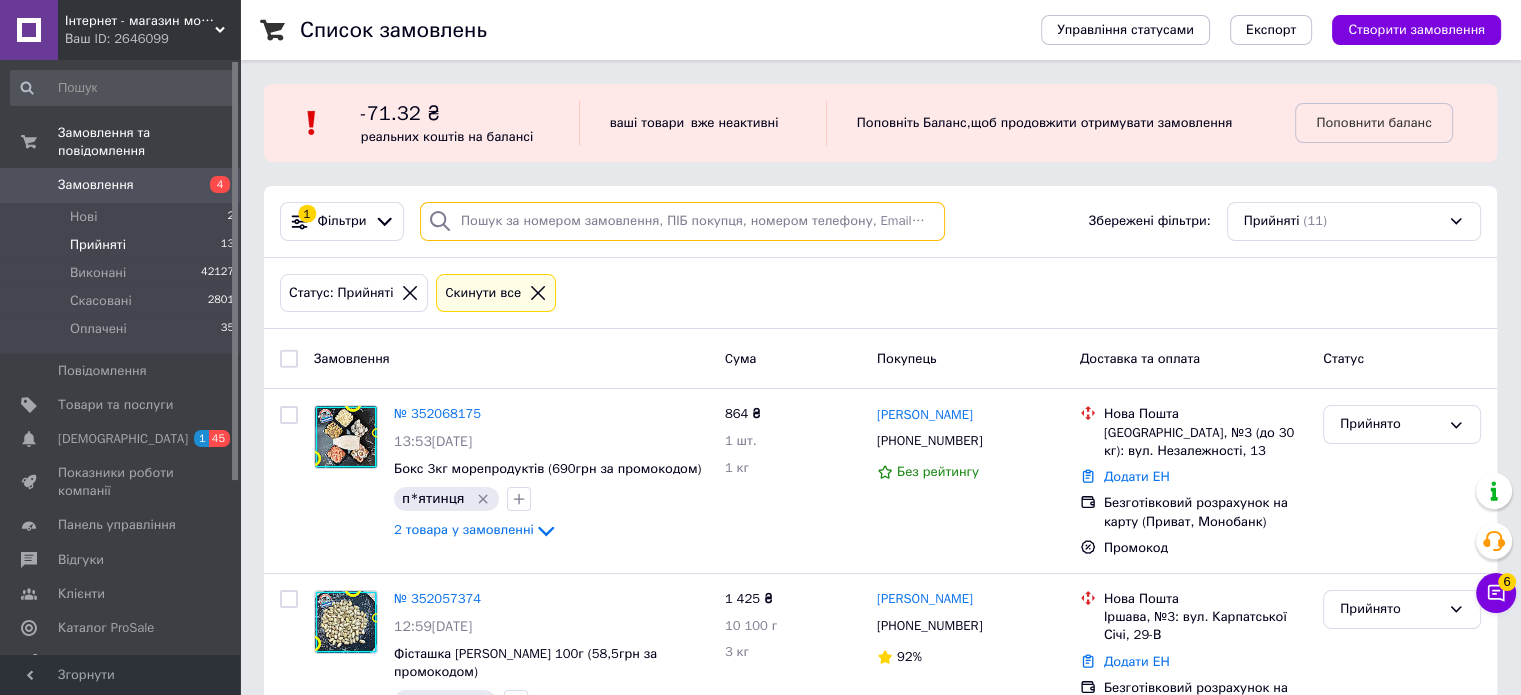 click at bounding box center [682, 221] 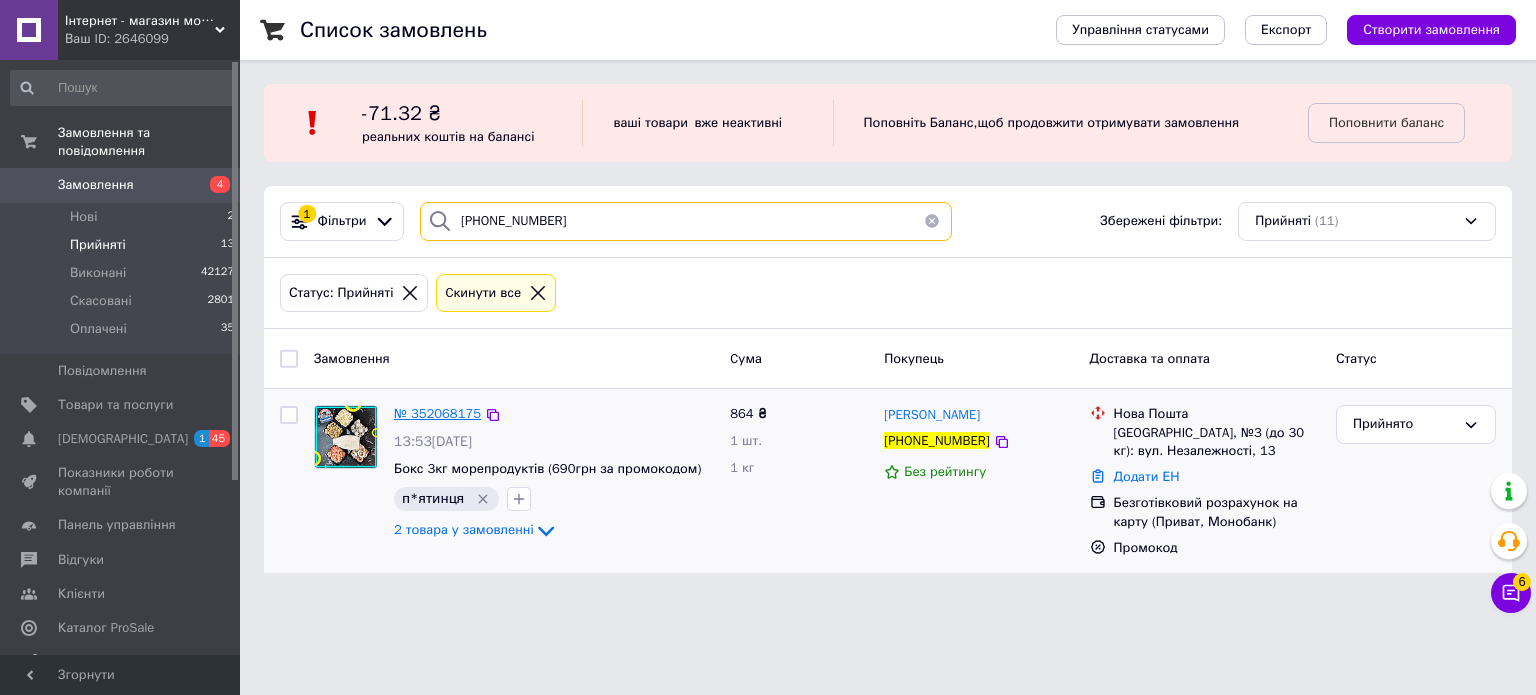 type on "[PHONE_NUMBER]" 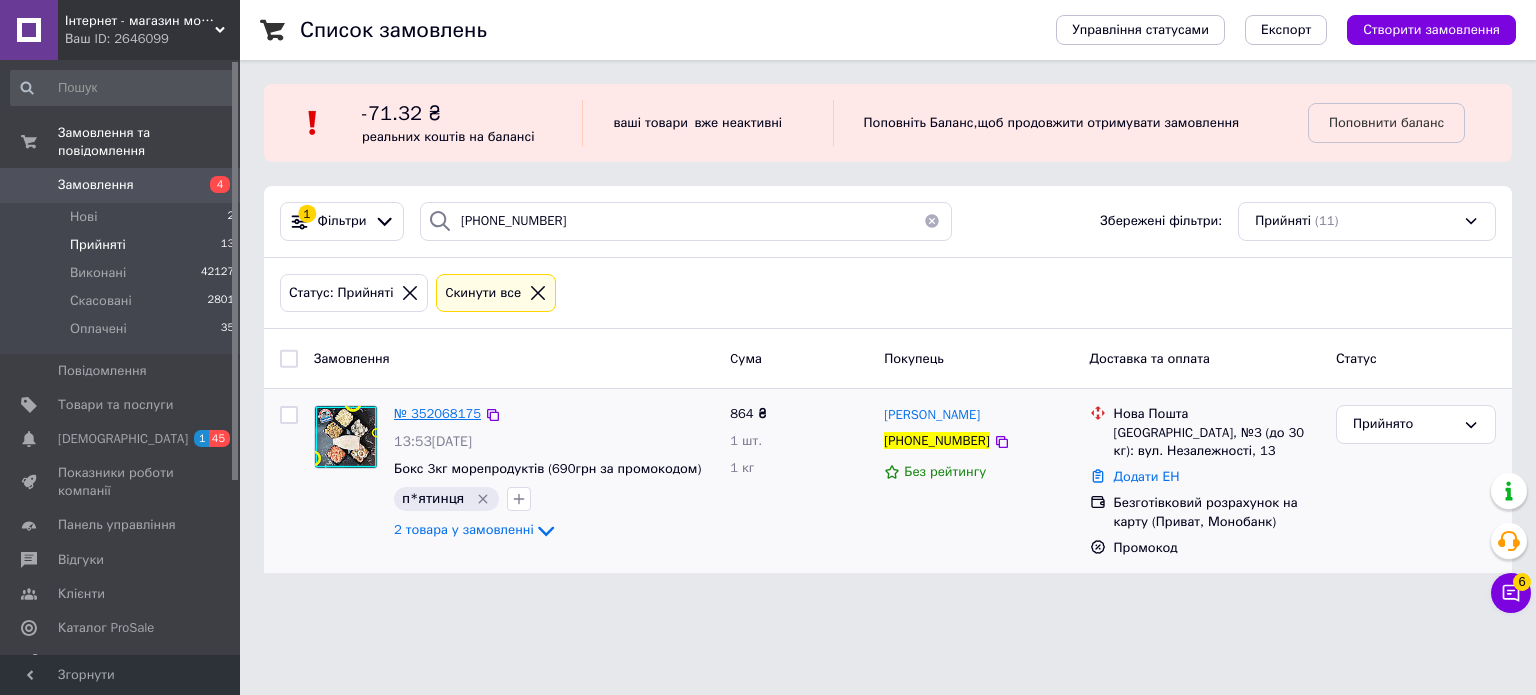 click on "№ 352068175" at bounding box center [437, 413] 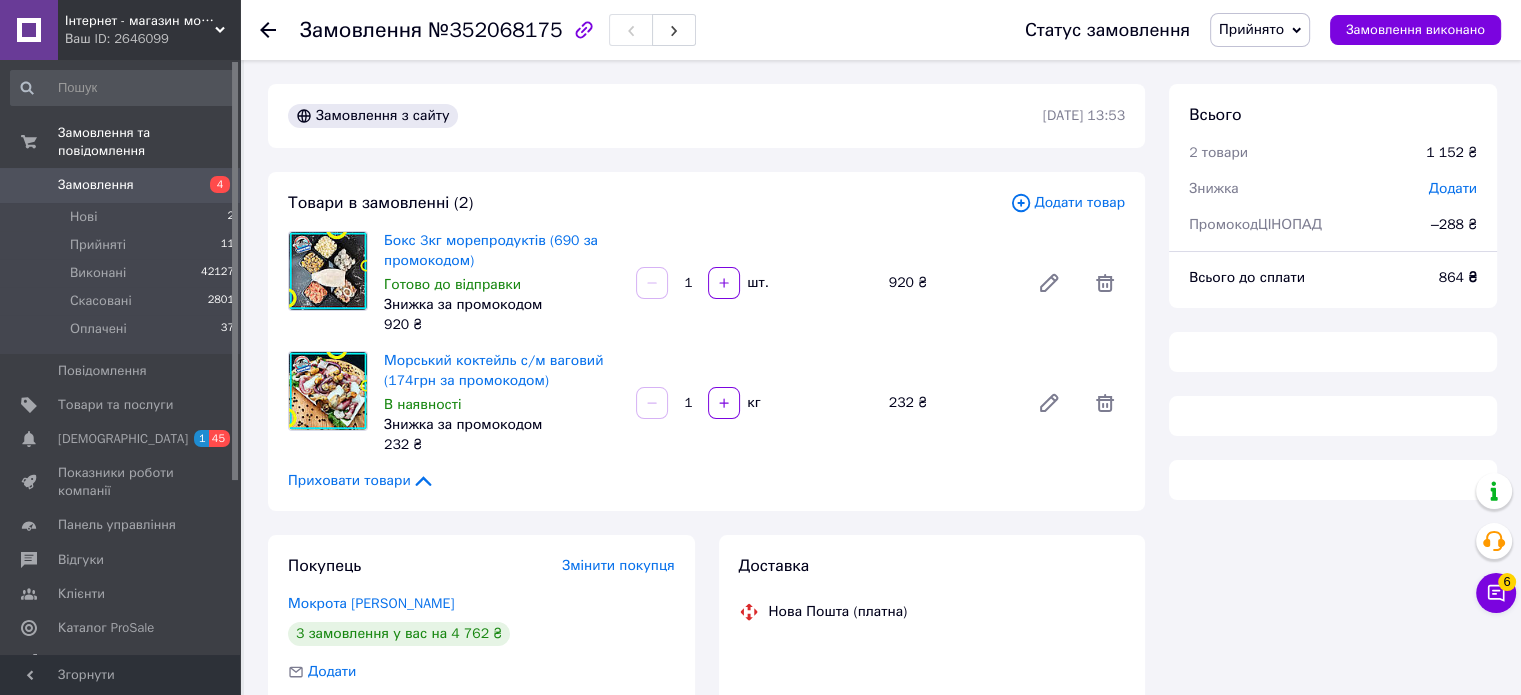 click on "Прийнято" at bounding box center [1260, 30] 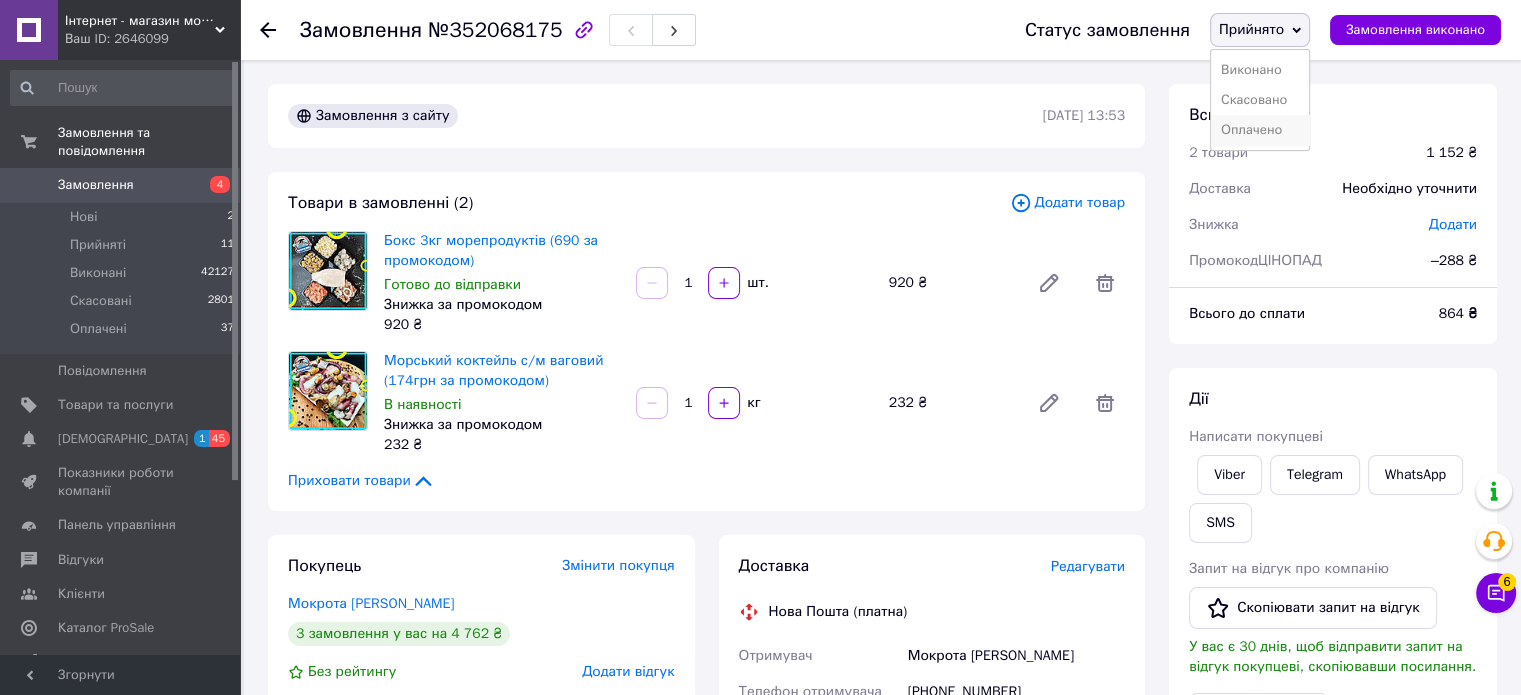 click on "Оплачено" at bounding box center [1260, 130] 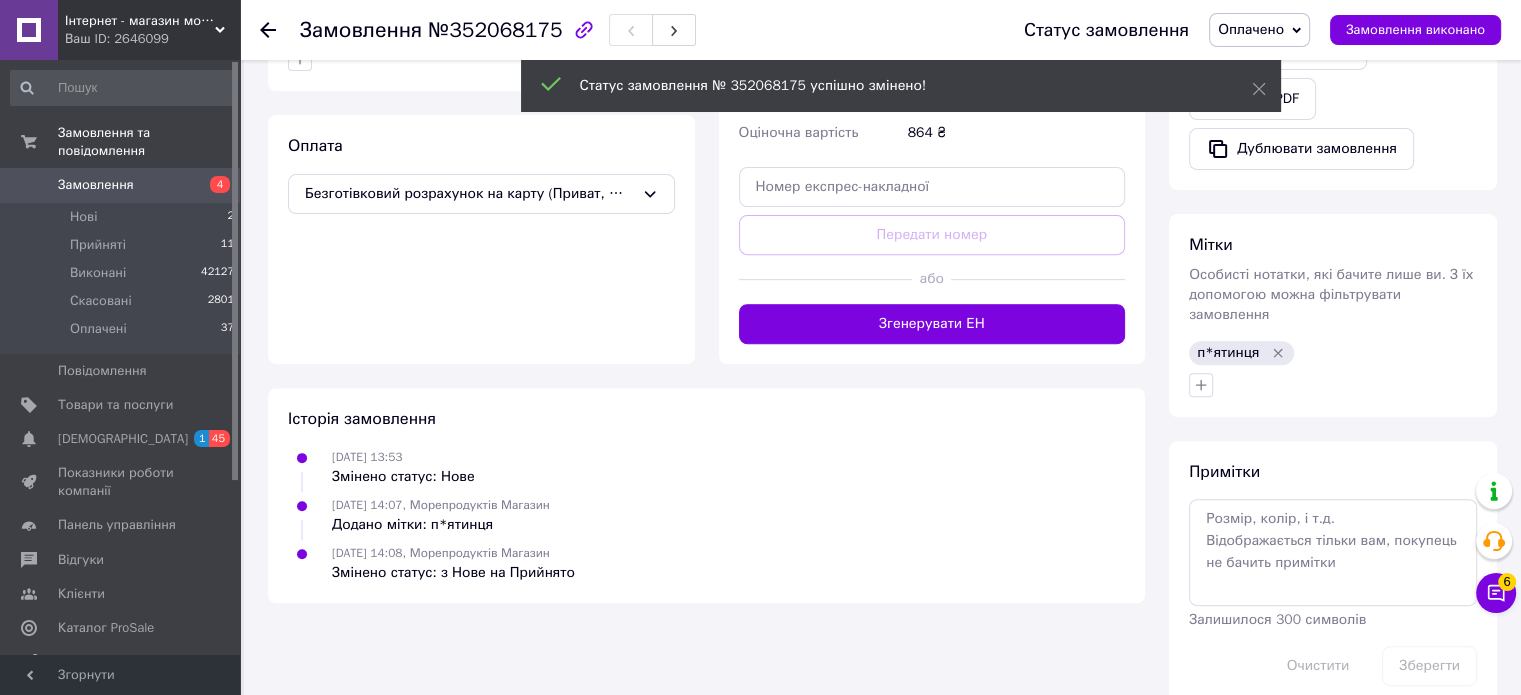 scroll, scrollTop: 735, scrollLeft: 0, axis: vertical 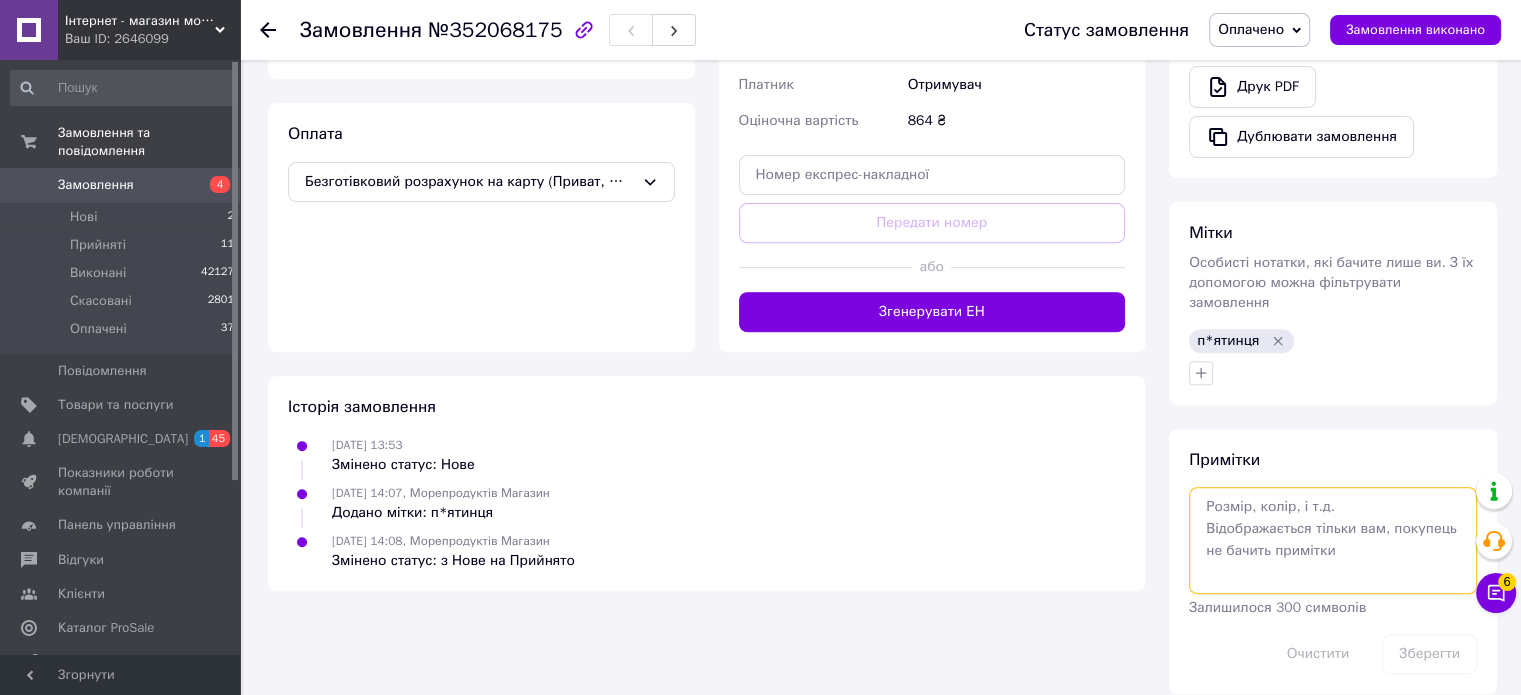 click at bounding box center [1333, 540] 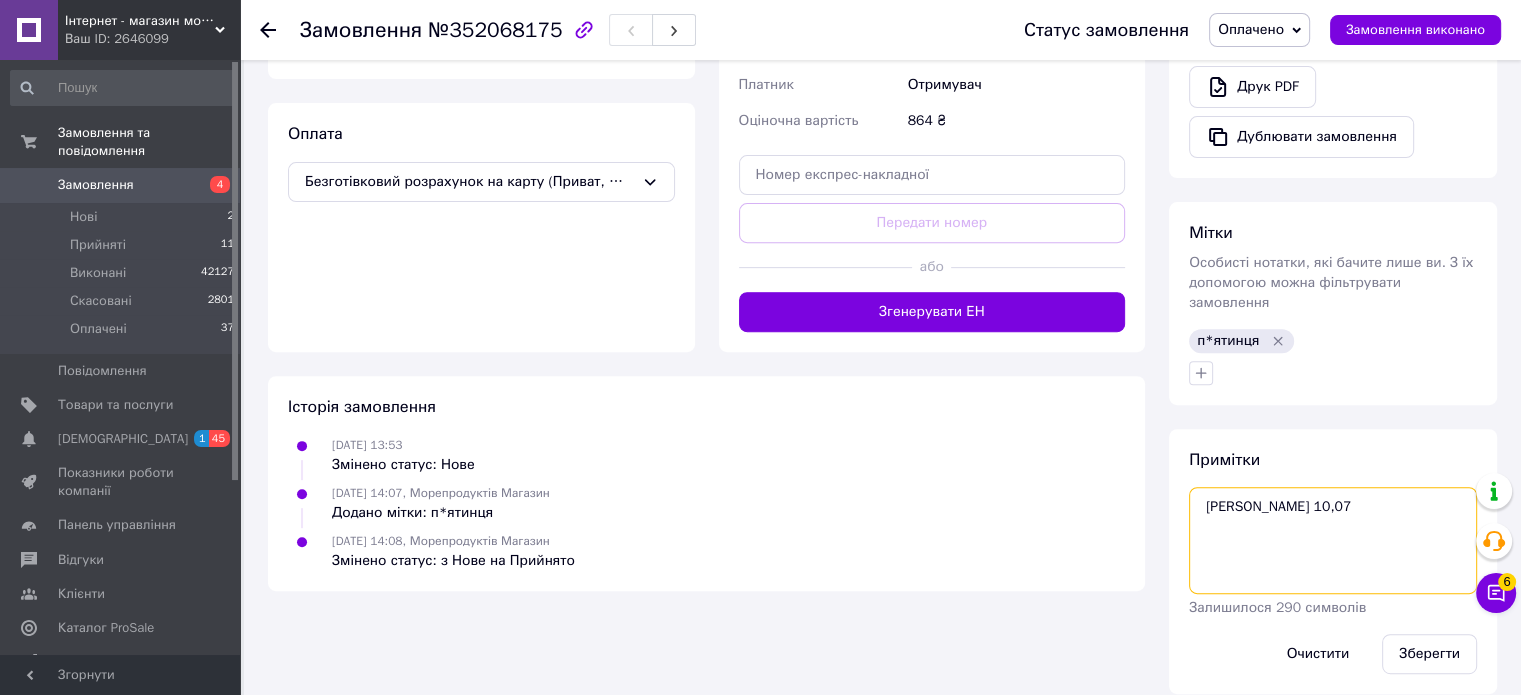 type on "[PERSON_NAME] 10,07" 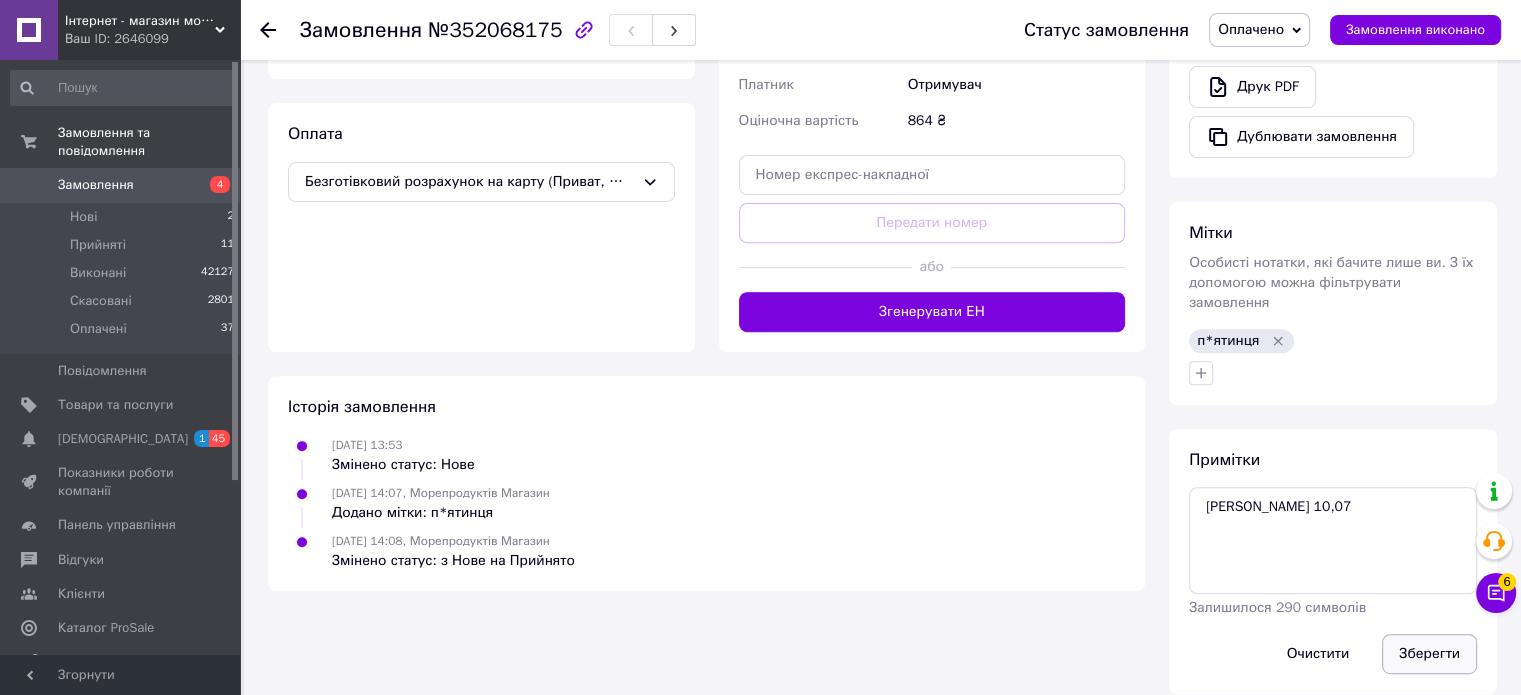 click on "Зберегти" at bounding box center [1429, 654] 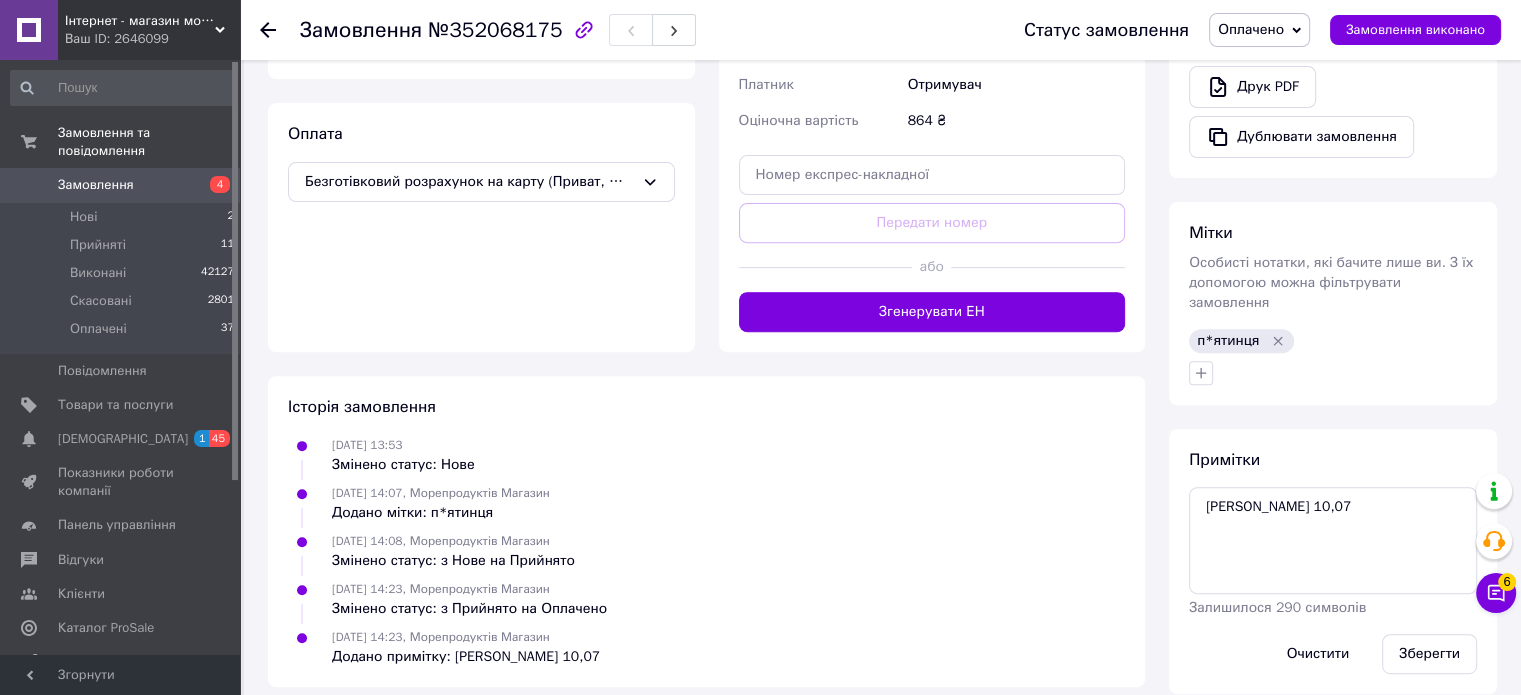 click 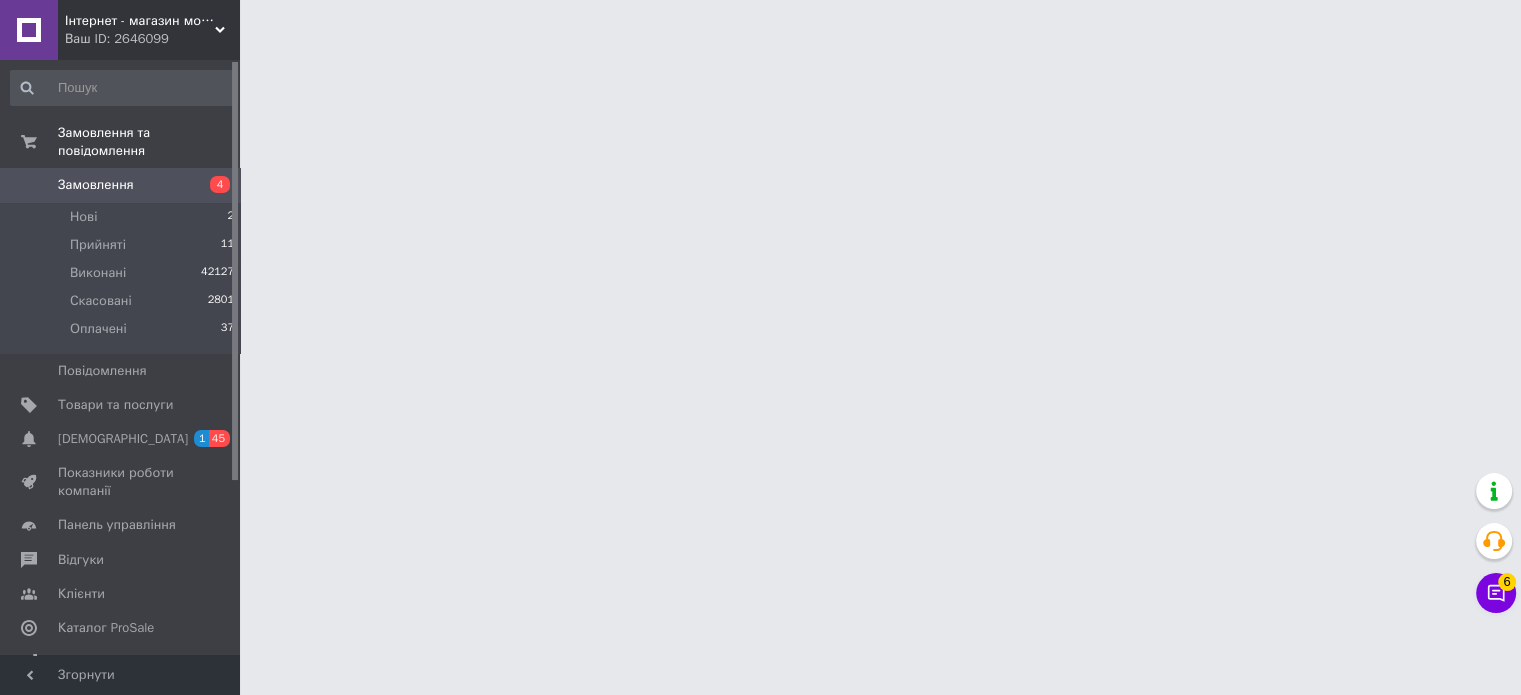 scroll, scrollTop: 0, scrollLeft: 0, axis: both 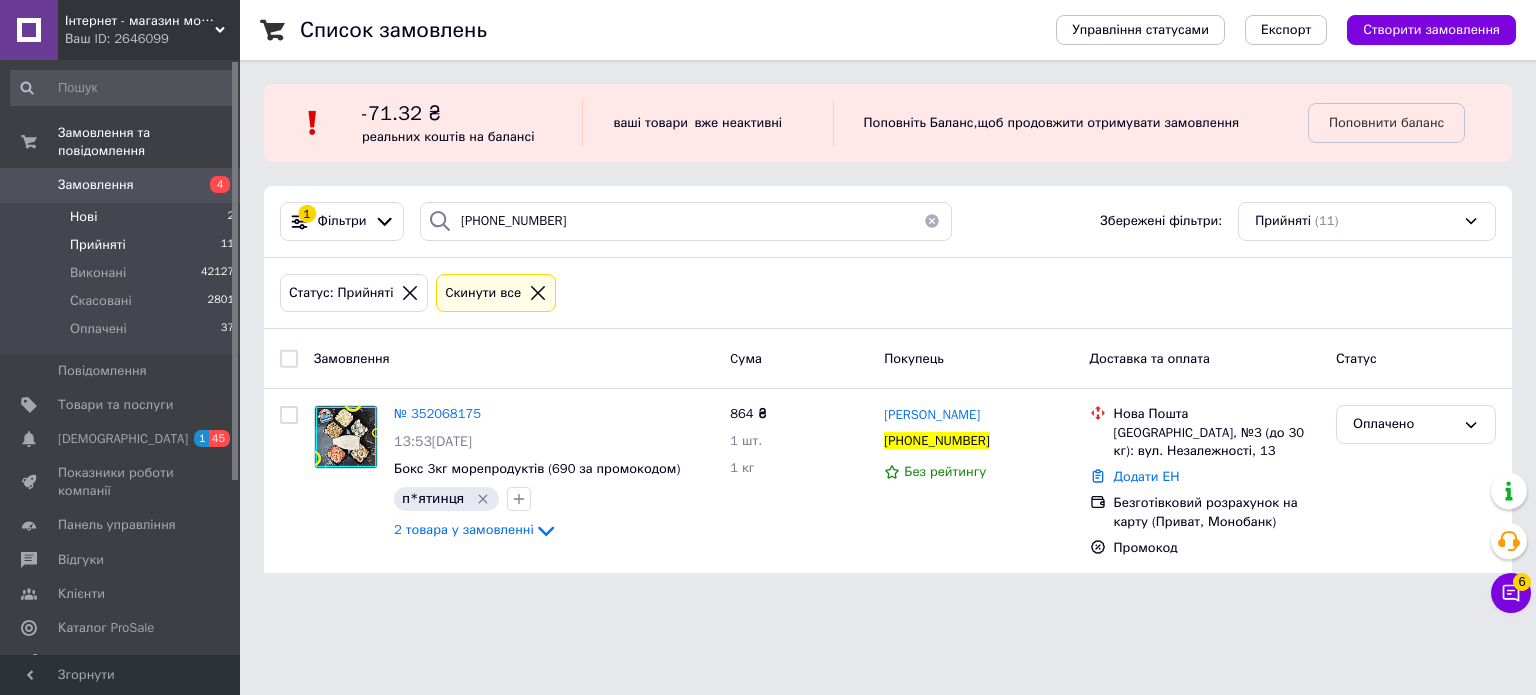 click on "Нові" at bounding box center [83, 217] 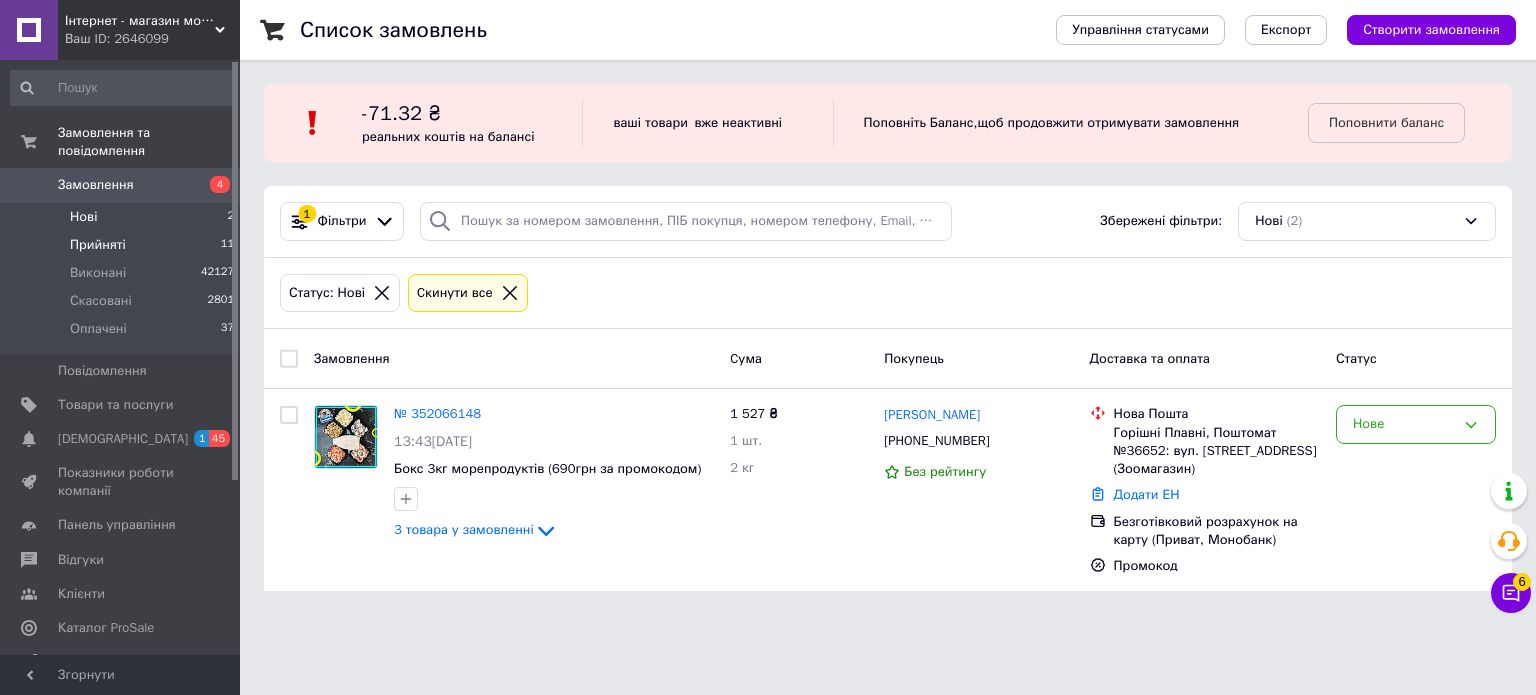 click on "Прийняті" at bounding box center (98, 245) 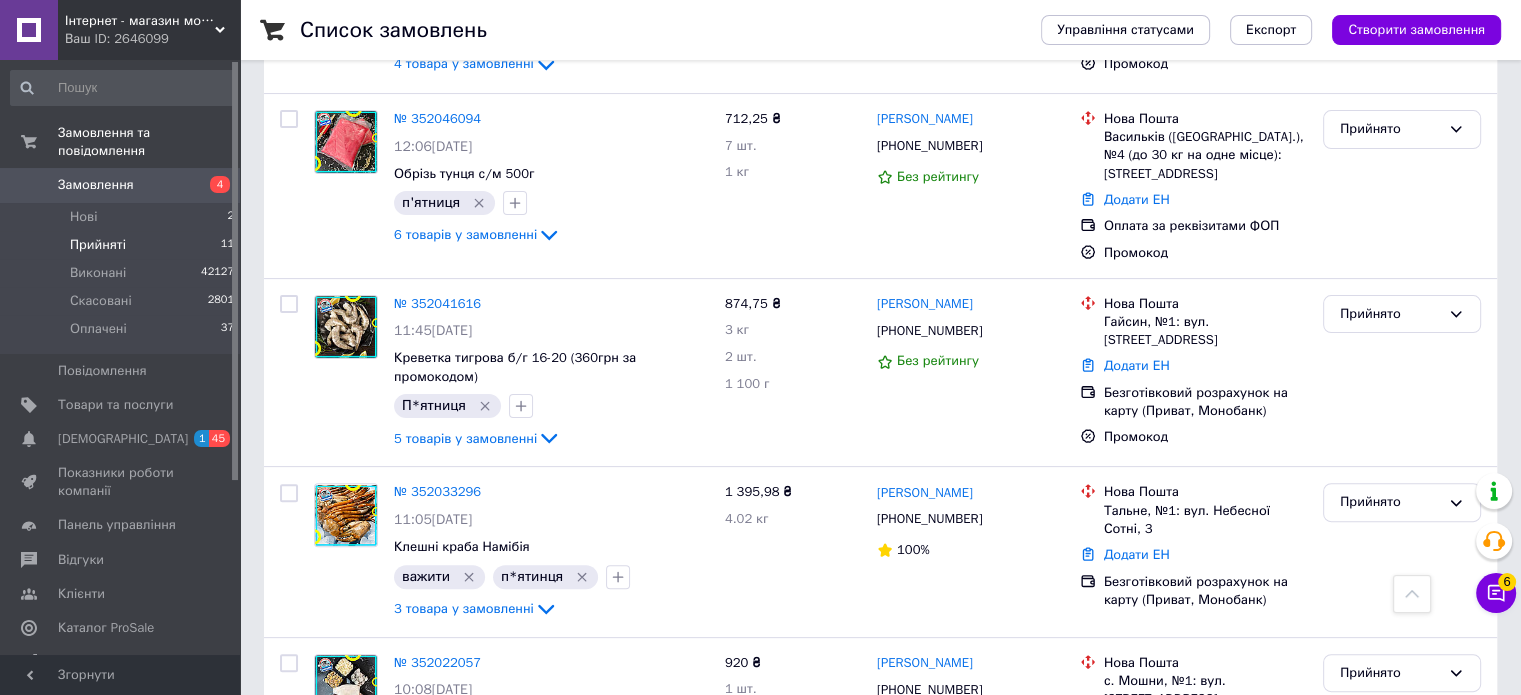 scroll, scrollTop: 0, scrollLeft: 0, axis: both 